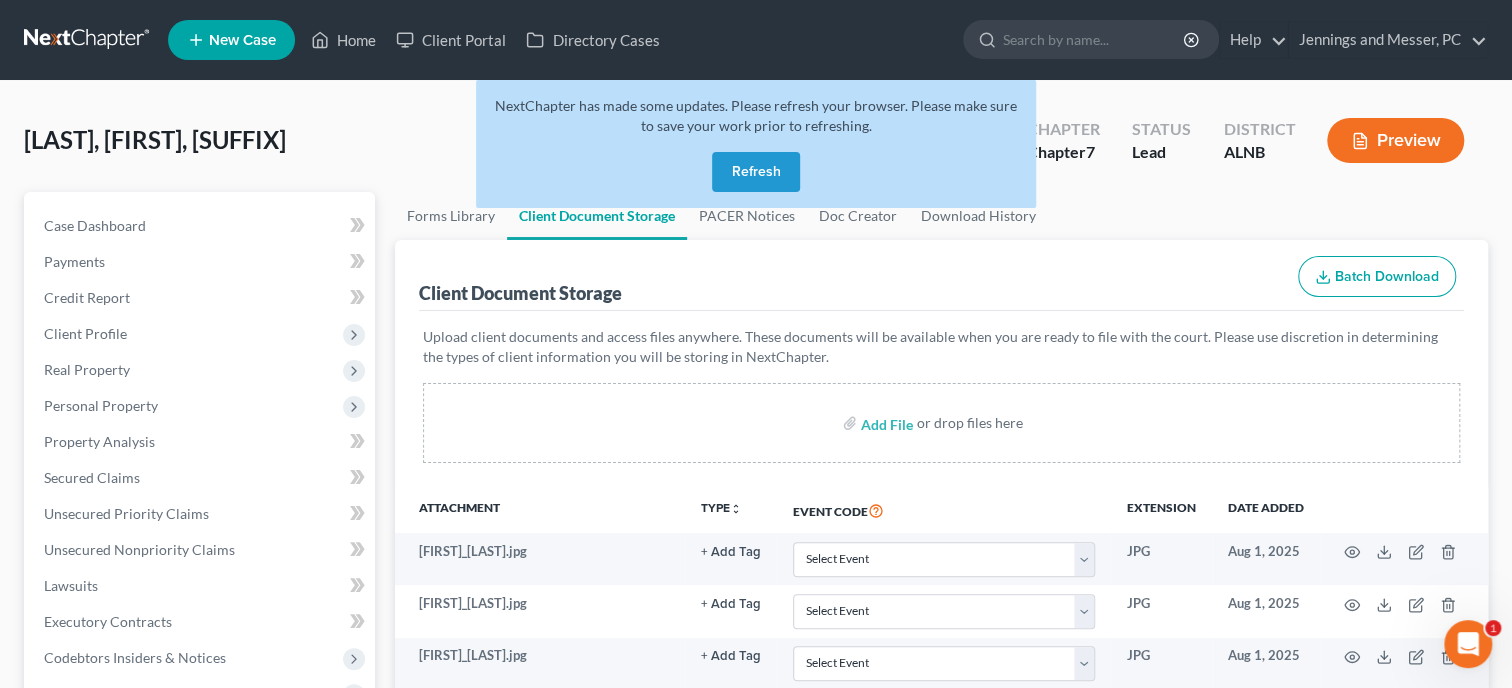 scroll, scrollTop: 0, scrollLeft: 0, axis: both 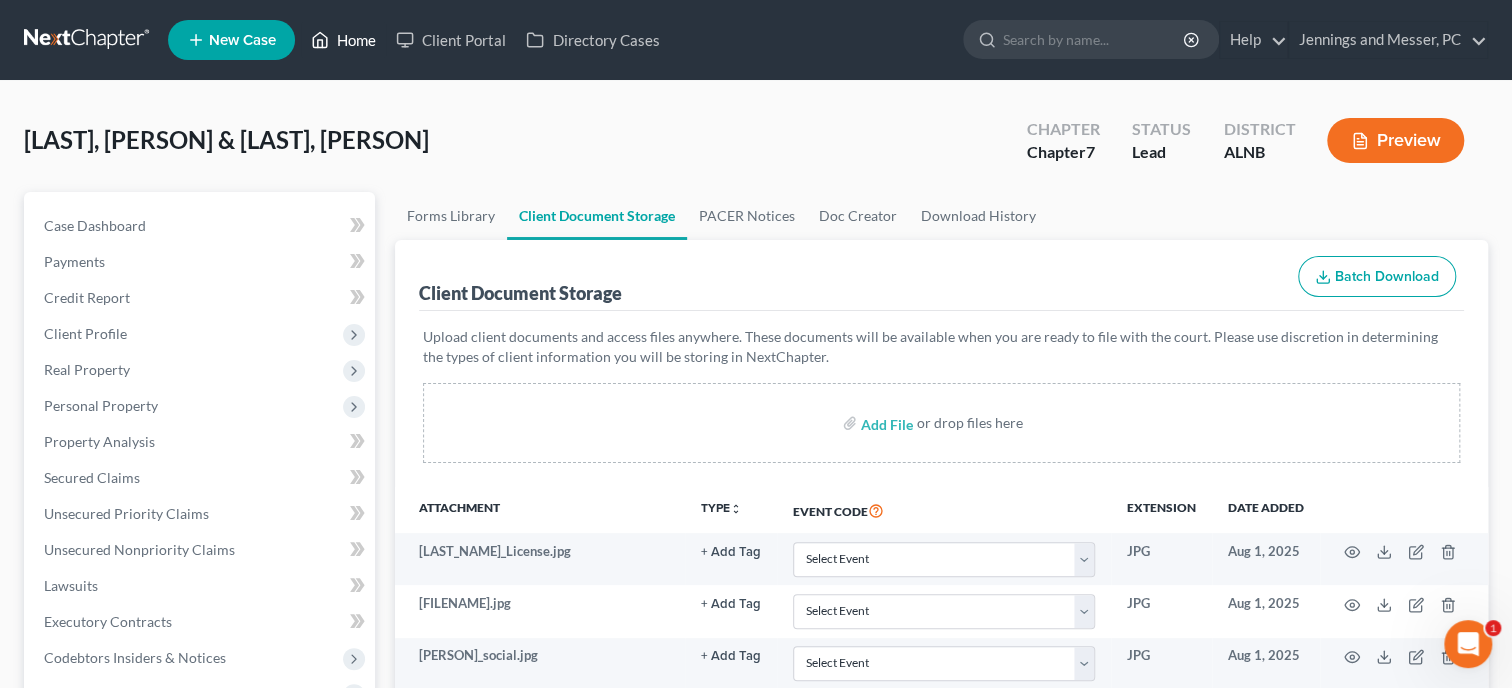 click on "Home" at bounding box center [343, 40] 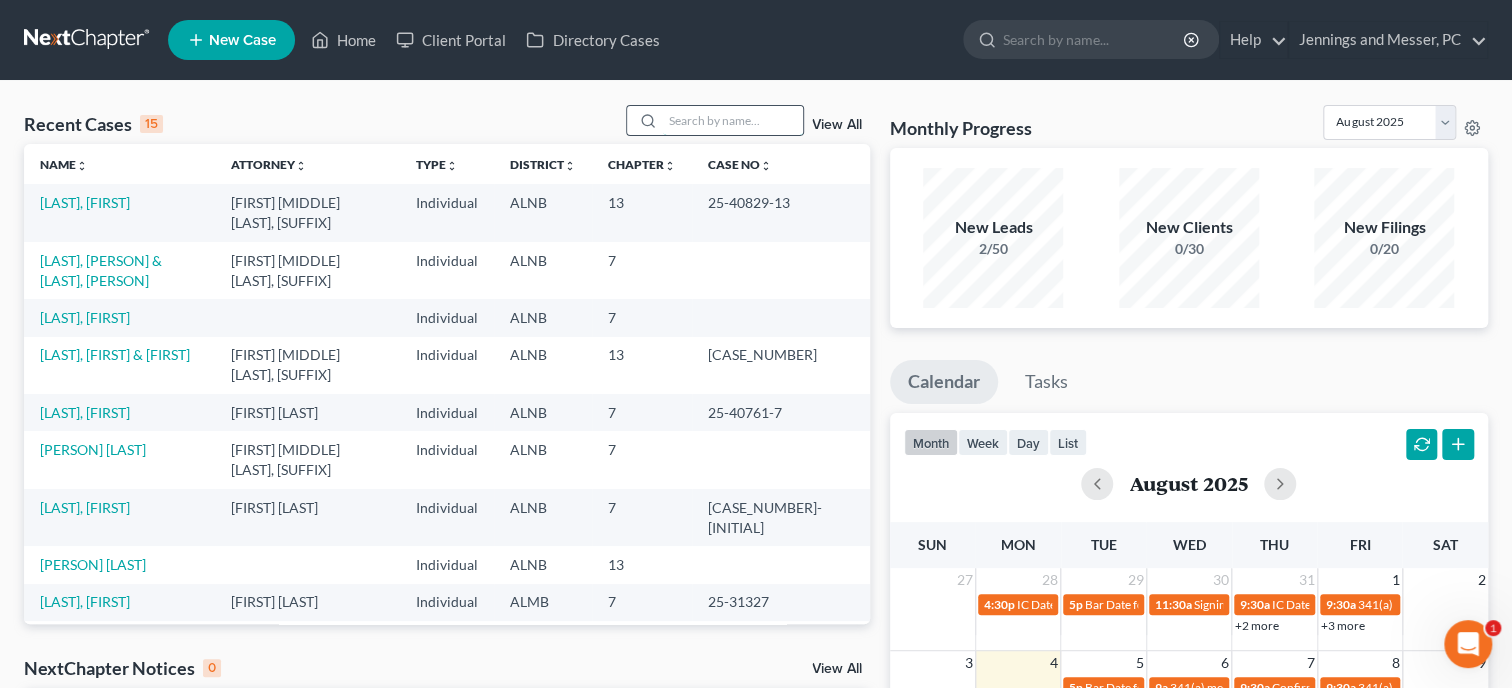 click at bounding box center (733, 120) 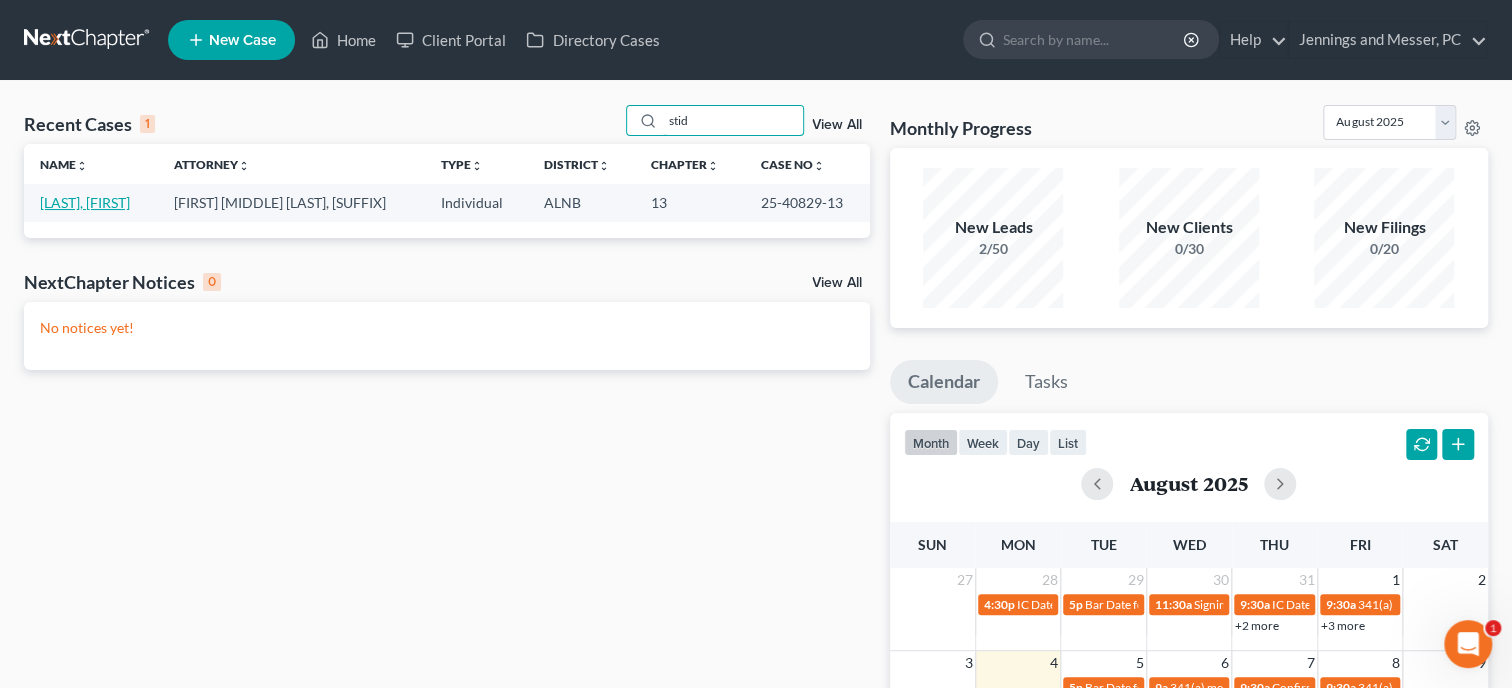type on "stid" 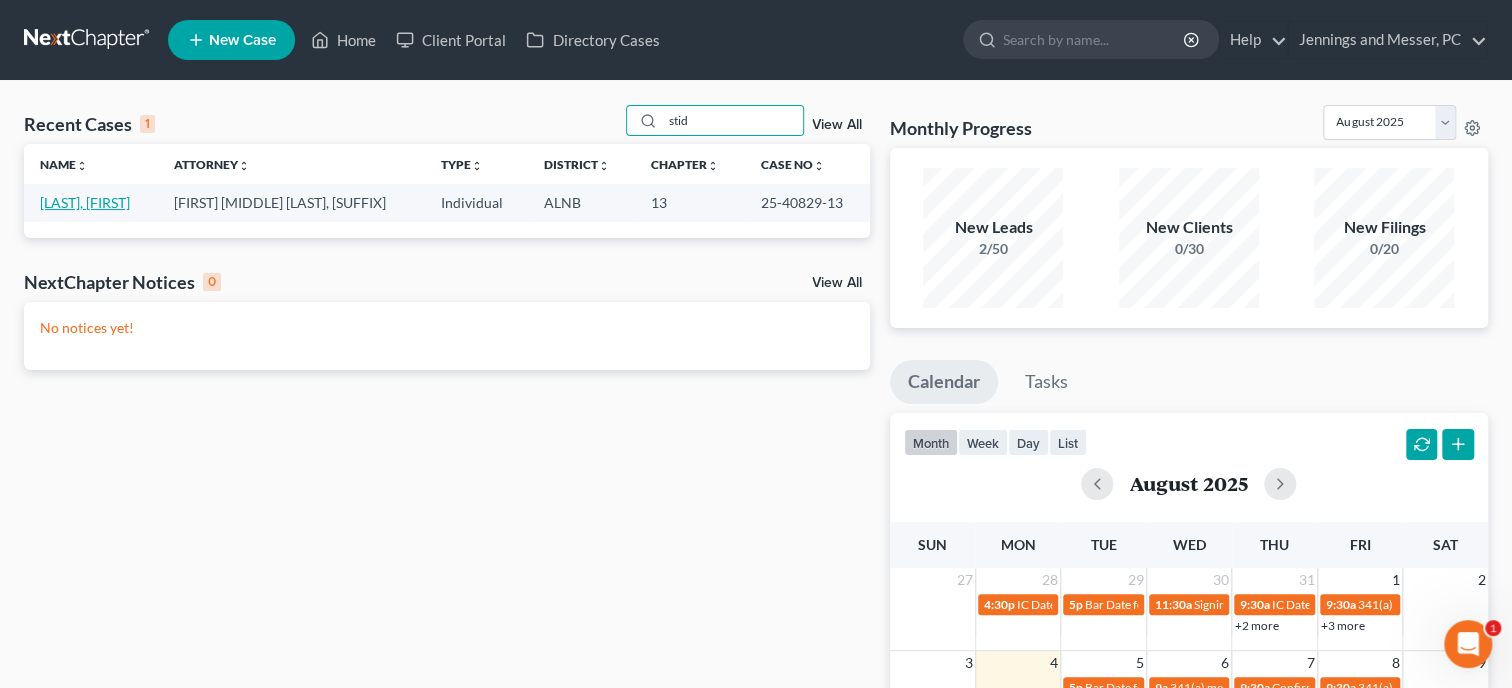 click on "Stidham, Wendy" at bounding box center [85, 202] 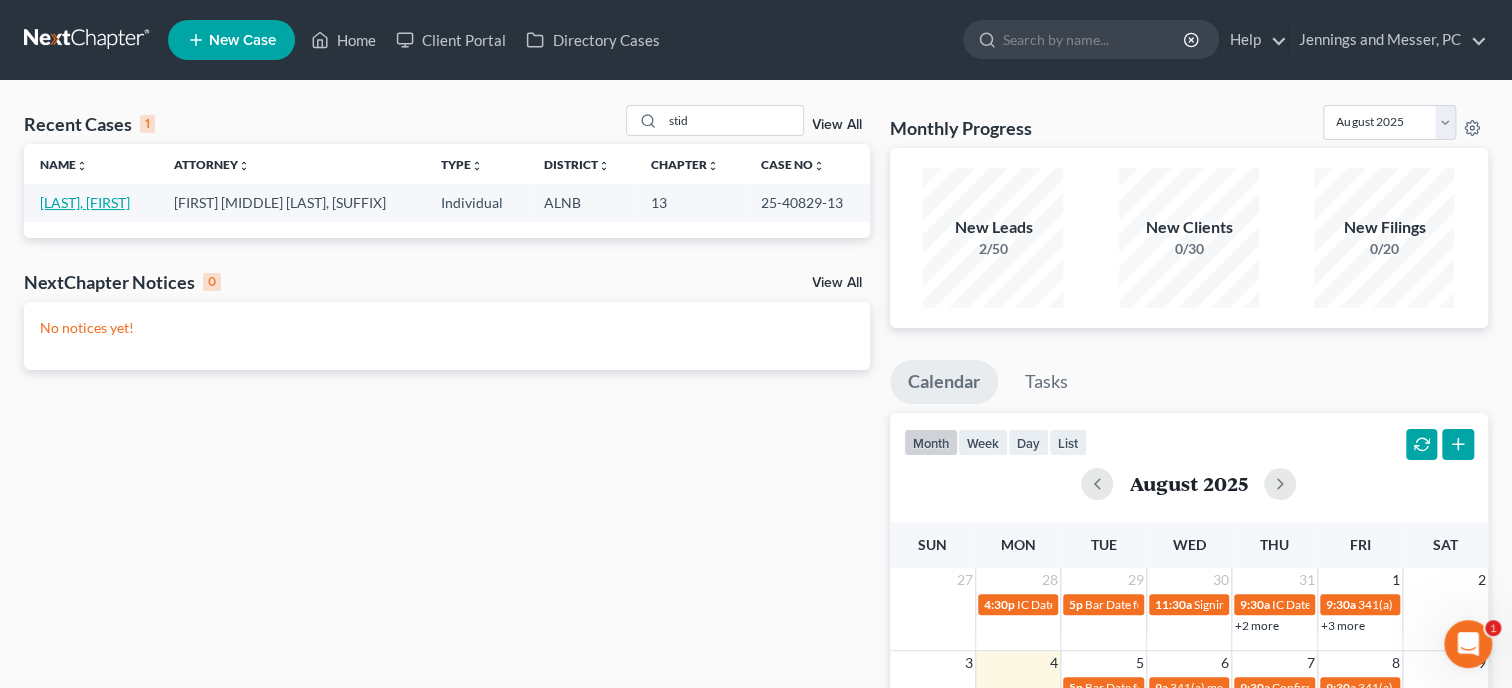 select on "6" 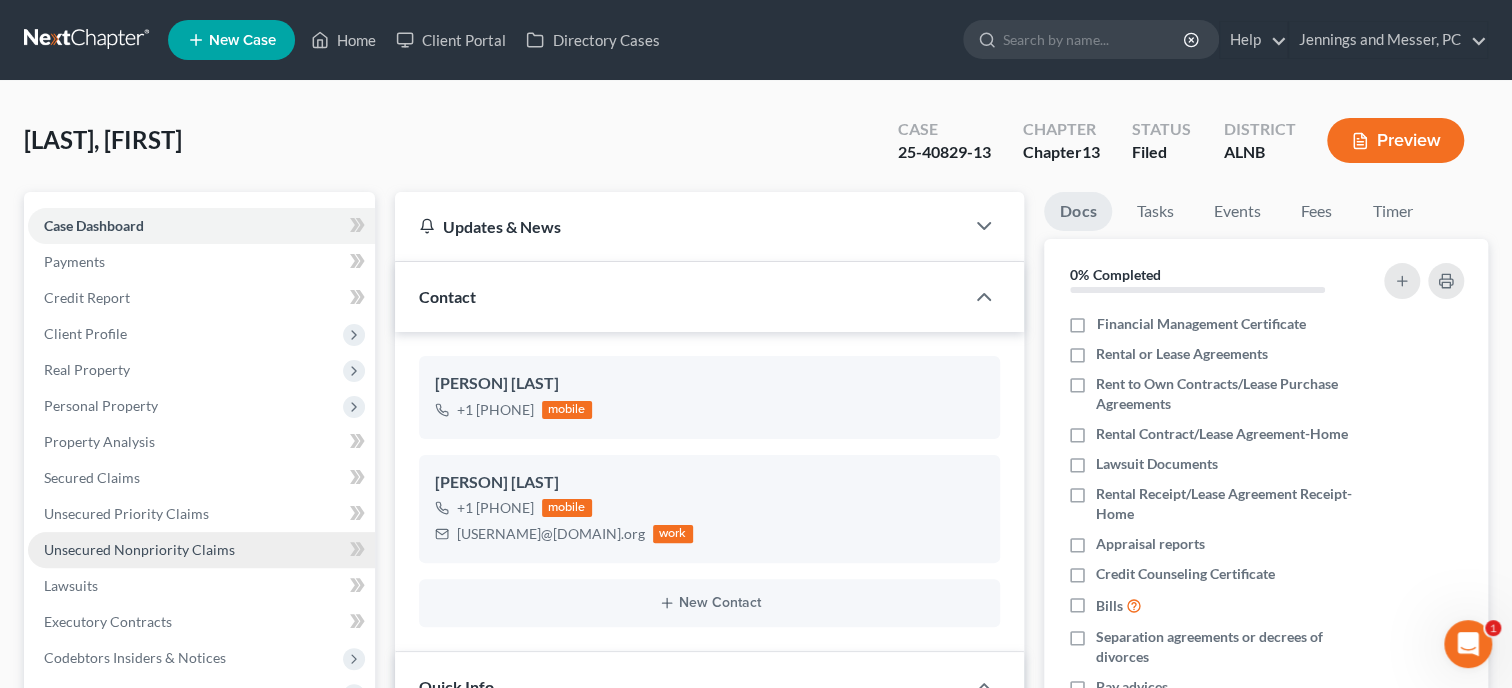 click on "Unsecured Nonpriority Claims" at bounding box center [139, 549] 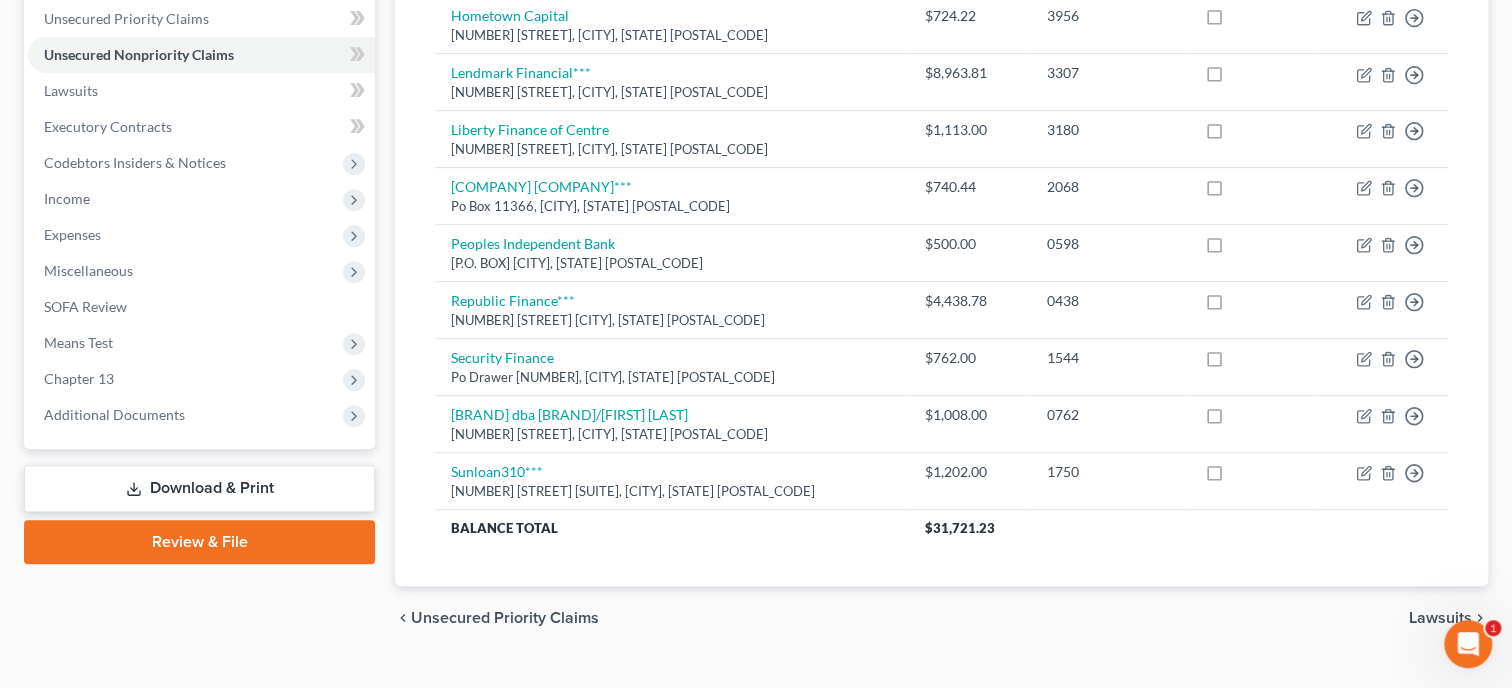 scroll, scrollTop: 530, scrollLeft: 0, axis: vertical 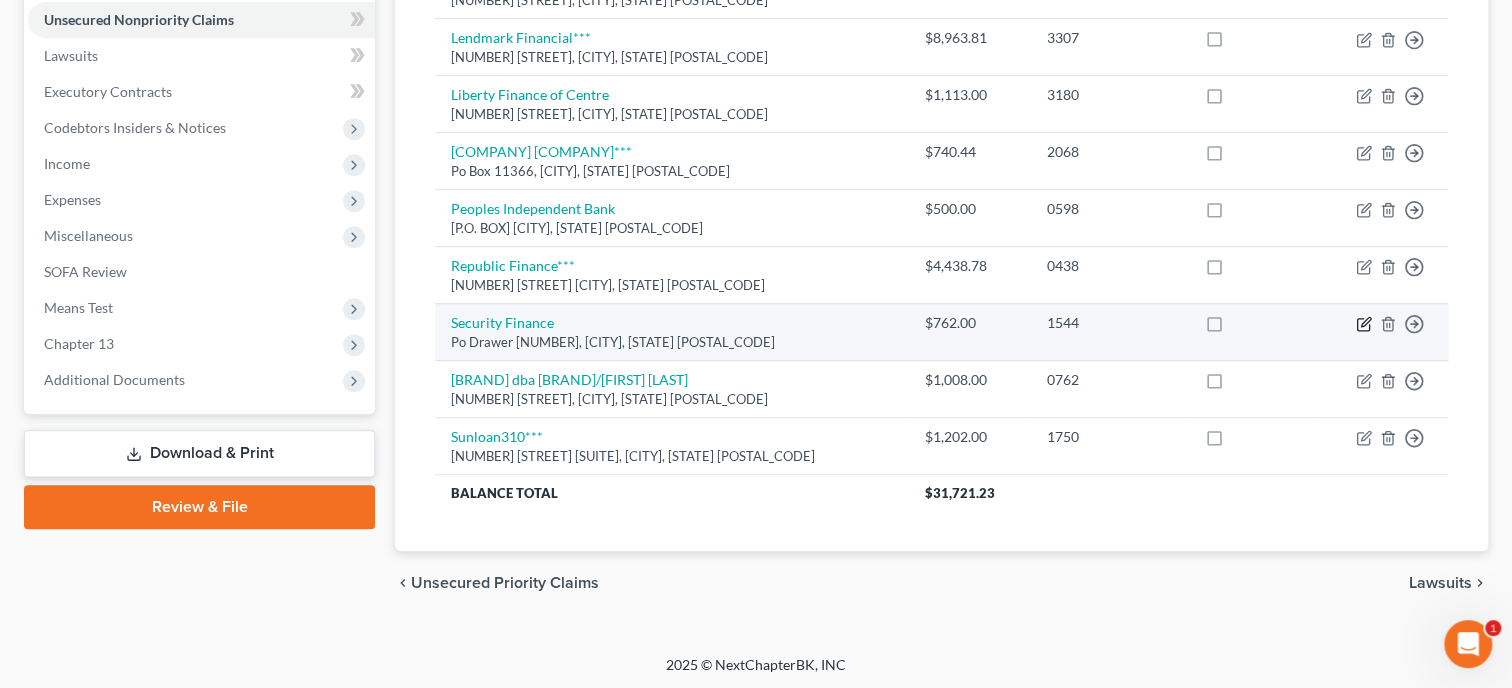 click 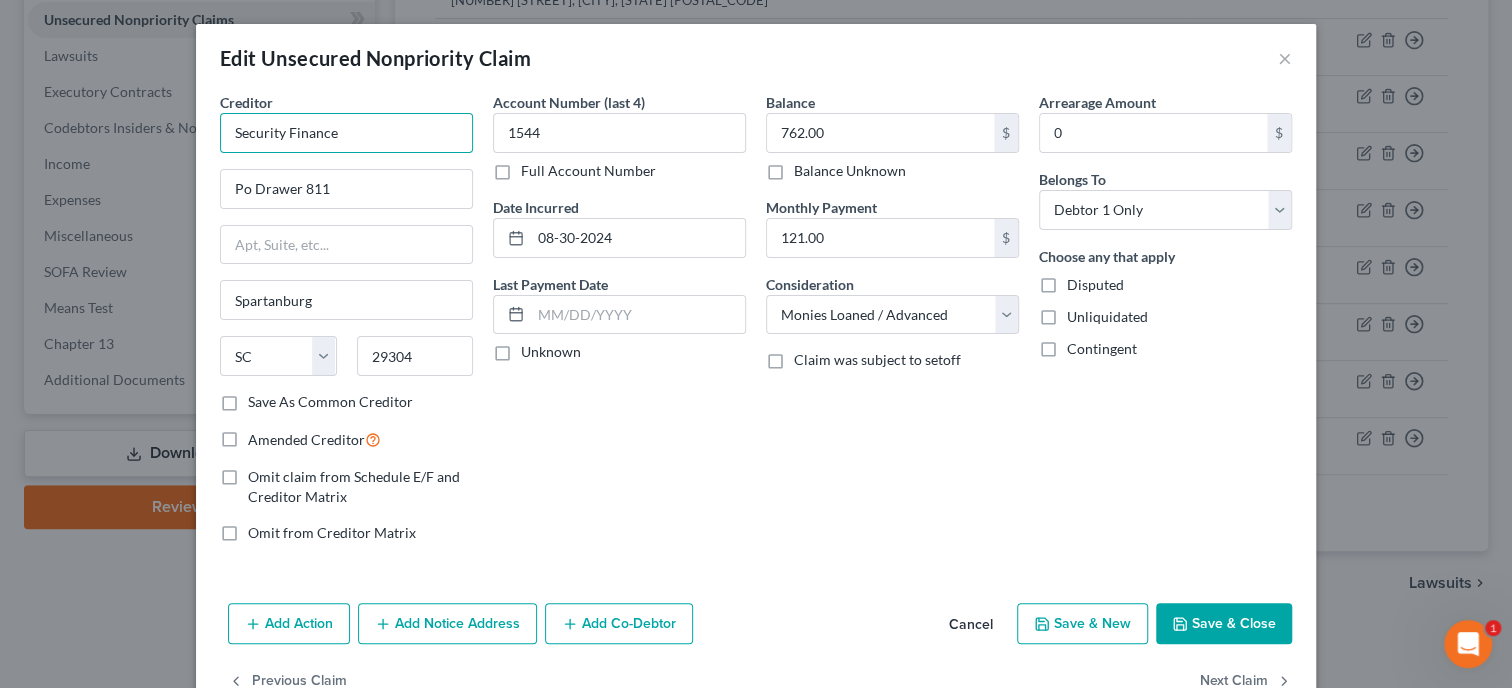 click on "Security Finance" at bounding box center (346, 133) 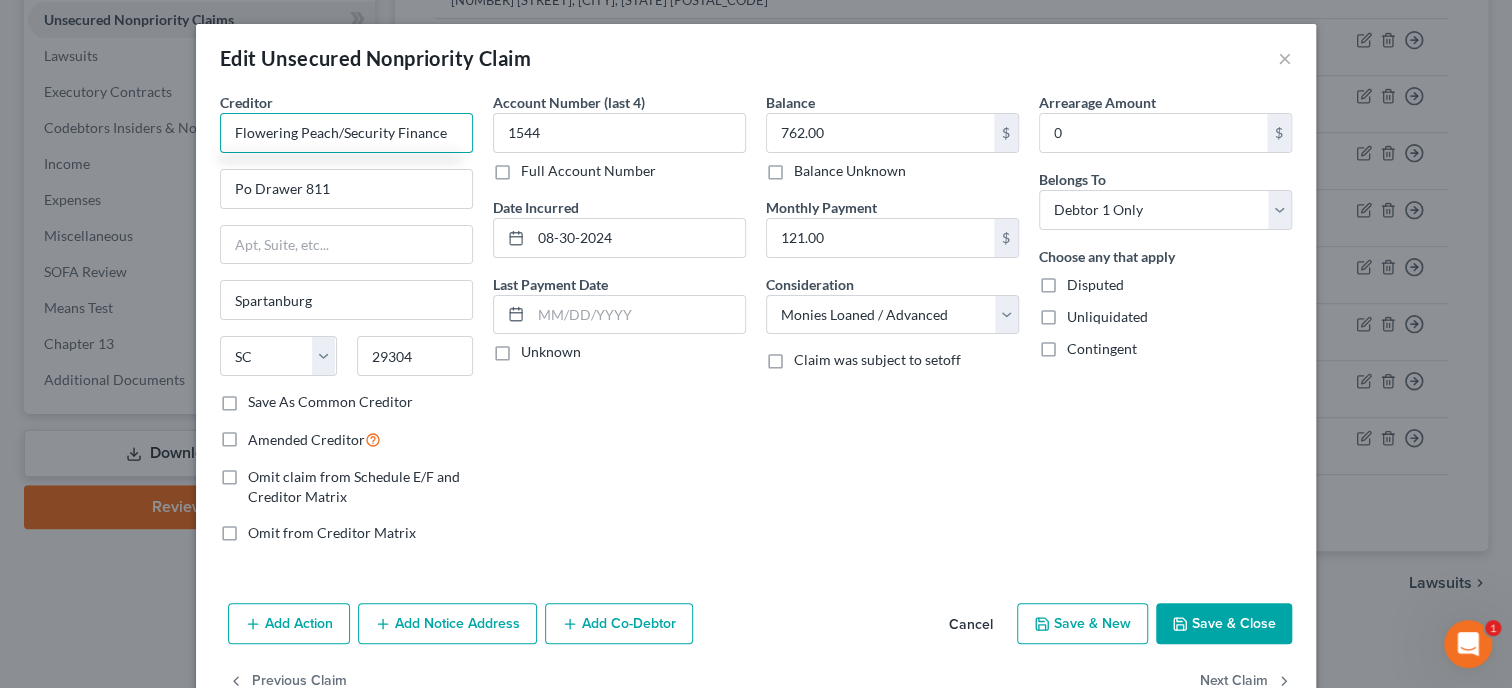 click on "Flowering Peach/Security Finance" at bounding box center [346, 133] 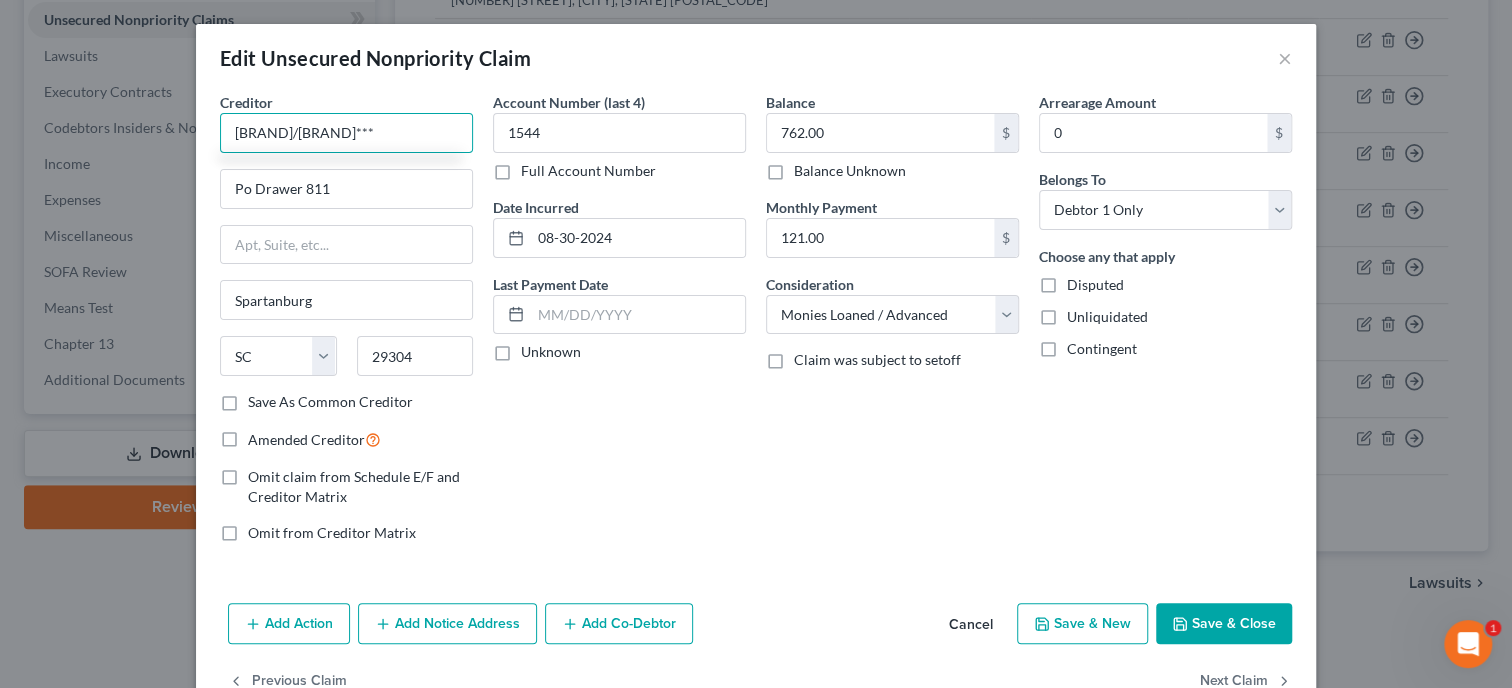 scroll, scrollTop: 0, scrollLeft: 0, axis: both 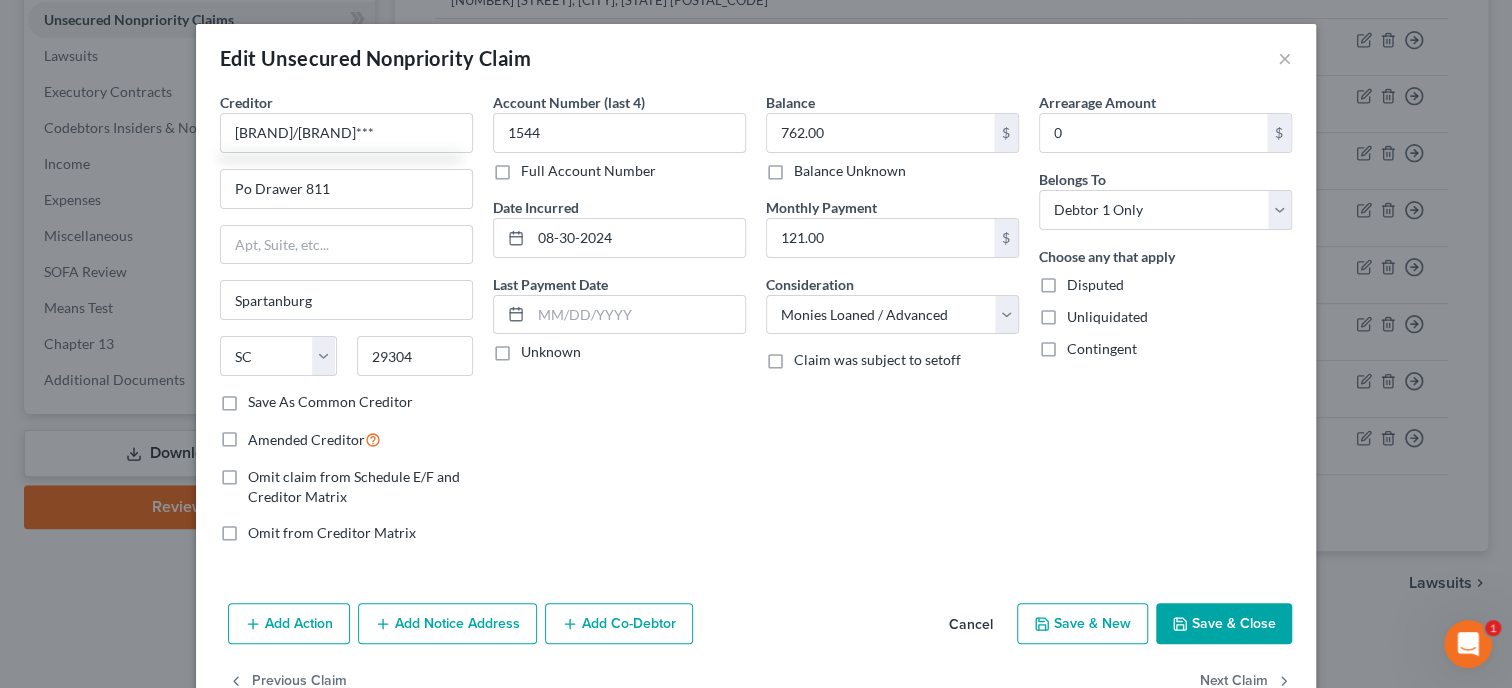 click on "Save & Close" at bounding box center [1224, 624] 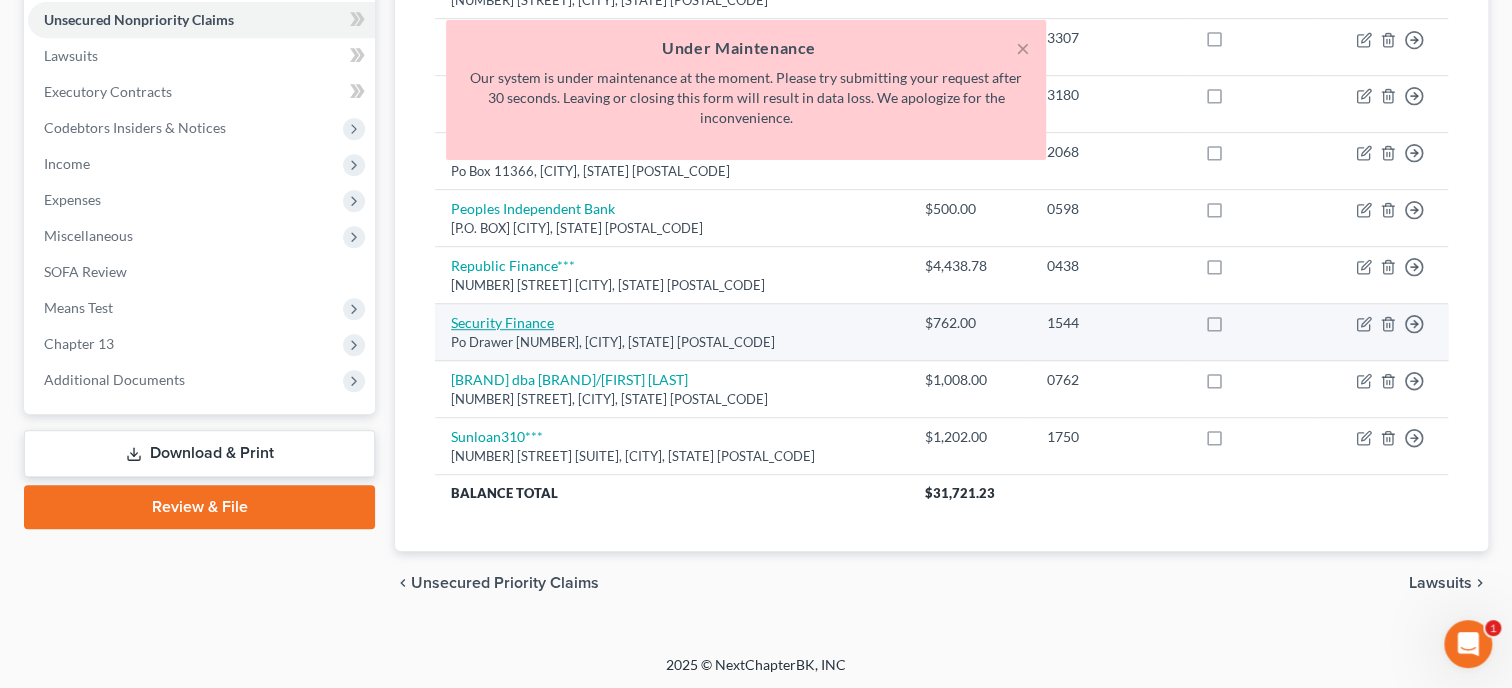 click on "Security Finance" at bounding box center (502, 322) 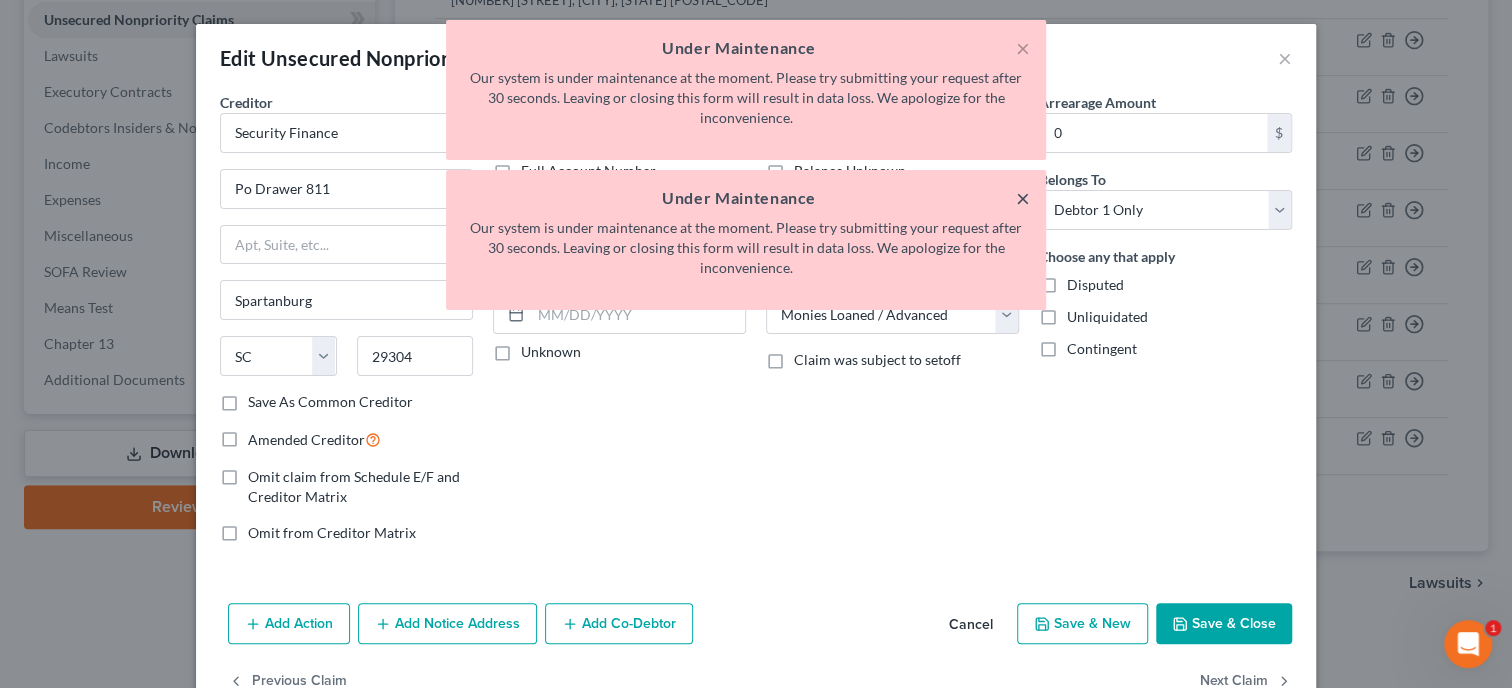 click on "×" at bounding box center (1023, 198) 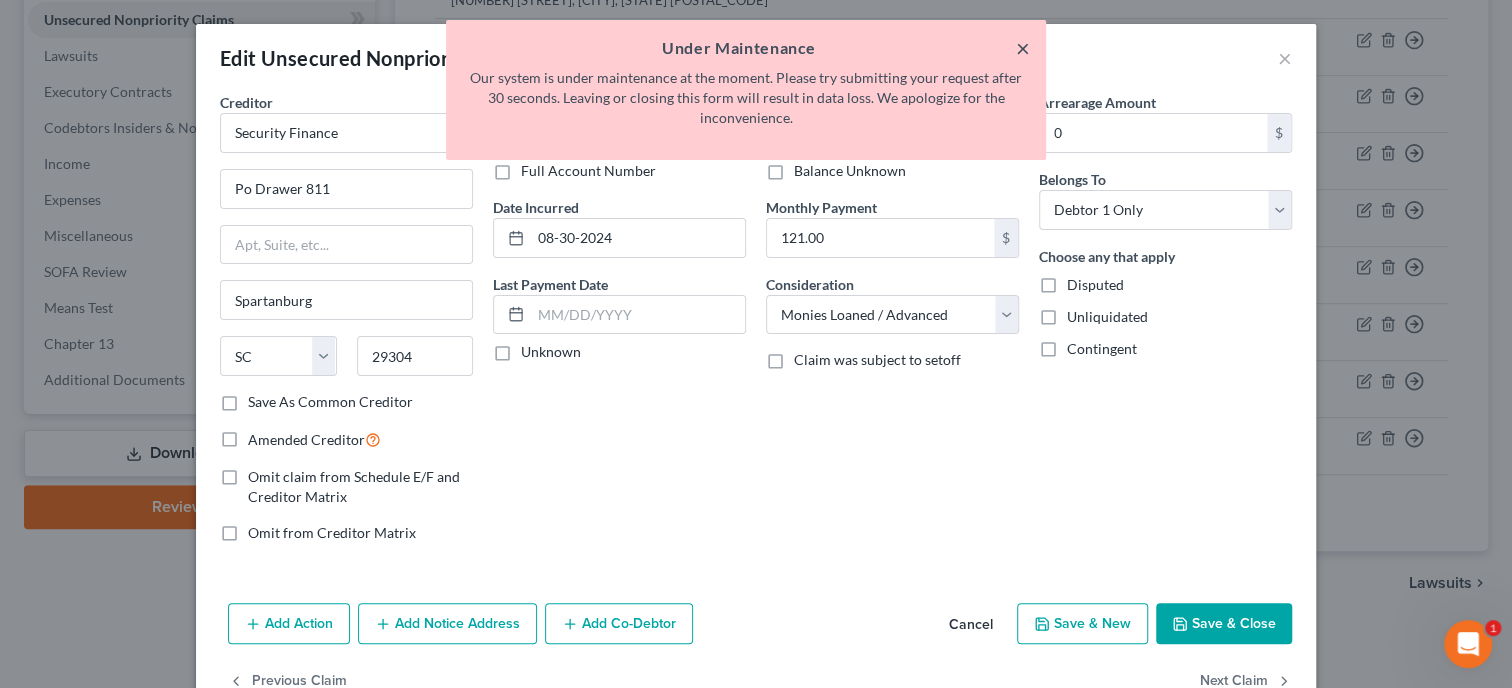click on "×" at bounding box center (1023, 48) 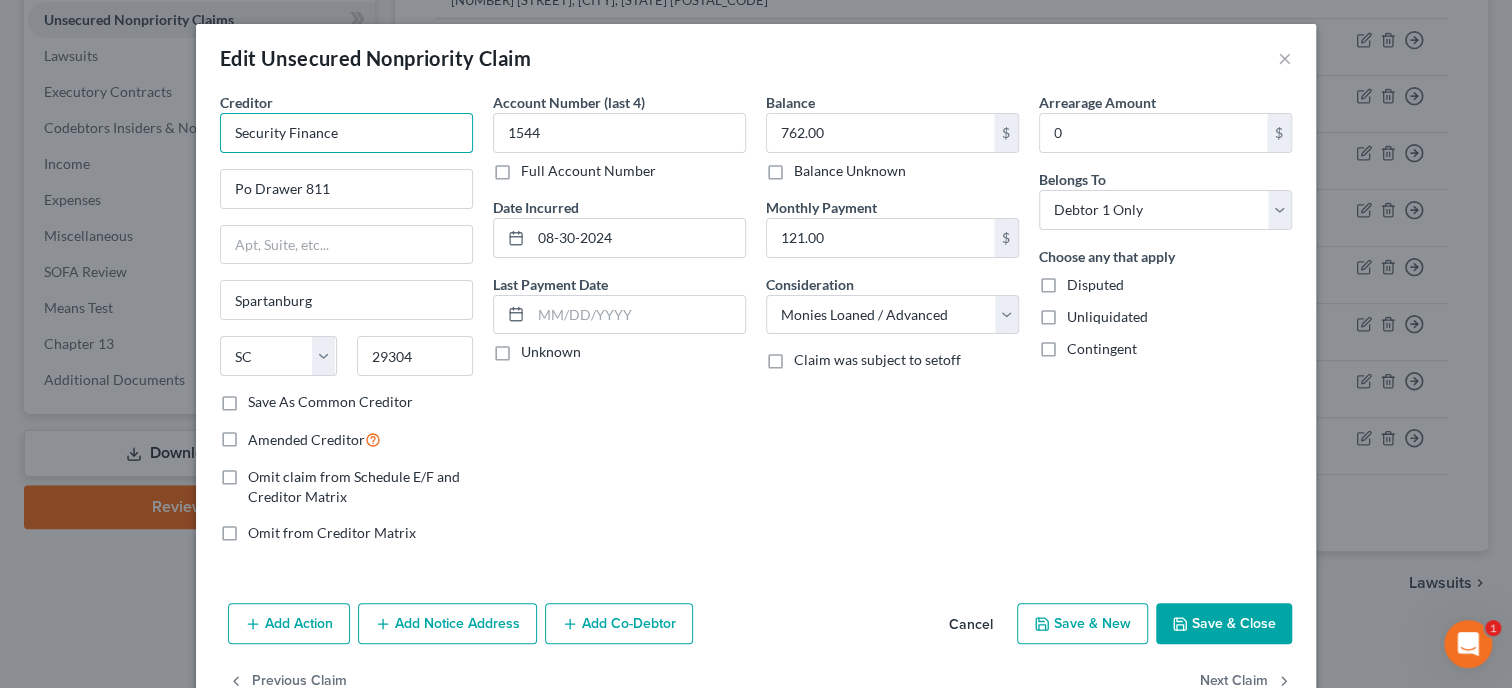 click on "Security Finance" at bounding box center (346, 133) 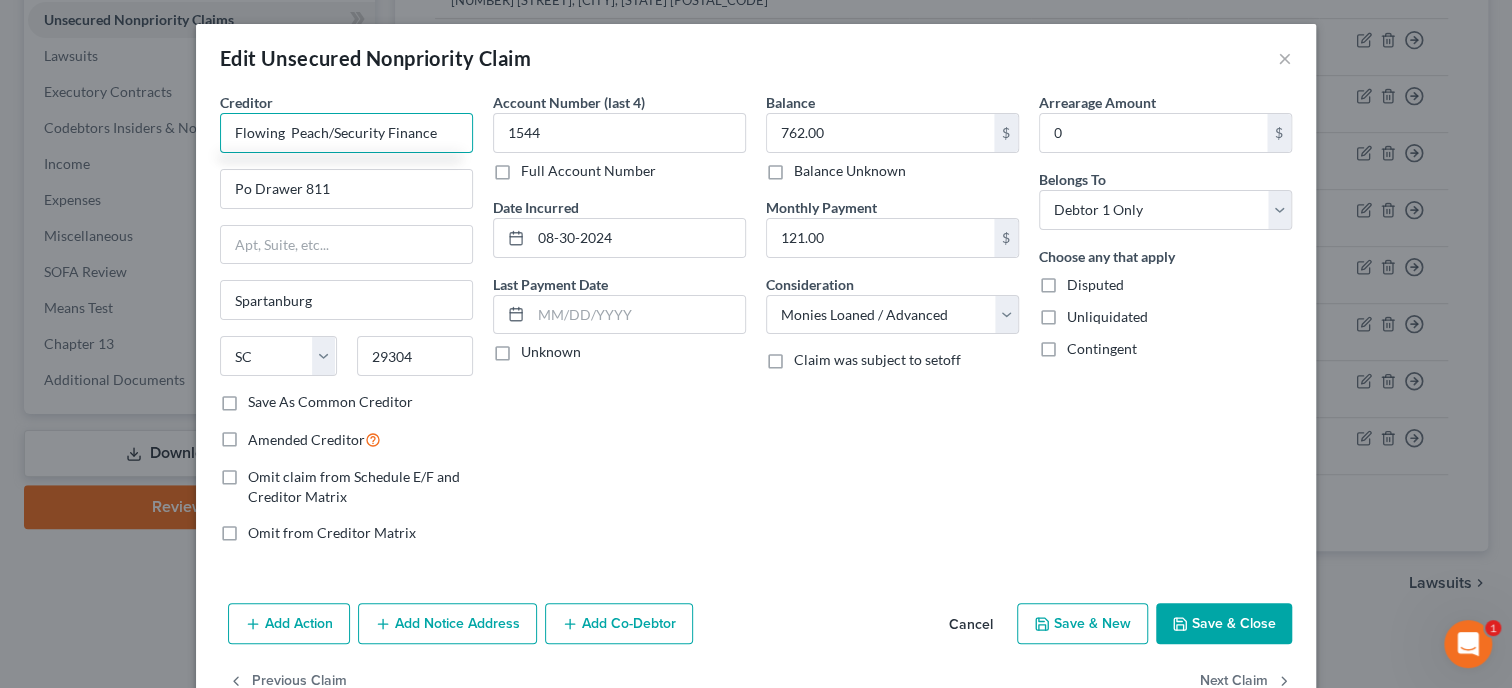 click on "Flowing  Peach/Security Finance" at bounding box center (346, 133) 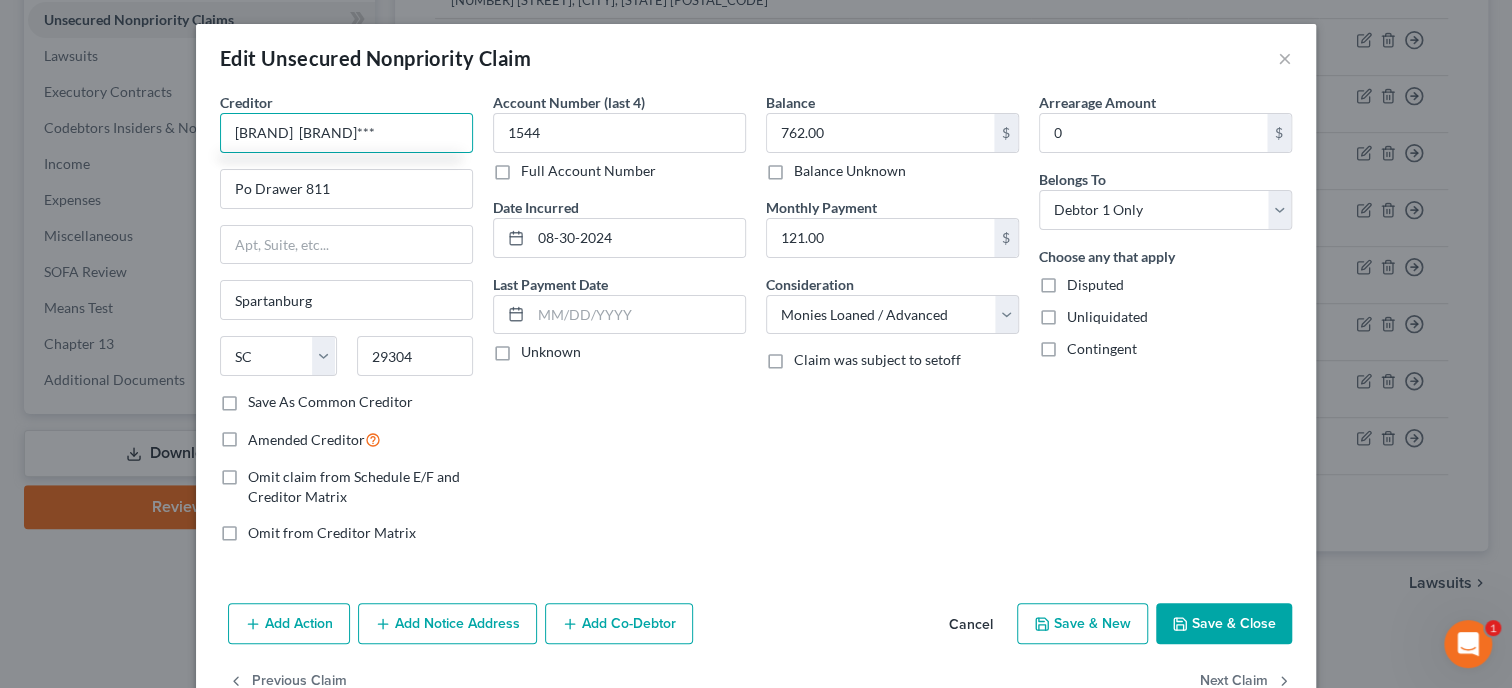 type on "Flowing  Peach/Security Finance***" 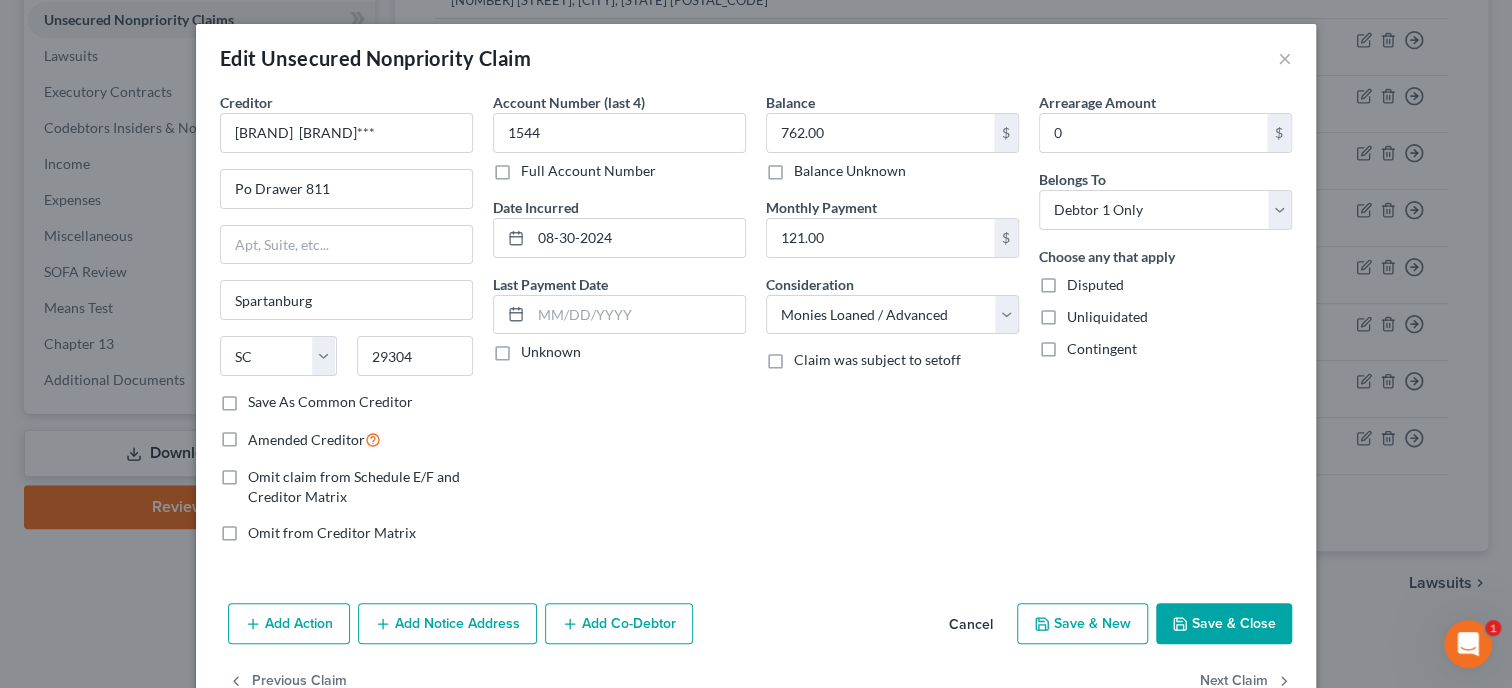 click on "Account Number (last 4)
1544
Full Account Number
Date Incurred         08-30-2024 Last Payment Date         Unknown" at bounding box center [619, 325] 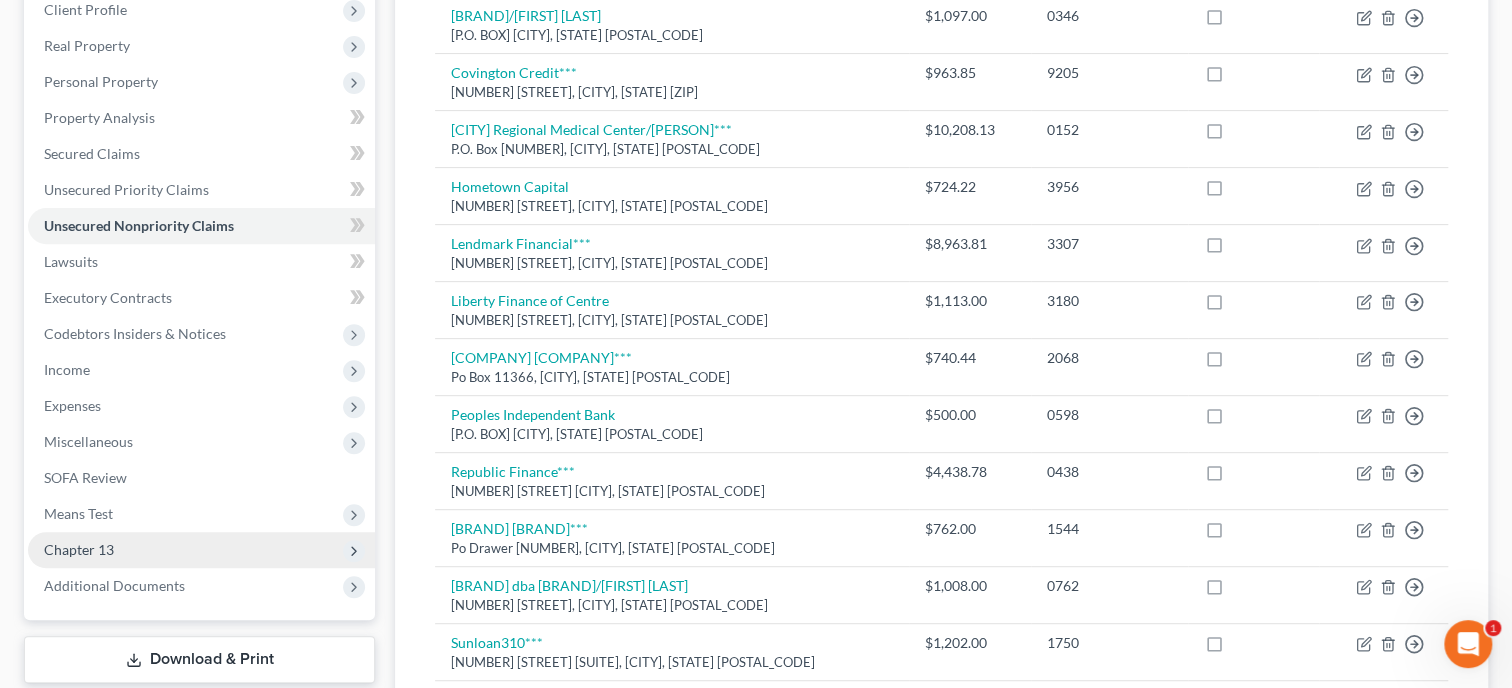 scroll, scrollTop: 221, scrollLeft: 0, axis: vertical 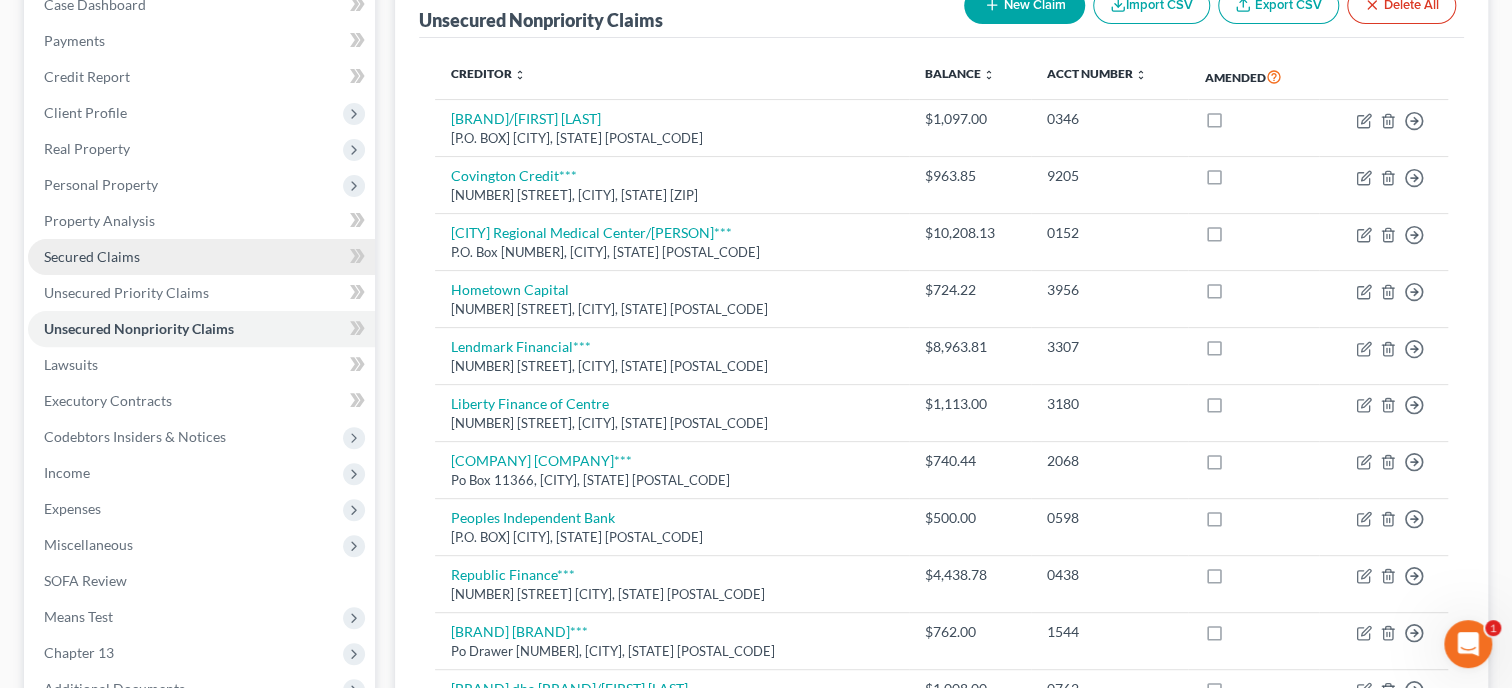 click on "Secured Claims" at bounding box center [92, 256] 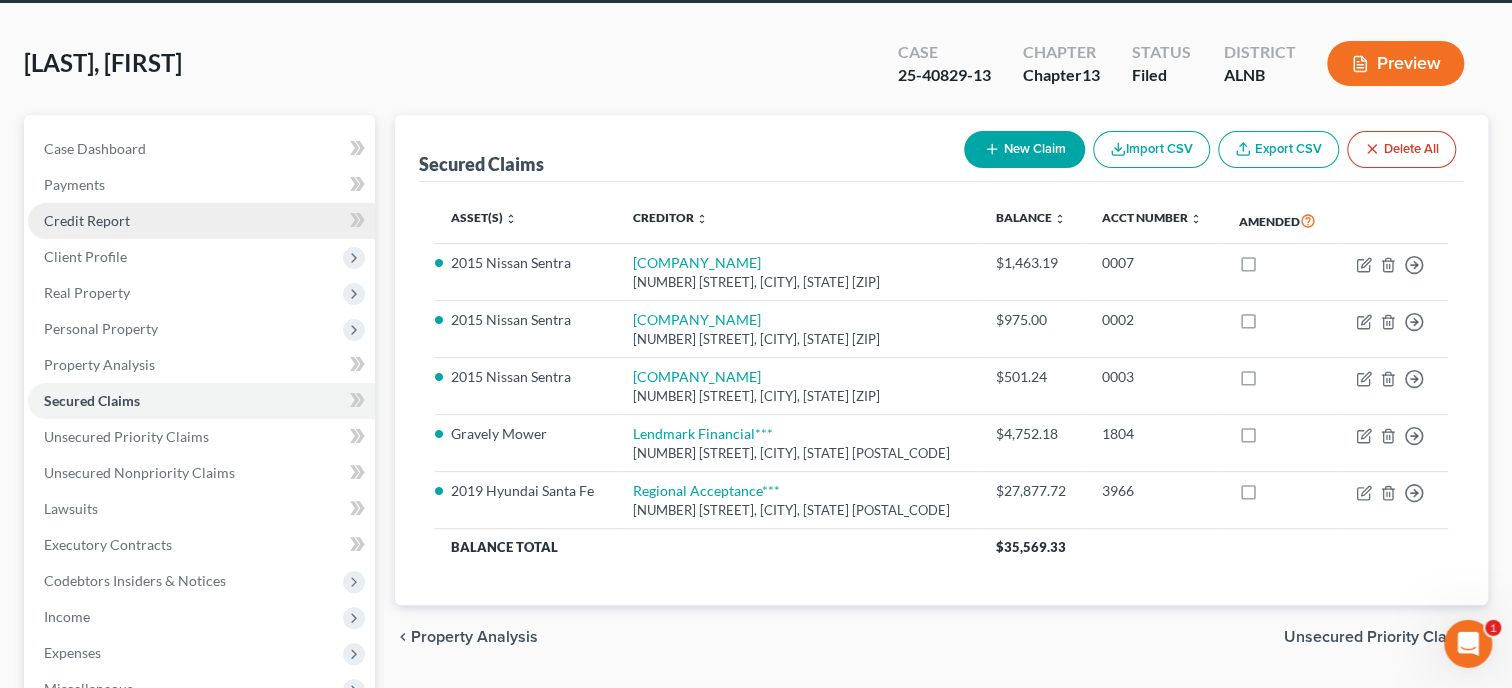 scroll, scrollTop: 205, scrollLeft: 0, axis: vertical 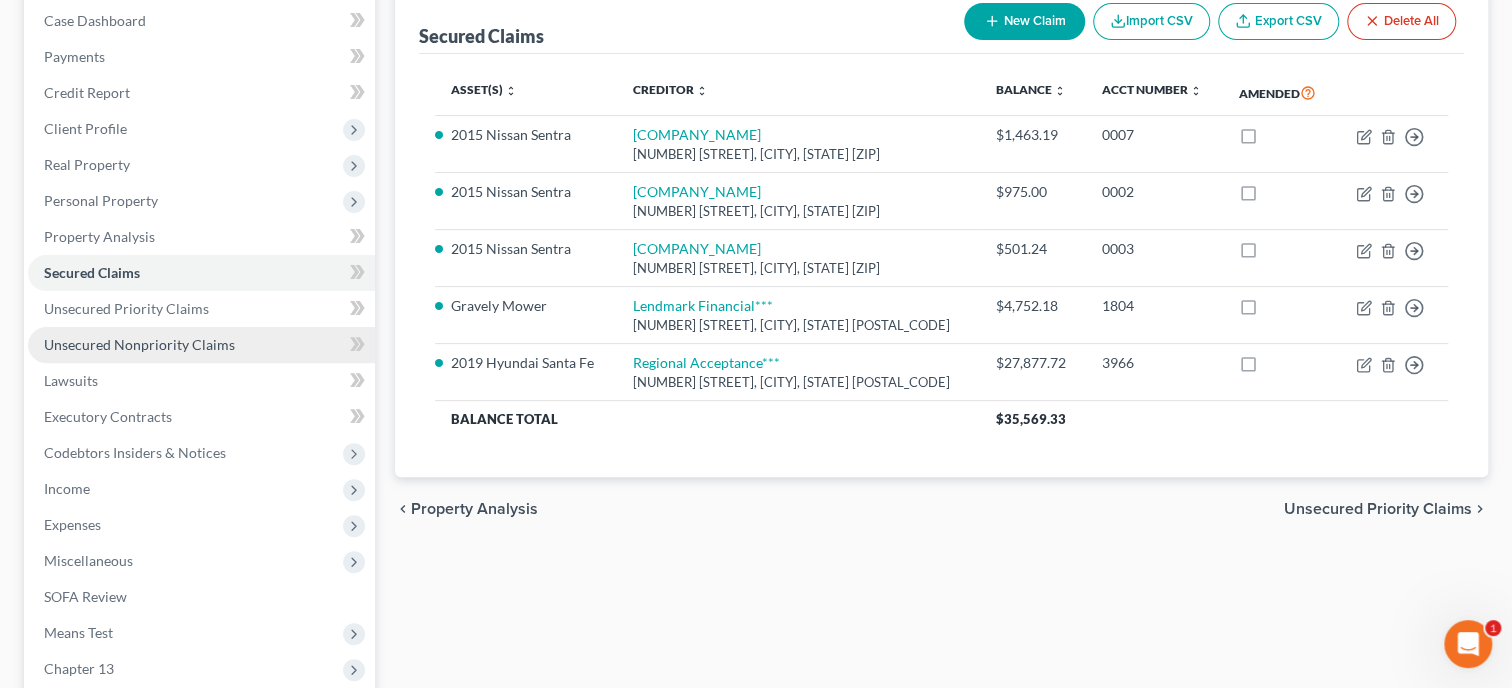 click on "Unsecured Nonpriority Claims" at bounding box center (139, 344) 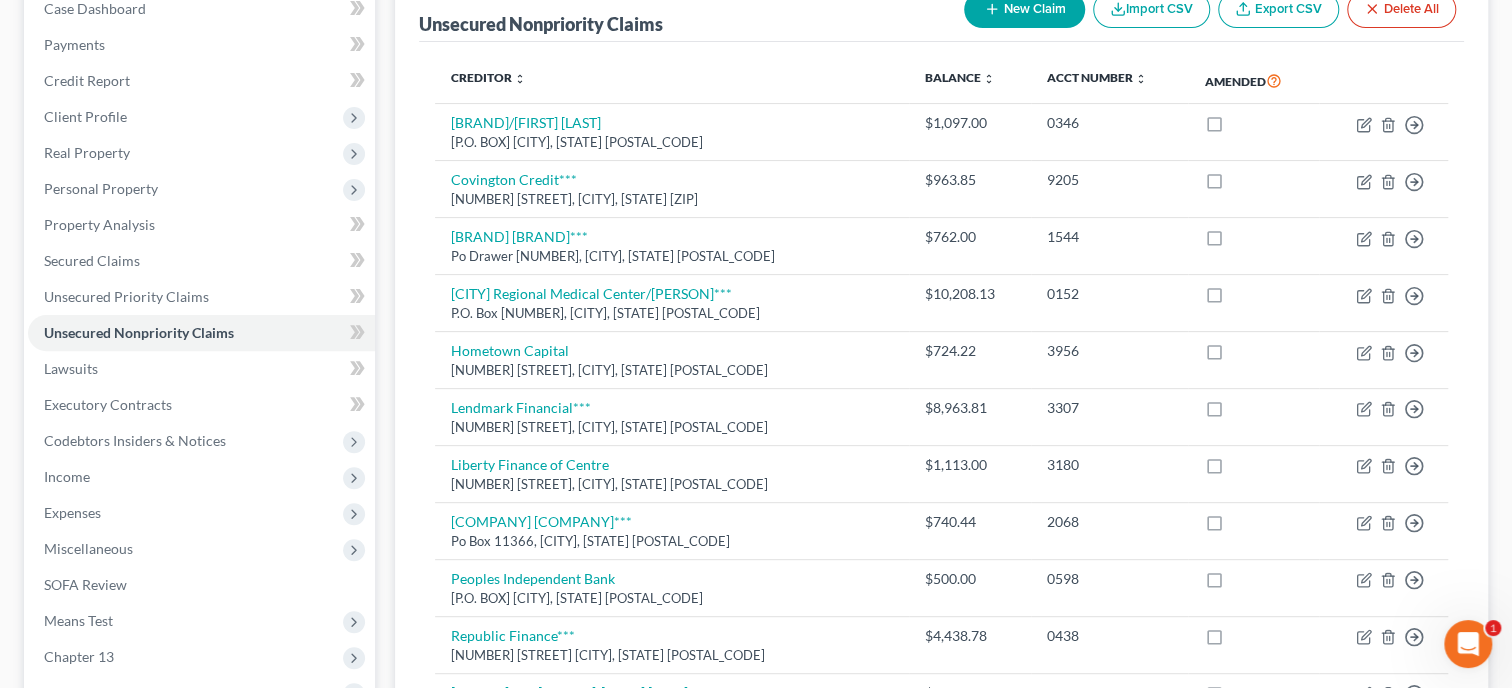 scroll, scrollTop: 205, scrollLeft: 0, axis: vertical 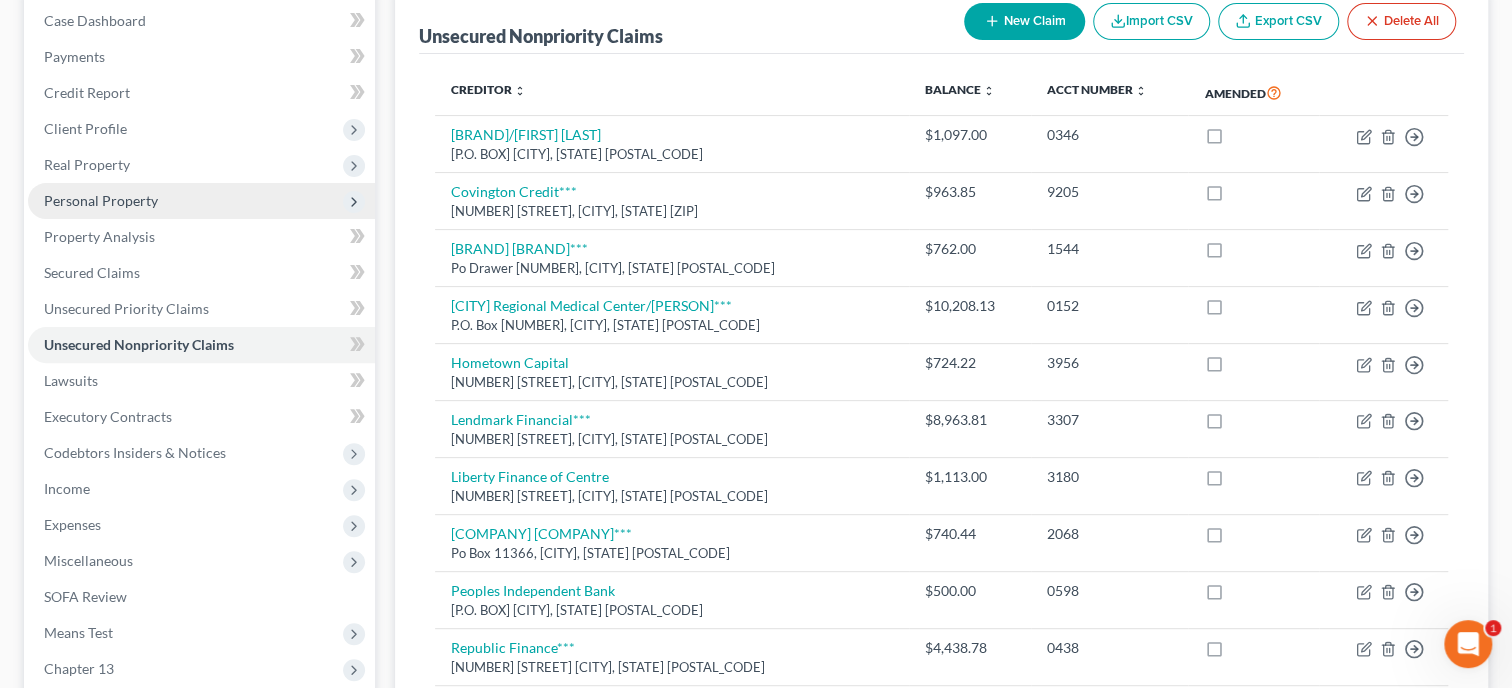 click on "Personal Property" at bounding box center [101, 200] 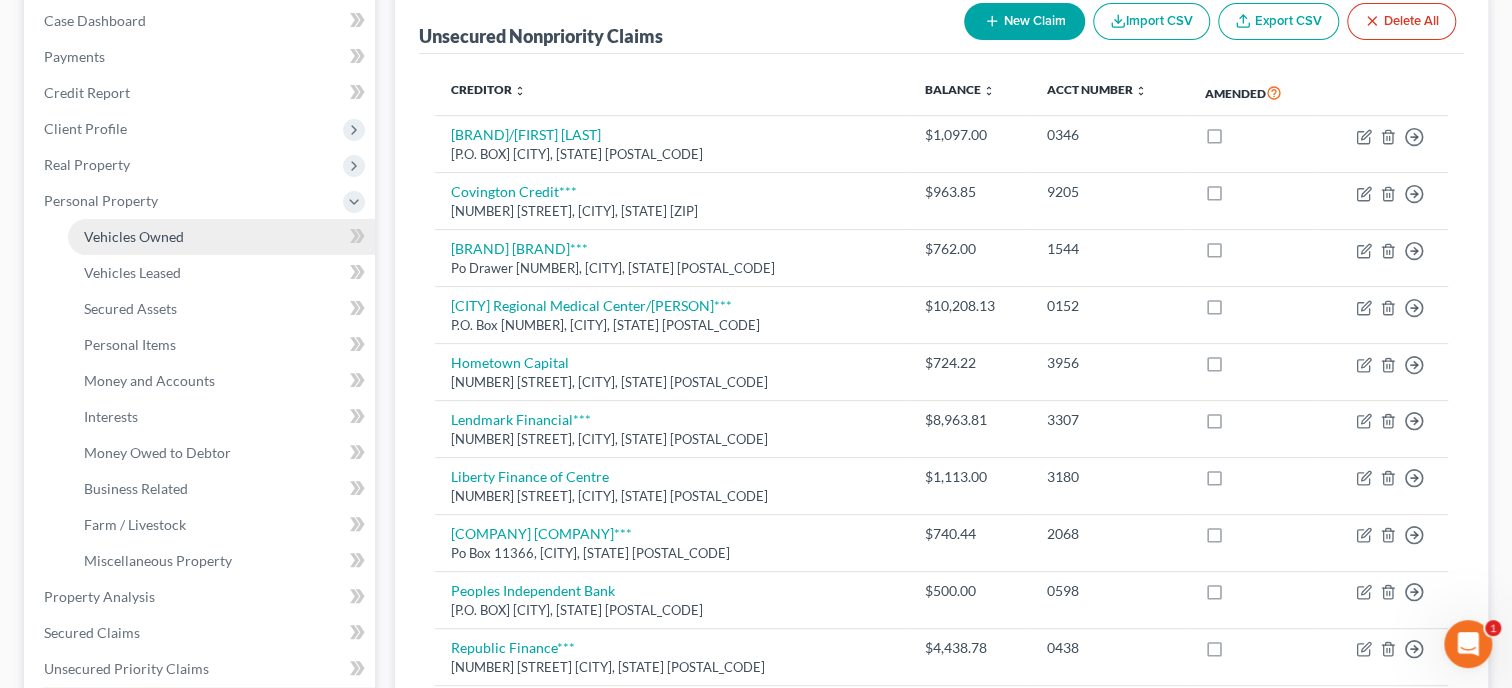 click on "Vehicles Owned" at bounding box center (134, 236) 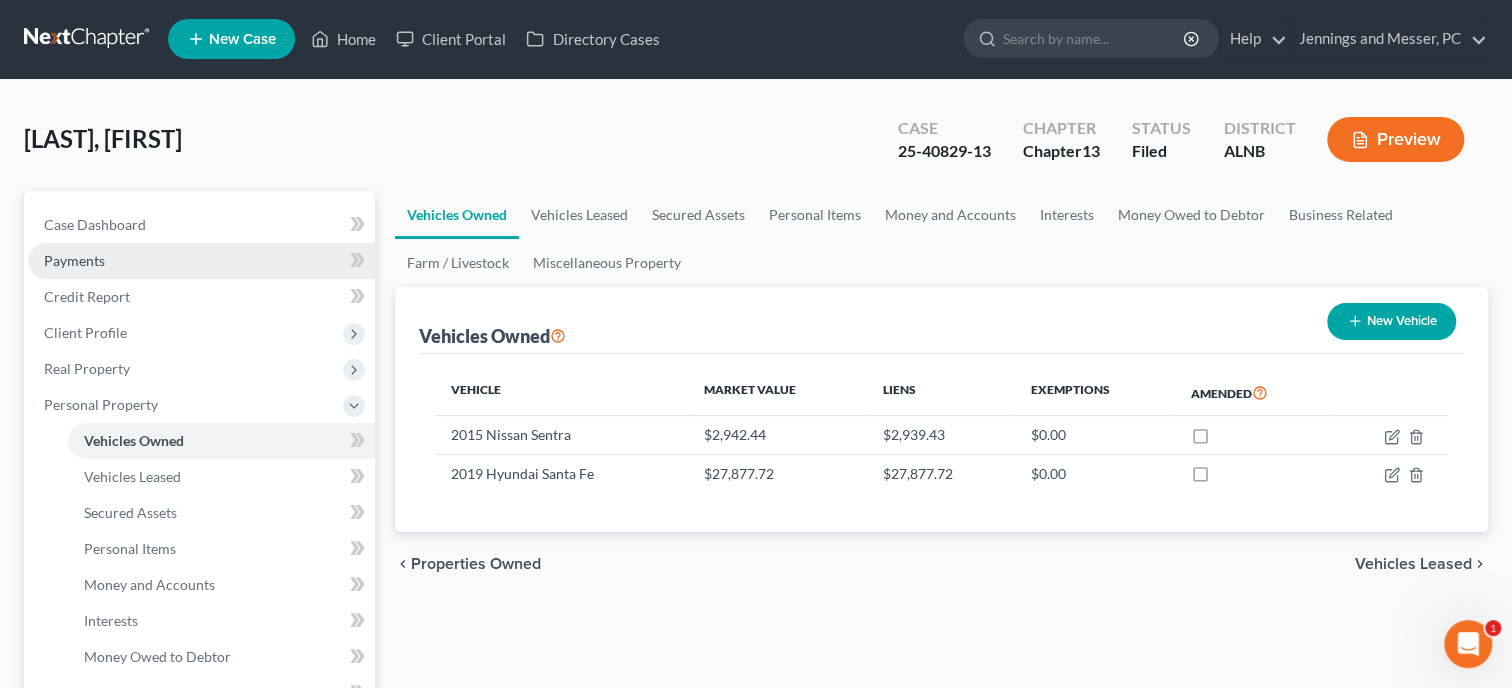 scroll, scrollTop: 0, scrollLeft: 0, axis: both 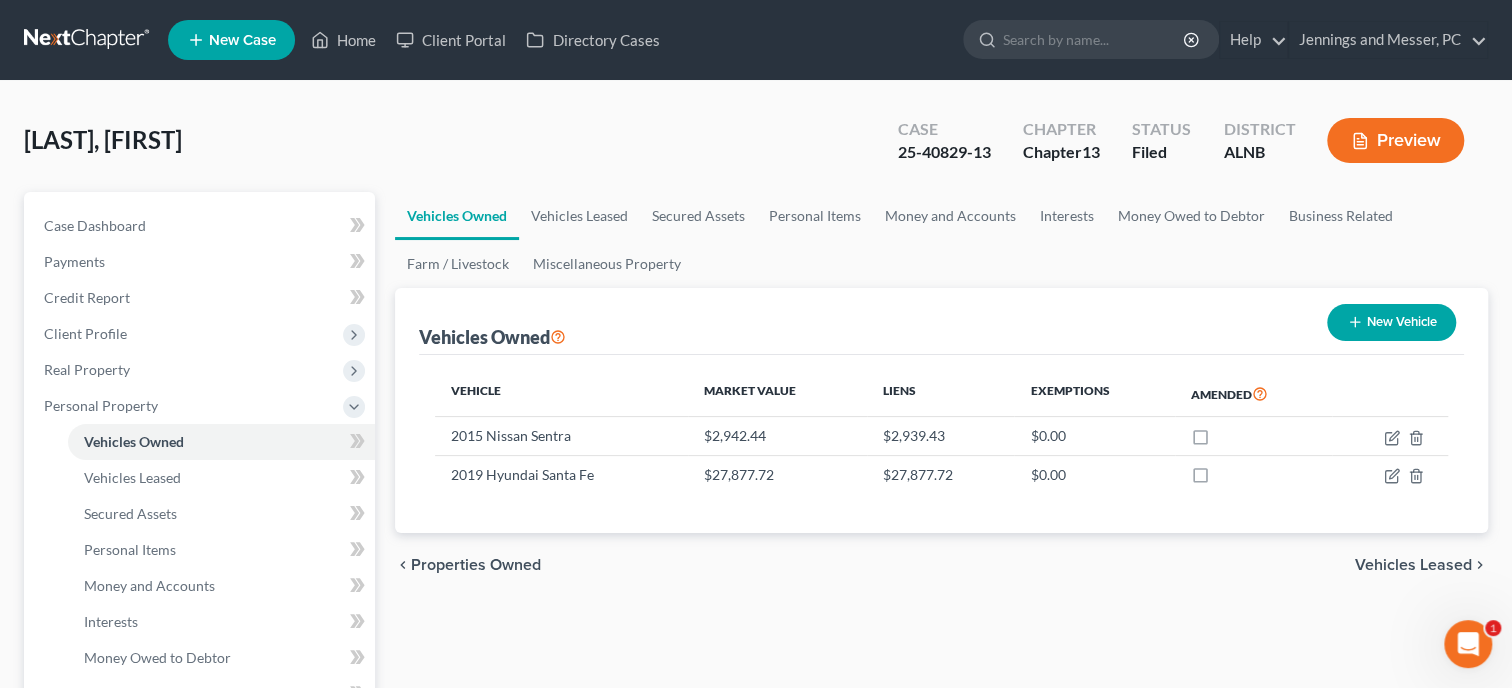 click on "New Vehicle" at bounding box center [1391, 322] 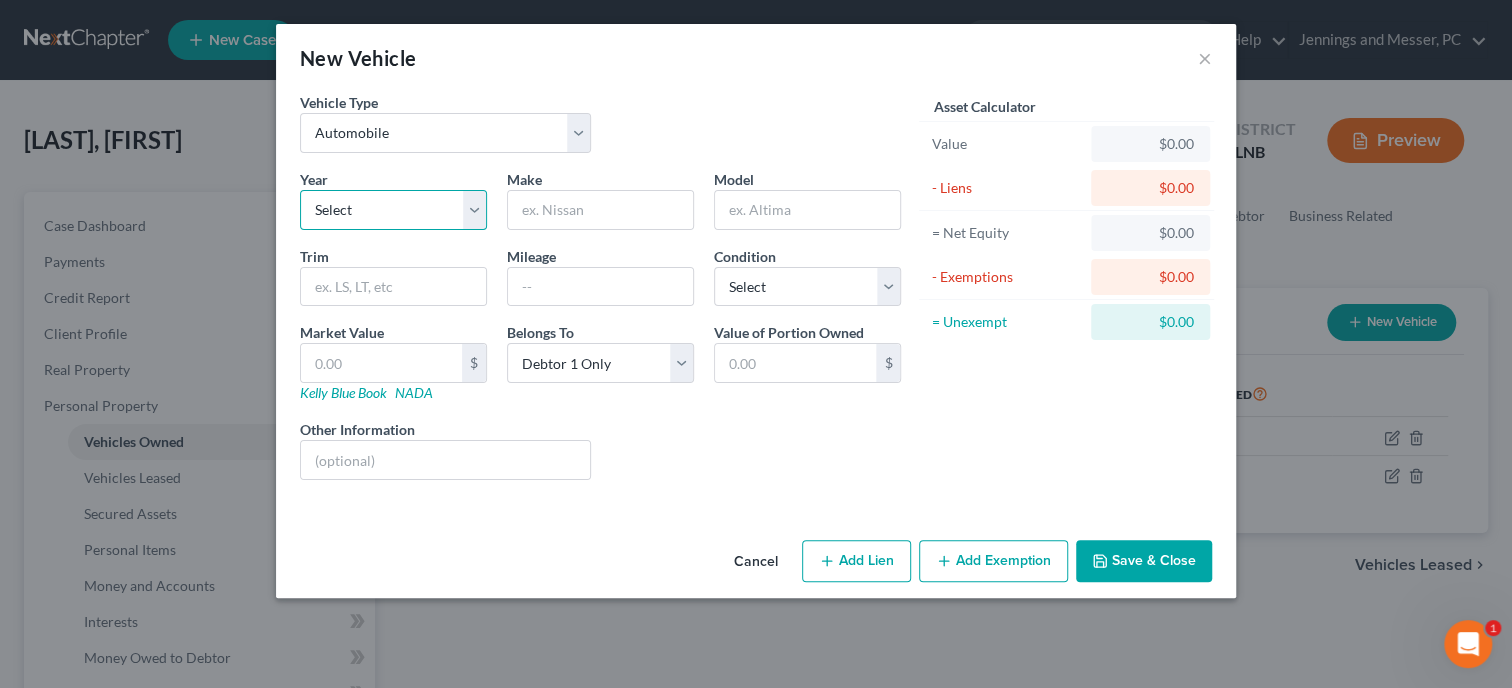 select on "9" 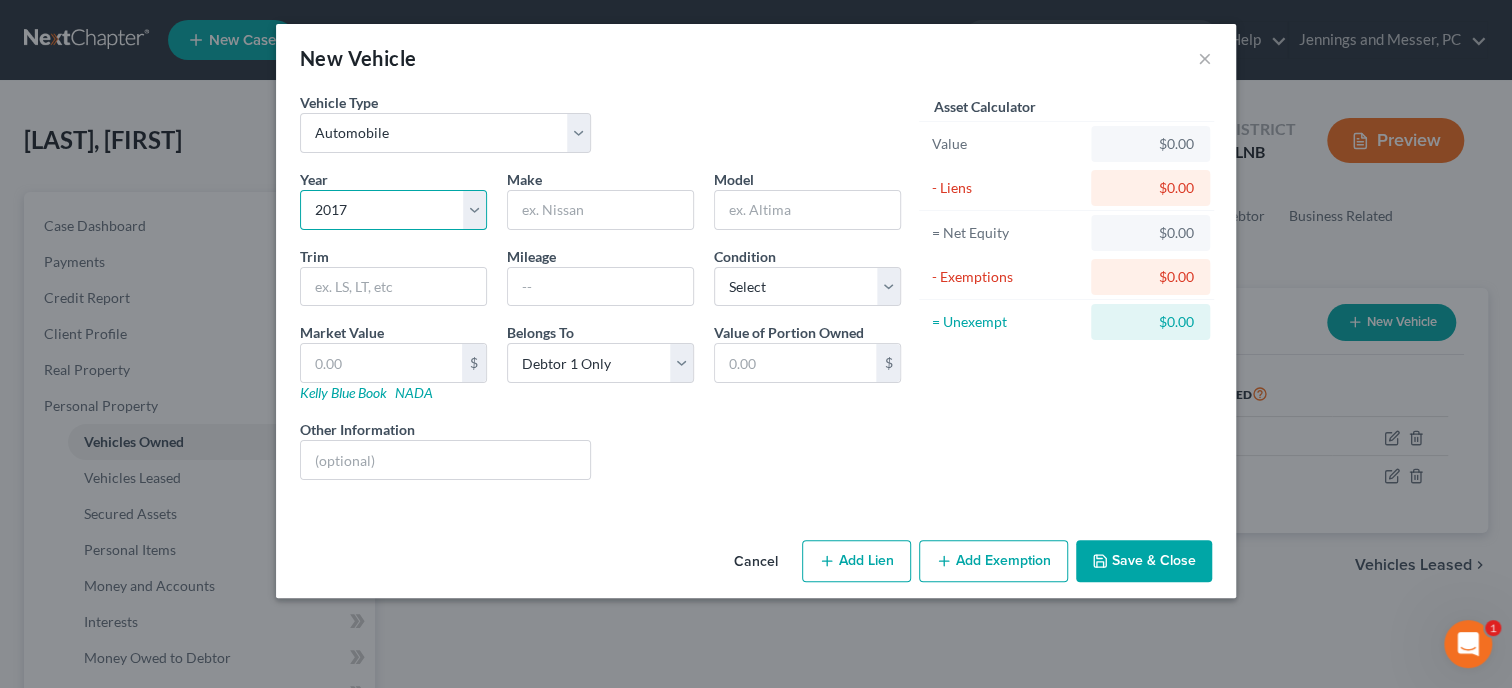 click on "2017" at bounding box center (0, 0) 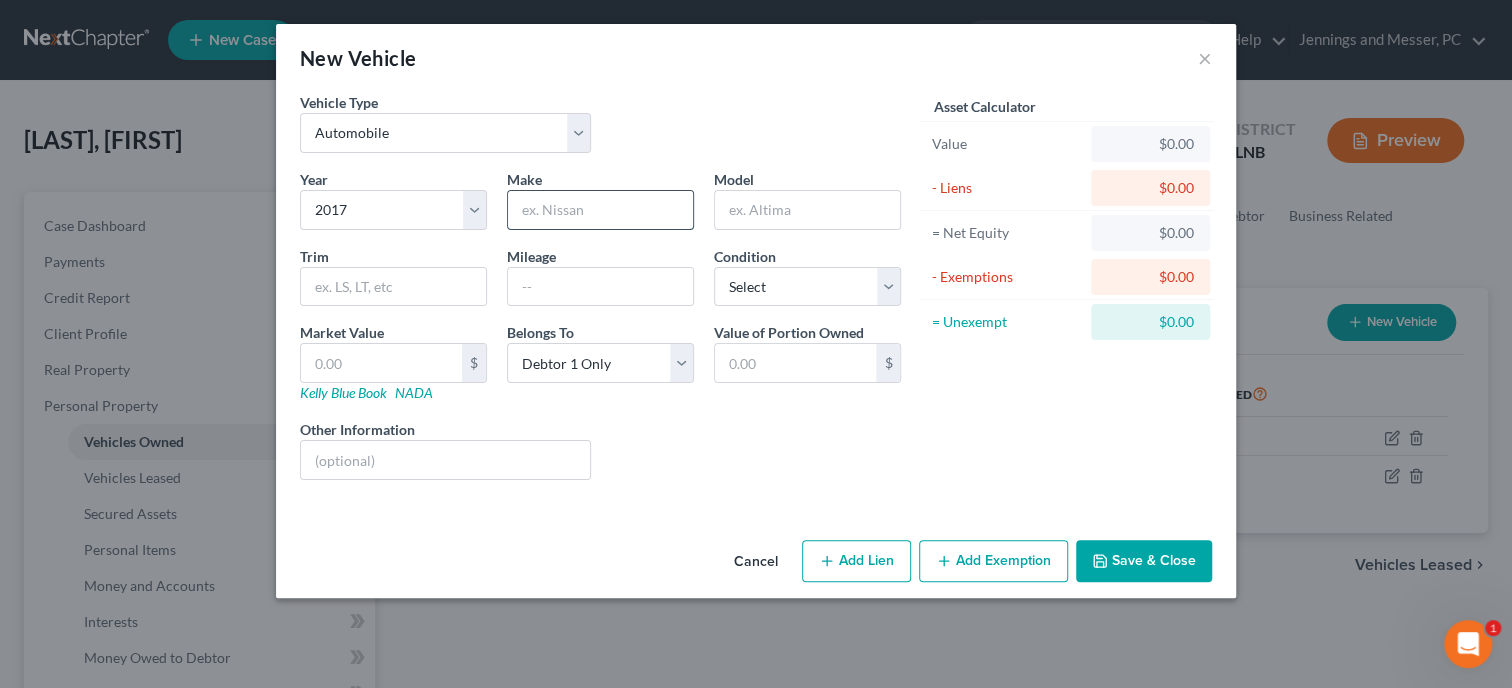 click at bounding box center (600, 210) 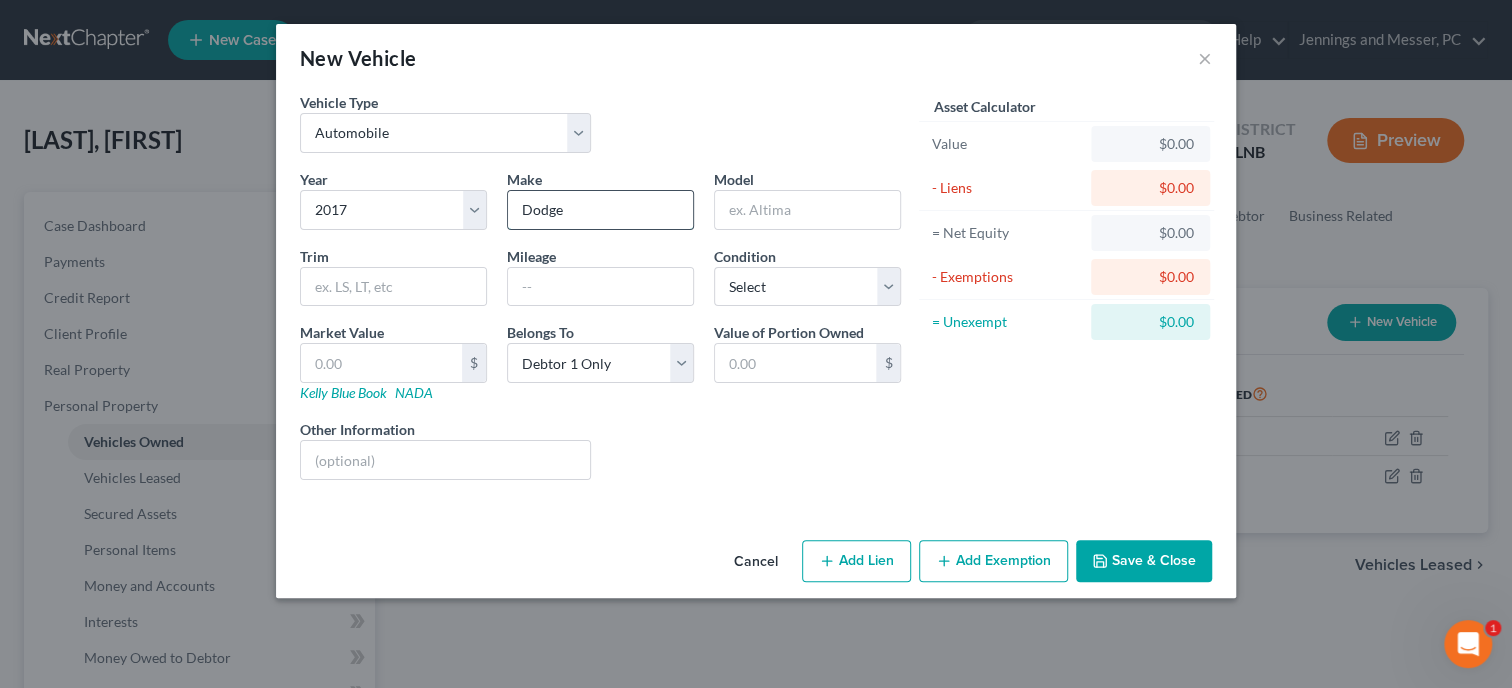 type on "Dodge" 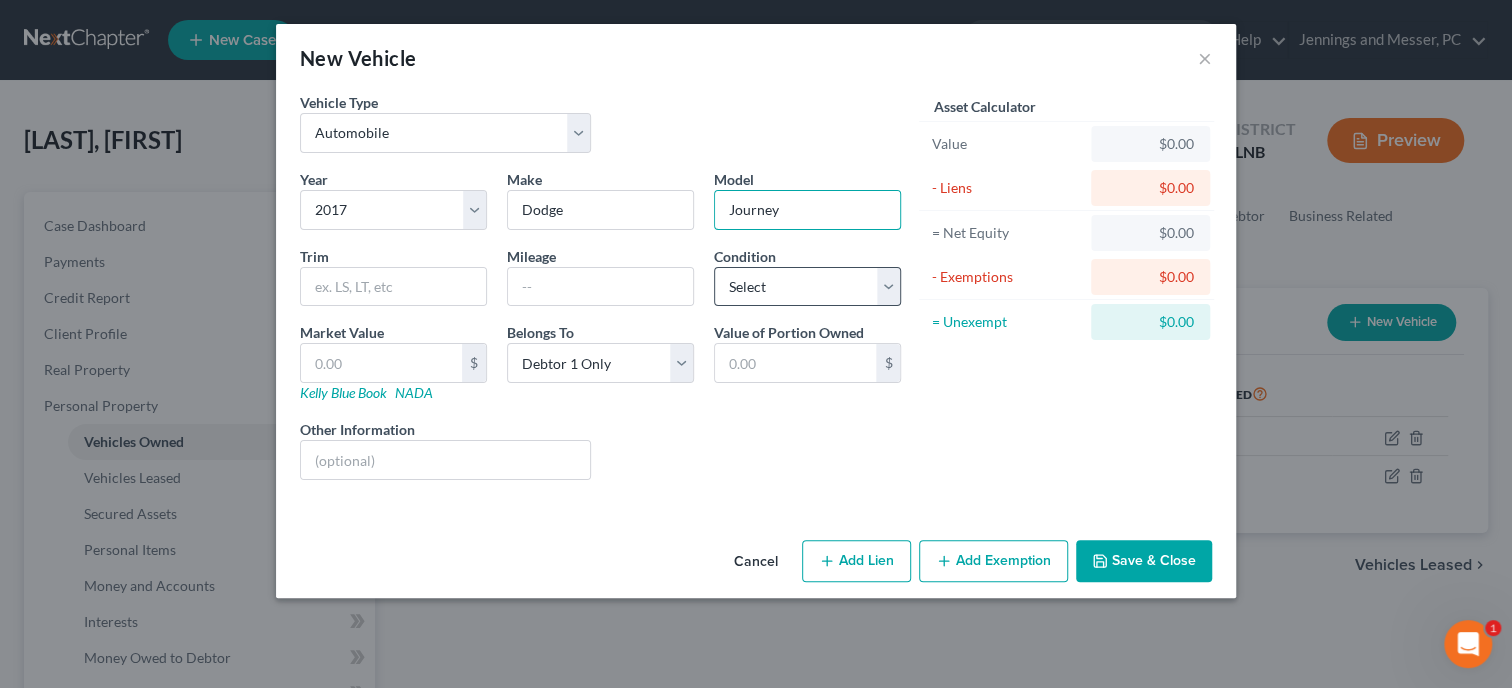 type on "Journey" 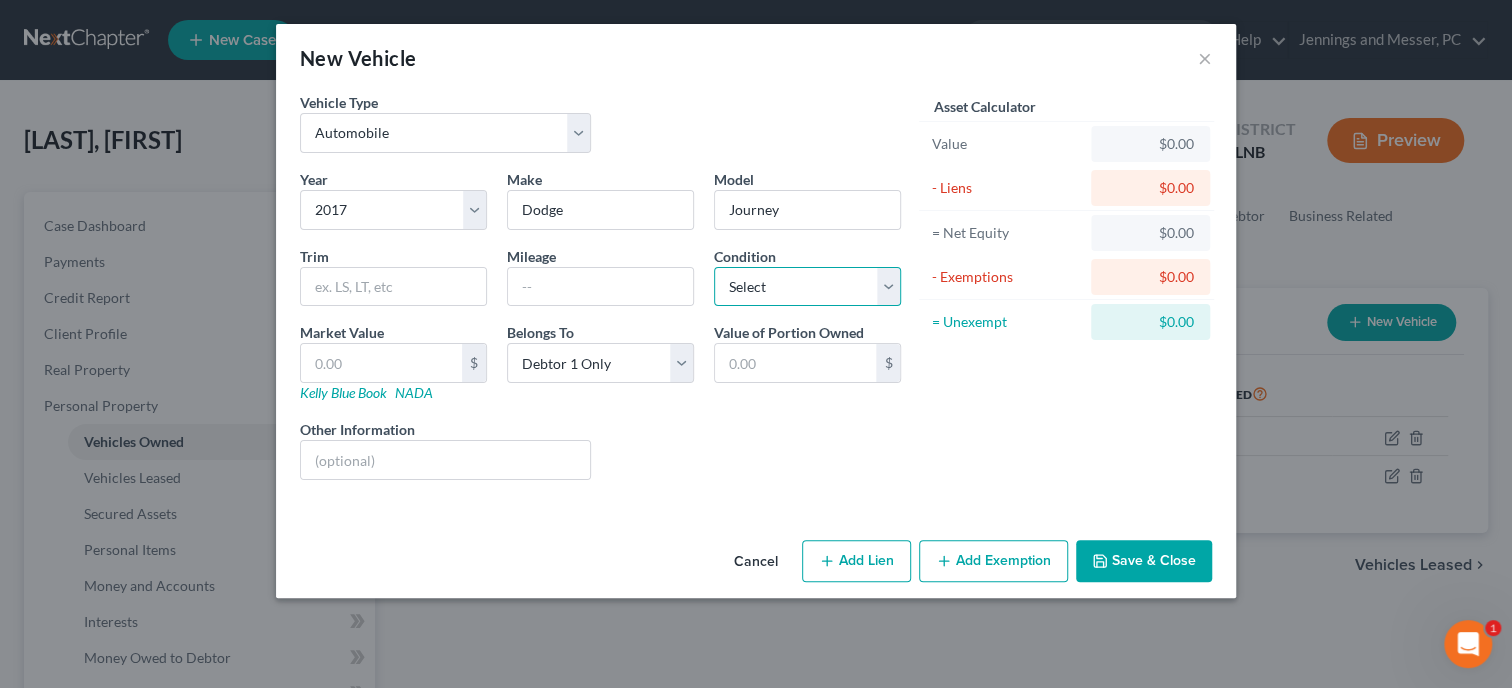 select on "2" 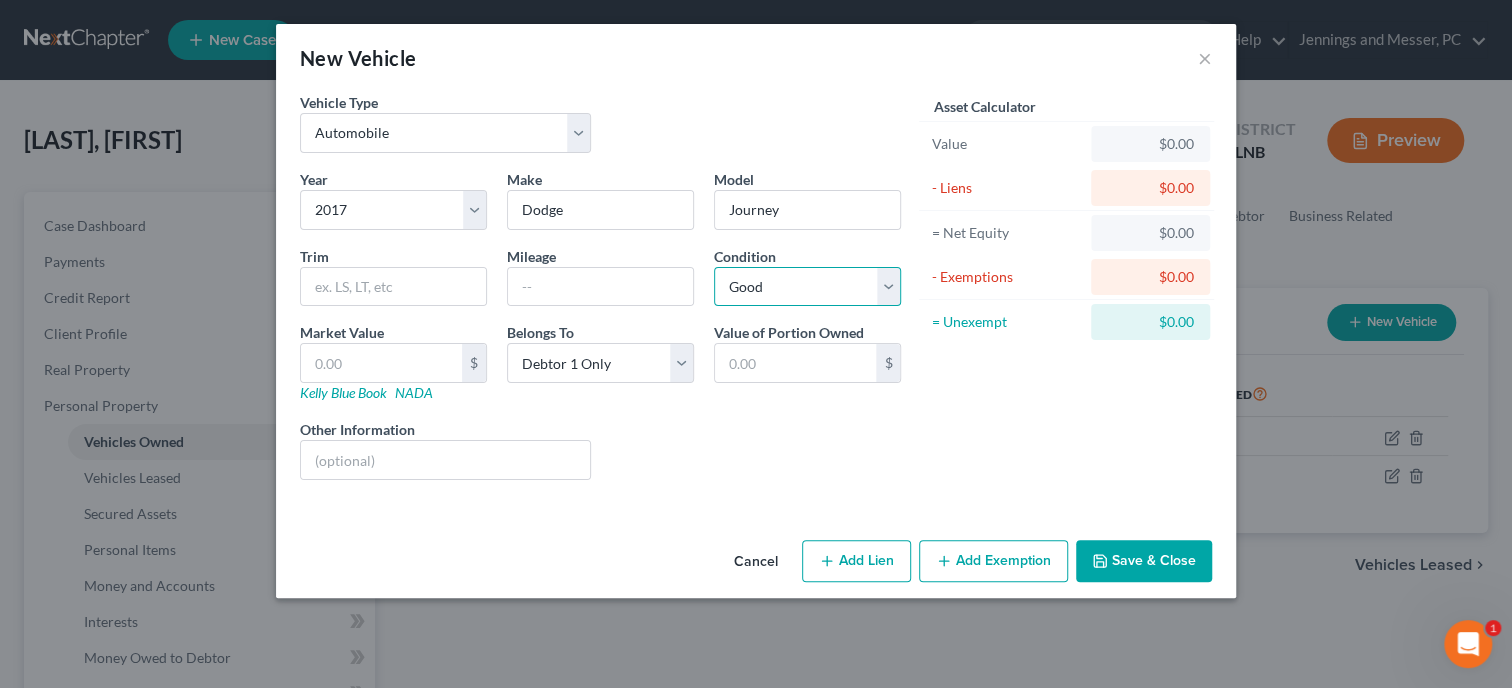 click on "Good" at bounding box center [0, 0] 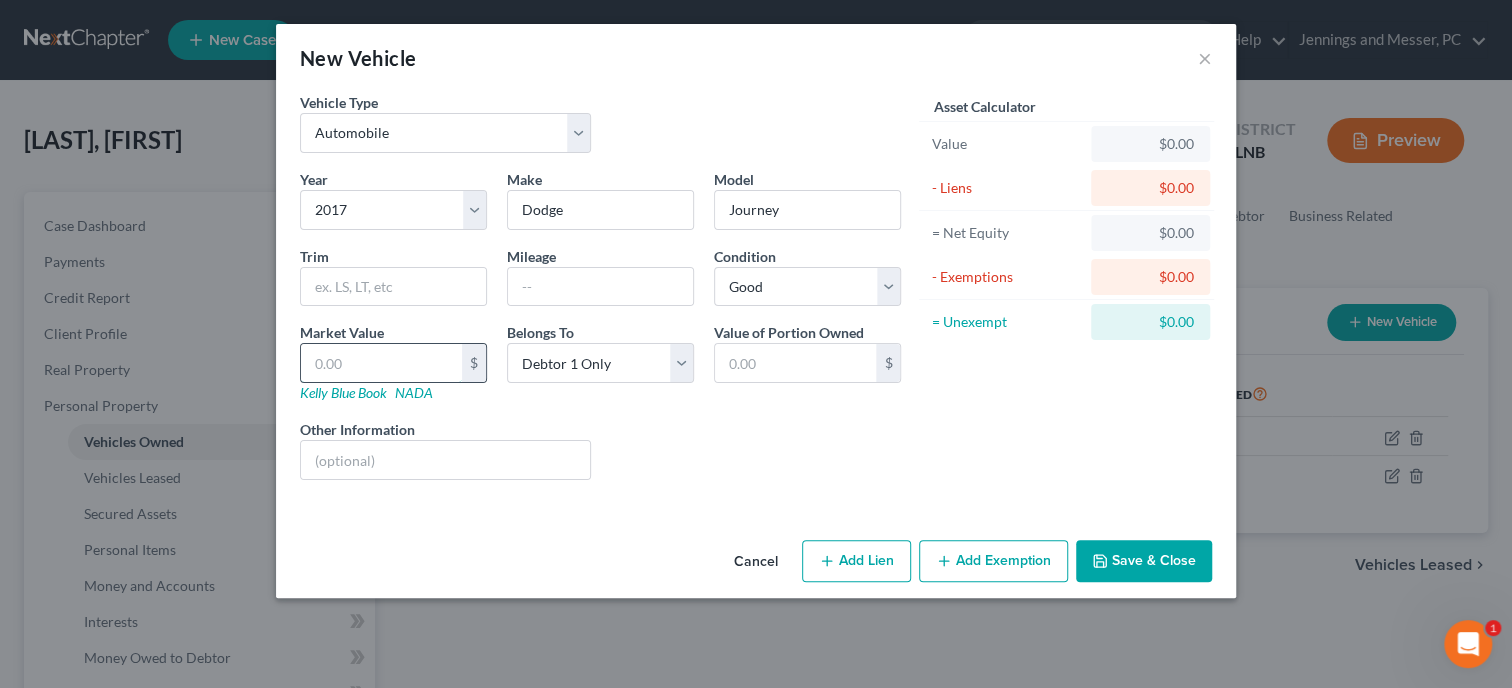 click at bounding box center (381, 363) 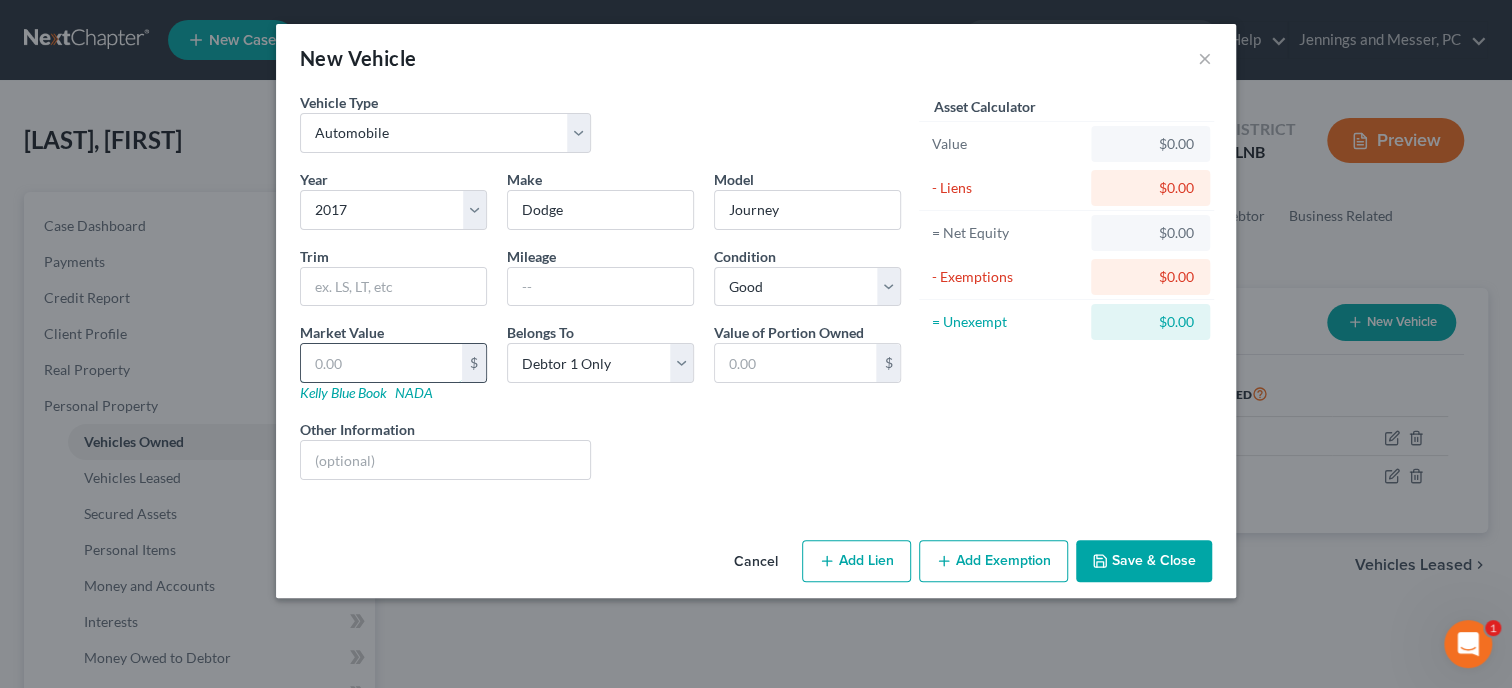 click at bounding box center [381, 363] 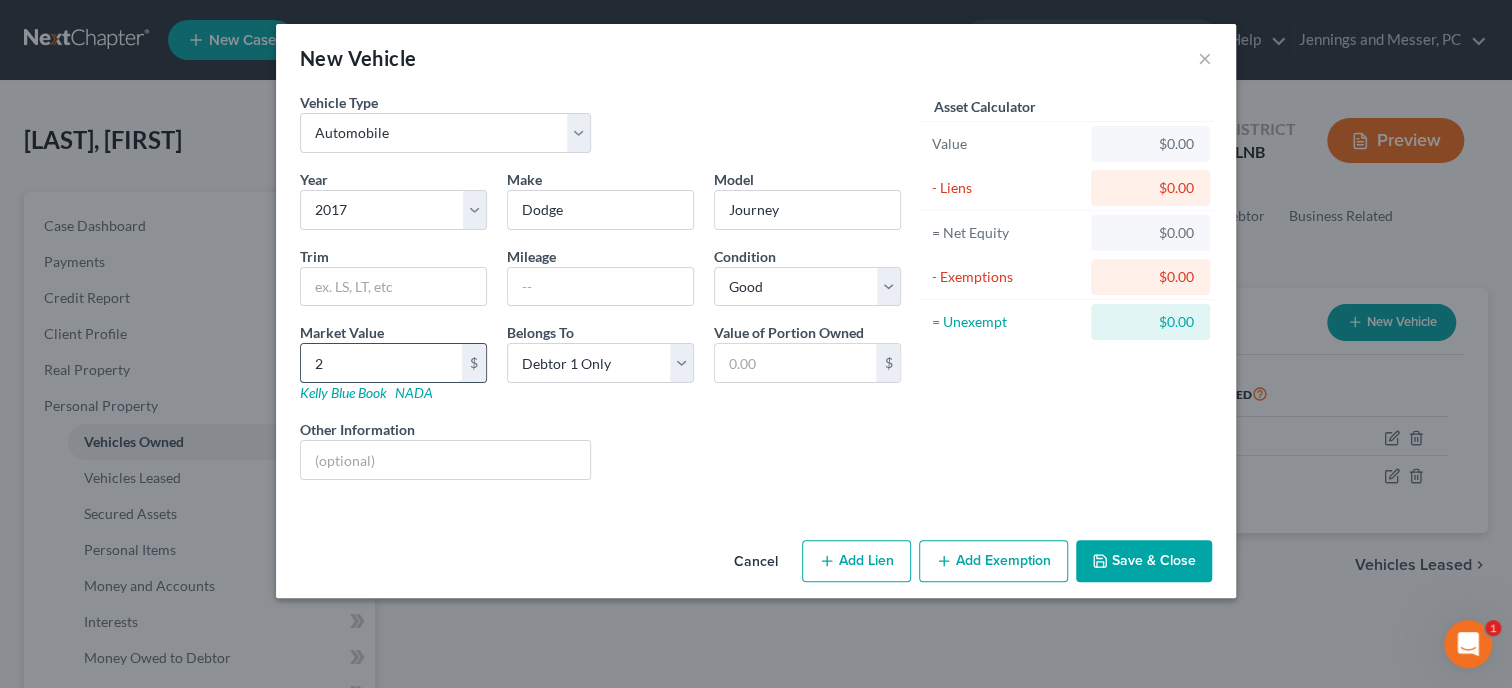 type on "2.00" 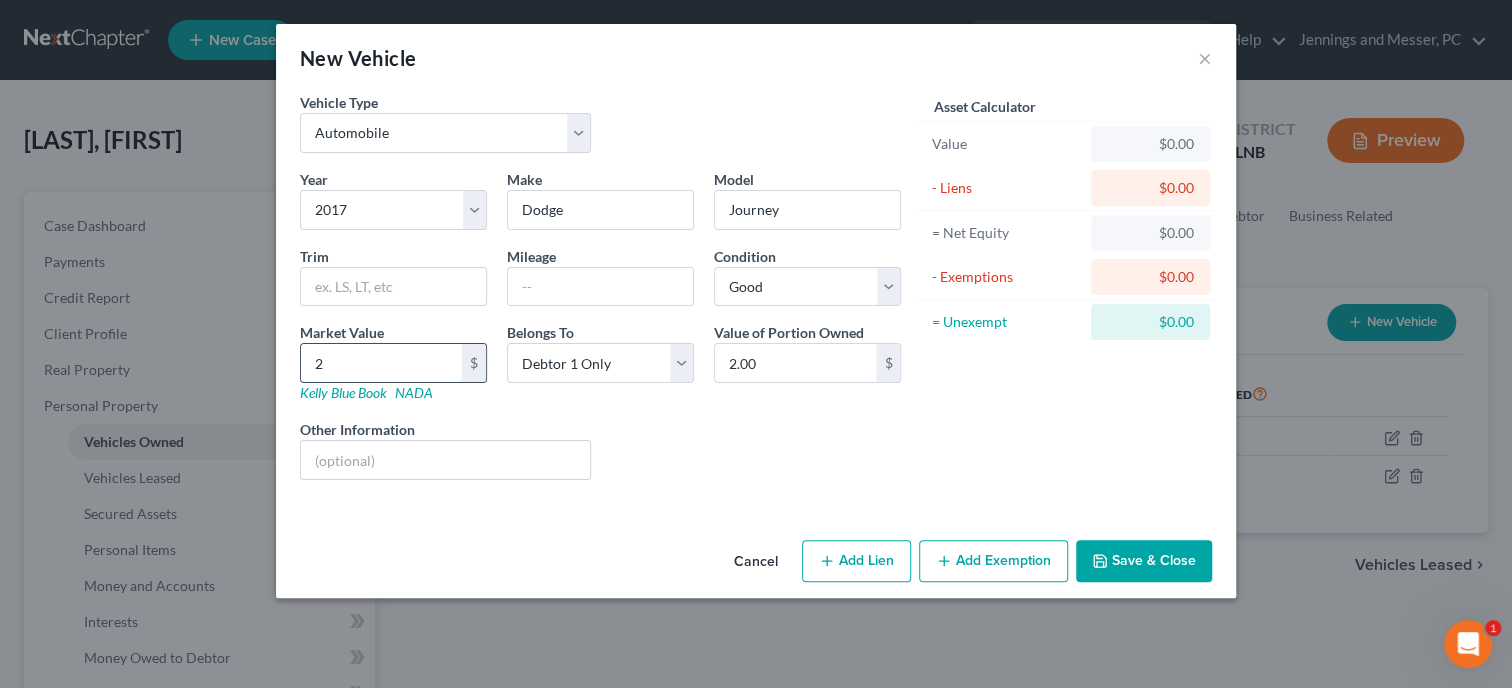 type on "26" 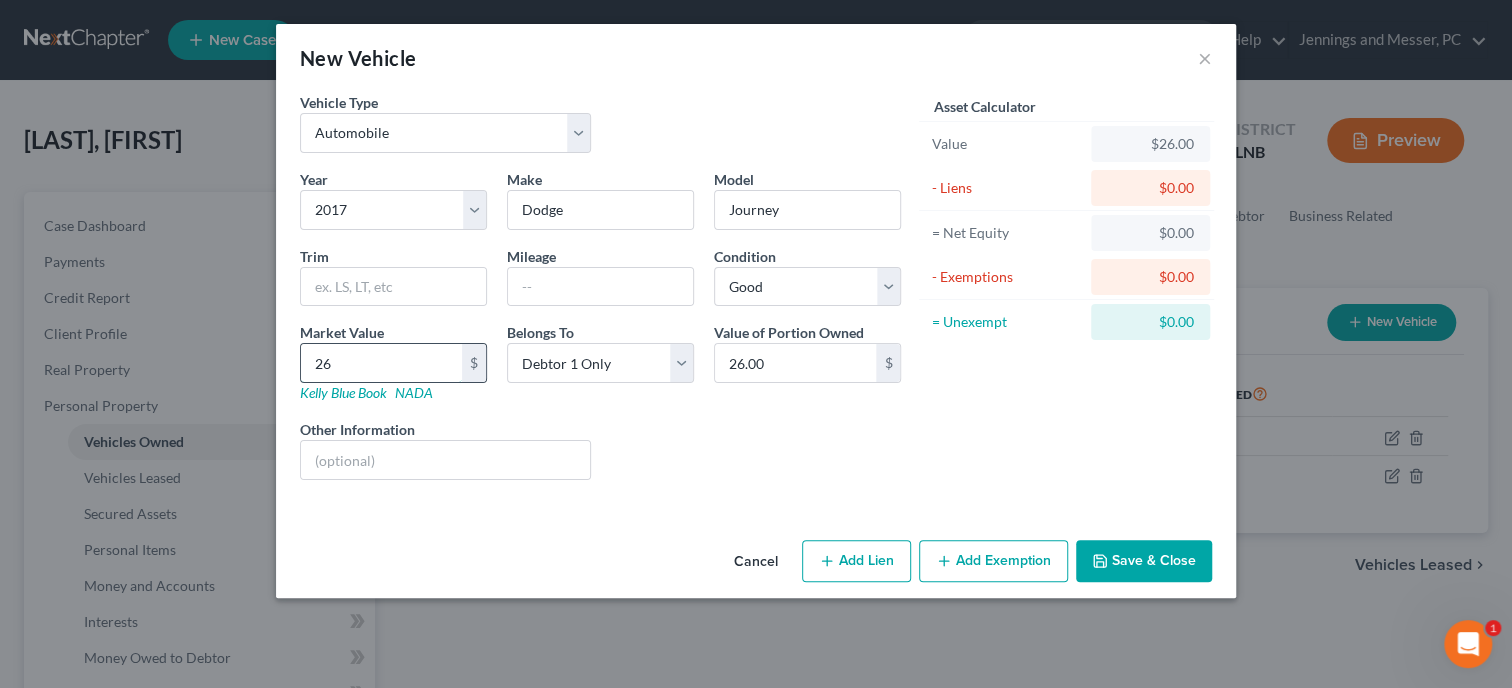 type on "264" 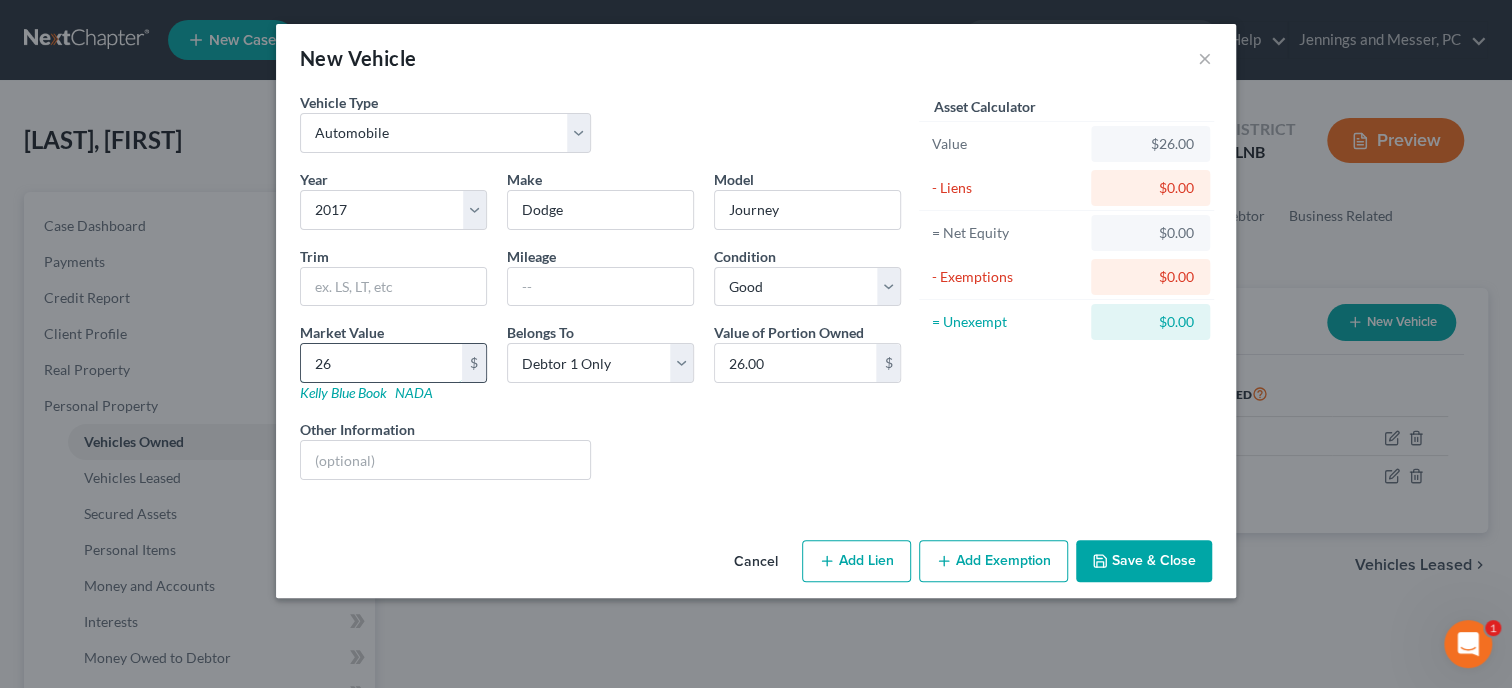 type on "264.00" 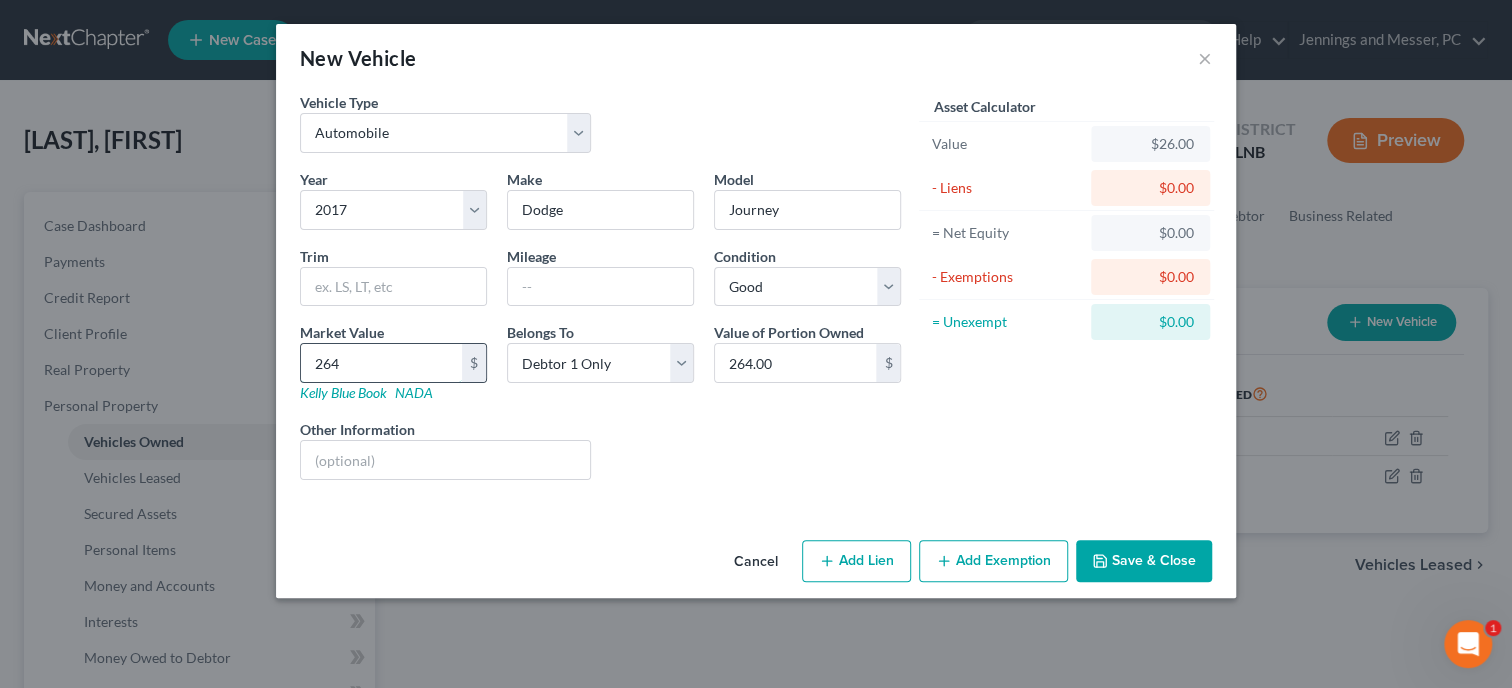 type on "2640" 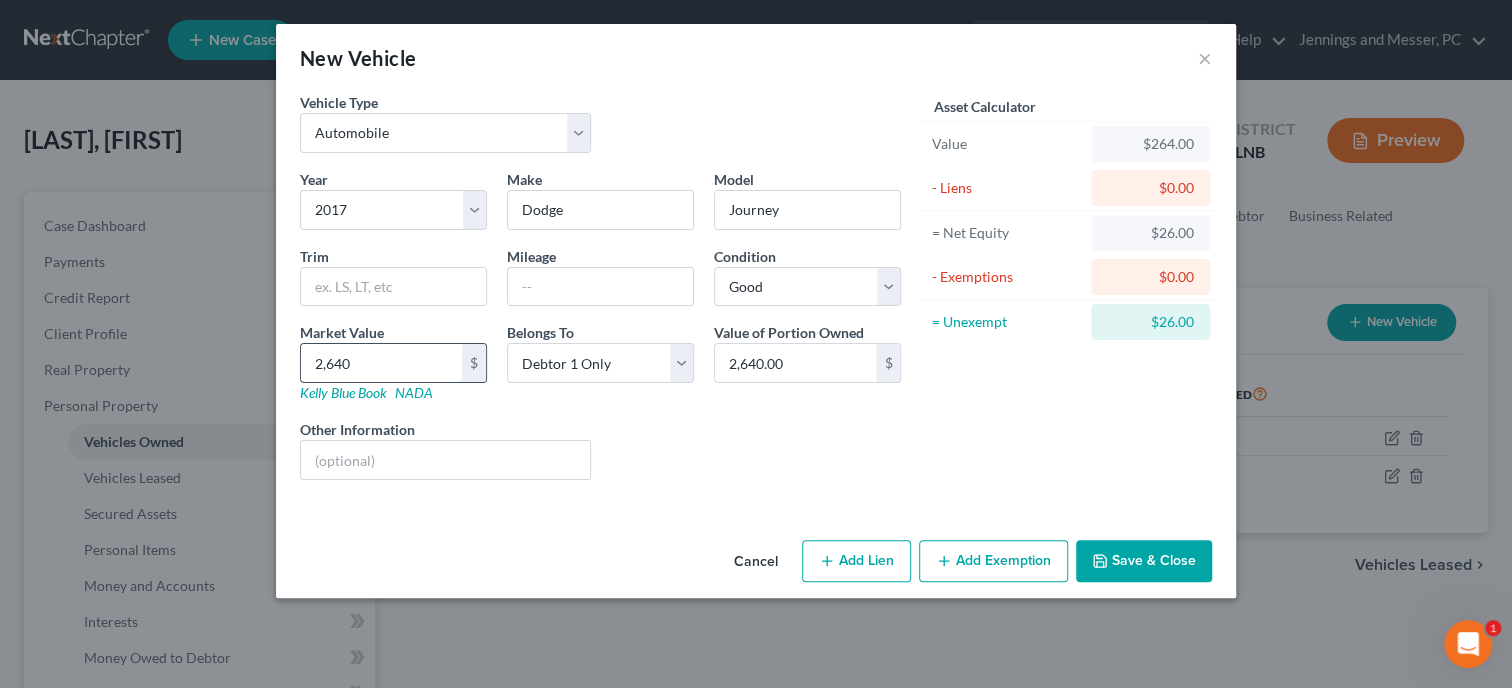 type on "2,6401" 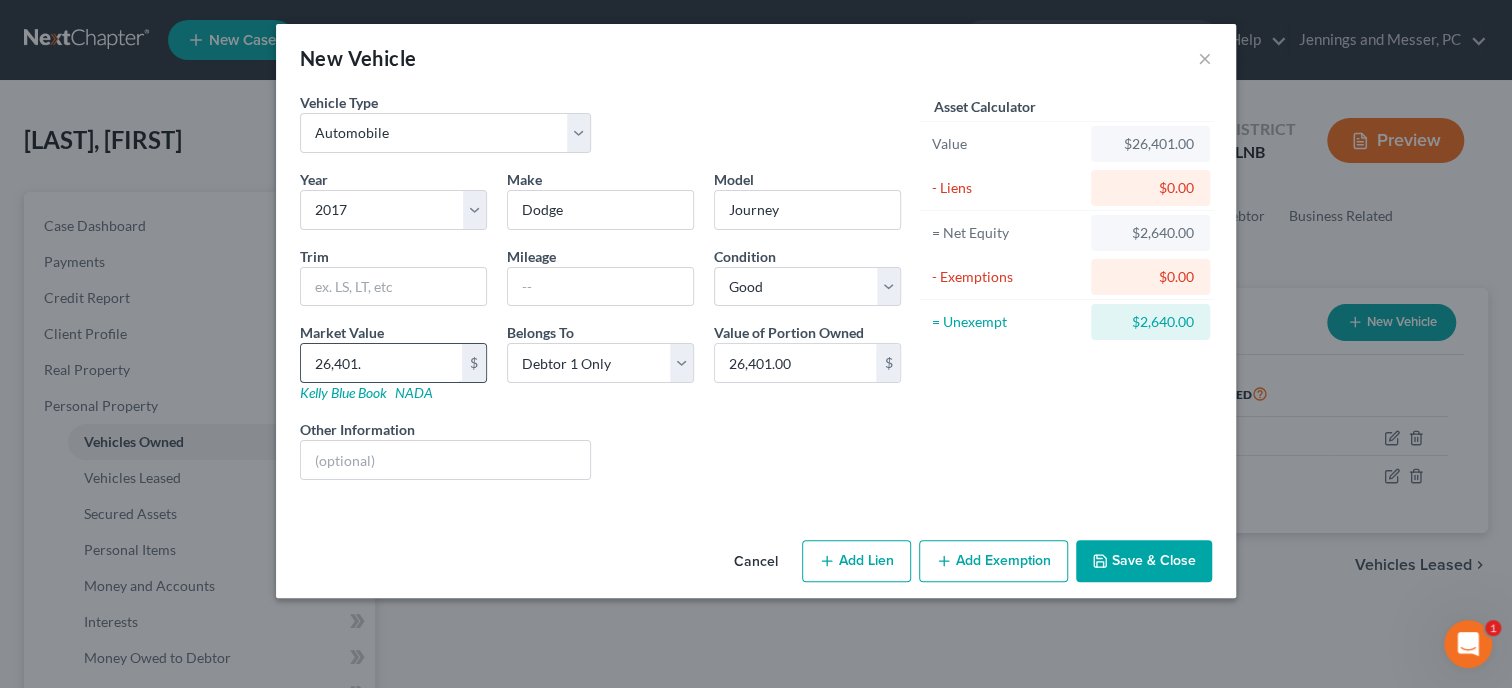 type on "26,401.2" 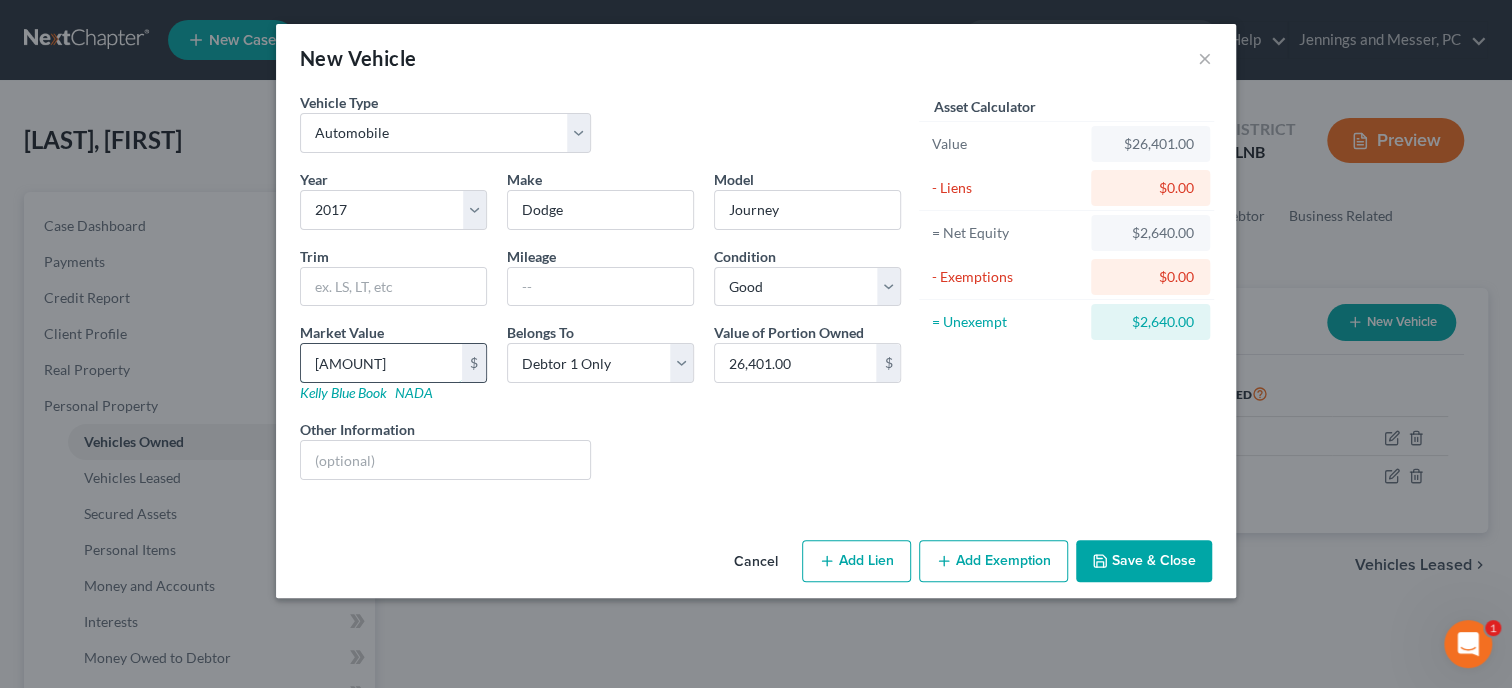 type on "26,401.20" 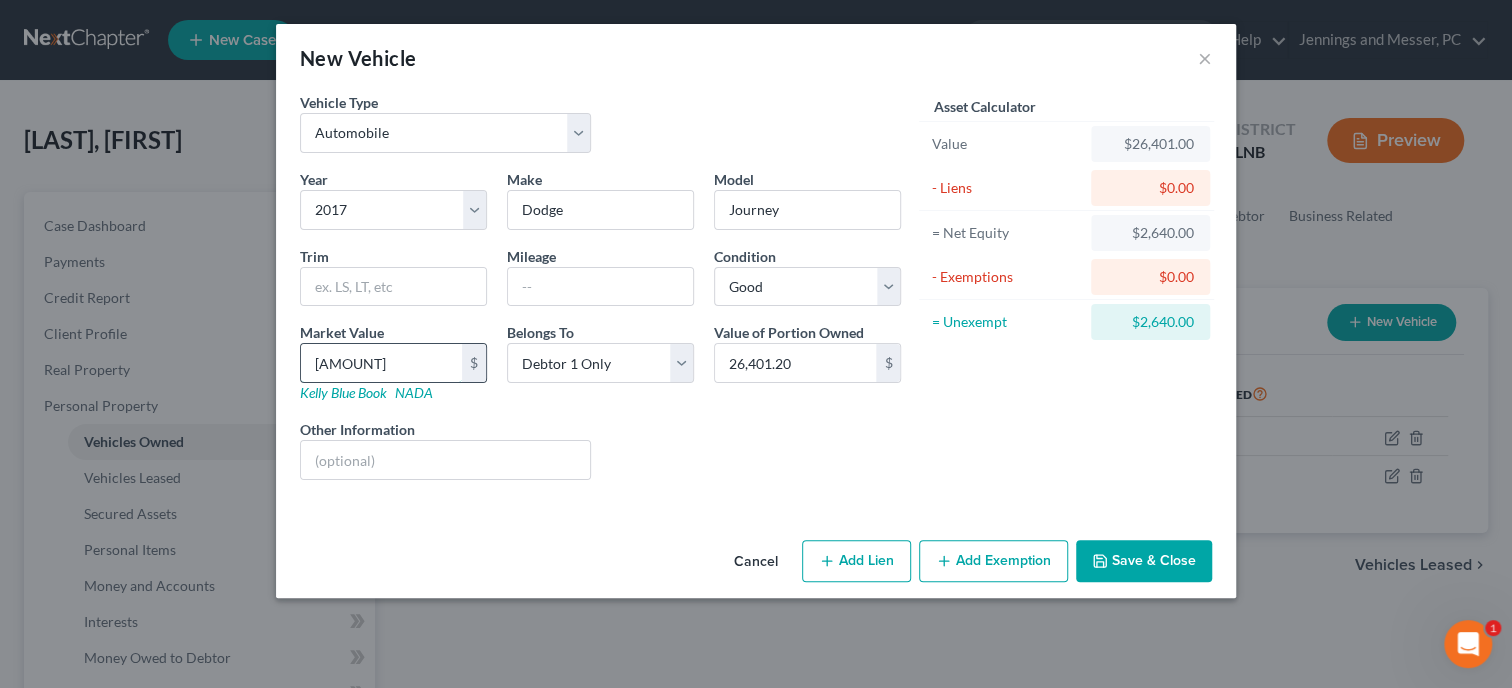 type on "26,401.23" 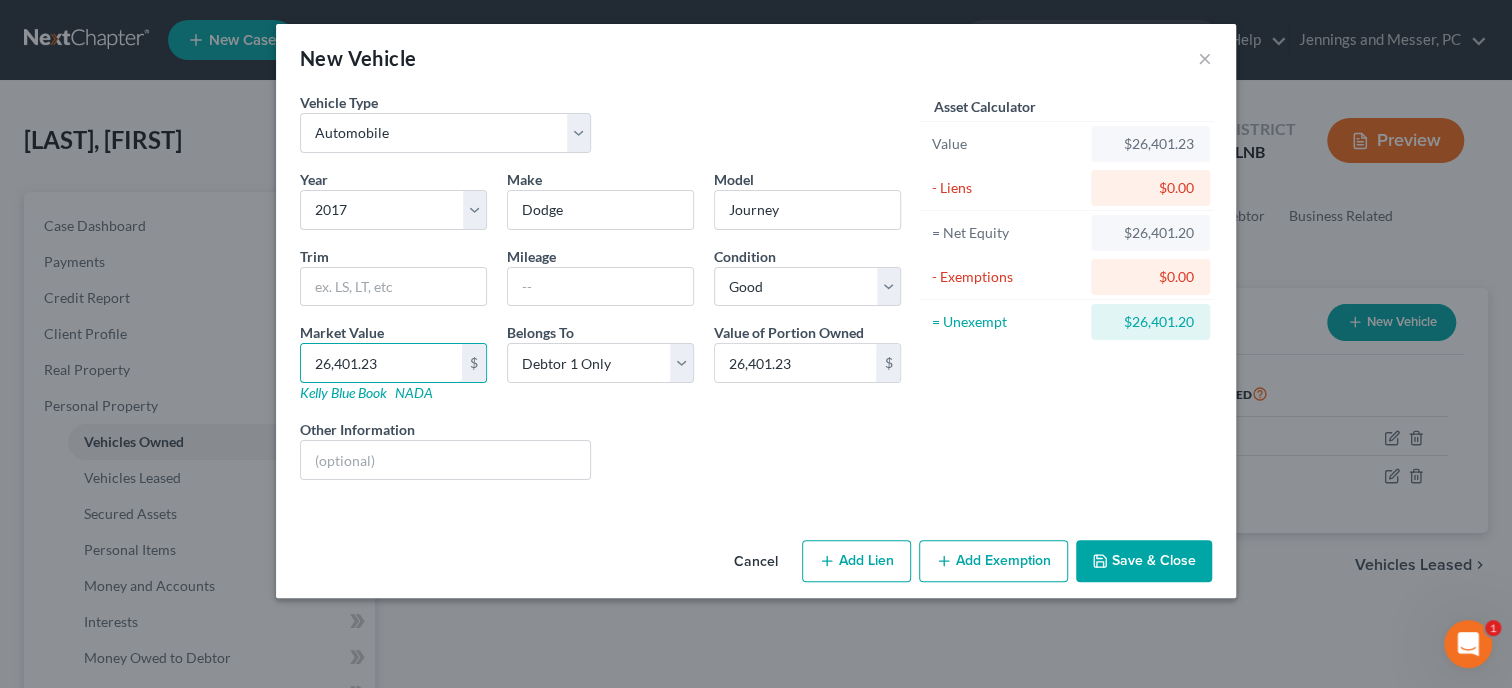 type on "26,401.23" 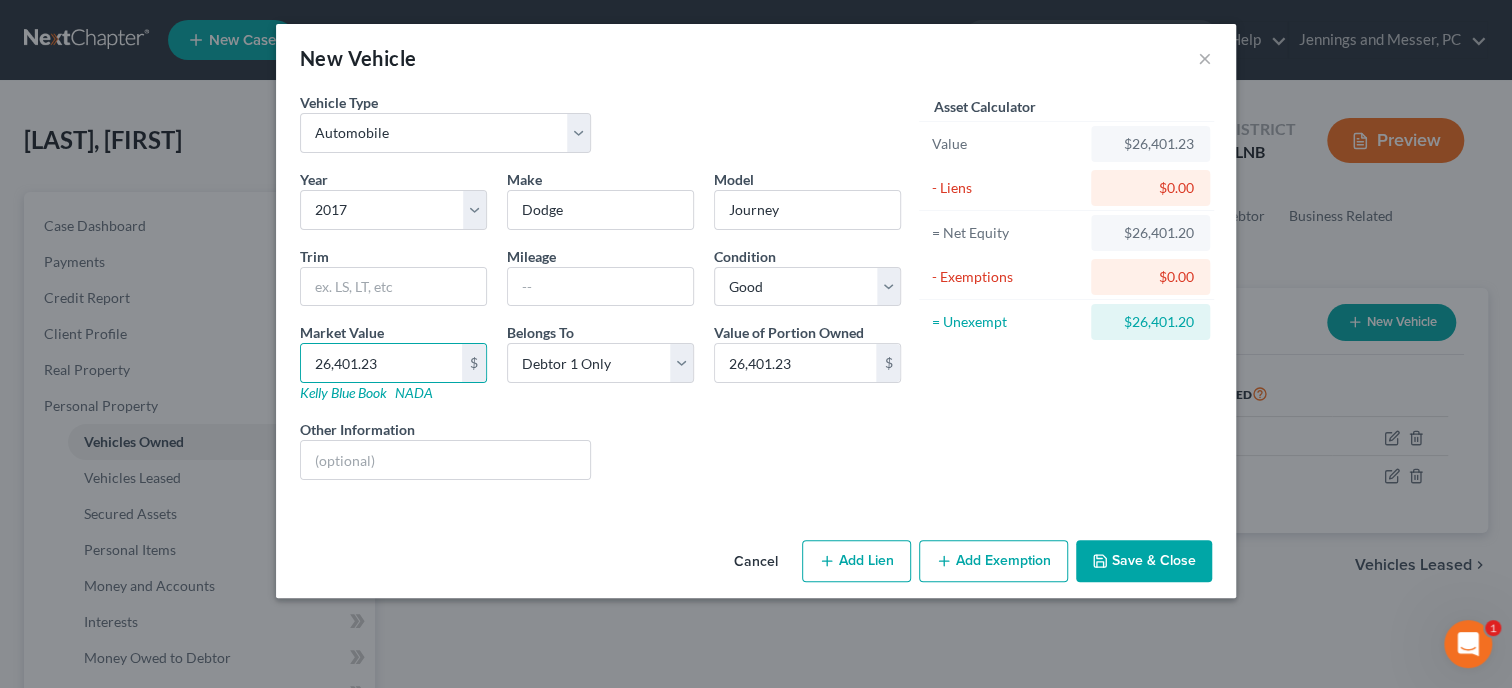 click on "Add Lien" at bounding box center [856, 561] 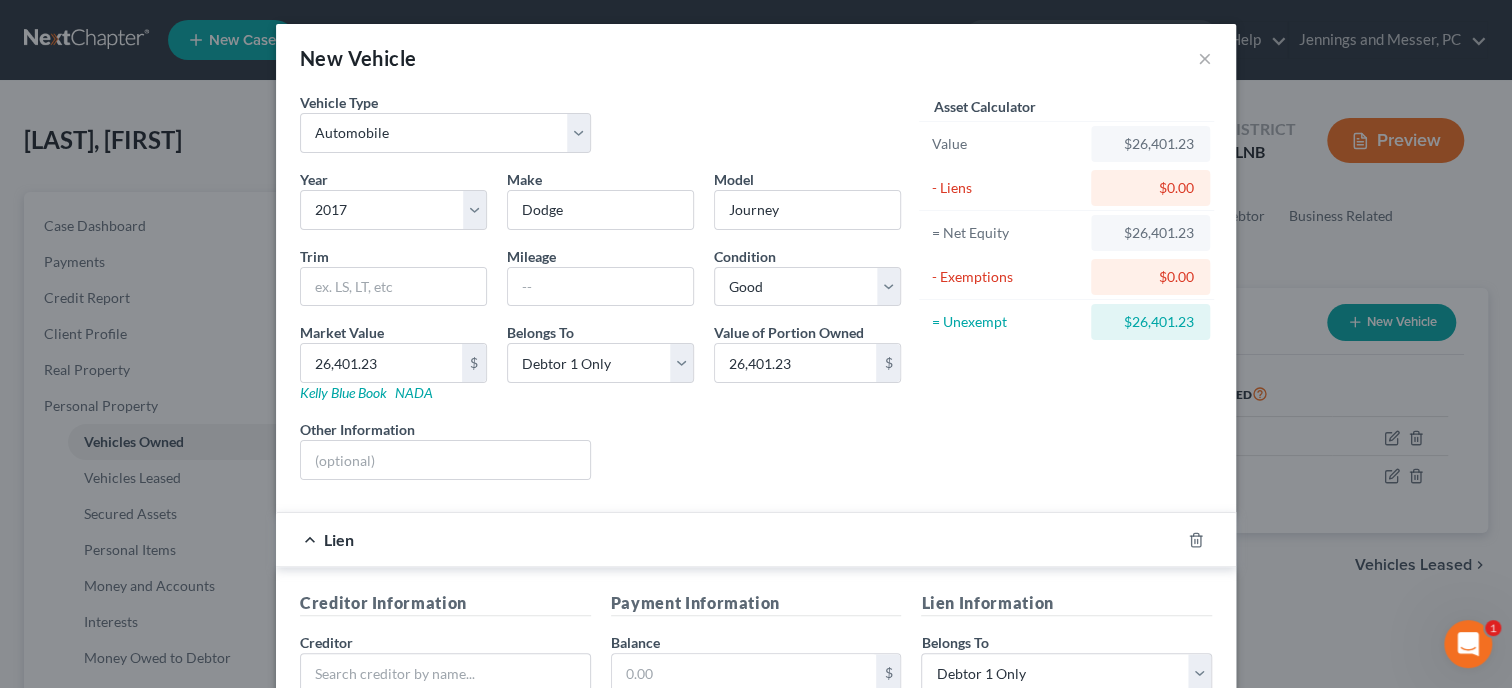scroll, scrollTop: 102, scrollLeft: 0, axis: vertical 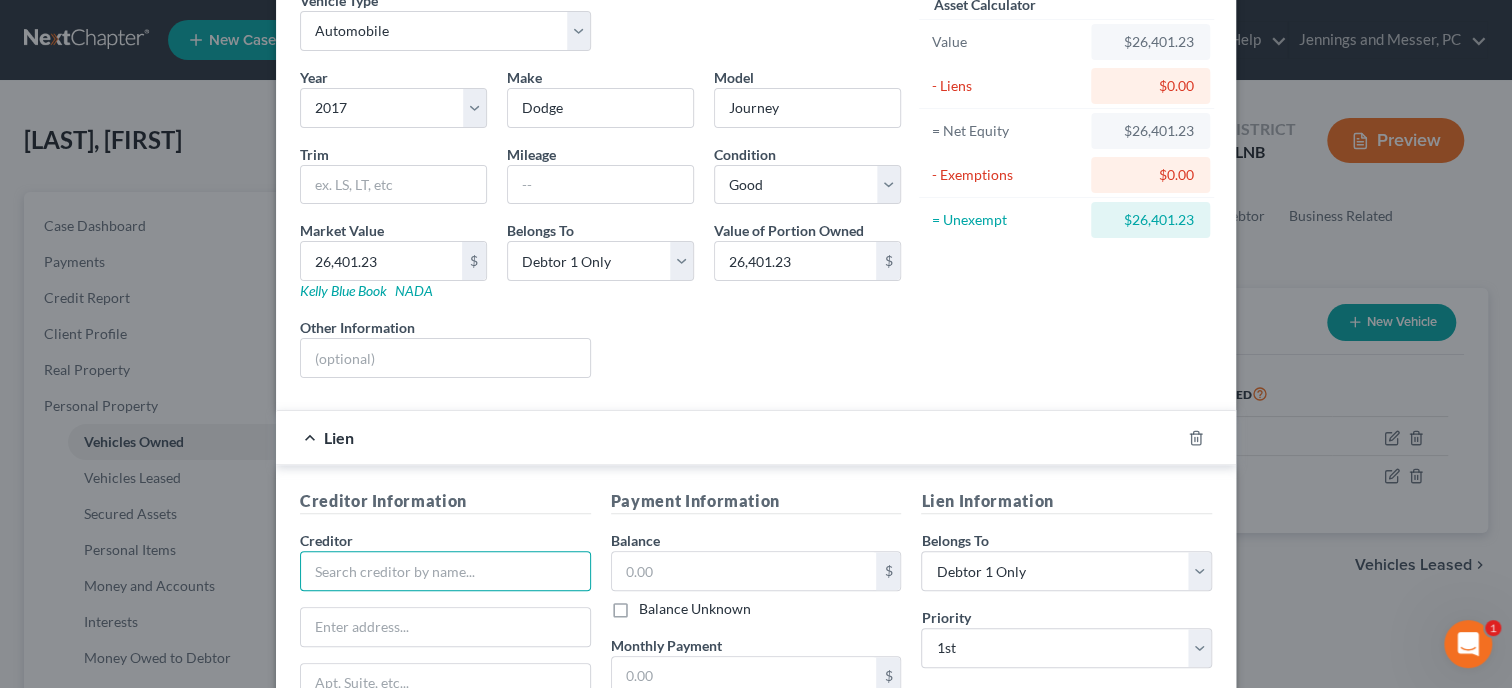 click at bounding box center (445, 571) 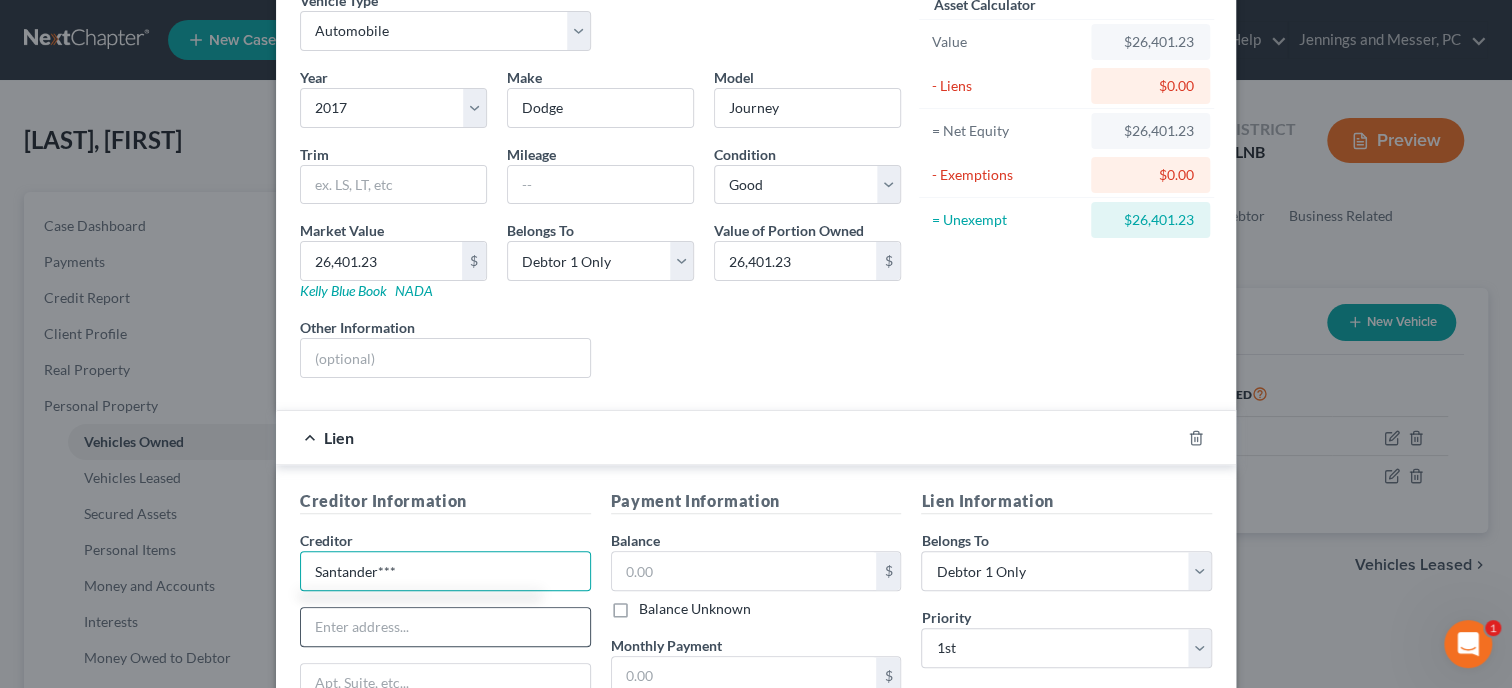 type on "Santander***" 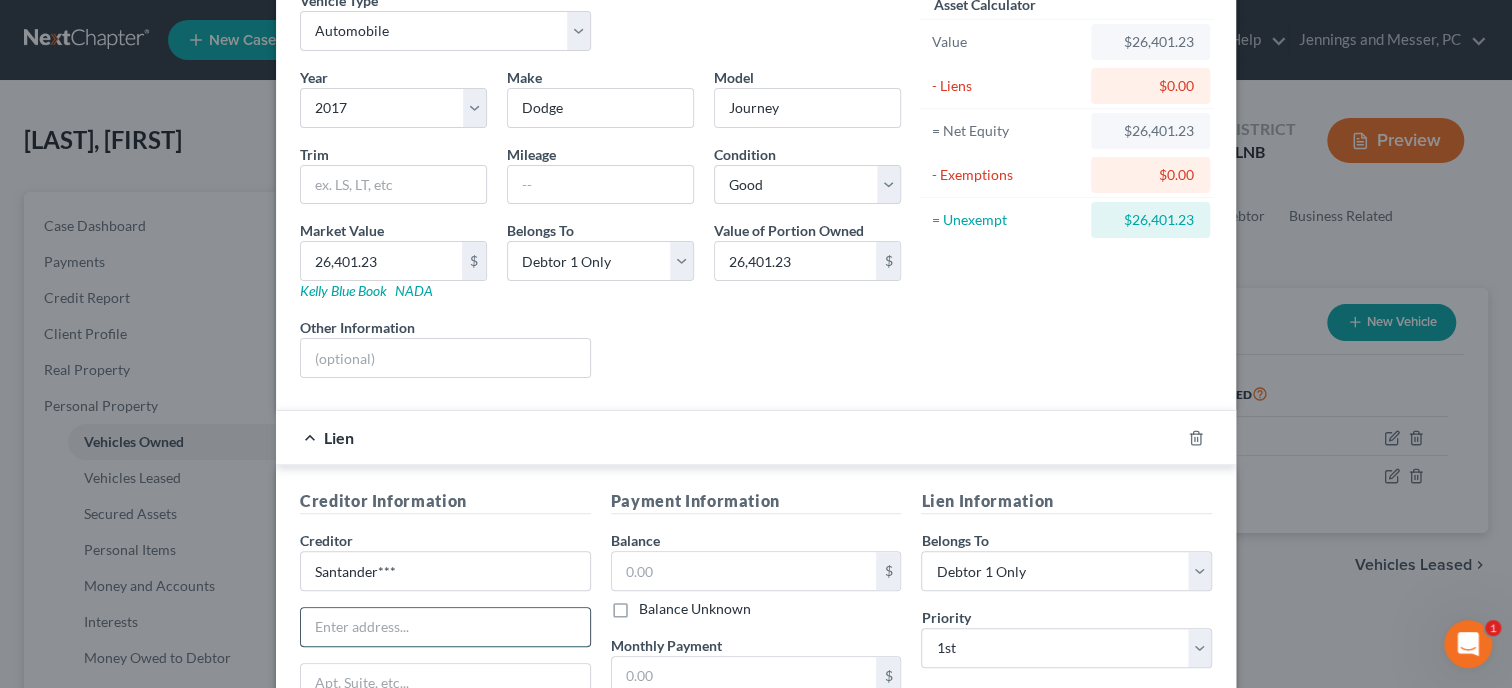 click at bounding box center (445, 627) 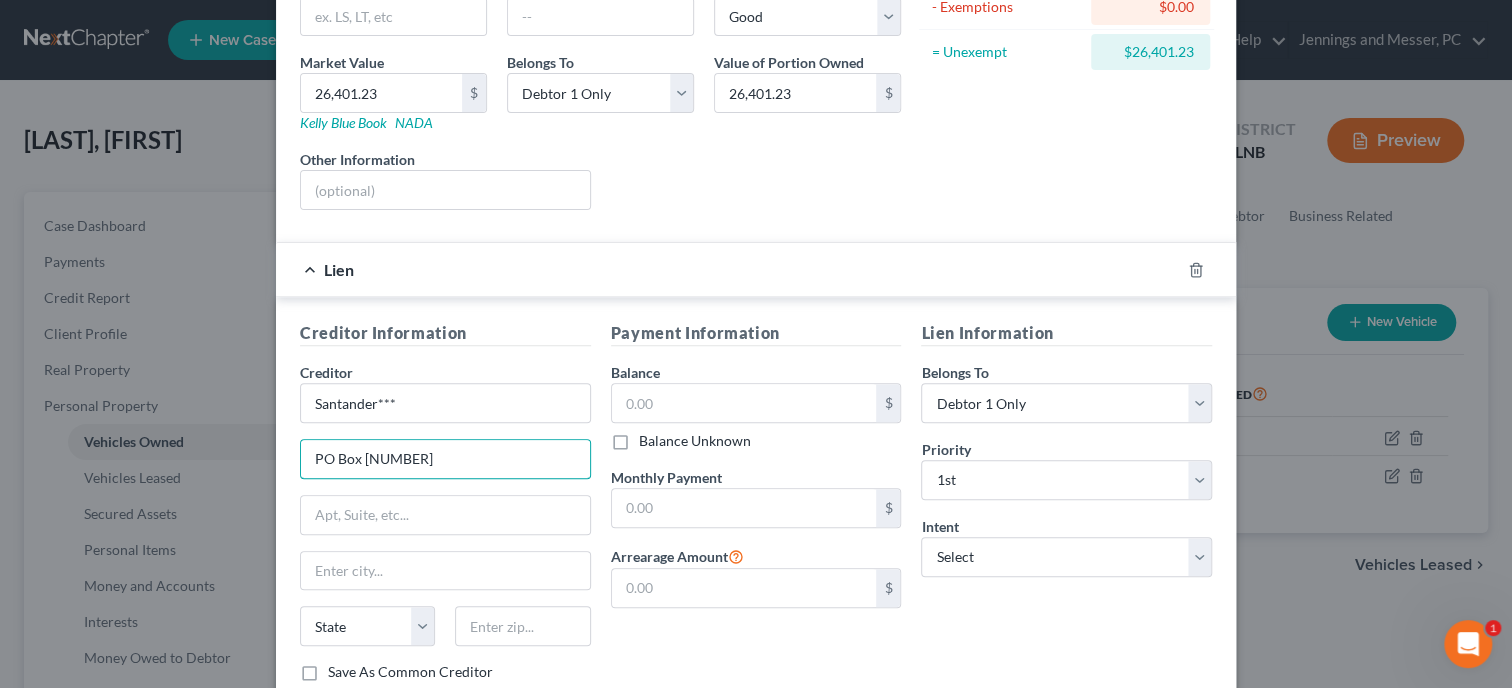 scroll, scrollTop: 308, scrollLeft: 0, axis: vertical 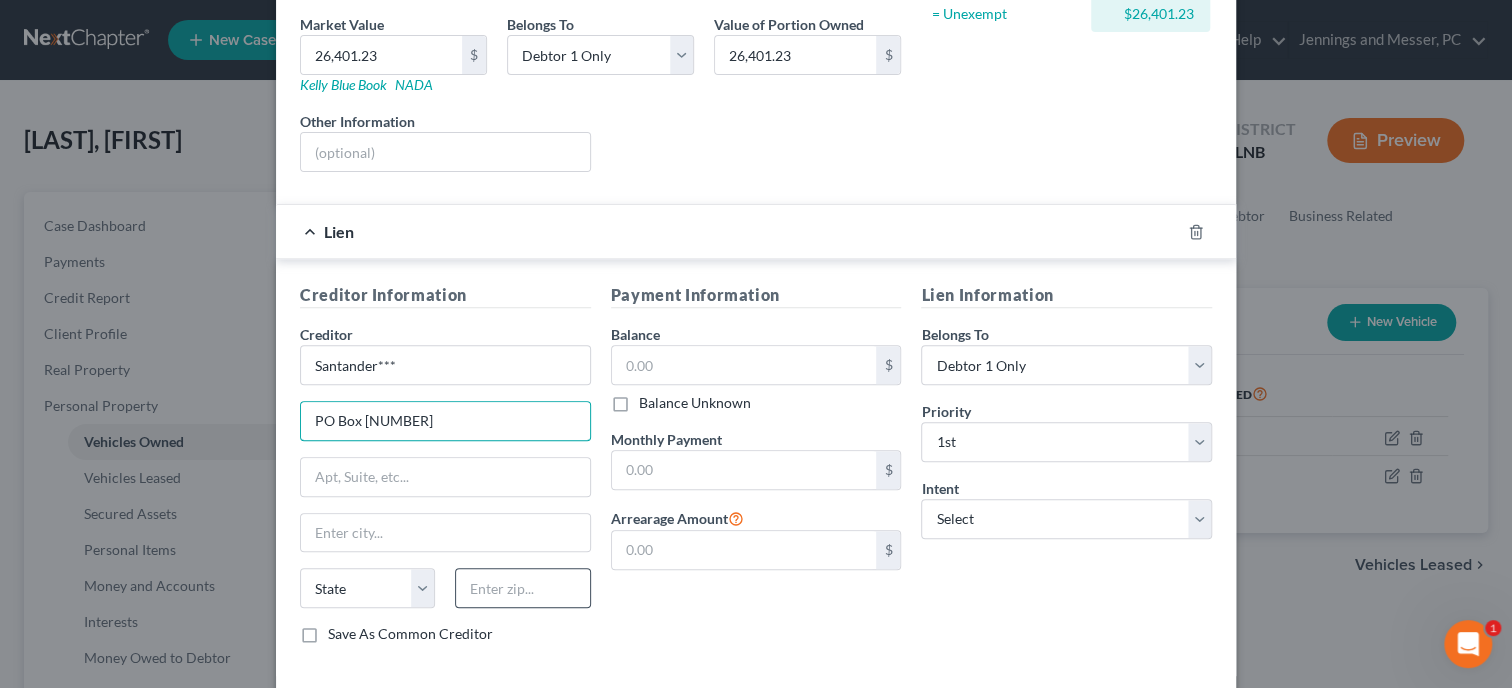 type on "PO Box 961275" 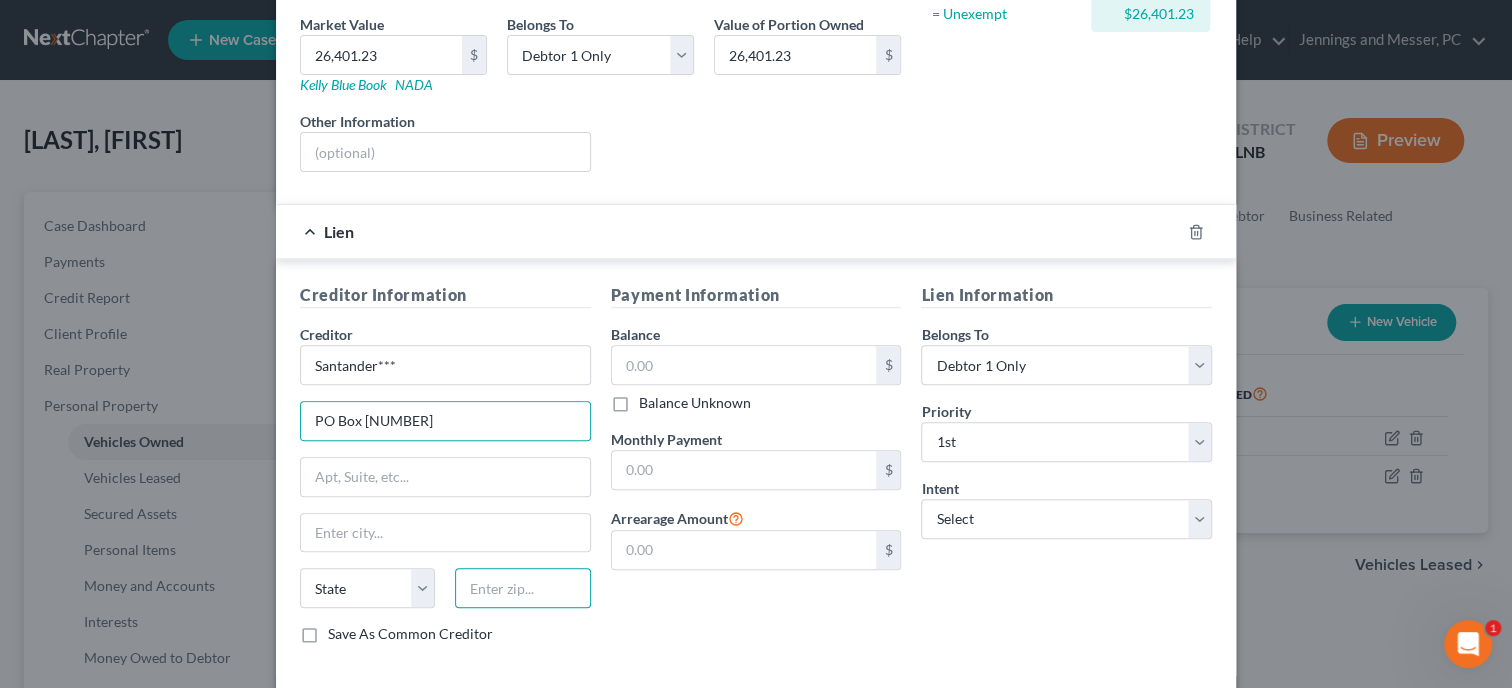 click at bounding box center (522, 588) 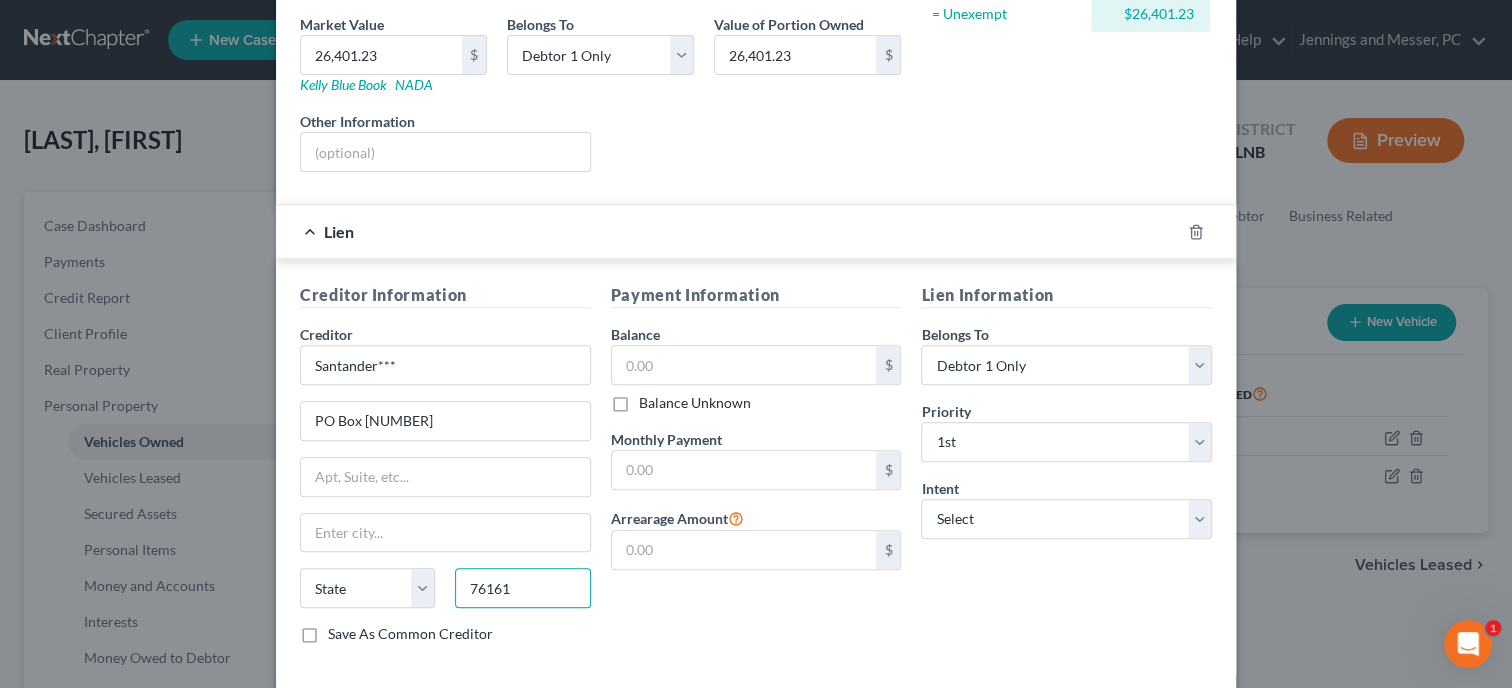 type on "76161" 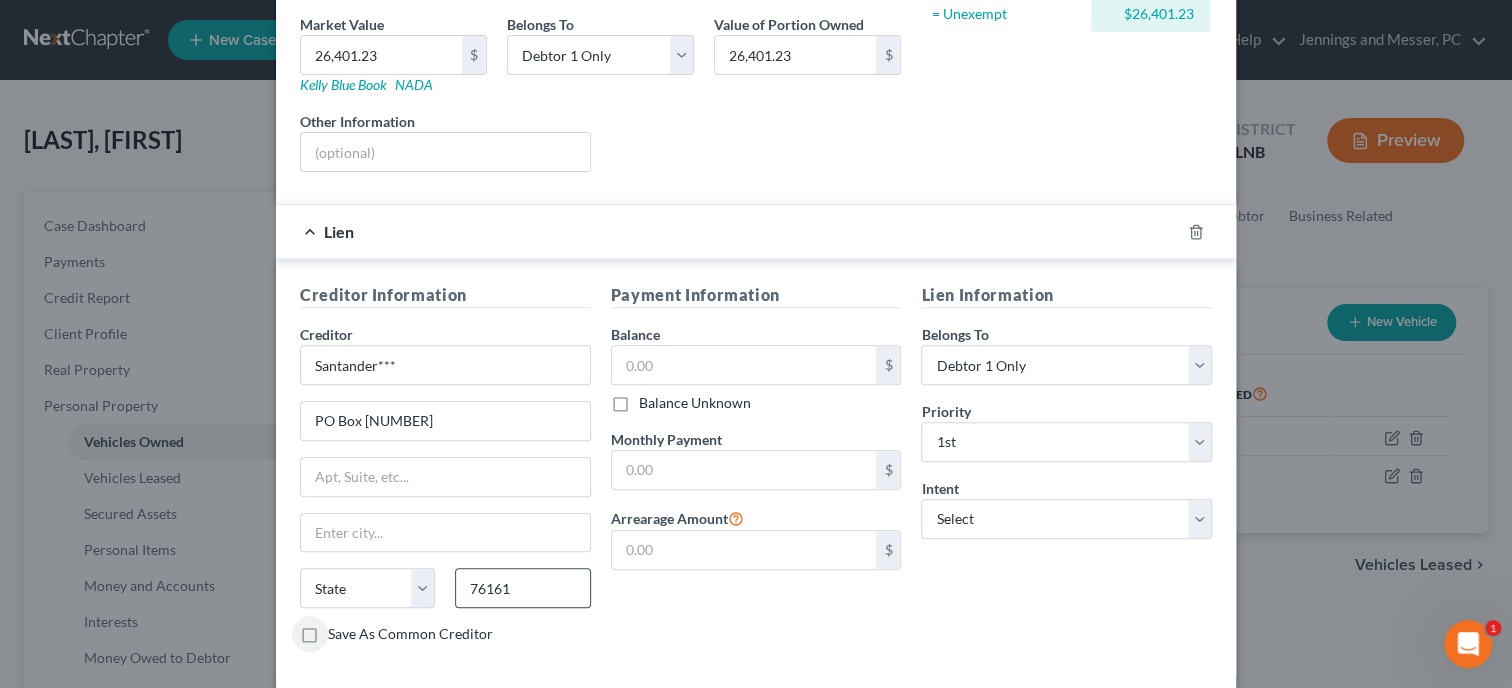 type on "Fort Worth" 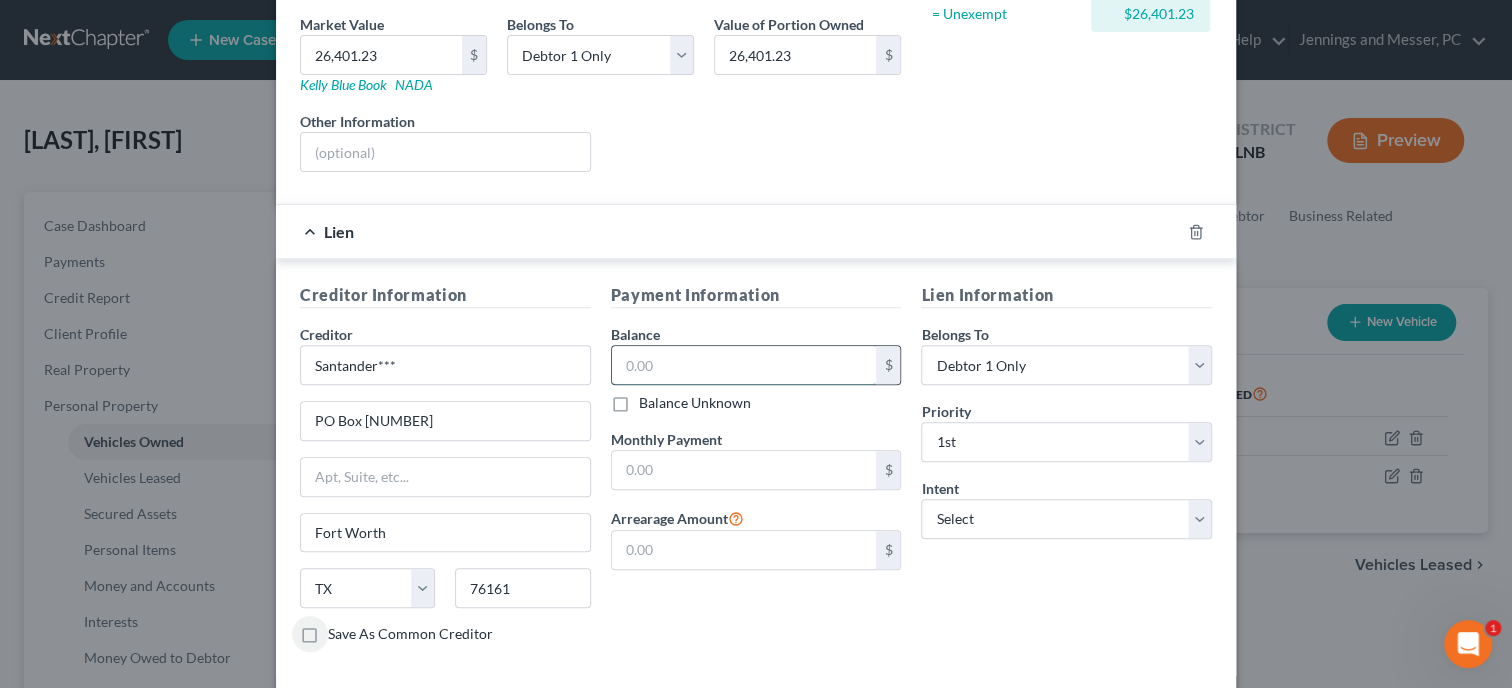 click at bounding box center [744, 365] 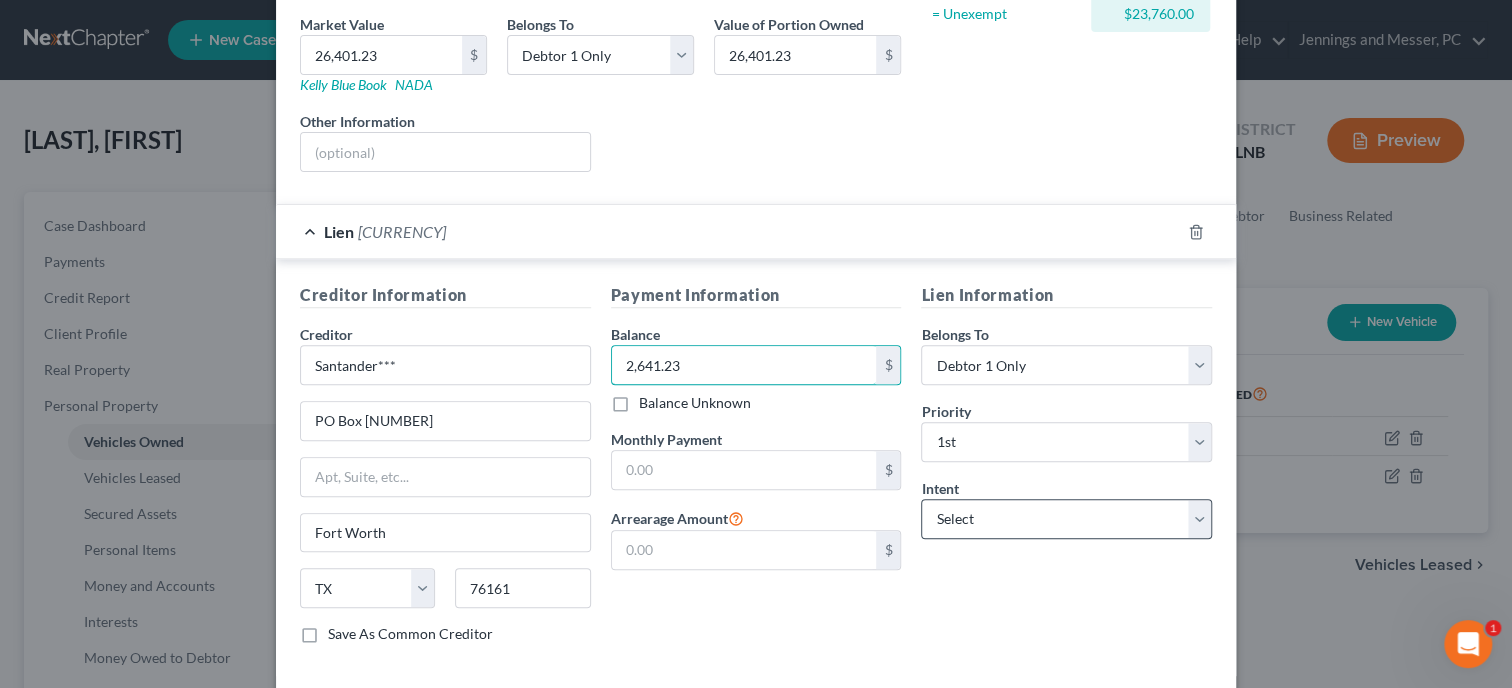 type on "2,641.23" 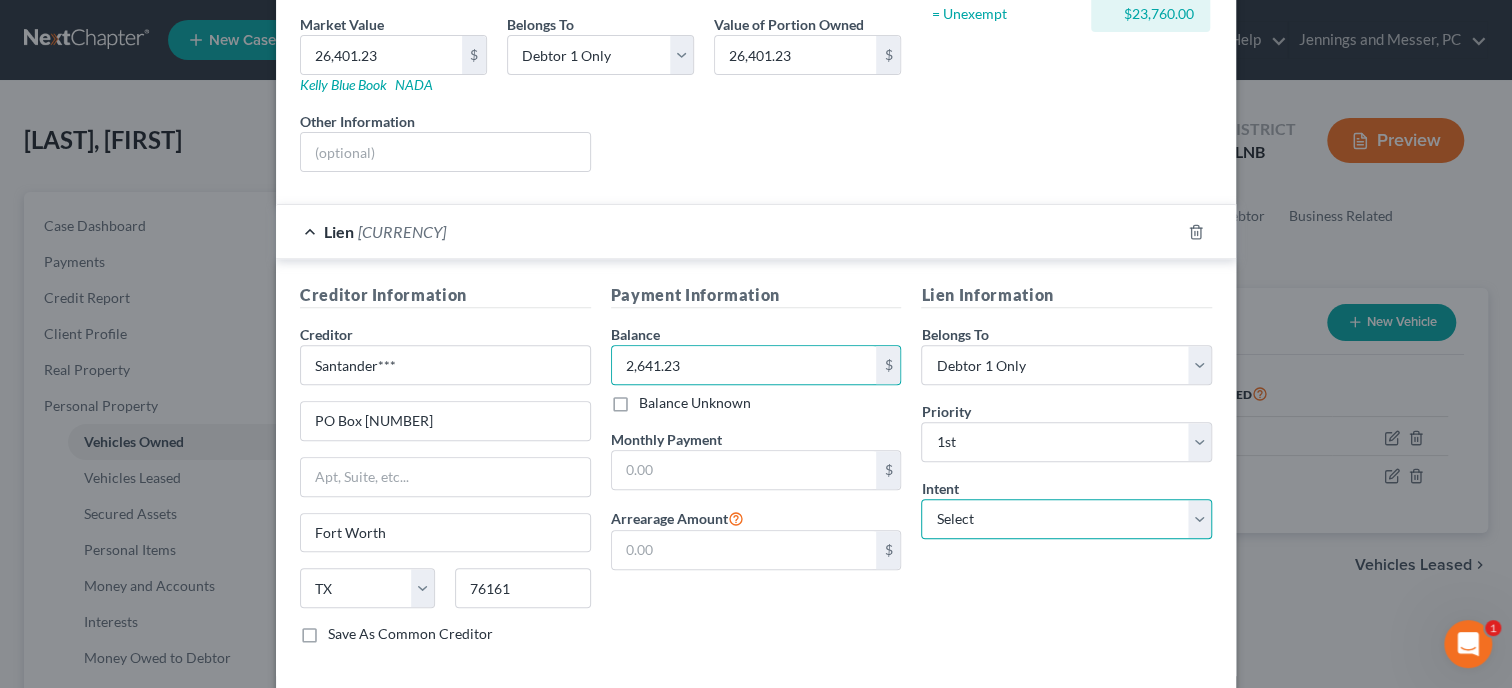 click on "Select Surrender Redeem Reaffirm Avoid Other" at bounding box center (1066, 519) 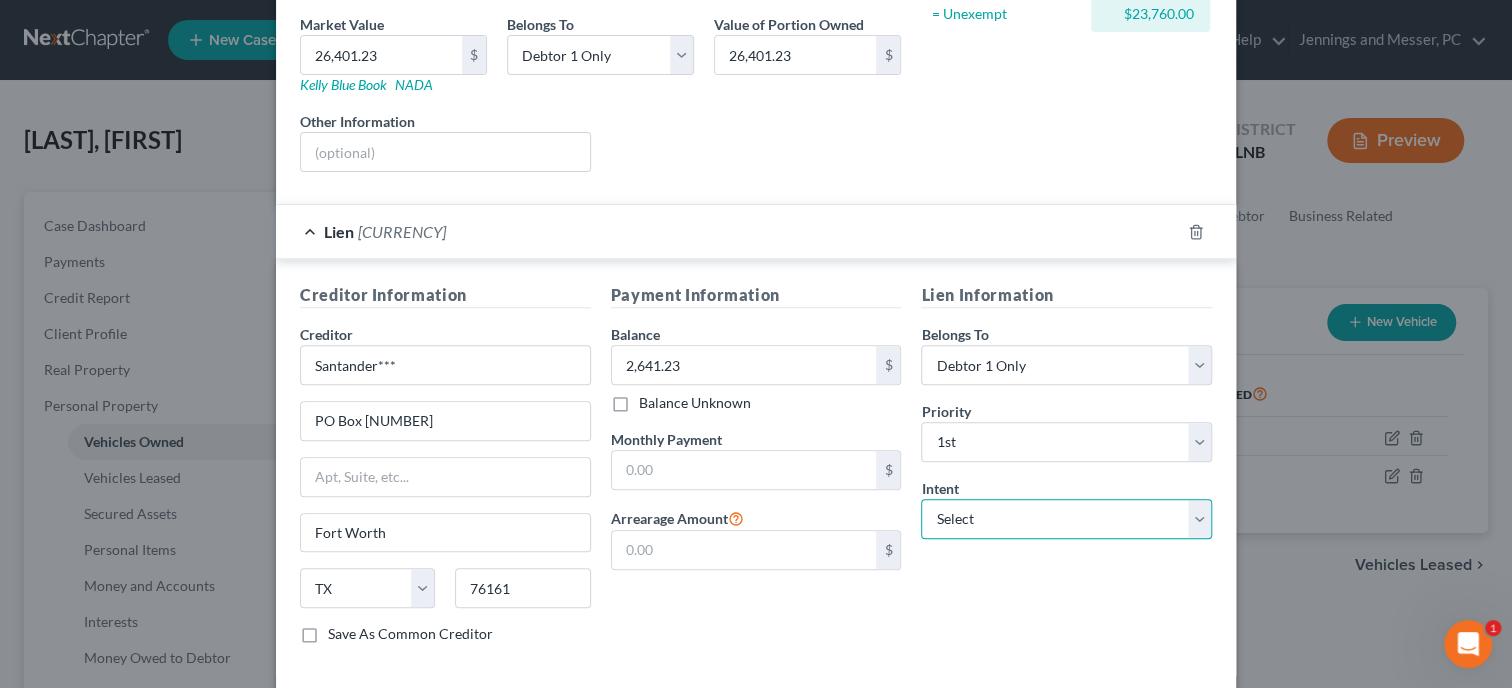 select on "0" 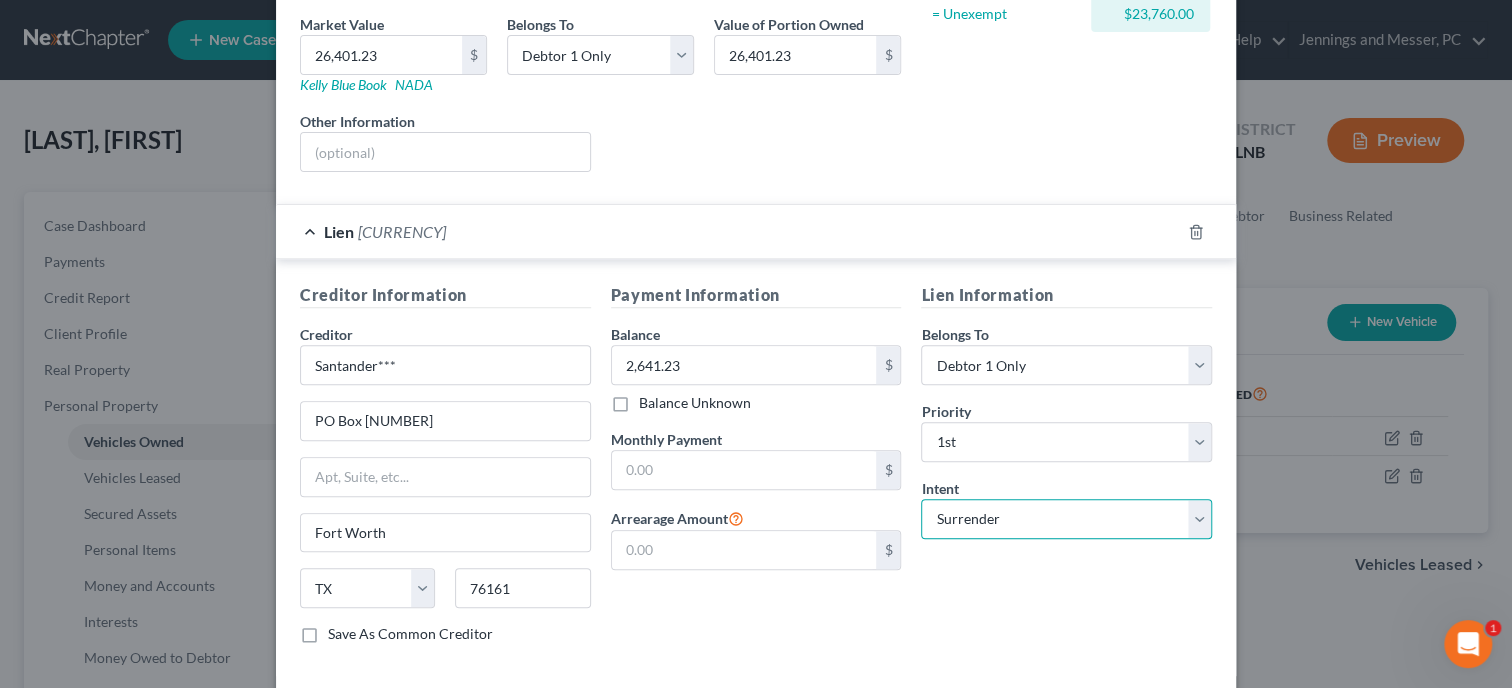 click on "Surrender" at bounding box center (0, 0) 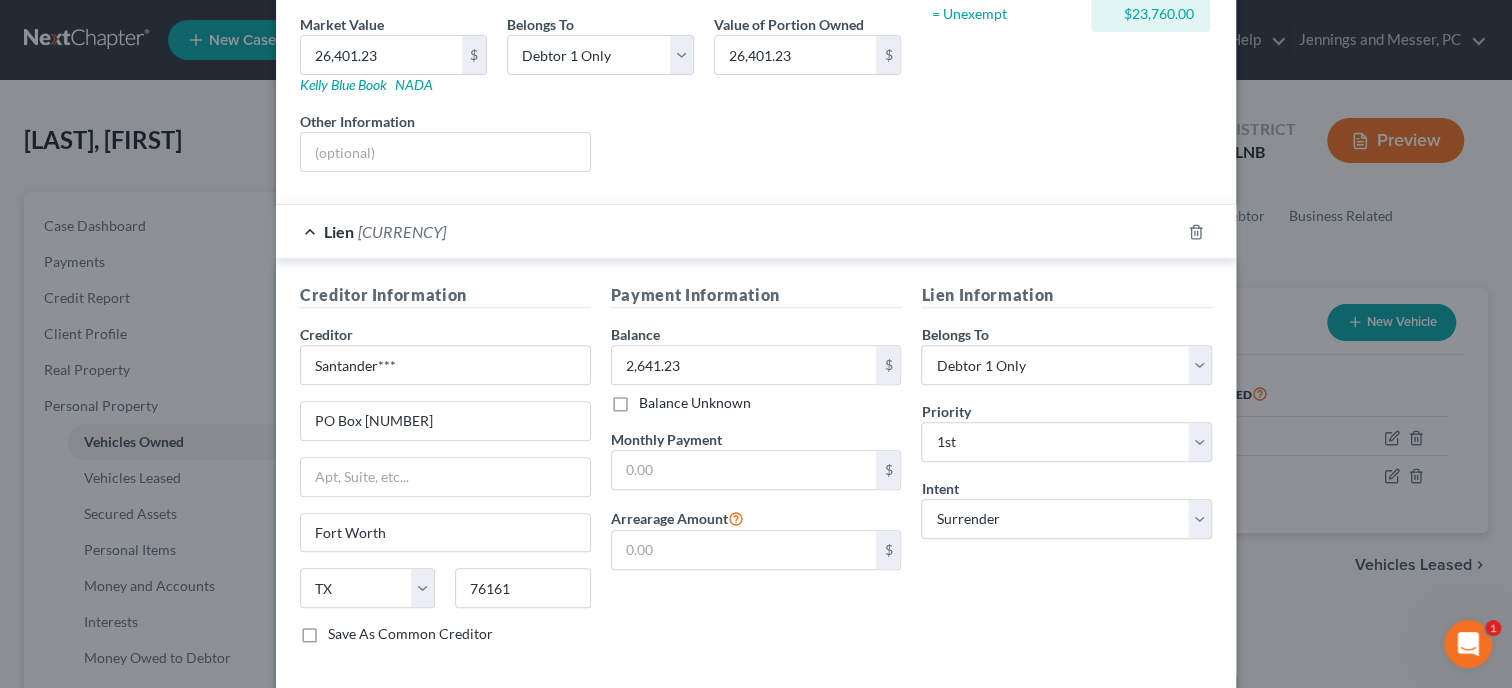 click on "Lien Information
Belongs To
*
Select Debtor 1 Only Debtor 2 Only Debtor 1 And Debtor 2 Only At Least One Of The Debtors And Another Community Property
Priority
*
Select 1st 2nd 3rd 4th 5th 6th 7th 8th 9th 10th 11th 12th 13th 14th 15th 16th 17th 18th 19th 20th 21th 22th 23th 24th 25th 26th 27th 28th 29th 30th
Intent
Select Surrender Redeem Reaffirm Avoid Other" at bounding box center [1066, 471] 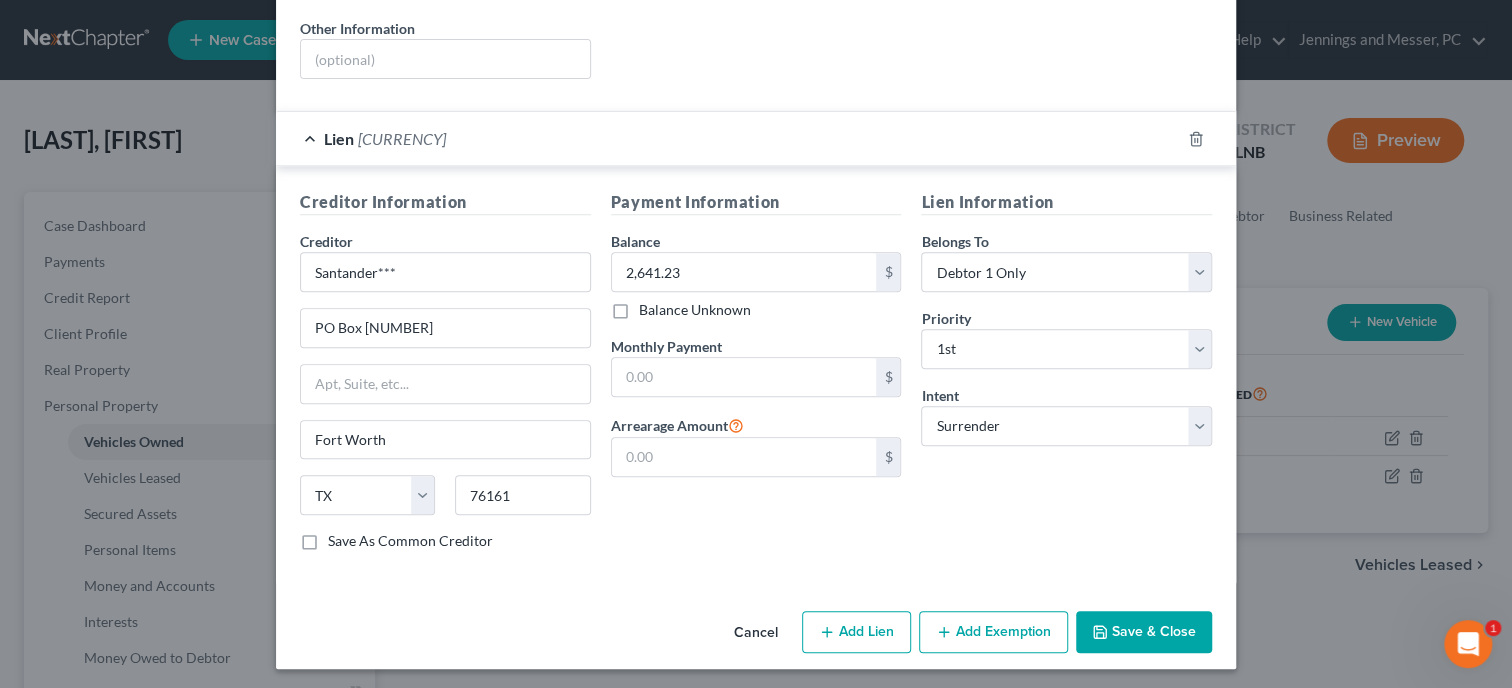 click on "Save & Close" at bounding box center [1144, 632] 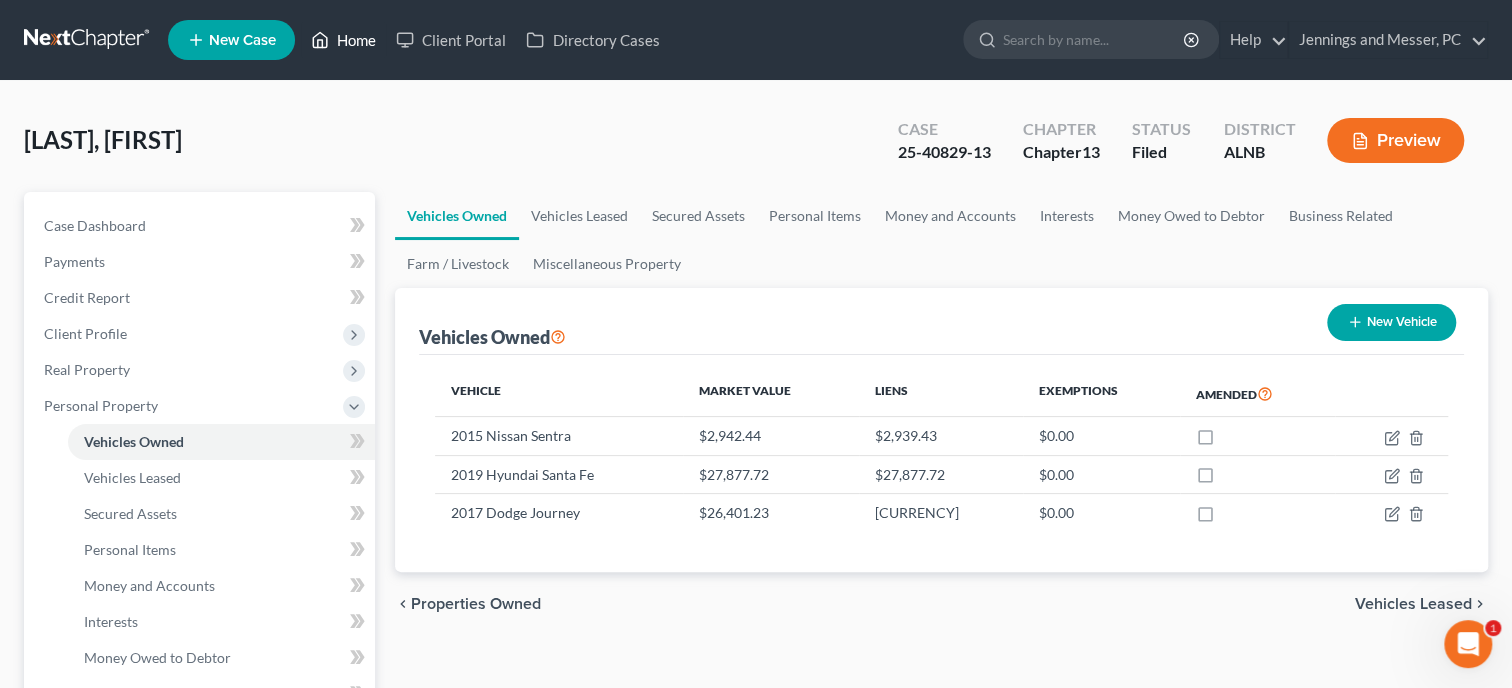 click on "Home" at bounding box center [343, 40] 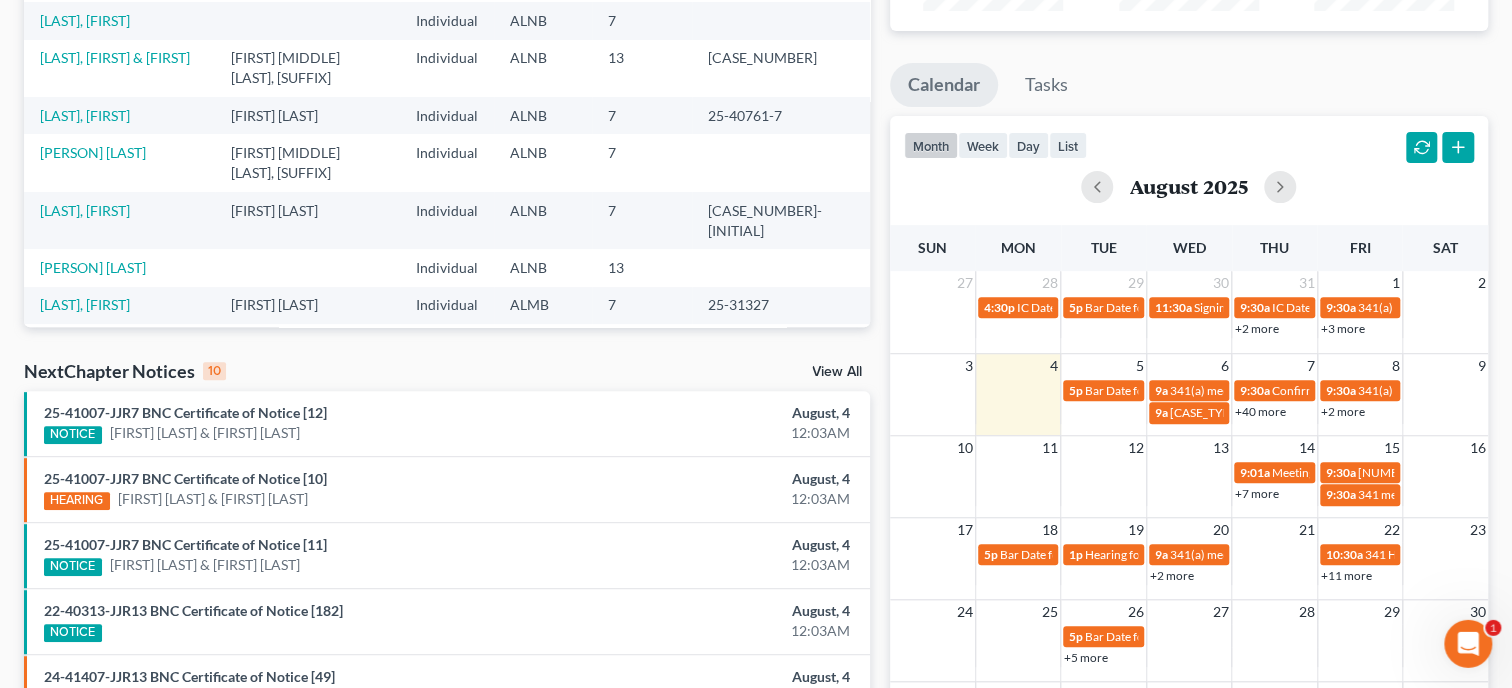 scroll, scrollTop: 308, scrollLeft: 0, axis: vertical 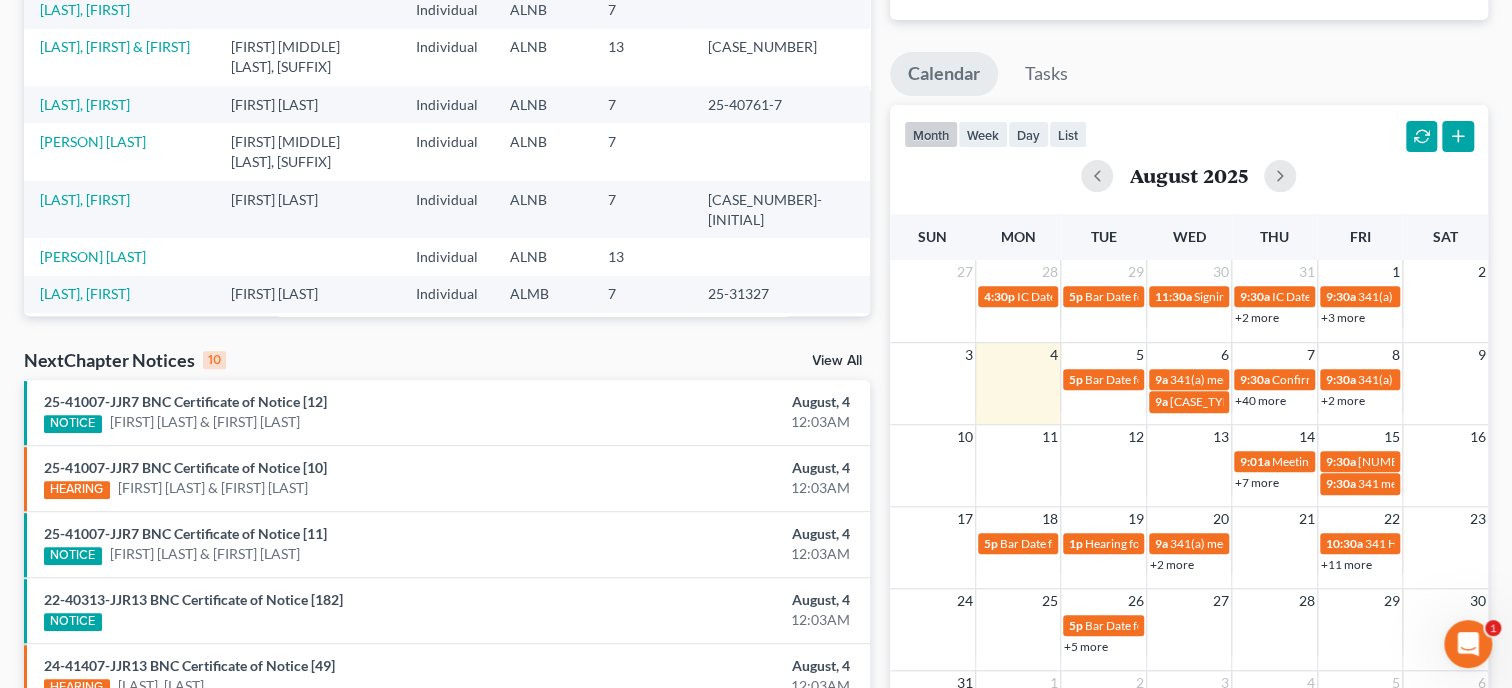 click on "View All" at bounding box center [837, 361] 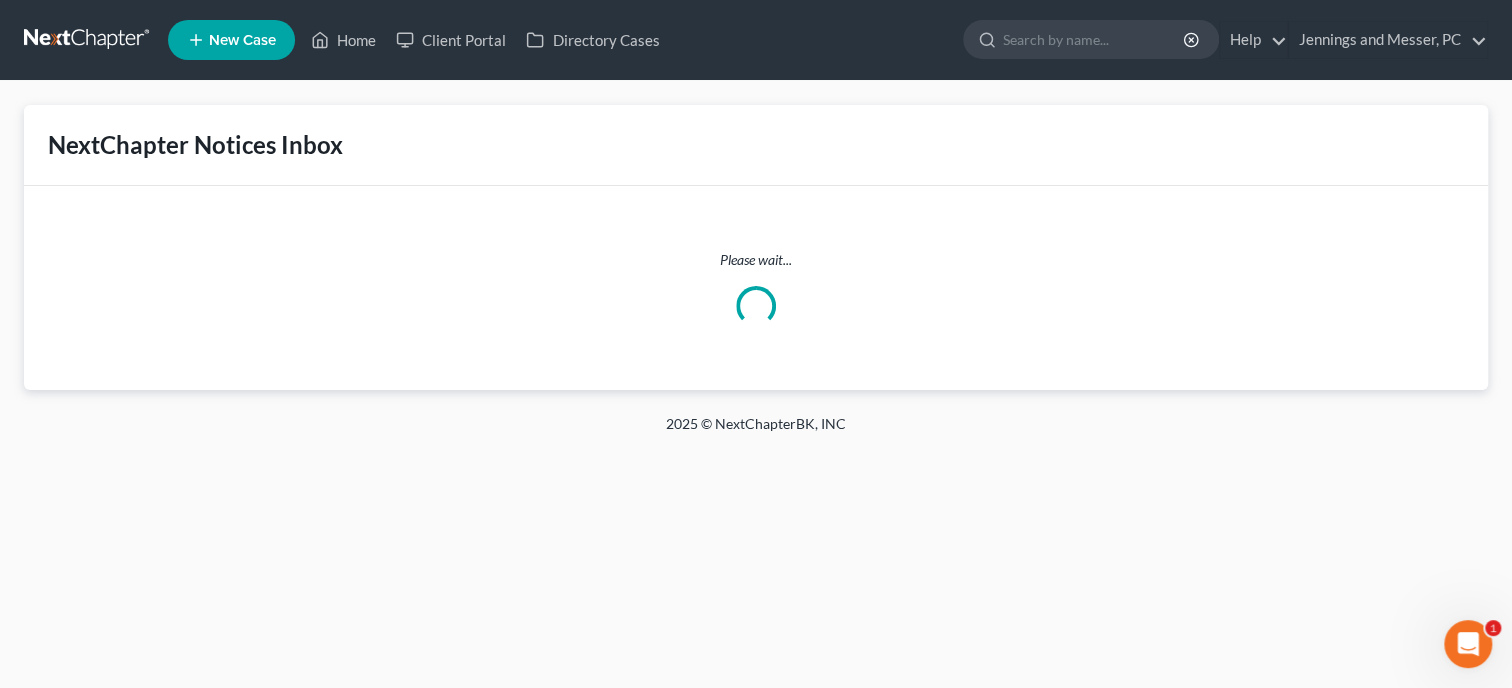scroll, scrollTop: 0, scrollLeft: 0, axis: both 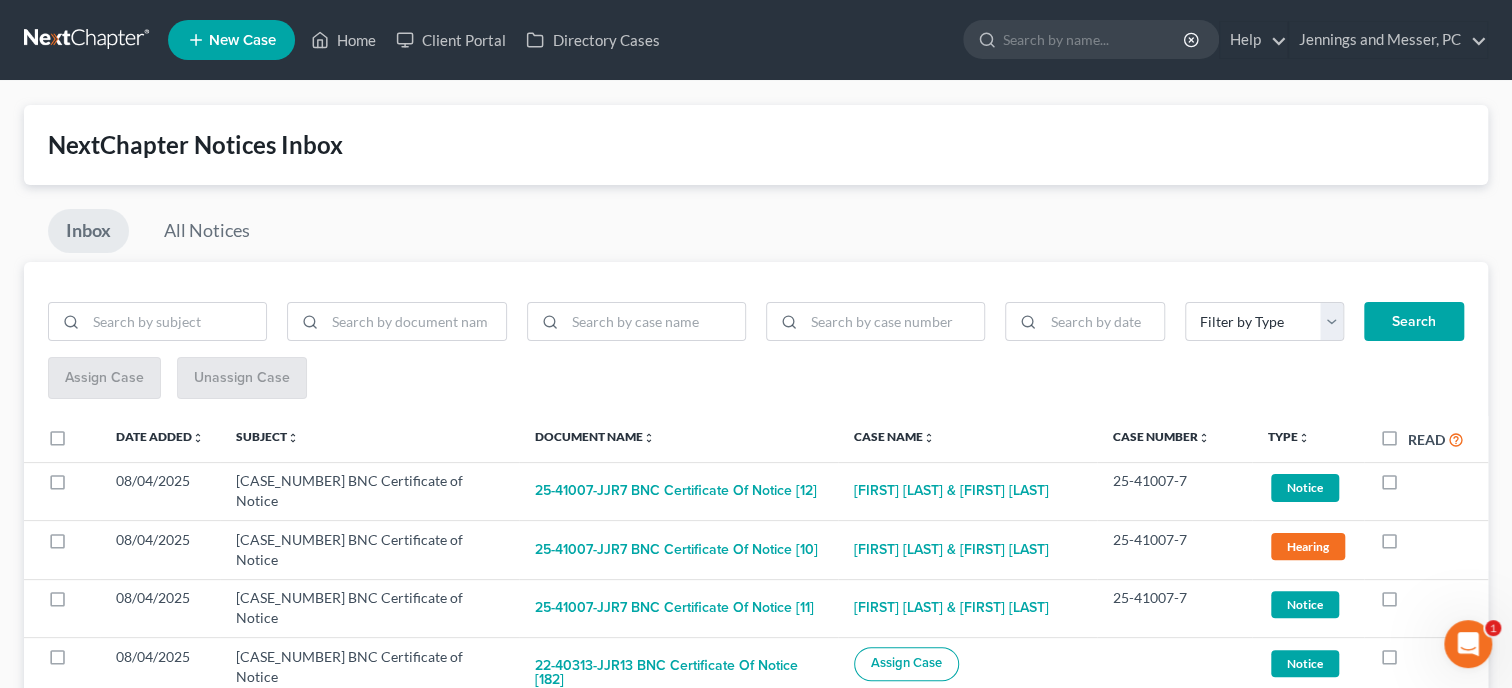 click on "Read" at bounding box center [1436, 439] 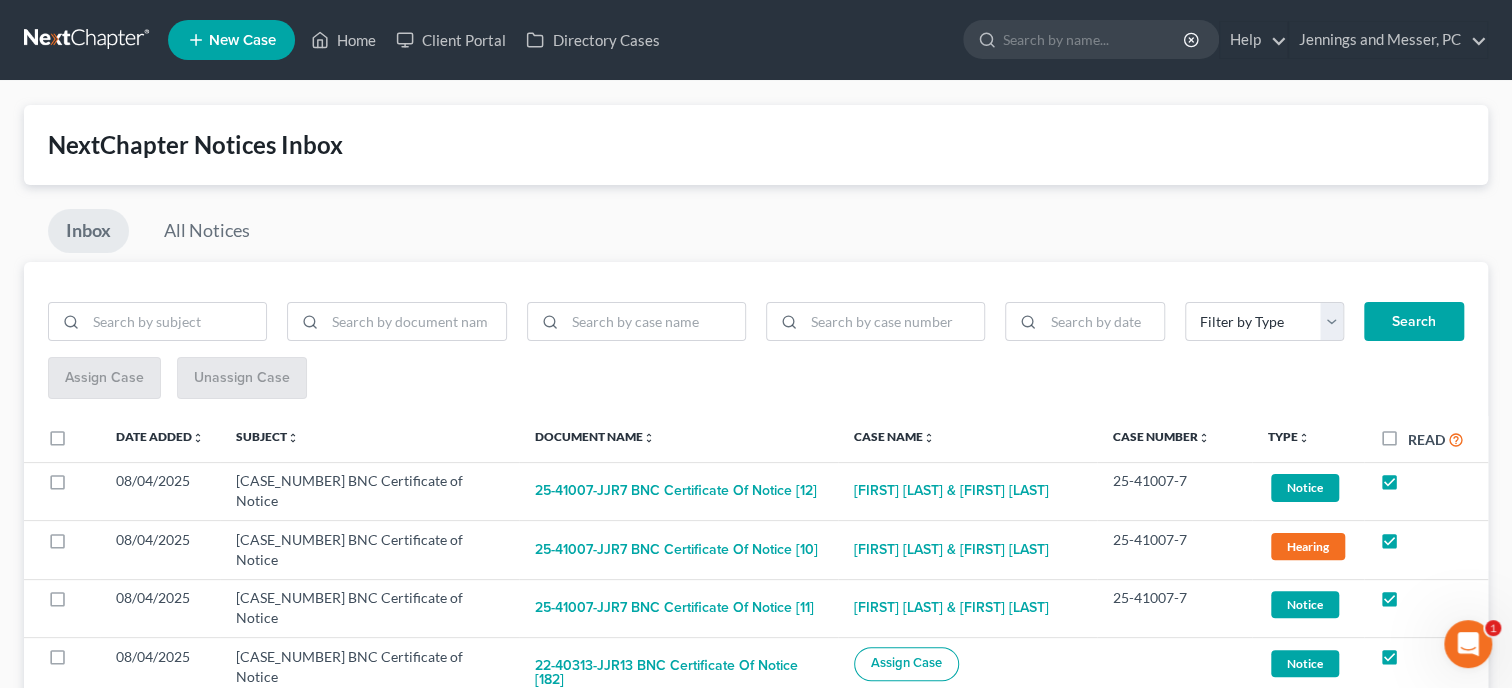 checkbox on "true" 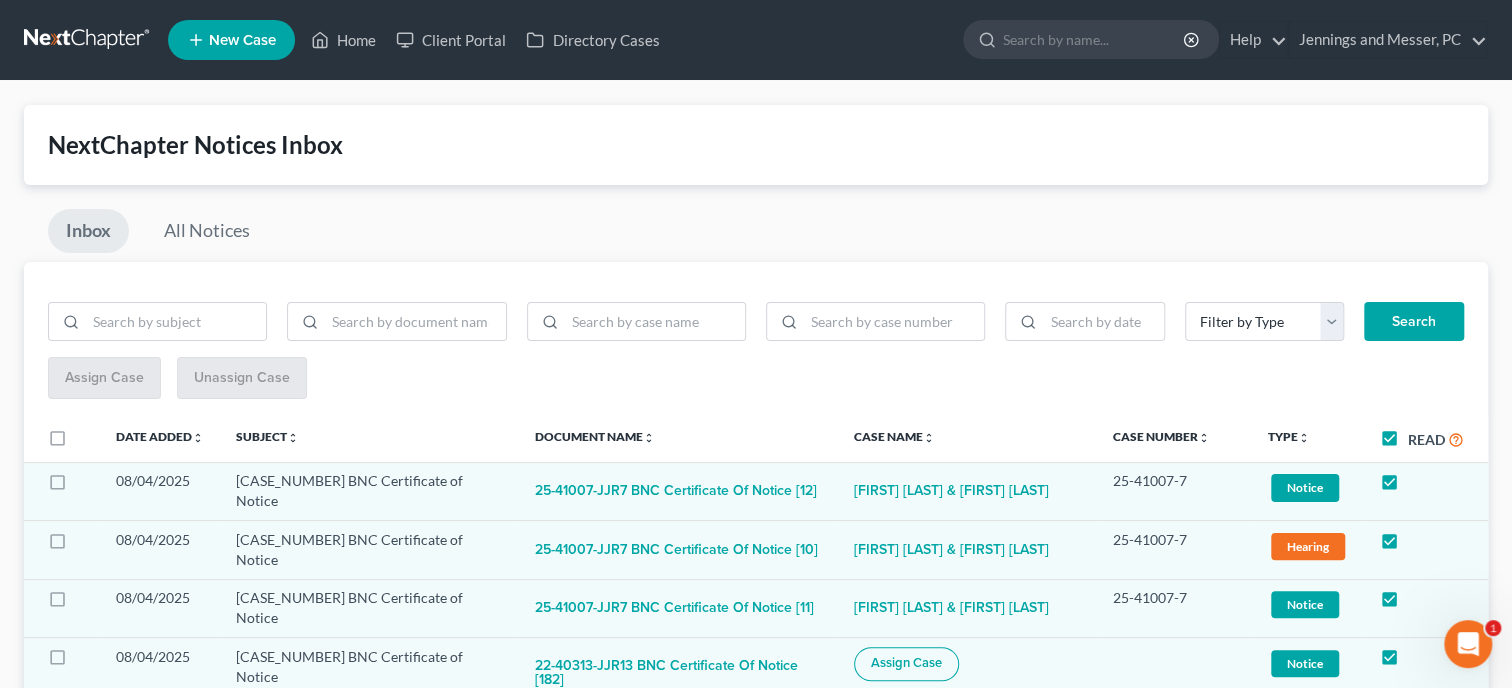 checkbox on "true" 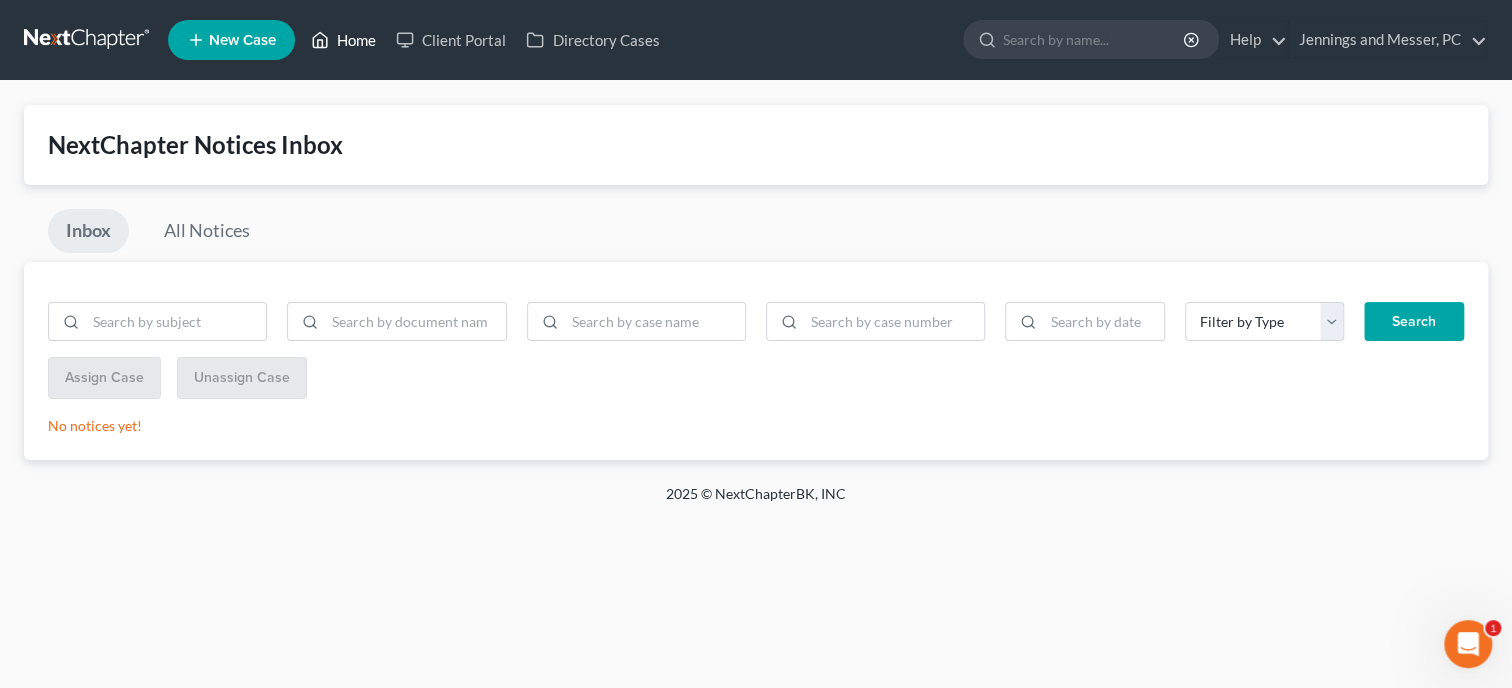 click on "Home" at bounding box center [343, 40] 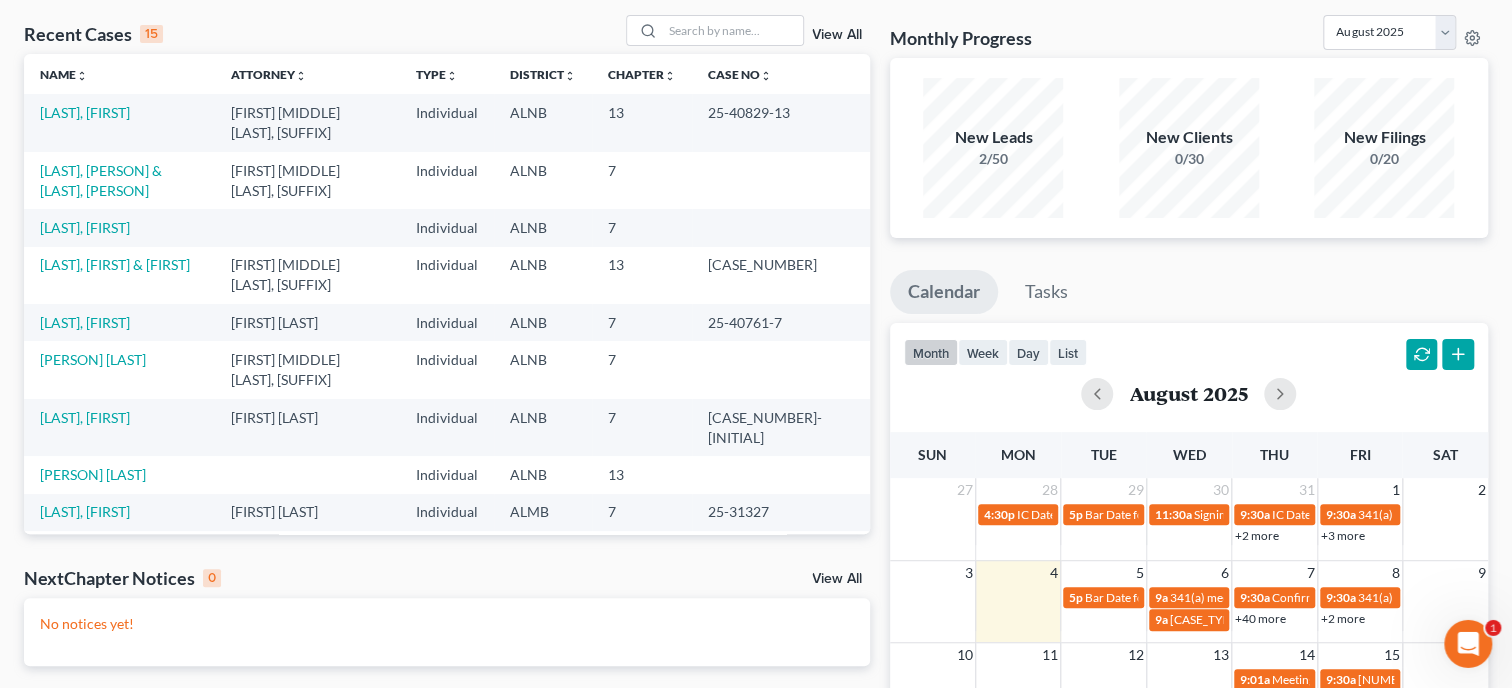 scroll, scrollTop: 0, scrollLeft: 0, axis: both 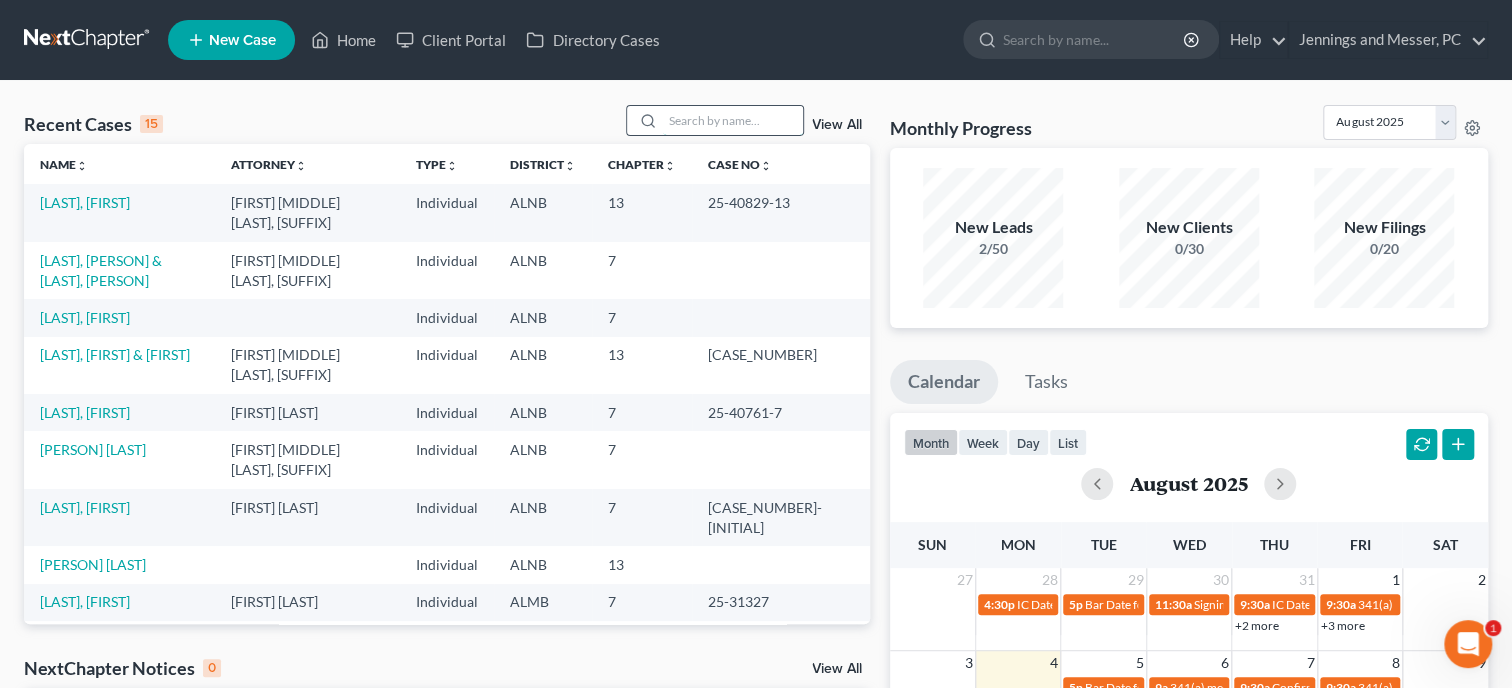 click at bounding box center (733, 120) 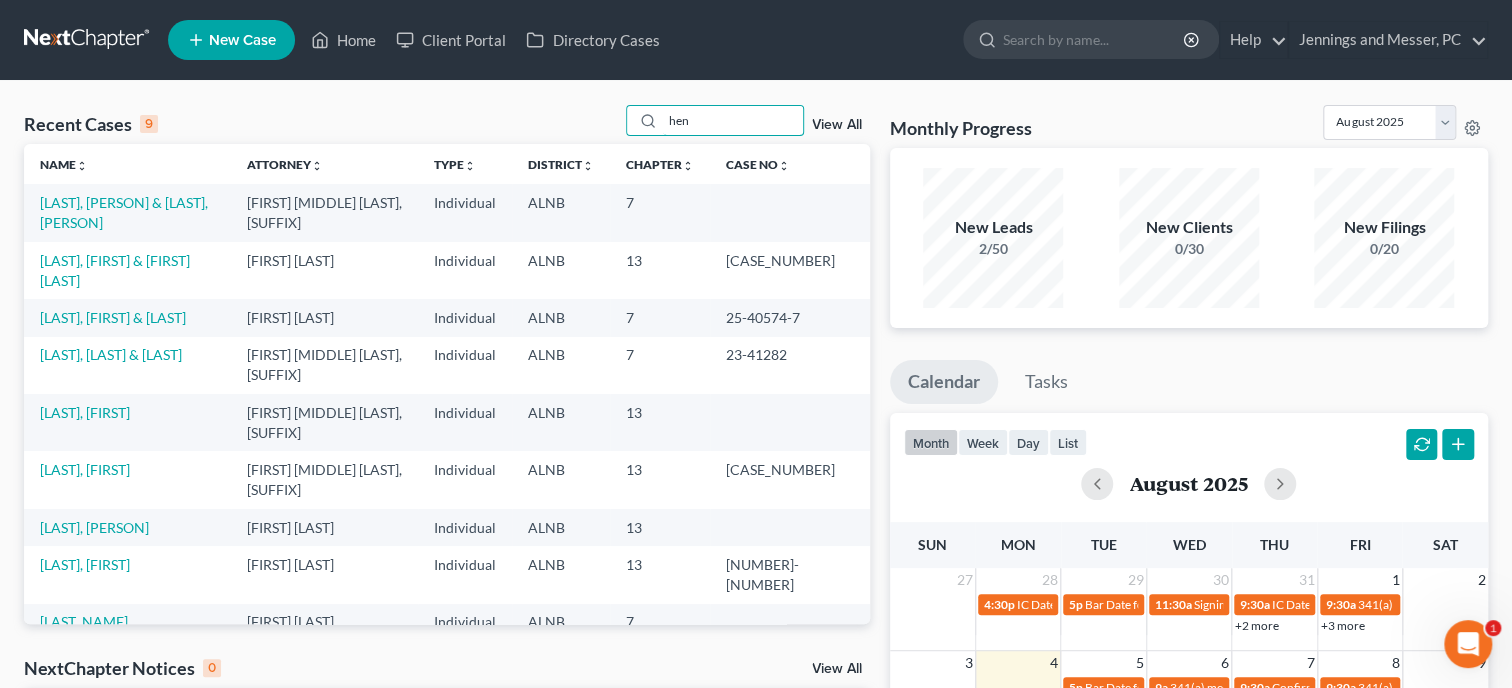 type on "hen" 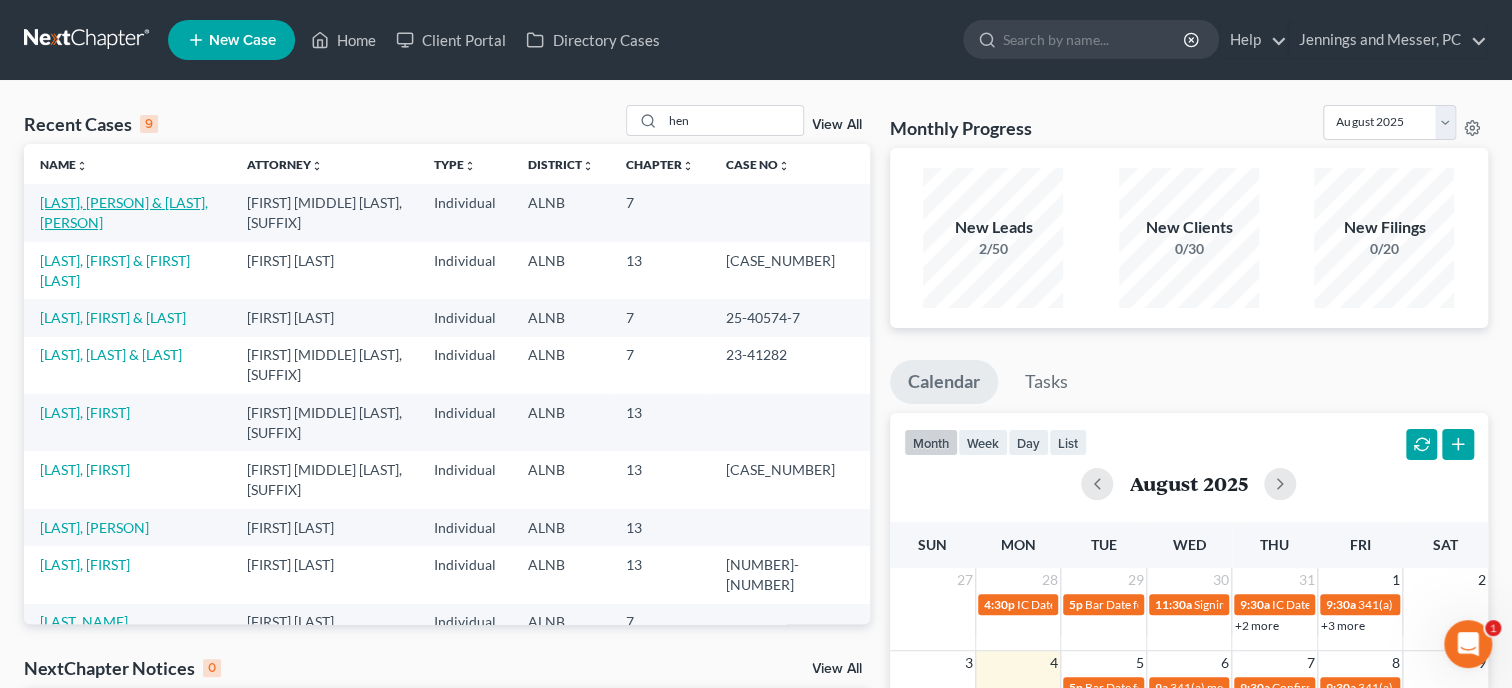 click on "[LAST], [SUFFIX], [FIRST] & [LAST], [FIRST]" at bounding box center [124, 212] 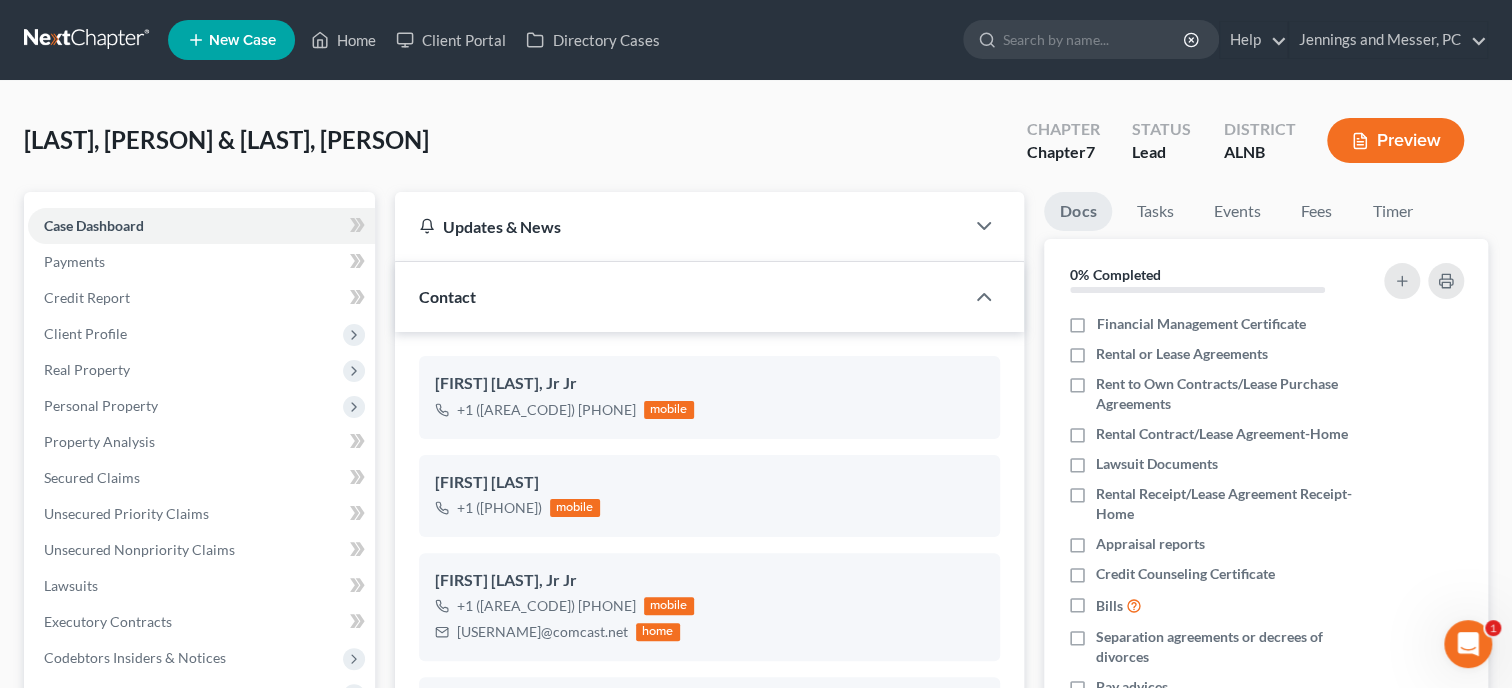 scroll, scrollTop: 205, scrollLeft: 0, axis: vertical 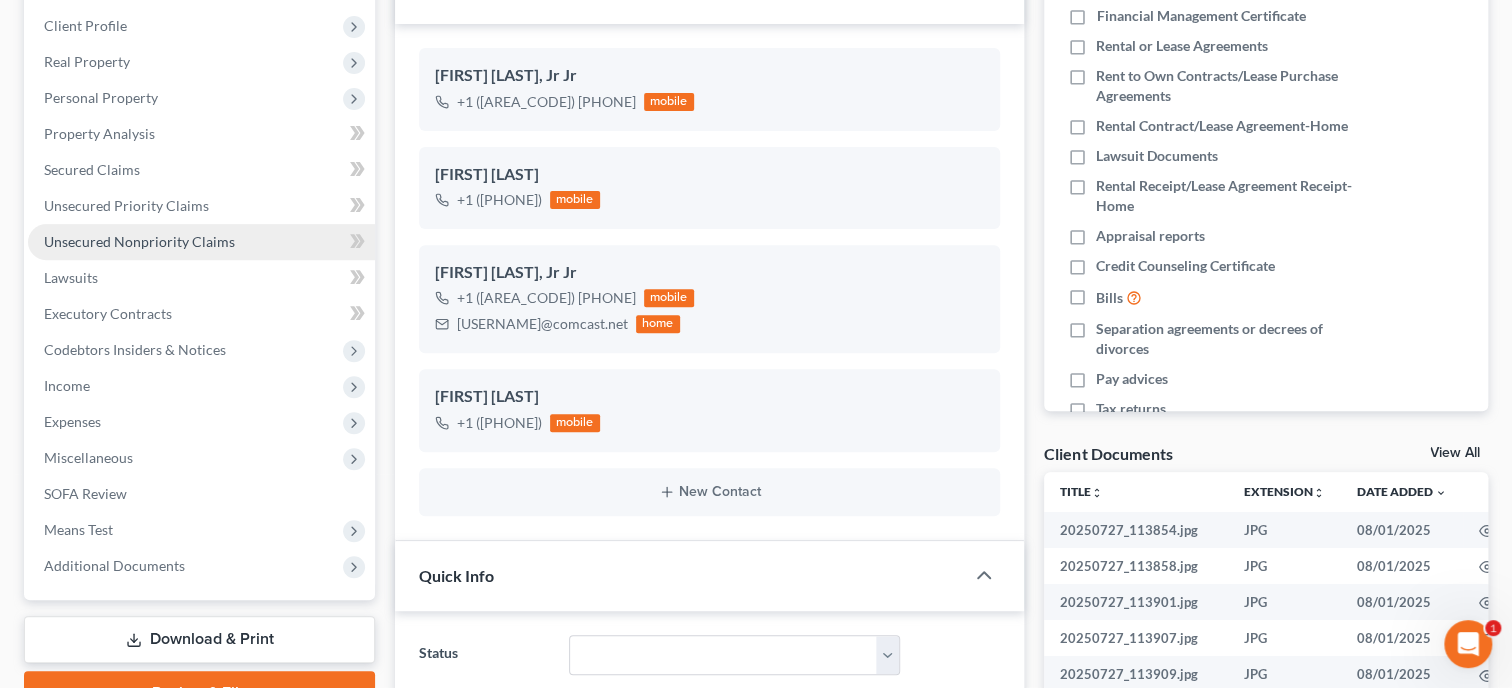 click on "Unsecured Nonpriority Claims" at bounding box center (201, 242) 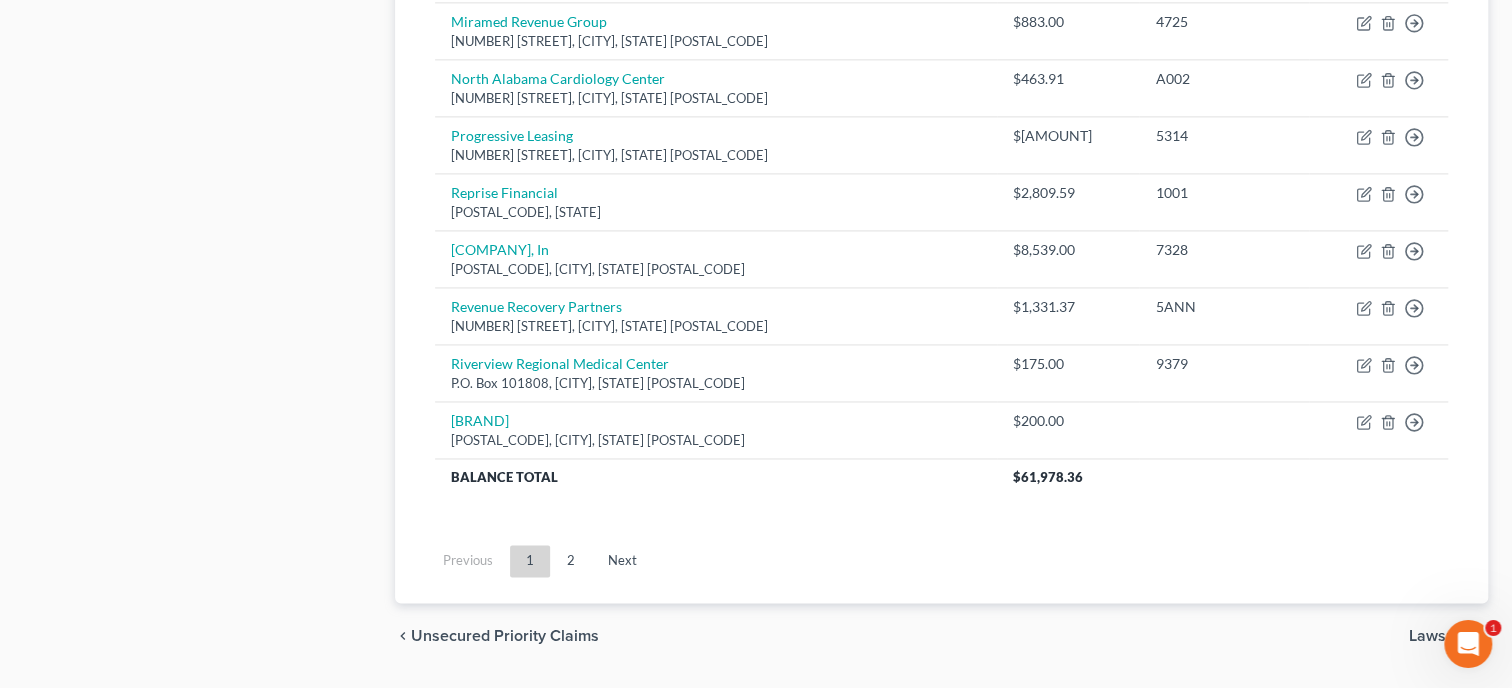 scroll, scrollTop: 1615, scrollLeft: 0, axis: vertical 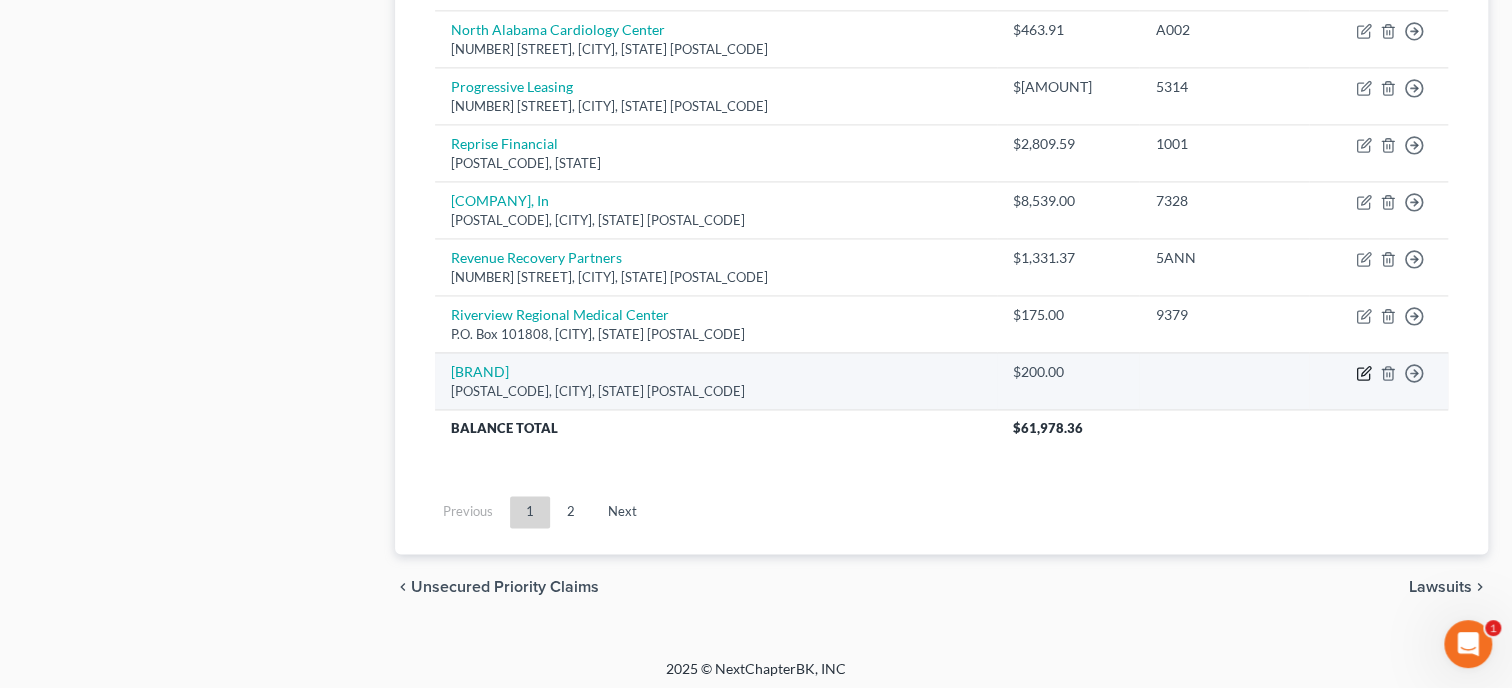 click 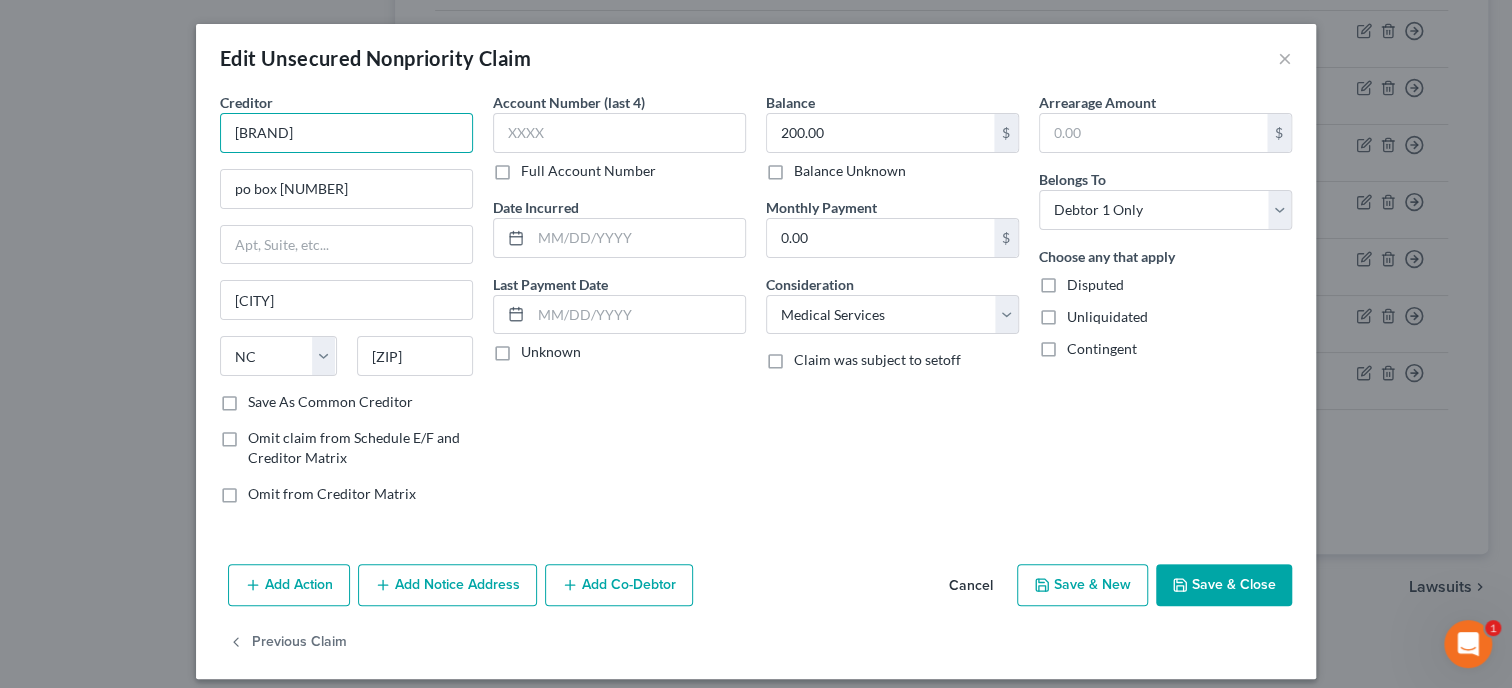 click on "southern imediate care" at bounding box center (346, 133) 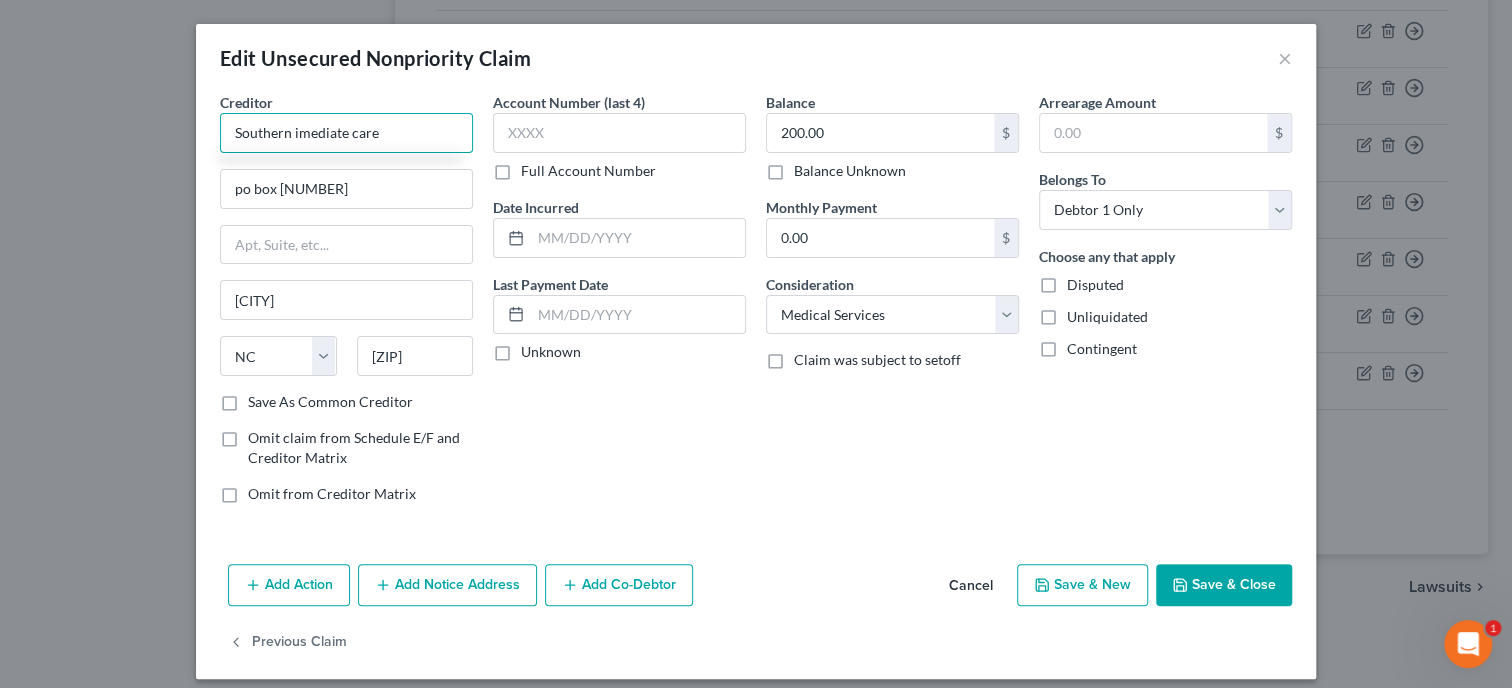 click on "Southern imediate care" at bounding box center (346, 133) 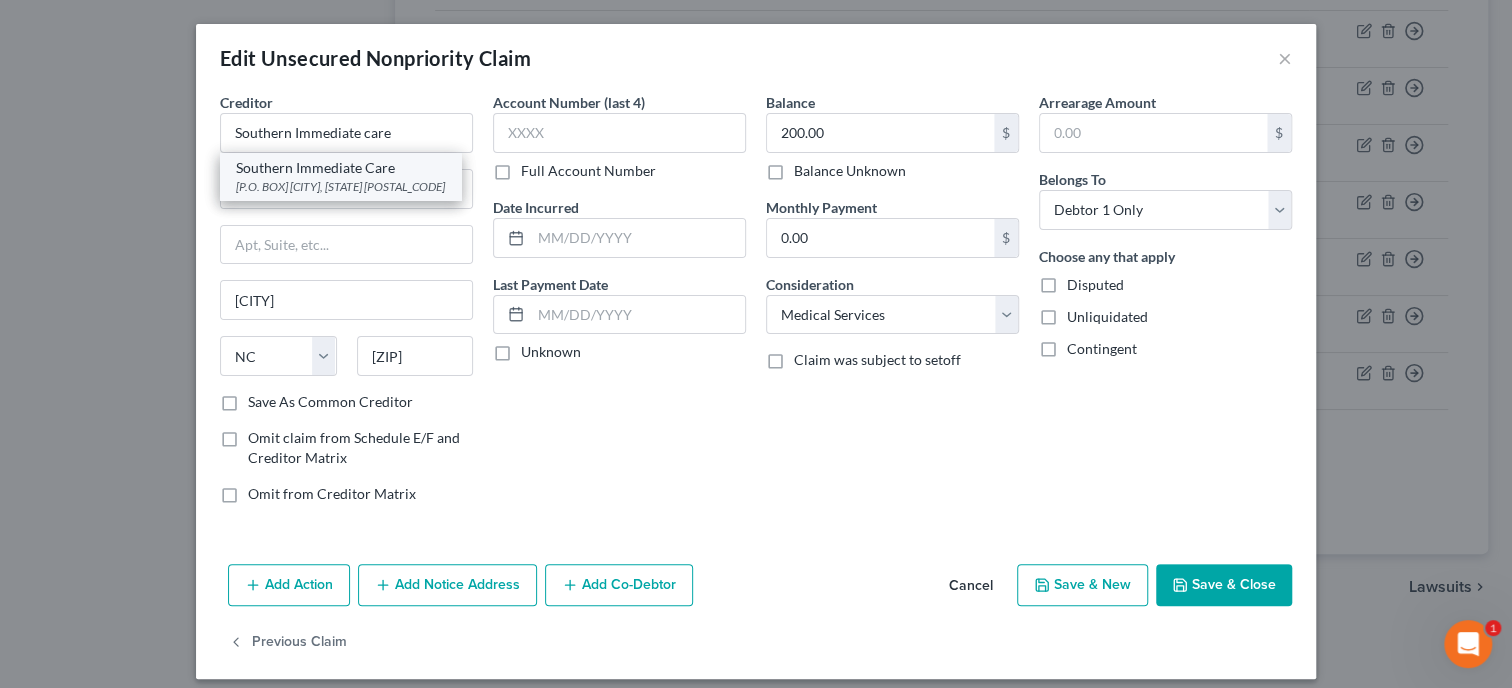click on "Southern Immediate Care" at bounding box center [340, 168] 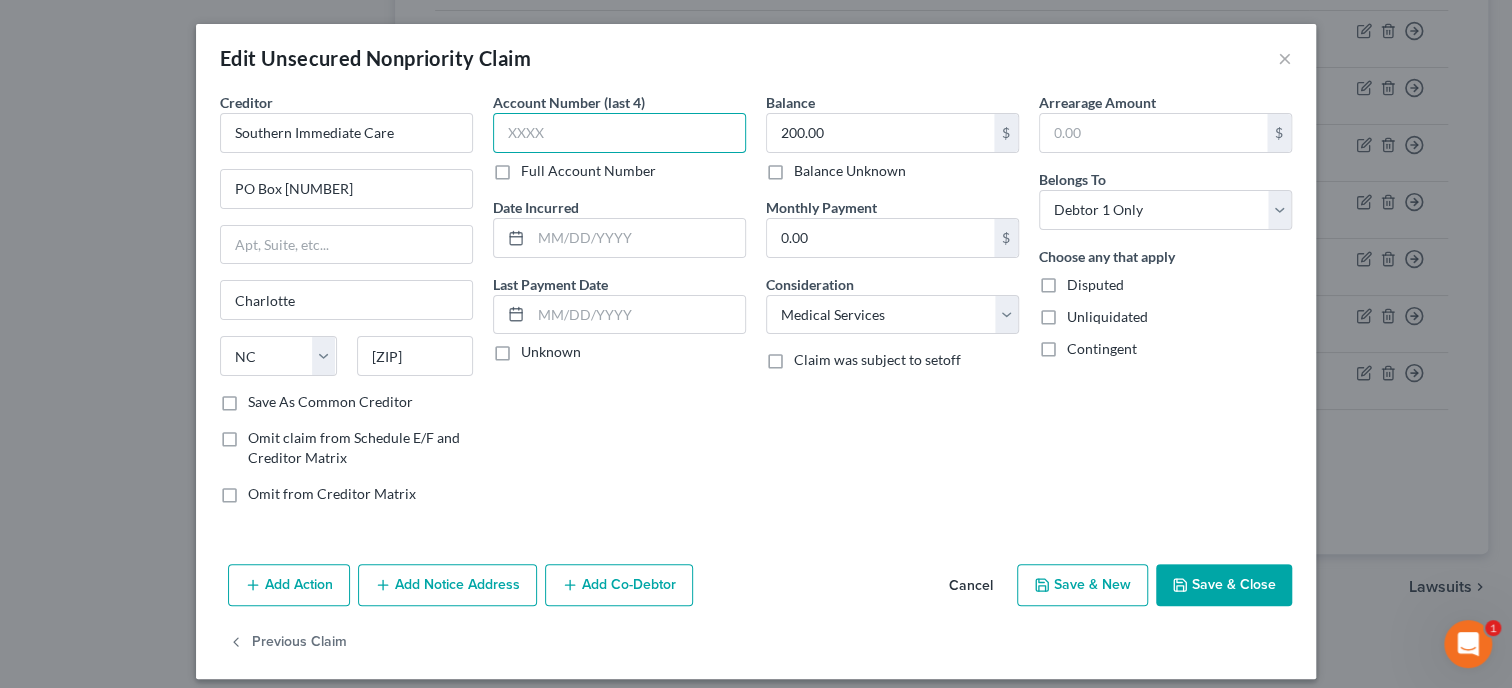 click at bounding box center (619, 133) 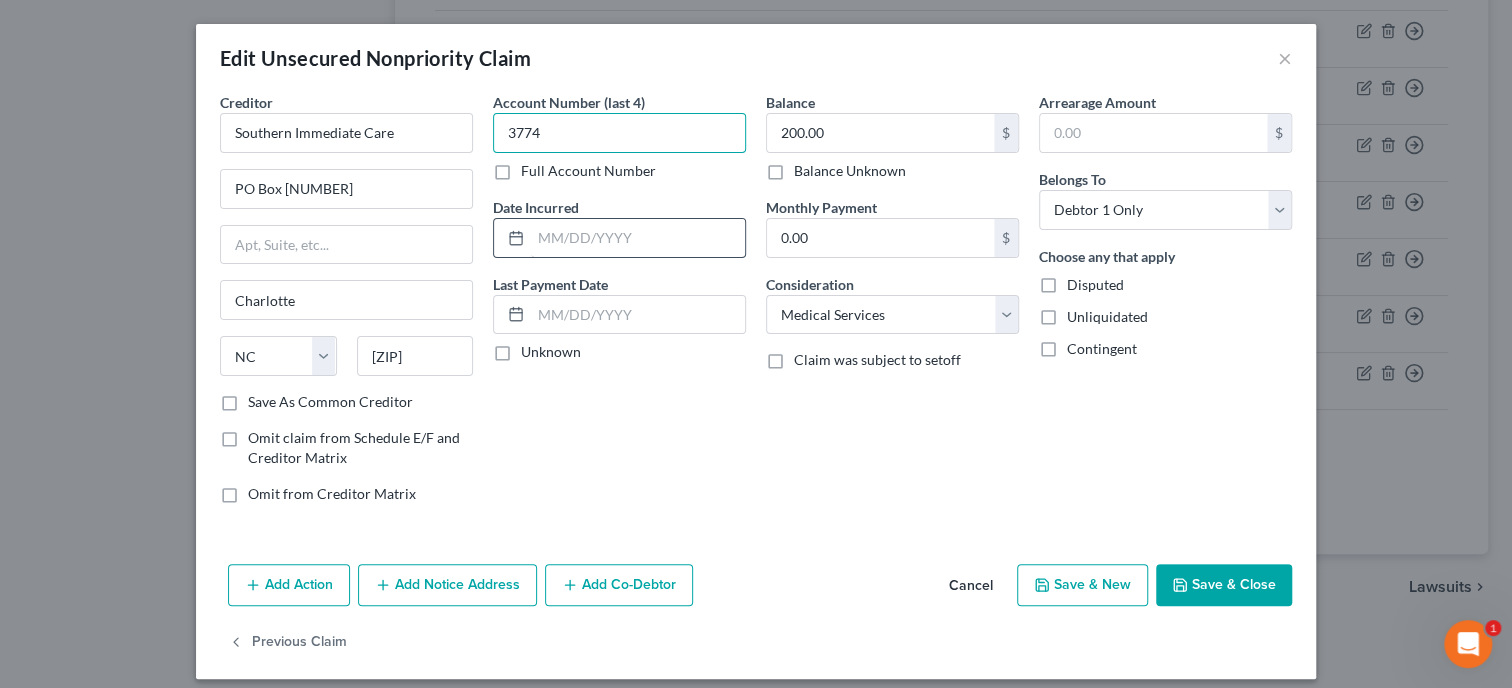 type on "3774" 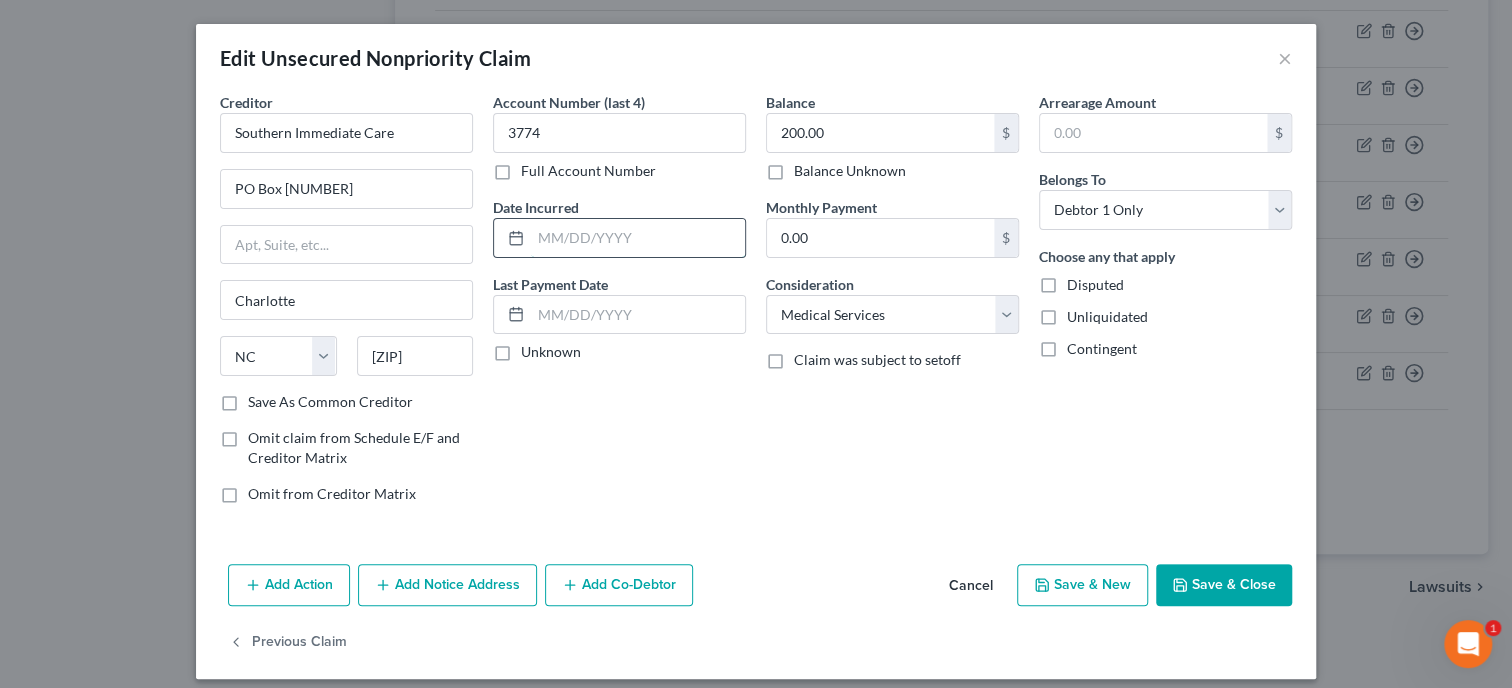 click at bounding box center [638, 238] 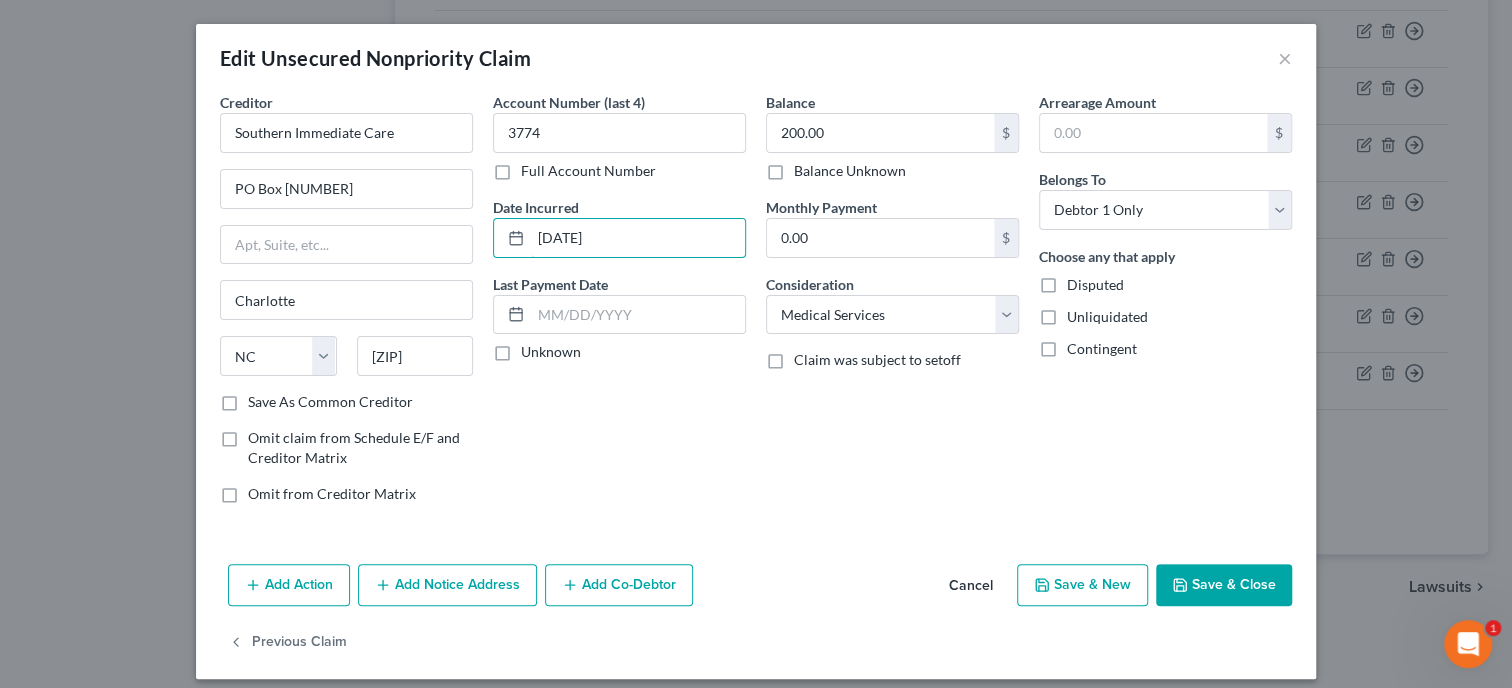 type on "7-21-24" 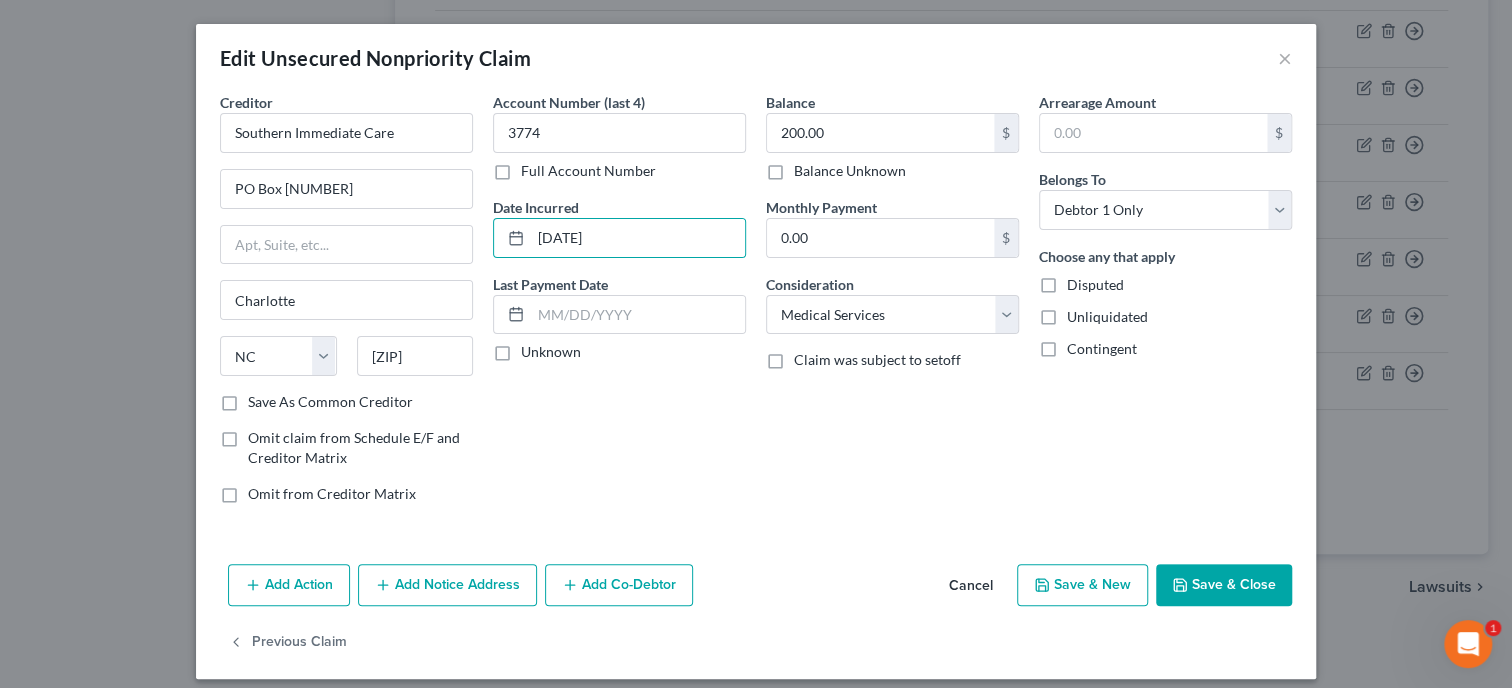 click on "Save & Close" at bounding box center (1224, 585) 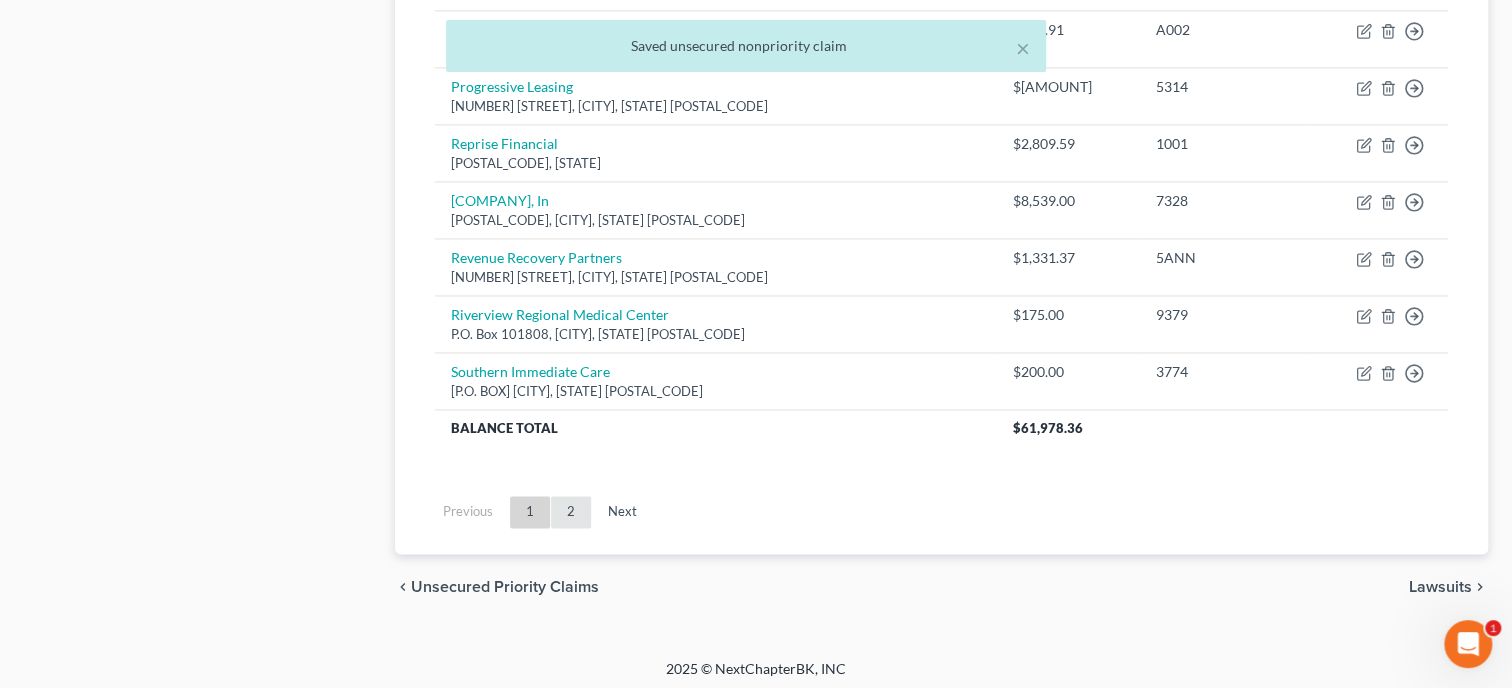 click on "2" at bounding box center (571, 512) 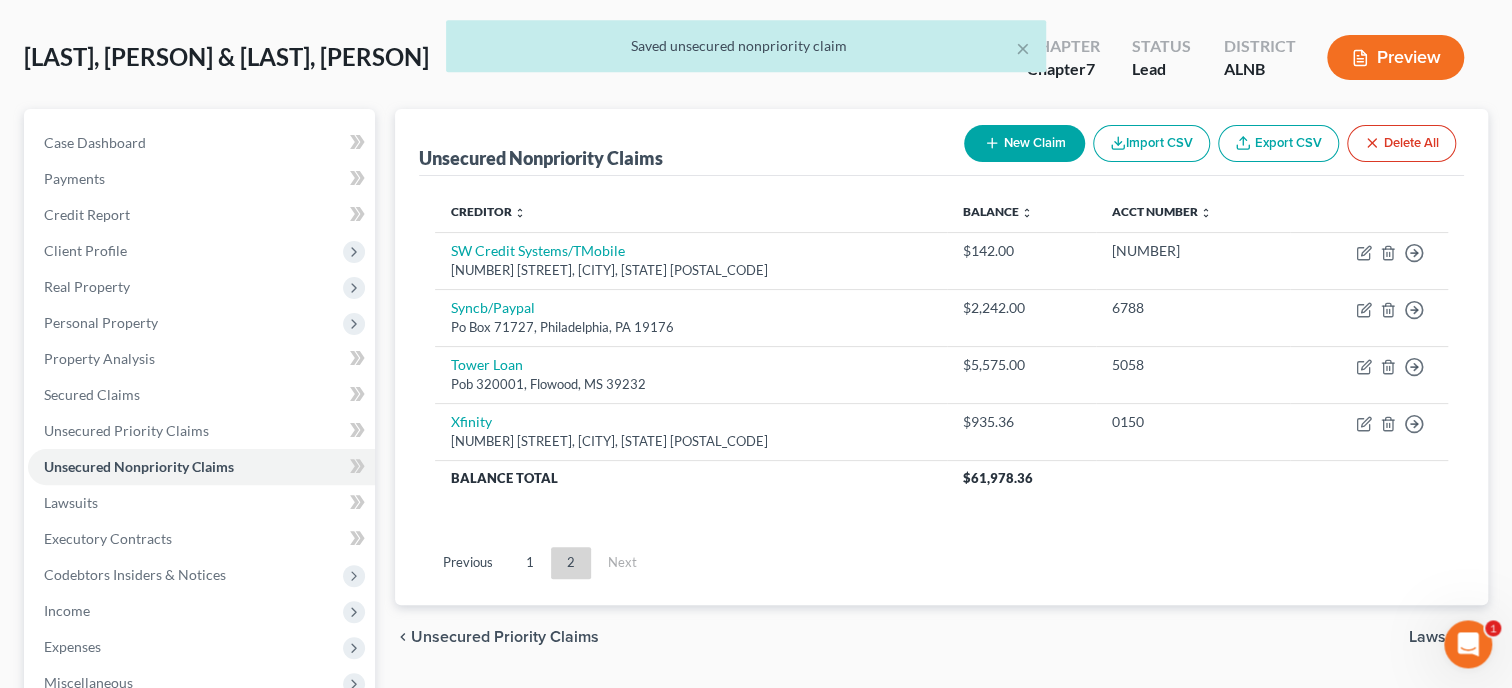 scroll, scrollTop: 0, scrollLeft: 0, axis: both 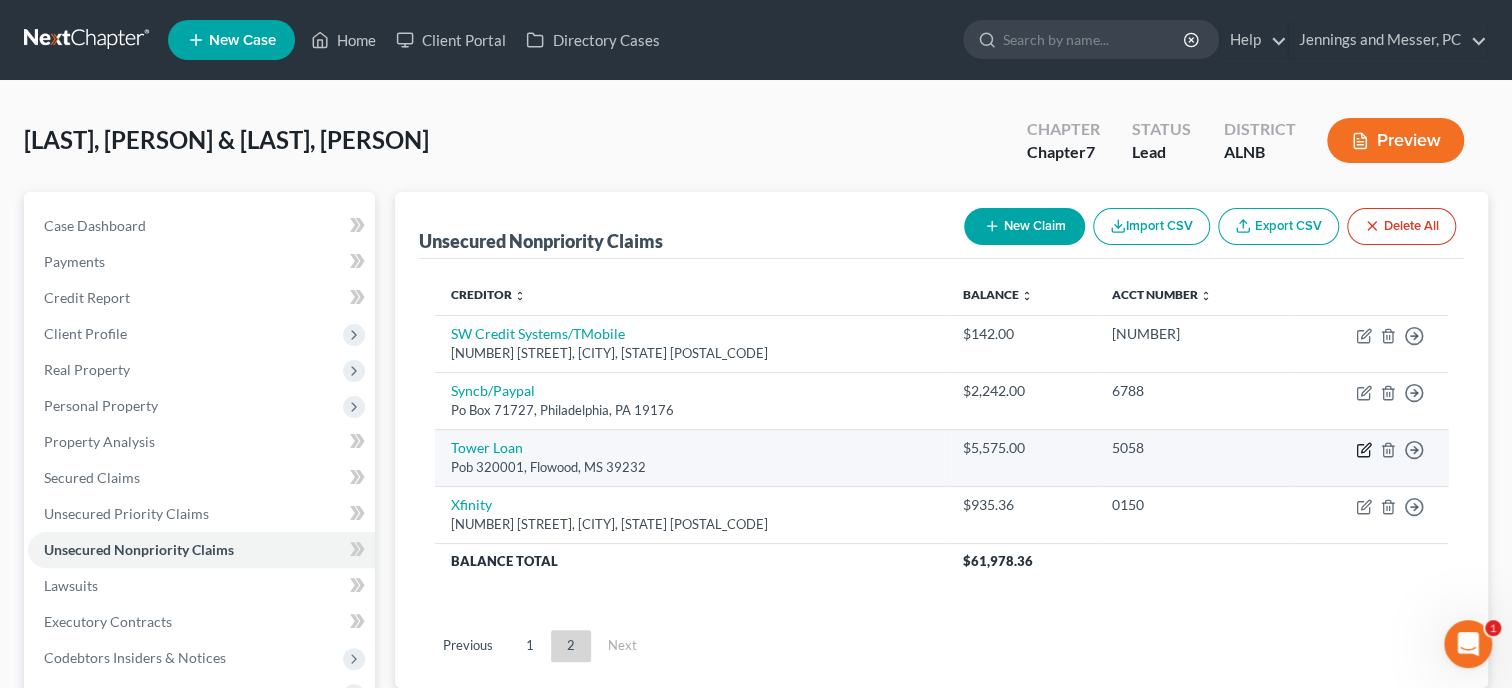 click 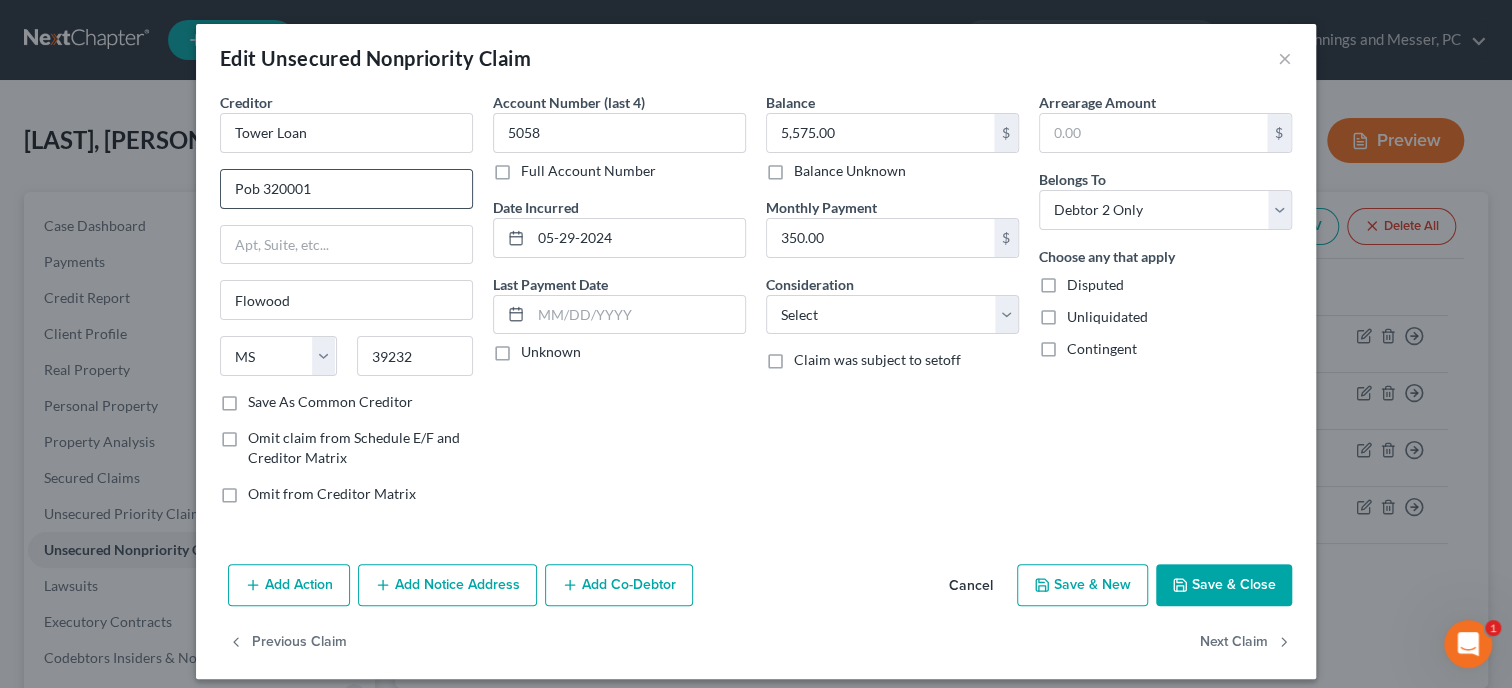 click on "Pob 320001" at bounding box center (346, 189) 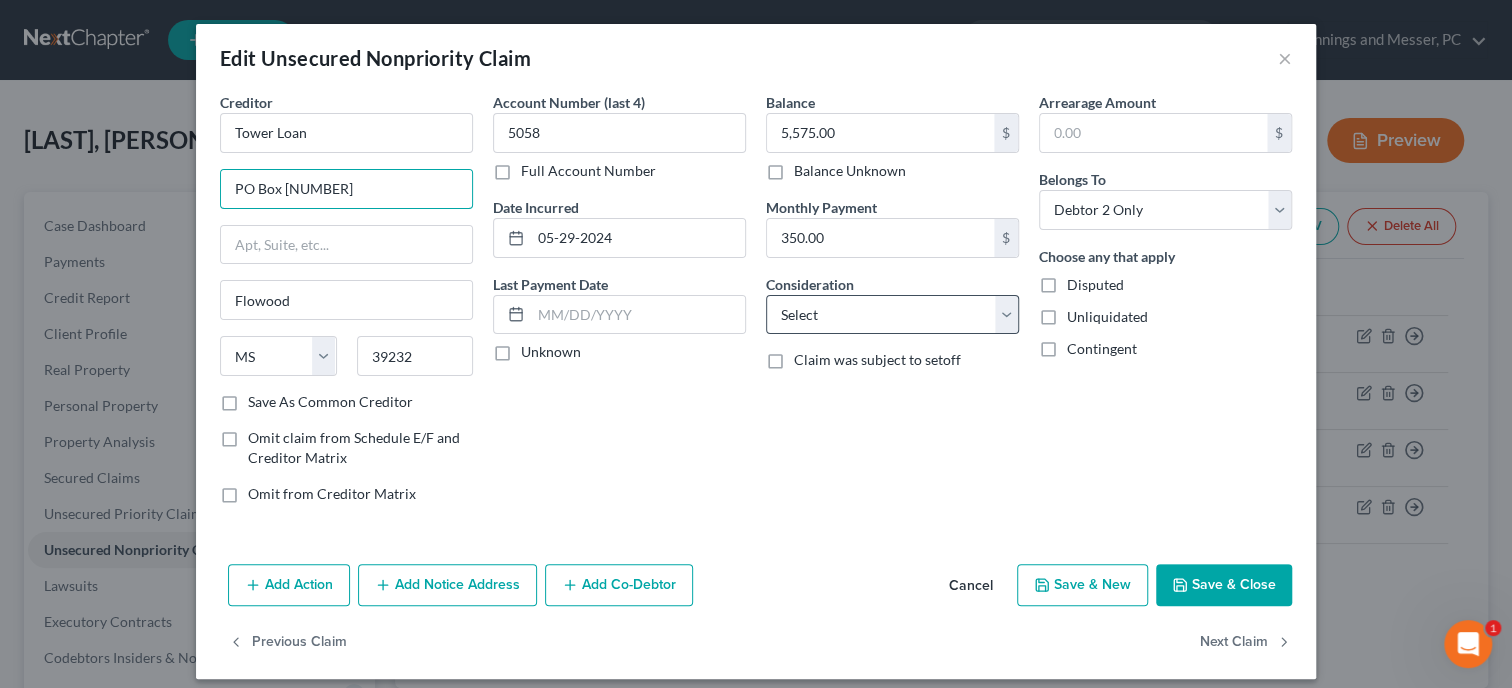 type on "PO Box 320001" 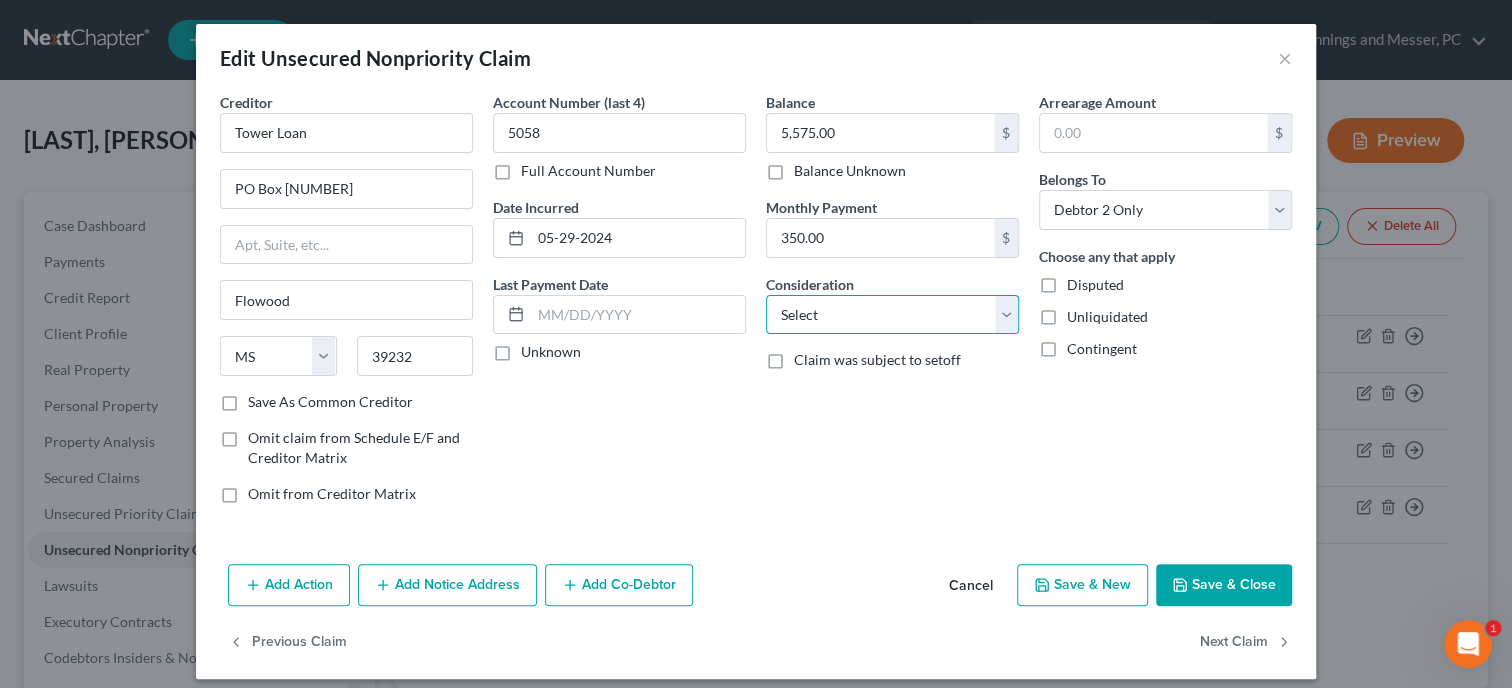 select on "10" 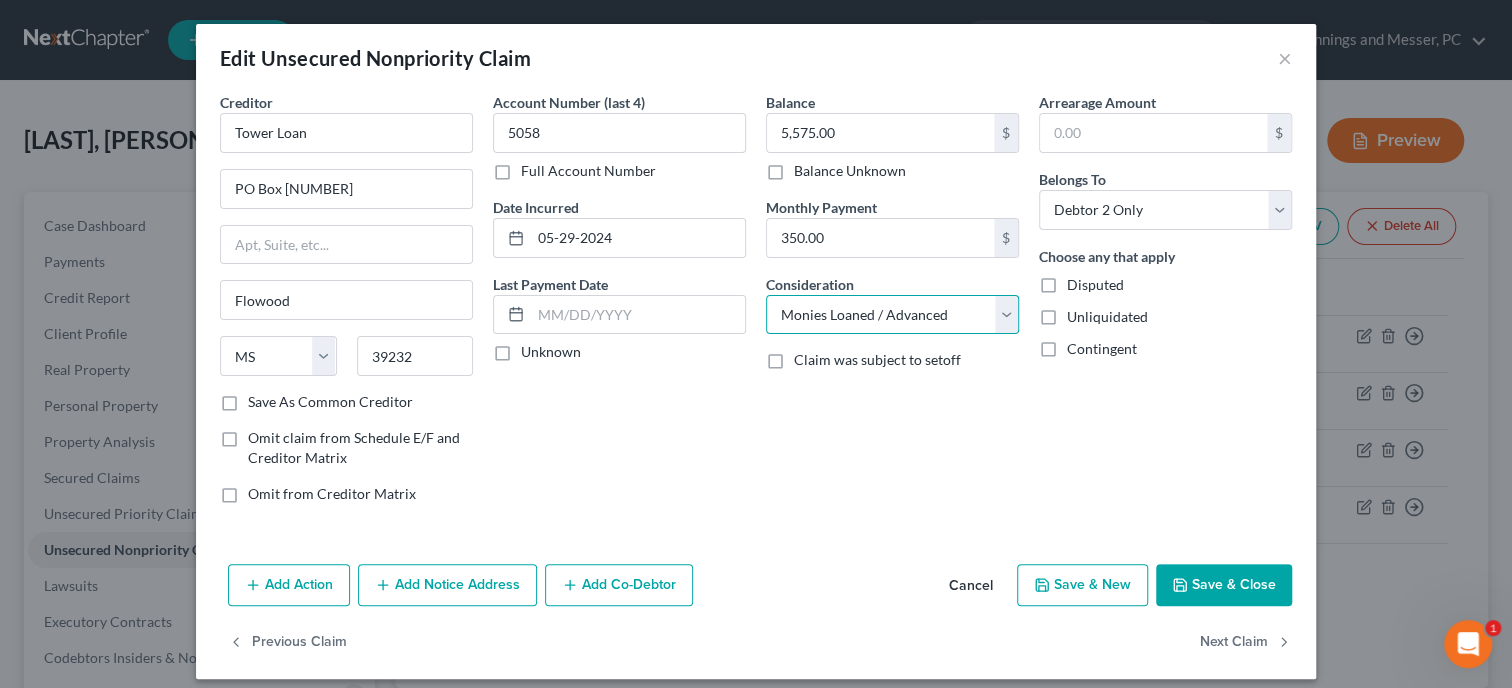 click on "Monies Loaned / Advanced" at bounding box center (0, 0) 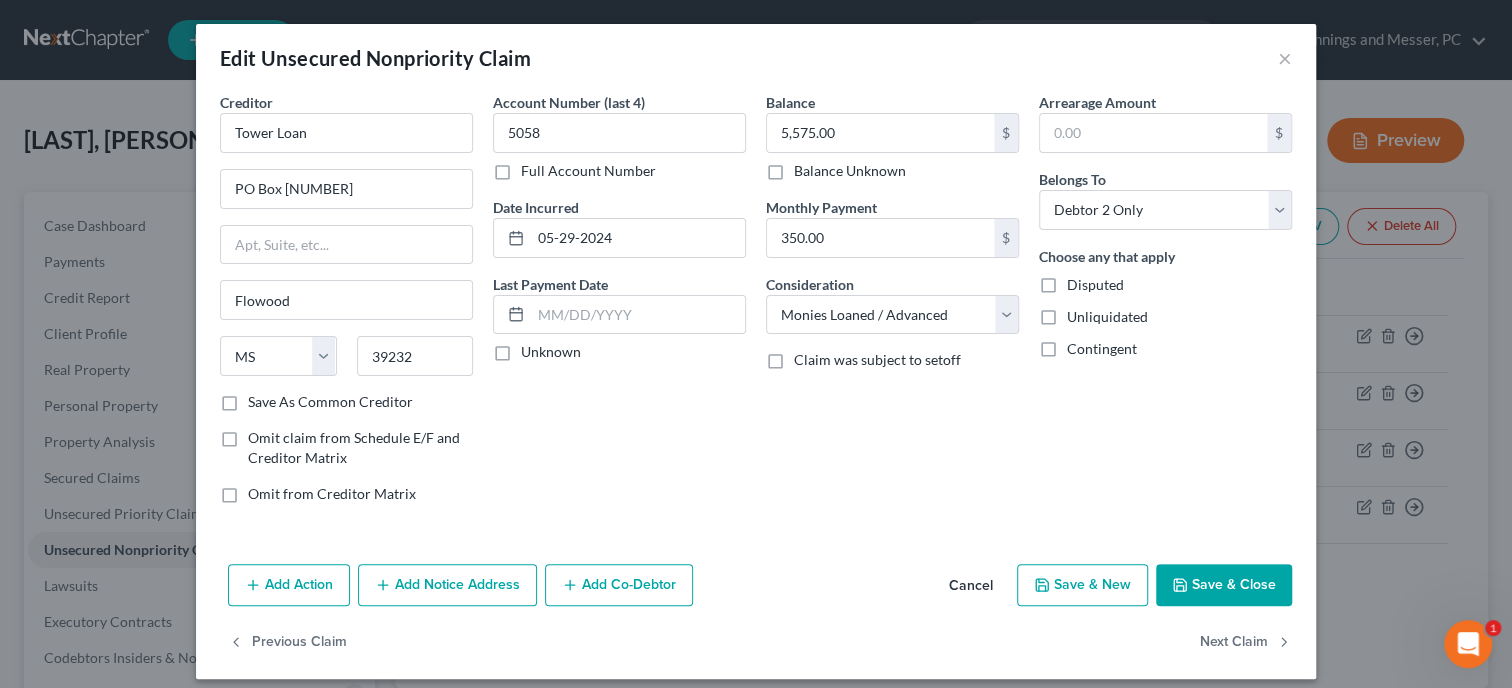 click on "Save & Close" at bounding box center (1224, 585) 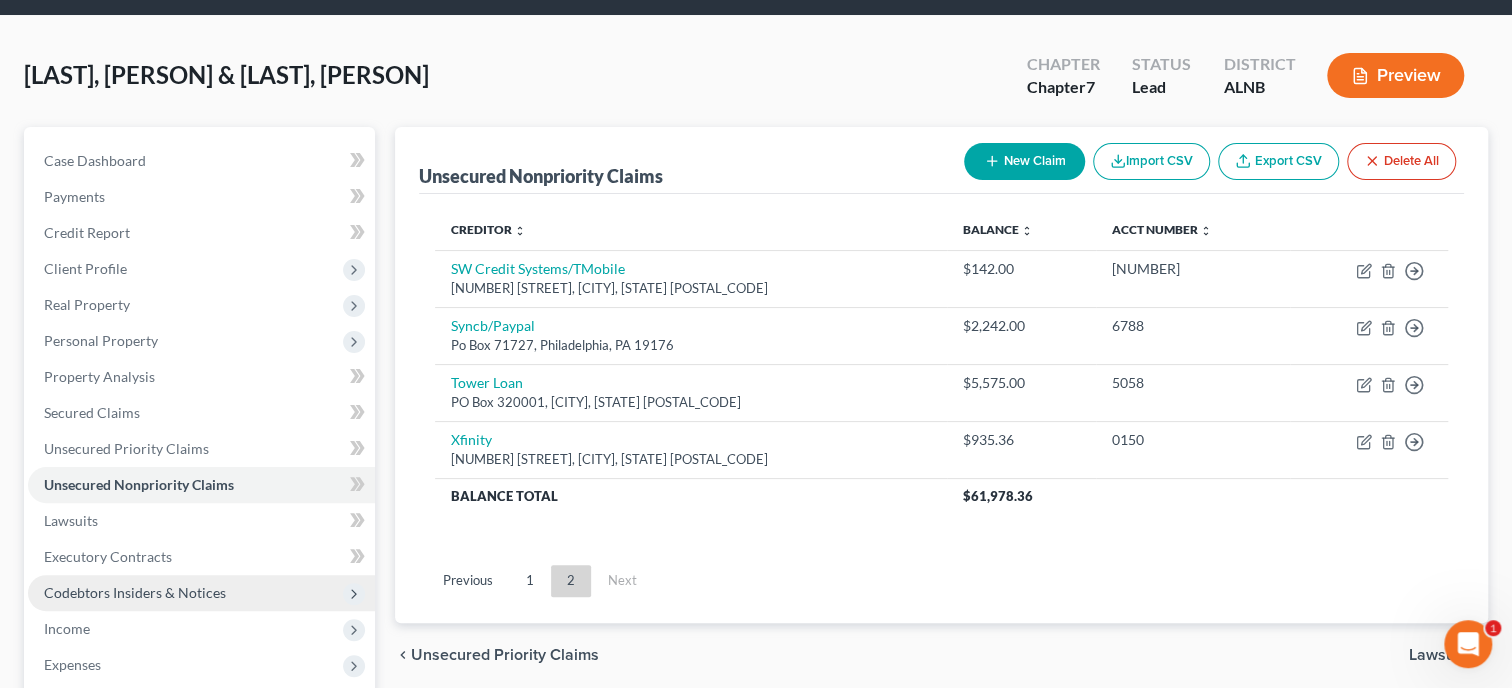 scroll, scrollTop: 102, scrollLeft: 0, axis: vertical 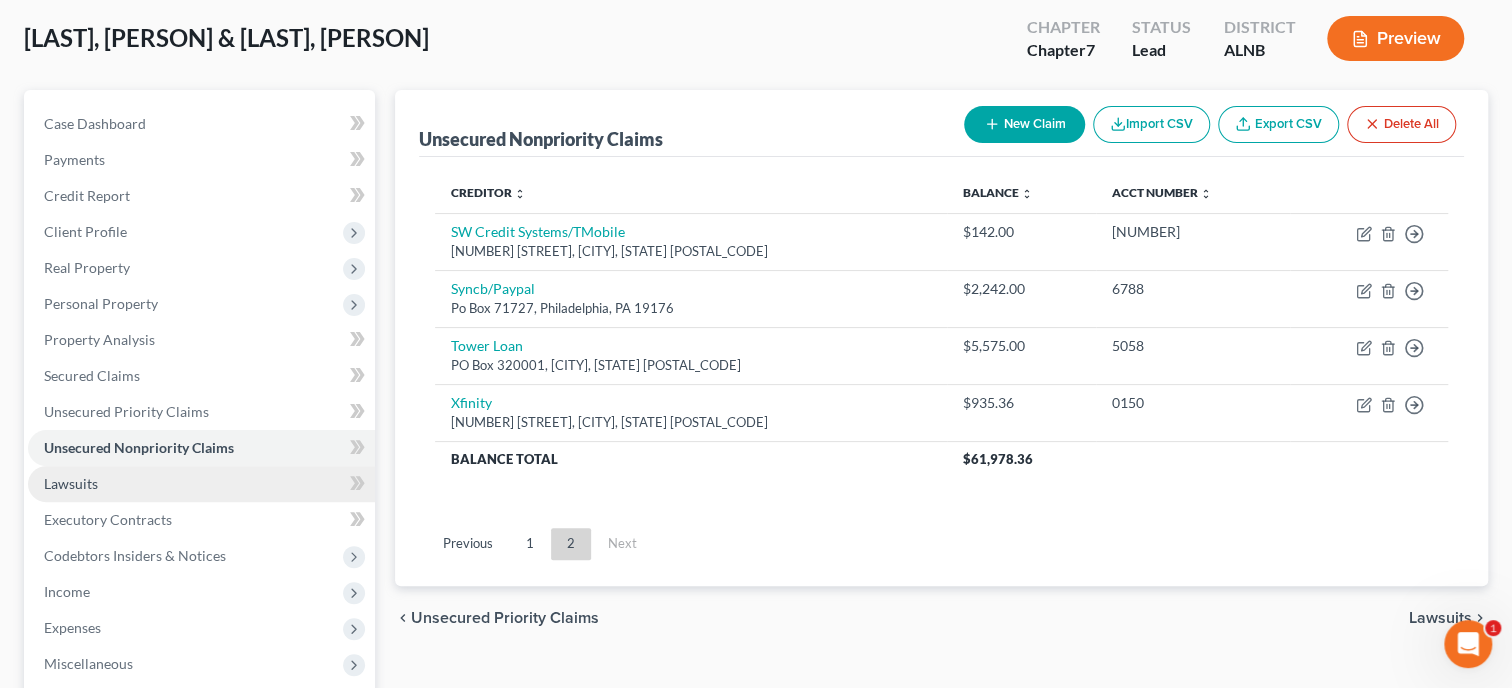 click on "Lawsuits" at bounding box center (201, 484) 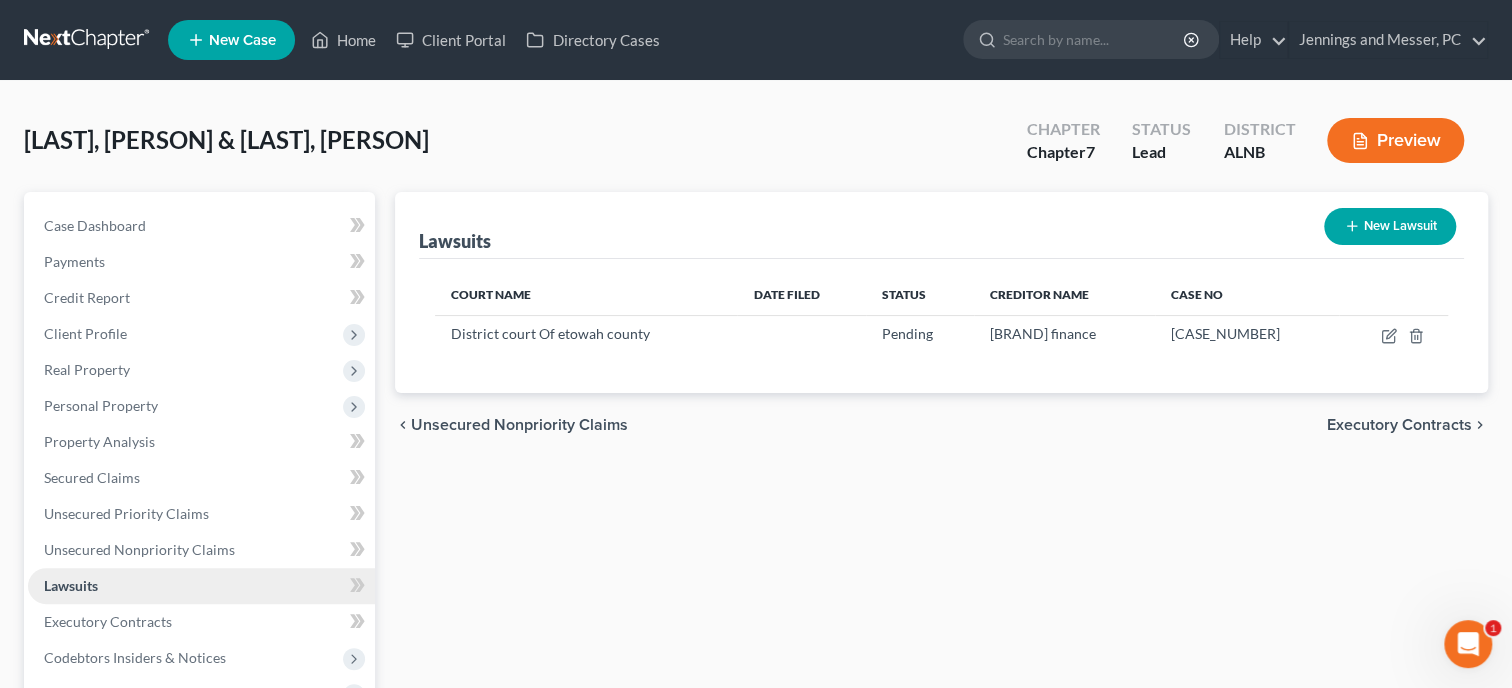 scroll, scrollTop: 0, scrollLeft: 0, axis: both 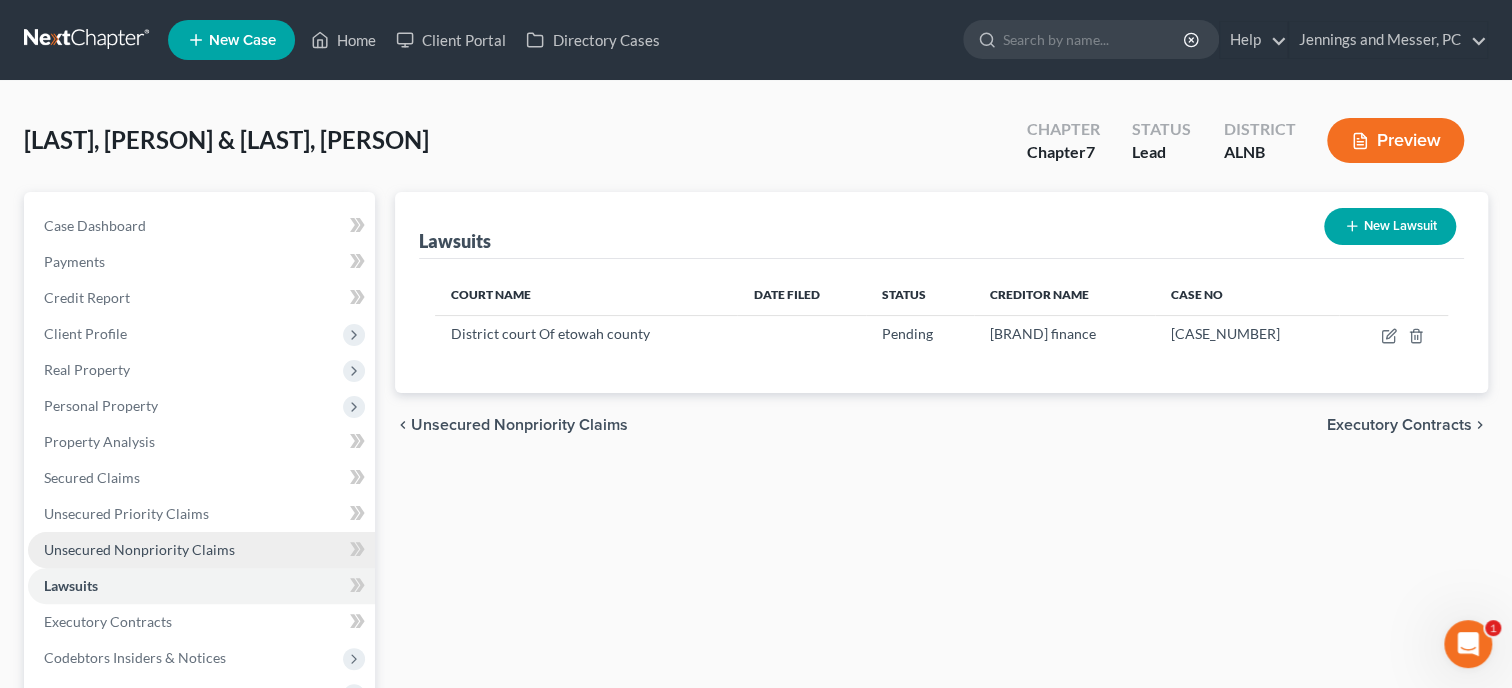 click on "Unsecured Nonpriority Claims" at bounding box center [139, 549] 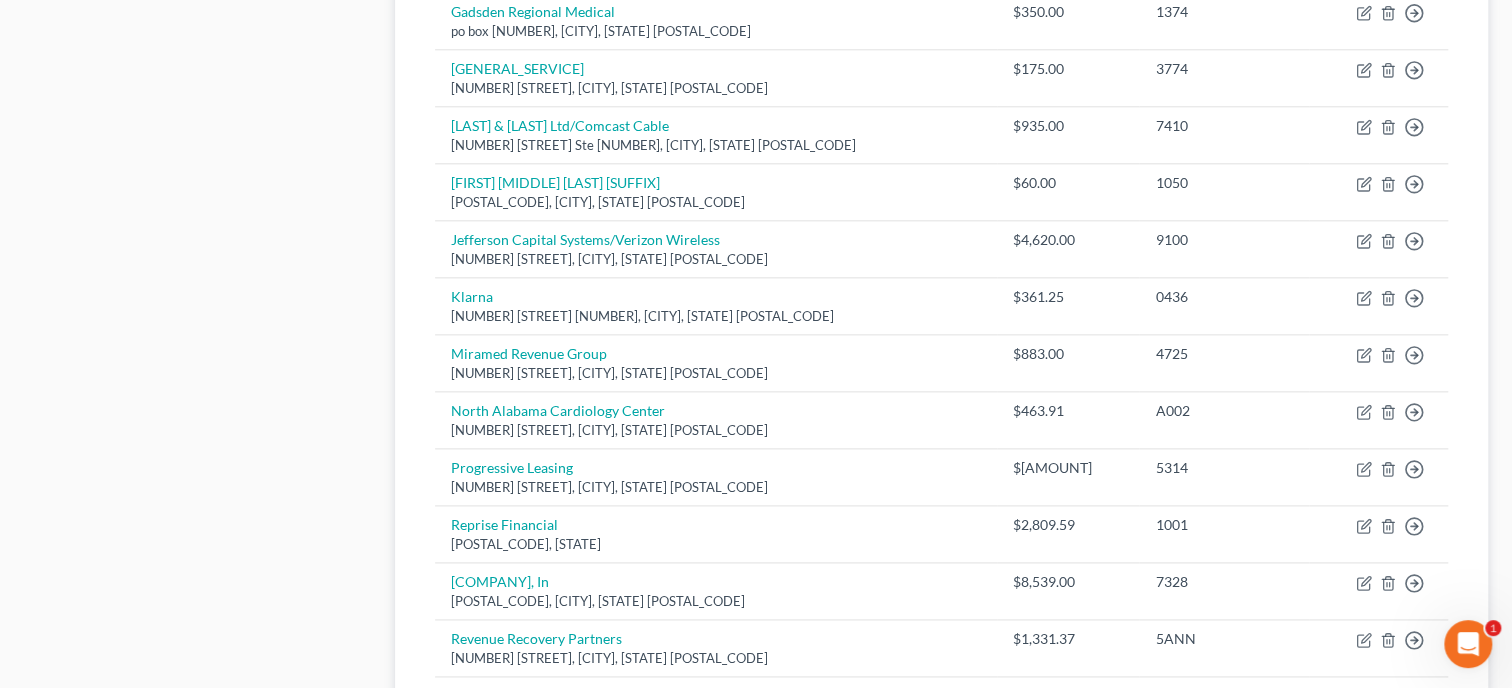 scroll, scrollTop: 1337, scrollLeft: 0, axis: vertical 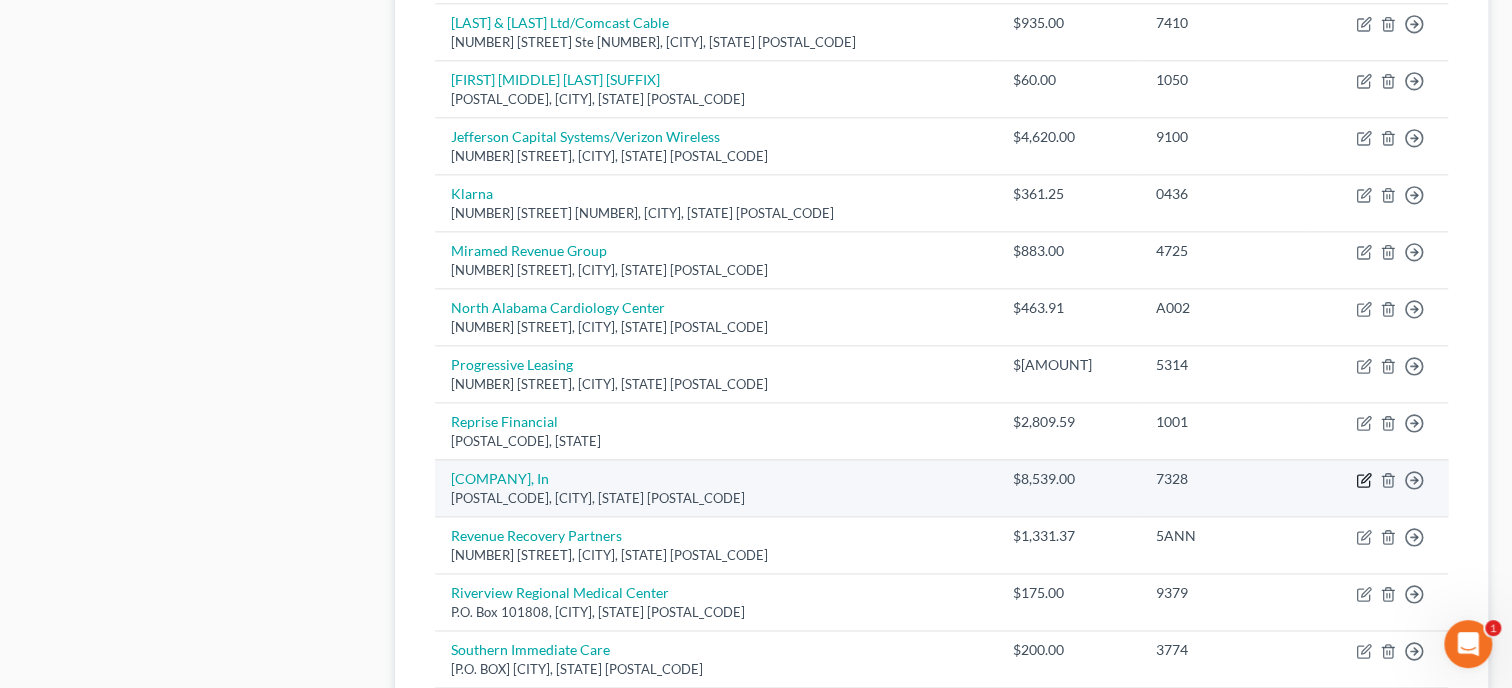 click 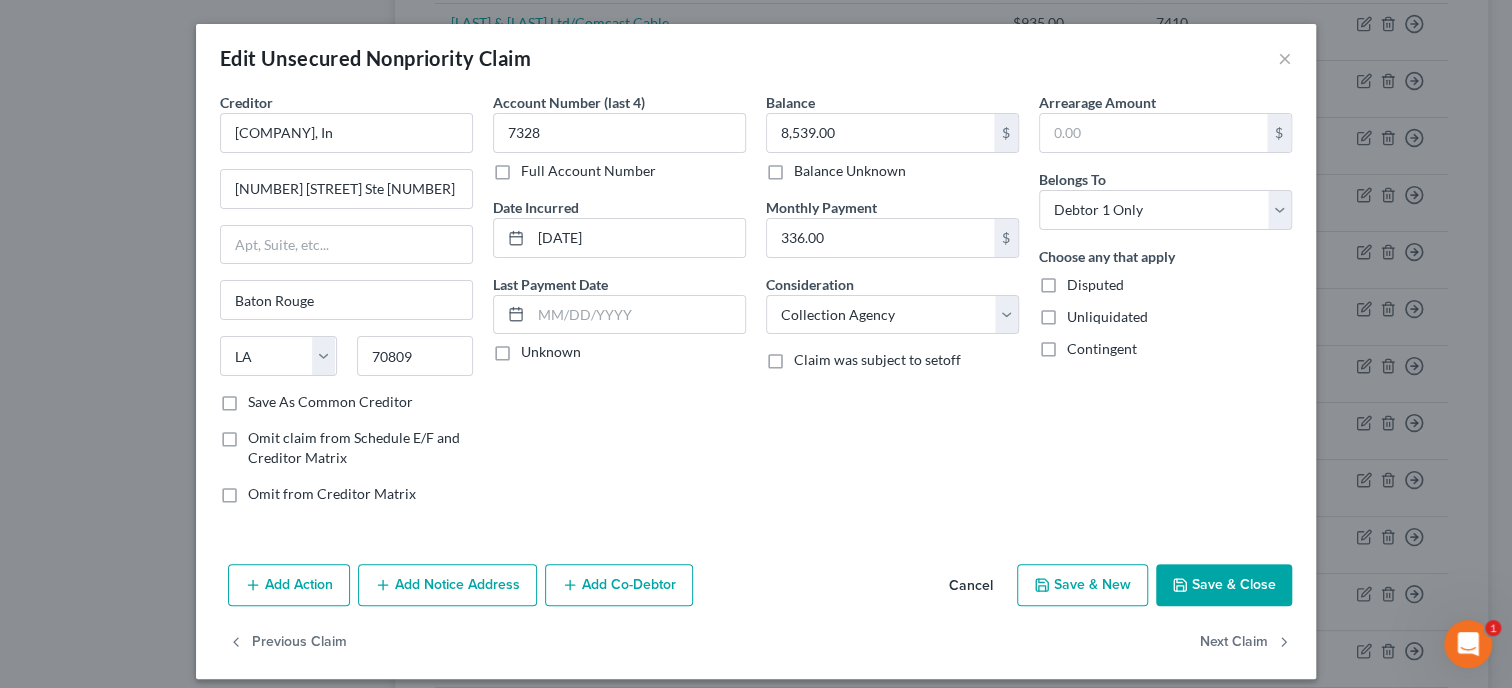 click on "Add Action" at bounding box center [289, 585] 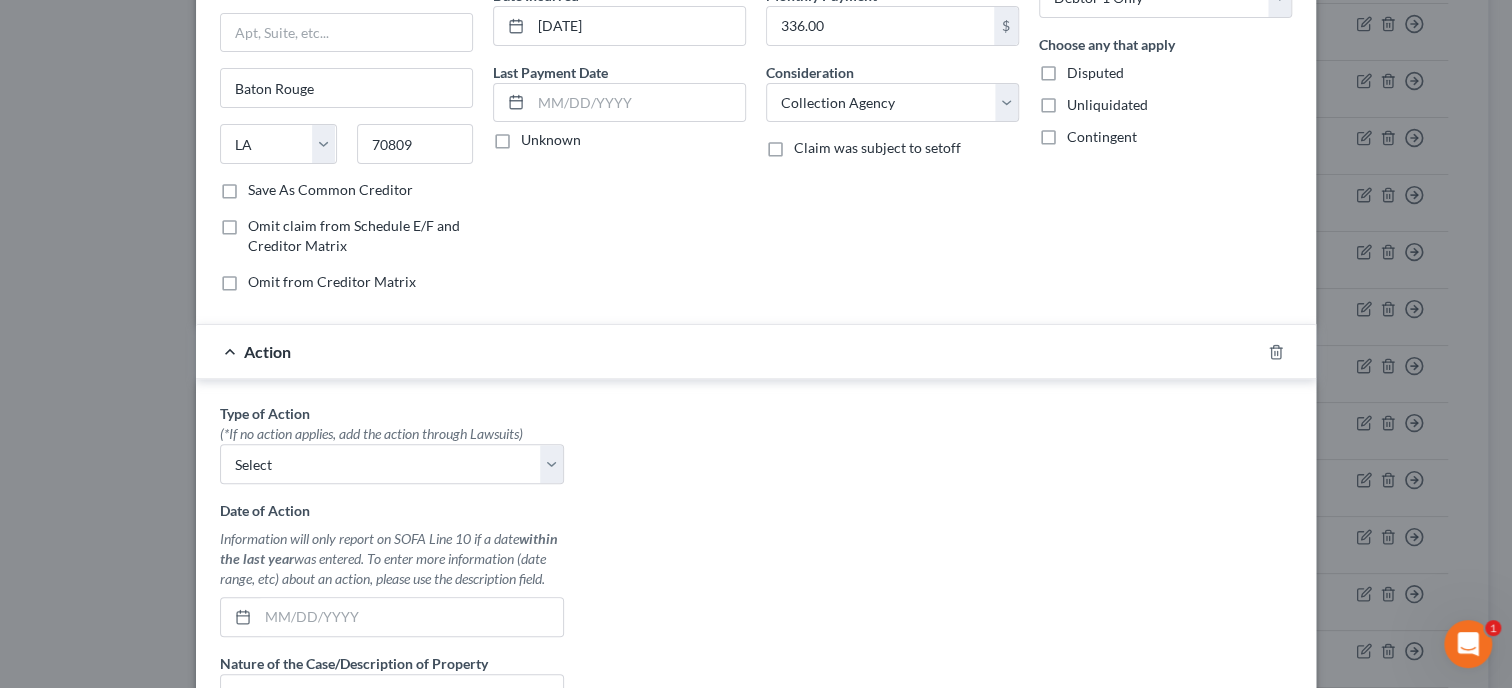 scroll, scrollTop: 308, scrollLeft: 0, axis: vertical 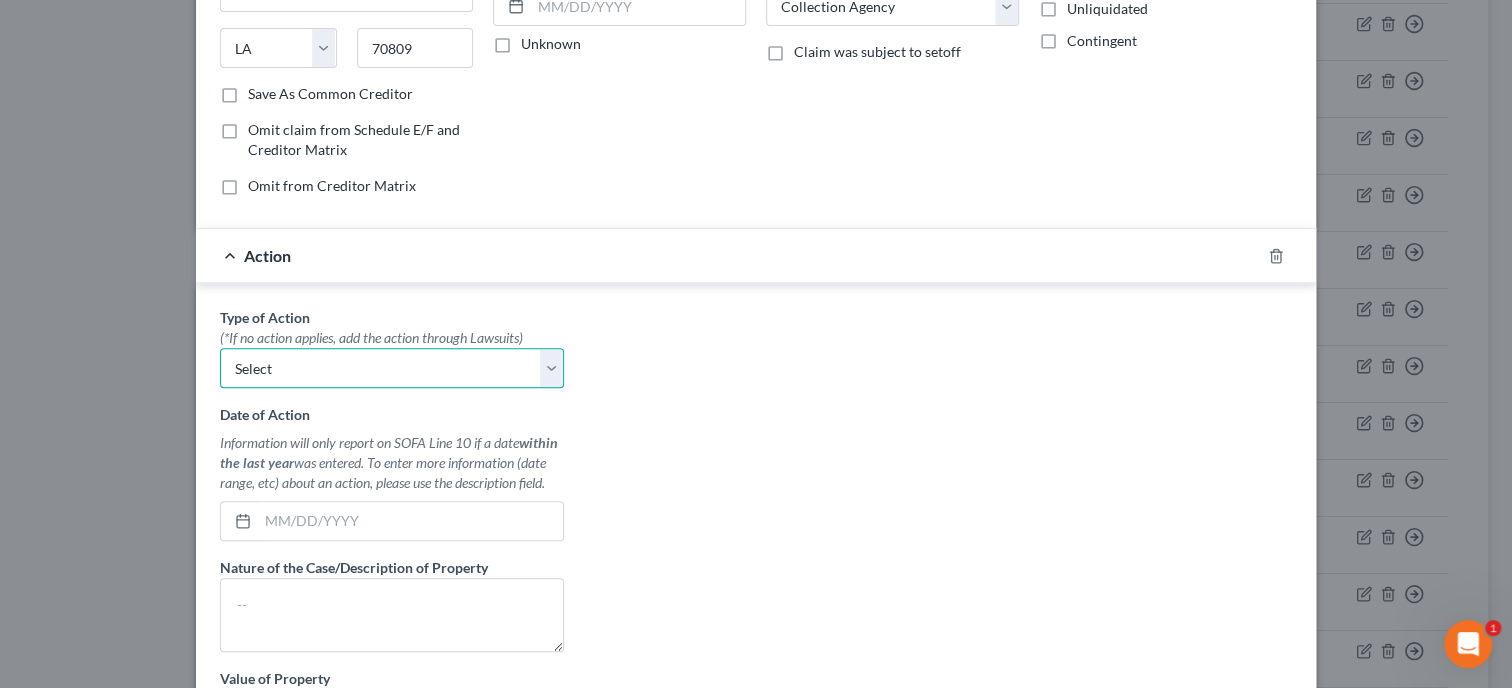 click on "Select Repossession Garnishment Foreclosure Personal Injury Attached, Seized, Or Levied" at bounding box center [392, 368] 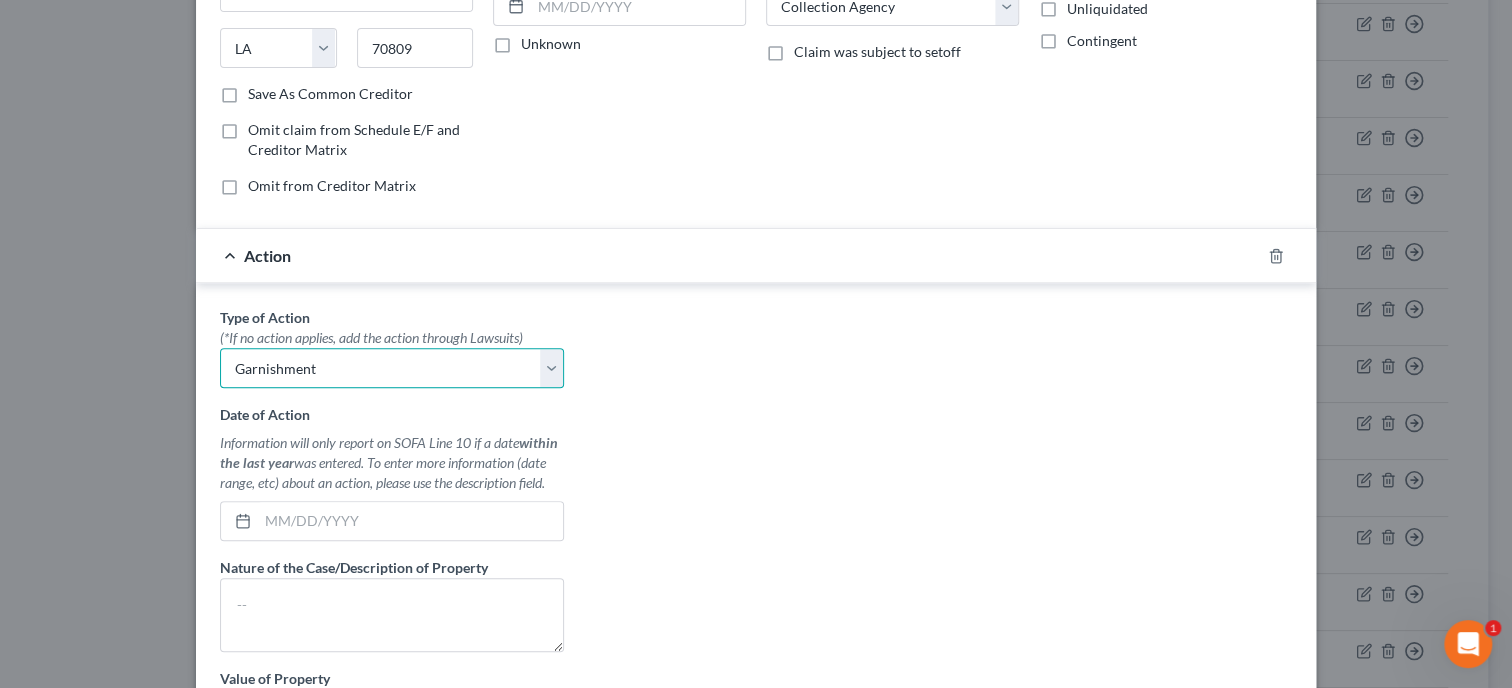 click on "Garnishment" at bounding box center [0, 0] 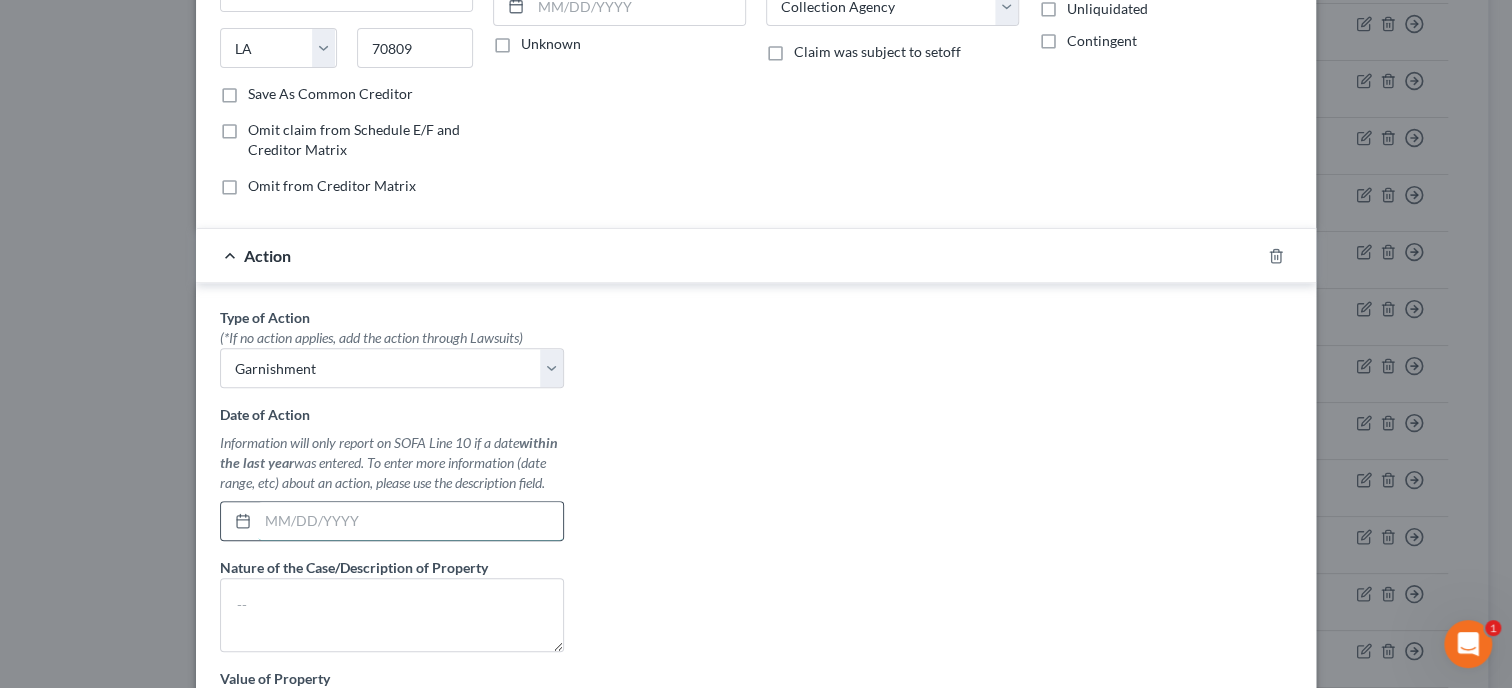 click at bounding box center (410, 521) 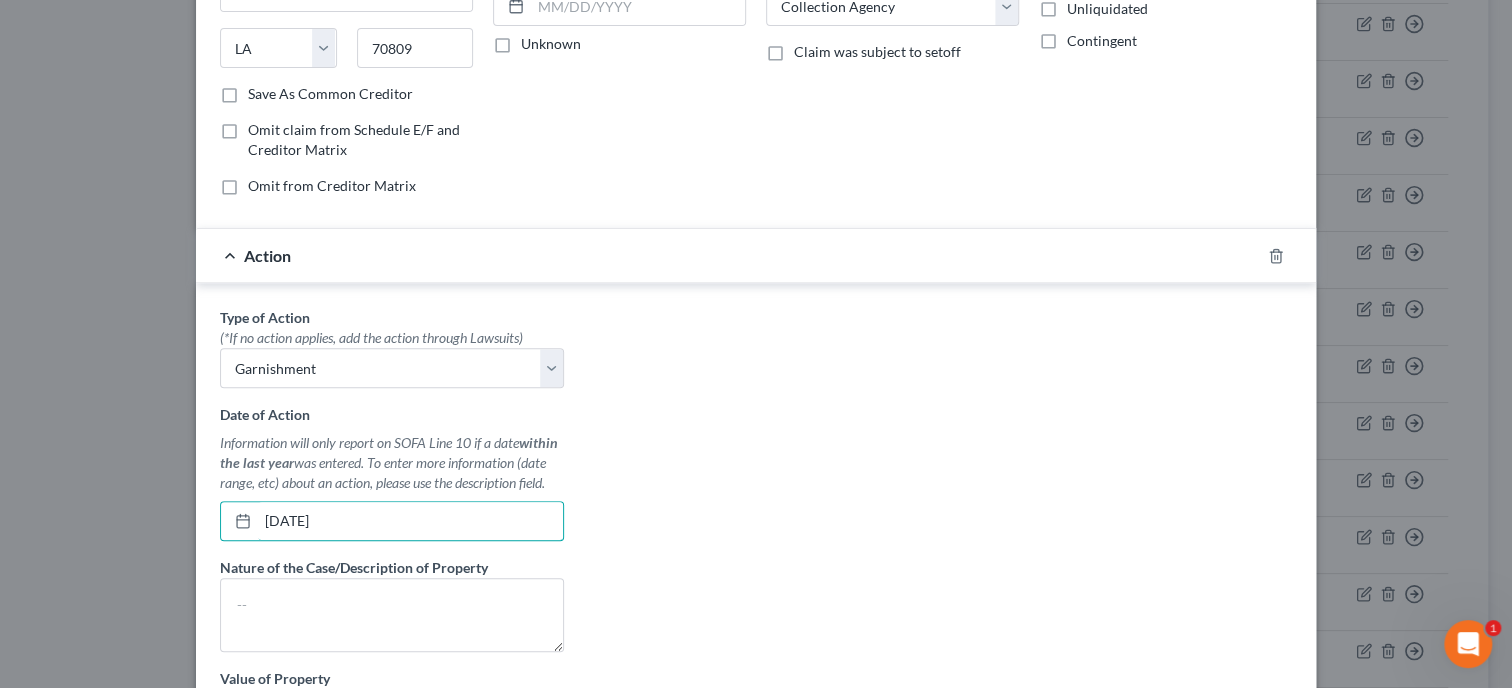 type on "05-16-2025" 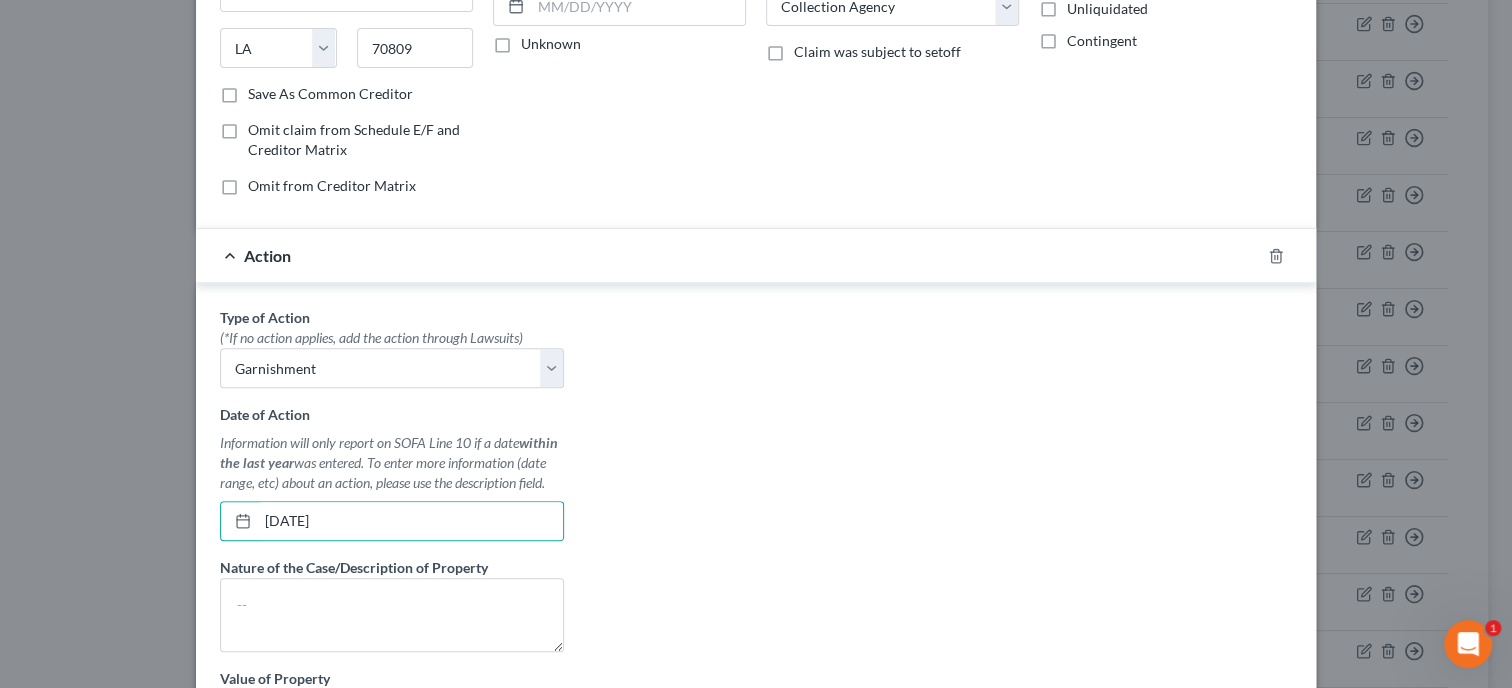 click on "Type of Action
*
(*If no action applies, add the action through Lawsuits) Select Repossession Garnishment Foreclosure Personal Injury Attached, Seized, Or Levied Date of Action Information will only report on SOFA Line 10 if a date  within the last year  was entered. To enter more information (date range, etc) about an action, please use the description field.         05-16-2025 Nature of the Case/Description of Property Value of Property
$
Value Unknown
Balance Undetermined
$
Value Unknown
Add to SOFA #9 (Lawsuit)" at bounding box center [756, 557] 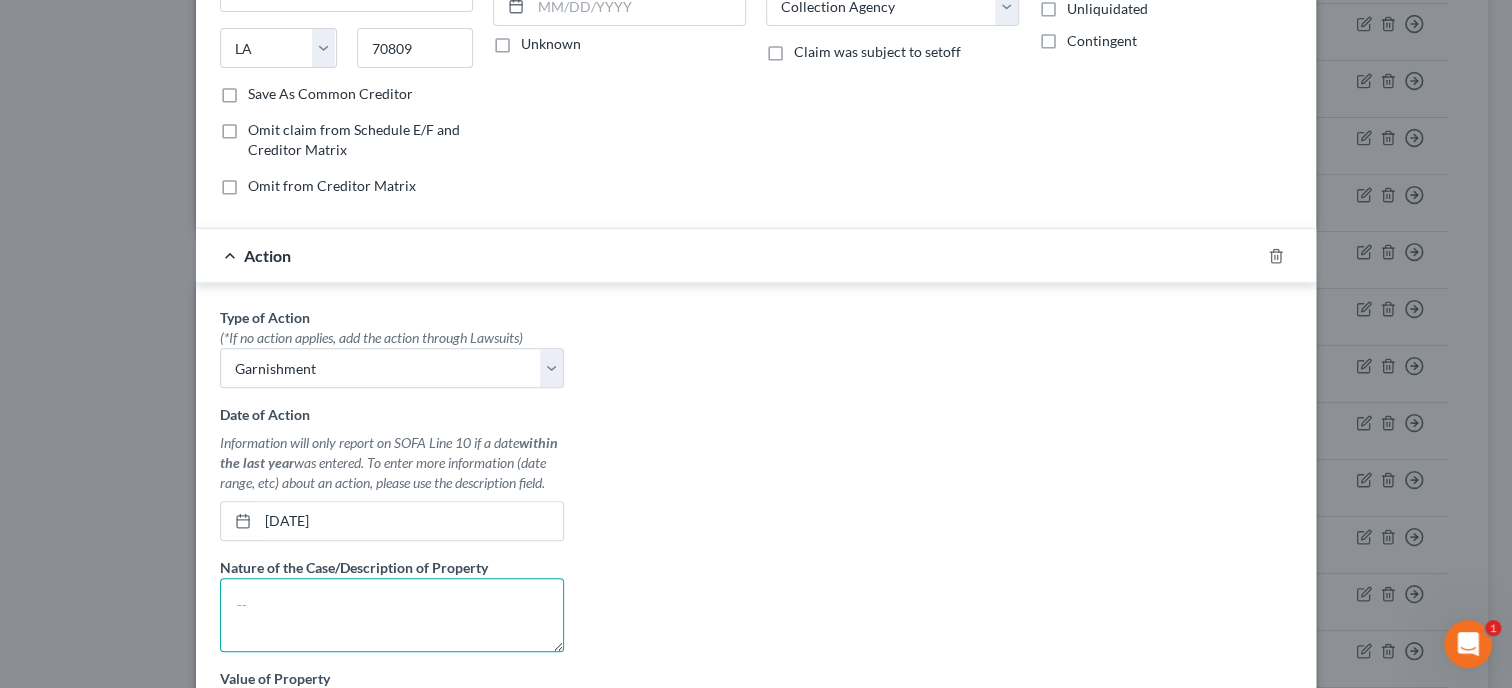 click at bounding box center [392, 615] 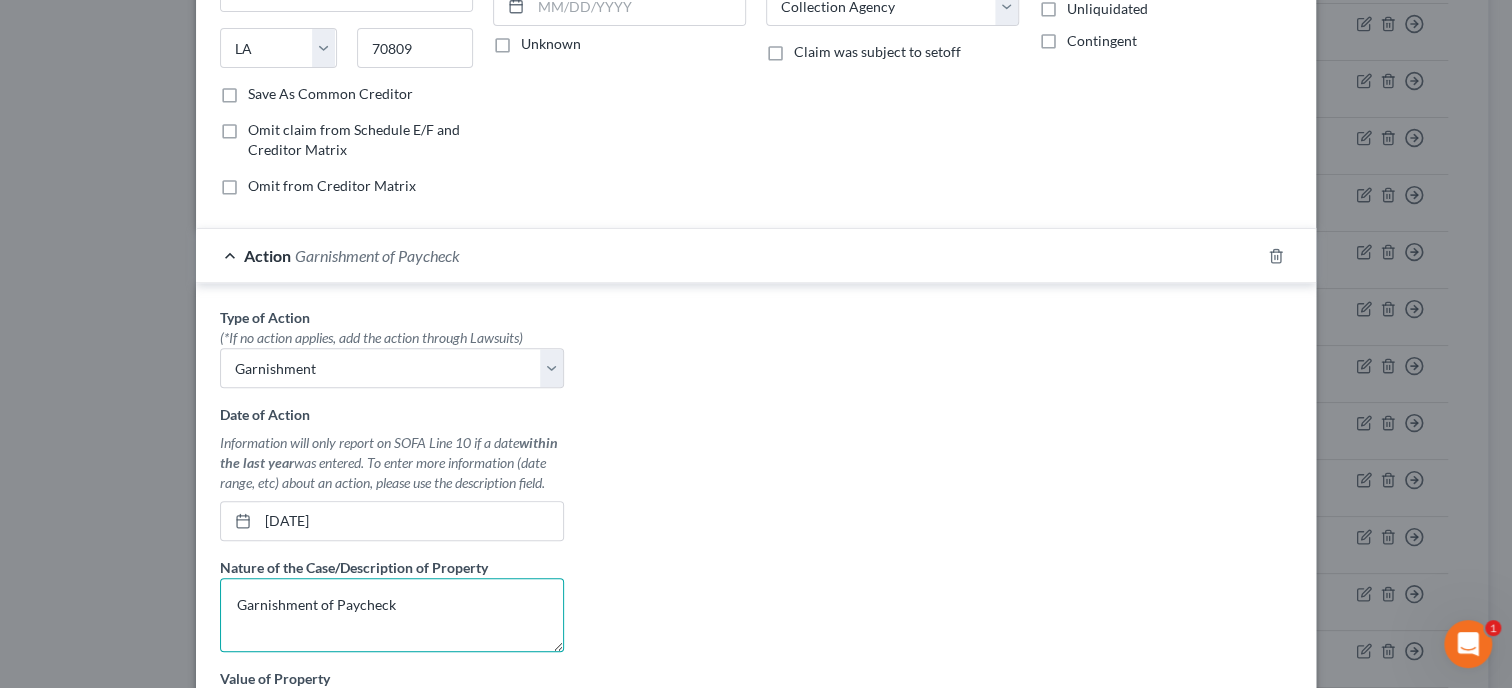 type on "Garnishment of Paycheck" 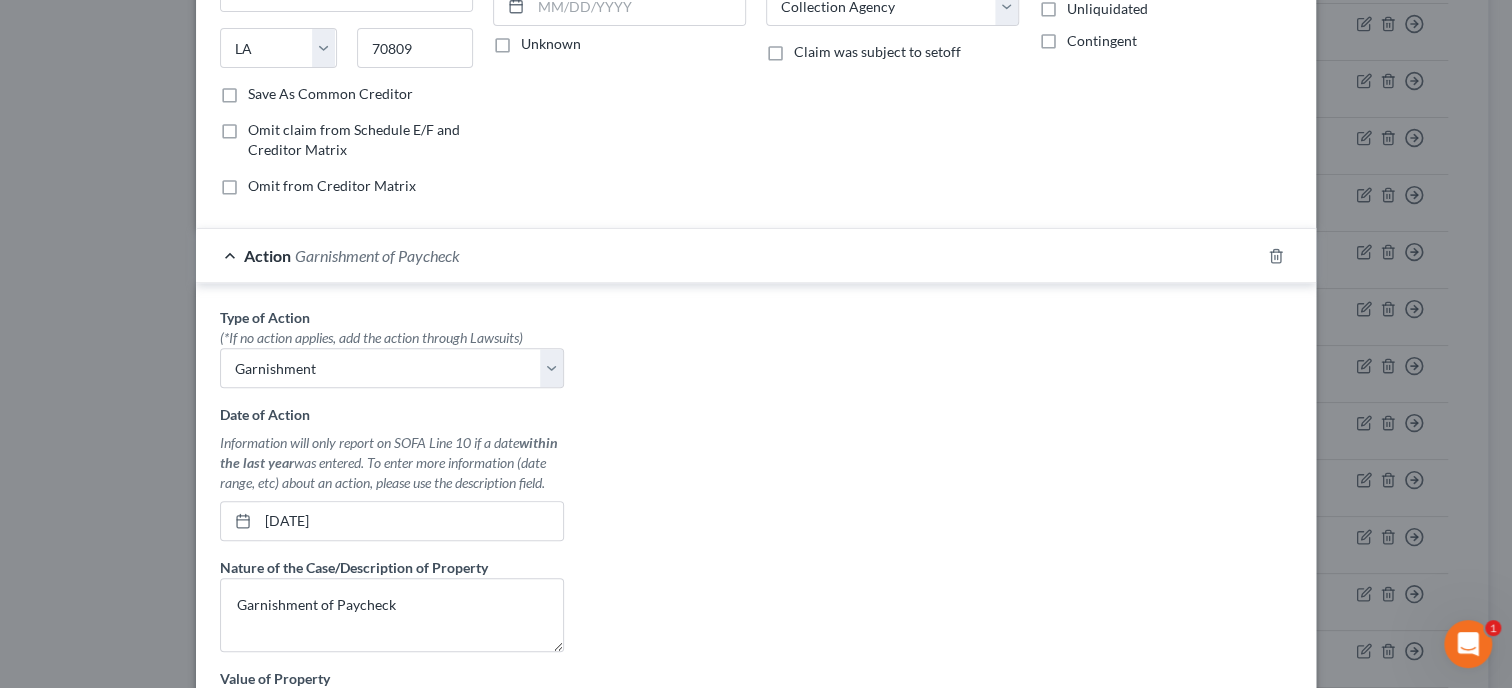 click on "Type of Action
*
(*If no action applies, add the action through Lawsuits) Select Repossession Garnishment Foreclosure Personal Injury Attached, Seized, Or Levied Date of Action Information will only report on SOFA Line 10 if a date  within the last year  was entered. To enter more information (date range, etc) about an action, please use the description field.         05-16-2025 Nature of the Case/Description of Property Garnishment of Paycheck Value of Property
$
Value Unknown
Balance Undetermined
$
Value Unknown
Add to SOFA #9 (Lawsuit)" at bounding box center [756, 557] 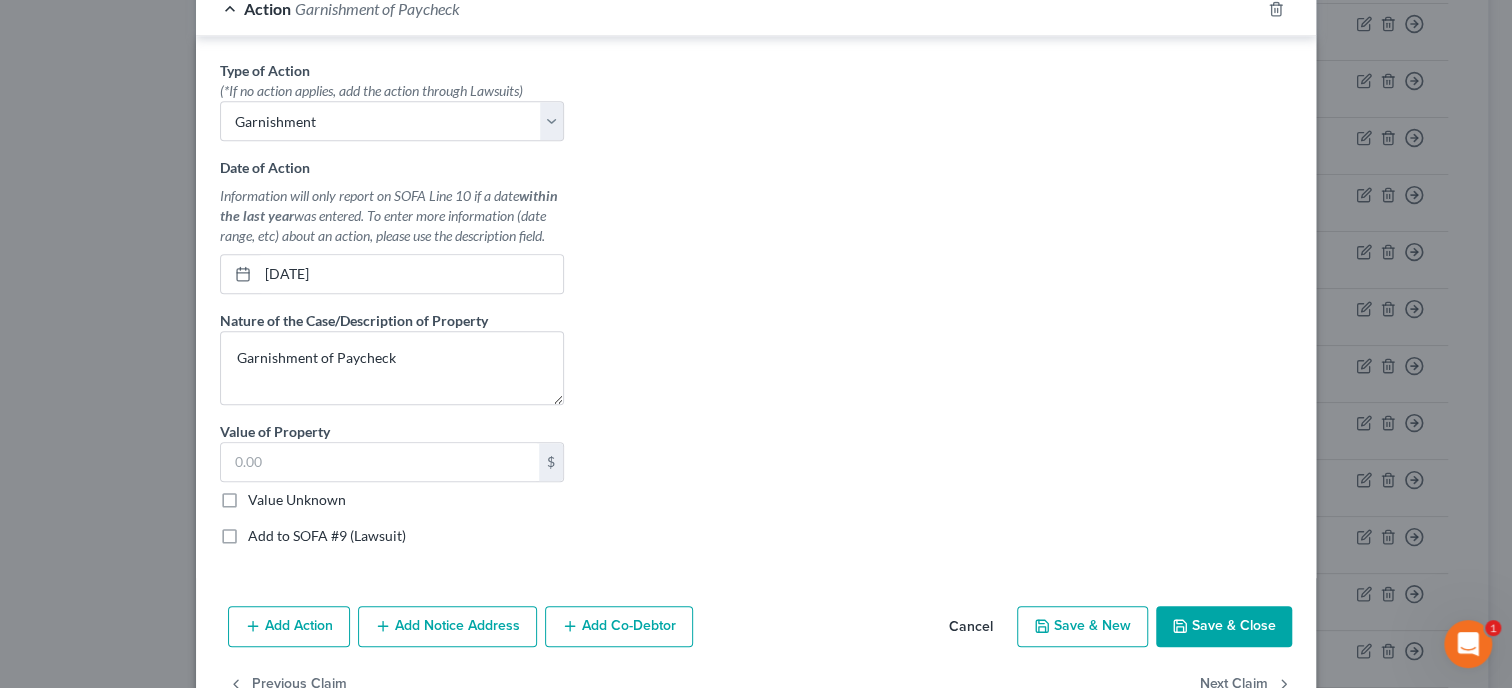 scroll, scrollTop: 608, scrollLeft: 0, axis: vertical 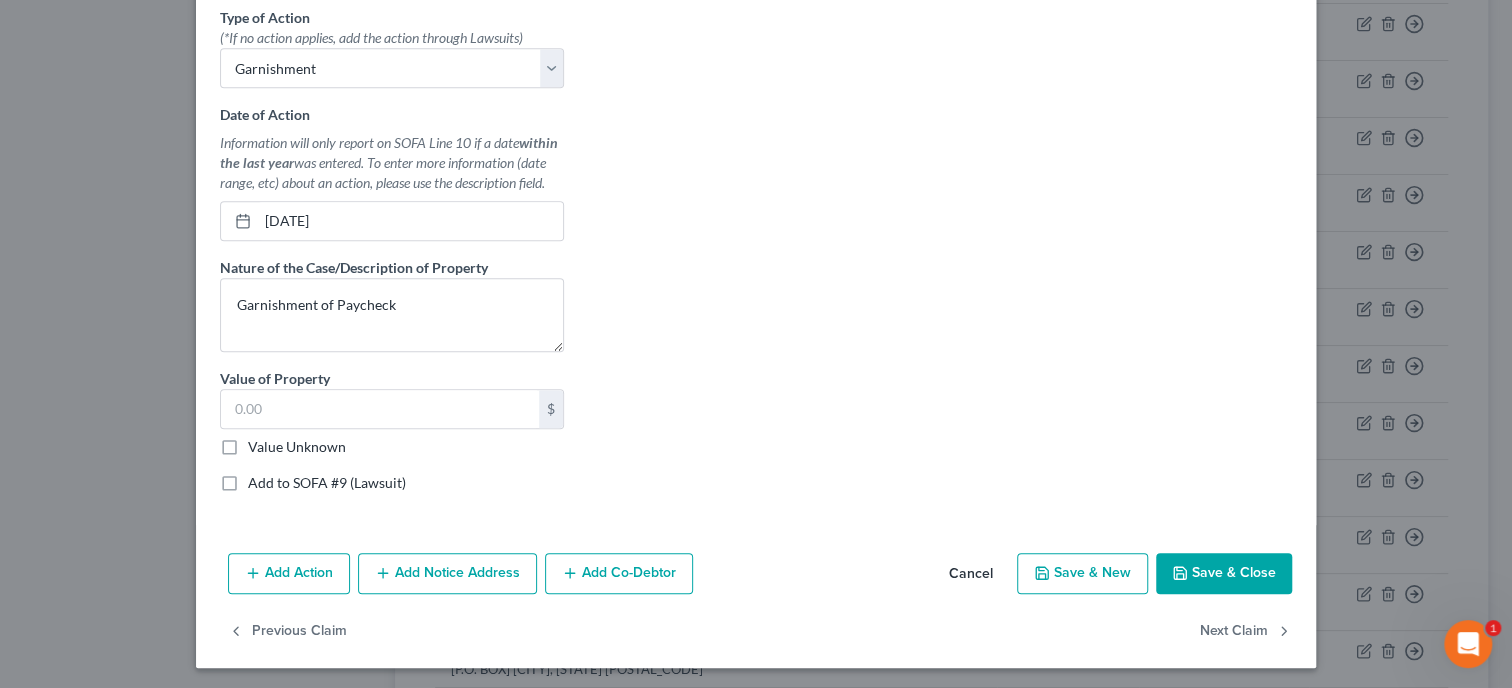 click on "Value Unknown" at bounding box center (297, 447) 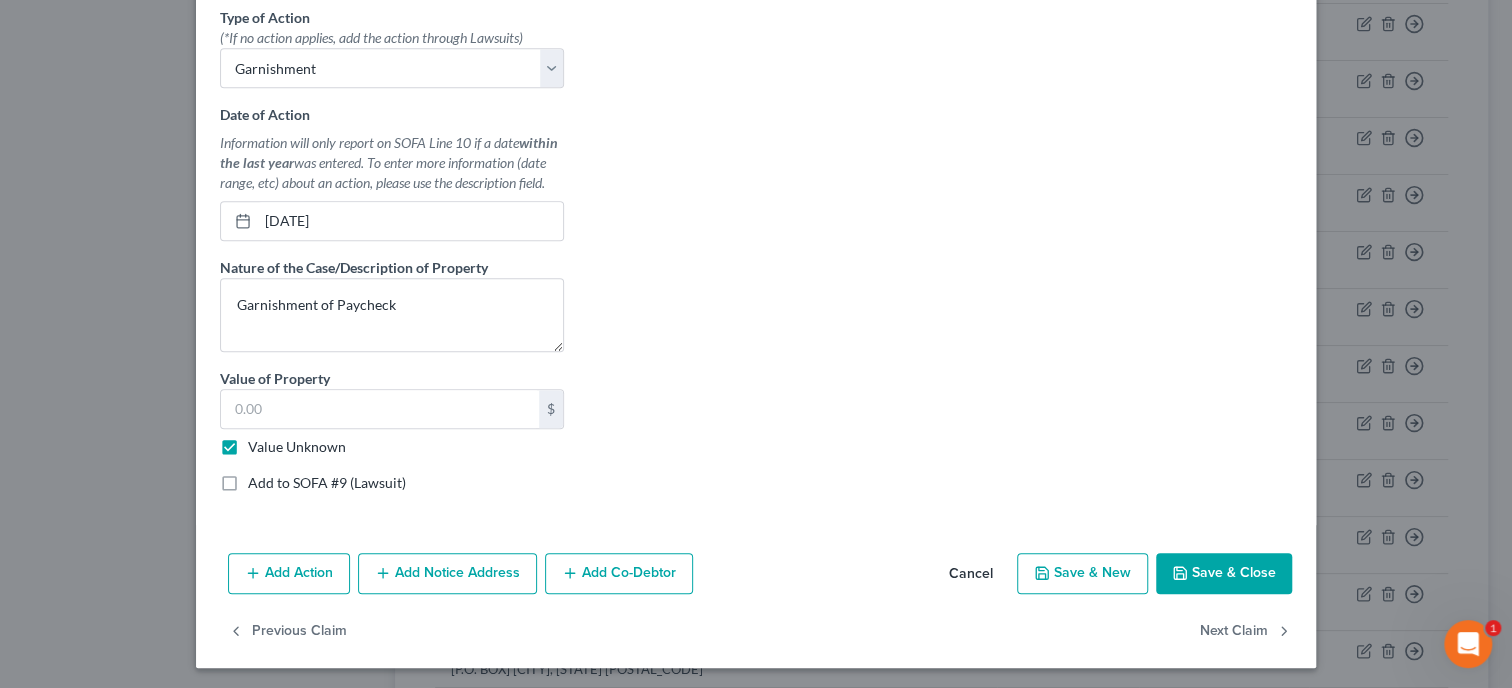 type on "0.00" 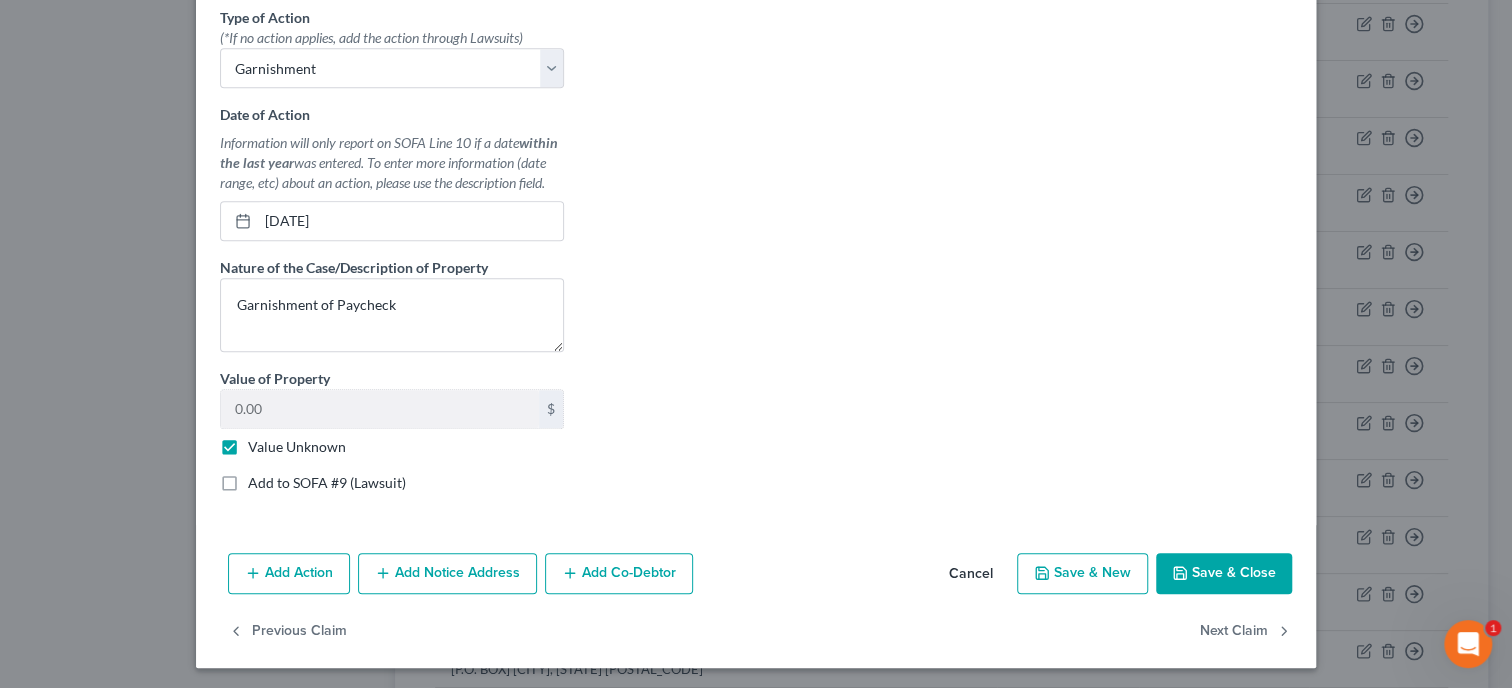 click on "Add to SOFA #9 (Lawsuit)" at bounding box center (327, 483) 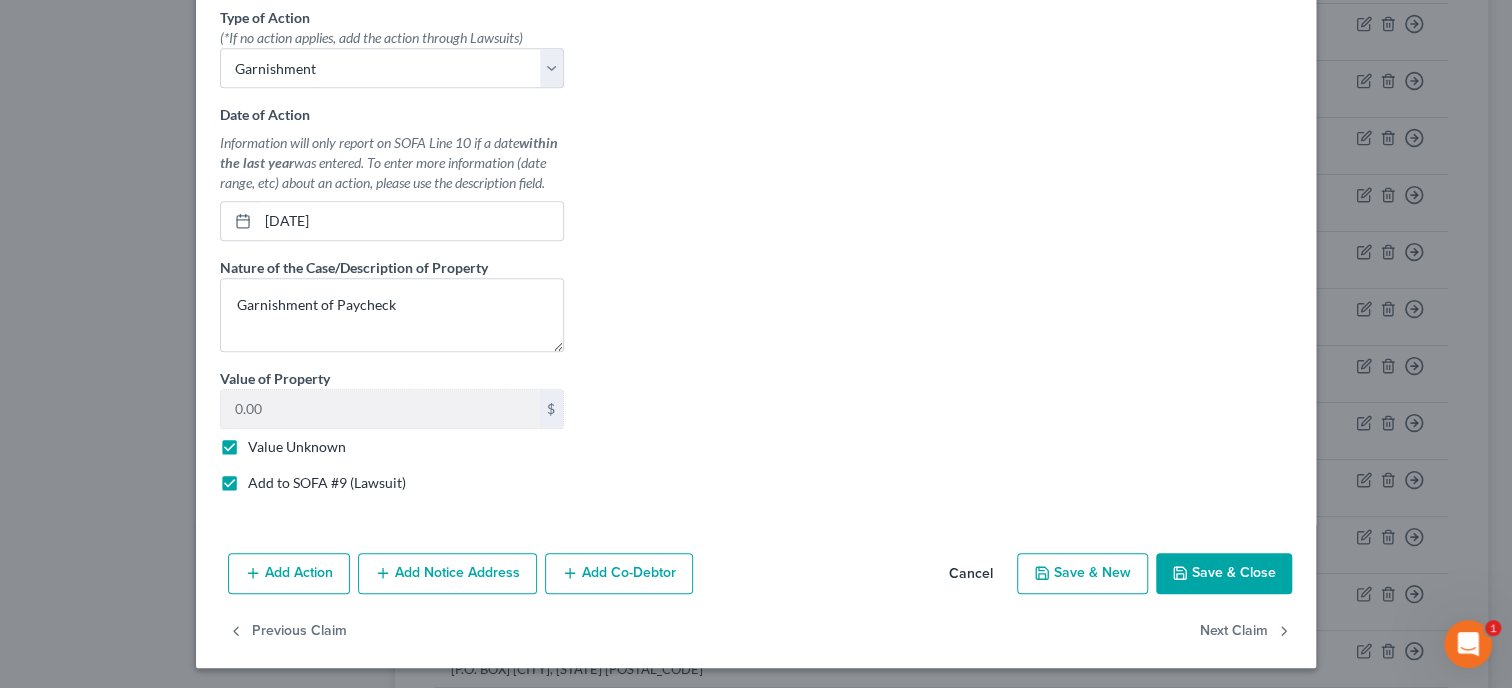 select on "0" 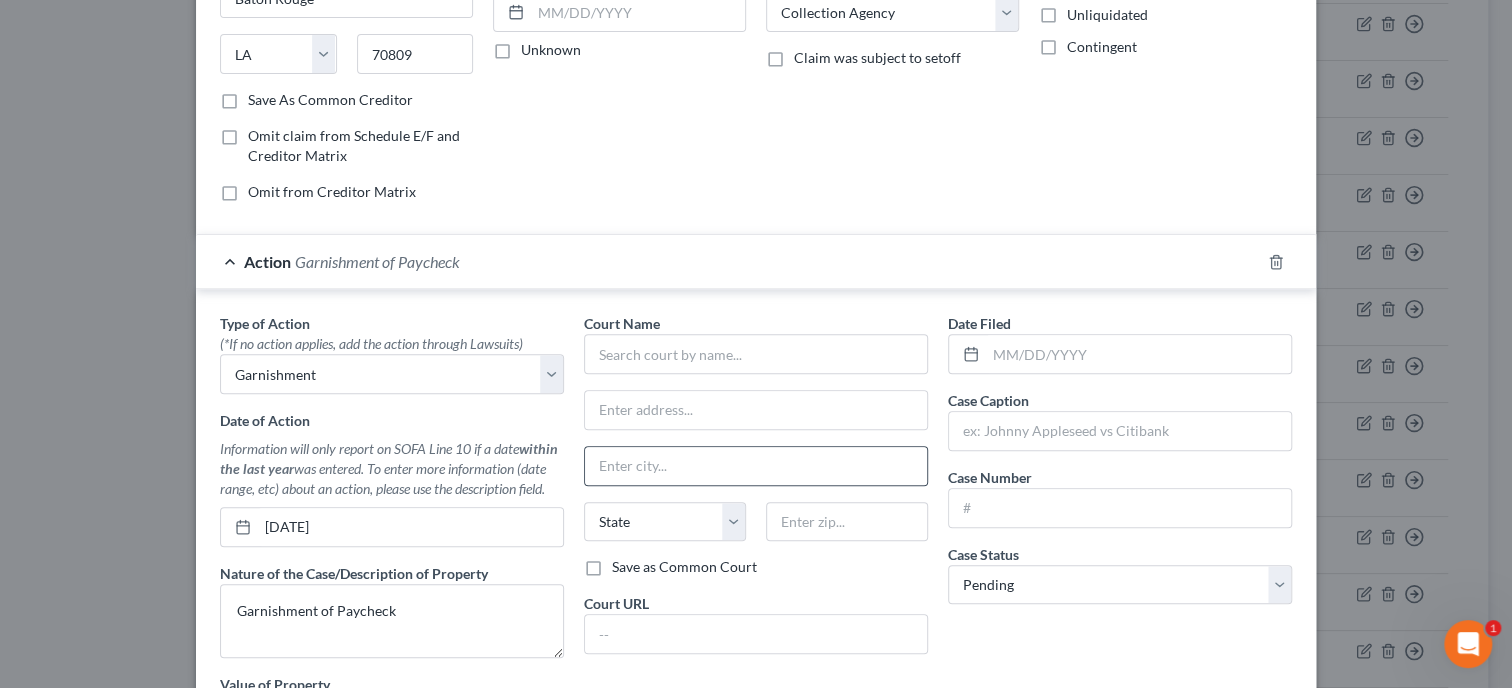 scroll, scrollTop: 299, scrollLeft: 0, axis: vertical 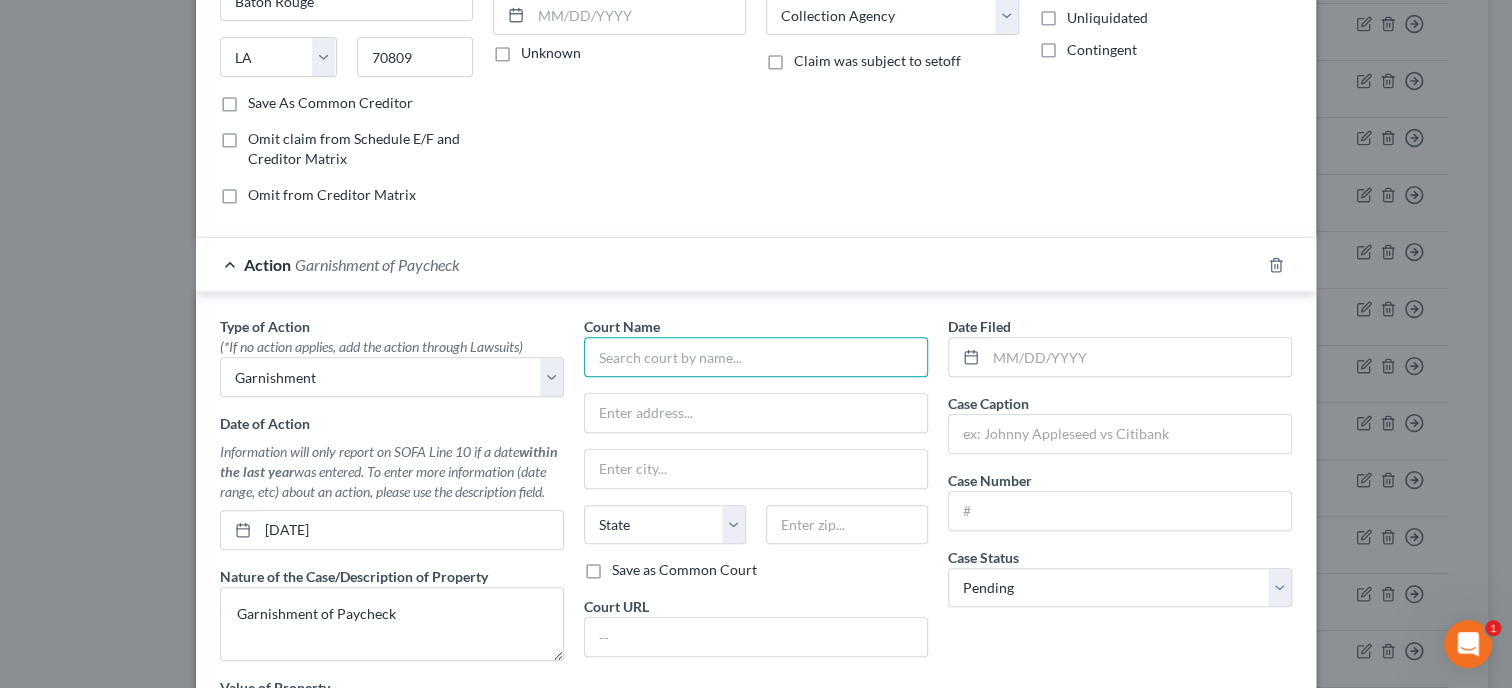 click at bounding box center (756, 357) 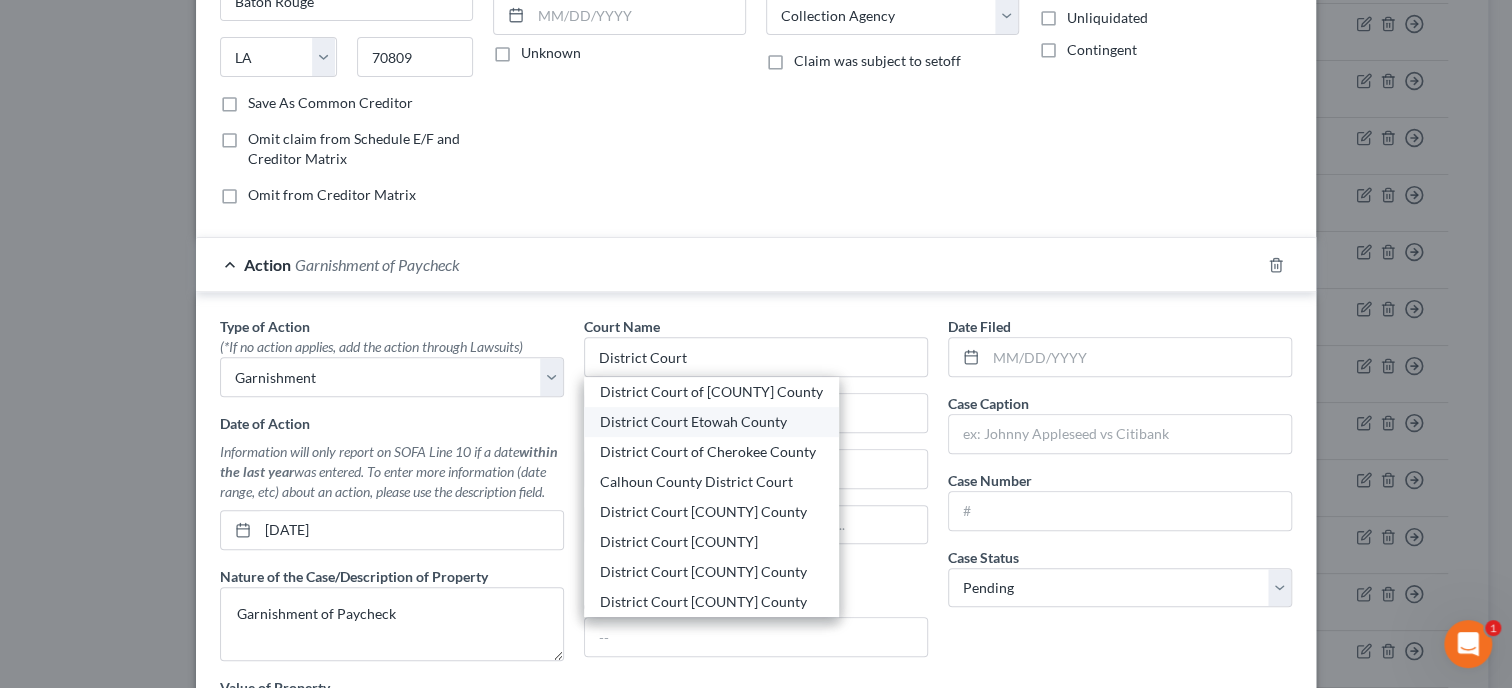 click on "District Court Etowah County" at bounding box center (711, 422) 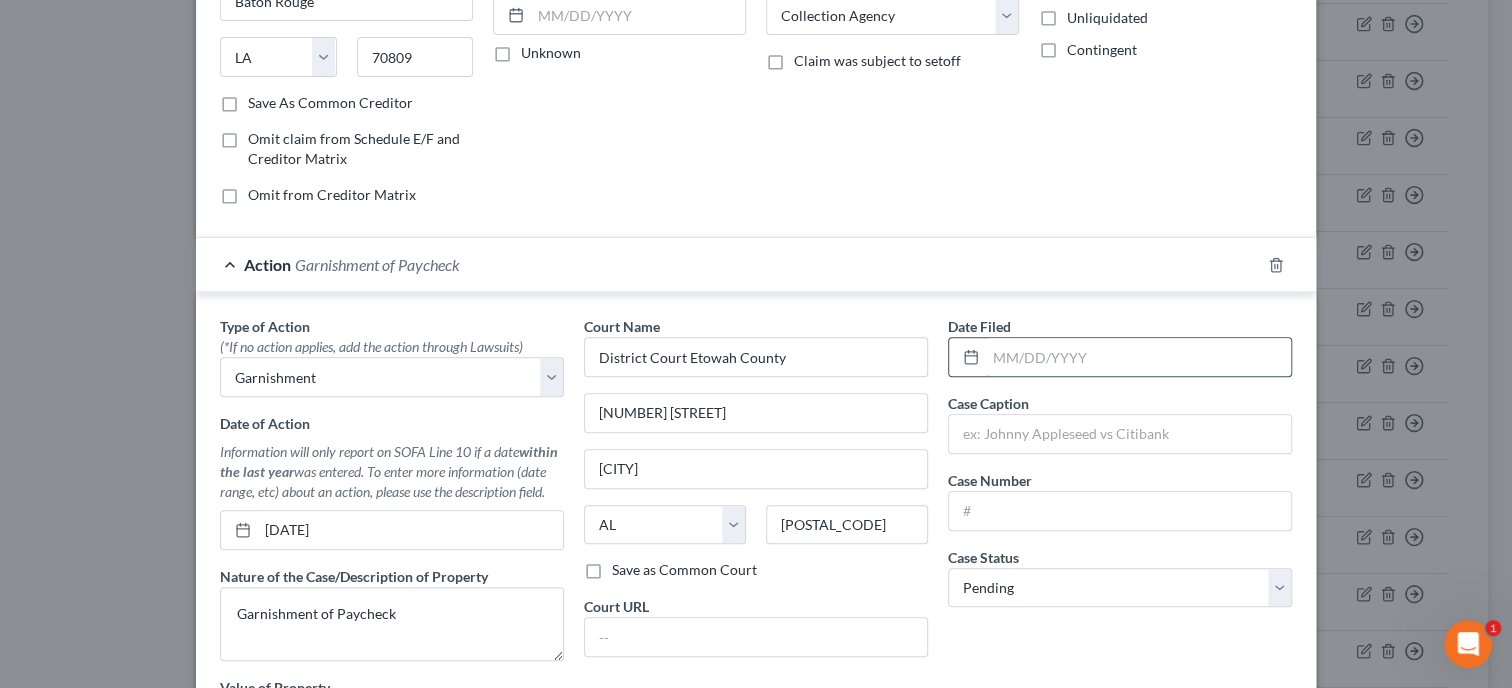 click at bounding box center [1138, 357] 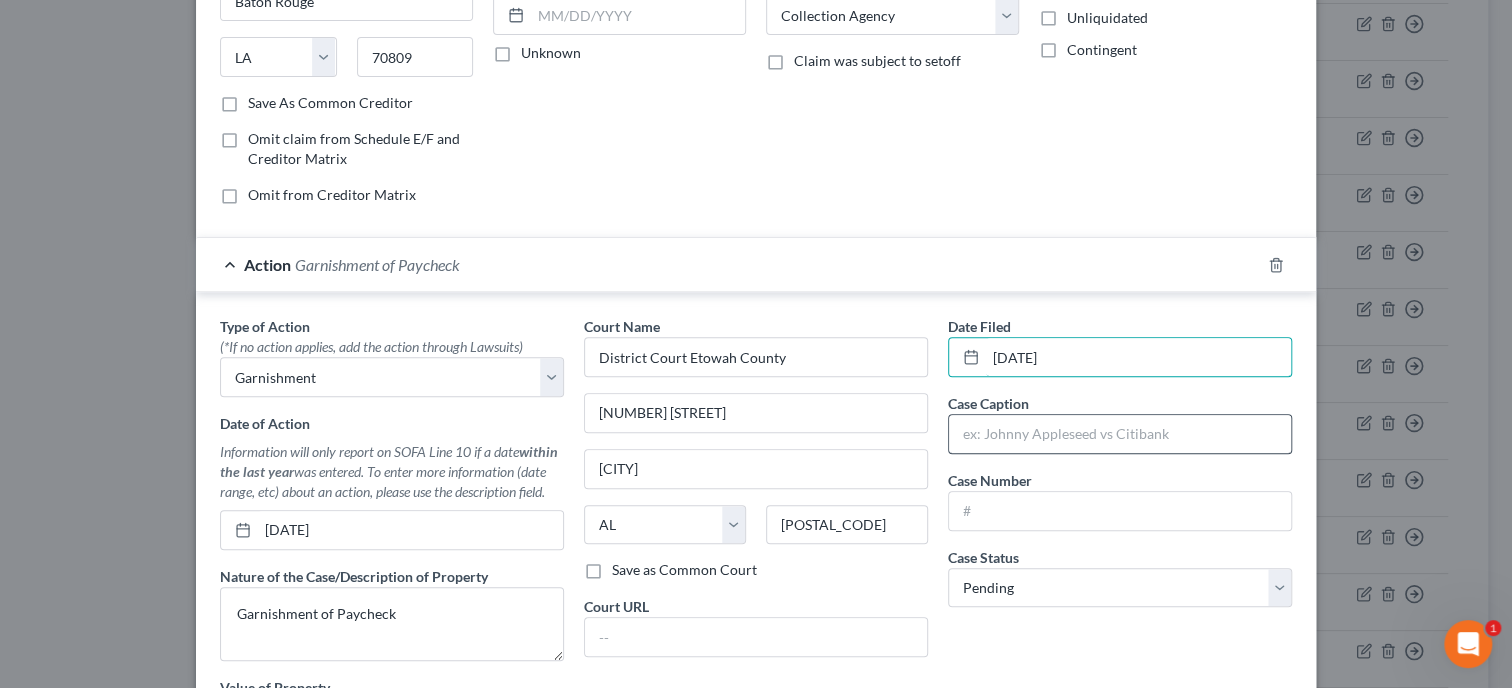 type on "09-27-2023" 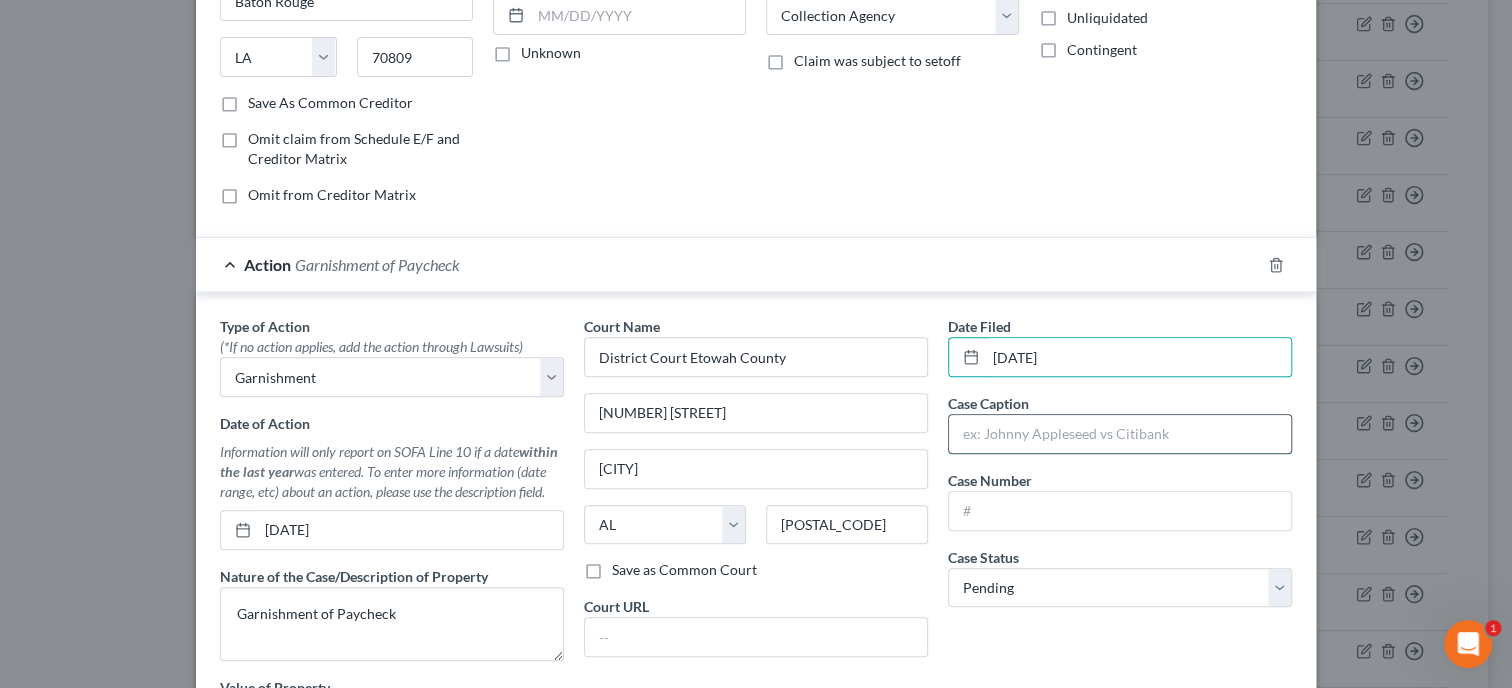 click at bounding box center [1120, 434] 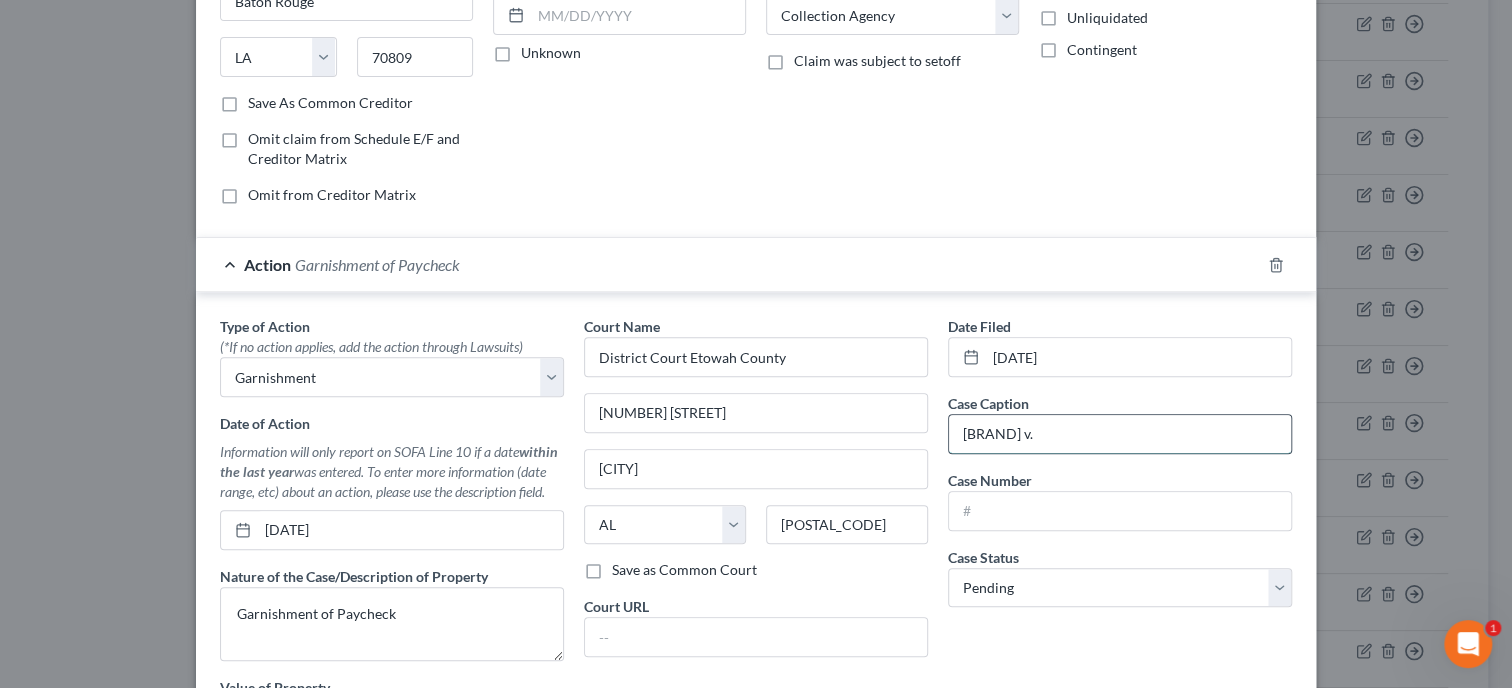 click on "Republic Finance v." at bounding box center [1120, 434] 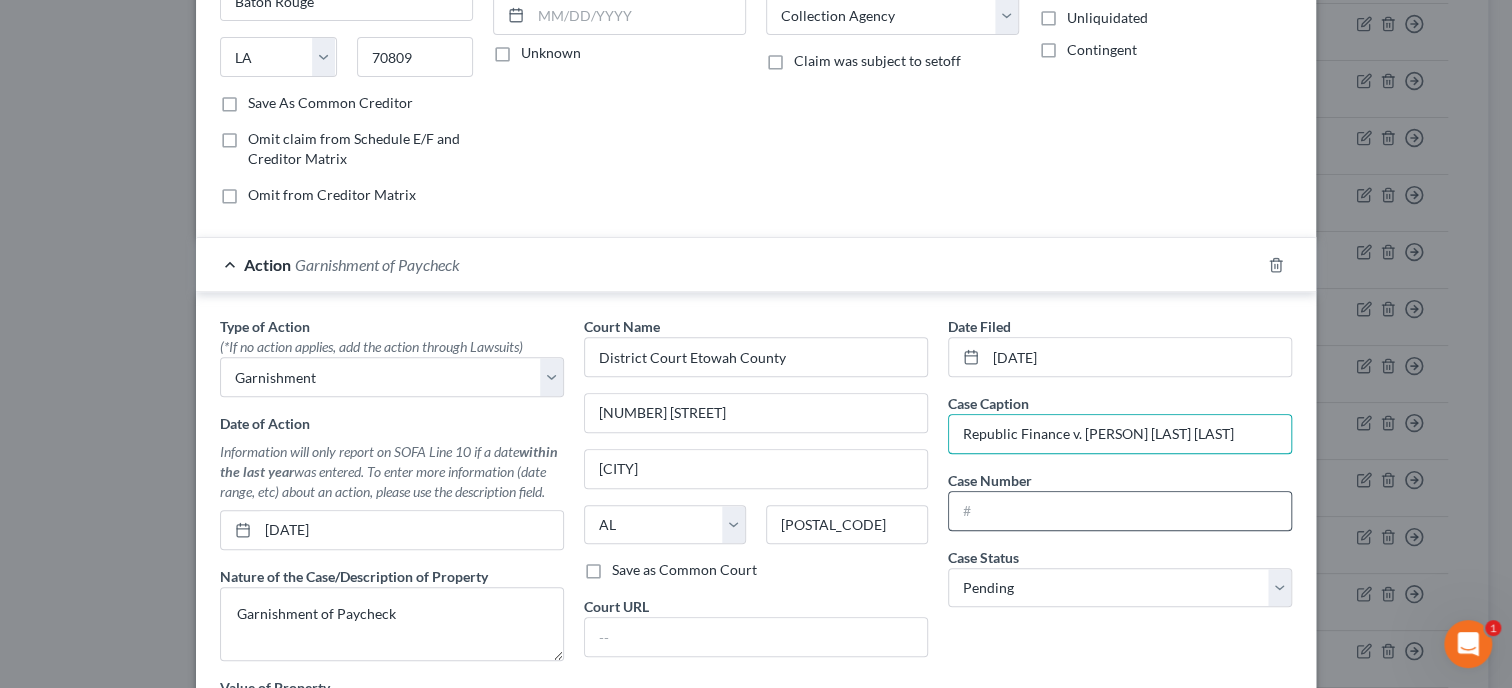 type on "Republic Finance v. David L. Hendrix Jr." 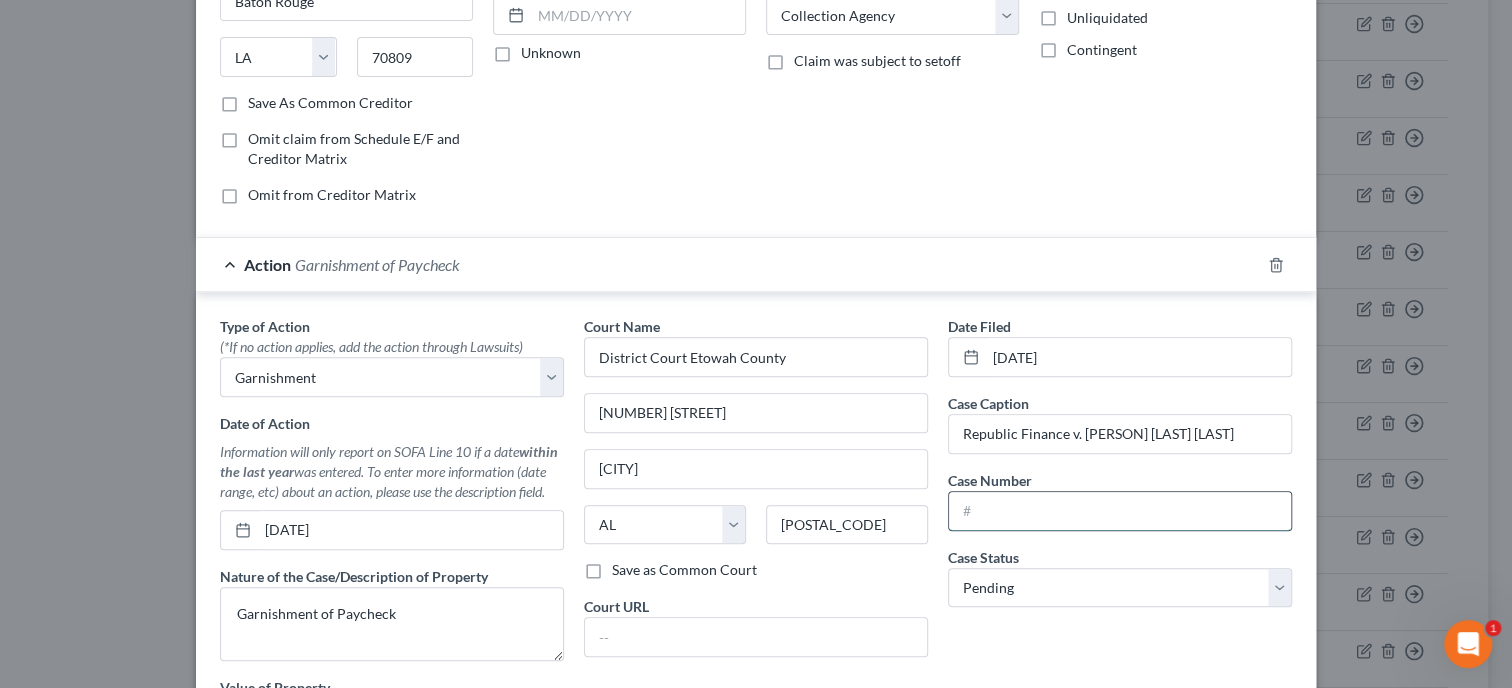 click at bounding box center (1120, 511) 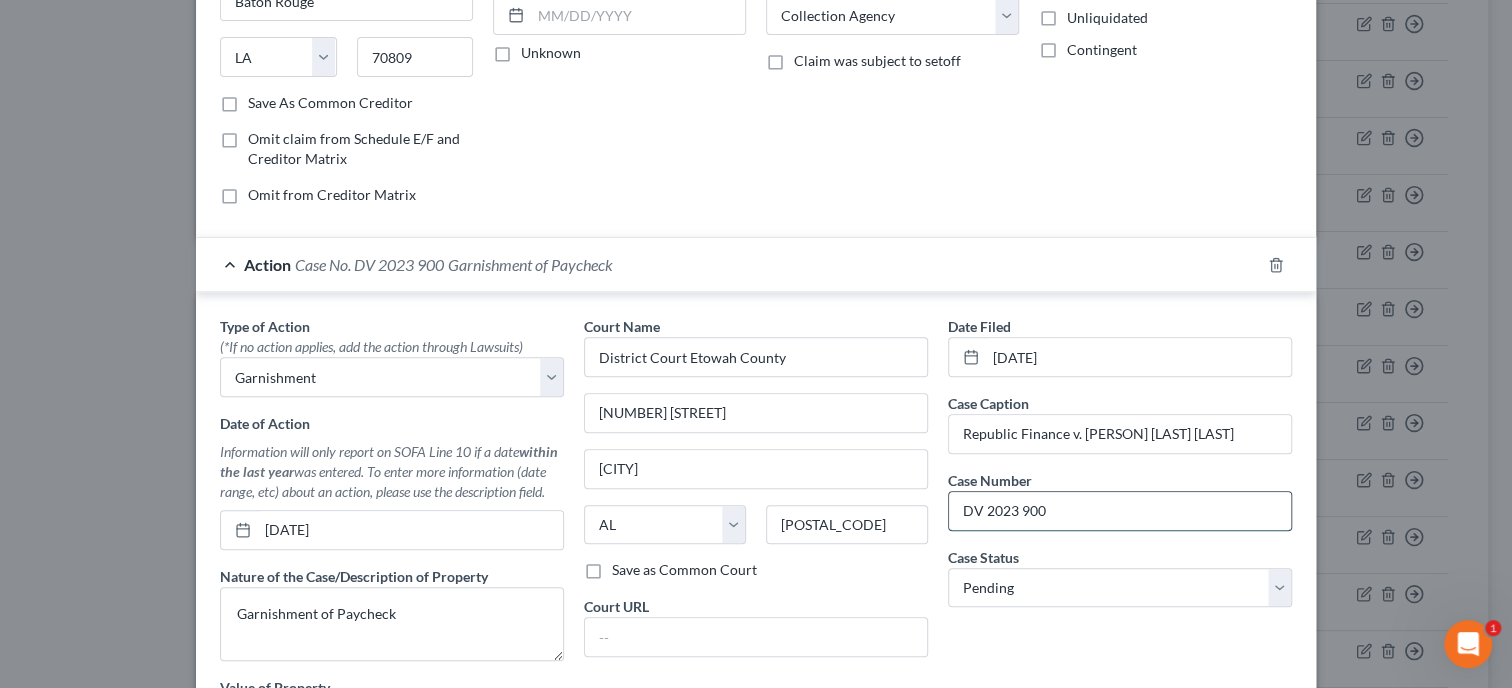 click on "DV 2023 900" at bounding box center (1120, 511) 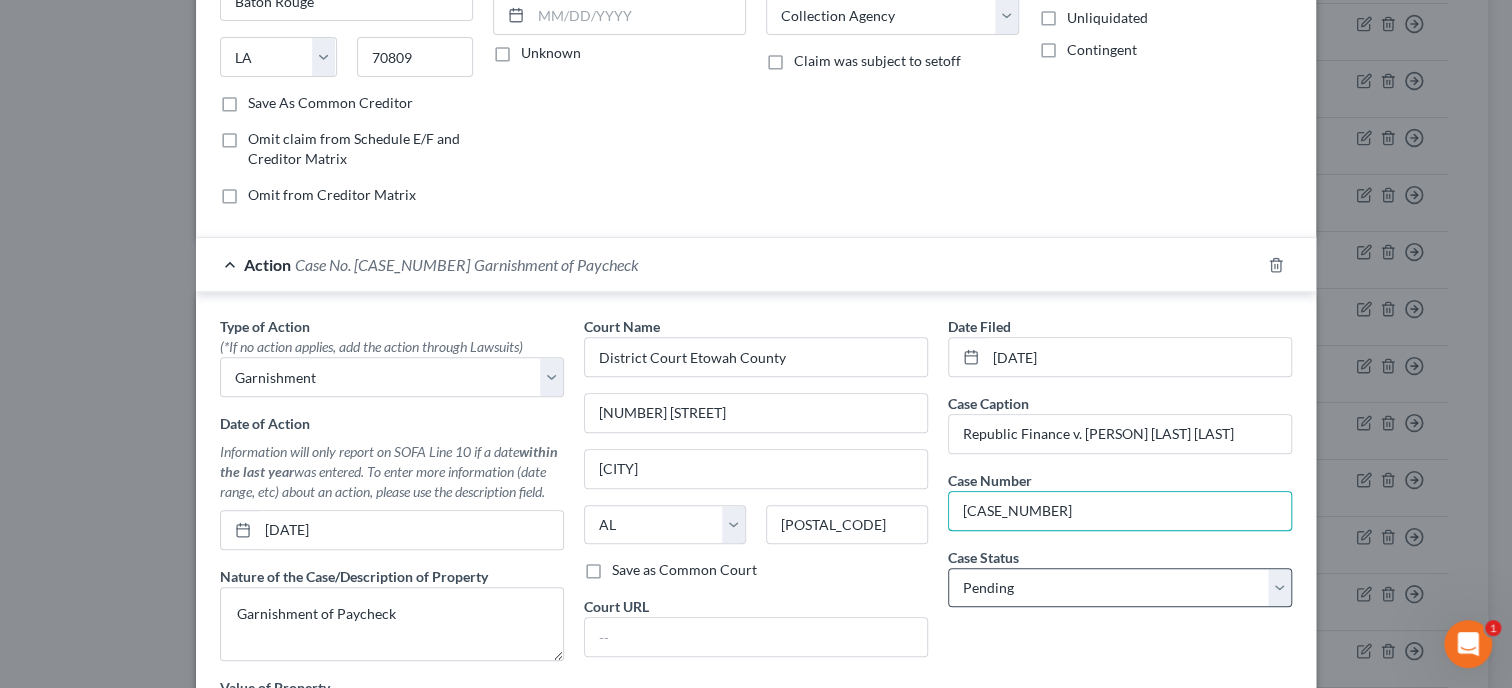 type on "[CASE_NUMBER]" 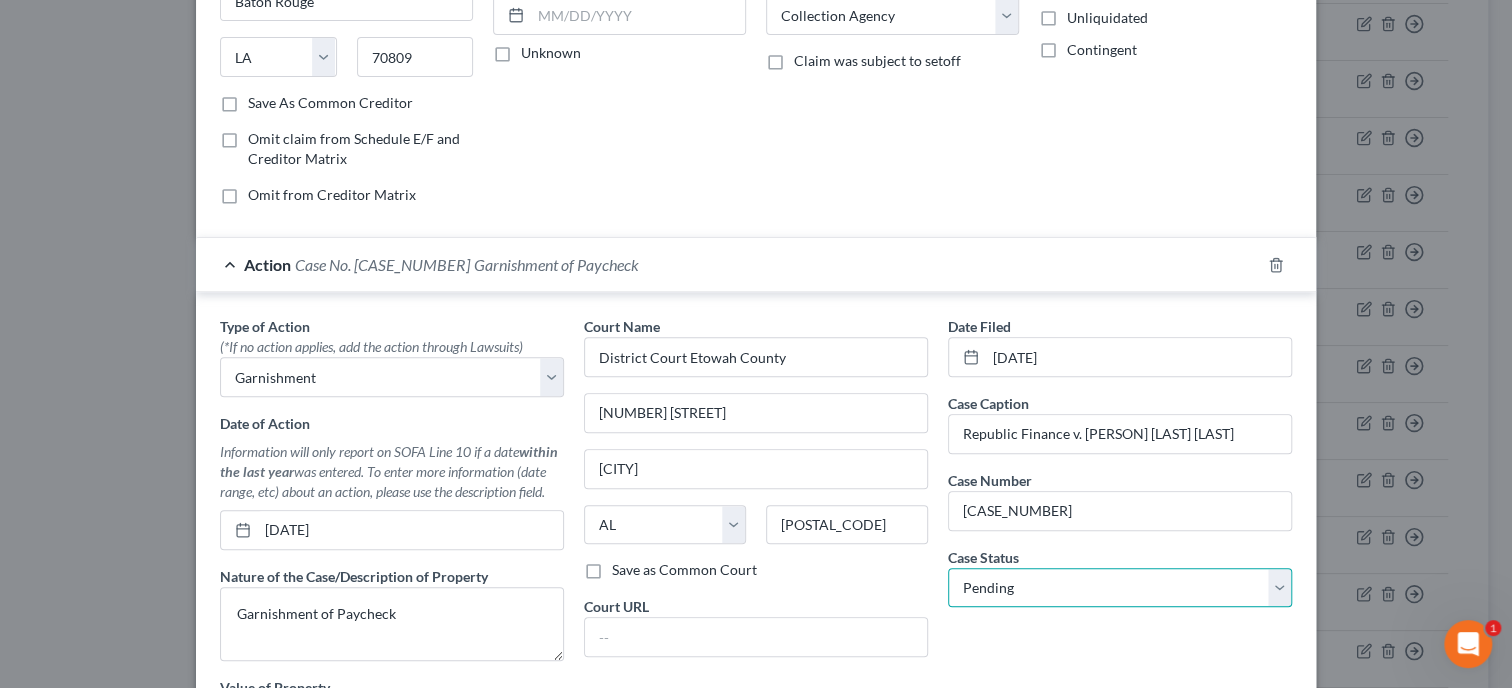 select on "2" 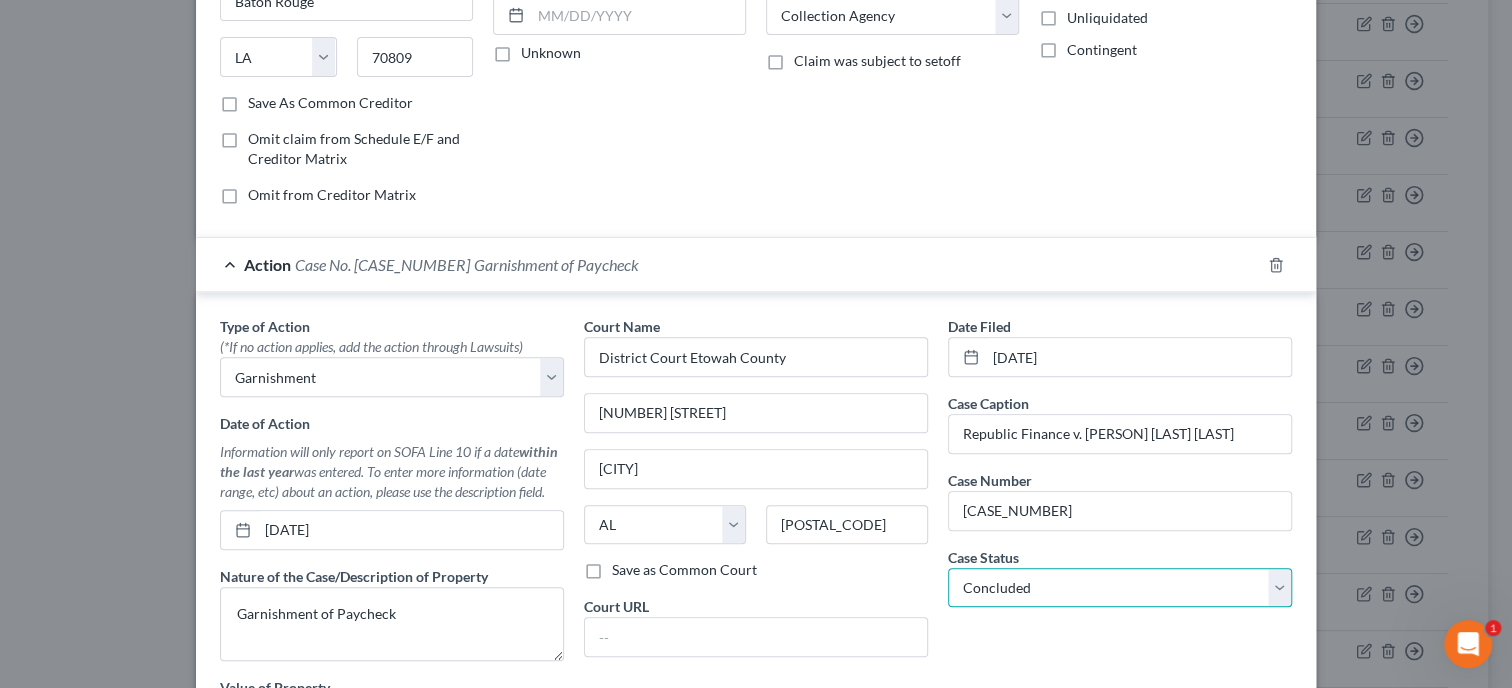 click on "Concluded" at bounding box center [0, 0] 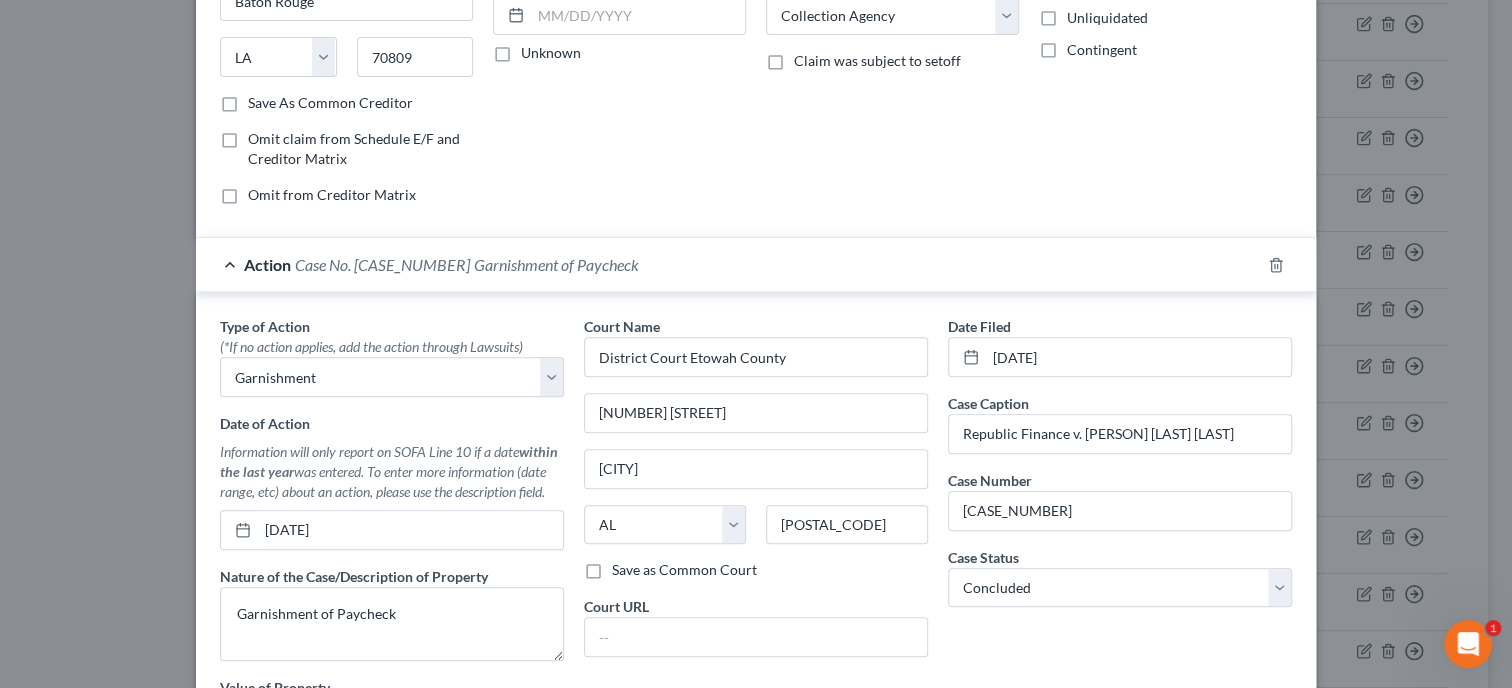click on "Date Filed         09-27-2023 Case Caption Republic Finance v. David L. Hendrix Jr. Case Number DV 2023 900638
Case Status
*
Select Pending On Appeal Concluded" at bounding box center [1120, 566] 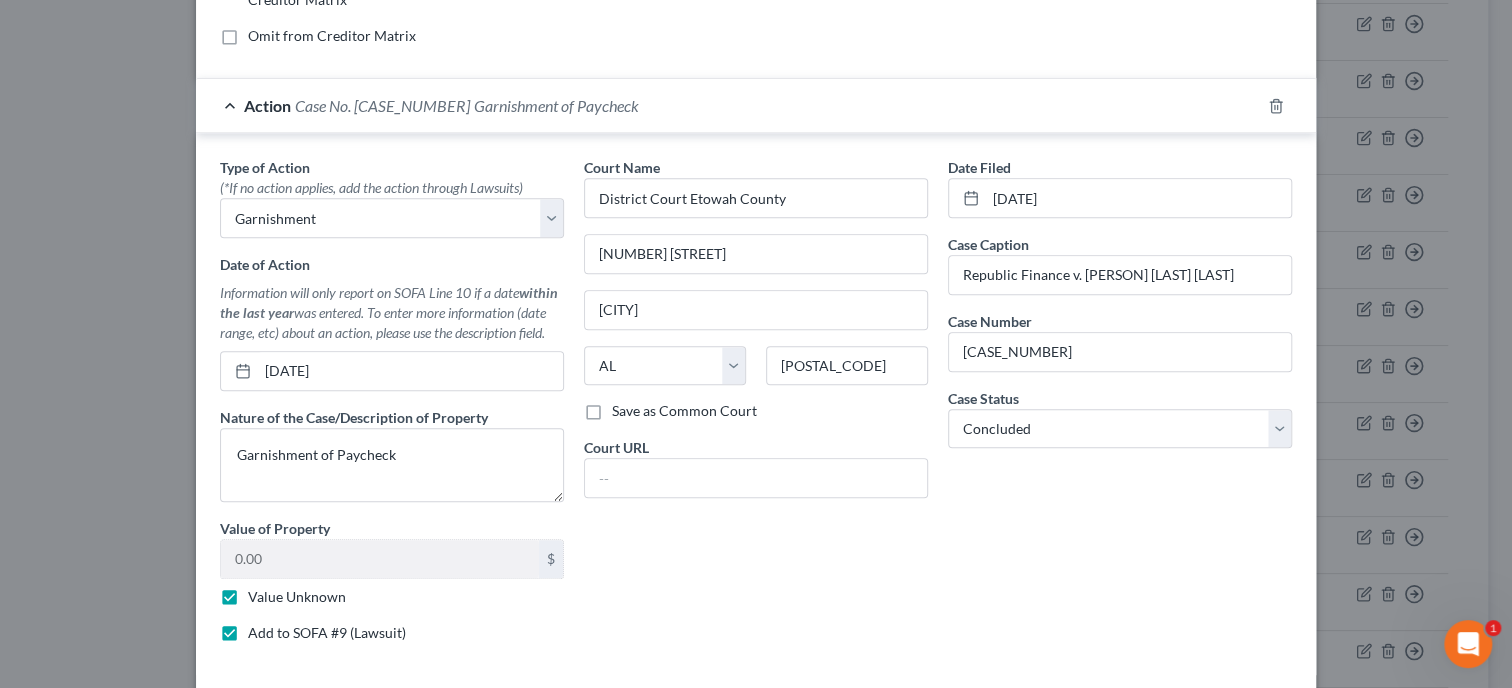 scroll, scrollTop: 505, scrollLeft: 0, axis: vertical 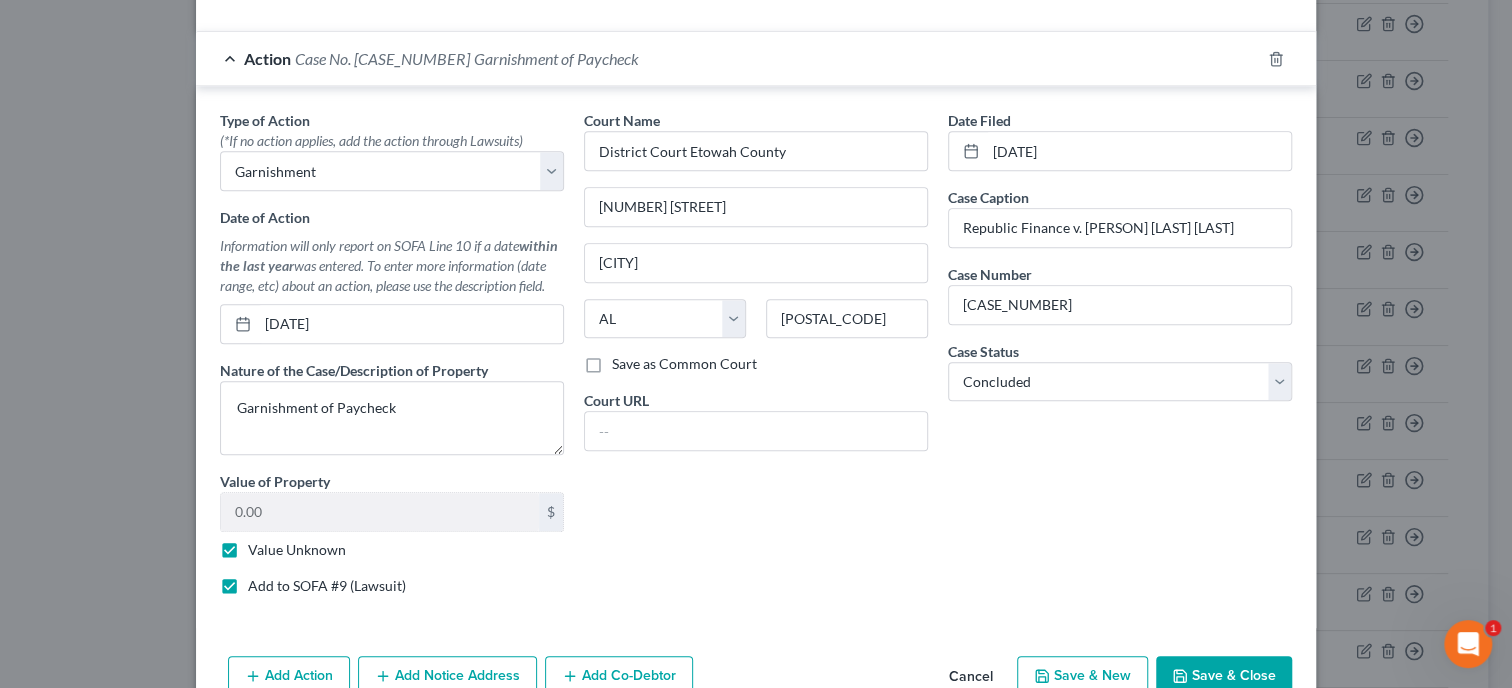 click on "Save & Close" at bounding box center (1224, 677) 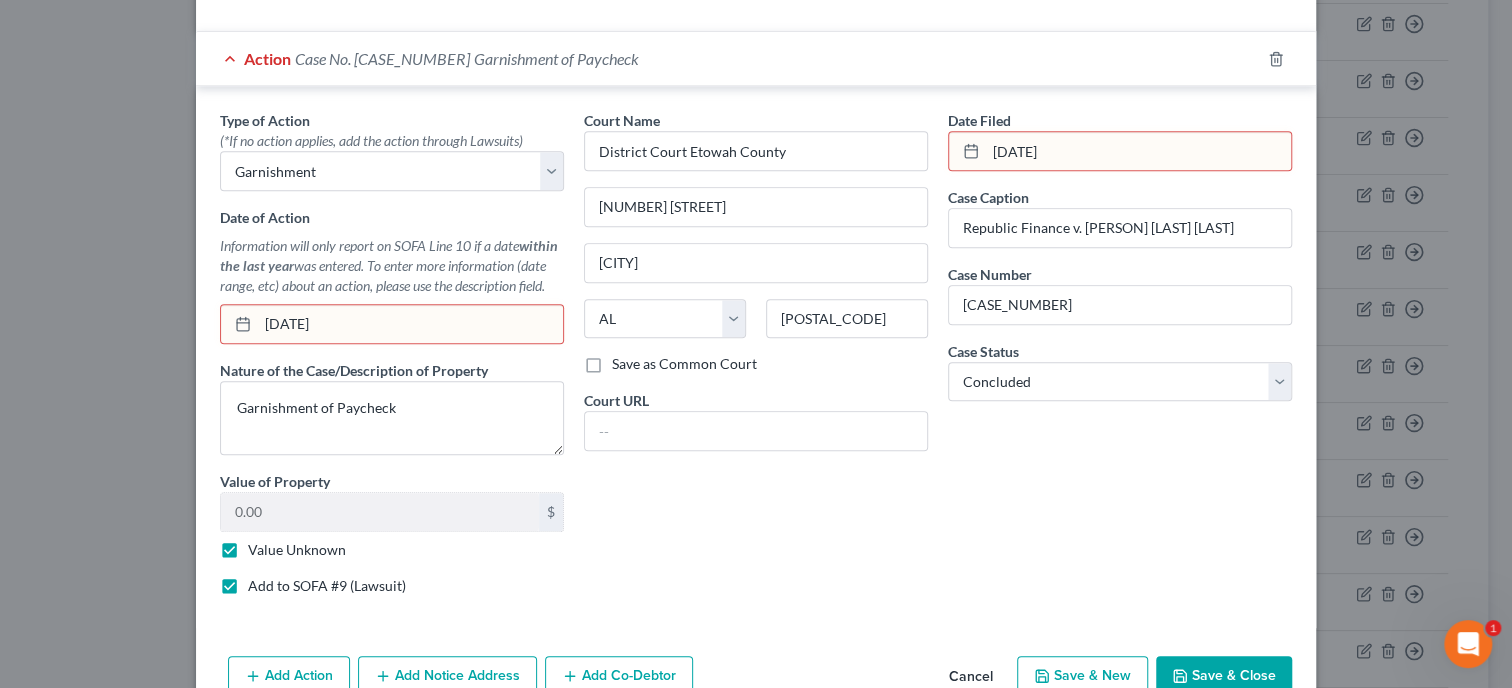 click on "05-16-2025" at bounding box center (410, 324) 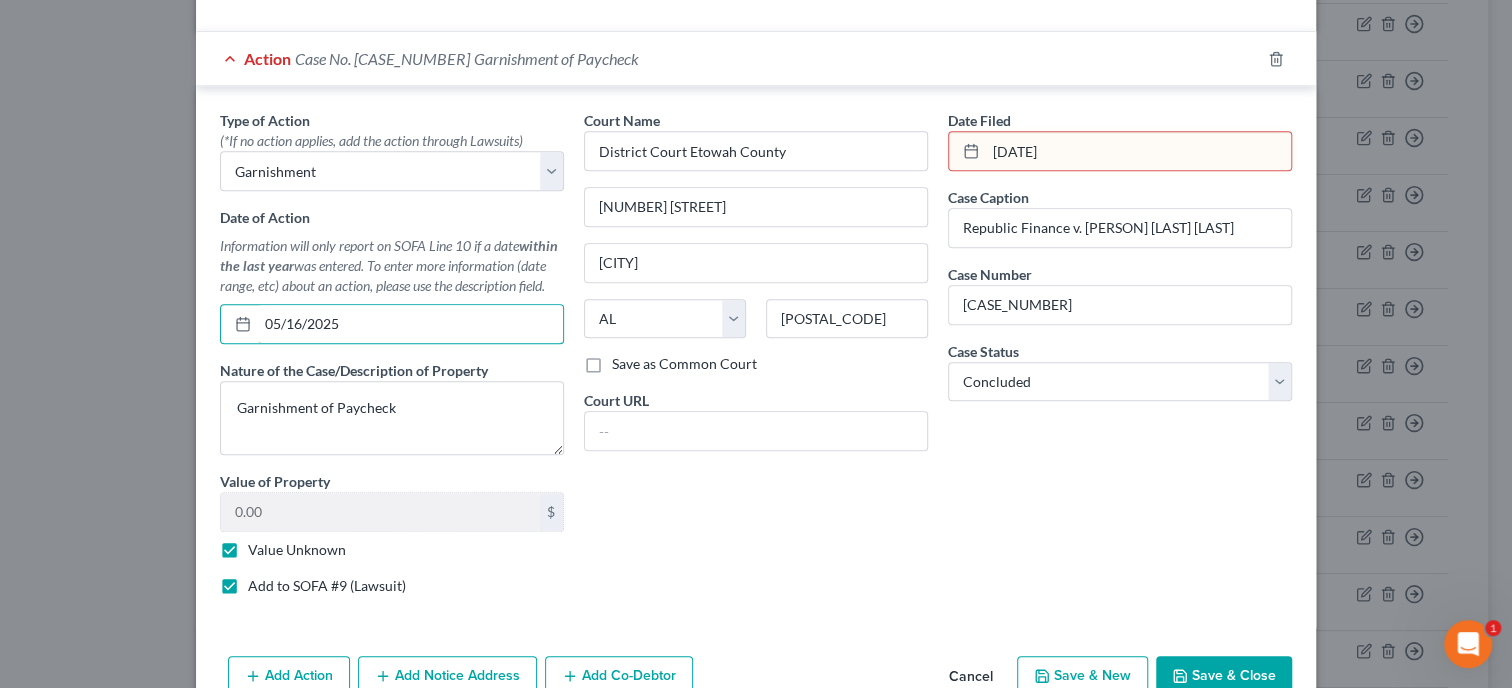 type on "05/16/2025" 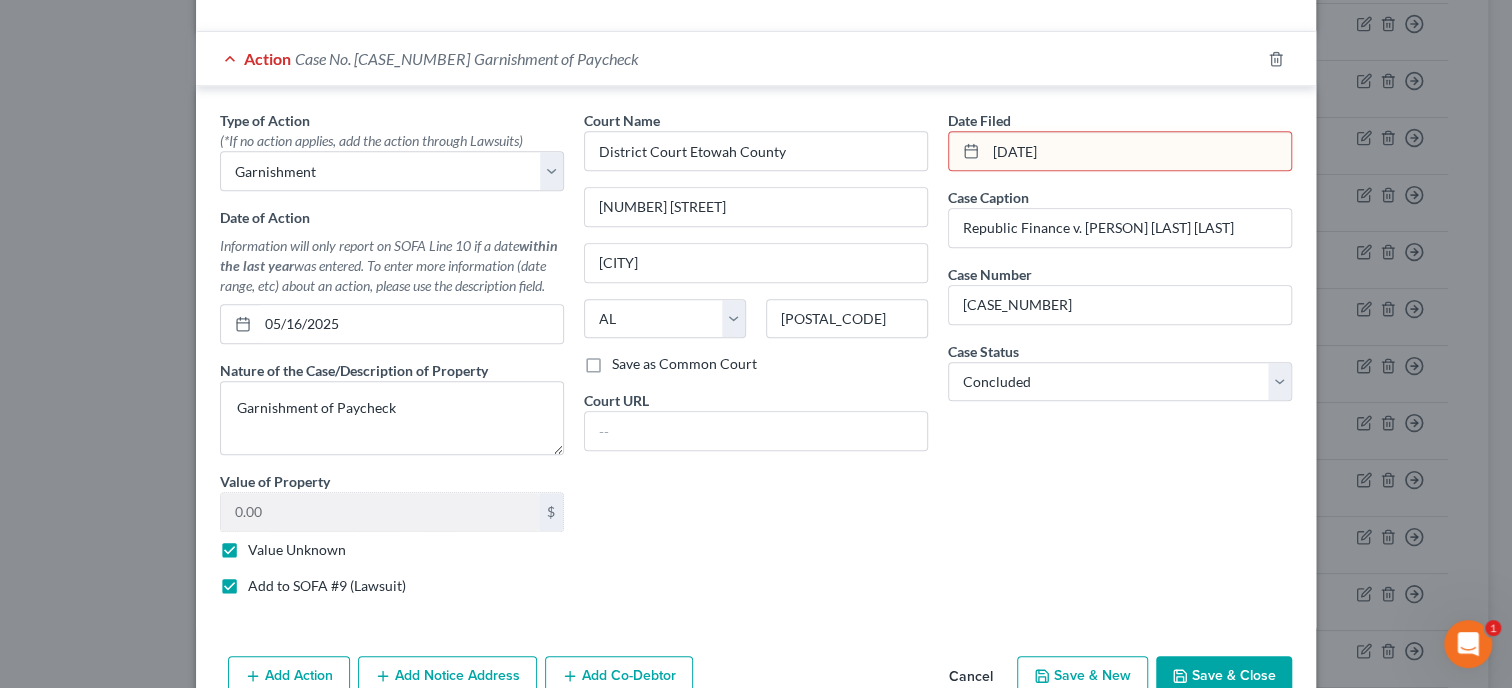 click on "09-27-2023" at bounding box center (1138, 151) 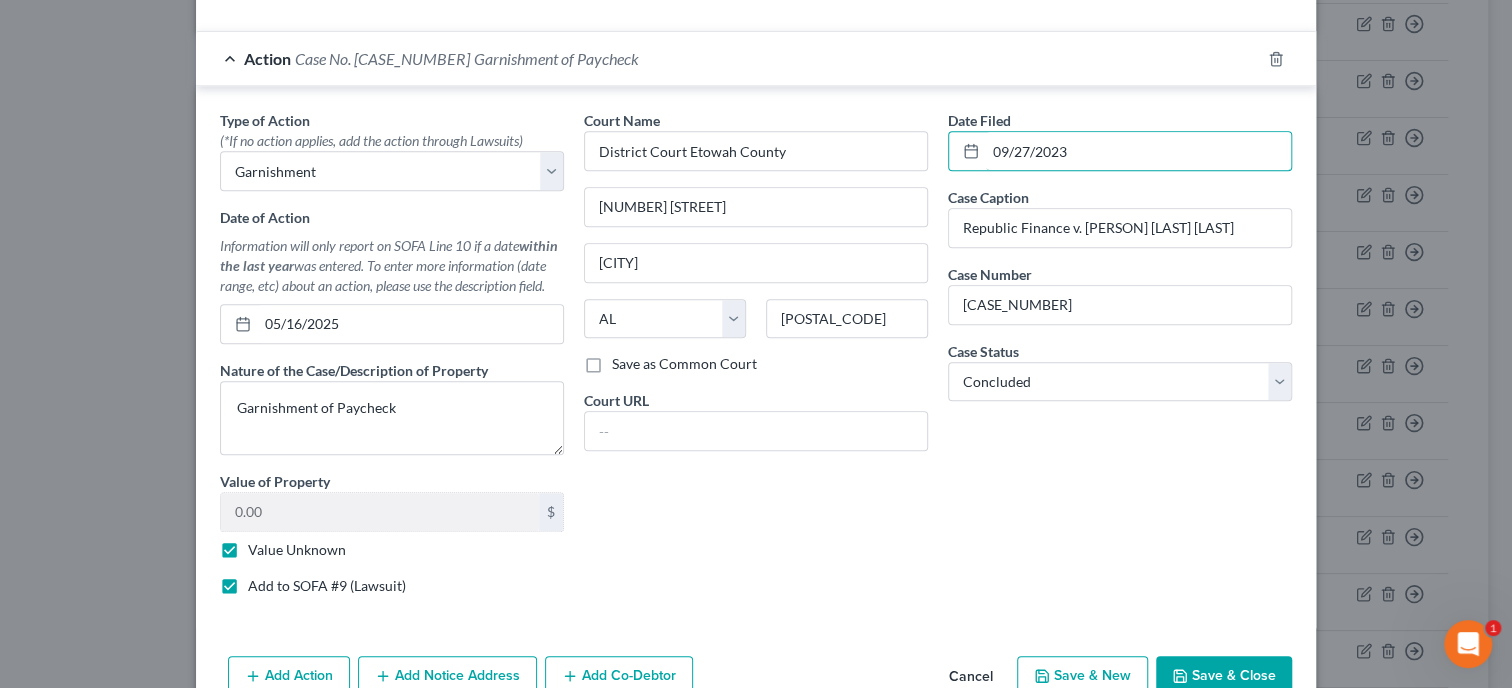 type on "09/27/2023" 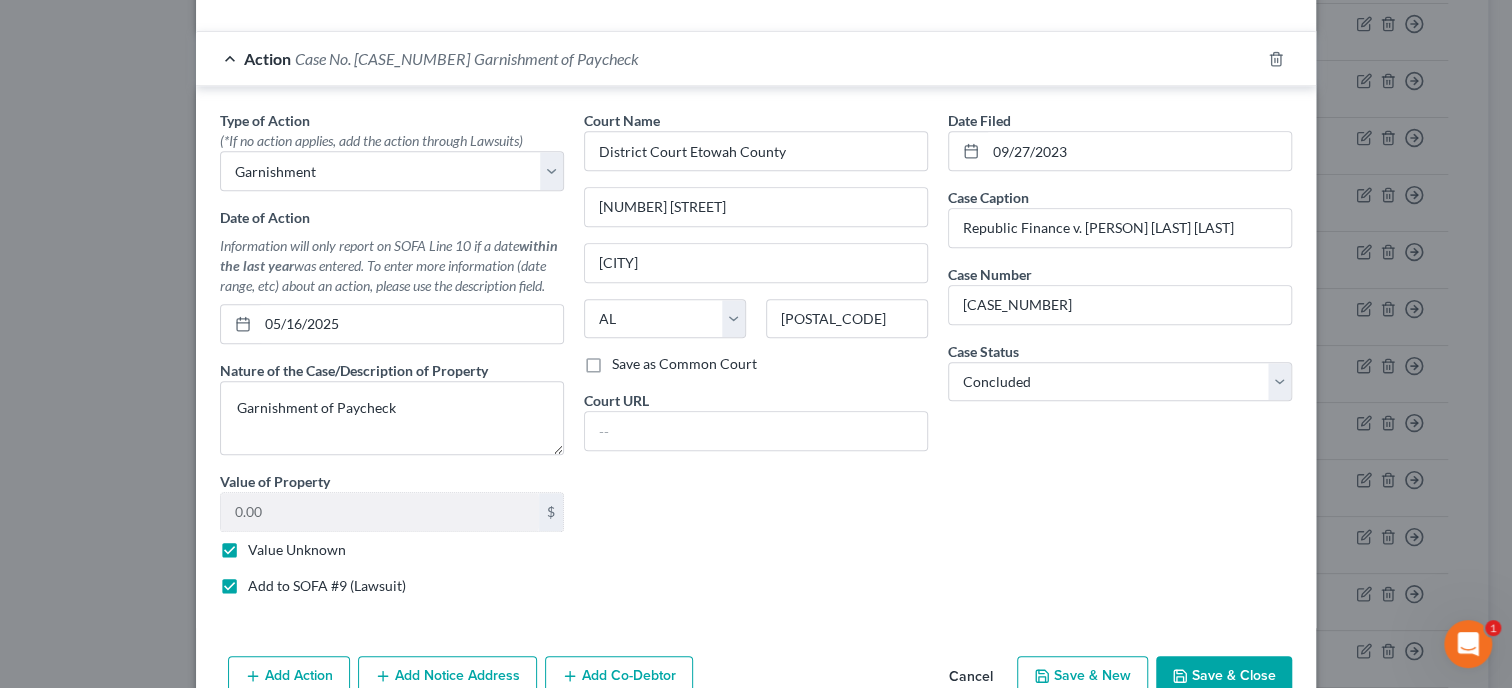 click on "Save & Close" at bounding box center (1224, 677) 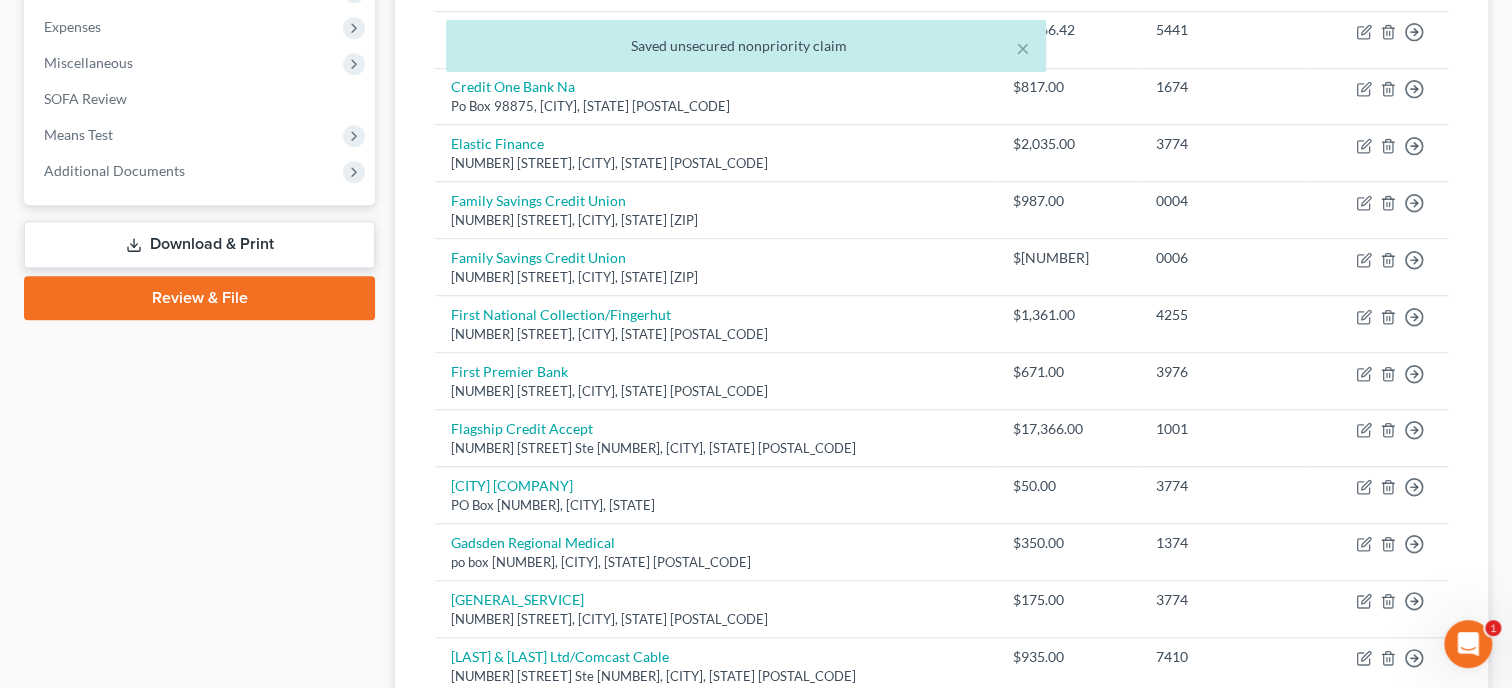 scroll, scrollTop: 617, scrollLeft: 0, axis: vertical 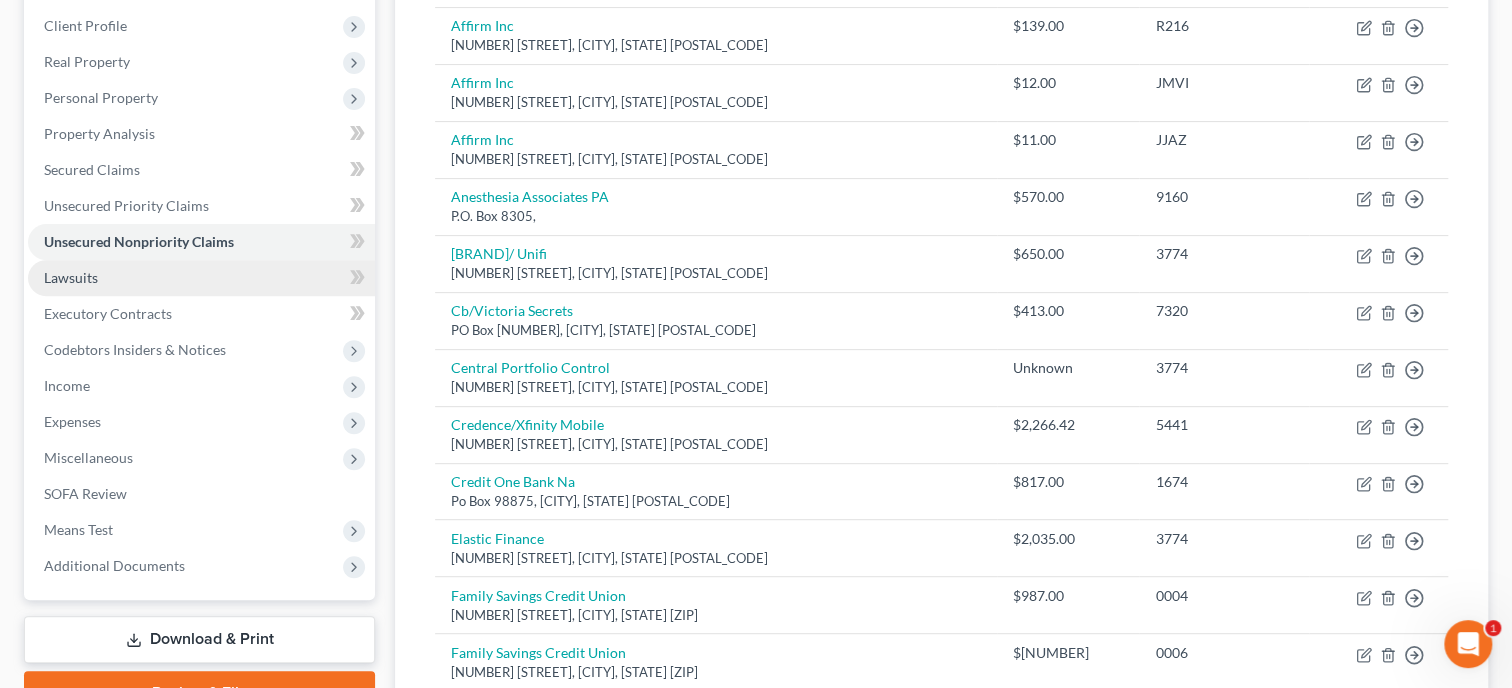 click on "Lawsuits" at bounding box center (201, 278) 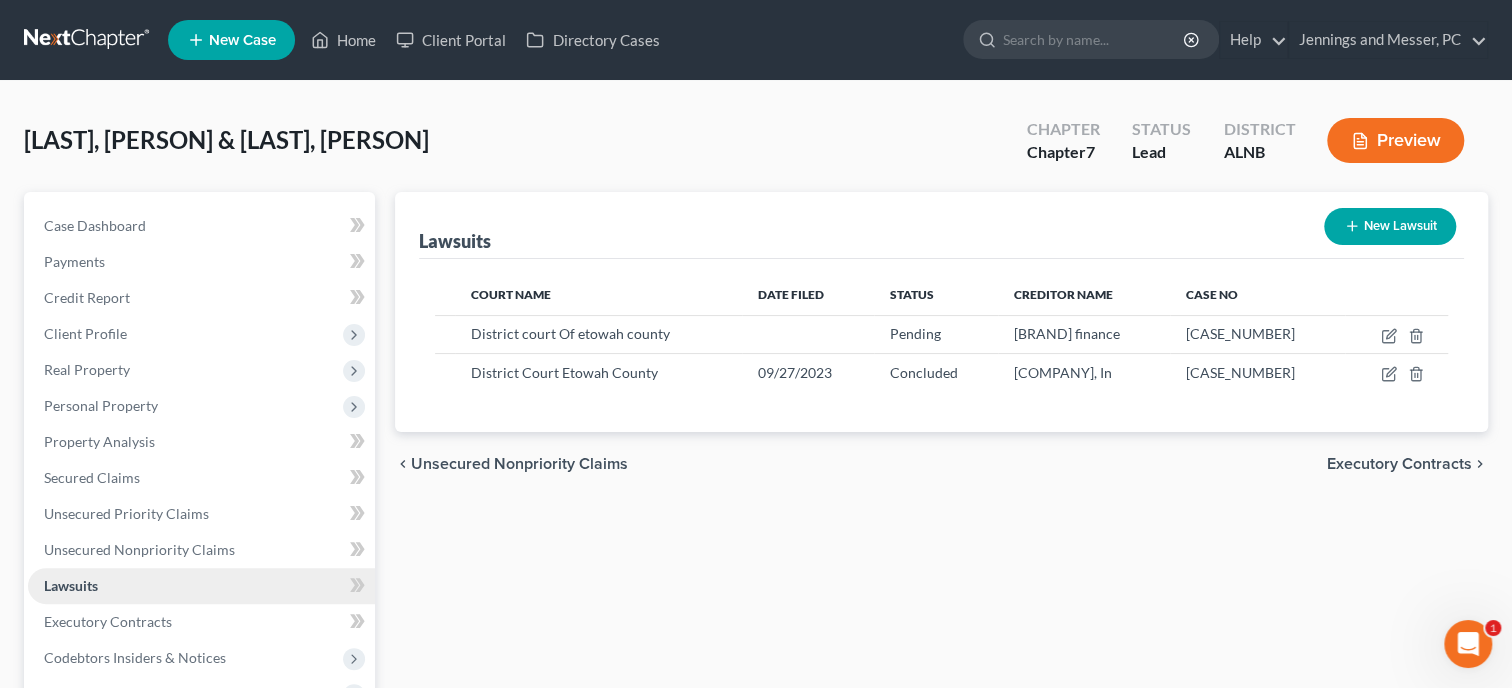 scroll, scrollTop: 0, scrollLeft: 0, axis: both 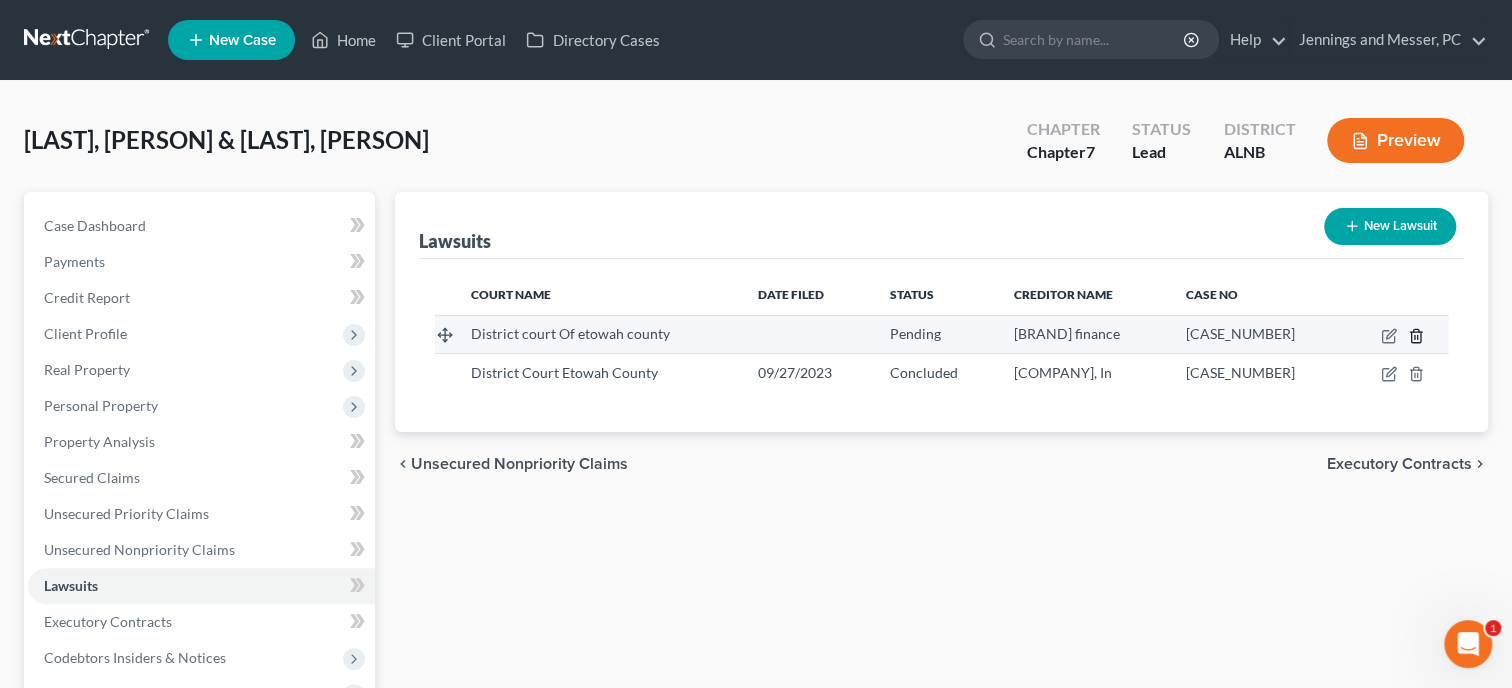click 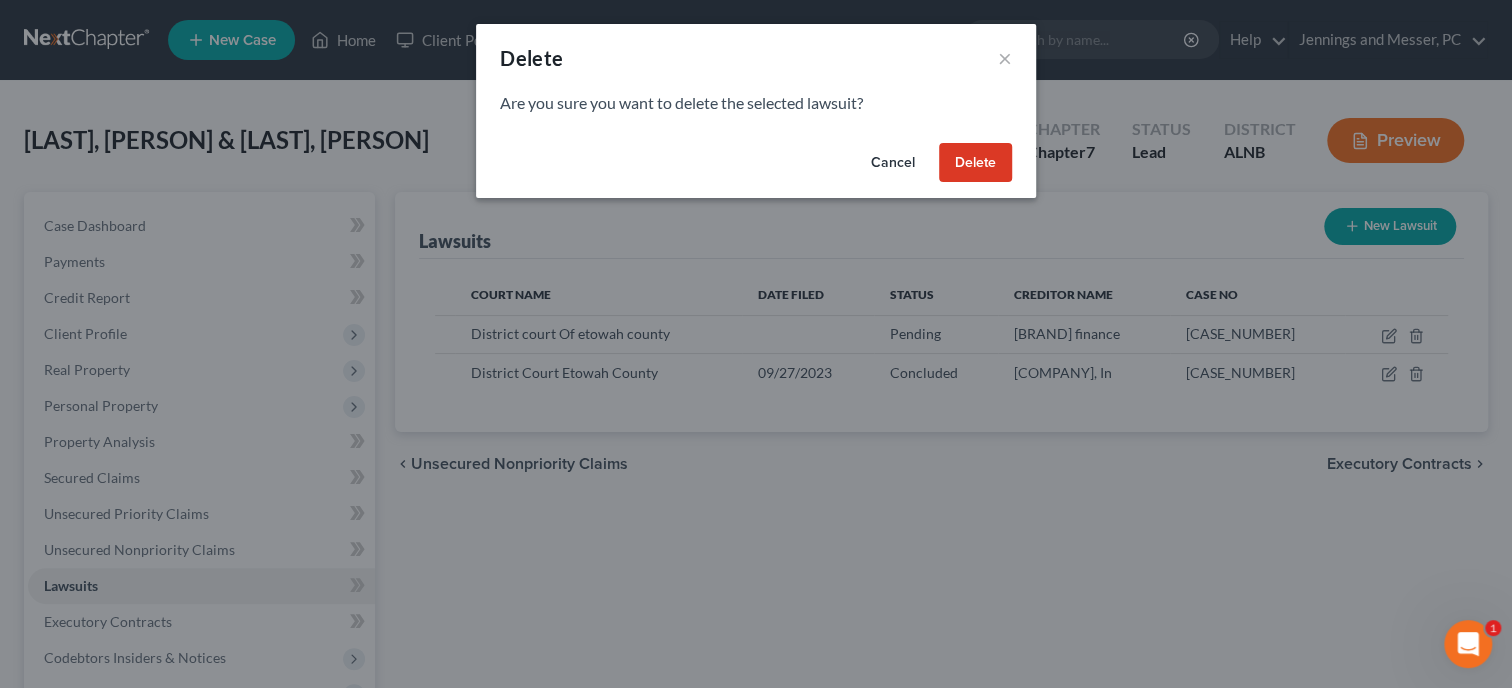 click on "Delete" at bounding box center [975, 163] 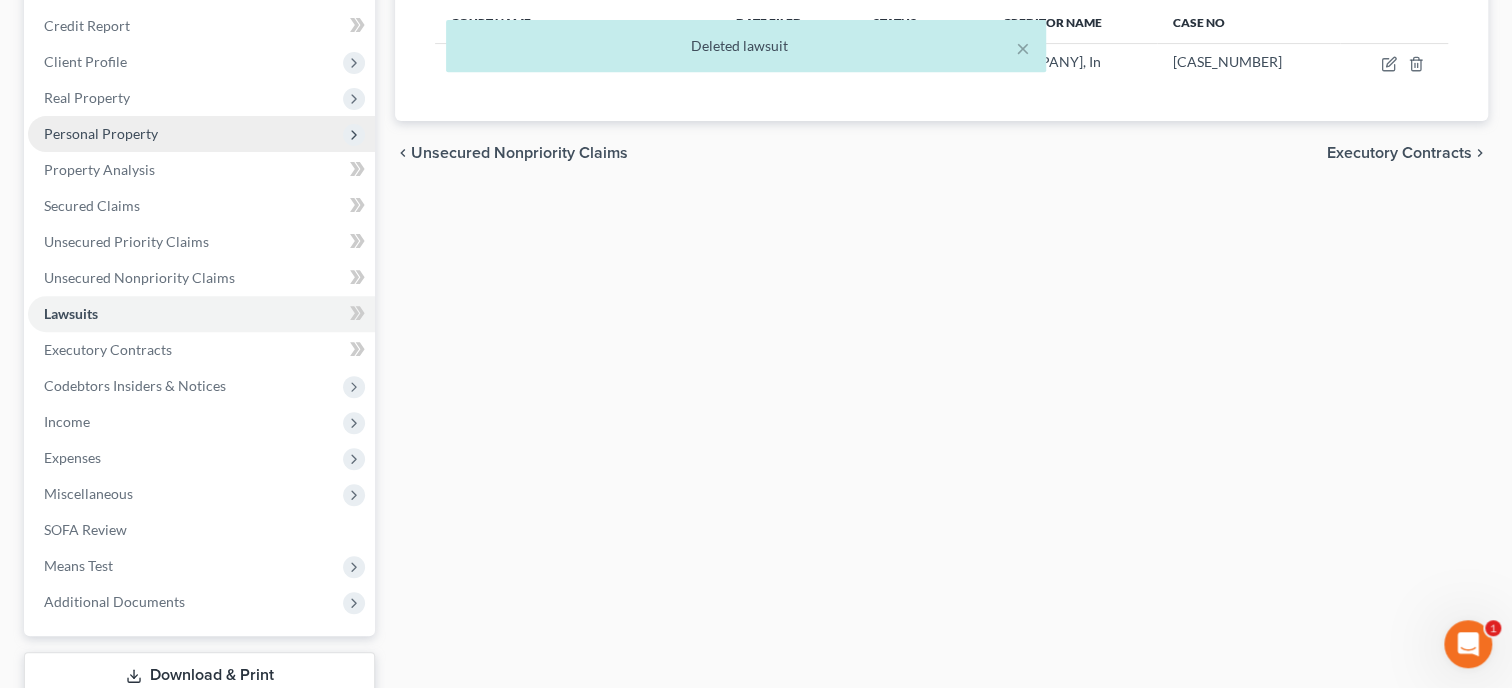 scroll, scrollTop: 308, scrollLeft: 0, axis: vertical 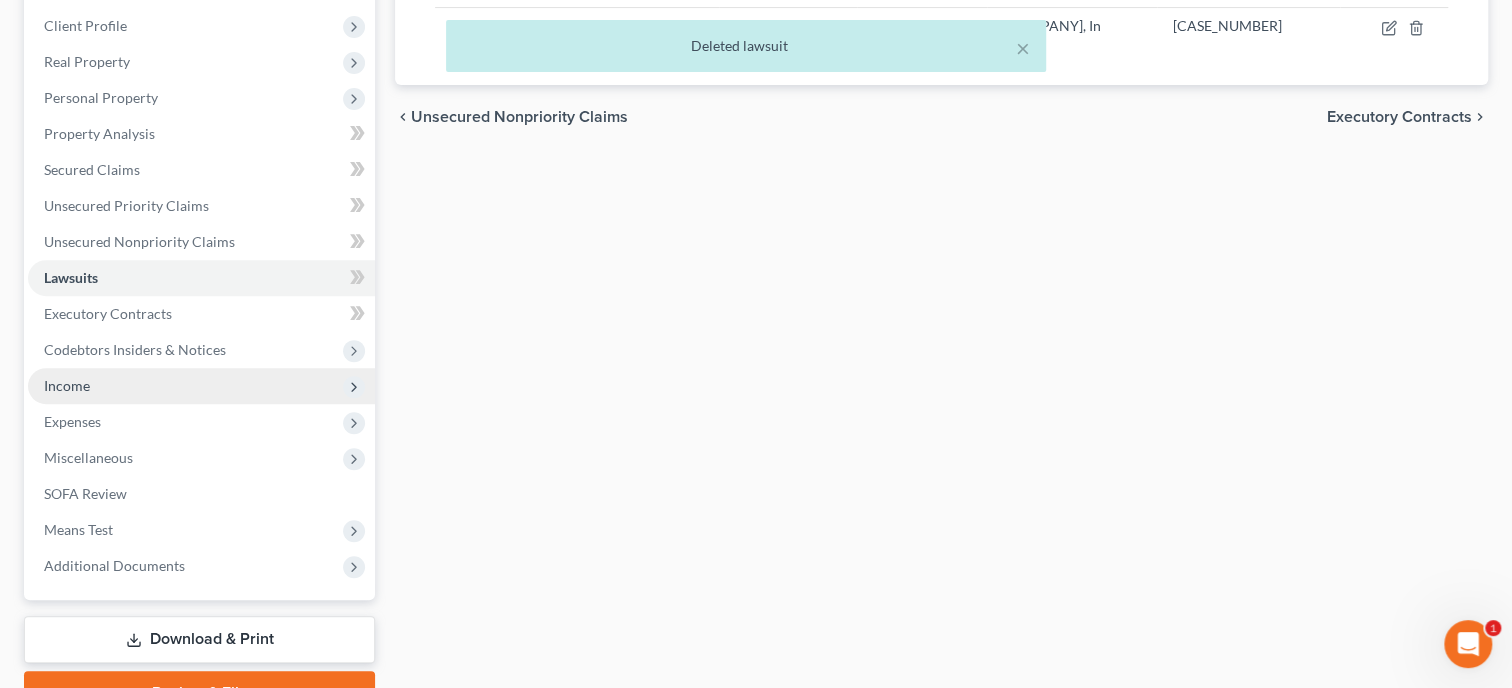 click on "Income" at bounding box center [201, 386] 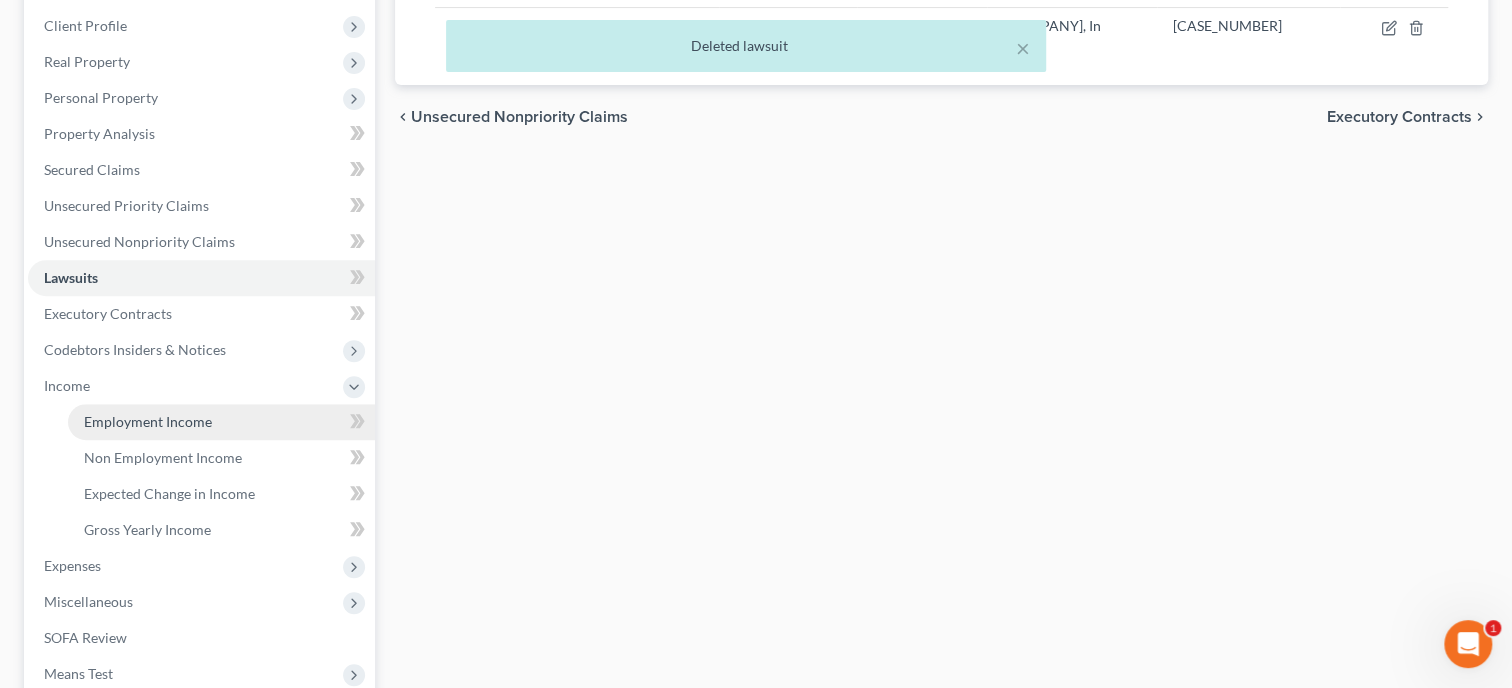 click on "Employment Income" at bounding box center (148, 421) 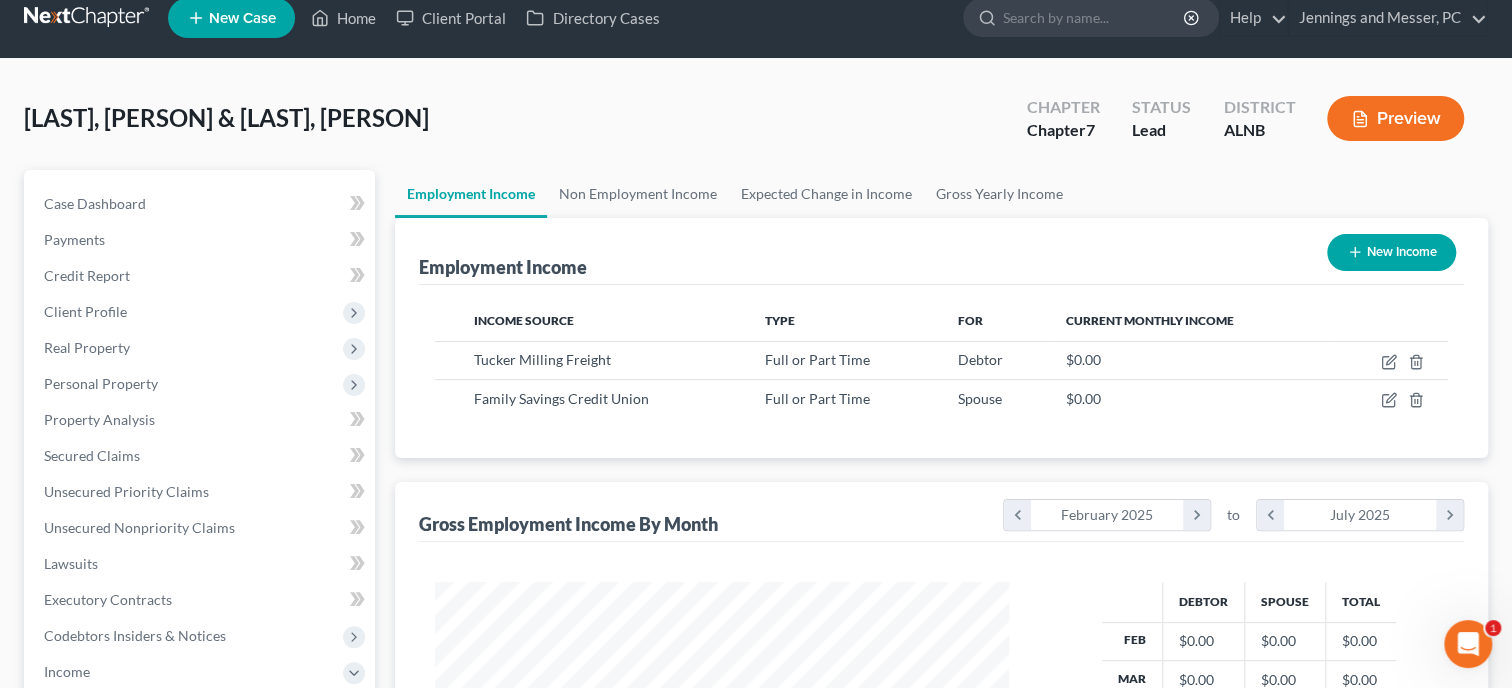 scroll, scrollTop: 0, scrollLeft: 0, axis: both 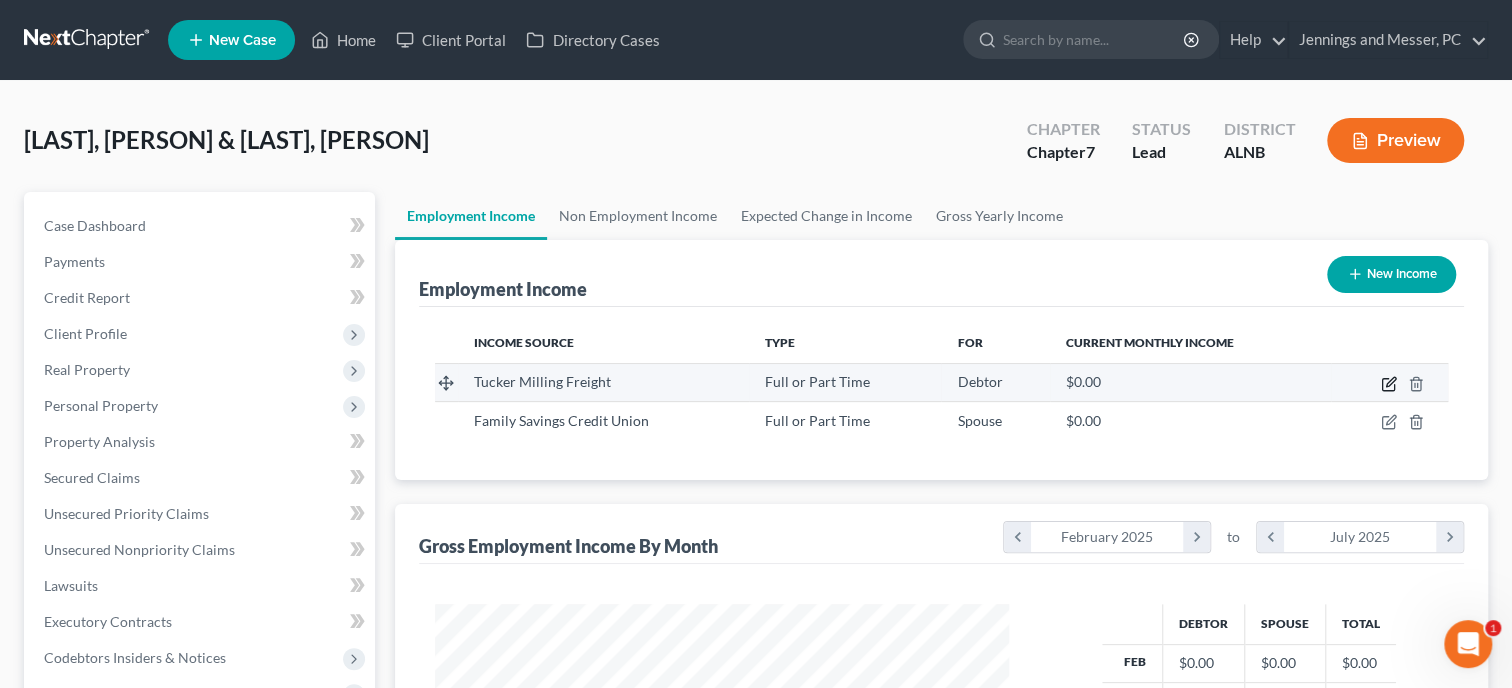 click 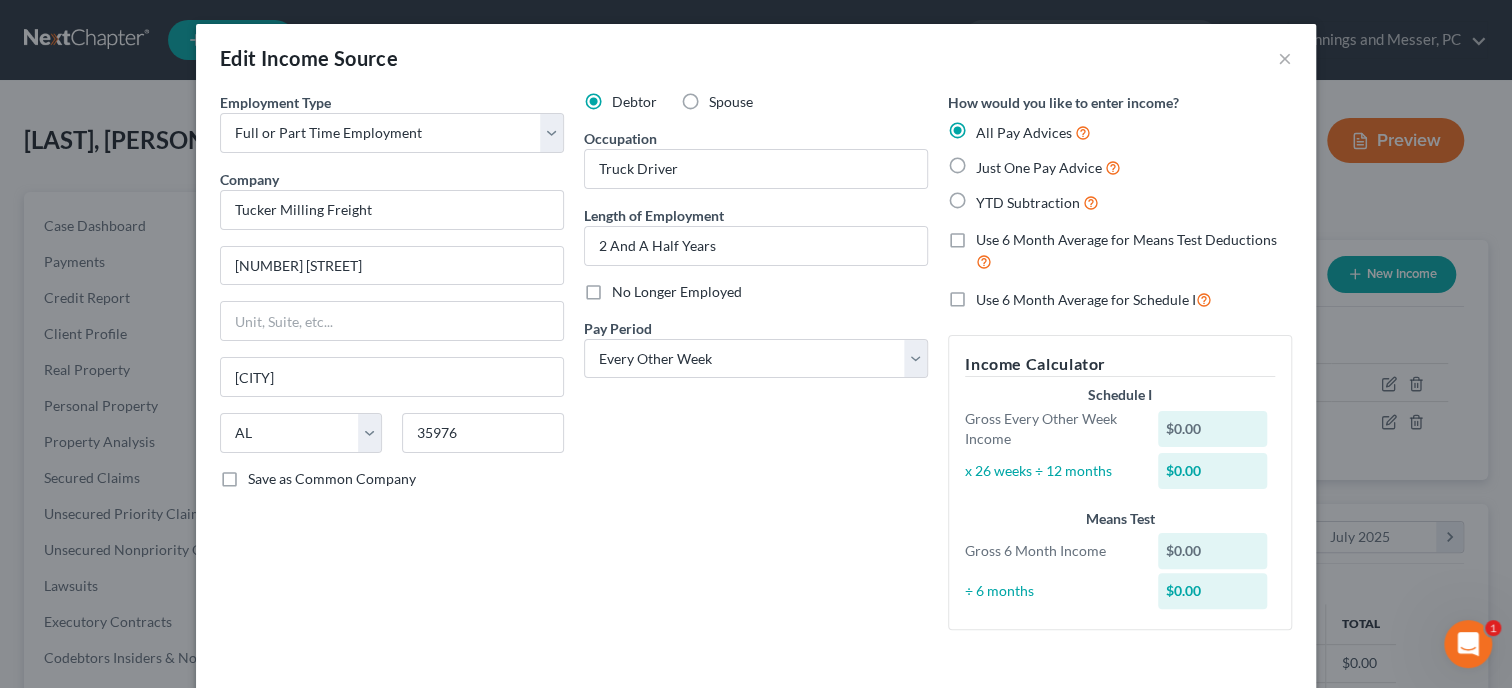 click on "Just One Pay Advice" at bounding box center (1048, 167) 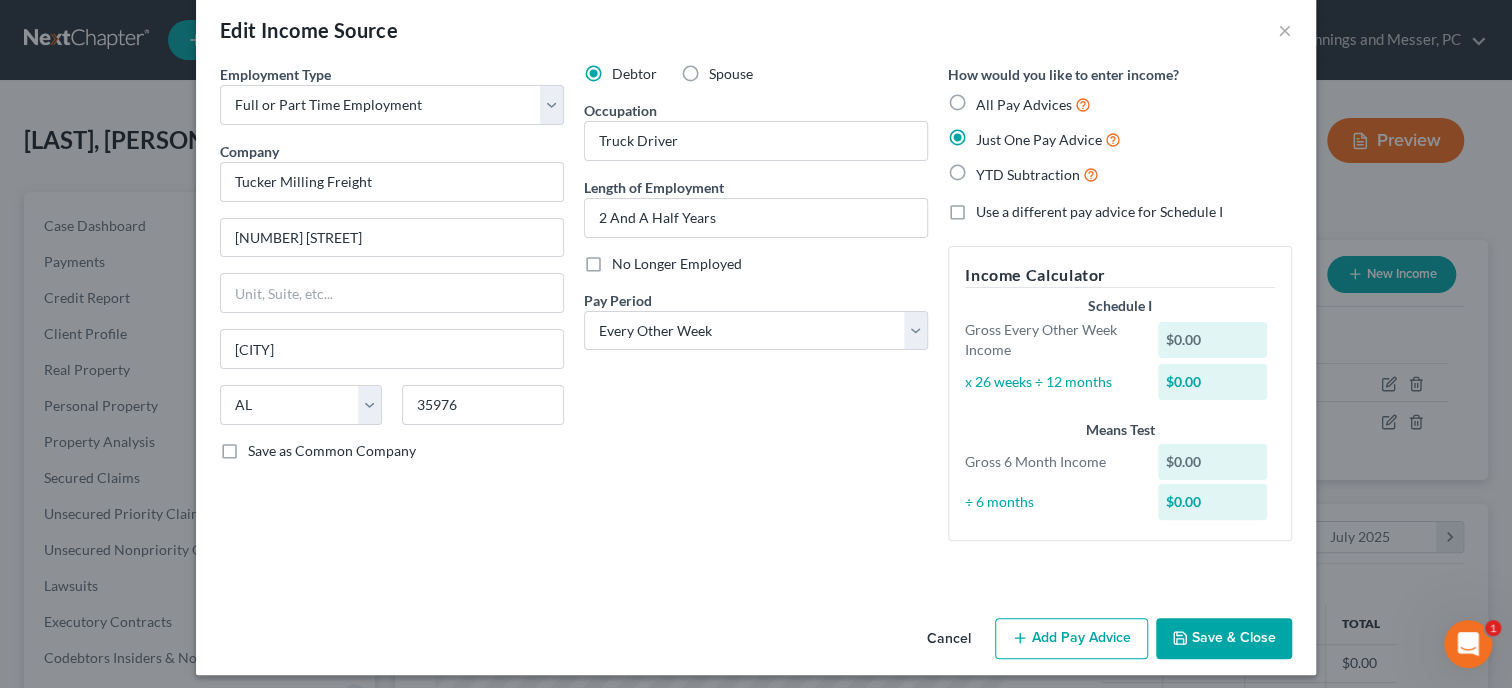 scroll, scrollTop: 39, scrollLeft: 0, axis: vertical 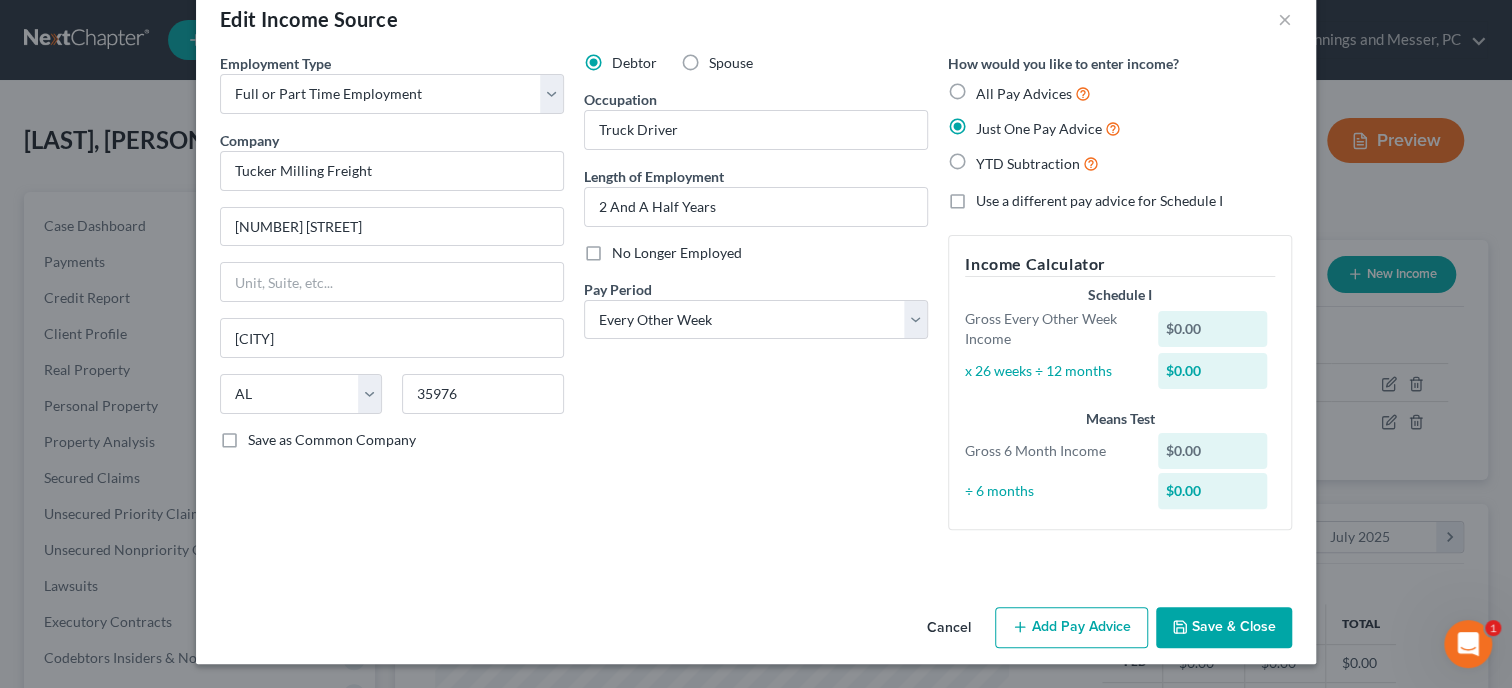 click 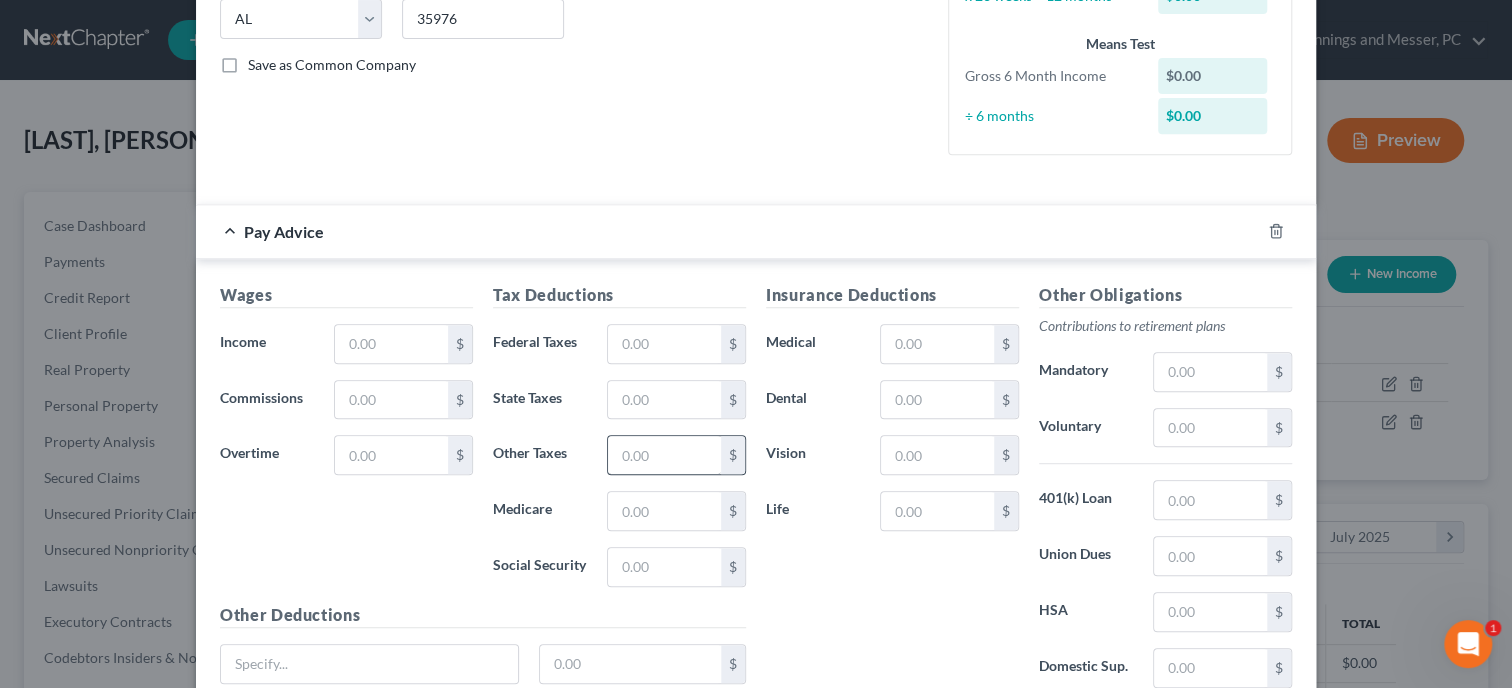 scroll, scrollTop: 450, scrollLeft: 0, axis: vertical 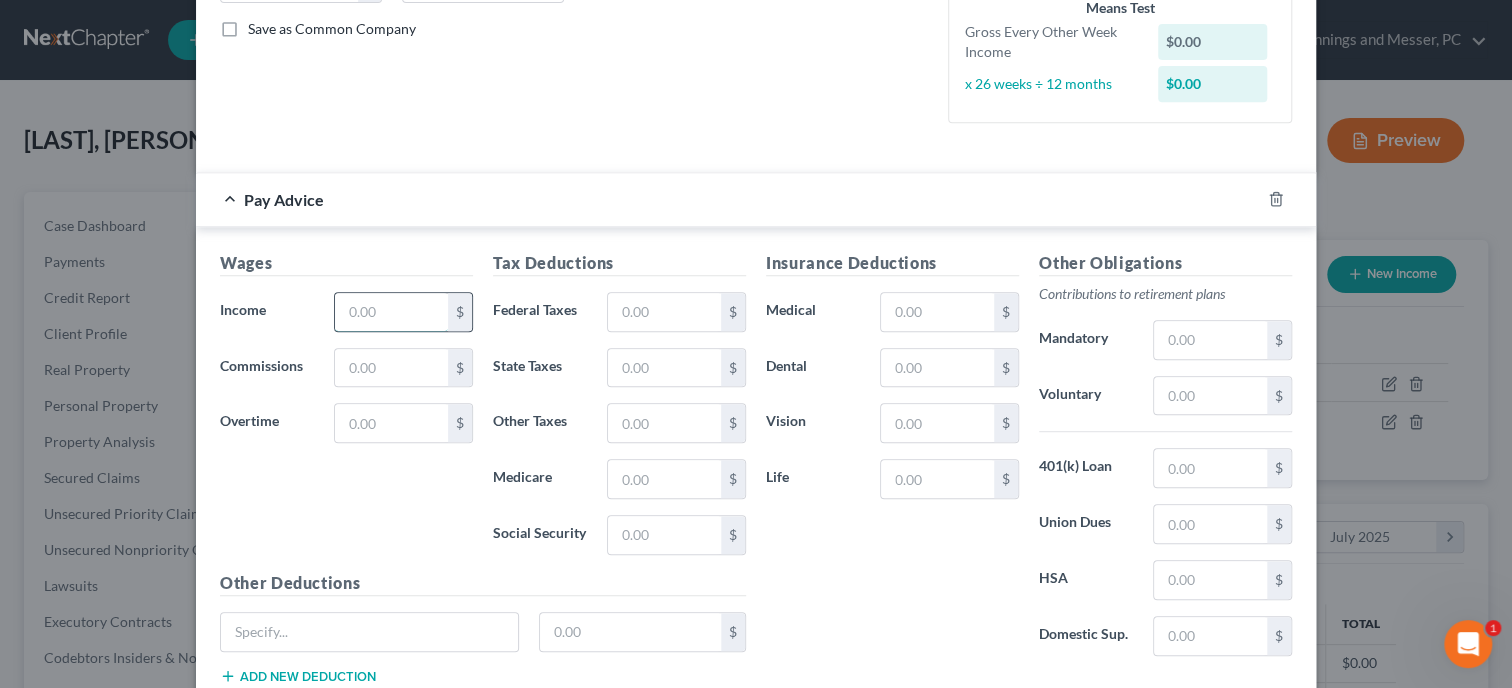 click at bounding box center [391, 312] 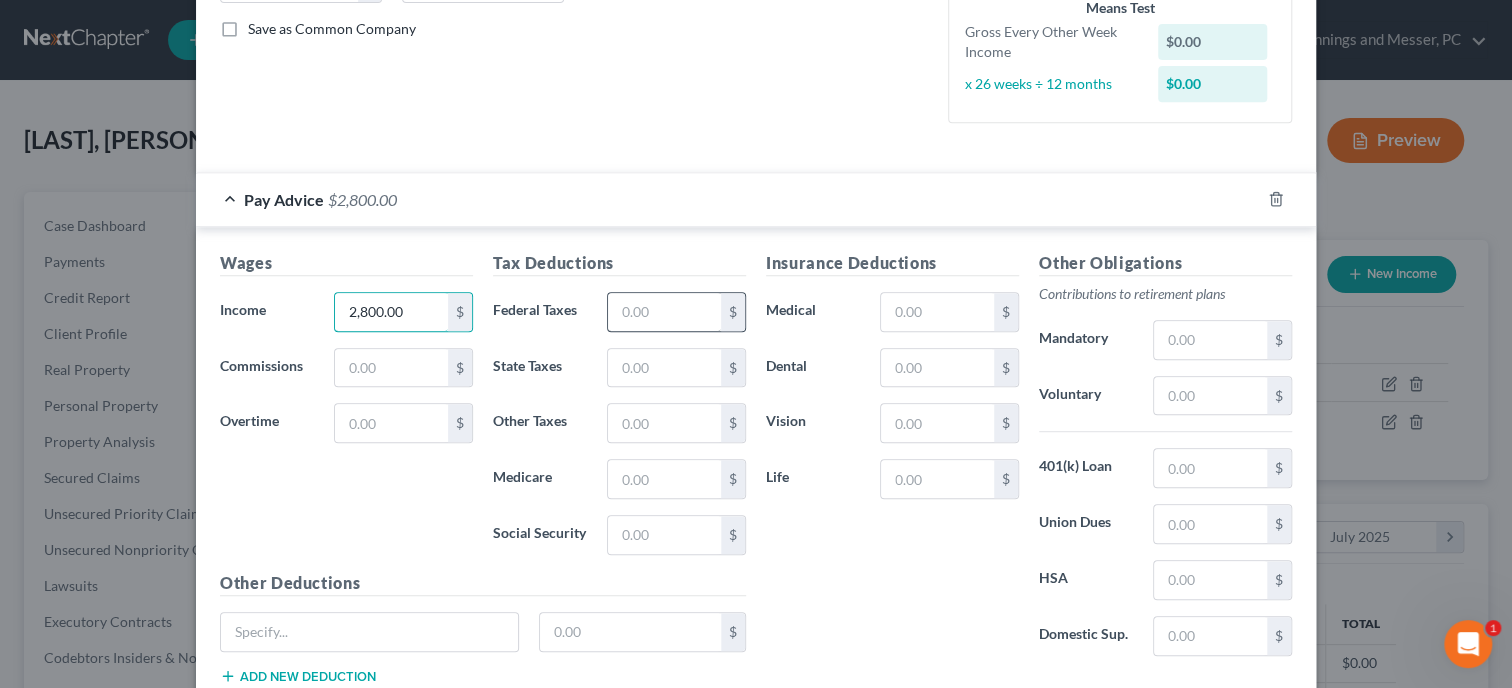 type on "2,800.00" 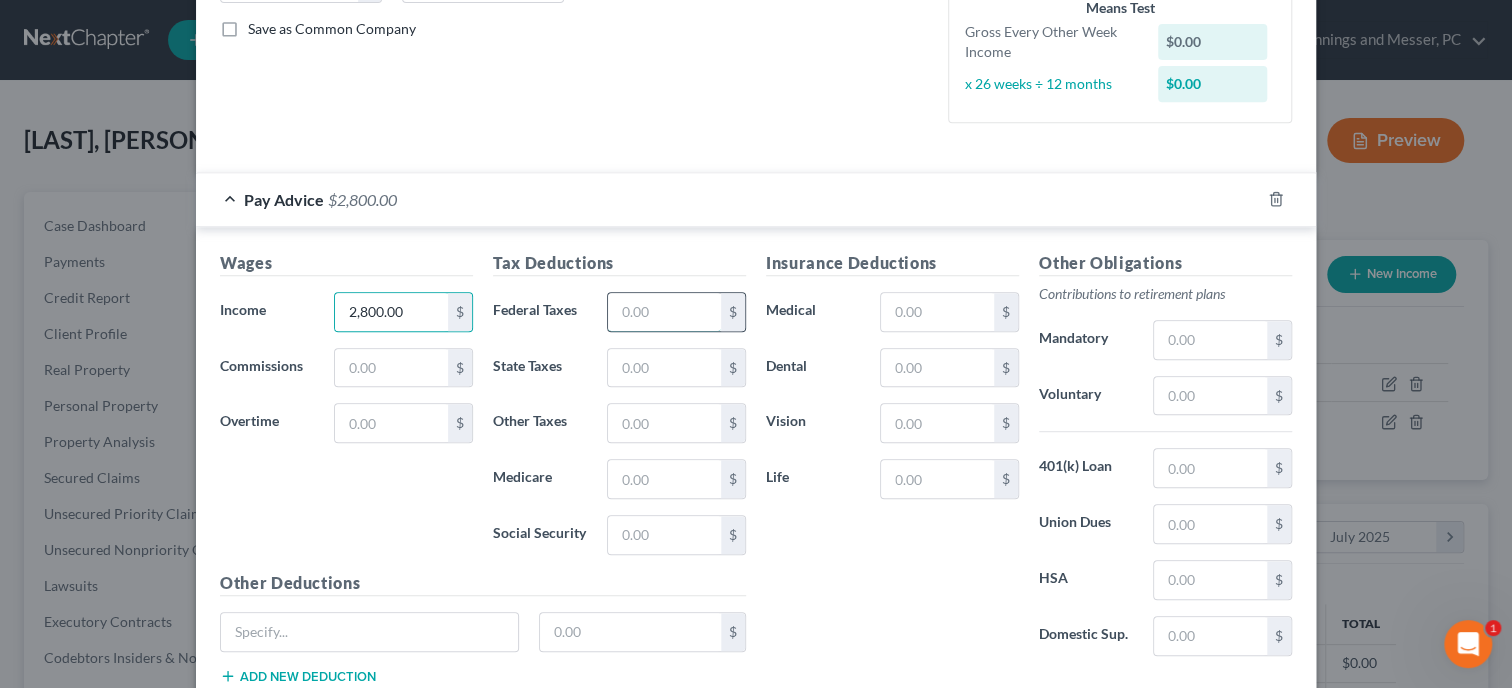 click at bounding box center [664, 312] 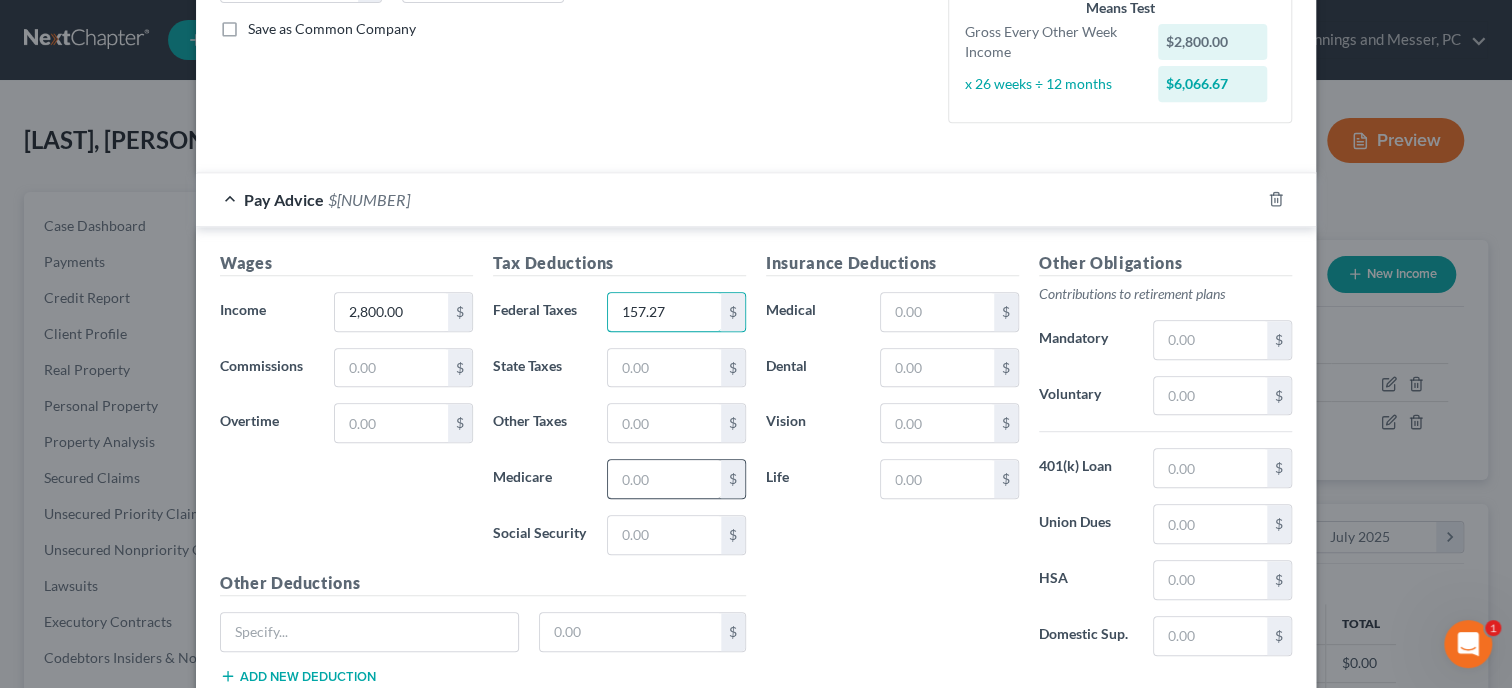 type on "157.27" 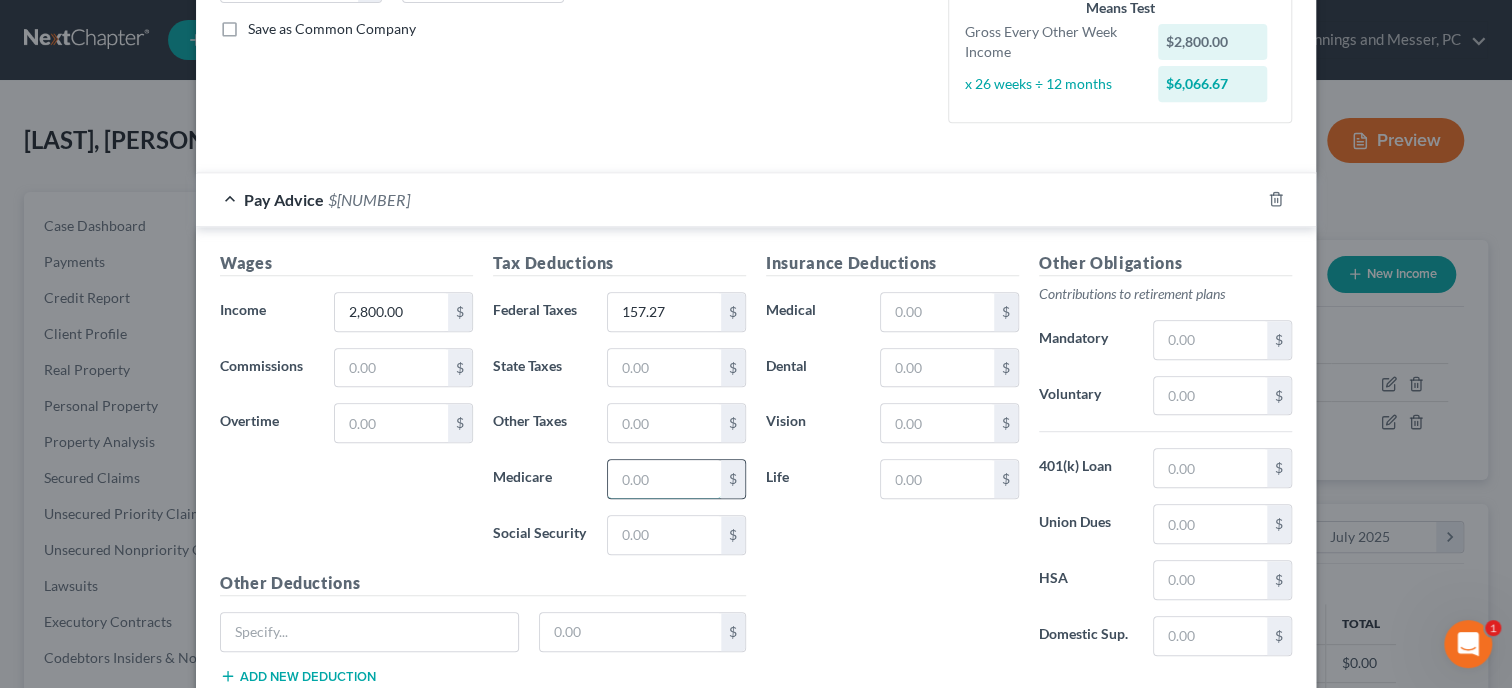 click at bounding box center [664, 479] 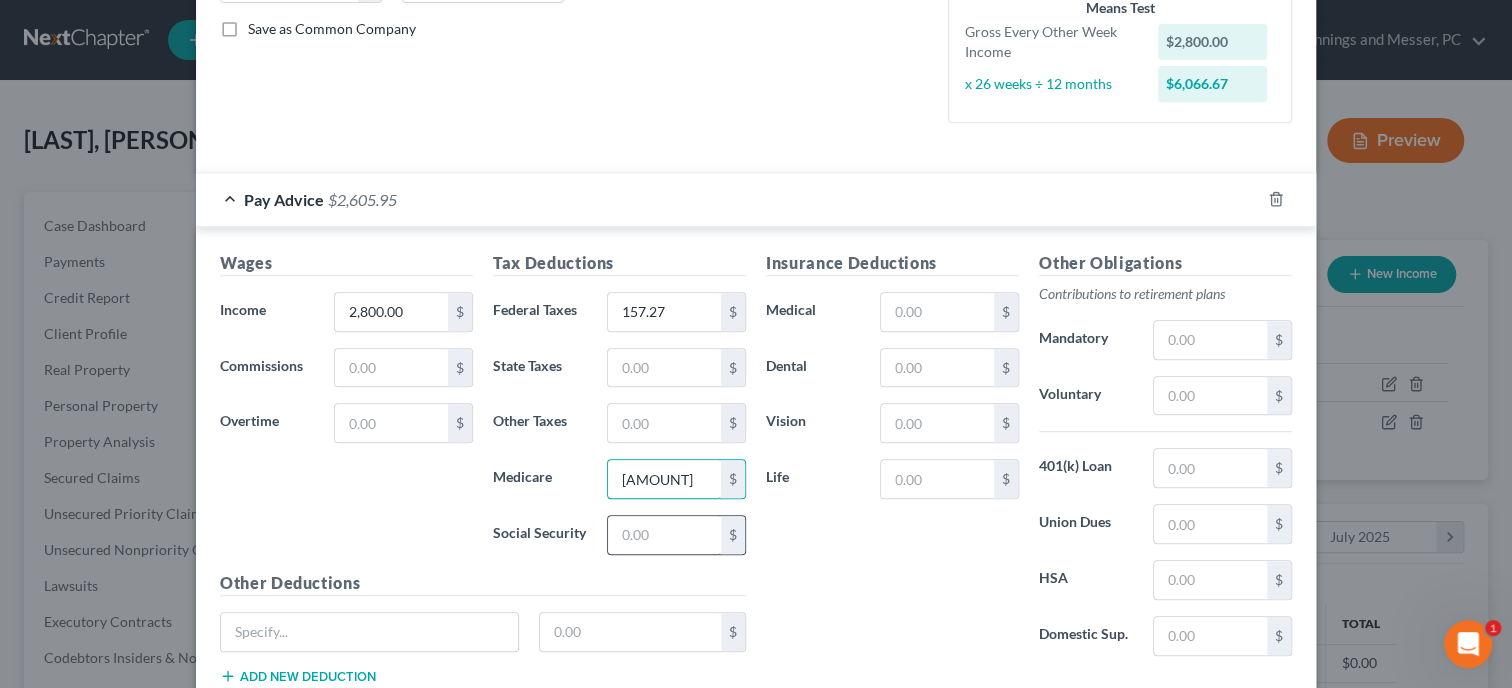 type on "36.78" 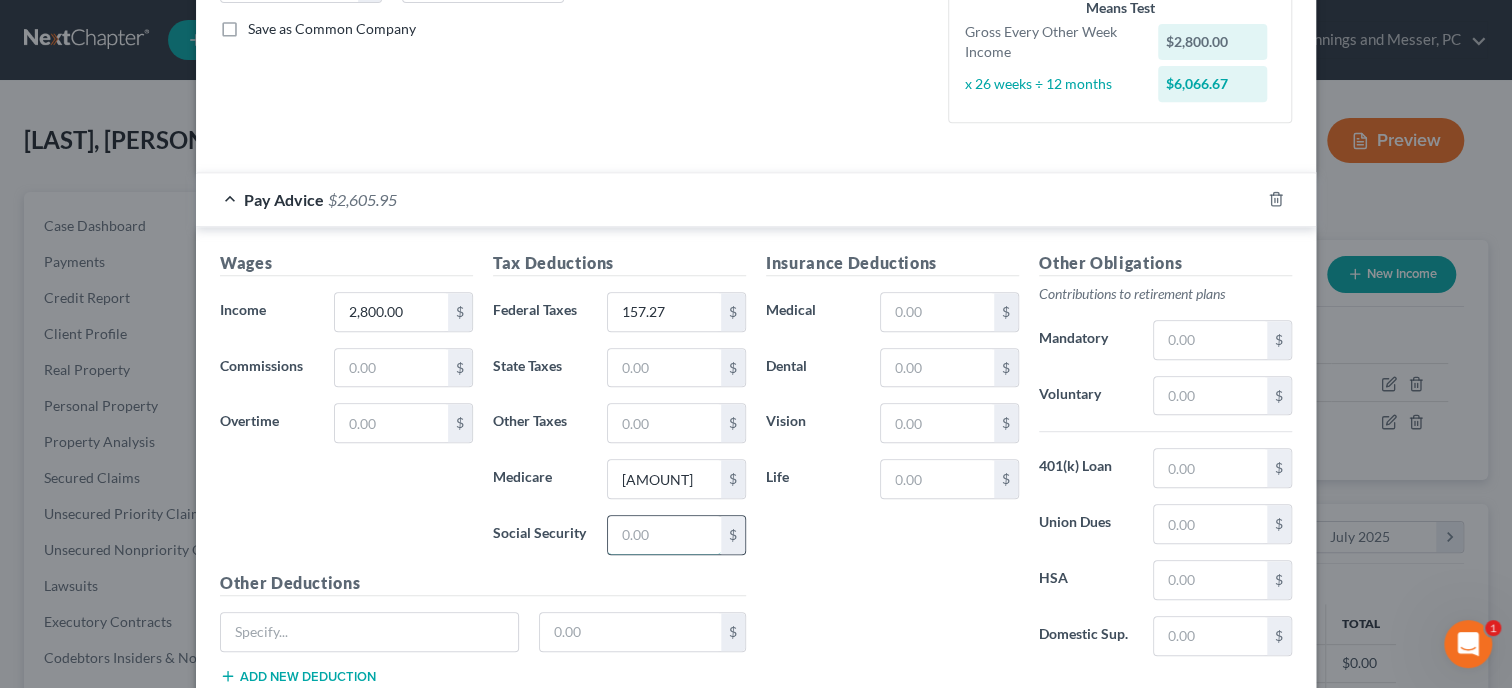 click at bounding box center (664, 535) 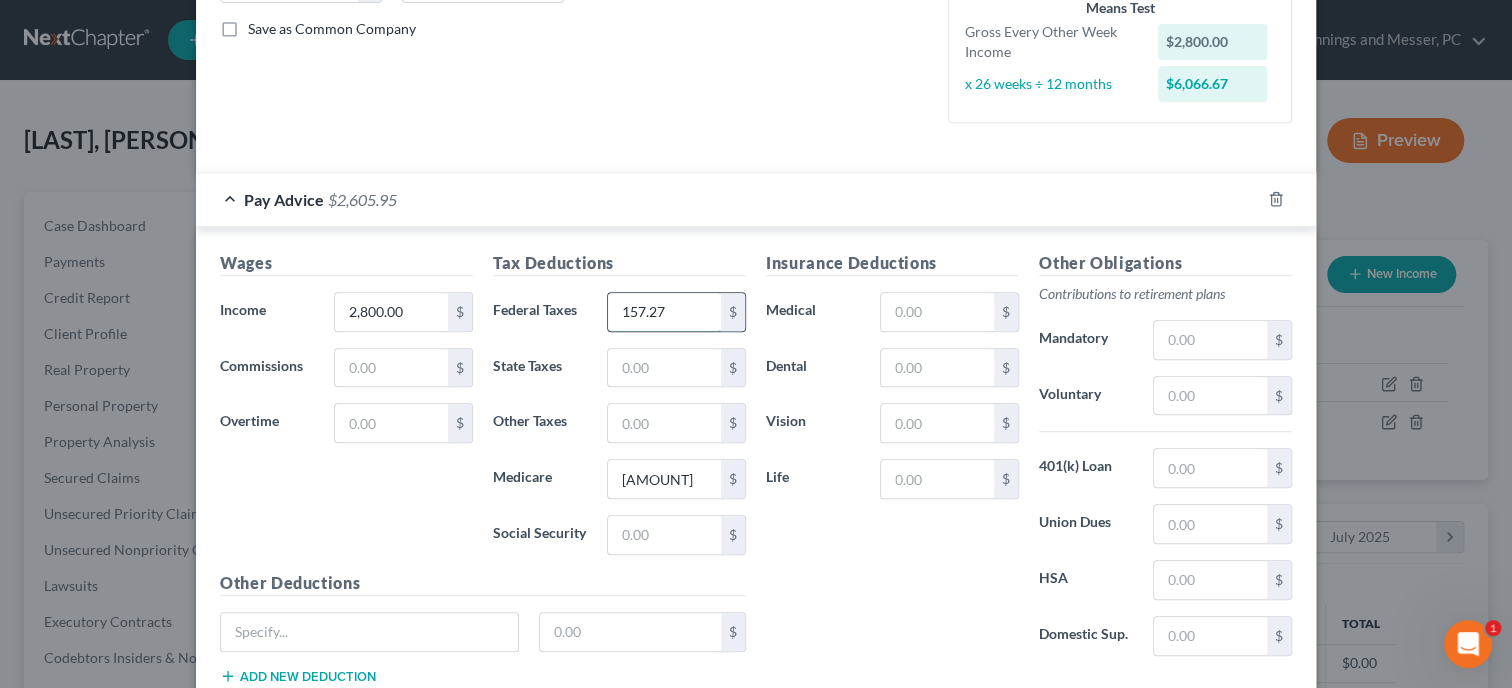 click on "157.27" at bounding box center [664, 312] 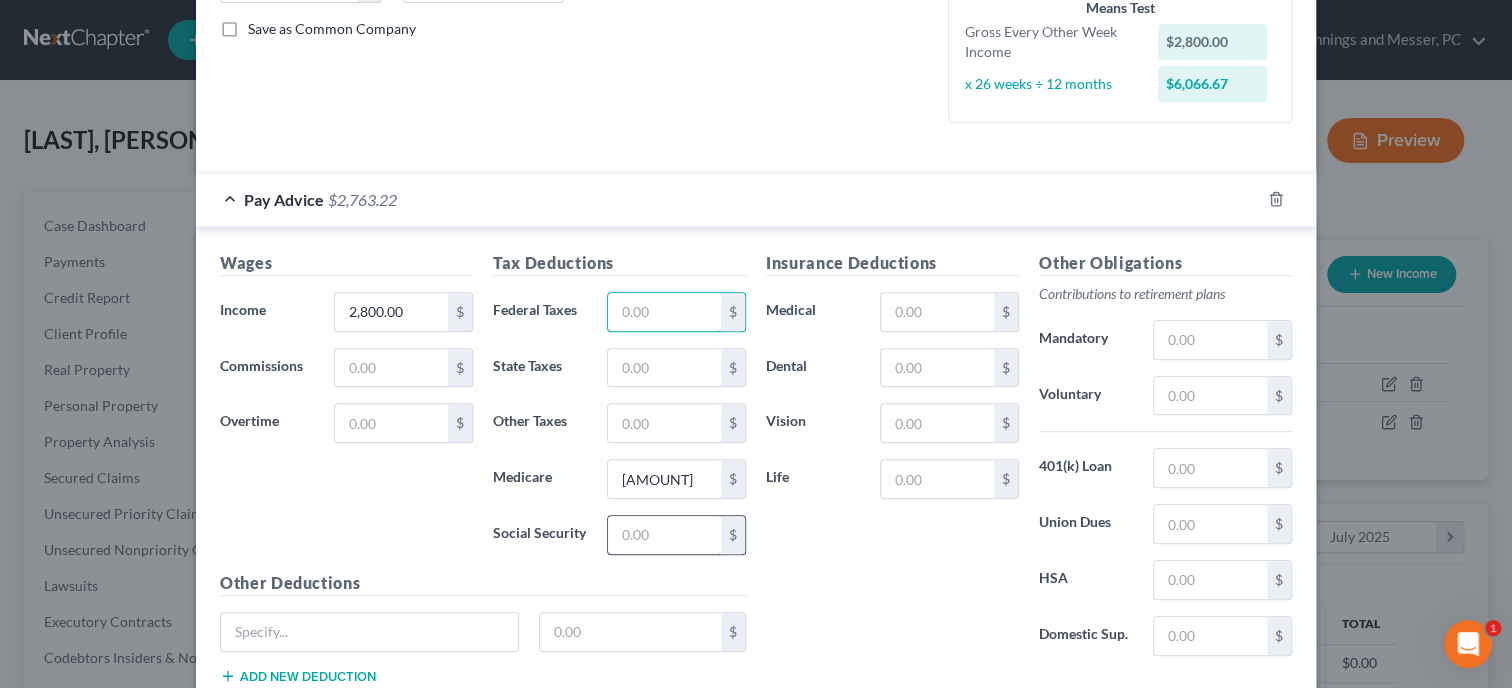 type 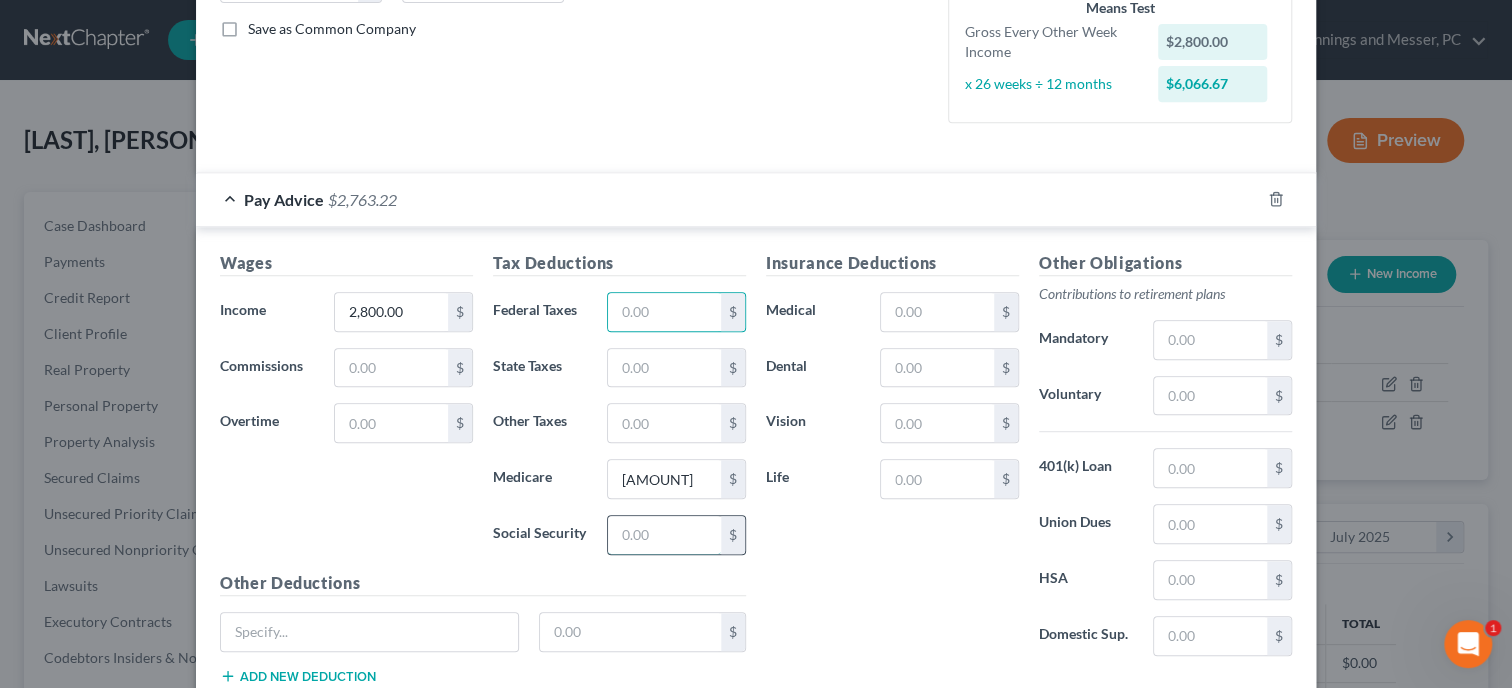 click at bounding box center [664, 535] 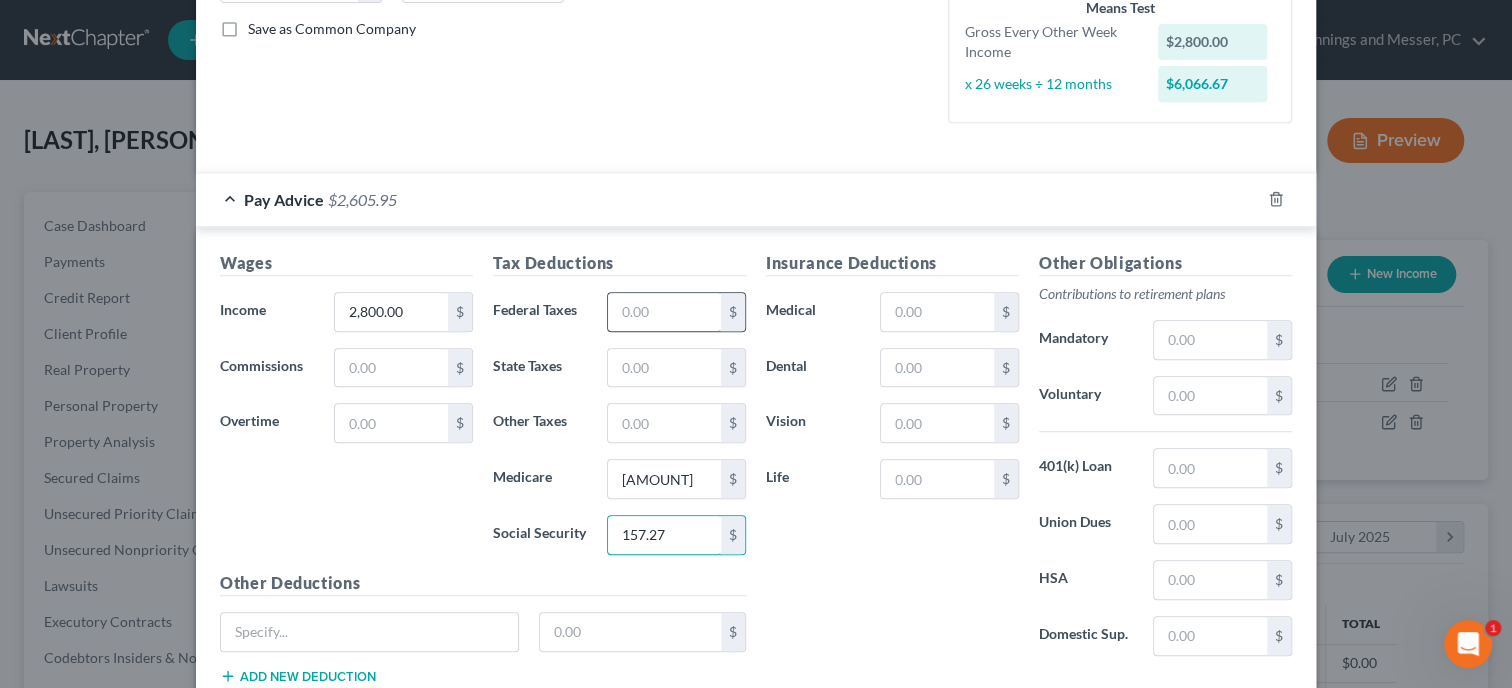 type on "157.27" 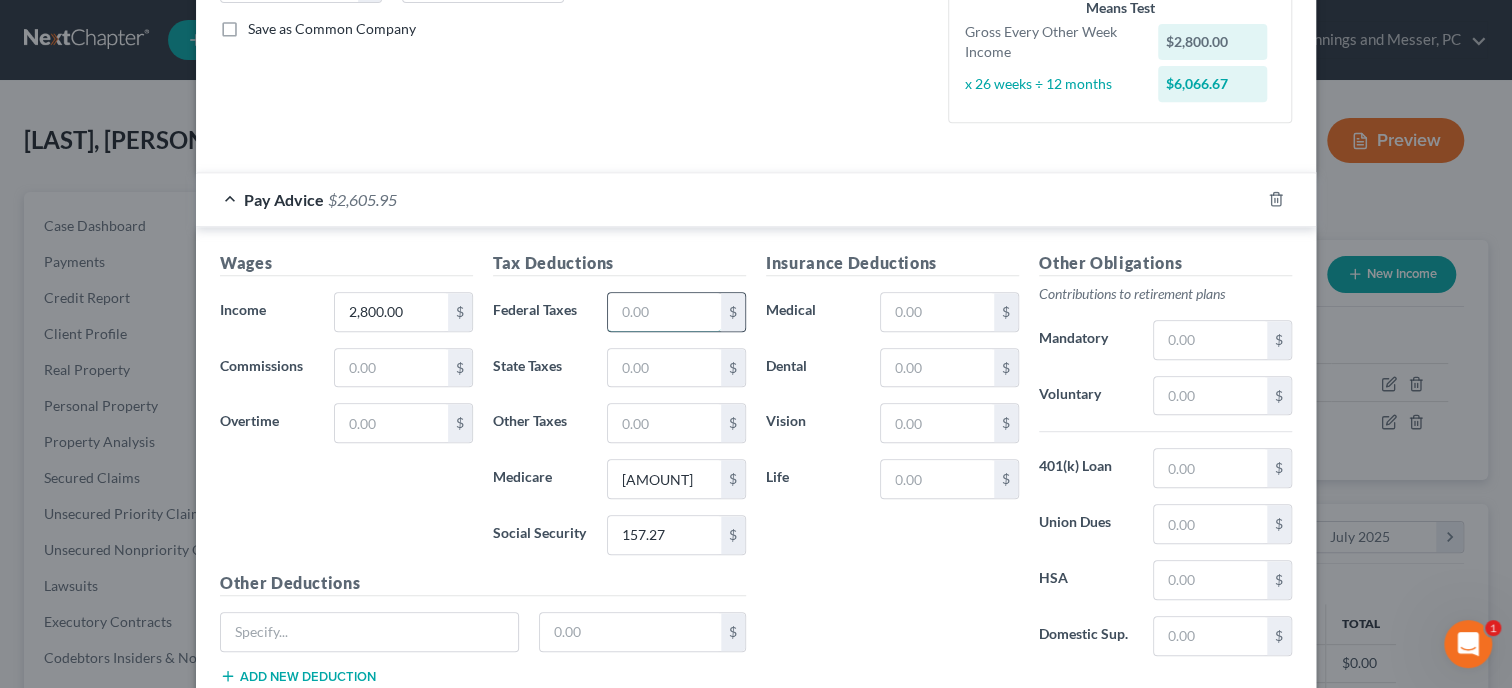 click at bounding box center [664, 312] 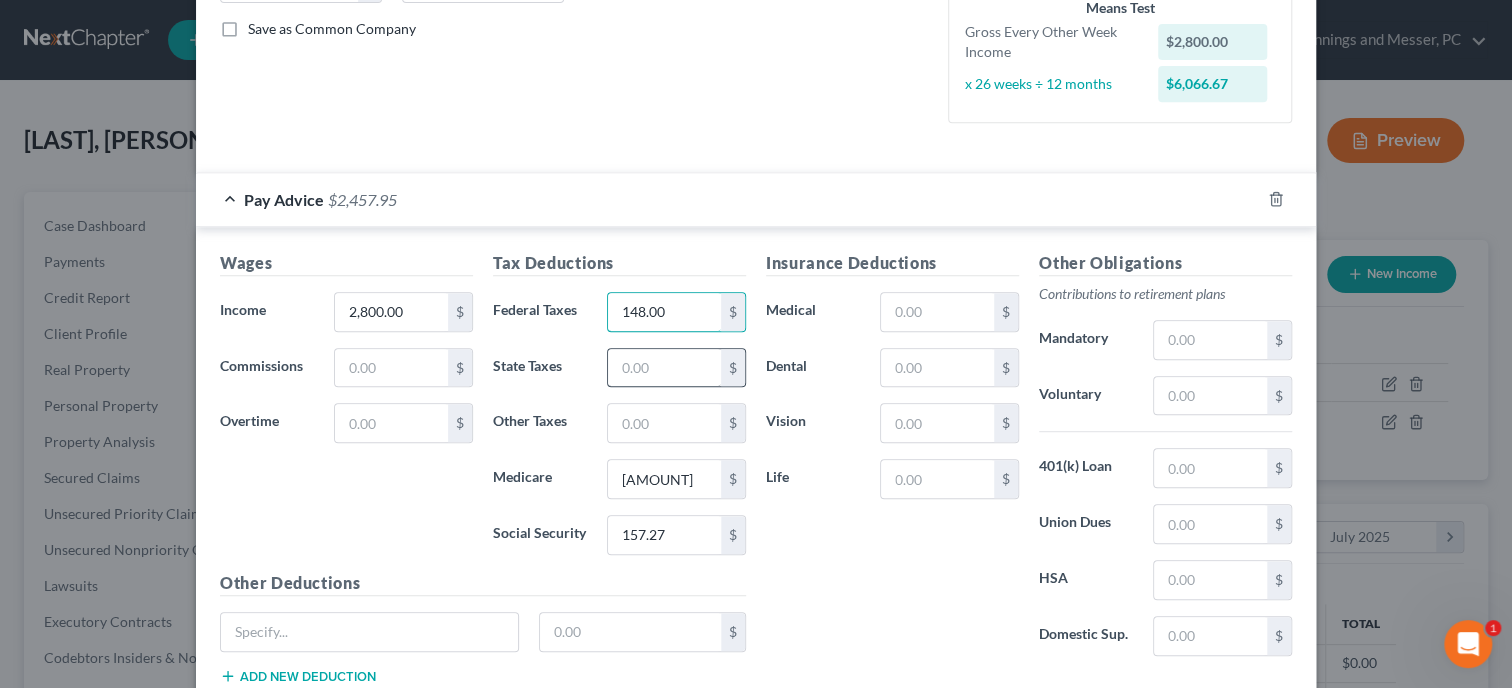type on "148.00" 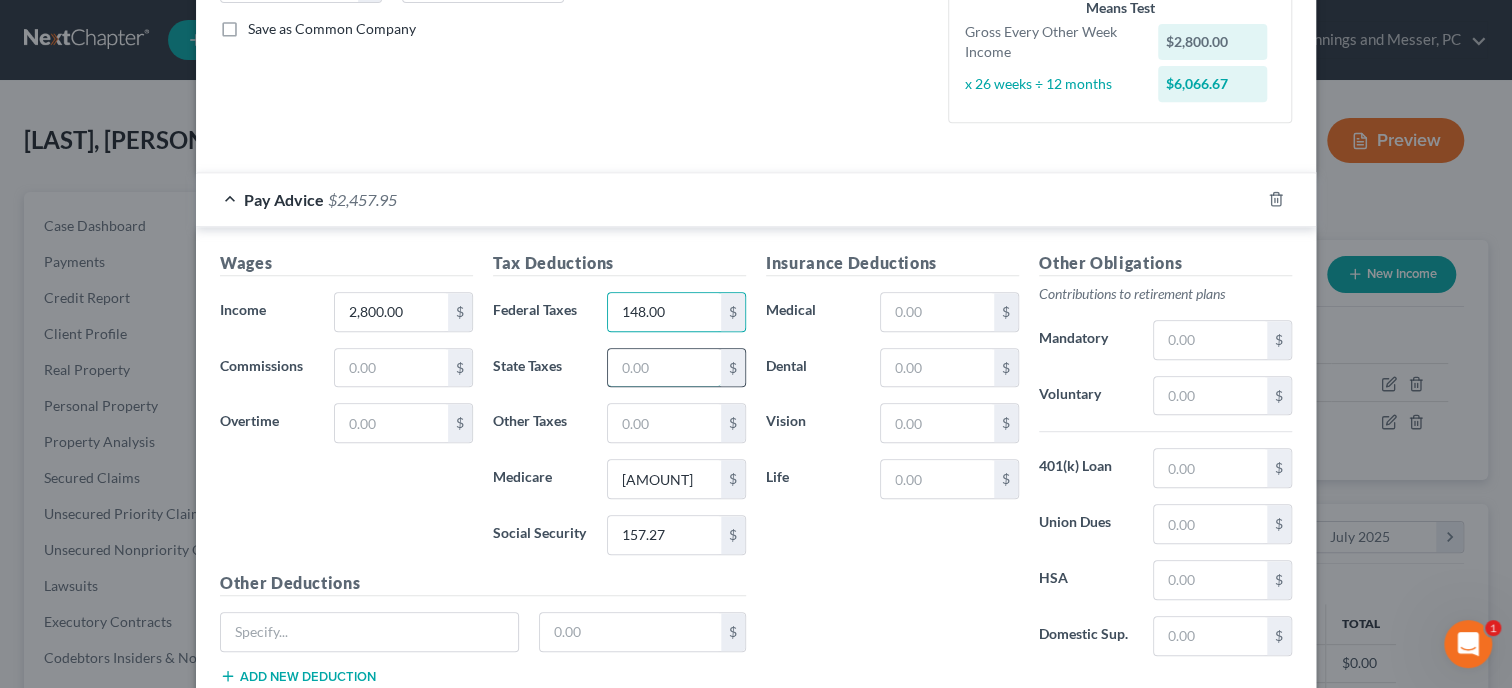 click at bounding box center [664, 368] 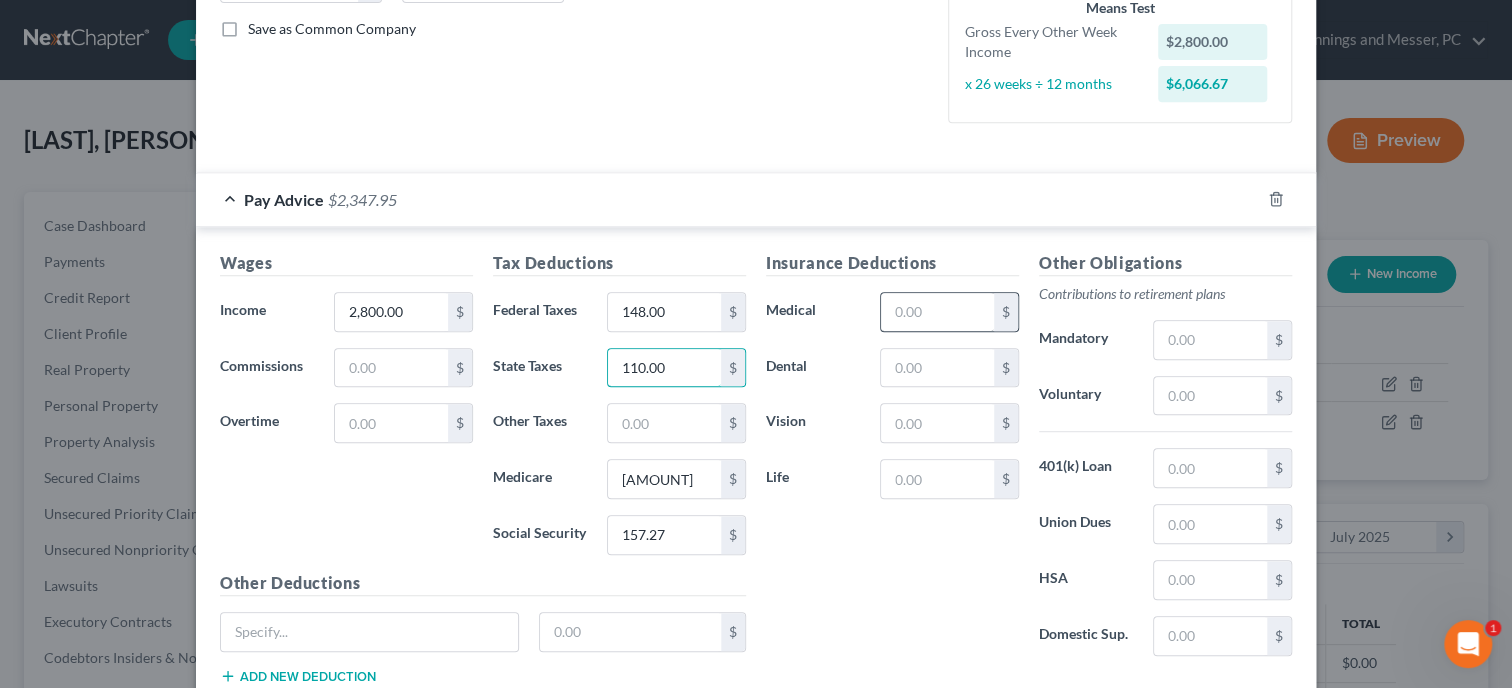 type on "110.00" 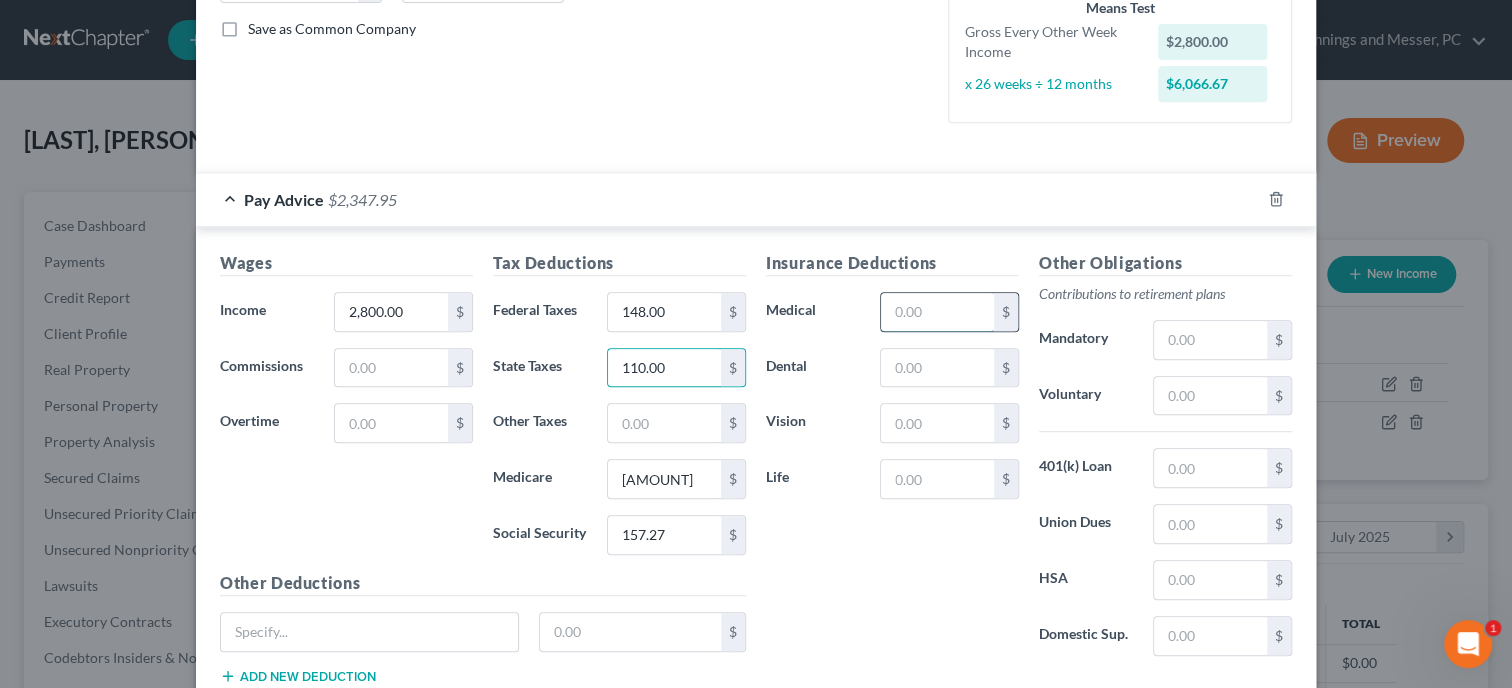 click at bounding box center (937, 312) 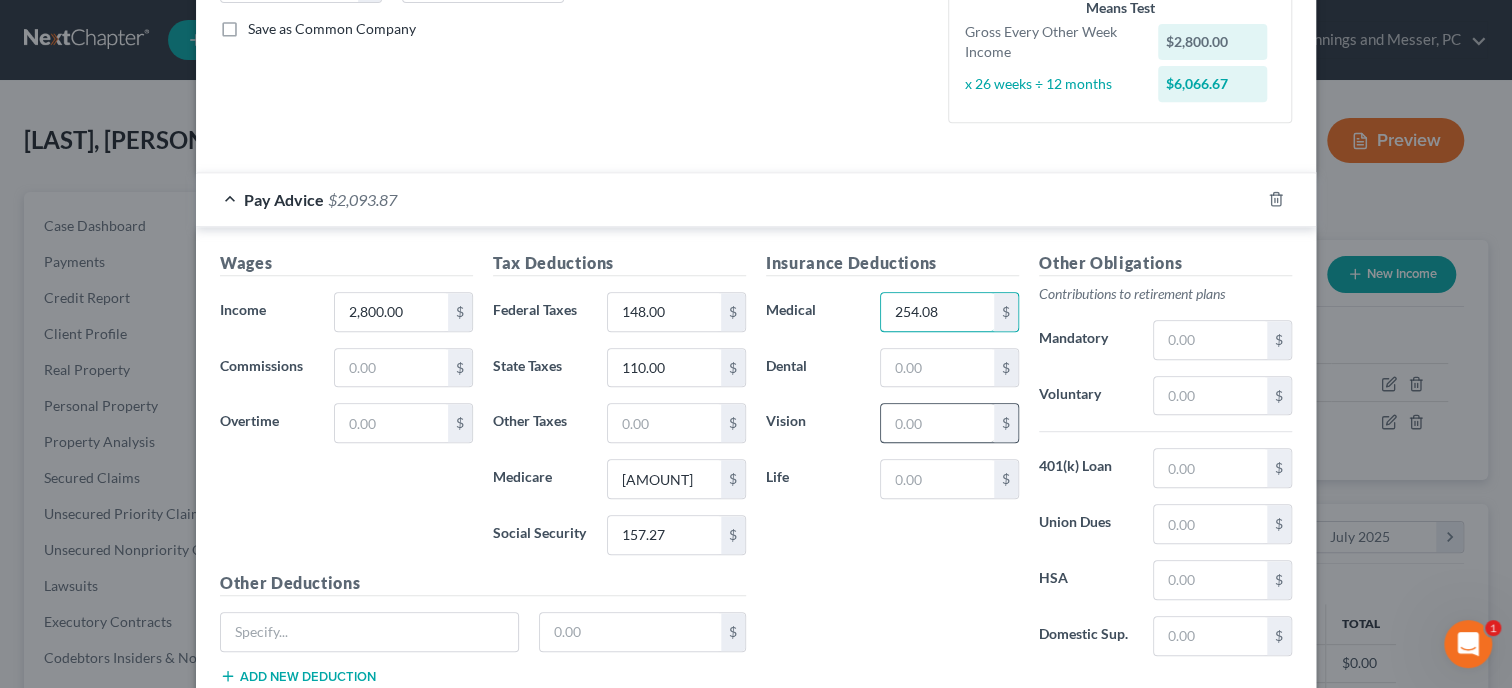 type on "254.08" 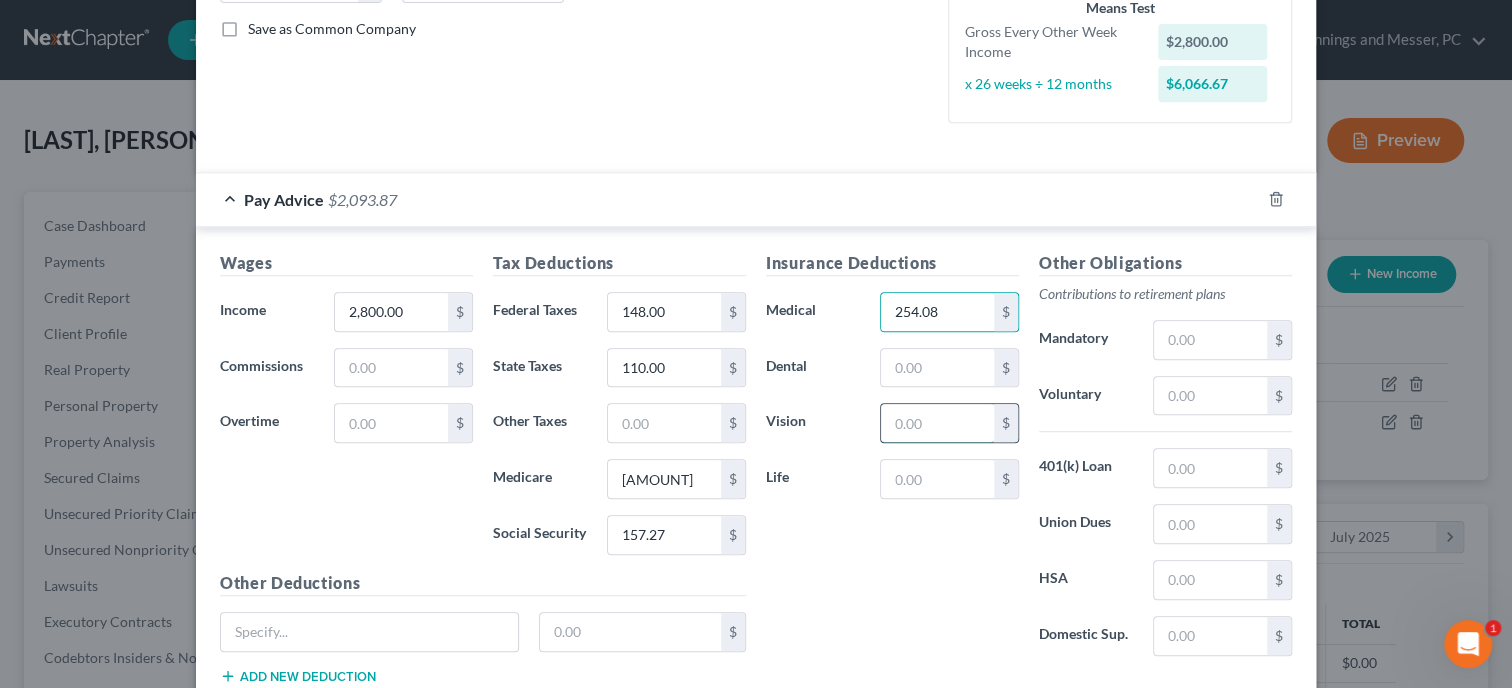 click at bounding box center [937, 423] 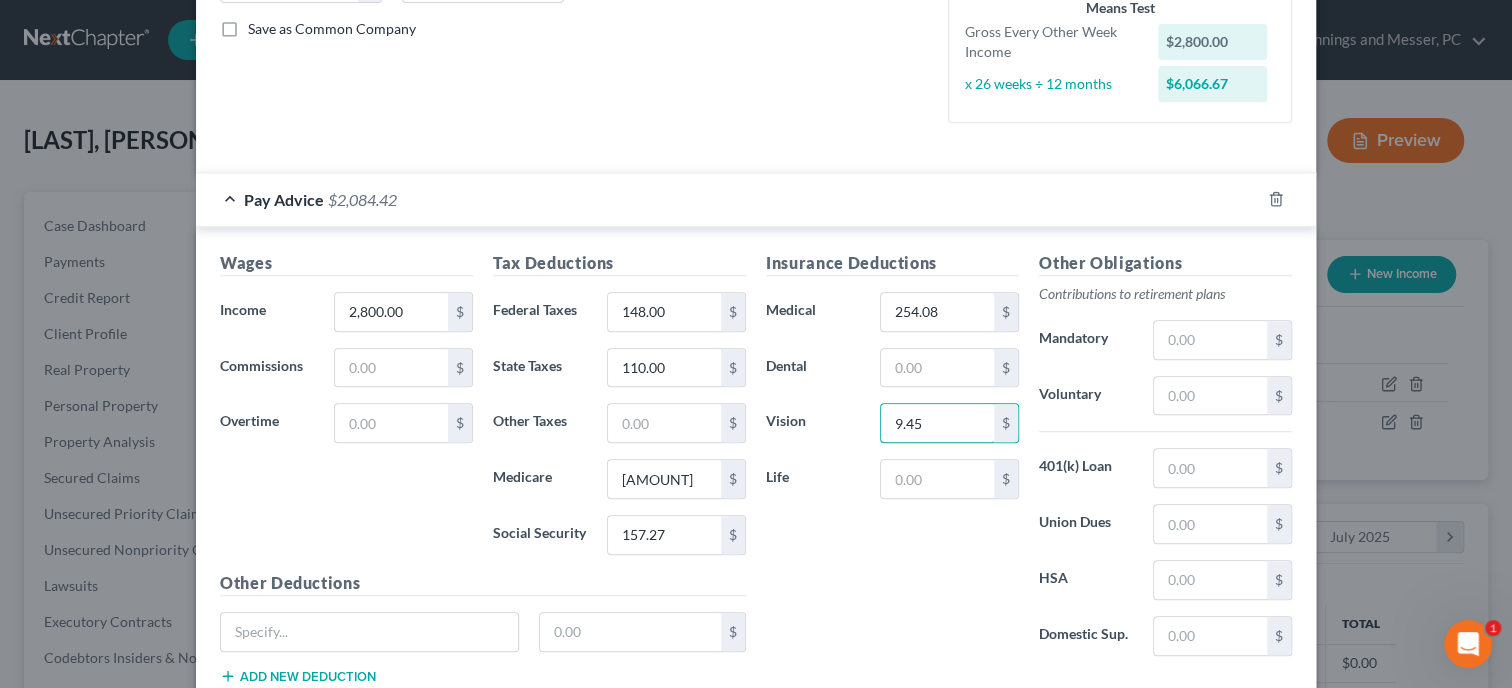 type on "9.45" 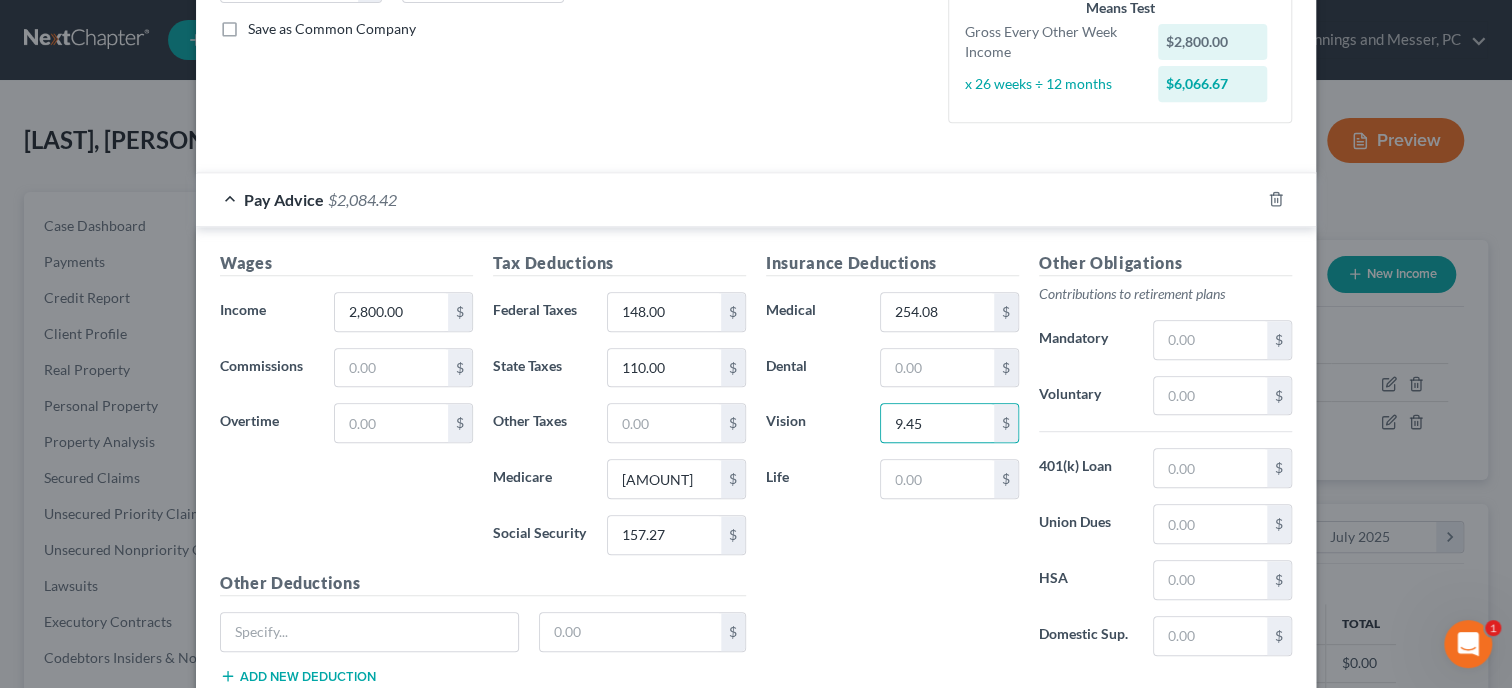 click on "Insurance Deductions Medical 254.08 $ Dental $ Vision 9.45 $ Life $" at bounding box center [892, 461] 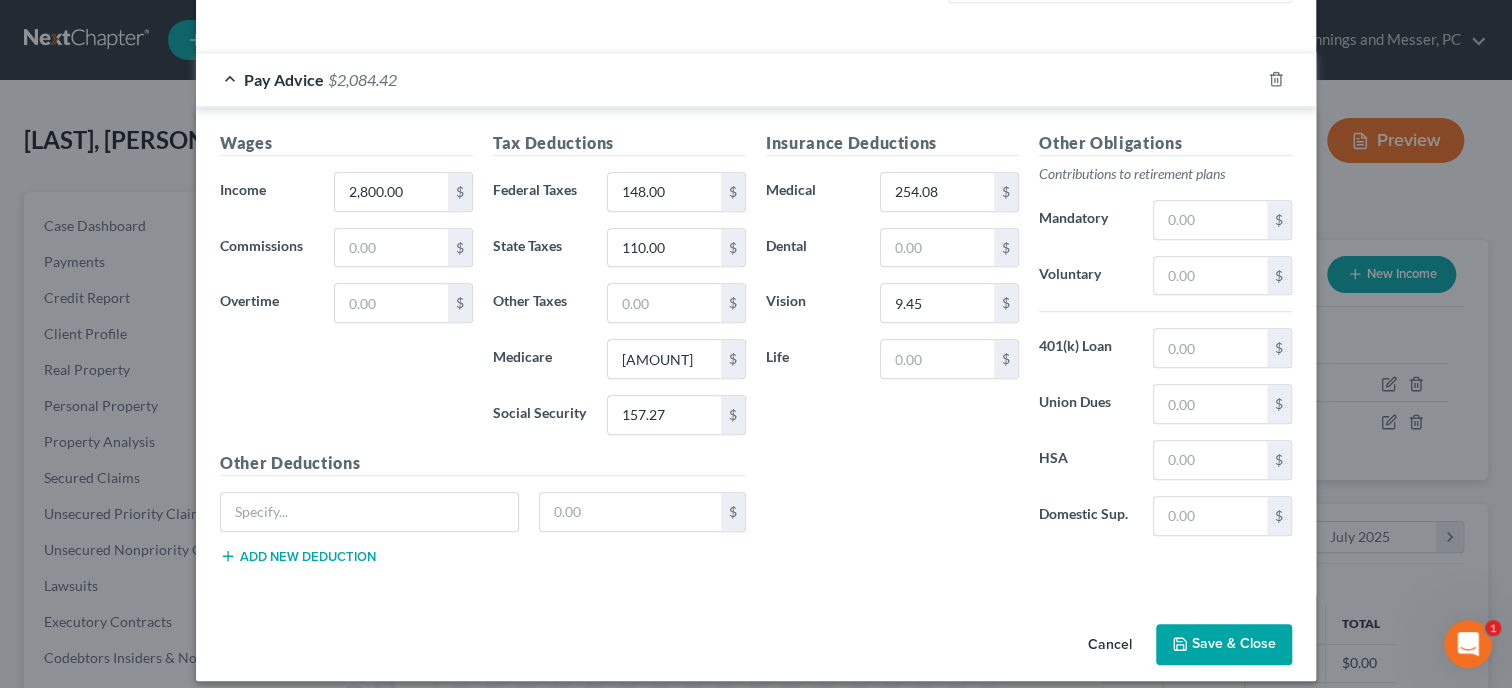 scroll, scrollTop: 583, scrollLeft: 0, axis: vertical 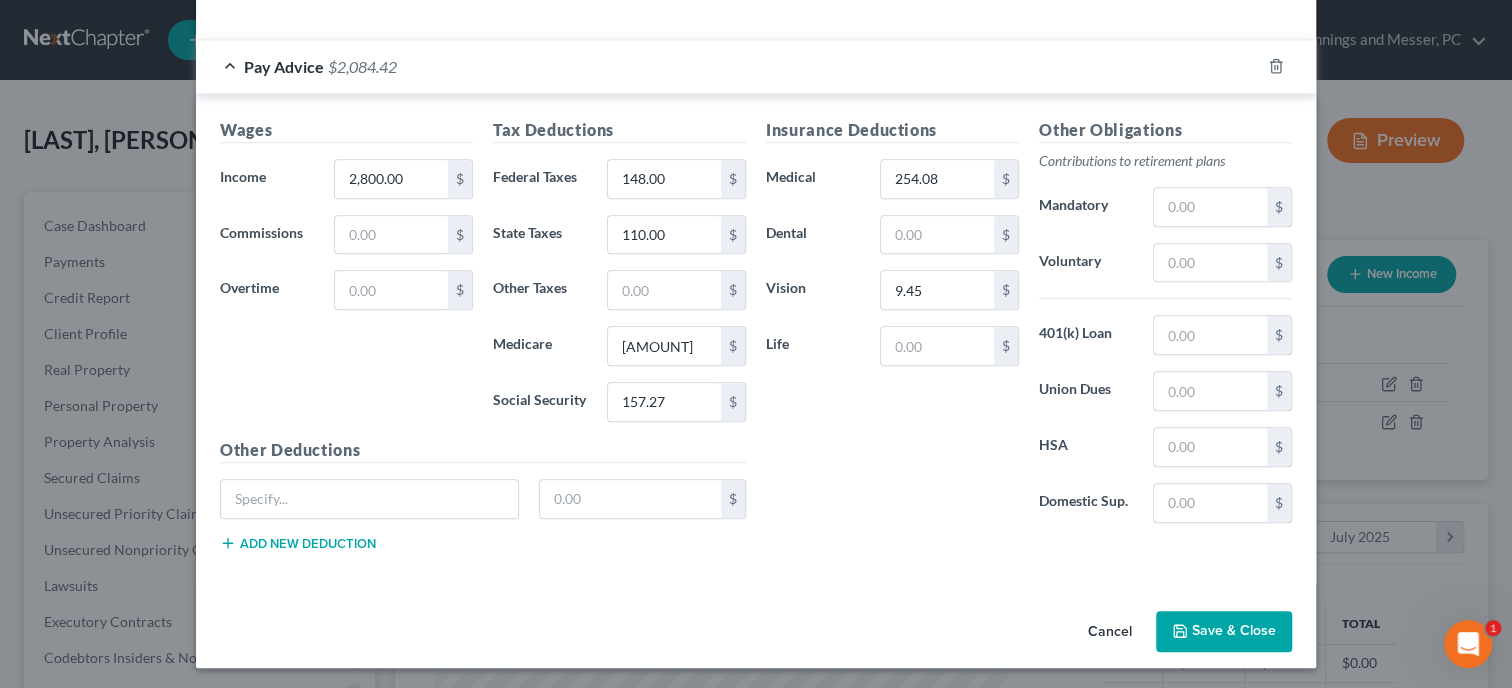 click on "Save & Close" at bounding box center [1224, 632] 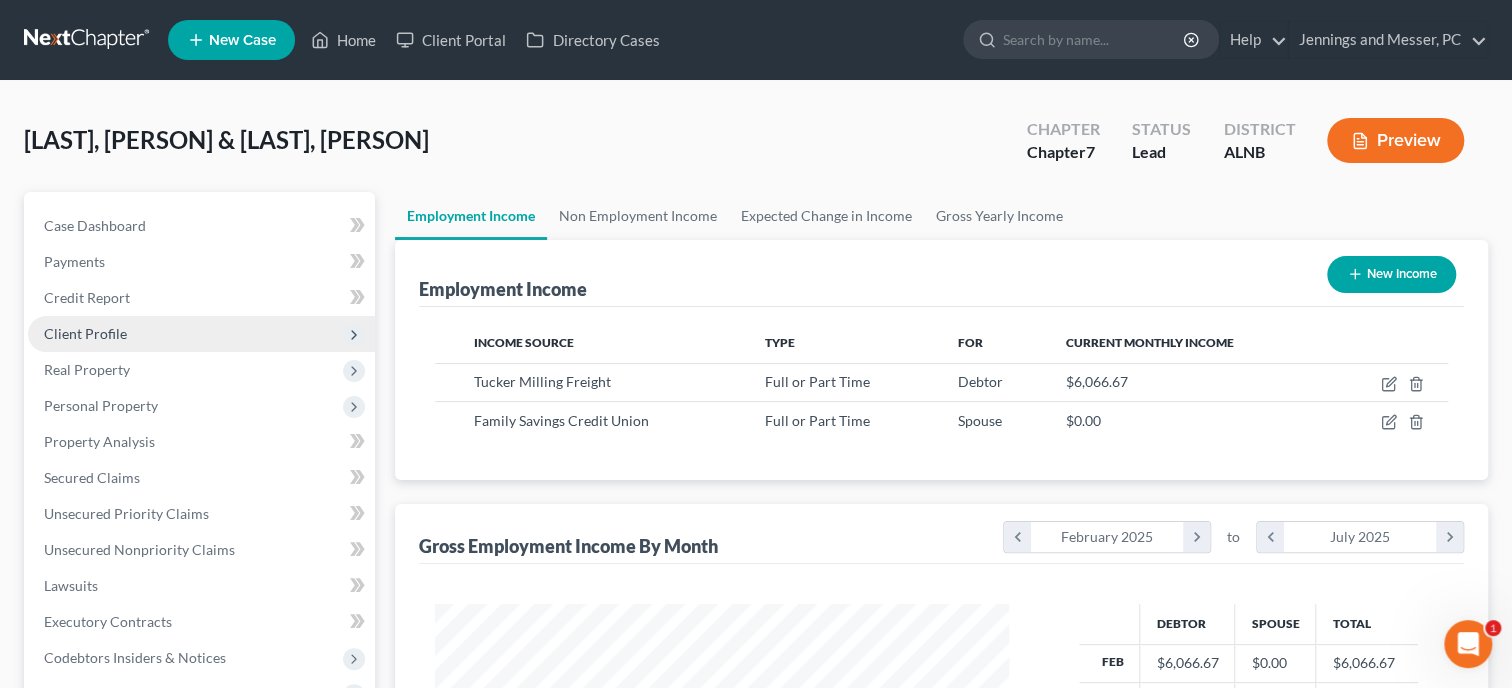 click on "Client Profile" at bounding box center [85, 333] 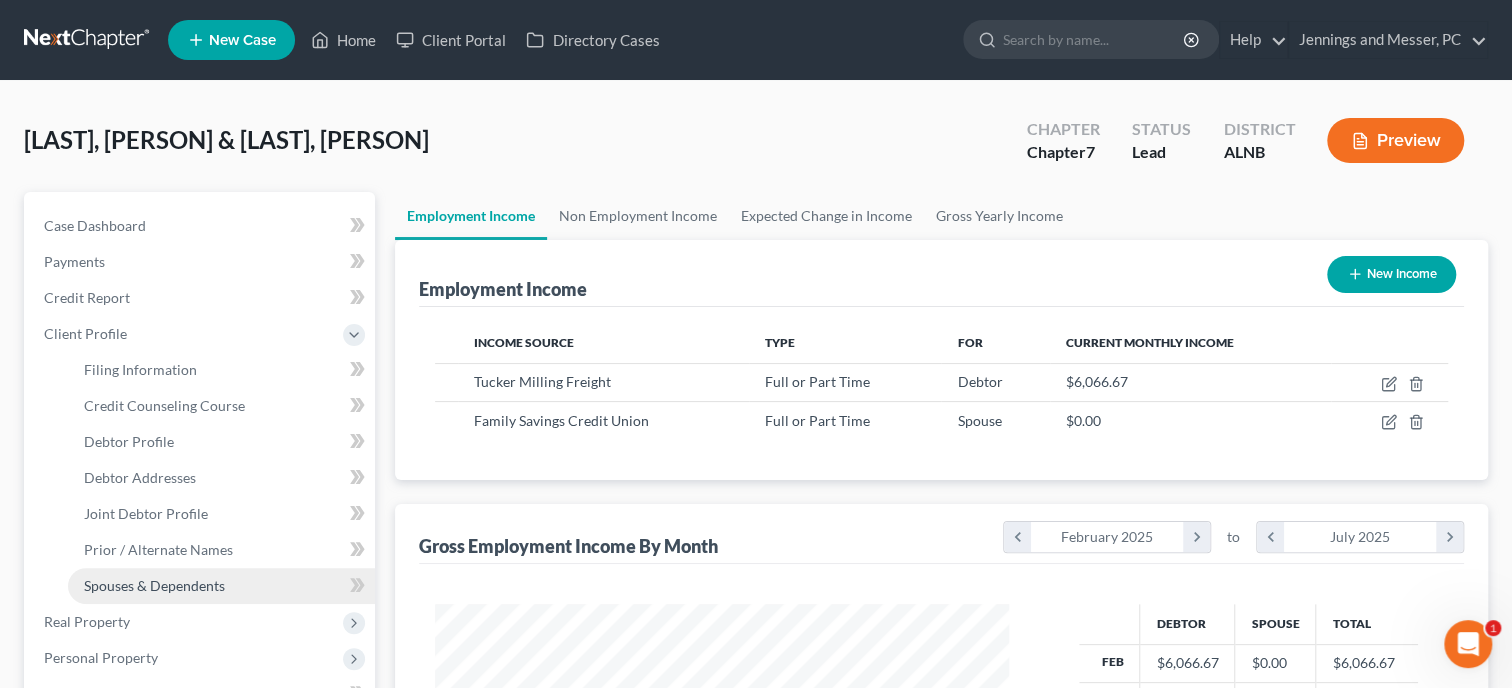 click on "Spouses & Dependents" at bounding box center [221, 586] 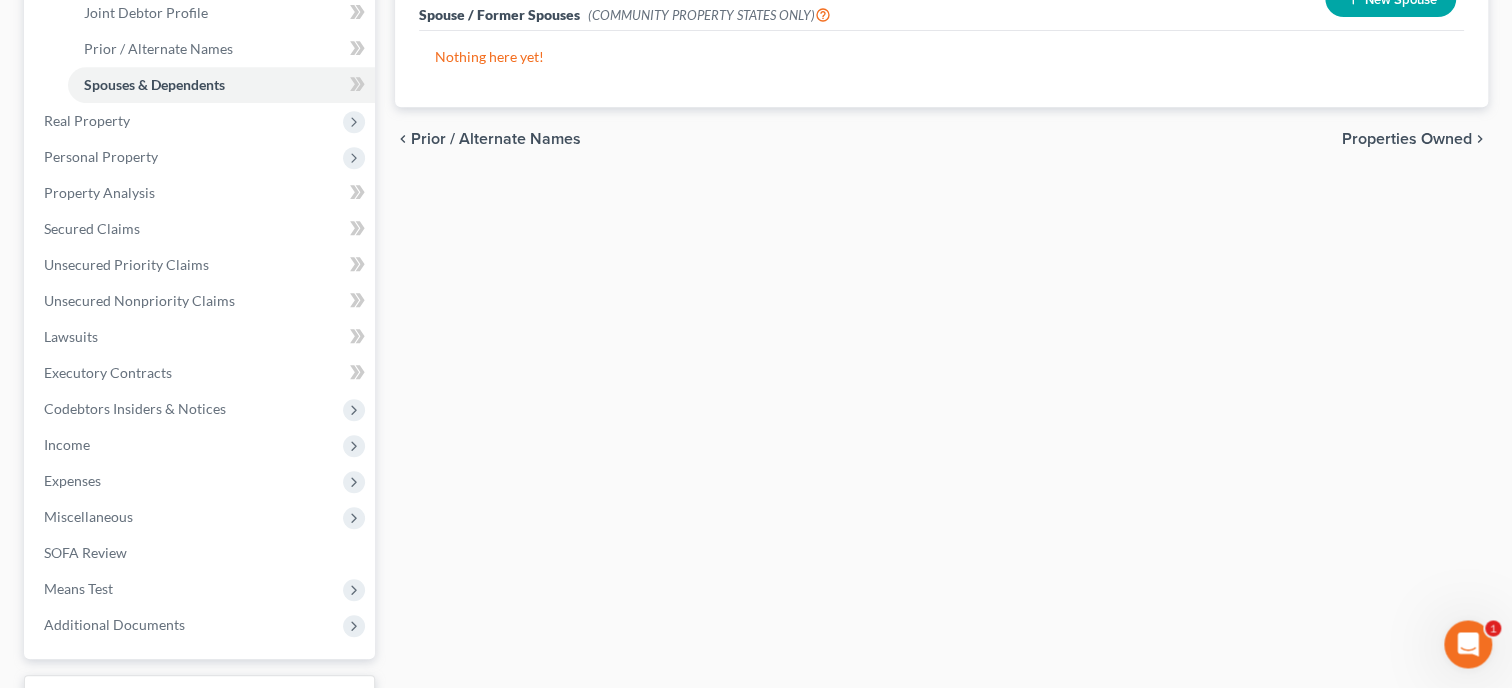 scroll, scrollTop: 514, scrollLeft: 0, axis: vertical 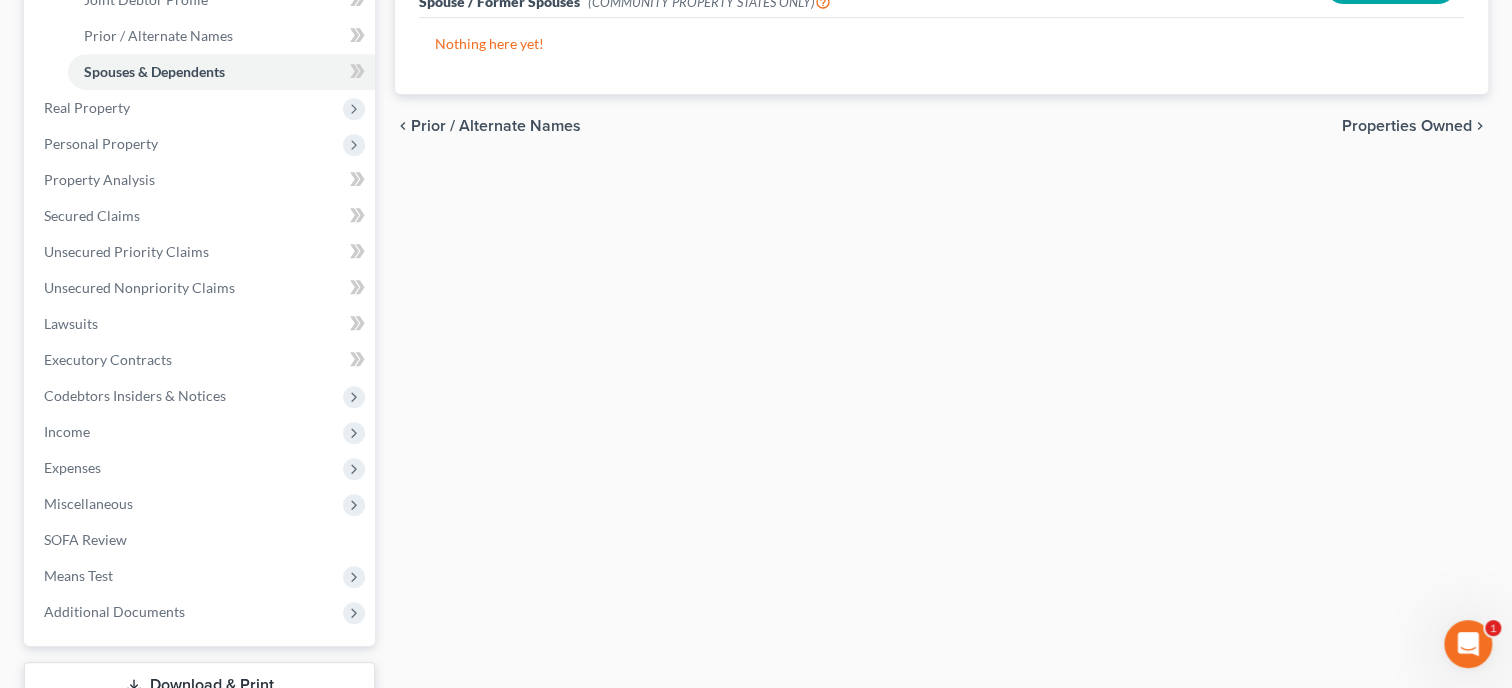 click on "Income" at bounding box center [201, 432] 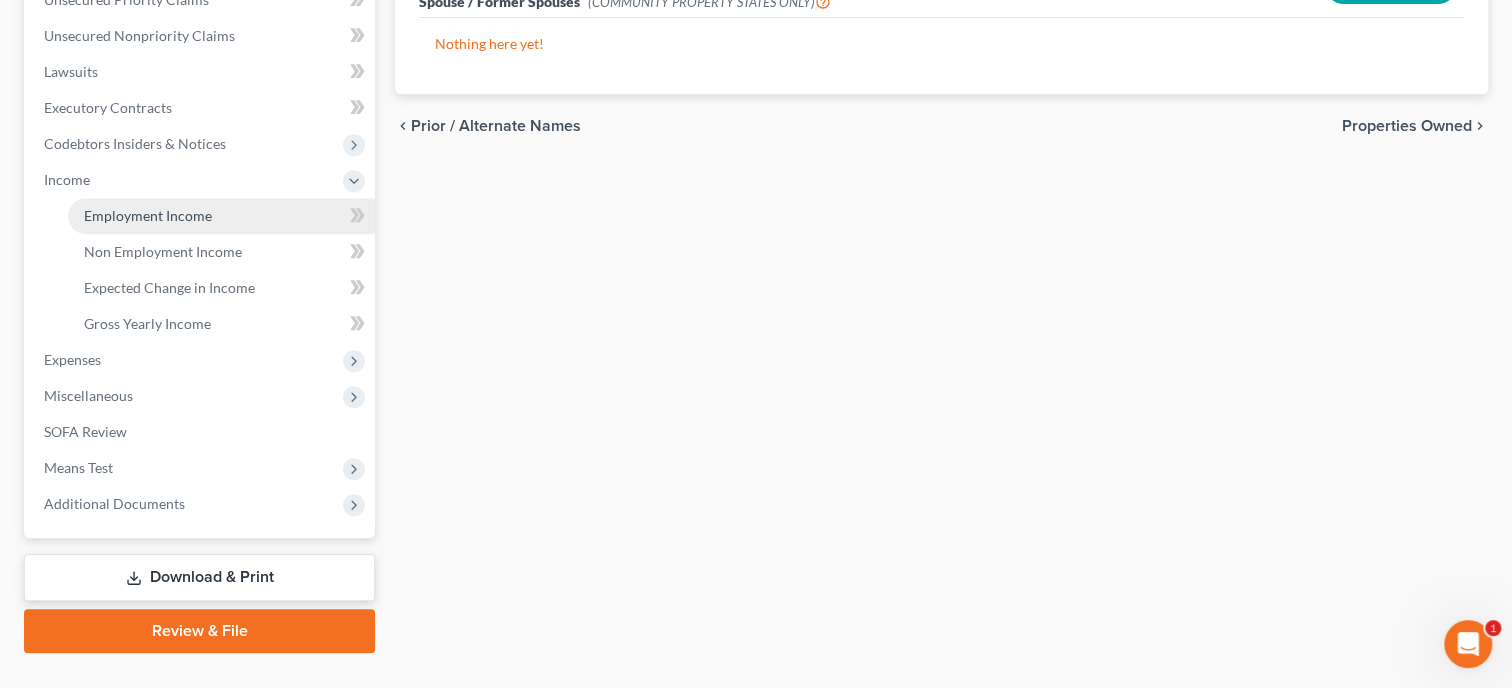 click on "Employment Income" at bounding box center (148, 215) 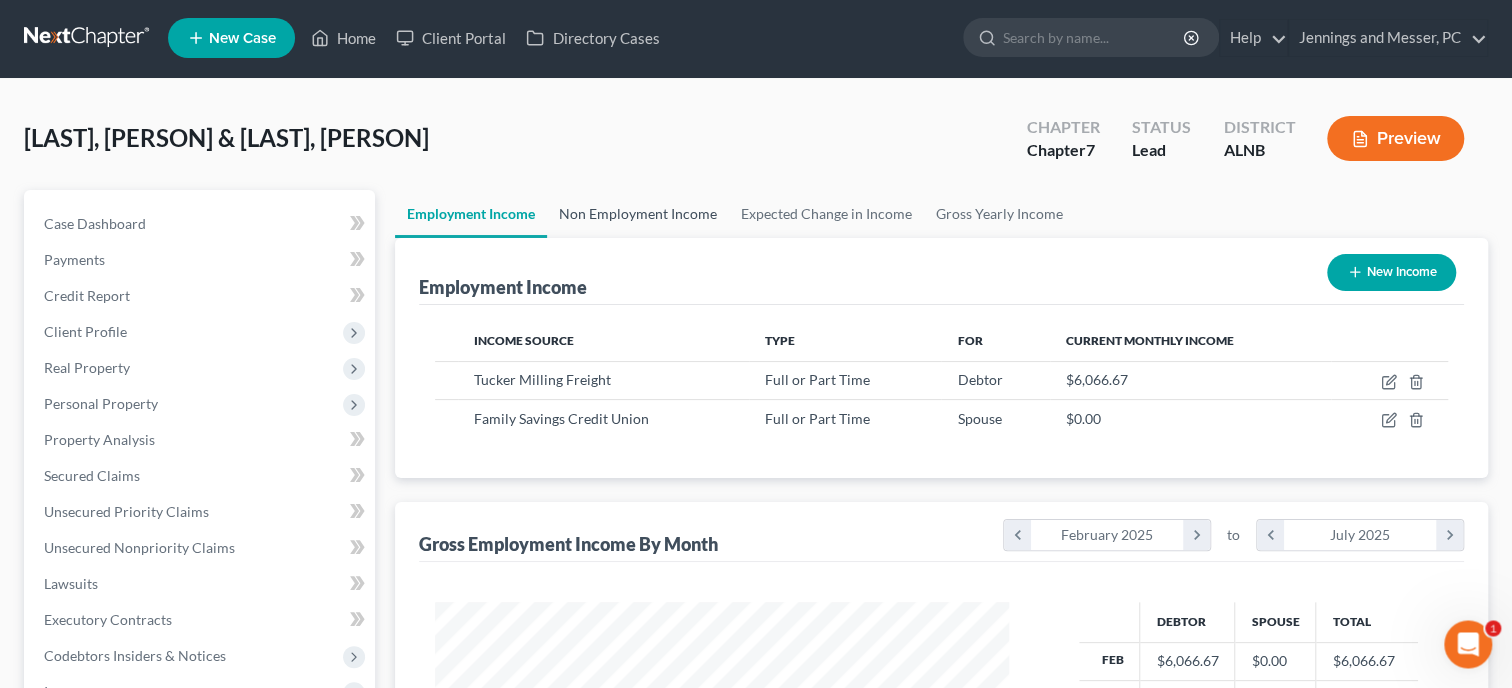 scroll, scrollTop: 0, scrollLeft: 0, axis: both 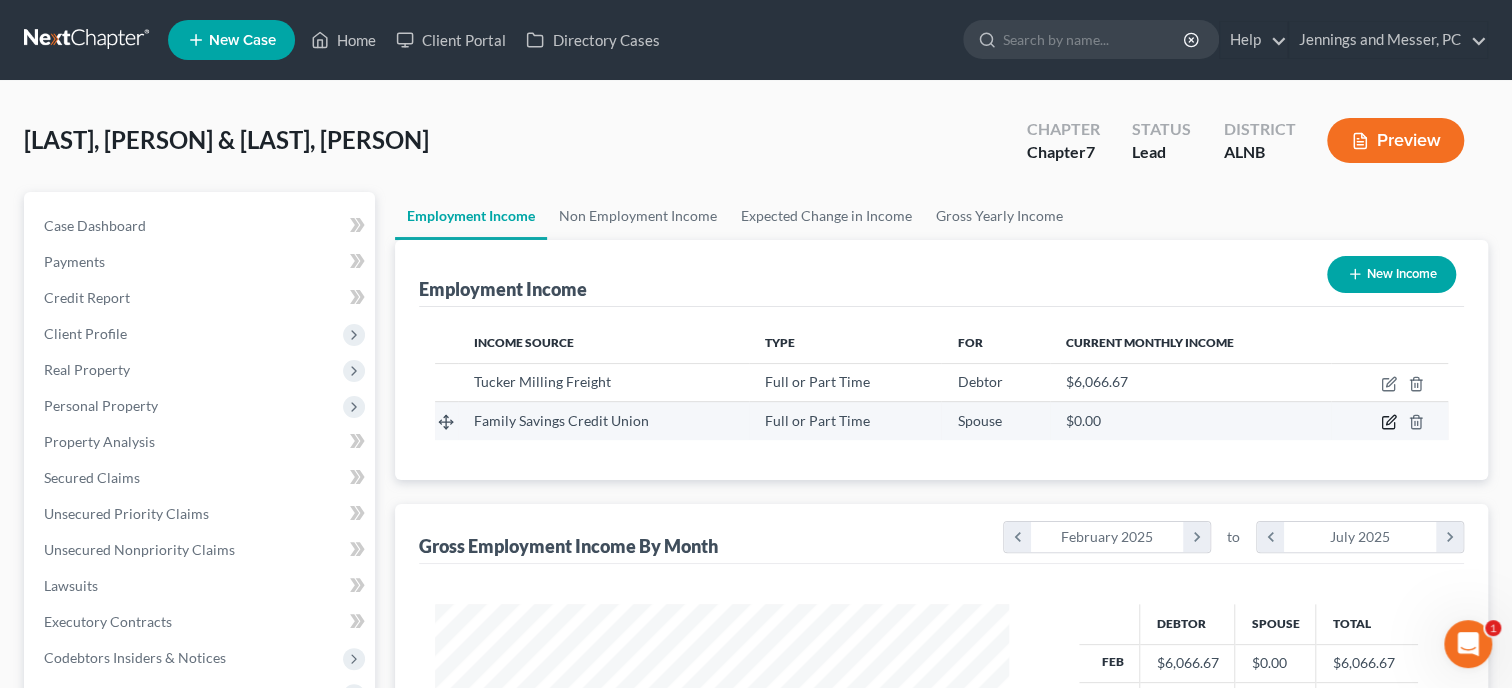 click 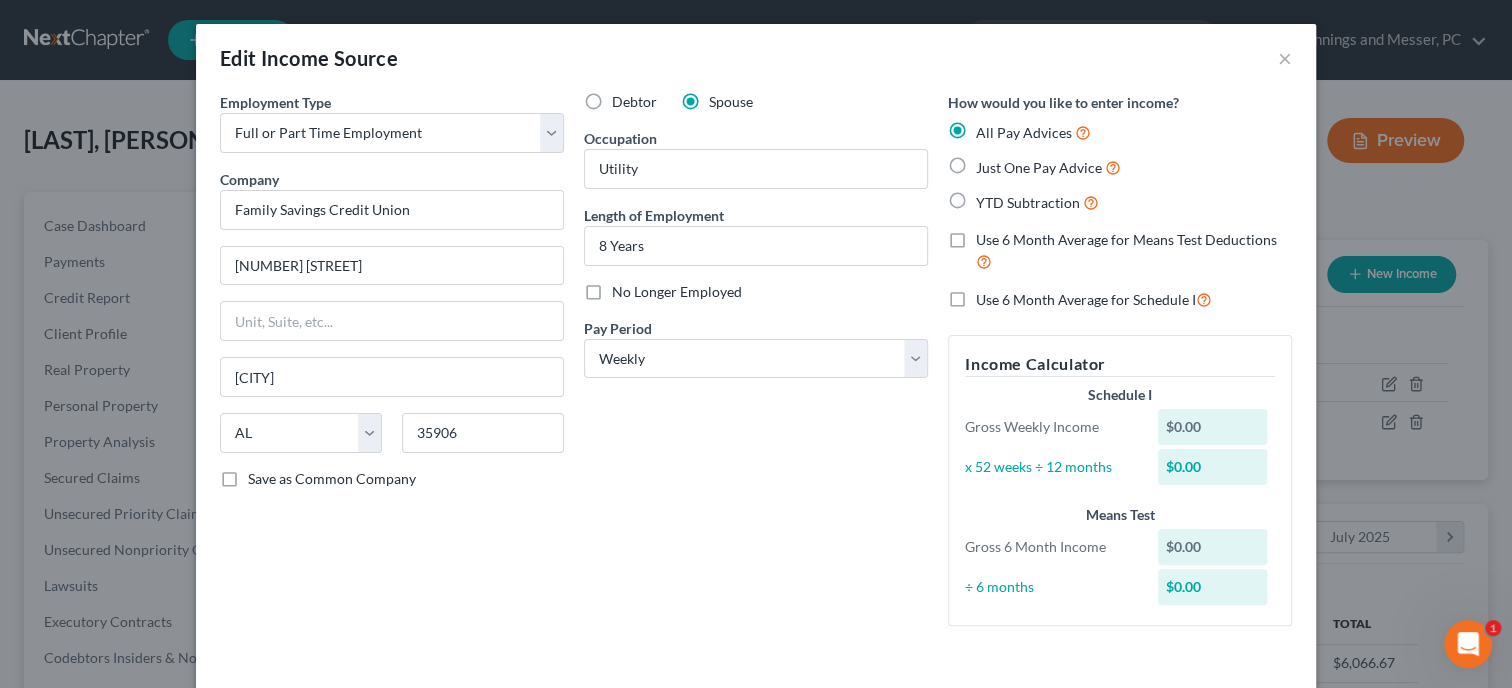 click on "Just One Pay Advice" at bounding box center (1048, 167) 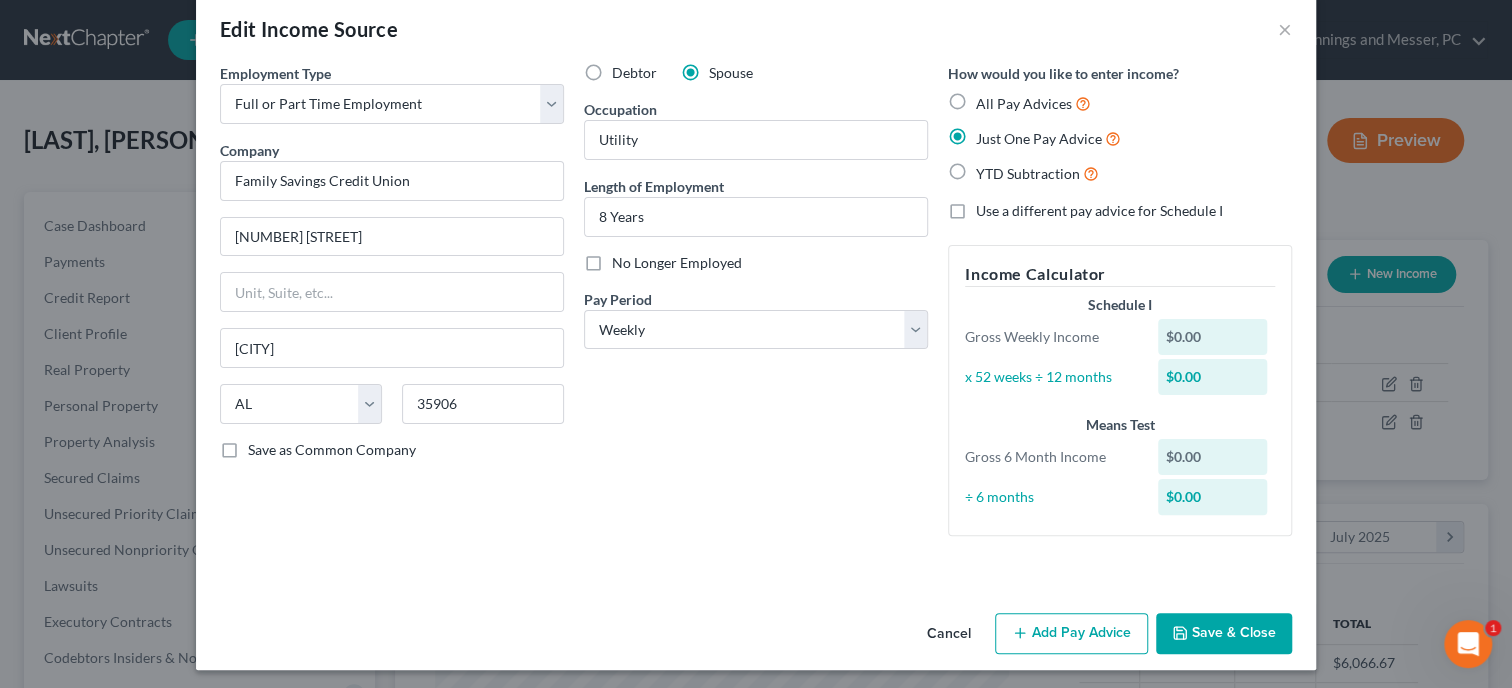 scroll, scrollTop: 35, scrollLeft: 0, axis: vertical 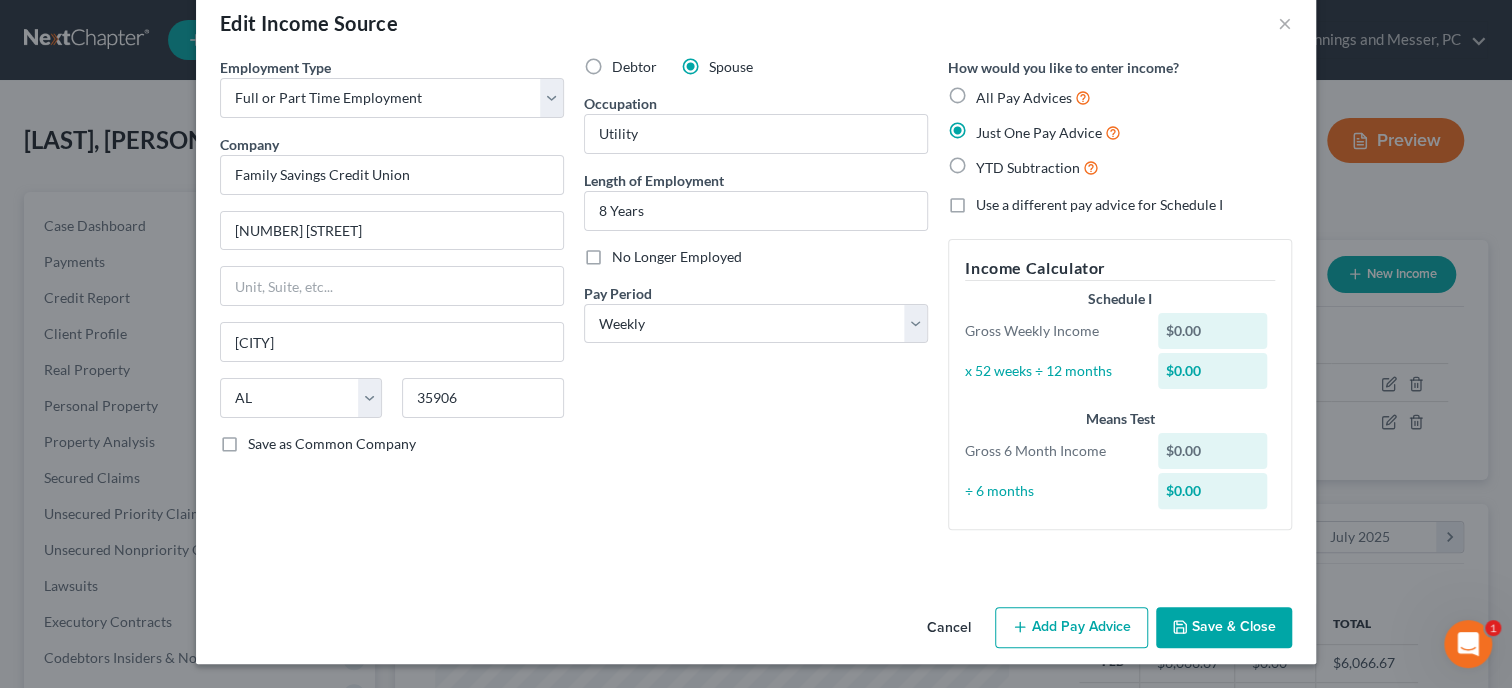 click on "Add Pay Advice" at bounding box center [1071, 628] 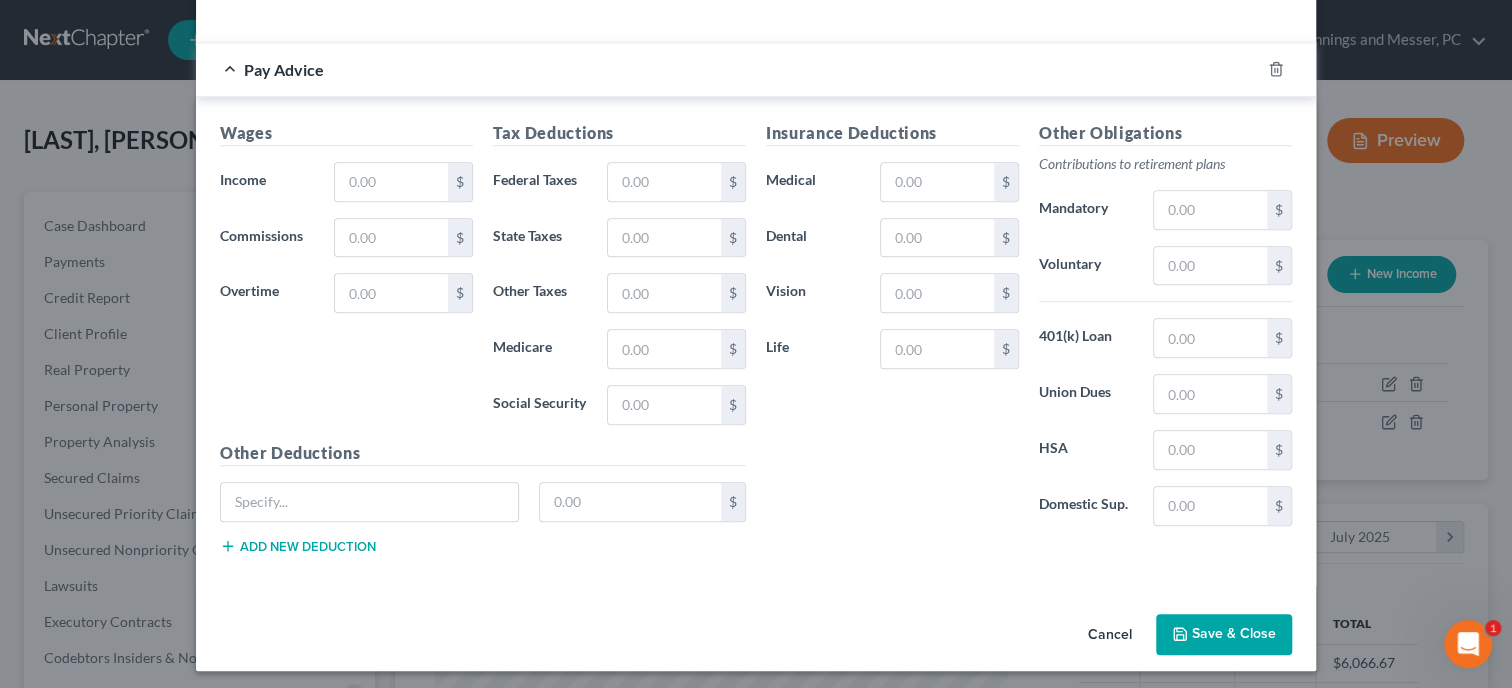 scroll, scrollTop: 576, scrollLeft: 0, axis: vertical 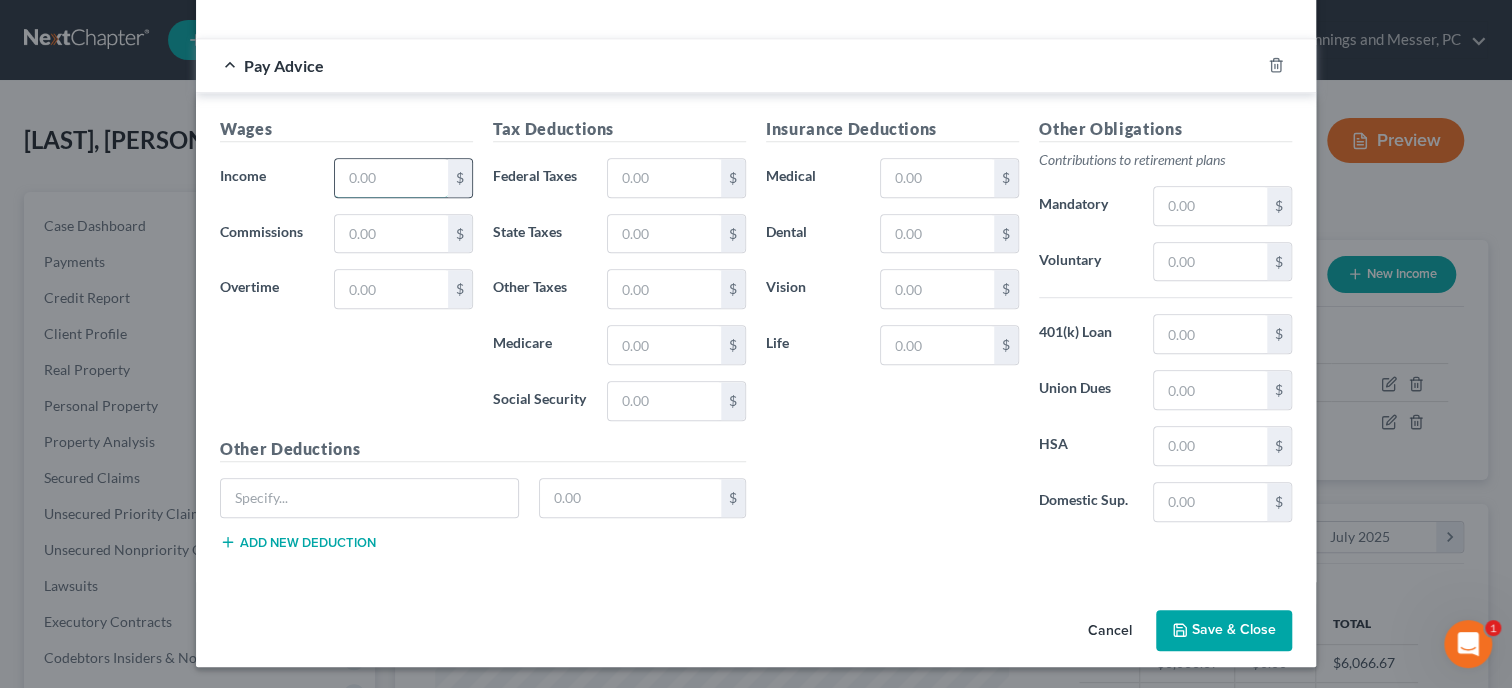 click at bounding box center [391, 178] 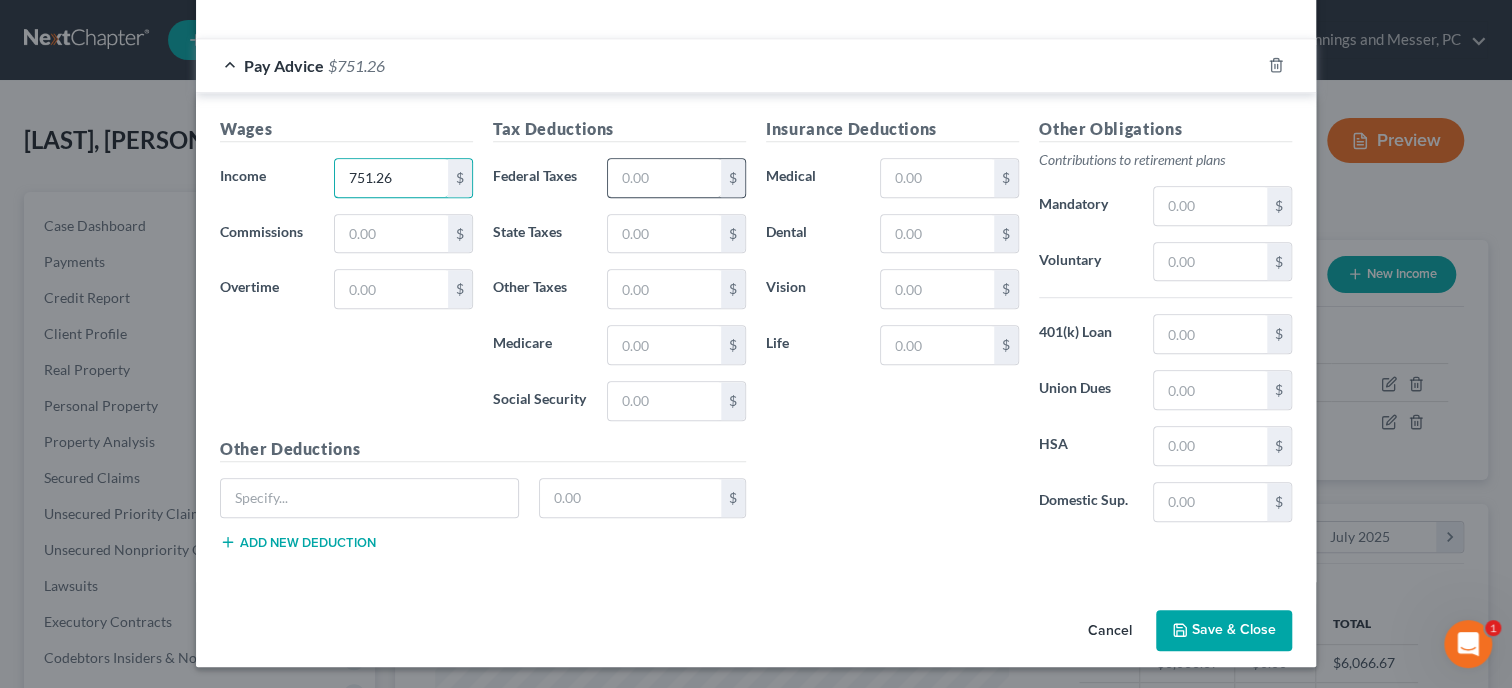 type on "751.26" 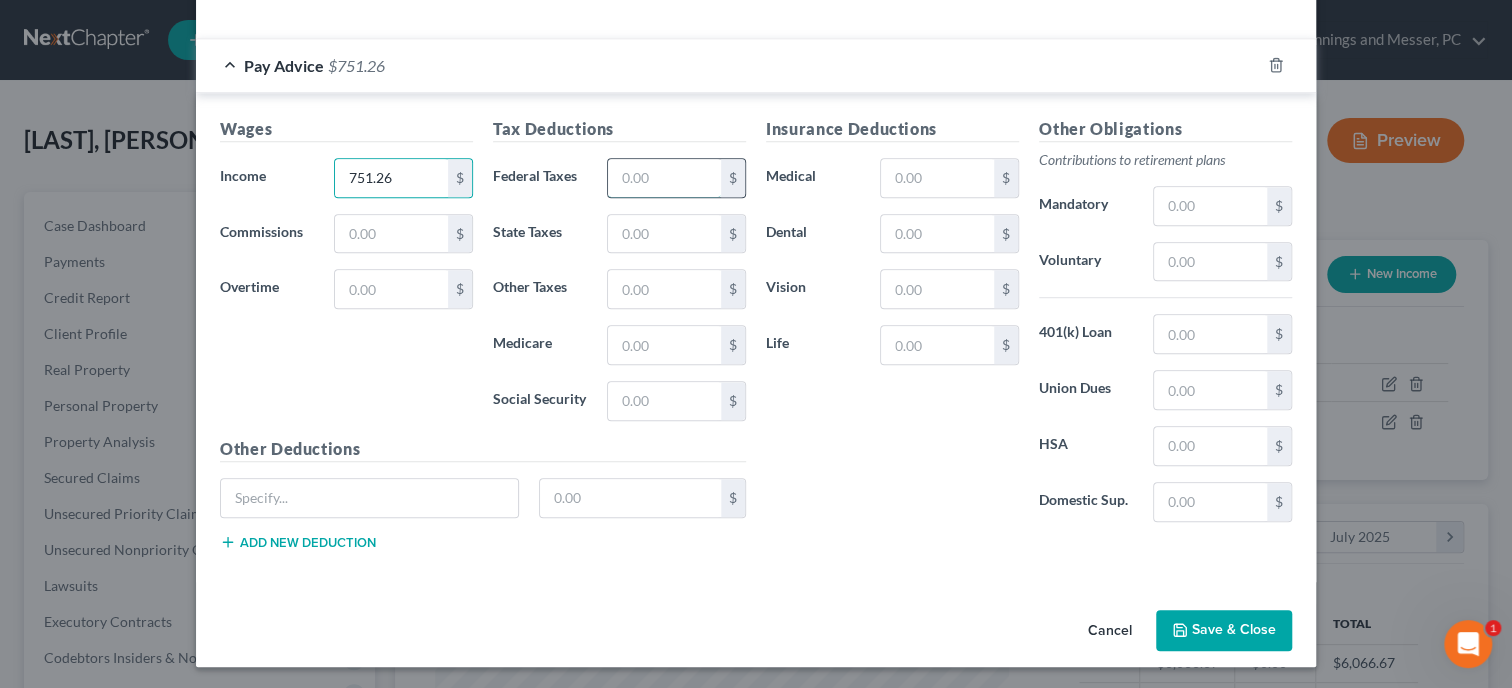 click at bounding box center [664, 178] 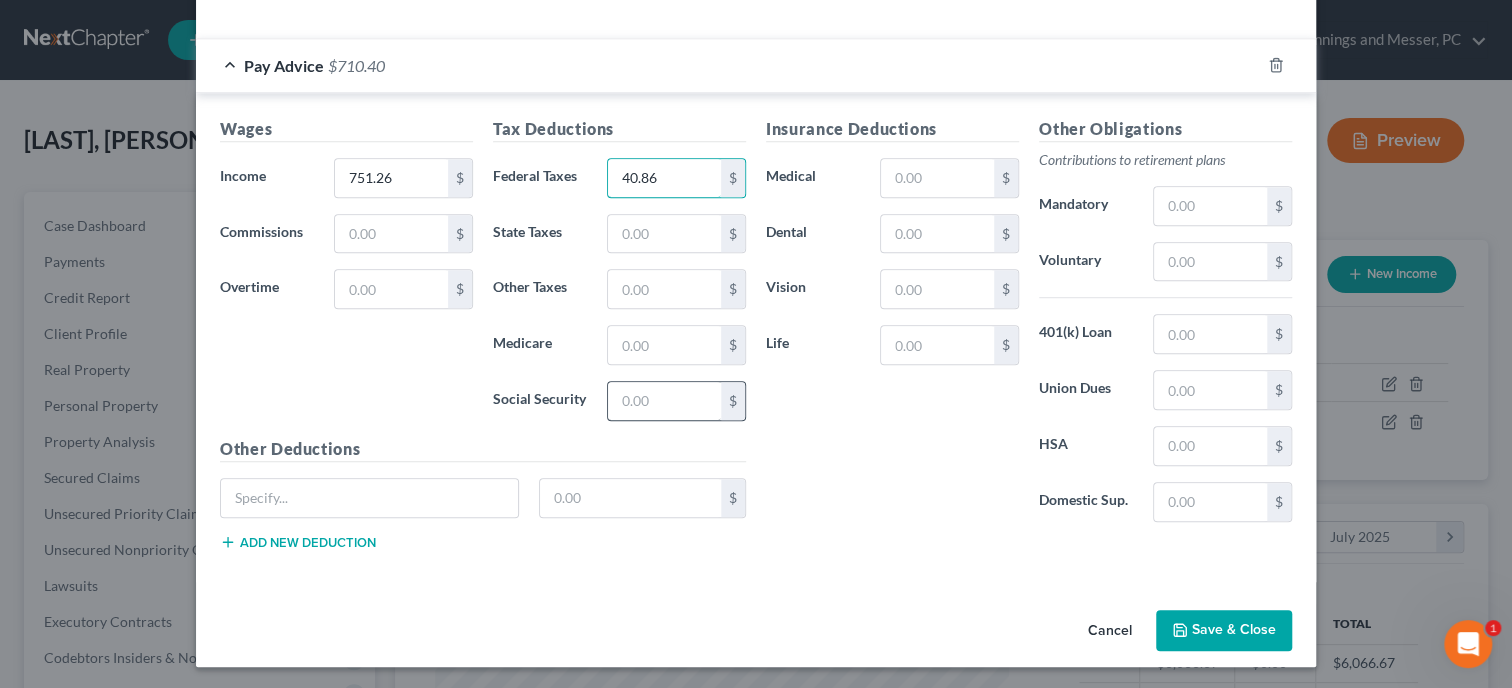 type on "40.86" 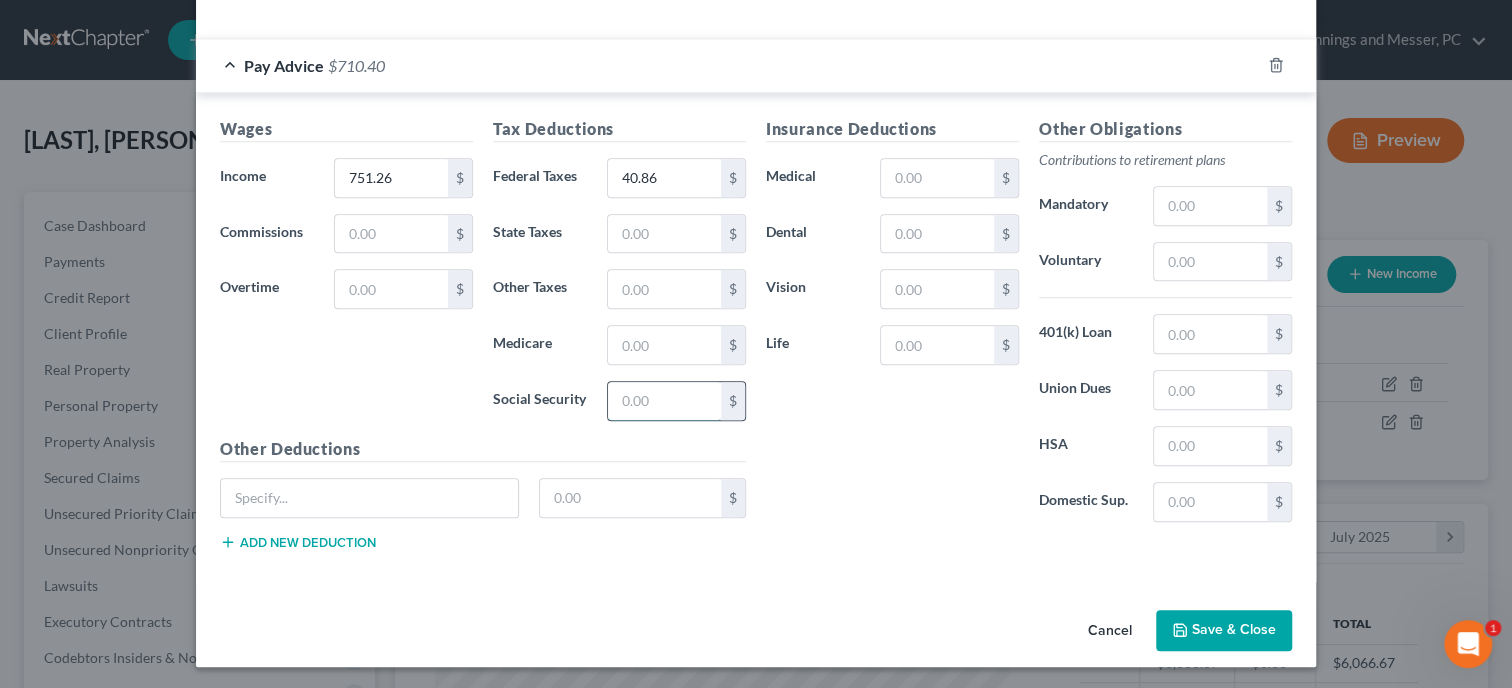 click at bounding box center (664, 401) 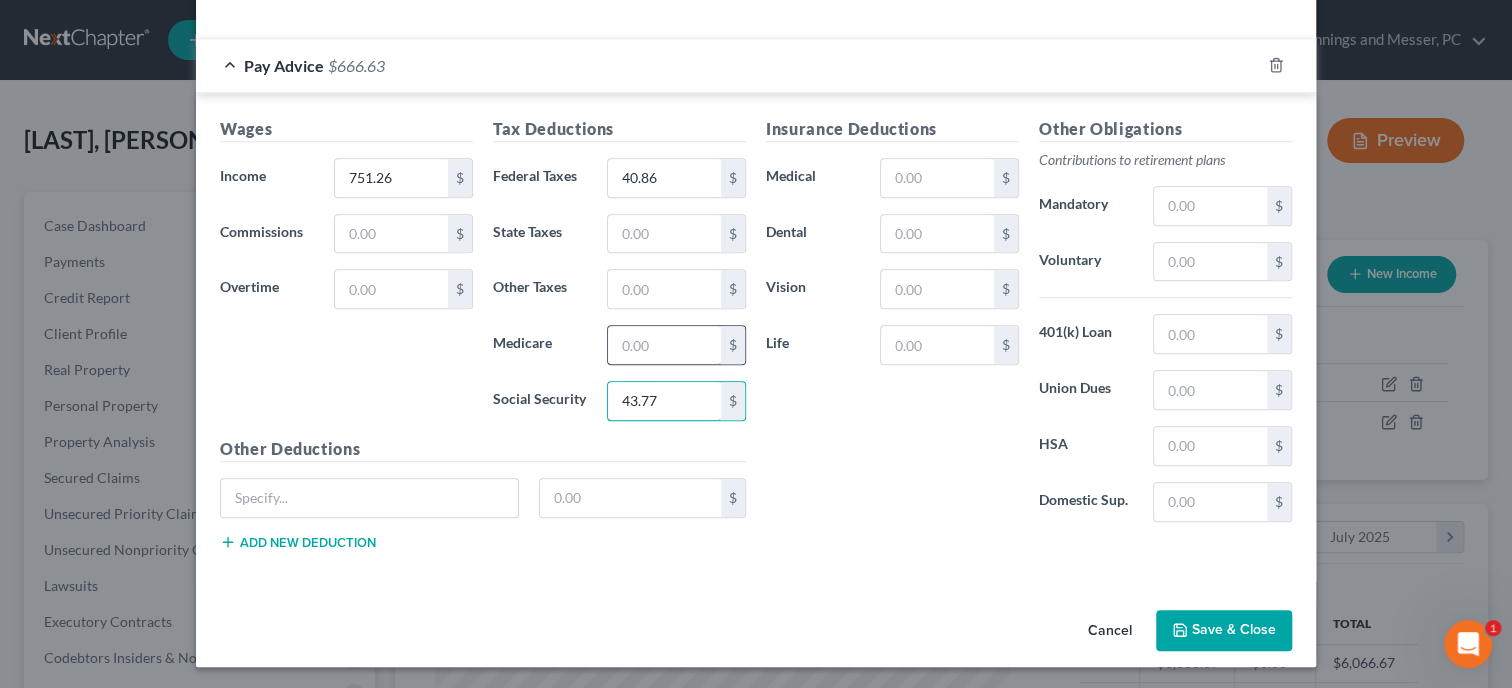type on "43.77" 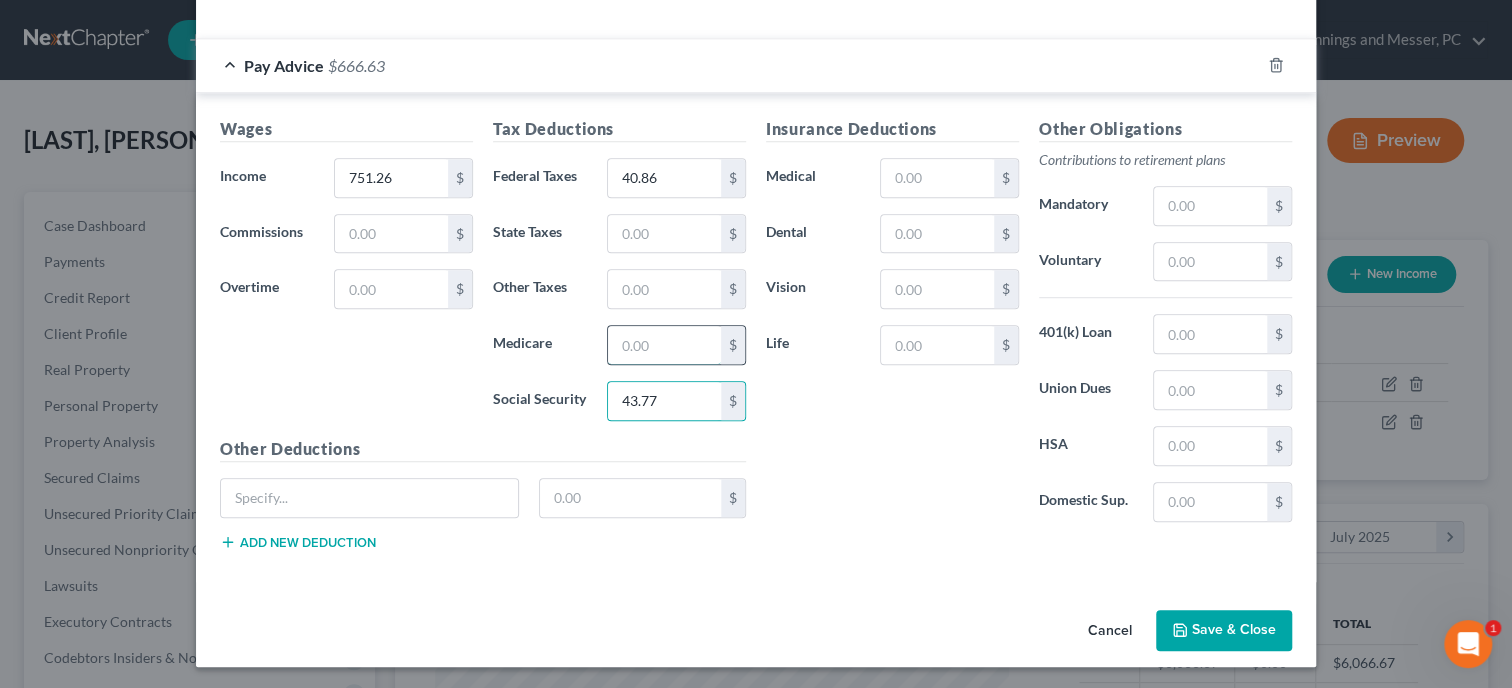 click at bounding box center [664, 345] 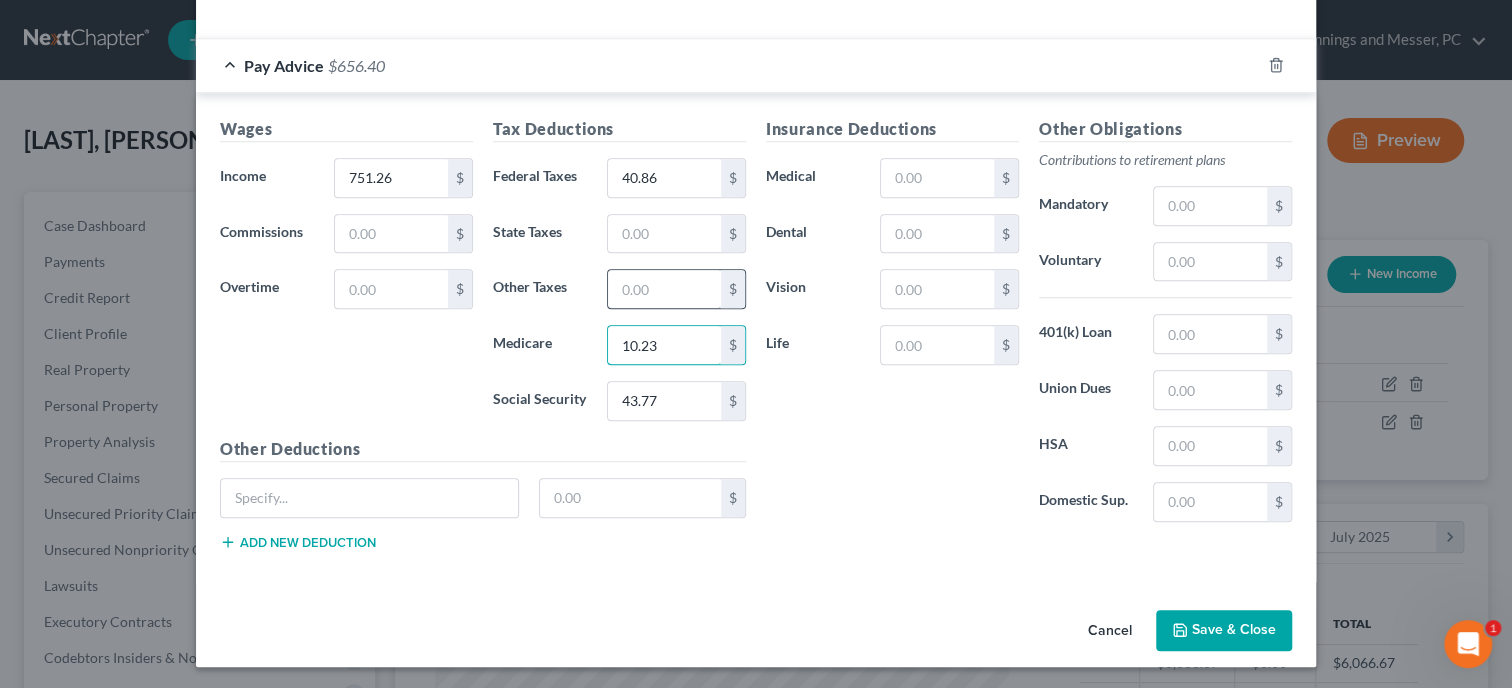 type on "10.23" 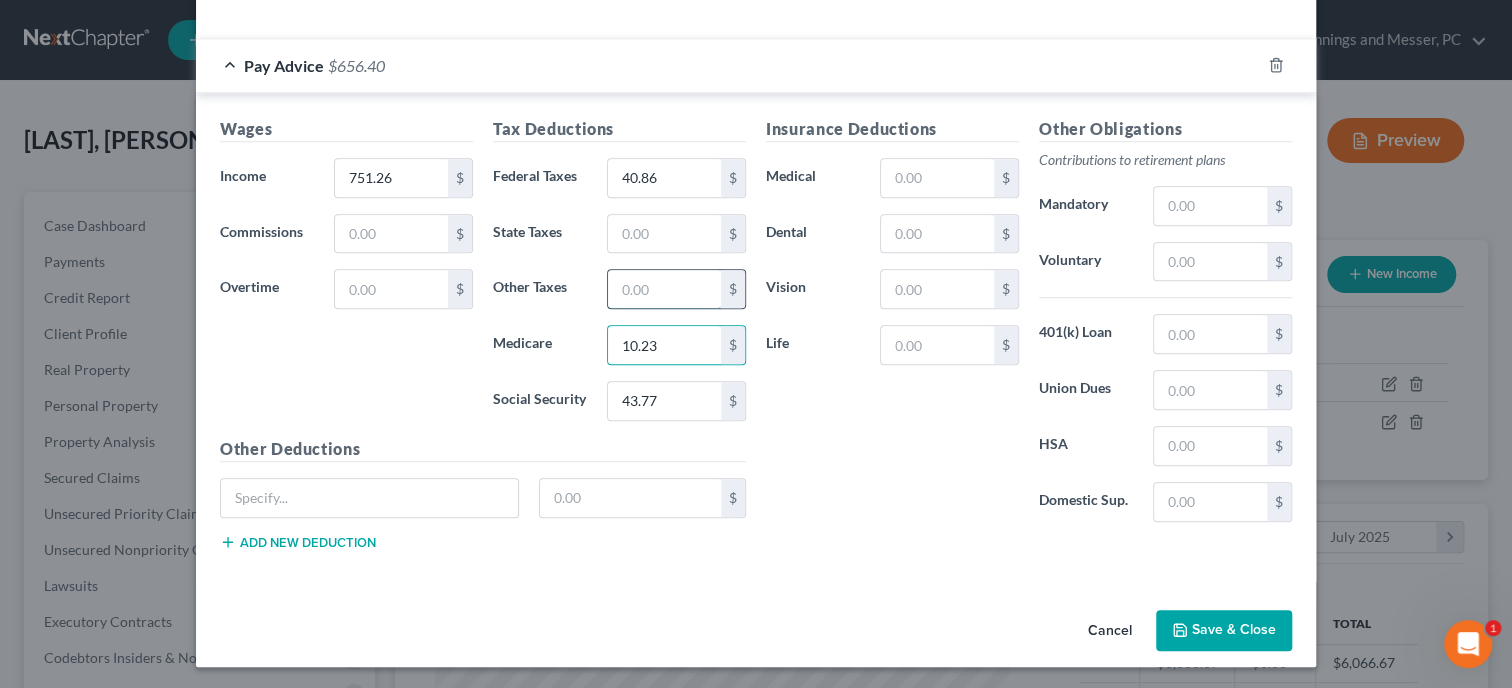 click at bounding box center [664, 289] 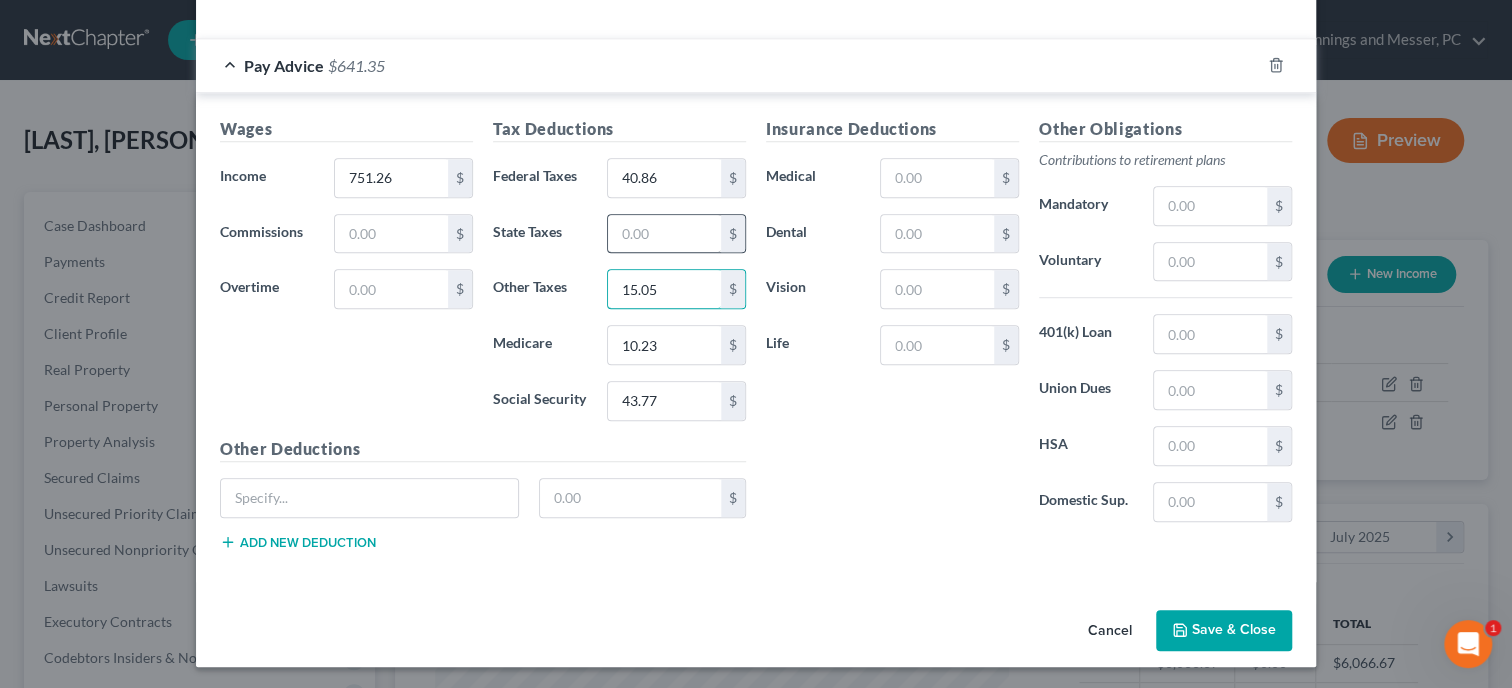 type on "15.05" 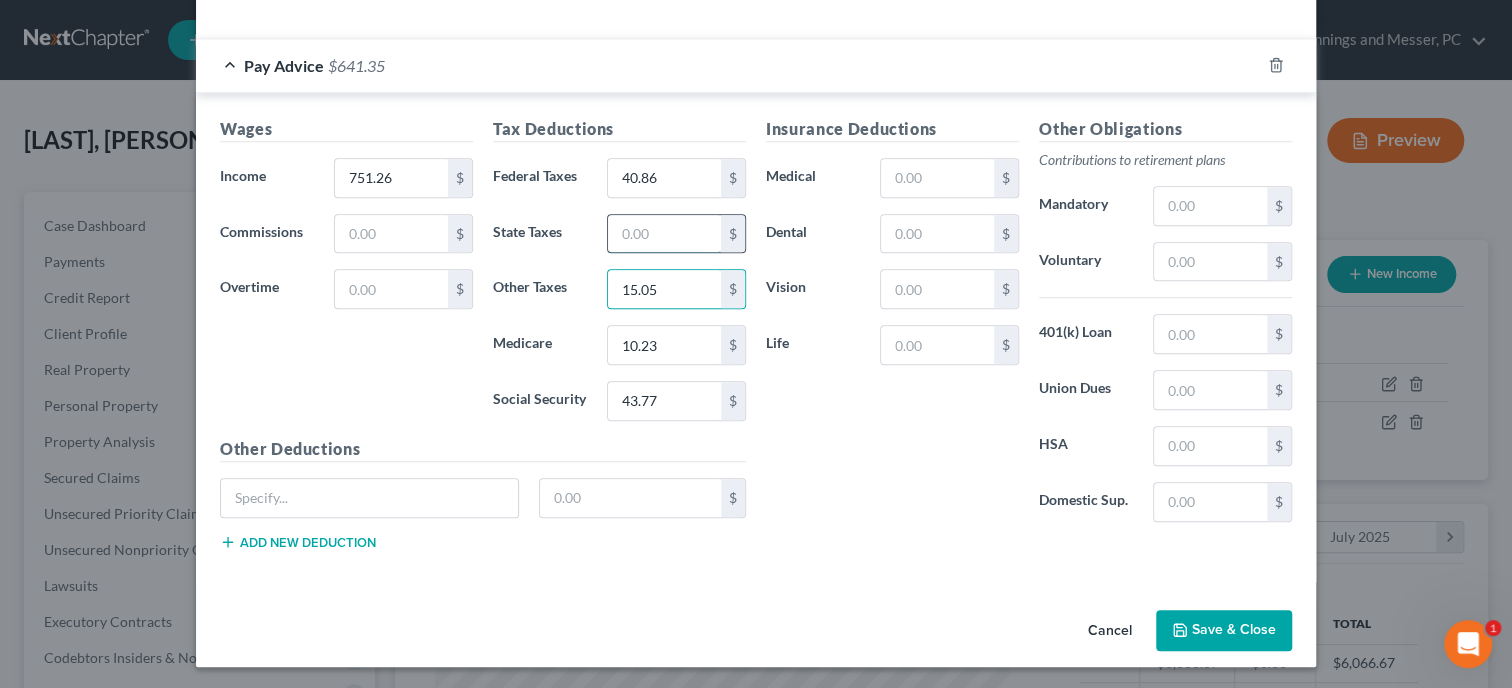 click at bounding box center [664, 234] 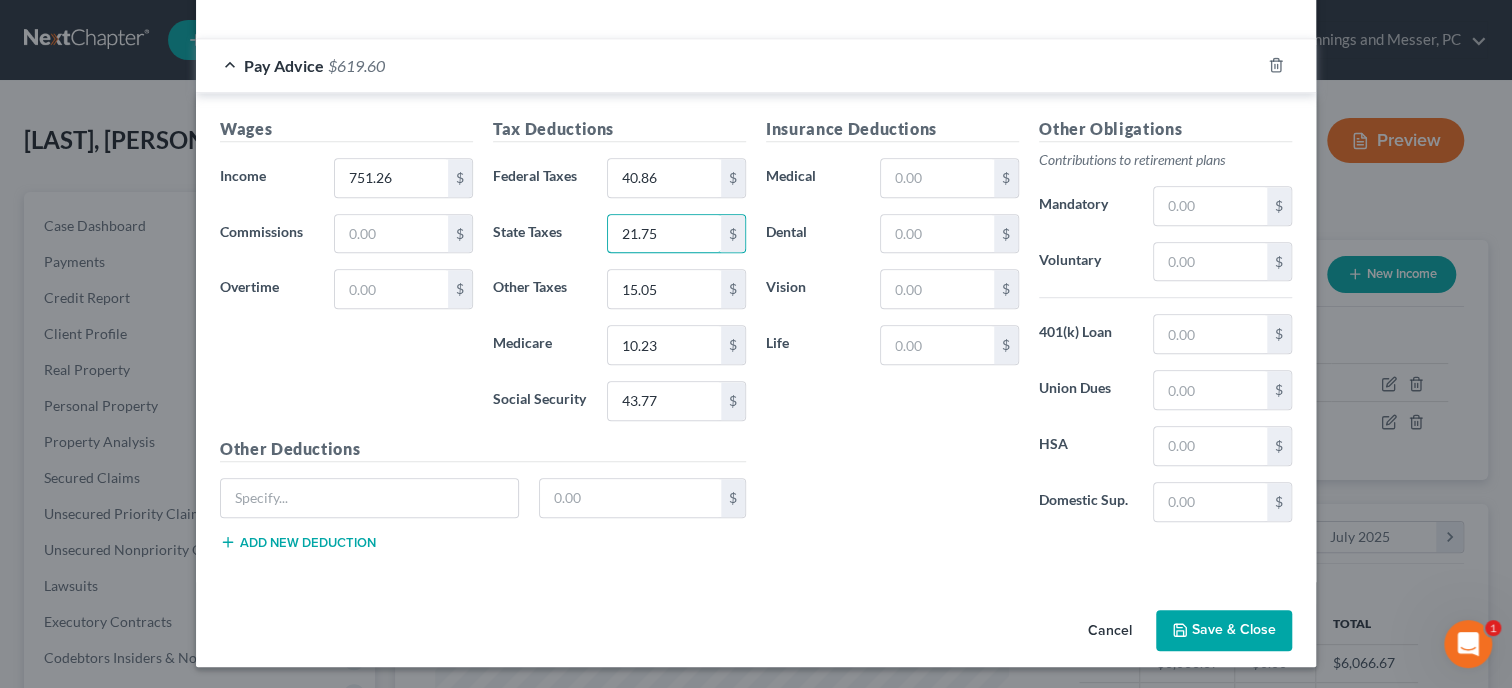 type on "21.75" 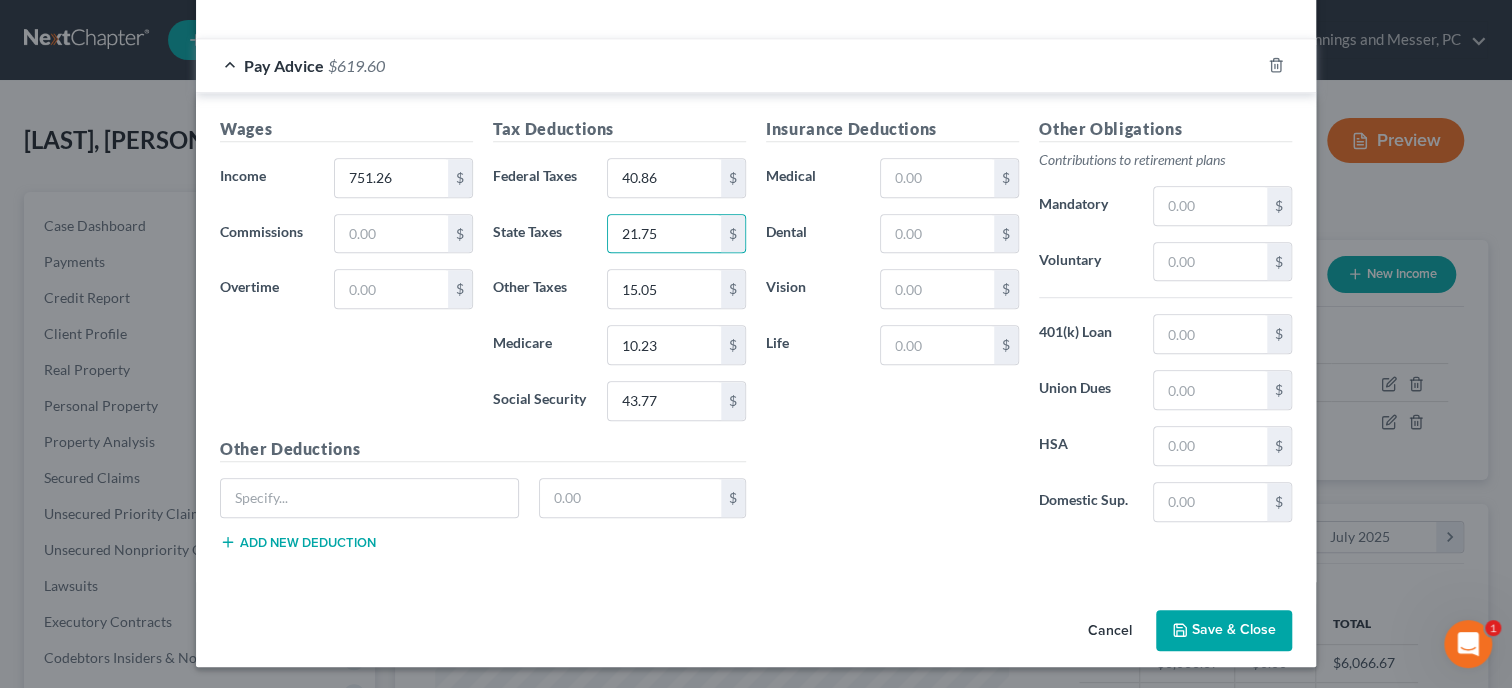 click on "Insurance Deductions Medical $ Dental $ Vision $ Life $" at bounding box center [892, 327] 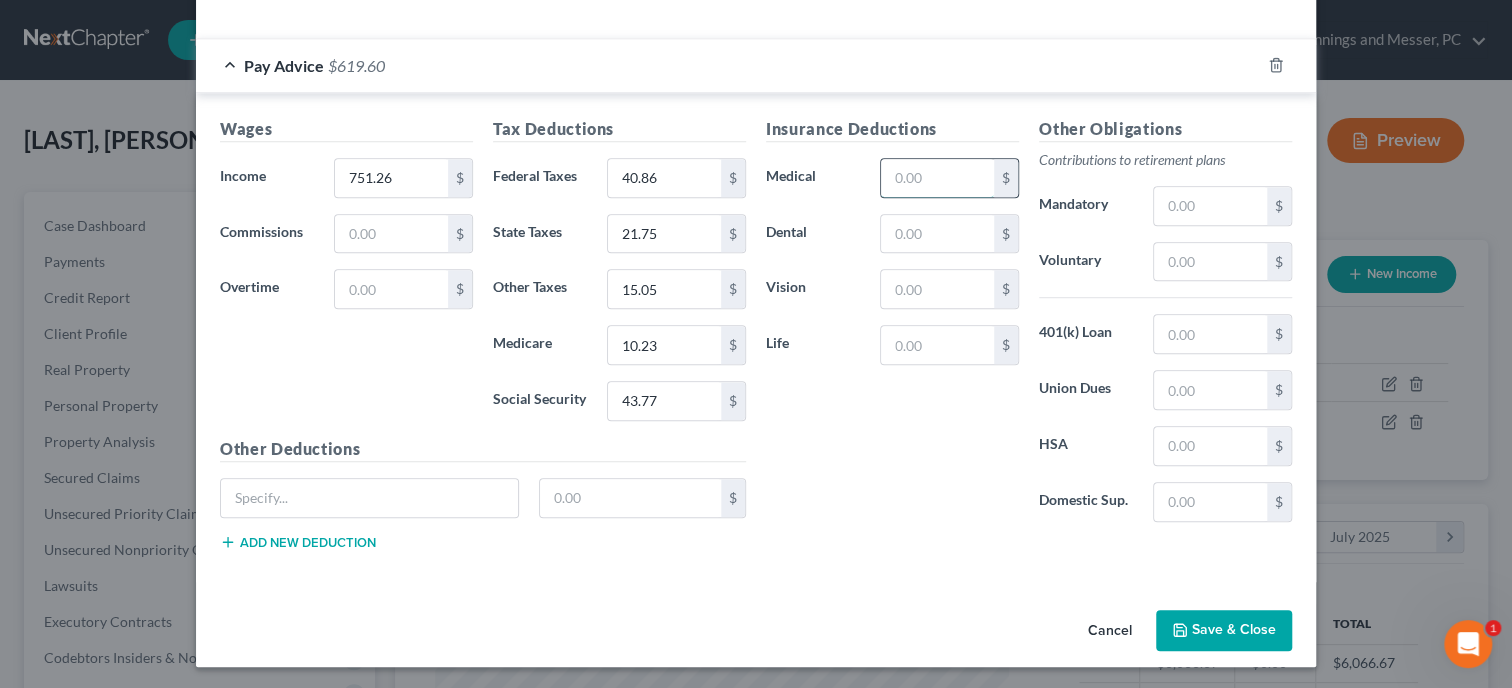 click at bounding box center [937, 178] 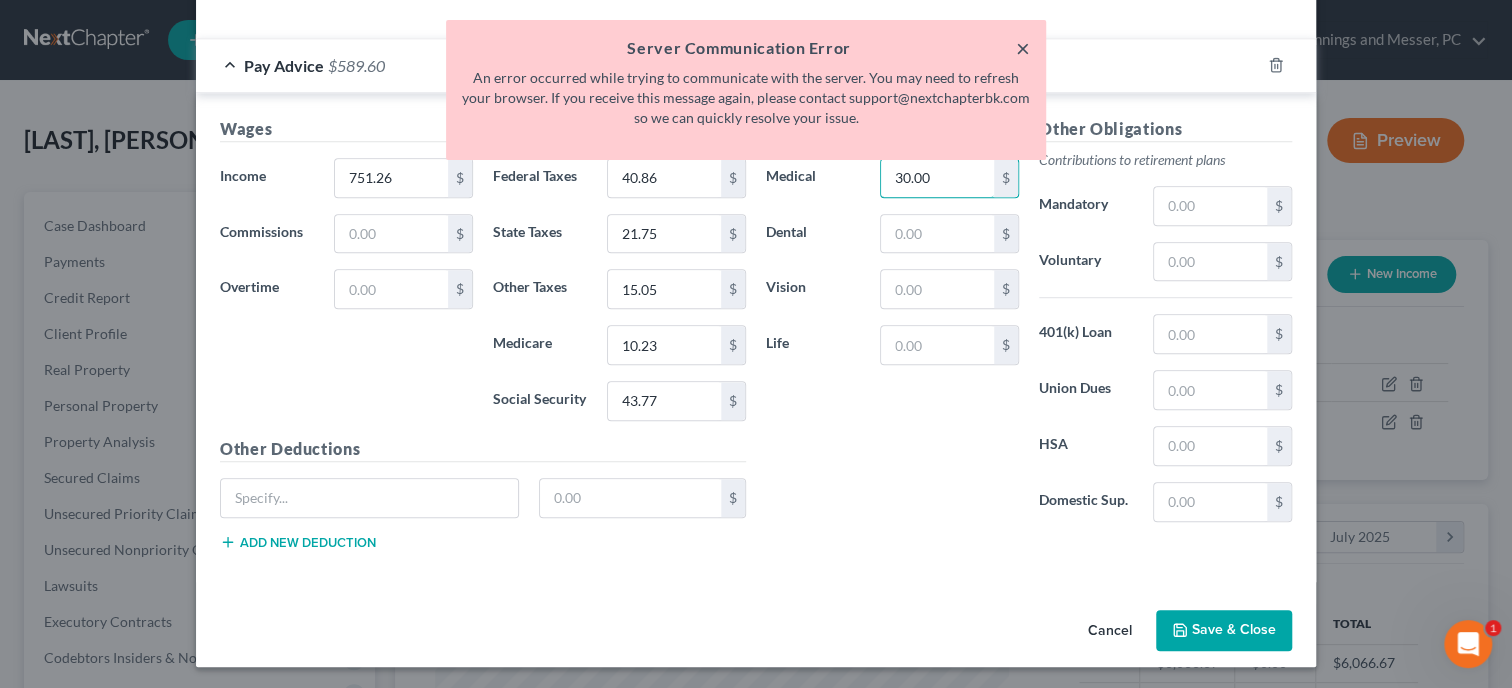 type on "30.00" 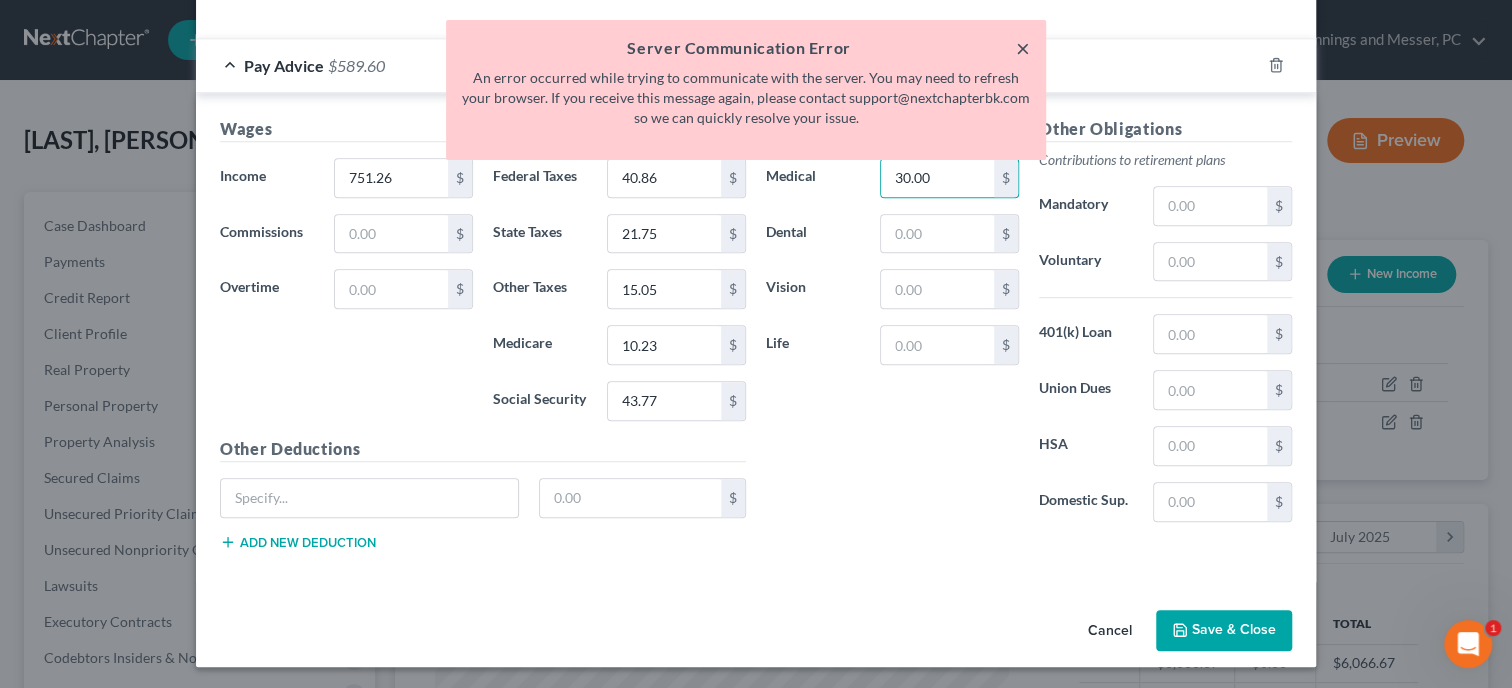 click on "×" at bounding box center [1023, 48] 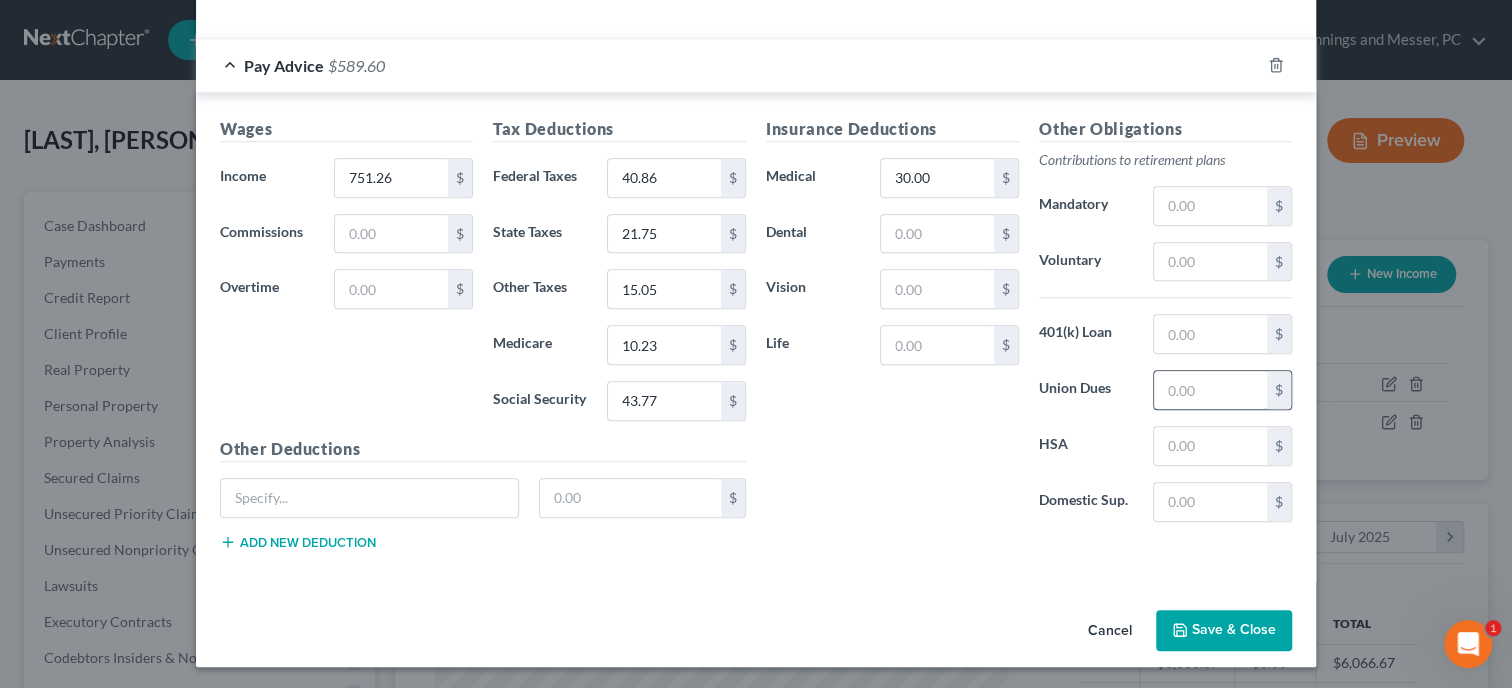 click at bounding box center [1210, 390] 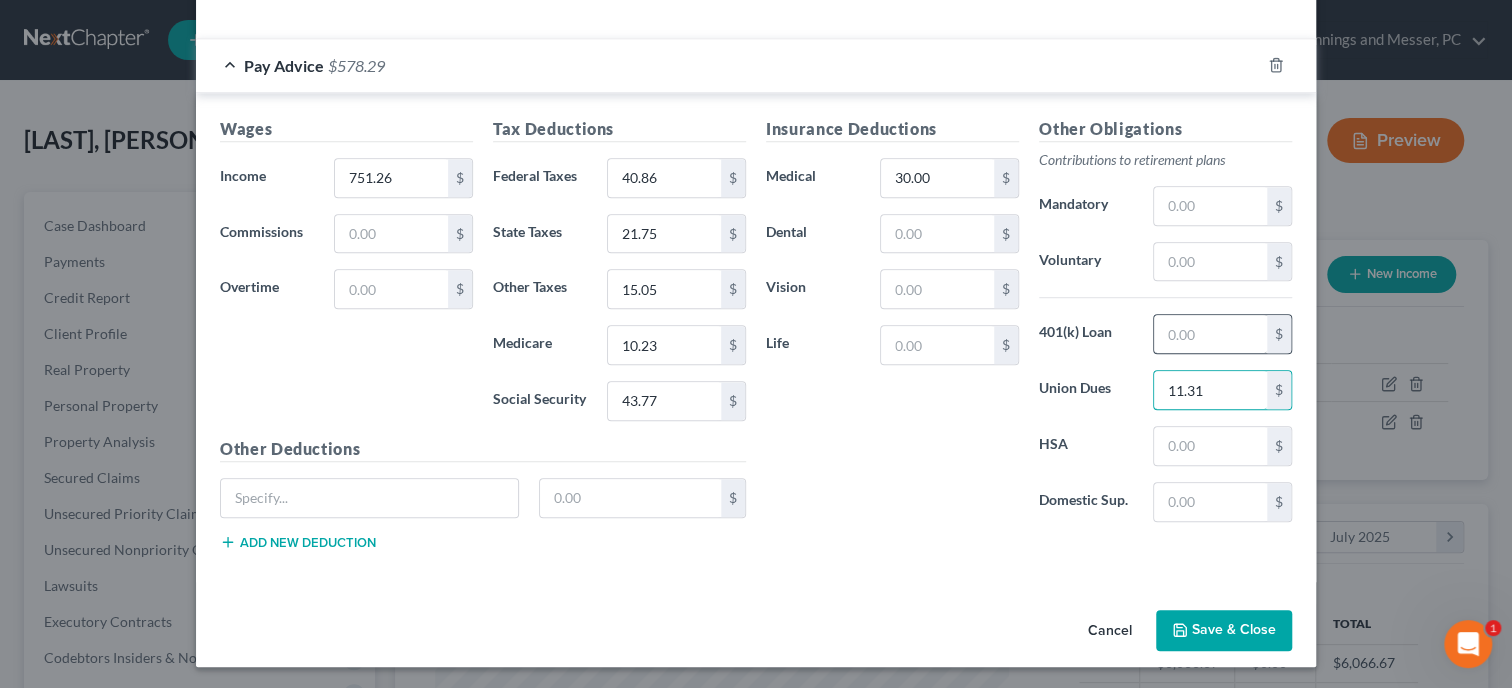 type on "11.31" 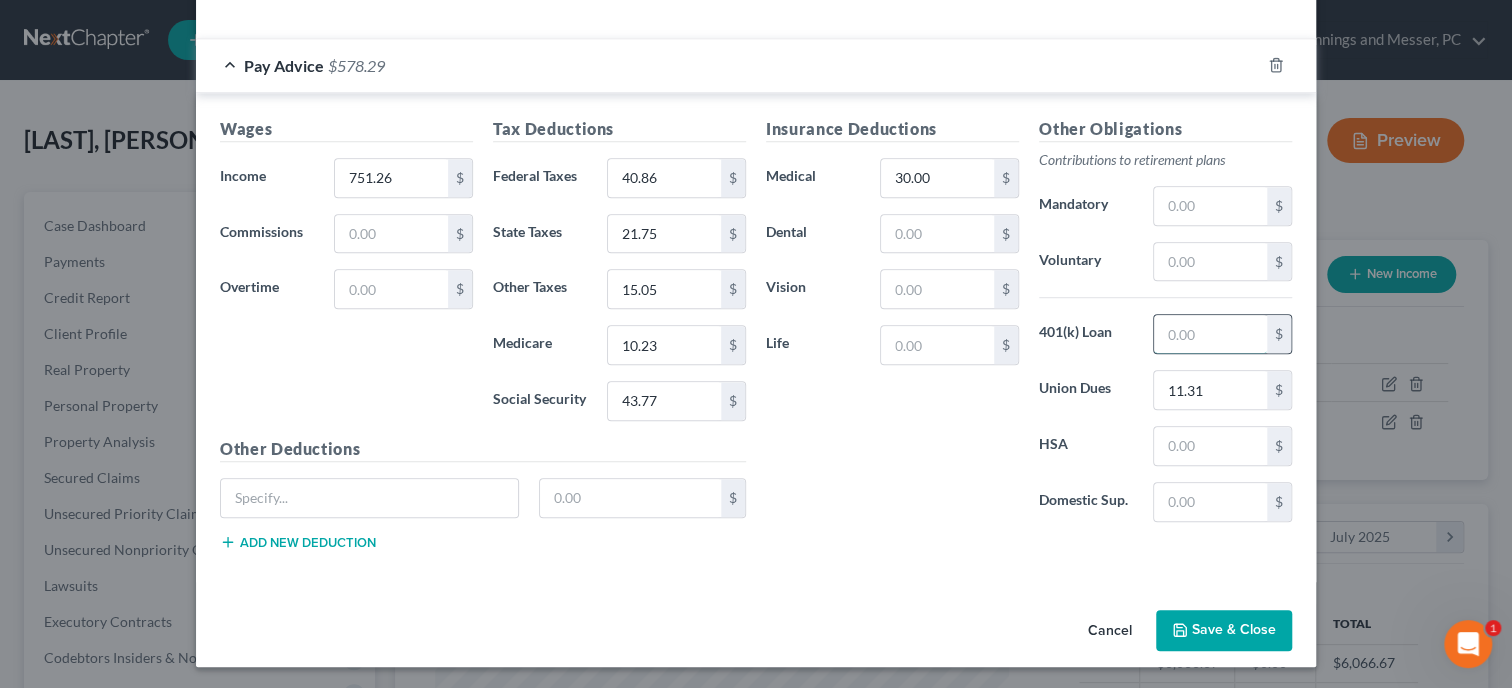 click at bounding box center (1210, 334) 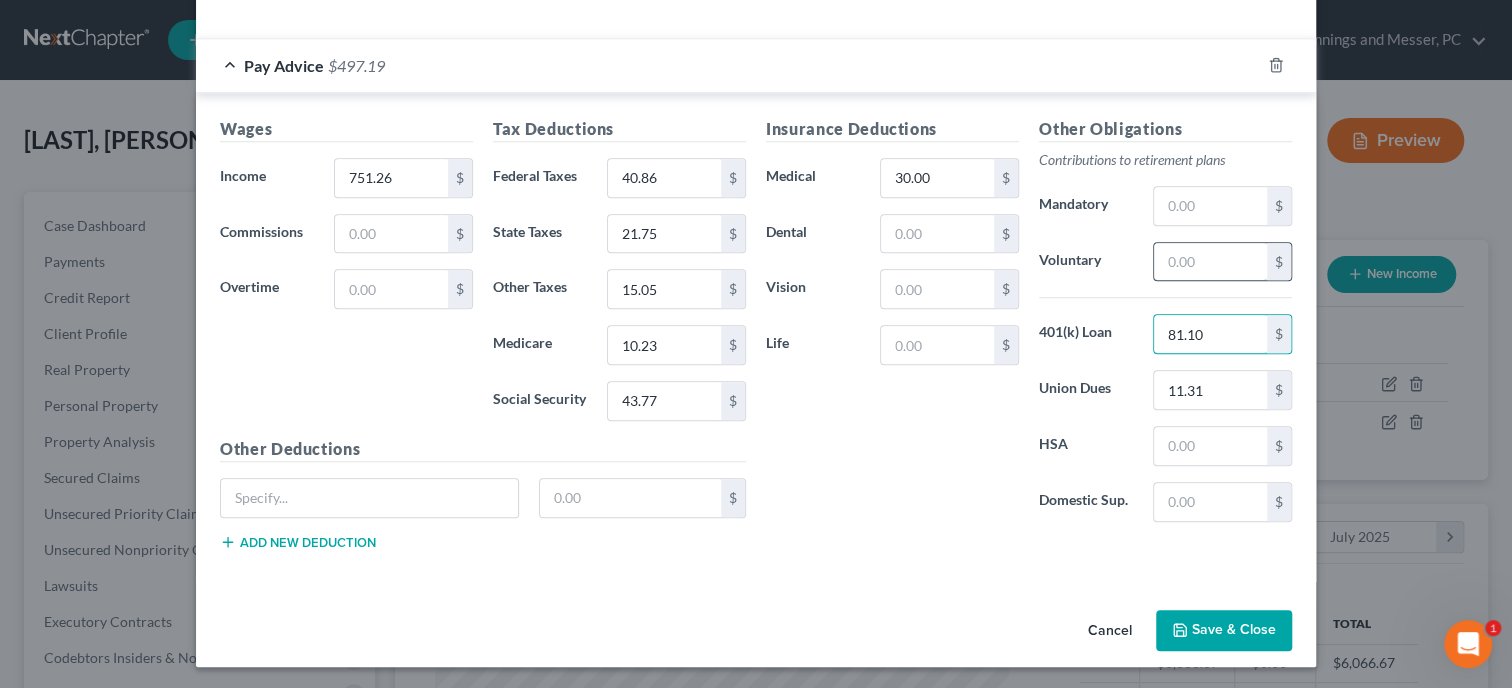 type on "81.10" 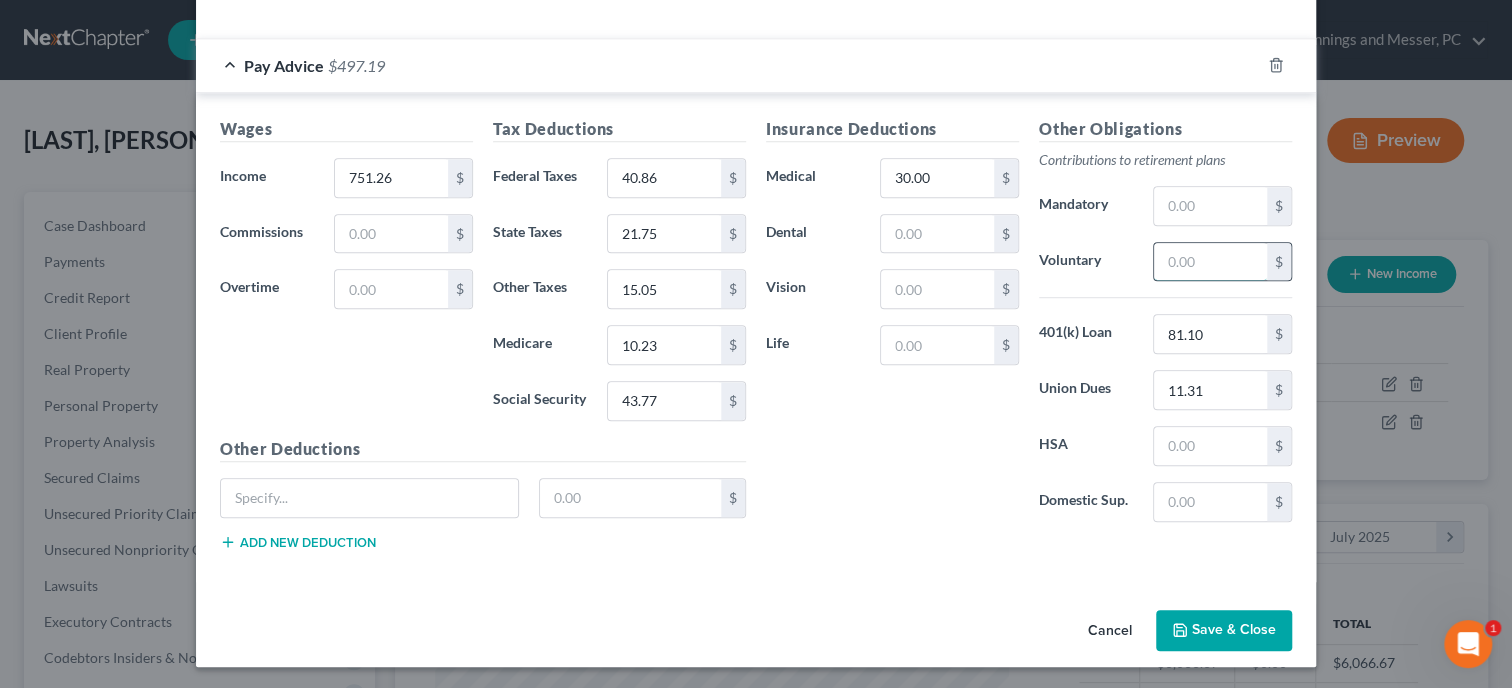 click at bounding box center [1210, 262] 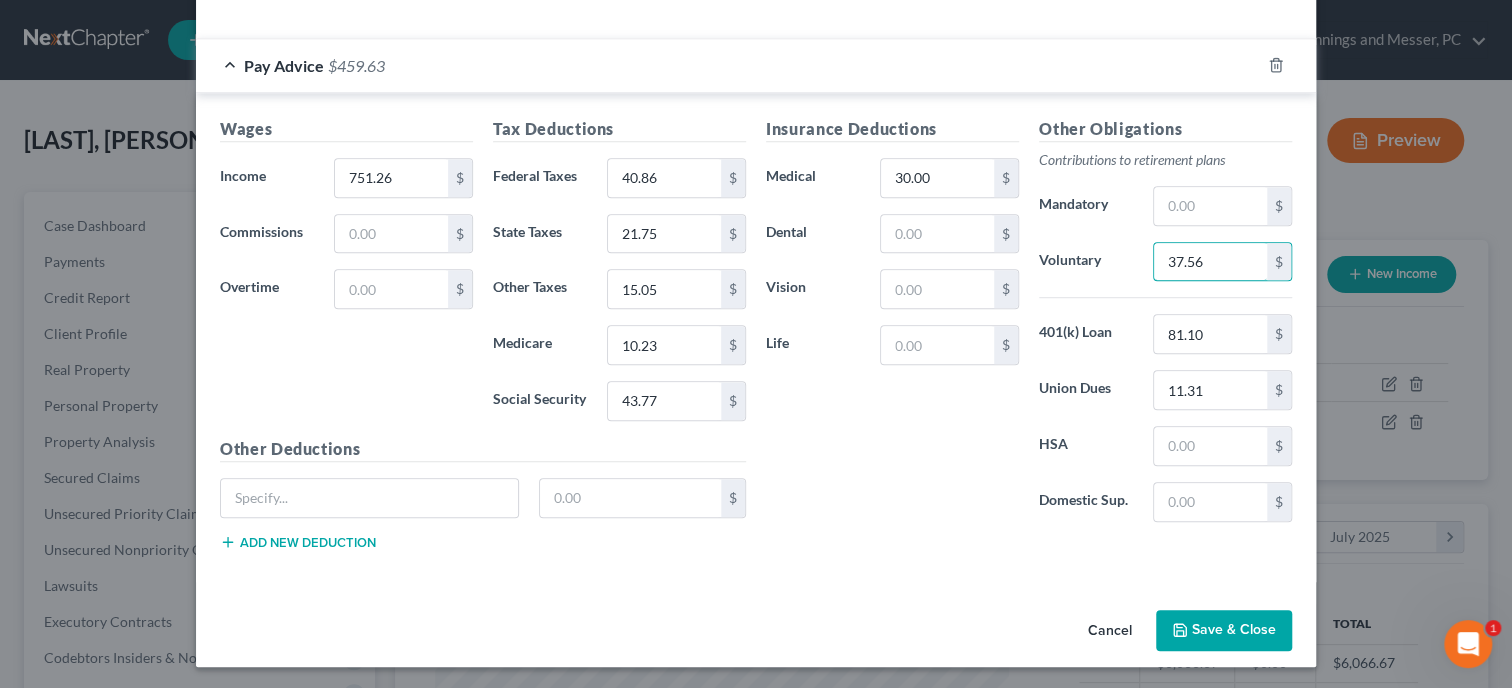 type on "37.56" 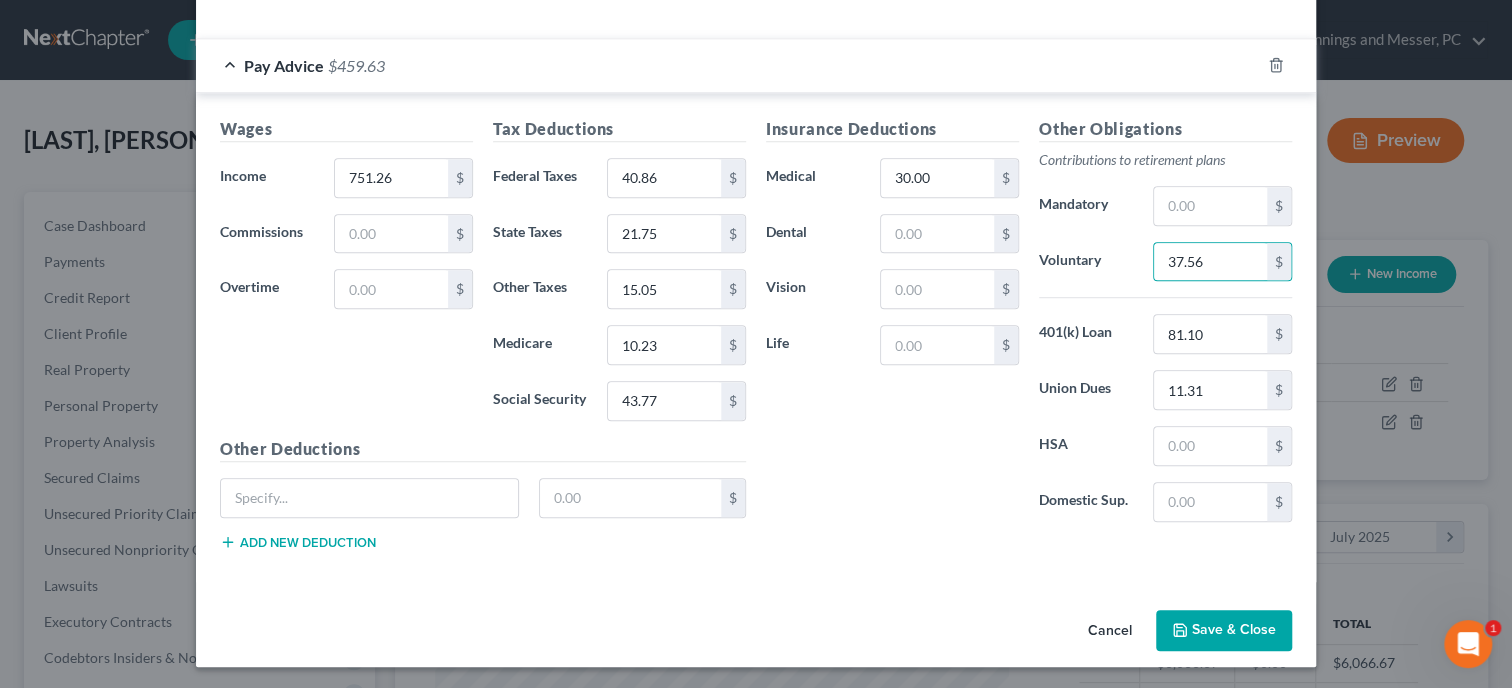 click on "Insurance Deductions Medical 30.00 $ Dental $ Vision $ Life $" at bounding box center [892, 327] 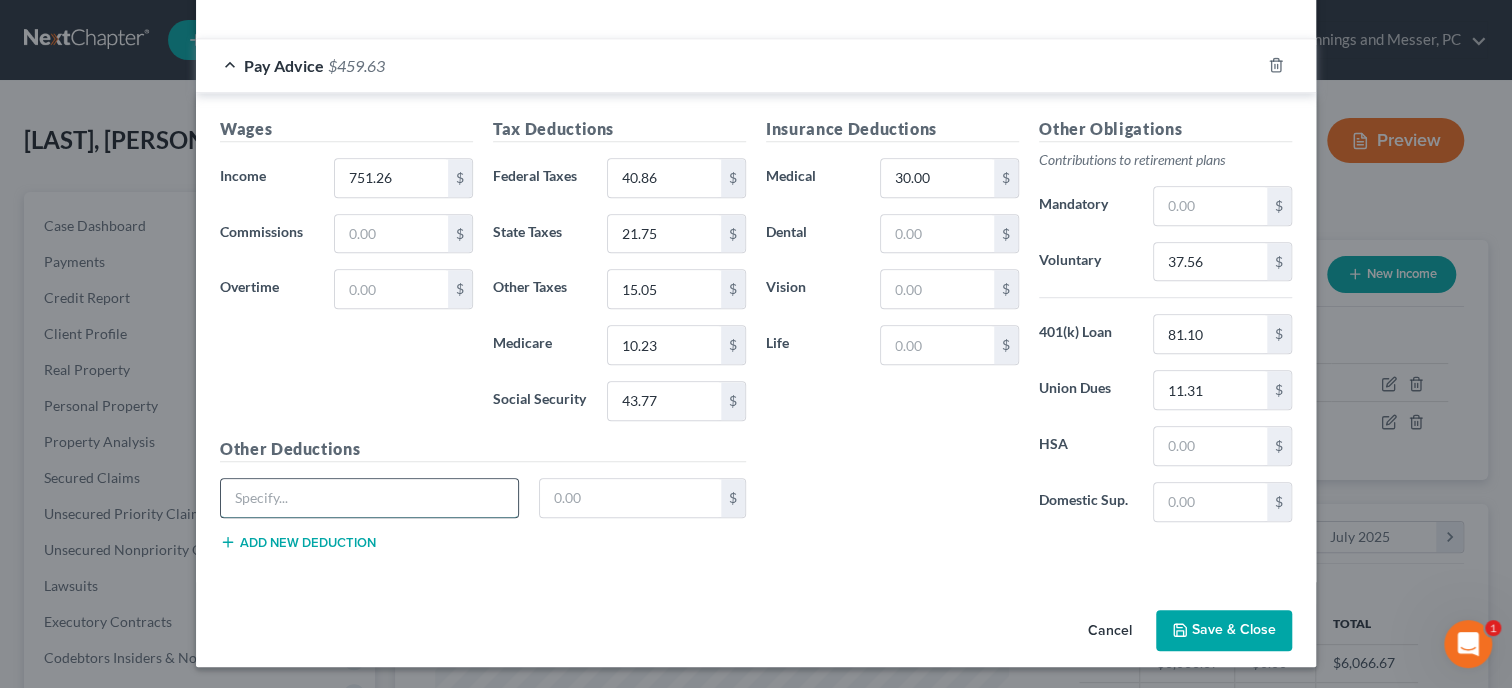 click at bounding box center [369, 498] 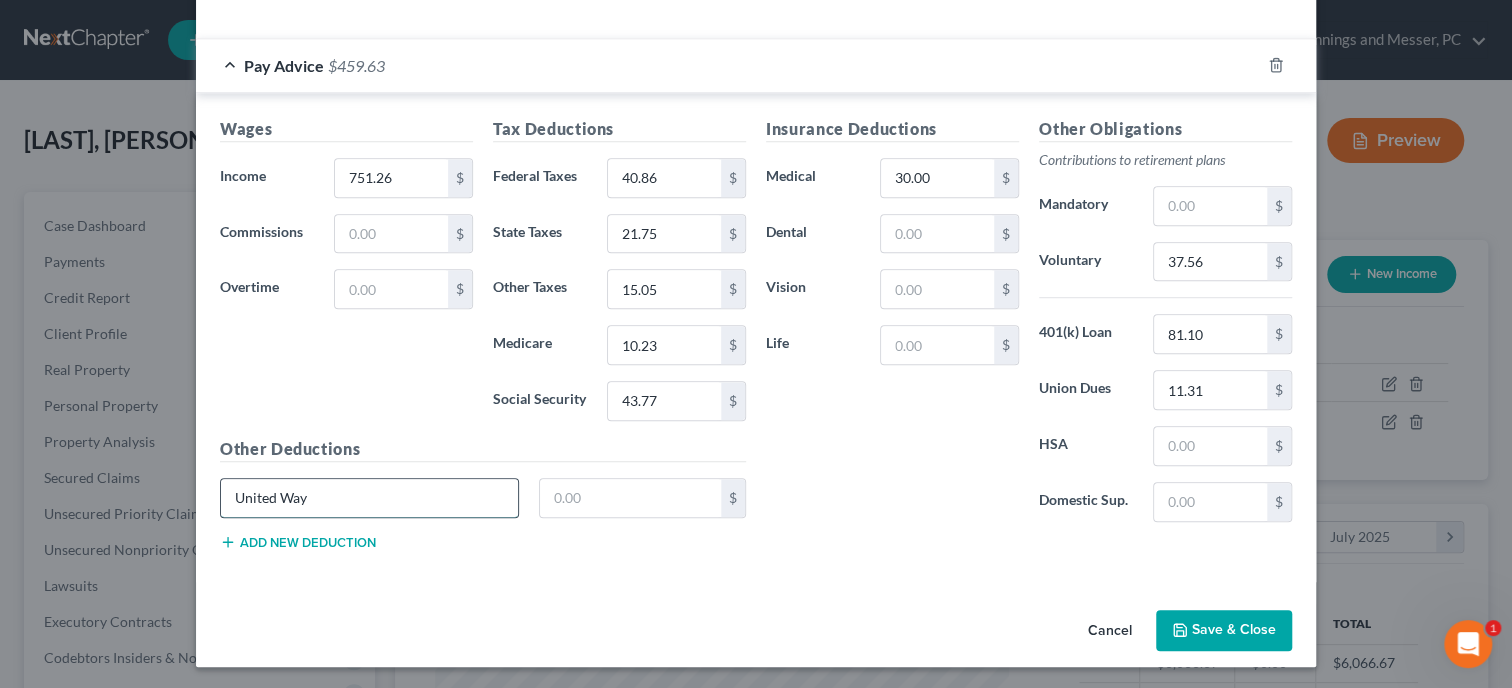 type on "United Way" 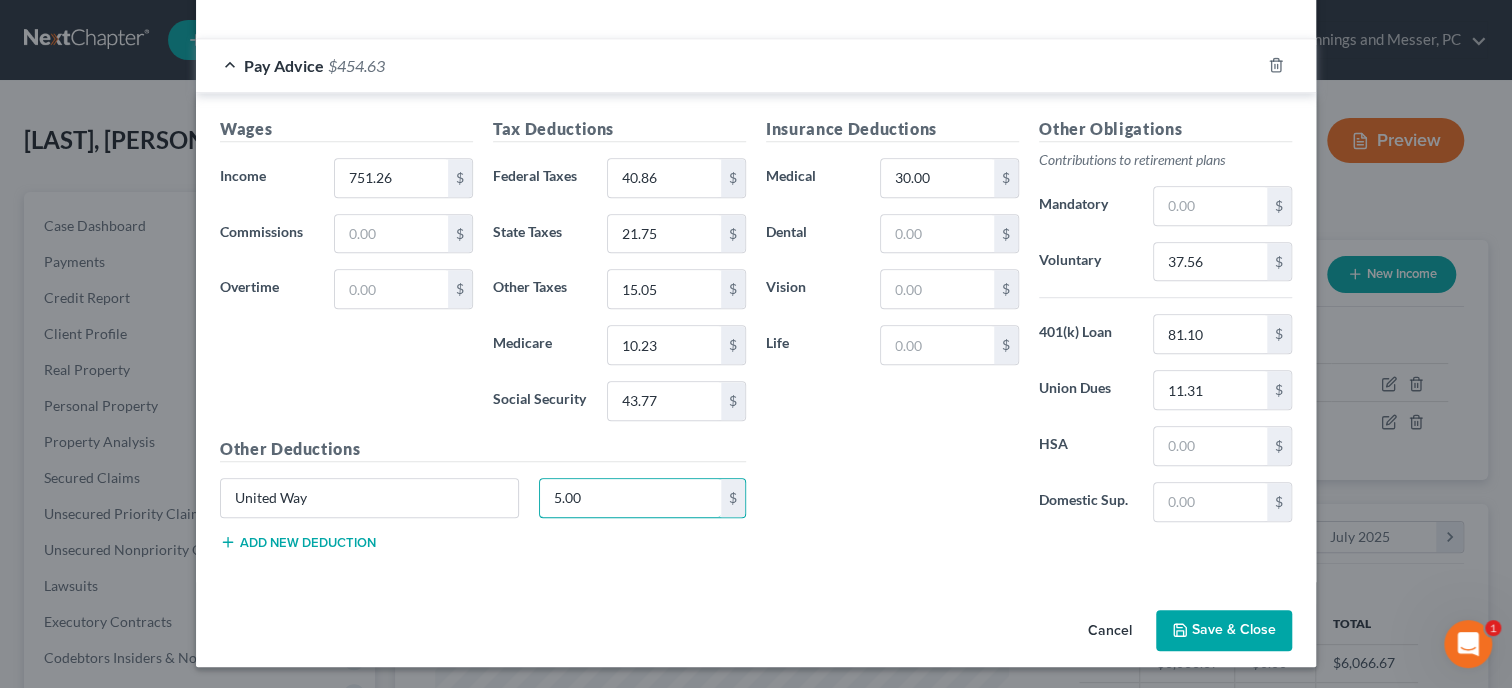 type on "5.00" 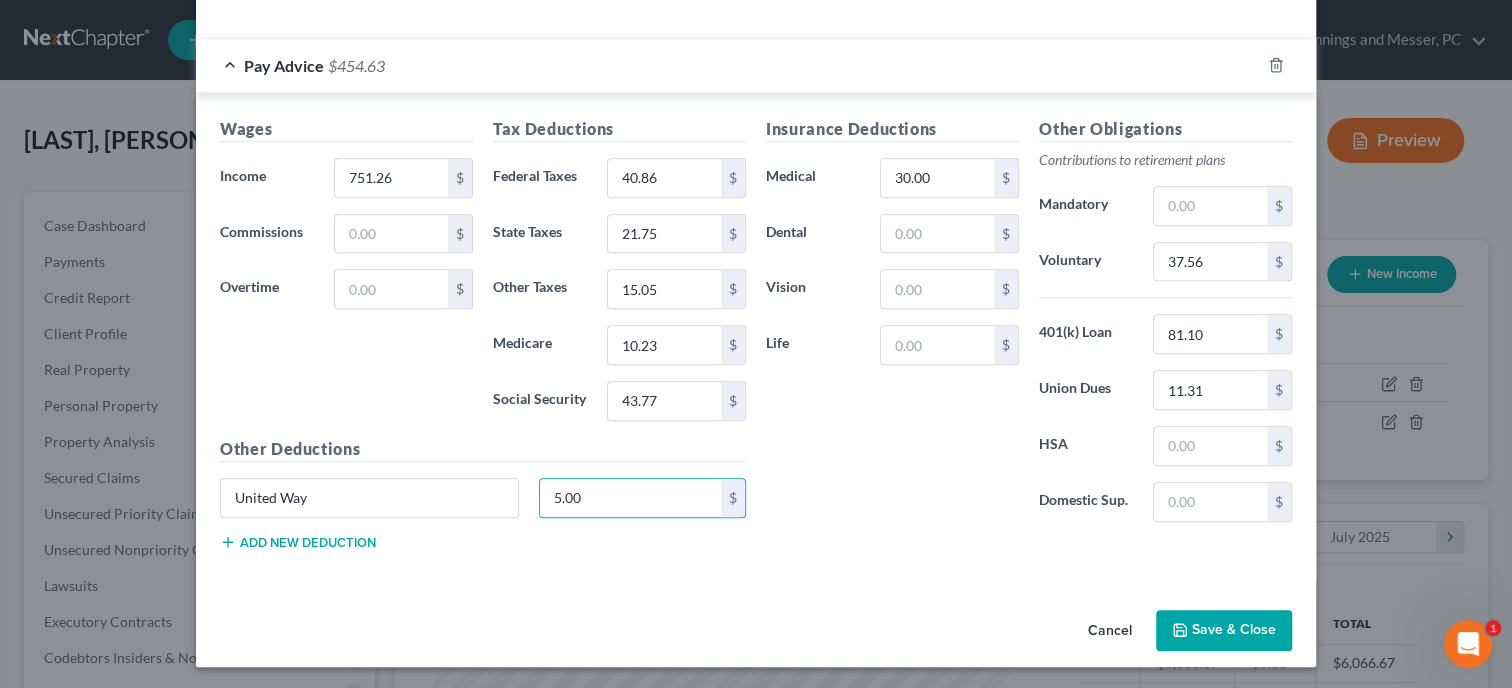 click on "Add new deduction" at bounding box center (298, 542) 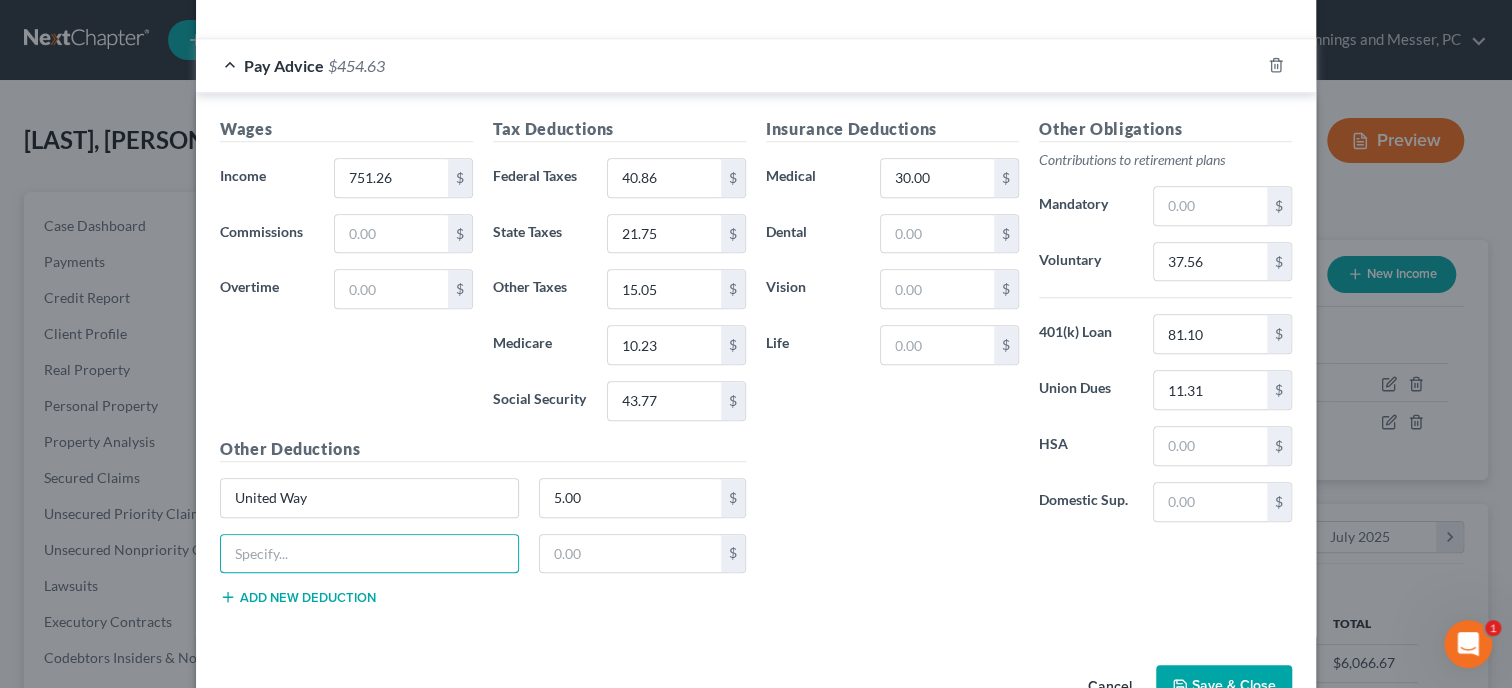 click at bounding box center (369, 554) 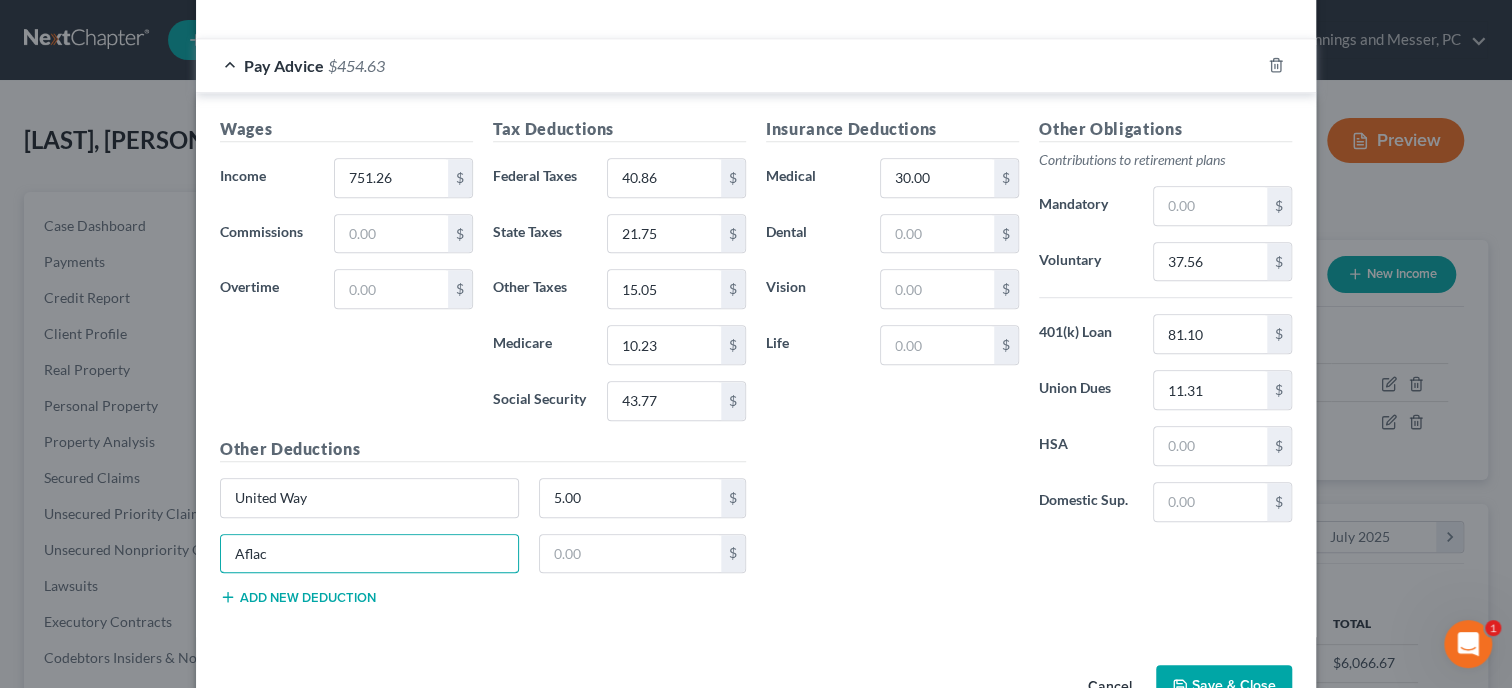 type on "Aflac" 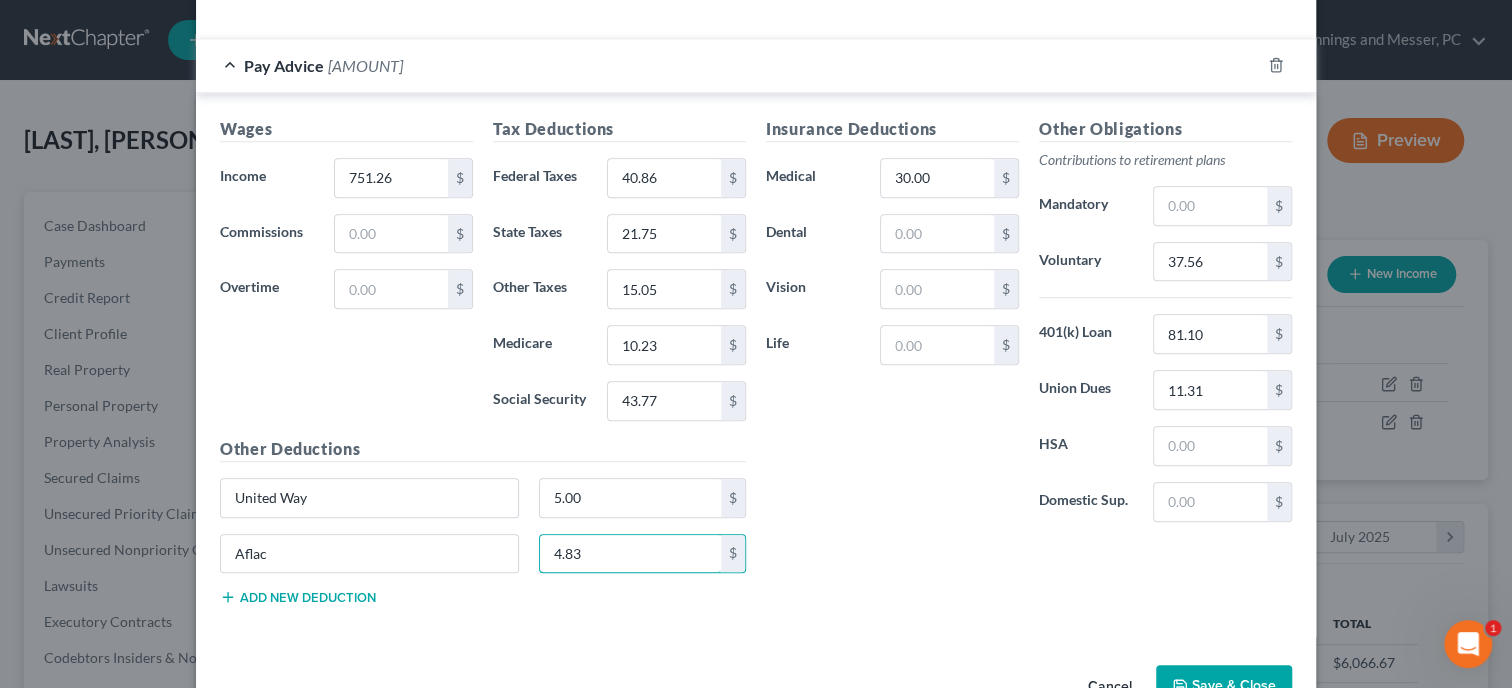 type on "4.83" 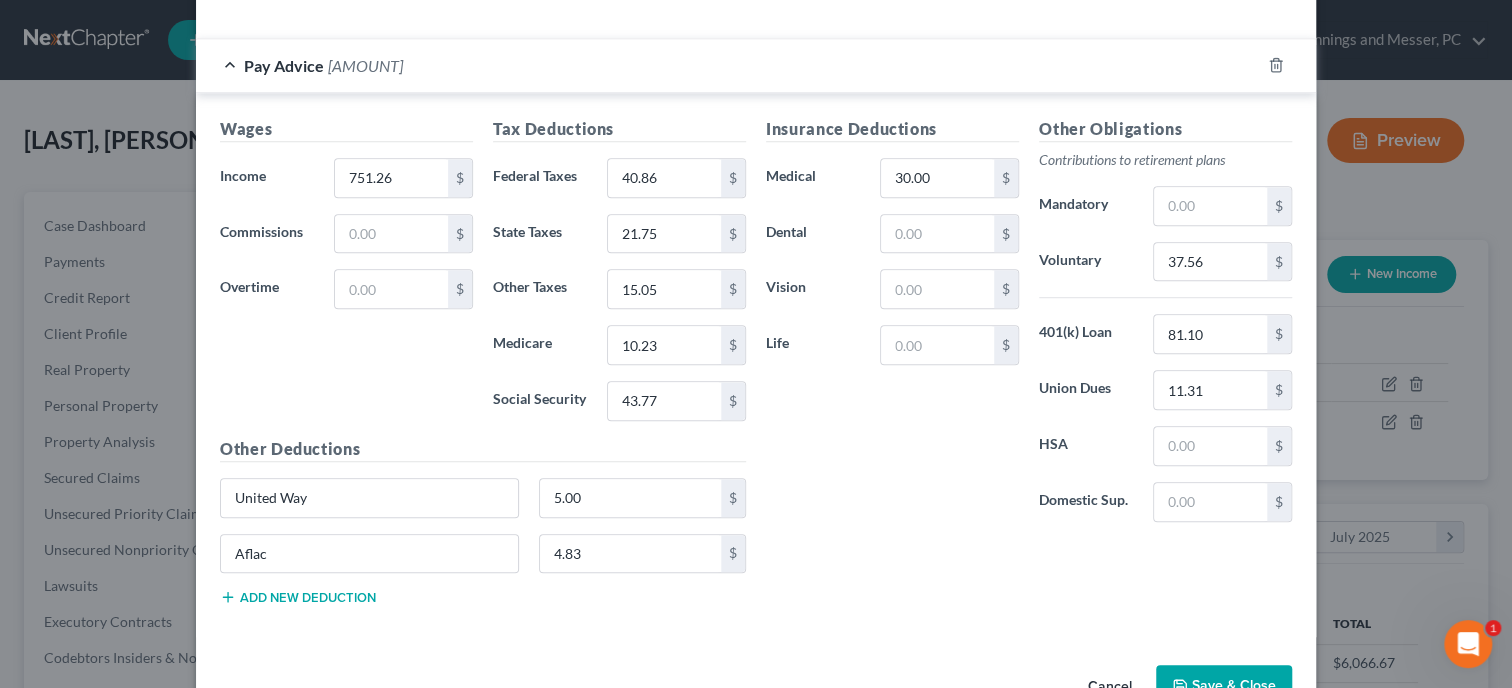 click on "Add new deduction" at bounding box center [298, 597] 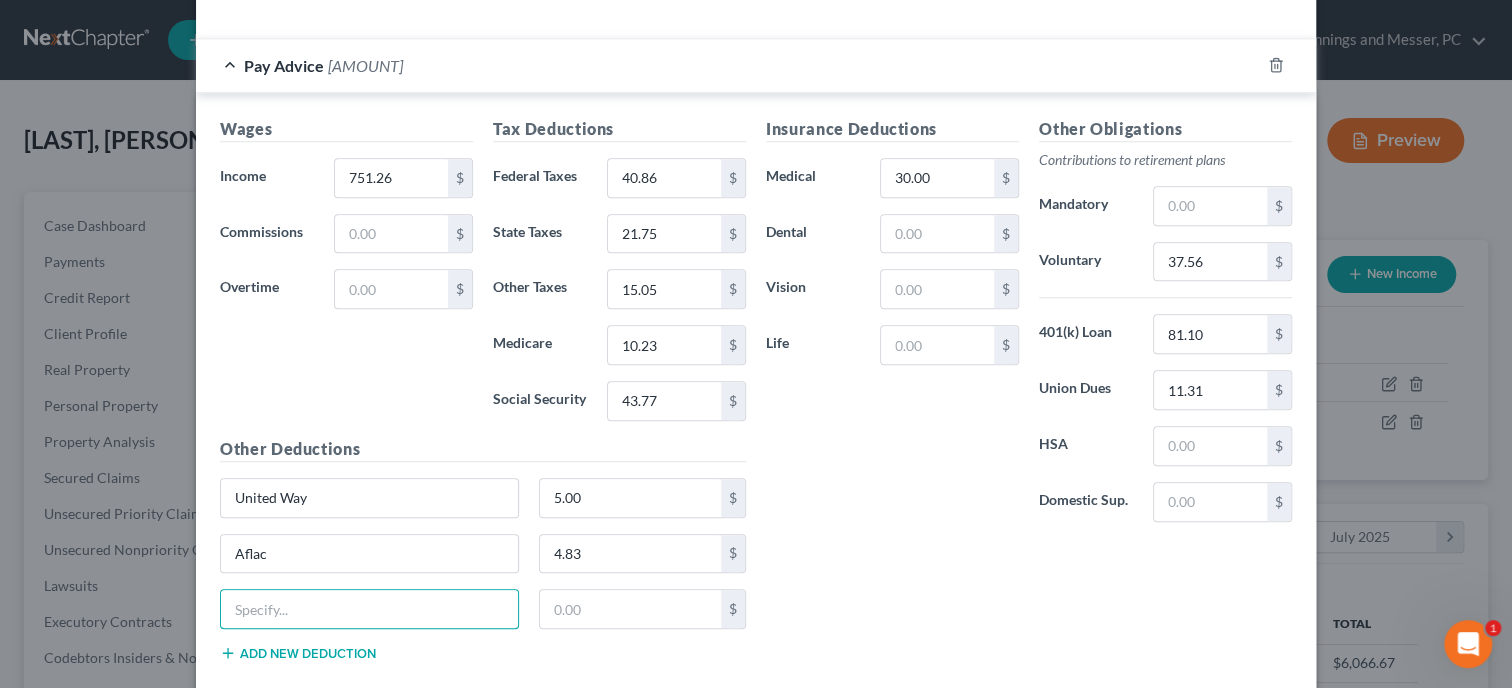 click at bounding box center (369, 609) 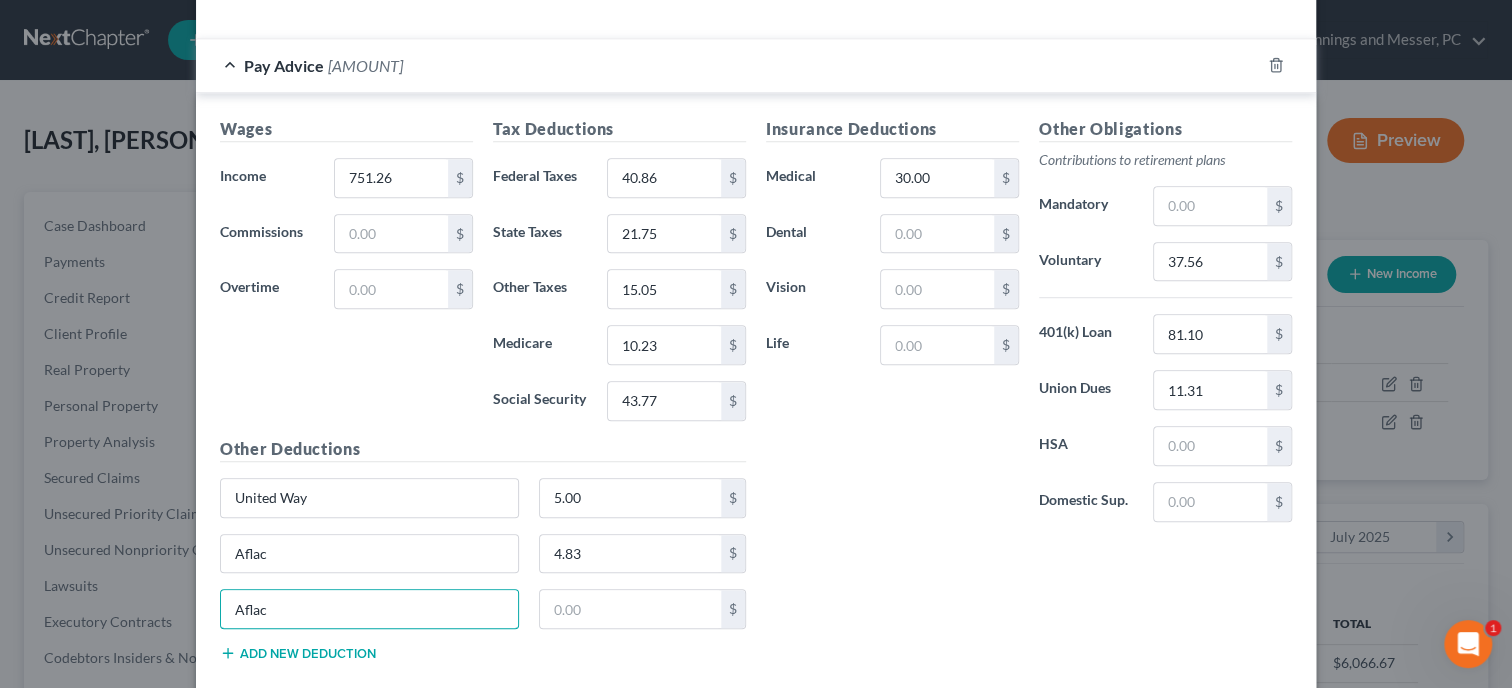 type on "Aflac" 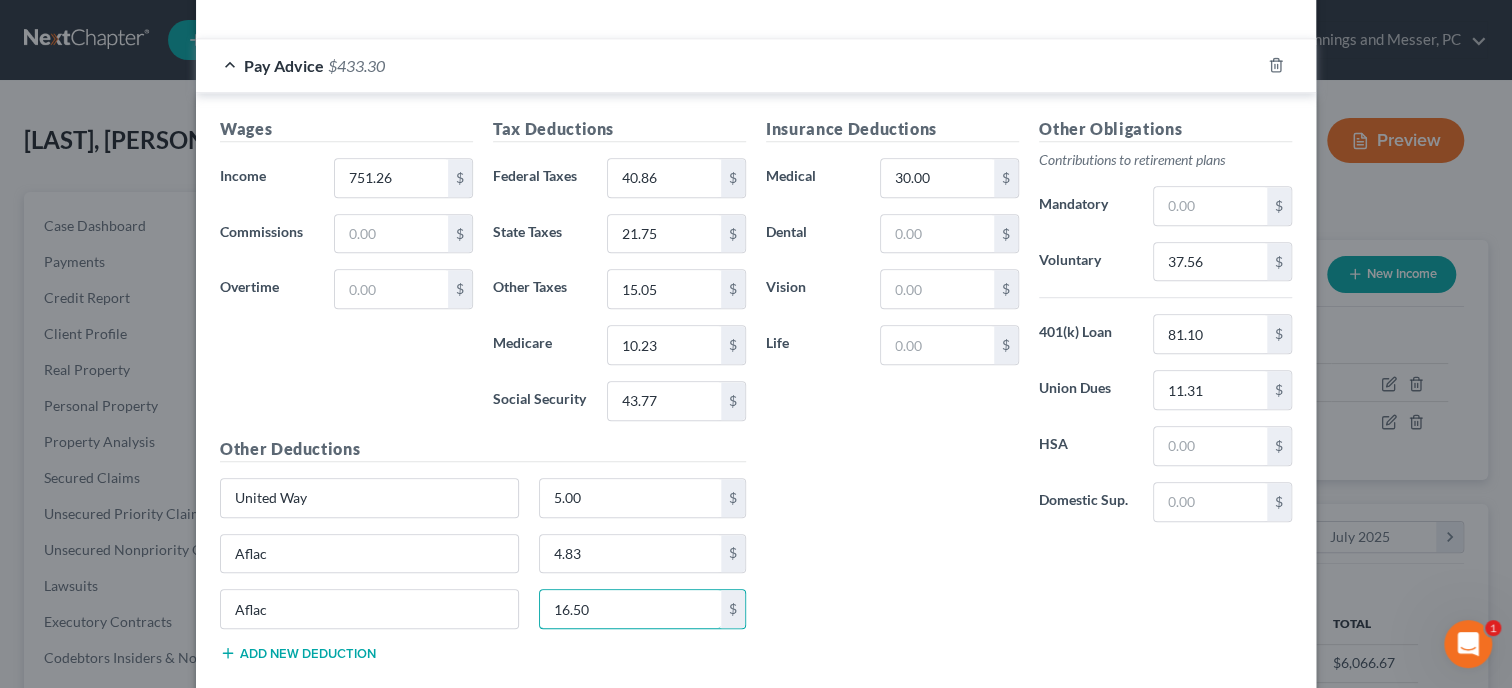 type on "16.50" 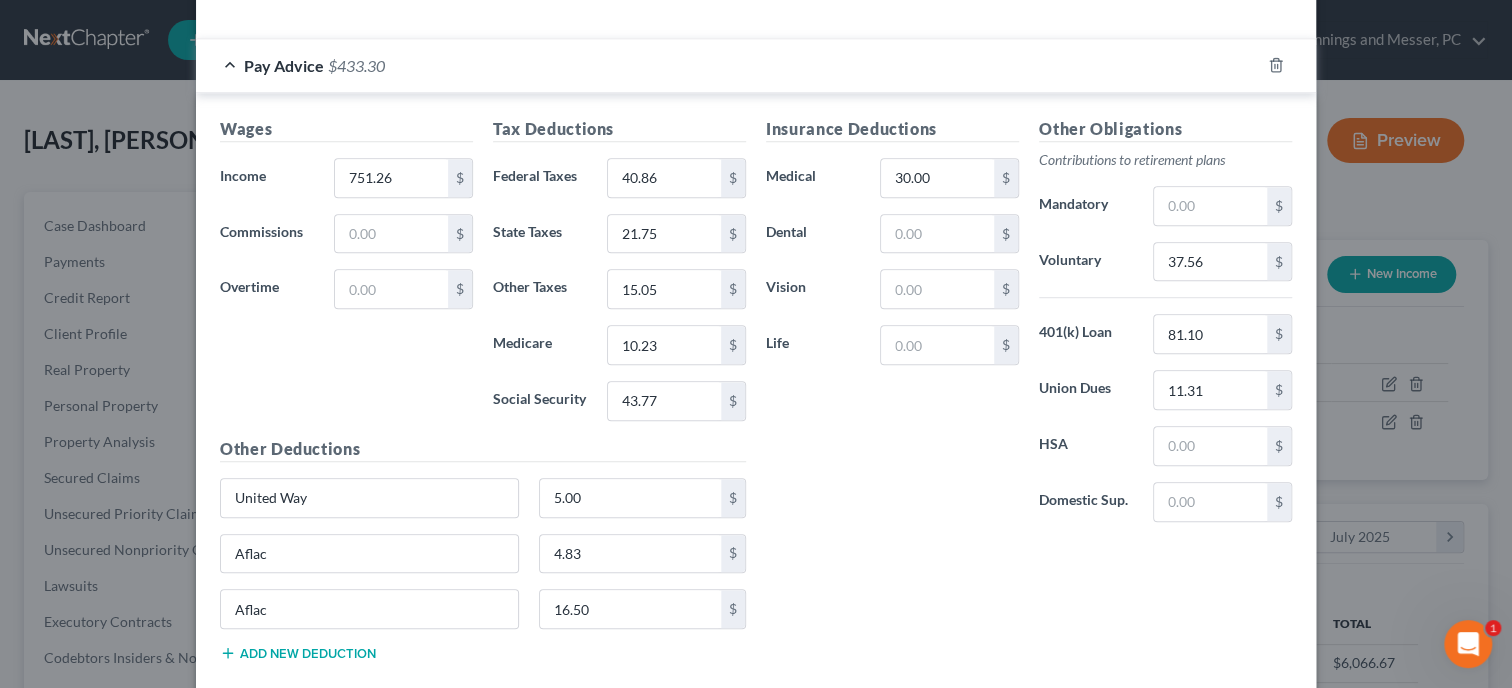click on "Insurance Deductions Medical 30.00 $ Dental $ Vision $ Life $ Other Obligations Contributions to retirement plans Mandatory $ Voluntary 37.56 $ 401(k) Loan 81.10 $ Union Dues 11.31 $ HSA $ Domestic Sup. $" at bounding box center (1029, 397) 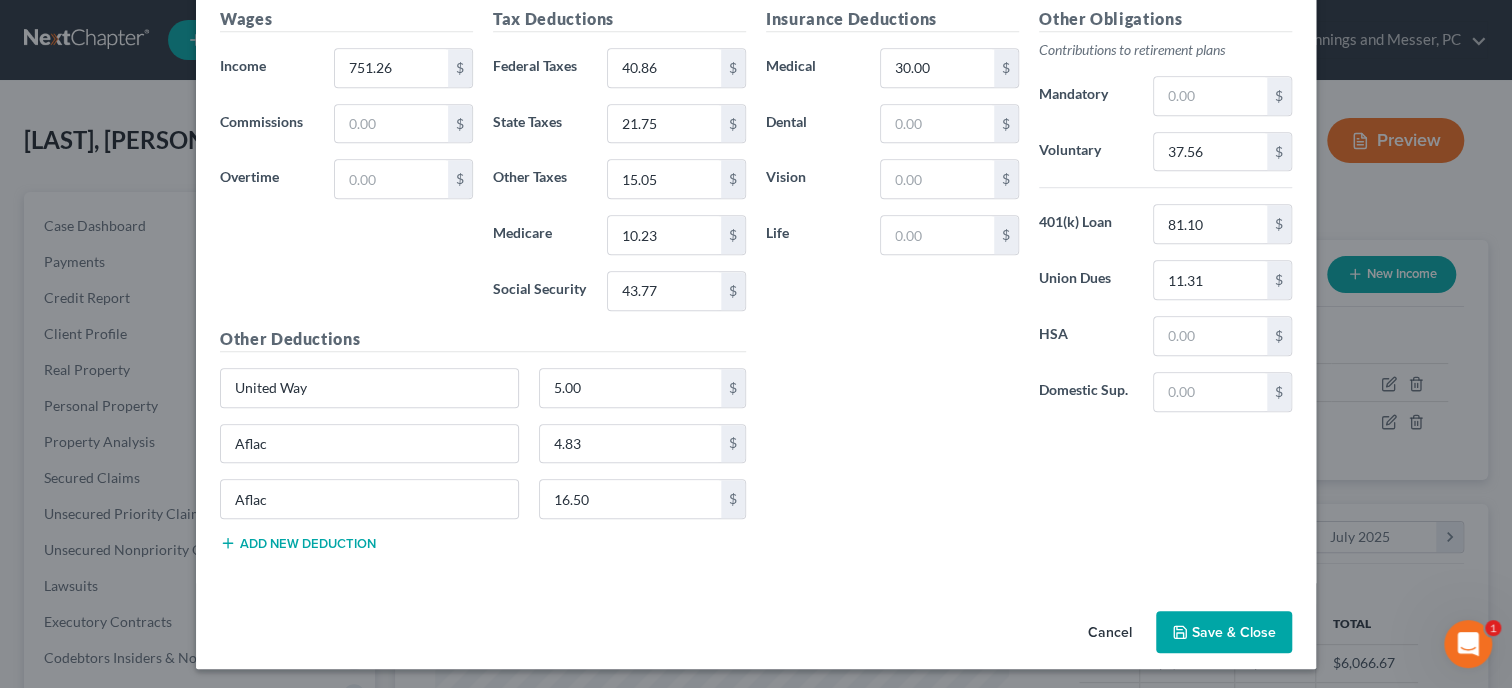 click on "Save & Close" at bounding box center [1224, 632] 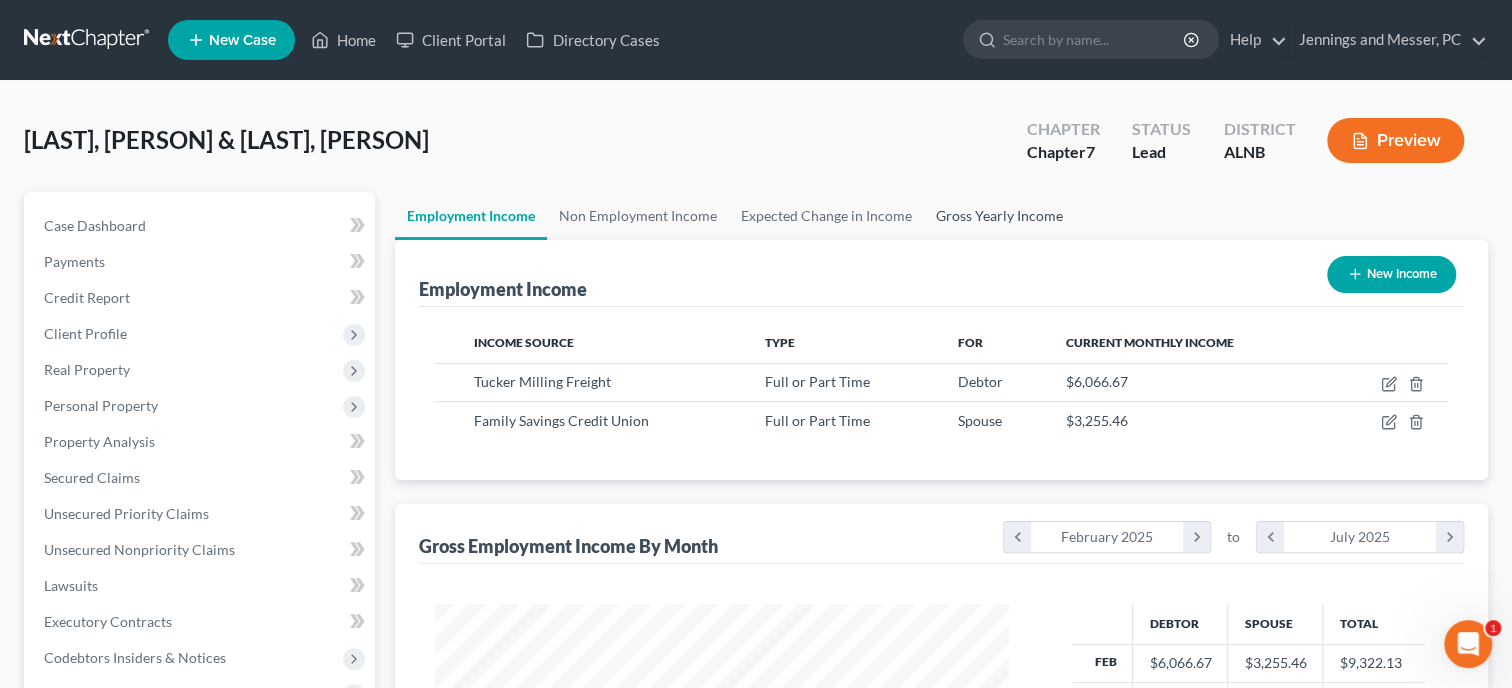 click on "Gross Yearly Income" at bounding box center [999, 216] 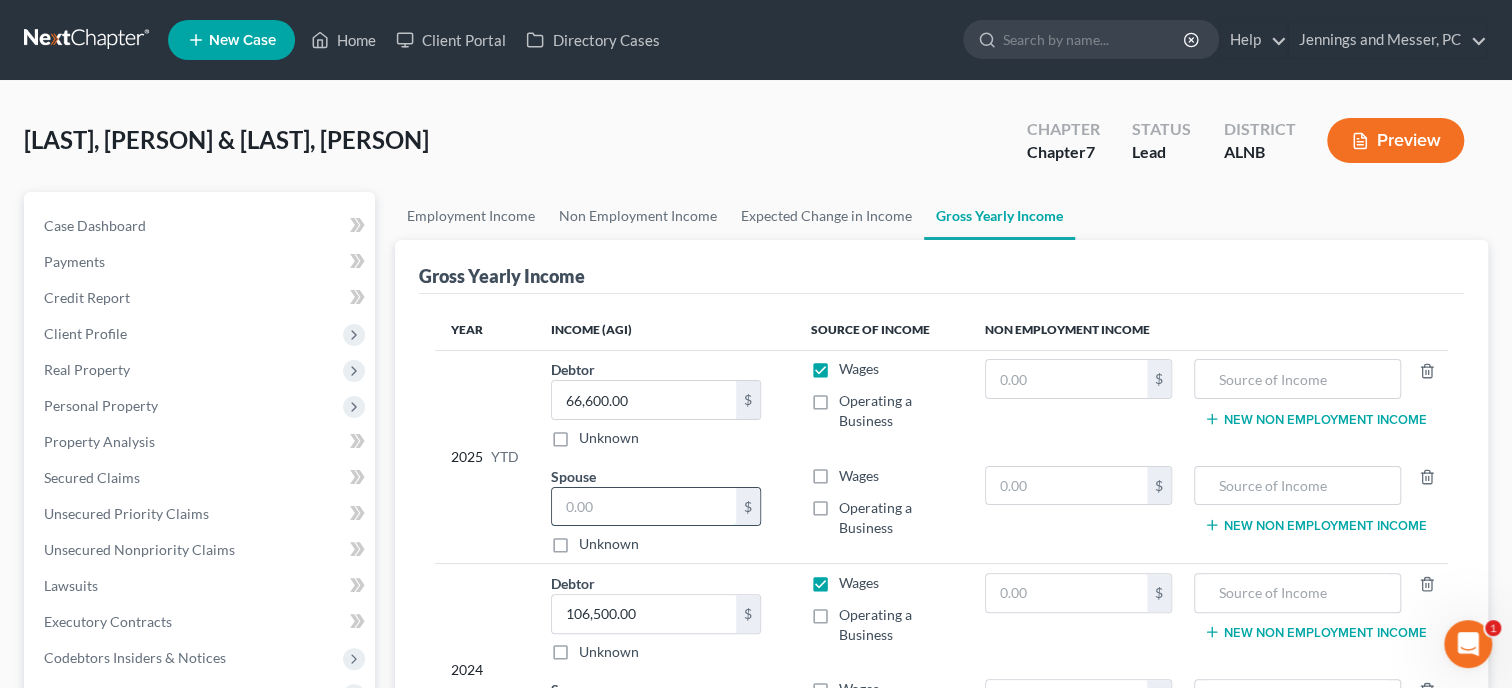 click at bounding box center (644, 507) 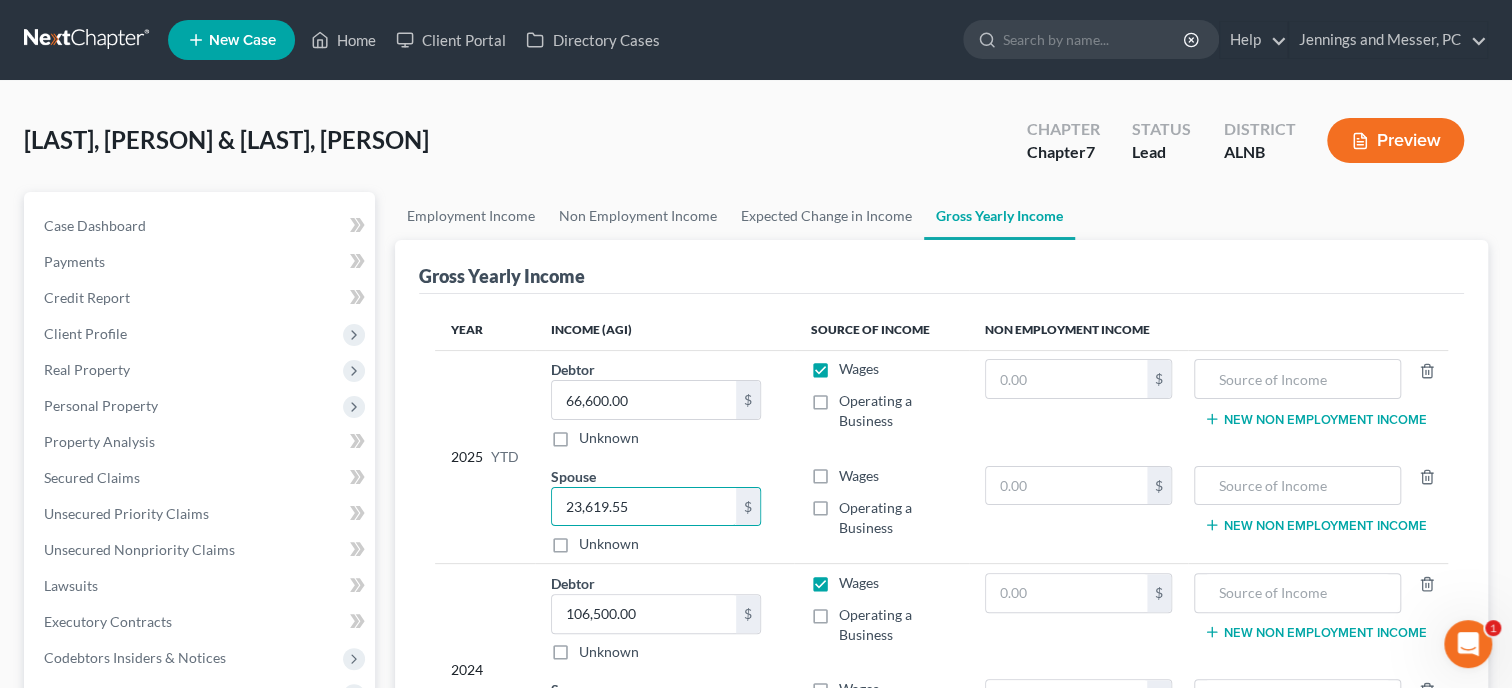 type on "23,619.55" 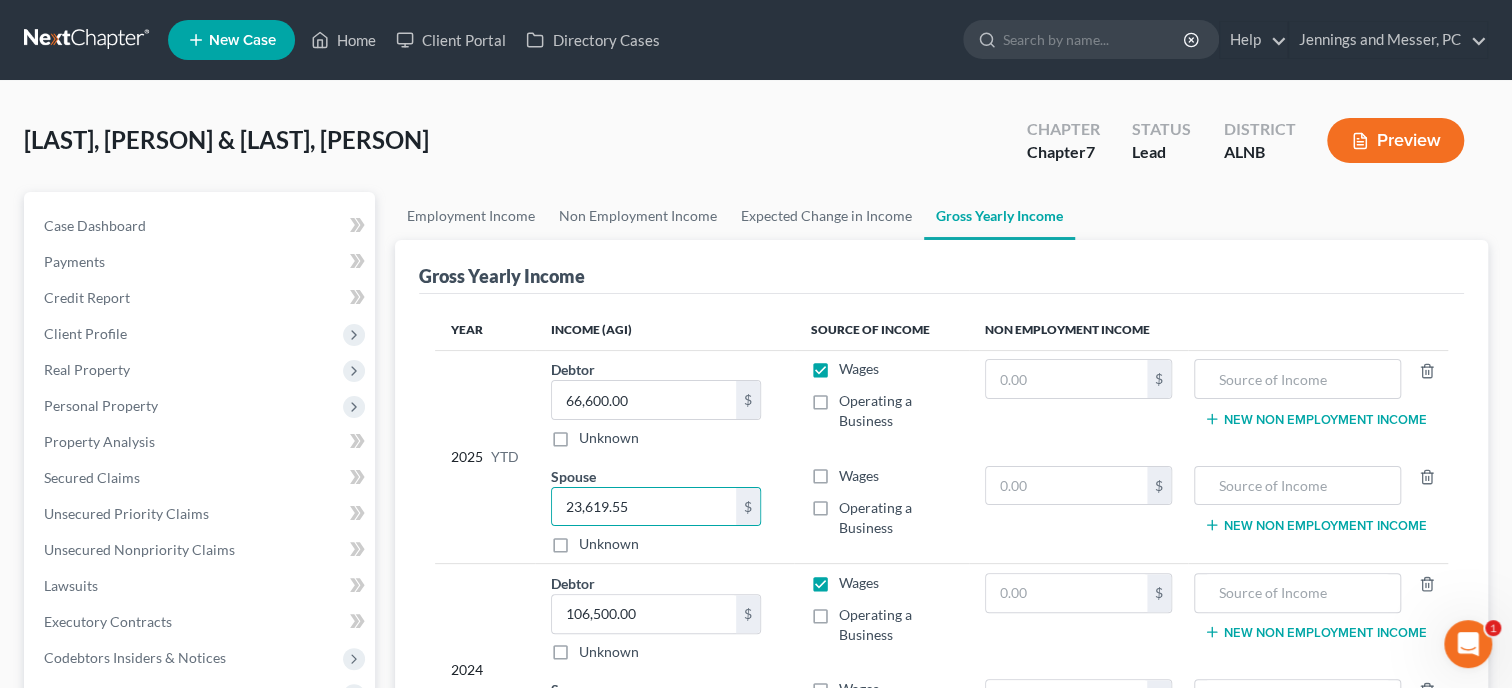 click on "2025  YTD" at bounding box center (485, 456) 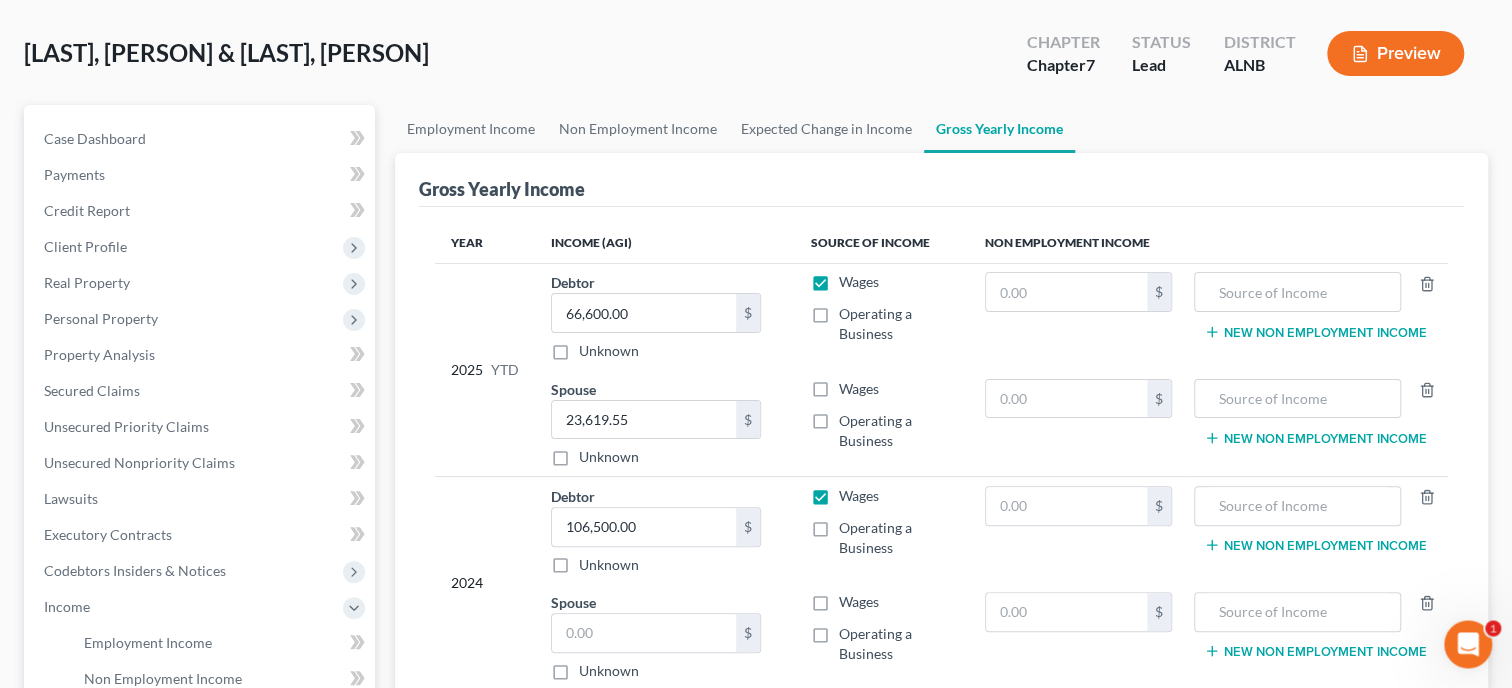 scroll, scrollTop: 308, scrollLeft: 0, axis: vertical 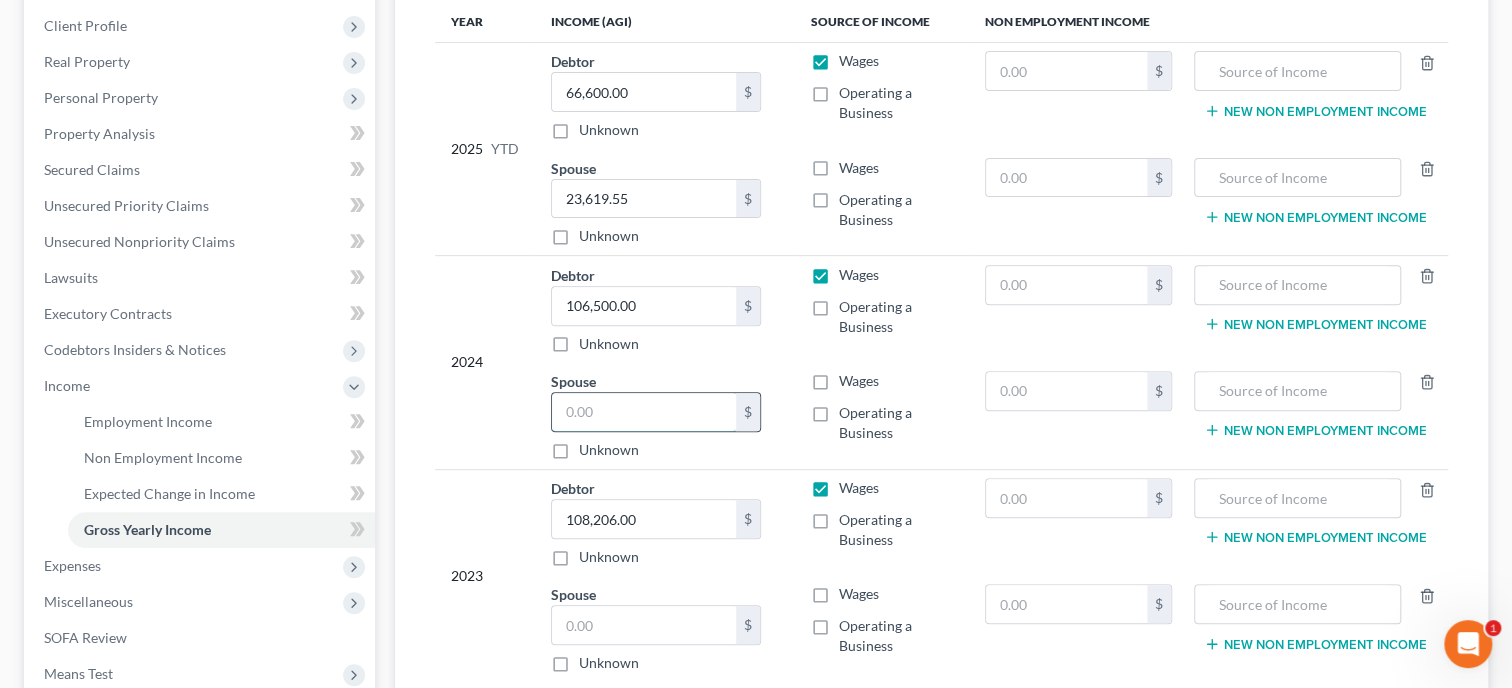 click at bounding box center [644, 412] 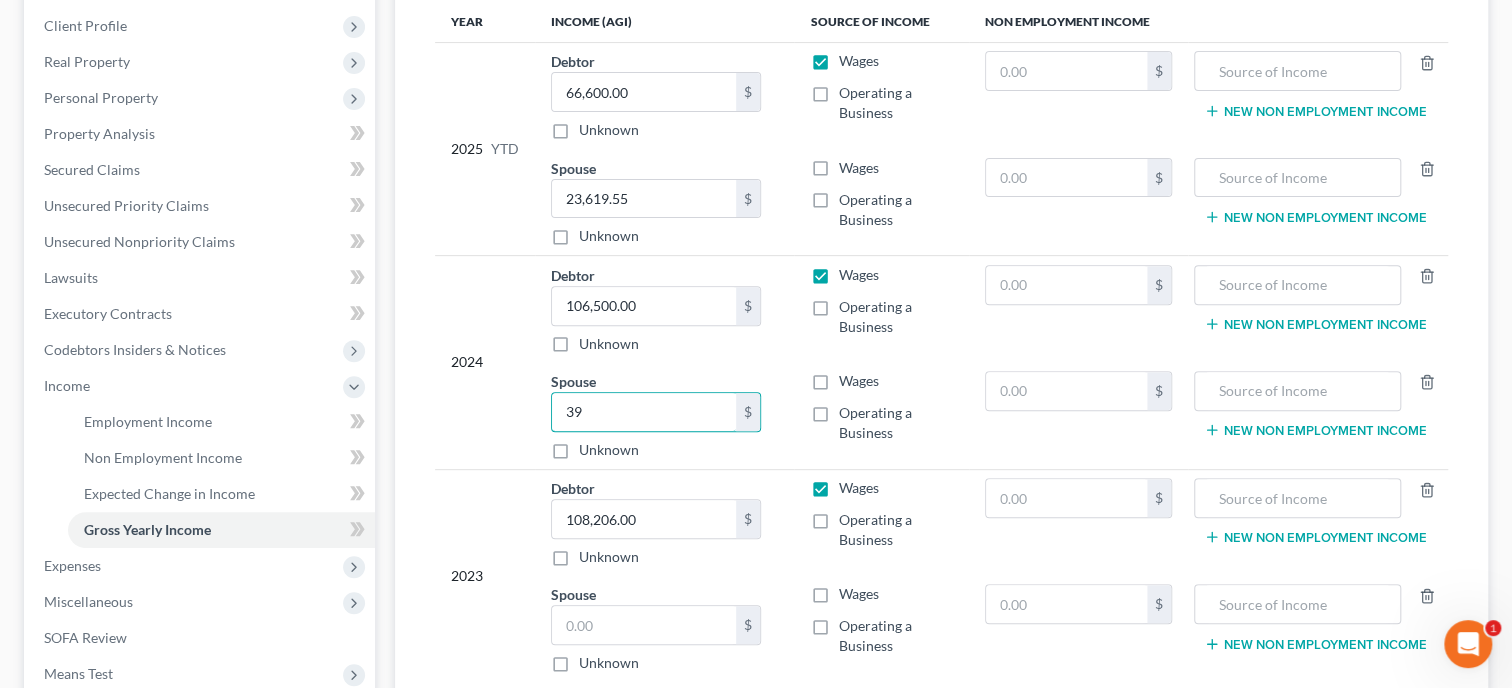 type on "39" 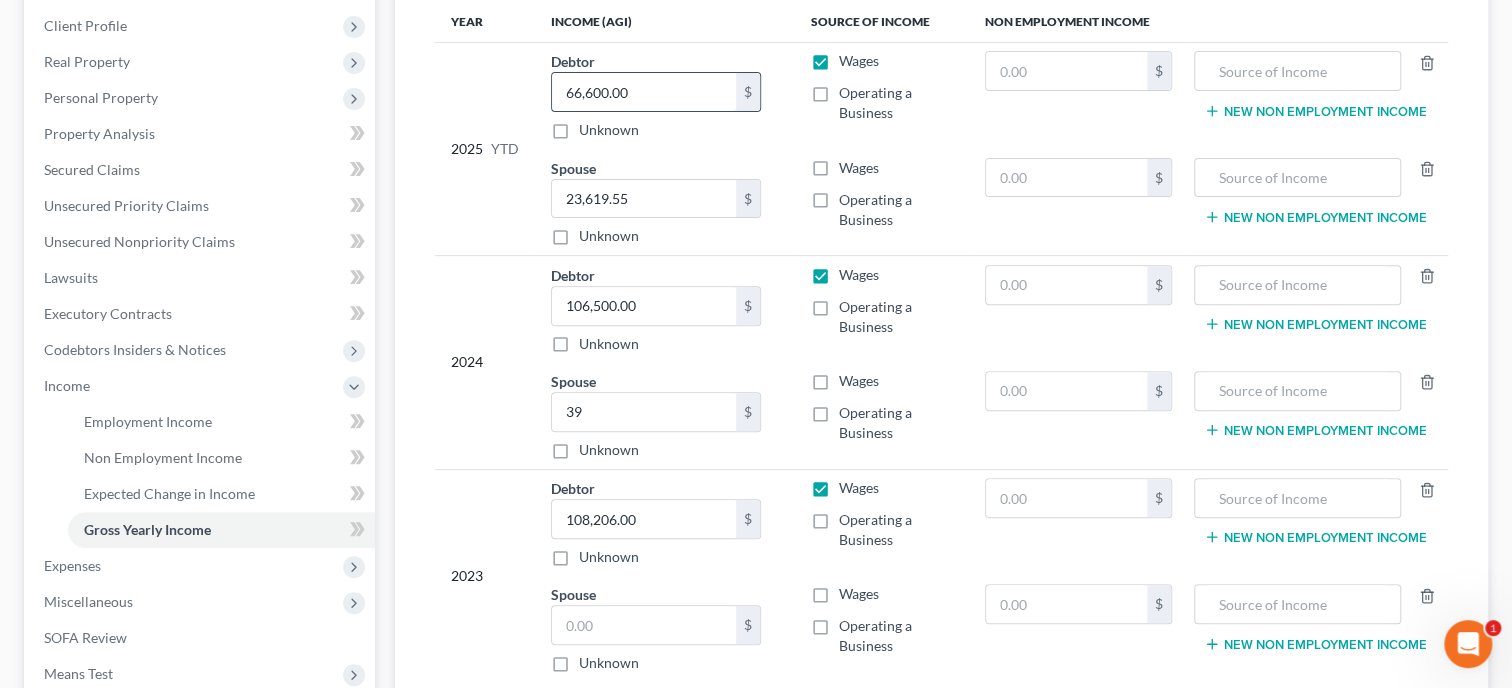 click on "66,600.00" at bounding box center (644, 92) 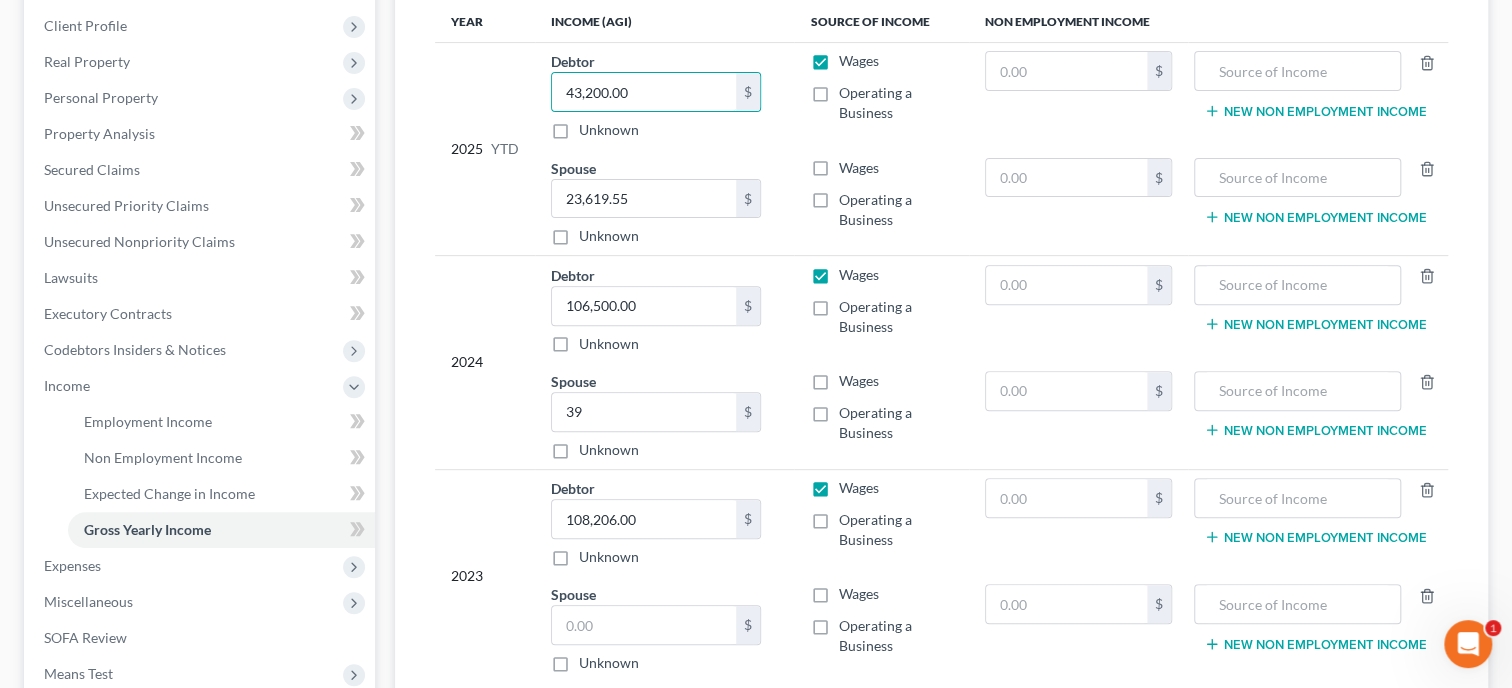 type on "43,200.00" 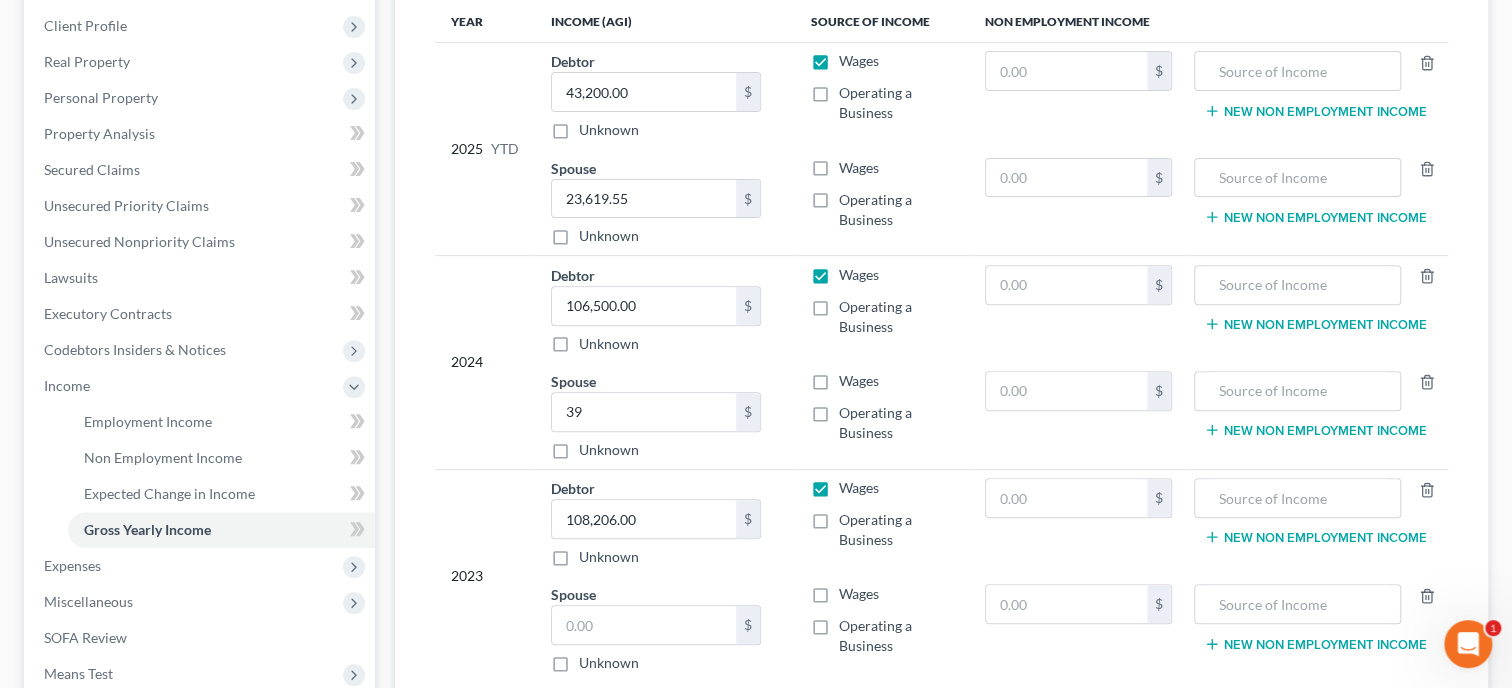 click on "2025  YTD" at bounding box center (485, 148) 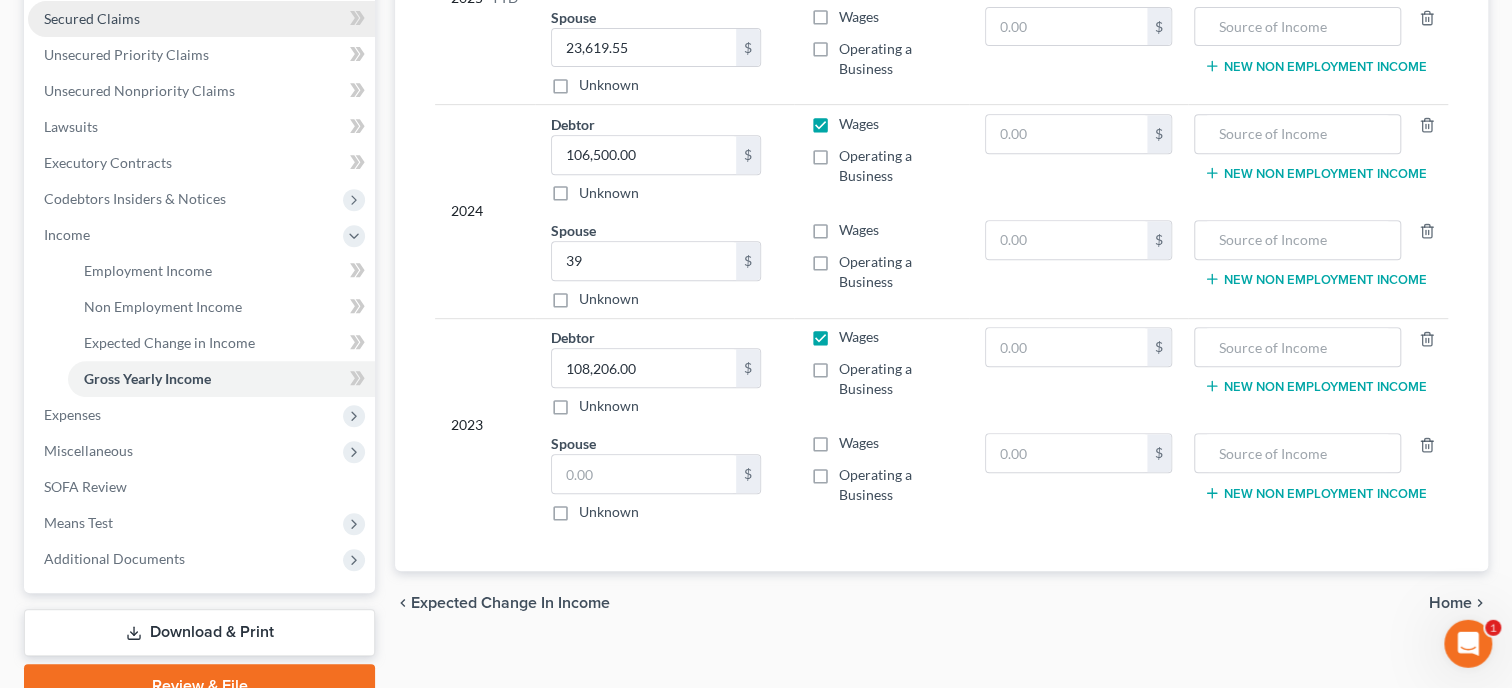 scroll, scrollTop: 514, scrollLeft: 0, axis: vertical 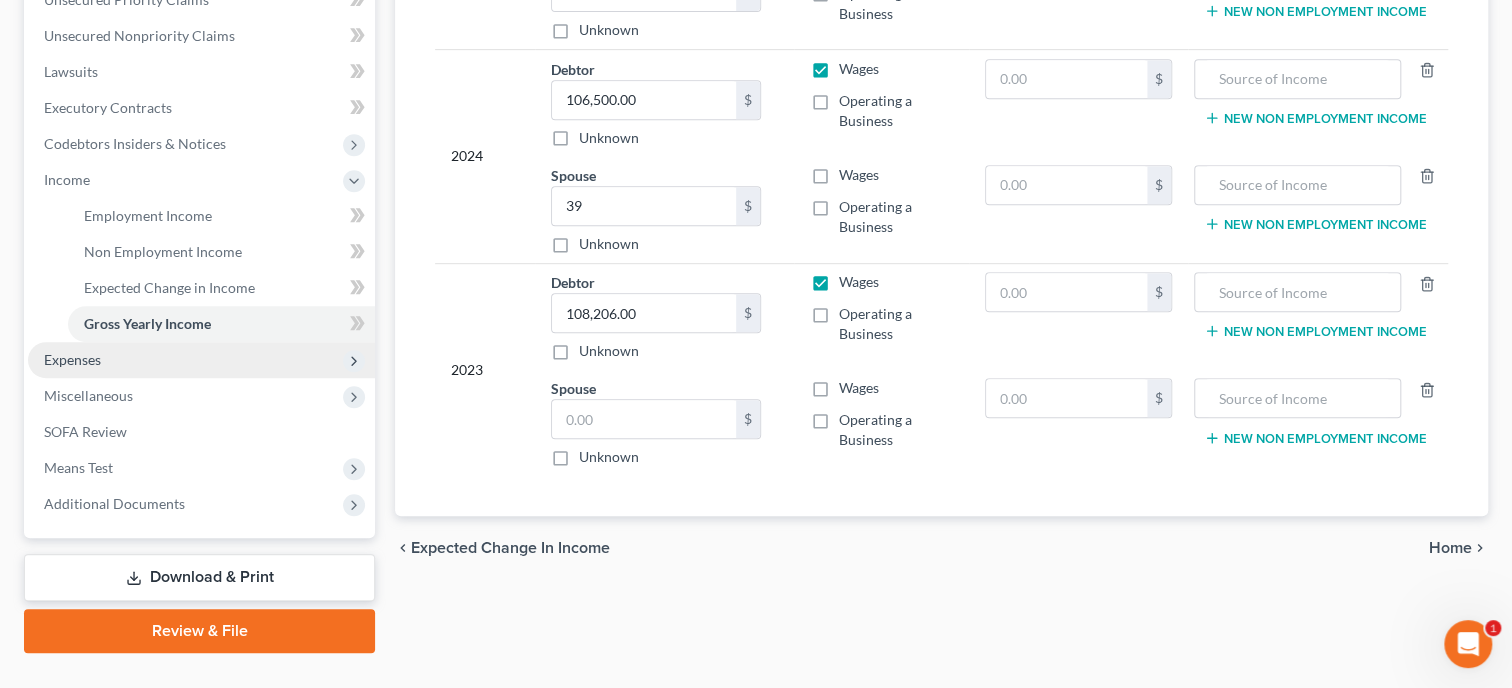 click on "Expenses" at bounding box center [72, 359] 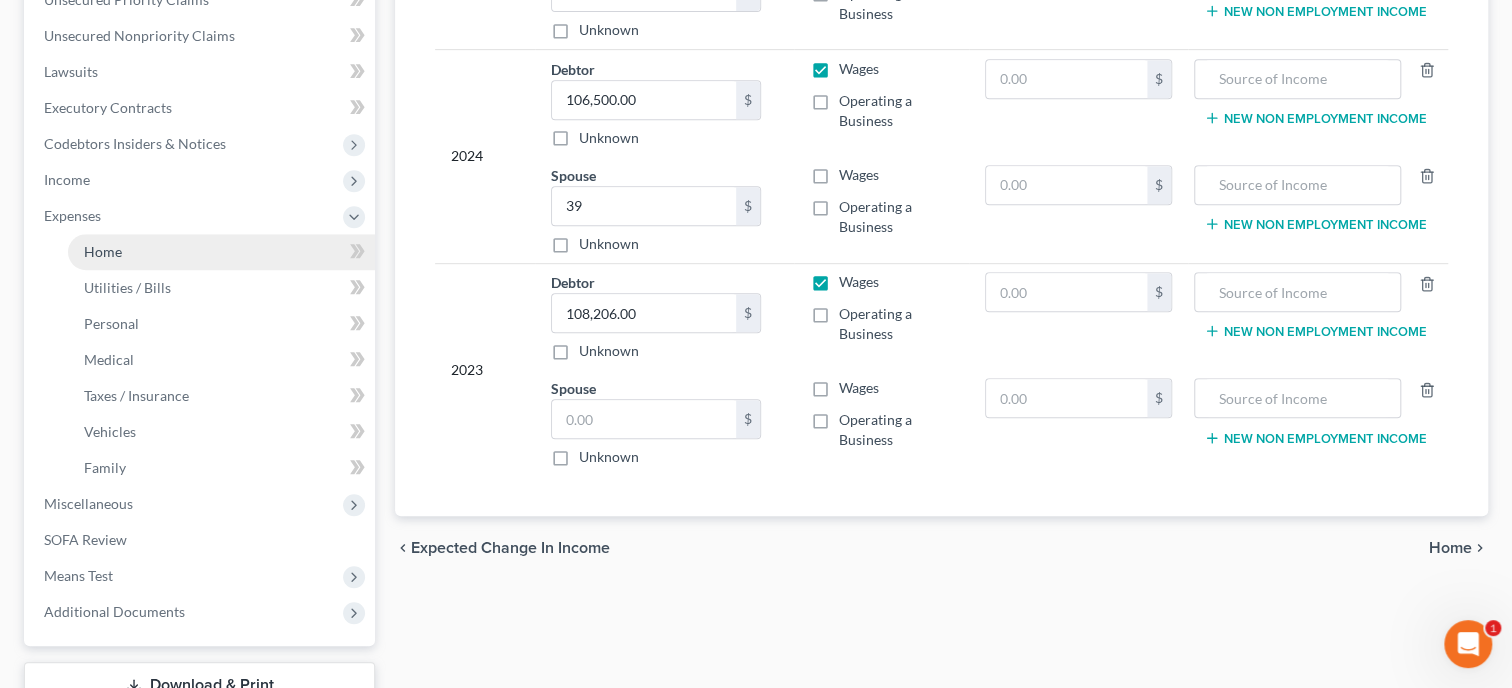 click on "Home" at bounding box center (221, 252) 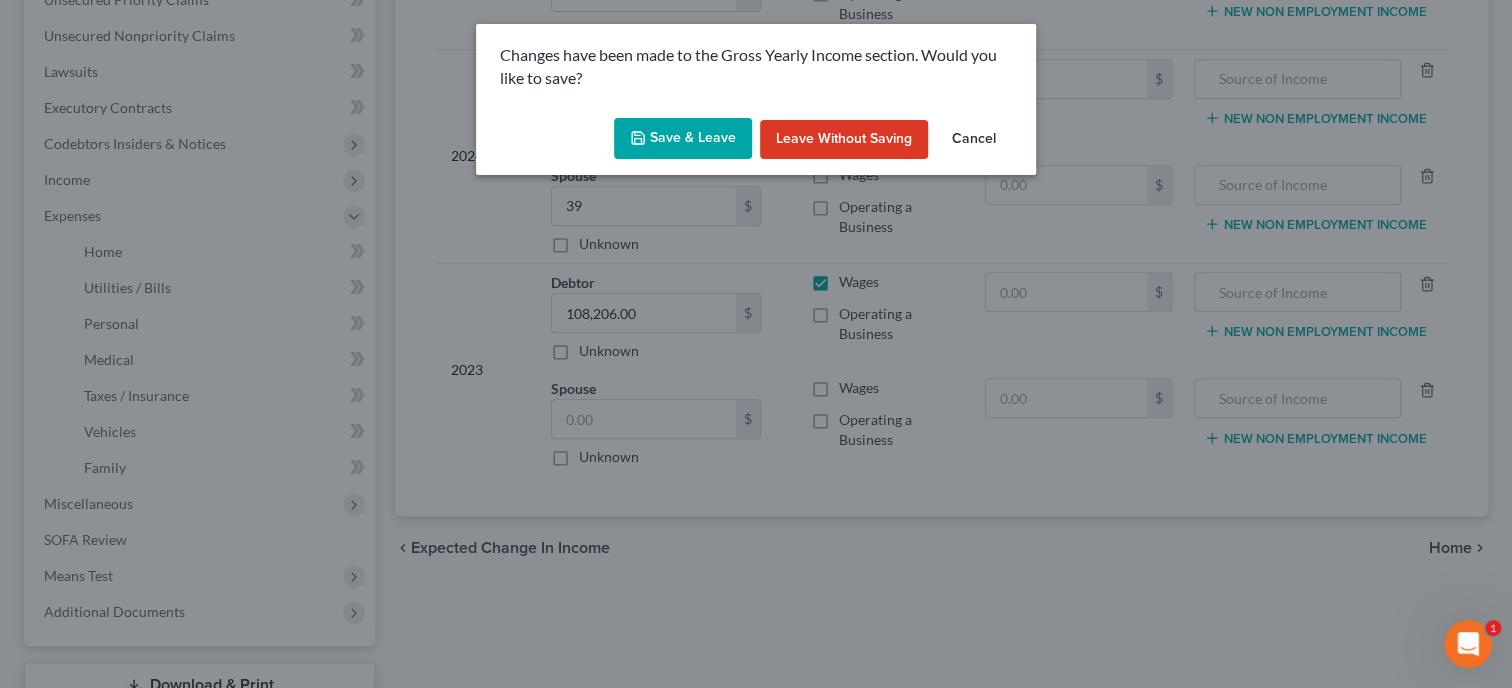 click on "Save & Leave" at bounding box center [683, 139] 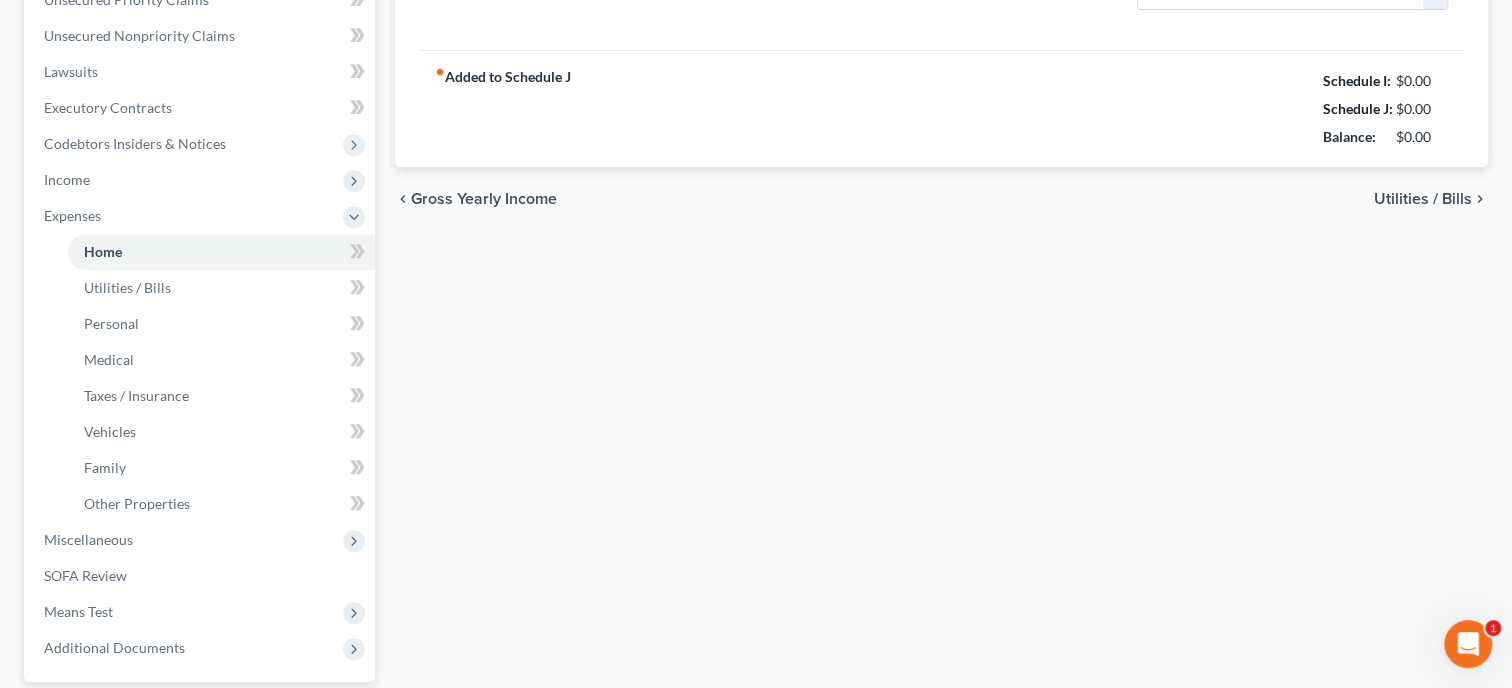 type on "736.00" 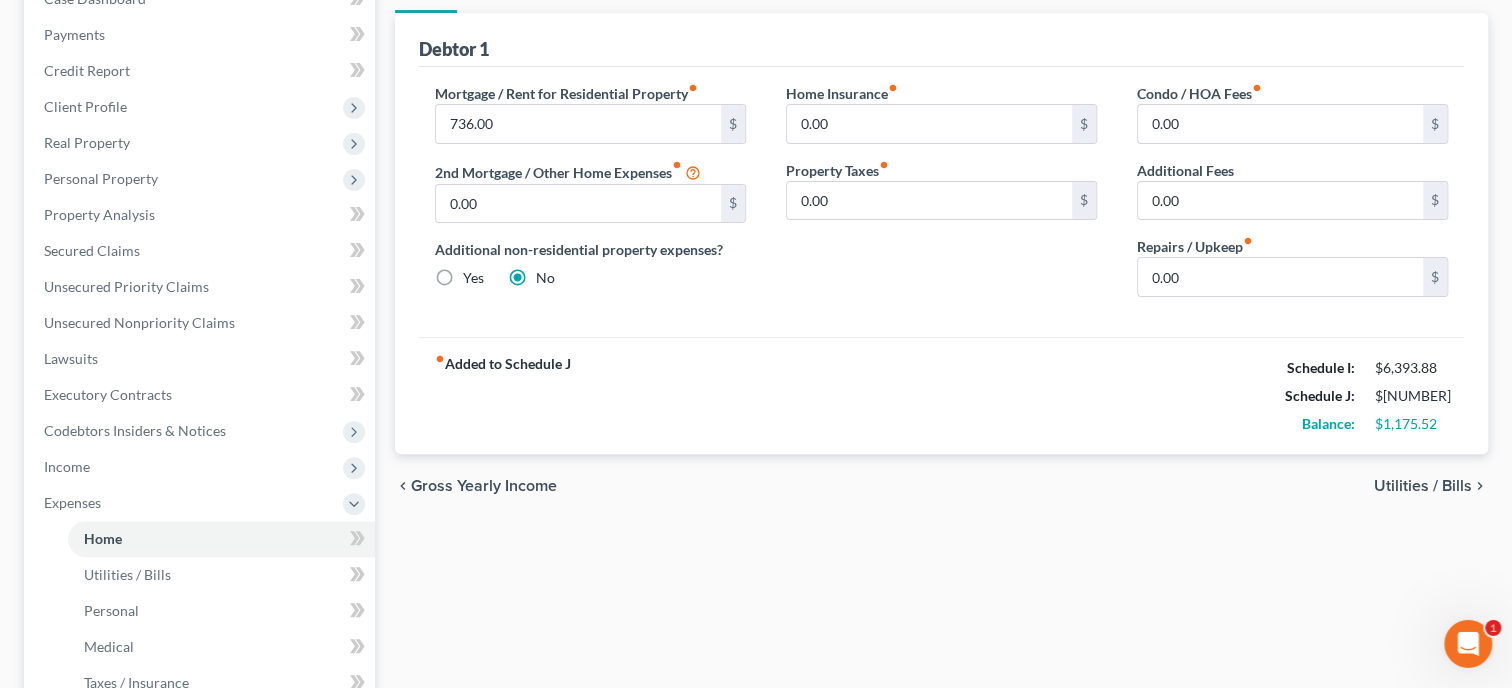 scroll, scrollTop: 514, scrollLeft: 0, axis: vertical 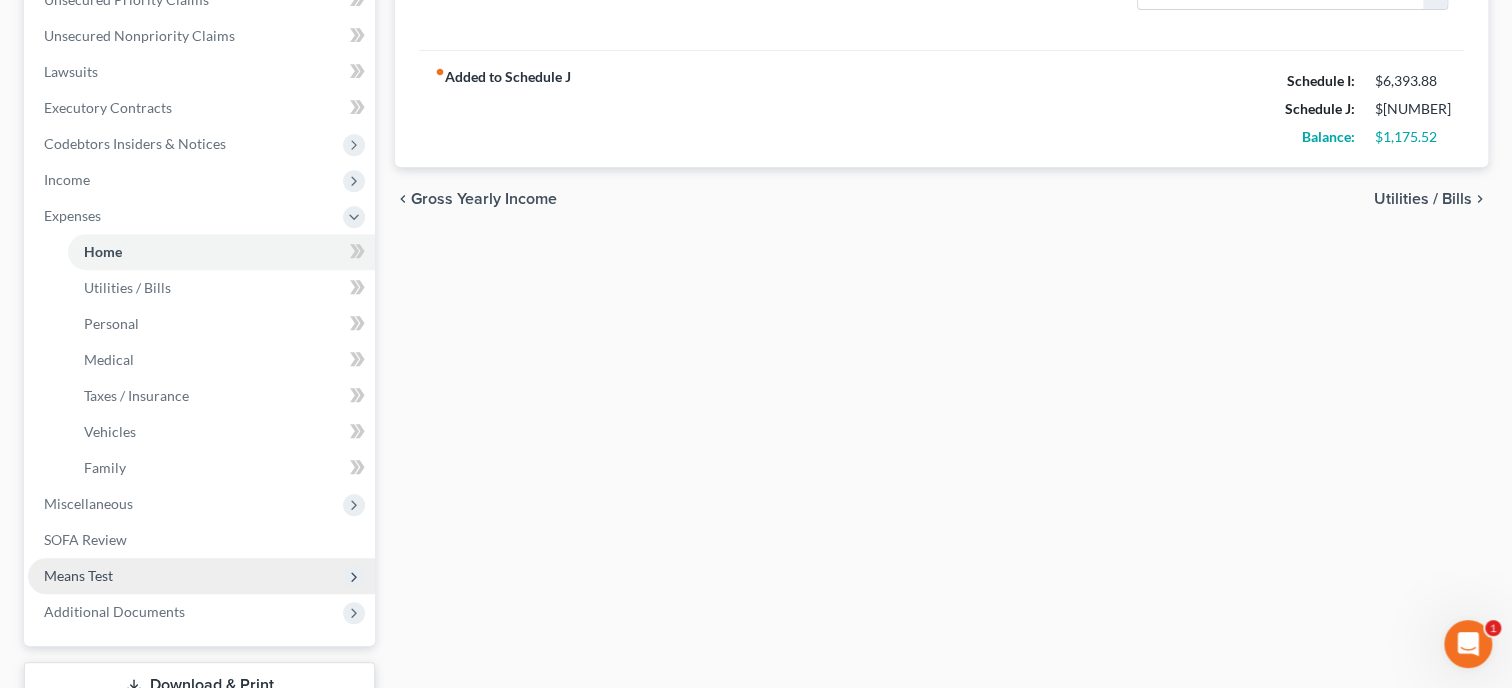 click on "Means Test" at bounding box center (201, 576) 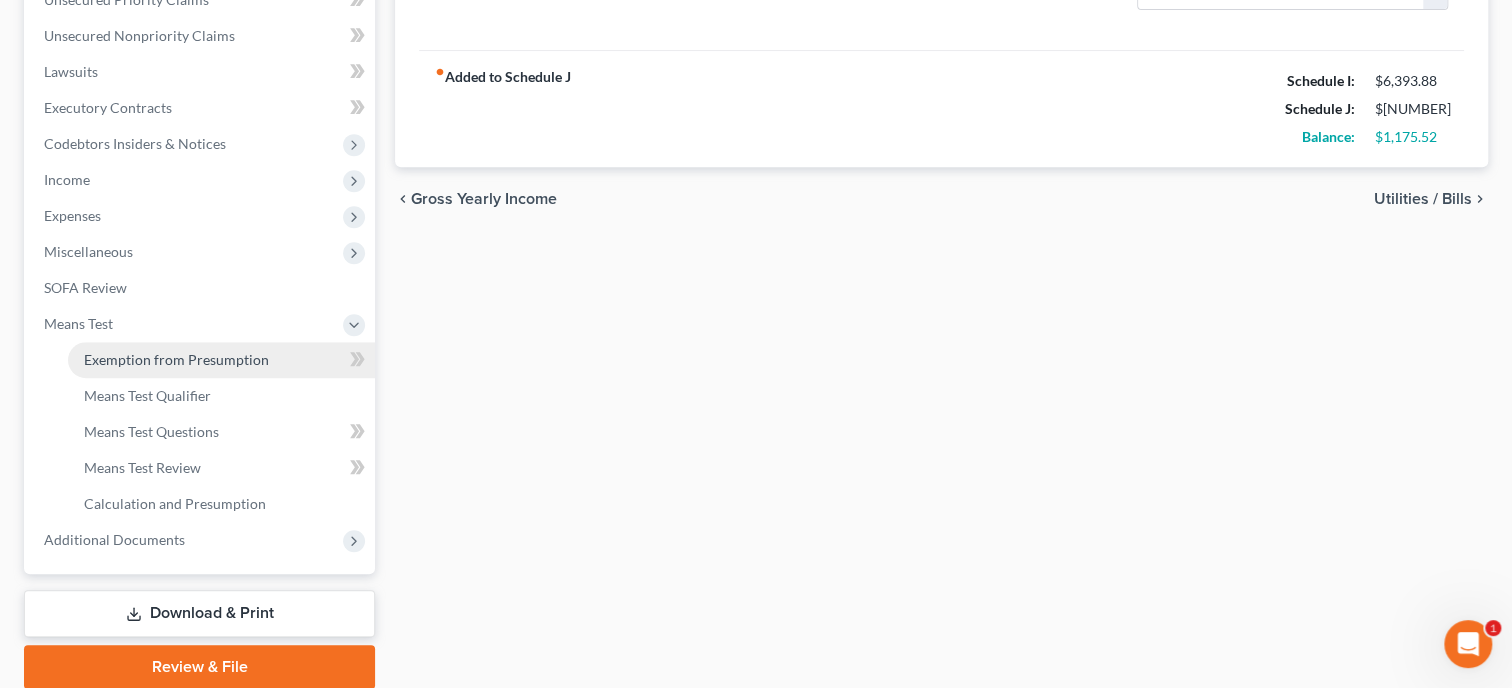 click on "Exemption from Presumption" at bounding box center (176, 359) 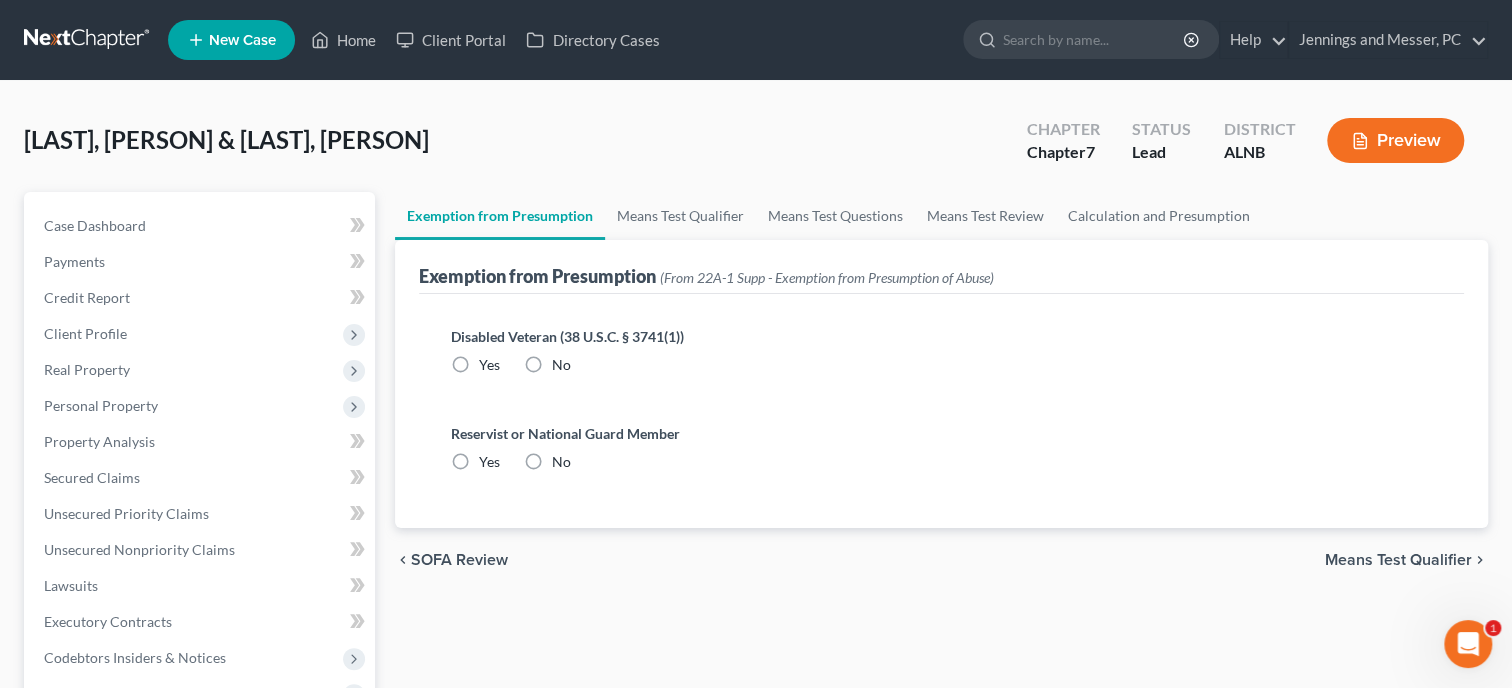 scroll, scrollTop: 0, scrollLeft: 0, axis: both 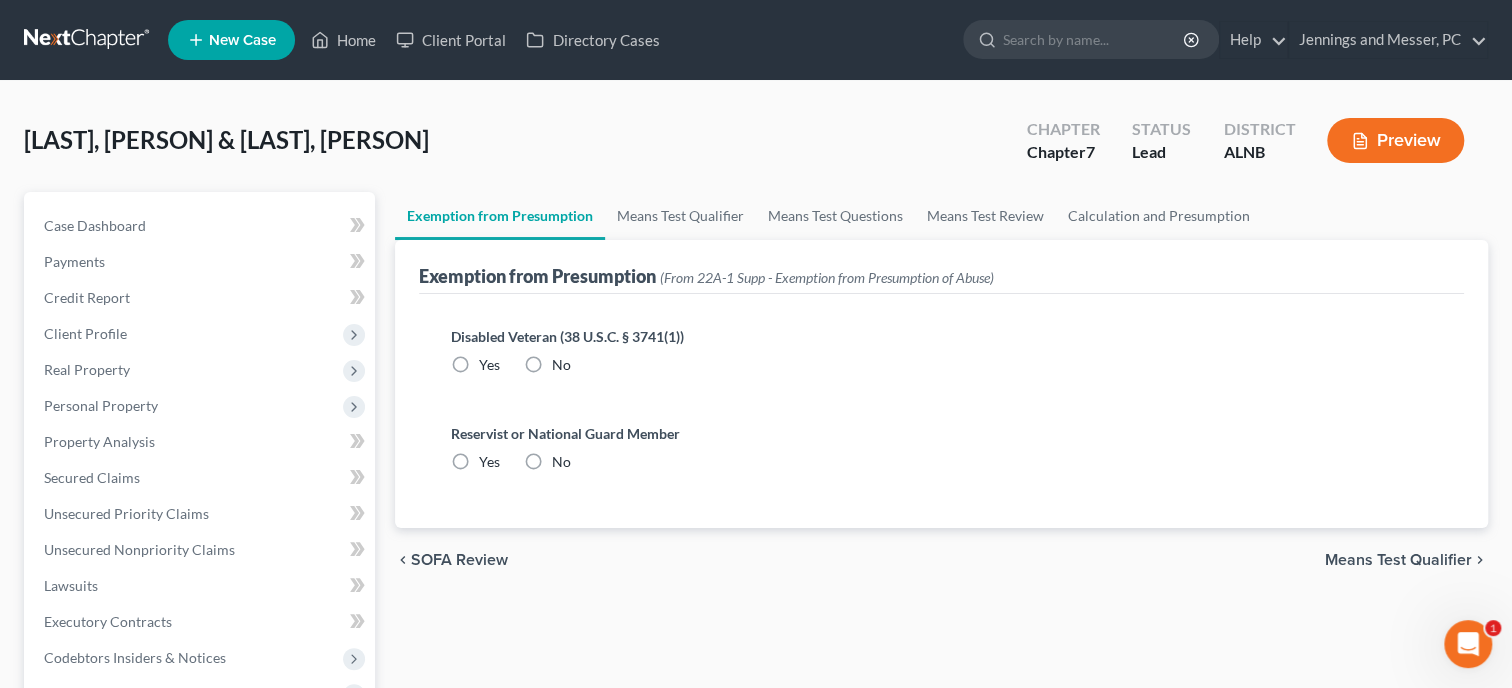 click on "No" at bounding box center [561, 365] 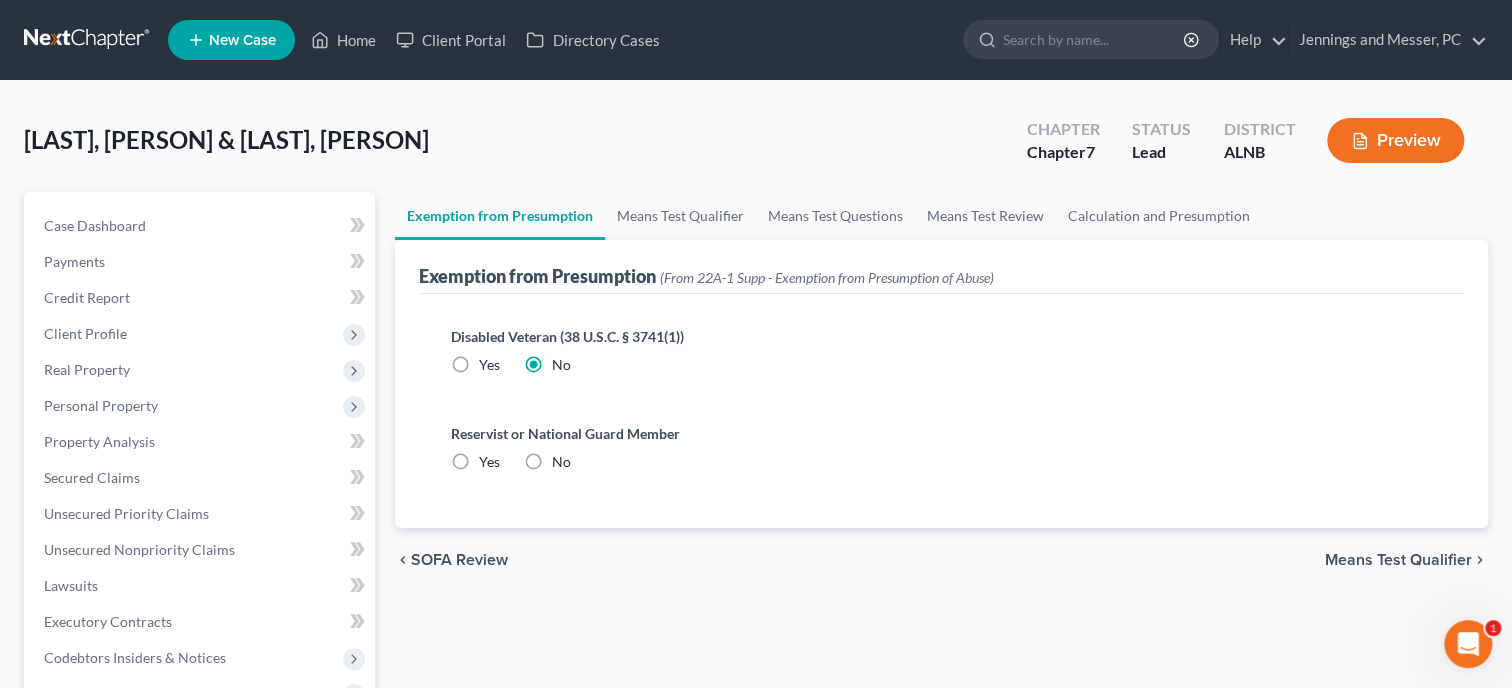 click on "No" at bounding box center (561, 462) 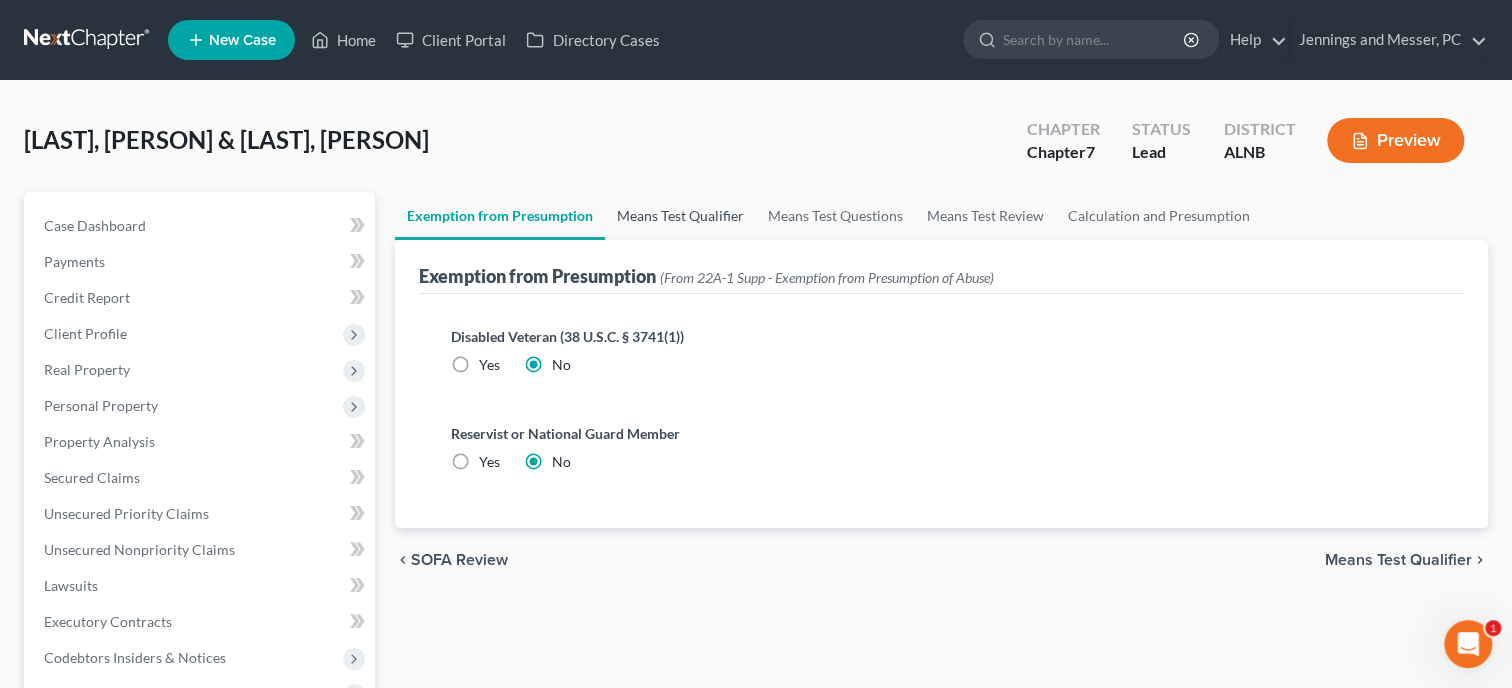 click on "Means Test Qualifier" at bounding box center (680, 216) 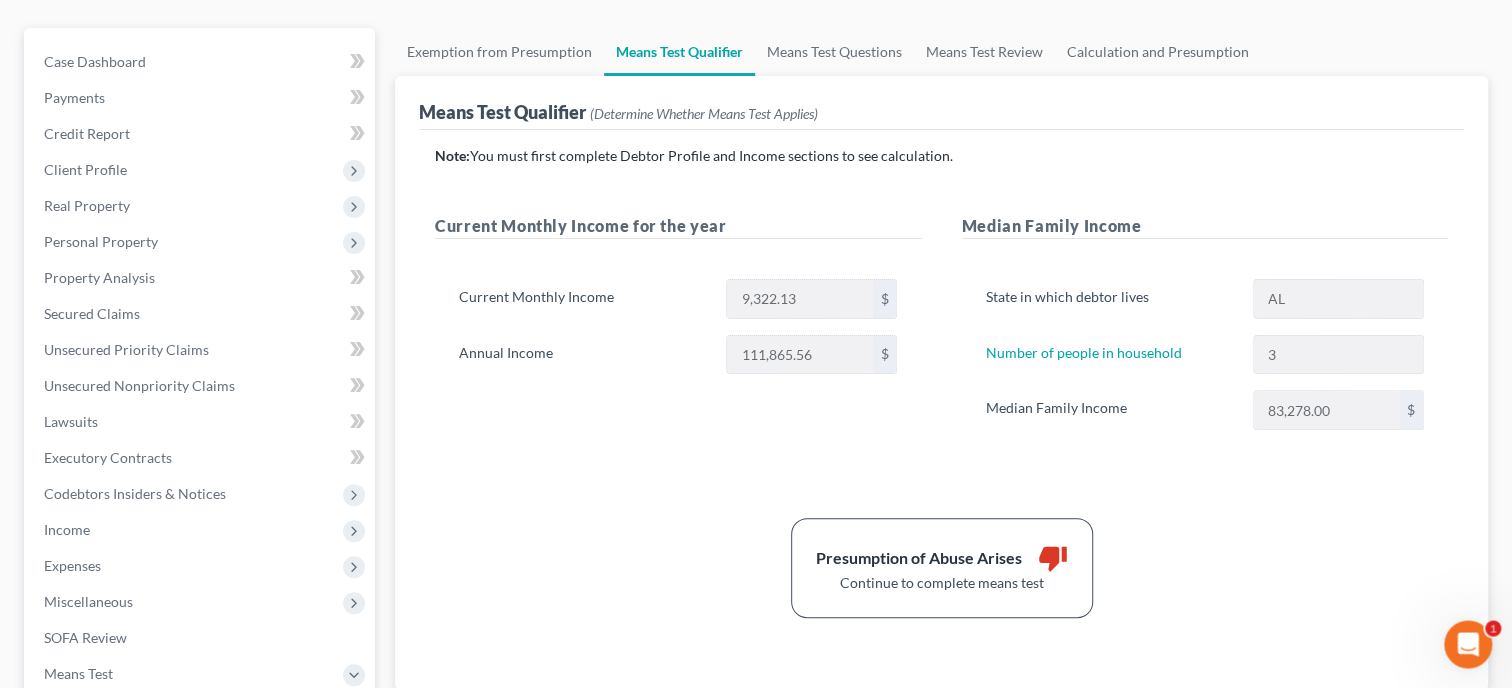 scroll, scrollTop: 102, scrollLeft: 0, axis: vertical 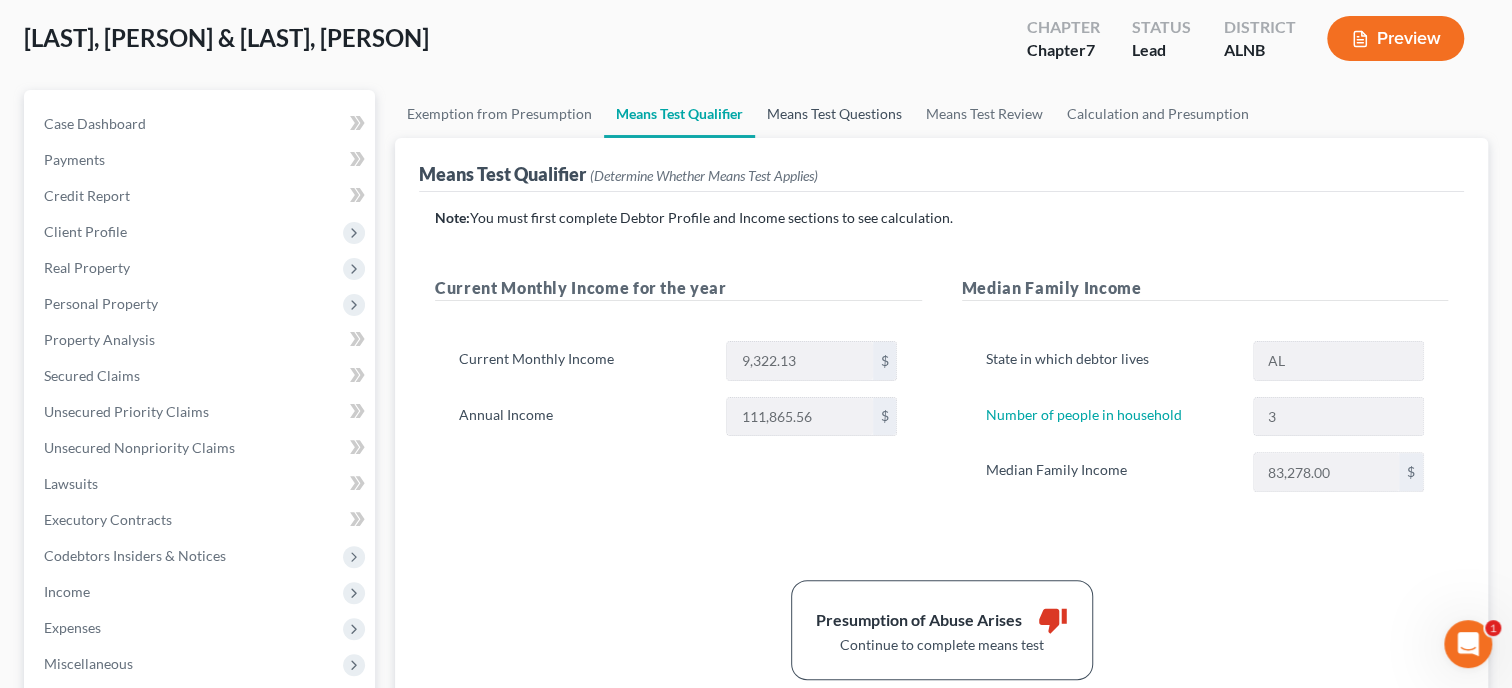 click on "Means Test Questions" at bounding box center (834, 114) 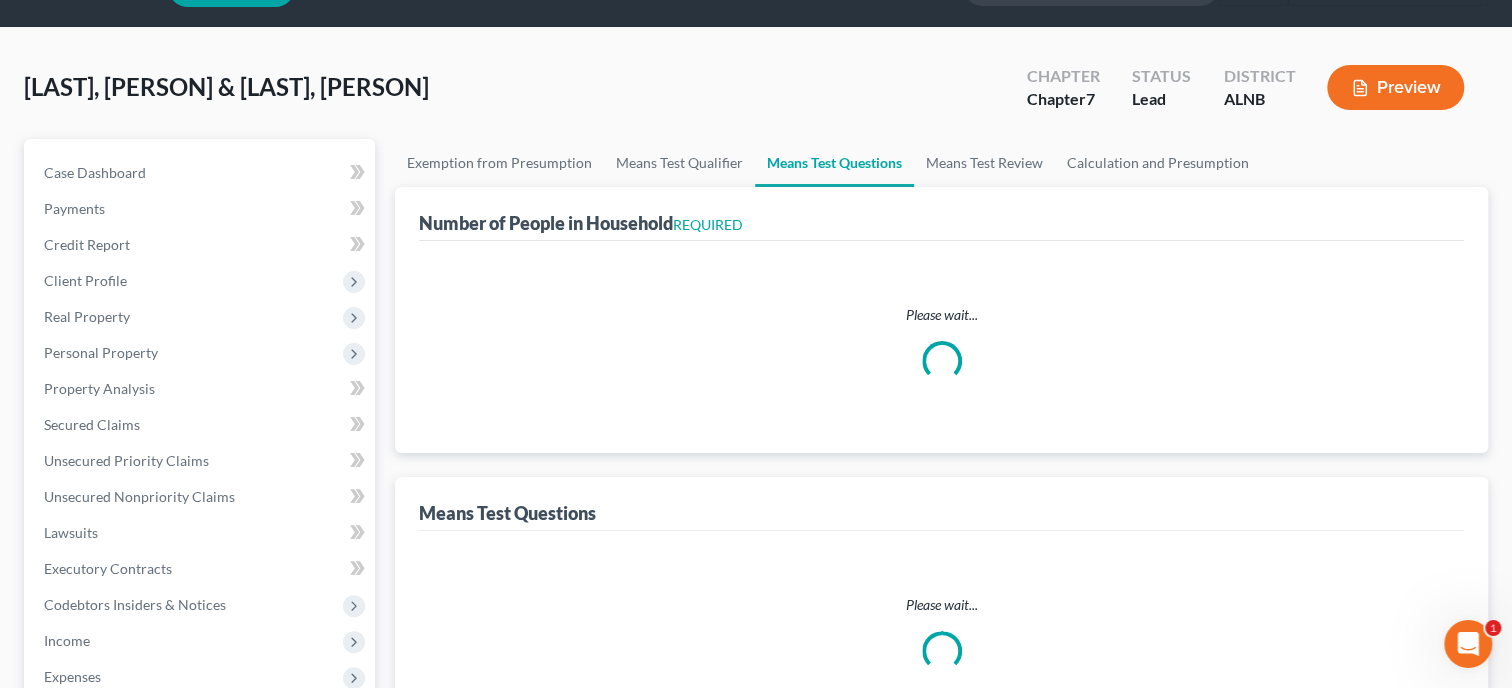 scroll, scrollTop: 9, scrollLeft: 0, axis: vertical 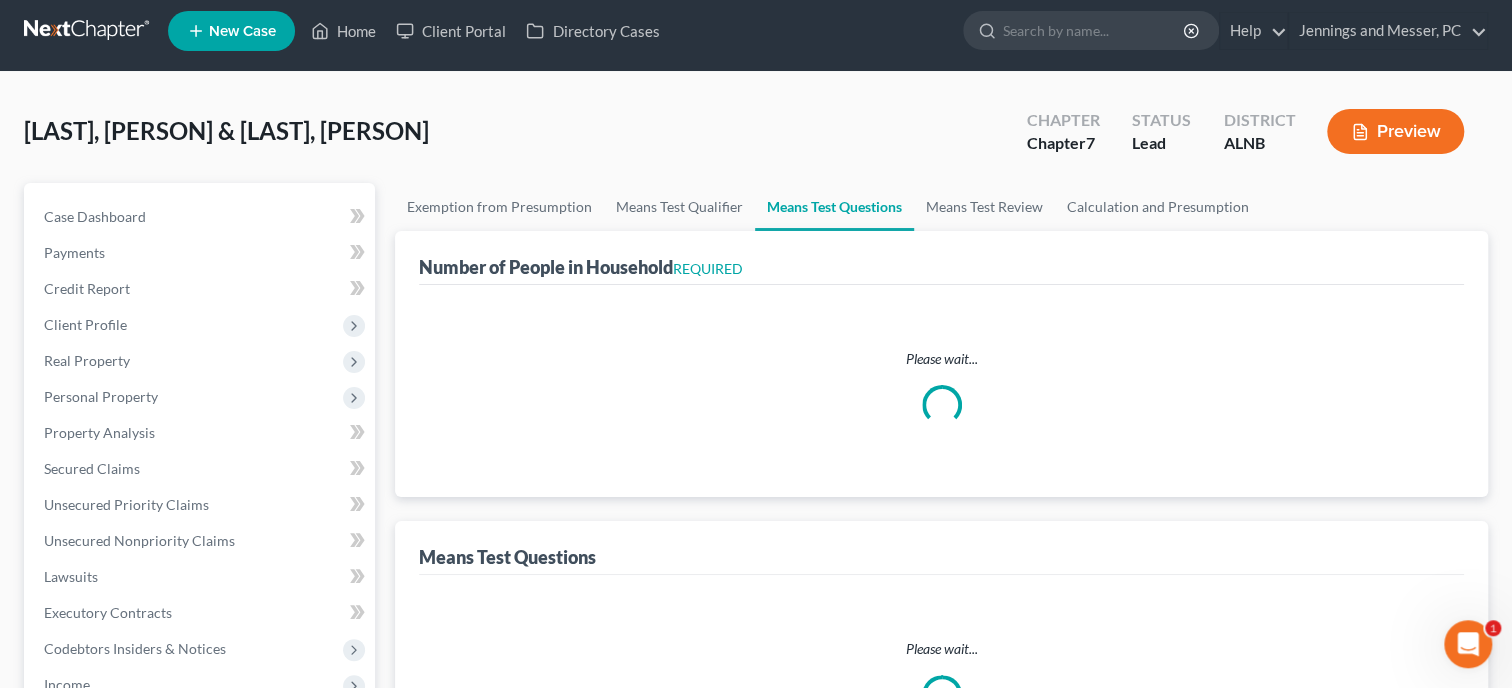 select on "60" 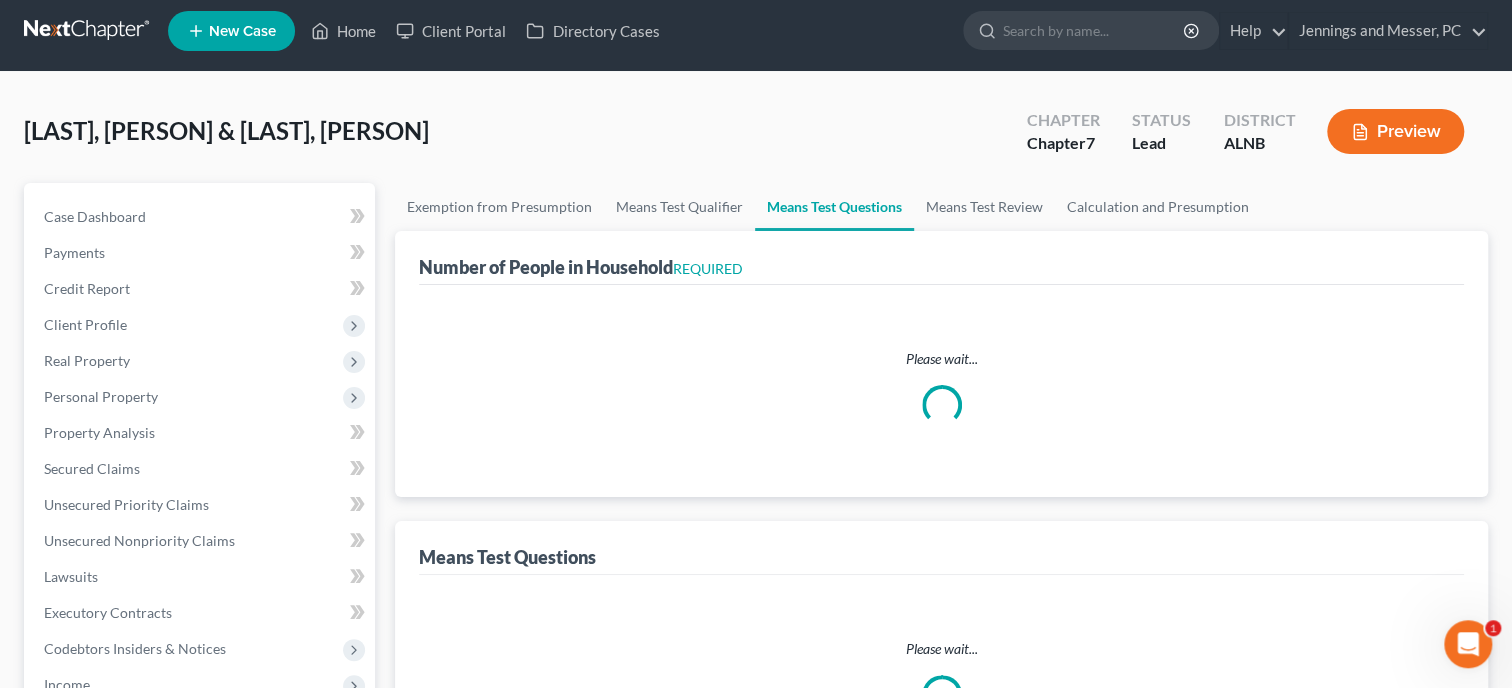 select on "1" 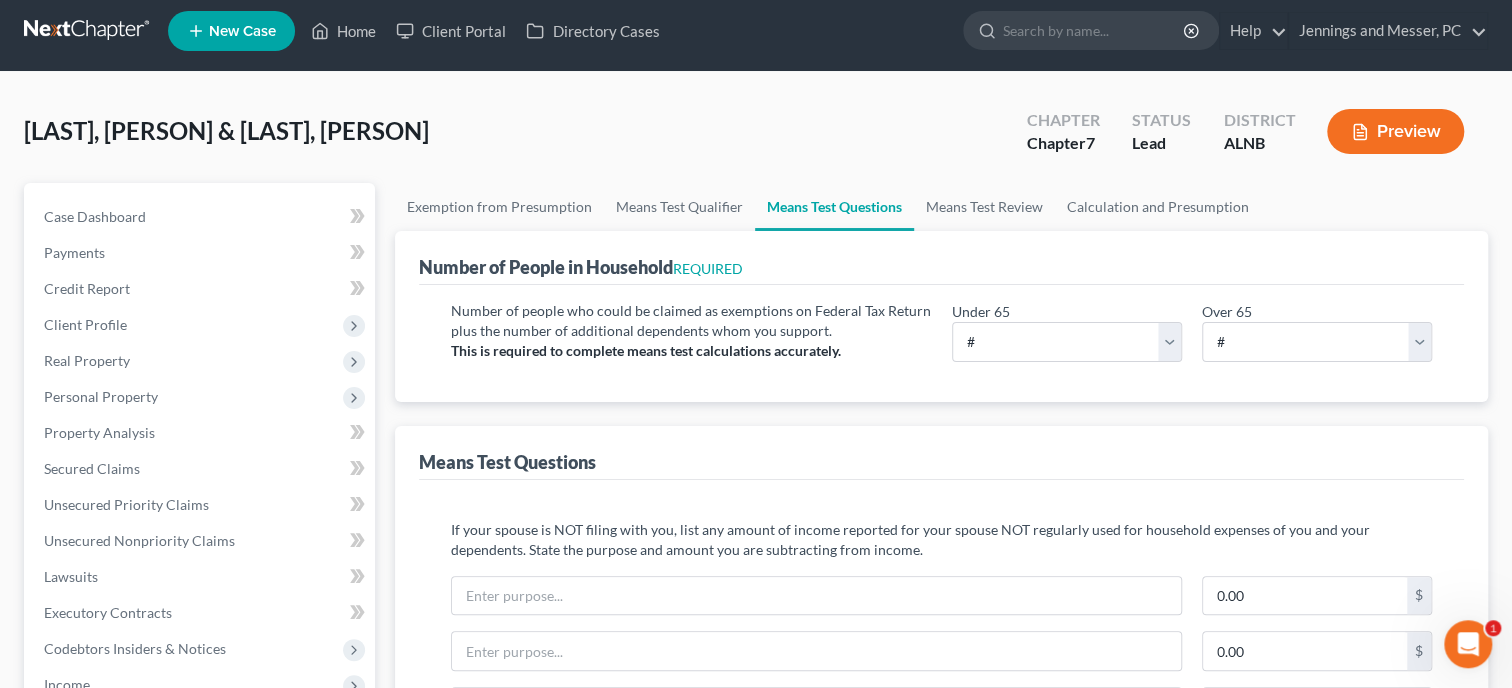 scroll, scrollTop: 0, scrollLeft: 0, axis: both 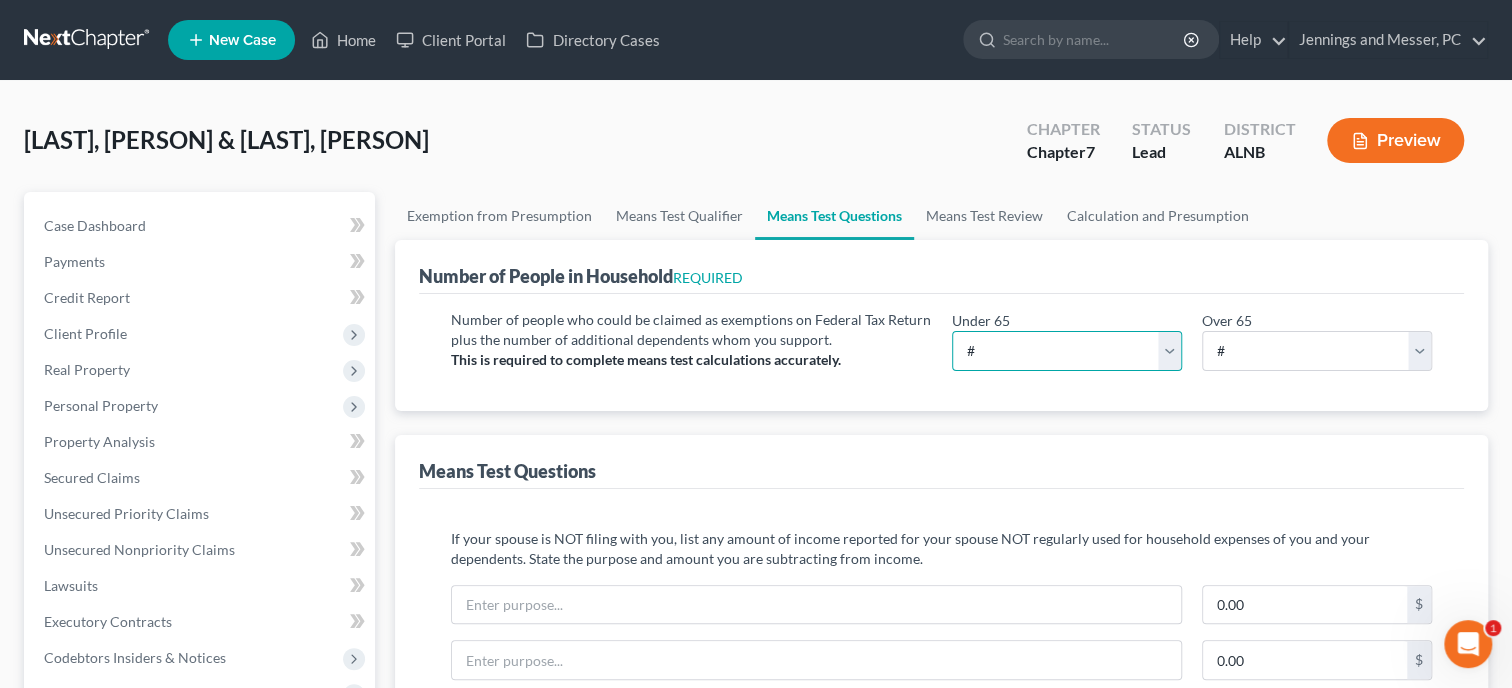 click on "# 0 1 2 3 4 5 6 7 8 9 10" at bounding box center (1067, 351) 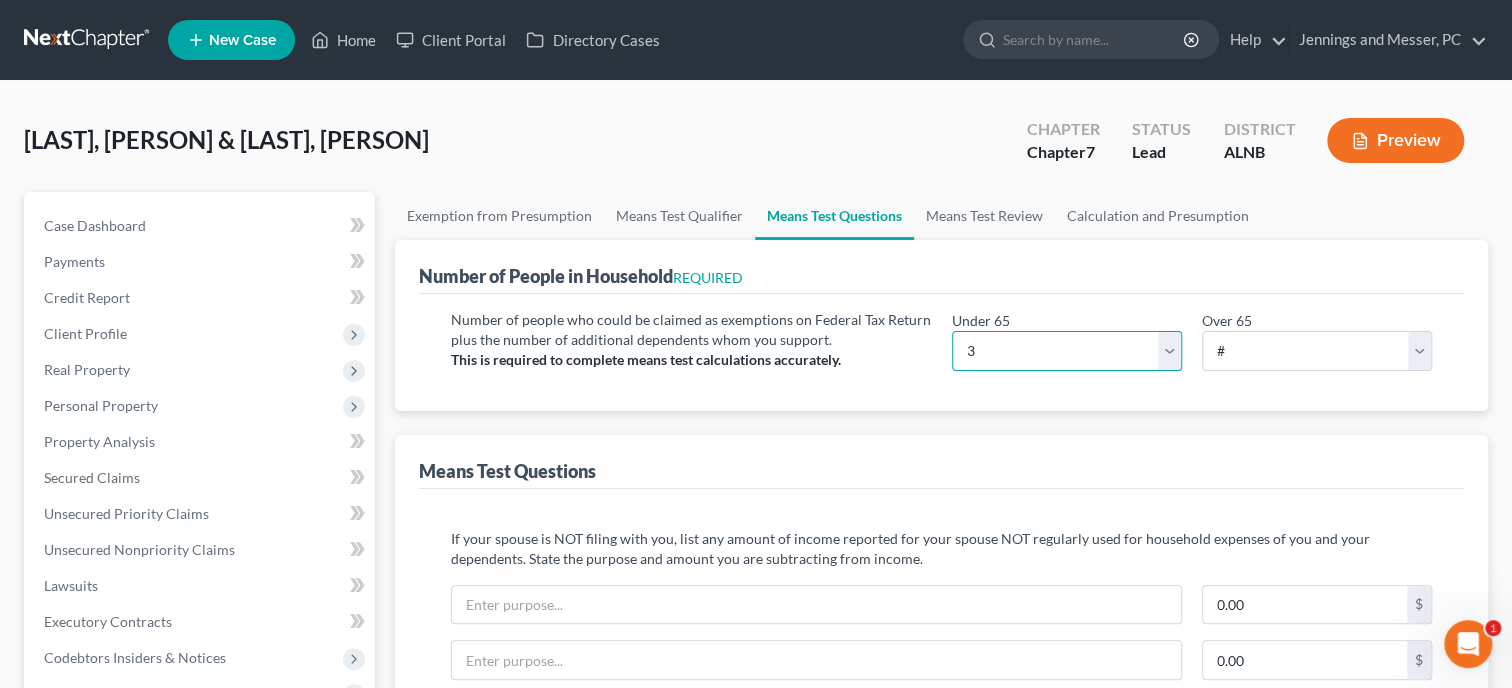 click on "3" at bounding box center (0, 0) 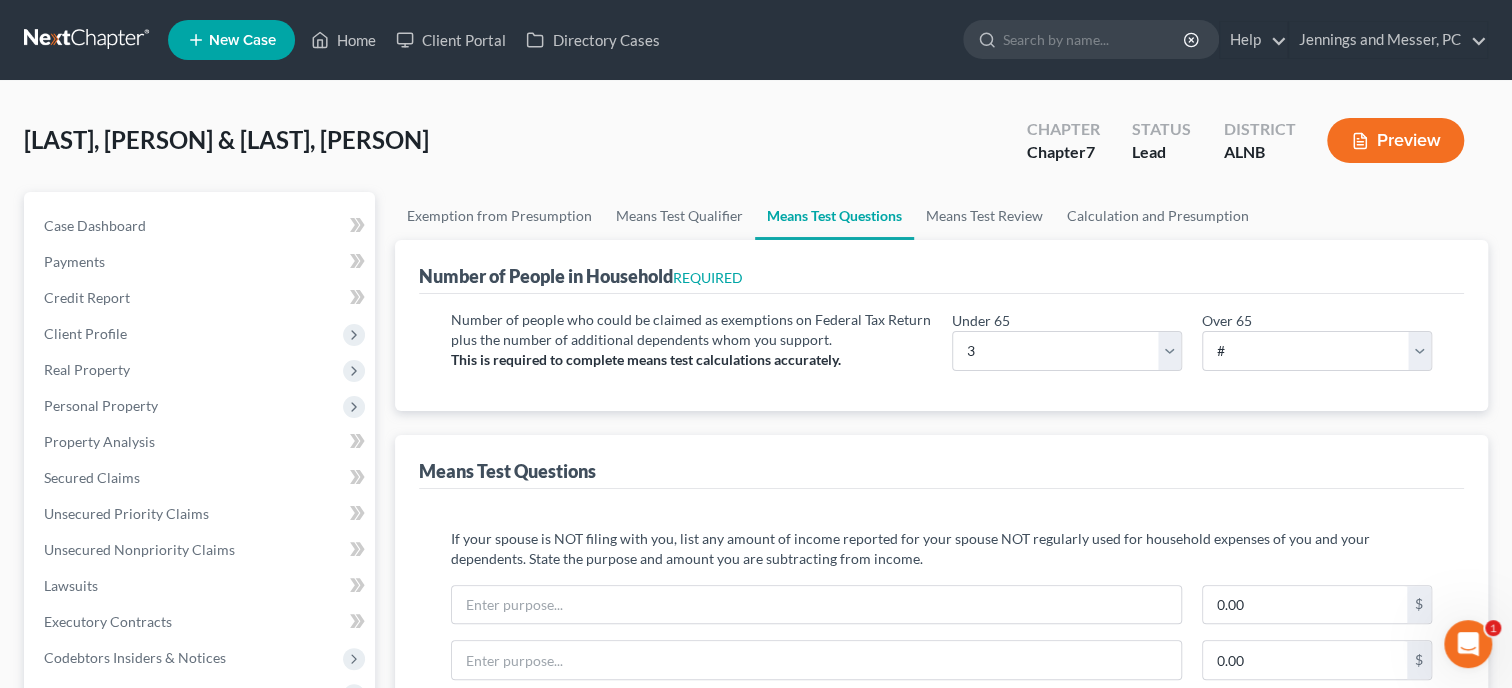 click on "Number of People in Household  REQUIRED
Number of people who could be claimed as exemptions on Federal Tax Return plus the number of additional dependents whom you support. This is required to complete means test calculations accurately. Under 65 # 0 1 2 3 4 5 6 7 8 9 10 Over 65 # 0 1 2 3 4 5 6 7 8 9 10
Means Test Questions
If your spouse is NOT filing with you, list any amount of income reported for your spouse NOT regularly used for household expenses of you and your dependents. State the purpose and amount you are subtracting from income. 0.00 $ 0.00 $ 0.00 $ If you claim that the US Trustee Program's division of the IRS Local Standard for housing is incorrect and affects the calculation of your monthly expenses, fill in explanation and any additional amount you claim. 0.00 $ Housing Local Standard Override to $0 Vehicles  Select 0 1 2 3 4 5 Add additional deduction Health savings account expenses 0 $ Override Health insurance 700.98 $ Override Disability insurance 0.00 $ Yes No  700.98 $" at bounding box center (941, 1731) 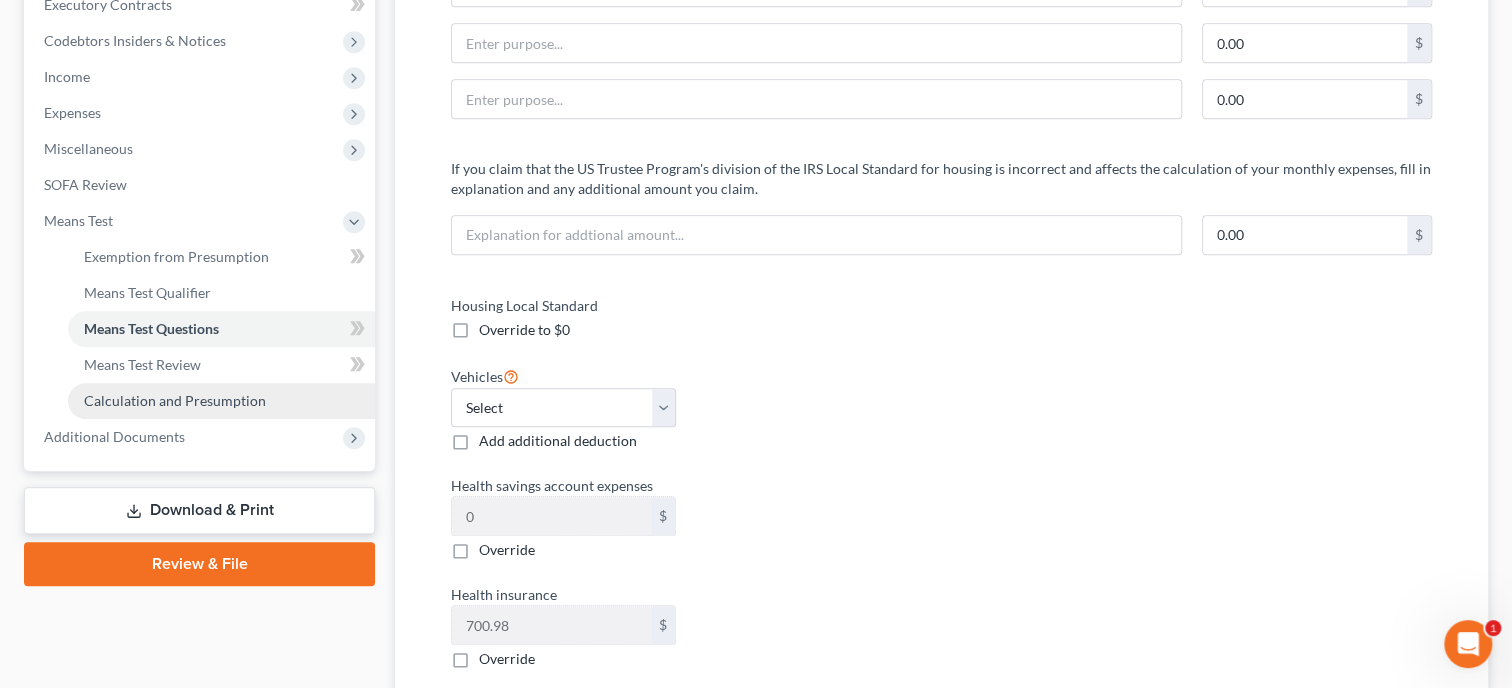 scroll, scrollTop: 205, scrollLeft: 0, axis: vertical 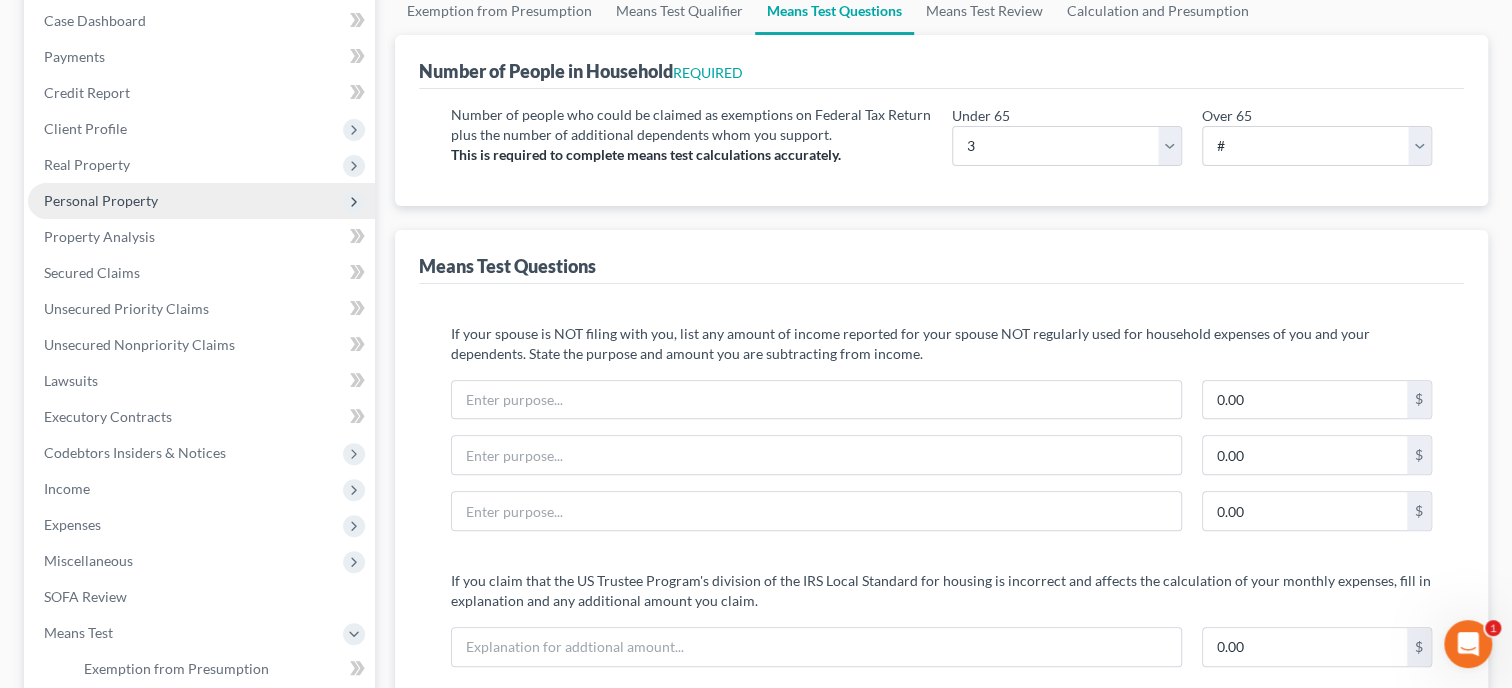 click on "Personal Property" at bounding box center [101, 200] 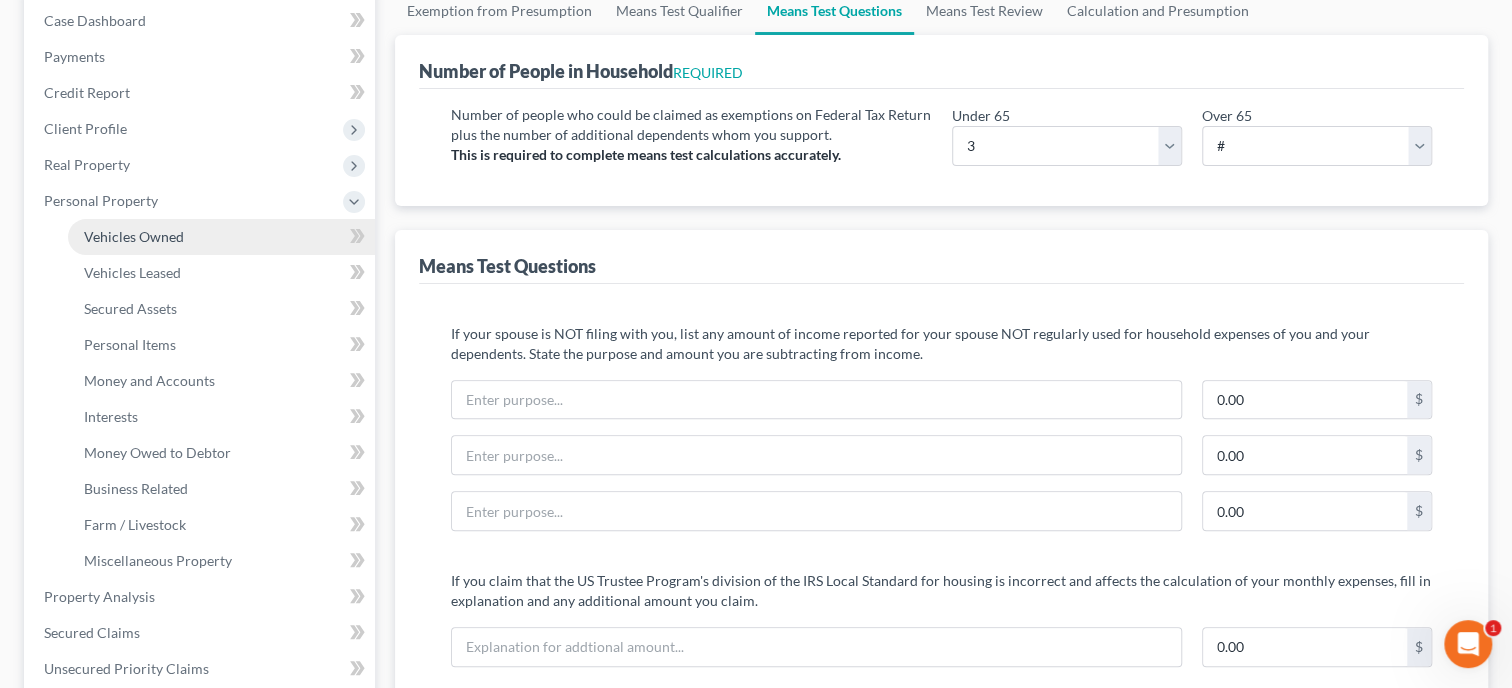 click on "Vehicles Owned" at bounding box center [134, 236] 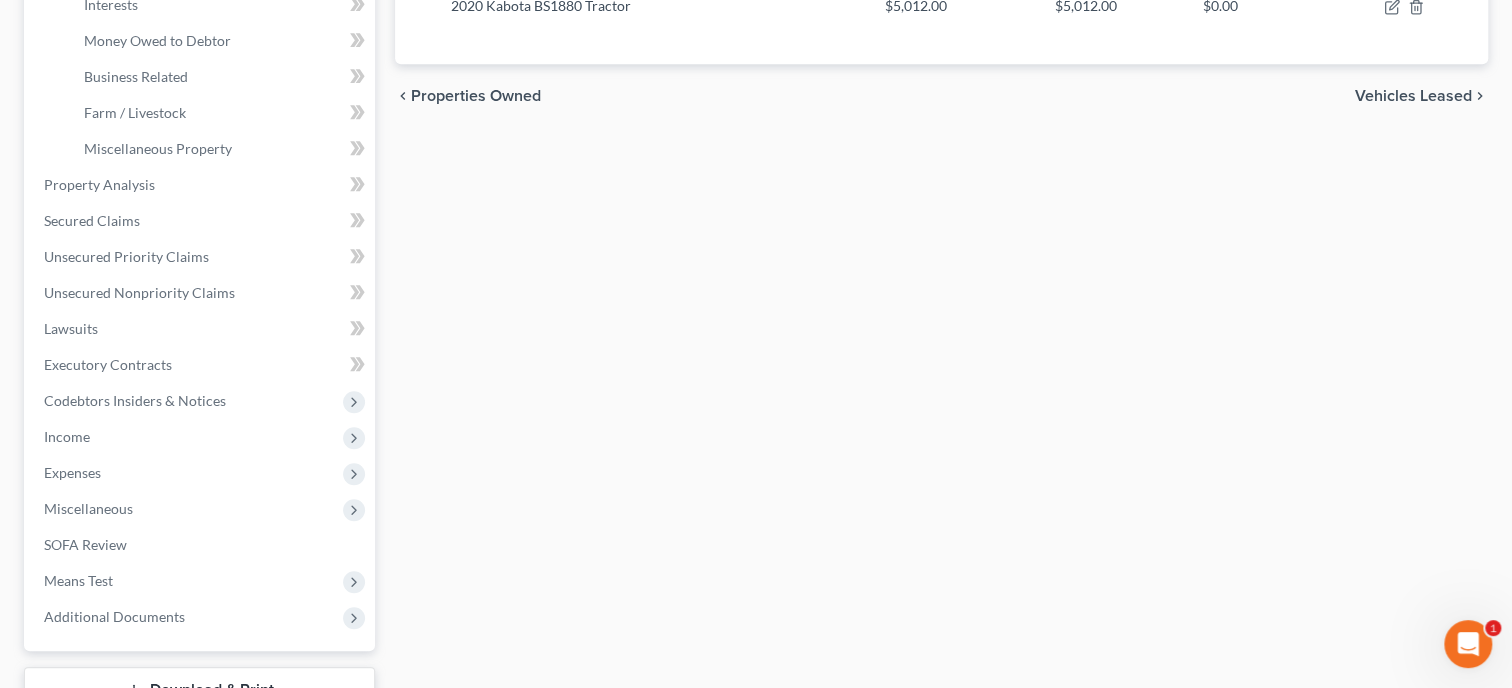 scroll, scrollTop: 720, scrollLeft: 0, axis: vertical 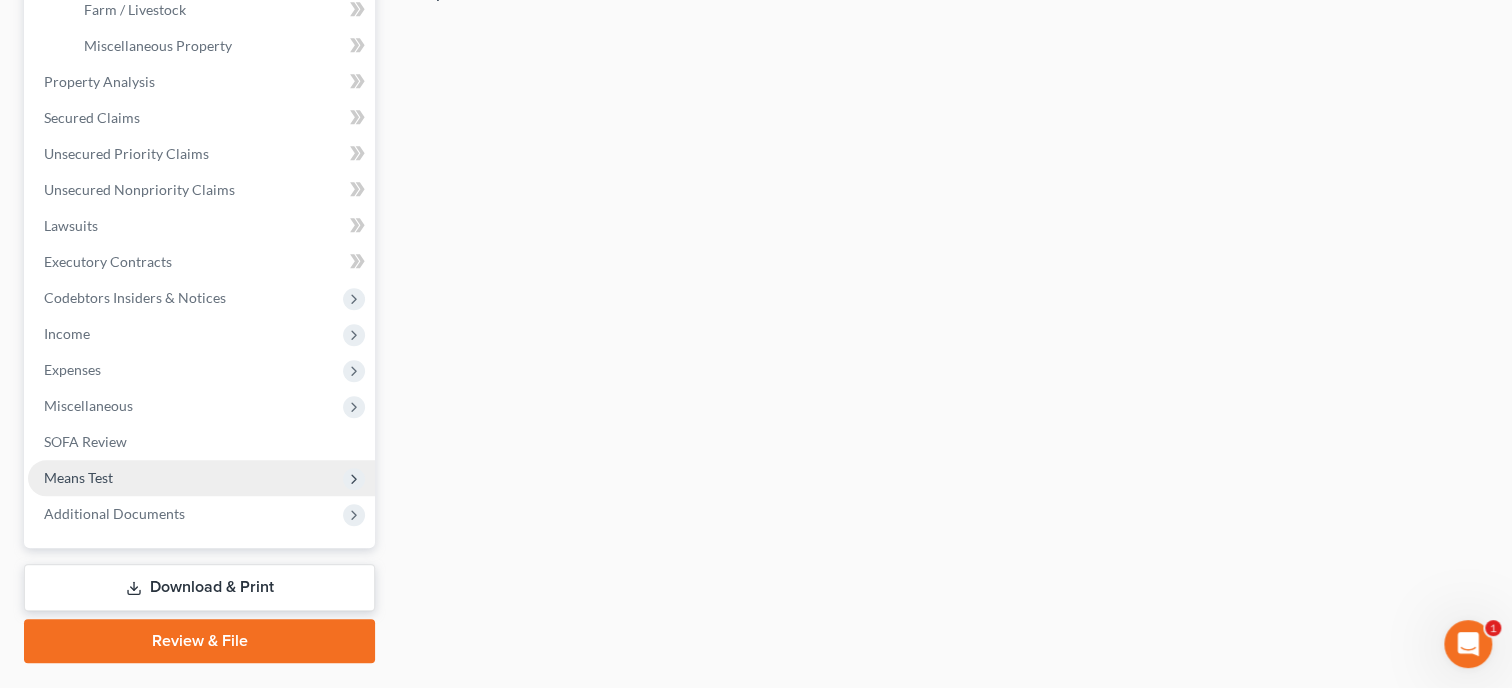 click on "Means Test" at bounding box center (201, 478) 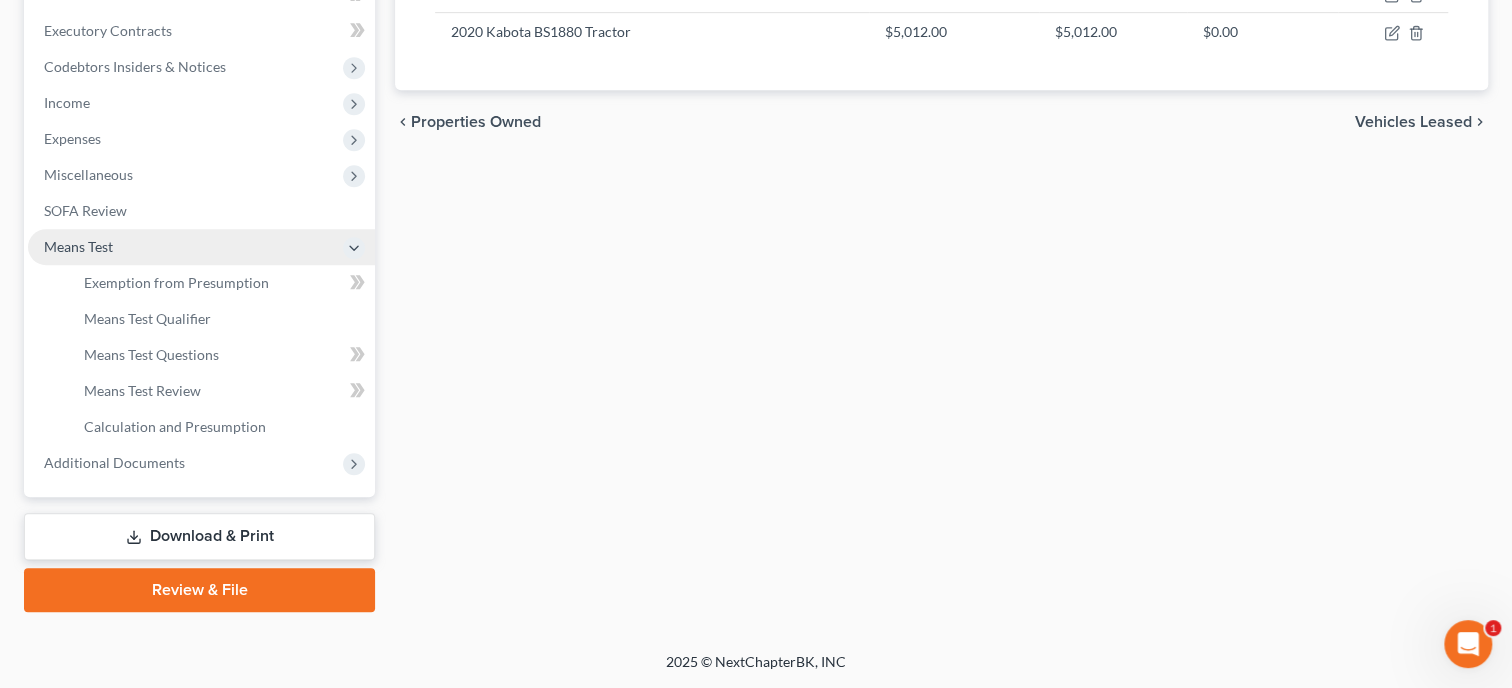 scroll, scrollTop: 588, scrollLeft: 0, axis: vertical 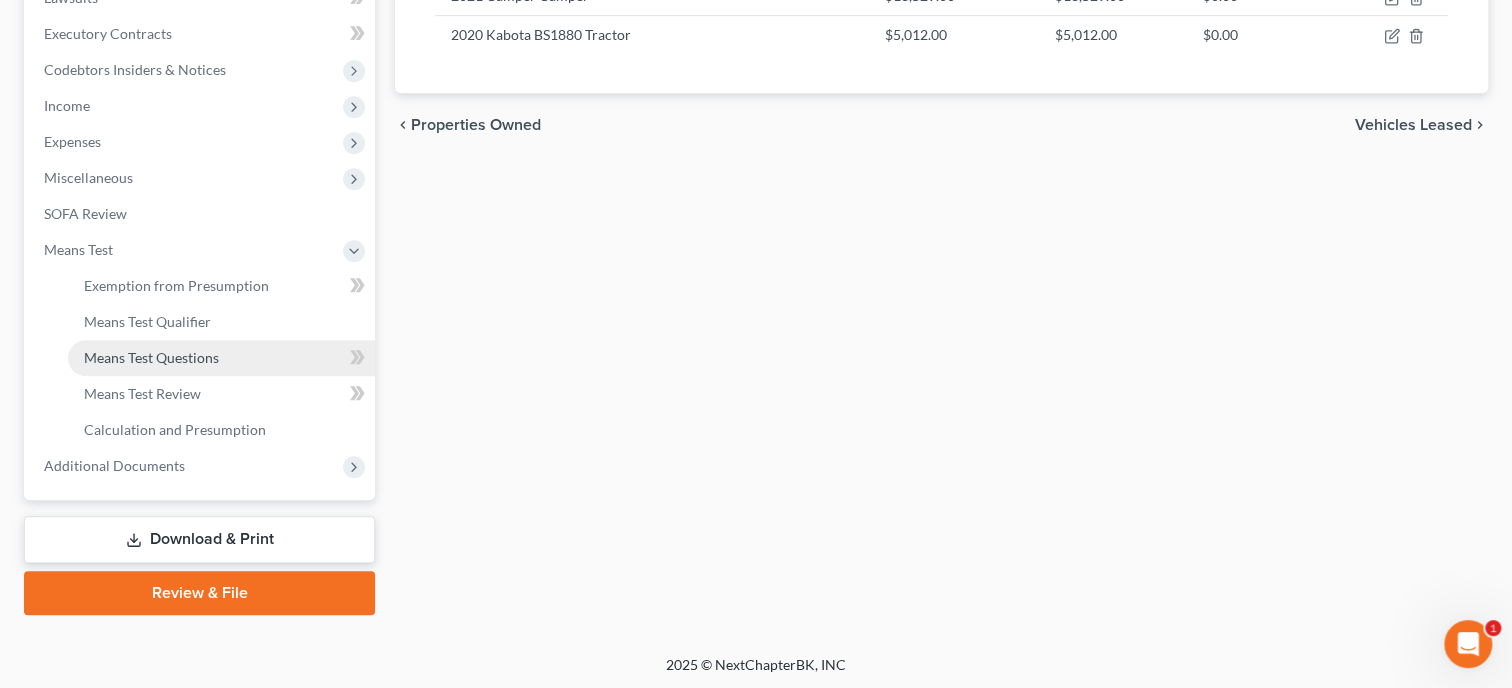 click on "Means Test Questions" at bounding box center (221, 358) 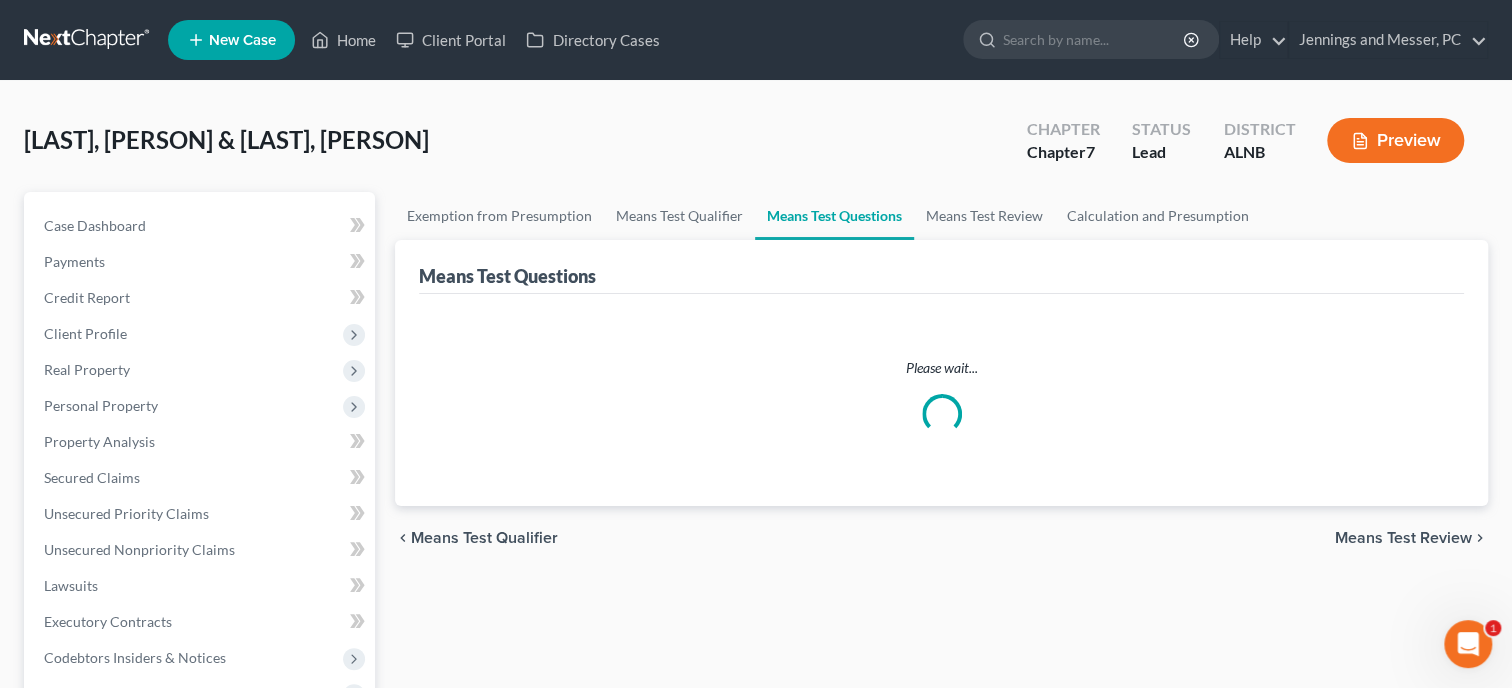 scroll, scrollTop: 0, scrollLeft: 0, axis: both 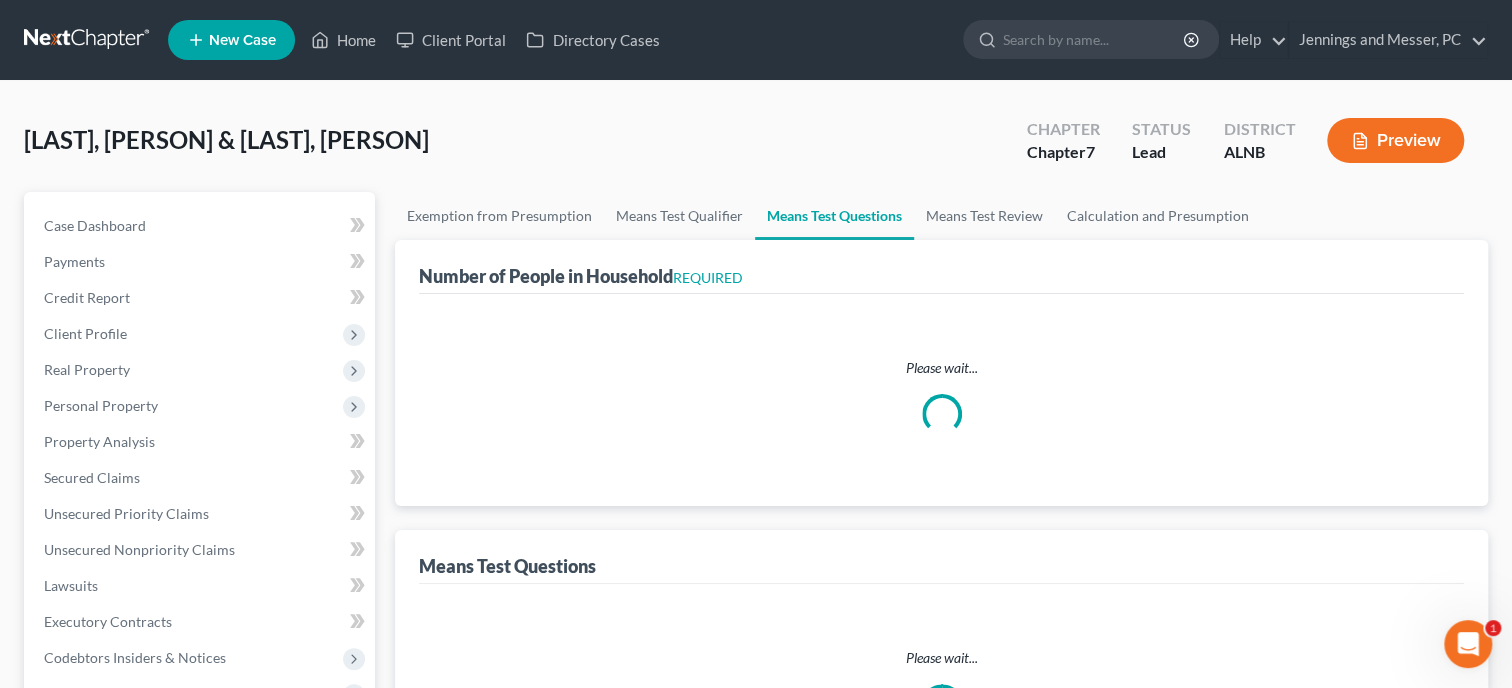 select on "60" 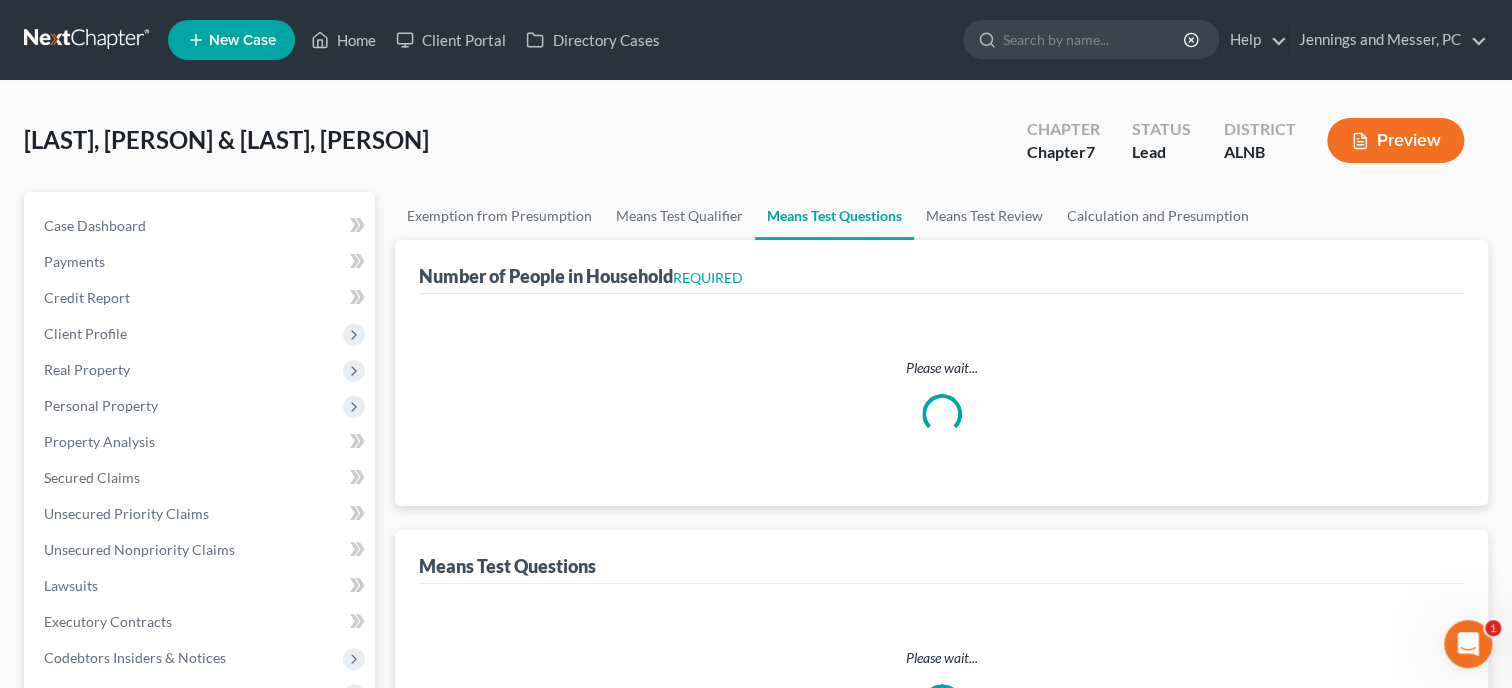 select on "1" 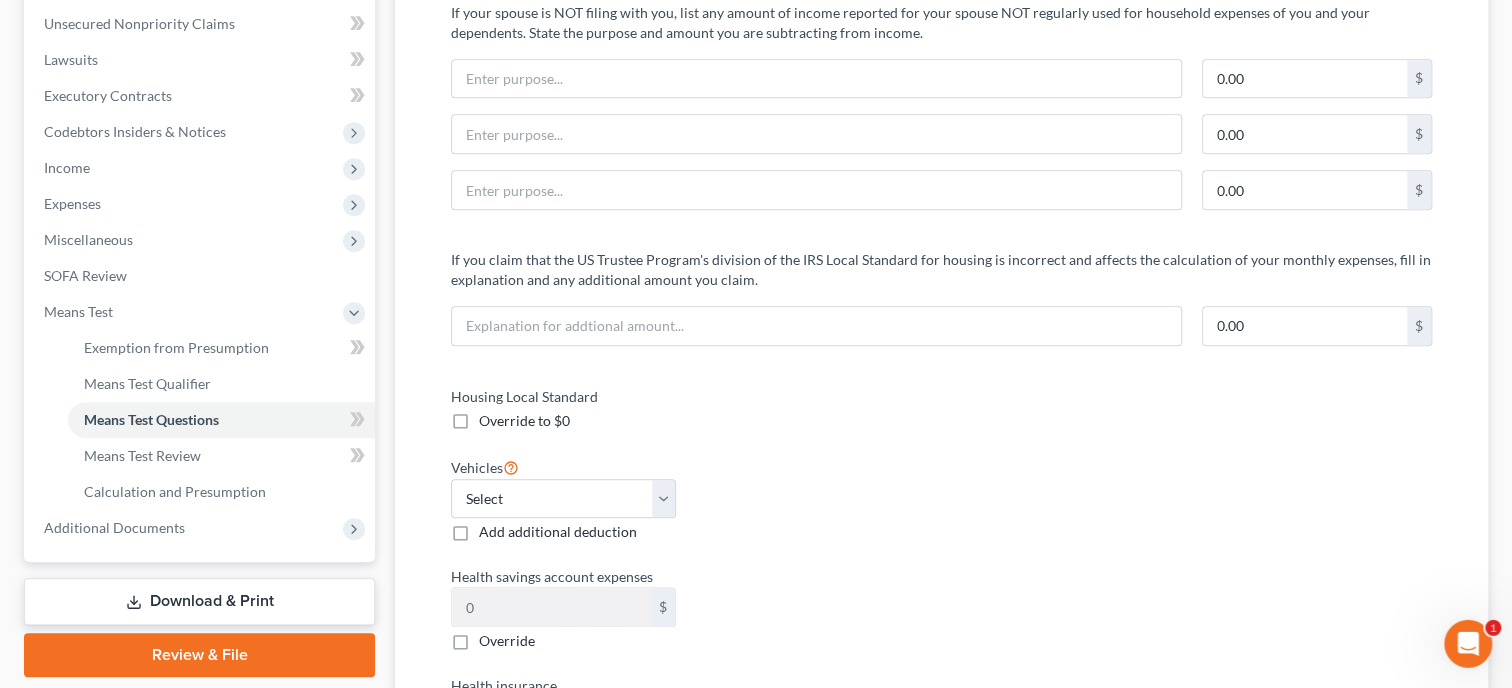 scroll, scrollTop: 617, scrollLeft: 0, axis: vertical 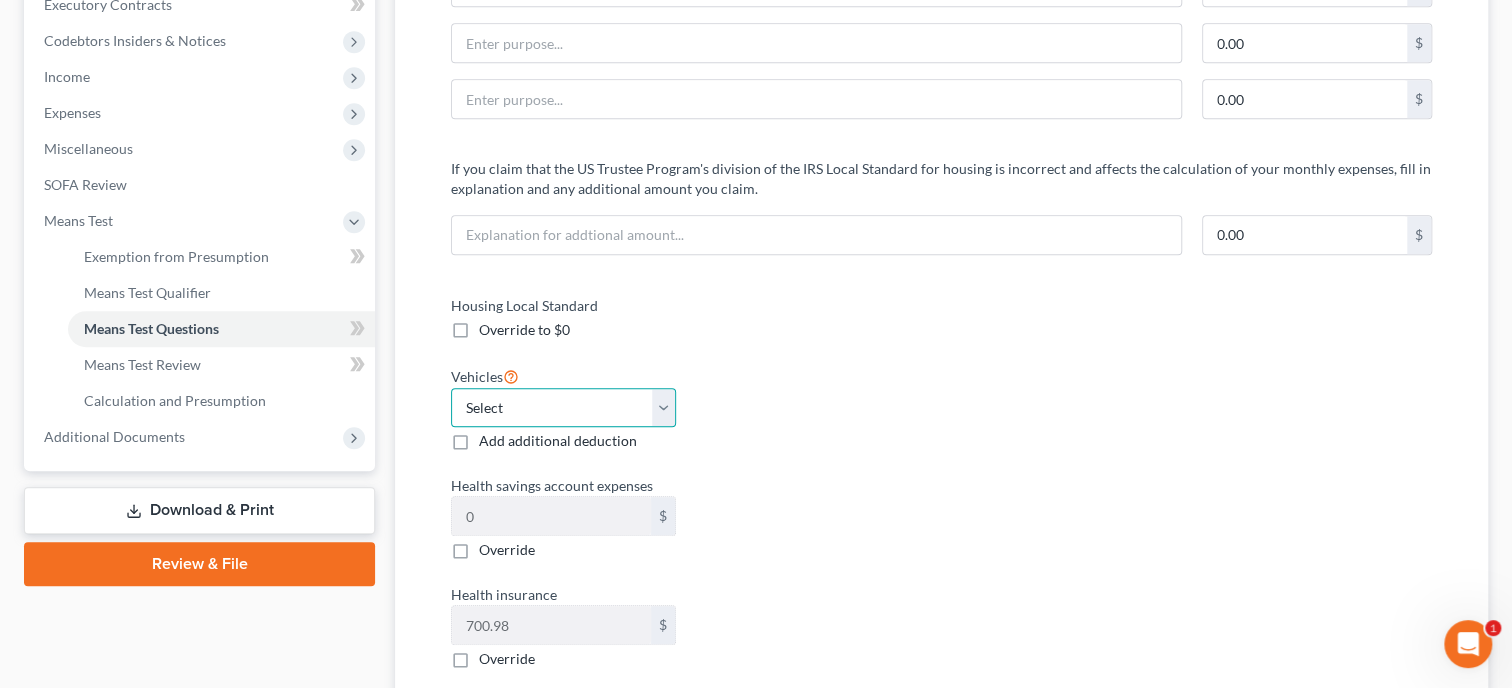 select on "3" 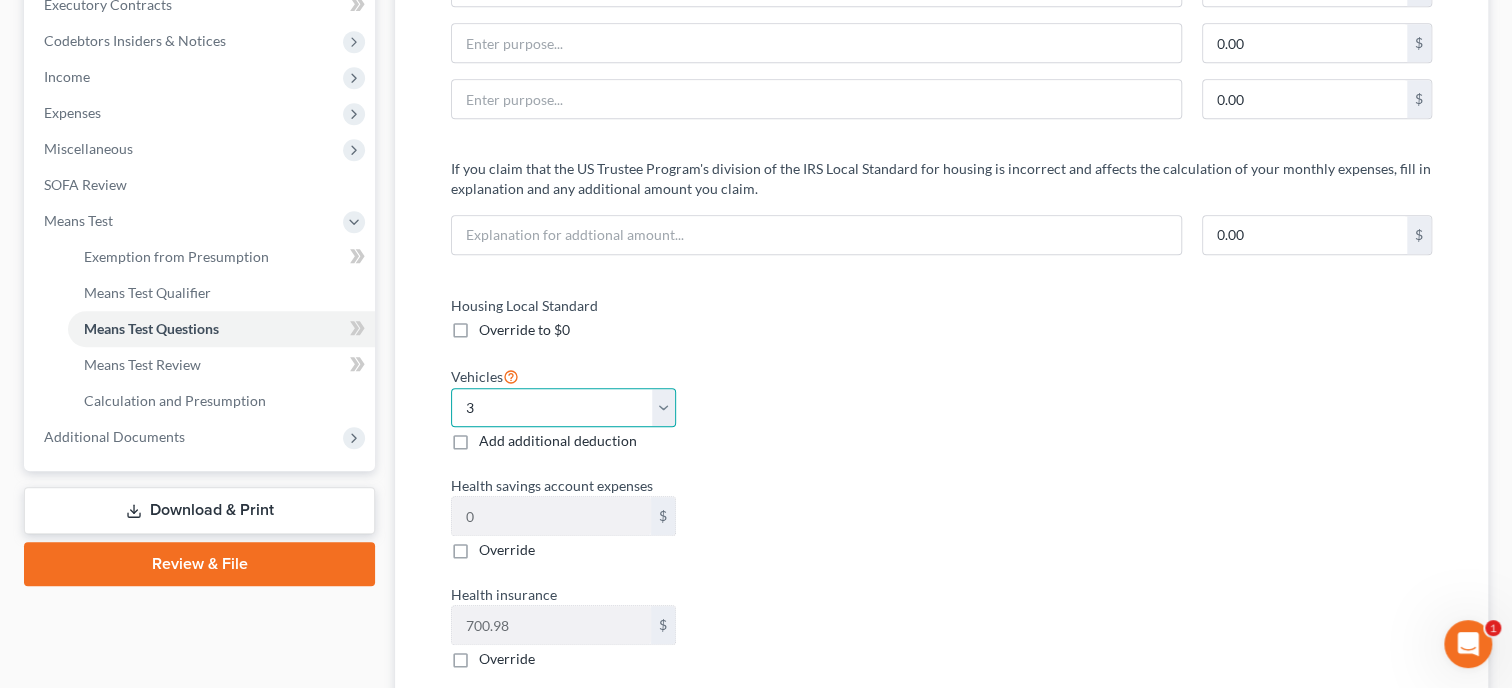 click on "3" at bounding box center [0, 0] 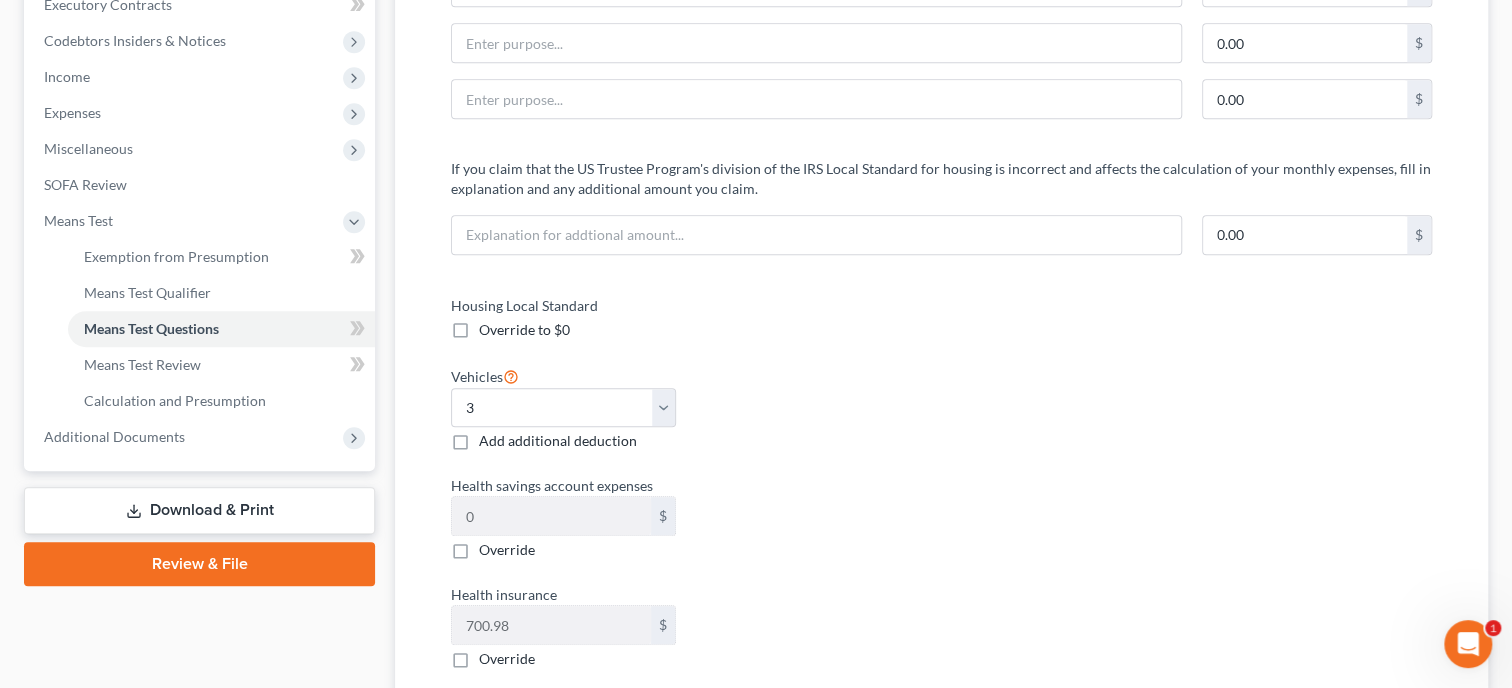 click on "Vehicles  Select 0 1 2 3 4 5 Add additional deduction" at bounding box center [686, 408] 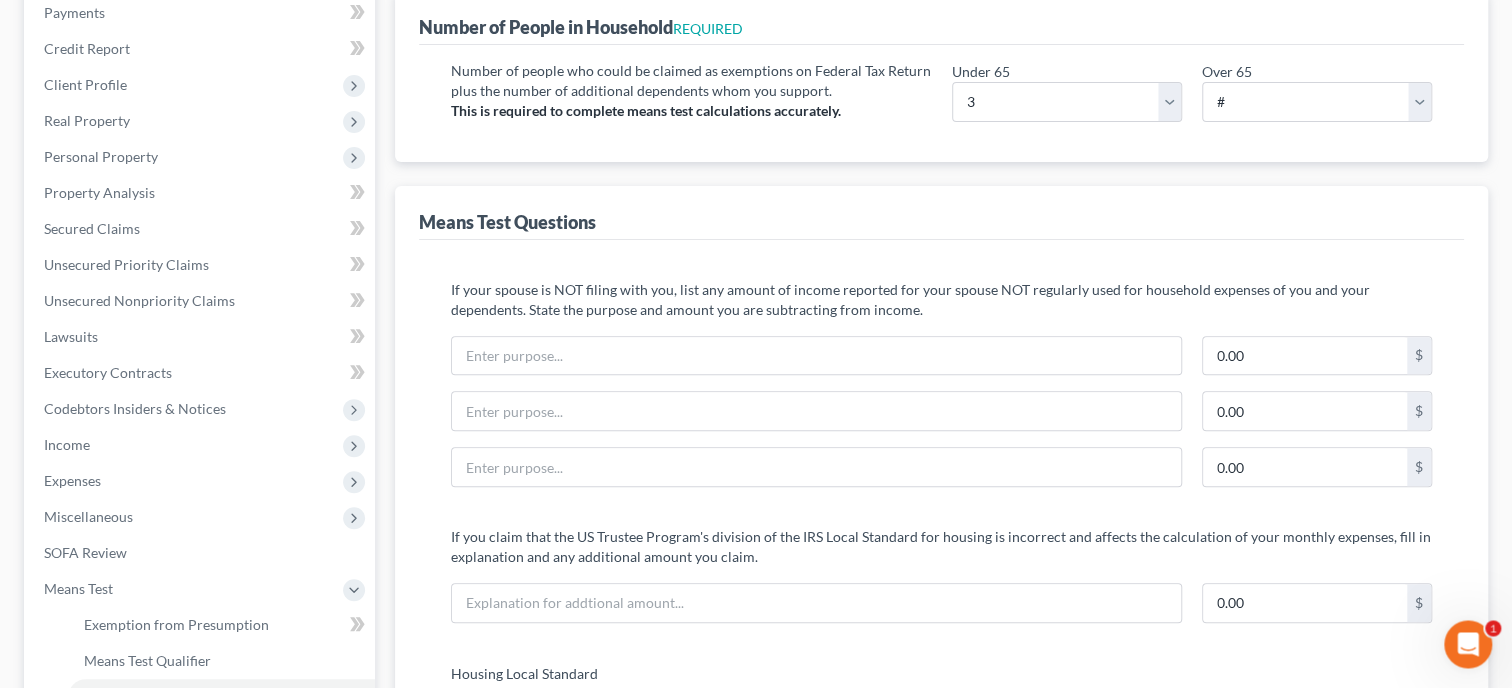 scroll, scrollTop: 205, scrollLeft: 0, axis: vertical 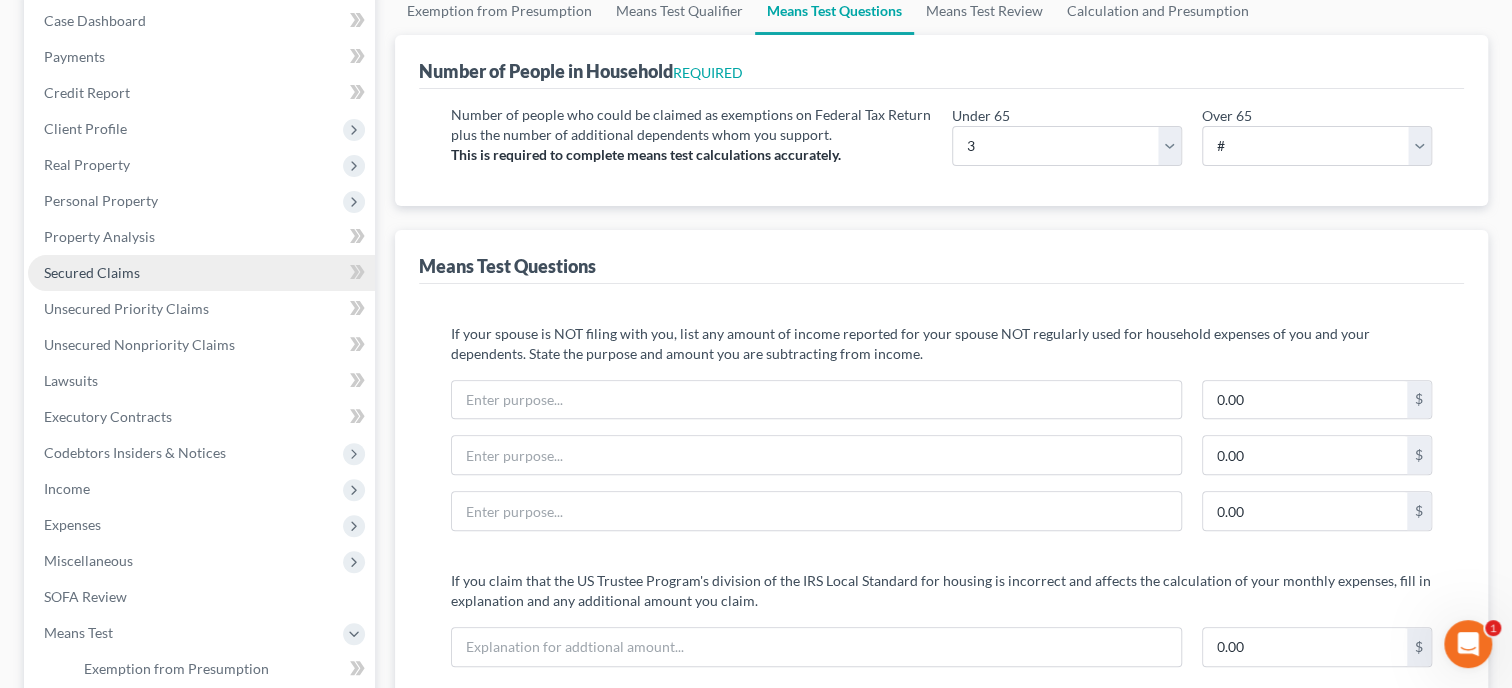 click on "Secured Claims" at bounding box center [92, 272] 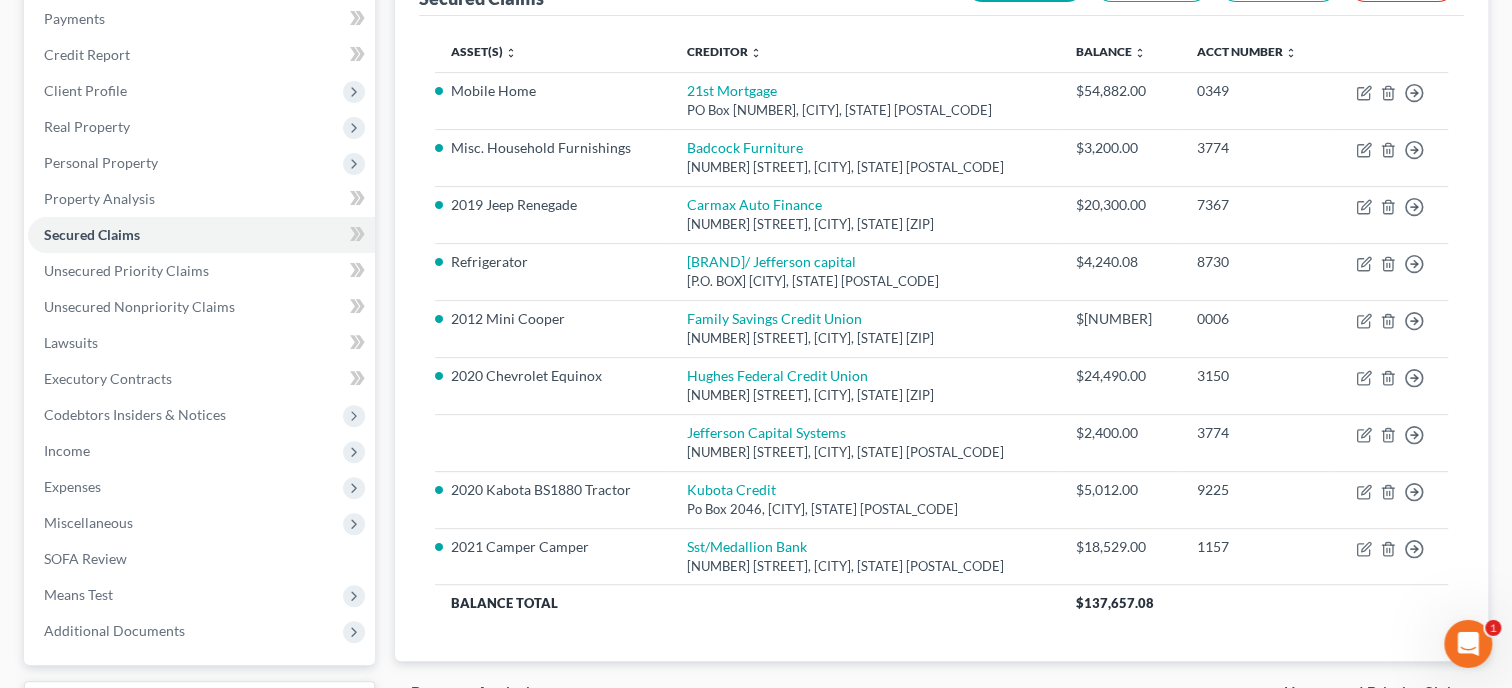 scroll, scrollTop: 308, scrollLeft: 0, axis: vertical 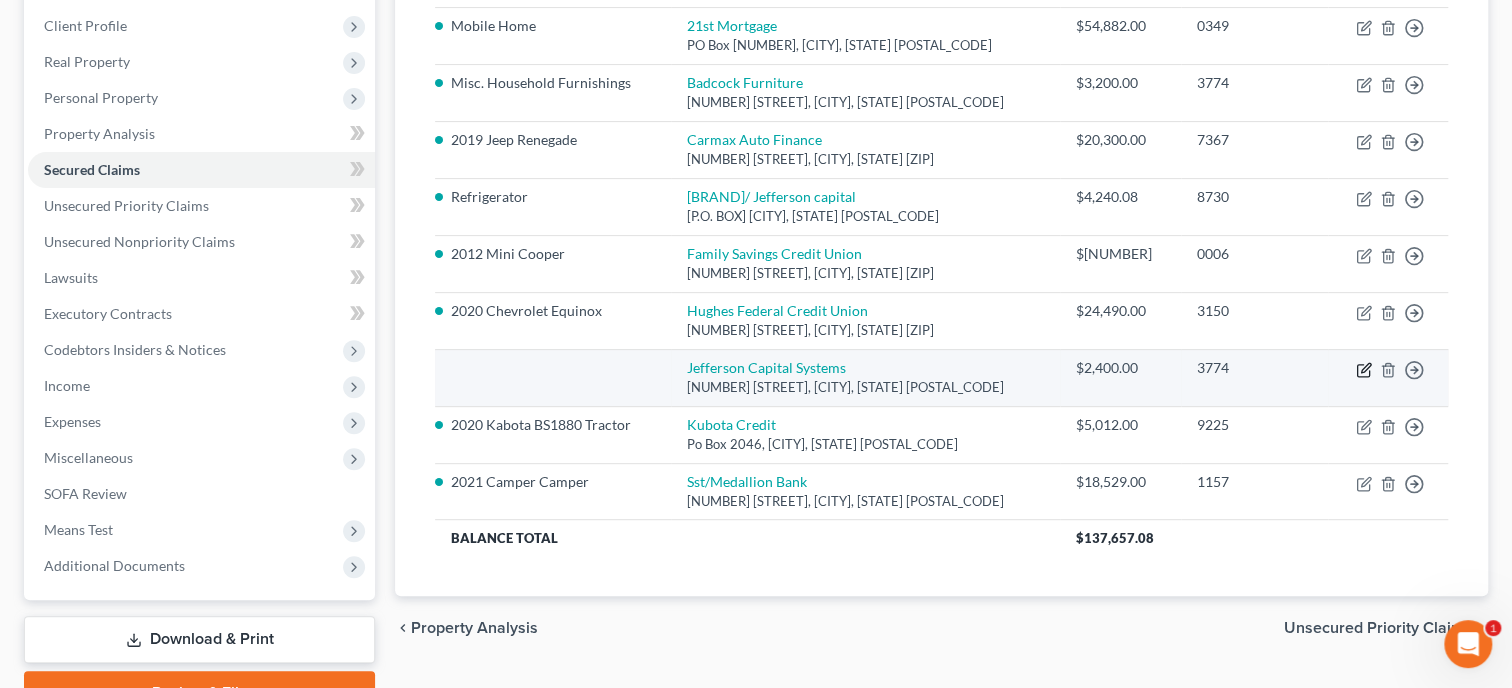 click 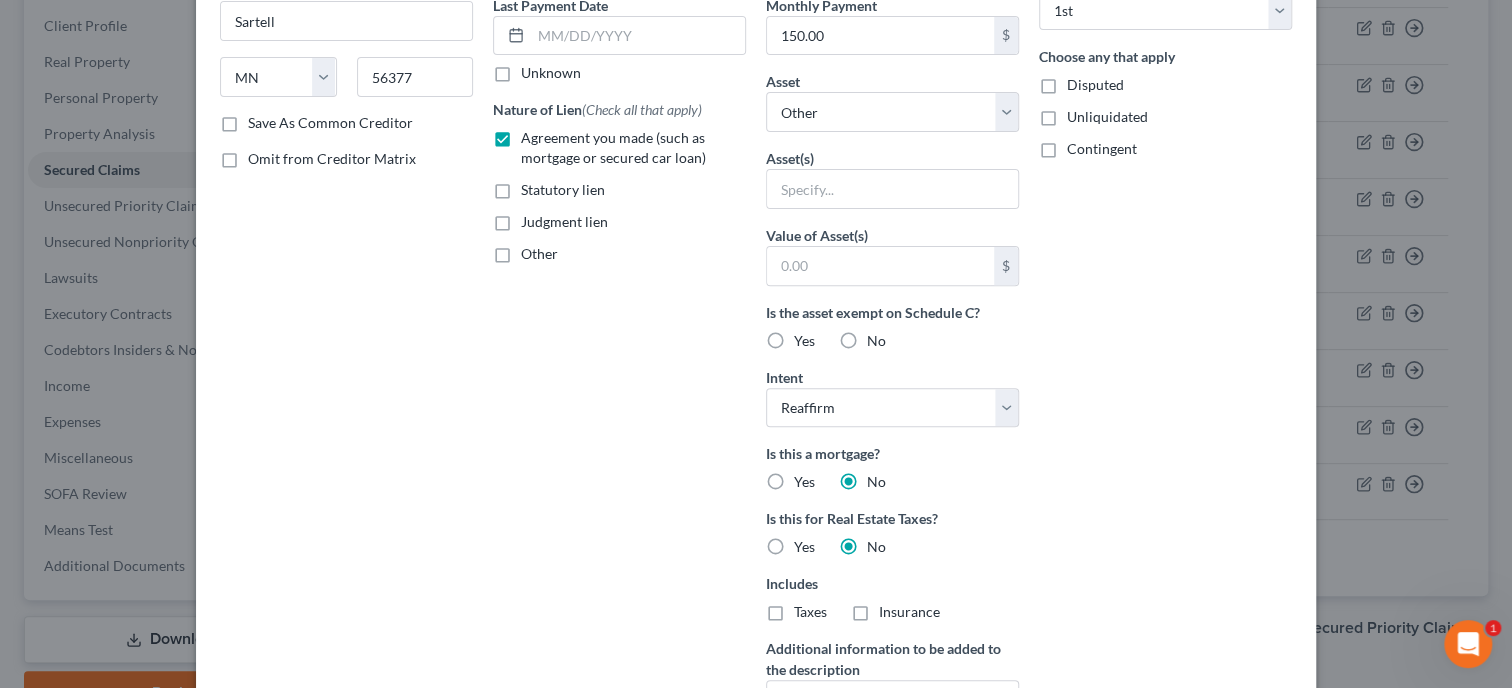 scroll, scrollTop: 439, scrollLeft: 0, axis: vertical 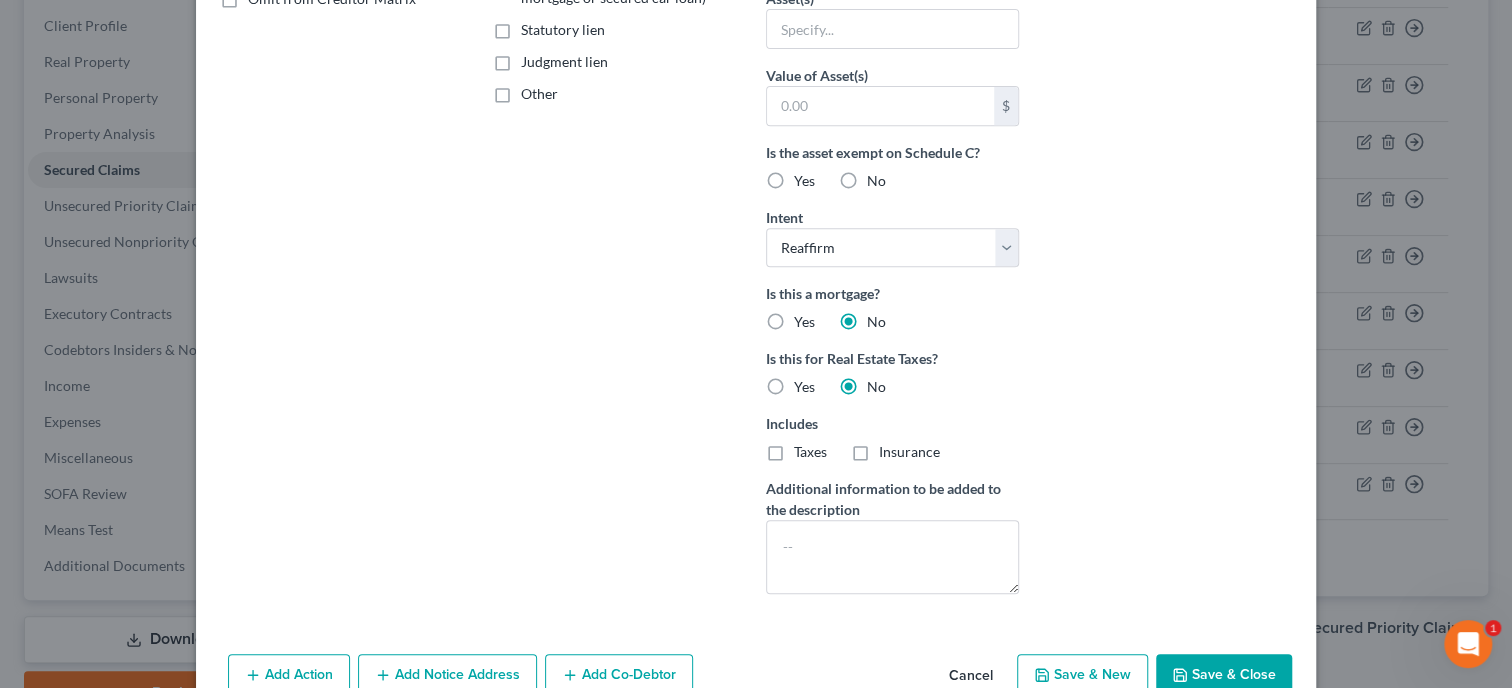 click on "Save & Close" at bounding box center (1224, 675) 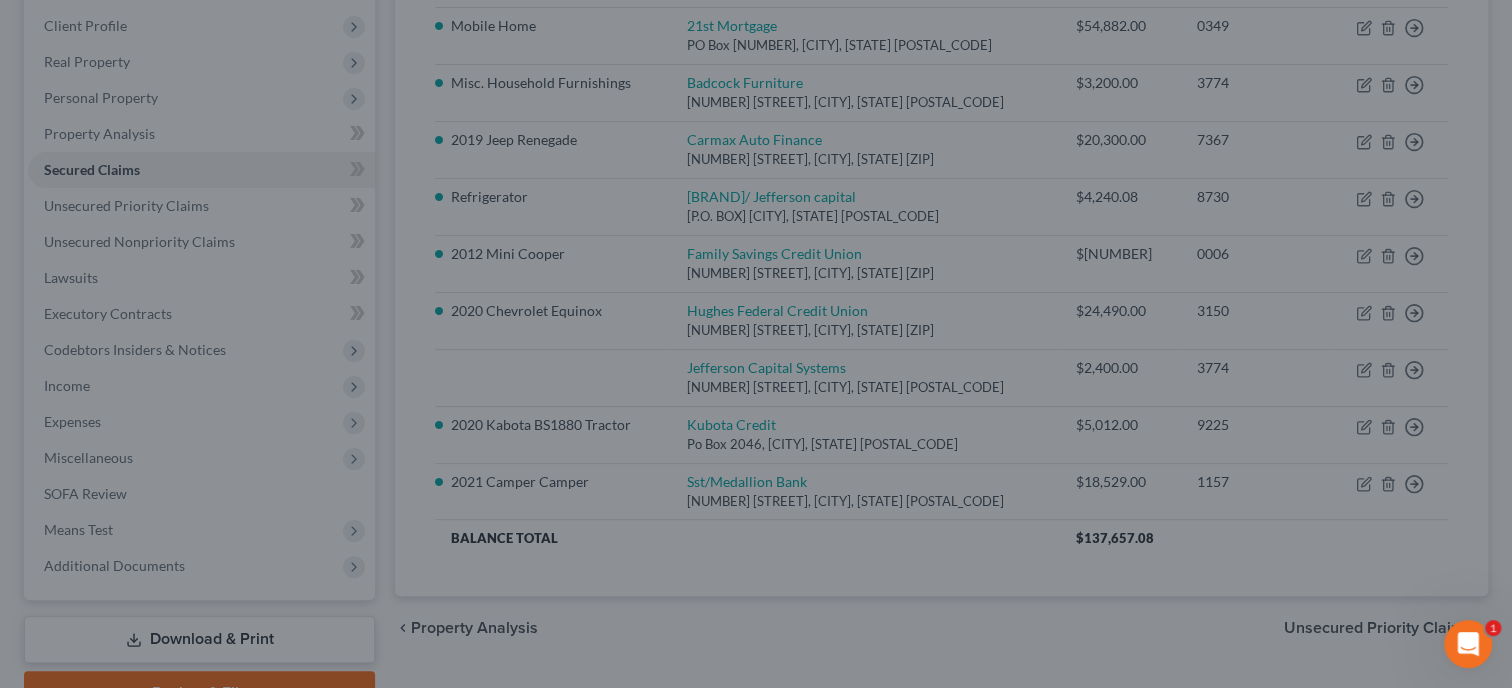 scroll, scrollTop: 0, scrollLeft: 0, axis: both 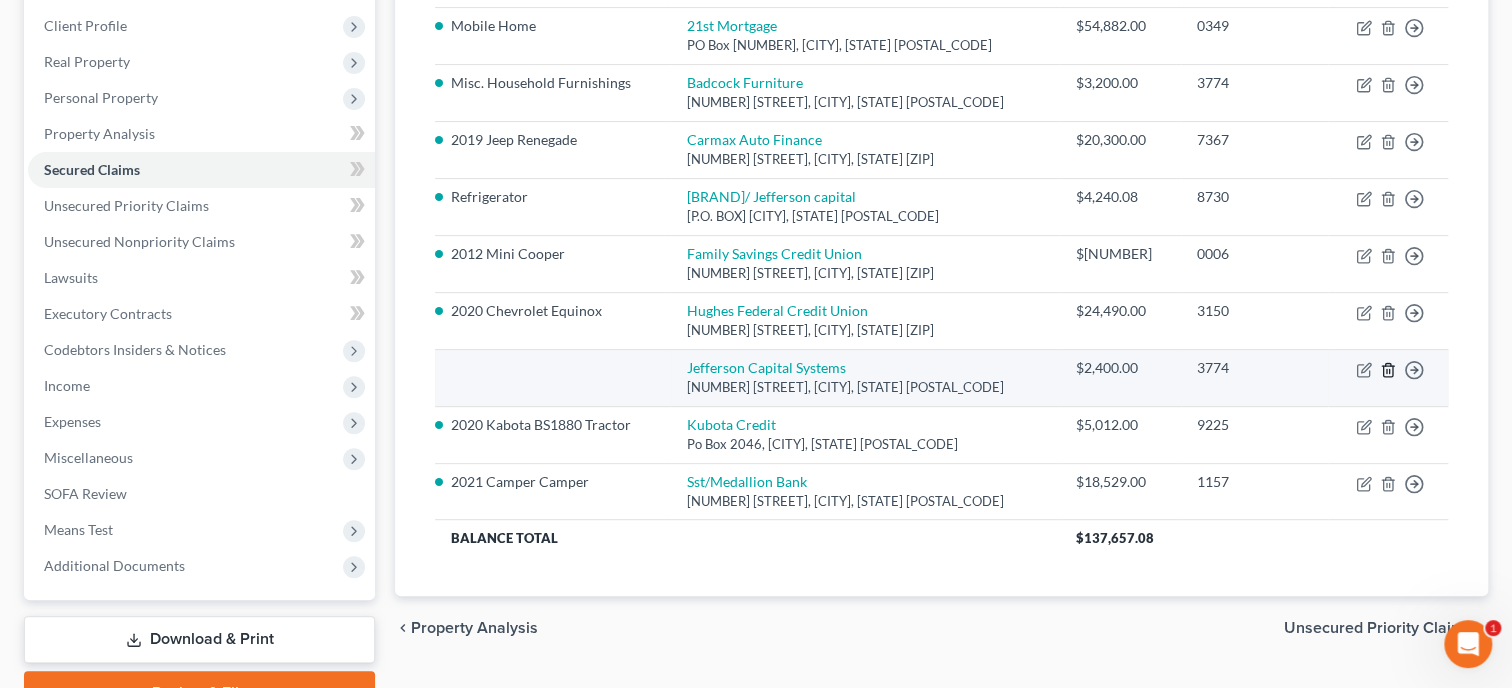 click 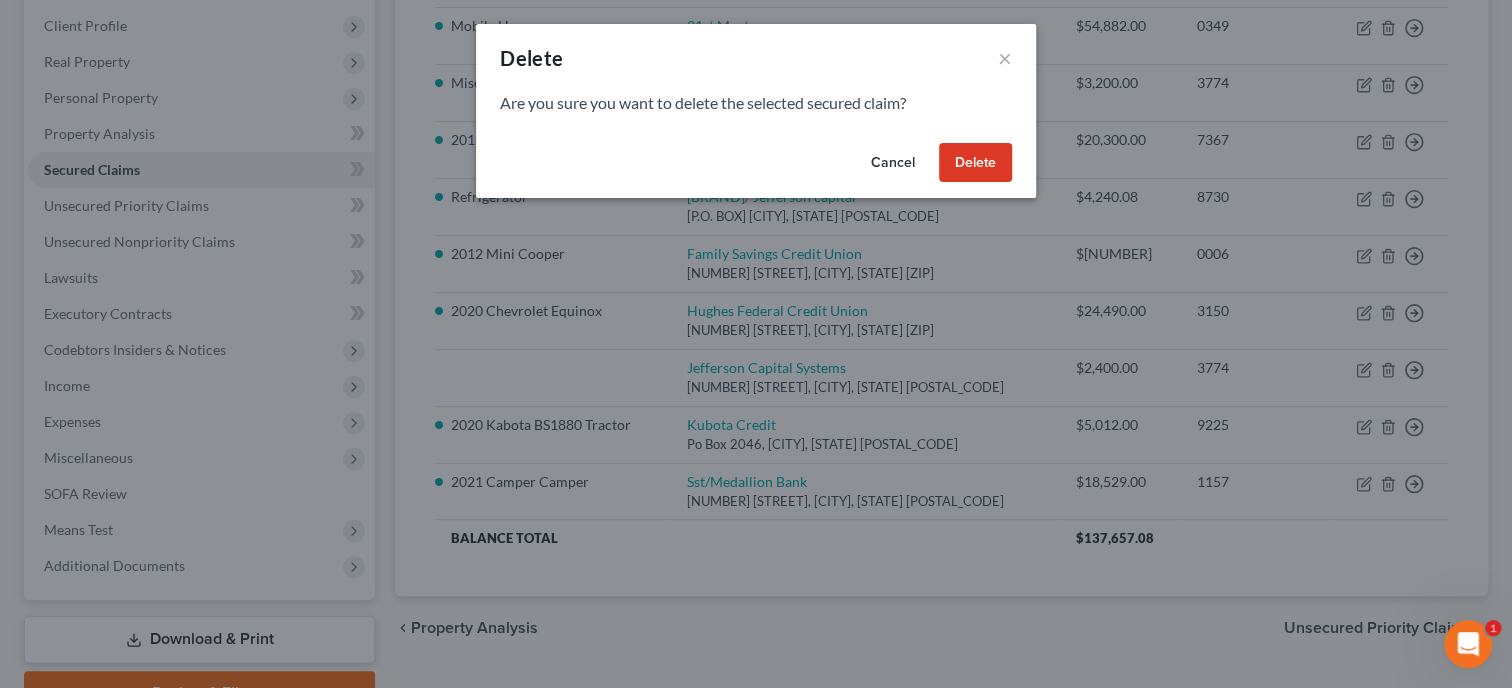click on "Delete" at bounding box center (975, 163) 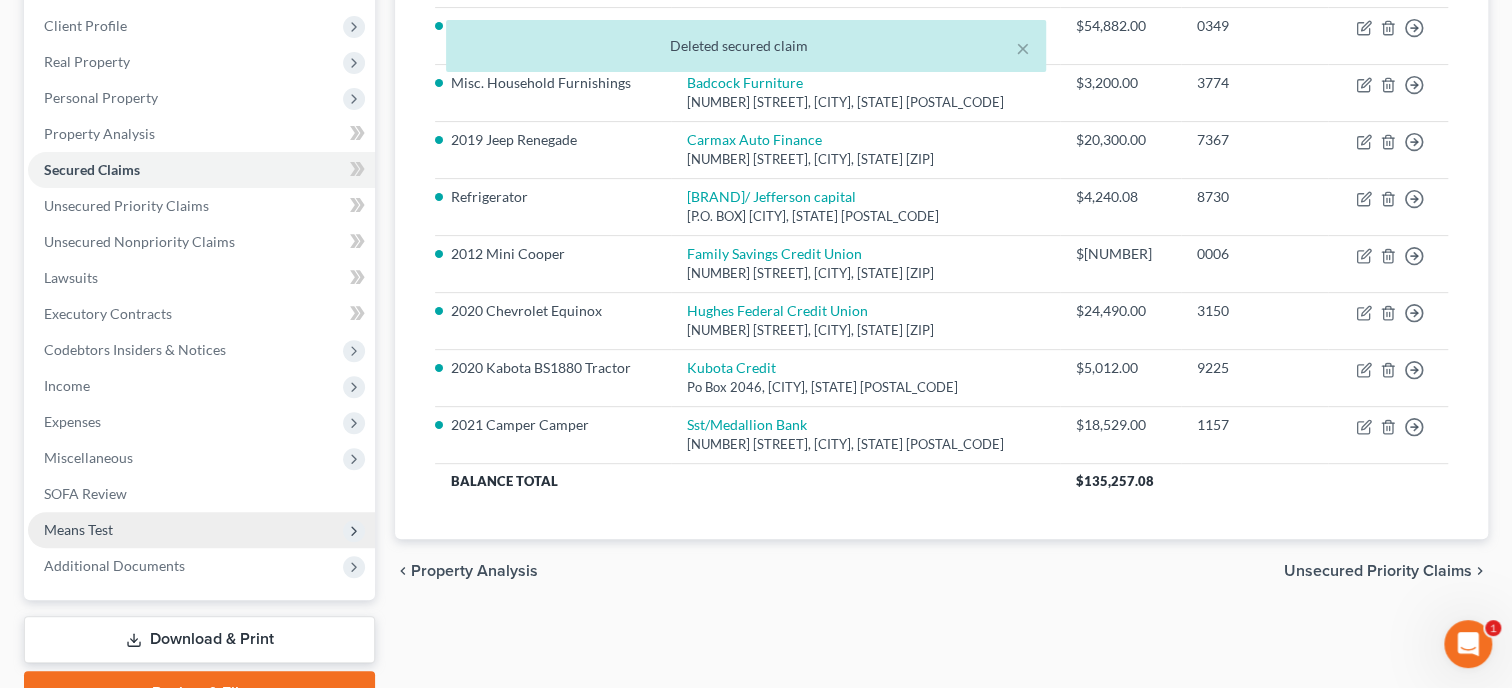 click on "Means Test" at bounding box center [201, 530] 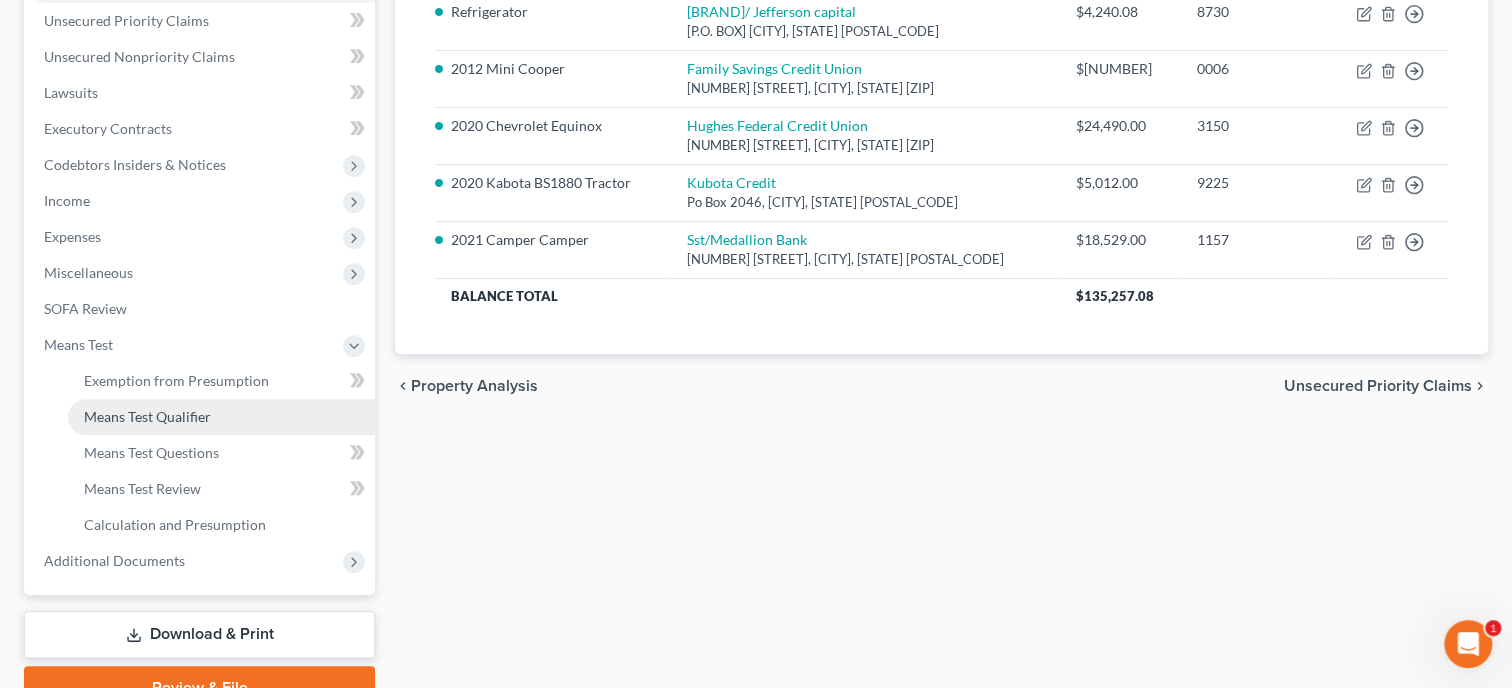 scroll, scrollTop: 514, scrollLeft: 0, axis: vertical 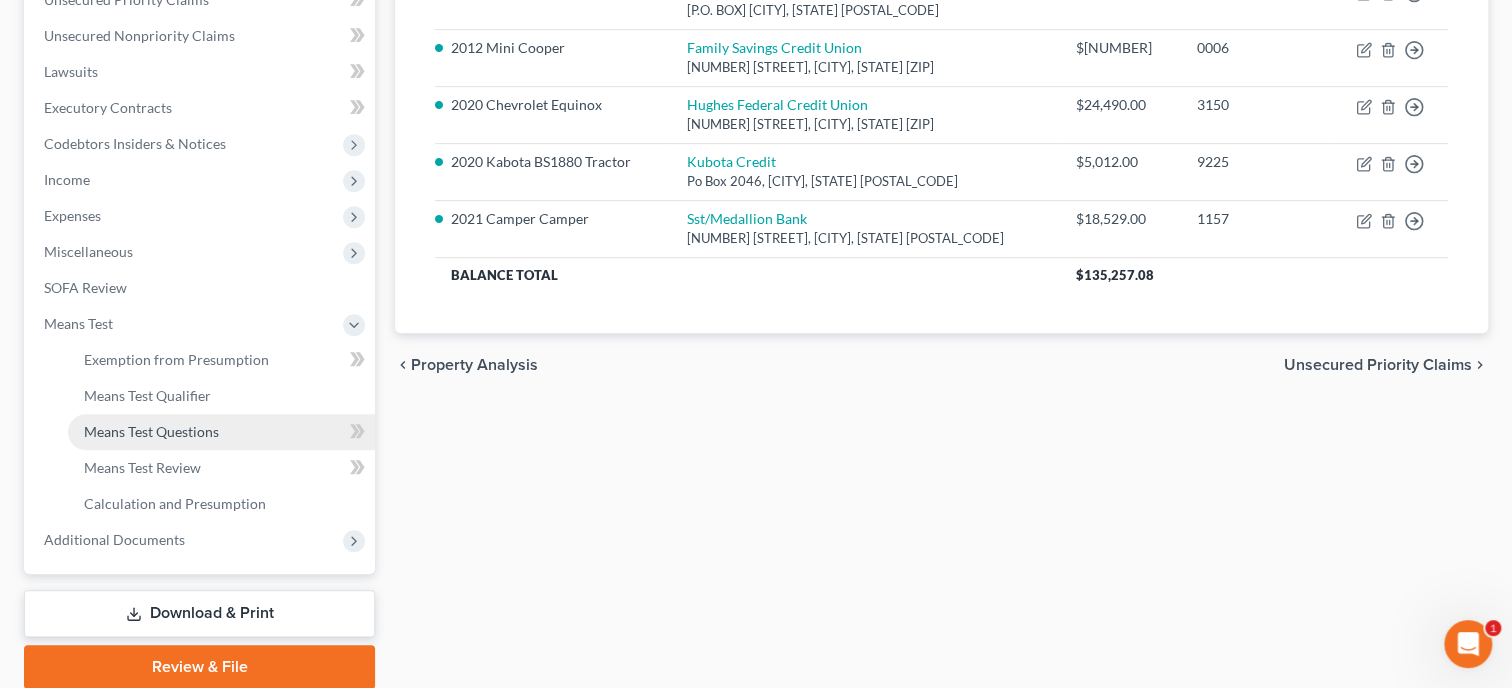 click on "Means Test Questions" at bounding box center (151, 431) 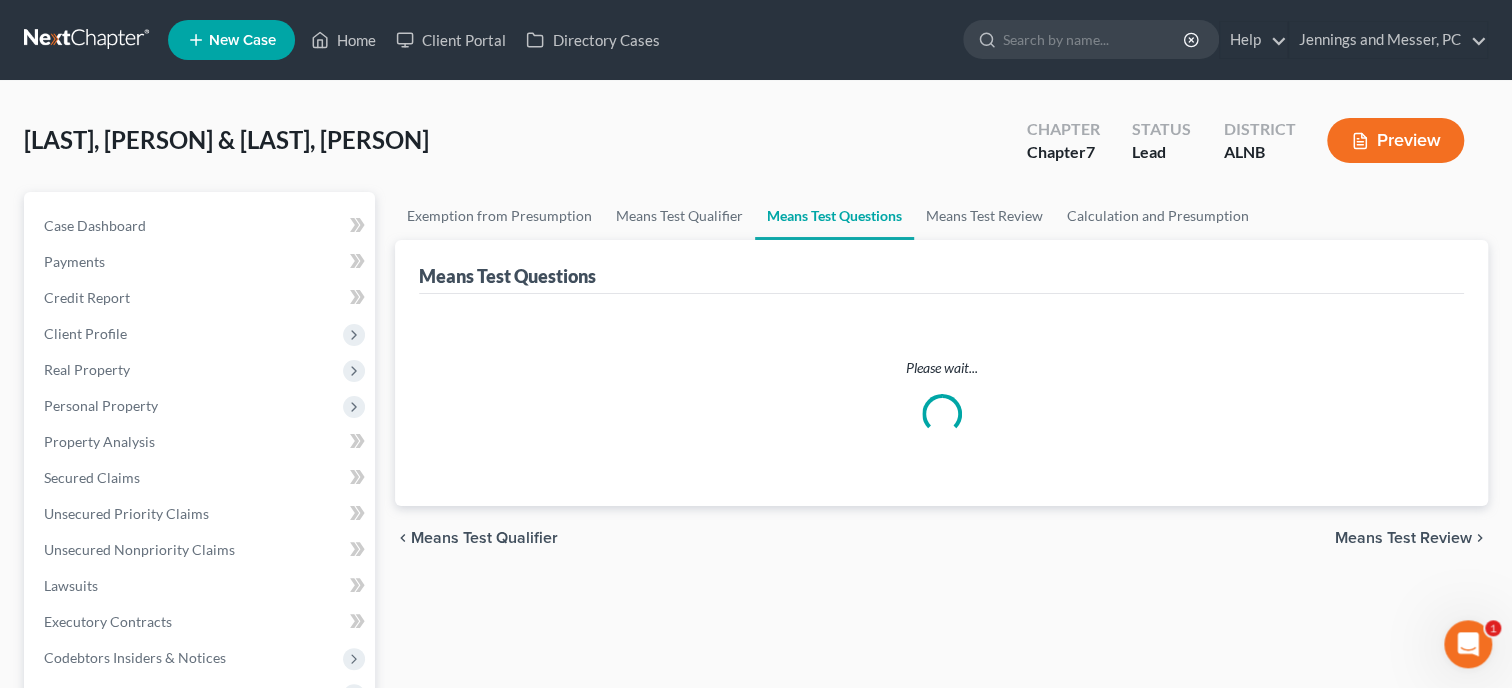 scroll, scrollTop: 0, scrollLeft: 0, axis: both 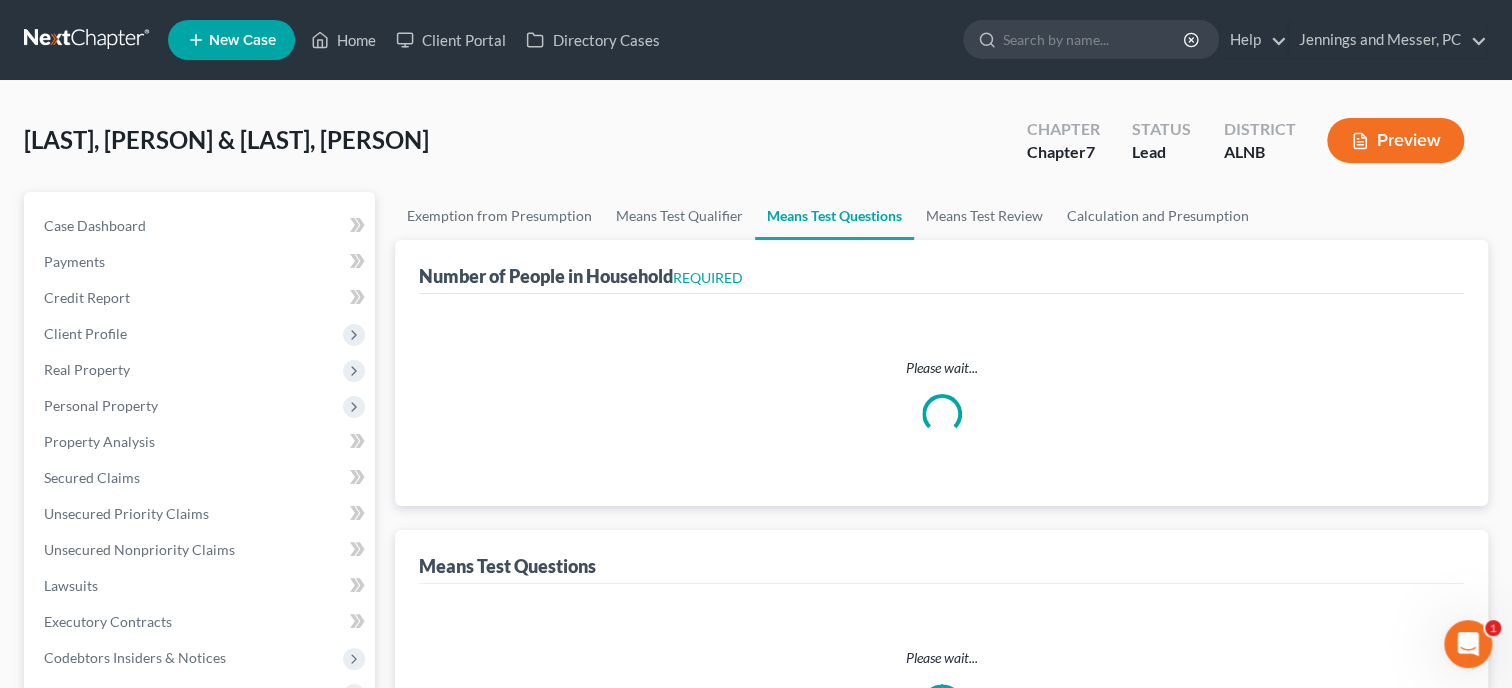 select on "60" 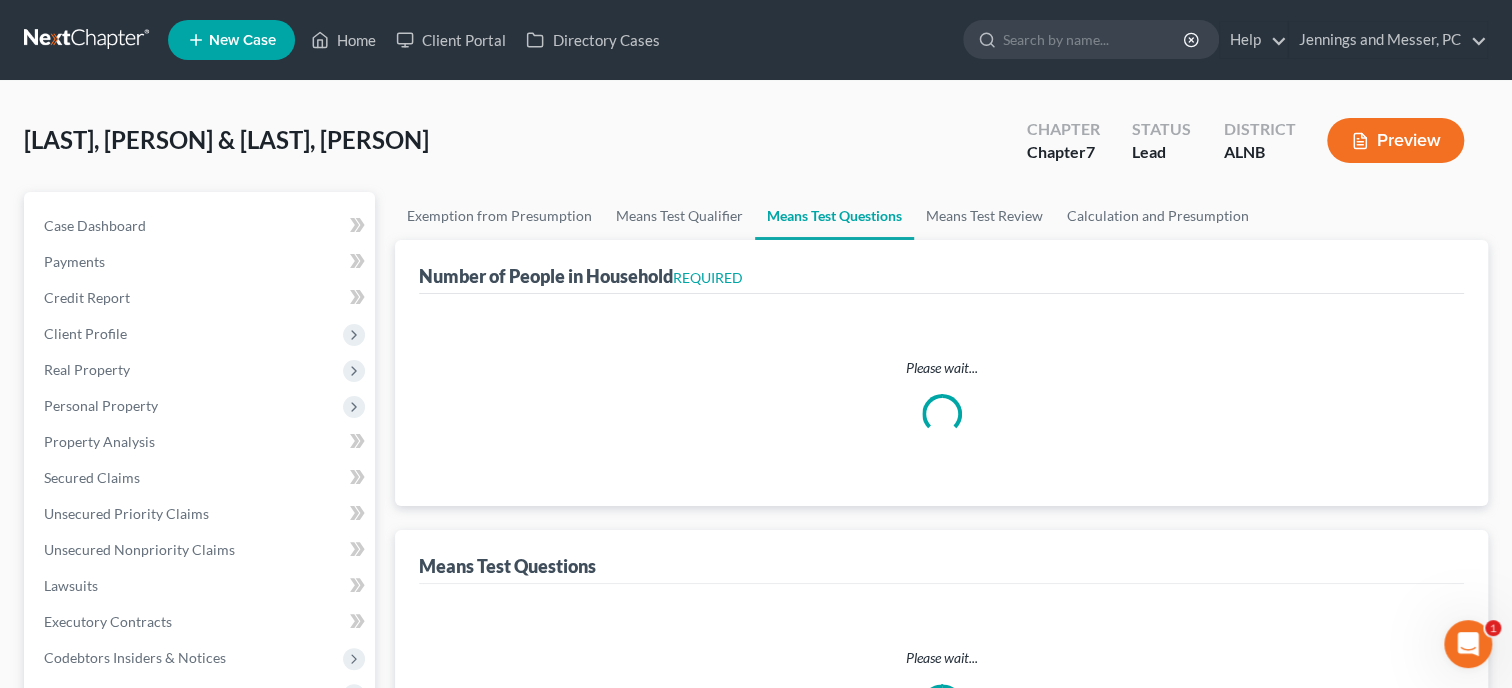 select on "1" 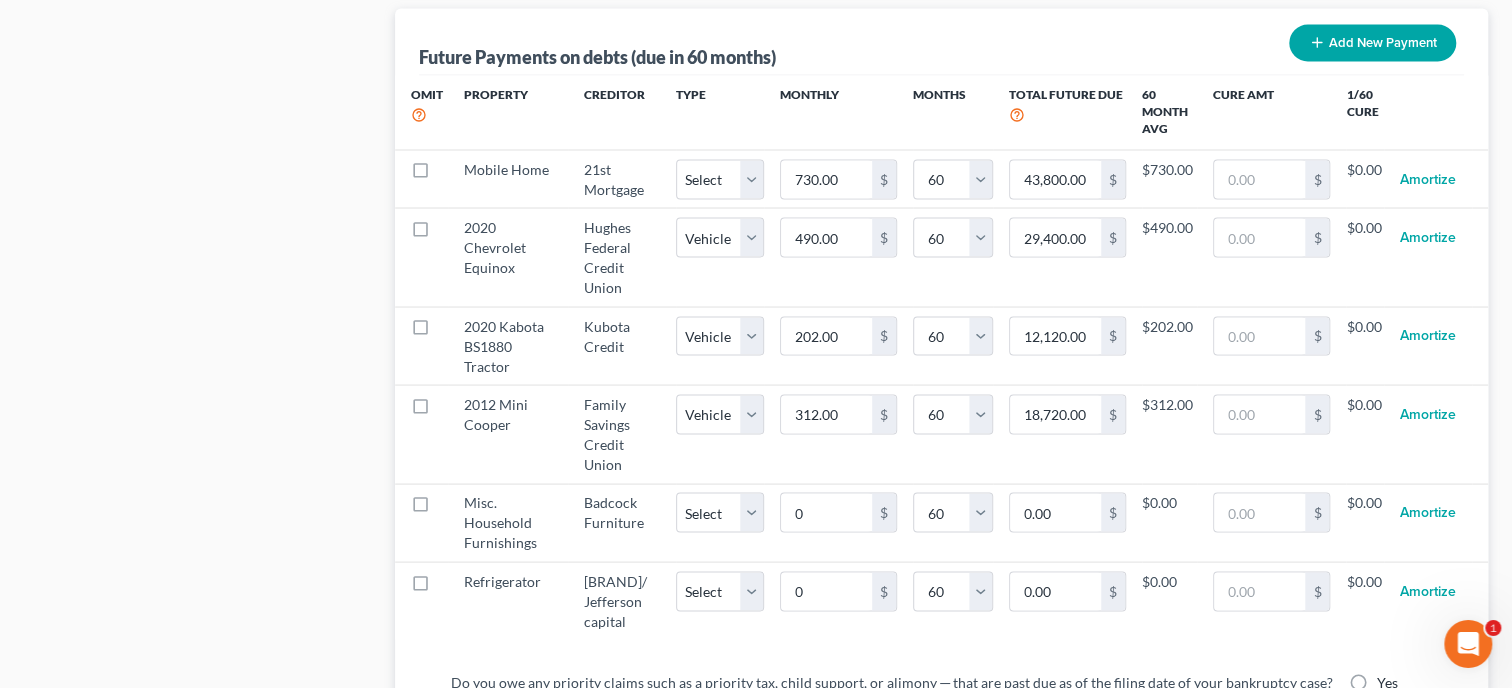scroll, scrollTop: 2058, scrollLeft: 0, axis: vertical 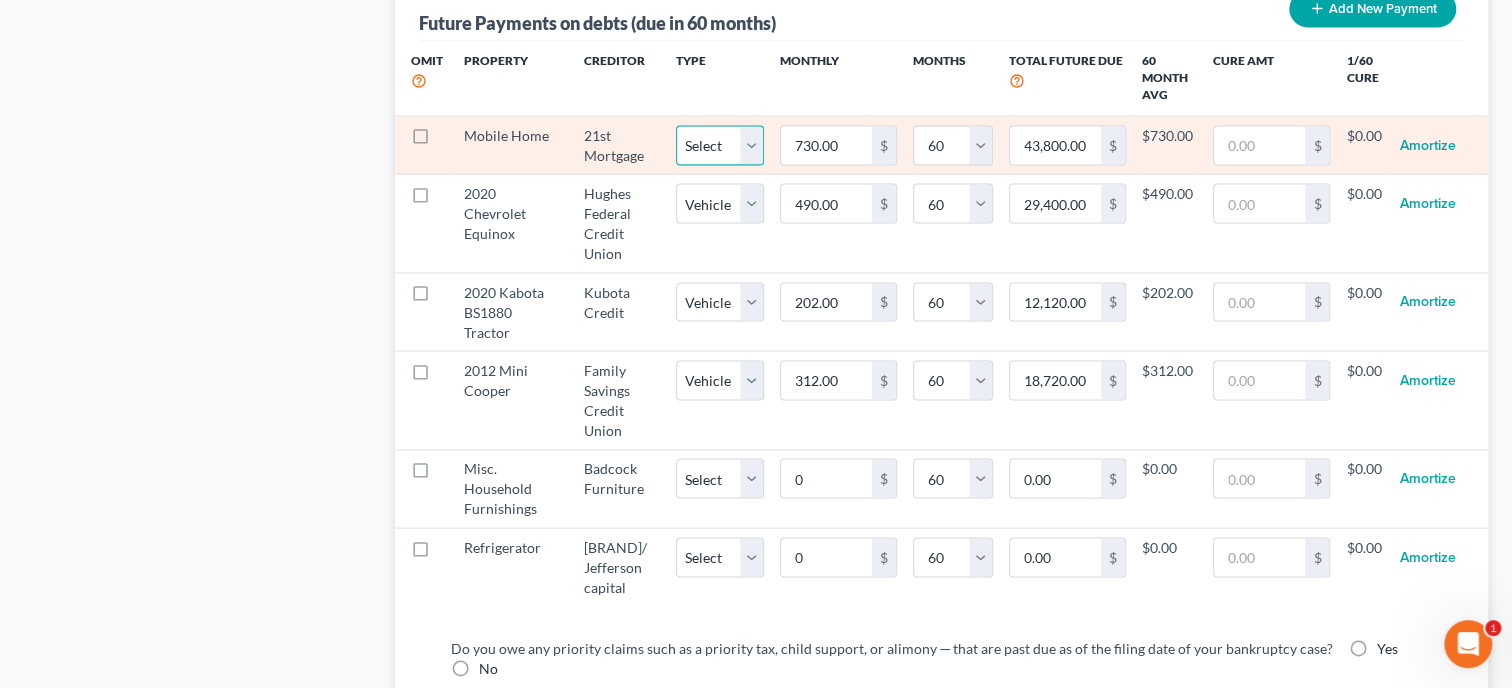 click on "Select Home Vehicle Other" at bounding box center (720, 145) 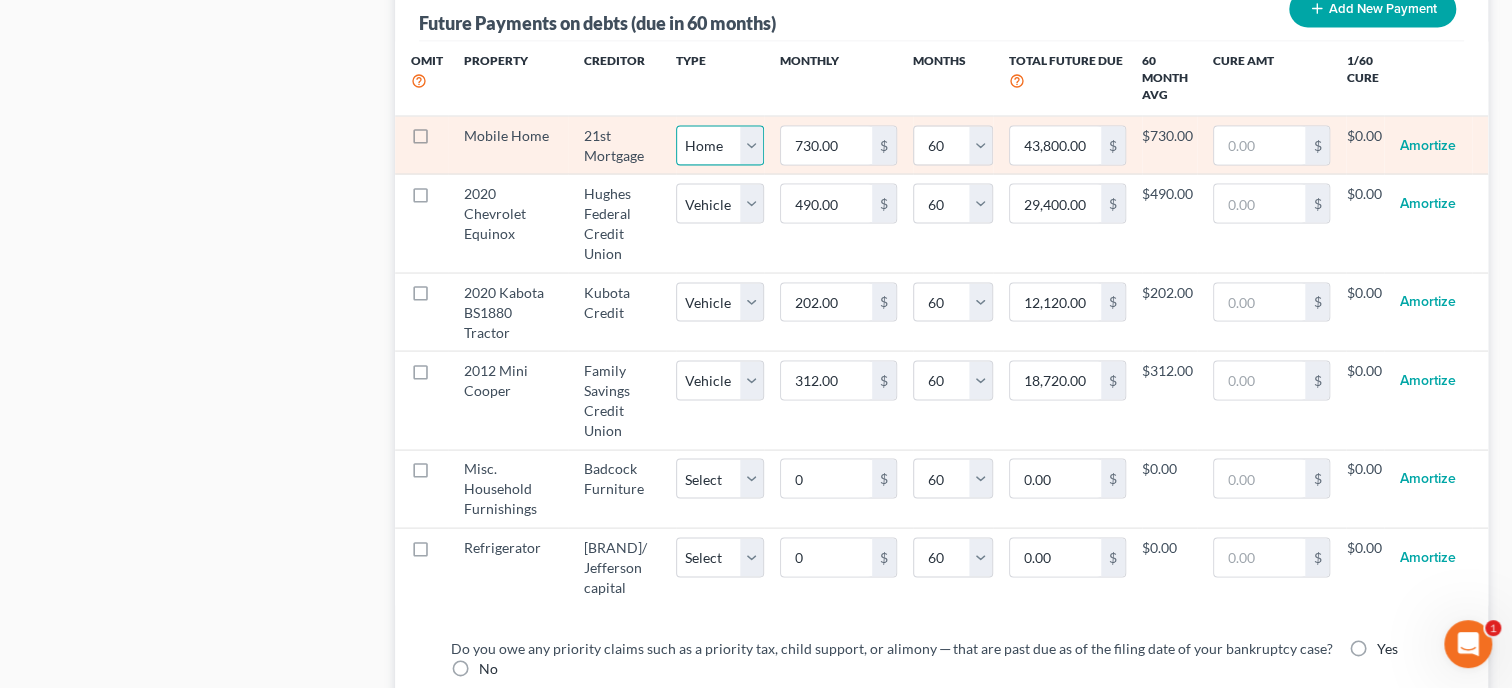 click on "Home" at bounding box center [0, 0] 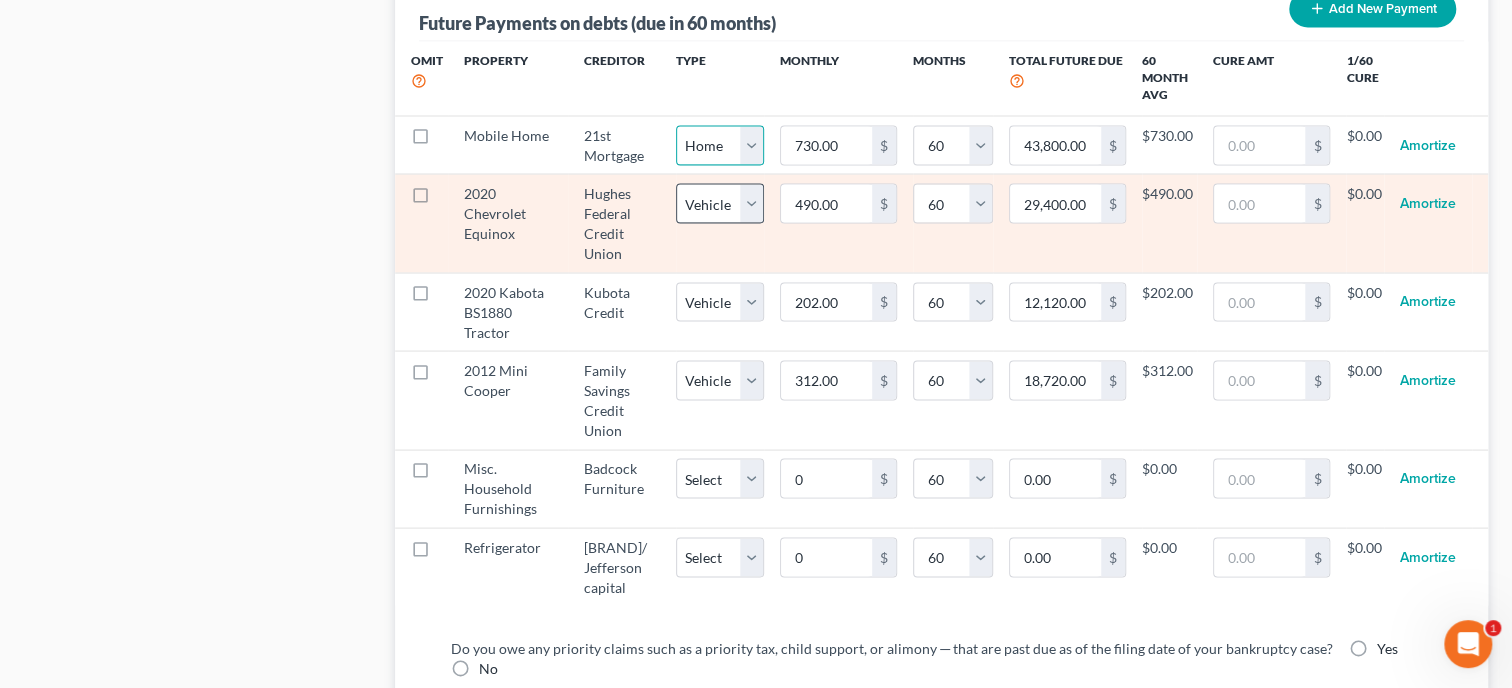 select on "0" 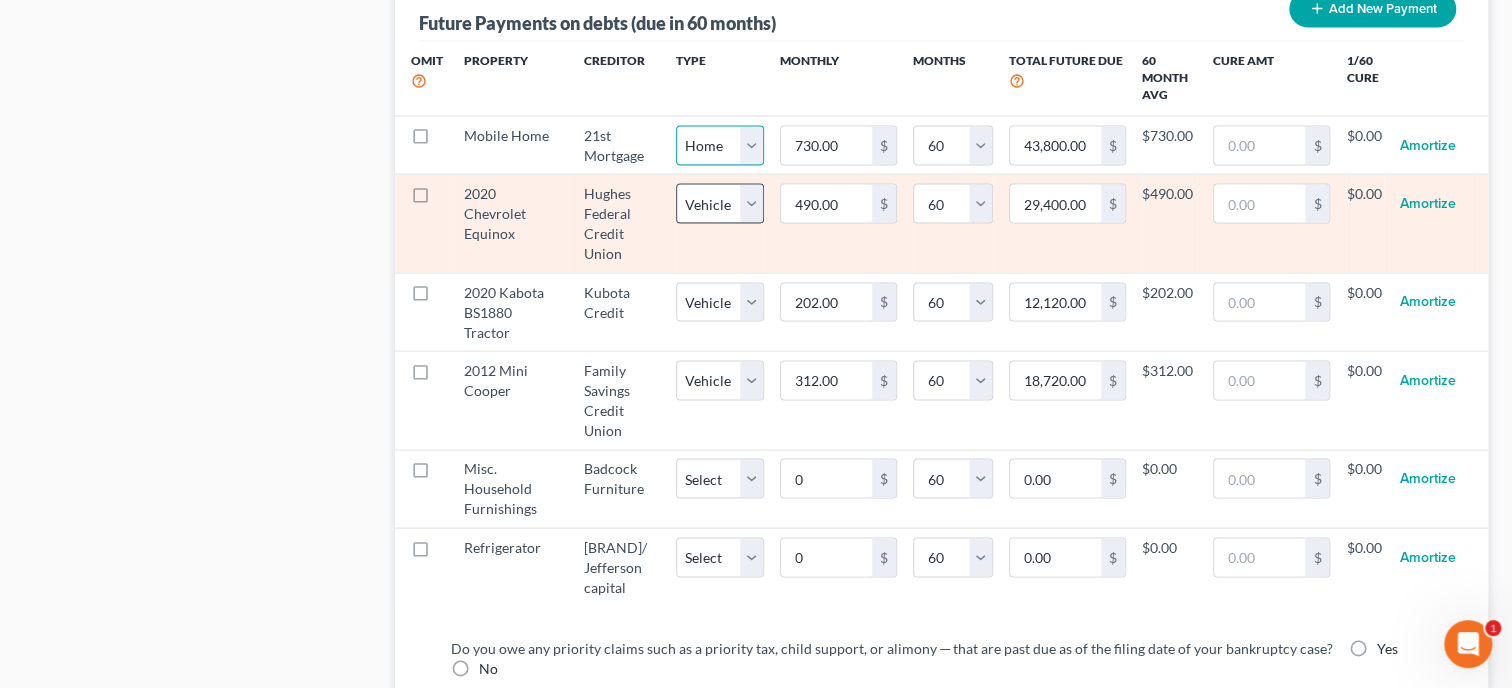 select on "60" 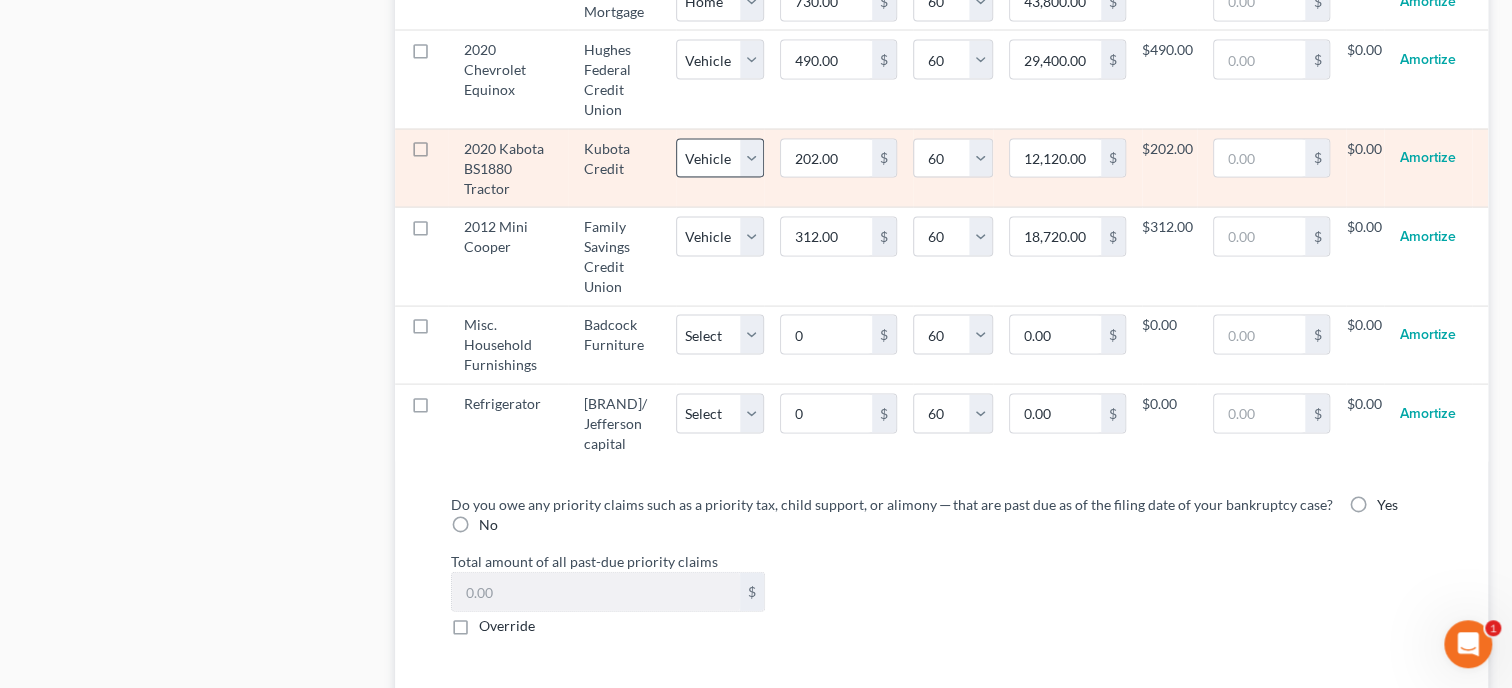 scroll, scrollTop: 2263, scrollLeft: 0, axis: vertical 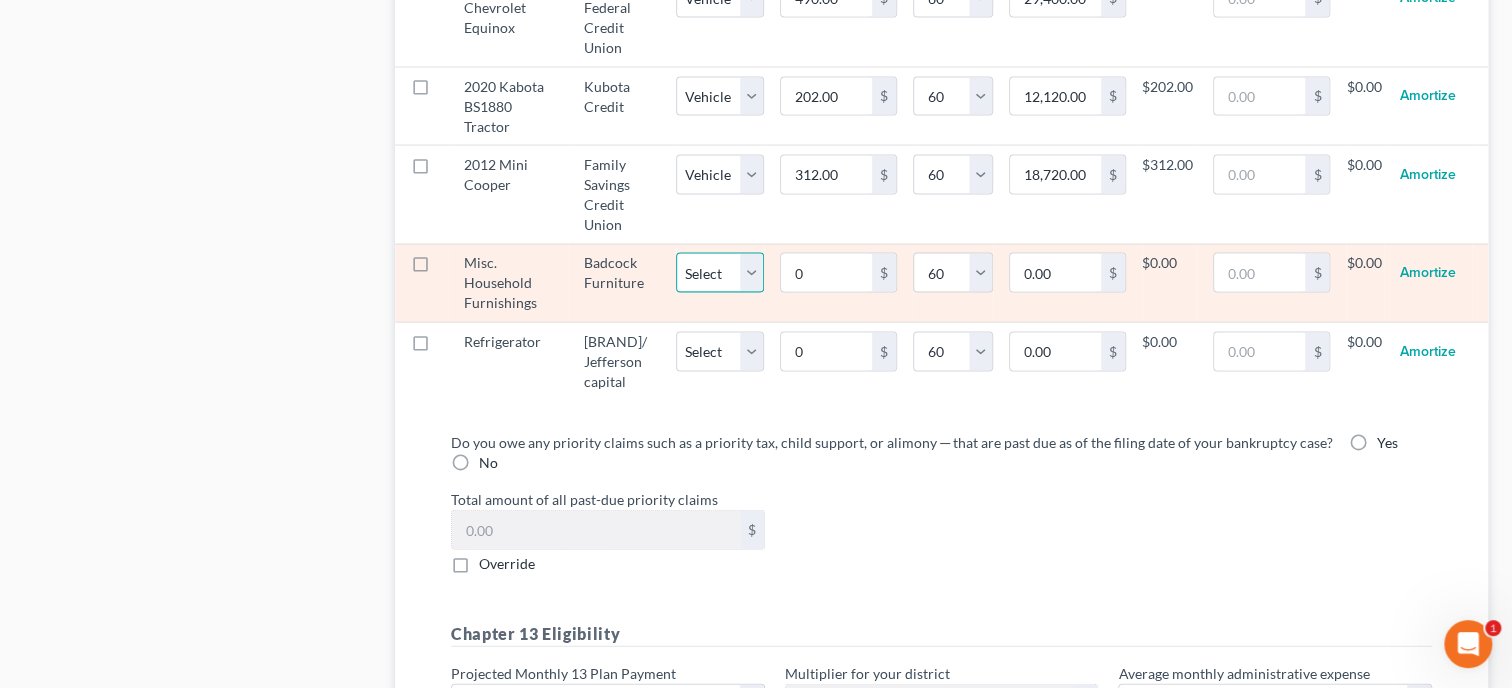 select on "2" 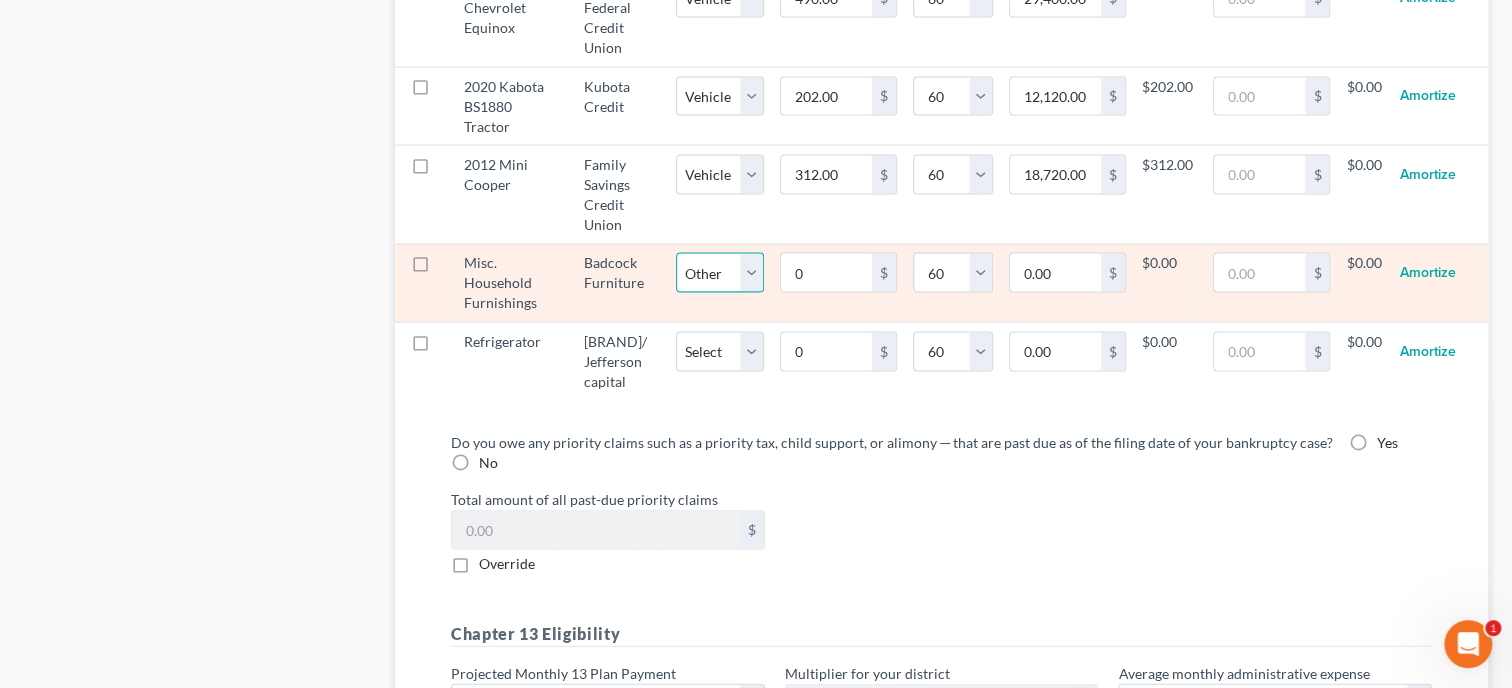 click on "Other" at bounding box center (0, 0) 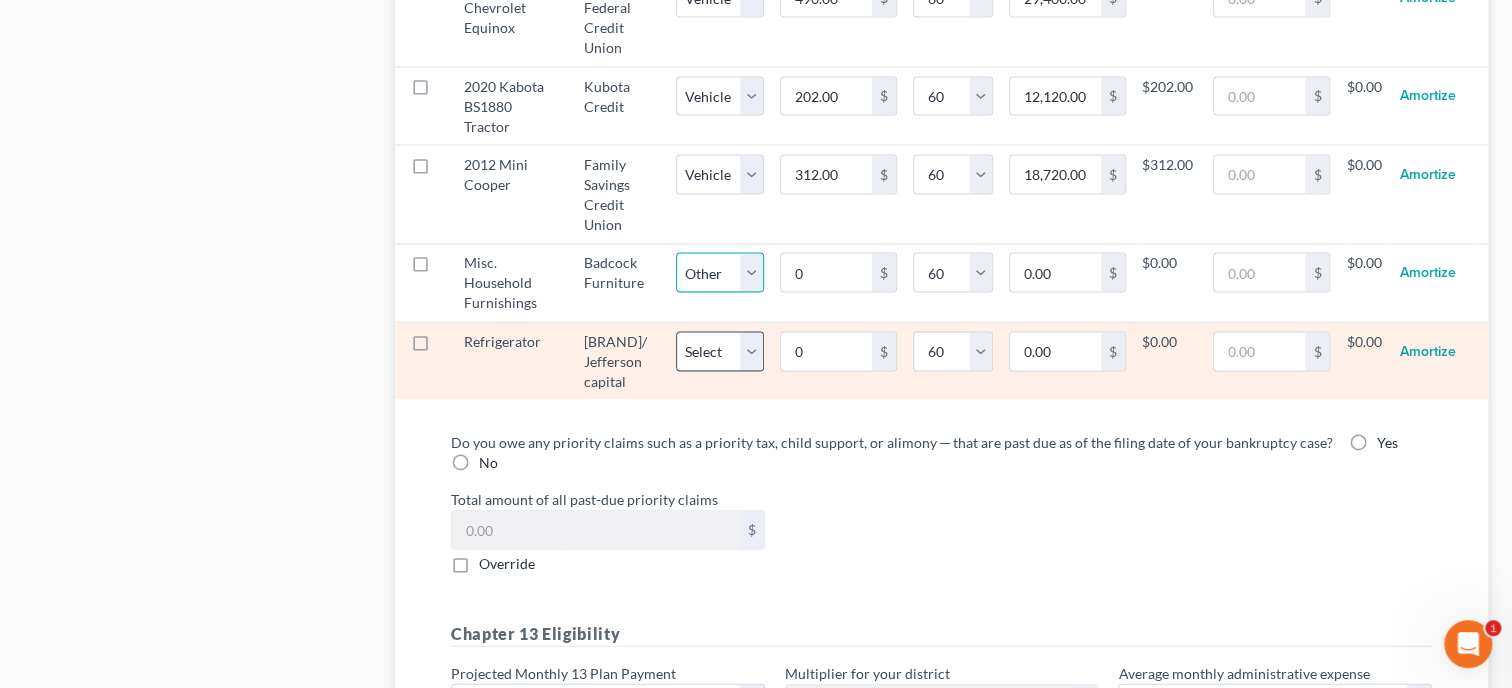 select on "2" 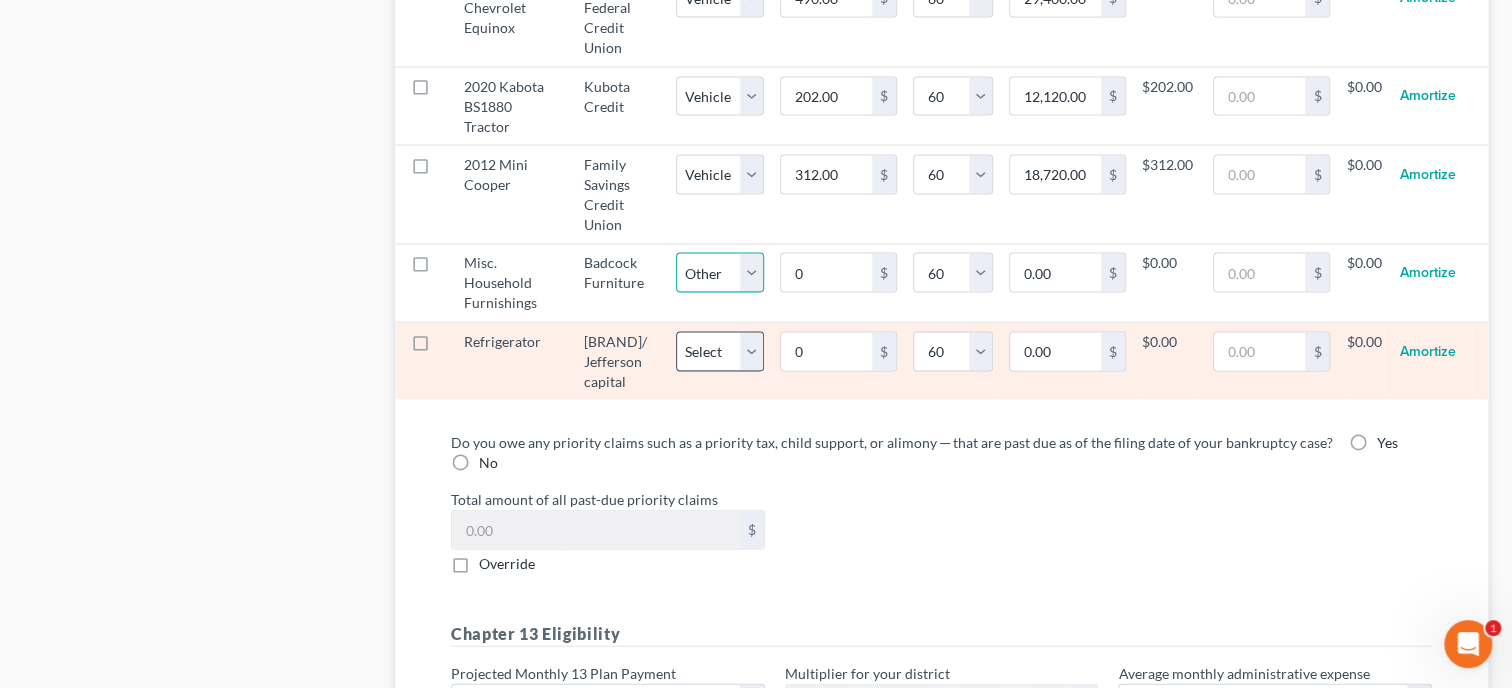 select on "60" 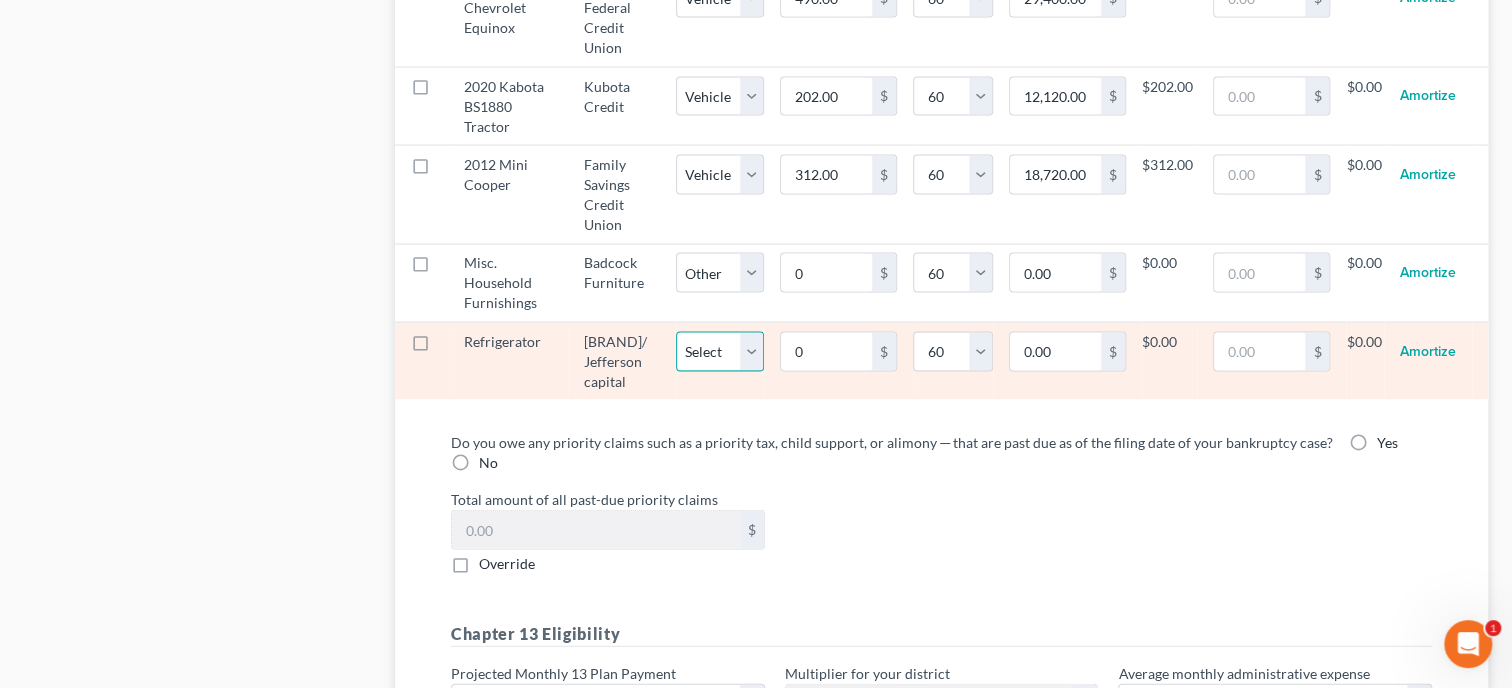 select on "2" 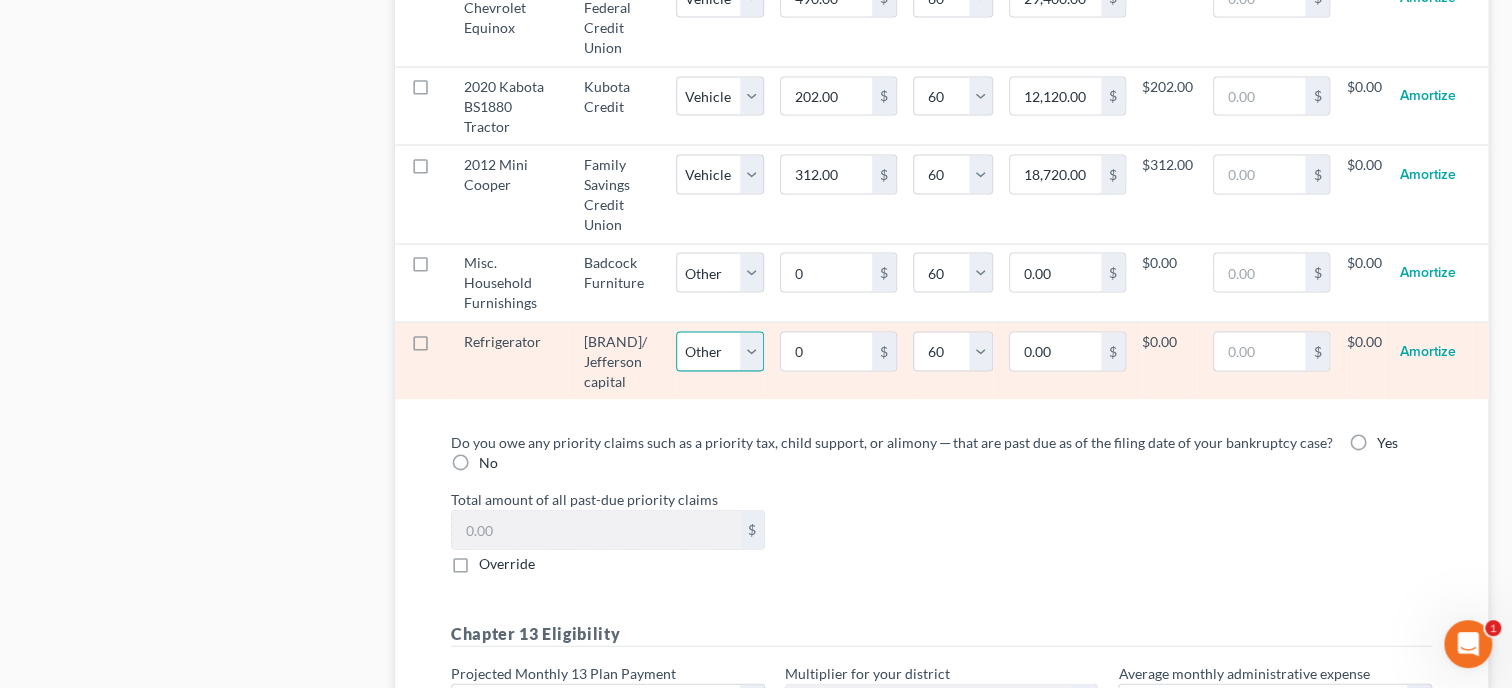 click on "Other" at bounding box center (0, 0) 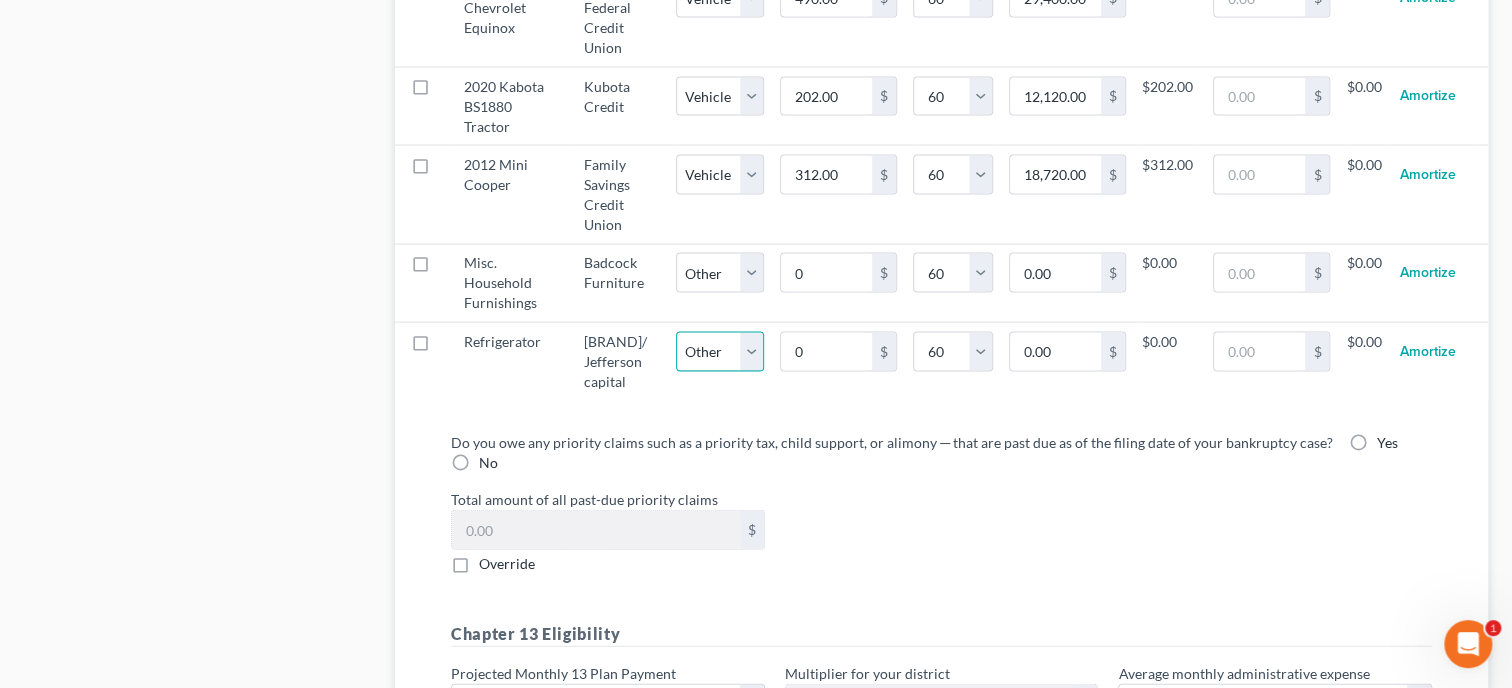 select on "2" 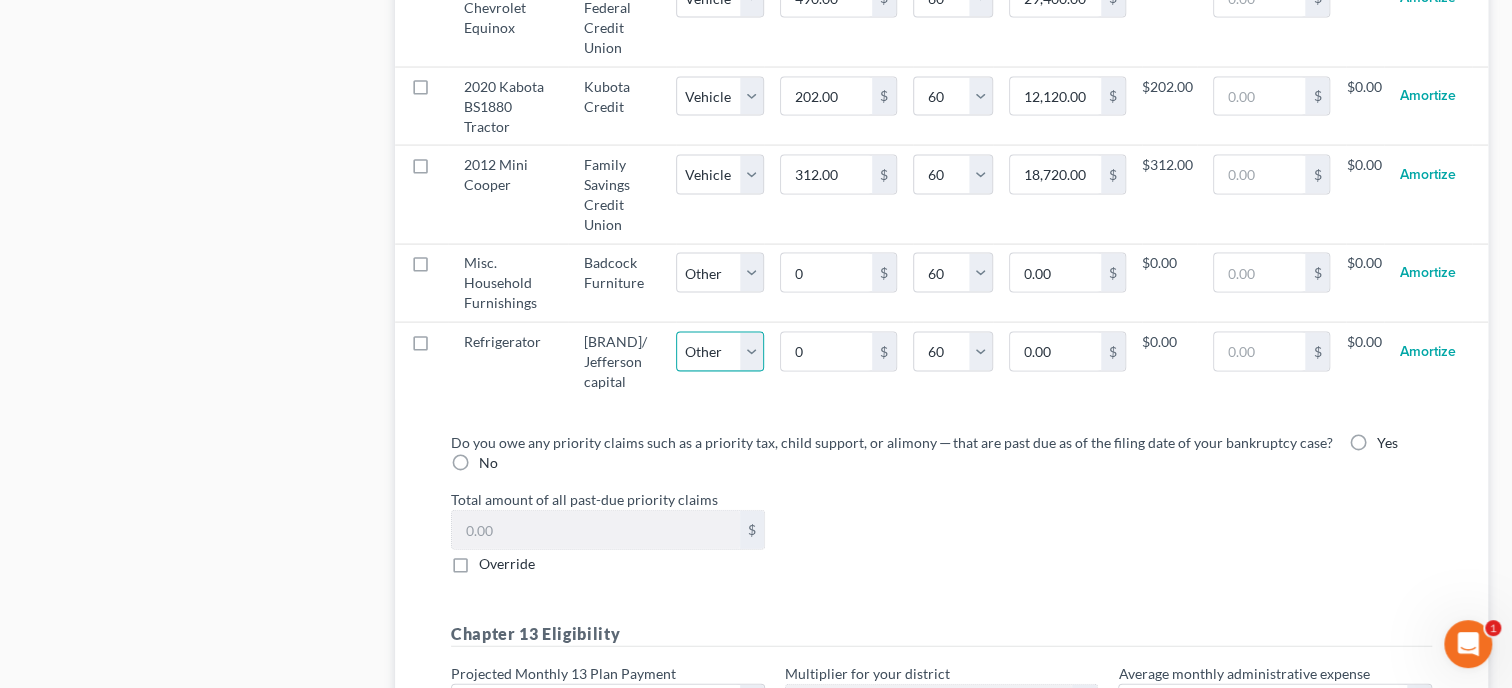 type 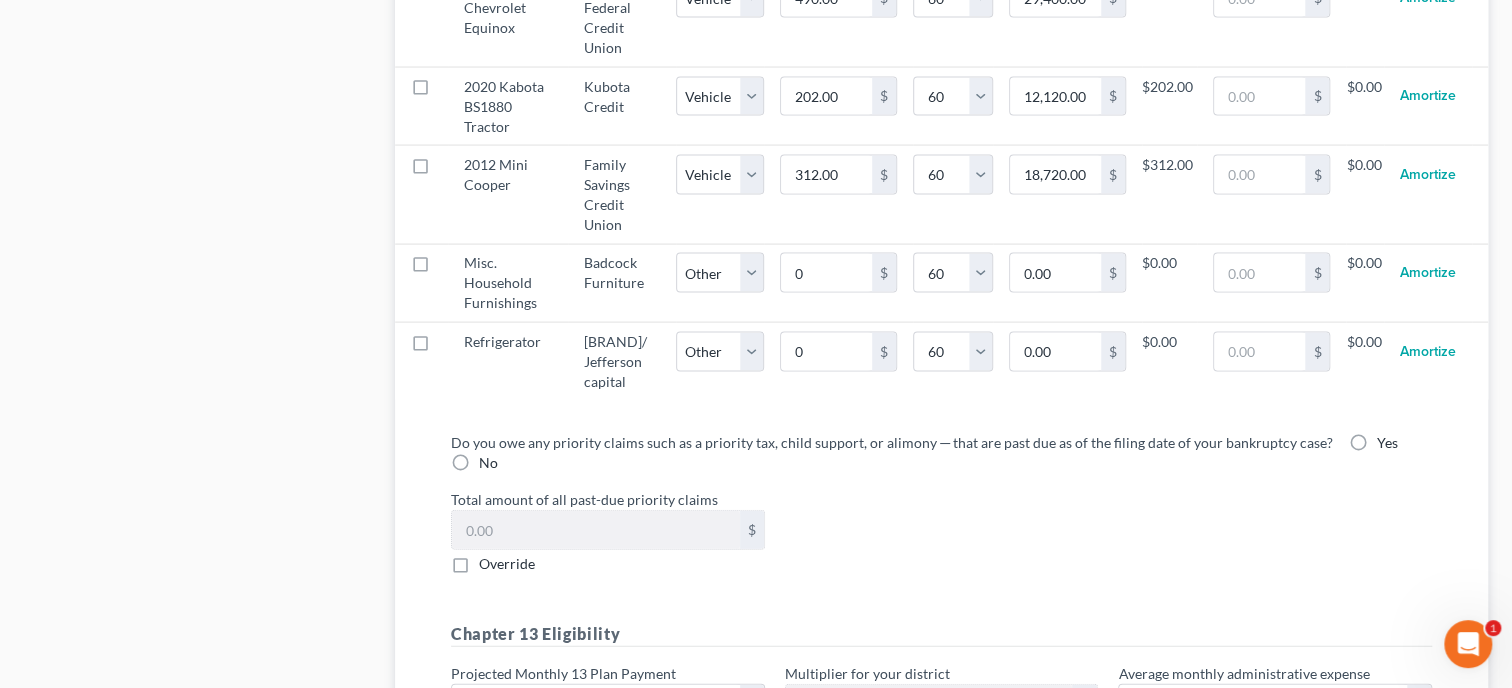 click on "Yes" at bounding box center [1387, 443] 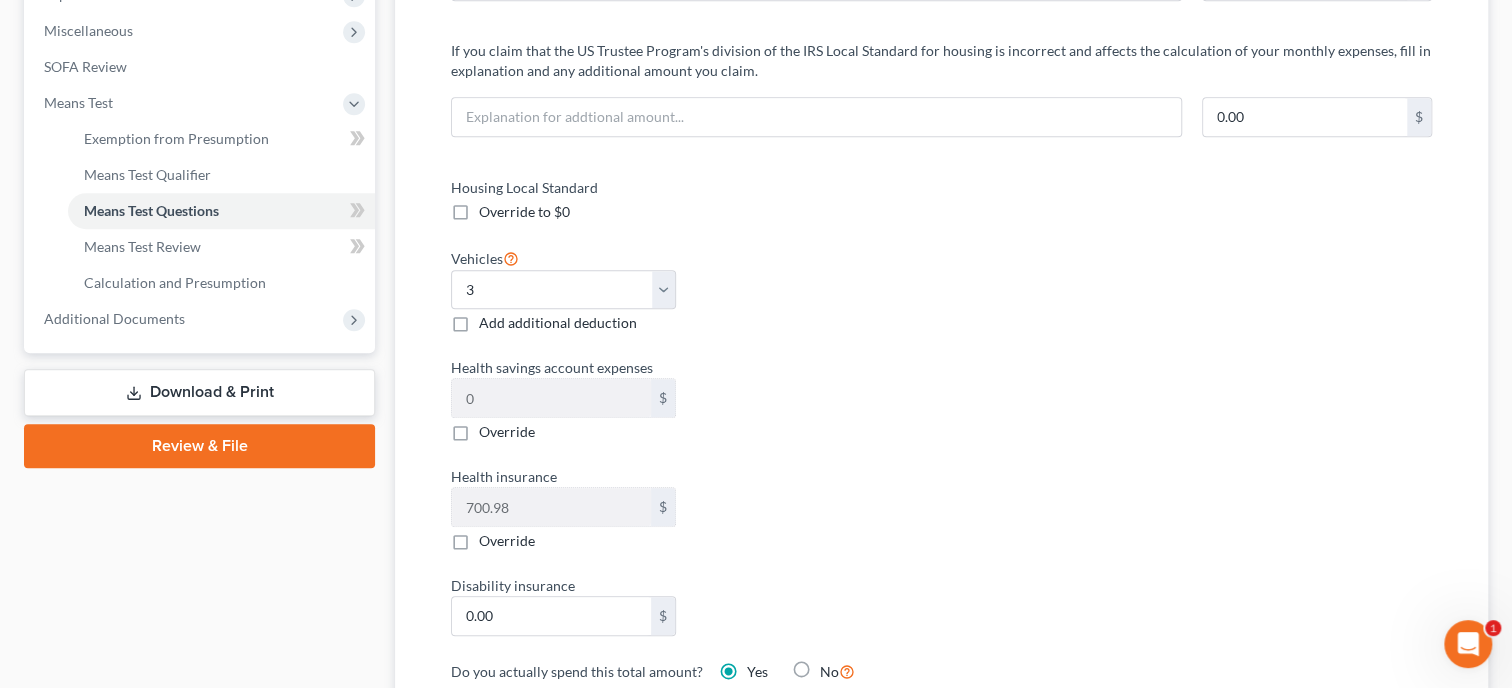 scroll, scrollTop: 221, scrollLeft: 0, axis: vertical 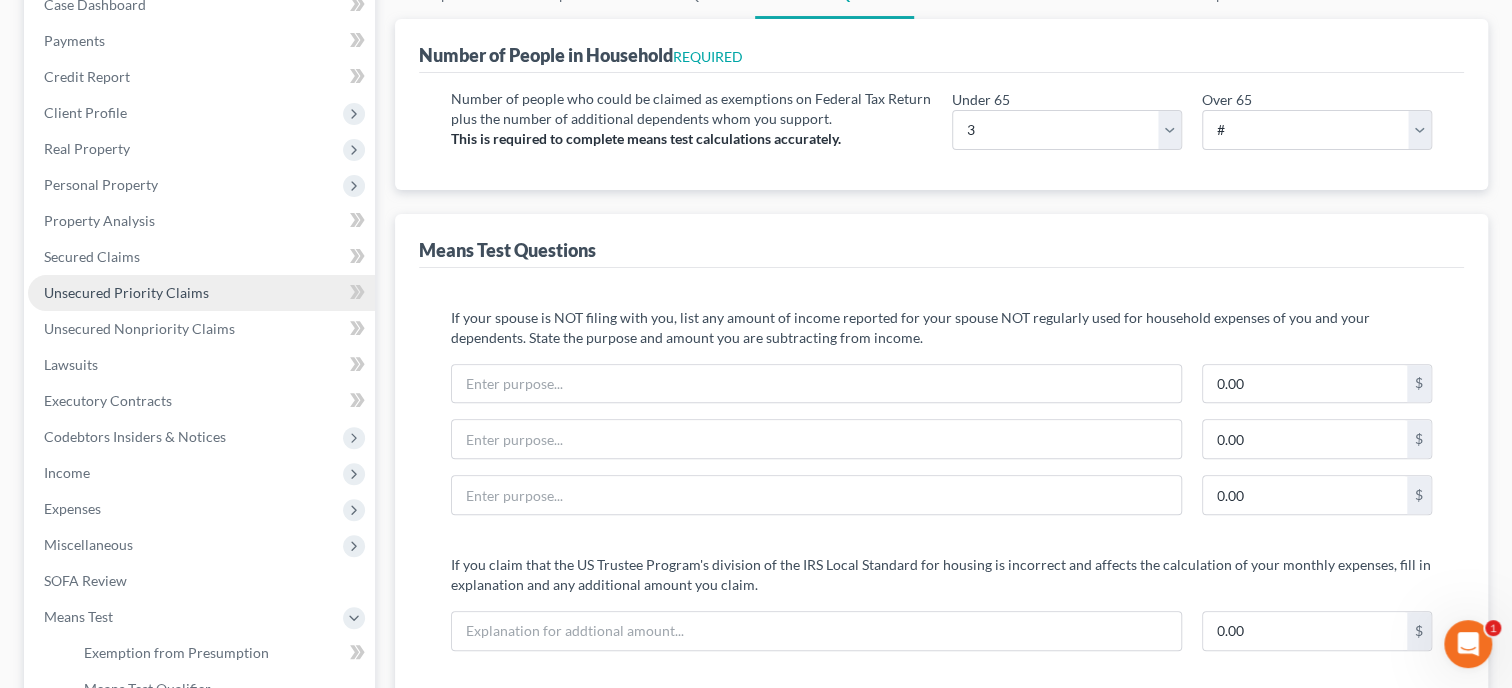 click on "Unsecured Priority Claims" at bounding box center (126, 292) 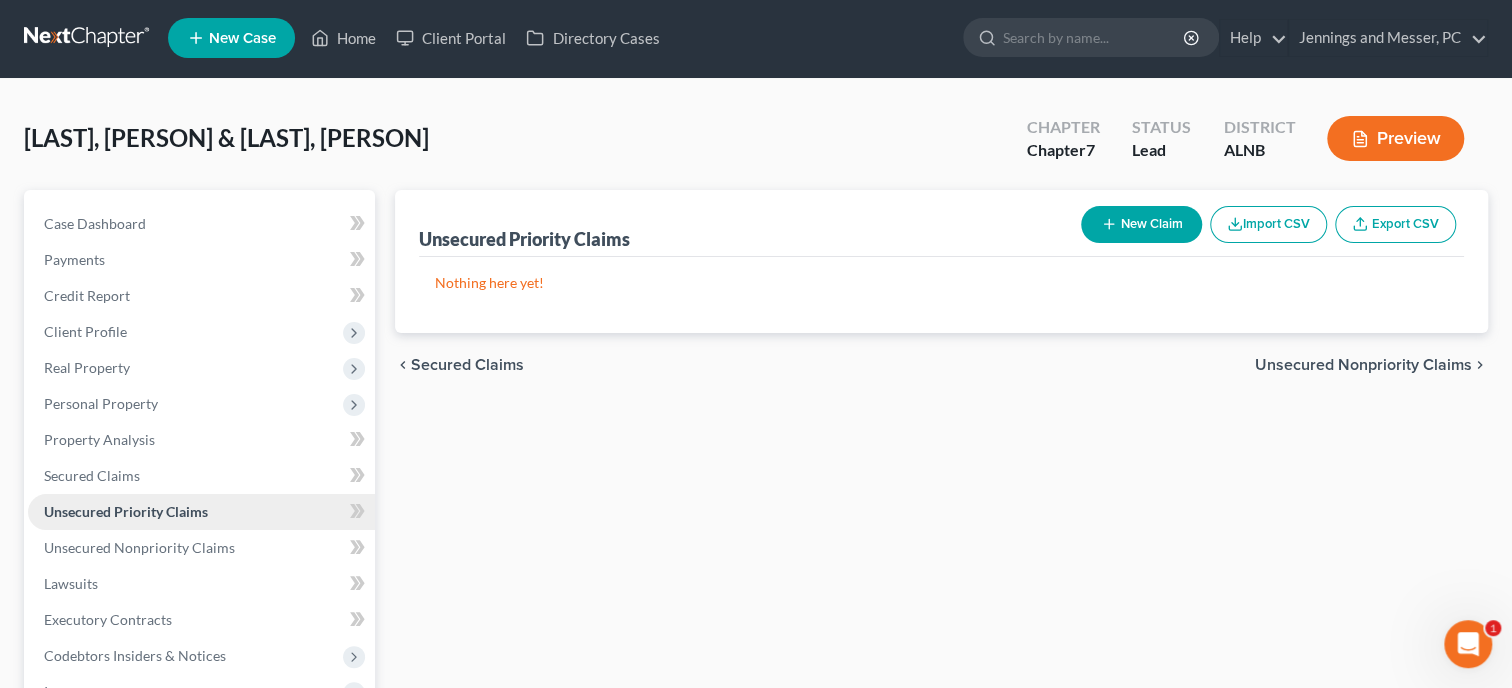 scroll, scrollTop: 0, scrollLeft: 0, axis: both 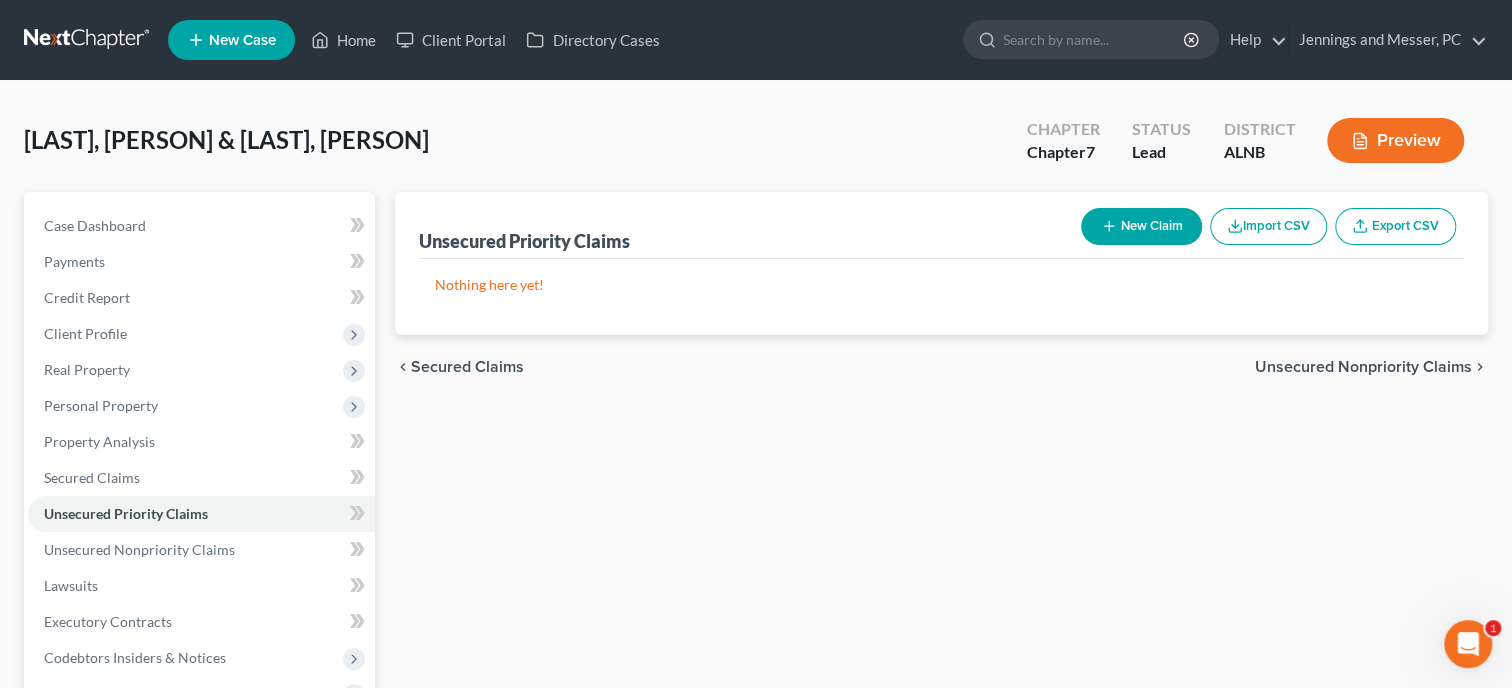 click on "New Claim" at bounding box center [1141, 226] 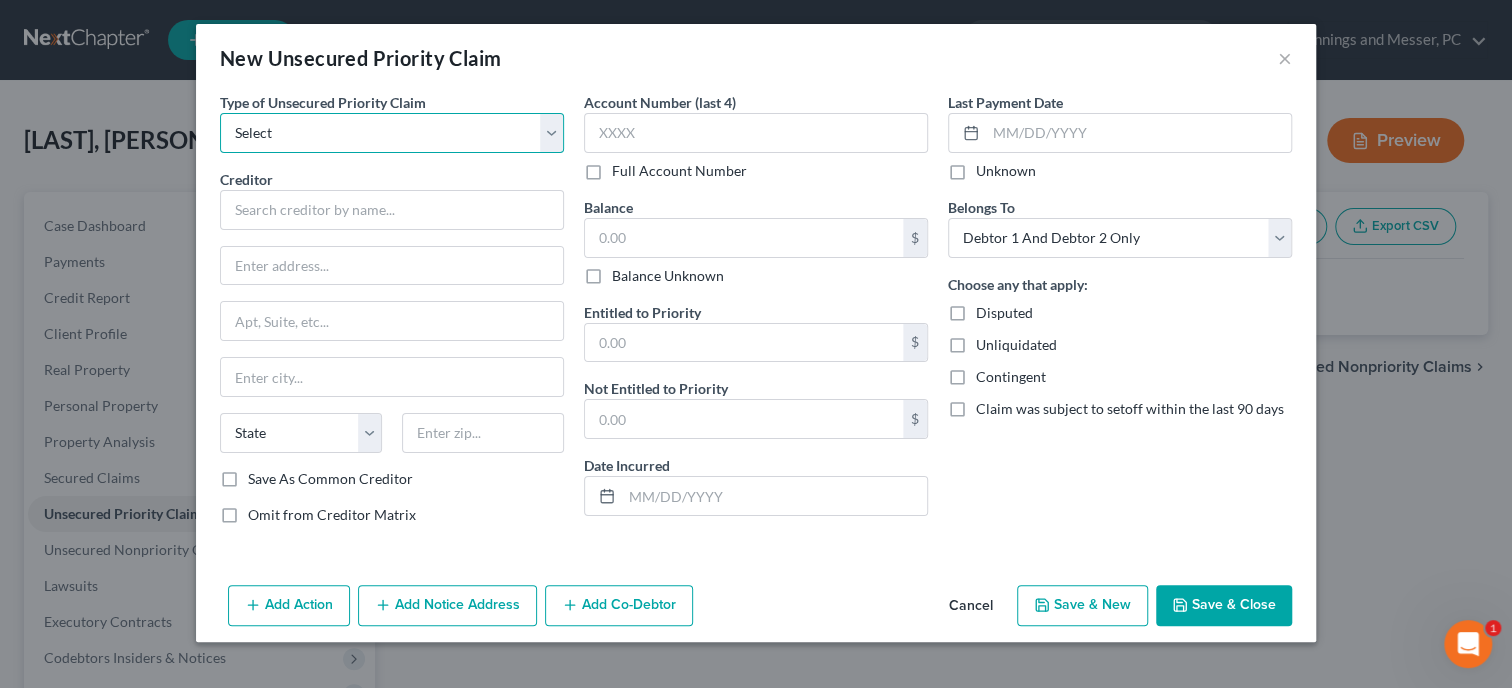 click on "Select Taxes & Other Government Units Domestic Support Obligations Extensions of credit in an involuntary case Wages, Salaries, Commissions Contributions to employee benefits Certain farmers and fisherman Deposits by individuals Commitments to maintain capitals Claims for death or injury while intoxicated Other" at bounding box center [392, 133] 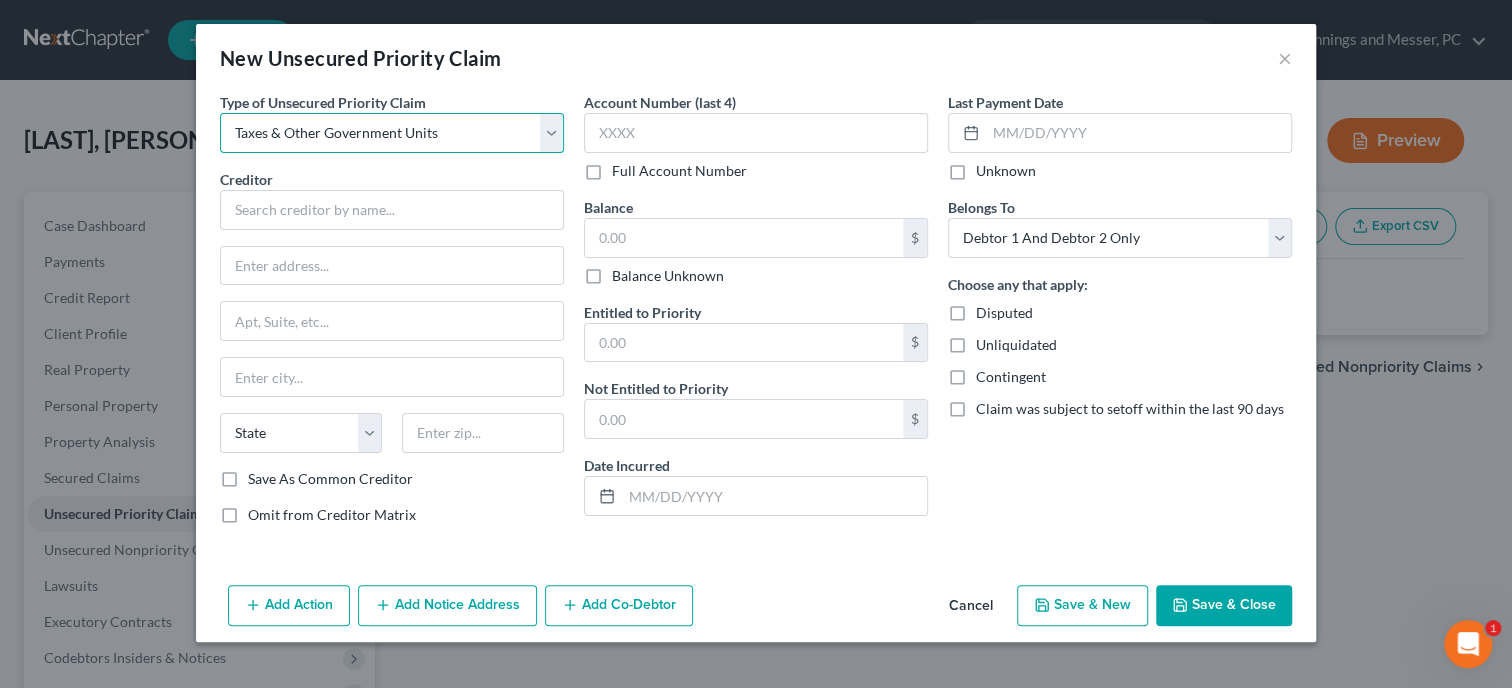 click on "Taxes & Other Government Units" at bounding box center [0, 0] 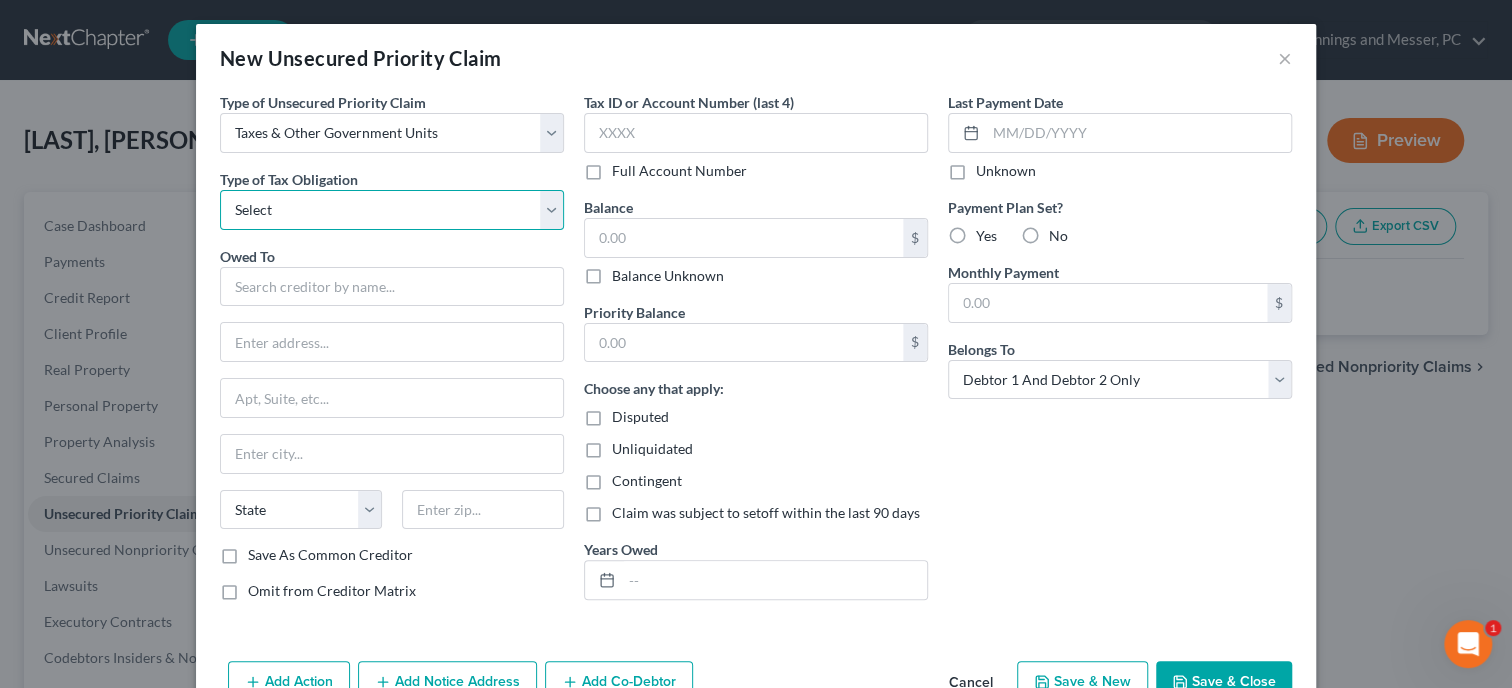 click on "Select Federal City State Franchise Tax Board Other" at bounding box center (392, 210) 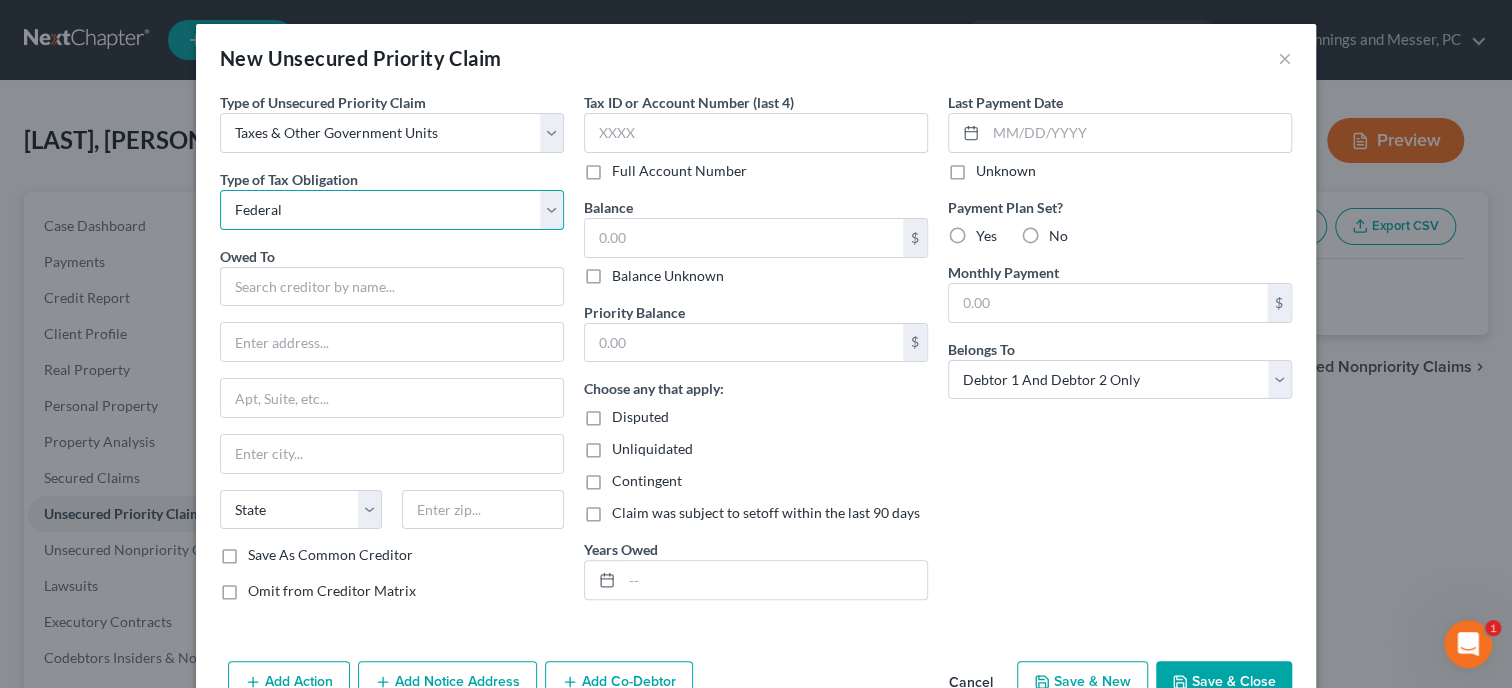 click on "Federal" at bounding box center (0, 0) 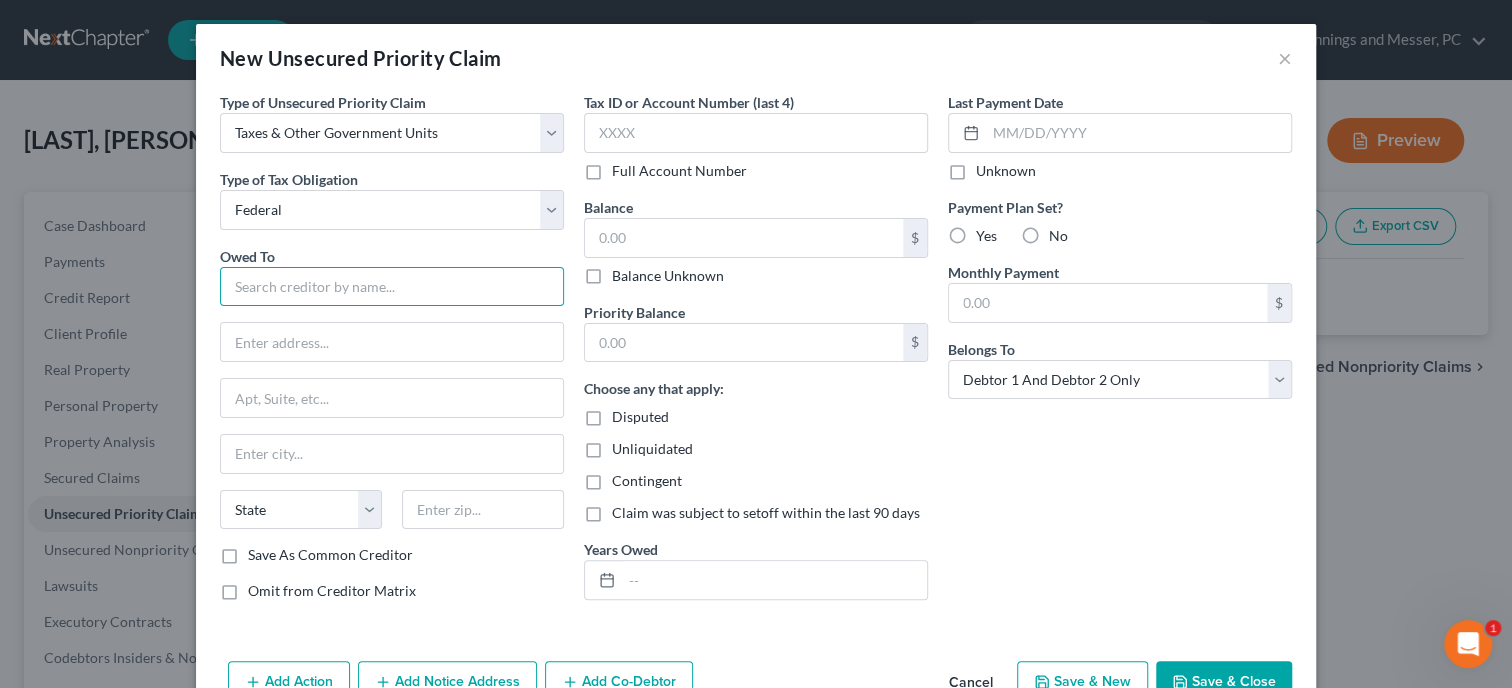click at bounding box center [392, 287] 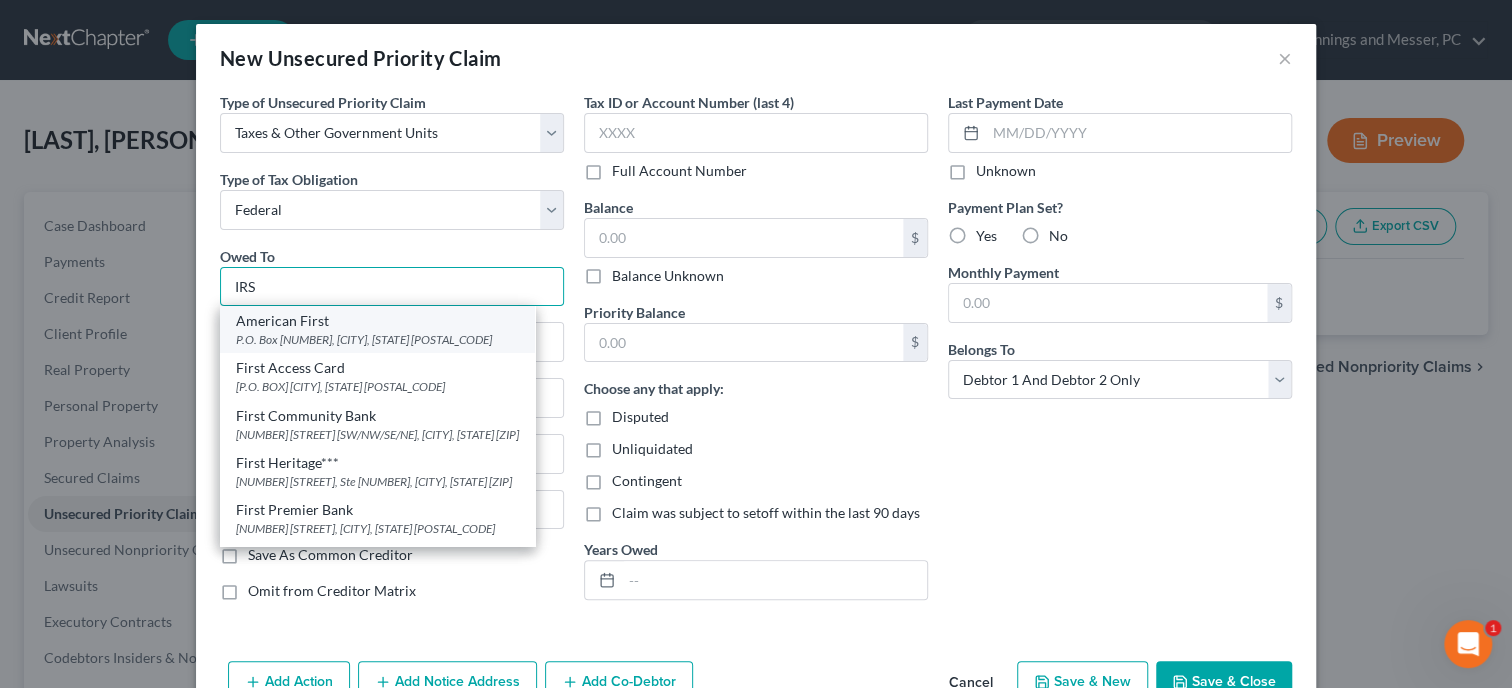 scroll, scrollTop: 89, scrollLeft: 0, axis: vertical 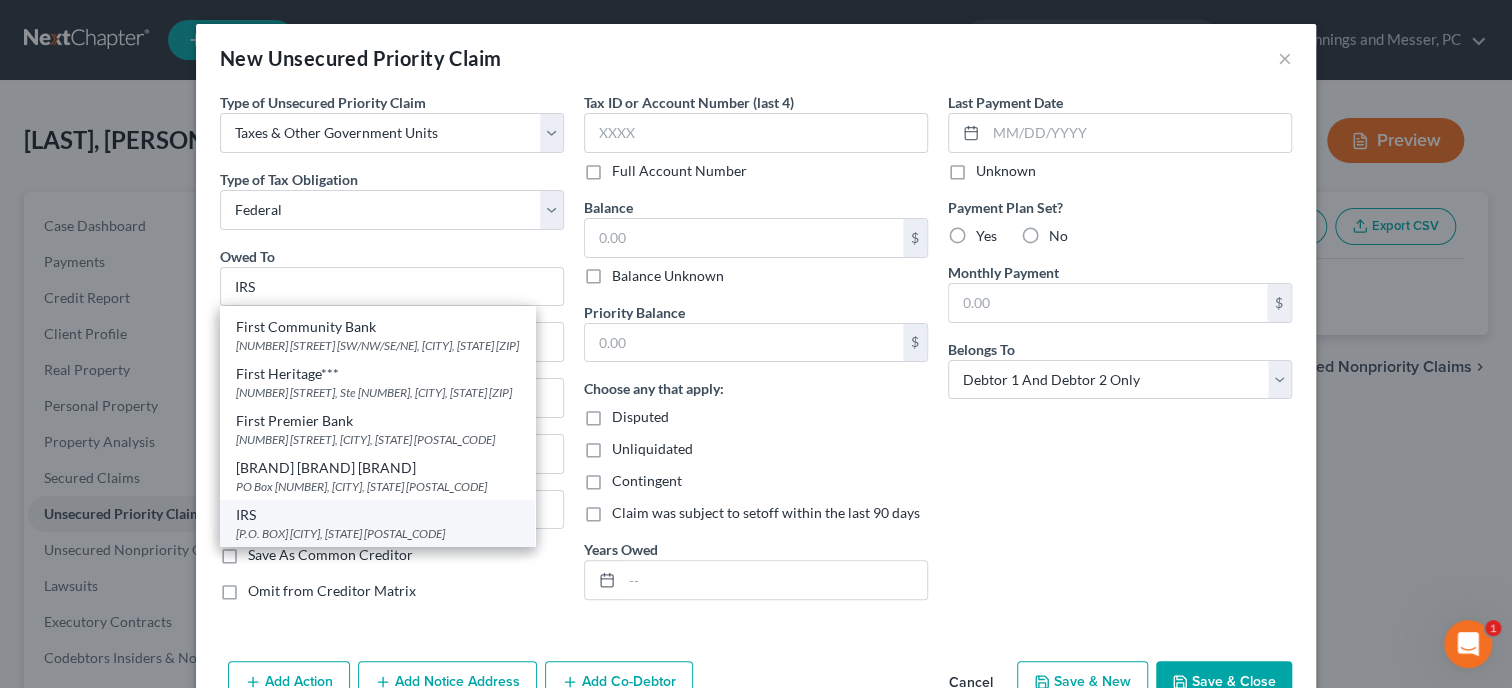 click on "IRS" at bounding box center [377, 515] 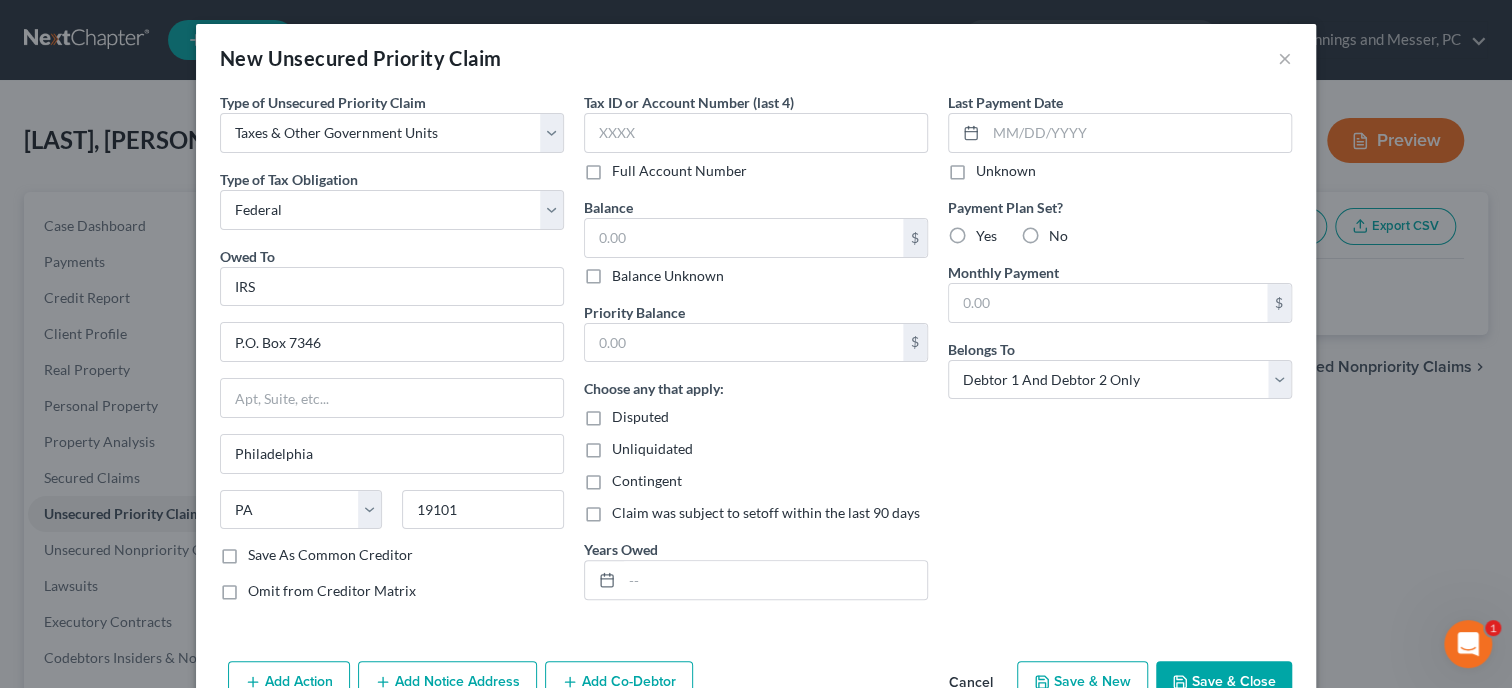 scroll, scrollTop: 0, scrollLeft: 0, axis: both 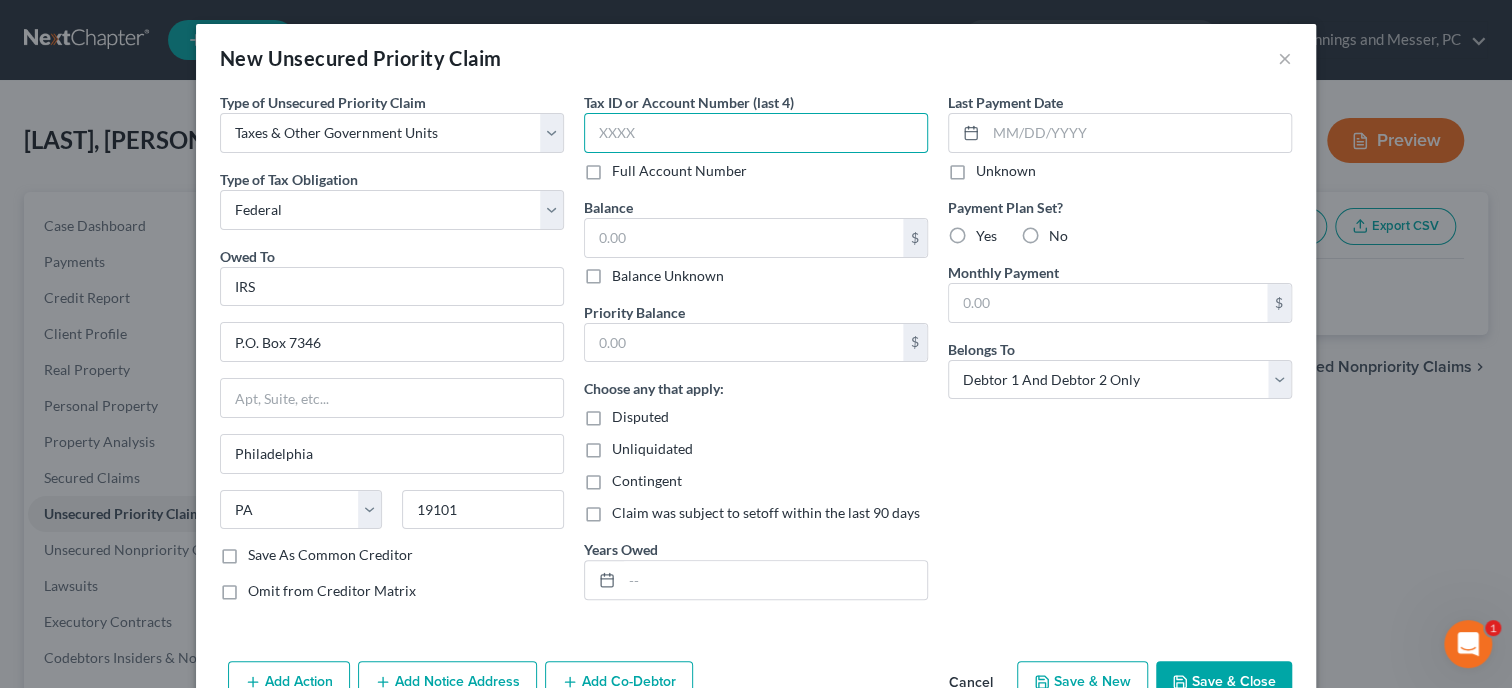 click at bounding box center (756, 133) 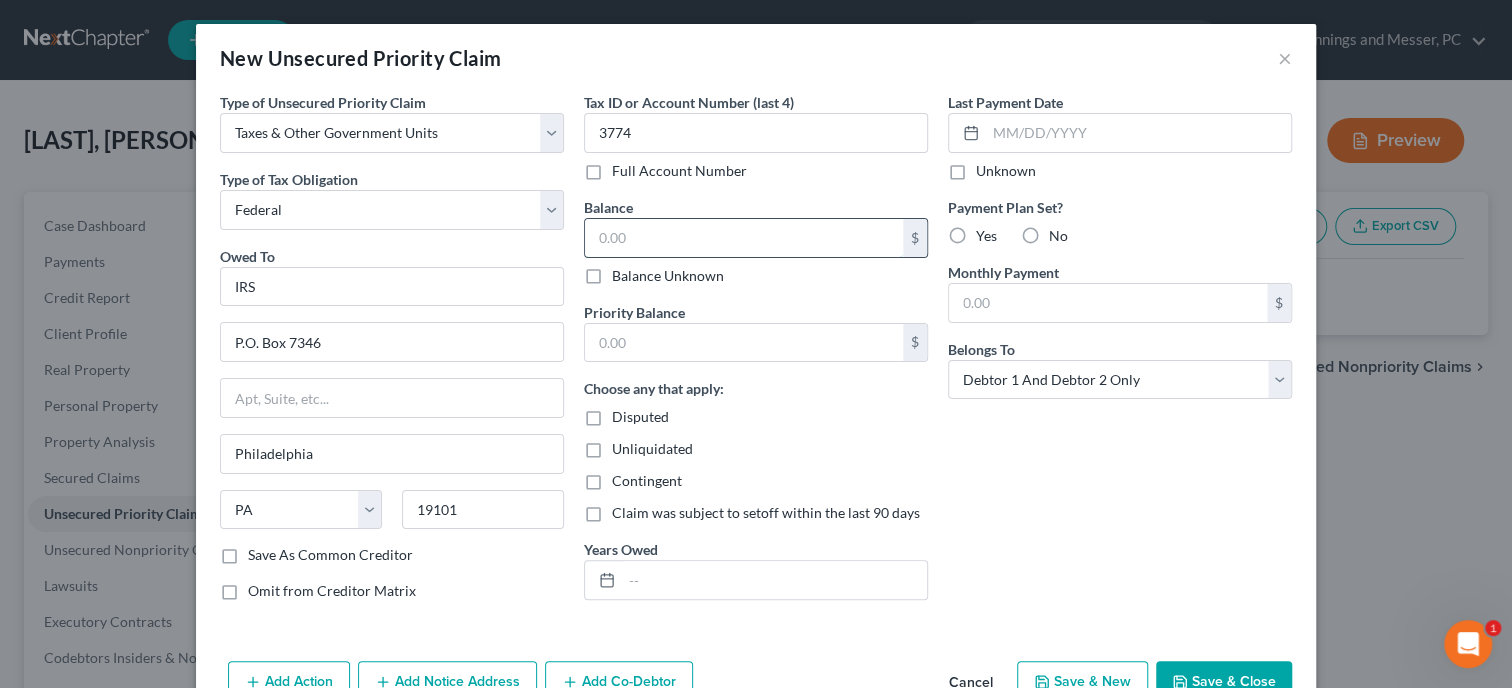 click at bounding box center [744, 238] 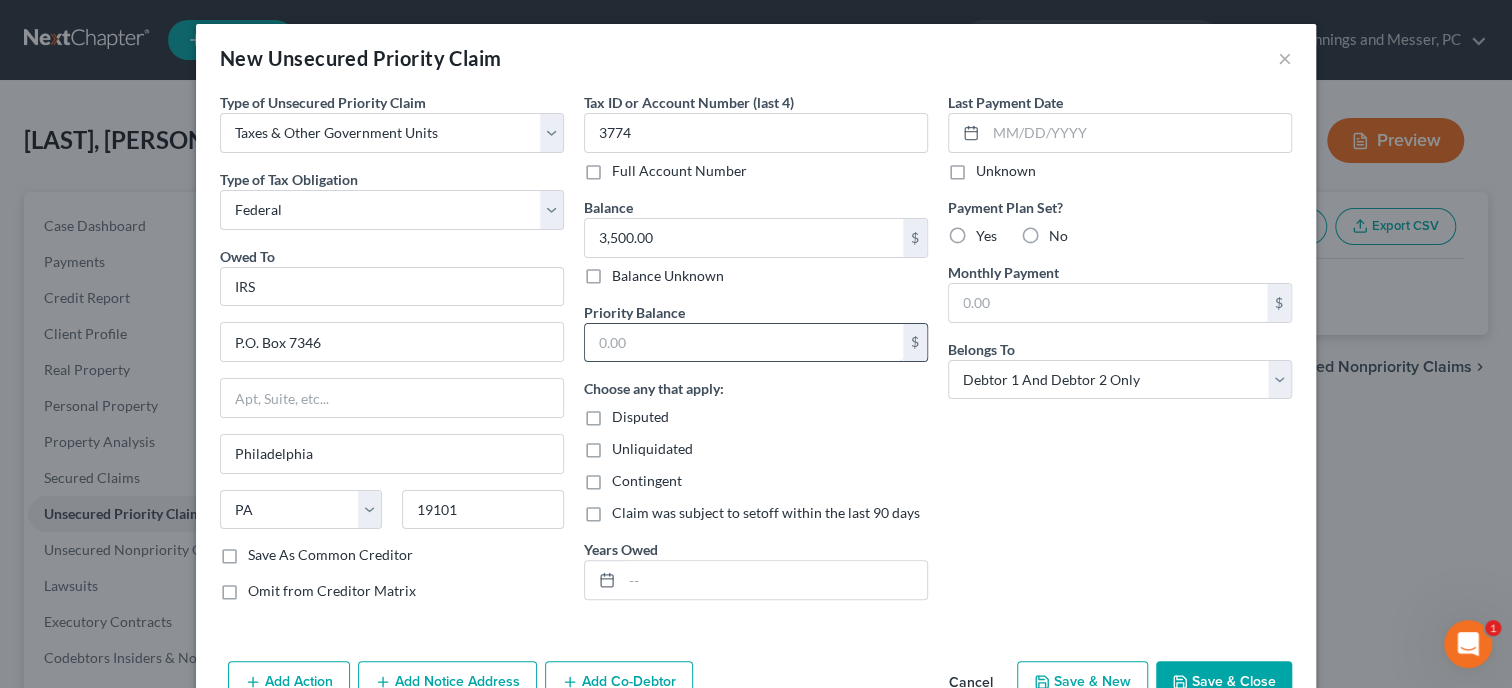 click at bounding box center [744, 343] 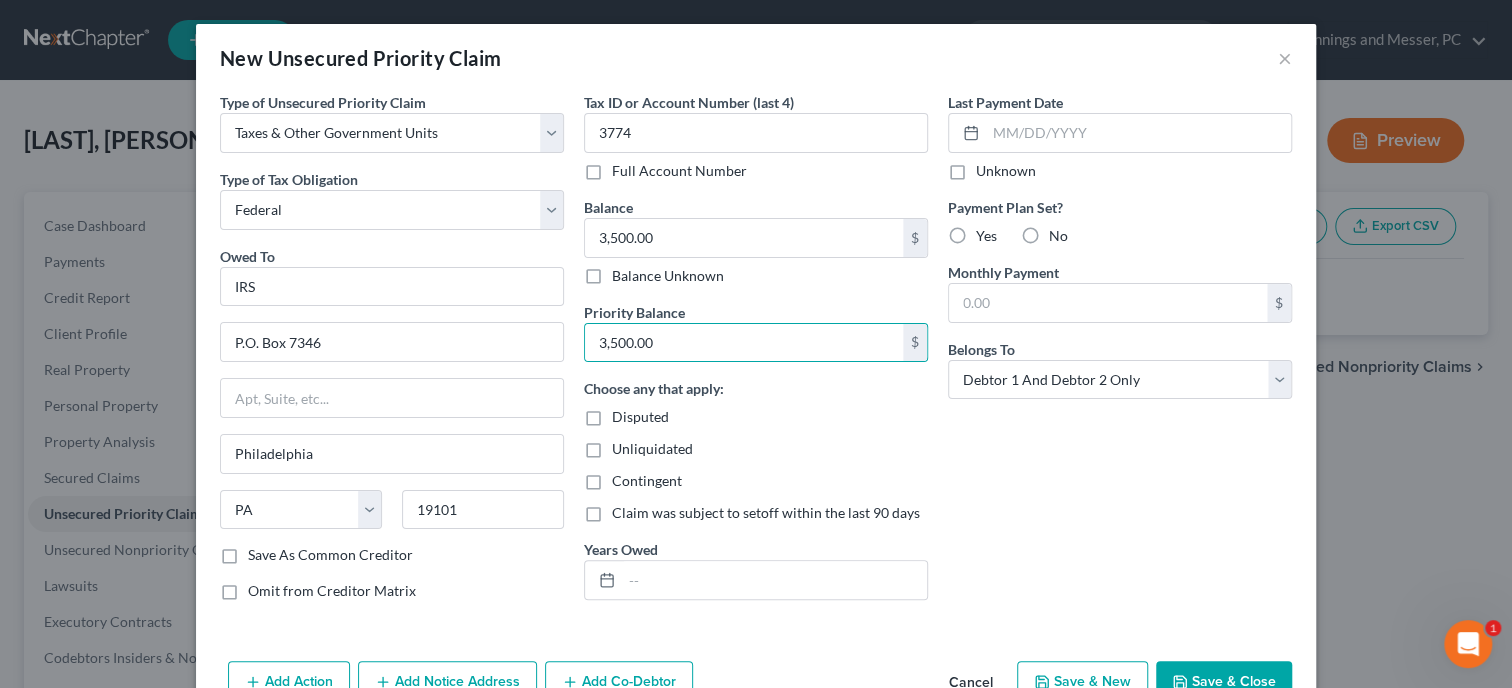 click on "No" at bounding box center [1058, 236] 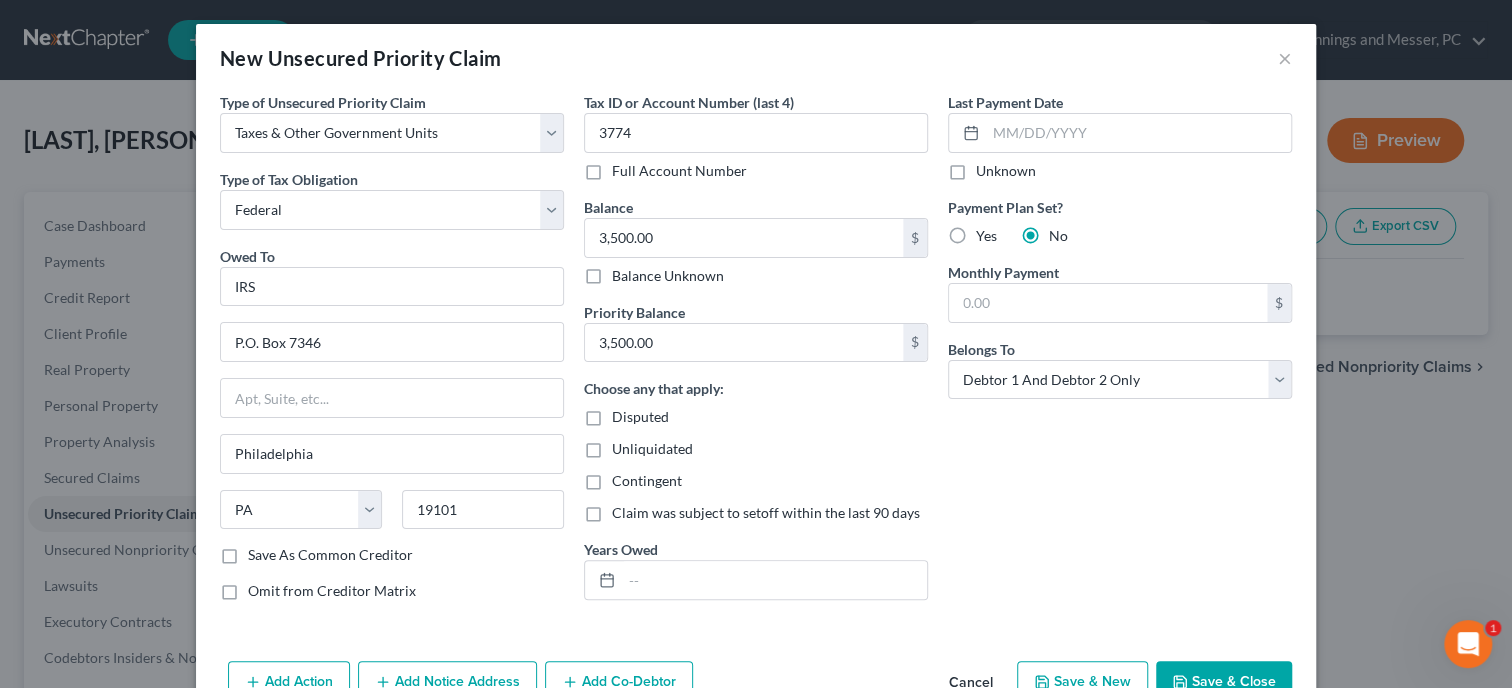 click on "Yes" at bounding box center [986, 236] 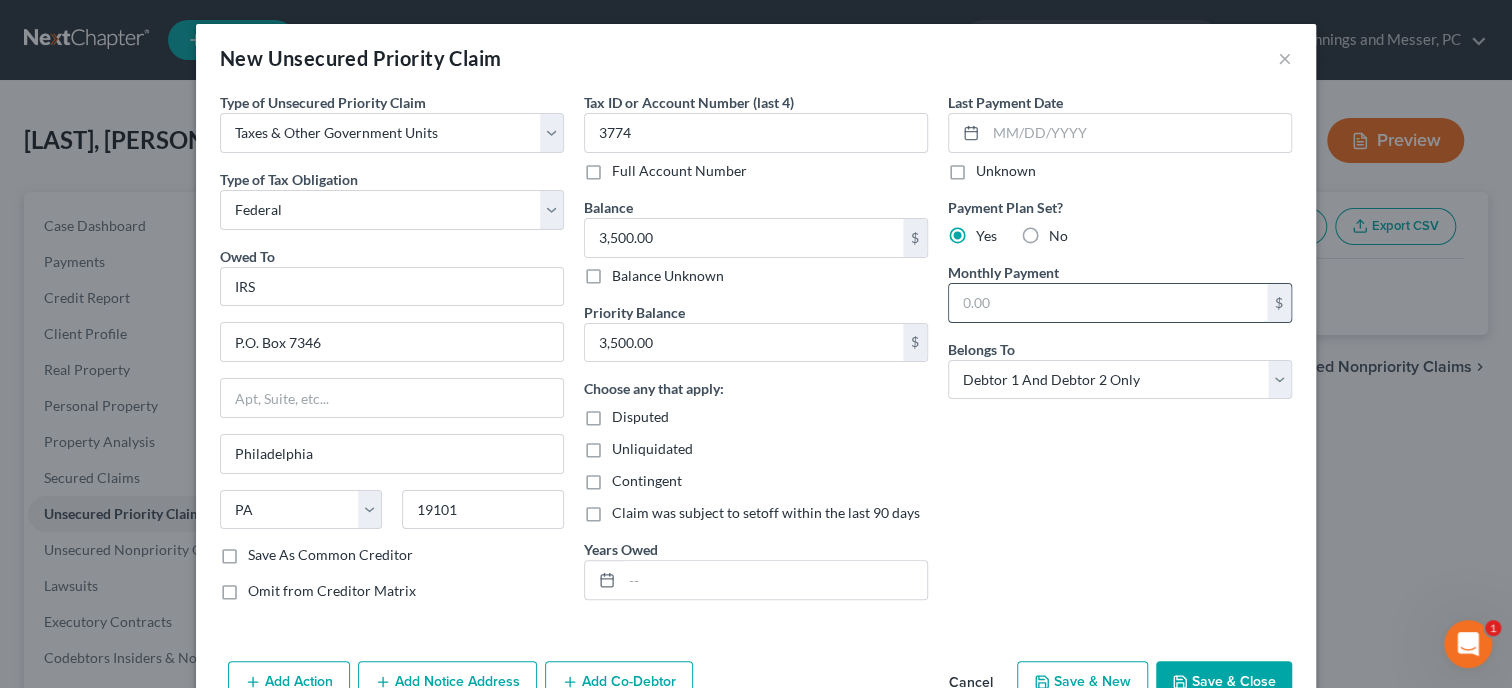 click at bounding box center (1108, 303) 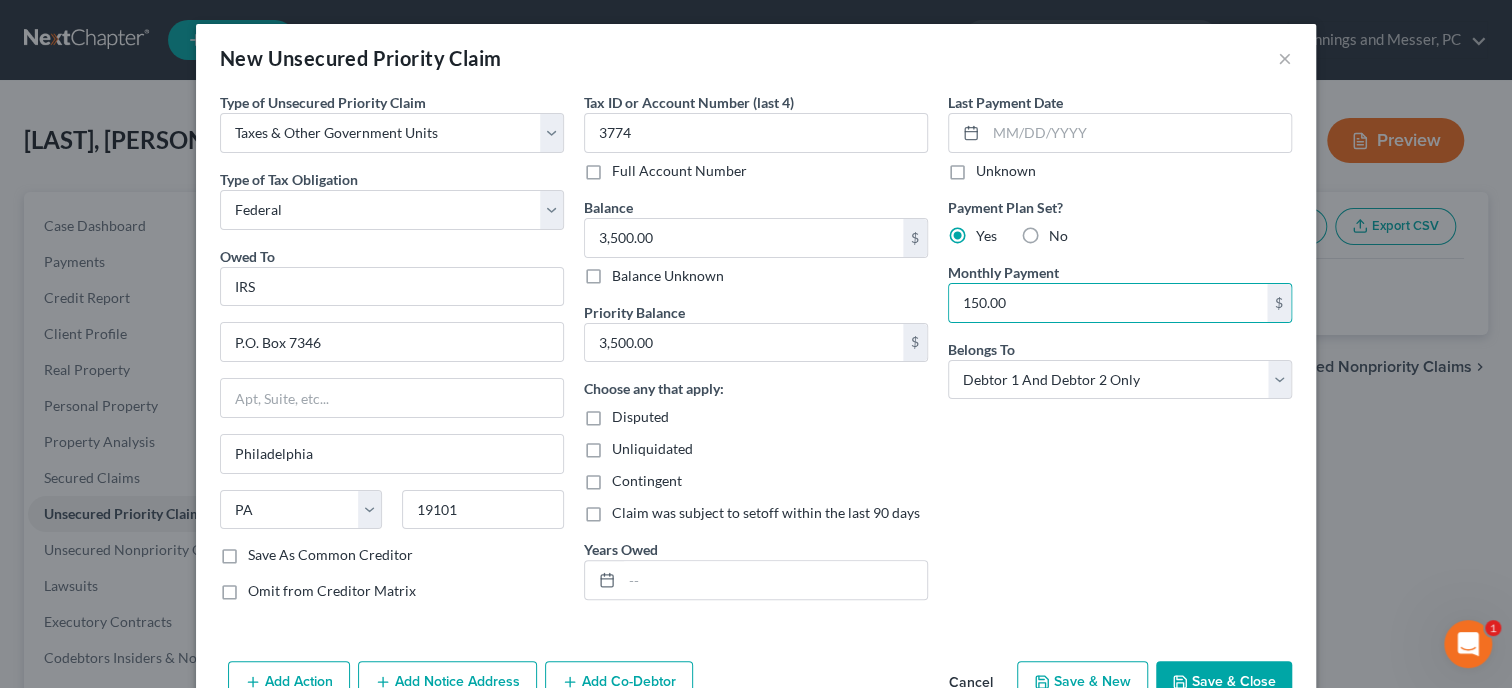 click on "Last Payment Date         Unknown Payment Plan Set? Yes No Monthly Payment 150.00 $
Belongs To
*
Select Debtor 1 Only Debtor 2 Only Debtor 1 And Debtor 2 Only At Least One Of The Debtors And Another Community Property" at bounding box center (1120, 354) 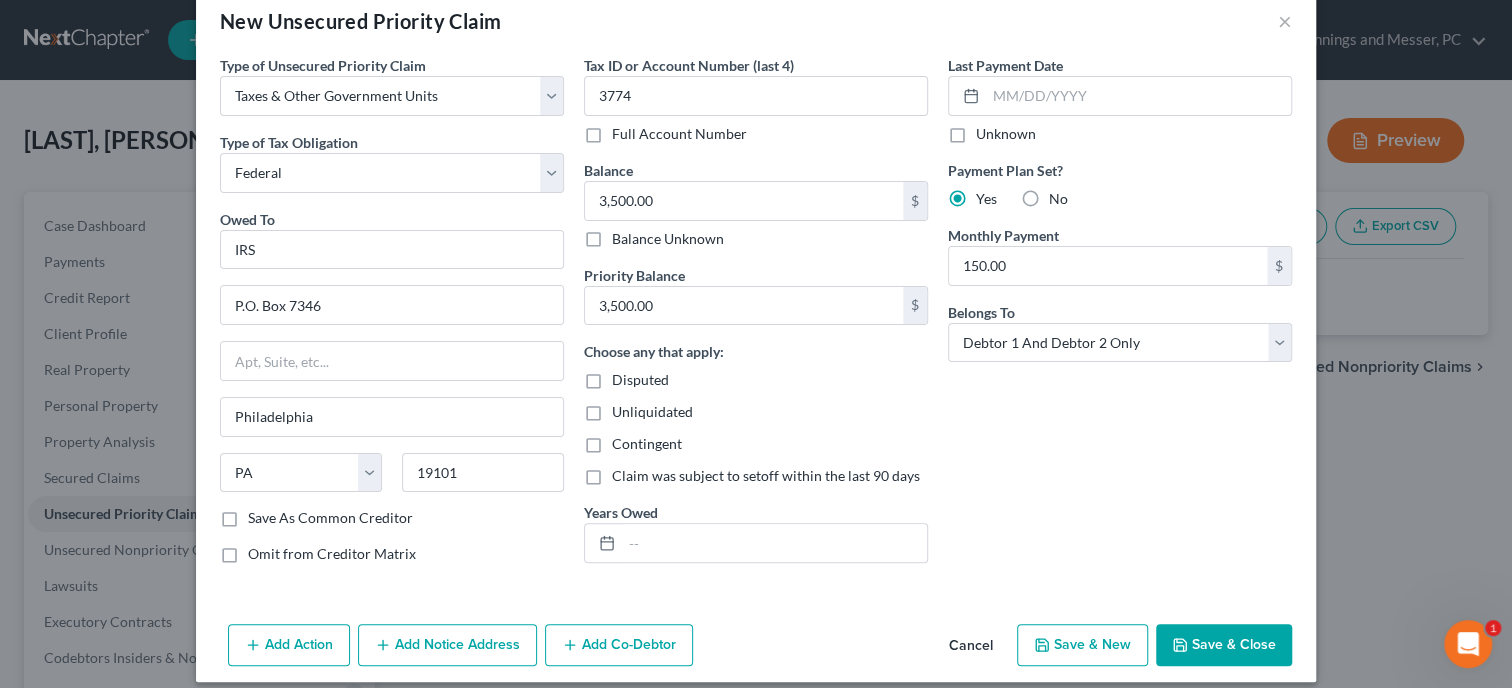 scroll, scrollTop: 53, scrollLeft: 0, axis: vertical 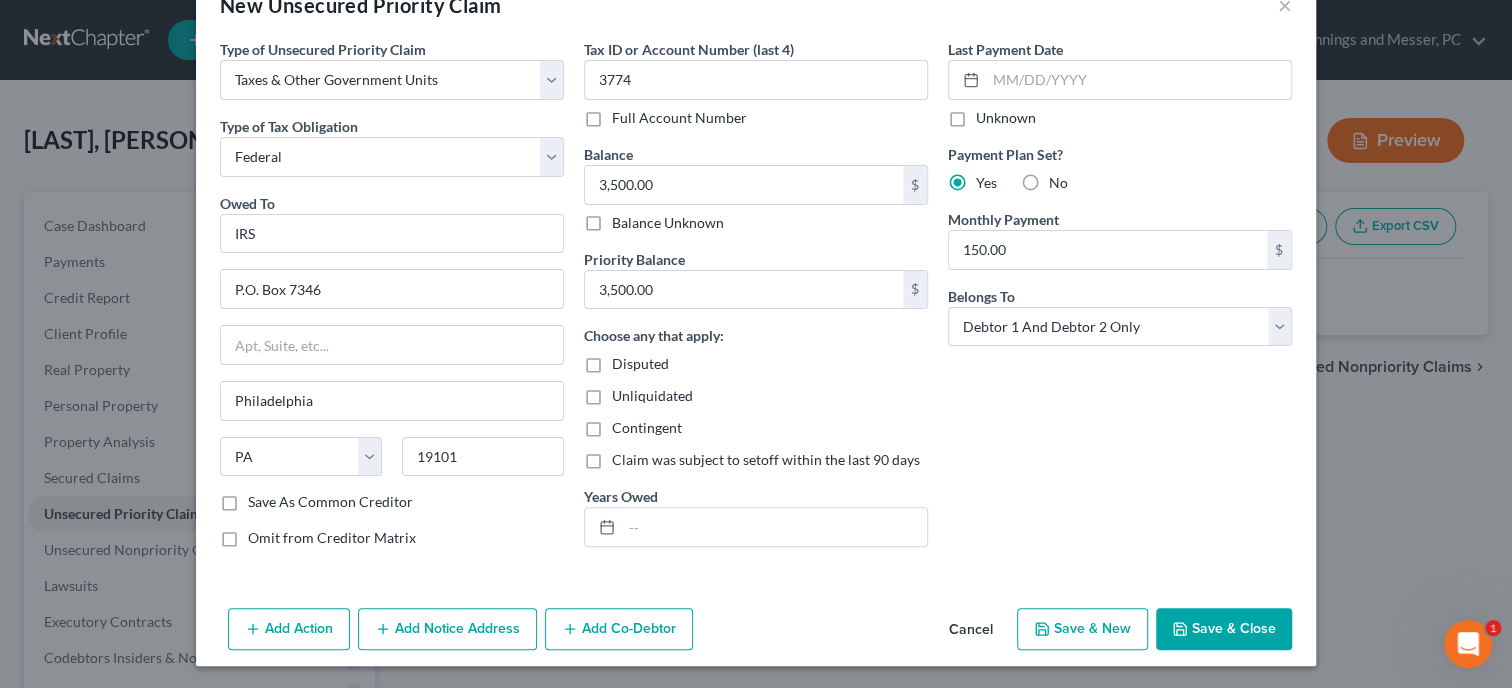click on "Save & Close" at bounding box center [1224, 629] 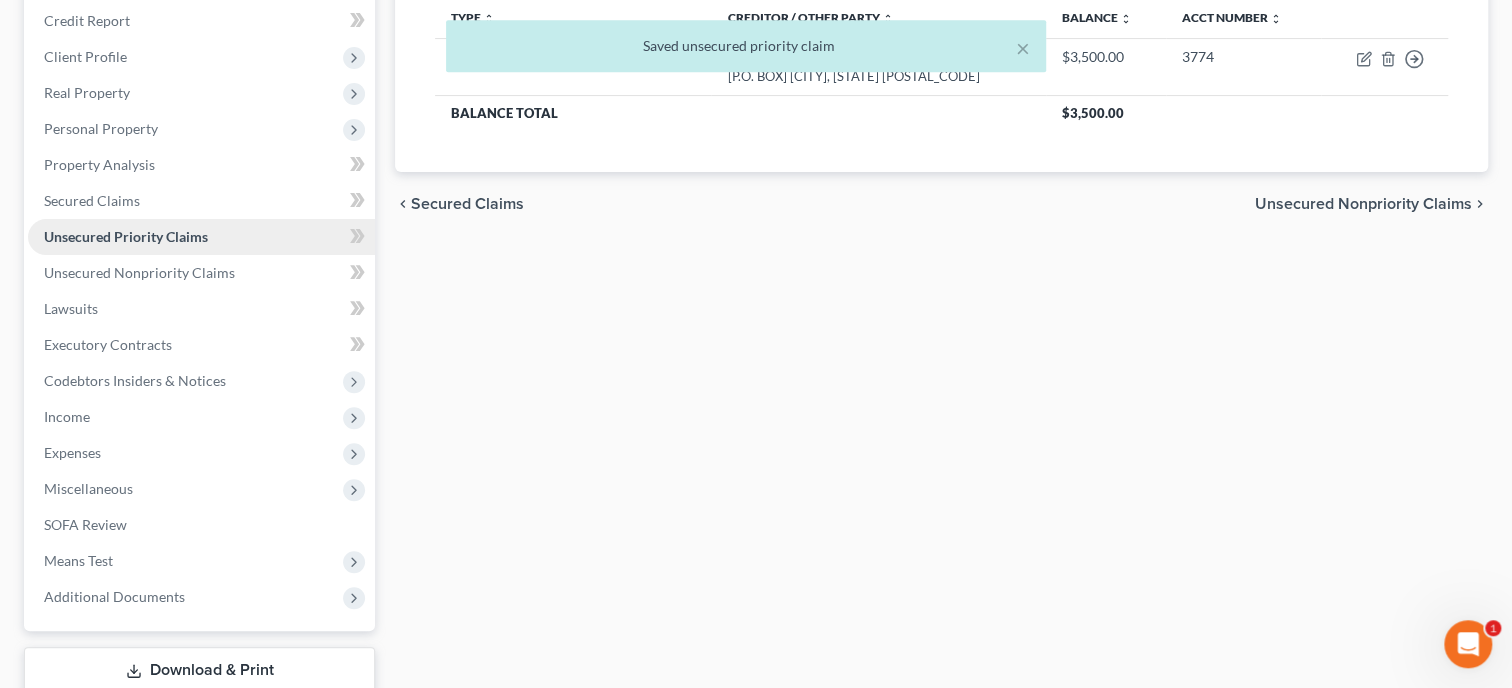 scroll, scrollTop: 308, scrollLeft: 0, axis: vertical 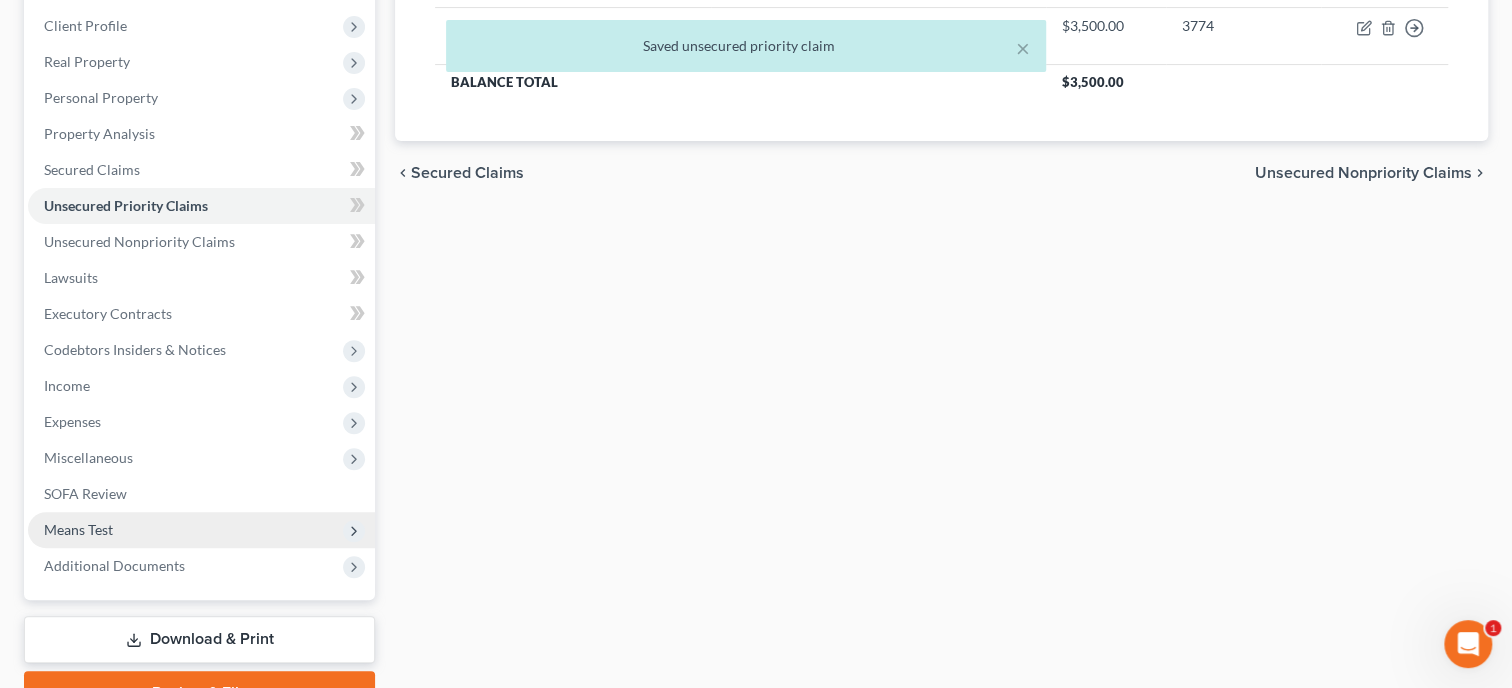 click on "Means Test" at bounding box center (201, 530) 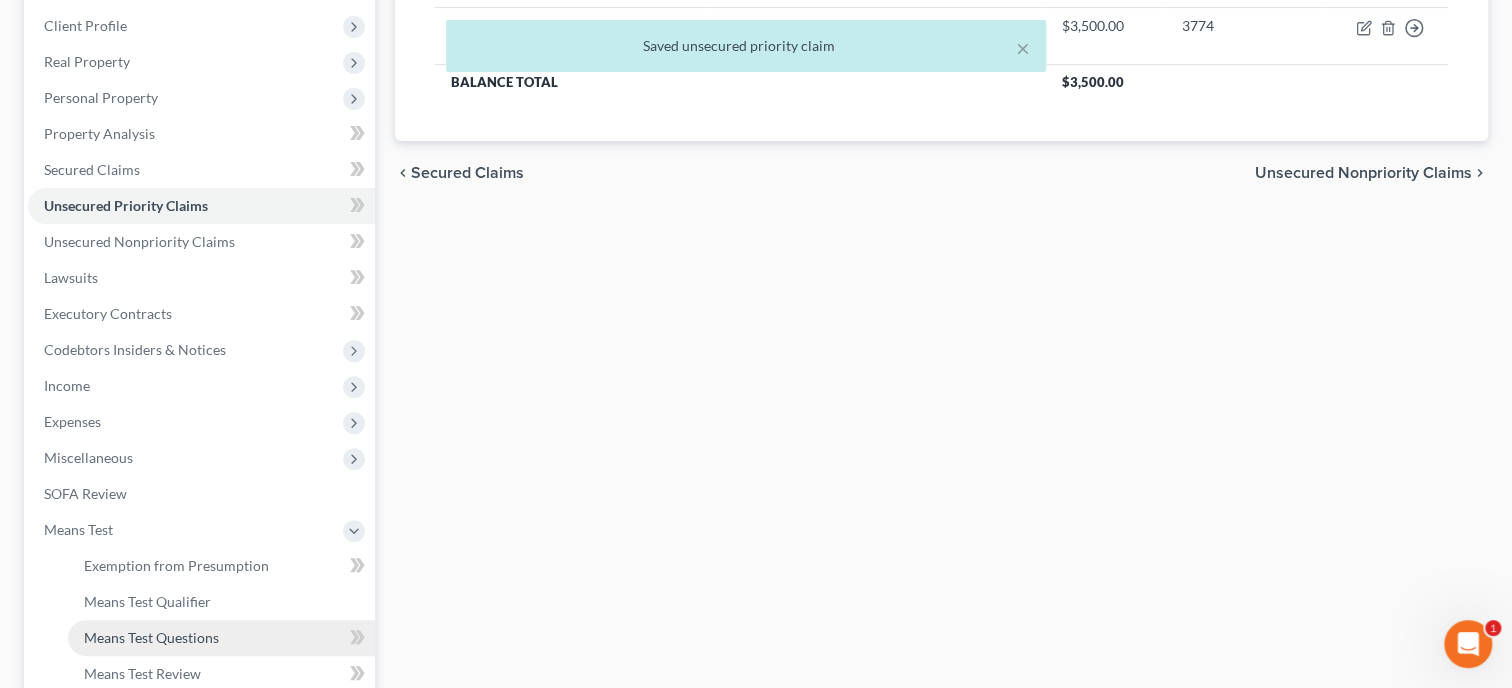 click on "Means Test Questions" at bounding box center (221, 638) 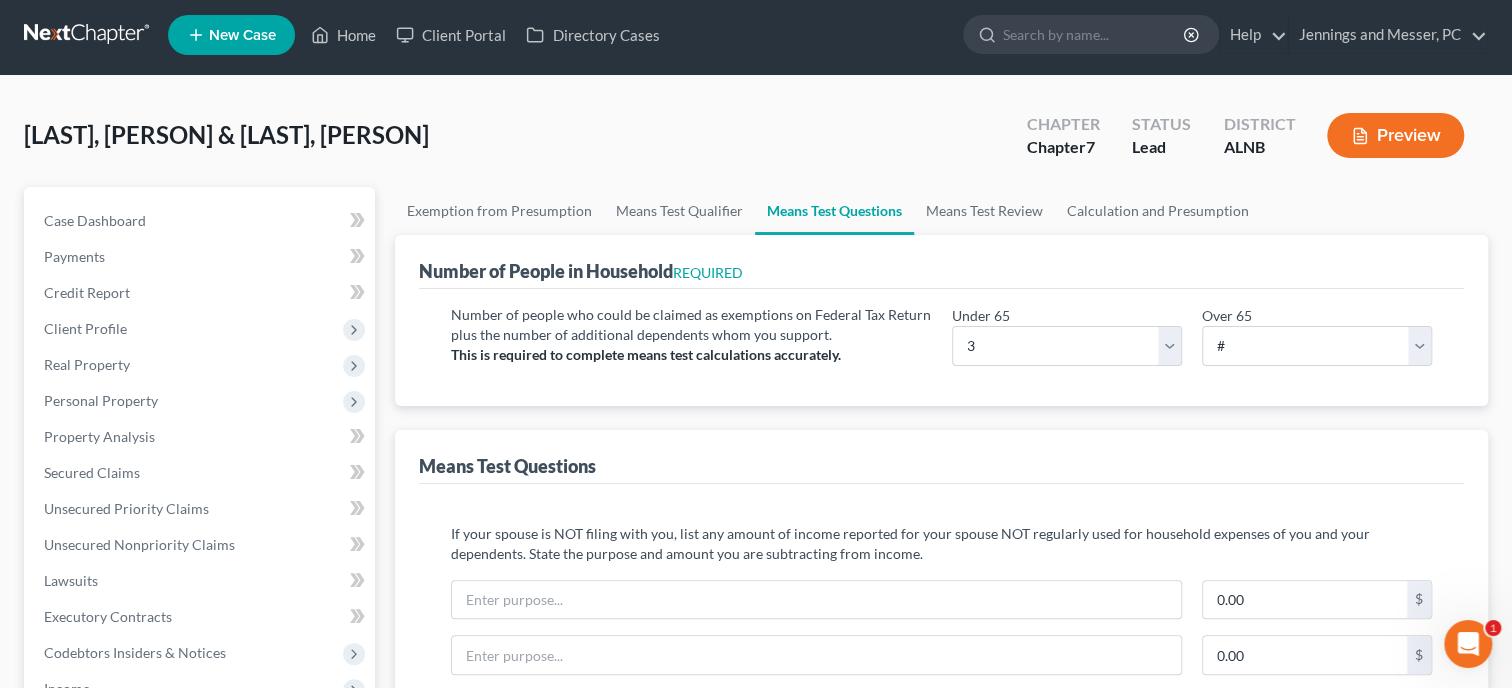 scroll, scrollTop: 0, scrollLeft: 0, axis: both 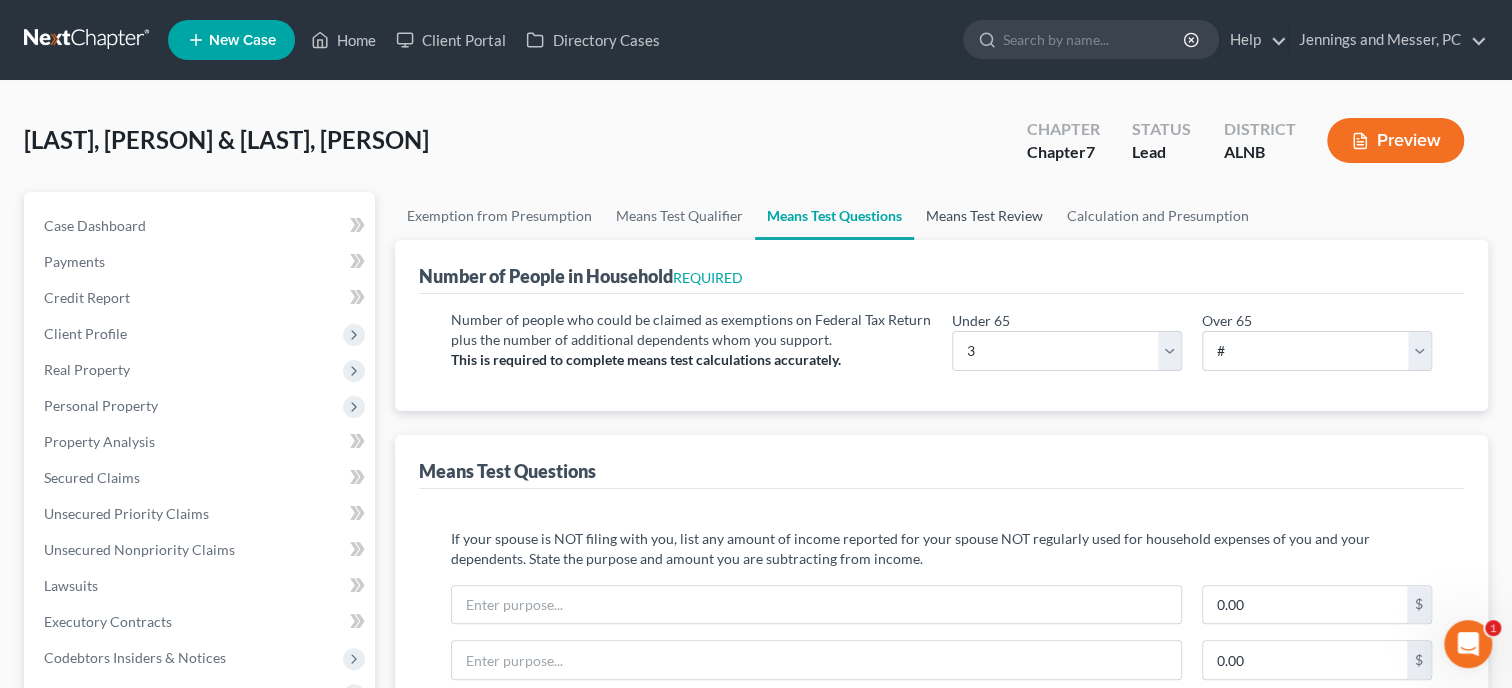 click on "Means Test Review" at bounding box center (984, 216) 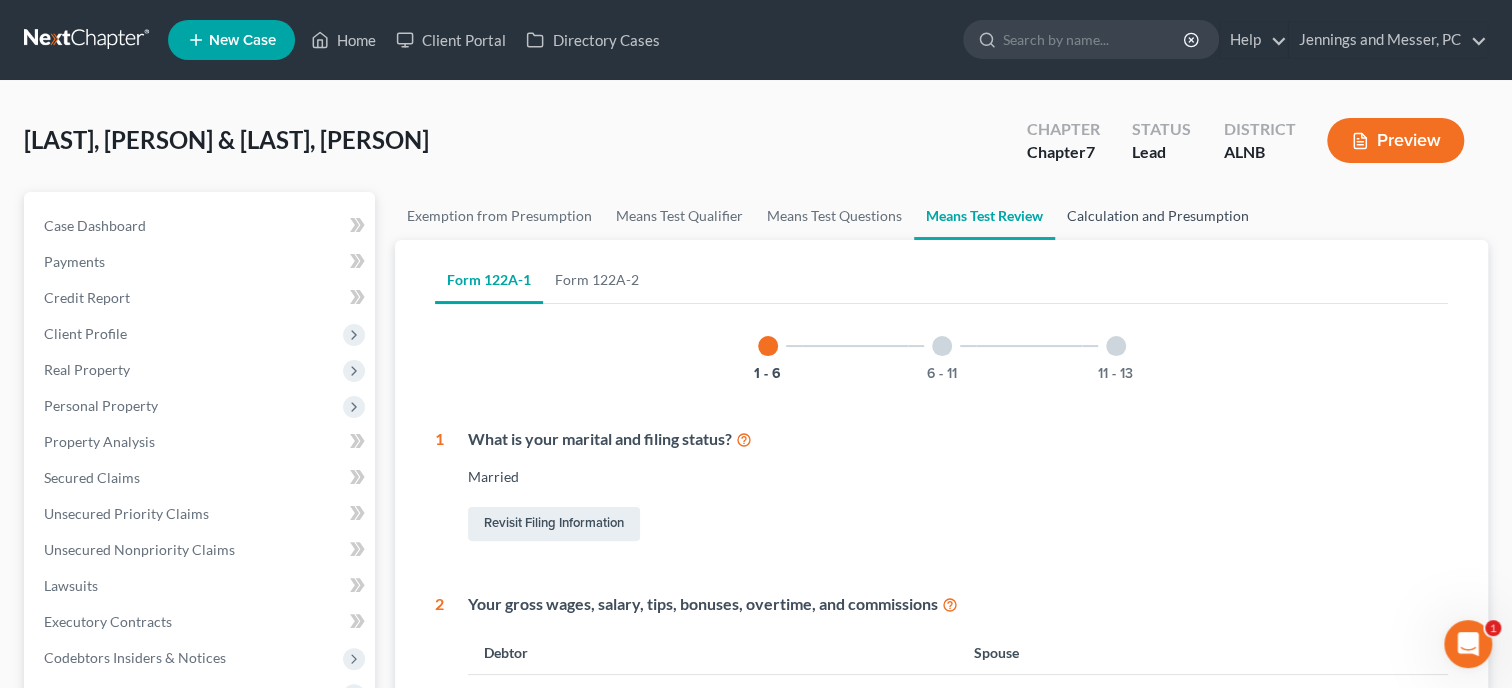 click on "Calculation and Presumption" at bounding box center [1158, 216] 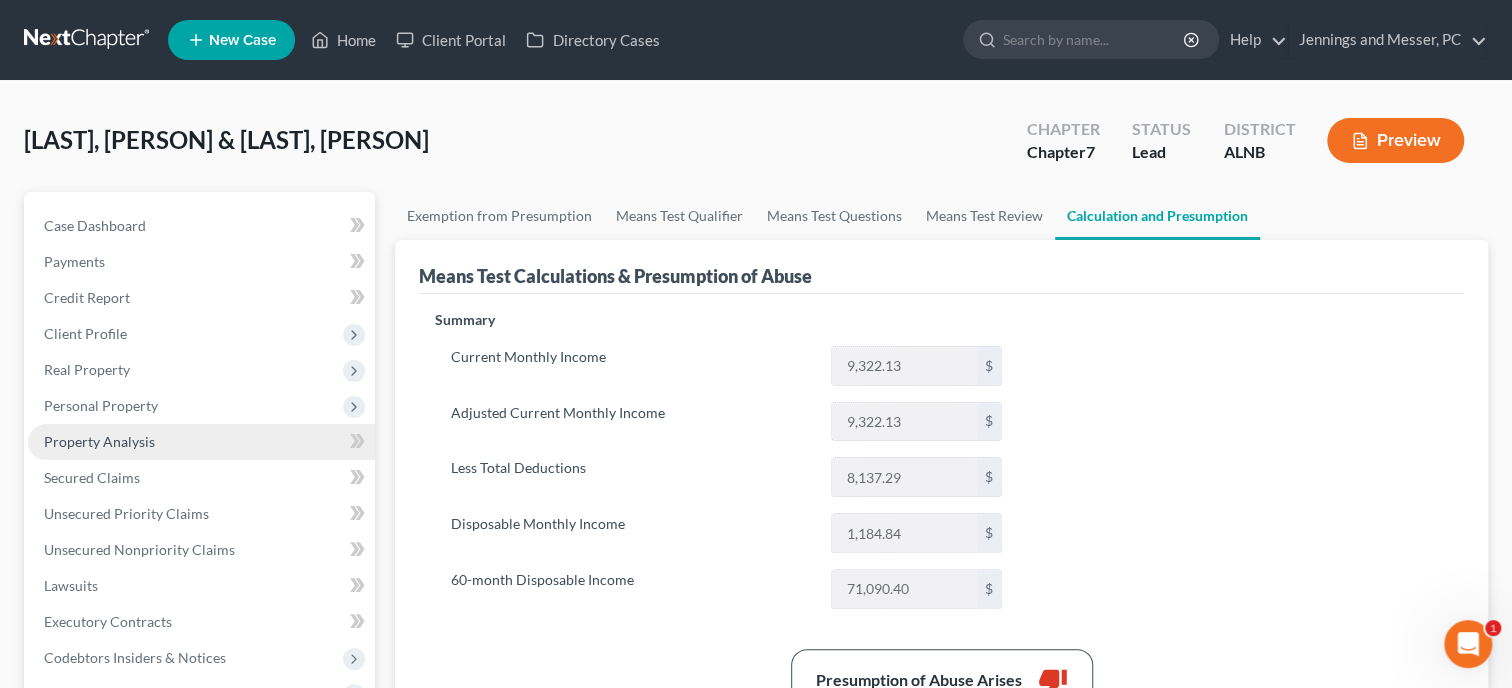 scroll, scrollTop: 308, scrollLeft: 0, axis: vertical 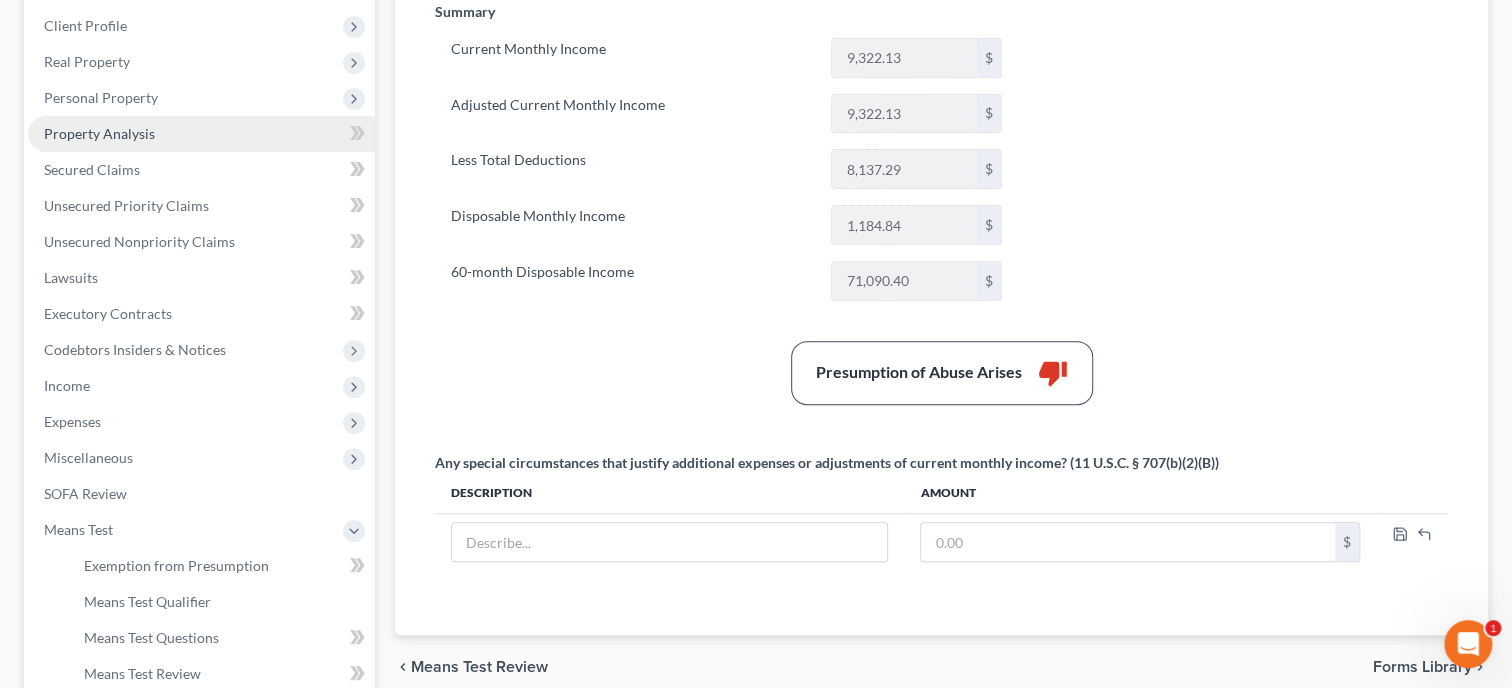 click on "Expenses" at bounding box center (201, 422) 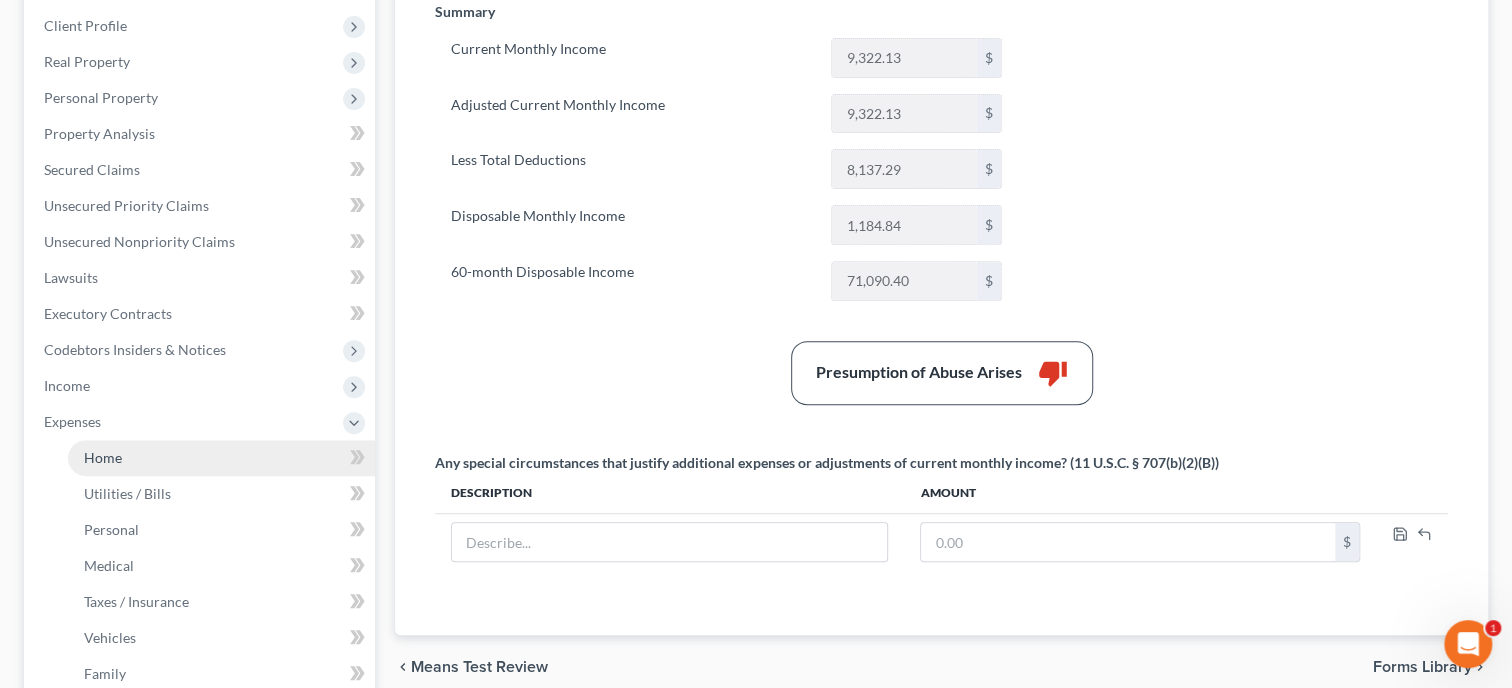 click on "Home" at bounding box center (221, 458) 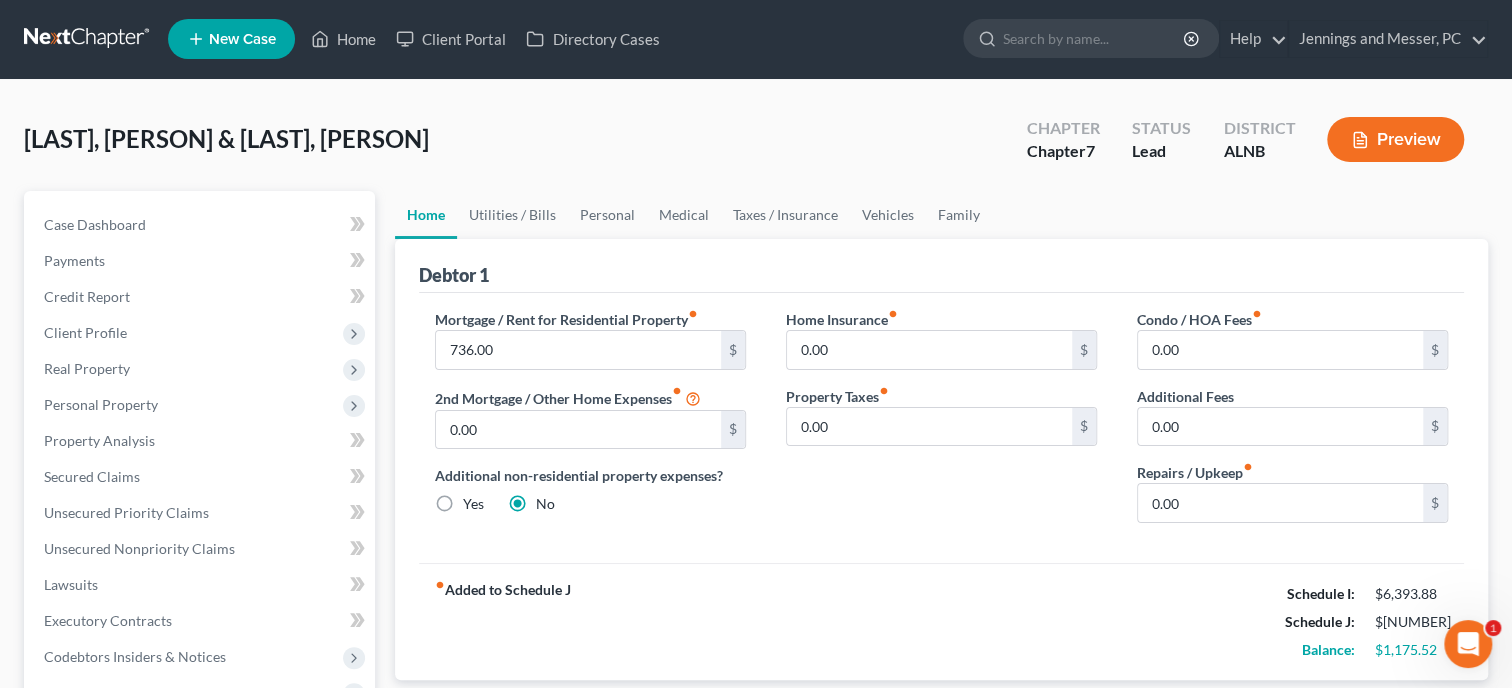 scroll, scrollTop: 0, scrollLeft: 0, axis: both 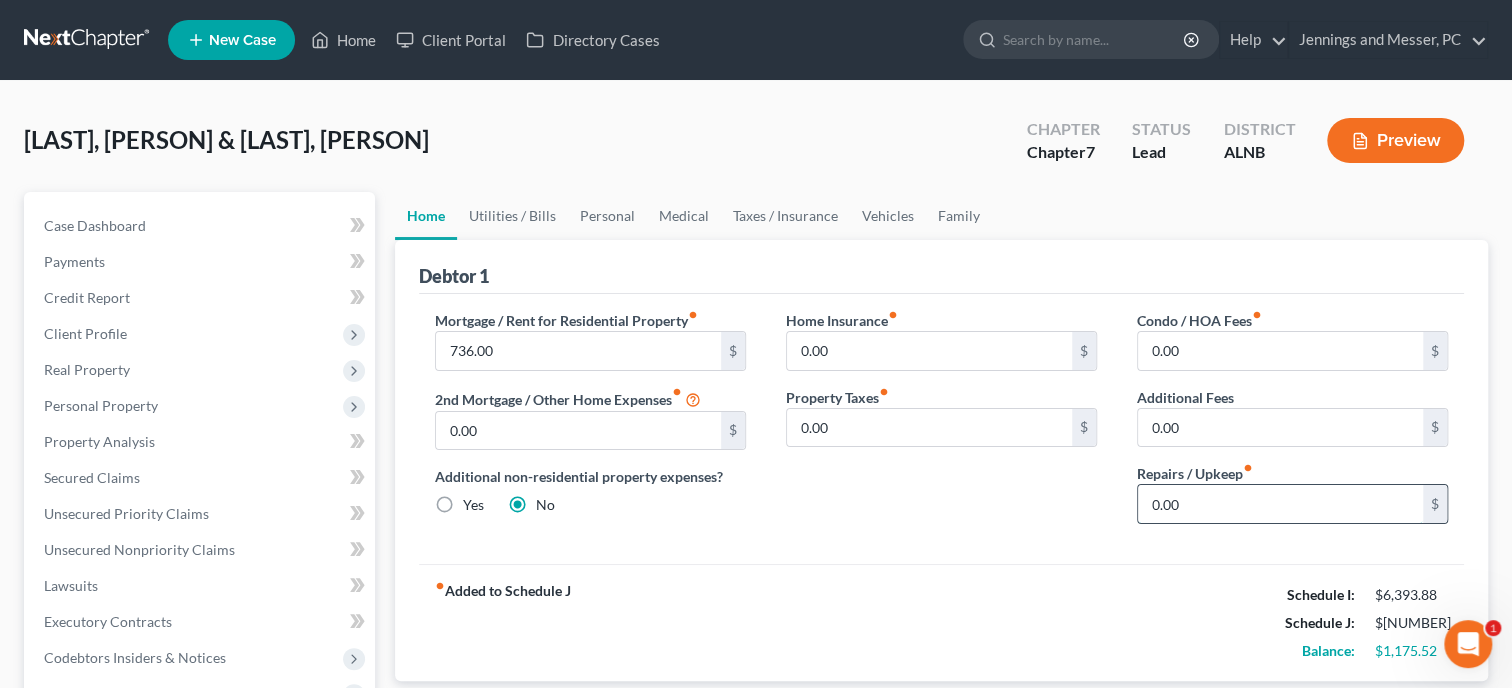 click on "0.00" at bounding box center [1280, 504] 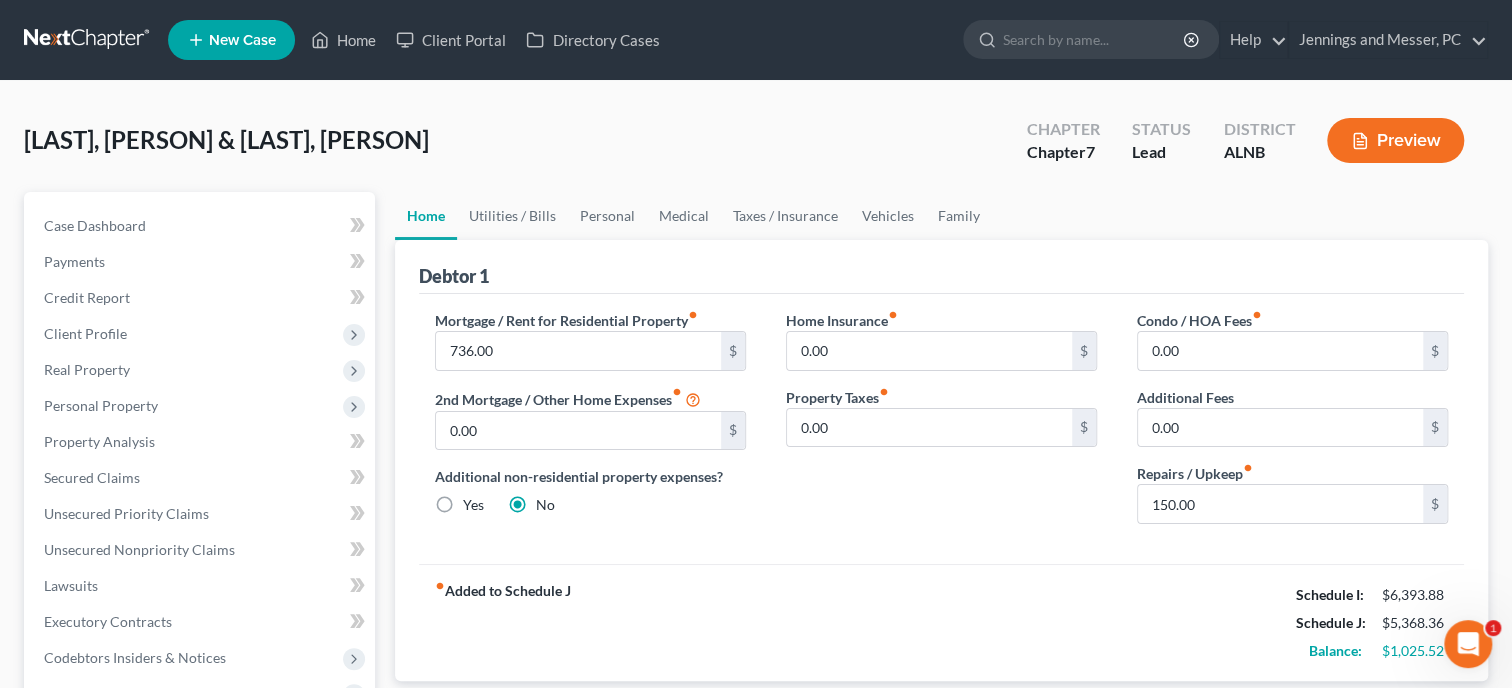 click on "Mortgage / Rent for Residential Property  fiber_manual_record 736.00 $ 2nd Mortgage / Other Home Expenses  fiber_manual_record   0.00 $ Additional non-residential property expenses? Yes No Home Insurance  fiber_manual_record 0.00 $ Property Taxes  fiber_manual_record 0.00 $ Condo / HOA Fees  fiber_manual_record 0.00 $ Additional Fees 0.00 $ Repairs / Upkeep  fiber_manual_record 150.00 $" at bounding box center [941, 429] 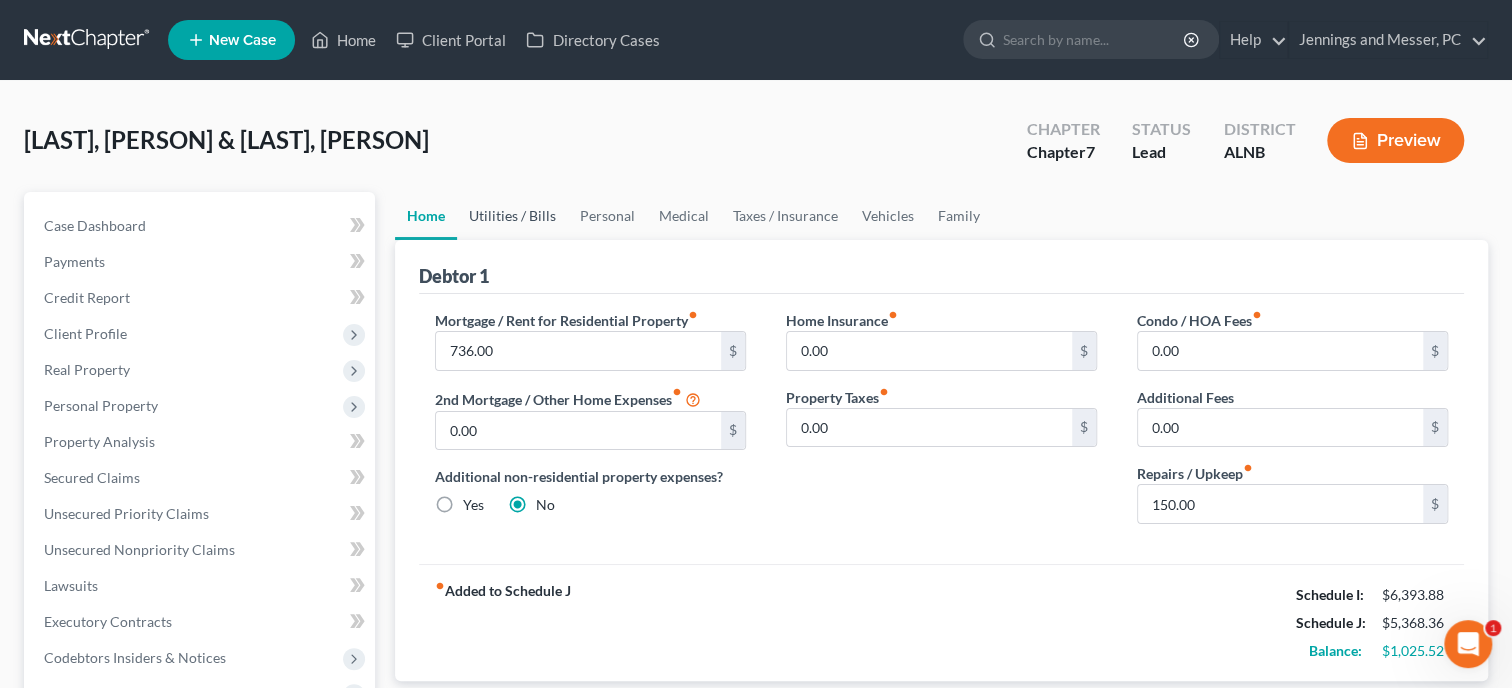click on "Utilities / Bills" at bounding box center [512, 216] 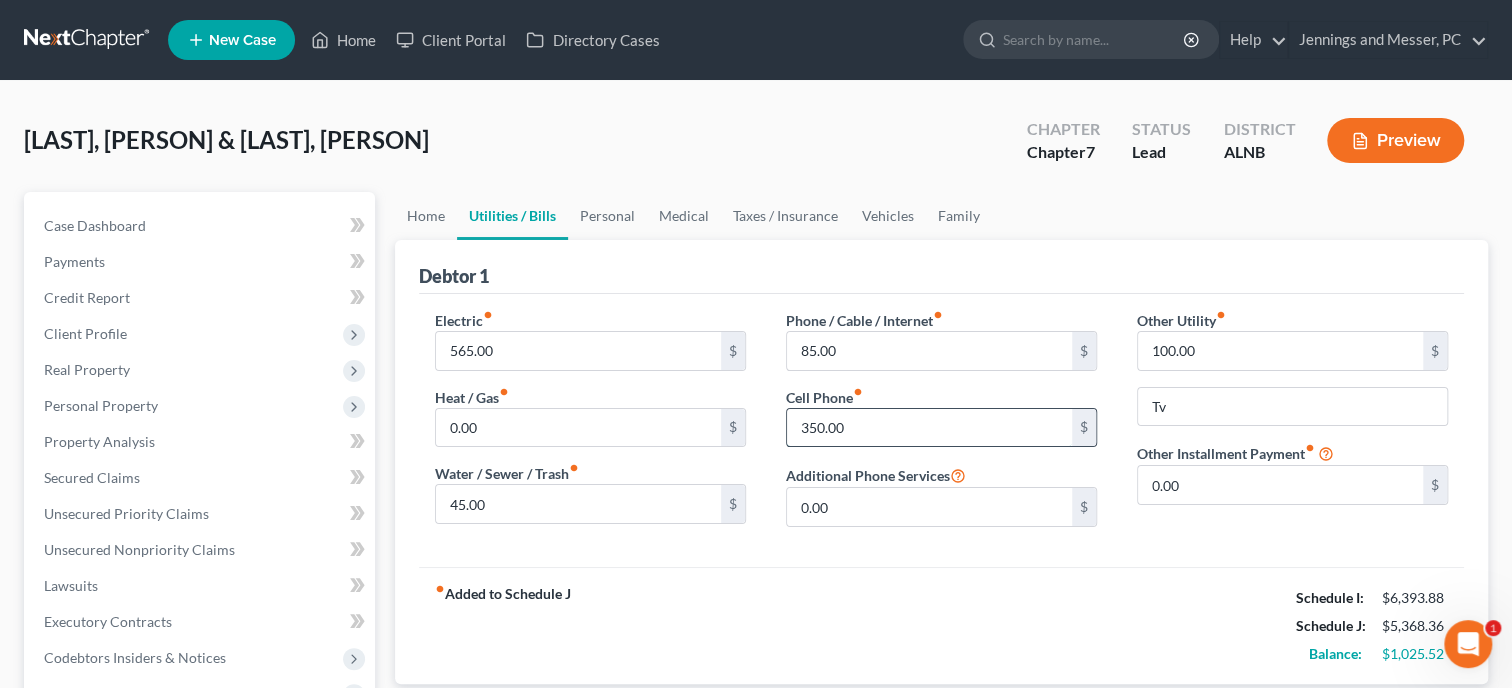 click on "350.00" at bounding box center (929, 428) 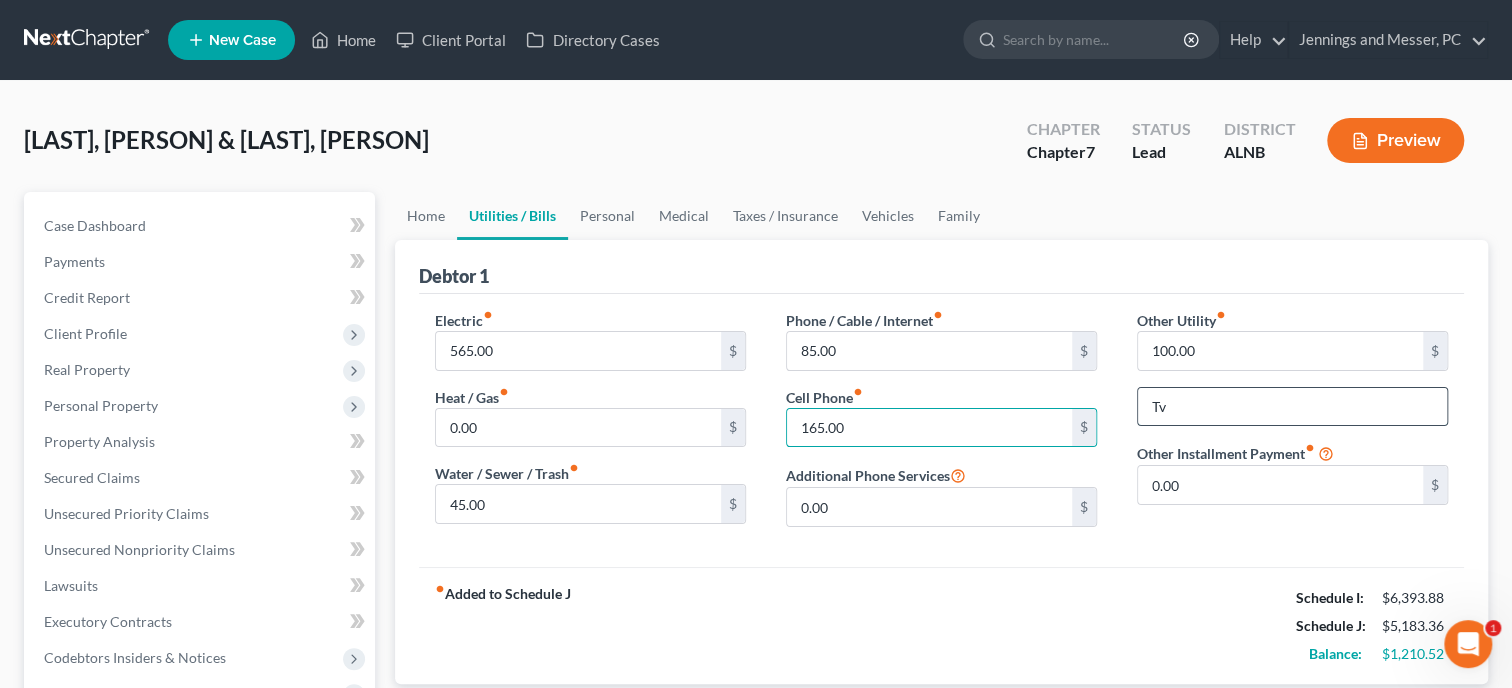 click on "Tv" at bounding box center (1292, 407) 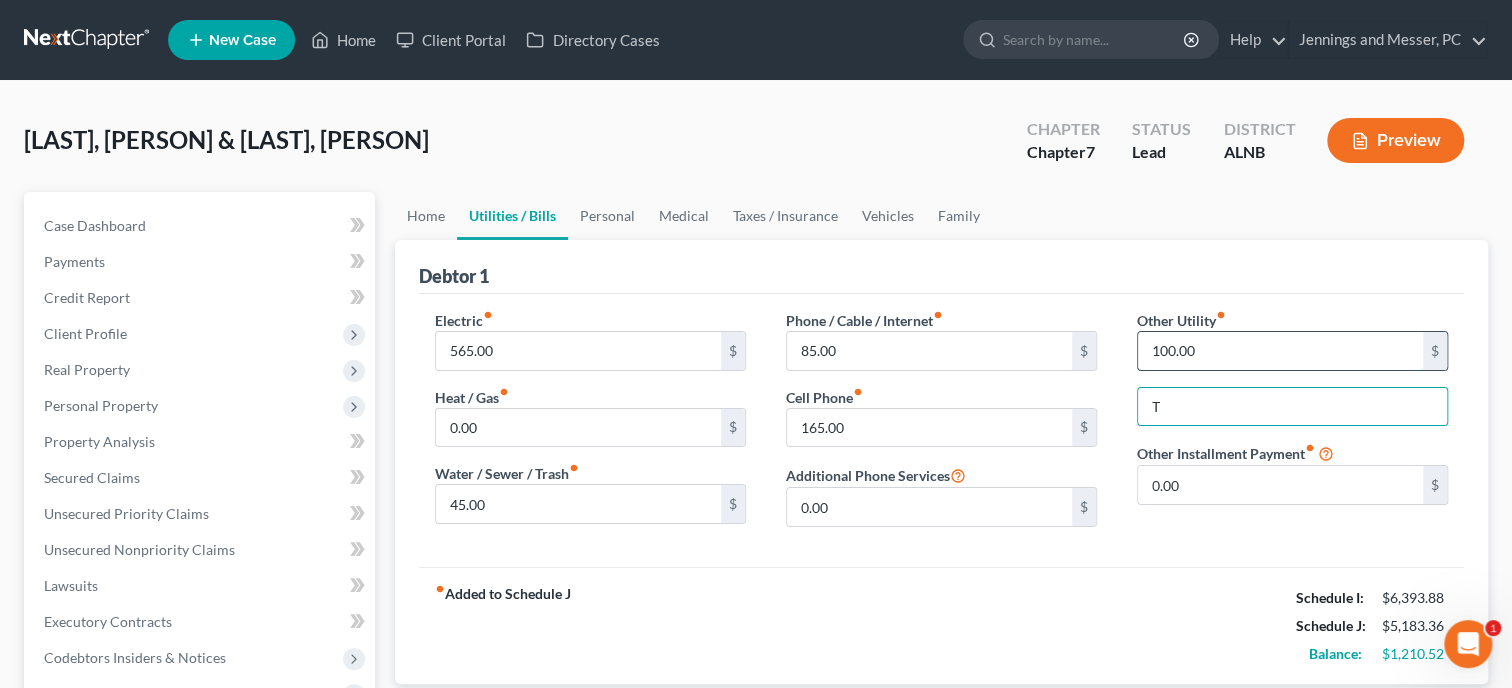 click on "100.00" at bounding box center [1280, 351] 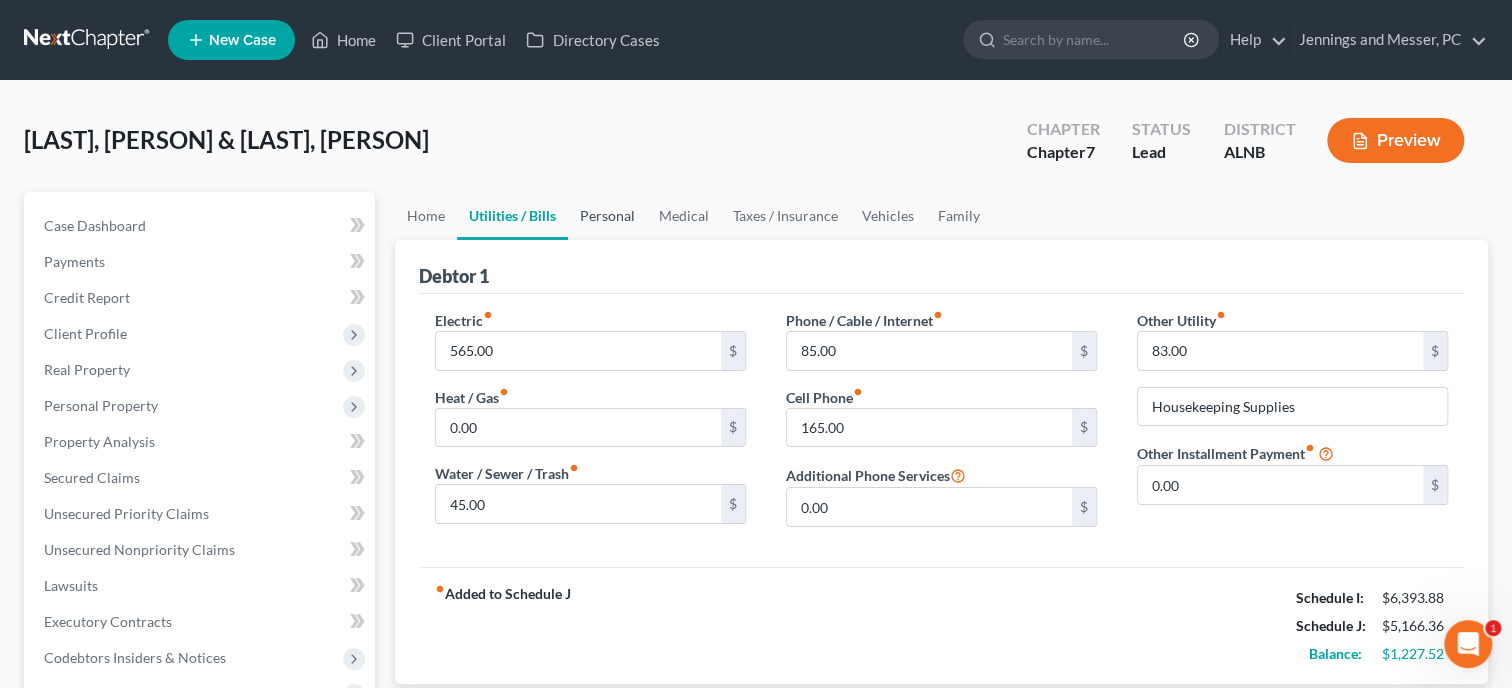 click on "Personal" at bounding box center [607, 216] 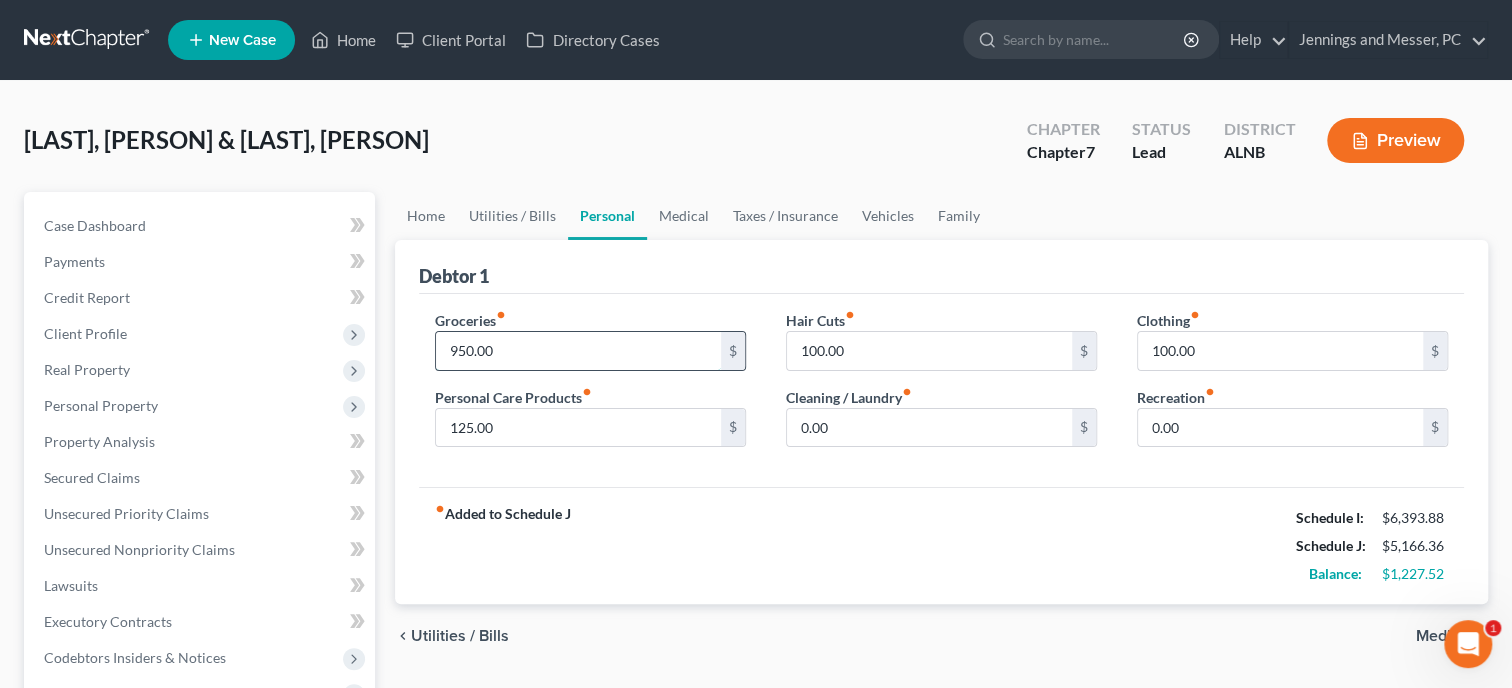 click on "950.00" at bounding box center [578, 351] 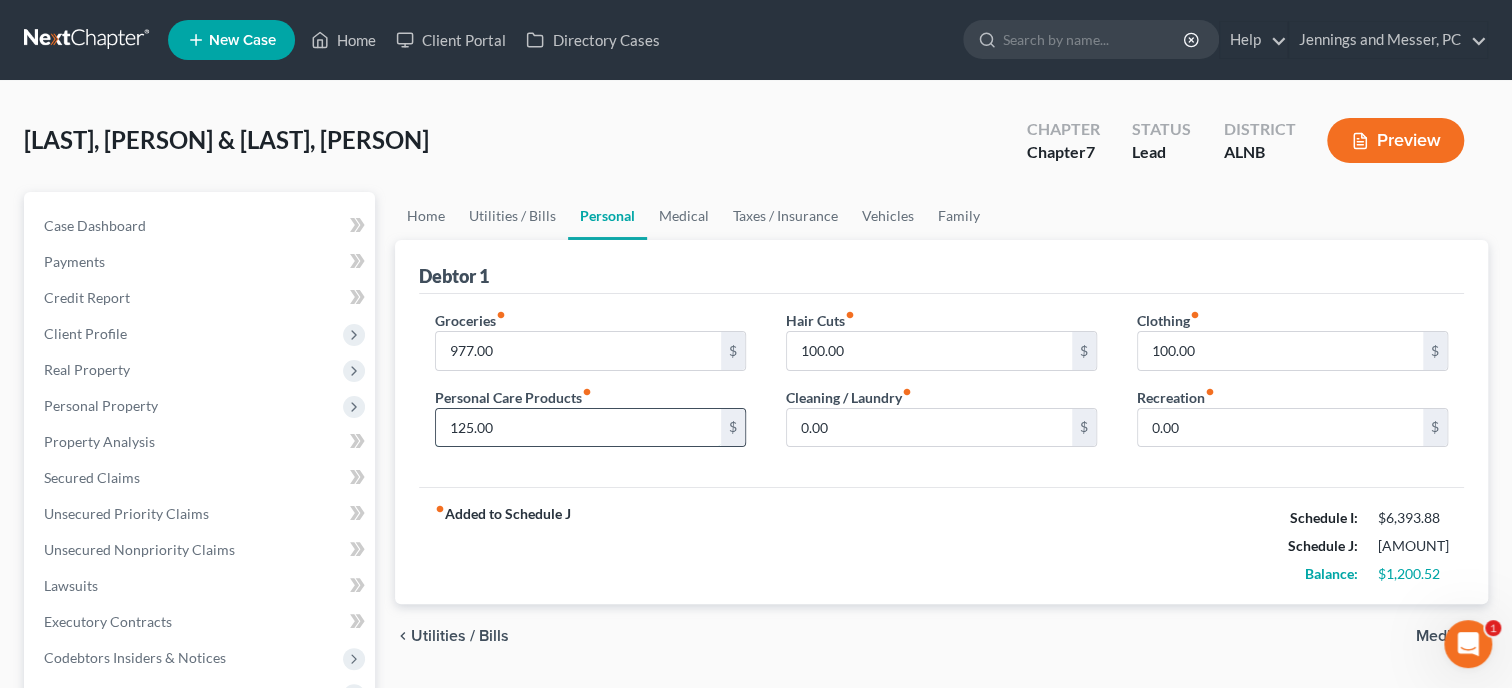 click on "125.00" at bounding box center (578, 428) 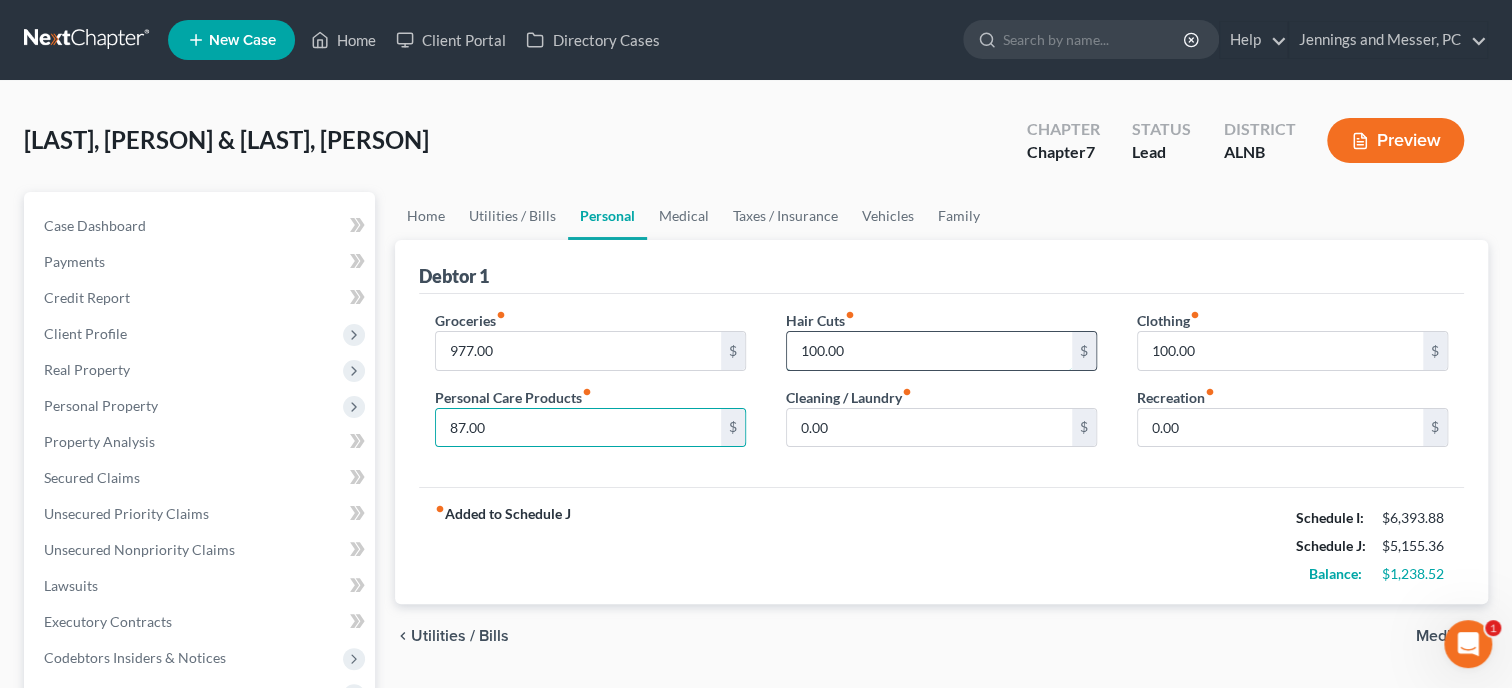click on "100.00" at bounding box center (929, 351) 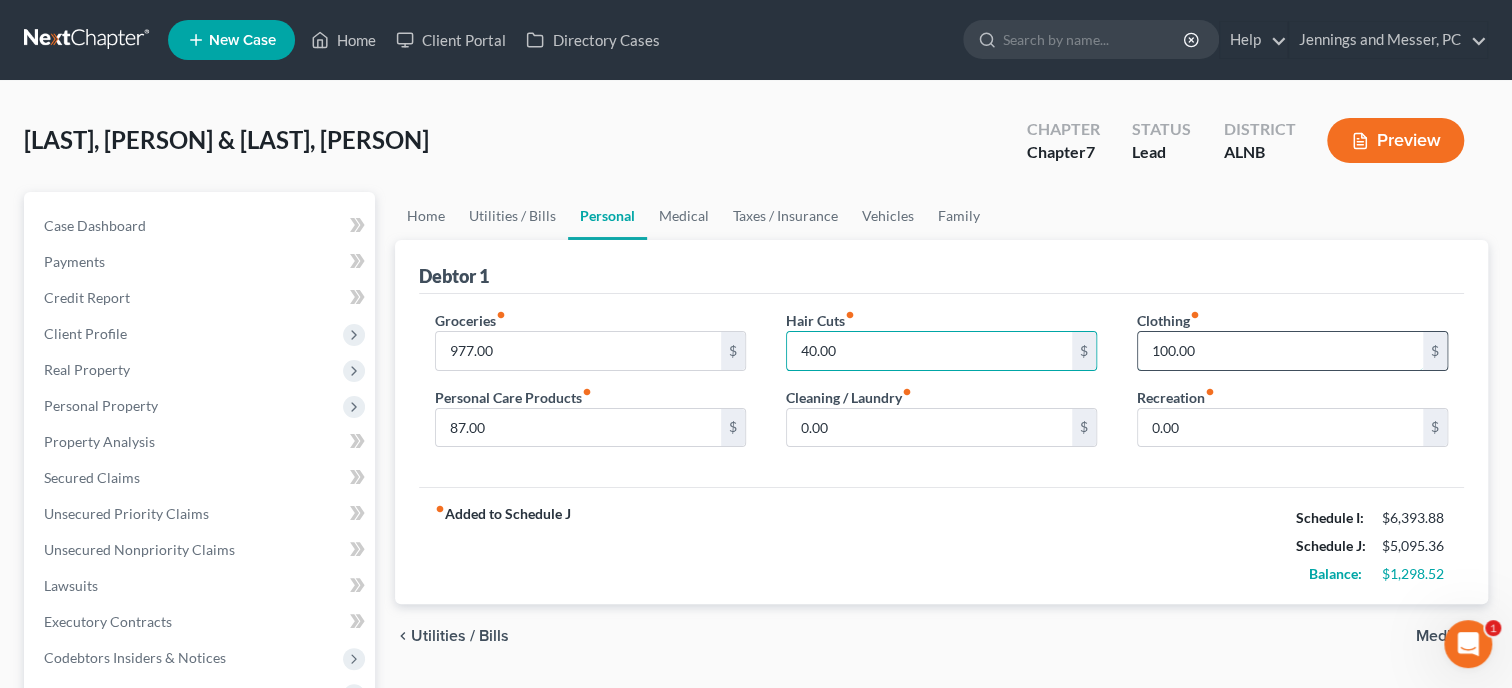 click on "100.00" at bounding box center [1280, 351] 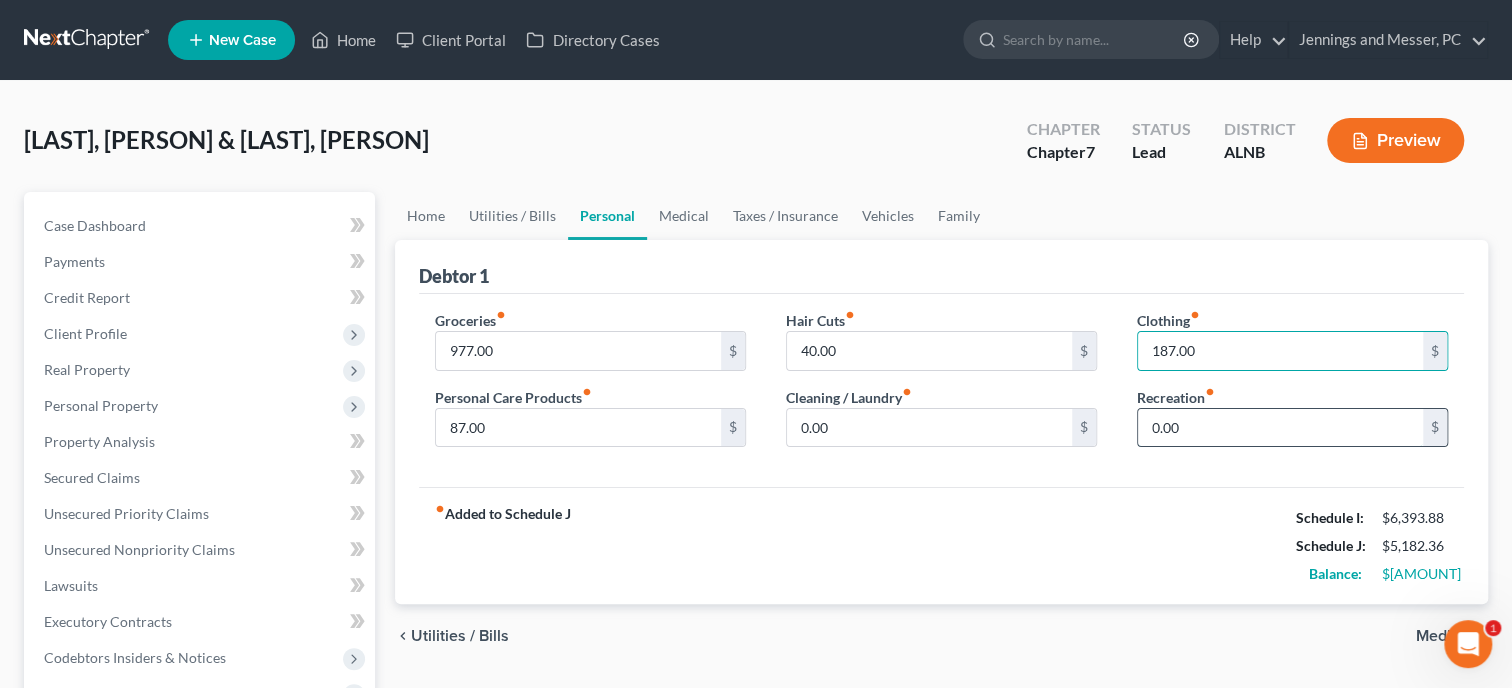 click on "0.00" at bounding box center (1280, 428) 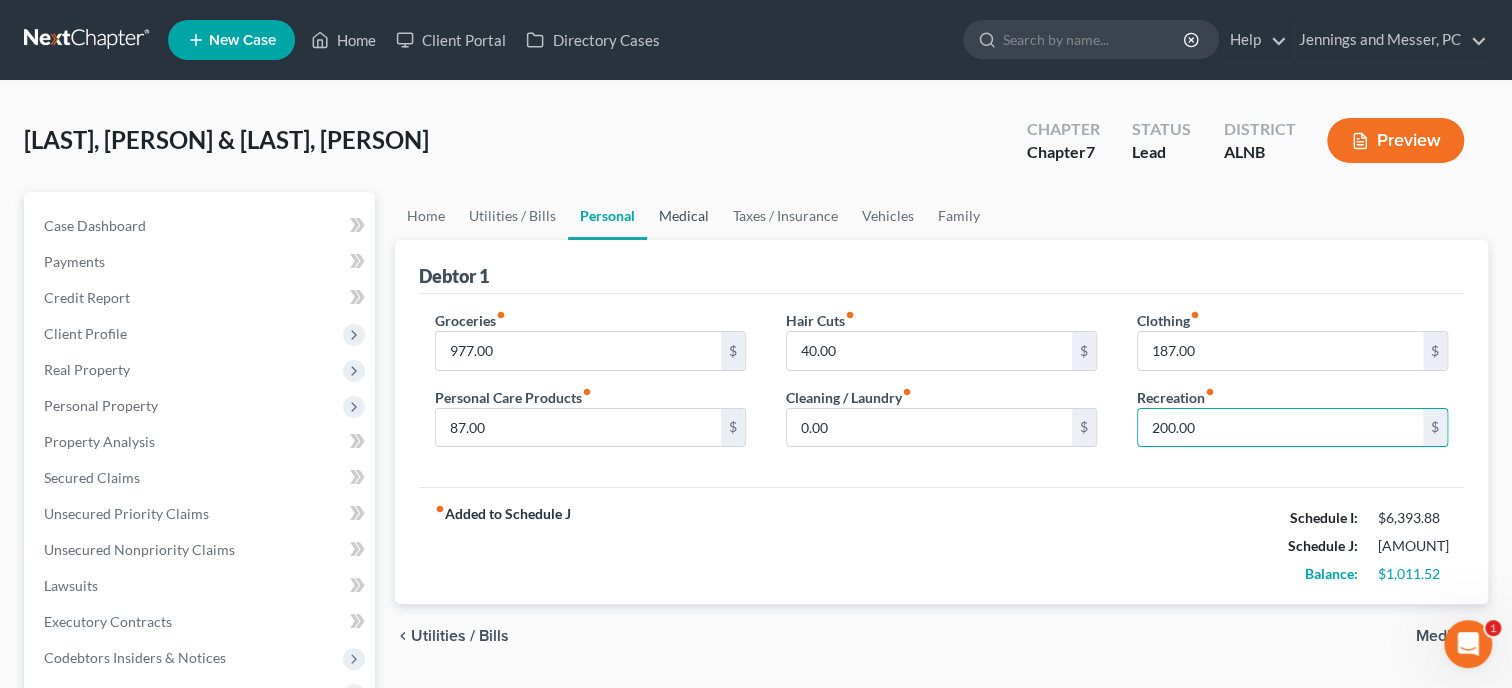click on "Medical" at bounding box center (684, 216) 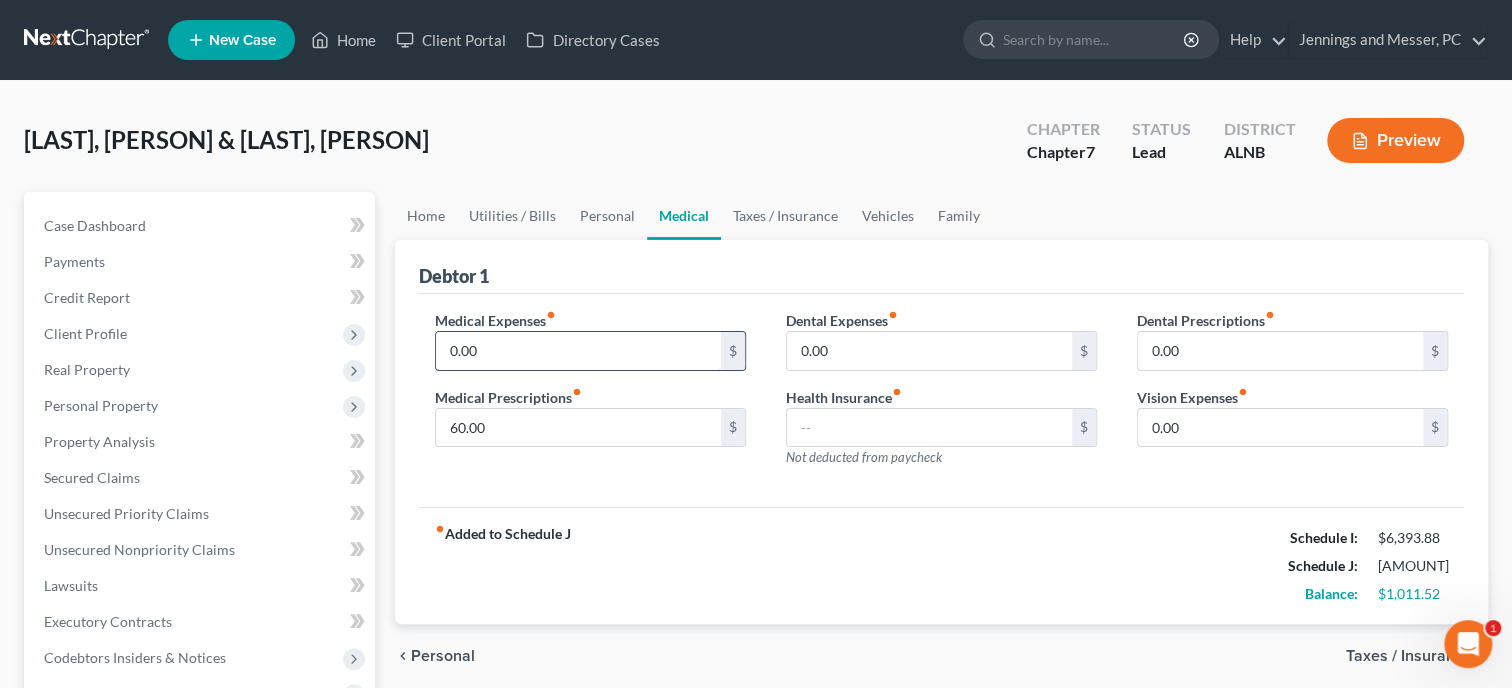 click on "0.00" at bounding box center [578, 351] 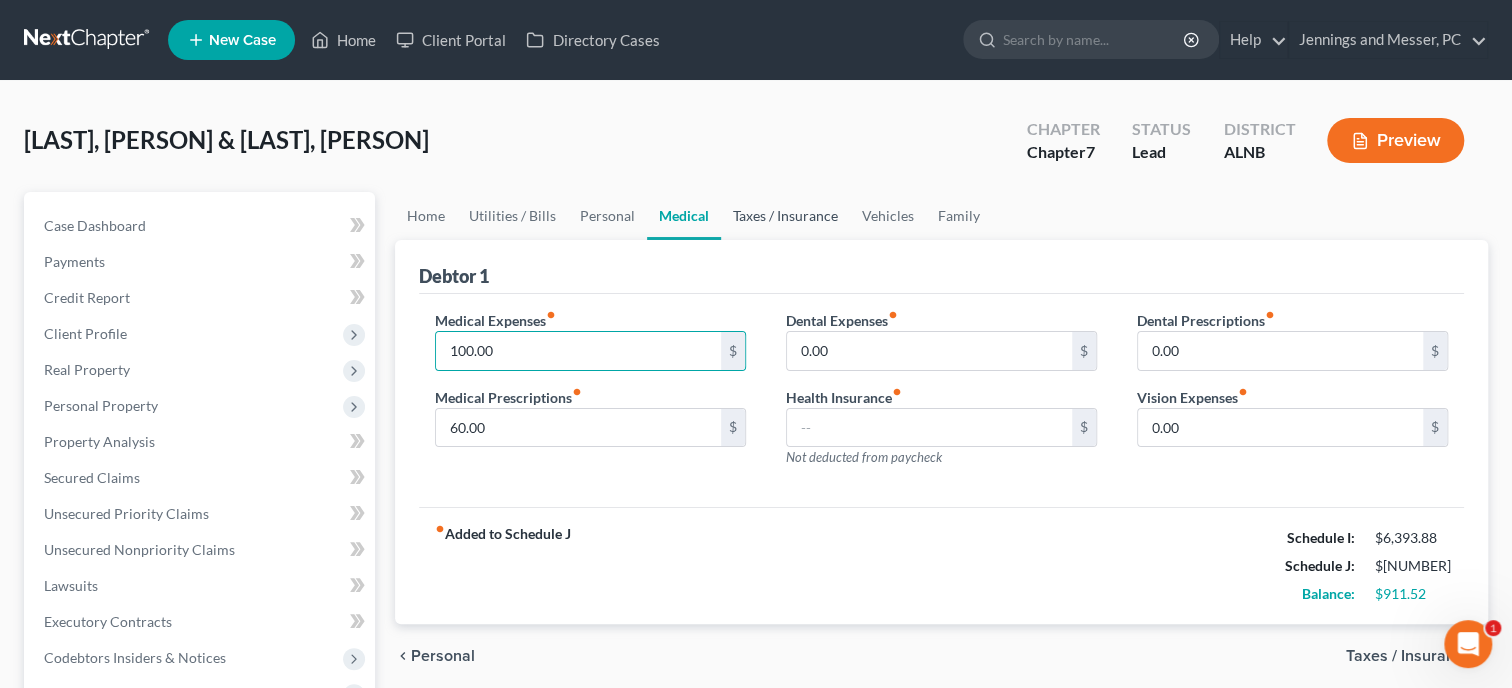 click on "Taxes / Insurance" at bounding box center [785, 216] 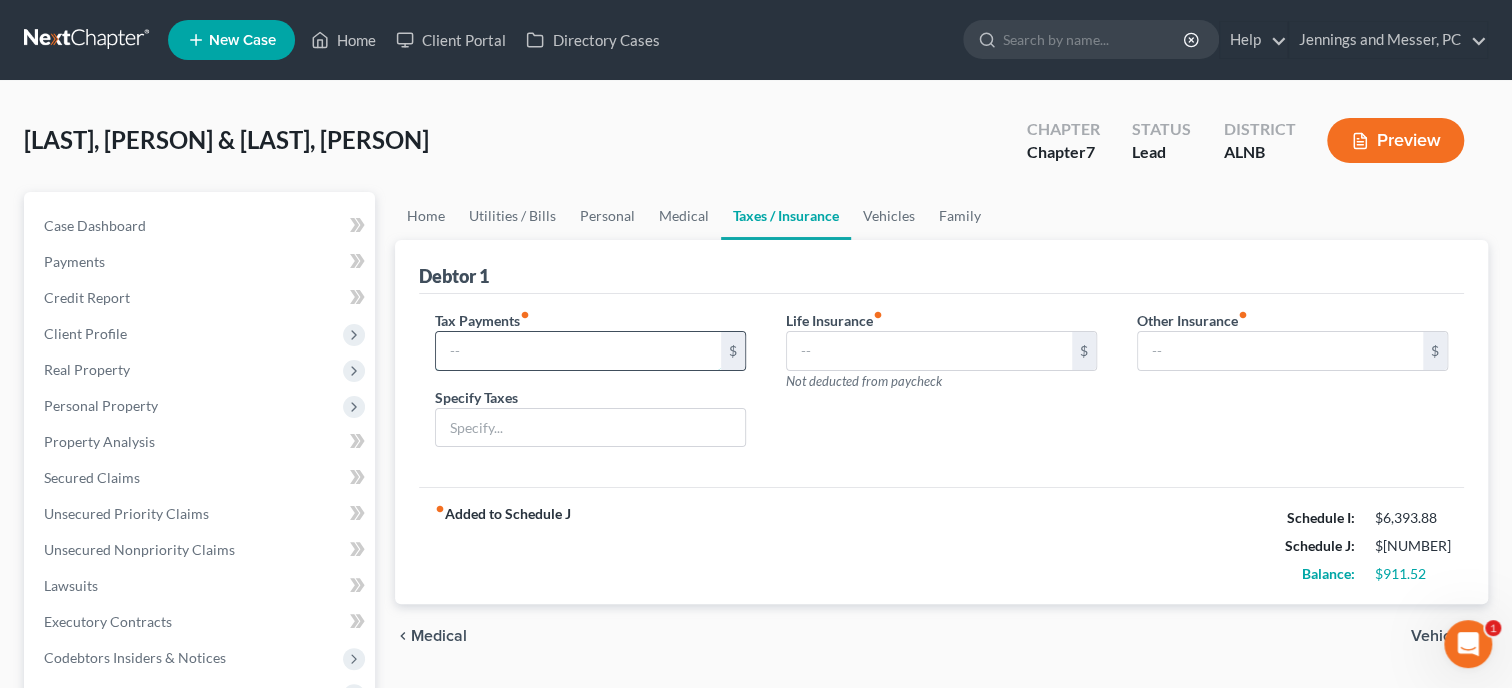 click at bounding box center (578, 351) 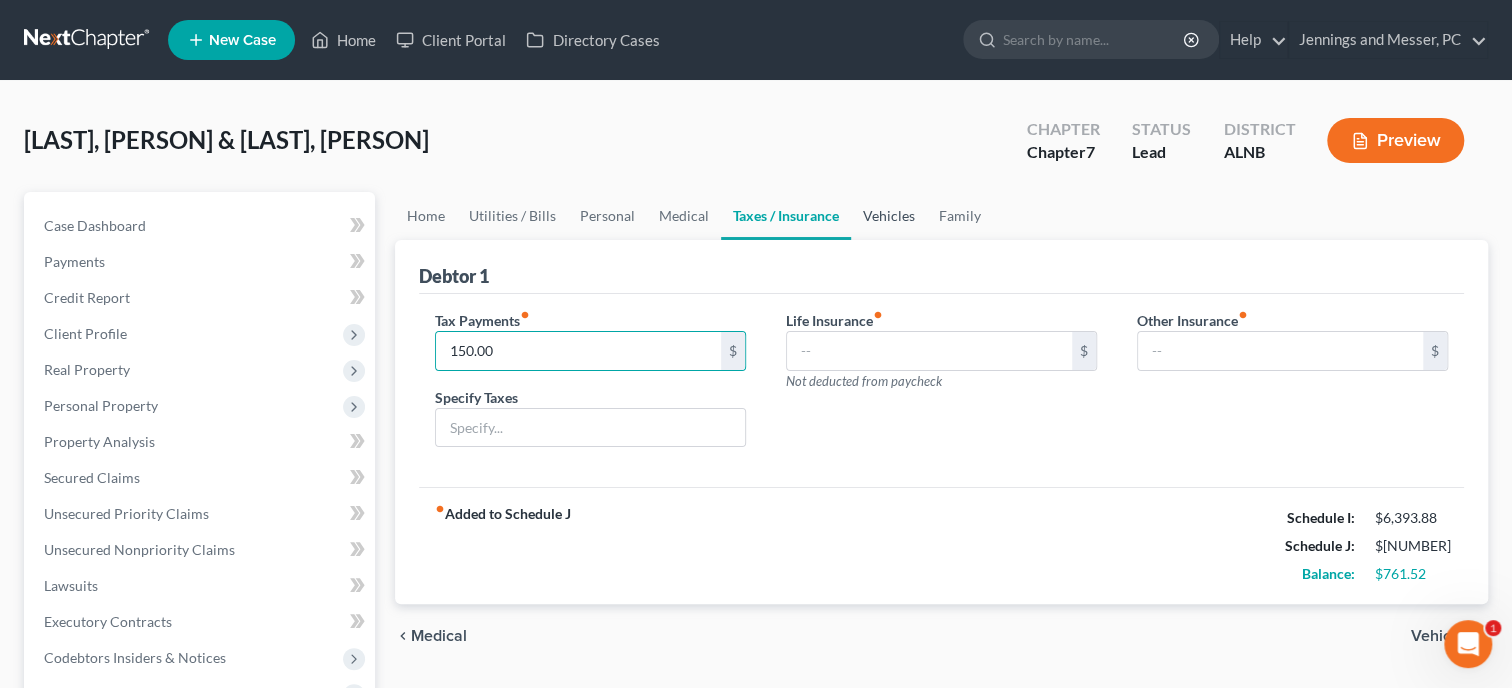 click on "Vehicles" at bounding box center (889, 216) 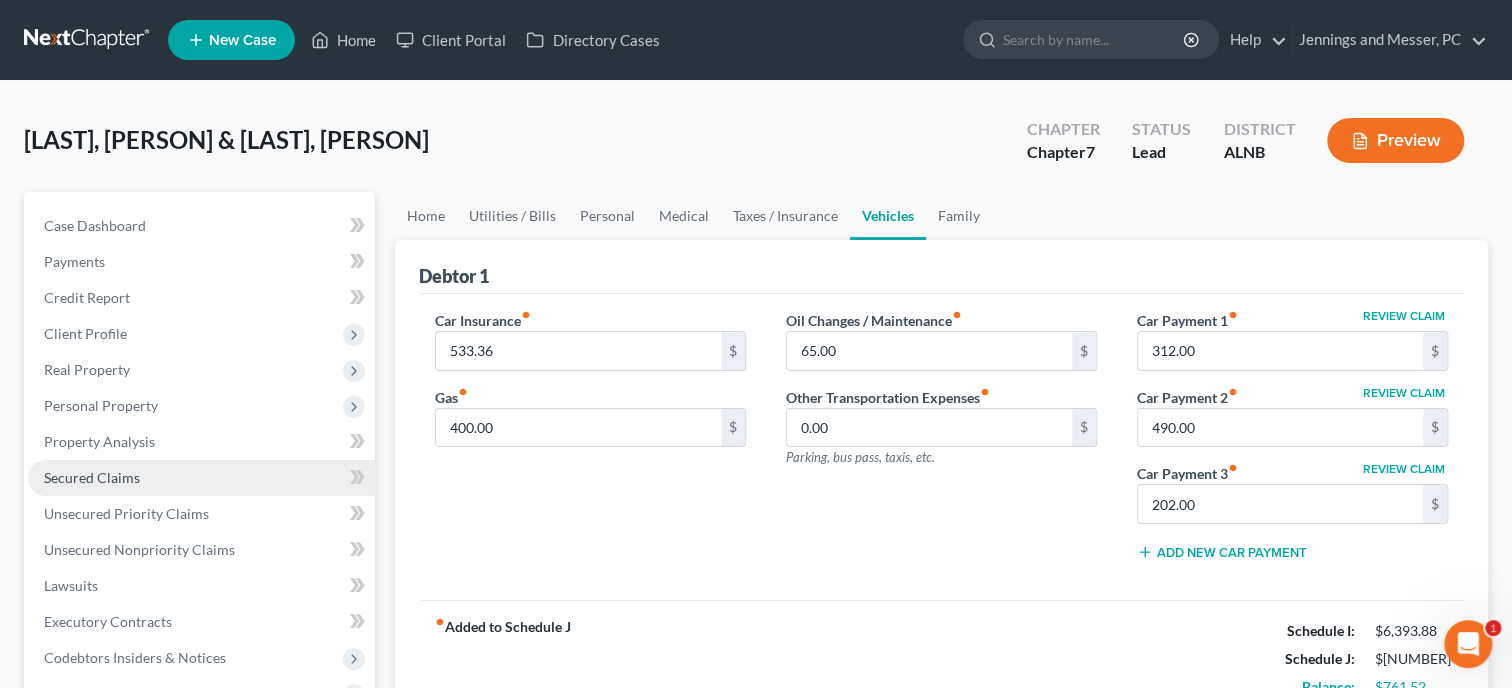 click on "Secured Claims" at bounding box center [201, 478] 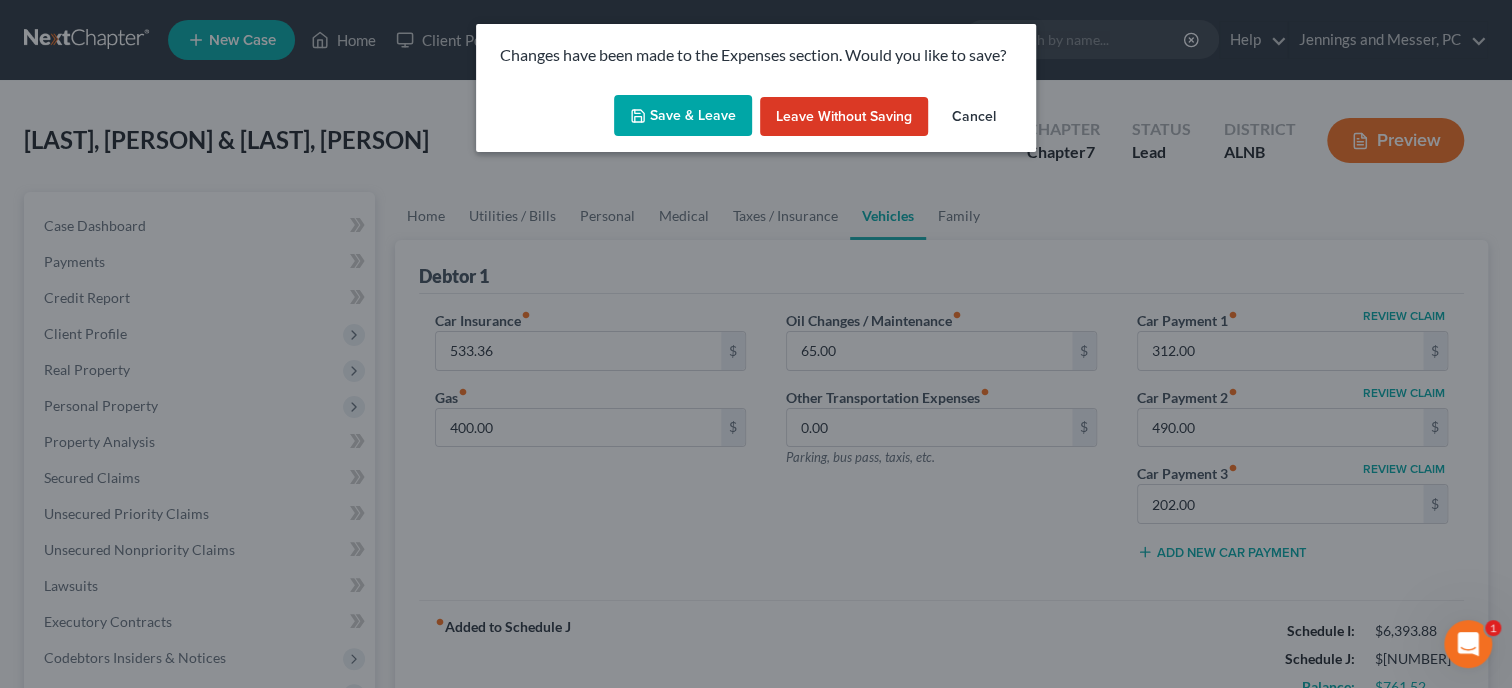 click on "Save & Leave" at bounding box center [683, 116] 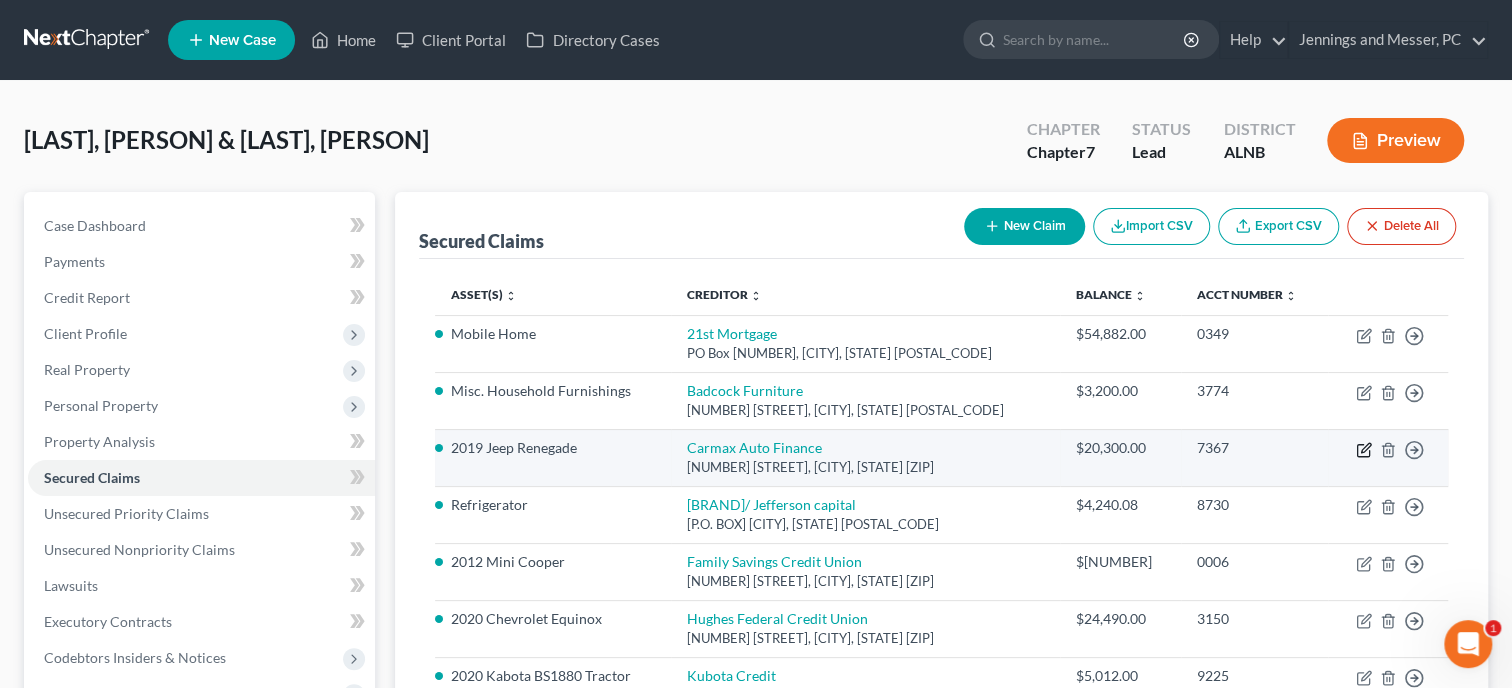 click 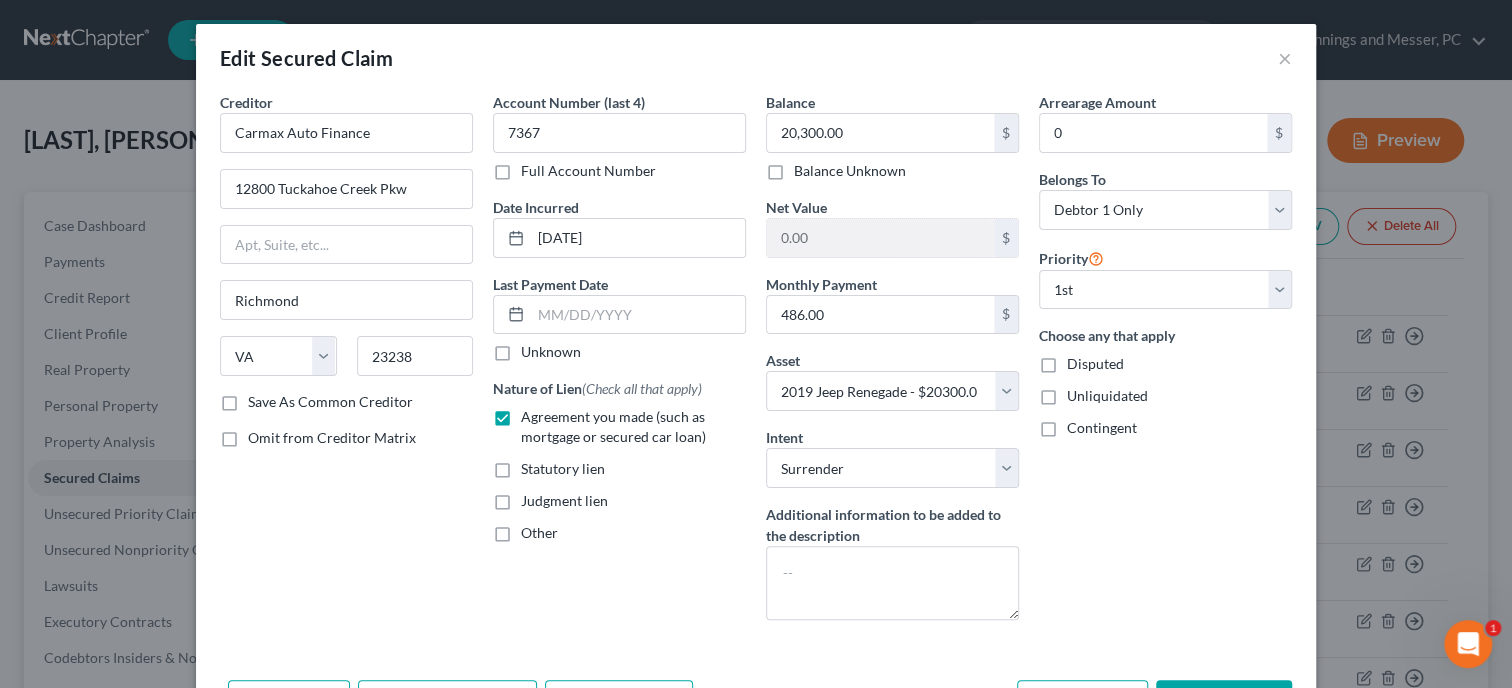 scroll, scrollTop: 129, scrollLeft: 0, axis: vertical 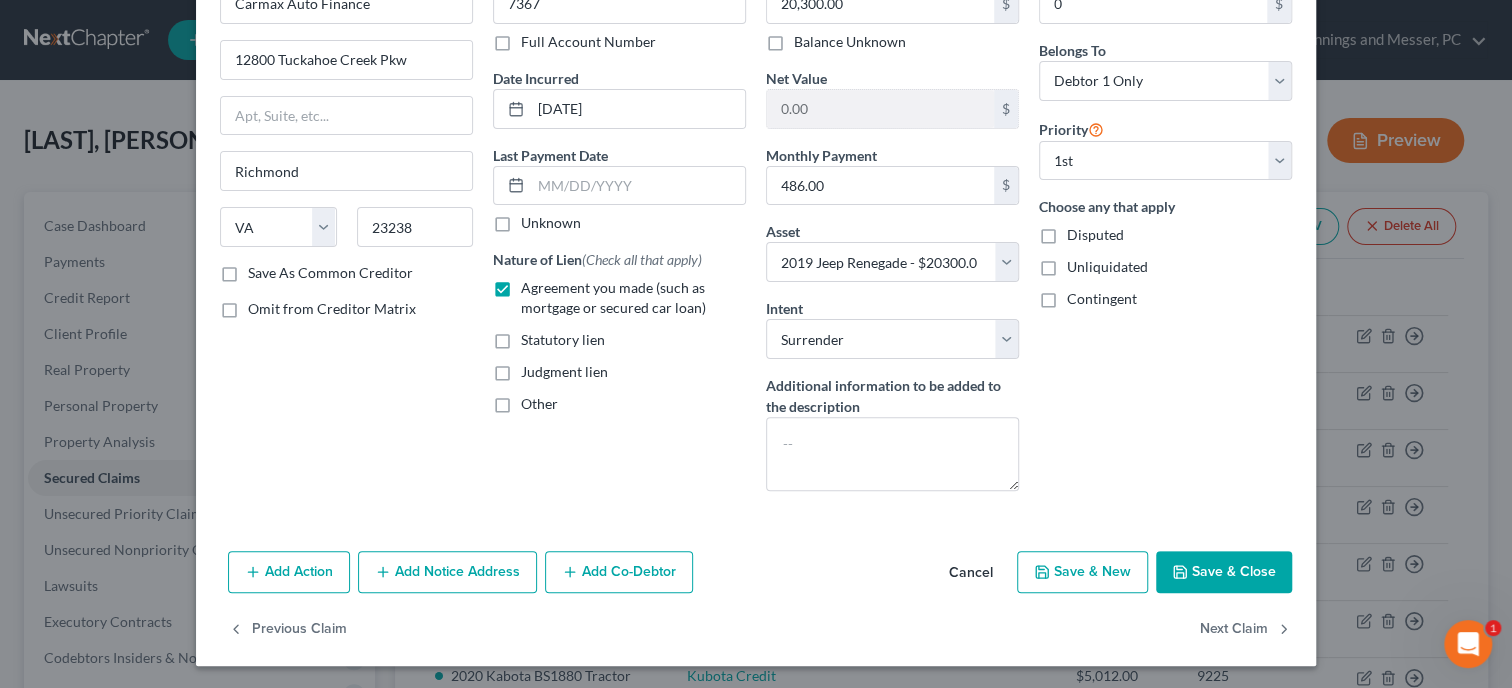 click on "Save & Close" at bounding box center (1224, 572) 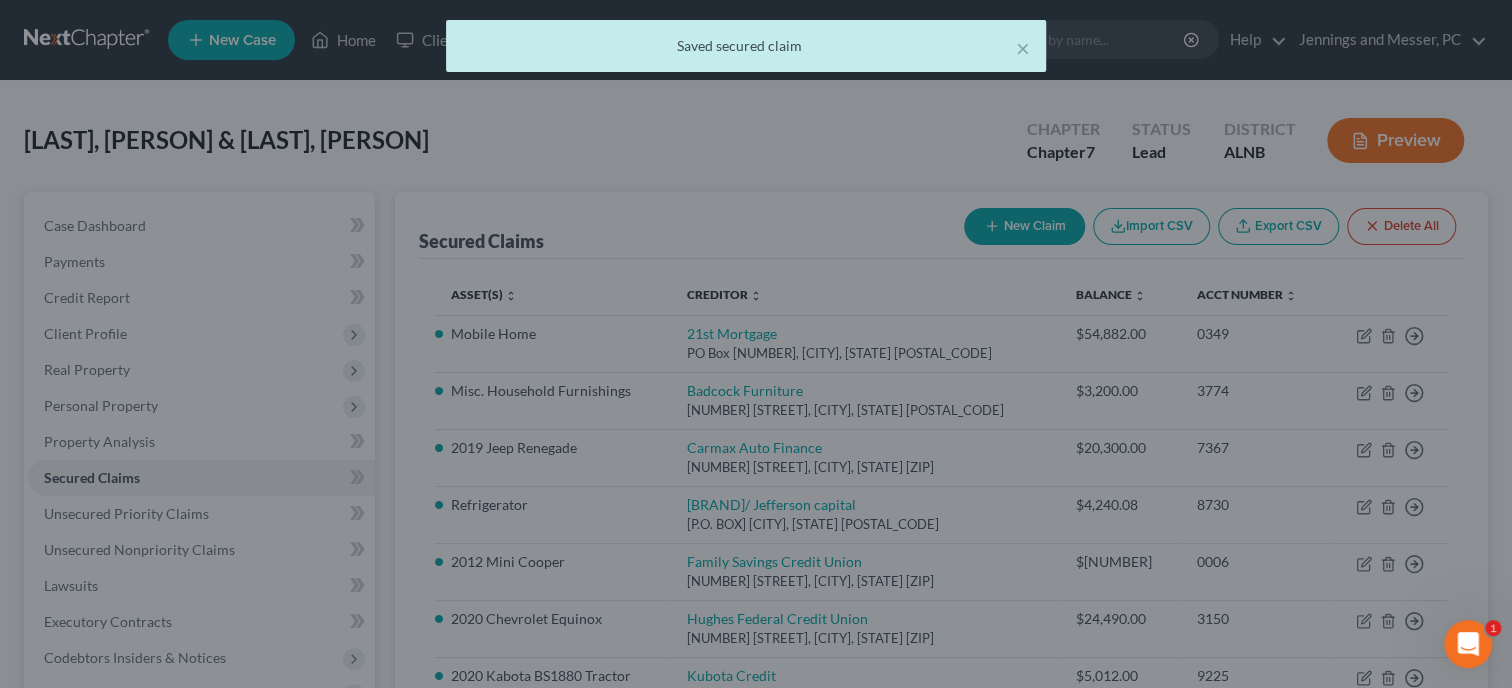 scroll, scrollTop: 0, scrollLeft: 0, axis: both 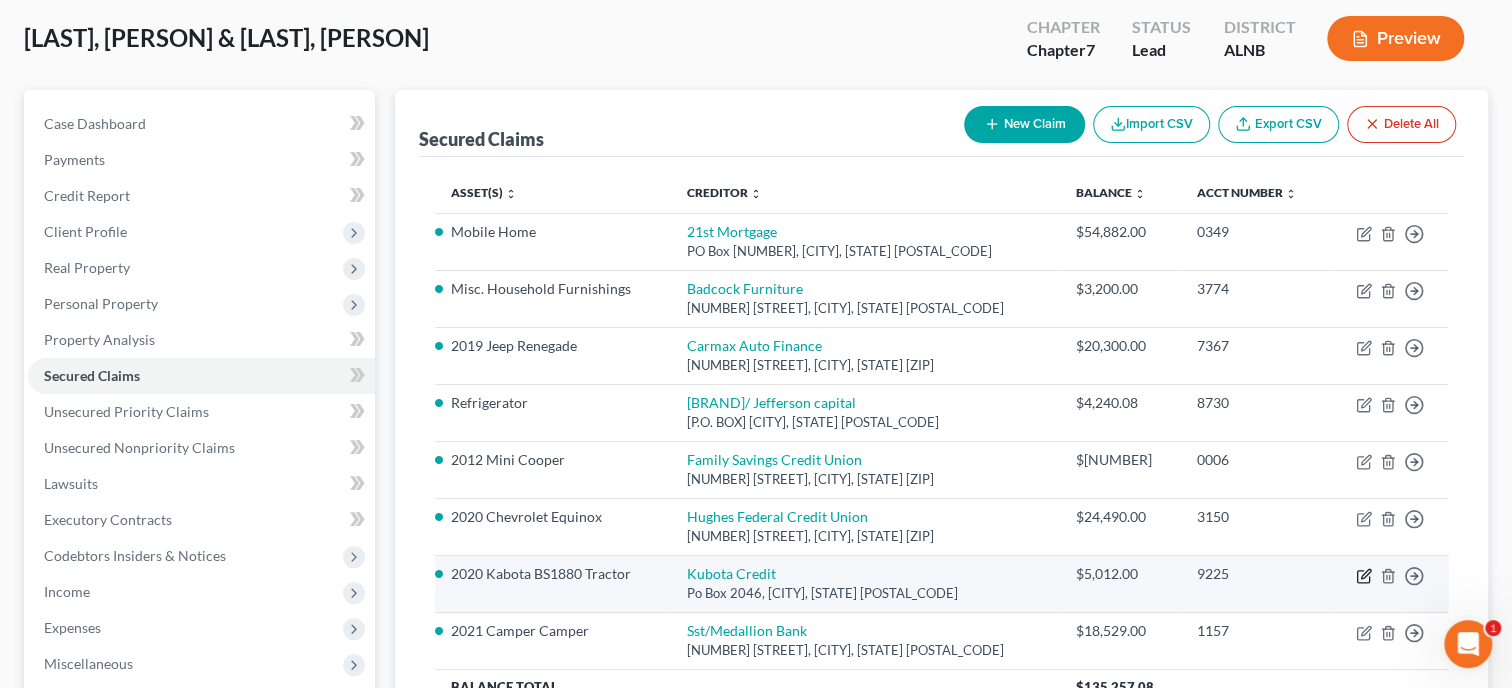 click 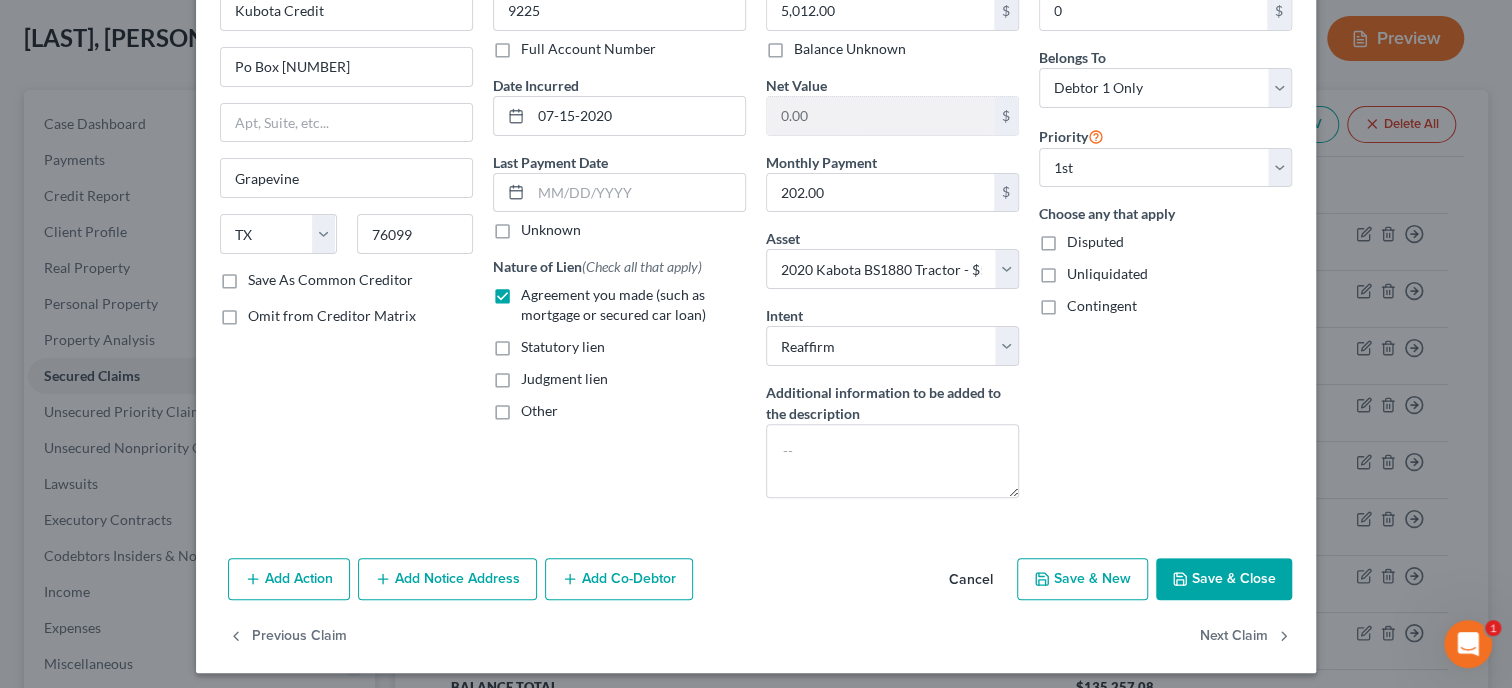 scroll, scrollTop: 129, scrollLeft: 0, axis: vertical 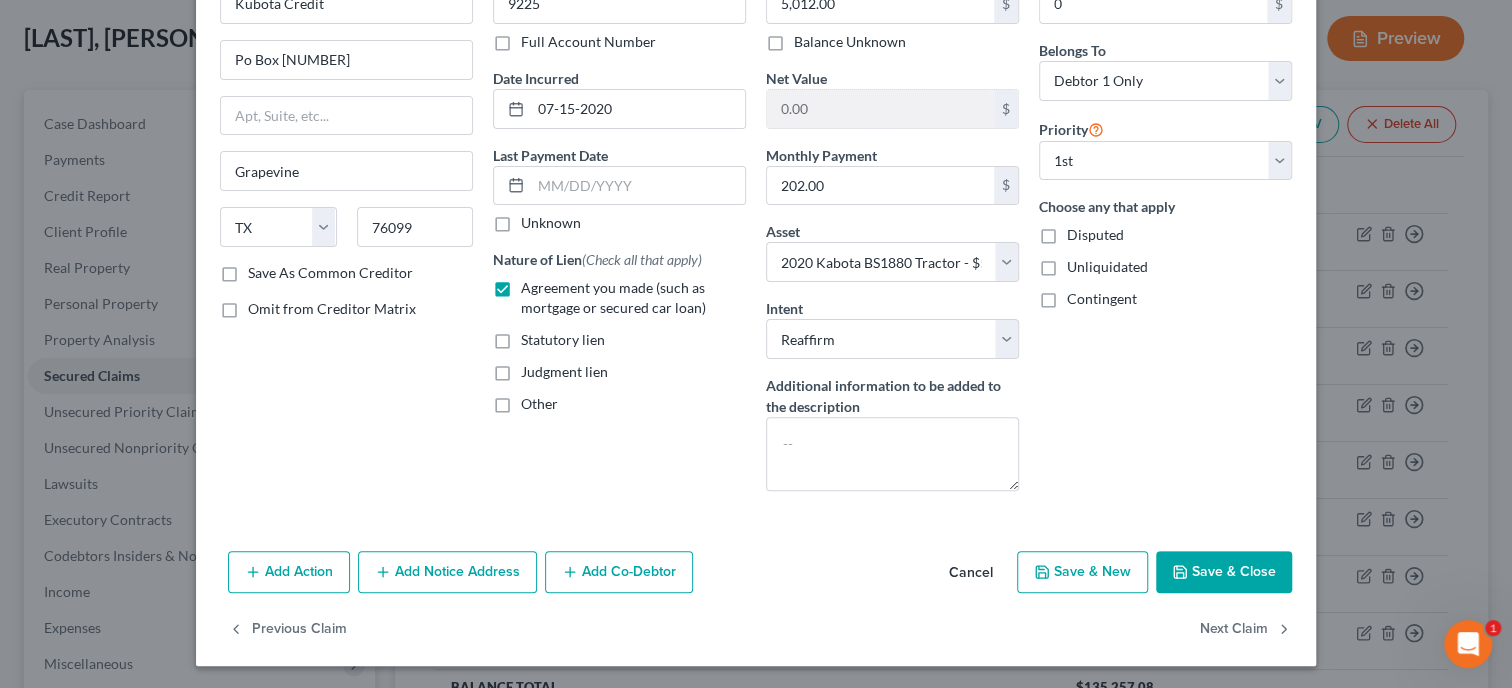 click on "Save & Close" at bounding box center [1224, 572] 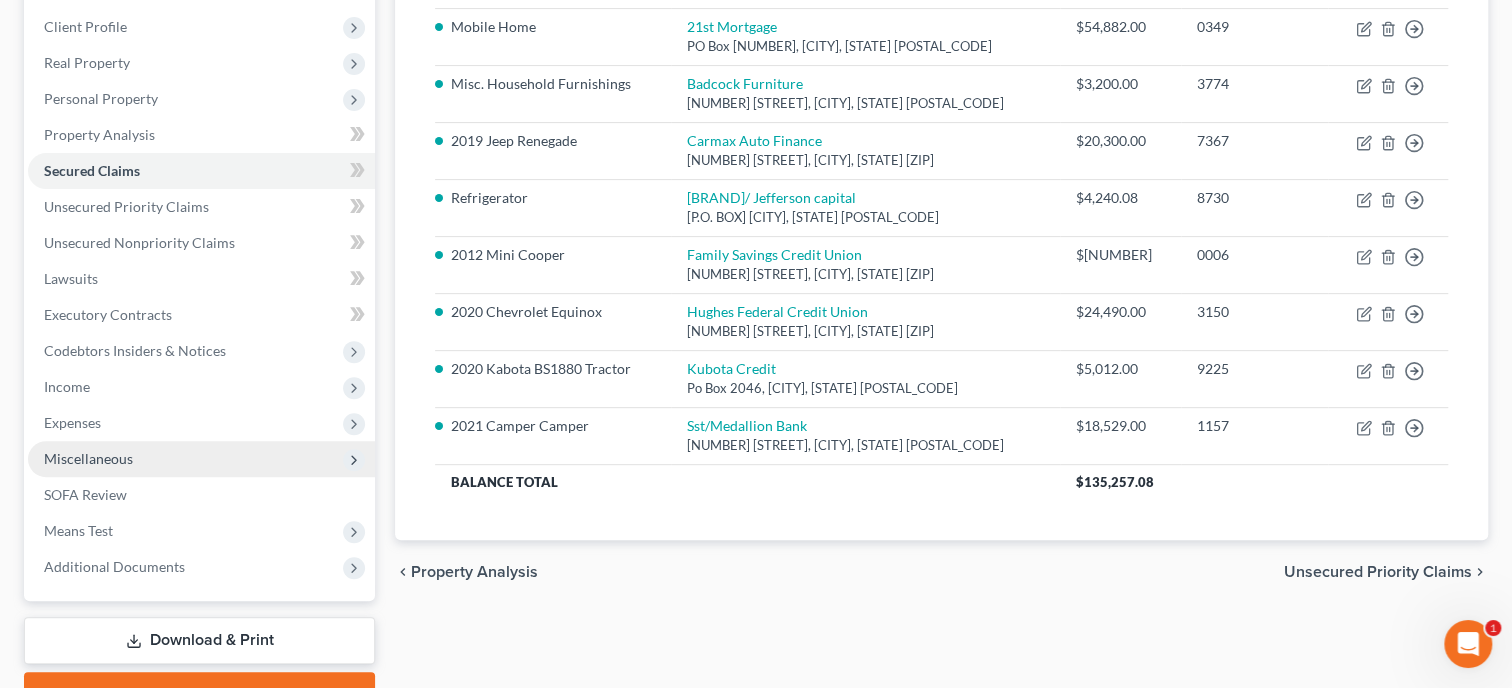 scroll, scrollTop: 308, scrollLeft: 0, axis: vertical 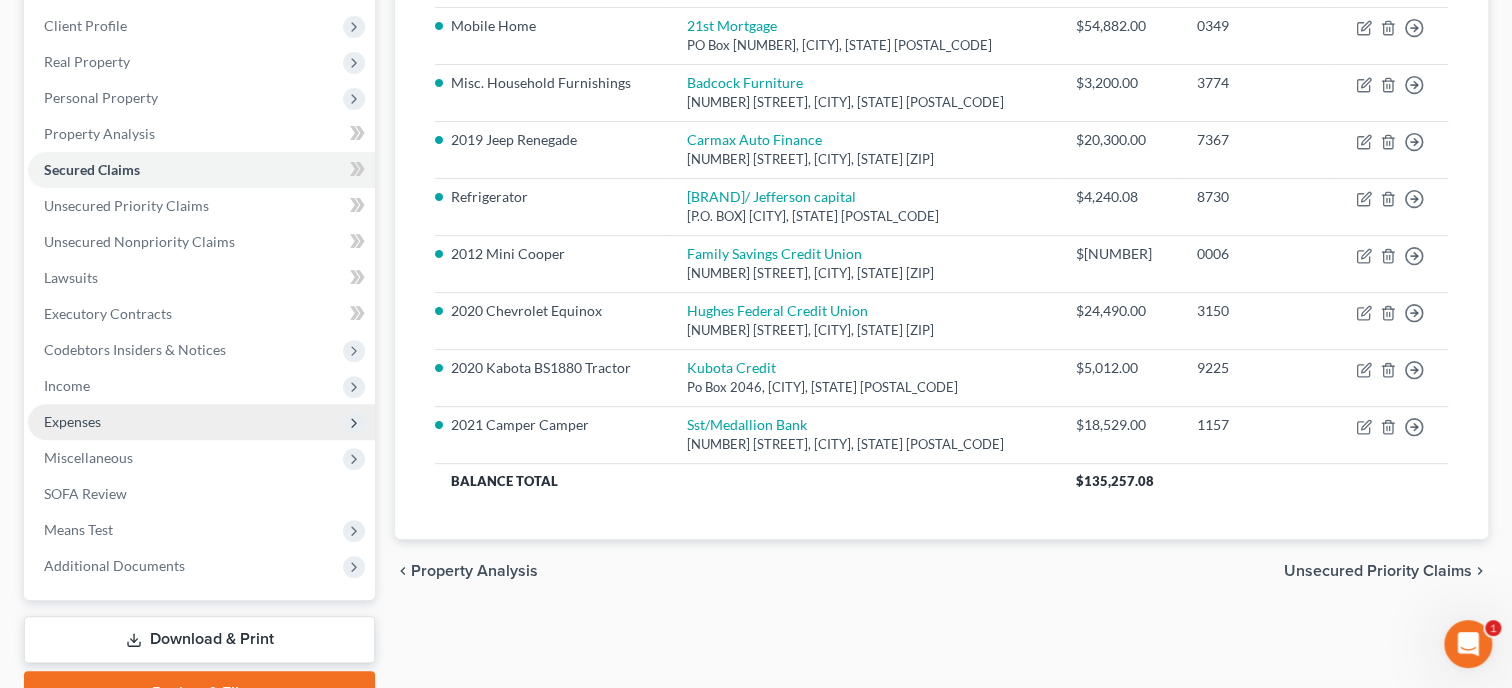 click on "Expenses" at bounding box center (201, 422) 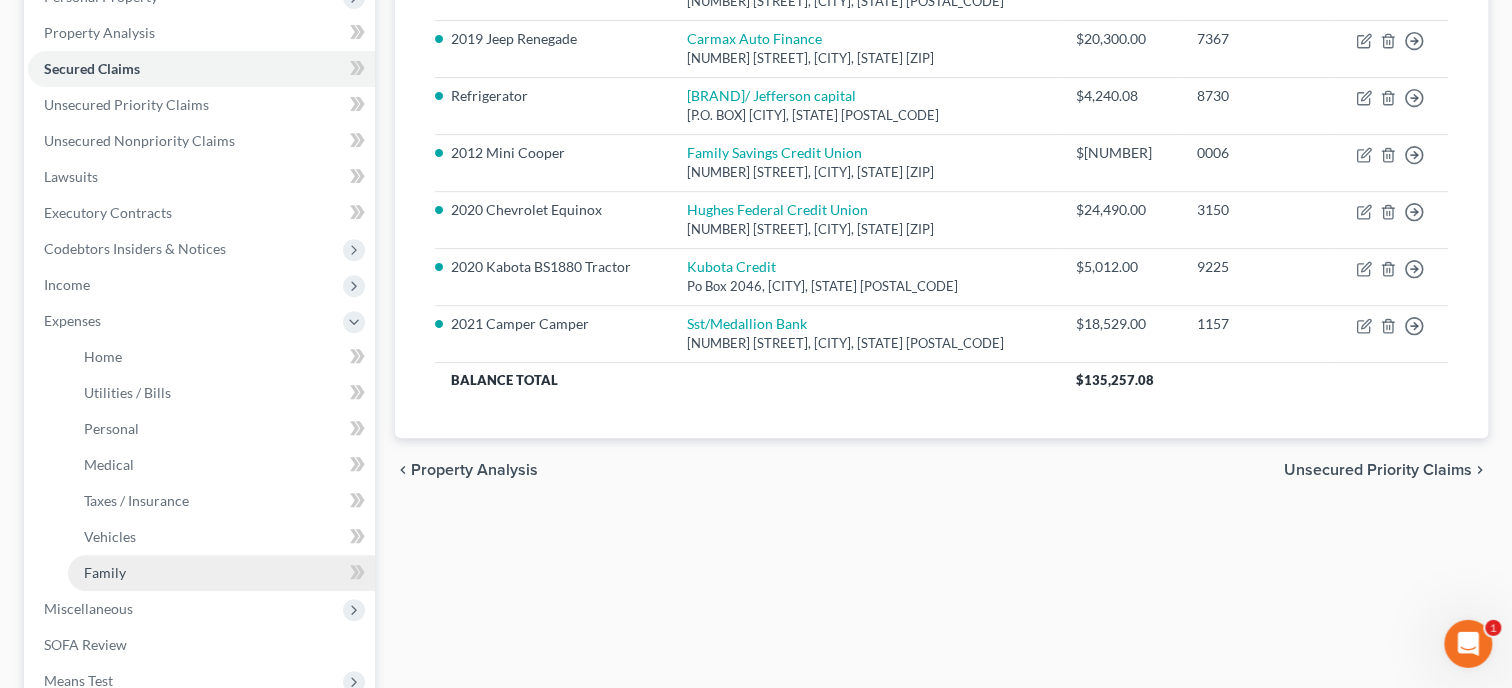 scroll, scrollTop: 411, scrollLeft: 0, axis: vertical 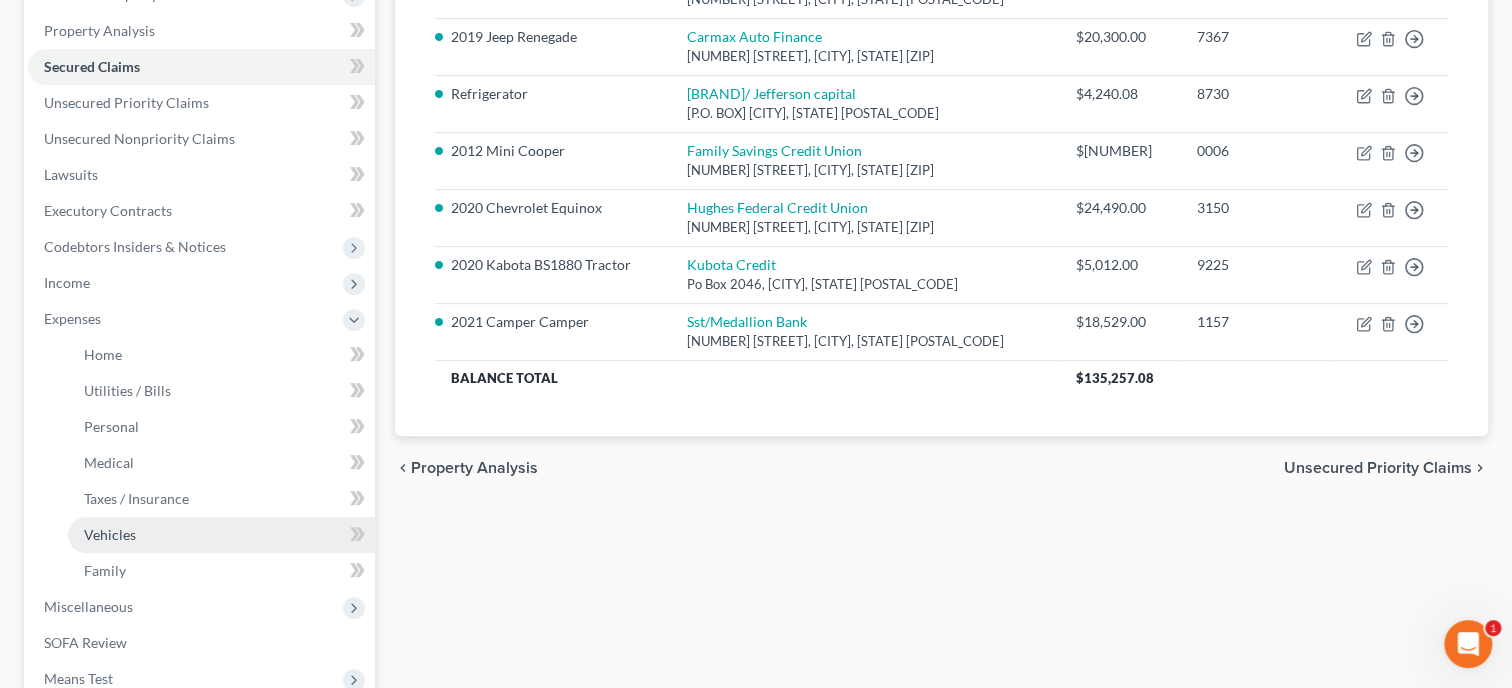 click on "Vehicles" at bounding box center (221, 535) 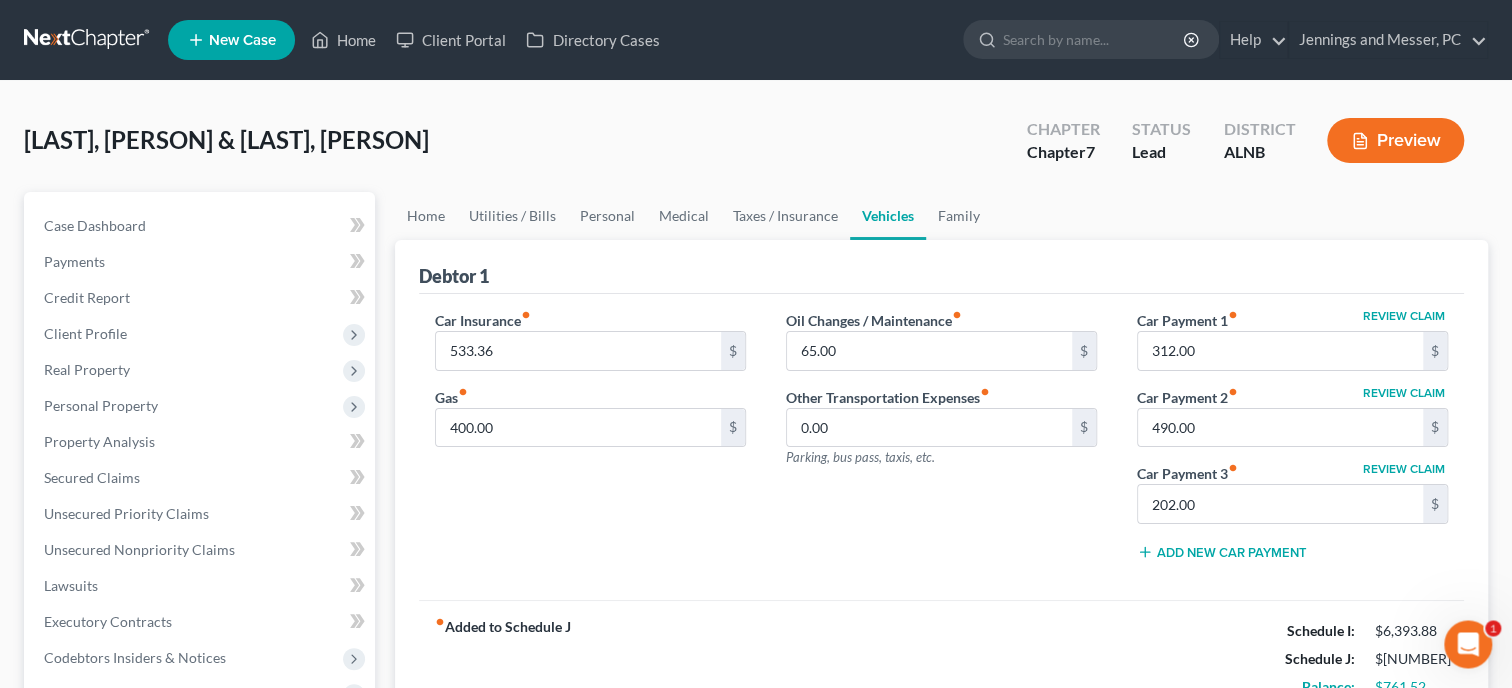 scroll, scrollTop: 0, scrollLeft: 0, axis: both 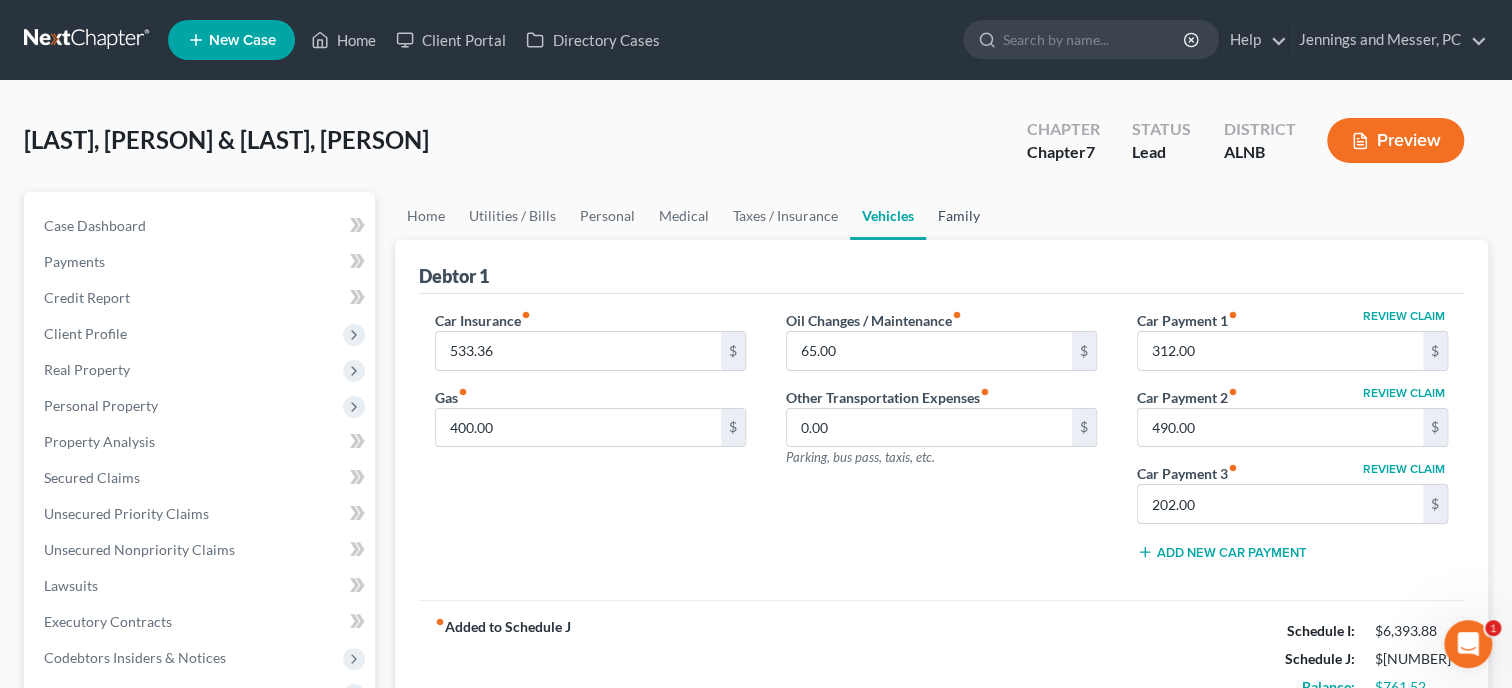 click on "Family" at bounding box center (959, 216) 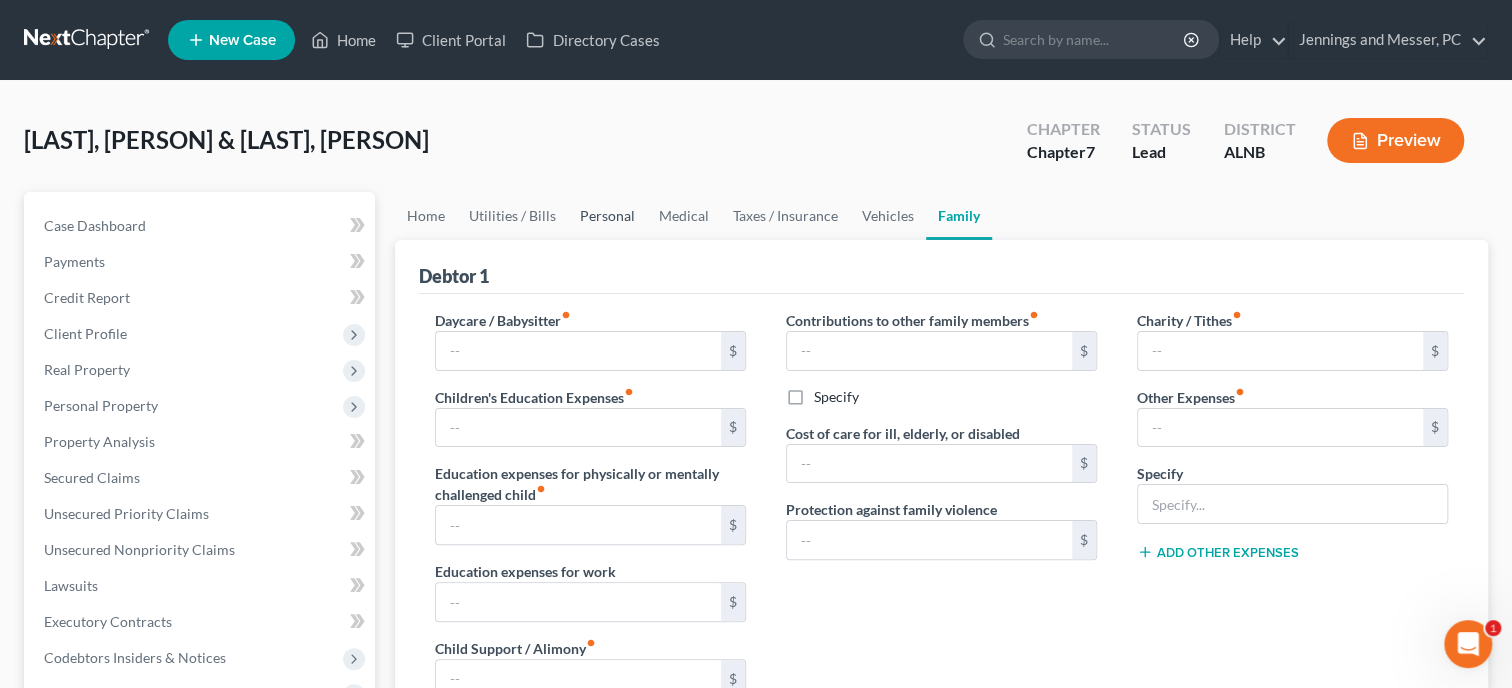 click on "Personal" at bounding box center [607, 216] 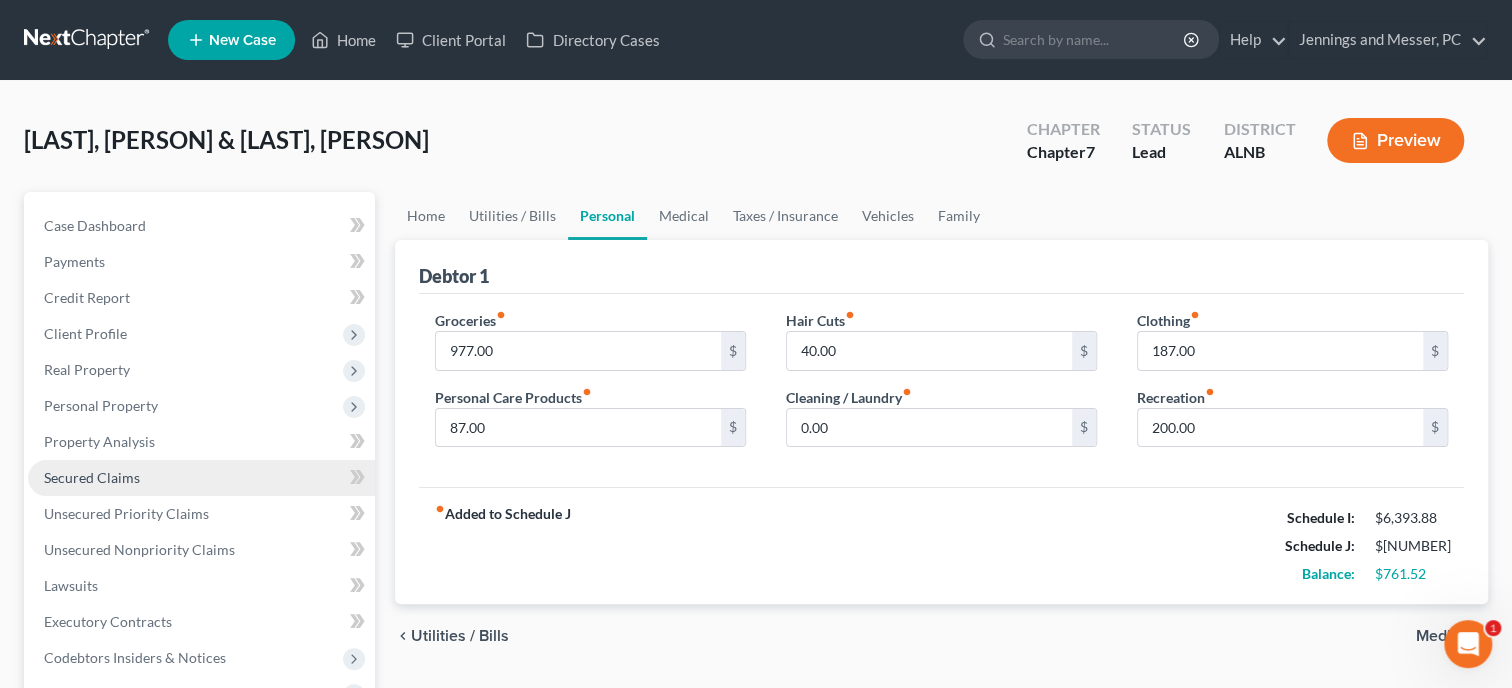 click on "Secured Claims" at bounding box center (92, 477) 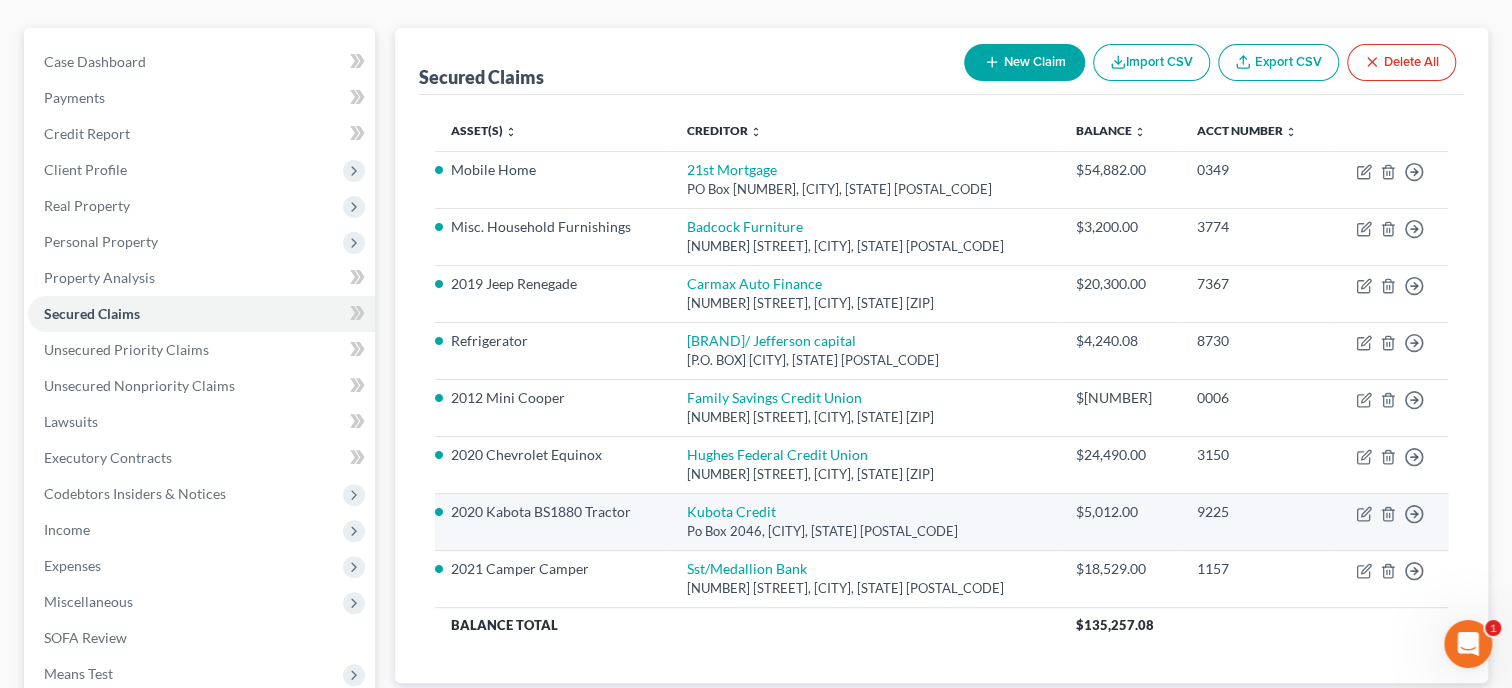 scroll, scrollTop: 205, scrollLeft: 0, axis: vertical 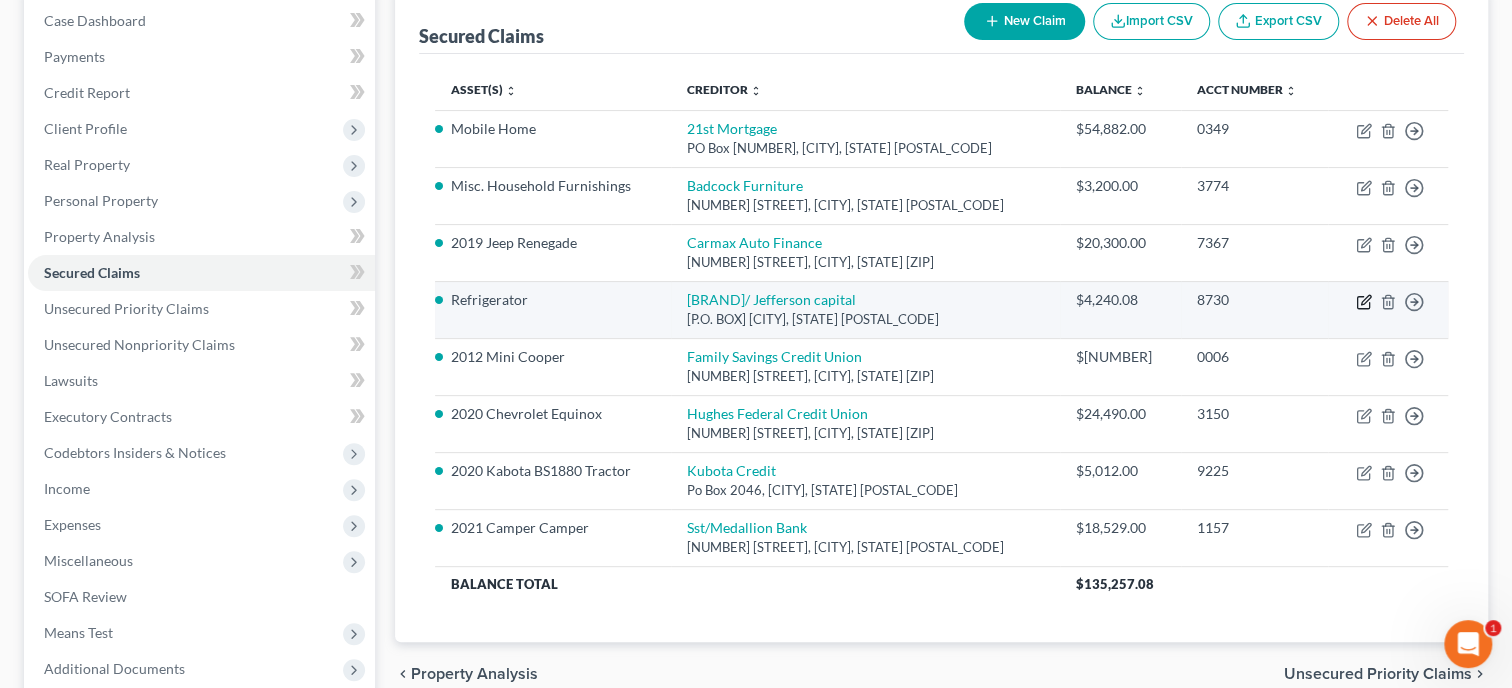 click 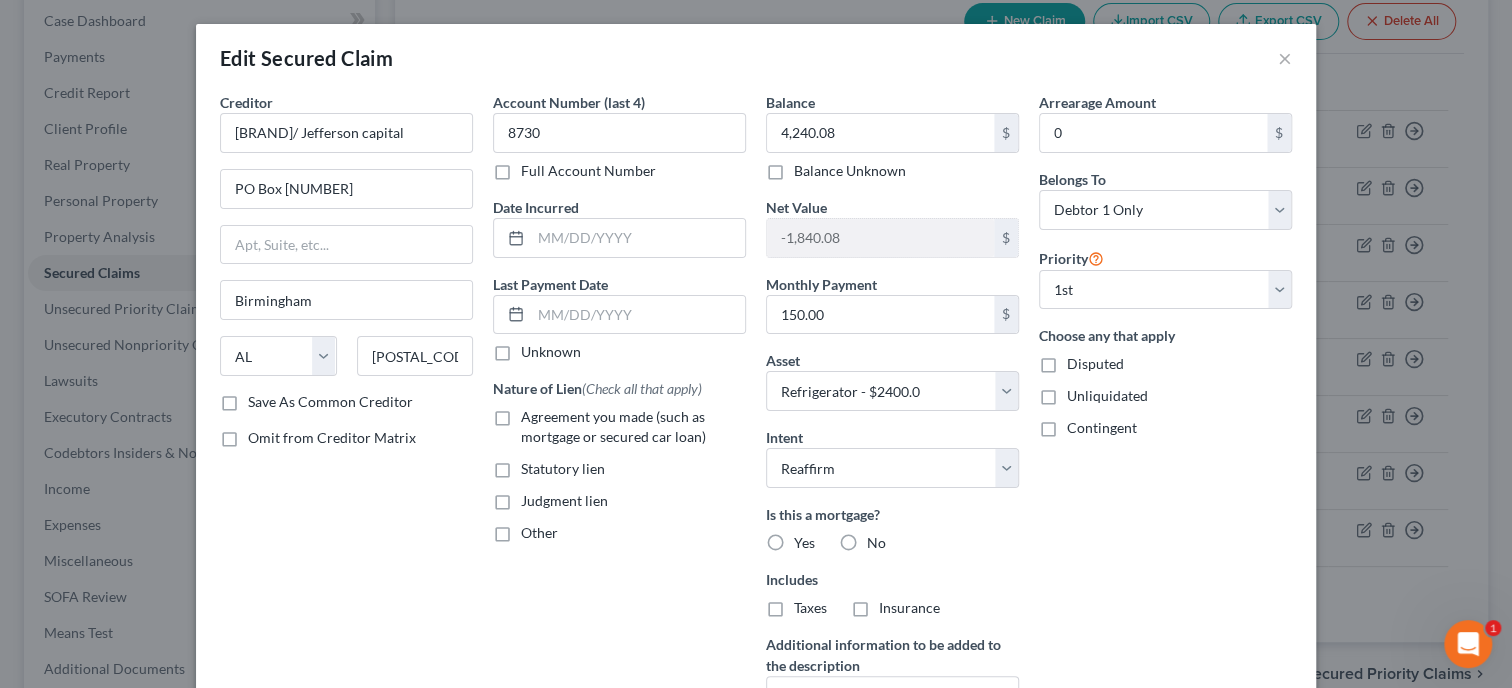 click on "Agreement you made (such as mortgage or secured car loan)" at bounding box center [633, 427] 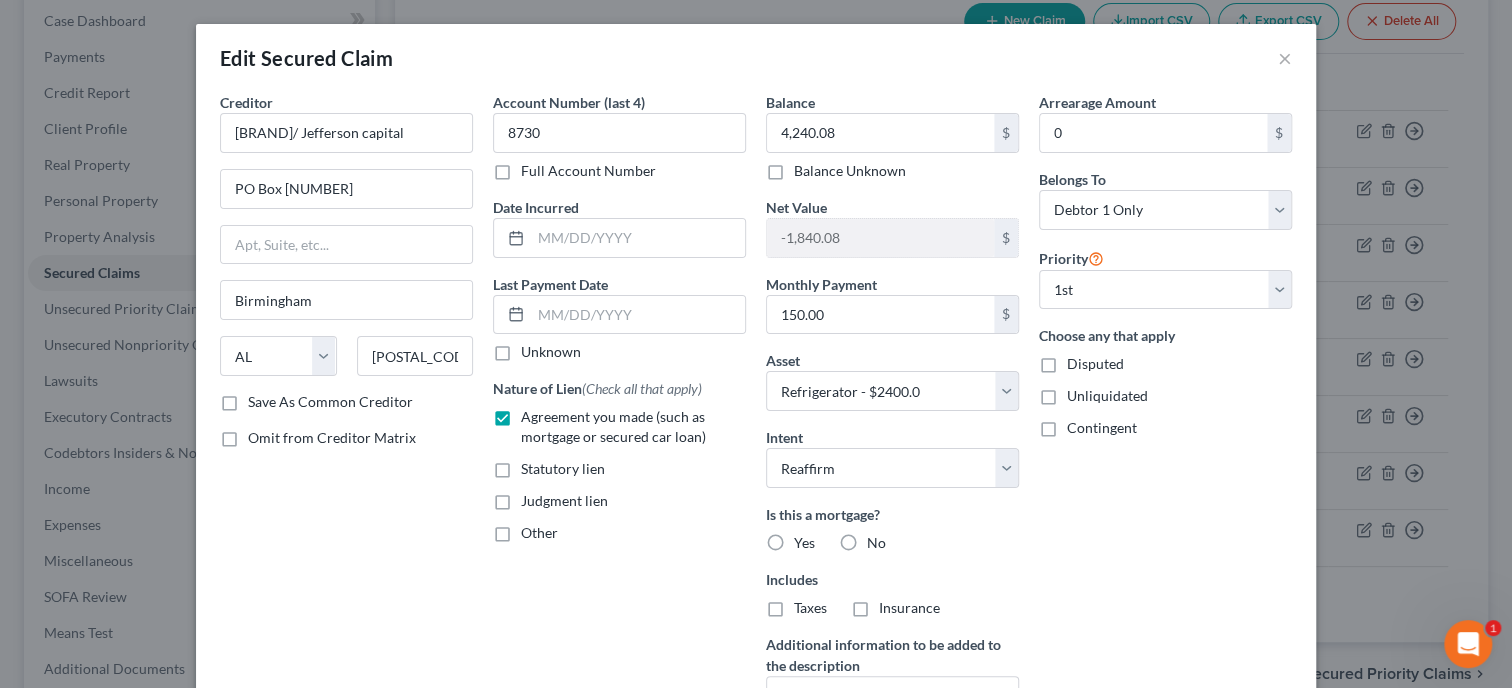 click on "No" at bounding box center [876, 543] 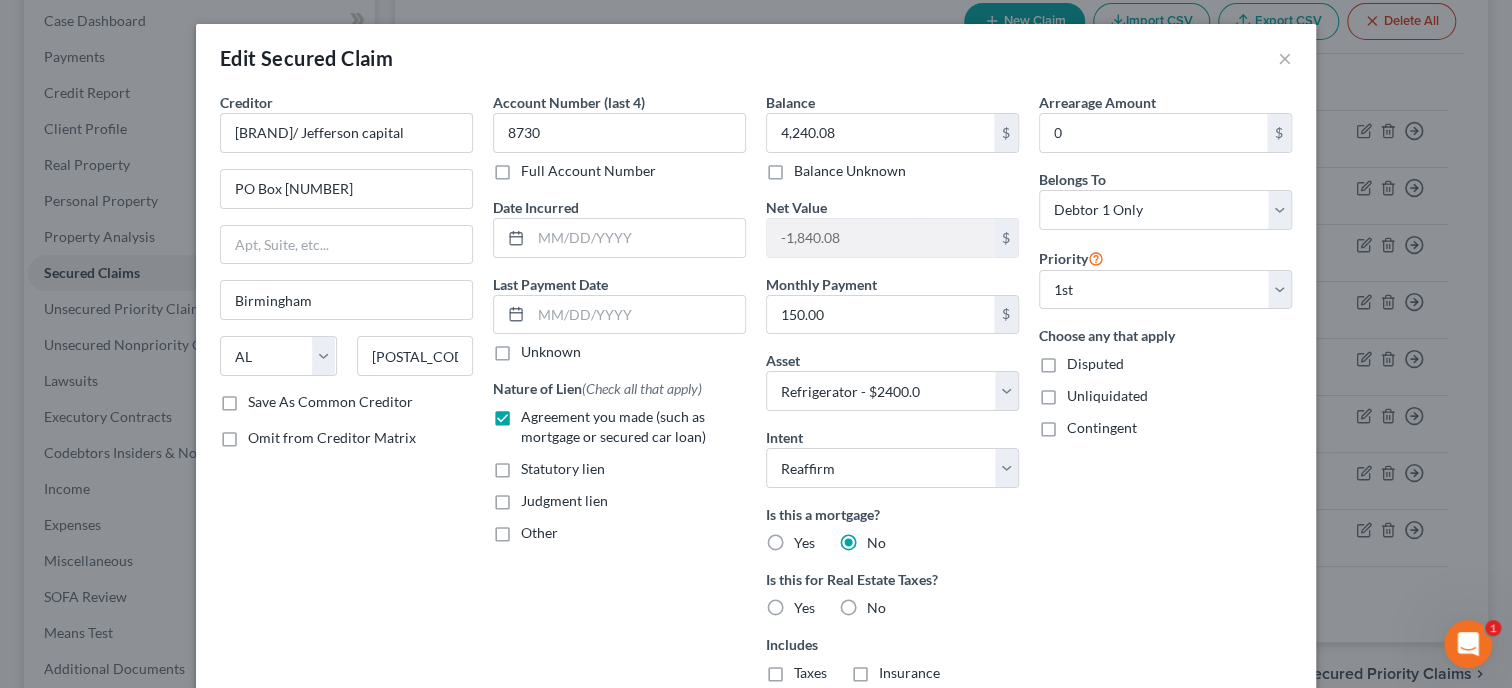 click on "No" at bounding box center (876, 608) 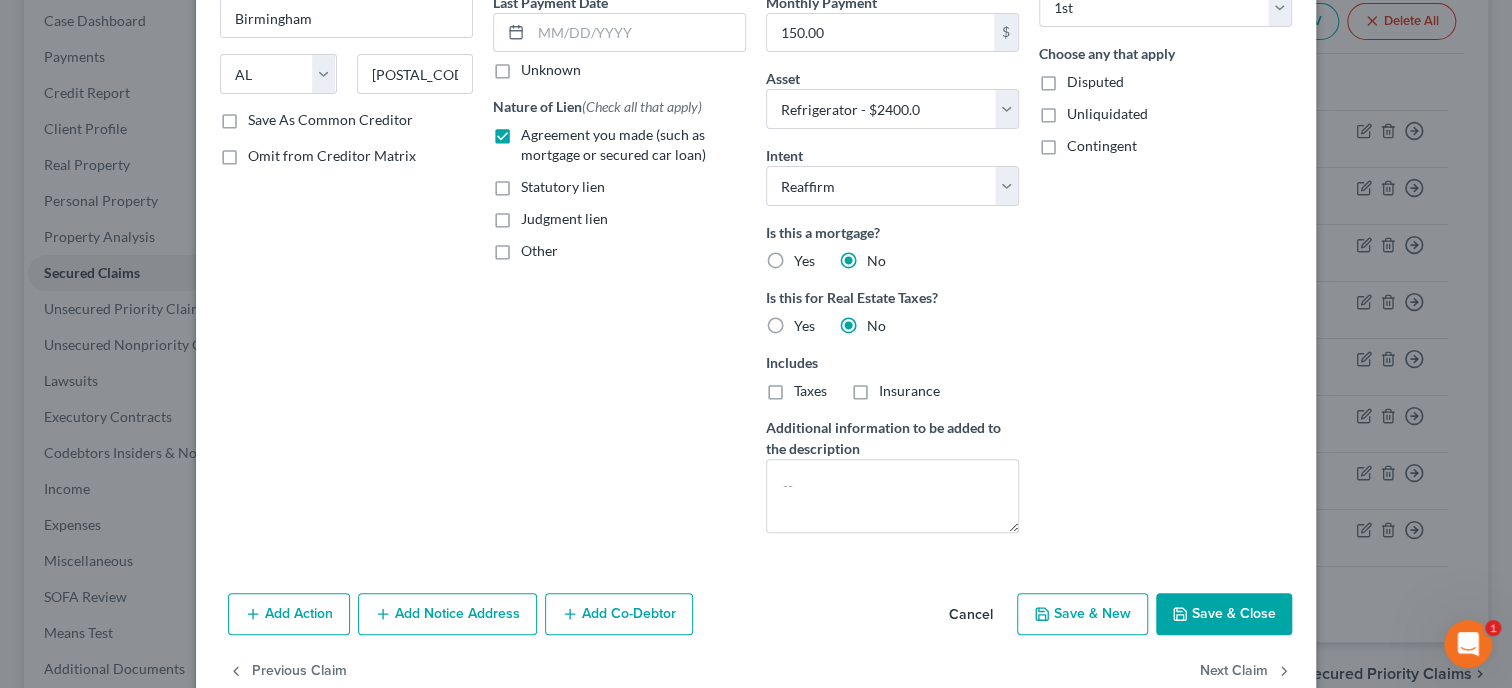 scroll, scrollTop: 308, scrollLeft: 0, axis: vertical 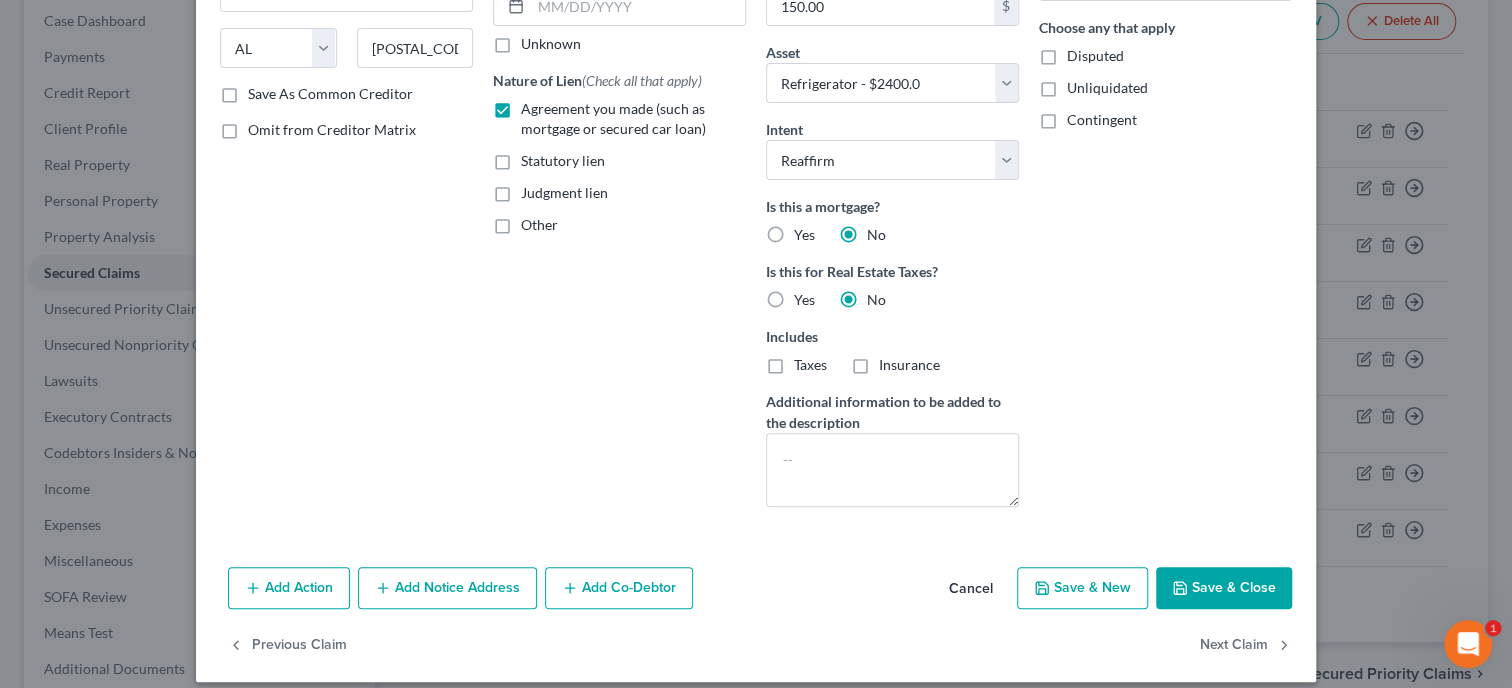 click on "Save & Close" at bounding box center (1224, 588) 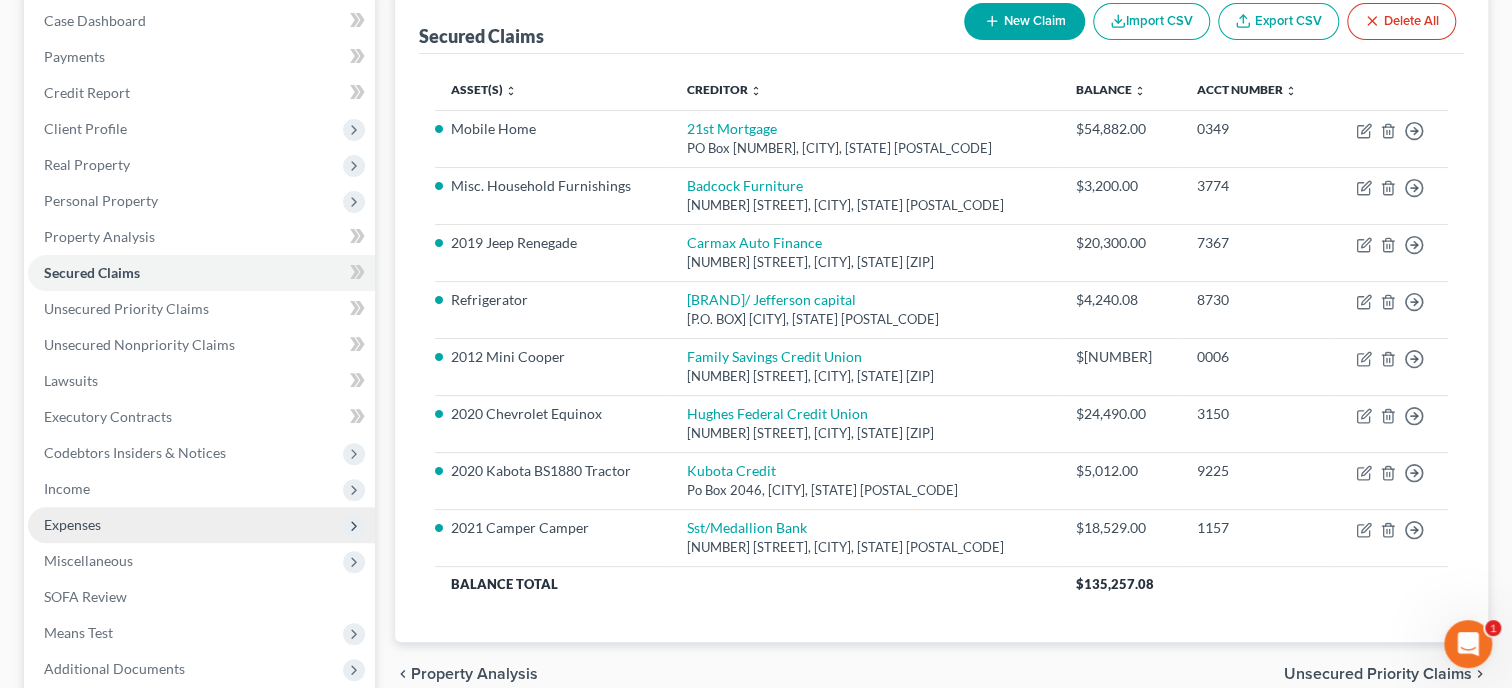 click on "Expenses" at bounding box center [72, 524] 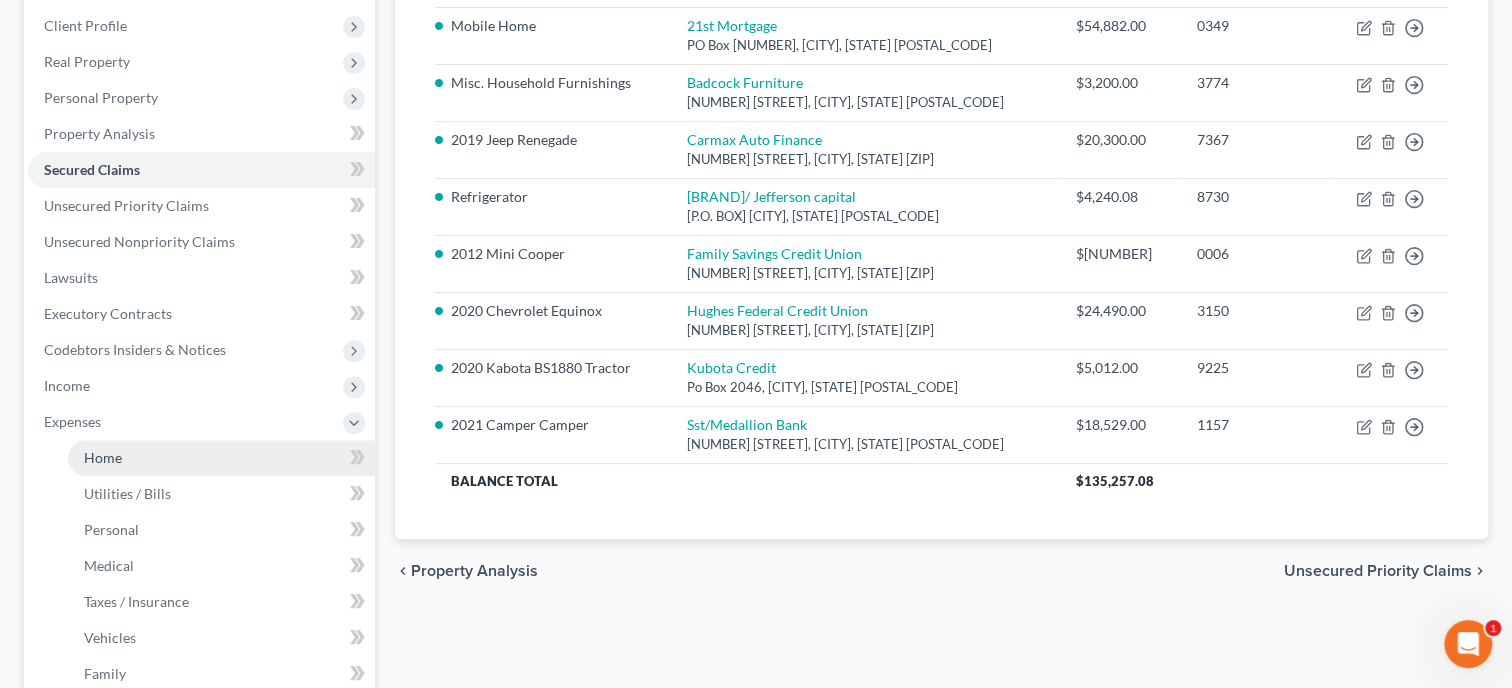 scroll, scrollTop: 411, scrollLeft: 0, axis: vertical 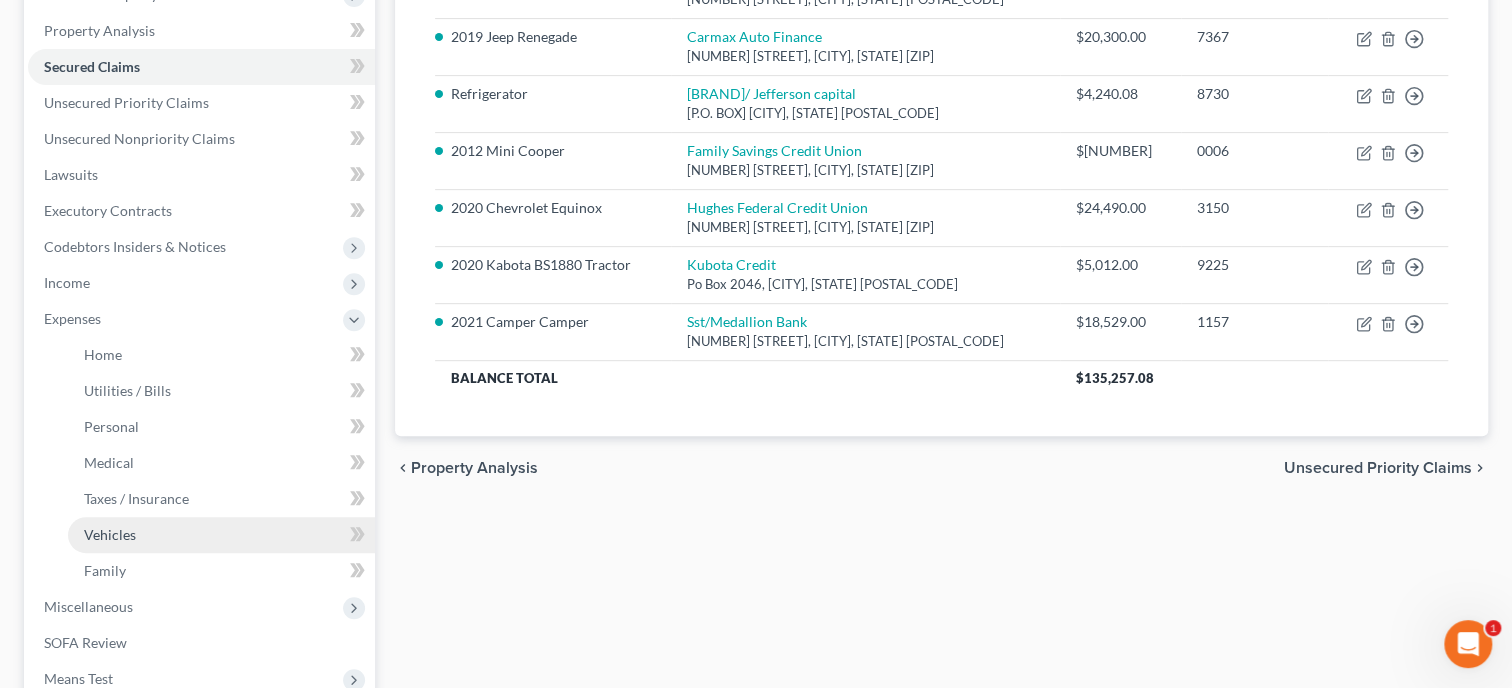 click on "Vehicles" at bounding box center [110, 534] 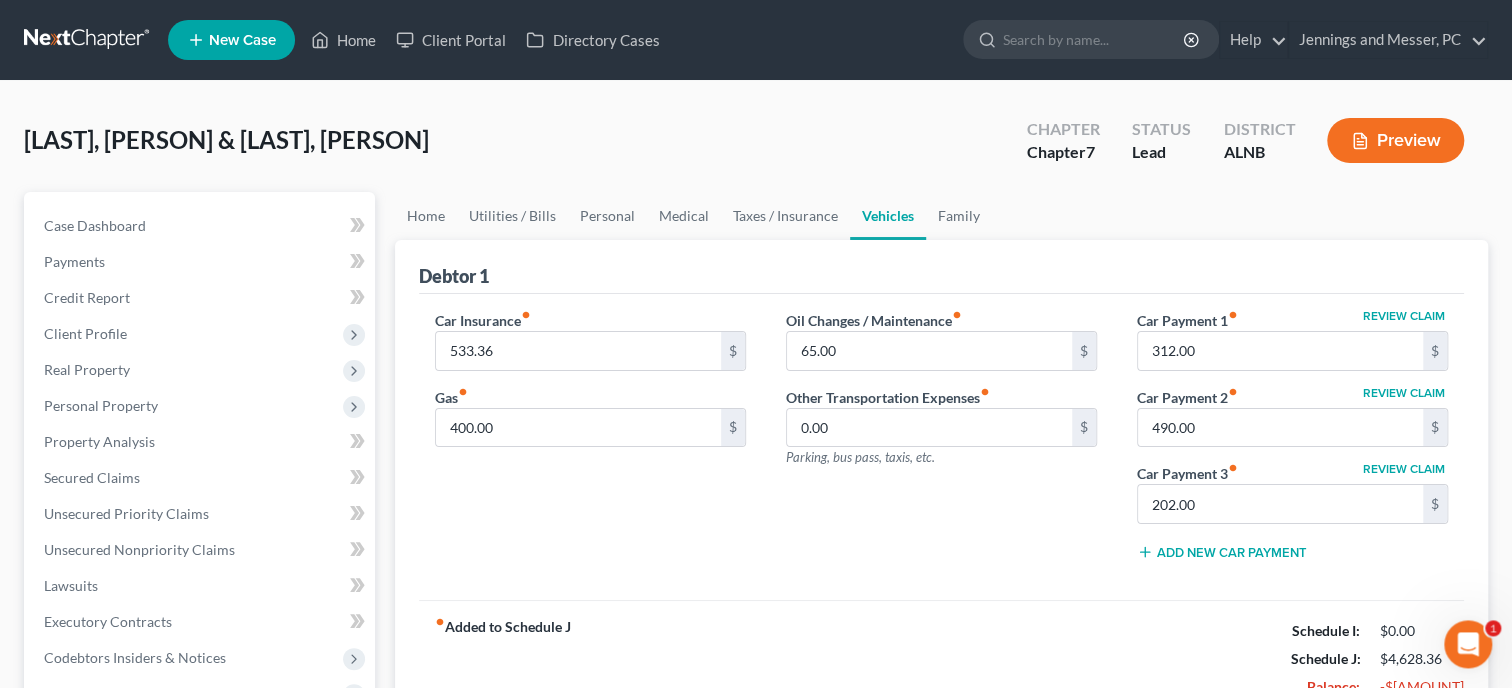 scroll, scrollTop: 0, scrollLeft: 0, axis: both 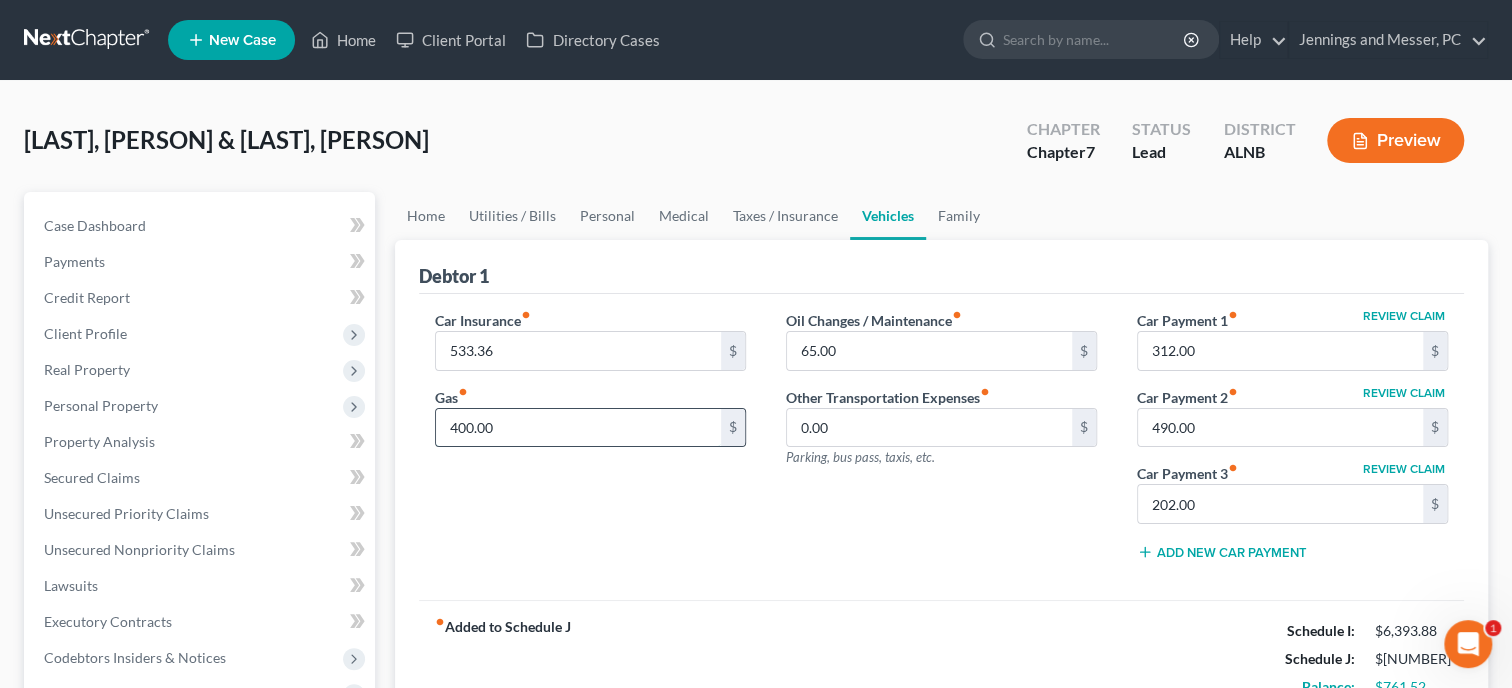click on "400.00" at bounding box center (578, 428) 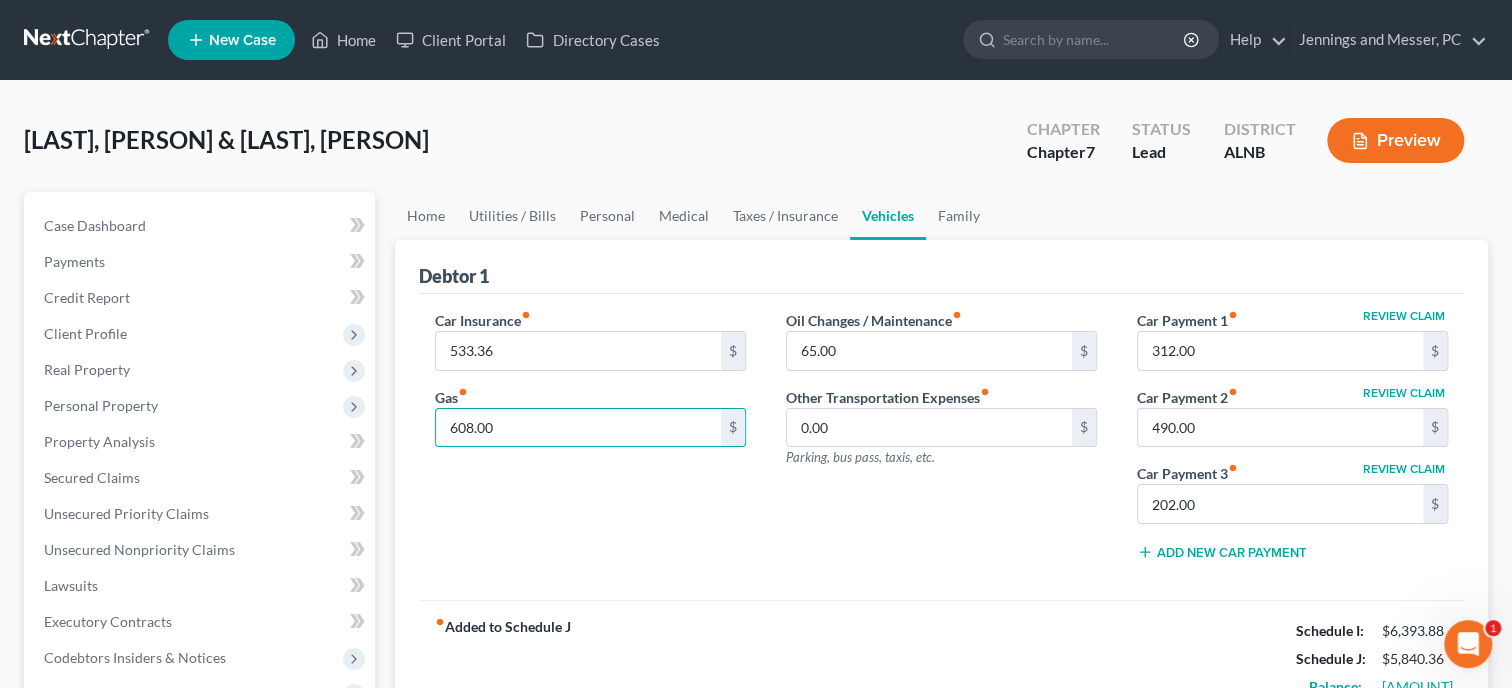 click on "Car Insurance  fiber_manual_record 533.36 $ Gas  fiber_manual_record 608.00 $" at bounding box center [590, 443] 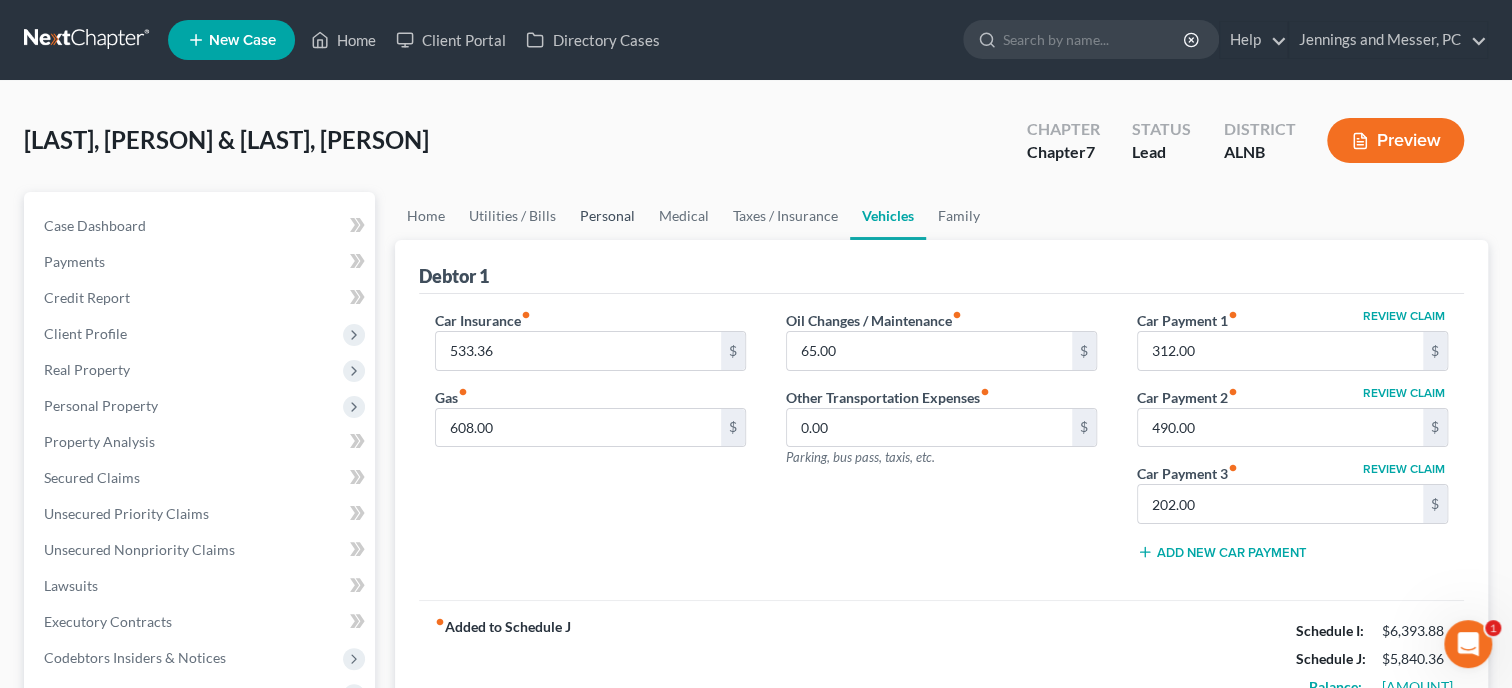 click on "Personal" at bounding box center (607, 216) 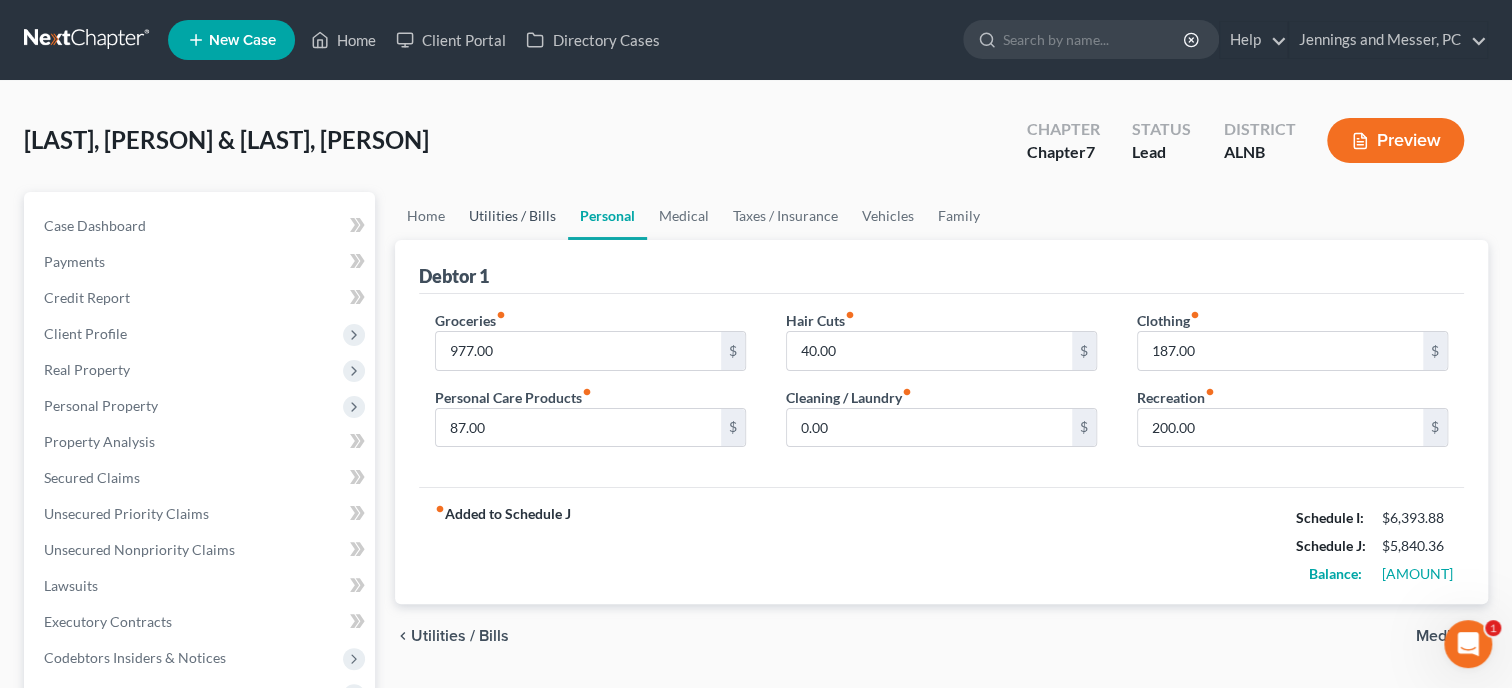 click on "Utilities / Bills" at bounding box center (512, 216) 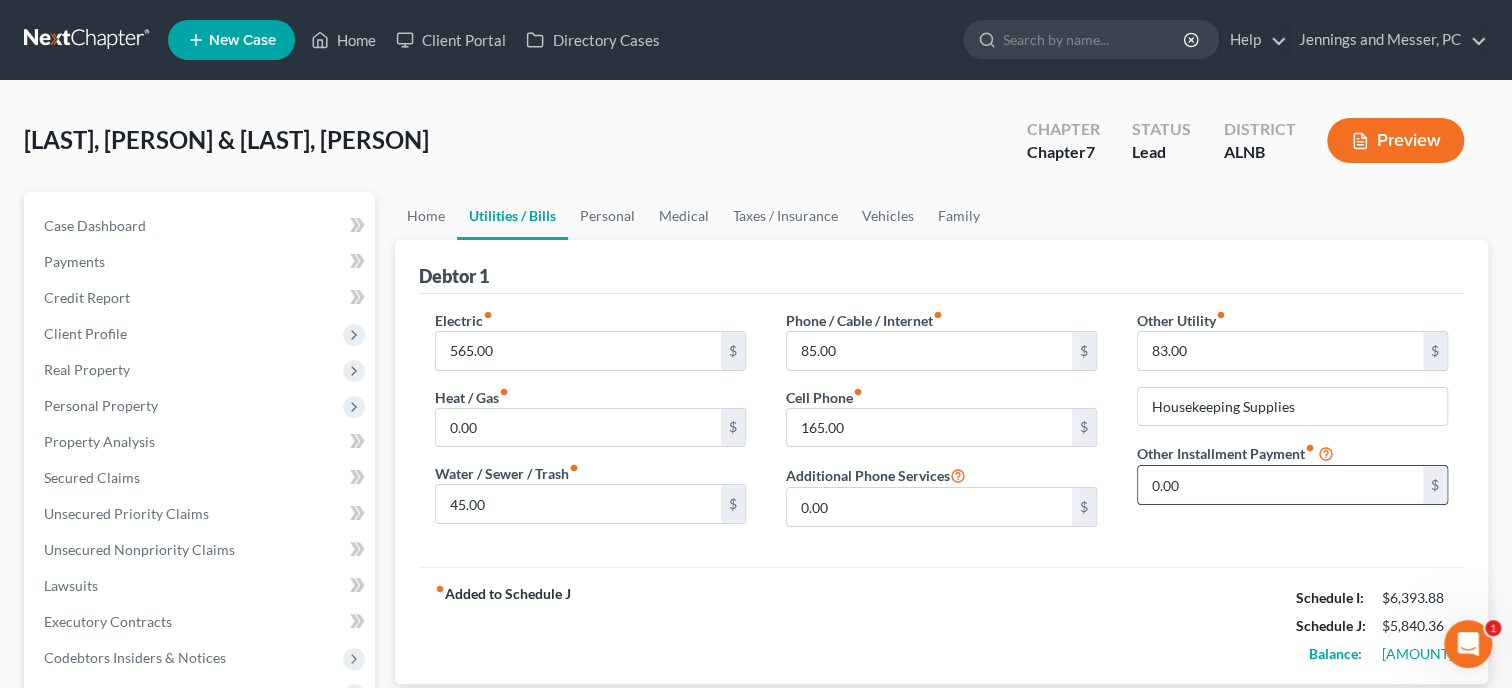 click on "0.00" at bounding box center [1280, 485] 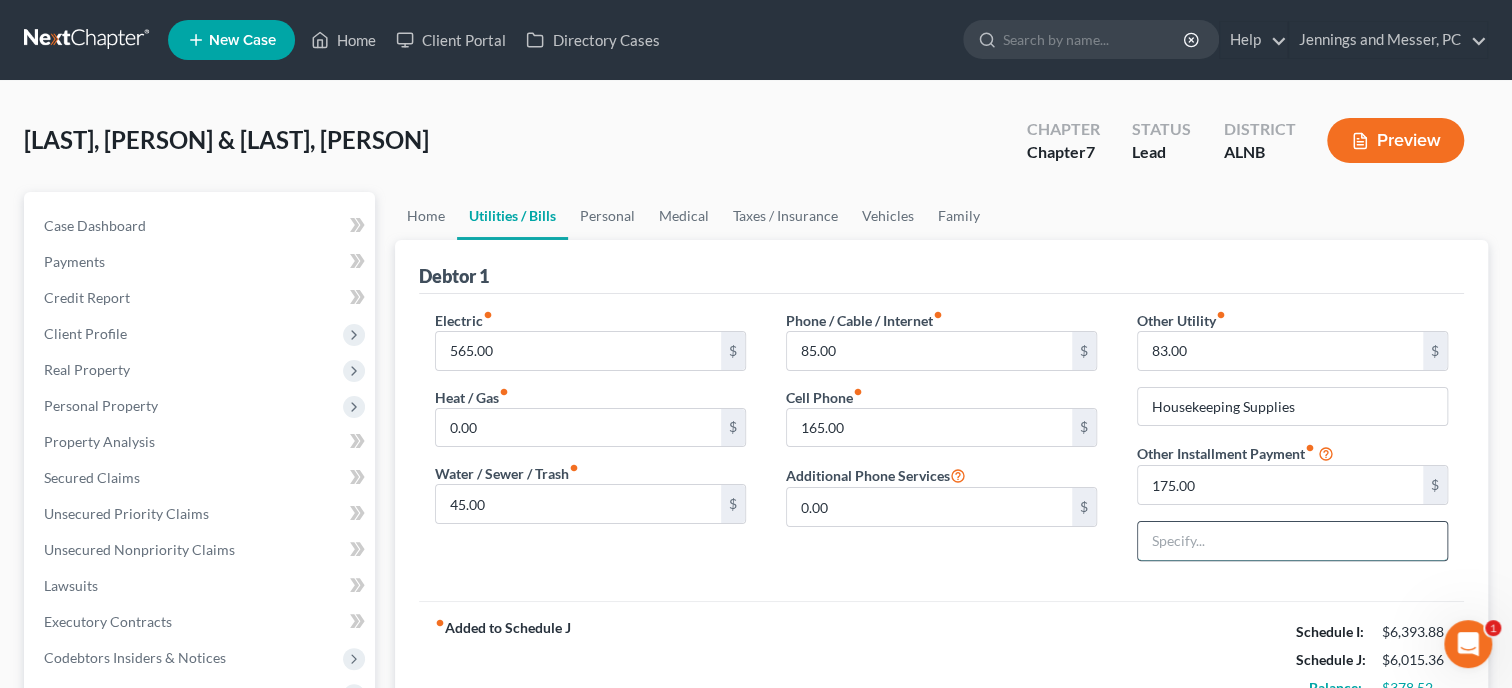 click at bounding box center [1292, 541] 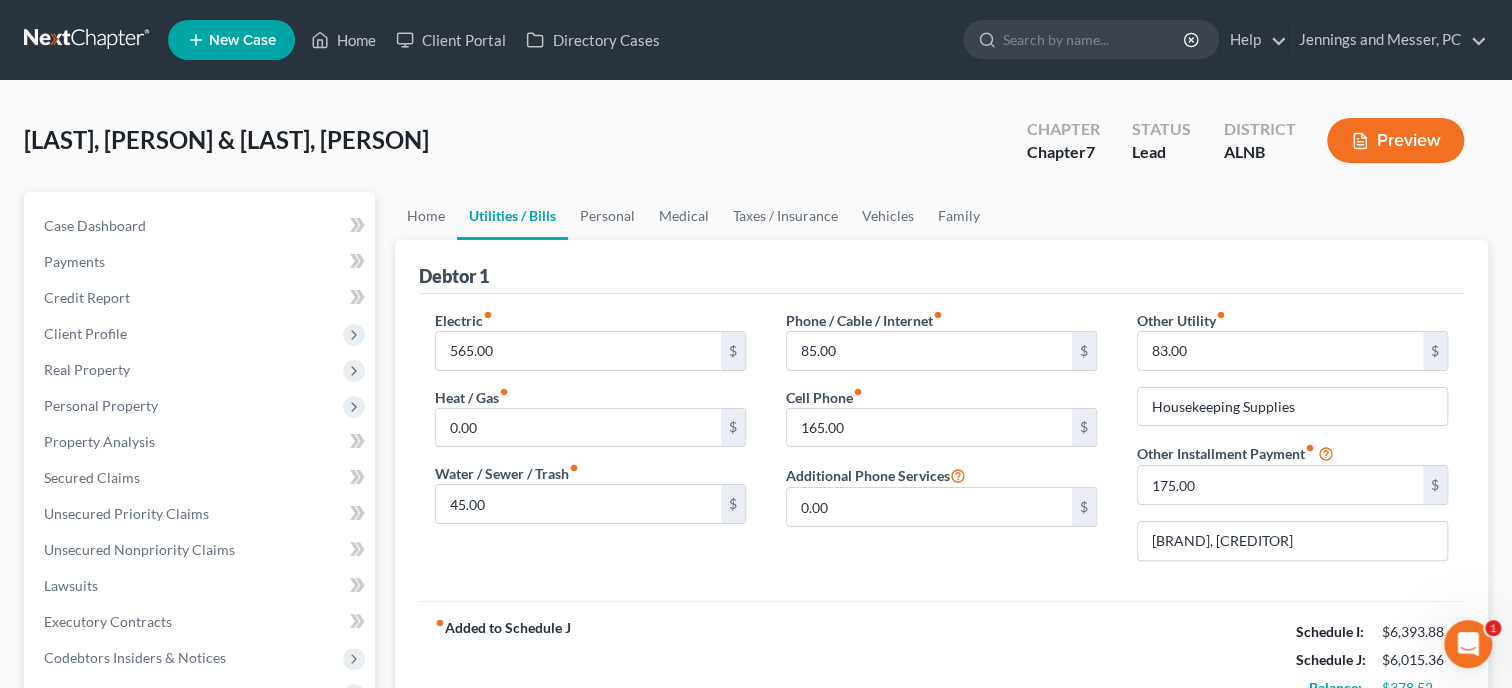 click on "fiber_manual_record  Added to Schedule J Schedule I: $6,393.88 Schedule J: $6,015.36 Balance: $378.52" at bounding box center [941, 659] 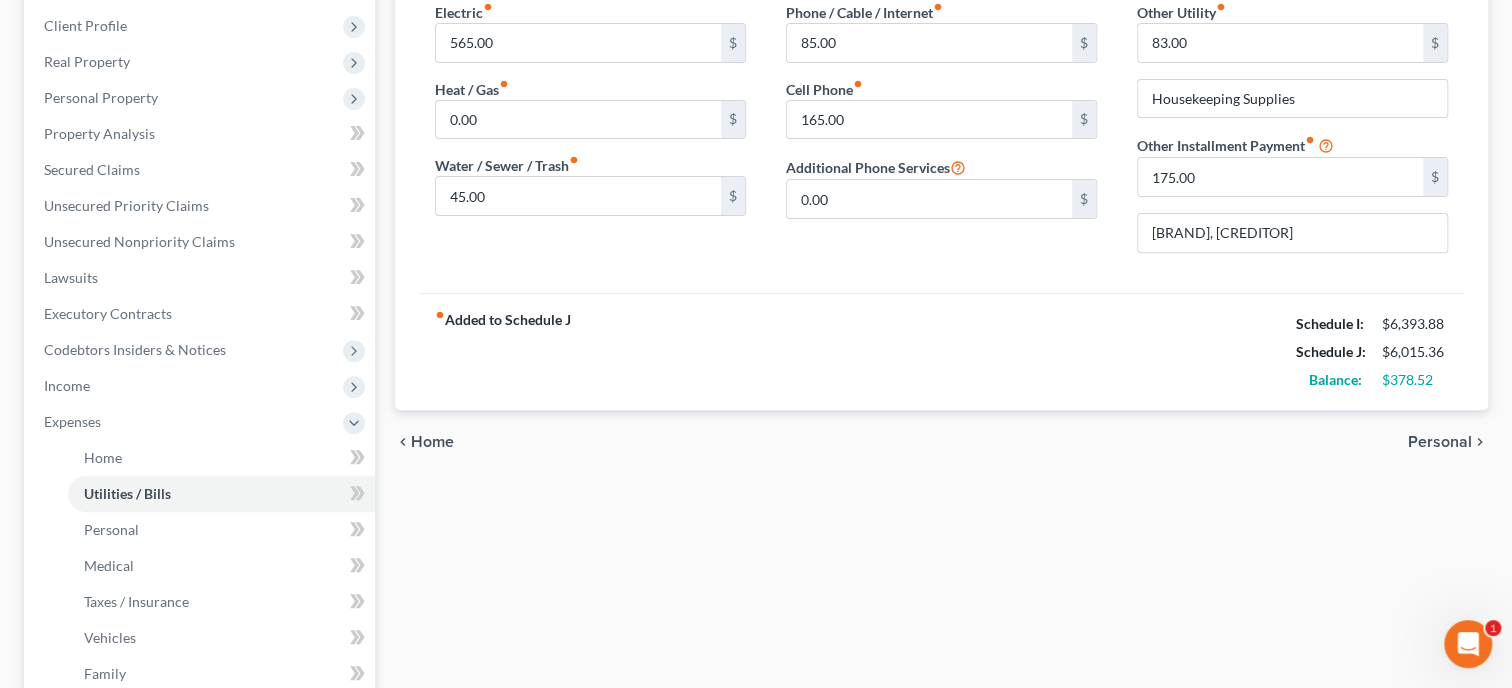 scroll, scrollTop: 0, scrollLeft: 0, axis: both 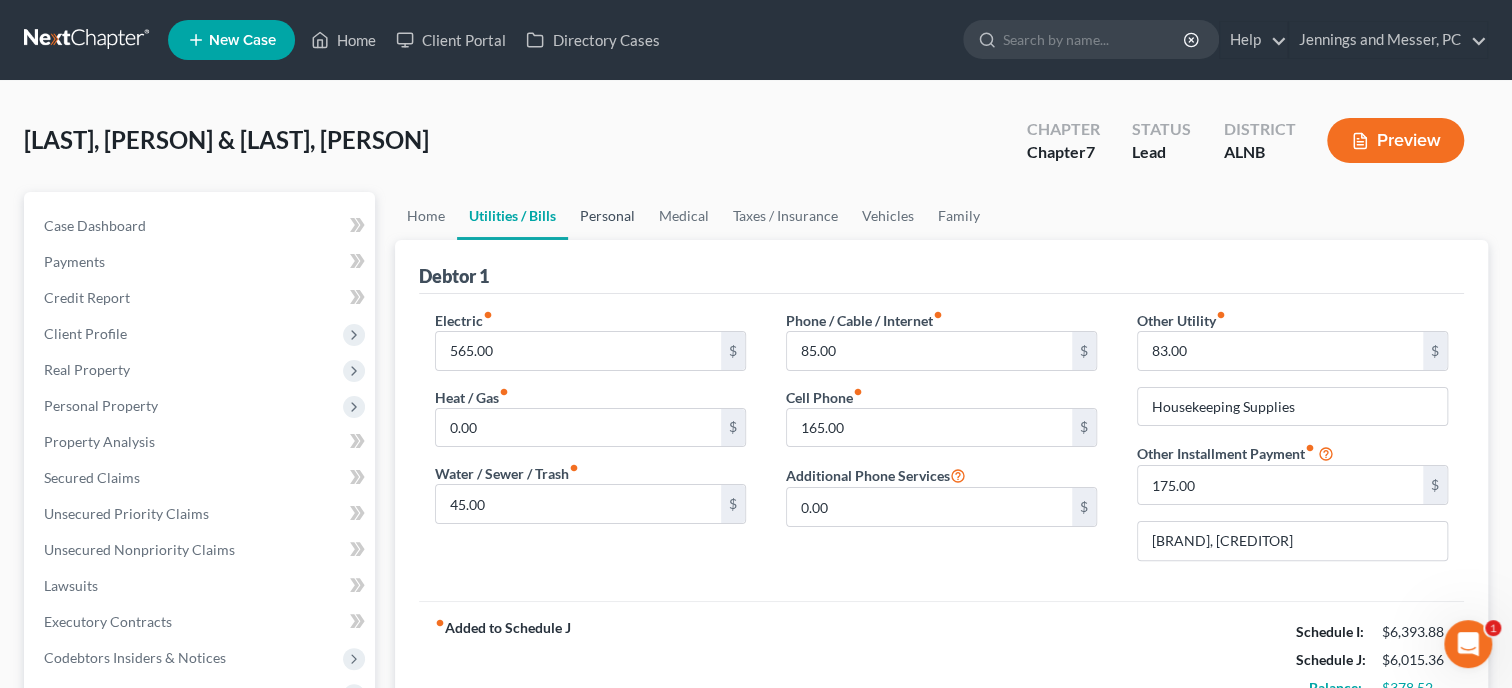 click on "Personal" at bounding box center (607, 216) 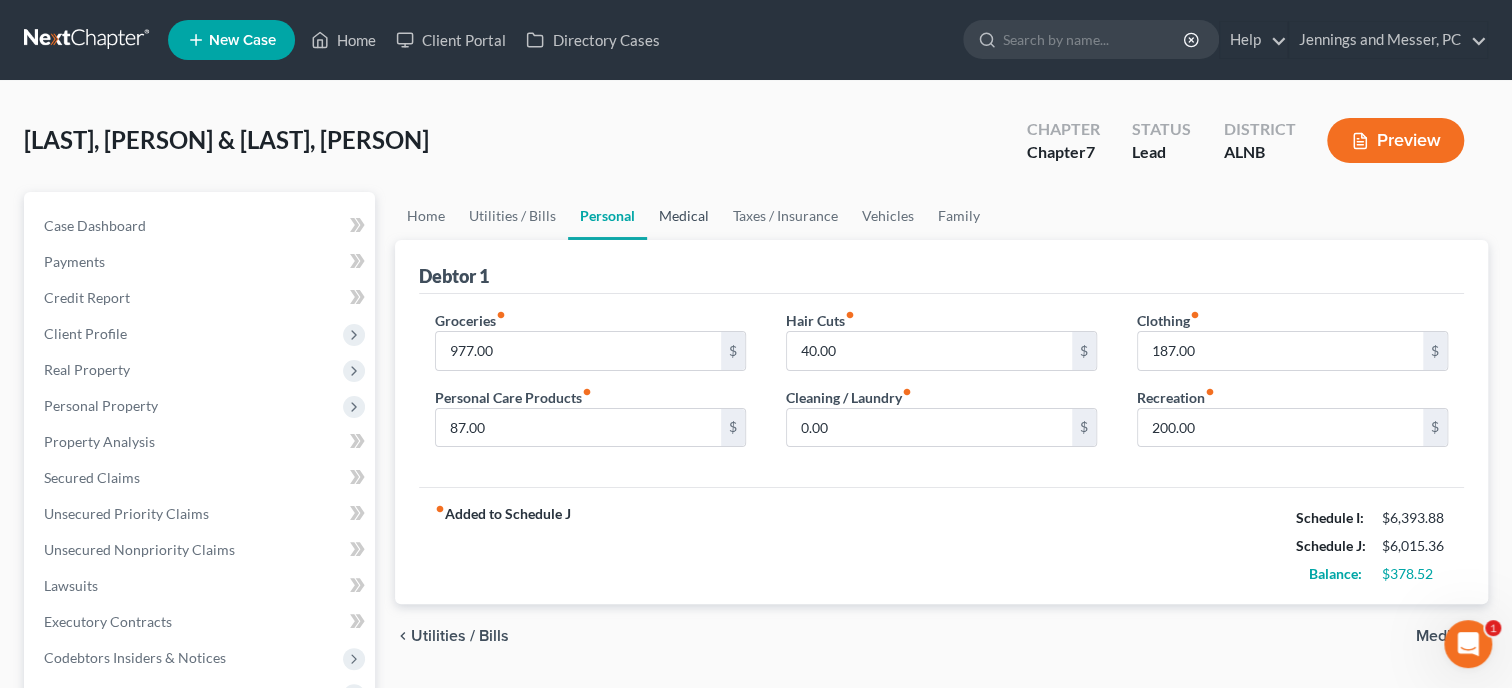 click on "Medical" at bounding box center [684, 216] 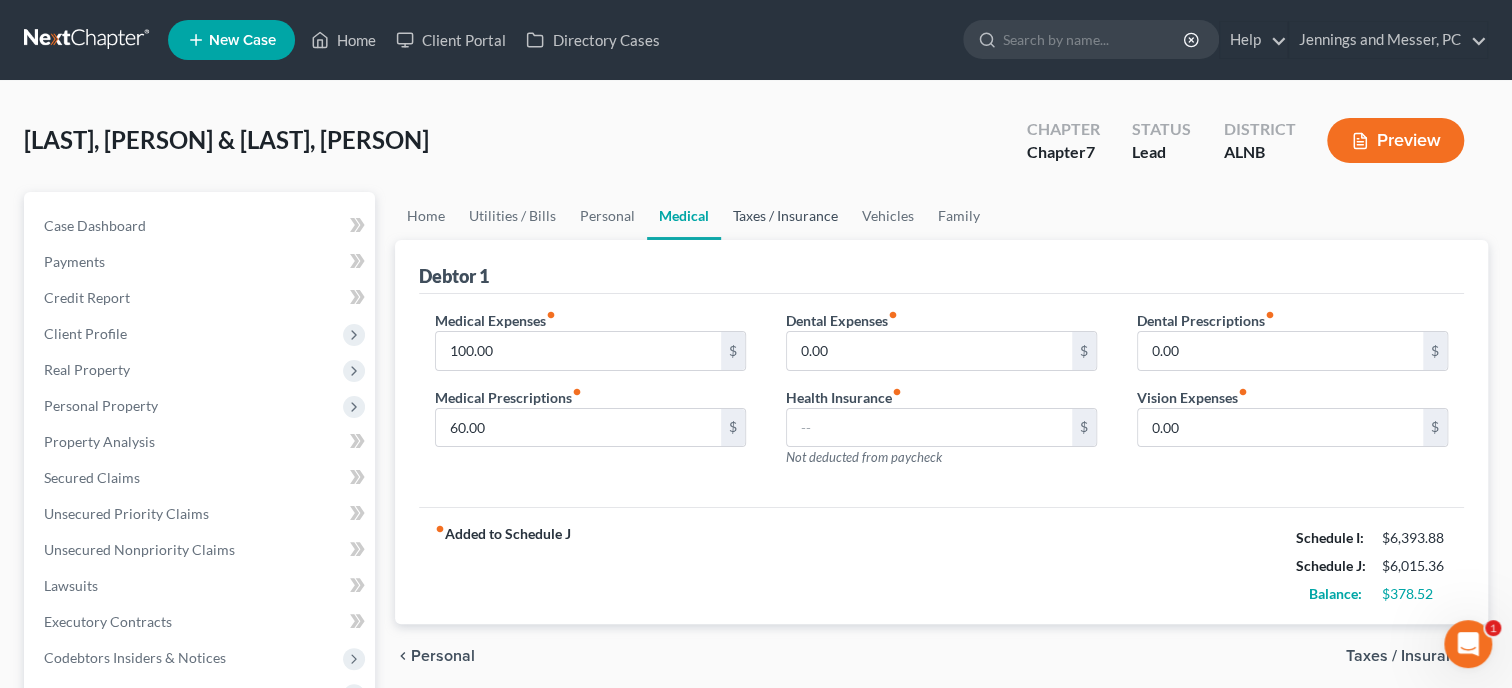 click on "Taxes / Insurance" at bounding box center (785, 216) 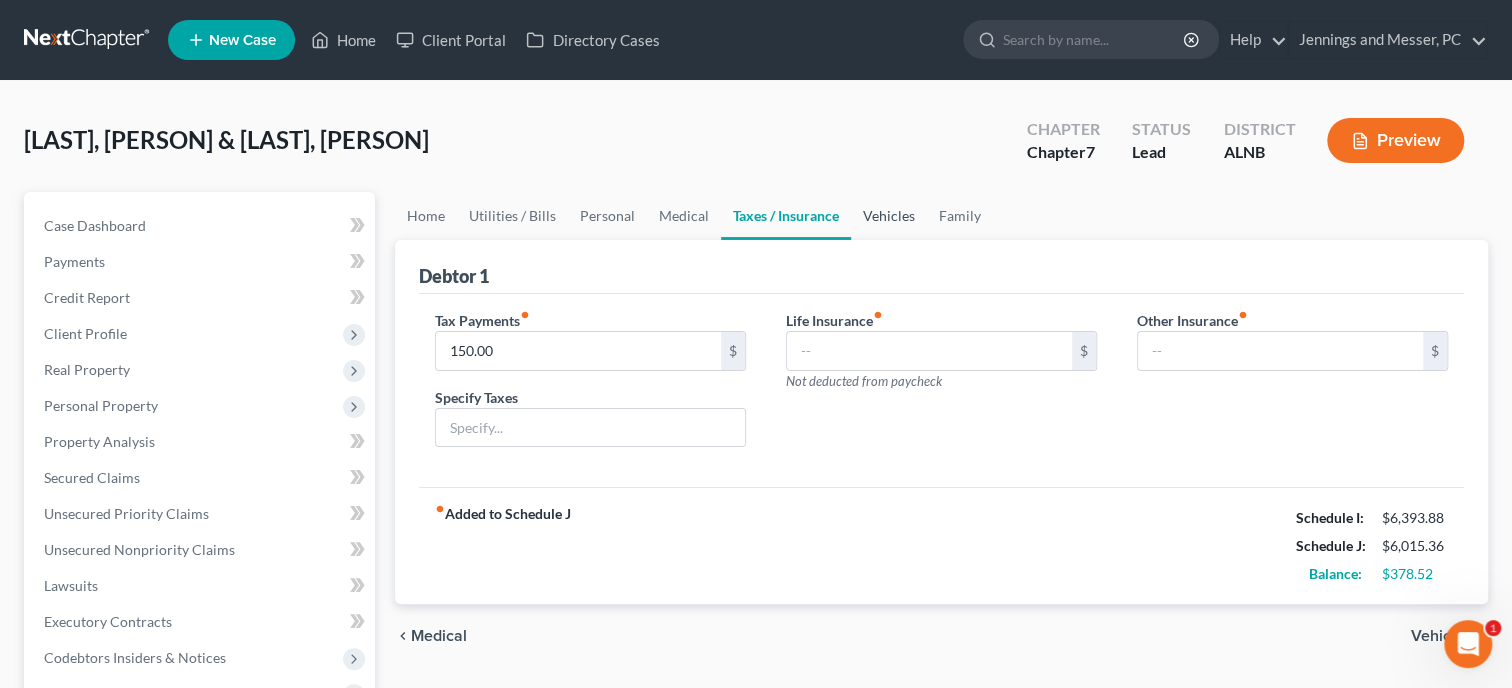 click on "Vehicles" at bounding box center (889, 216) 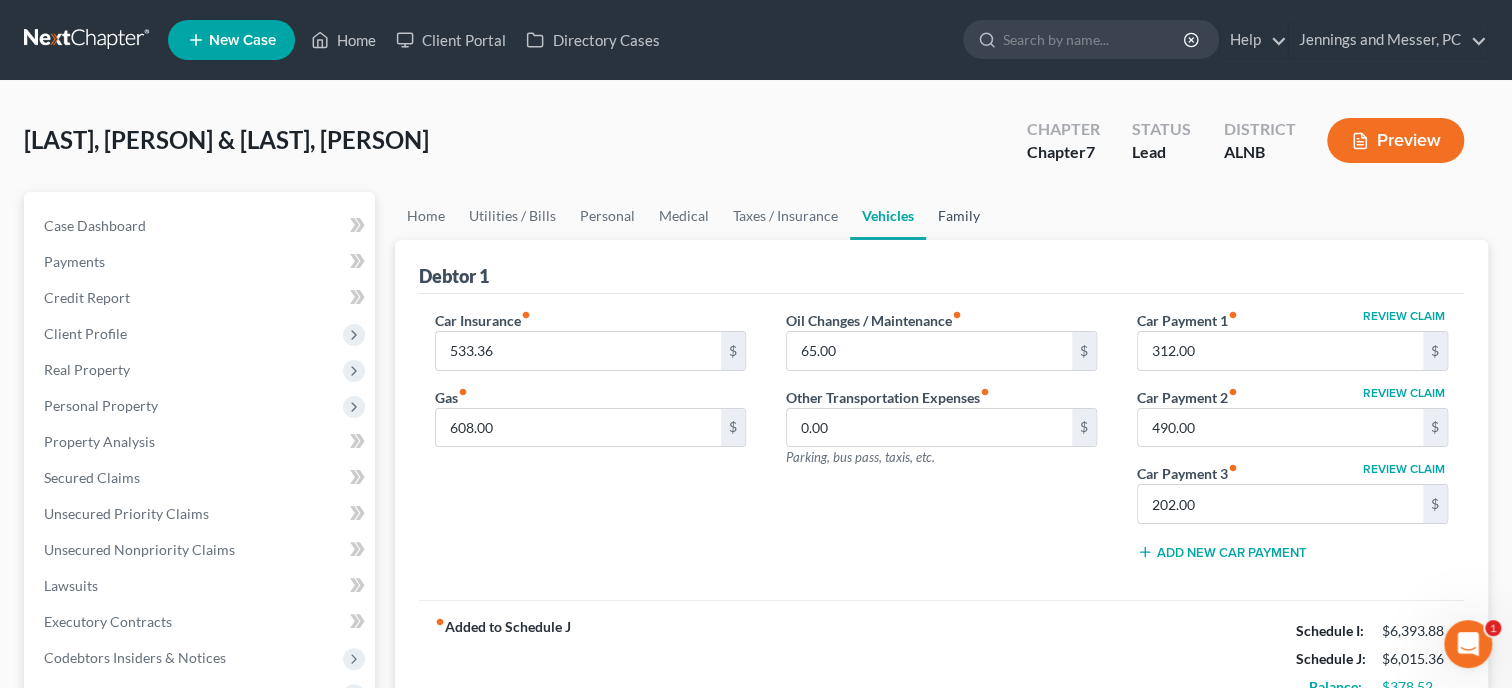 click on "Family" at bounding box center (959, 216) 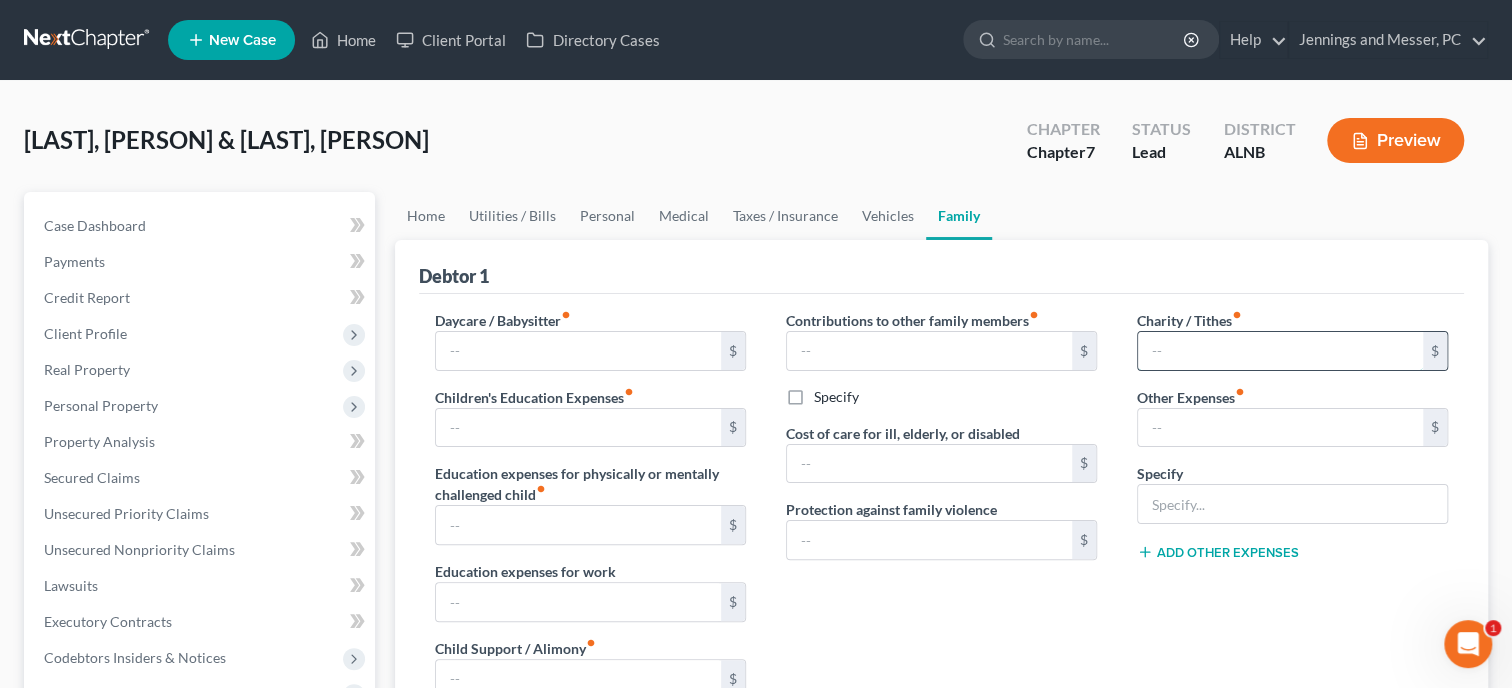 click at bounding box center (1280, 351) 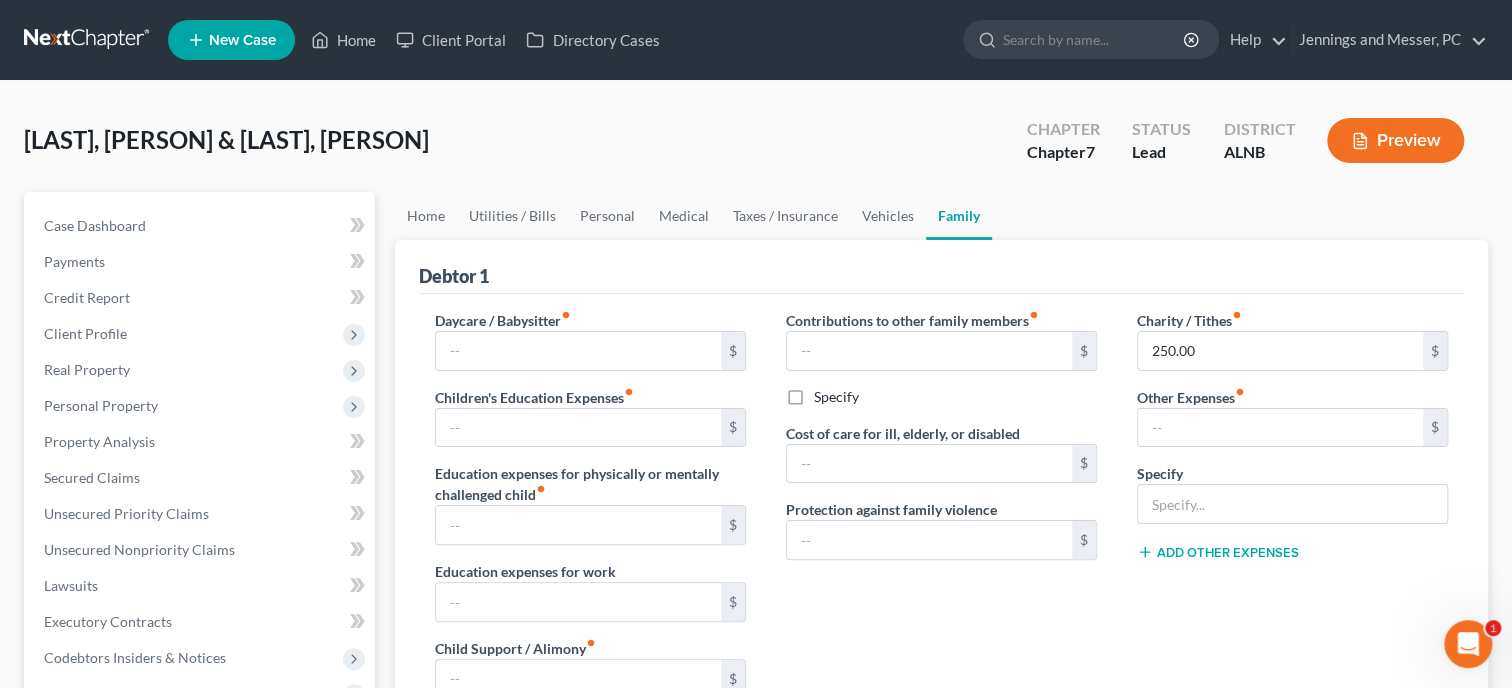 click on "Home
Utilities / Bills
Personal
Medical
Taxes / Insurance
Vehicles
Family" at bounding box center [941, 216] 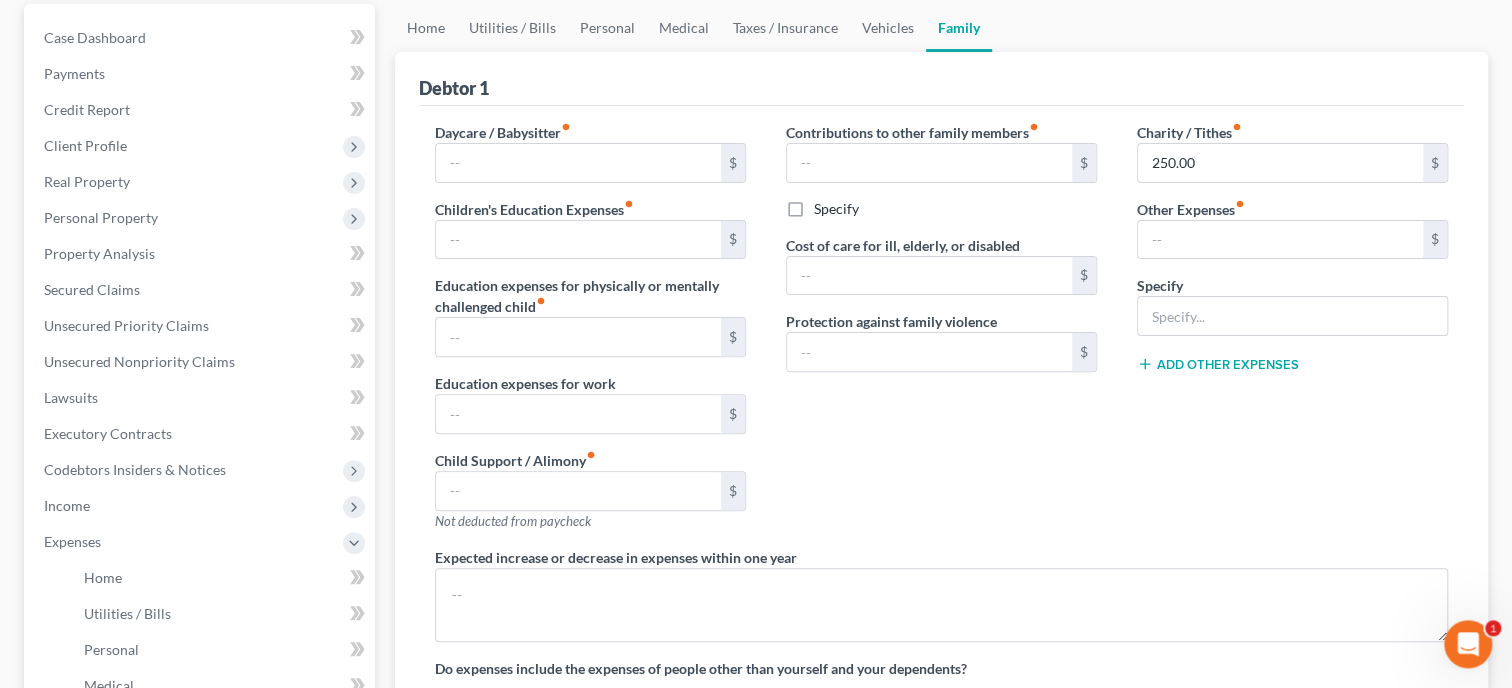 scroll, scrollTop: 102, scrollLeft: 0, axis: vertical 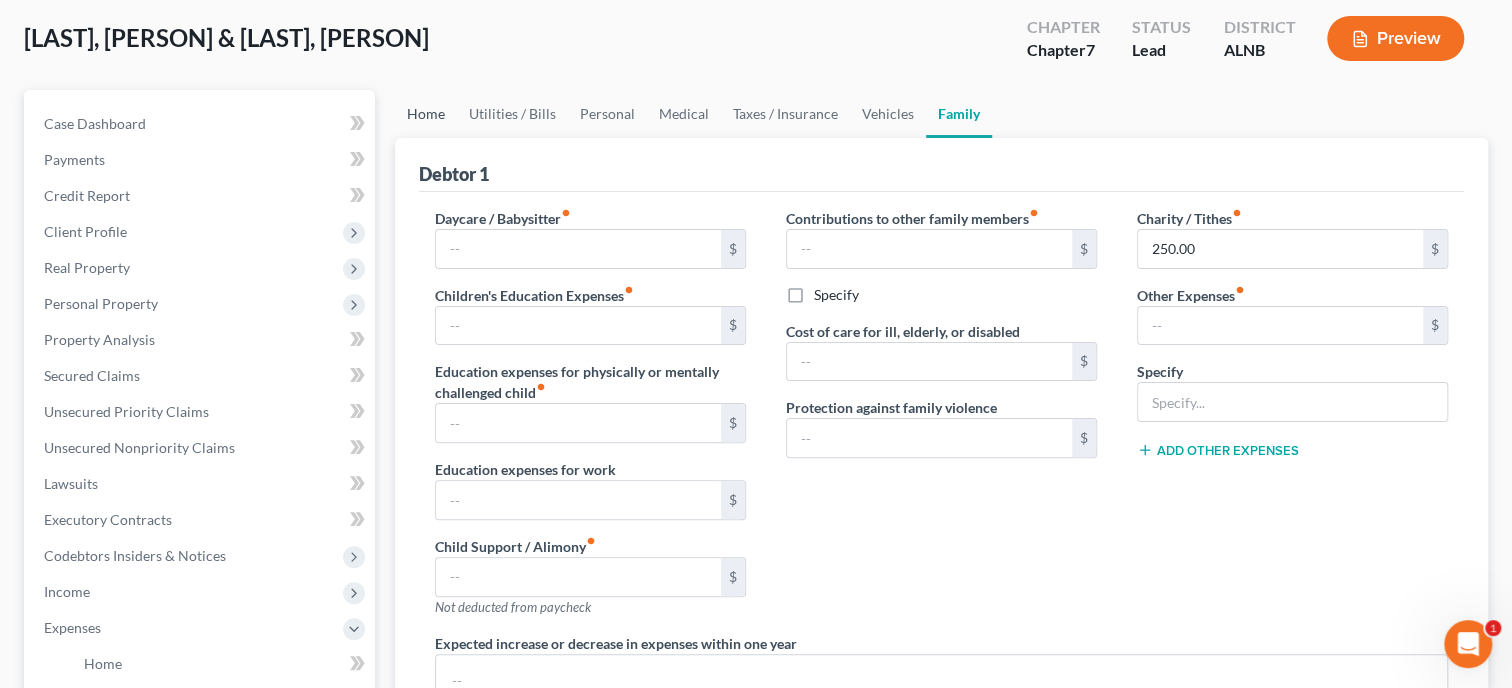 click on "Home" at bounding box center [426, 114] 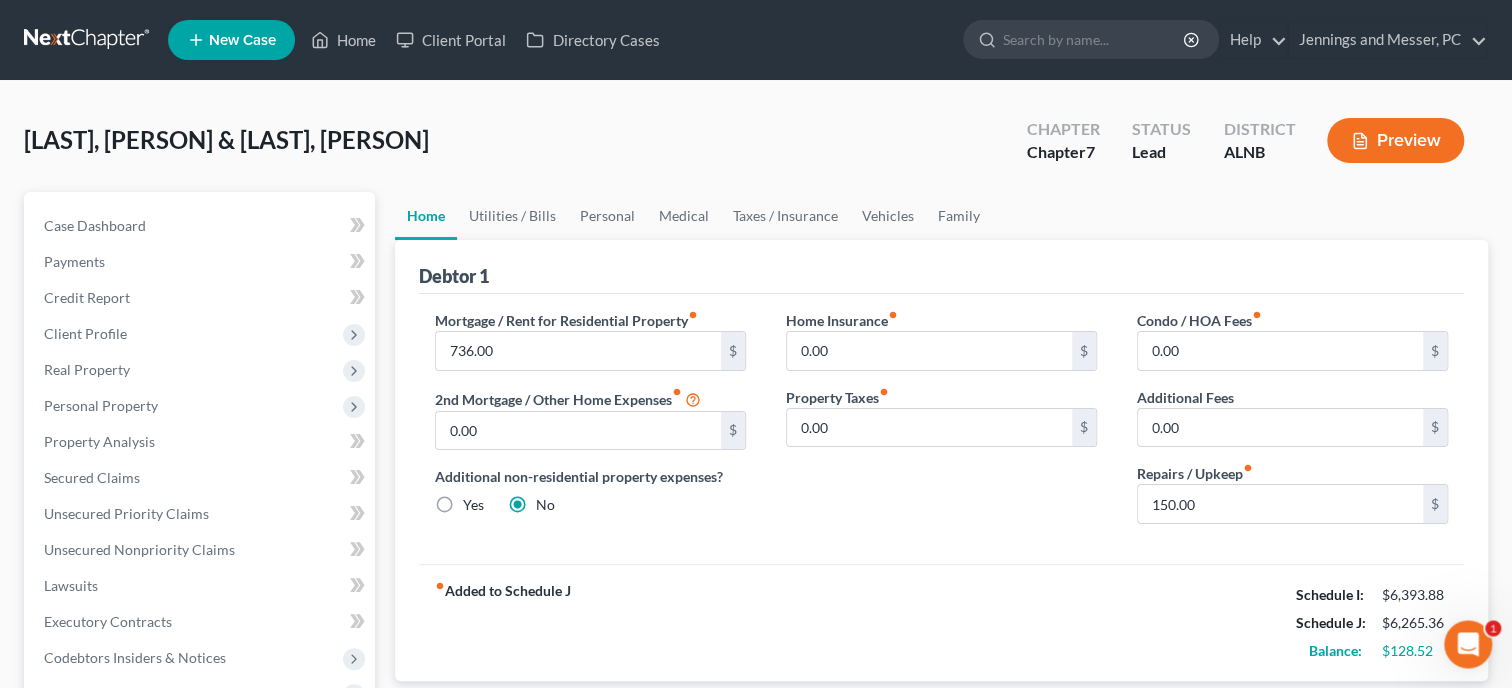 scroll, scrollTop: 0, scrollLeft: 0, axis: both 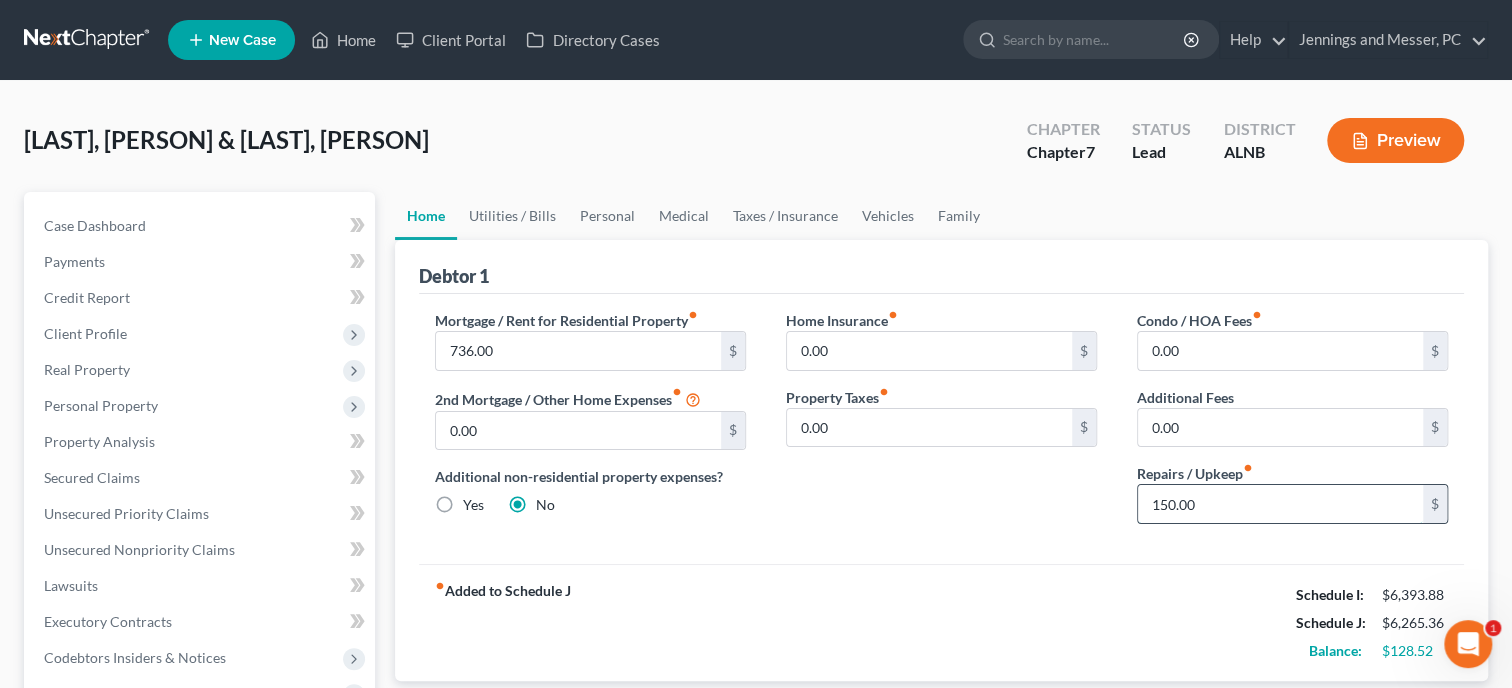 click on "150.00" at bounding box center (1280, 504) 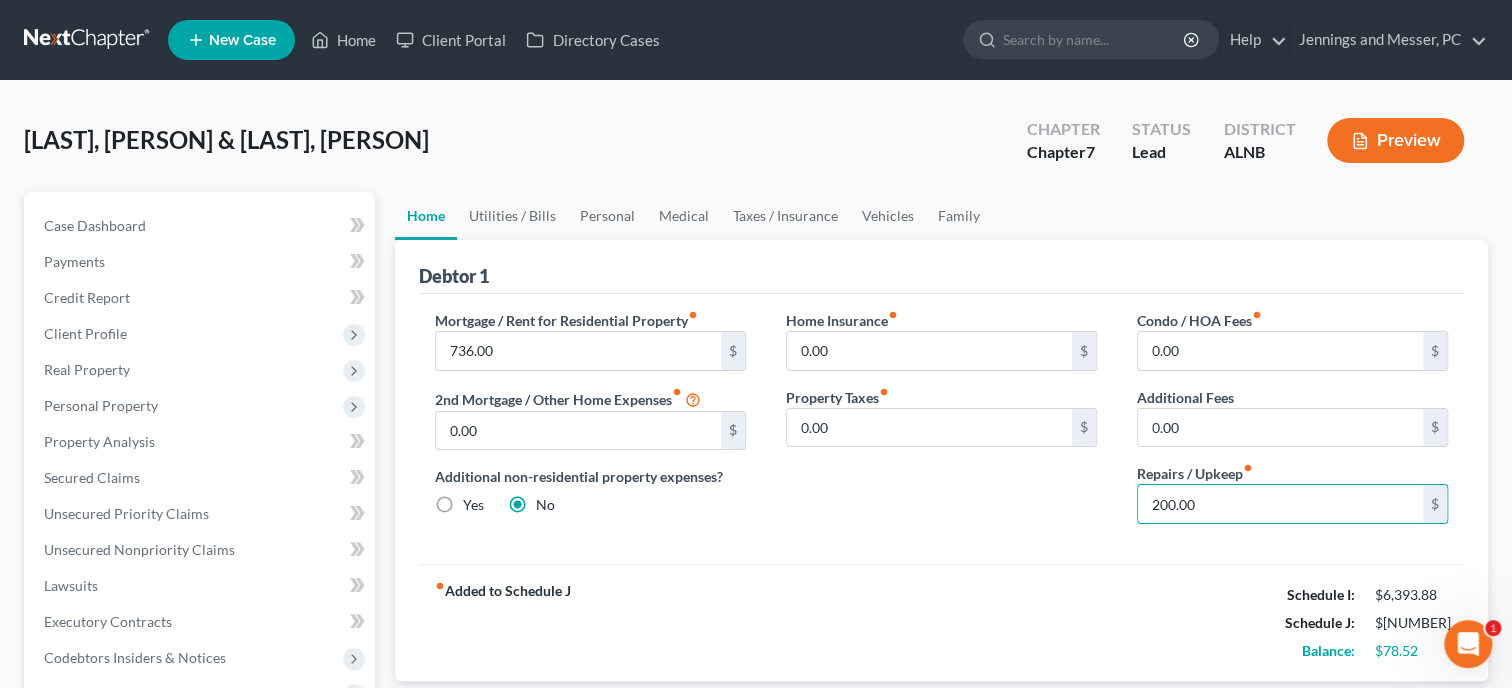 click on "Mortgage / Rent for Residential Property  fiber_manual_record 736.00 $ 2nd Mortgage / Other Home Expenses  fiber_manual_record   0.00 $ Additional non-residential property expenses? Yes No Home Insurance  fiber_manual_record 0.00 $ Property Taxes  fiber_manual_record 0.00 $ Condo / HOA Fees  fiber_manual_record 0.00 $ Additional Fees 0.00 $ Repairs / Upkeep  fiber_manual_record 200.00 $" at bounding box center (941, 429) 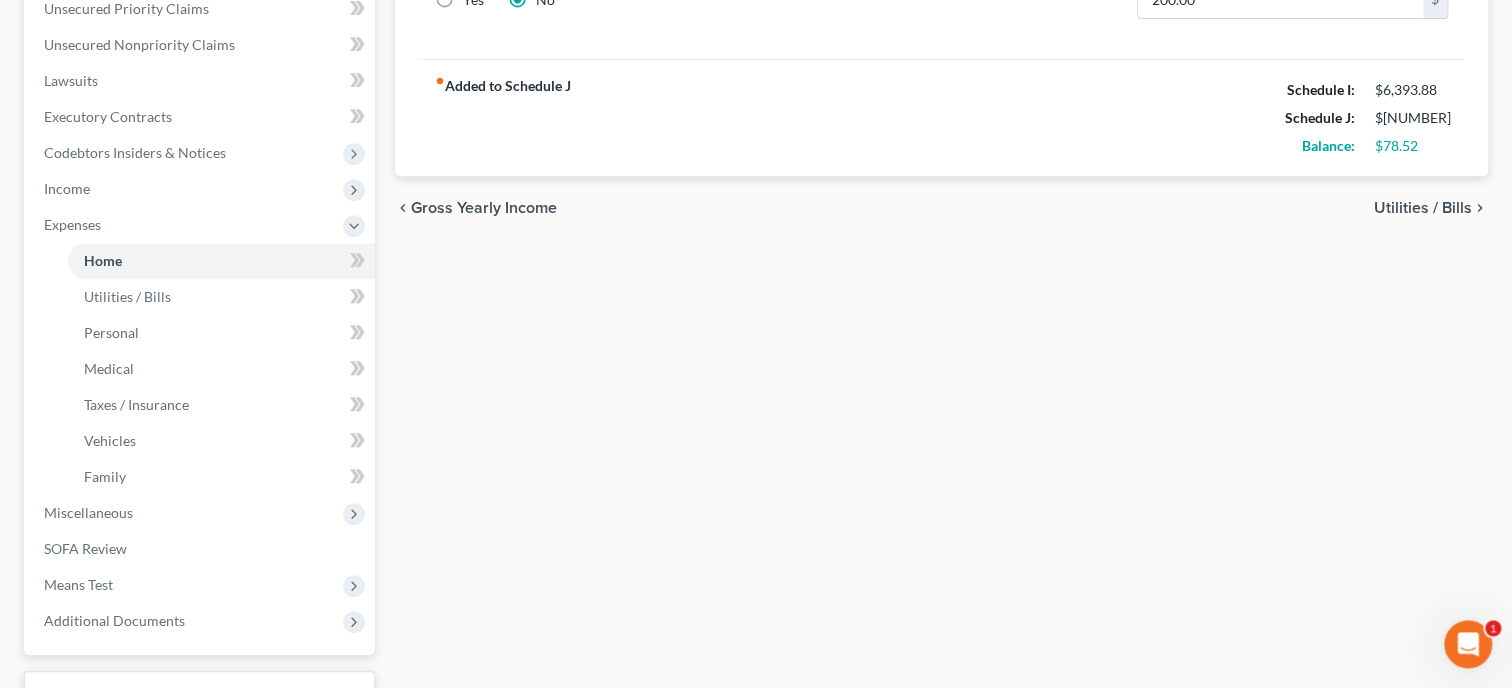 scroll, scrollTop: 514, scrollLeft: 0, axis: vertical 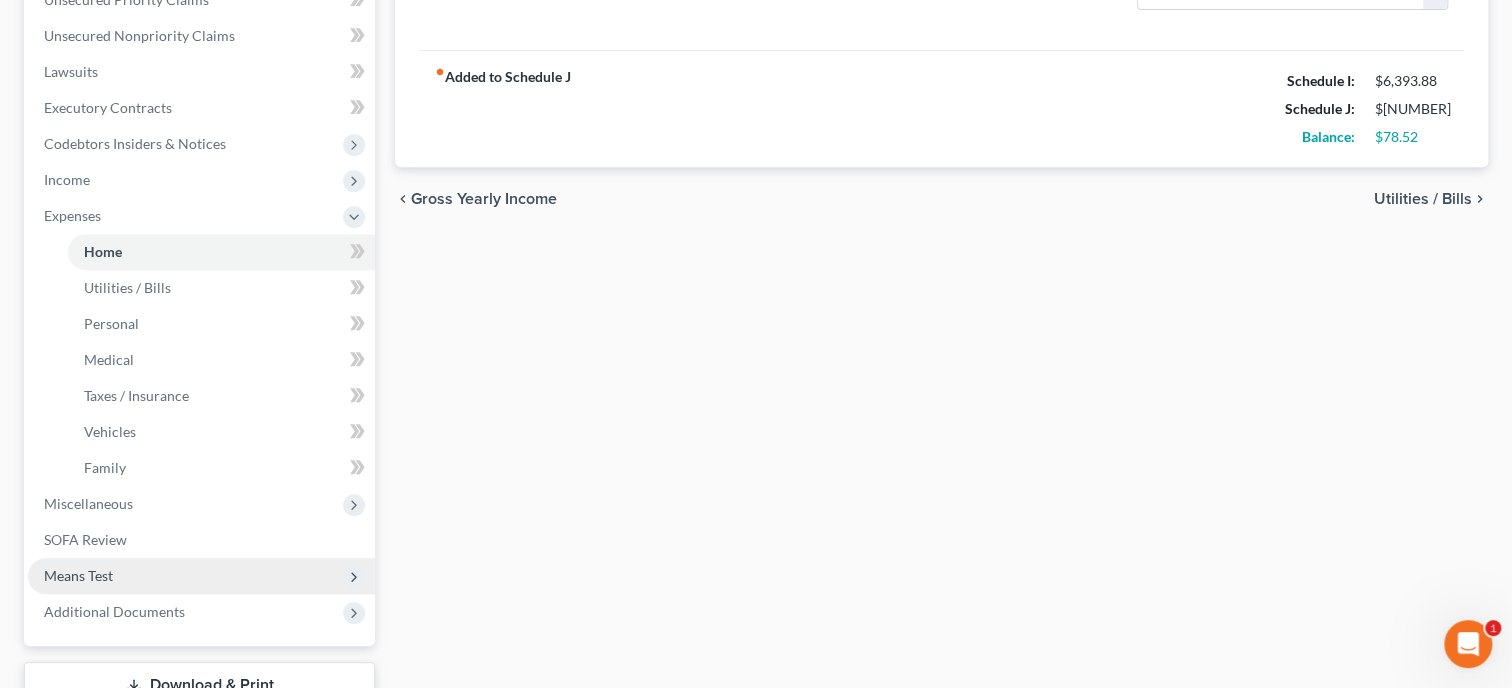 click on "Means Test" at bounding box center [201, 576] 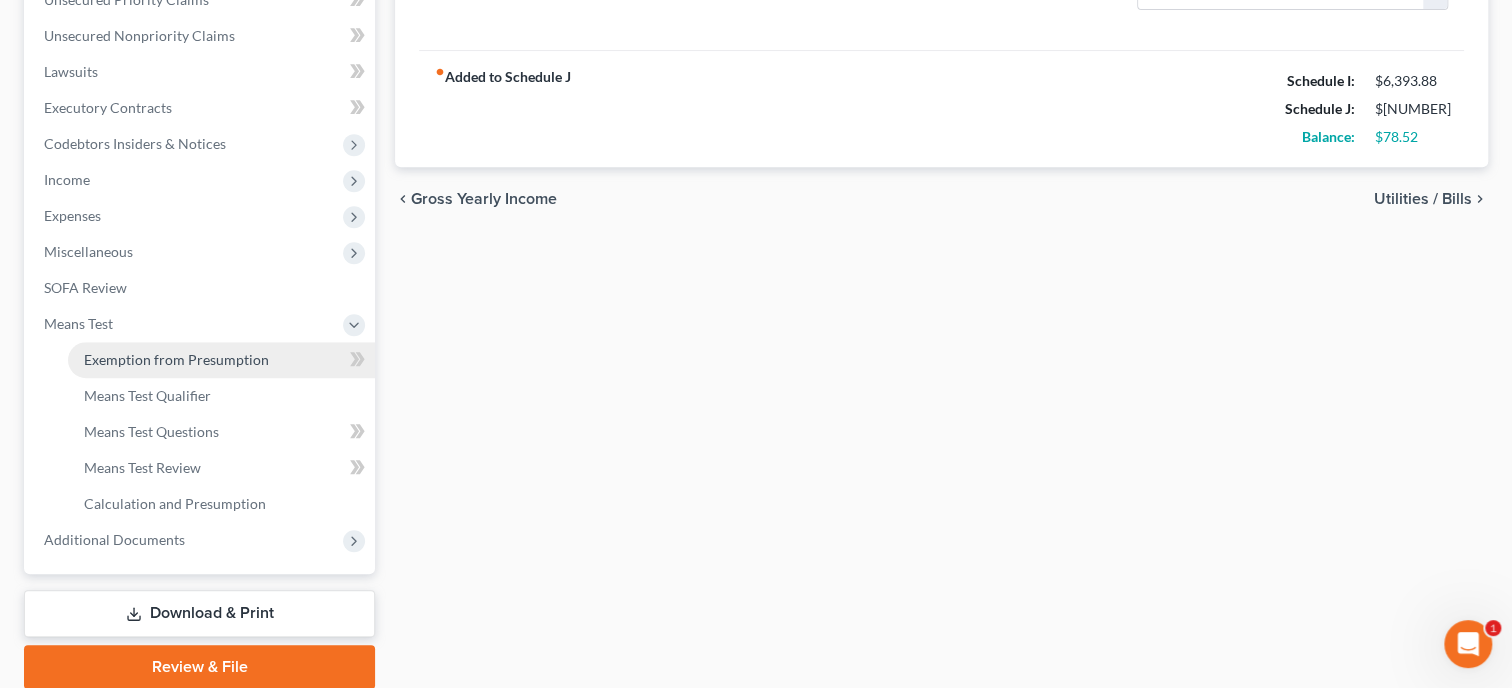 click on "Exemption from Presumption" at bounding box center (176, 359) 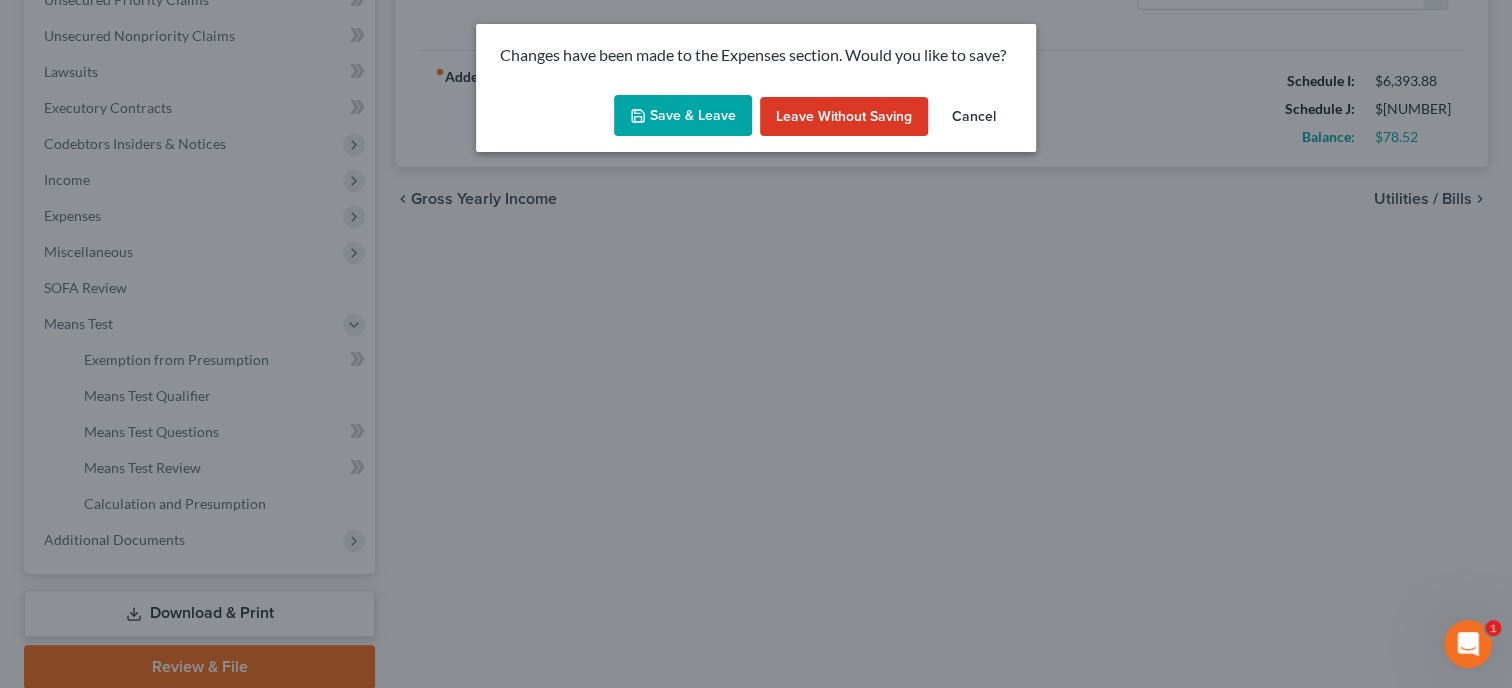 click on "Save & Leave" at bounding box center [683, 116] 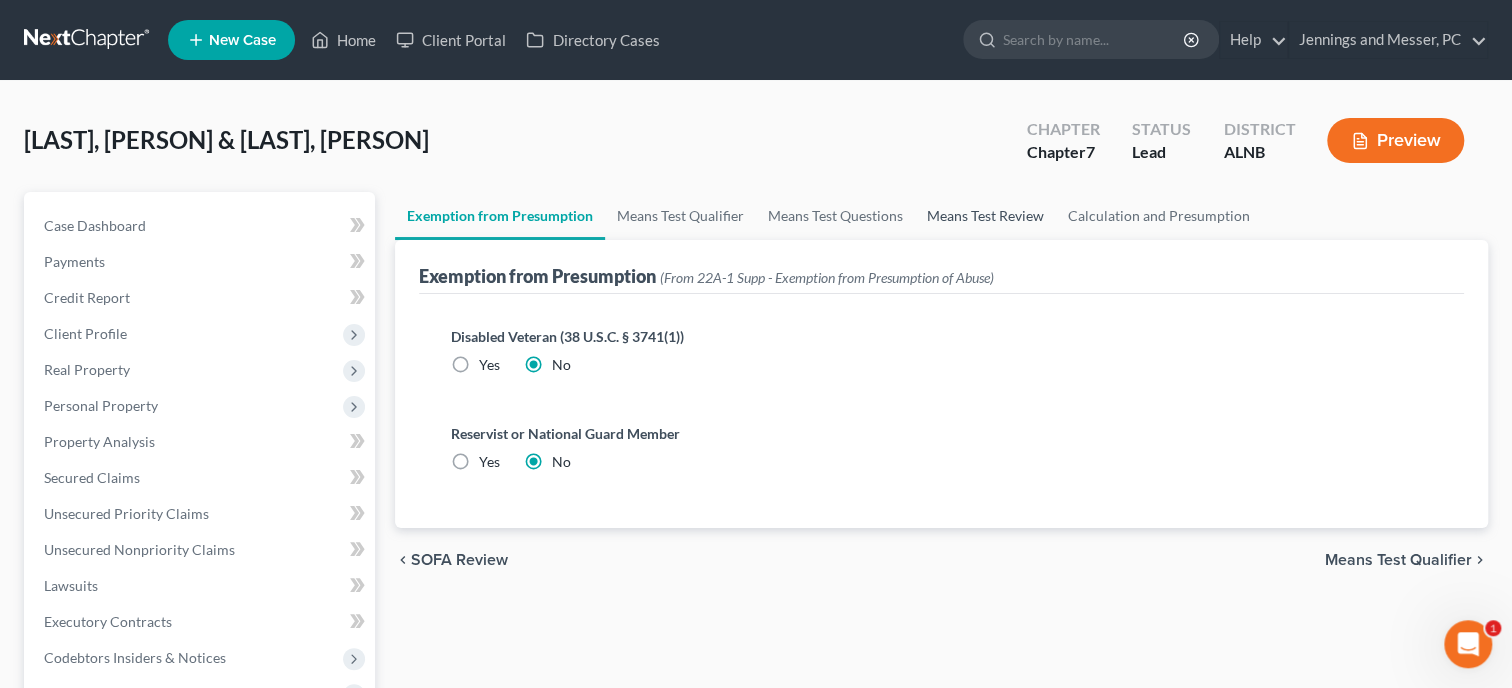 scroll, scrollTop: 0, scrollLeft: 0, axis: both 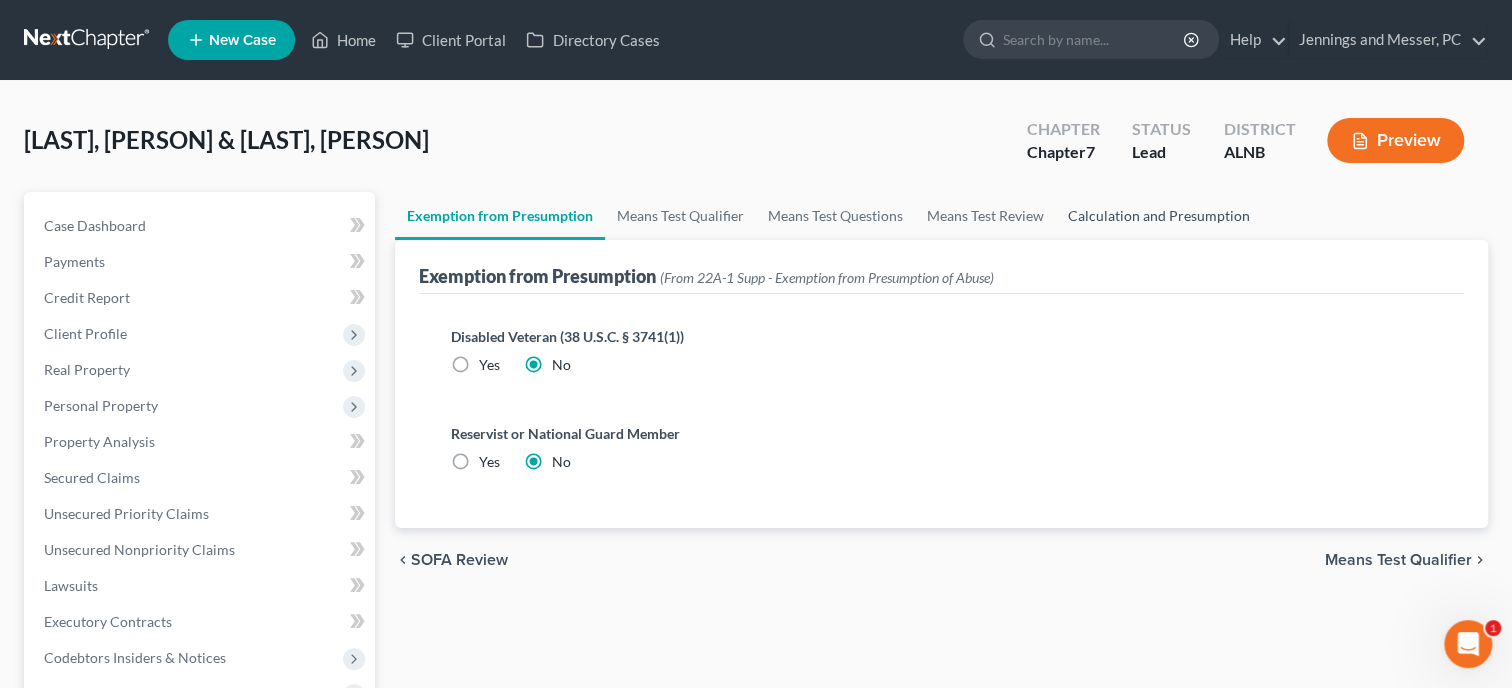 click on "Calculation and Presumption" at bounding box center [1159, 216] 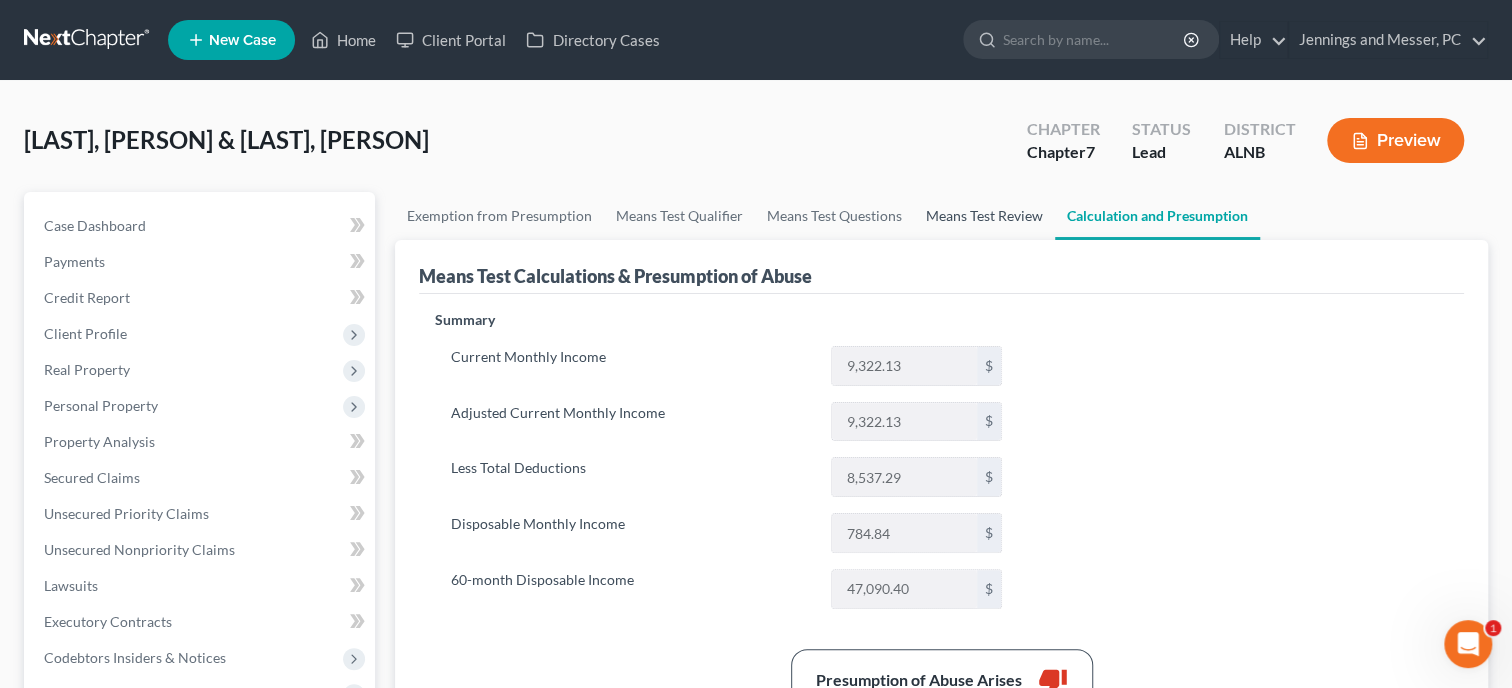 click on "Means Test Review" at bounding box center (984, 216) 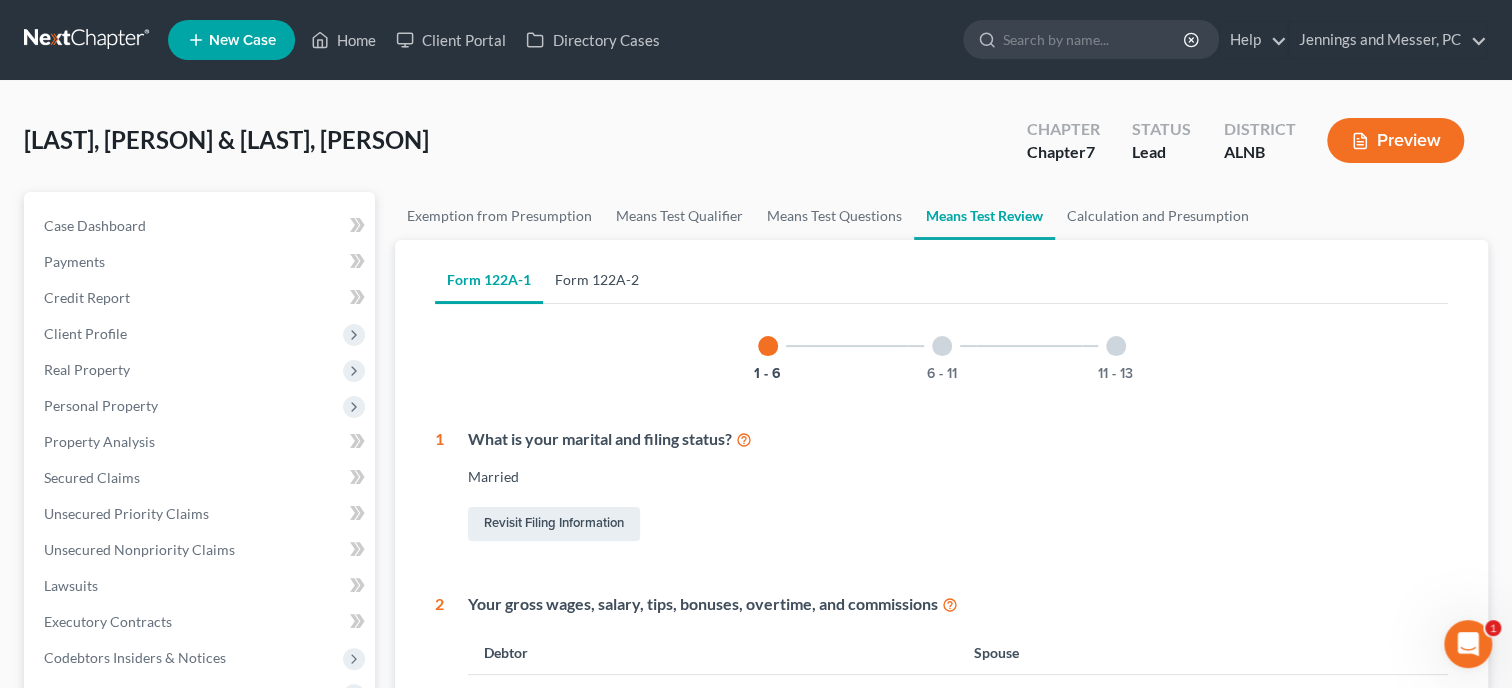 click on "Form 122A-2" at bounding box center [597, 280] 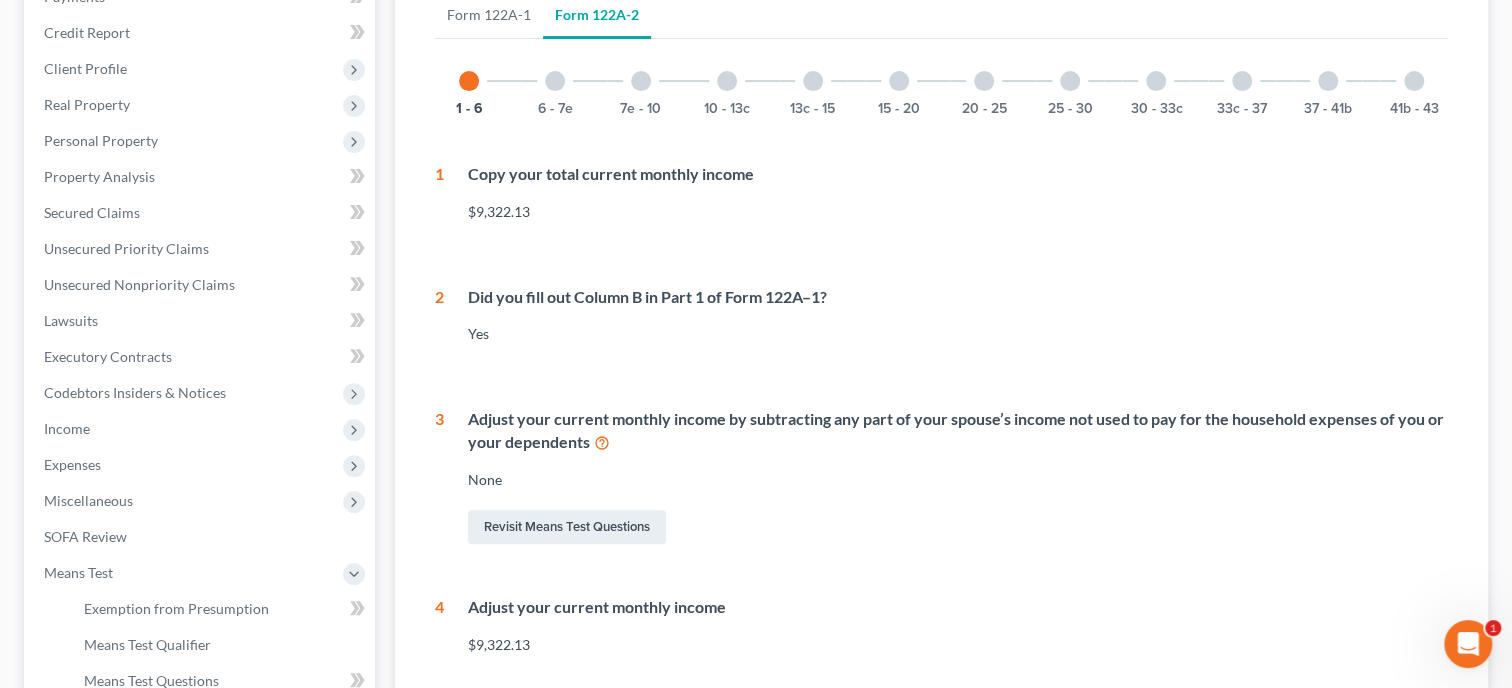 scroll, scrollTop: 205, scrollLeft: 0, axis: vertical 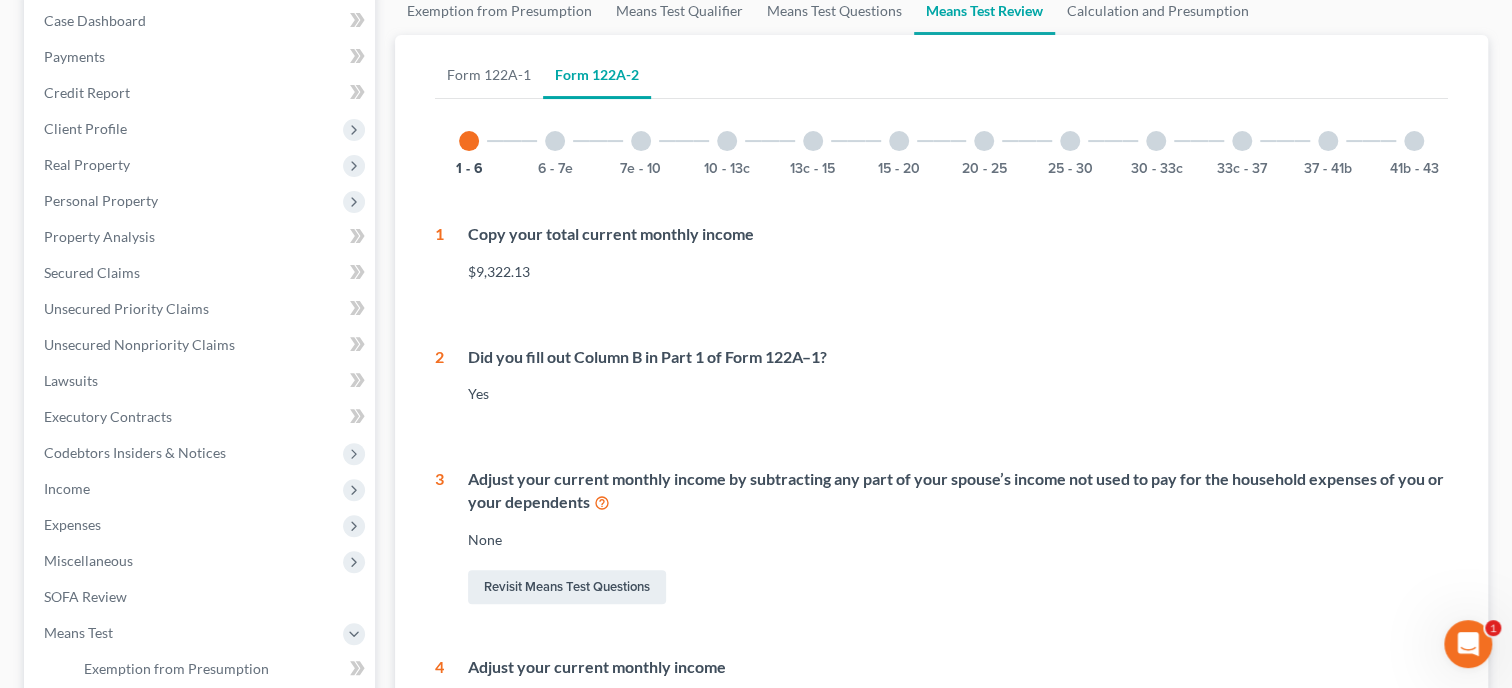 click at bounding box center (555, 141) 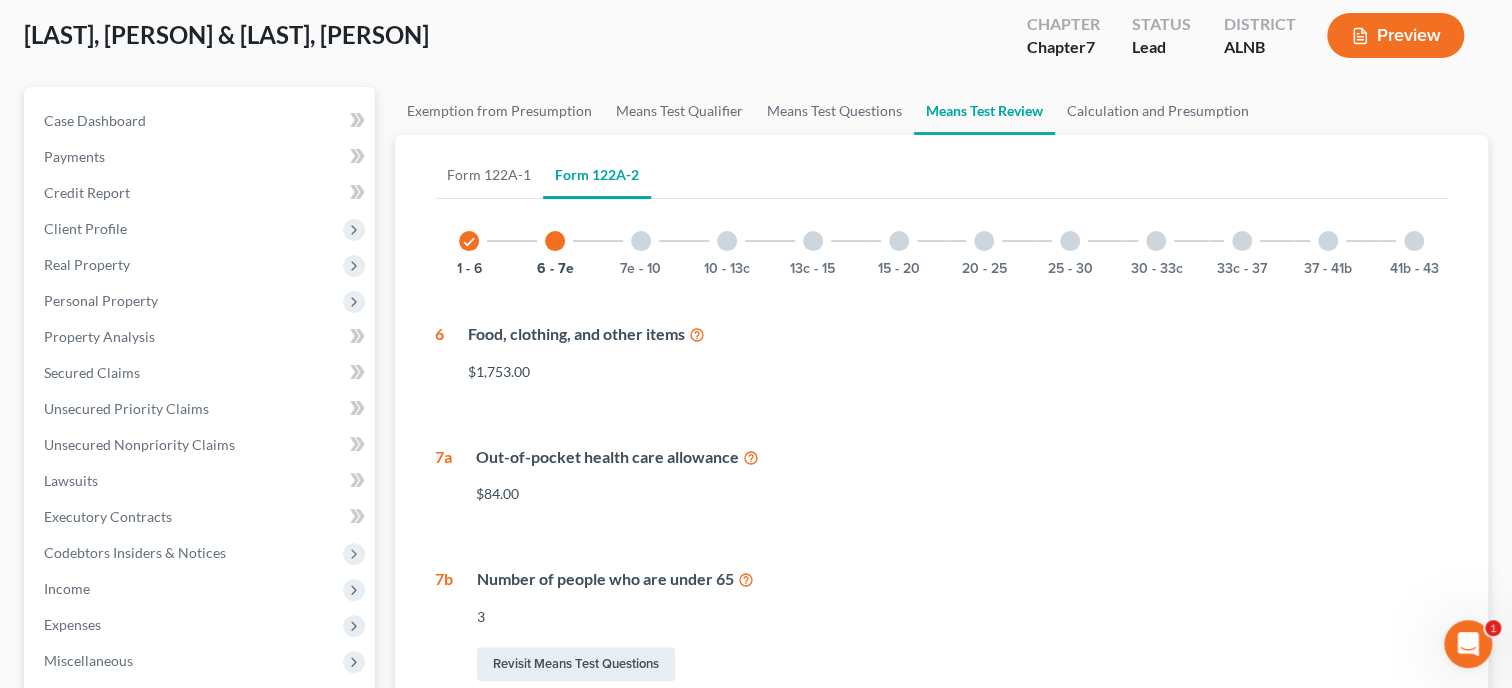 scroll, scrollTop: 102, scrollLeft: 0, axis: vertical 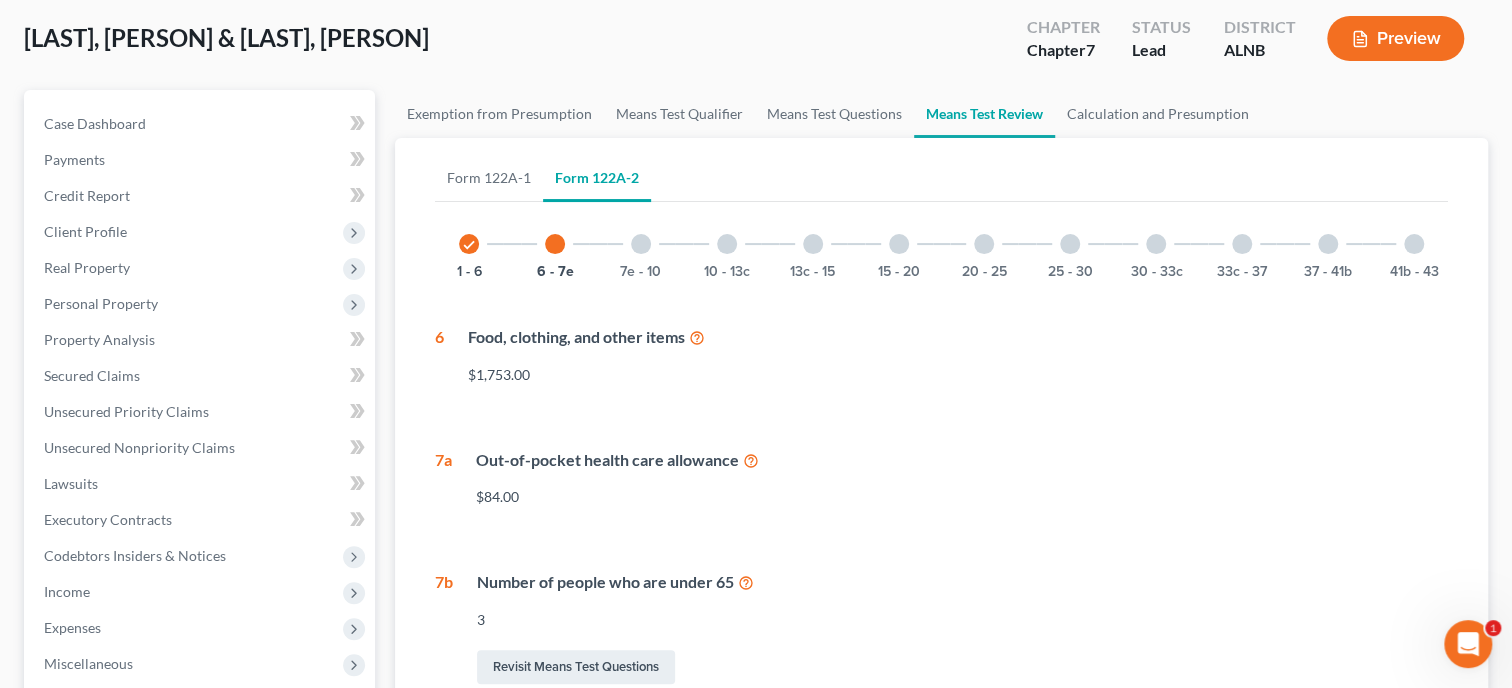 click on "7e - 10" at bounding box center [641, 244] 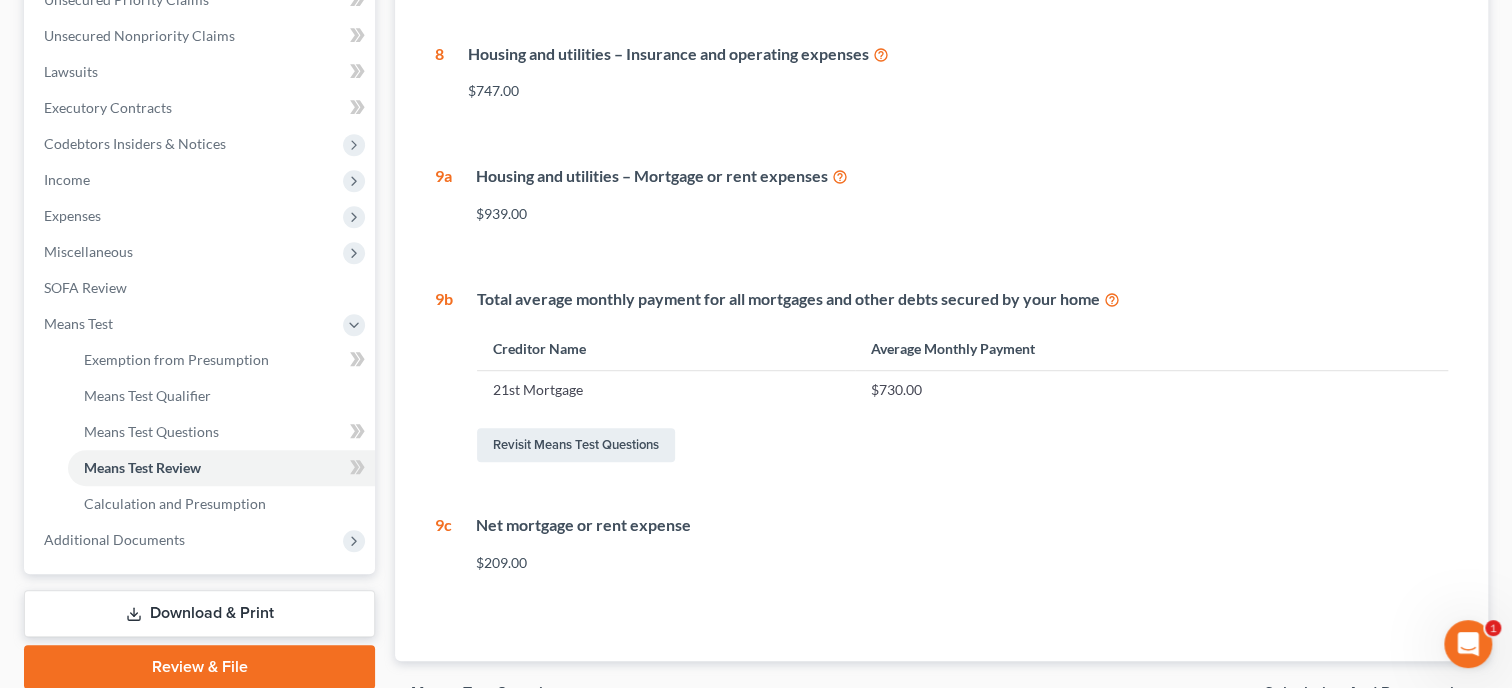 scroll, scrollTop: 102, scrollLeft: 0, axis: vertical 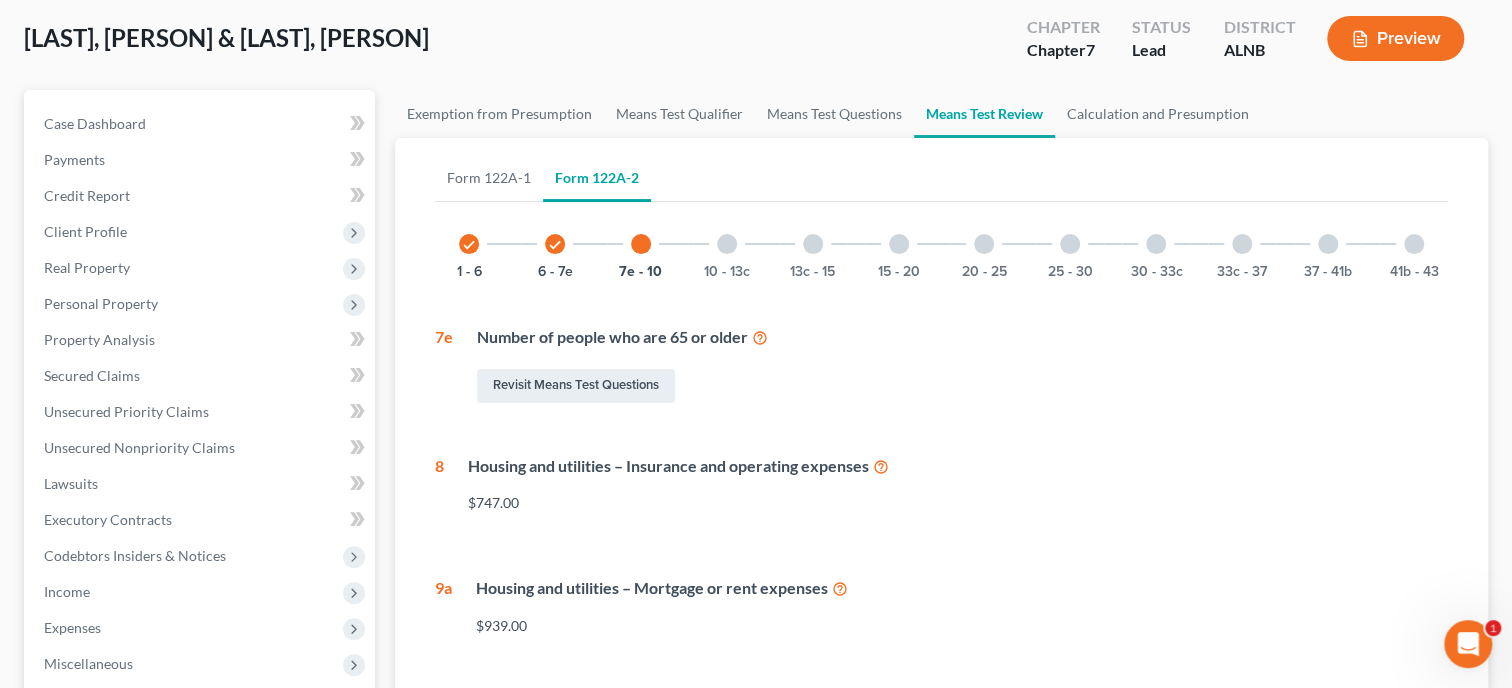 click on "10 - 13c" at bounding box center [727, 244] 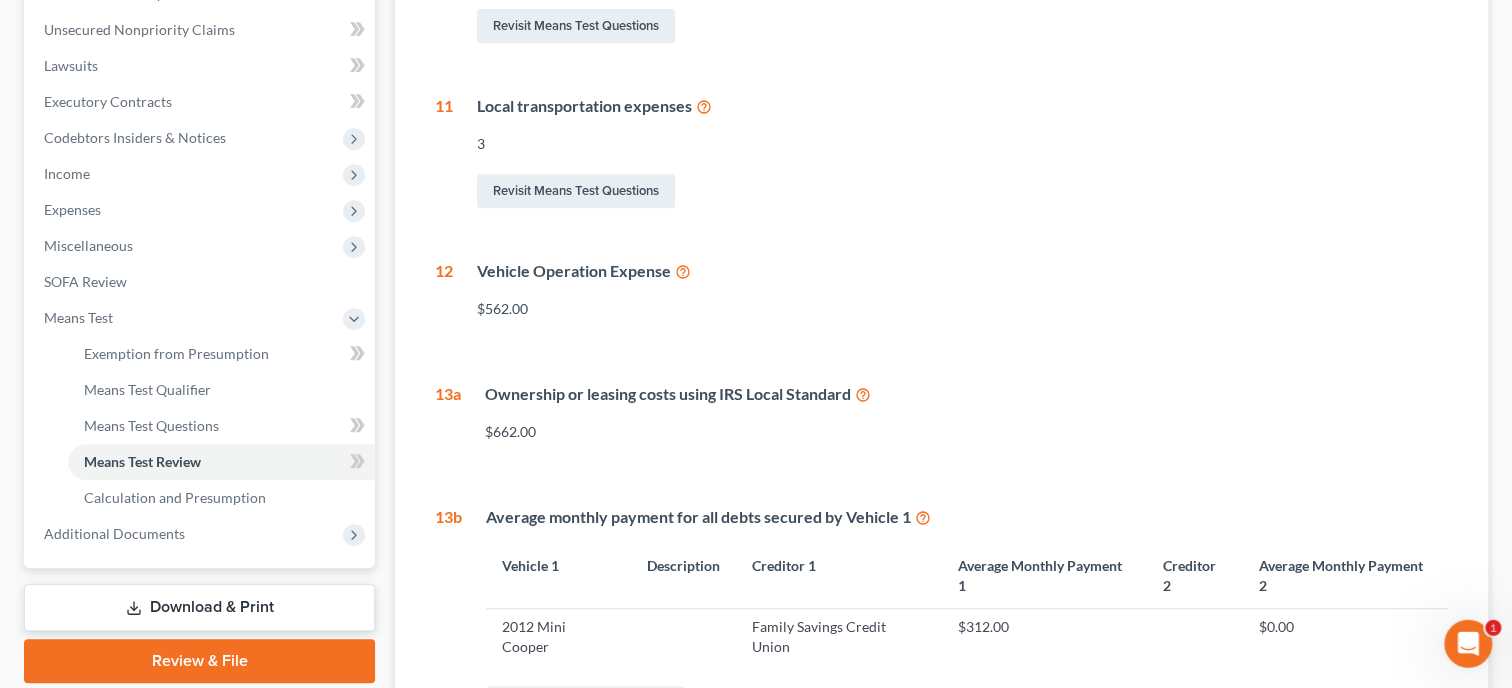 scroll, scrollTop: 205, scrollLeft: 0, axis: vertical 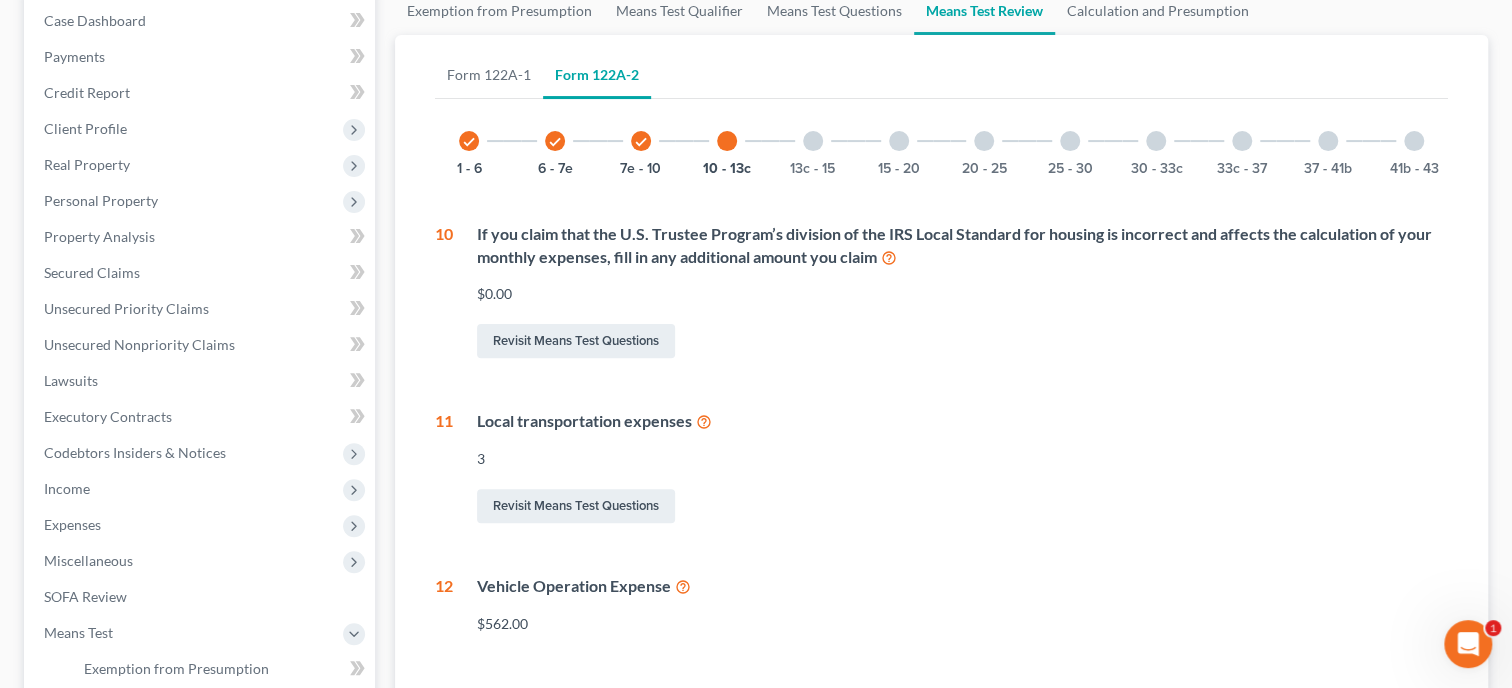 click at bounding box center [813, 141] 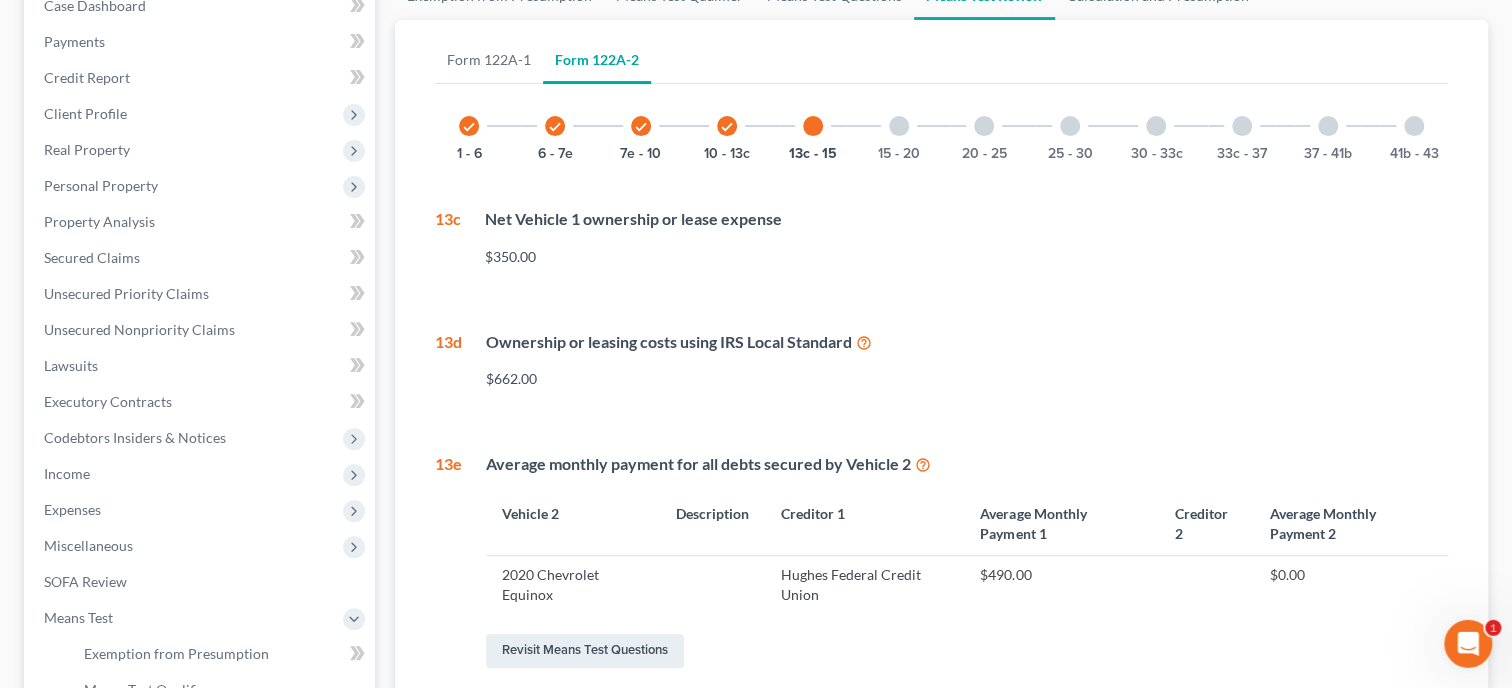 scroll, scrollTop: 205, scrollLeft: 0, axis: vertical 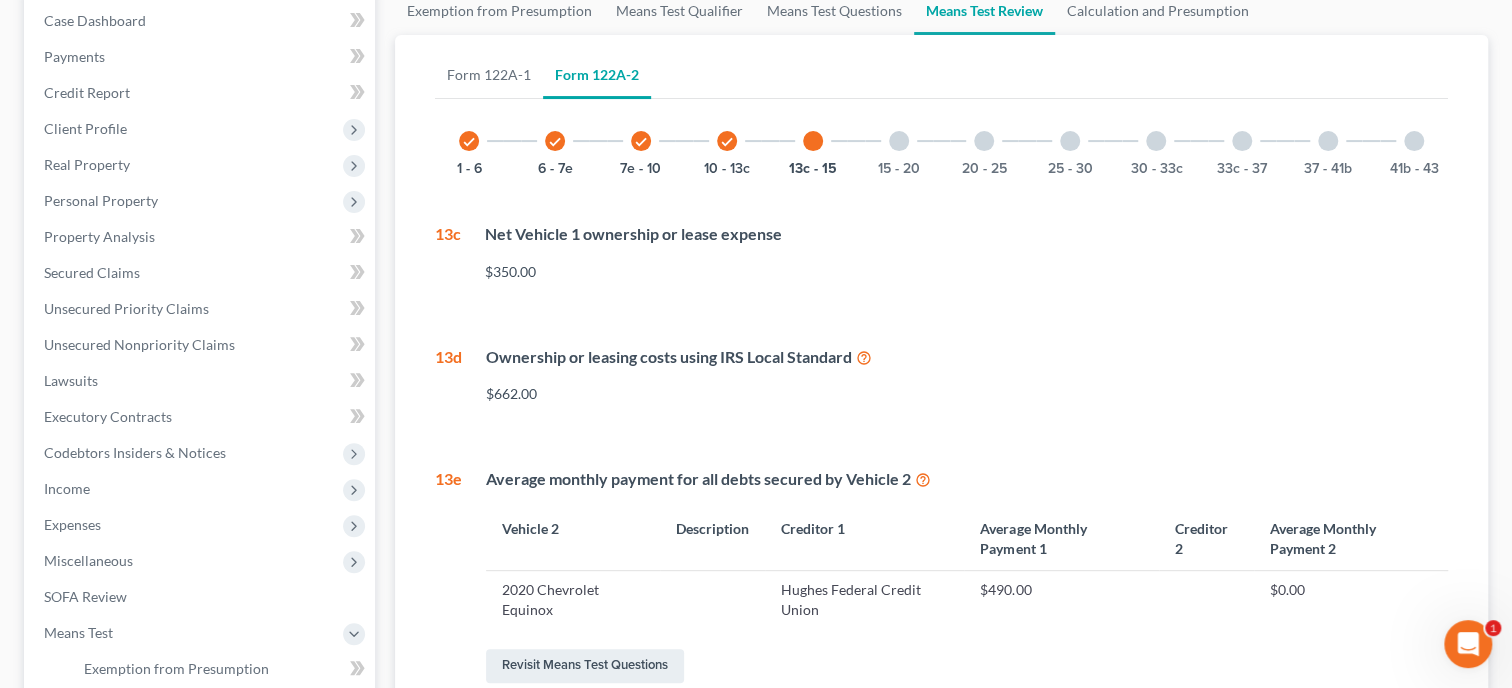 click at bounding box center [899, 141] 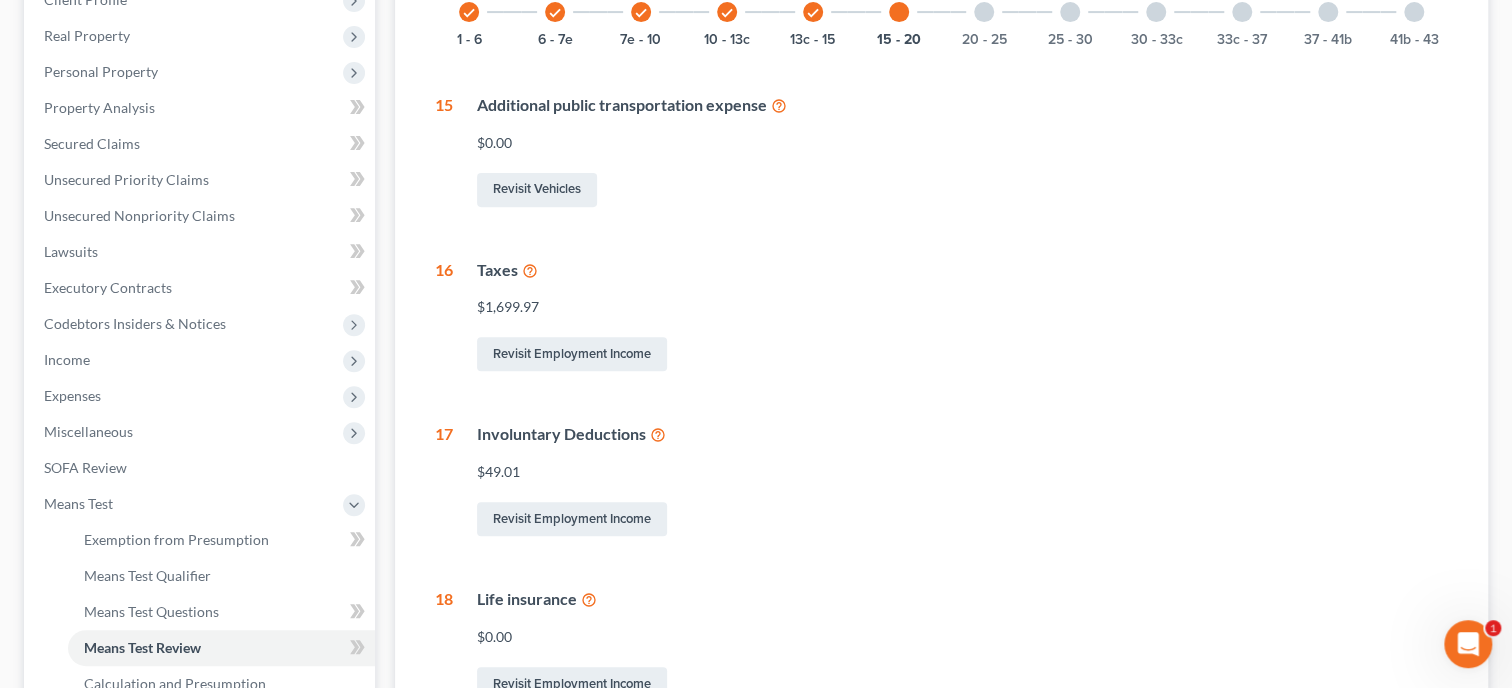 scroll, scrollTop: 102, scrollLeft: 0, axis: vertical 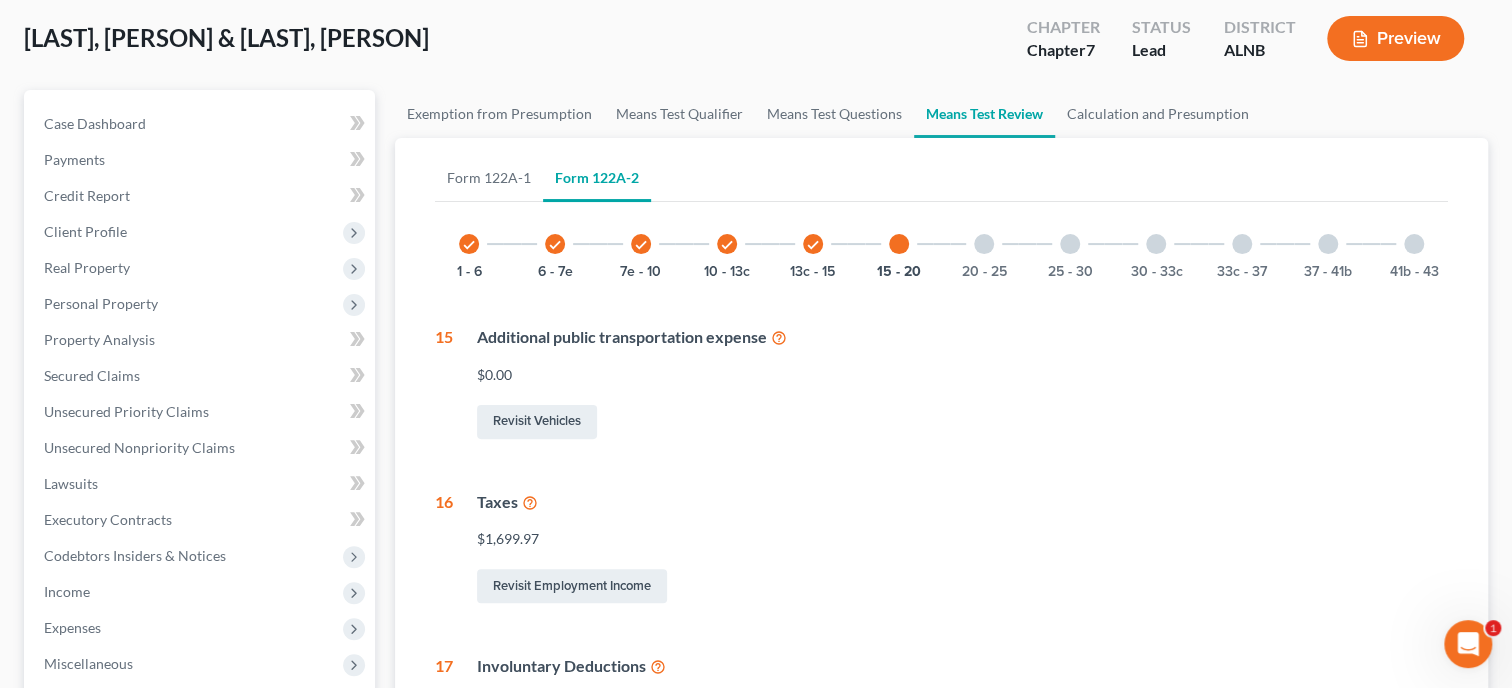 click at bounding box center (984, 244) 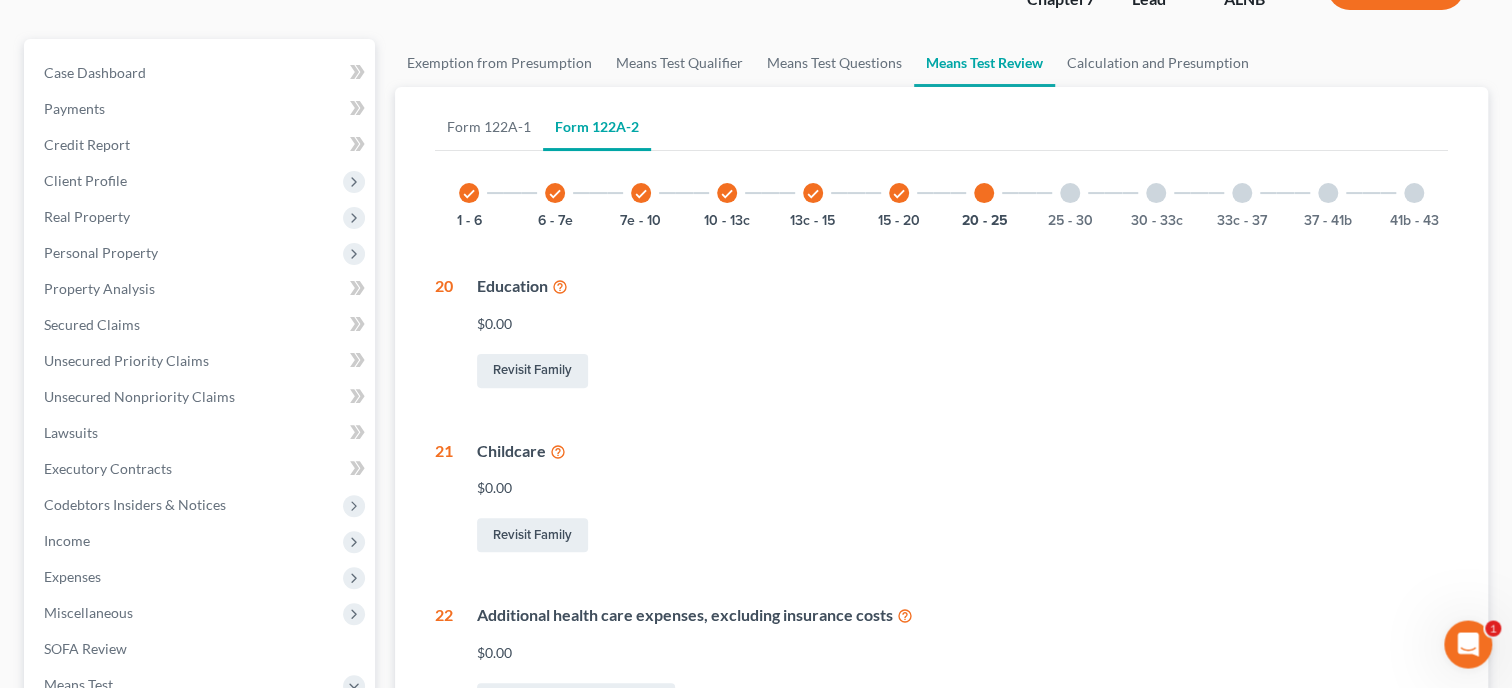 scroll, scrollTop: 102, scrollLeft: 0, axis: vertical 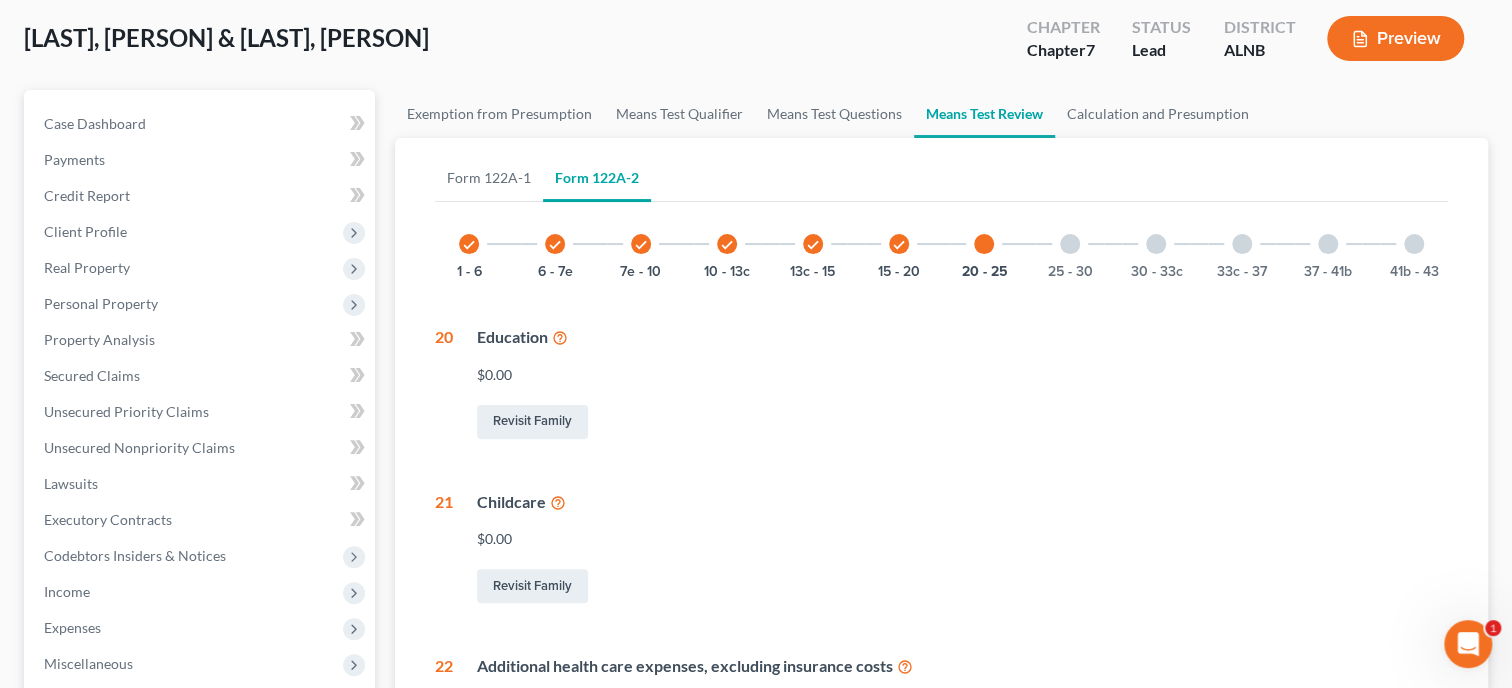 click at bounding box center [1070, 244] 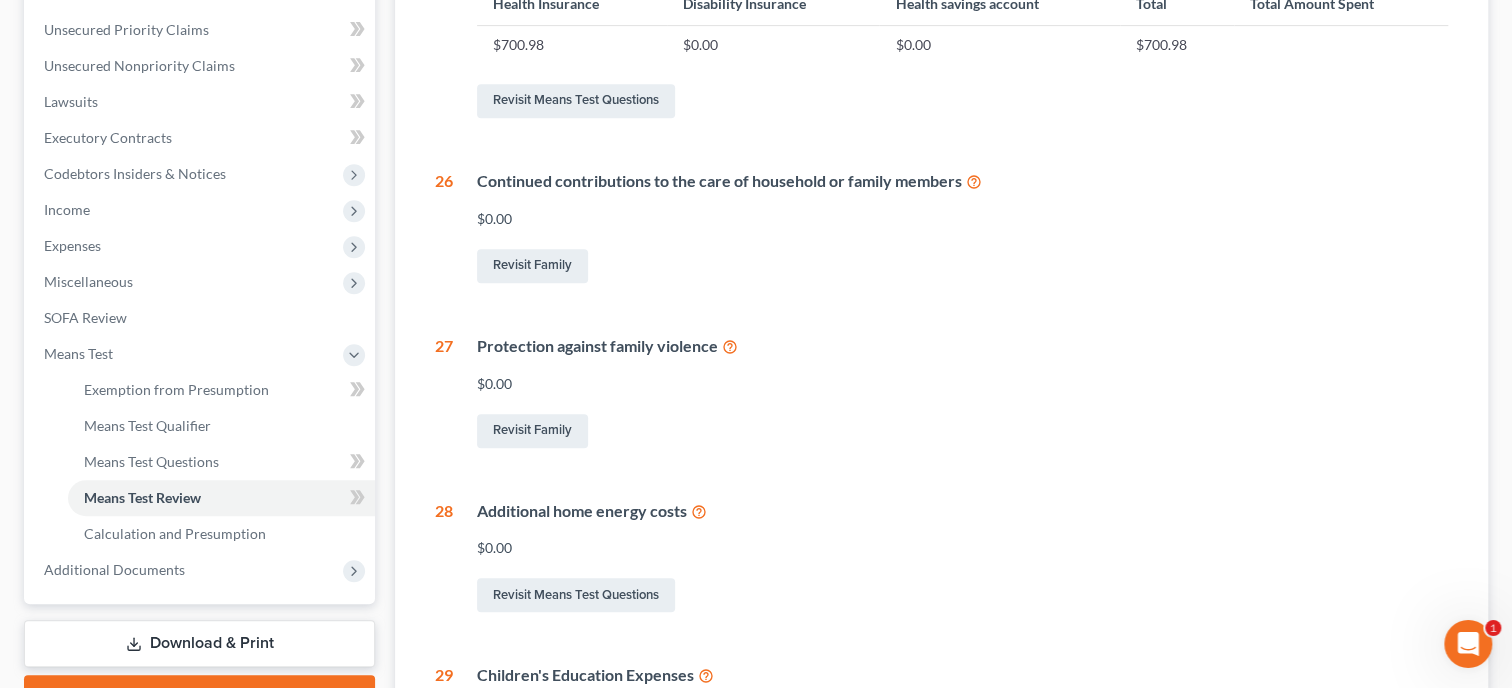 scroll, scrollTop: 308, scrollLeft: 0, axis: vertical 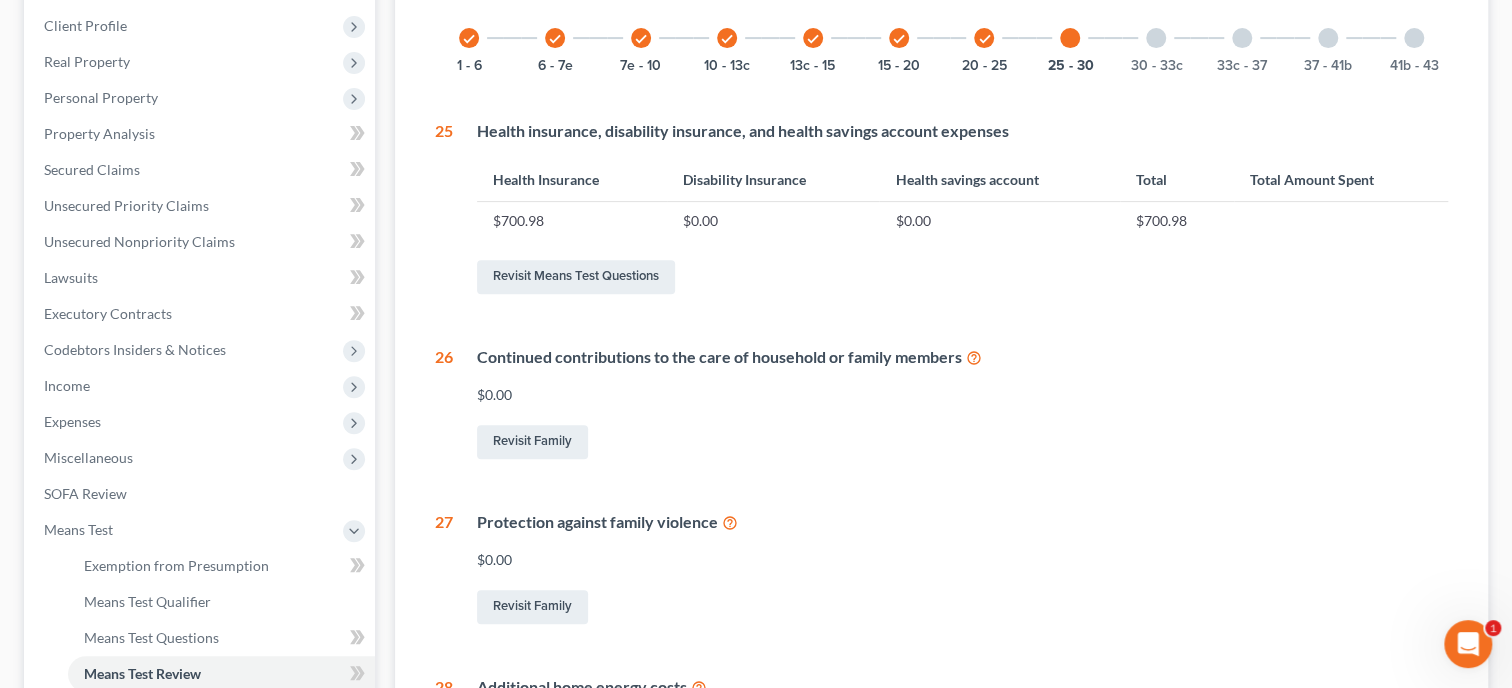 click at bounding box center (1156, 38) 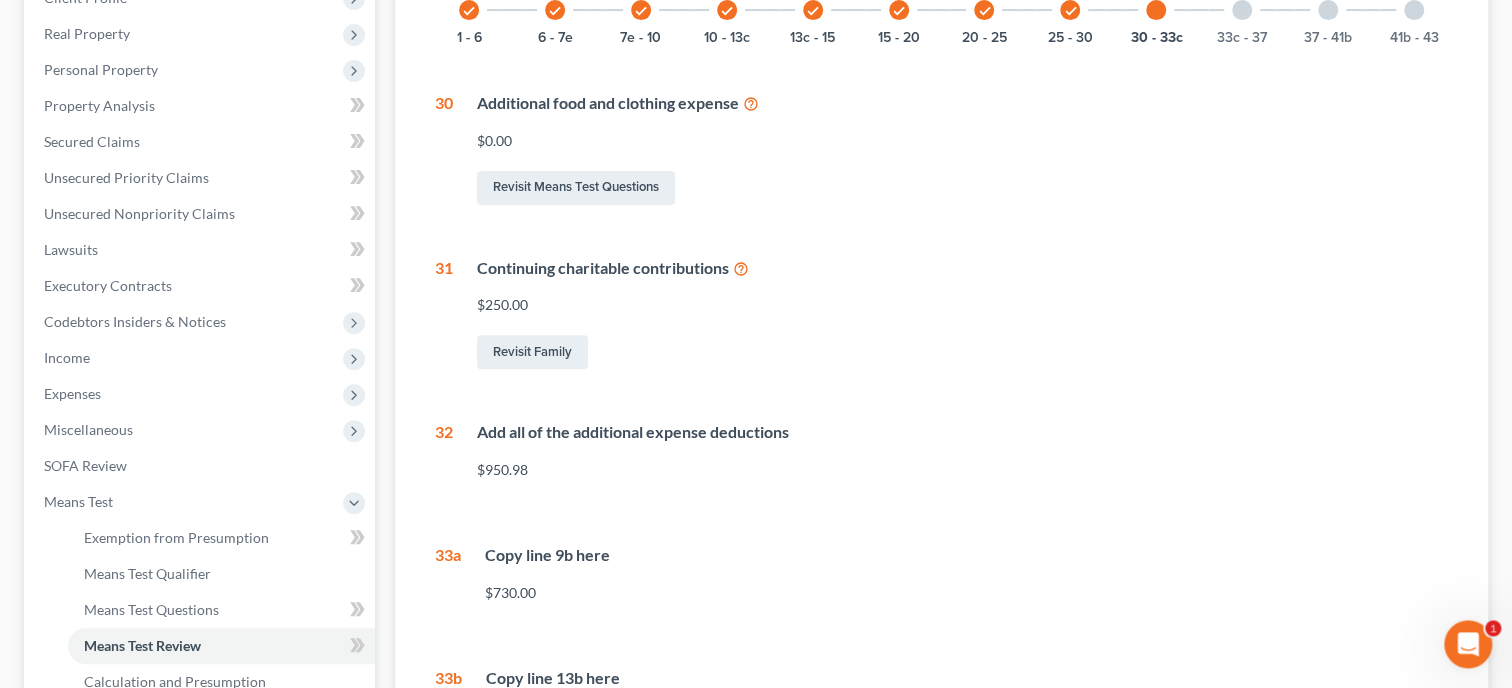 scroll, scrollTop: 102, scrollLeft: 0, axis: vertical 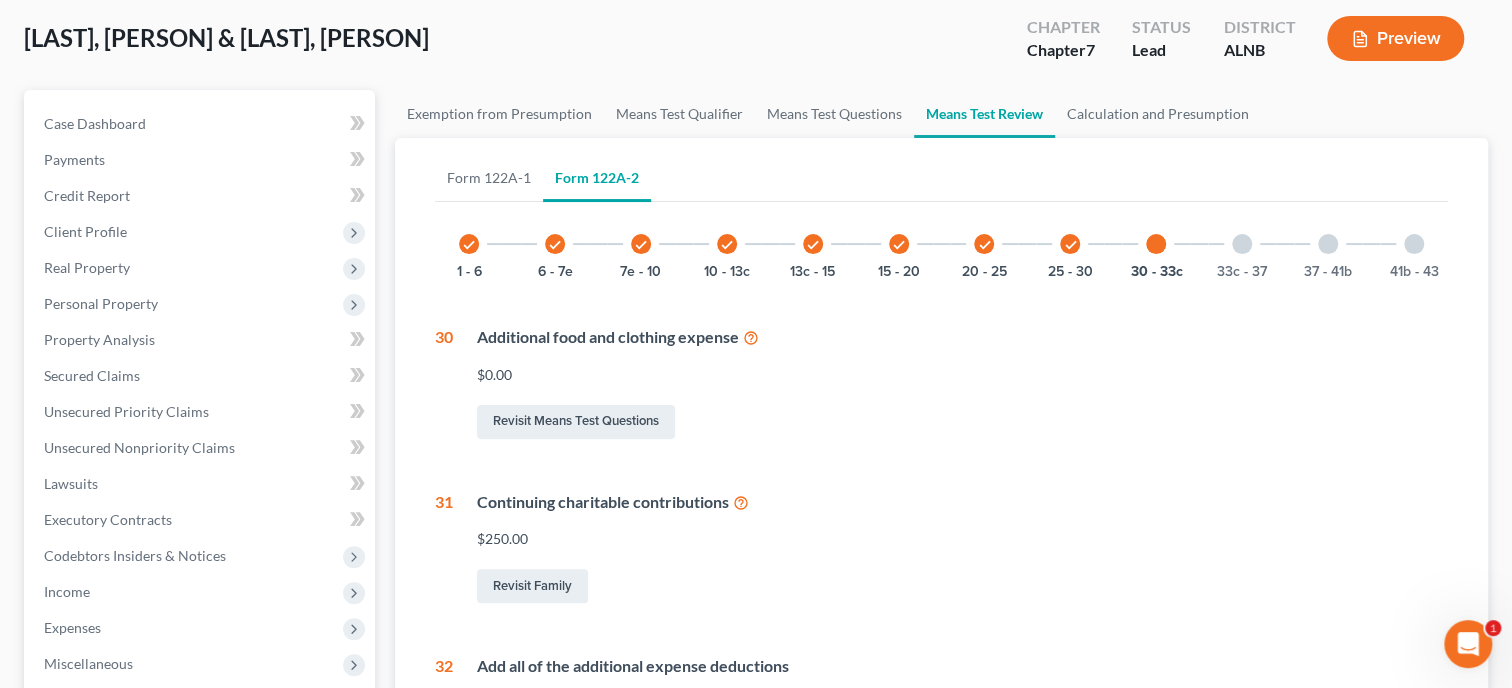 click at bounding box center [1242, 244] 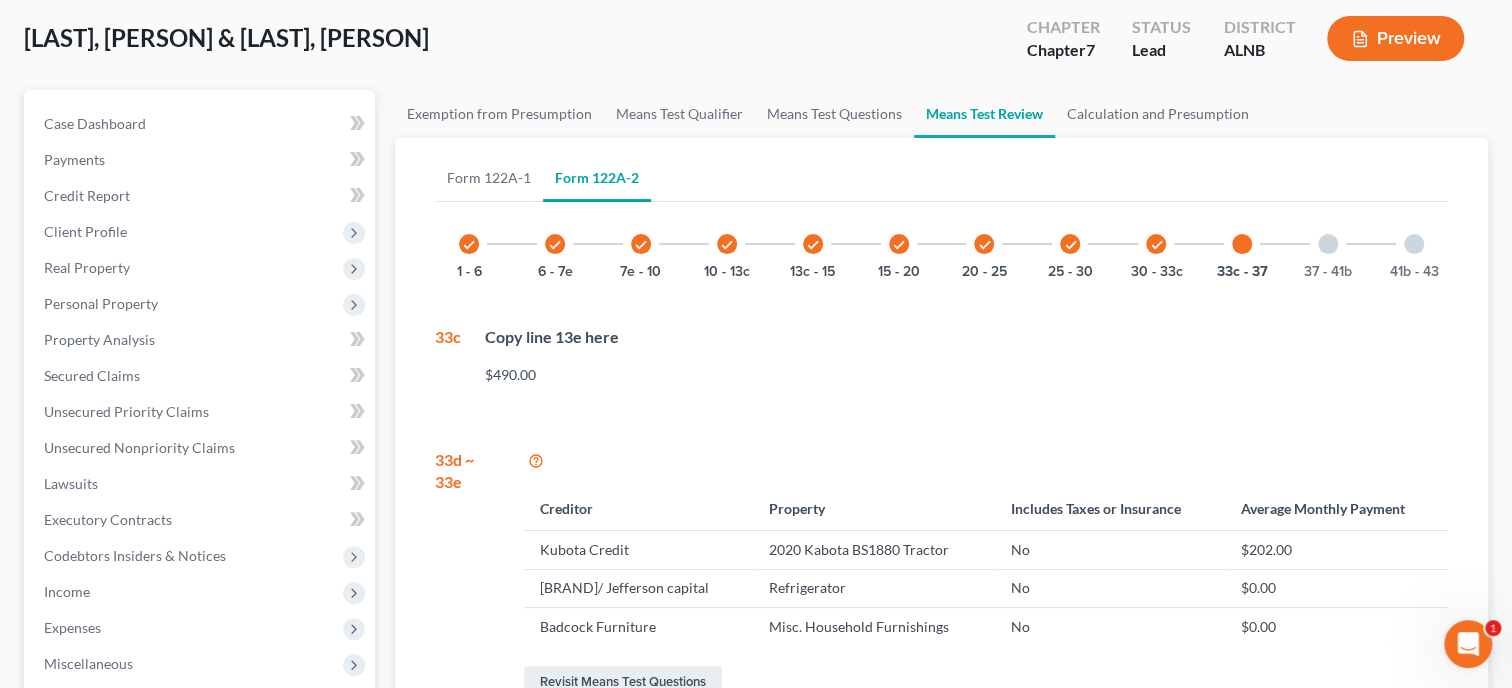 scroll, scrollTop: 205, scrollLeft: 0, axis: vertical 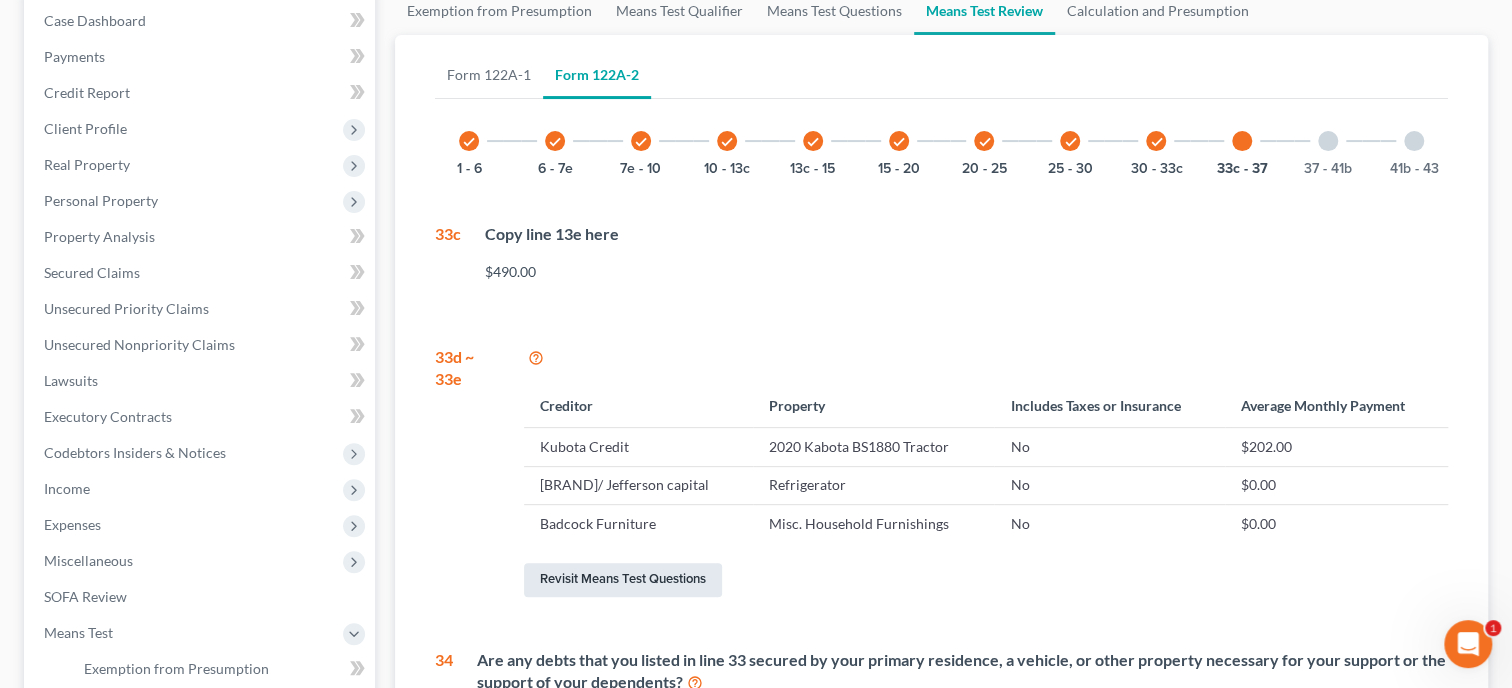 click on "Revisit Means Test Questions" at bounding box center [623, 580] 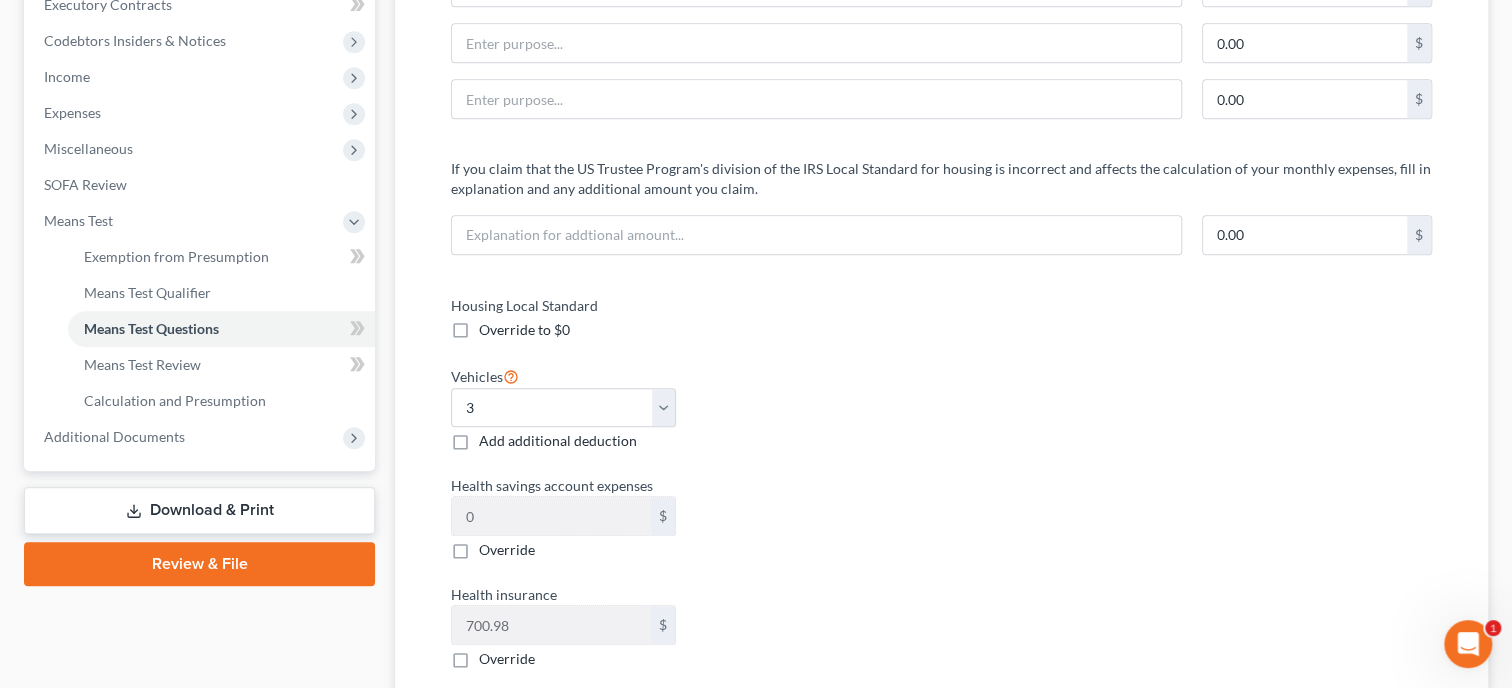 scroll, scrollTop: 205, scrollLeft: 0, axis: vertical 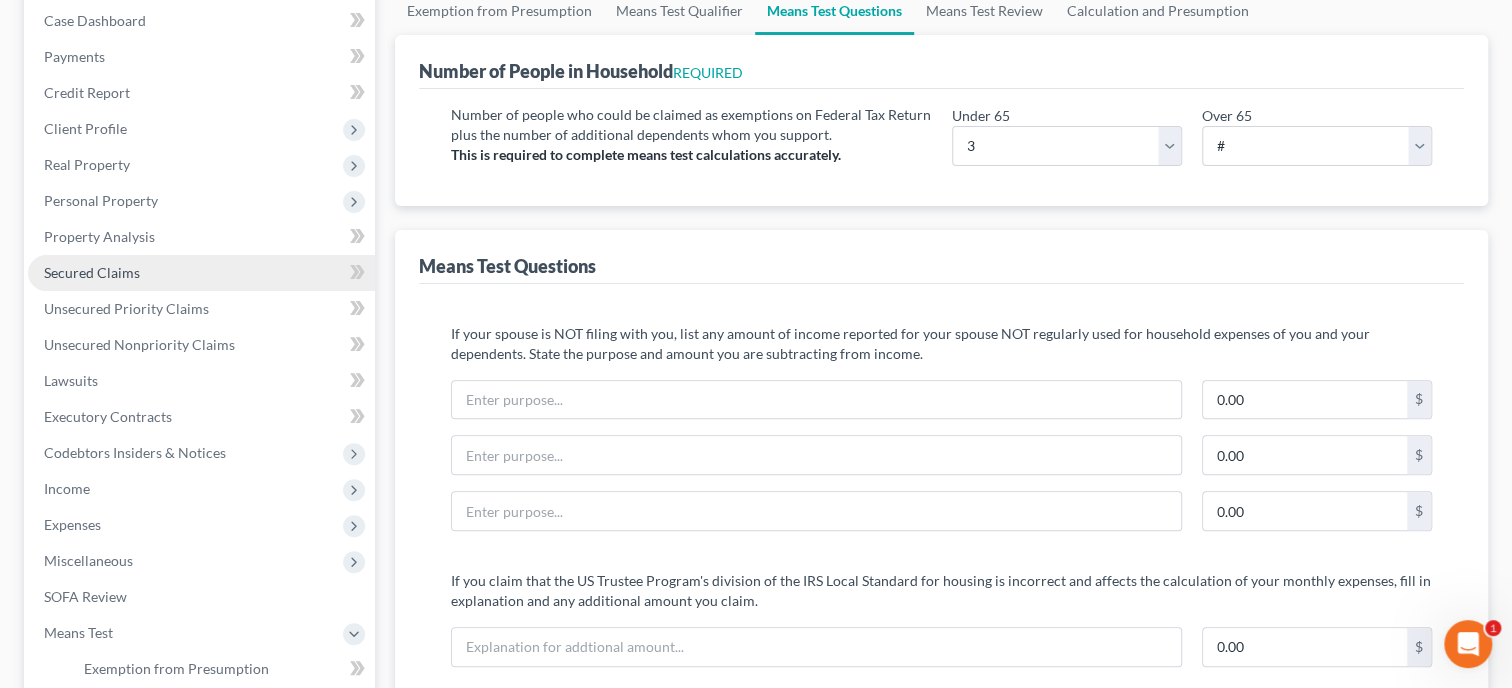 click on "Secured Claims" at bounding box center [92, 272] 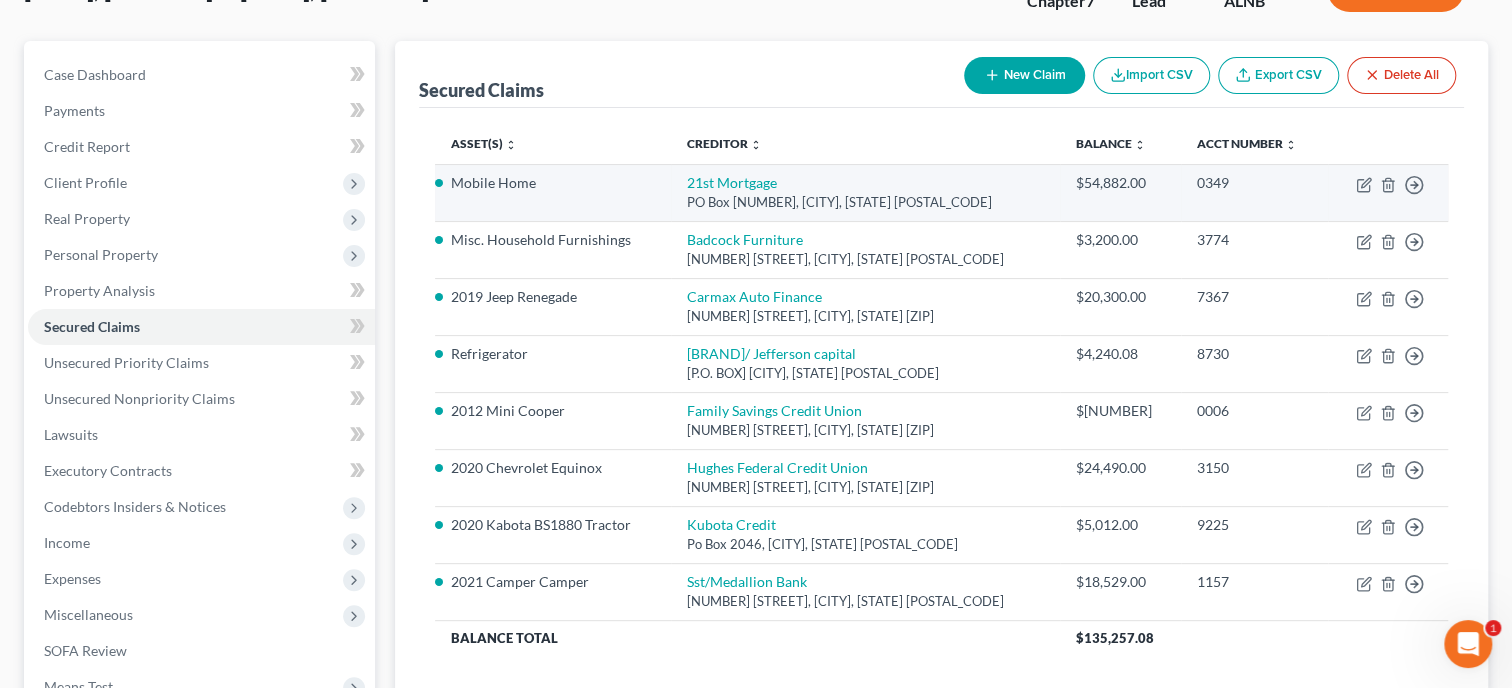 scroll, scrollTop: 205, scrollLeft: 0, axis: vertical 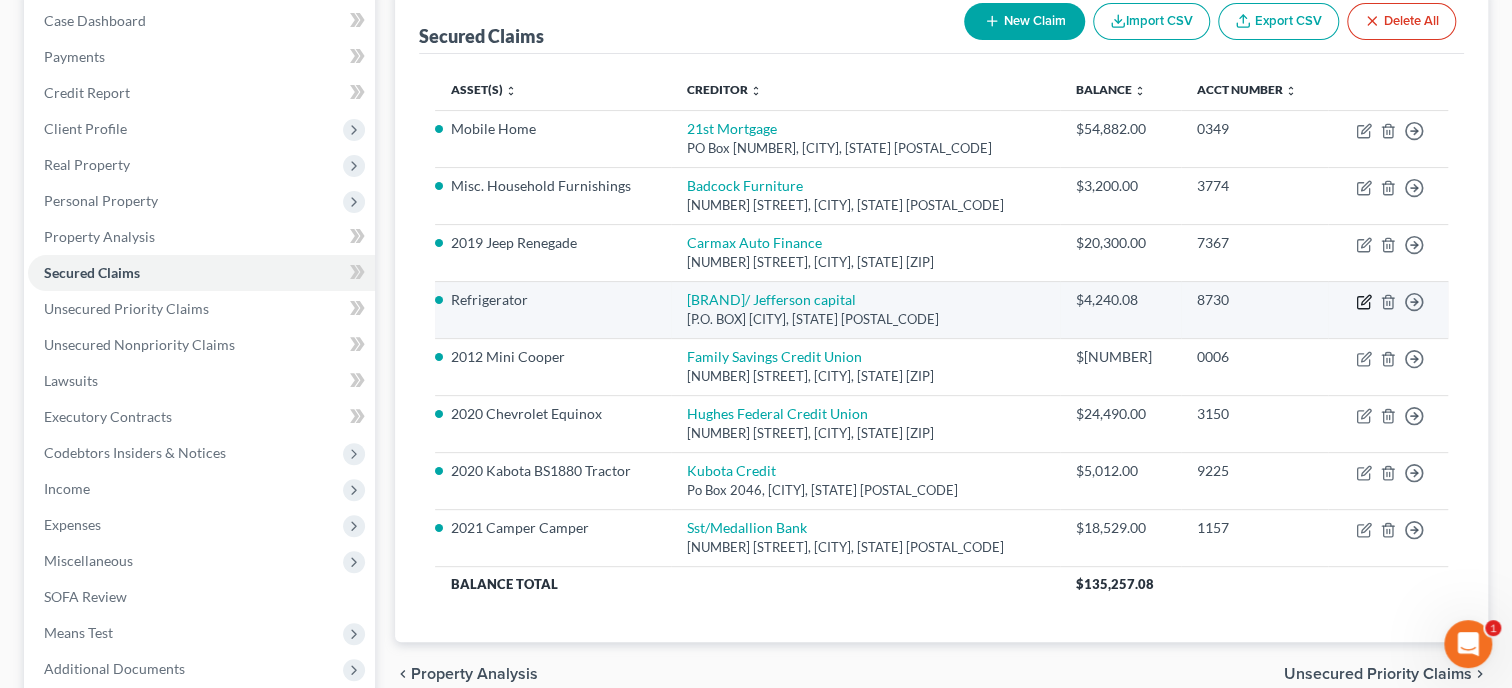 click 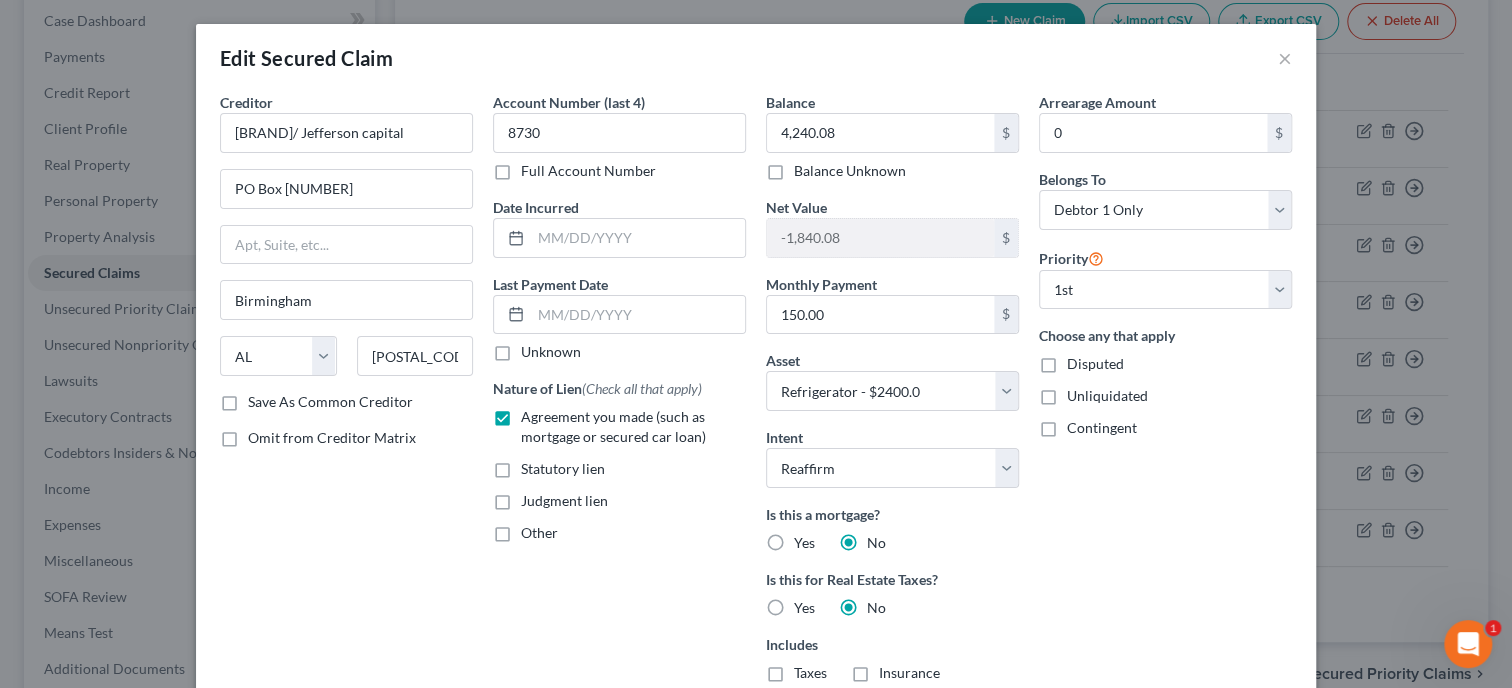 click on "Arrearage Amount 0 $
Belongs To
*
Select Debtor 1 Only Debtor 2 Only Debtor 1 And Debtor 2 Only At Least One Of The Debtors And Another Community Property Priority  Select 1st 2nd 3rd 4th 5th 6th 7th 8th 9th 10th 11th 12th 13th 14th 15th 16th 17th 18th 19th 20th 21th 22th 23th 24th 25th 26th 27th 28th 29th 30th Choose any that apply Disputed Unliquidated Contingent" at bounding box center [1165, 461] 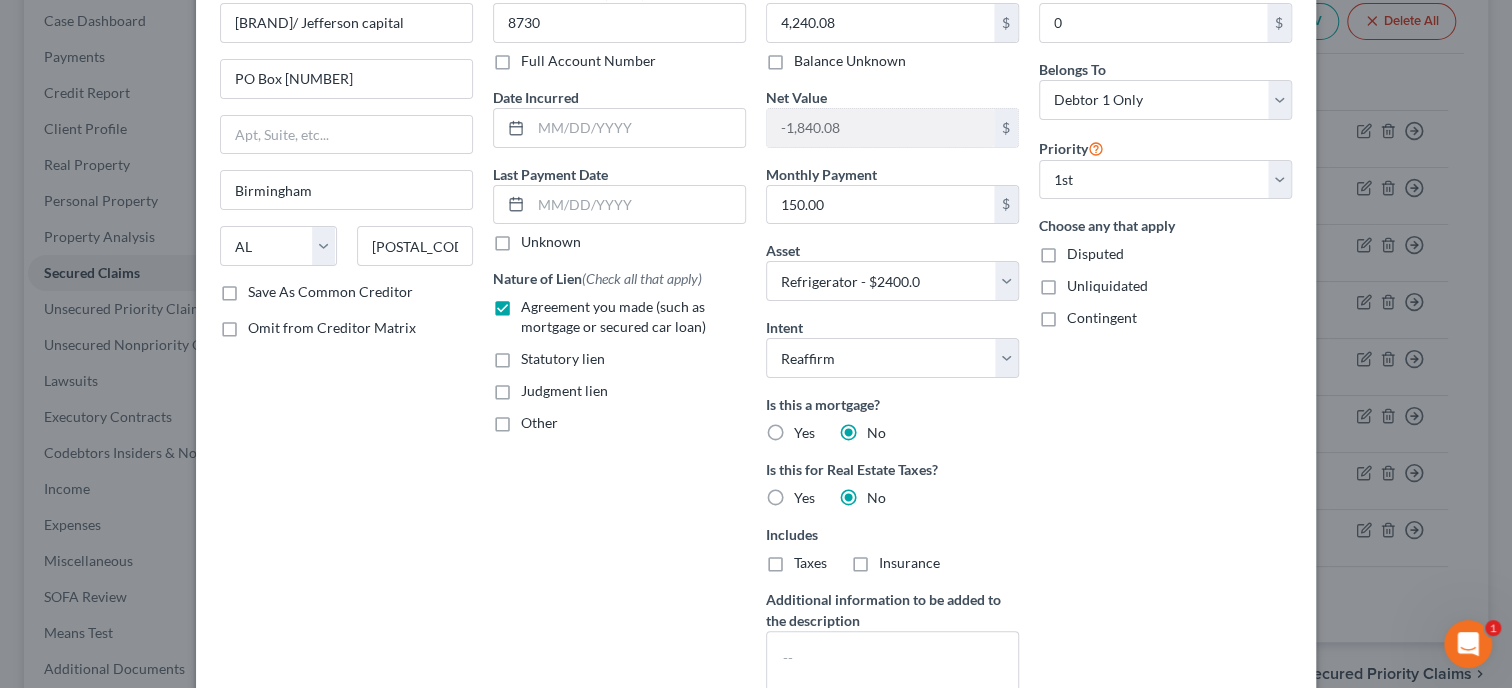 scroll, scrollTop: 324, scrollLeft: 0, axis: vertical 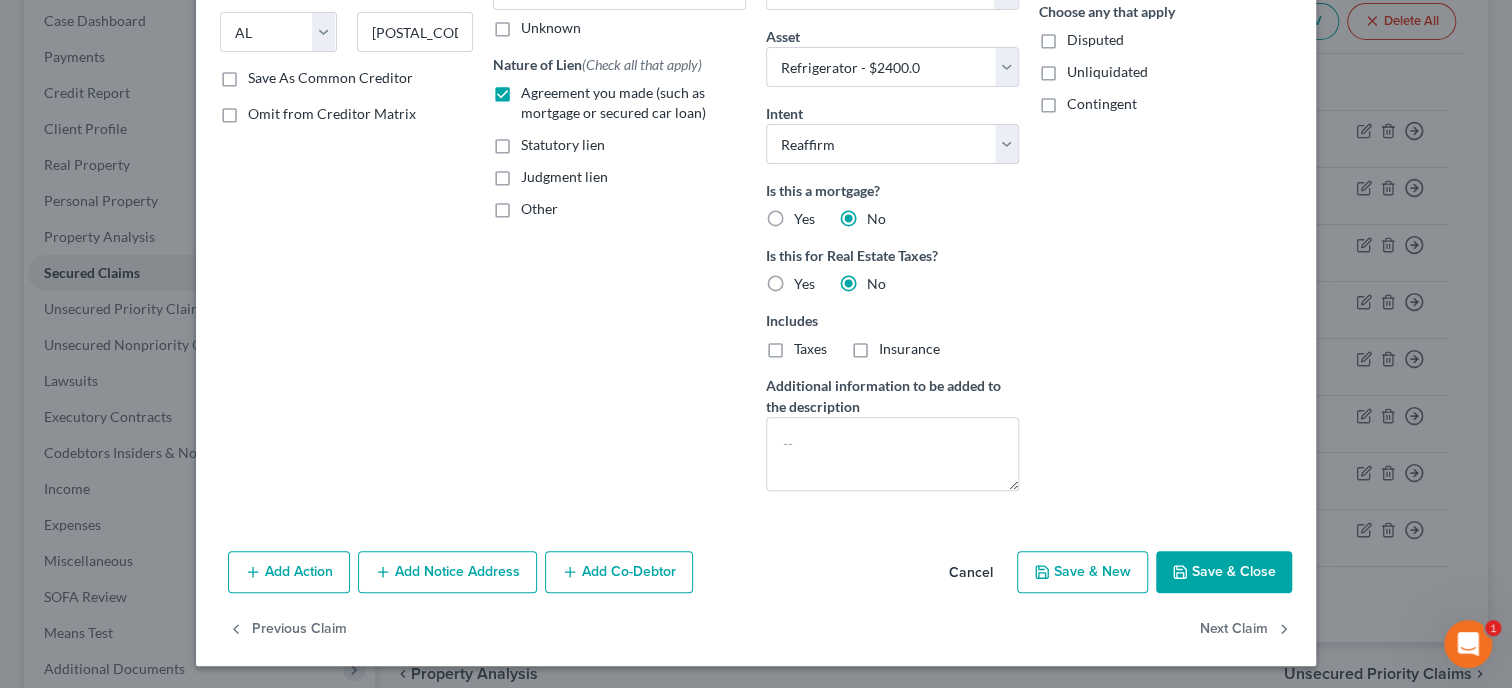 click on "Save & Close" at bounding box center (1224, 572) 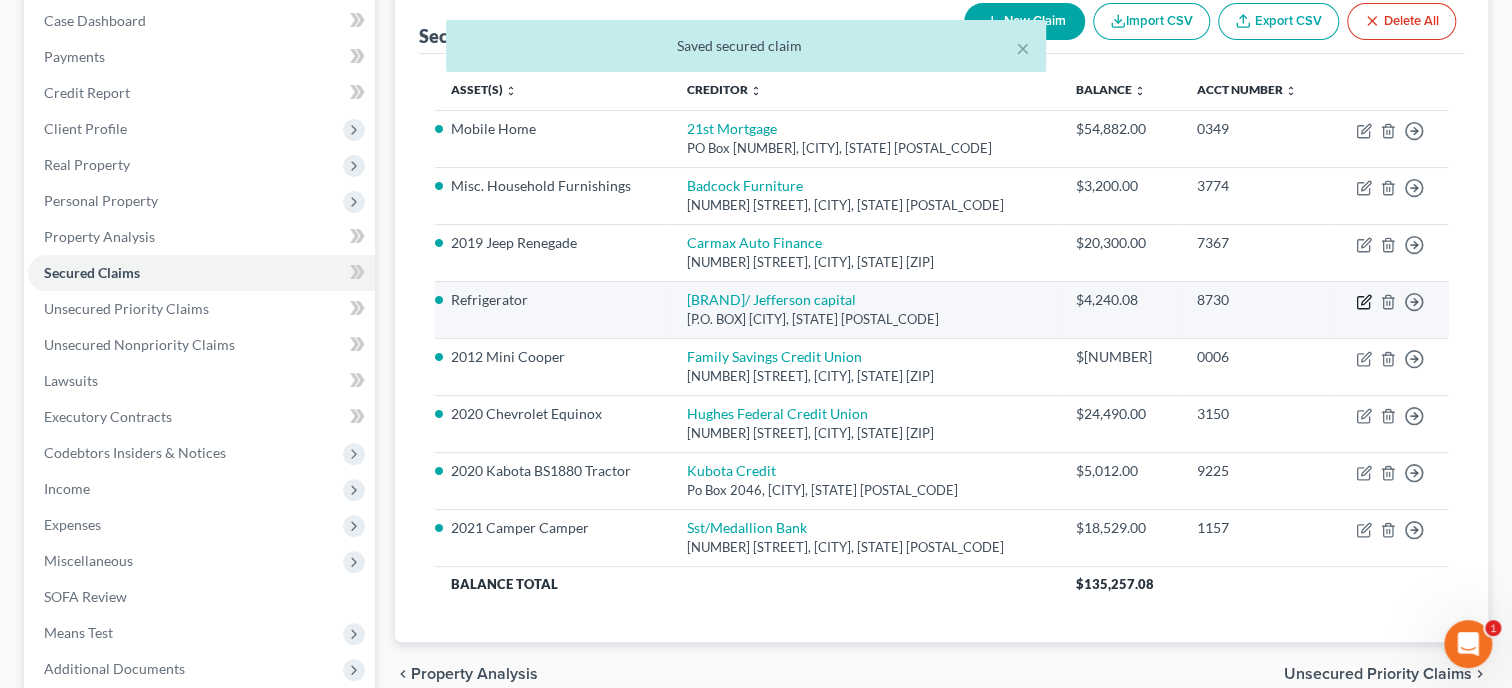click 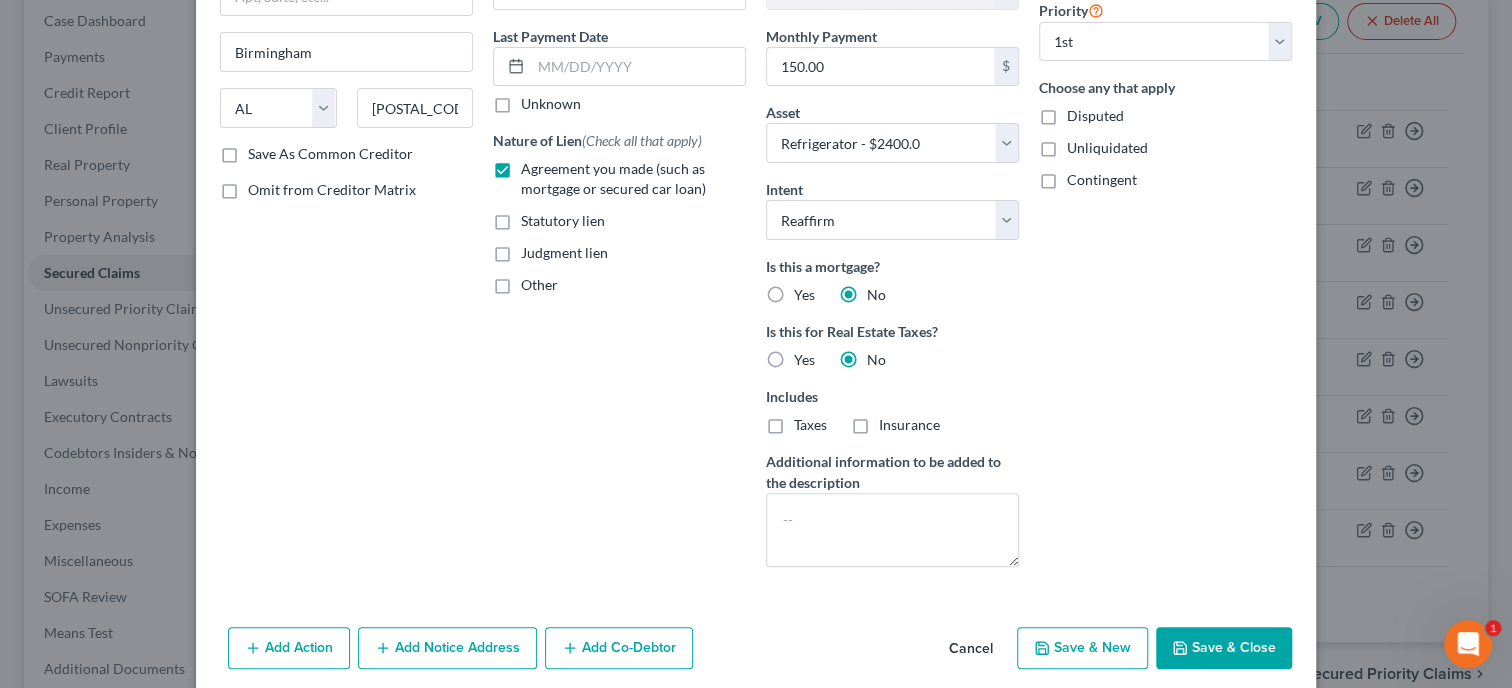 scroll, scrollTop: 324, scrollLeft: 0, axis: vertical 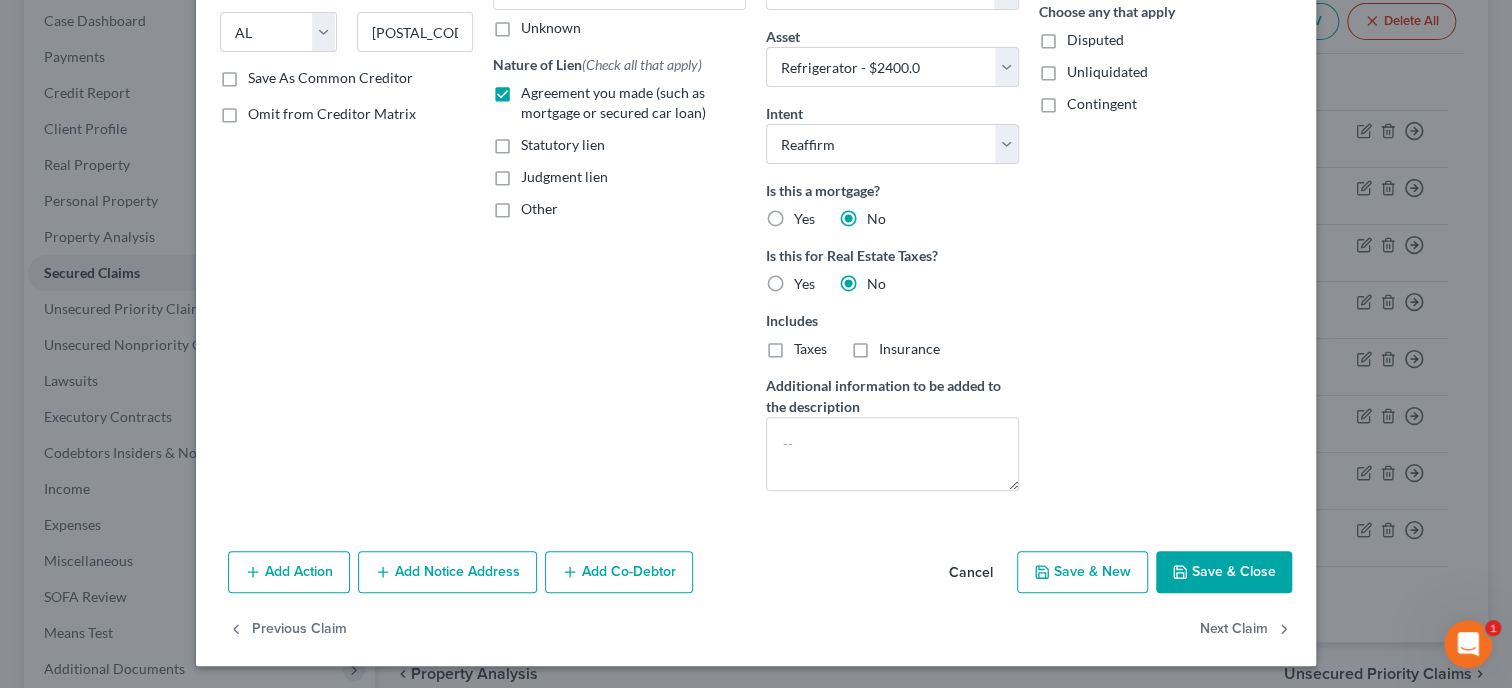 click on "Save & Close" at bounding box center (1224, 572) 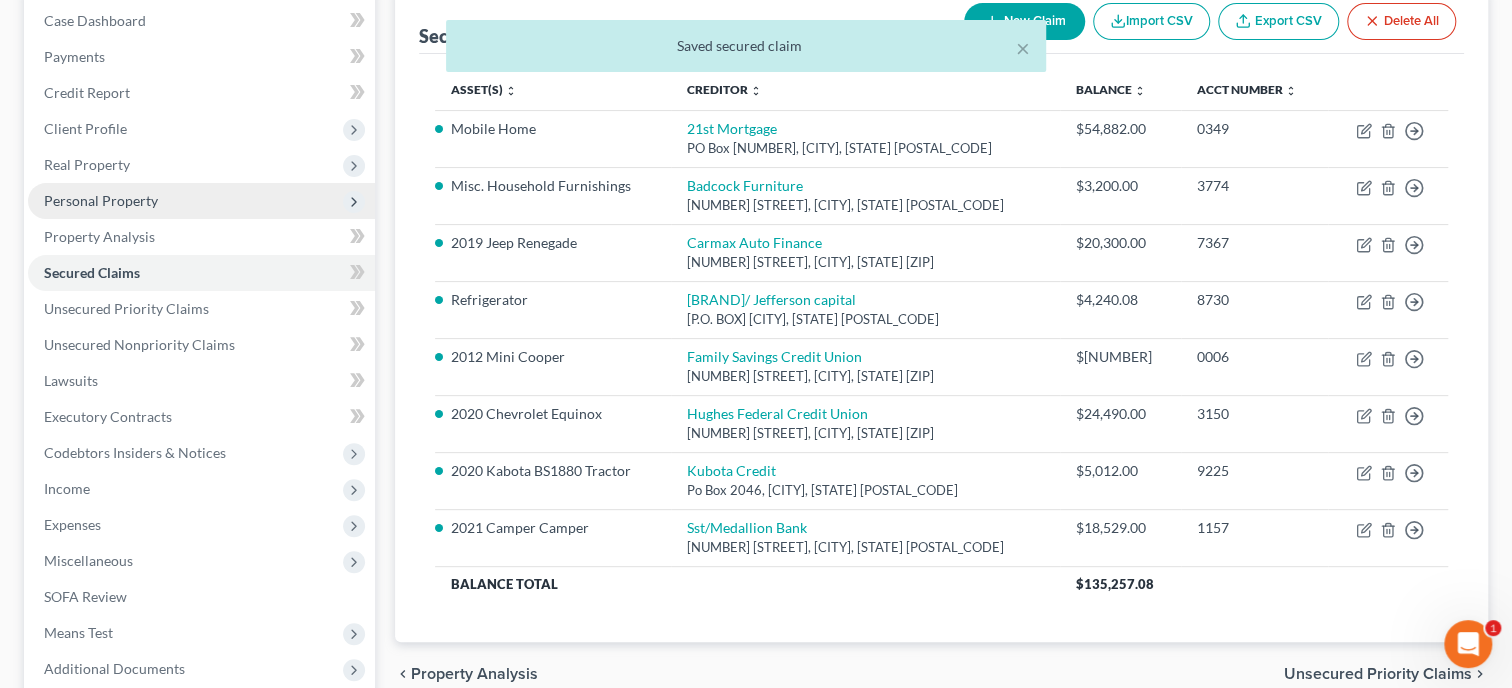 click on "Personal Property" at bounding box center (101, 200) 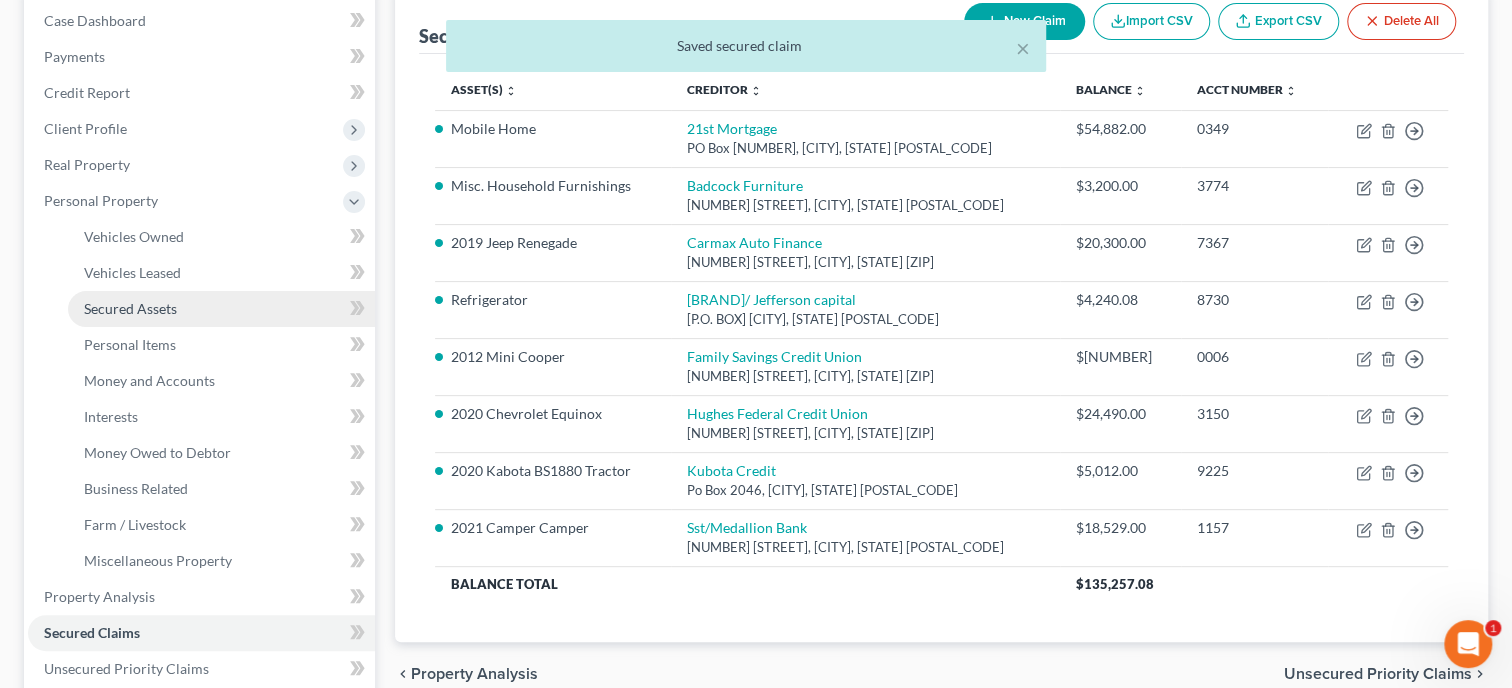click on "Secured Assets" at bounding box center [130, 308] 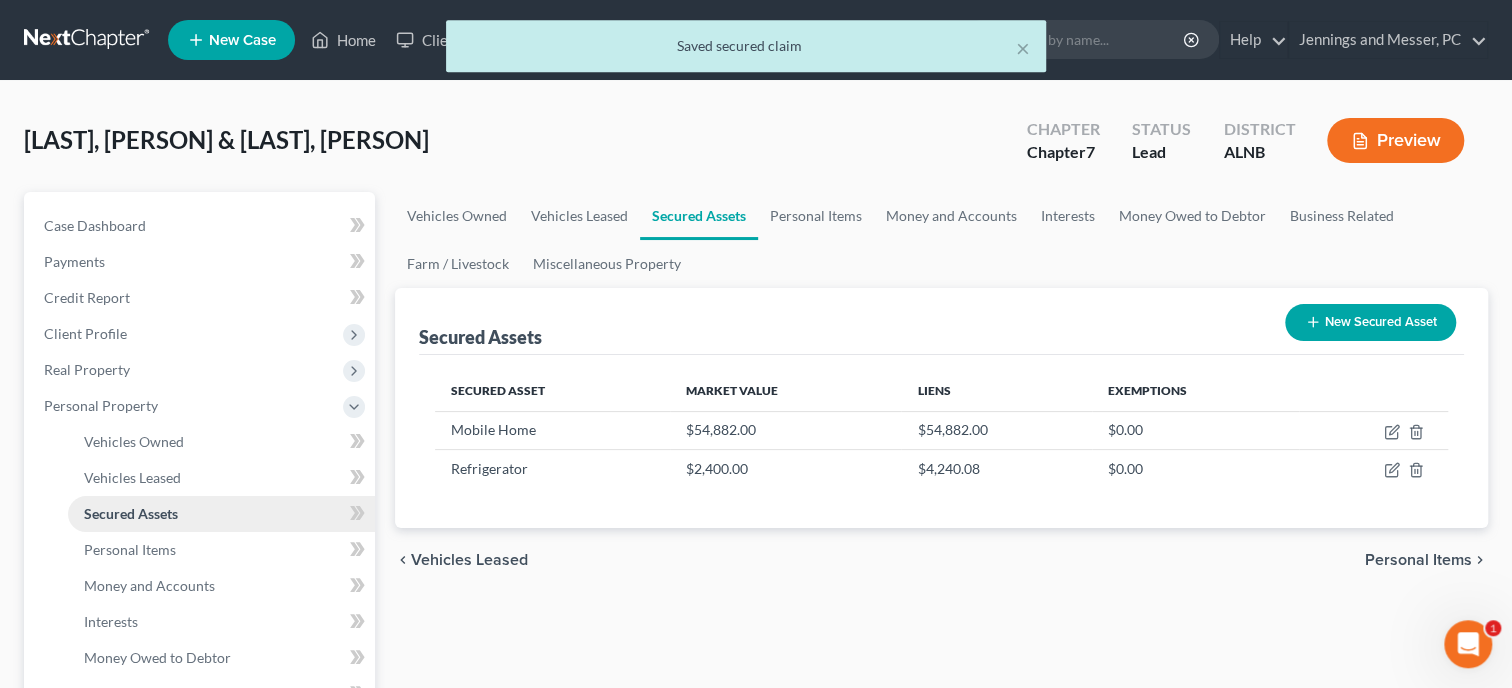 scroll, scrollTop: 0, scrollLeft: 0, axis: both 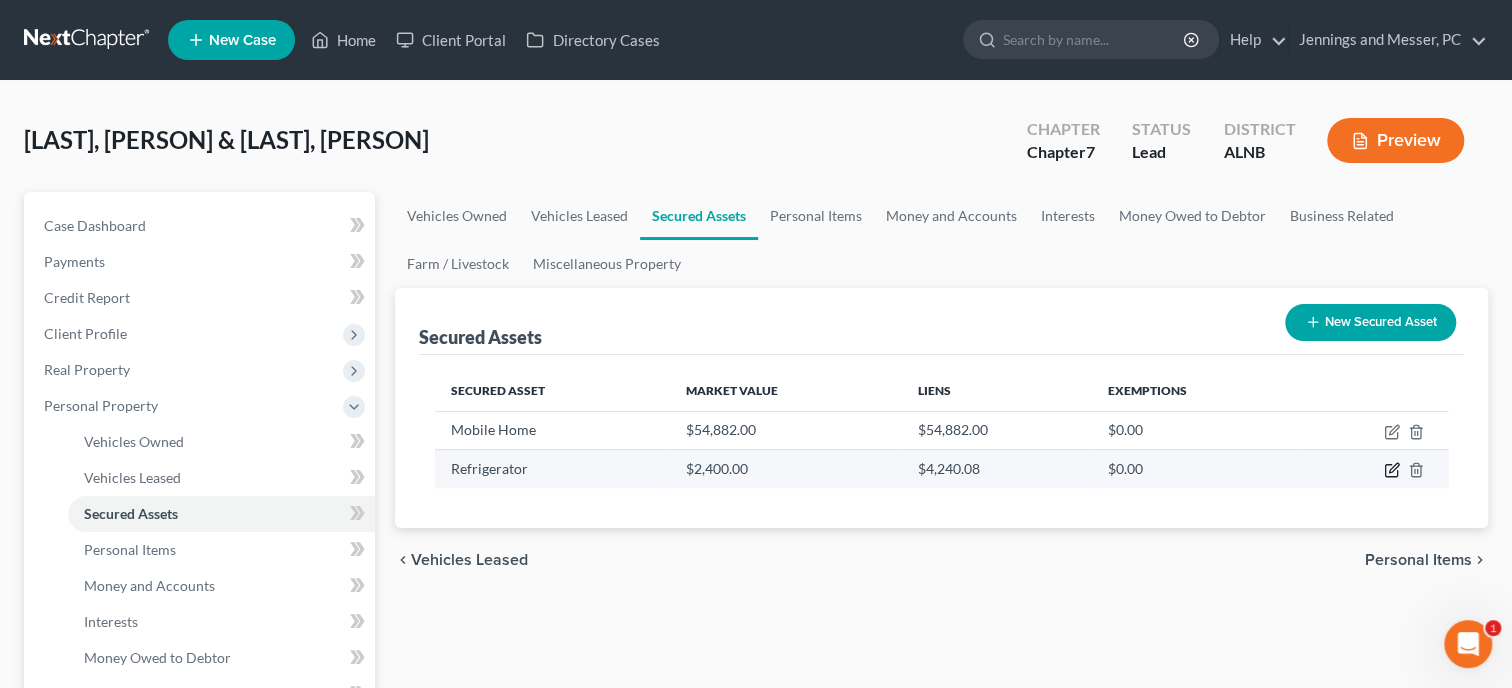 click 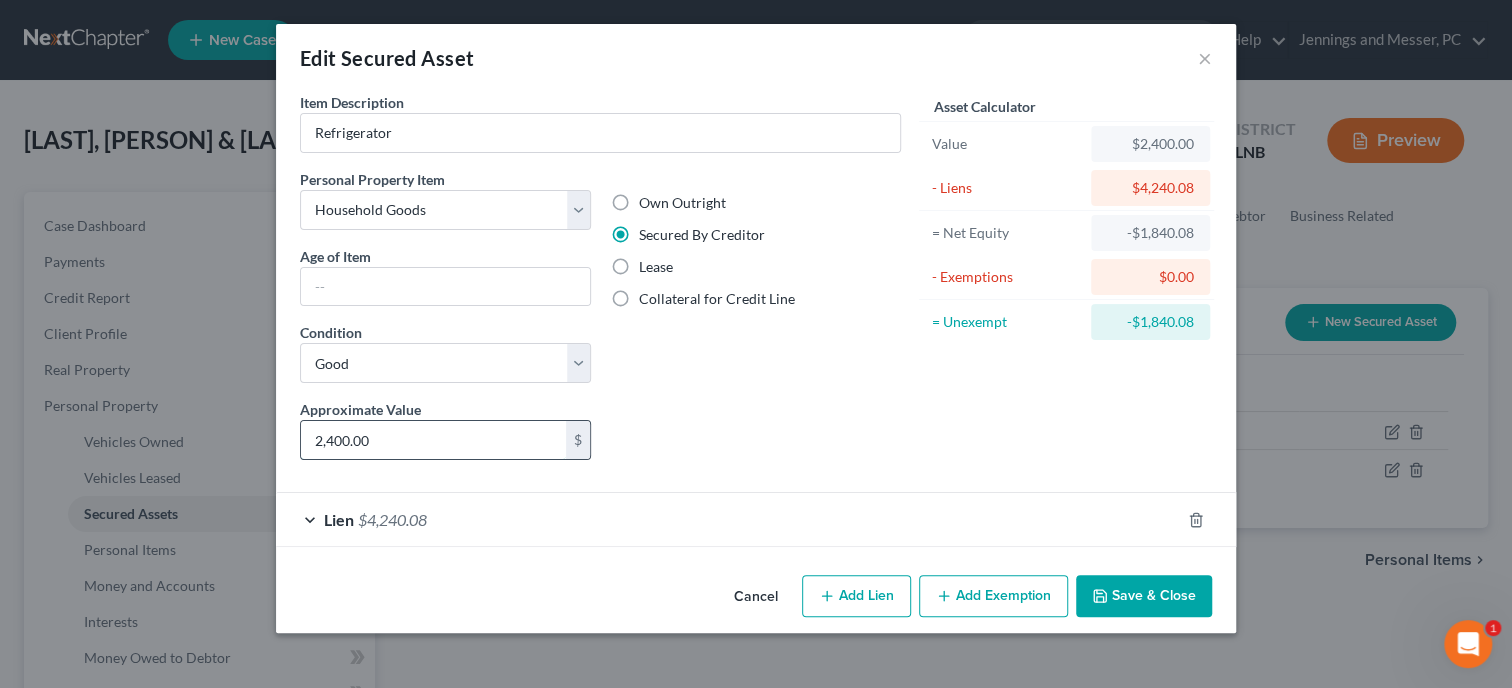 click on "2,400.00" at bounding box center [433, 440] 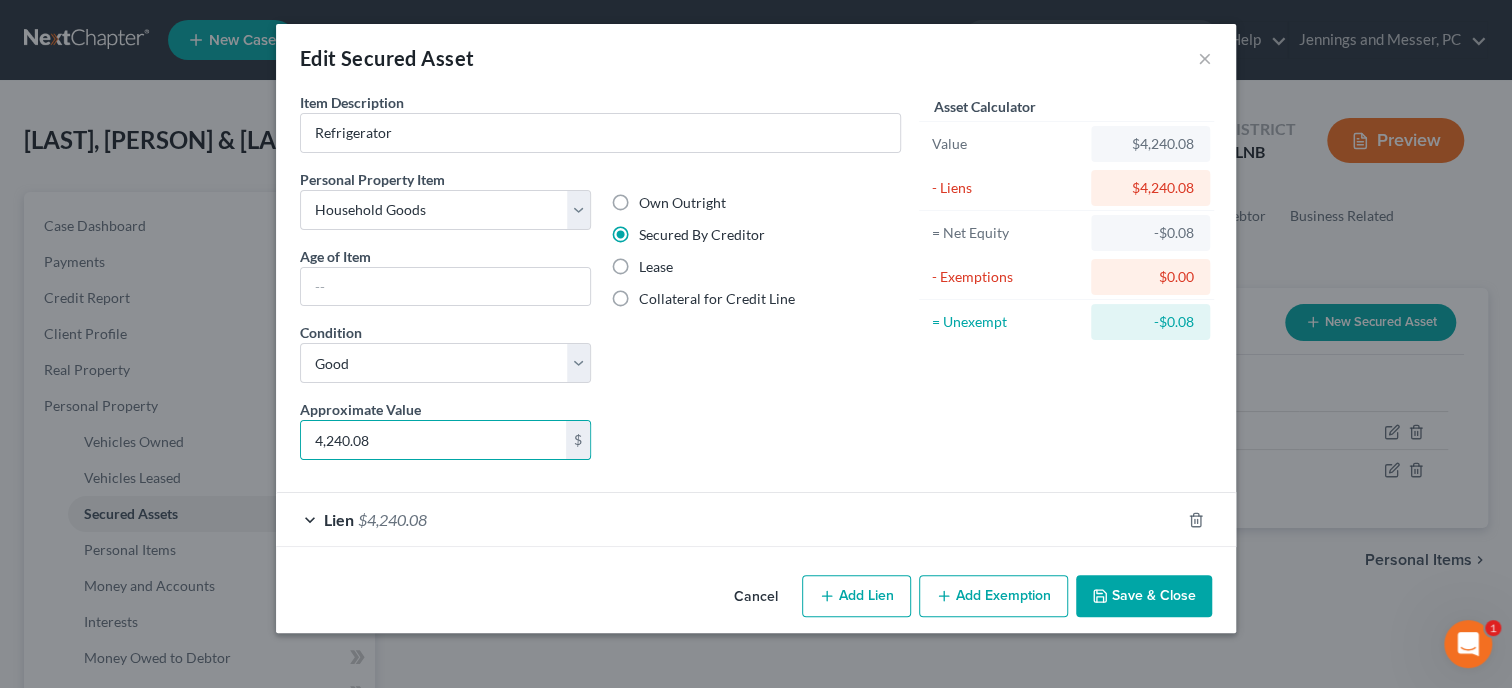 click on "Liens
Select" at bounding box center (756, 429) 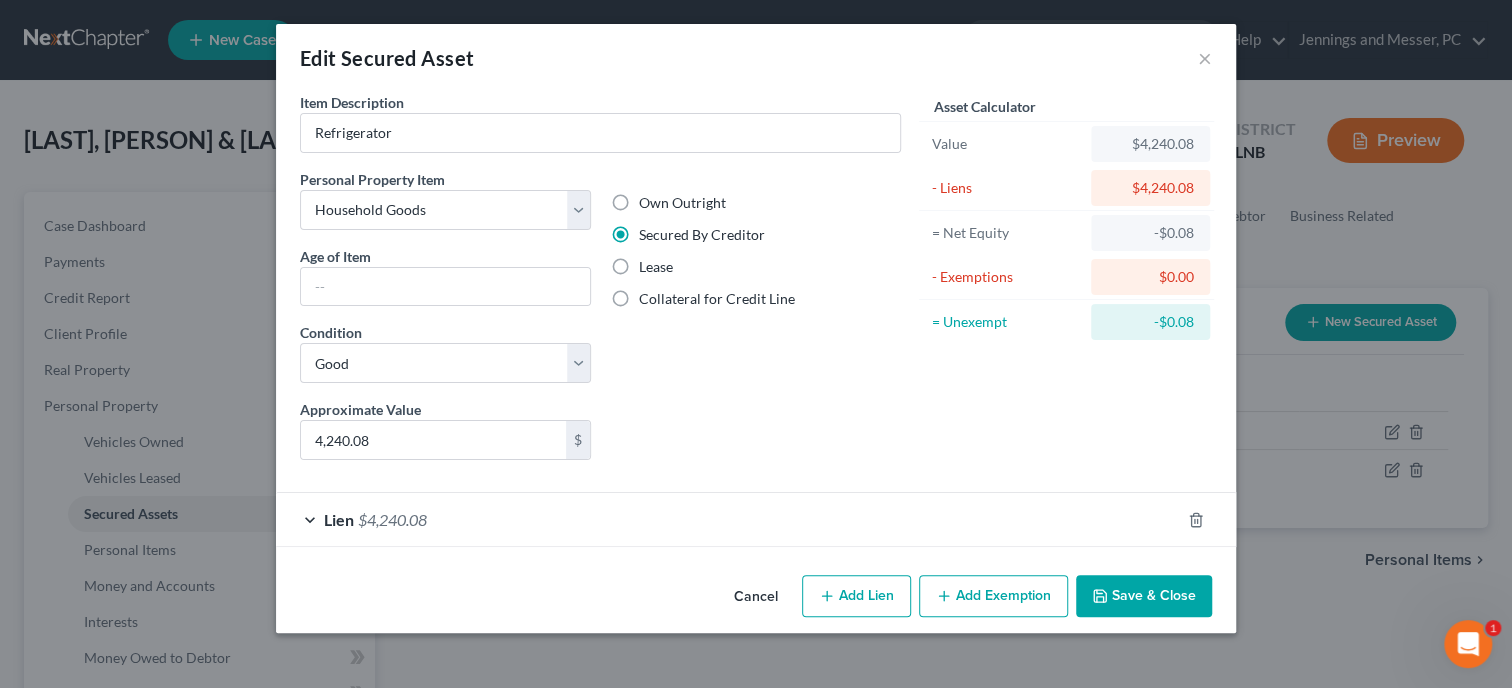 click on "Save & Close" at bounding box center [1144, 596] 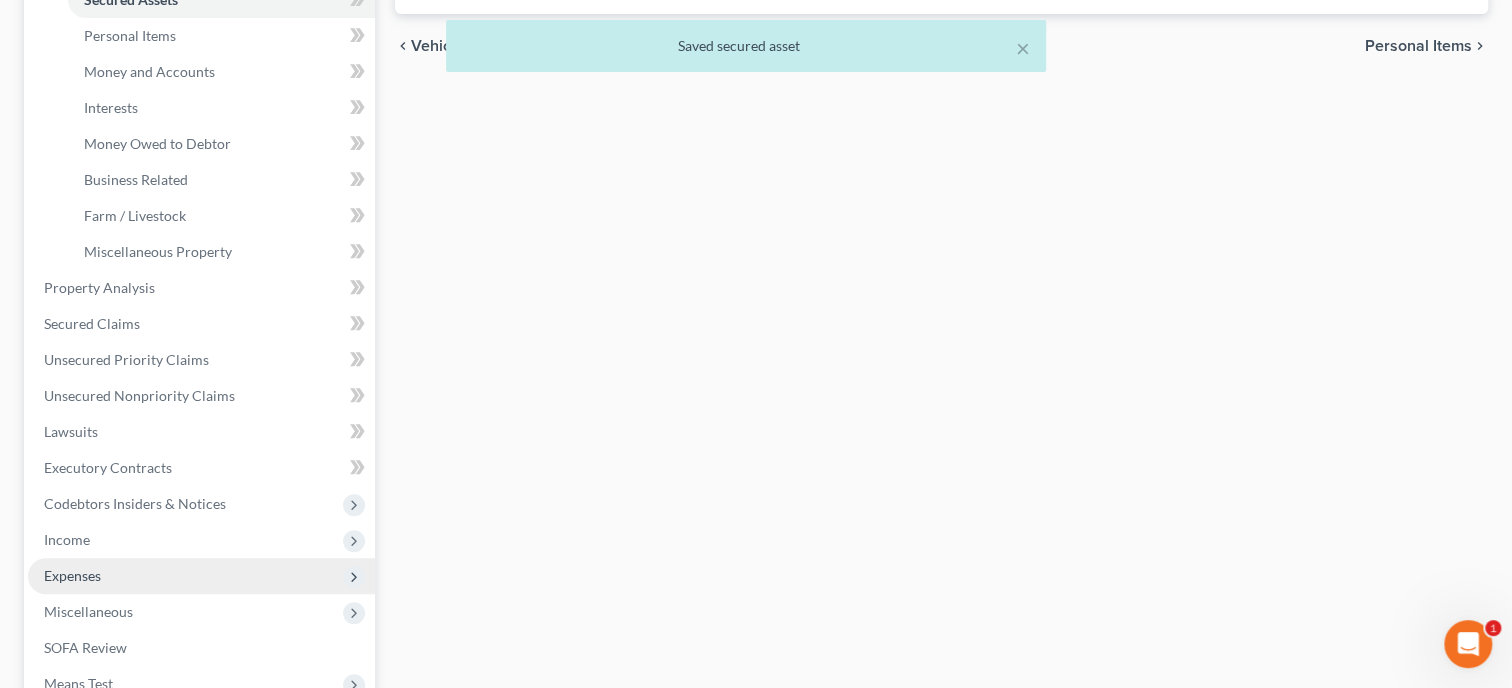 scroll, scrollTop: 617, scrollLeft: 0, axis: vertical 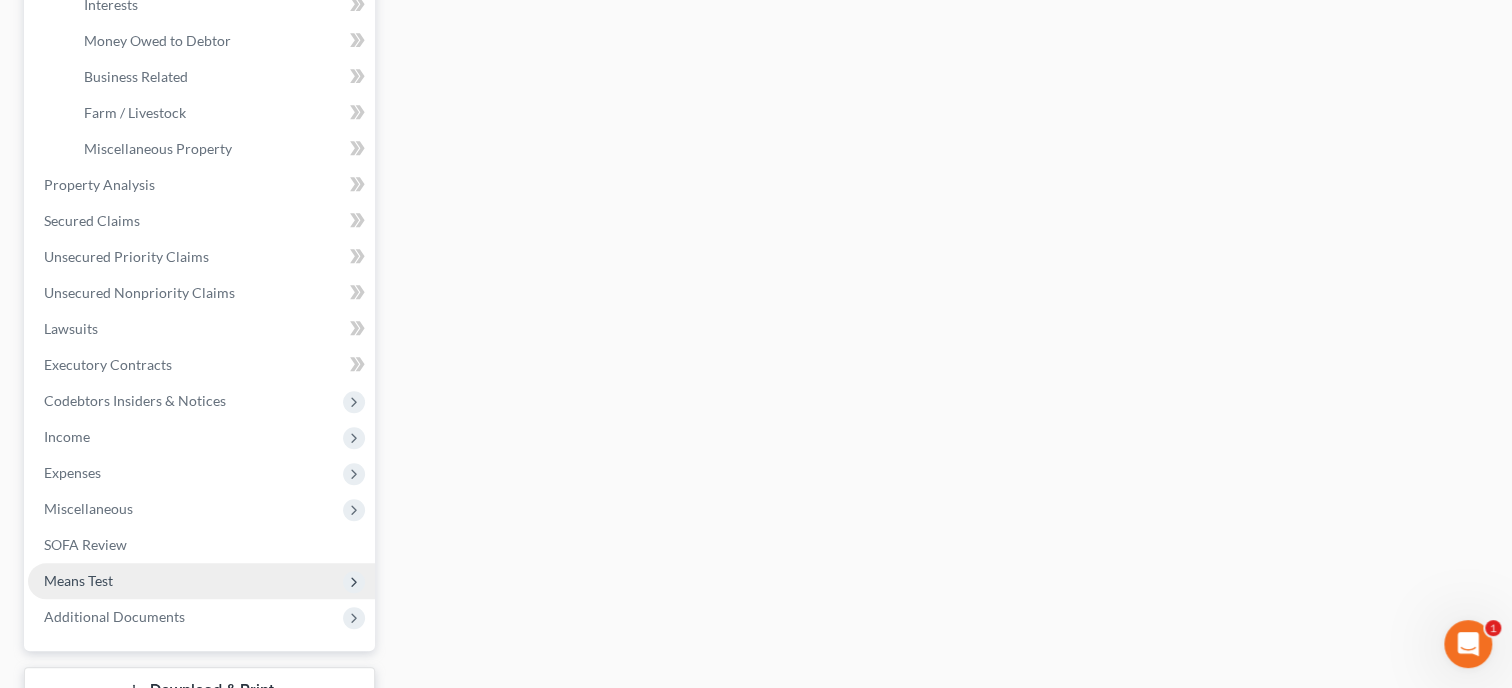 click on "Means Test" at bounding box center [201, 581] 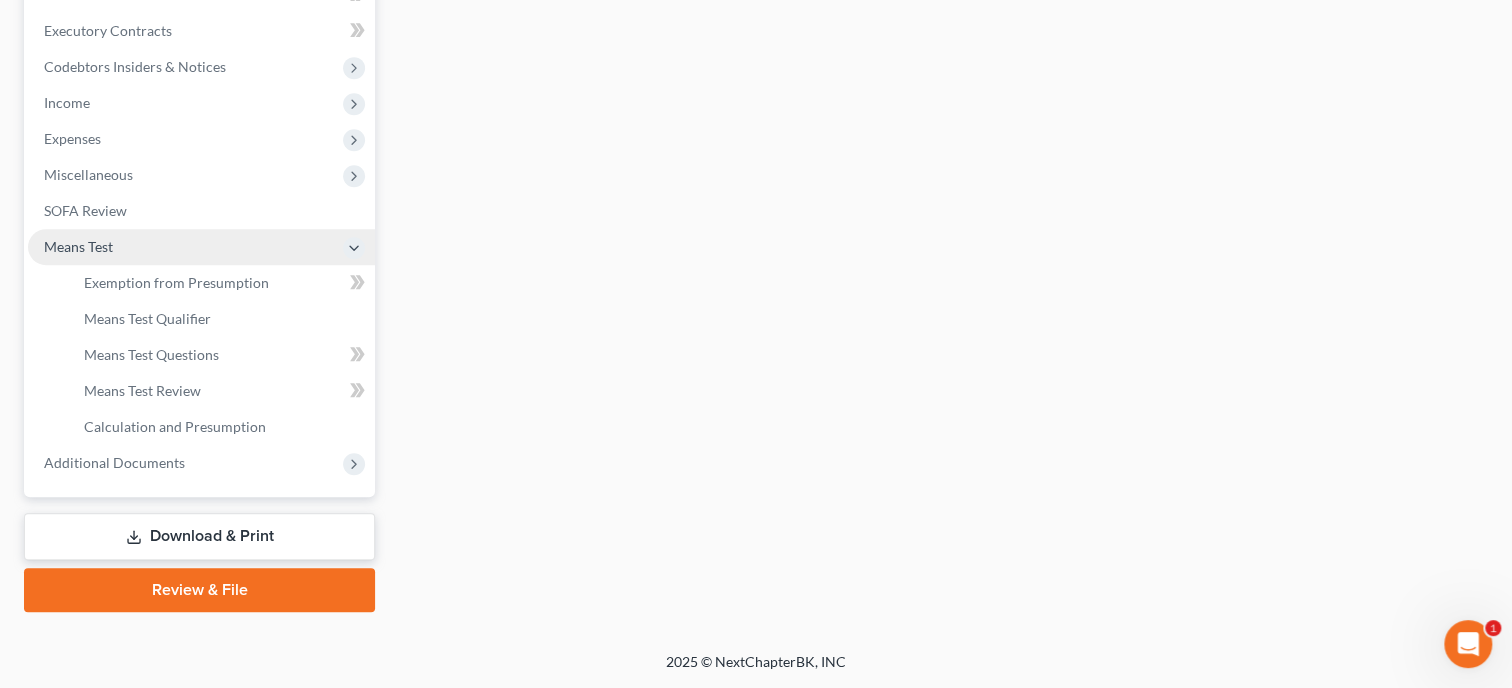 scroll, scrollTop: 588, scrollLeft: 0, axis: vertical 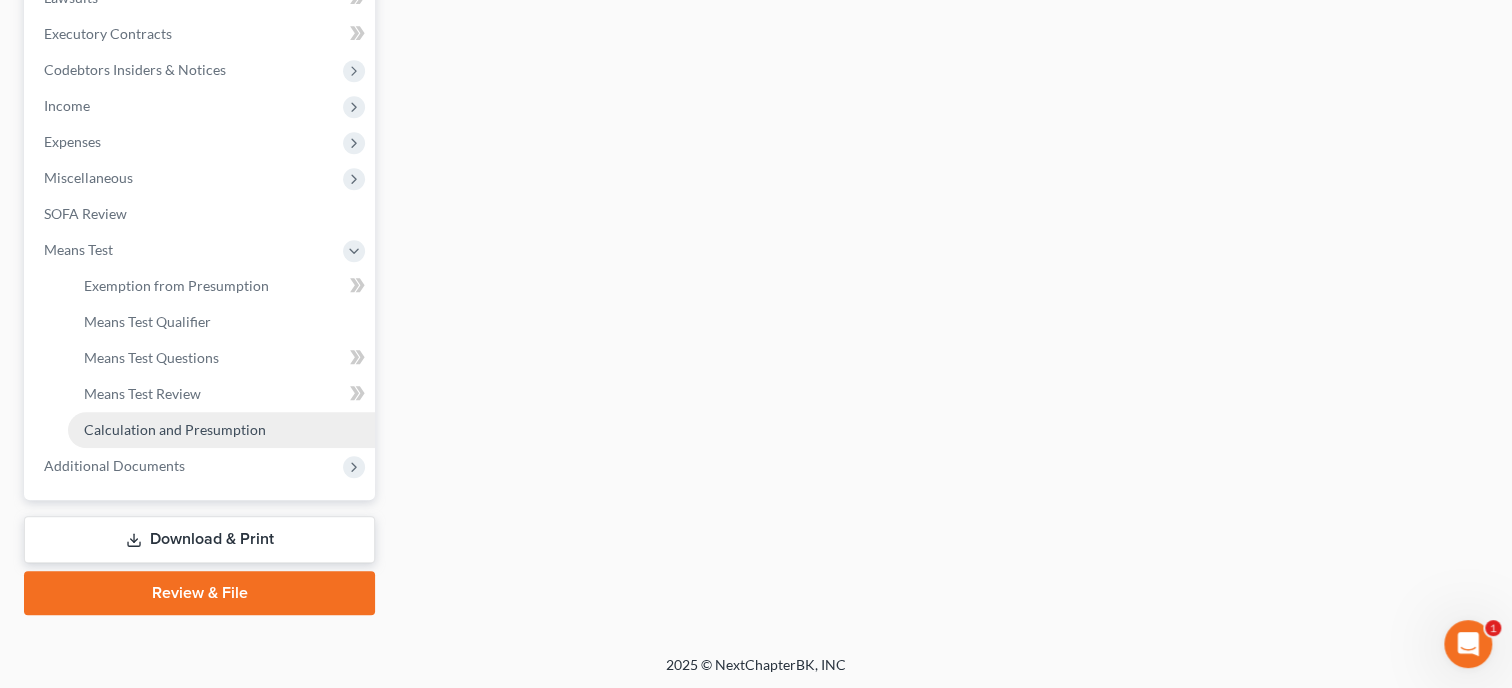 click on "Calculation and Presumption" at bounding box center (221, 430) 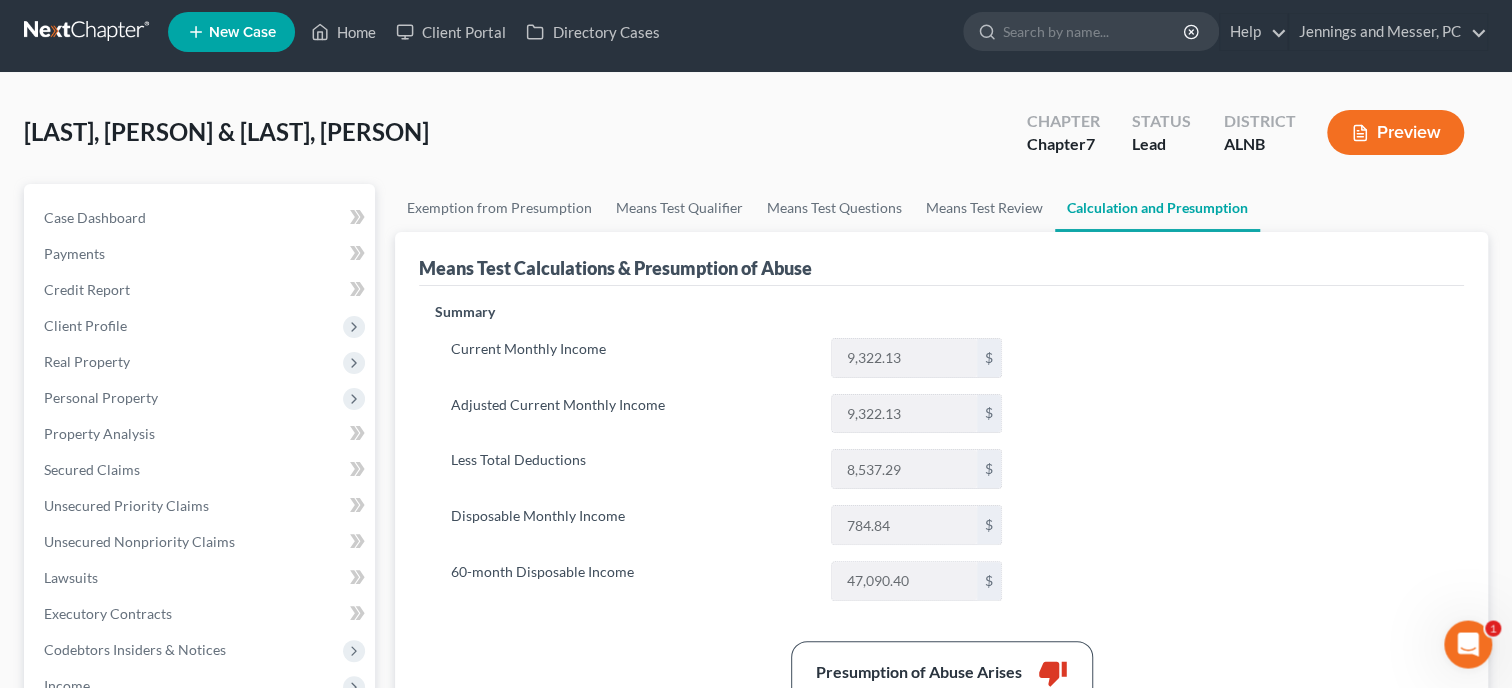 scroll, scrollTop: 0, scrollLeft: 0, axis: both 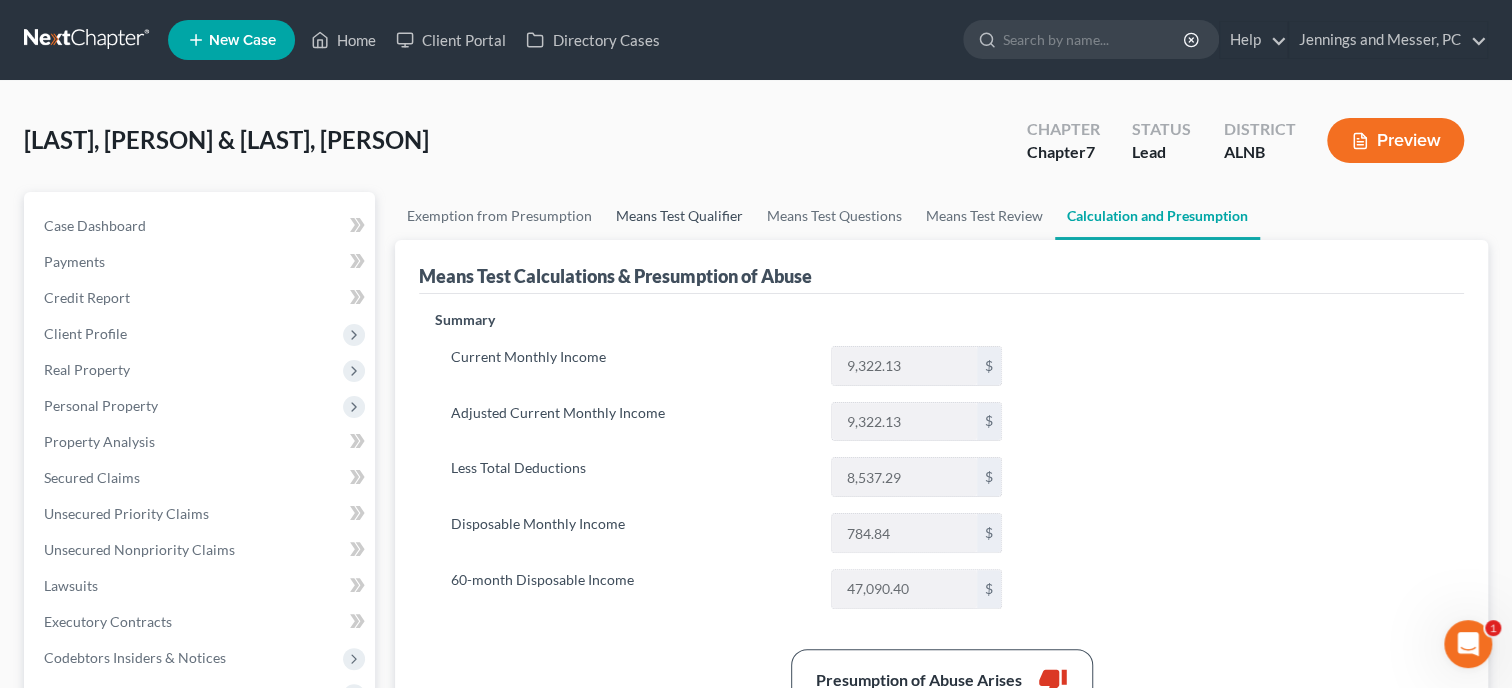 click on "Means Test Qualifier" at bounding box center (679, 216) 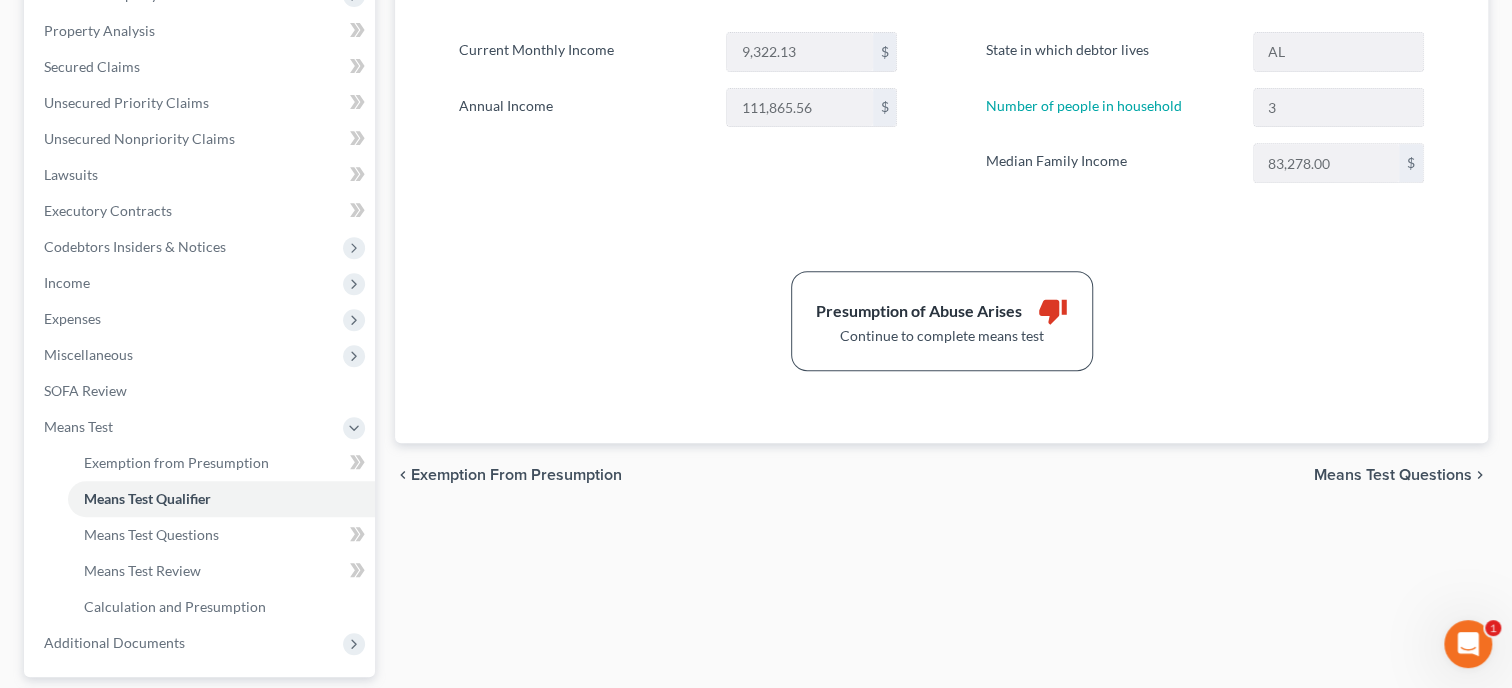 scroll, scrollTop: 0, scrollLeft: 0, axis: both 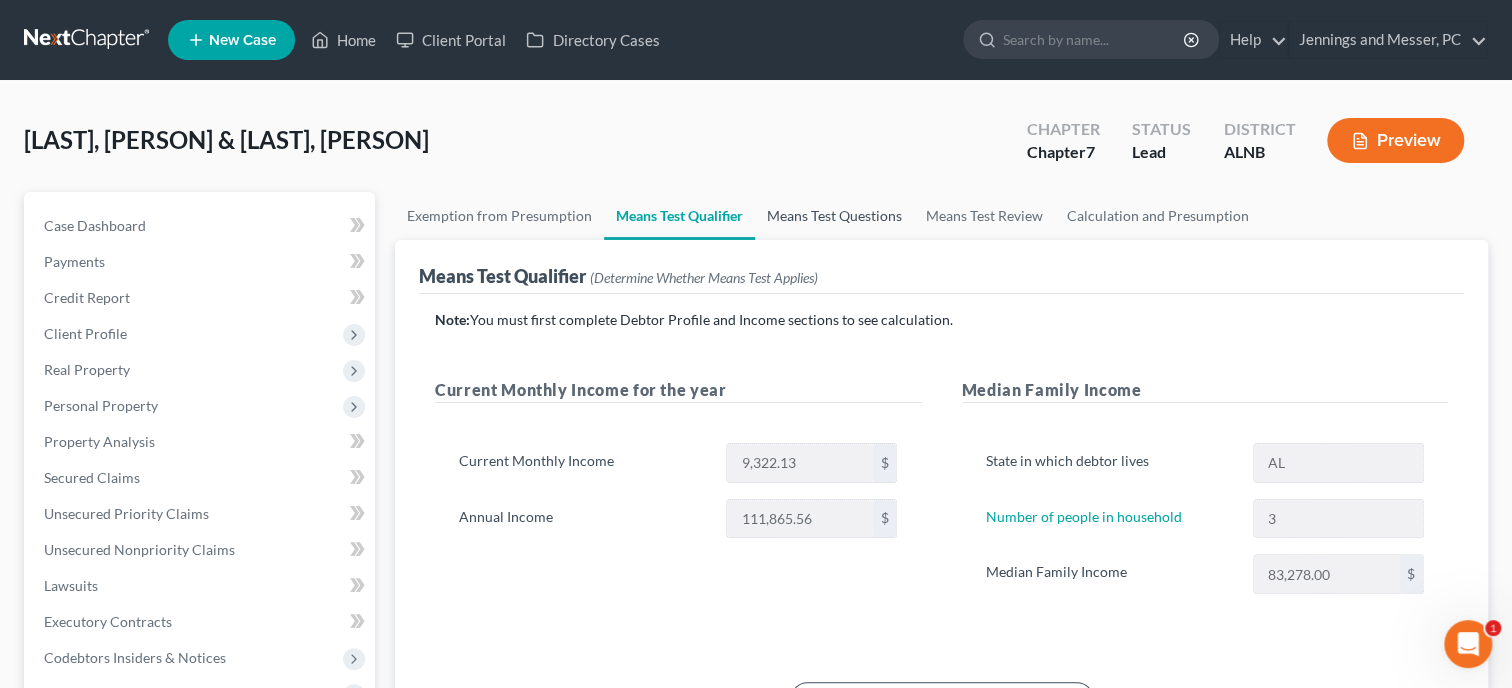 click on "Means Test Questions" at bounding box center (834, 216) 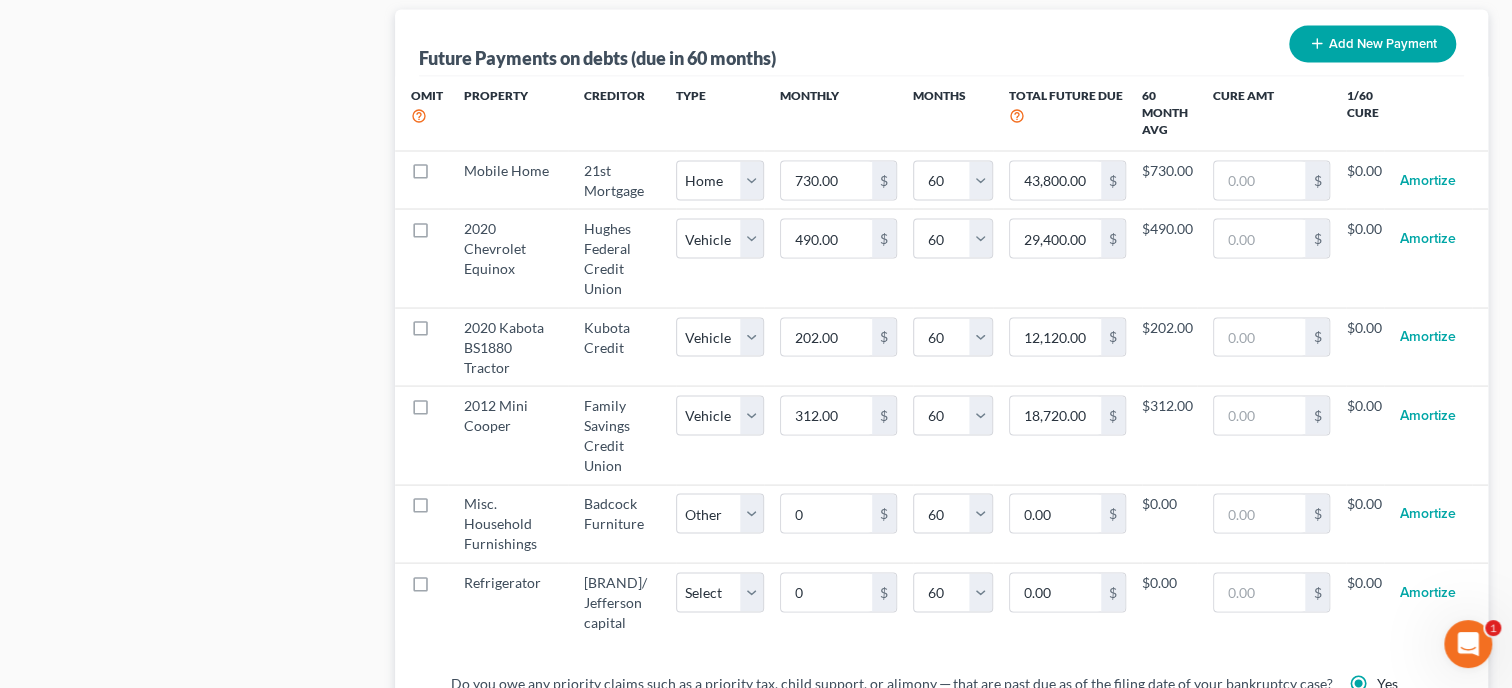 scroll, scrollTop: 2058, scrollLeft: 0, axis: vertical 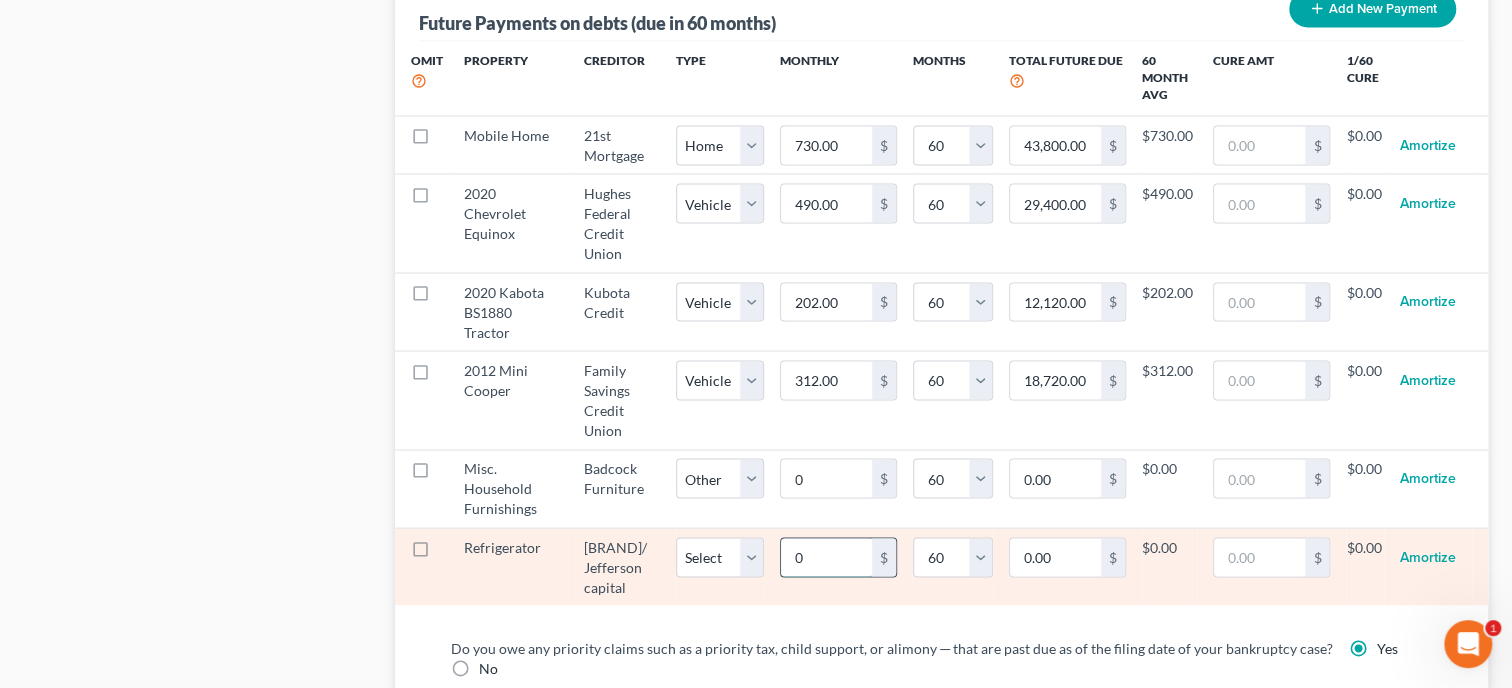 click on "0" at bounding box center (826, 557) 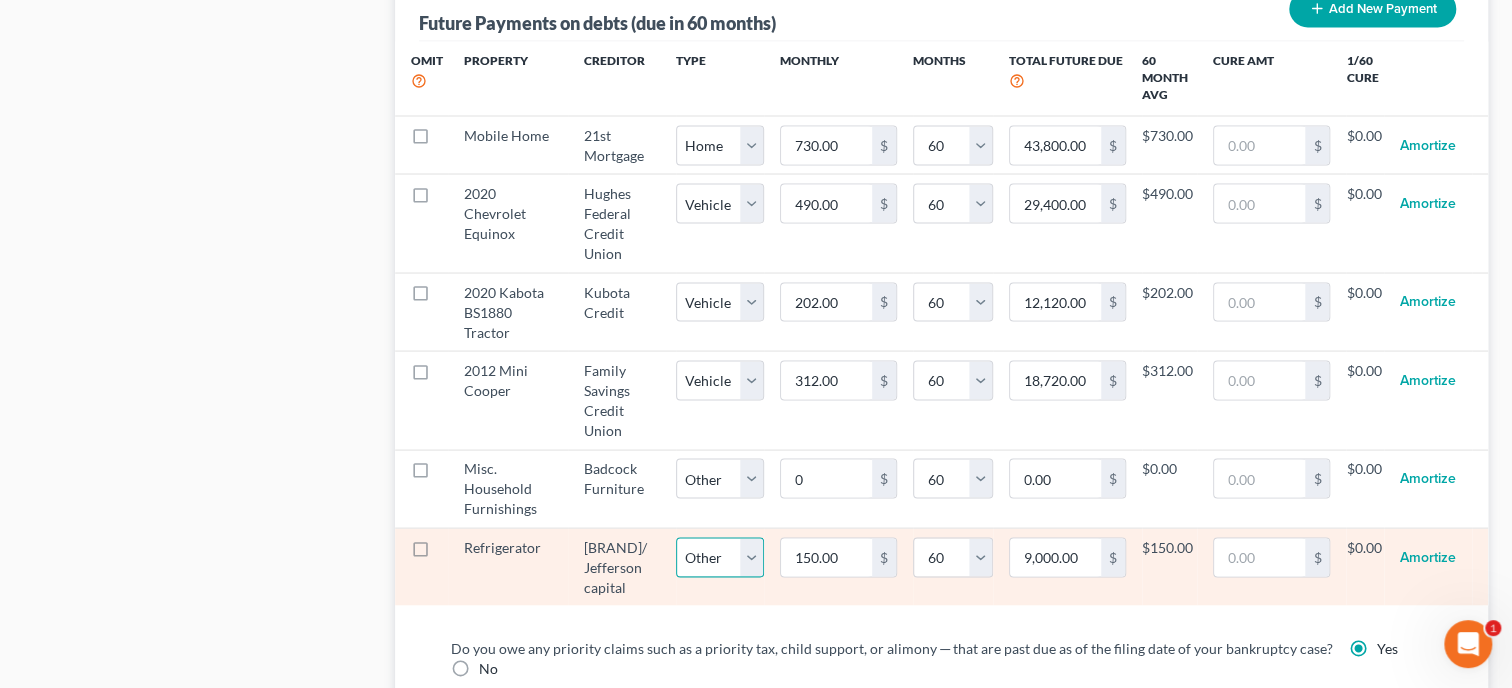 click on "Other" at bounding box center (0, 0) 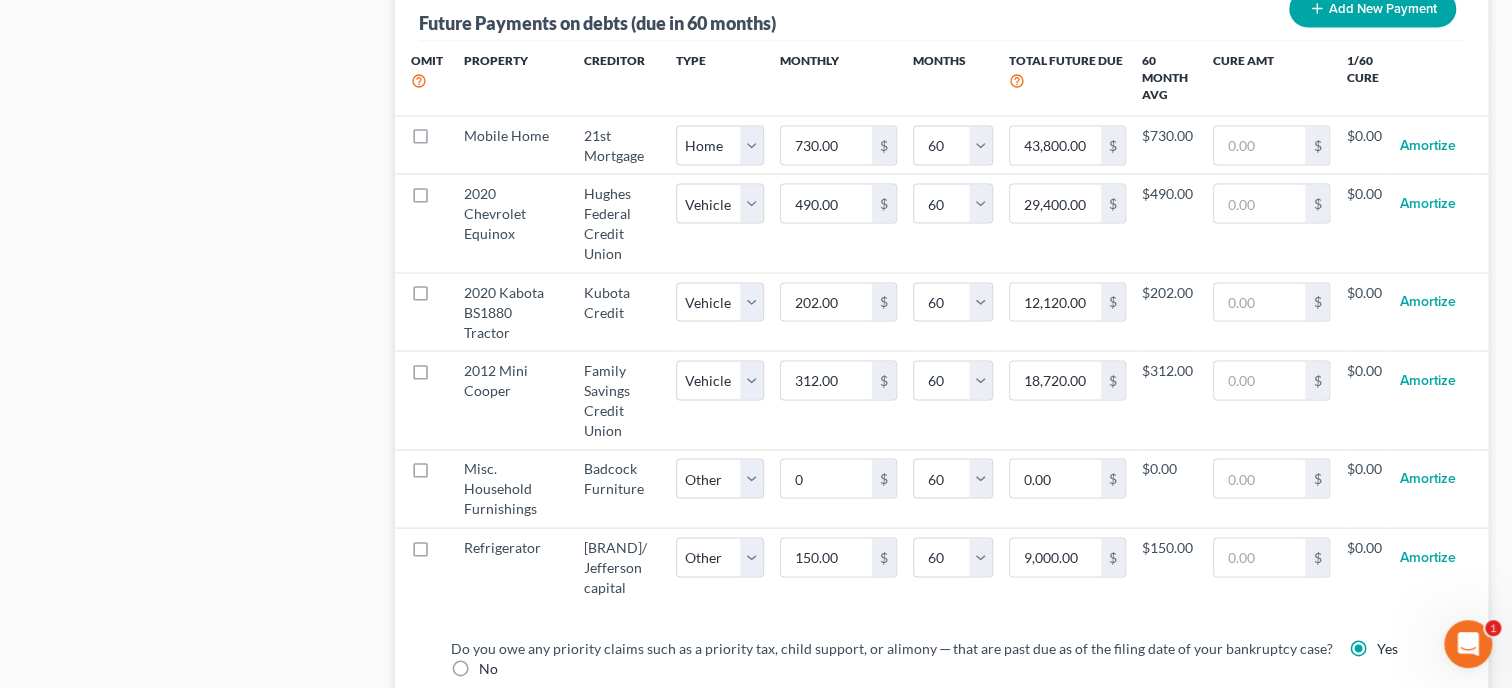 click on "Do you owe any priority claims such as a priority tax, child support, or alimony ─ that are past due as of the filing date of your bankruptcy case? Yes No Total amount of all past-due priority claims 3,500.00 $ Override Chapter 13 Eligibility Projected Monthly 13 Plan Payment 0.00 $ Multiplier for your district 7.96 % Override Average monthly administrative expense 0 $" at bounding box center [941, 807] 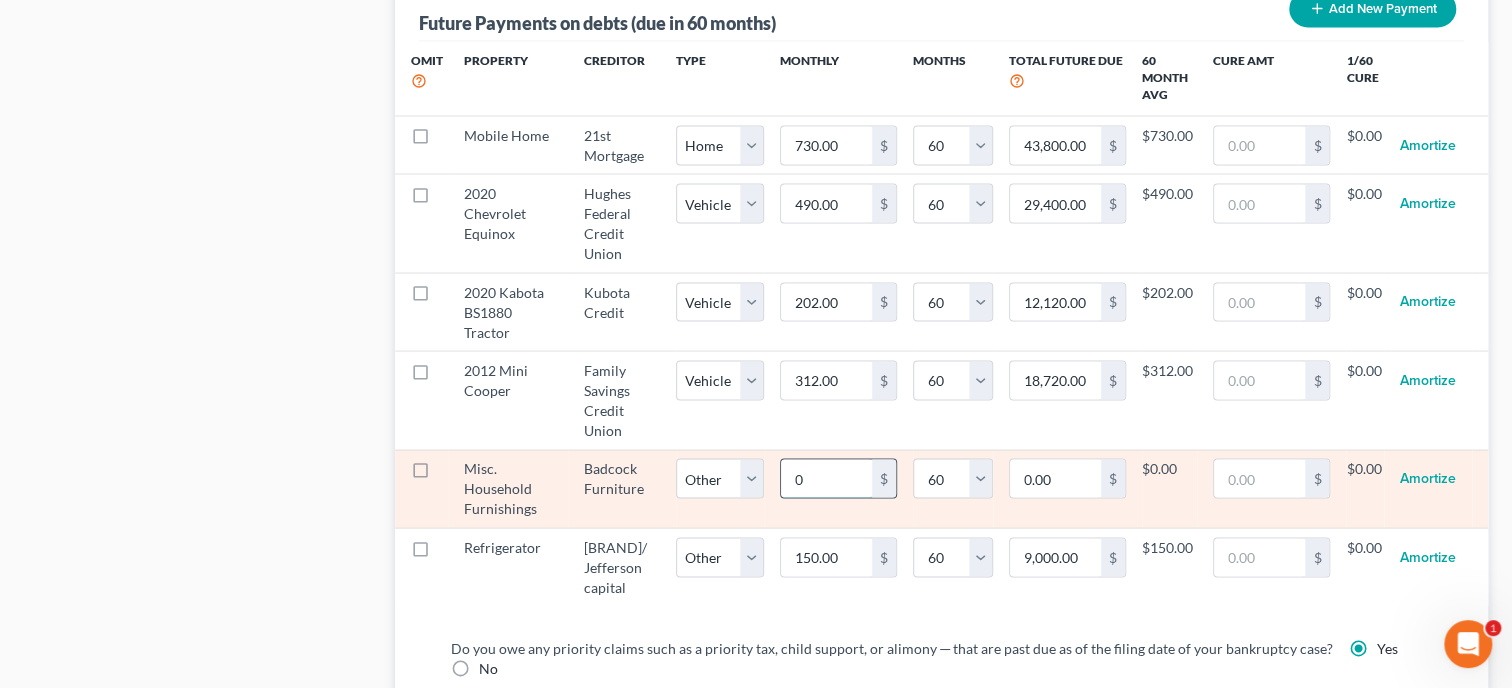 click on "0" at bounding box center [826, 478] 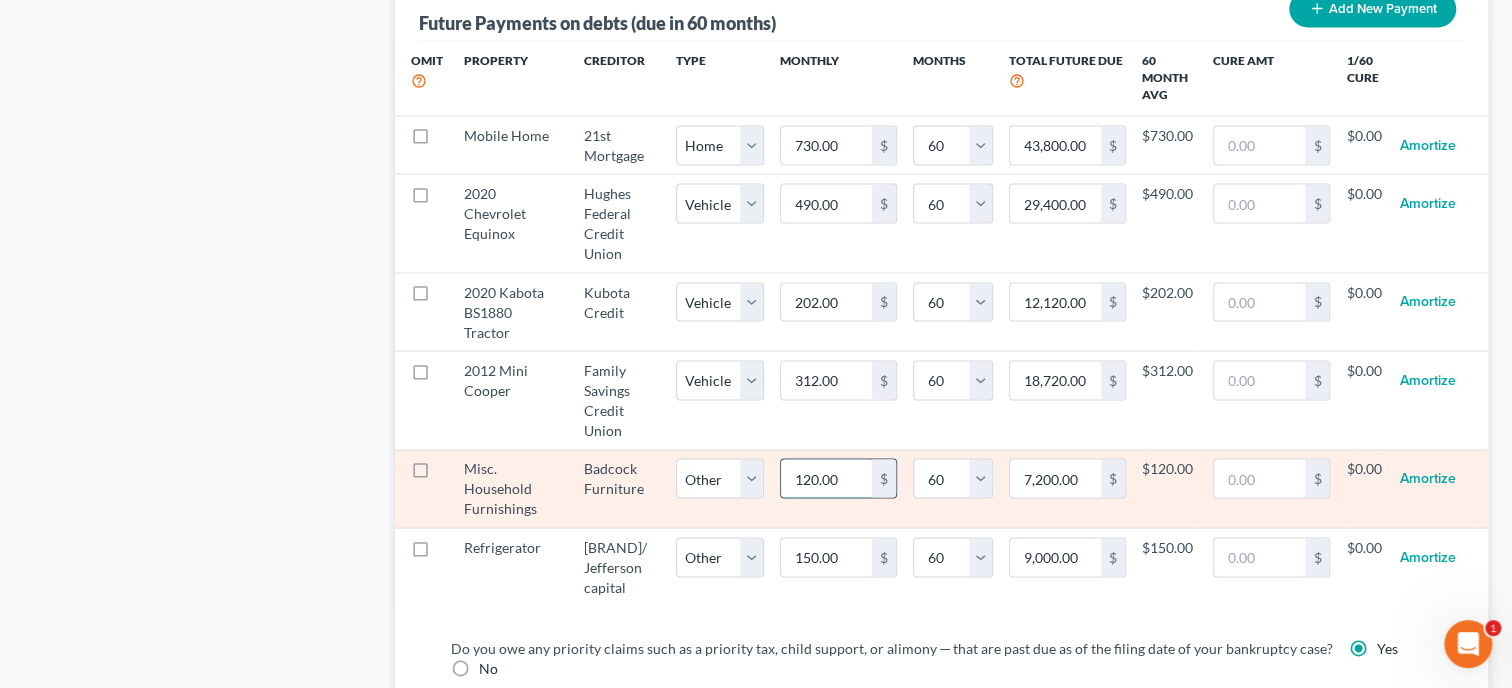 click on "120.00" at bounding box center (826, 478) 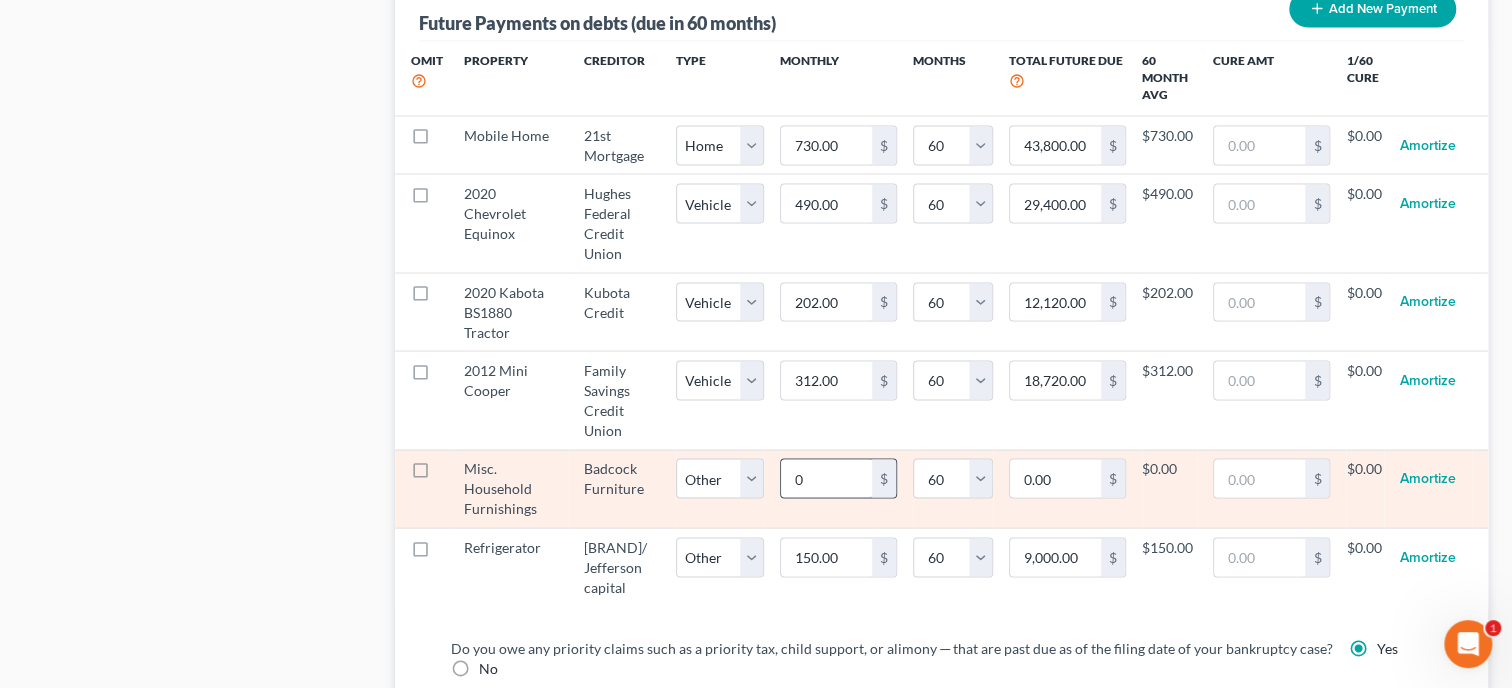 click on "0" at bounding box center [826, 478] 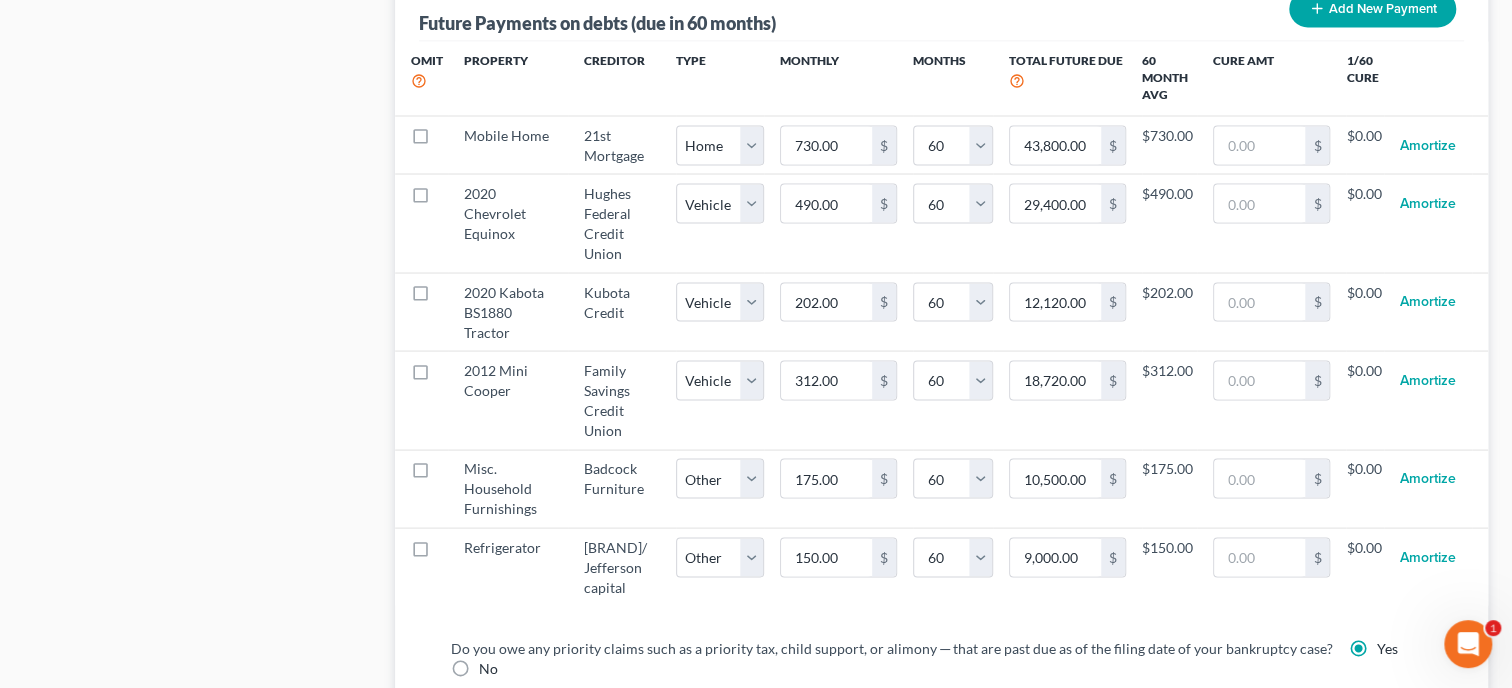 click on "Omit  Property Creditor Type Monthly Months Total Future Due  60 Month Avg Cure Amt 1/60 Cure Mobile Home 21st Mortgage Select Home Vehicle Other 730.00 $ 0 1 2 3 4 5 6 7 8 9 10 11 12 13 14 15 16 17 18 19 20 21 22 23 24 25 26 27 28 29 30 31 32 33 34 35 36 37 38 39 40 41 42 43 44 45 46 47 48 49 50 51 52 53 54 55 56 57 58 59 60 61 62 63 64 65 66 67 68 69 70 71 72 73 74 75 76 77 78 79 80 81 82 83 84 85 86 87 88 89 90 43,800.00 $ $730.00 $ $0.00 Amortize Edit 2020 Chevrolet Equinox Hughes Federal Credit Union Select Home Vehicle Other 490.00 $ 0 1 2 3 4 5 6 7 8 9 10 11 12 13 14 15 16 17 18 19 20 21 22 23 24 25 26 27 28 29 30 31 32 33 34 35 36 37 38 39 40 41 42 43 44 45 46 47 48 49 50 51 52 53 54 55 56 57 58 59 60 61 62 63 64 65 66 67 68 69 70 71 72 73 74 75 76 77 78 79 80 81 82 83 84 85 86 87 88 89 90 29,400.00 $ $490.00 $ $0.00 Amortize Edit 2020 Kabota BS1880 Tractor Kubota Credit Select Home Vehicle Other 202.00 $ 0 1 2 3 4 5 6 7 8 9 10 11 12 13 14 15 16 17 18 19 20 21 22 23 24 25 26 27 28 29 30 31 32 33 34 35" at bounding box center [941, 331] 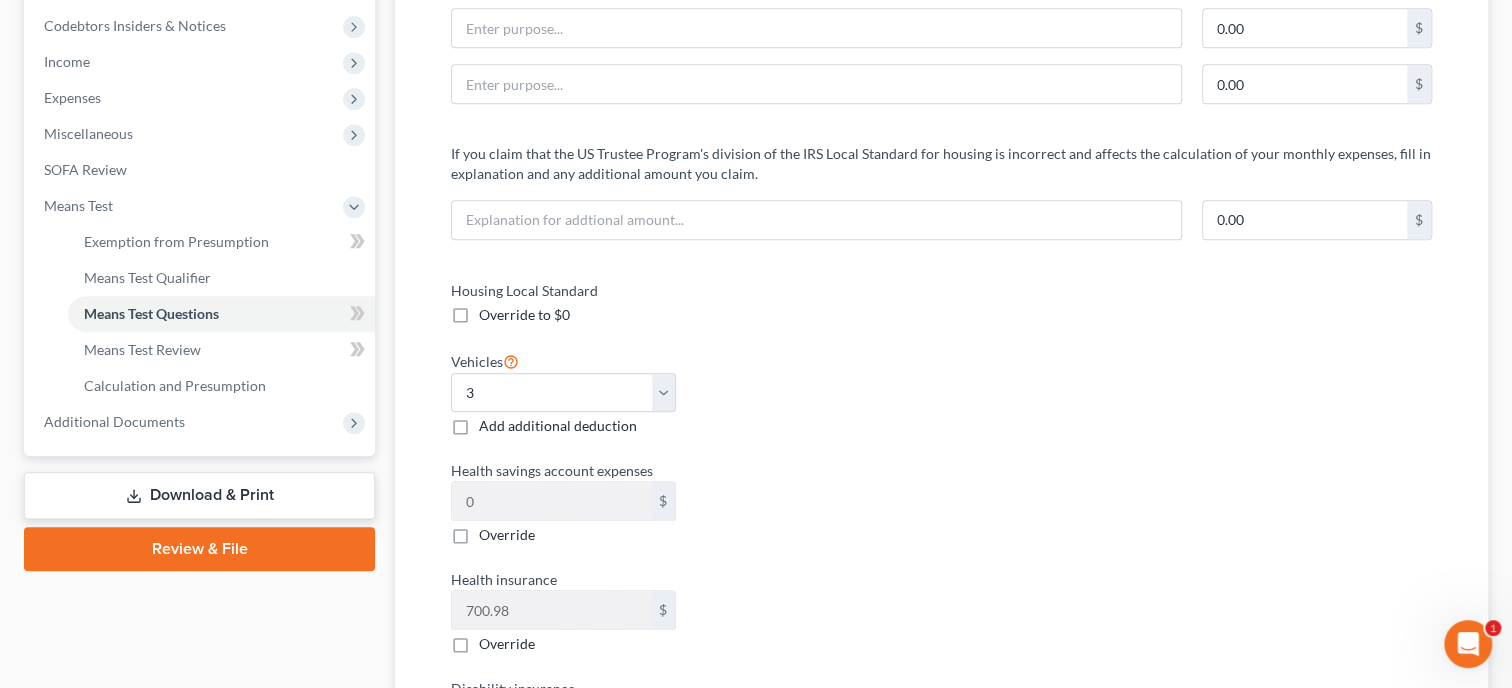 scroll, scrollTop: 0, scrollLeft: 0, axis: both 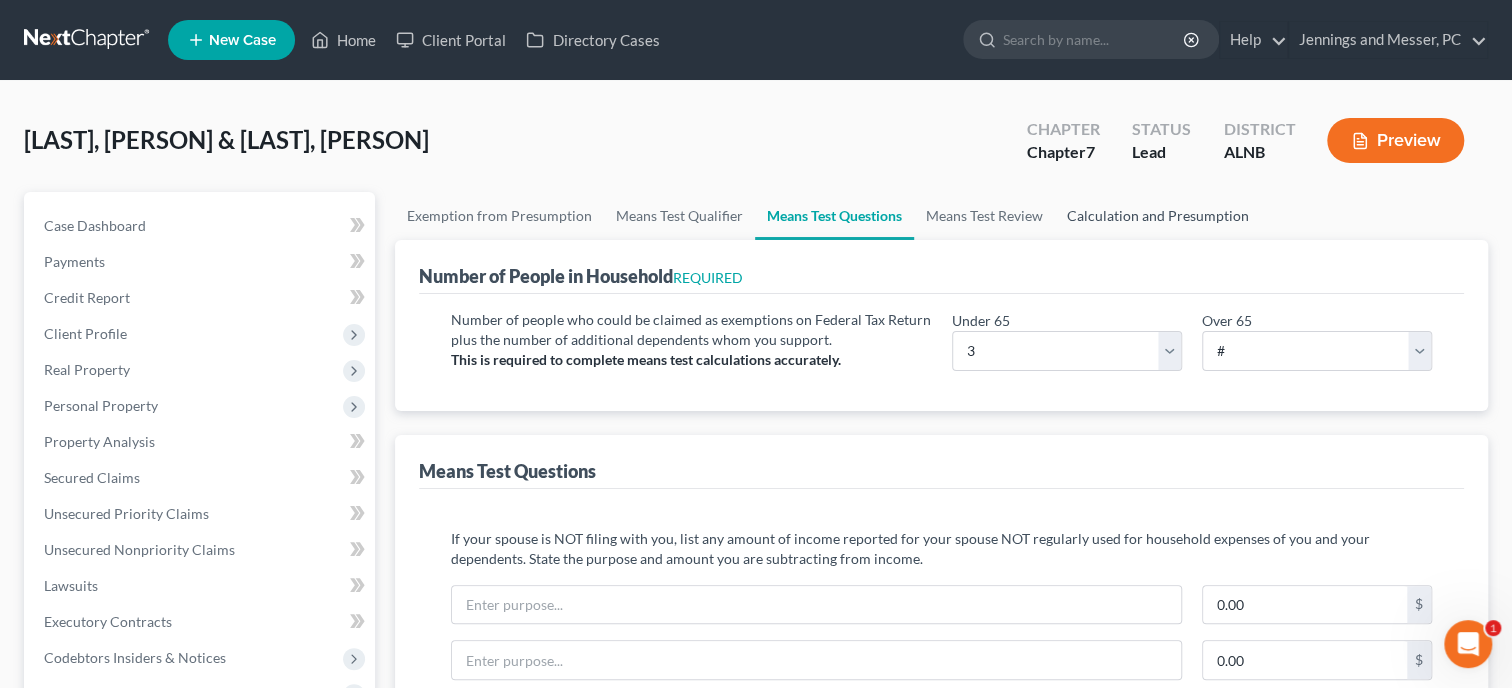 click on "Calculation and Presumption" at bounding box center [1158, 216] 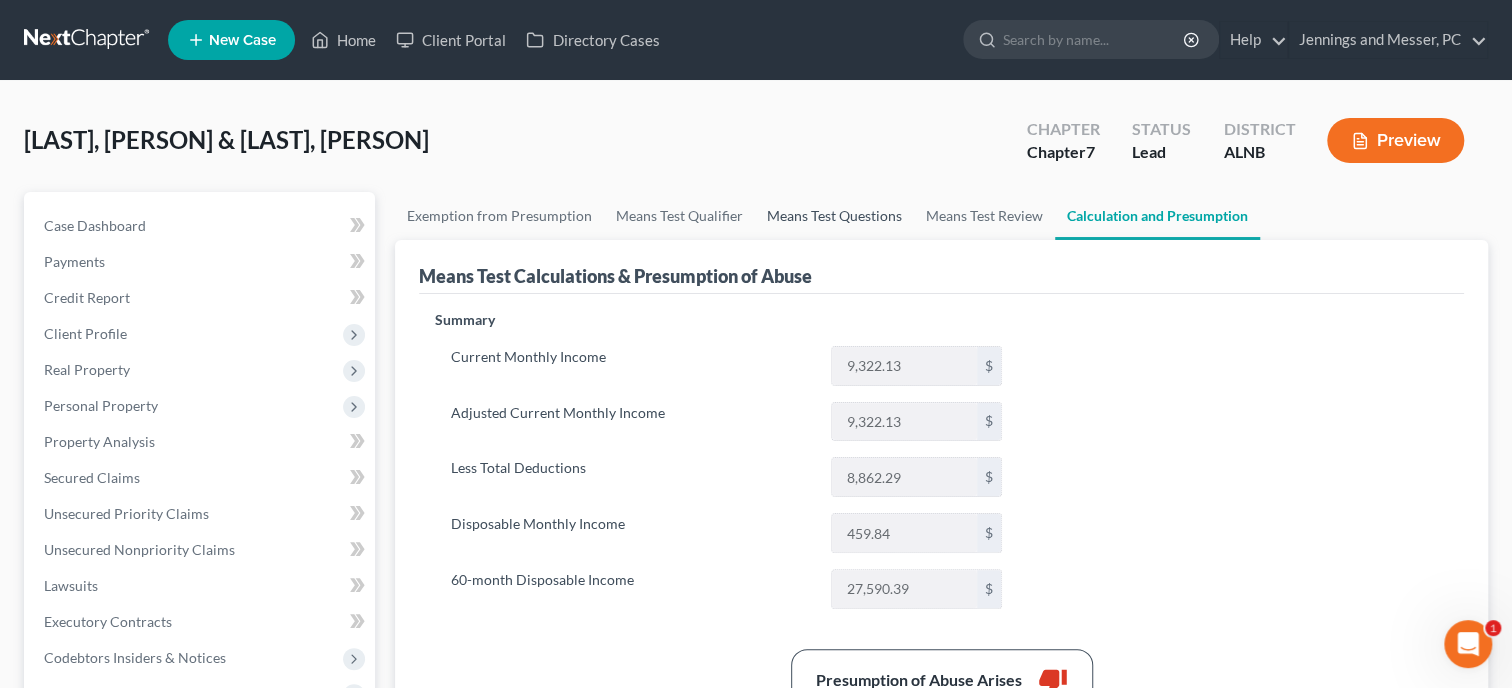 click on "Means Test Questions" at bounding box center [834, 216] 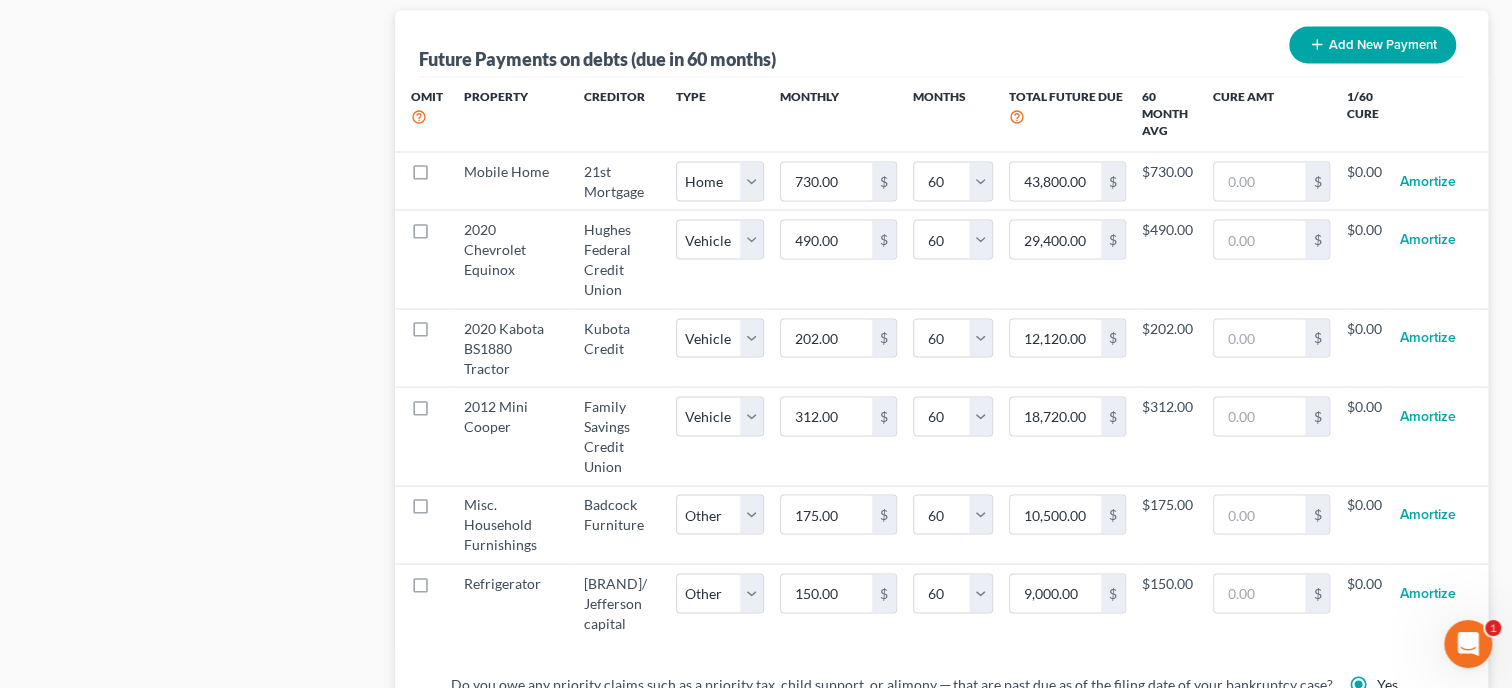 scroll, scrollTop: 2058, scrollLeft: 0, axis: vertical 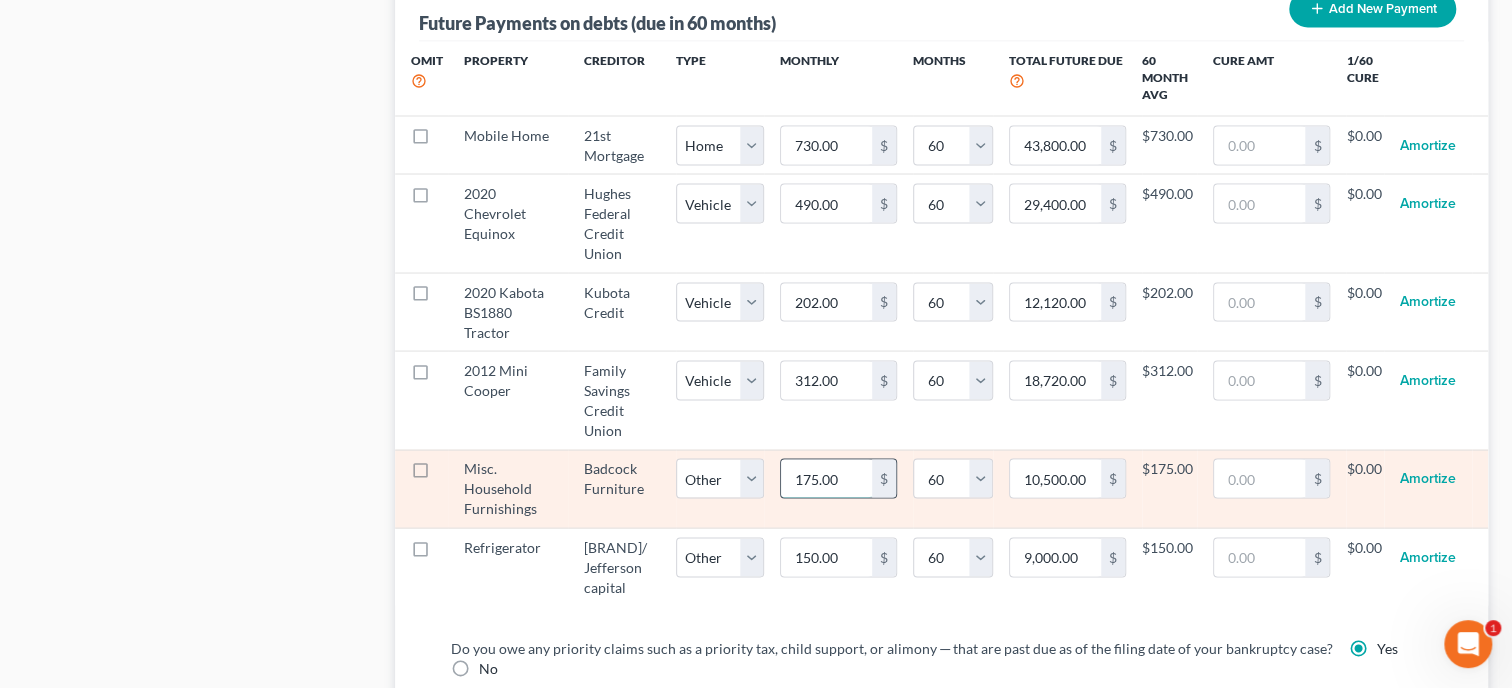 click on "175.00" at bounding box center (826, 478) 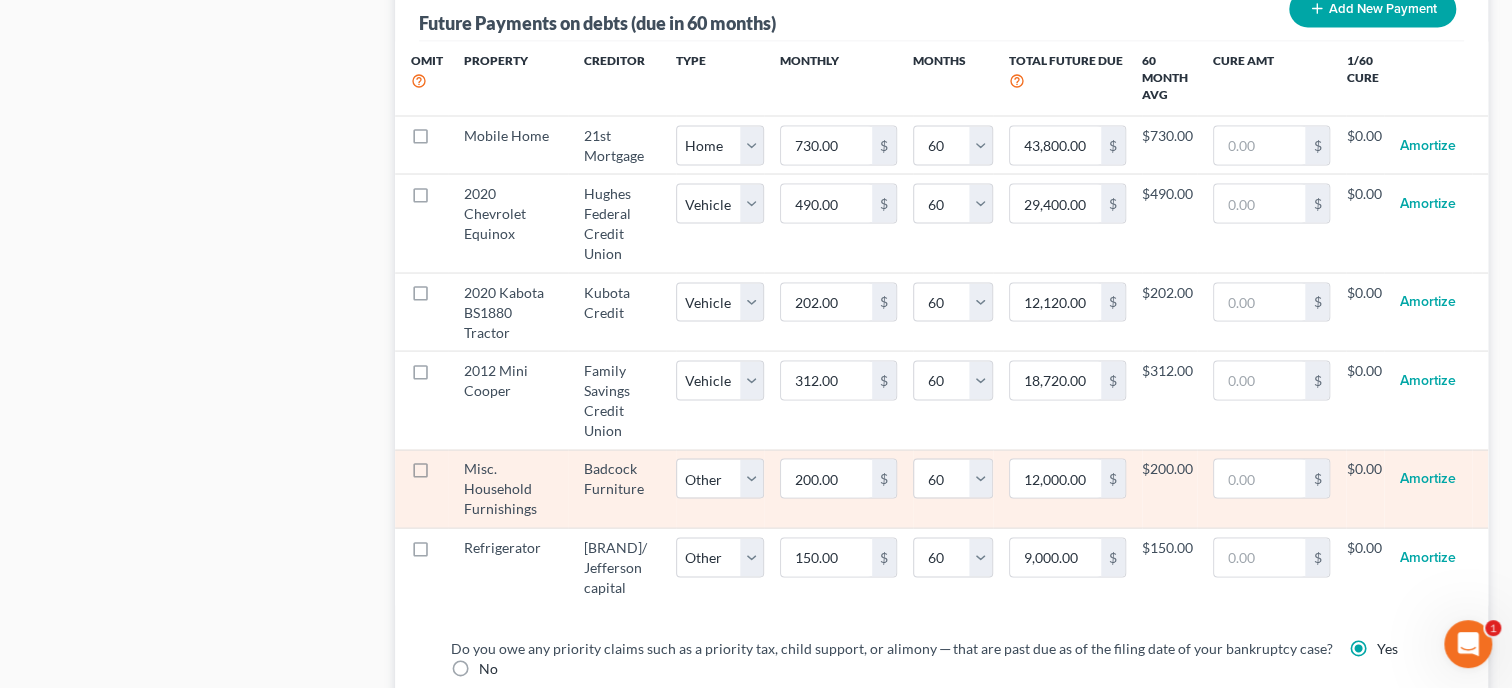 click on "200.00 $" at bounding box center [838, 488] 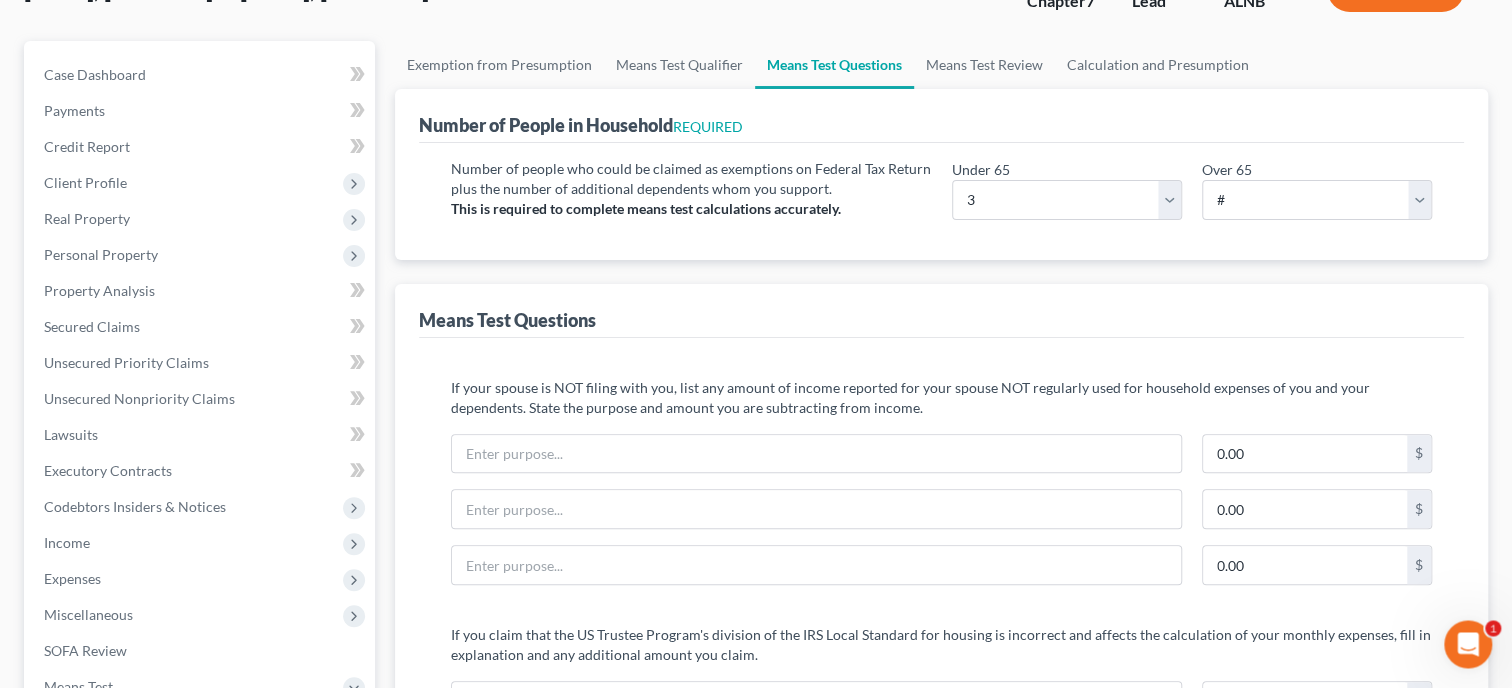 scroll, scrollTop: 0, scrollLeft: 0, axis: both 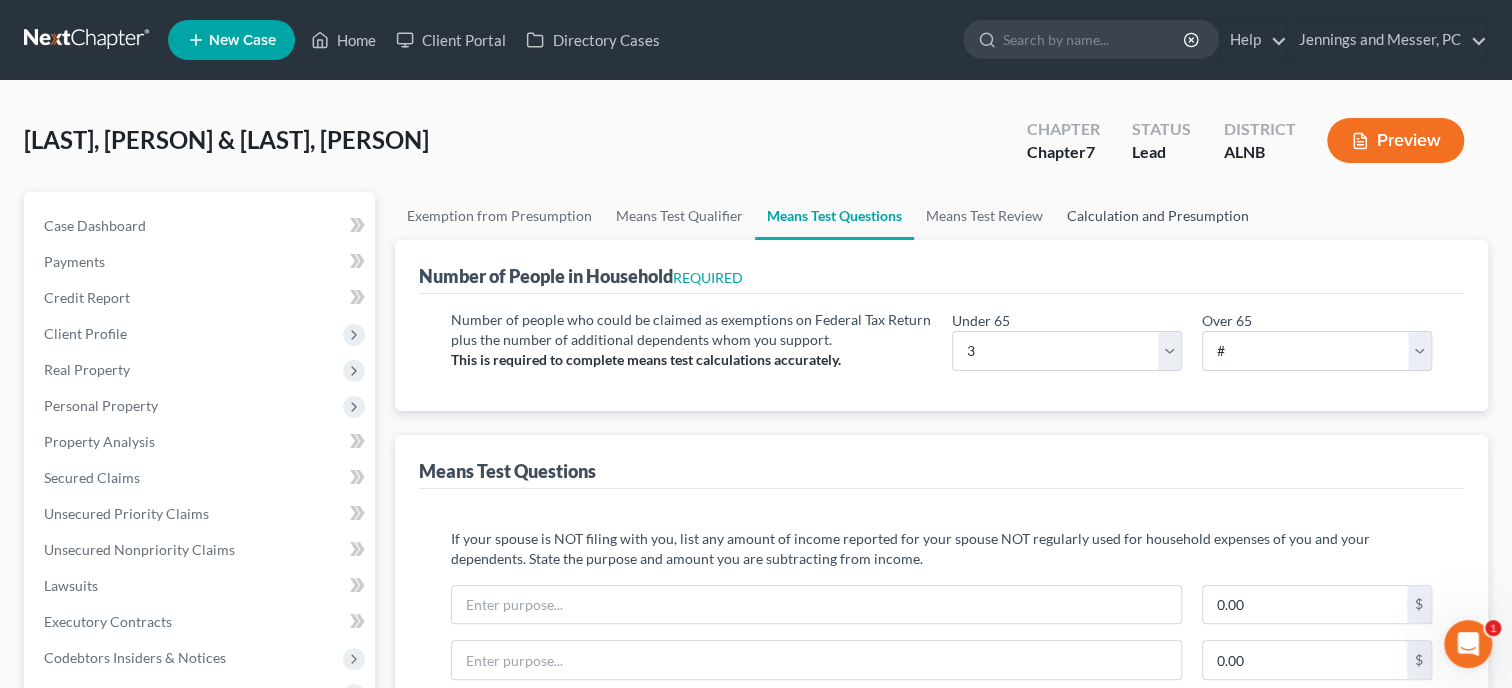 click on "Calculation and Presumption" at bounding box center [1158, 216] 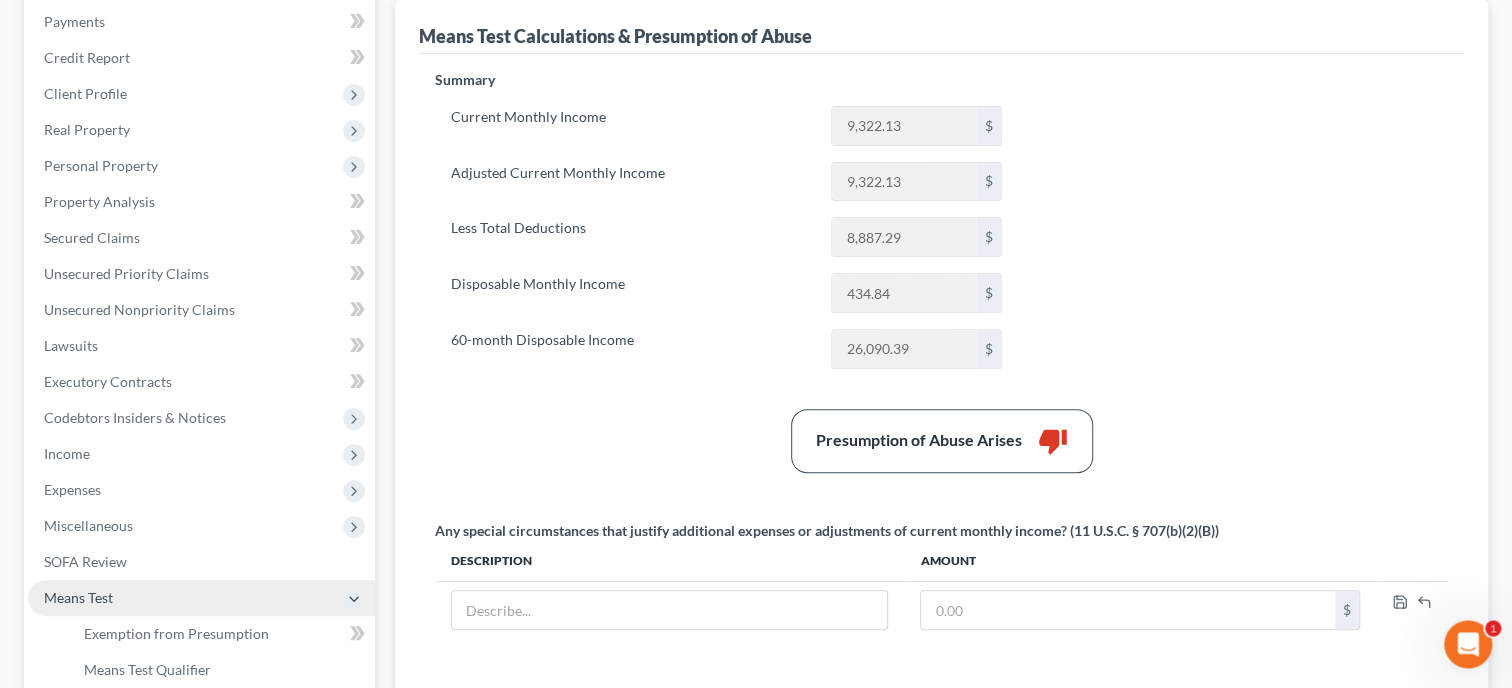 scroll, scrollTop: 308, scrollLeft: 0, axis: vertical 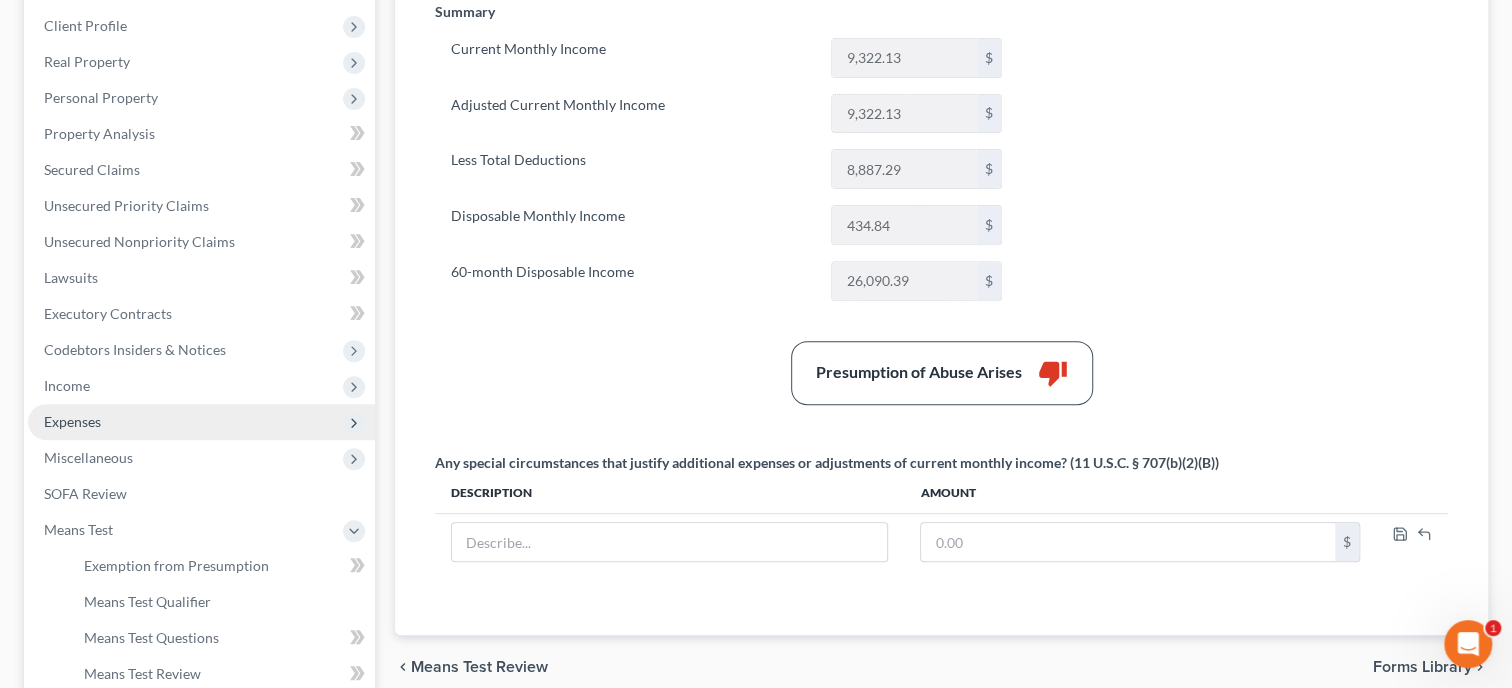 click on "Expenses" at bounding box center [201, 422] 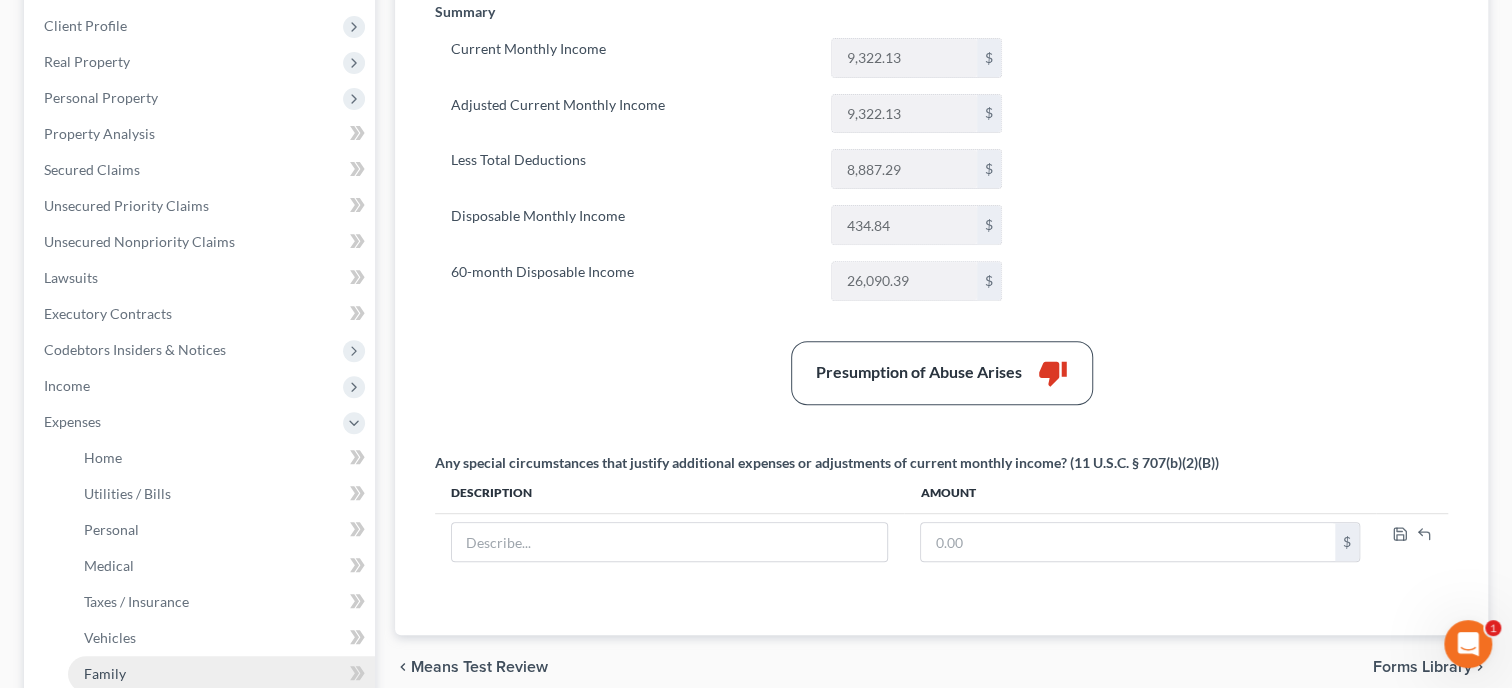 click on "Family" at bounding box center [221, 674] 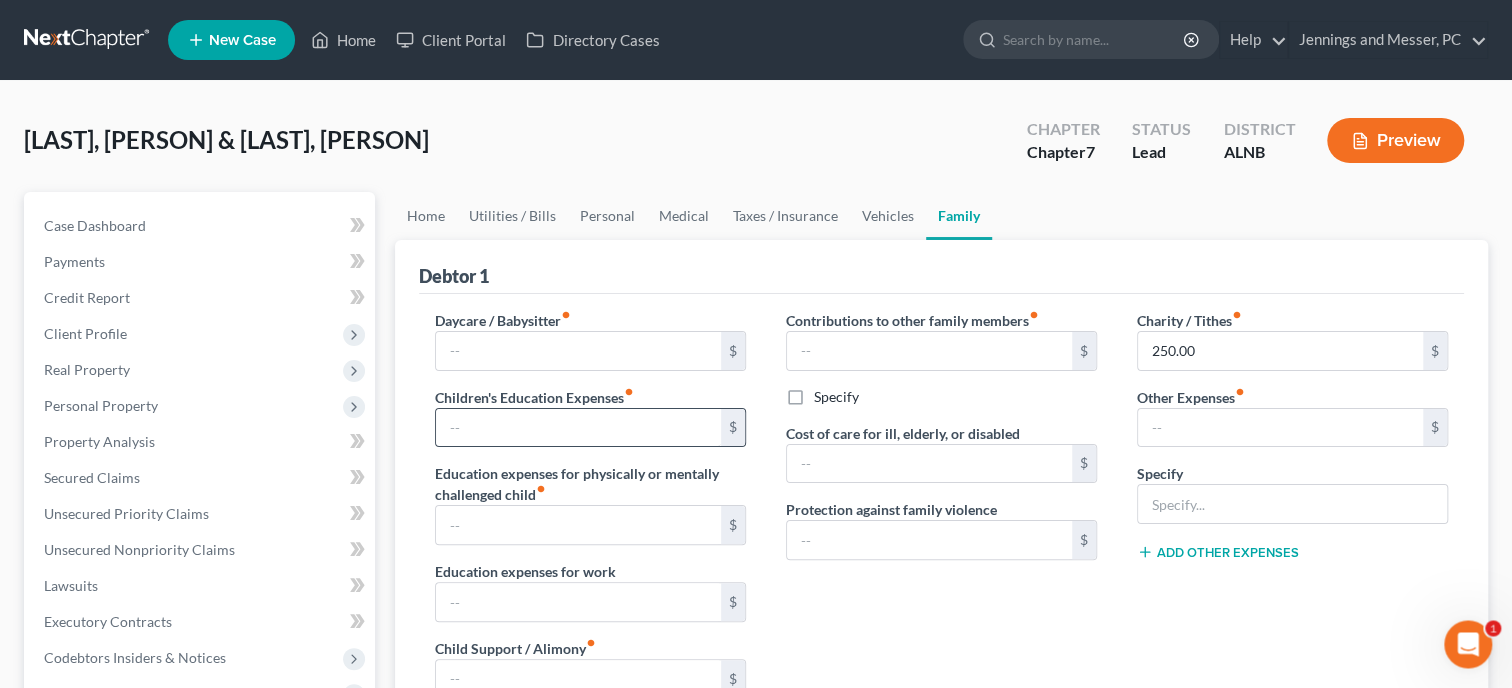 scroll, scrollTop: 0, scrollLeft: 0, axis: both 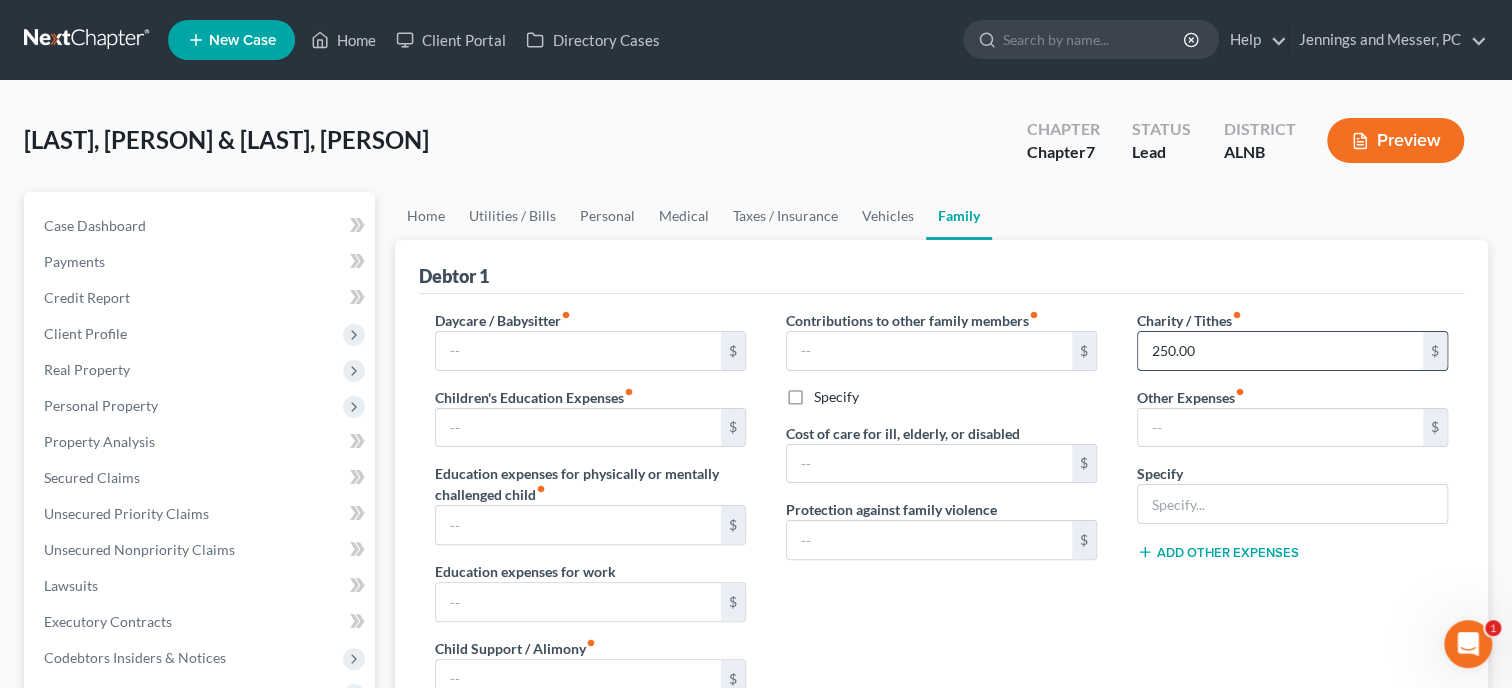click on "250.00" at bounding box center [1280, 351] 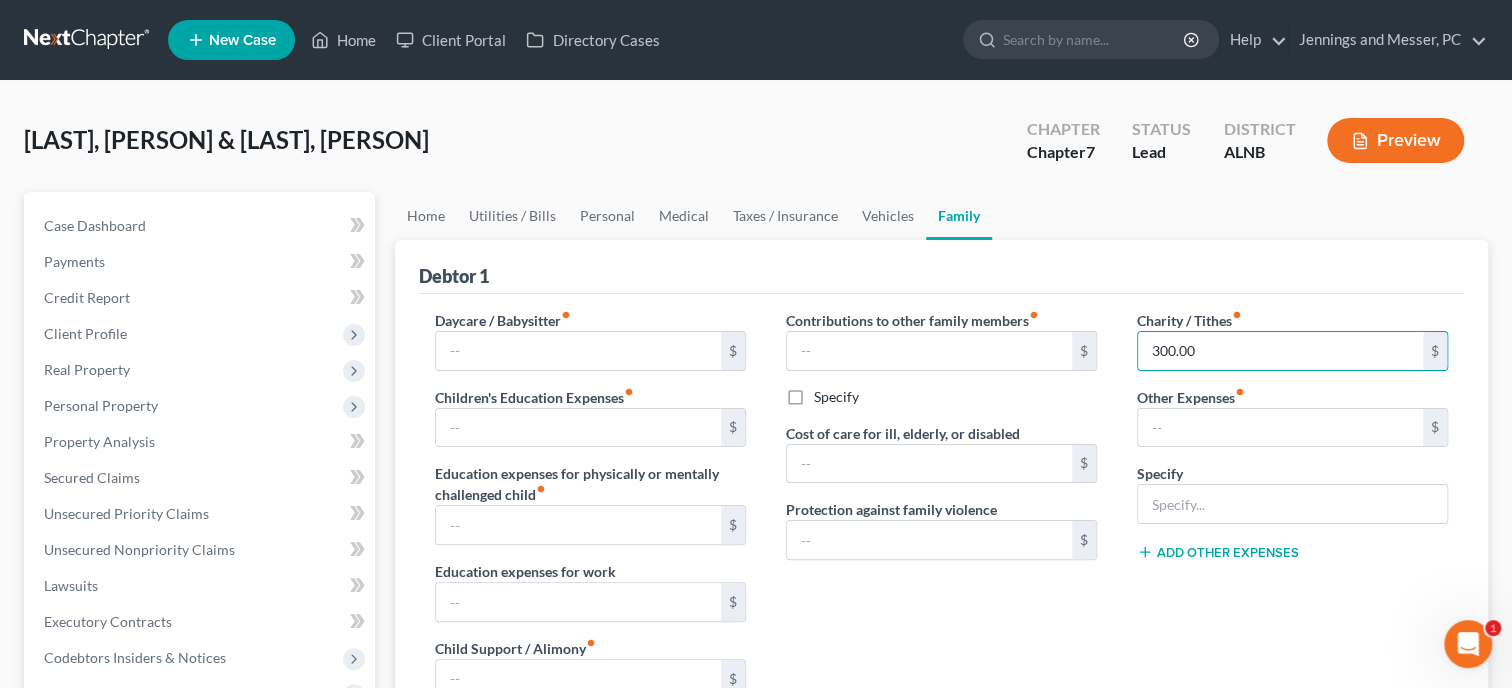 click on "Debtor 1" at bounding box center (941, 267) 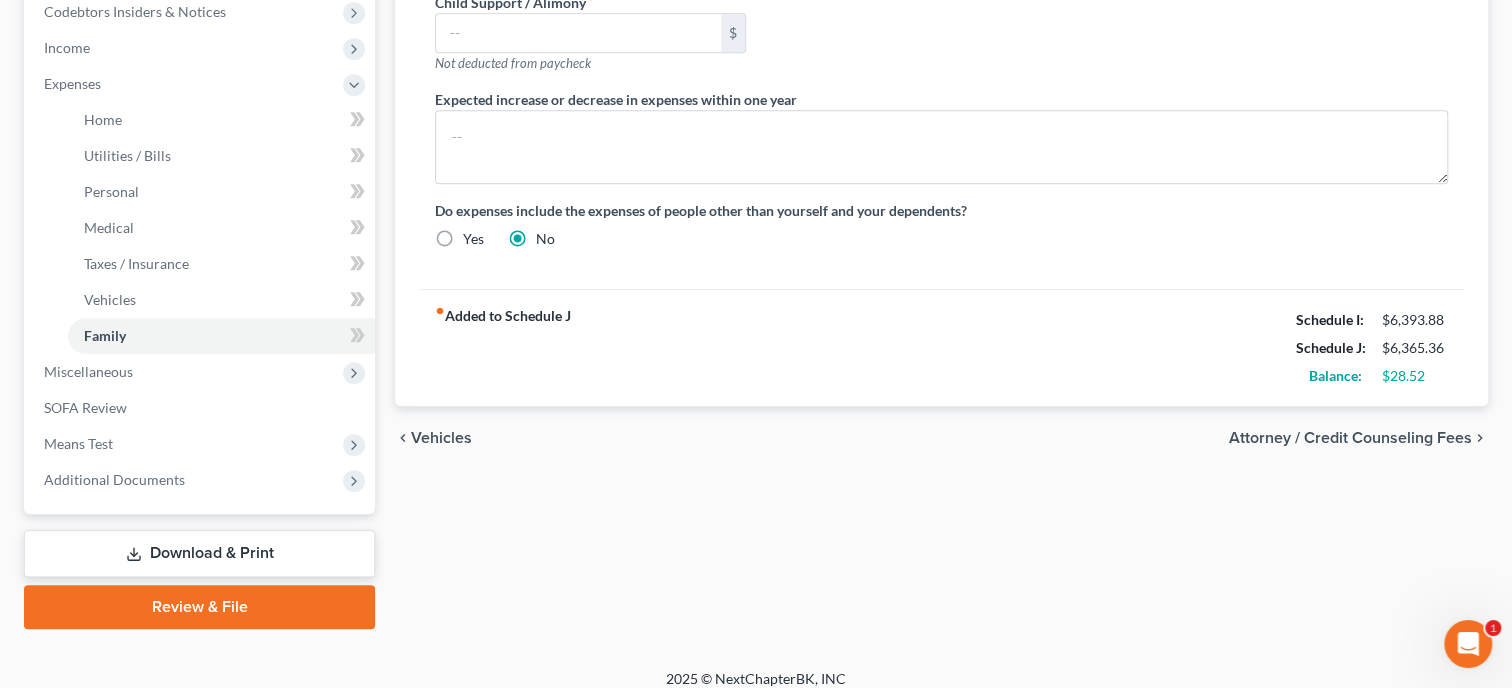 scroll, scrollTop: 660, scrollLeft: 0, axis: vertical 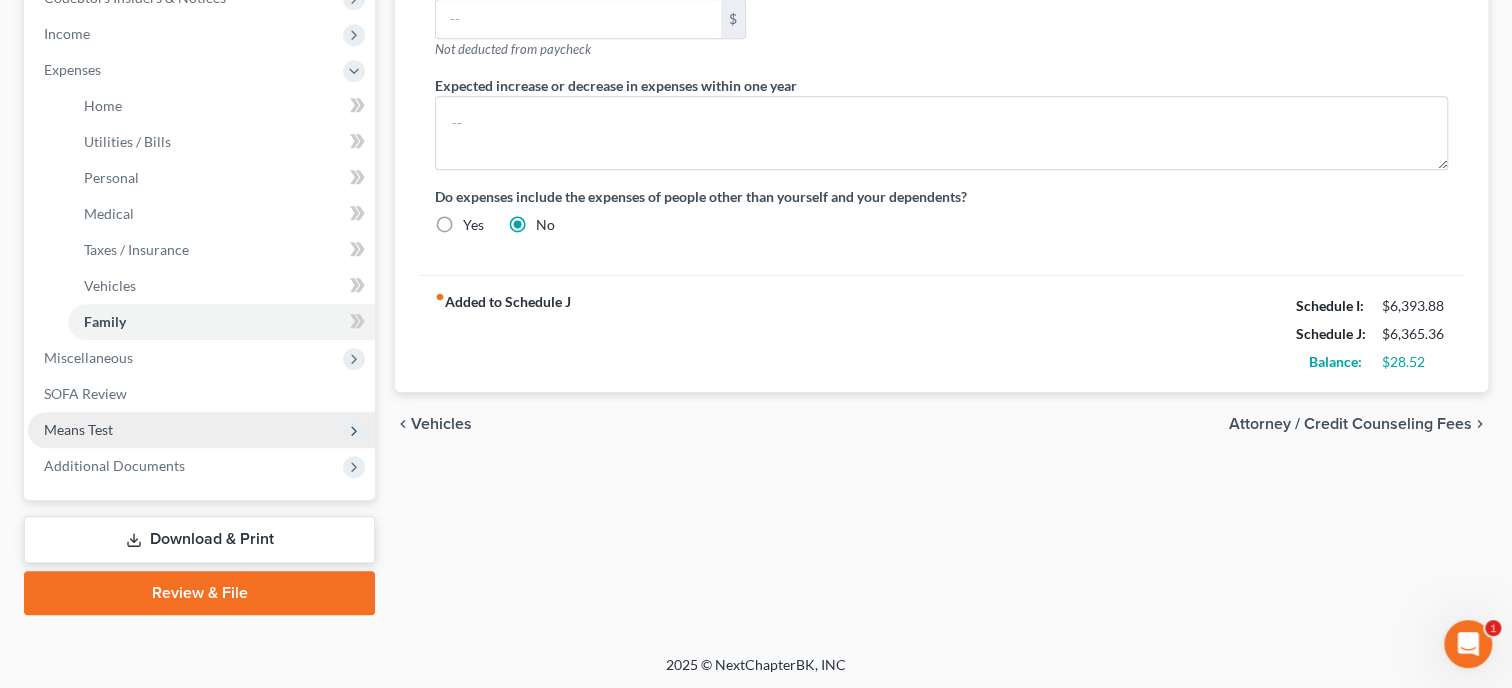 click on "Means Test" at bounding box center [78, 429] 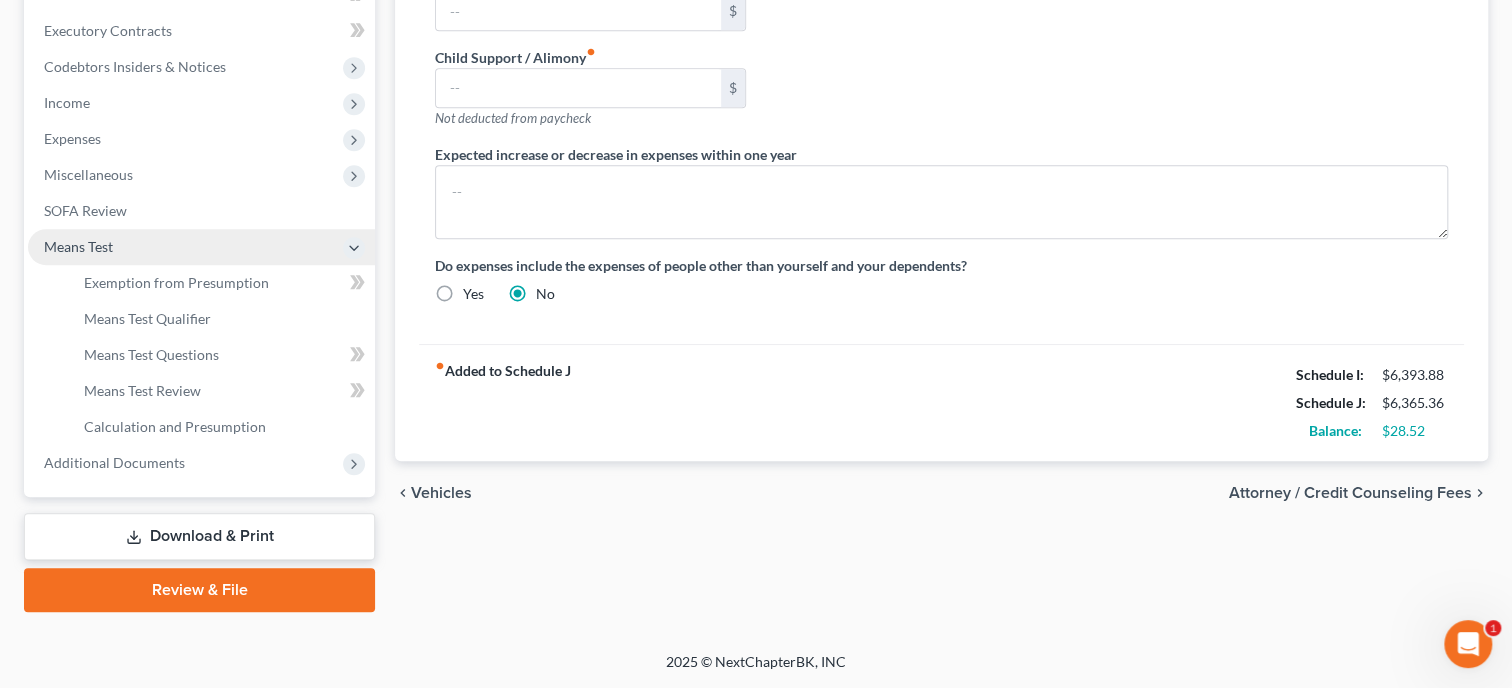 scroll, scrollTop: 588, scrollLeft: 0, axis: vertical 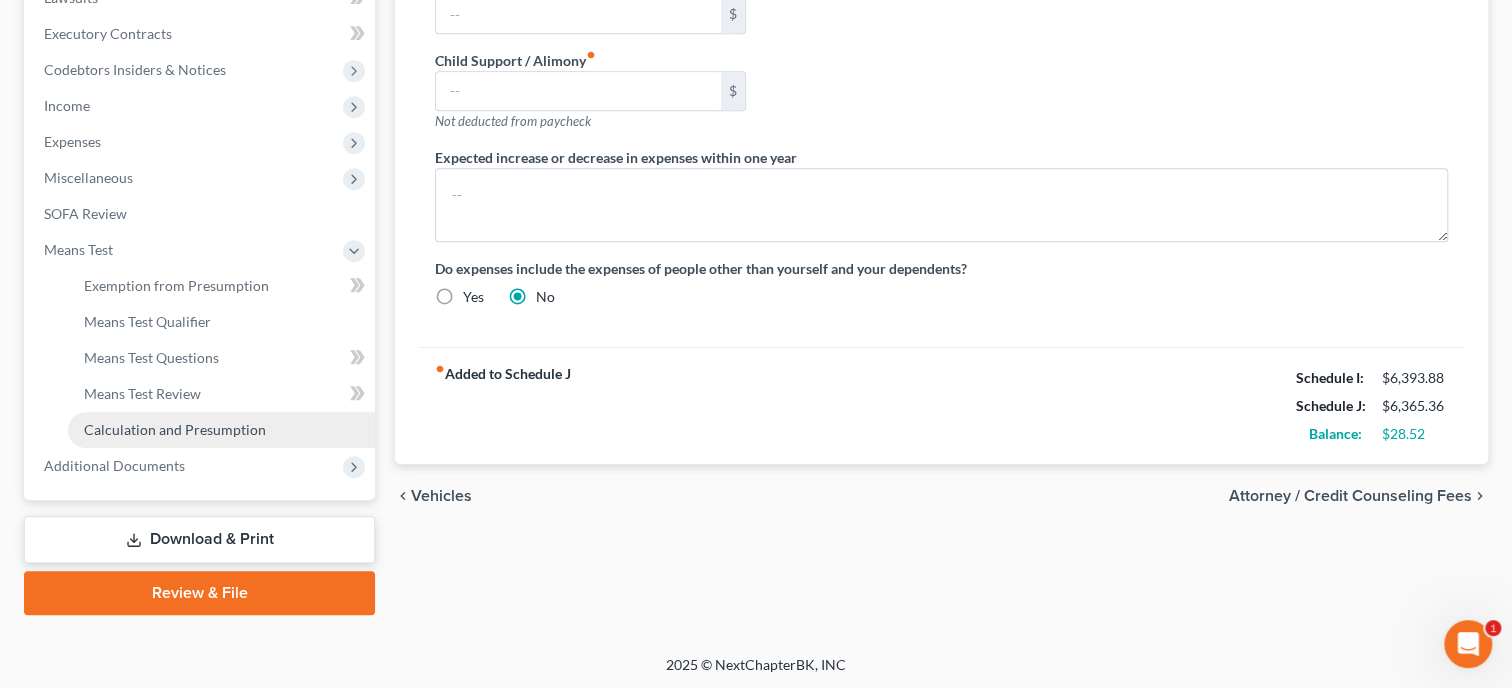 click on "Calculation and Presumption" at bounding box center [175, 429] 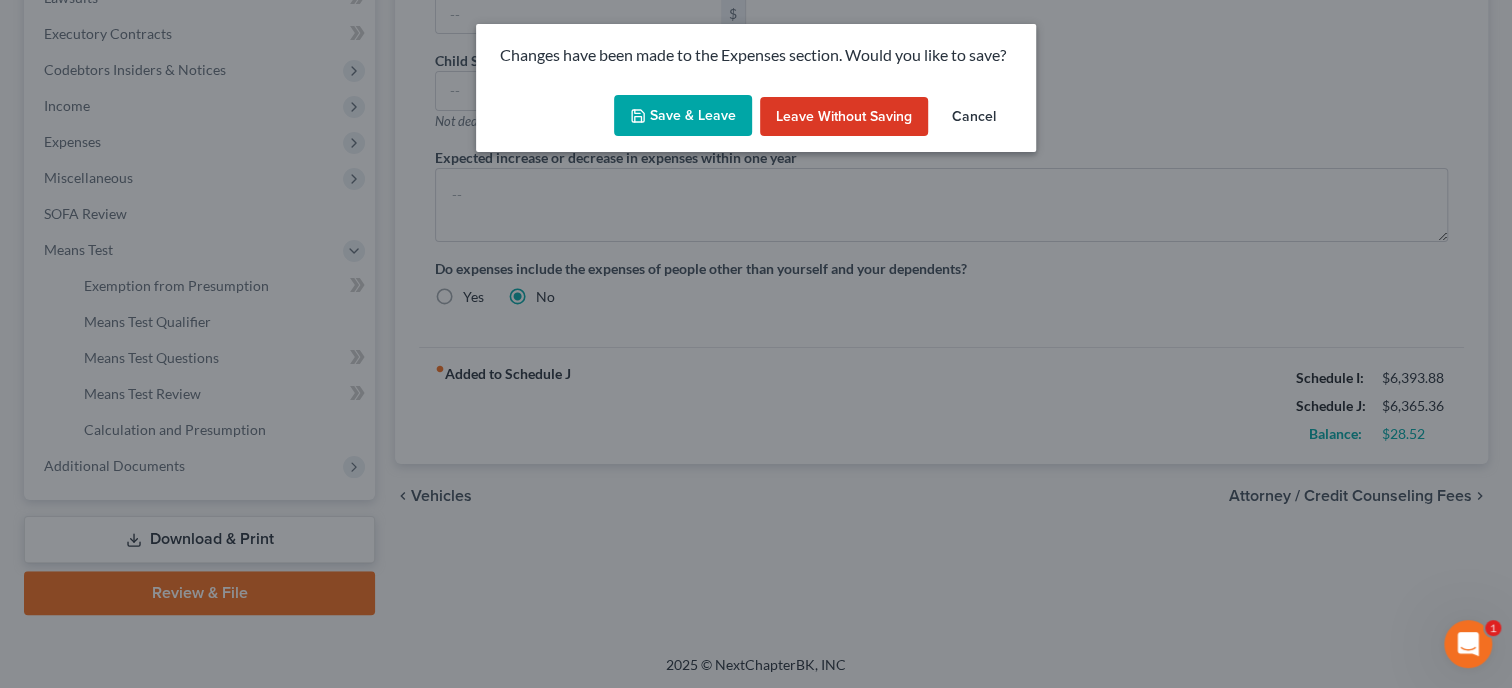 click on "Save & Leave" at bounding box center [683, 116] 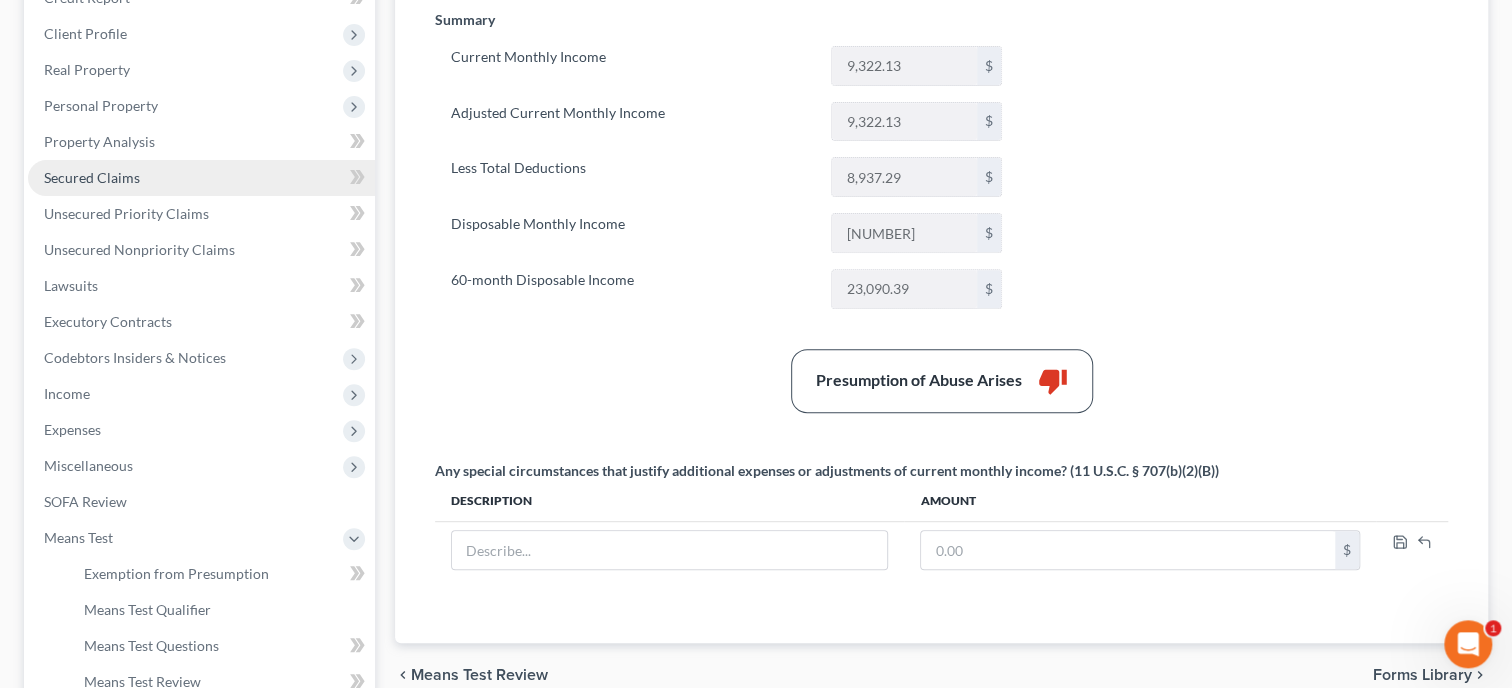 scroll, scrollTop: 411, scrollLeft: 0, axis: vertical 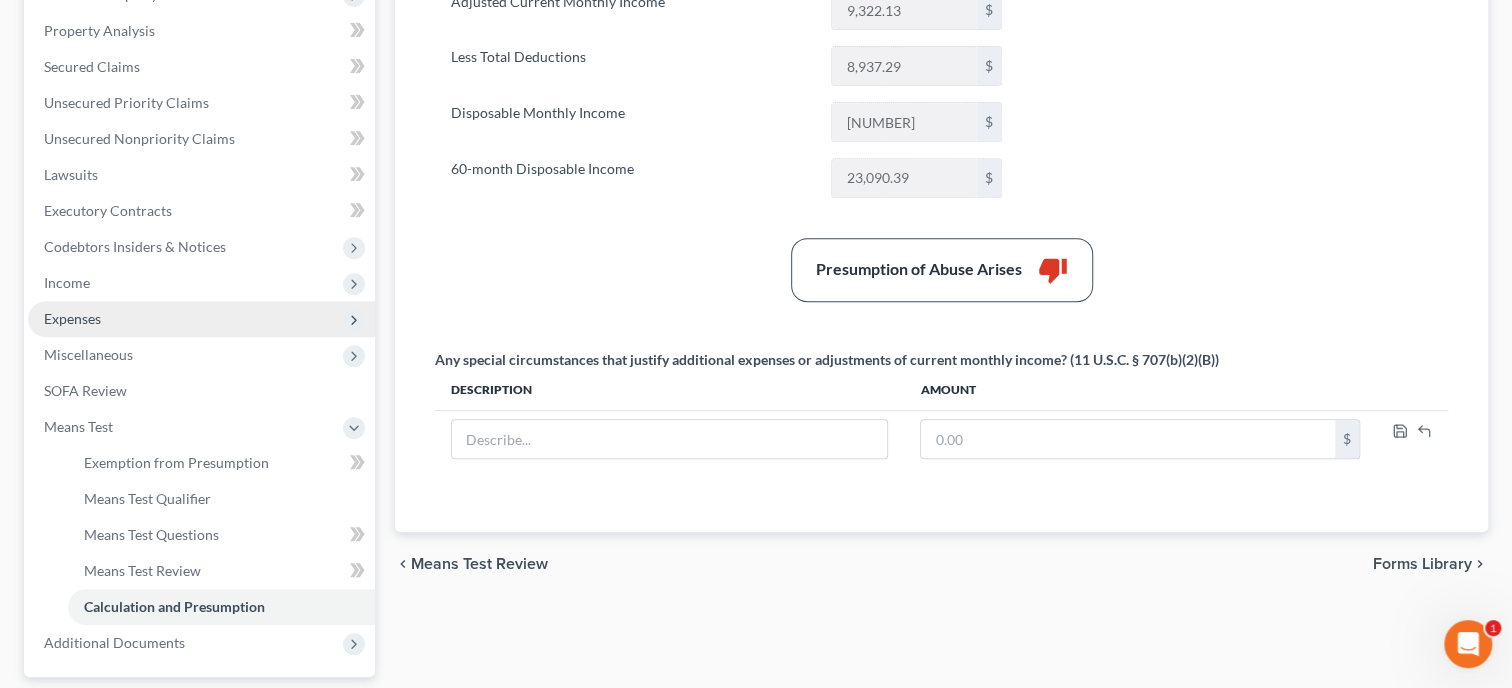 click on "Expenses" at bounding box center (72, 318) 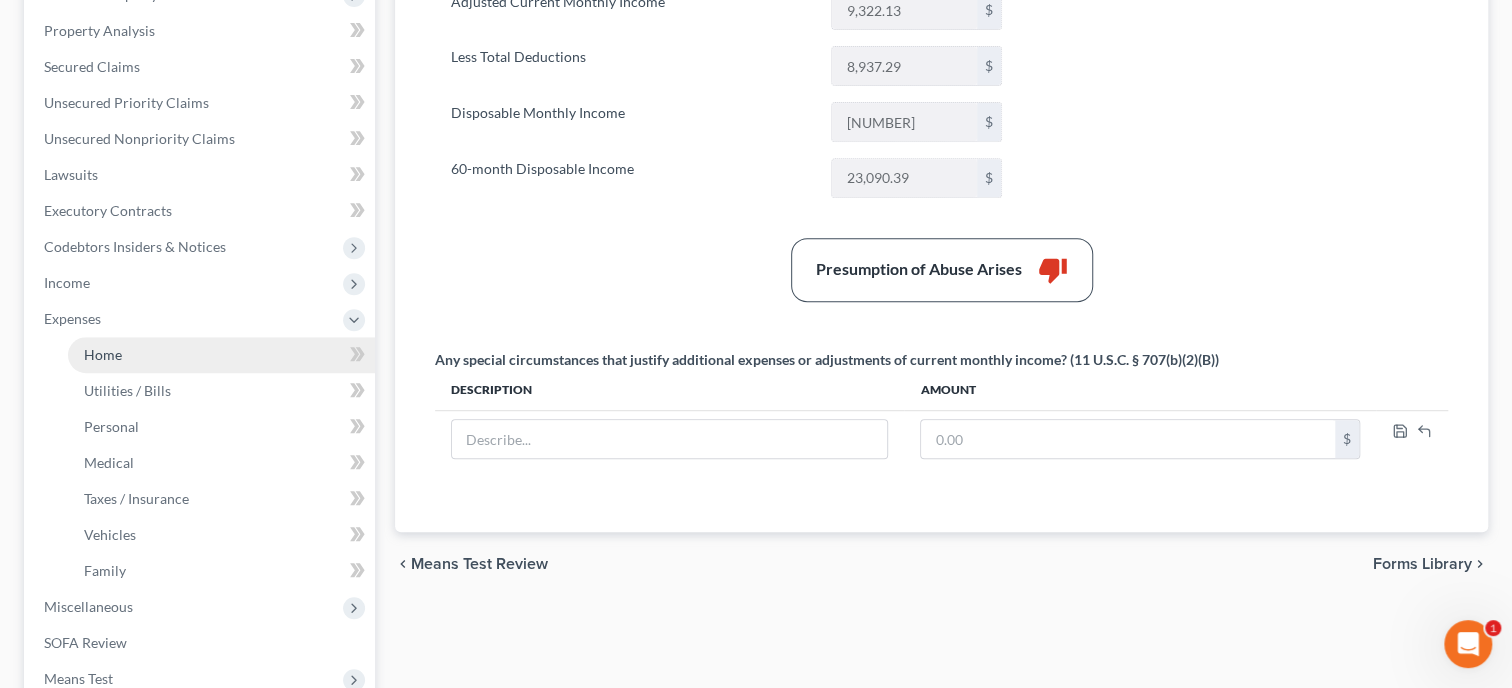 click on "Home" at bounding box center [103, 354] 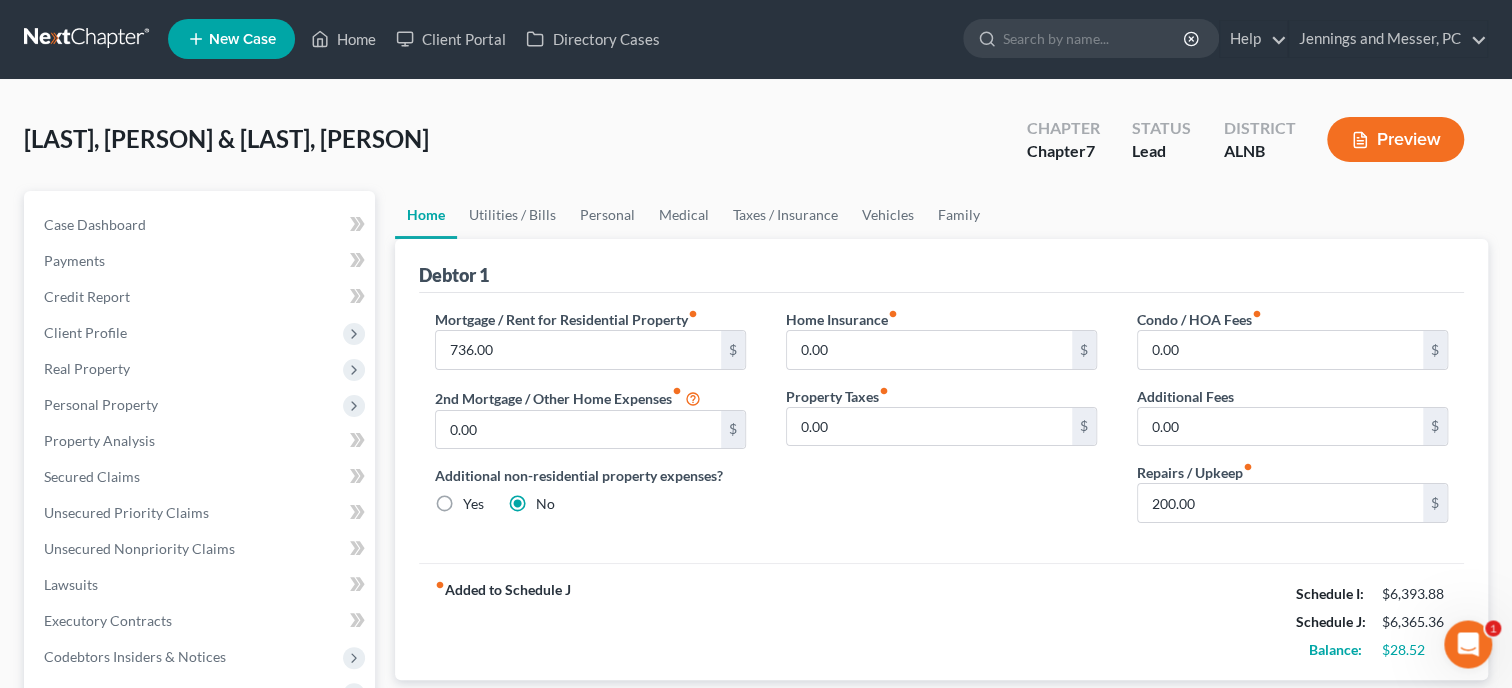 scroll, scrollTop: 0, scrollLeft: 0, axis: both 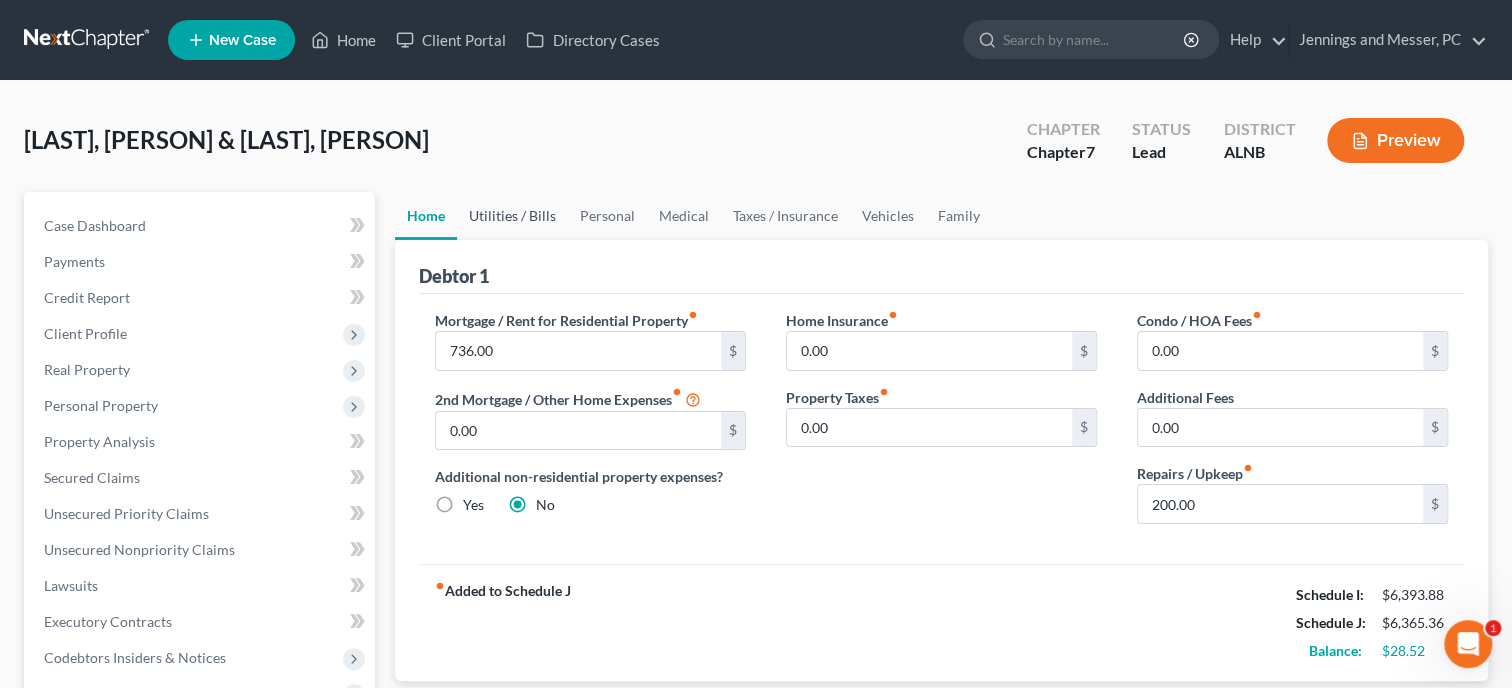 click on "Utilities / Bills" at bounding box center [512, 216] 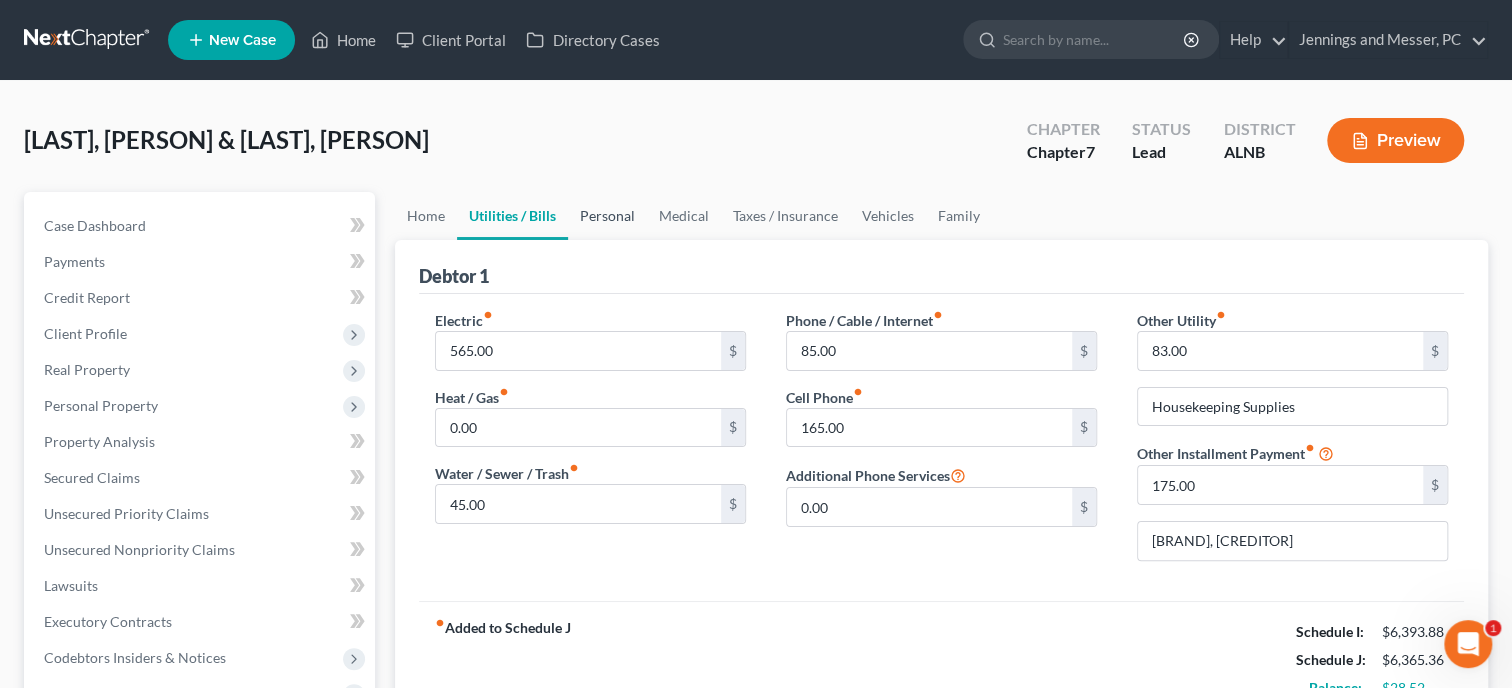 click on "Personal" at bounding box center (607, 216) 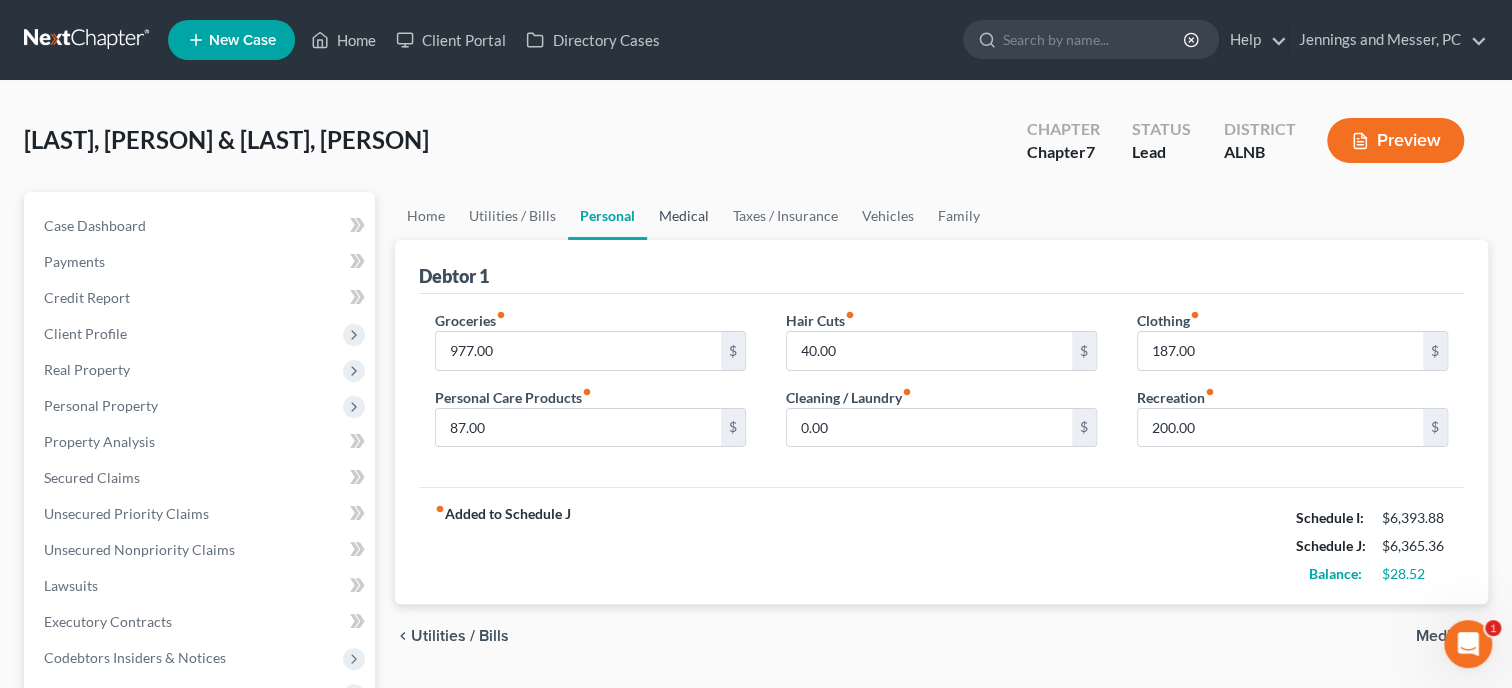 click on "Medical" at bounding box center [684, 216] 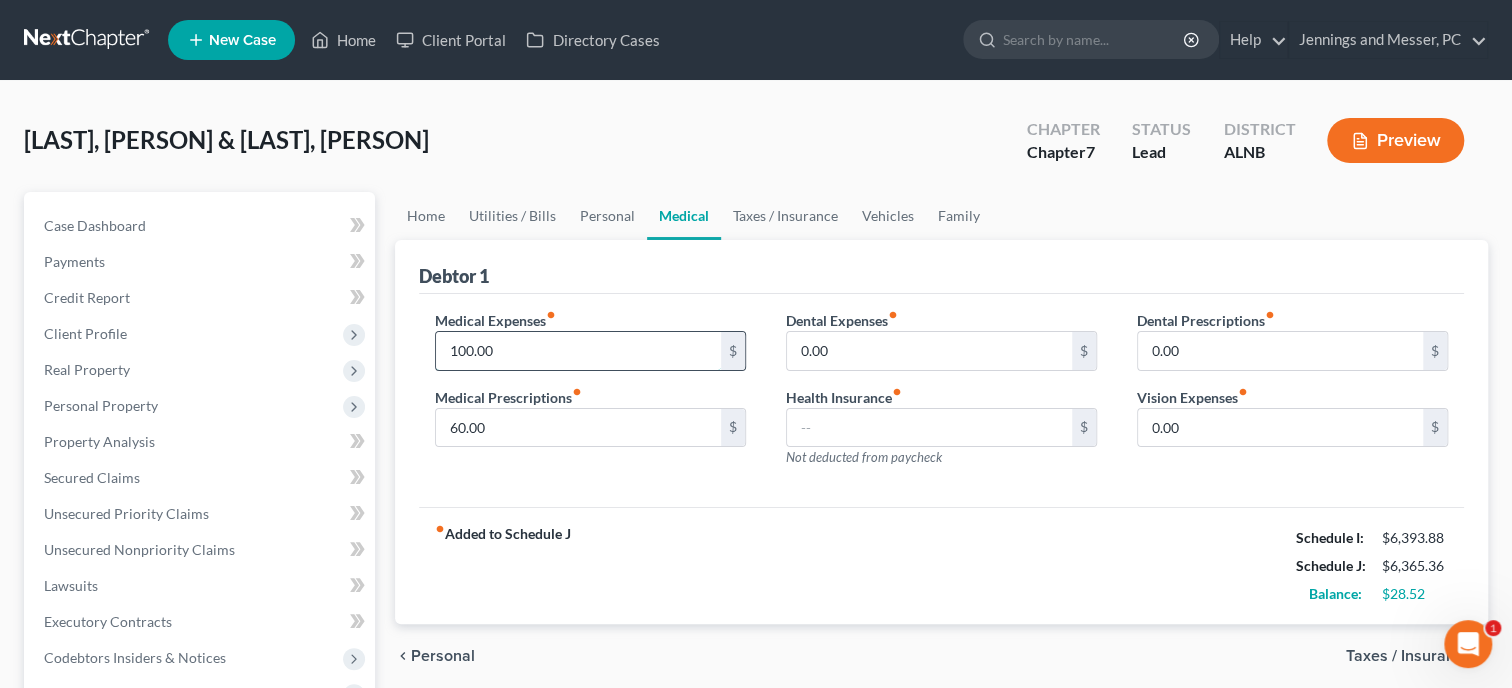 click on "100.00" at bounding box center (578, 351) 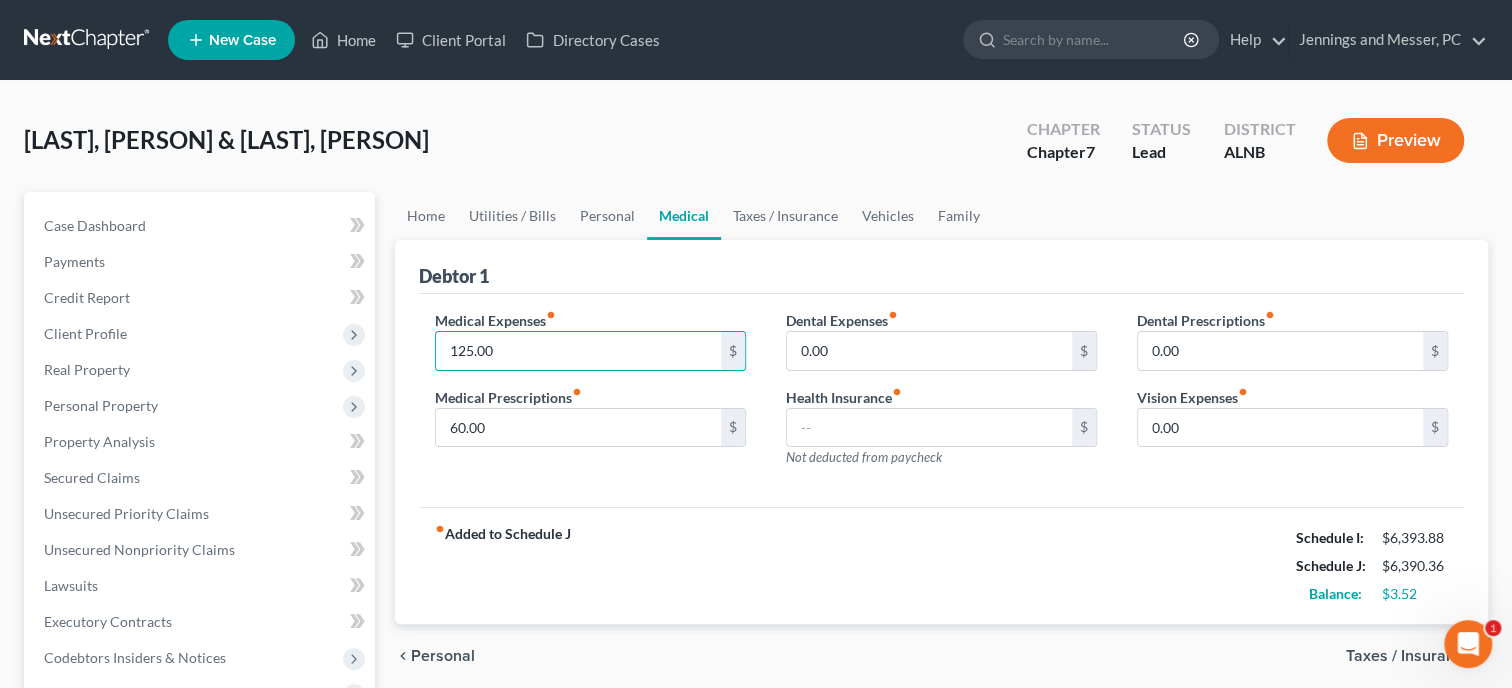 click on "Medical Expenses  fiber_manual_record 125.00 $ Medical Prescriptions  fiber_manual_record 60.00 $ Dental Expenses  fiber_manual_record 0.00 $ Health Insurance  fiber_manual_record $ Not deducted from paycheck Dental Prescriptions  fiber_manual_record 0.00 $ Vision Expenses  fiber_manual_record 0.00 $" at bounding box center [941, 401] 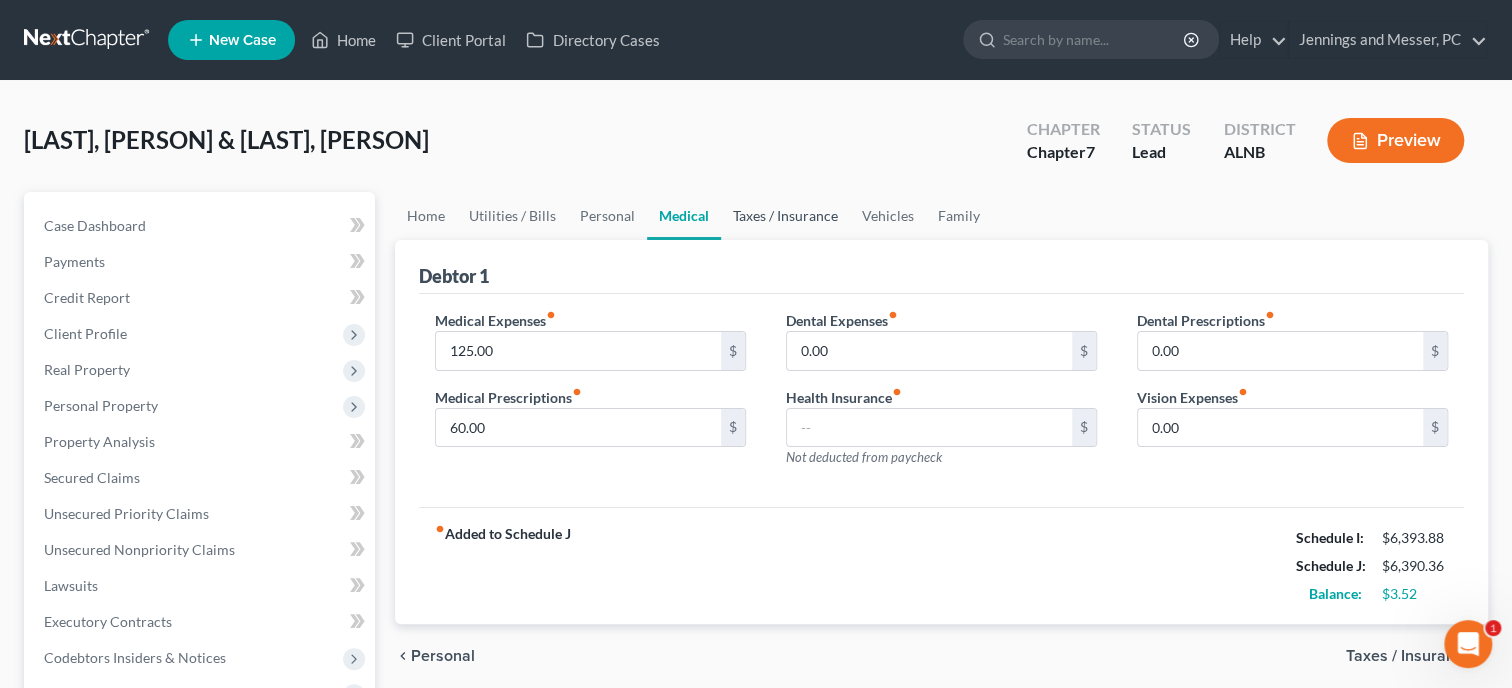 click on "Taxes / Insurance" at bounding box center [785, 216] 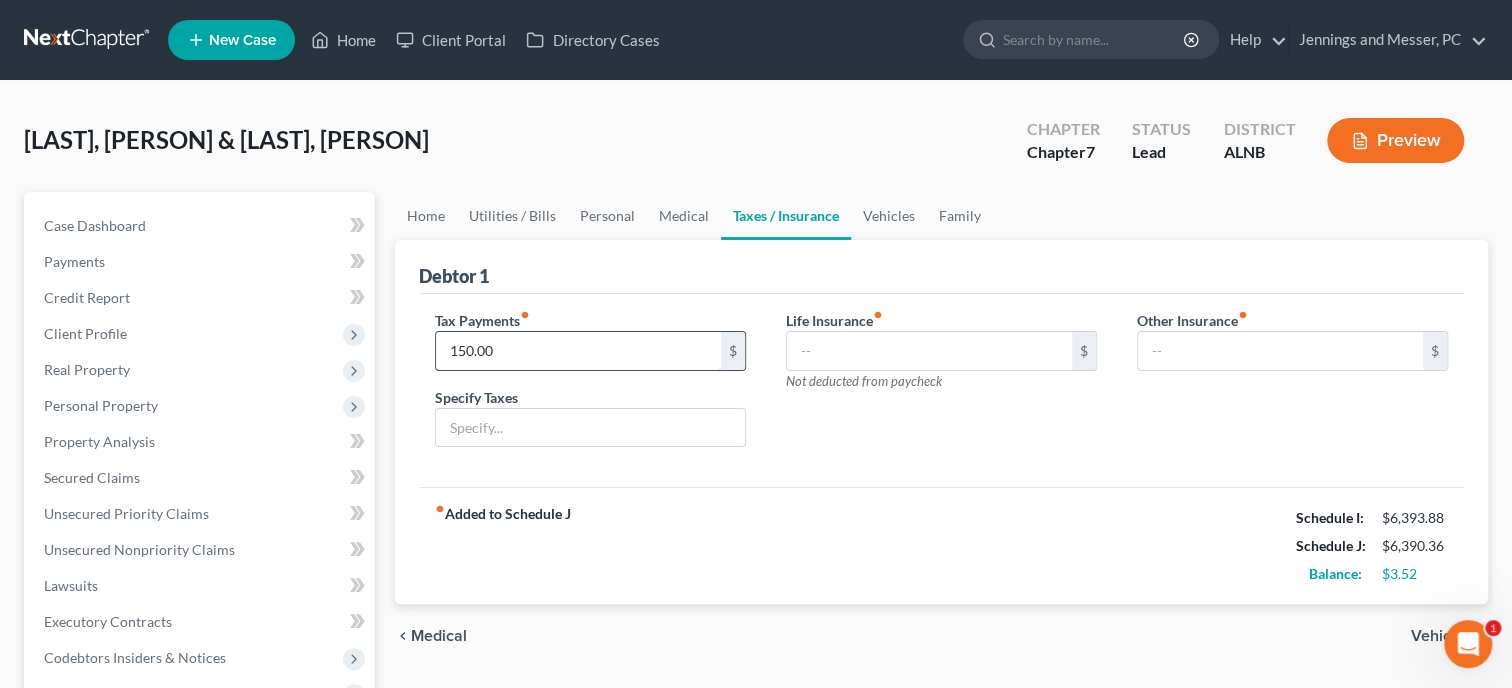 click on "150.00" at bounding box center [578, 351] 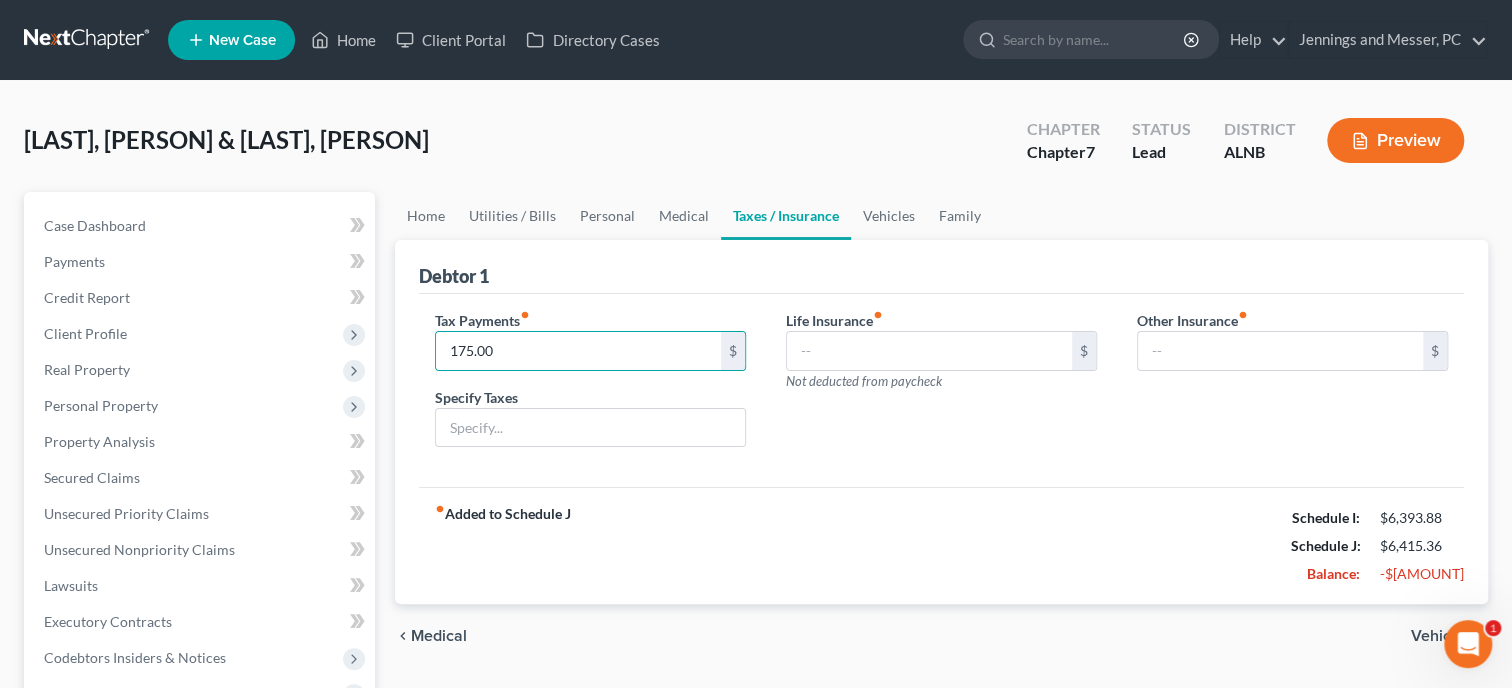 click on "Life Insurance  fiber_manual_record $ Not deducted from paycheck" at bounding box center (941, 387) 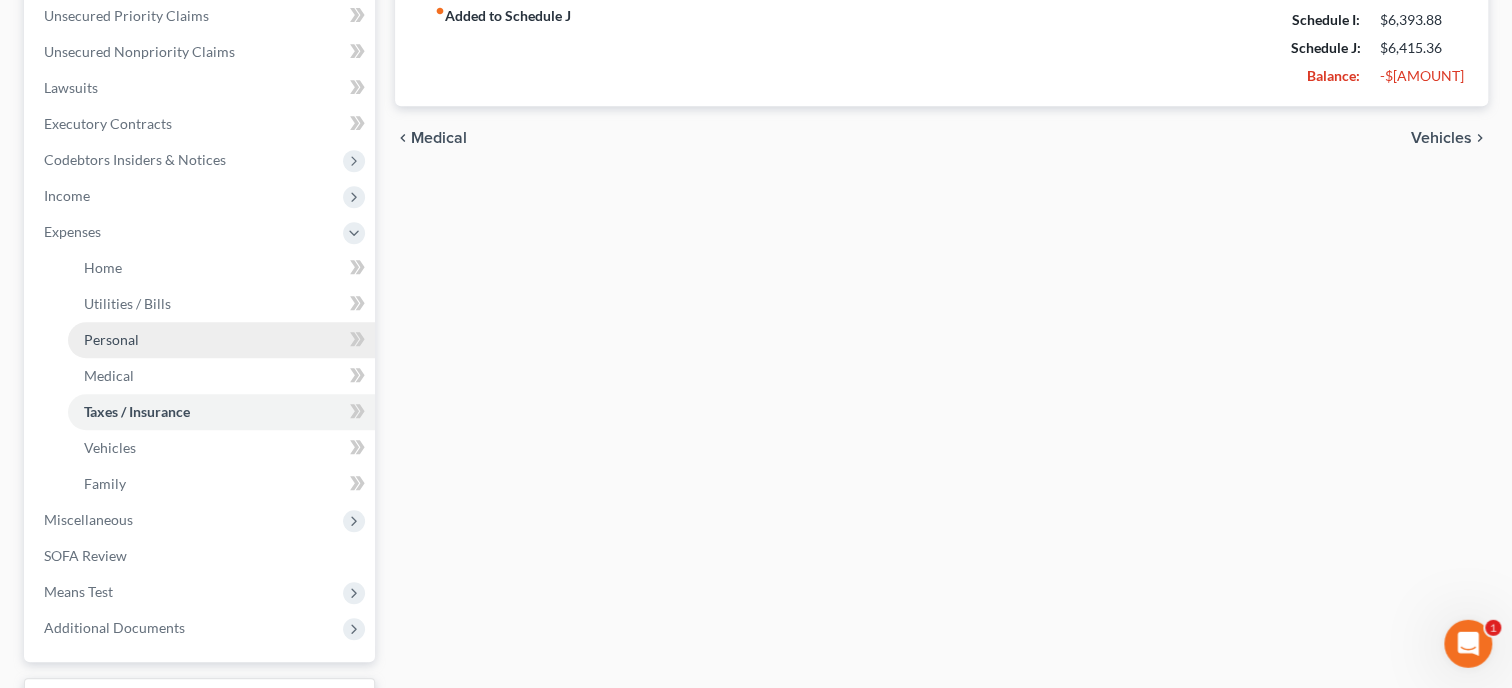 scroll, scrollTop: 514, scrollLeft: 0, axis: vertical 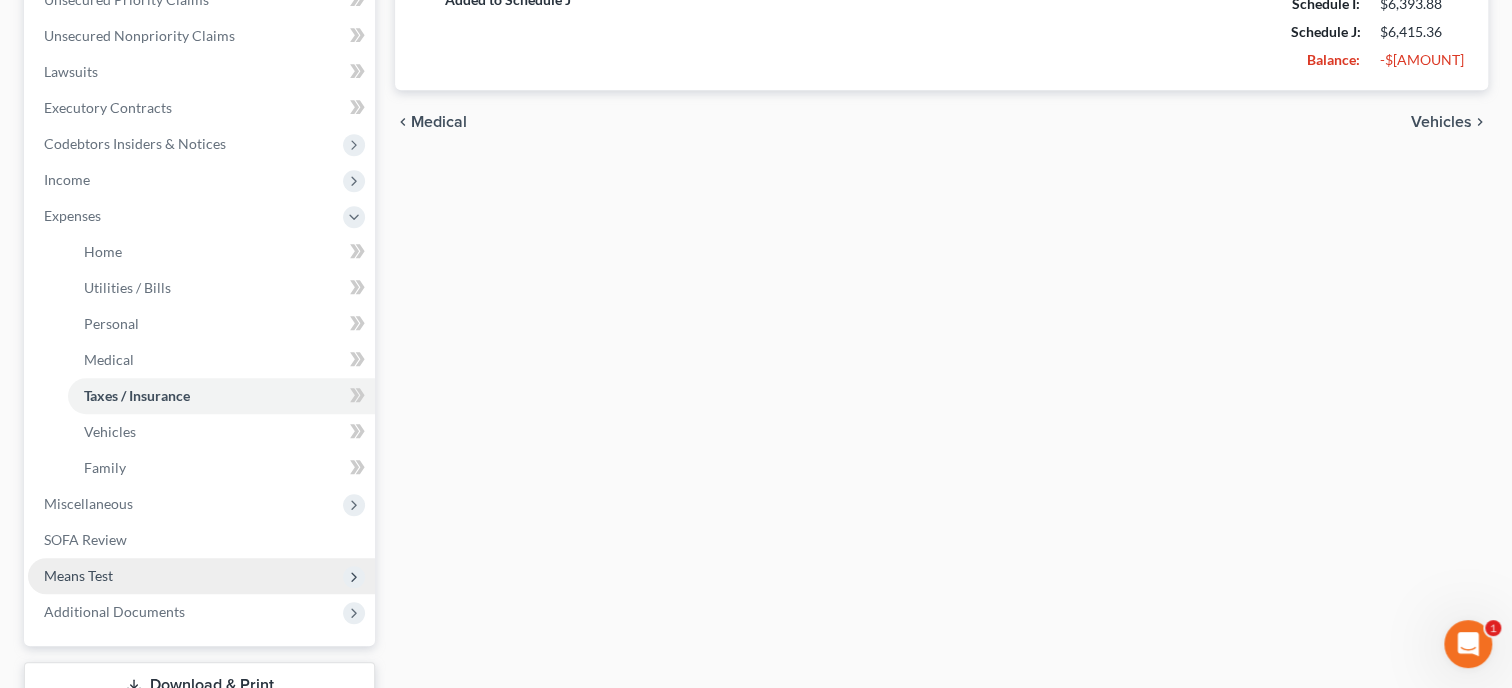 click on "Means Test" at bounding box center (201, 576) 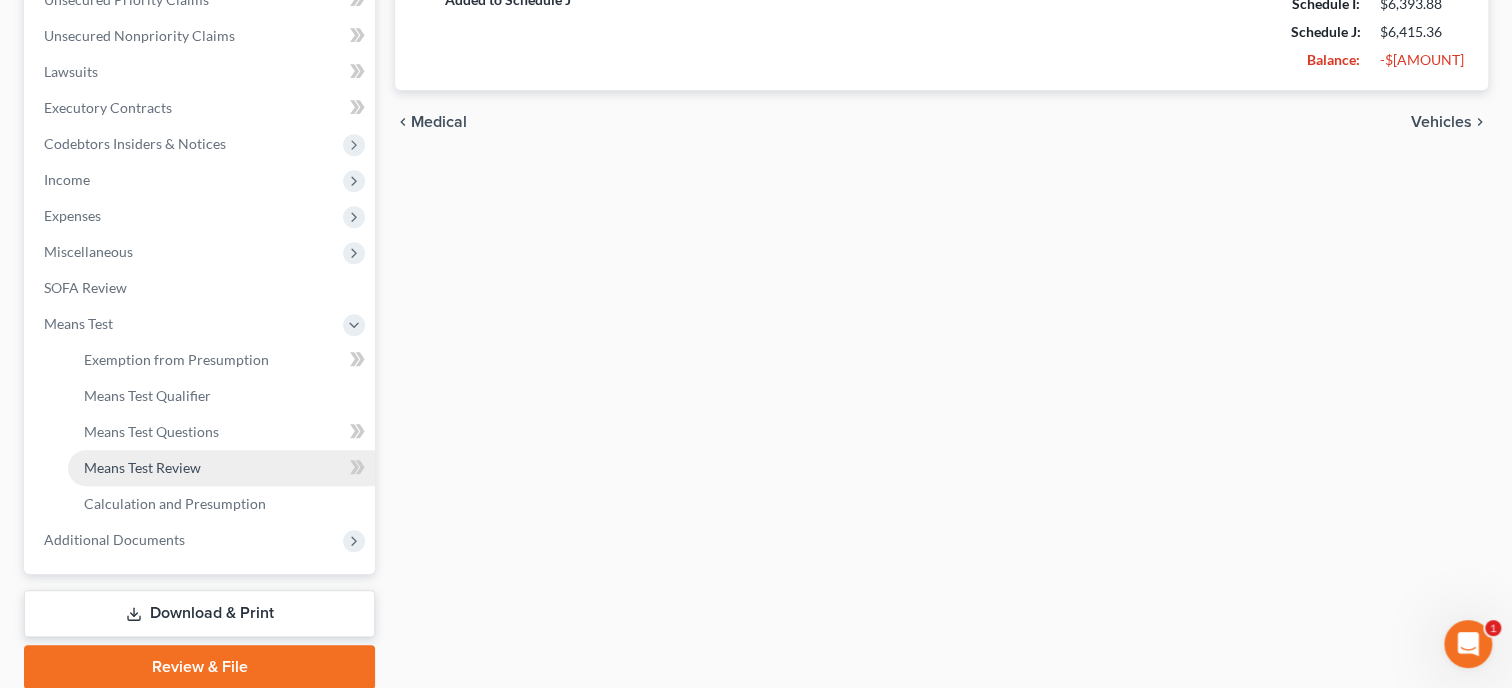 click on "Means Test Review" at bounding box center [142, 467] 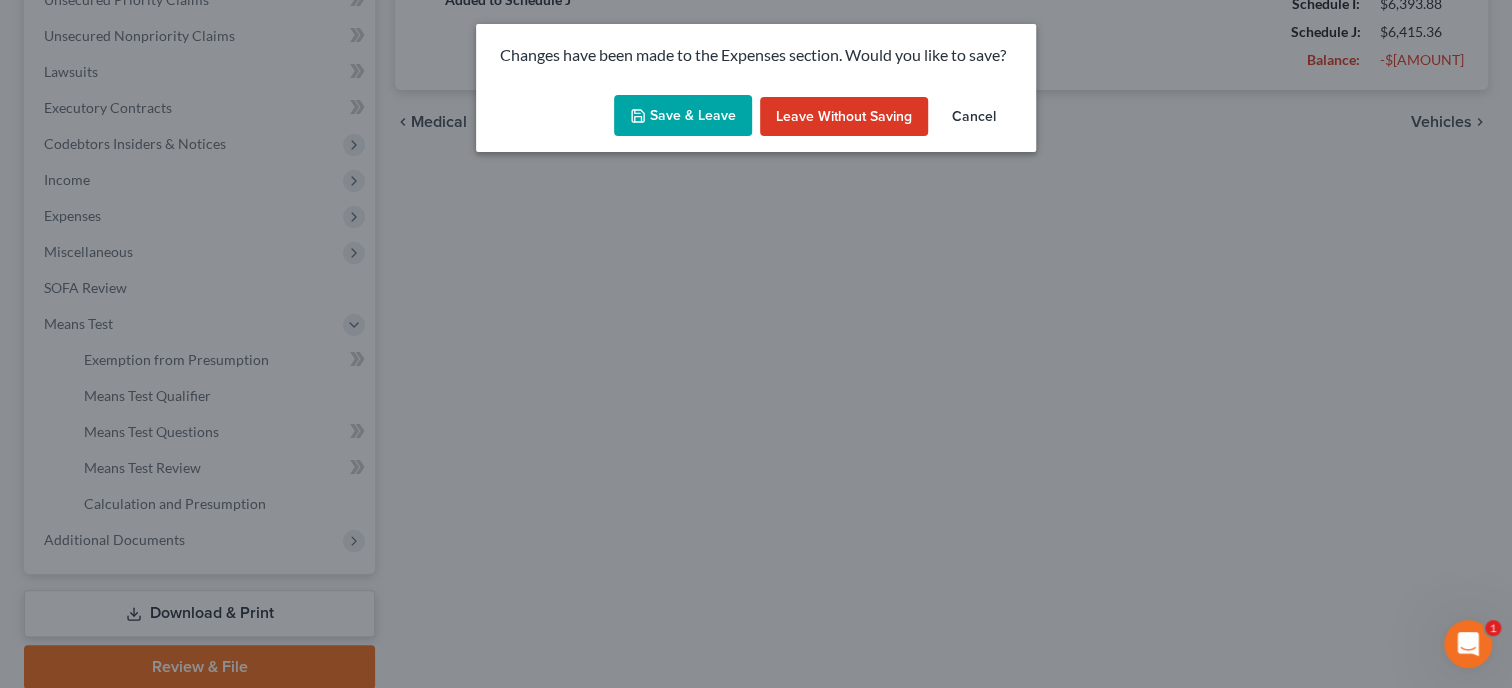 click on "Save & Leave" at bounding box center (683, 116) 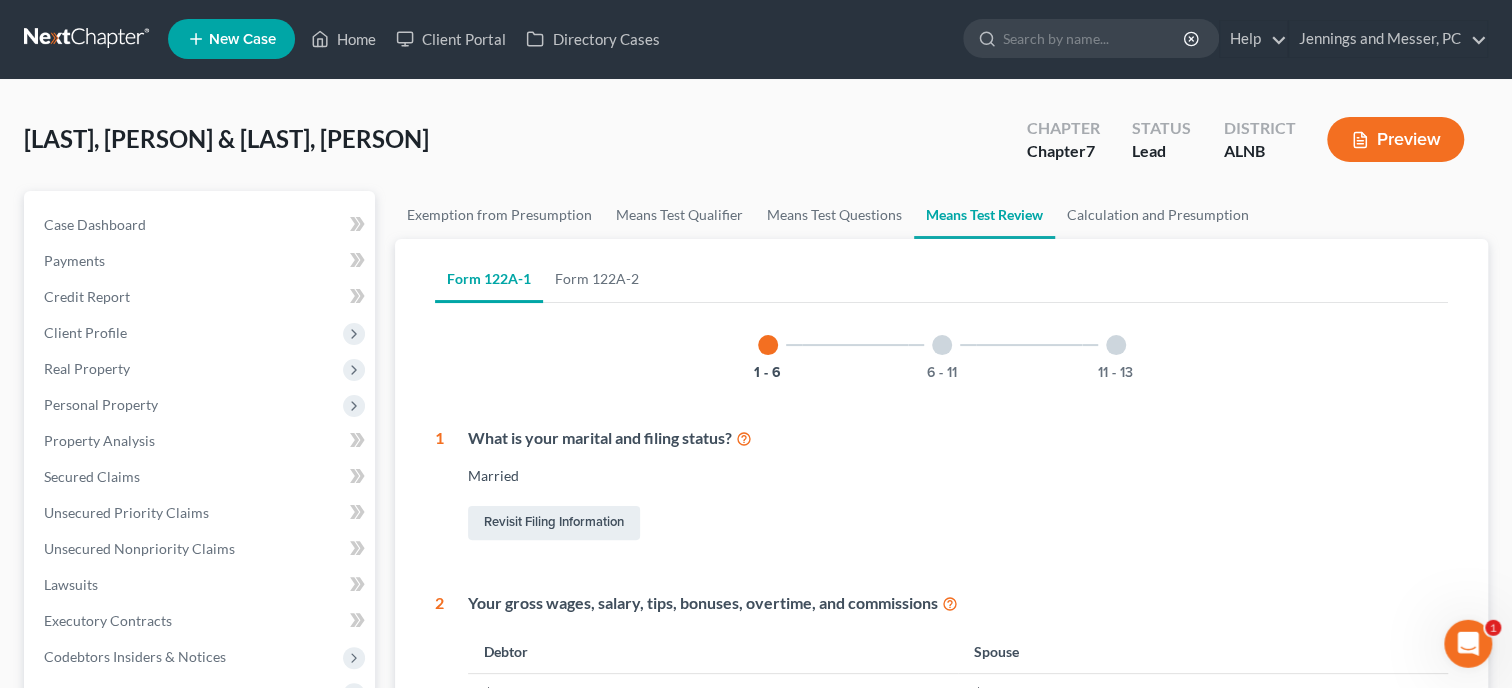 scroll, scrollTop: 0, scrollLeft: 0, axis: both 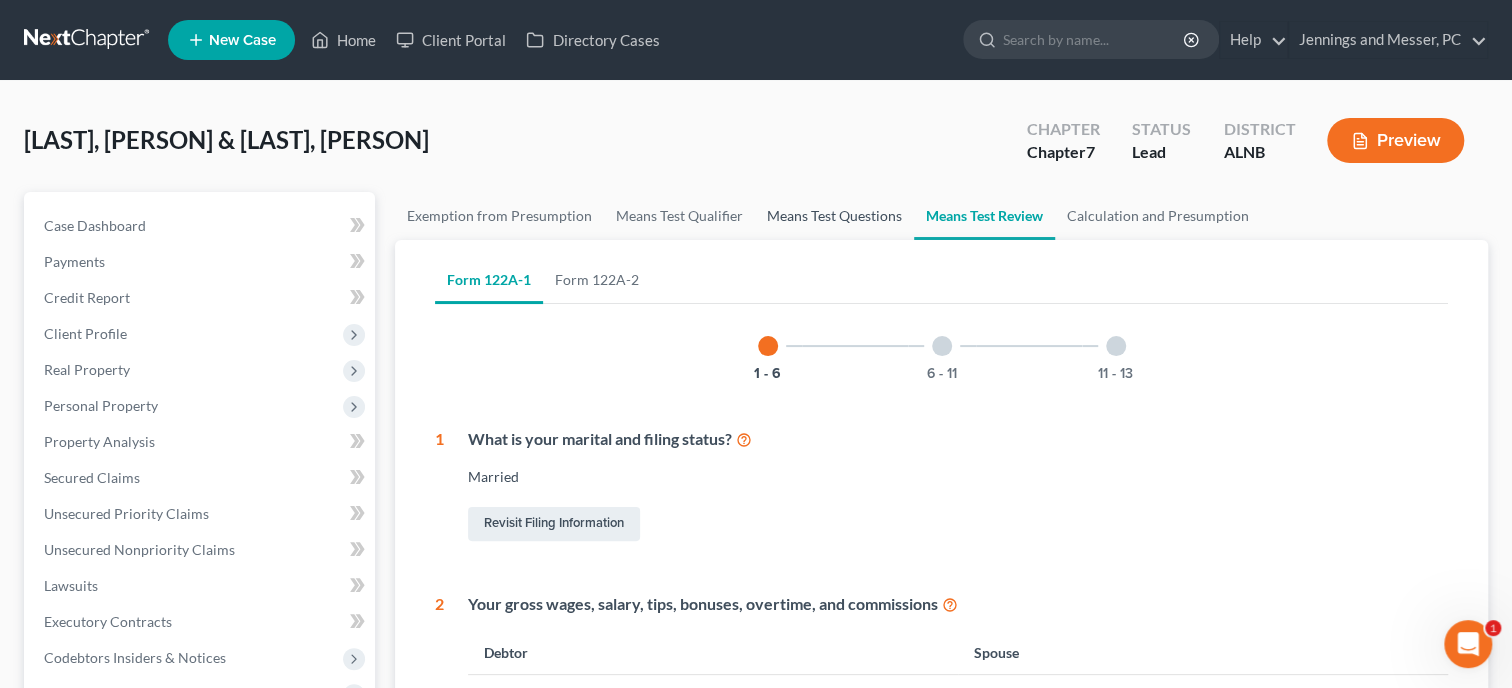 click on "Means Test Questions" at bounding box center (834, 216) 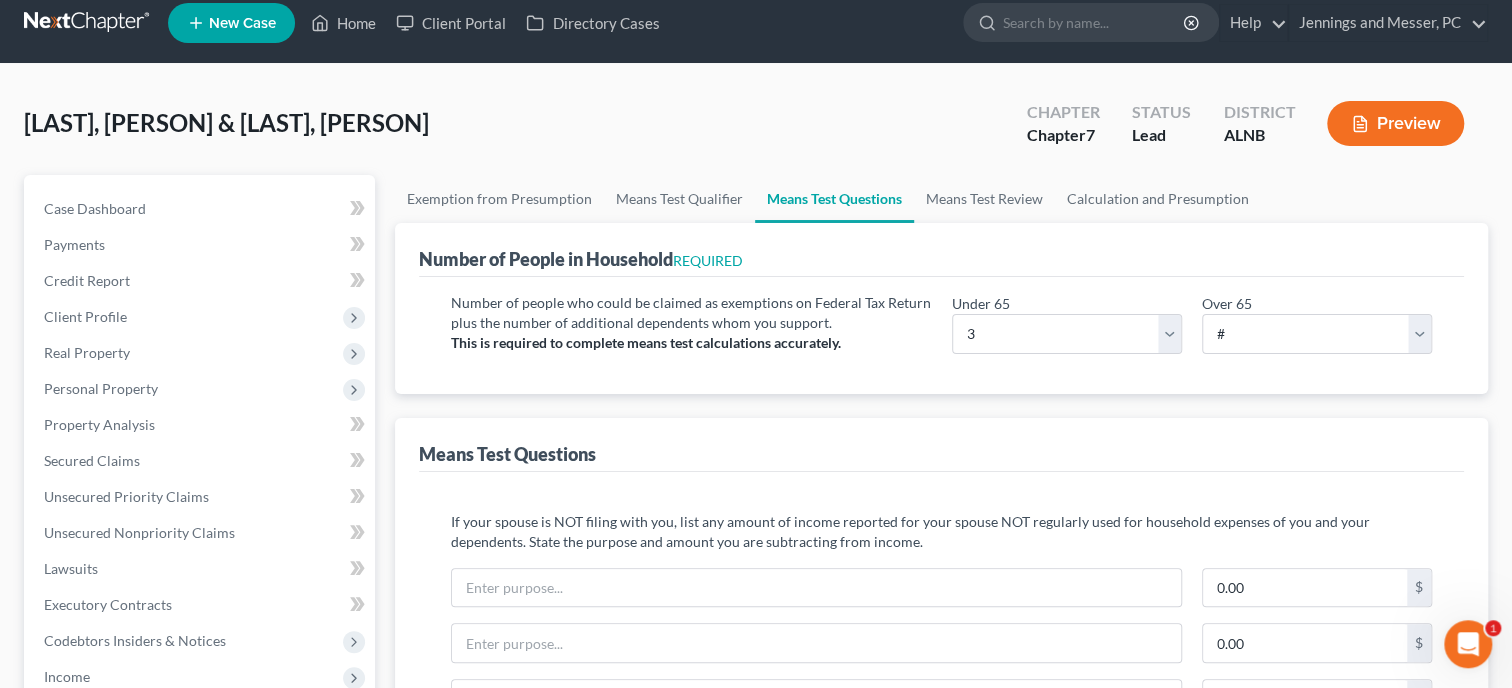 scroll, scrollTop: 0, scrollLeft: 0, axis: both 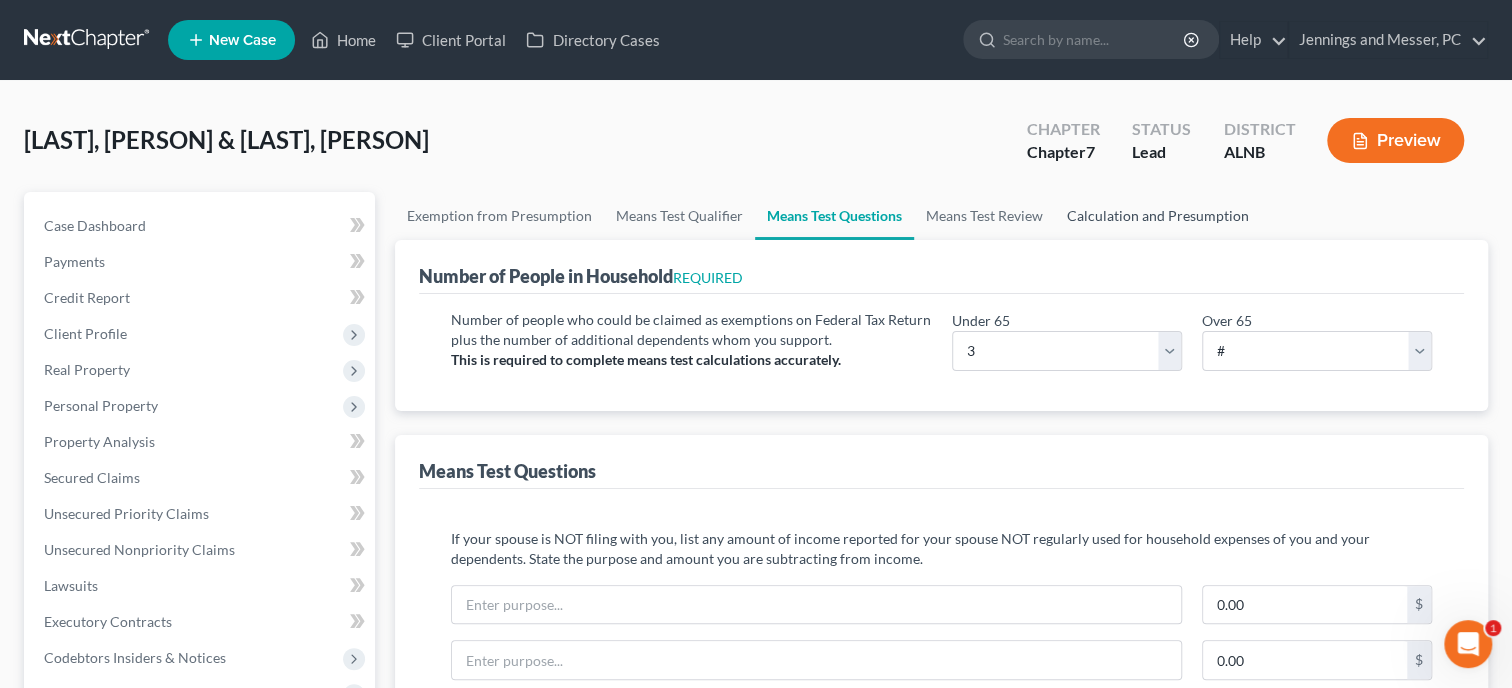 click on "Calculation and Presumption" at bounding box center (1158, 216) 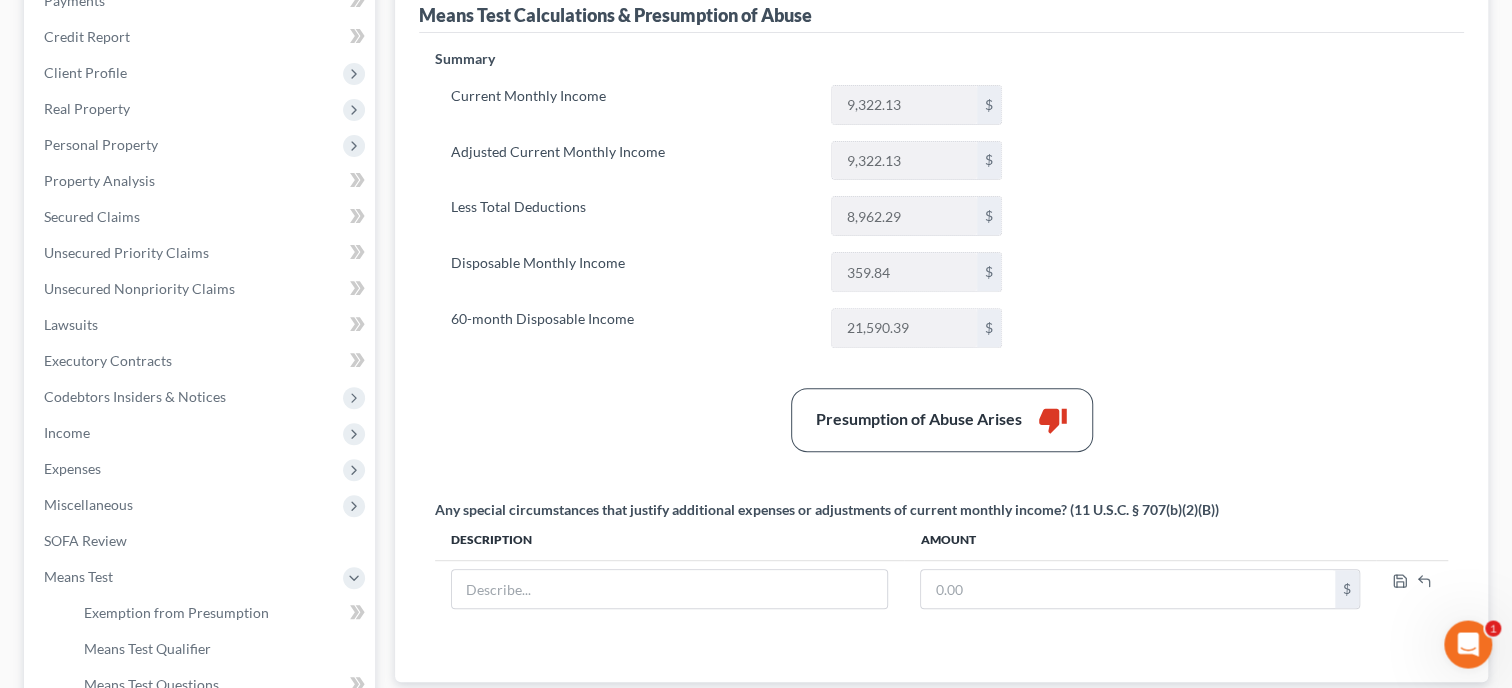 scroll, scrollTop: 308, scrollLeft: 0, axis: vertical 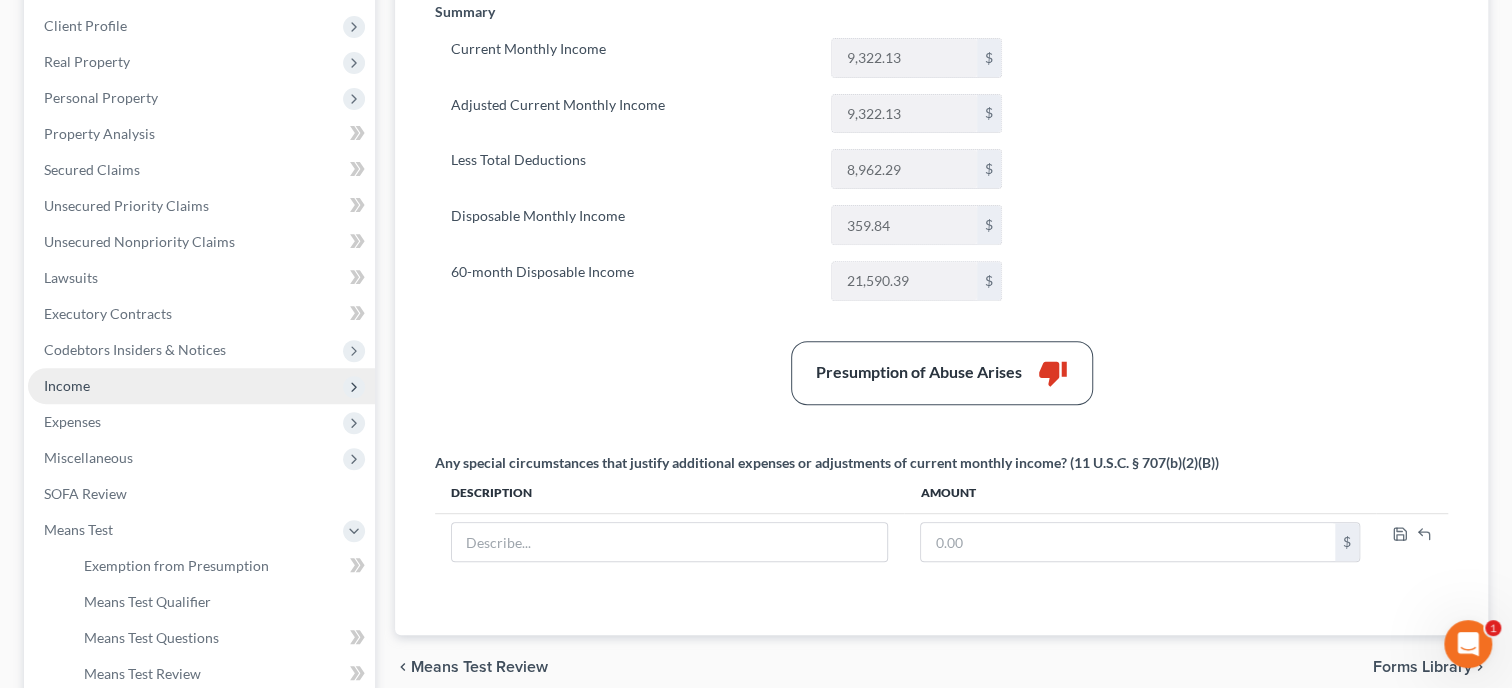 click on "Income" at bounding box center [201, 386] 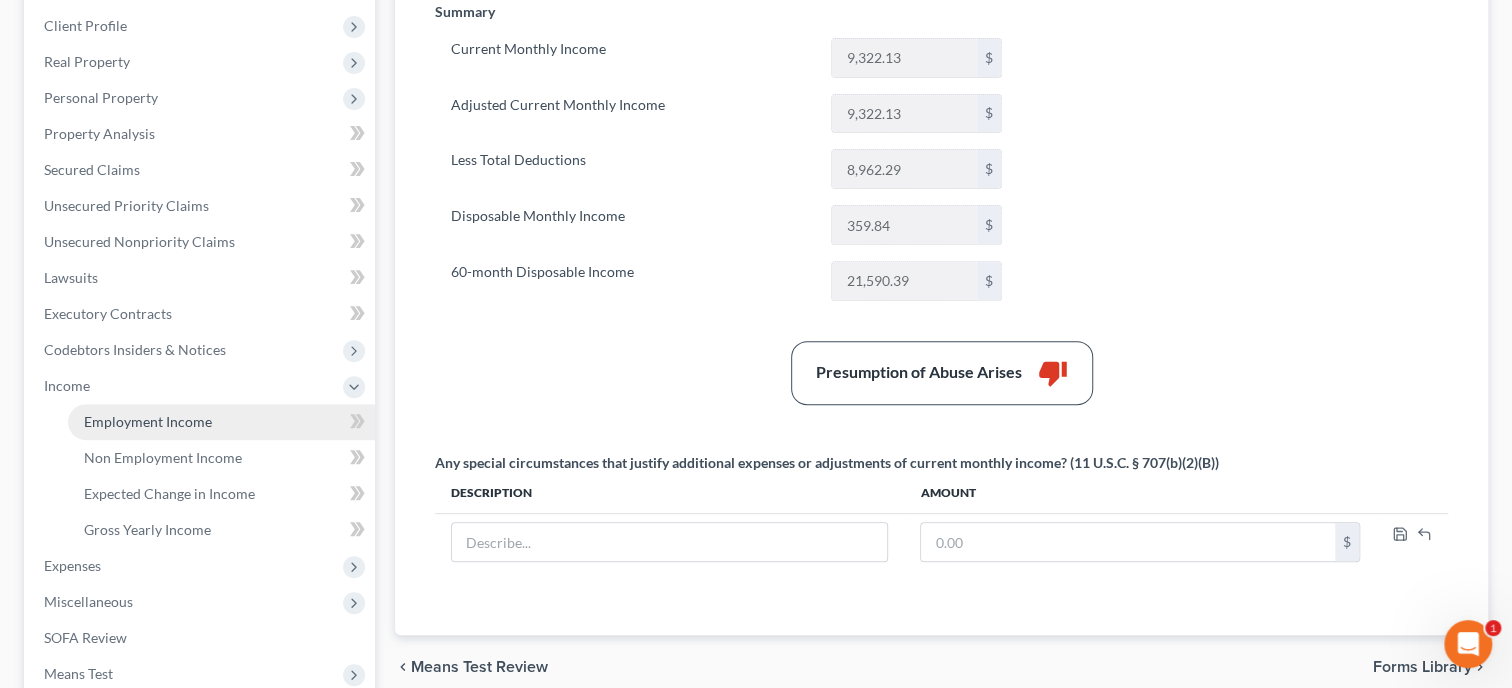 click on "Employment Income" at bounding box center [221, 422] 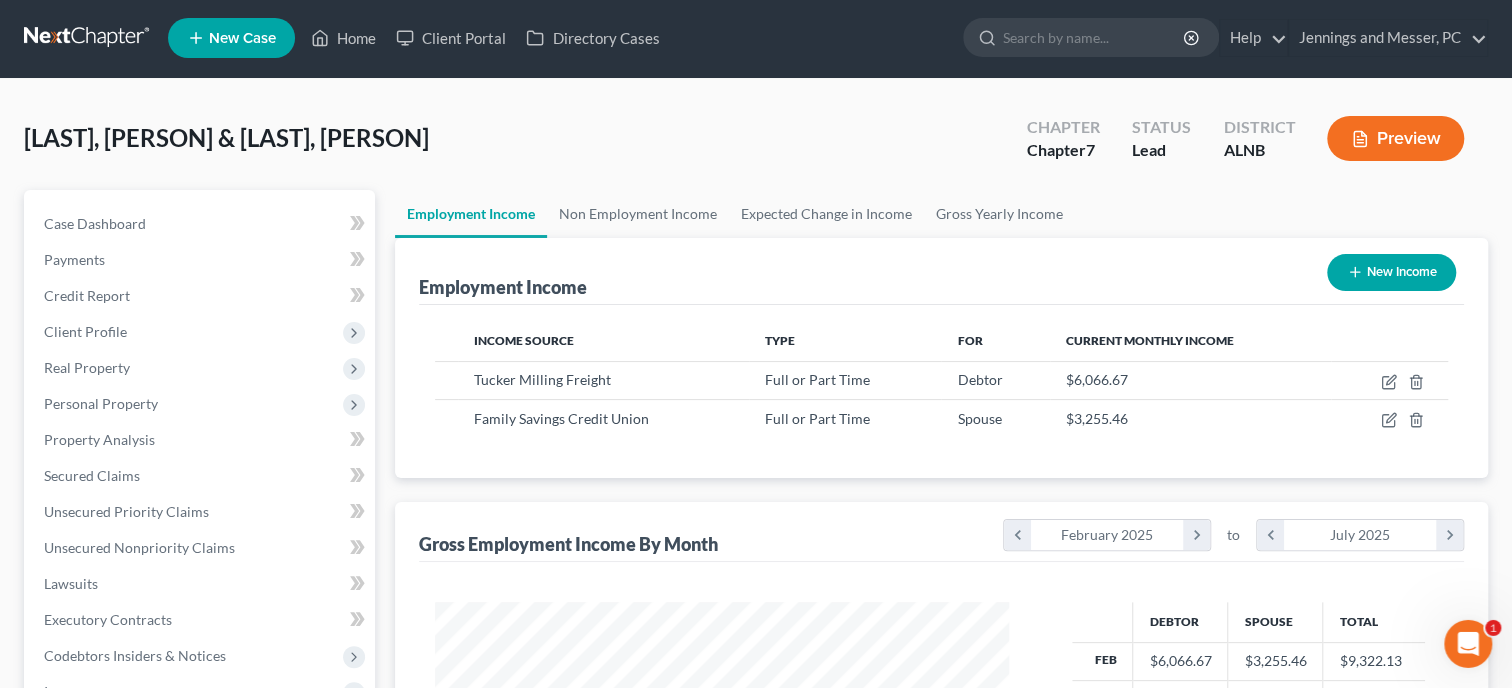 scroll, scrollTop: 0, scrollLeft: 0, axis: both 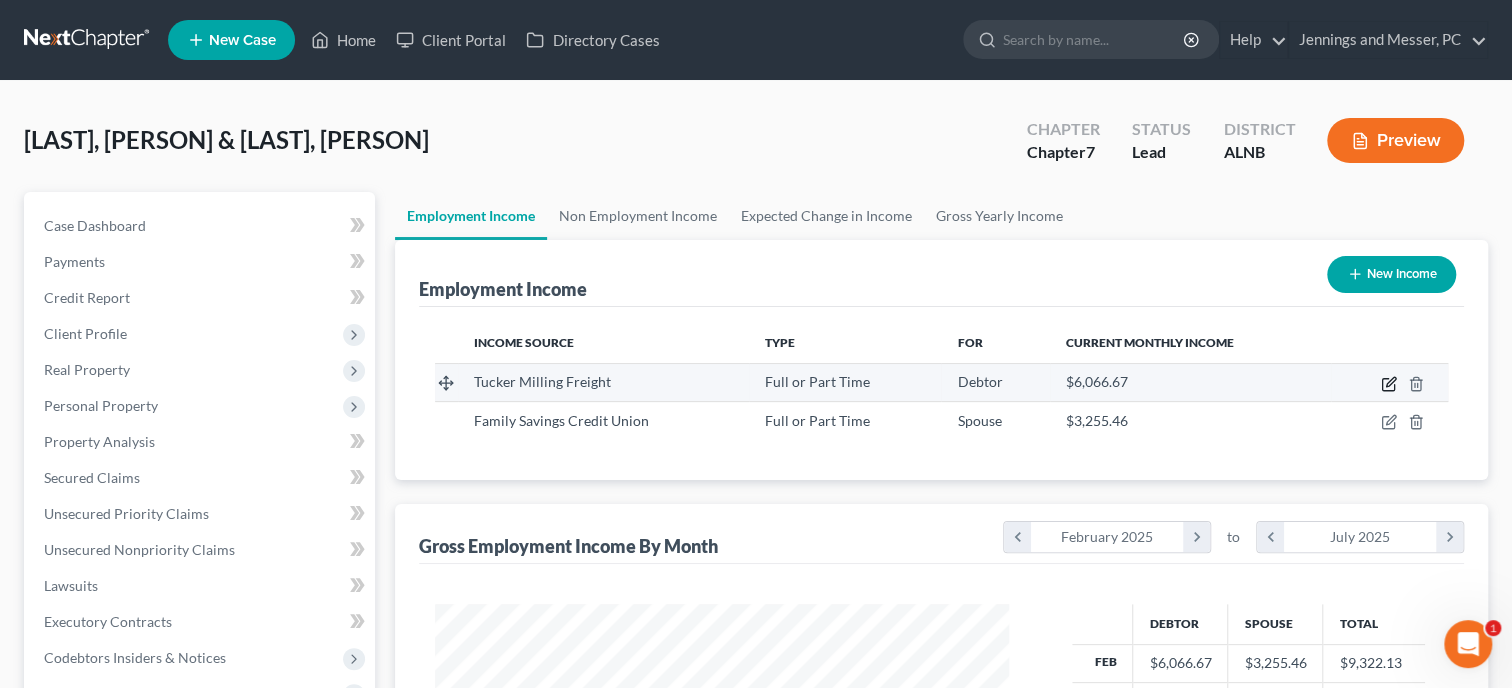 click 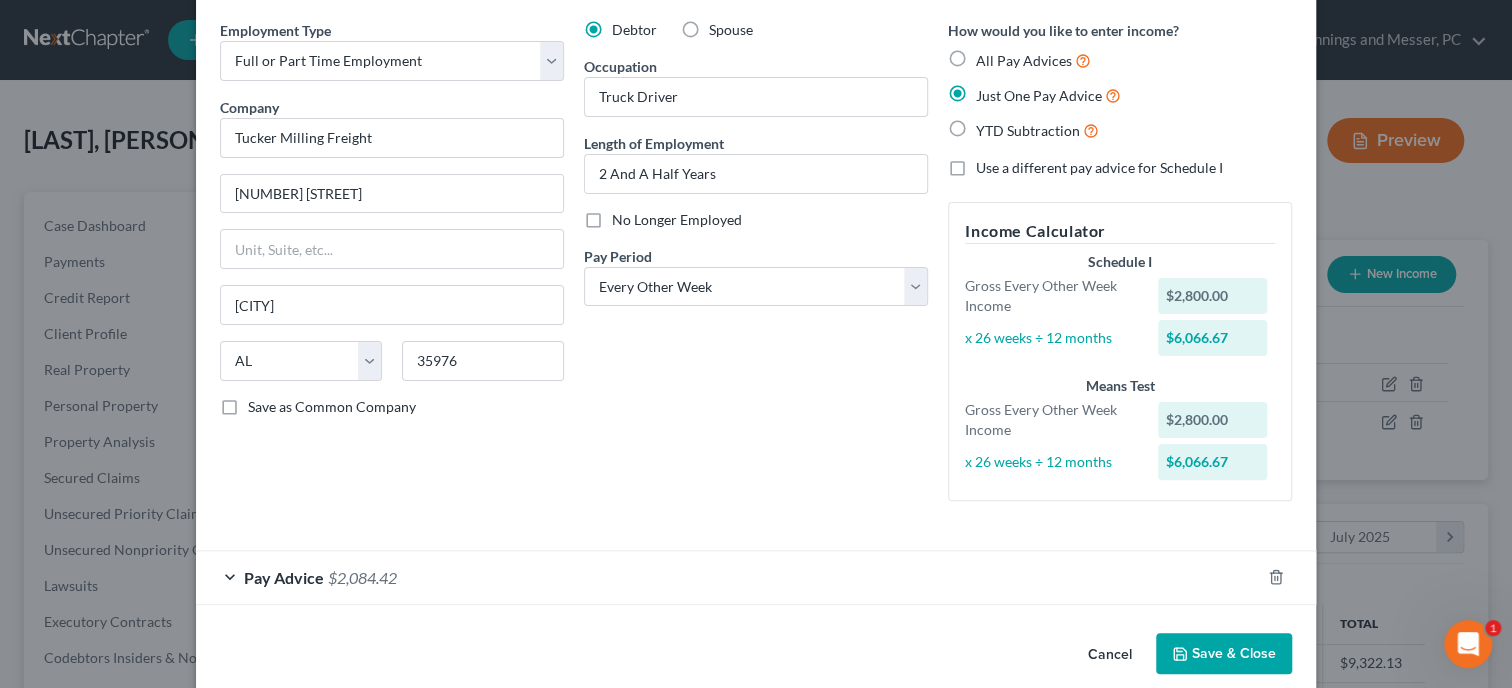 scroll, scrollTop: 98, scrollLeft: 0, axis: vertical 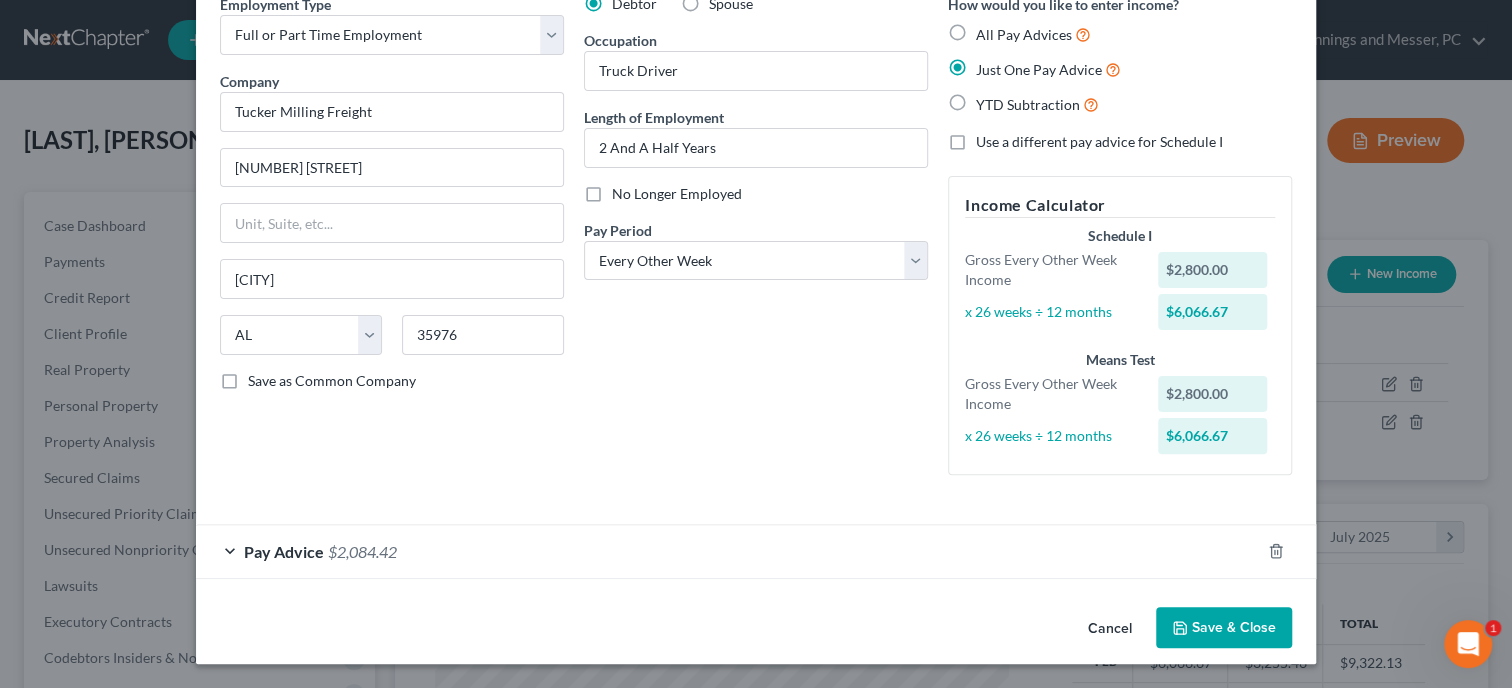 click on "$2,084.42" at bounding box center (362, 551) 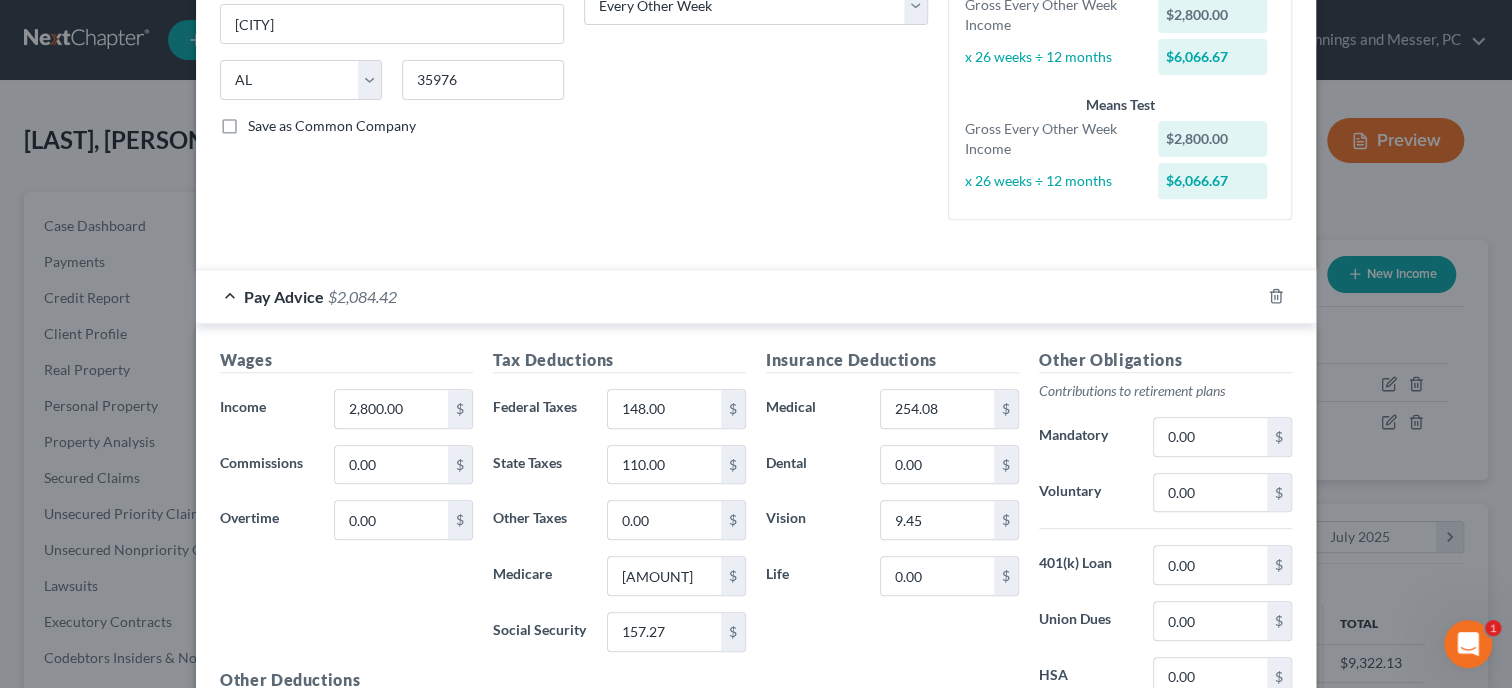 scroll, scrollTop: 98, scrollLeft: 0, axis: vertical 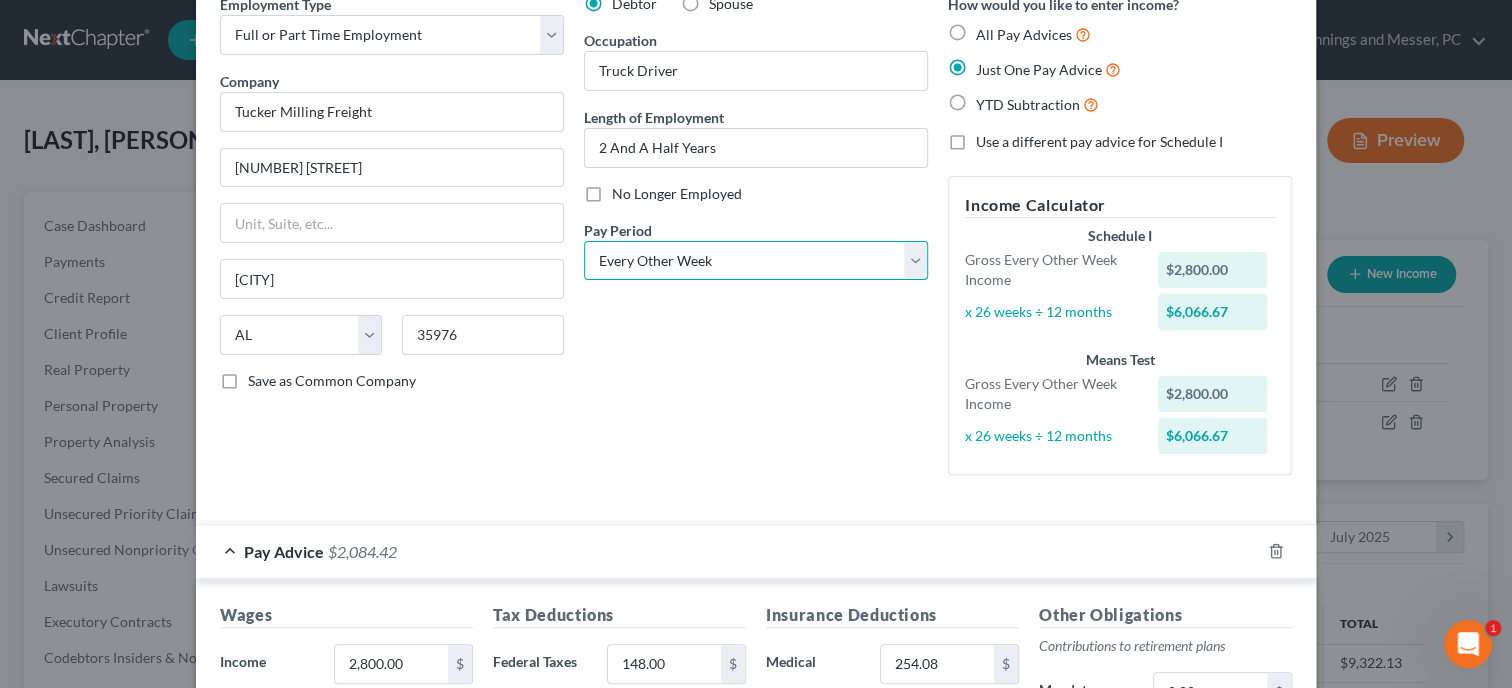 click on "Select Monthly Twice Monthly Every Other Week Weekly" at bounding box center (756, 261) 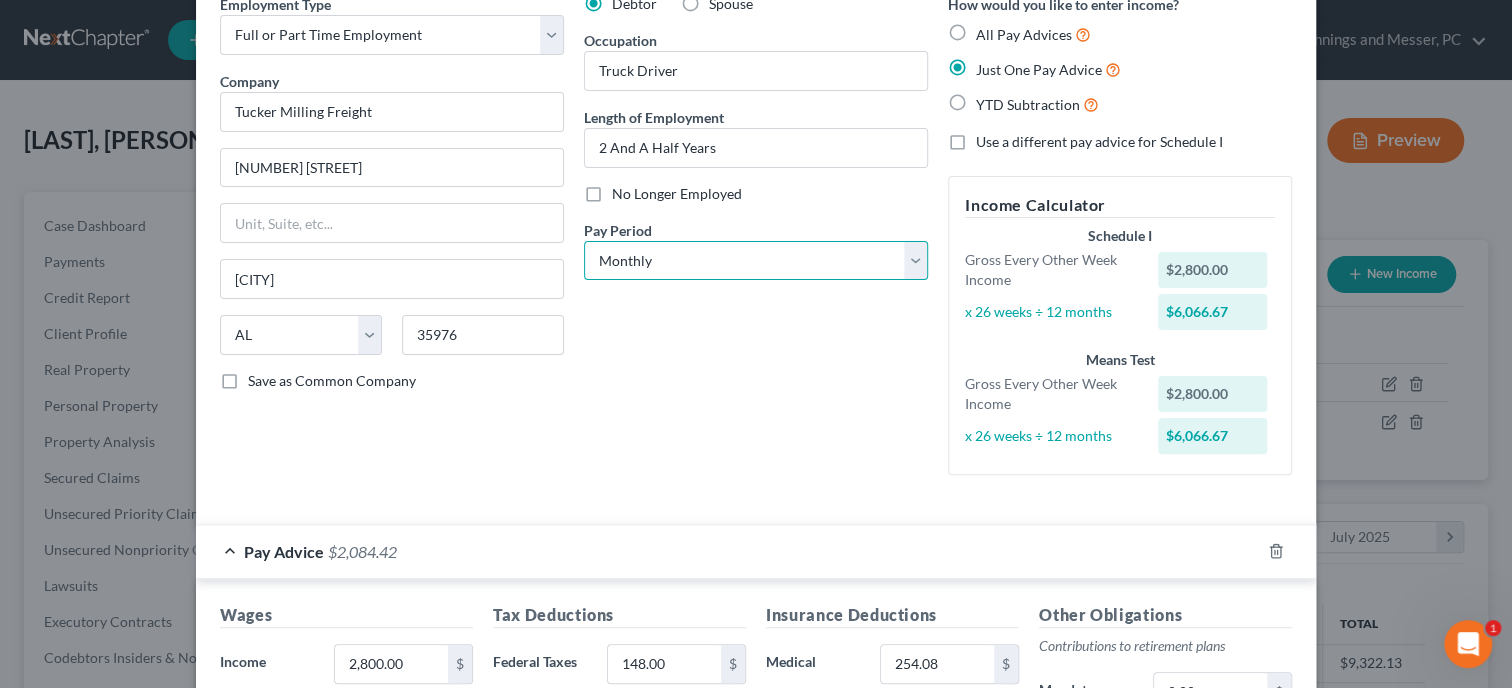 click on "Monthly" at bounding box center [0, 0] 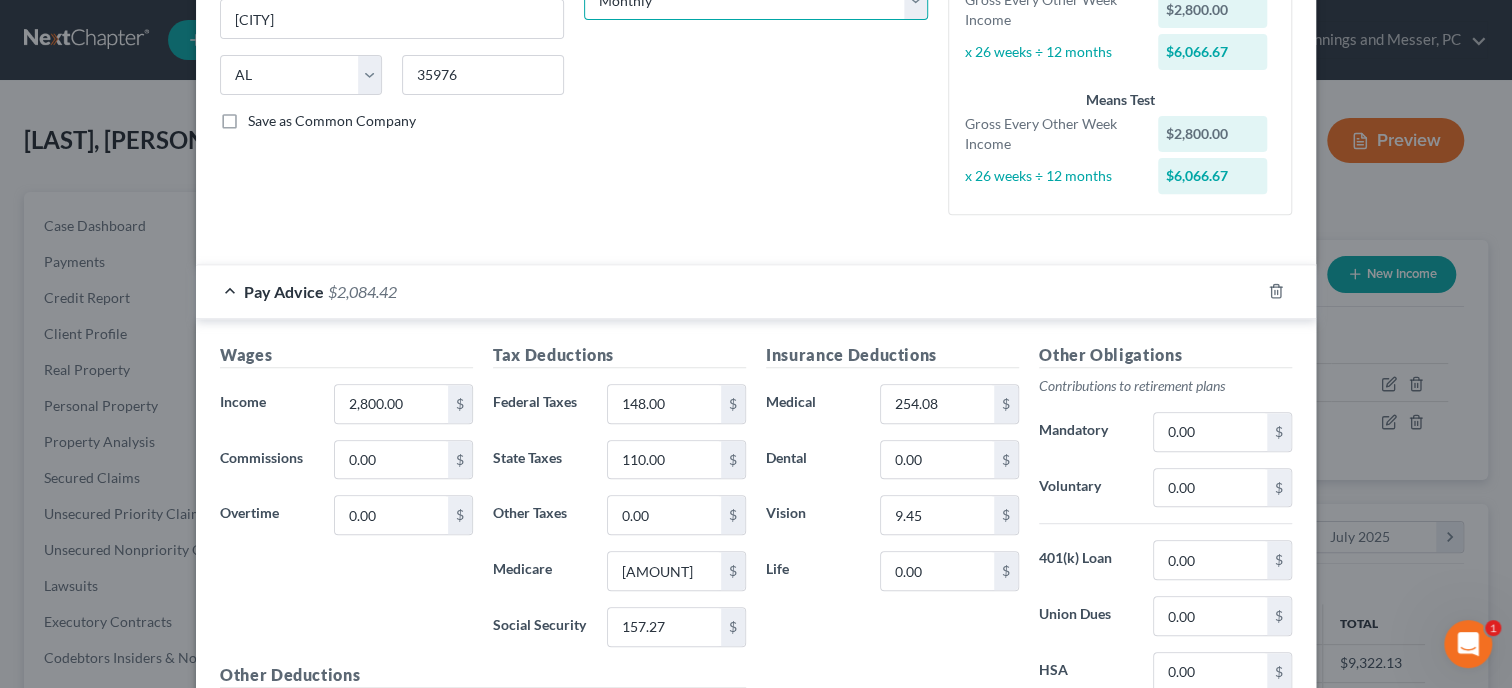 scroll, scrollTop: 406, scrollLeft: 0, axis: vertical 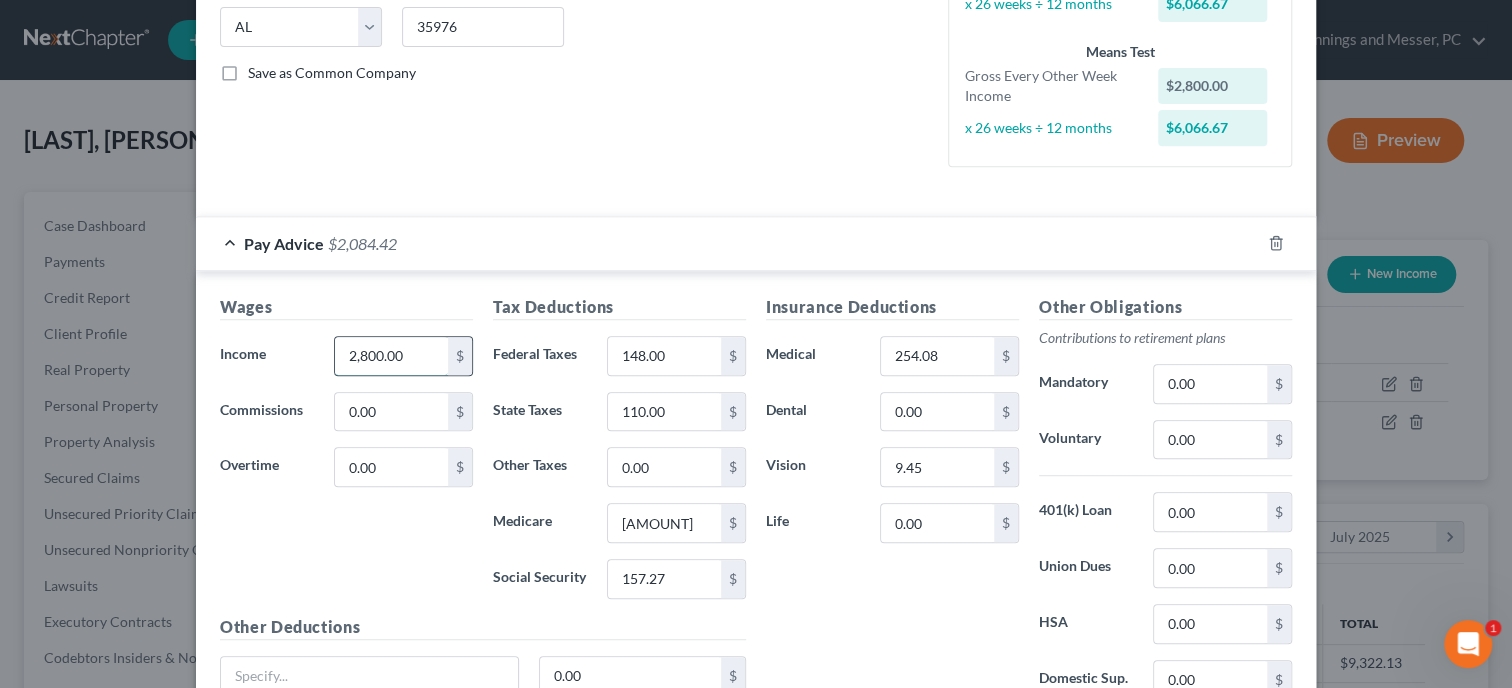 click on "2,800.00" at bounding box center [391, 356] 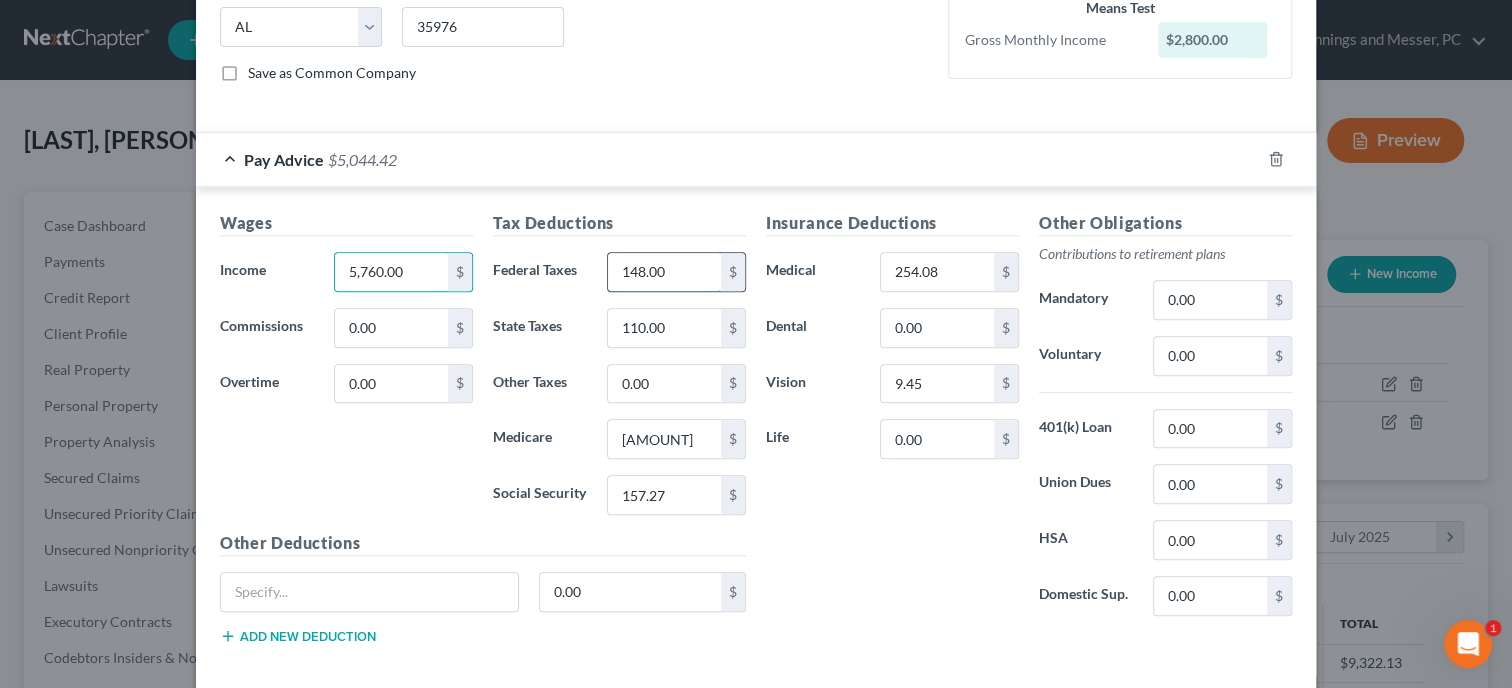 click on "148.00" at bounding box center (664, 272) 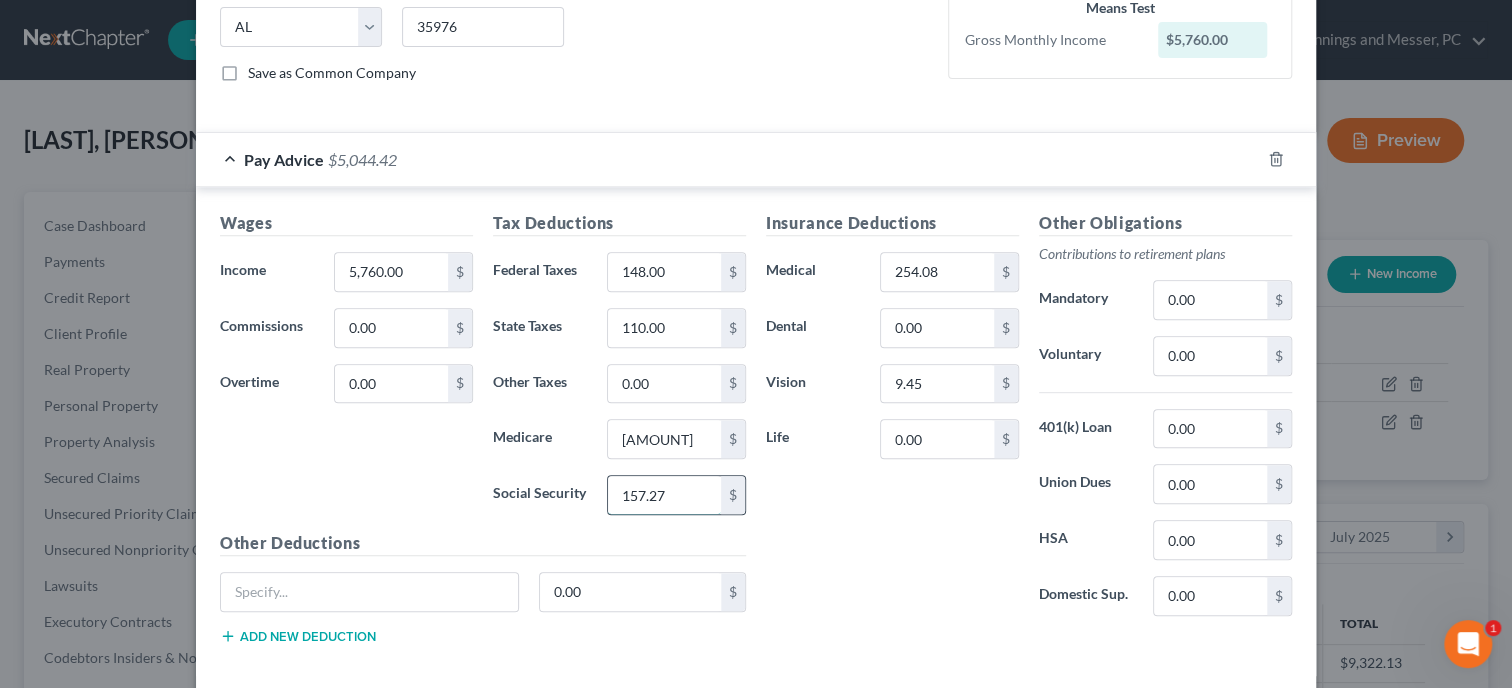 click on "157.27" at bounding box center [664, 495] 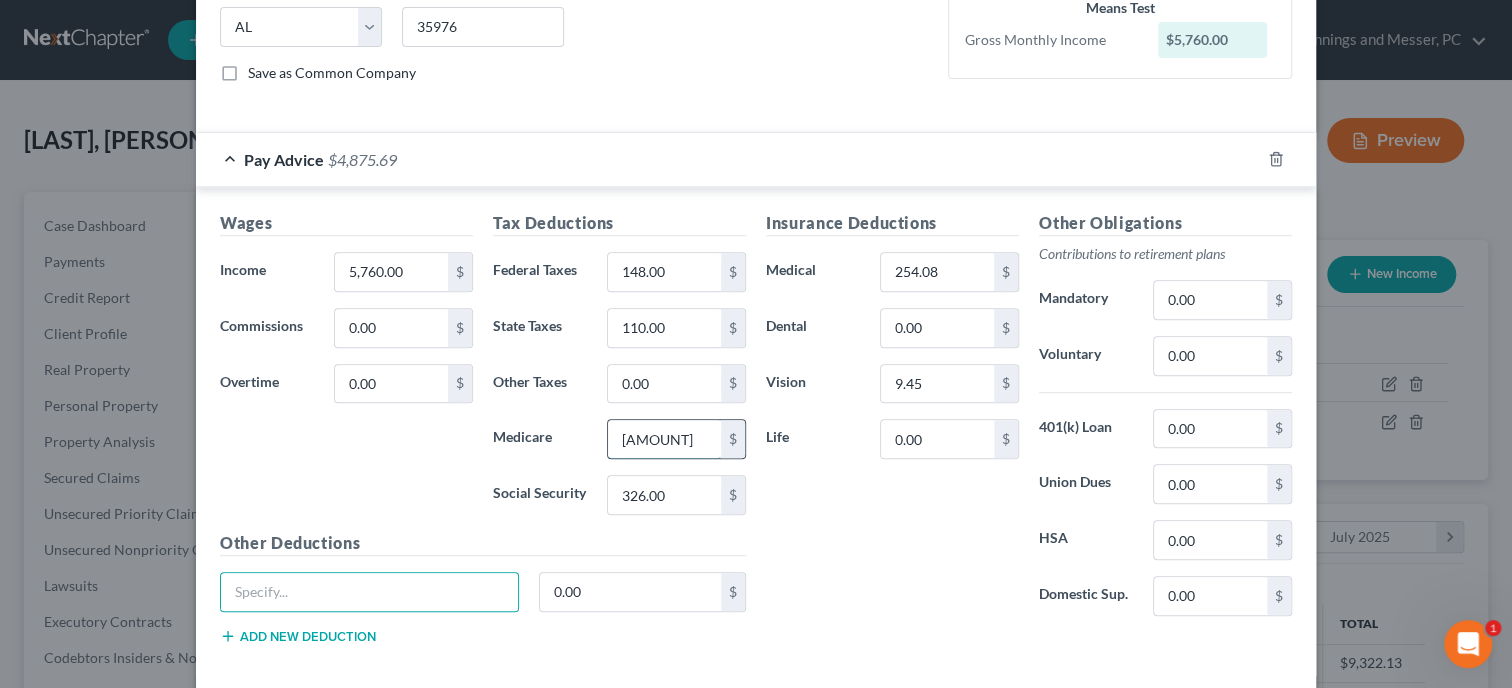 click on "36.78" at bounding box center [664, 439] 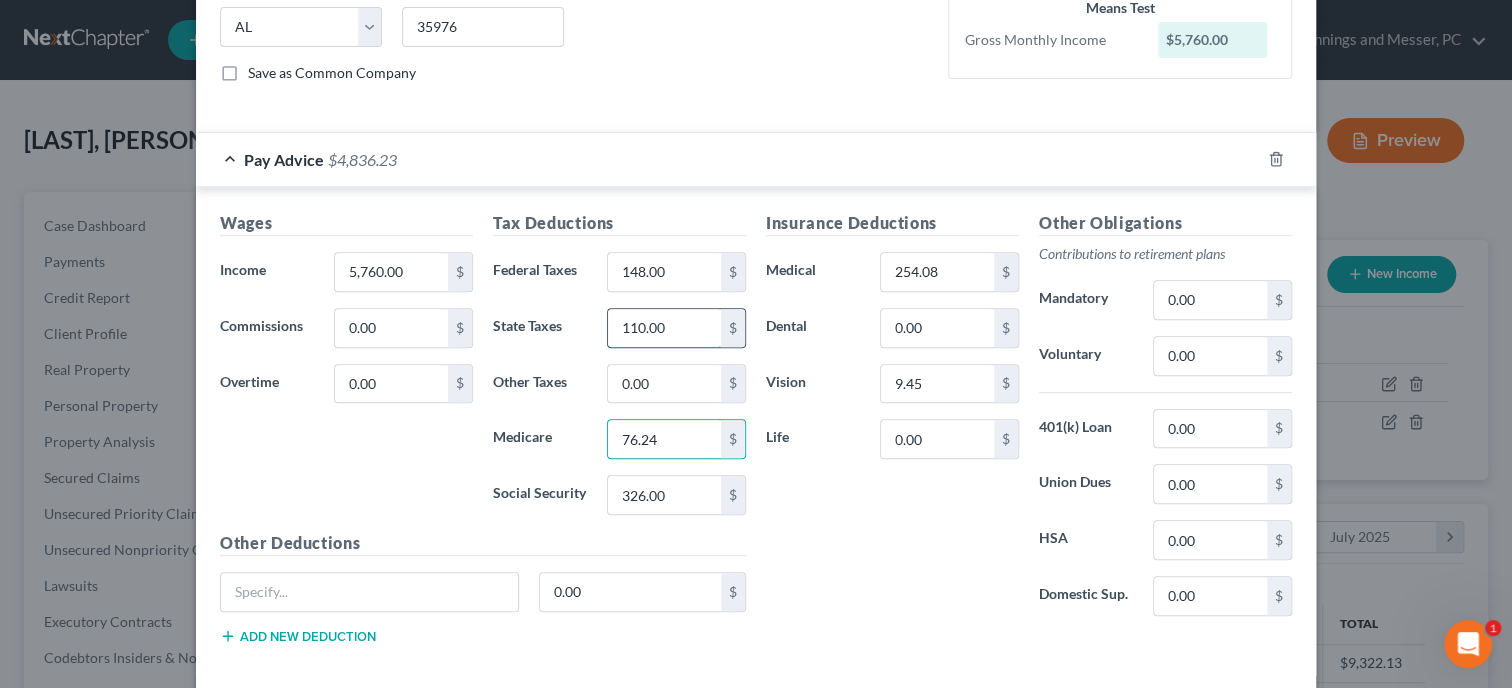 click on "110.00" at bounding box center [664, 328] 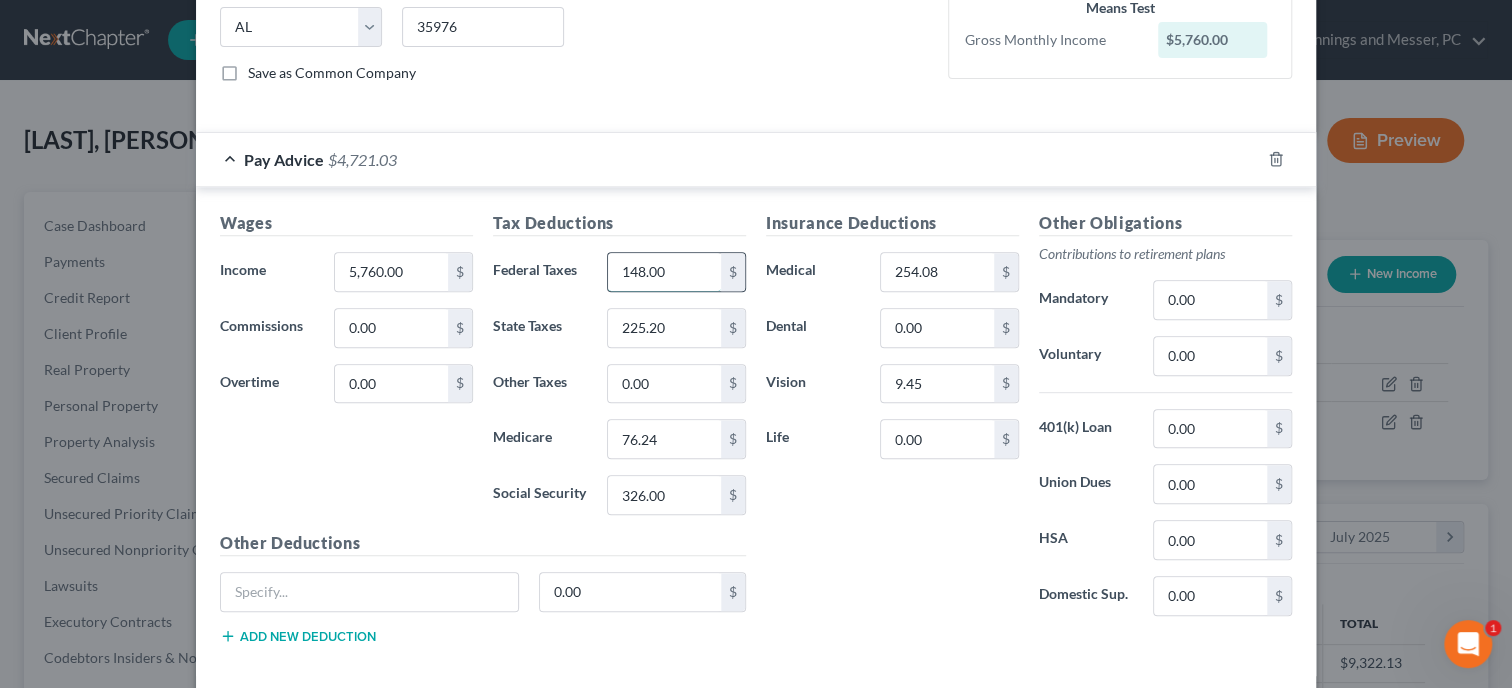 click on "148.00" at bounding box center (664, 272) 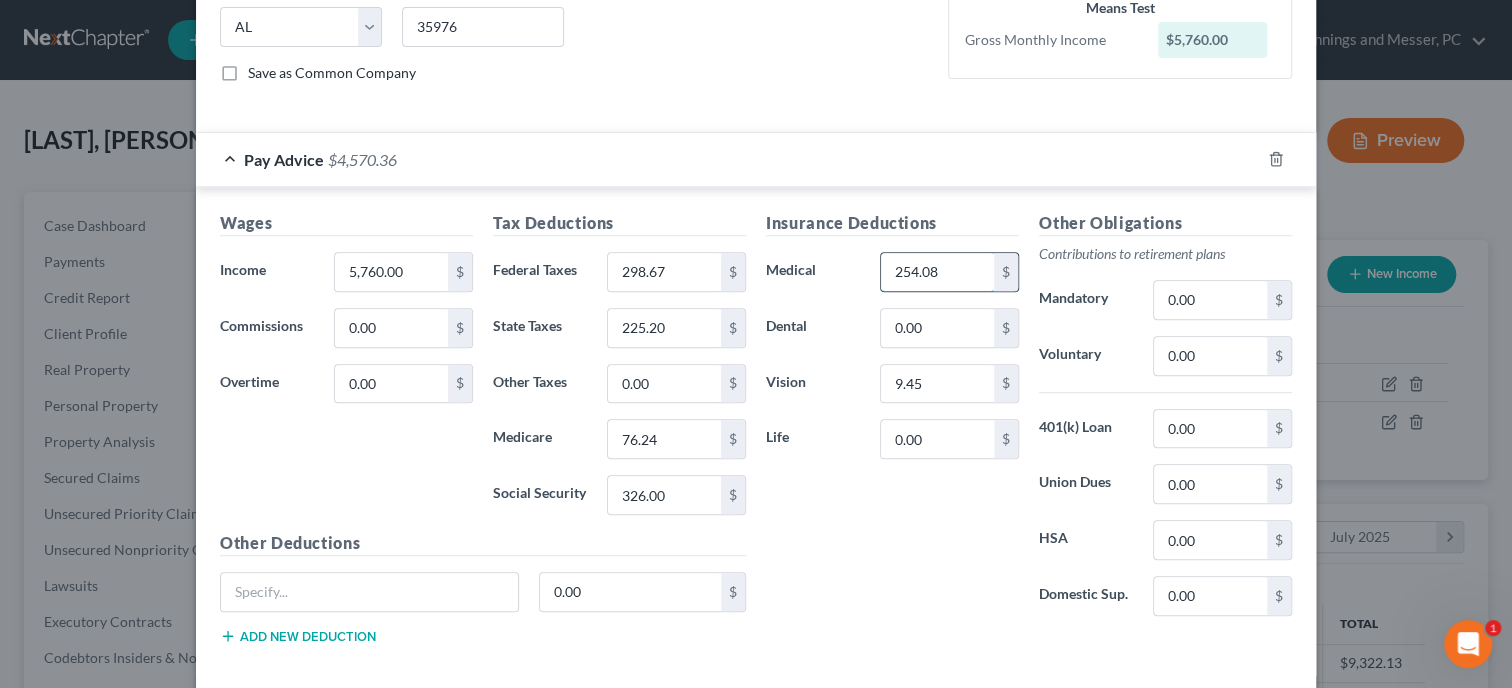 click on "254.08" at bounding box center (937, 272) 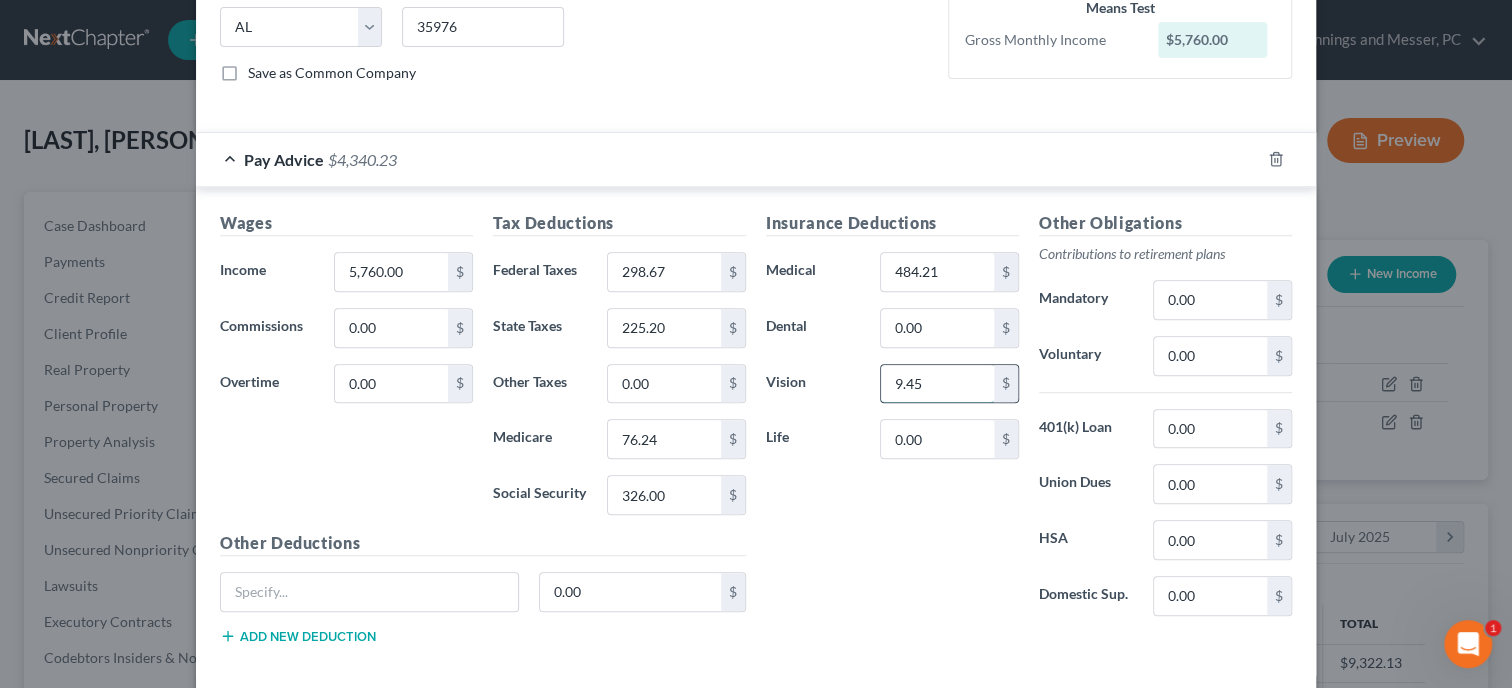 click on "9.45" at bounding box center (937, 384) 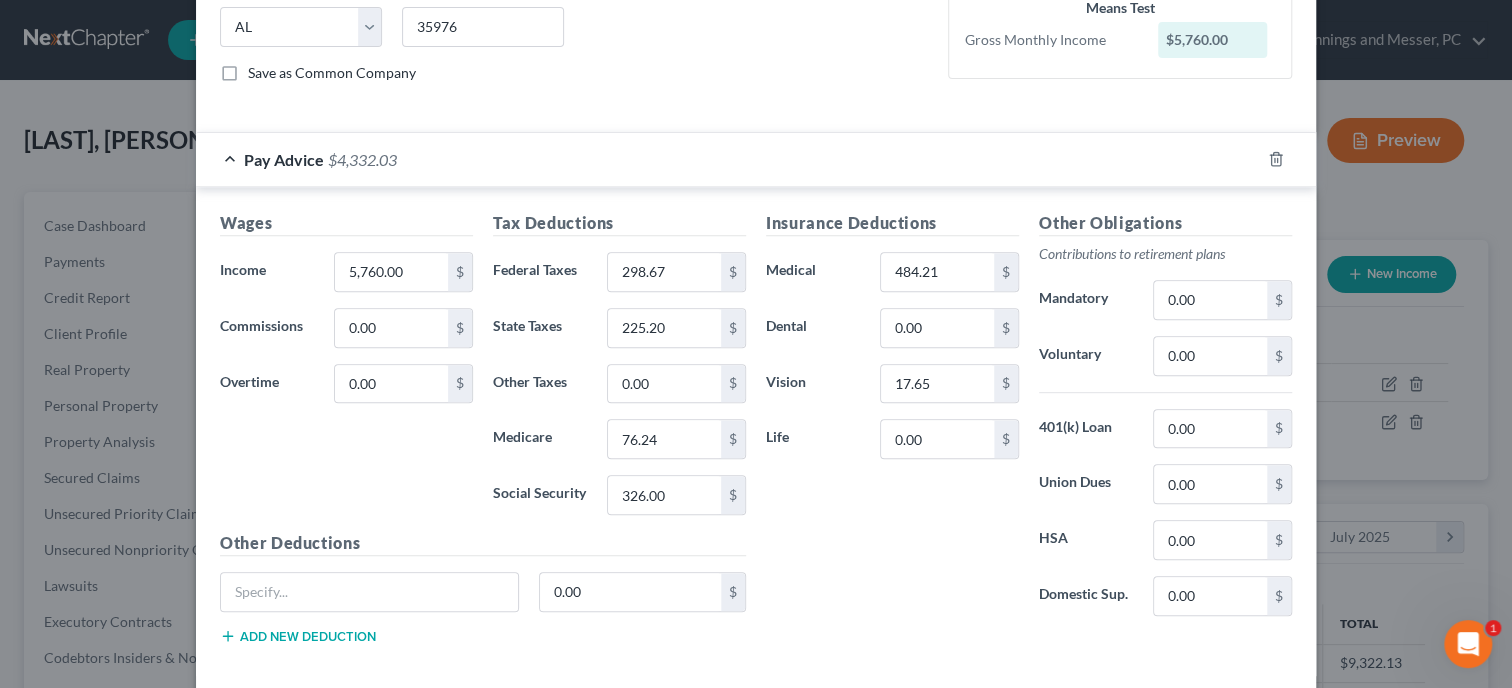 click on "Insurance Deductions Medical 484.21 $ Dental 0.00 $ Vision 17.65 $ Life 0.00 $" at bounding box center [892, 421] 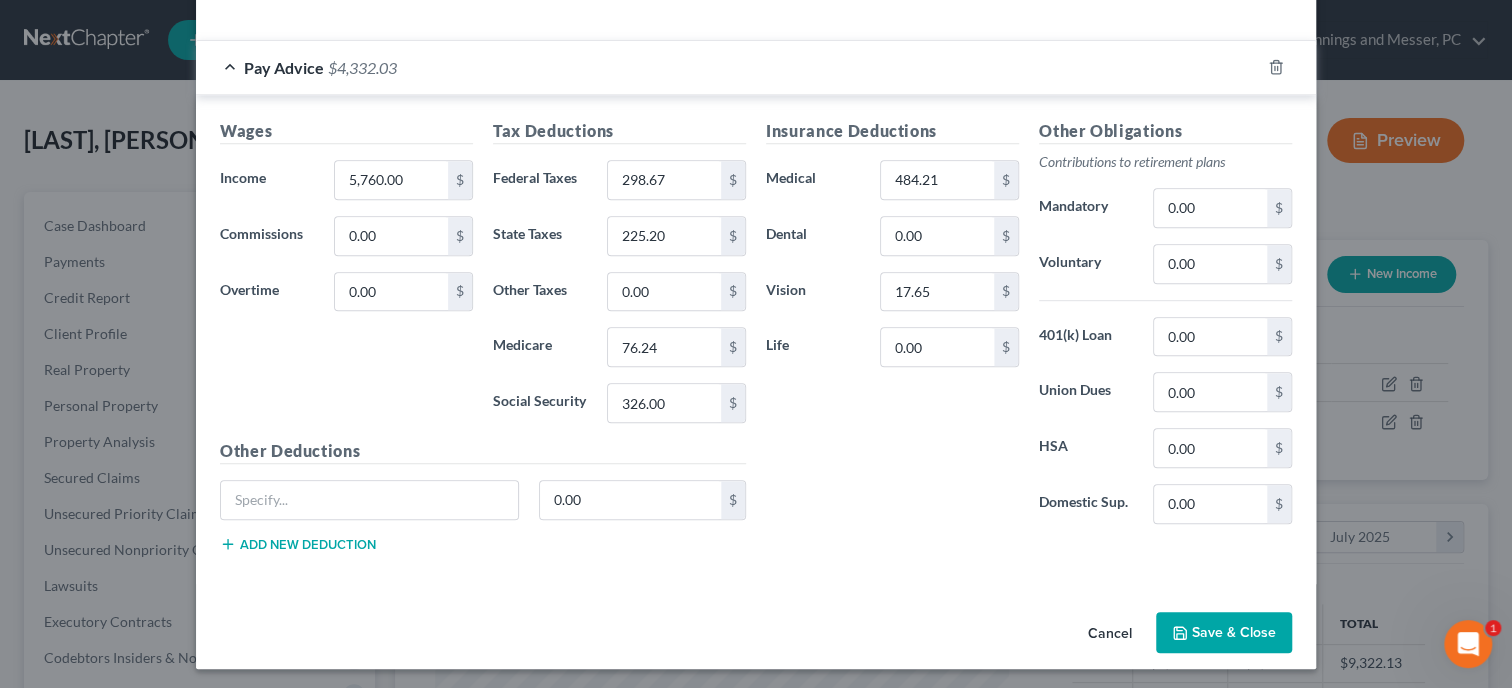 click on "Save & Close" at bounding box center (1224, 633) 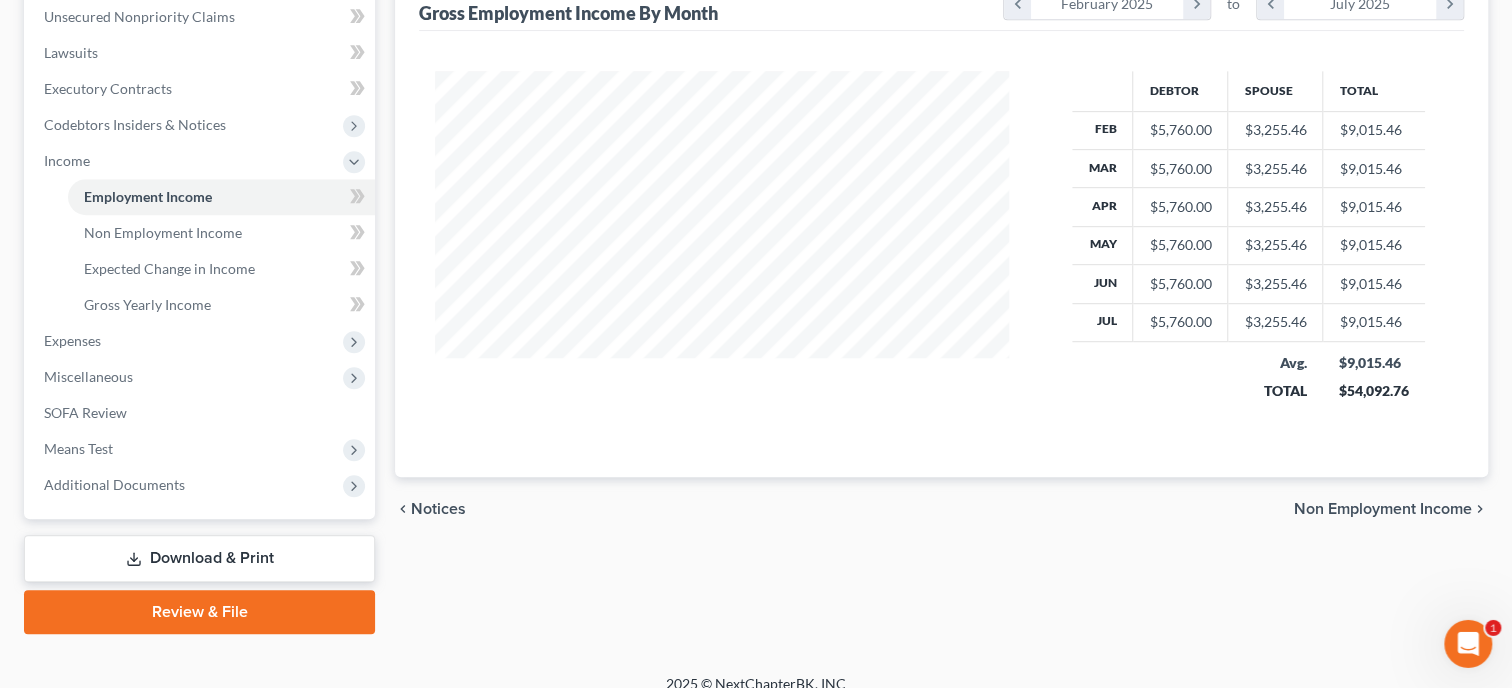 scroll, scrollTop: 552, scrollLeft: 0, axis: vertical 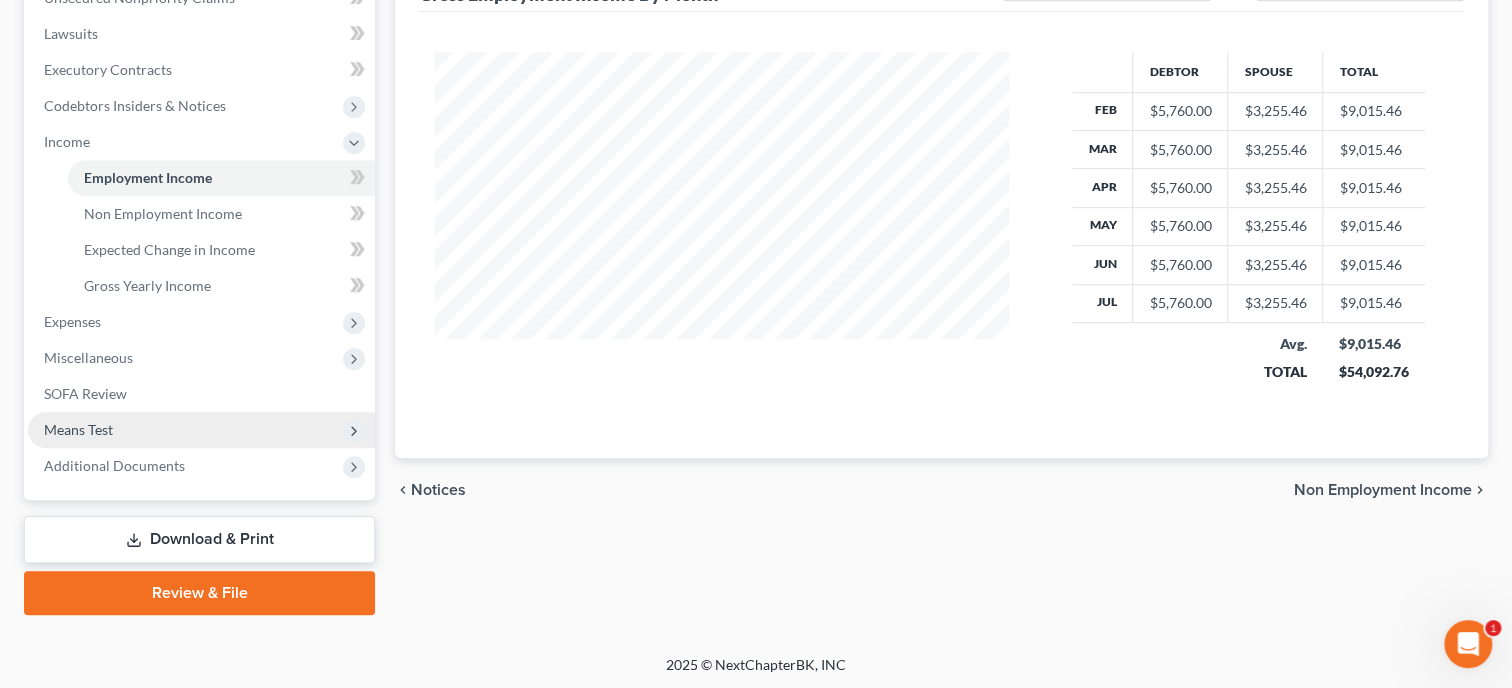 click on "Means Test" at bounding box center [78, 429] 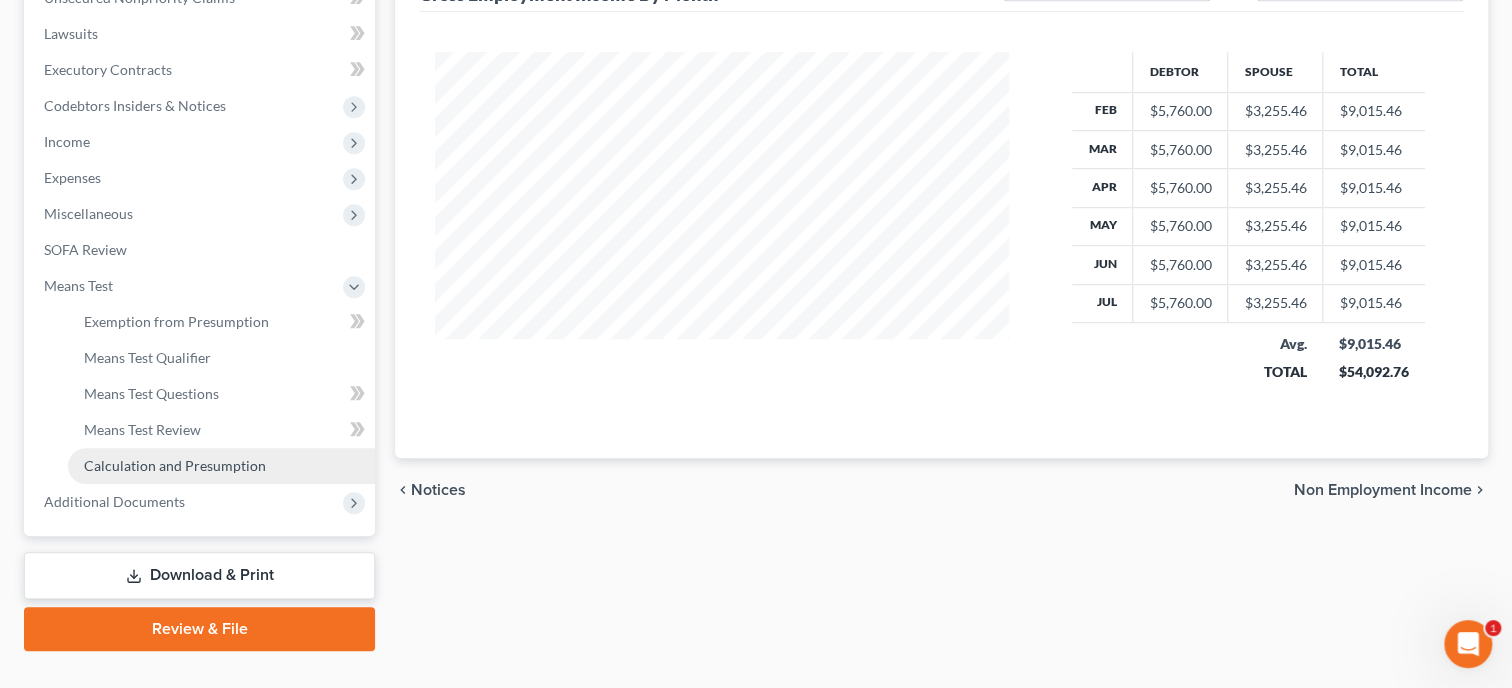 click on "Calculation and Presumption" at bounding box center (221, 466) 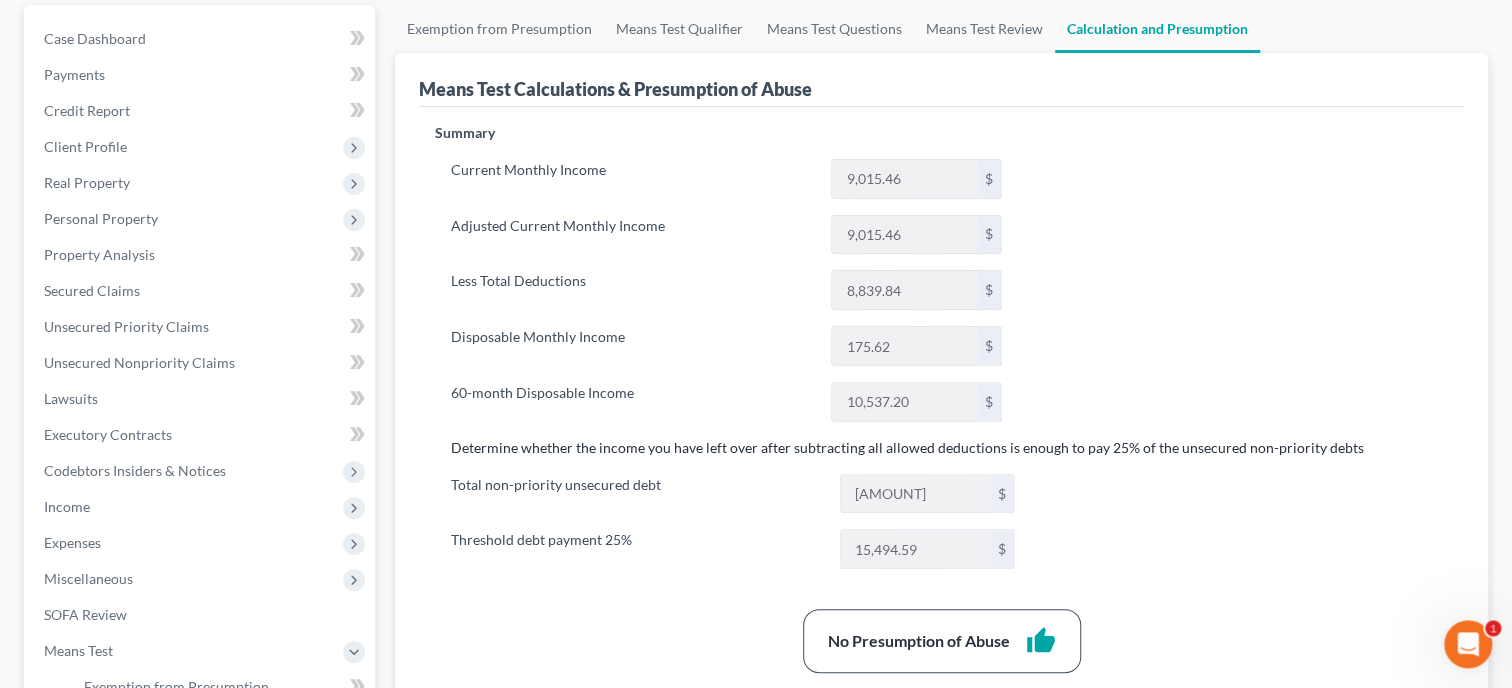 scroll, scrollTop: 0, scrollLeft: 0, axis: both 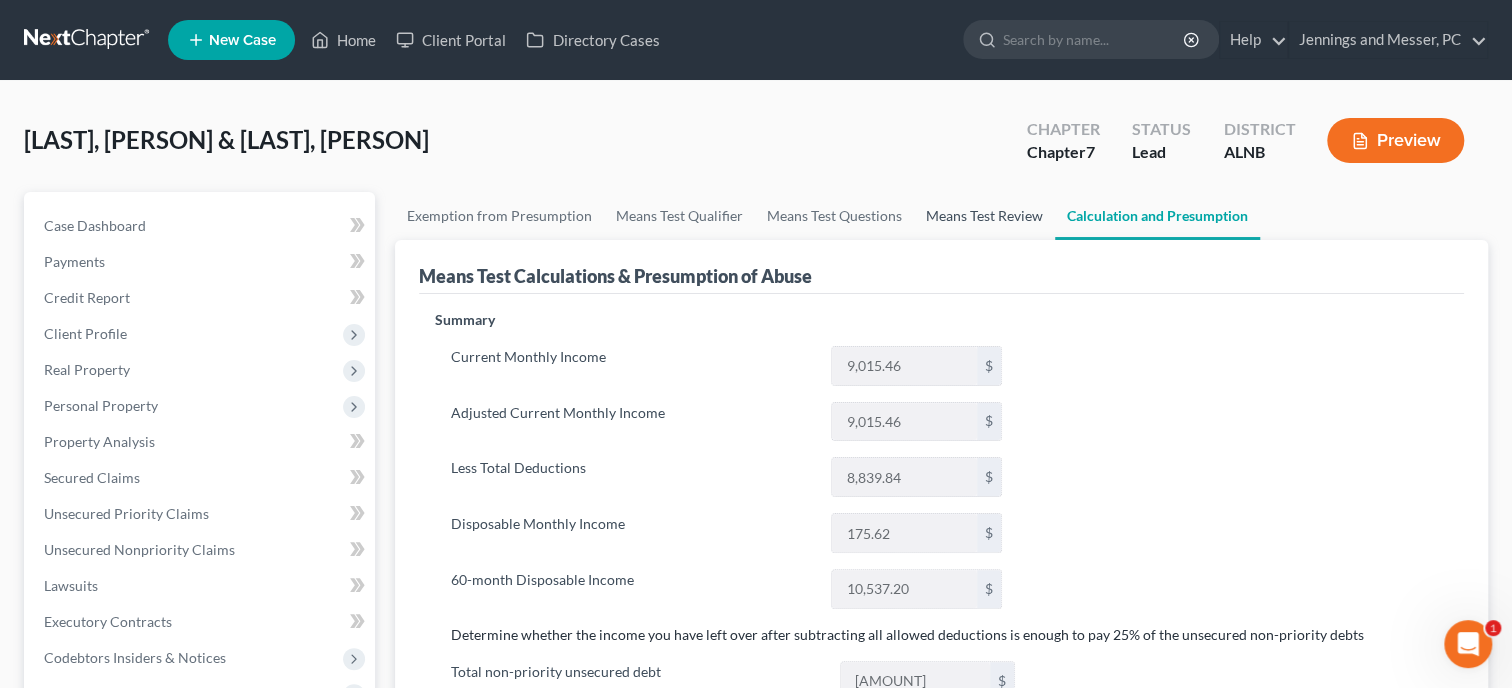 click on "Means Test Review" at bounding box center [984, 216] 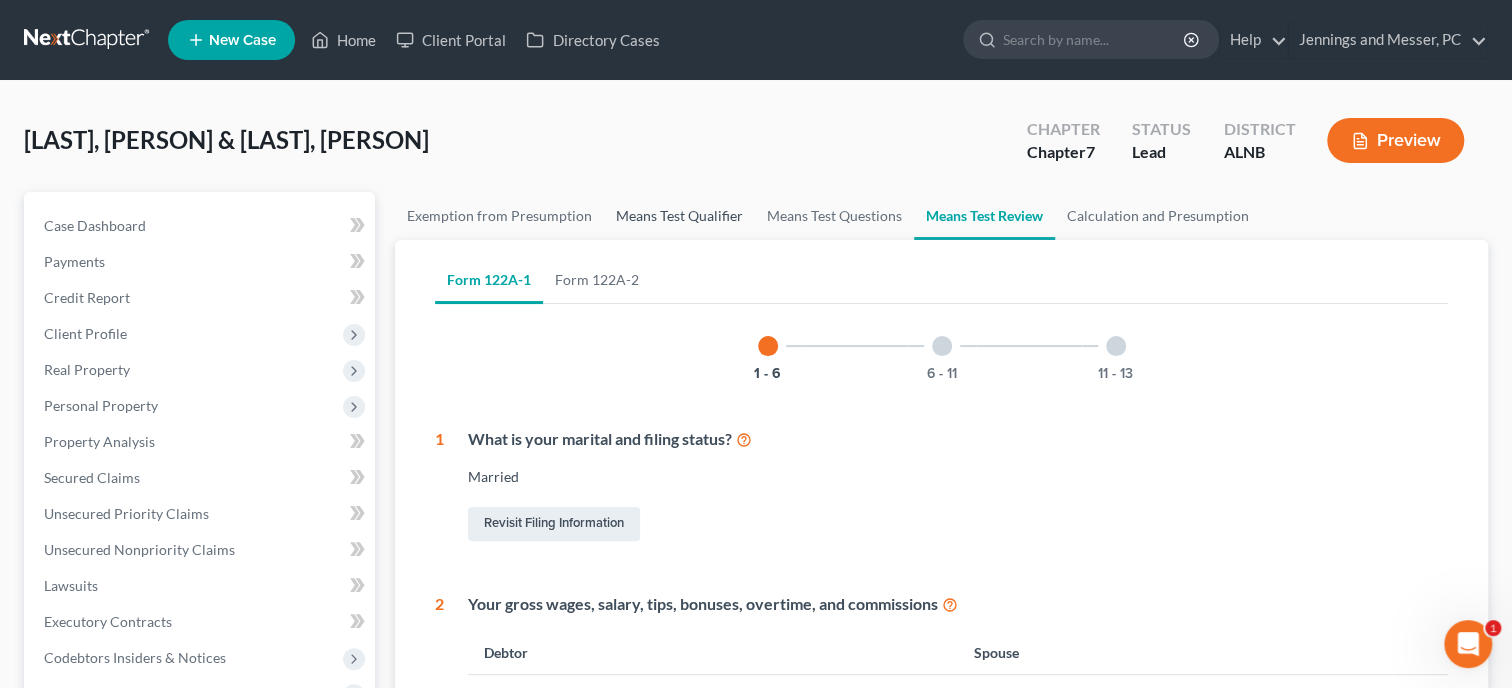 click on "Means Test Qualifier" at bounding box center [679, 216] 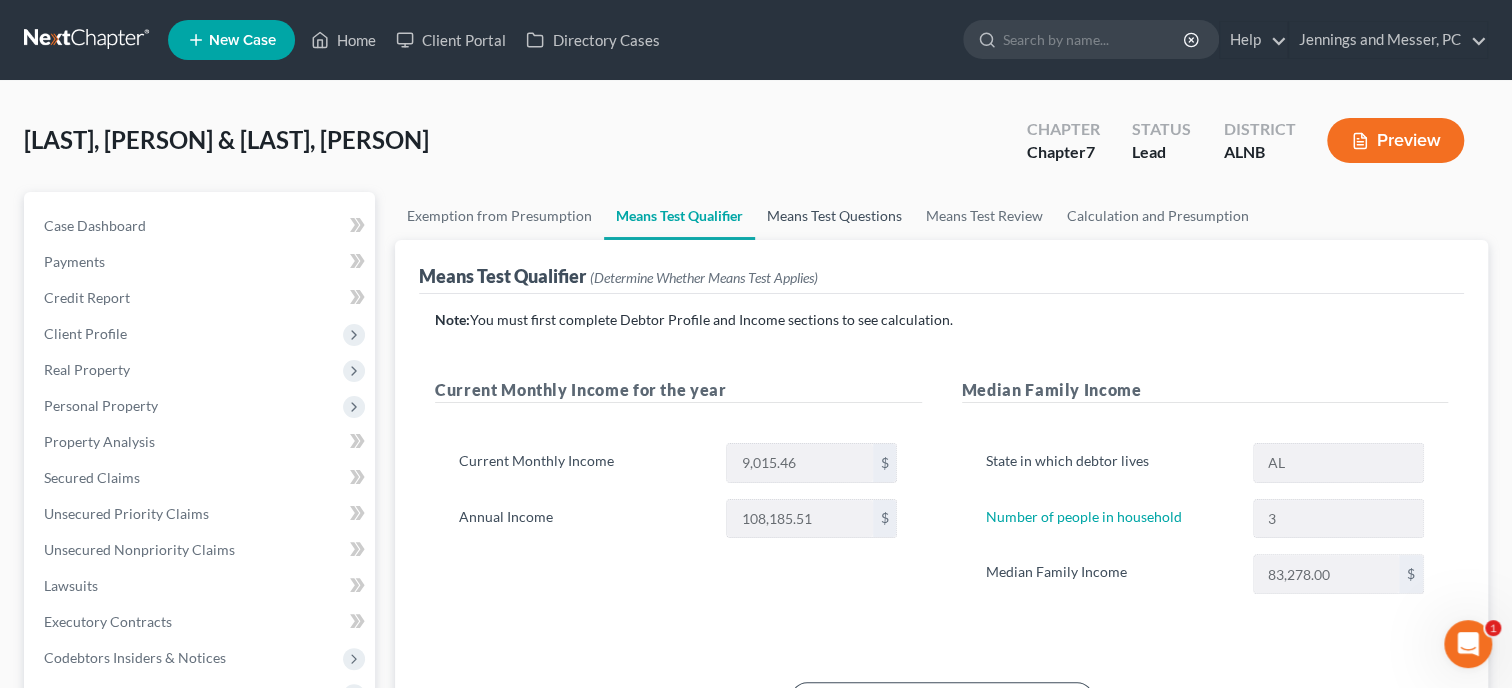 click on "Means Test Questions" at bounding box center (834, 216) 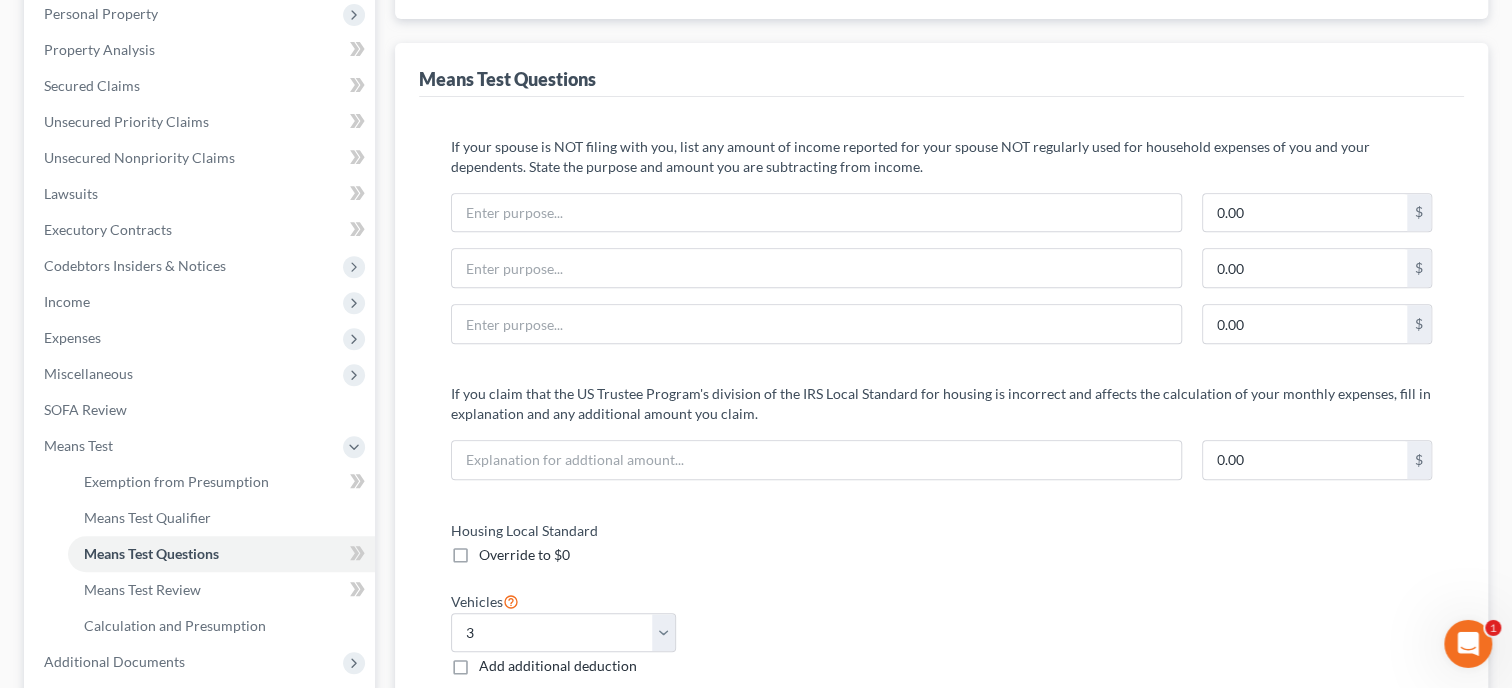 scroll, scrollTop: 324, scrollLeft: 0, axis: vertical 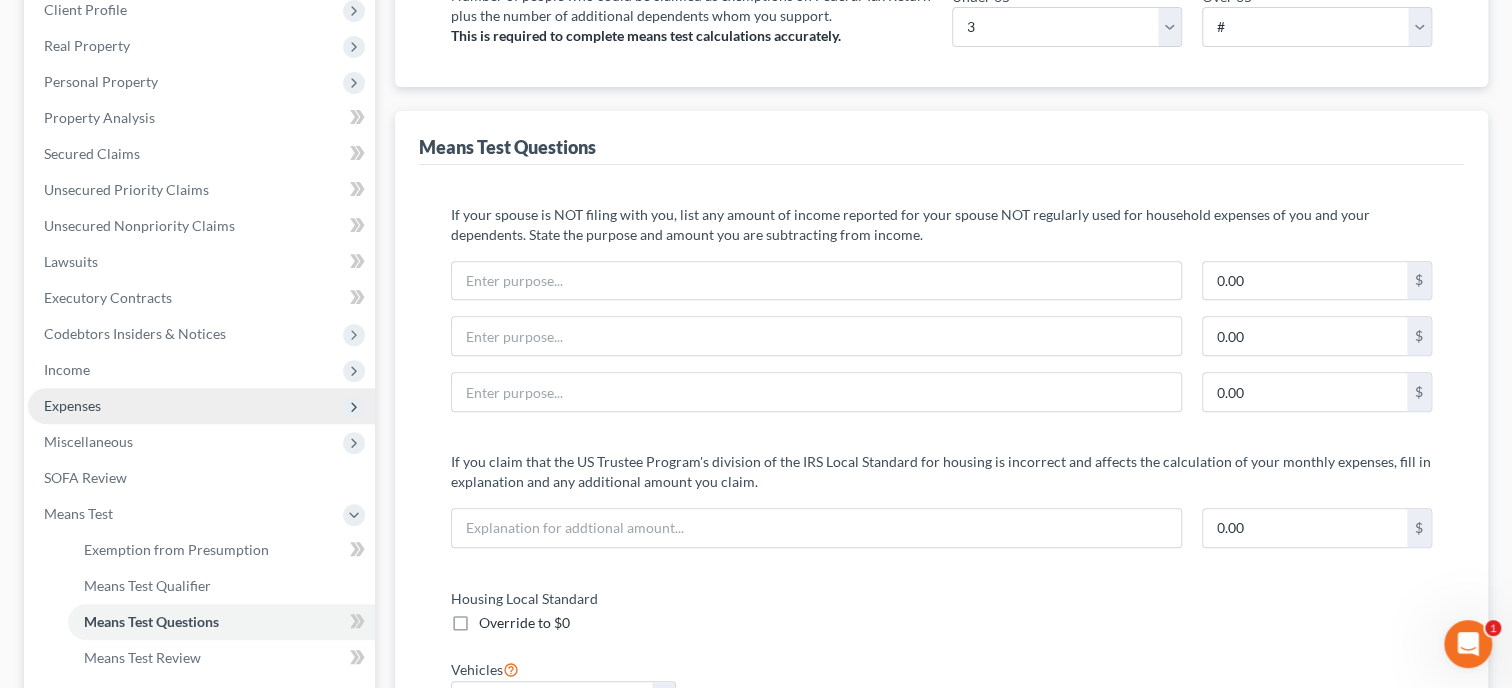 click on "Expenses" at bounding box center [201, 406] 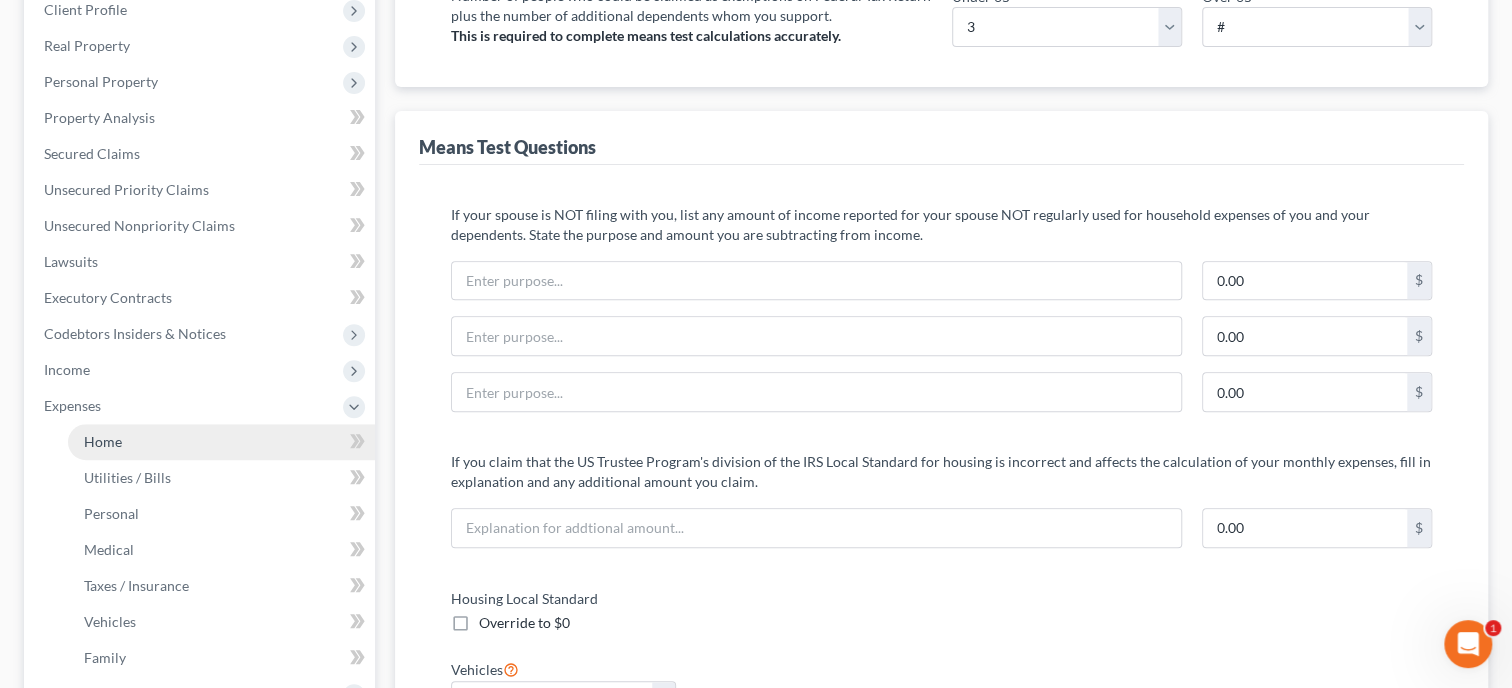 click on "Home" at bounding box center (221, 442) 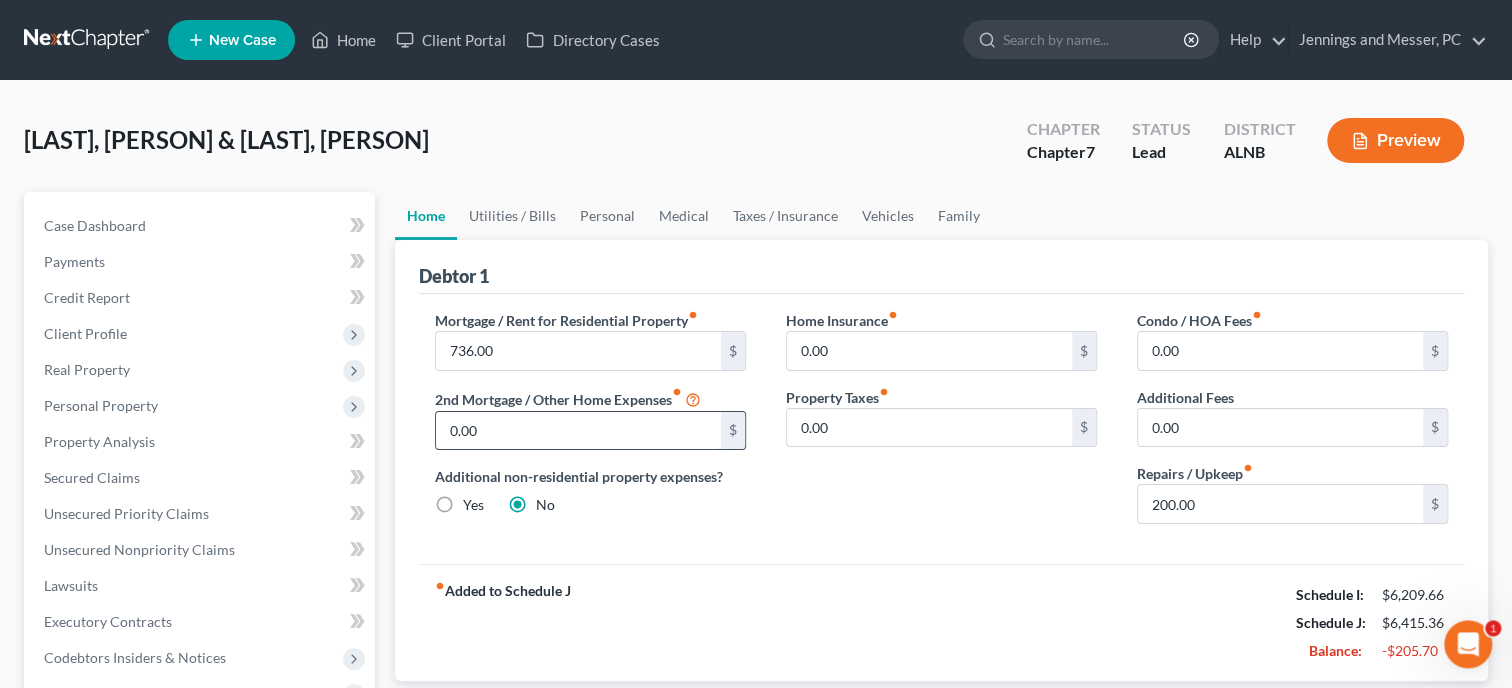 scroll, scrollTop: 0, scrollLeft: 0, axis: both 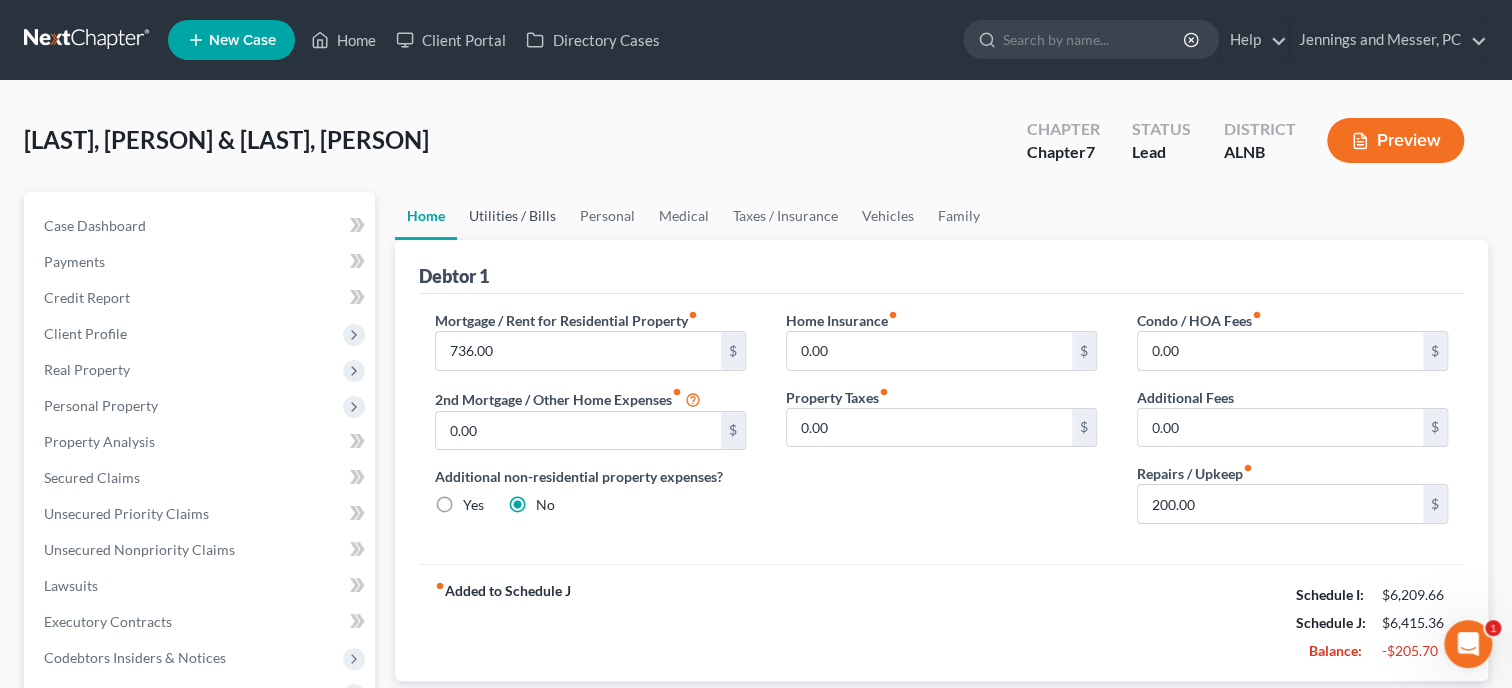 click on "Utilities / Bills" at bounding box center [512, 216] 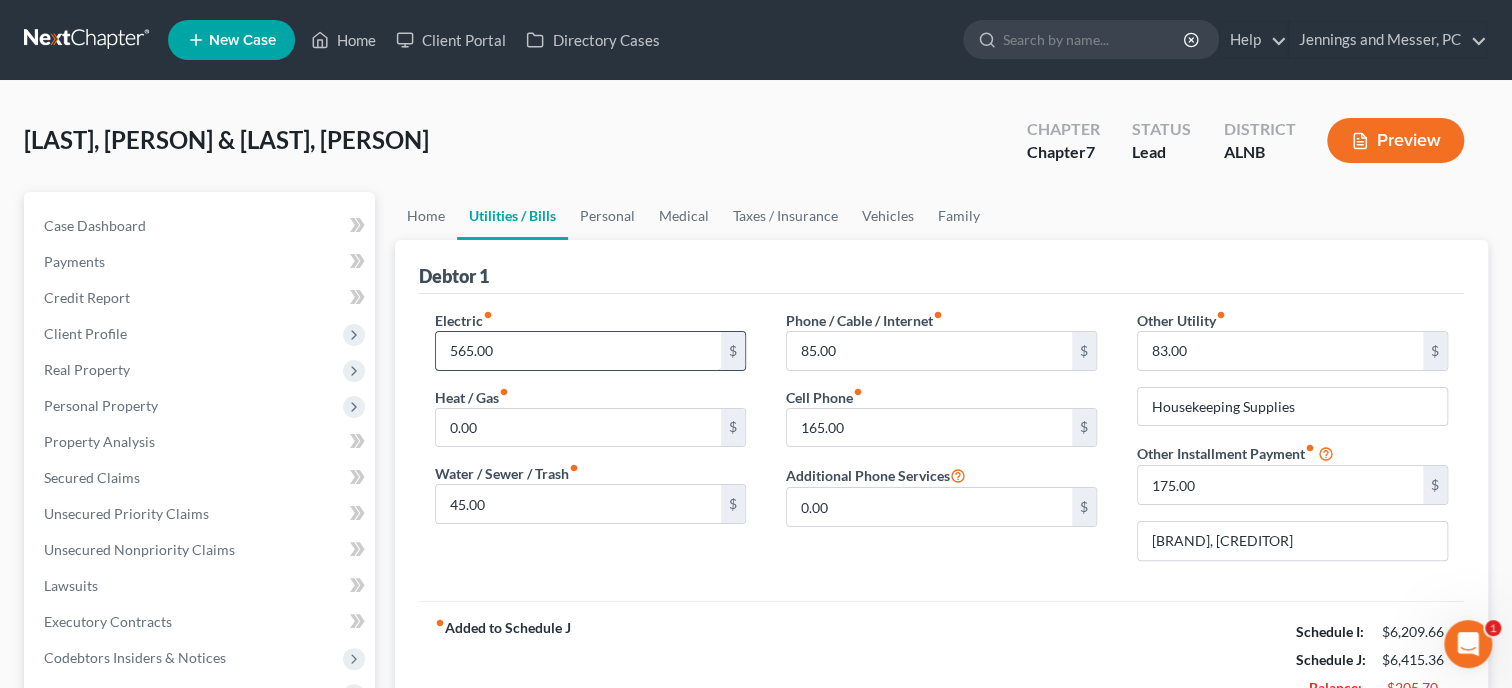 scroll, scrollTop: 102, scrollLeft: 0, axis: vertical 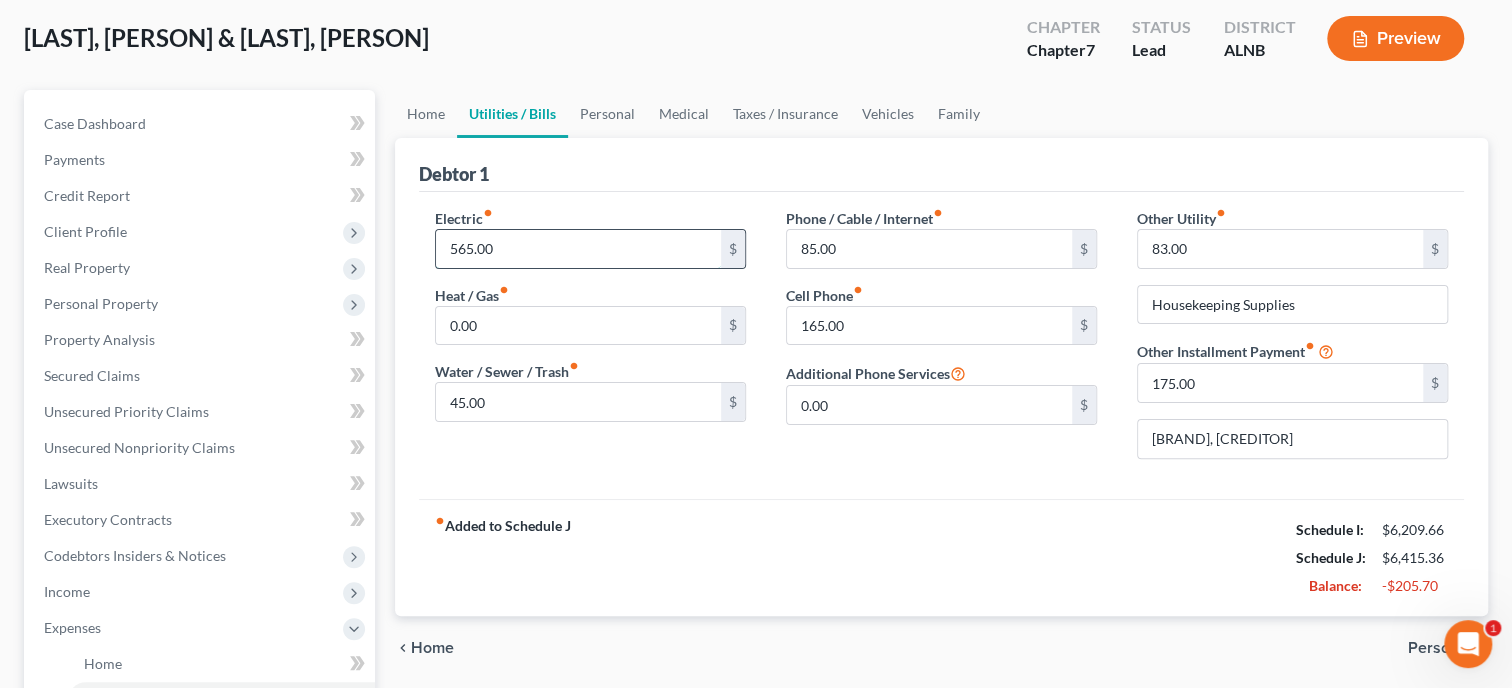 click on "565.00" at bounding box center [578, 249] 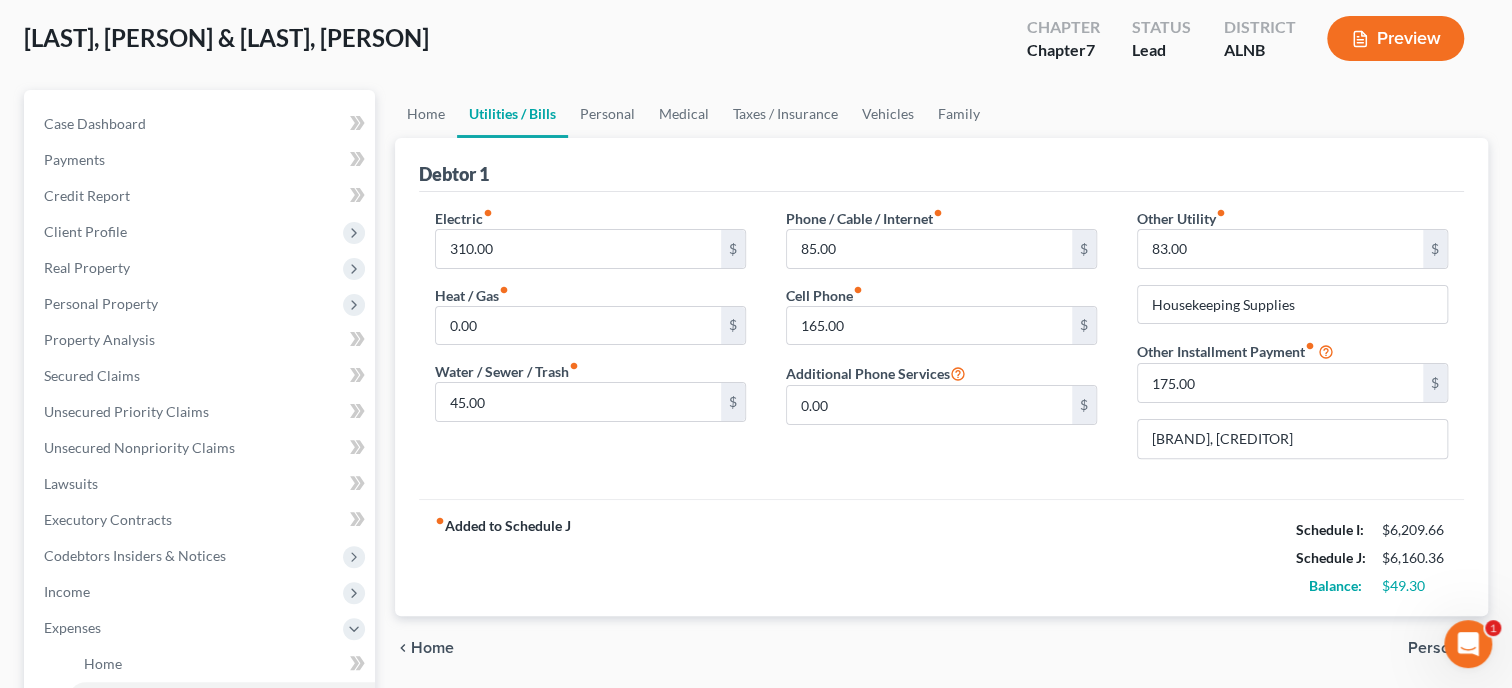 click on "Electric  fiber_manual_record 310.00 $ Heat / Gas  fiber_manual_record 0.00 $  Water / Sewer / Trash  fiber_manual_record 45.00 $" at bounding box center (590, 341) 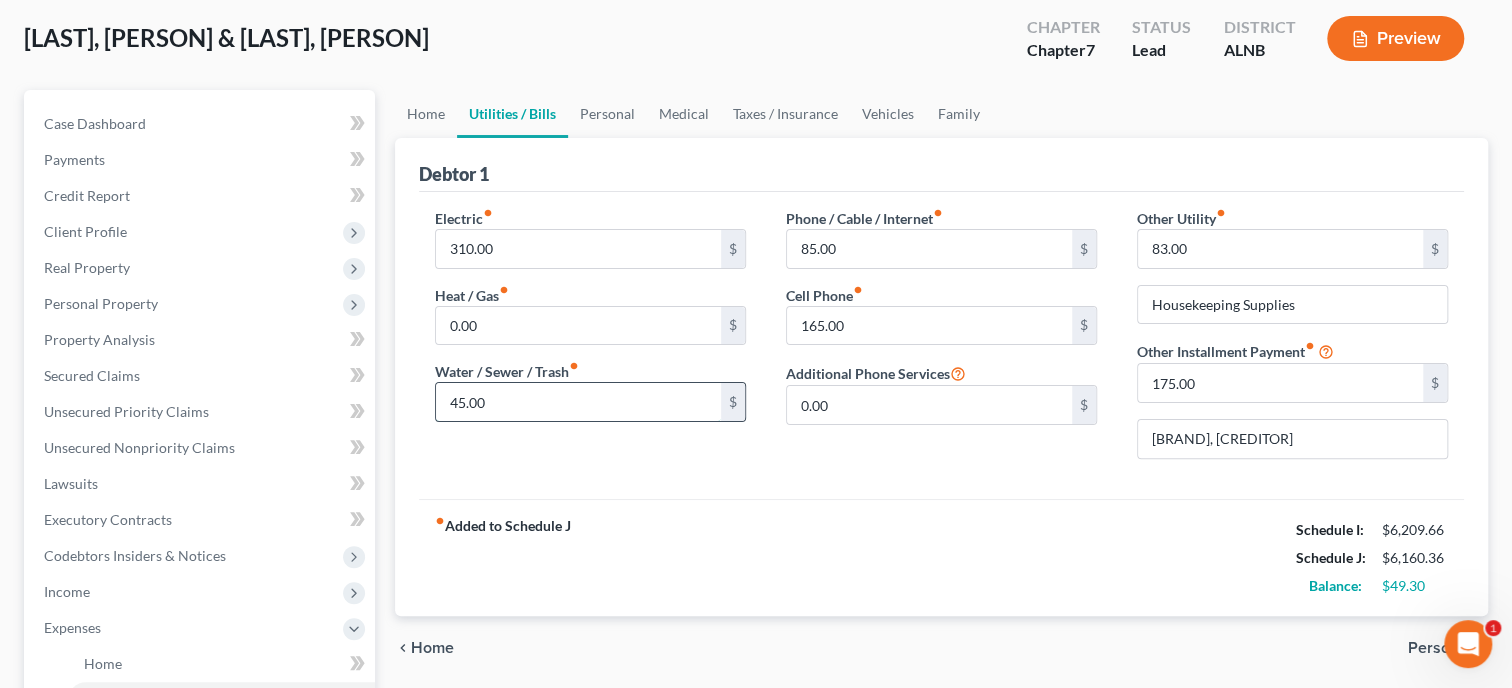 click on "45.00" at bounding box center [578, 402] 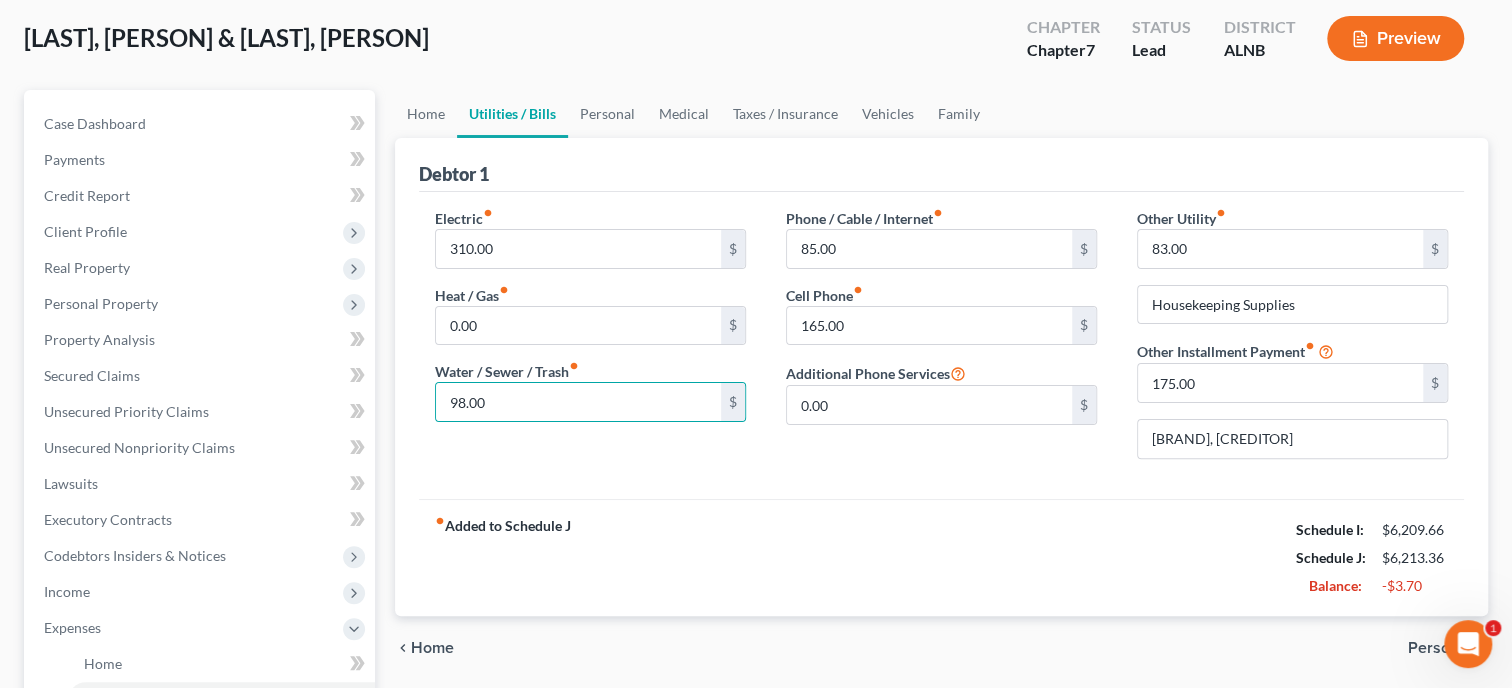 click on "fiber_manual_record  Added to Schedule J Schedule I: $6,209.66 Schedule J: $6,213.36 Balance: -$3.70" at bounding box center [941, 557] 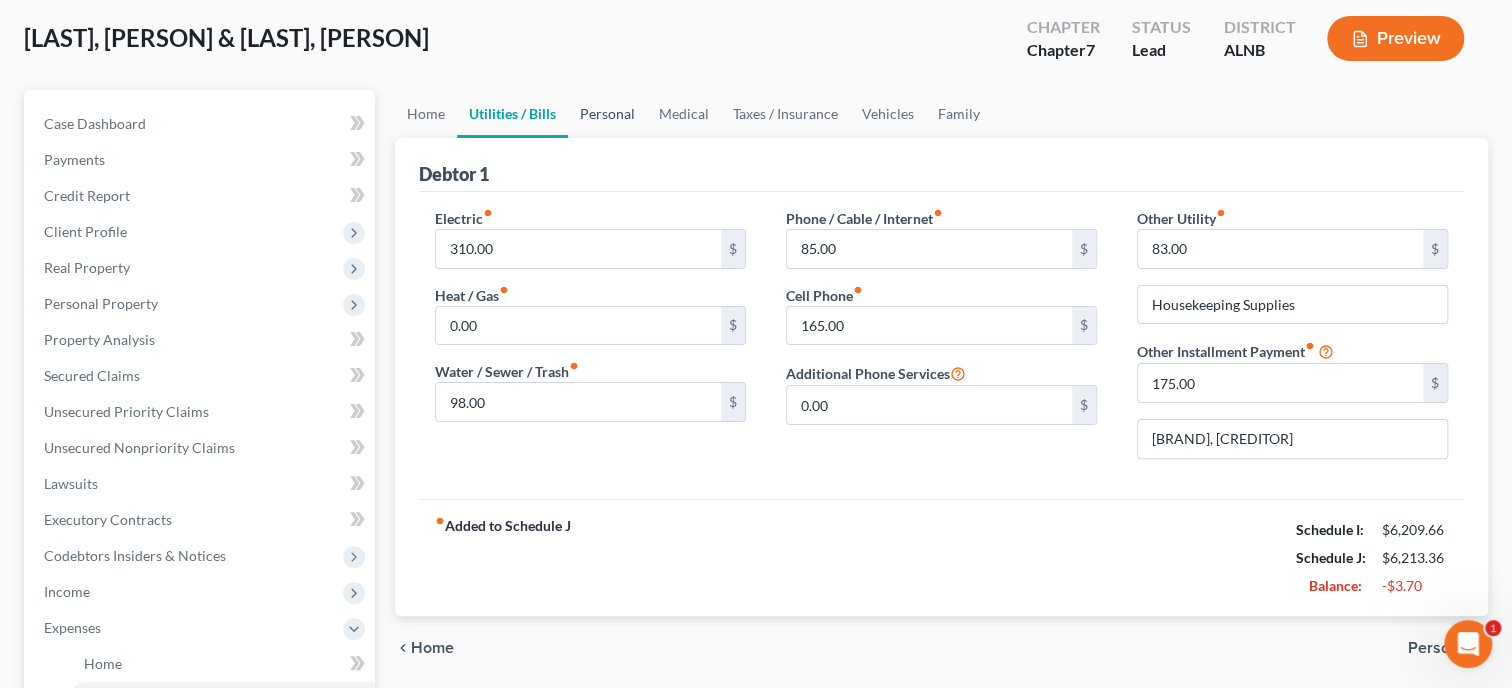 click on "Personal" at bounding box center [607, 114] 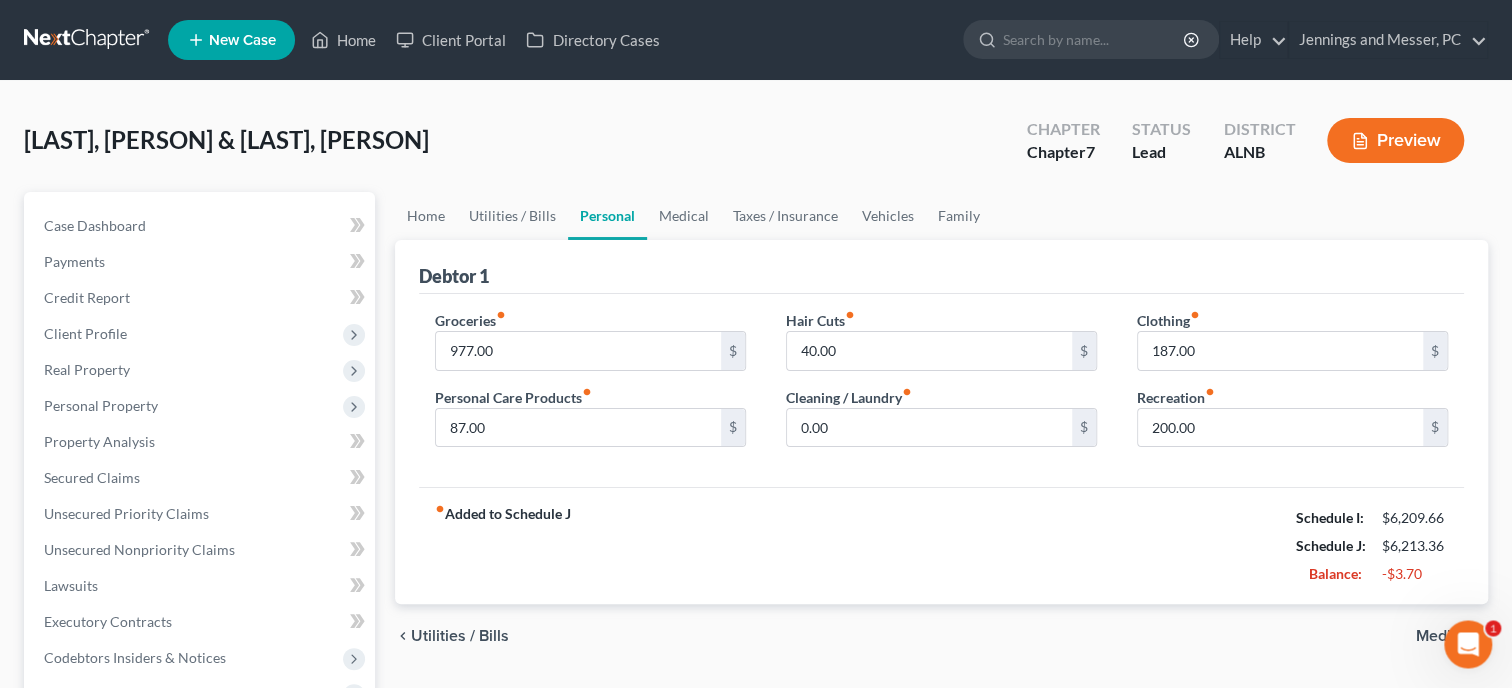 scroll, scrollTop: 0, scrollLeft: 0, axis: both 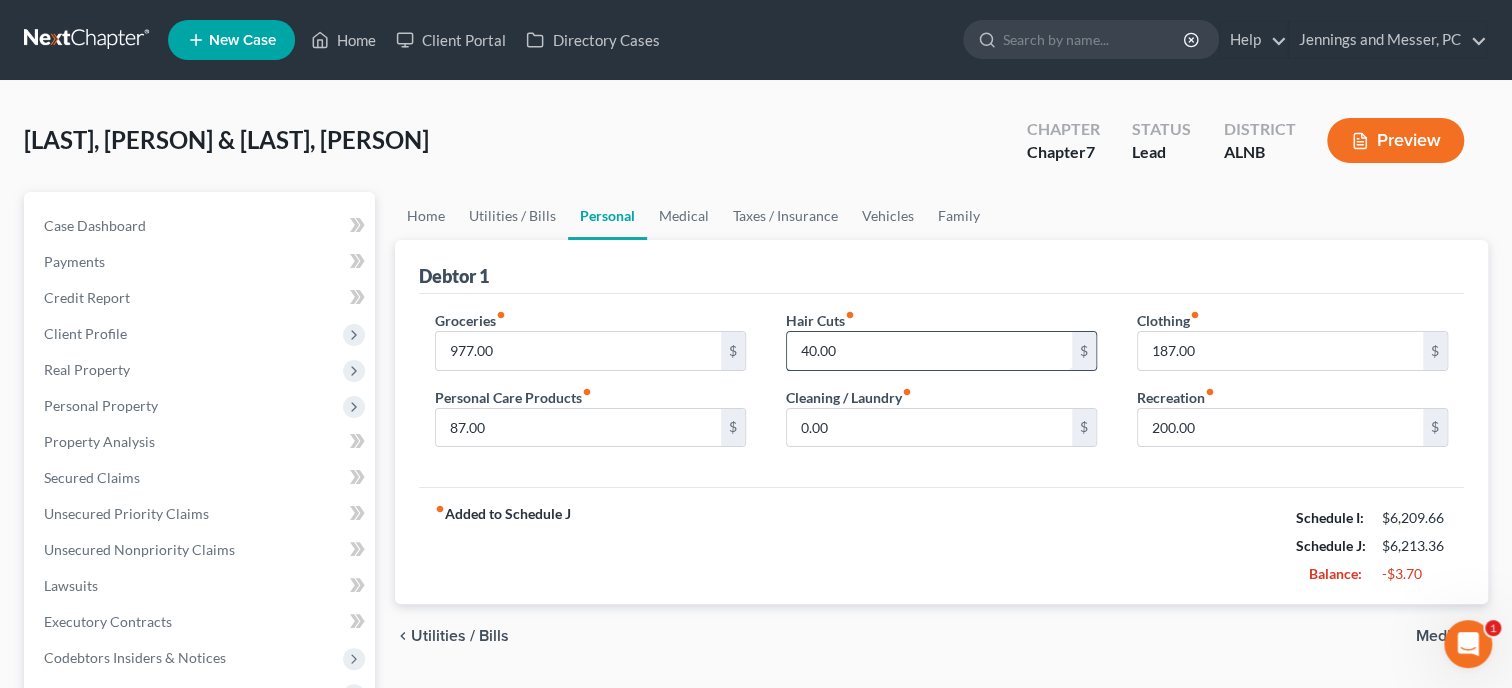 click on "40.00" at bounding box center (929, 351) 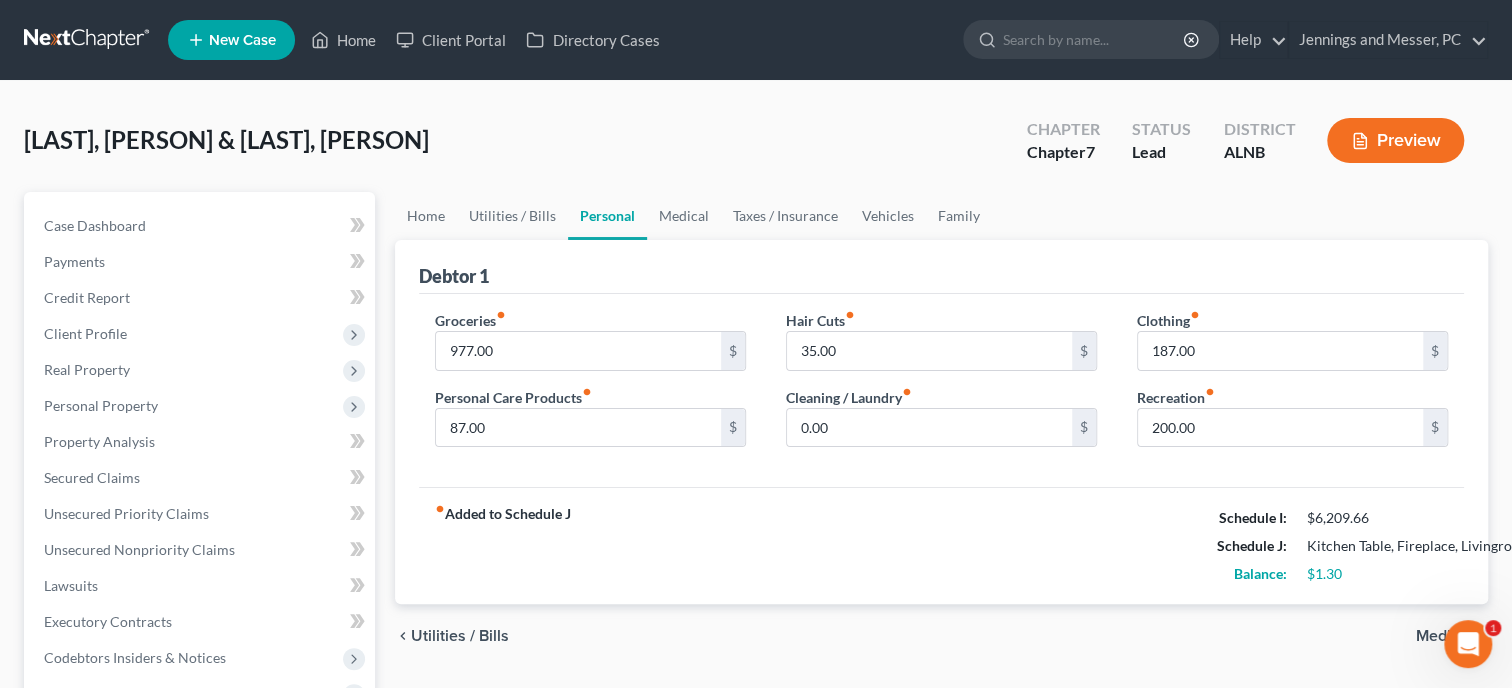 click on "fiber_manual_record  Added to Schedule J Schedule I: $6,209.66 Schedule J: $6,208.36 Balance: $1.30" at bounding box center (941, 545) 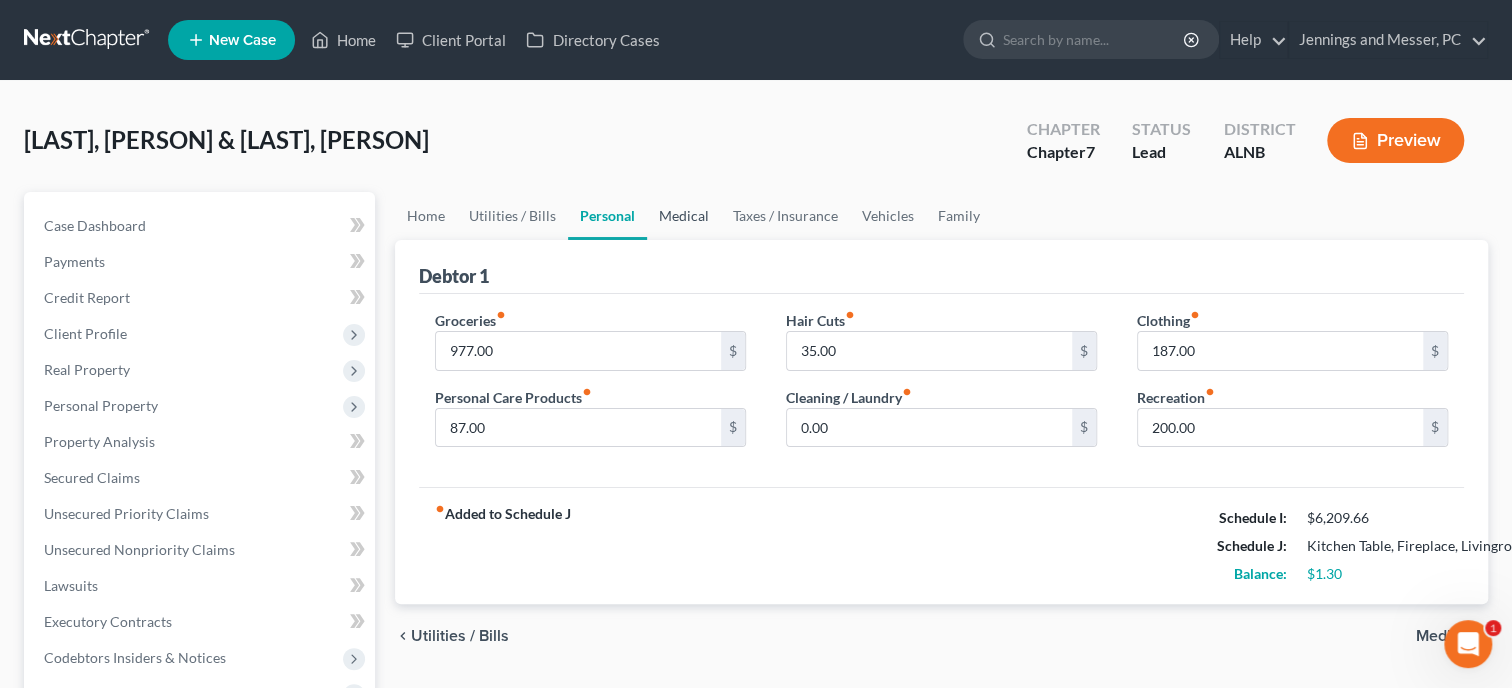 click on "Medical" at bounding box center (684, 216) 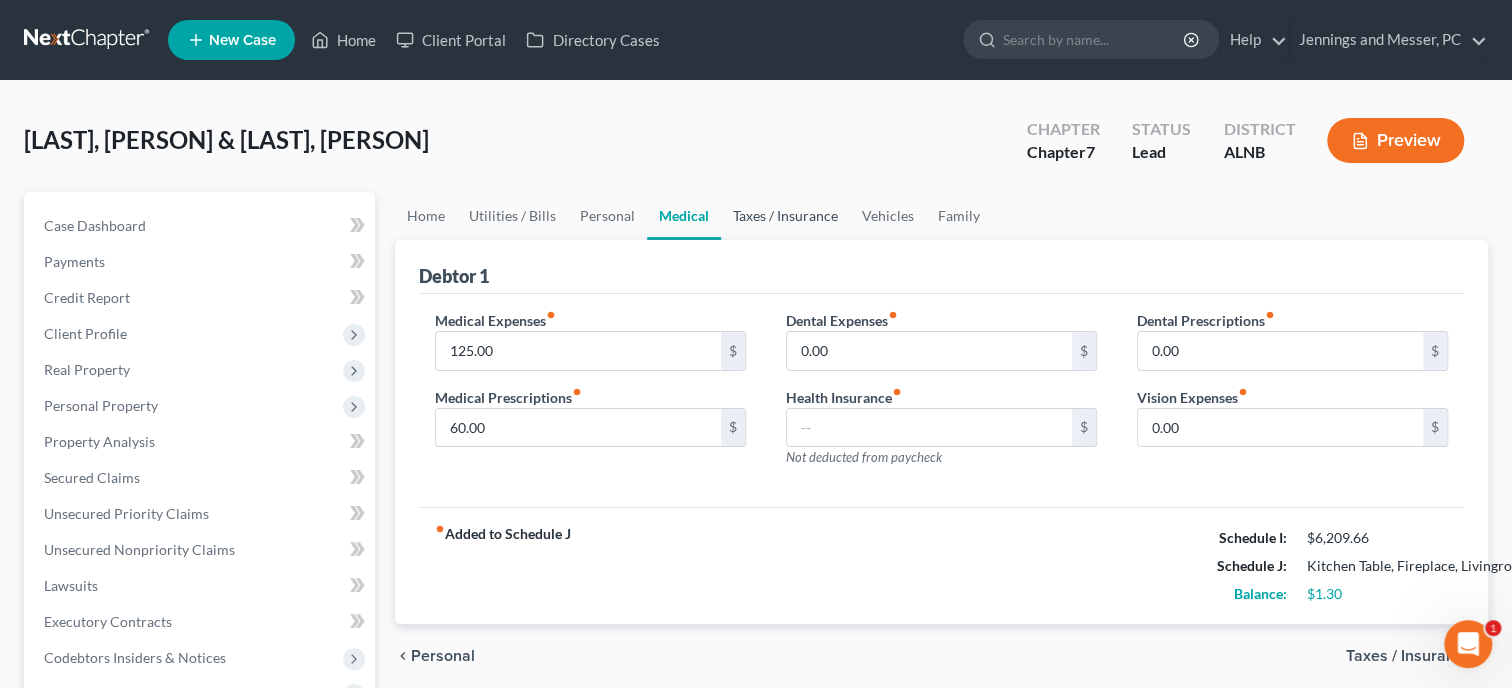 click on "Taxes / Insurance" at bounding box center (785, 216) 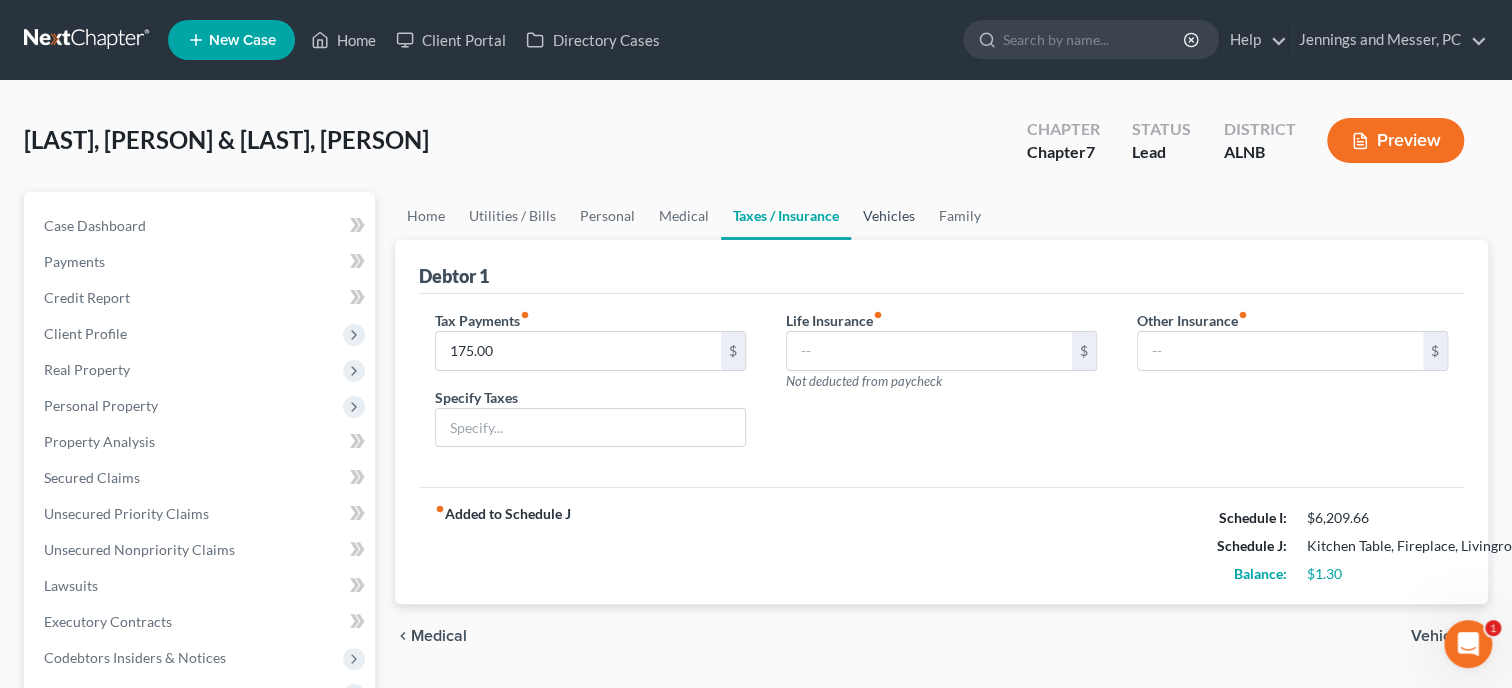 click on "Vehicles" at bounding box center (889, 216) 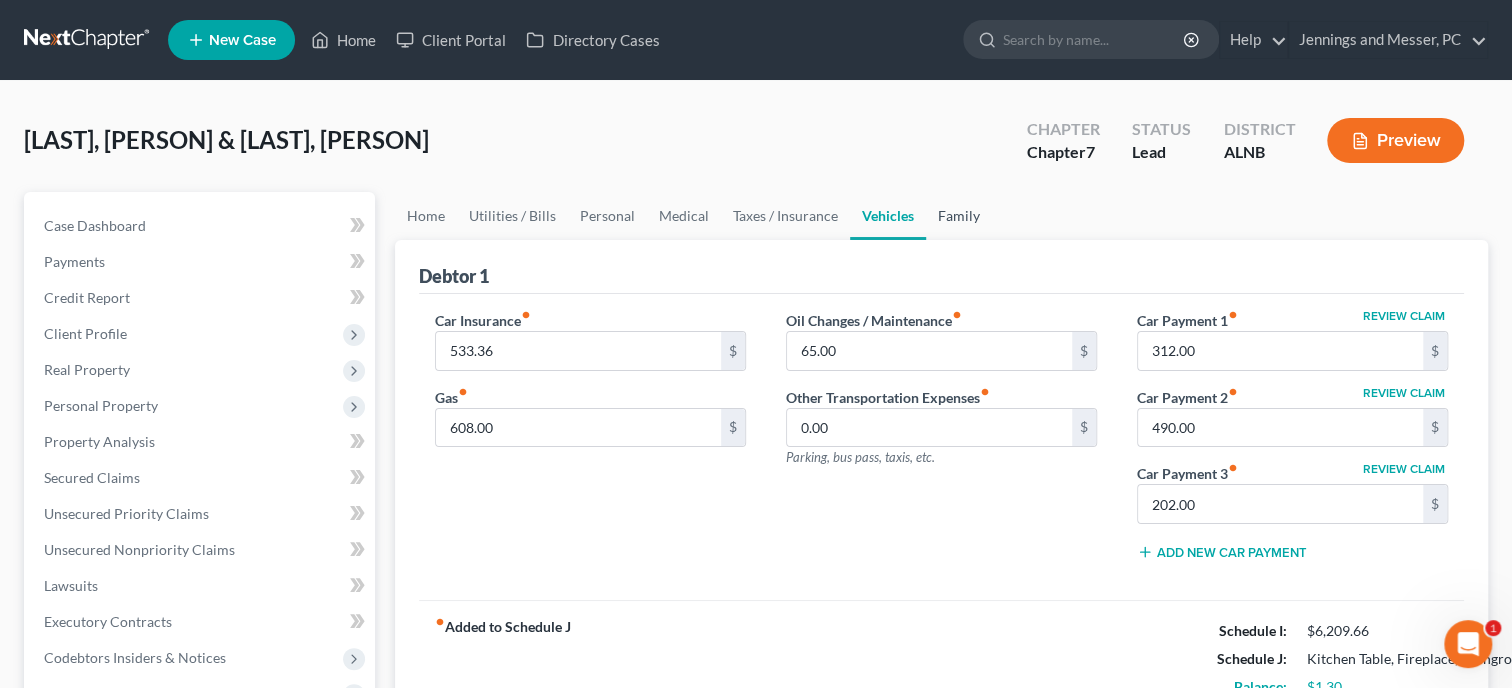 click on "Family" at bounding box center [959, 216] 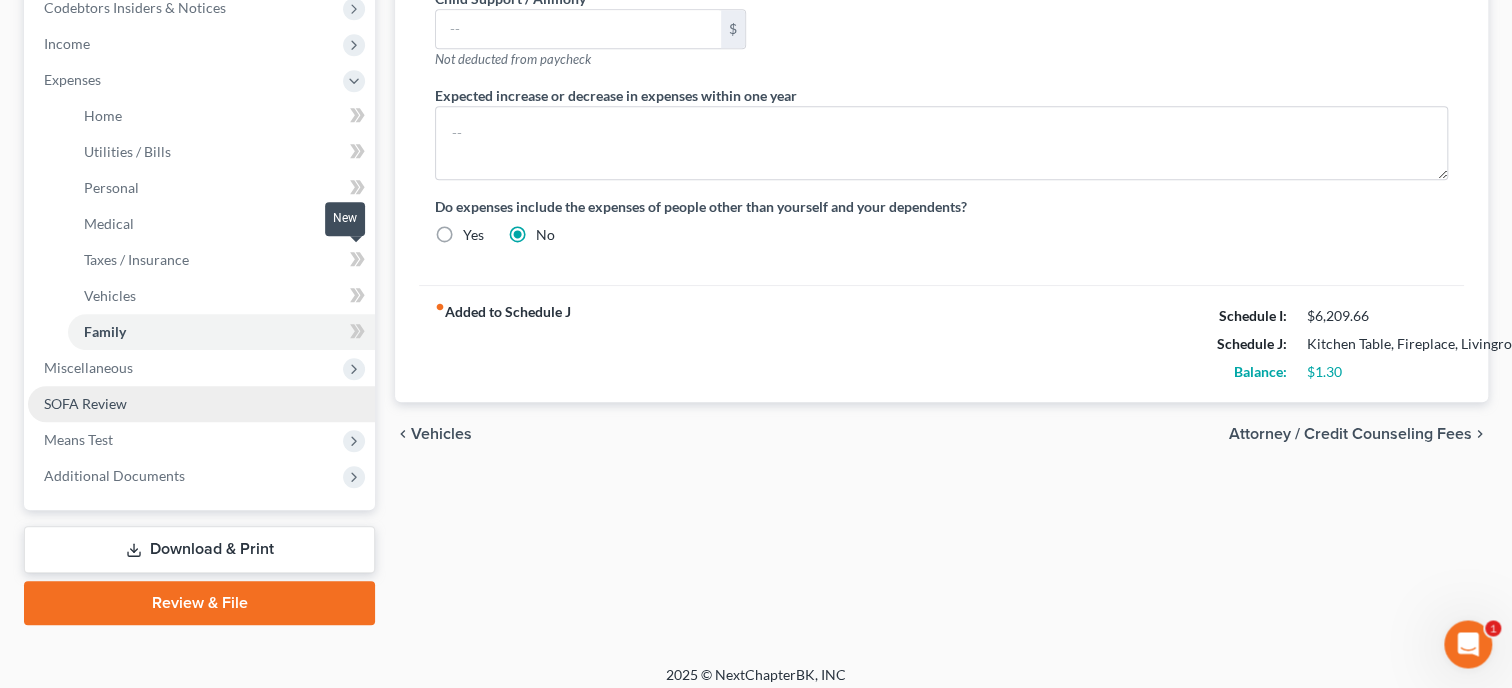 scroll, scrollTop: 660, scrollLeft: 0, axis: vertical 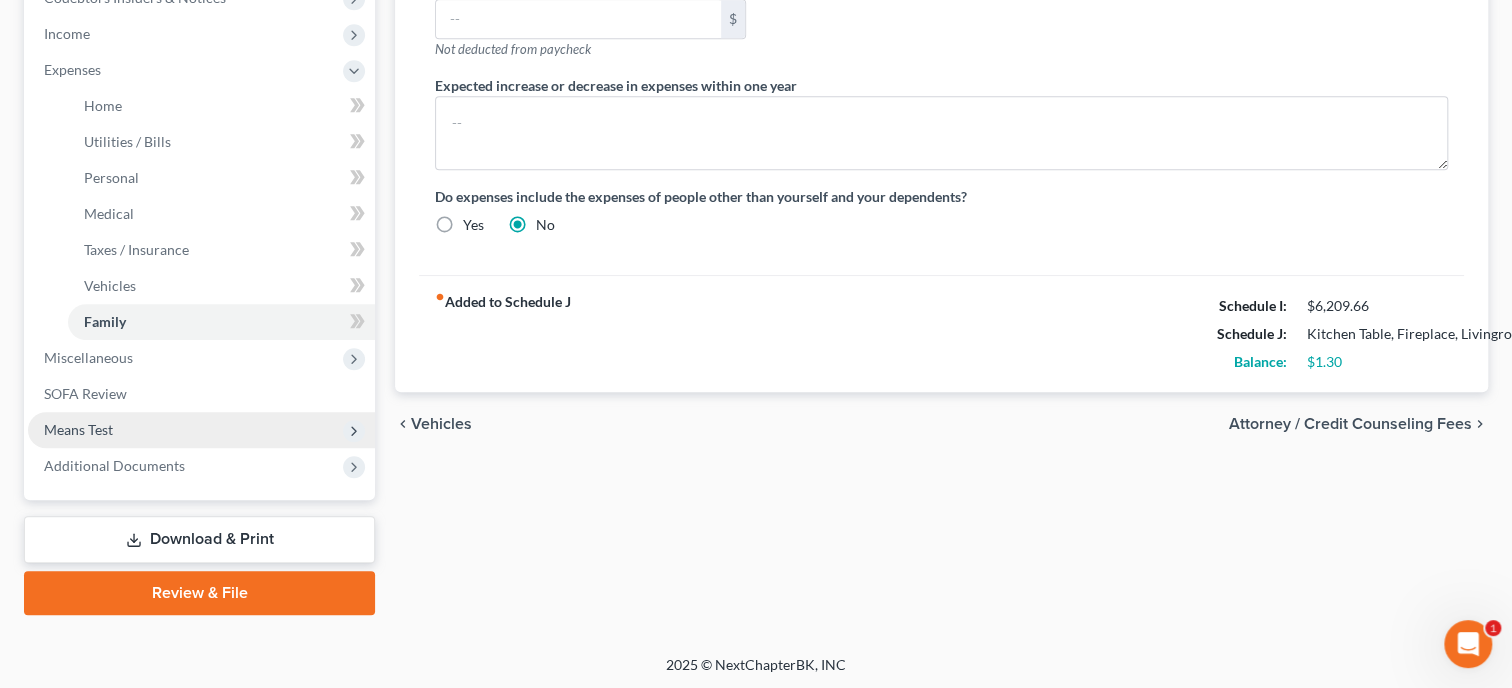 click on "Means Test" at bounding box center (201, 430) 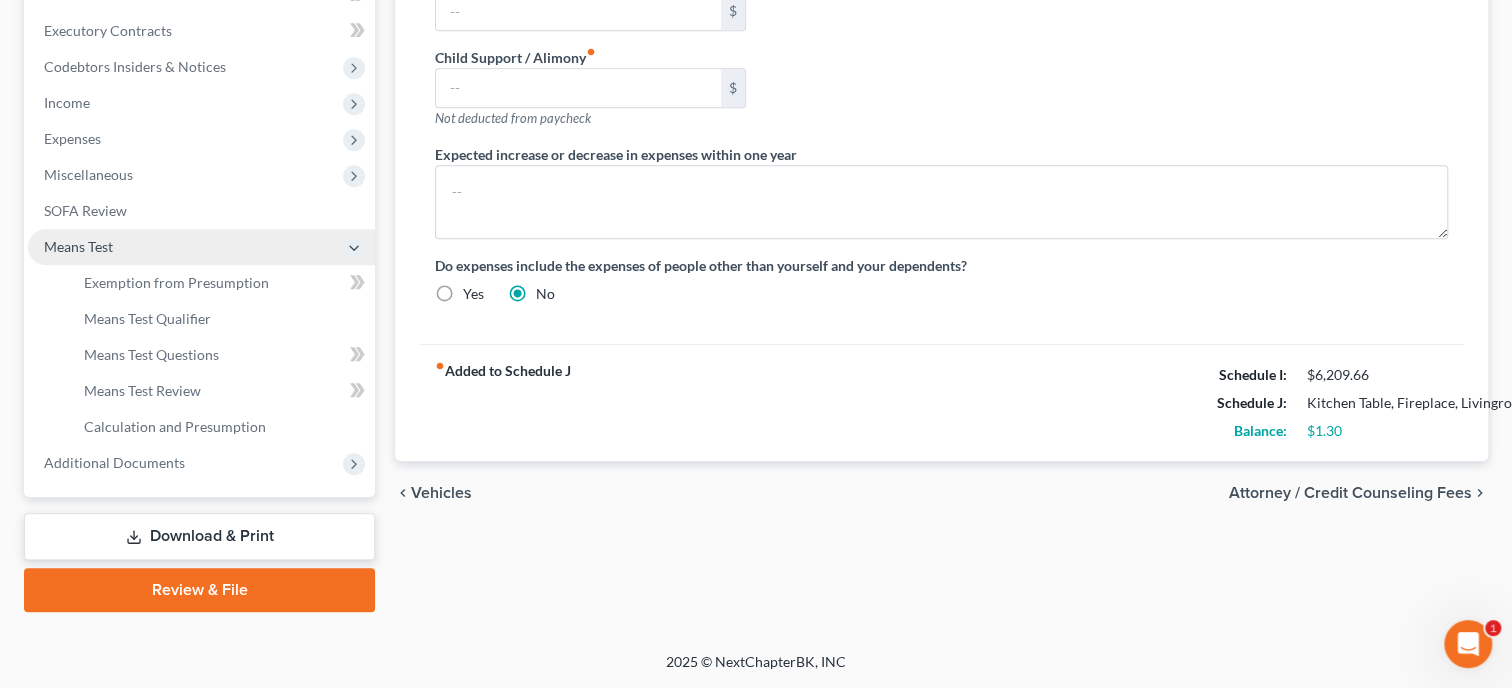 scroll, scrollTop: 588, scrollLeft: 0, axis: vertical 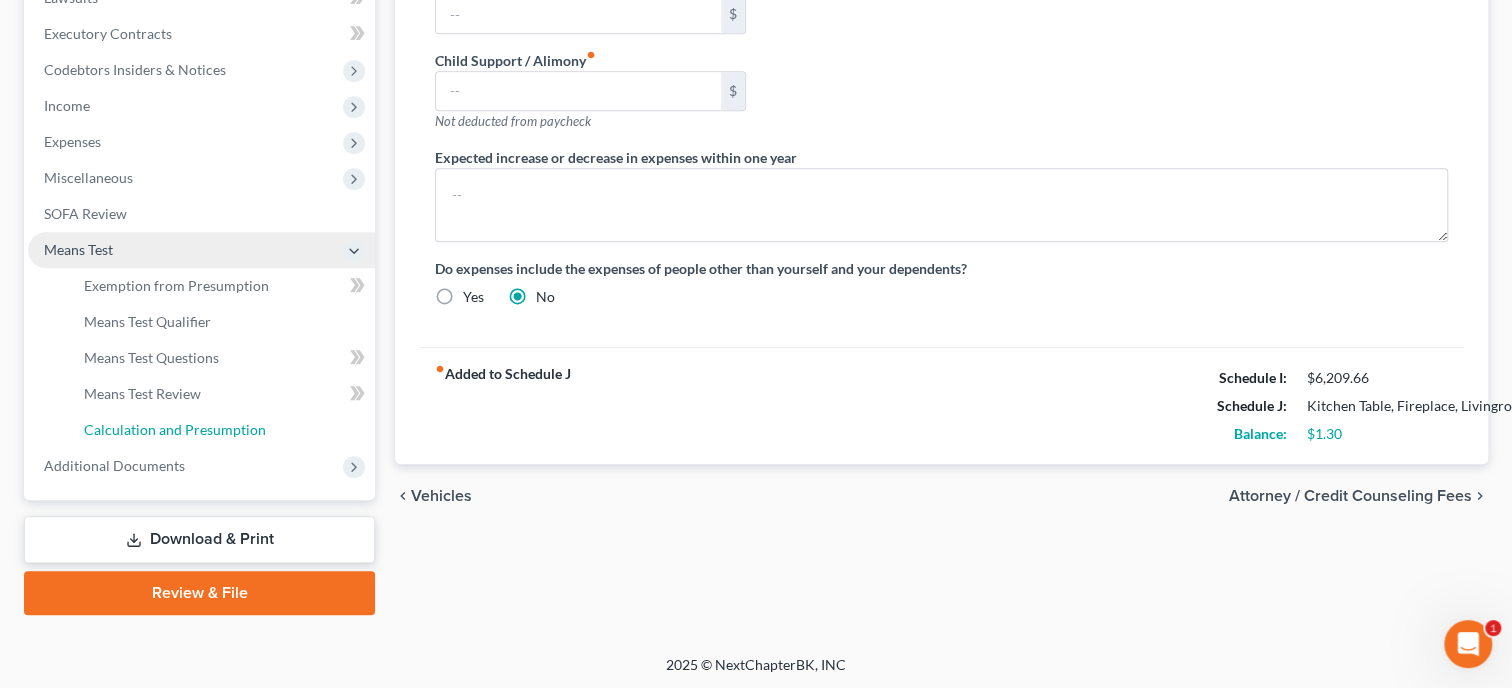 click on "Calculation and Presumption" at bounding box center (221, 430) 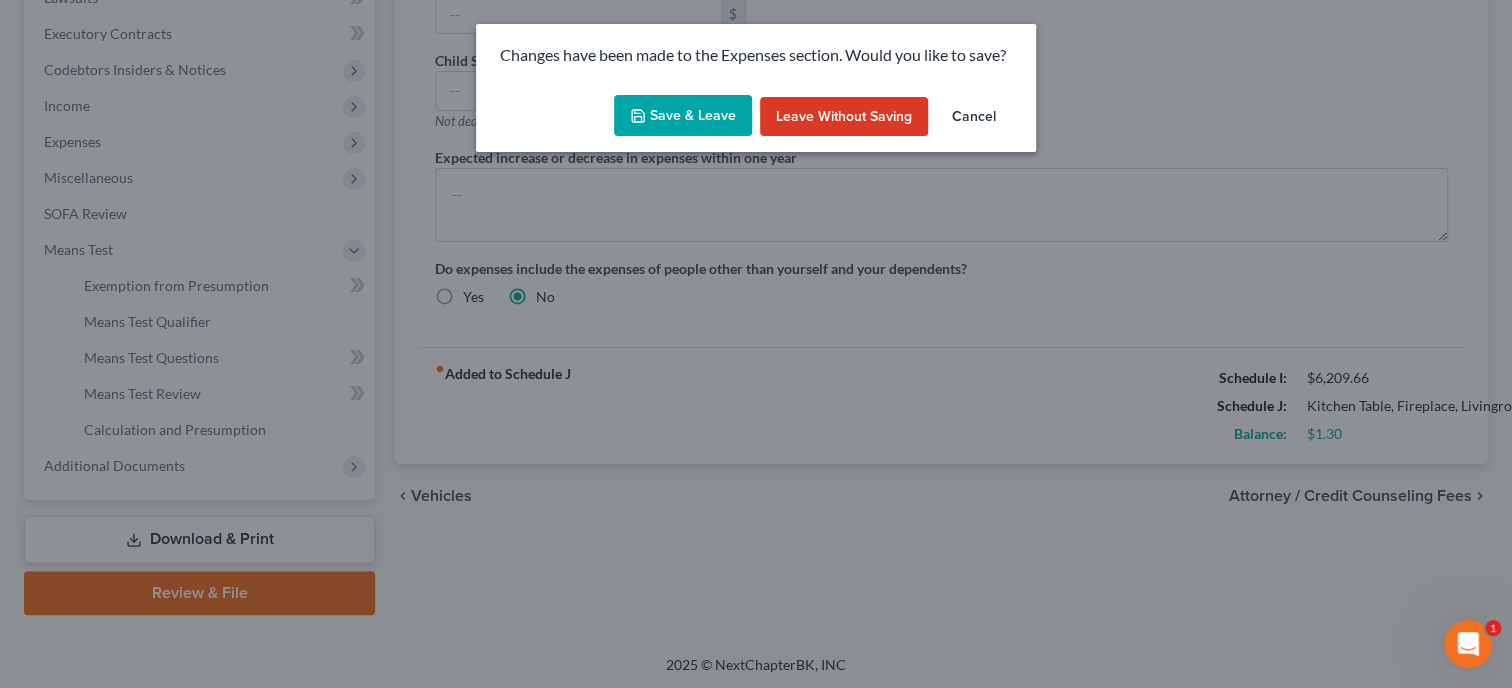 click on "Save & Leave" at bounding box center (683, 116) 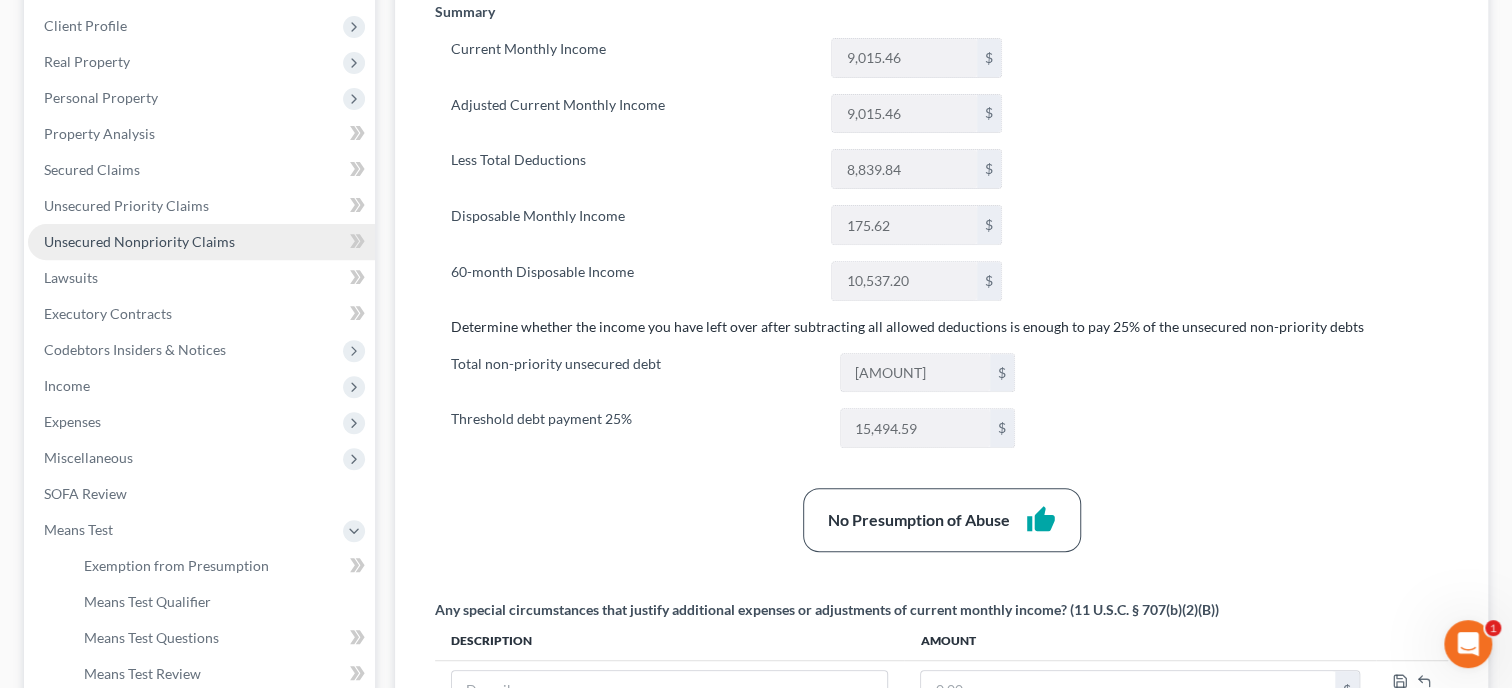 scroll, scrollTop: 0, scrollLeft: 0, axis: both 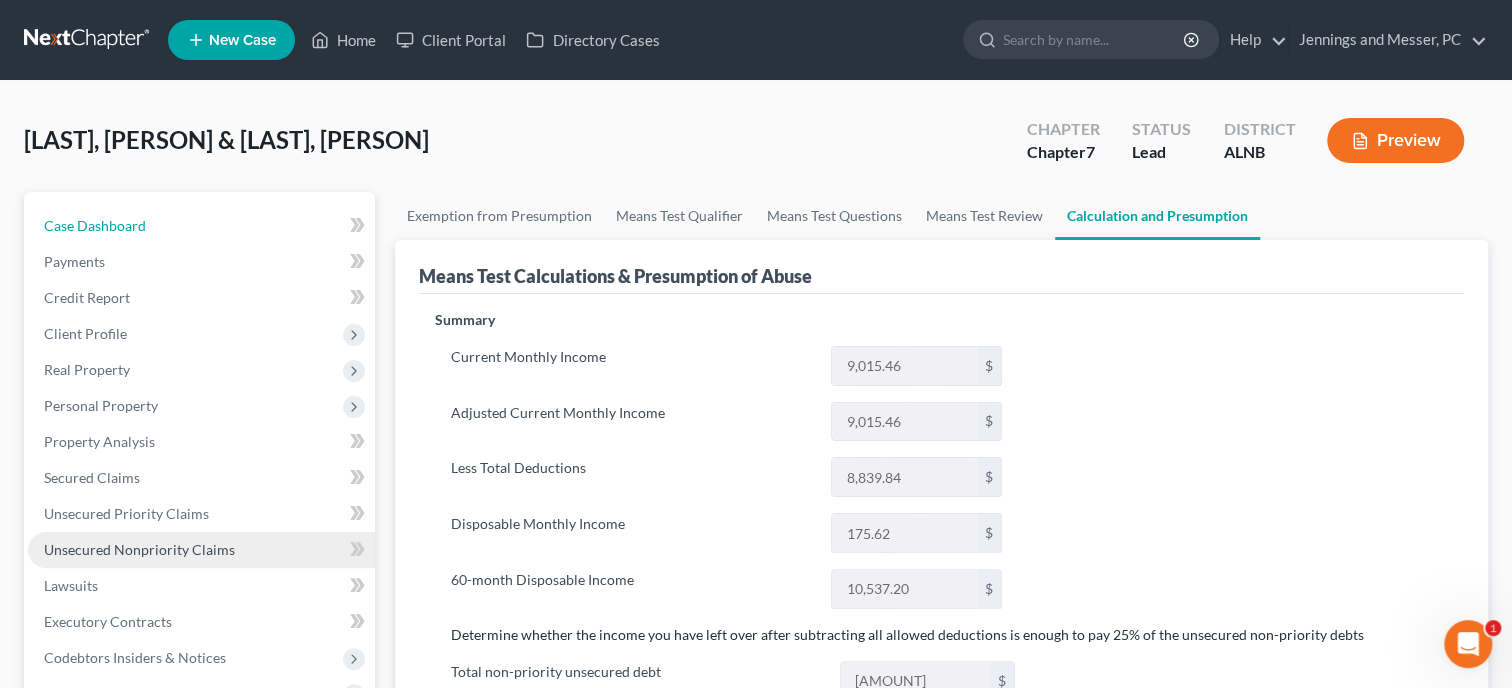 click on "Case Dashboard" at bounding box center (201, 226) 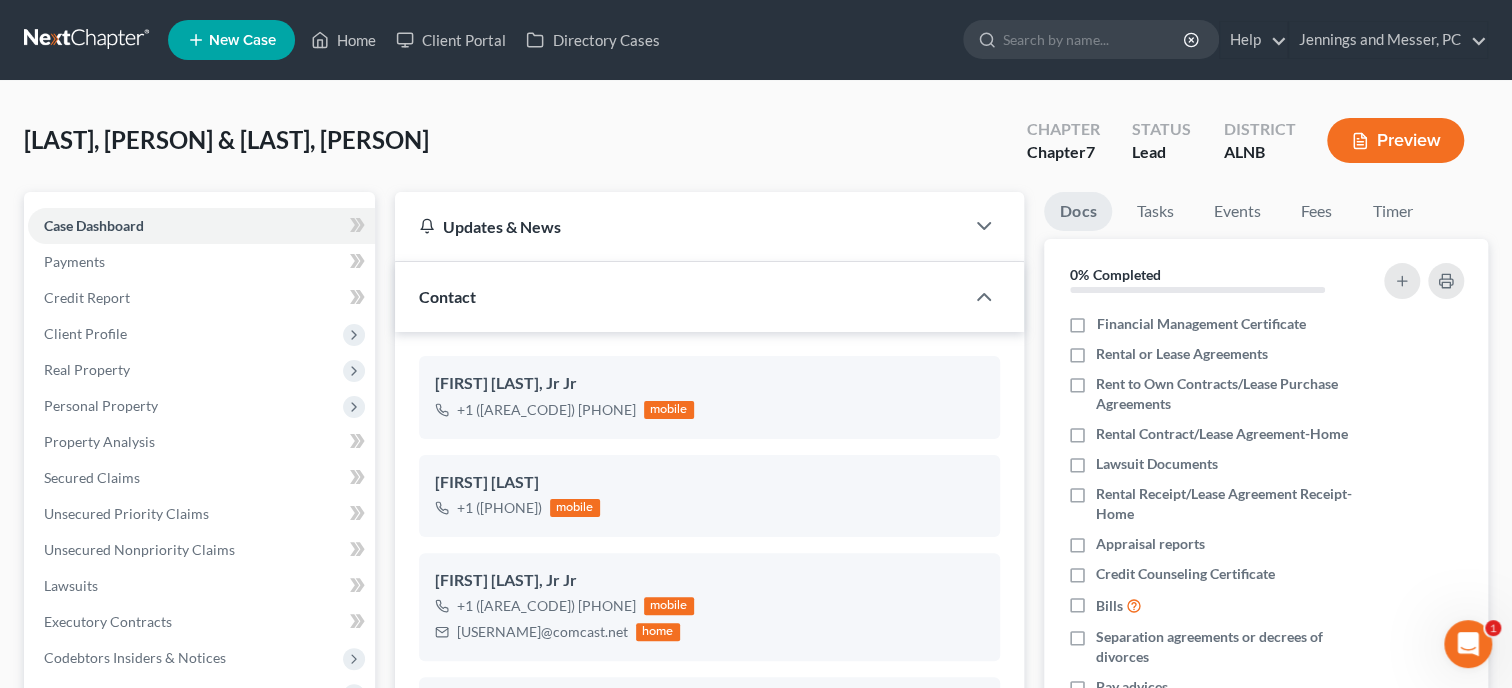scroll, scrollTop: 514, scrollLeft: 0, axis: vertical 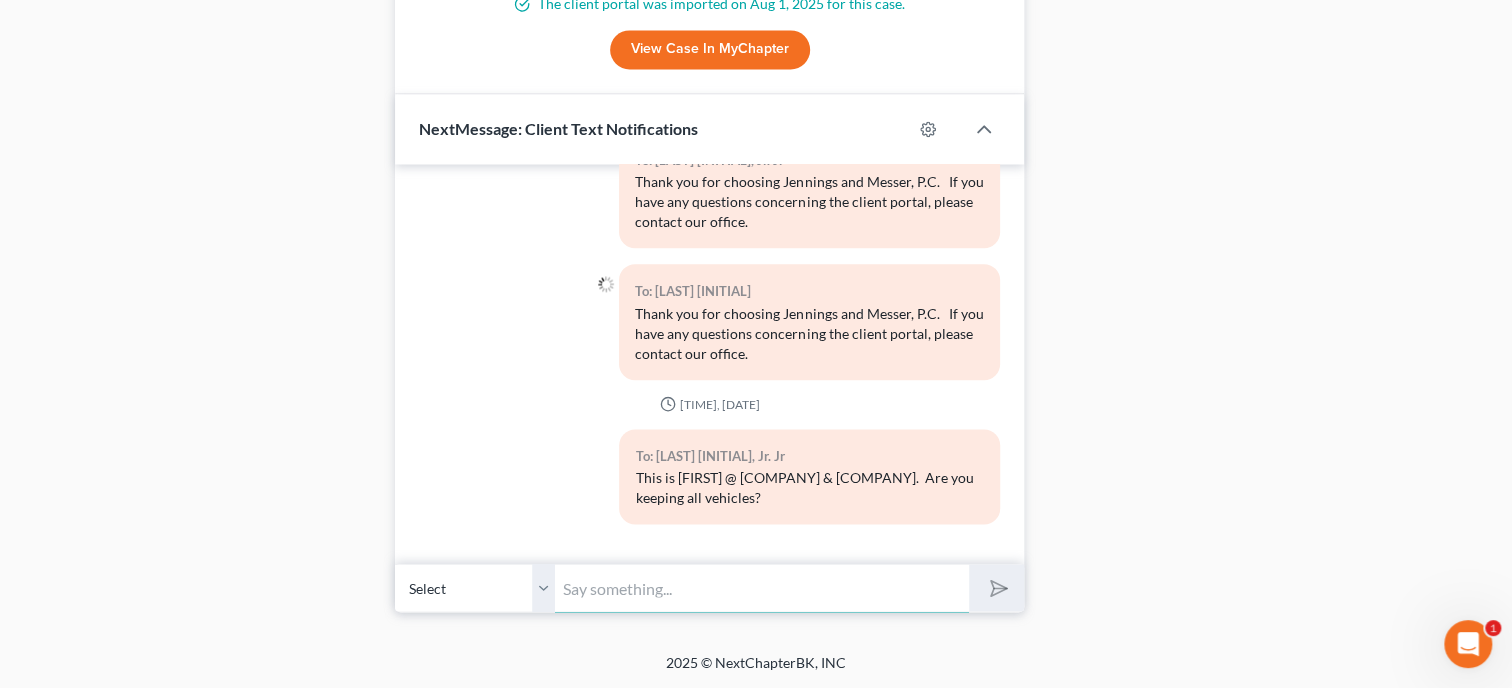 click at bounding box center (762, 587) 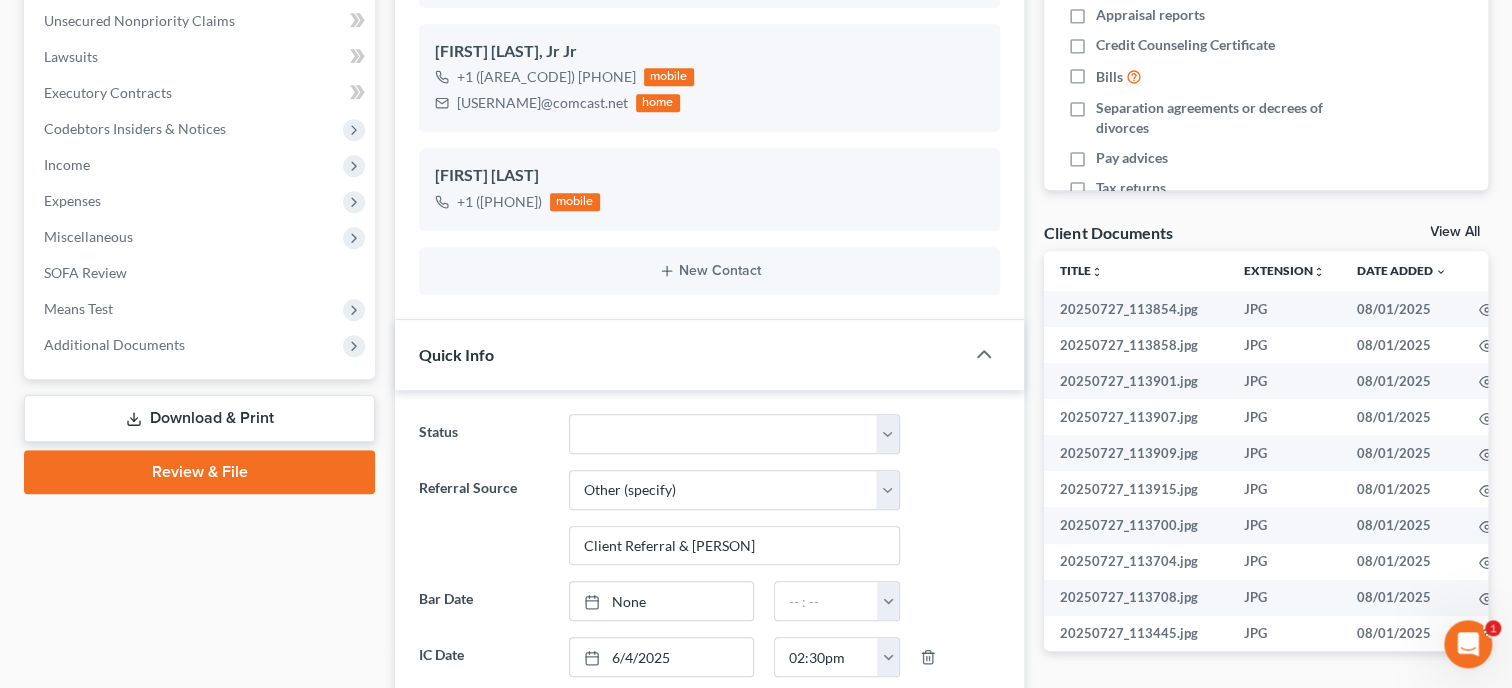 scroll, scrollTop: 402, scrollLeft: 0, axis: vertical 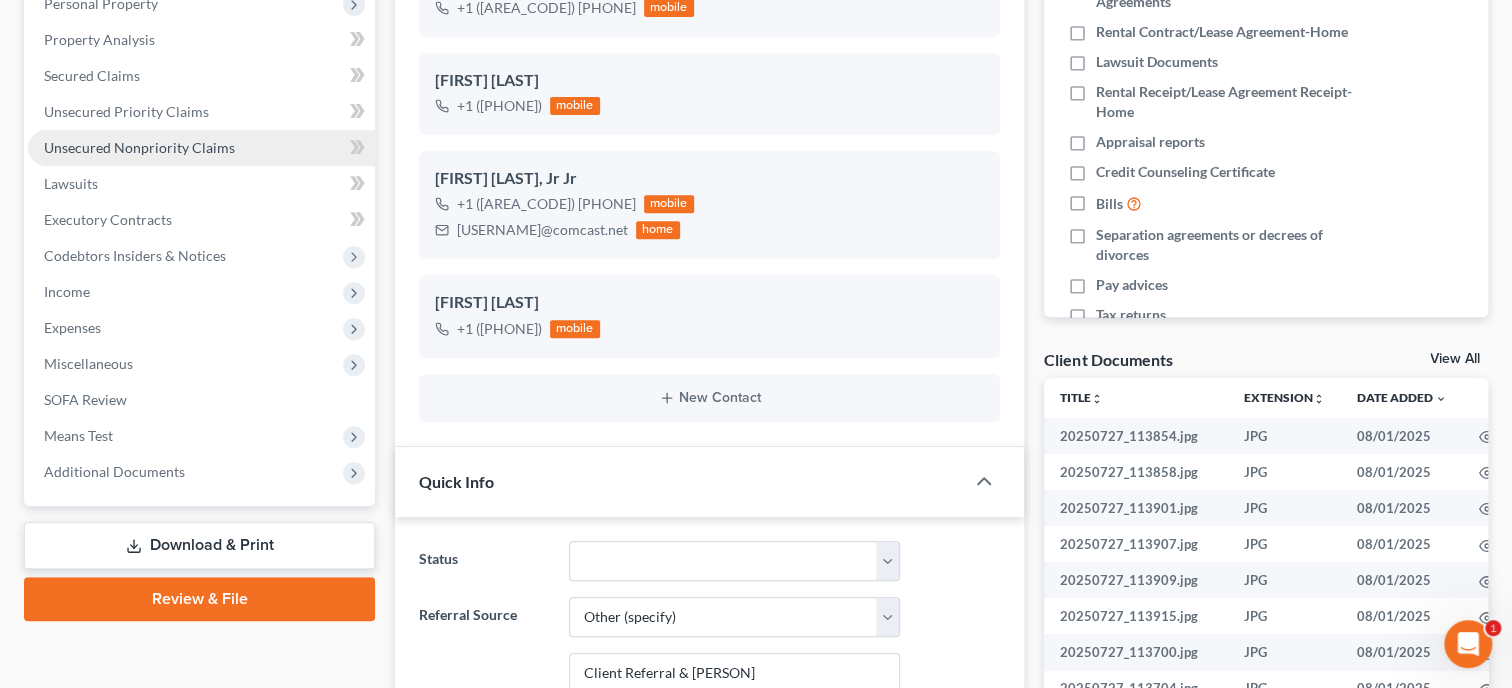 click on "Unsecured Nonpriority Claims" at bounding box center [139, 147] 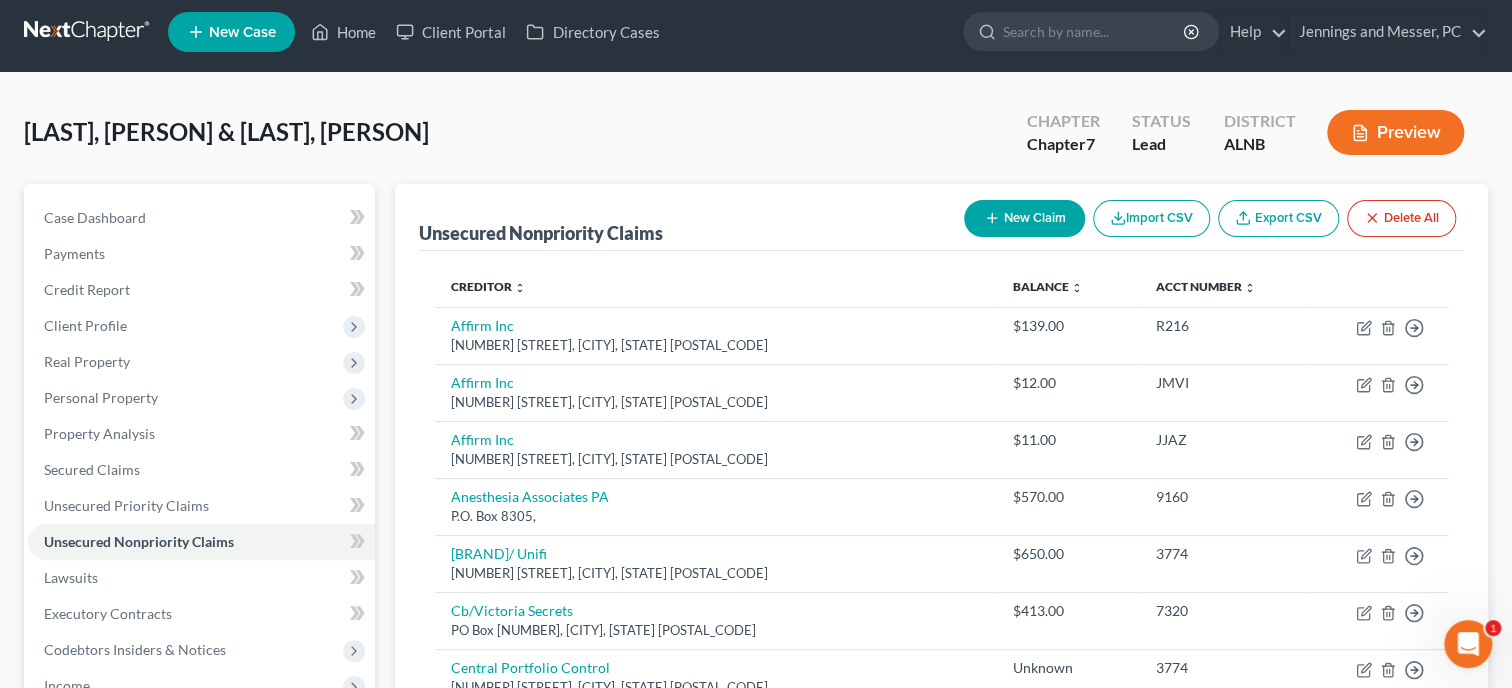 scroll, scrollTop: 0, scrollLeft: 0, axis: both 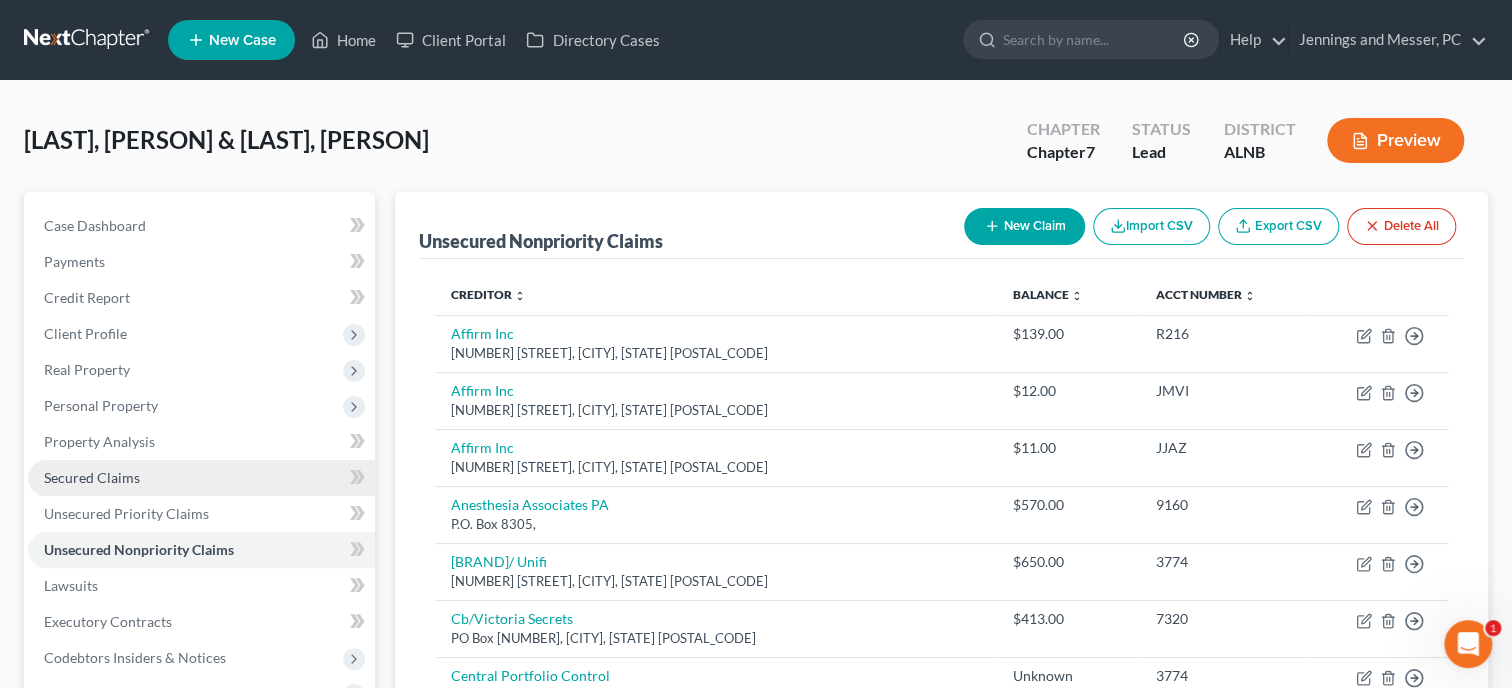 click on "Secured Claims" at bounding box center (201, 478) 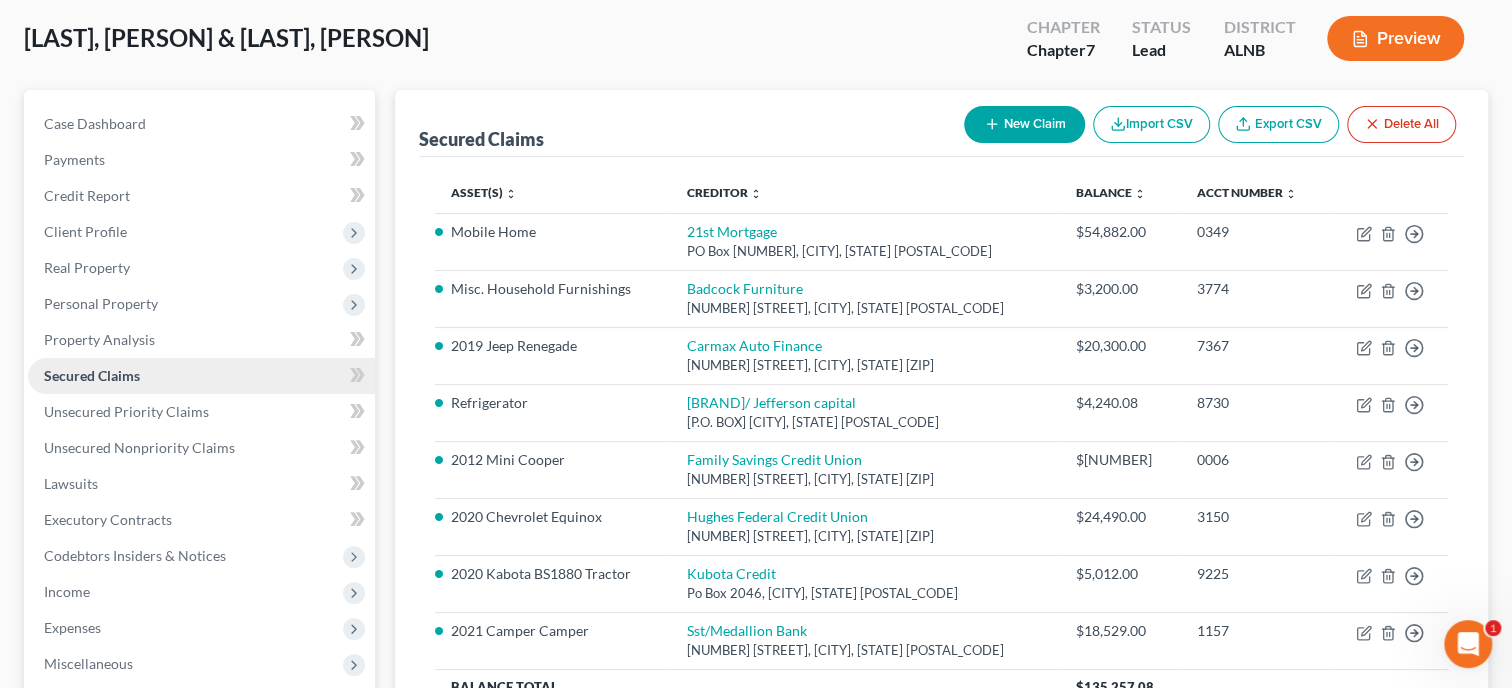 scroll, scrollTop: 205, scrollLeft: 0, axis: vertical 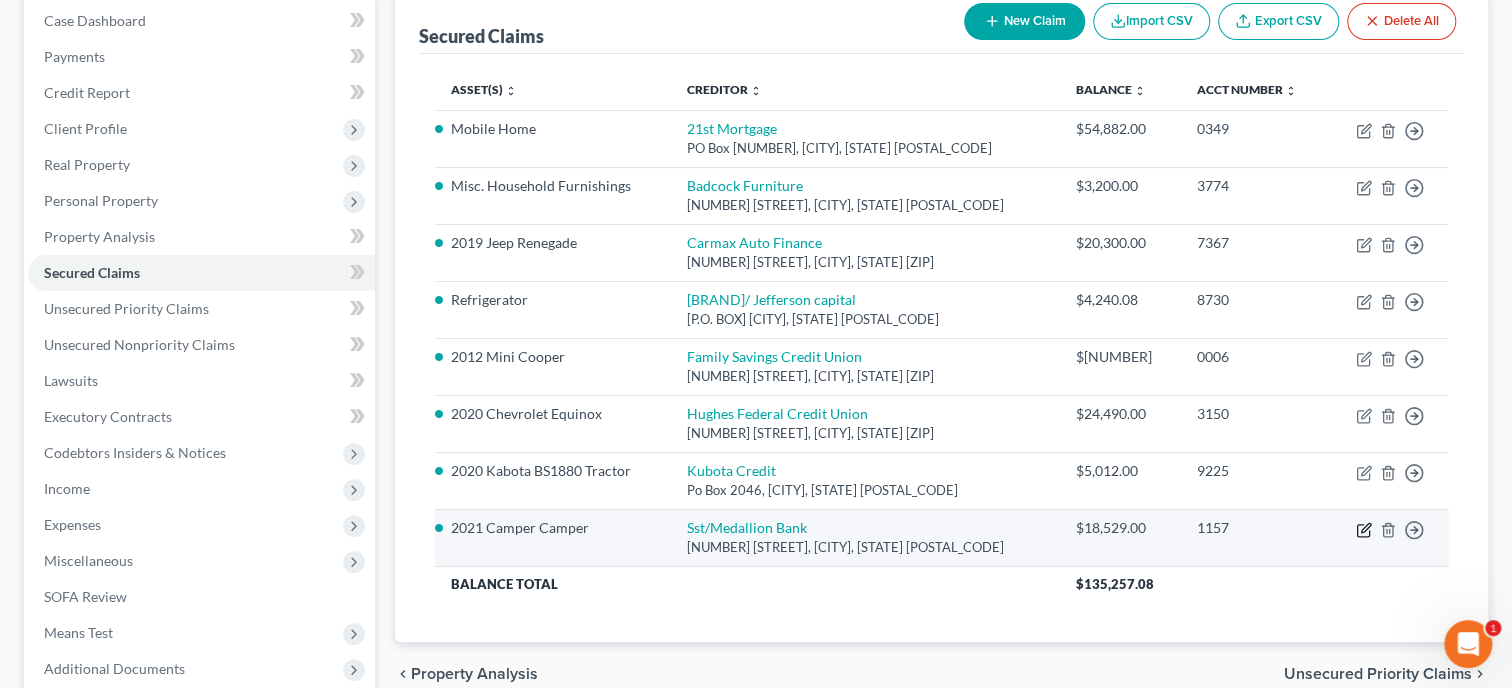 click 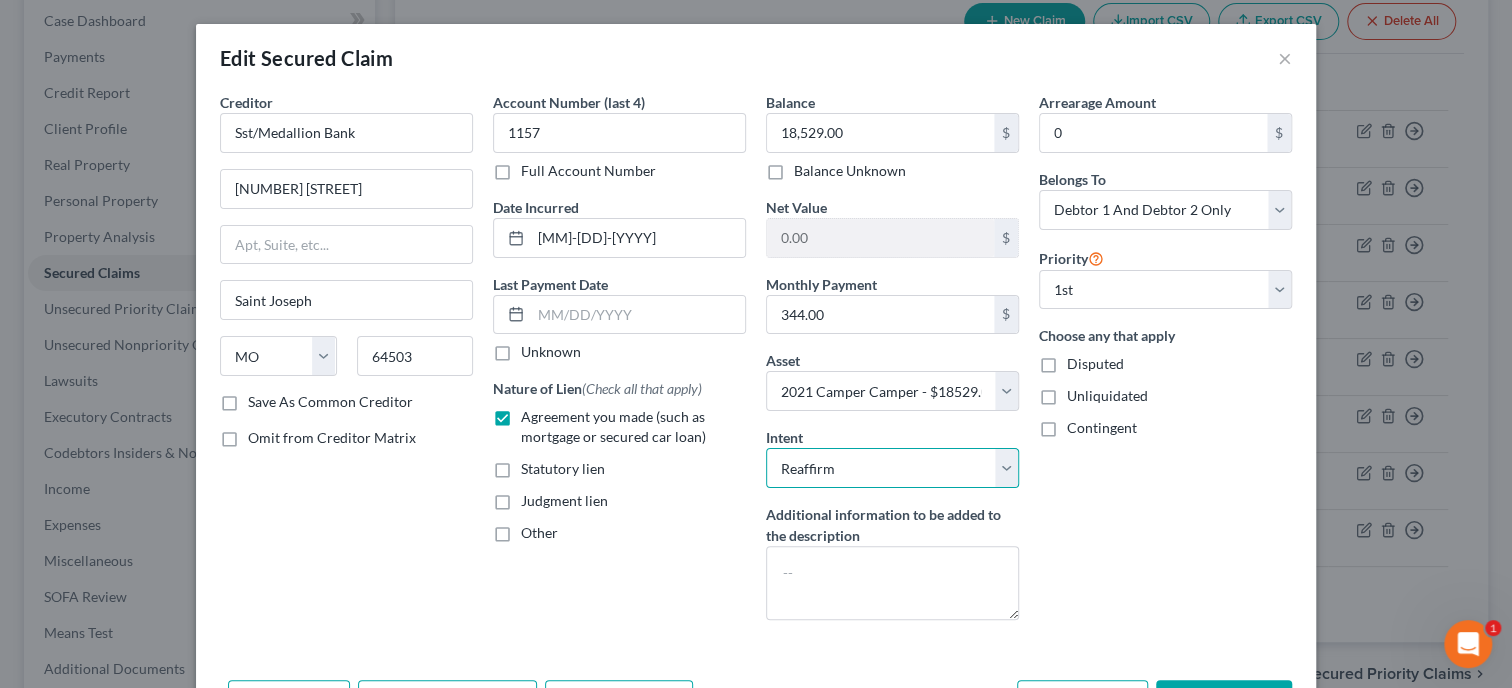 click on "Reaffirm" at bounding box center [0, 0] 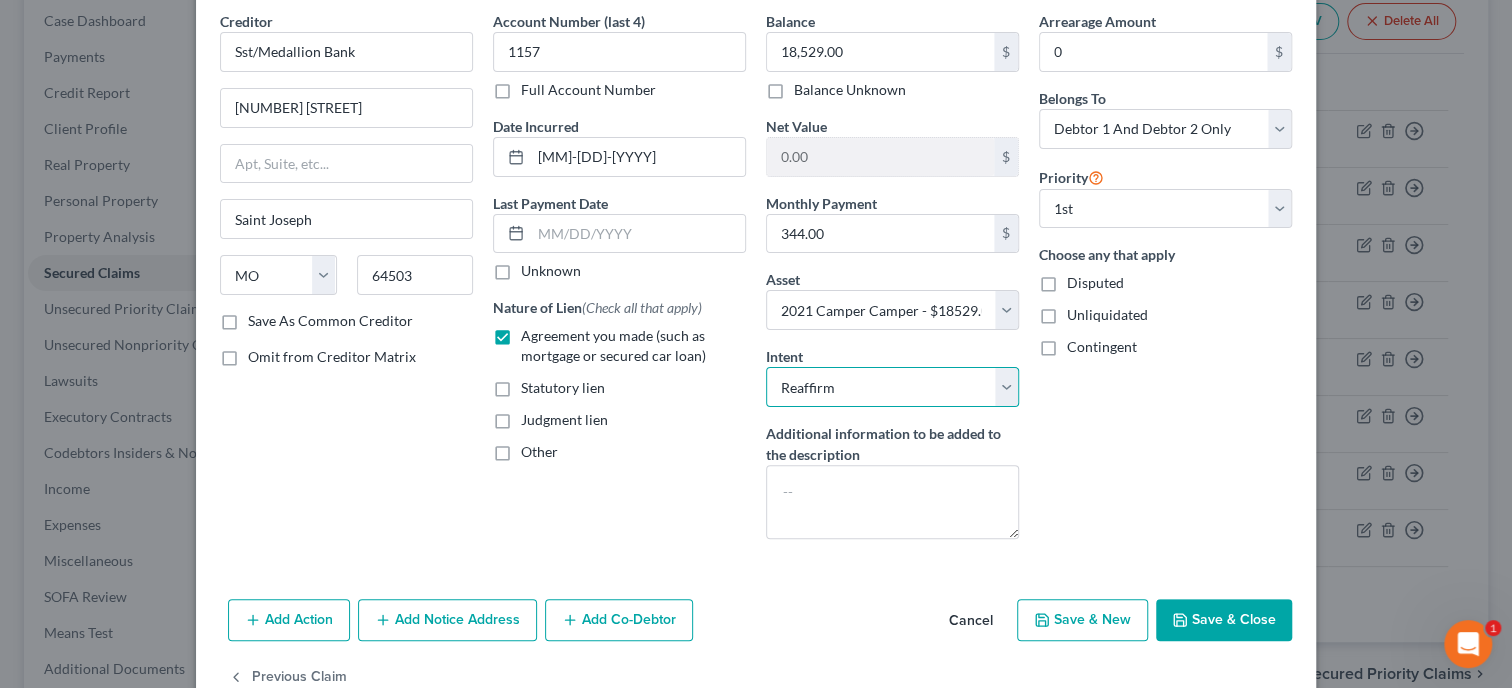 scroll, scrollTop: 129, scrollLeft: 0, axis: vertical 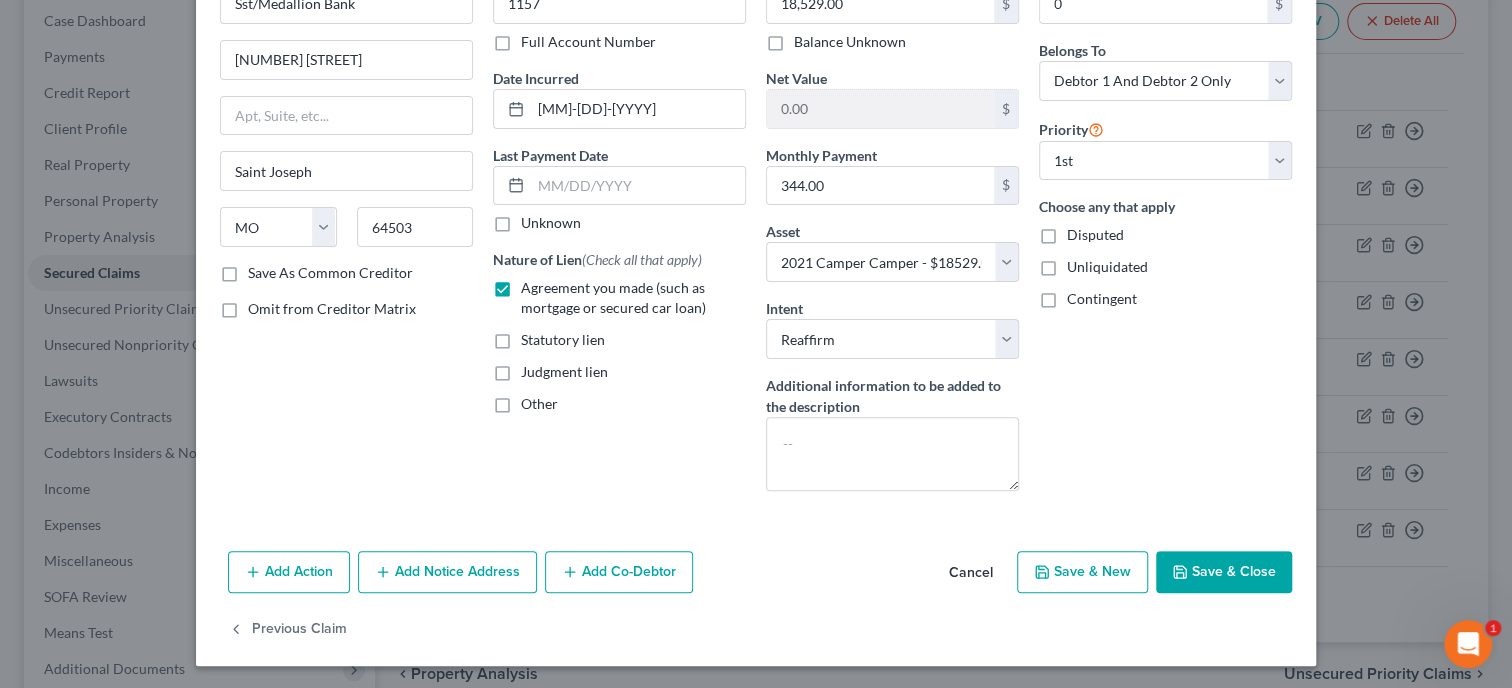 click on "Save & Close" at bounding box center (1224, 572) 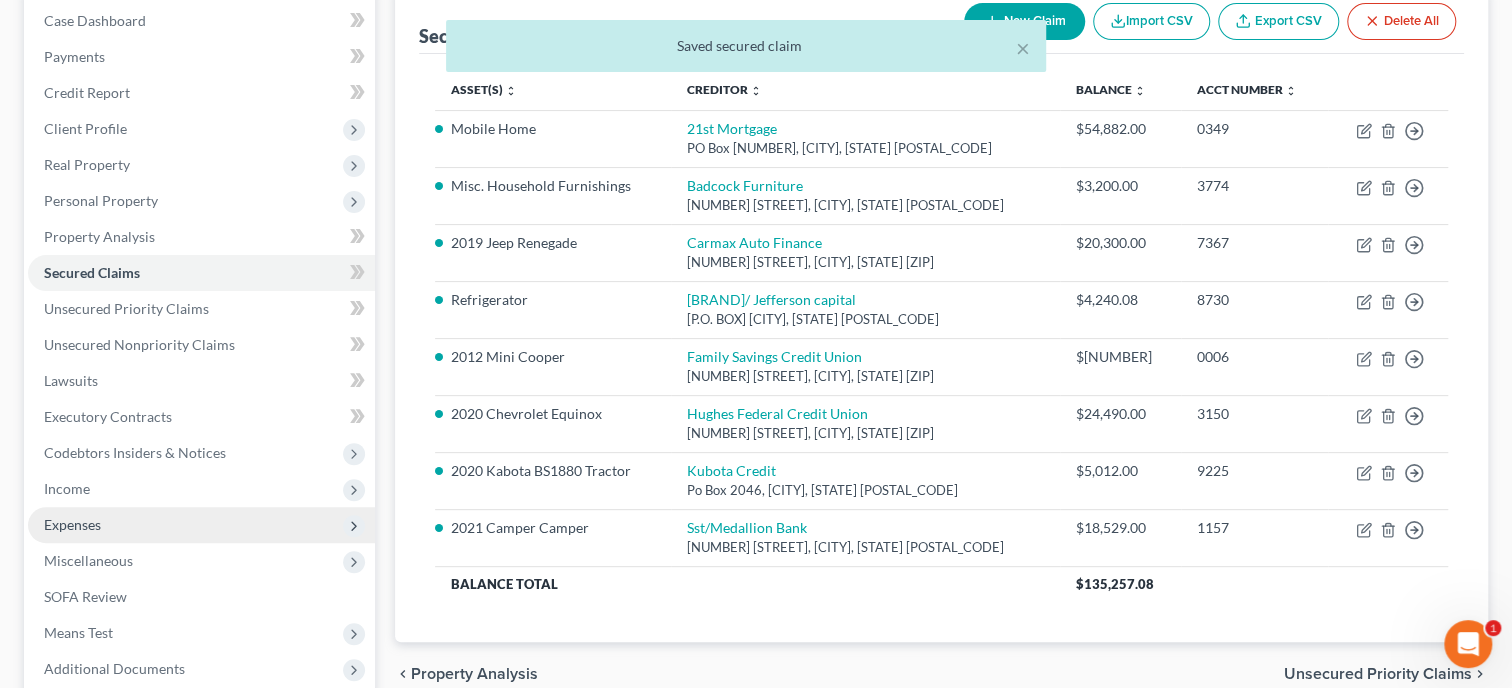 click on "Expenses" at bounding box center [201, 525] 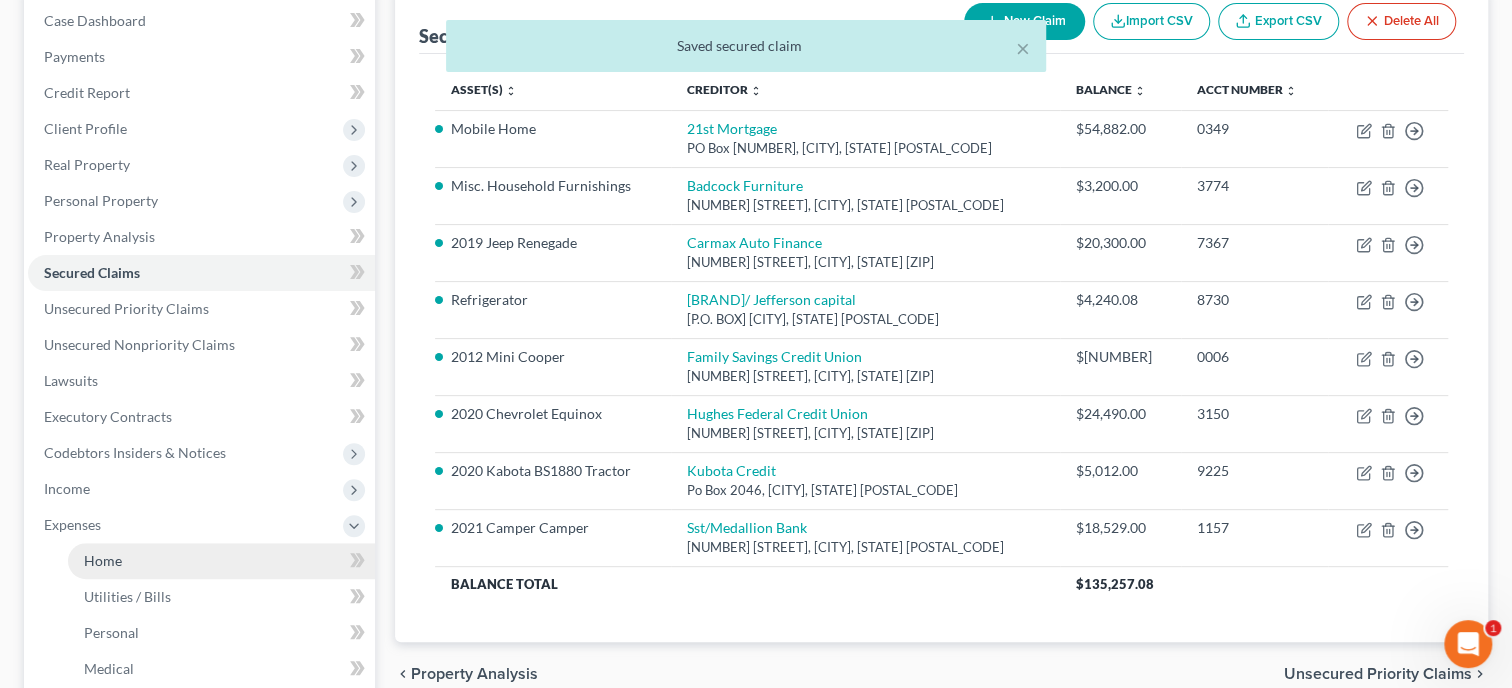 click on "Home" at bounding box center (221, 561) 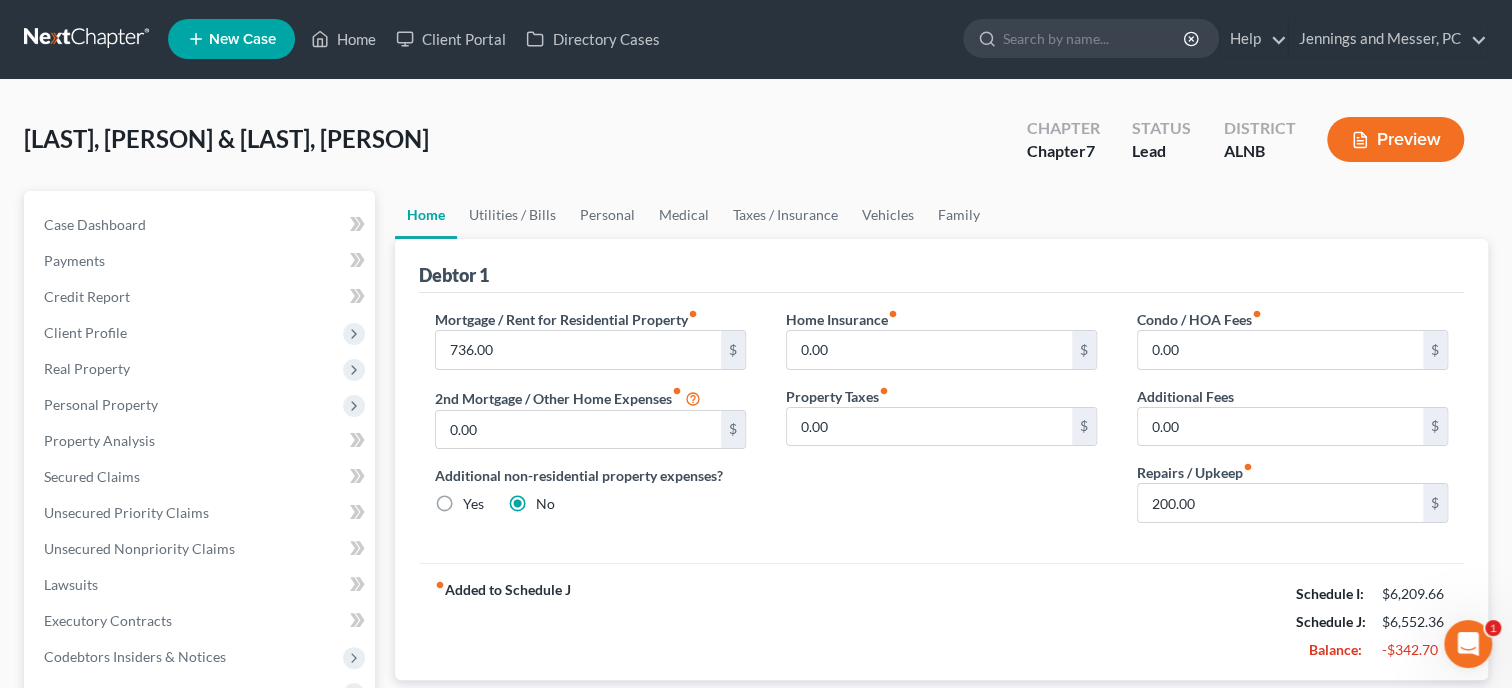 scroll, scrollTop: 0, scrollLeft: 0, axis: both 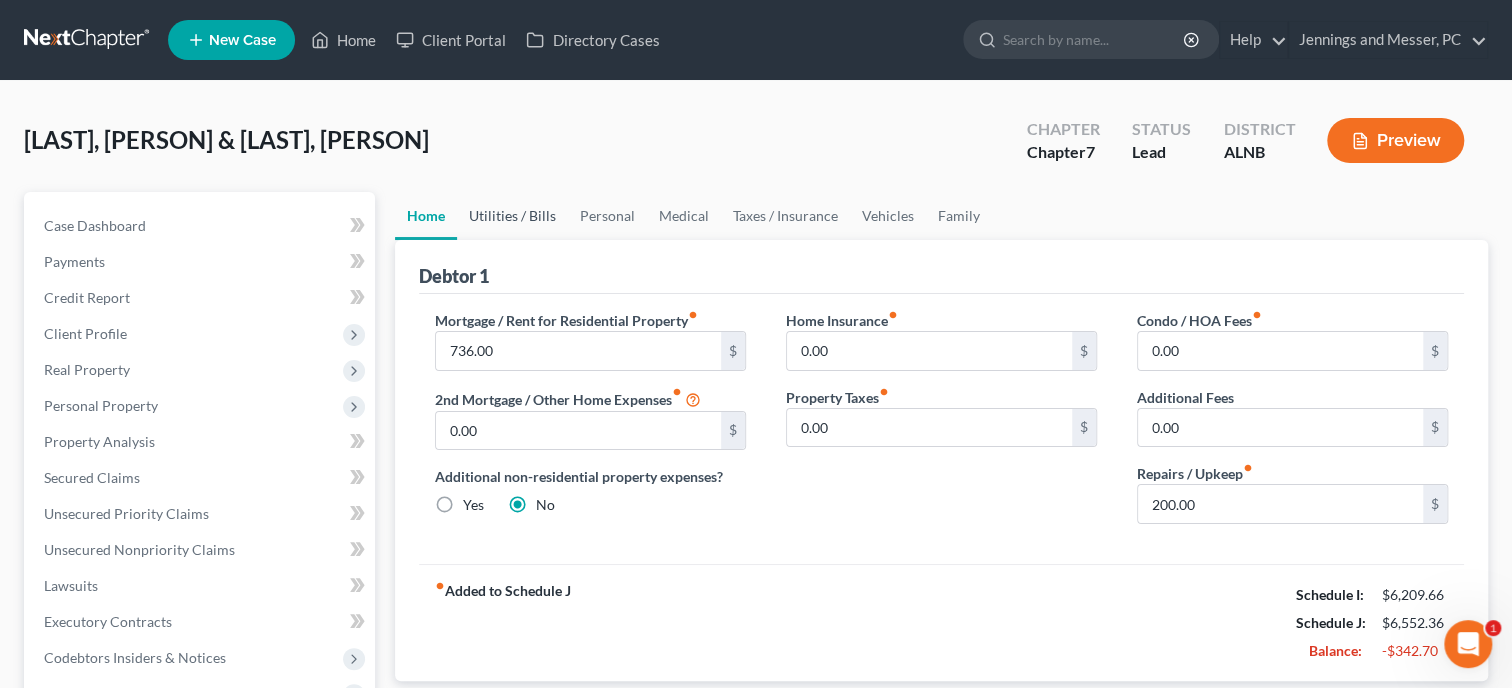 click on "Utilities / Bills" at bounding box center (512, 216) 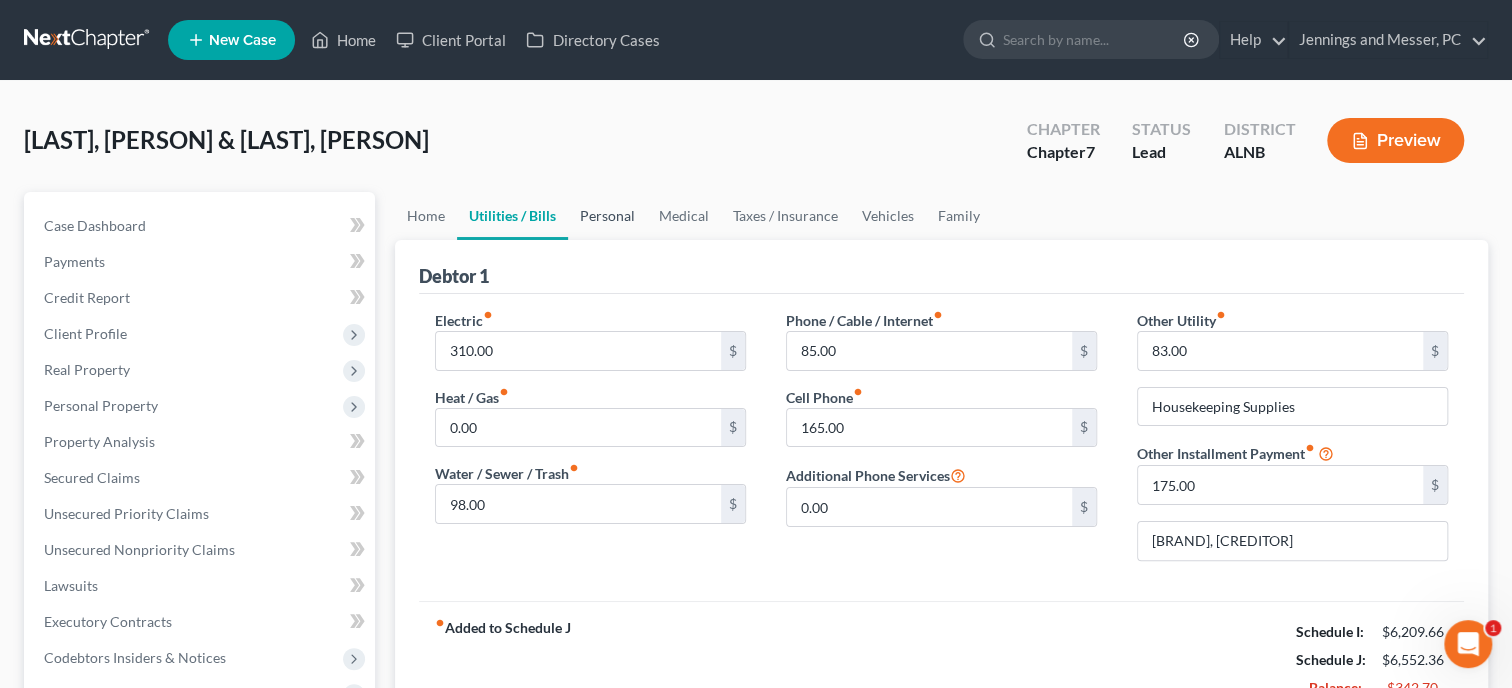 click on "Personal" at bounding box center [607, 216] 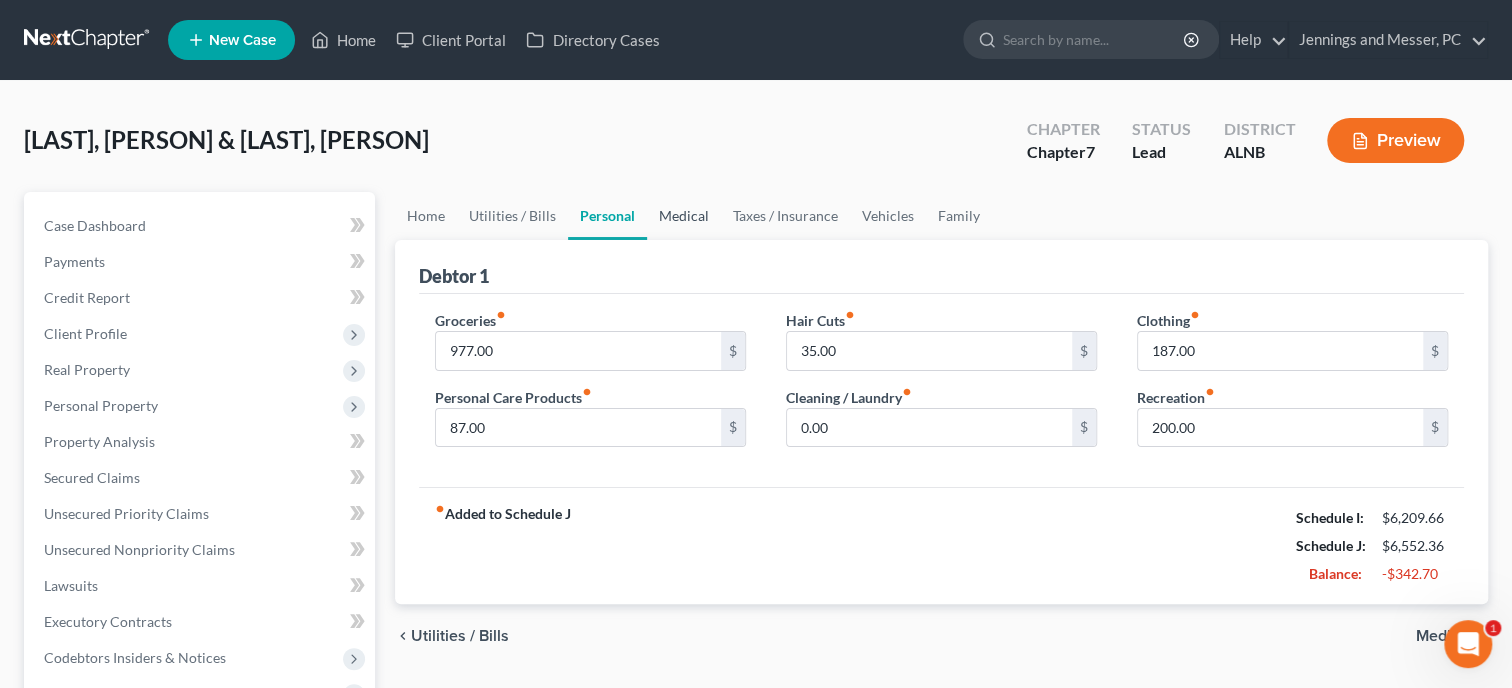 click on "Medical" at bounding box center (684, 216) 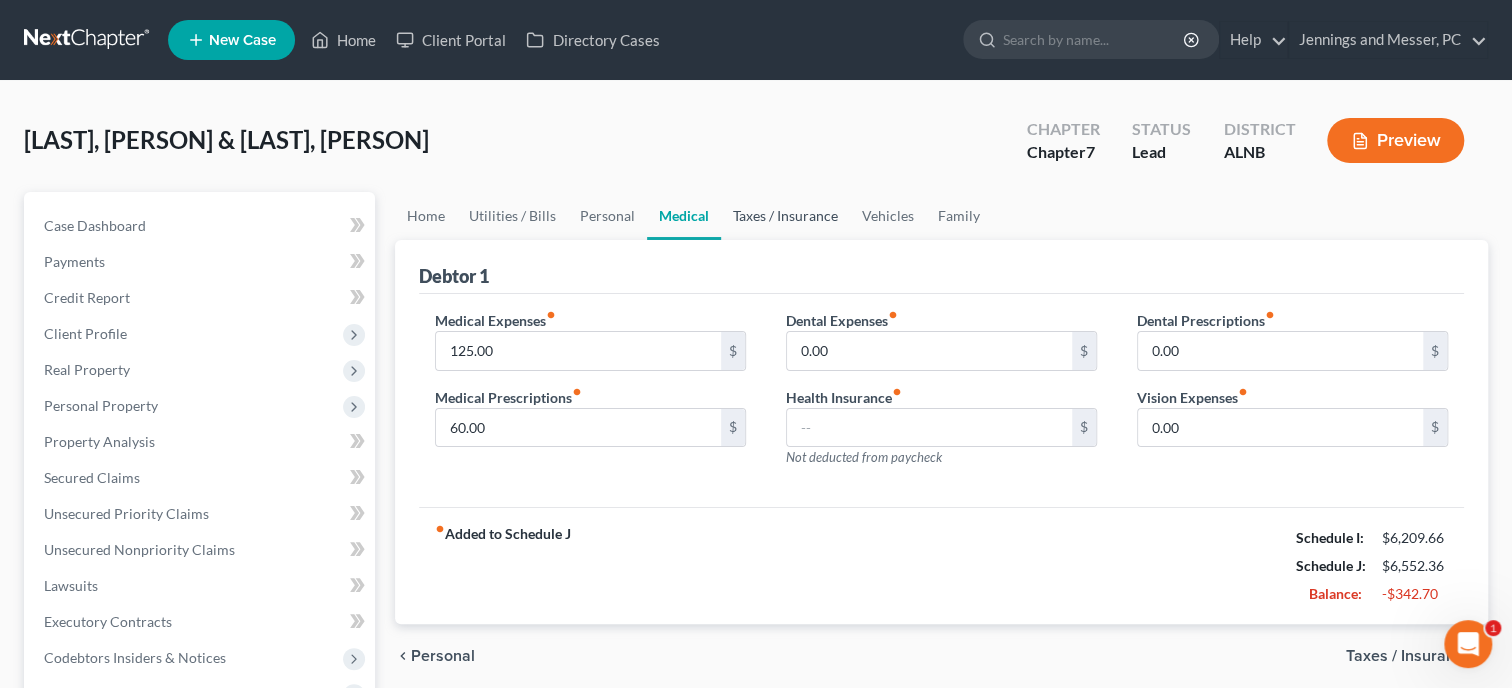 click on "Taxes / Insurance" at bounding box center (785, 216) 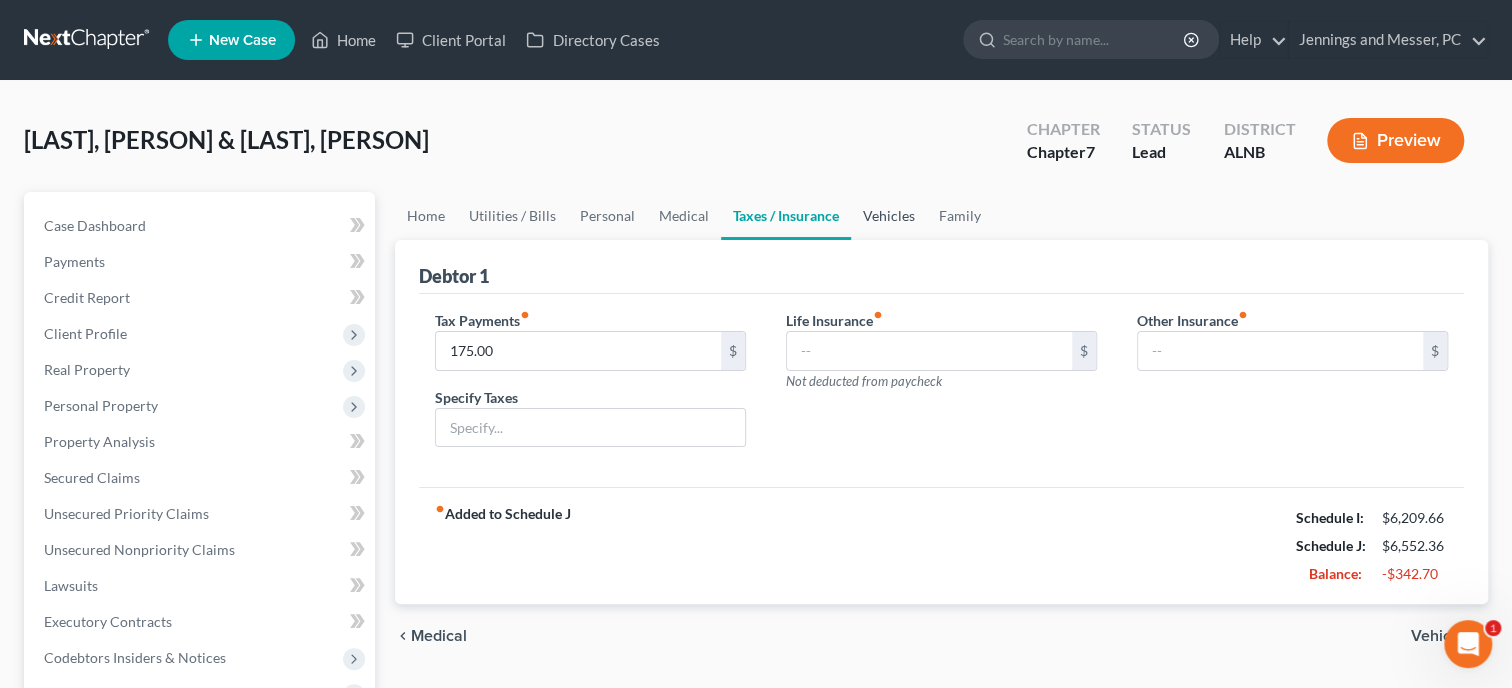 click on "Vehicles" at bounding box center (889, 216) 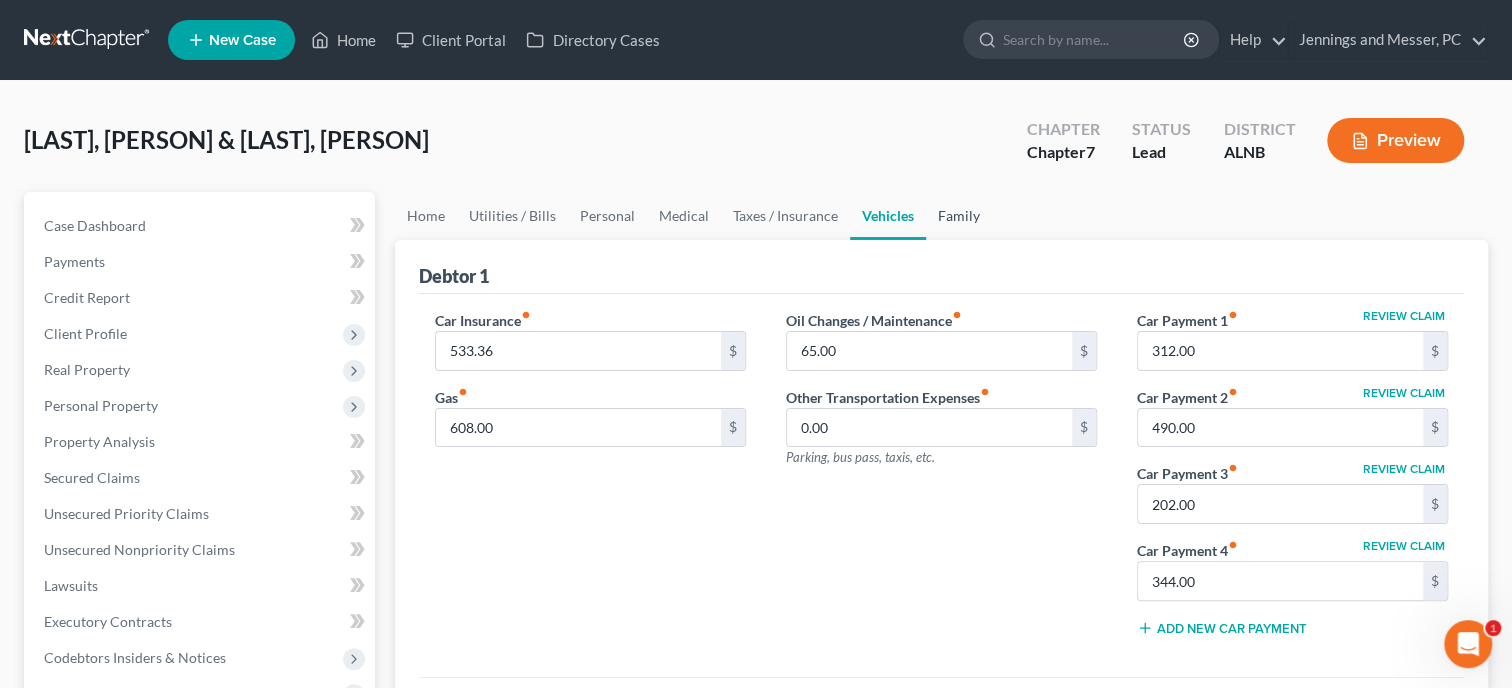 click on "Family" at bounding box center [959, 216] 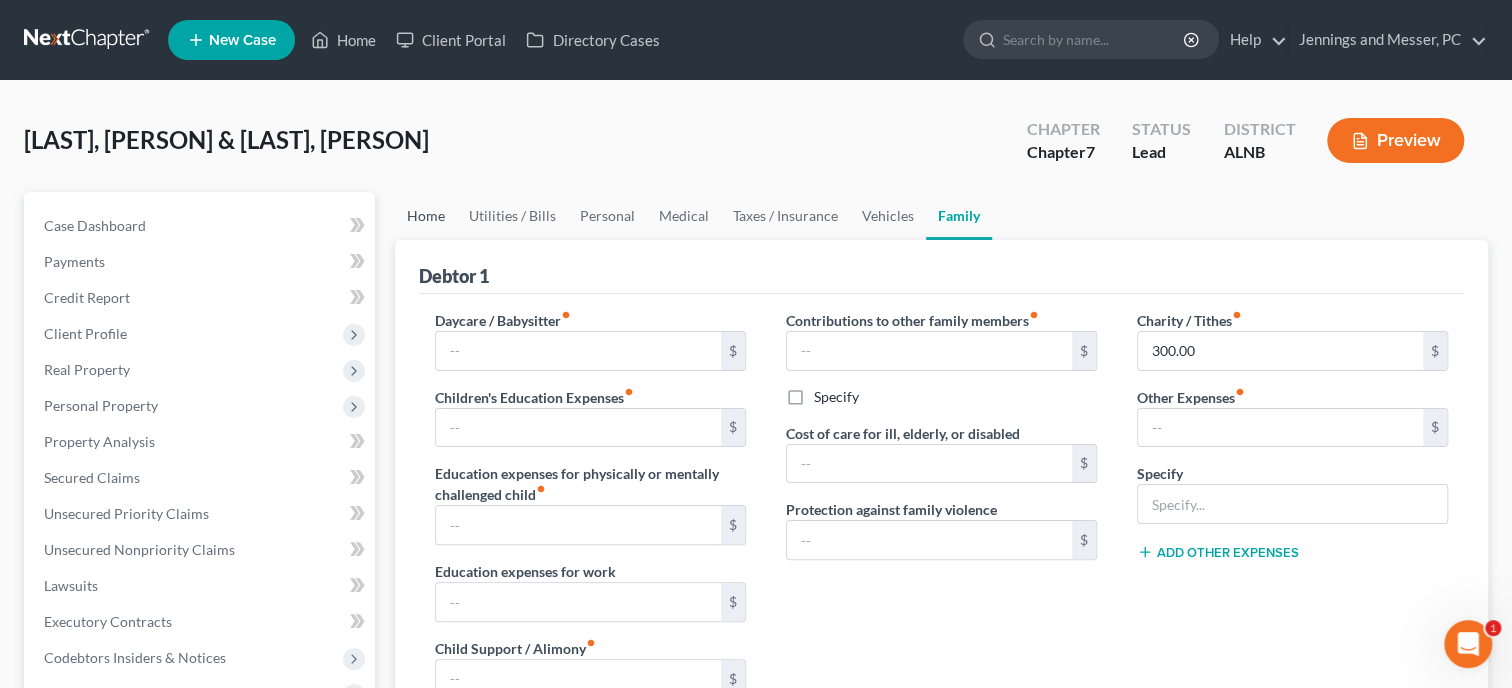 click on "Home" at bounding box center [426, 216] 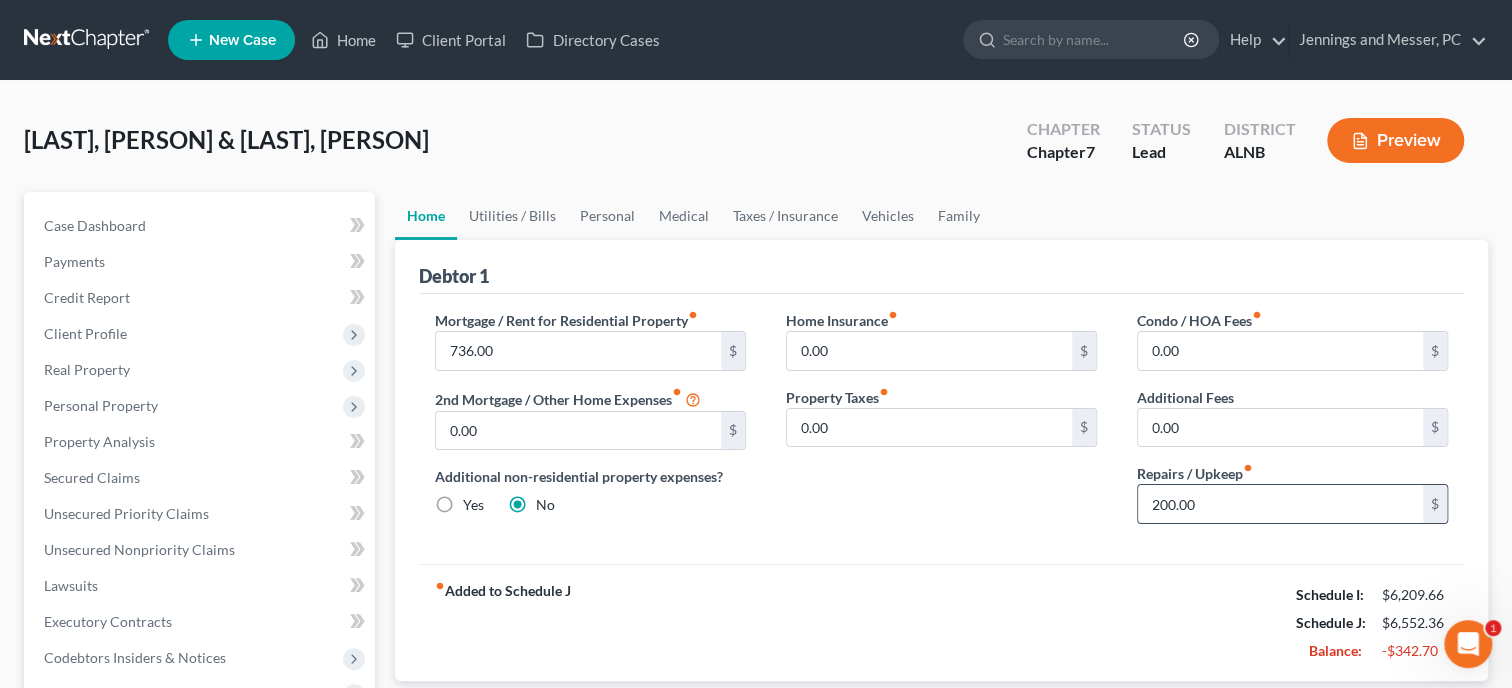 click on "200.00" at bounding box center (1280, 504) 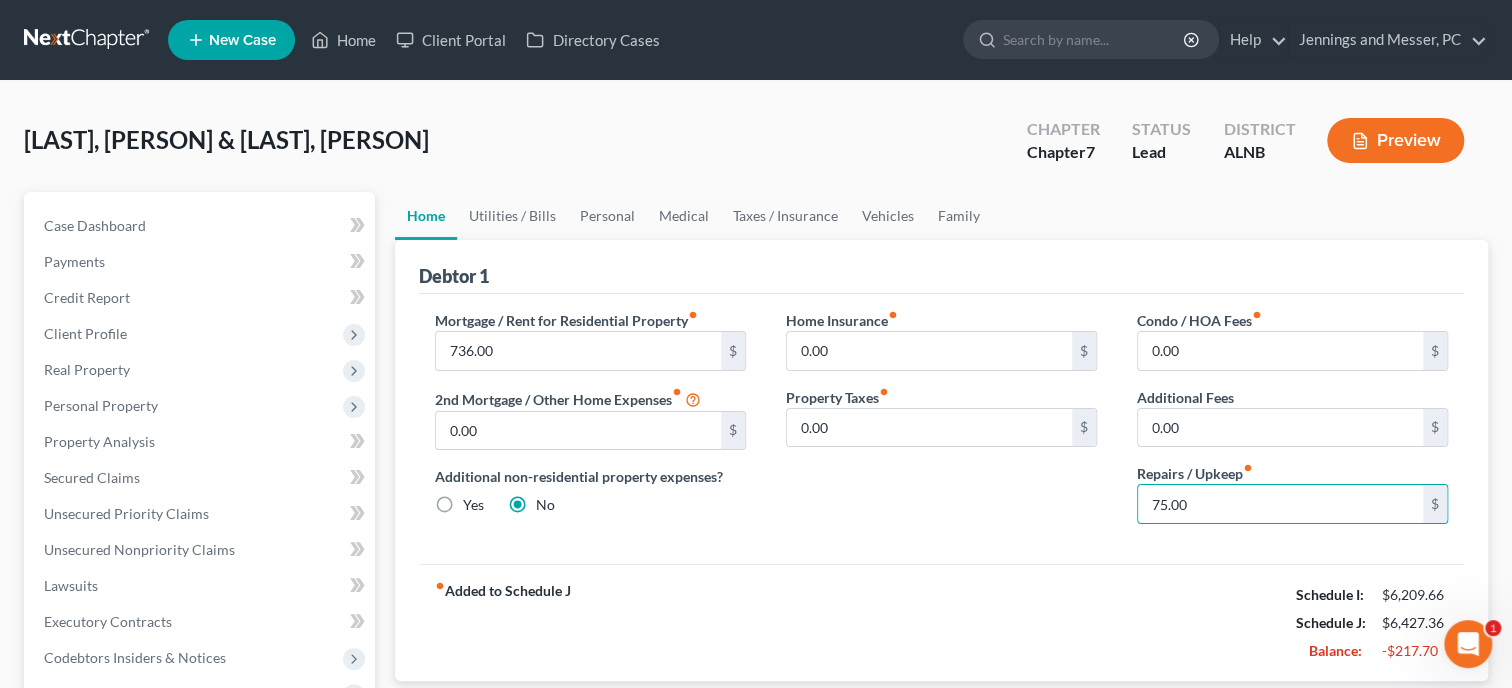 click on "fiber_manual_record  Added to Schedule J Schedule I: $6,209.66 Schedule J: $6,427.36 Balance: -$217.70" at bounding box center [941, 622] 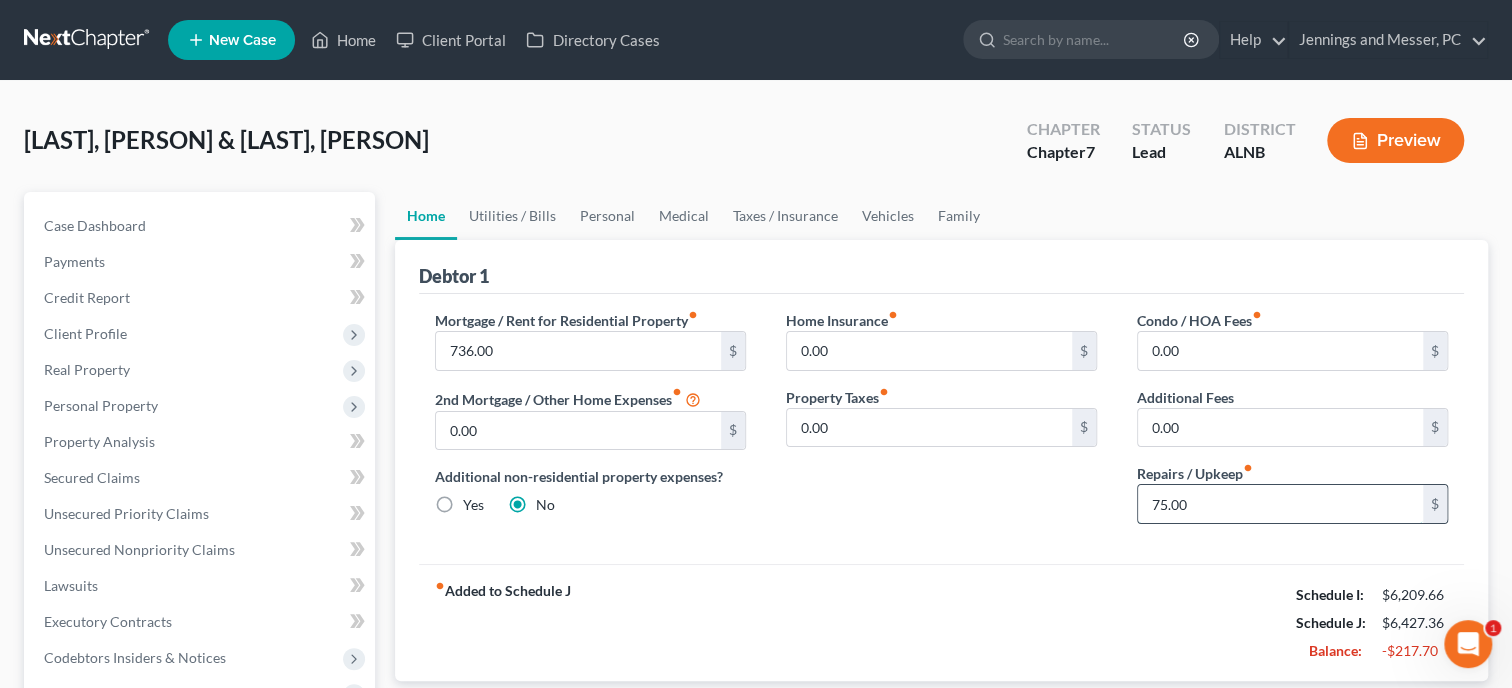click on "75.00" at bounding box center (1280, 504) 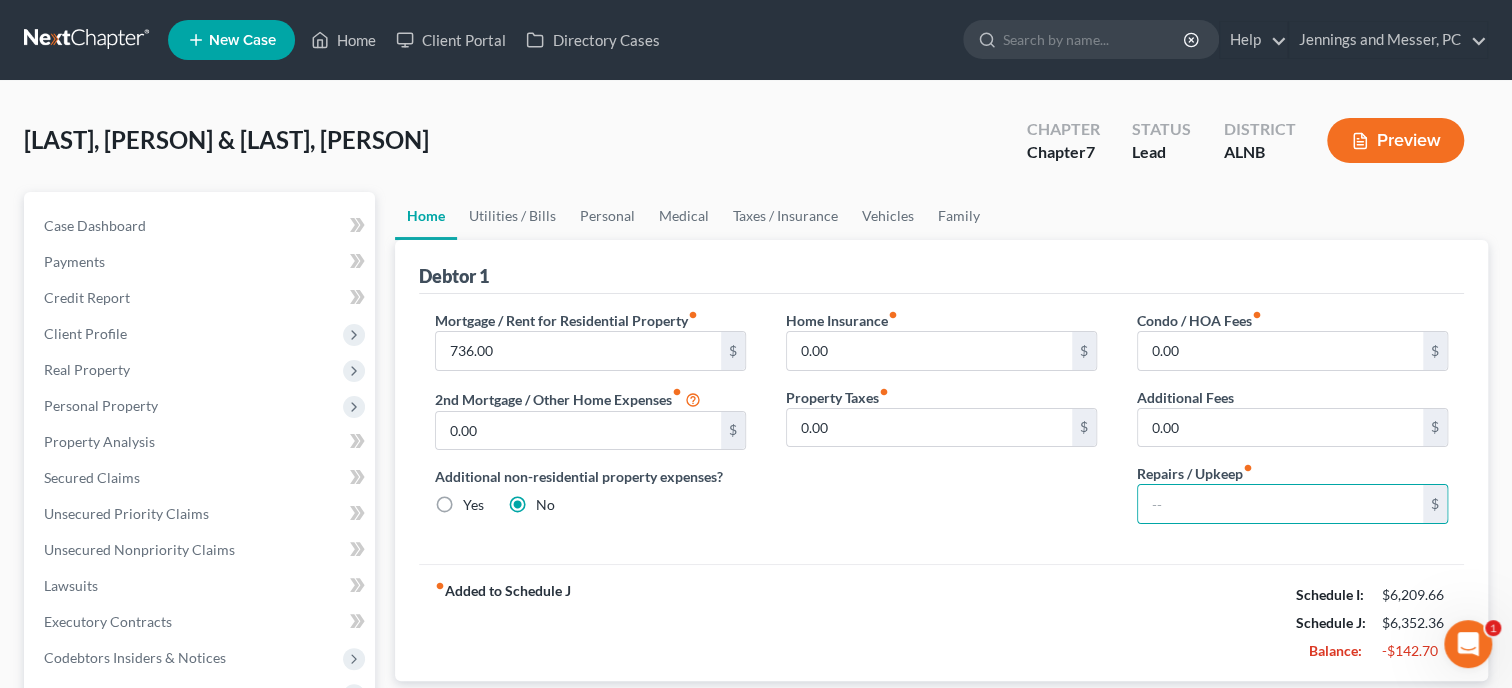 click on "Mortgage / Rent for Residential Property  fiber_manual_record 736.00 $ 2nd Mortgage / Other Home Expenses  fiber_manual_record   0.00 $ Additional non-residential property expenses? Yes No Home Insurance  fiber_manual_record 0.00 $ Property Taxes  fiber_manual_record 0.00 $ Condo / HOA Fees  fiber_manual_record 0.00 $ Additional Fees 0.00 $ Repairs / Upkeep  fiber_manual_record $" at bounding box center [941, 429] 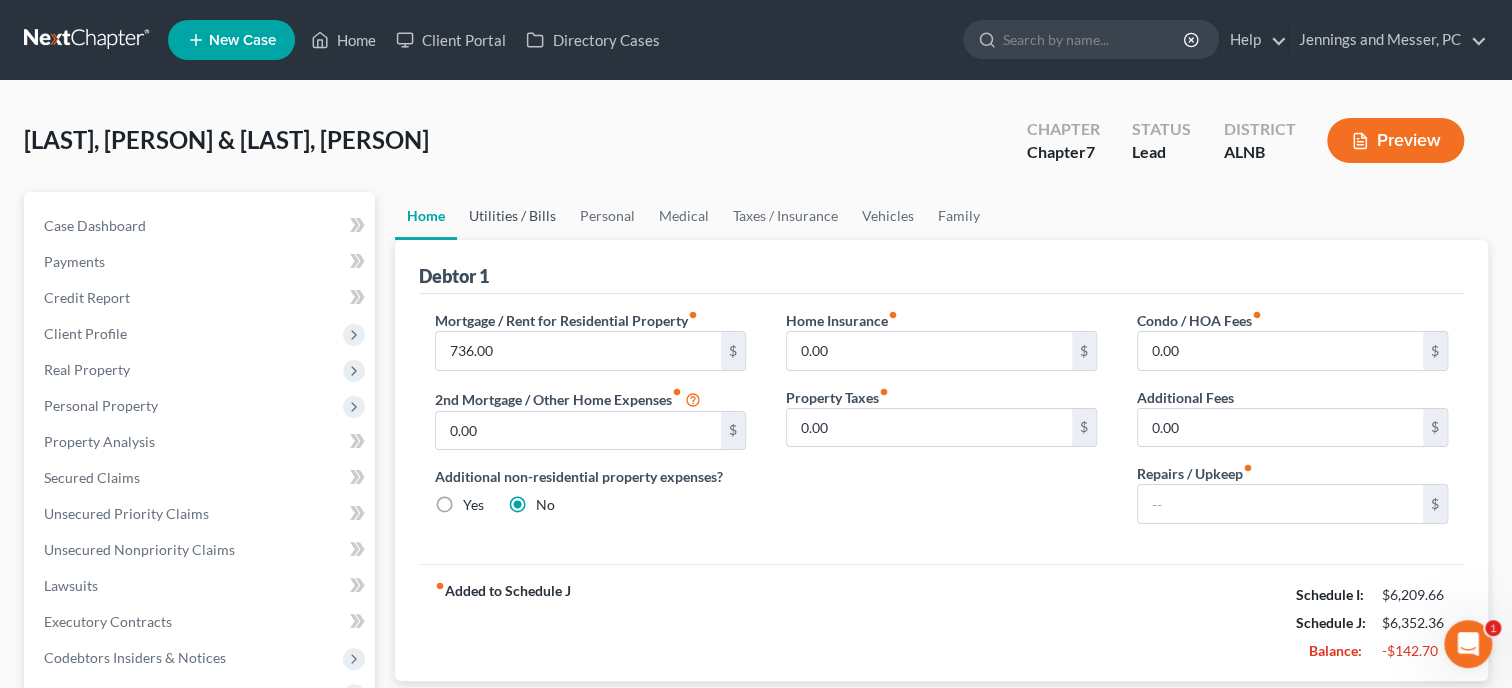 click on "Utilities / Bills" at bounding box center [512, 216] 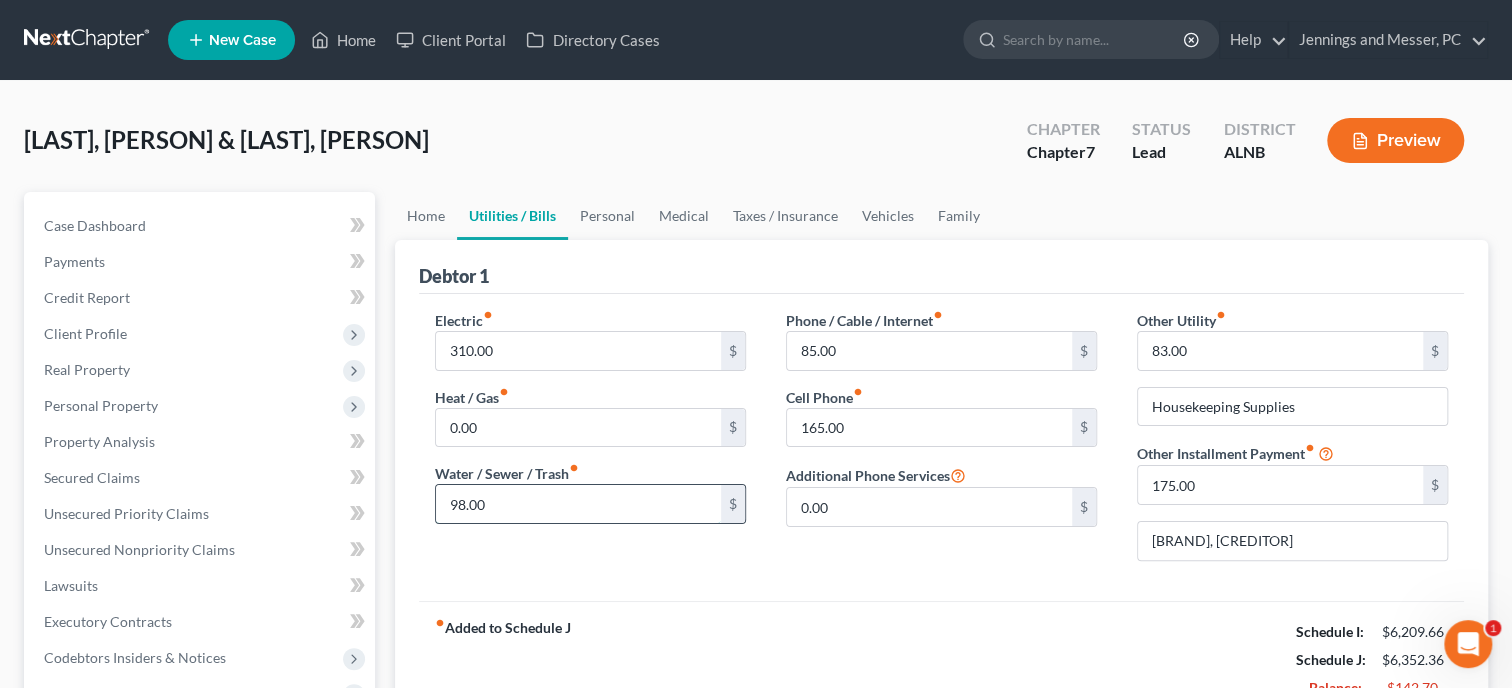 click on "98.00" at bounding box center (578, 504) 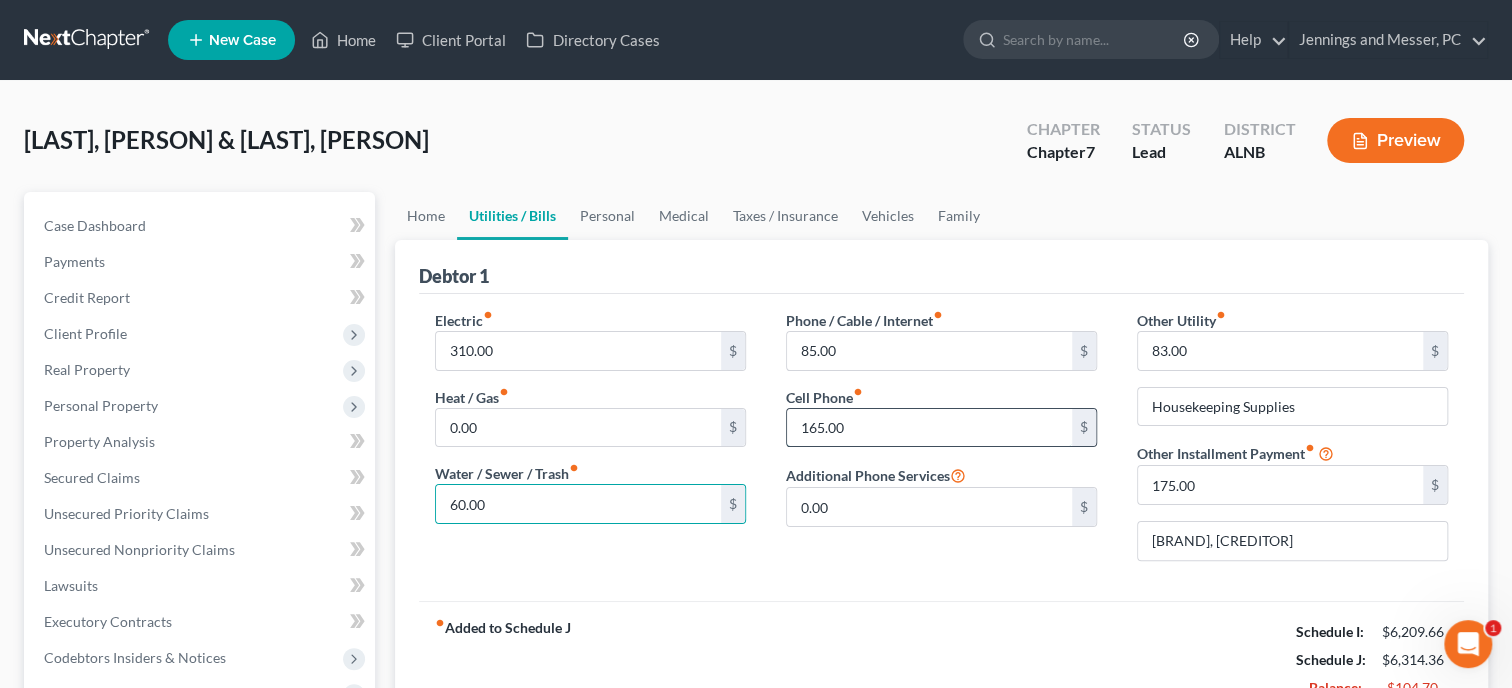 click on "165.00" at bounding box center (929, 428) 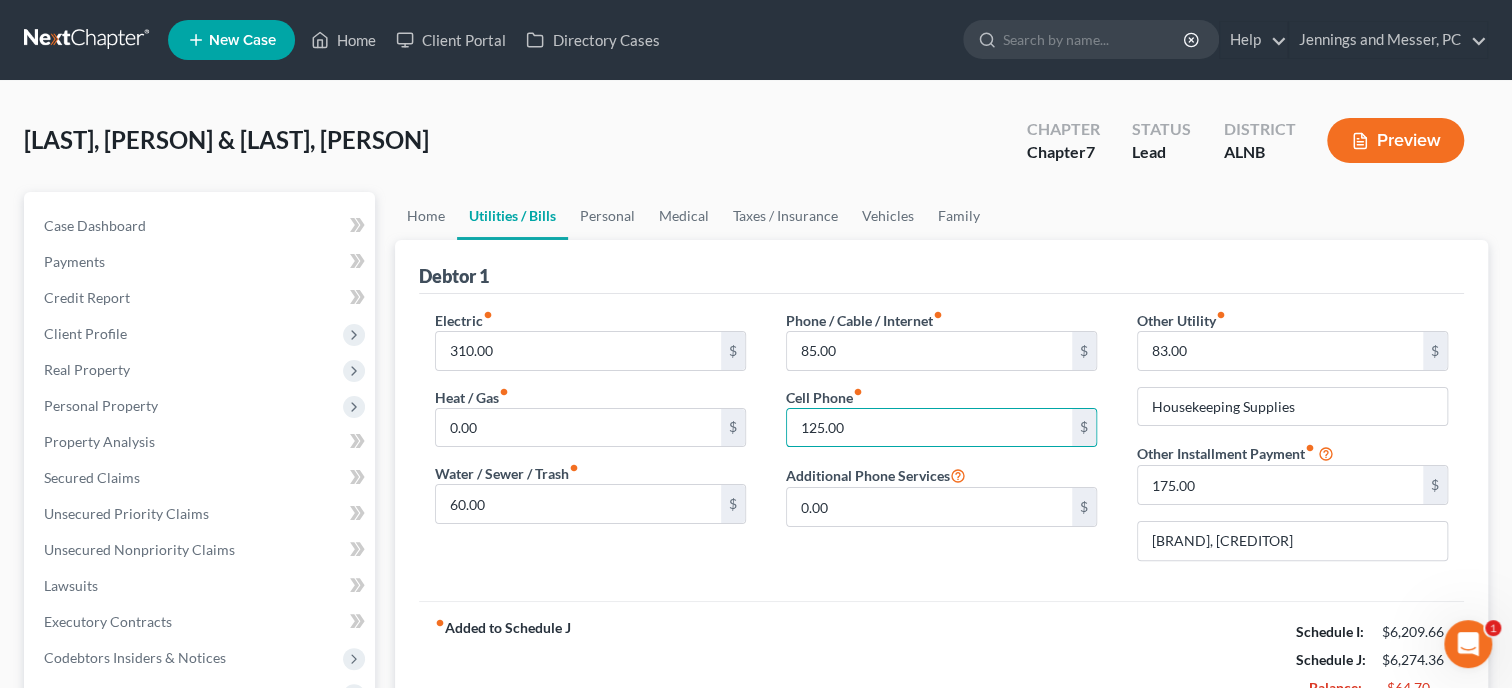 click on "fiber_manual_record  Added to Schedule J Schedule I: $6,209.66 Schedule J: $6,274.36 Balance: -$64.70" at bounding box center [941, 659] 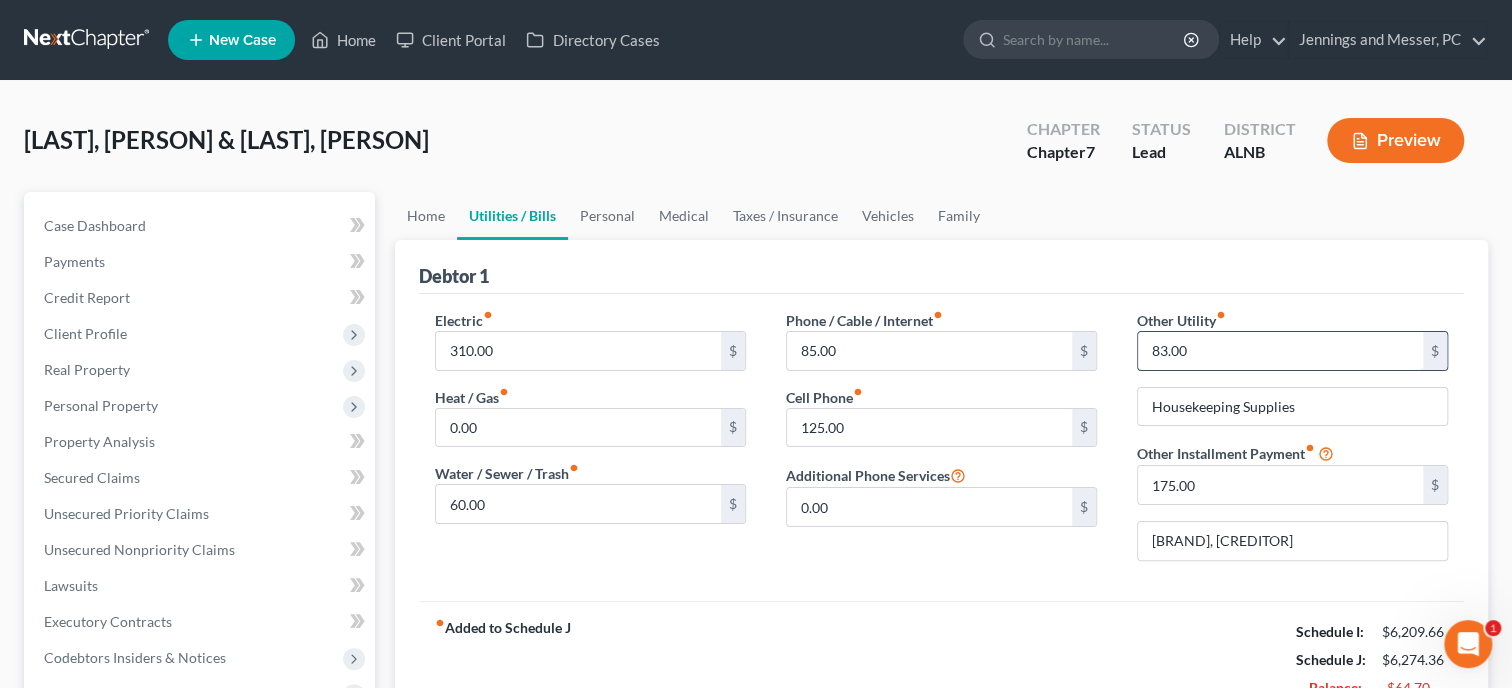 click on "83.00" at bounding box center [1280, 351] 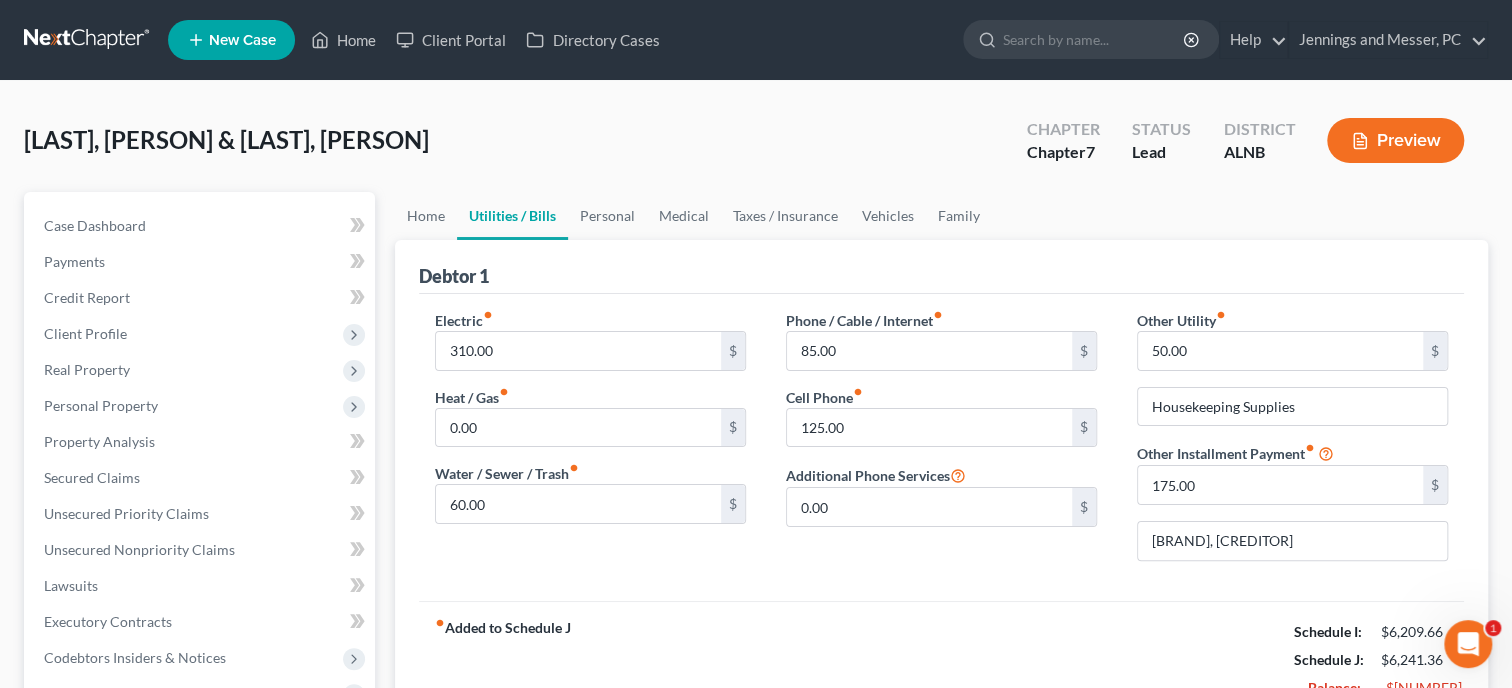 click on "Phone / Cable / Internet  fiber_manual_record 85.00 $ Cell Phone  fiber_manual_record 125.00 $ Additional Phone Services  0.00 $" at bounding box center [941, 443] 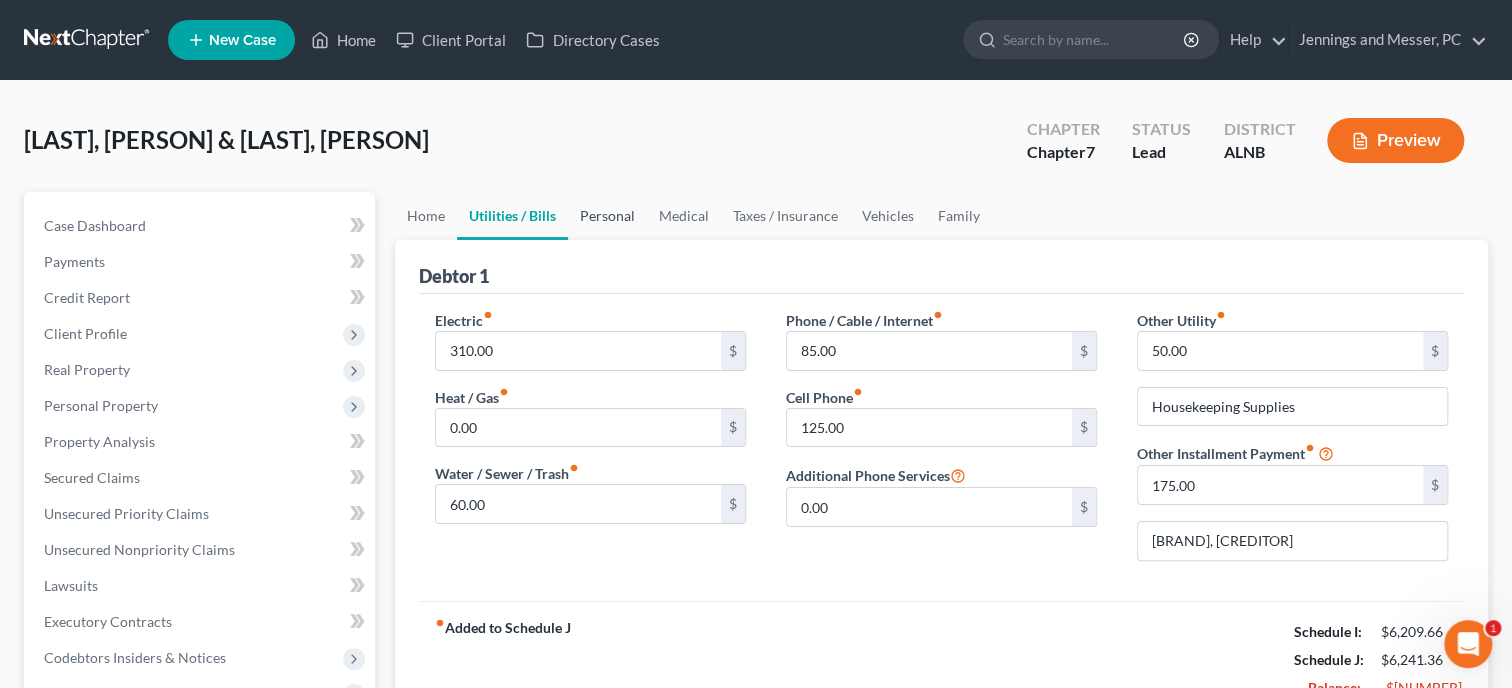 click on "Personal" at bounding box center (607, 216) 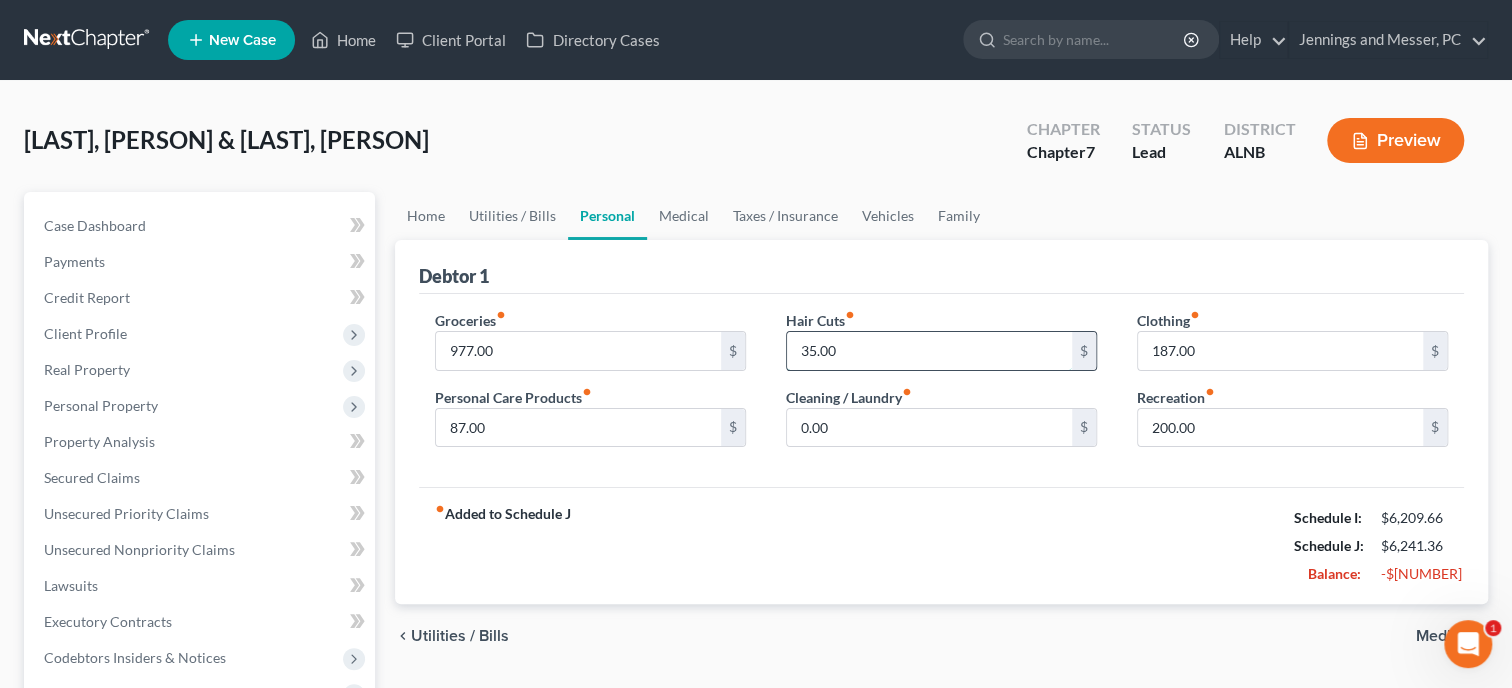 click on "35.00" at bounding box center [929, 351] 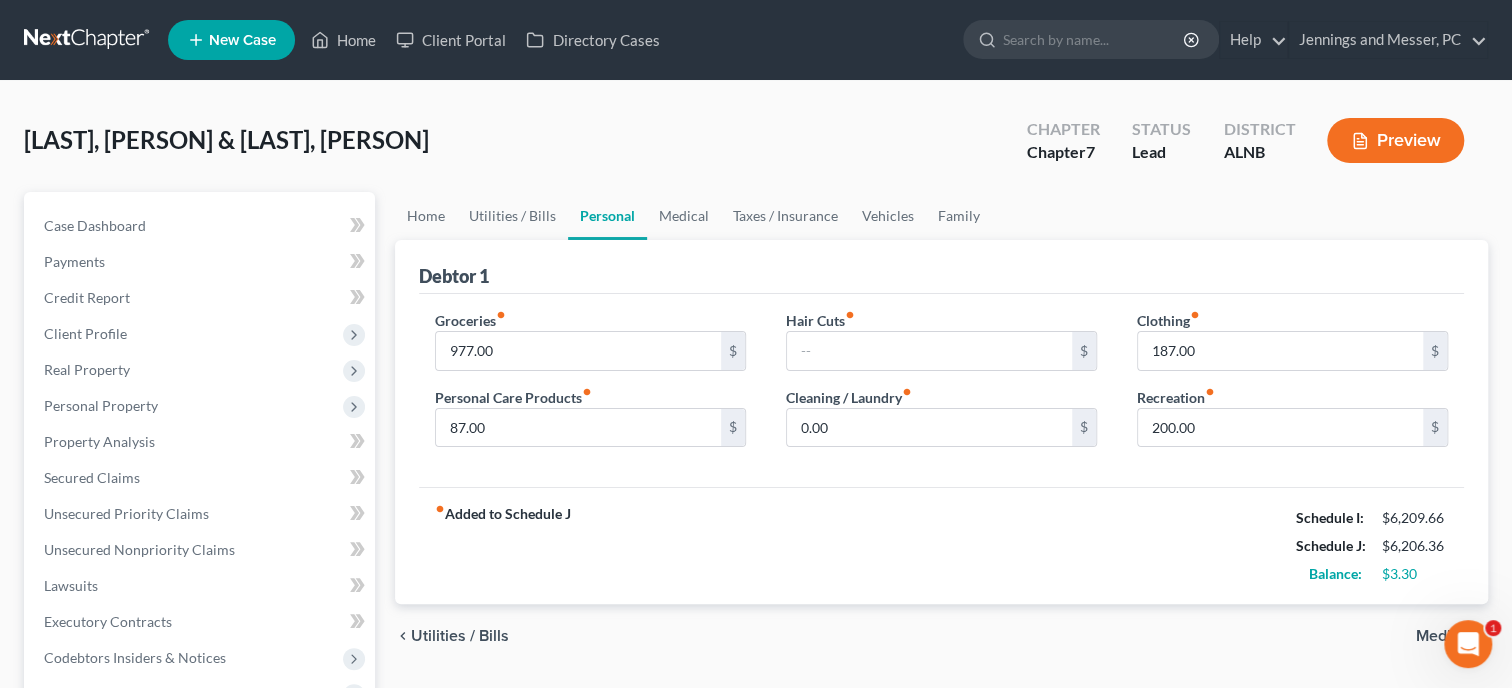 click on "fiber_manual_record  Added to Schedule J Schedule I: $6,209.66 Schedule J: $6,206.36 Balance: $3.30" at bounding box center (941, 545) 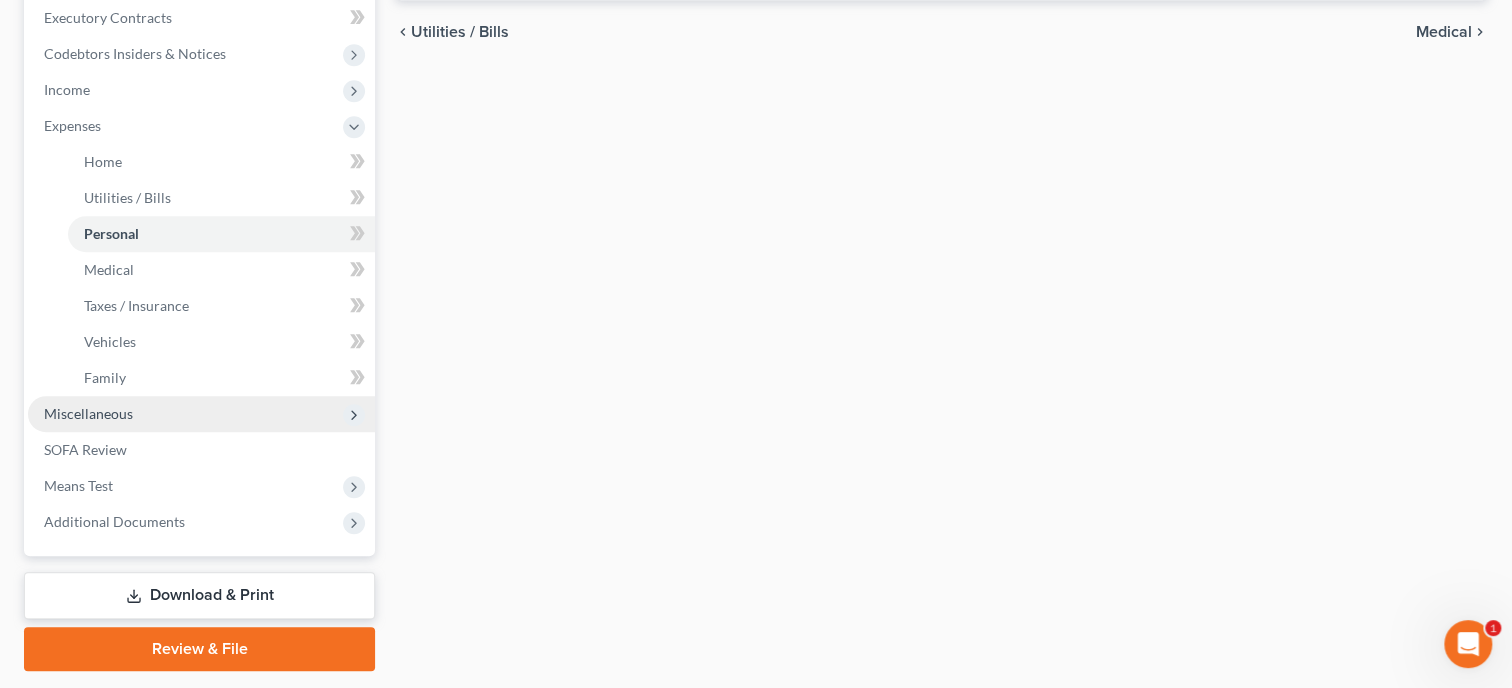 scroll, scrollTop: 617, scrollLeft: 0, axis: vertical 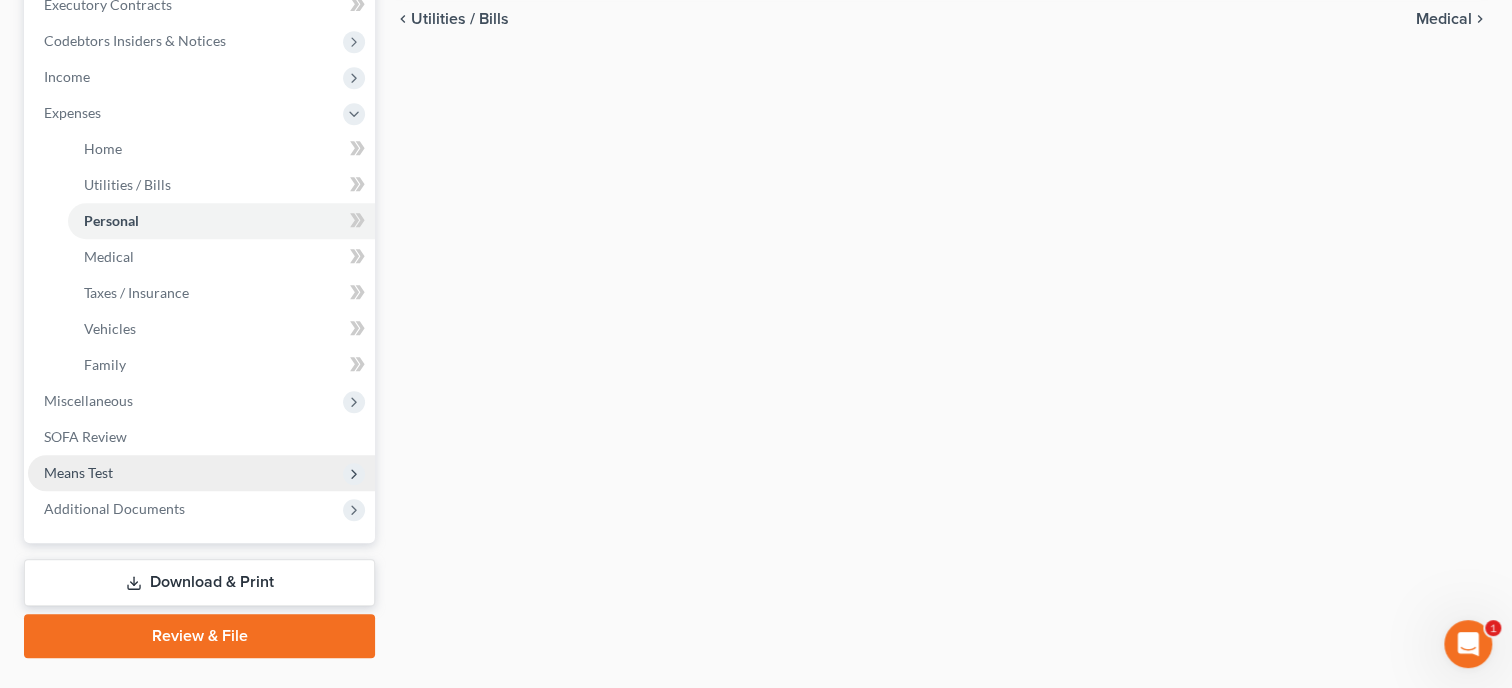 click on "Means Test" at bounding box center [201, 473] 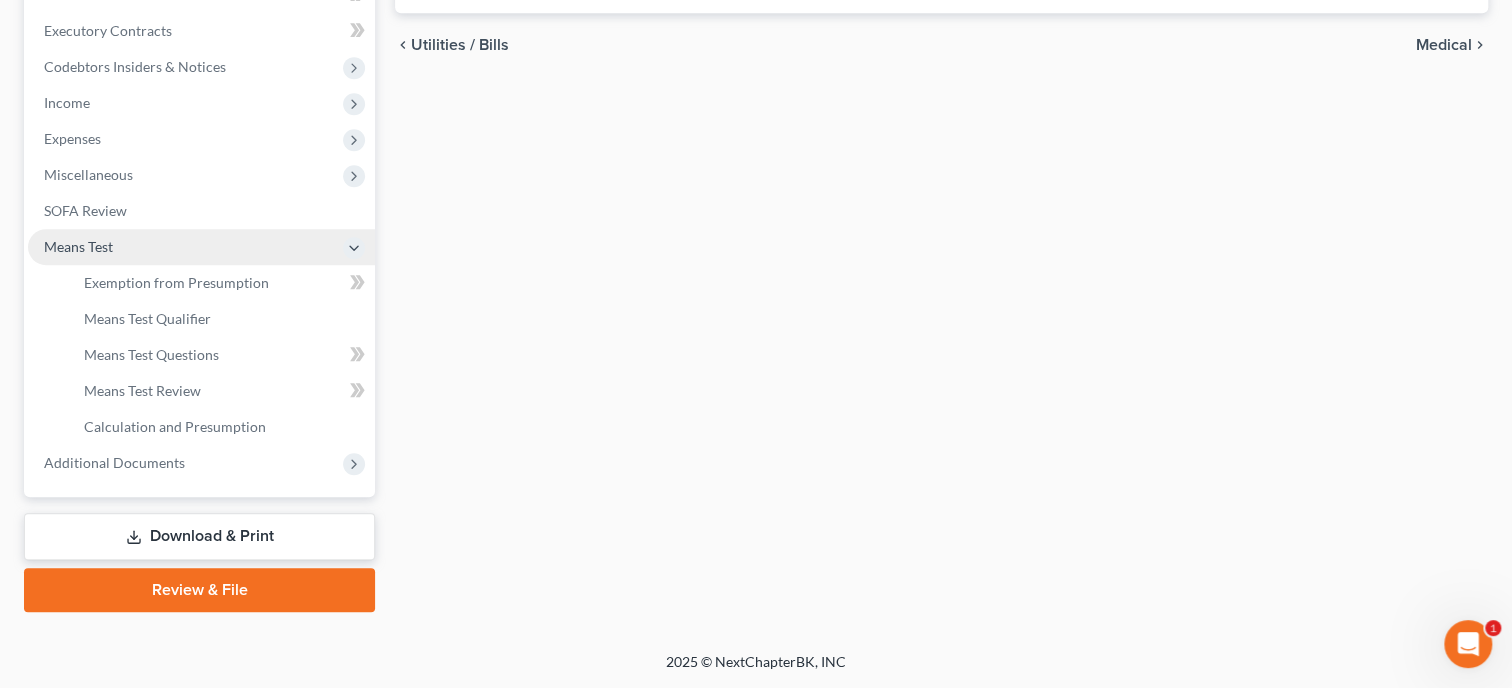 scroll, scrollTop: 588, scrollLeft: 0, axis: vertical 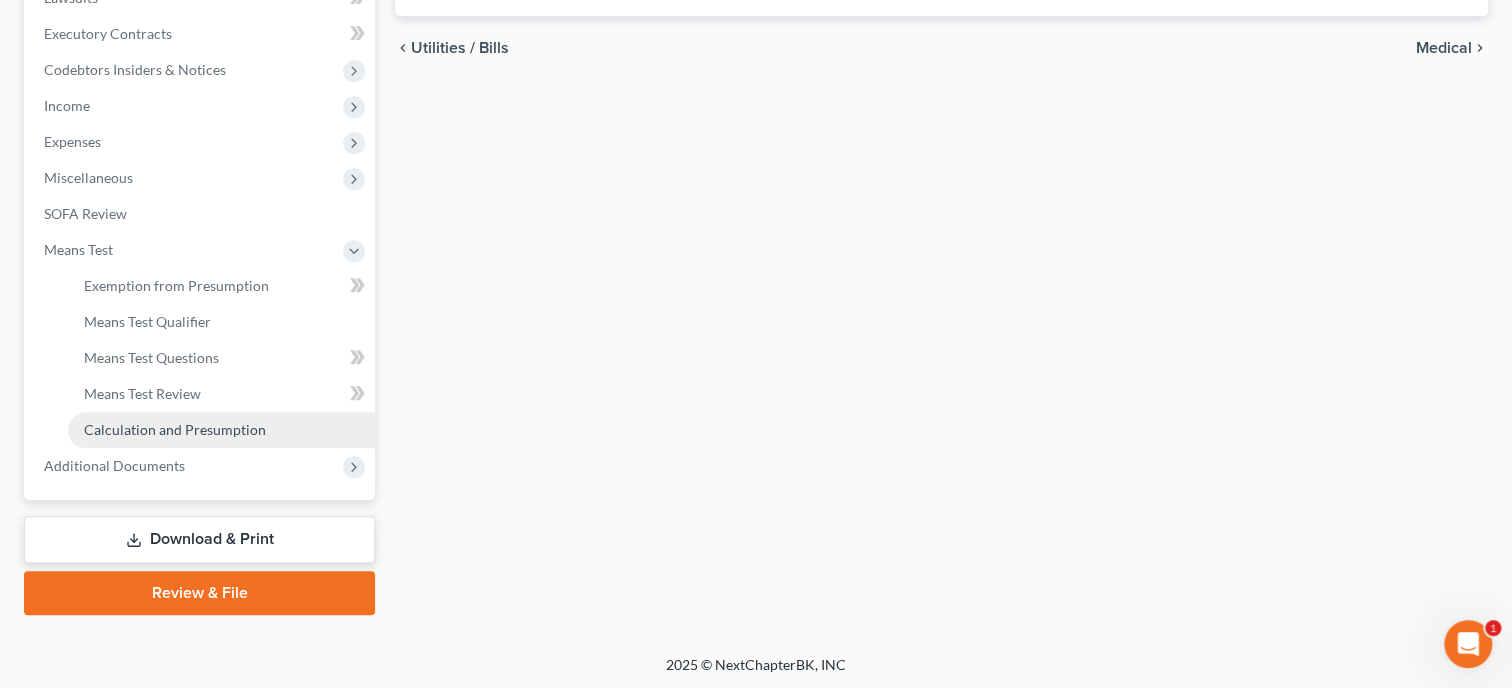 click on "Calculation and Presumption" at bounding box center (175, 429) 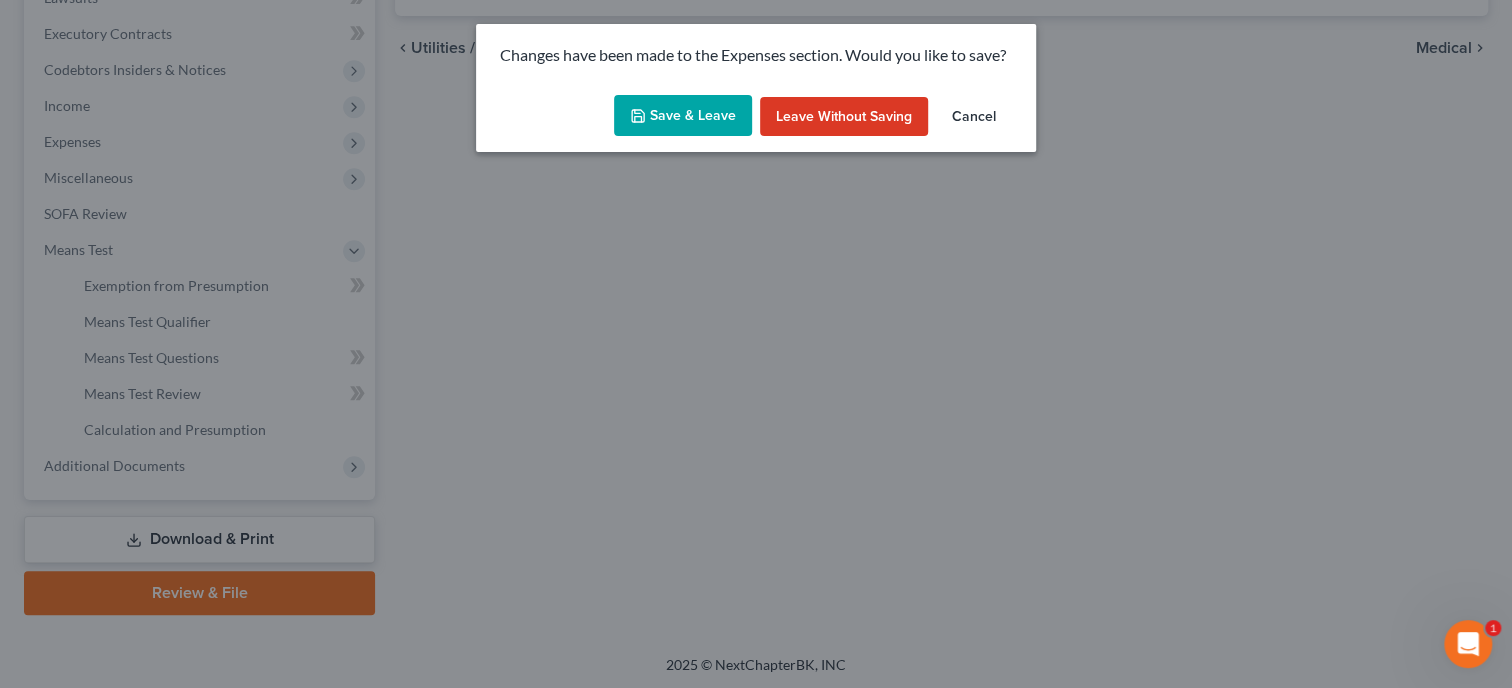 click on "Save & Leave" at bounding box center (683, 116) 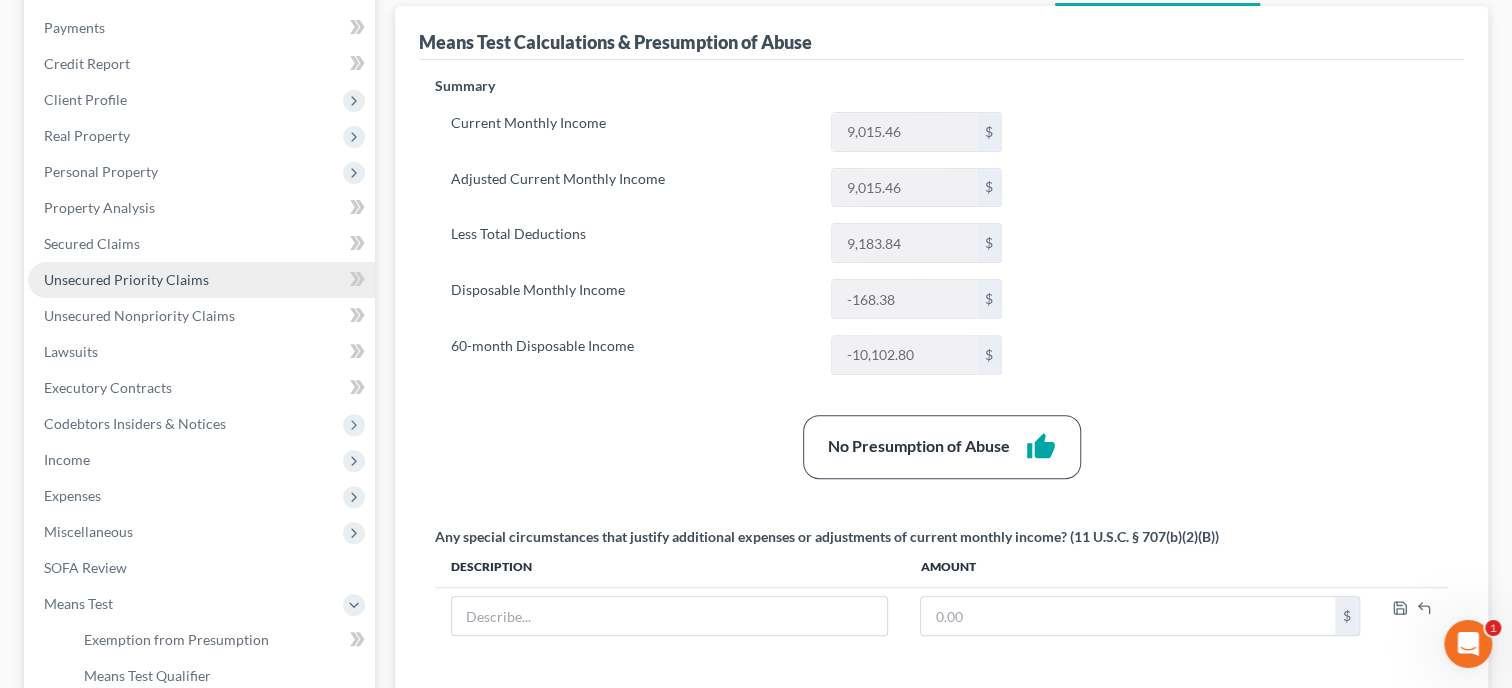 scroll, scrollTop: 308, scrollLeft: 0, axis: vertical 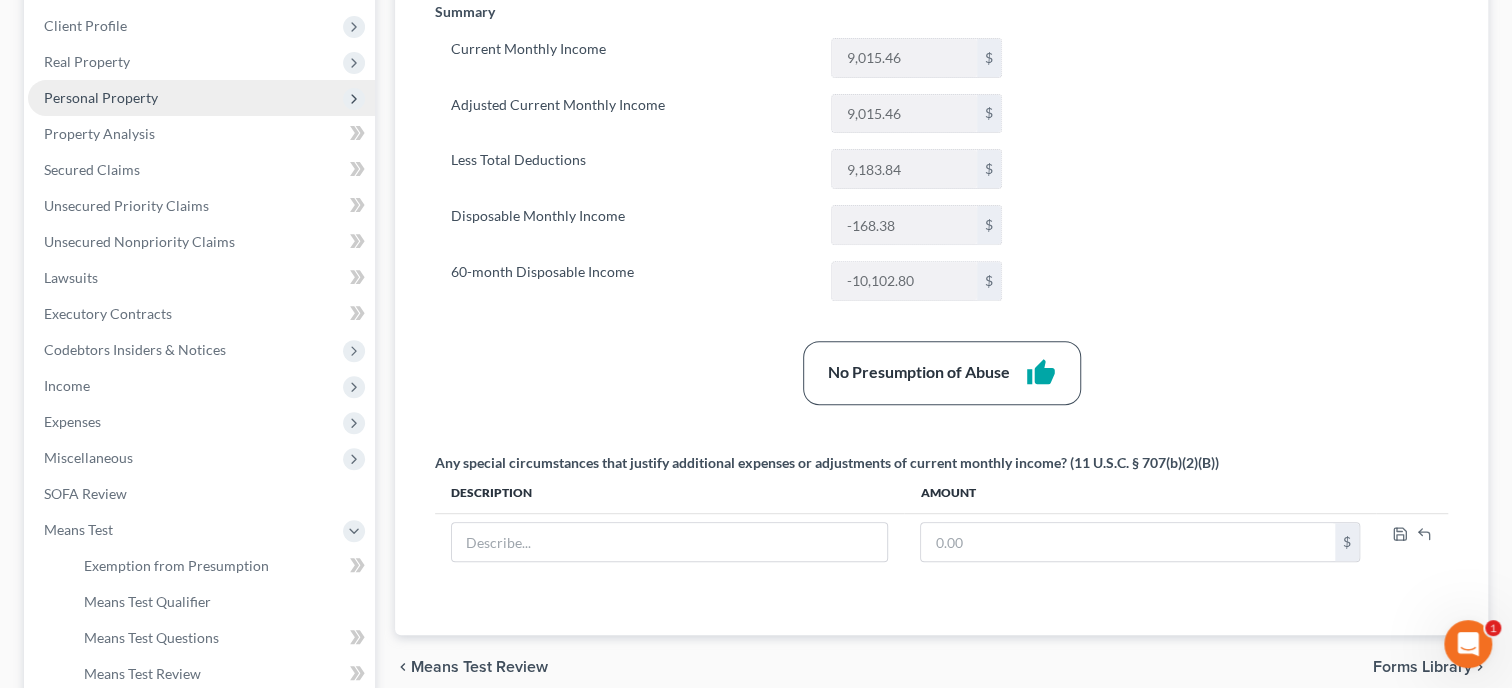 click on "Personal Property" at bounding box center [101, 97] 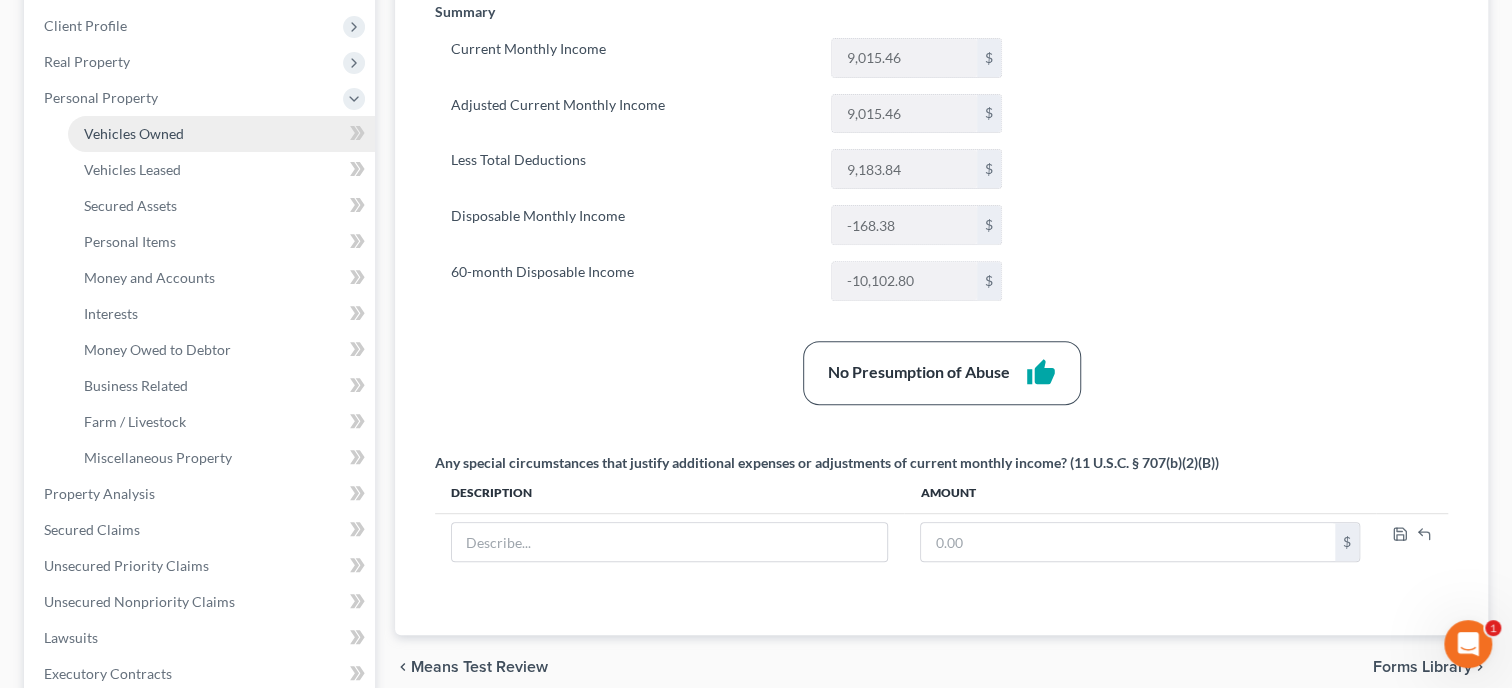 click on "Vehicles Owned" at bounding box center [134, 133] 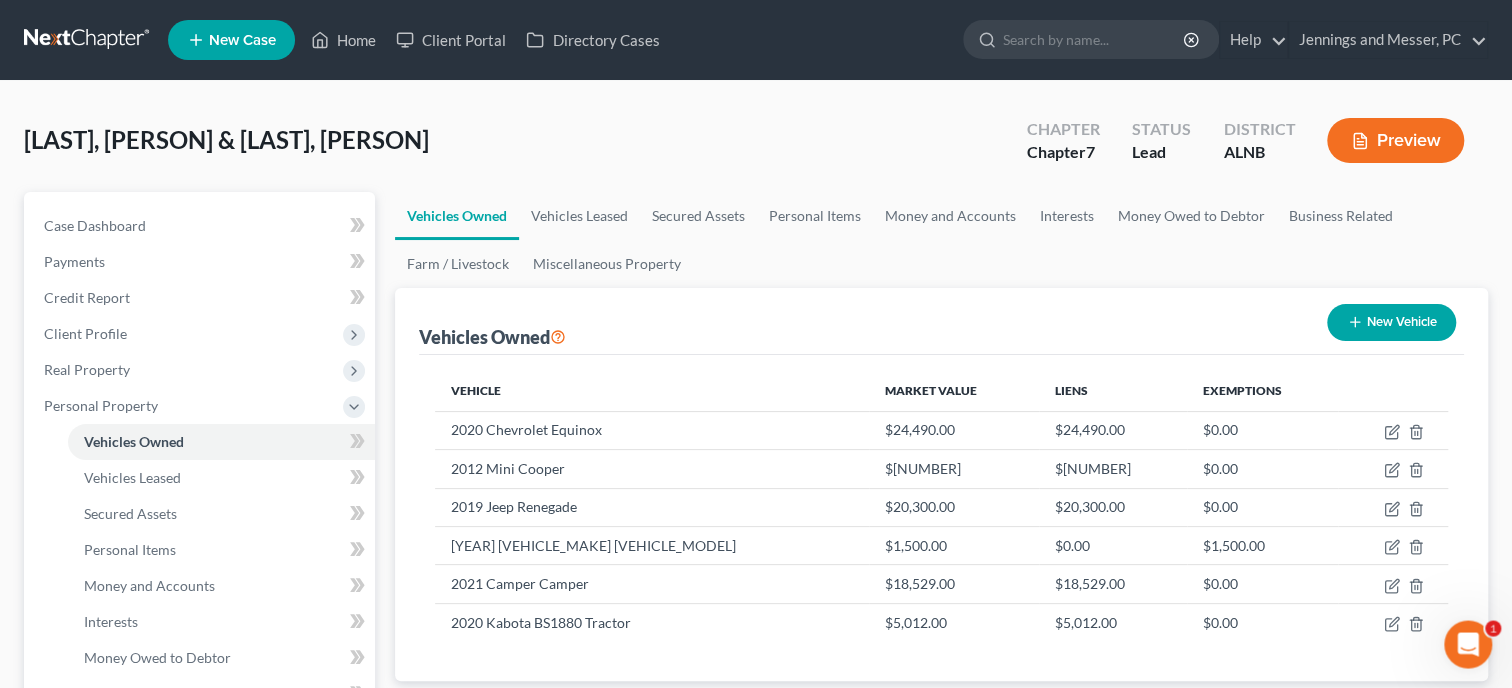 scroll, scrollTop: 0, scrollLeft: 0, axis: both 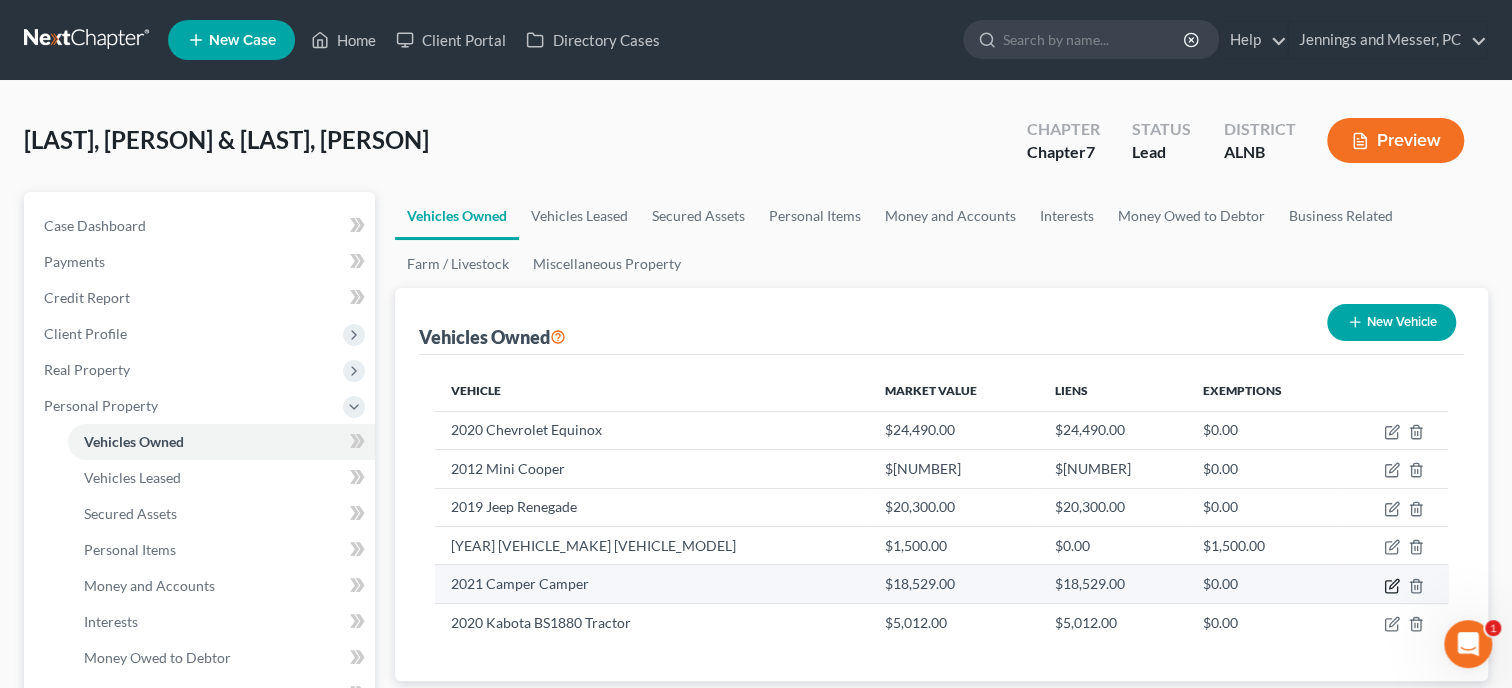 click 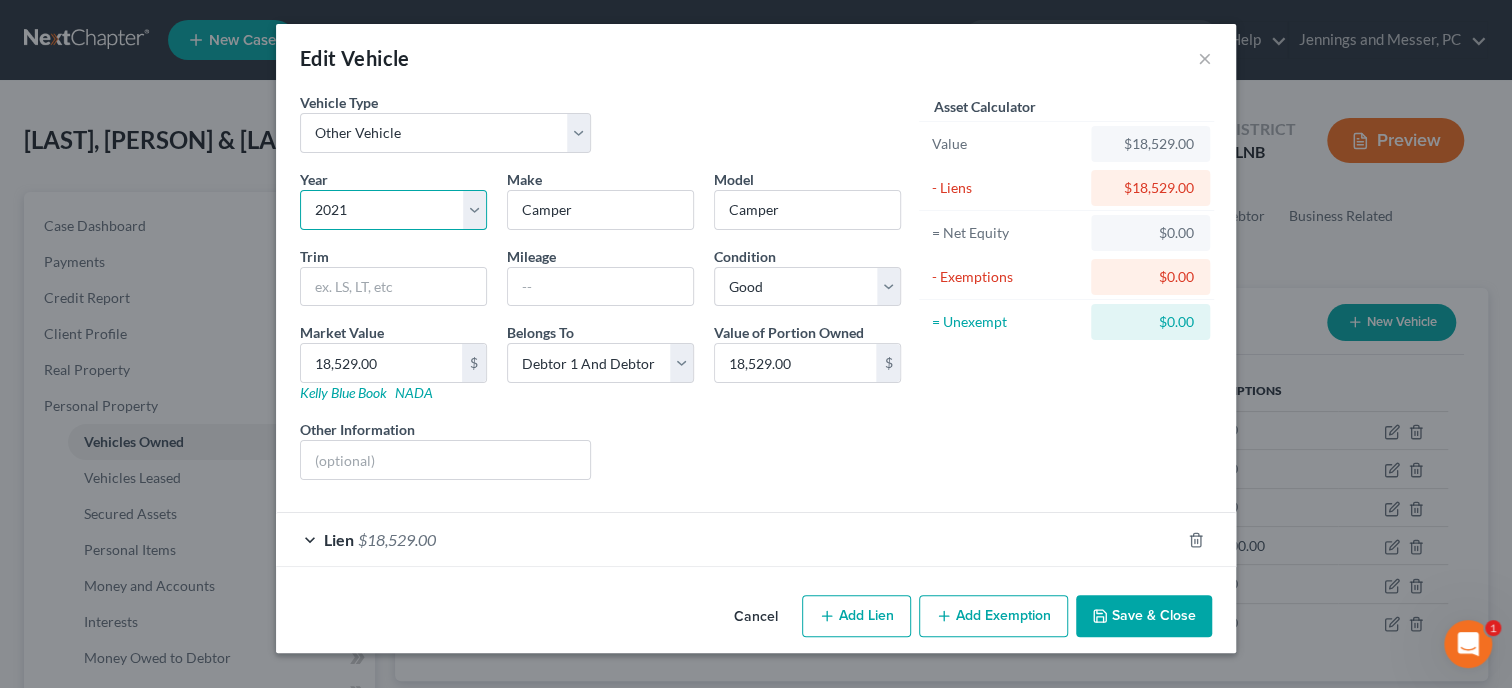 click on "Select 2026 2025 2024 2023 2022 2021 2020 2019 2018 2017 2016 2015 2014 2013 2012 2011 2010 2009 2008 2007 2006 2005 2004 2003 2002 2001 2000 1999 1998 1997 1996 1995 1994 1993 1992 1991 1990 1989 1988 1987 1986 1985 1984 1983 1982 1981 1980 1979 1978 1977 1976 1975 1974 1973 1972 1971 1970 1969 1968 1967 1966 1965 1964 1963 1962 1961 1960 1959 1958 1957 1956 1955 1954 1953 1952 1951 1950 1949 1948 1947 1946 1945 1944 1943 1942 1941 1940 1939 1938 1937 1936 1935 1934 1933 1932 1931 1930 1929 1928 1927 1926 1925 1924 1923 1922 1921 1920 1919 1918 1917 1916 1915 1914 1913 1912 1911 1910 1909 1908 1907 1906 1905 1904 1903 1902 1901" at bounding box center (393, 210) 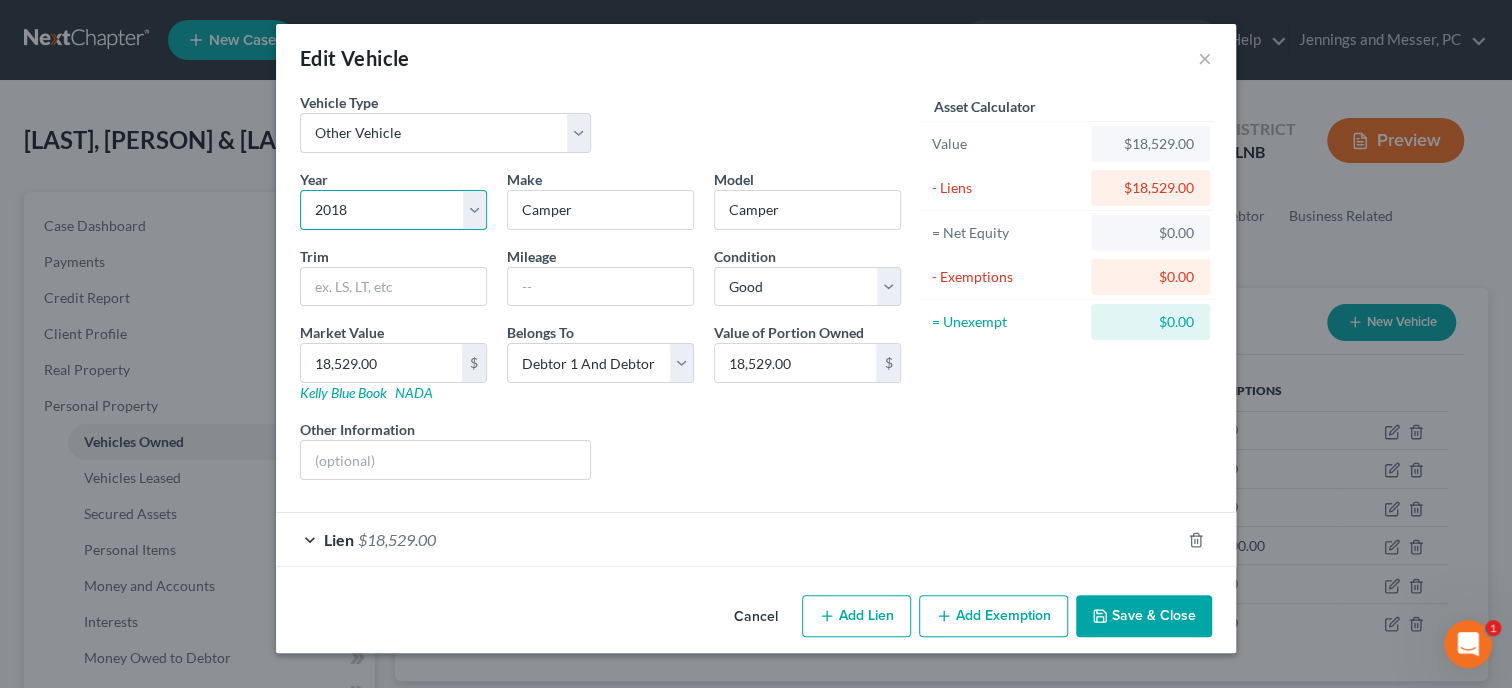 click on "2018" at bounding box center (0, 0) 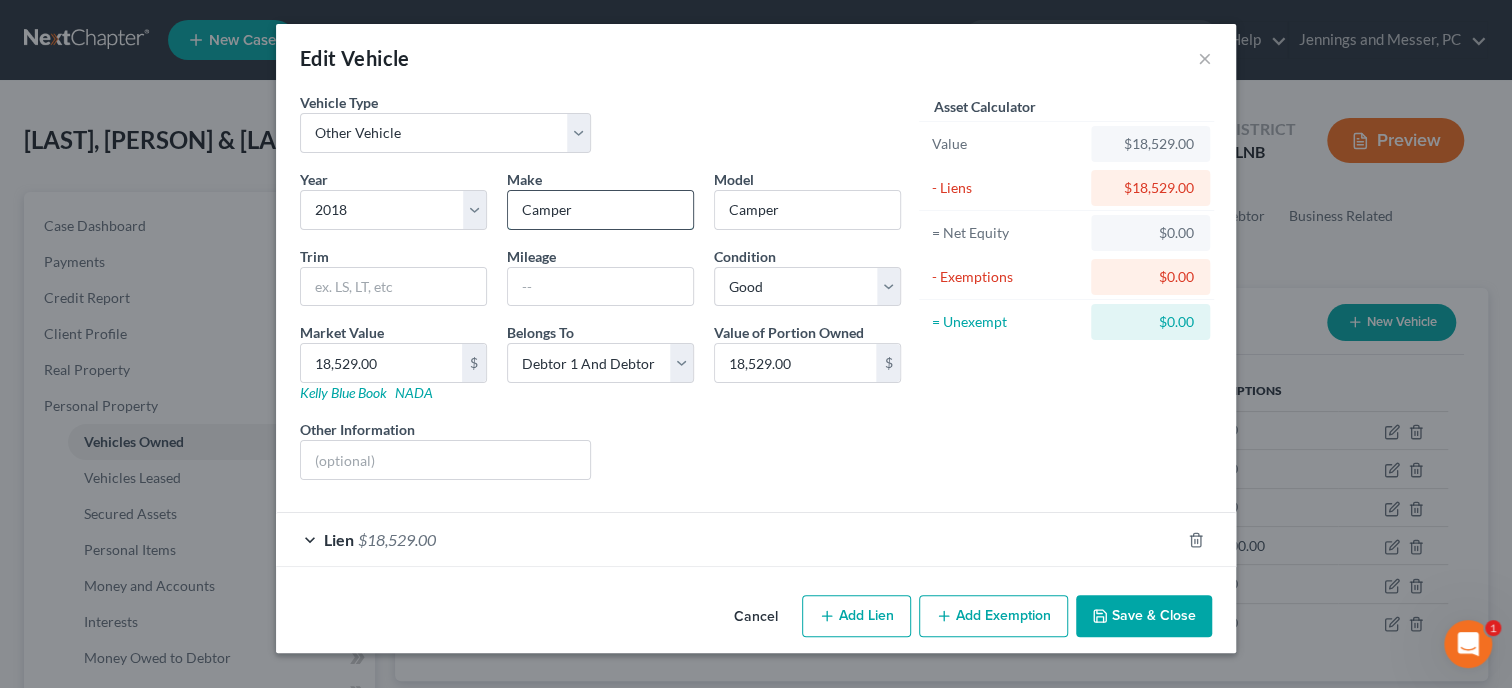 click on "Camper" at bounding box center (600, 210) 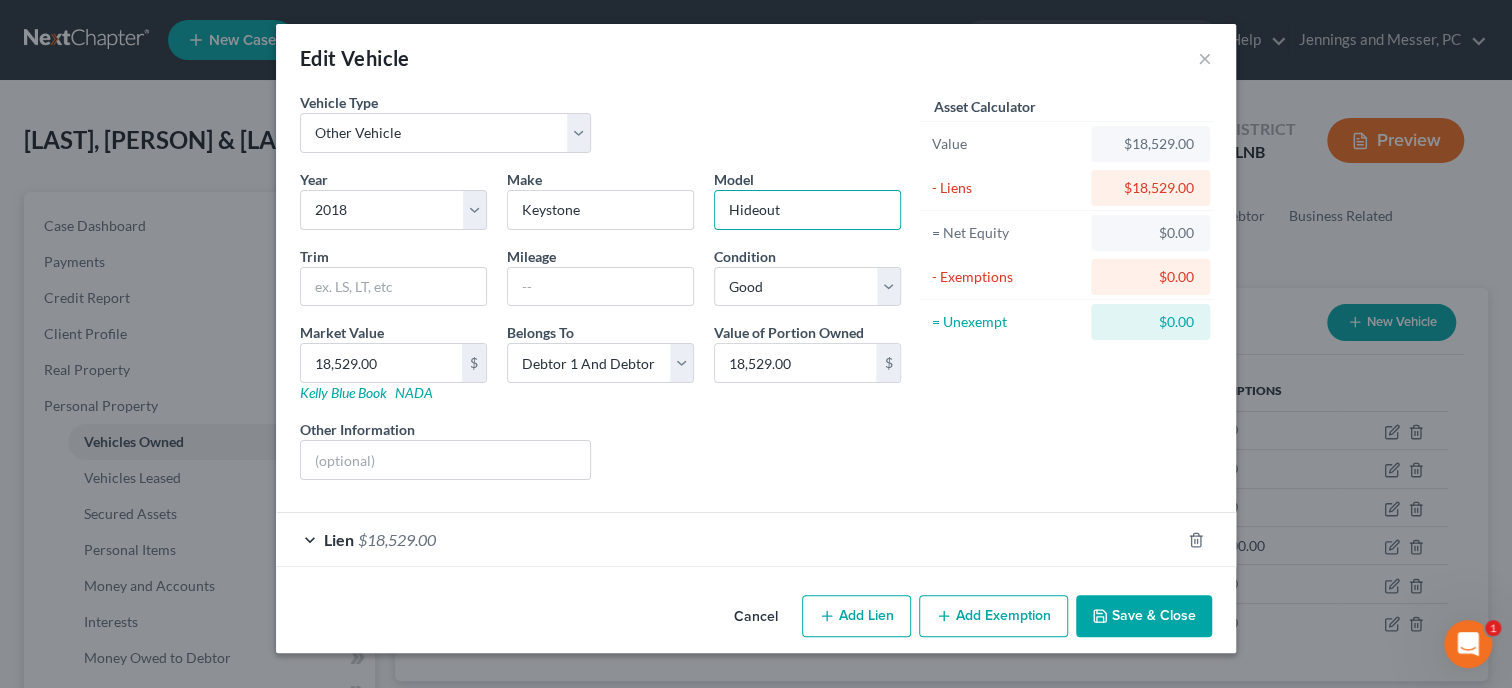 click on "Save & Close" at bounding box center (1144, 616) 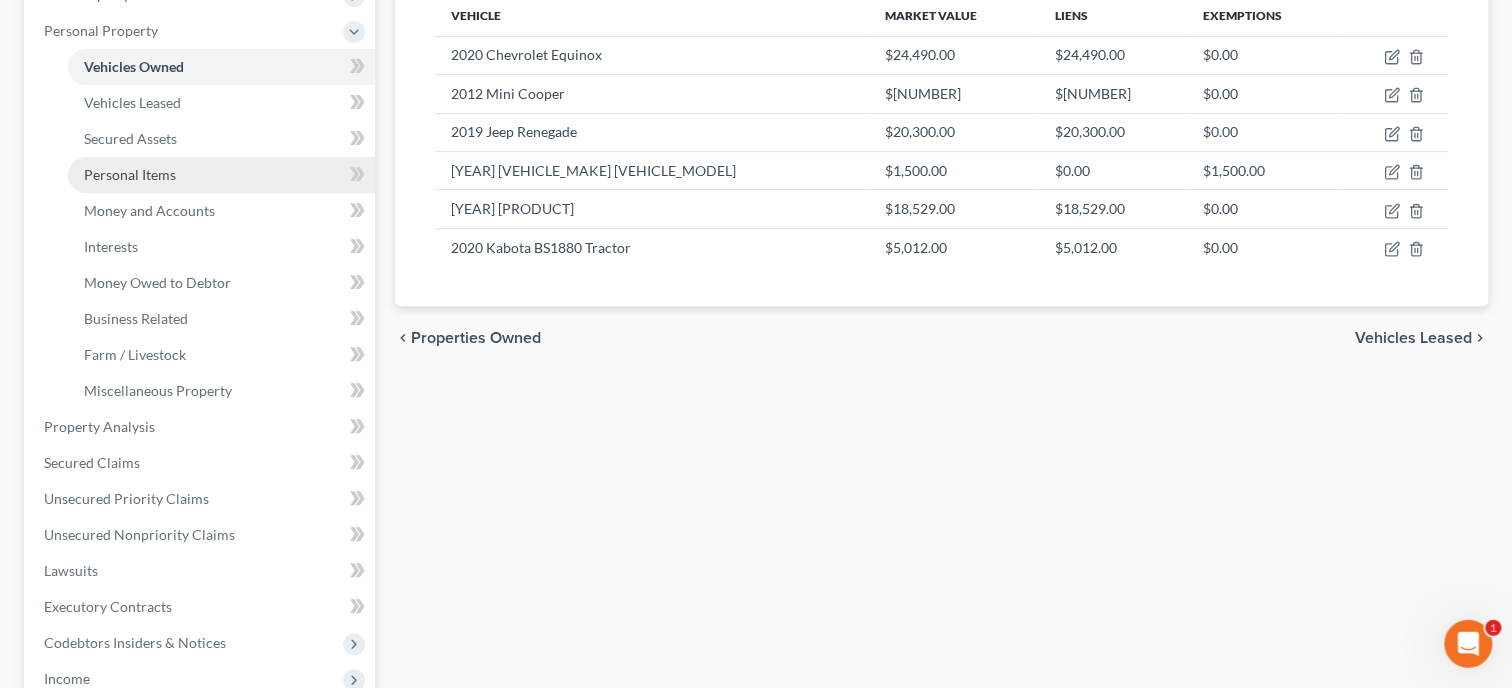 scroll, scrollTop: 411, scrollLeft: 0, axis: vertical 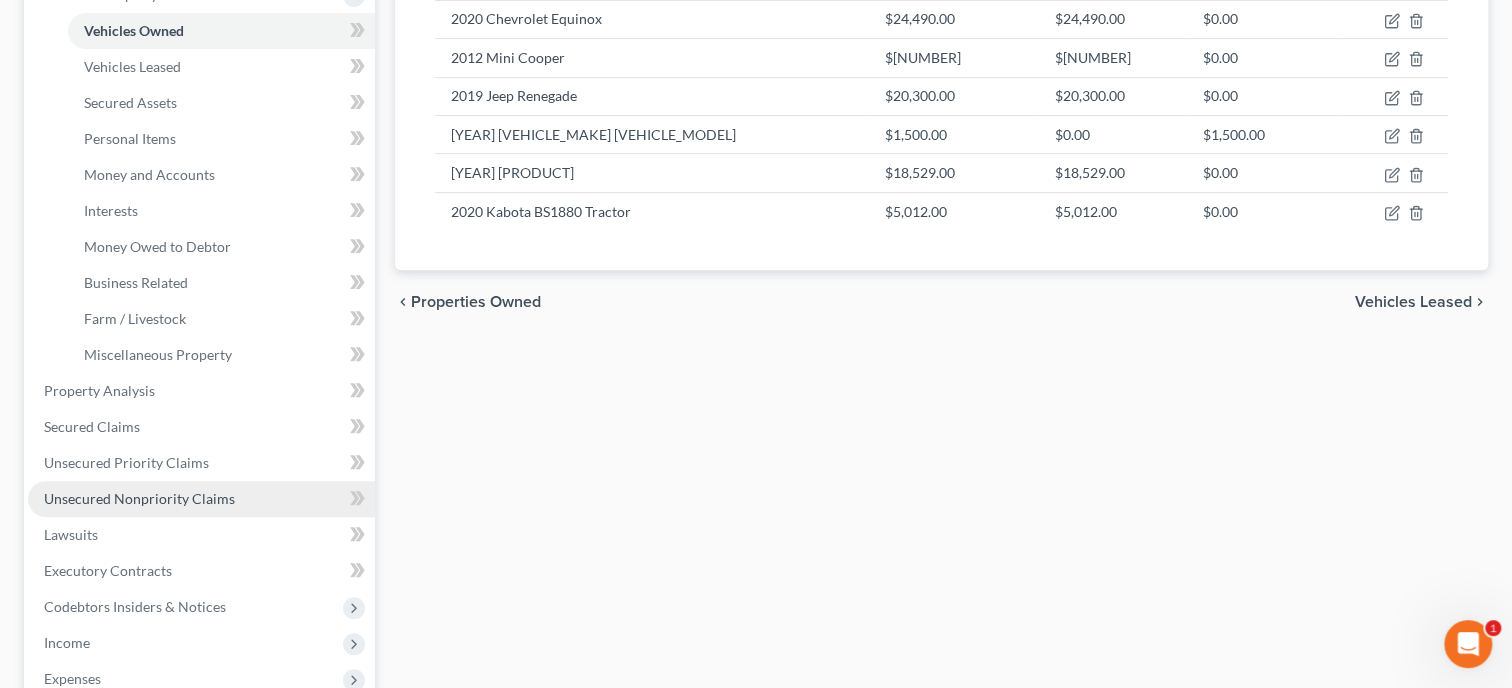 click on "Unsecured Nonpriority Claims" at bounding box center (201, 499) 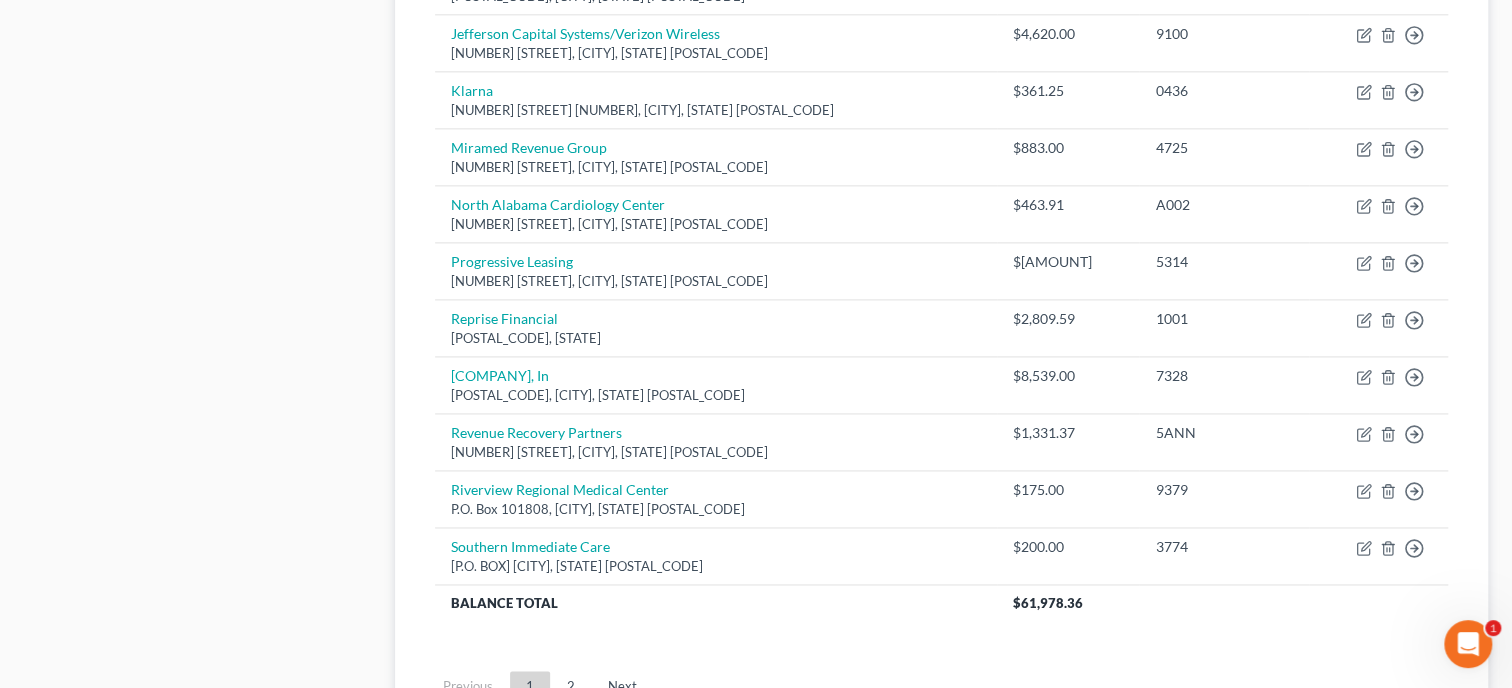 scroll, scrollTop: 1543, scrollLeft: 0, axis: vertical 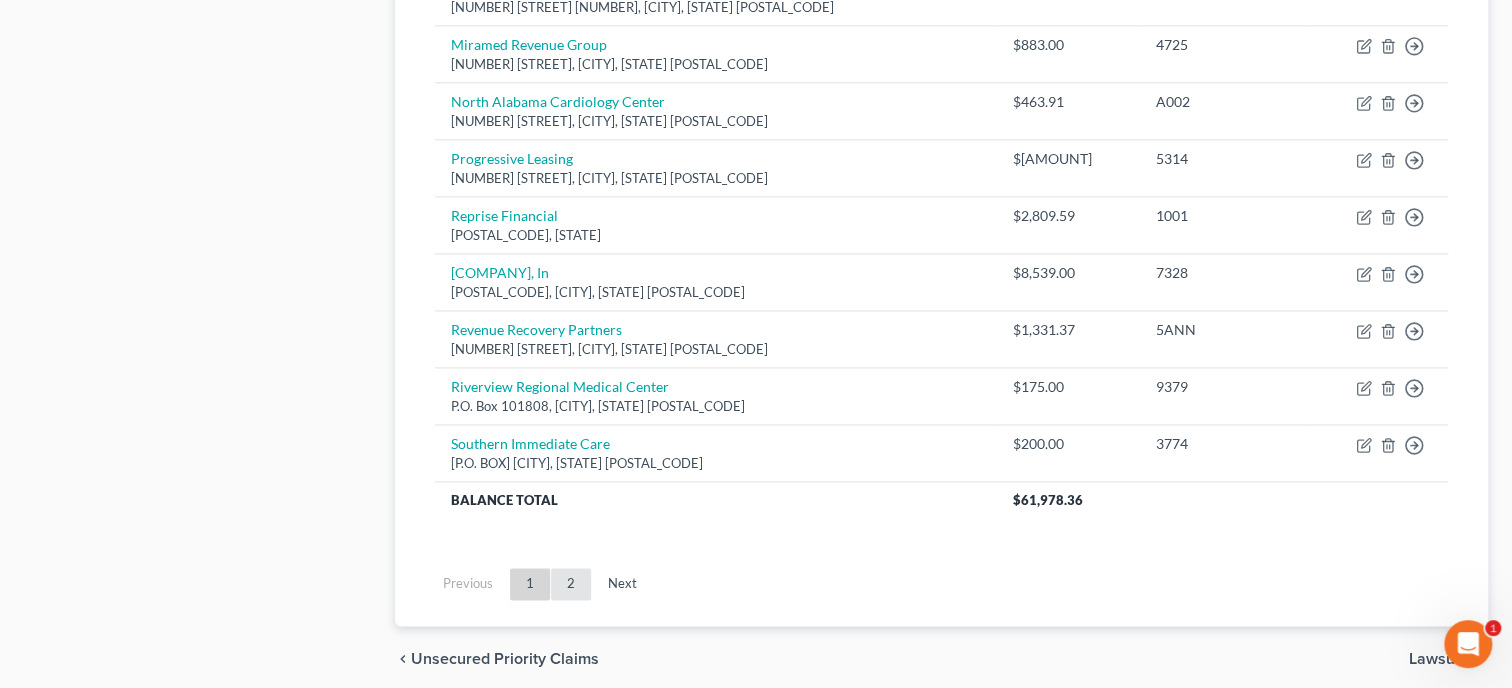 click on "2" at bounding box center (571, 584) 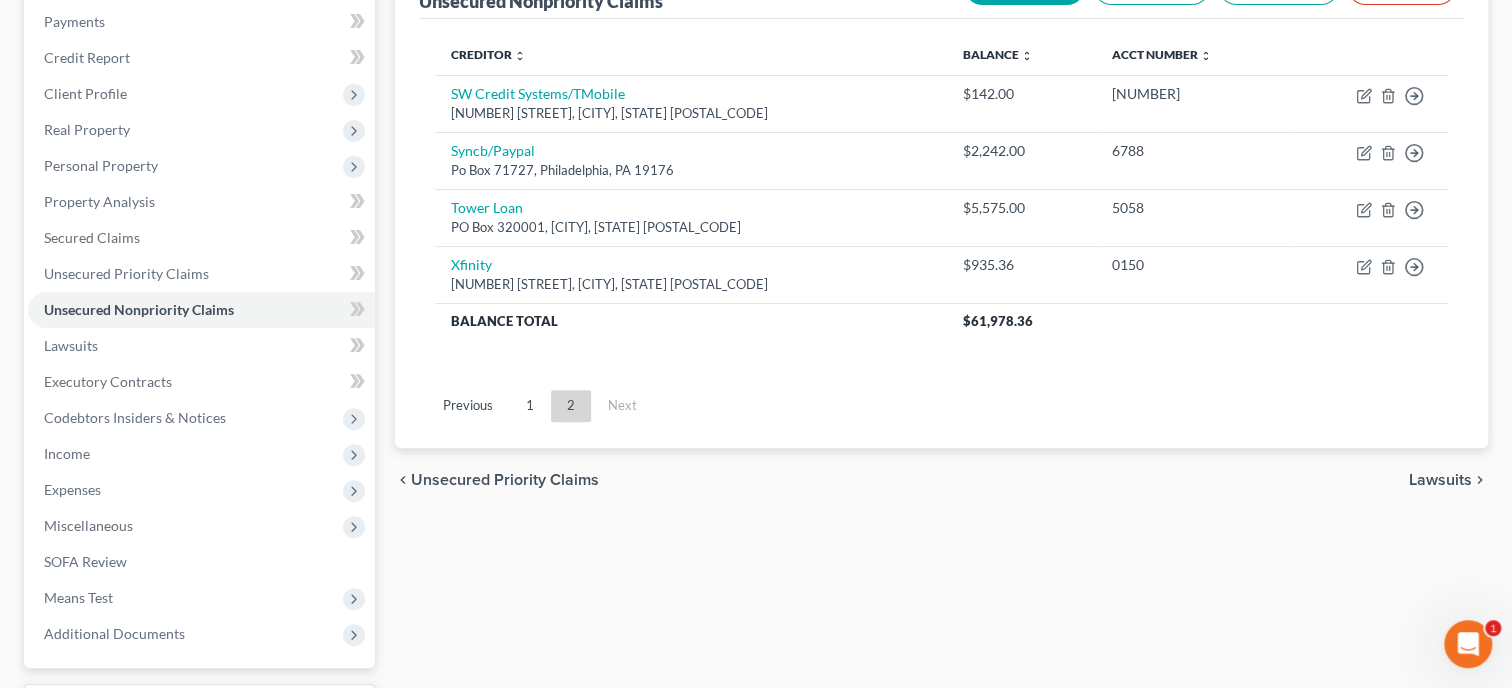 scroll, scrollTop: 202, scrollLeft: 0, axis: vertical 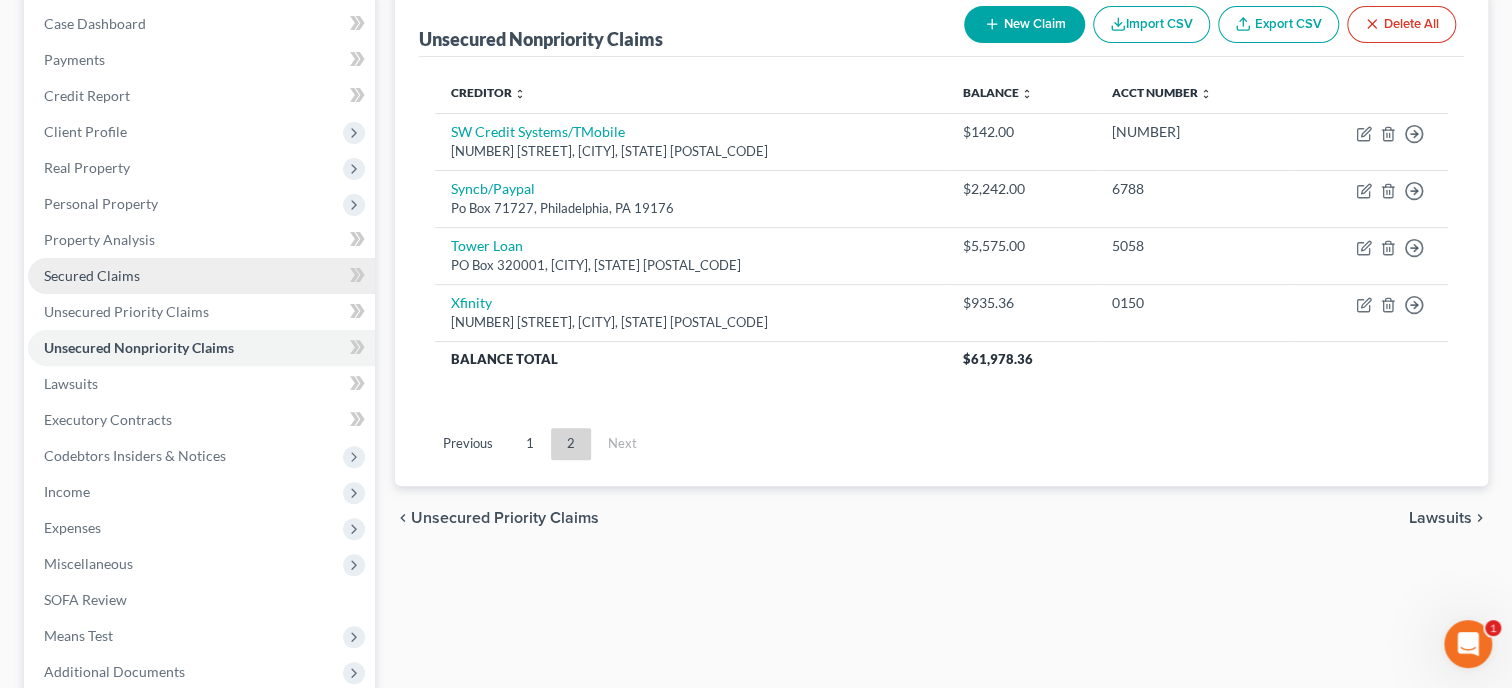 click on "Secured Claims" at bounding box center (201, 276) 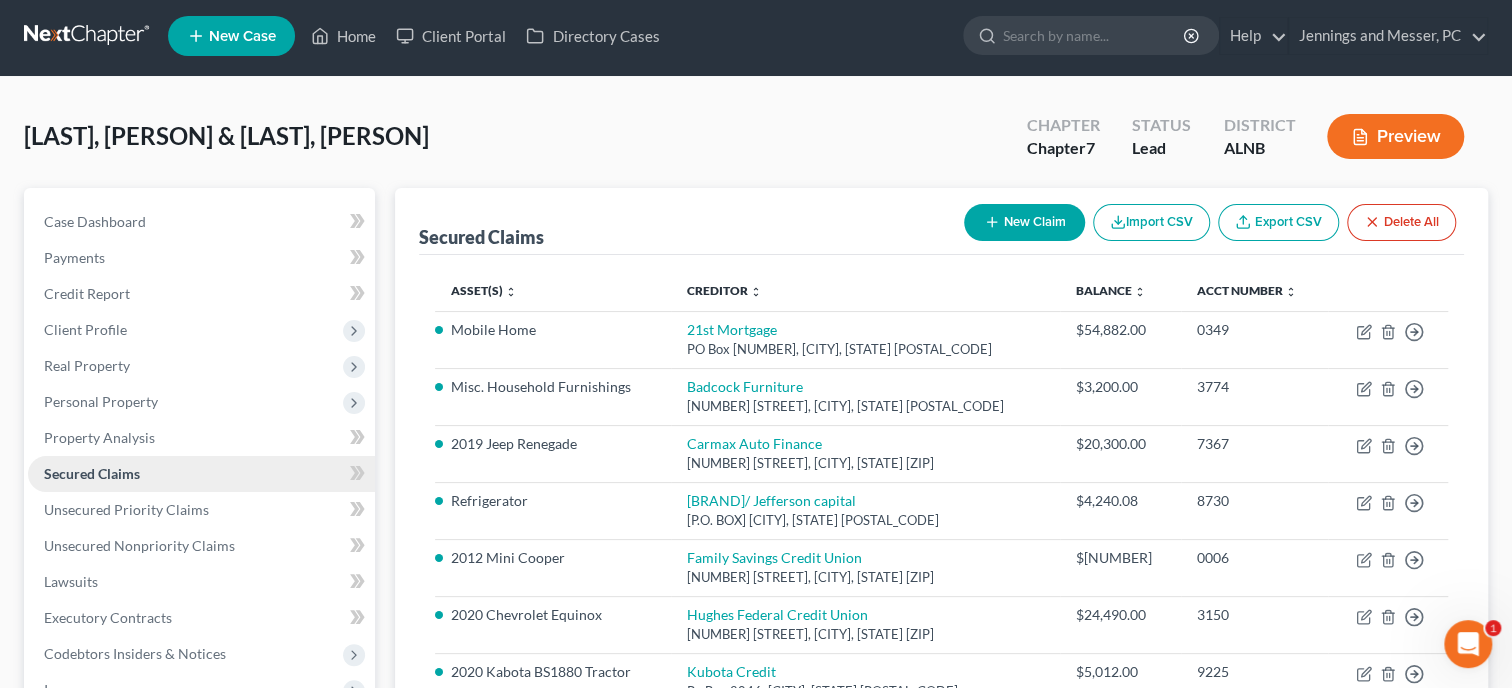 scroll, scrollTop: 0, scrollLeft: 0, axis: both 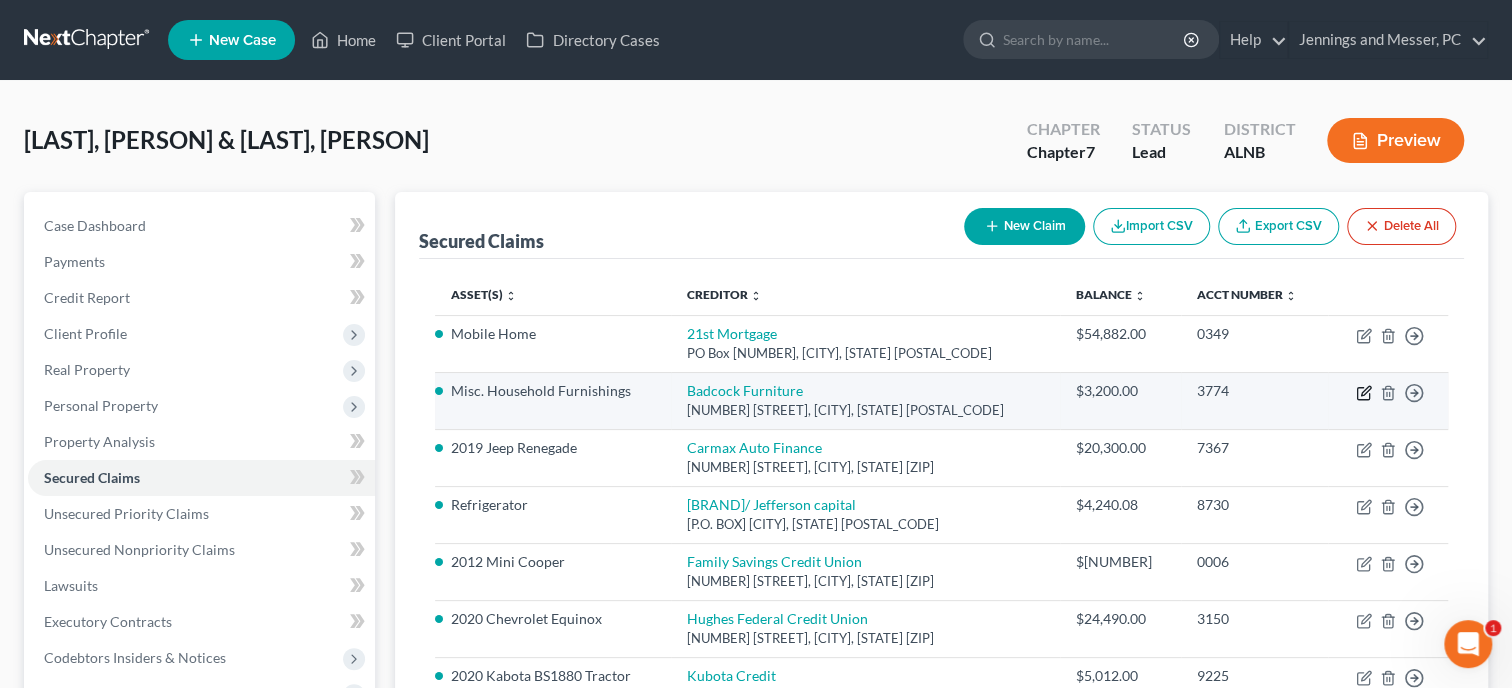 click 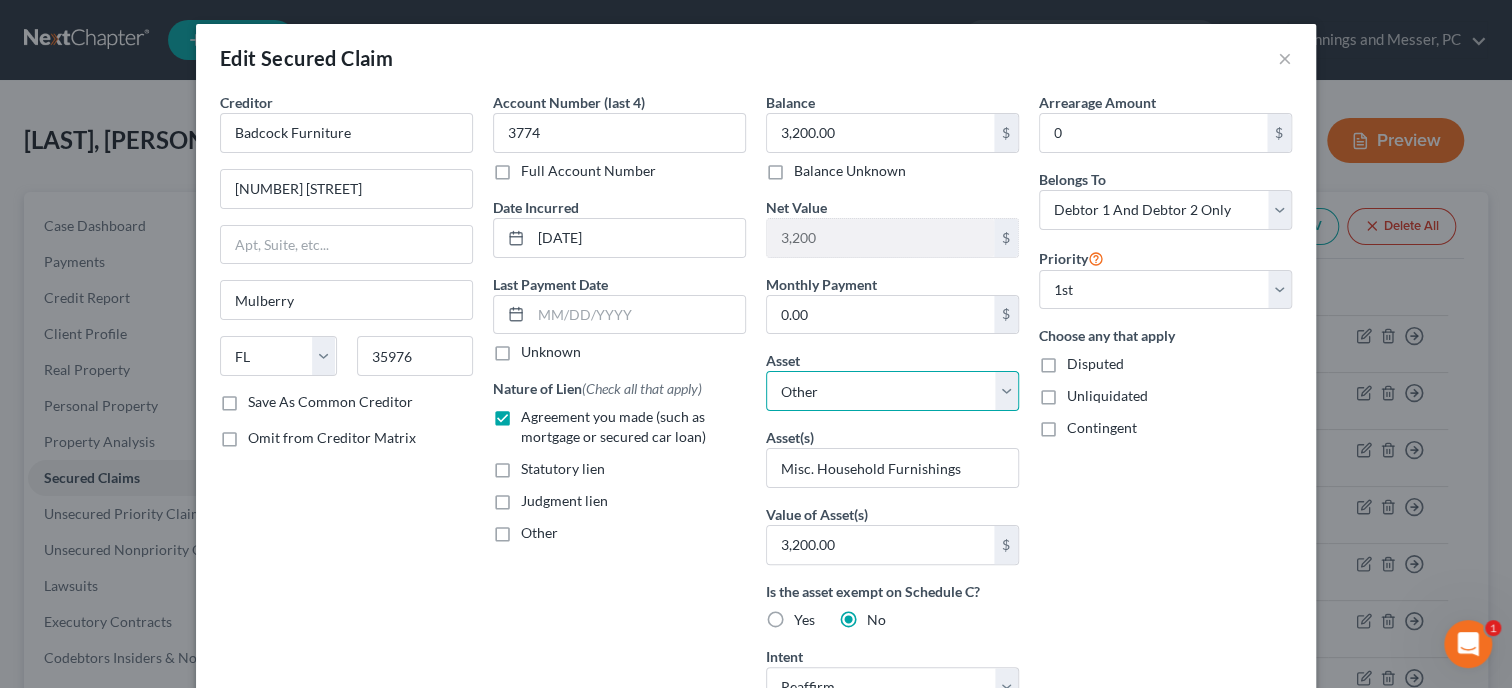 click on "Select Other Multiple Assets 2020 Chevrolet Equinox - $24490.0 2012 Mini Cooper - $4604.0 2019 Jeep Renegade - $20300.0 2007 Ford F150 - $1500.0 Family Savings Federal Credit Union (Checking Account) - $0.0 Family Savings Federal Credit Union (Checking Account) - $1817.0 Electronics - Misc. Electronics - $450.0 Household Goods - Household Goods and Furnishings - $800.0 Collectibles Of Value - Baseball Cards - $150.0 Mobile Home - $54882.0 Clothing - Clothing - $300.0 Refrigerator - $4240.08 2020 Kabota BS1880 Tractor - $5012.0 Jewelry - Misc. Jewelry - $100.0 Family Security Credit Union (Checking Account) - $34.43 Other - Weed Eater, Blower, Chain Saw, Trimmer - $200.0 2018 Keystone Hideout - $18529.0" at bounding box center (892, 391) 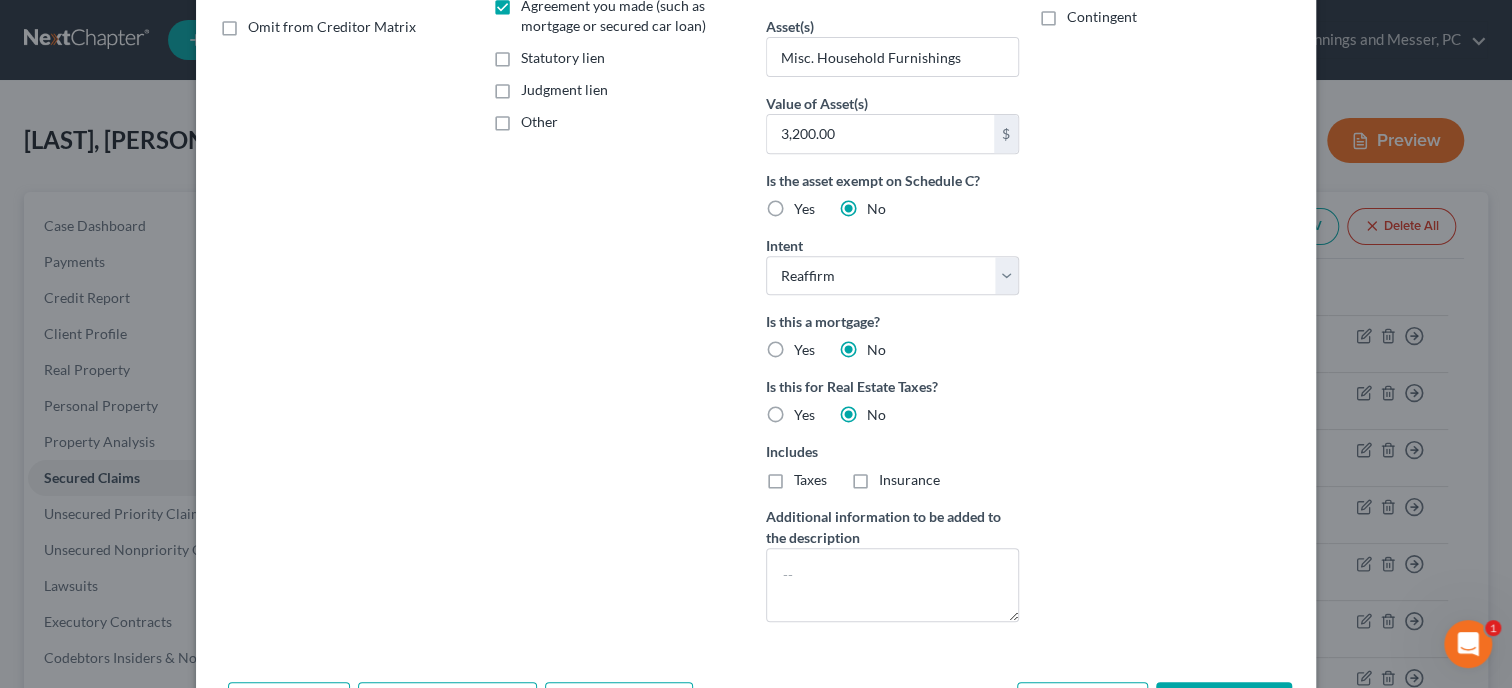 scroll, scrollTop: 542, scrollLeft: 0, axis: vertical 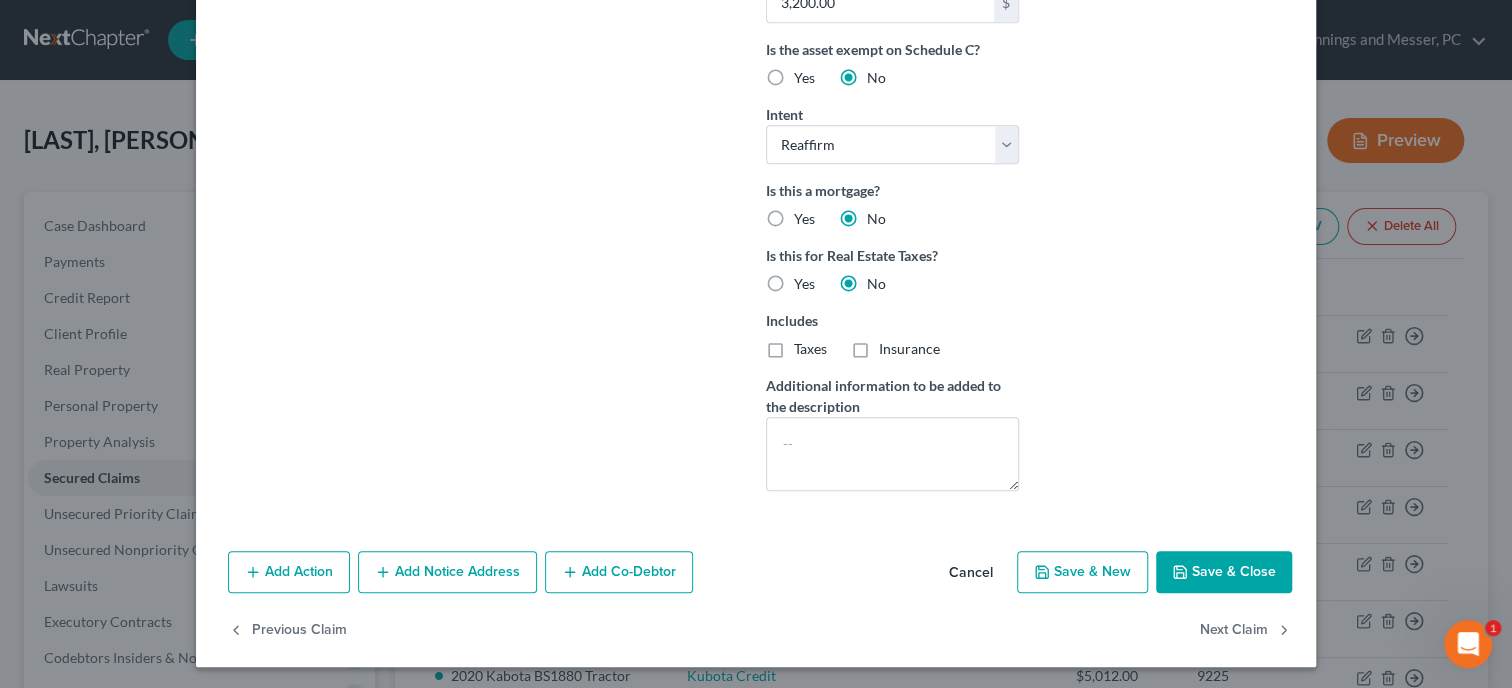 click on "Save & Close" at bounding box center (1224, 572) 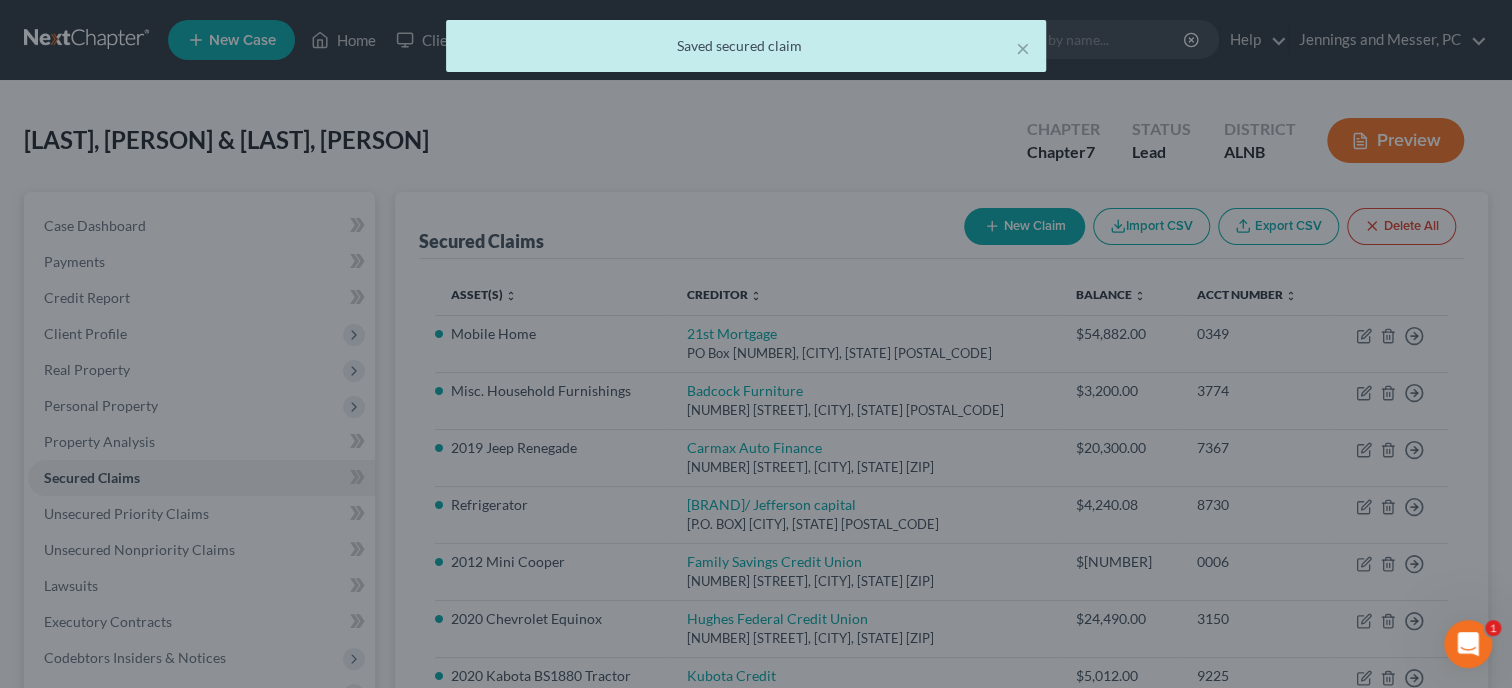 scroll, scrollTop: 0, scrollLeft: 0, axis: both 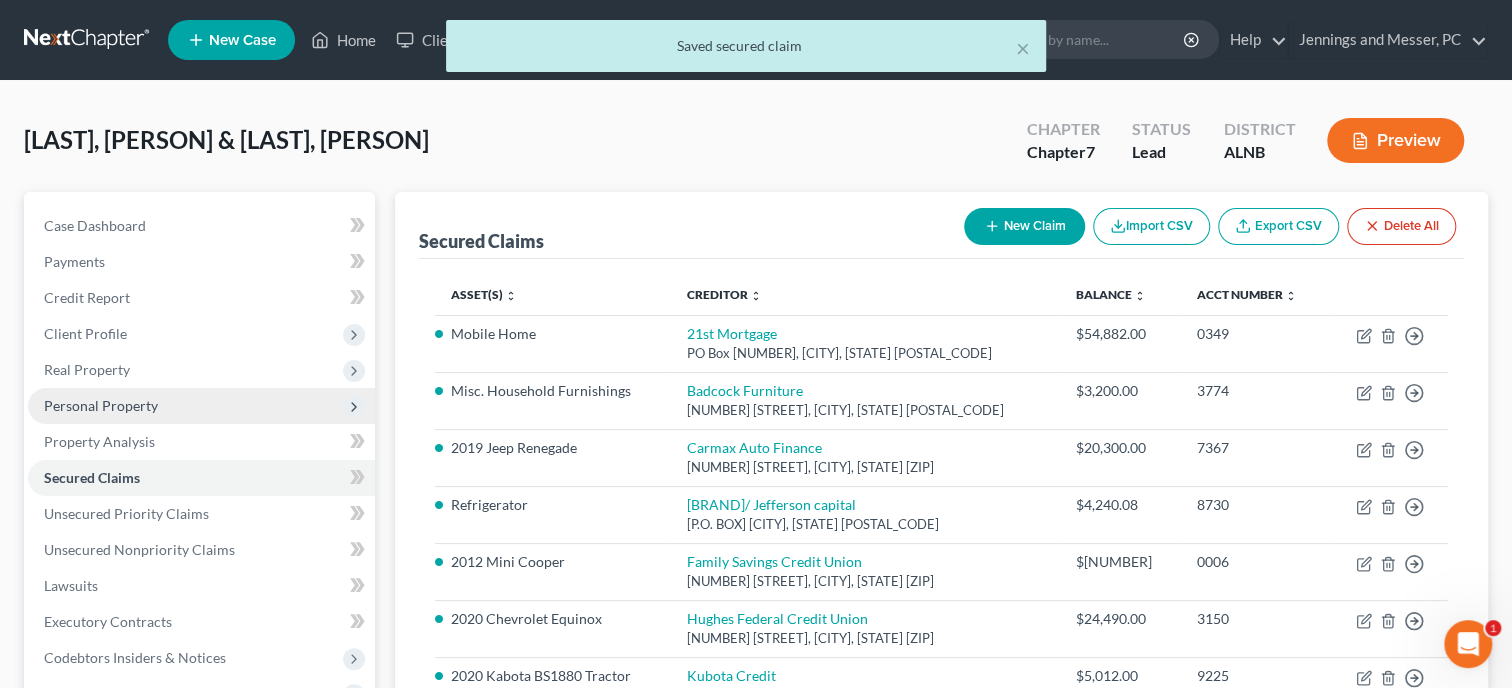 click on "Personal Property" at bounding box center [101, 405] 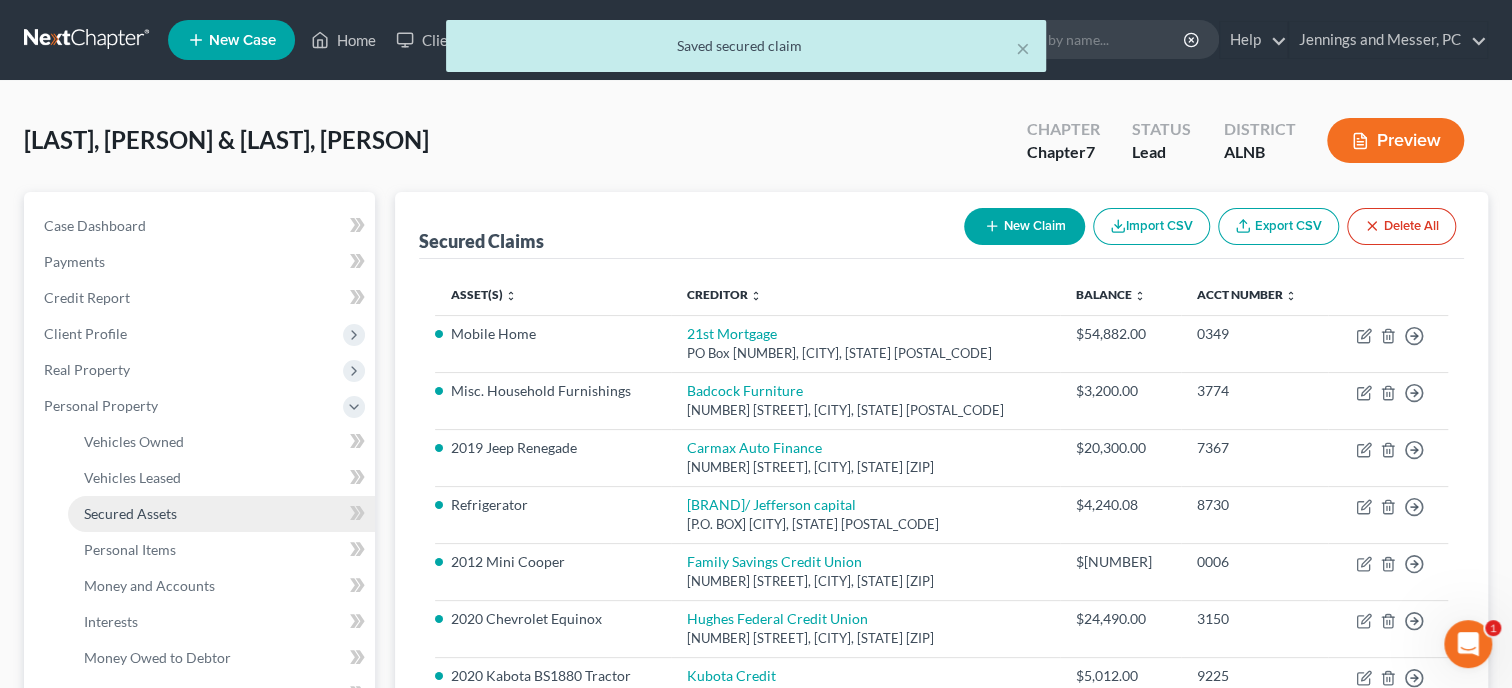 click on "Secured Assets" at bounding box center [221, 514] 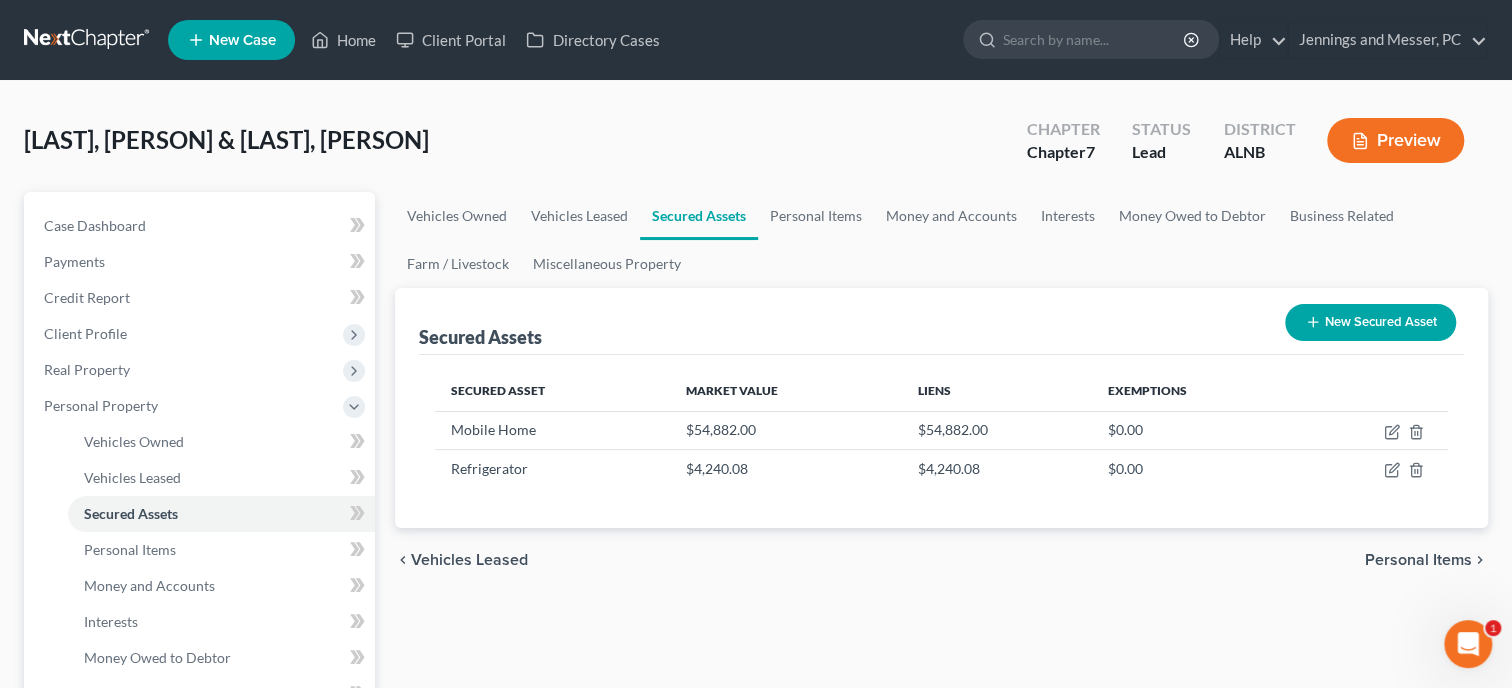 click on "New Secured Asset" at bounding box center [1370, 322] 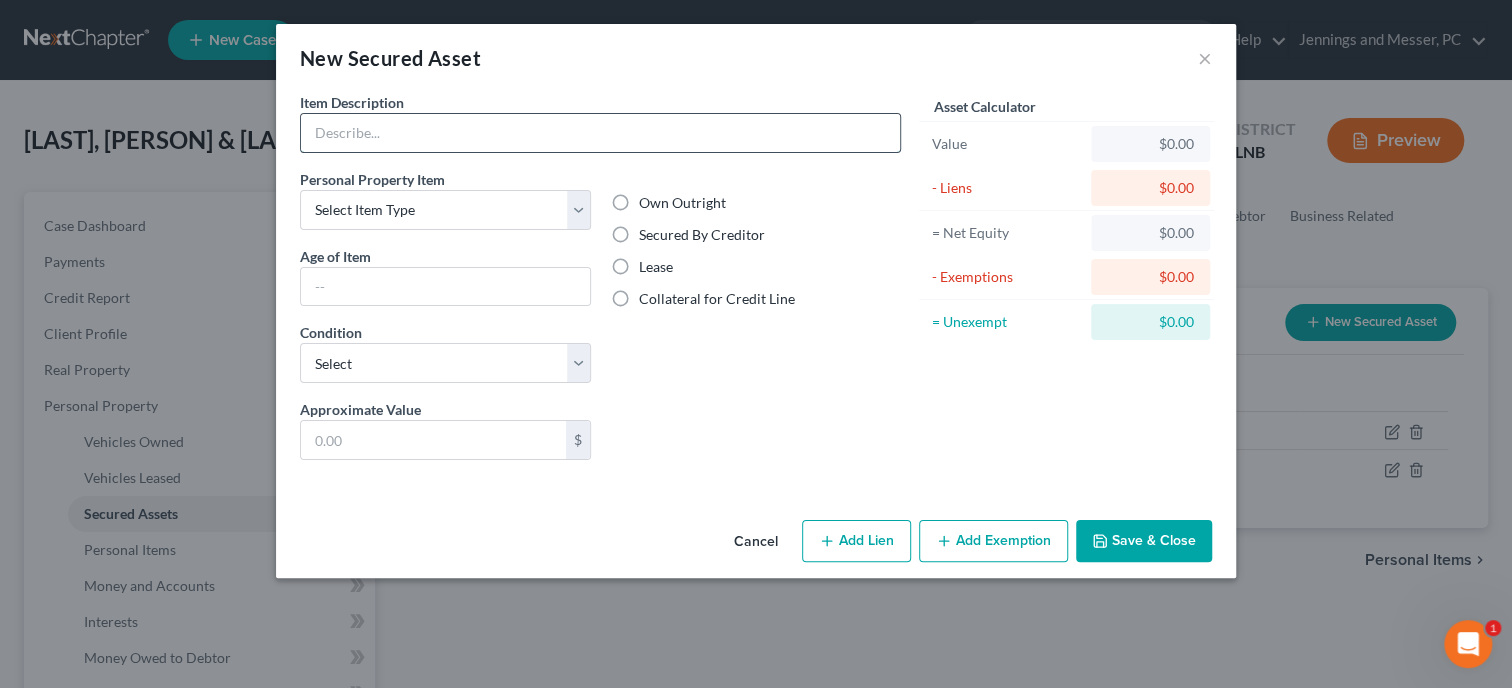 click at bounding box center [600, 133] 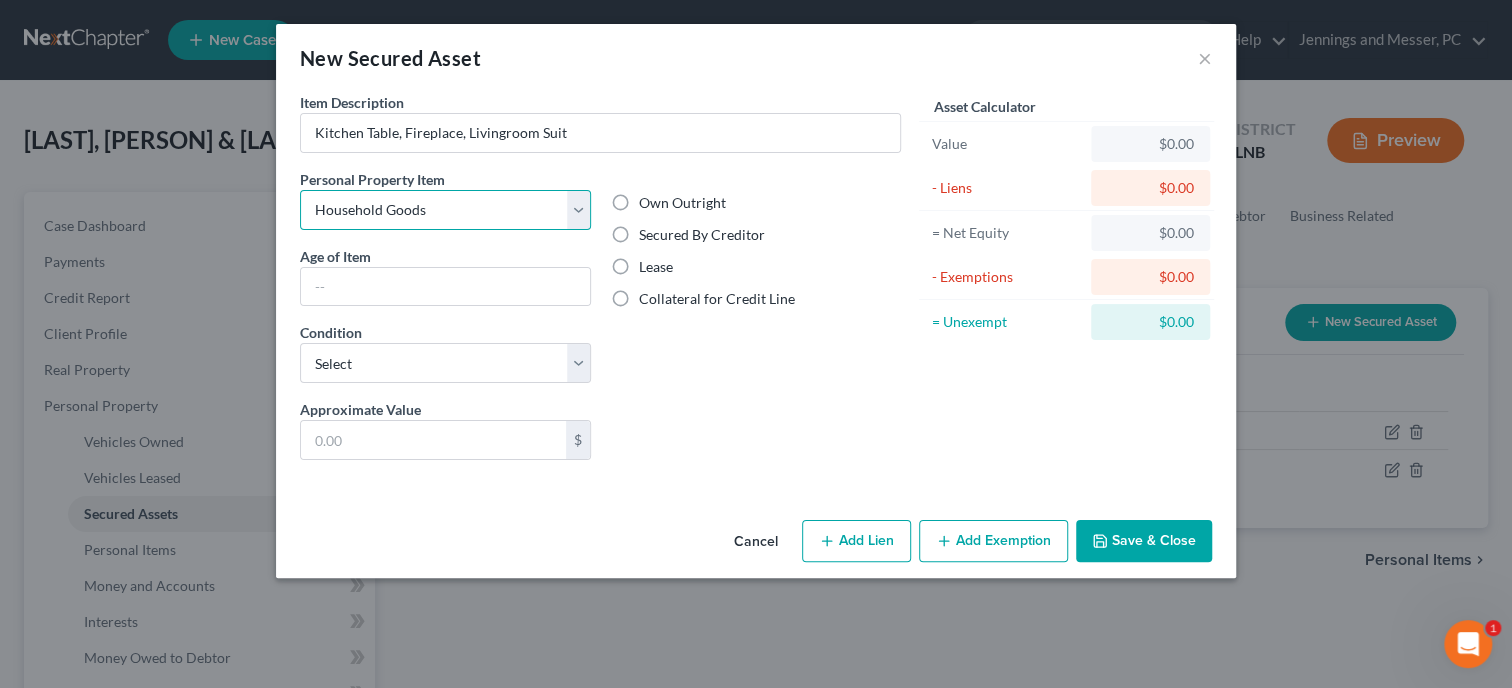 click on "Household Goods" at bounding box center (0, 0) 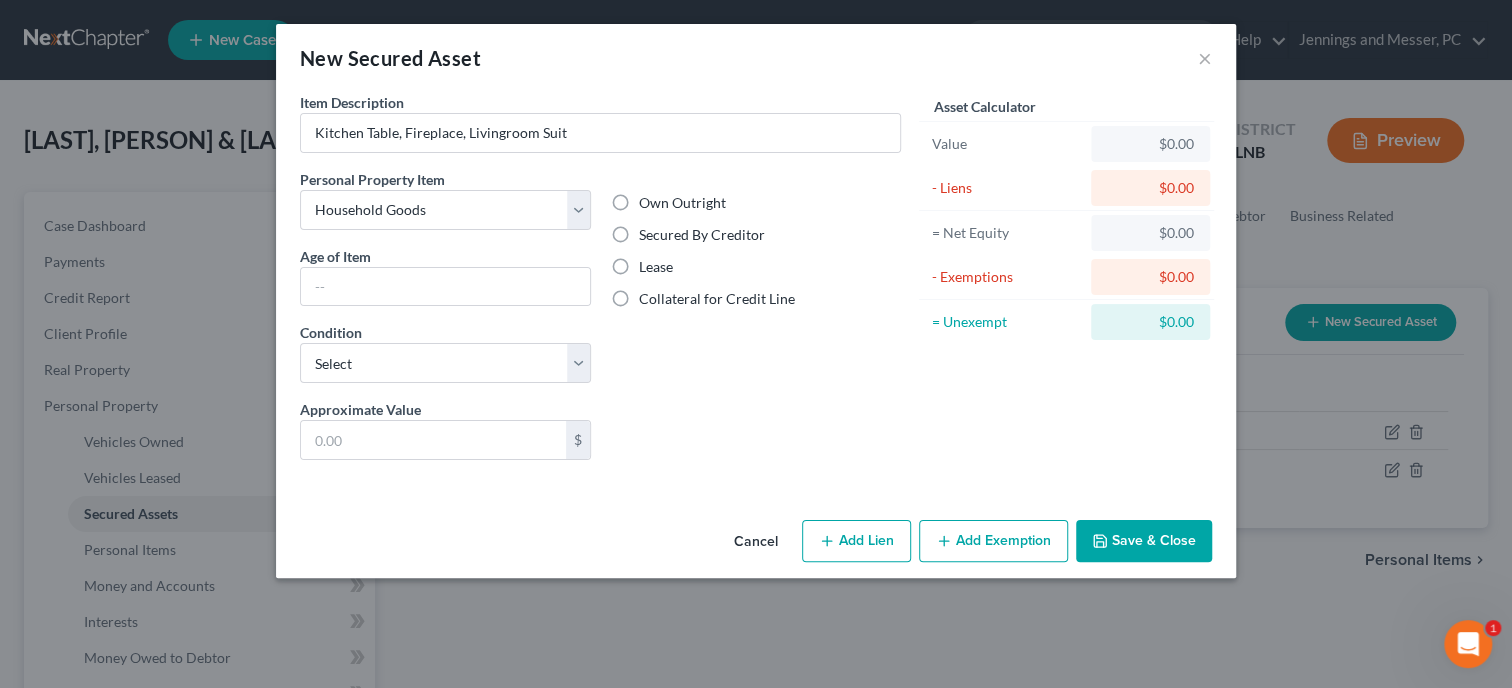 click on "Secured By Creditor" at bounding box center [702, 235] 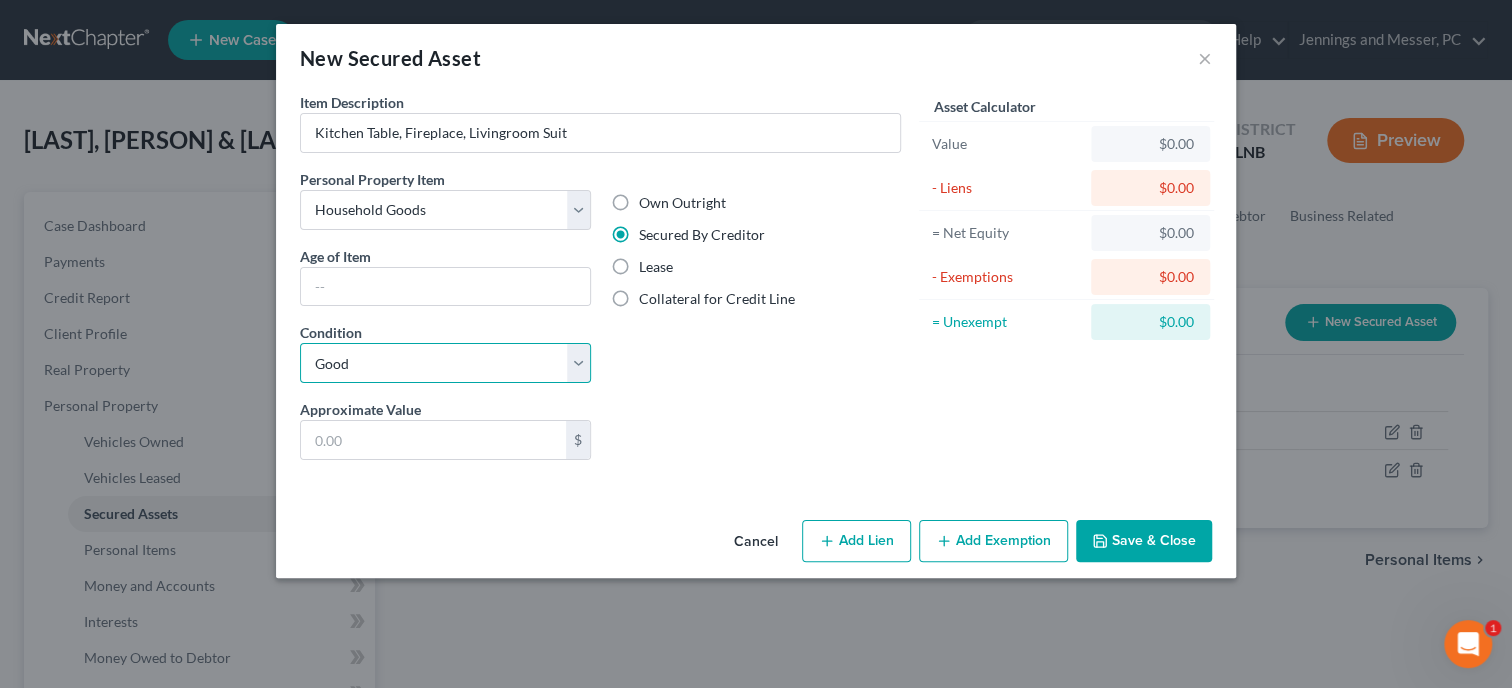 click on "Good" at bounding box center [0, 0] 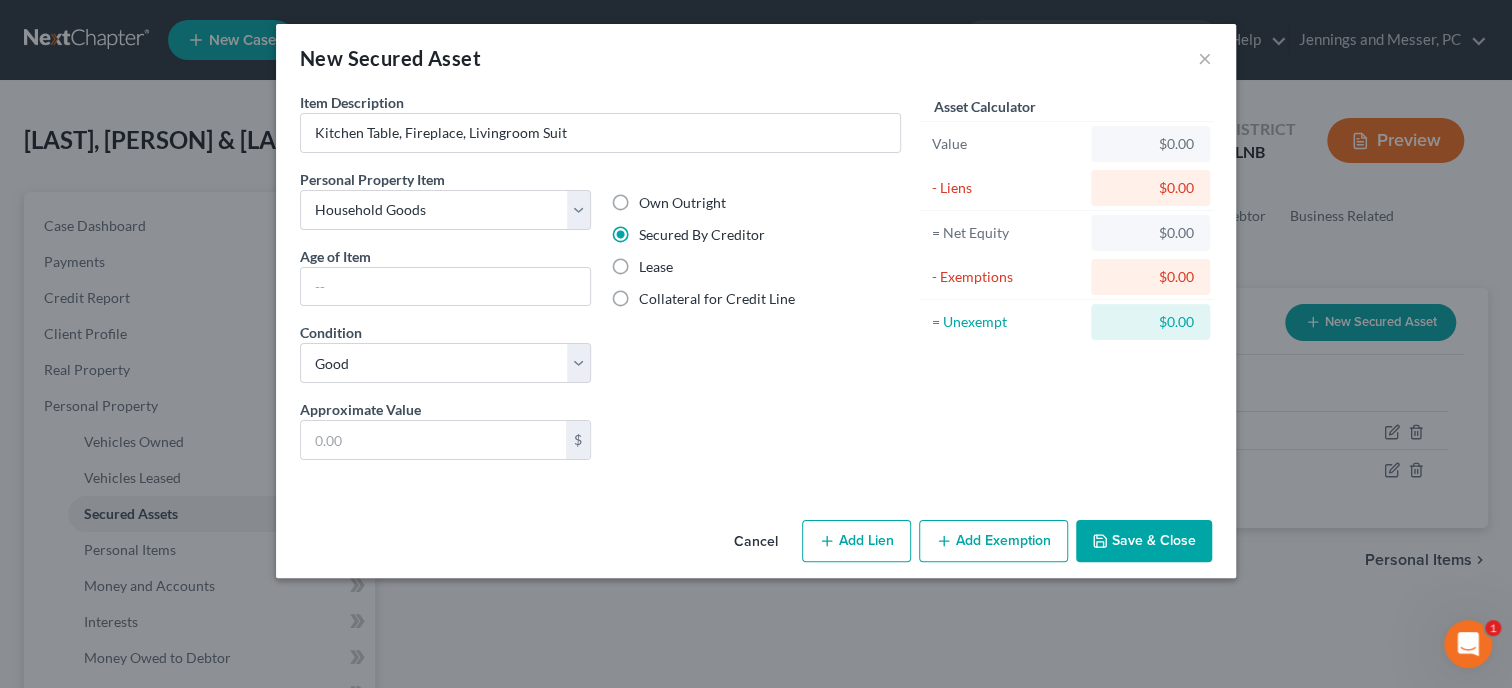 click on "Save & Close" at bounding box center [1144, 541] 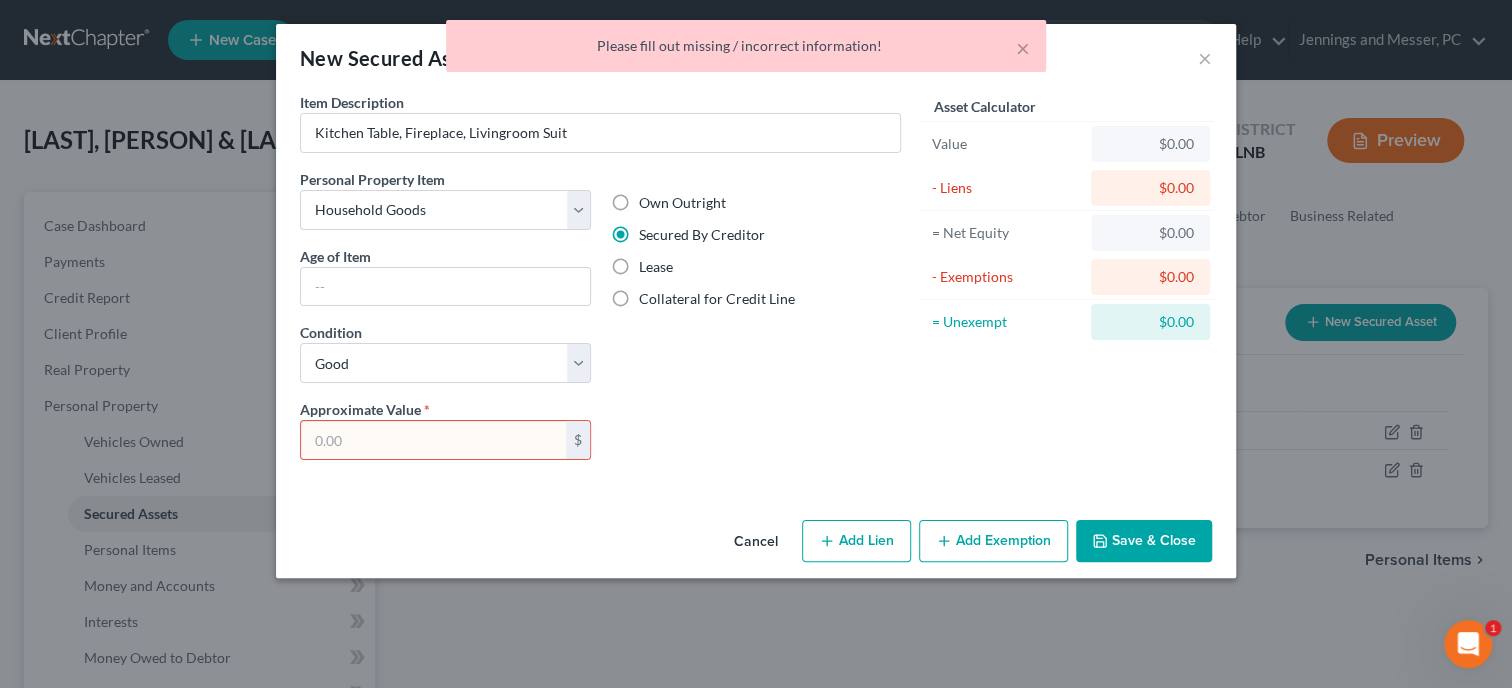 click at bounding box center [433, 440] 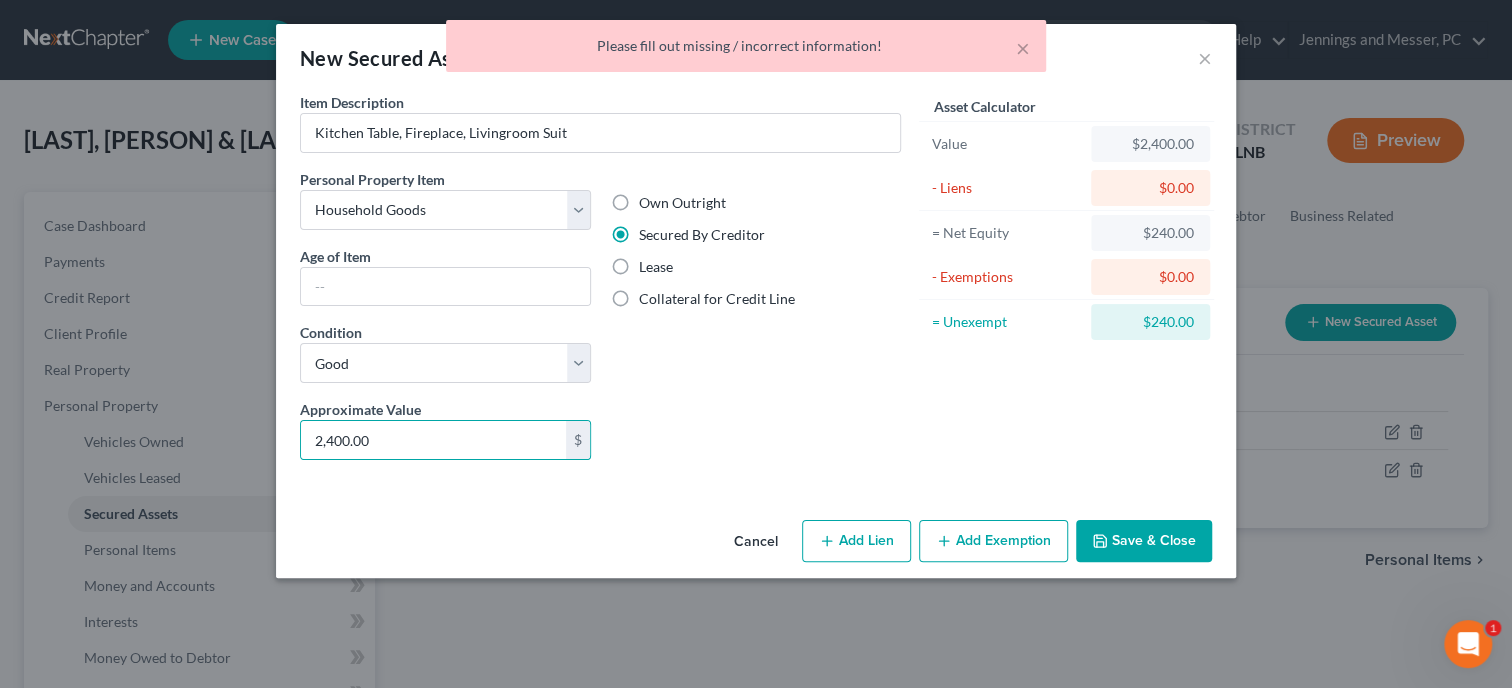 click on "Asset Calculator Value $2,400.00 - Liens $0.00 = Net Equity $240.00 - Exemptions $0.00 = Unexempt $240.00" at bounding box center [1066, 284] 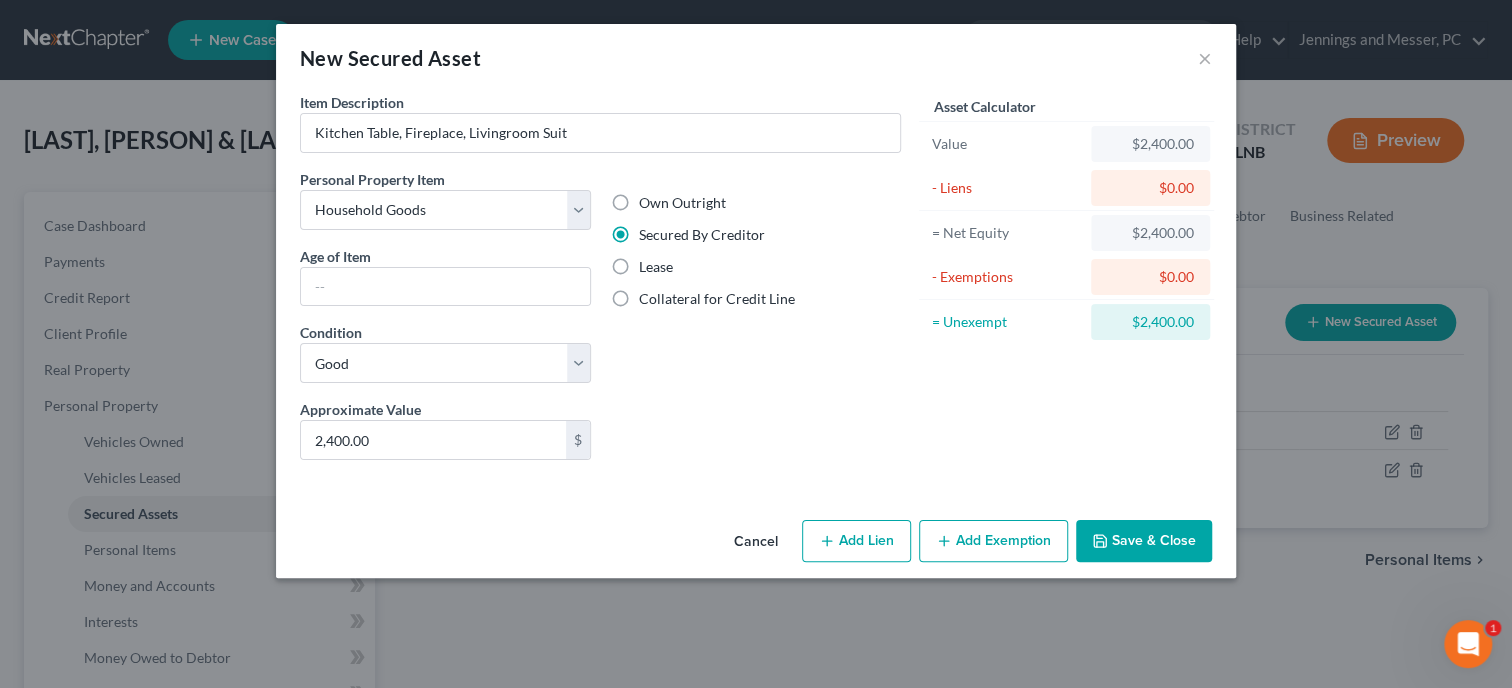 click on "Save & Close" at bounding box center [1144, 541] 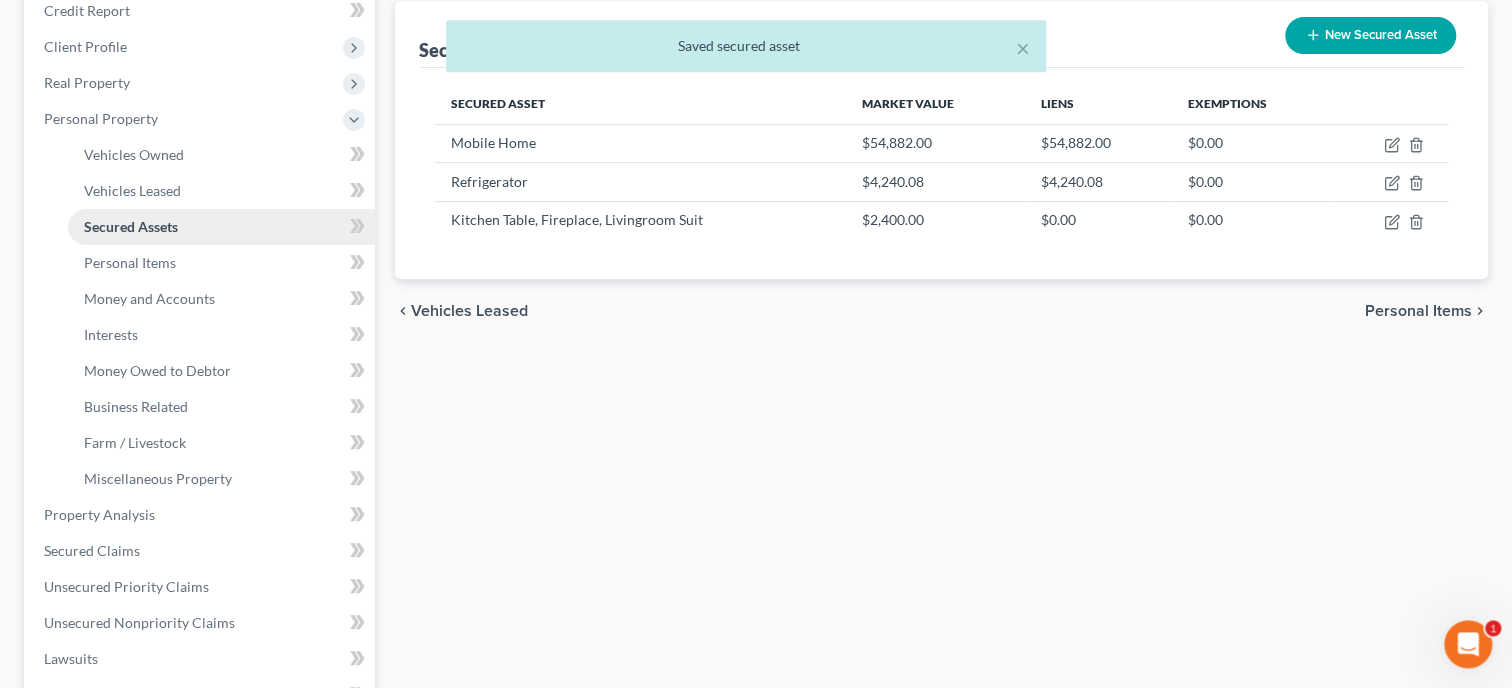 scroll, scrollTop: 308, scrollLeft: 0, axis: vertical 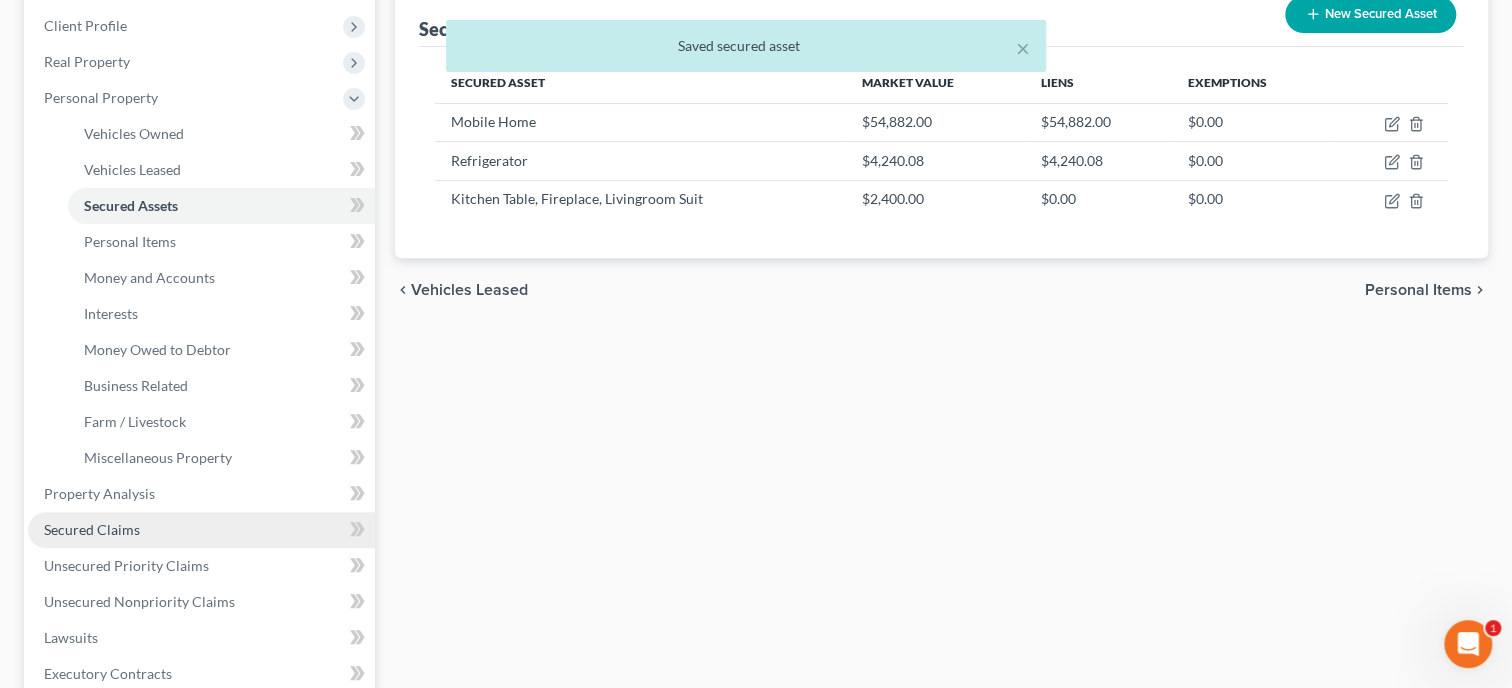 click on "Secured Claims" at bounding box center (92, 529) 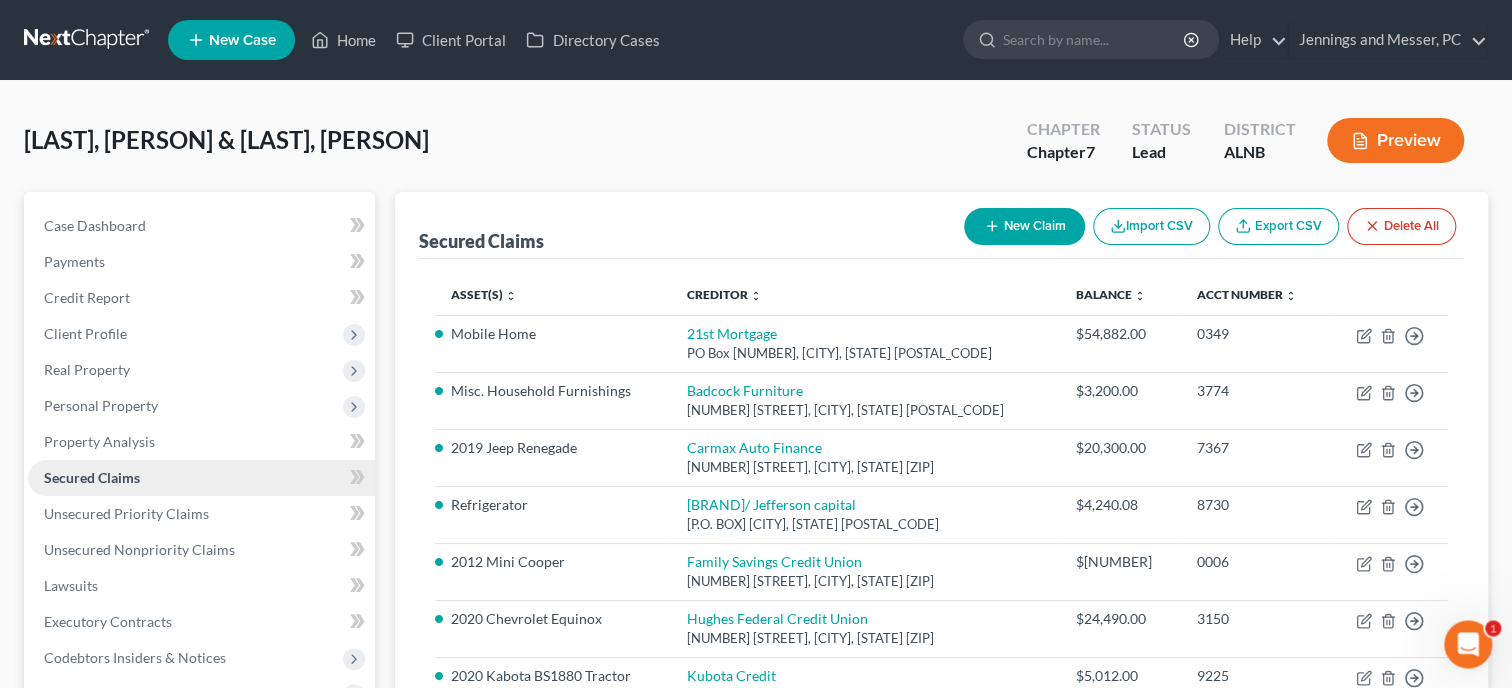 scroll, scrollTop: 0, scrollLeft: 0, axis: both 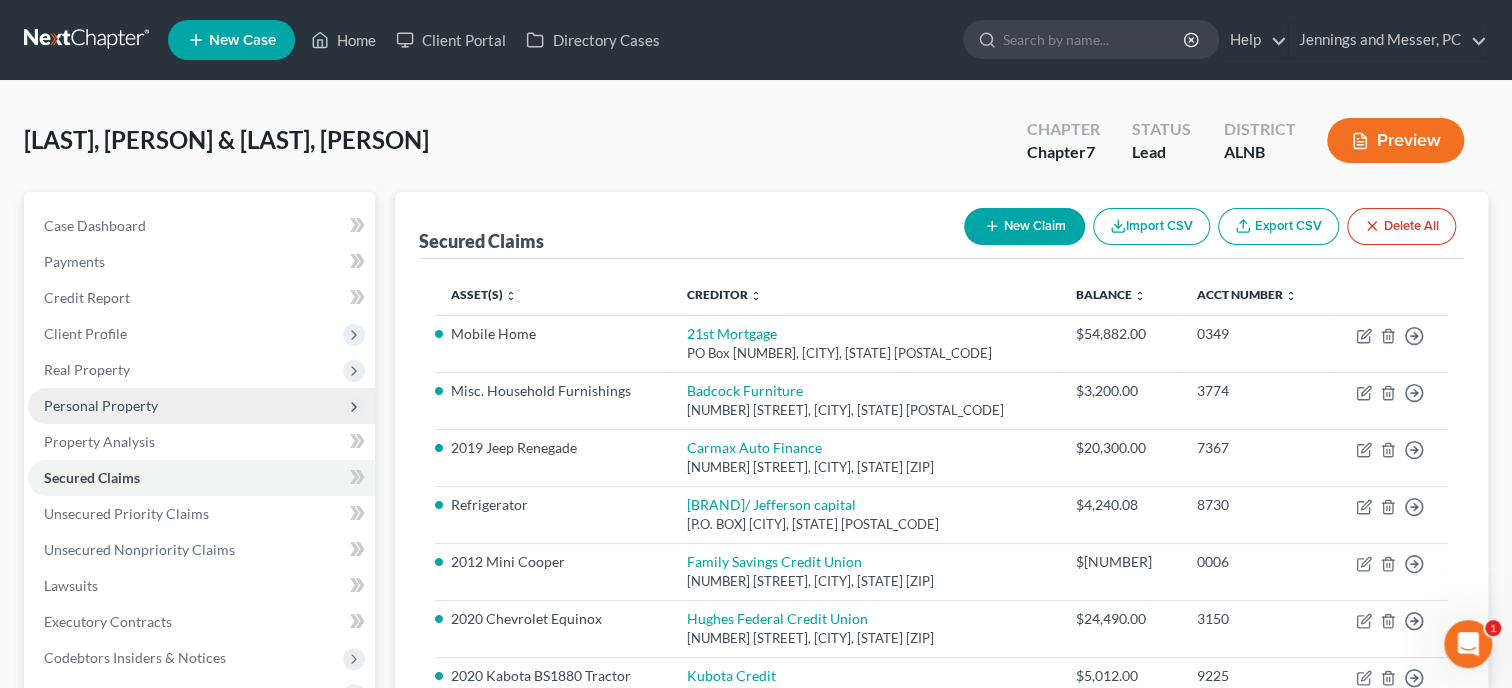 click on "Personal Property" at bounding box center [101, 405] 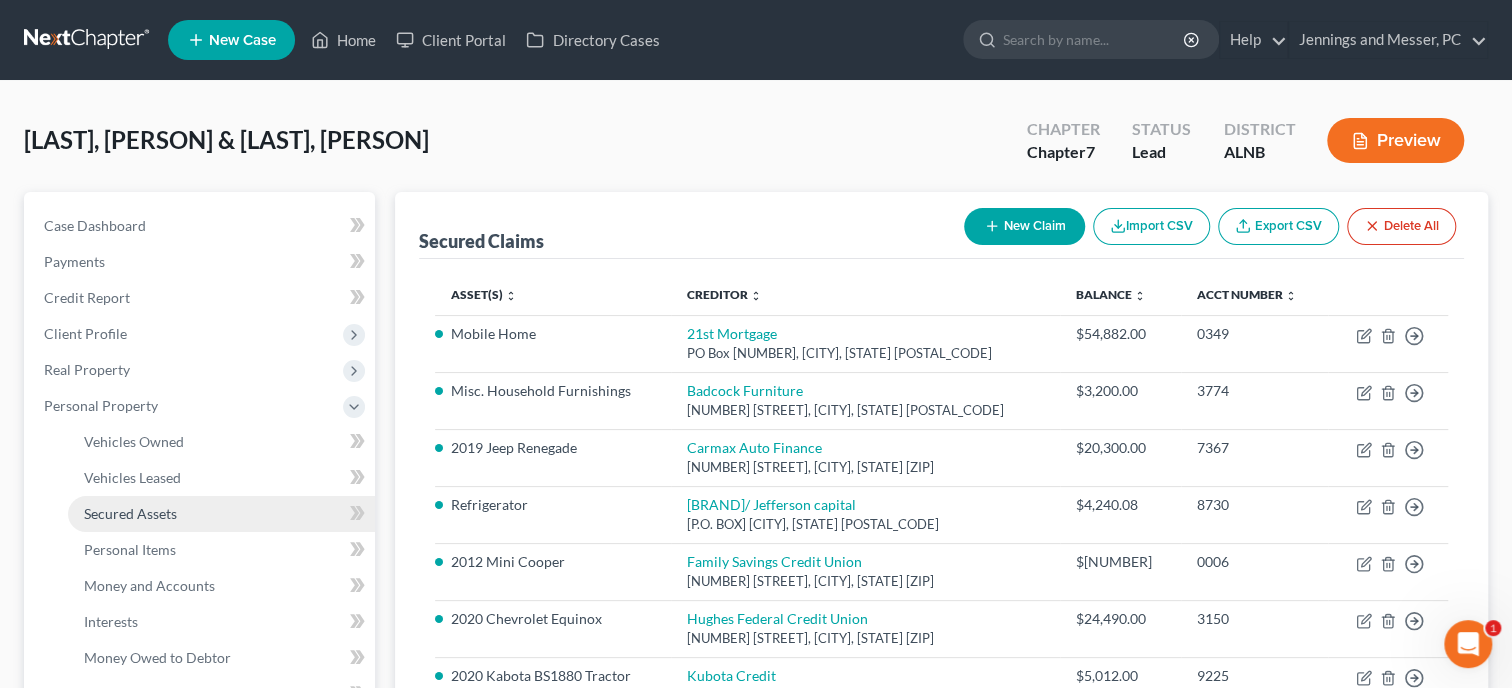 click on "Secured Assets" at bounding box center (130, 513) 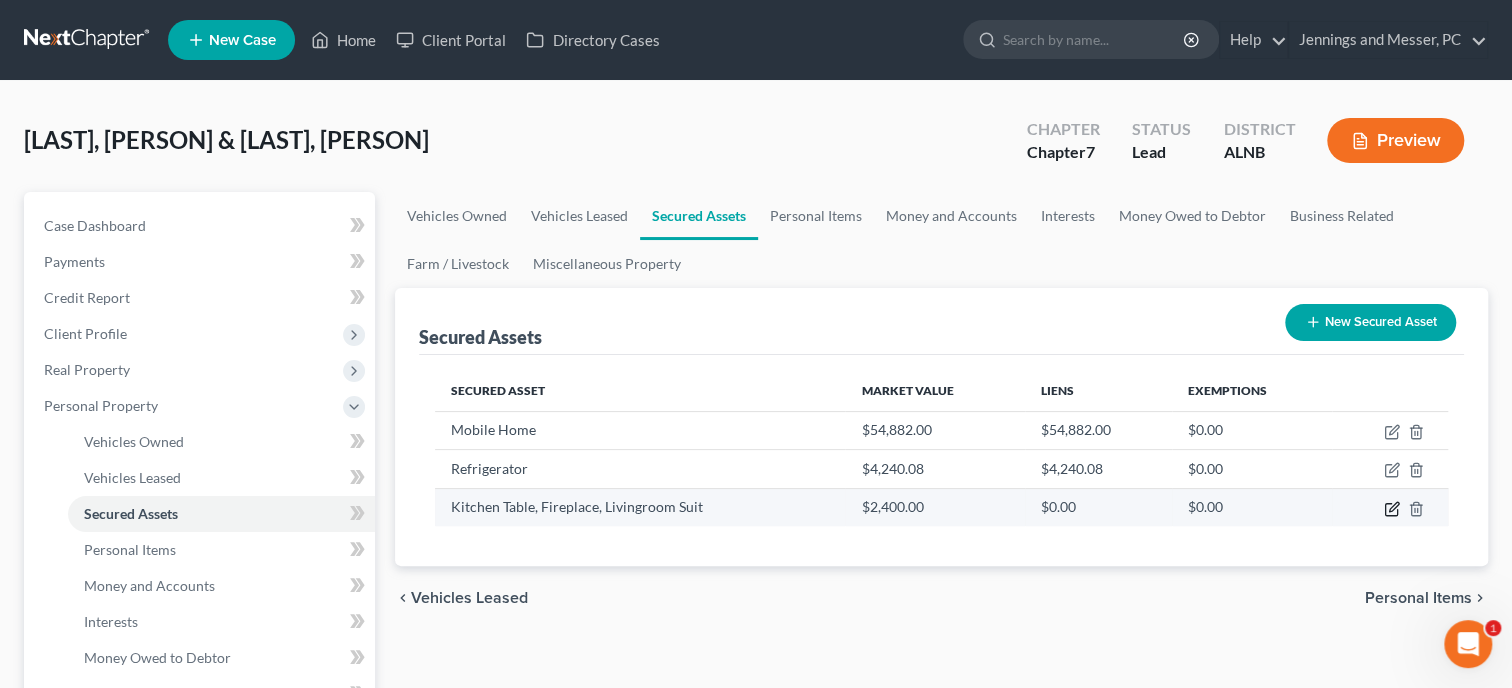 click 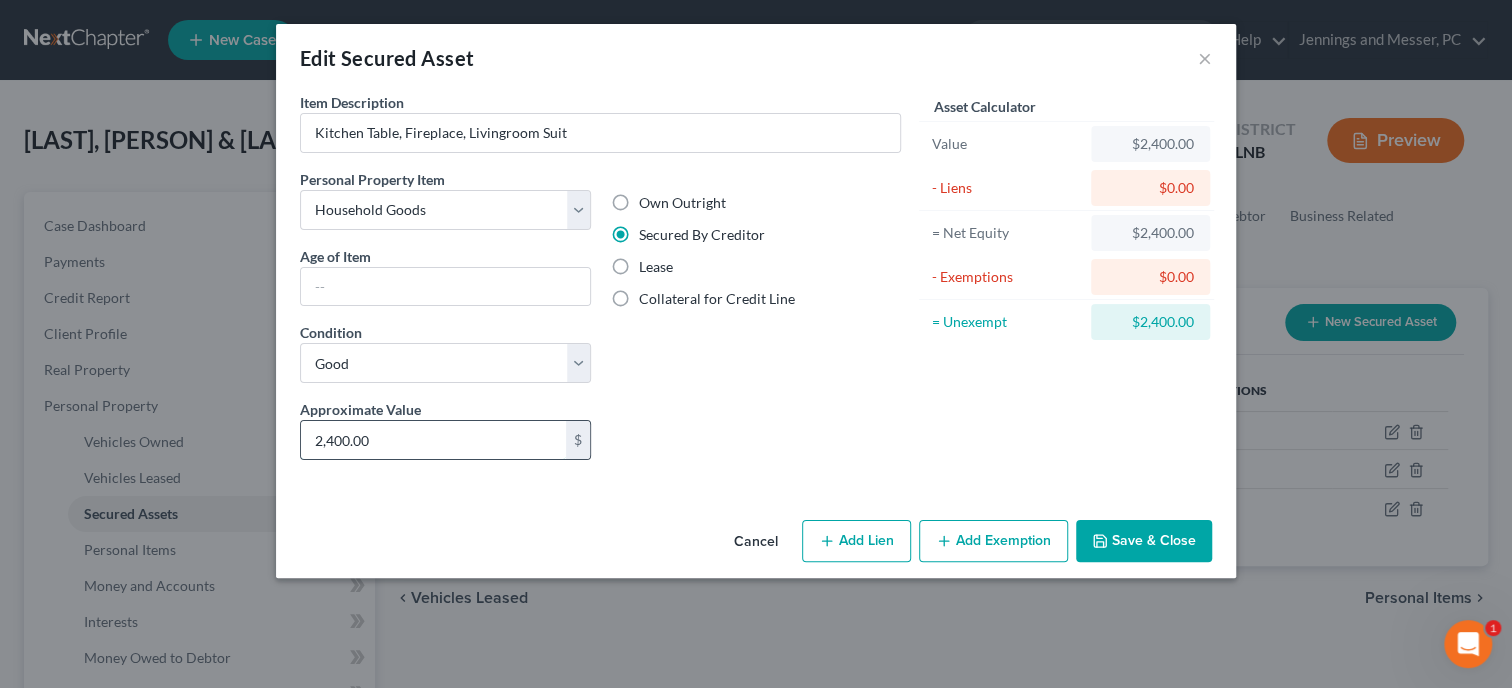 click on "2,400.00" at bounding box center [433, 440] 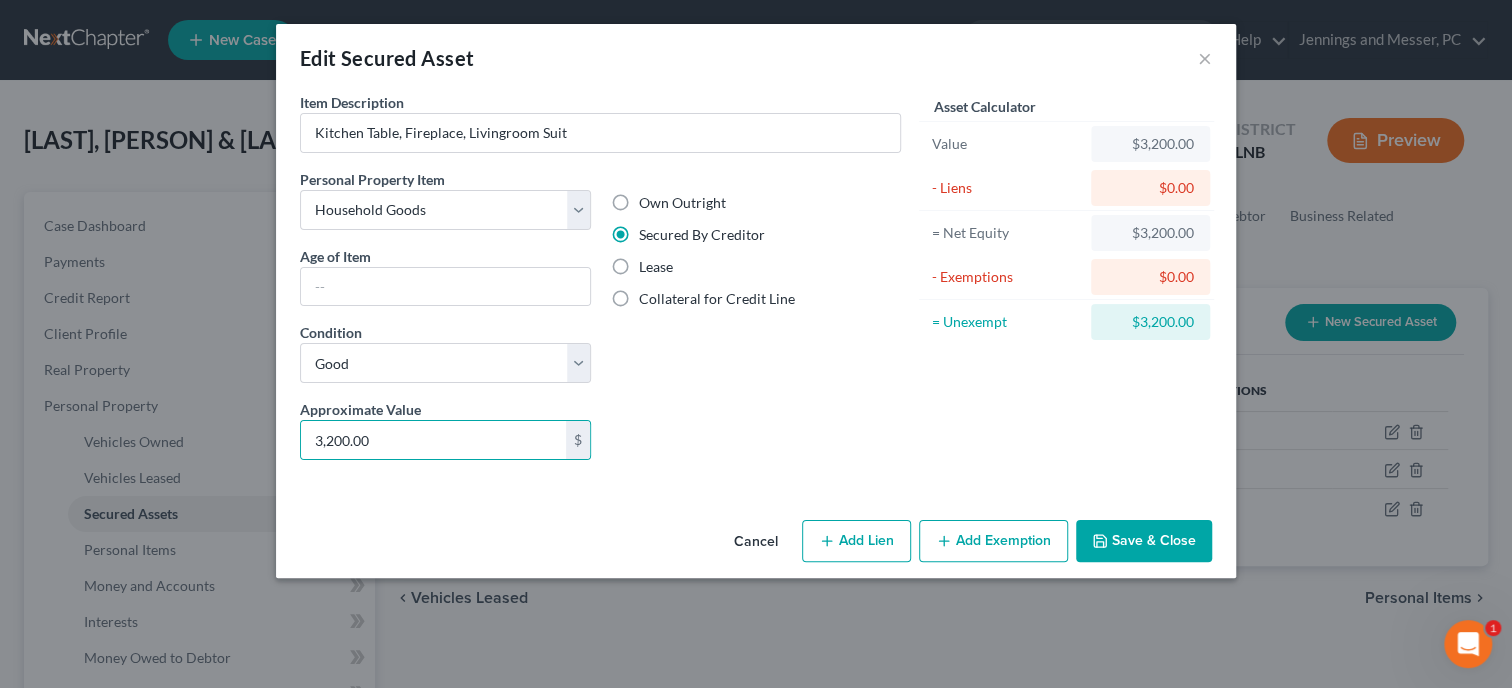 click on "Save & Close" at bounding box center [1144, 541] 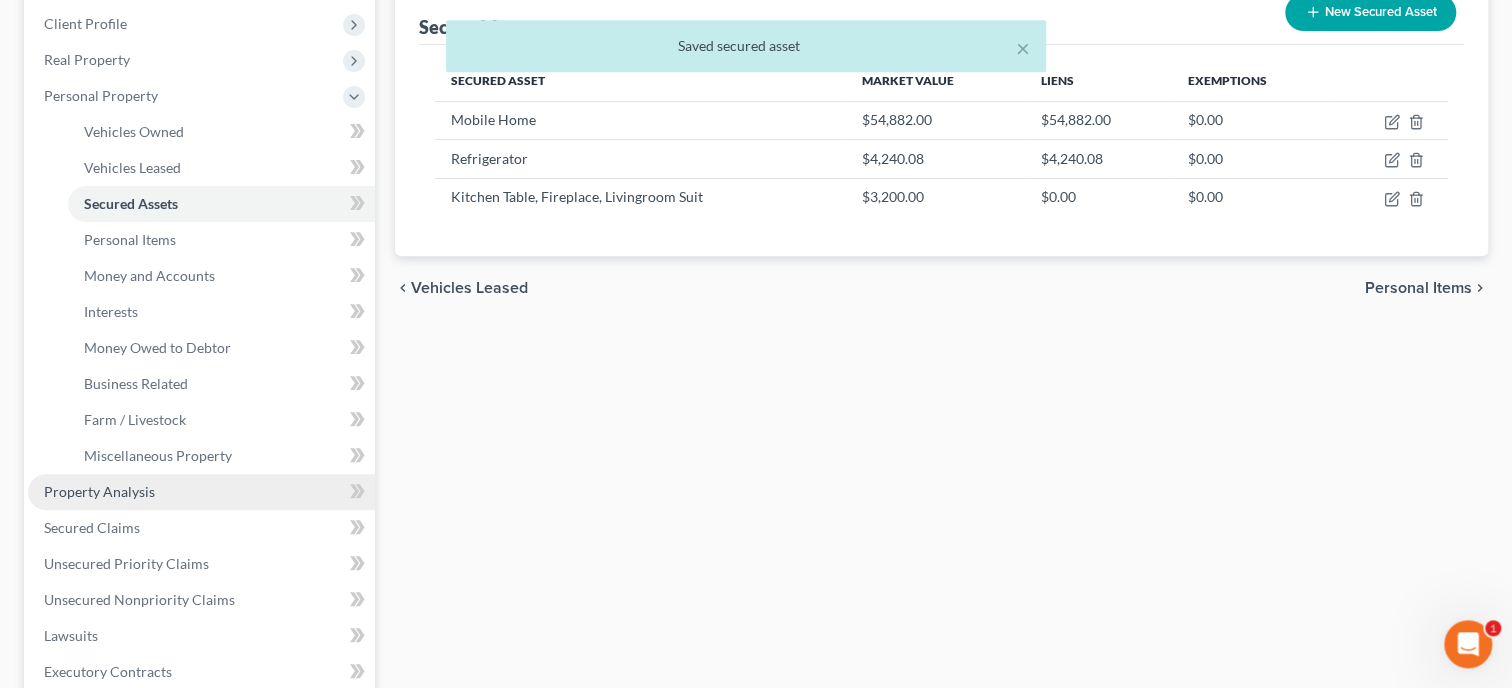 scroll, scrollTop: 411, scrollLeft: 0, axis: vertical 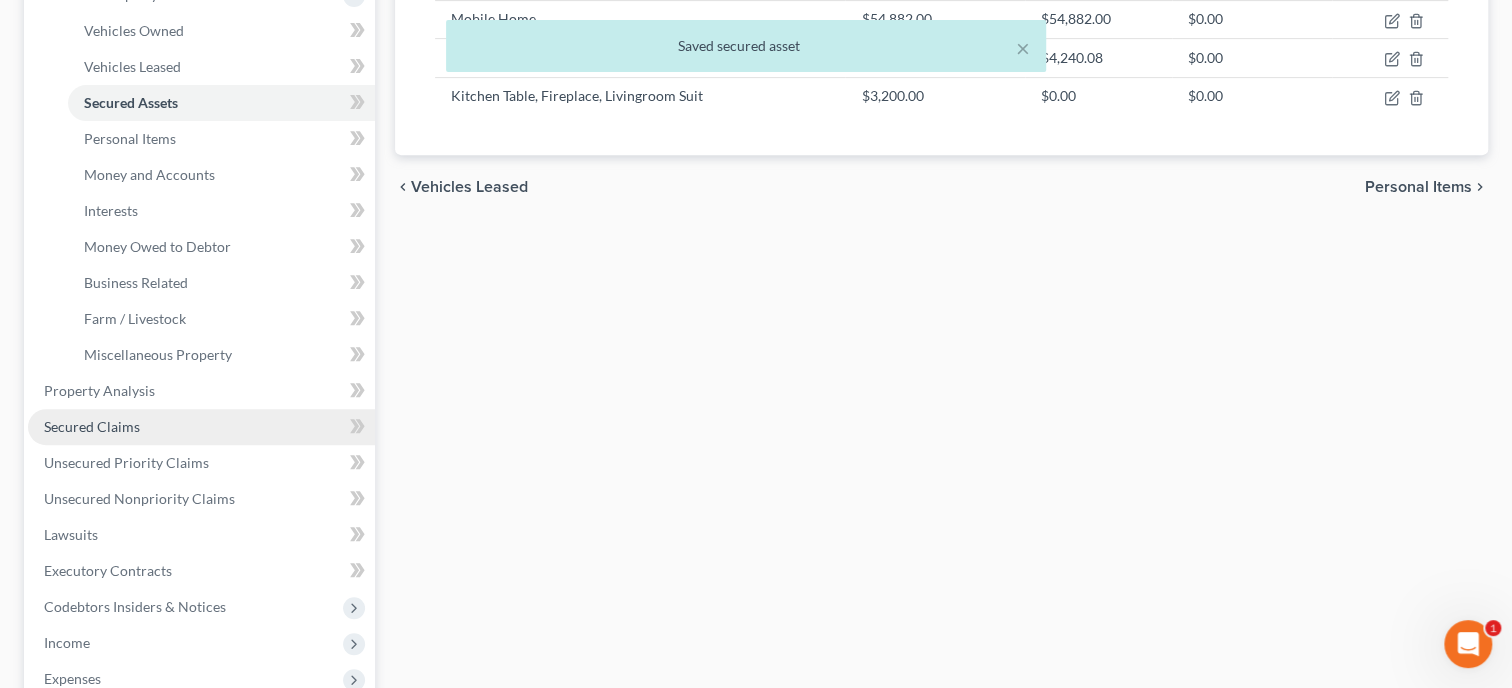 click on "Secured Claims" at bounding box center (201, 427) 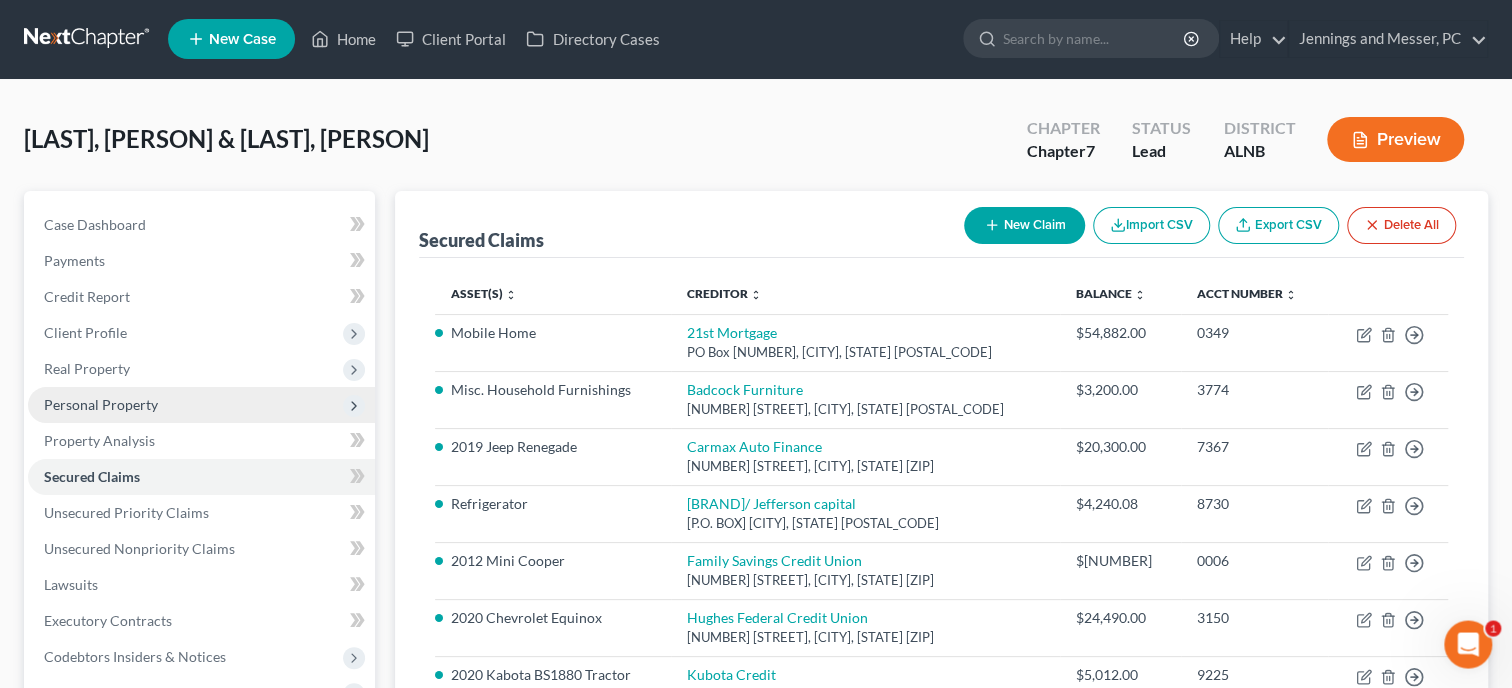 scroll, scrollTop: 0, scrollLeft: 0, axis: both 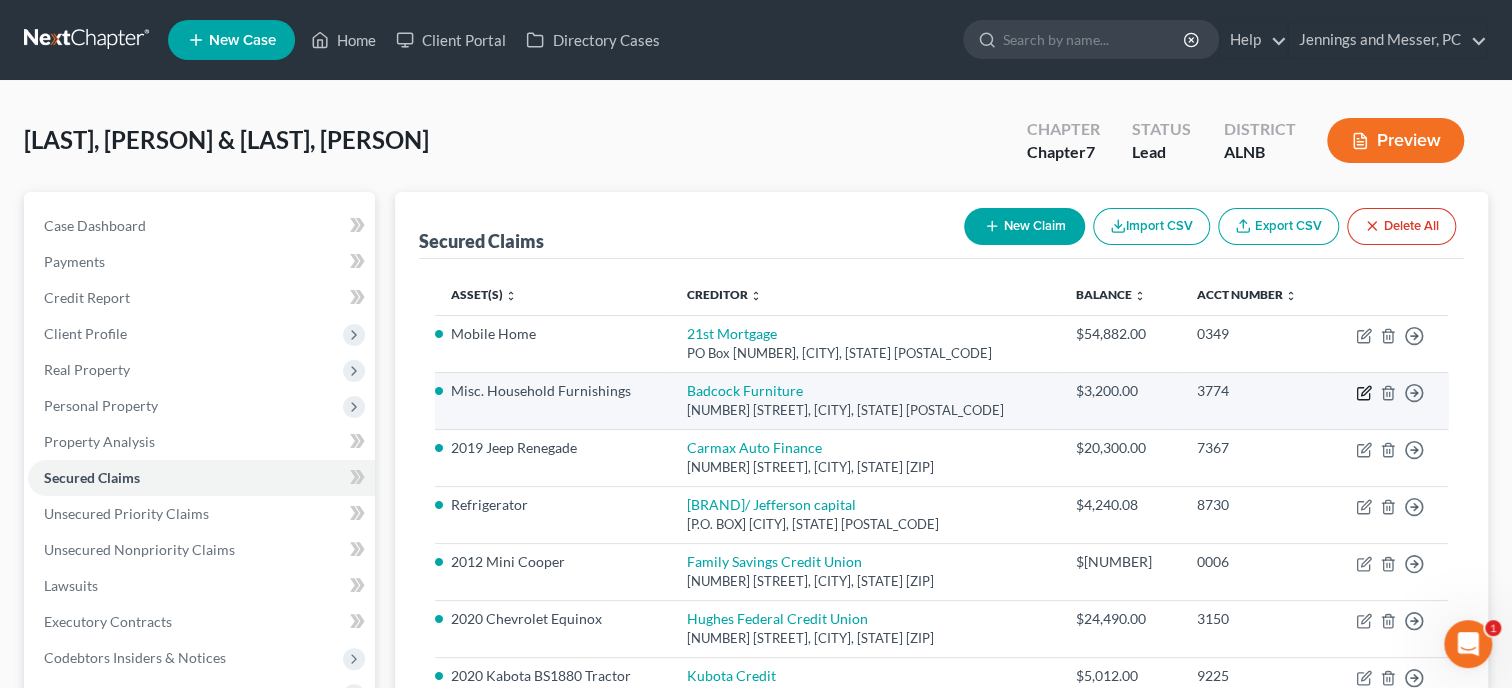 click 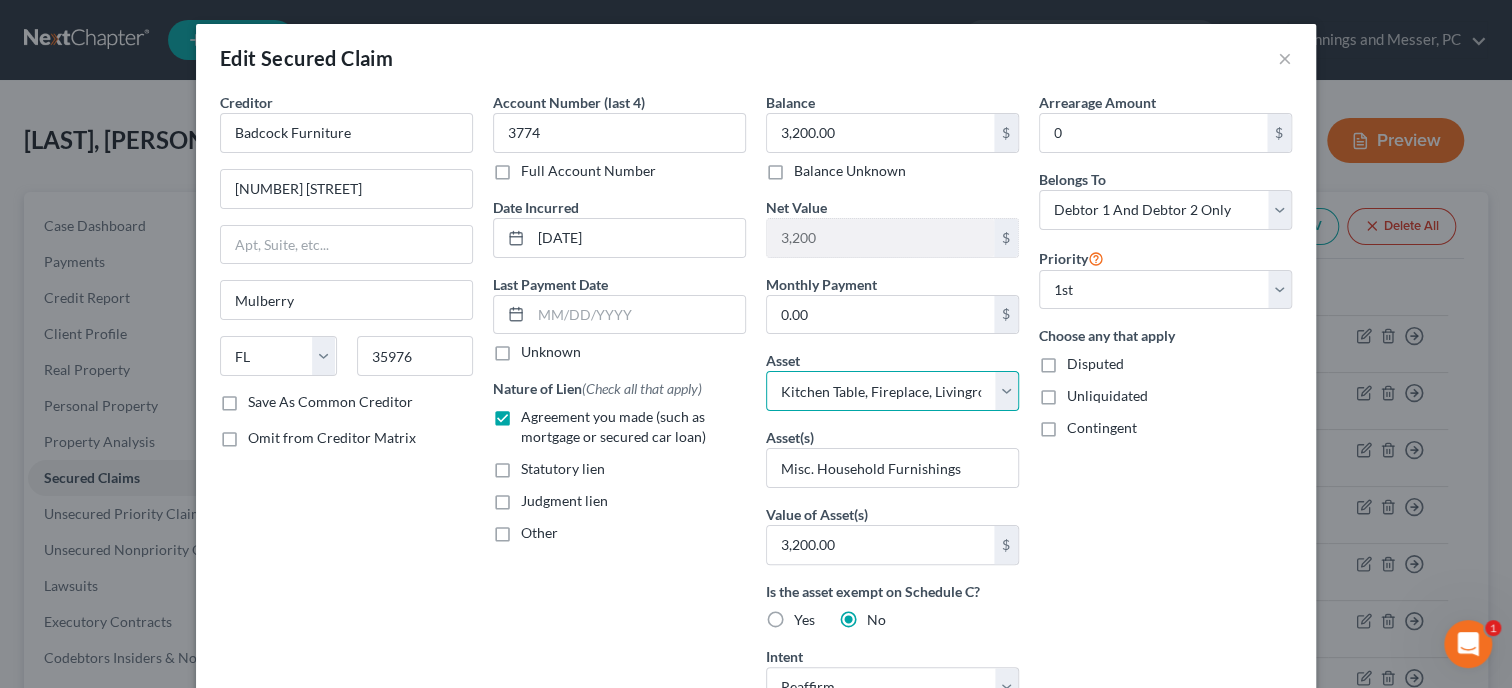 click on "Kitchen Table, Fireplace, Livingroom Suit - $3200.0" at bounding box center [0, 0] 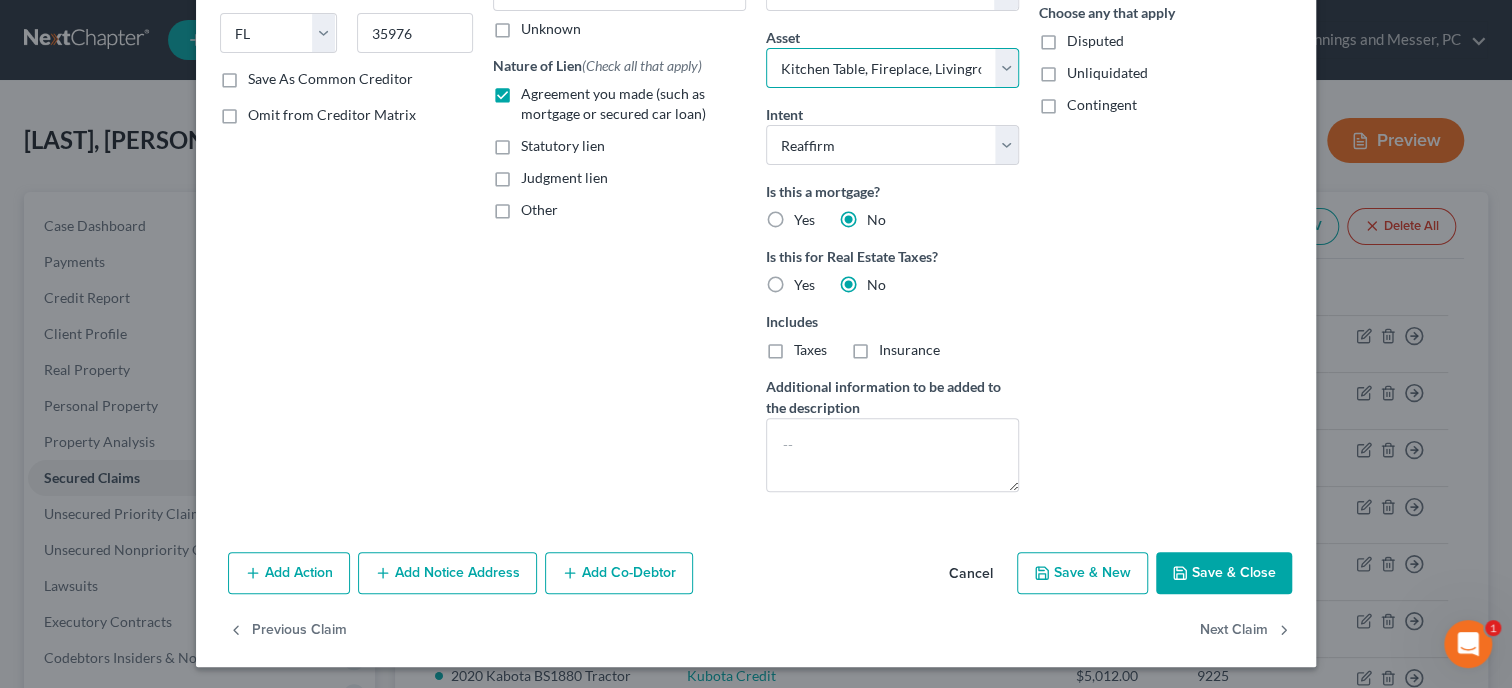 scroll, scrollTop: 324, scrollLeft: 0, axis: vertical 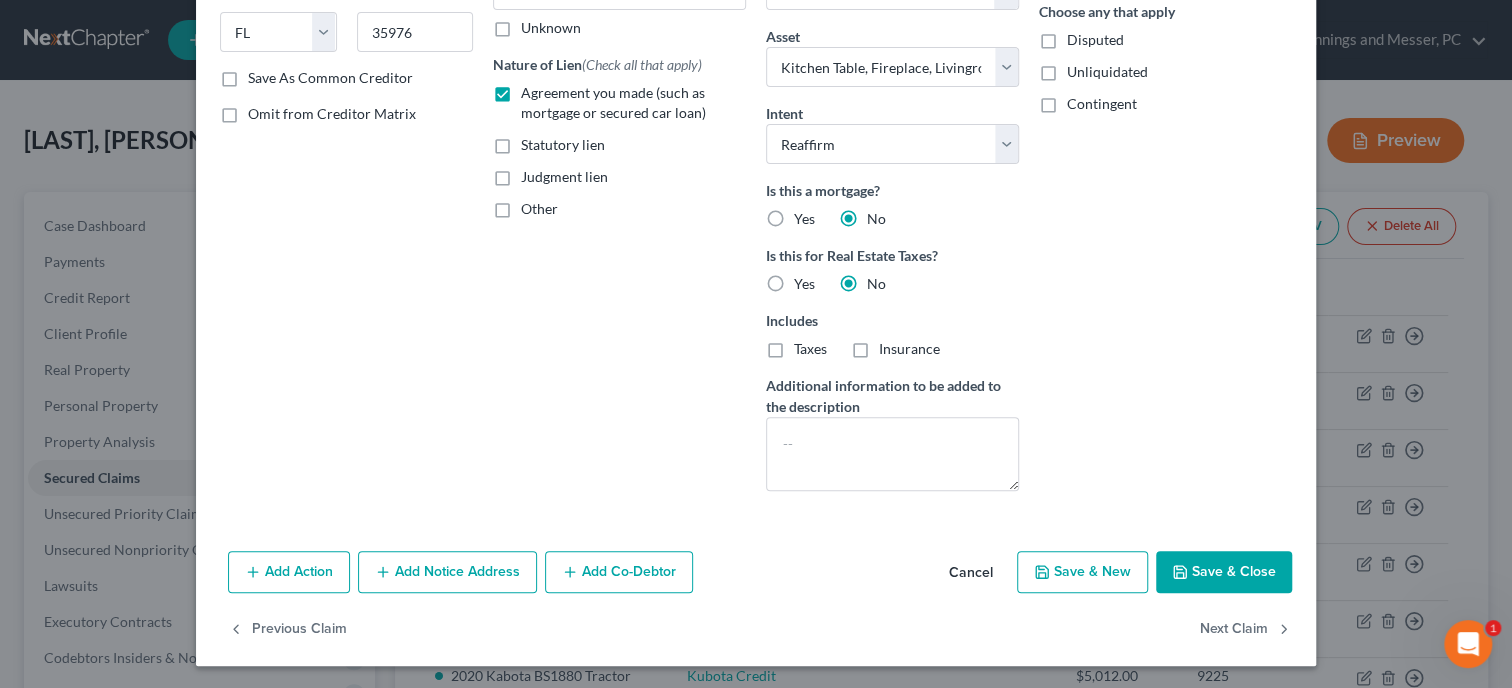 click on "Save & Close" at bounding box center [1224, 572] 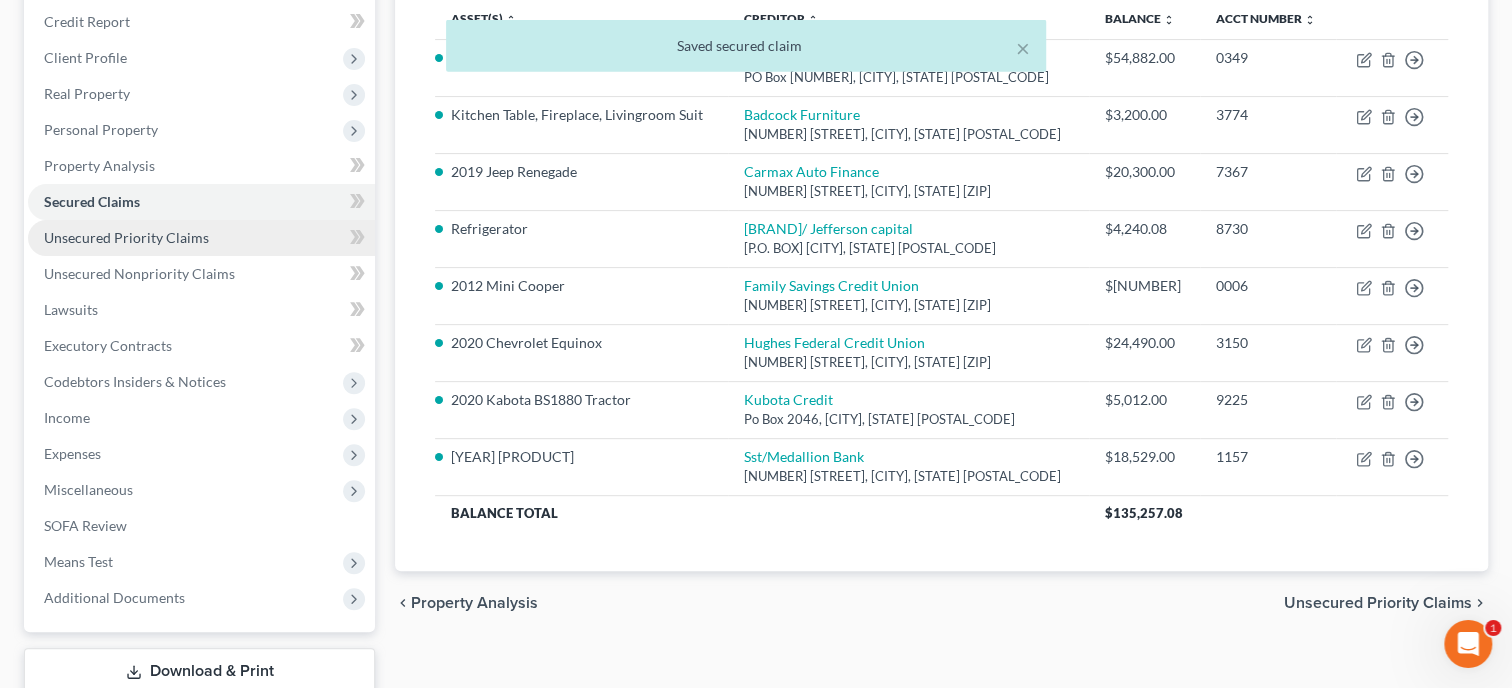 scroll, scrollTop: 308, scrollLeft: 0, axis: vertical 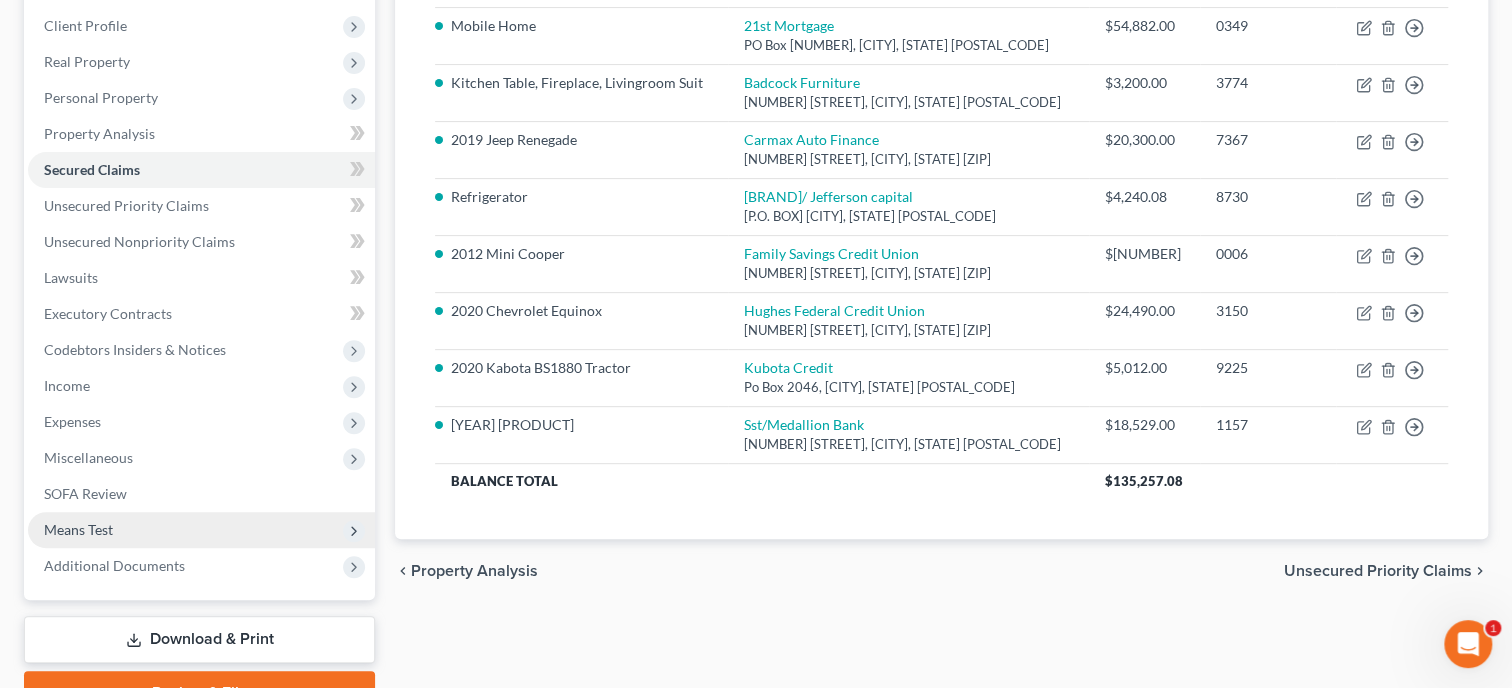 click on "Means Test" at bounding box center [201, 530] 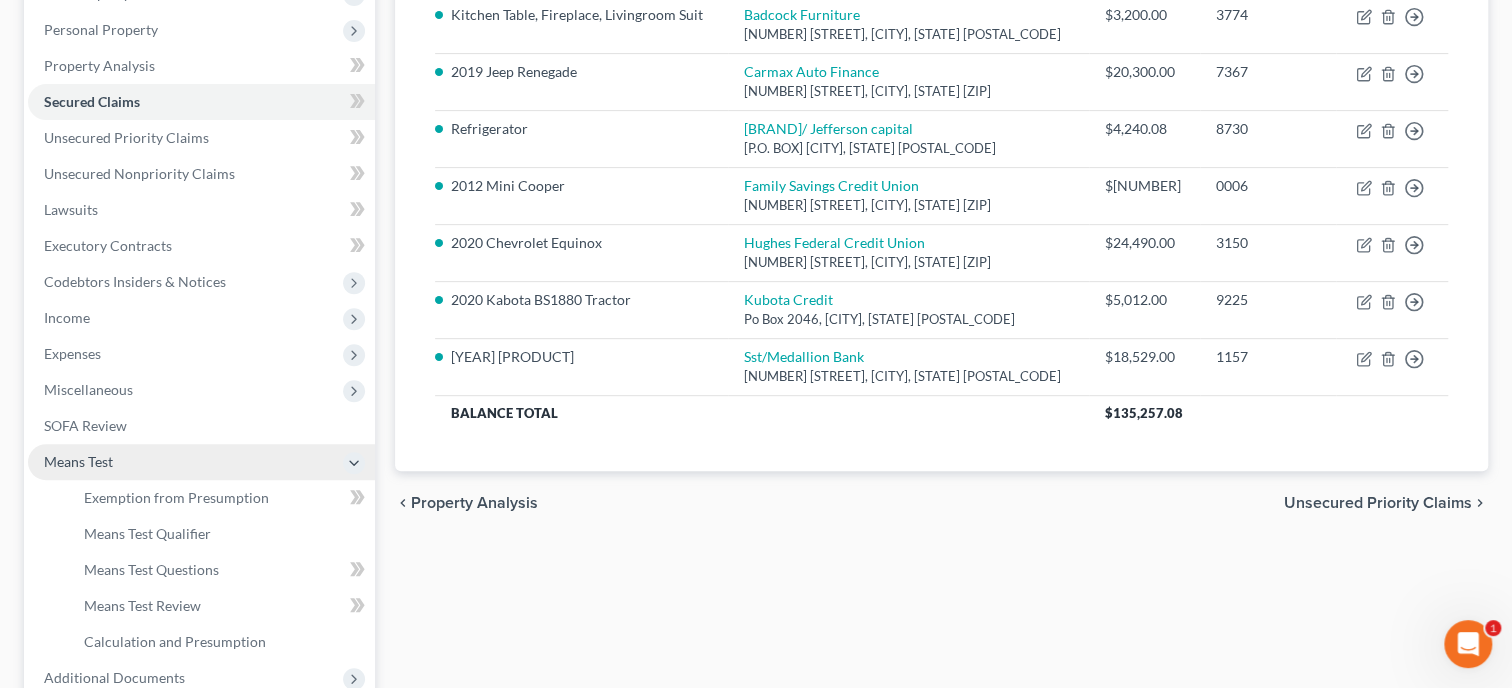 scroll, scrollTop: 411, scrollLeft: 0, axis: vertical 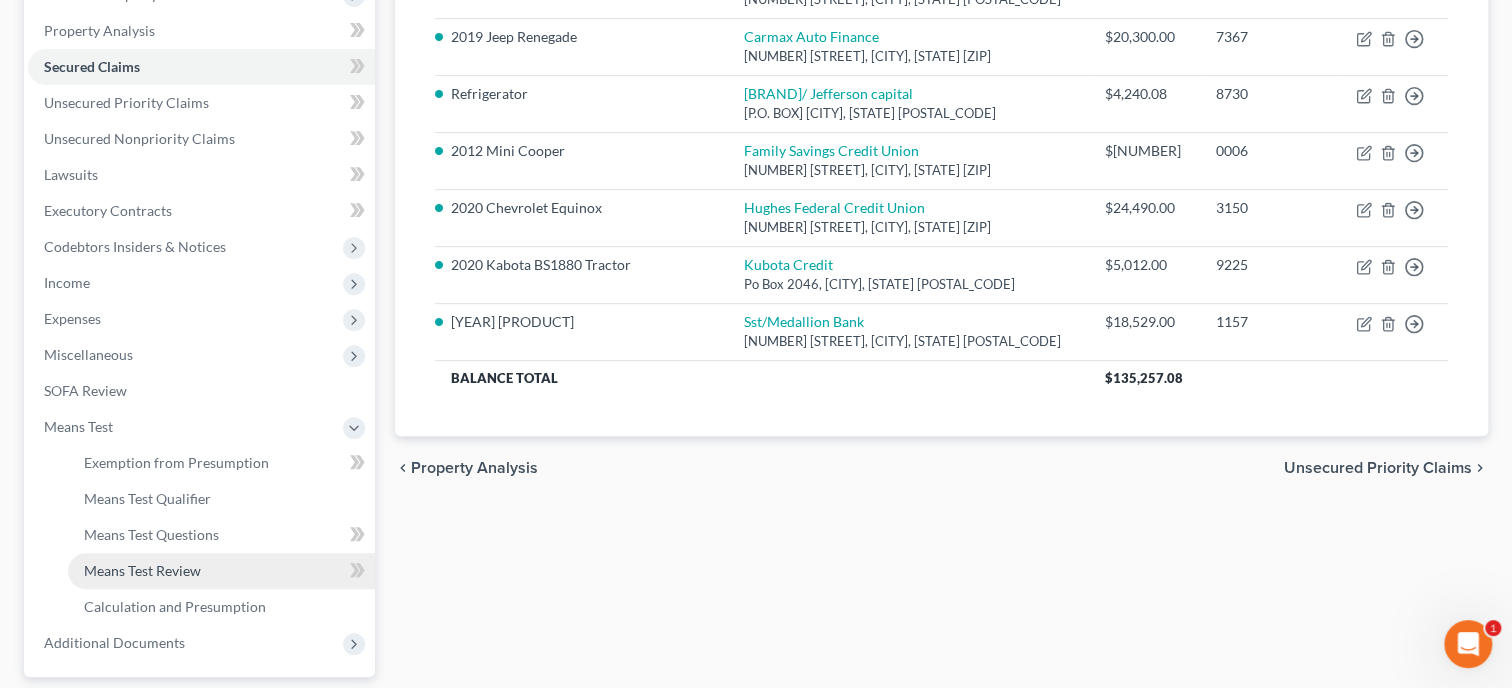 click on "Means Test Review" at bounding box center (142, 570) 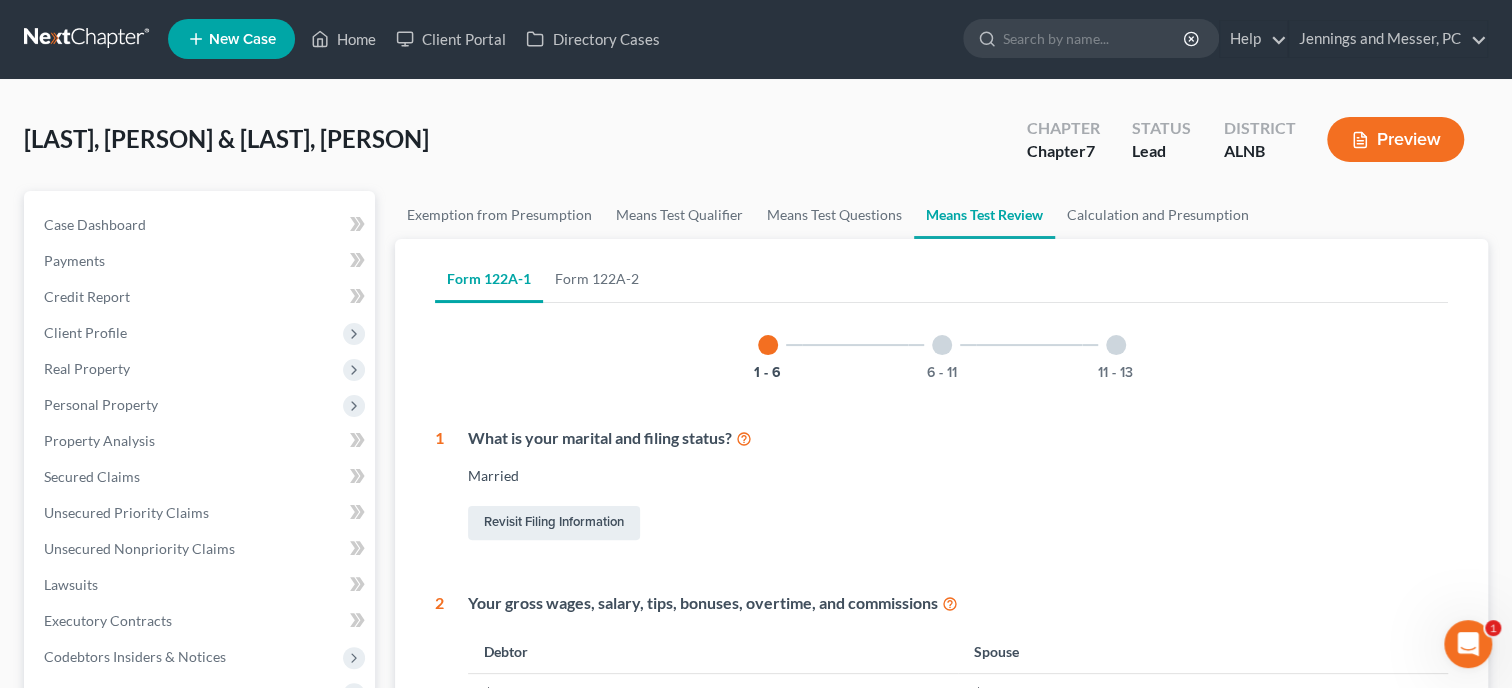 scroll, scrollTop: 0, scrollLeft: 0, axis: both 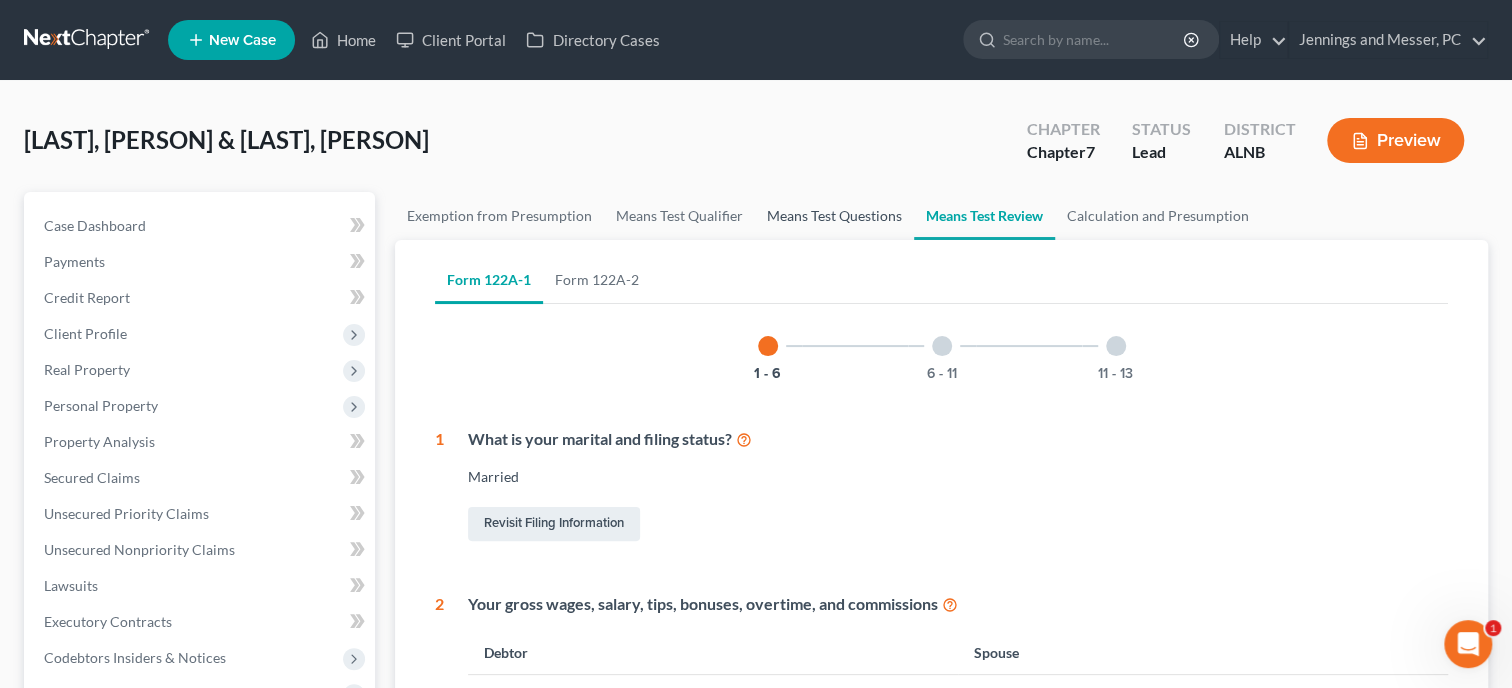 click on "Means Test Questions" at bounding box center [834, 216] 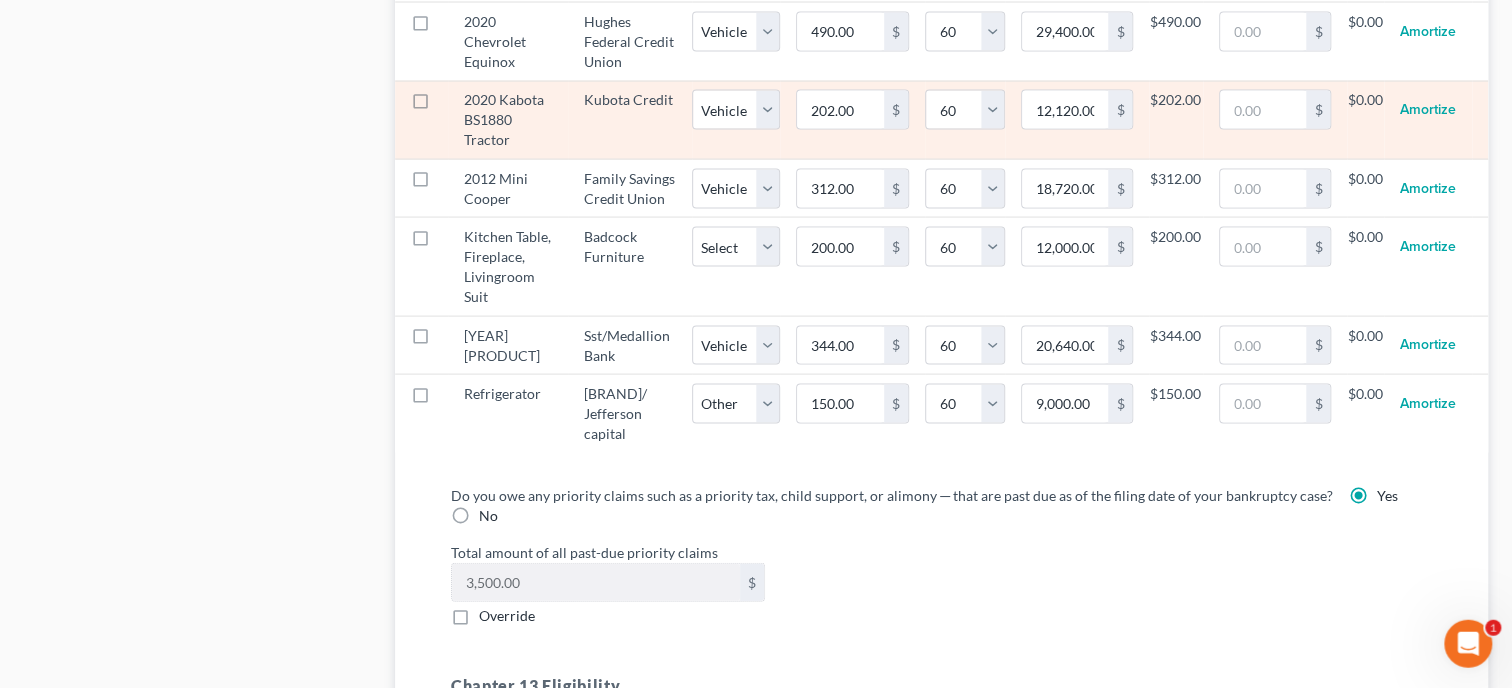 scroll, scrollTop: 2263, scrollLeft: 0, axis: vertical 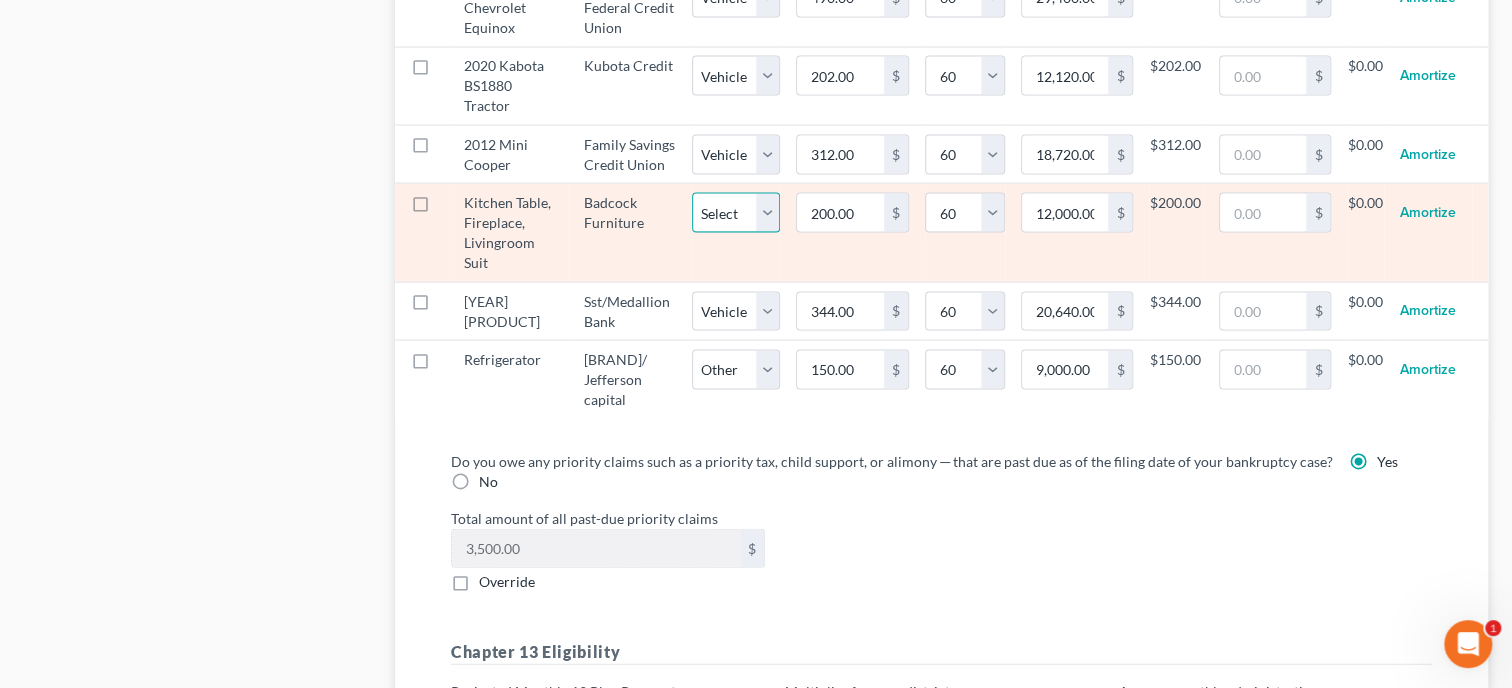 click on "Select Home Vehicle Other" at bounding box center [736, 213] 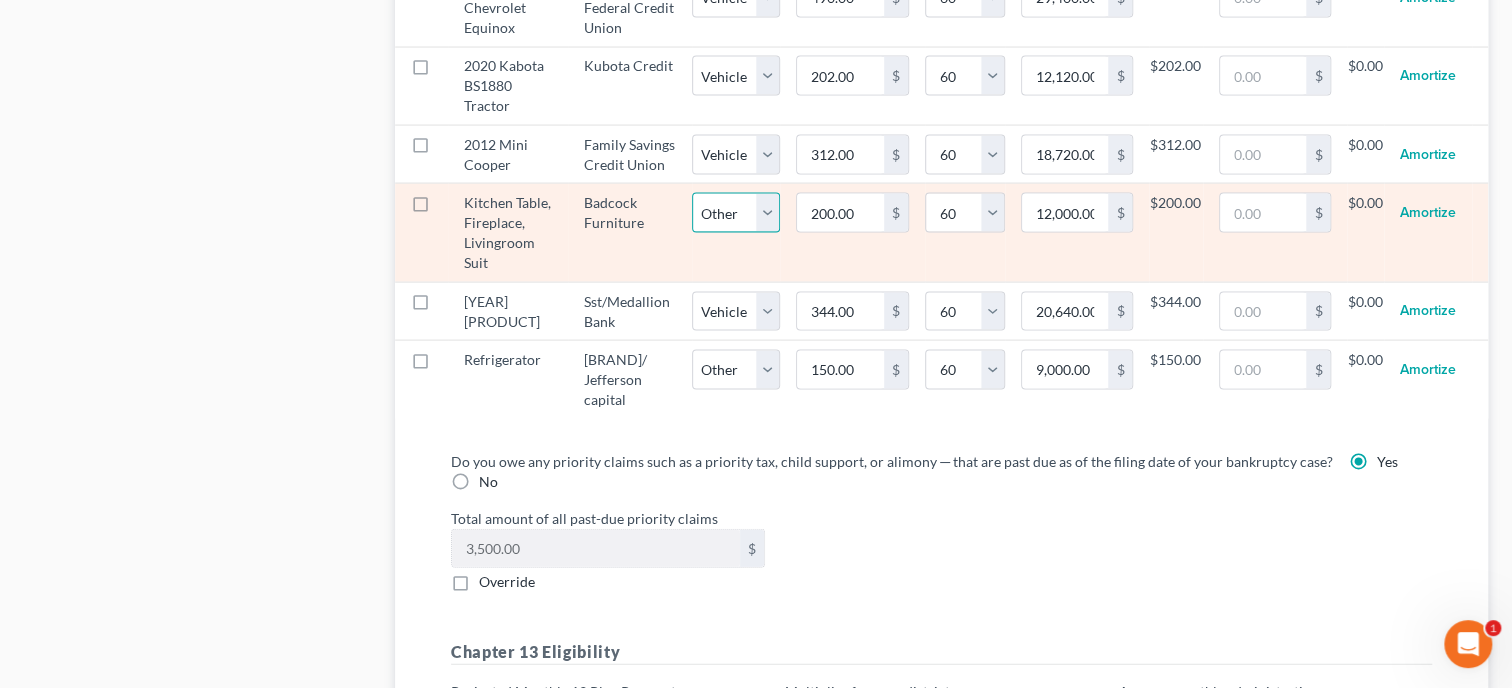 click on "Other" at bounding box center (0, 0) 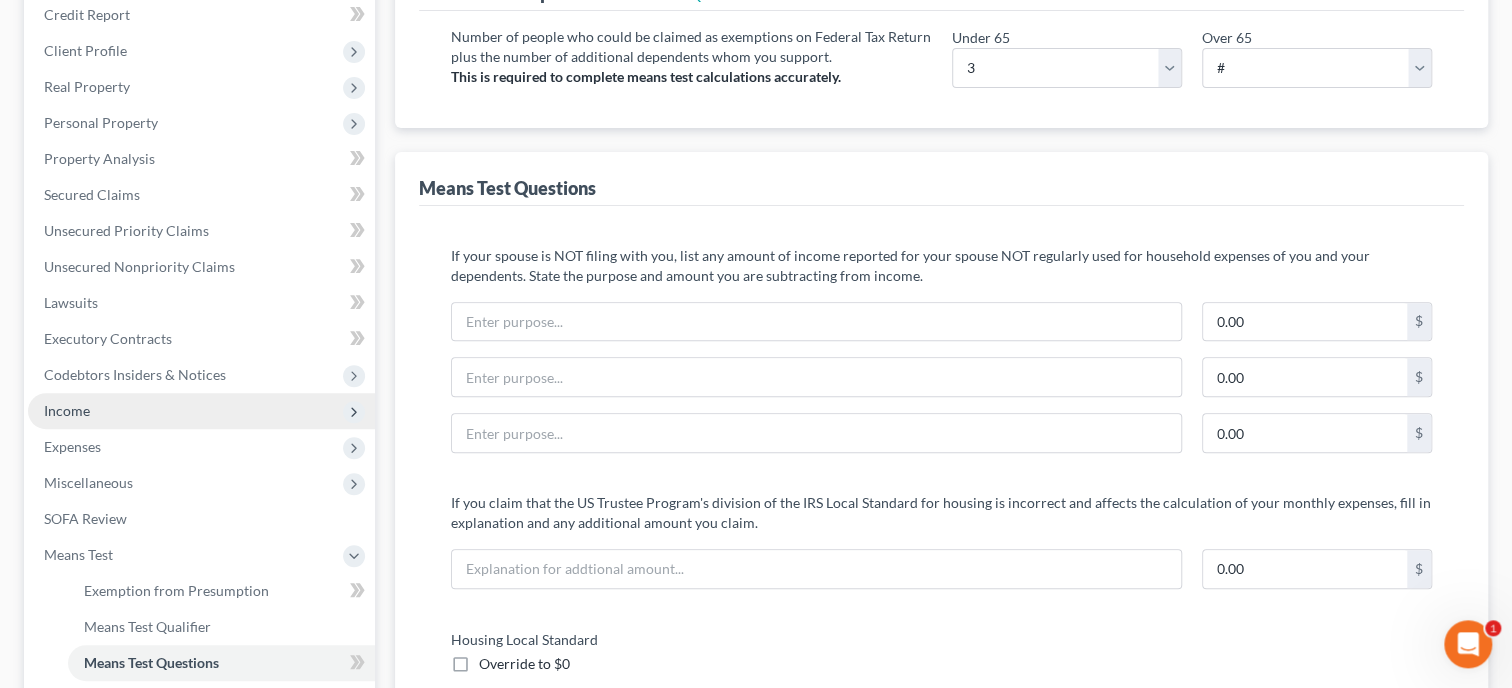 scroll, scrollTop: 205, scrollLeft: 0, axis: vertical 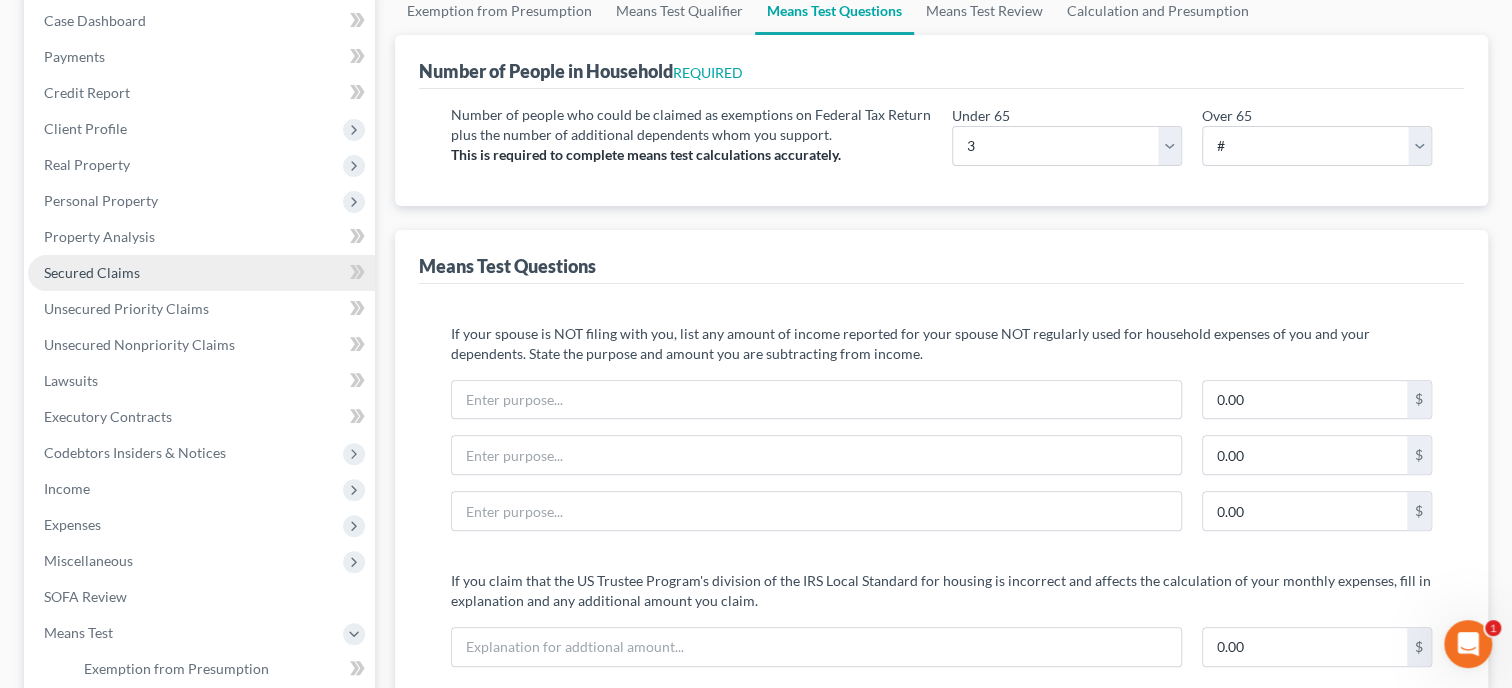 click on "Secured Claims" at bounding box center (201, 273) 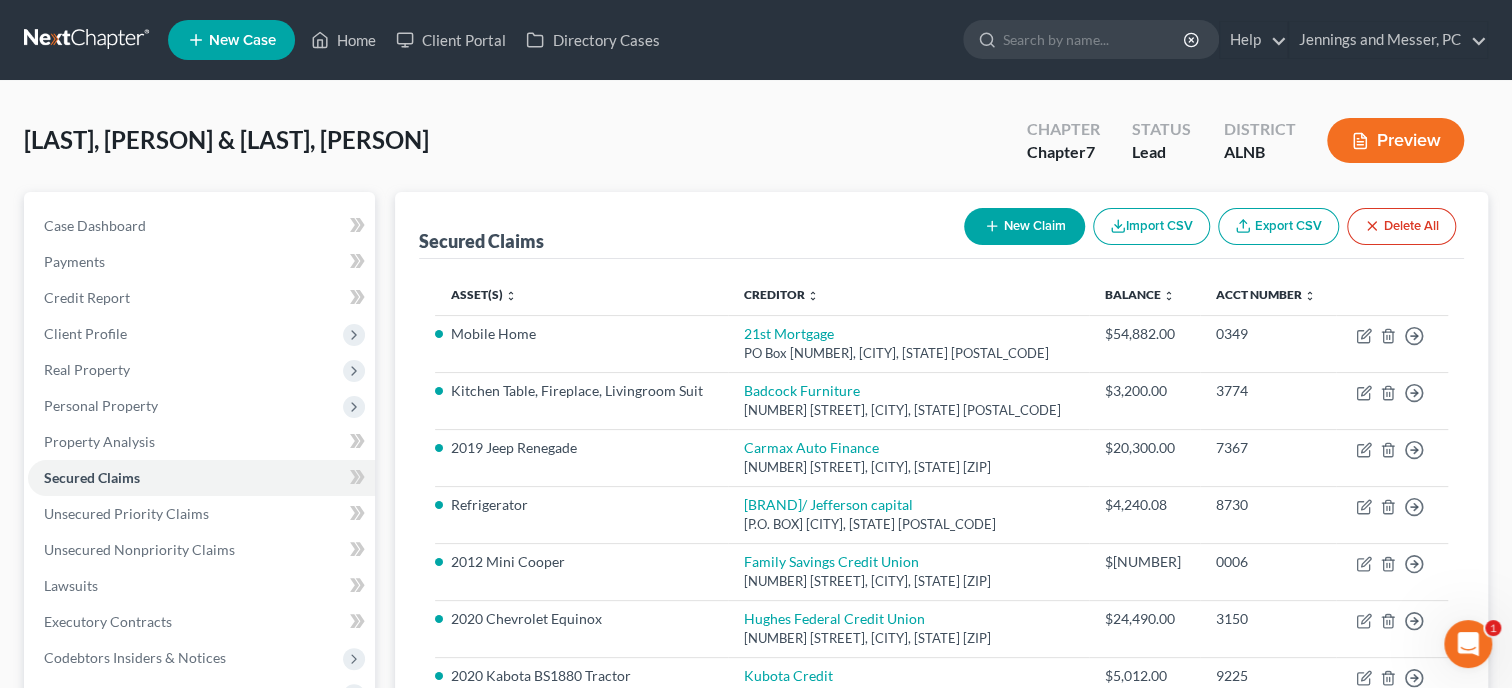 scroll, scrollTop: 0, scrollLeft: 0, axis: both 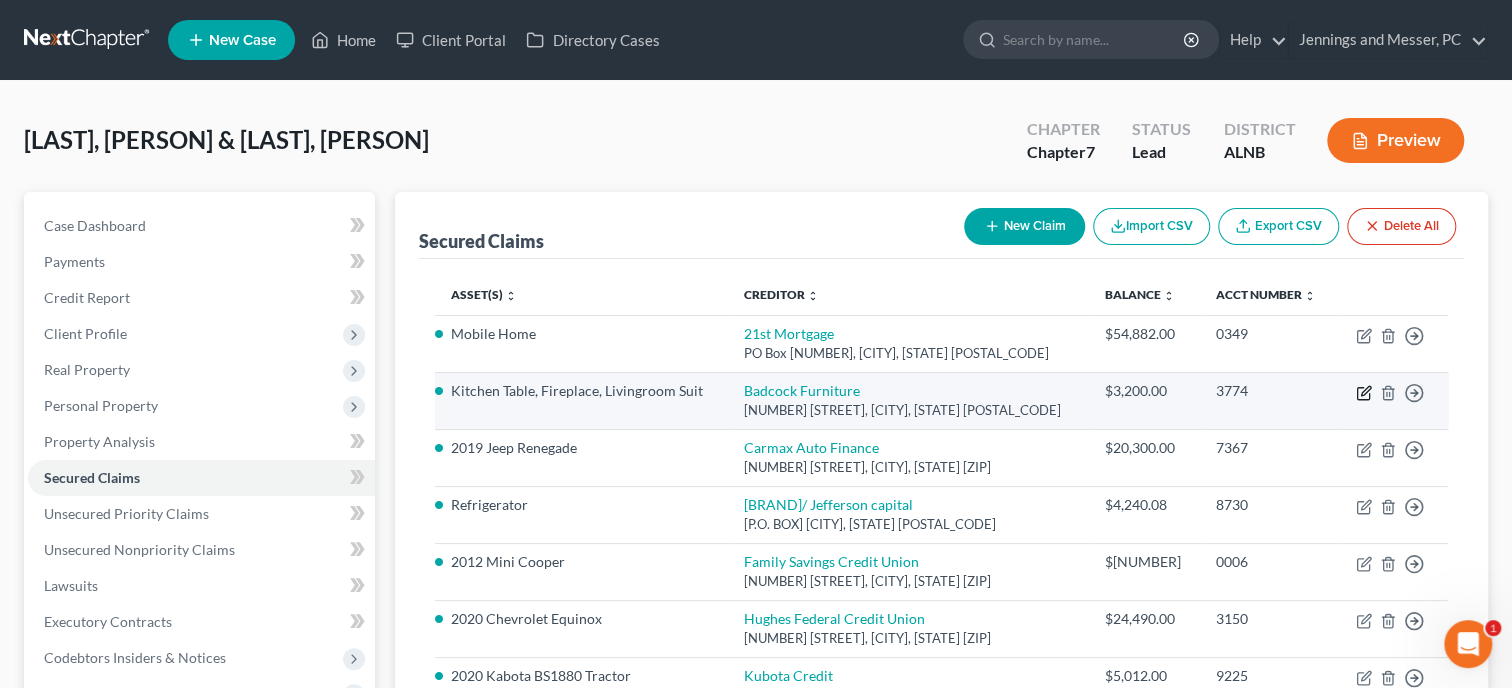 click 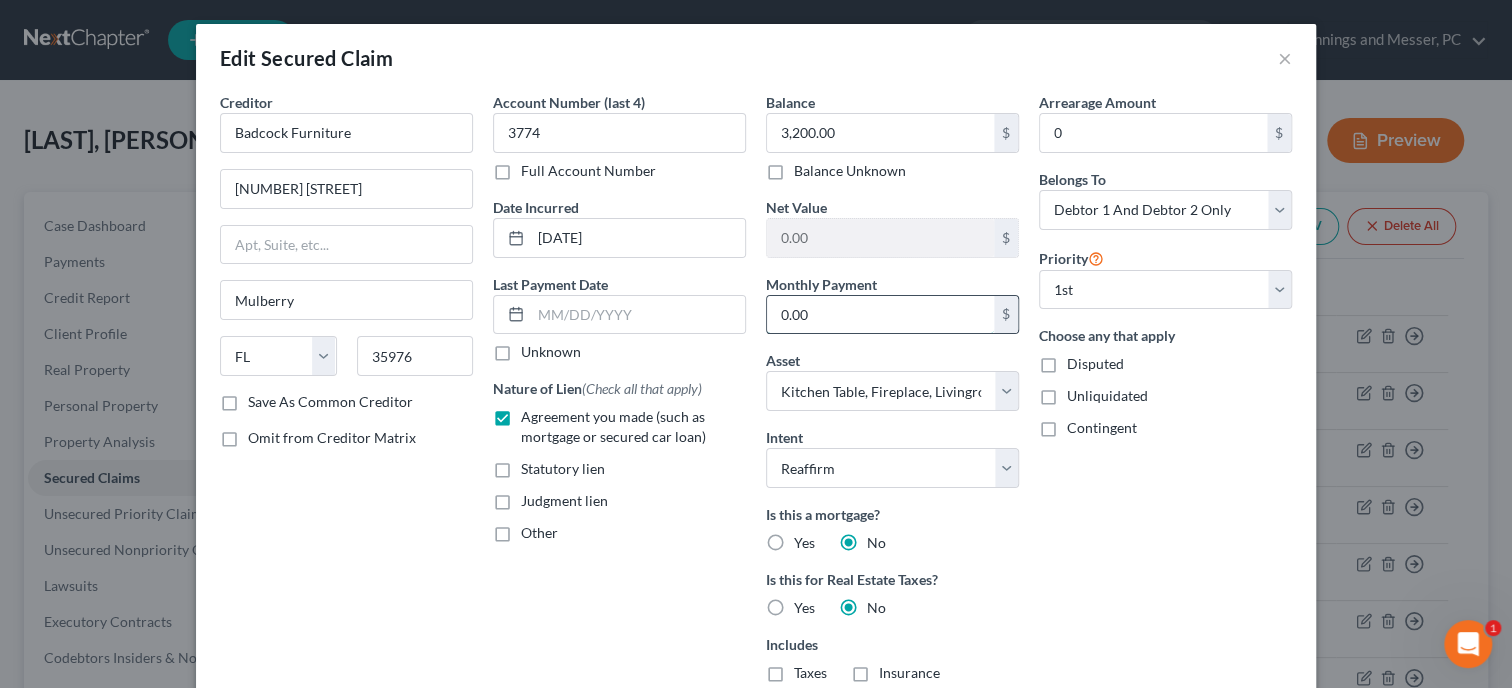 click on "0.00" at bounding box center [880, 315] 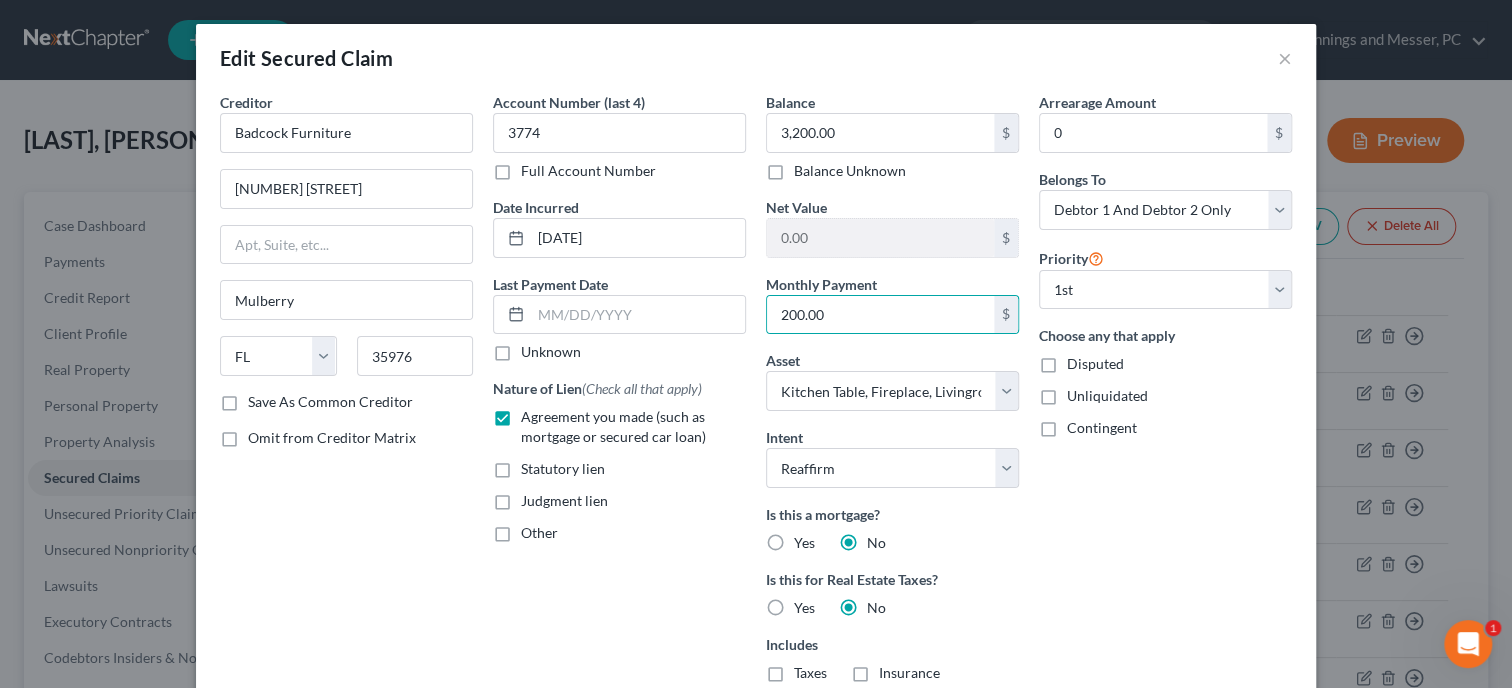click on "Arrearage Amount 0 $
Belongs To
*
Select Debtor 1 Only Debtor 2 Only Debtor 1 And Debtor 2 Only At Least One Of The Debtors And Another Community Property Priority  Select 1st 2nd 3rd 4th 5th 6th 7th 8th 9th 10th 11th 12th 13th 14th 15th 16th 17th 18th 19th 20th 21th 22th 23th 24th 25th 26th 27th 28th 29th 30th Choose any that apply Disputed Unliquidated Contingent" at bounding box center (1165, 461) 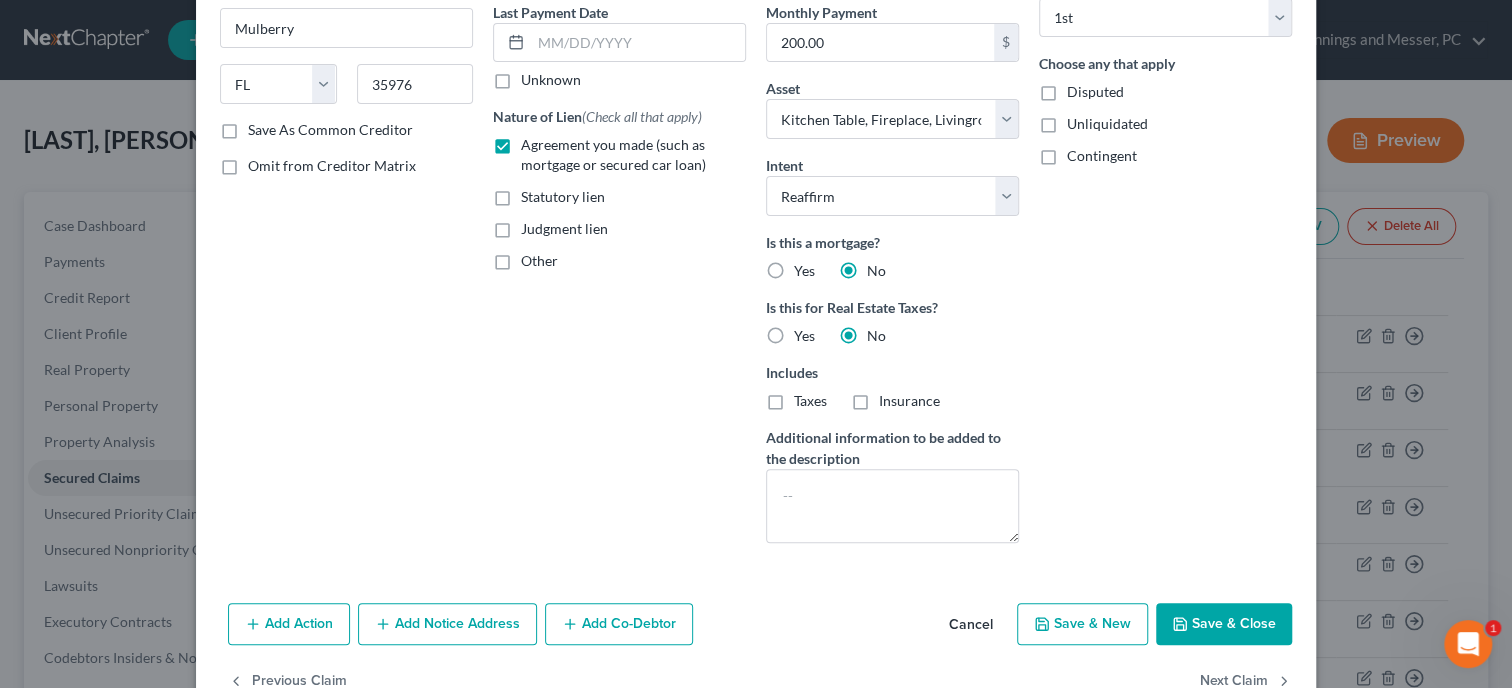 scroll, scrollTop: 308, scrollLeft: 0, axis: vertical 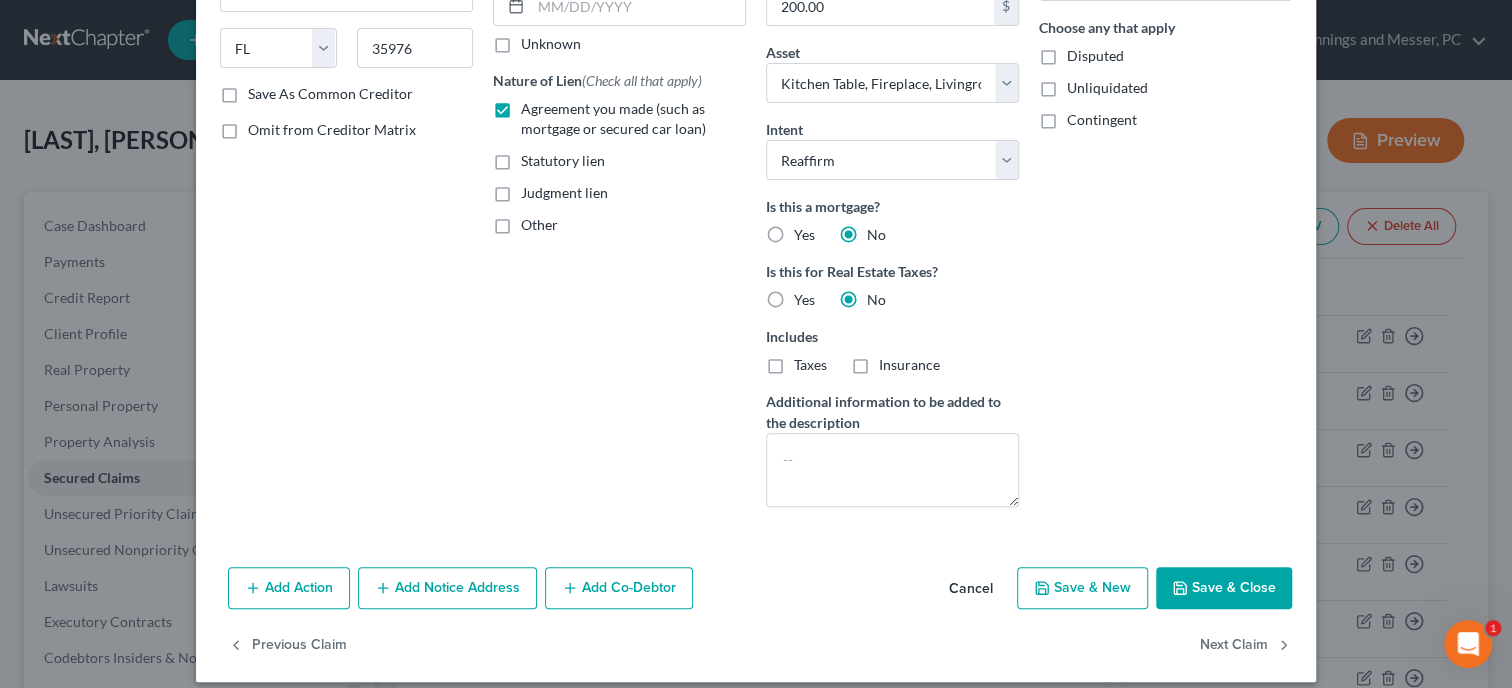 click on "Save & Close" at bounding box center (1224, 588) 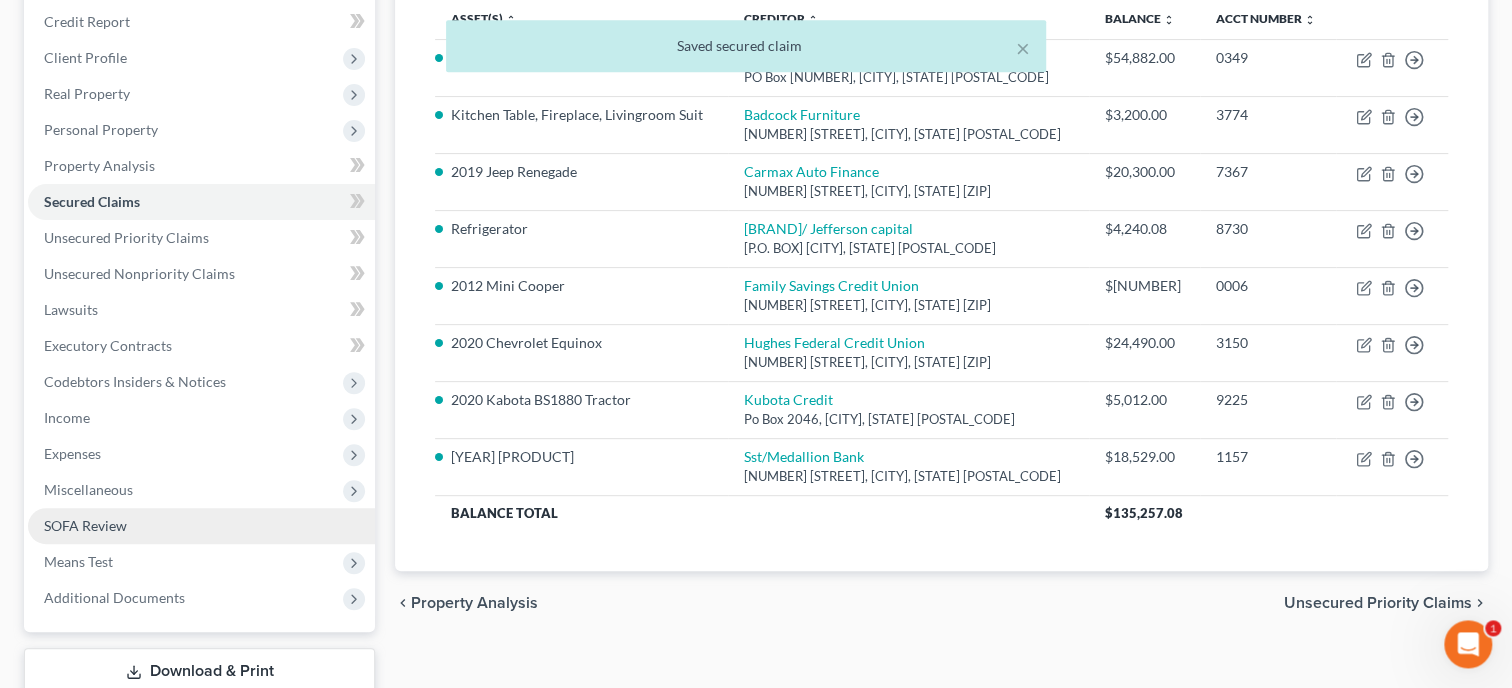 scroll, scrollTop: 308, scrollLeft: 0, axis: vertical 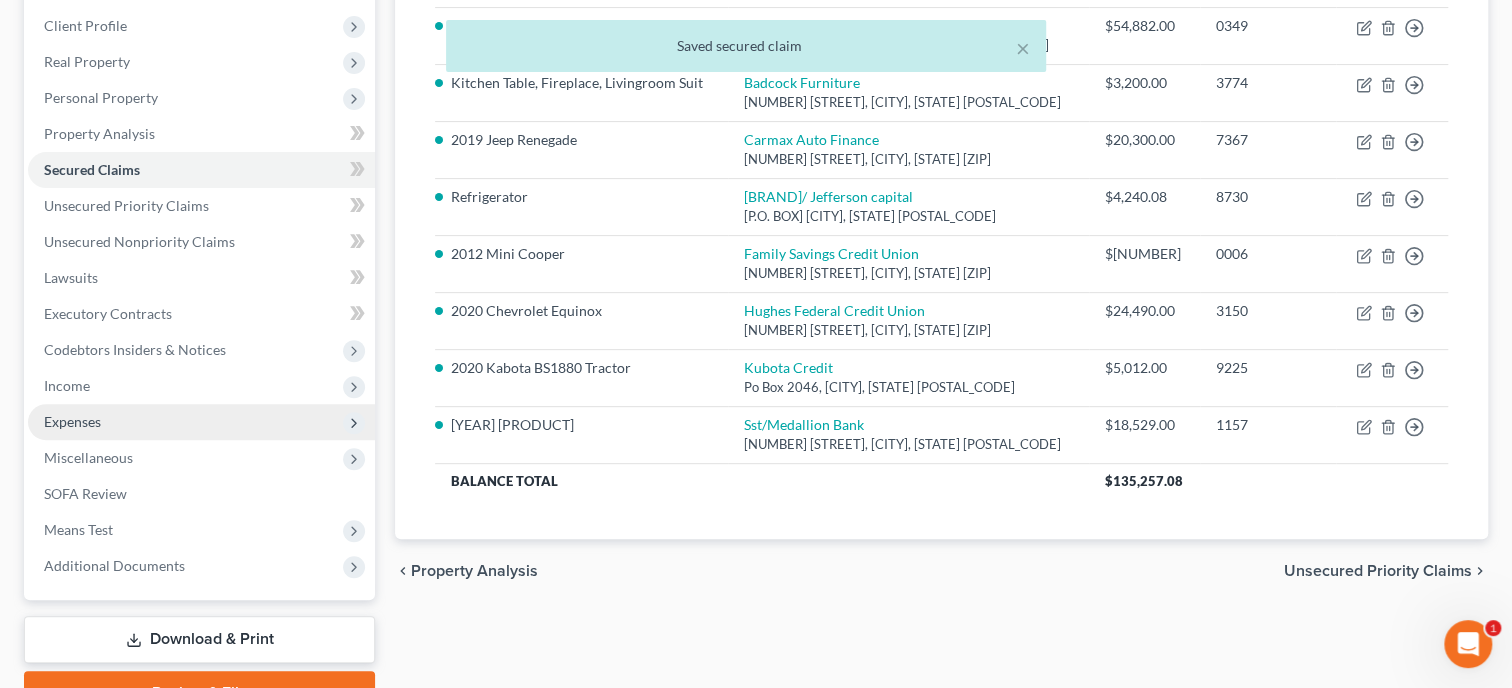 click on "Expenses" at bounding box center [201, 422] 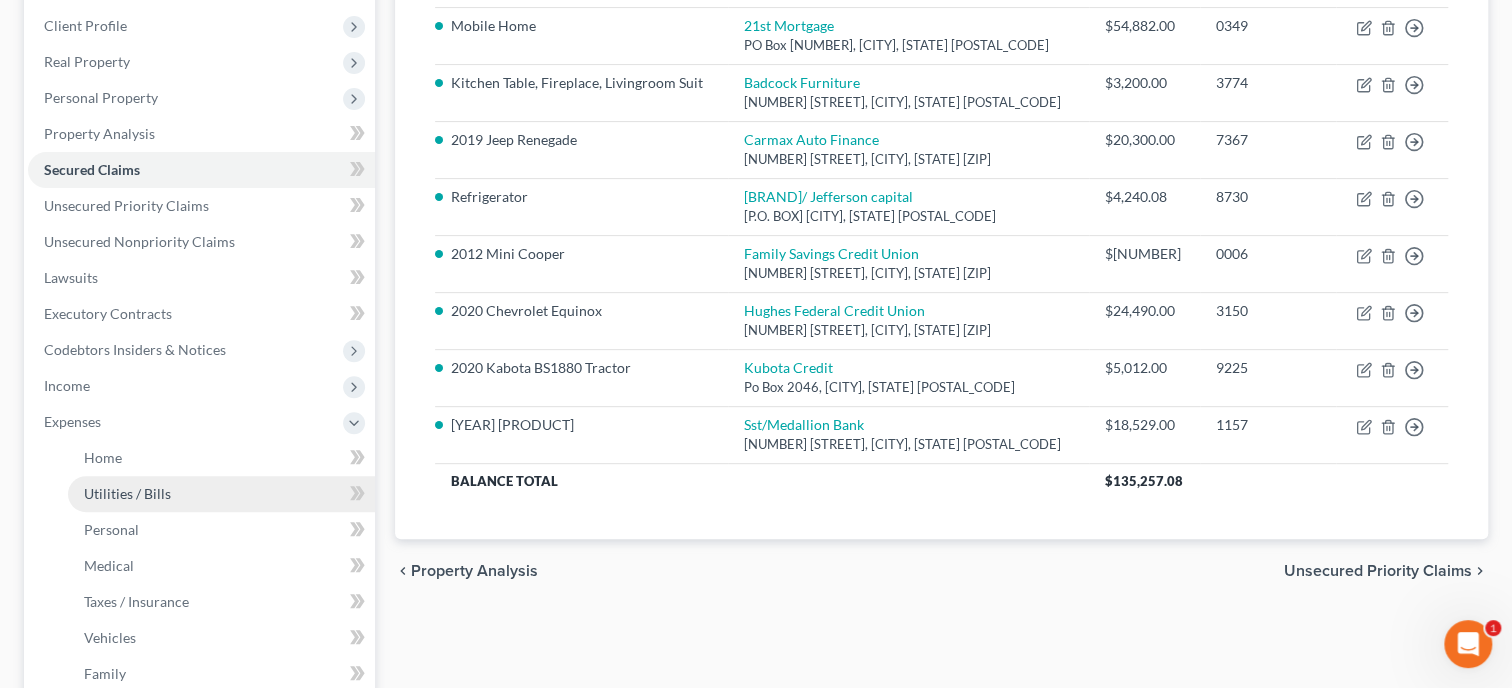 click on "Utilities / Bills" at bounding box center [127, 493] 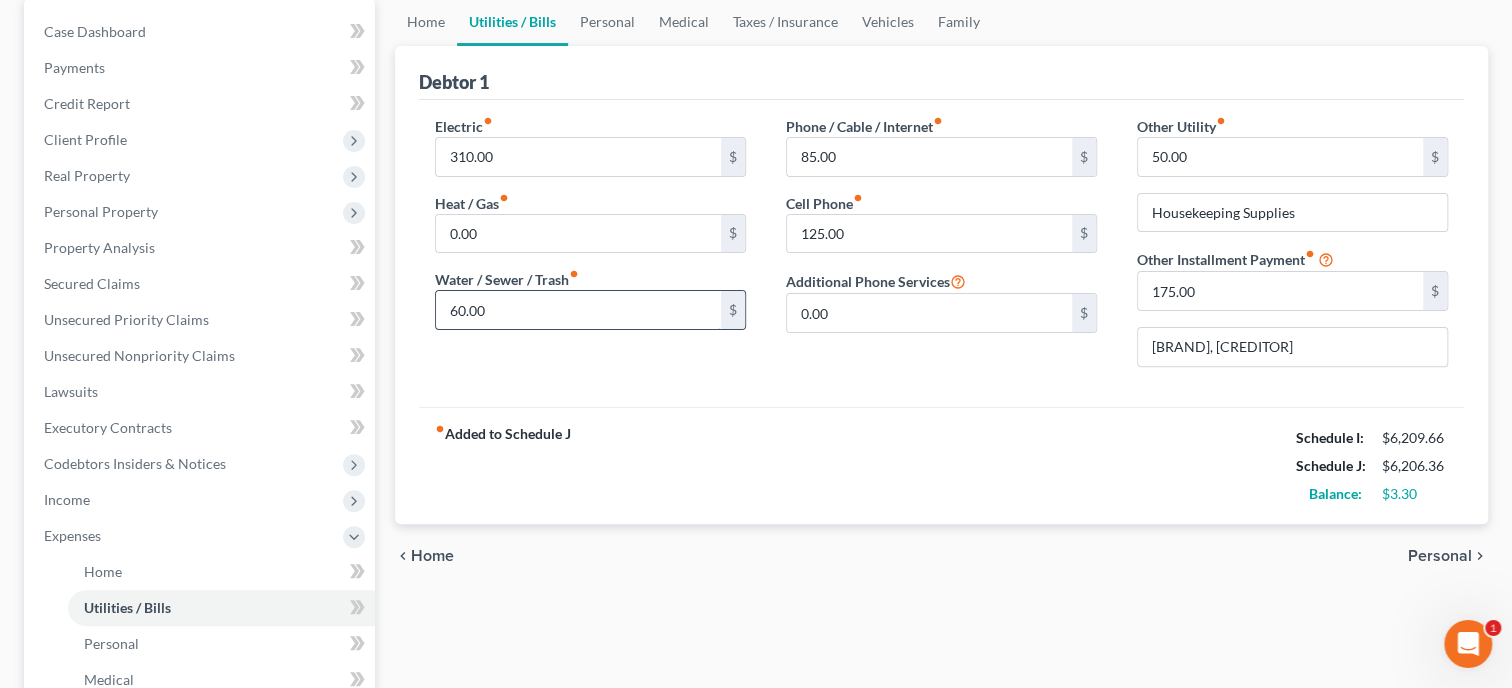scroll, scrollTop: 205, scrollLeft: 0, axis: vertical 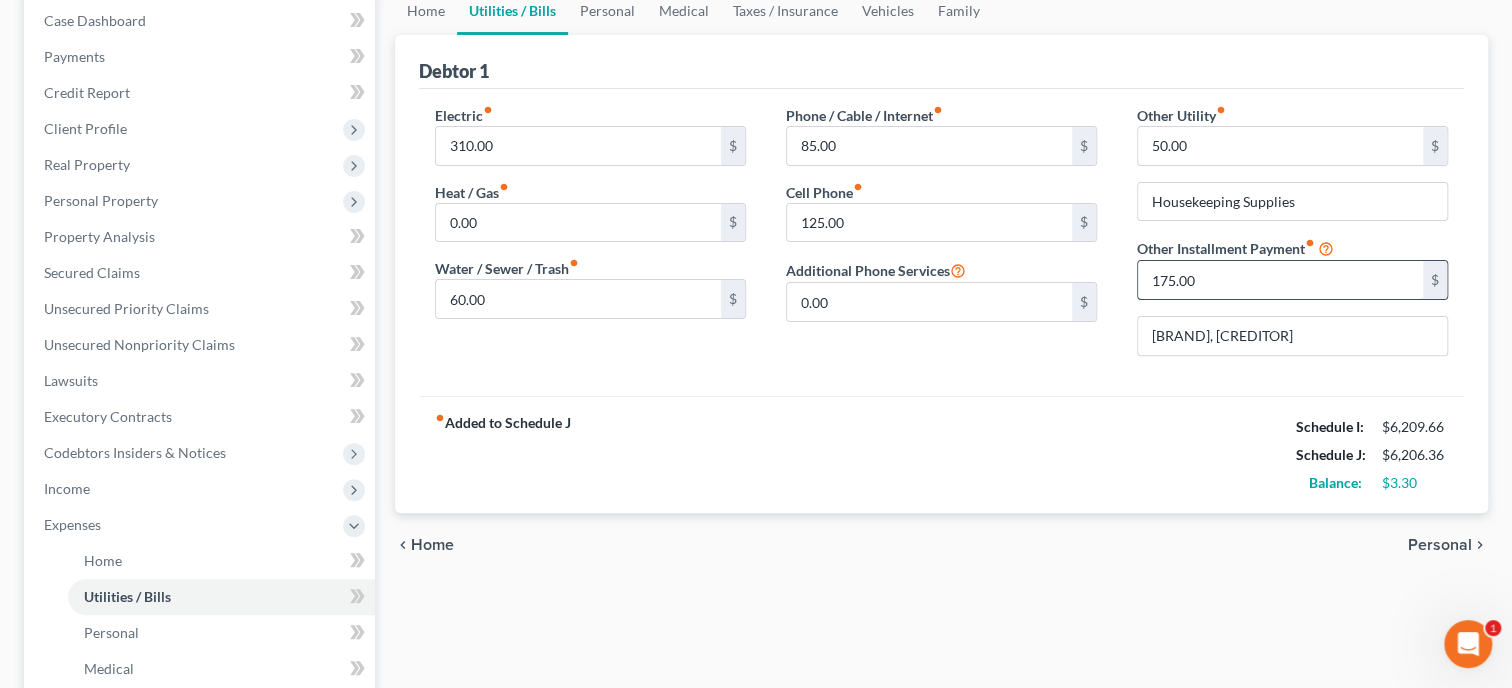 click on "175.00" at bounding box center [1280, 280] 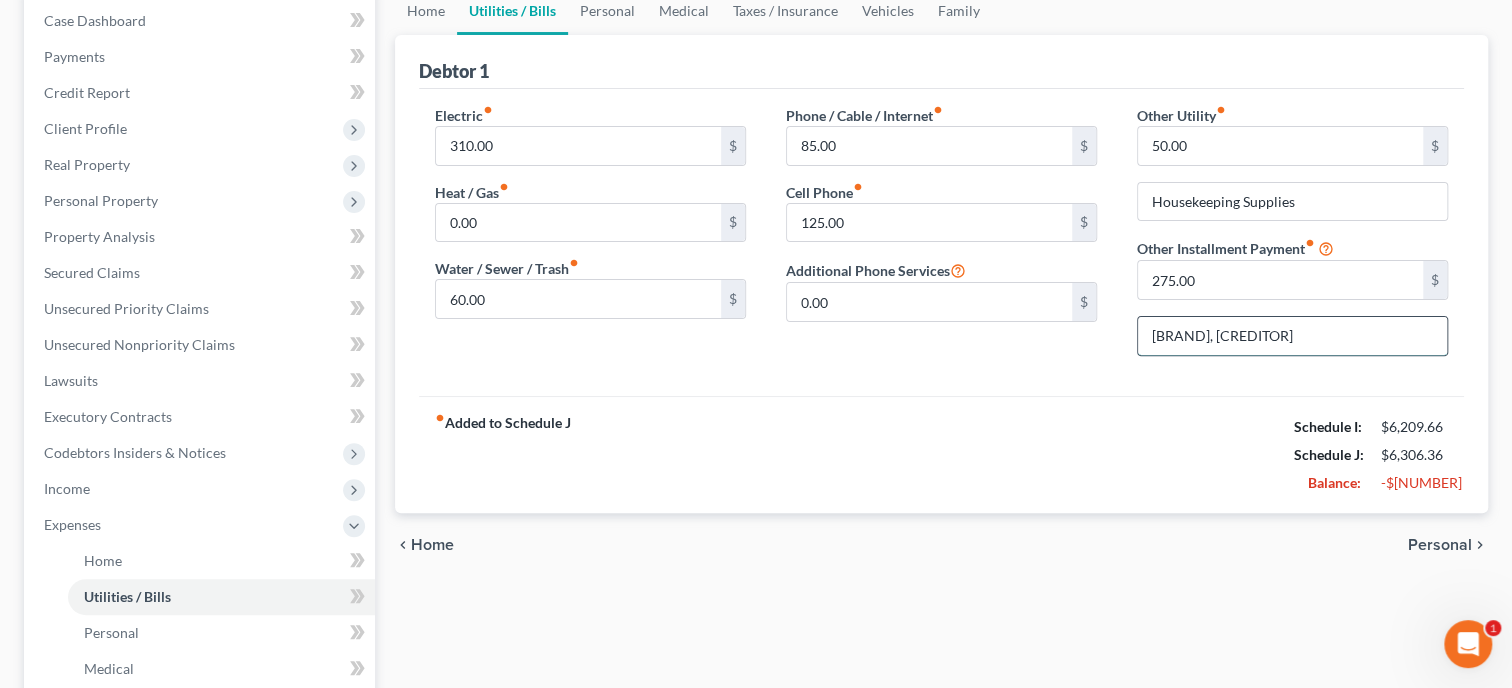 click on "FSCU, Jefferson Capital" at bounding box center [1292, 336] 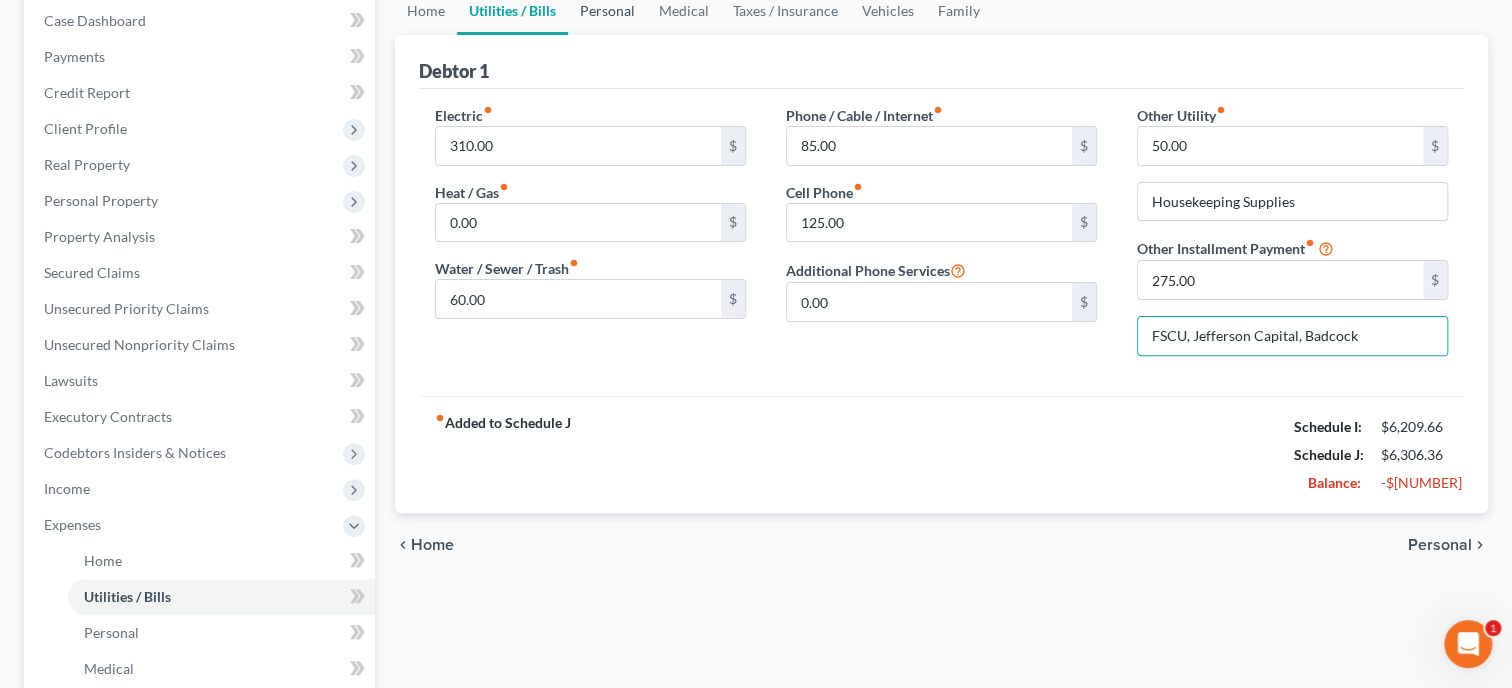 click on "Personal" at bounding box center [607, 11] 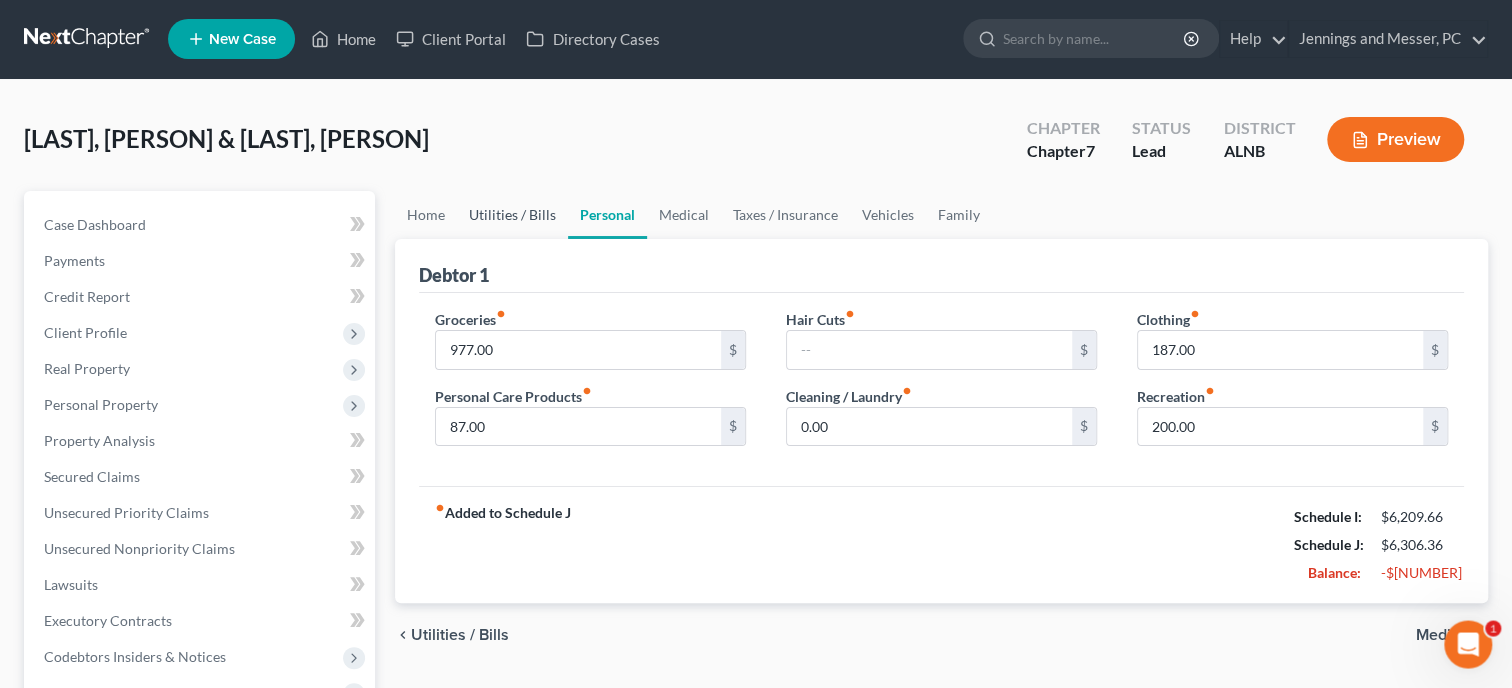 scroll, scrollTop: 0, scrollLeft: 0, axis: both 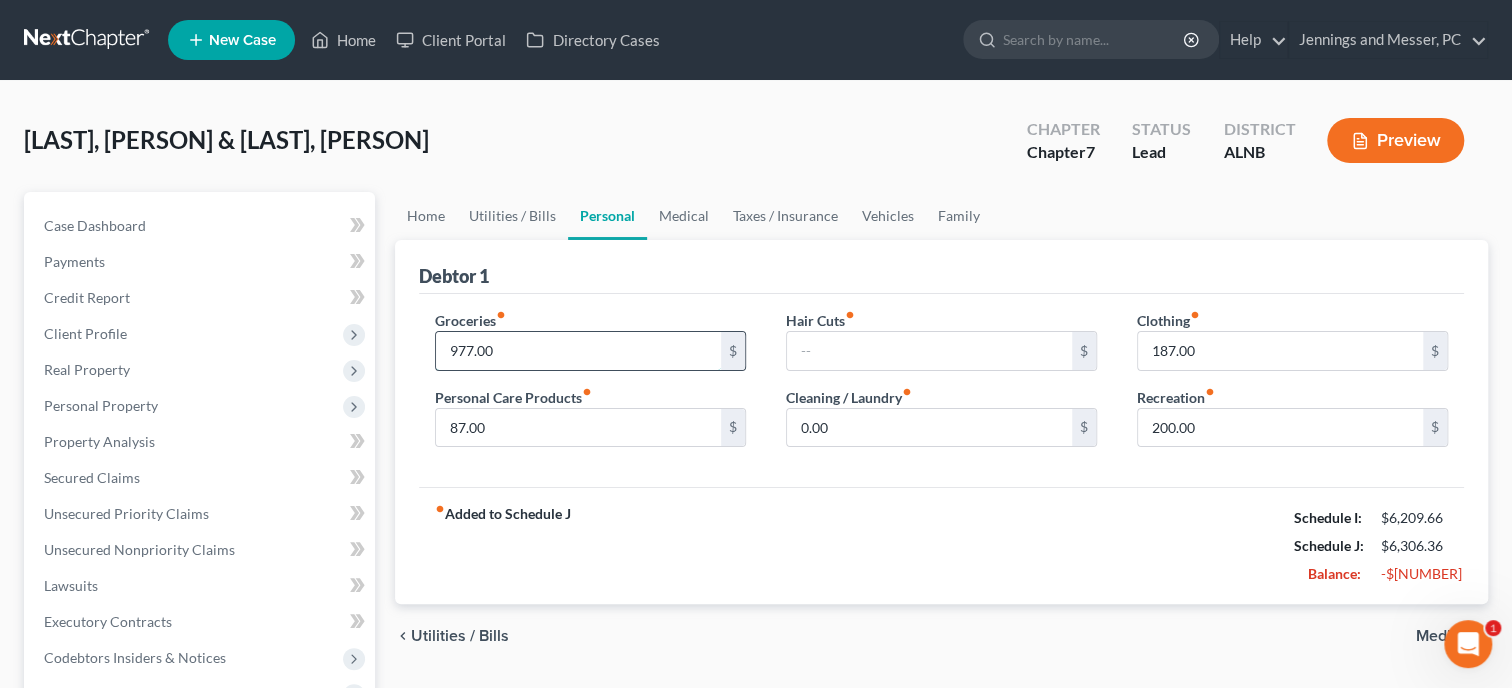 click on "977.00" at bounding box center [578, 351] 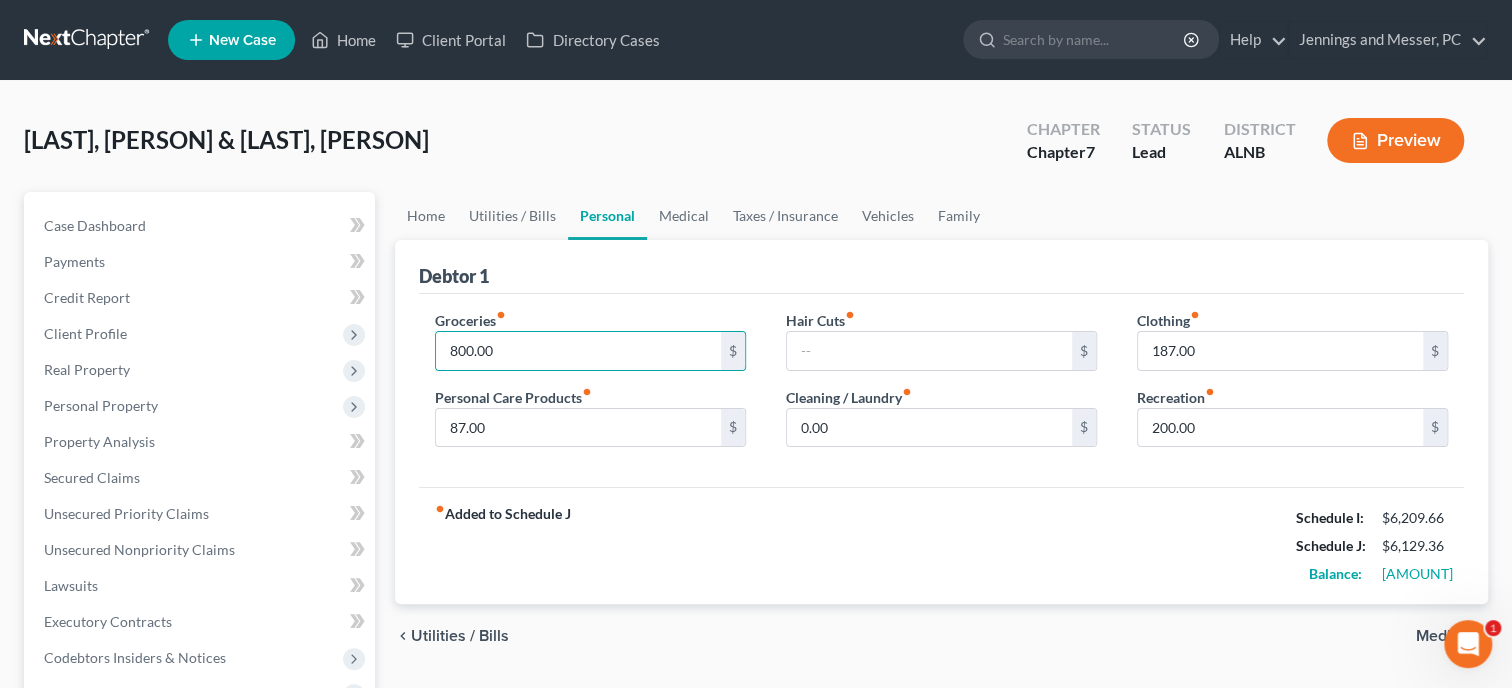 click on "fiber_manual_record  Added to Schedule J Schedule I: $6,209.66 Schedule J: $6,129.36 Balance: $80.30" at bounding box center (941, 545) 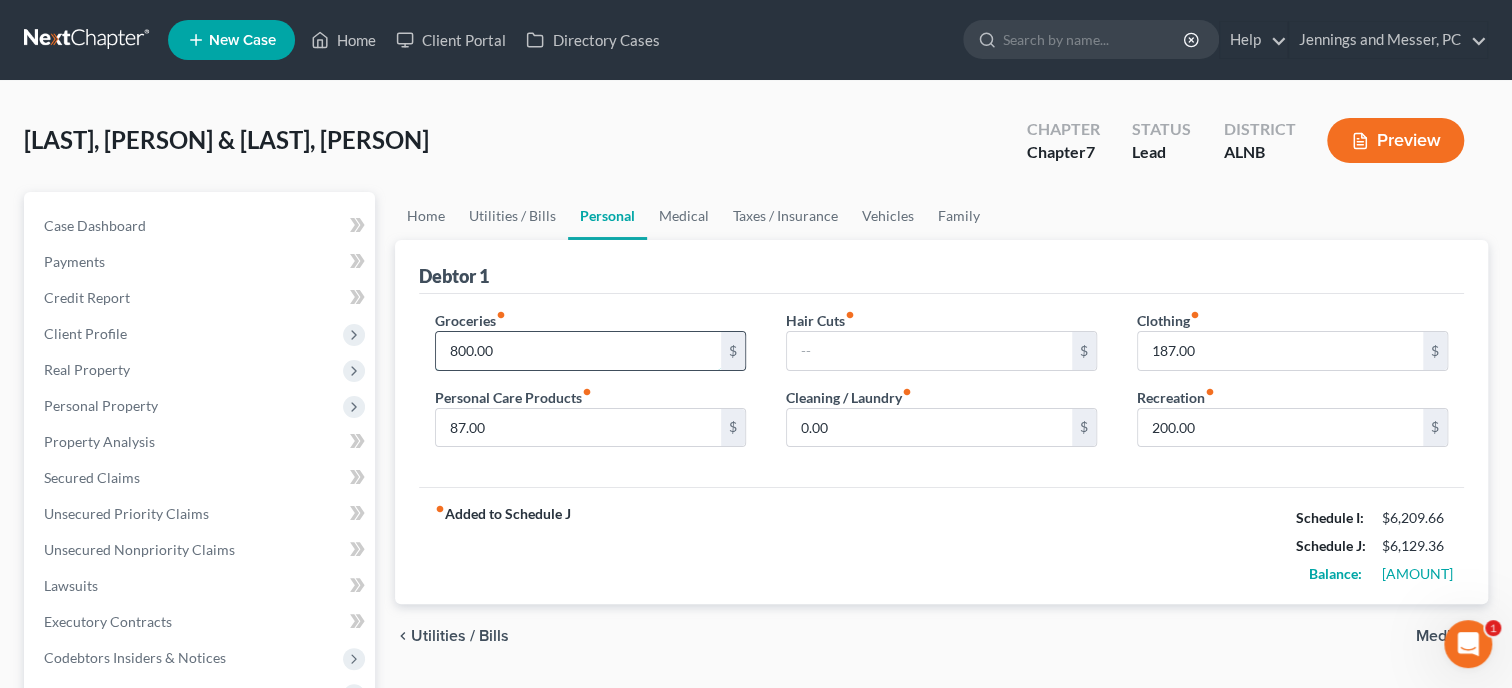 click on "800.00" at bounding box center [578, 351] 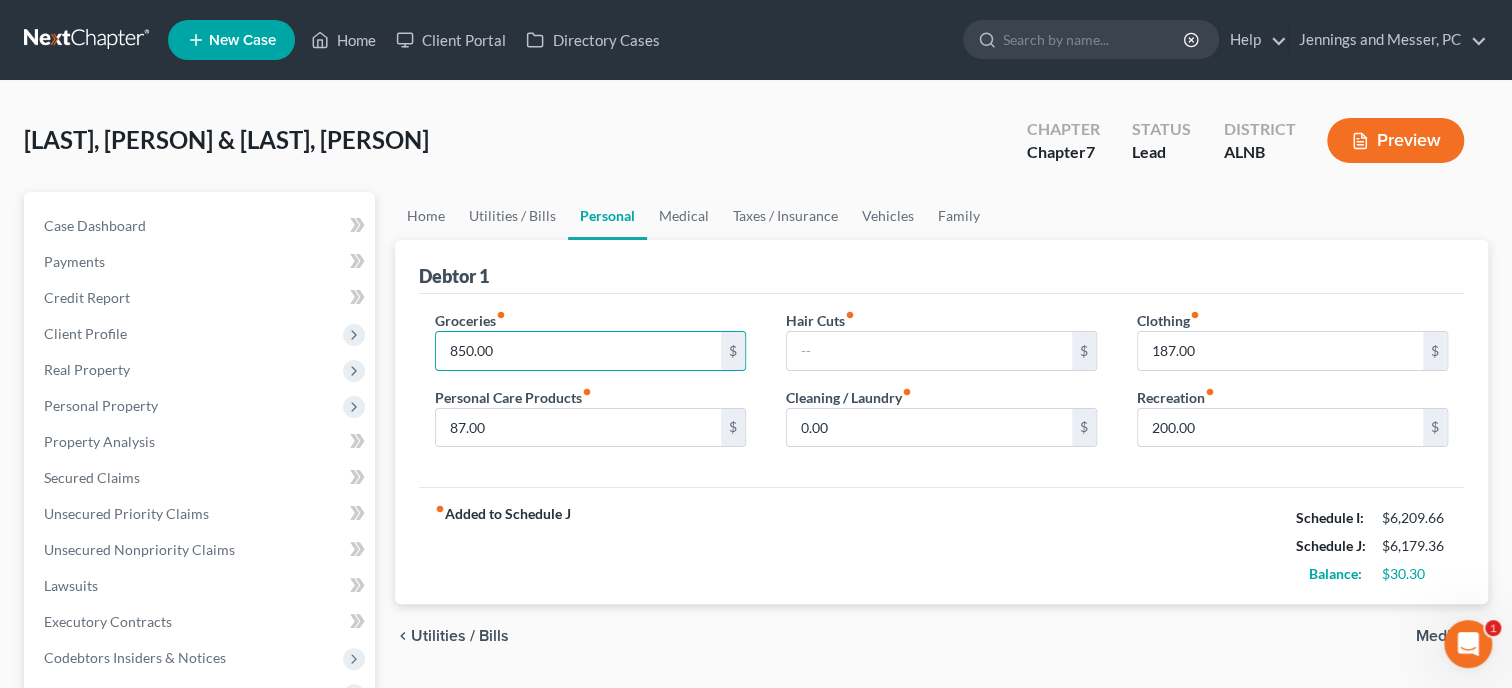 click on "fiber_manual_record  Added to Schedule J Schedule I: $6,209.66 Schedule J: $6,179.36 Balance: $30.30" at bounding box center (941, 545) 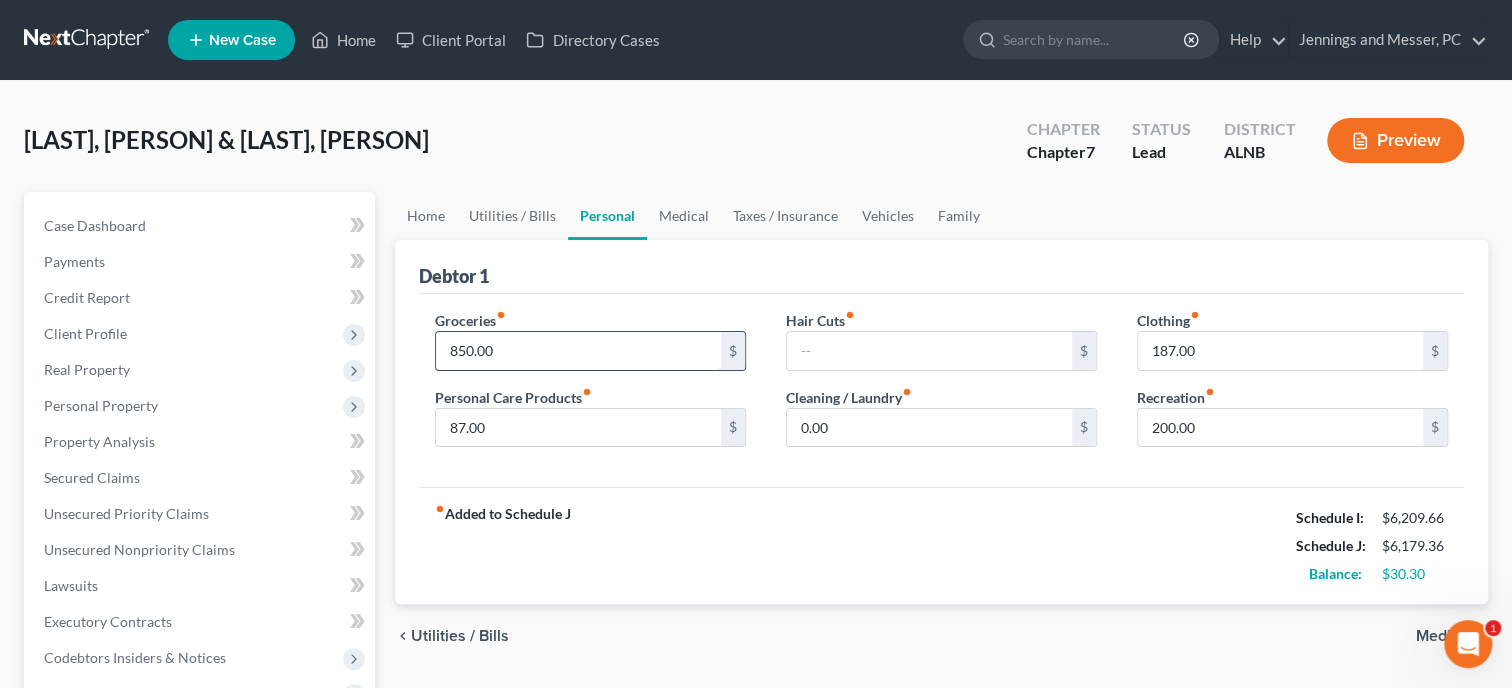 click on "850.00" at bounding box center [578, 351] 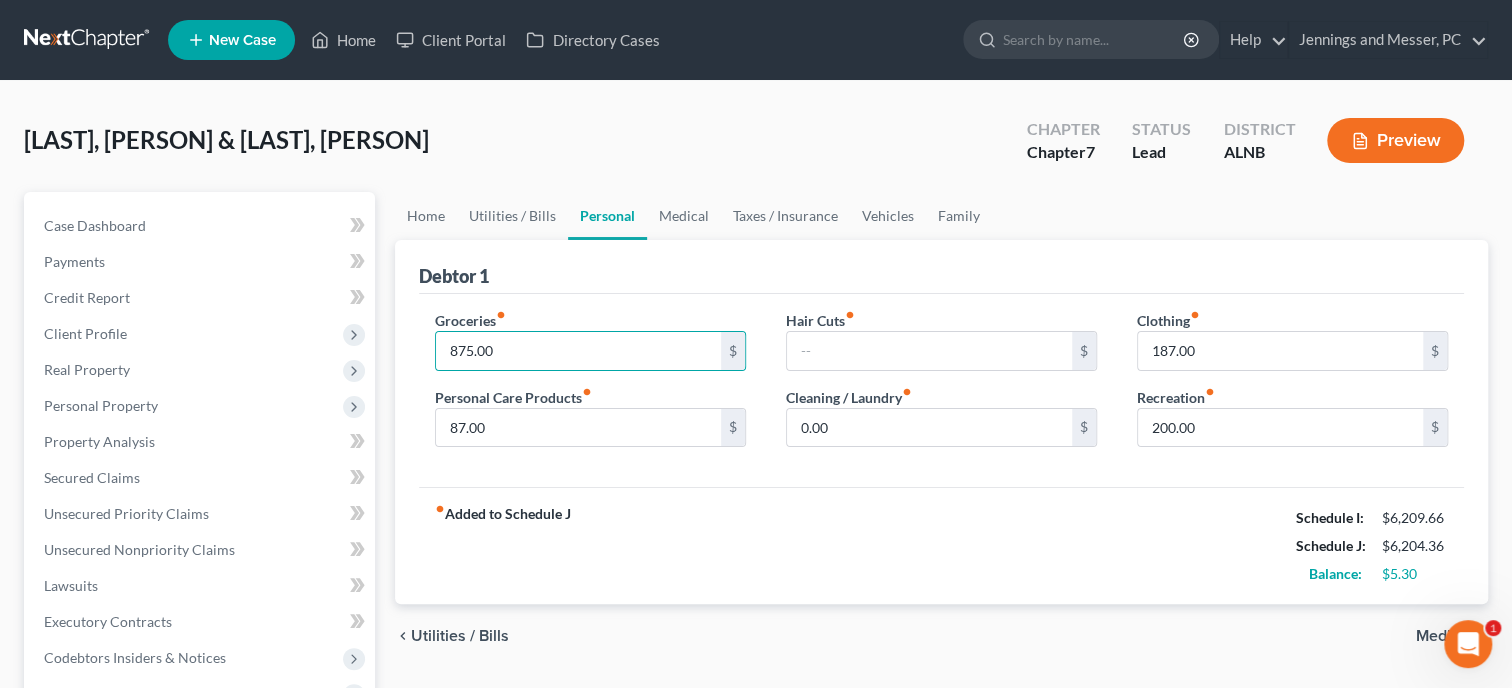 click on "fiber_manual_record  Added to Schedule J Schedule I: $6,209.66 Schedule J: $6,204.36 Balance: $5.30" at bounding box center [941, 545] 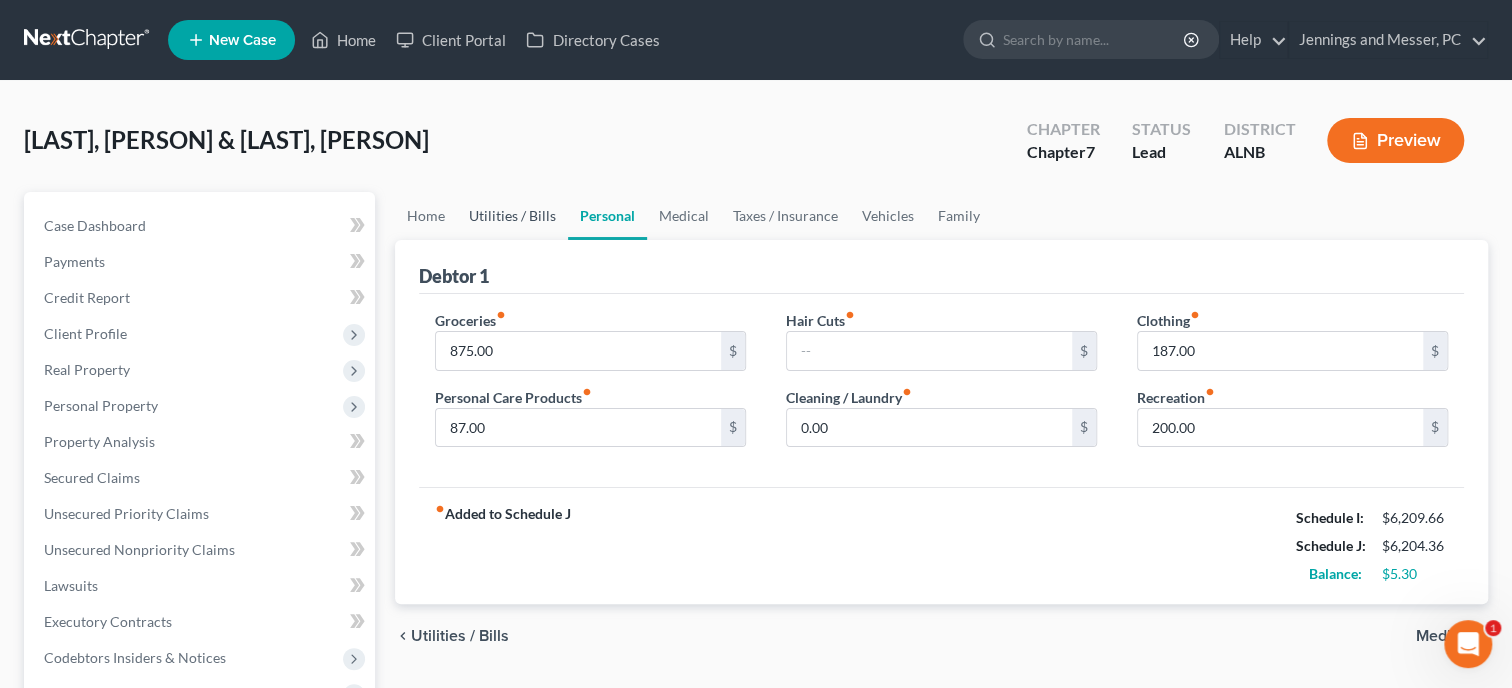 click on "Utilities / Bills" at bounding box center [512, 216] 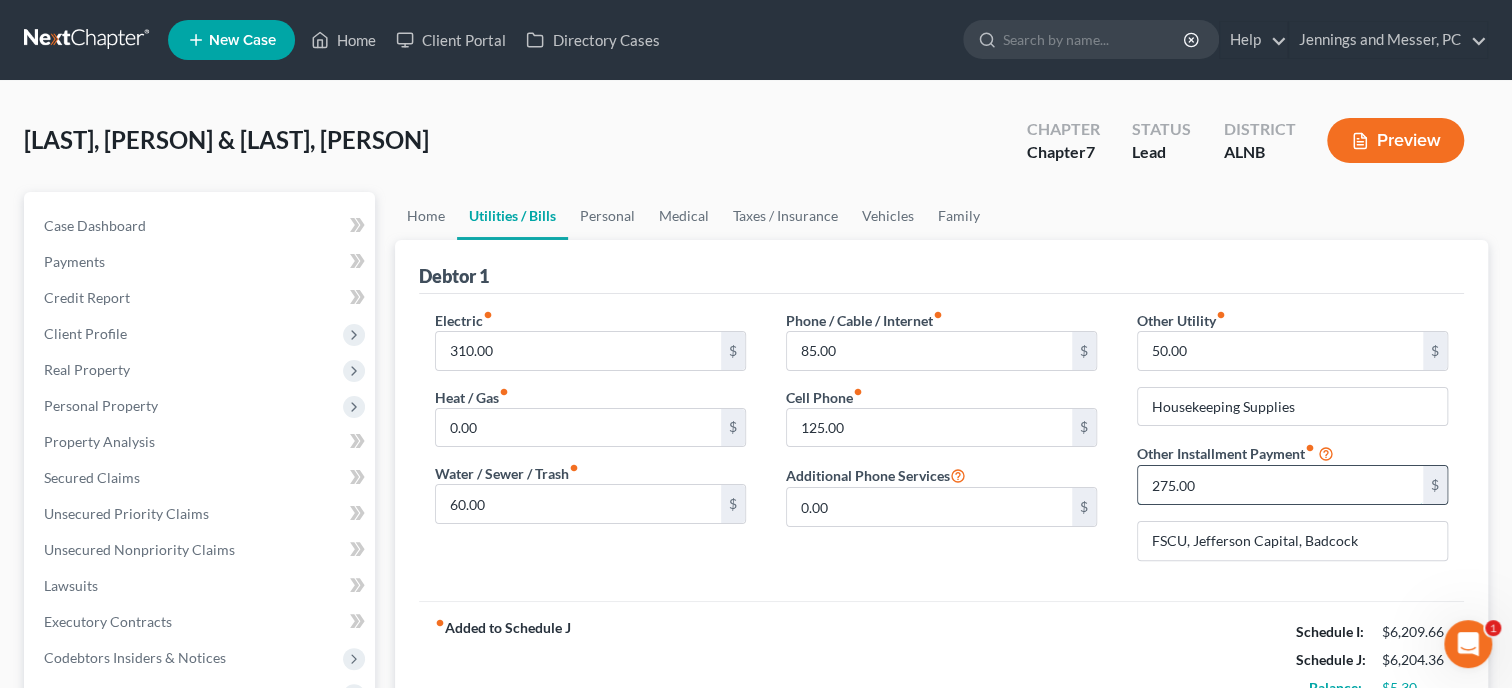 click on "275.00" at bounding box center [1280, 485] 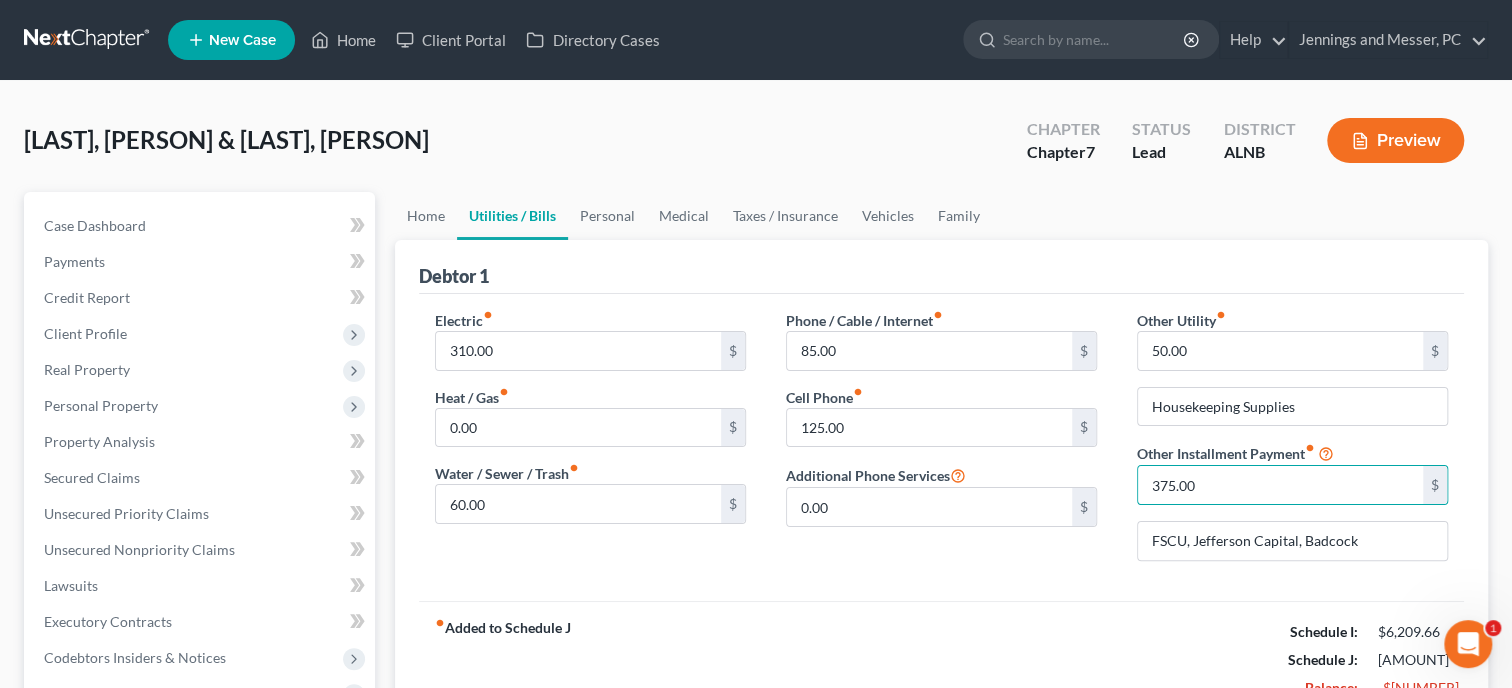 click on "fiber_manual_record  Added to Schedule J Schedule I: $6,209.66 Schedule J: $6,304.36 Balance: -$94.70" at bounding box center (941, 659) 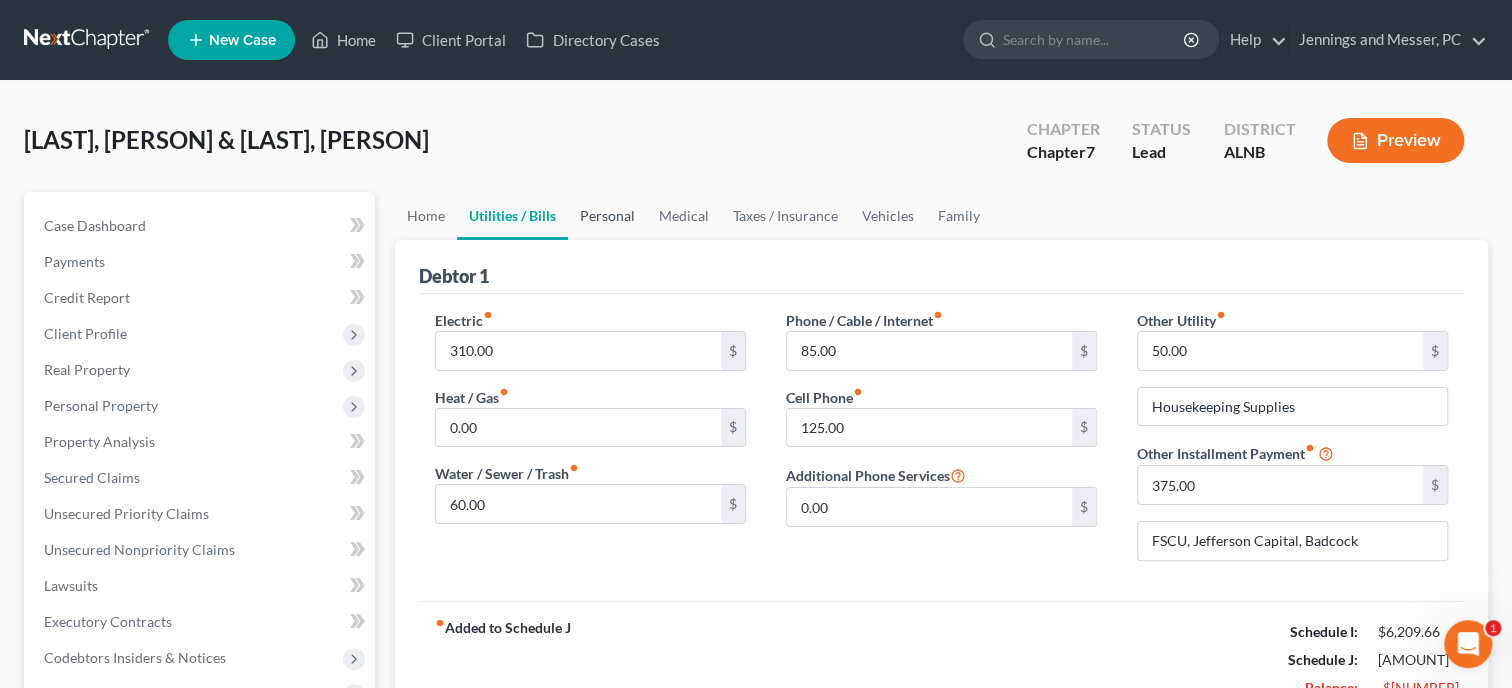 click on "Personal" at bounding box center (607, 216) 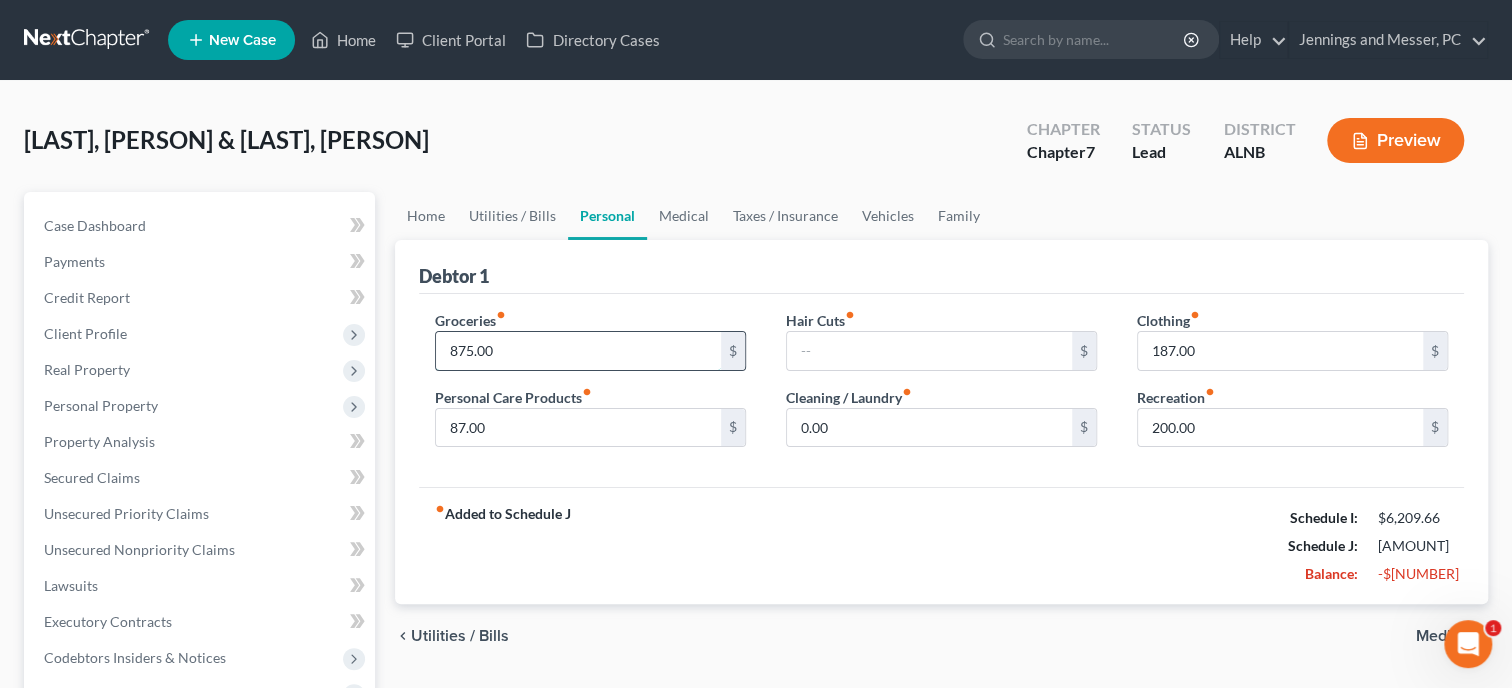 click on "875.00" at bounding box center (578, 351) 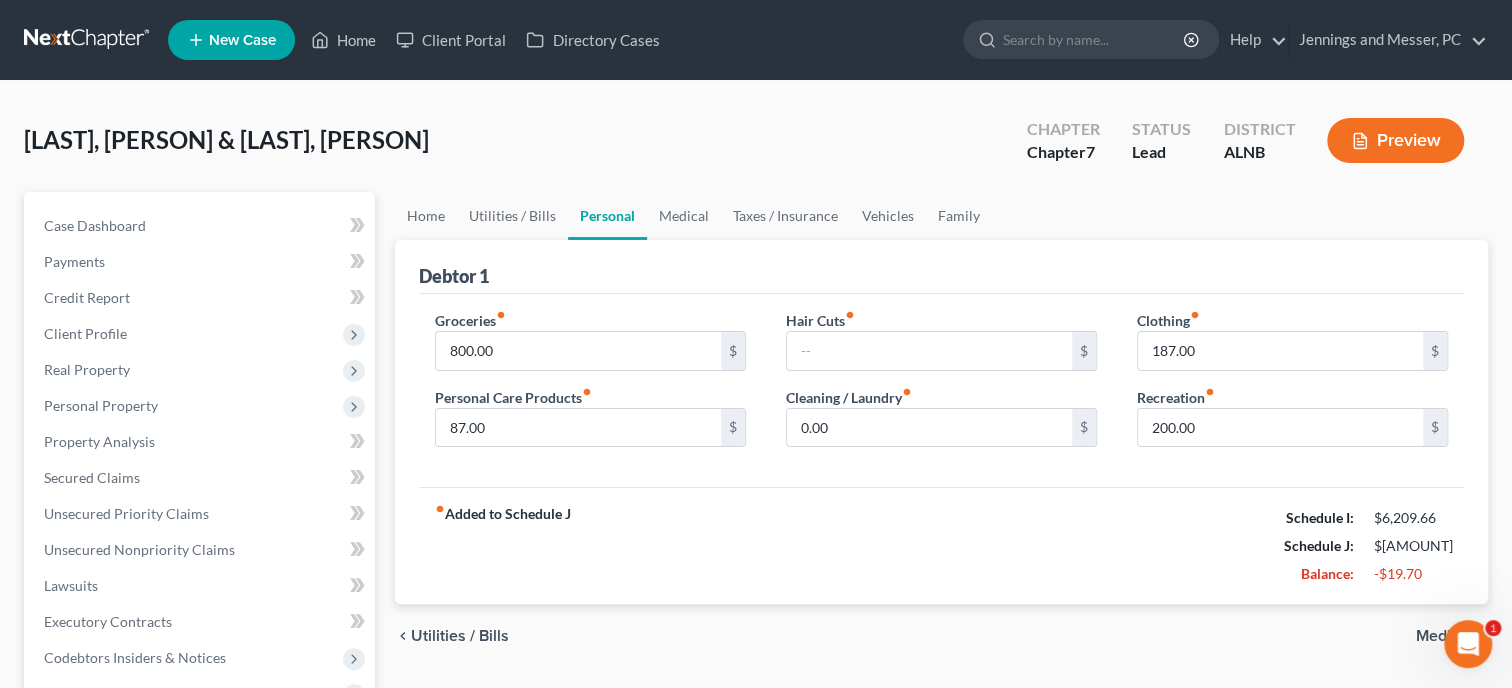 click on "fiber_manual_record  Added to Schedule J Schedule I: $6,209.66 Schedule J: $6,229.36 Balance: -$19.70" at bounding box center [941, 545] 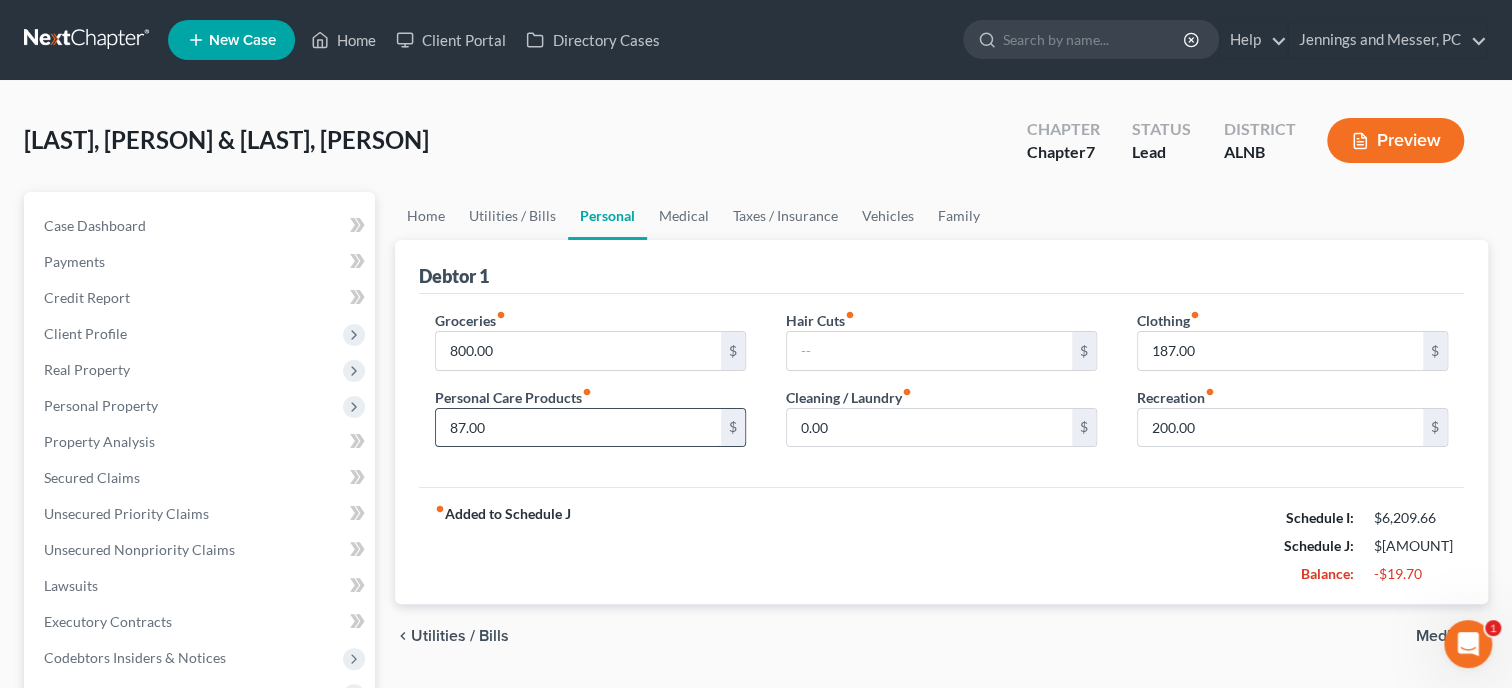 click on "87.00" at bounding box center [578, 428] 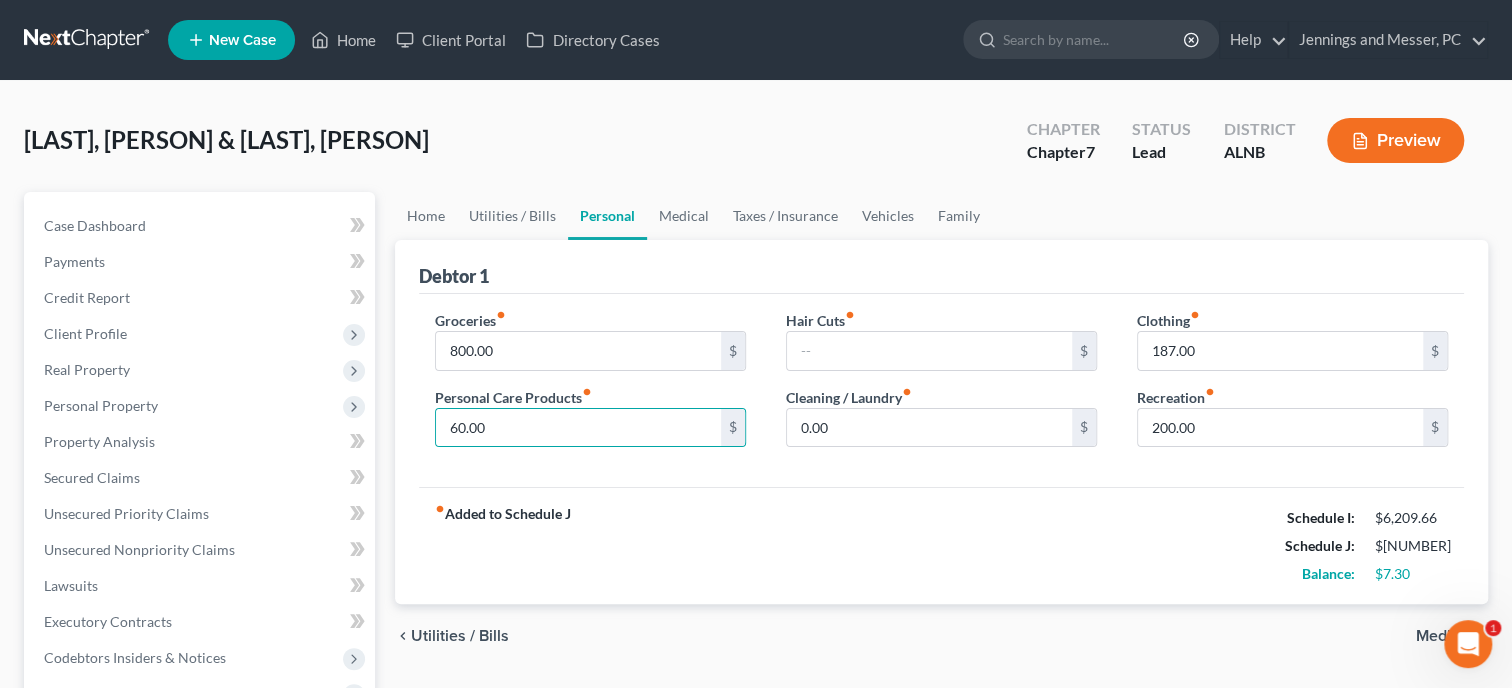 click on "fiber_manual_record  Added to Schedule J Schedule I: $6,209.66 Schedule J: $6,202.36 Balance: $7.30" at bounding box center [941, 545] 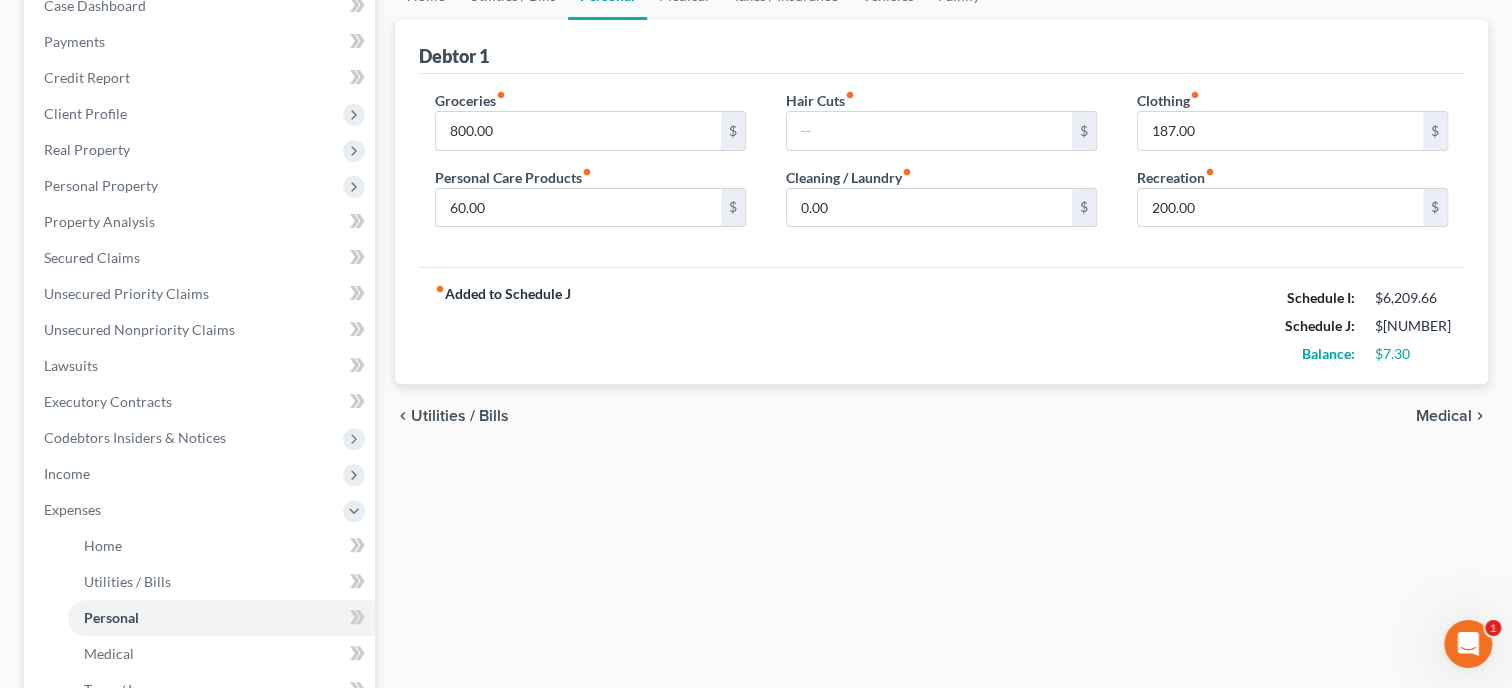 scroll, scrollTop: 617, scrollLeft: 0, axis: vertical 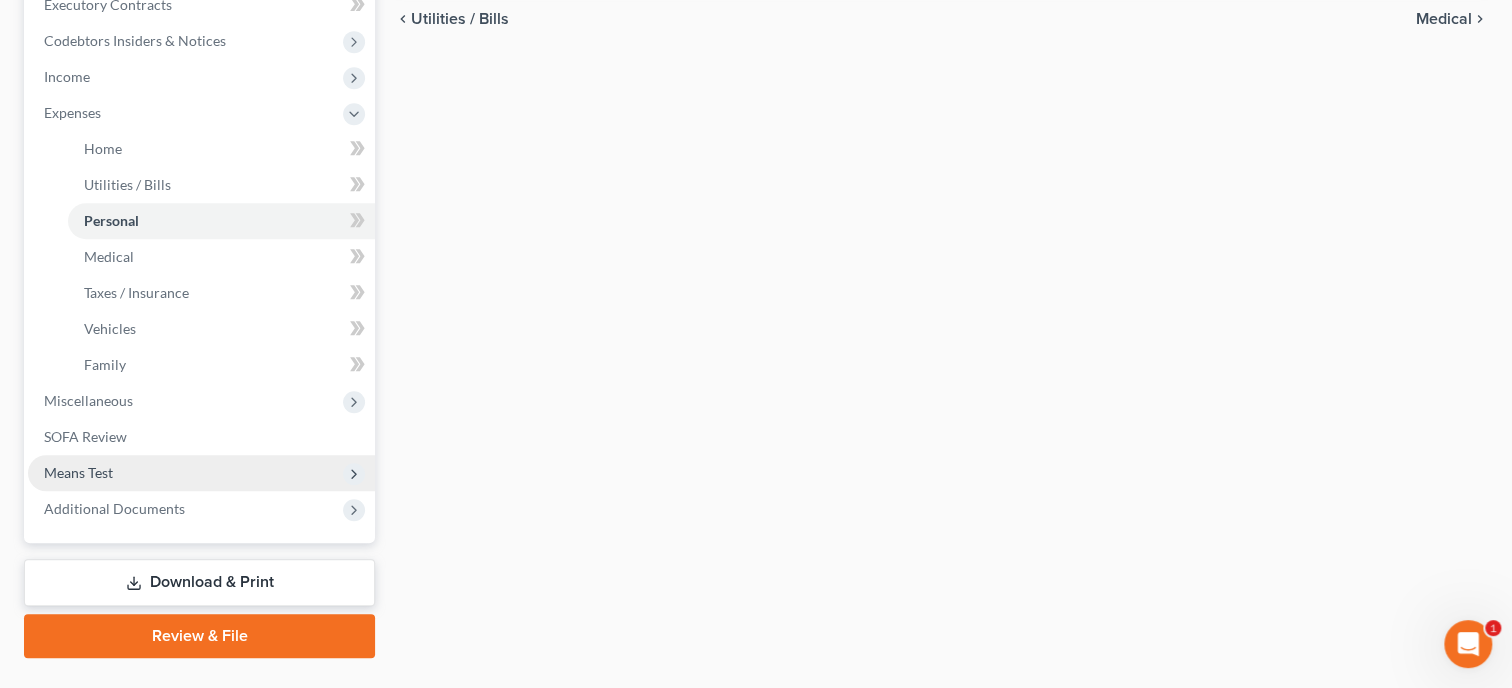 click on "Means Test" at bounding box center [201, 473] 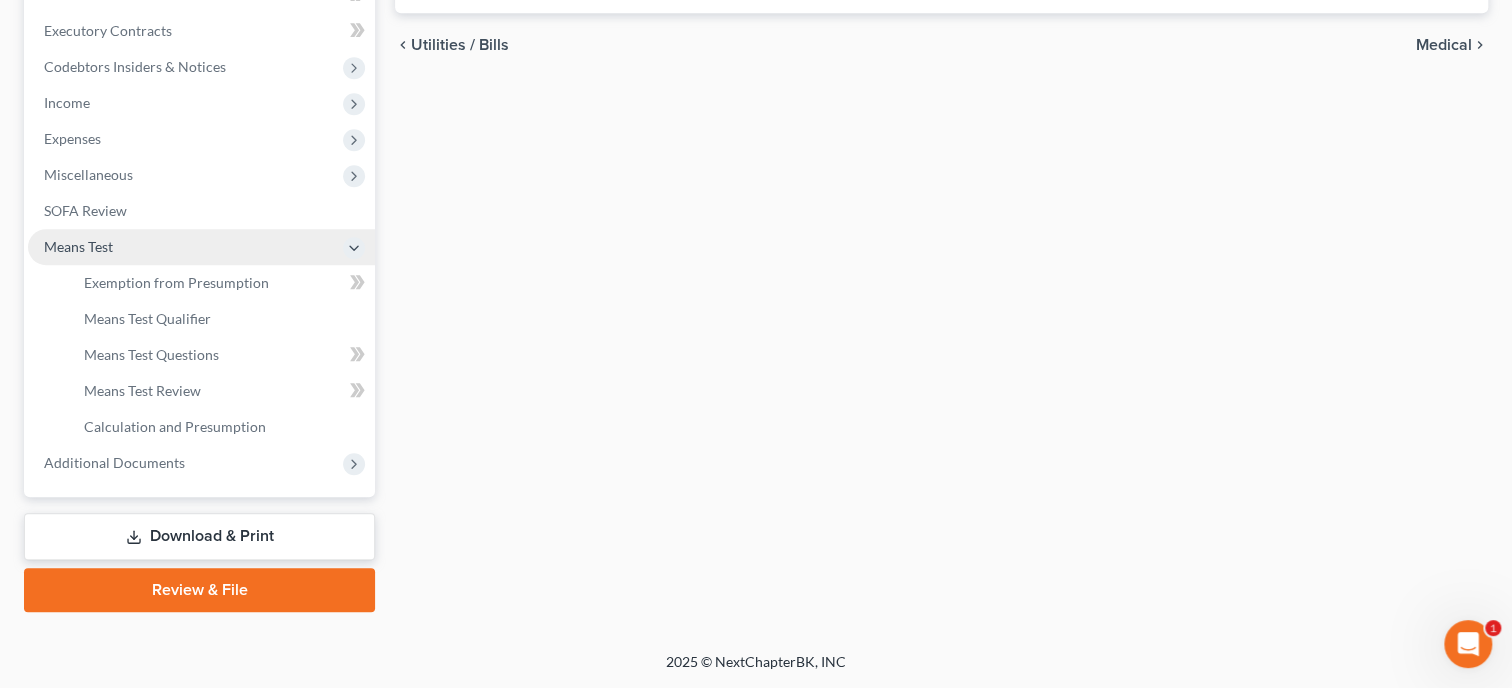 scroll, scrollTop: 588, scrollLeft: 0, axis: vertical 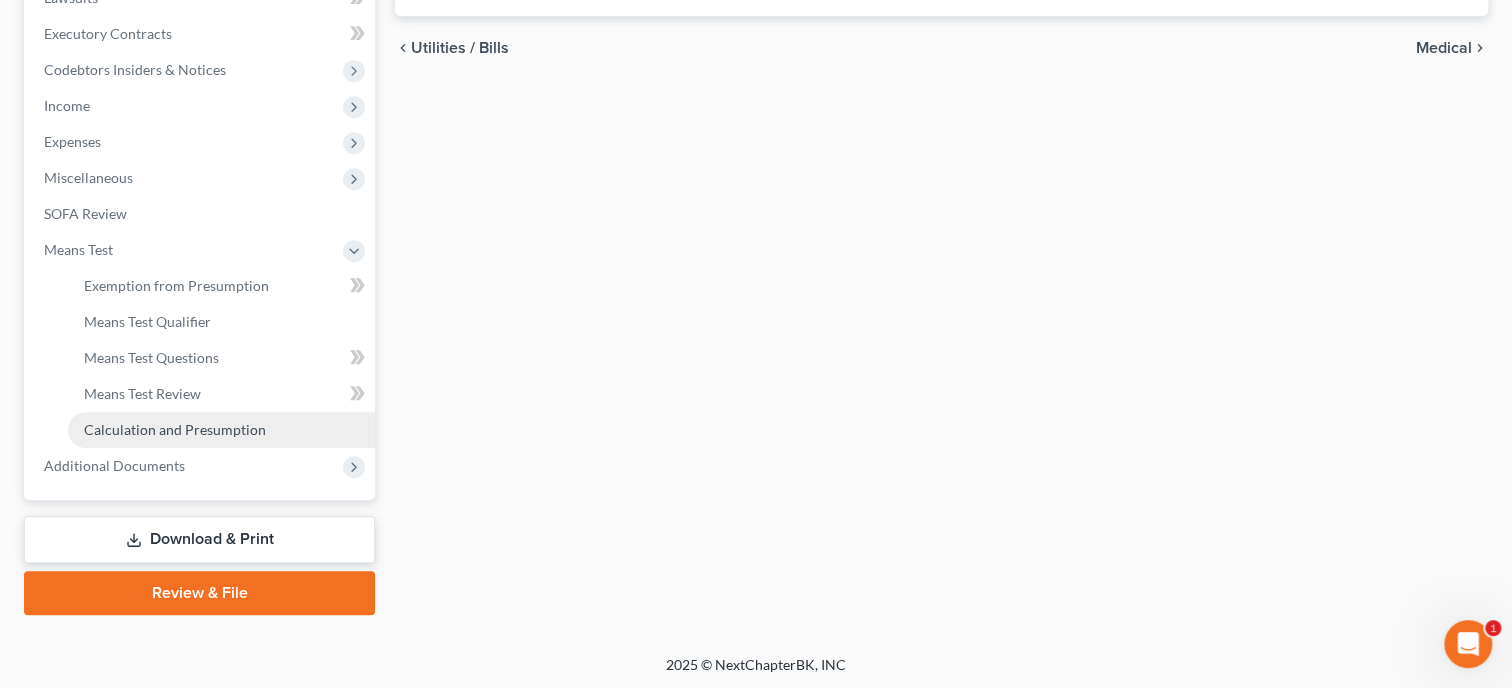 click on "Calculation and Presumption" at bounding box center (221, 430) 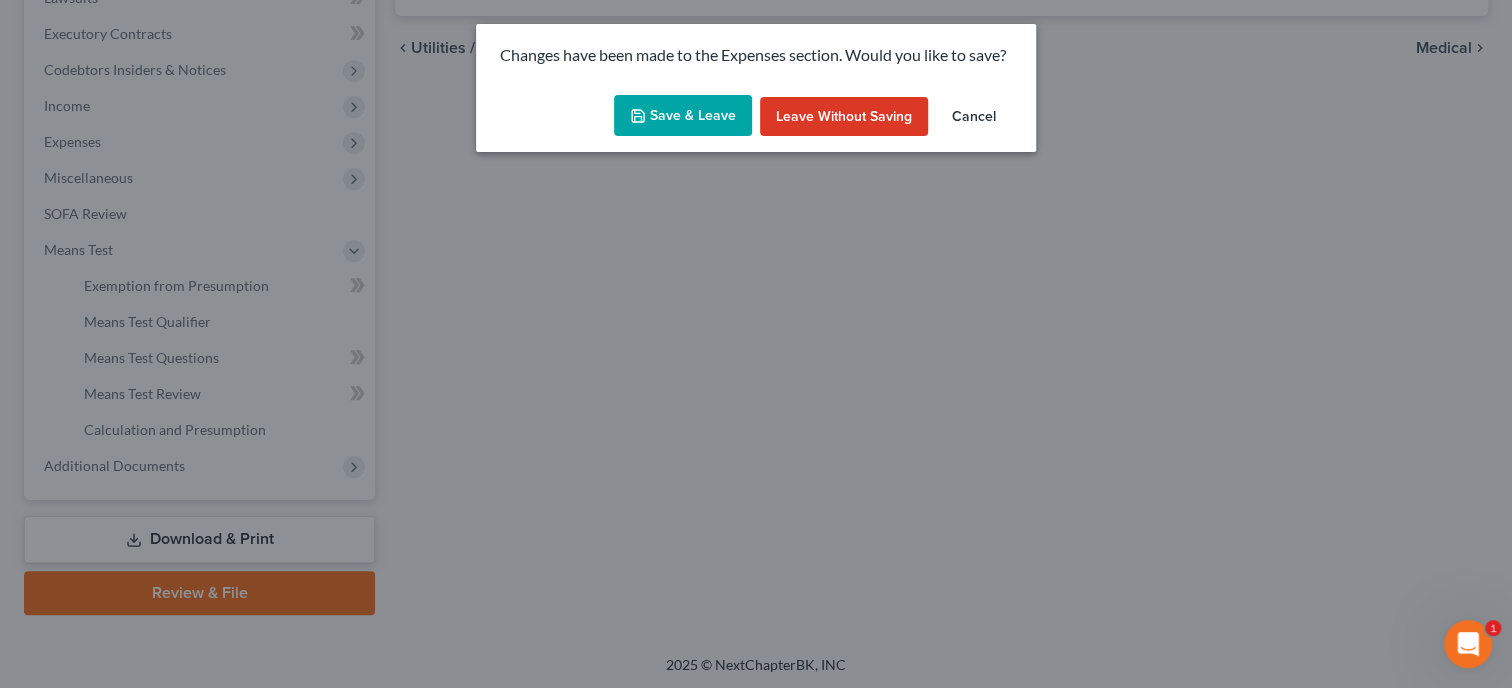 click on "Save & Leave" at bounding box center [683, 116] 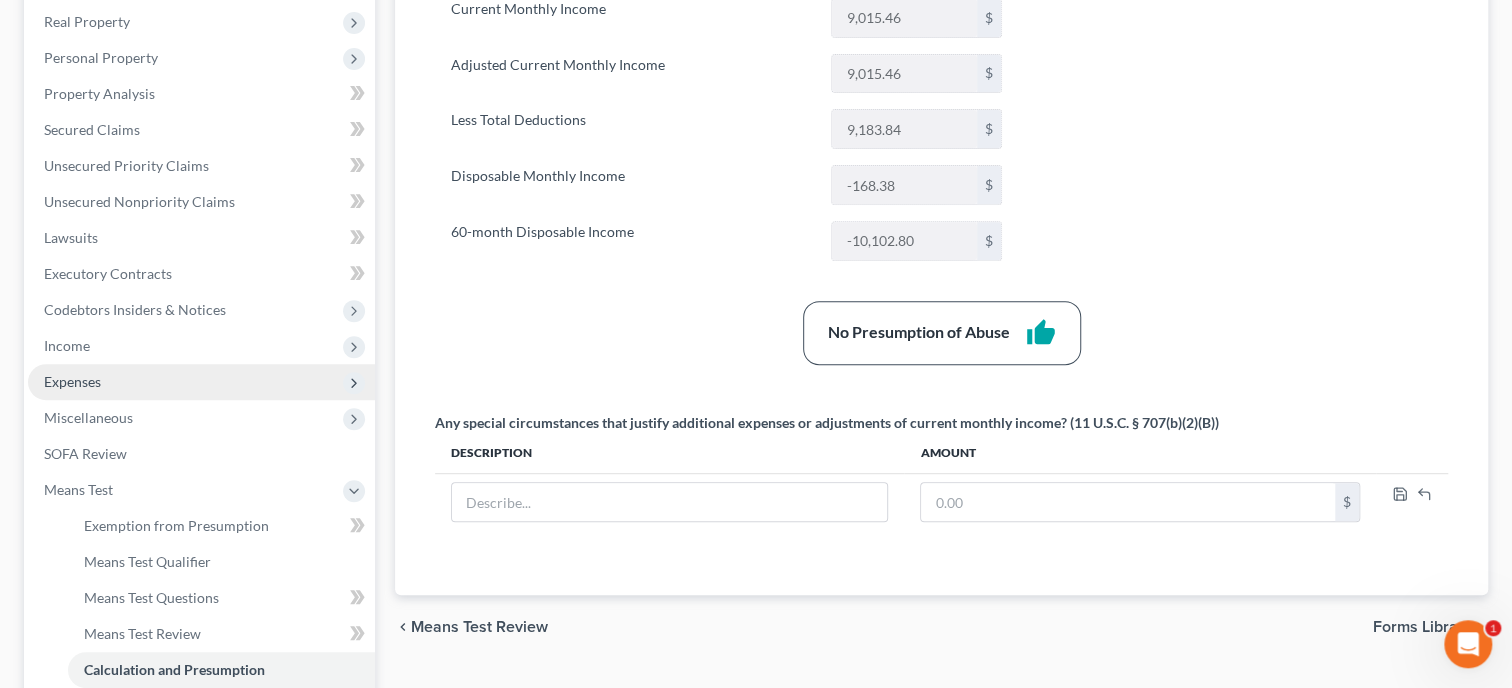 scroll, scrollTop: 383, scrollLeft: 0, axis: vertical 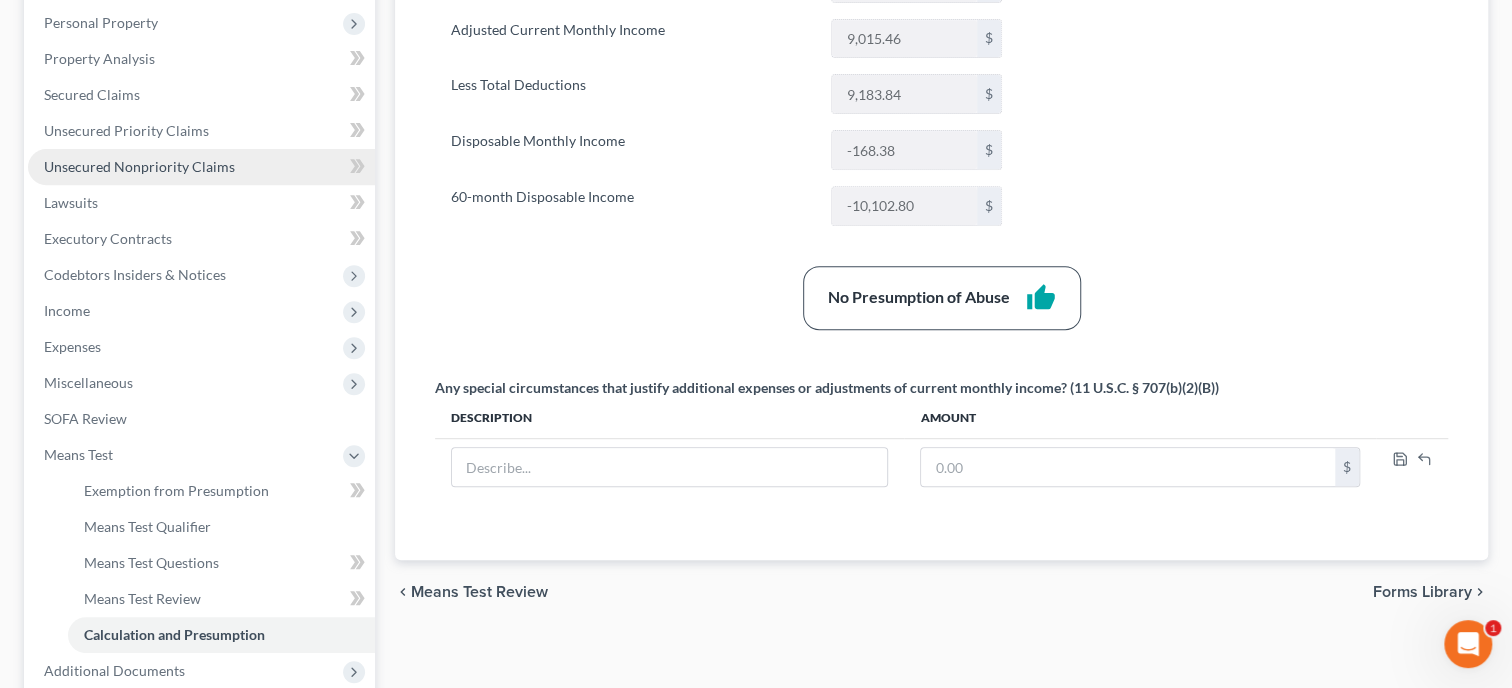 click on "Unsecured Nonpriority Claims" at bounding box center [139, 166] 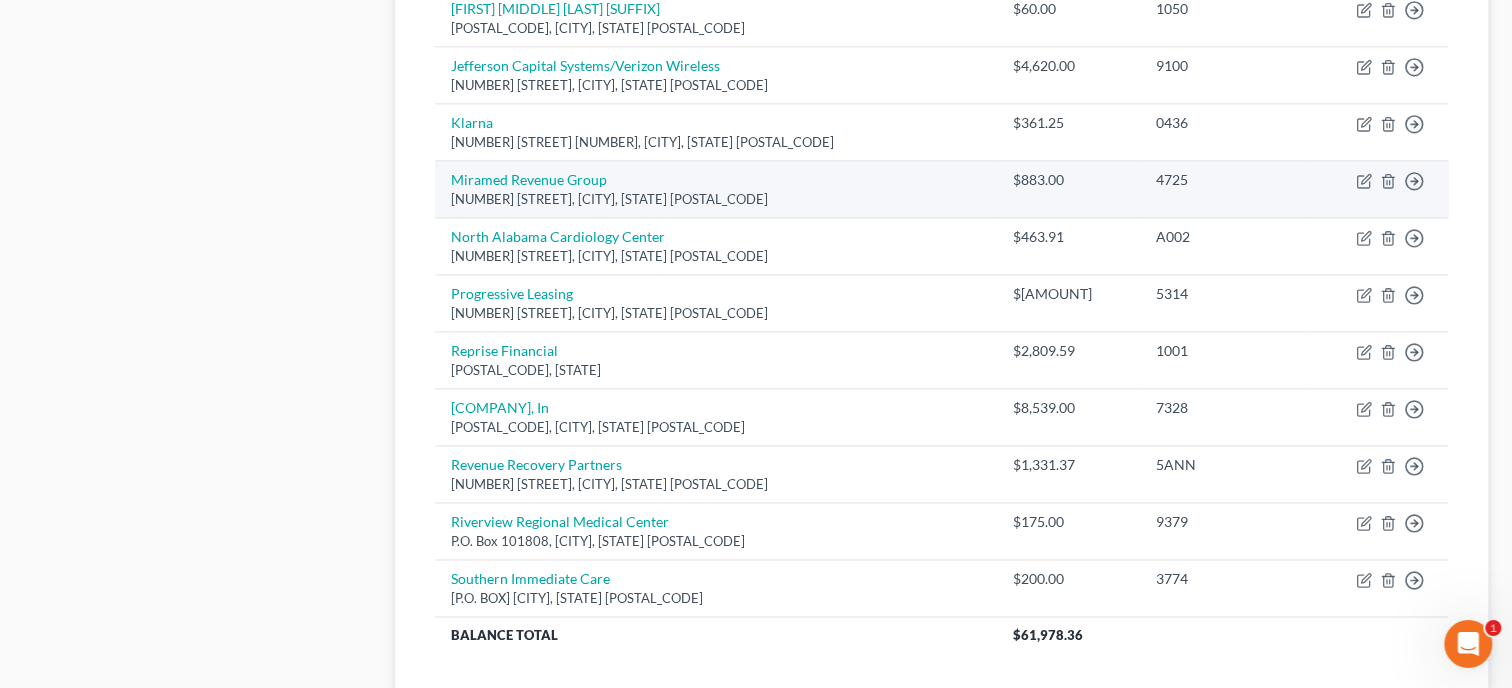 scroll, scrollTop: 1440, scrollLeft: 0, axis: vertical 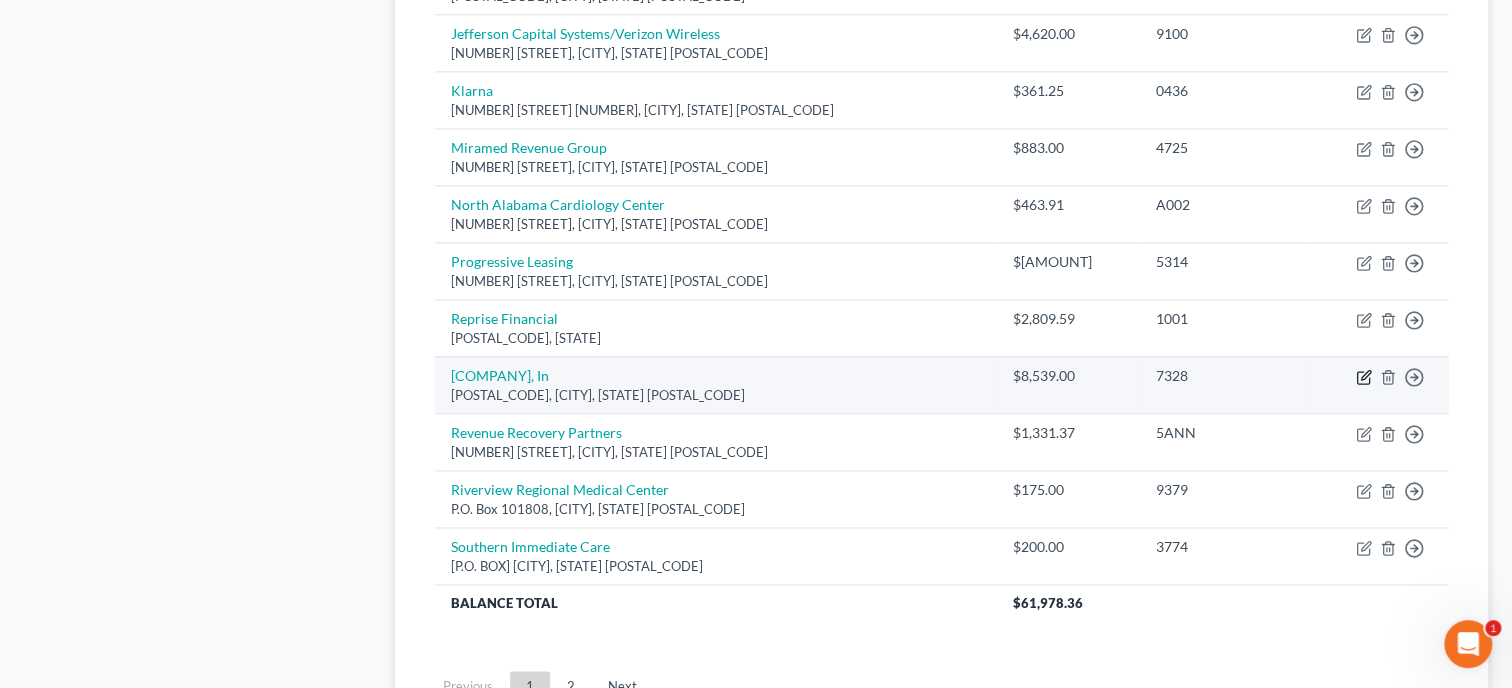 click 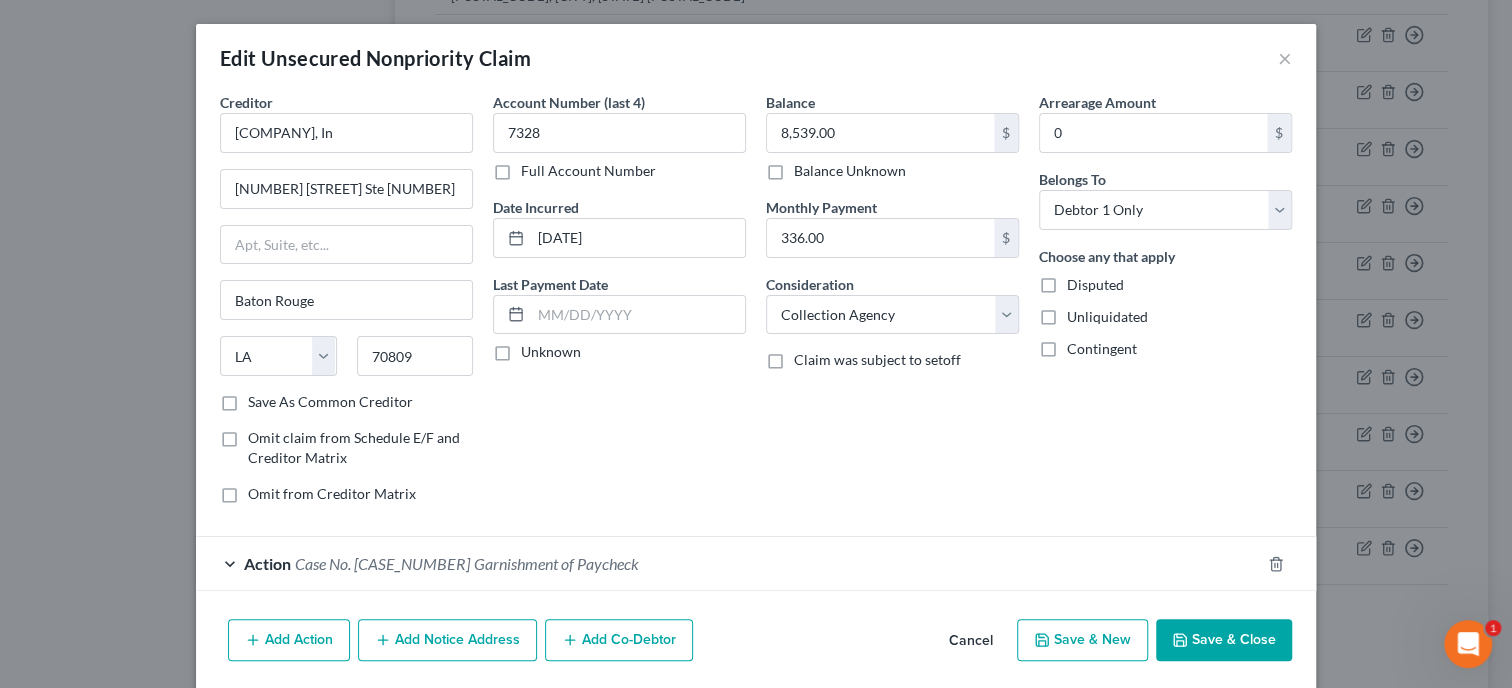 click on "Add Notice Address" at bounding box center [447, 640] 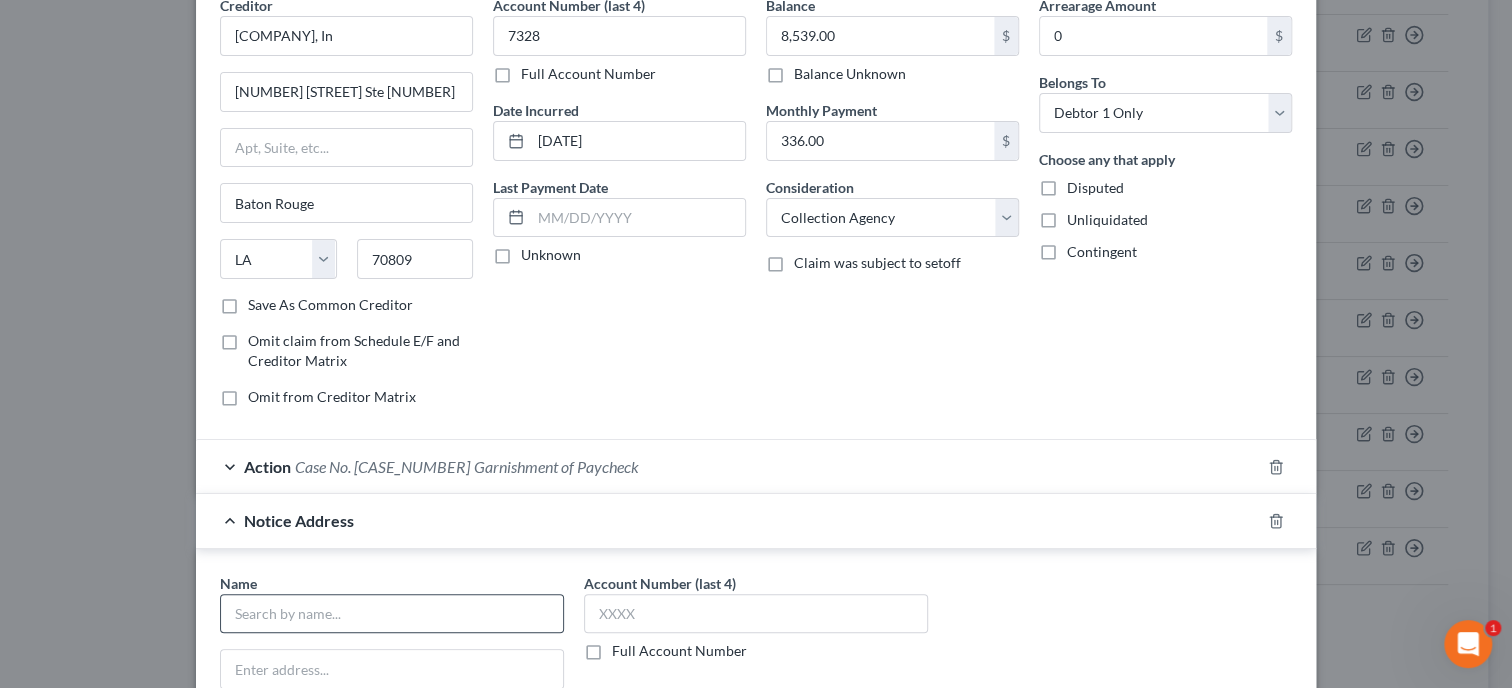 scroll, scrollTop: 308, scrollLeft: 0, axis: vertical 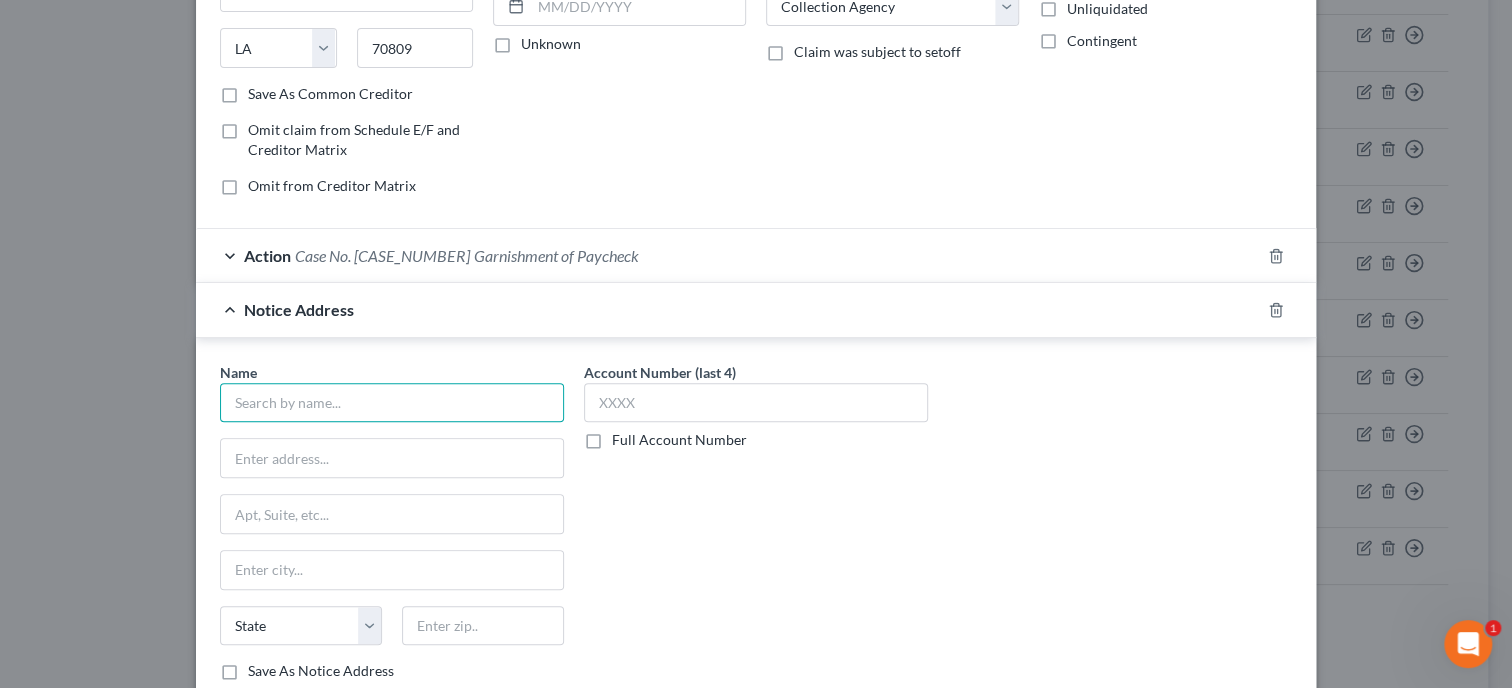 click at bounding box center [392, 403] 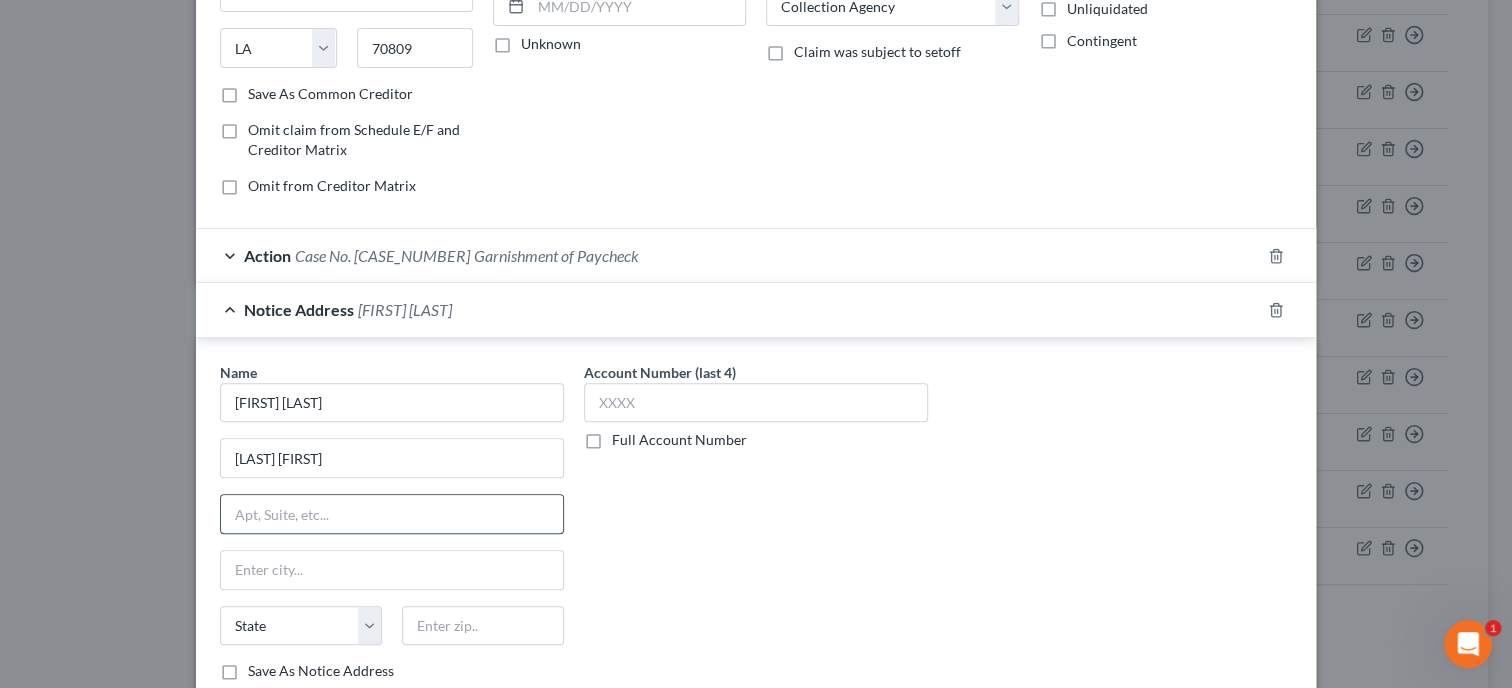click at bounding box center (392, 514) 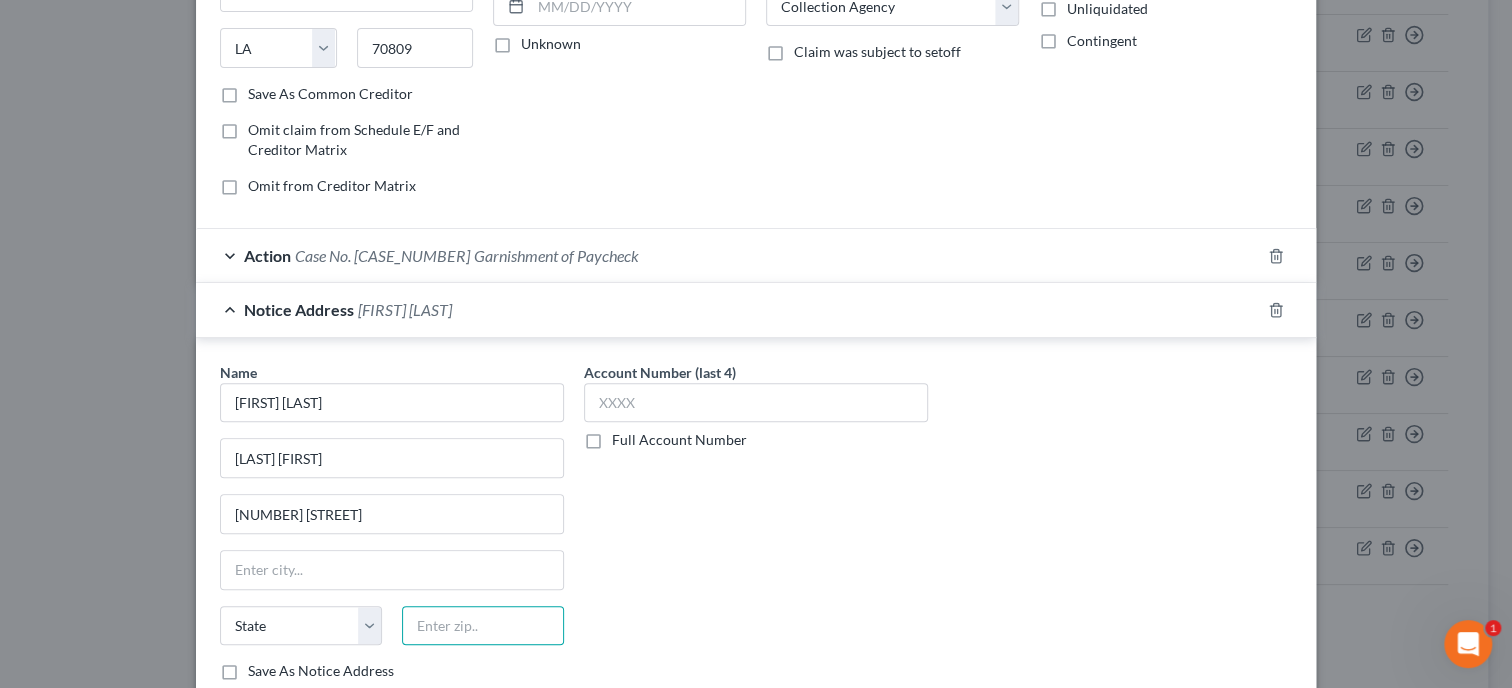 click at bounding box center [483, 626] 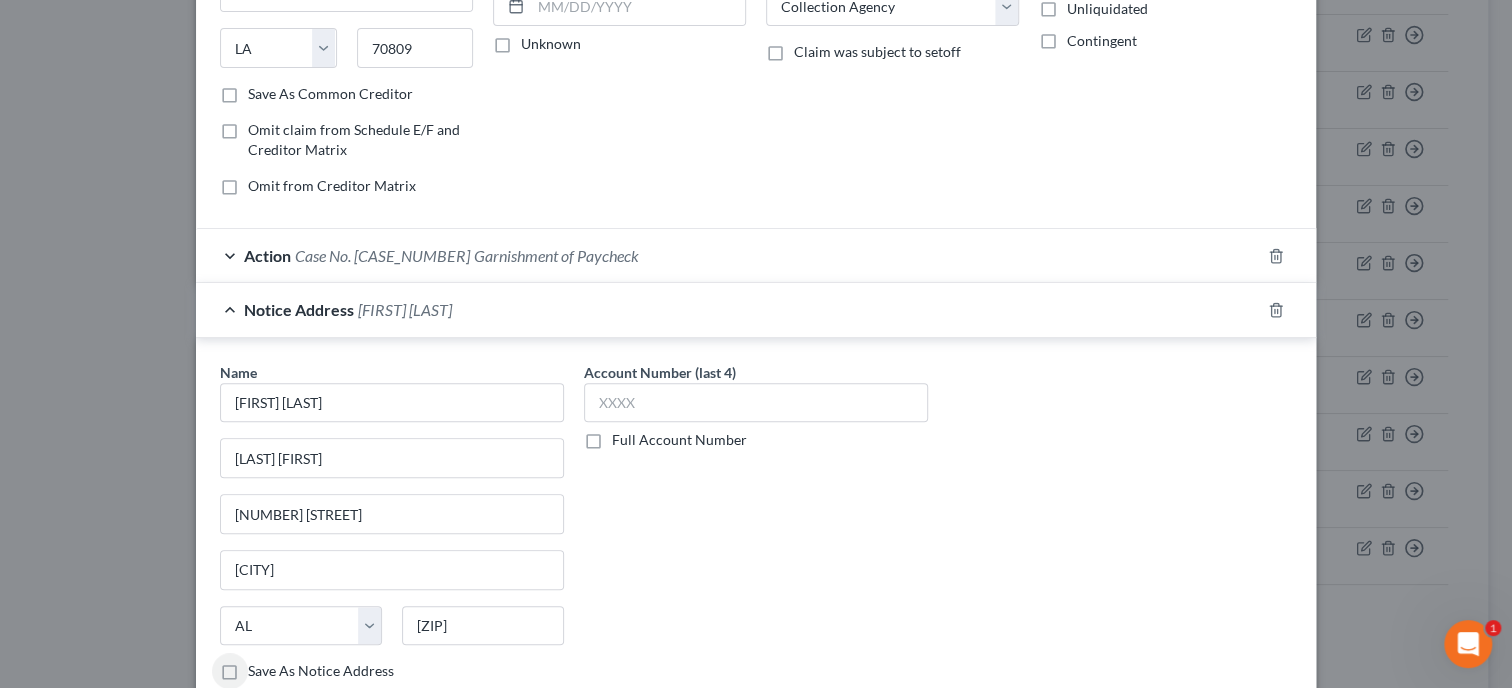 click on "Account Number (last 4)
Full Account Number" at bounding box center [756, 530] 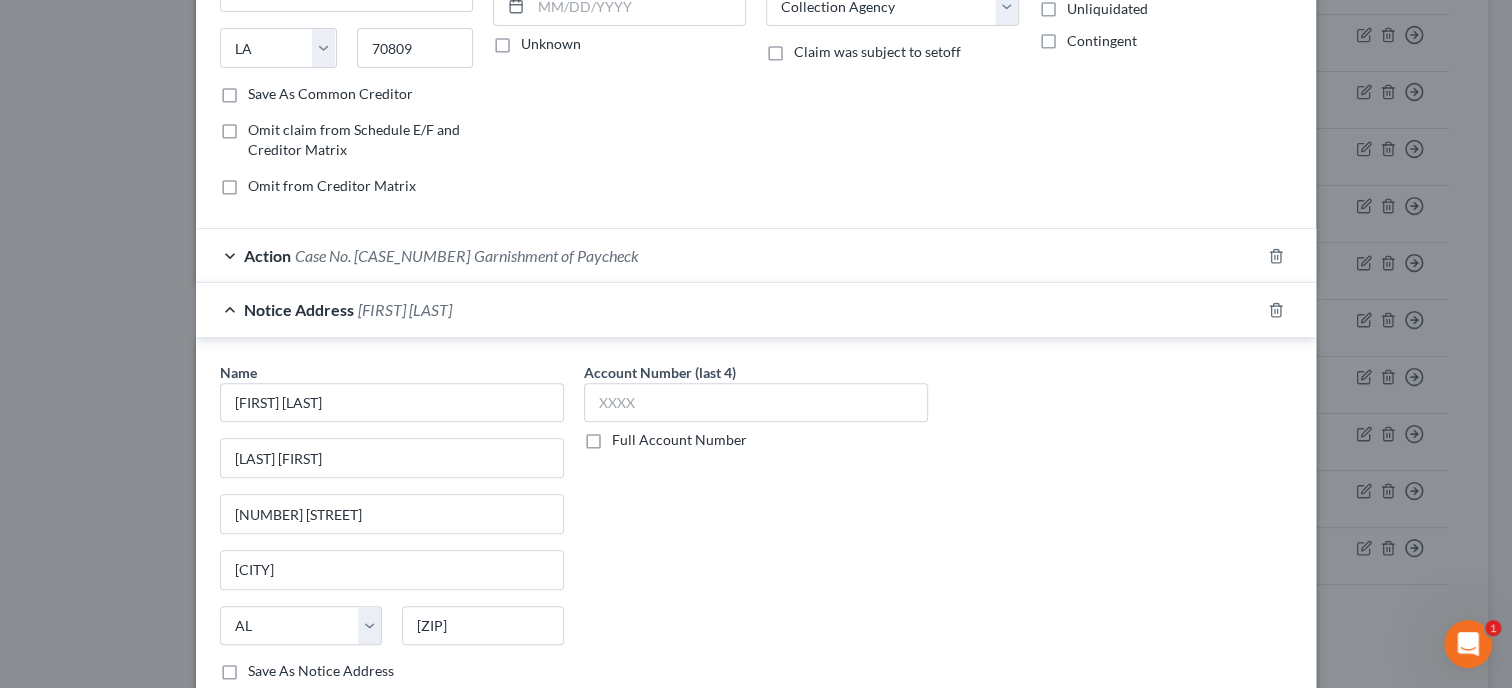 scroll, scrollTop: 497, scrollLeft: 0, axis: vertical 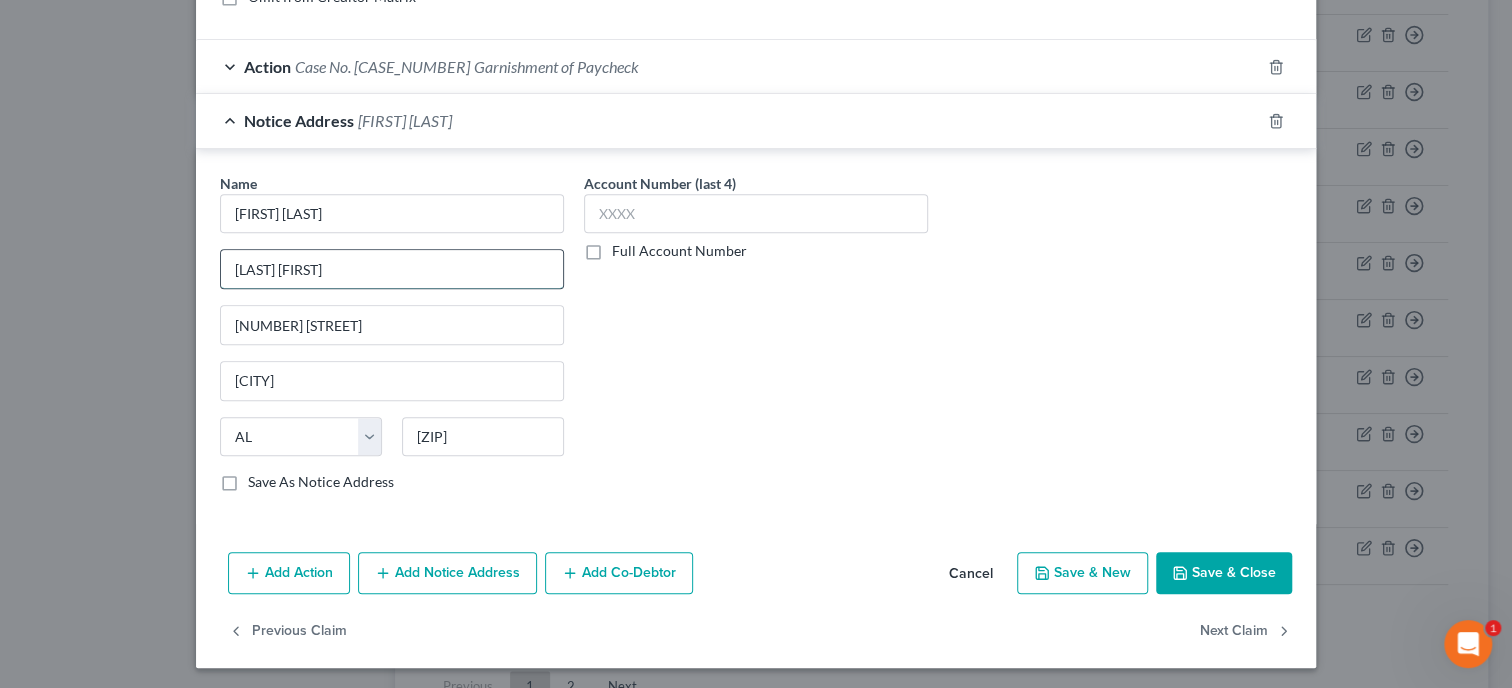 click on "Wolfe Jones" at bounding box center (392, 269) 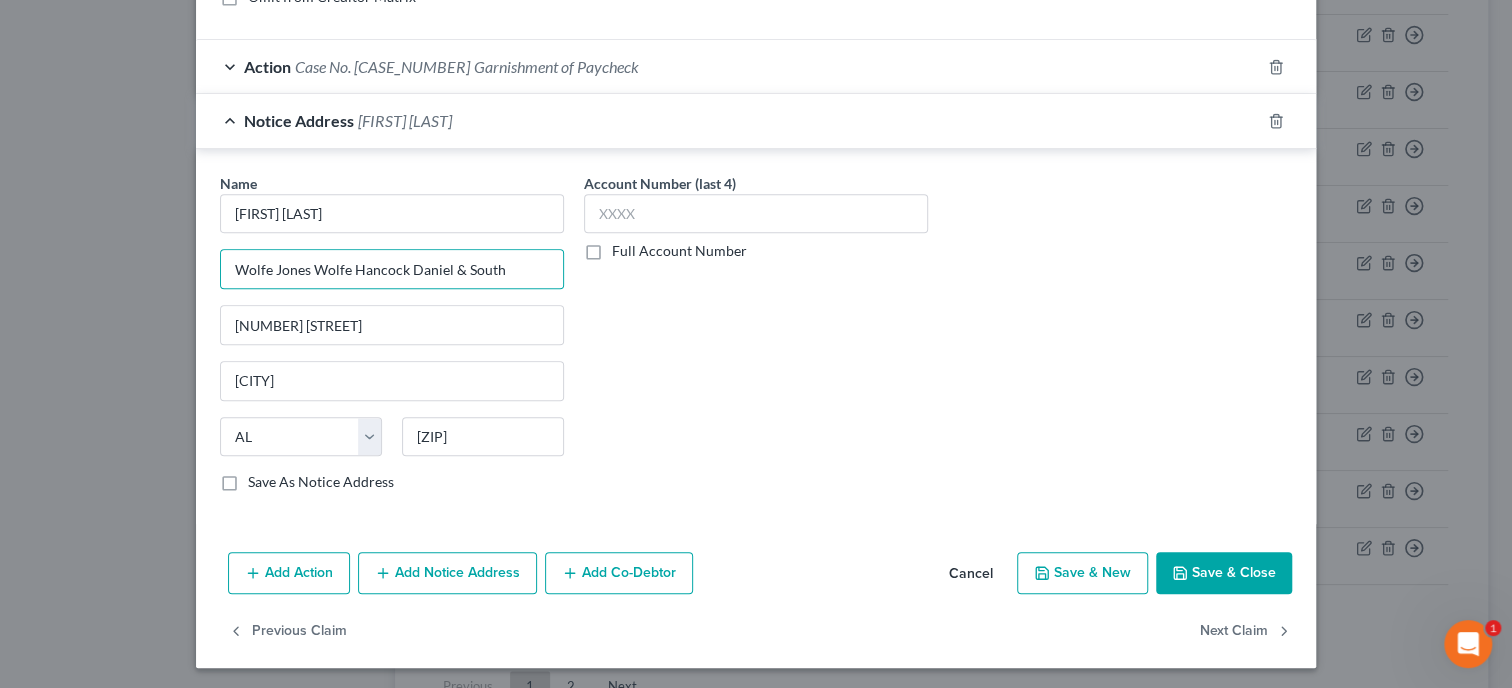 click on "Save & Close" at bounding box center [1224, 573] 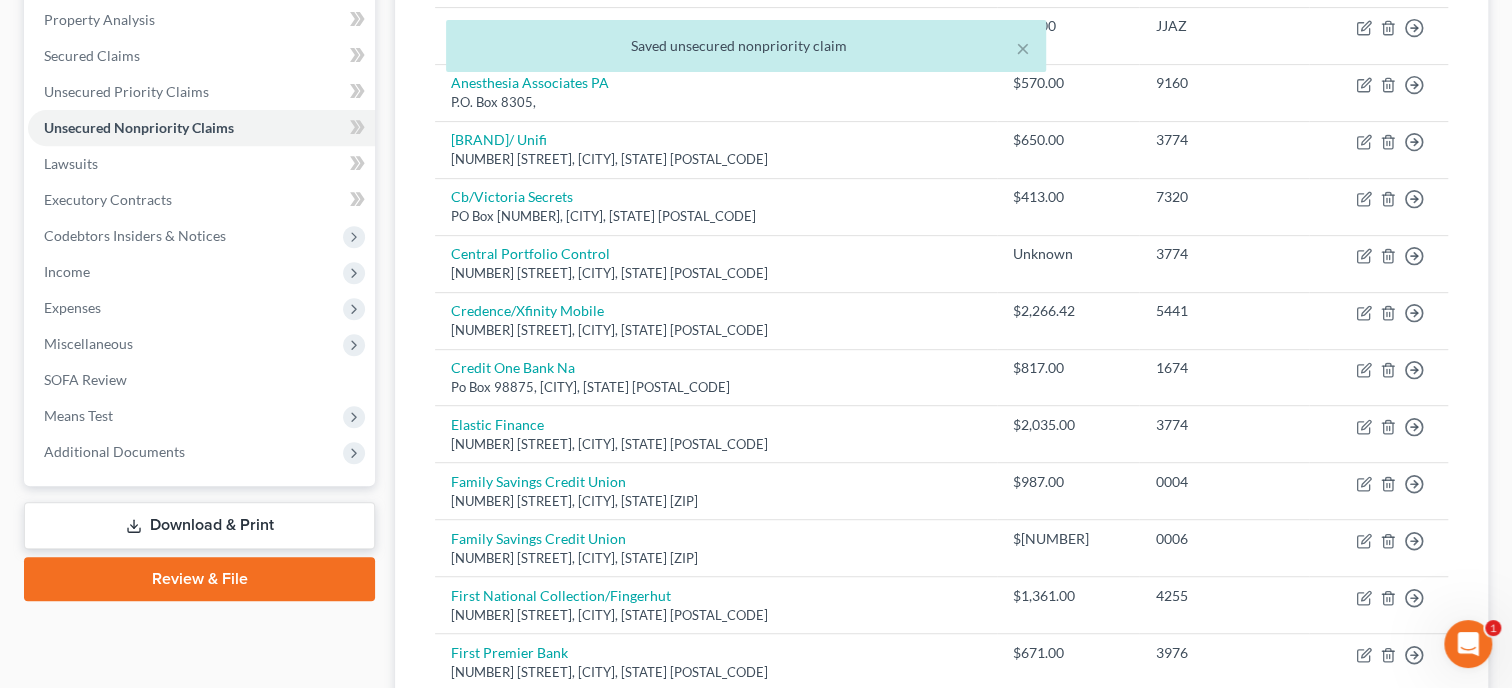 scroll, scrollTop: 411, scrollLeft: 0, axis: vertical 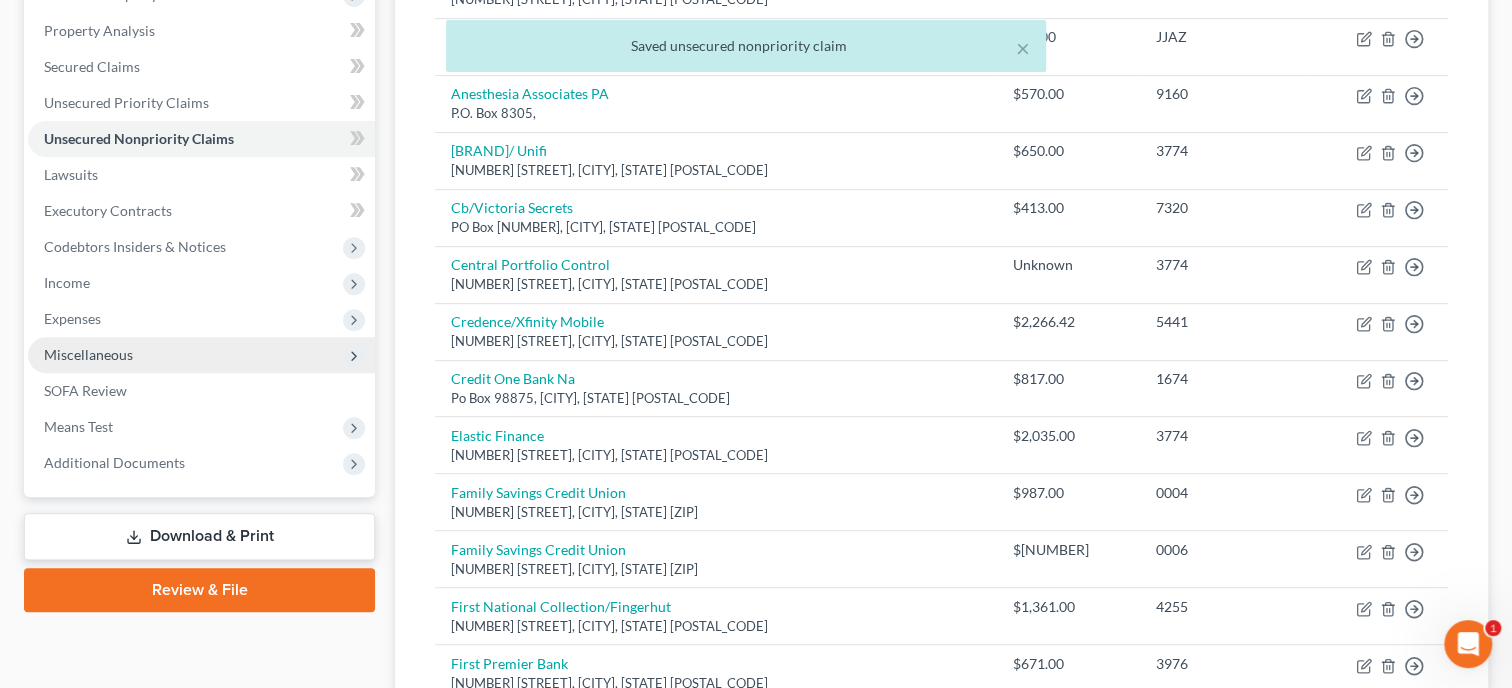click on "Miscellaneous" at bounding box center [88, 354] 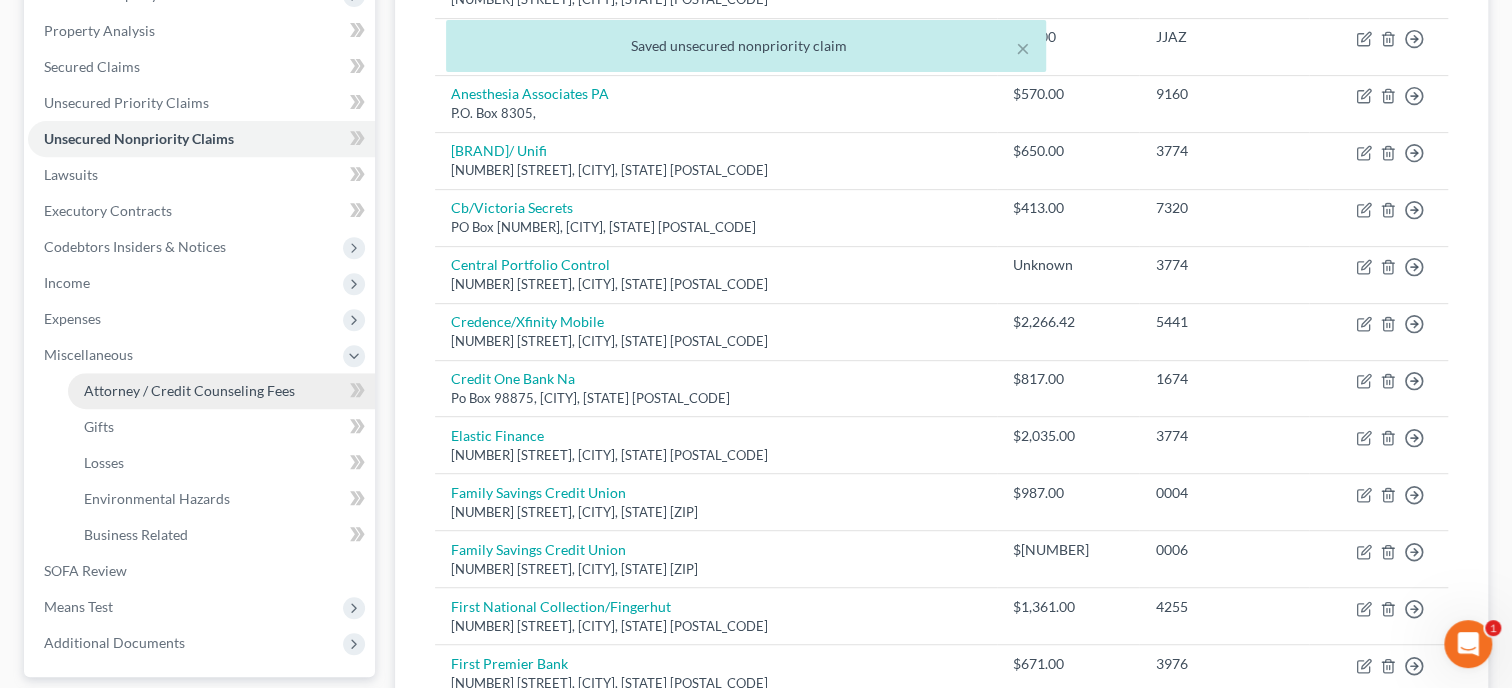 click on "Attorney / Credit Counseling Fees" at bounding box center [189, 390] 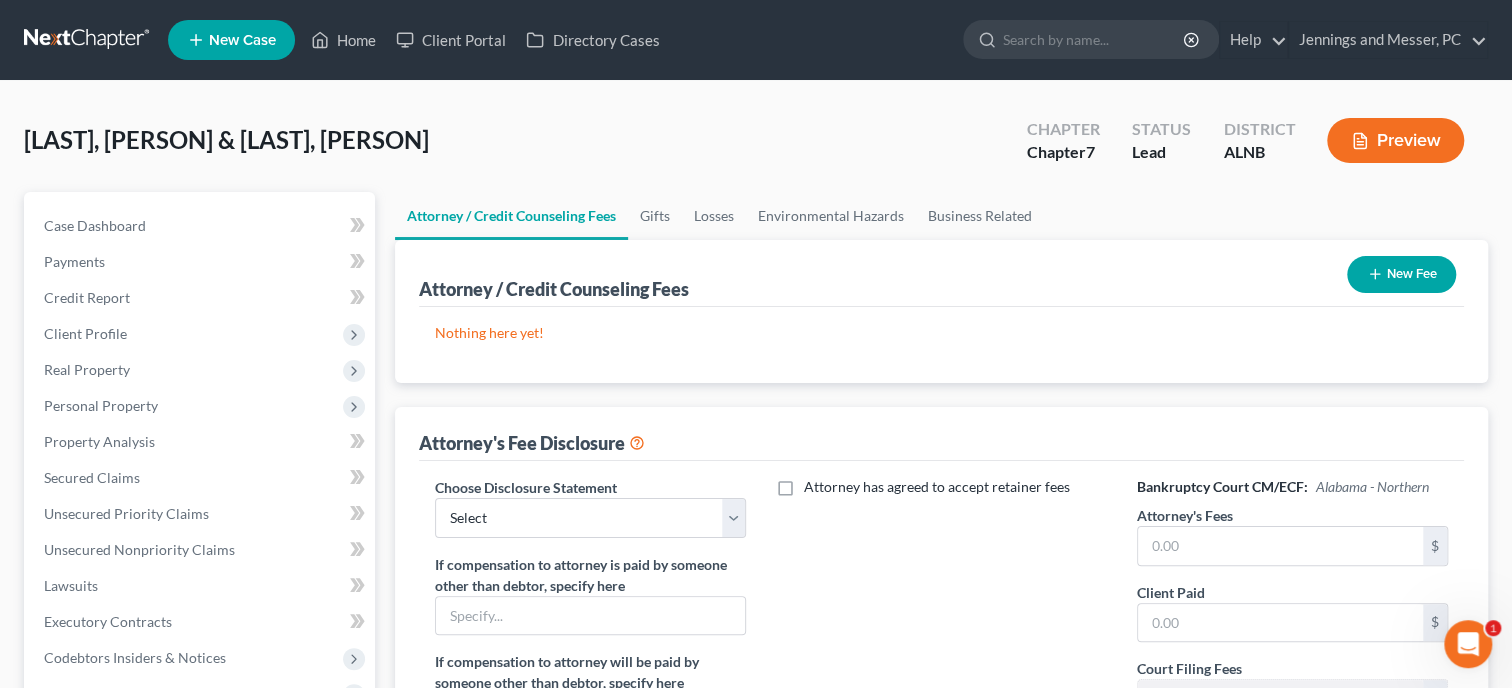 scroll, scrollTop: 0, scrollLeft: 0, axis: both 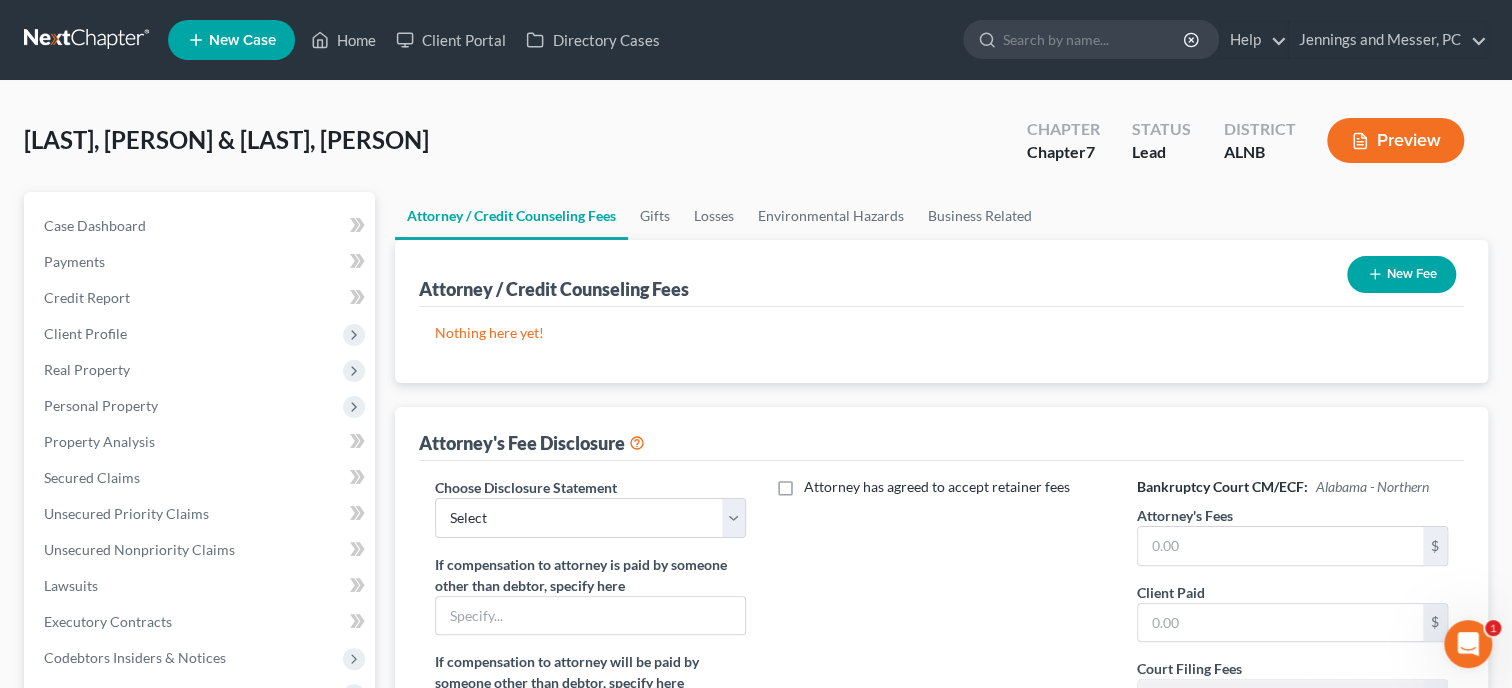 click on "New Fee" at bounding box center [1401, 274] 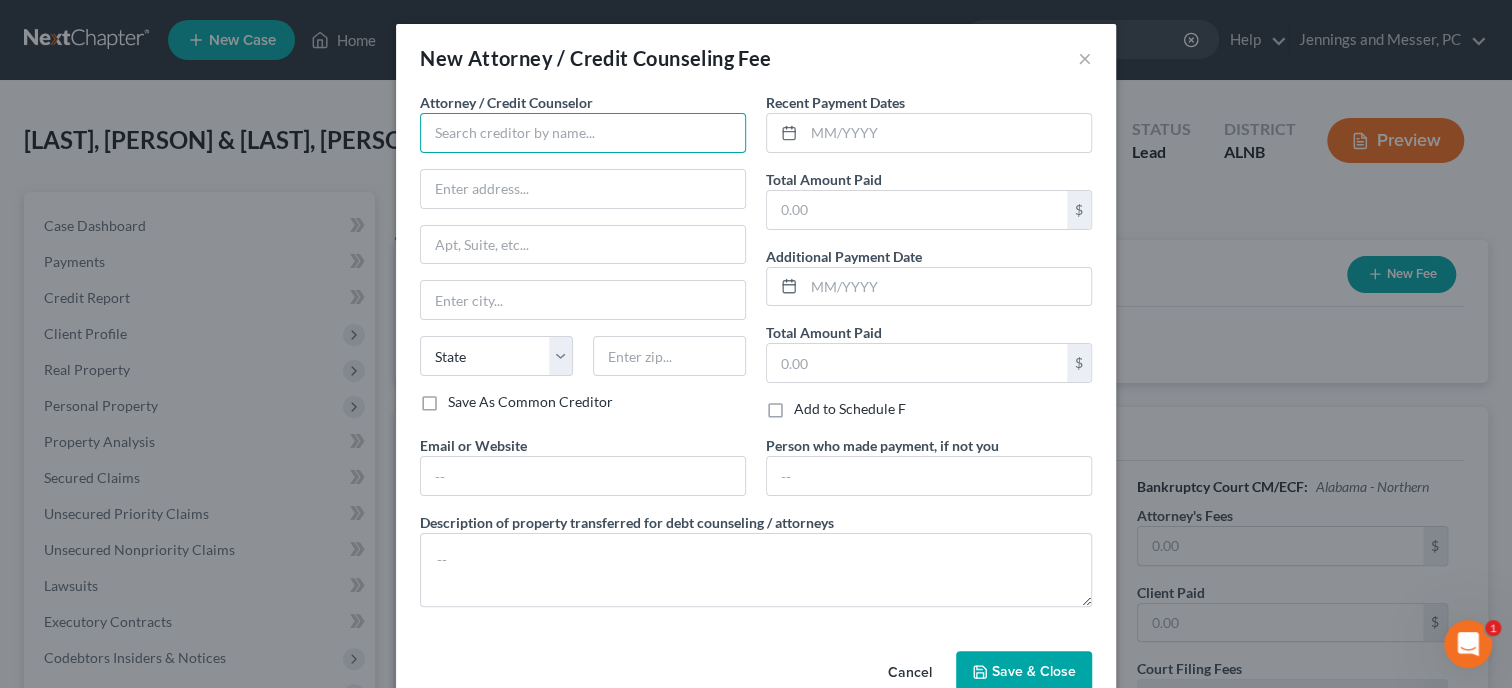 click at bounding box center (583, 133) 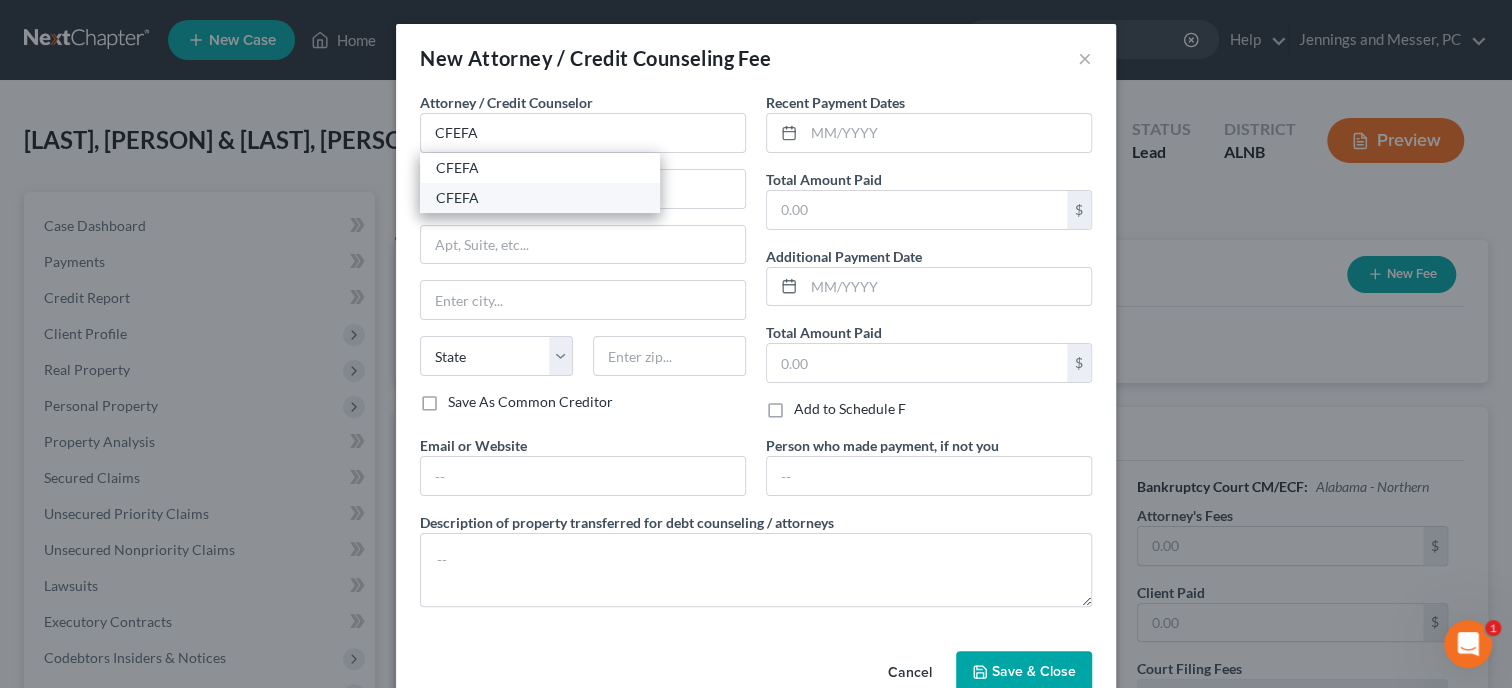 click on "CFEFA" at bounding box center [540, 198] 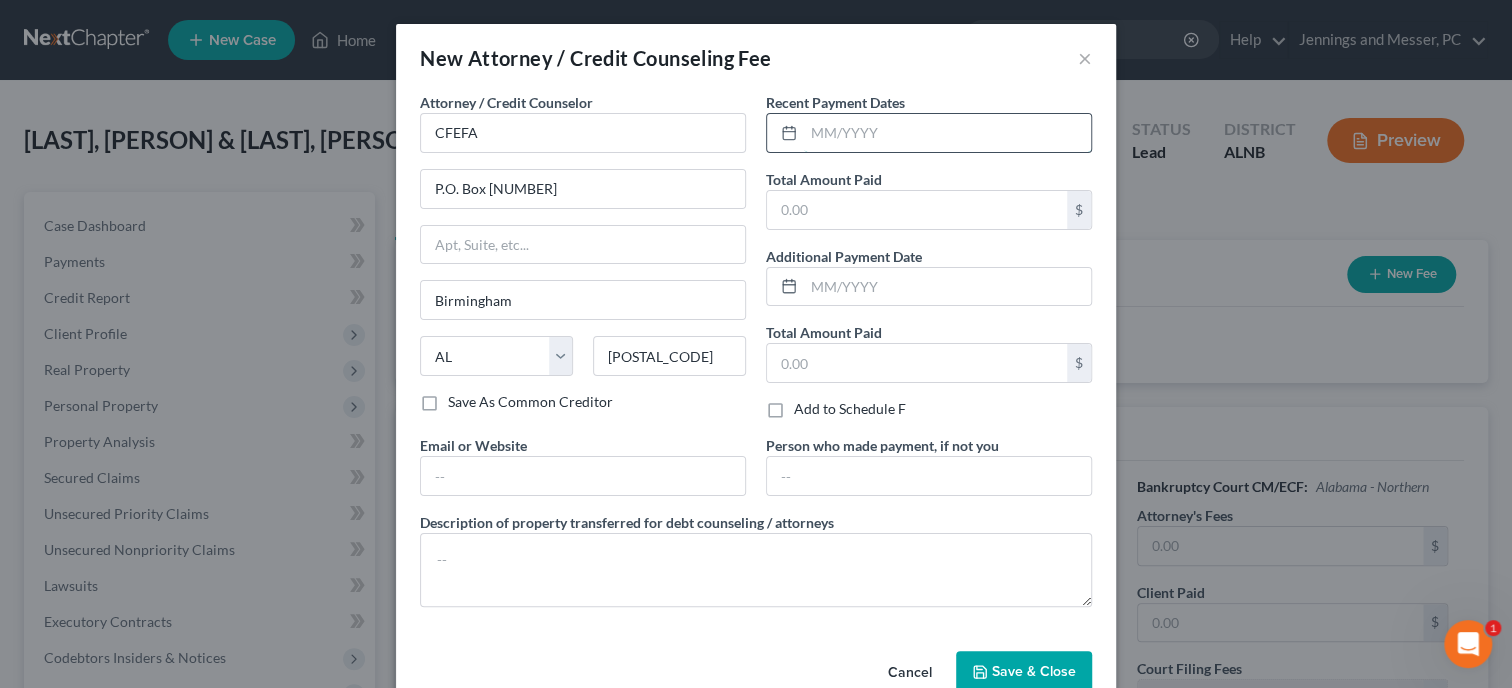 click at bounding box center (947, 133) 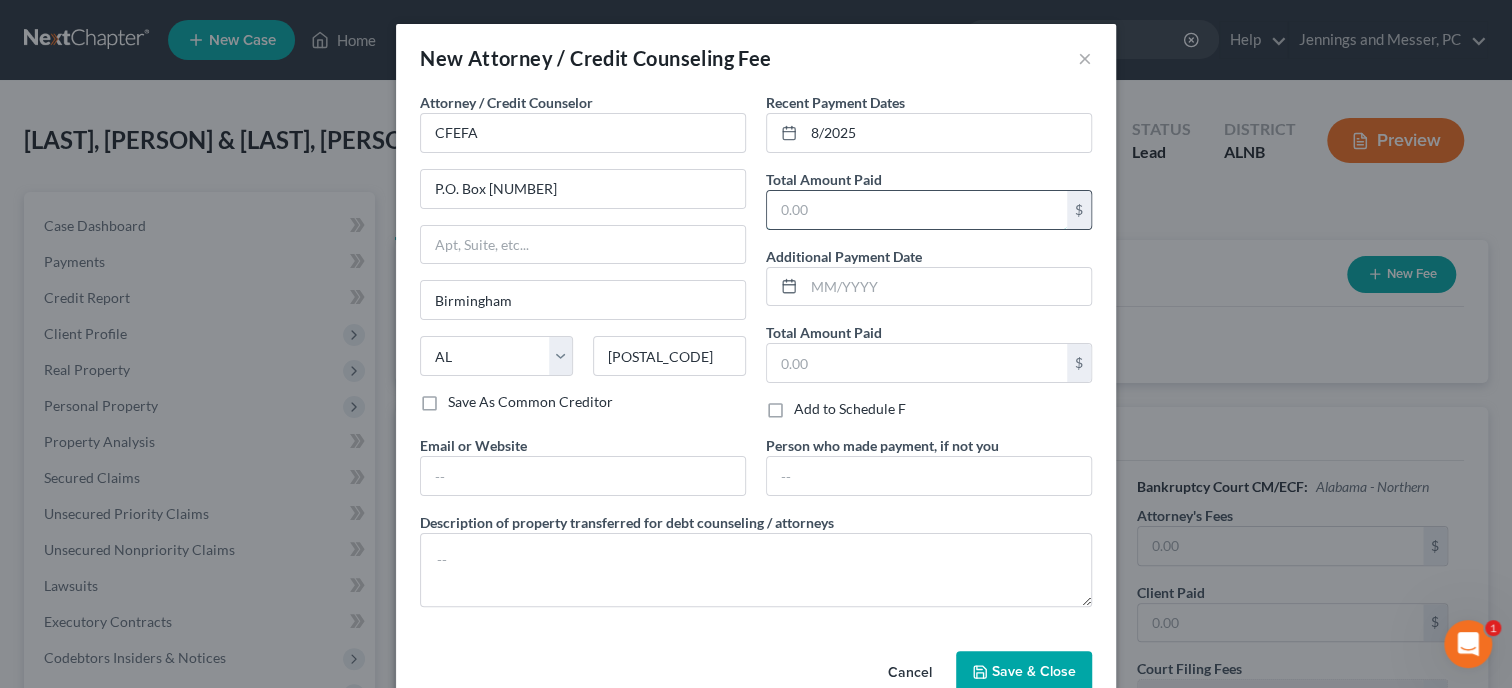 click at bounding box center [917, 210] 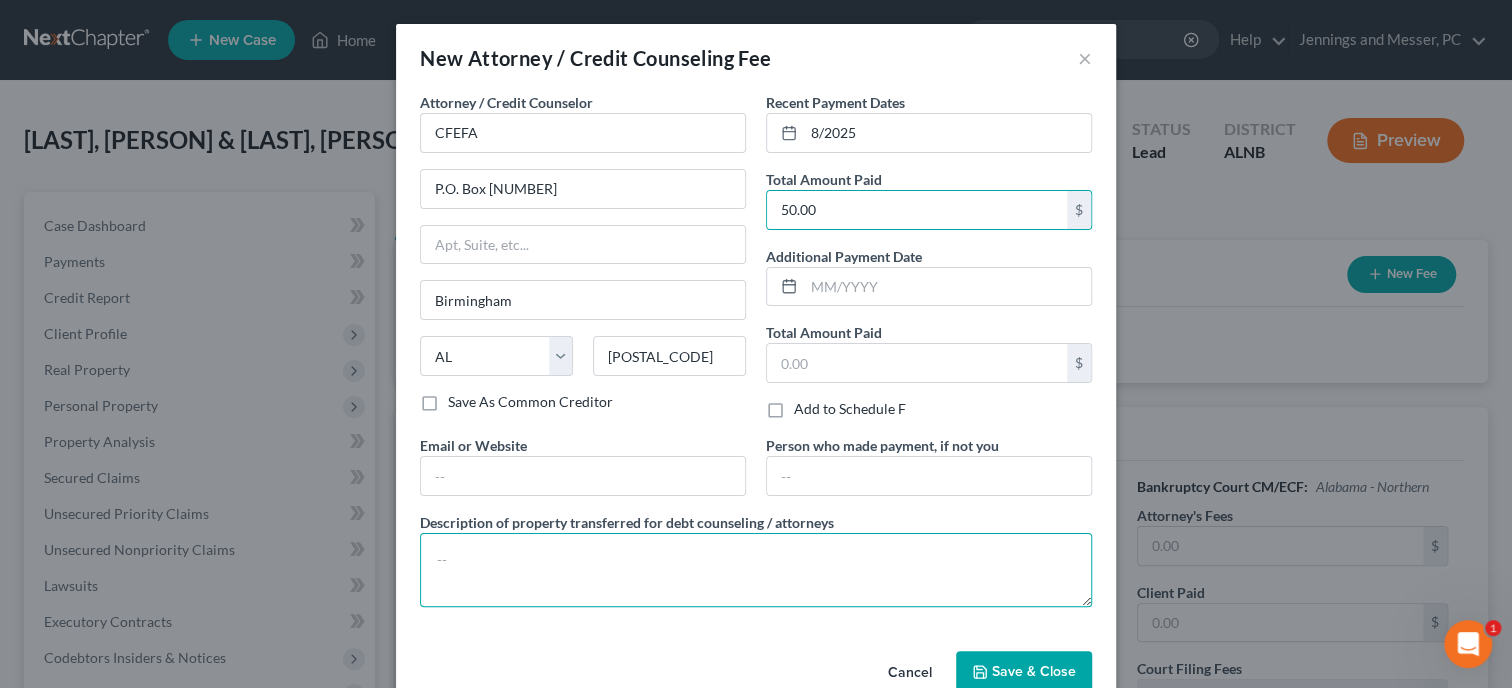 click at bounding box center (756, 570) 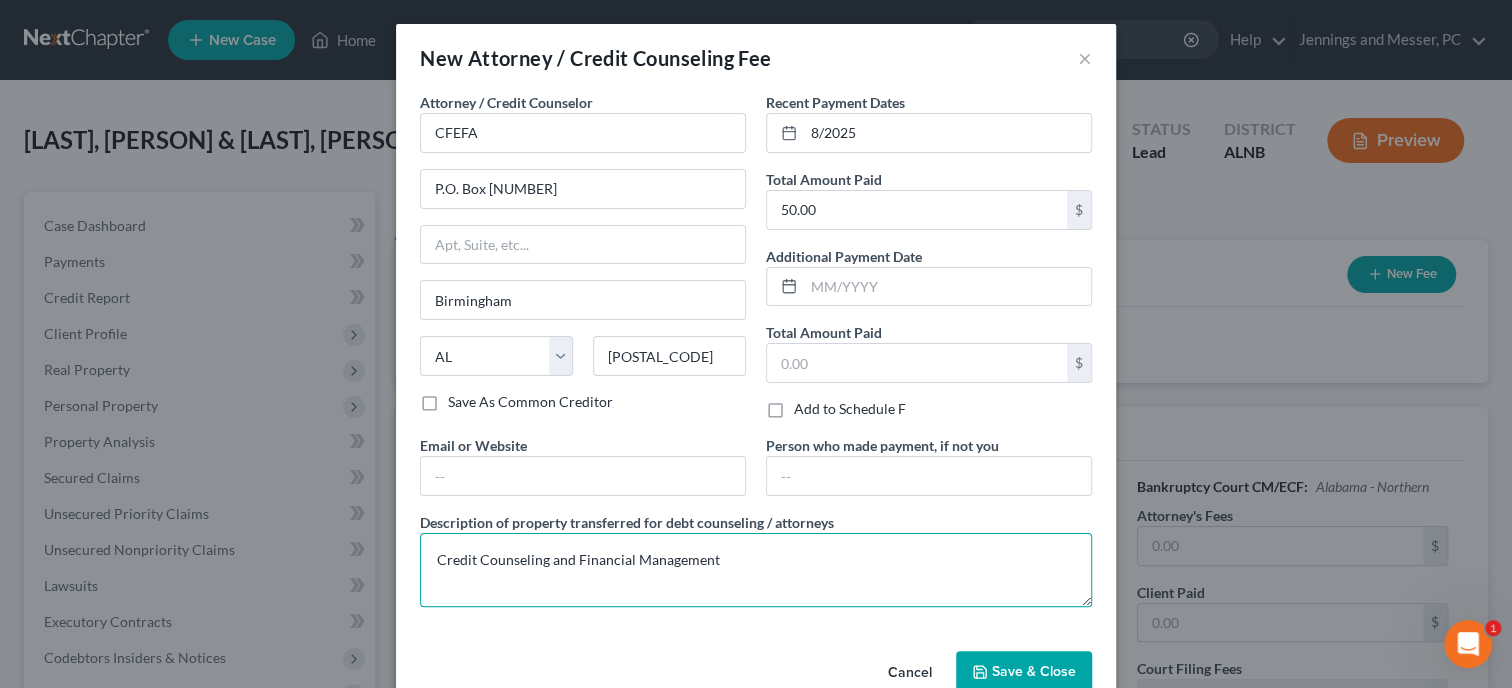 scroll, scrollTop: 42, scrollLeft: 0, axis: vertical 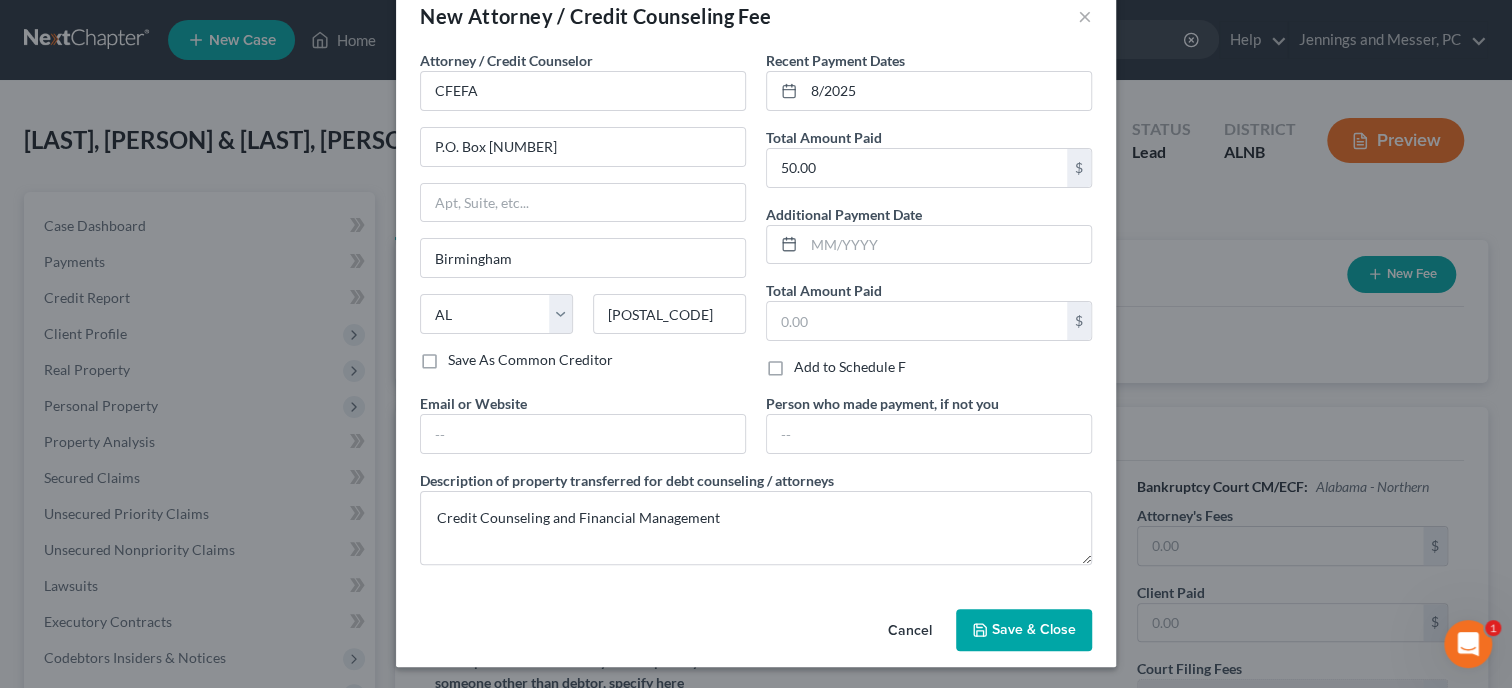 click on "Save & Close" at bounding box center [1024, 630] 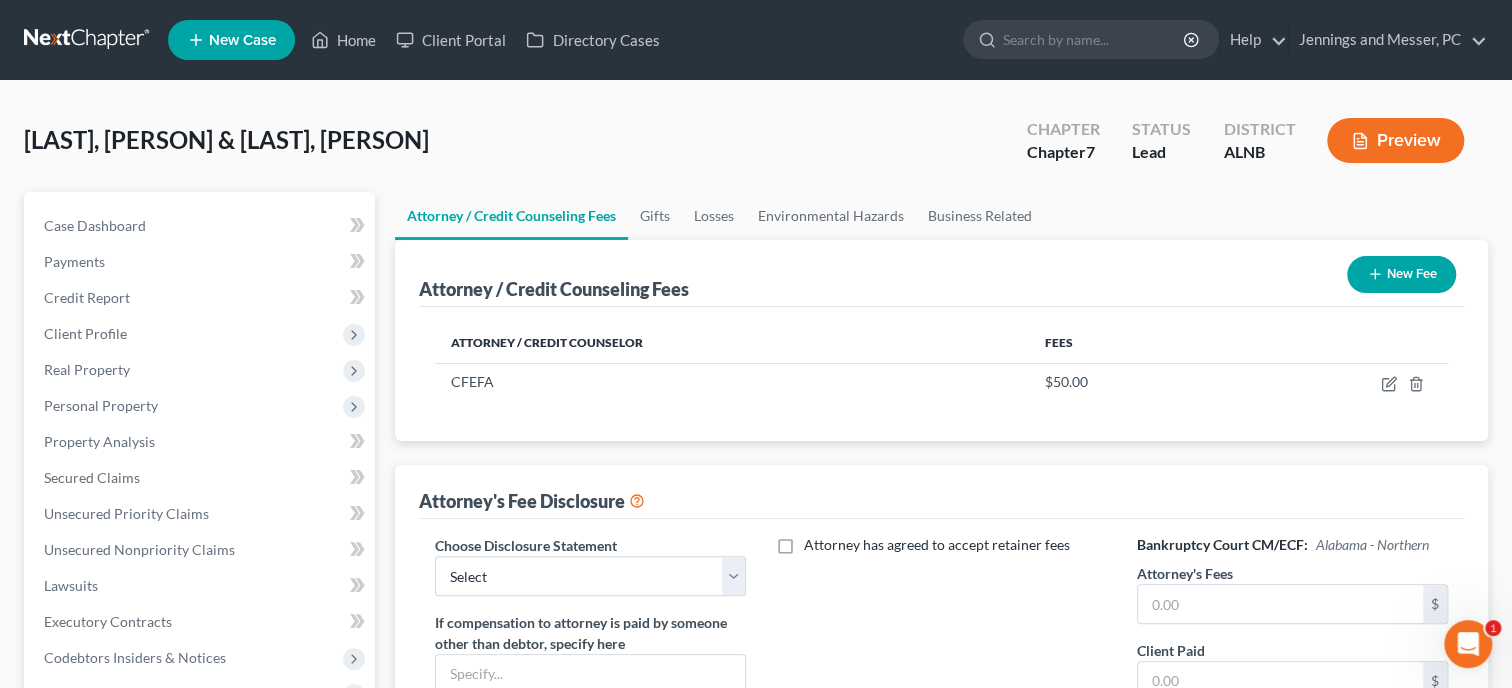 click on "New Fee" at bounding box center [1401, 274] 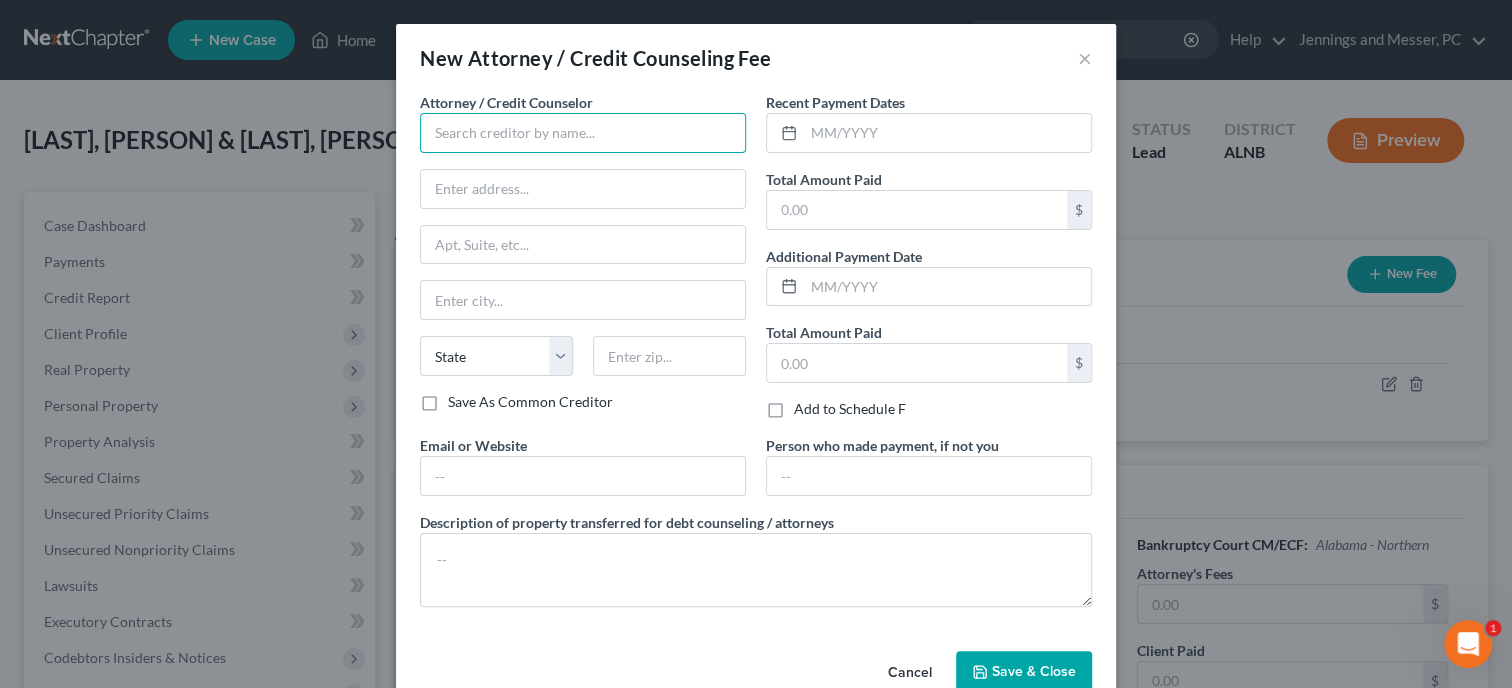 click at bounding box center [583, 133] 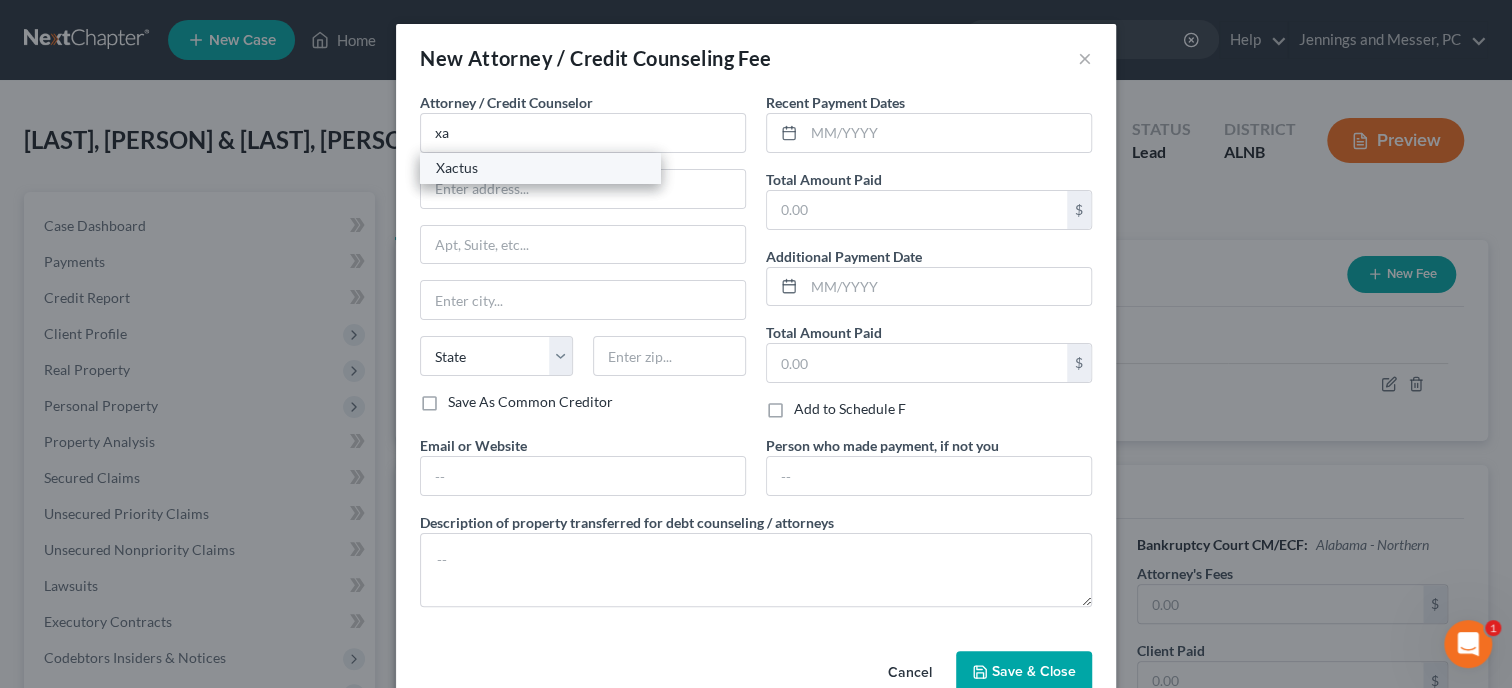 click on "Xactus" at bounding box center (540, 168) 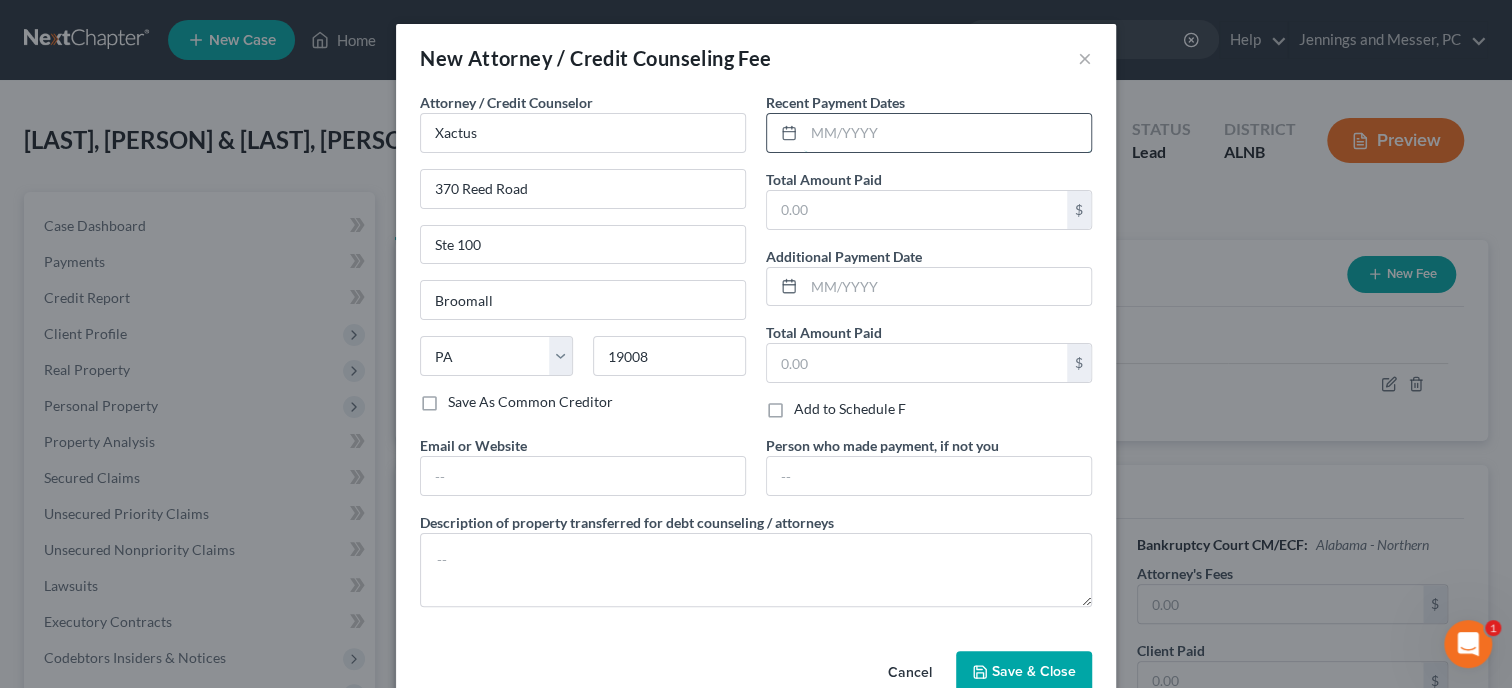 click at bounding box center [947, 133] 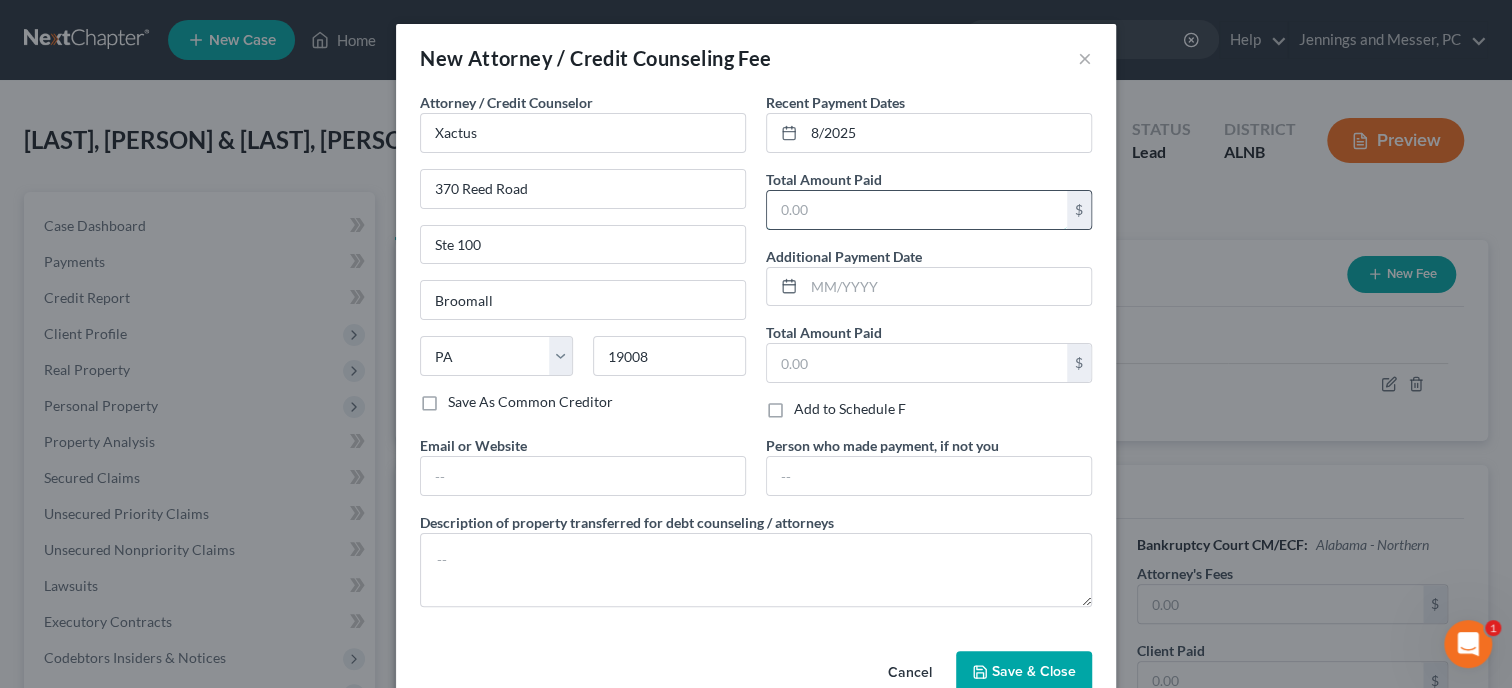 click at bounding box center (917, 210) 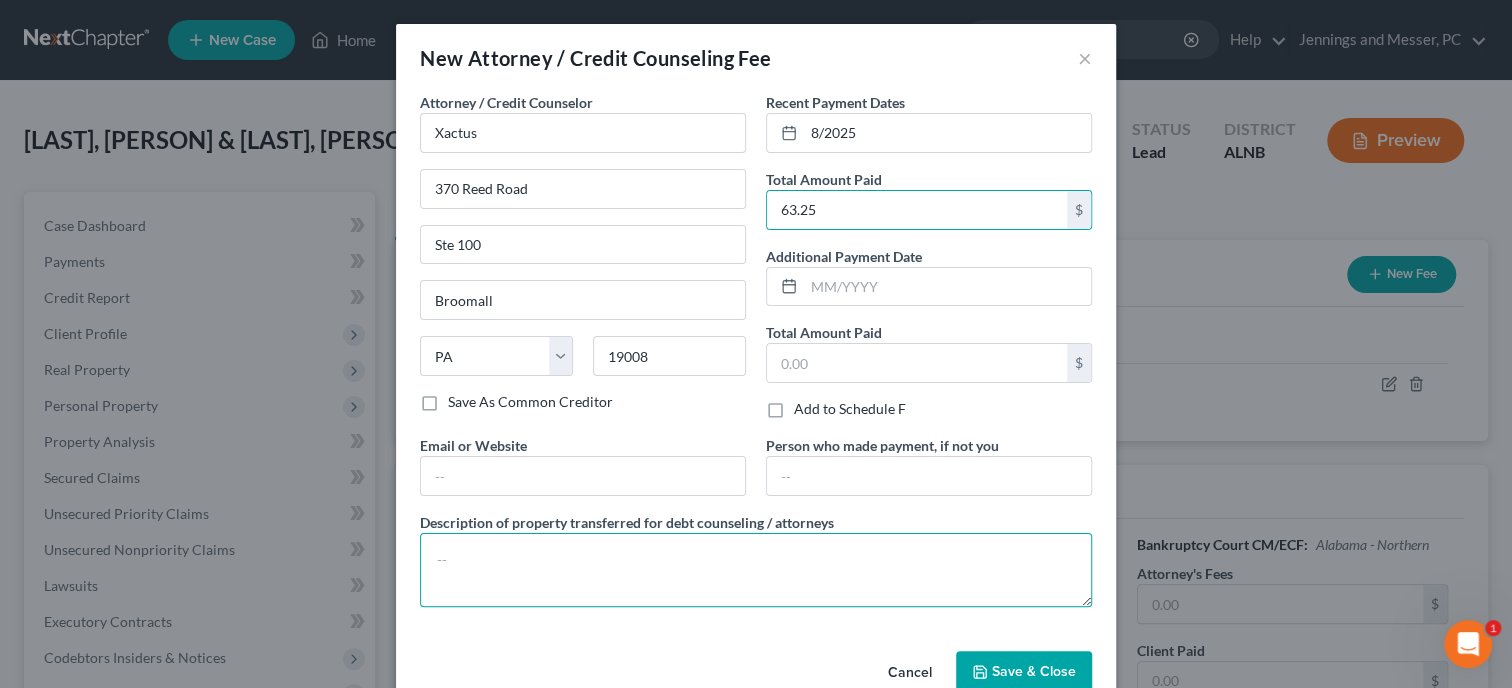 click at bounding box center [756, 570] 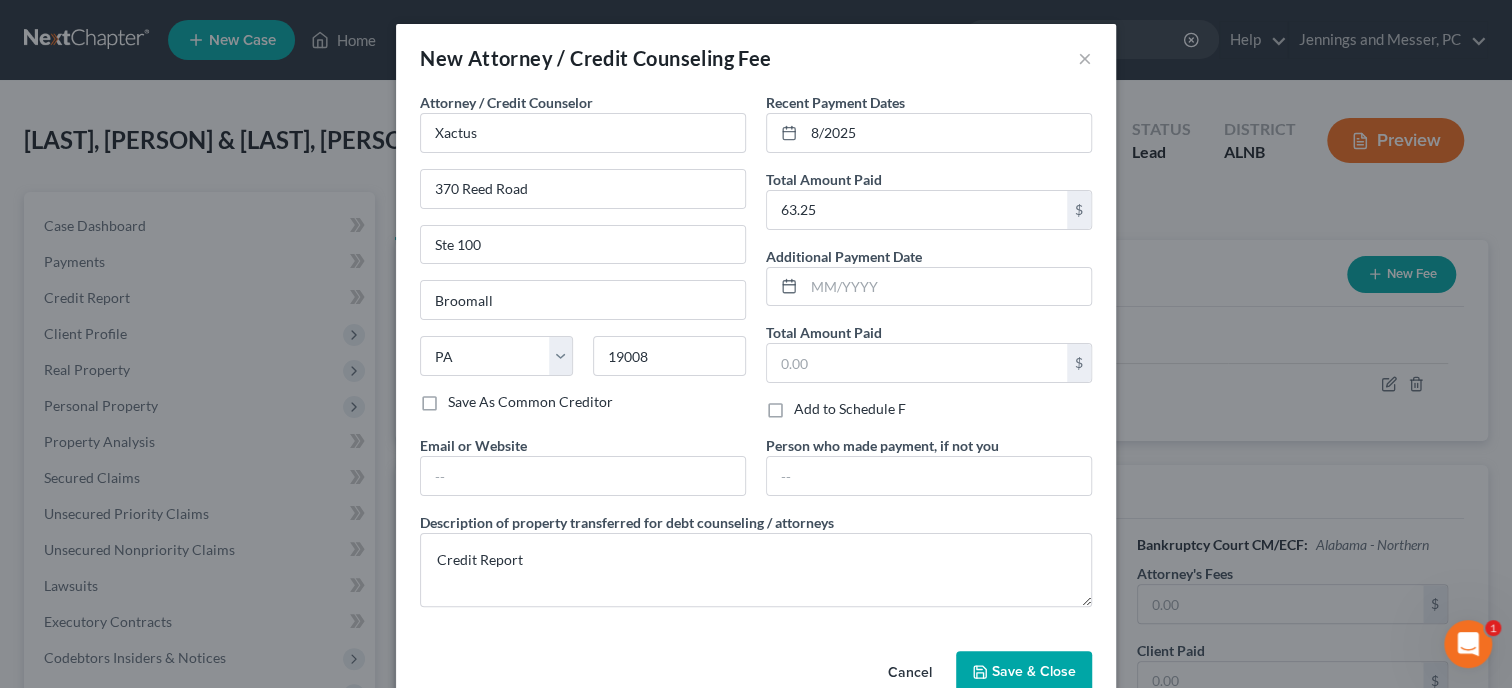 click on "Save & Close" at bounding box center (1034, 671) 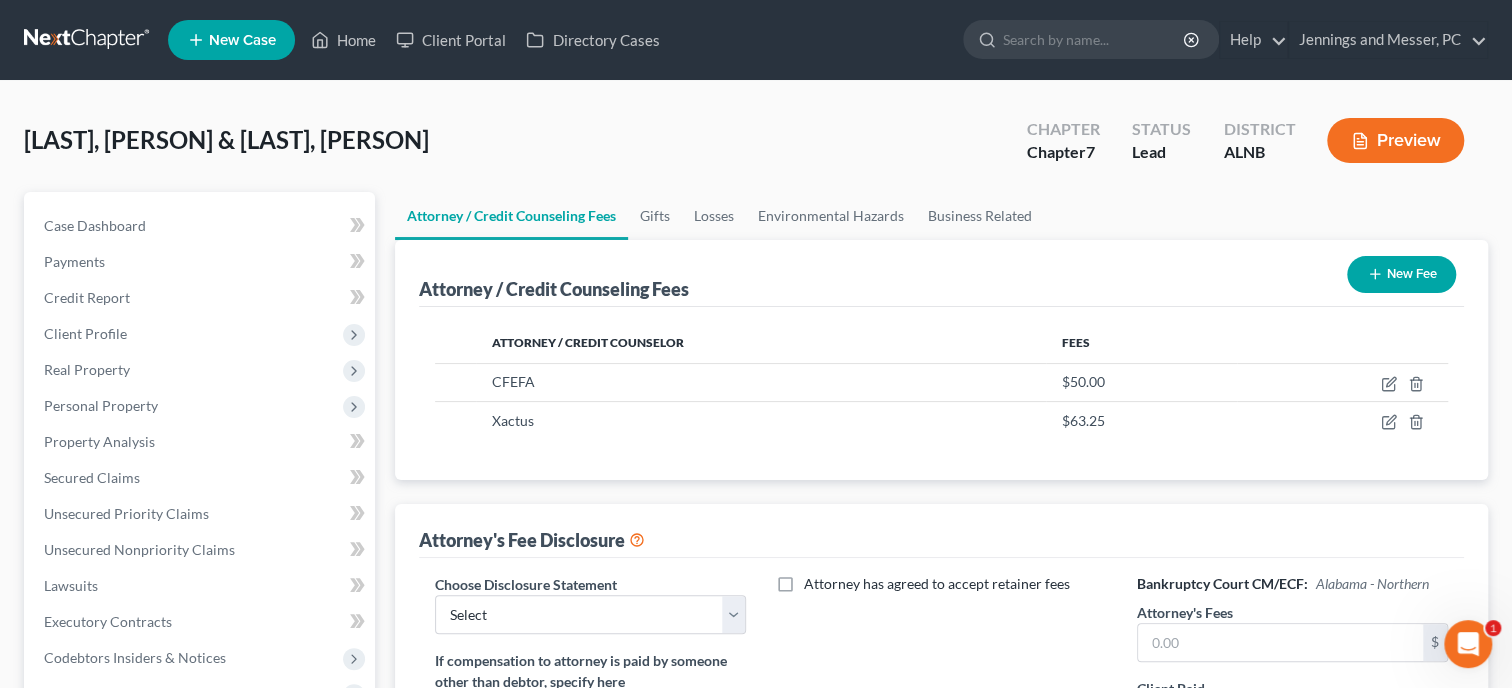 click on "New Fee" at bounding box center [1401, 274] 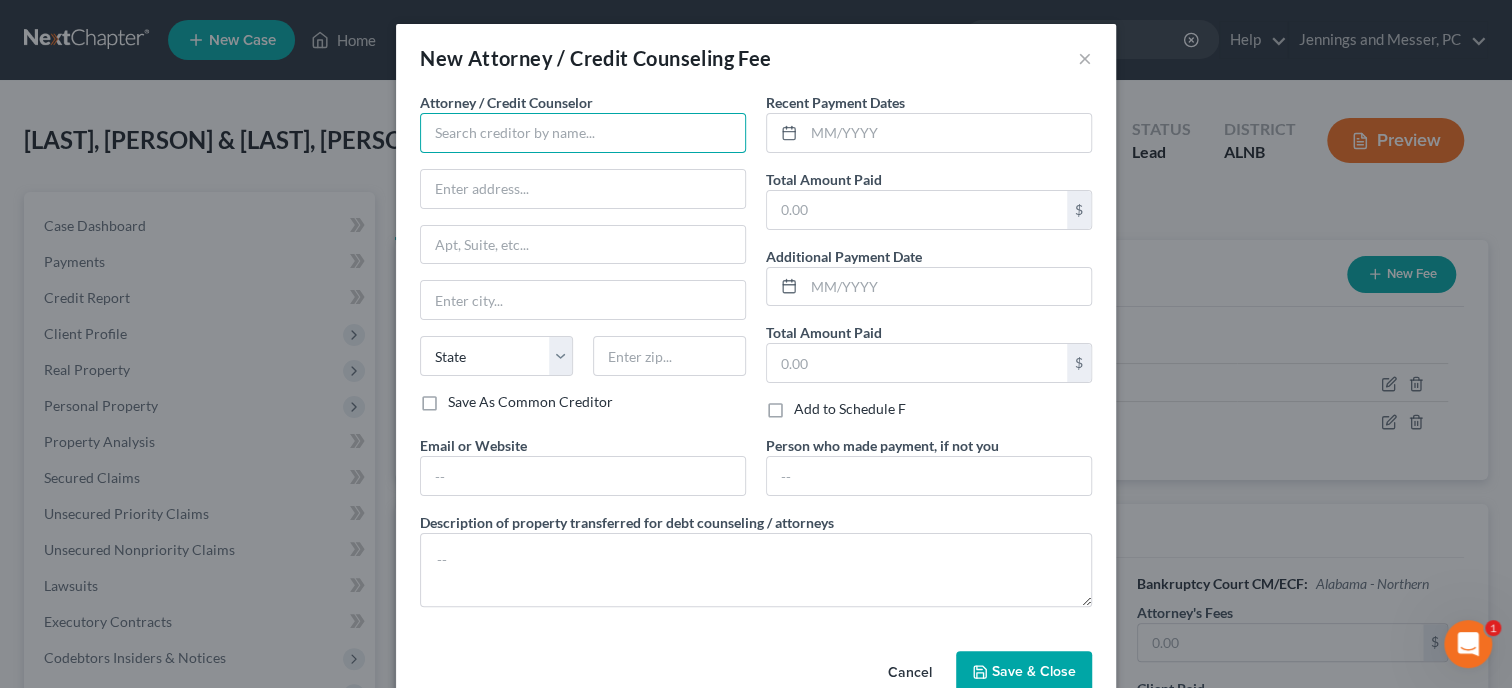 click at bounding box center [583, 133] 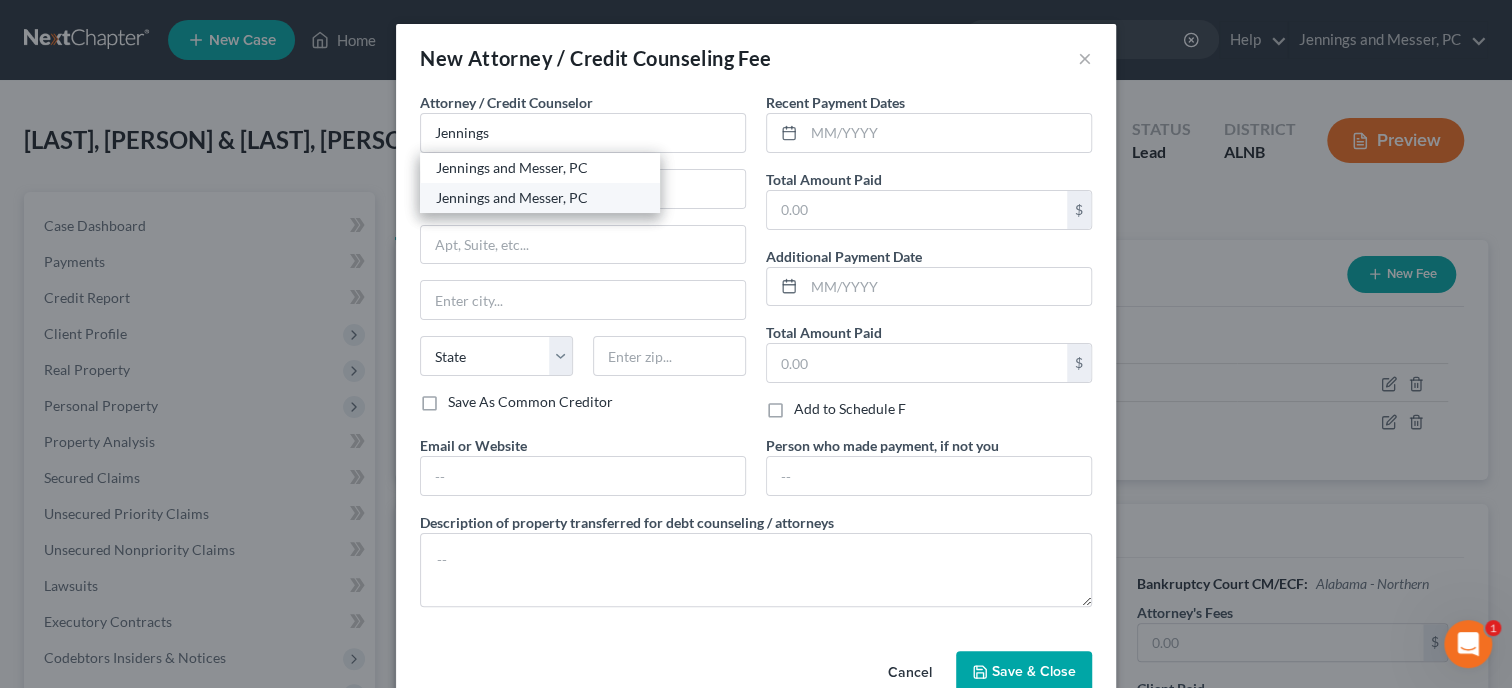 click on "Jennings and Messer, PC" at bounding box center (540, 198) 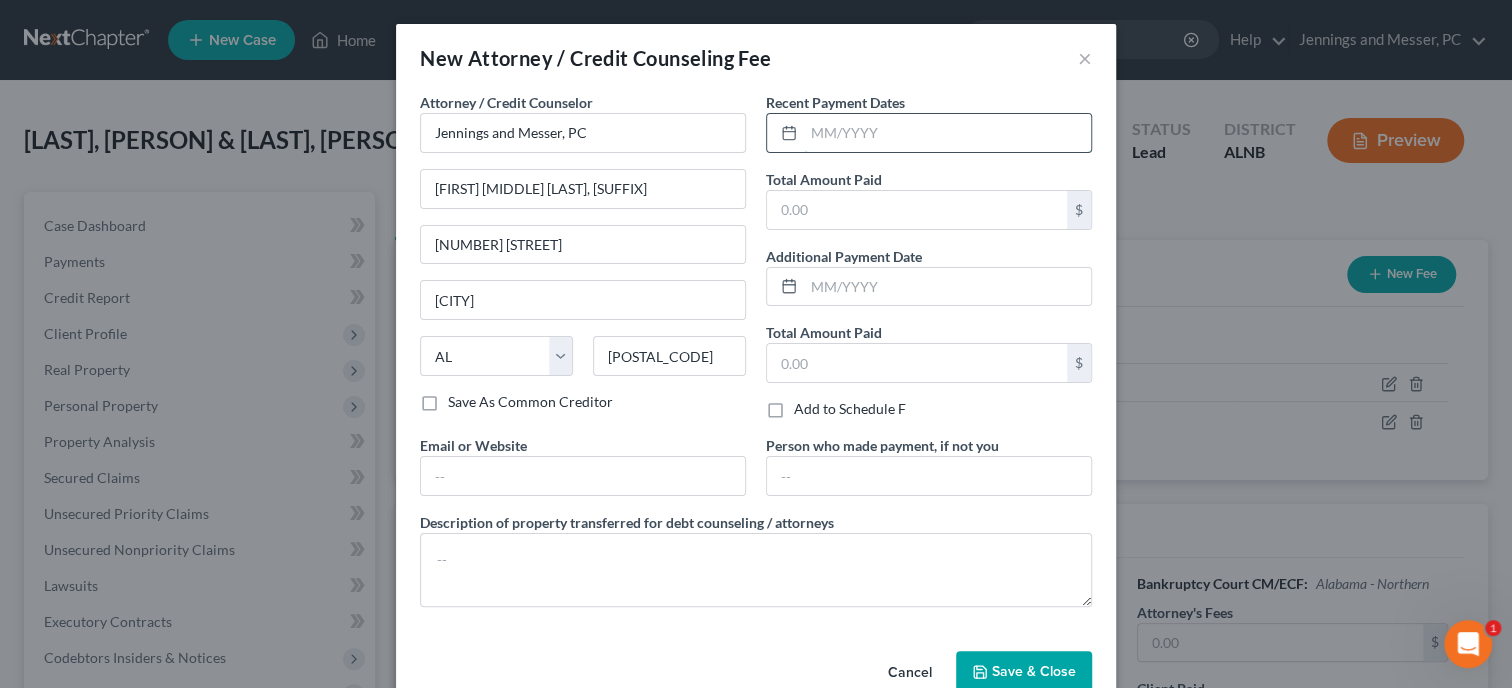 click at bounding box center [947, 133] 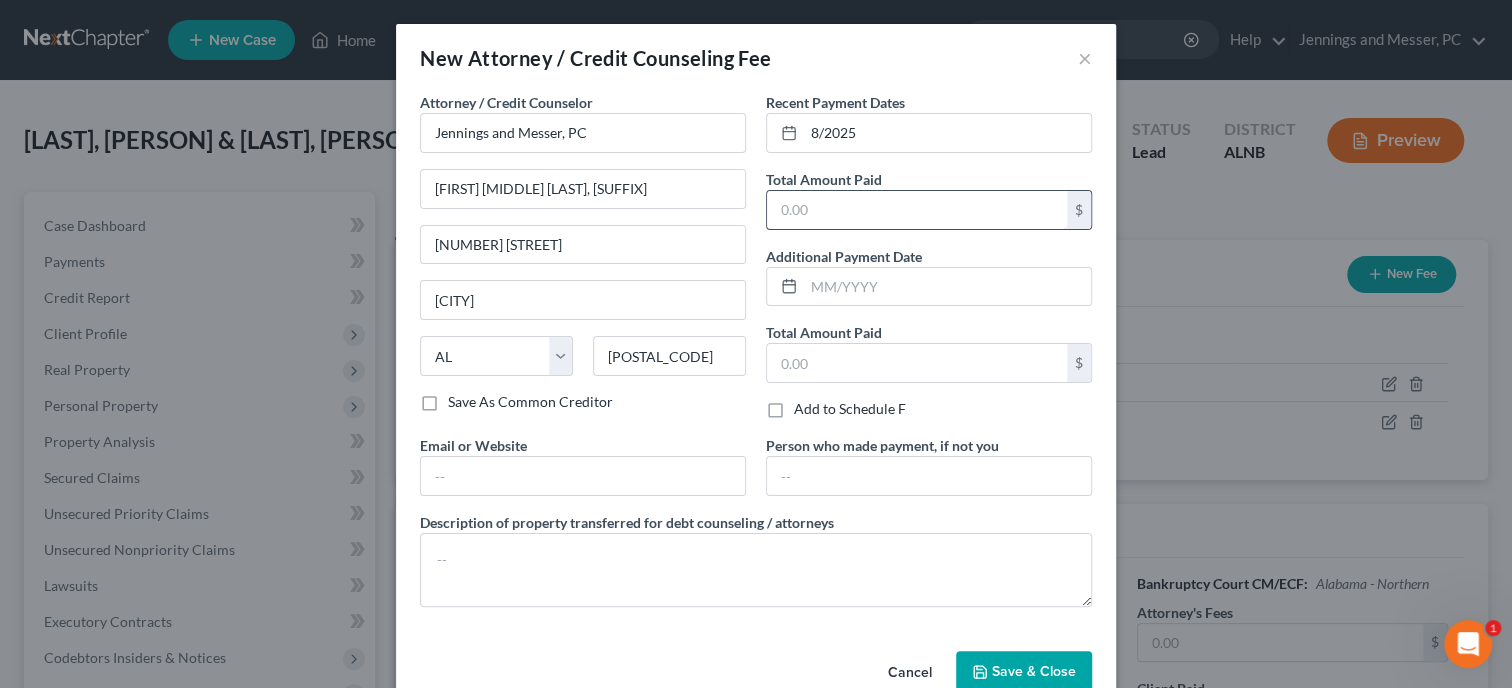 click at bounding box center [917, 210] 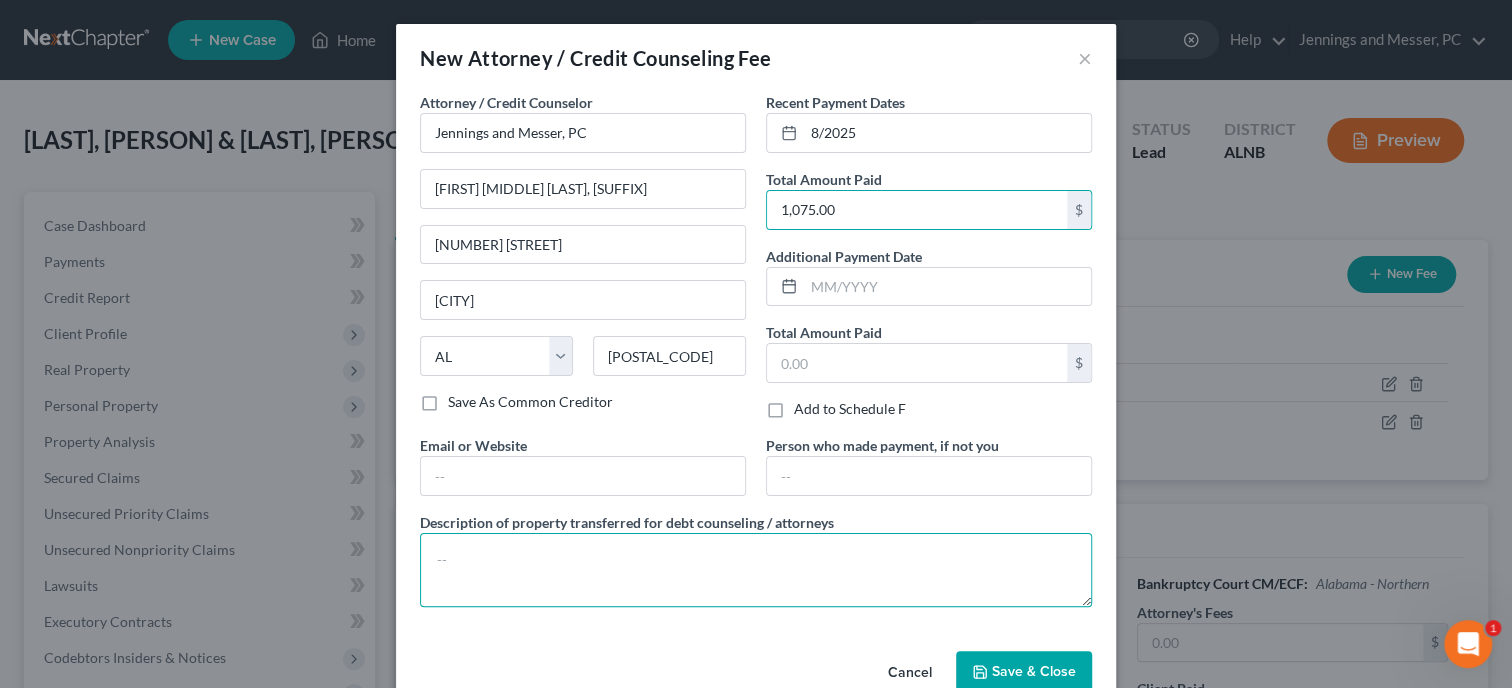 click at bounding box center [756, 570] 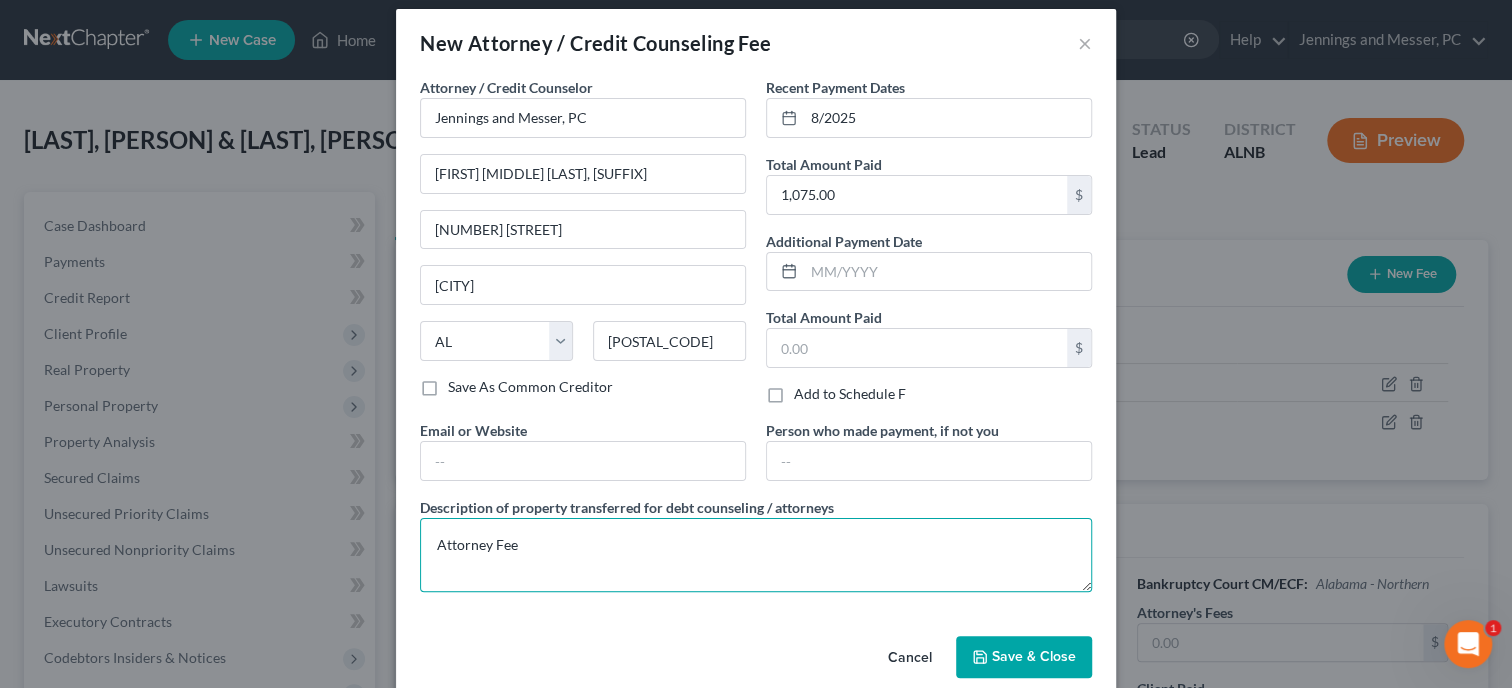 scroll, scrollTop: 42, scrollLeft: 0, axis: vertical 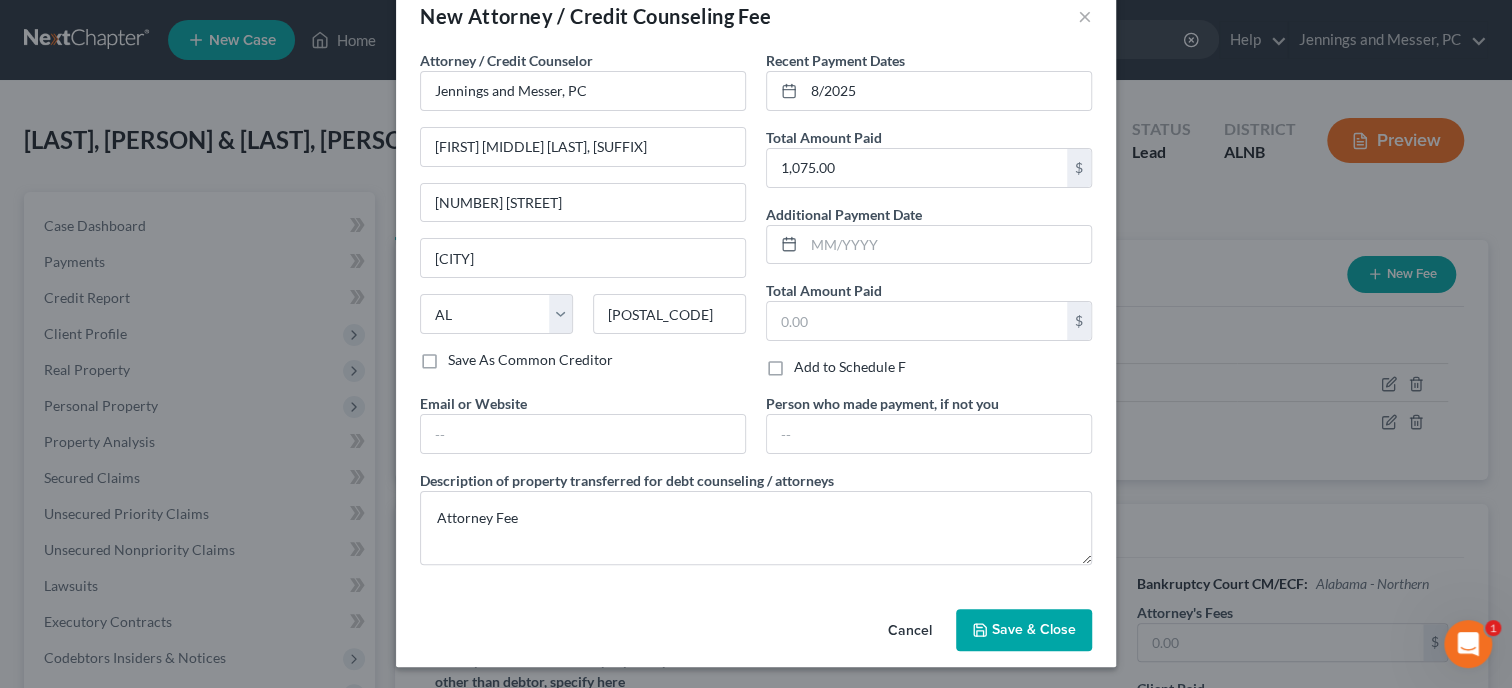 click 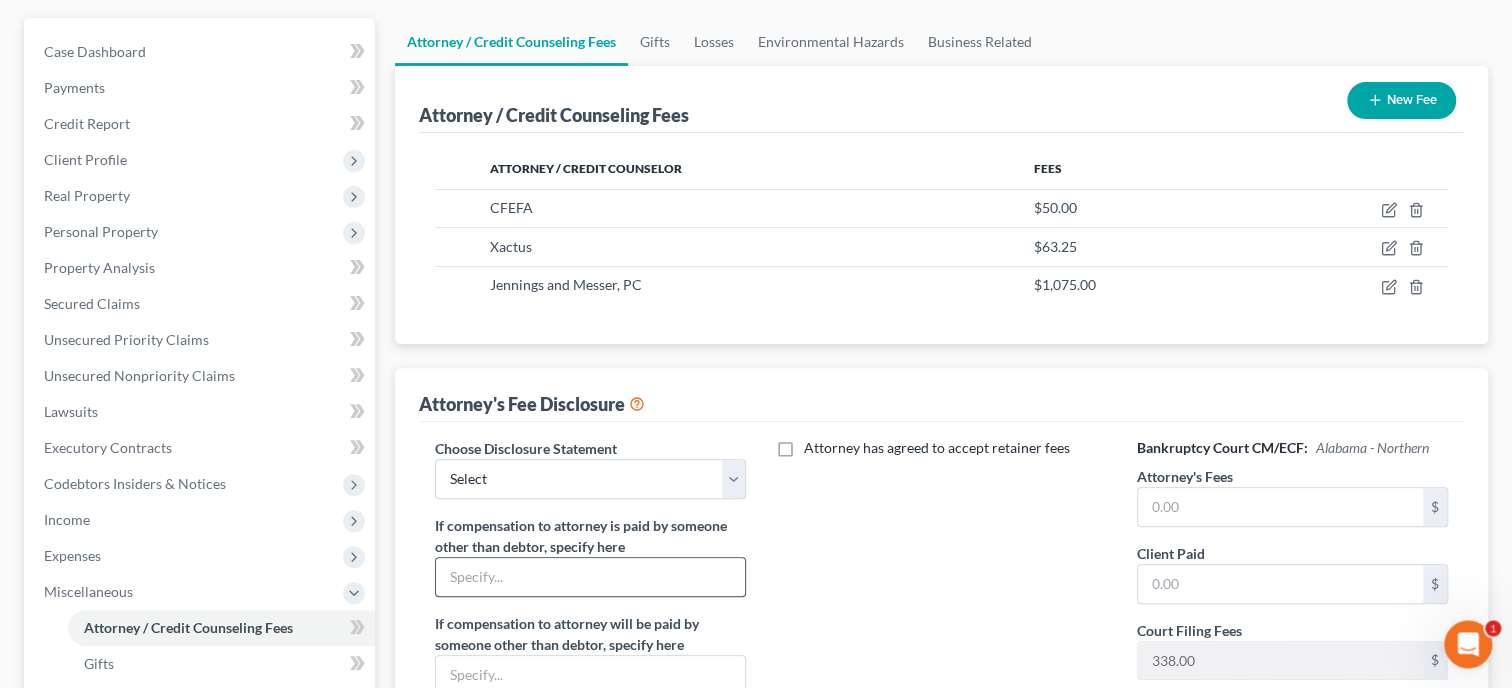scroll, scrollTop: 205, scrollLeft: 0, axis: vertical 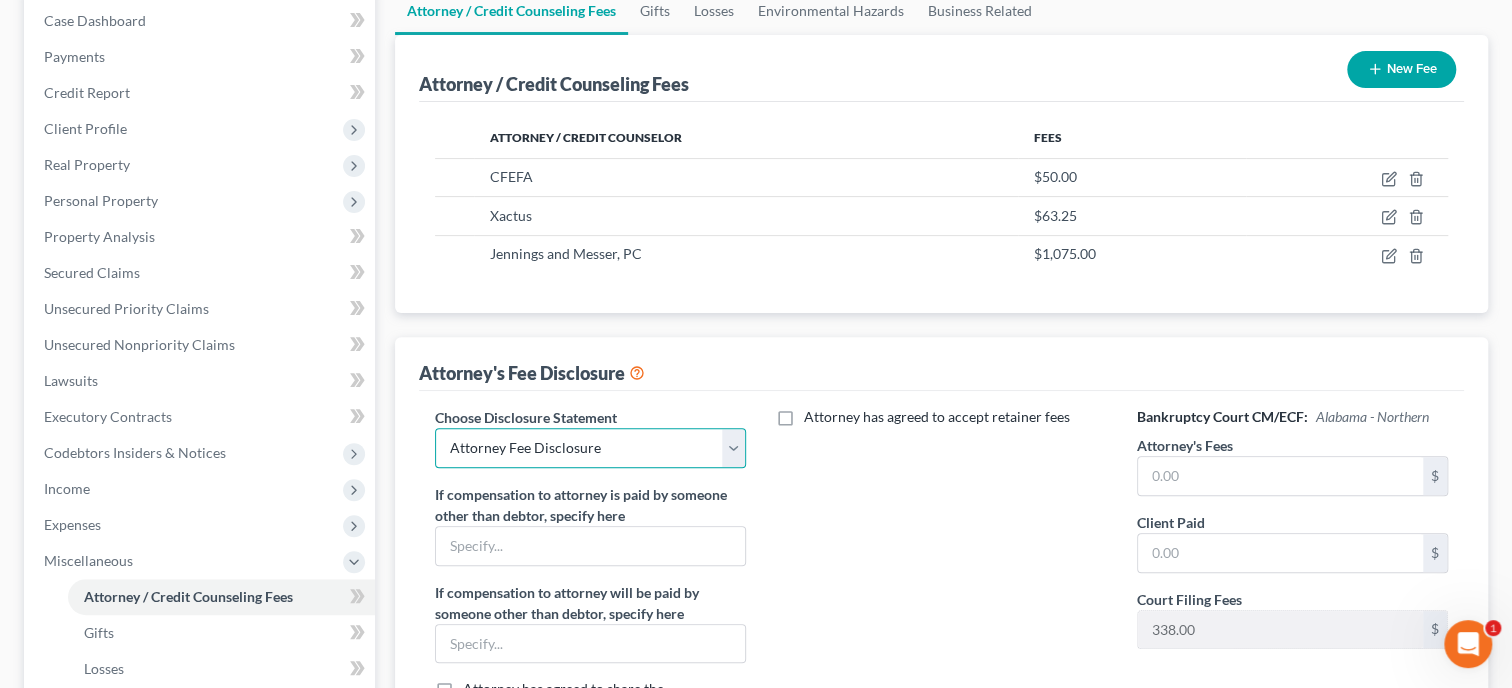 click on "Attorney Fee Disclosure" at bounding box center [0, 0] 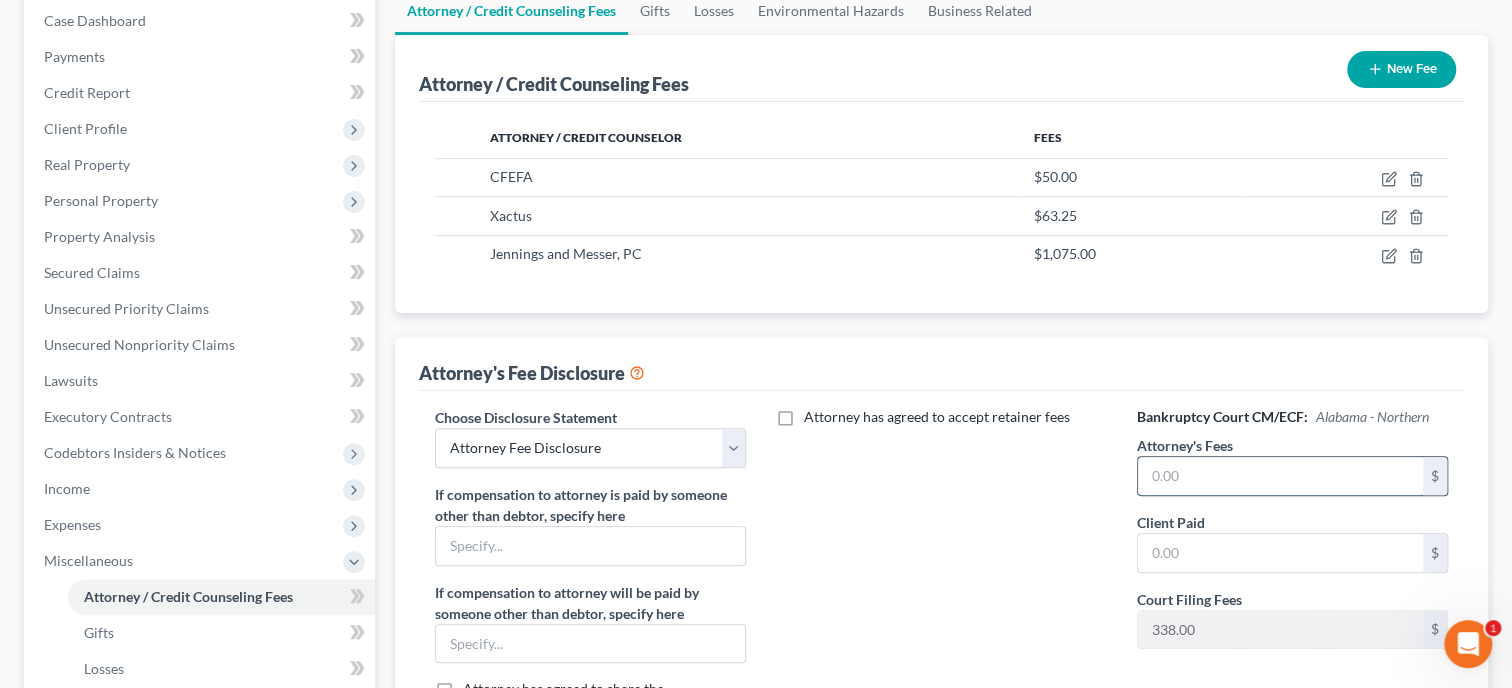 click at bounding box center (1280, 476) 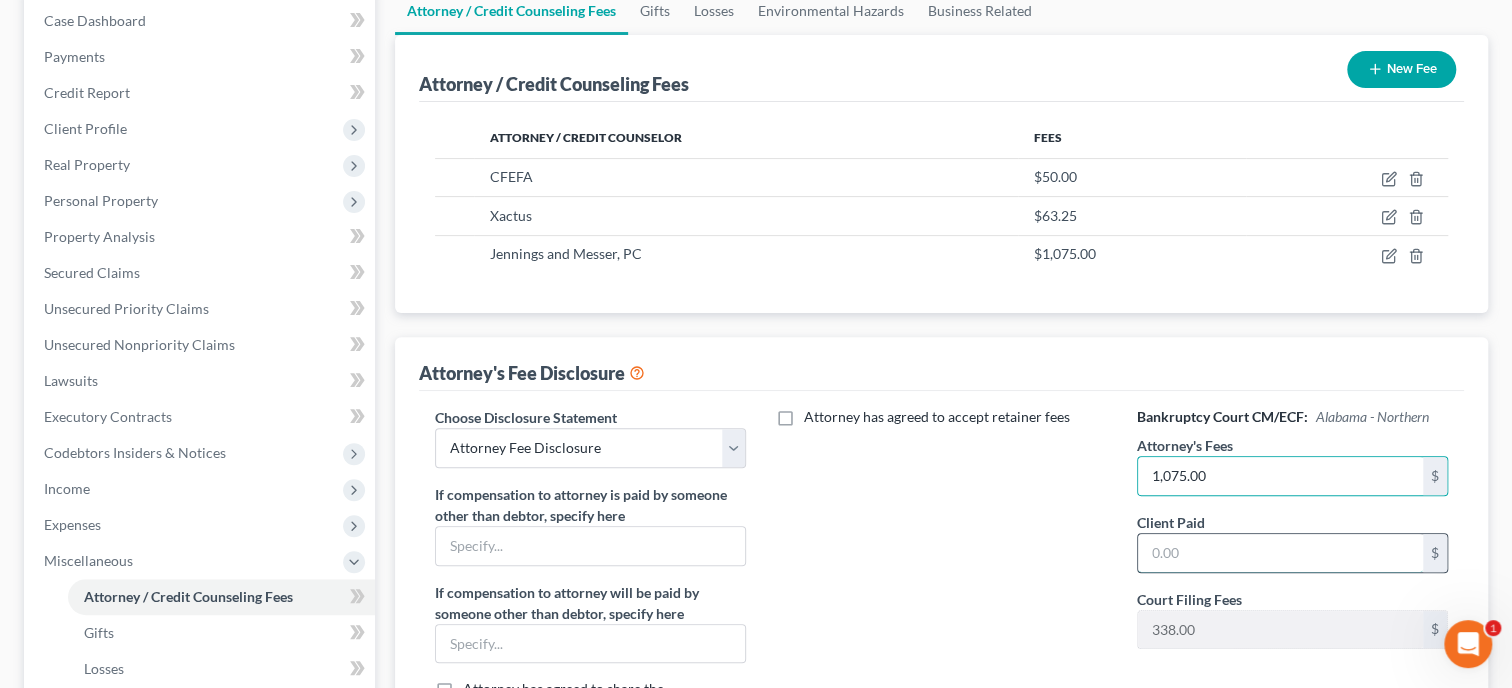click at bounding box center [1280, 553] 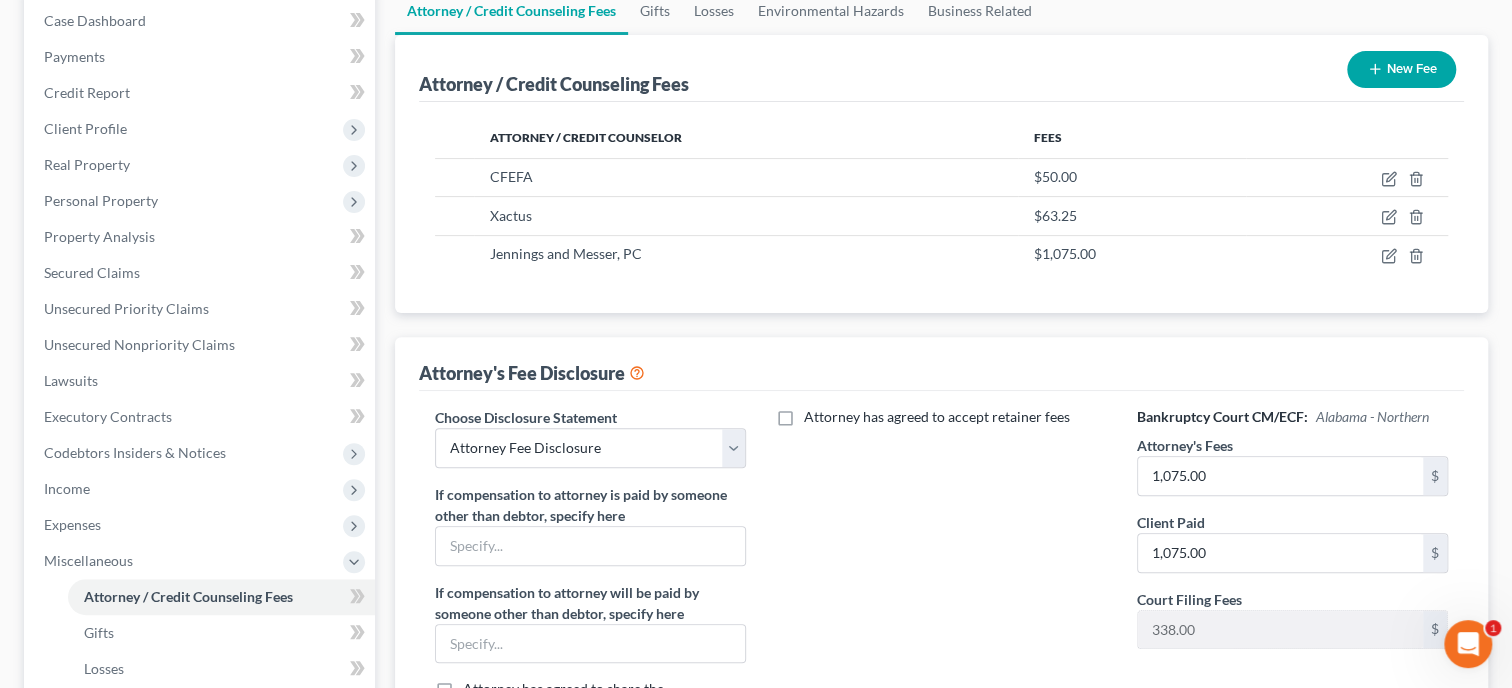 click on "Attorney has agreed to accept retainer fees" at bounding box center (941, 592) 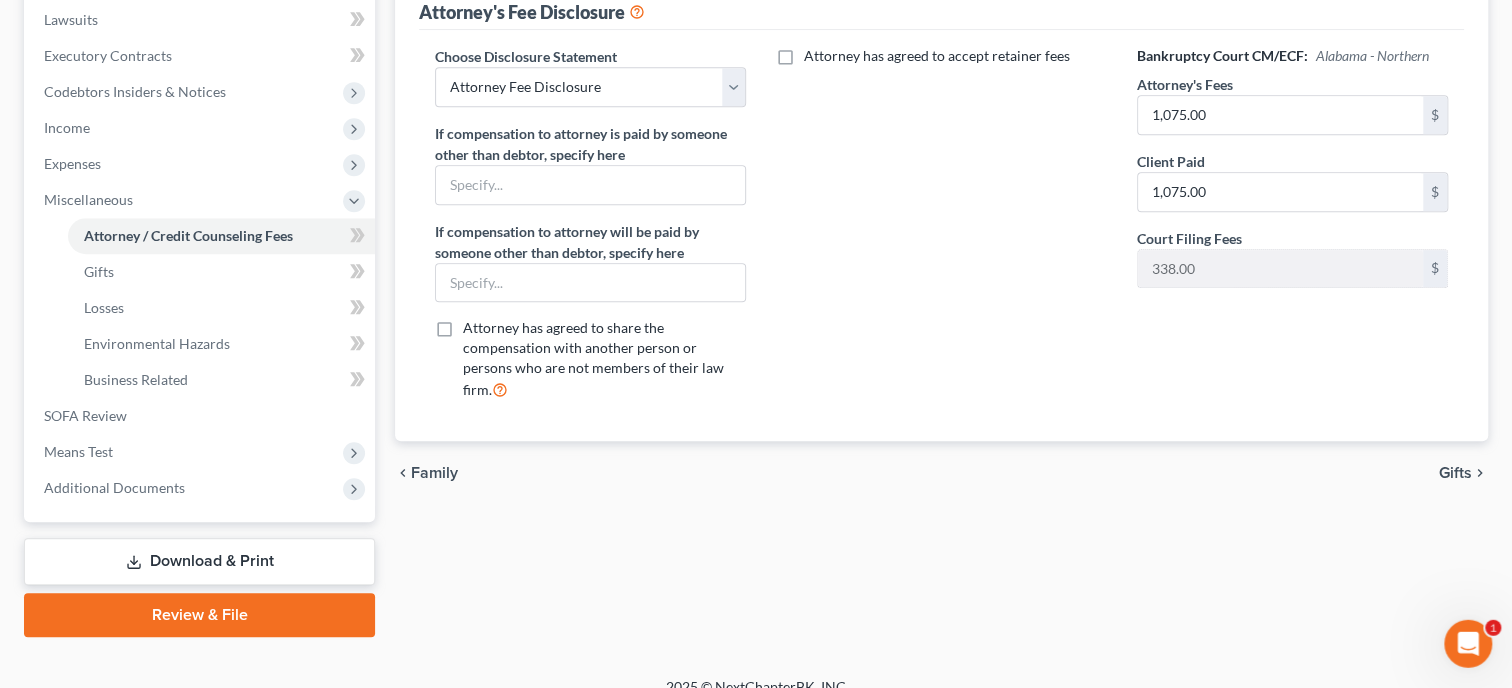 scroll, scrollTop: 588, scrollLeft: 0, axis: vertical 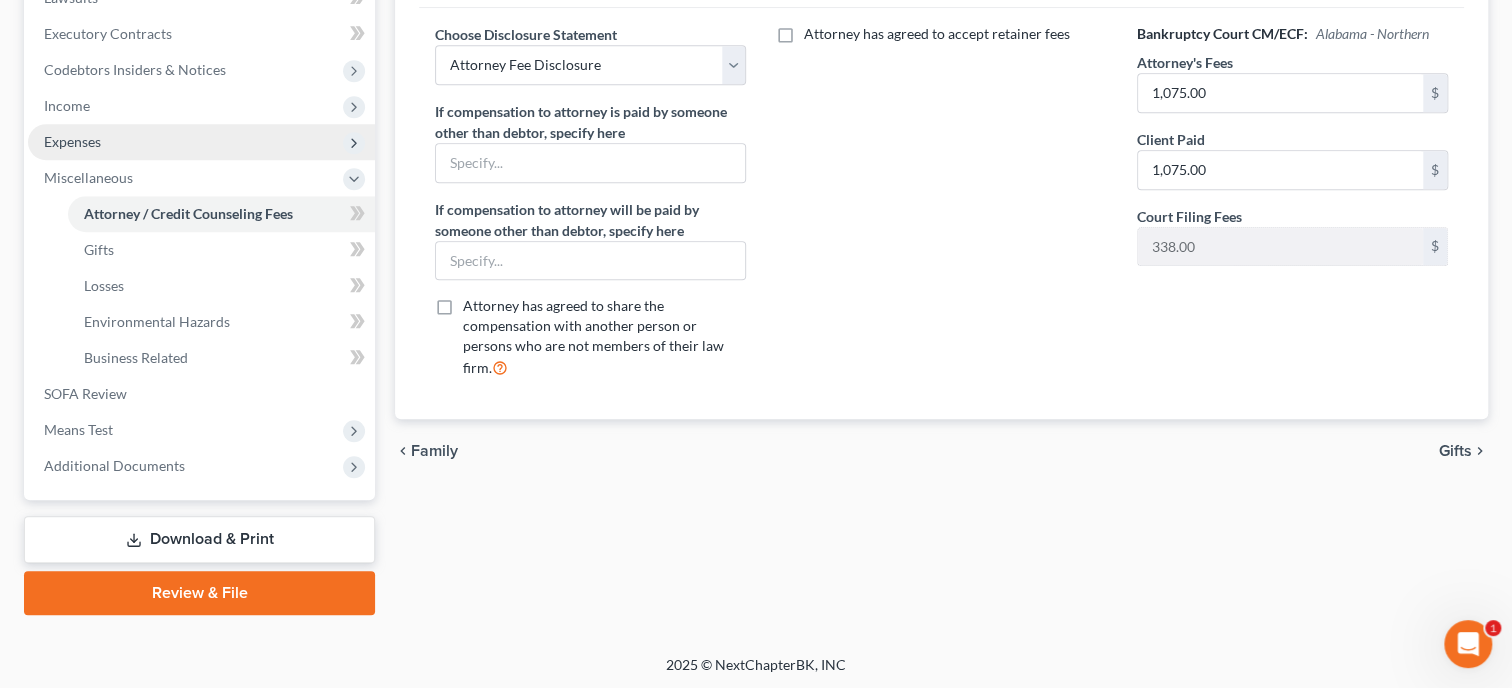click on "Expenses" at bounding box center [72, 141] 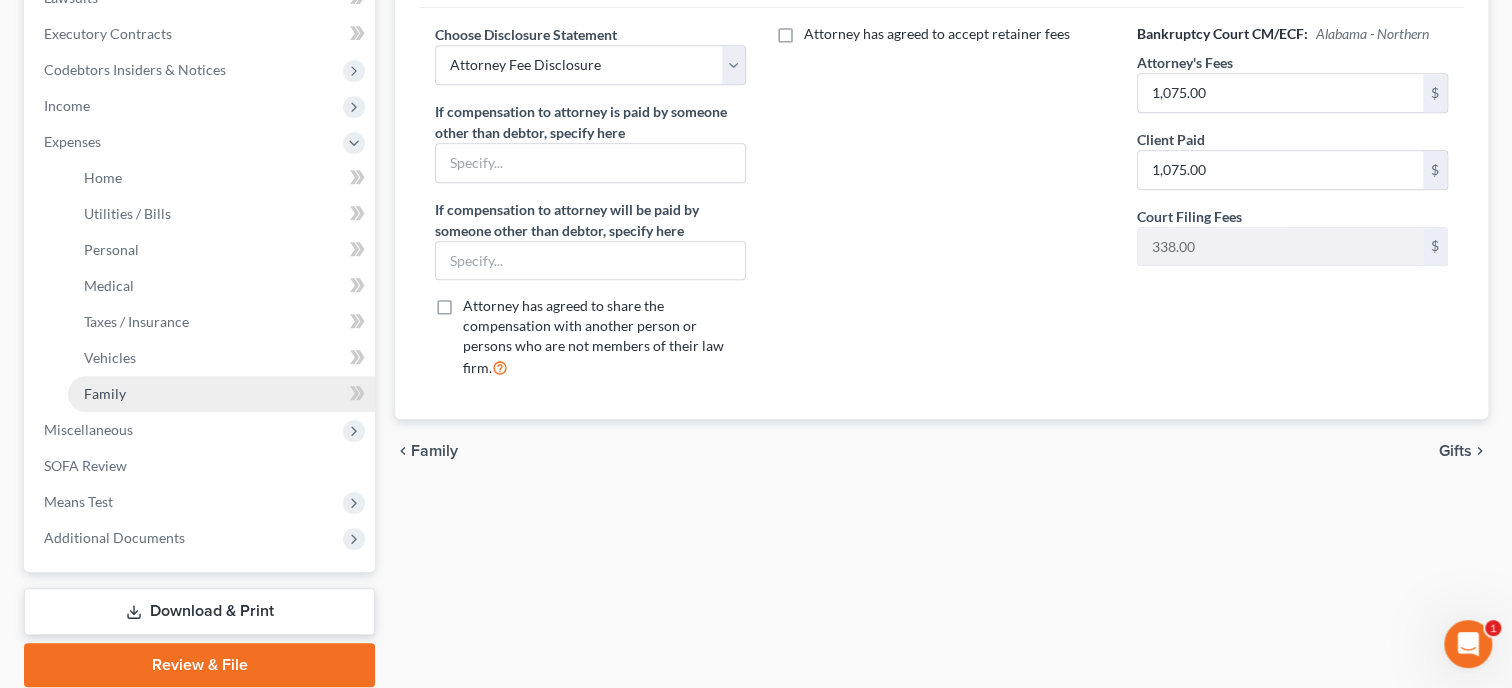 click on "Family" at bounding box center [221, 394] 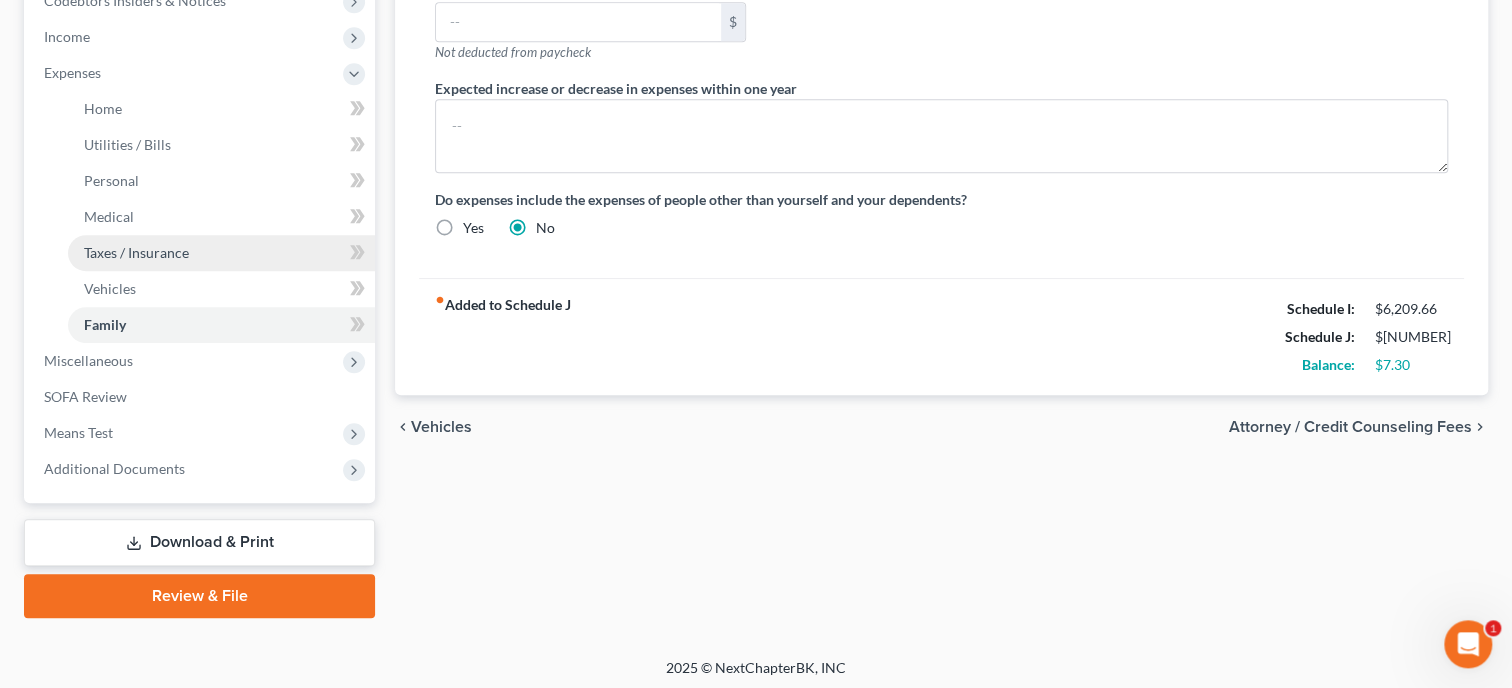scroll, scrollTop: 660, scrollLeft: 0, axis: vertical 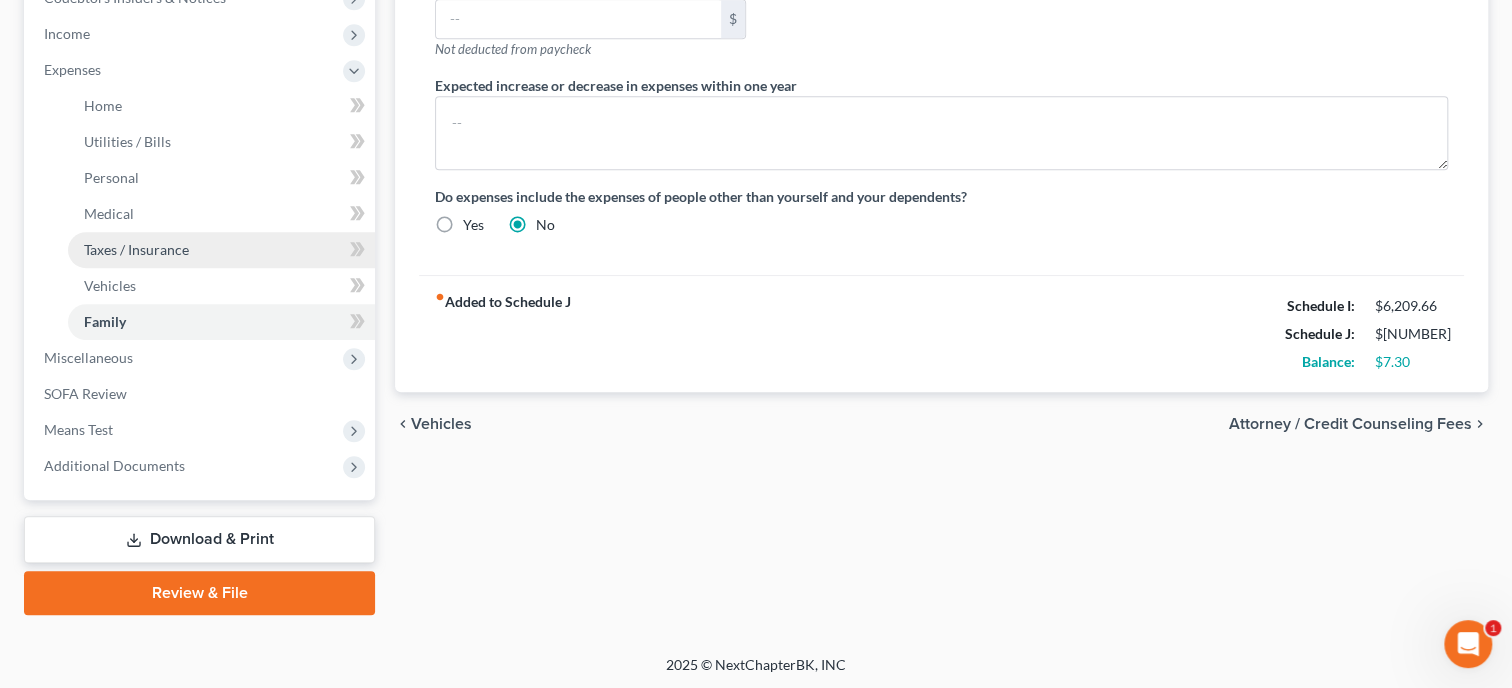 click on "Miscellaneous" at bounding box center (201, 358) 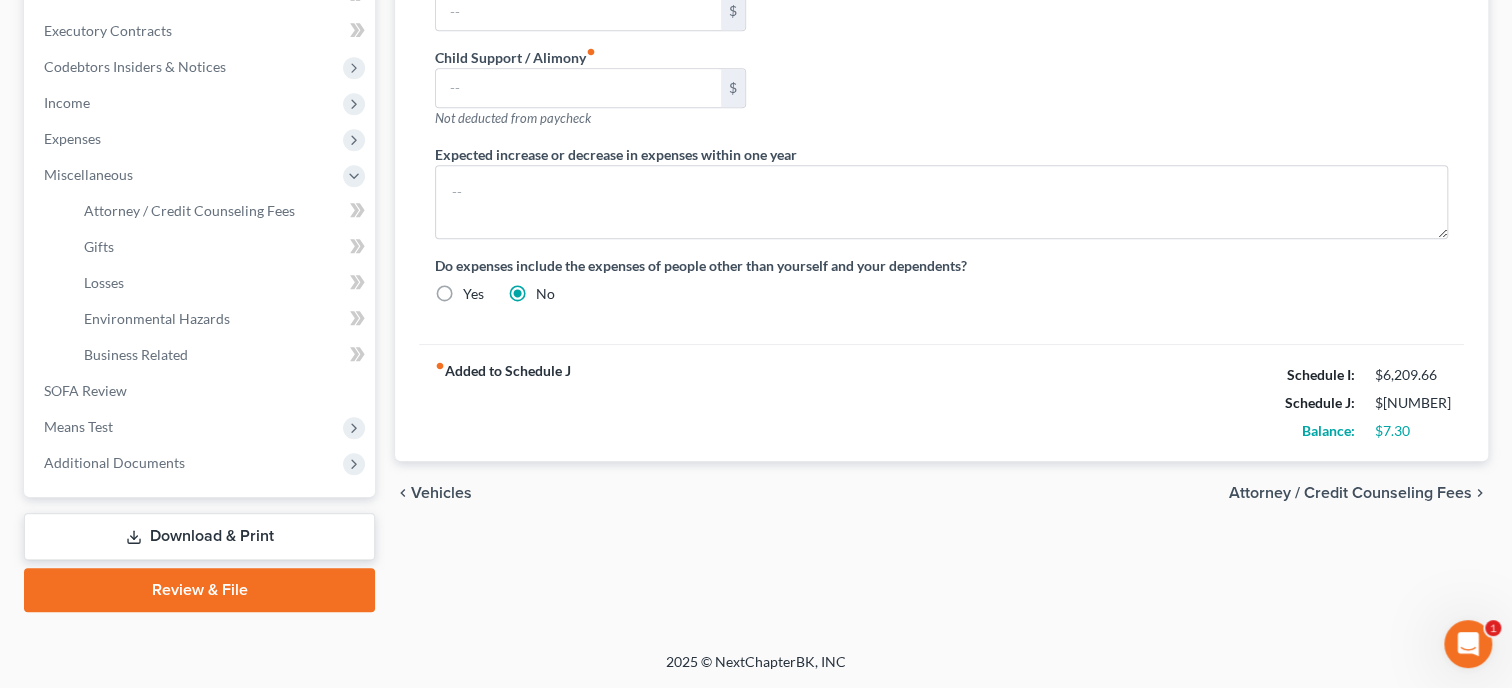 scroll, scrollTop: 588, scrollLeft: 0, axis: vertical 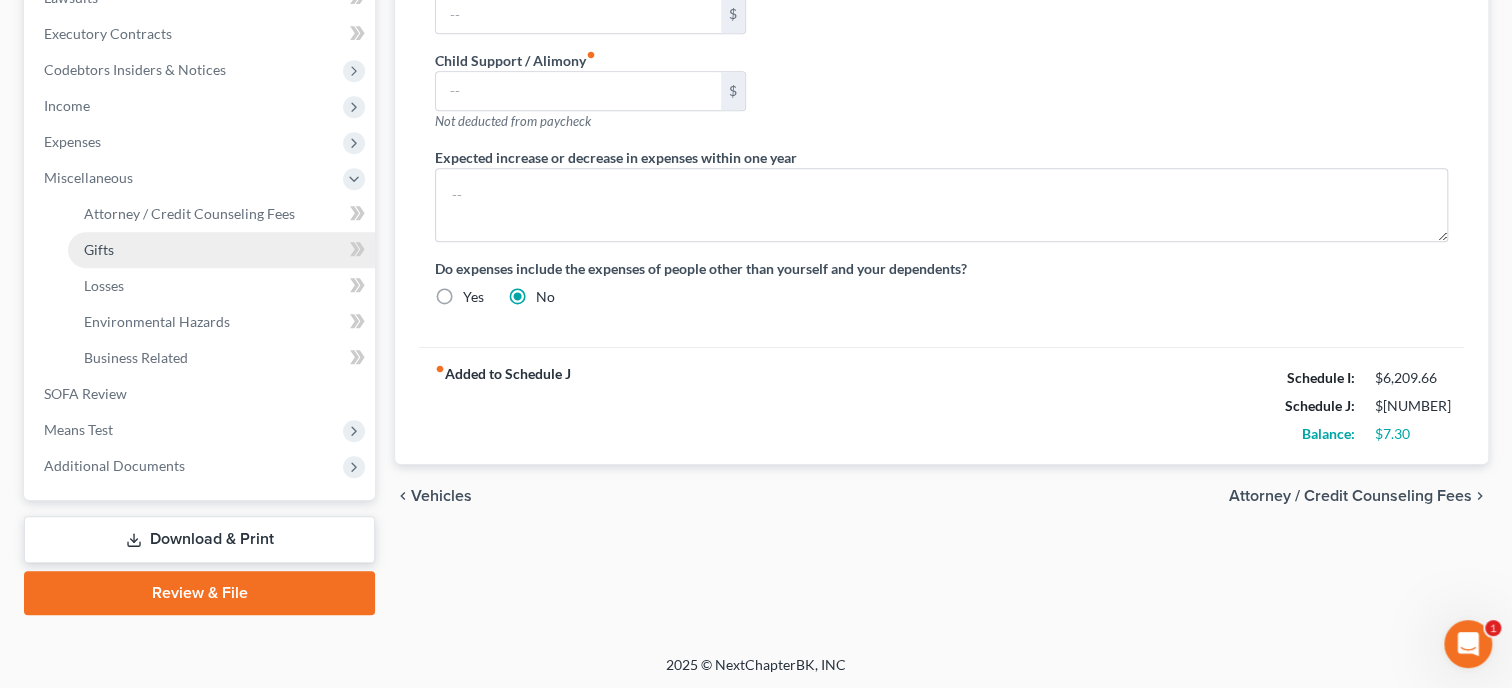 click on "Gifts" at bounding box center [221, 250] 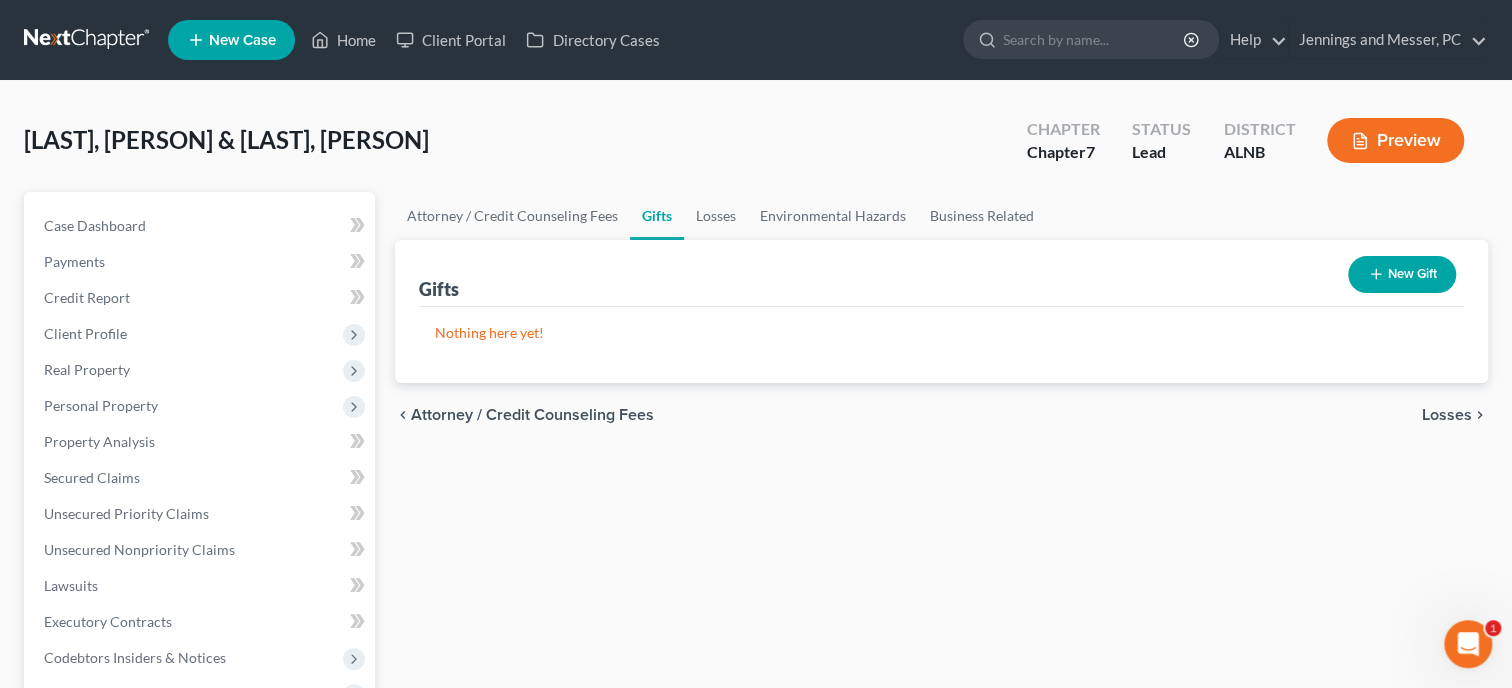 scroll, scrollTop: 0, scrollLeft: 0, axis: both 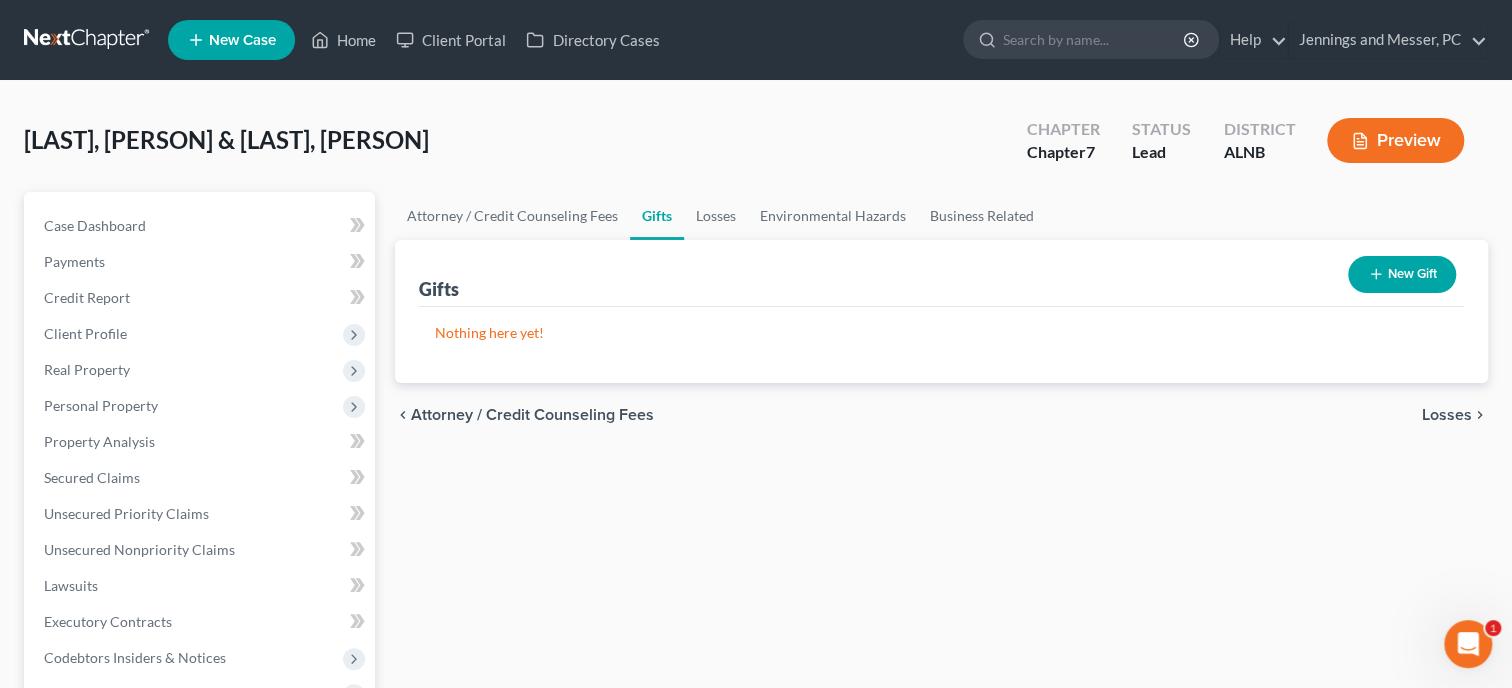 click on "New Gift" at bounding box center (1402, 274) 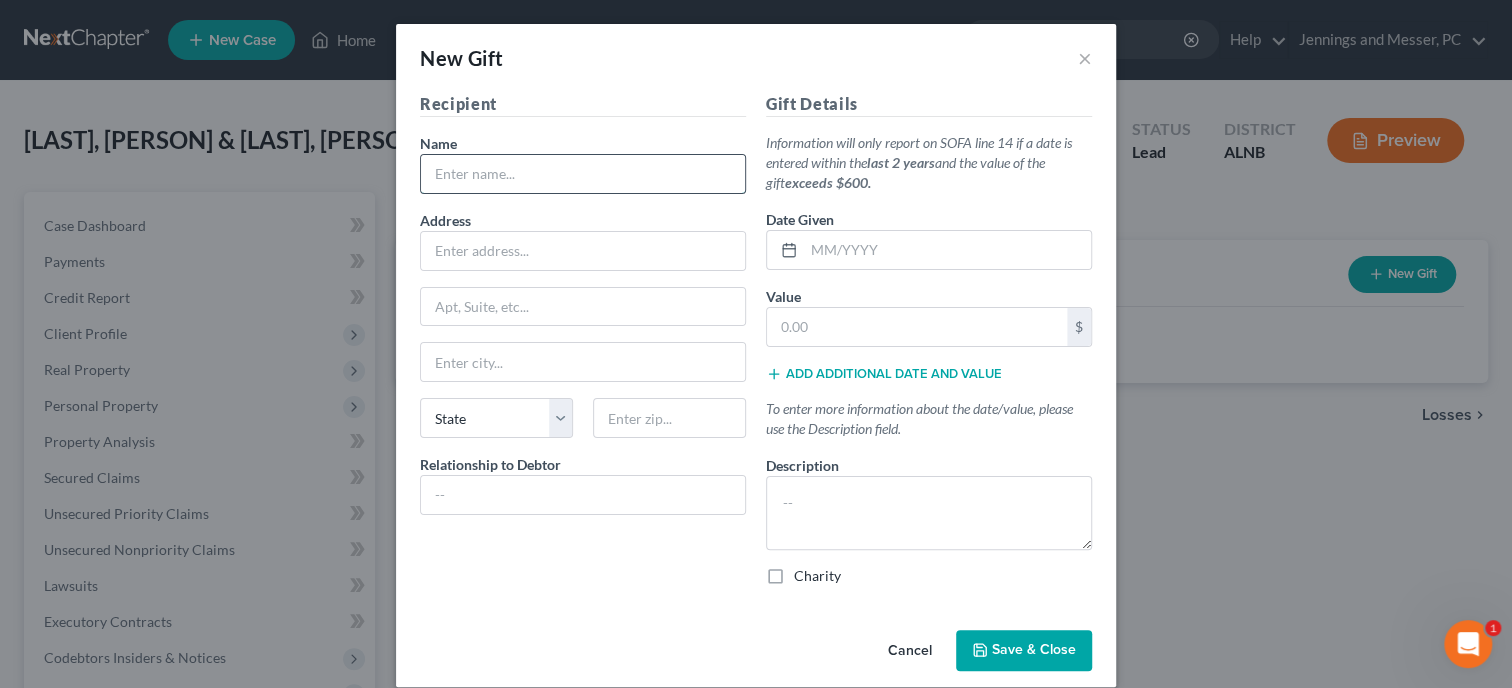 click at bounding box center (583, 174) 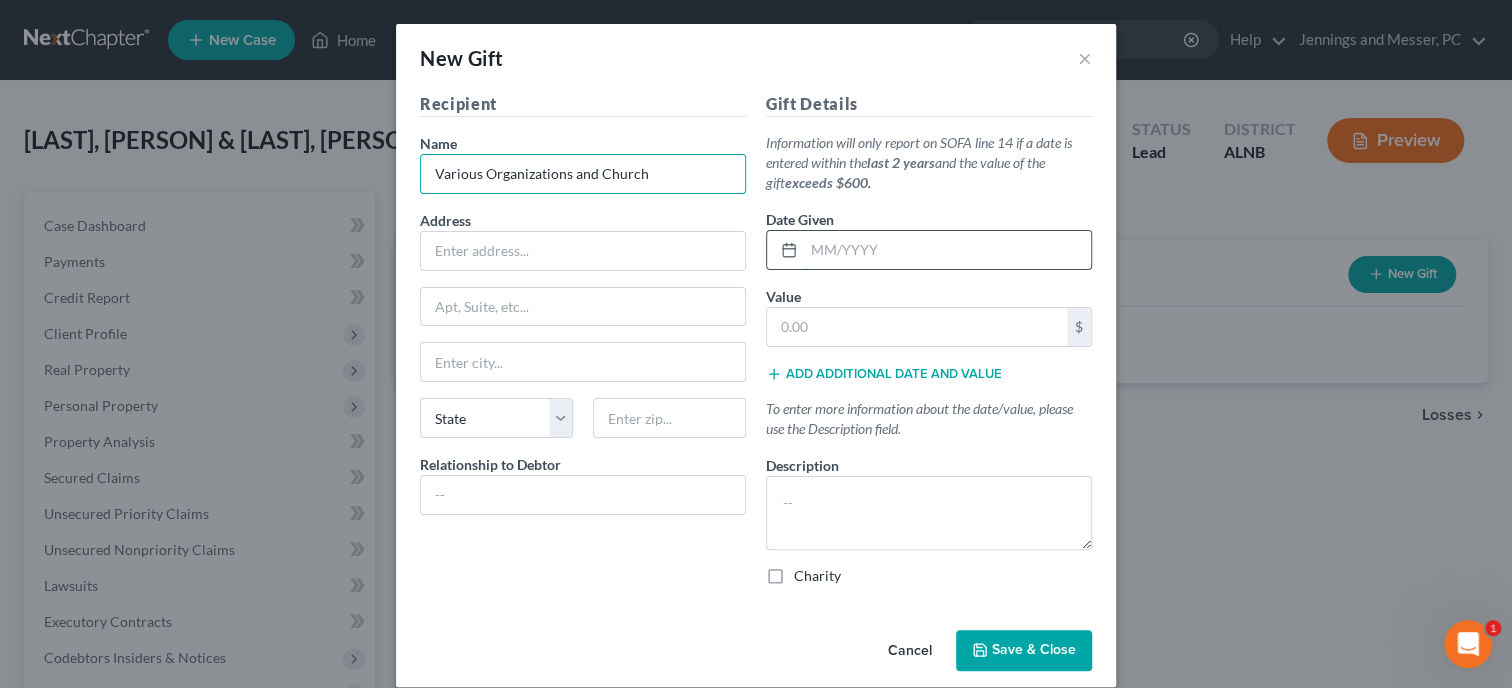 click at bounding box center (947, 250) 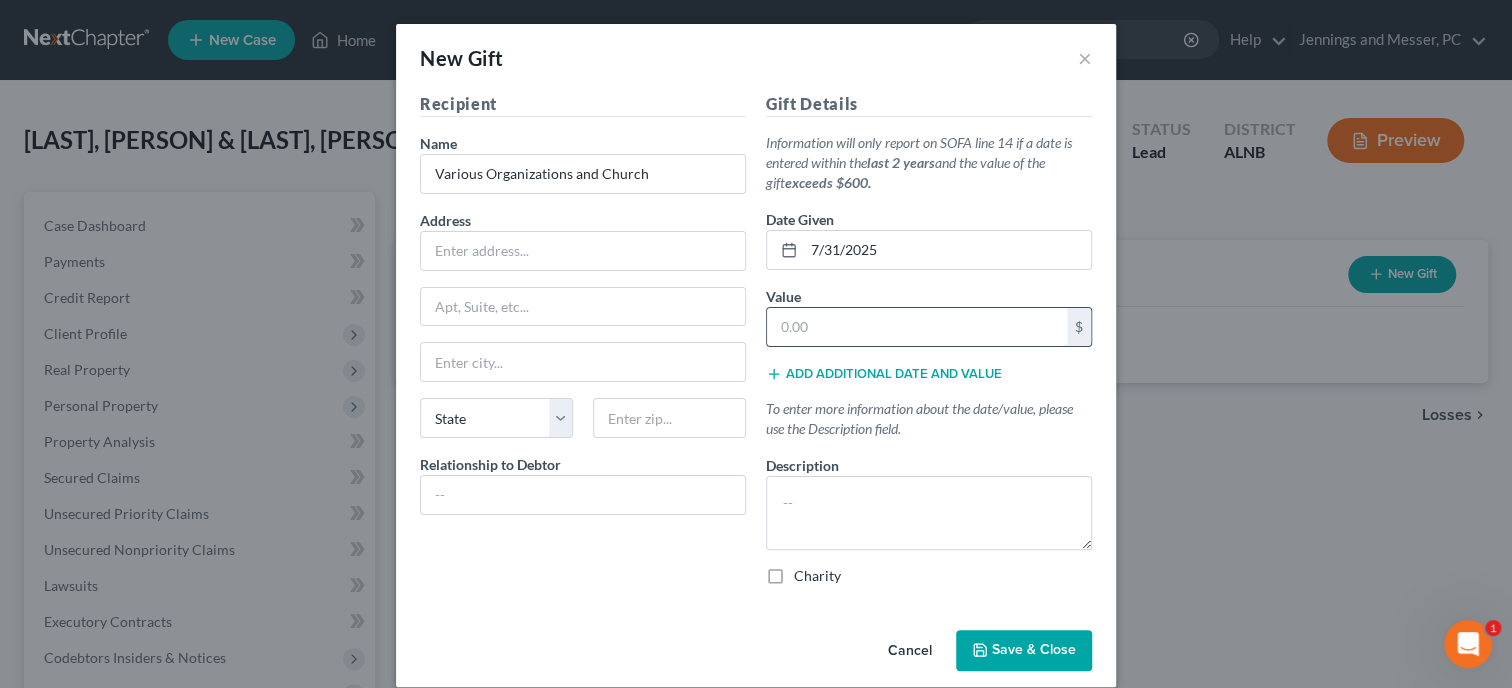 click at bounding box center (917, 327) 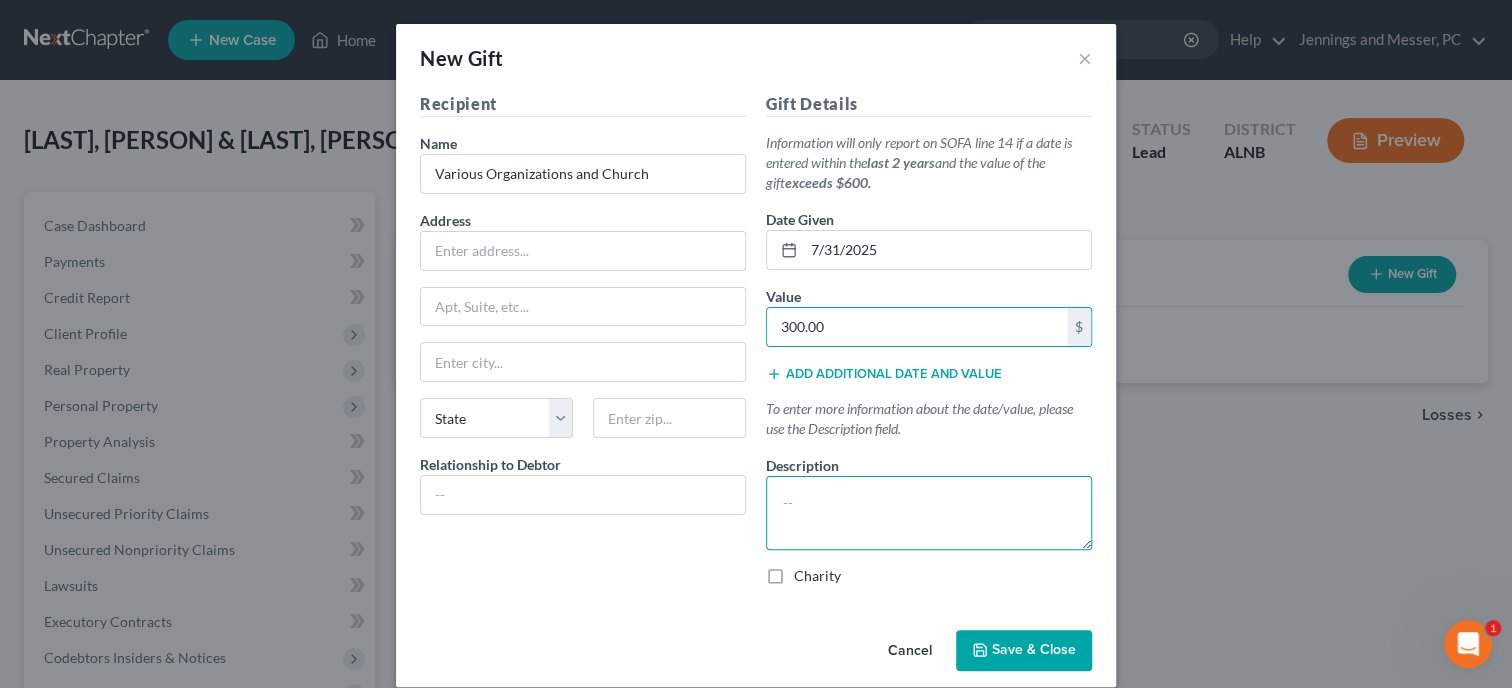 click at bounding box center (929, 513) 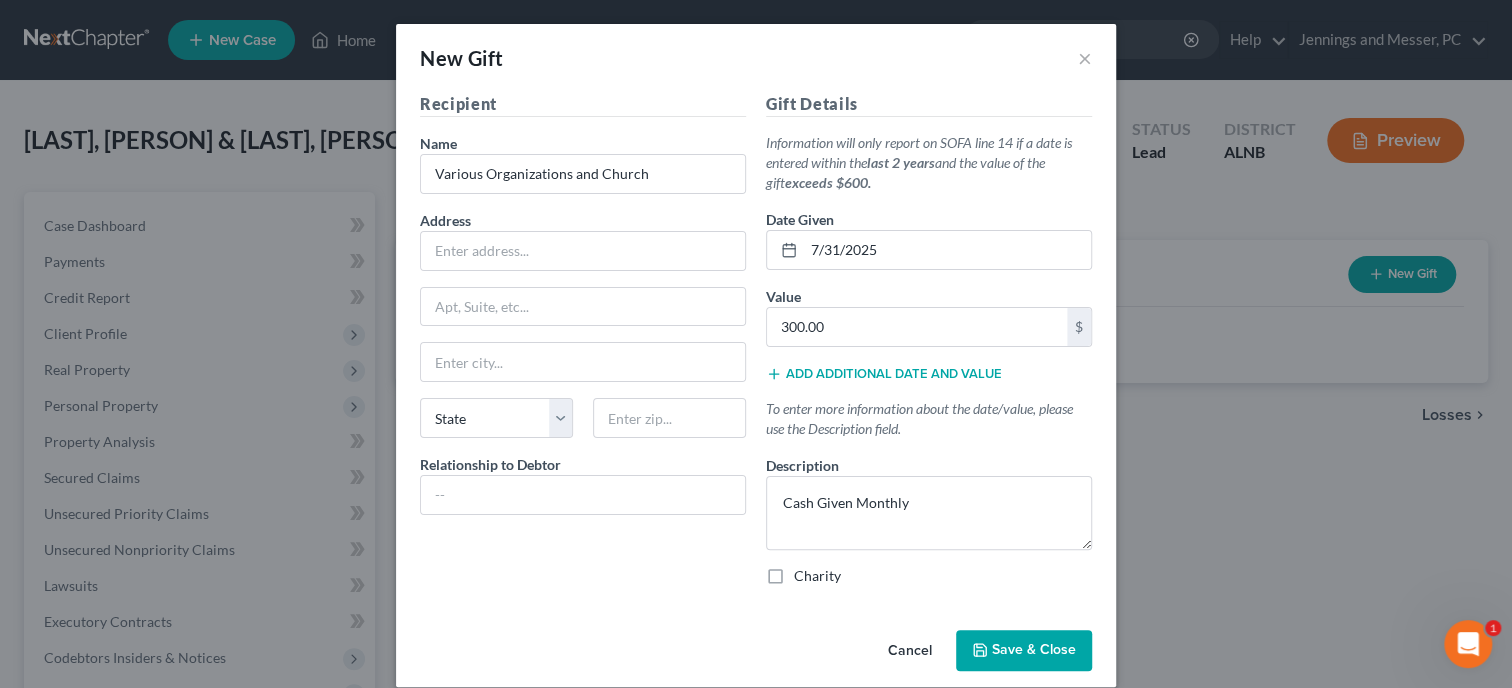 click on "Charity" at bounding box center (817, 576) 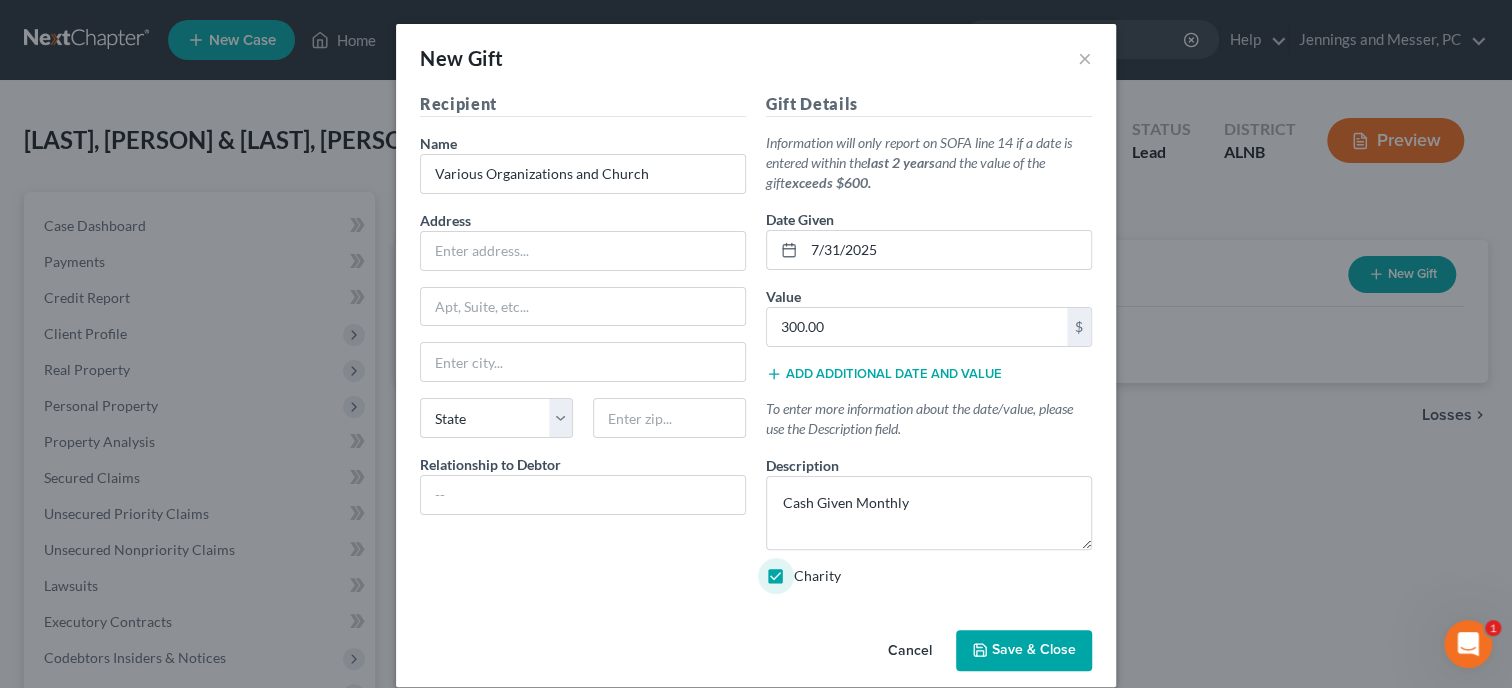 click on "Save & Close" at bounding box center [1034, 650] 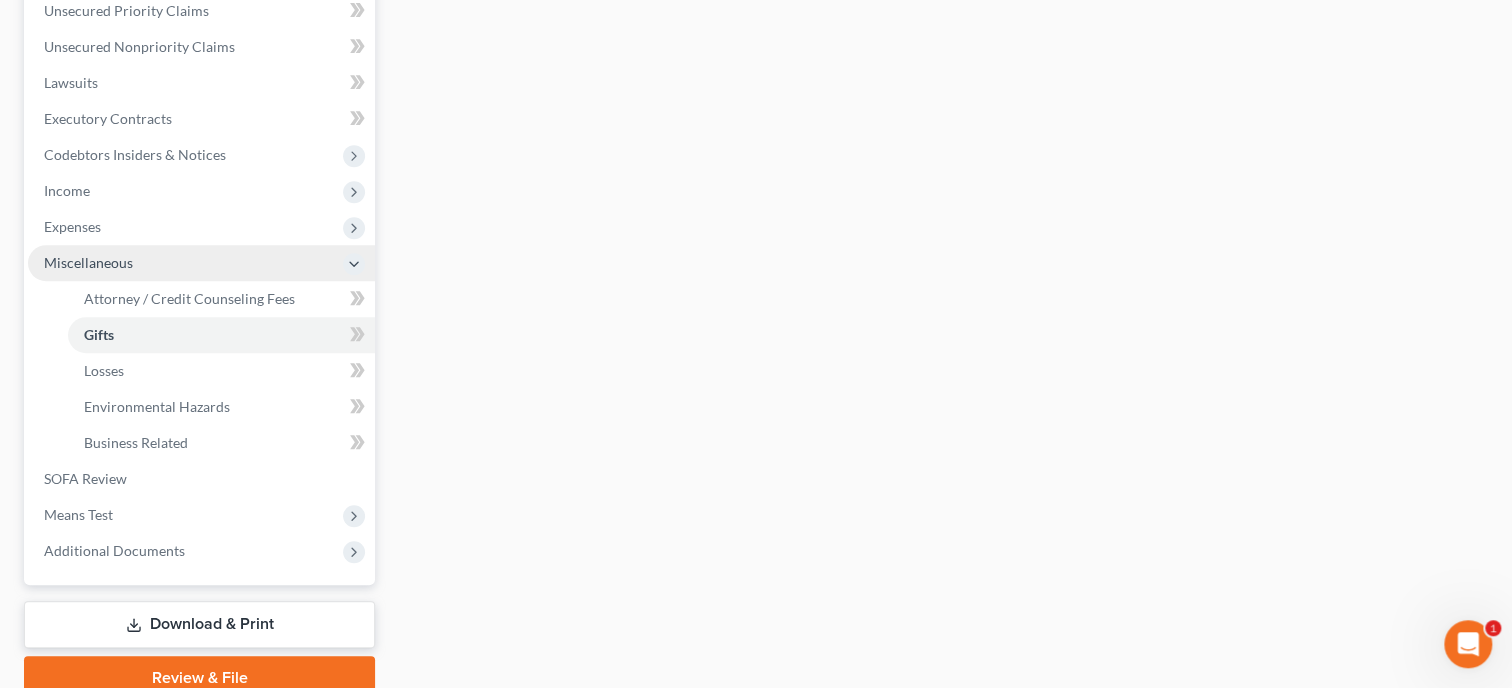 scroll, scrollTop: 514, scrollLeft: 0, axis: vertical 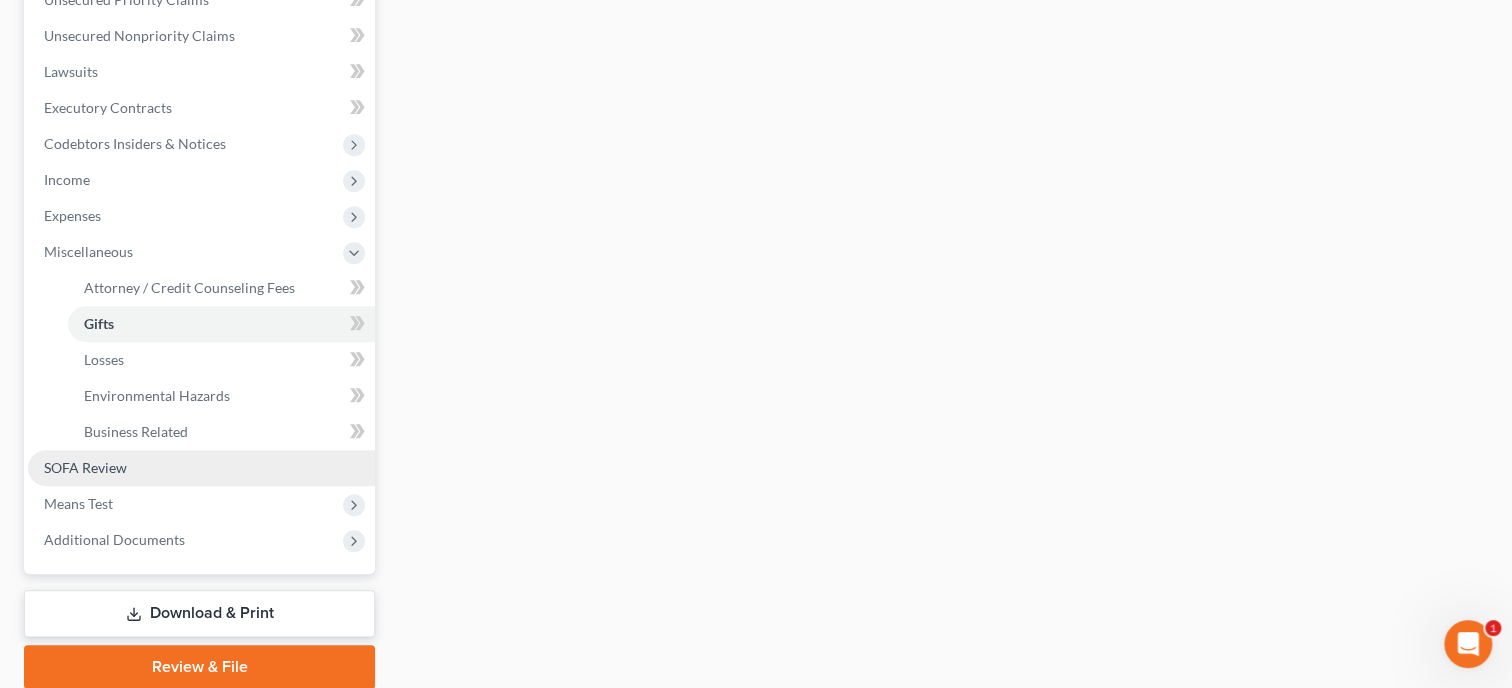 click on "SOFA Review" at bounding box center (201, 468) 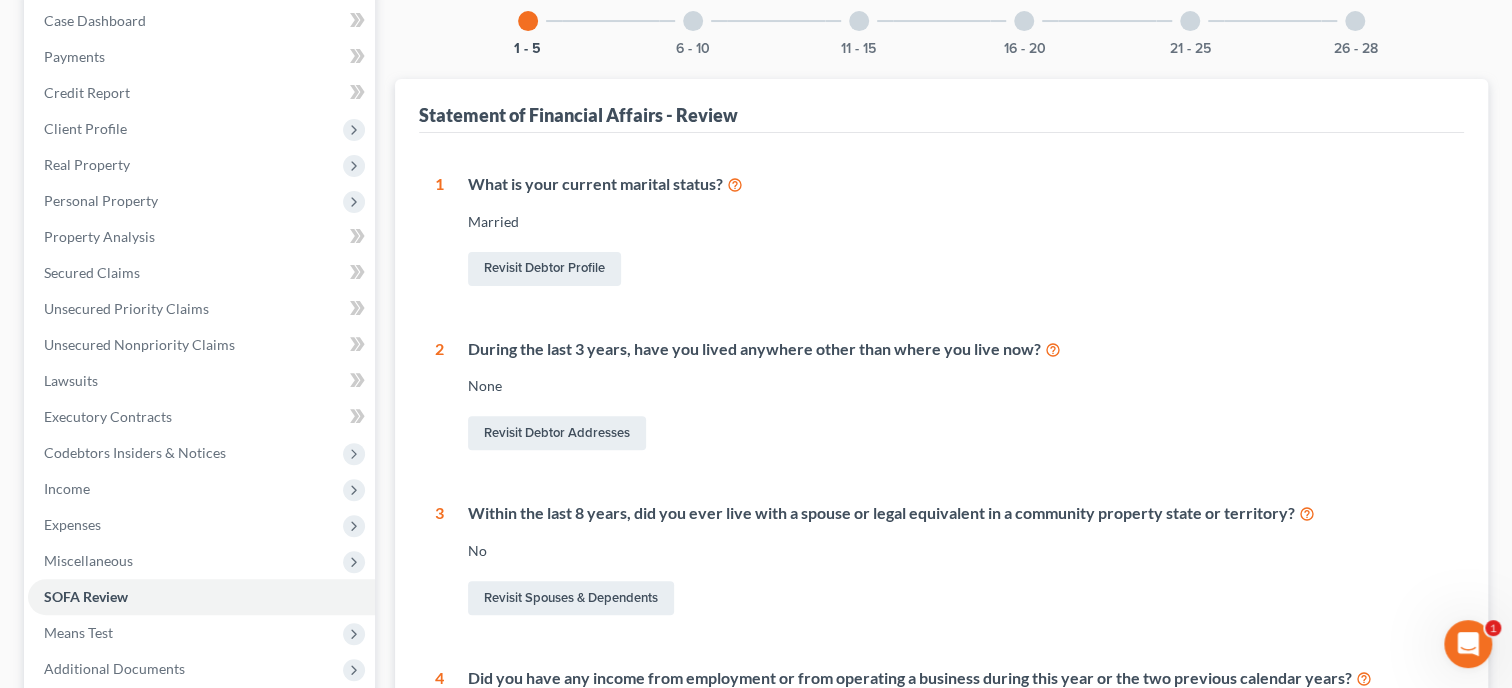 scroll, scrollTop: 0, scrollLeft: 0, axis: both 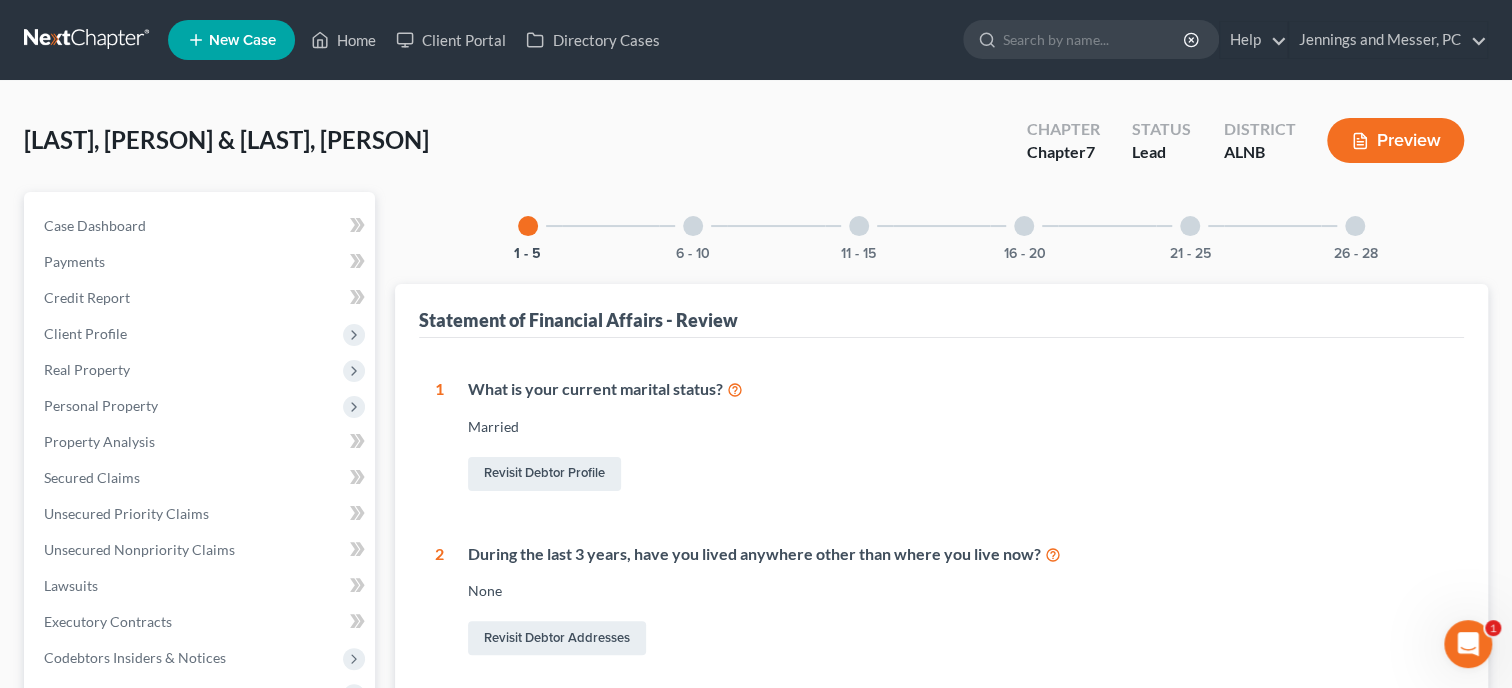 click at bounding box center [693, 226] 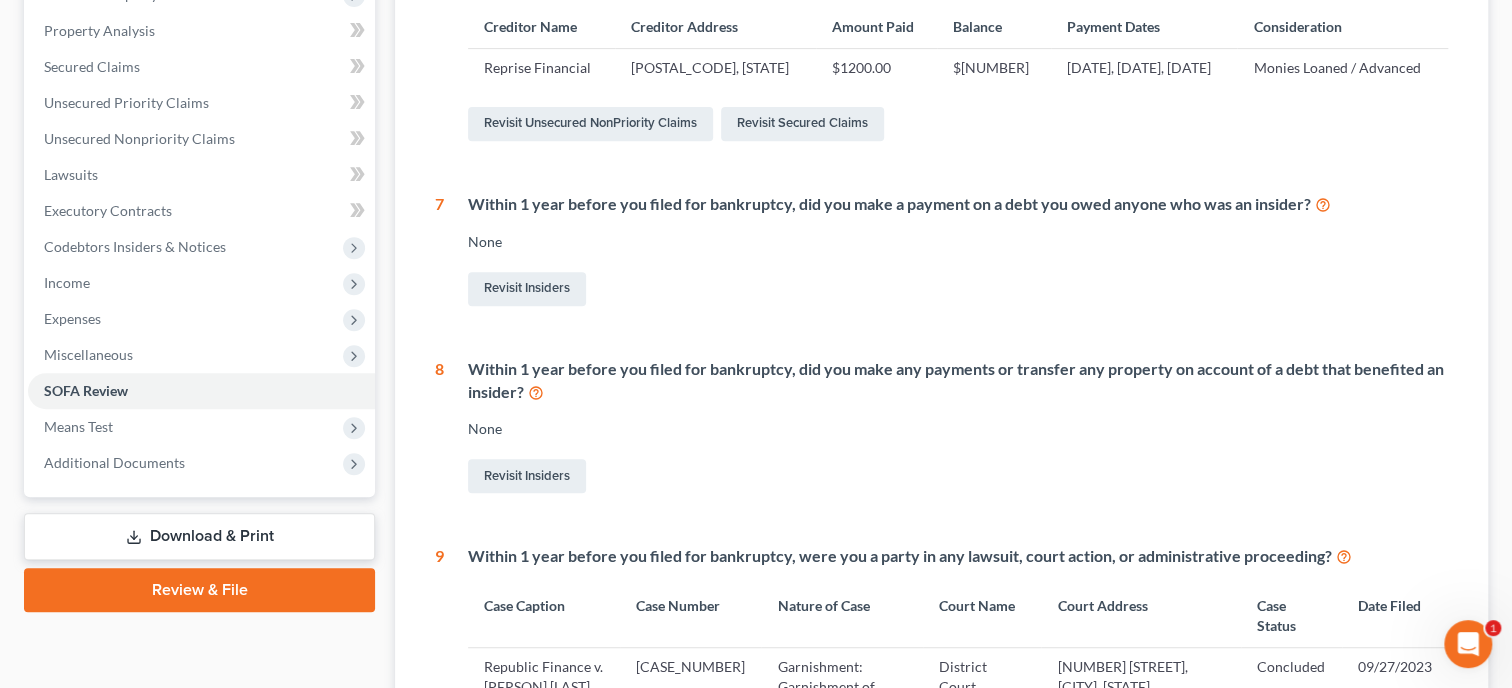 scroll, scrollTop: 0, scrollLeft: 0, axis: both 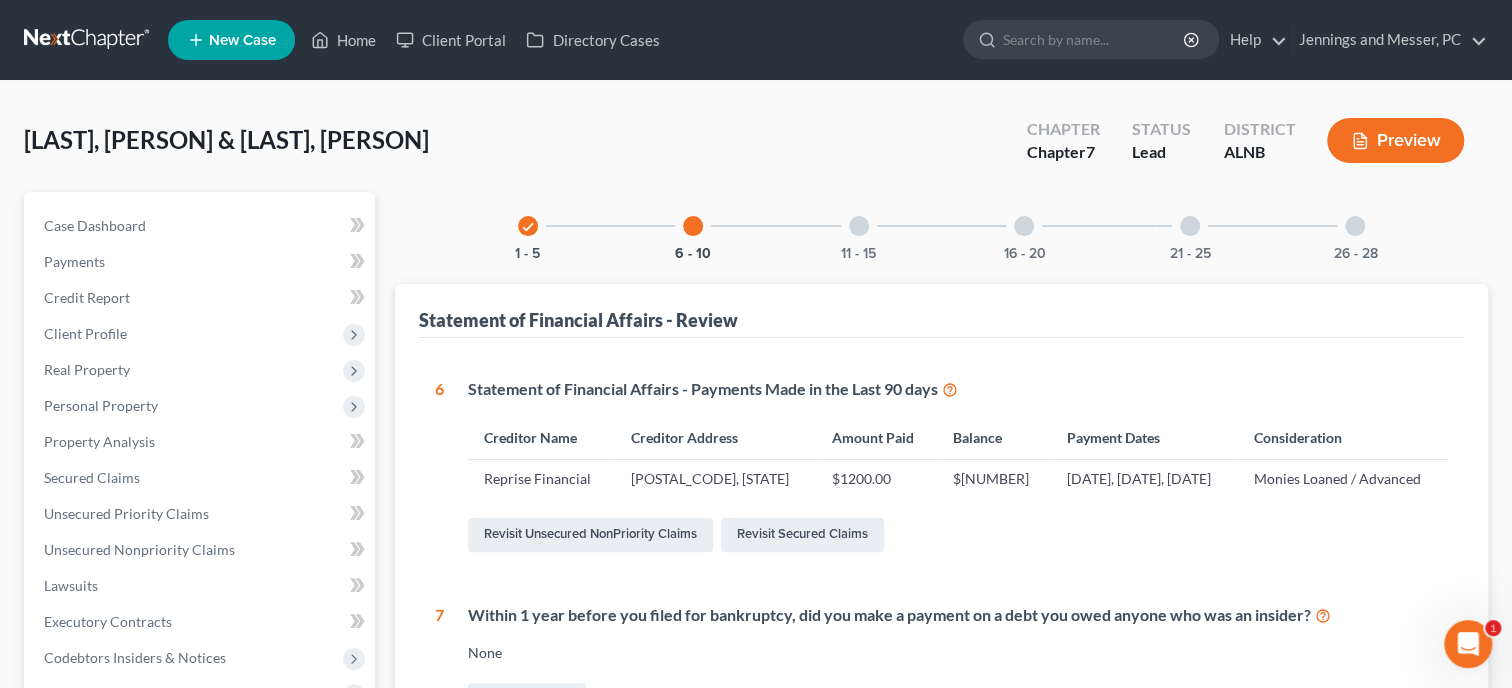 click at bounding box center [859, 226] 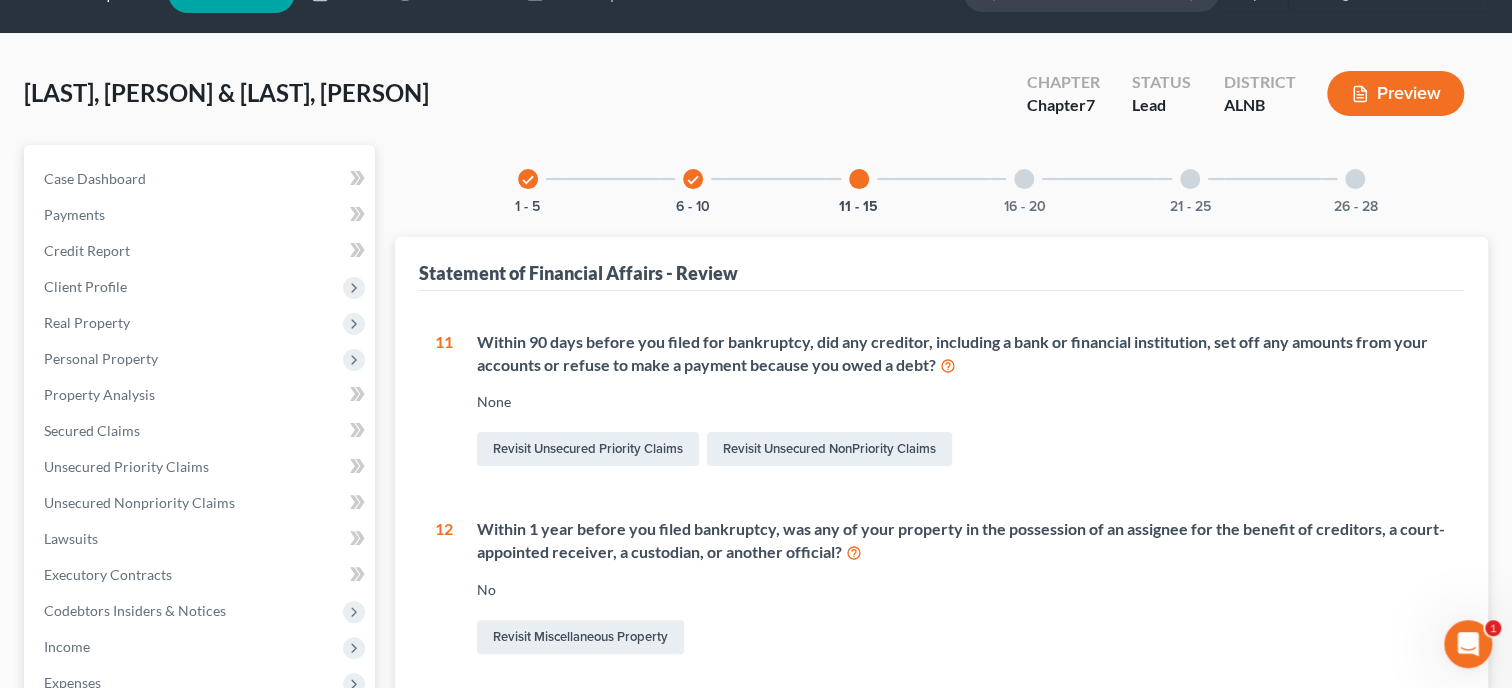 scroll, scrollTop: 0, scrollLeft: 0, axis: both 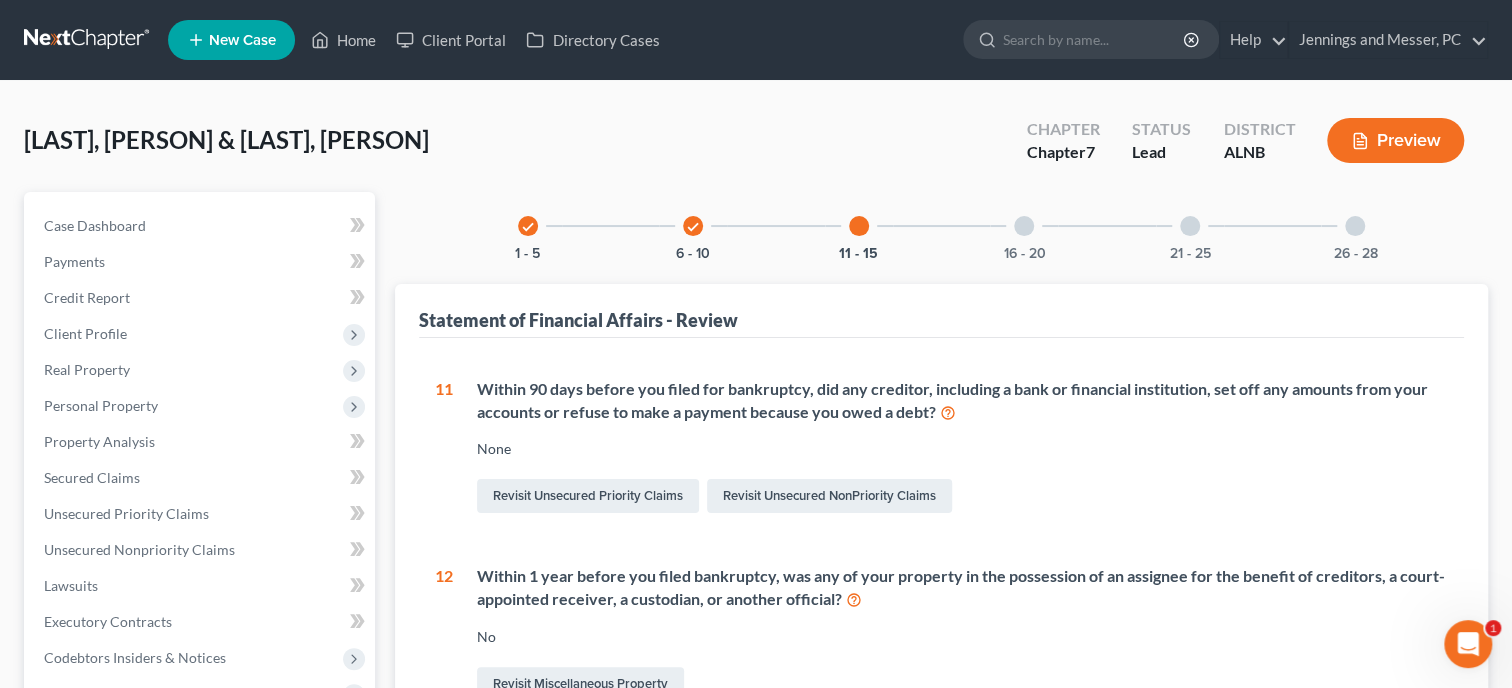 click at bounding box center [1024, 226] 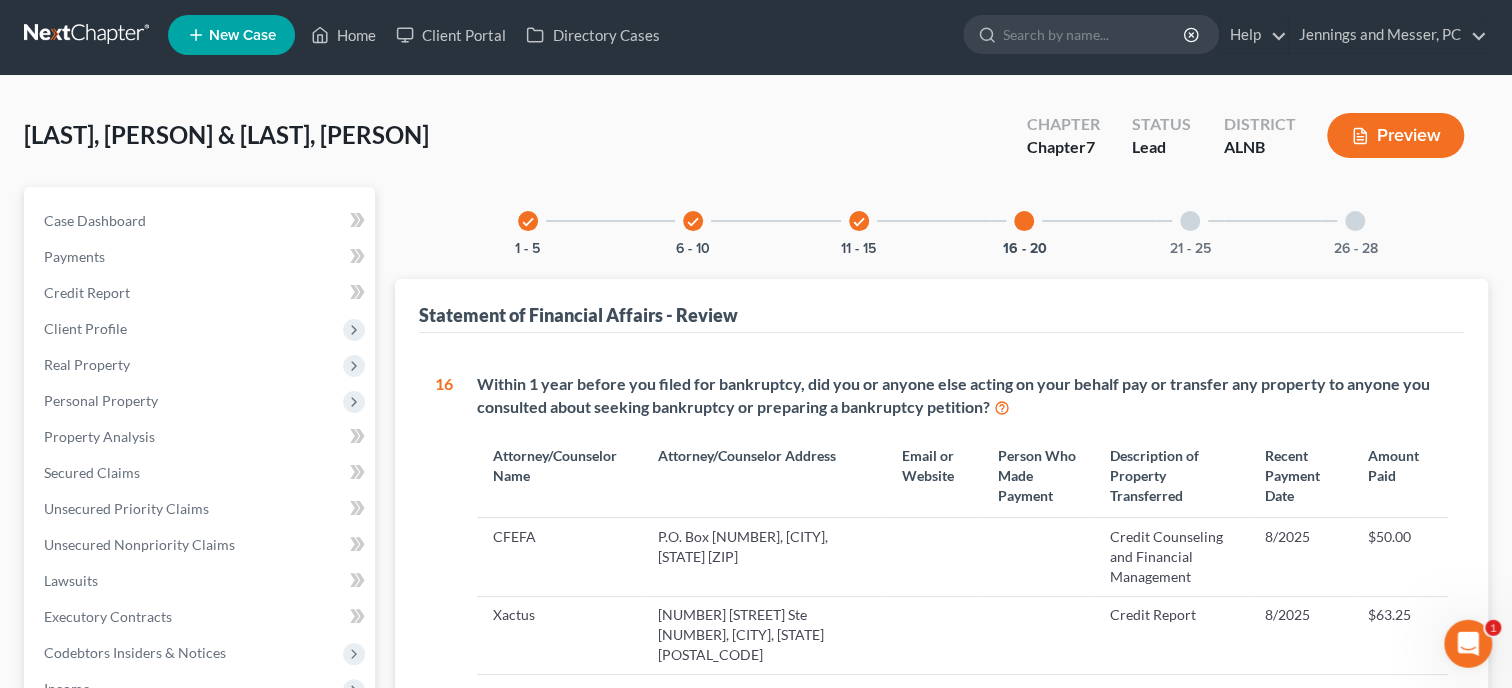 scroll, scrollTop: 0, scrollLeft: 0, axis: both 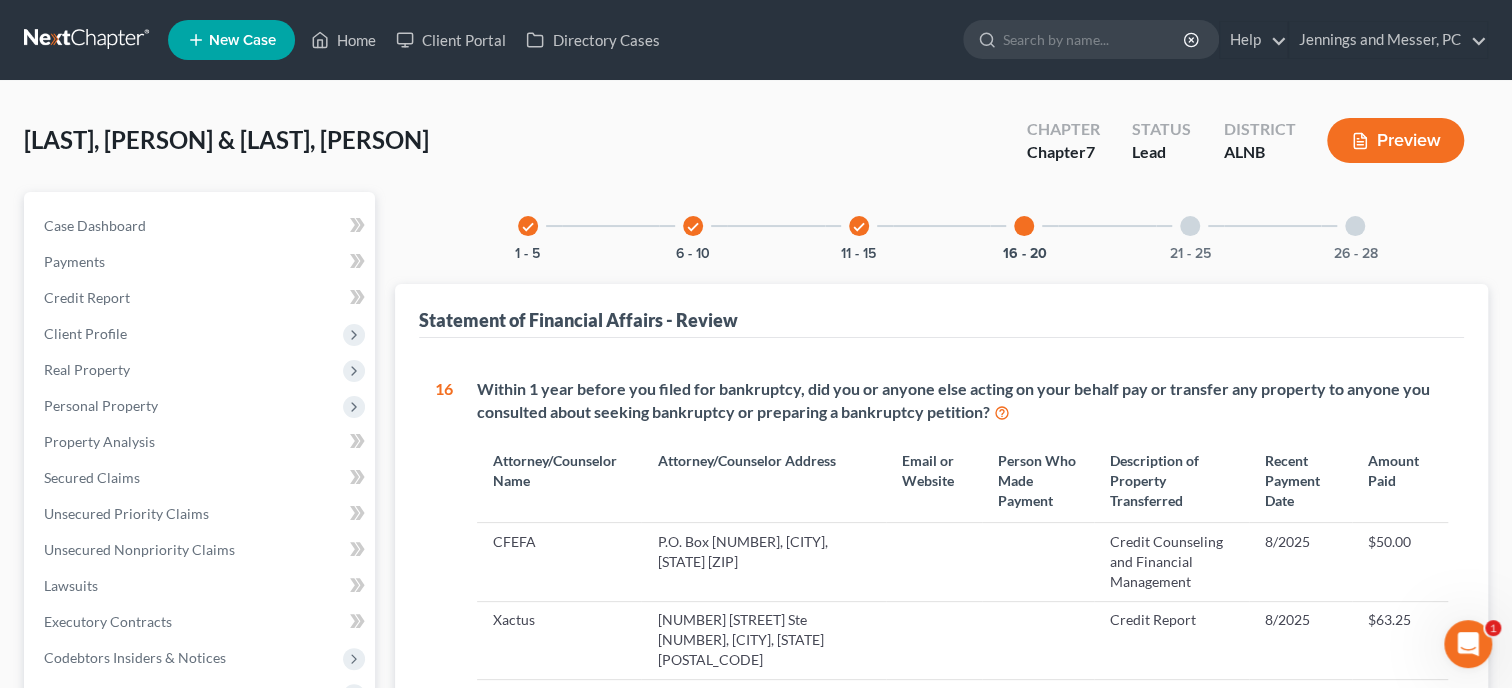 click at bounding box center [1190, 226] 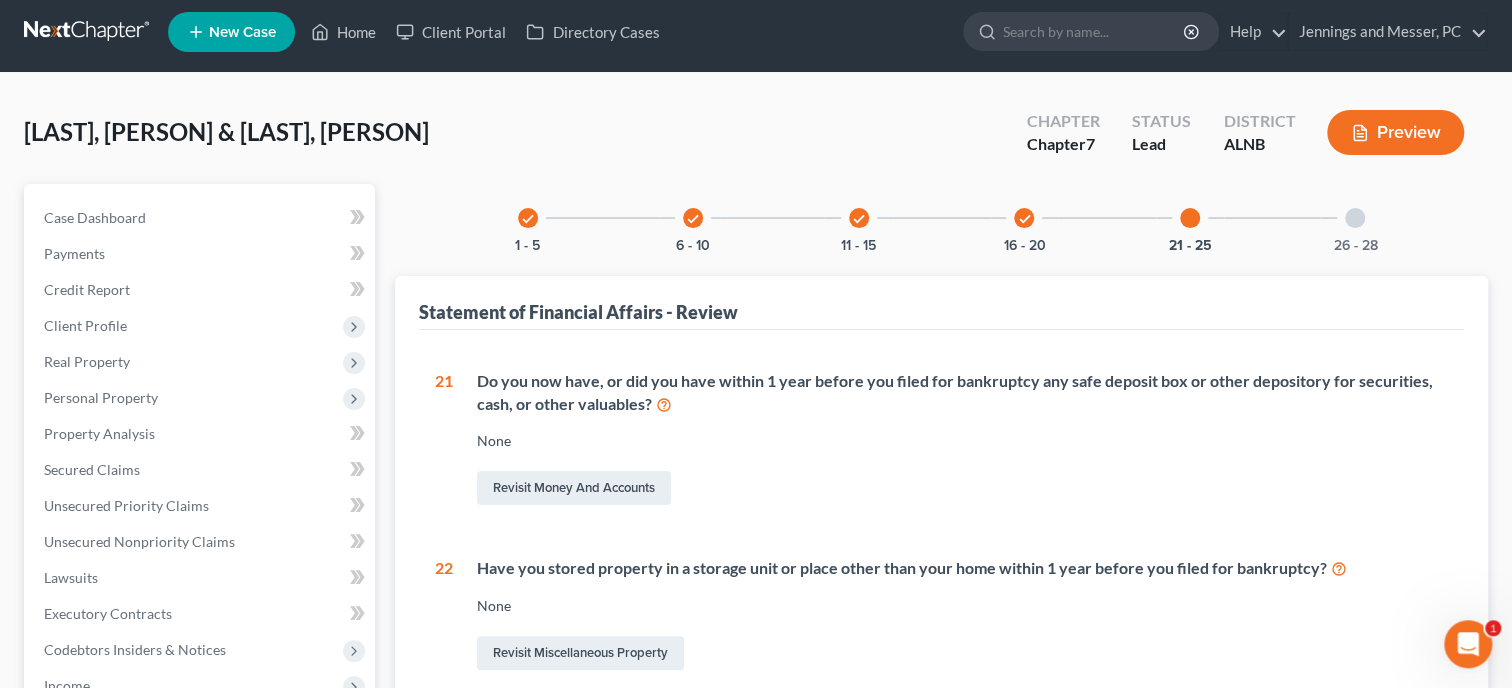 scroll, scrollTop: 0, scrollLeft: 0, axis: both 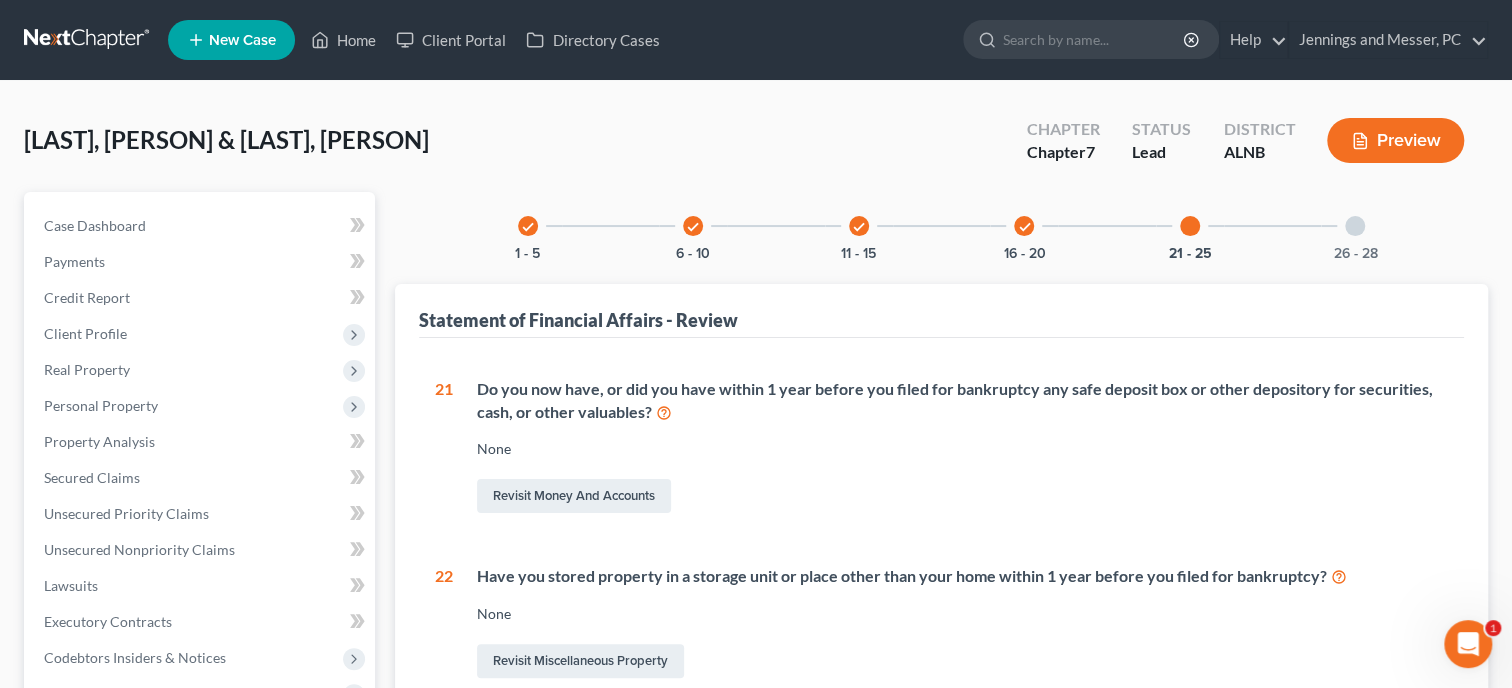 click on "26 - 28" at bounding box center [1355, 226] 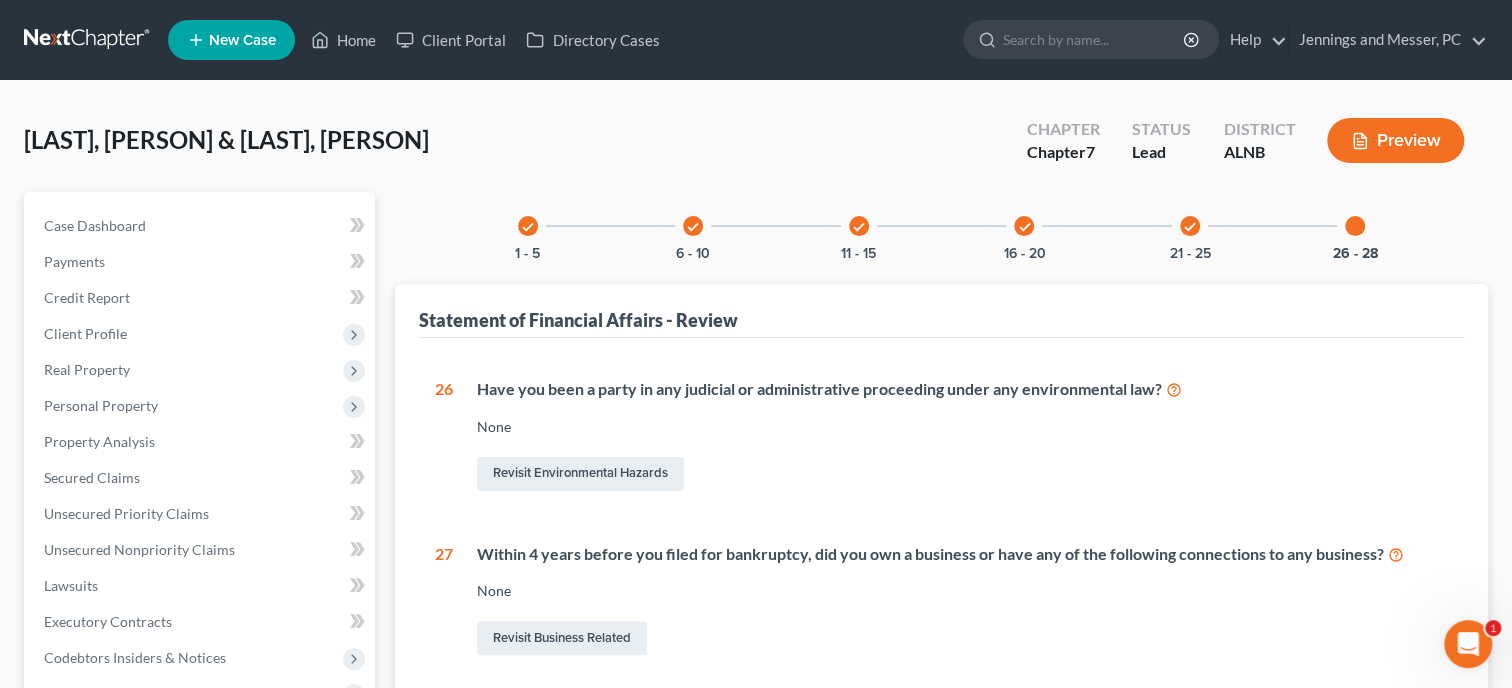 click at bounding box center (1355, 226) 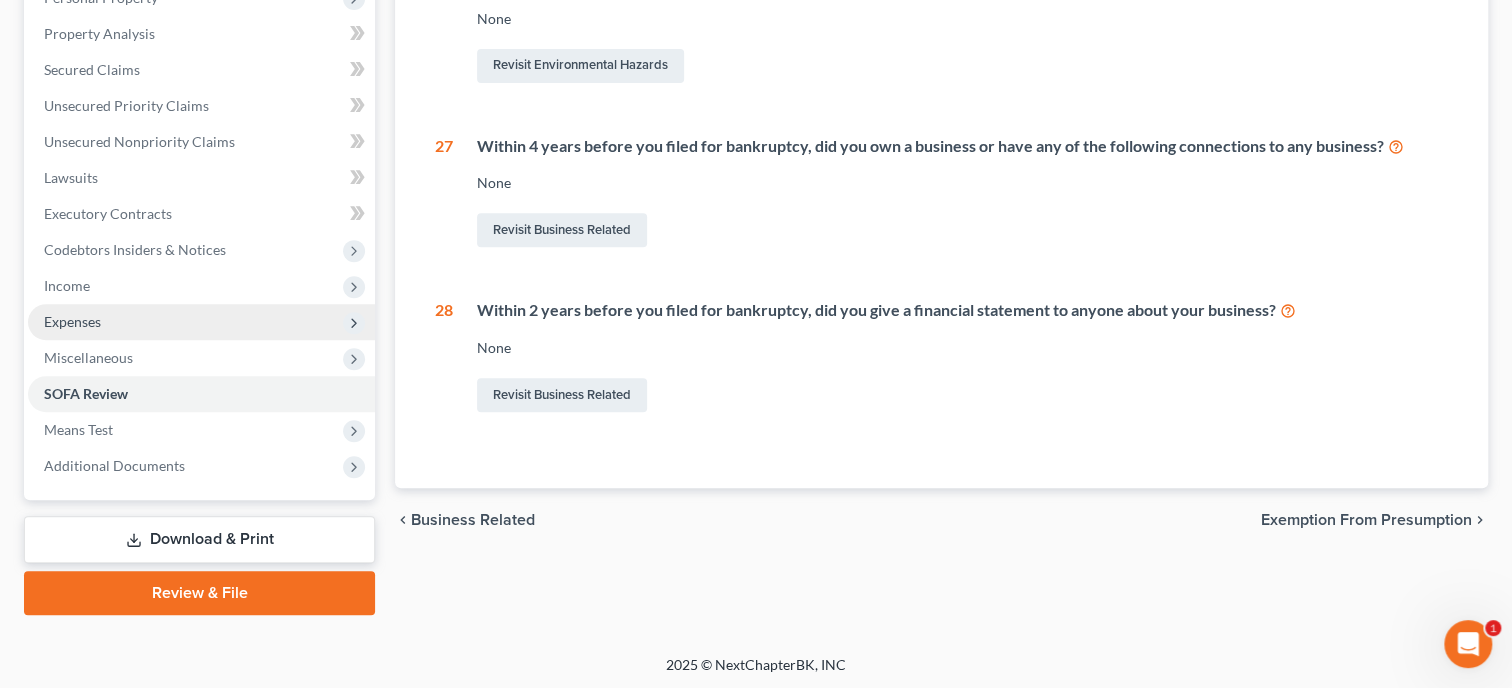 scroll, scrollTop: 0, scrollLeft: 0, axis: both 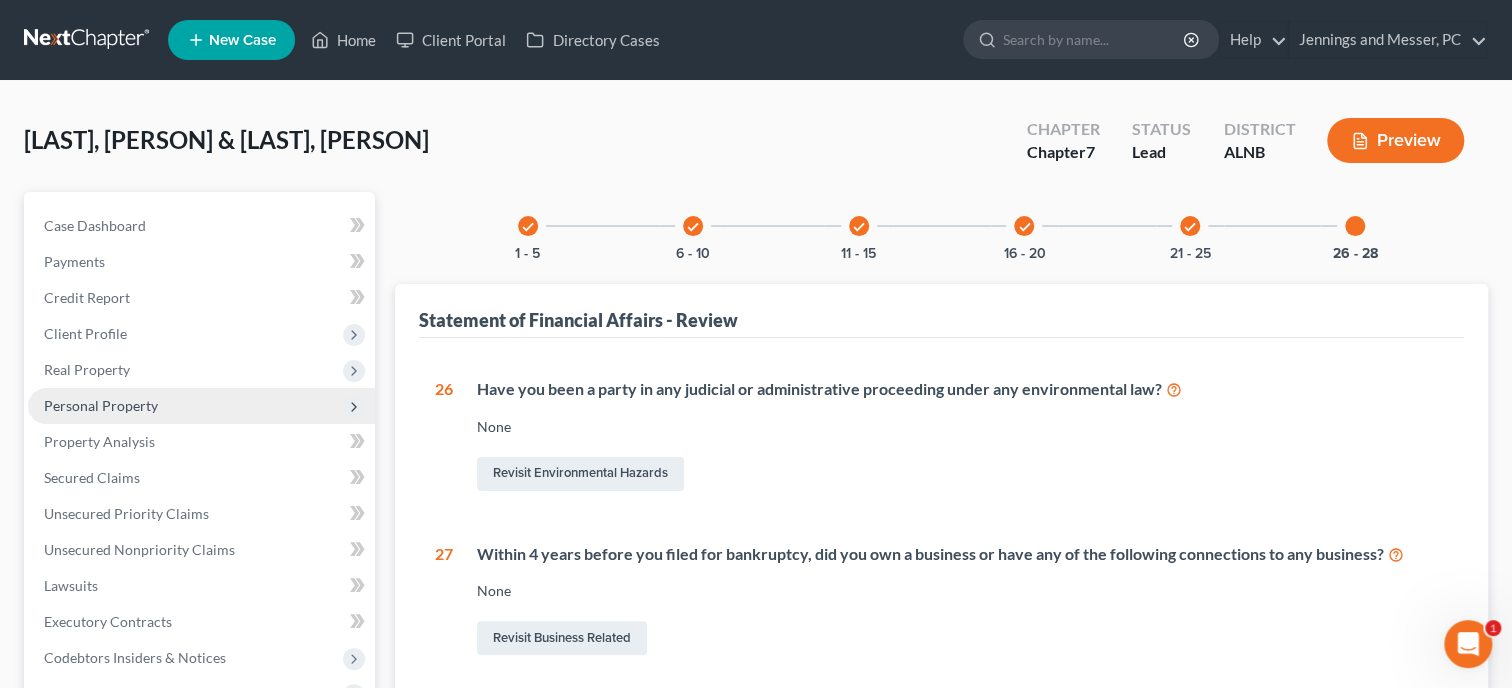 click on "Personal Property" at bounding box center (101, 405) 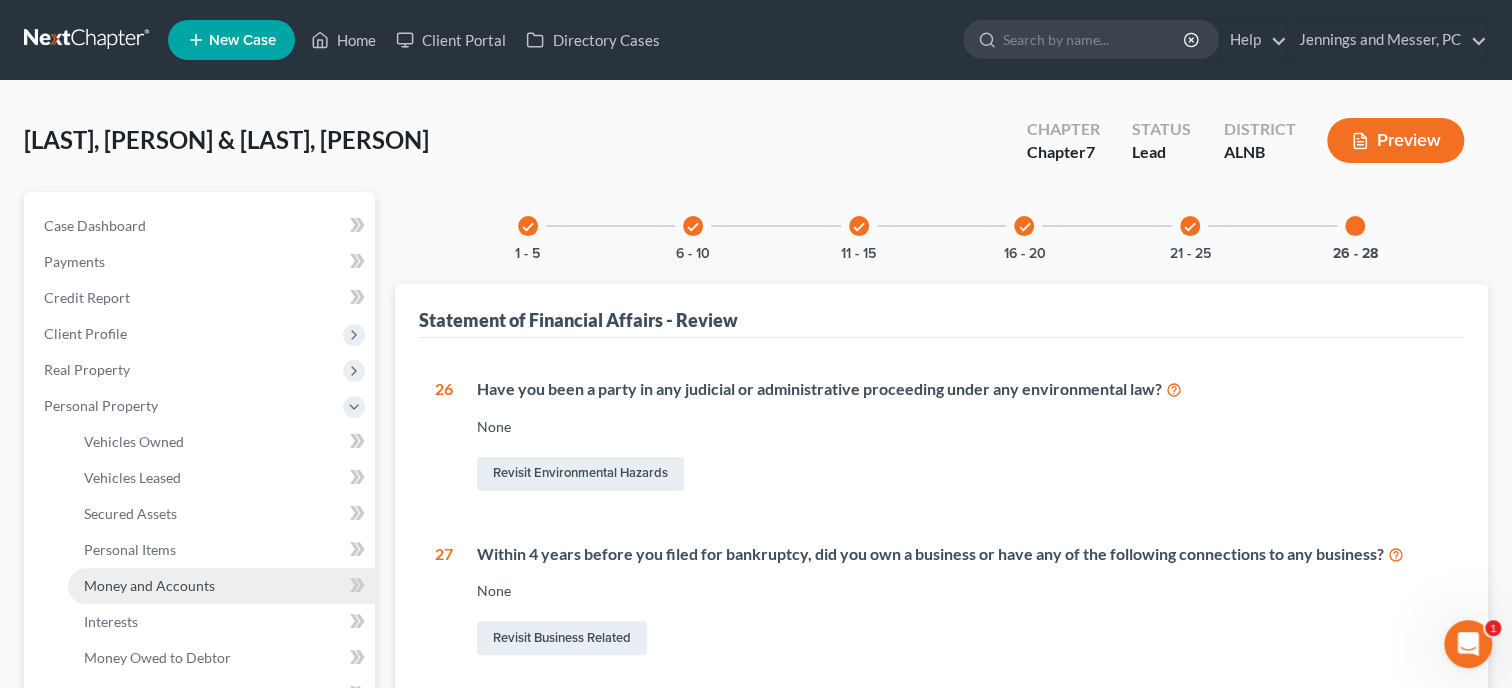 click on "Money and Accounts" at bounding box center [149, 585] 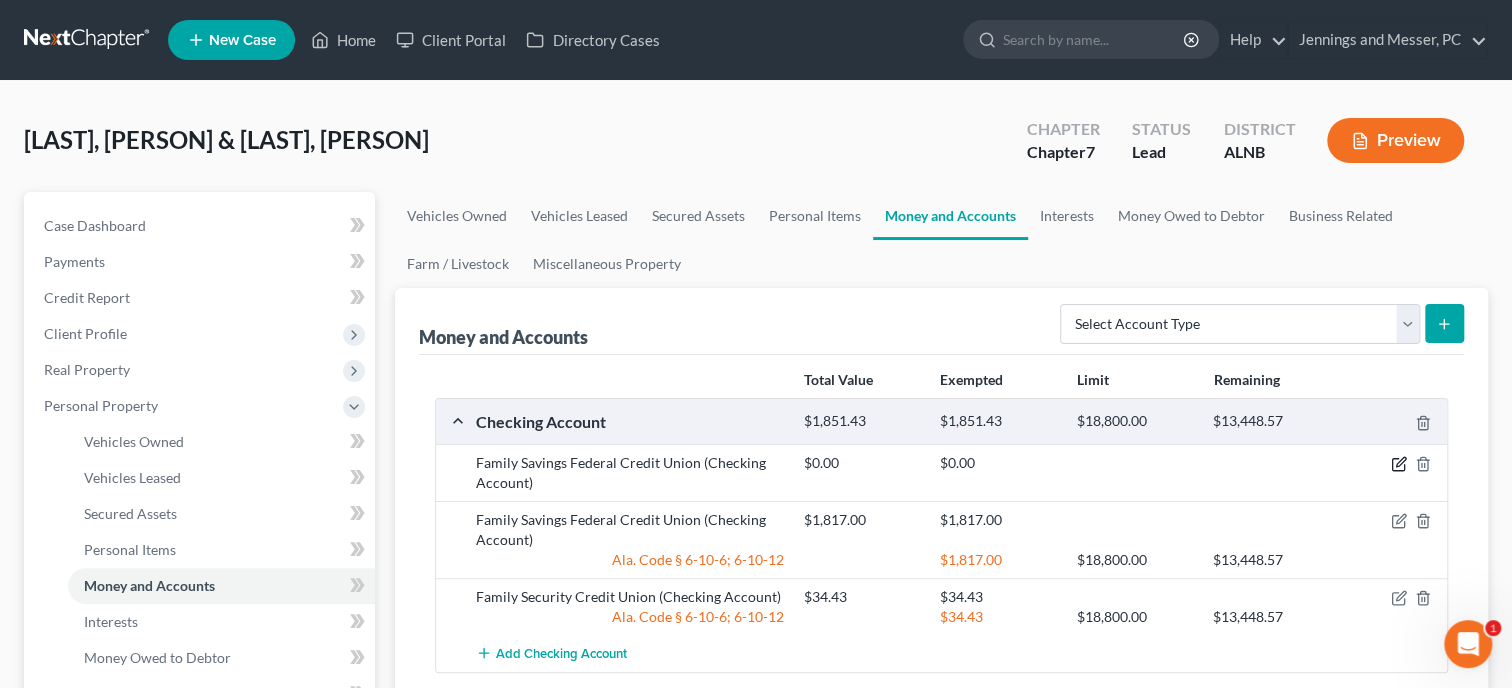 click 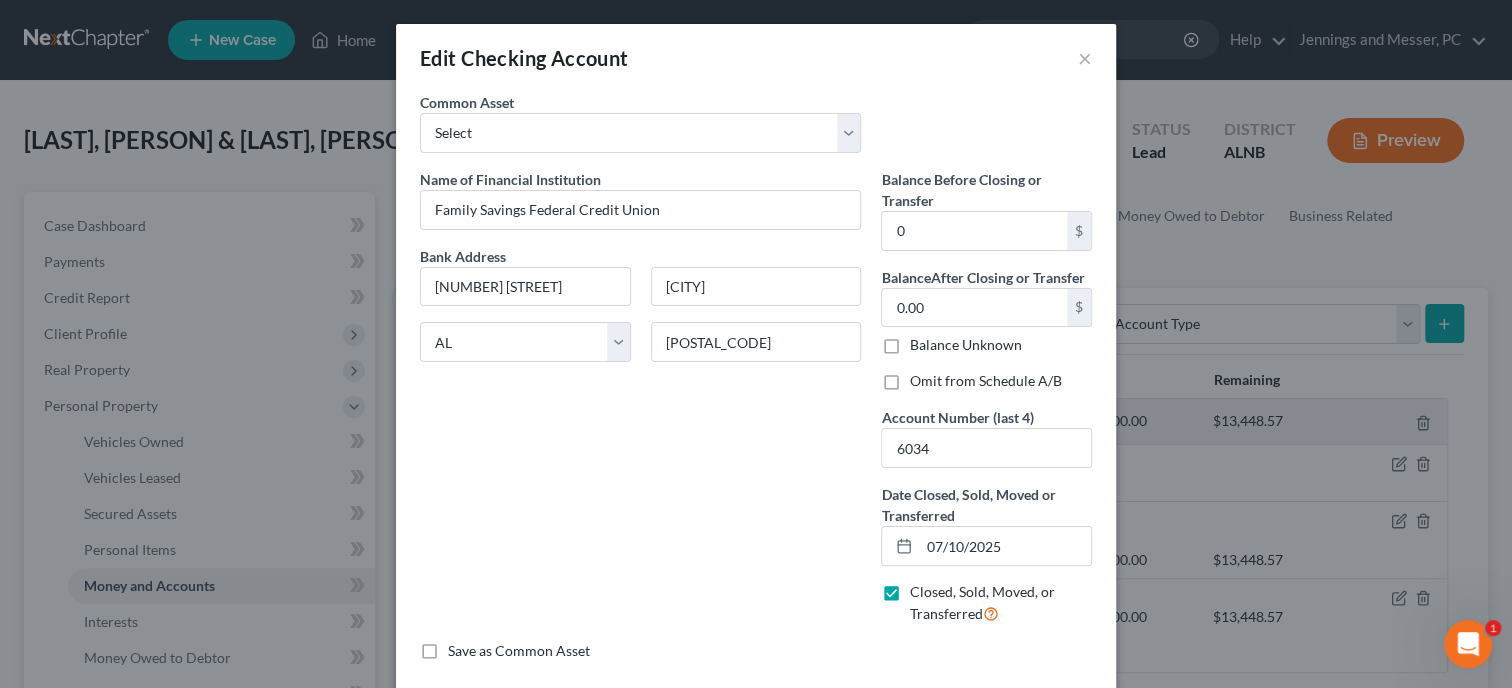 scroll, scrollTop: 97, scrollLeft: 0, axis: vertical 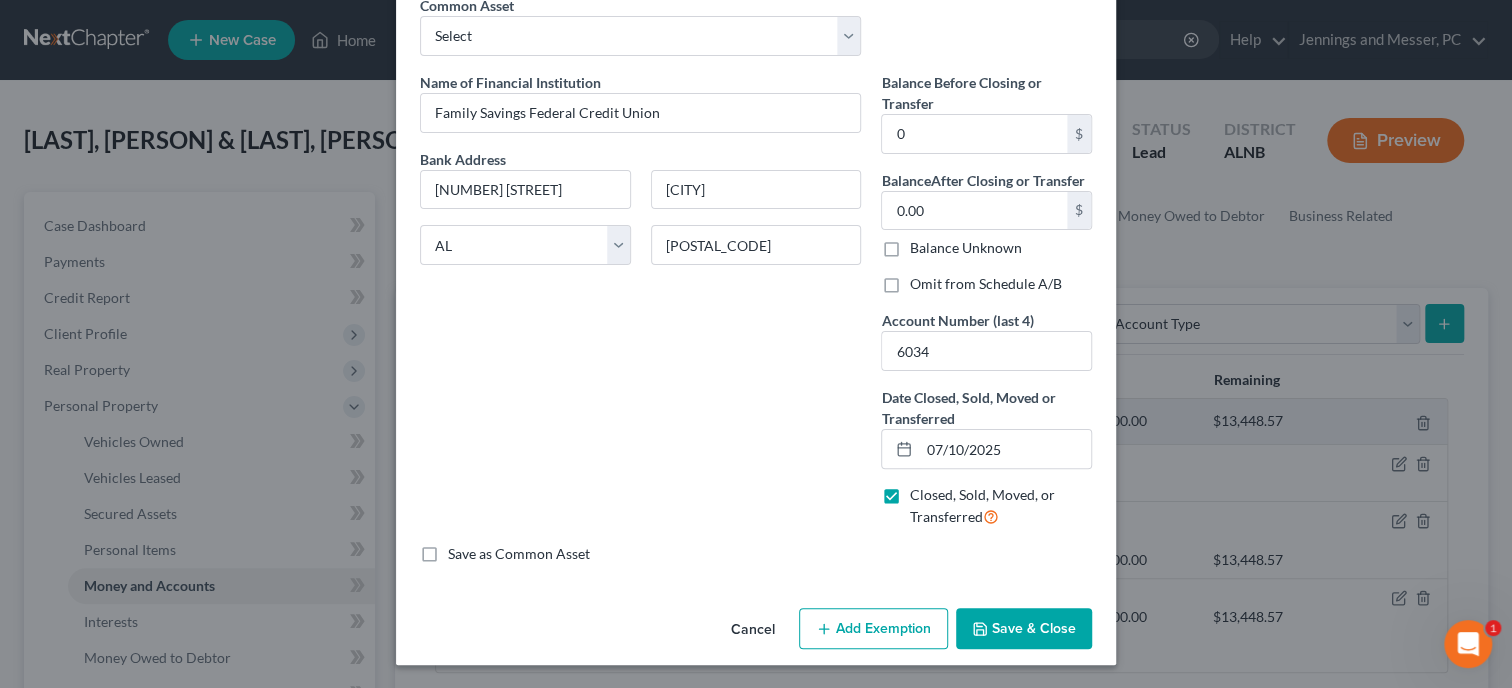 click 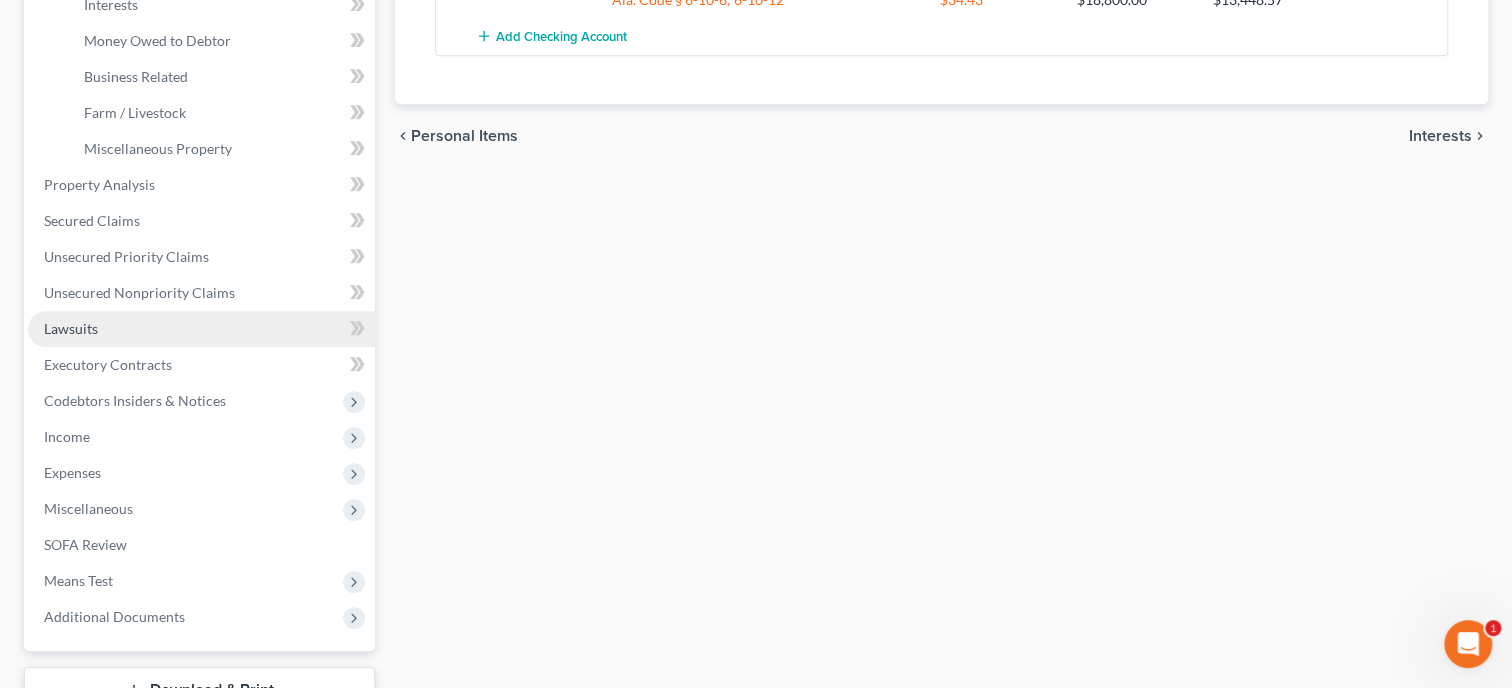 scroll, scrollTop: 720, scrollLeft: 0, axis: vertical 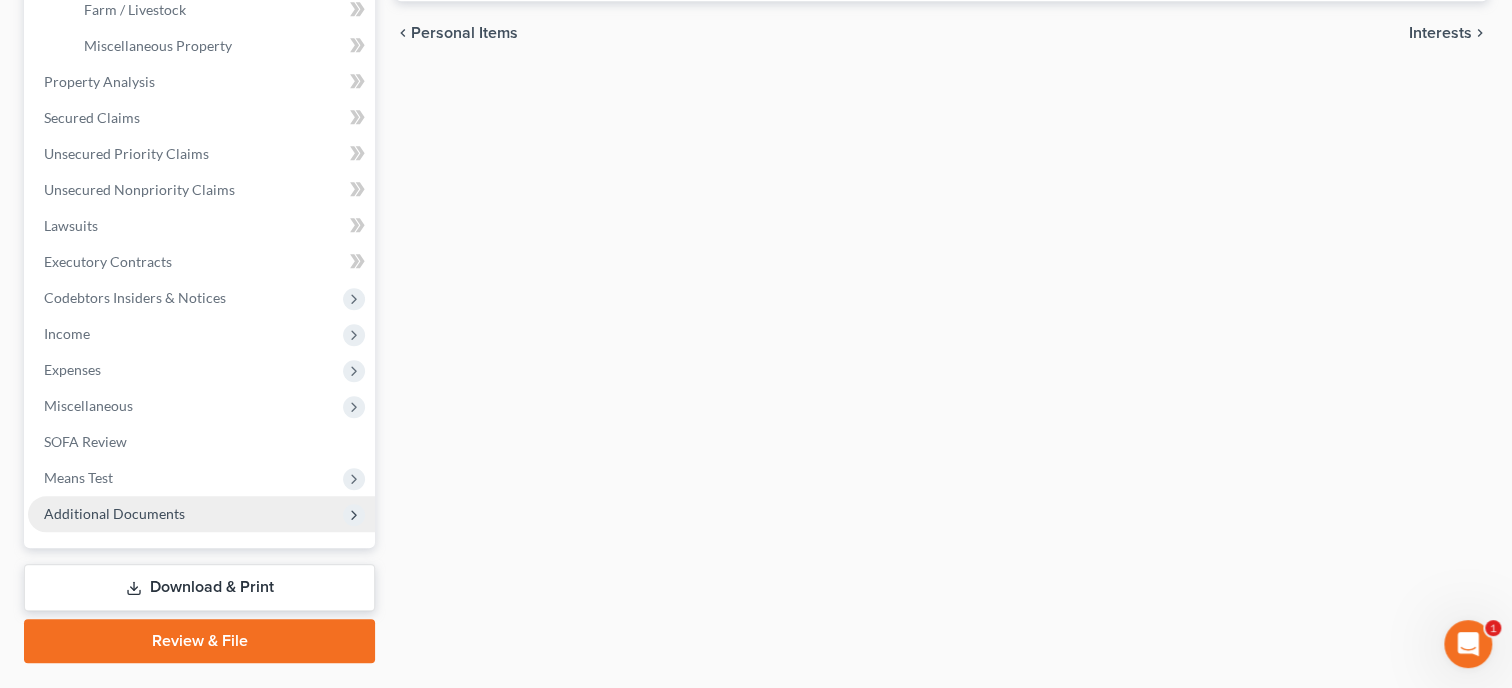 click on "Additional Documents" at bounding box center [114, 513] 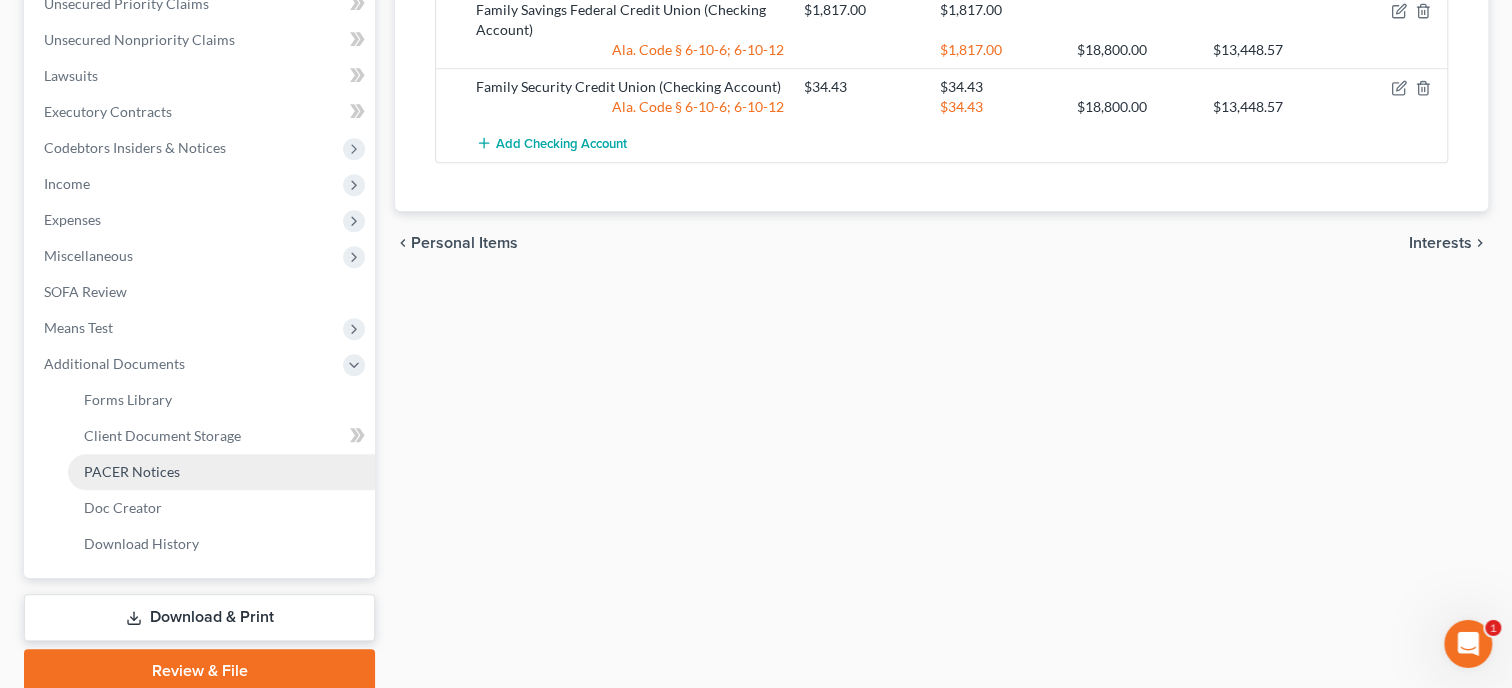 scroll, scrollTop: 588, scrollLeft: 0, axis: vertical 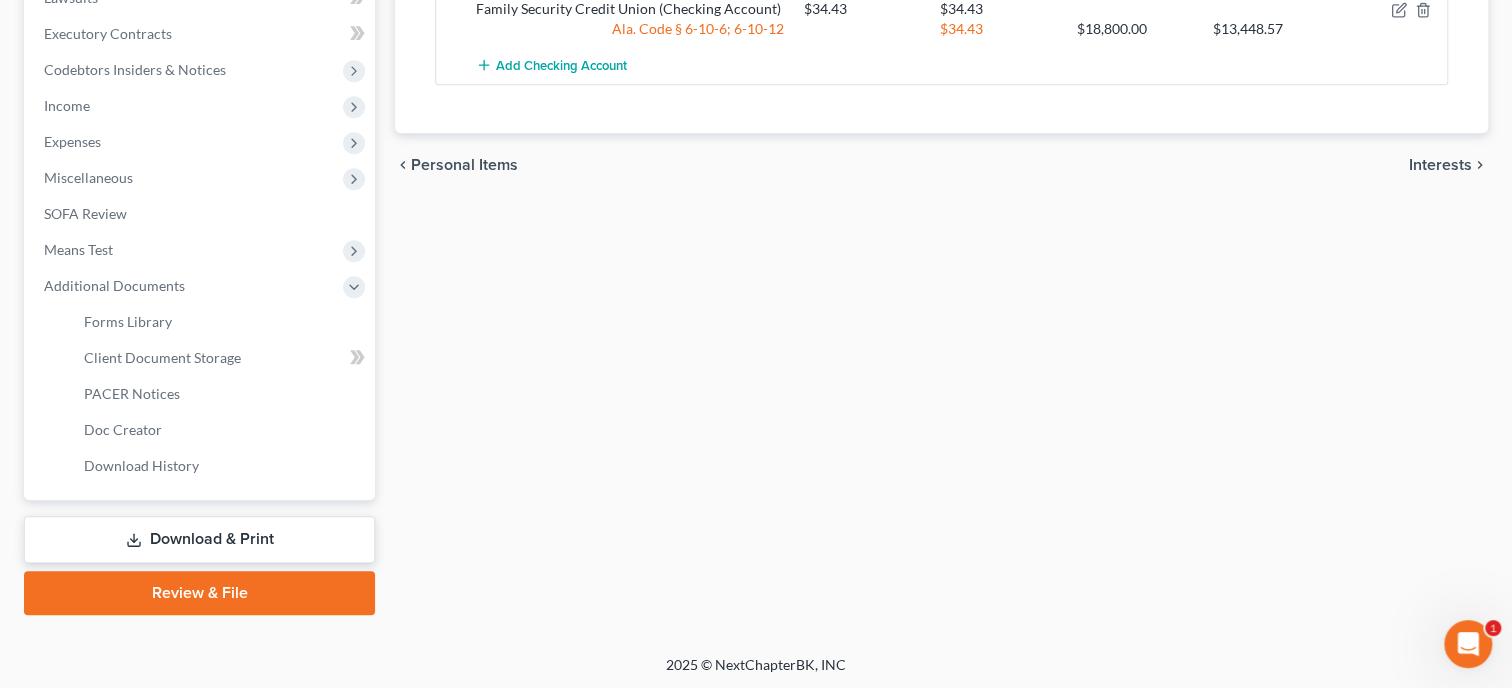 click on "Download & Print" at bounding box center (199, 539) 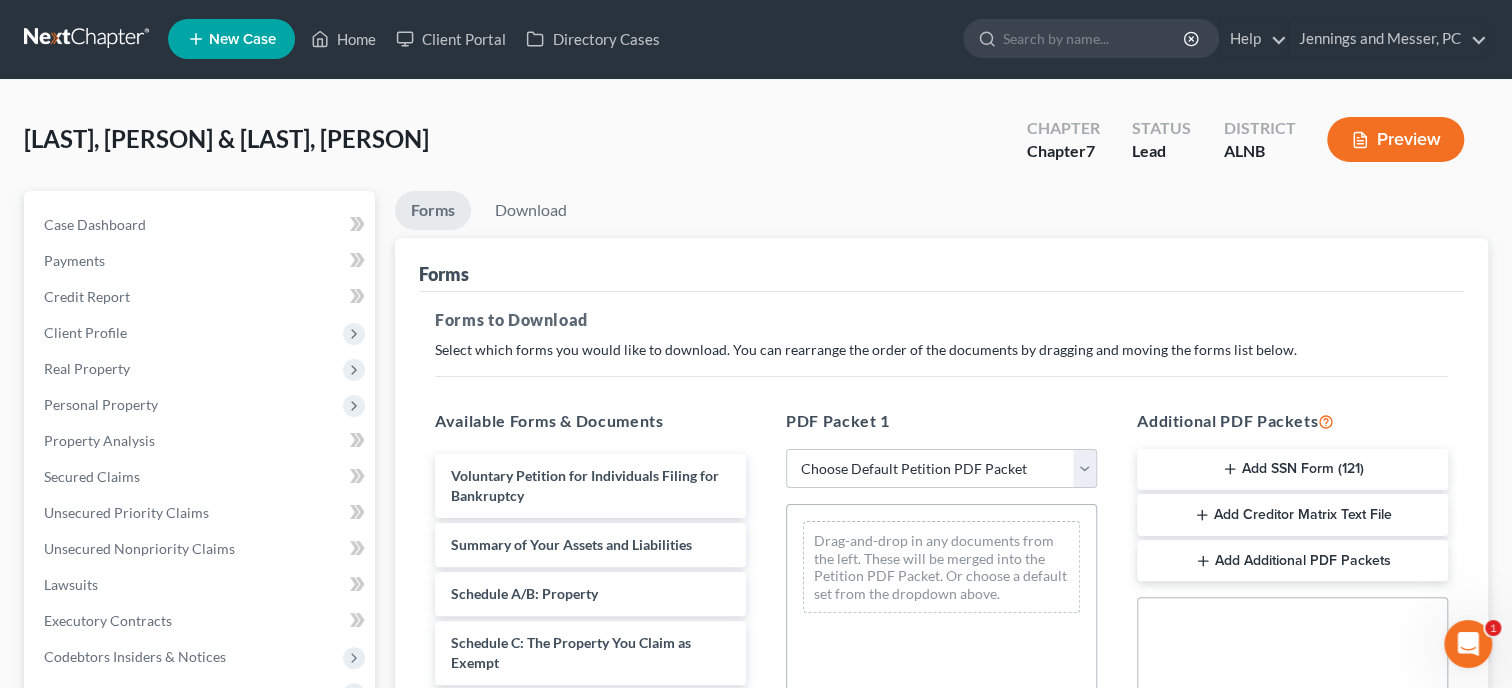 scroll, scrollTop: 0, scrollLeft: 0, axis: both 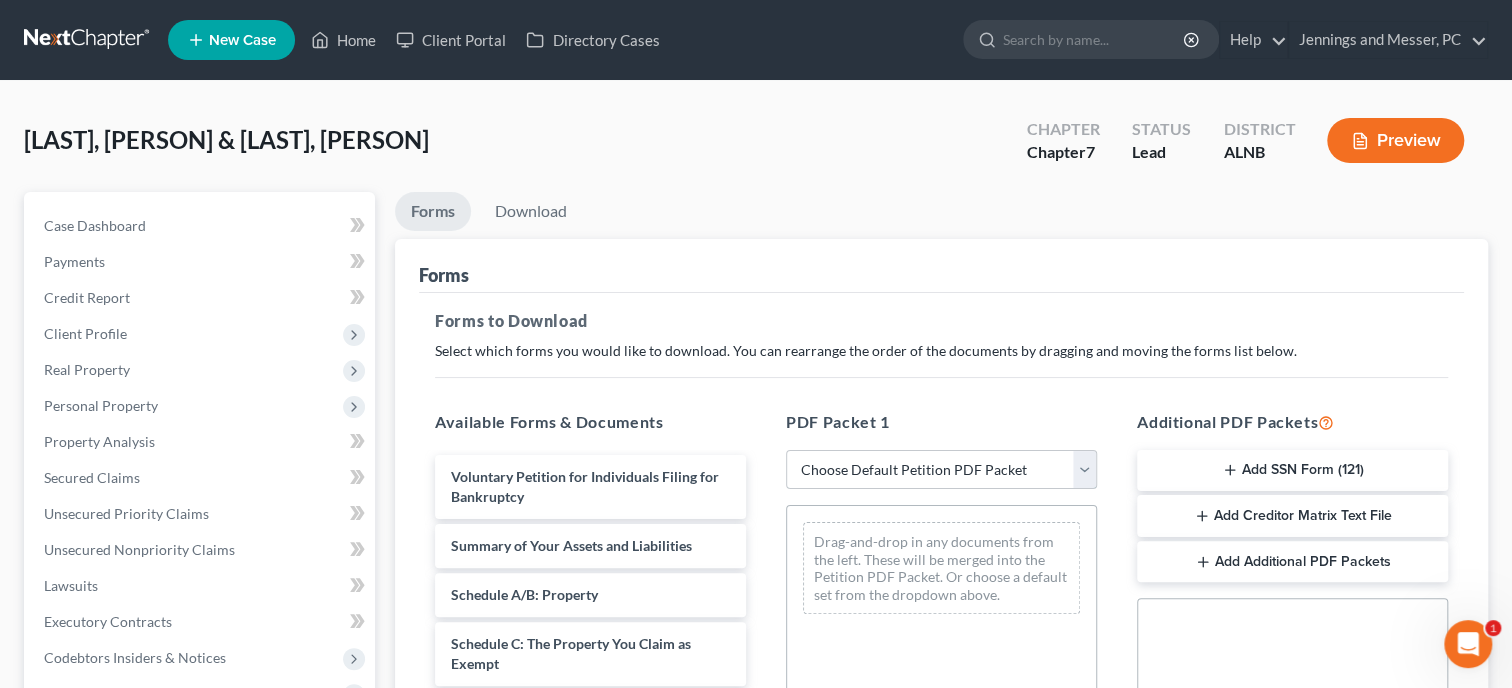 click on "Choose Default Petition PDF Packet Complete Bankruptcy Petition (all forms and schedules) Emergency Filing Forms (Petition and Creditor List Only) Amended Forms Signature Pages Only" at bounding box center [941, 470] 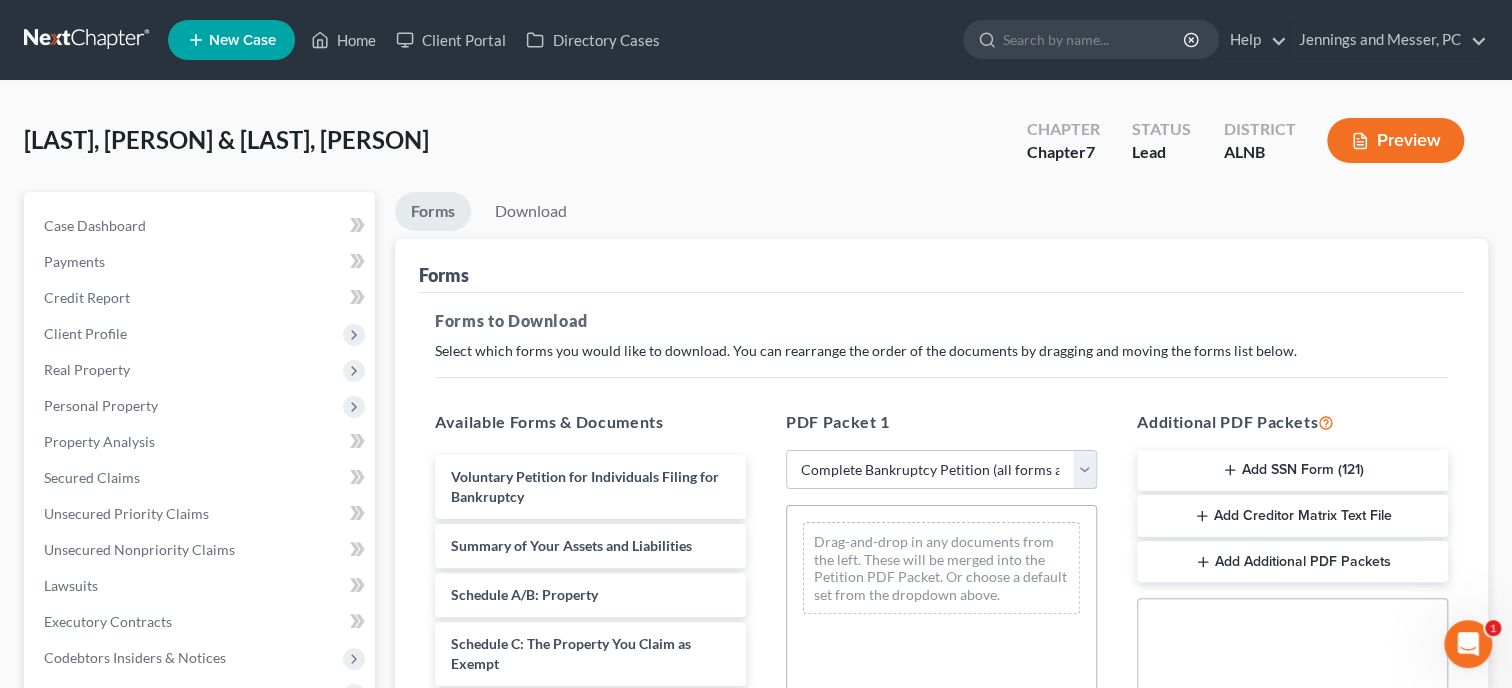 click on "Complete Bankruptcy Petition (all forms and schedules)" at bounding box center [0, 0] 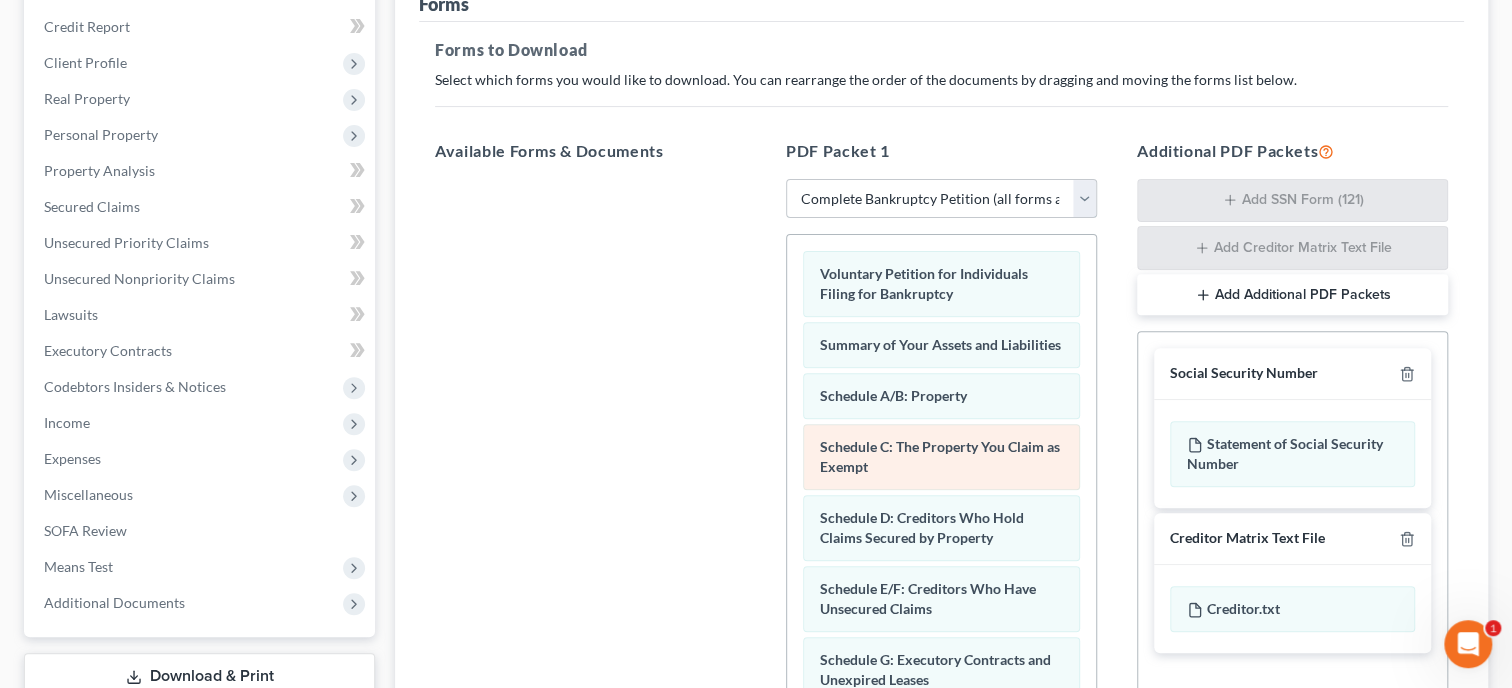 scroll, scrollTop: 308, scrollLeft: 0, axis: vertical 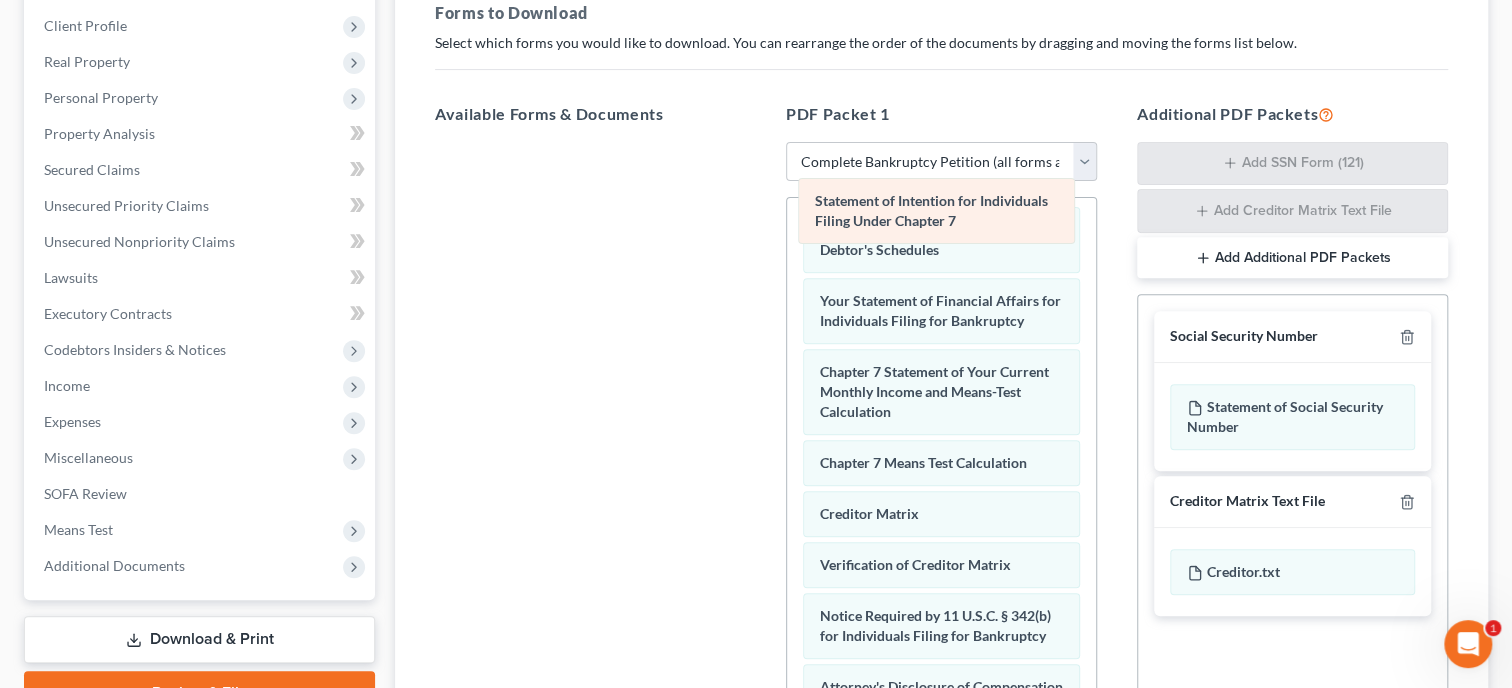 drag, startPoint x: 898, startPoint y: 396, endPoint x: 893, endPoint y: 232, distance: 164.0762 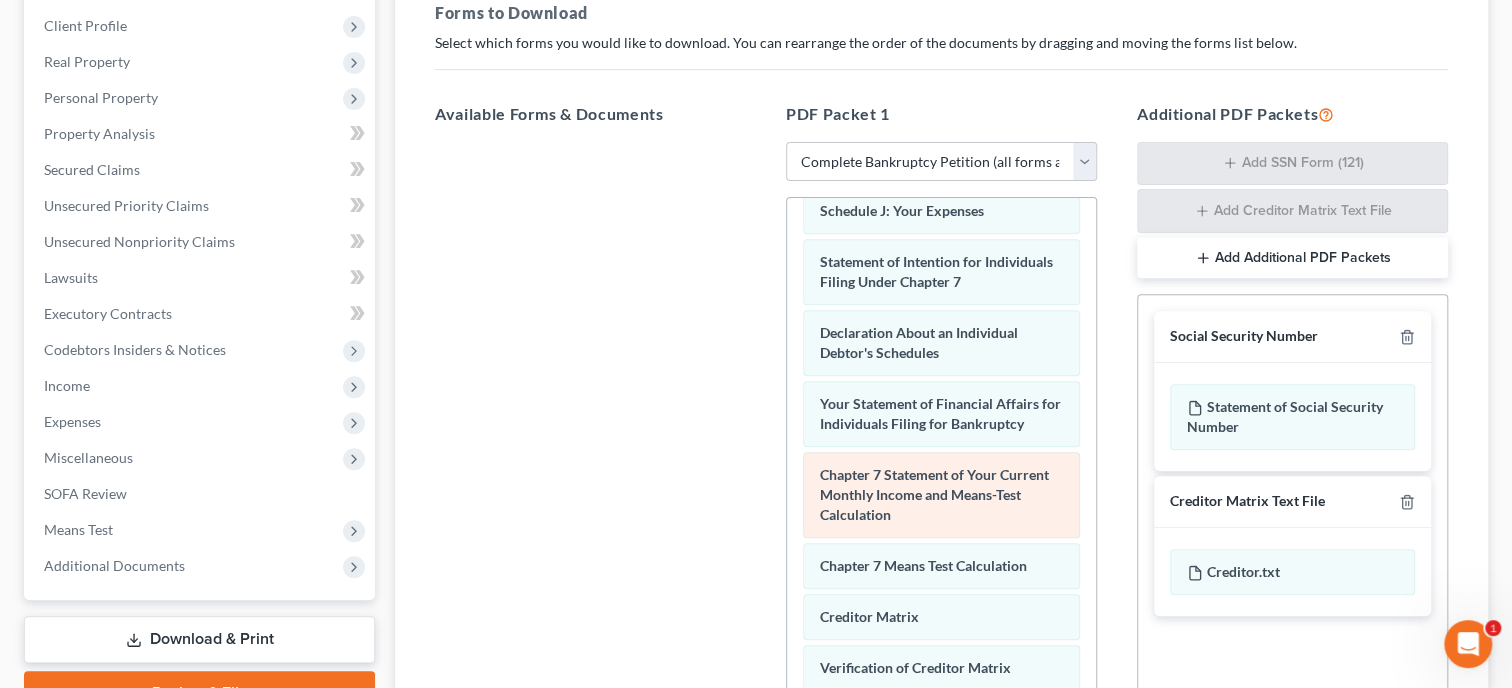 scroll, scrollTop: 482, scrollLeft: 0, axis: vertical 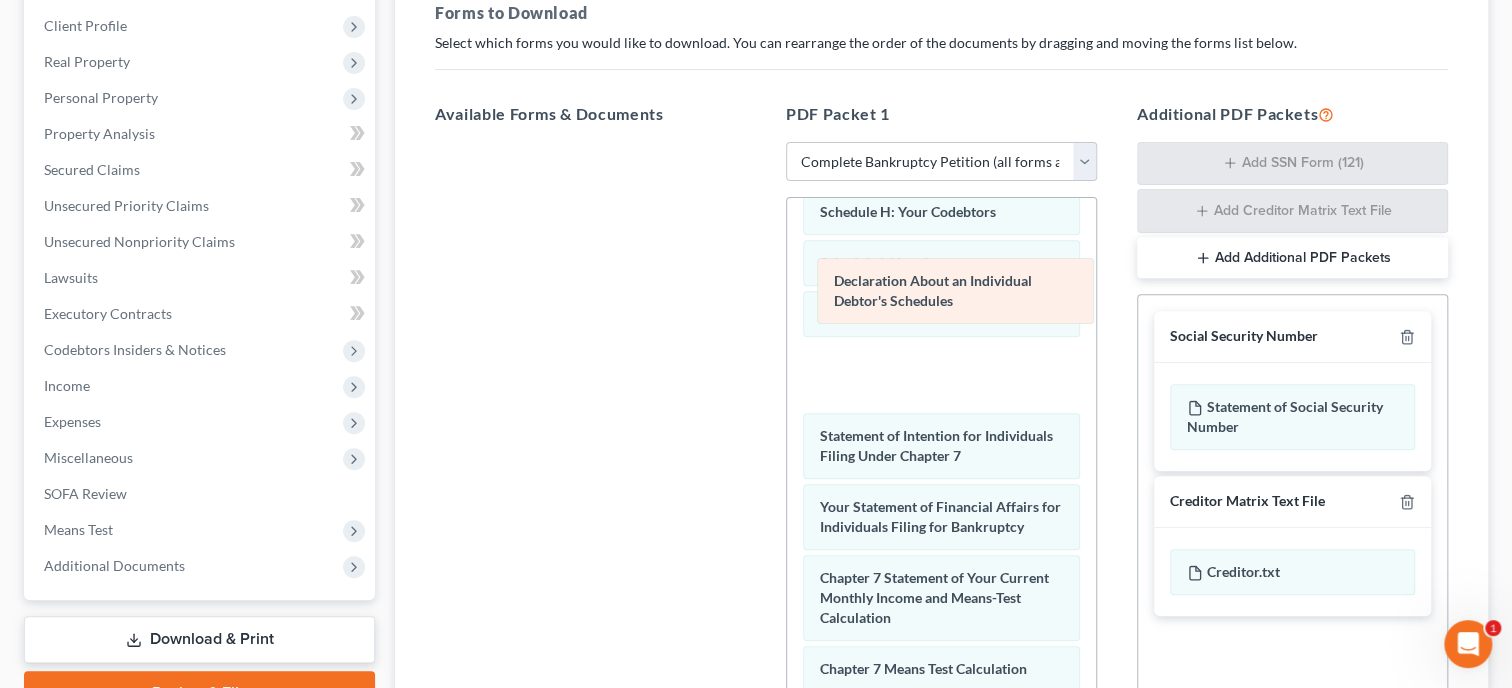 drag, startPoint x: 870, startPoint y: 461, endPoint x: 878, endPoint y: 288, distance: 173.18488 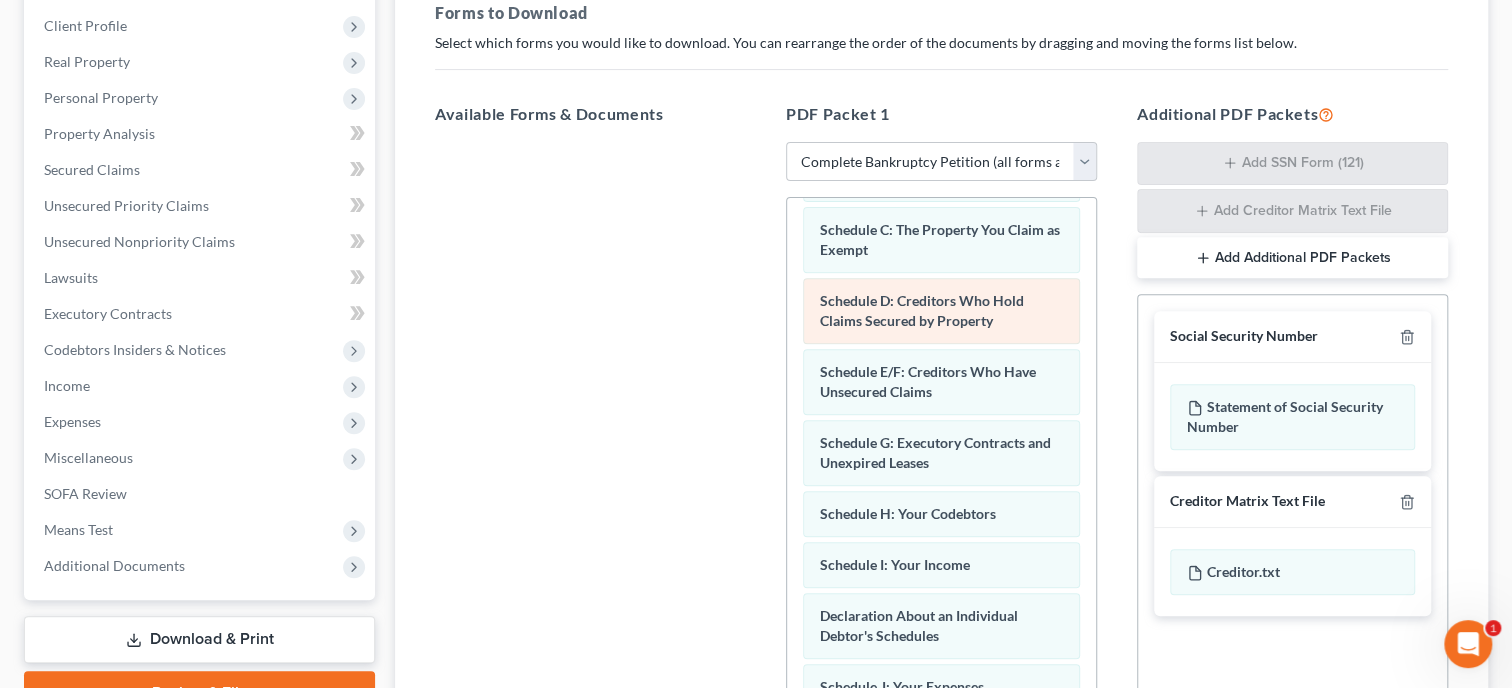 scroll, scrollTop: 173, scrollLeft: 0, axis: vertical 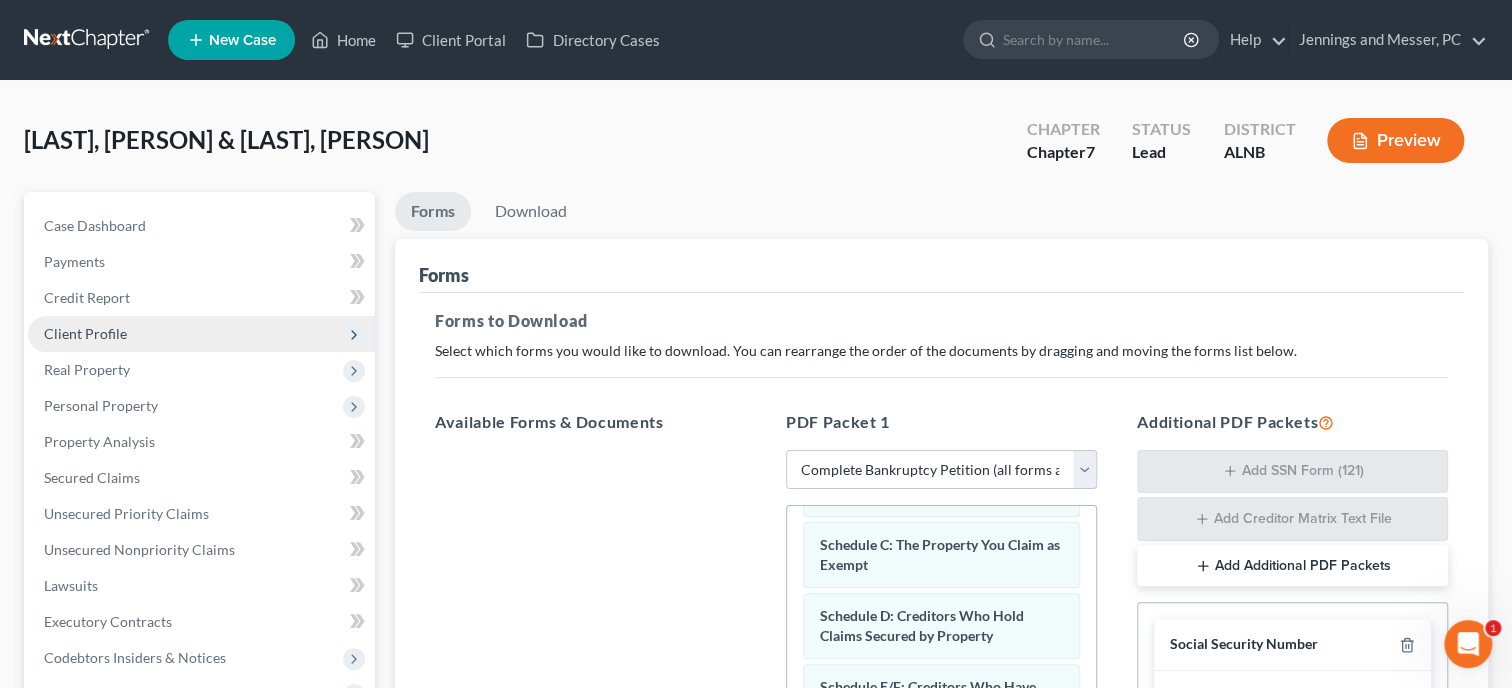 click on "Client Profile" at bounding box center (85, 333) 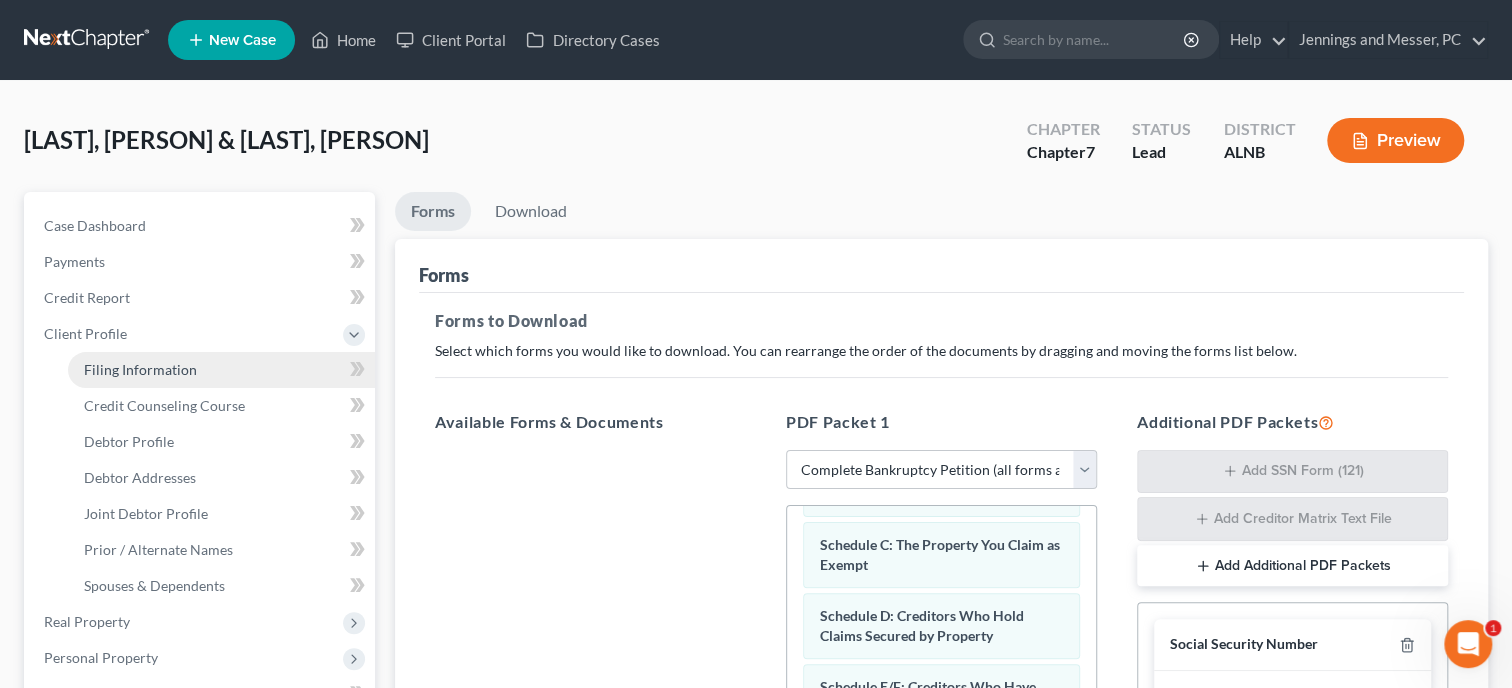 click on "Filing Information" at bounding box center (140, 369) 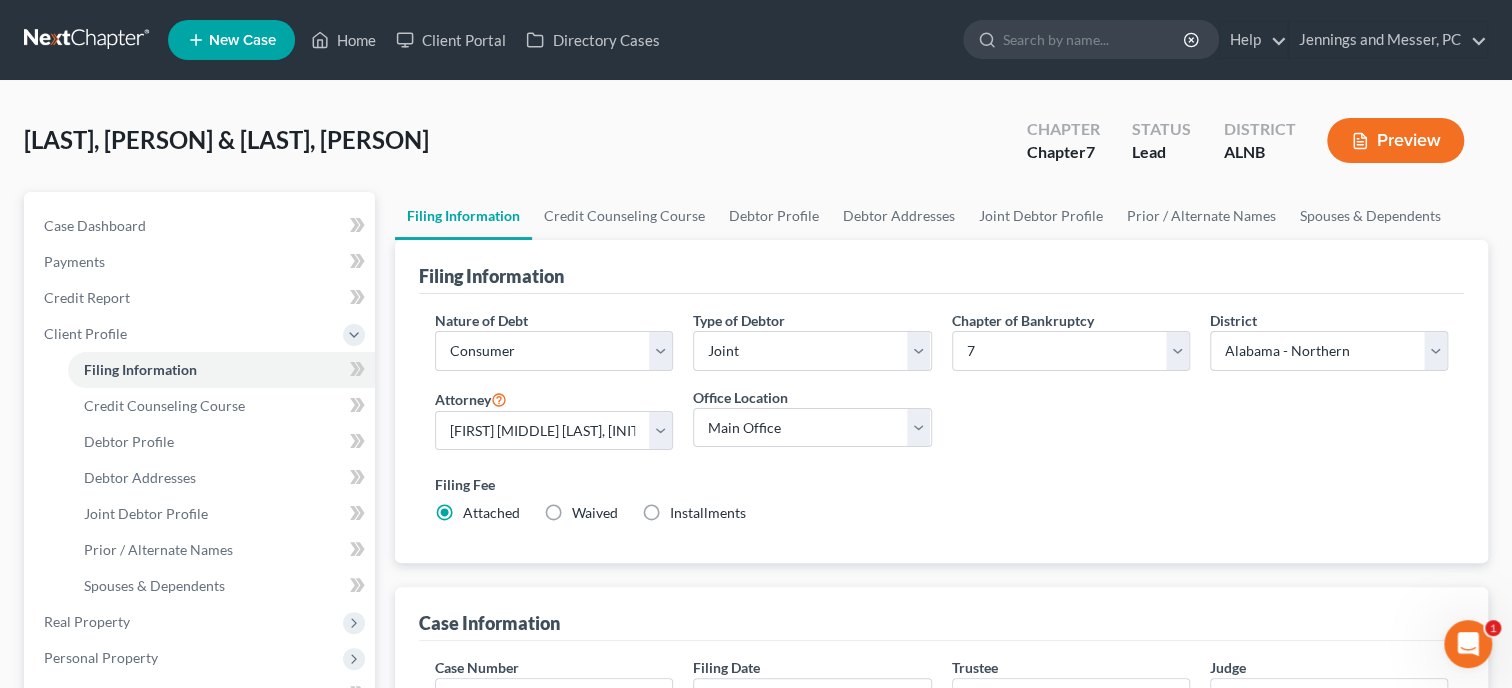 click on "Installments" at bounding box center [708, 512] 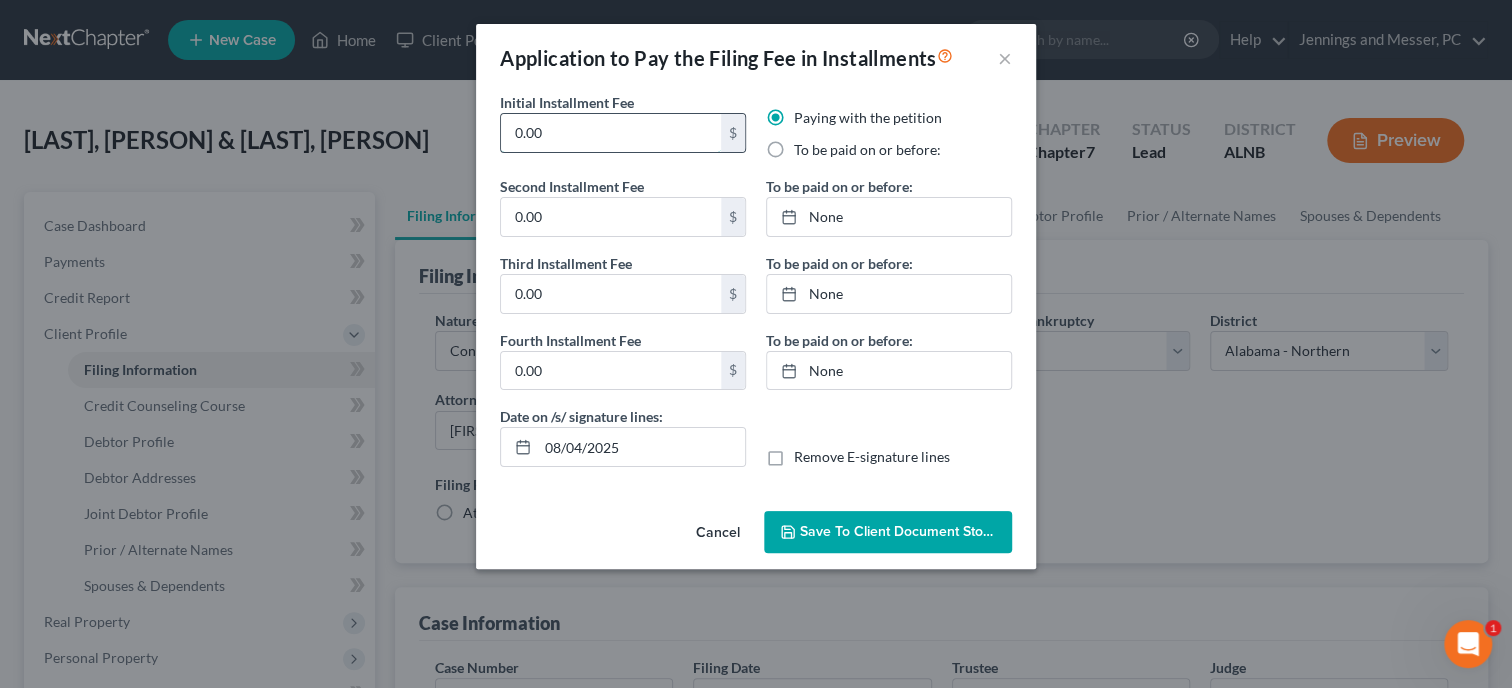 click on "0.00" at bounding box center (611, 133) 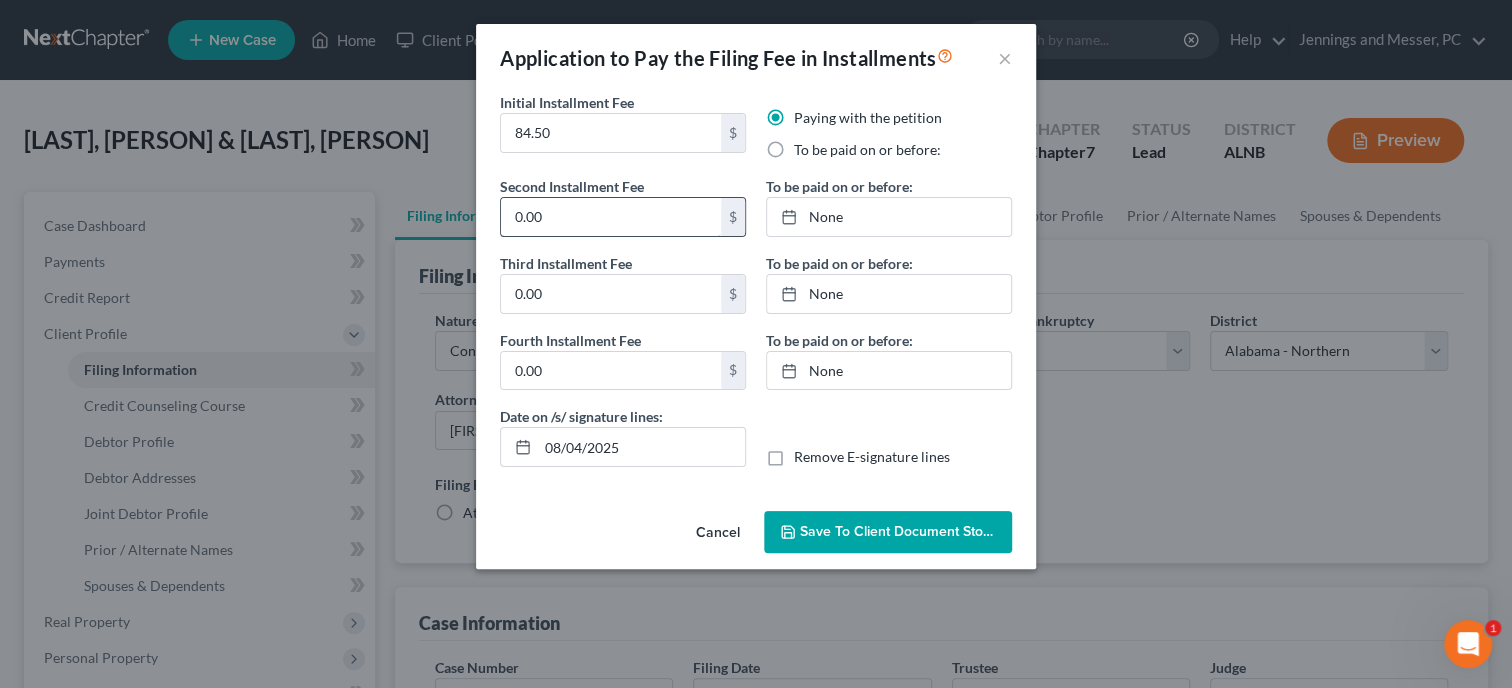 click on "0.00" at bounding box center [611, 217] 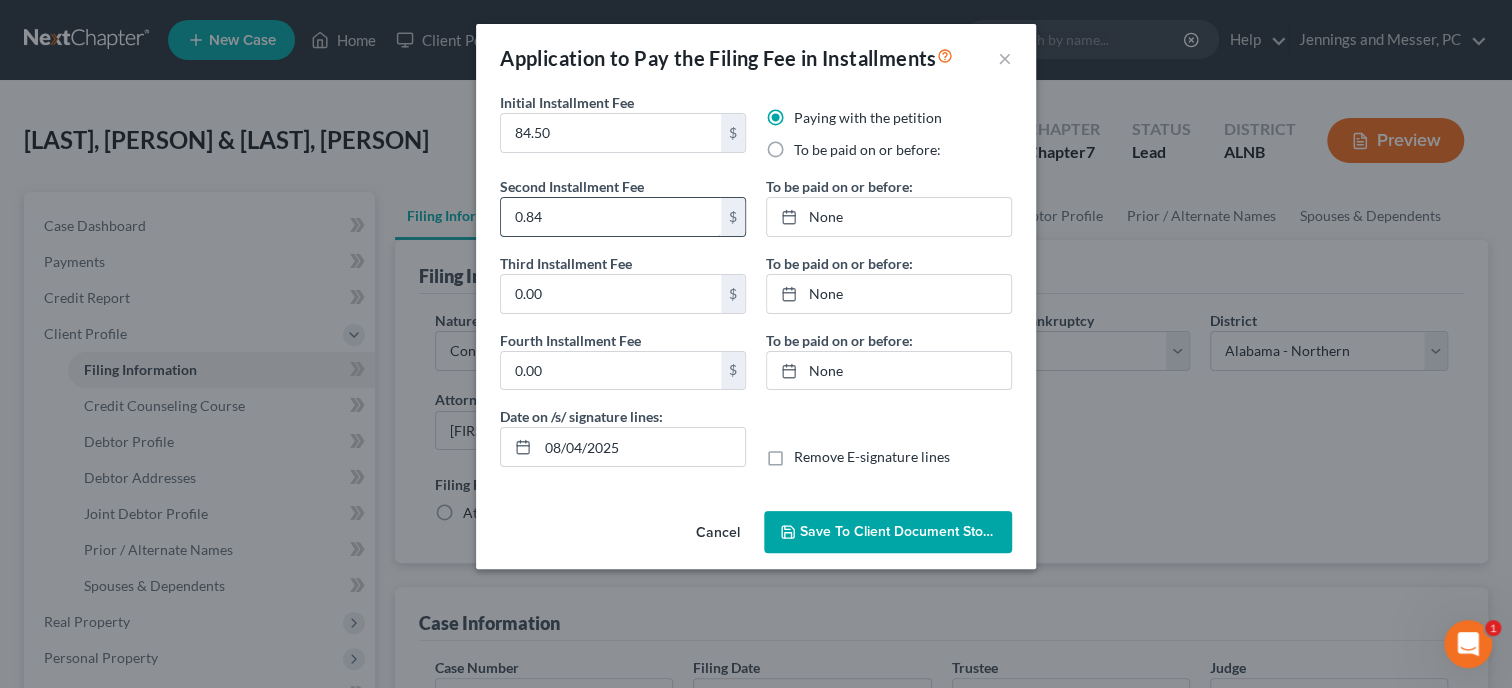 click on "0.84" at bounding box center [611, 217] 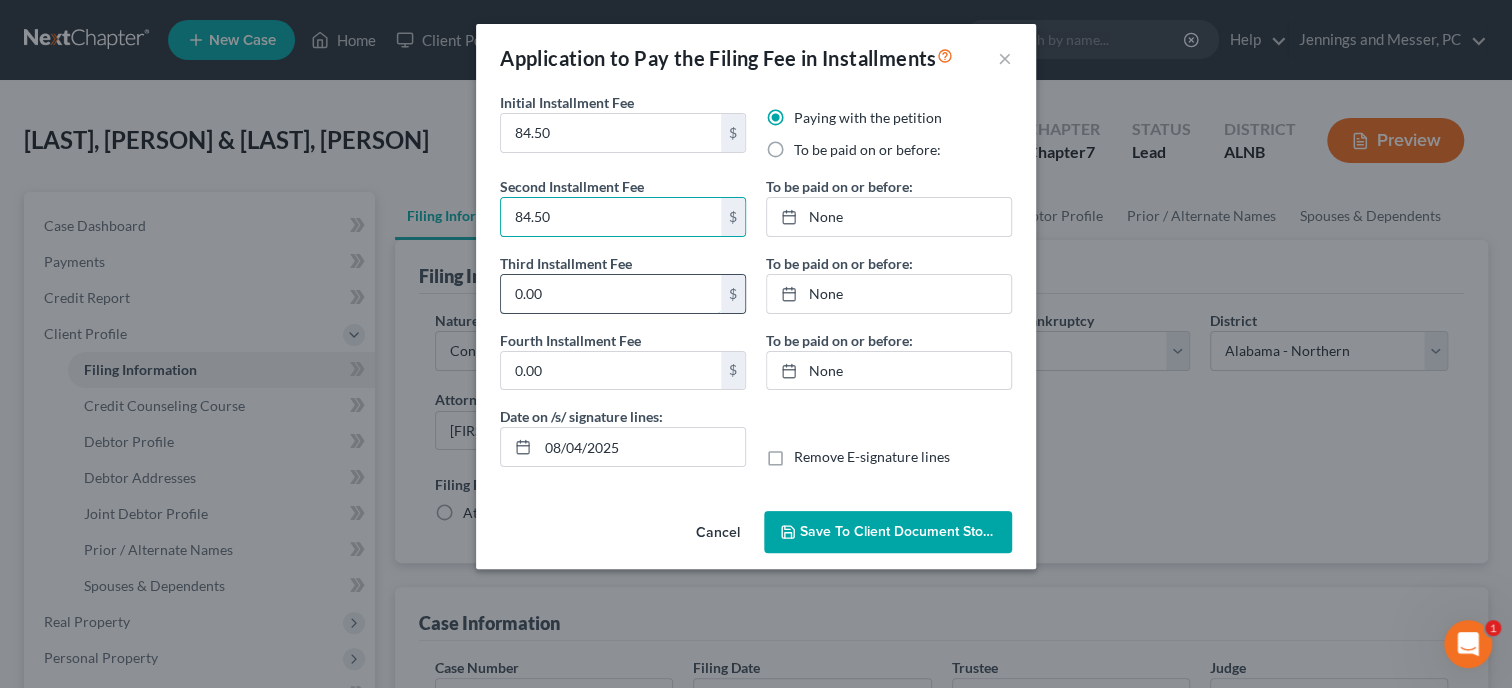 click on "0.00" at bounding box center [611, 294] 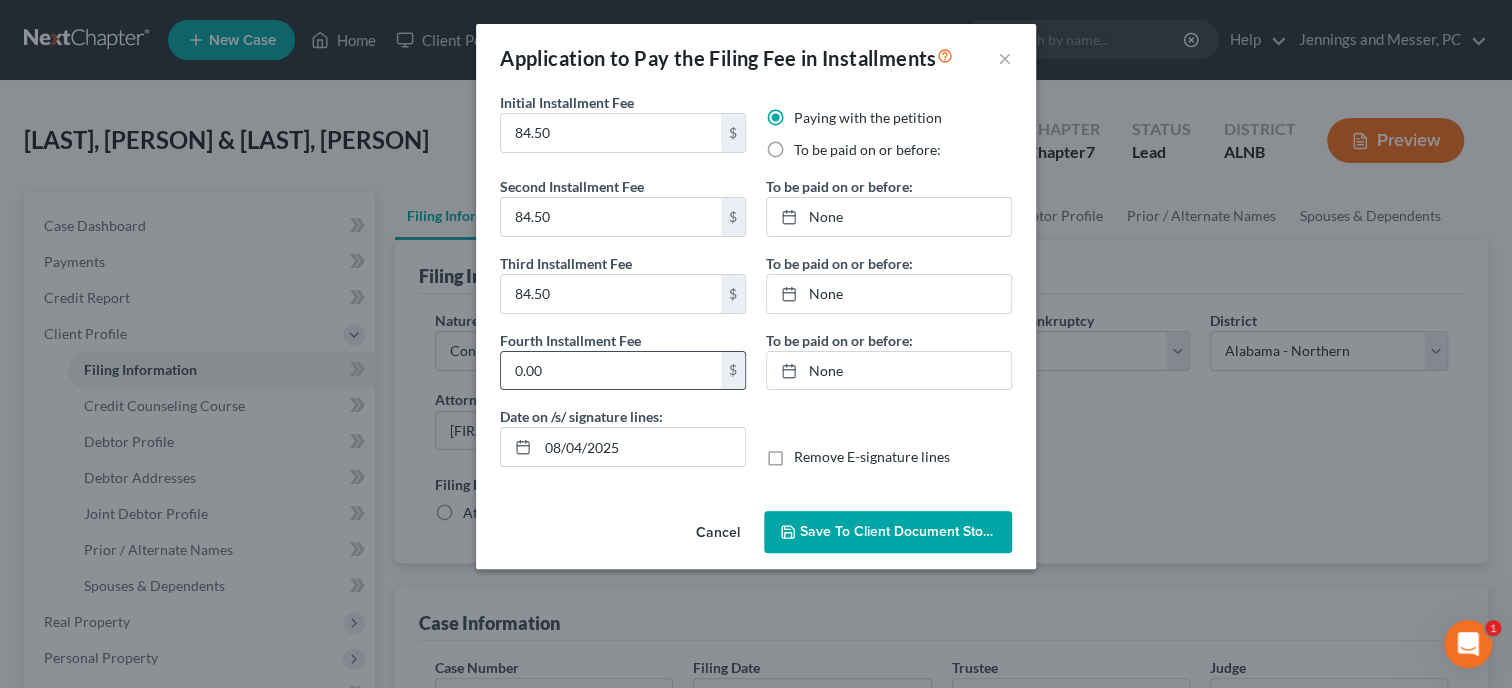 click on "0.00" at bounding box center [611, 371] 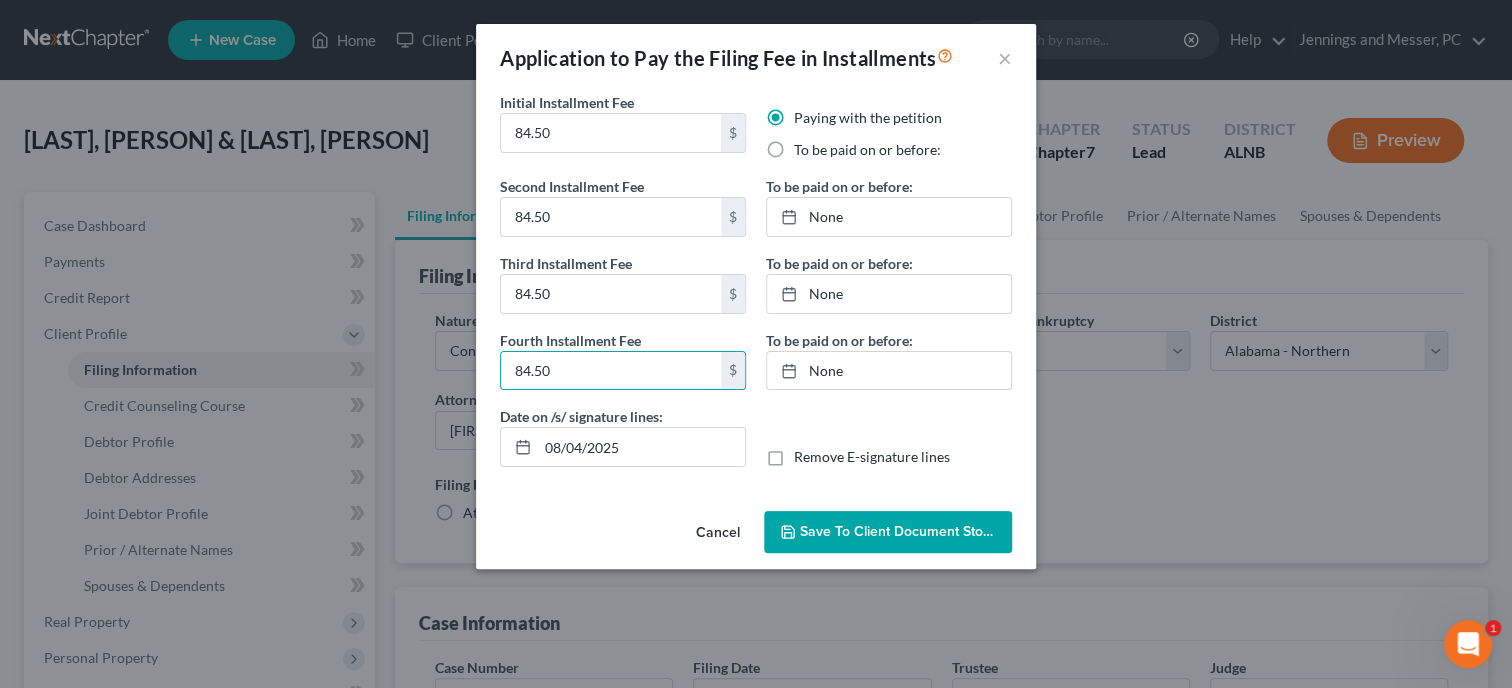 click on "To be paid on or before:" at bounding box center (867, 150) 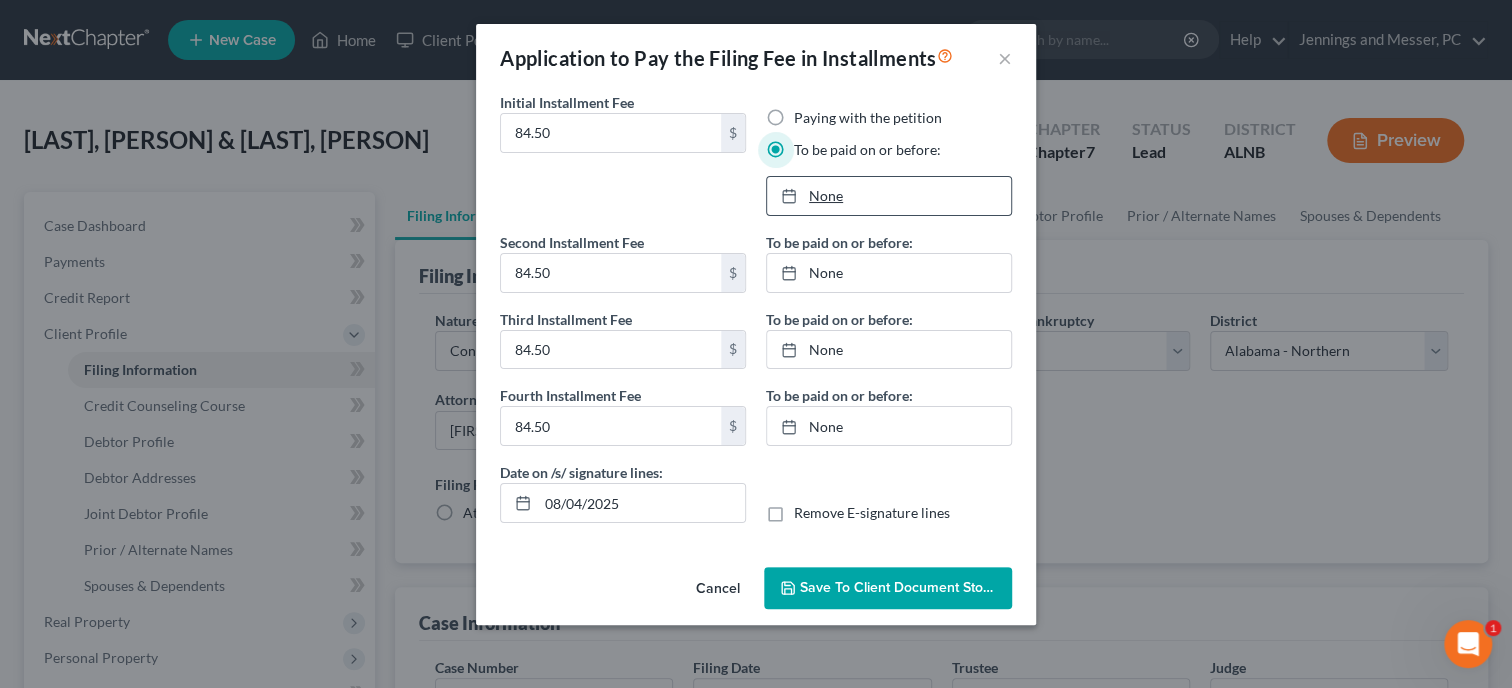 click on "None" at bounding box center (889, 196) 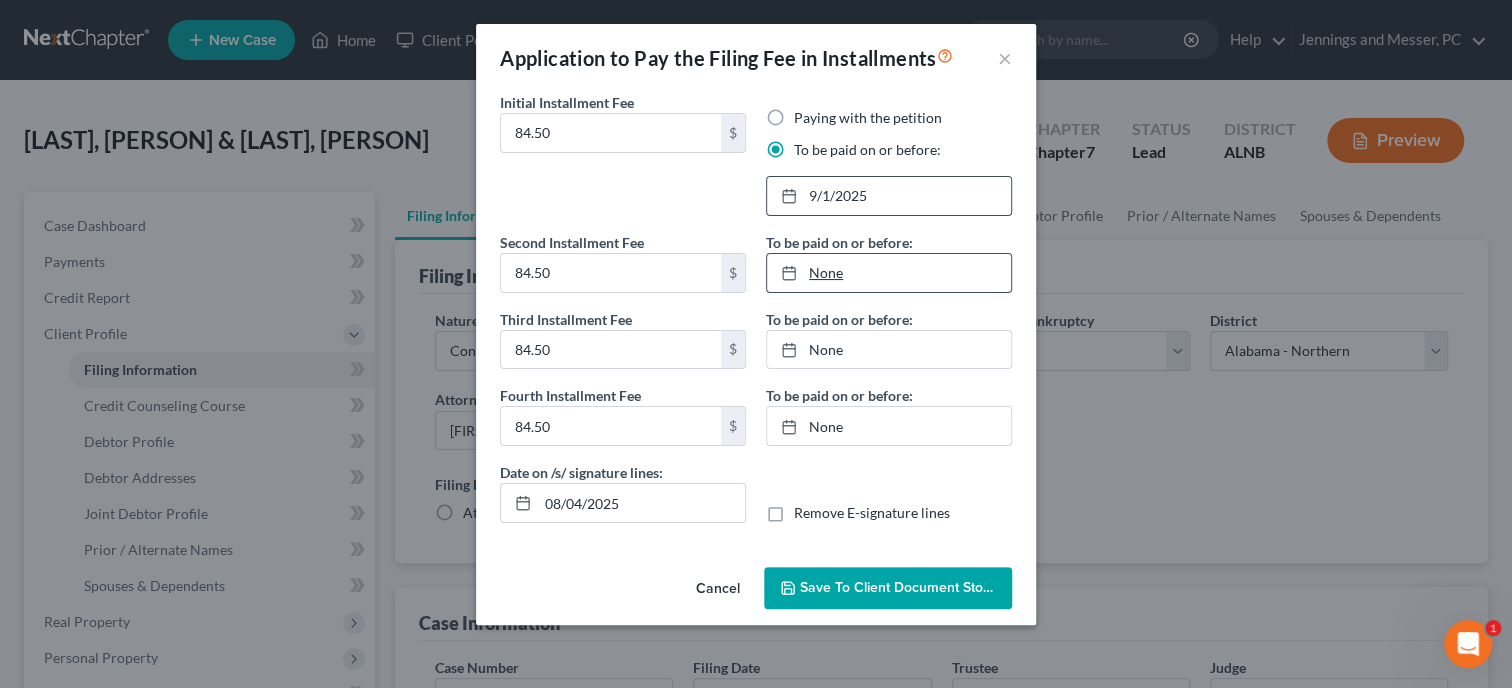 click on "None" at bounding box center (889, 273) 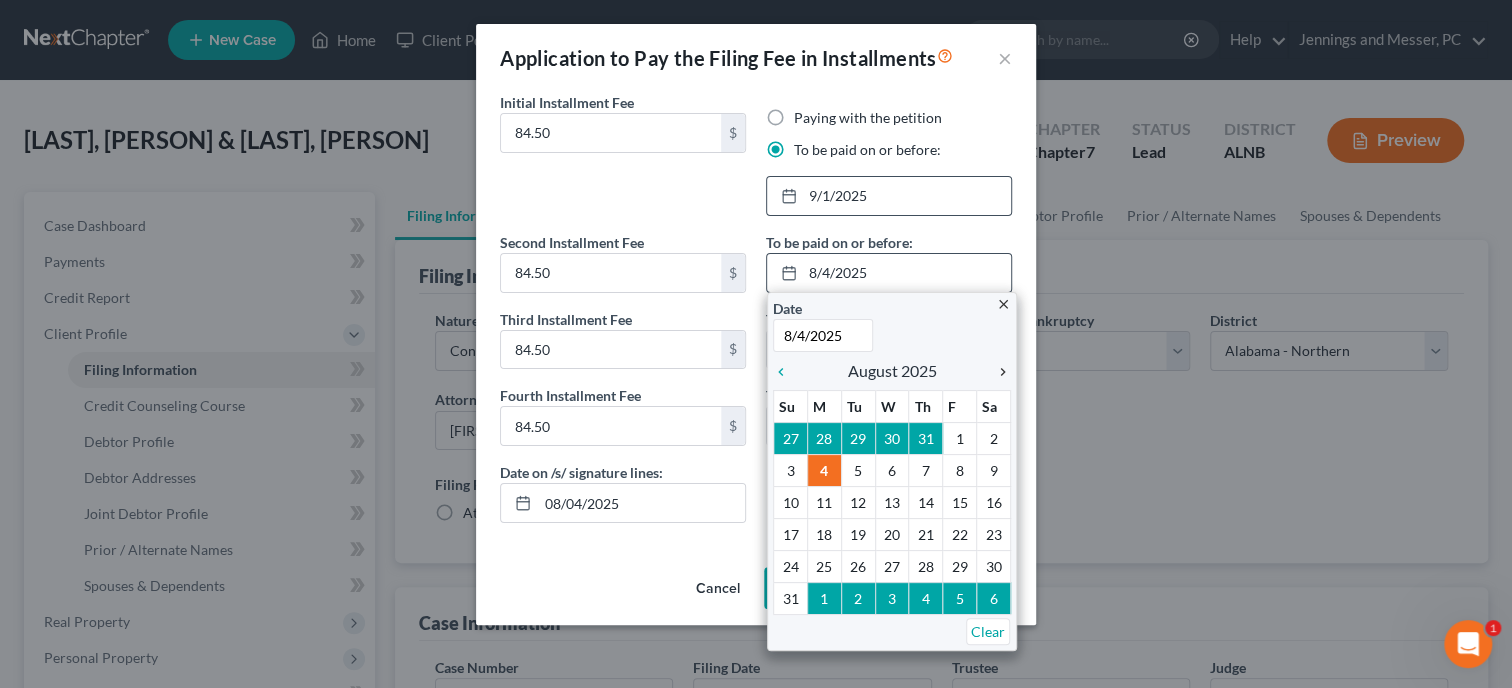 click on "chevron_right" at bounding box center [998, 372] 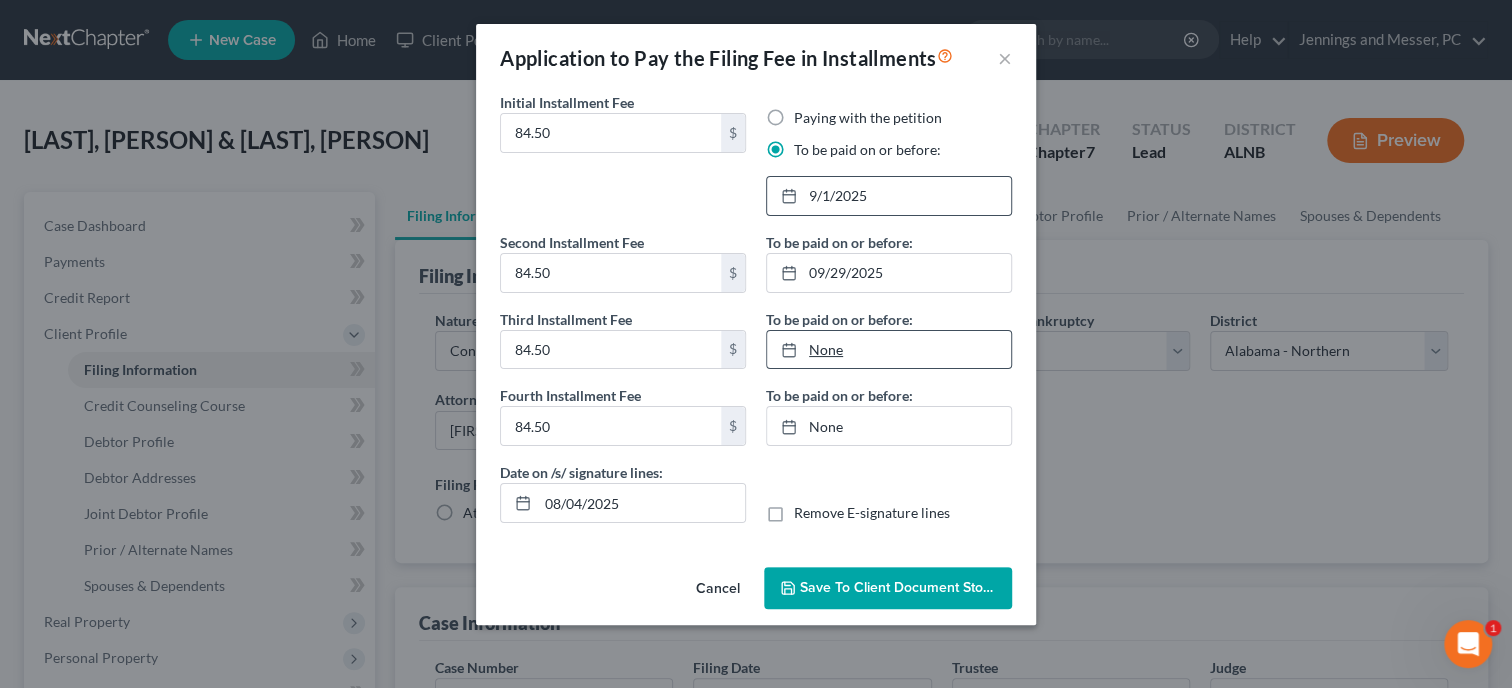 click on "None" at bounding box center (889, 350) 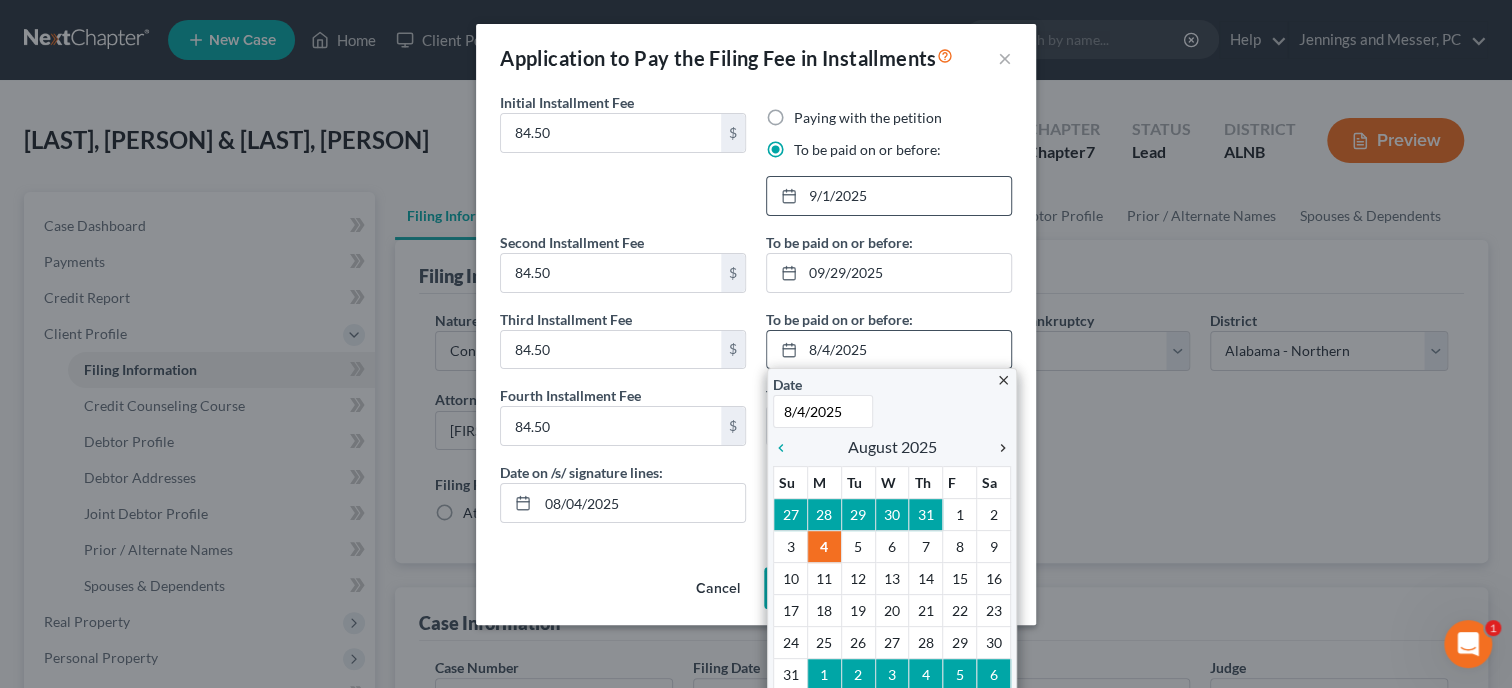 click on "chevron_right" at bounding box center [998, 448] 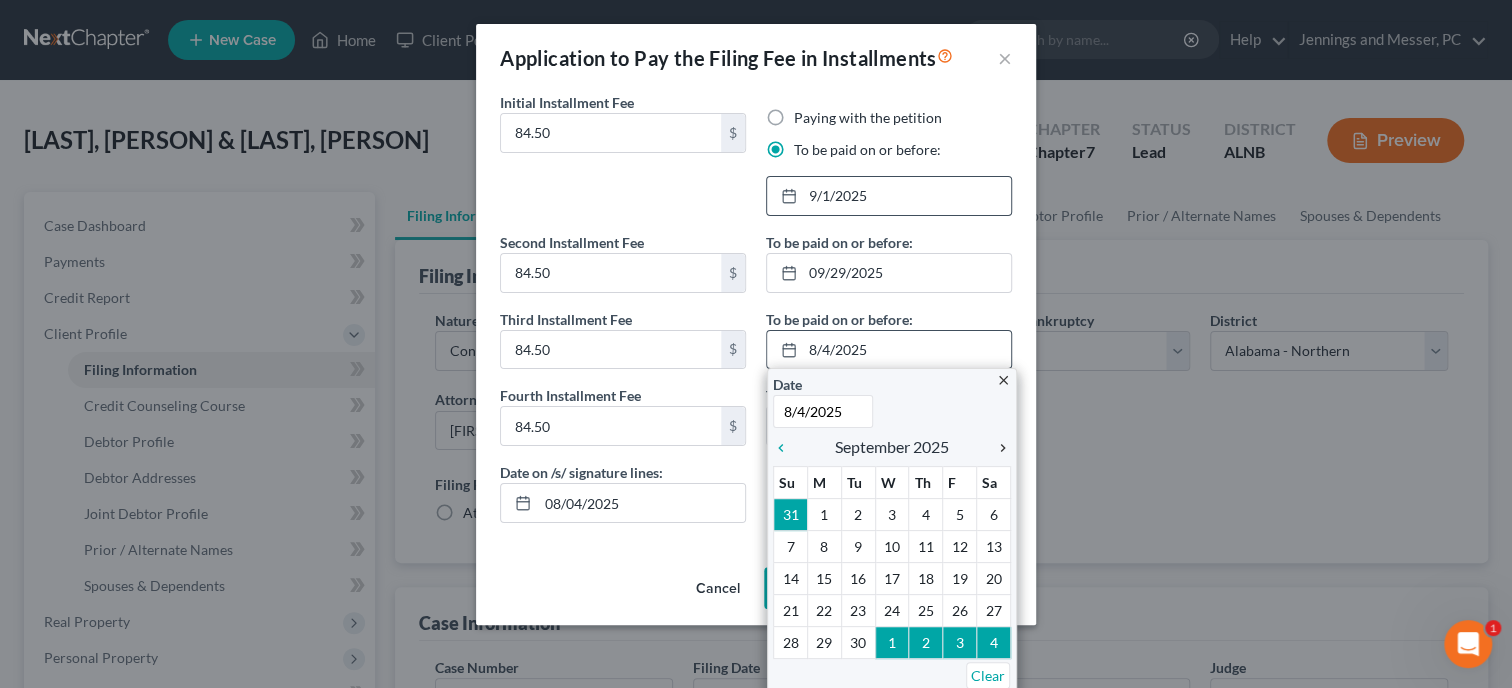 click on "chevron_right" at bounding box center [998, 448] 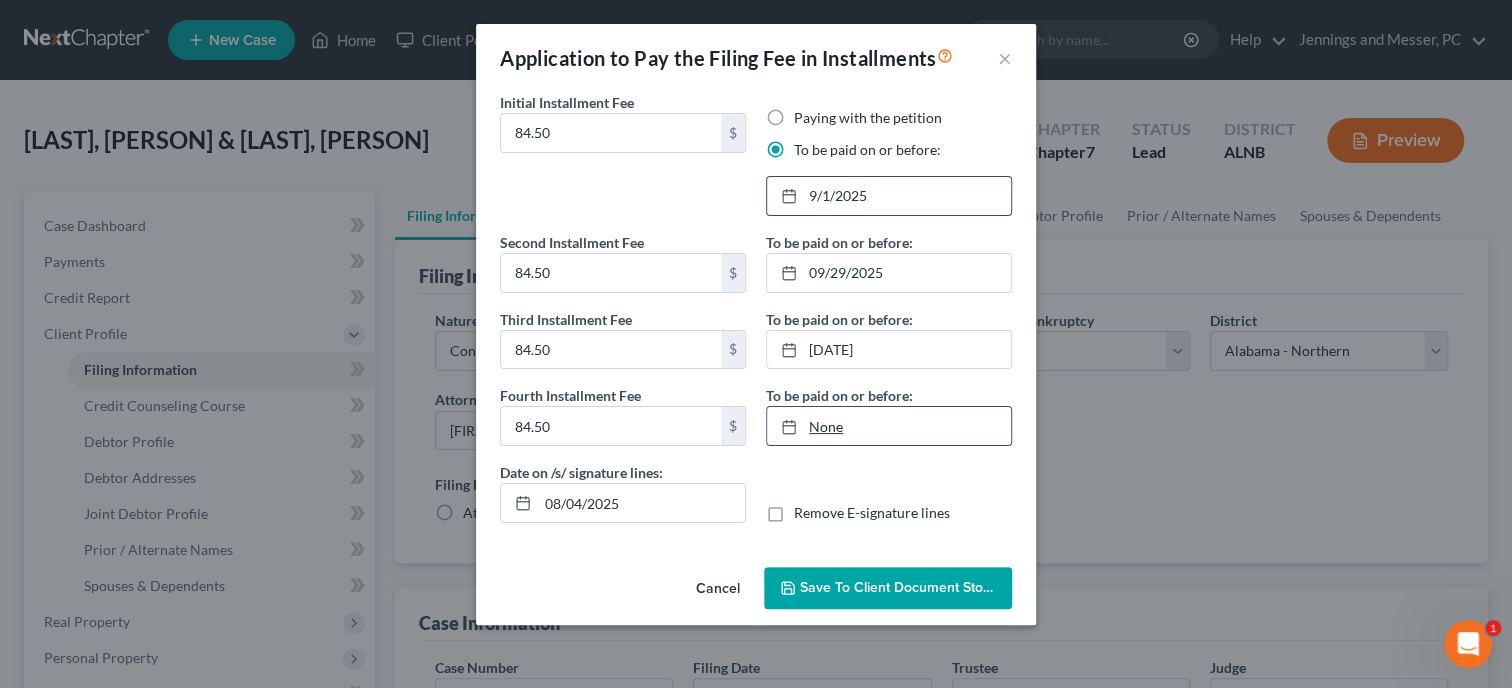 click on "None" at bounding box center (889, 426) 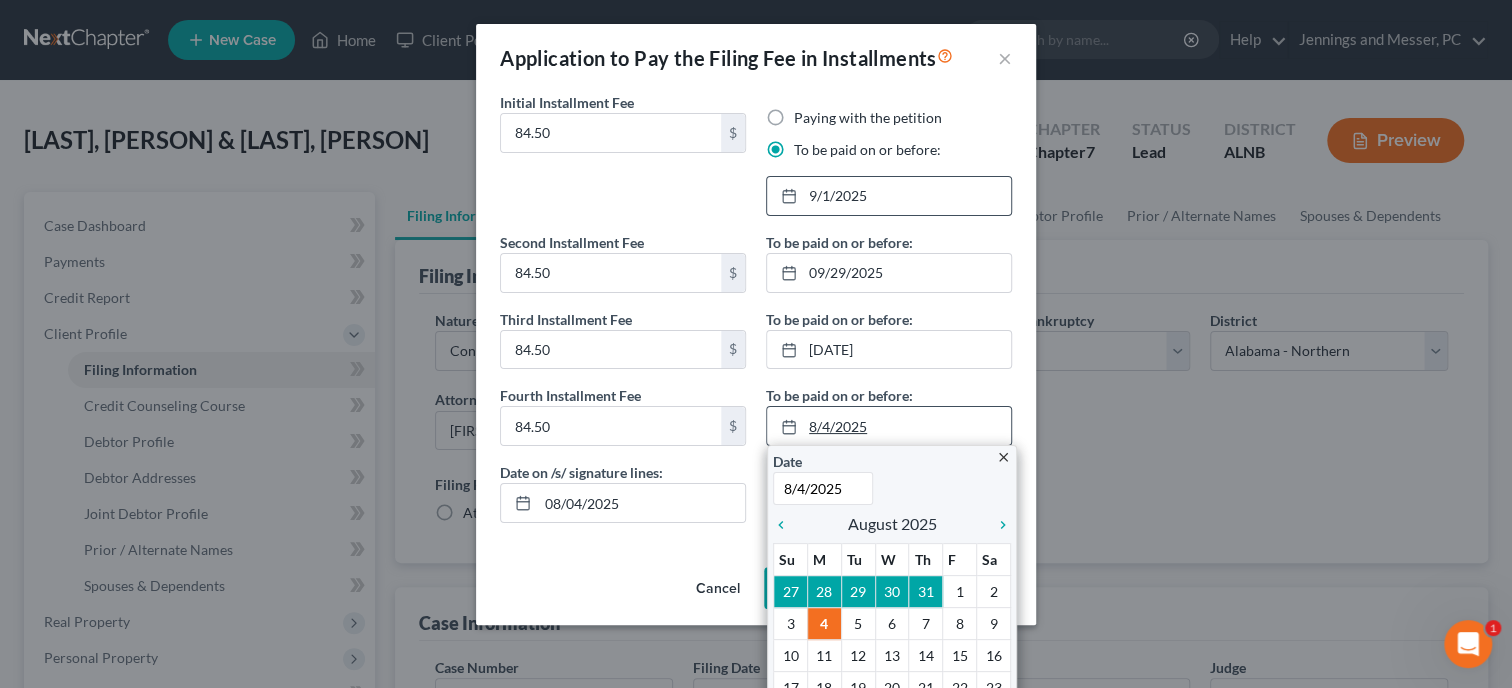 scroll, scrollTop: 102, scrollLeft: 0, axis: vertical 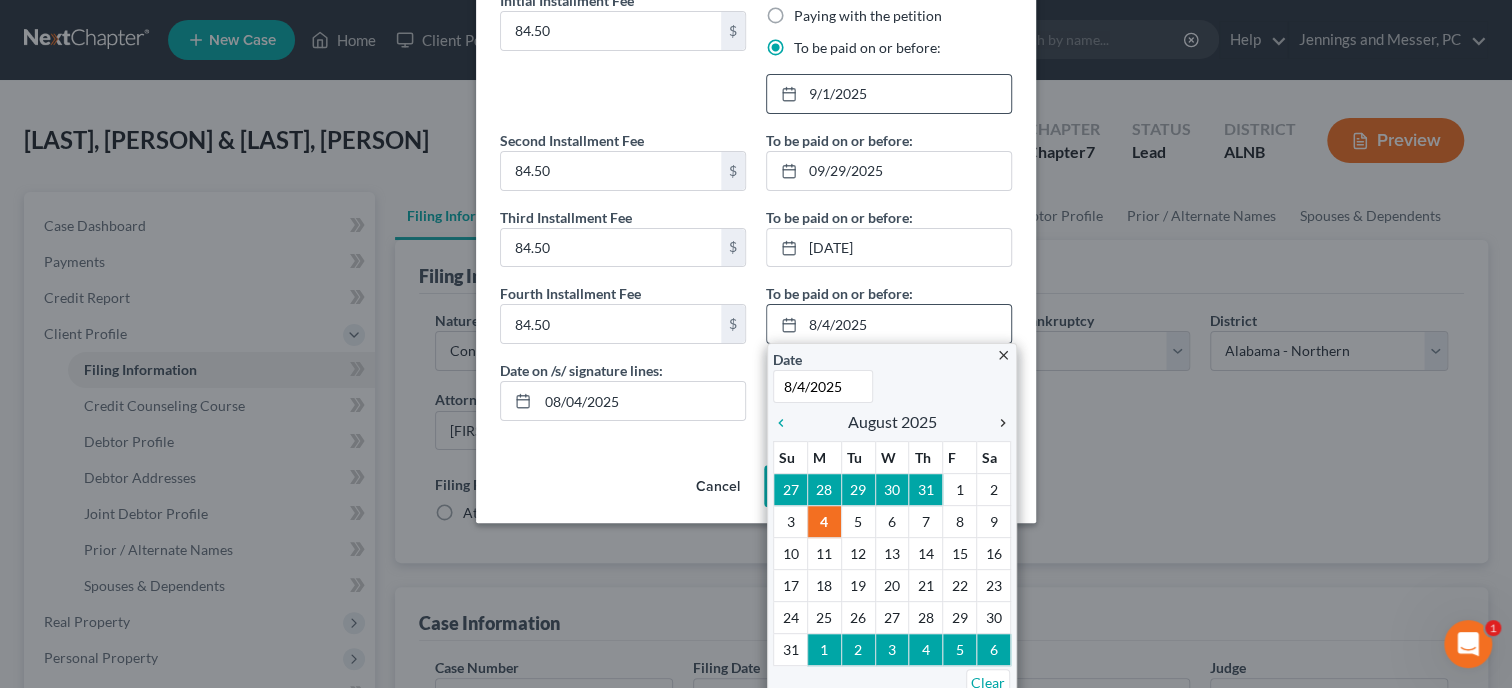 click on "chevron_right" at bounding box center [998, 423] 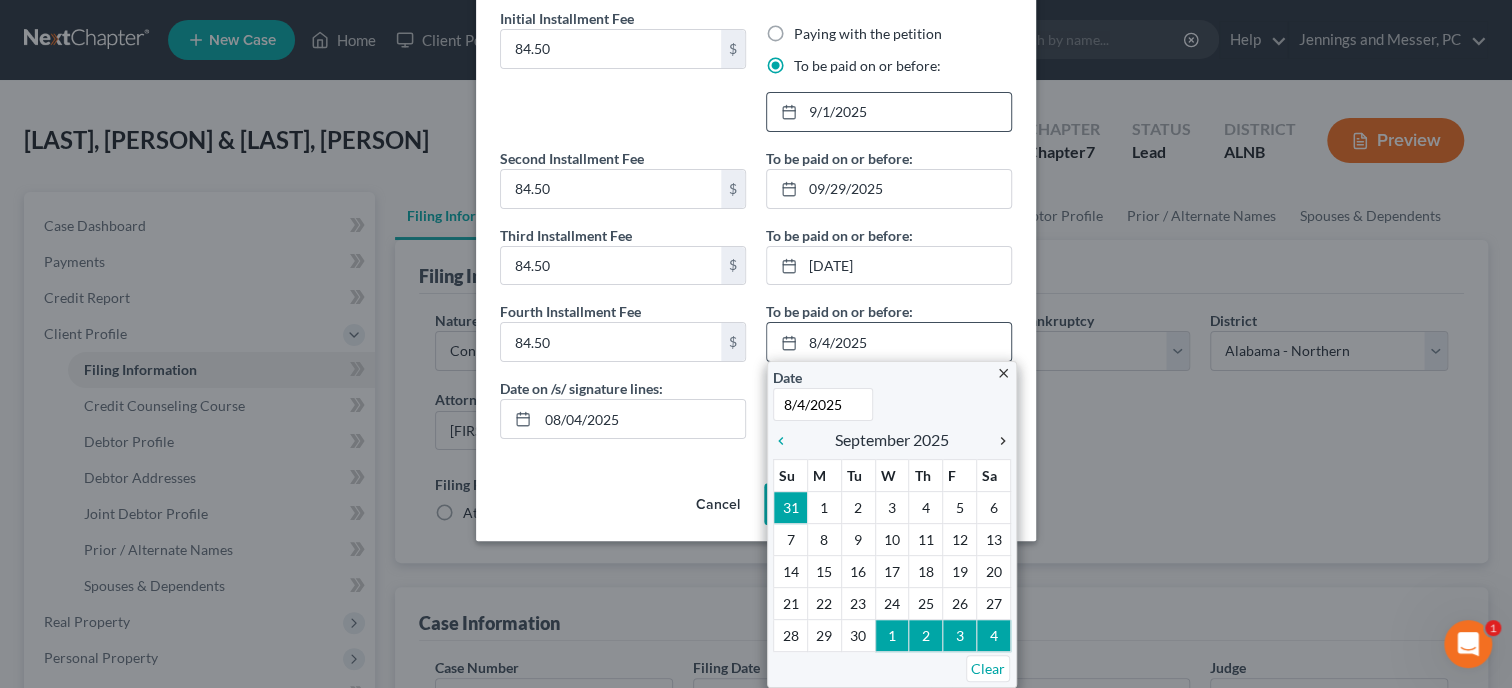 scroll, scrollTop: 80, scrollLeft: 0, axis: vertical 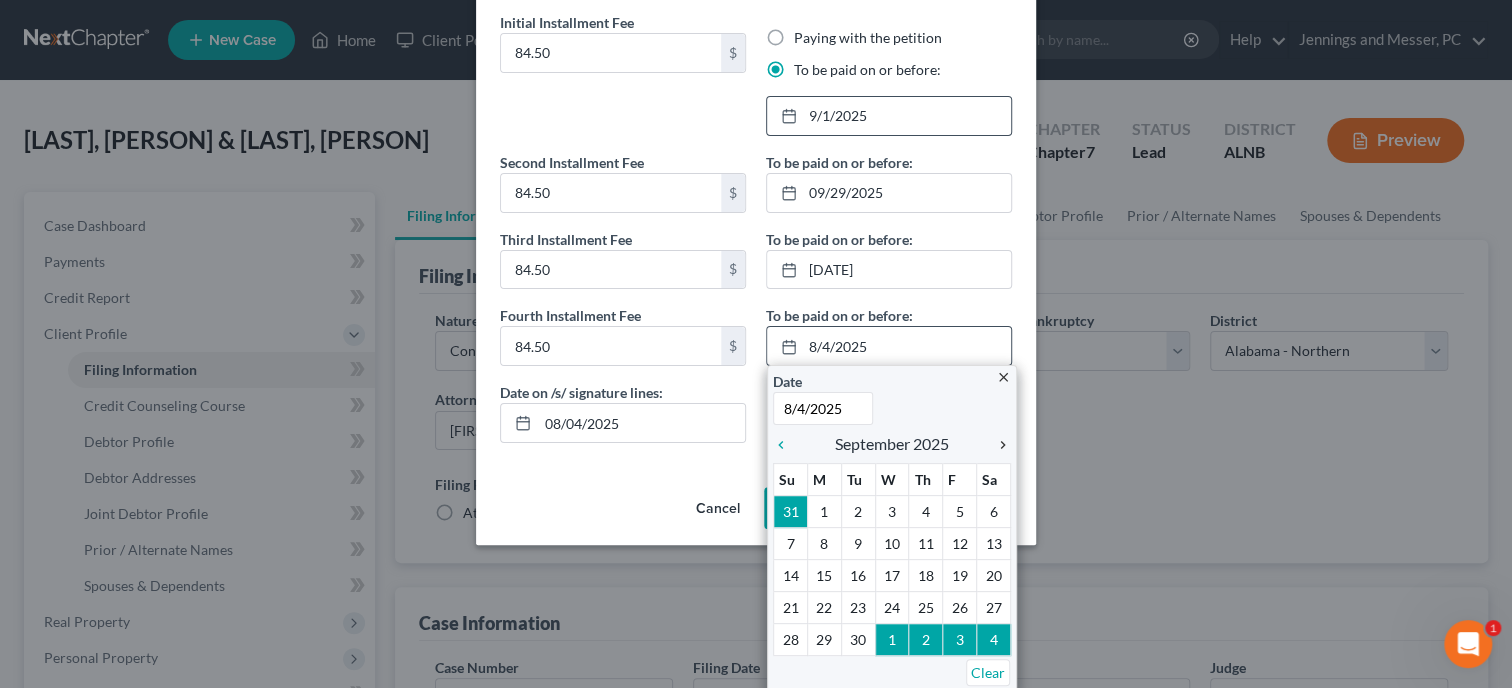 click on "chevron_right" at bounding box center [998, 445] 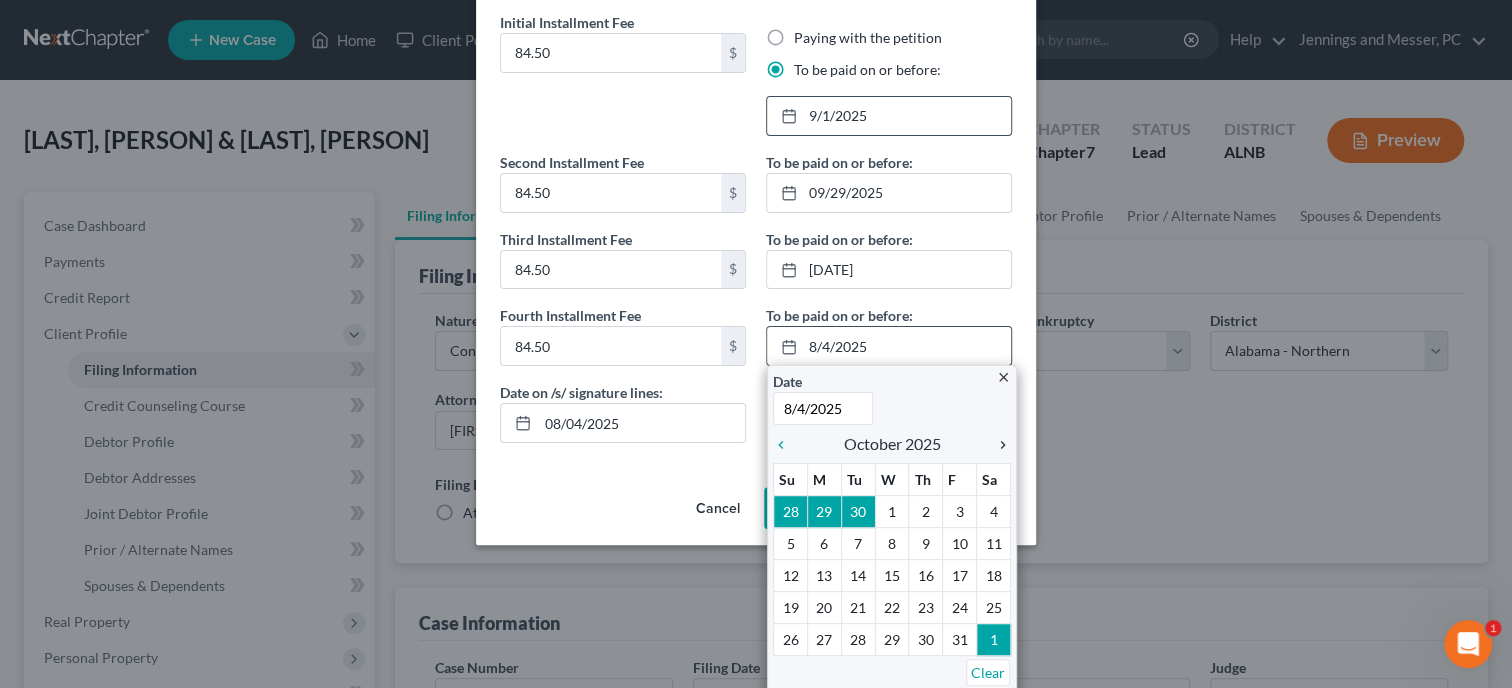 click on "chevron_right" at bounding box center (998, 445) 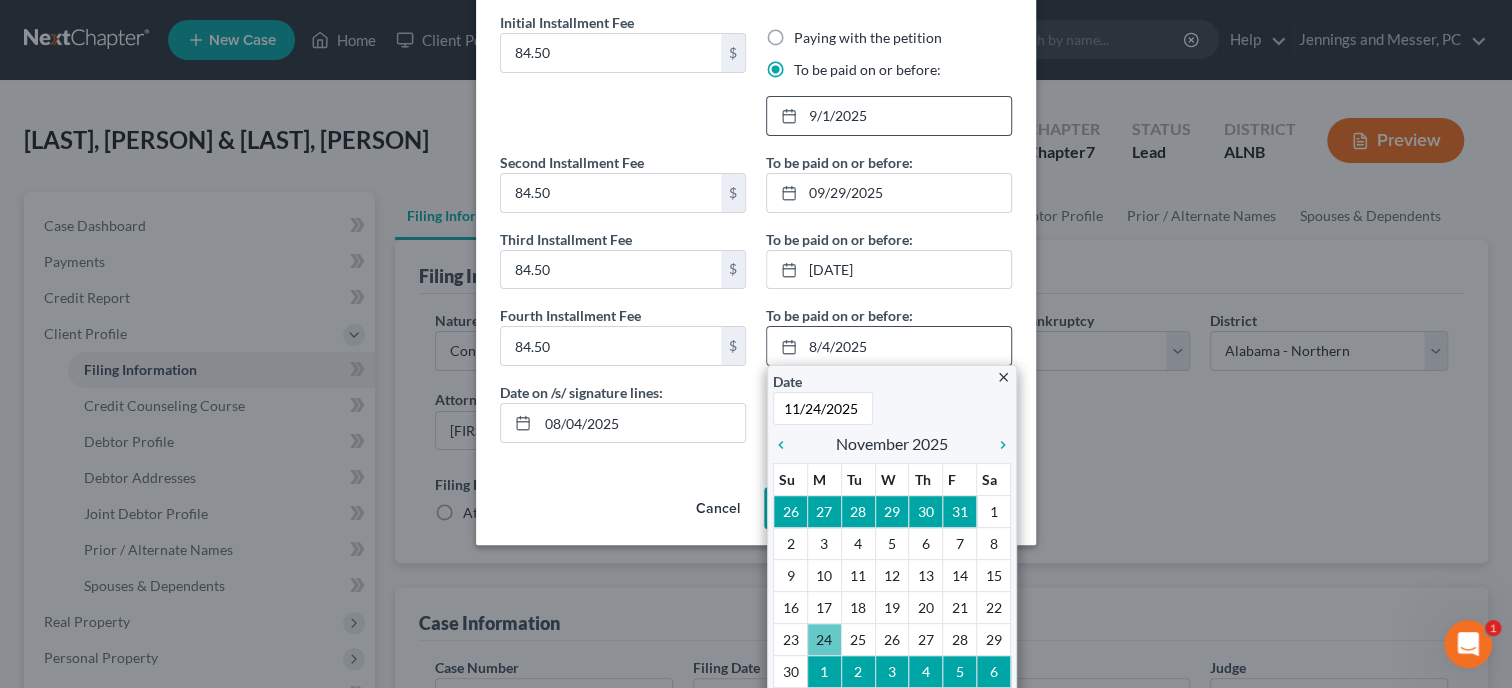 scroll, scrollTop: 0, scrollLeft: 0, axis: both 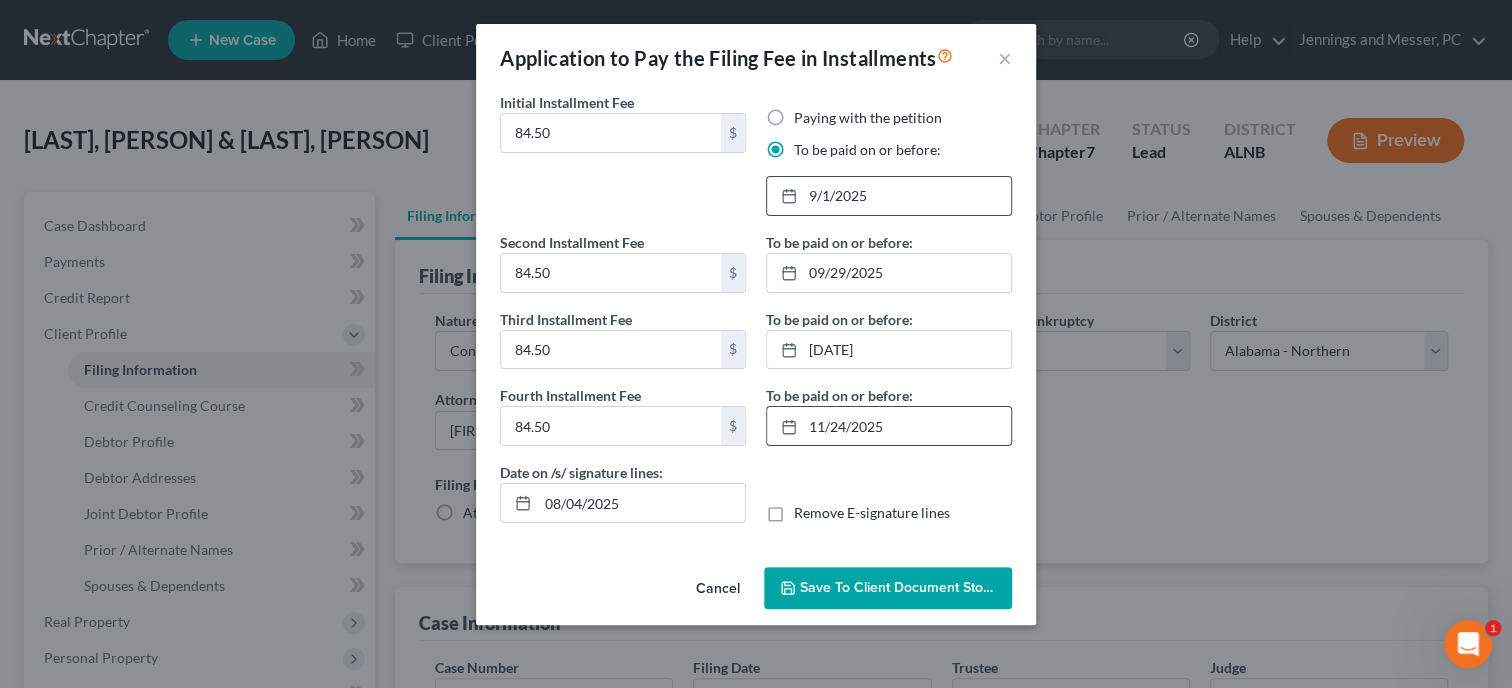 click on "Save to Client Document Storage" at bounding box center (906, 587) 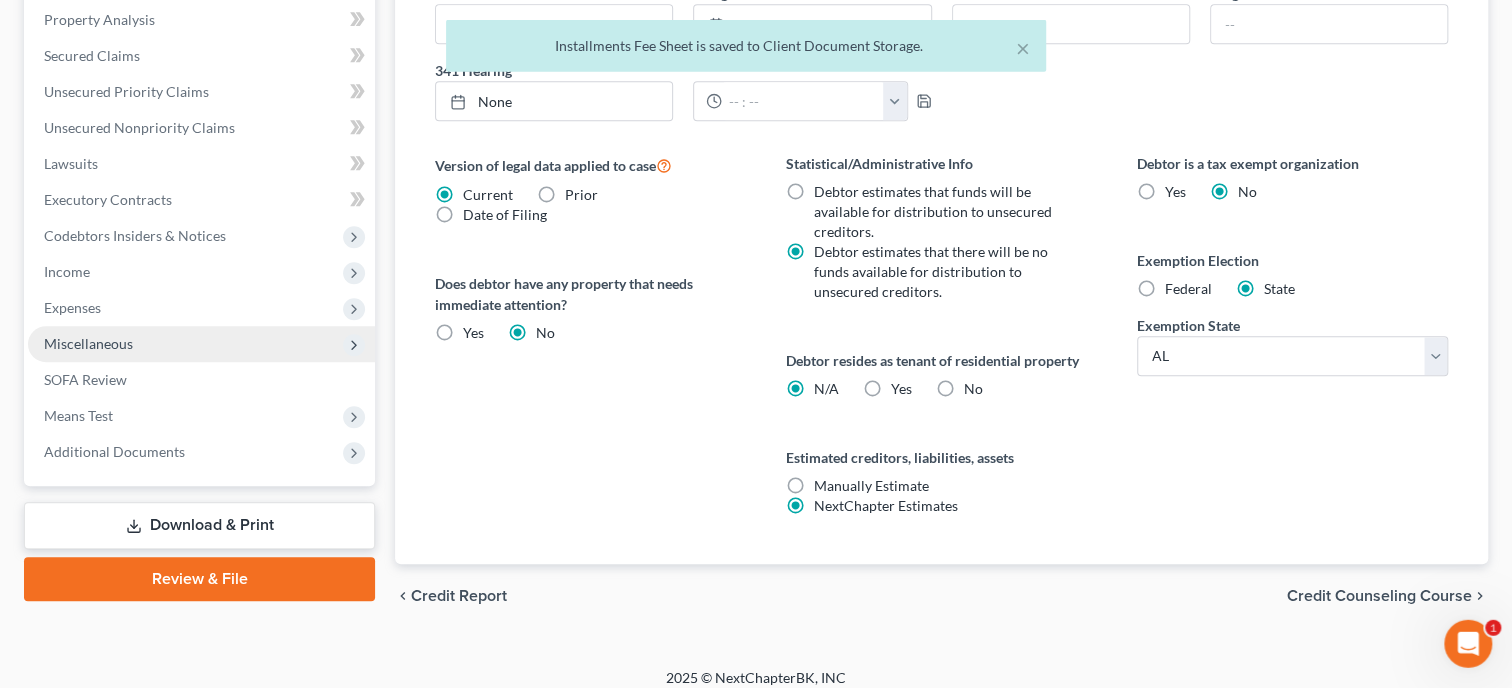 scroll, scrollTop: 687, scrollLeft: 0, axis: vertical 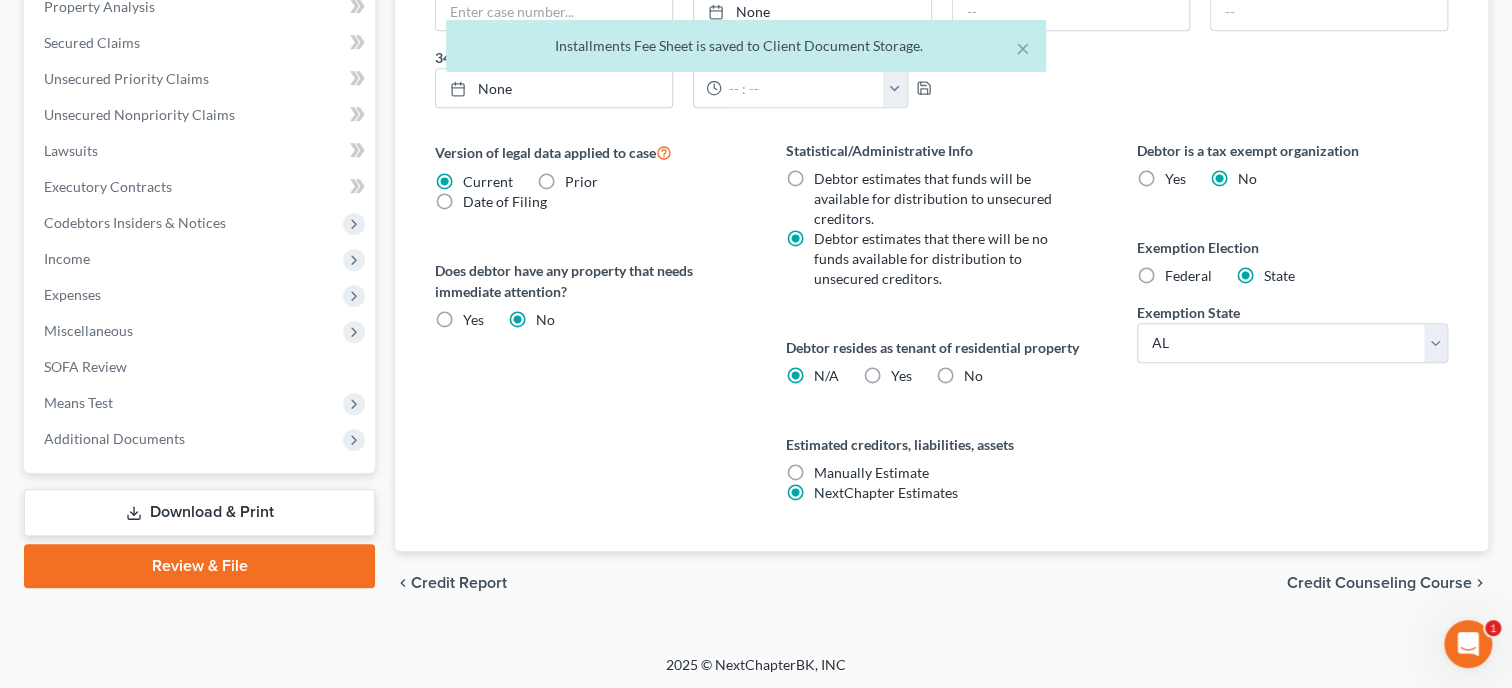 click on "Download & Print" at bounding box center [199, 512] 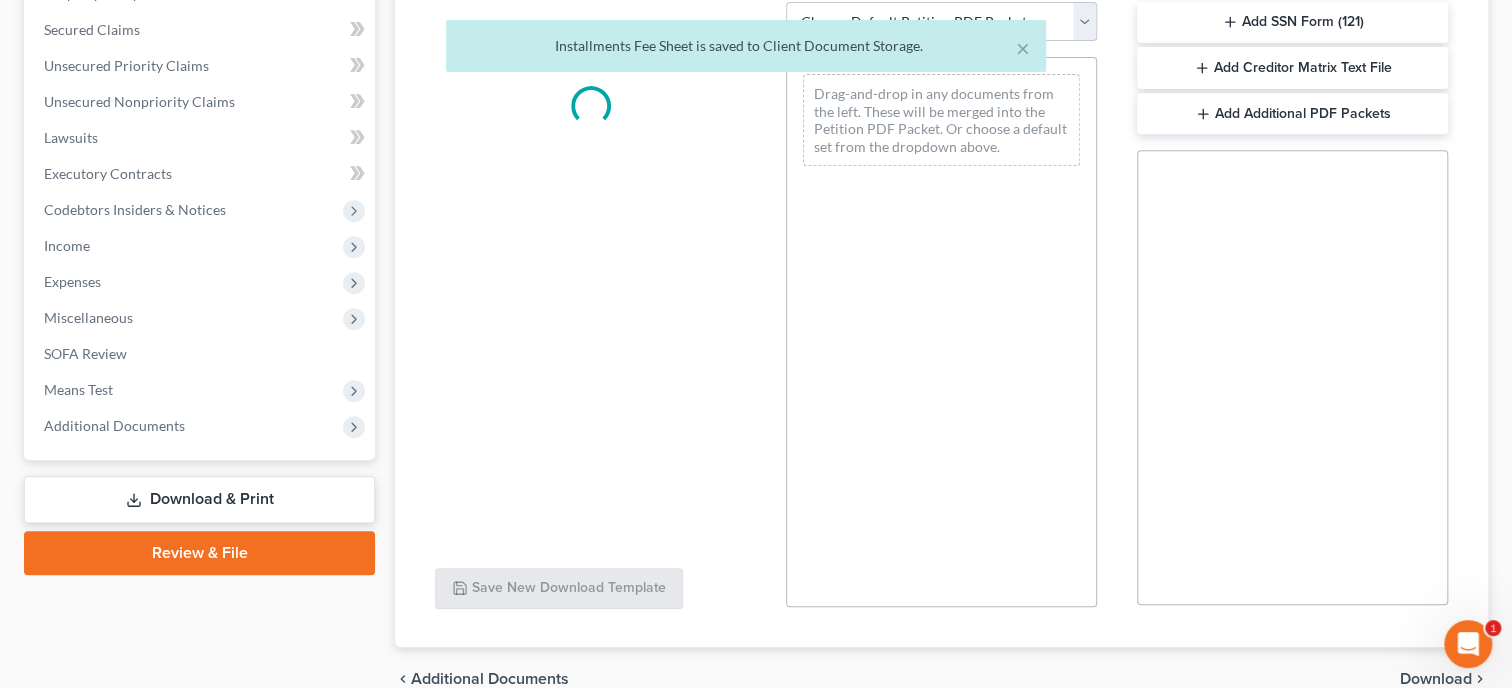 scroll, scrollTop: 408, scrollLeft: 0, axis: vertical 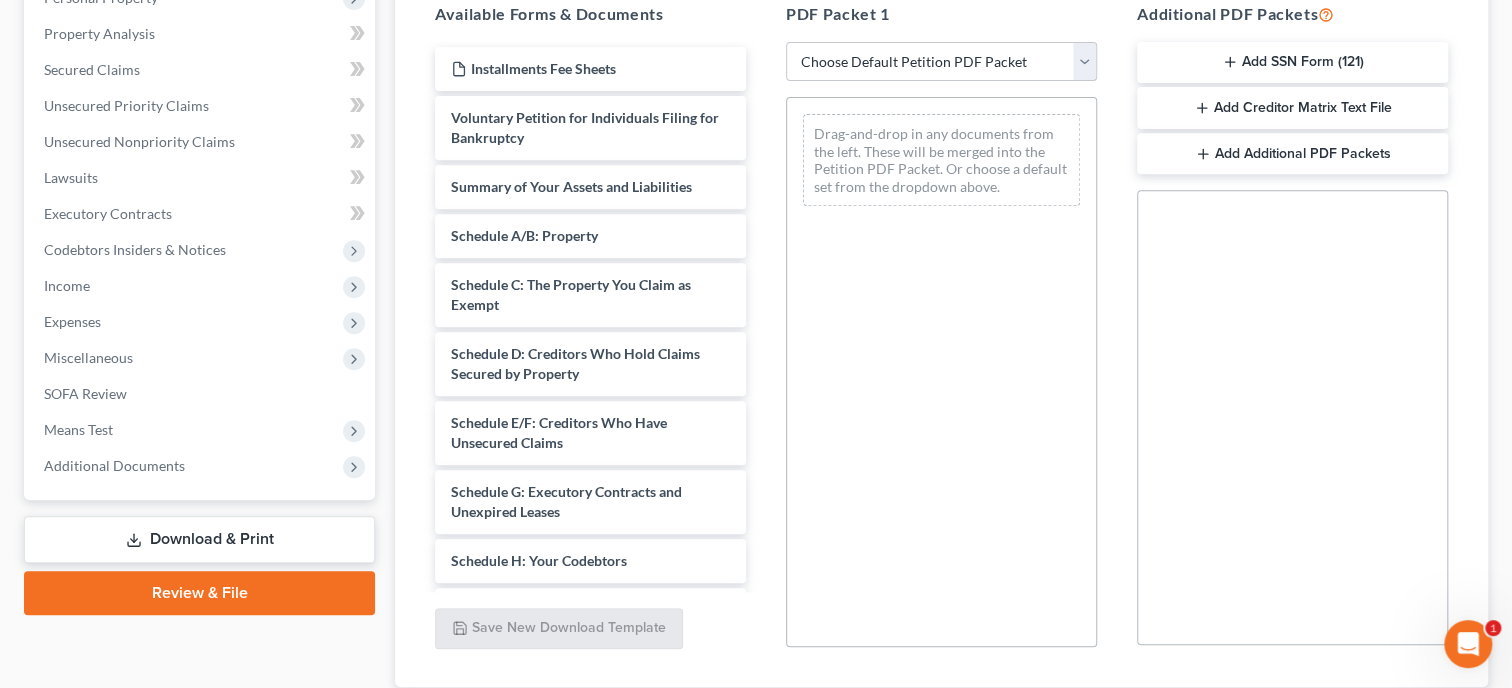 click on "Choose Default Petition PDF Packet Complete Bankruptcy Petition (all forms and schedules) Emergency Filing Forms (Petition and Creditor List Only) Amended Forms Signature Pages Only" at bounding box center (941, 62) 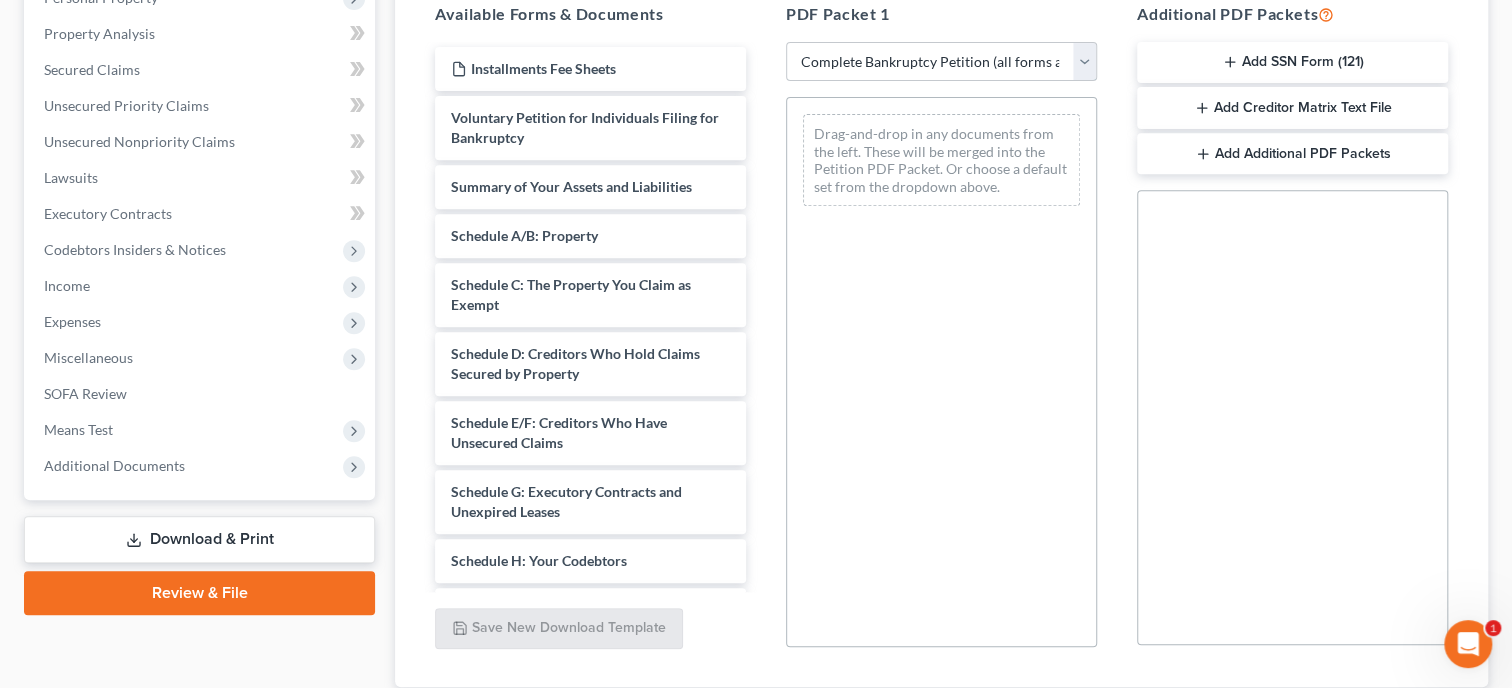 click on "Complete Bankruptcy Petition (all forms and schedules)" at bounding box center (0, 0) 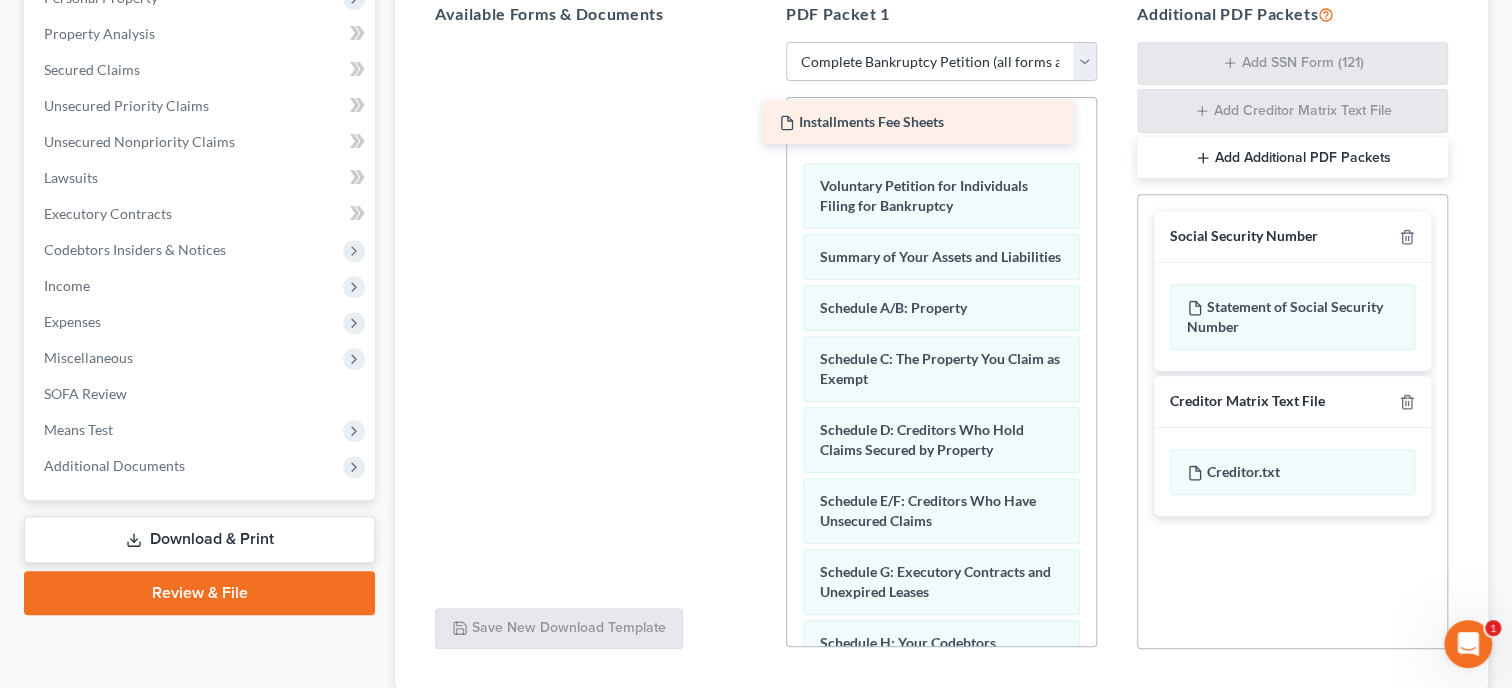 drag, startPoint x: 619, startPoint y: 72, endPoint x: 947, endPoint y: 129, distance: 332.9159 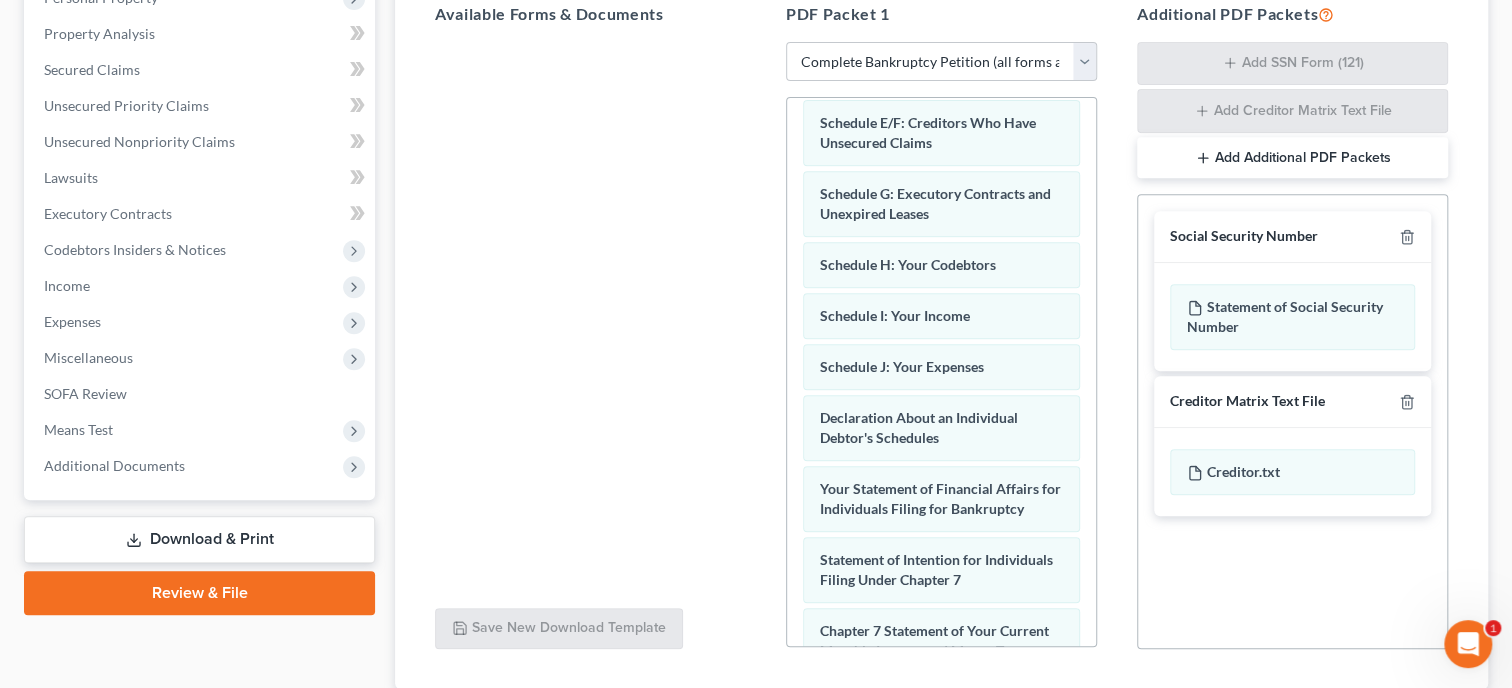 scroll, scrollTop: 411, scrollLeft: 0, axis: vertical 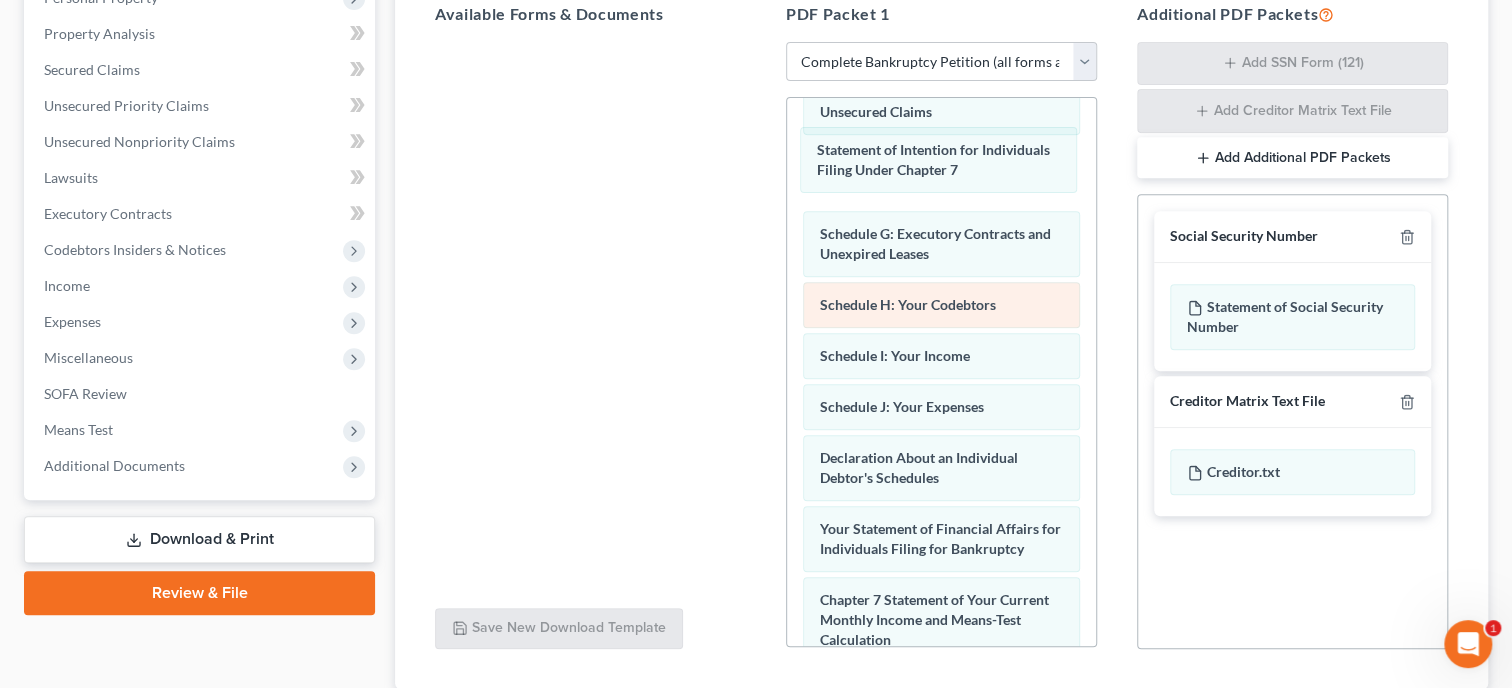 drag, startPoint x: 952, startPoint y: 533, endPoint x: 946, endPoint y: 314, distance: 219.08218 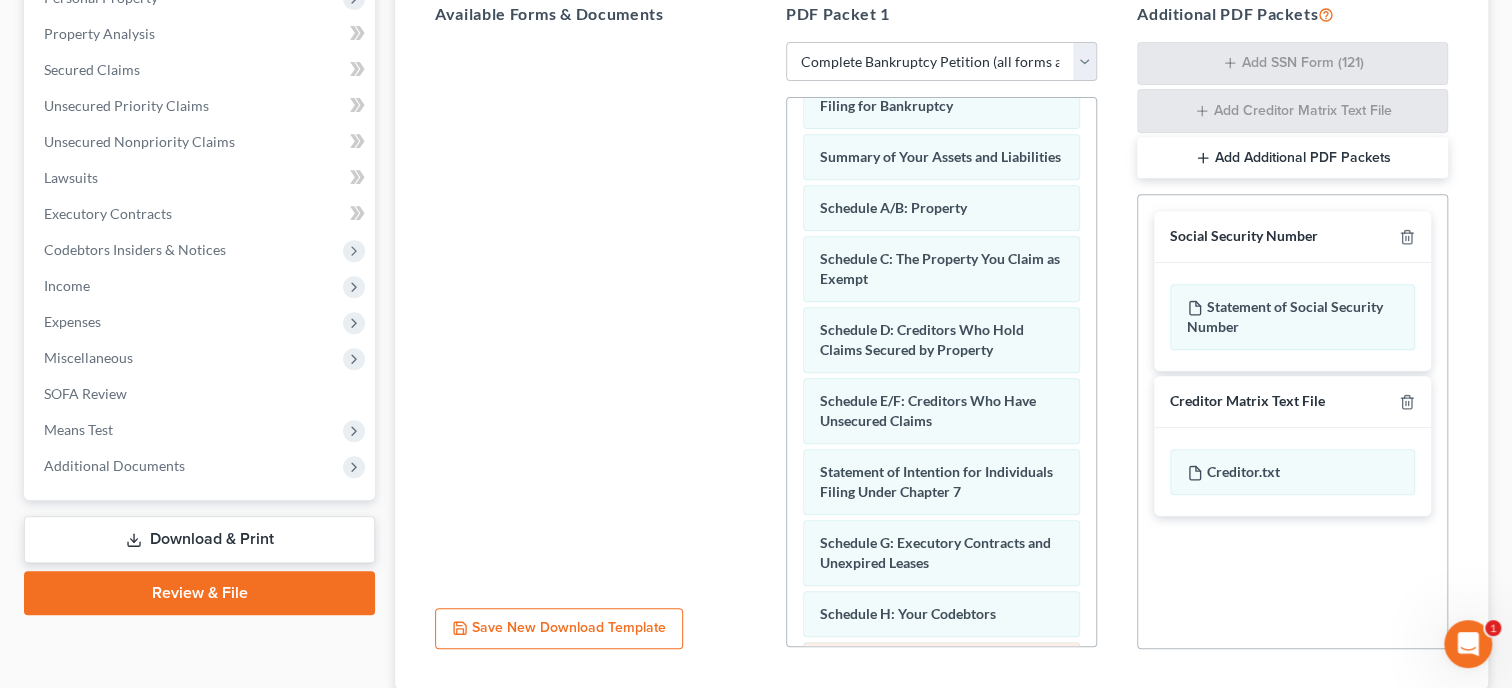 scroll, scrollTop: 0, scrollLeft: 0, axis: both 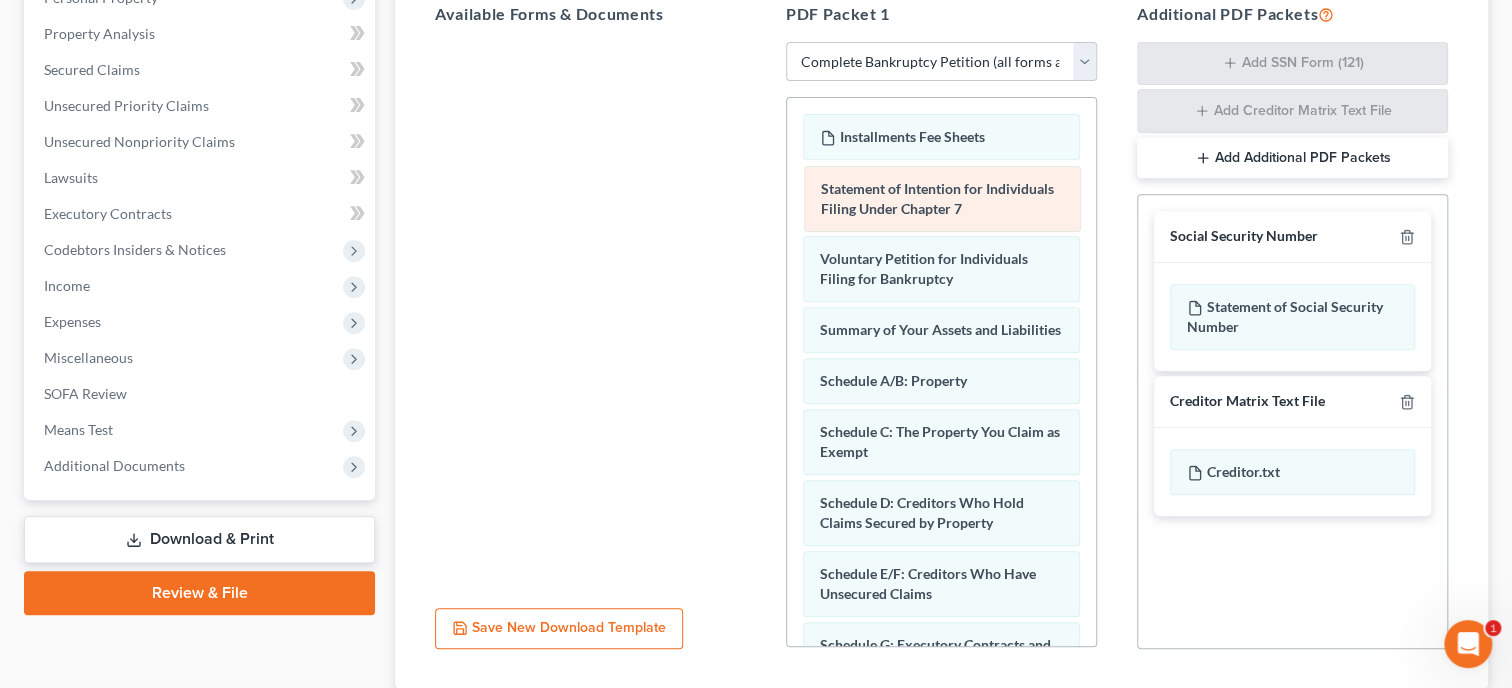 drag, startPoint x: 943, startPoint y: 568, endPoint x: 944, endPoint y: 188, distance: 380.0013 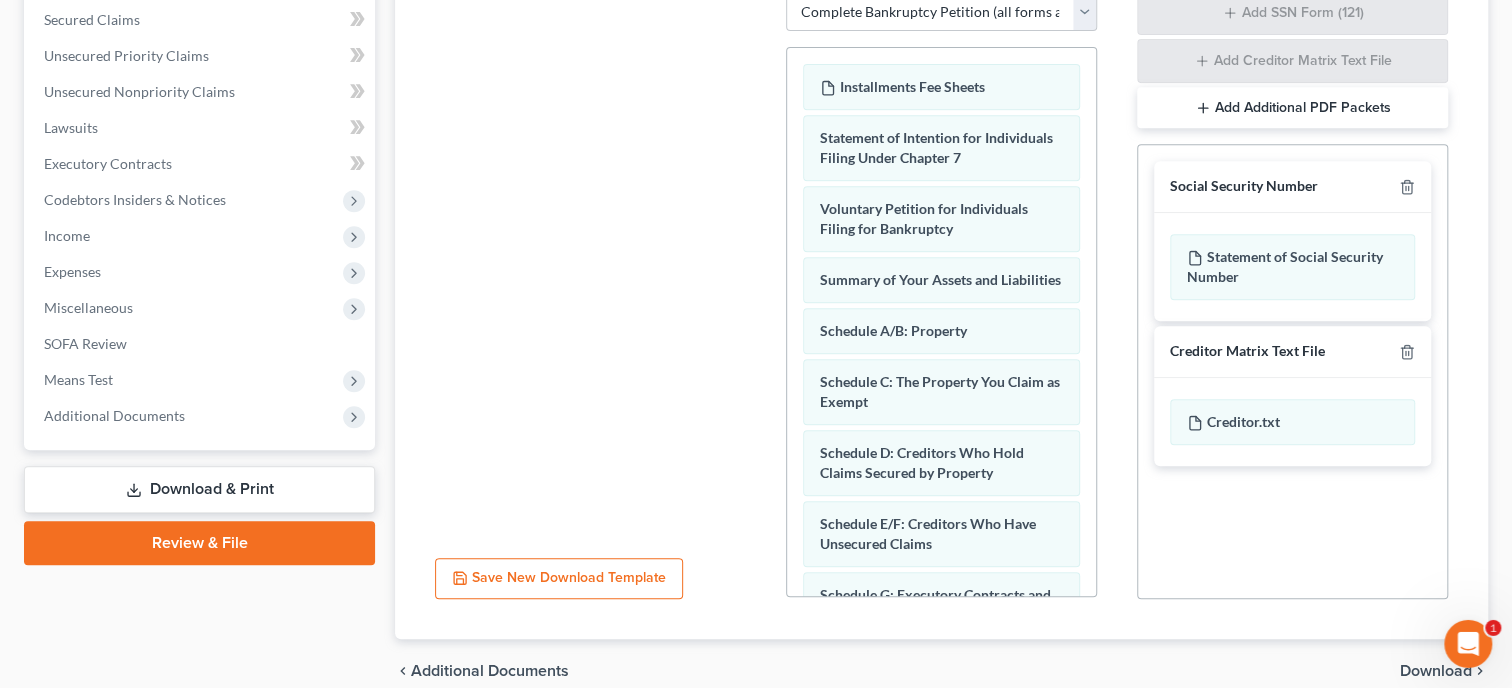scroll, scrollTop: 547, scrollLeft: 0, axis: vertical 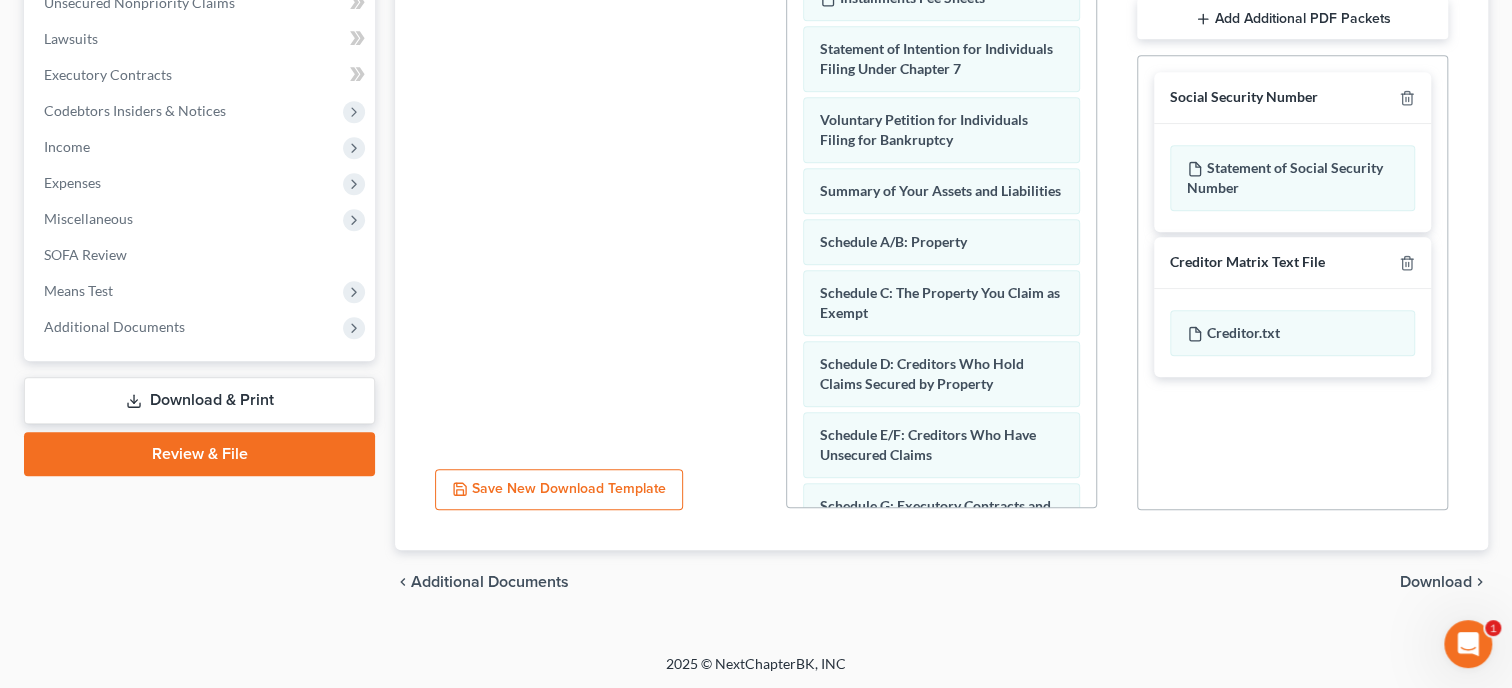 click on "Download" at bounding box center (1436, 582) 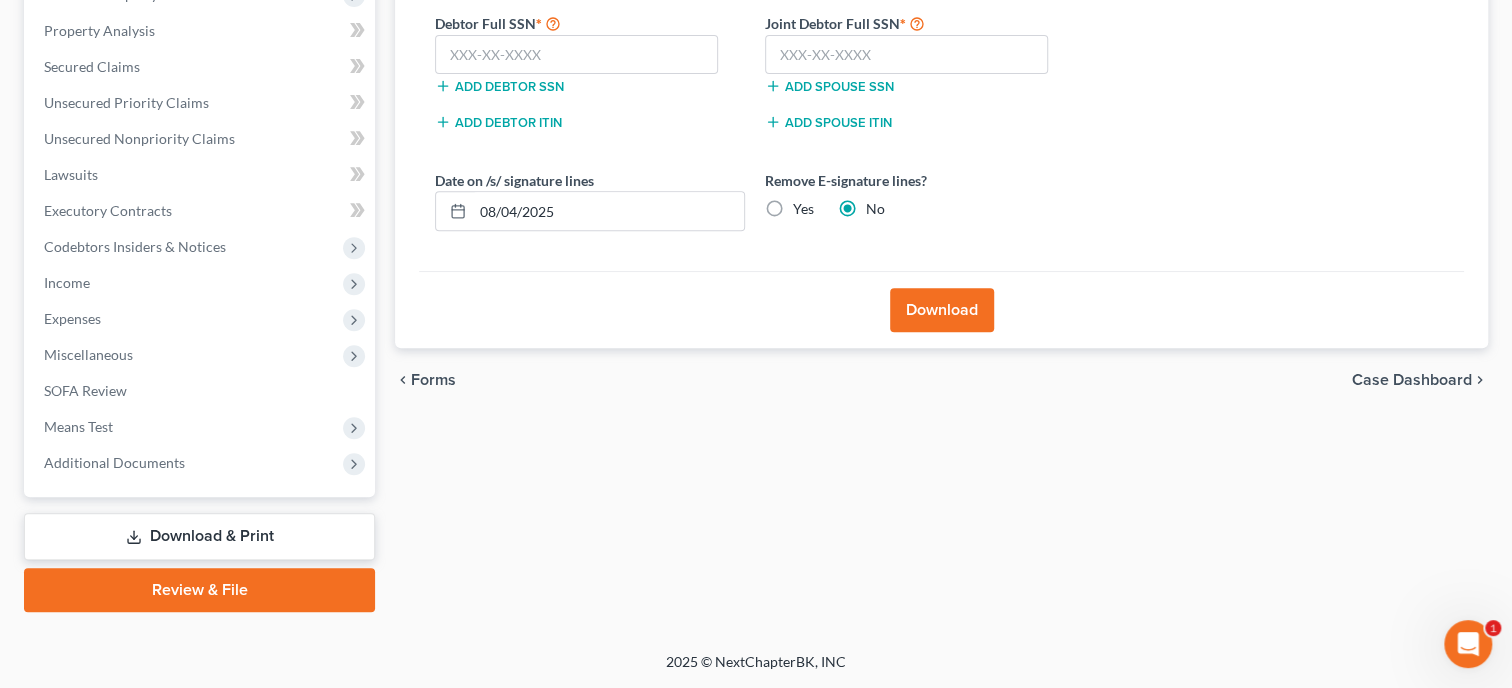 scroll, scrollTop: 408, scrollLeft: 0, axis: vertical 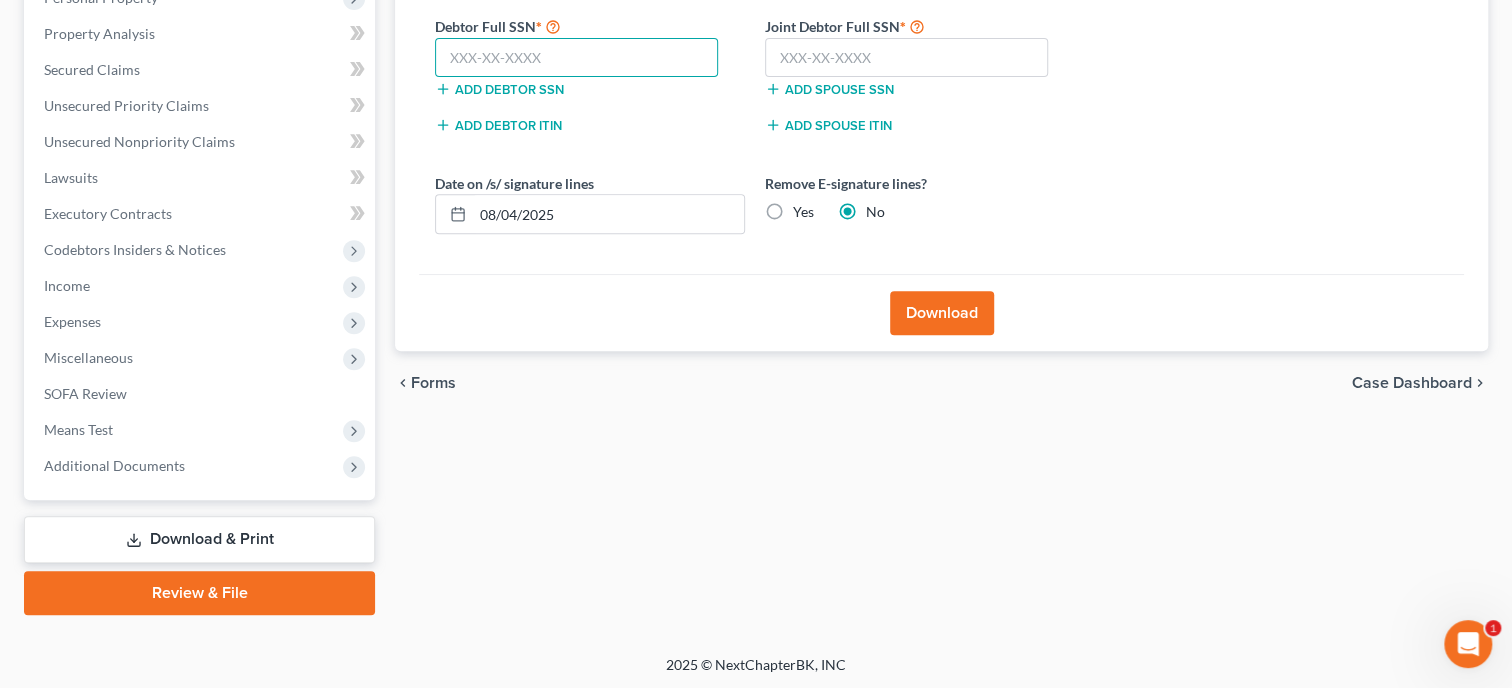 click at bounding box center (576, 58) 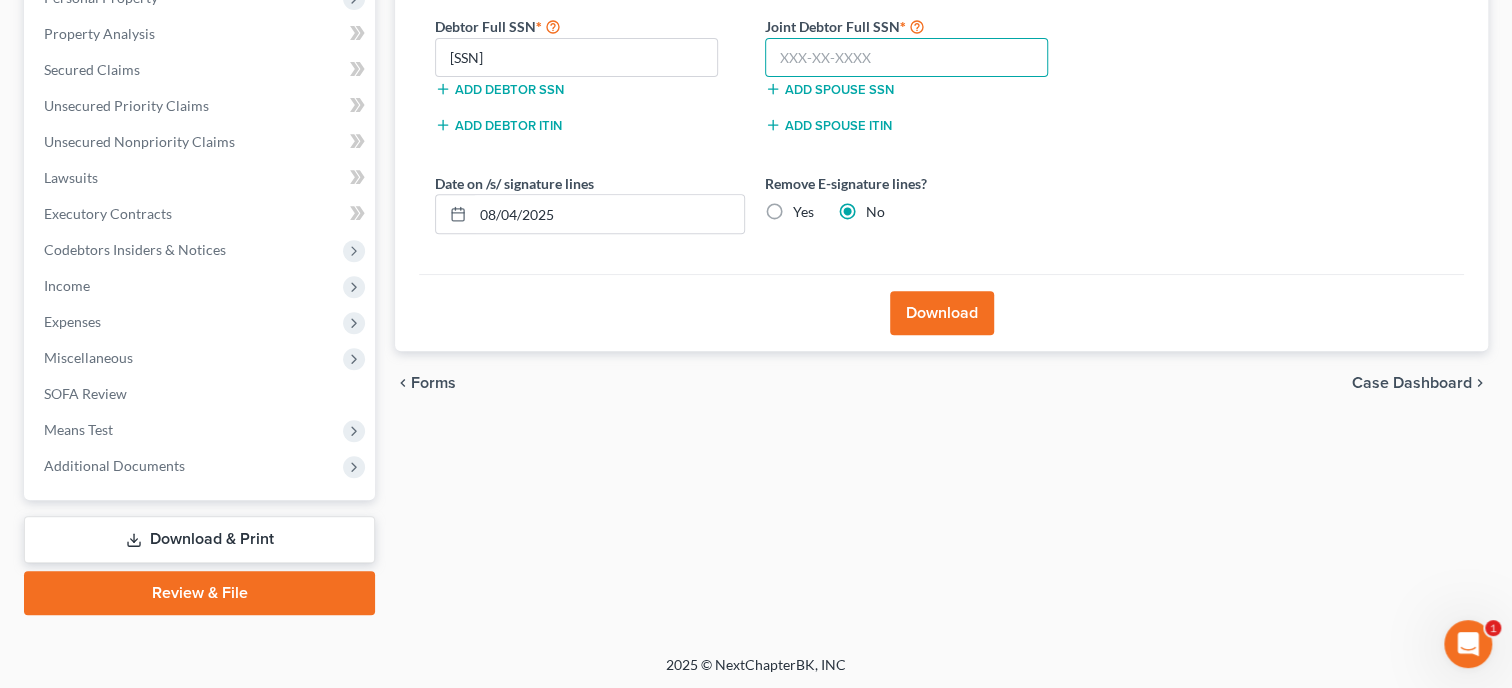 click at bounding box center [906, 58] 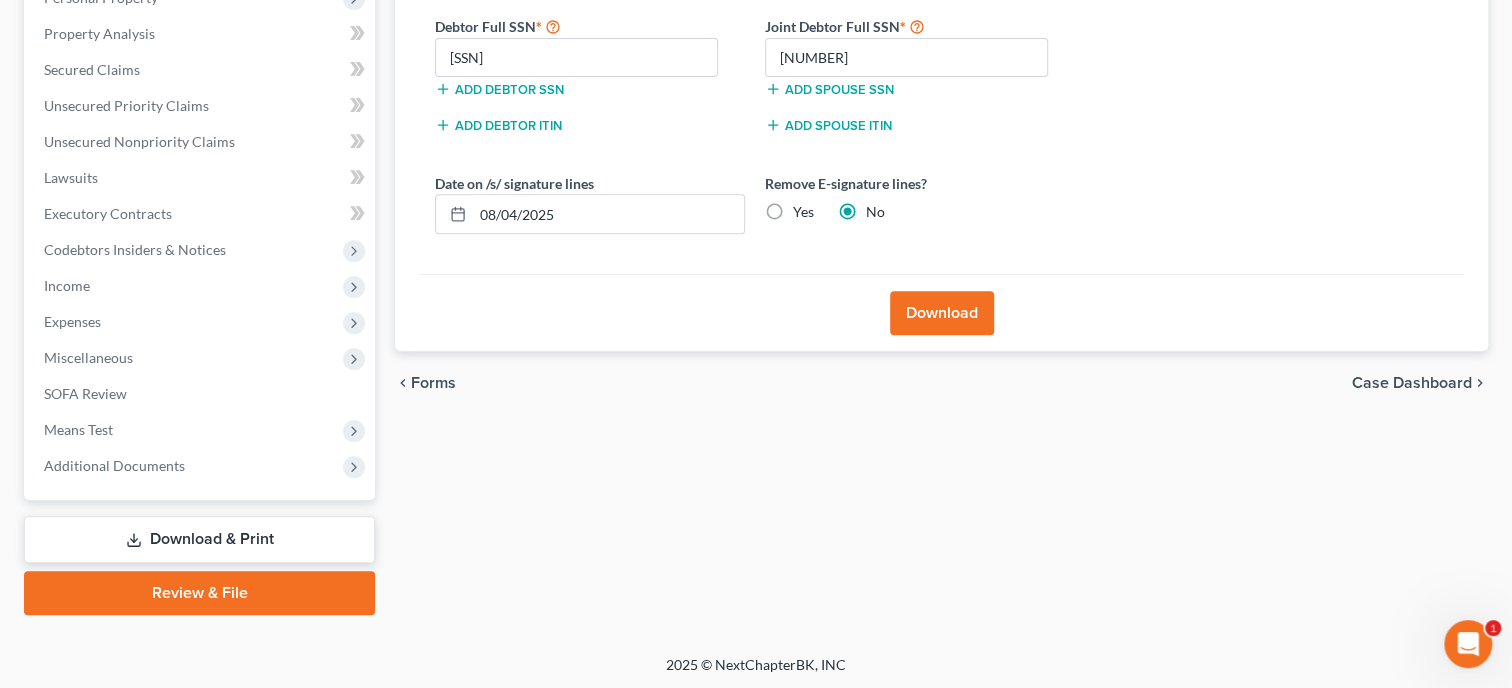 click on "Download" at bounding box center (942, 313) 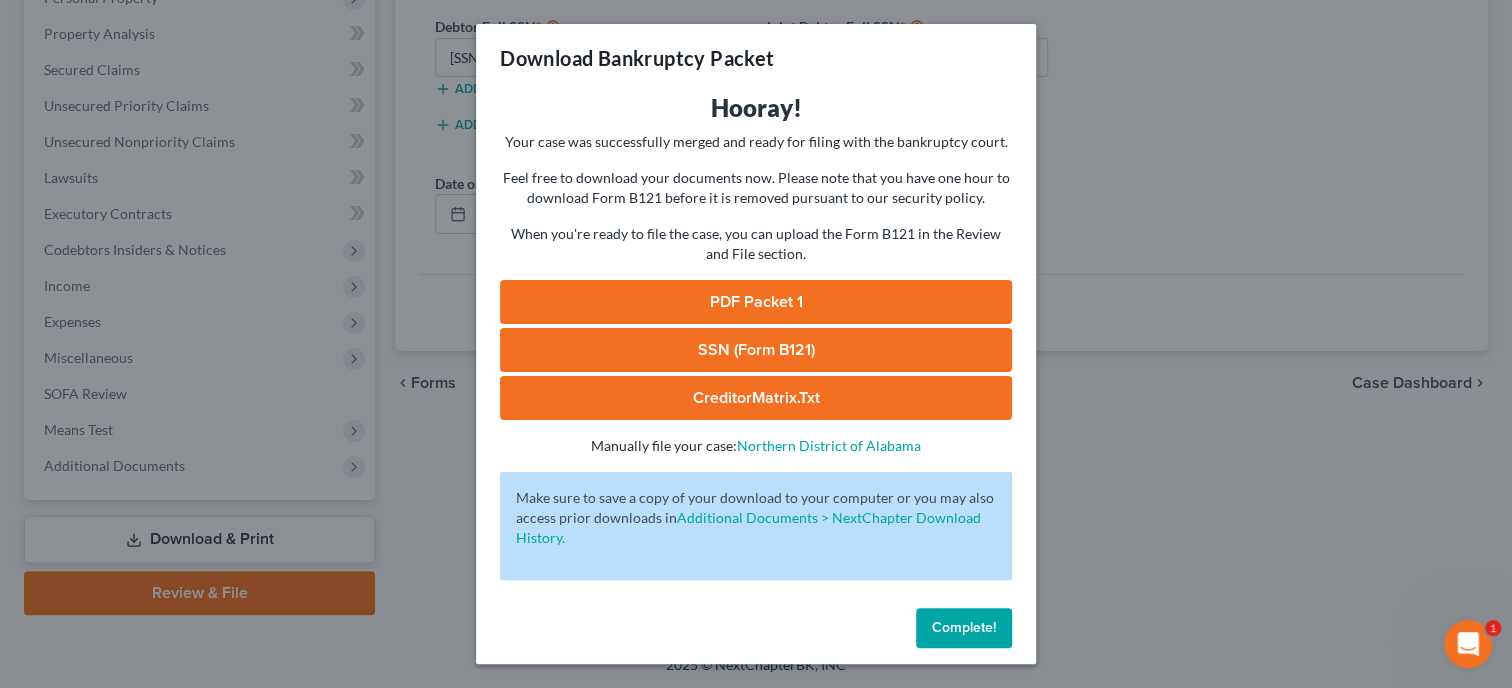 click on "SSN (Form B121)" at bounding box center (756, 350) 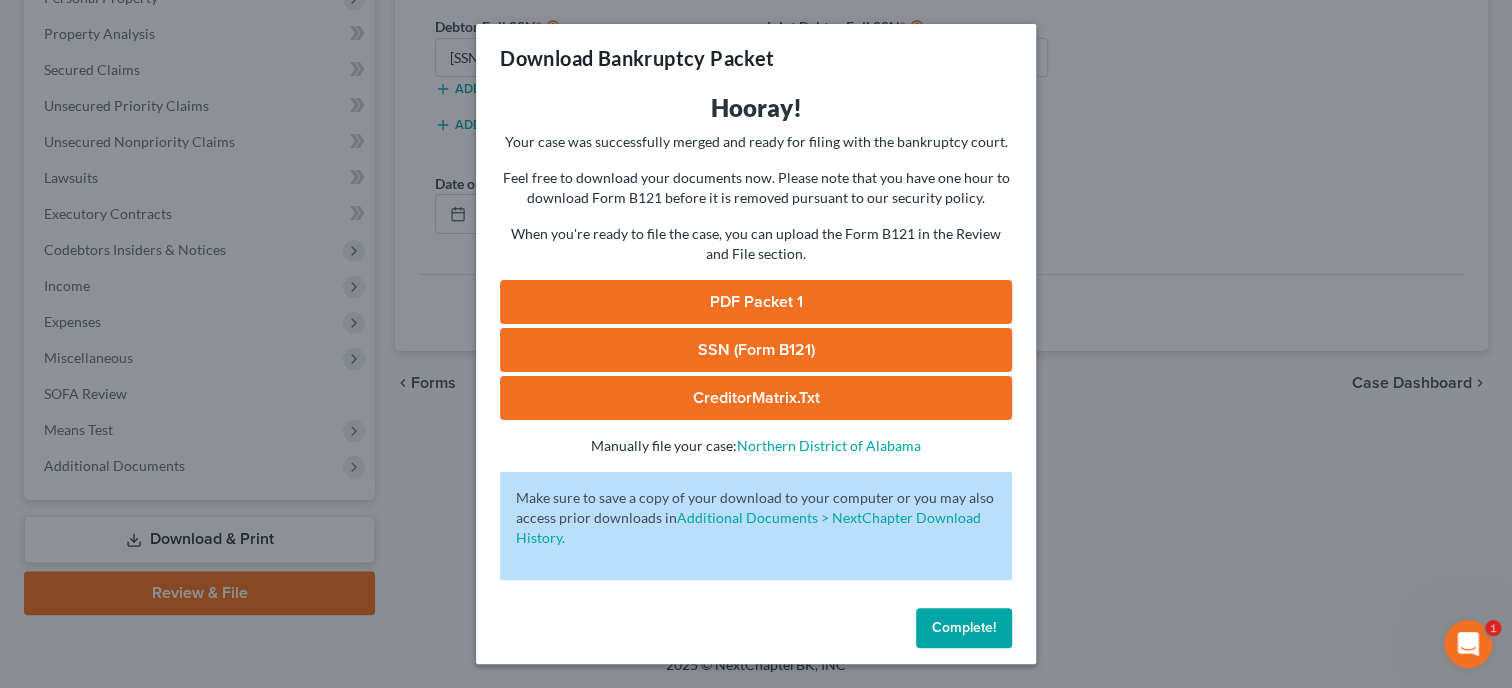 click on "PDF Packet 1" at bounding box center (756, 302) 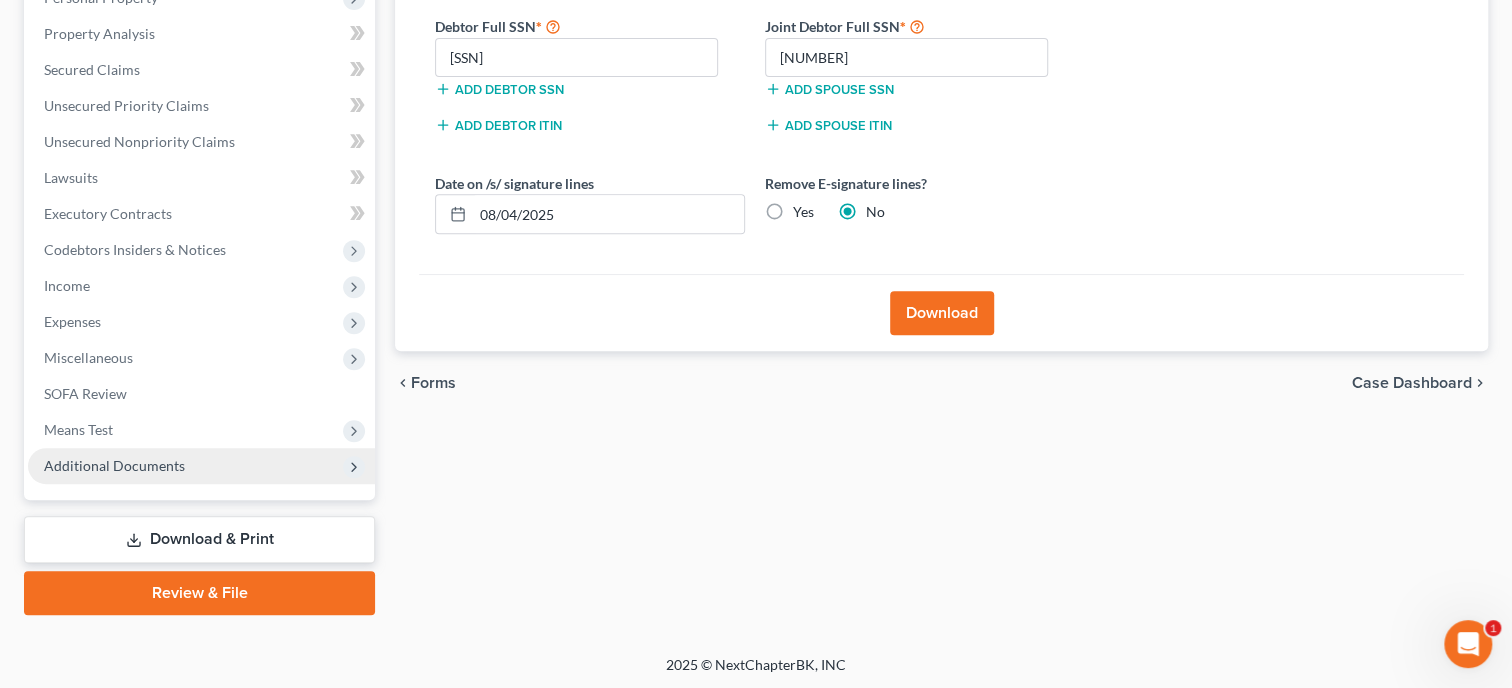click on "Additional Documents" at bounding box center (114, 465) 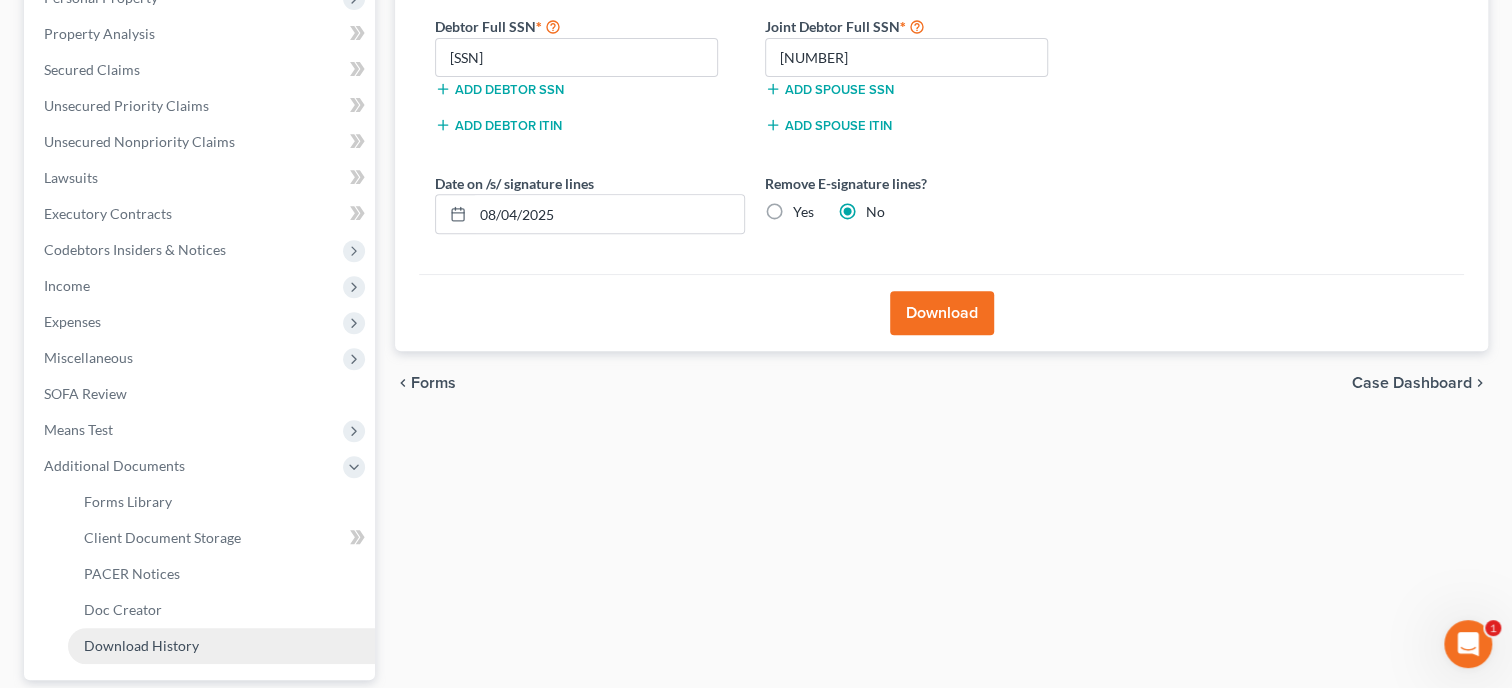 click on "Download History" at bounding box center (141, 645) 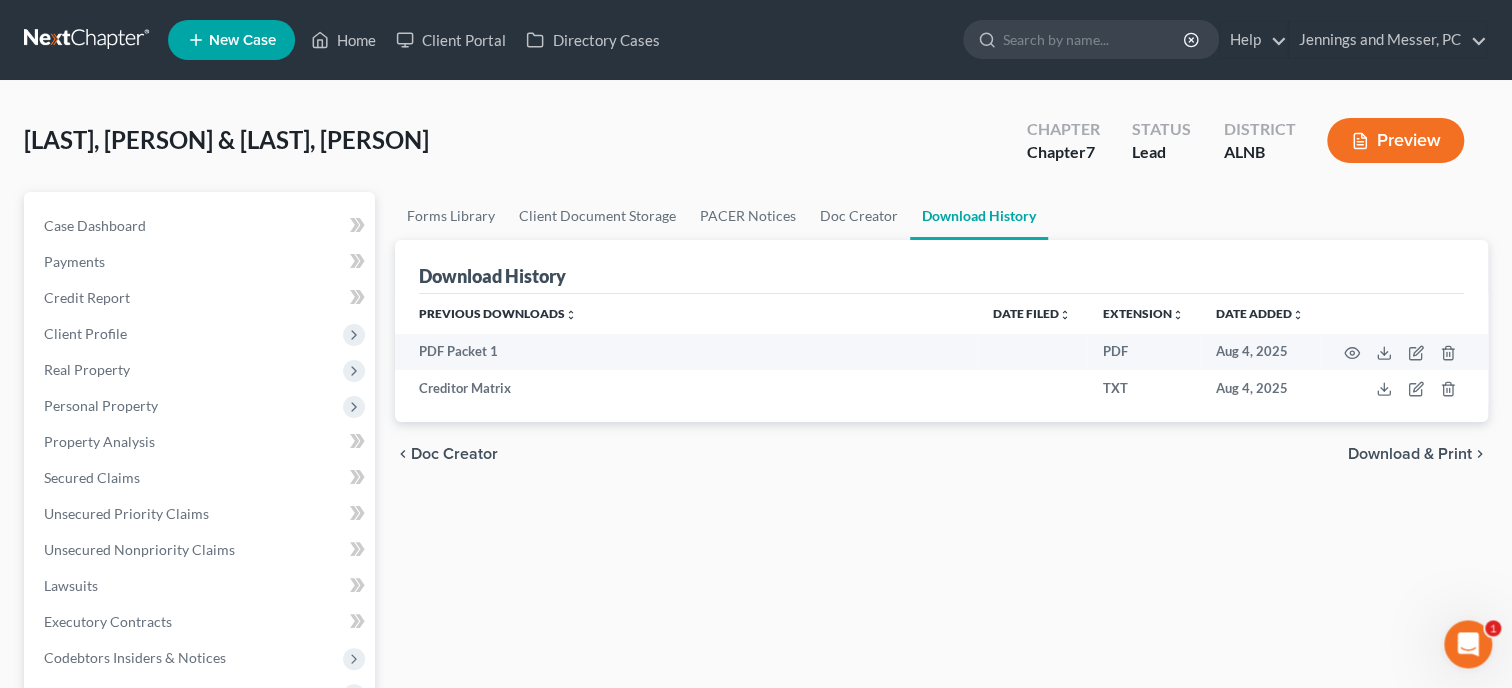 scroll, scrollTop: 0, scrollLeft: 0, axis: both 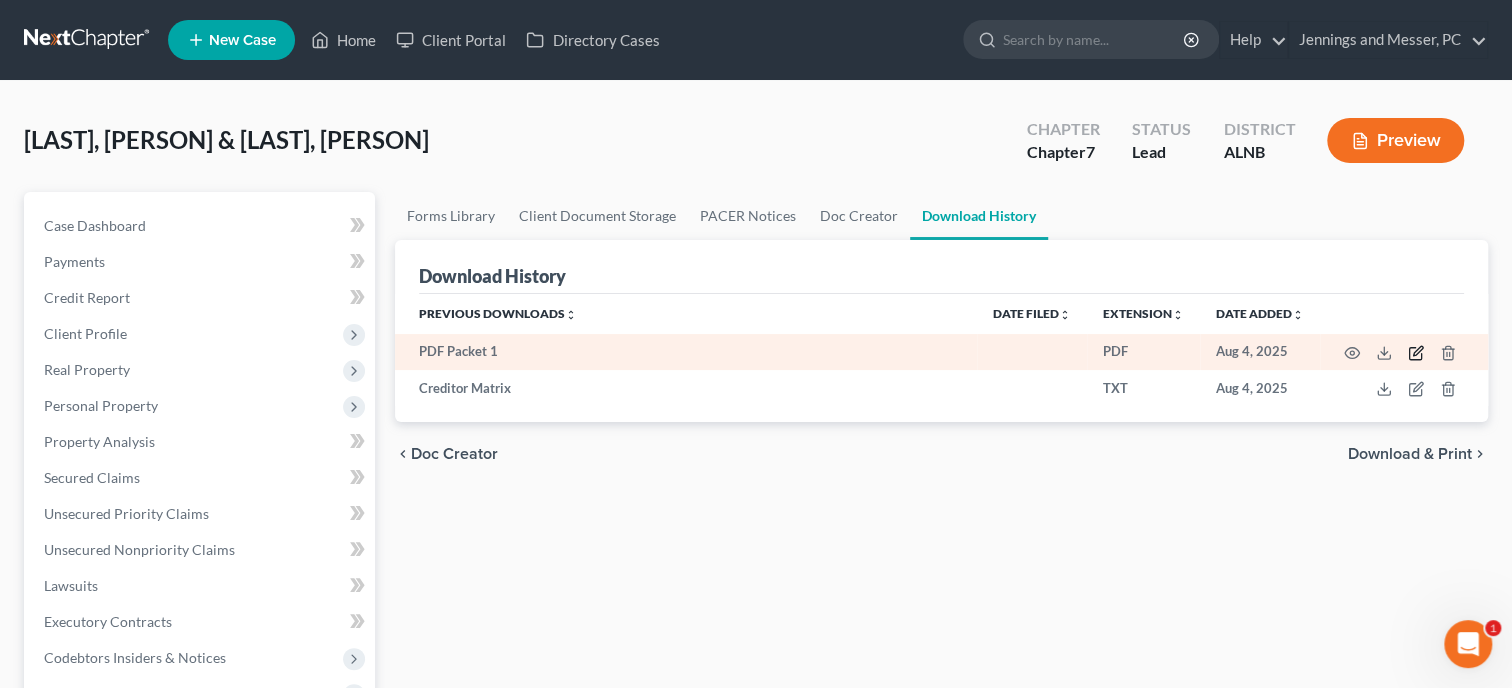 click 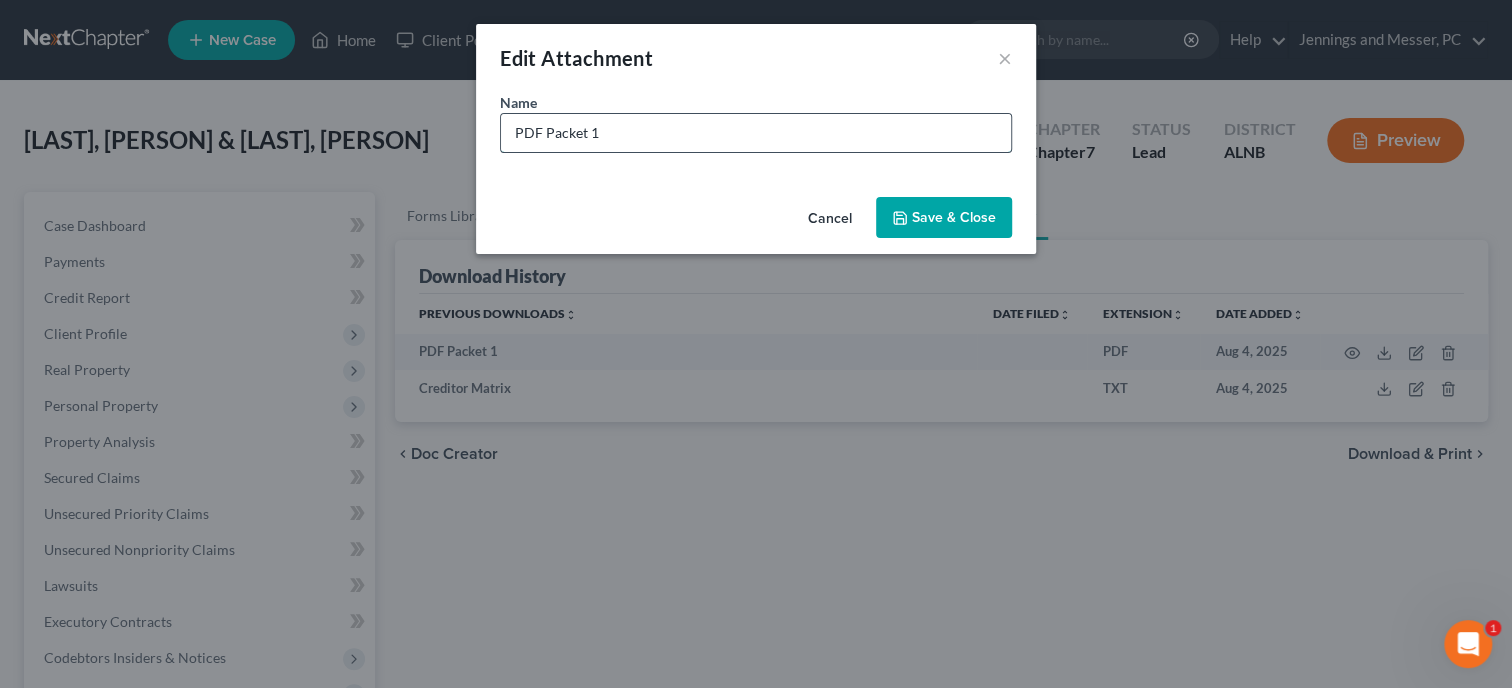 click on "PDF Packet 1" at bounding box center (756, 133) 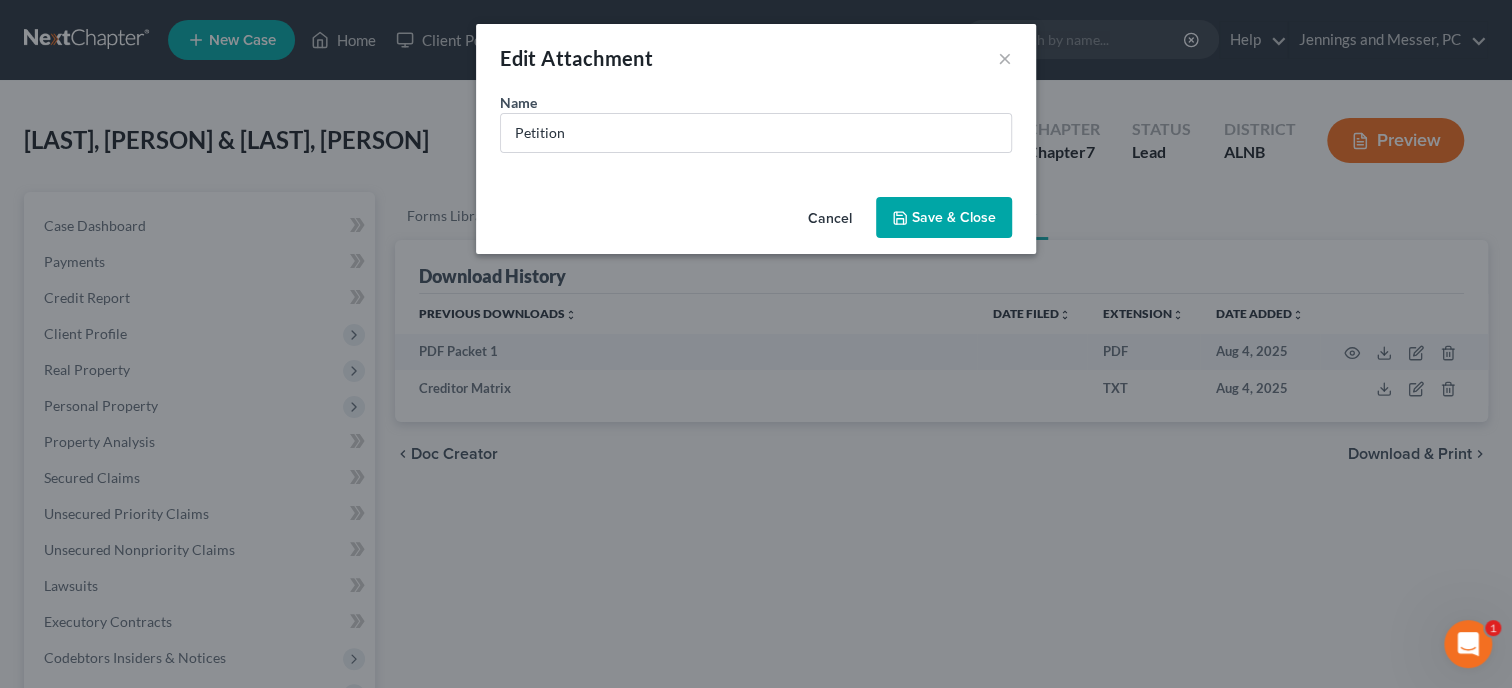 click on "Save & Close" at bounding box center (954, 217) 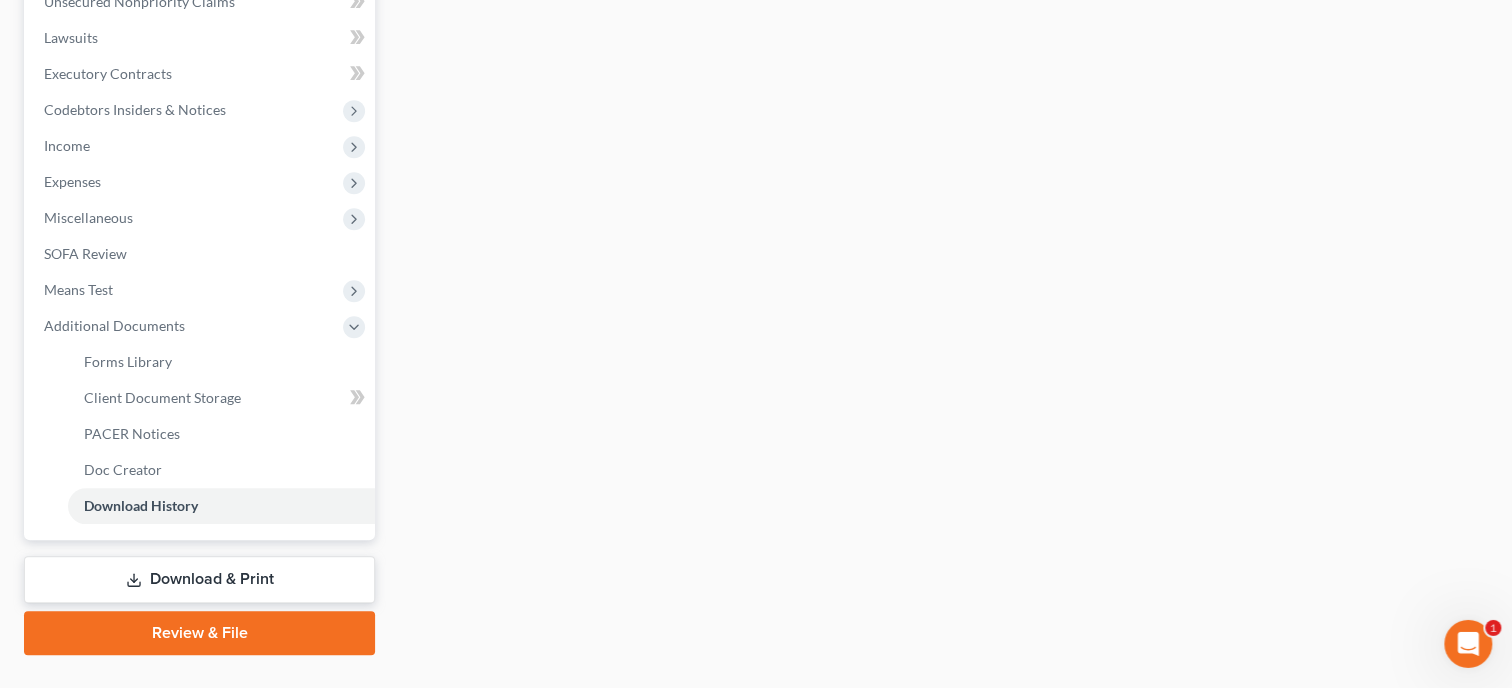 scroll, scrollTop: 588, scrollLeft: 0, axis: vertical 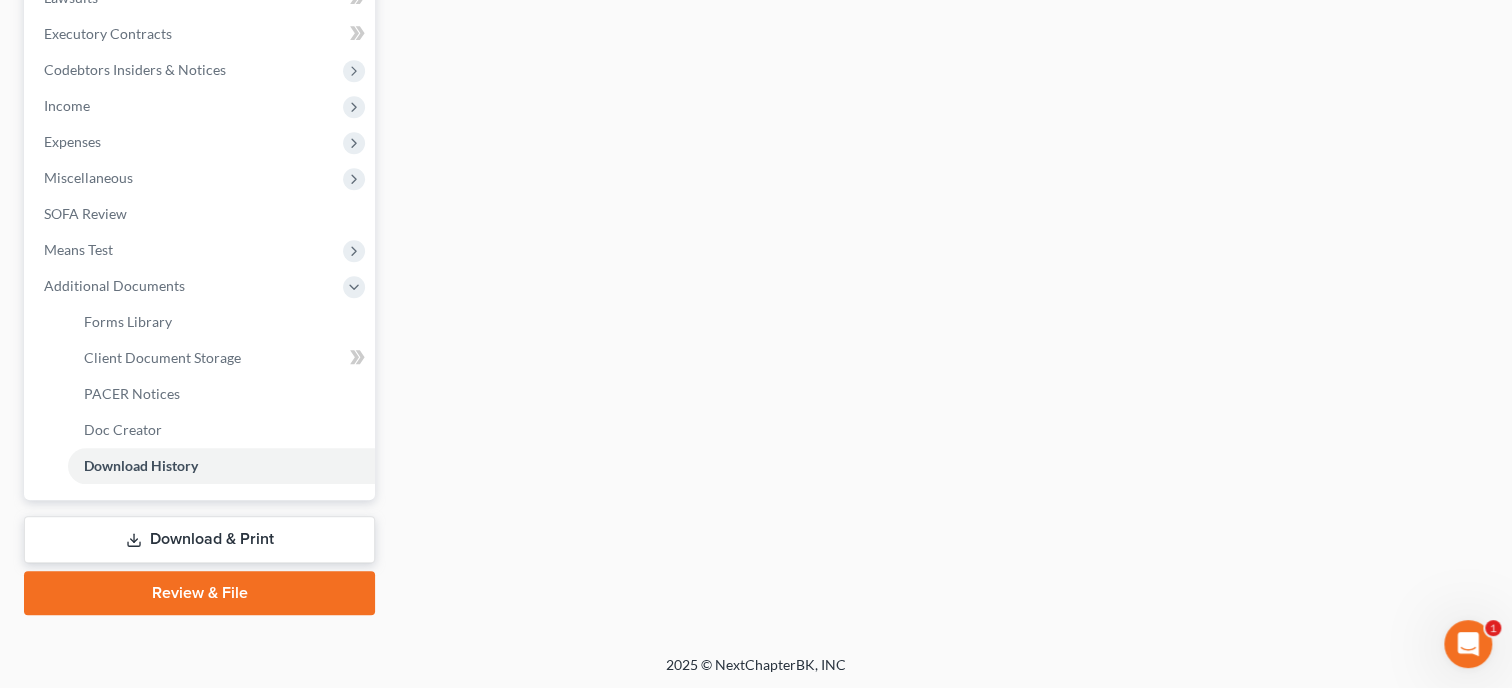 click on "Download & Print" at bounding box center (199, 539) 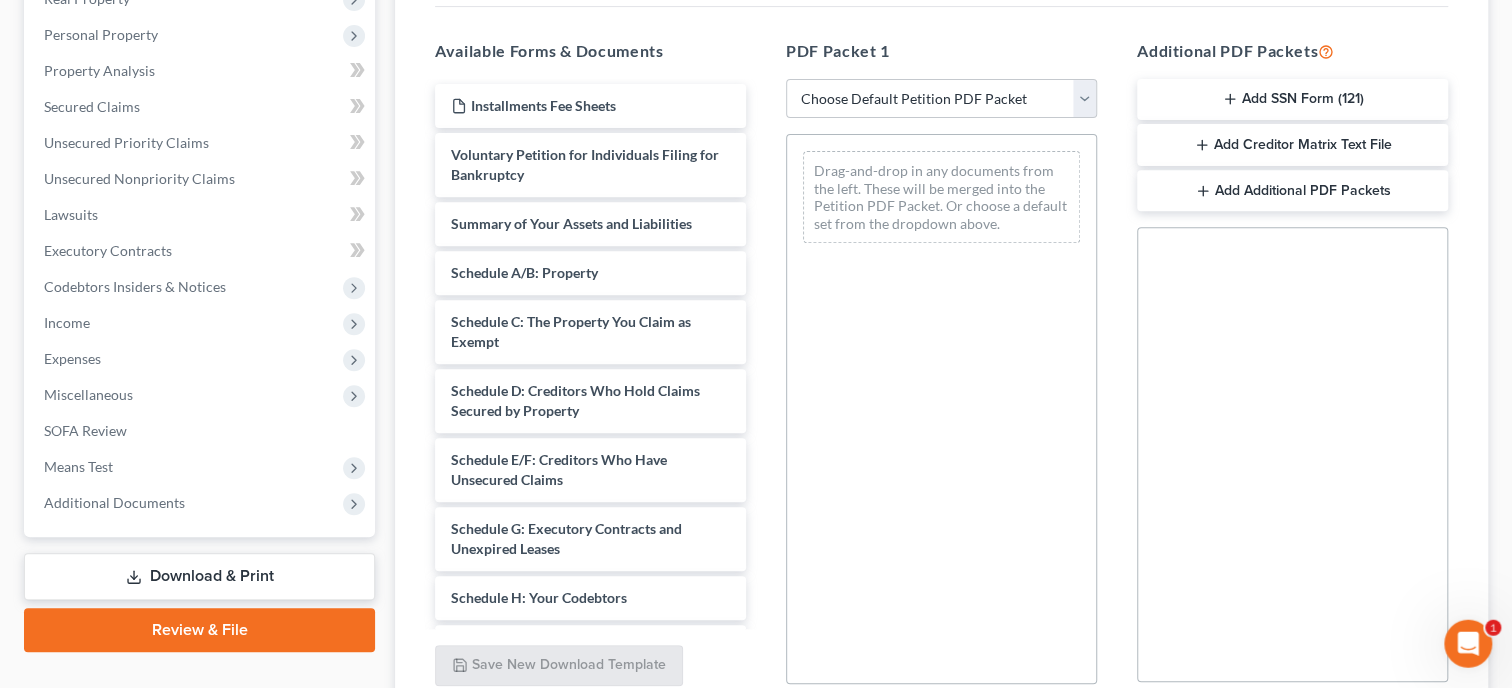 scroll, scrollTop: 411, scrollLeft: 0, axis: vertical 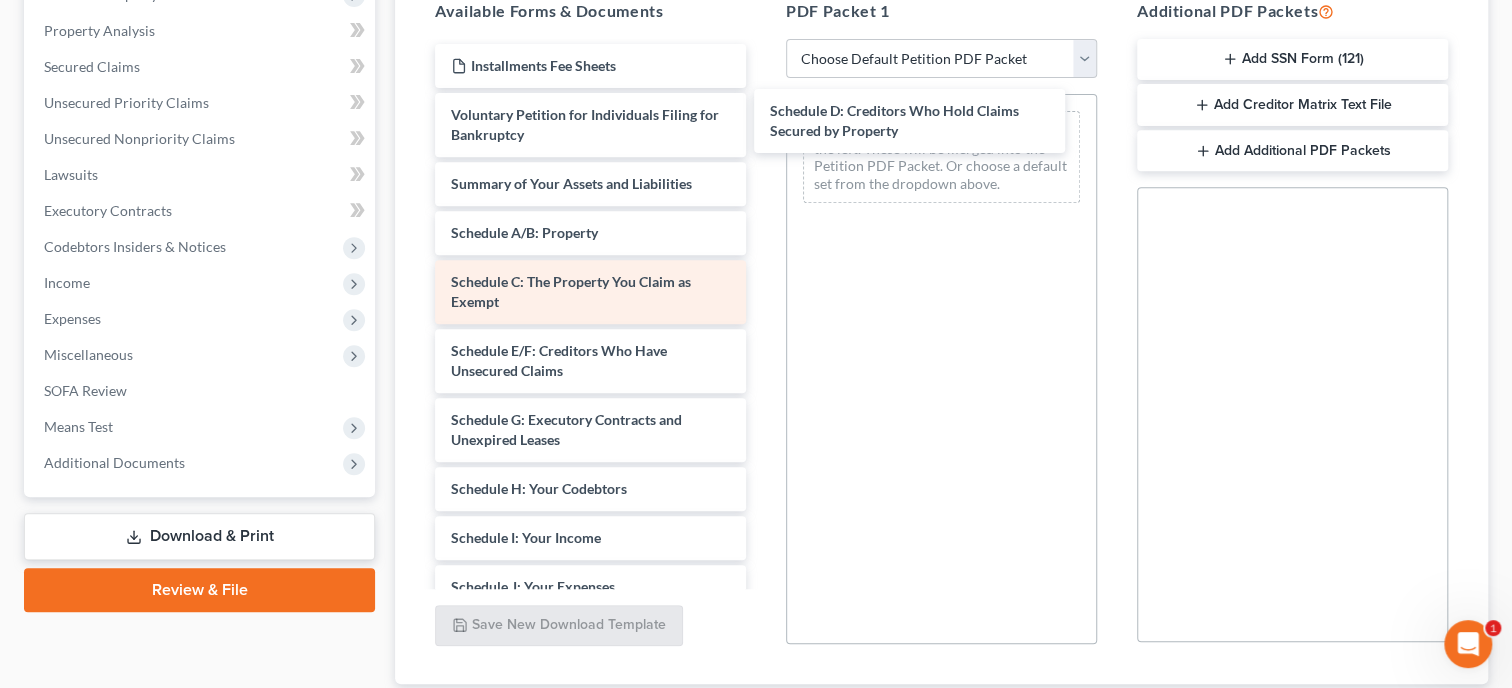 drag, startPoint x: 541, startPoint y: 355, endPoint x: 683, endPoint y: 290, distance: 156.16978 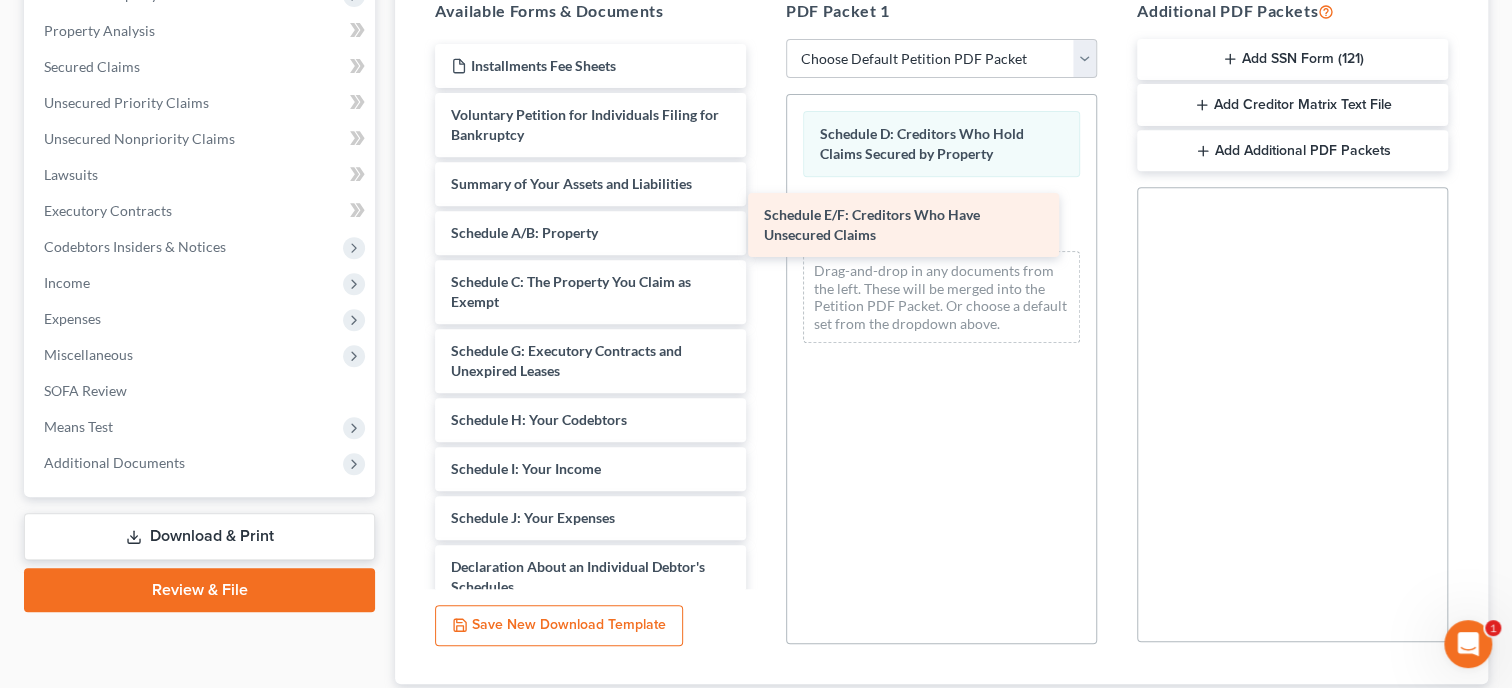 drag, startPoint x: 608, startPoint y: 354, endPoint x: 922, endPoint y: 185, distance: 356.5908 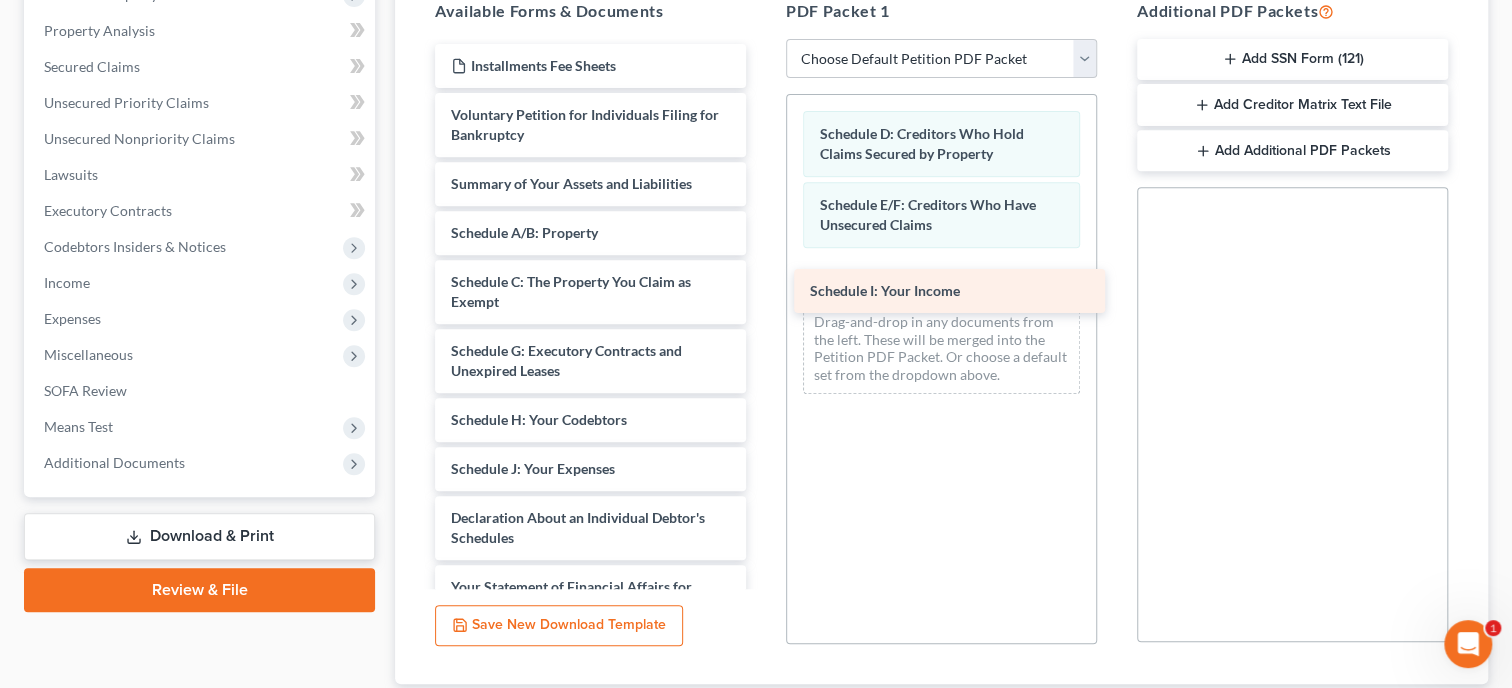 drag, startPoint x: 589, startPoint y: 466, endPoint x: 943, endPoint y: 262, distance: 408.57312 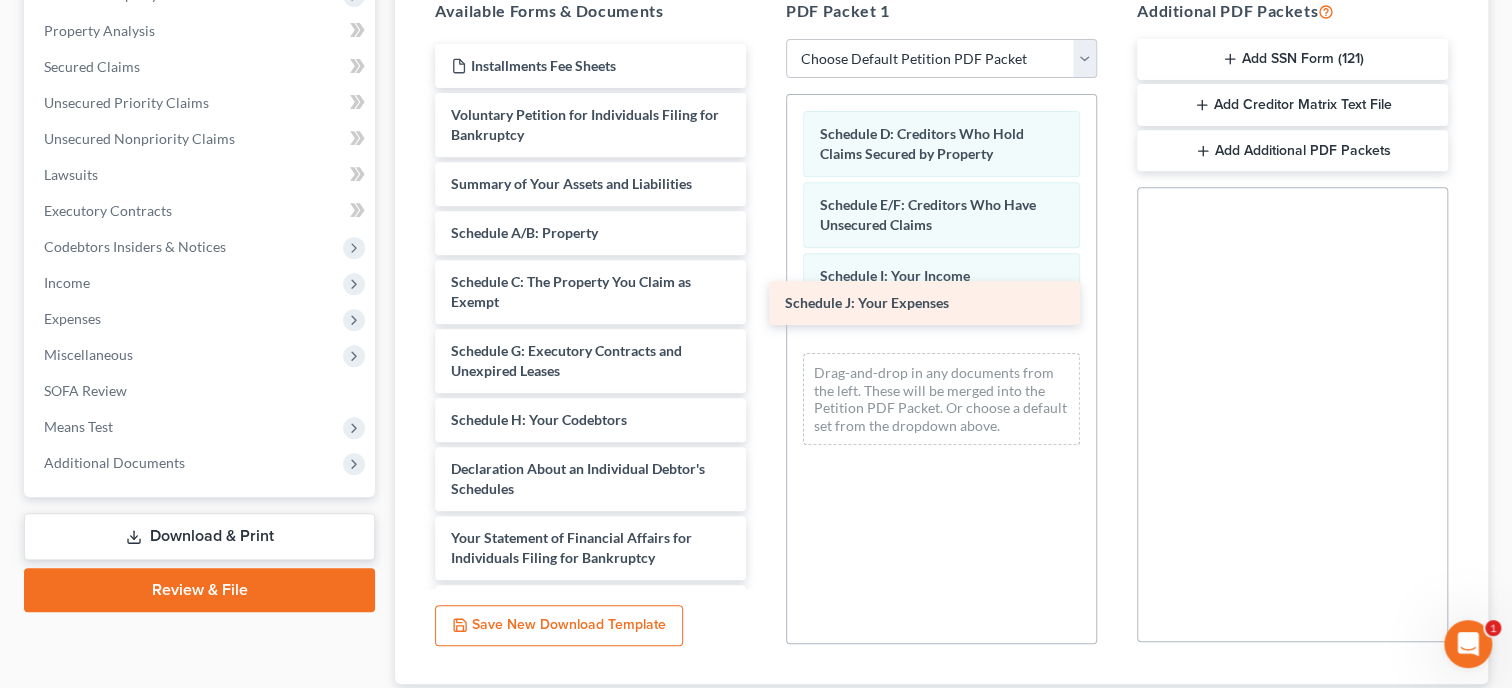drag, startPoint x: 662, startPoint y: 468, endPoint x: 1000, endPoint y: 297, distance: 378.79413 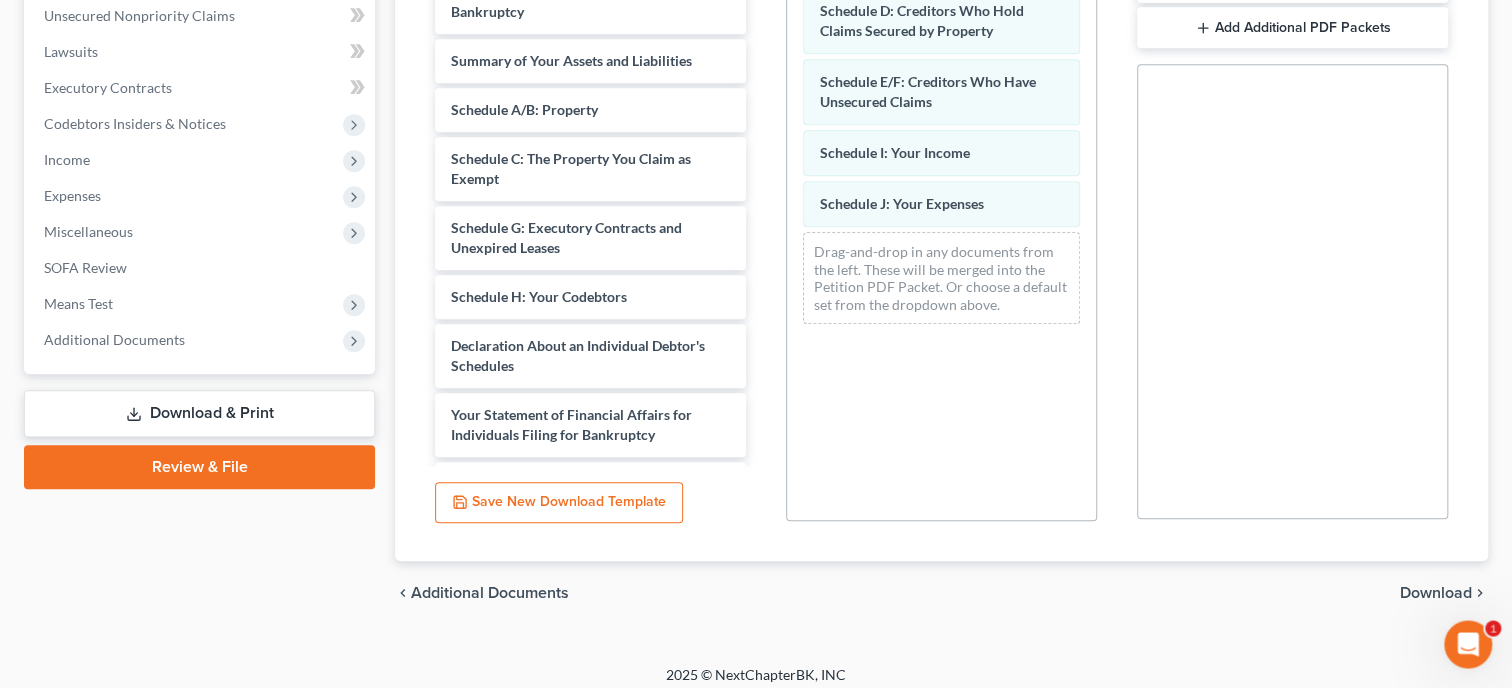 scroll, scrollTop: 545, scrollLeft: 0, axis: vertical 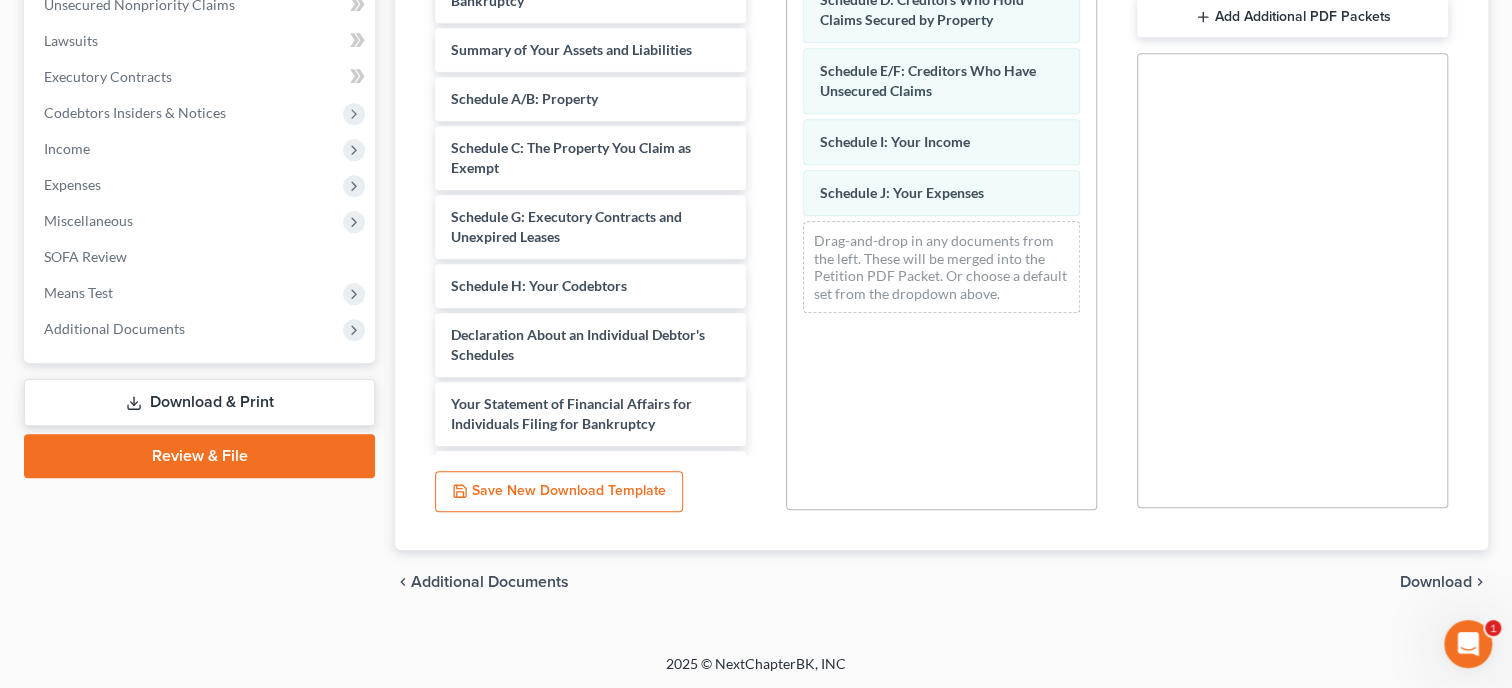 click on "chevron_left   Additional Documents Download   chevron_right" at bounding box center (941, 582) 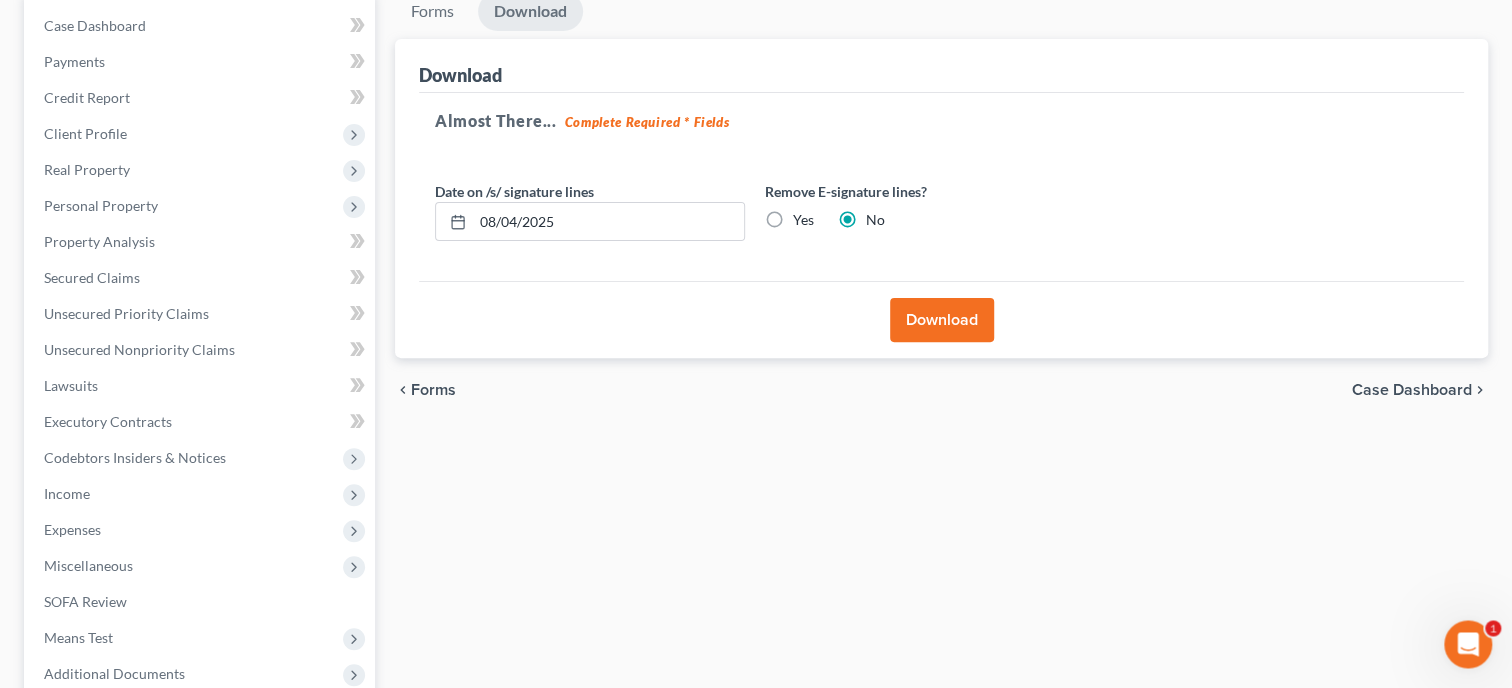 scroll, scrollTop: 0, scrollLeft: 0, axis: both 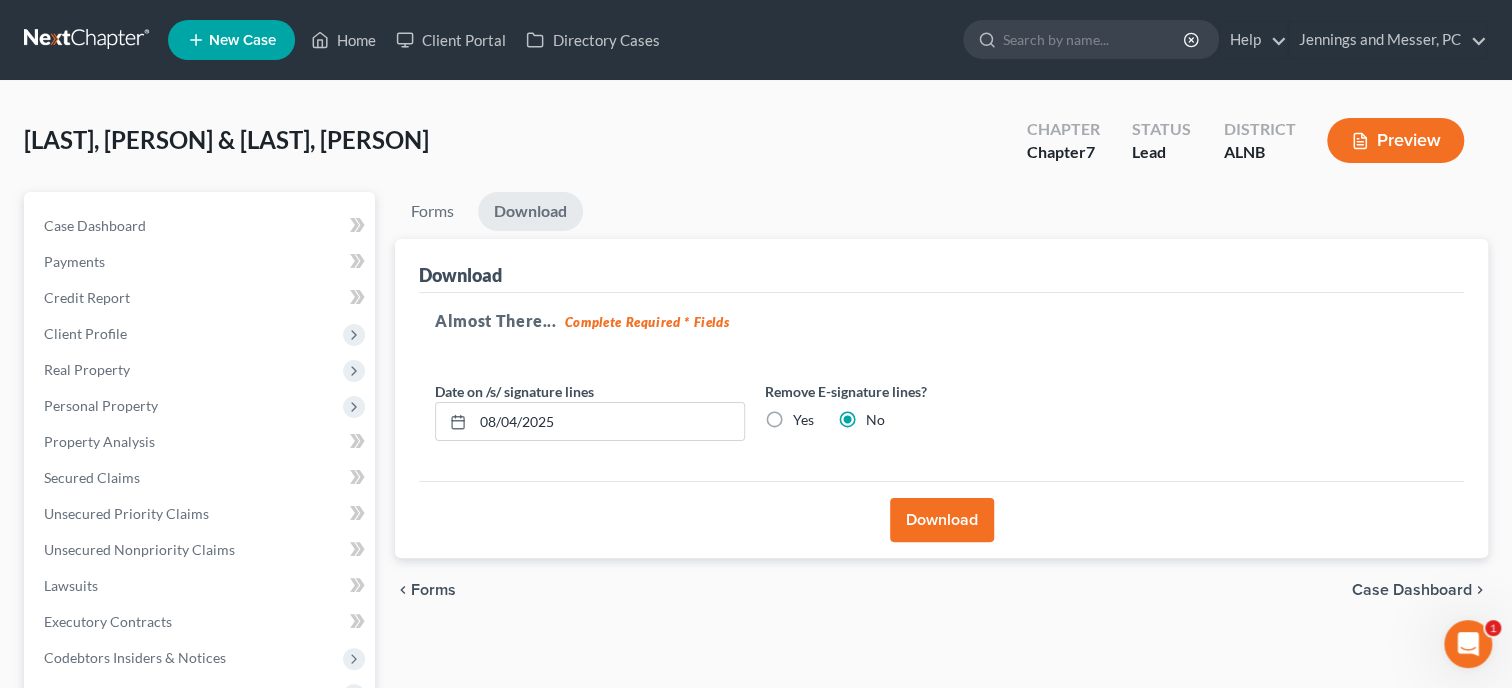 click on "Download" at bounding box center [942, 520] 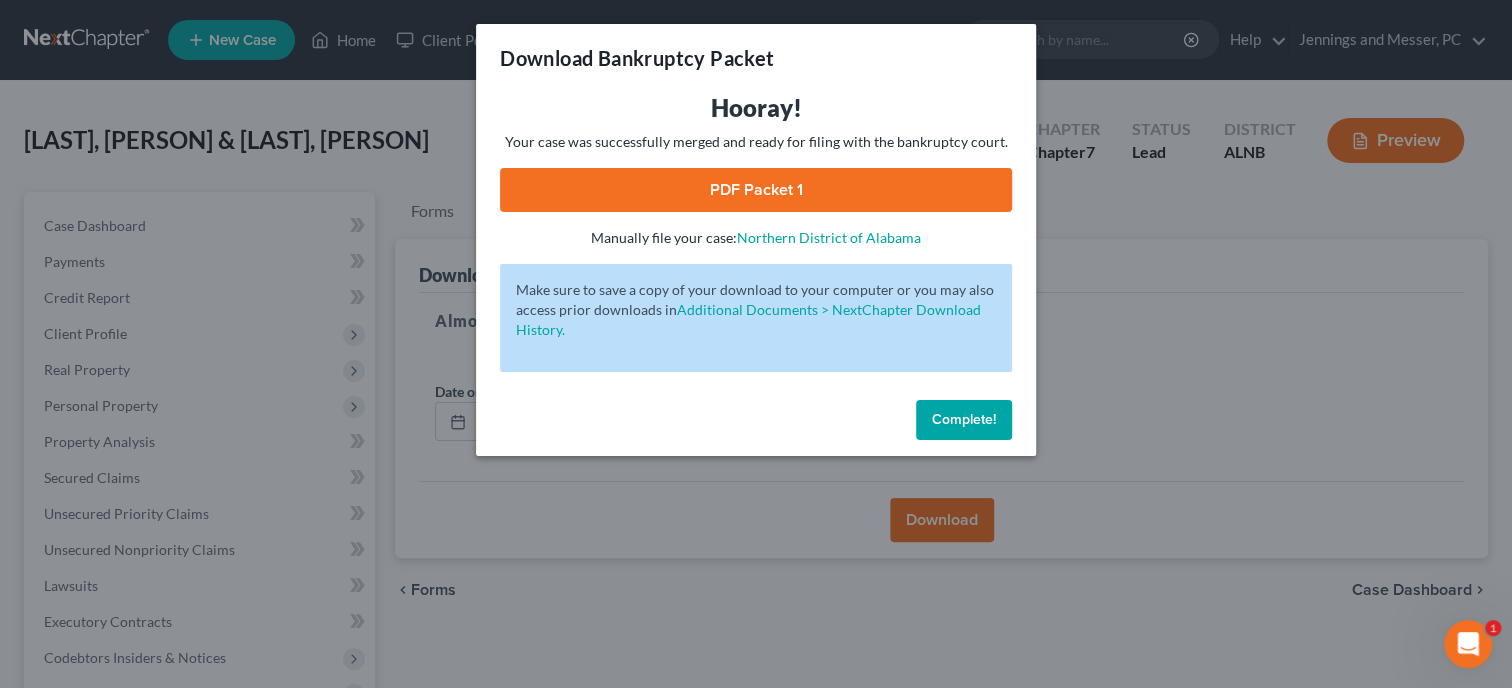 click on "PDF Packet 1" at bounding box center (756, 190) 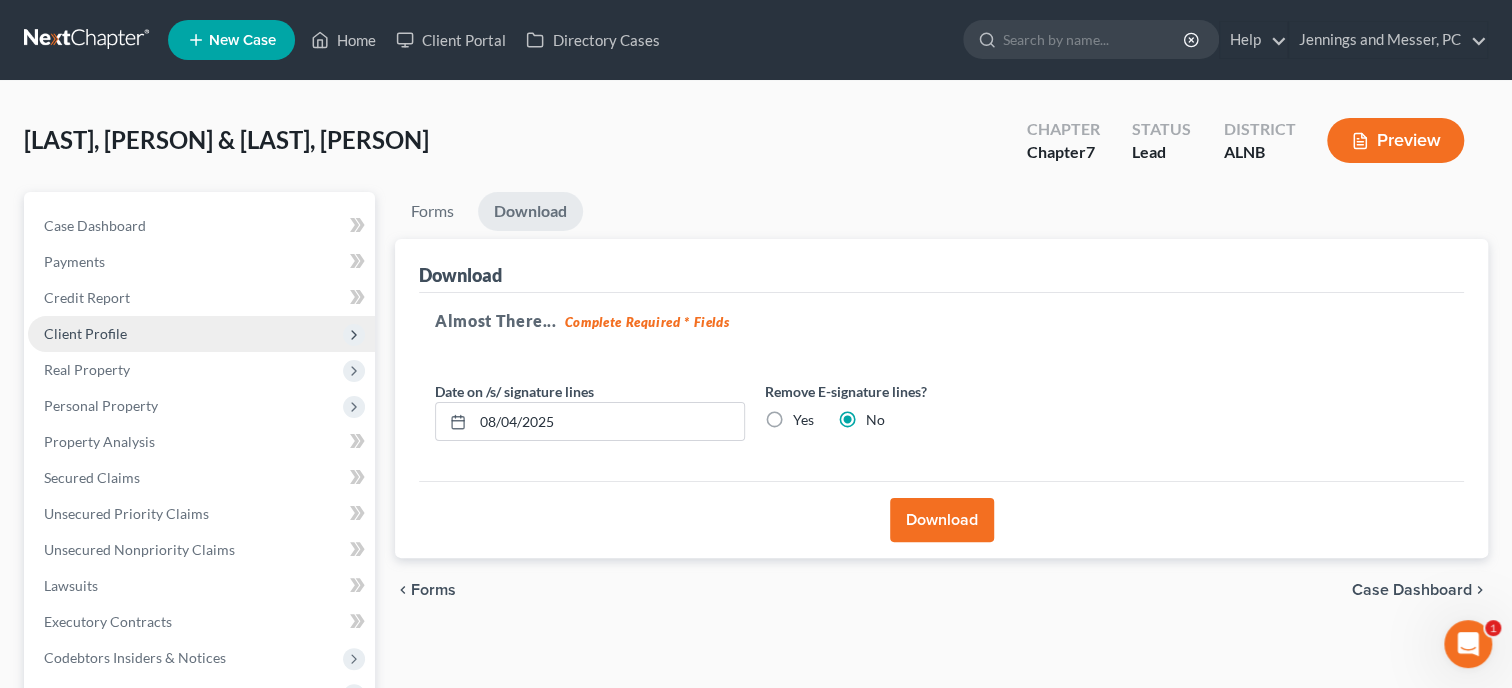 click on "Client Profile" at bounding box center (85, 333) 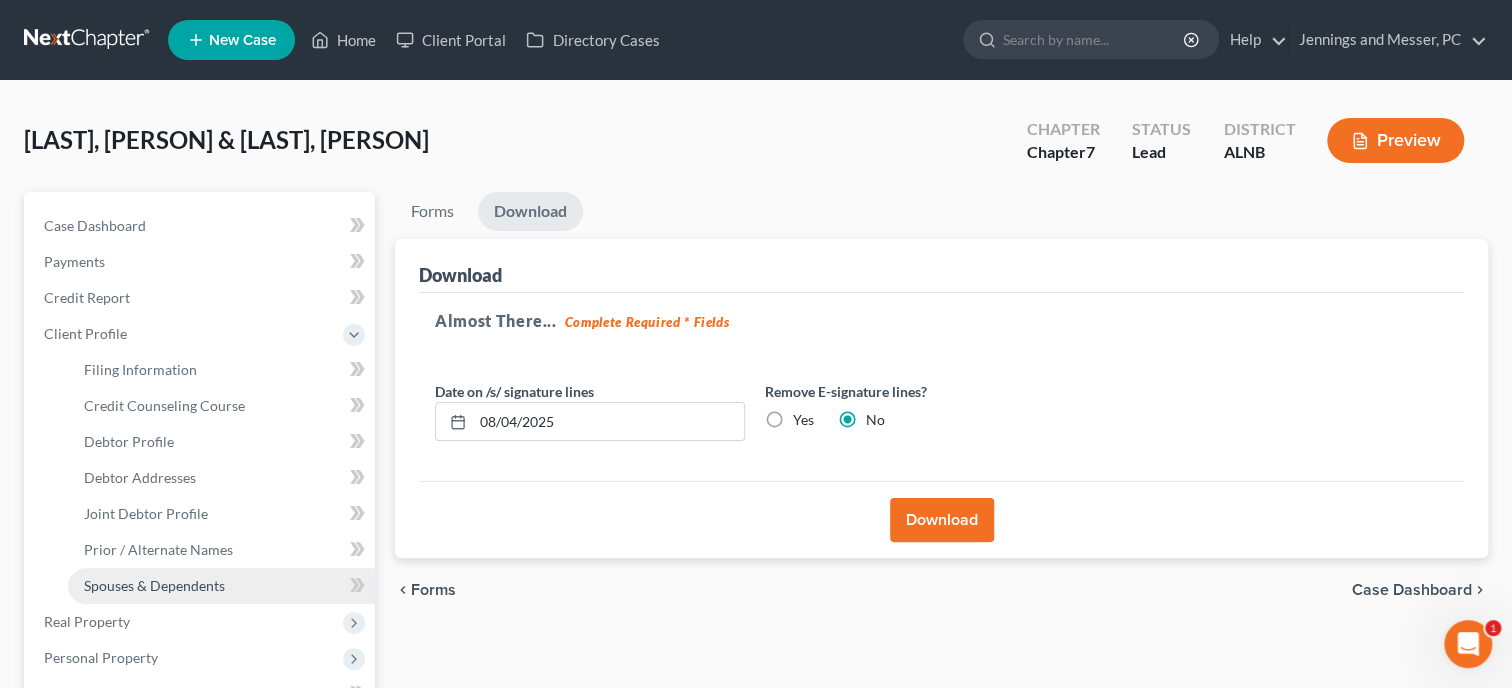 click on "Spouses & Dependents" at bounding box center [221, 586] 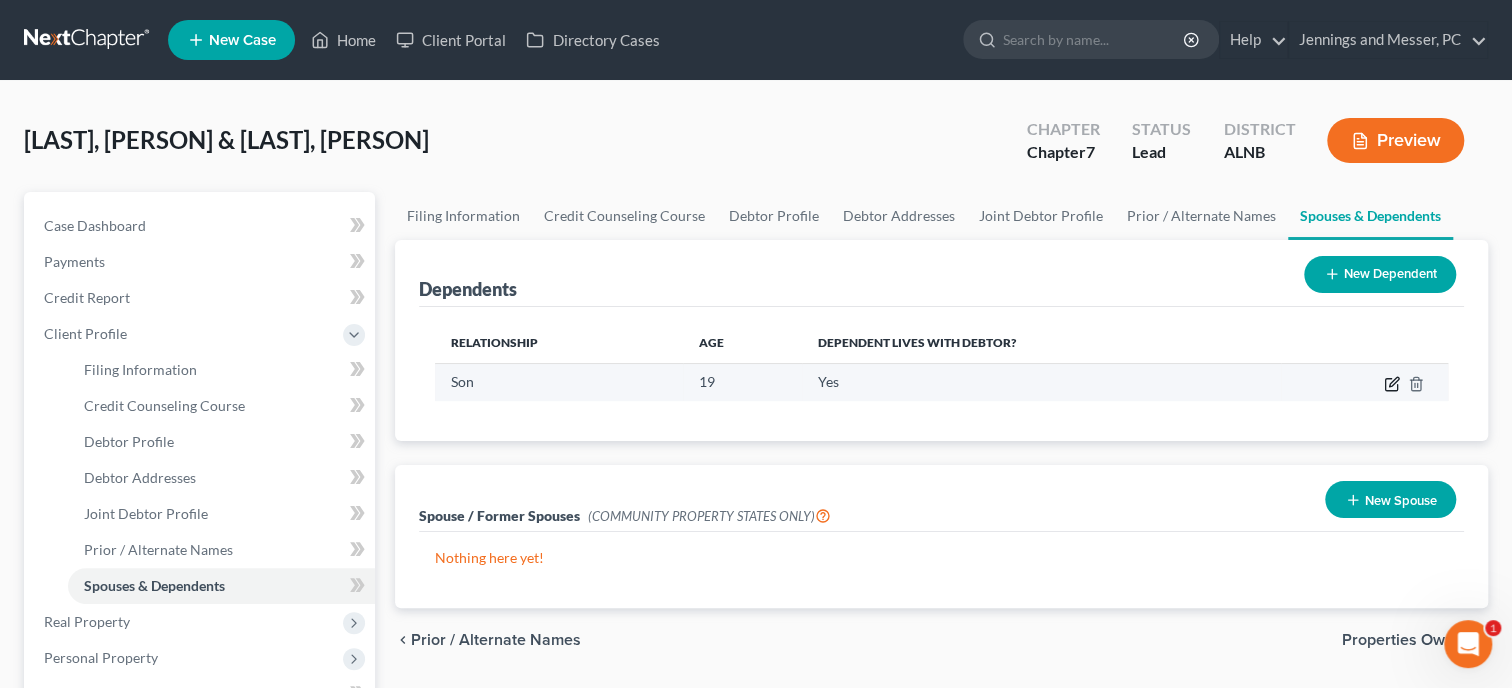 click 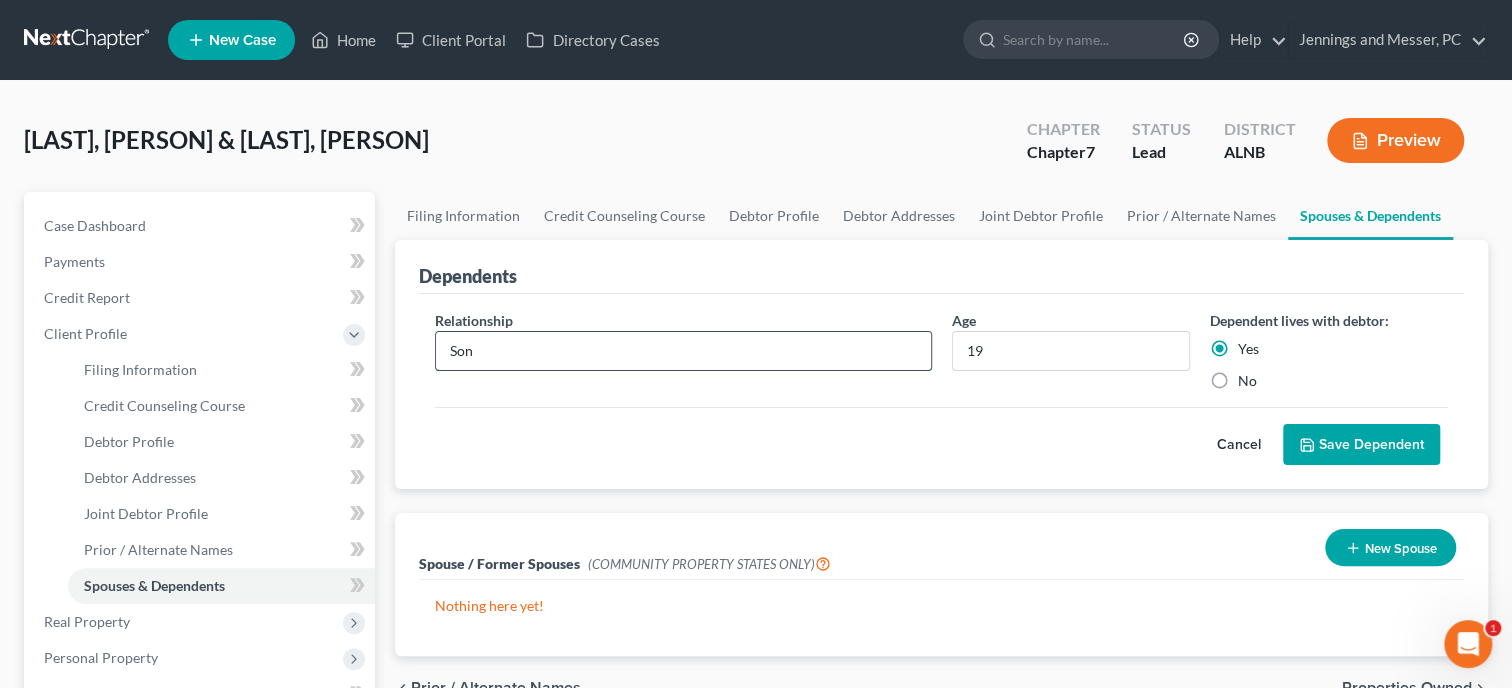 click on "Son" at bounding box center [683, 351] 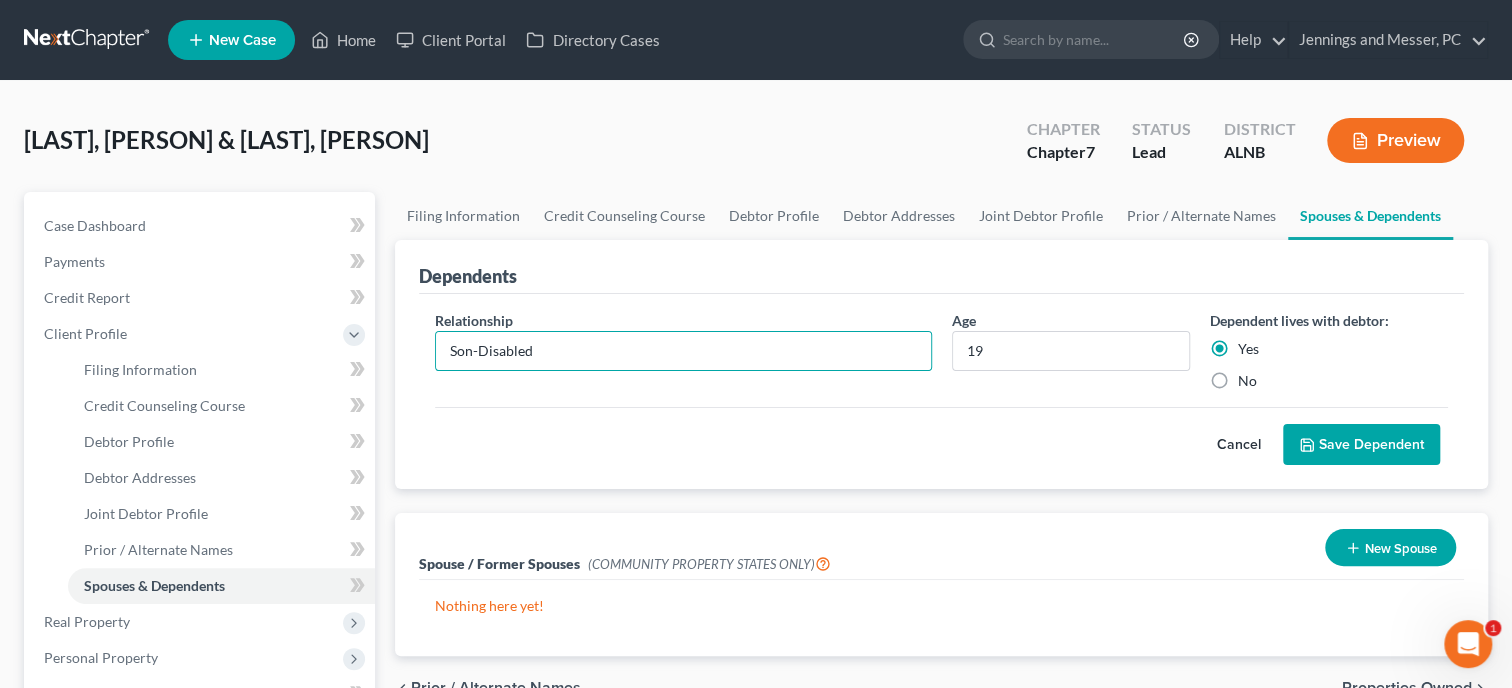 click on "Cancel Save Dependent" at bounding box center (941, 436) 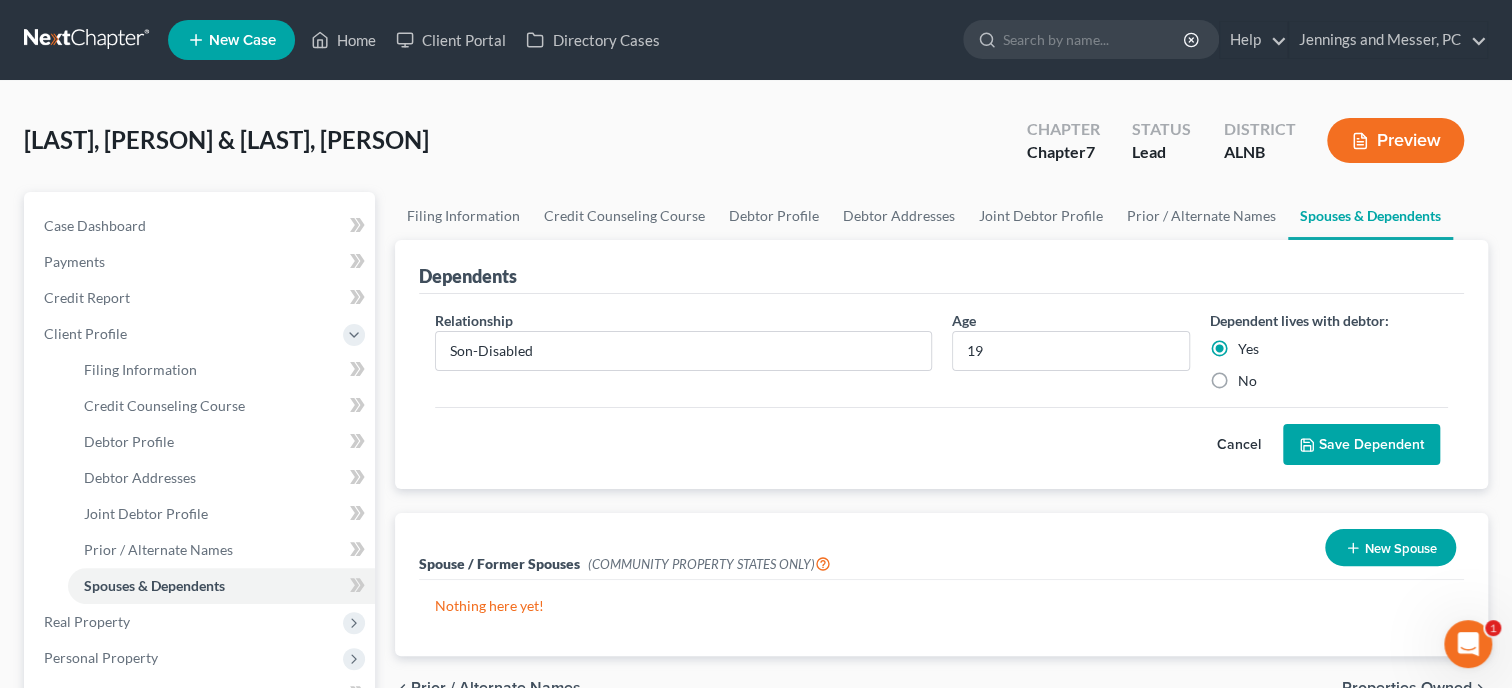 click on "Save Dependent" at bounding box center (1361, 445) 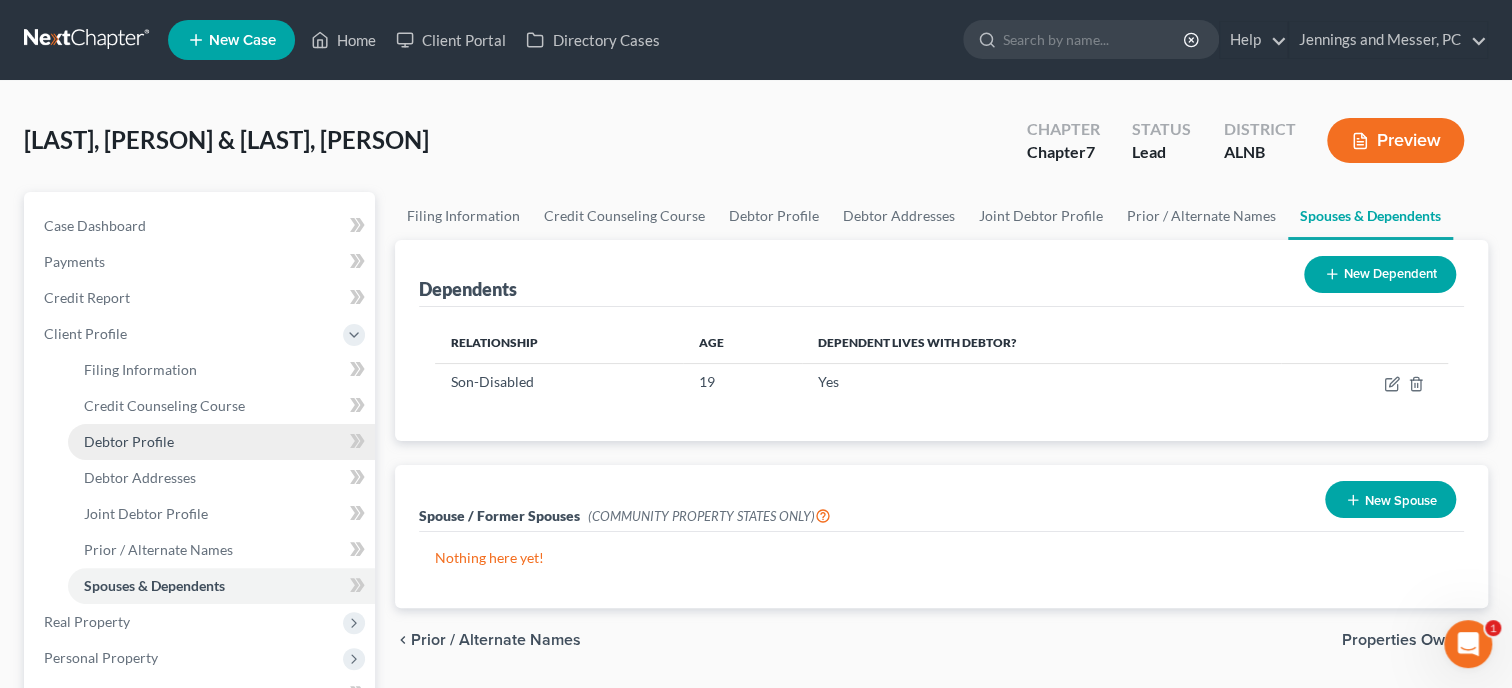 click on "Debtor Profile" at bounding box center (129, 441) 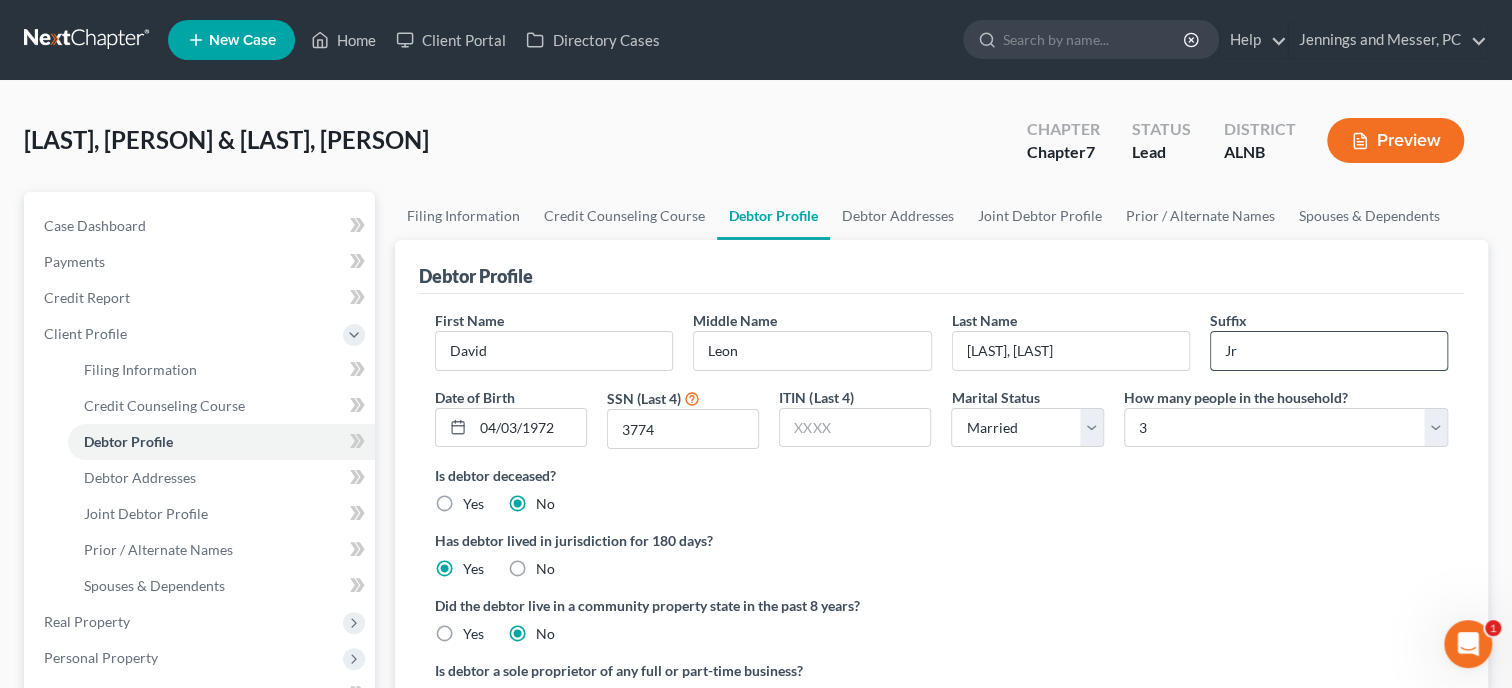 click on "Jr" at bounding box center (1329, 351) 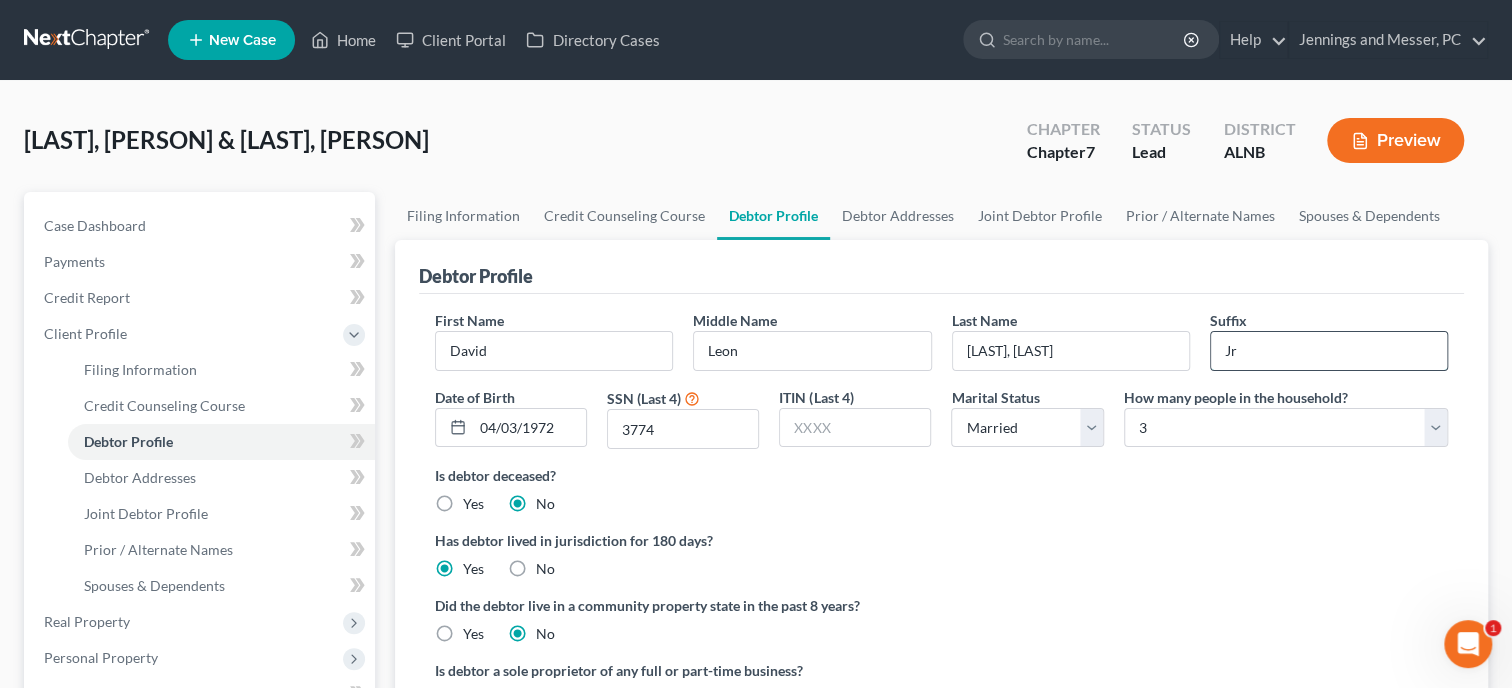 drag, startPoint x: 1261, startPoint y: 346, endPoint x: 1215, endPoint y: 355, distance: 46.872166 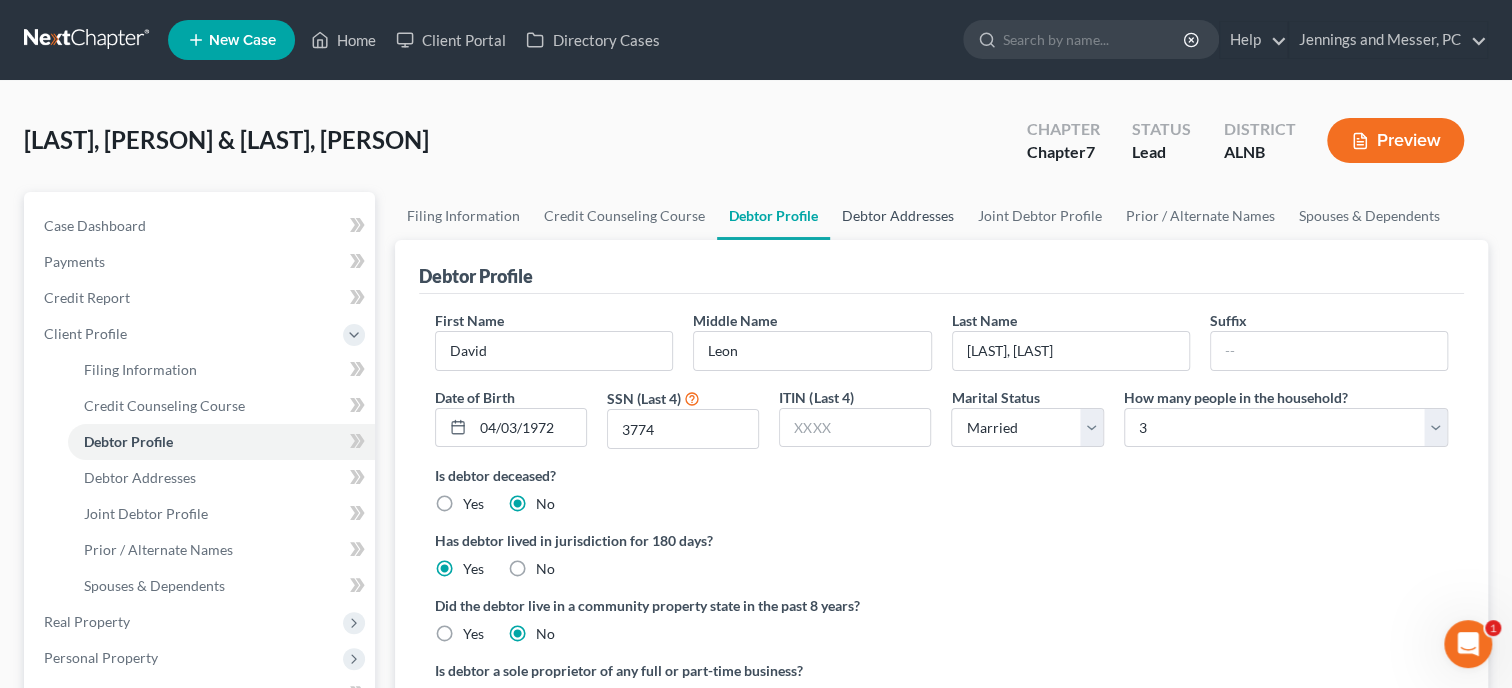 click on "Debtor Addresses" at bounding box center (898, 216) 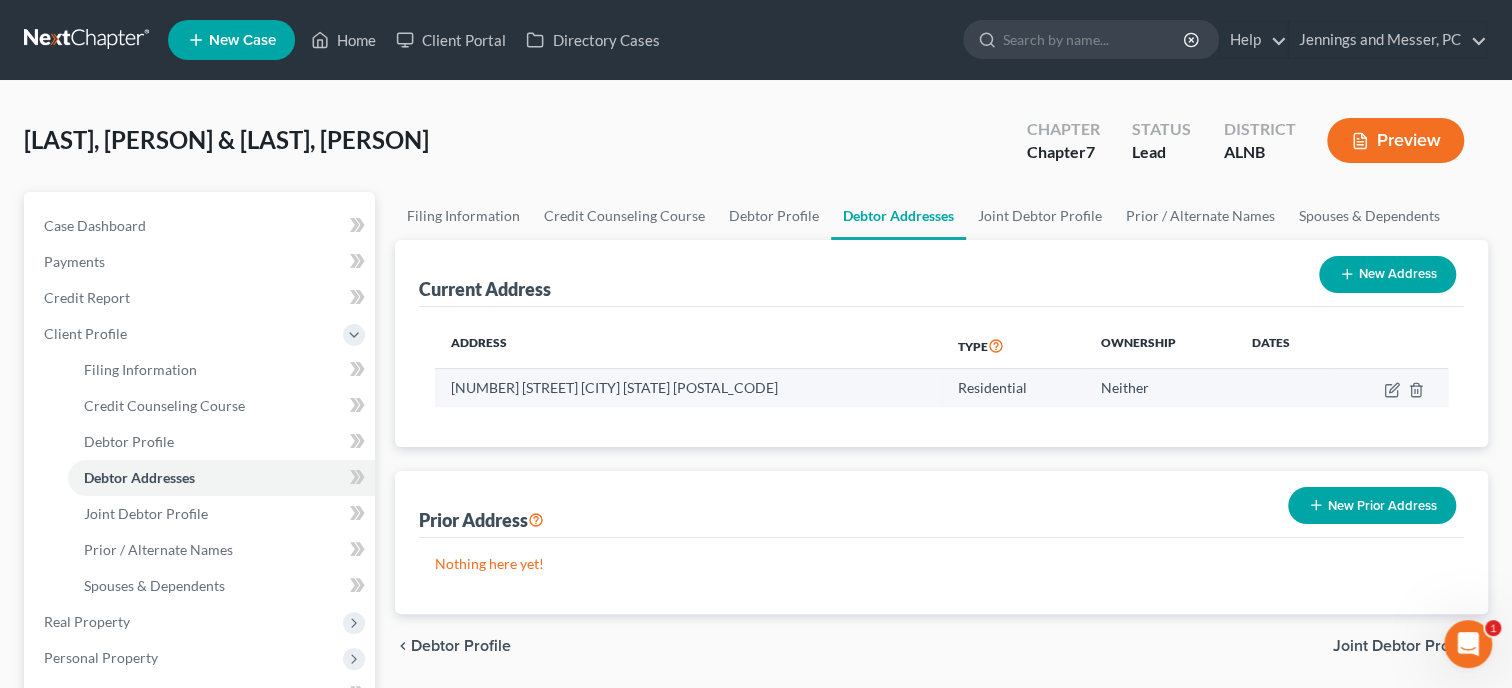click at bounding box center (1391, 388) 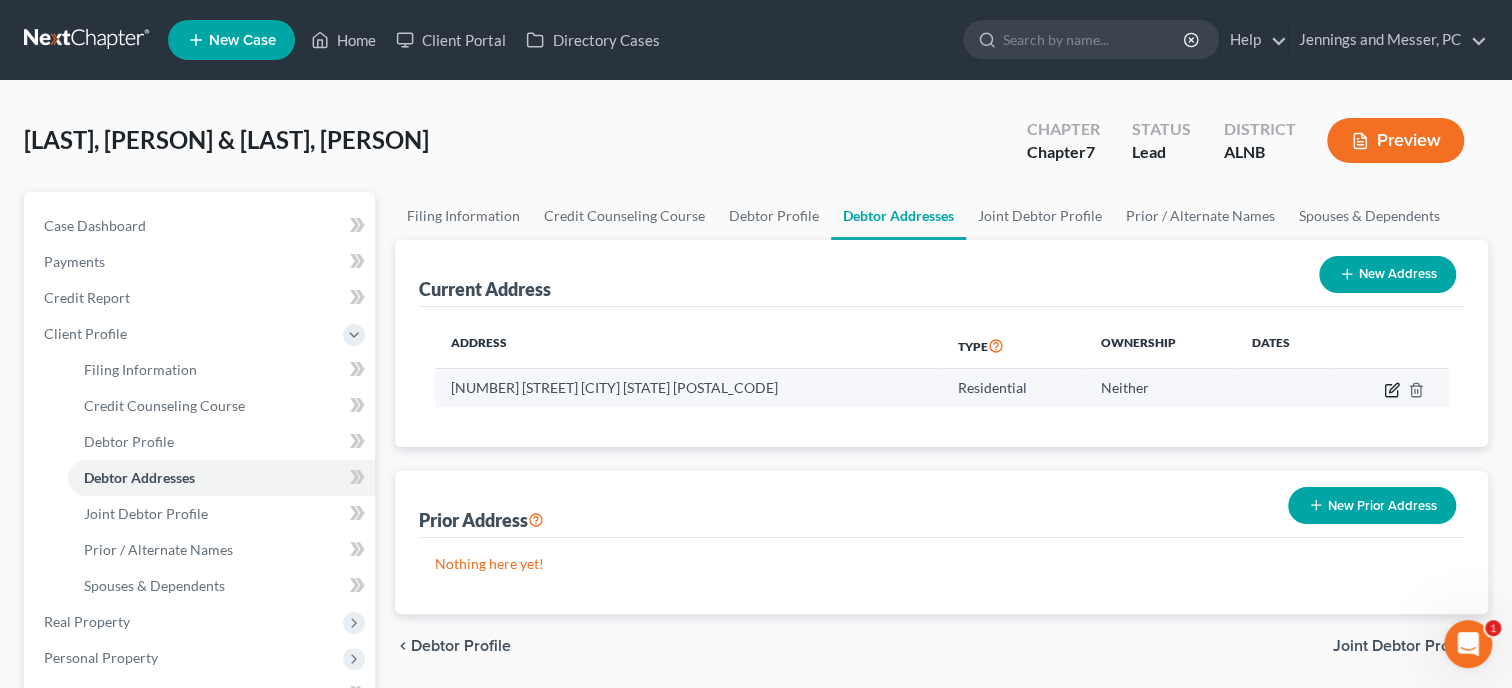 click 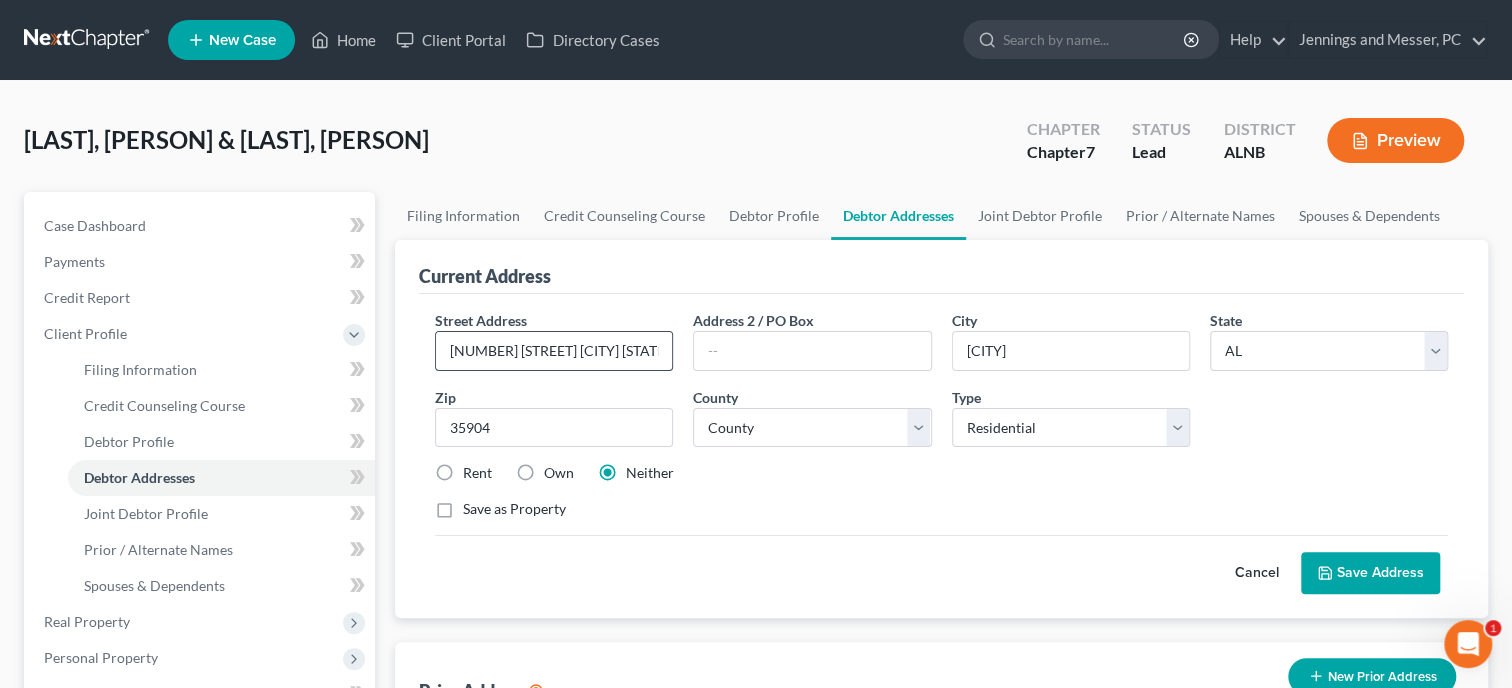 click on "5110 Airport Rd Gadsden Al 3590" at bounding box center [554, 351] 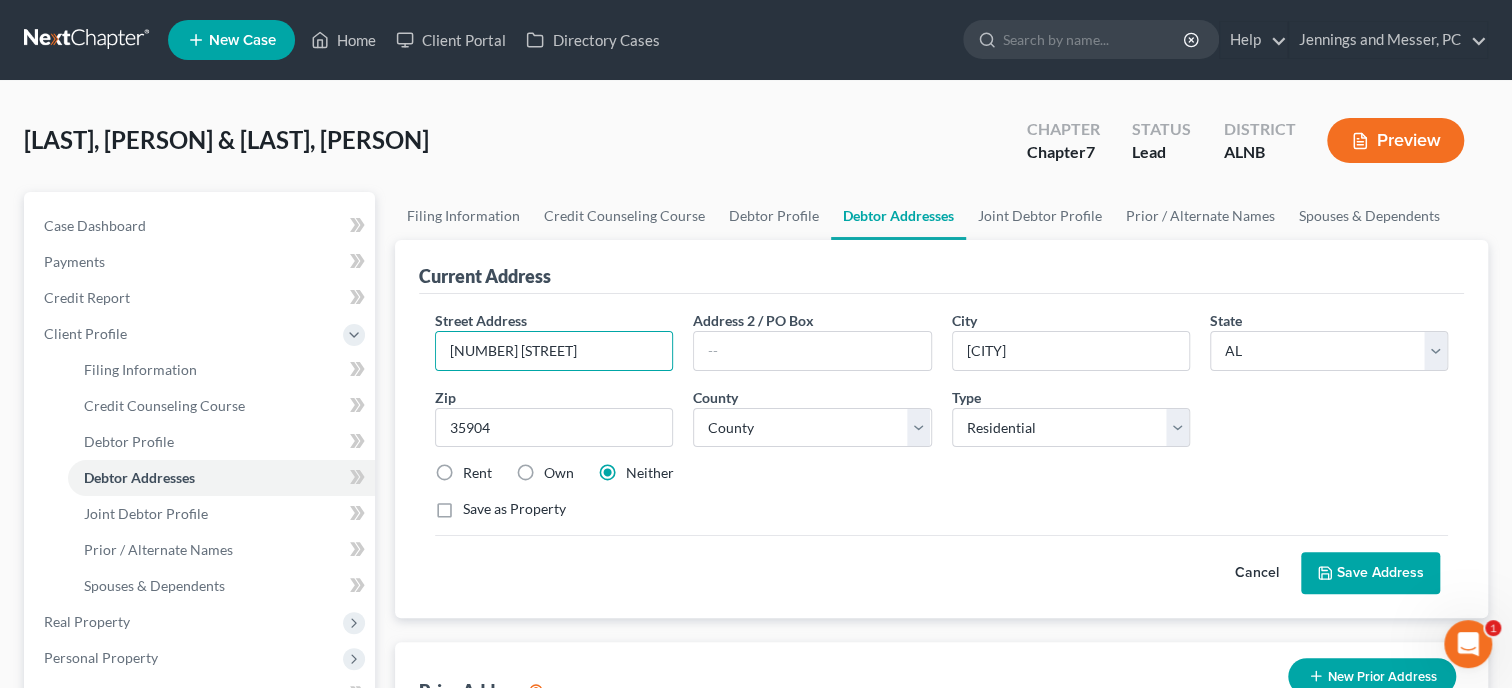 click on "Save Address" at bounding box center (1370, 573) 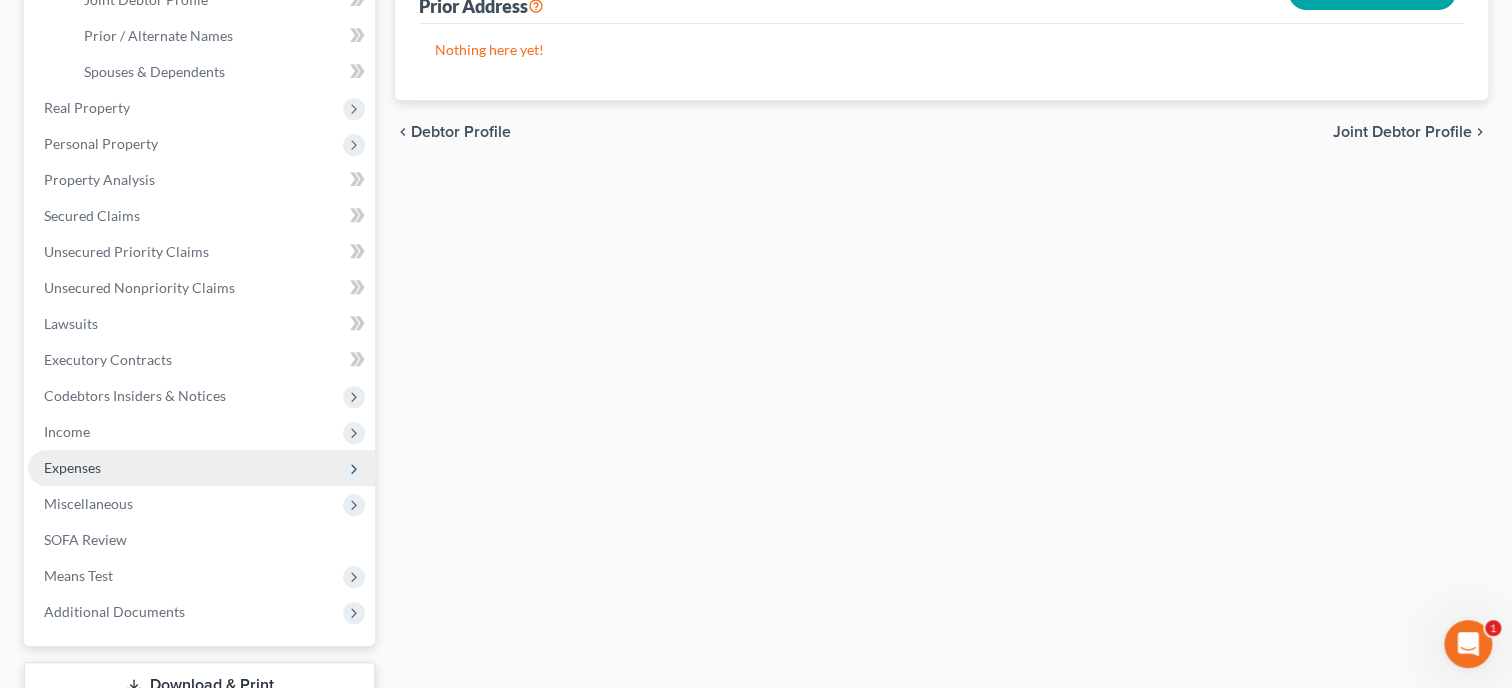 scroll, scrollTop: 660, scrollLeft: 0, axis: vertical 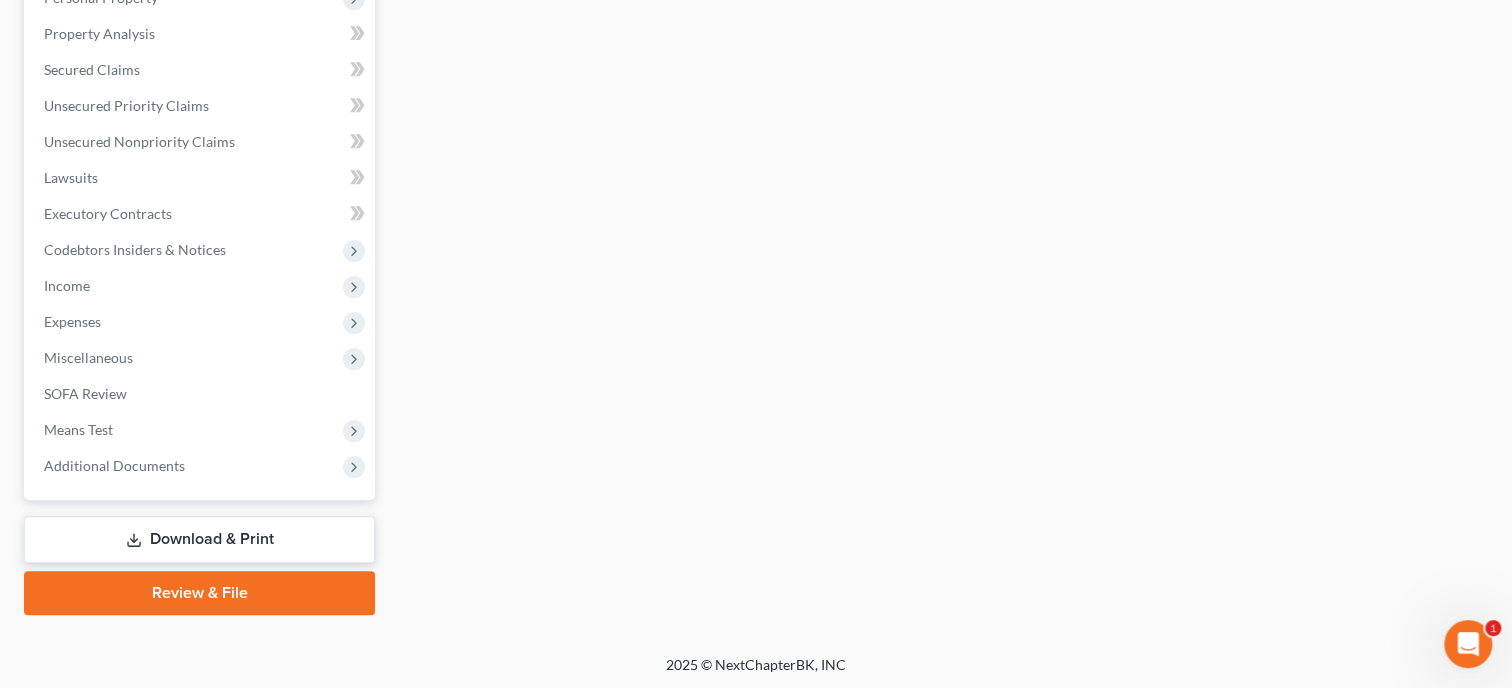 click on "Download & Print" at bounding box center [199, 539] 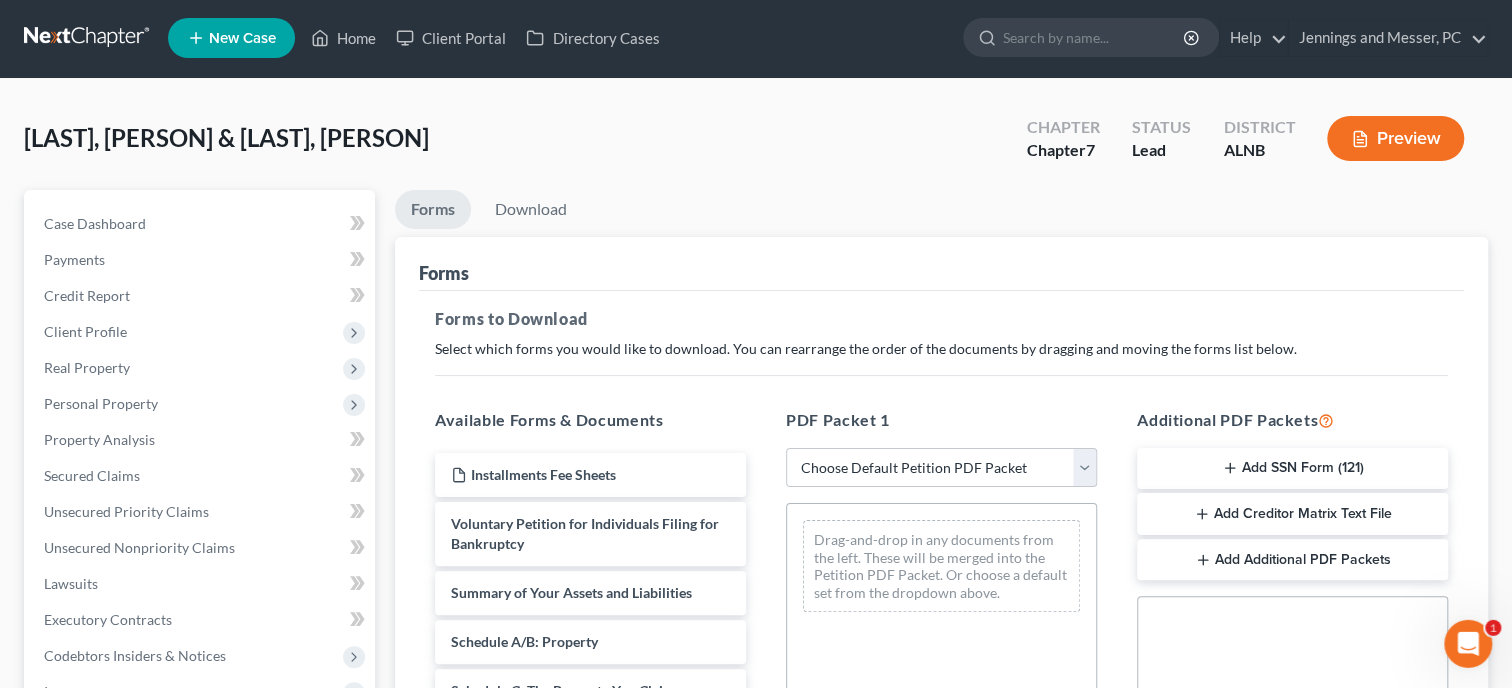 scroll, scrollTop: 0, scrollLeft: 0, axis: both 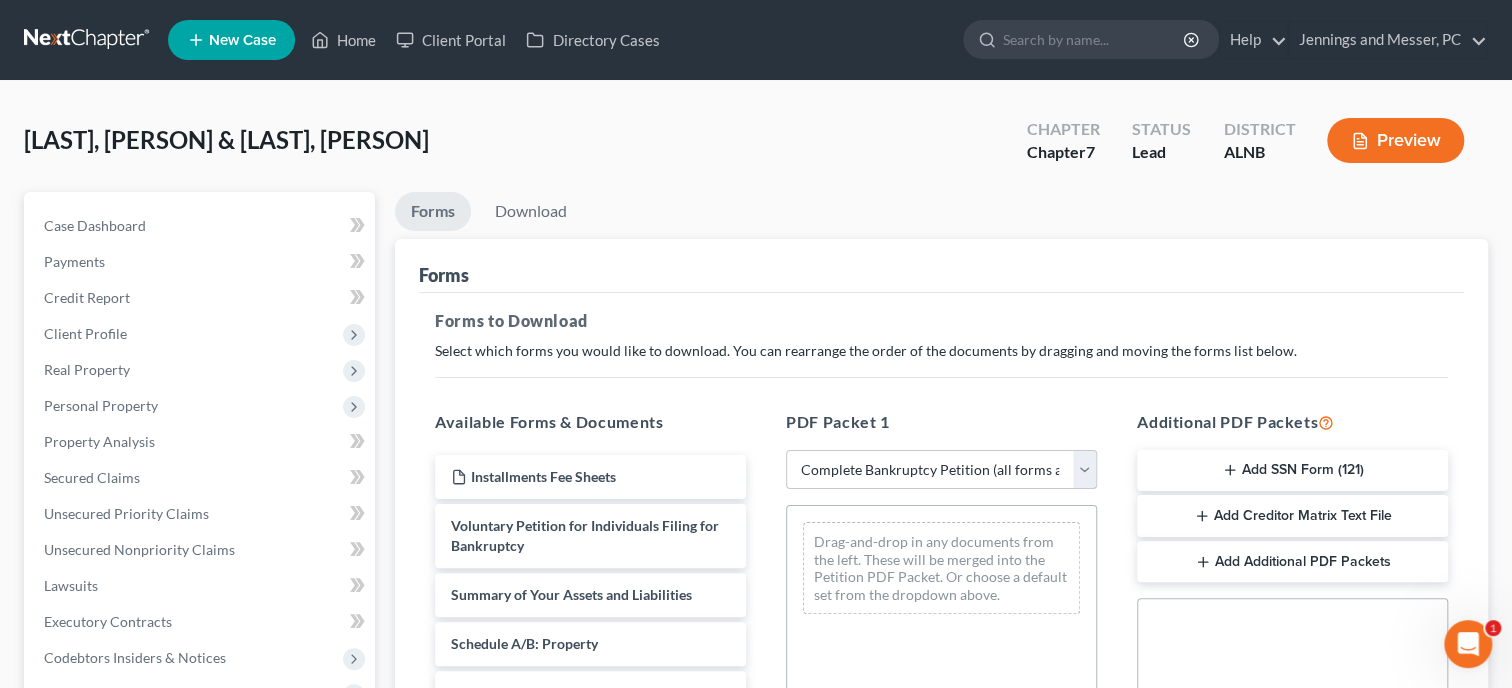 click on "Complete Bankruptcy Petition (all forms and schedules)" at bounding box center [0, 0] 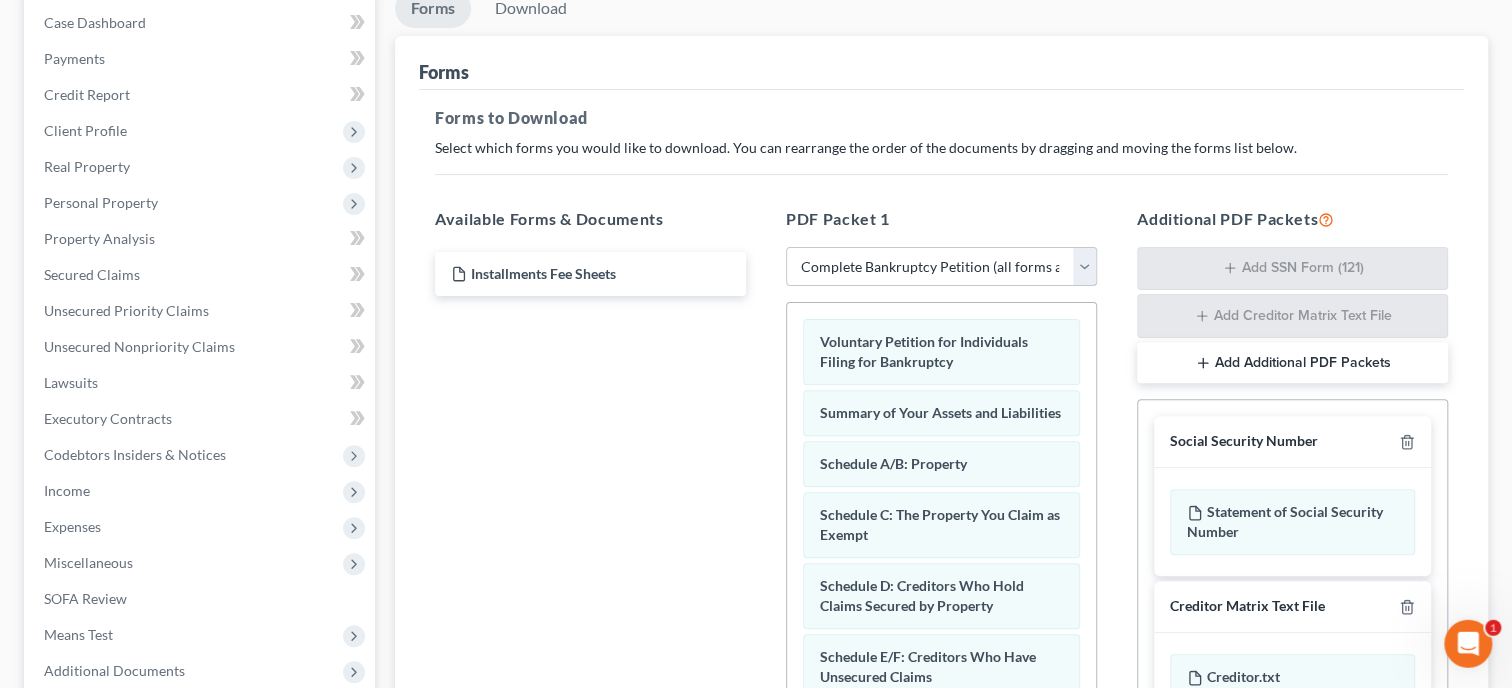 scroll, scrollTop: 205, scrollLeft: 0, axis: vertical 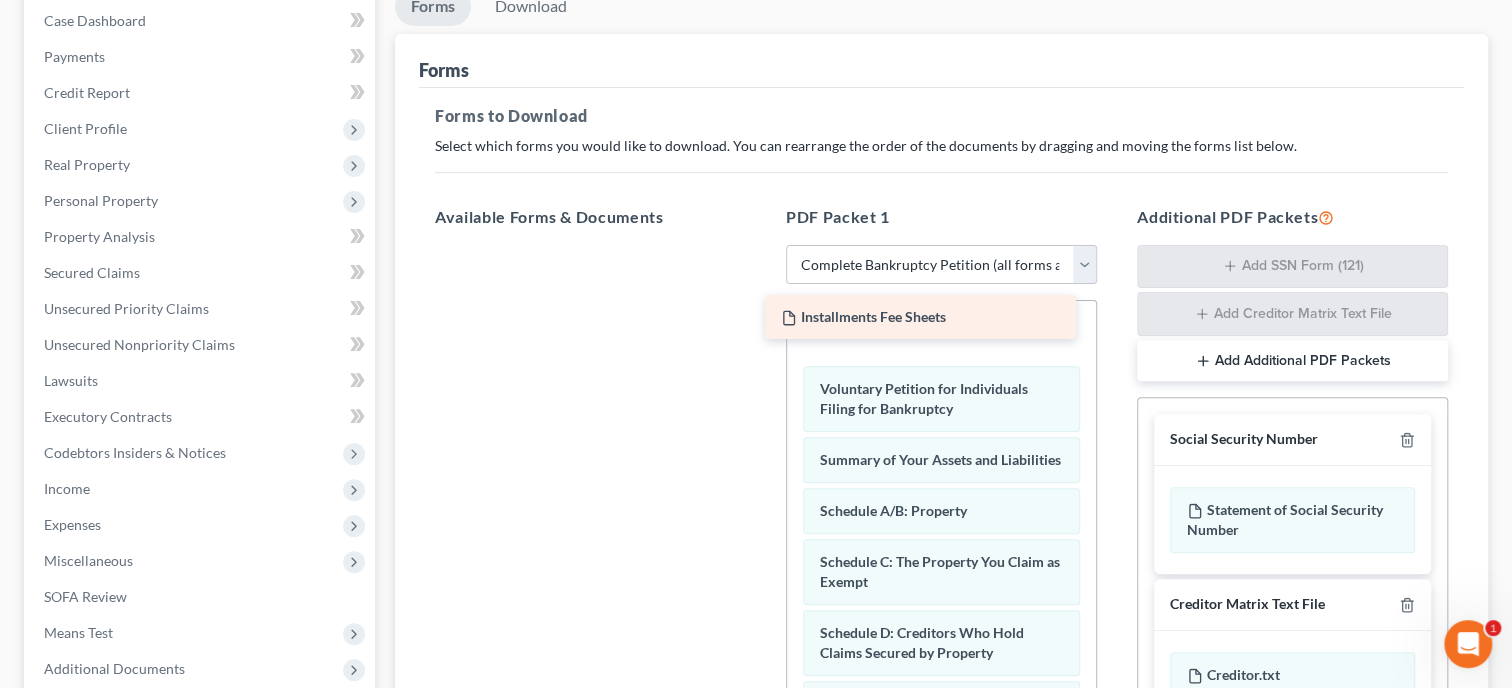 drag, startPoint x: 615, startPoint y: 265, endPoint x: 967, endPoint y: 316, distance: 355.6754 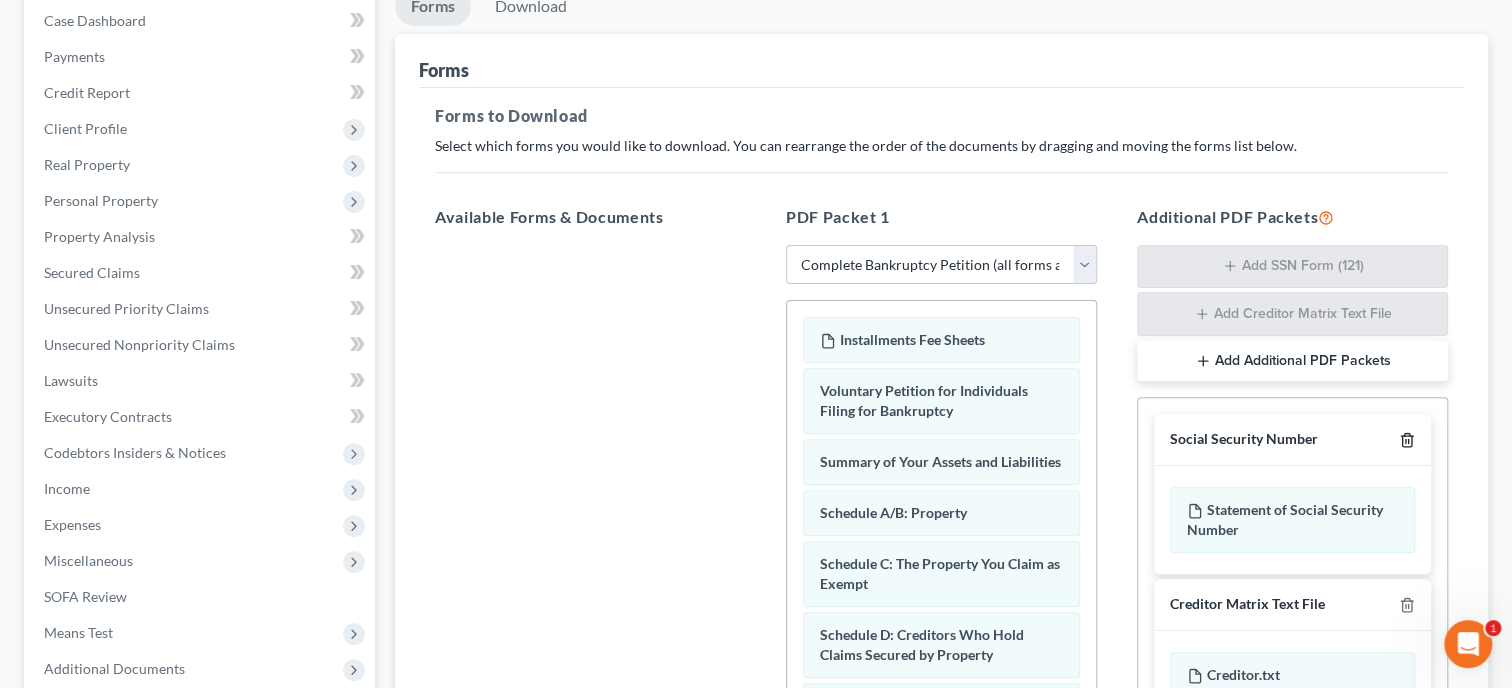 click 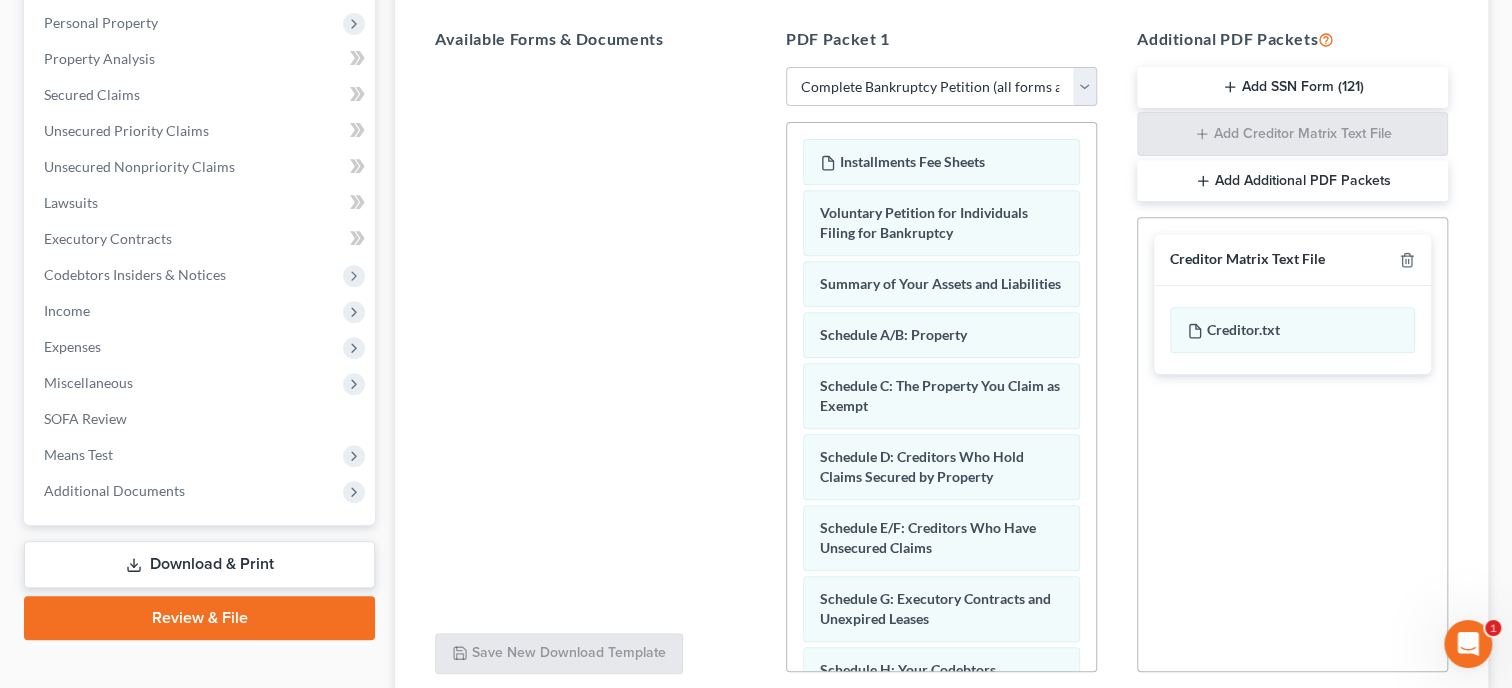 scroll, scrollTop: 545, scrollLeft: 0, axis: vertical 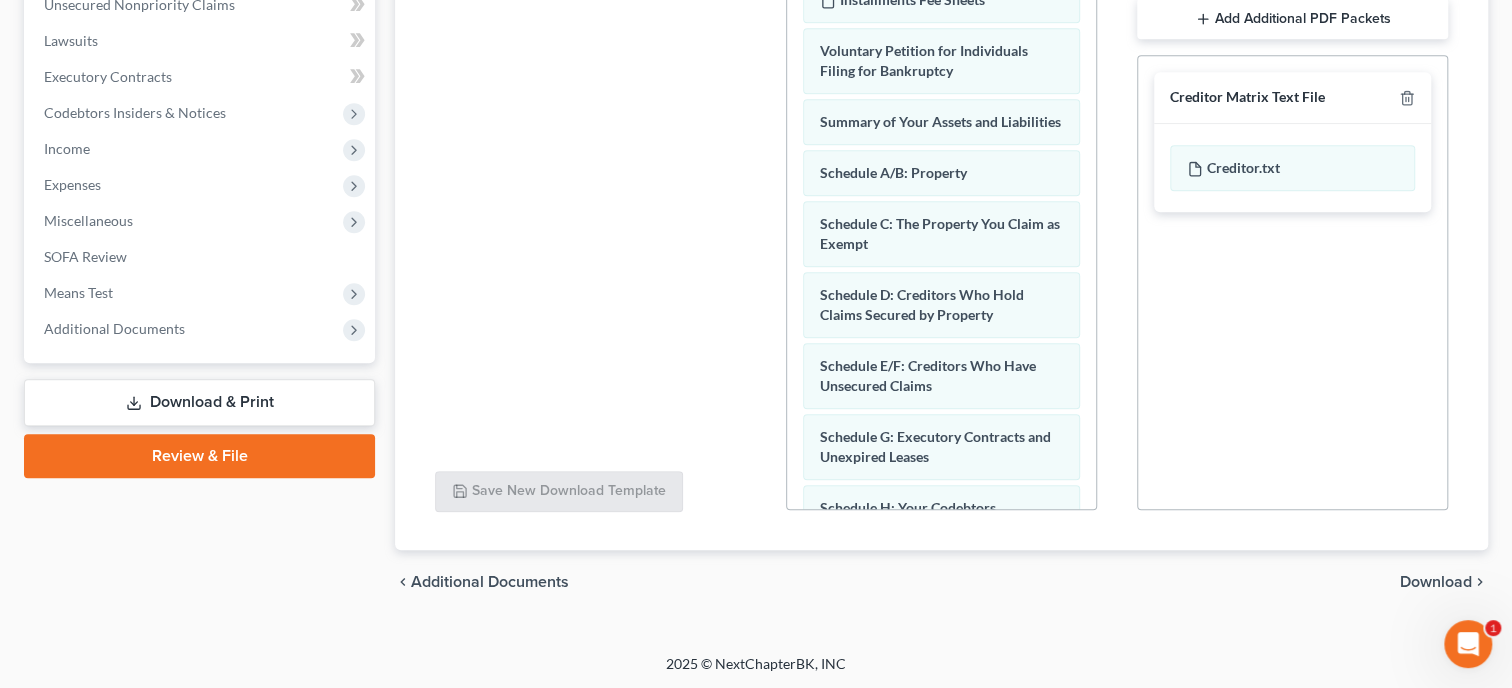 click on "Download" at bounding box center (1436, 582) 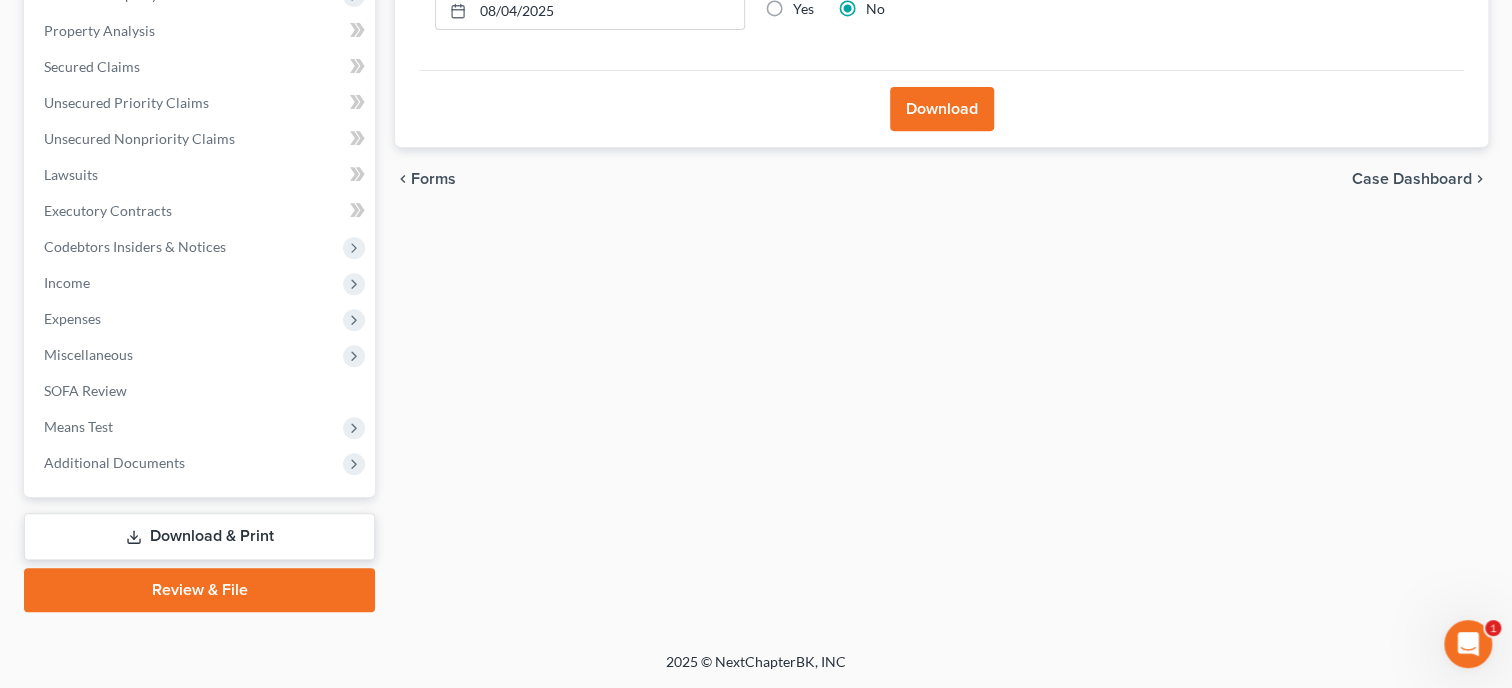 scroll, scrollTop: 408, scrollLeft: 0, axis: vertical 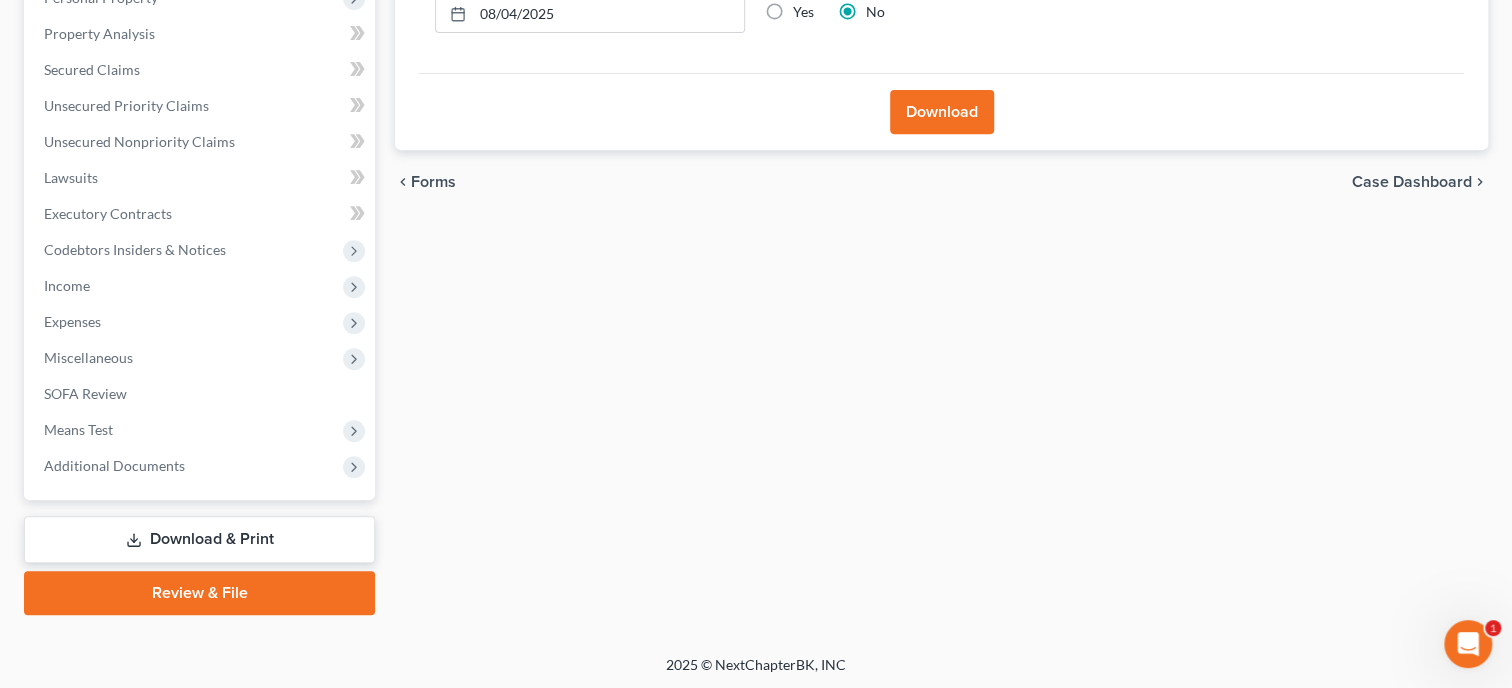 click on "Forms
Download
Forms Forms to Download Select which forms you would like to download. You can rearrange the order of the documents by dragging and moving the forms list below.  Available Forms & Documents
Save New Download Template PDF Packet 1 Choose Default Petition PDF Packet Complete Bankruptcy Petition (all forms and schedules) Emergency Filing Forms (Petition and Creditor List Only) Amended Forms Signature Pages Only Installments Fee Sheets Voluntary Petition for Individuals Filing for Bankruptcy Summary of Your Assets and Liabilities Schedule A/B: Property Schedule C: The Property You Claim as Exempt Schedule D: Creditors Who Hold Claims Secured by Property Schedule E/F: Creditors Who Have Unsecured Claims Schedule G: Executory Contracts and Unexpired Leases Schedule H: Your Codebtors Schedule I: Your Income Schedule J: Your Expenses Declaration About an Individual Debtor's Schedules Your Statement of Financial Affairs for Individuals Filing for Bankruptcy" at bounding box center (941, 199) 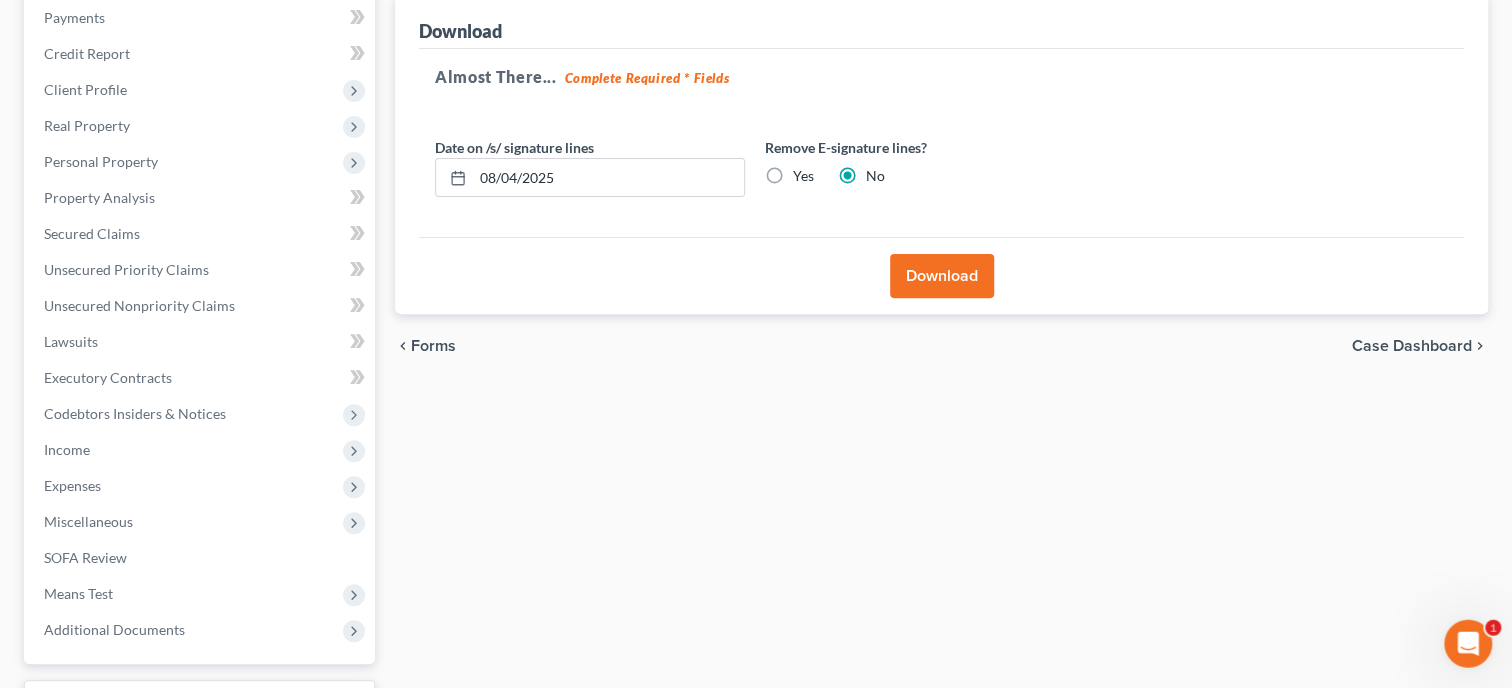 scroll, scrollTop: 99, scrollLeft: 0, axis: vertical 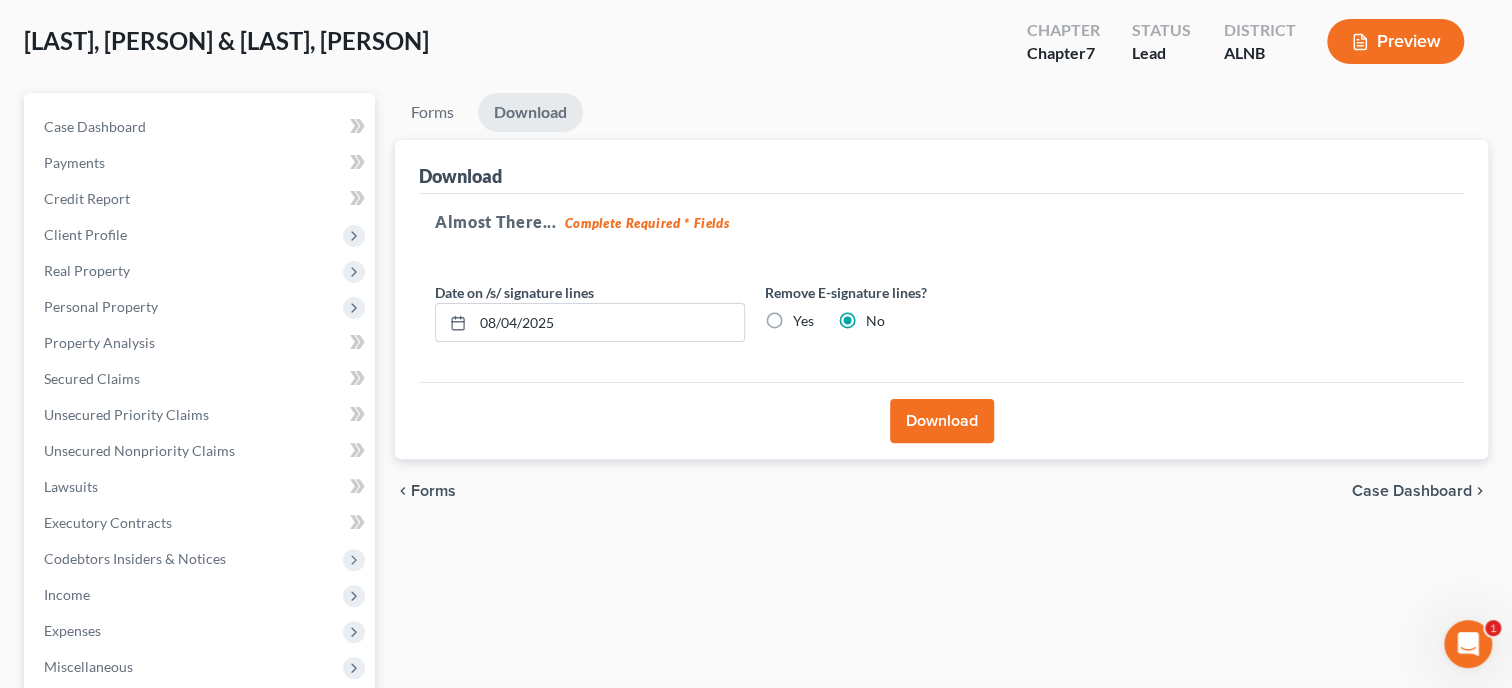 click on "Download" at bounding box center [942, 421] 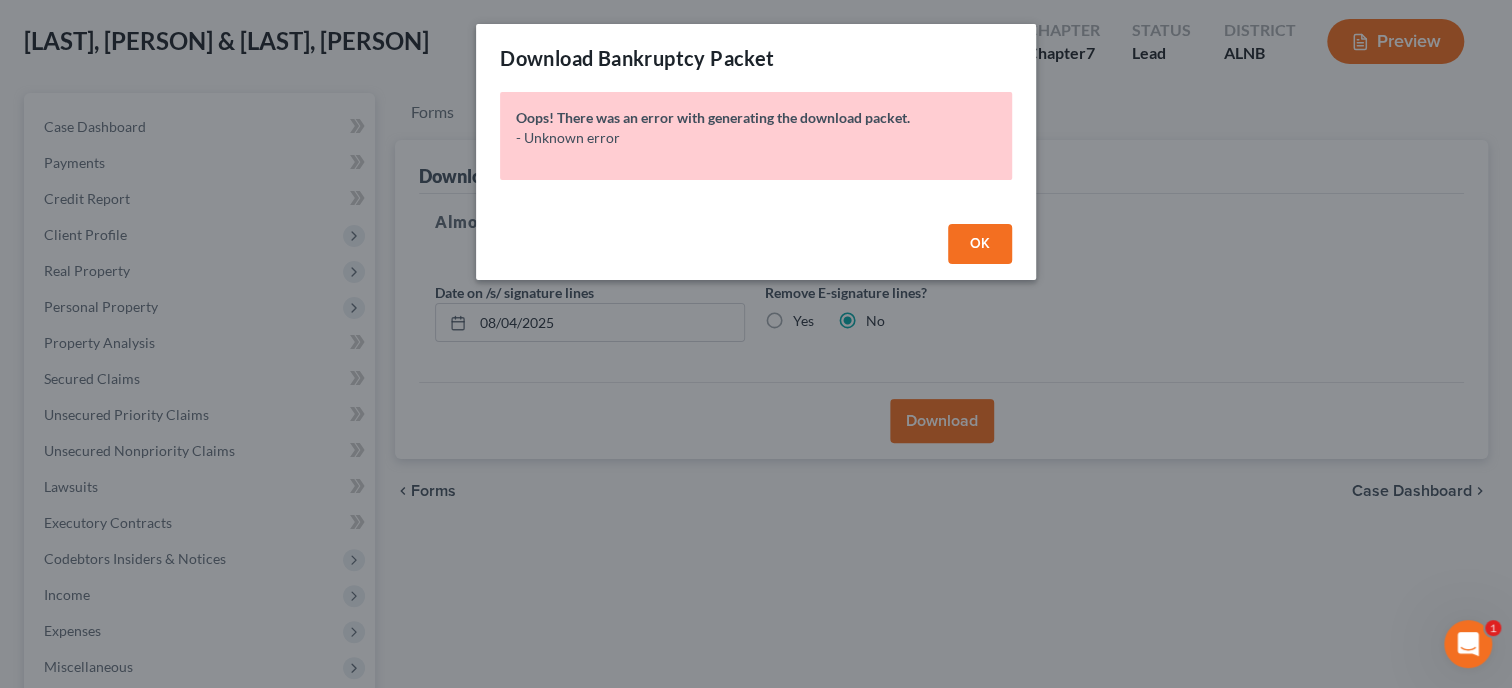click on "OK" at bounding box center (980, 244) 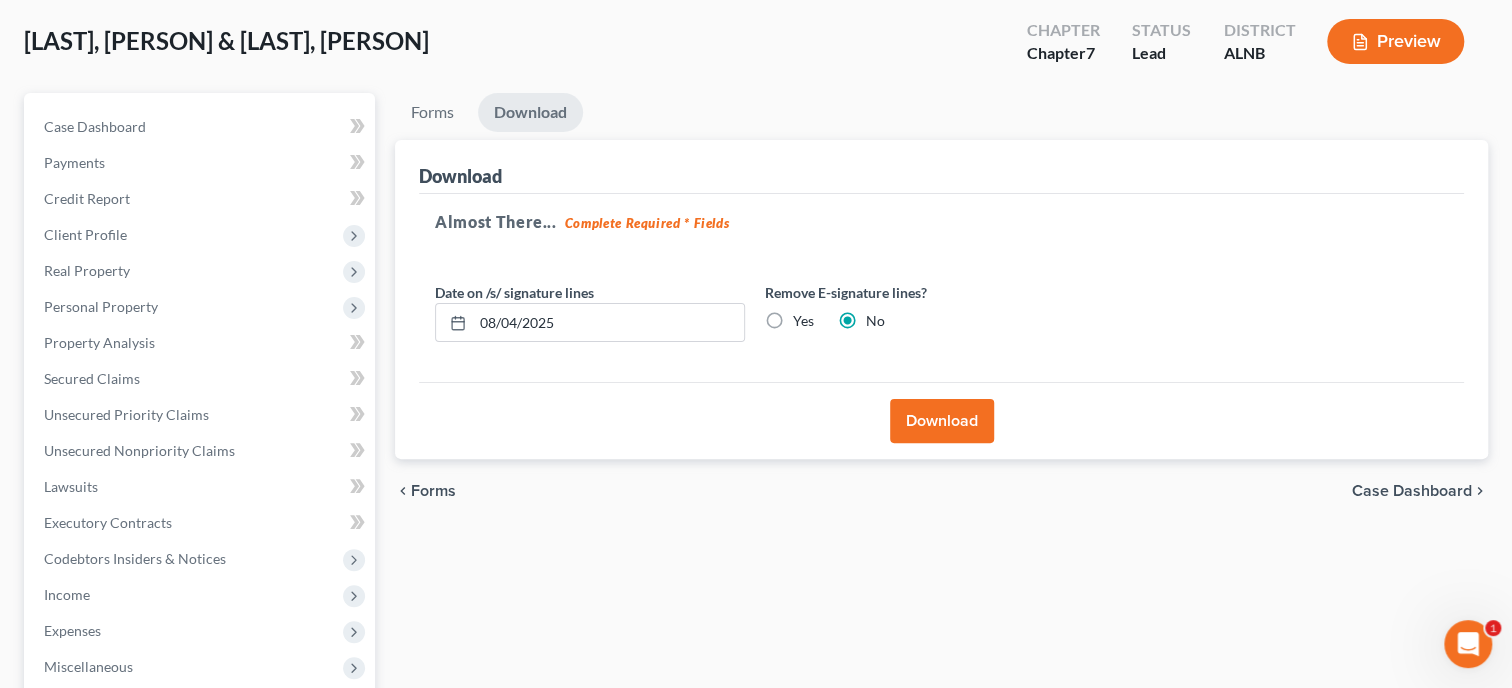 click on "Download" at bounding box center [942, 421] 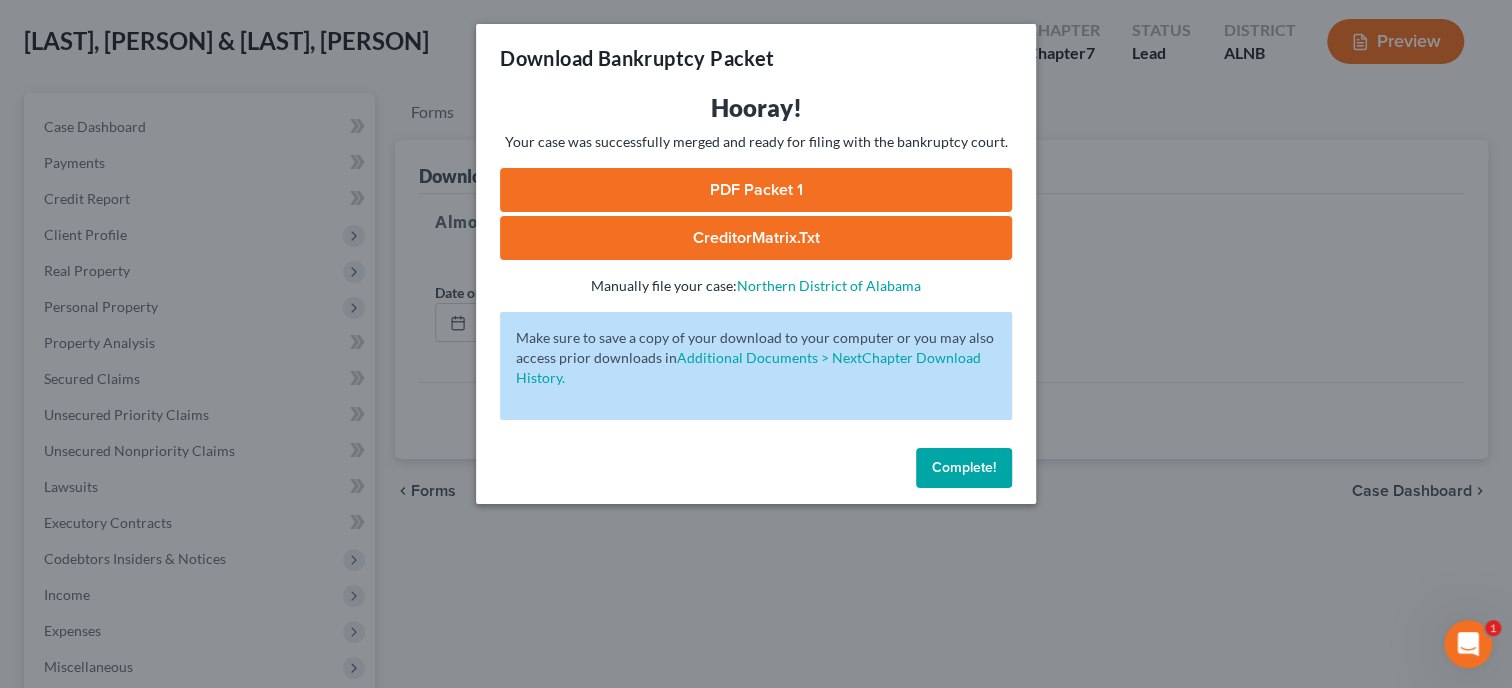 click on "PDF Packet 1" at bounding box center (756, 190) 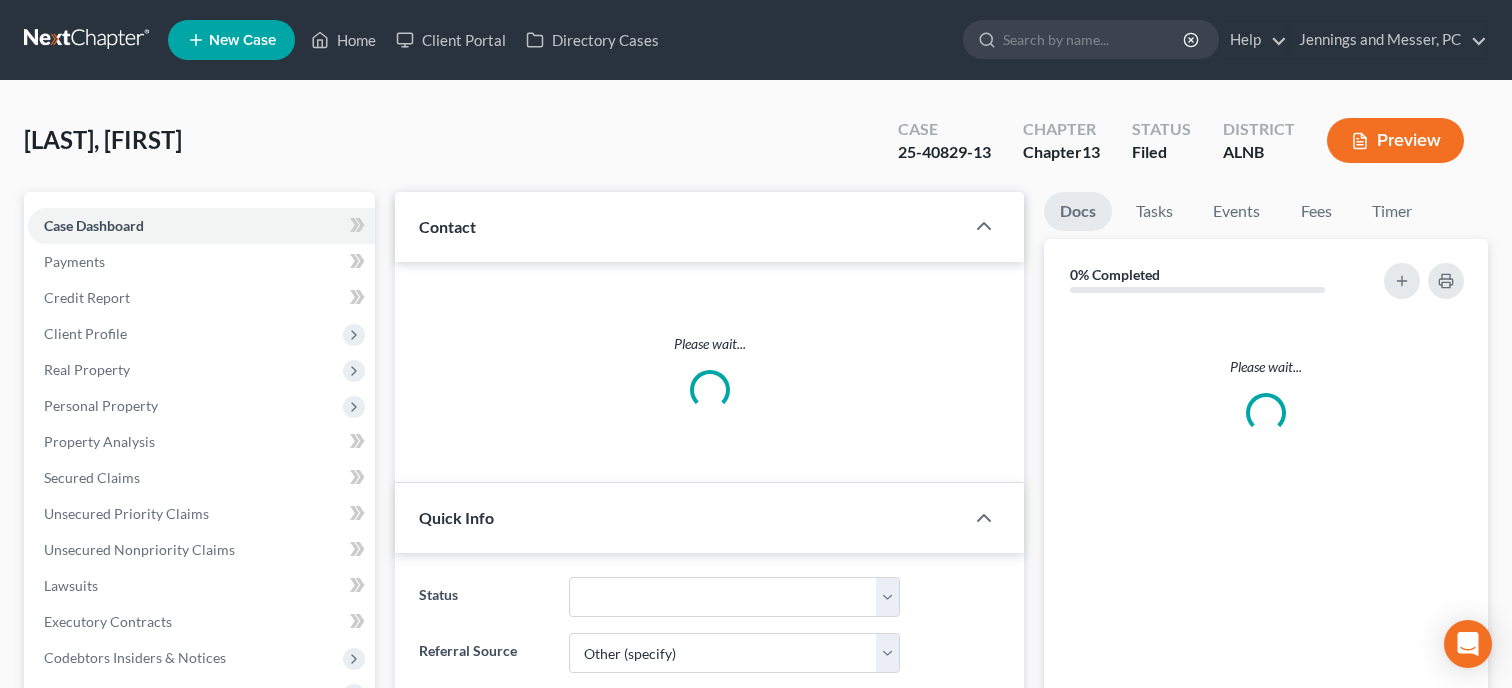 select on "6" 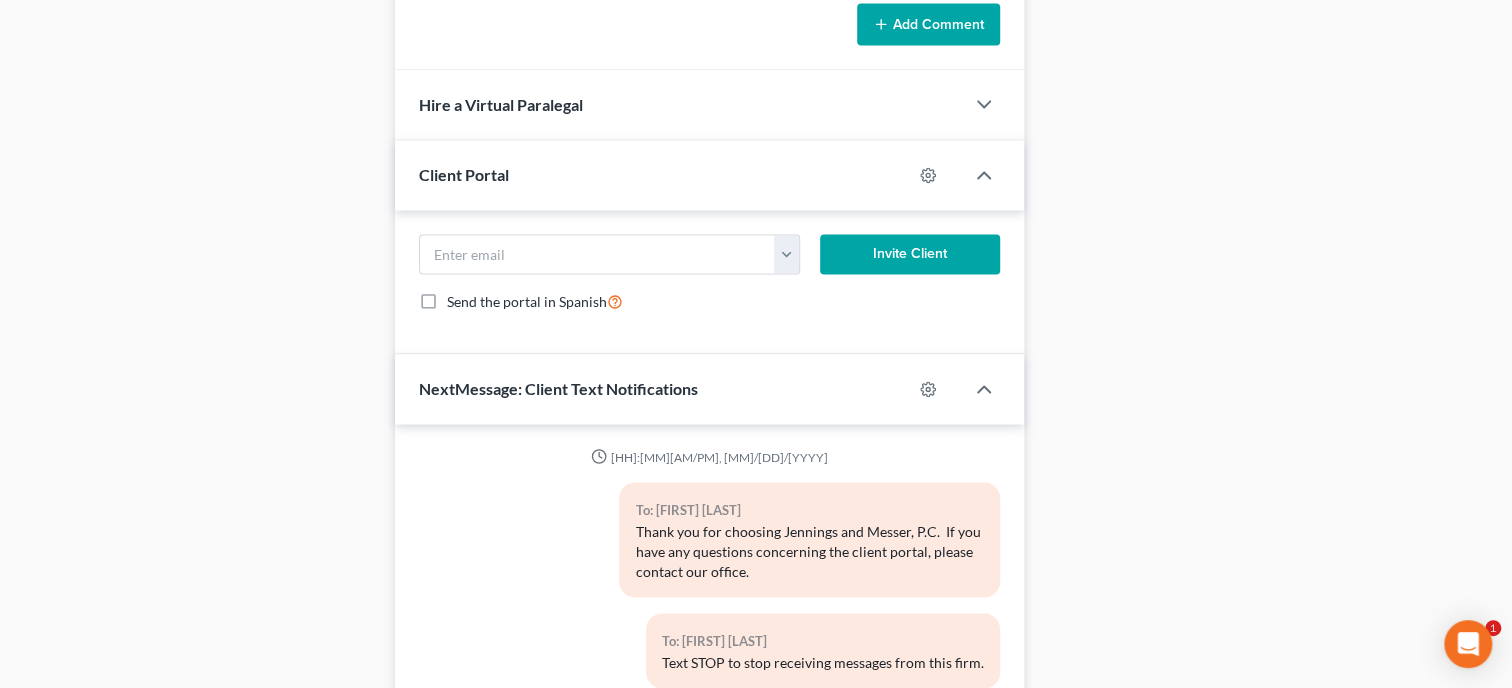 scroll, scrollTop: 1975, scrollLeft: 0, axis: vertical 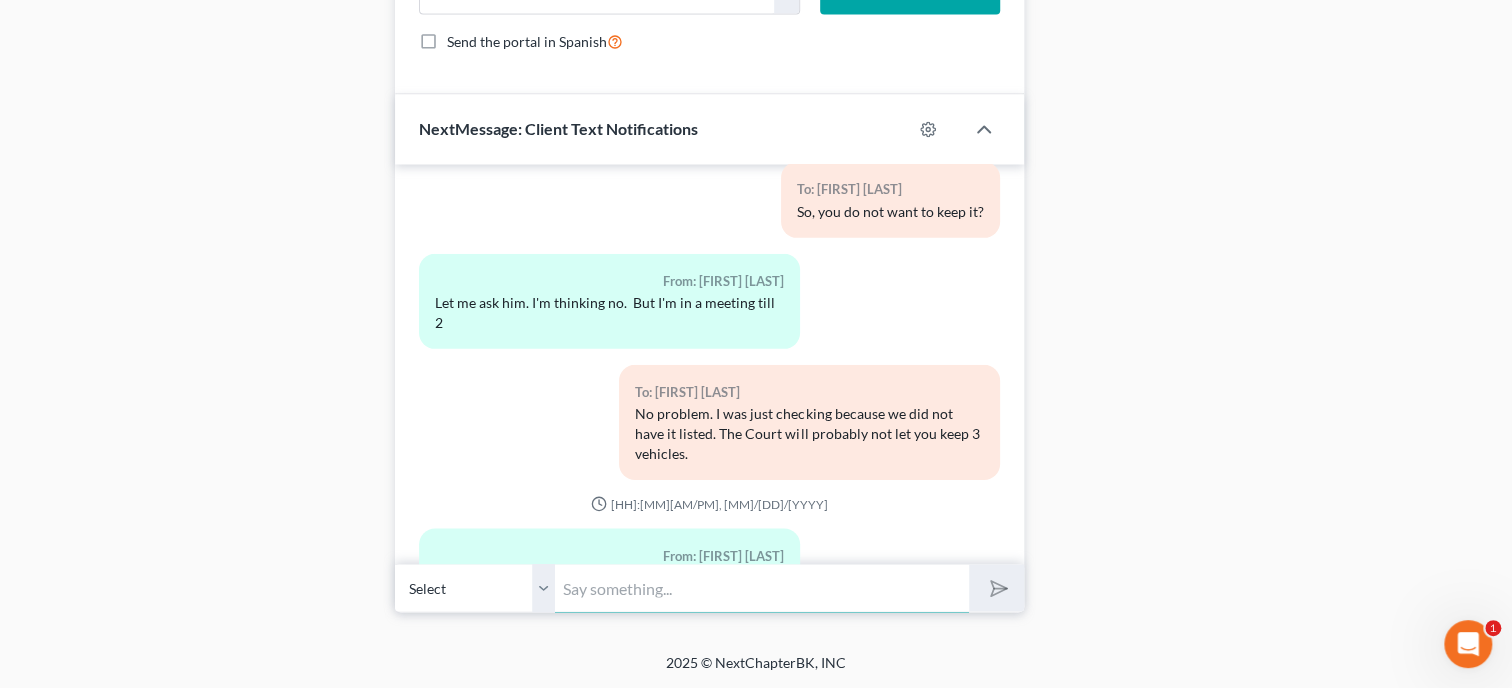 click at bounding box center [762, 587] 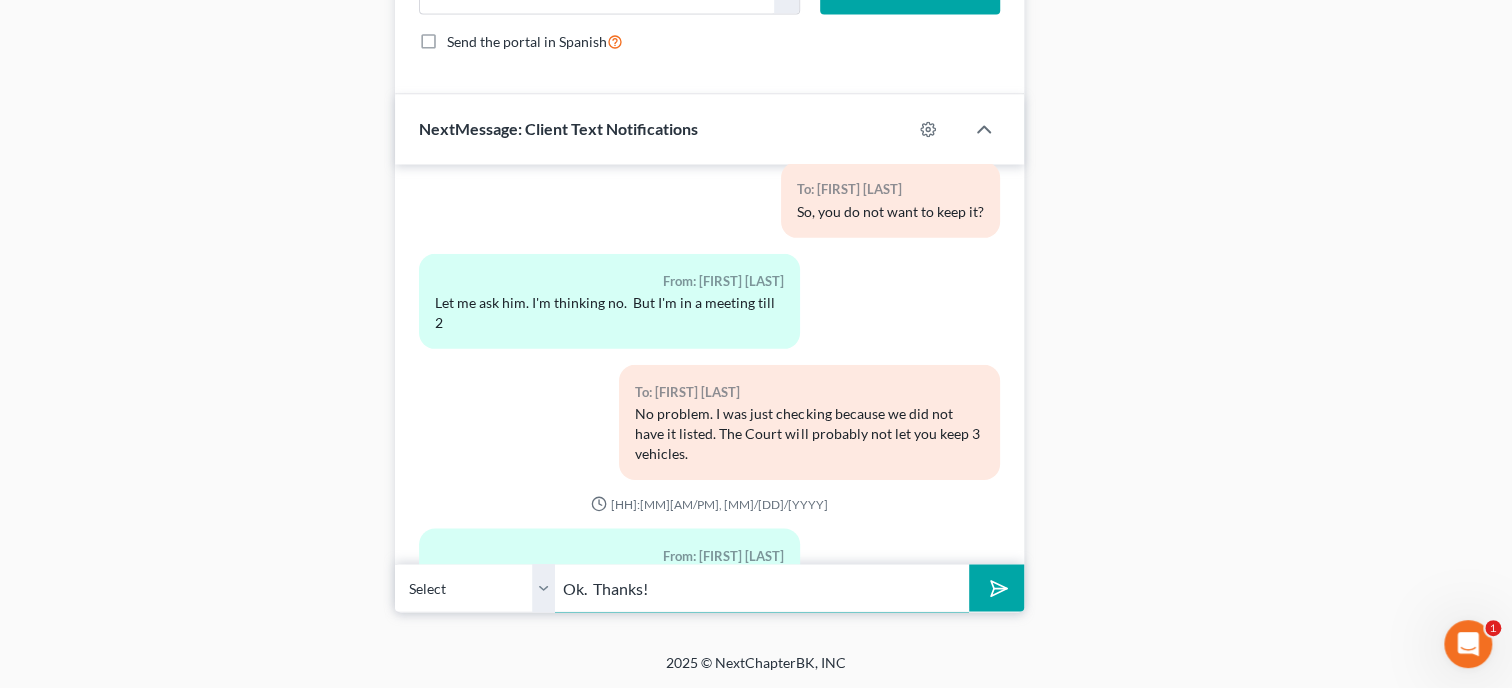type on "Ok.  Thanks!" 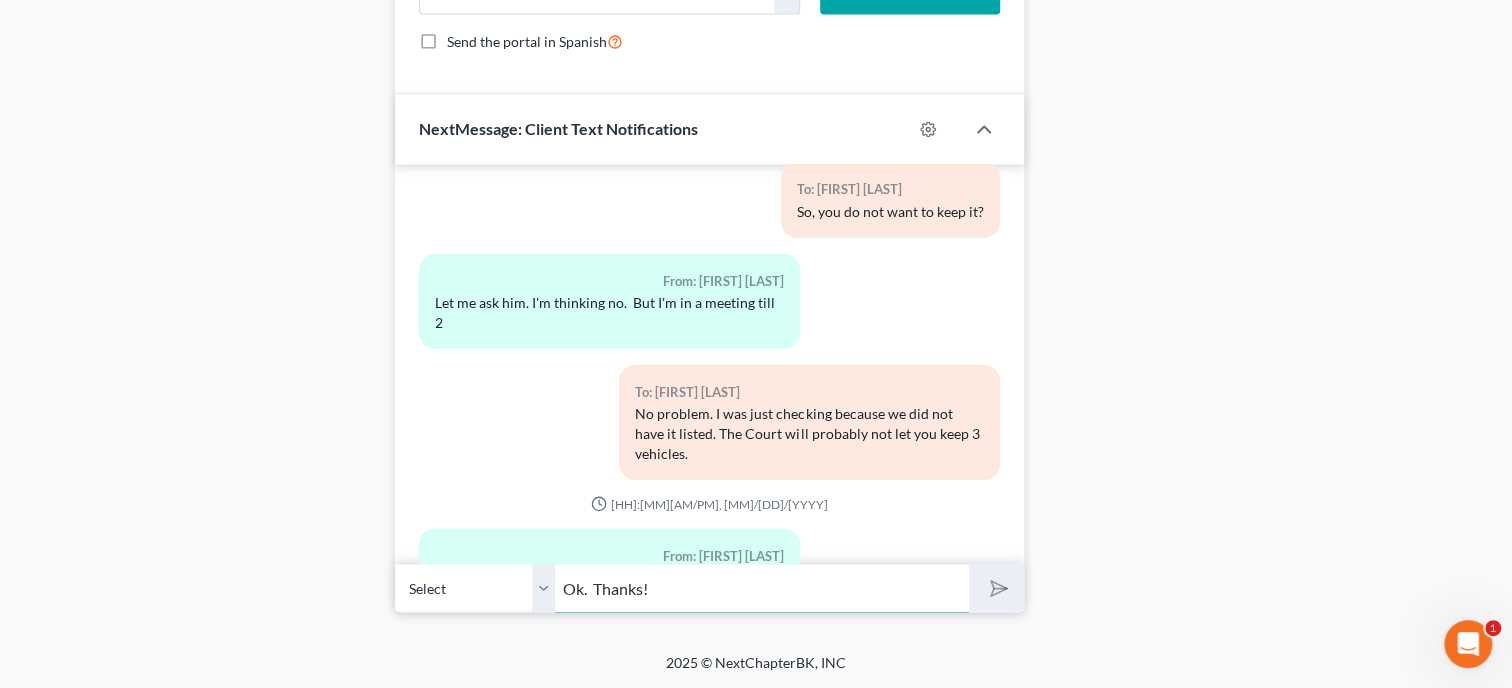 type 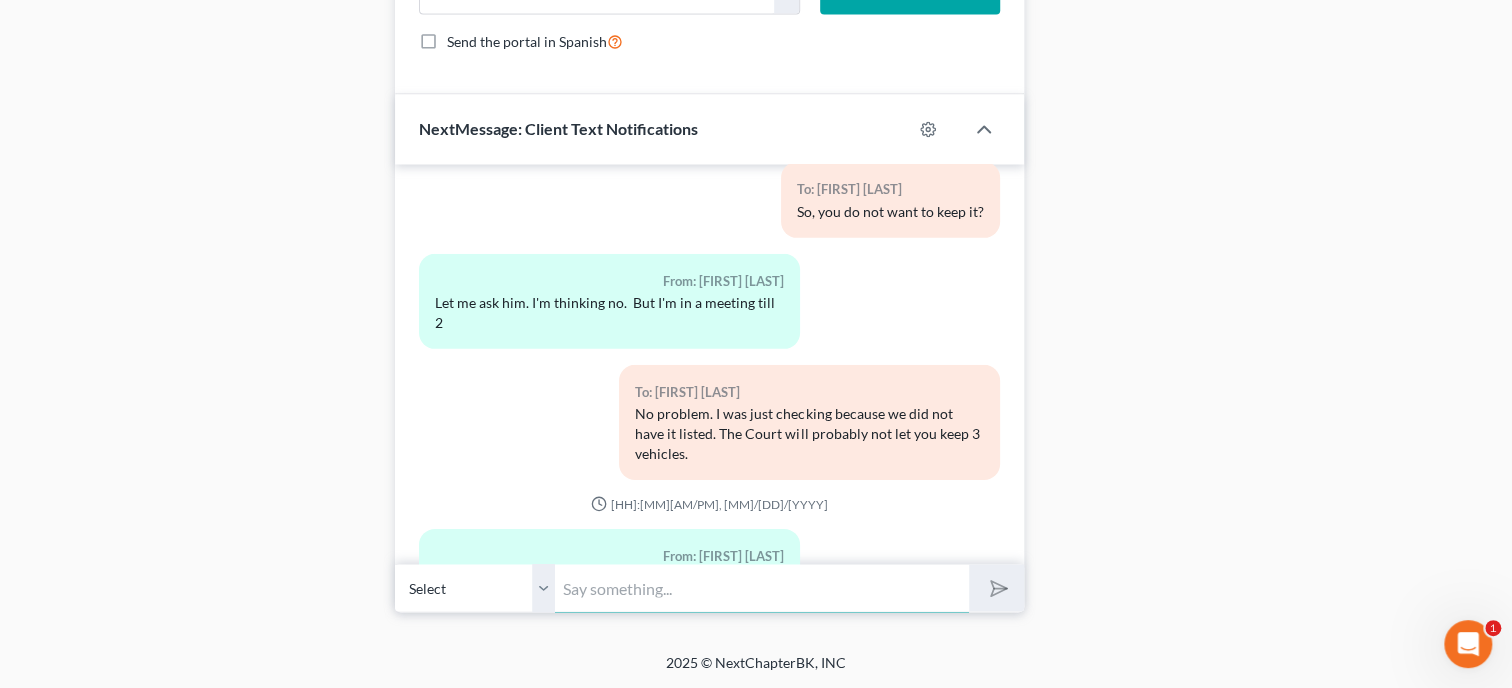 scroll, scrollTop: 7967, scrollLeft: 0, axis: vertical 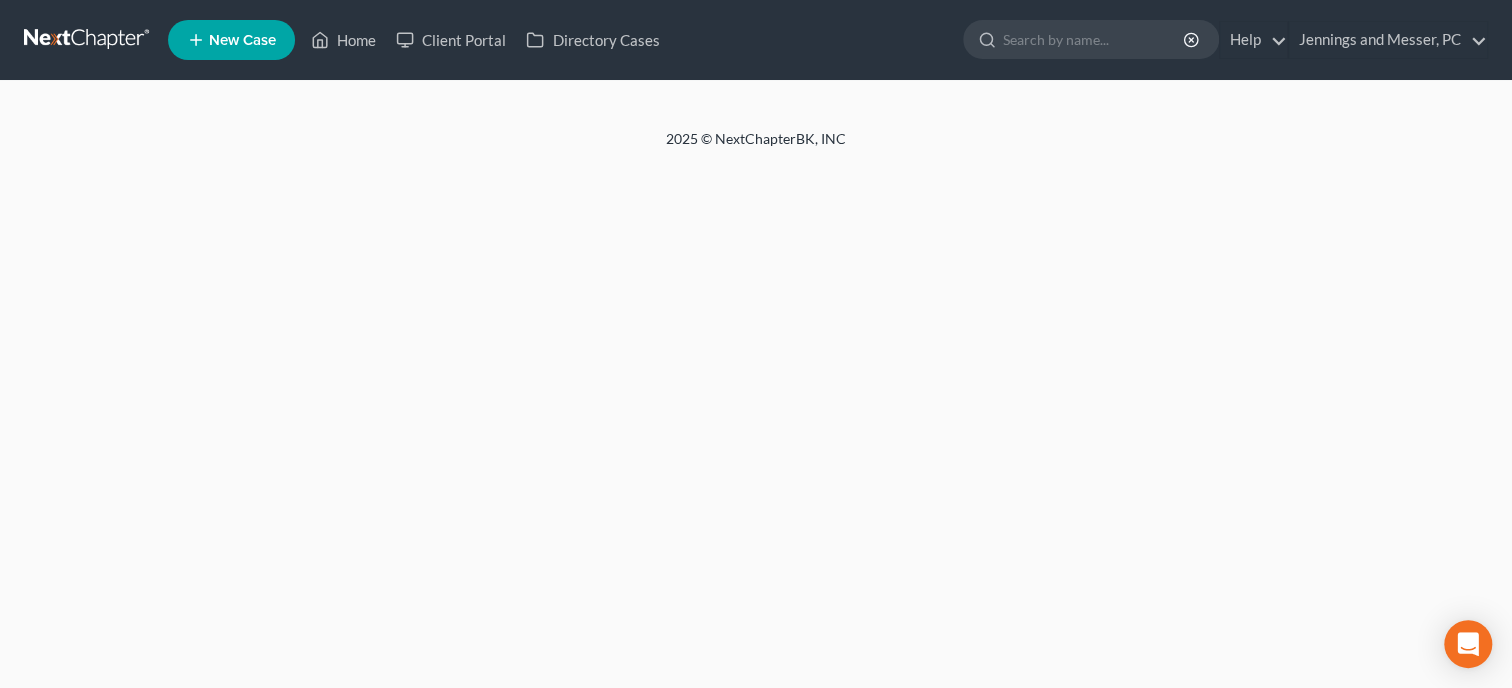 select on "1" 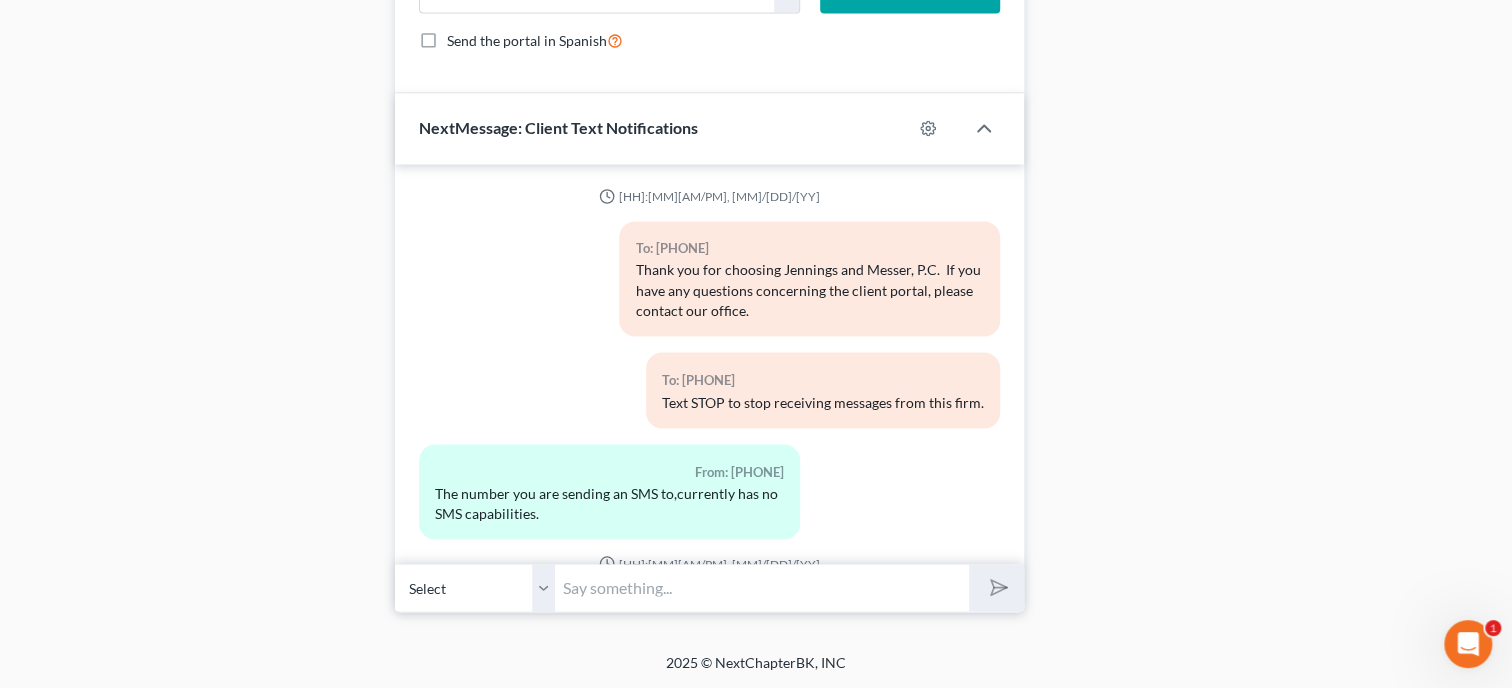 scroll, scrollTop: 0, scrollLeft: 0, axis: both 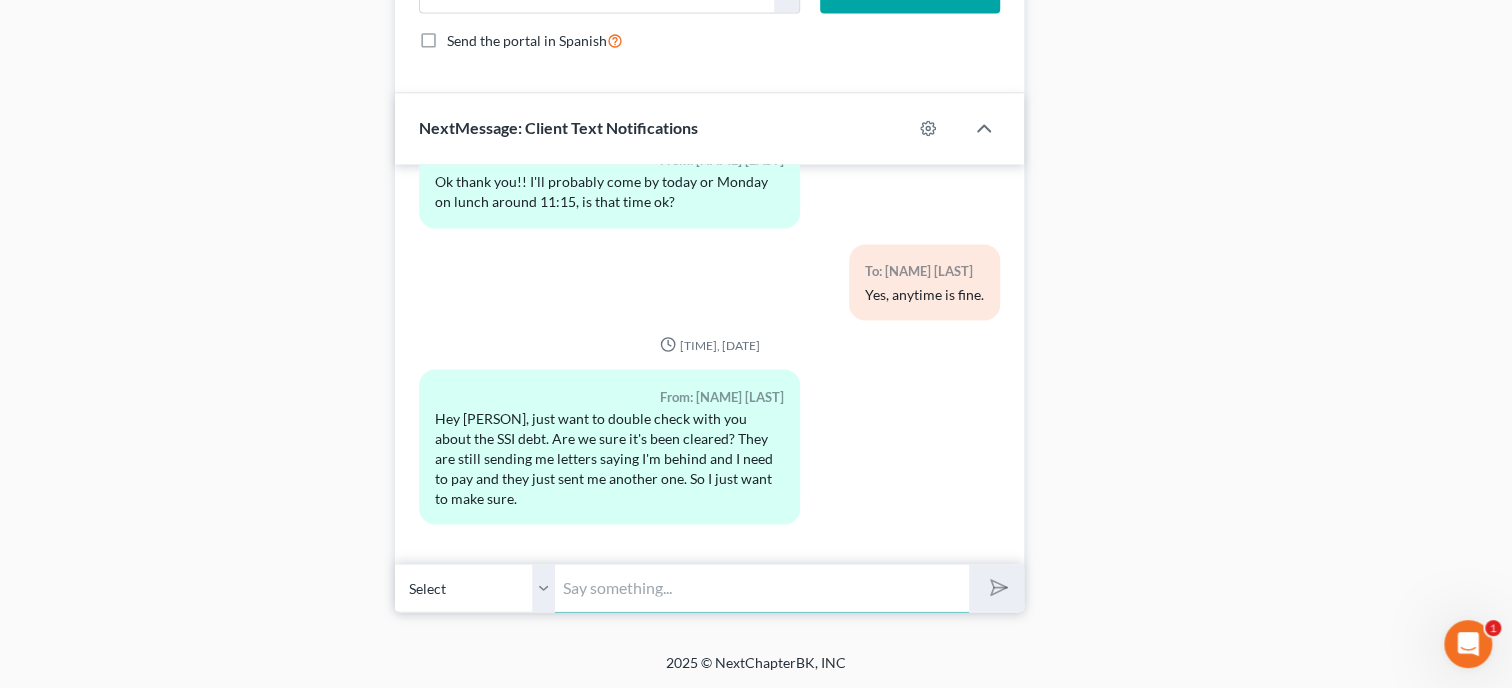click at bounding box center [762, 587] 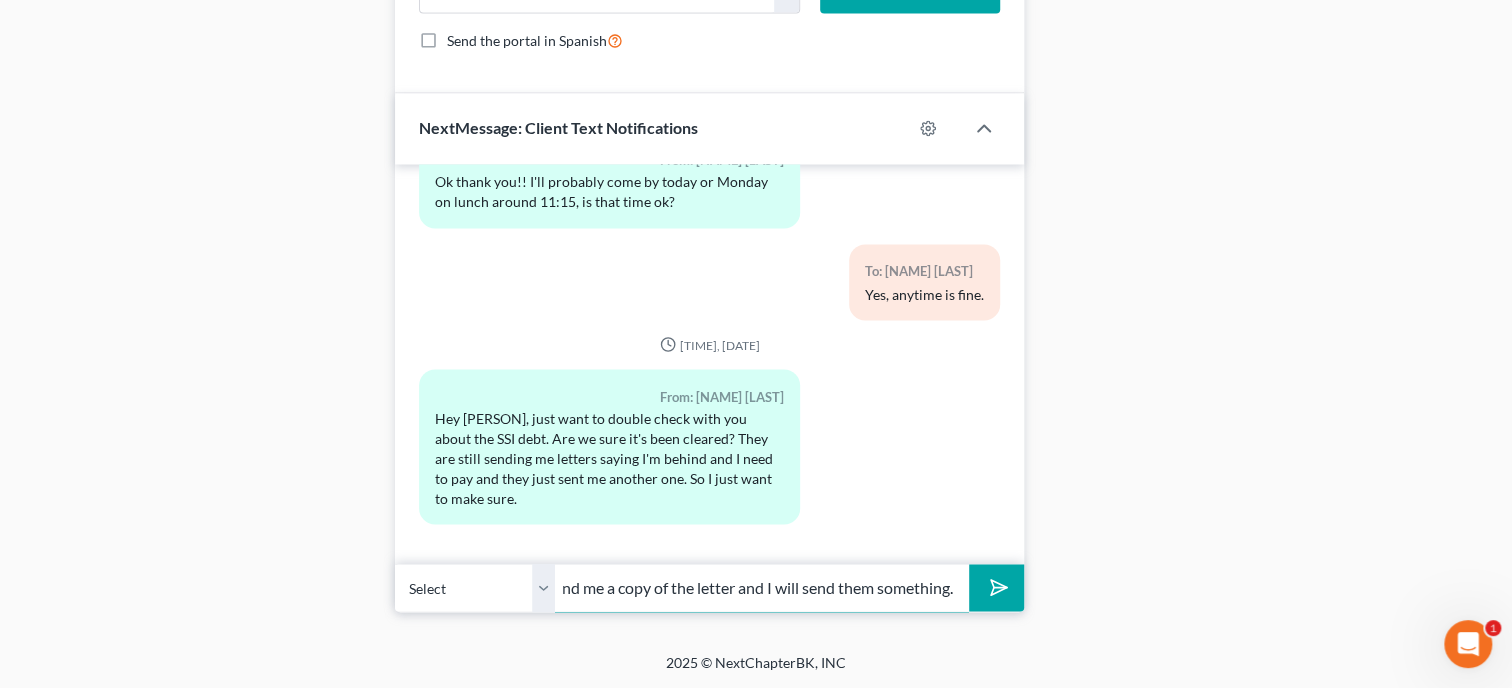 scroll, scrollTop: 0, scrollLeft: 121, axis: horizontal 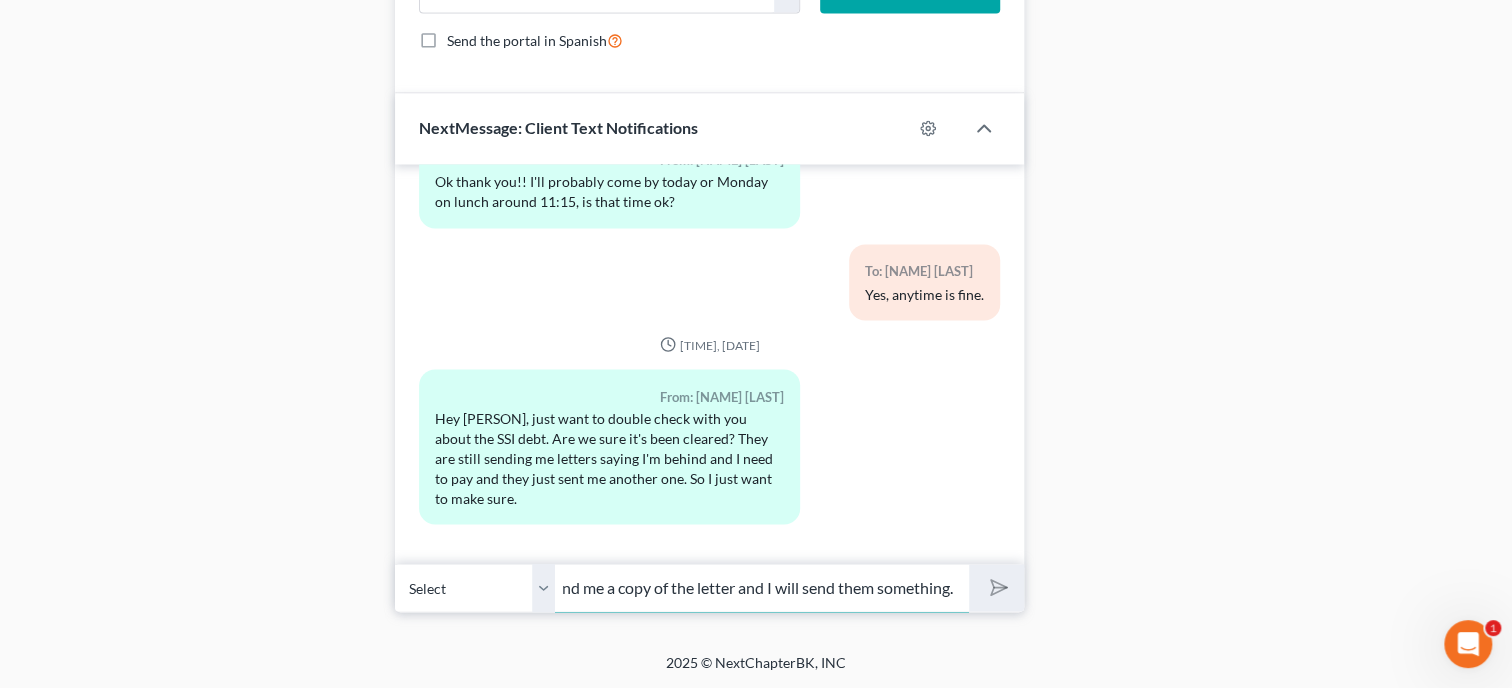type 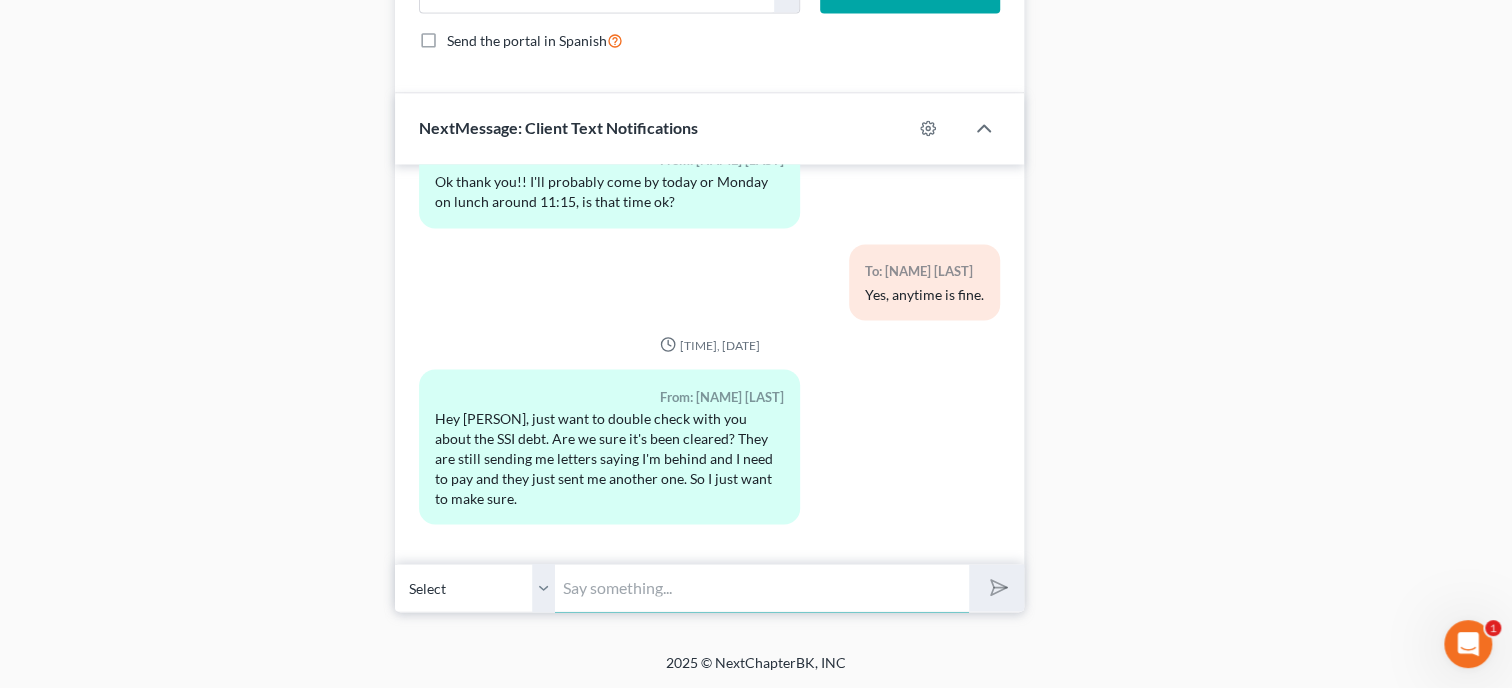scroll, scrollTop: 0, scrollLeft: 0, axis: both 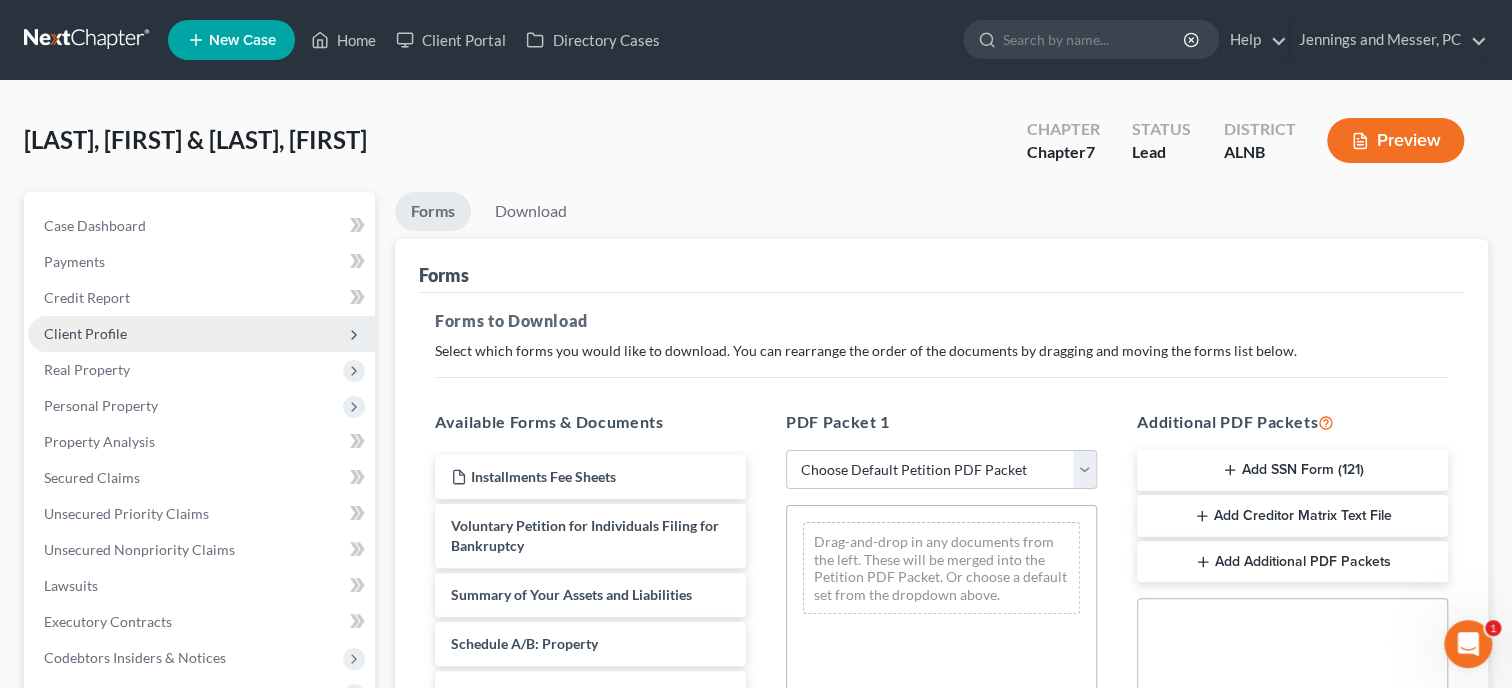 click on "Client Profile" at bounding box center (85, 333) 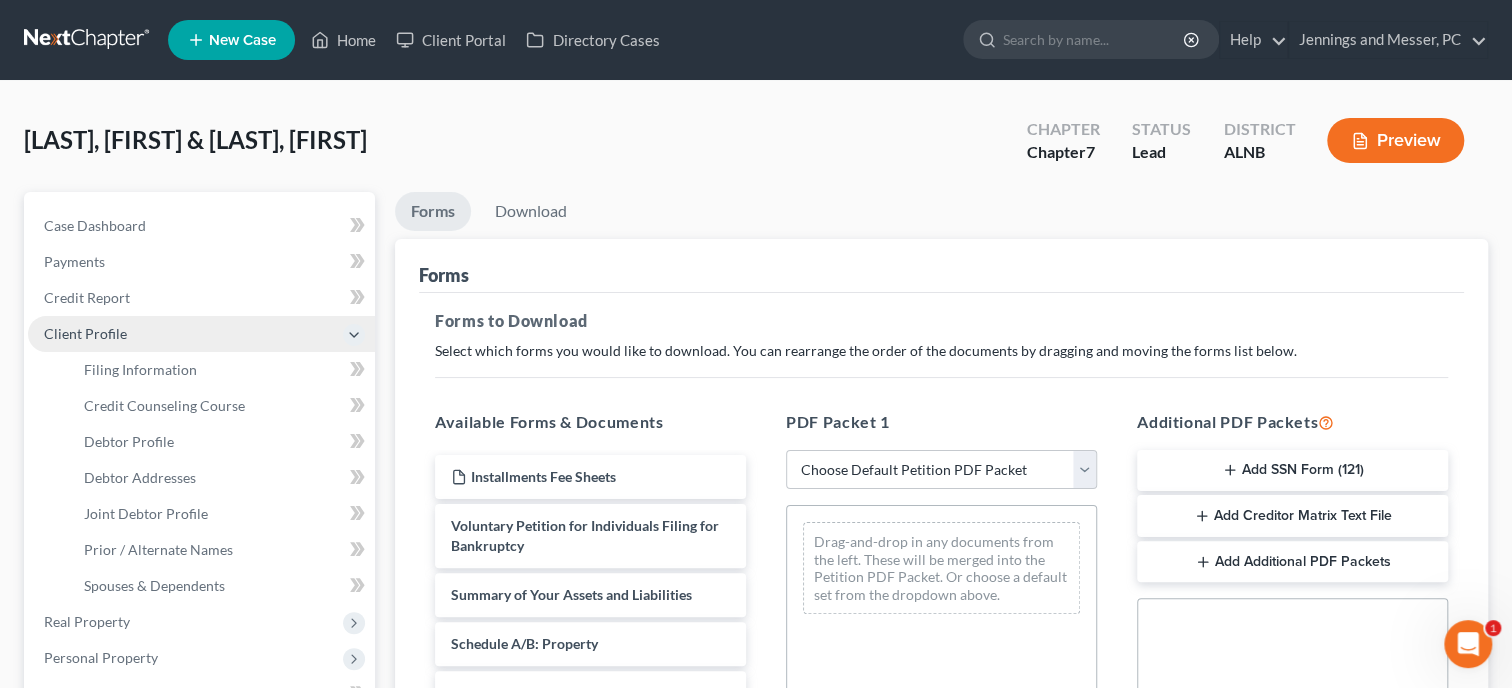 click on "Client Profile" at bounding box center (85, 333) 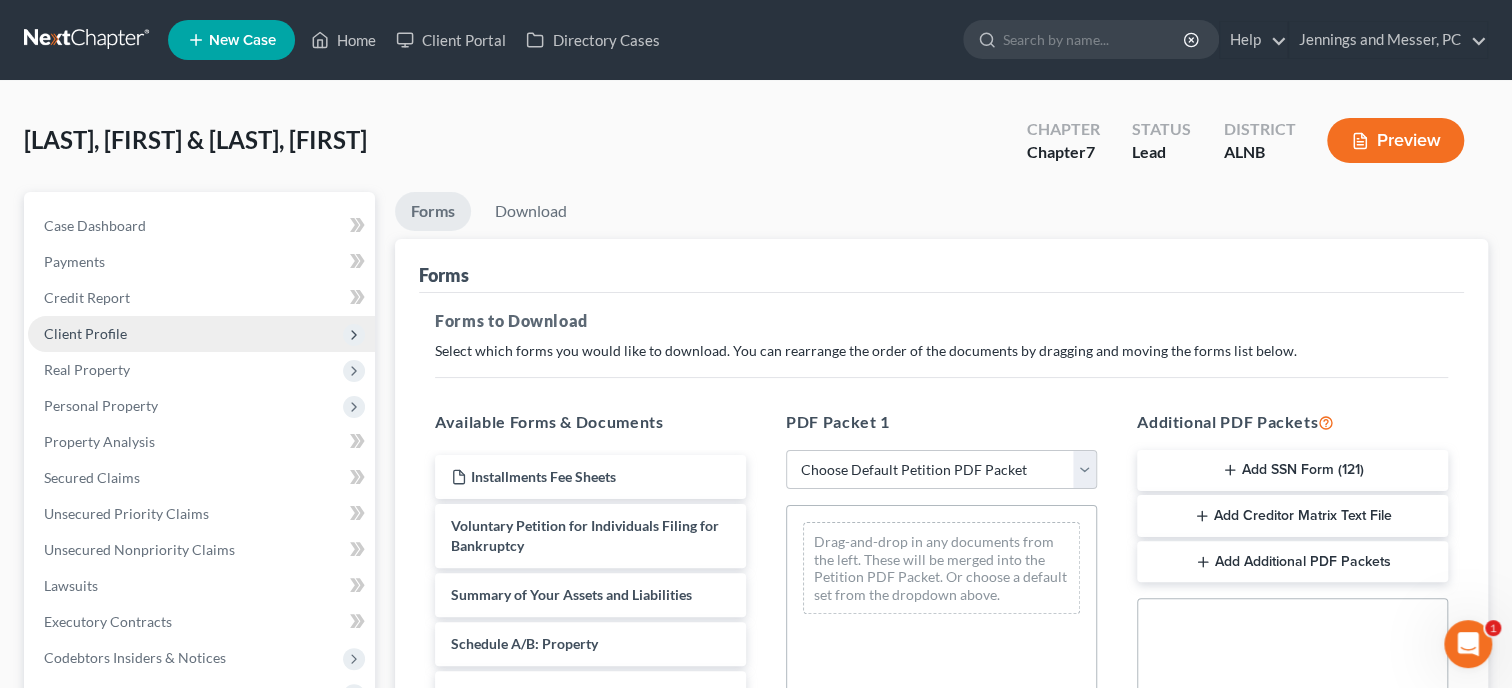 click on "Client Profile" at bounding box center (85, 333) 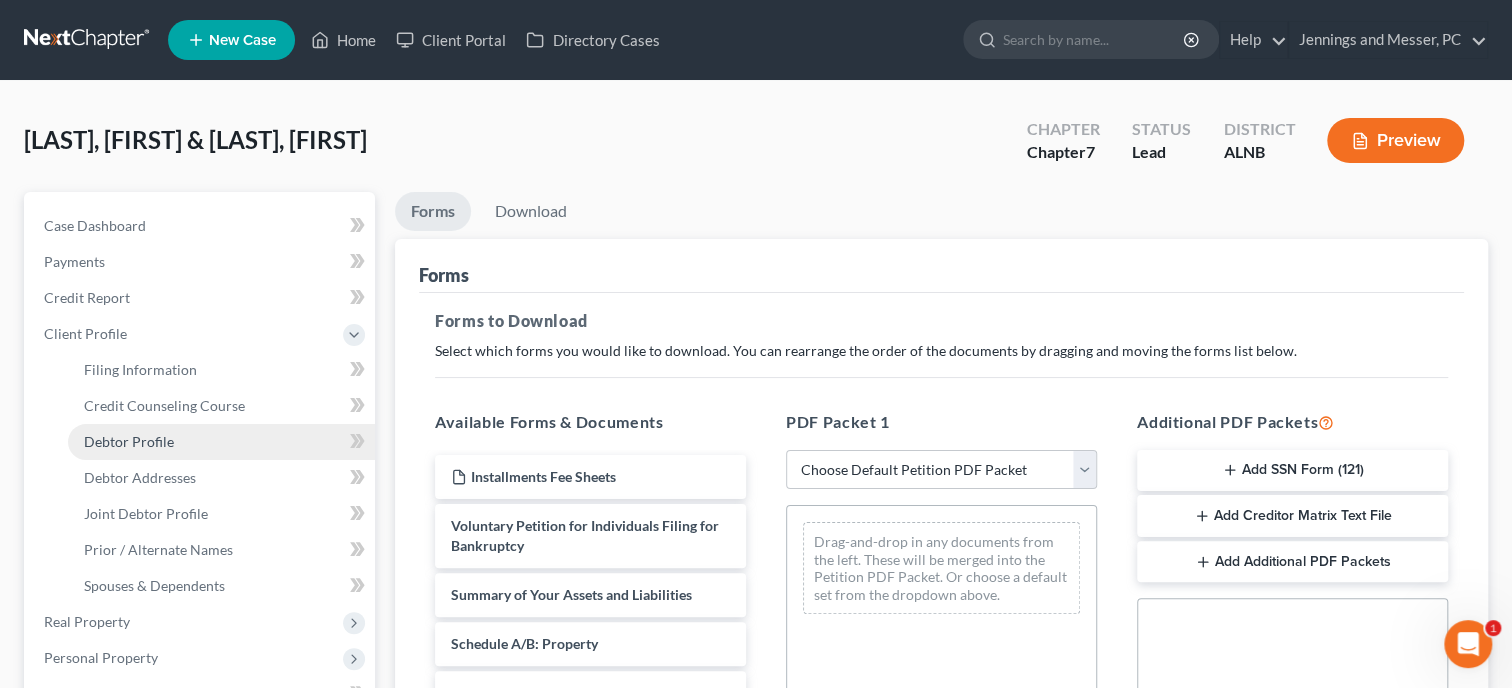 click on "Debtor Profile" at bounding box center [129, 441] 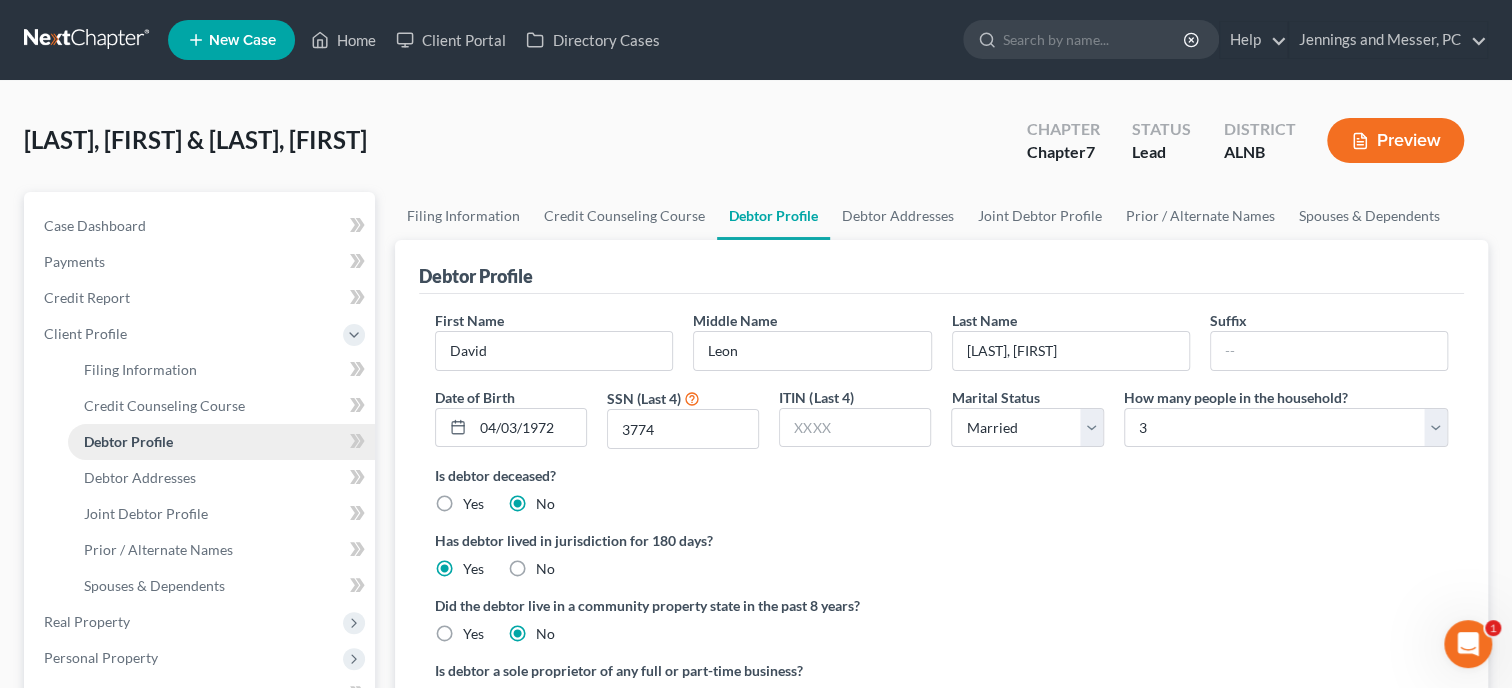 radio on "true" 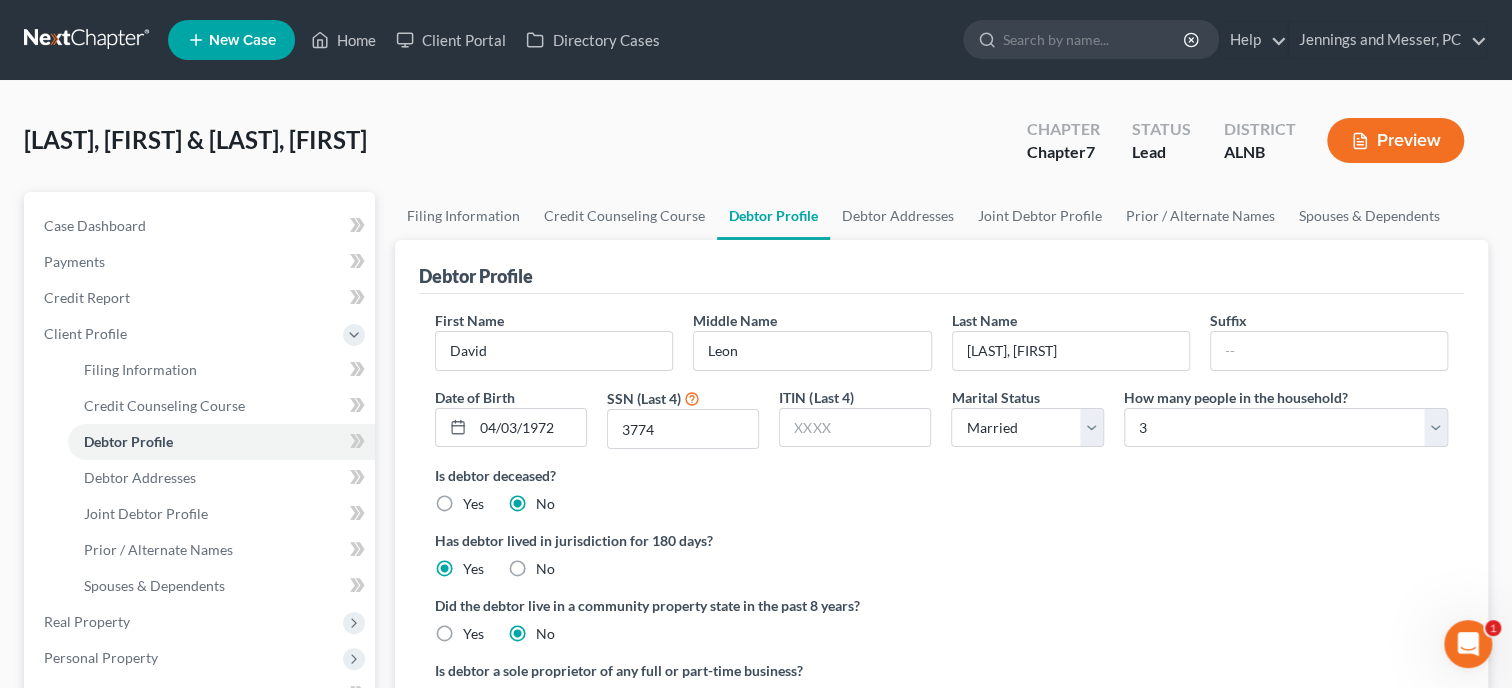 click on "Preview" at bounding box center (1395, 140) 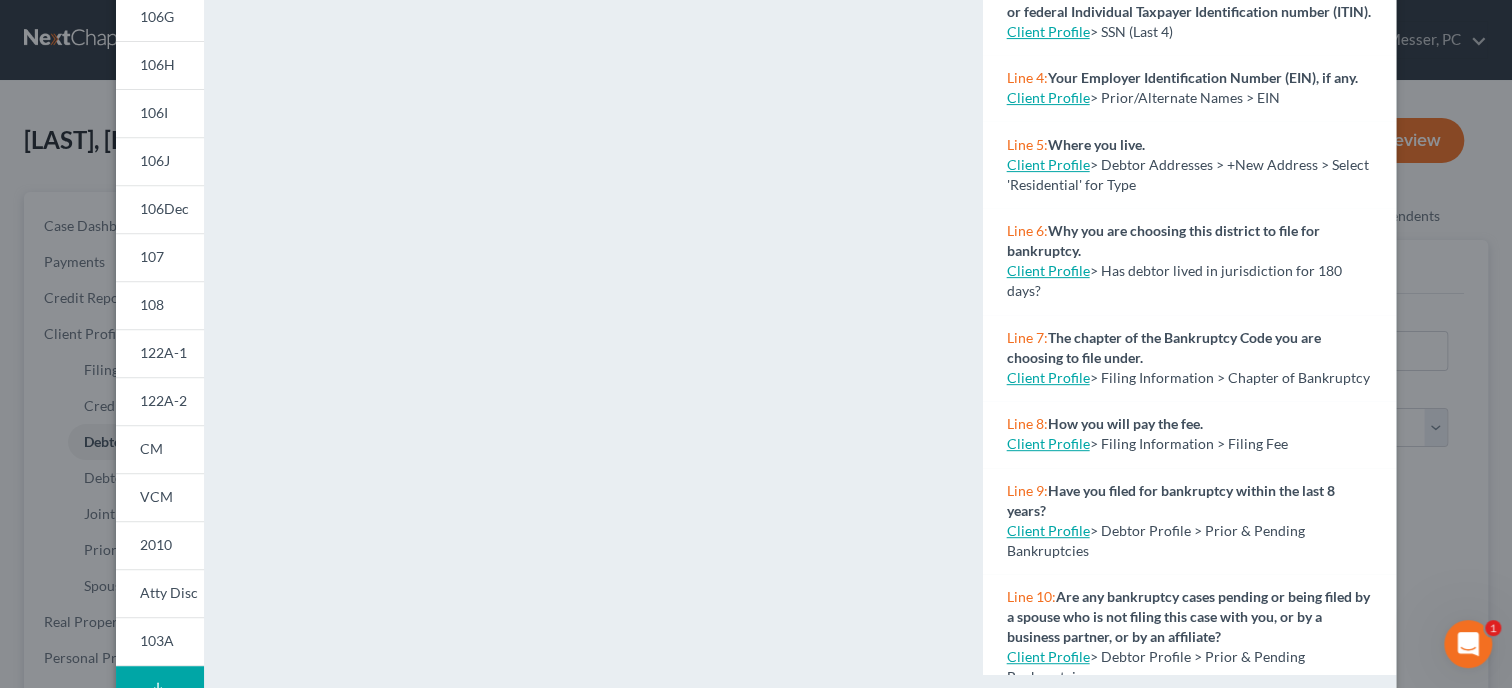 scroll, scrollTop: 456, scrollLeft: 0, axis: vertical 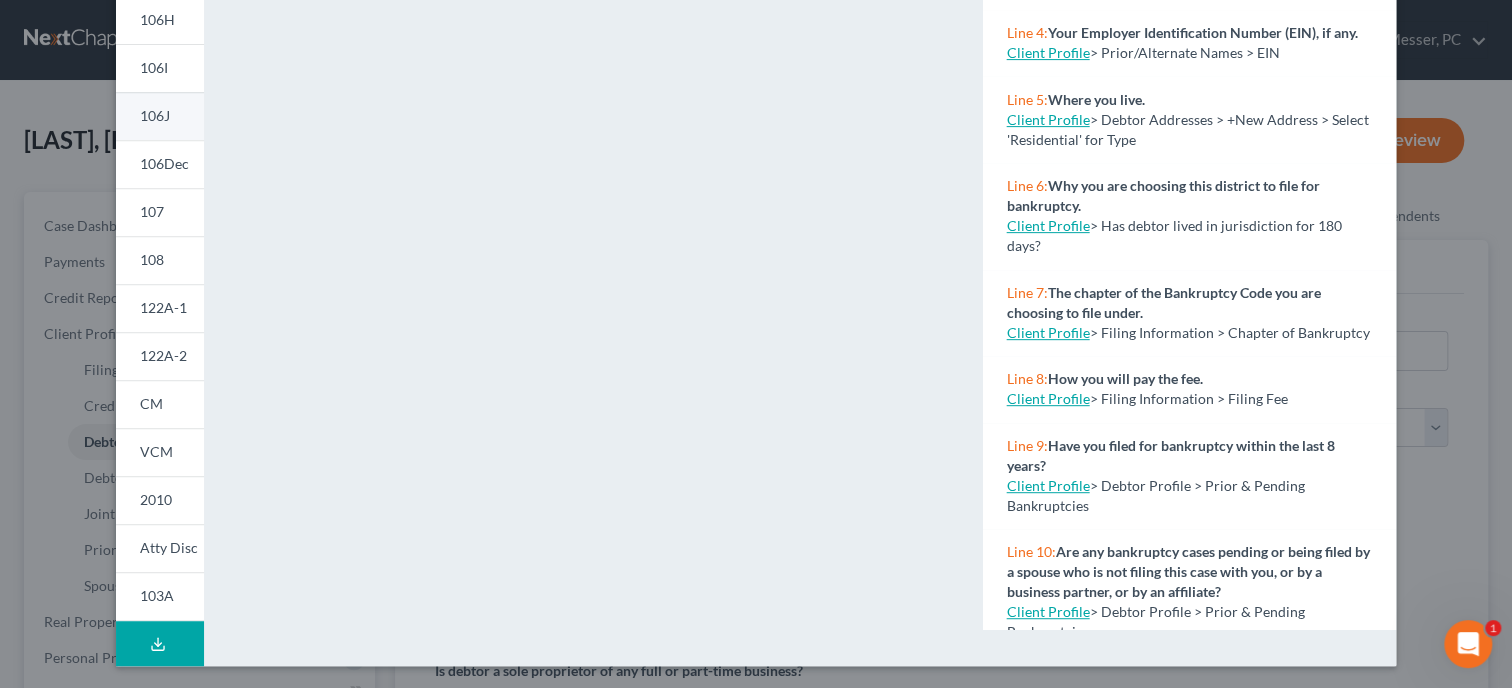 click on "106J" at bounding box center (155, 115) 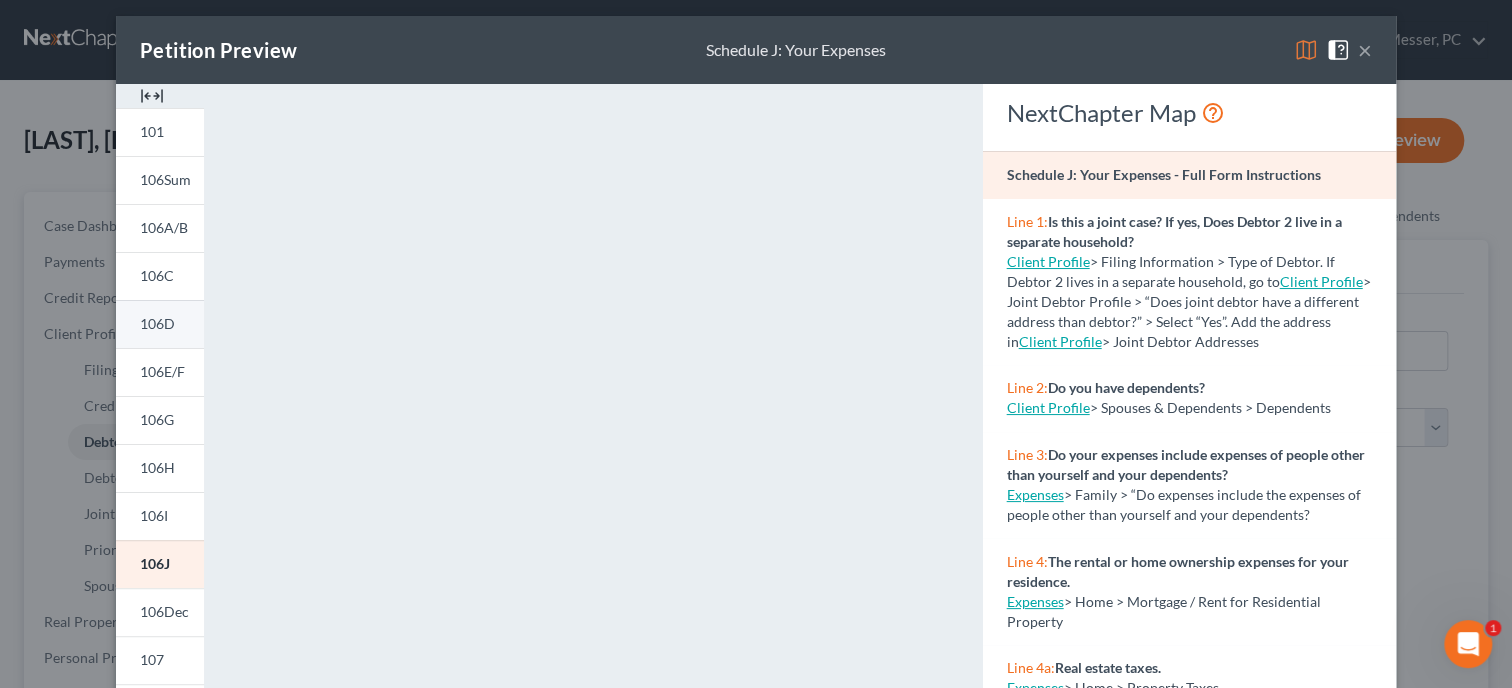 scroll, scrollTop: 0, scrollLeft: 0, axis: both 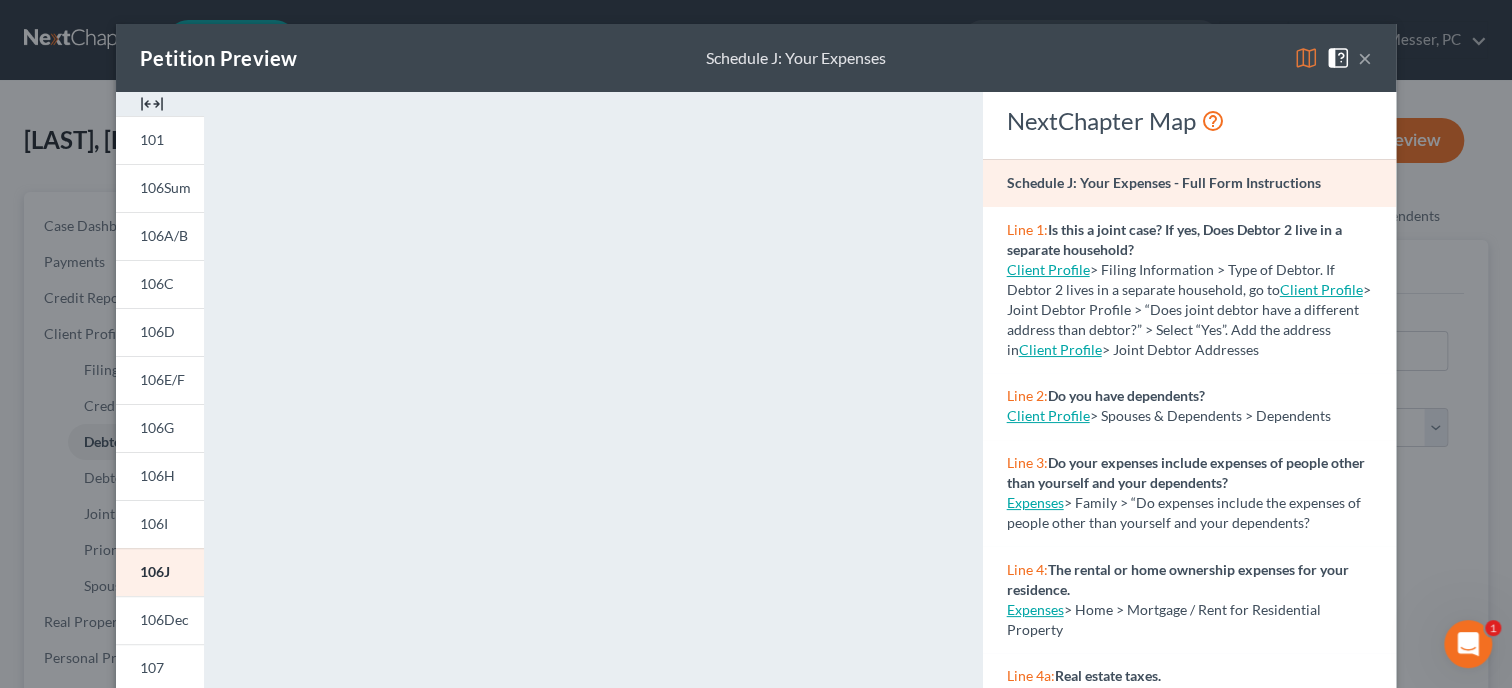 click on "×" at bounding box center (1365, 58) 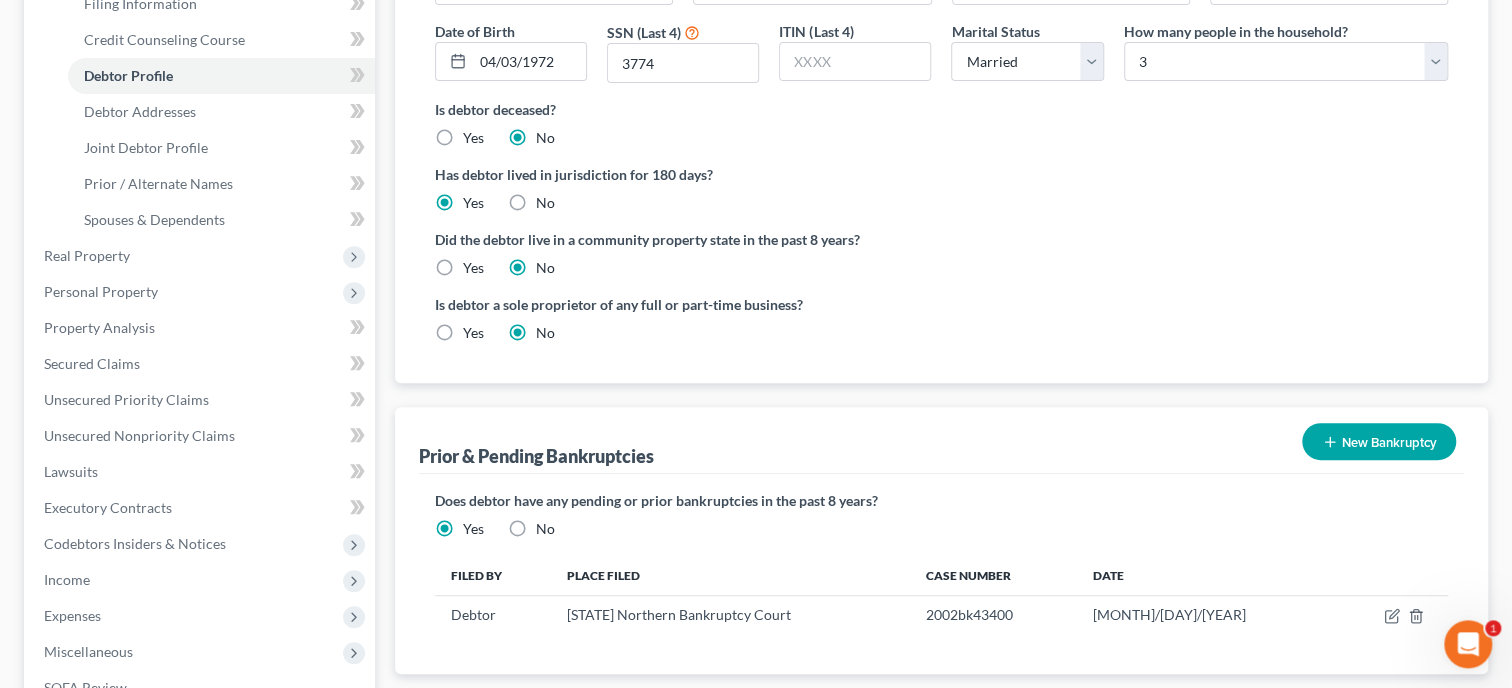 scroll, scrollTop: 660, scrollLeft: 0, axis: vertical 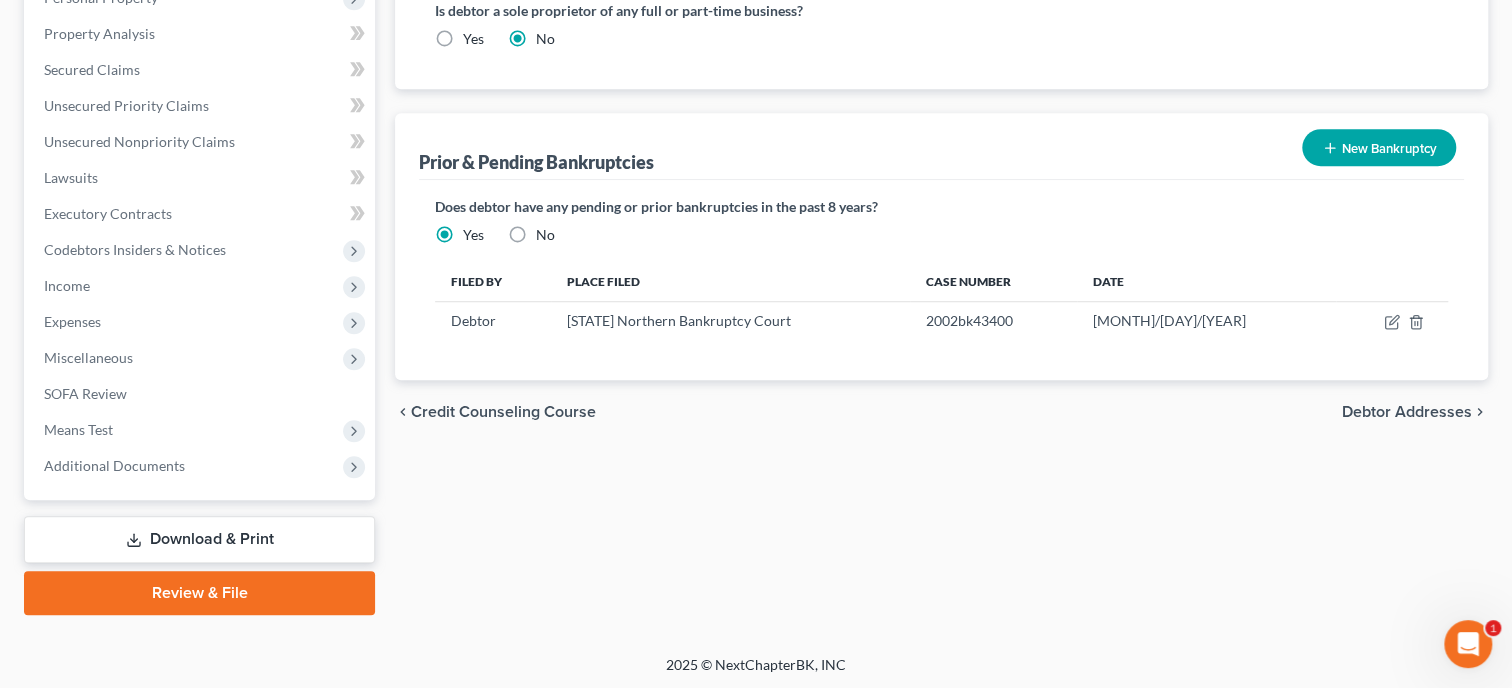 click on "Download & Print" at bounding box center (199, 539) 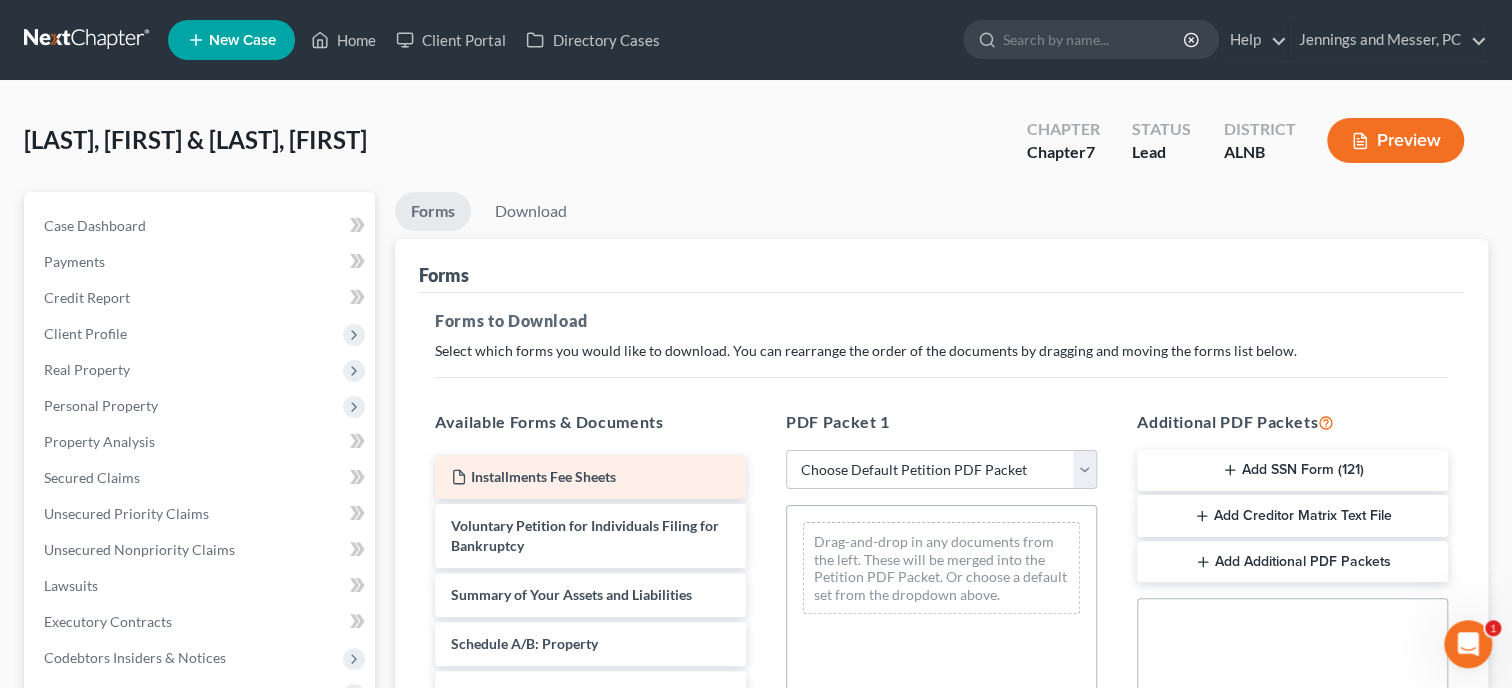 scroll, scrollTop: 0, scrollLeft: 0, axis: both 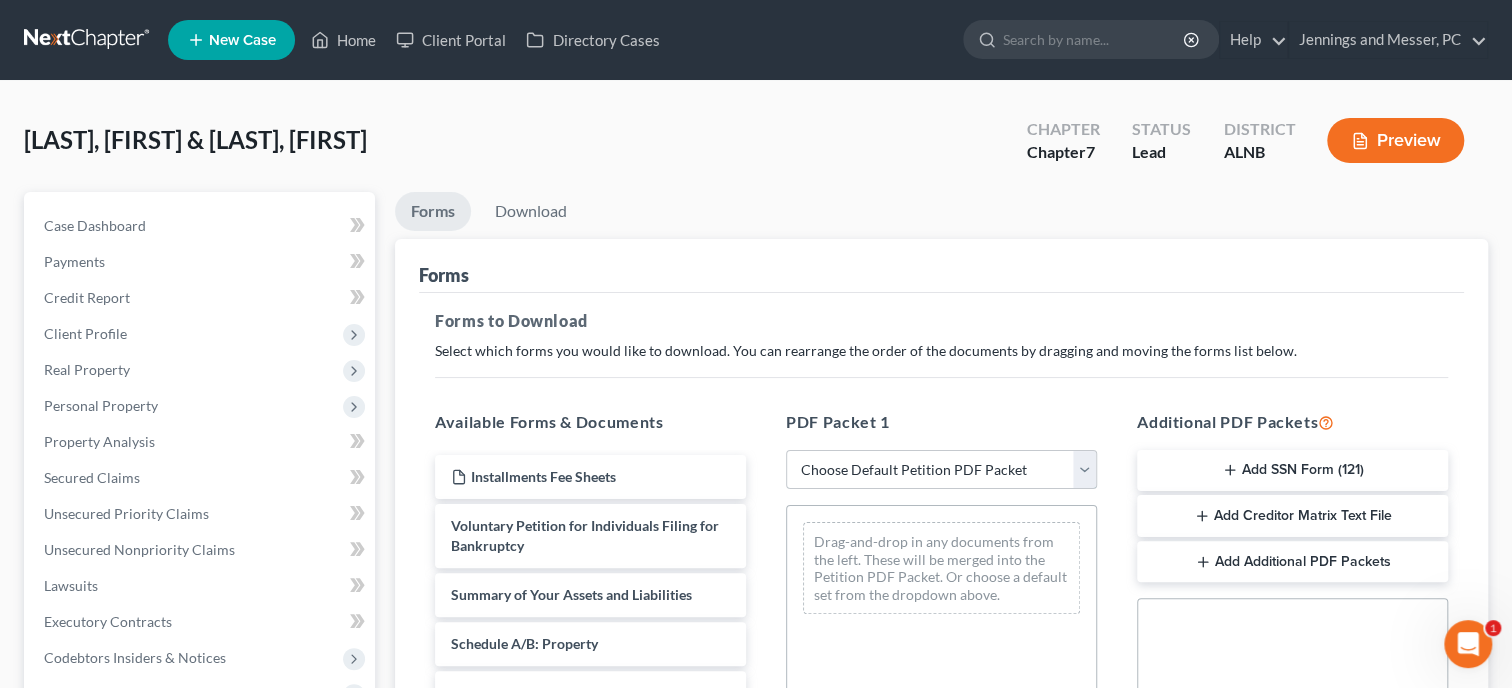select on "0" 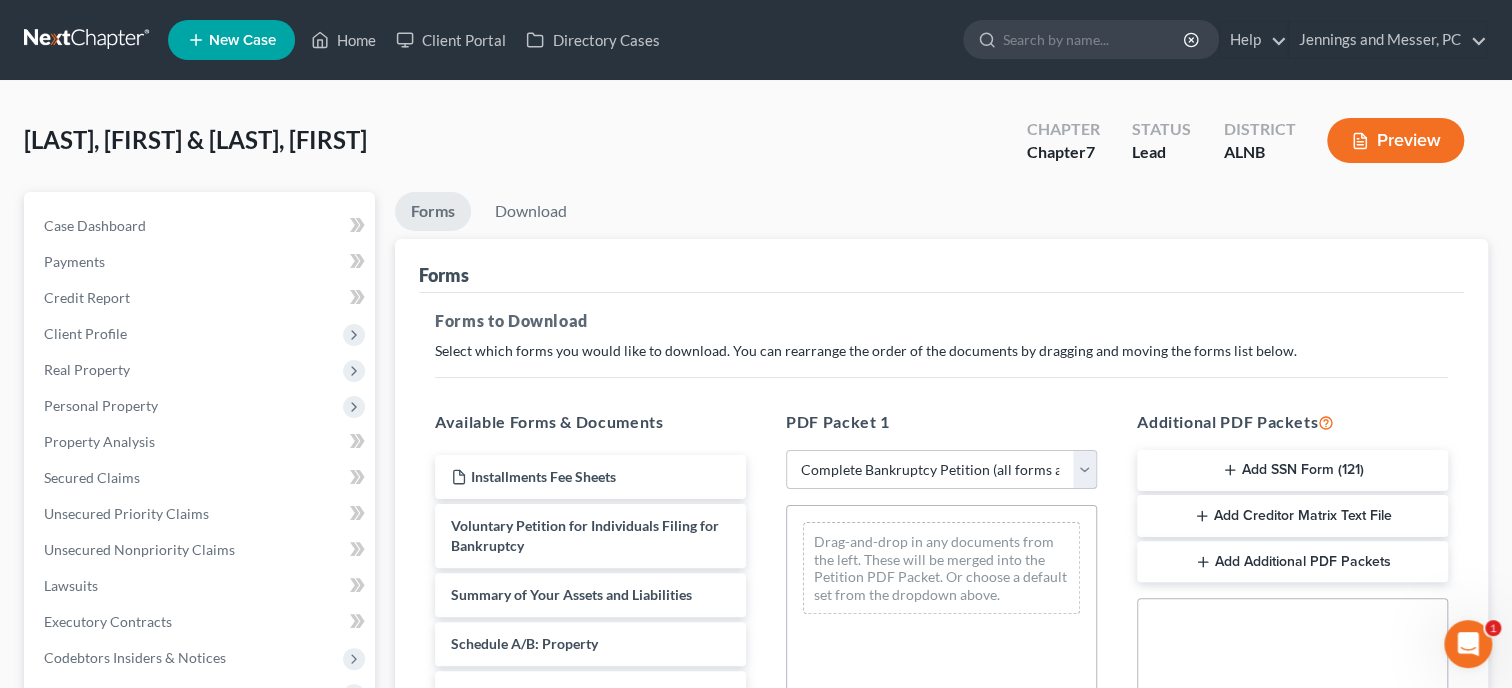 click on "Complete Bankruptcy Petition (all forms and schedules)" at bounding box center [0, 0] 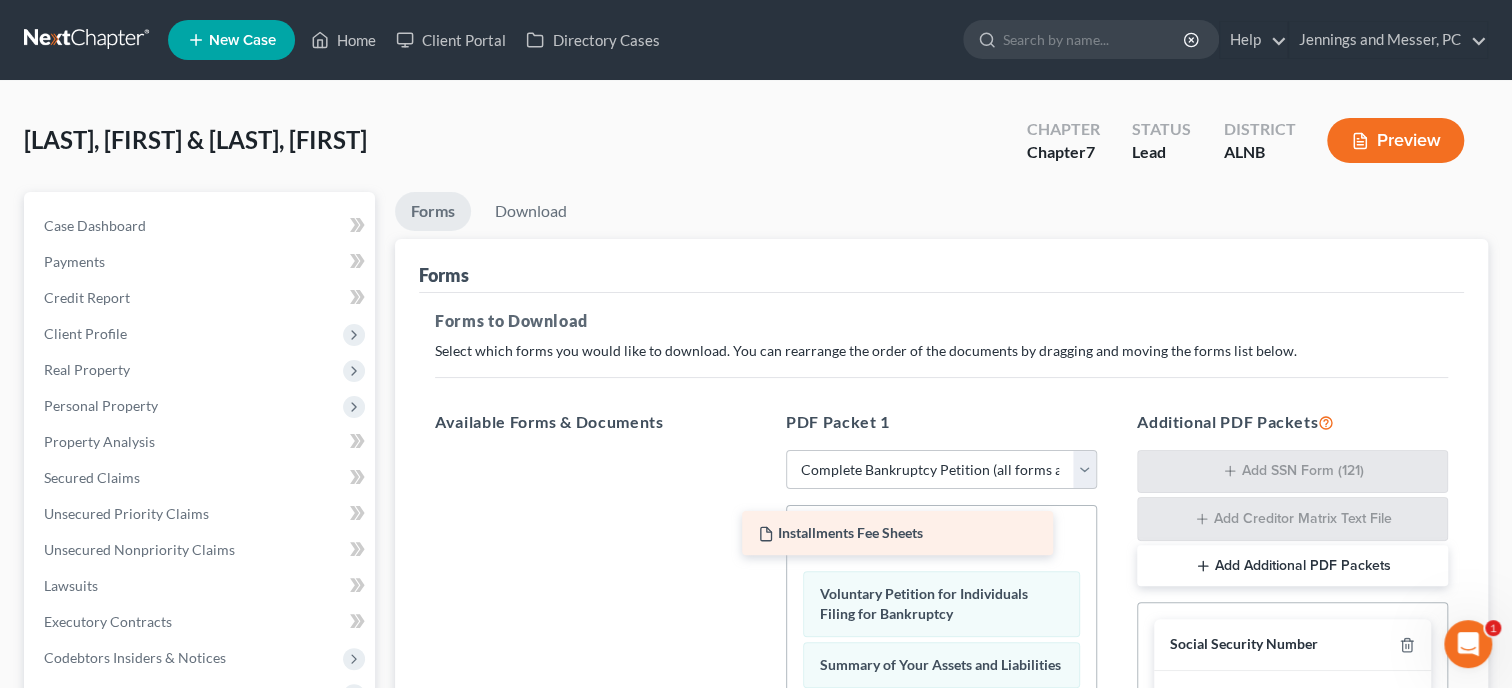 drag, startPoint x: 617, startPoint y: 492, endPoint x: 935, endPoint y: 550, distance: 323.24603 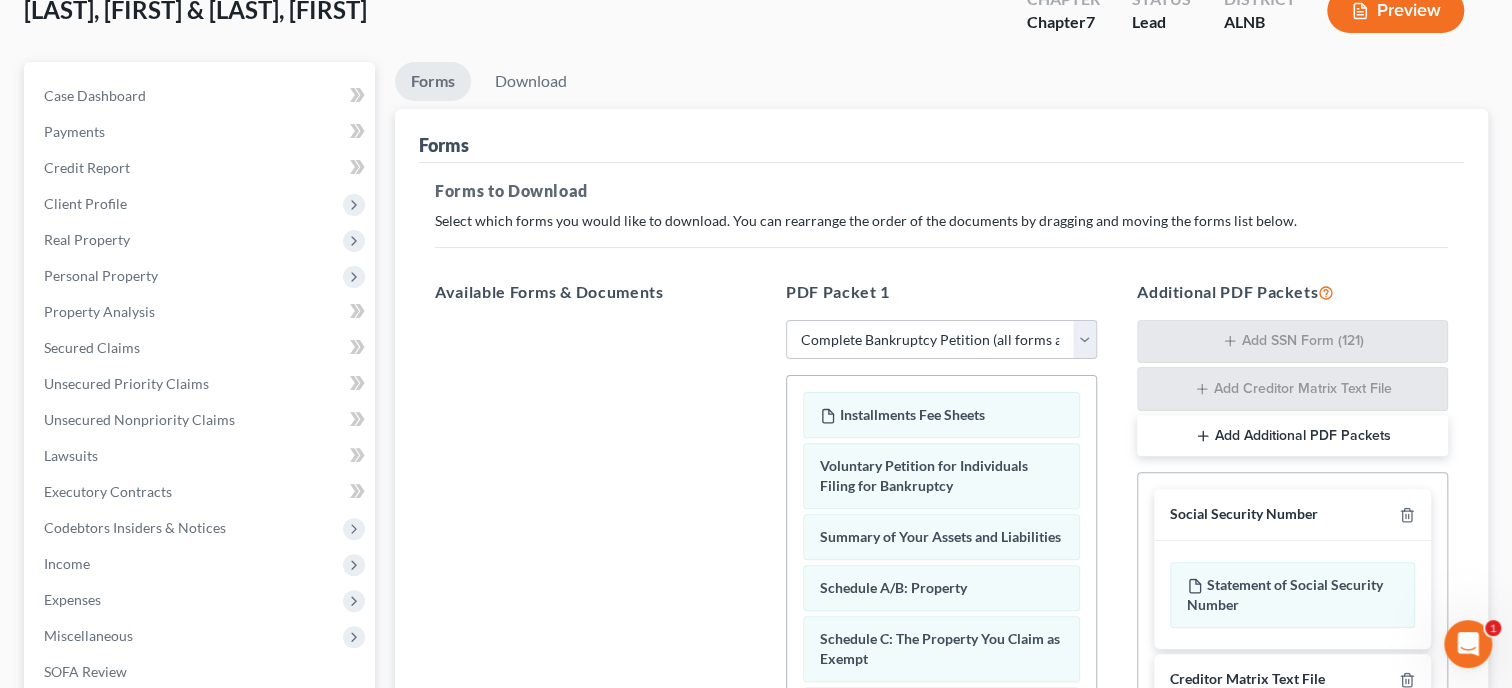 scroll, scrollTop: 205, scrollLeft: 0, axis: vertical 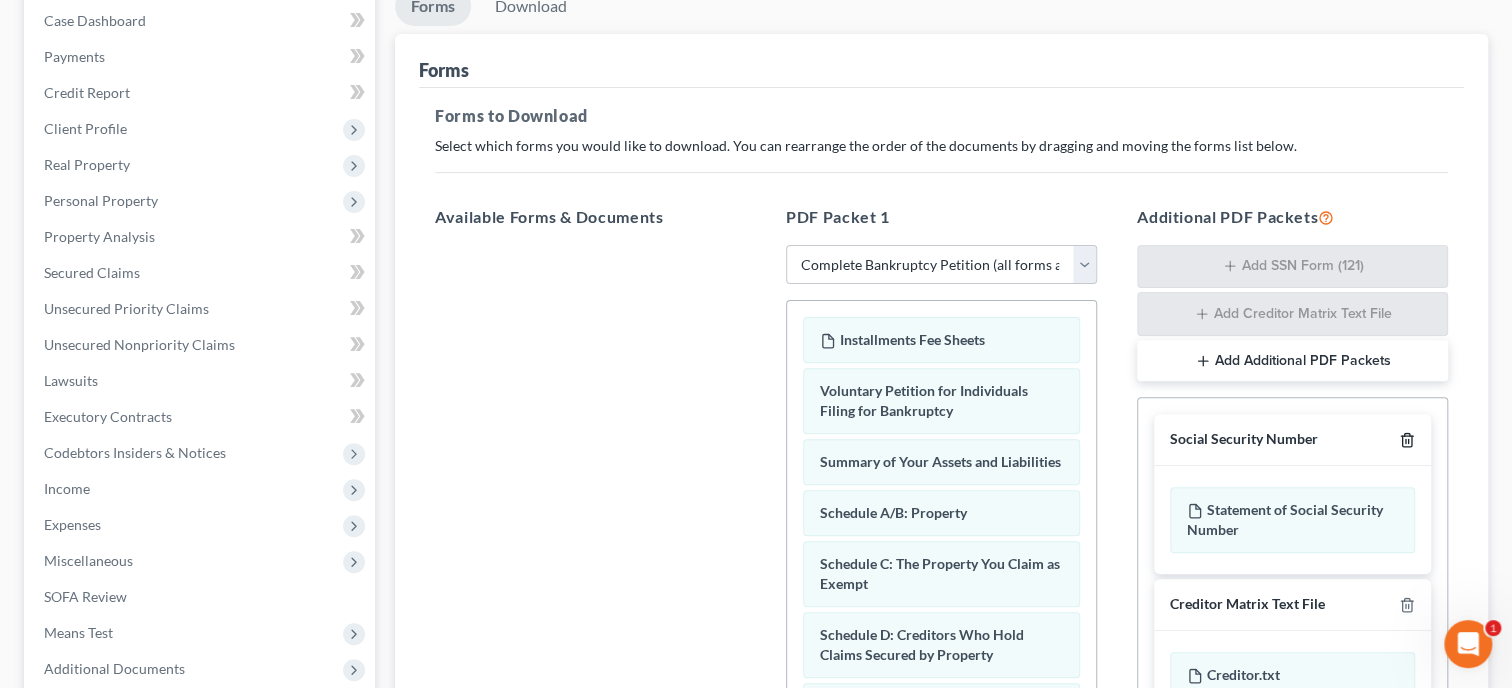 click 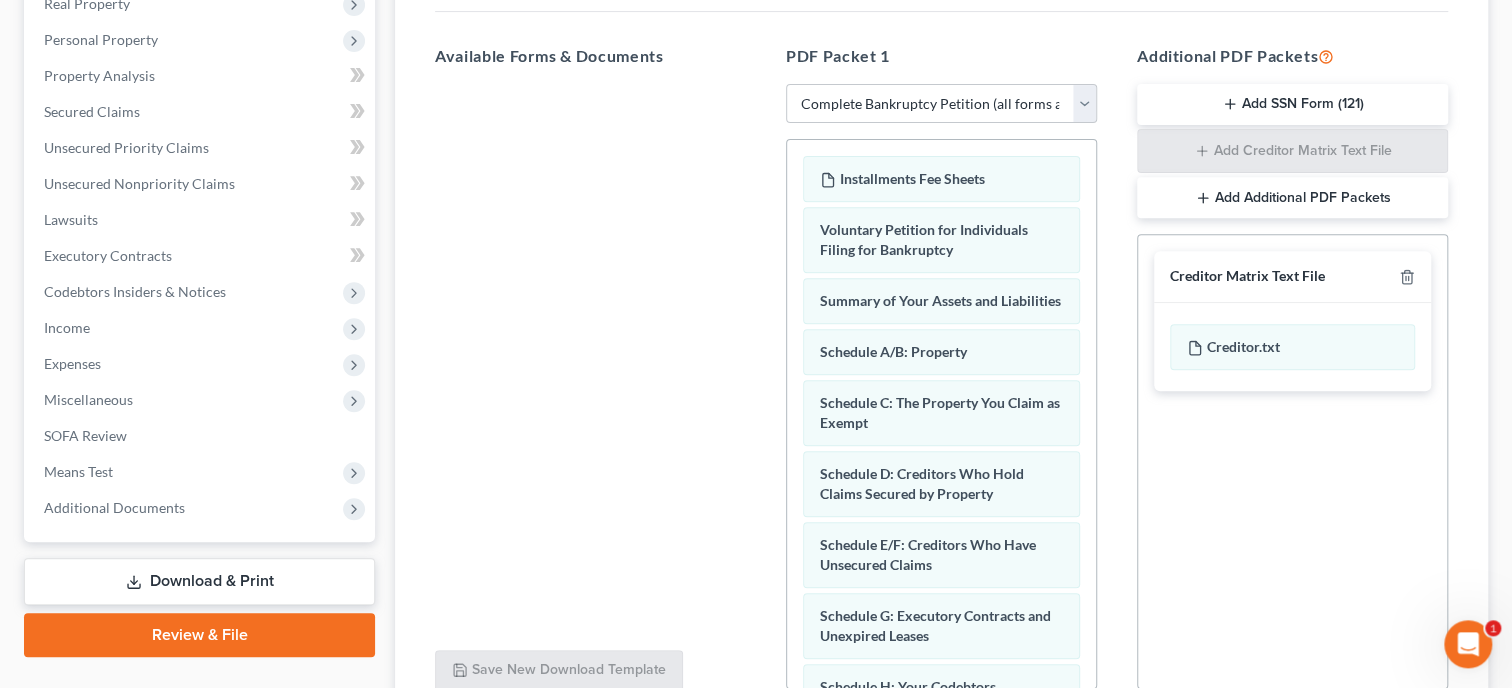 scroll, scrollTop: 545, scrollLeft: 0, axis: vertical 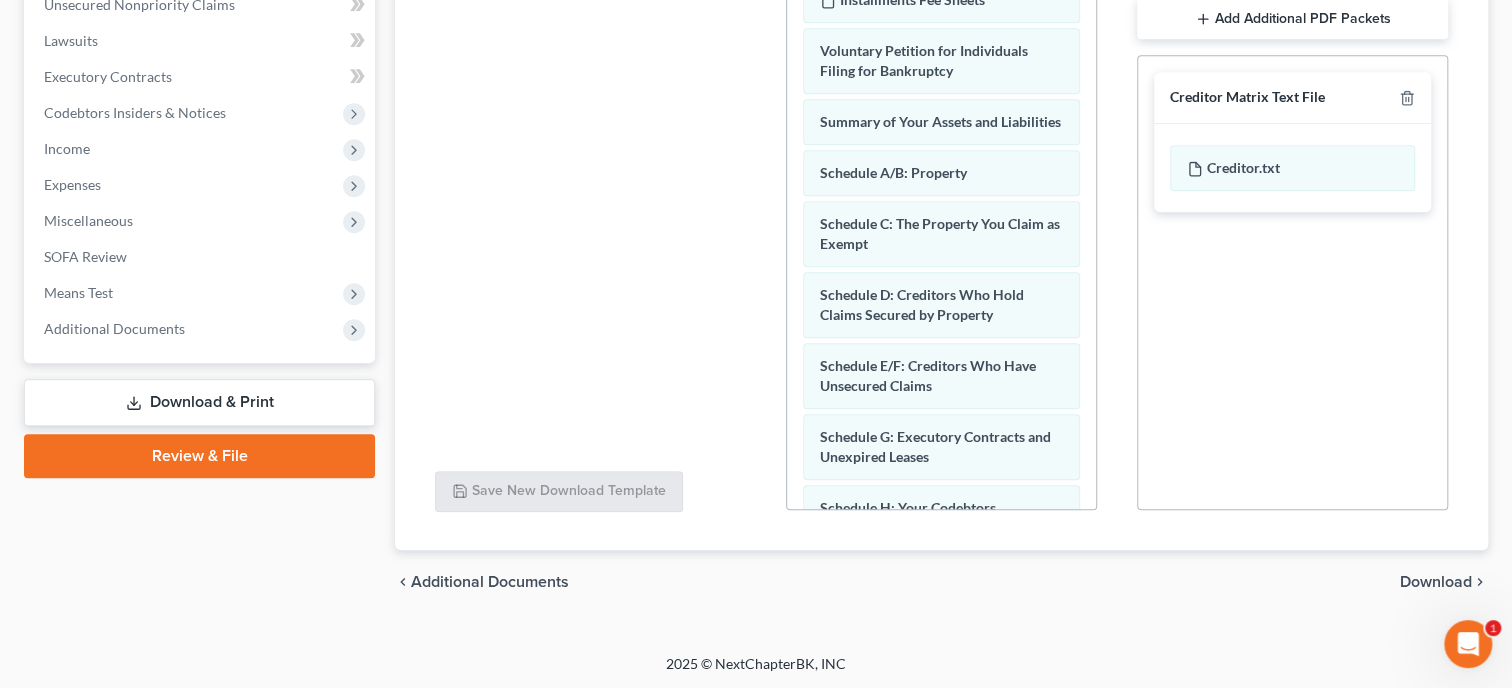 click on "Download" at bounding box center [1436, 582] 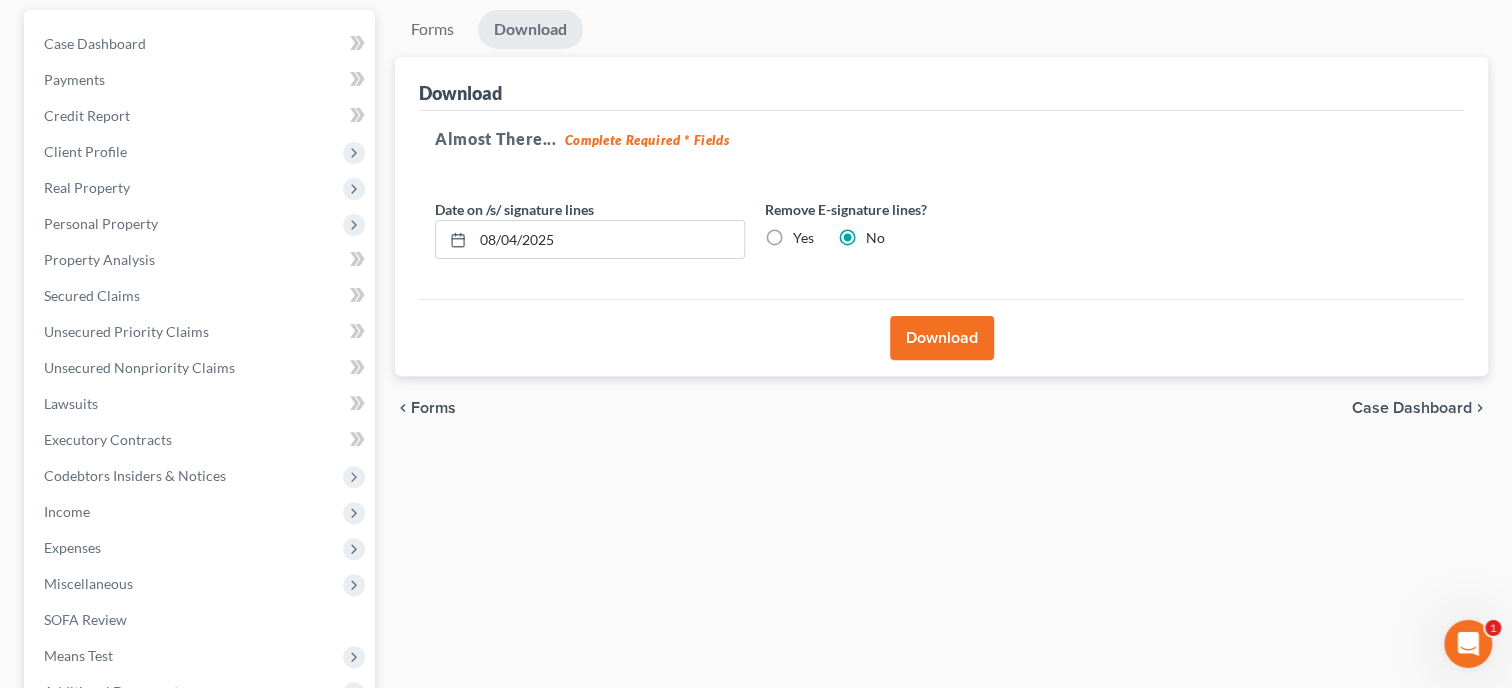 scroll, scrollTop: 99, scrollLeft: 0, axis: vertical 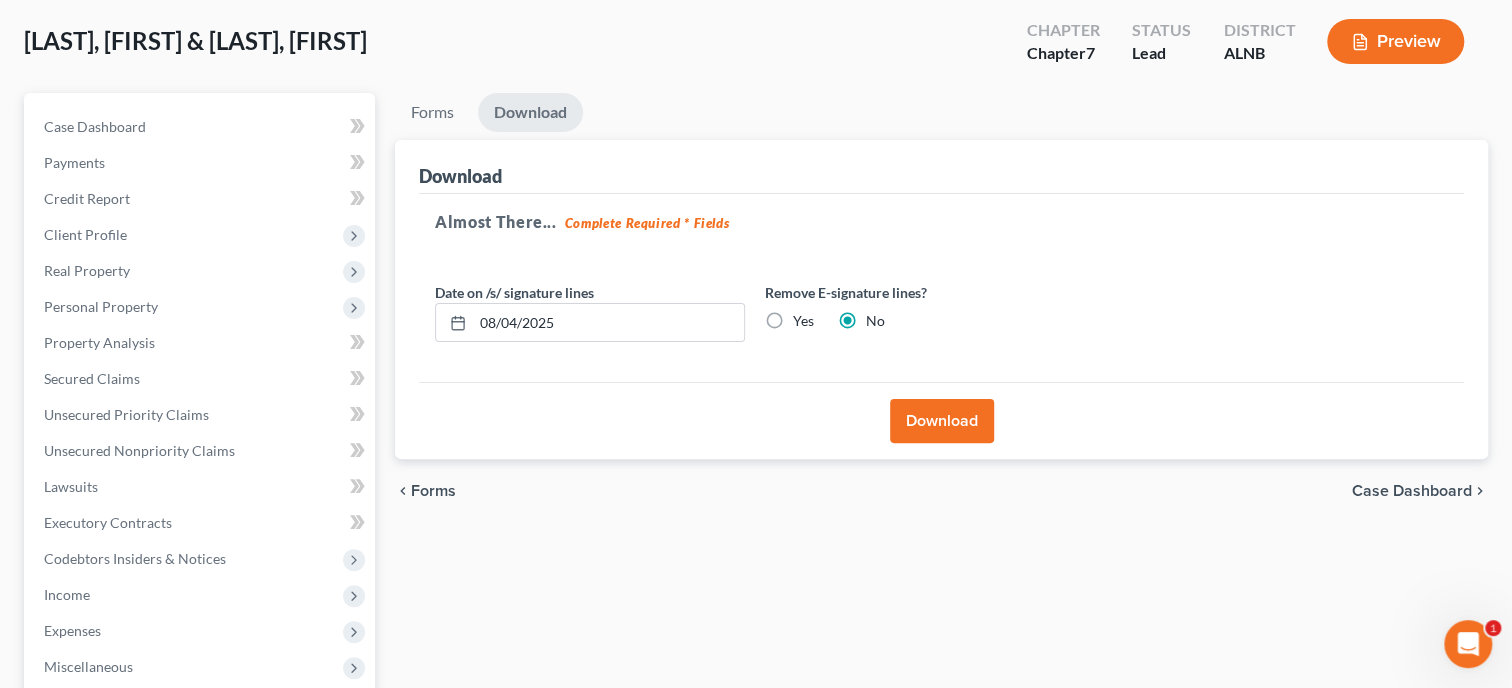 click on "Download" at bounding box center (942, 421) 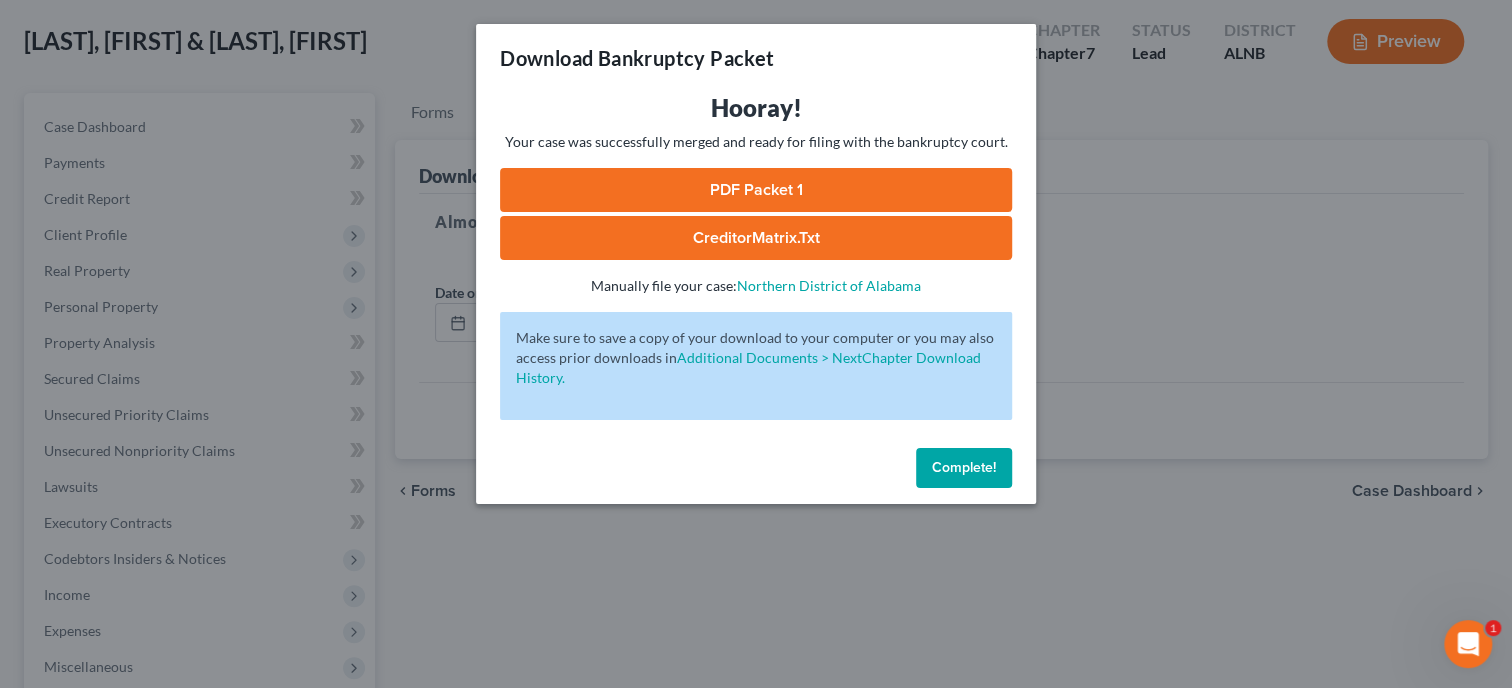 click on "PDF Packet 1" at bounding box center (756, 190) 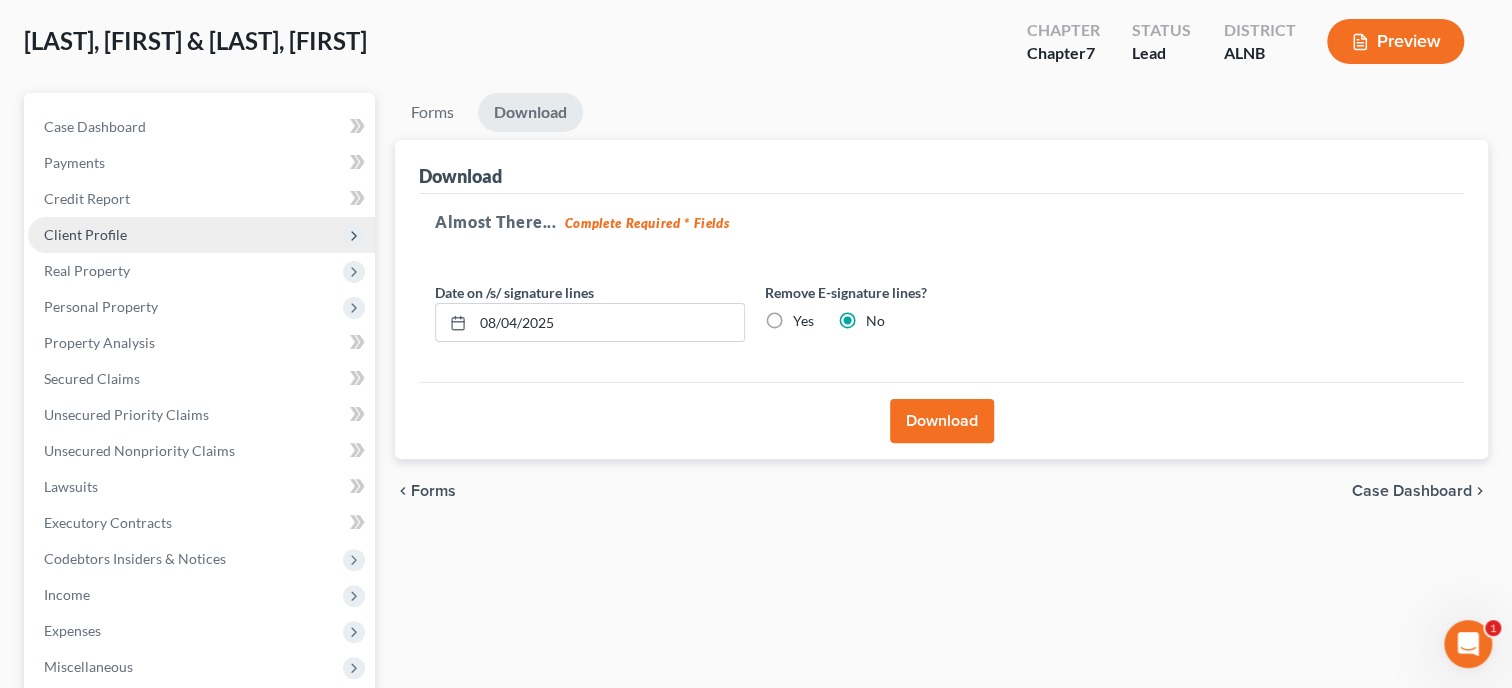 click on "Client Profile" at bounding box center [85, 234] 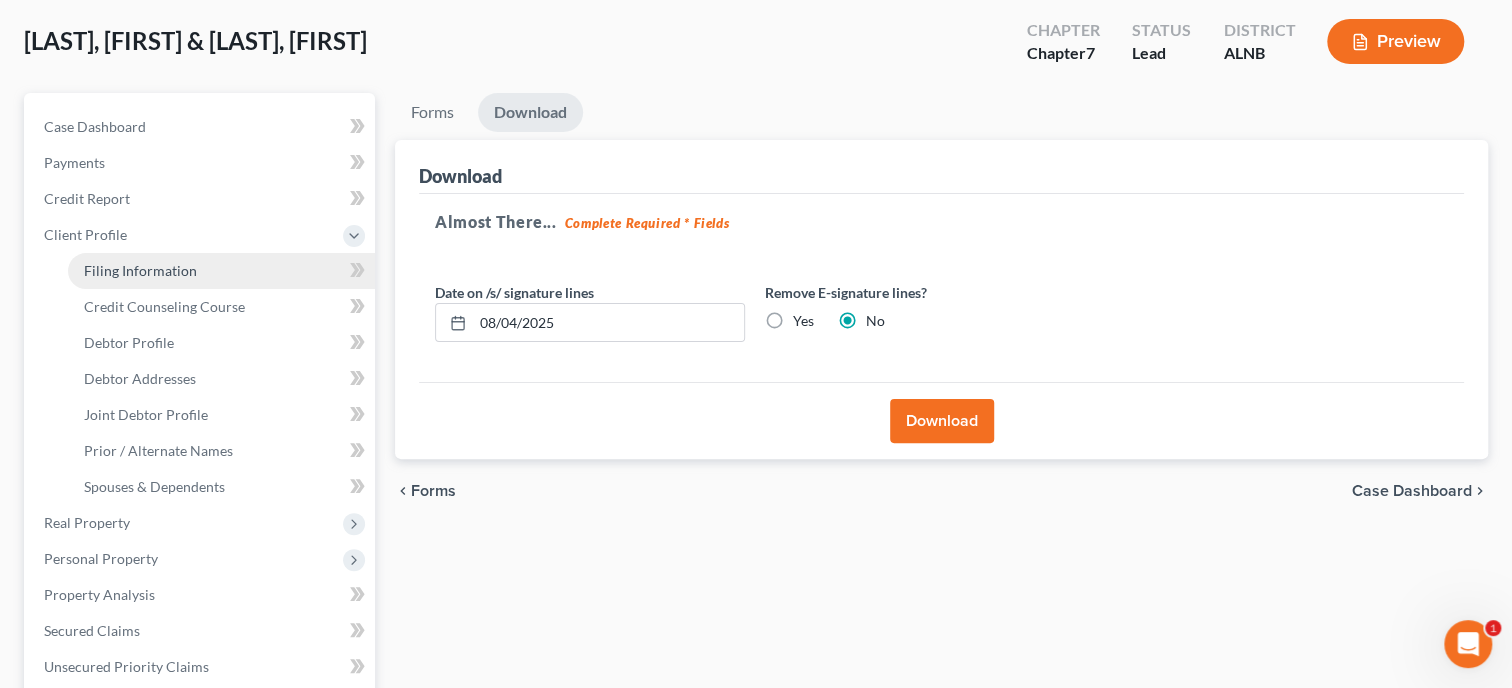 click on "Filing Information" at bounding box center [140, 270] 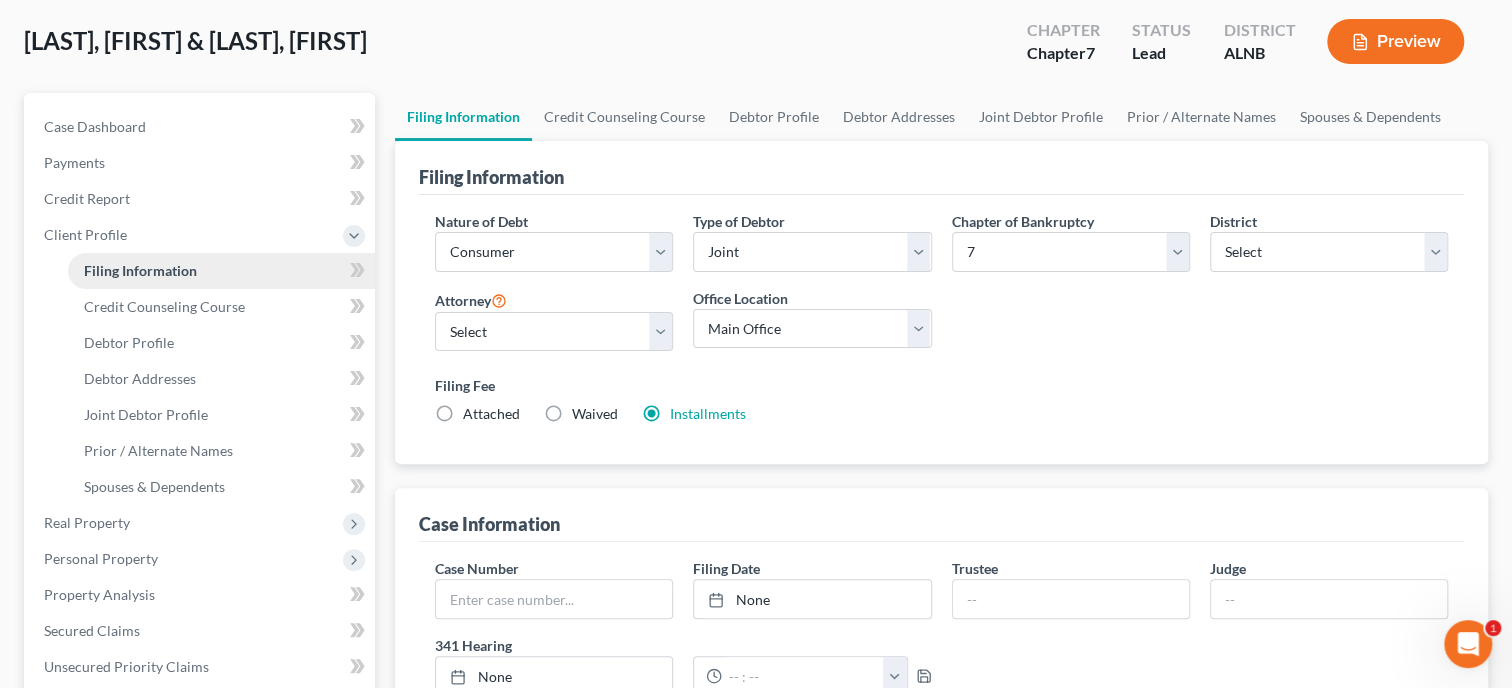 scroll, scrollTop: 0, scrollLeft: 0, axis: both 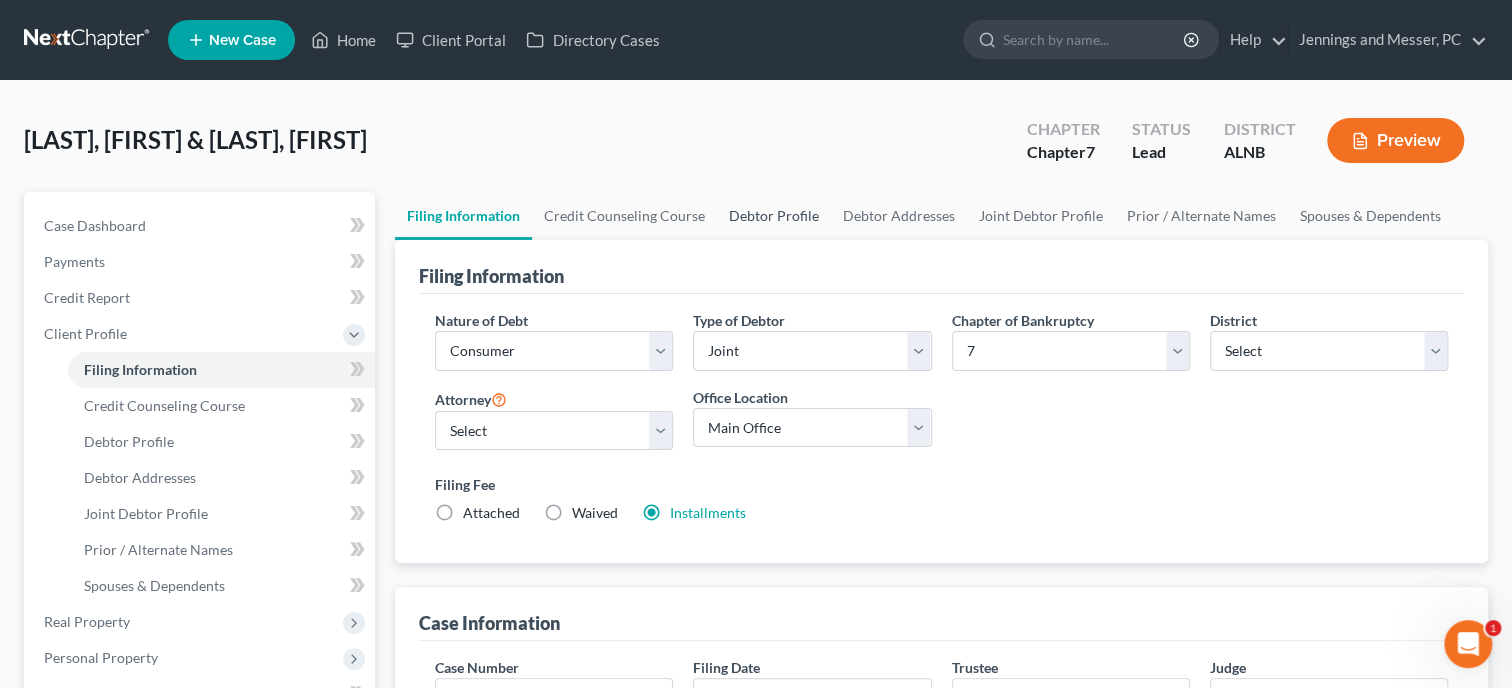 click on "Debtor Profile" at bounding box center (774, 216) 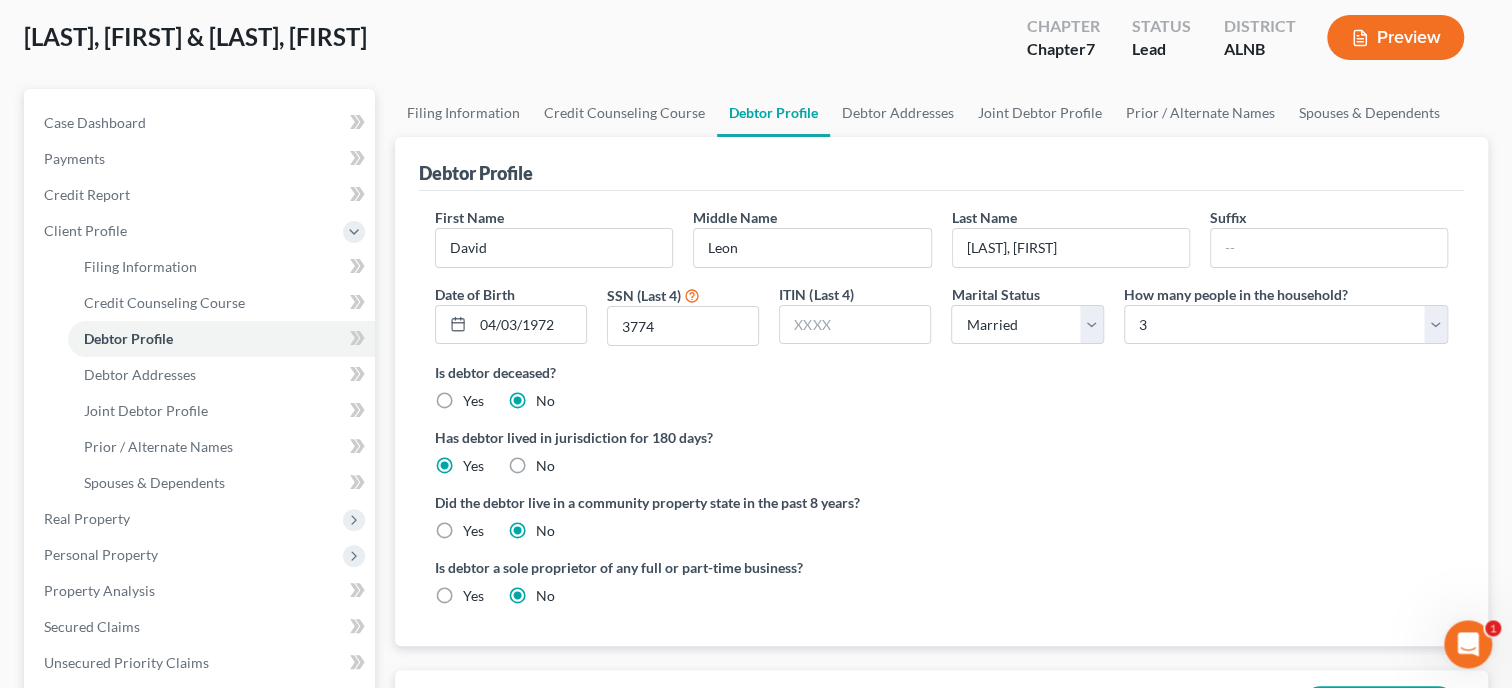 scroll, scrollTop: 102, scrollLeft: 0, axis: vertical 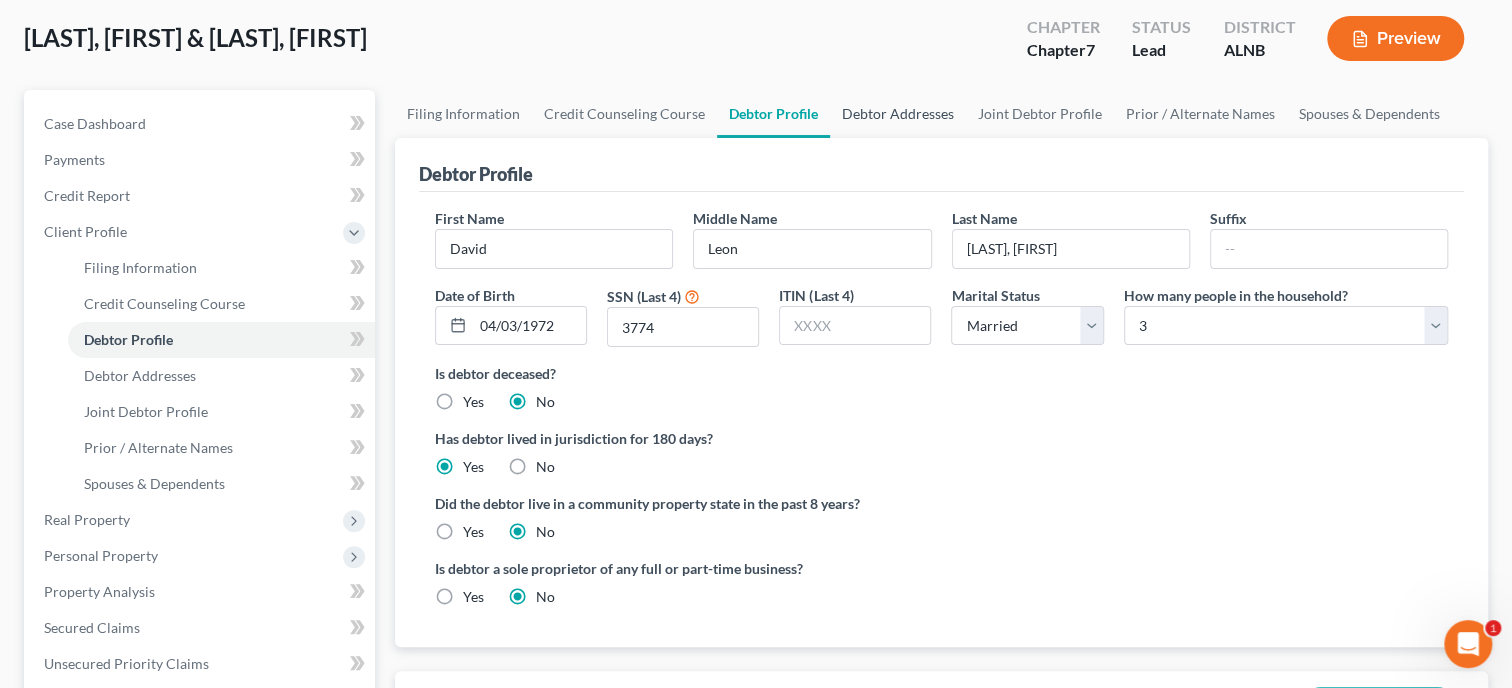 click on "Debtor Addresses" at bounding box center (898, 114) 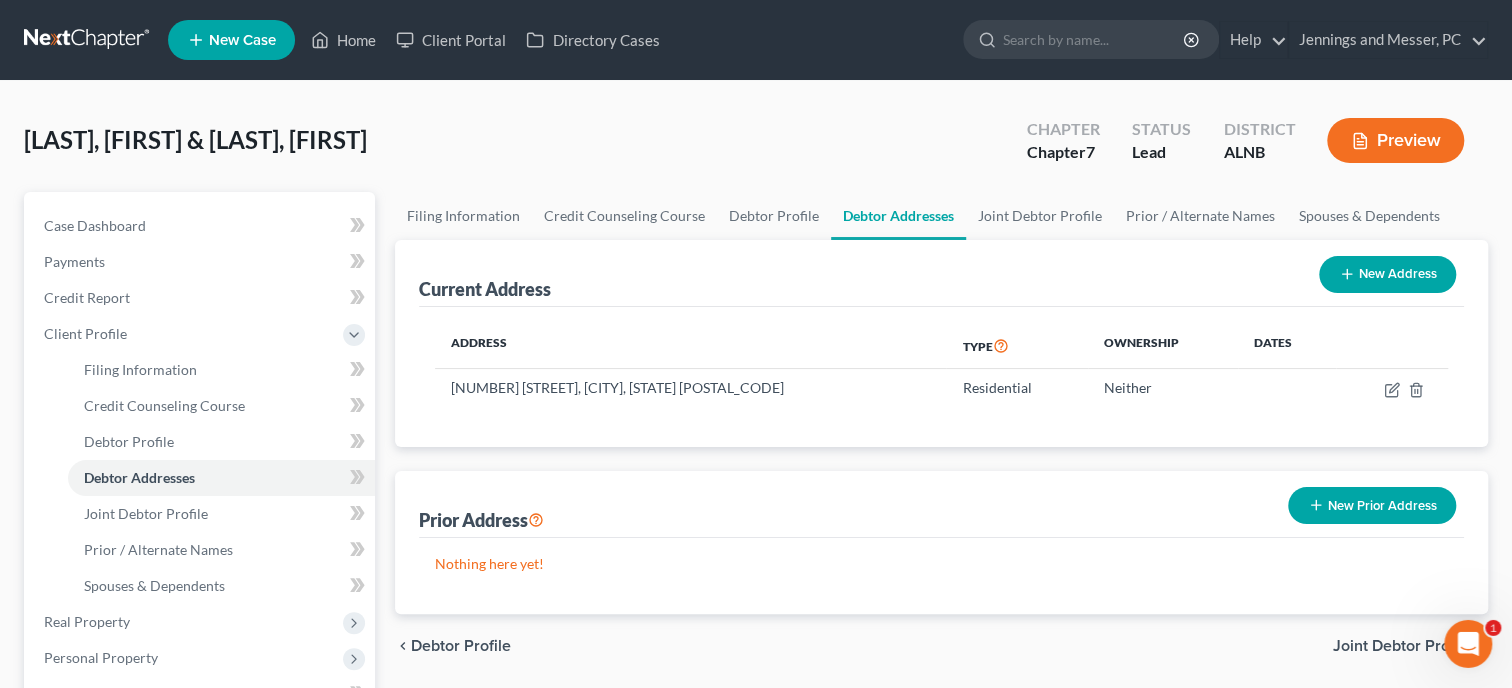 scroll, scrollTop: 0, scrollLeft: 0, axis: both 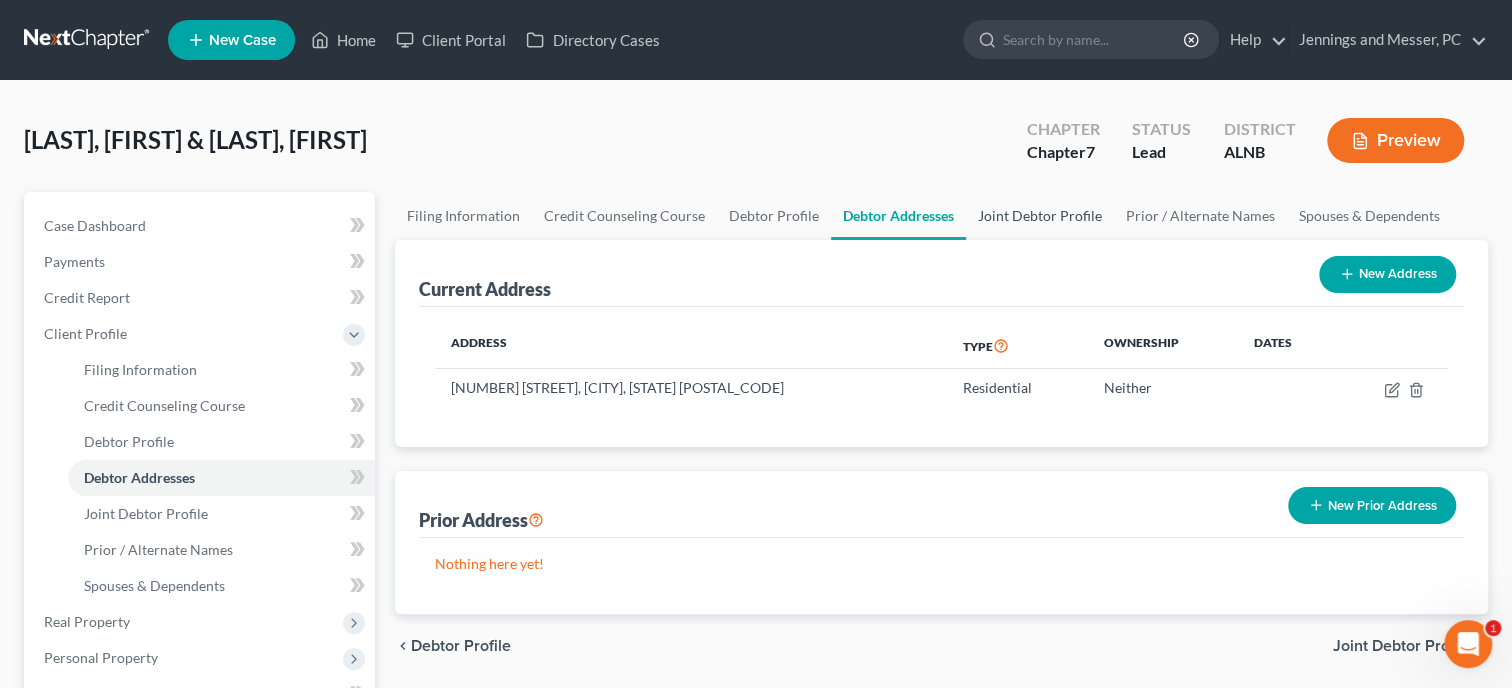 click on "Joint Debtor Profile" at bounding box center [1040, 216] 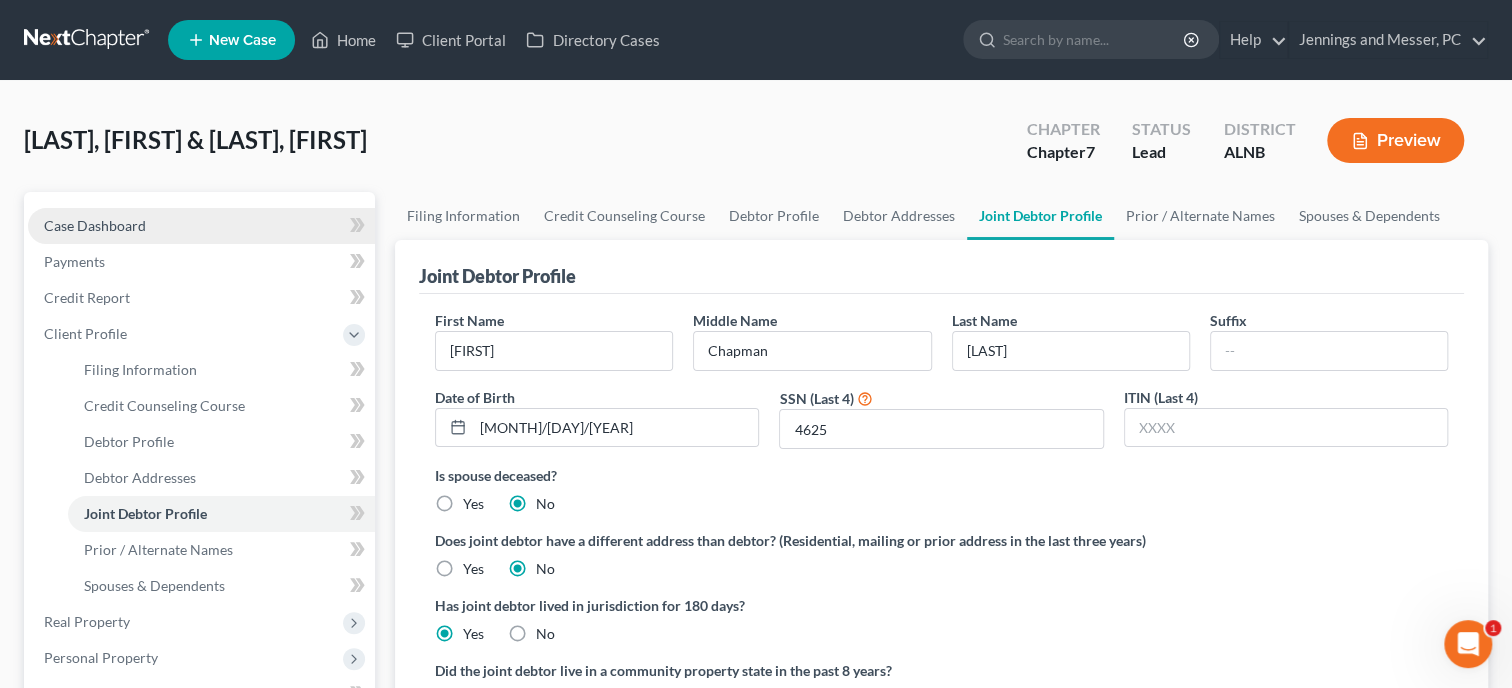 click on "Case Dashboard" at bounding box center (201, 226) 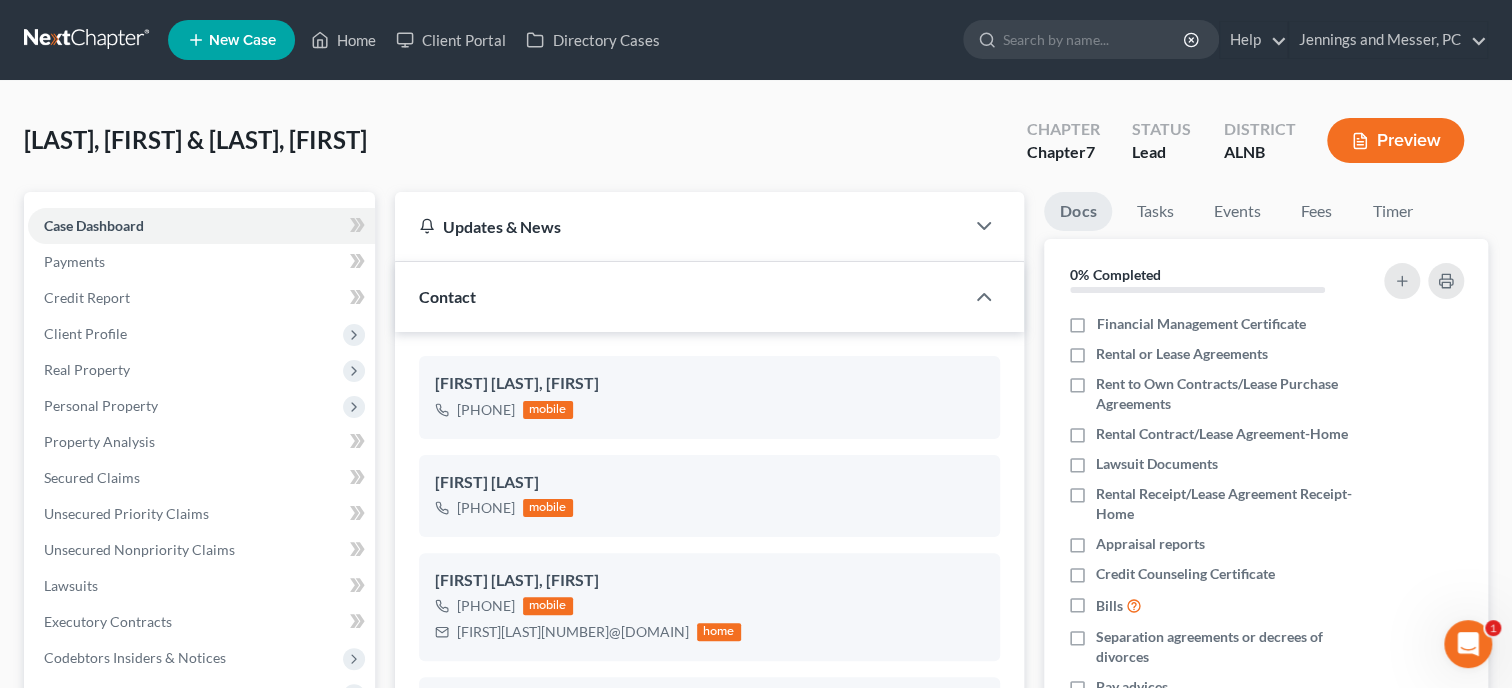 scroll, scrollTop: 476, scrollLeft: 0, axis: vertical 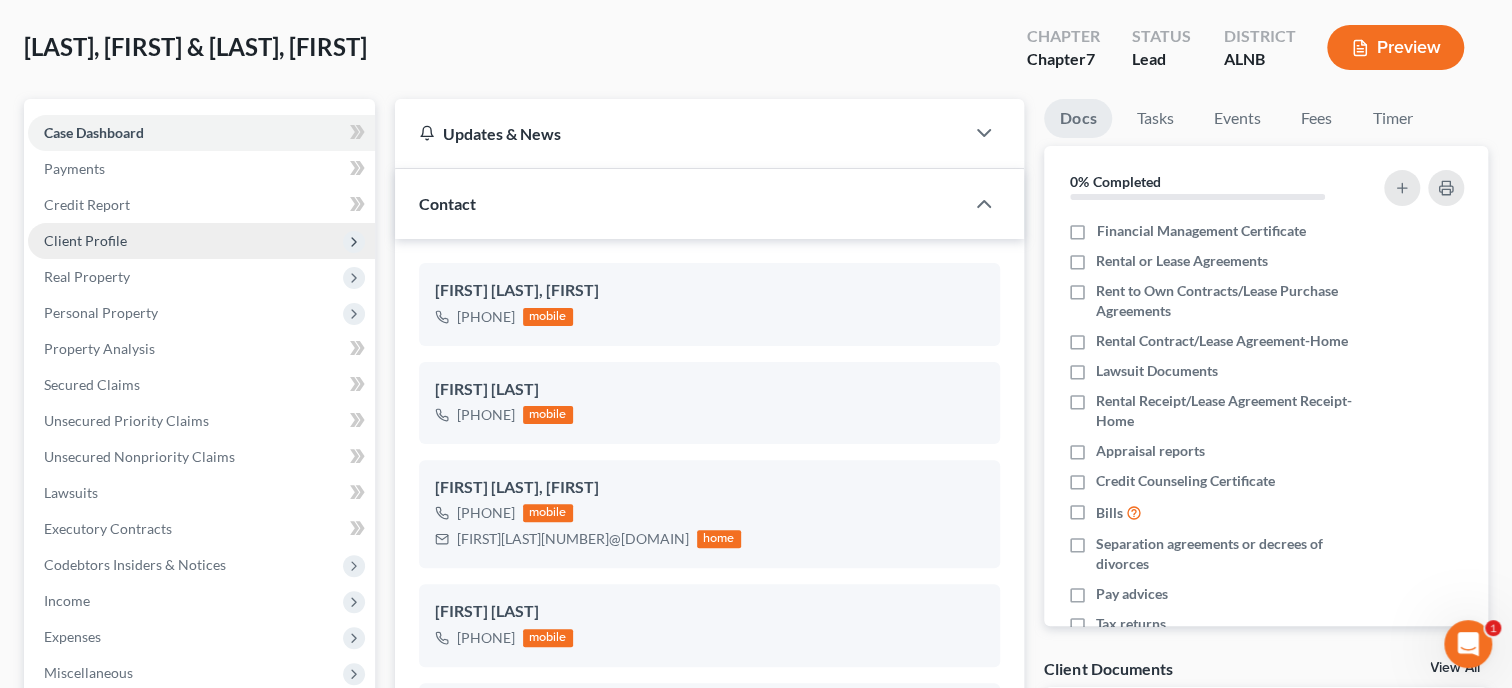 click on "Client Profile" at bounding box center (201, 241) 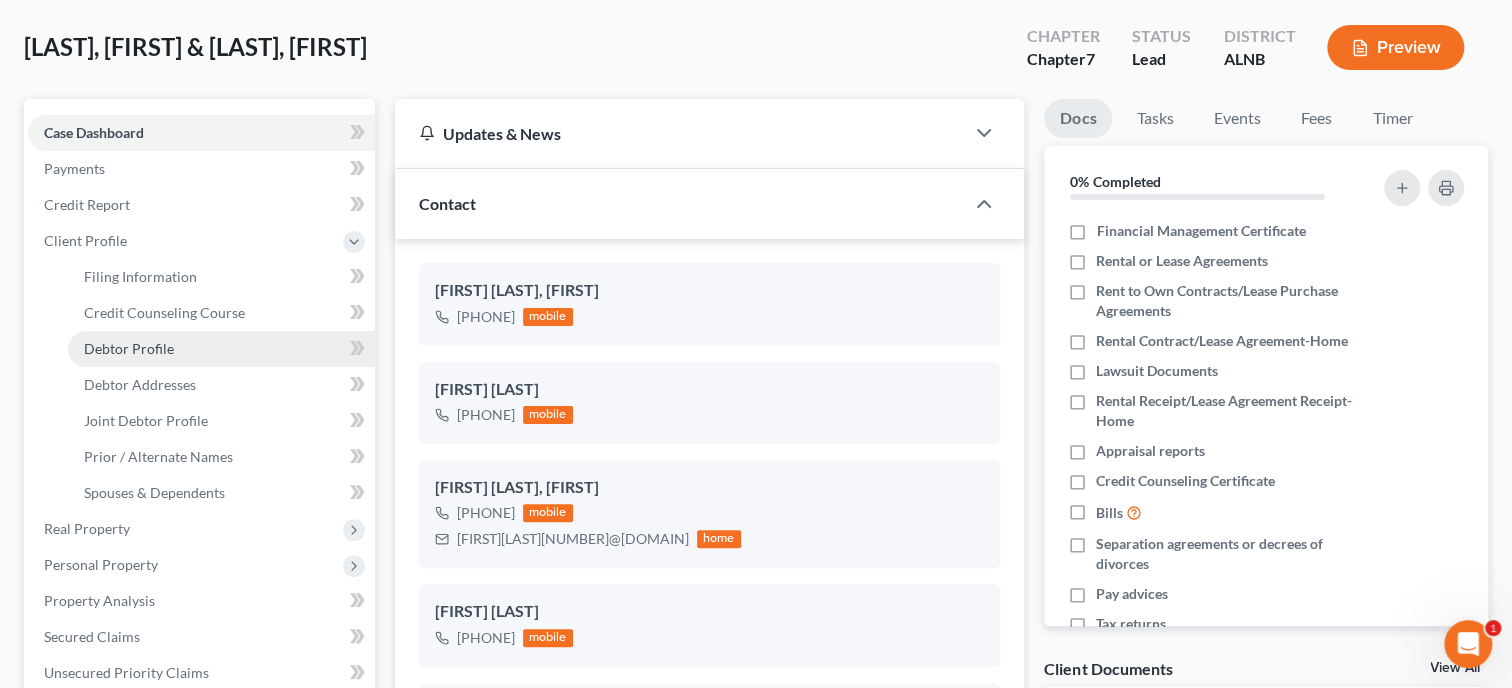 click on "Debtor Profile" at bounding box center [221, 349] 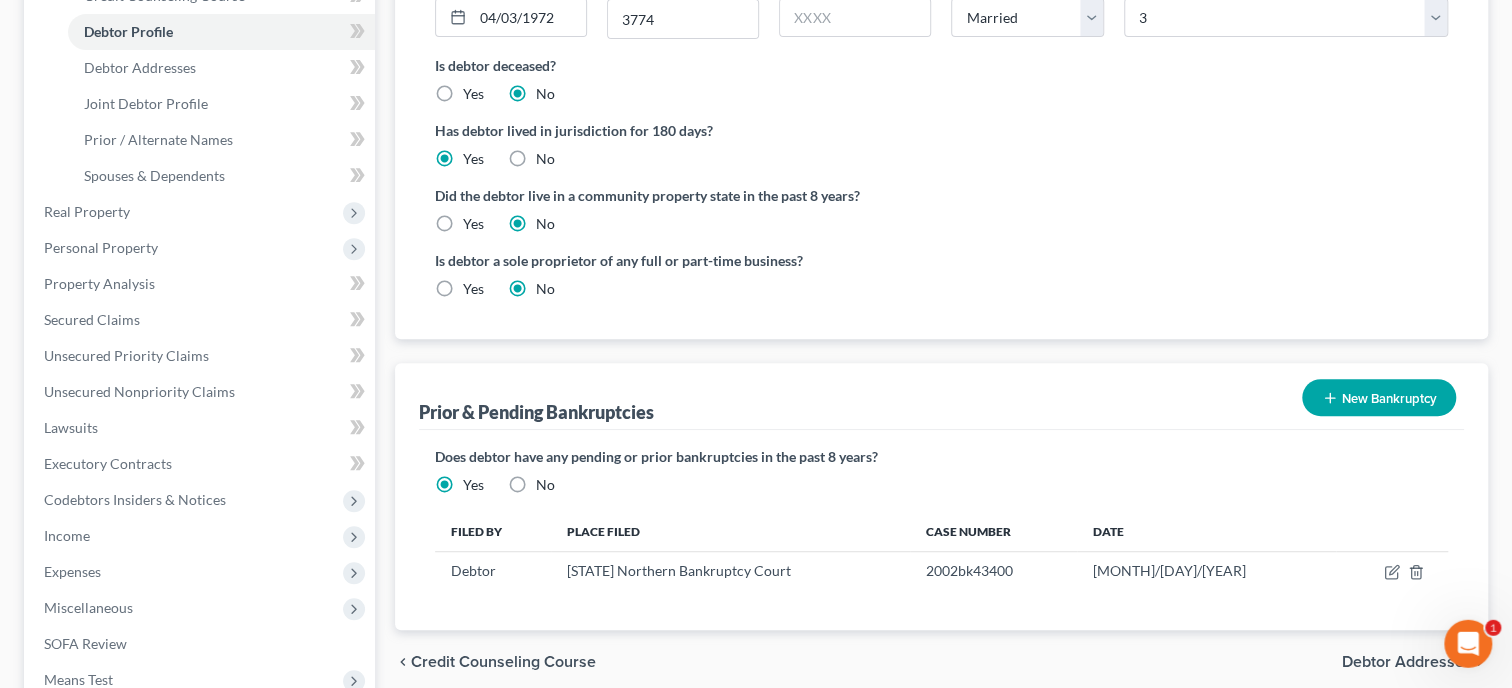 scroll, scrollTop: 514, scrollLeft: 0, axis: vertical 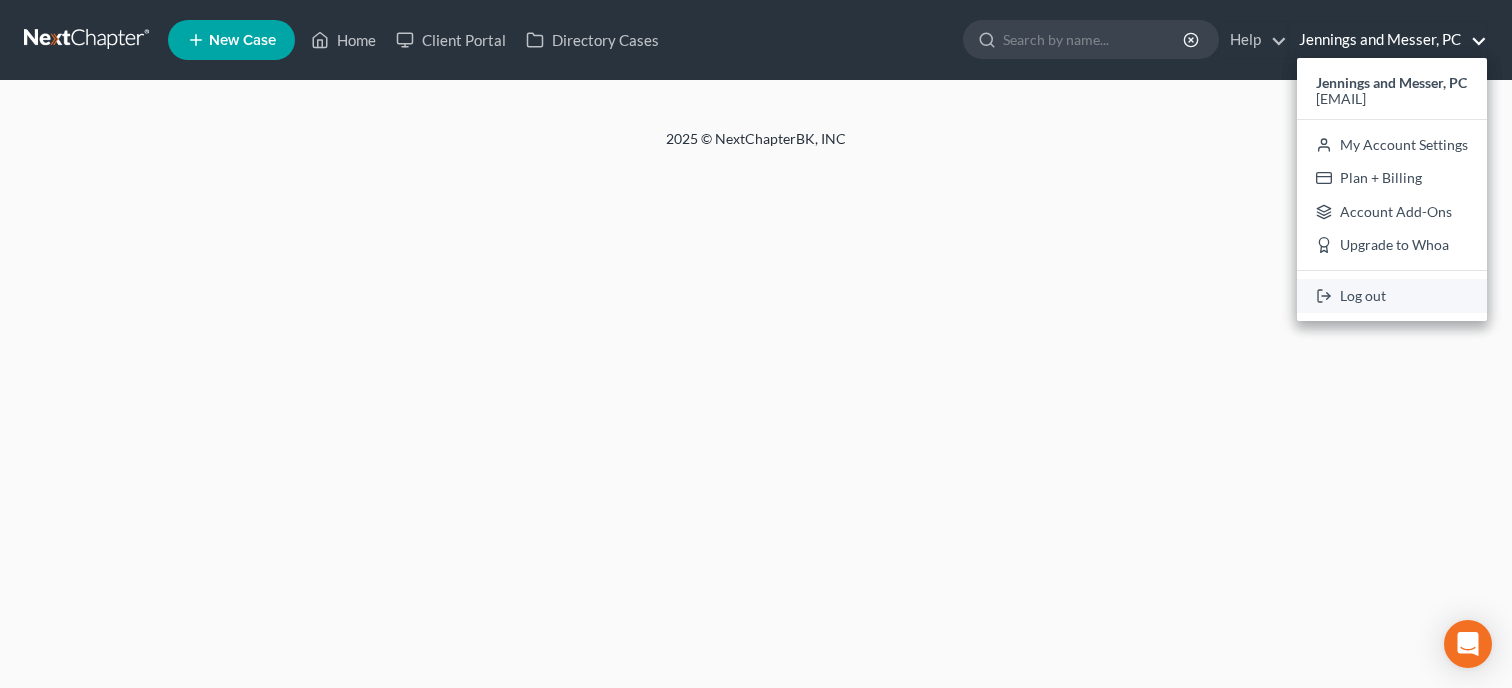 click on "Log out" at bounding box center [1392, 296] 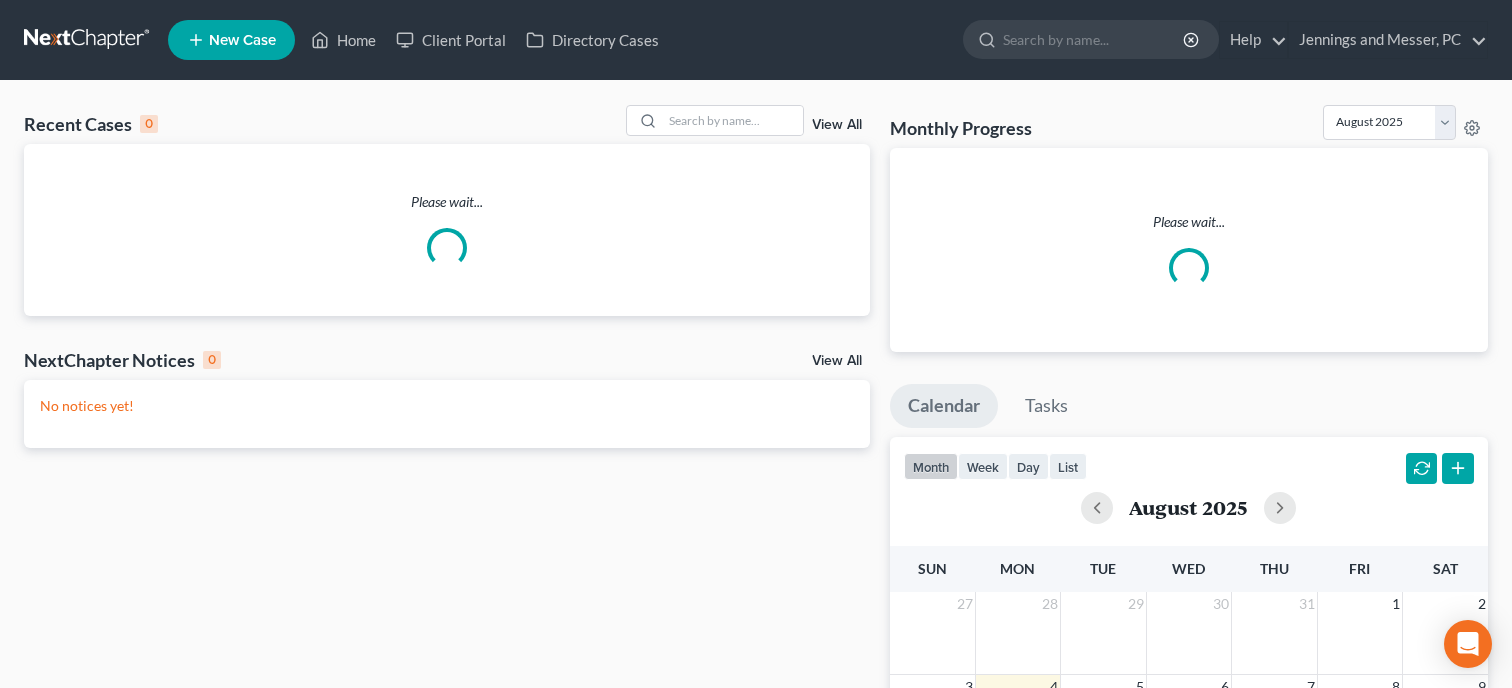 scroll, scrollTop: 0, scrollLeft: 0, axis: both 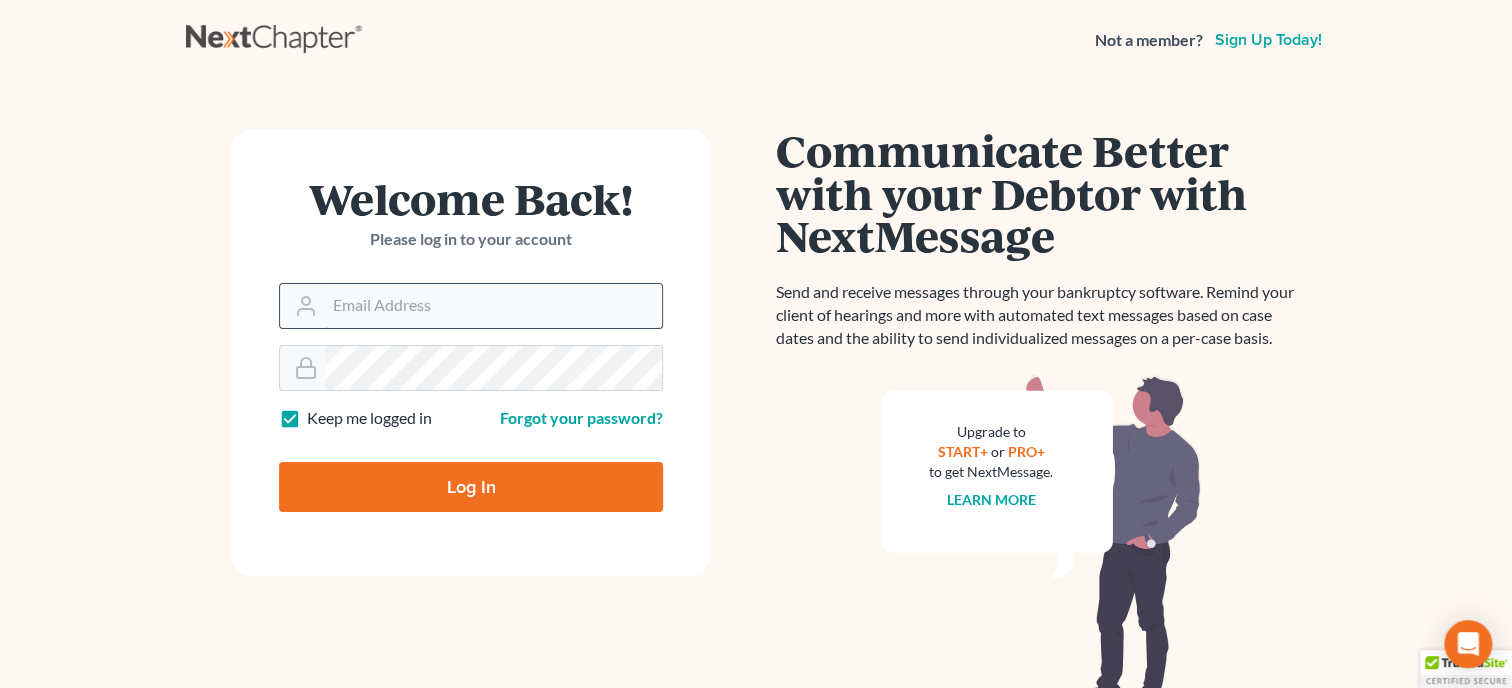 click on "Email Address" at bounding box center [493, 306] 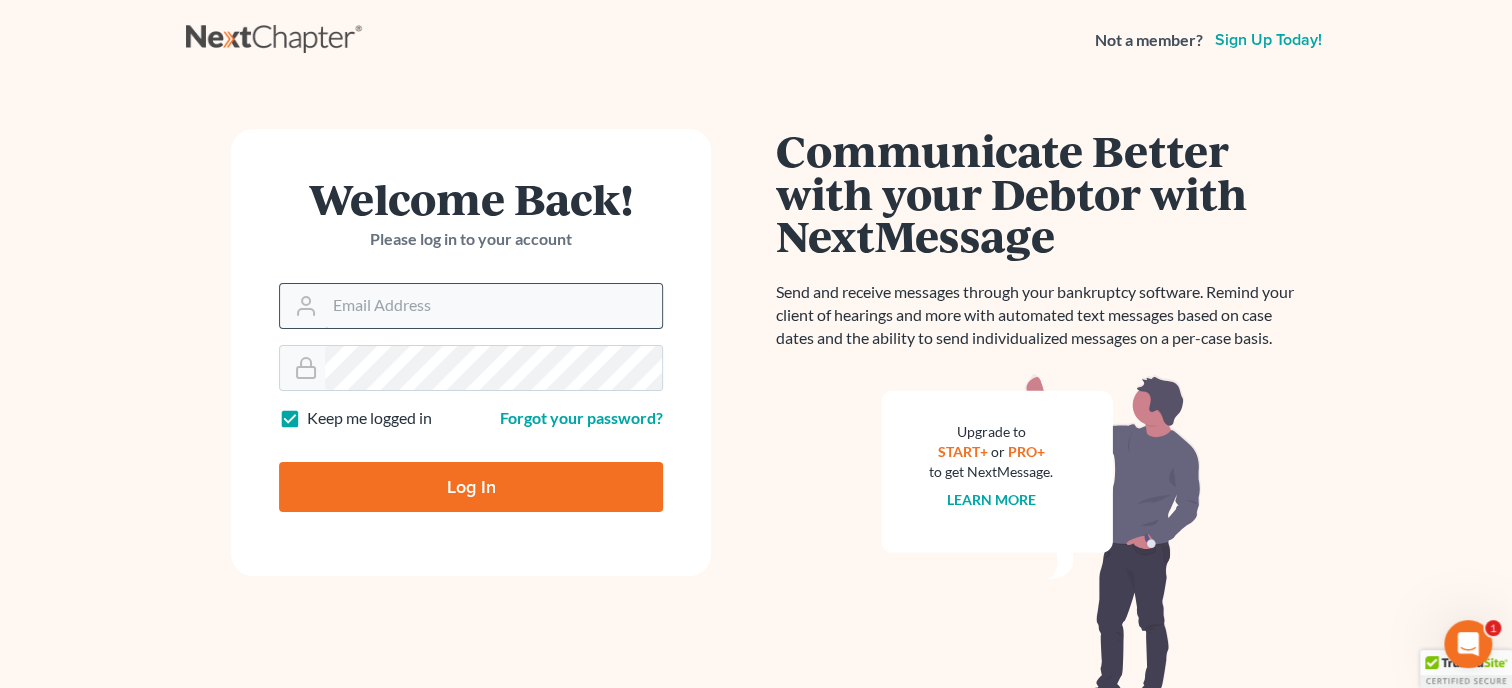 scroll, scrollTop: 0, scrollLeft: 0, axis: both 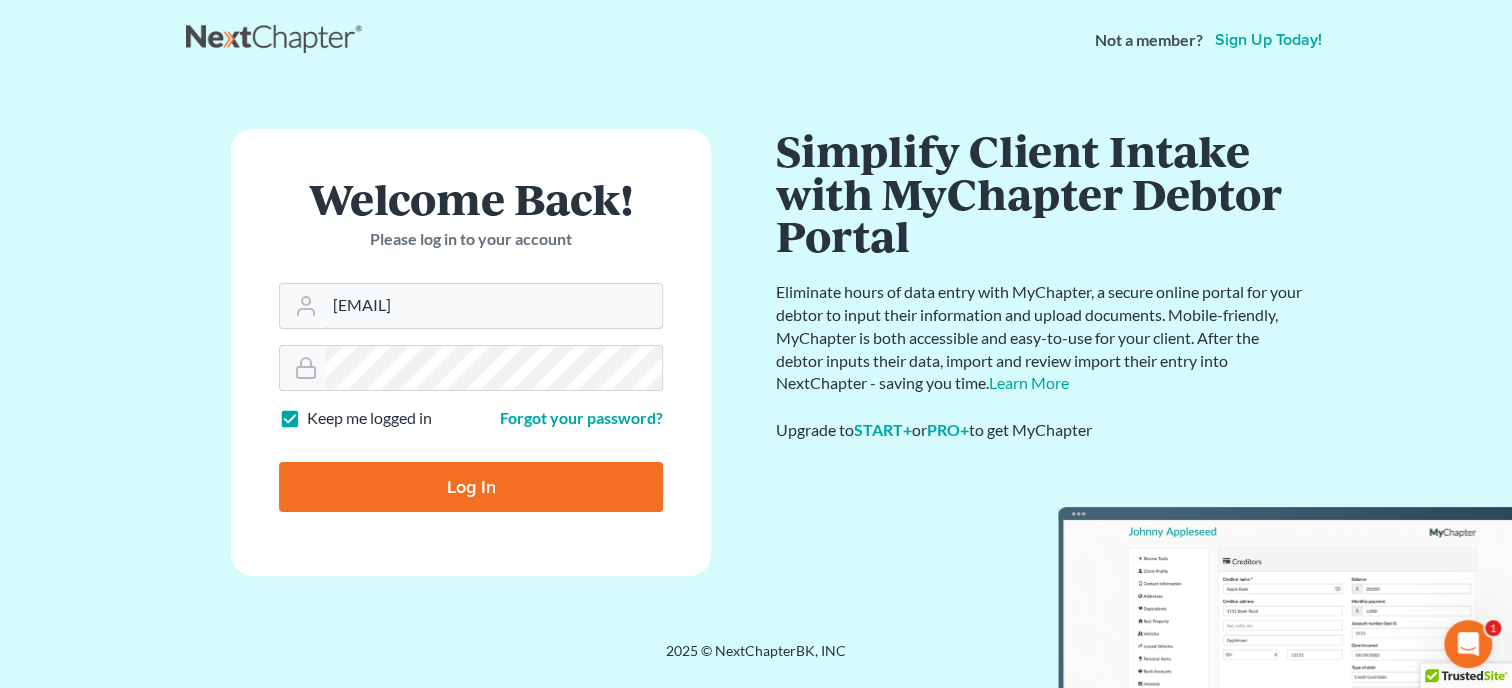 type on "[EMAIL]" 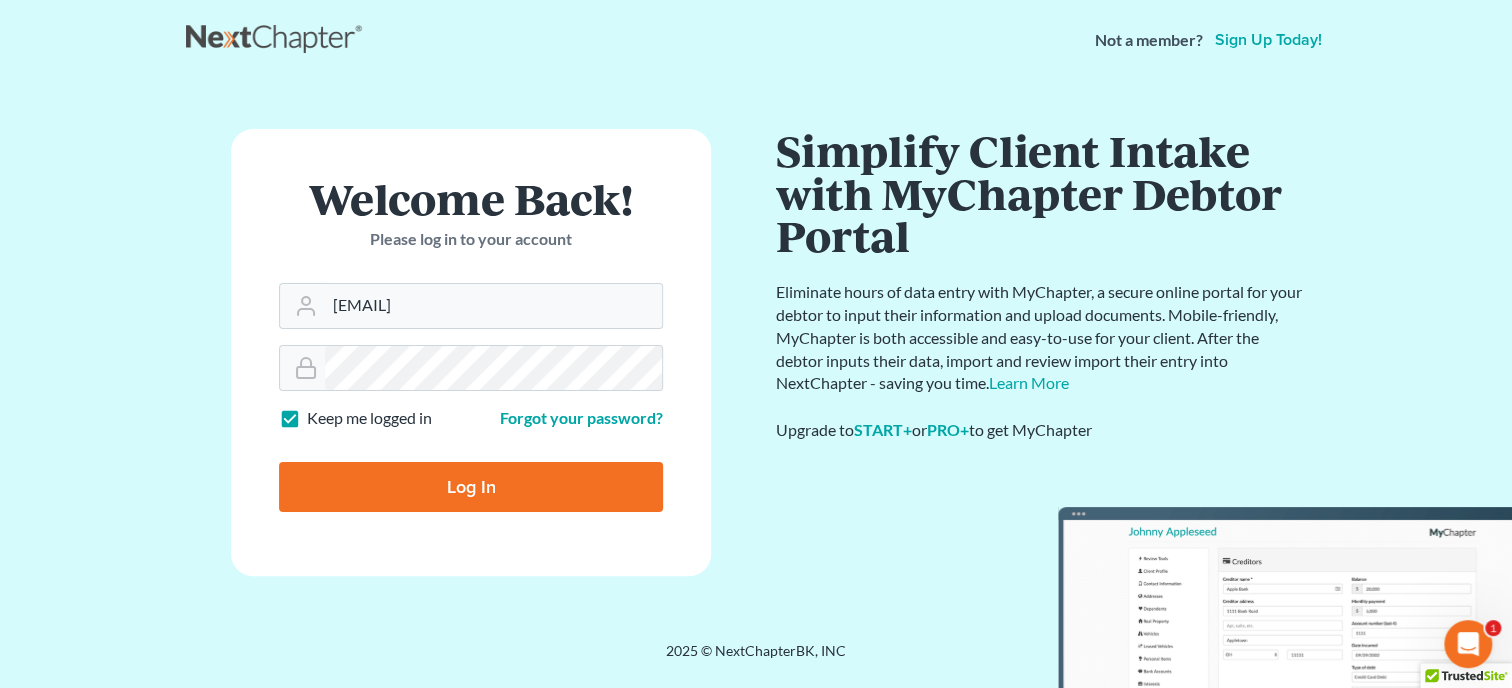 click on "Log In" at bounding box center (471, 487) 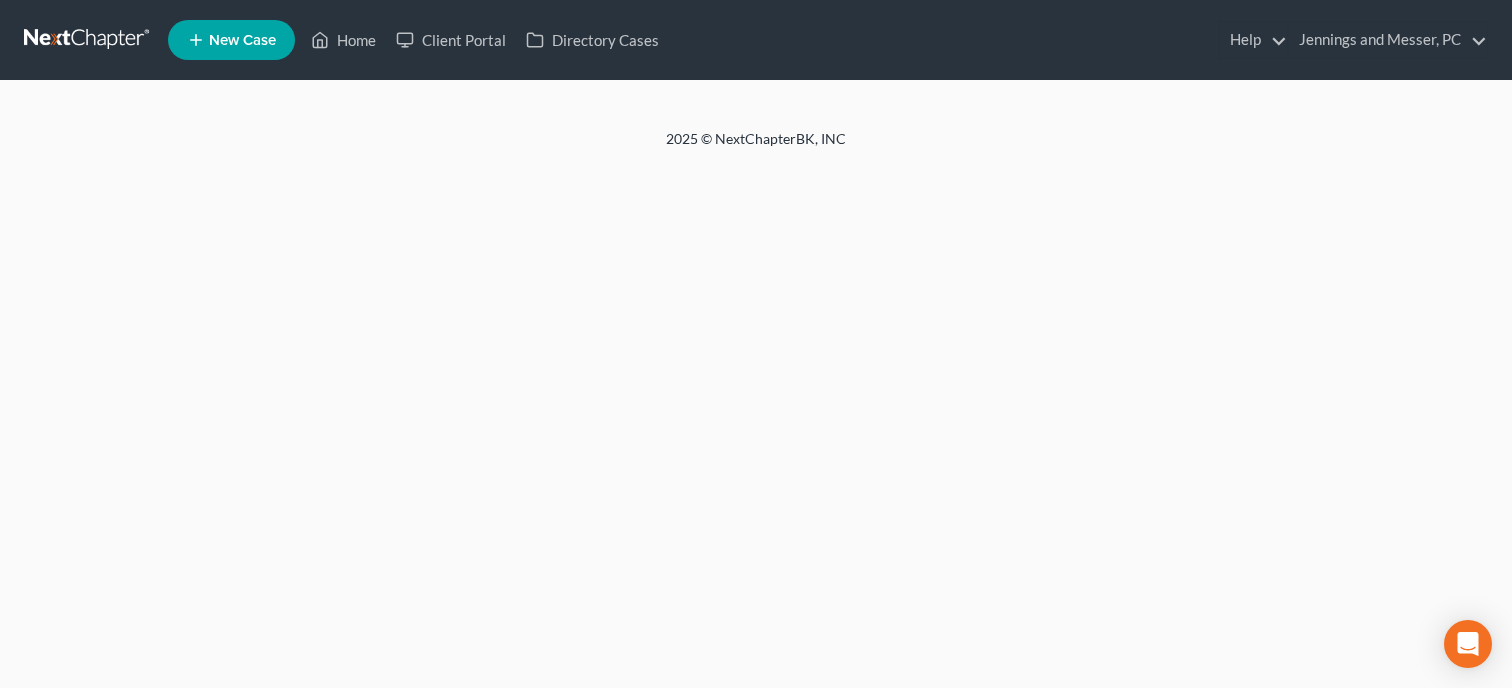 scroll, scrollTop: 0, scrollLeft: 0, axis: both 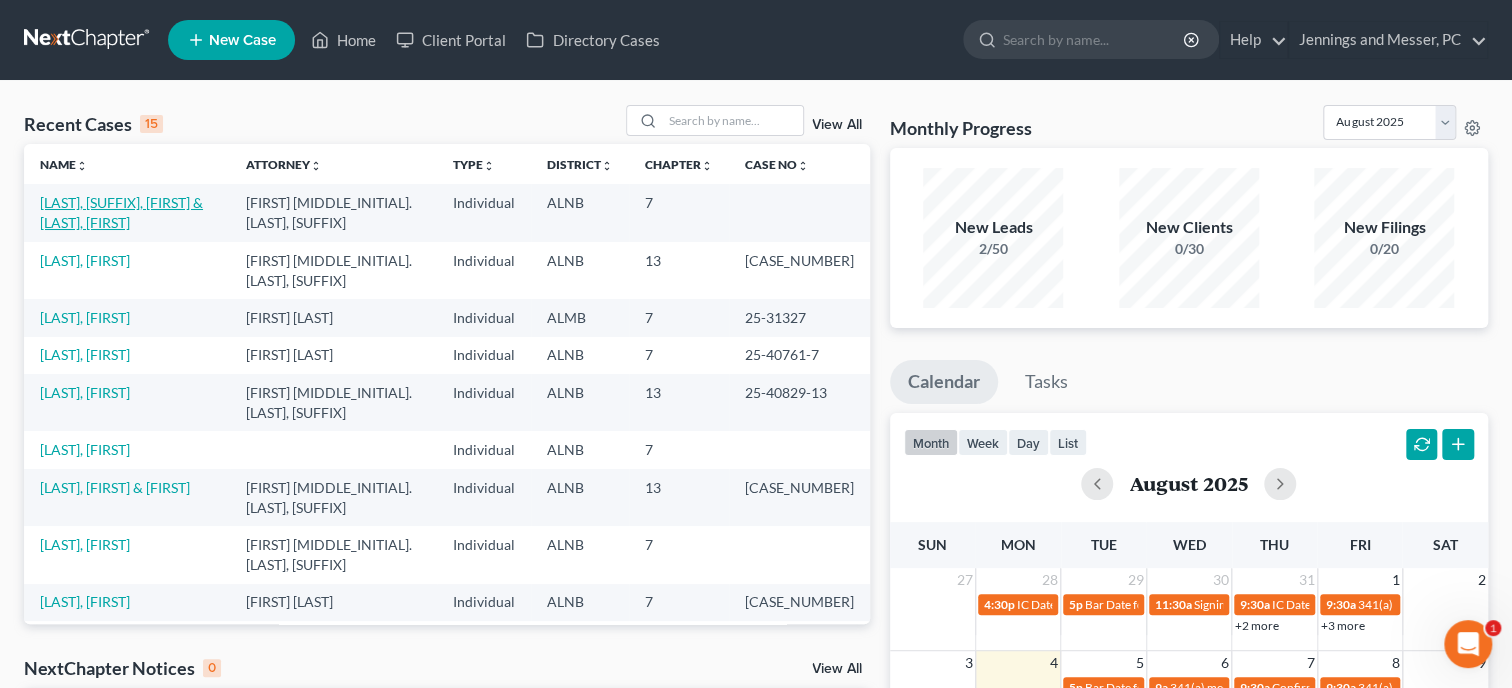 click on "[LAST], [SUFFIX], [FIRST] & [LAST], [FIRST]" at bounding box center [121, 212] 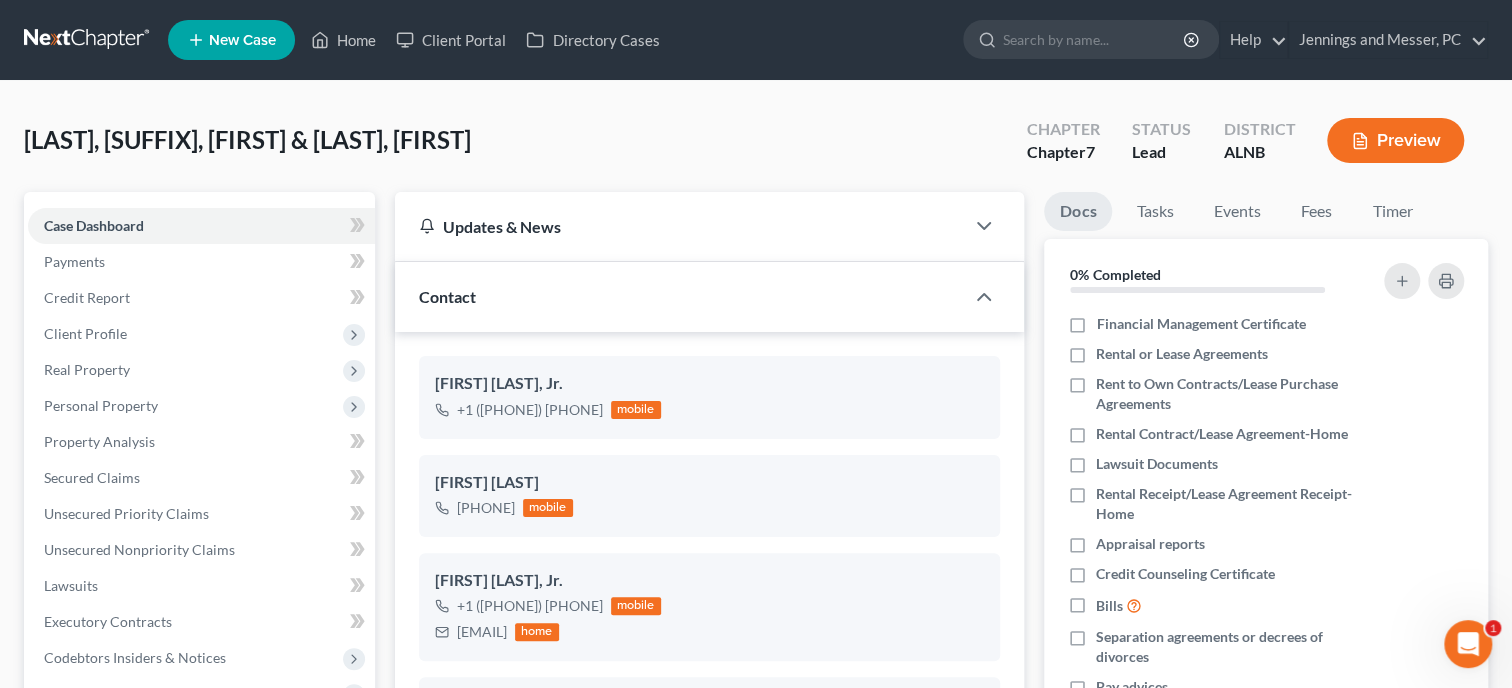 scroll, scrollTop: 476, scrollLeft: 0, axis: vertical 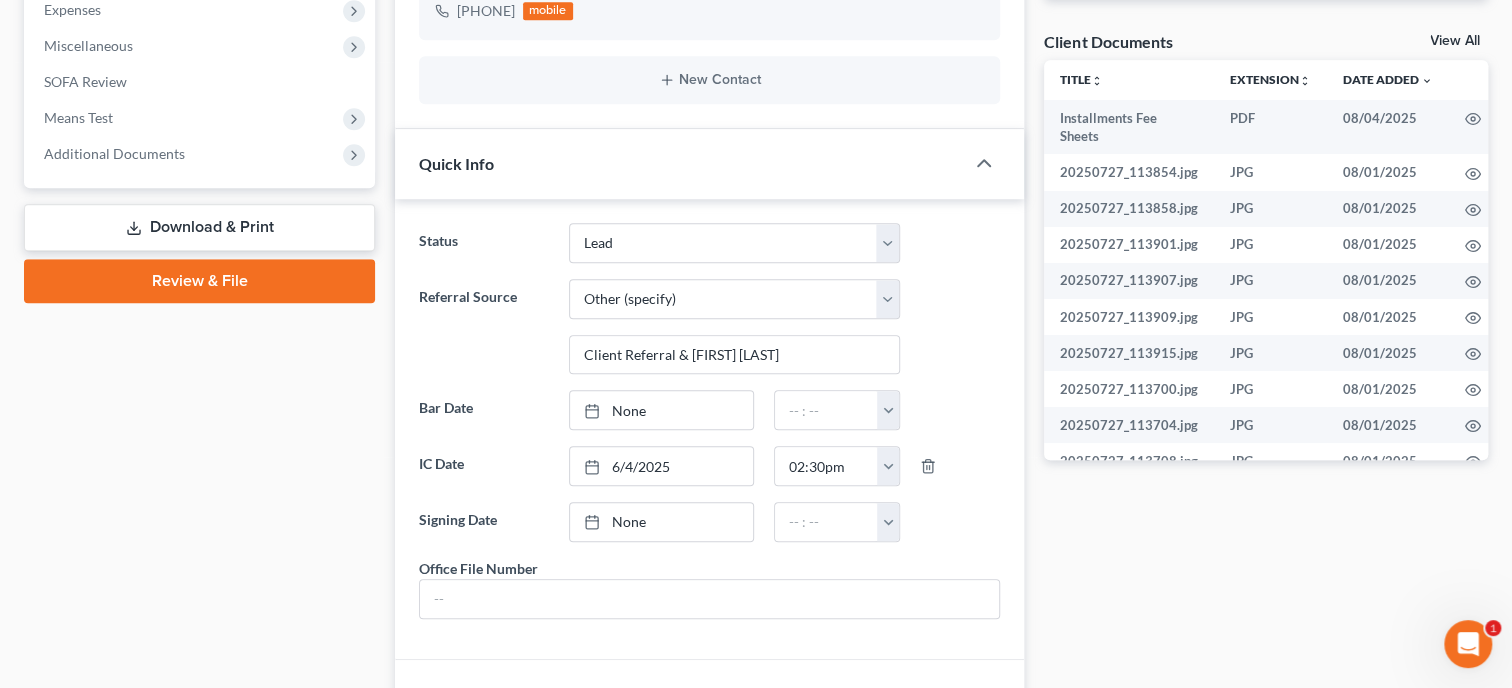 click on "Download & Print" at bounding box center [199, 227] 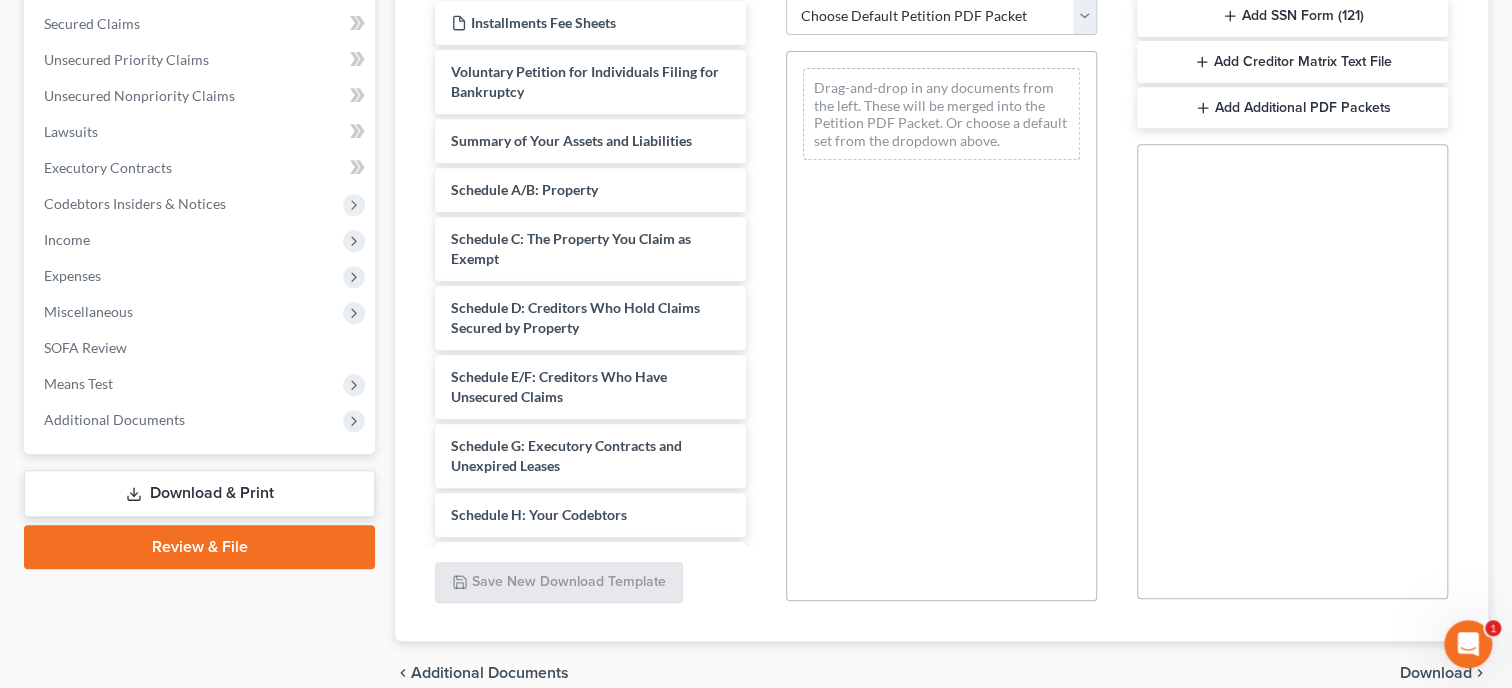 scroll, scrollTop: 339, scrollLeft: 0, axis: vertical 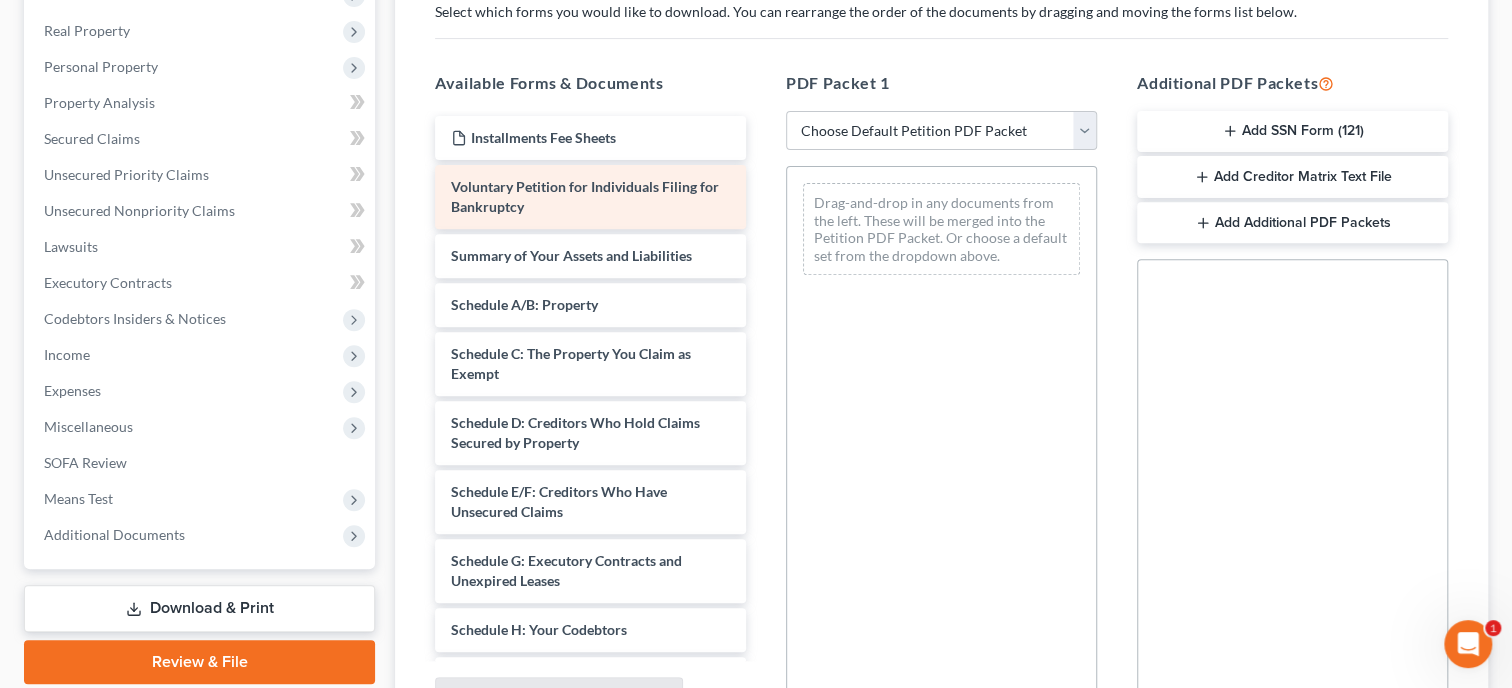 click on "Voluntary Petition for Individuals Filing for Bankruptcy" at bounding box center (590, 197) 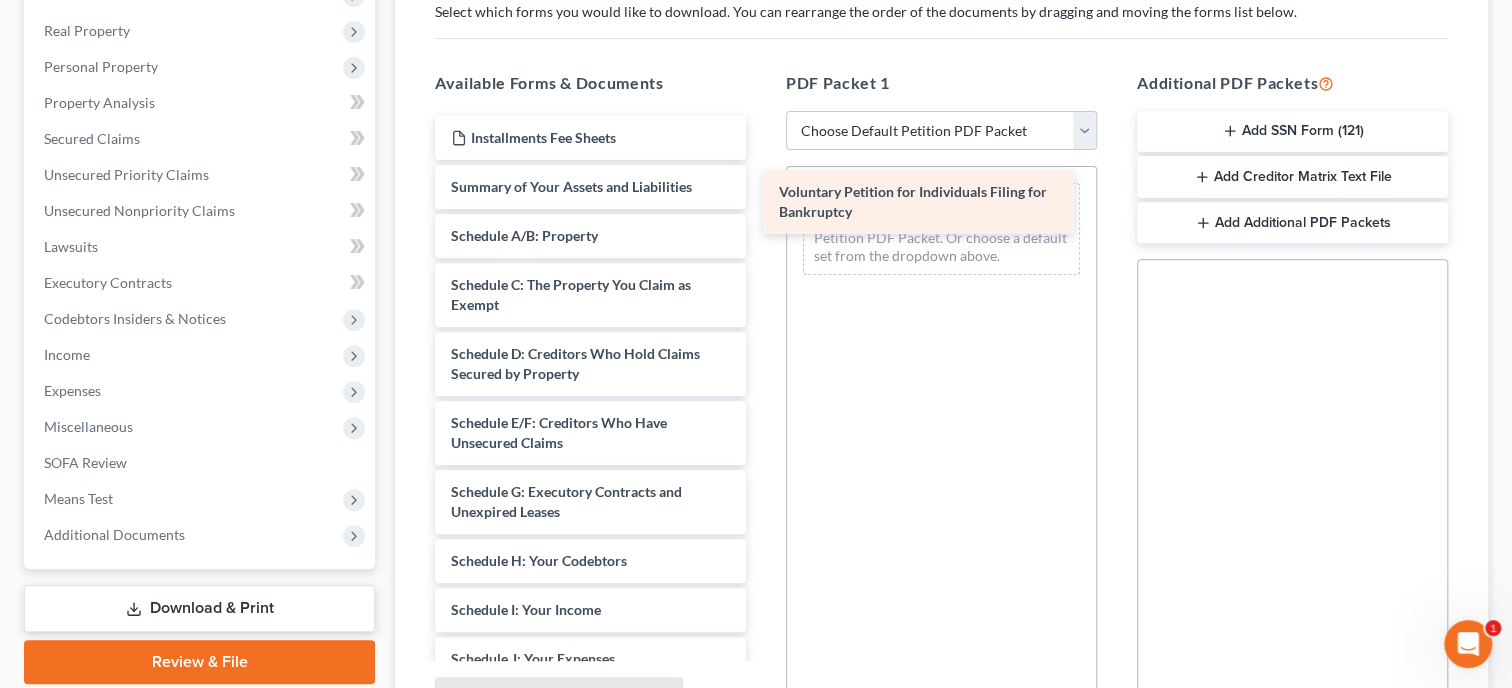 drag, startPoint x: 559, startPoint y: 204, endPoint x: 889, endPoint y: 212, distance: 330.09695 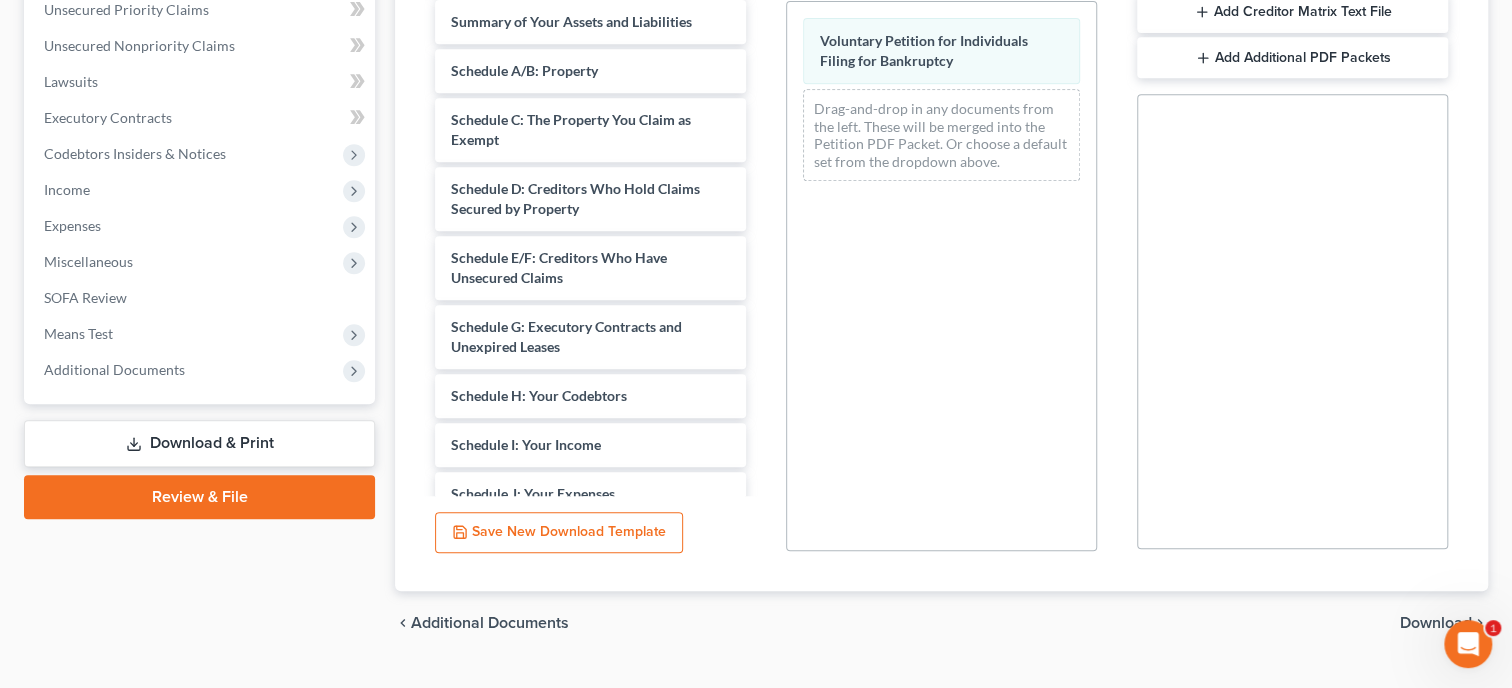 scroll, scrollTop: 545, scrollLeft: 0, axis: vertical 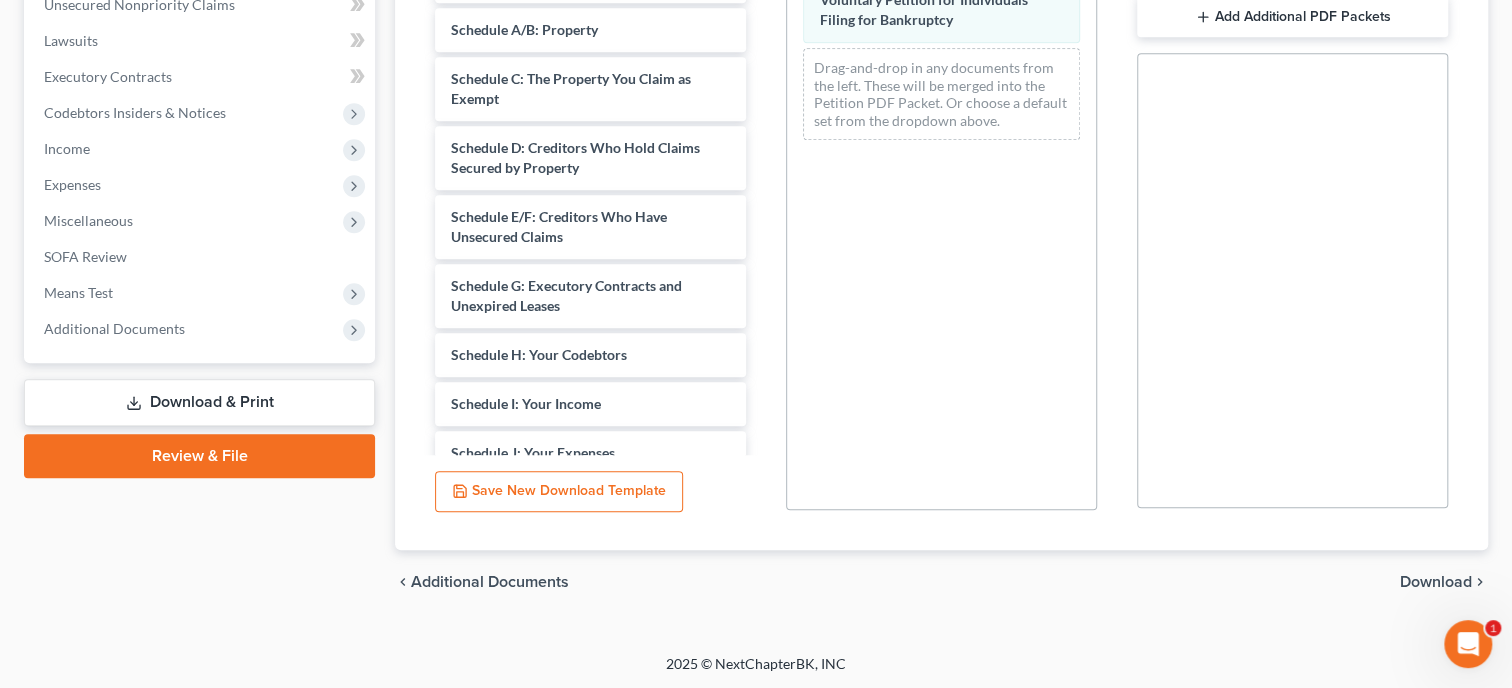 drag, startPoint x: 1143, startPoint y: 443, endPoint x: 1154, endPoint y: 473, distance: 31.95309 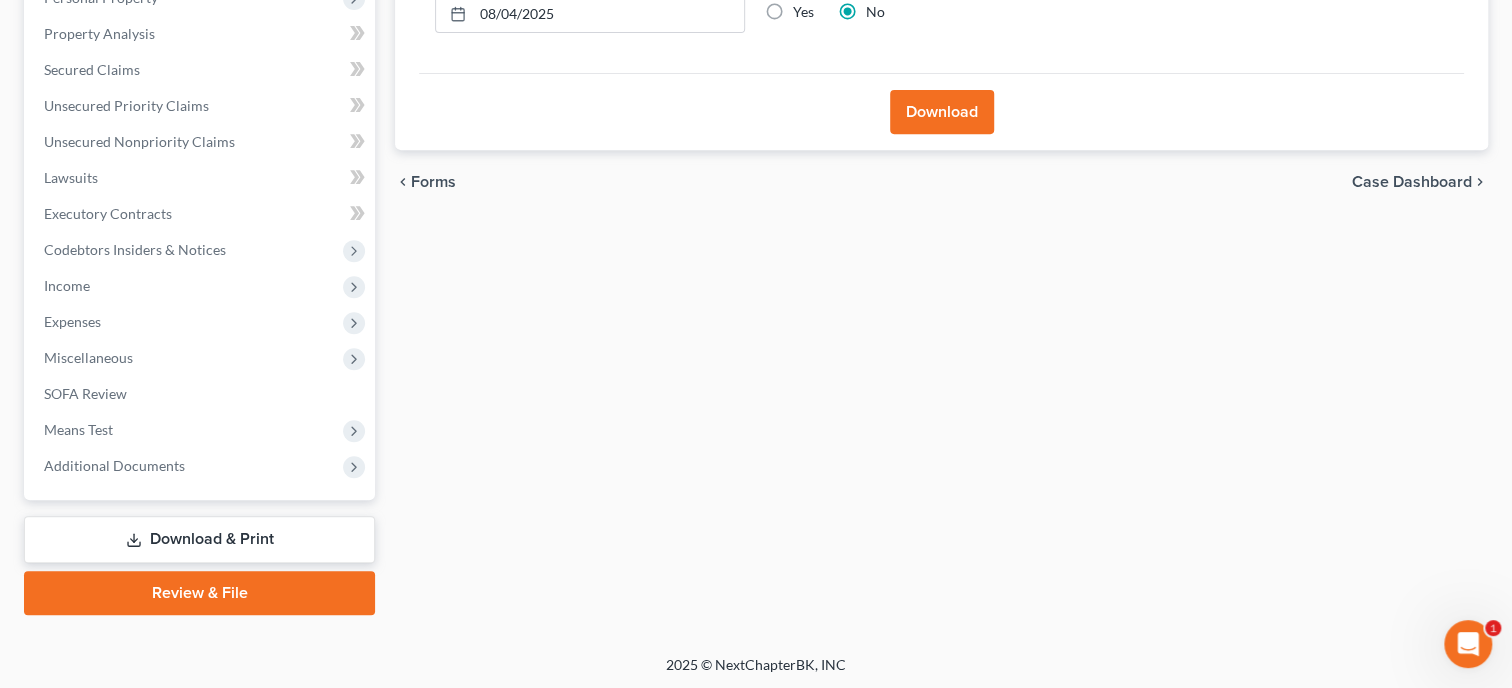 click on "Download" at bounding box center [942, 112] 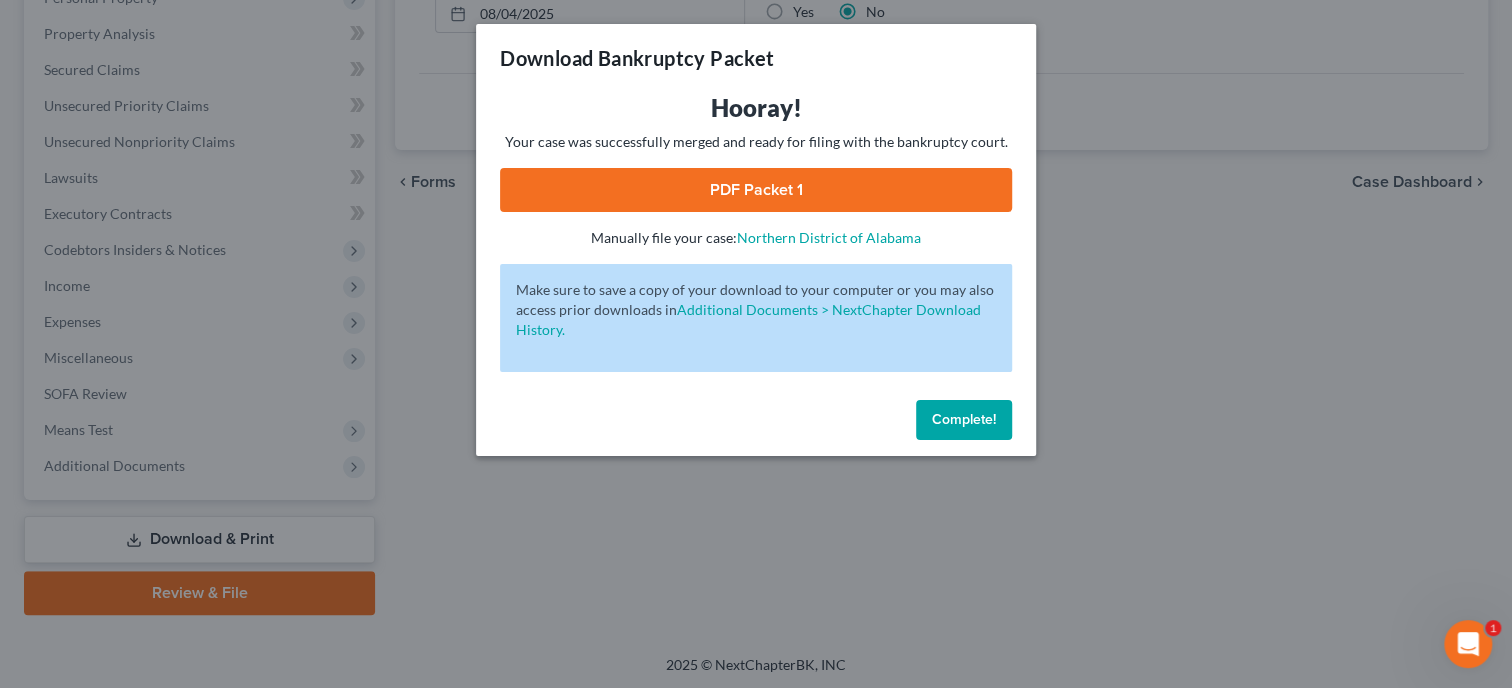 click on "PDF Packet 1" at bounding box center [756, 190] 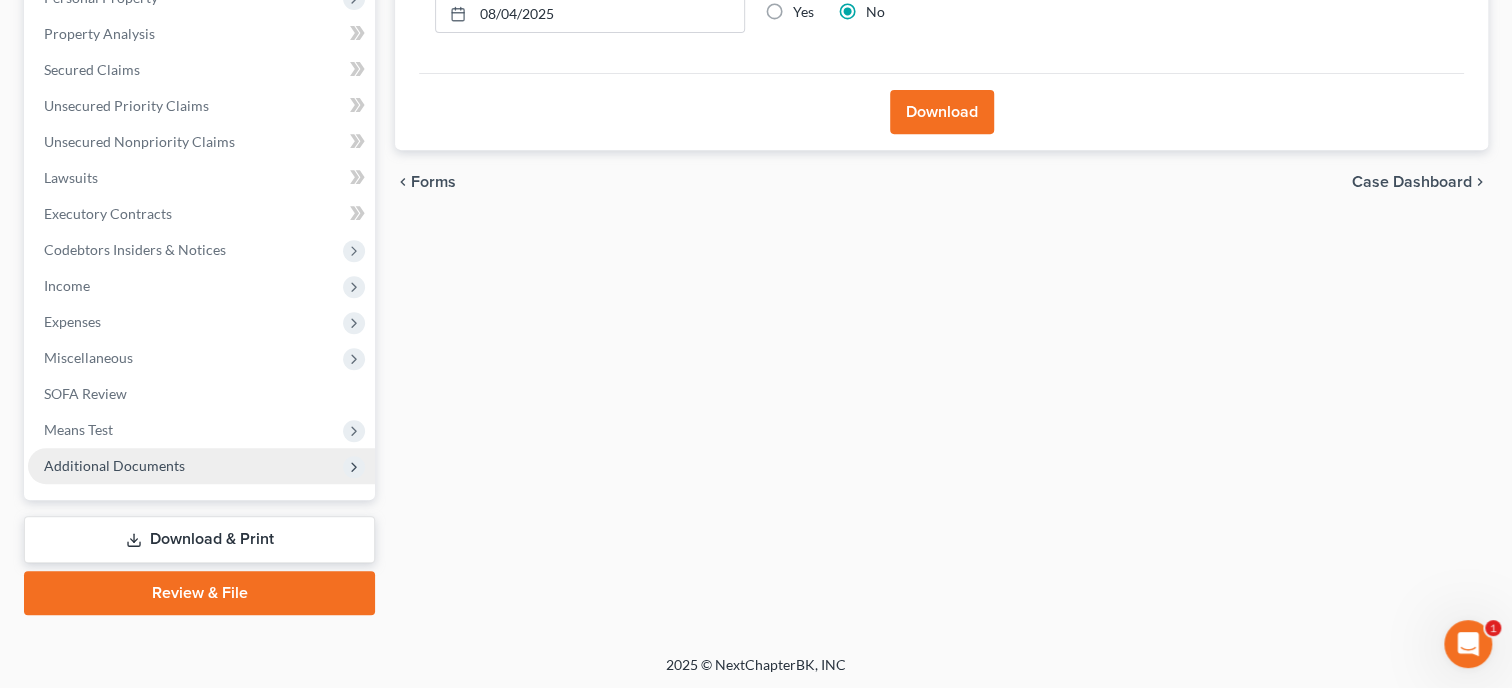 click on "Additional Documents" at bounding box center (201, 466) 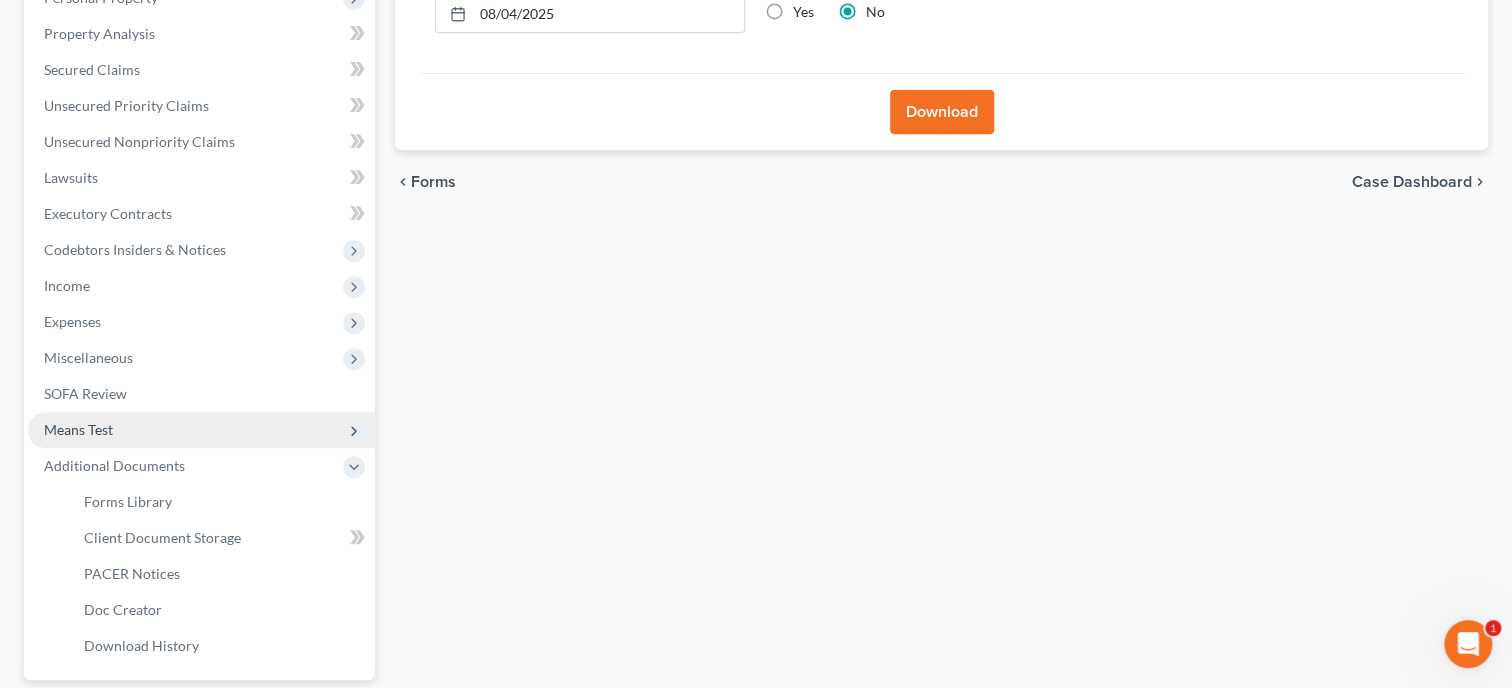 click on "Means Test" at bounding box center [78, 429] 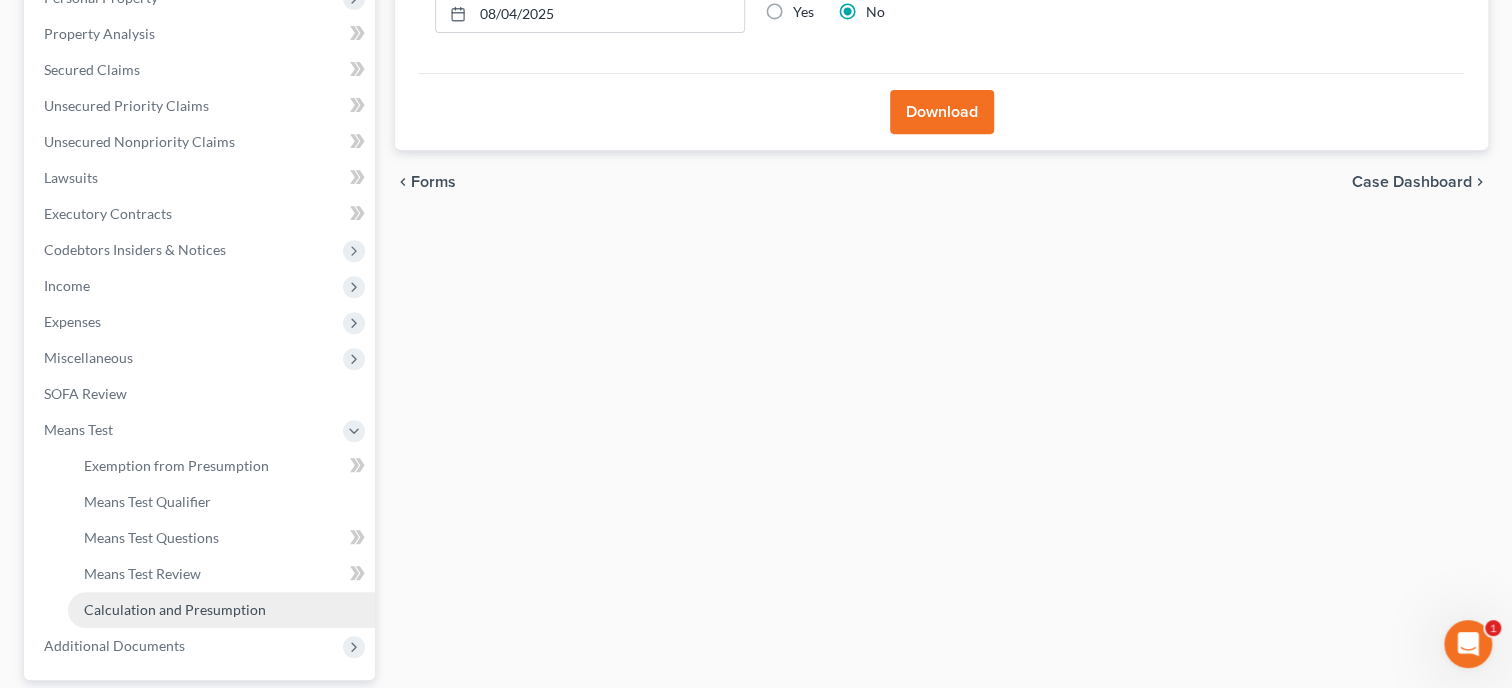 click on "Calculation and Presumption" at bounding box center (175, 609) 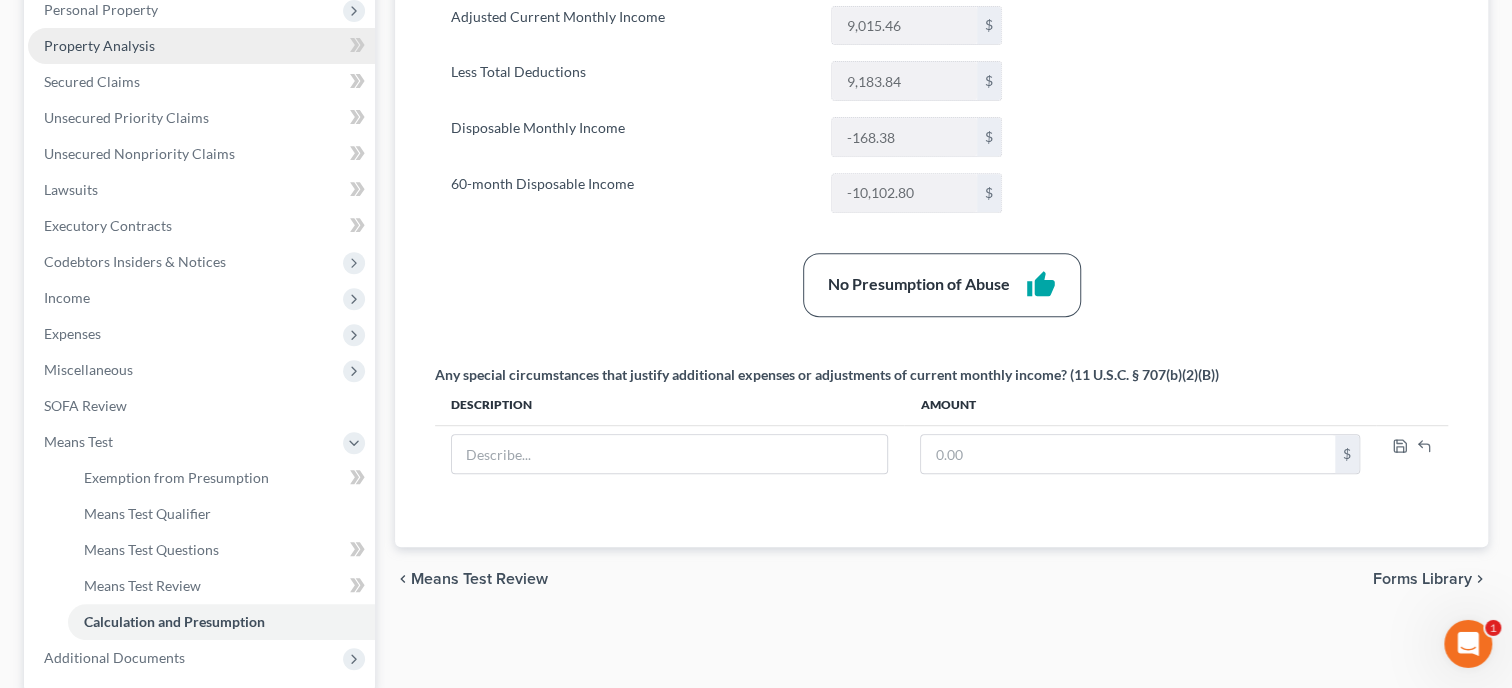 scroll, scrollTop: 588, scrollLeft: 0, axis: vertical 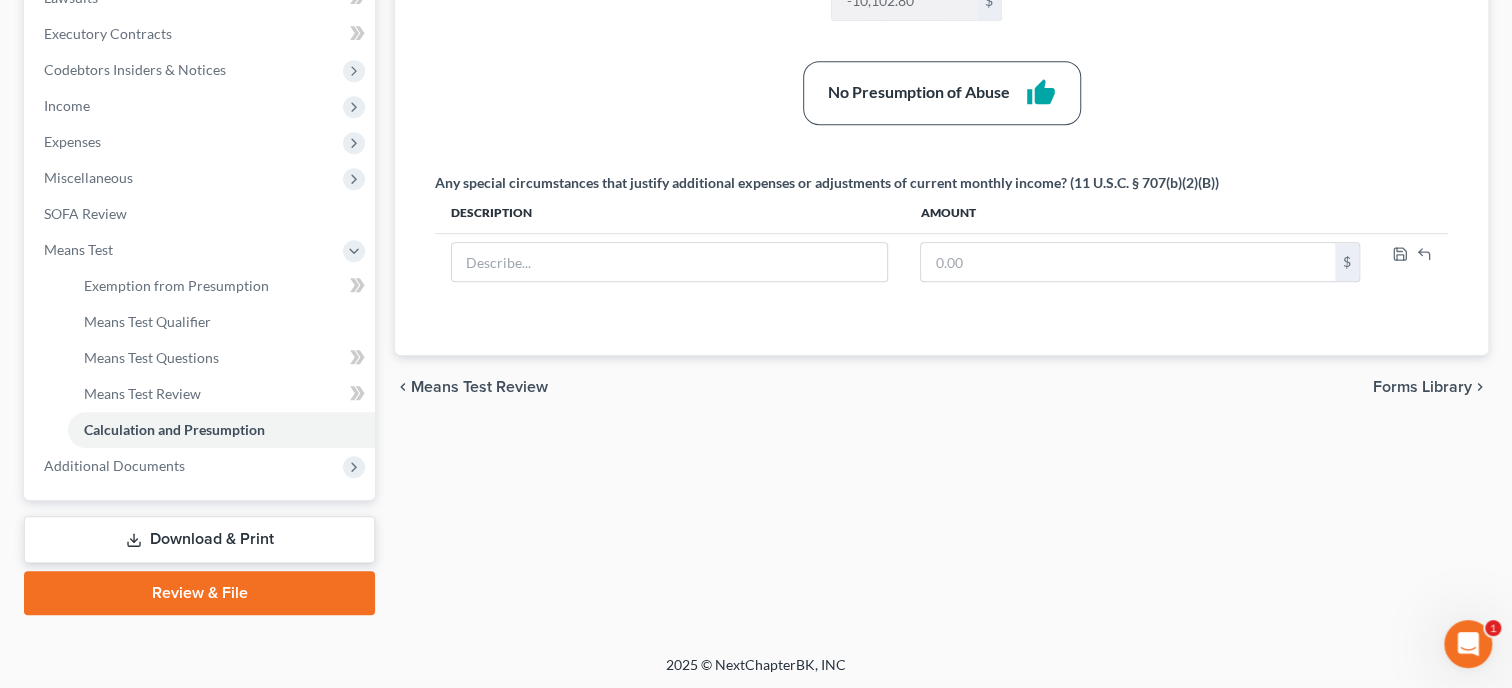 click on "Download & Print" at bounding box center (199, 539) 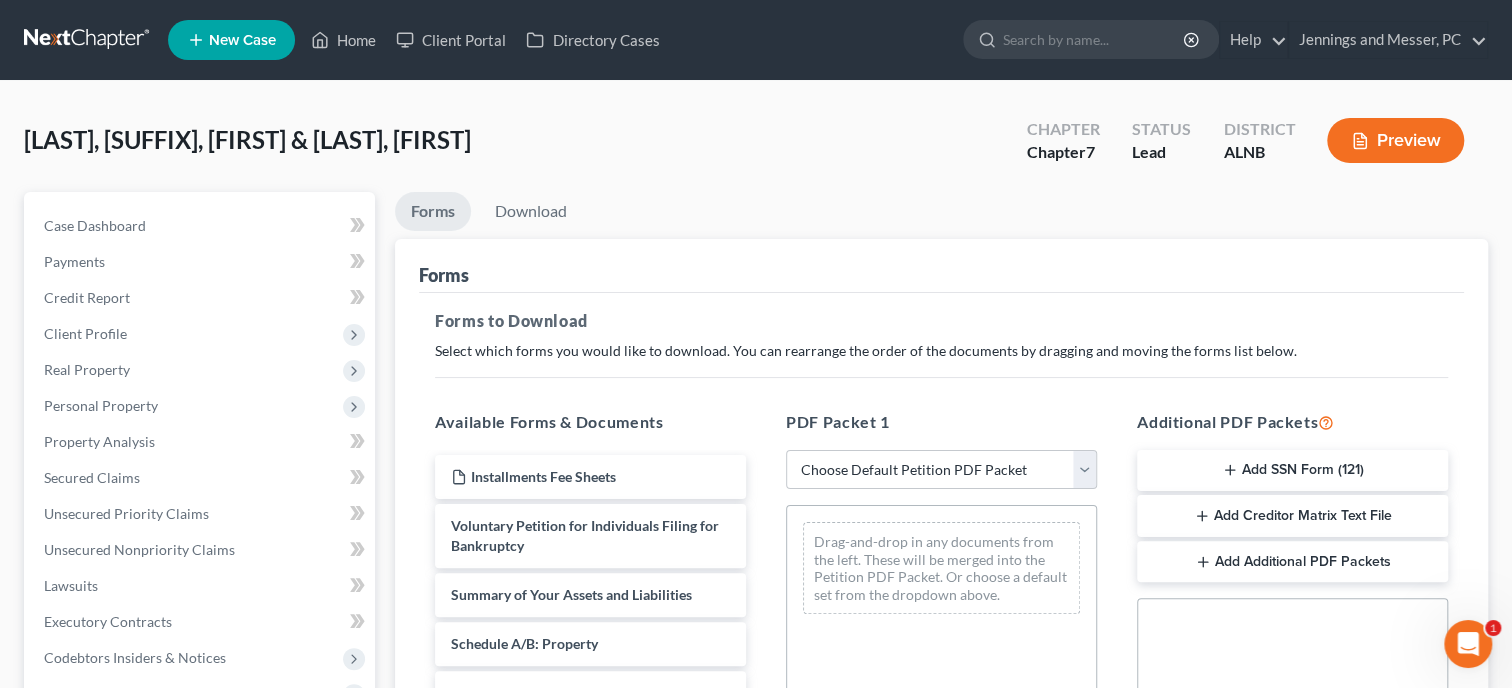 scroll, scrollTop: 0, scrollLeft: 0, axis: both 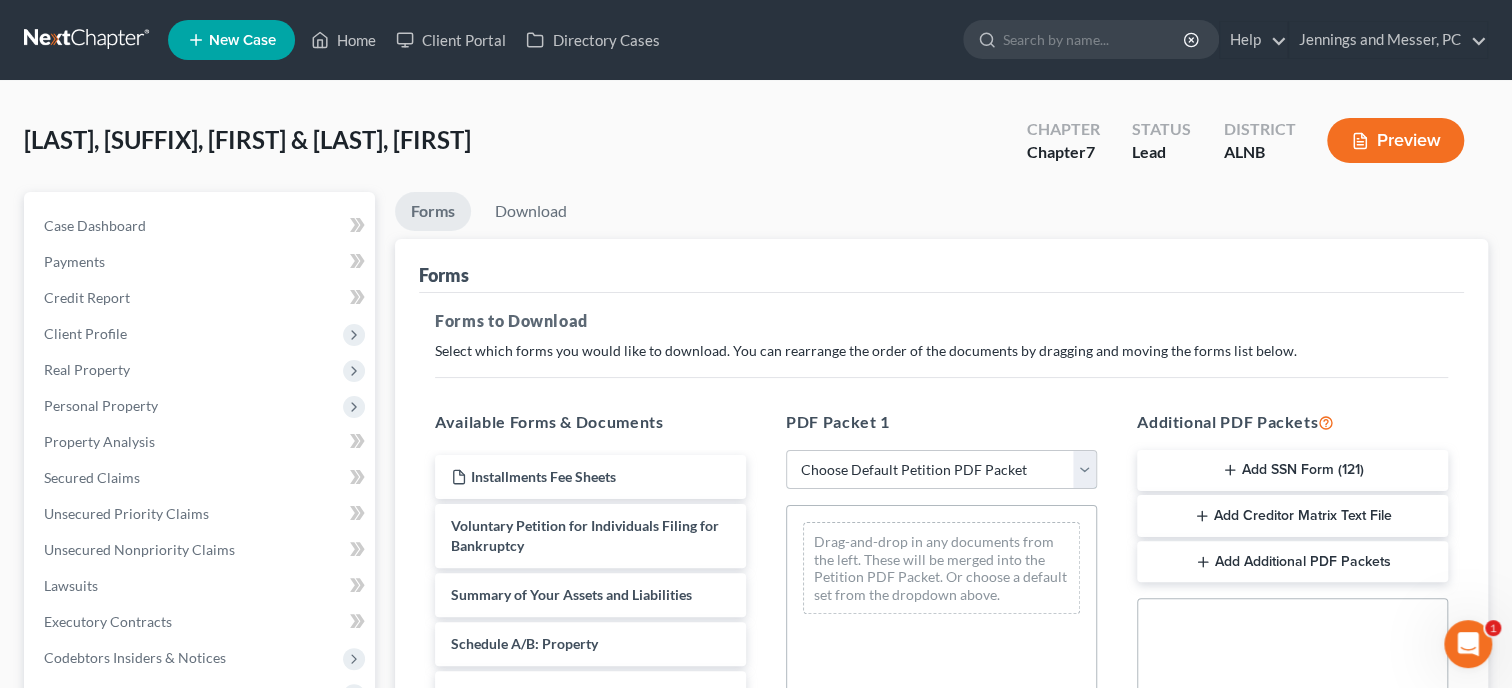 click on "Choose Default Petition PDF Packet Complete Bankruptcy Petition (all forms and schedules) Emergency Filing Forms (Petition and Creditor List Only) Amended Forms Signature Pages Only" at bounding box center [941, 470] 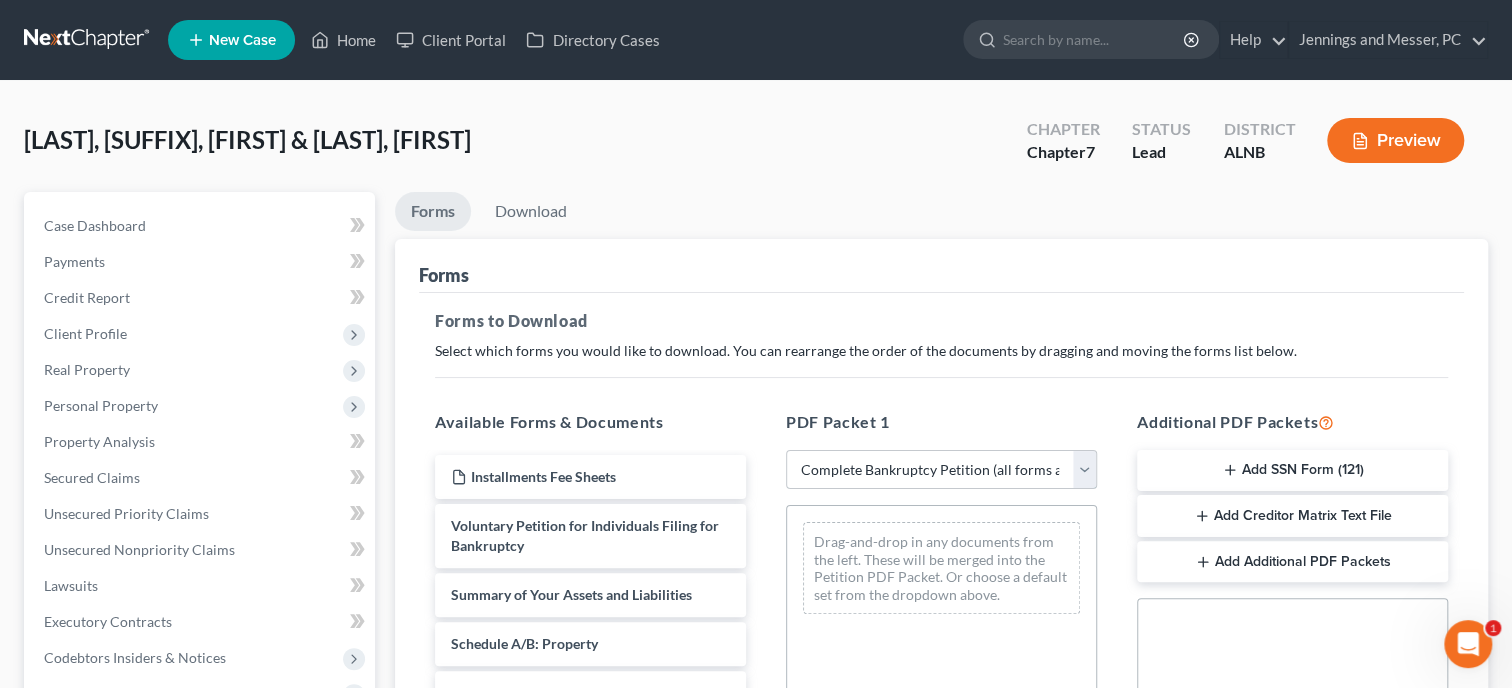 click on "Complete Bankruptcy Petition (all forms and schedules)" at bounding box center [0, 0] 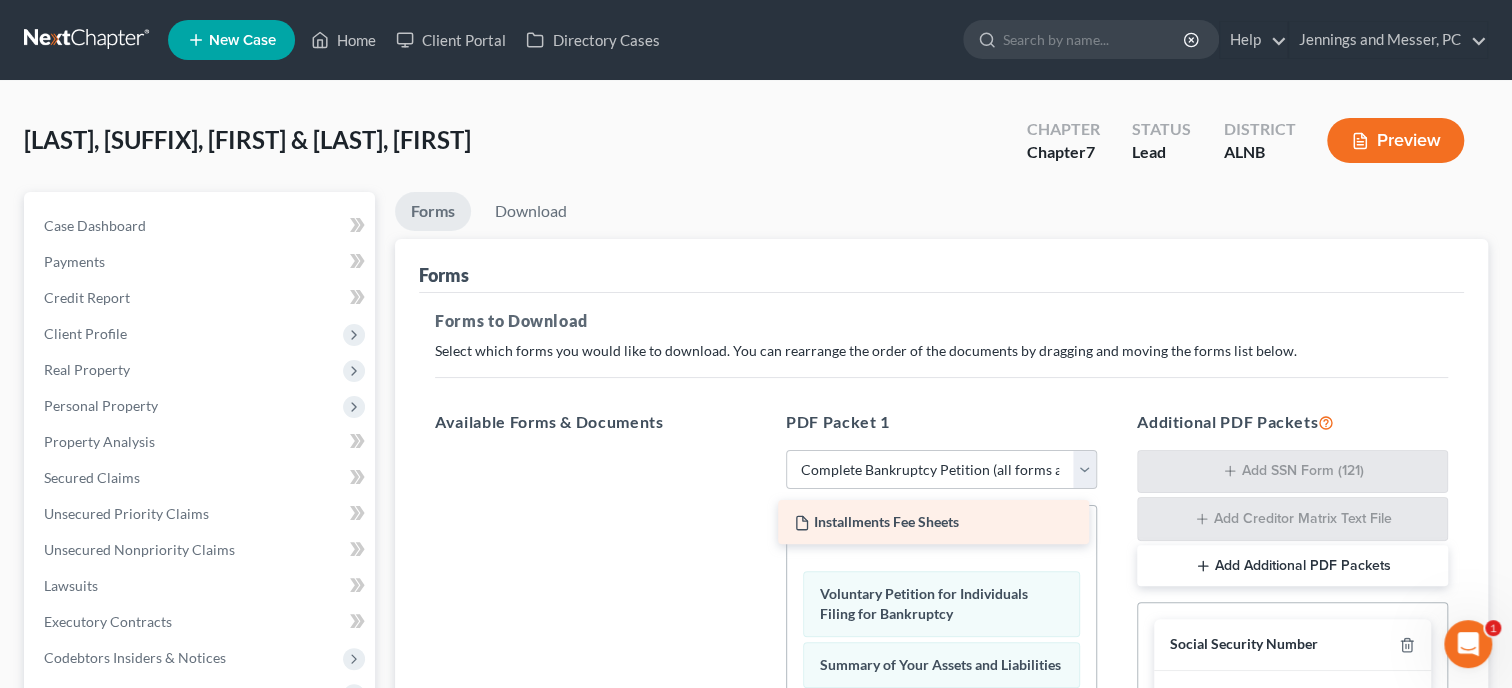 drag, startPoint x: 690, startPoint y: 480, endPoint x: 1037, endPoint y: 527, distance: 350.16852 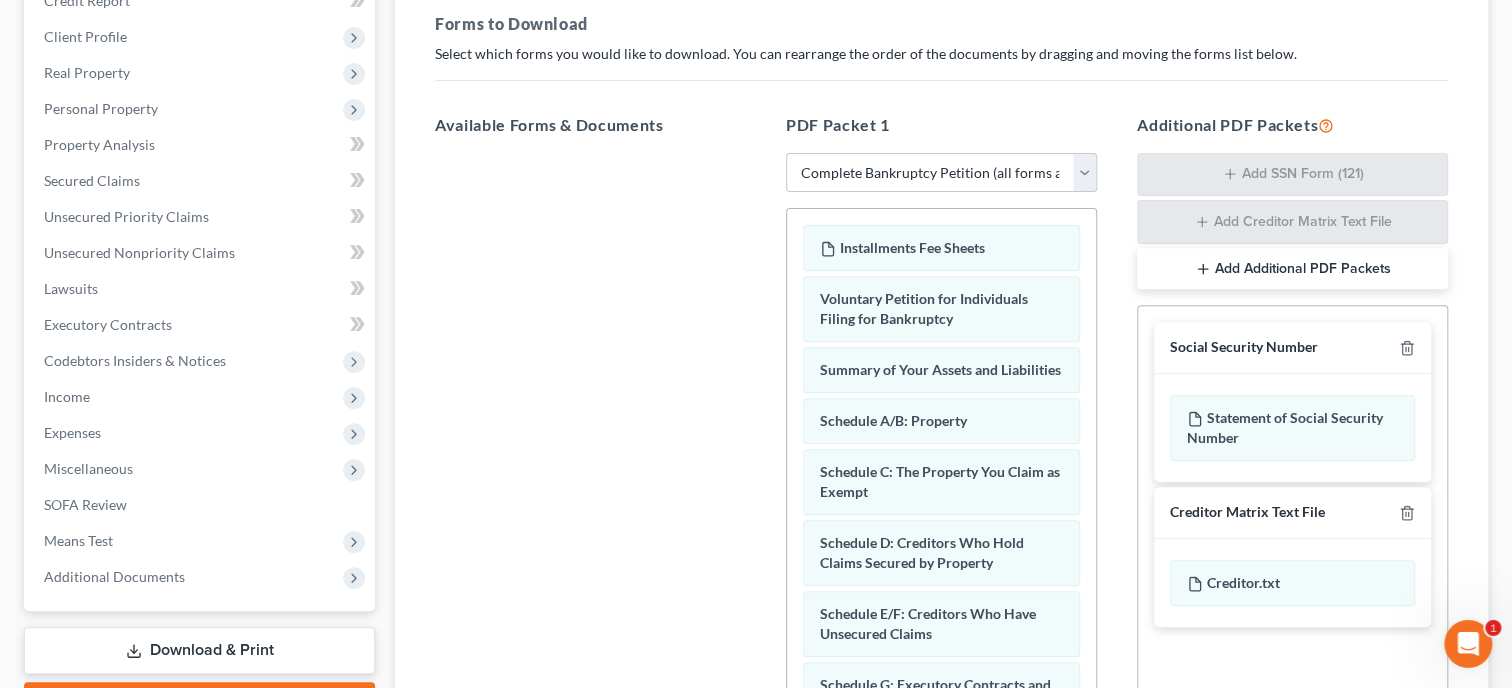 scroll, scrollTop: 308, scrollLeft: 0, axis: vertical 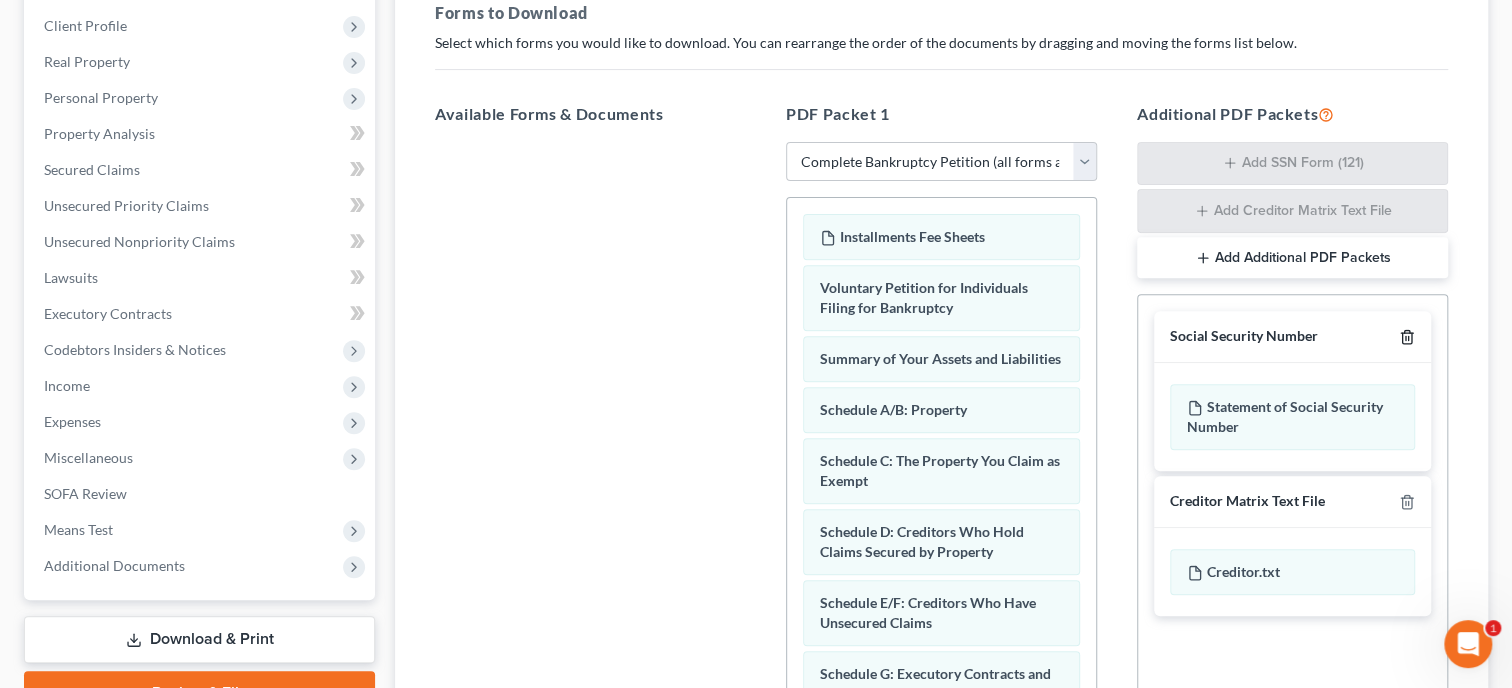 click 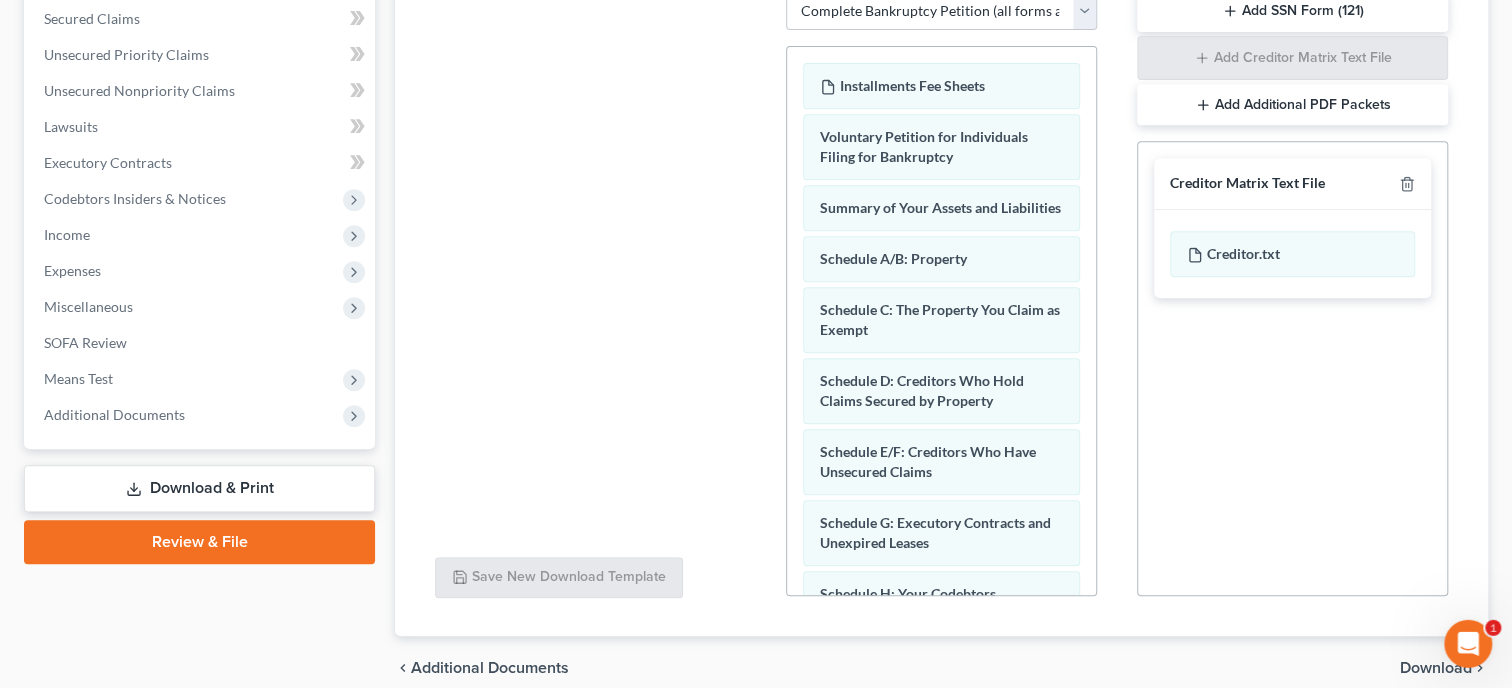 scroll, scrollTop: 545, scrollLeft: 0, axis: vertical 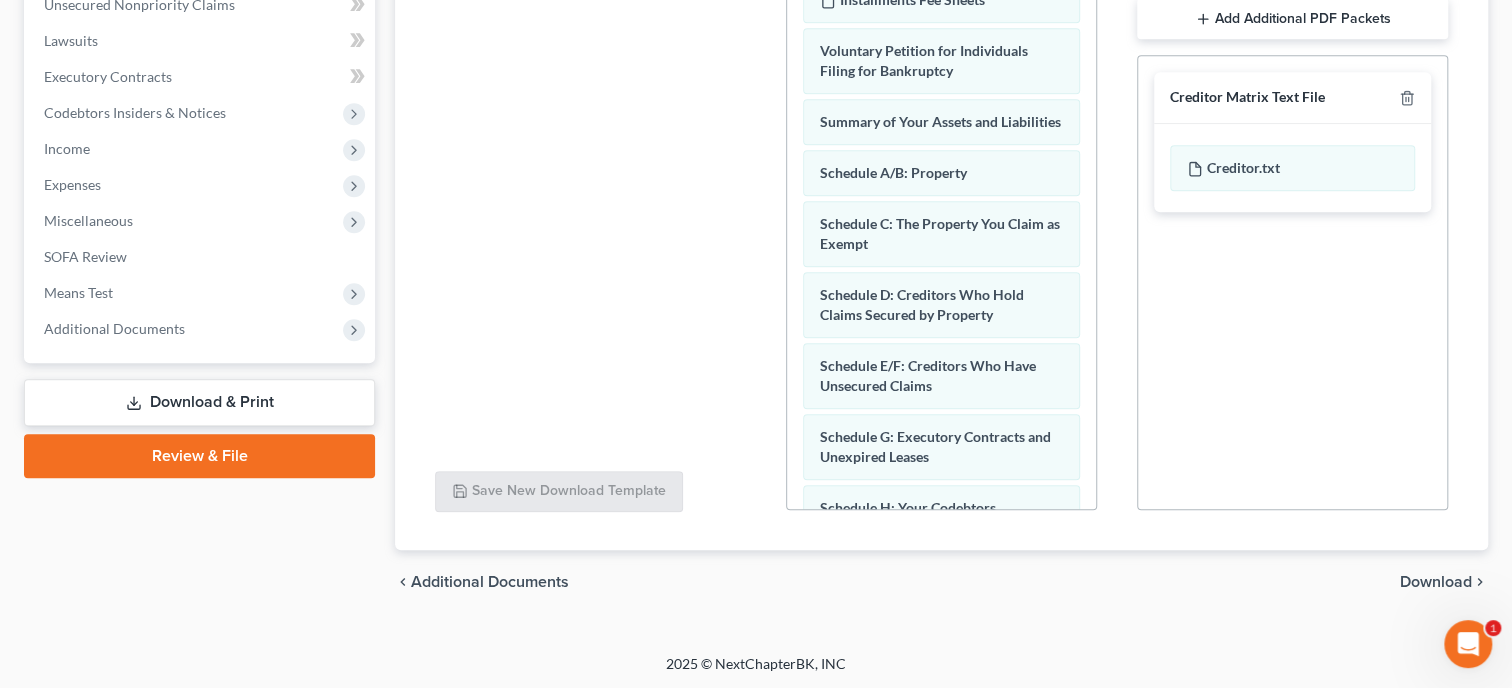 click on "Download" at bounding box center (1436, 582) 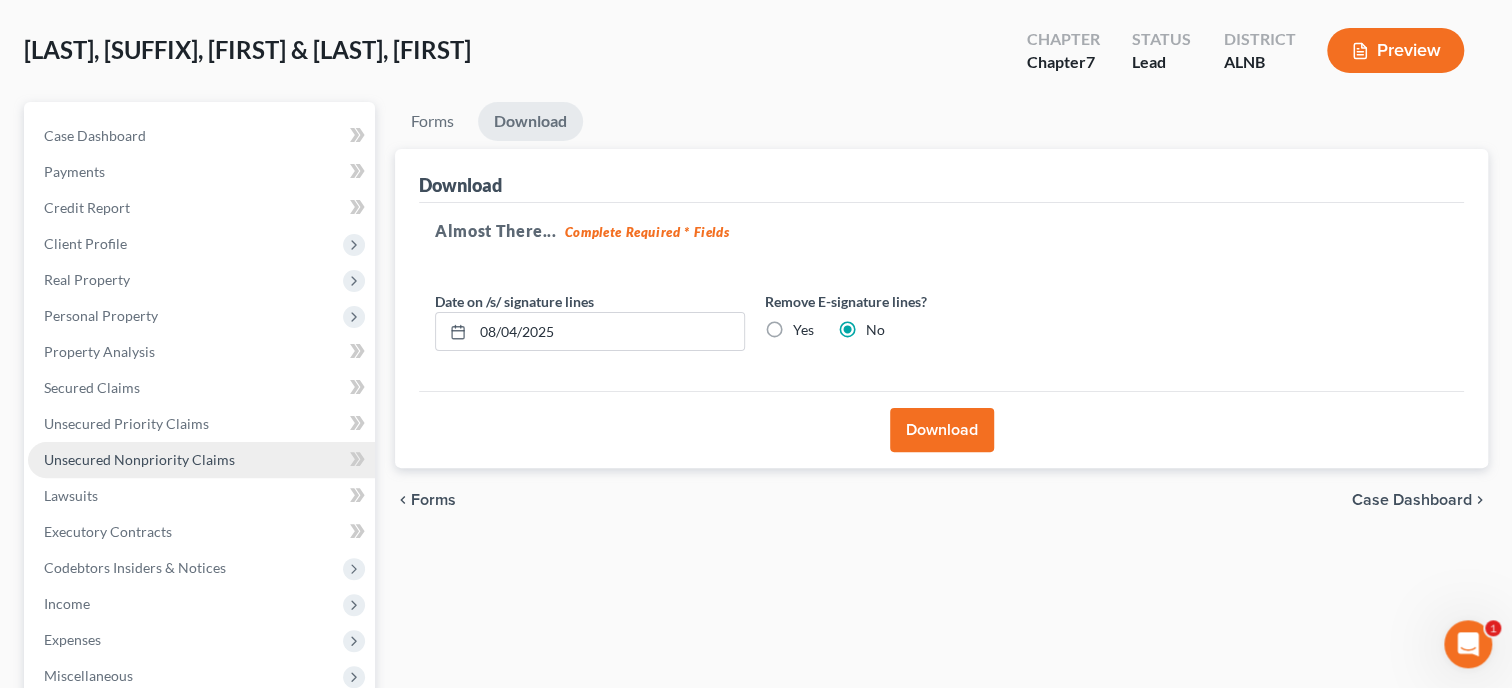 scroll, scrollTop: 205, scrollLeft: 0, axis: vertical 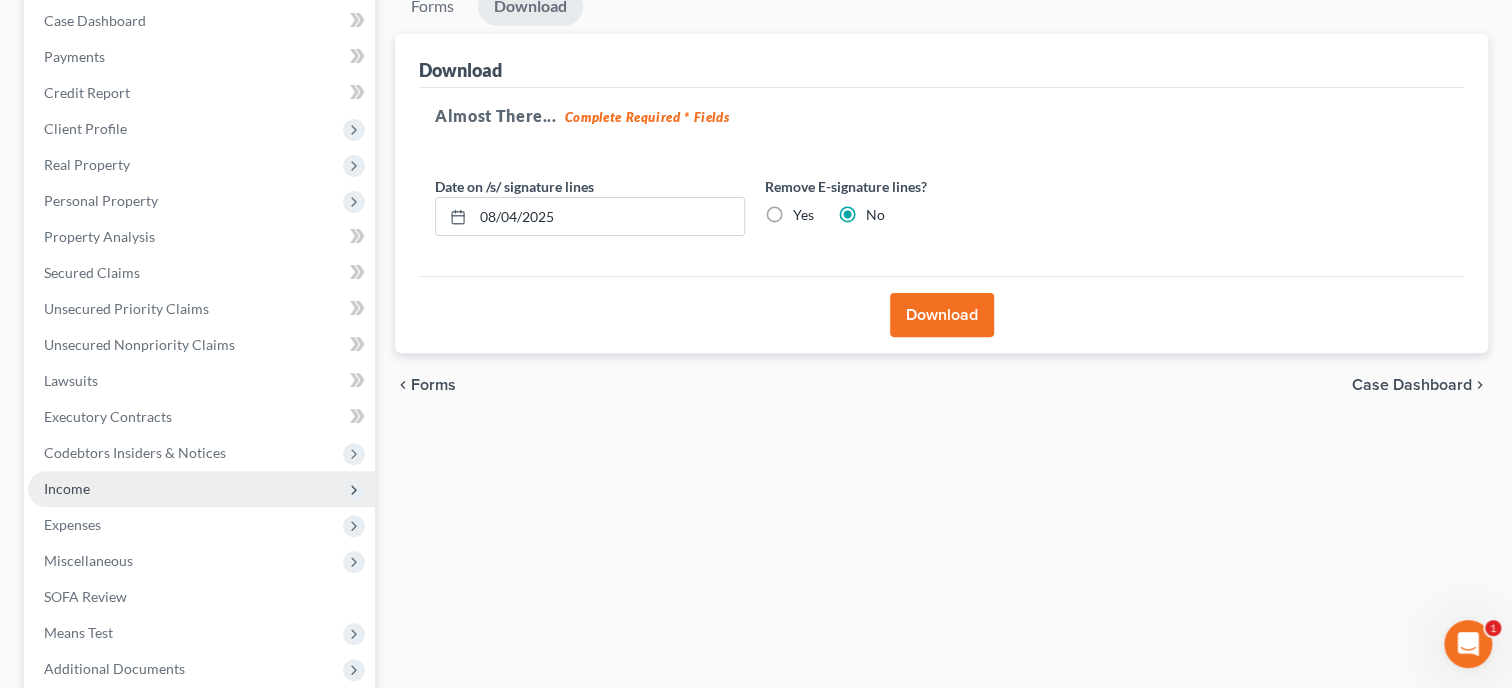 click on "Income" at bounding box center [67, 488] 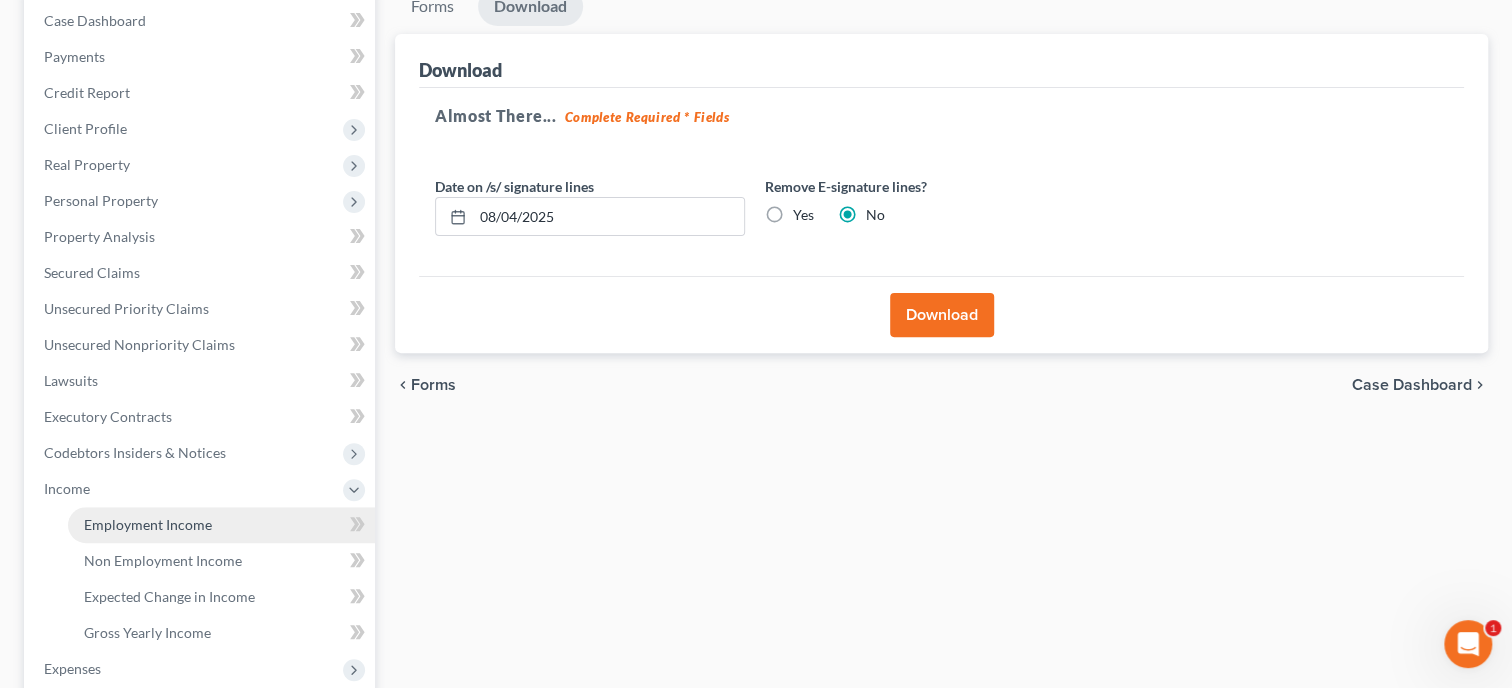 click on "Employment Income" at bounding box center (148, 524) 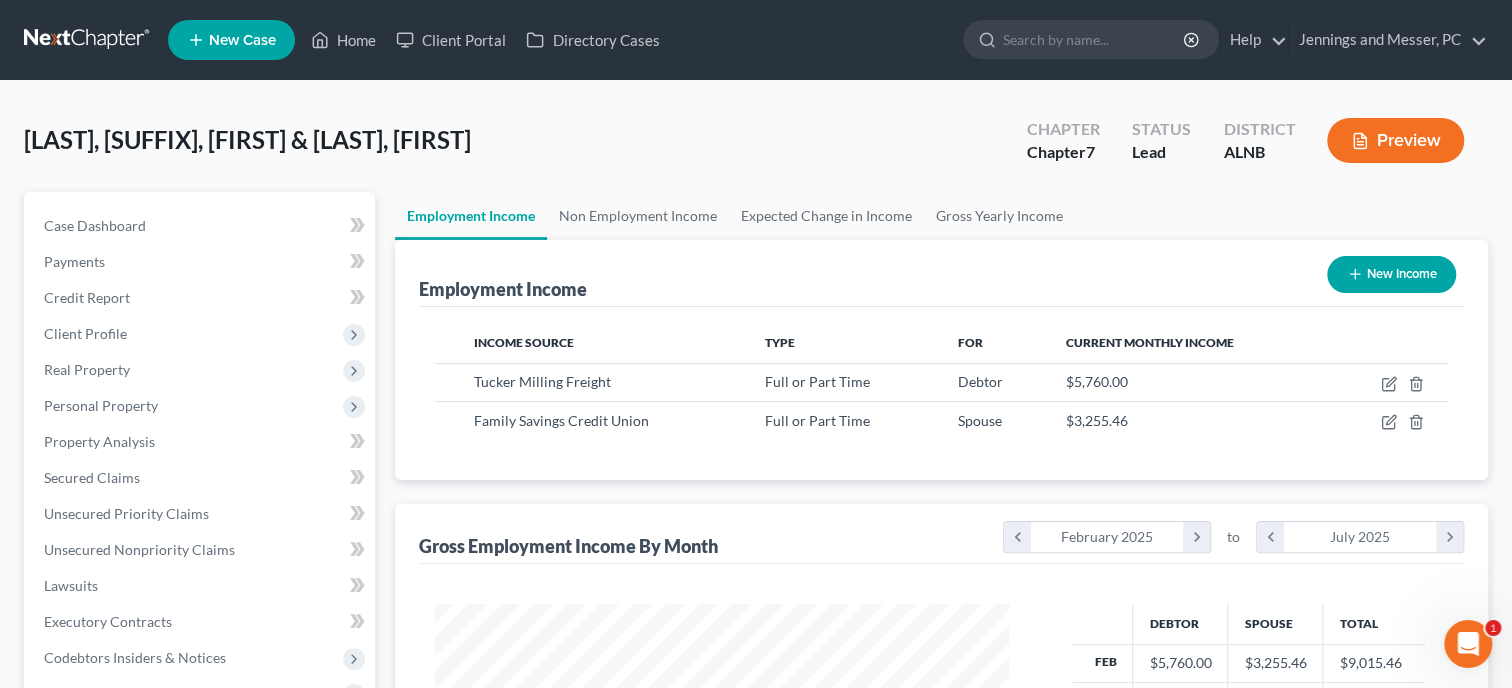 scroll, scrollTop: 234, scrollLeft: 0, axis: vertical 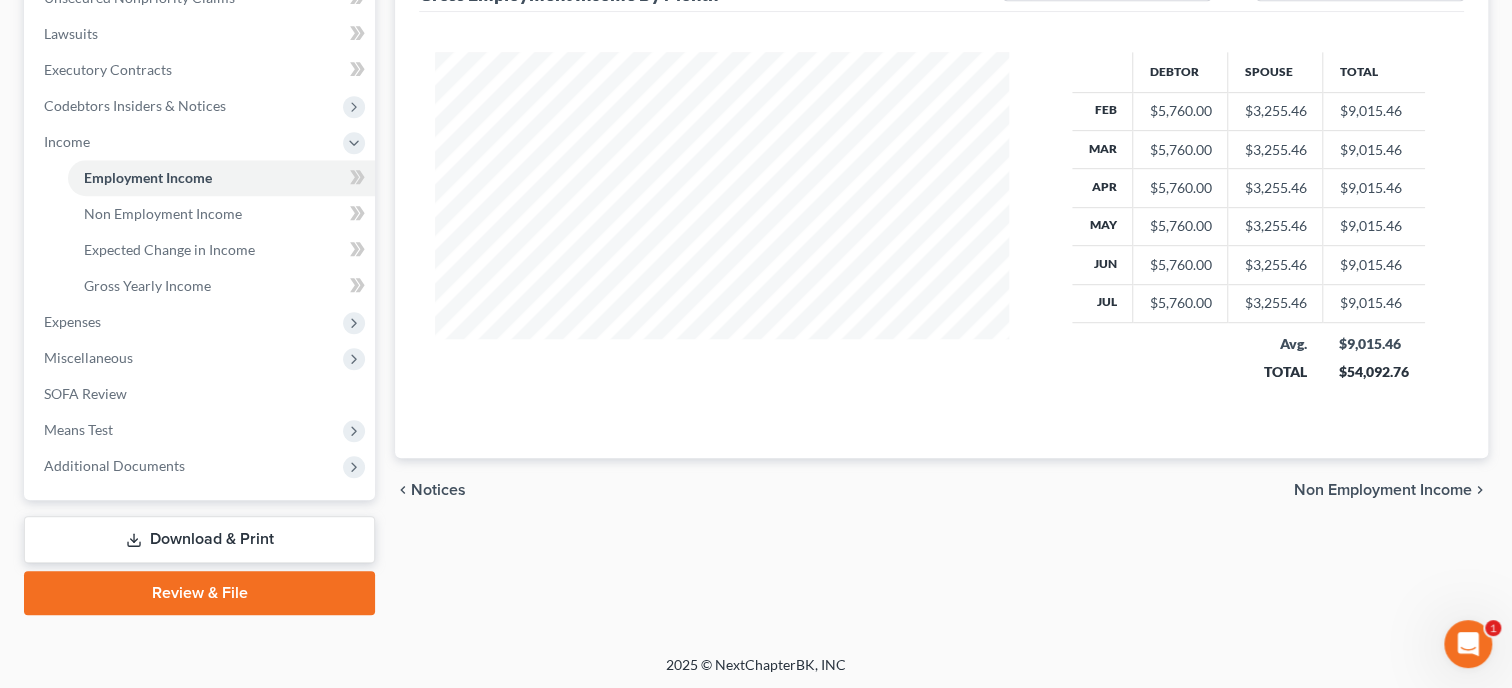 click on "Download & Print" at bounding box center (199, 539) 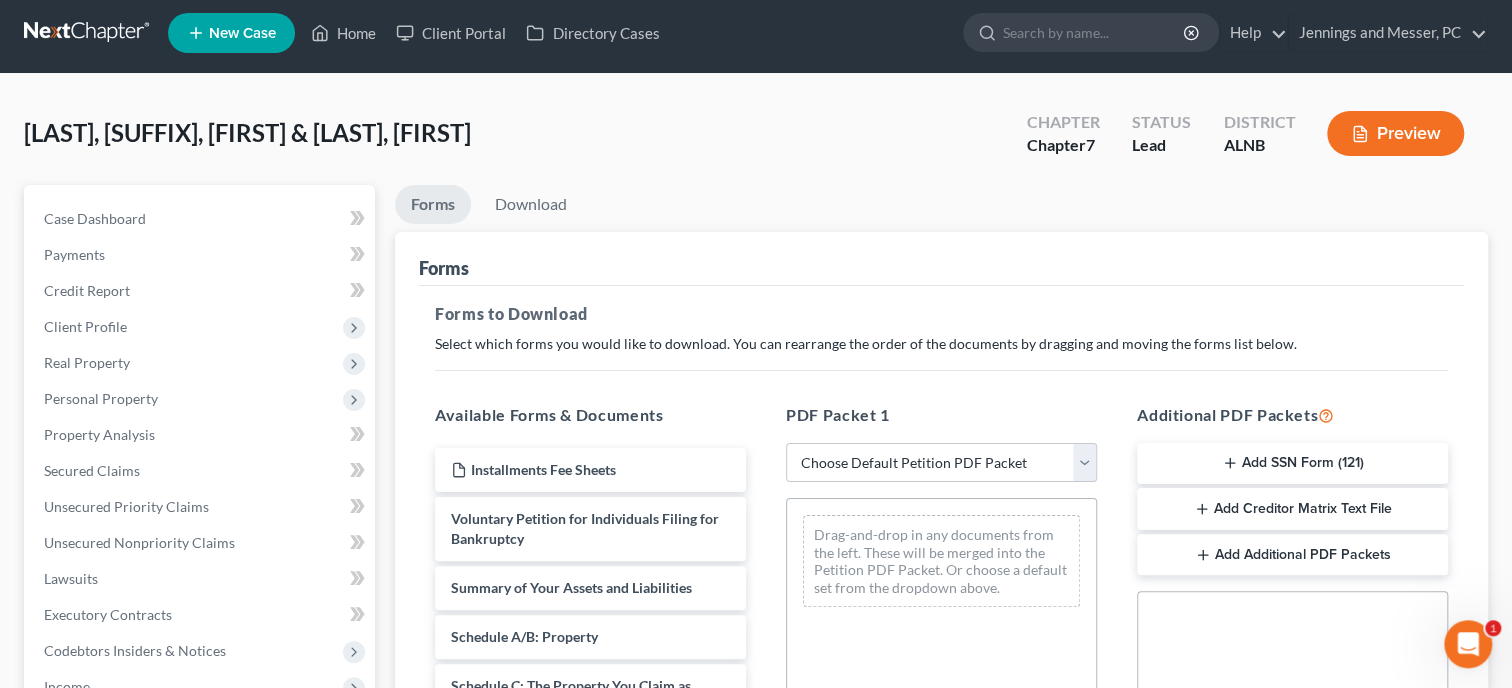 scroll, scrollTop: 0, scrollLeft: 0, axis: both 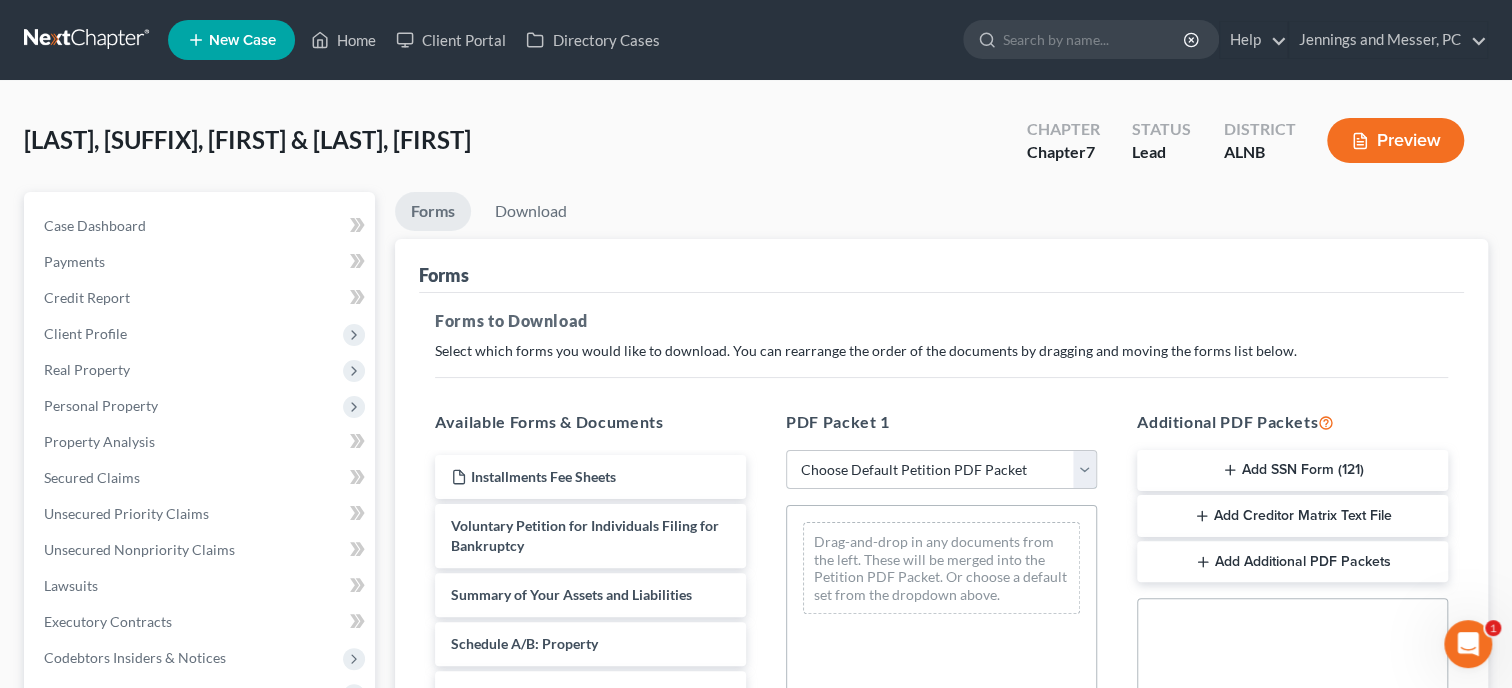 click on "Choose Default Petition PDF Packet Complete Bankruptcy Petition (all forms and schedules) Emergency Filing Forms (Petition and Creditor List Only) Amended Forms Signature Pages Only" at bounding box center [941, 470] 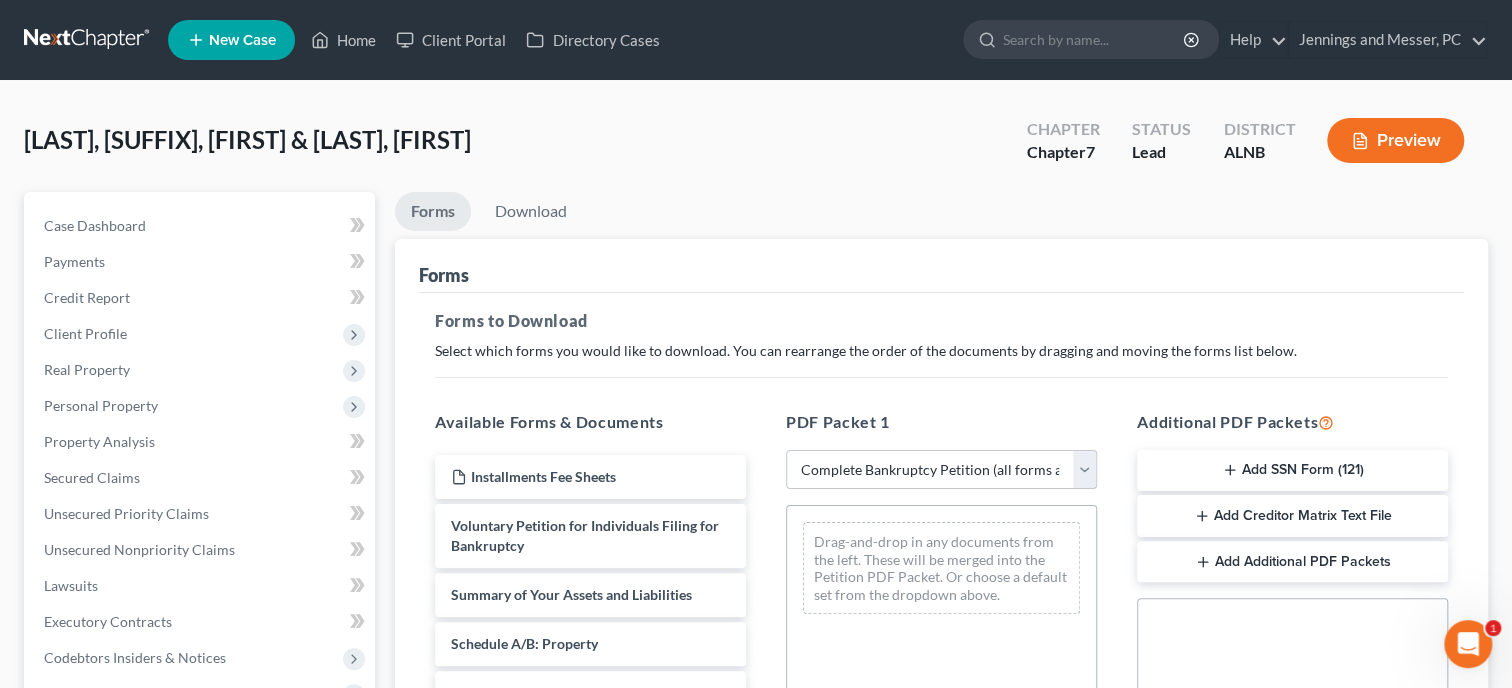 click on "Complete Bankruptcy Petition (all forms and schedules)" at bounding box center (0, 0) 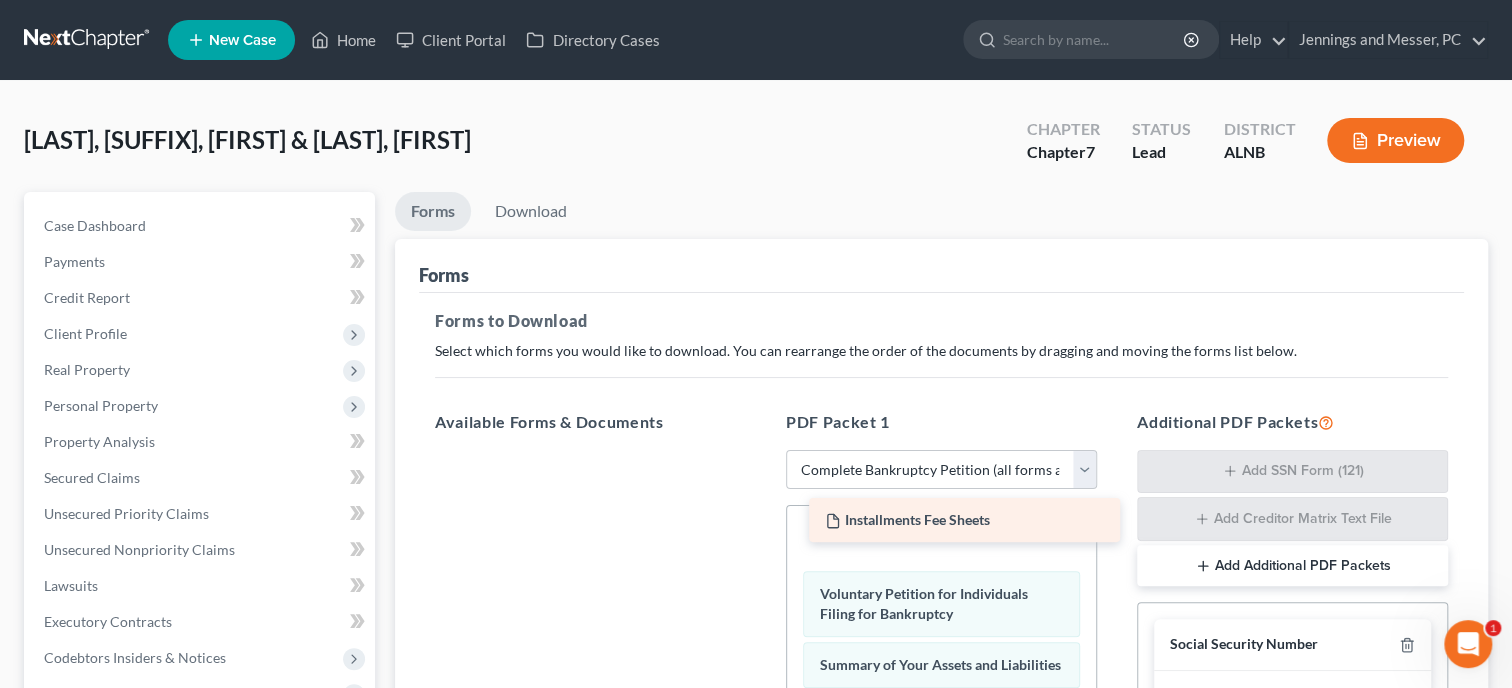 drag, startPoint x: 644, startPoint y: 484, endPoint x: 1019, endPoint y: 529, distance: 377.69034 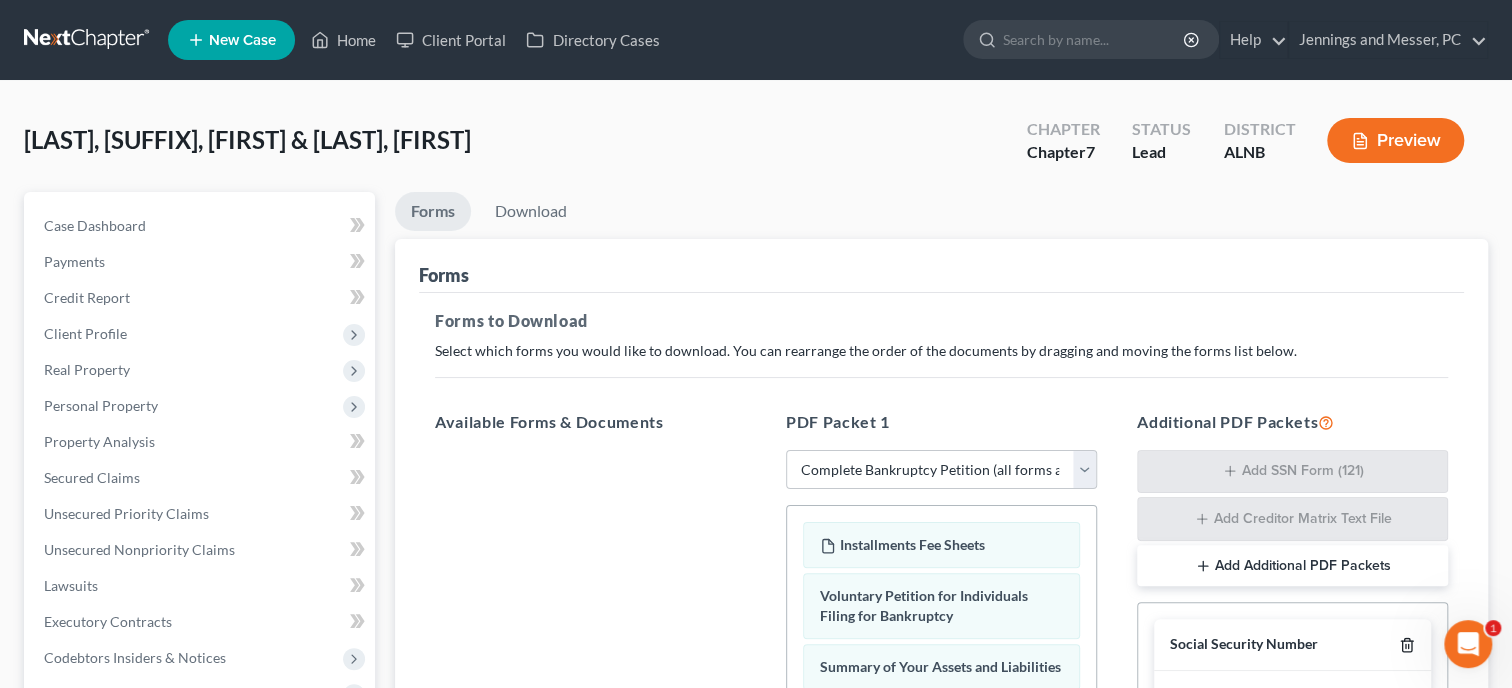 click 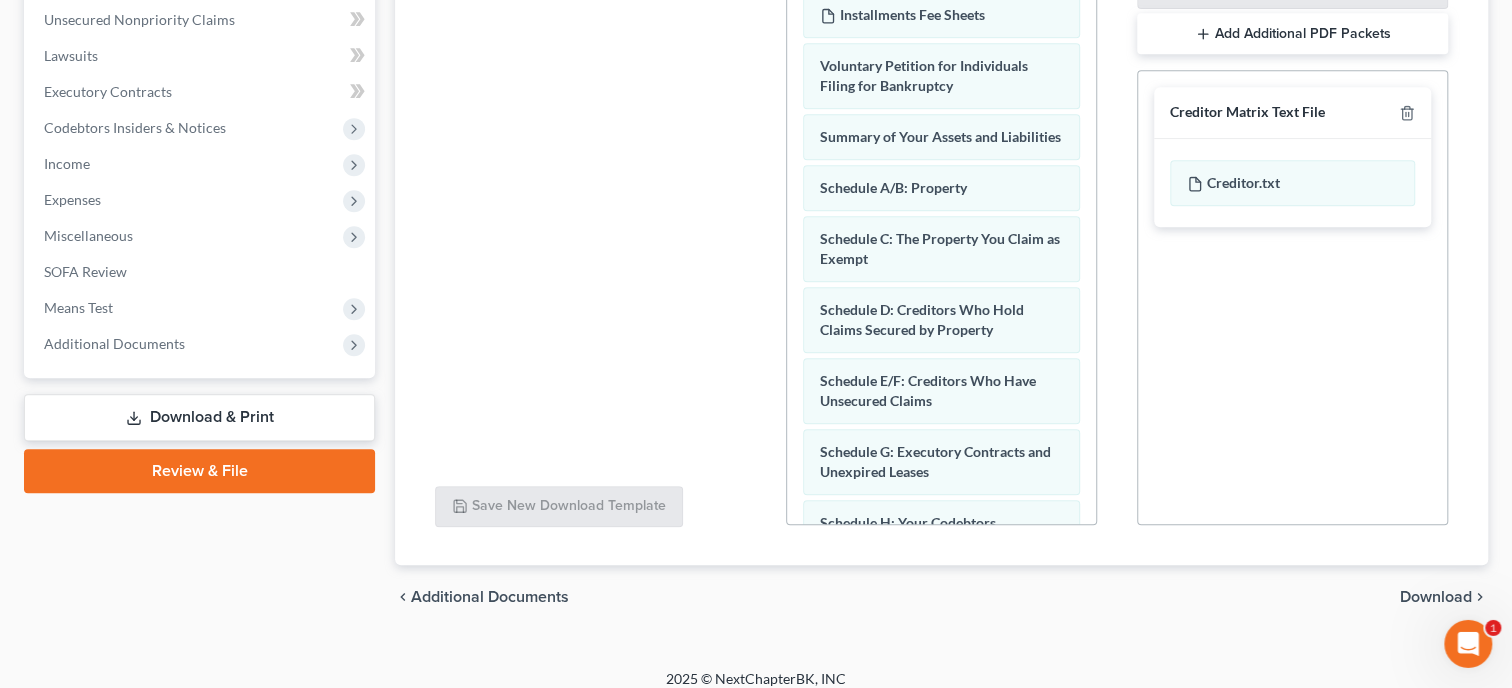 scroll, scrollTop: 545, scrollLeft: 0, axis: vertical 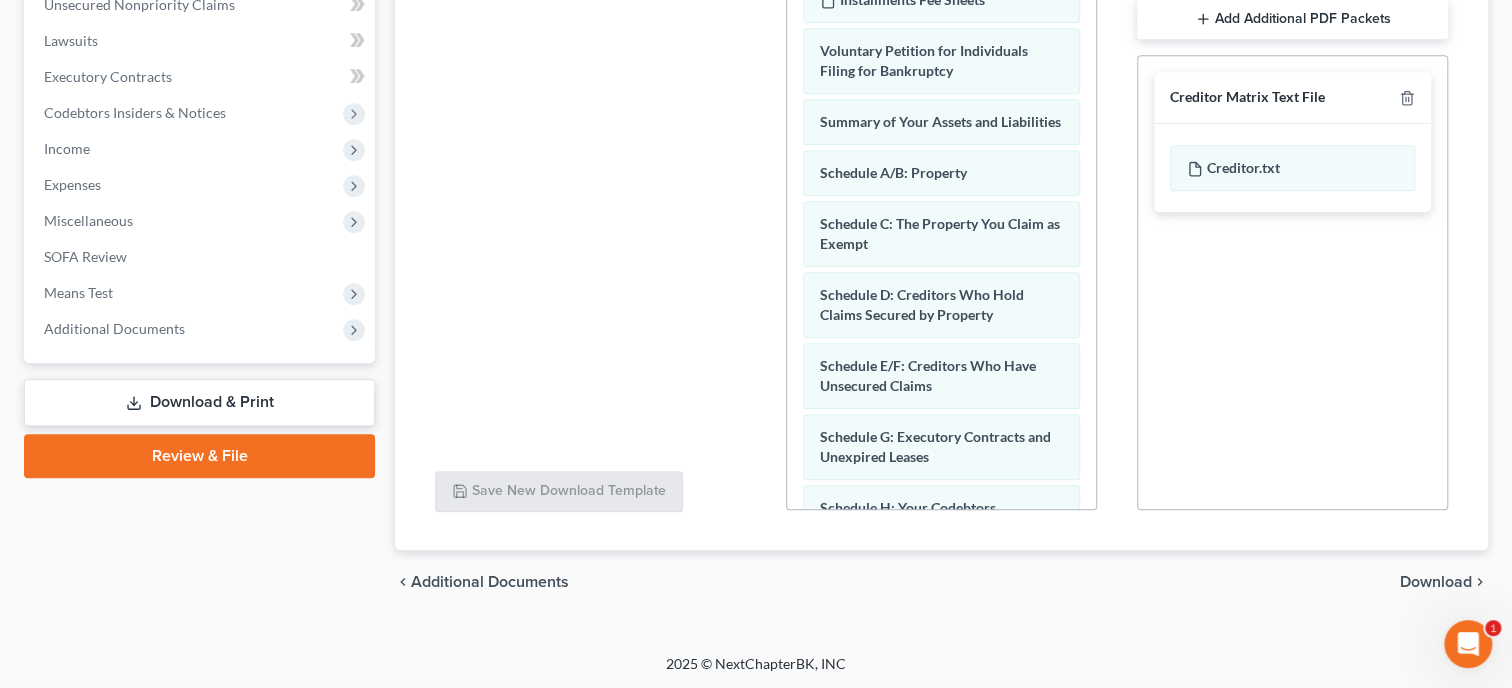 click on "Download" at bounding box center [1436, 582] 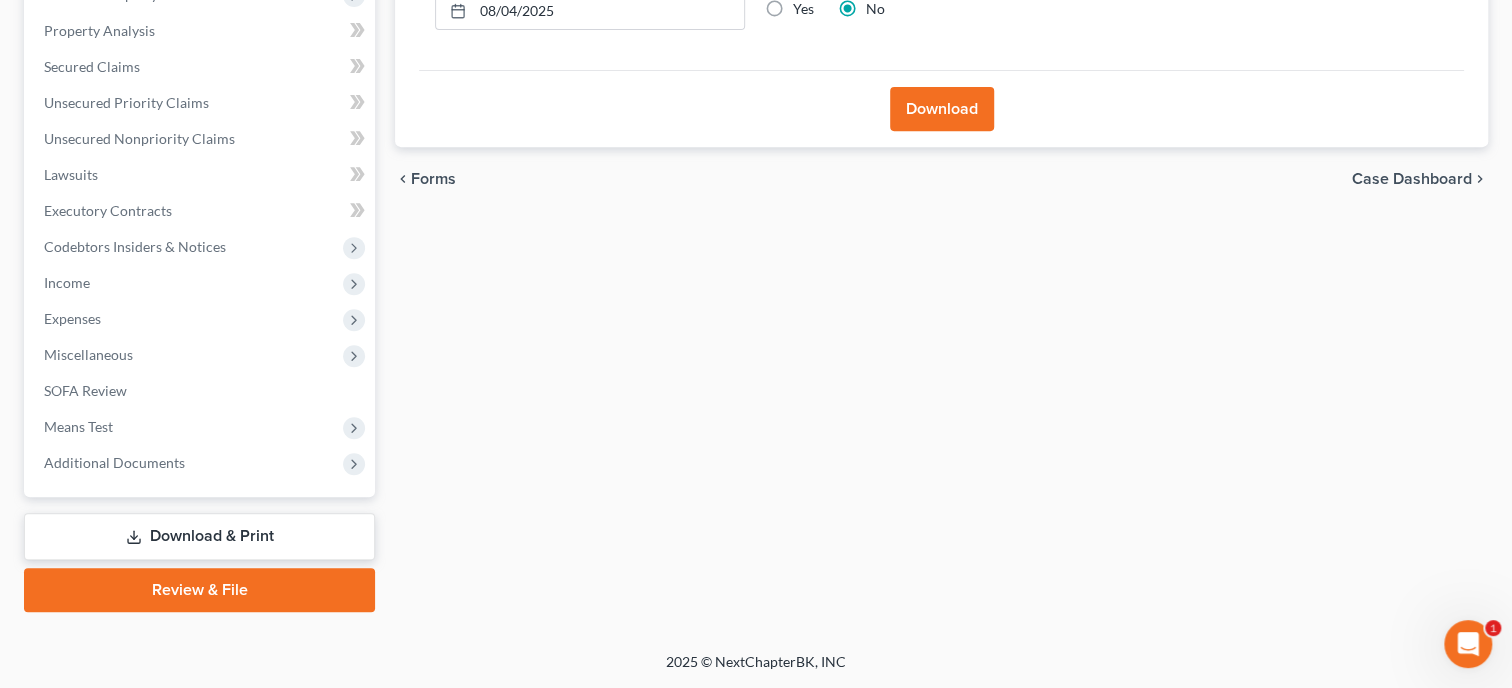 scroll, scrollTop: 408, scrollLeft: 0, axis: vertical 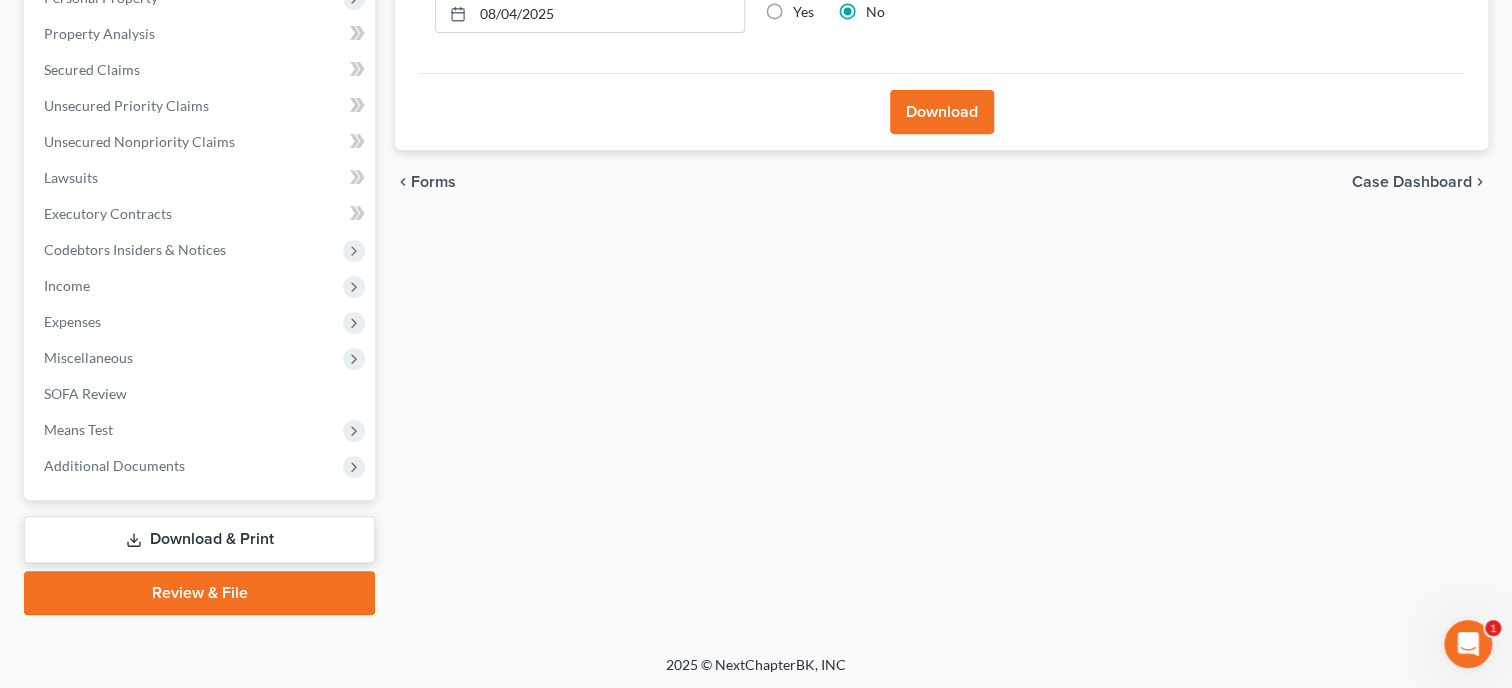 click on "Download" at bounding box center (942, 112) 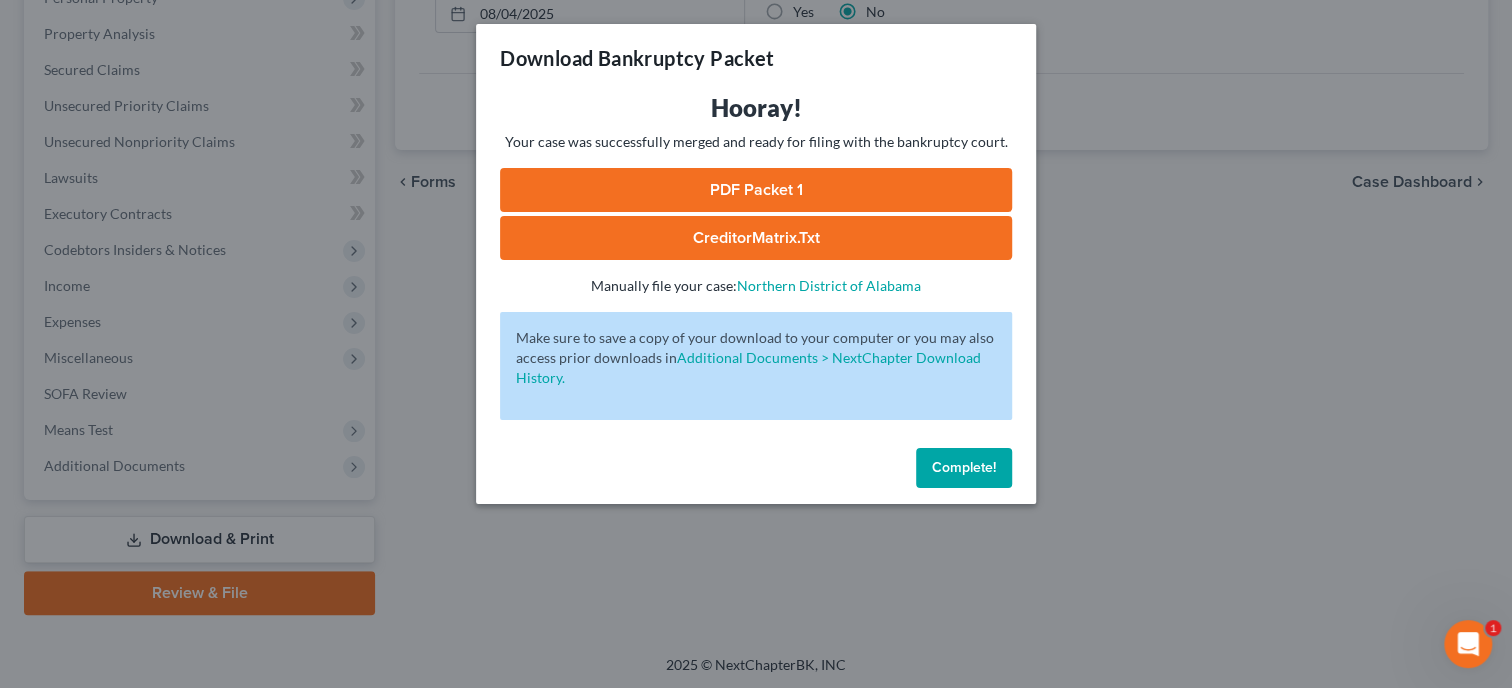 click on "PDF Packet 1" at bounding box center [756, 190] 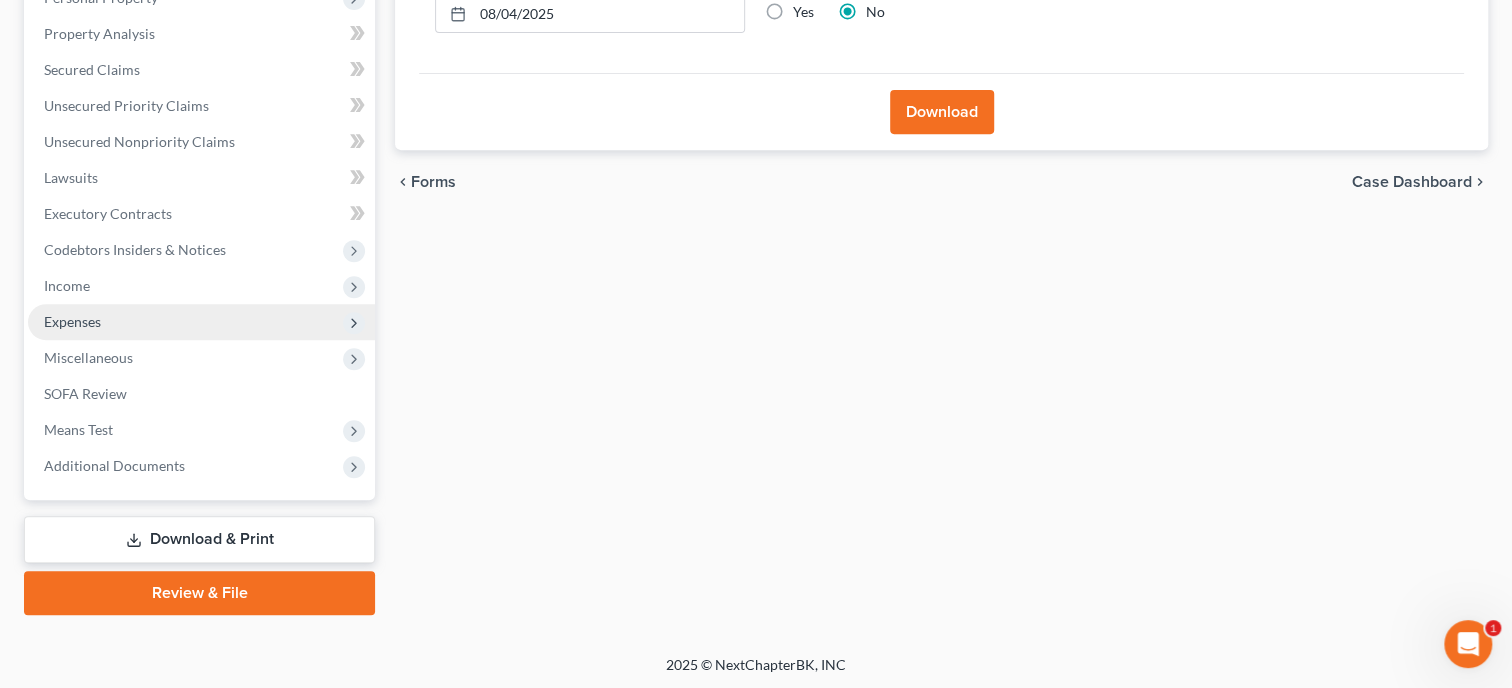 scroll, scrollTop: 0, scrollLeft: 0, axis: both 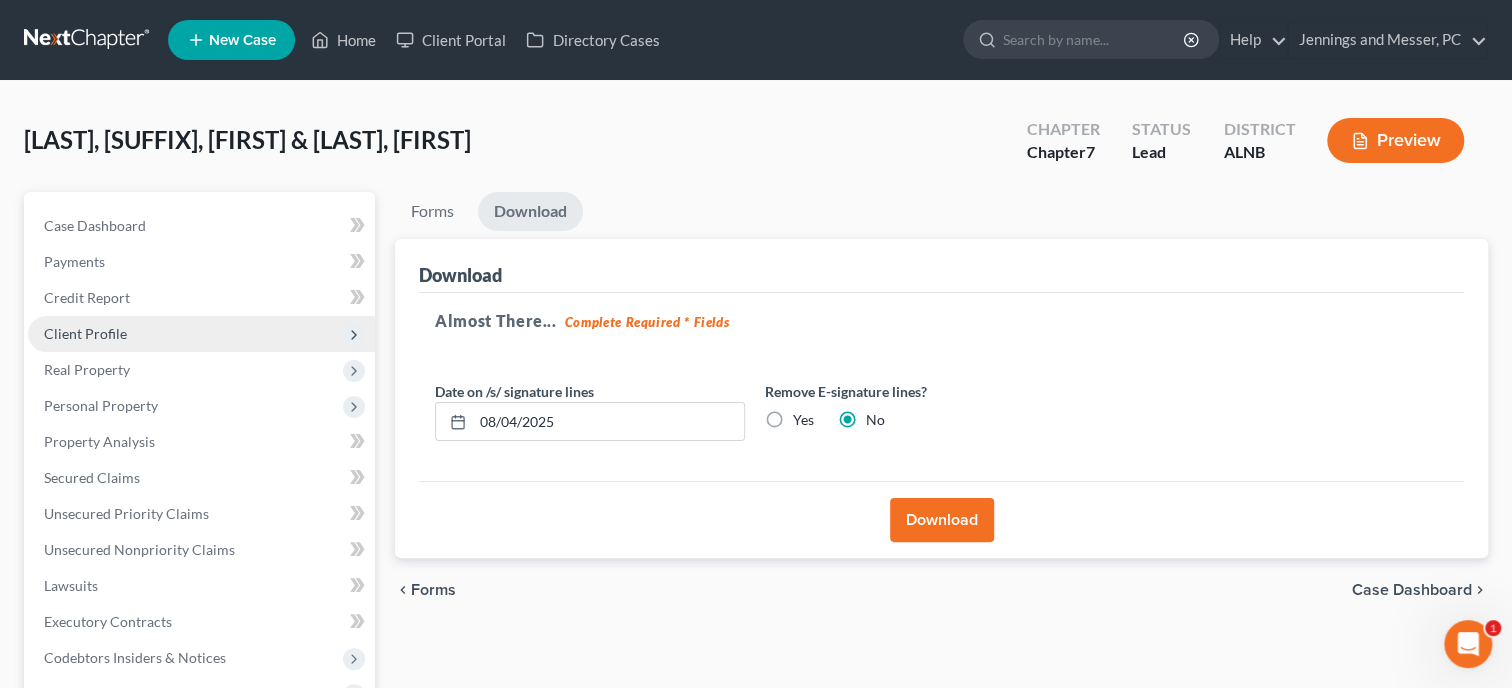 click on "Client Profile" at bounding box center (85, 333) 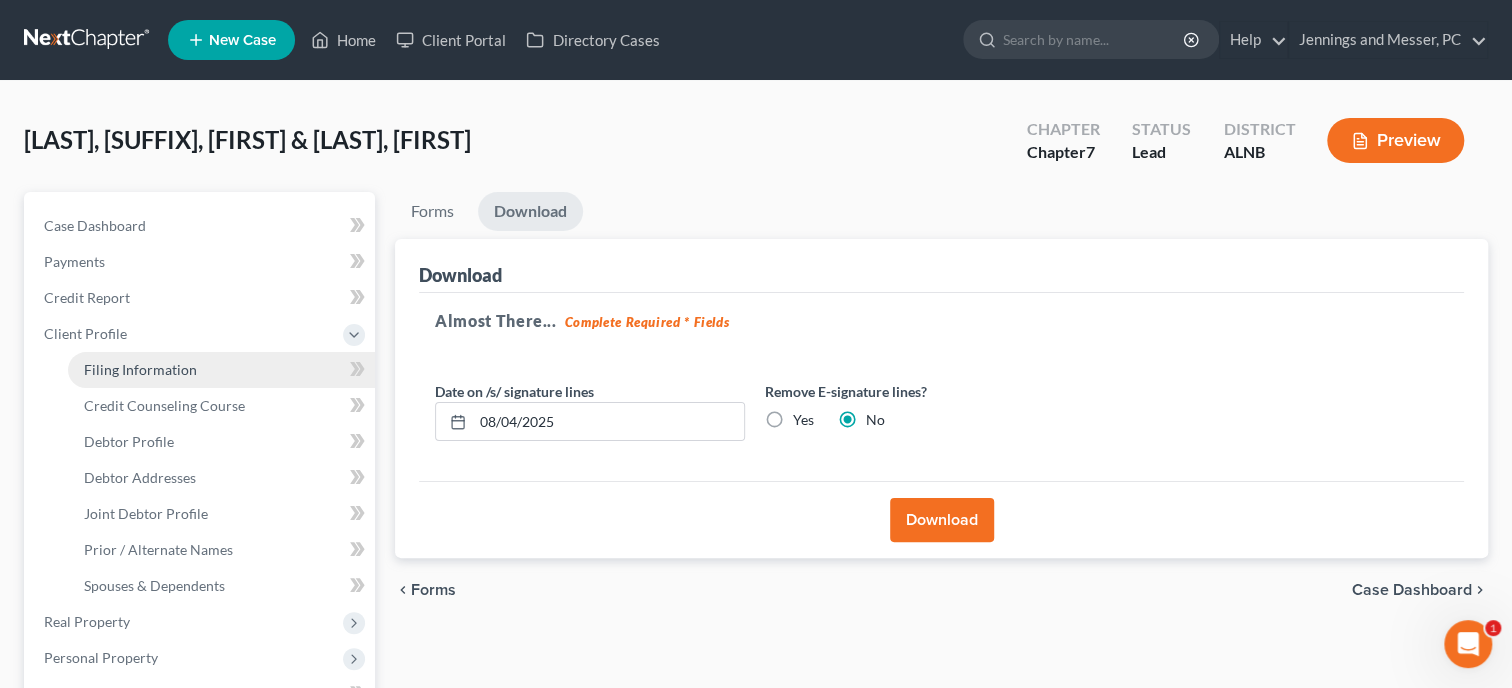 click on "Filing Information" at bounding box center [221, 370] 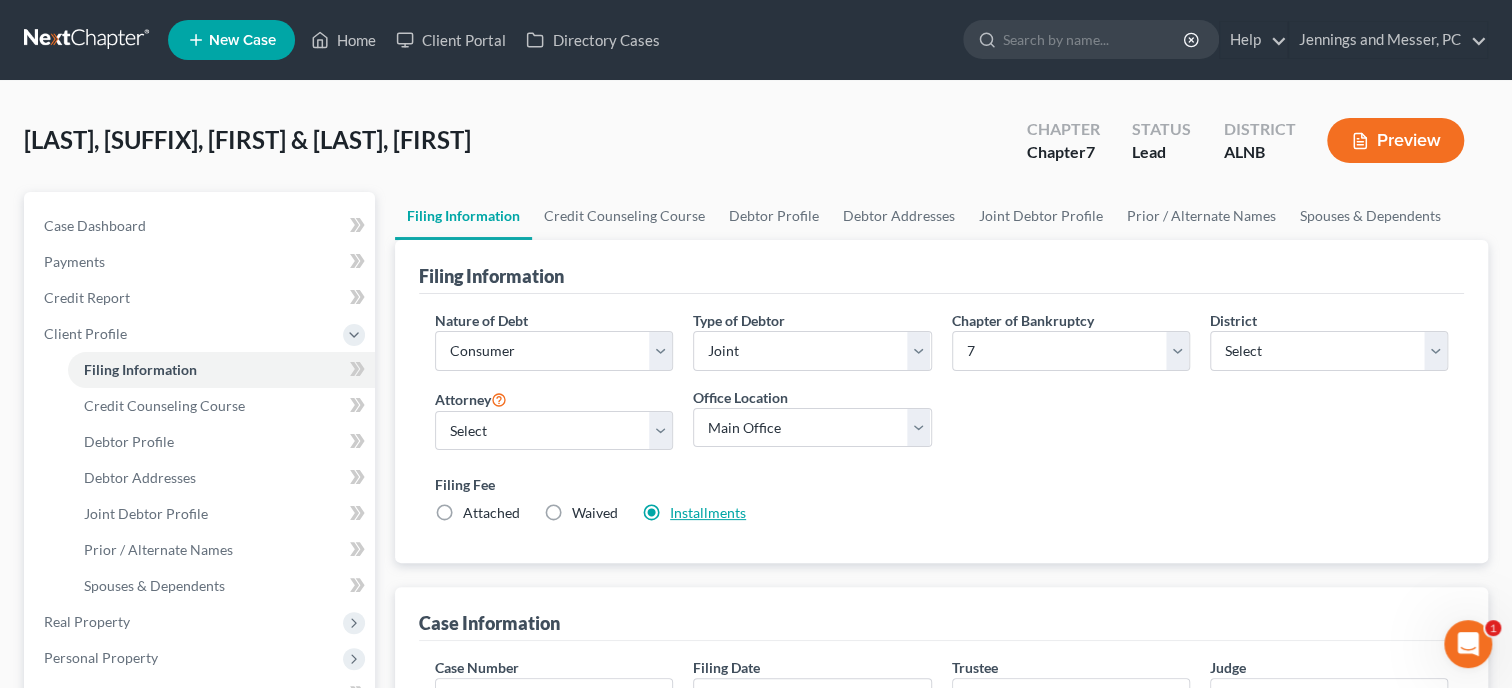 click on "Installments" at bounding box center (708, 512) 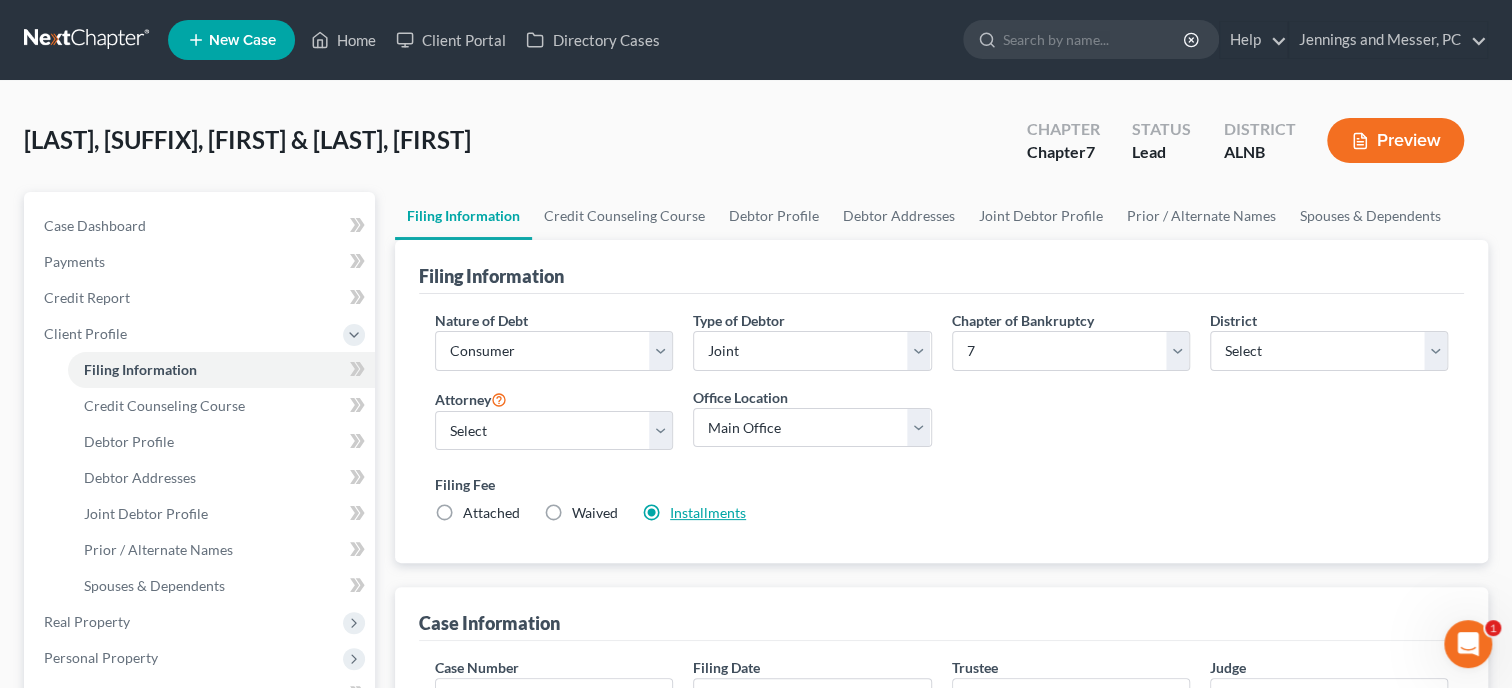 type on "84.50" 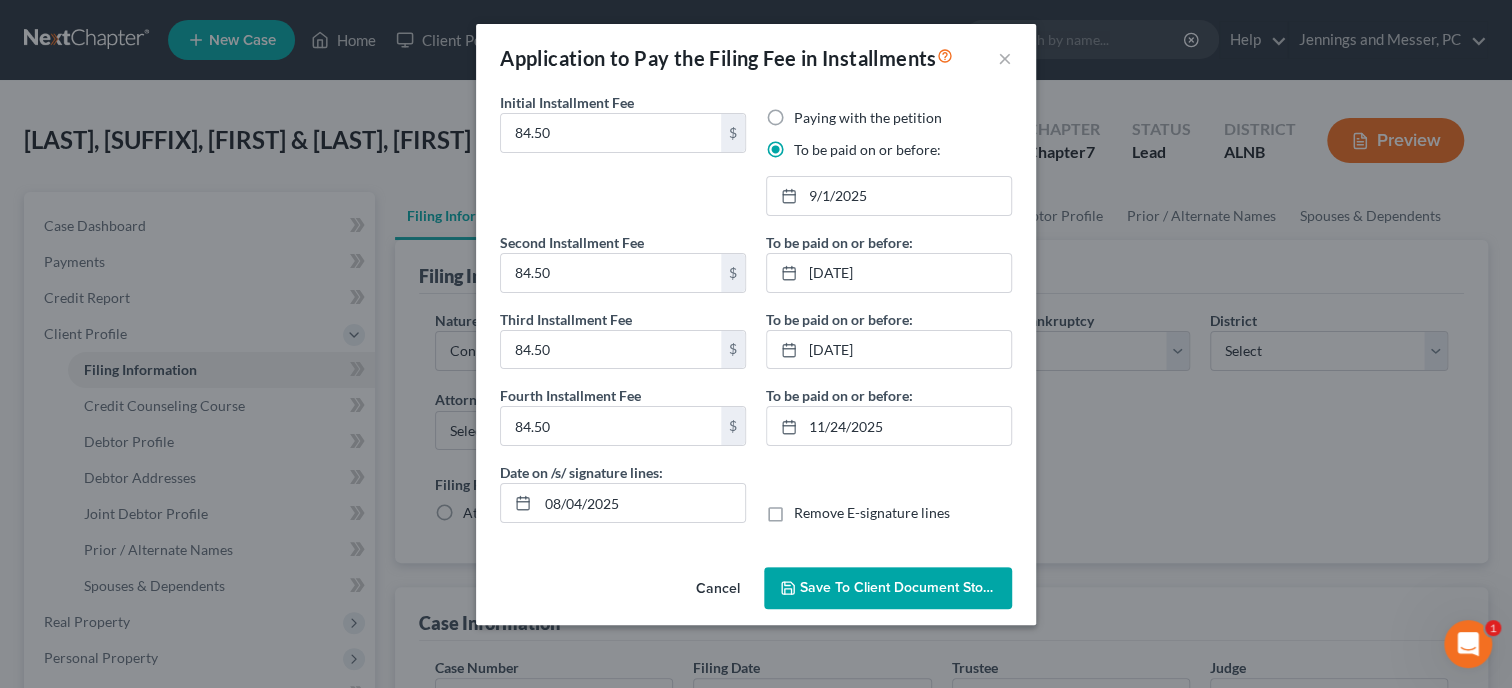 click on "Cancel" at bounding box center (718, 589) 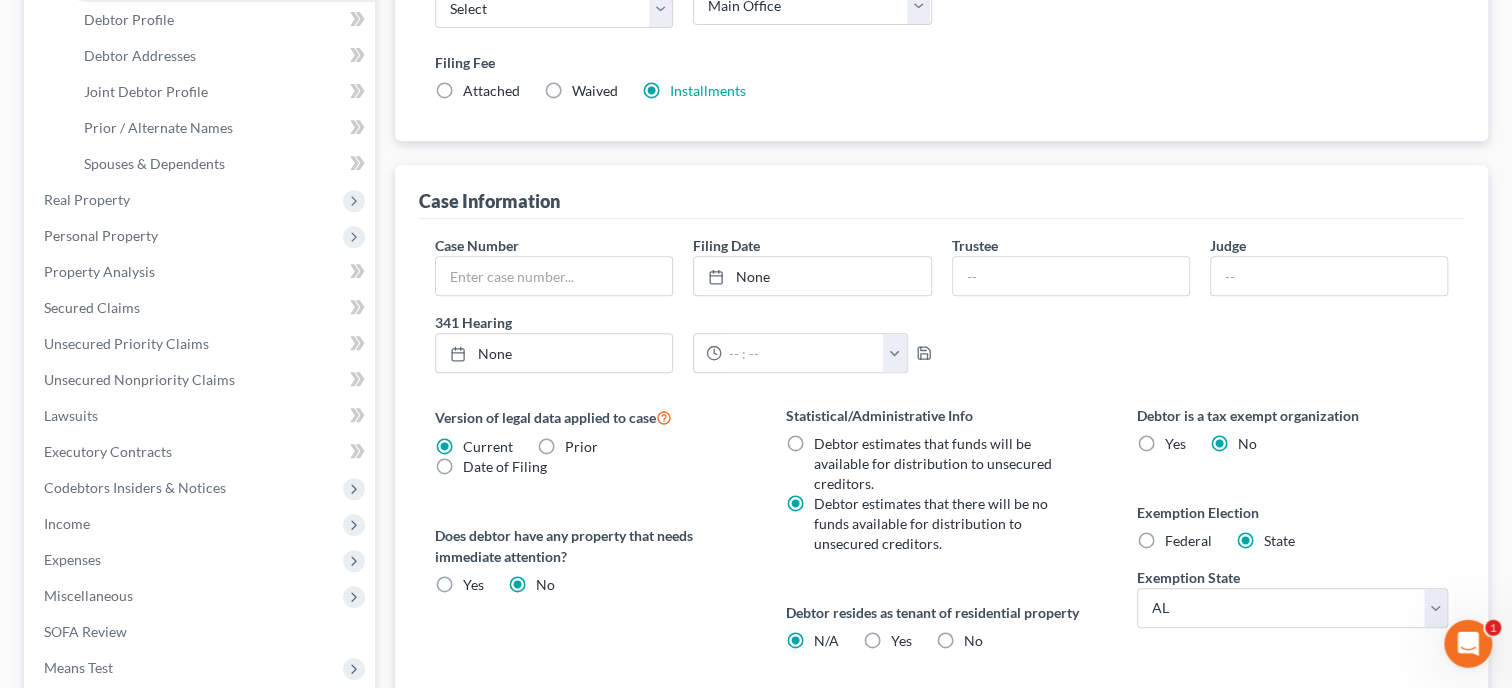 scroll, scrollTop: 687, scrollLeft: 0, axis: vertical 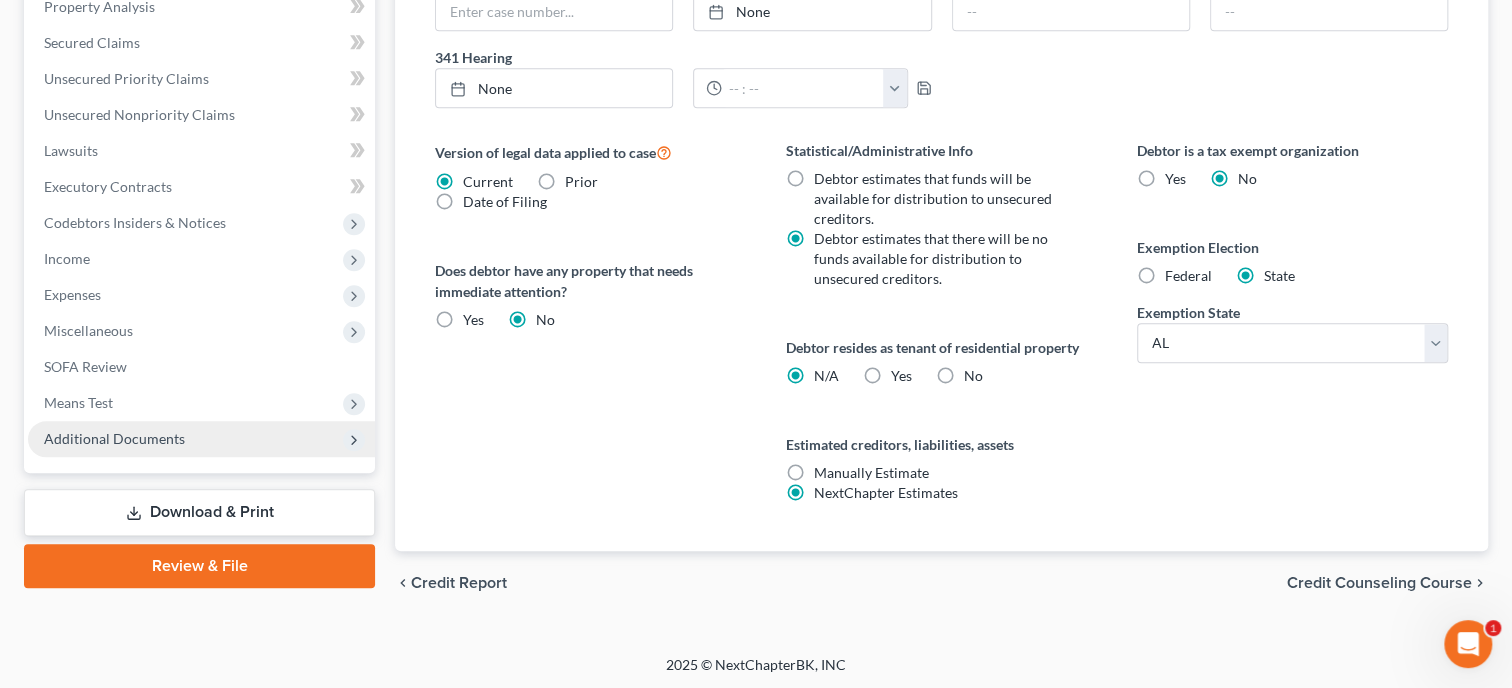 click on "Additional Documents" at bounding box center [114, 438] 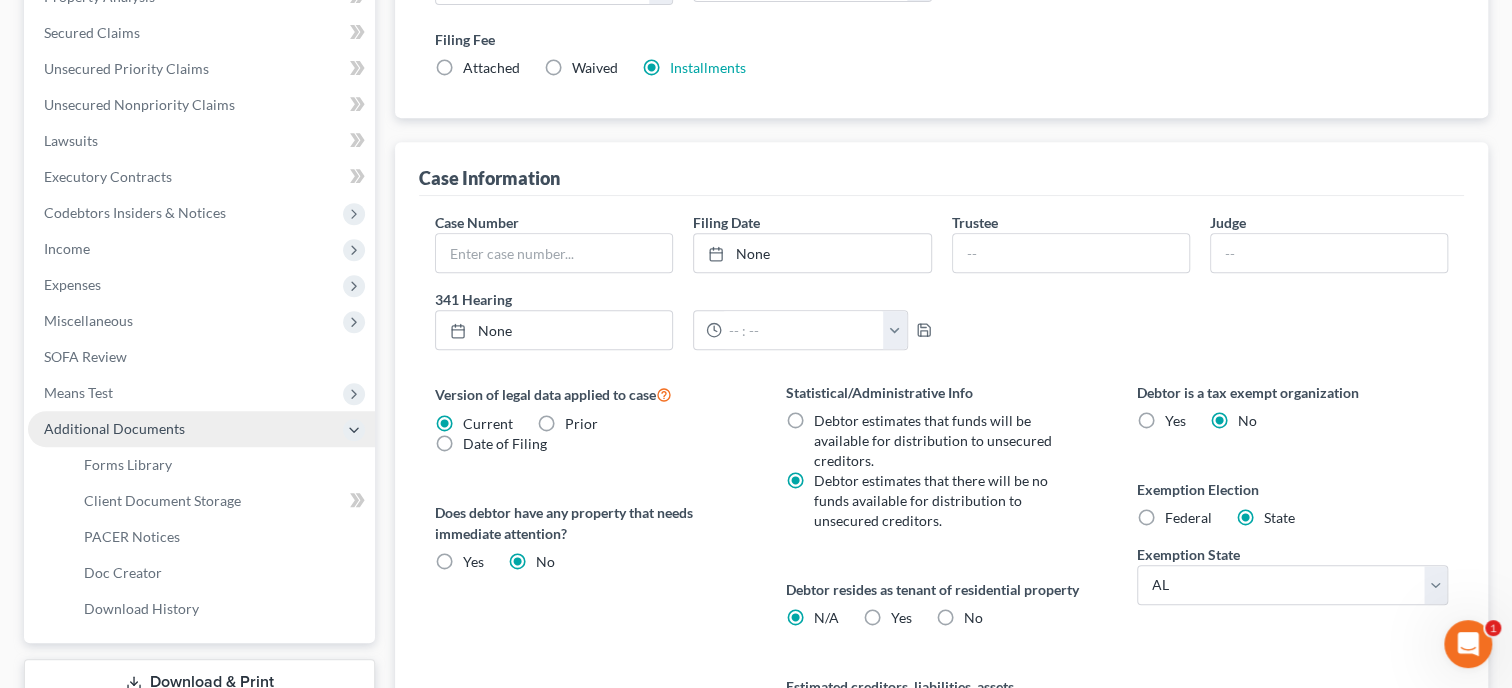 scroll, scrollTop: 435, scrollLeft: 0, axis: vertical 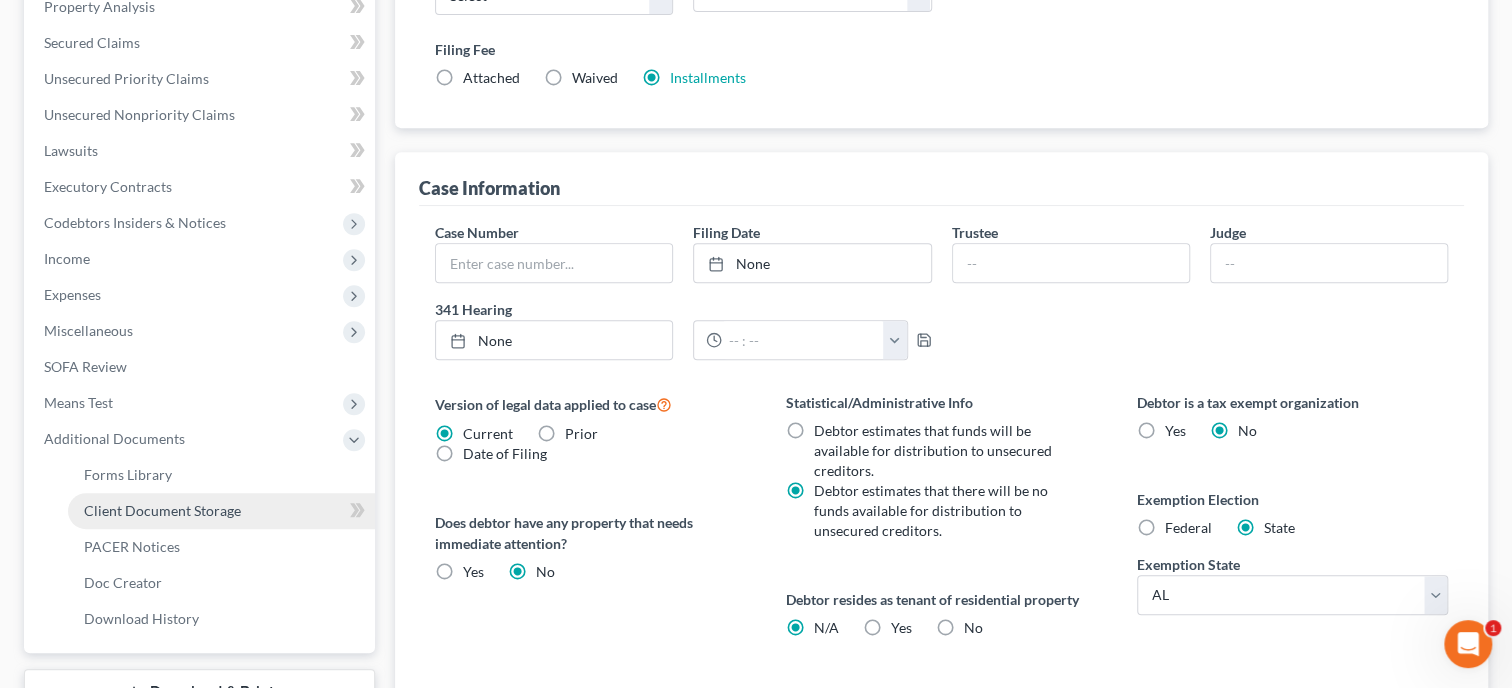click on "Client Document Storage" at bounding box center (162, 510) 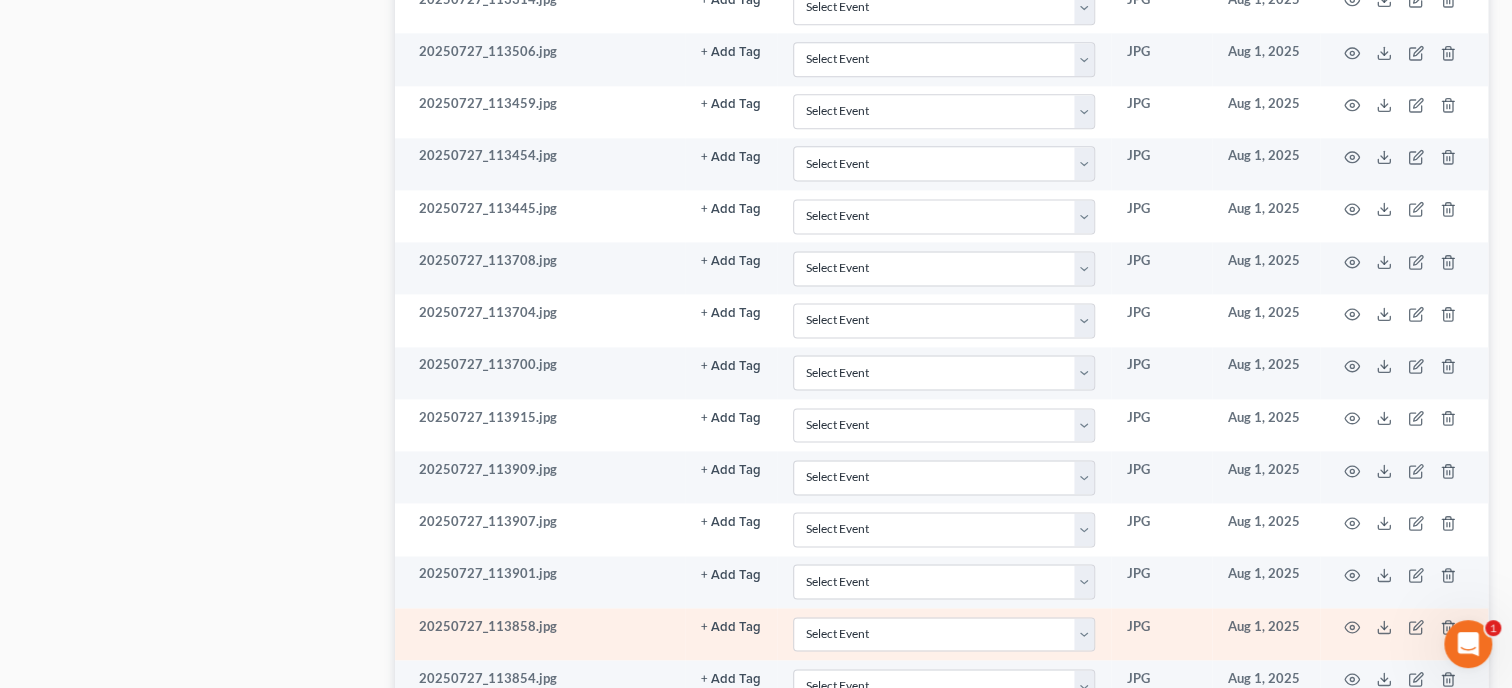 scroll, scrollTop: 1661, scrollLeft: 0, axis: vertical 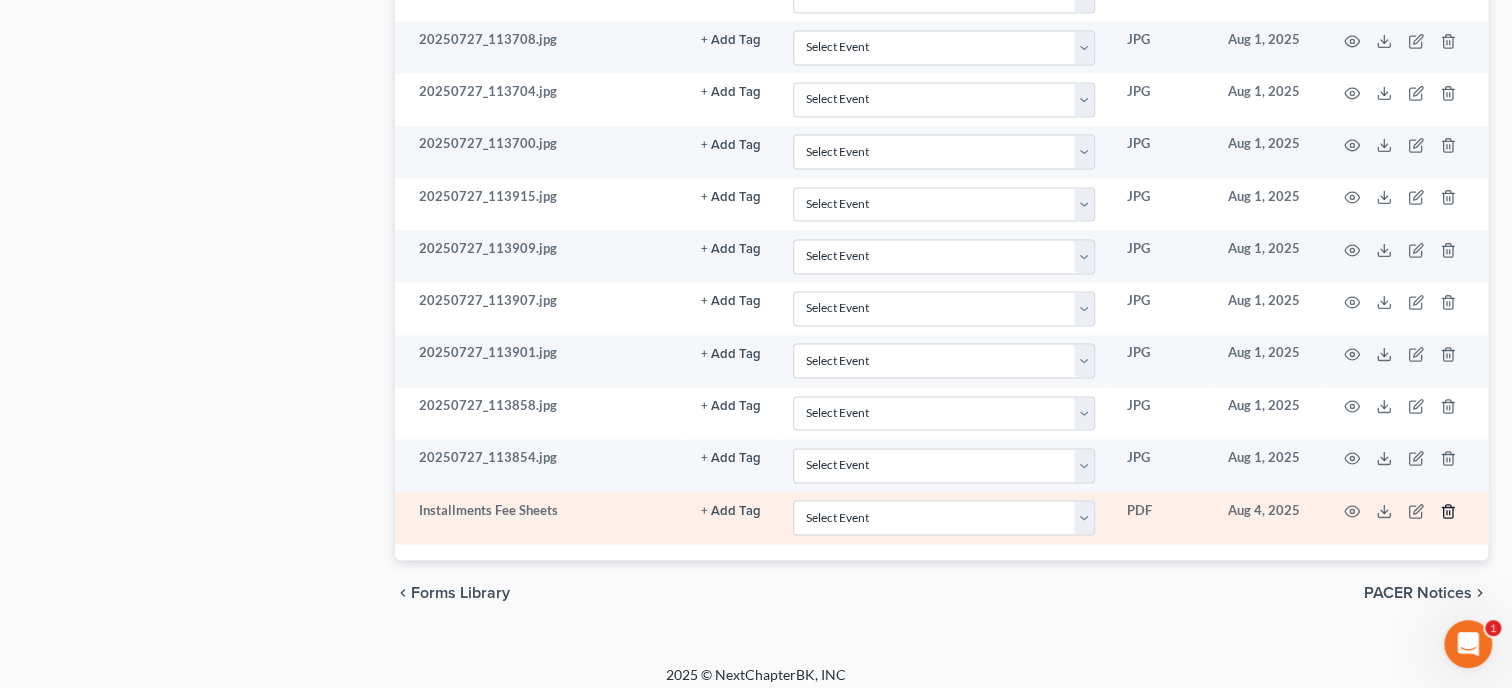 click 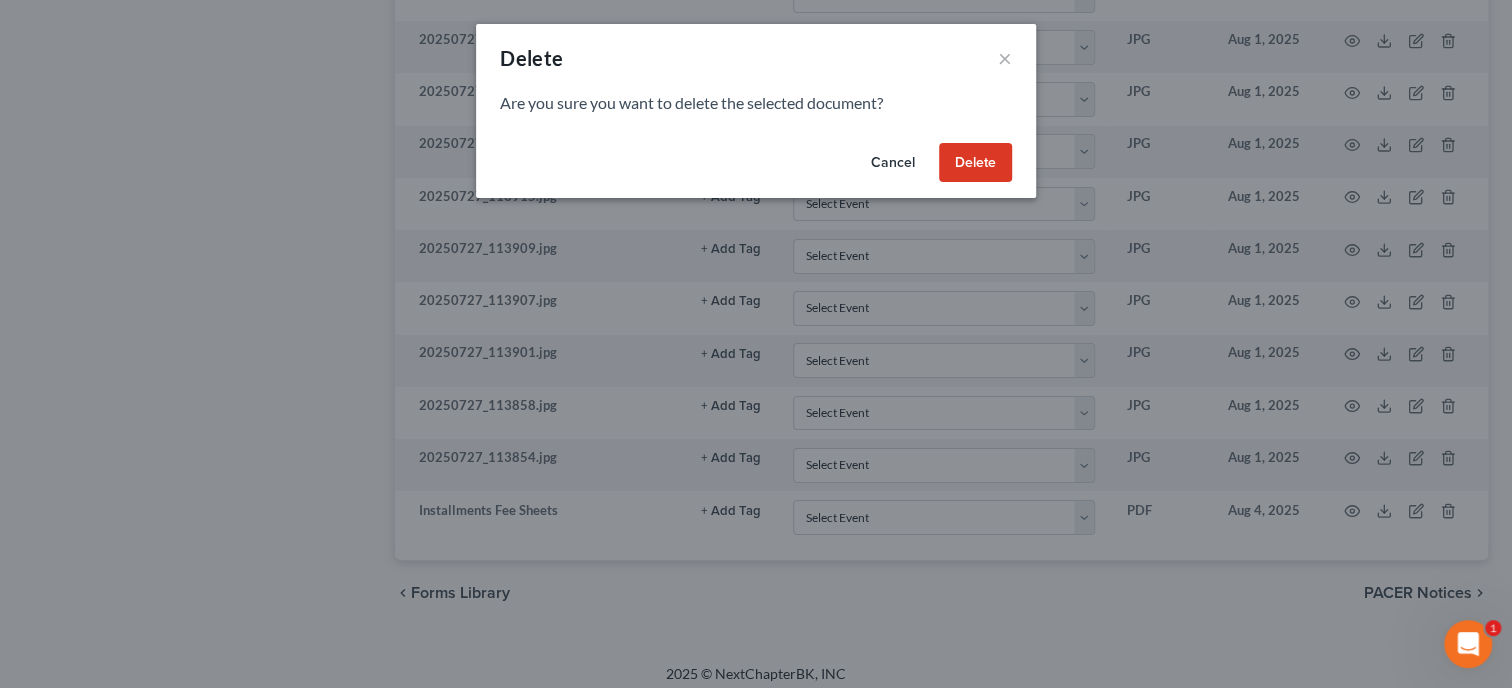 click on "Delete" at bounding box center [975, 163] 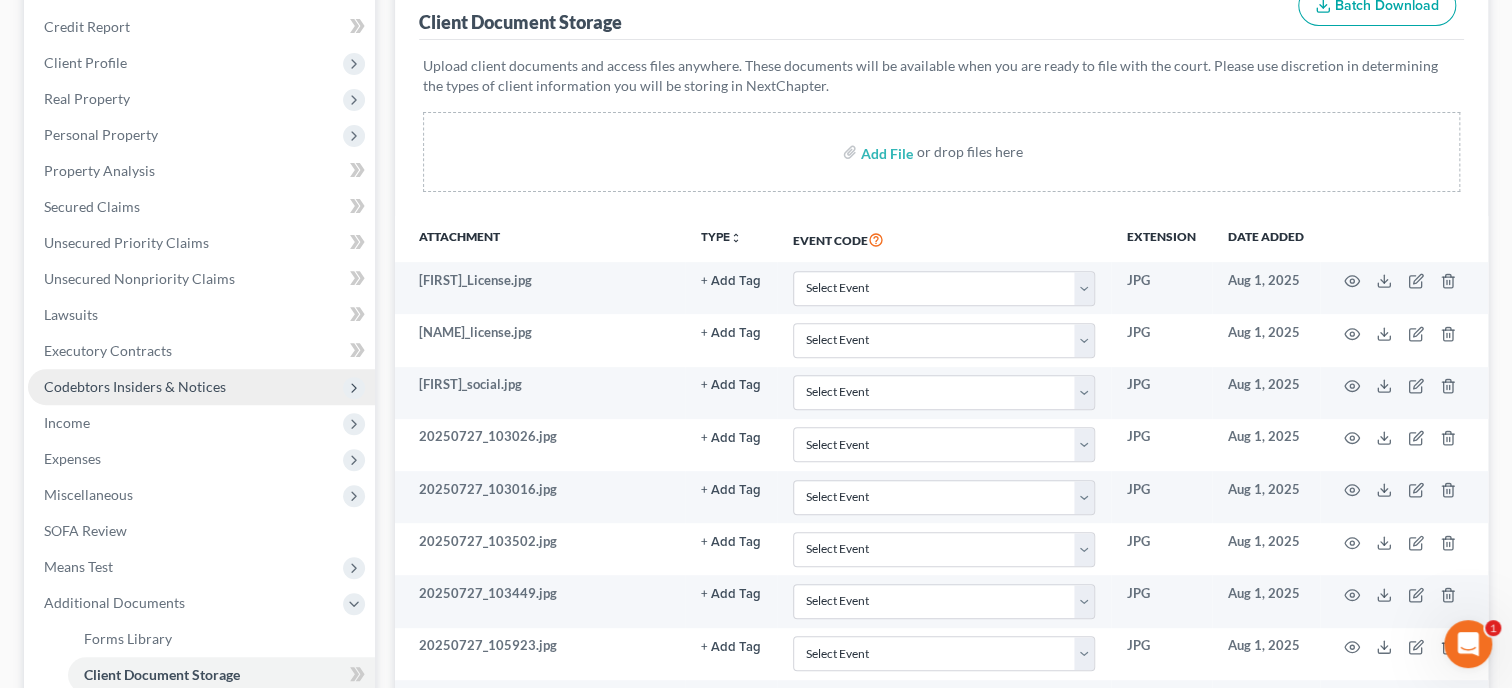 scroll, scrollTop: 0, scrollLeft: 0, axis: both 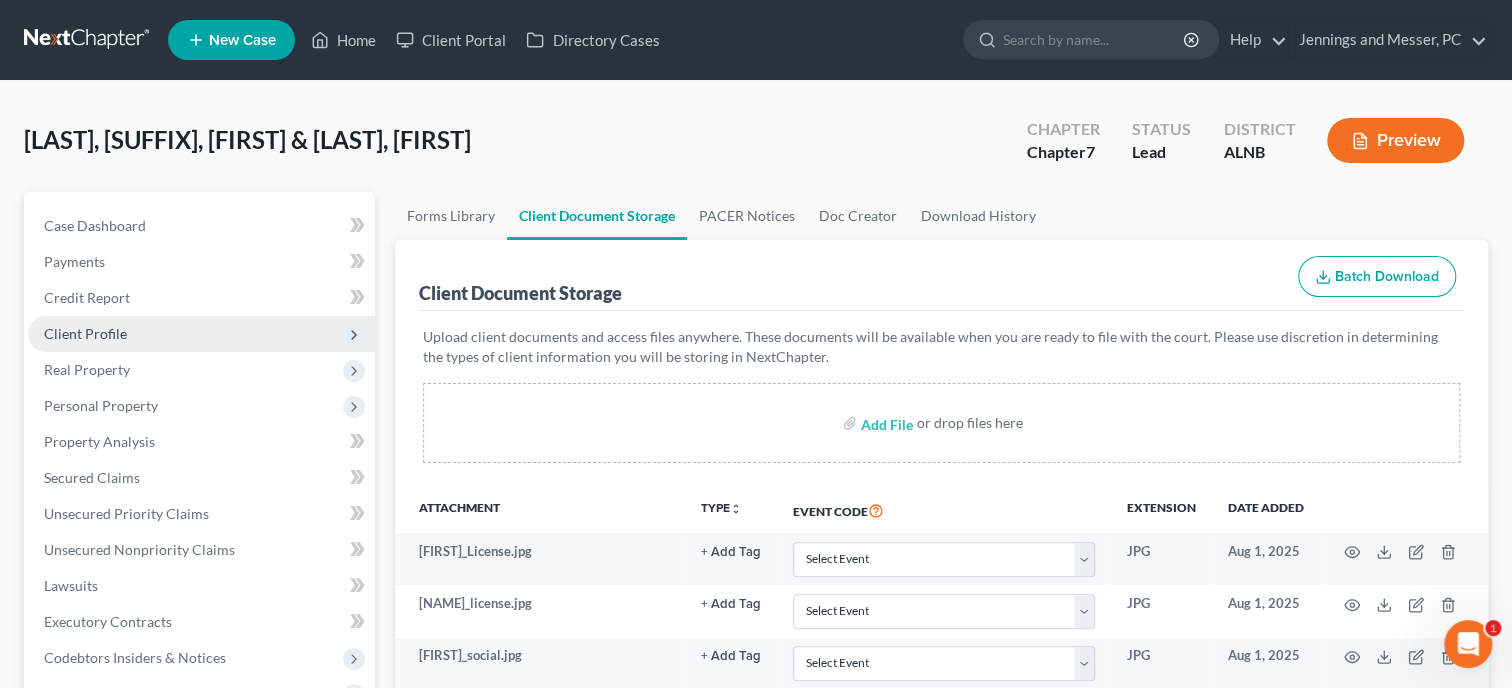 click on "Client Profile" at bounding box center [201, 334] 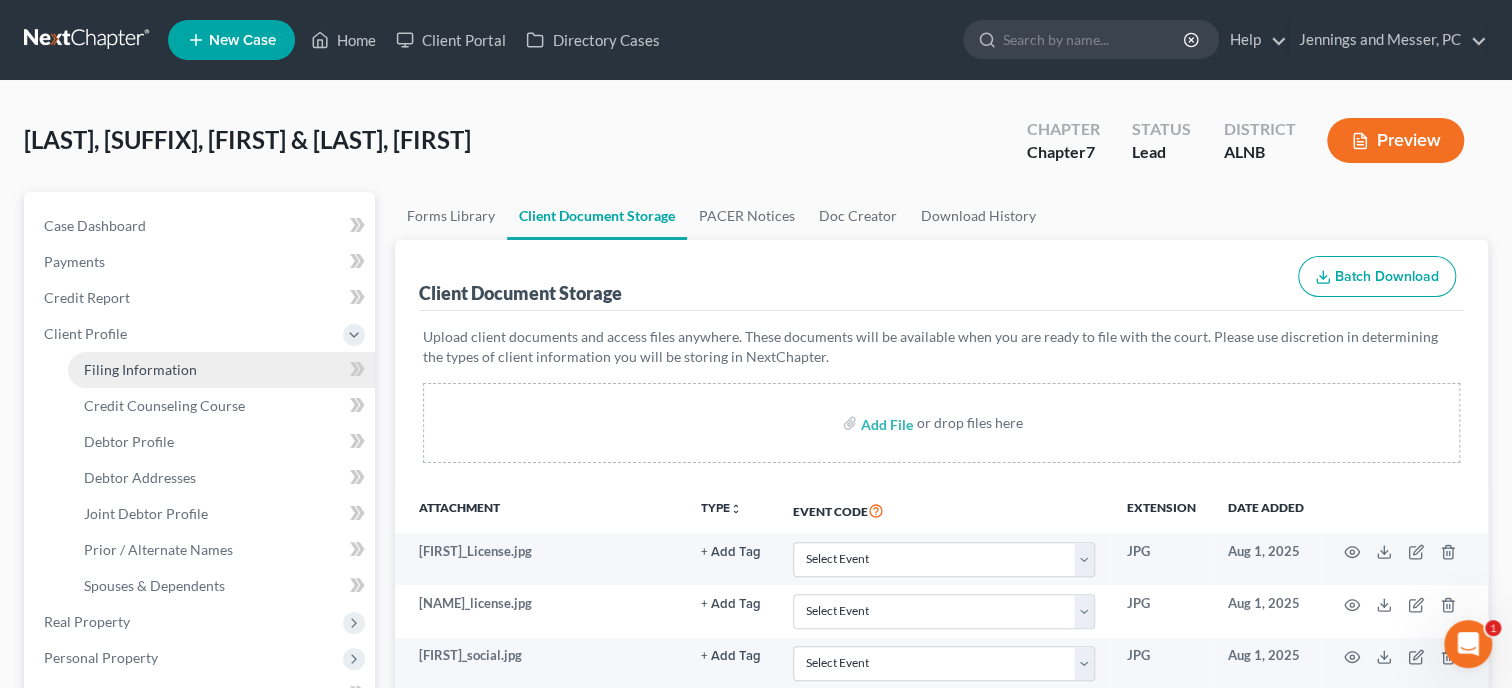 click on "Filing Information" at bounding box center [140, 369] 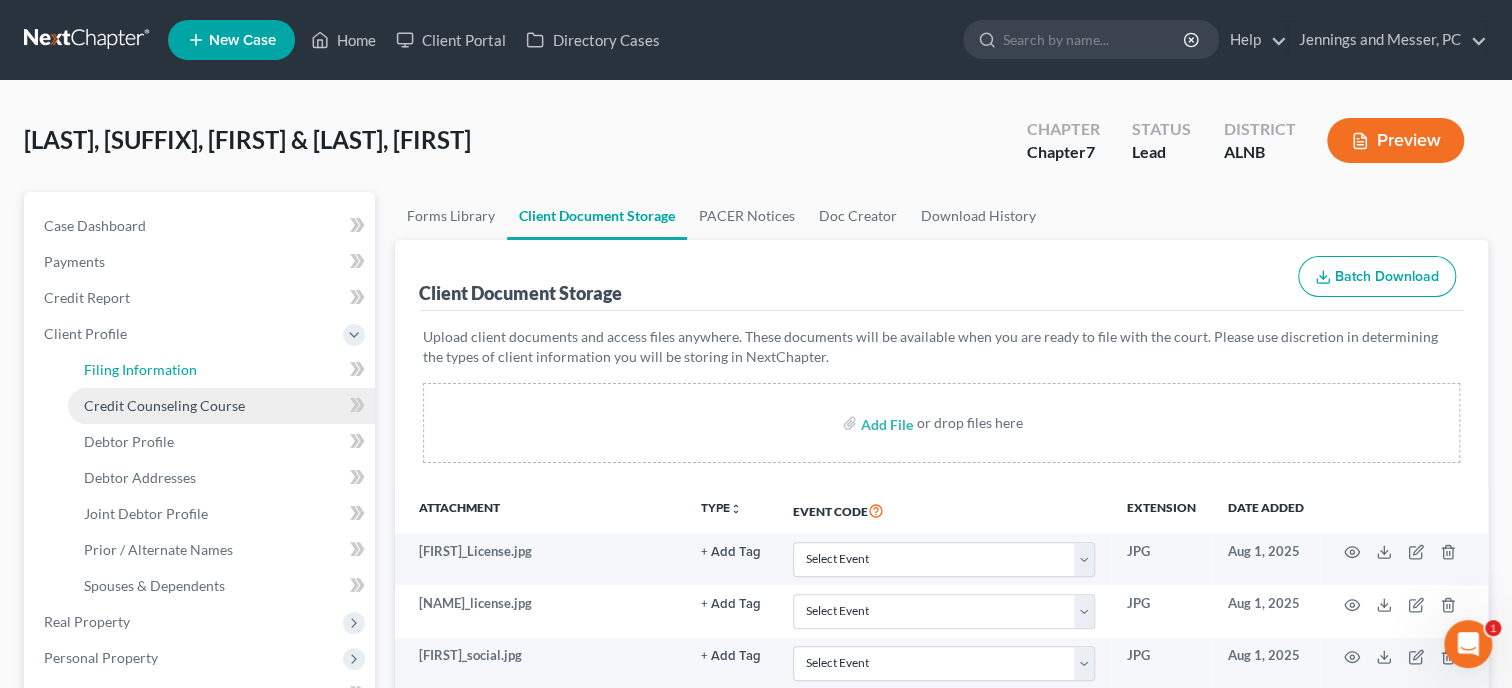 select on "1" 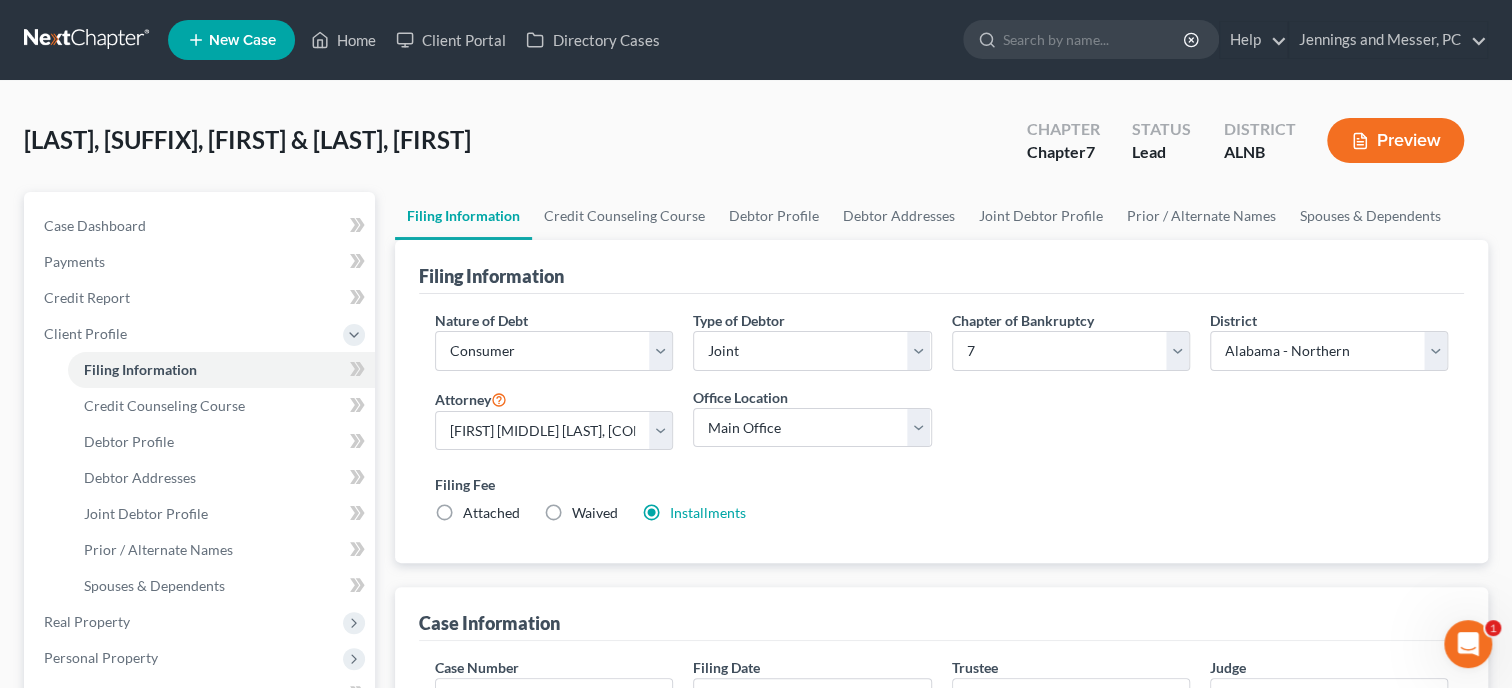 click on "Installments Installments" at bounding box center [694, 513] 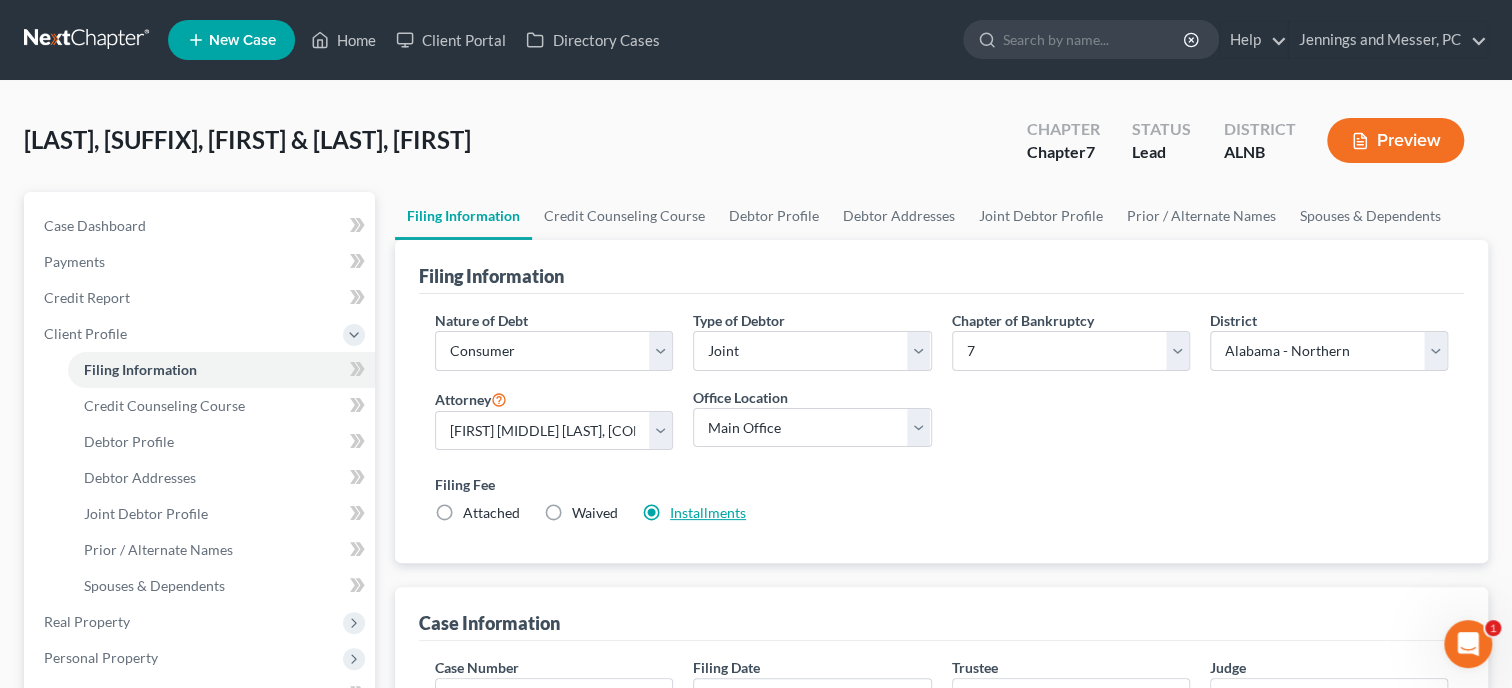 click on "Installments" at bounding box center [708, 512] 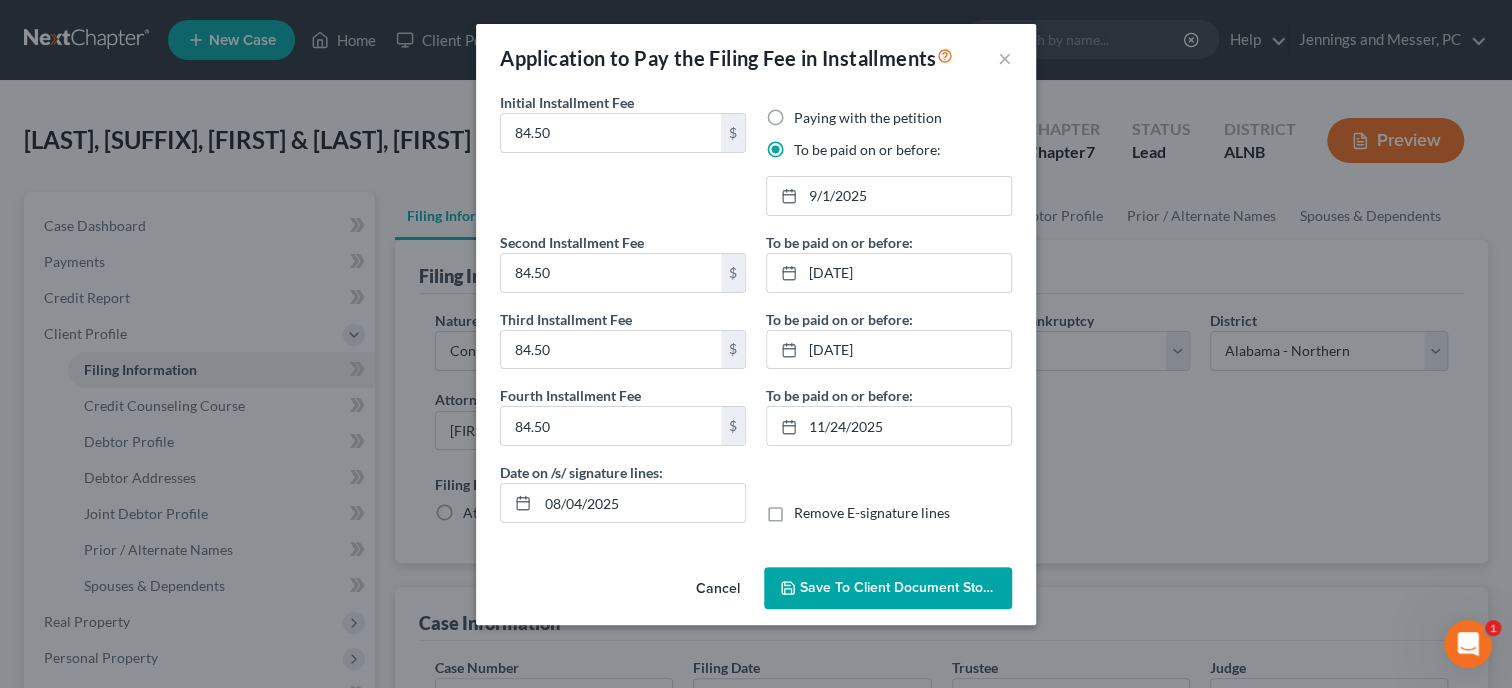 click on "Save to Client Document Storage" at bounding box center (906, 587) 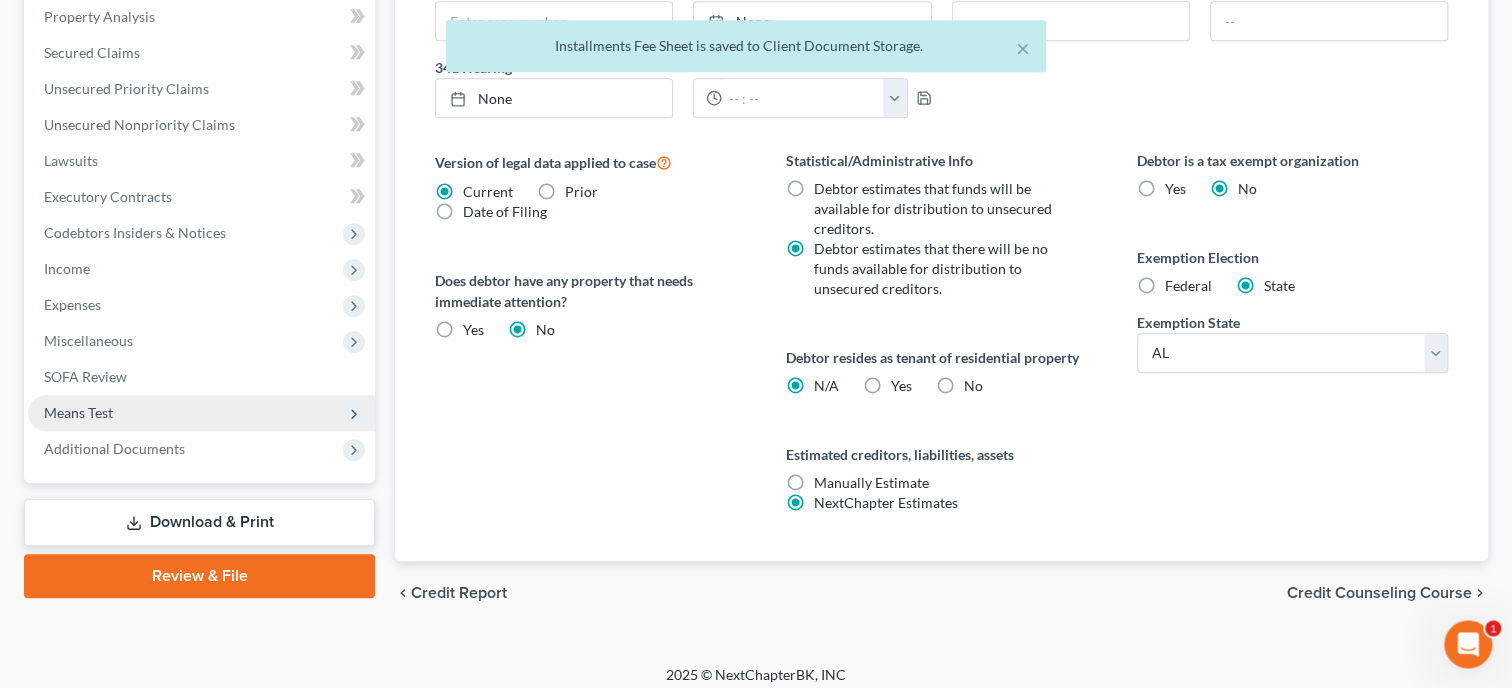 scroll, scrollTop: 687, scrollLeft: 0, axis: vertical 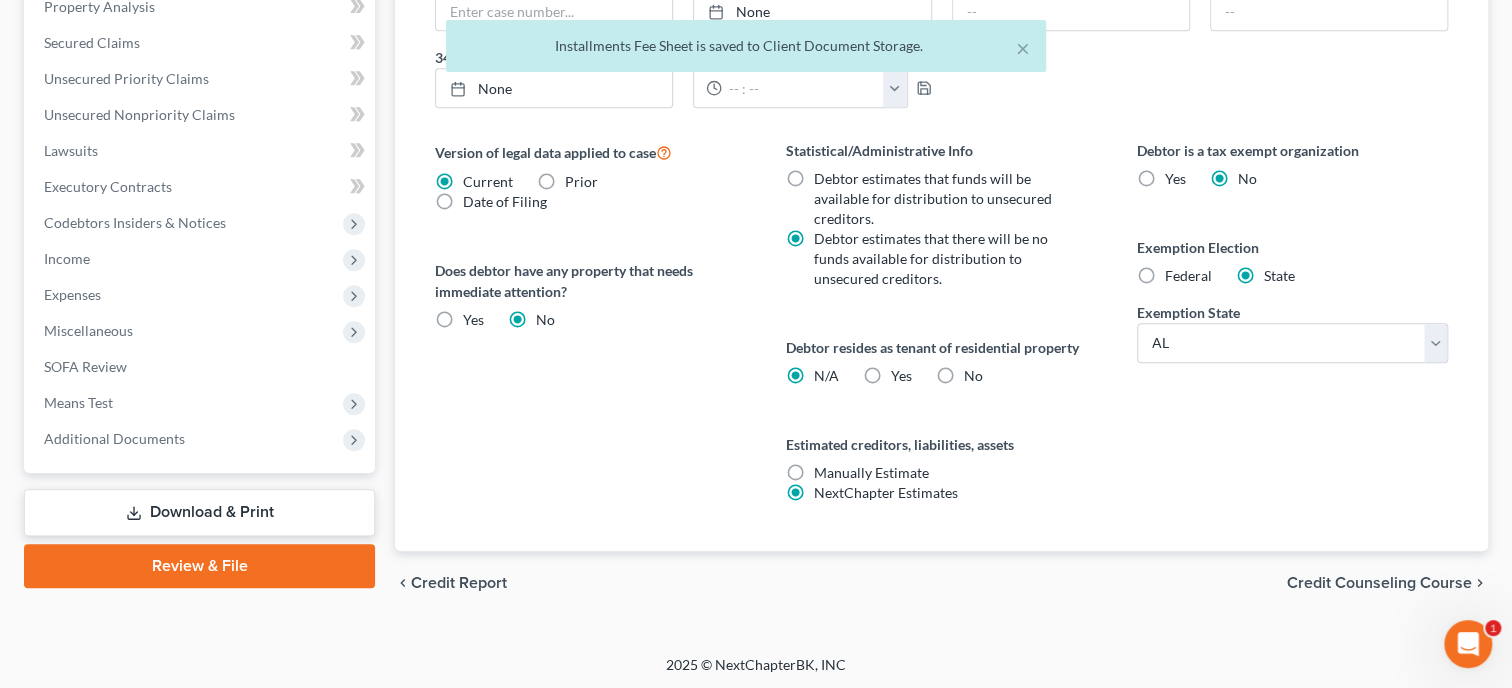 click on "Download & Print" at bounding box center (199, 512) 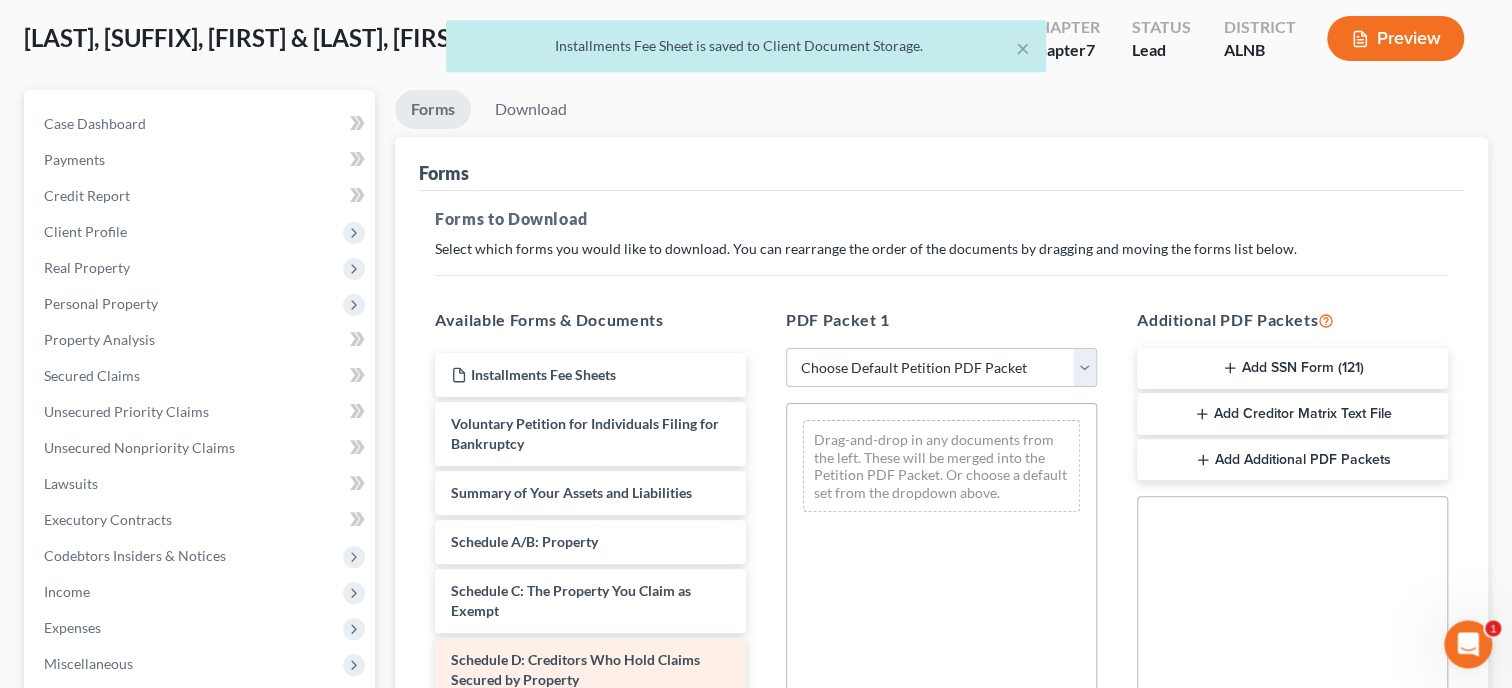 scroll, scrollTop: 99, scrollLeft: 0, axis: vertical 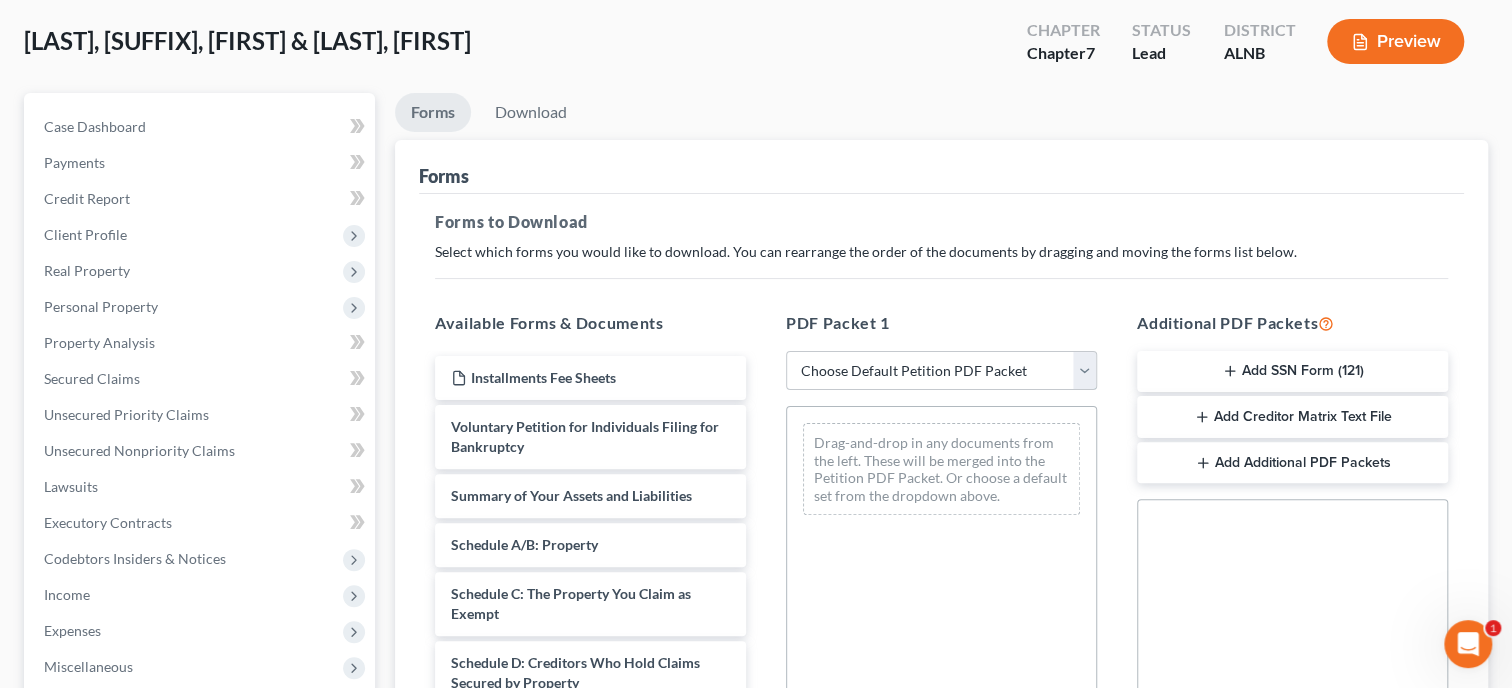 select on "0" 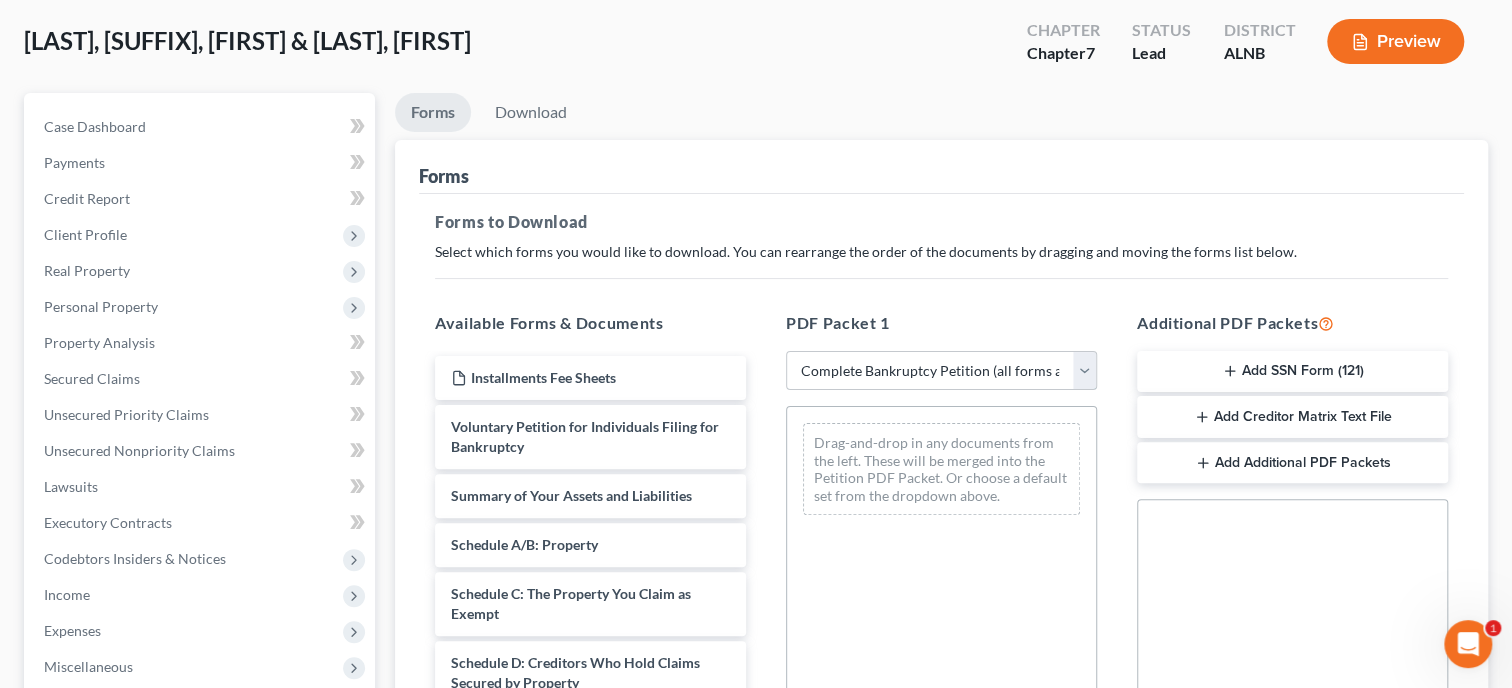 click on "Complete Bankruptcy Petition (all forms and schedules)" at bounding box center [0, 0] 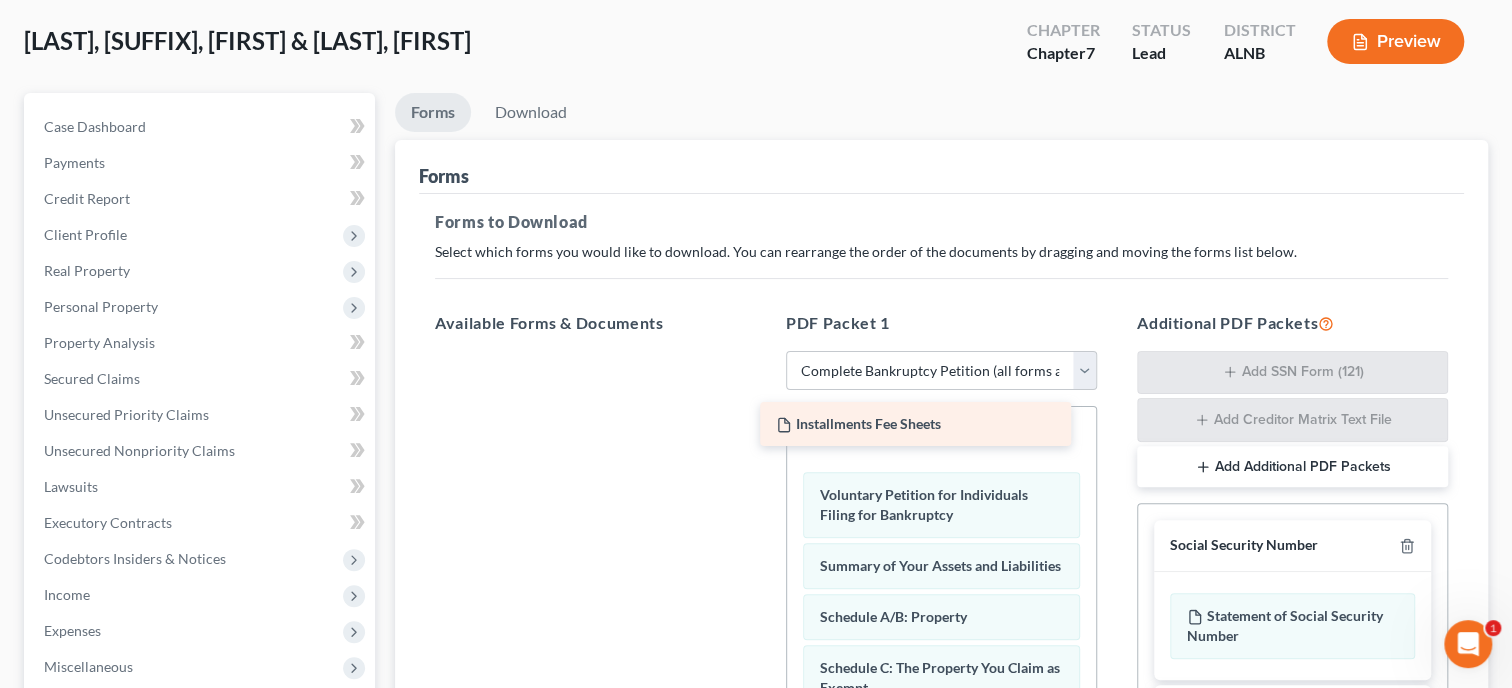 drag, startPoint x: 604, startPoint y: 381, endPoint x: 929, endPoint y: 430, distance: 328.6731 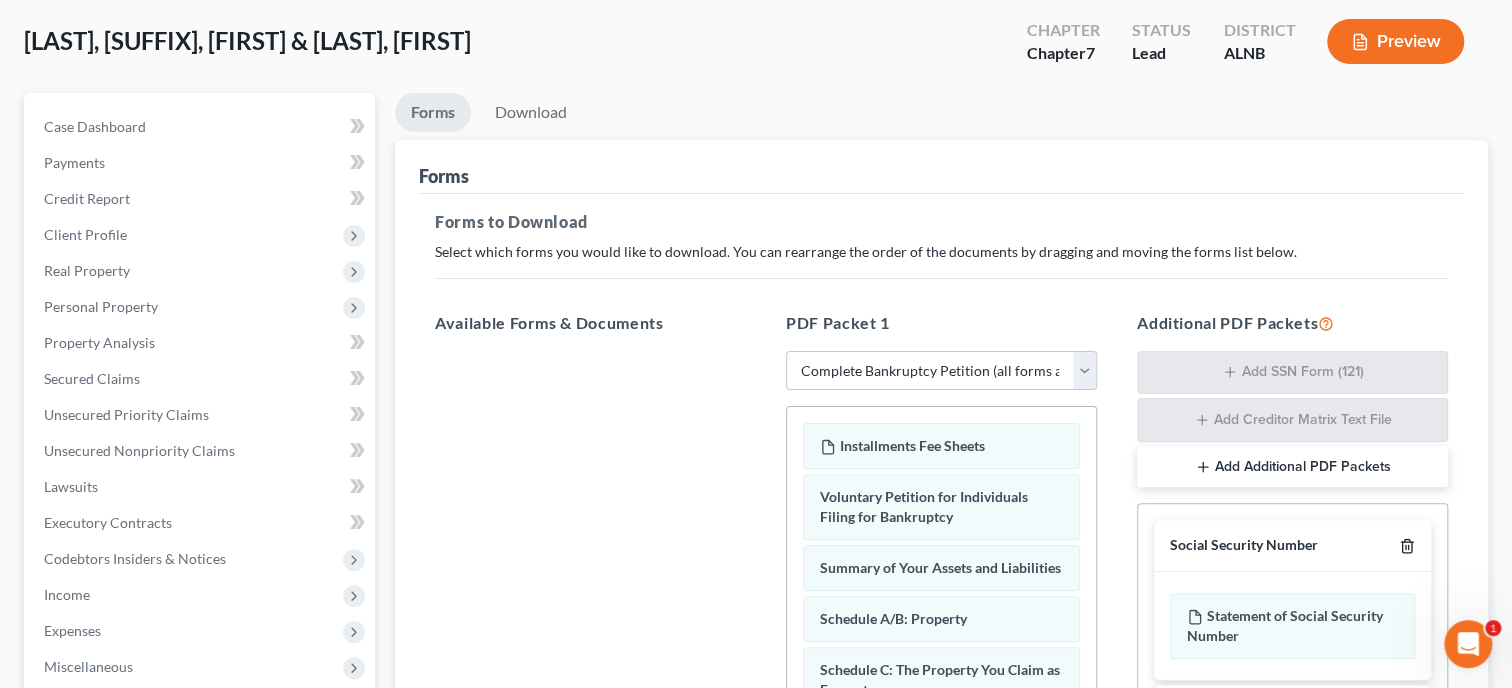 click 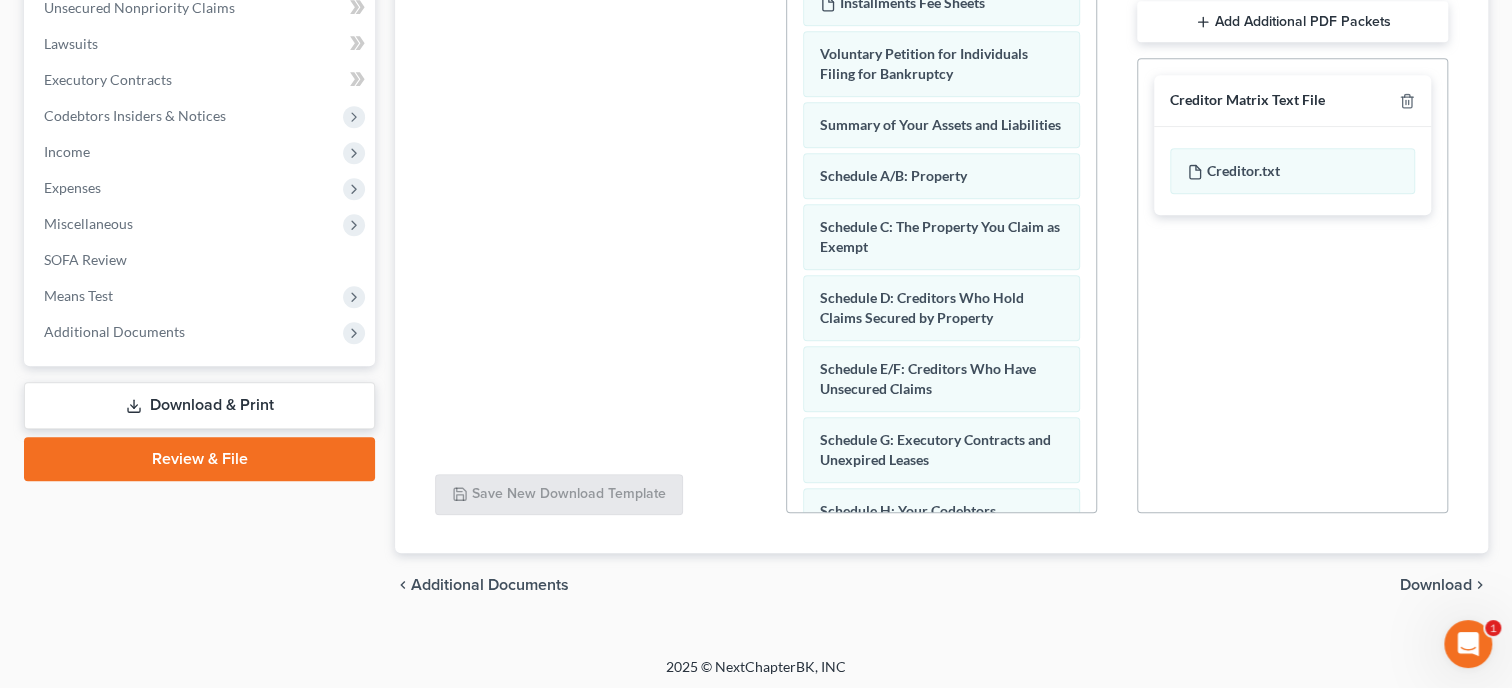 scroll, scrollTop: 545, scrollLeft: 0, axis: vertical 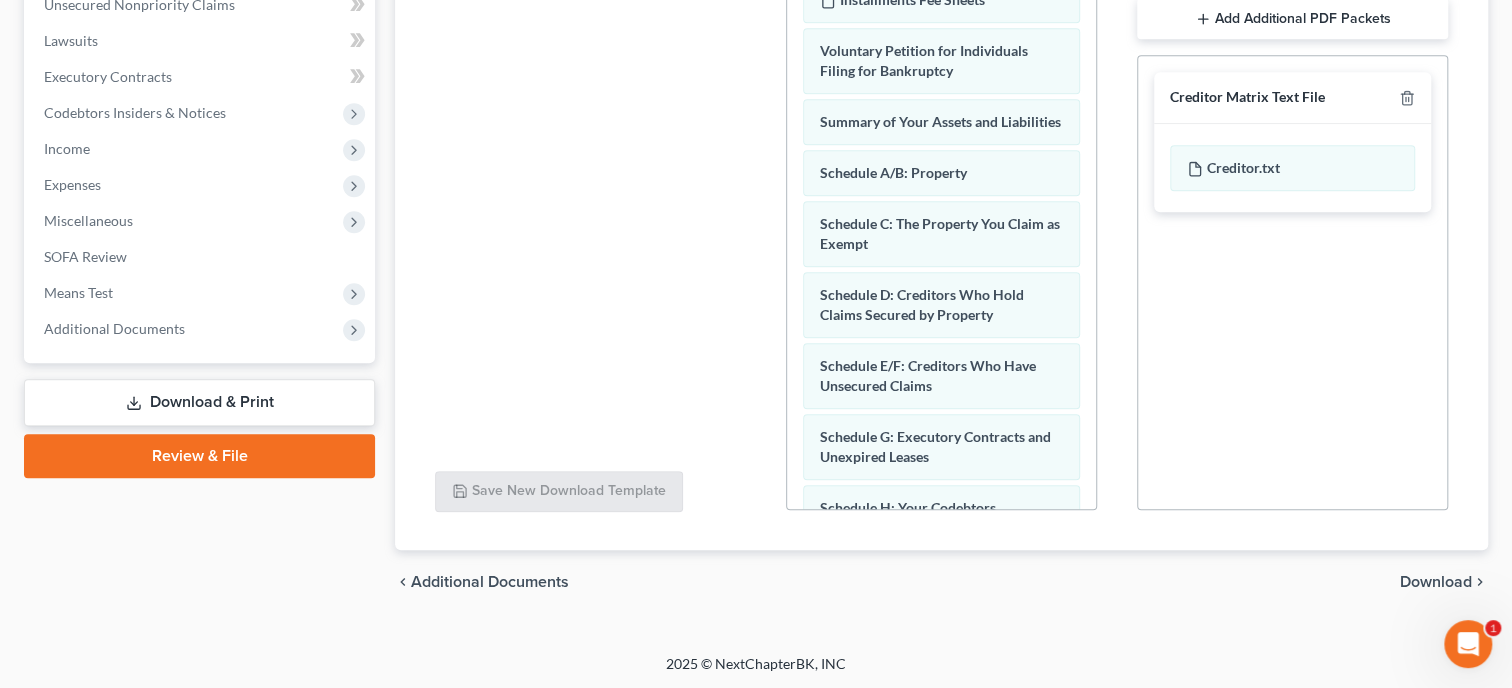 click on "Download" at bounding box center [1436, 582] 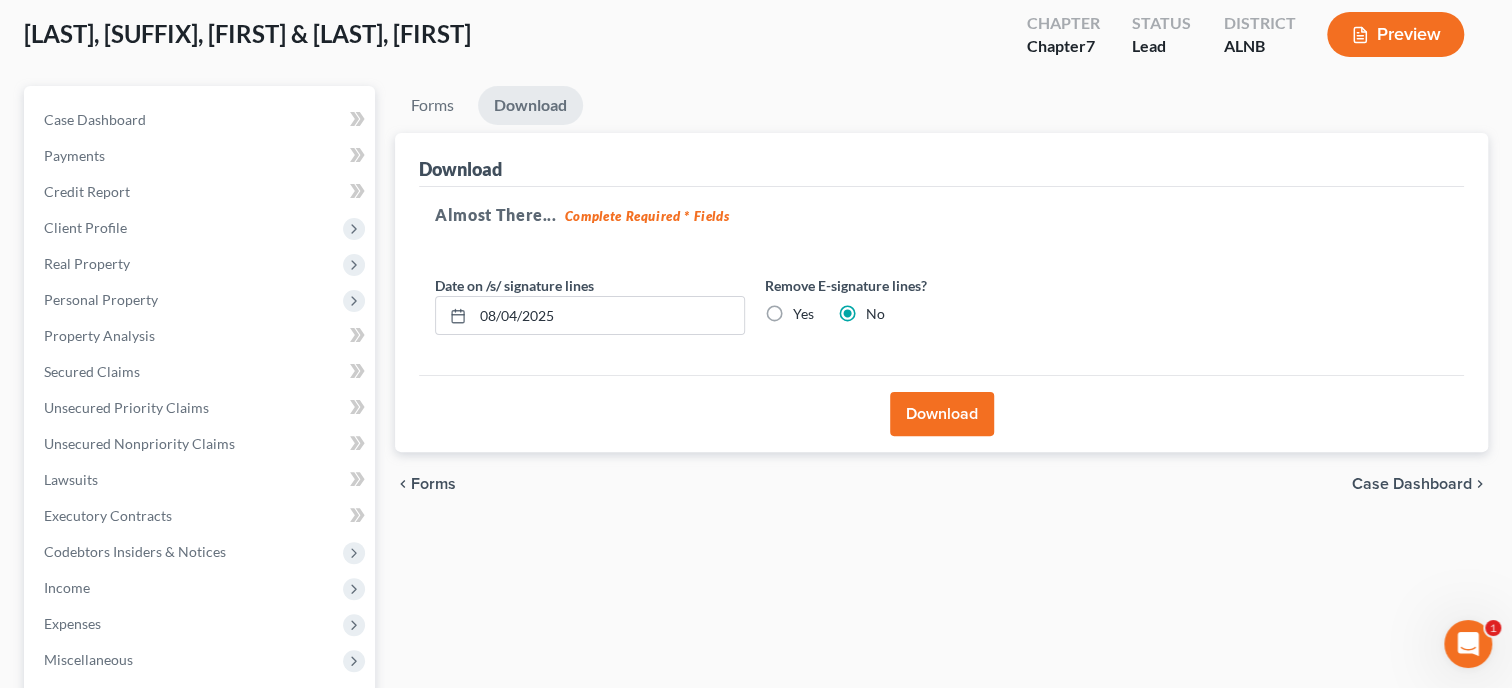 scroll, scrollTop: 99, scrollLeft: 0, axis: vertical 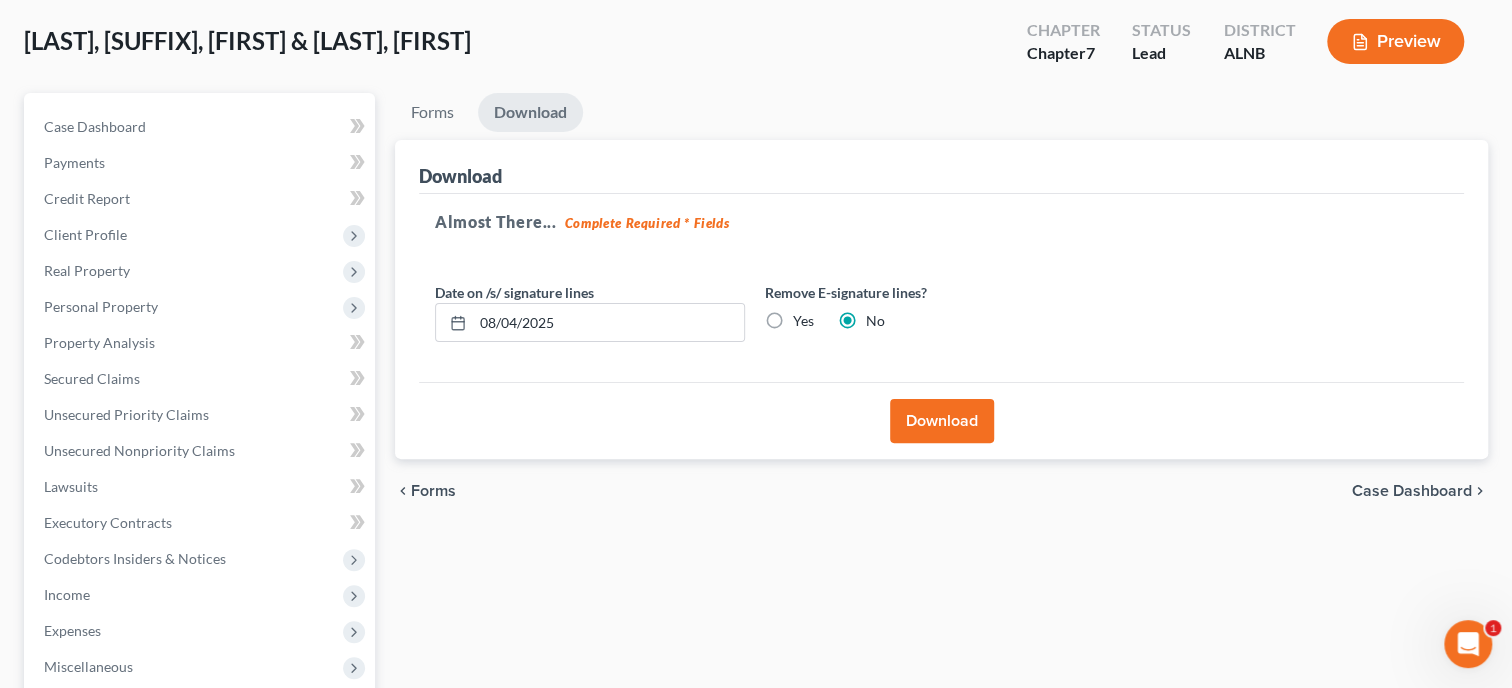 click on "Download" at bounding box center [942, 421] 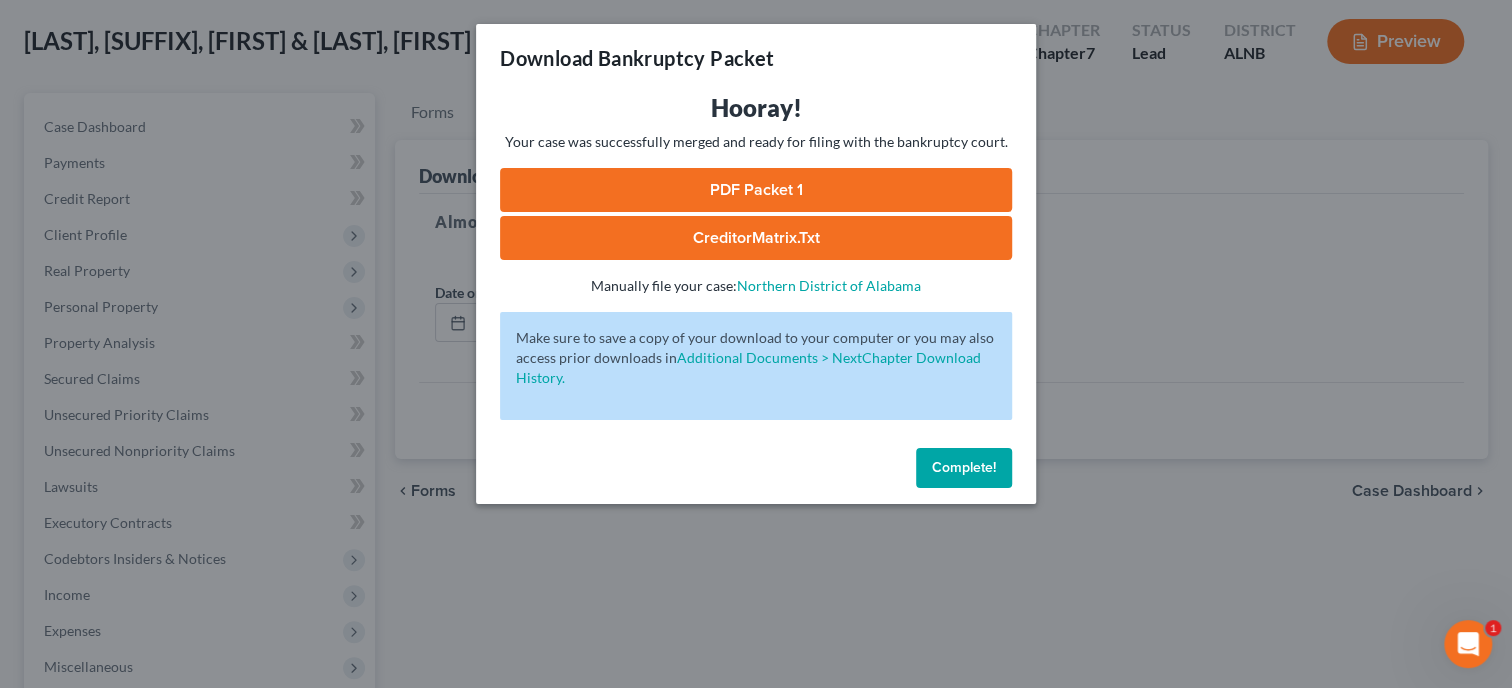 click on "PDF Packet 1" at bounding box center (756, 190) 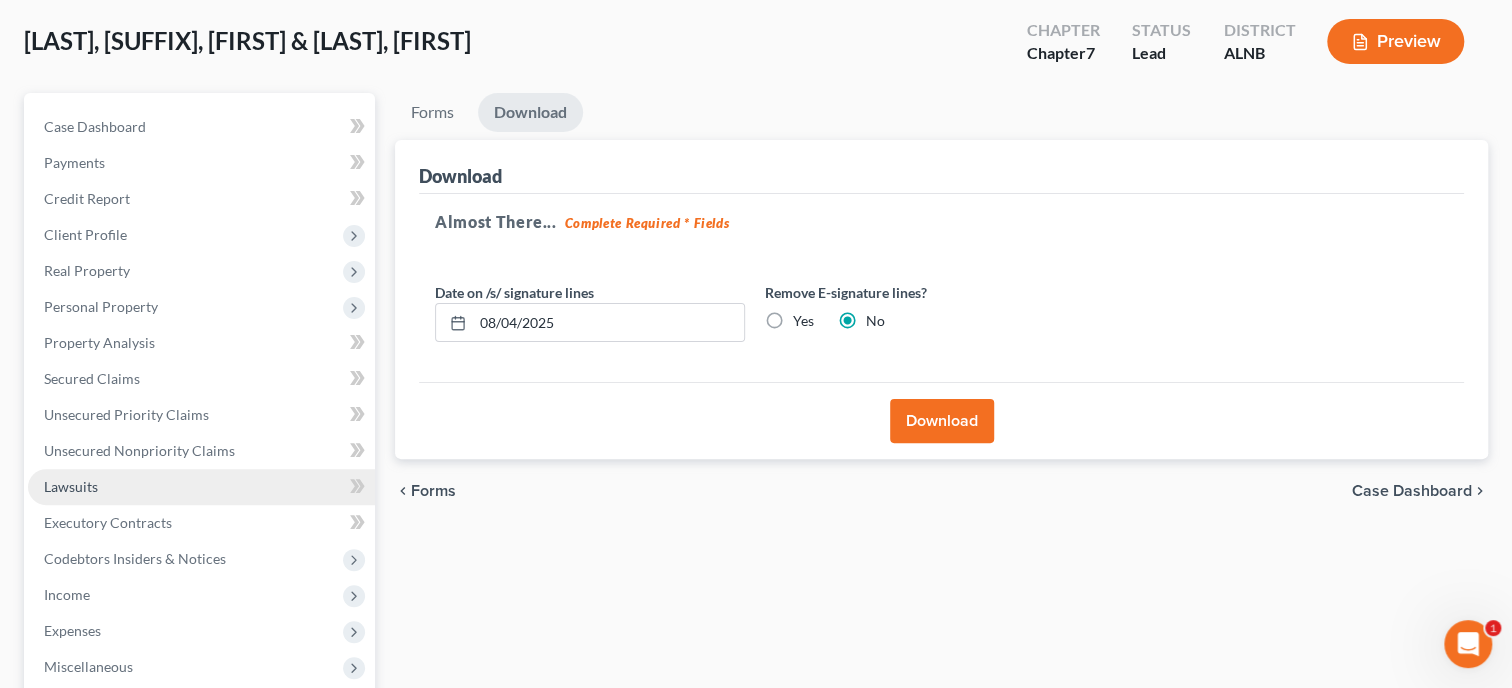 click on "Lawsuits" at bounding box center (71, 486) 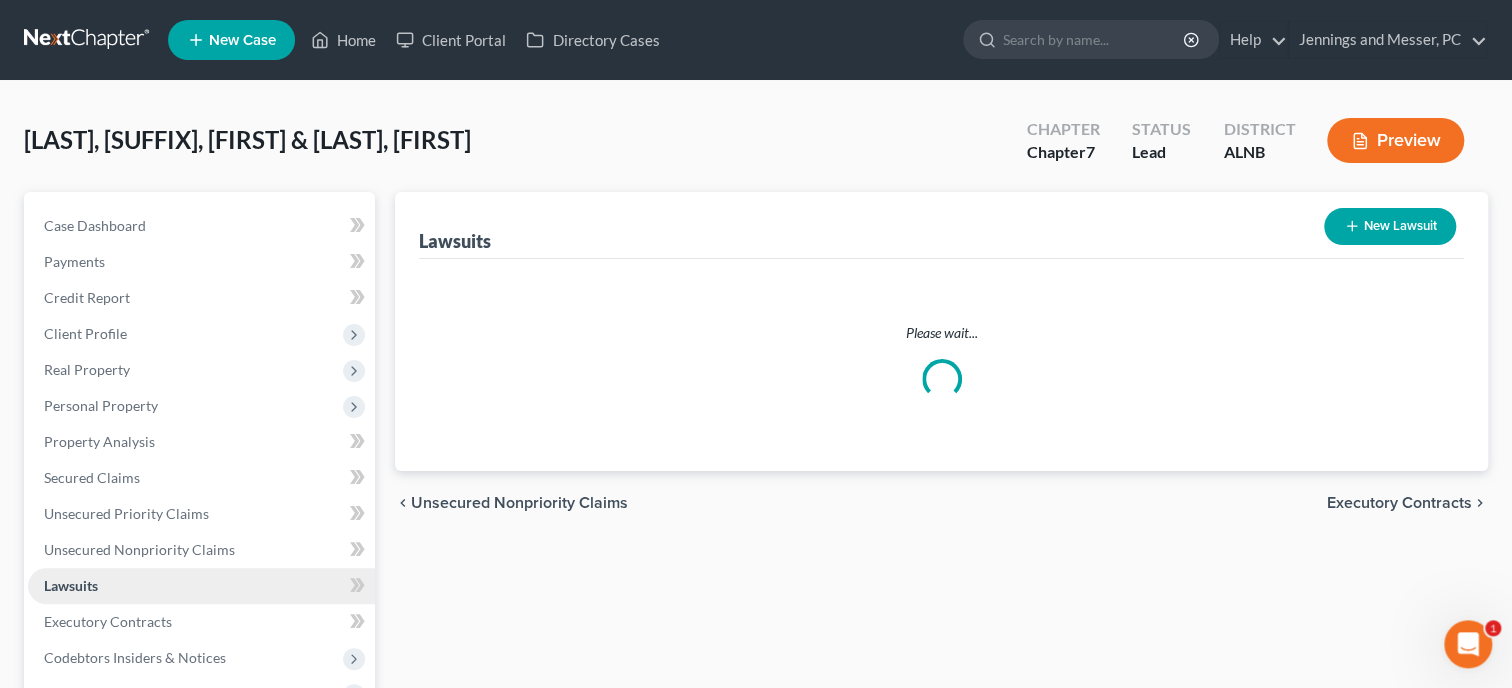 scroll, scrollTop: 0, scrollLeft: 0, axis: both 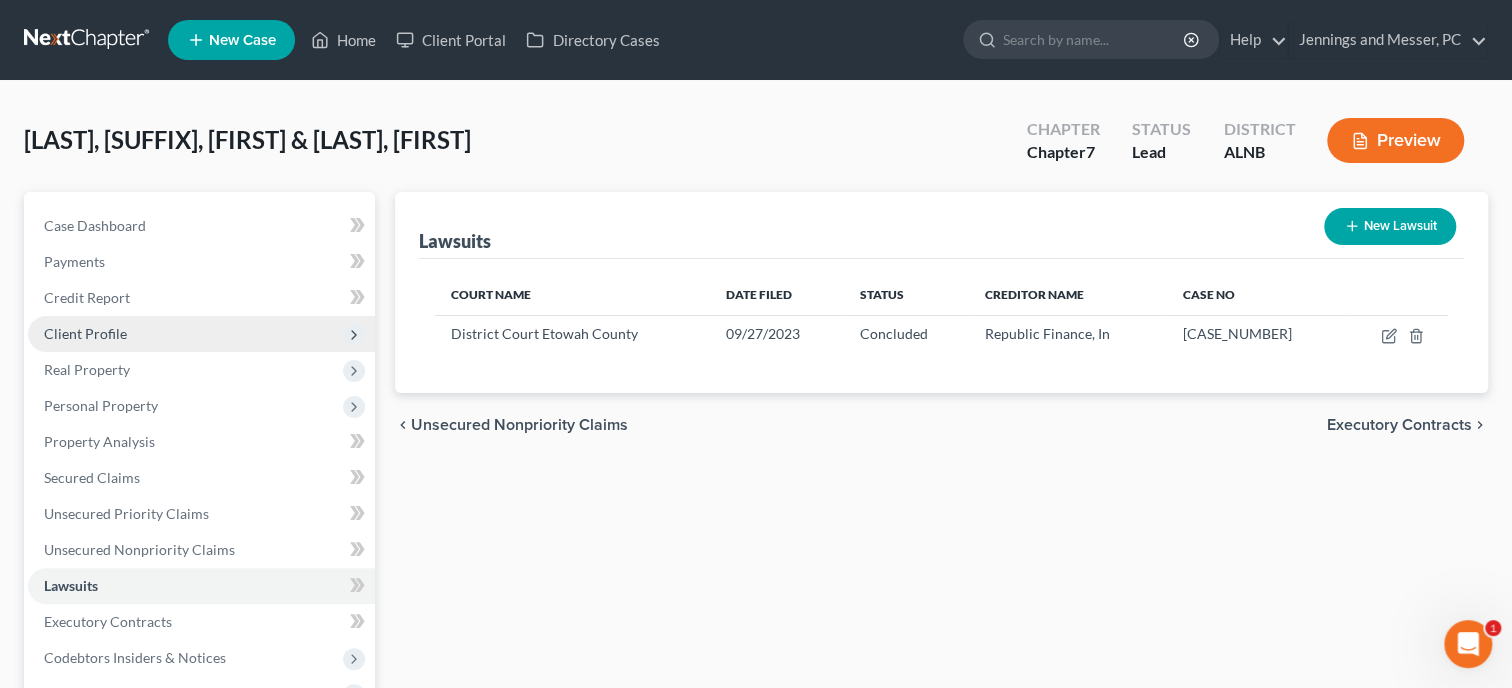 click on "Client Profile" at bounding box center [85, 333] 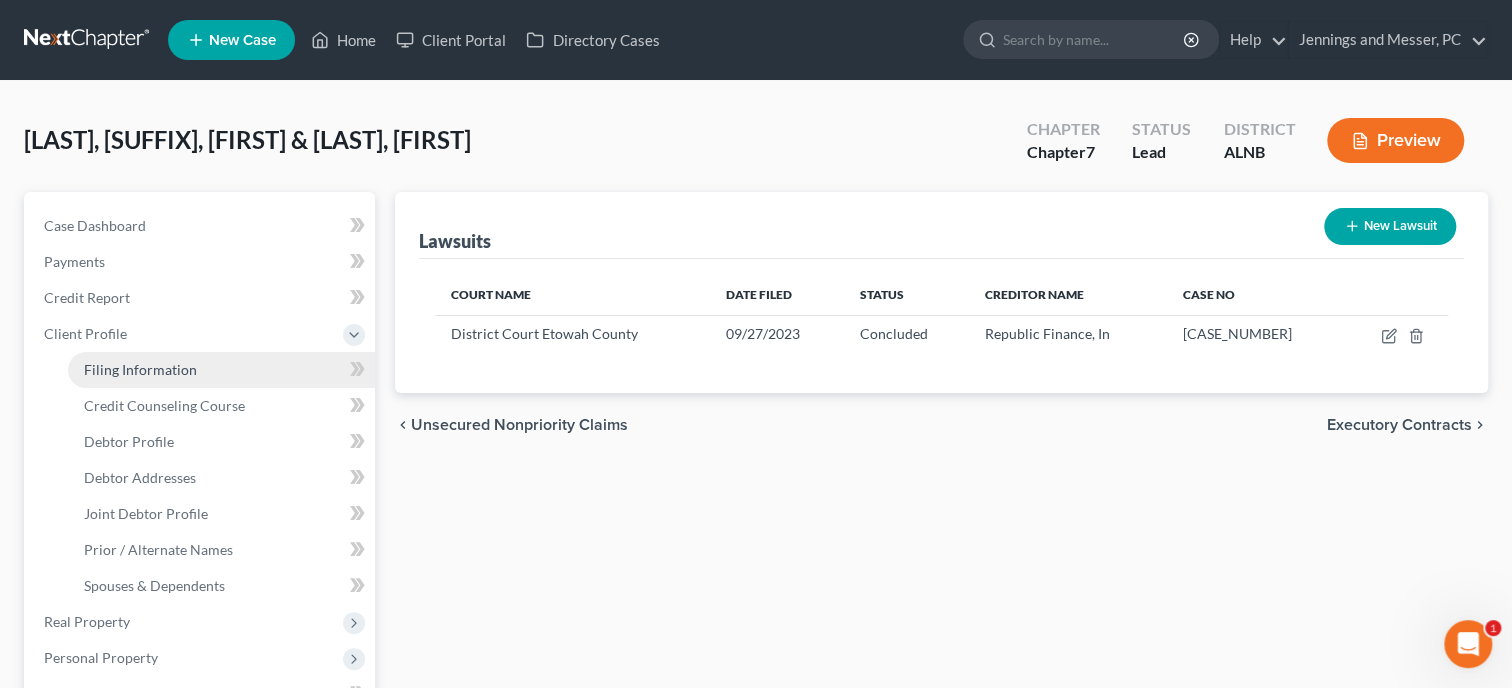 click on "Filing Information" at bounding box center [140, 369] 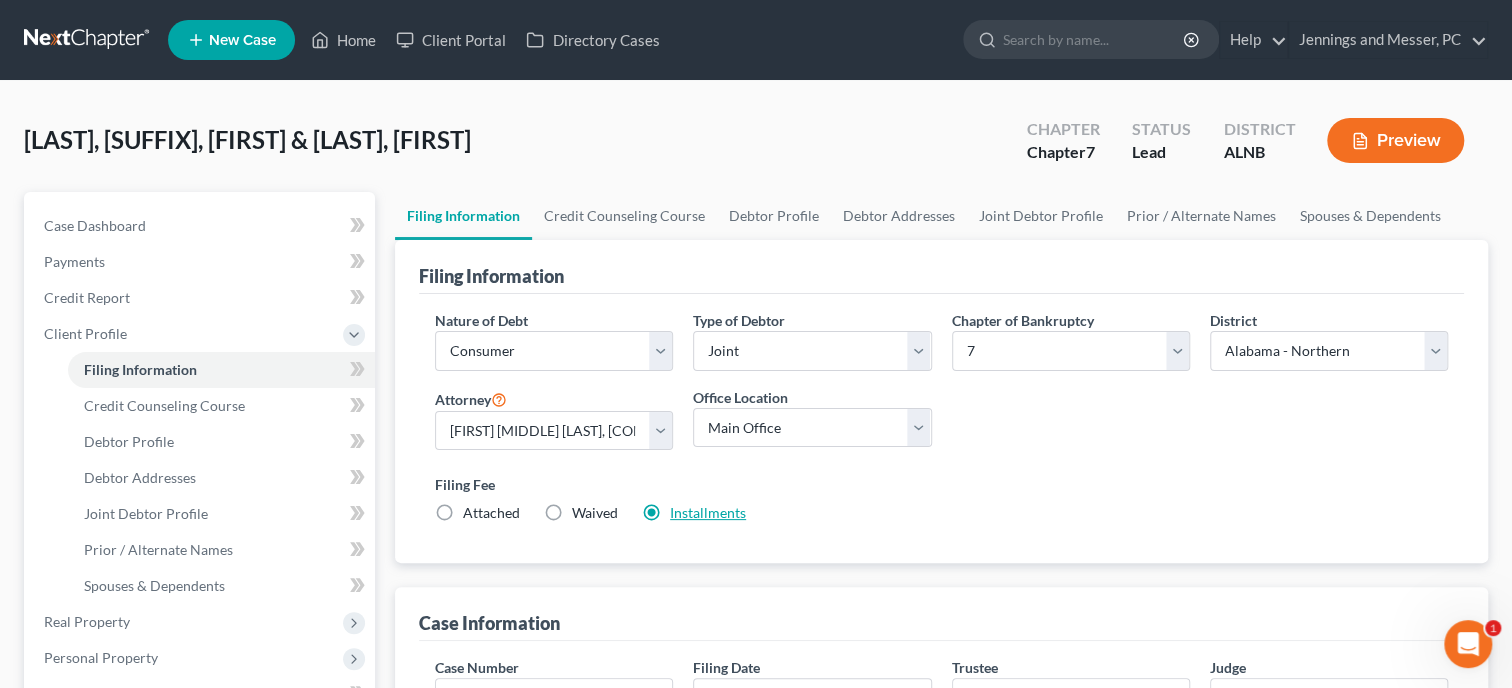 click on "Installments" at bounding box center [708, 512] 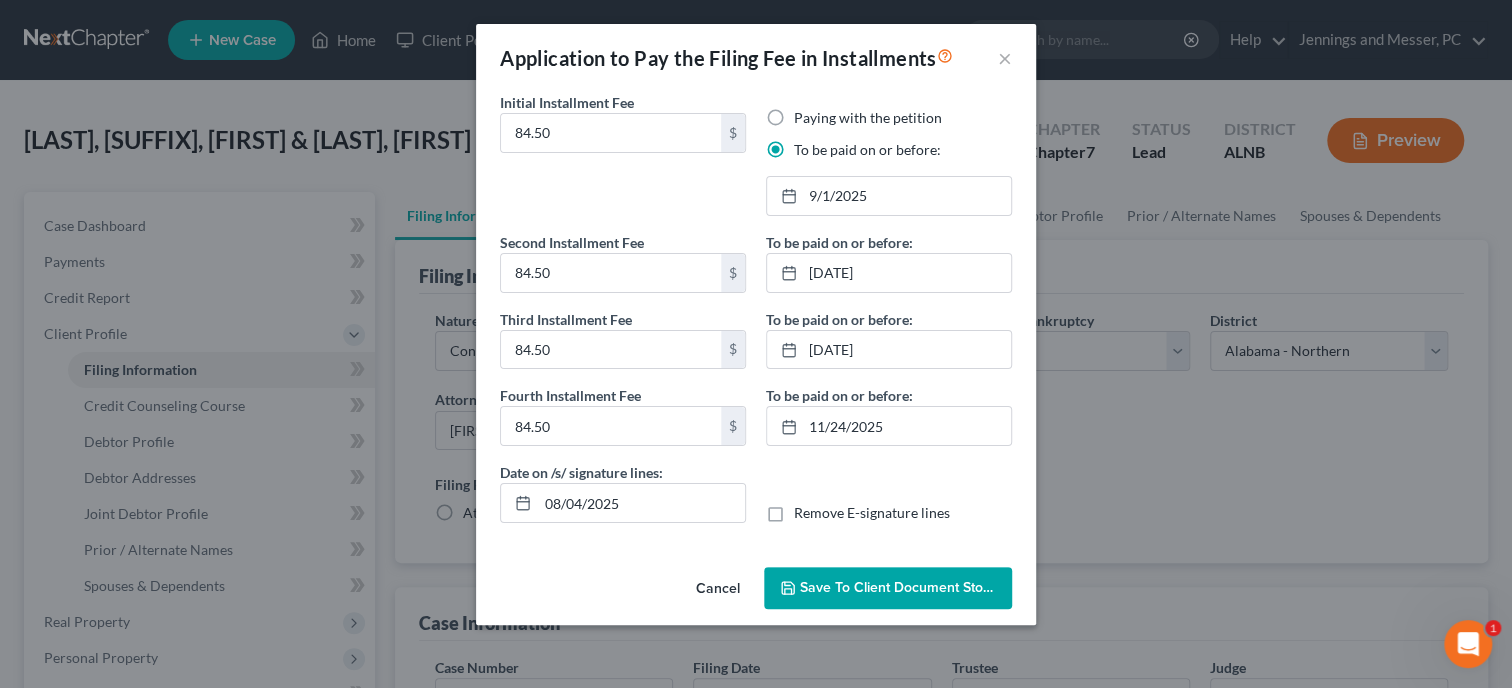 click on "Cancel" at bounding box center (718, 589) 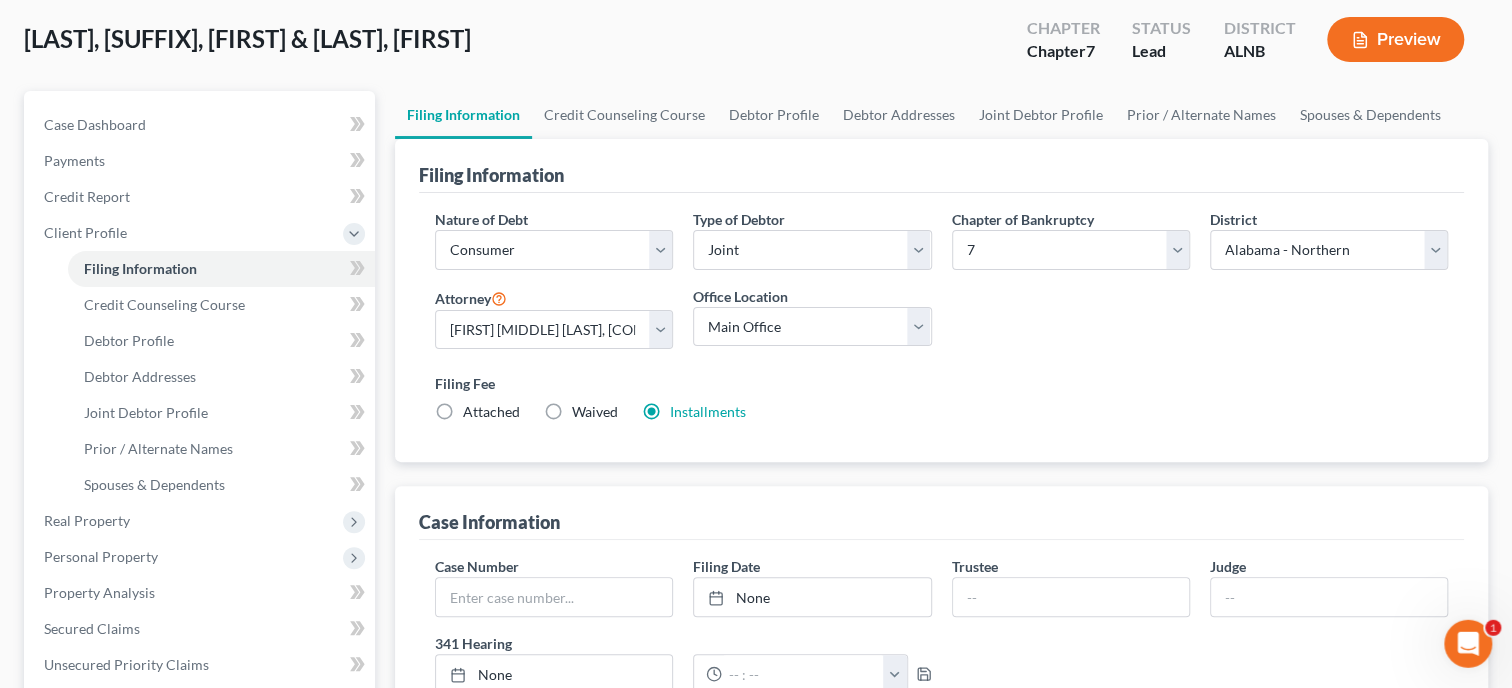 scroll, scrollTop: 0, scrollLeft: 0, axis: both 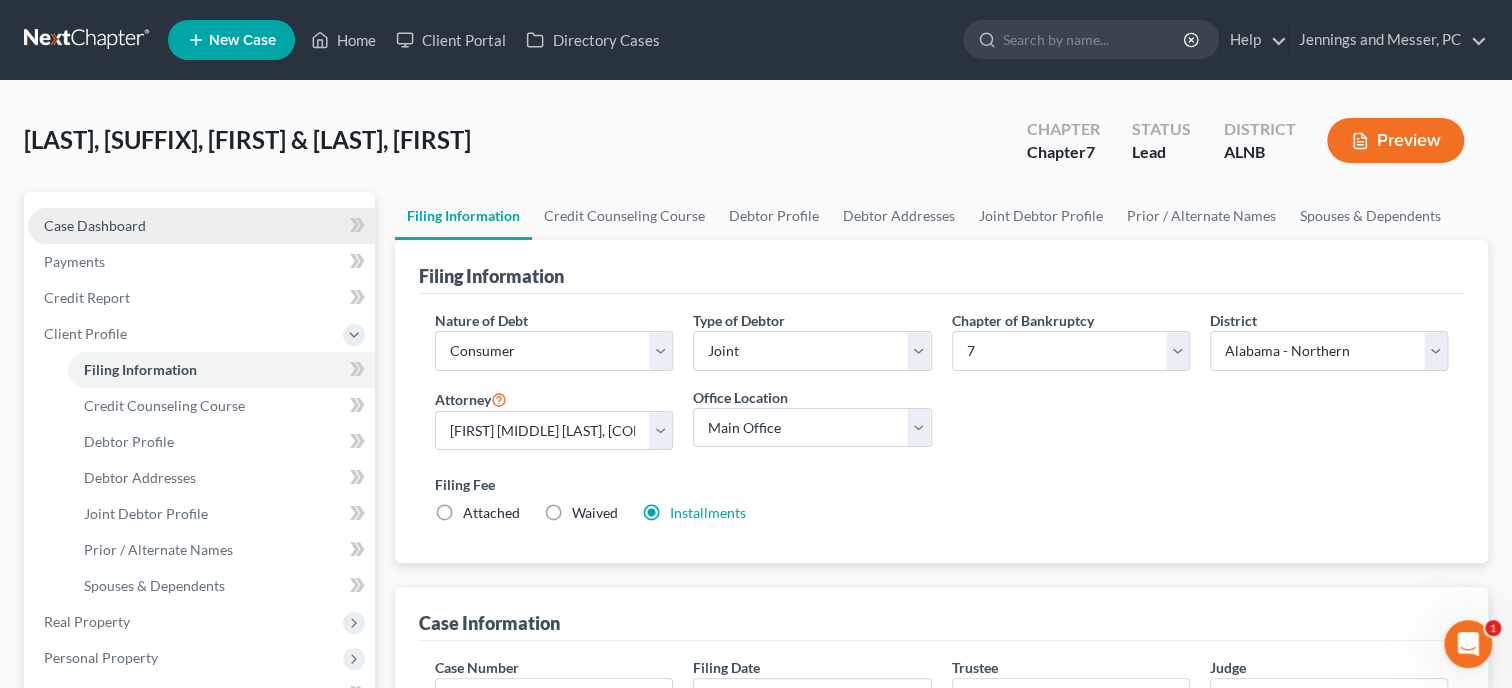 click on "Case Dashboard" at bounding box center (95, 225) 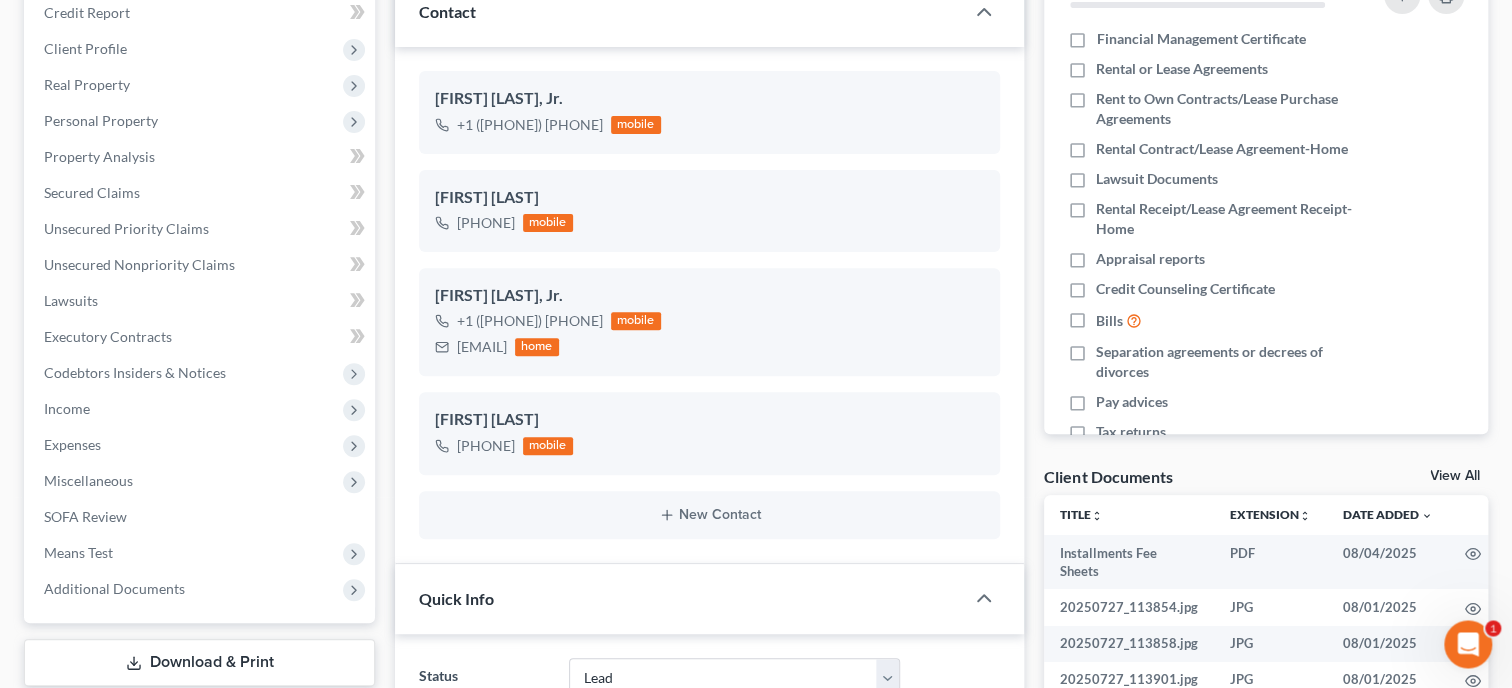 scroll, scrollTop: 308, scrollLeft: 0, axis: vertical 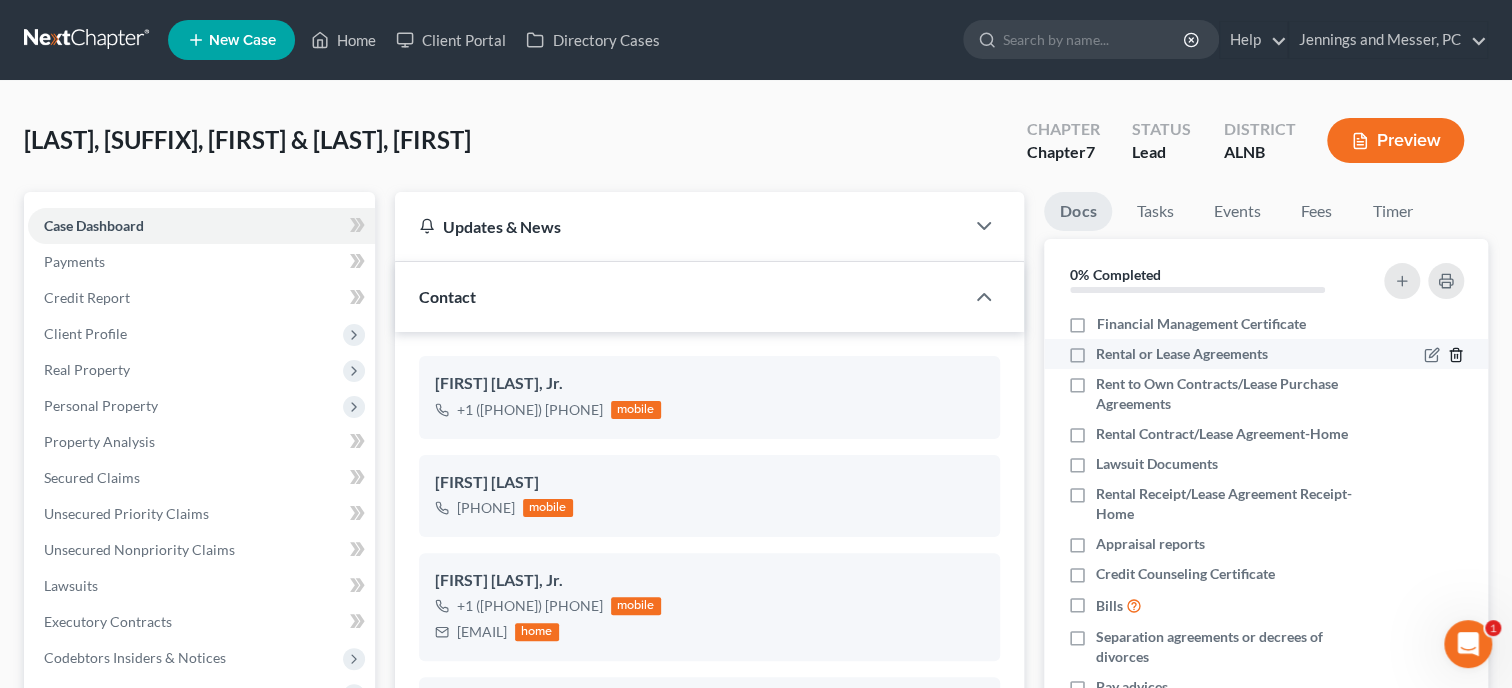 click 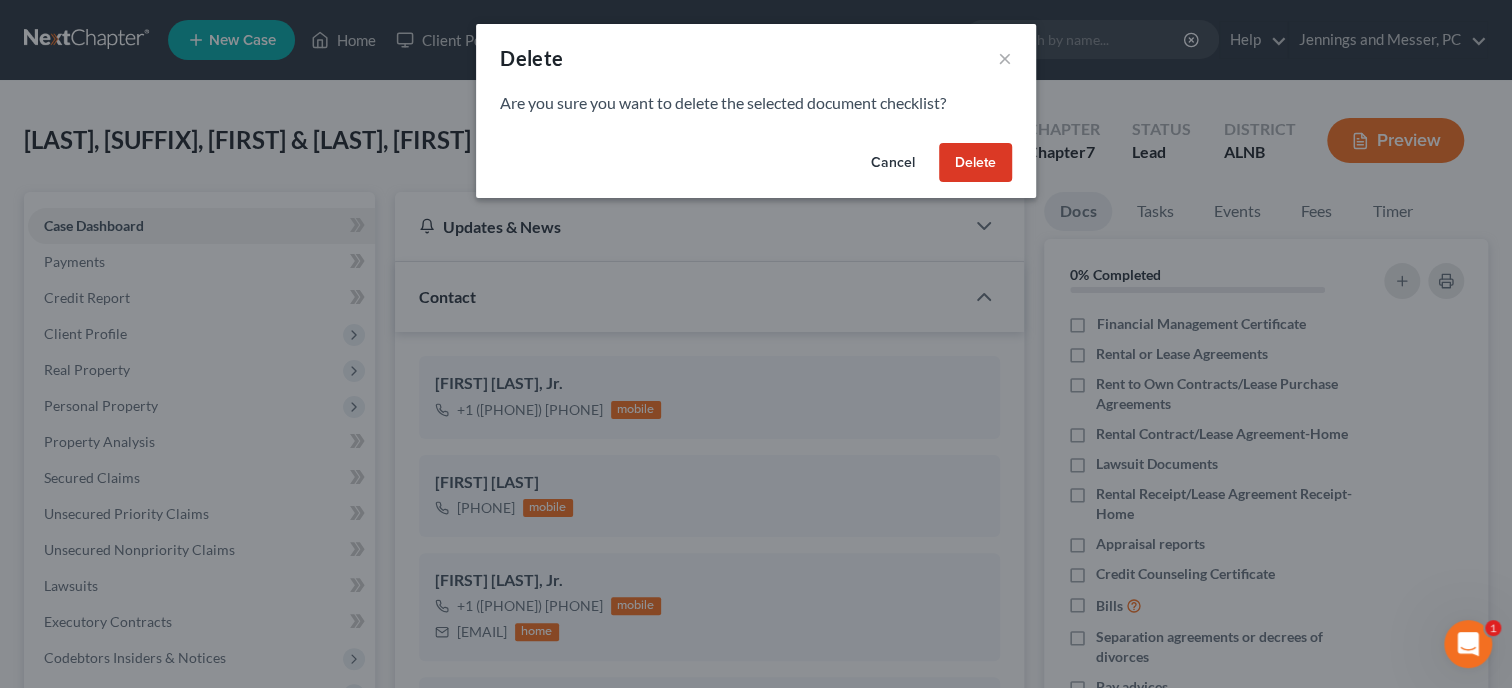 click on "Delete" at bounding box center (975, 163) 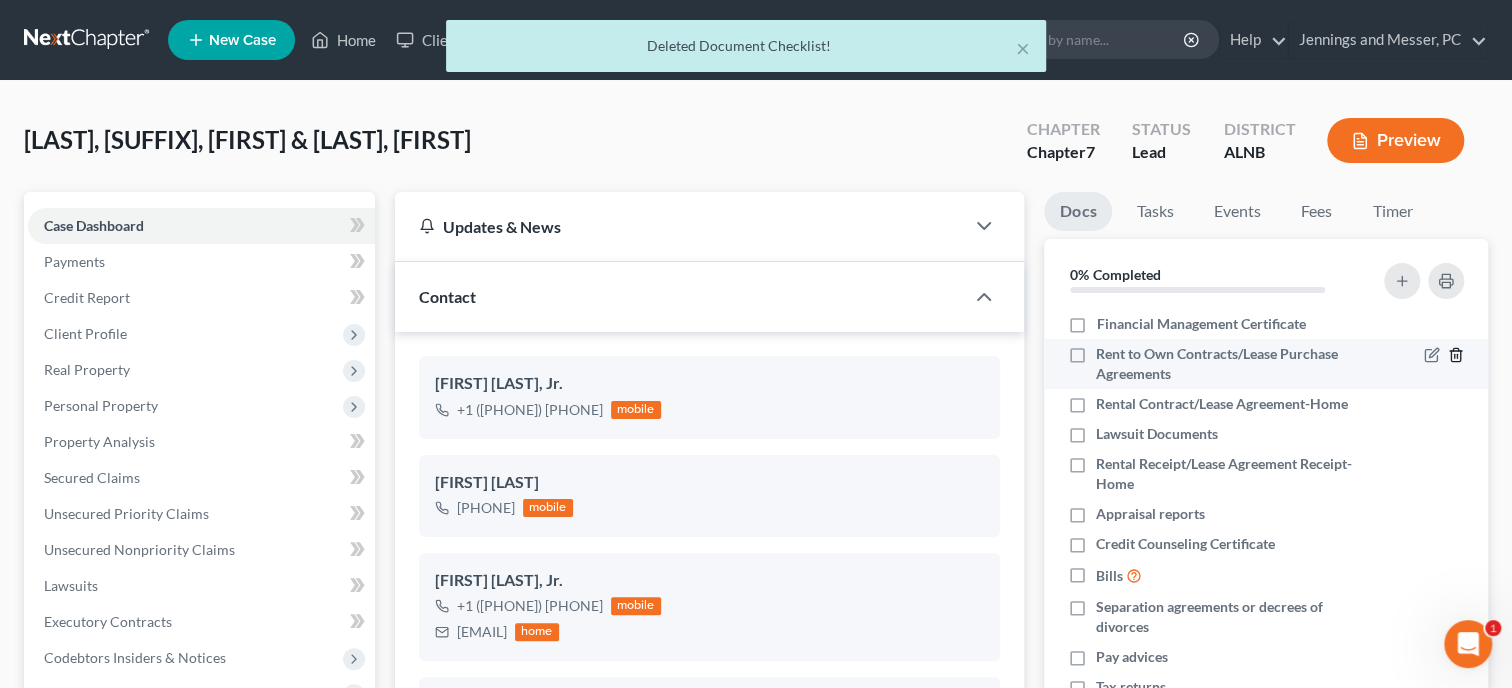 click 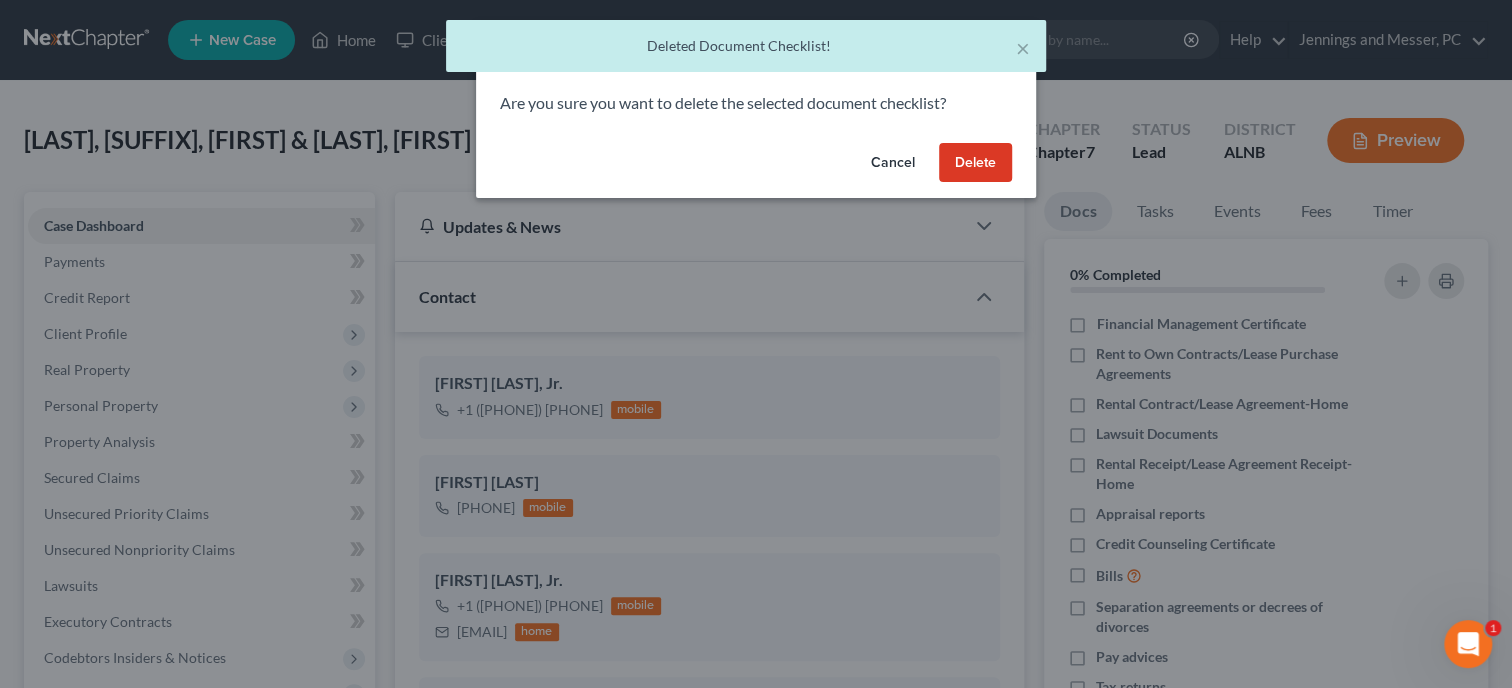 click on "Delete" at bounding box center (975, 163) 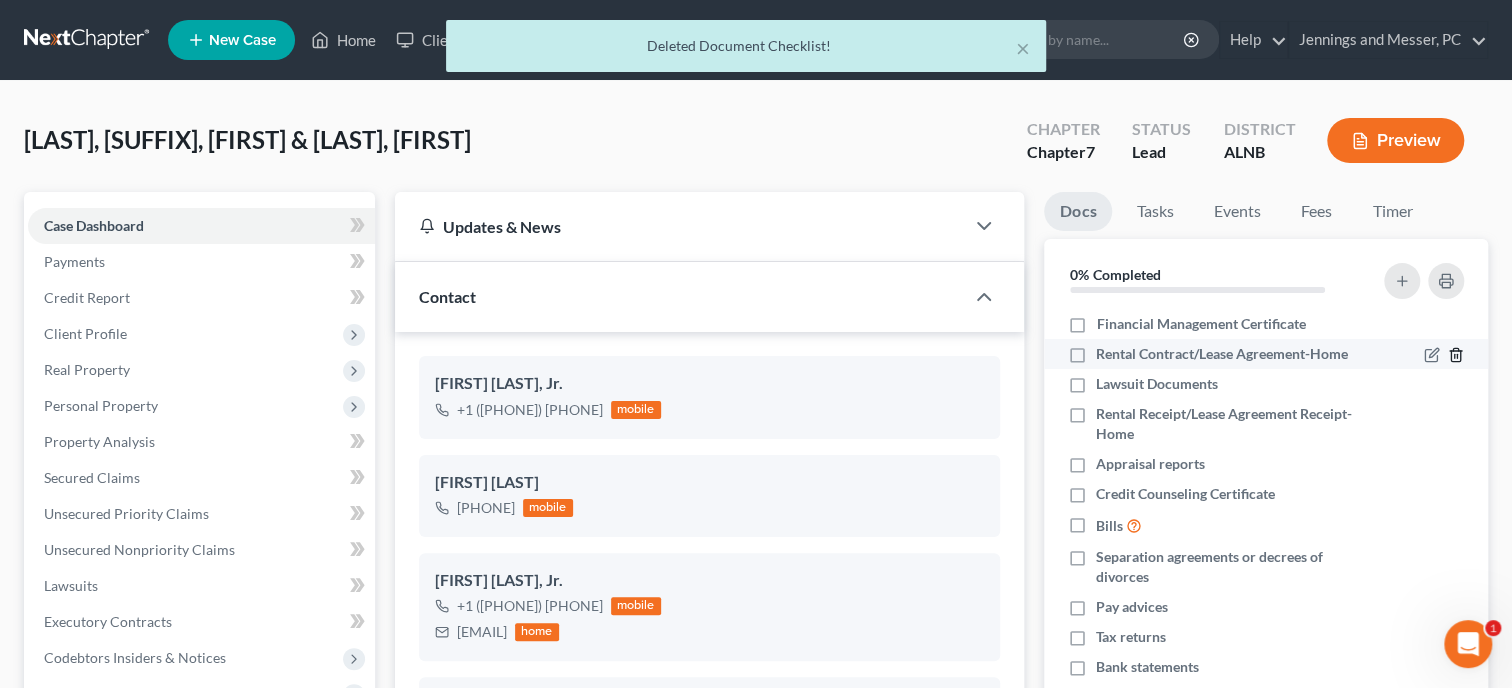 click 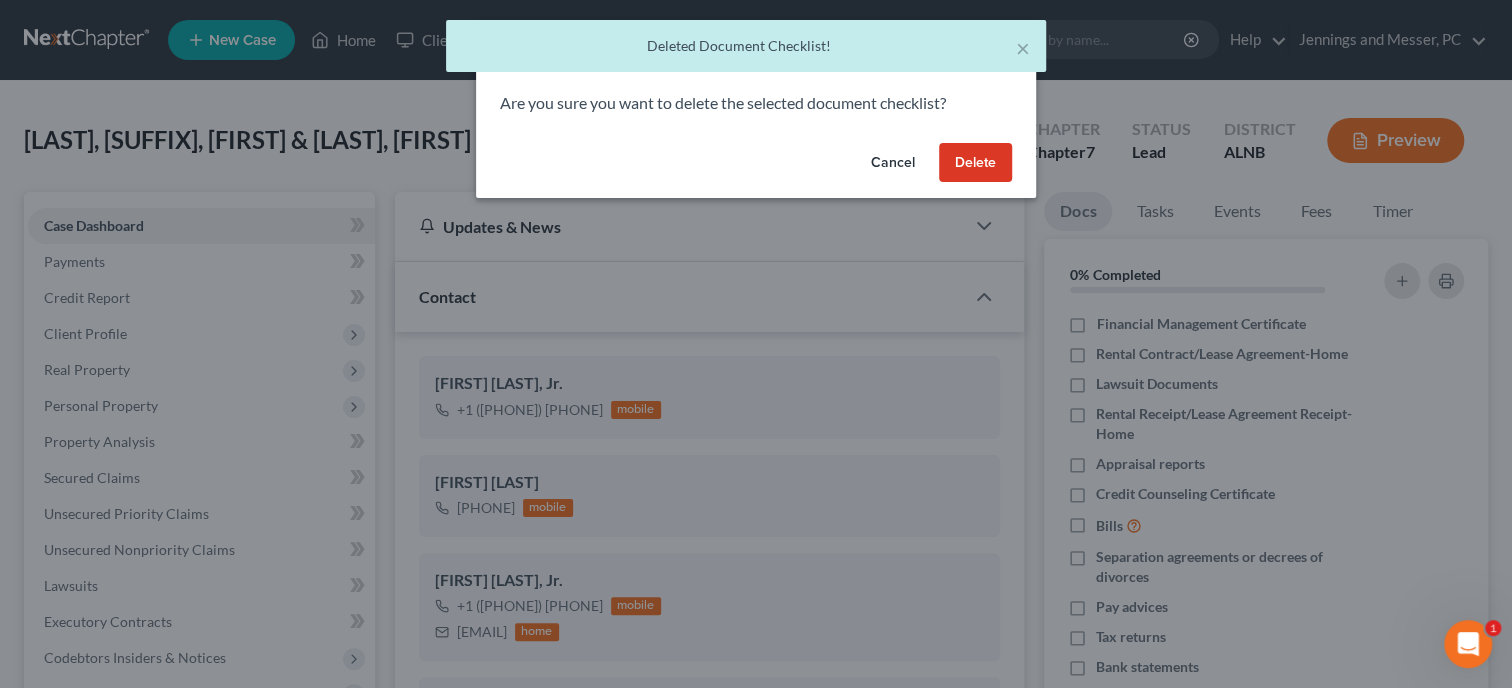 click on "Delete" at bounding box center (975, 163) 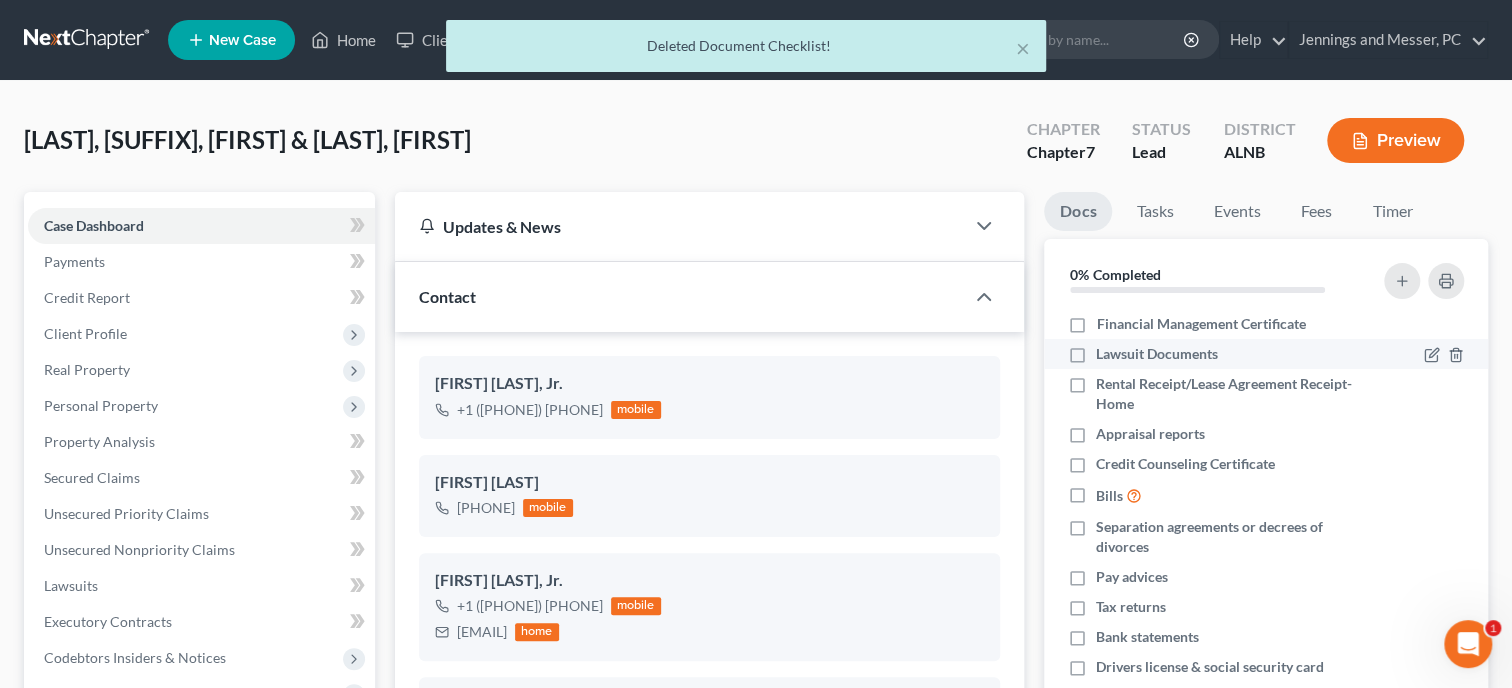 click on "Lawsuit Documents" at bounding box center [1157, 354] 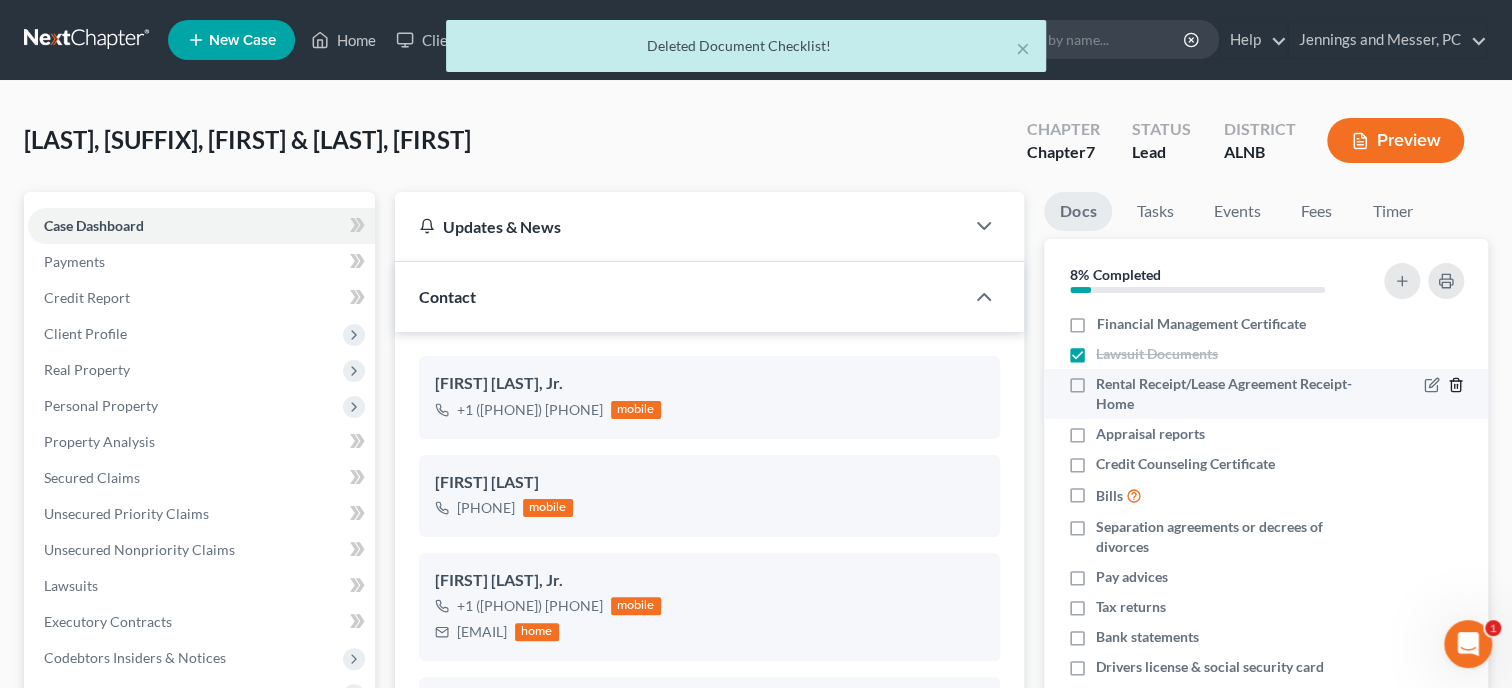 click 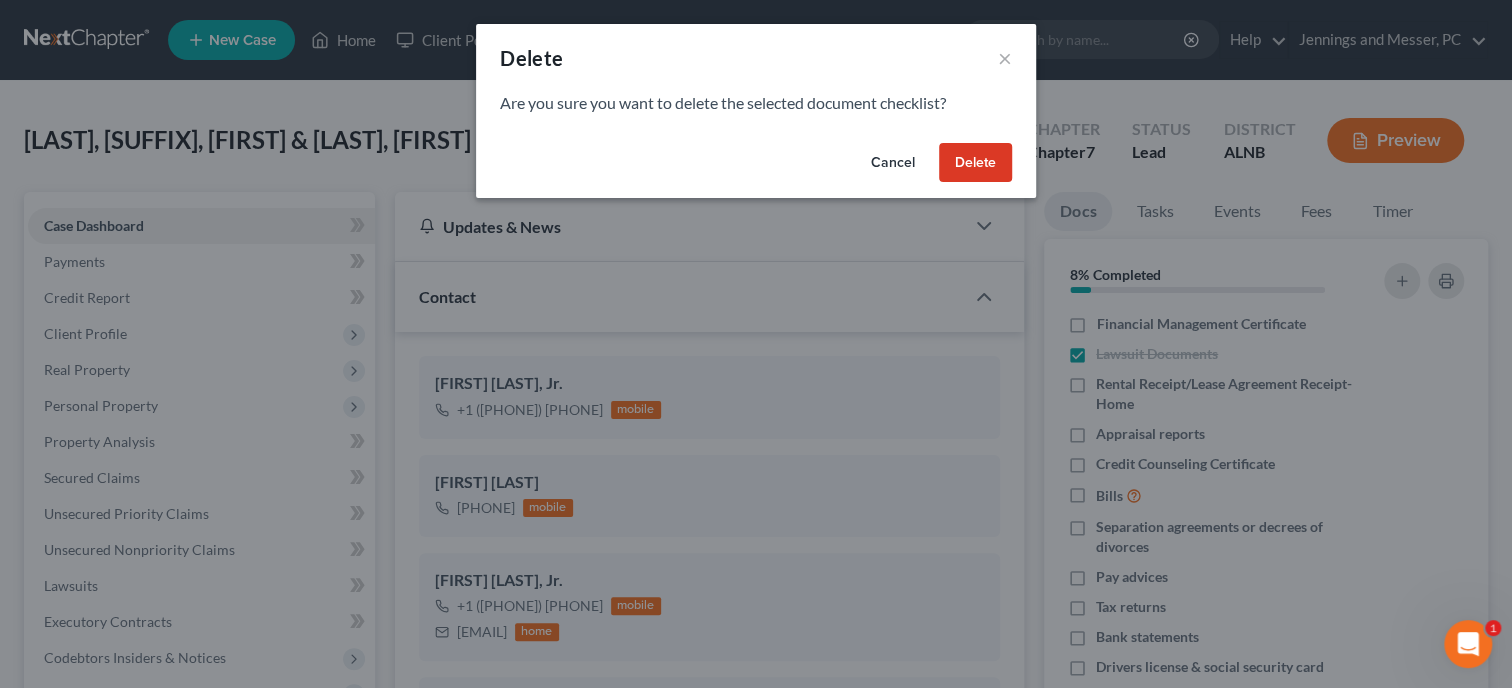 click on "Delete" at bounding box center [975, 163] 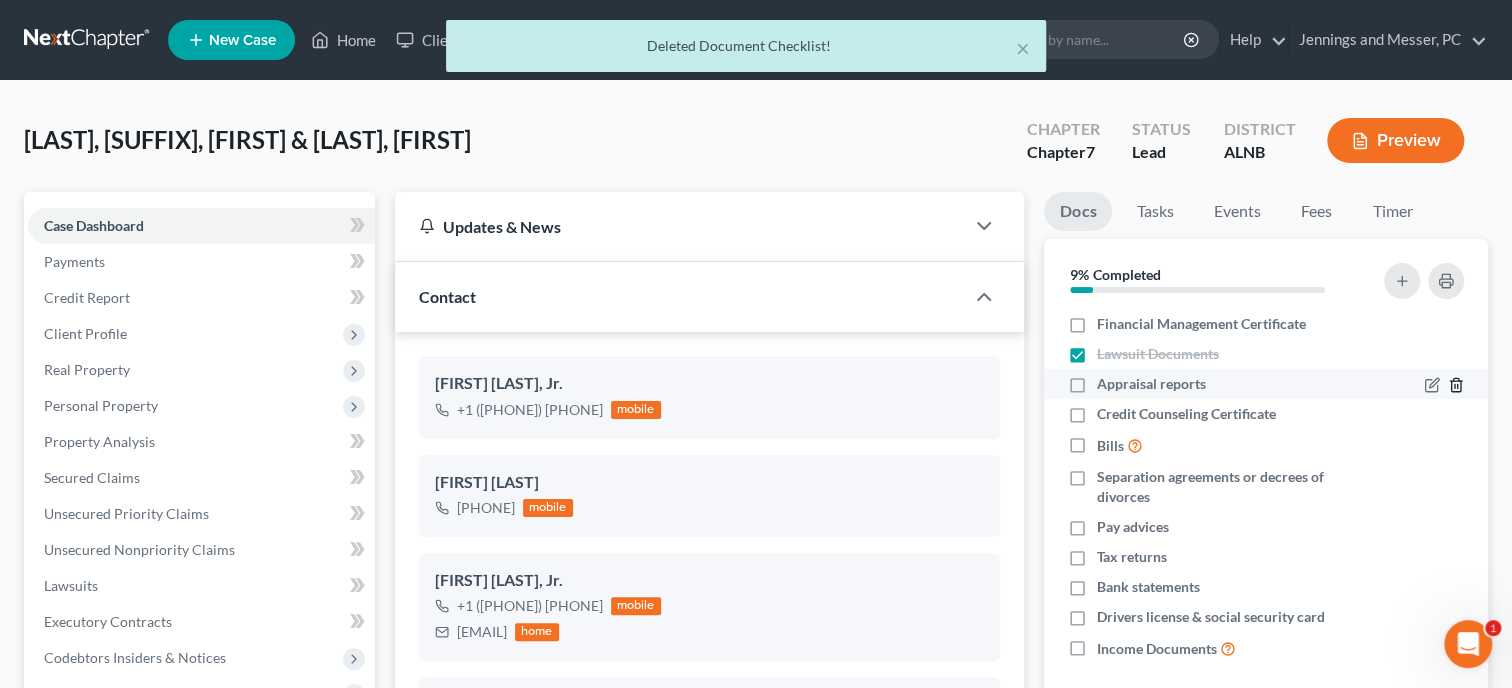 click 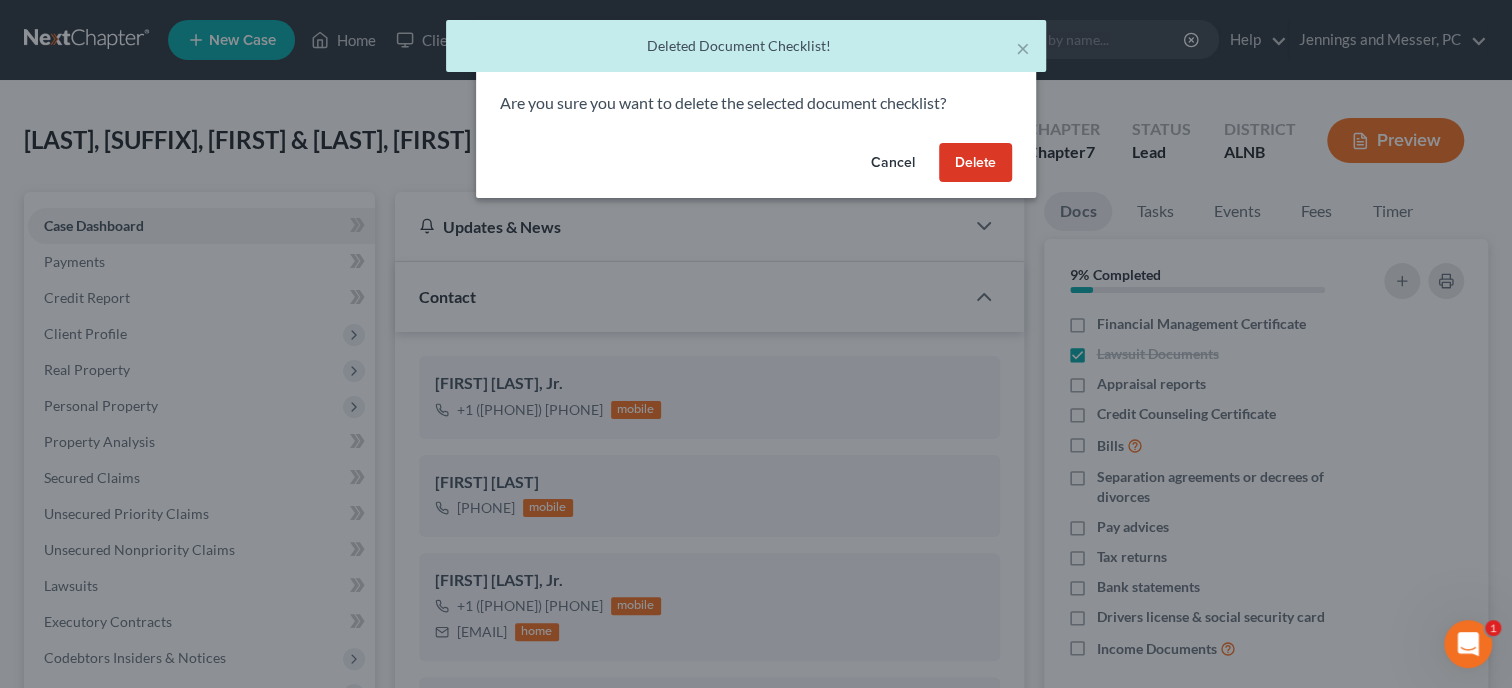 click on "Delete" at bounding box center (975, 163) 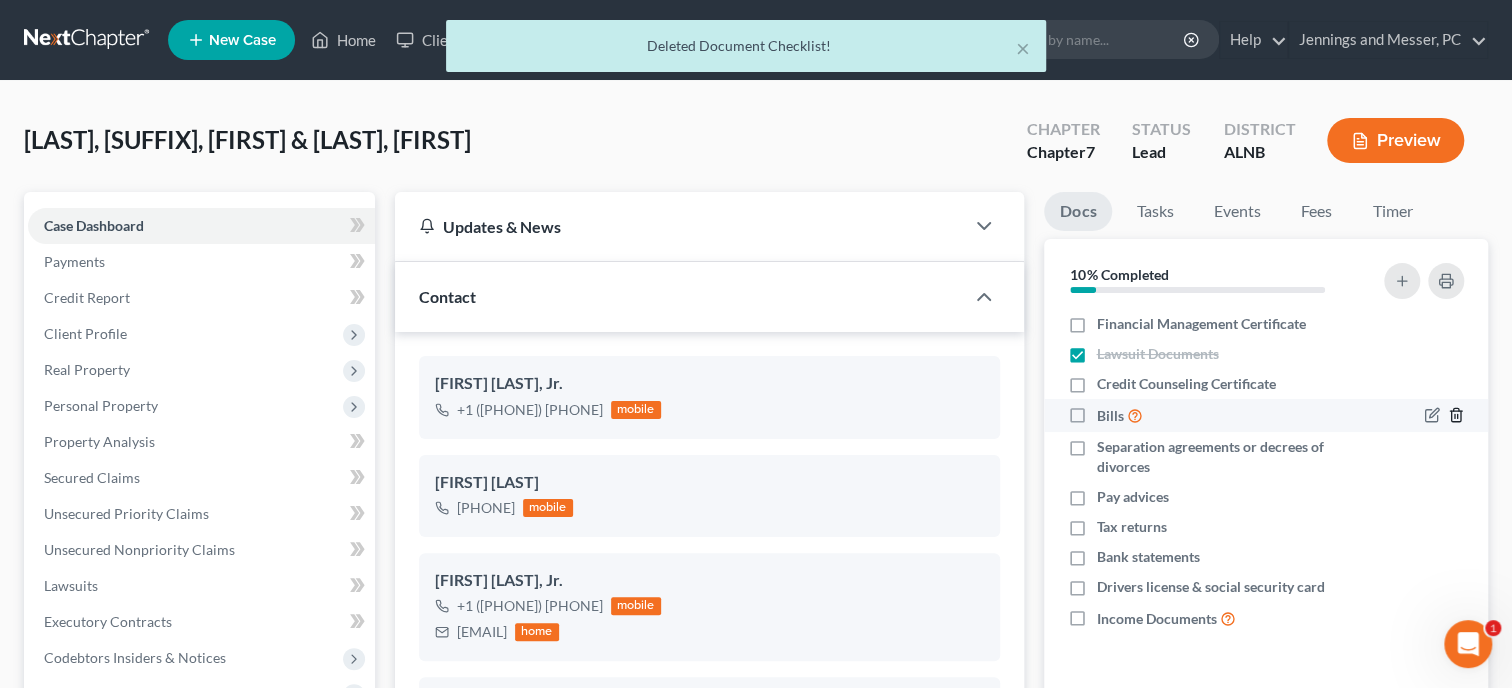 click 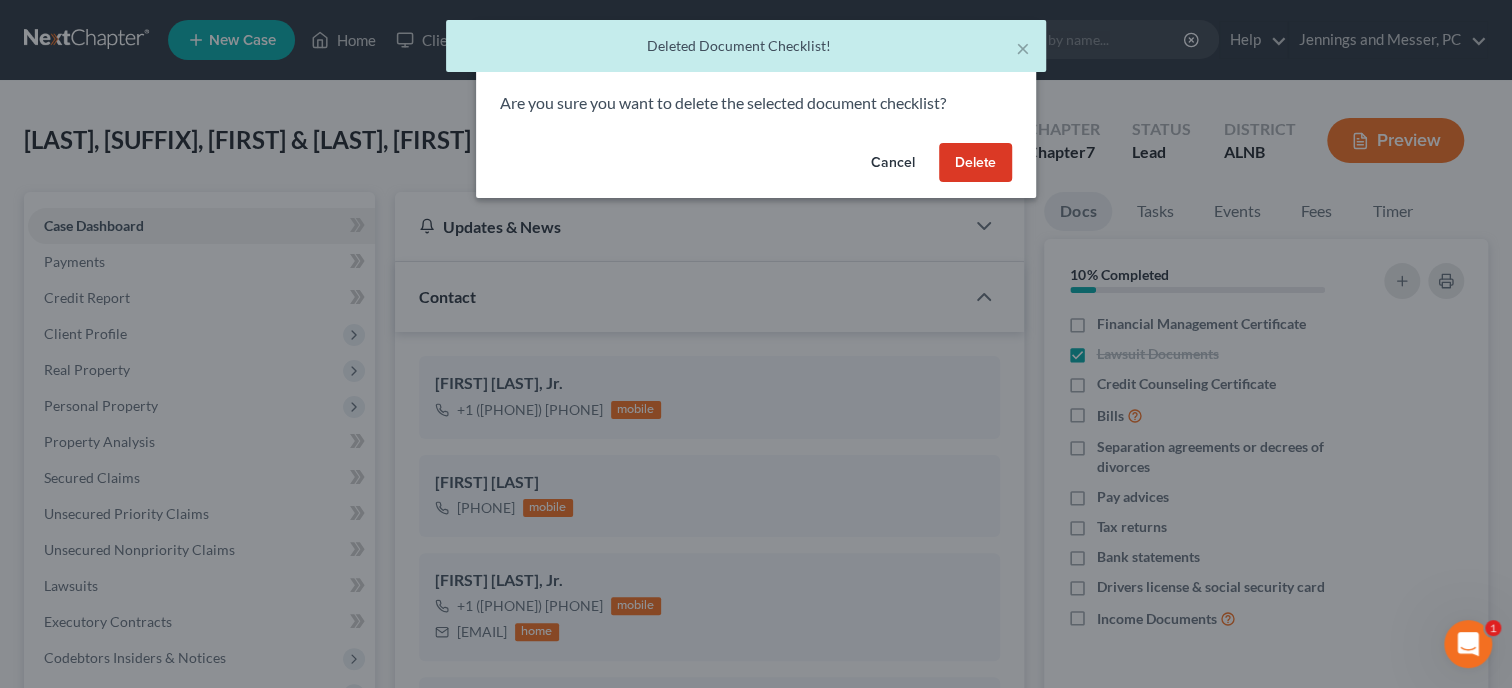 click on "Delete" at bounding box center [975, 163] 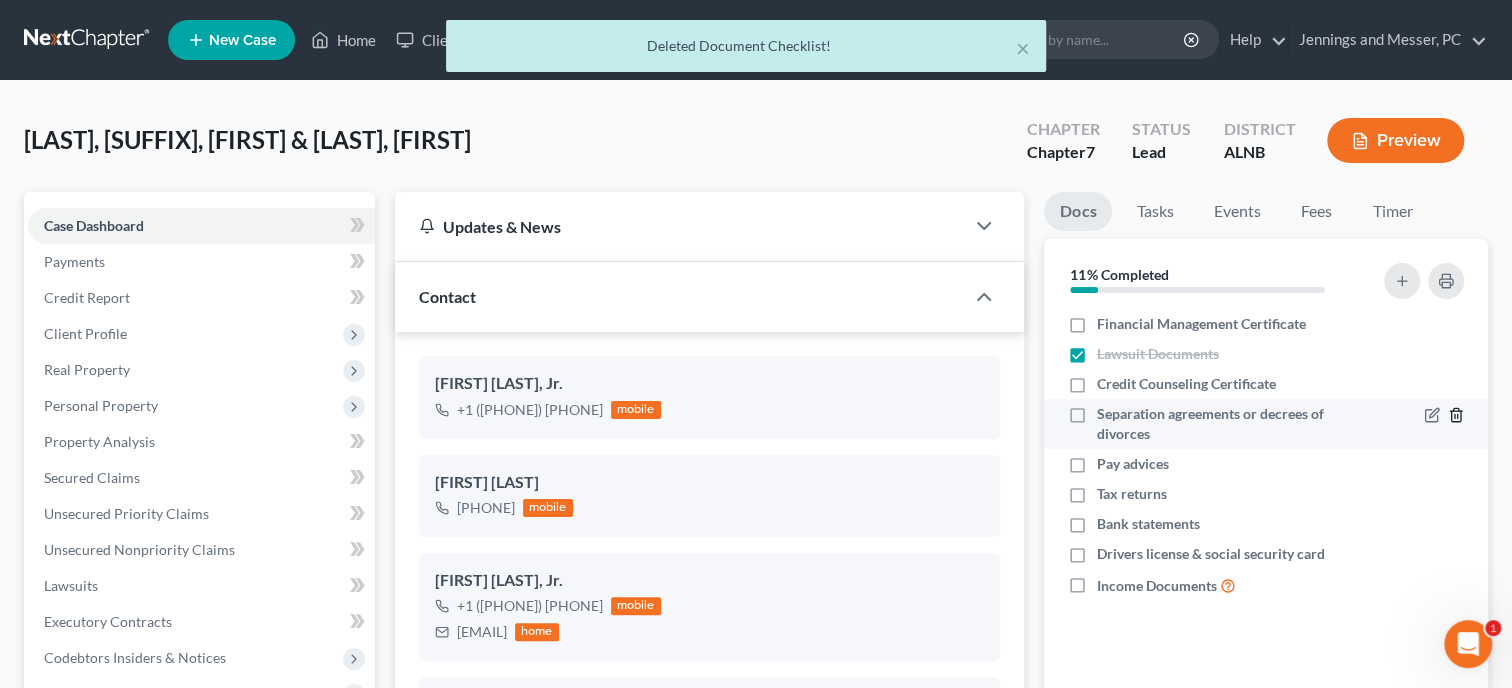 click 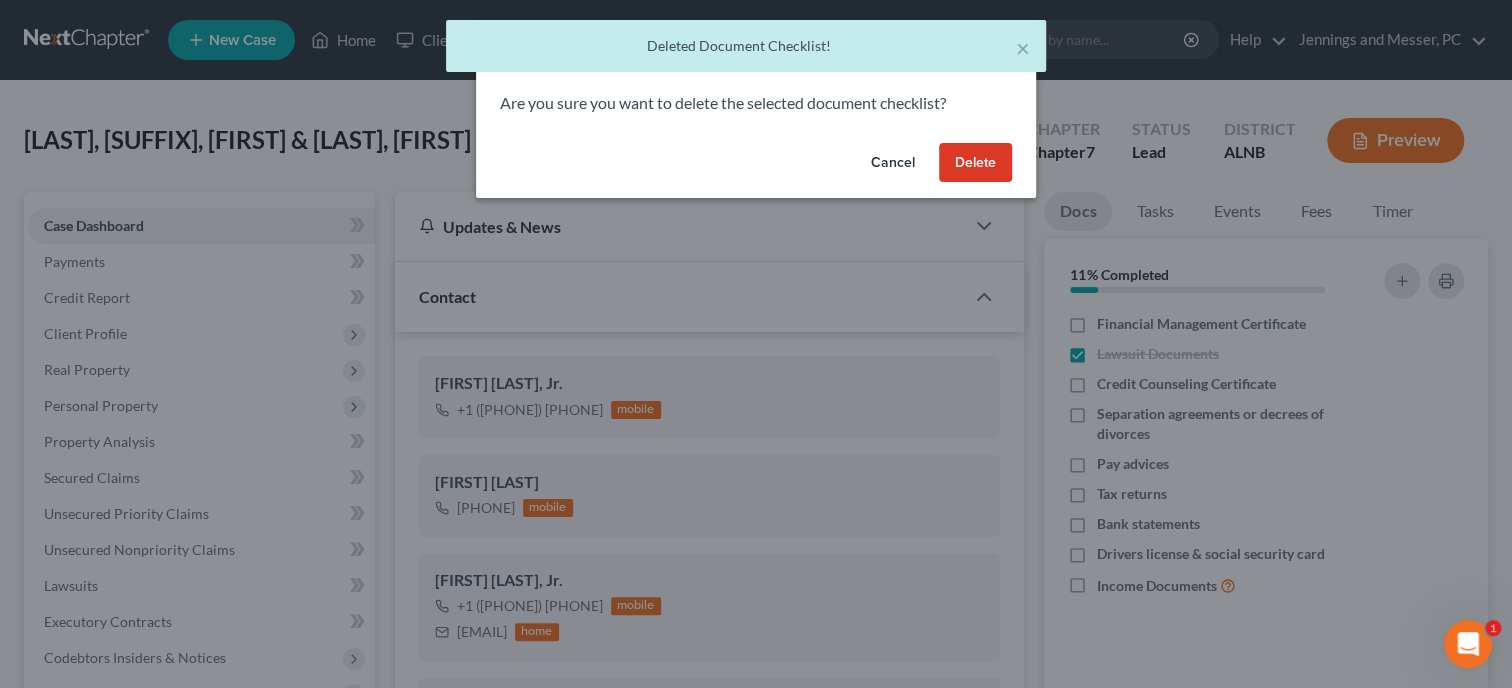click on "Delete" at bounding box center [975, 163] 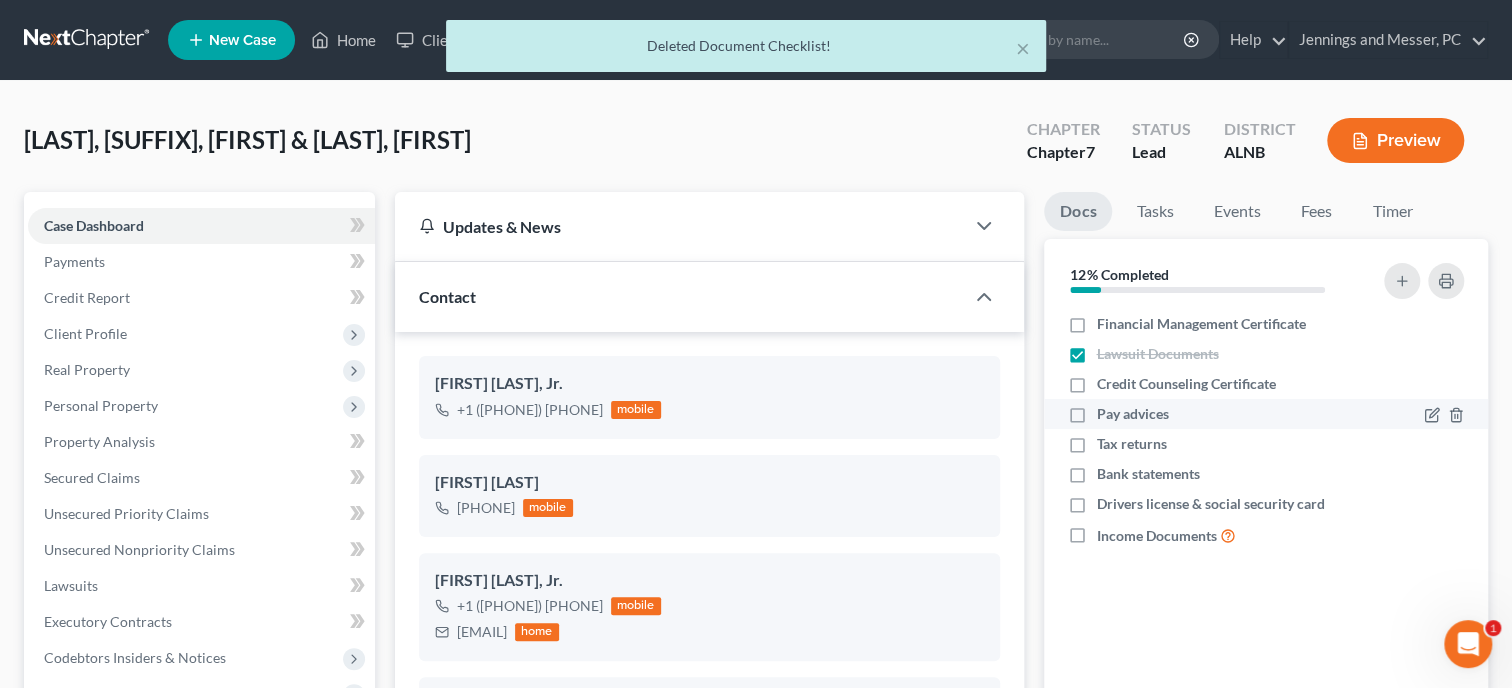 click on "Pay advices" at bounding box center (1132, 414) 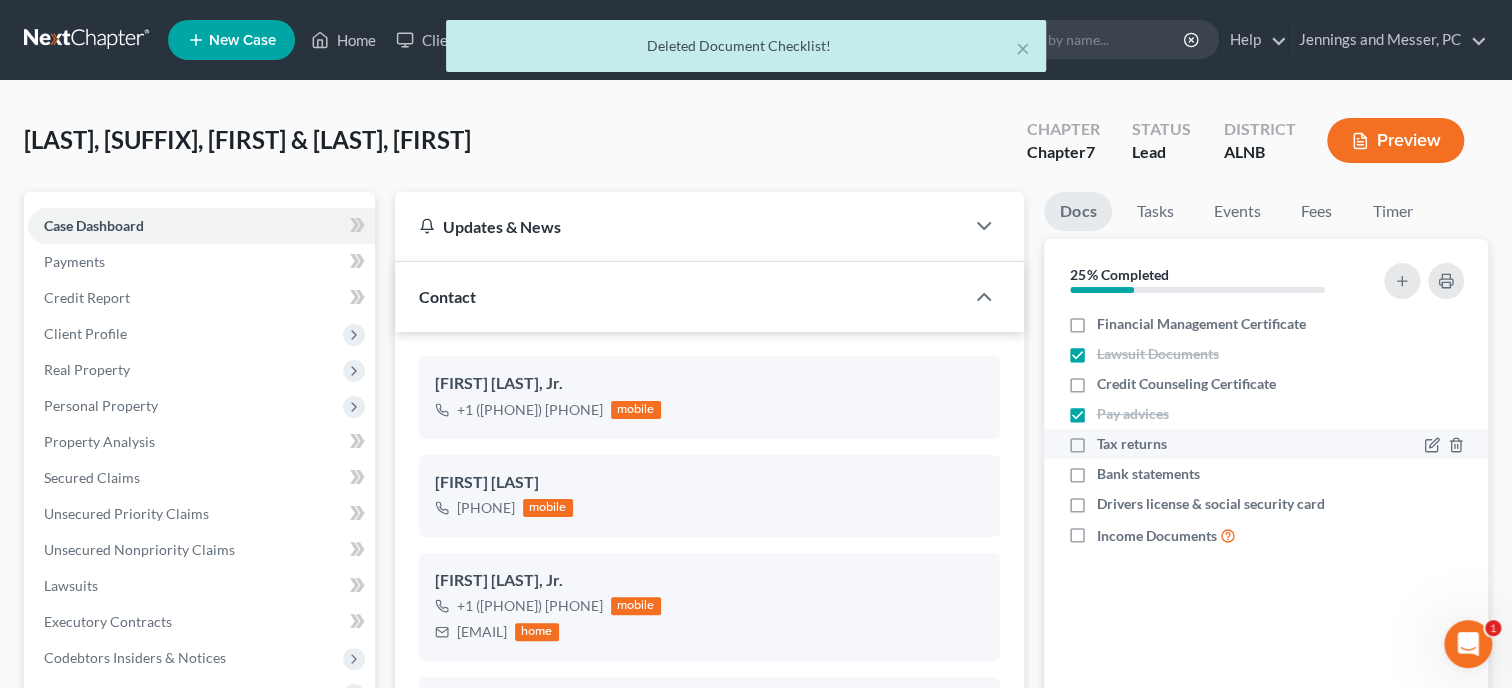 click on "Tax returns" at bounding box center (1131, 444) 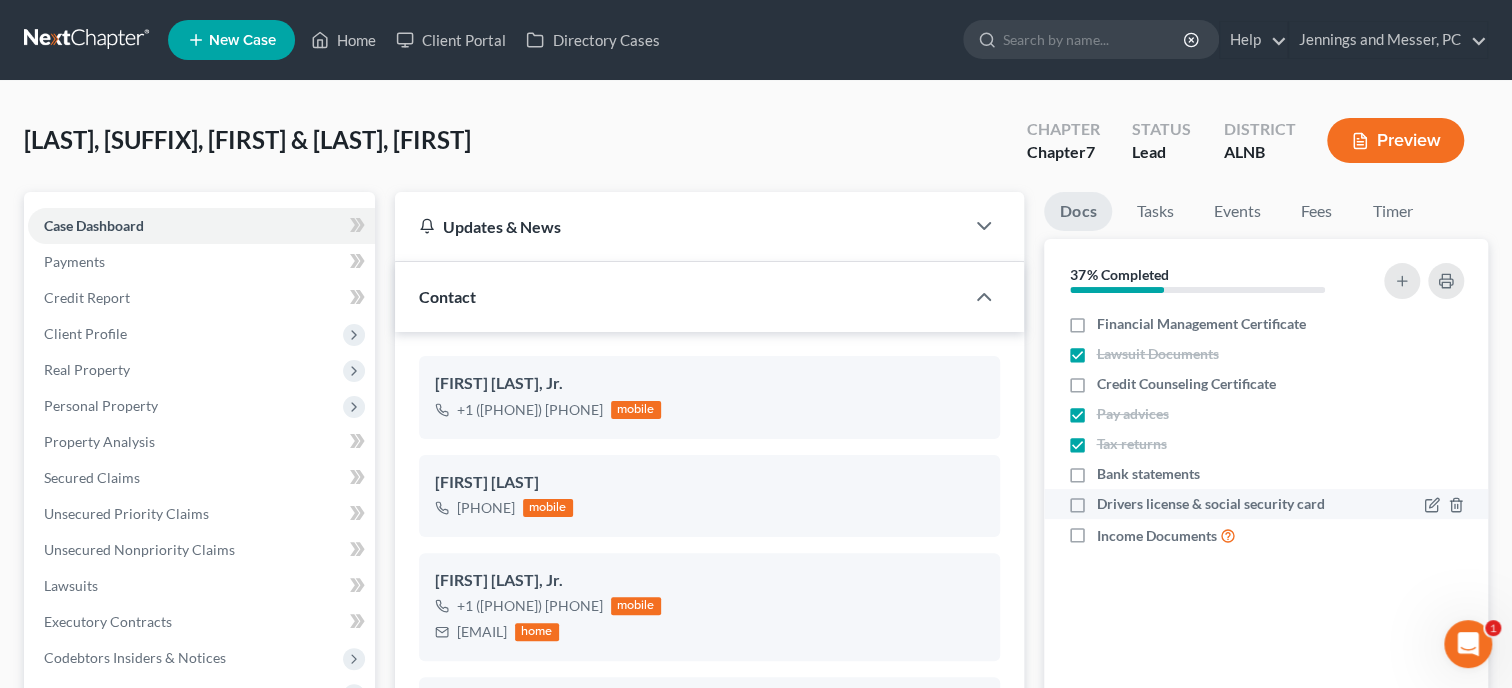 click on "Drivers license & social security card" at bounding box center [1210, 504] 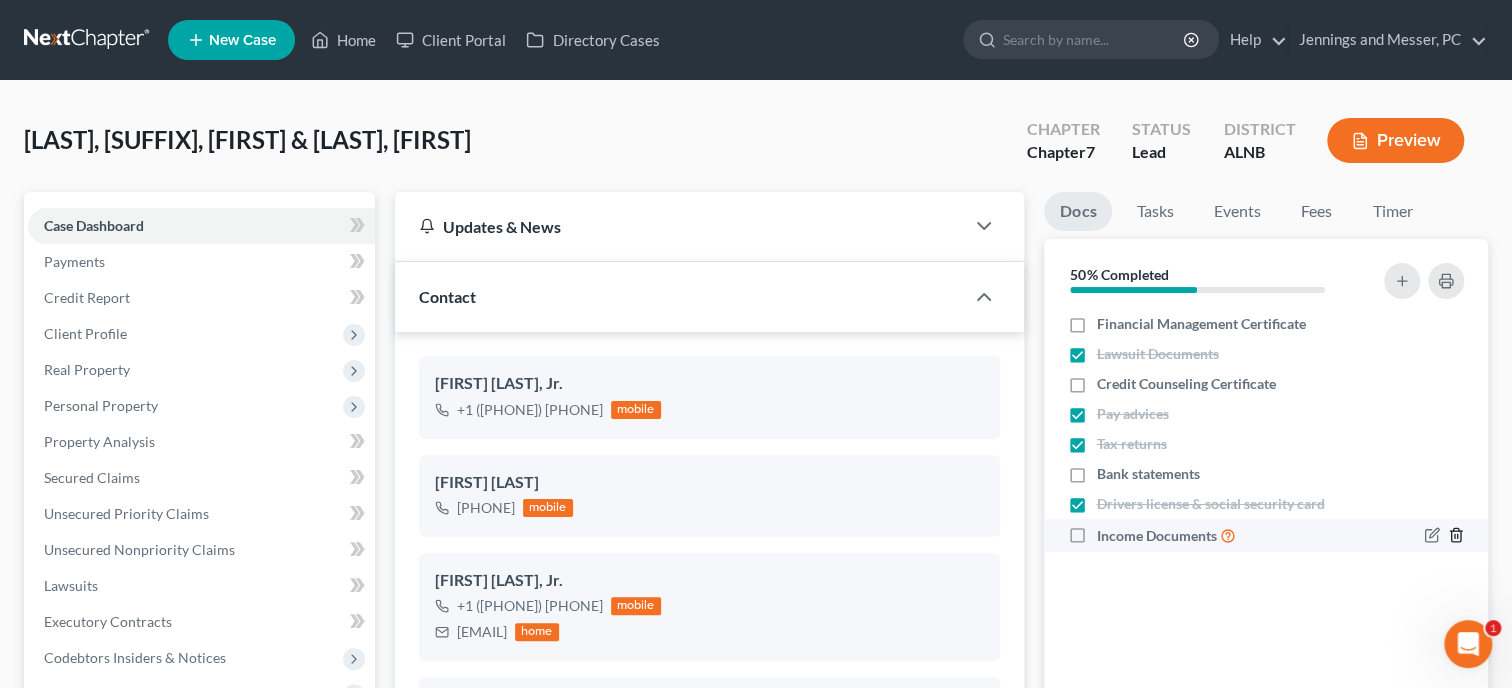 click 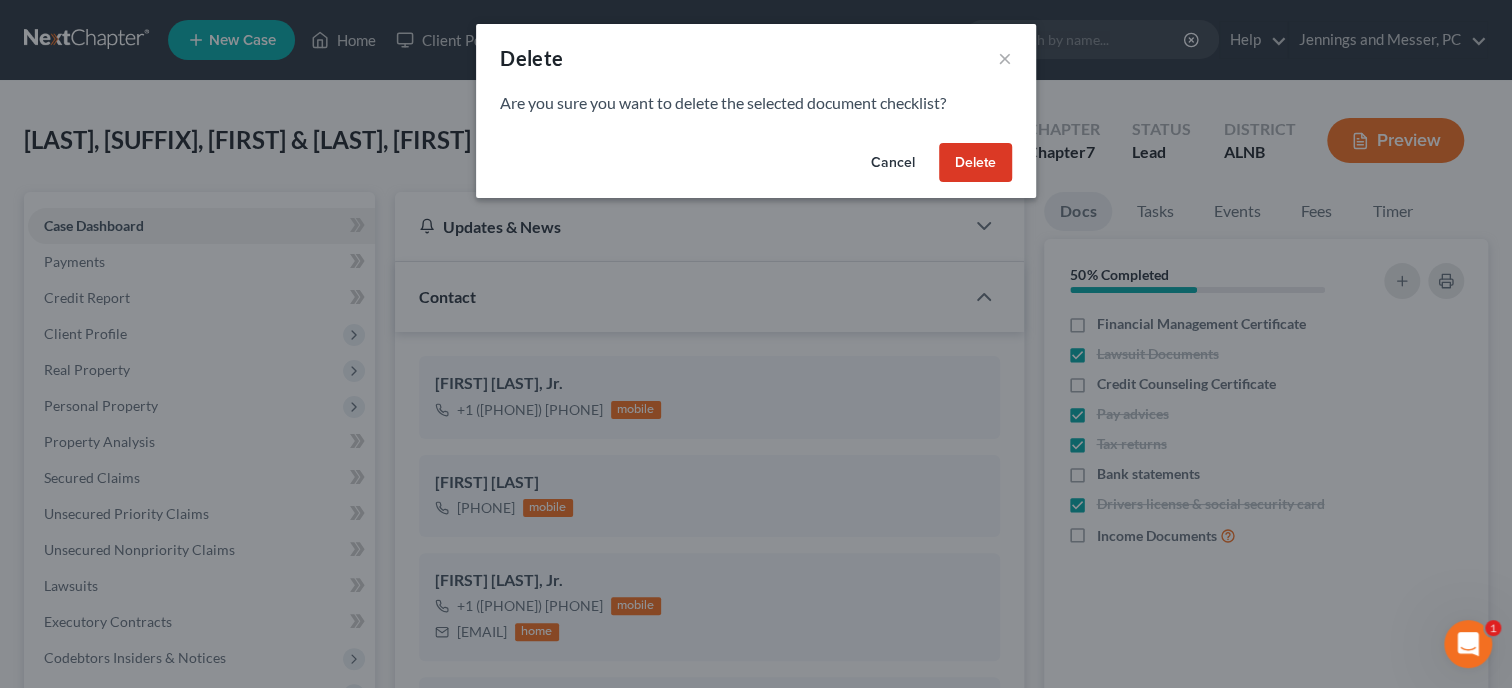 click on "Delete" at bounding box center (975, 163) 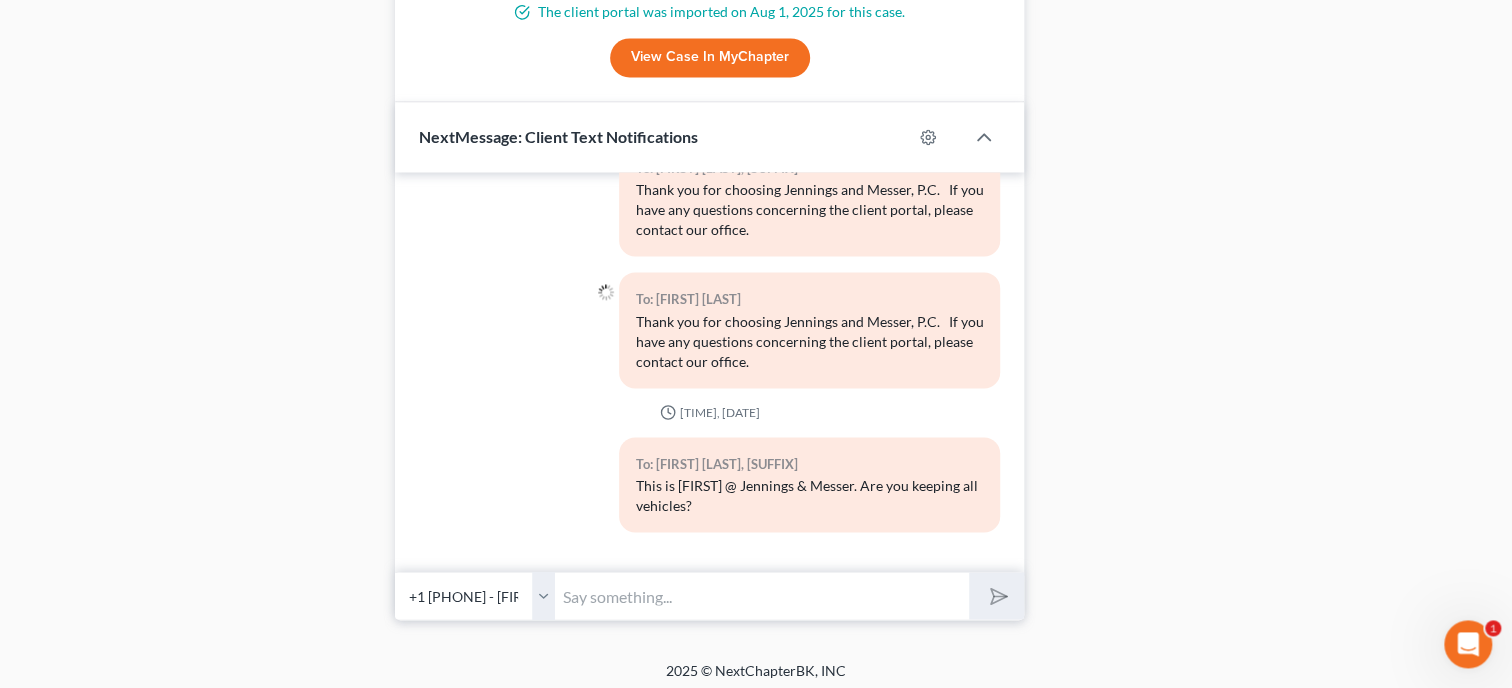 scroll, scrollTop: 1637, scrollLeft: 0, axis: vertical 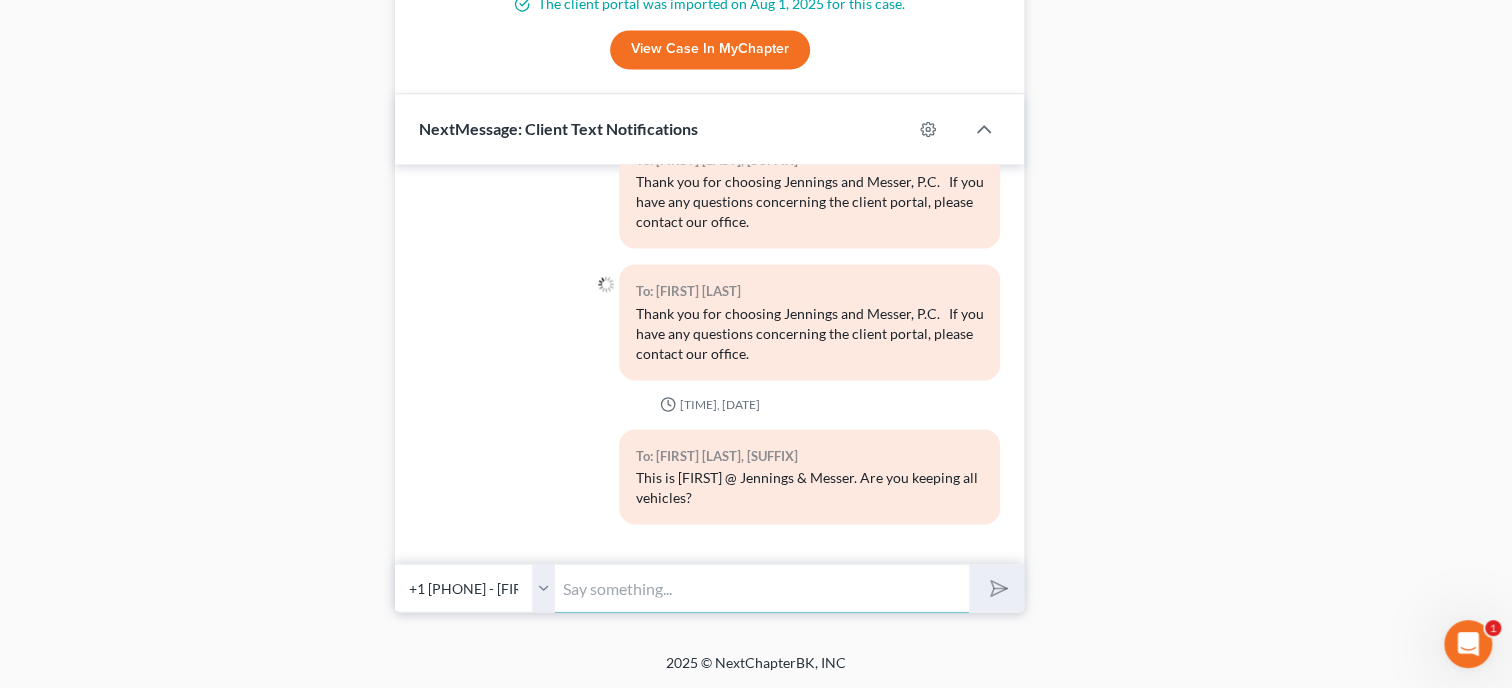 click at bounding box center (762, 587) 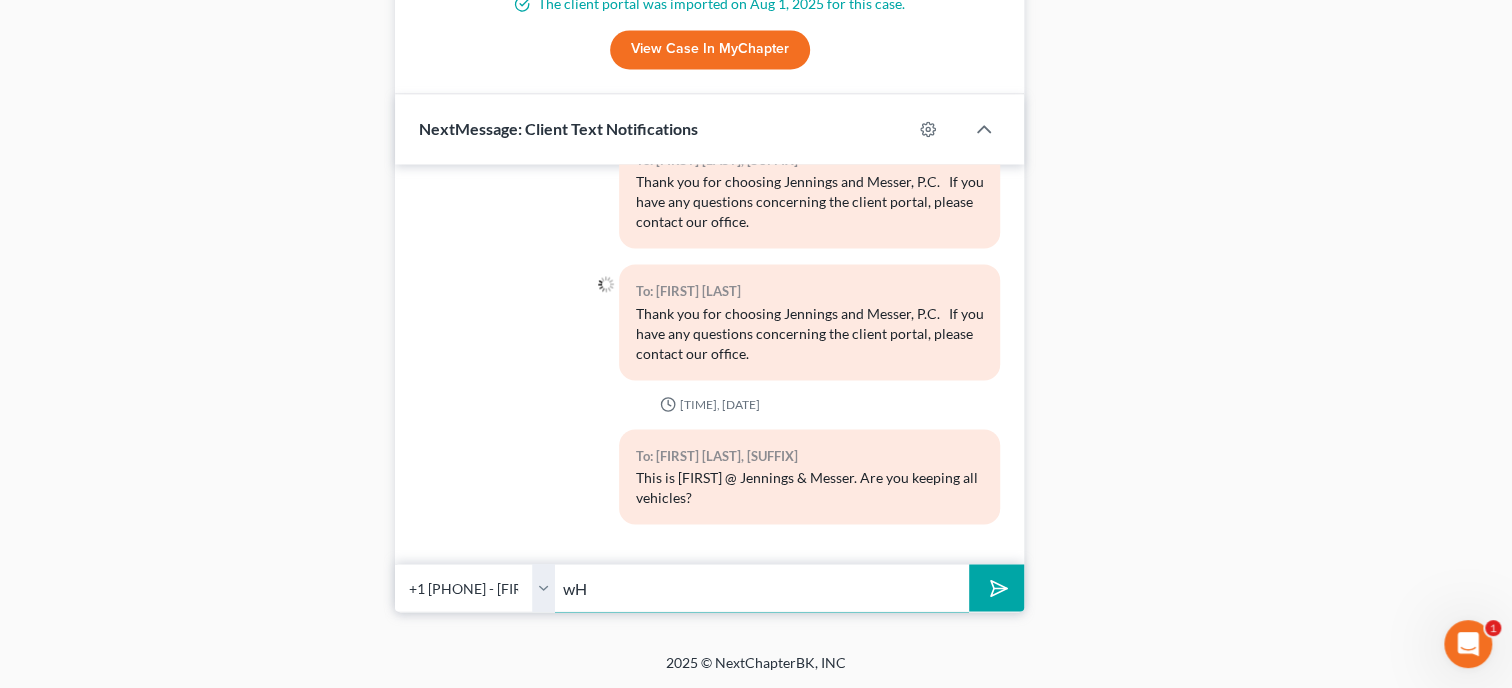 type on "w" 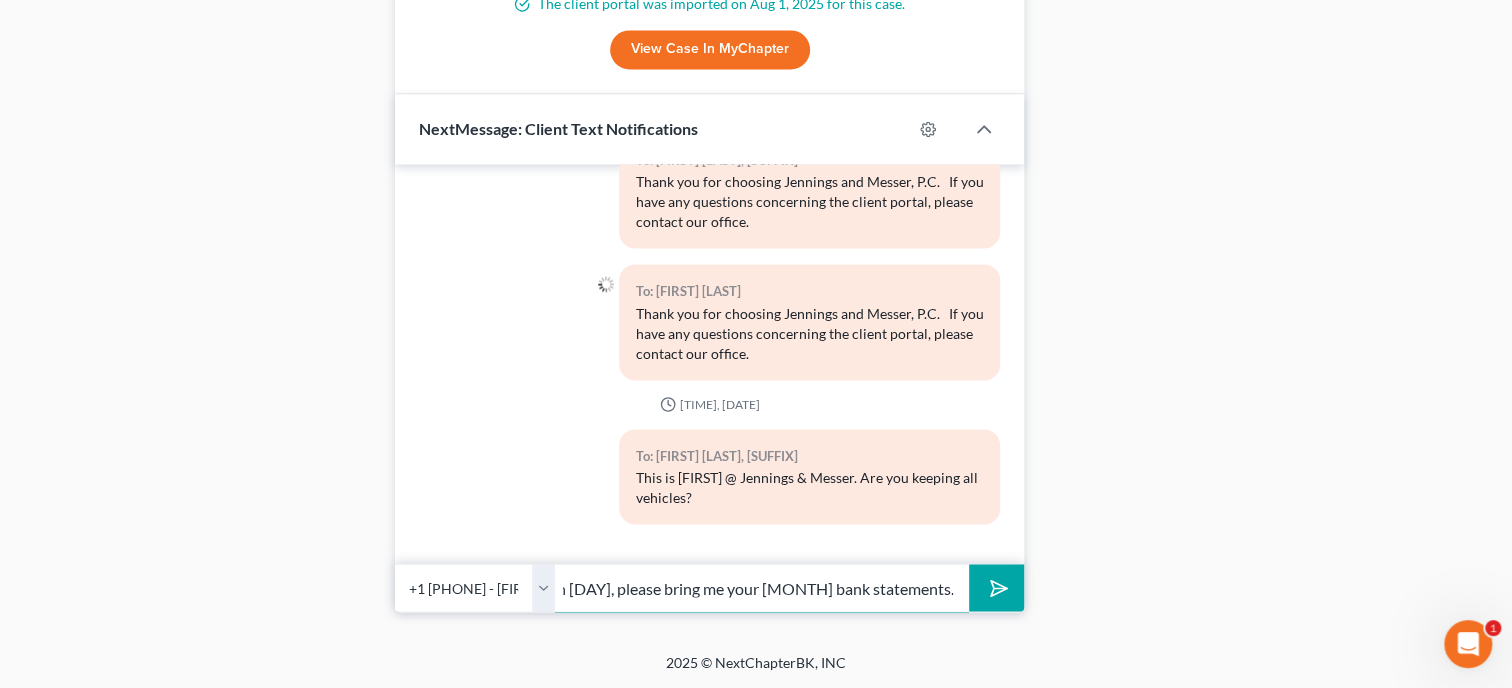 scroll, scrollTop: 0, scrollLeft: 161, axis: horizontal 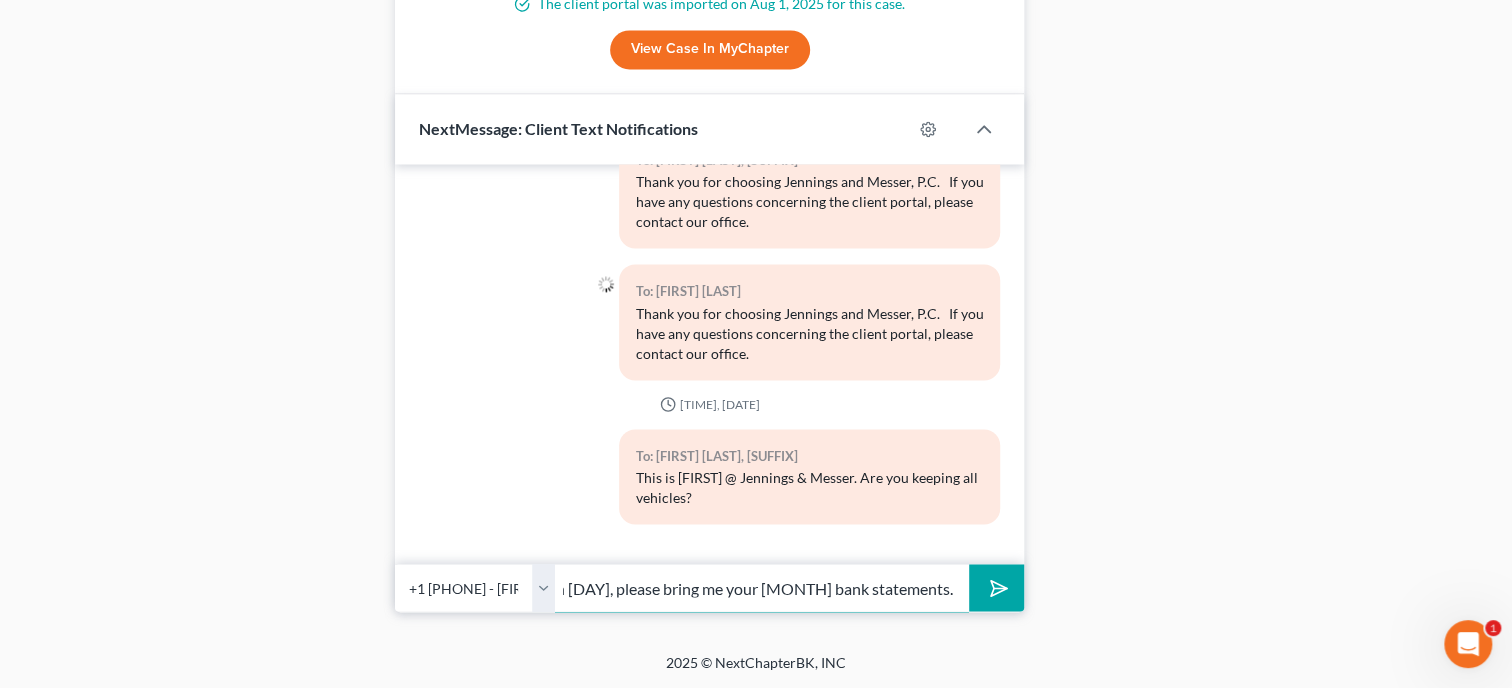 type on "When you come to sign [DAY], please bring me your [MONTH] bank statements." 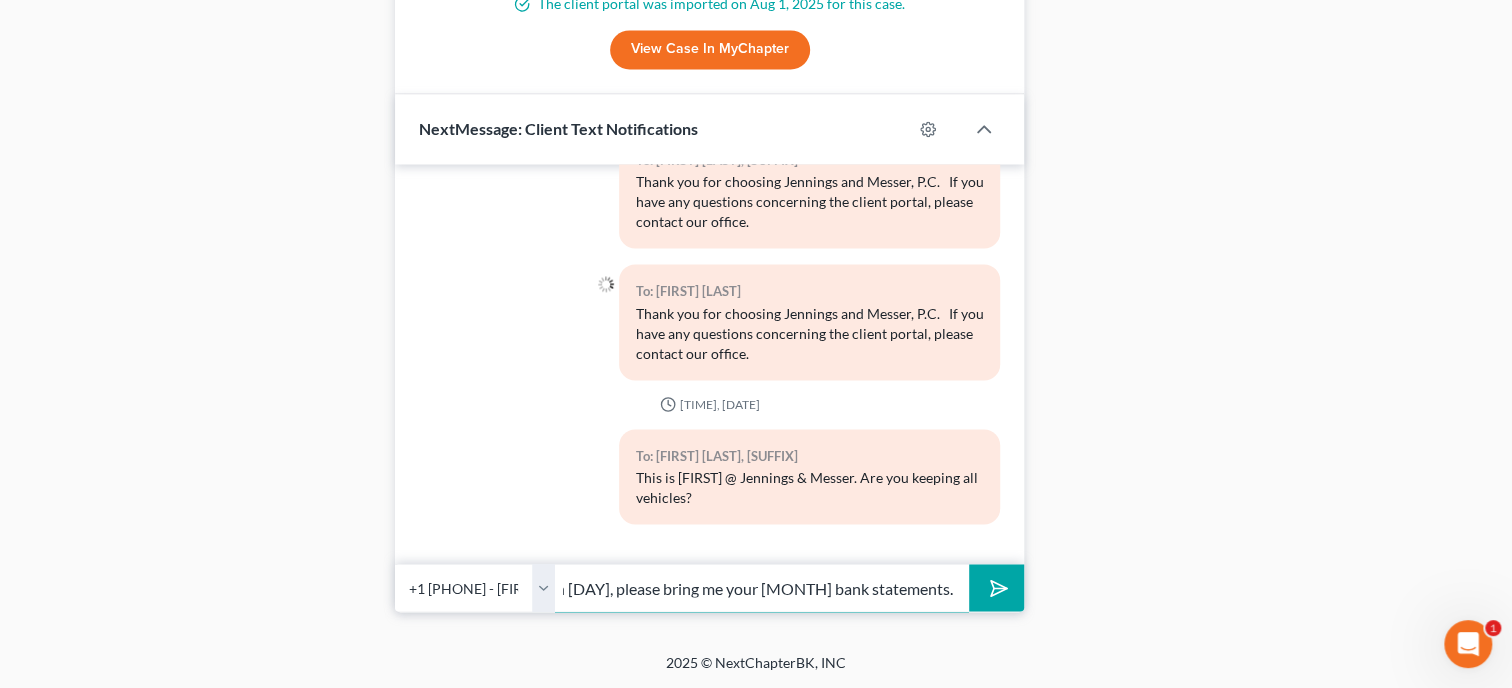 click at bounding box center [996, 587] 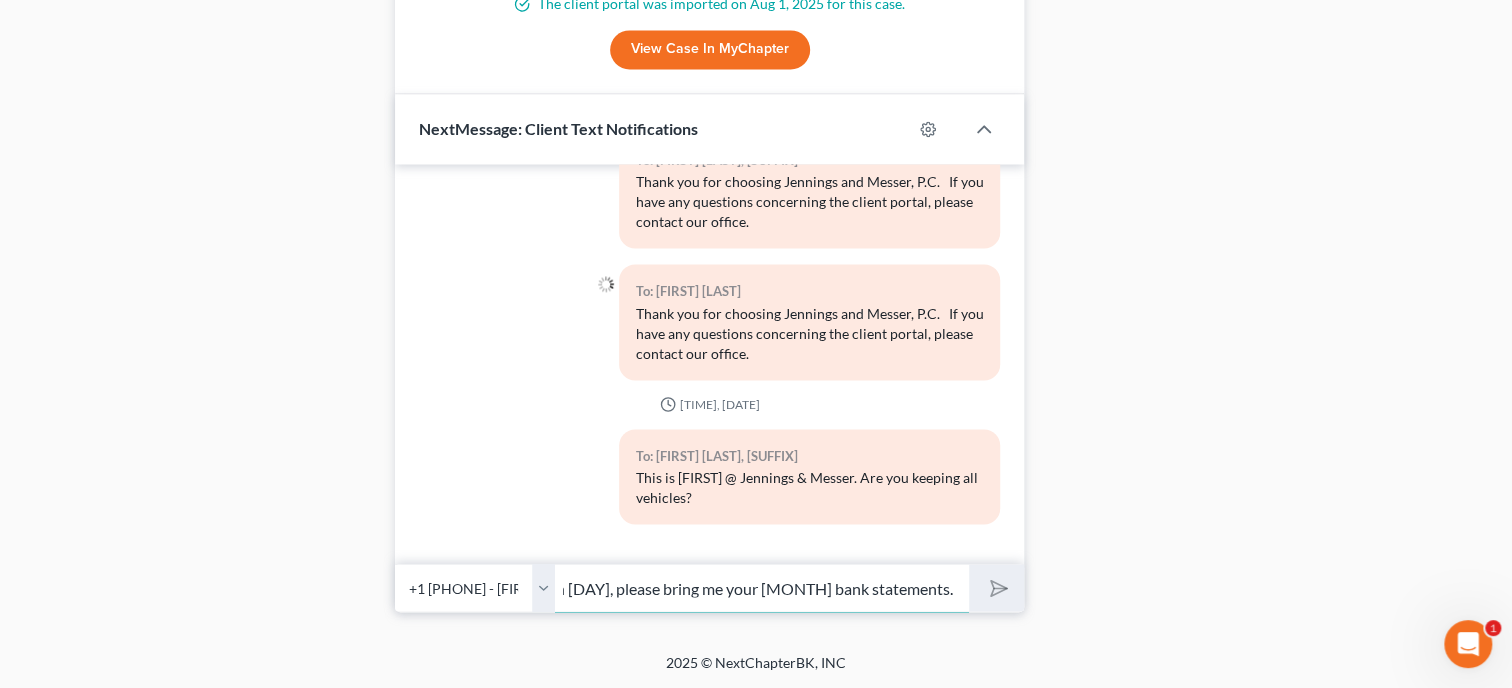 type 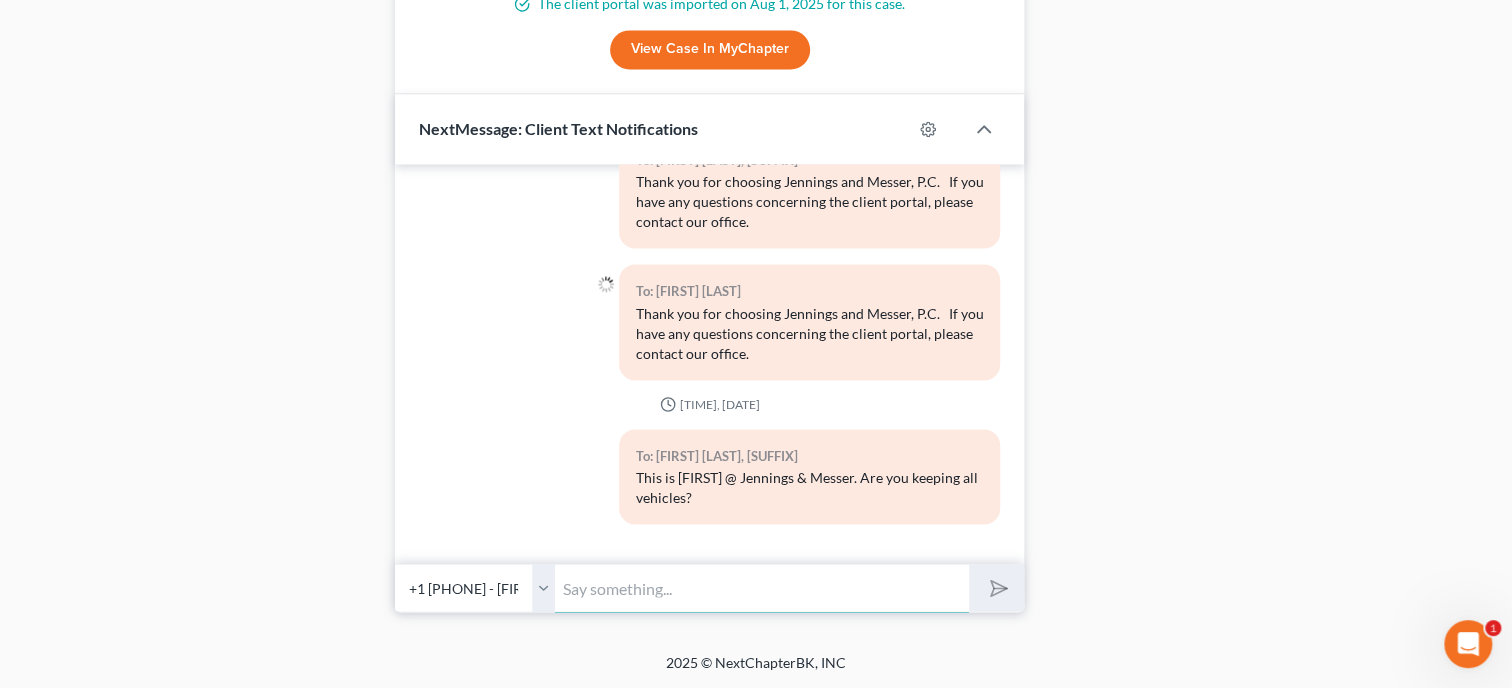 scroll, scrollTop: 0, scrollLeft: 0, axis: both 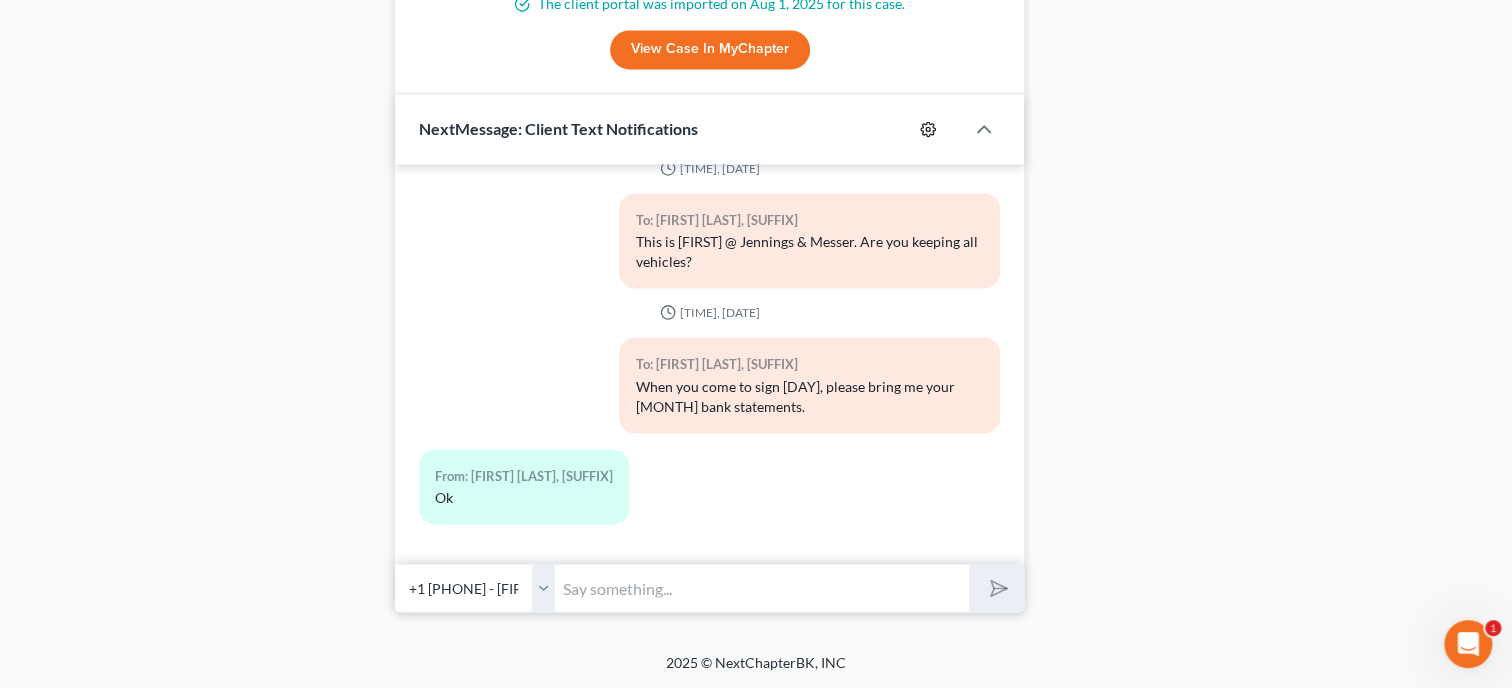 click 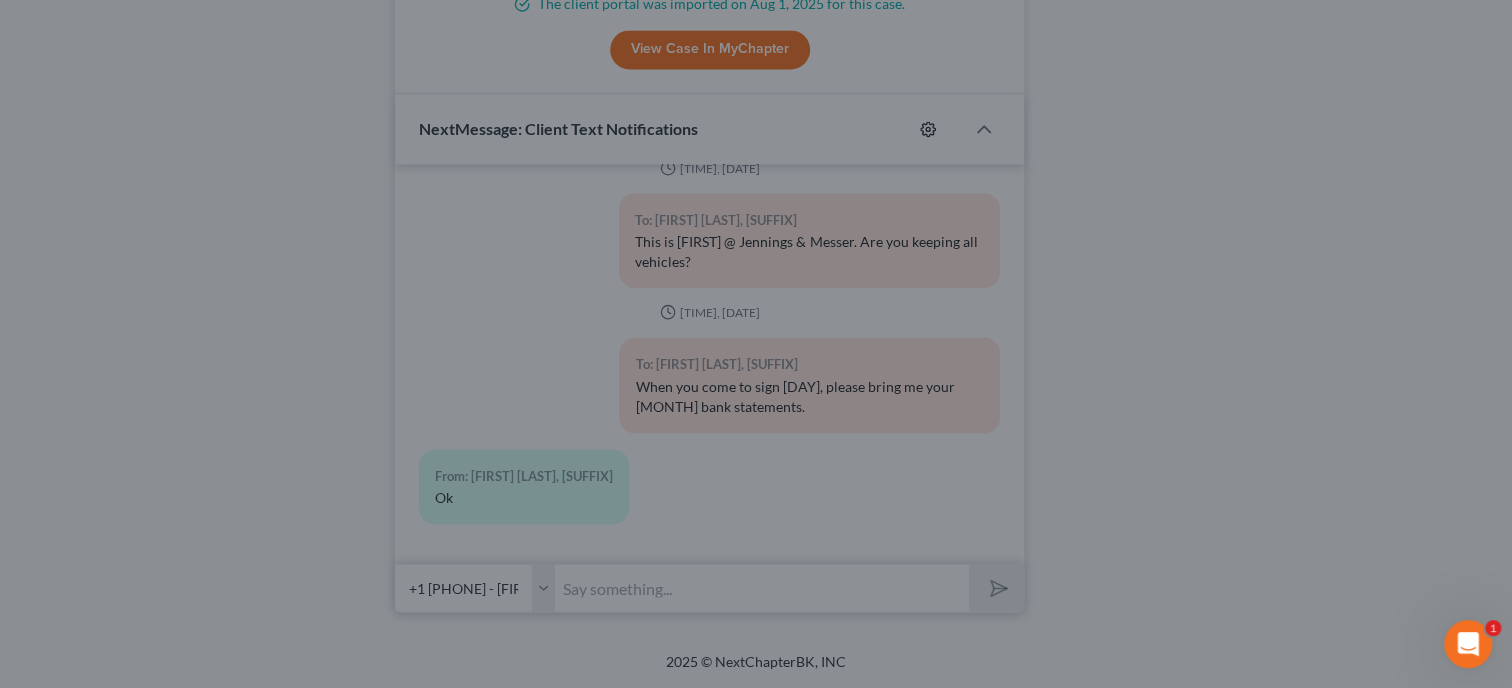 select 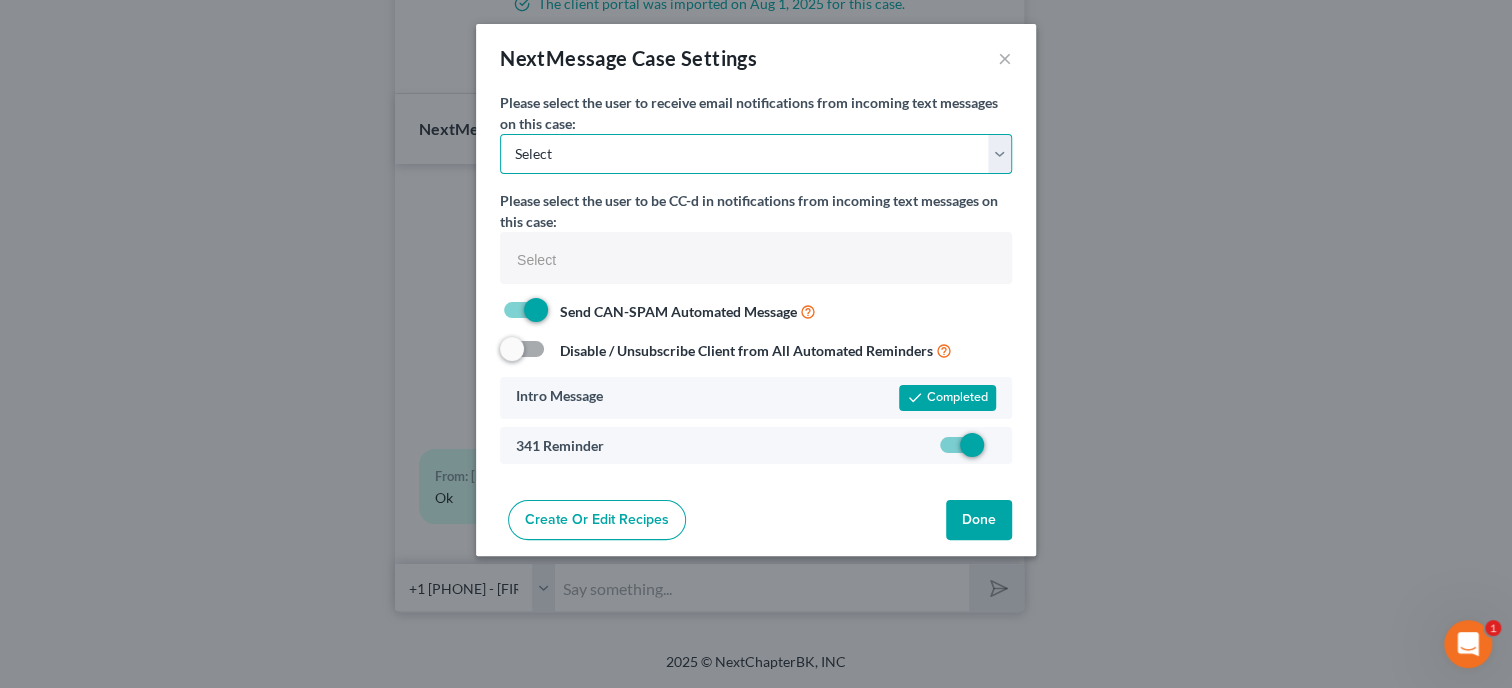 select on "0" 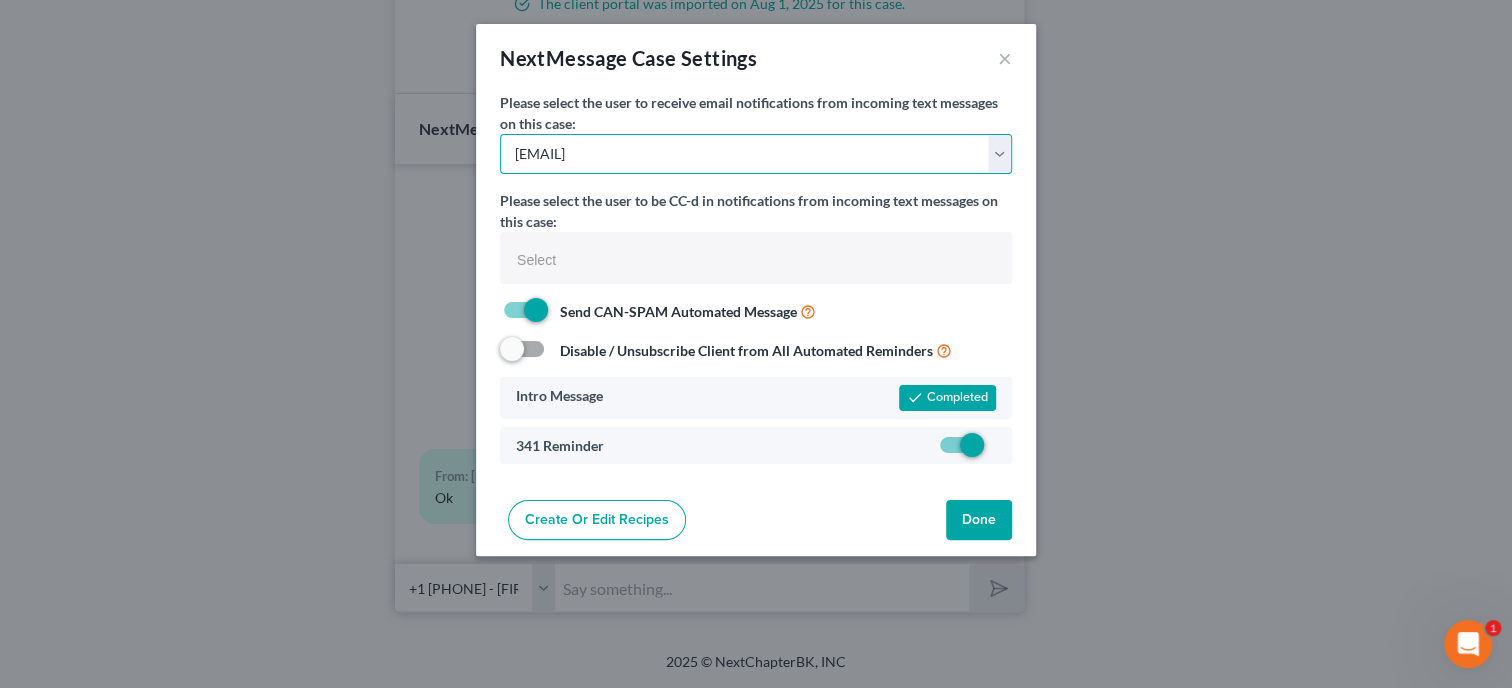 click on "[EMAIL]" at bounding box center [0, 0] 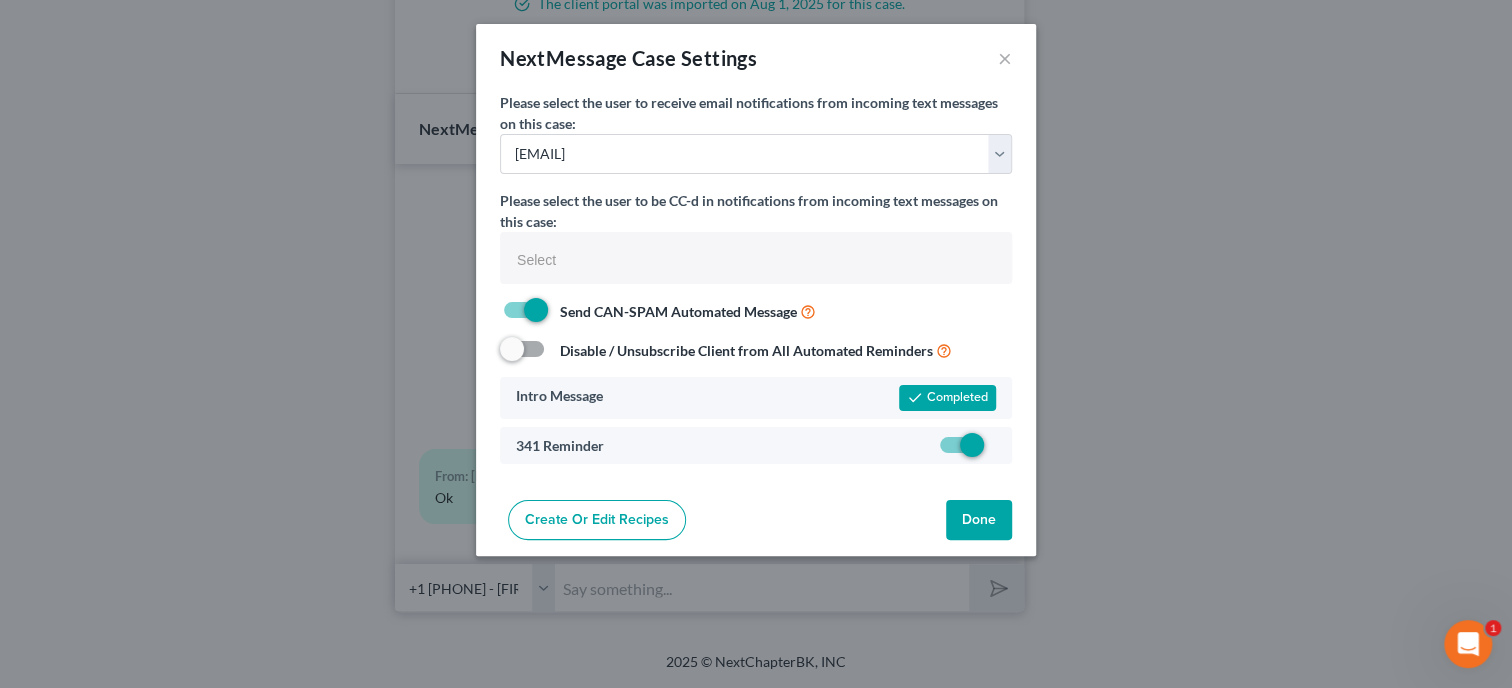click on "Create or Edit Recipes" at bounding box center [597, 520] 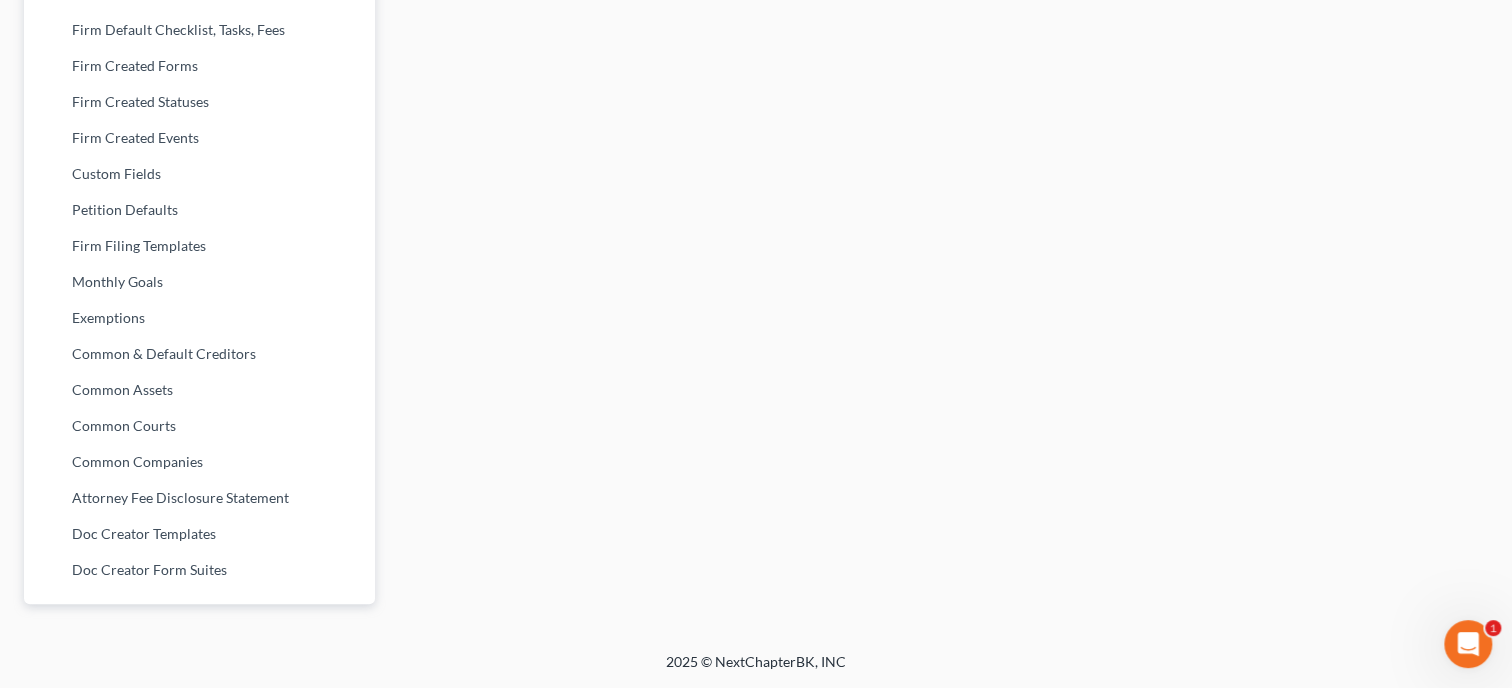scroll, scrollTop: 865, scrollLeft: 0, axis: vertical 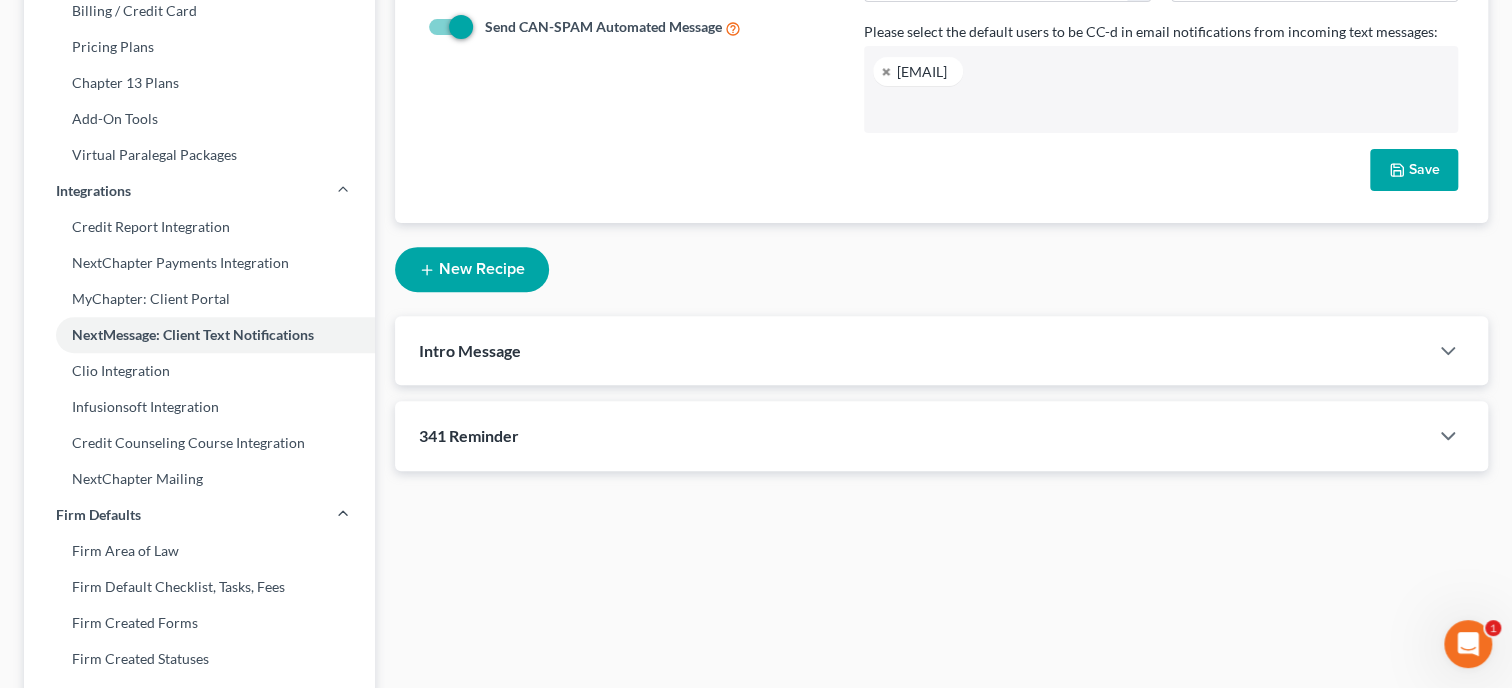 click on "New Recipe" at bounding box center (472, 269) 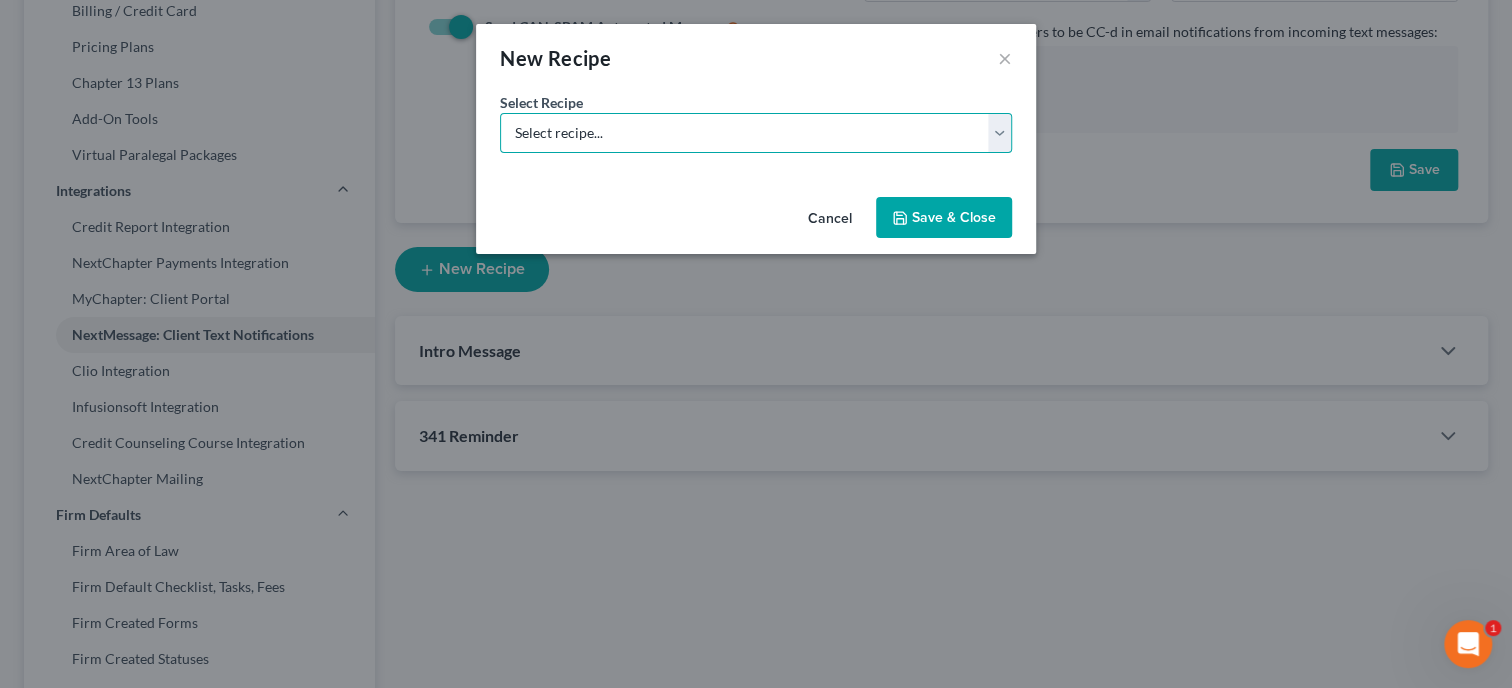 click on "Select recipe... New Recipe Post-Filing Course Reminder Documents Reminder Chapter 13 Plan Payments Reminder" at bounding box center (756, 133) 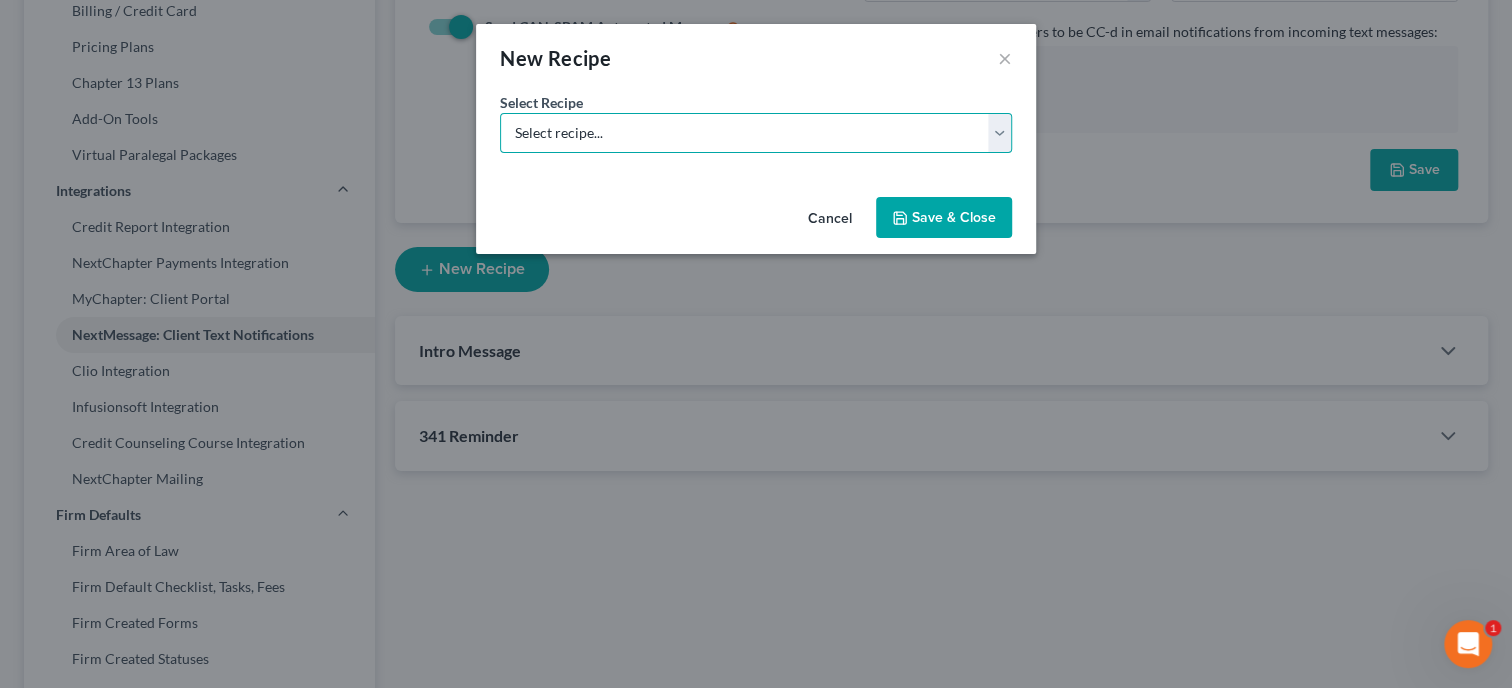 select on "0" 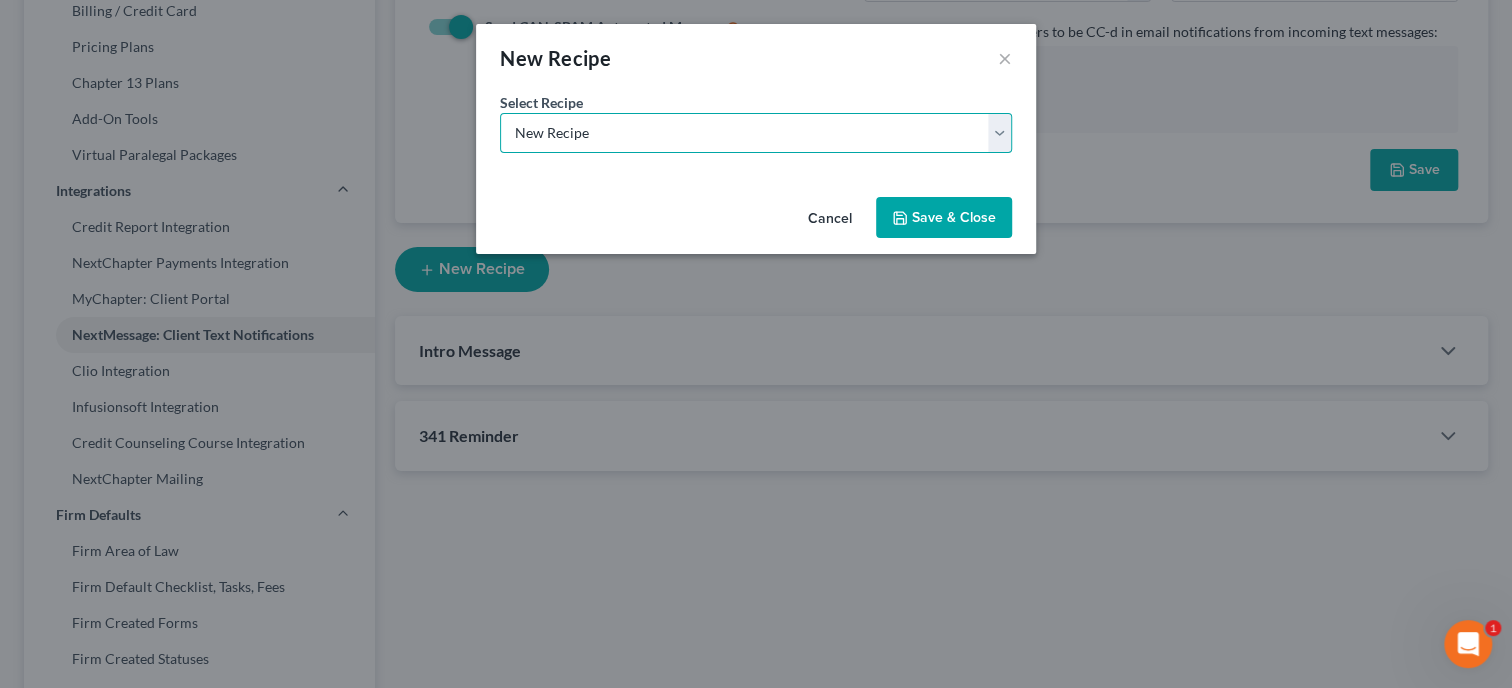 click on "New Recipe" at bounding box center [0, 0] 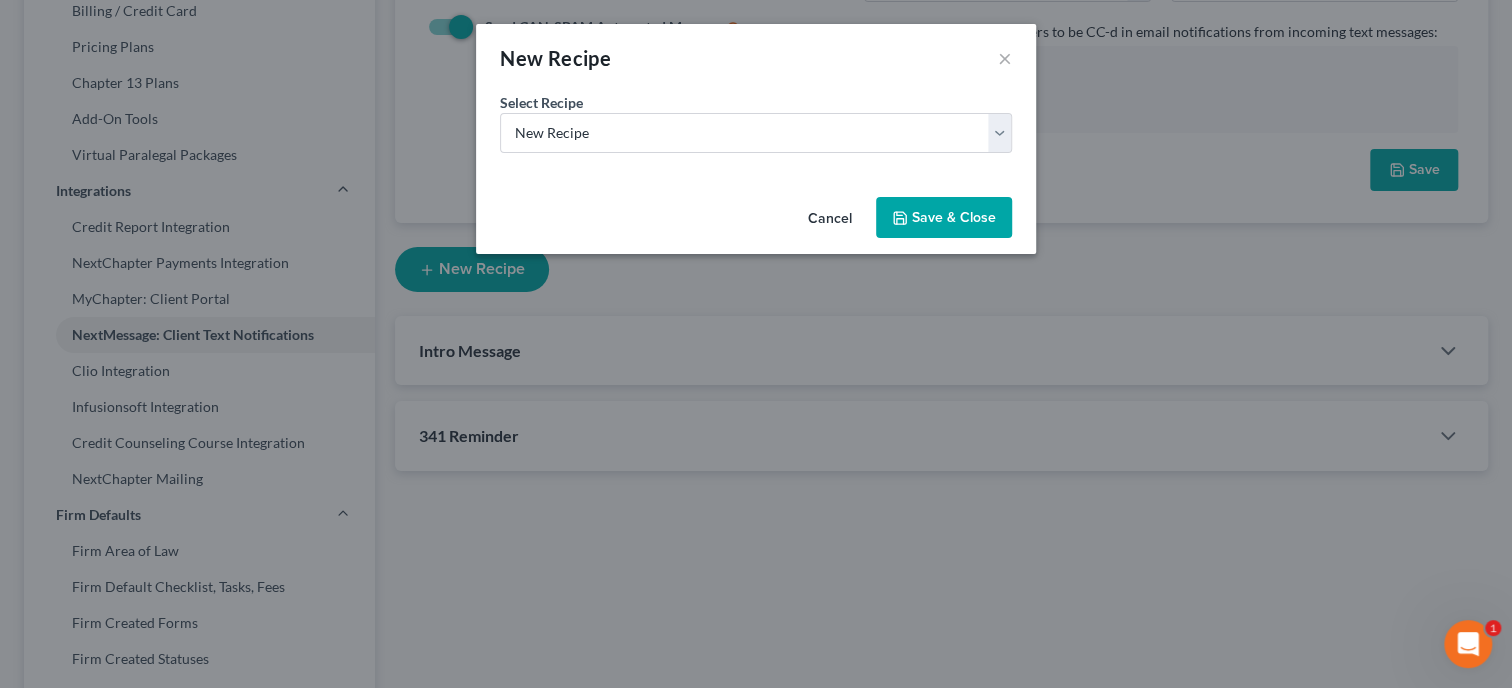click on "Save & Close" at bounding box center [944, 218] 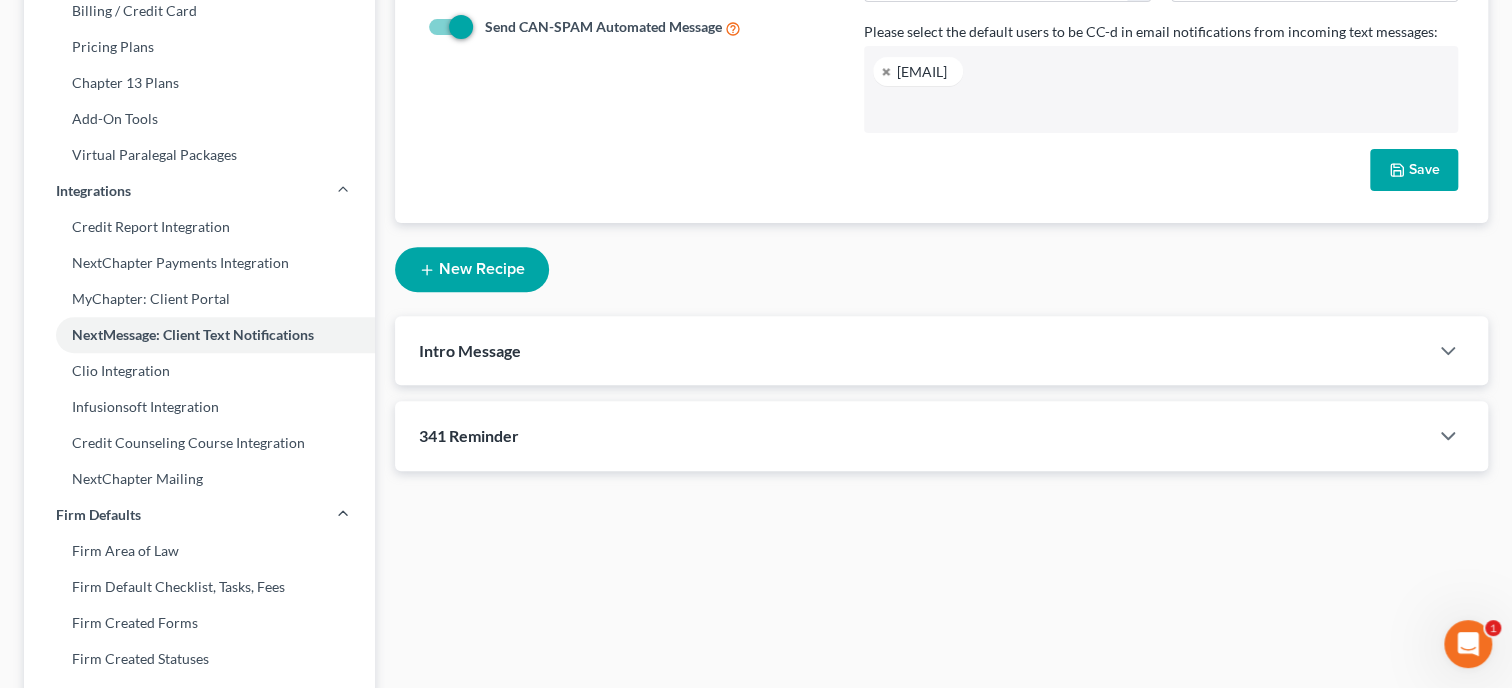 select on "1" 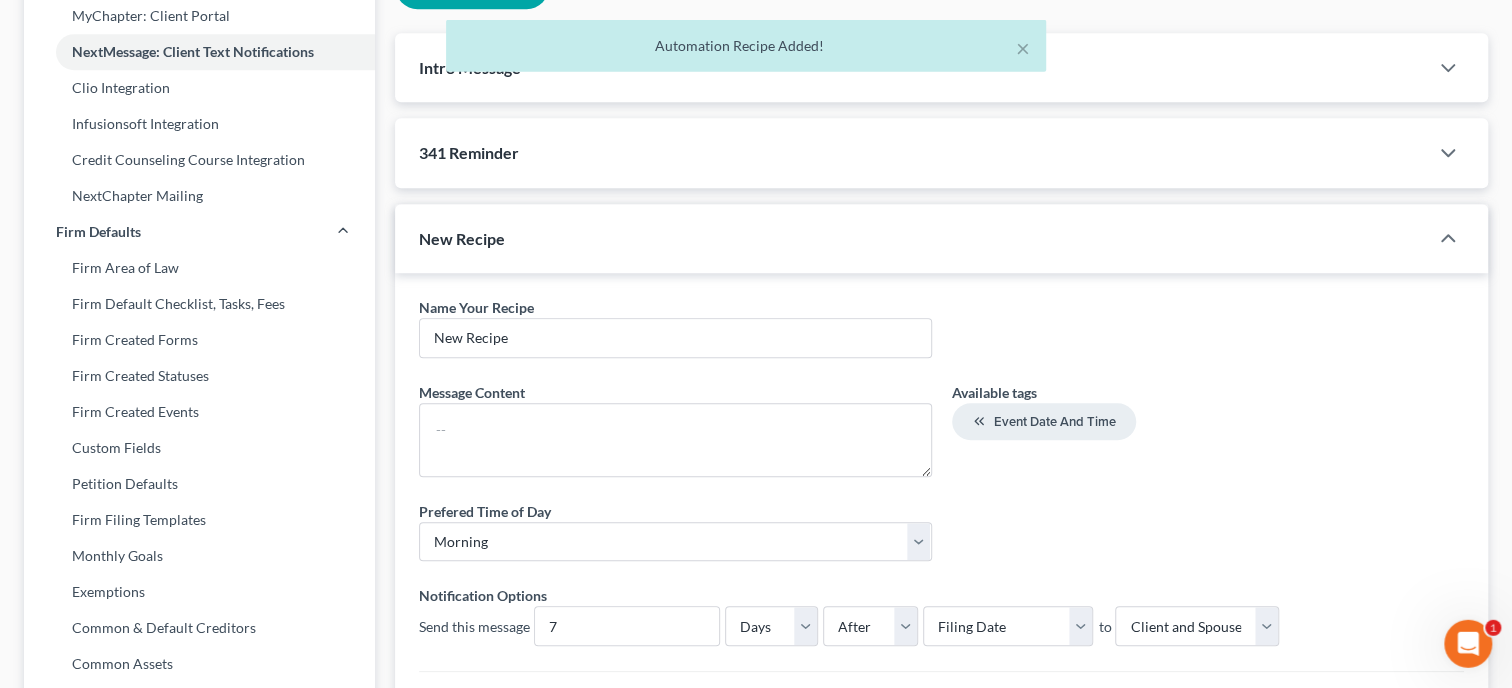 scroll, scrollTop: 720, scrollLeft: 0, axis: vertical 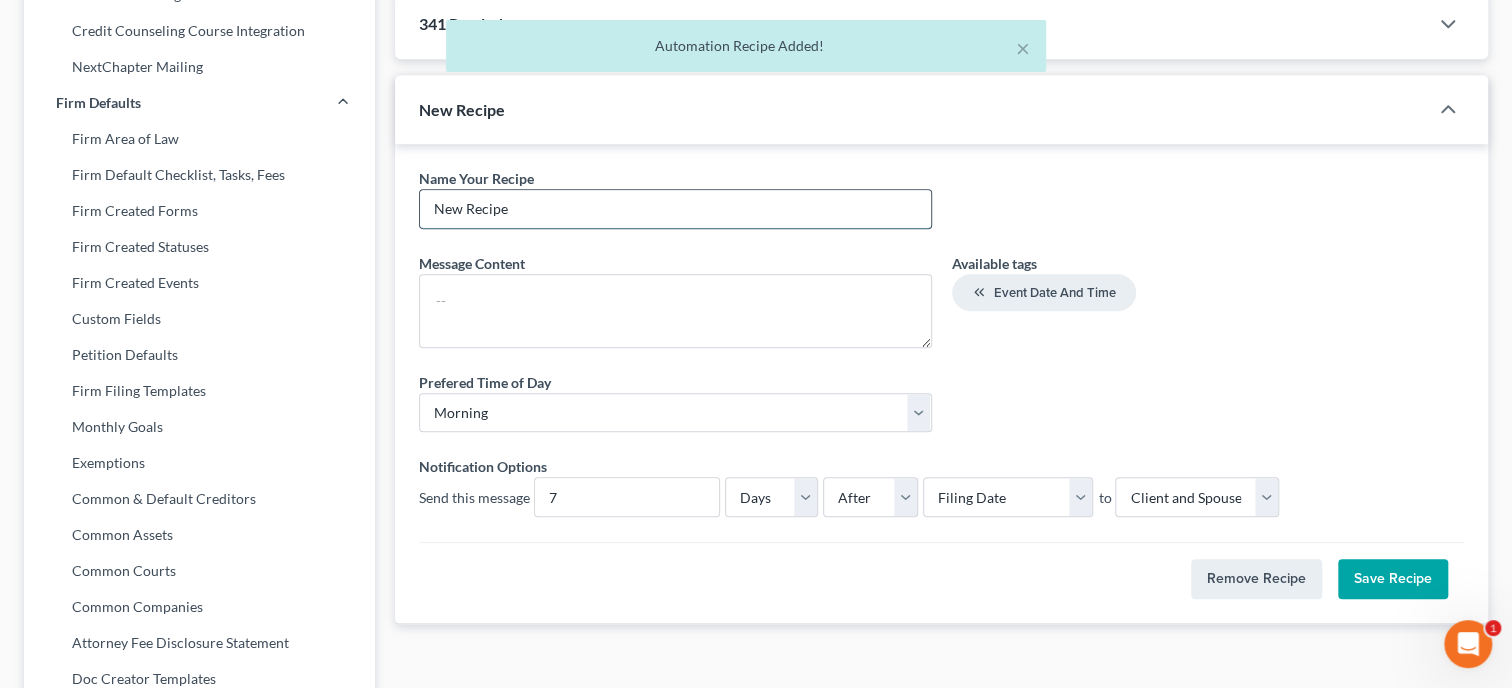 click on "New Recipe" at bounding box center (675, 209) 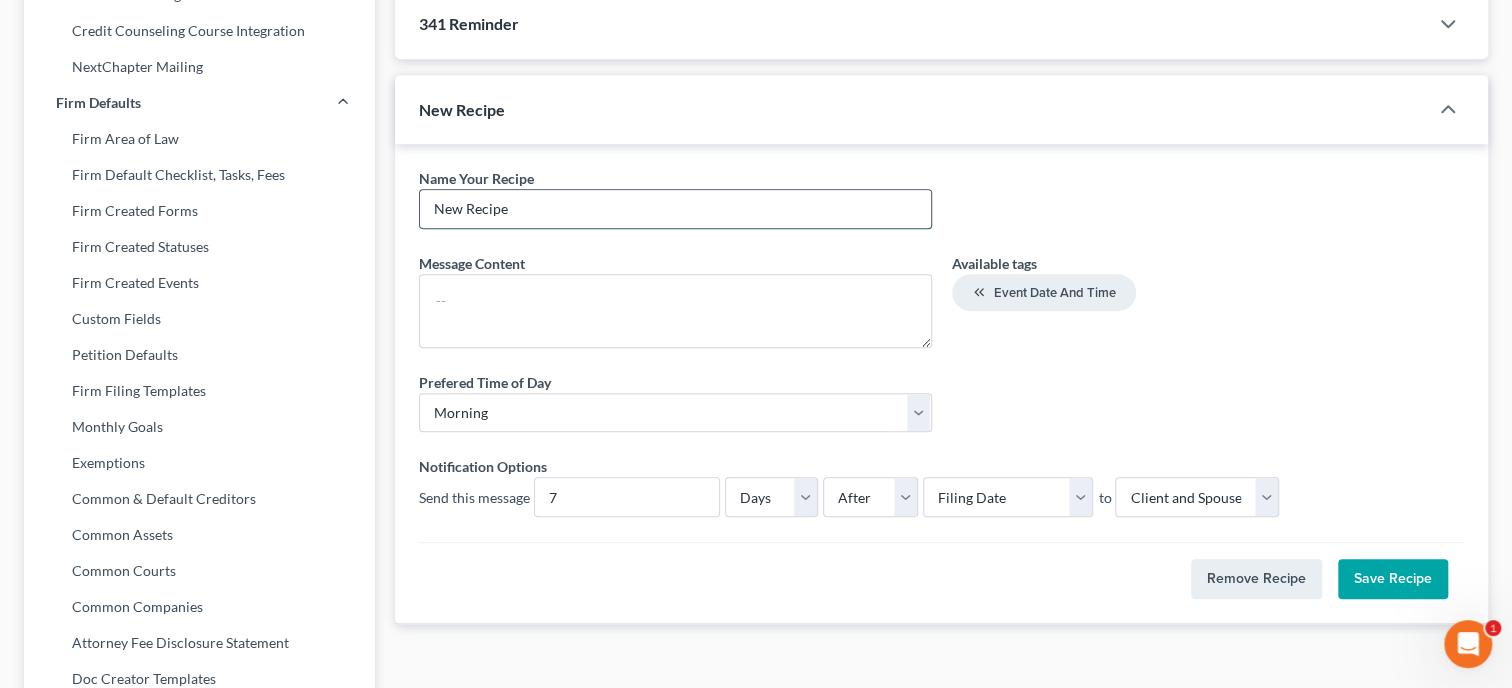 drag, startPoint x: 612, startPoint y: 225, endPoint x: 432, endPoint y: 225, distance: 180 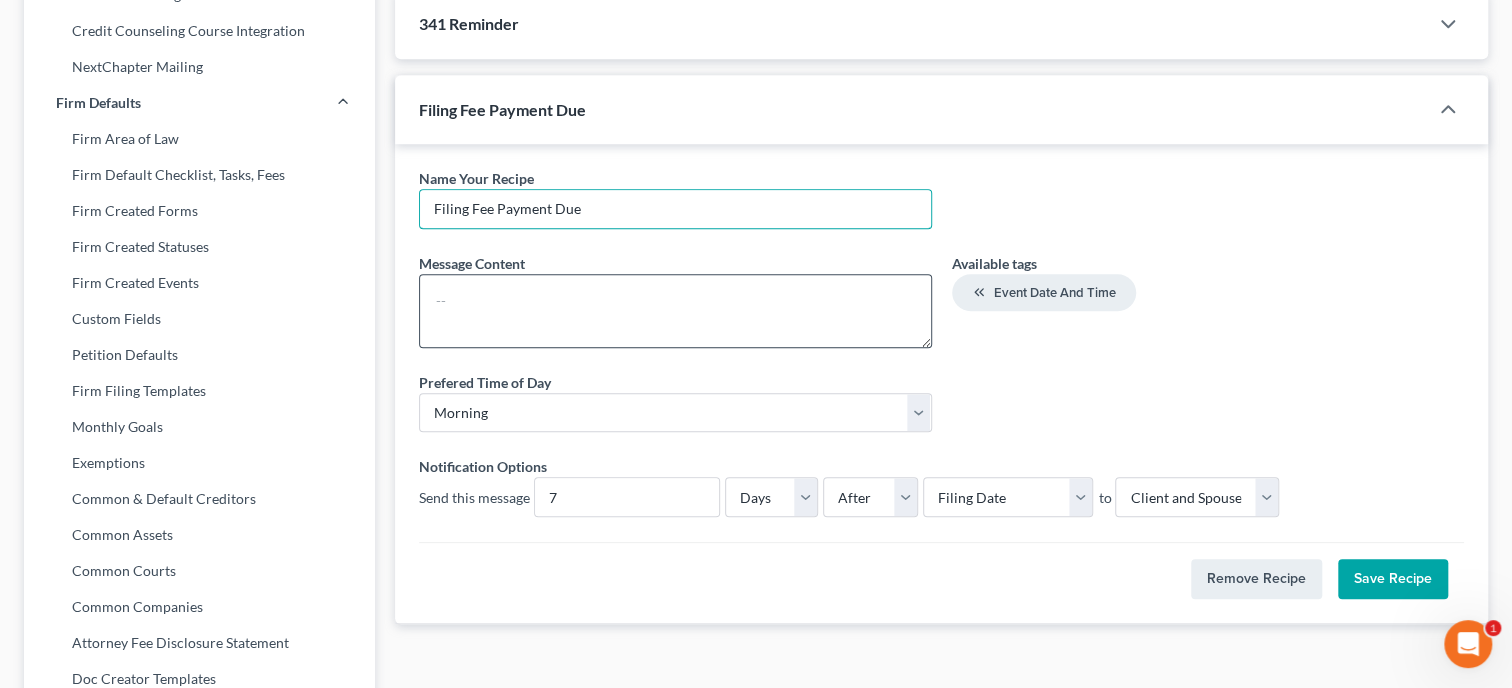 type on "Filing Fee Payment Due" 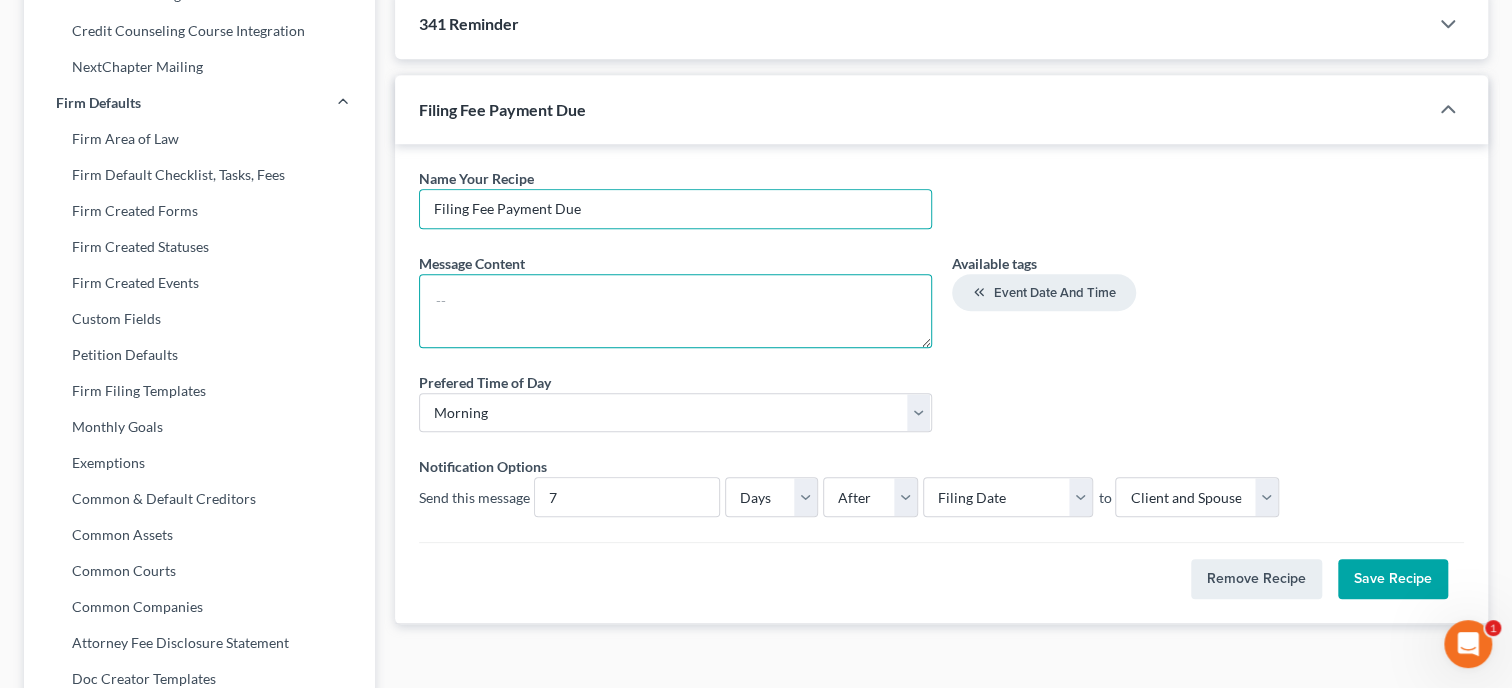 click at bounding box center (675, 311) 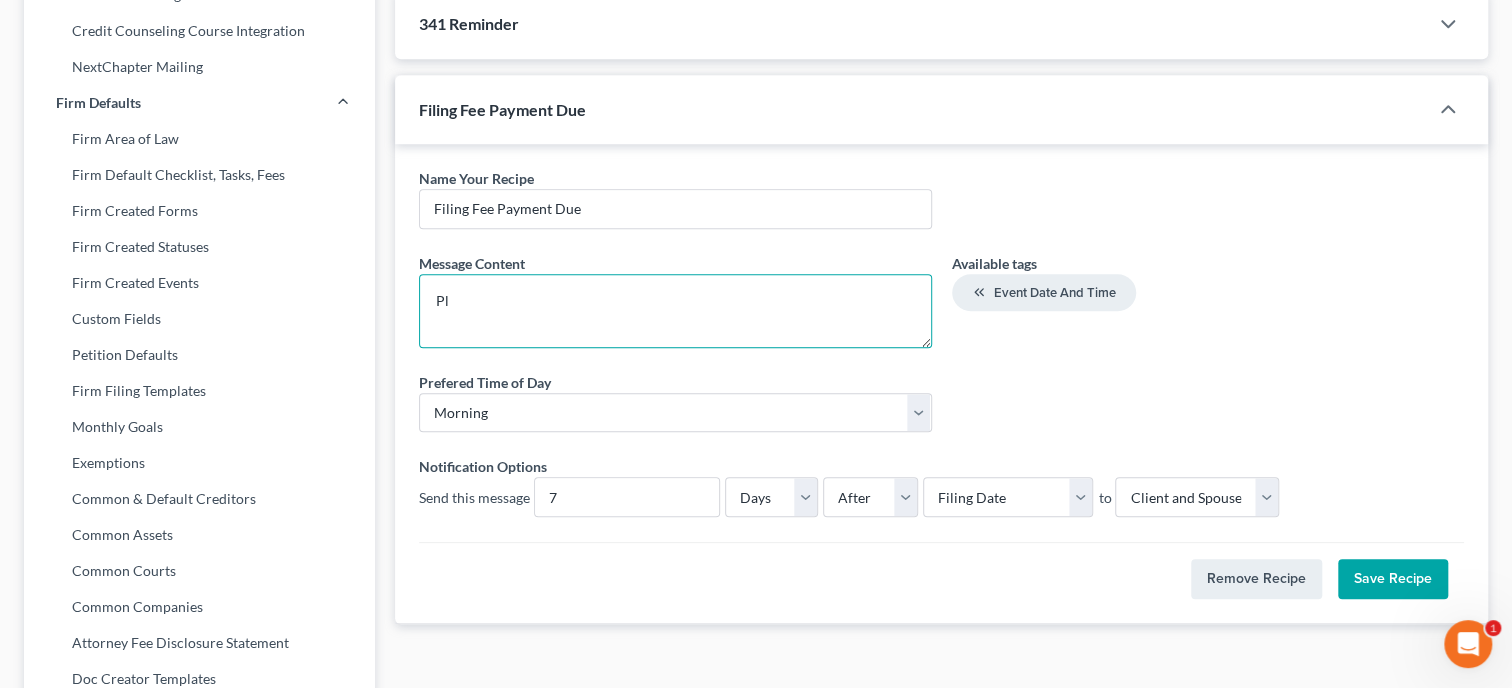 type on "P" 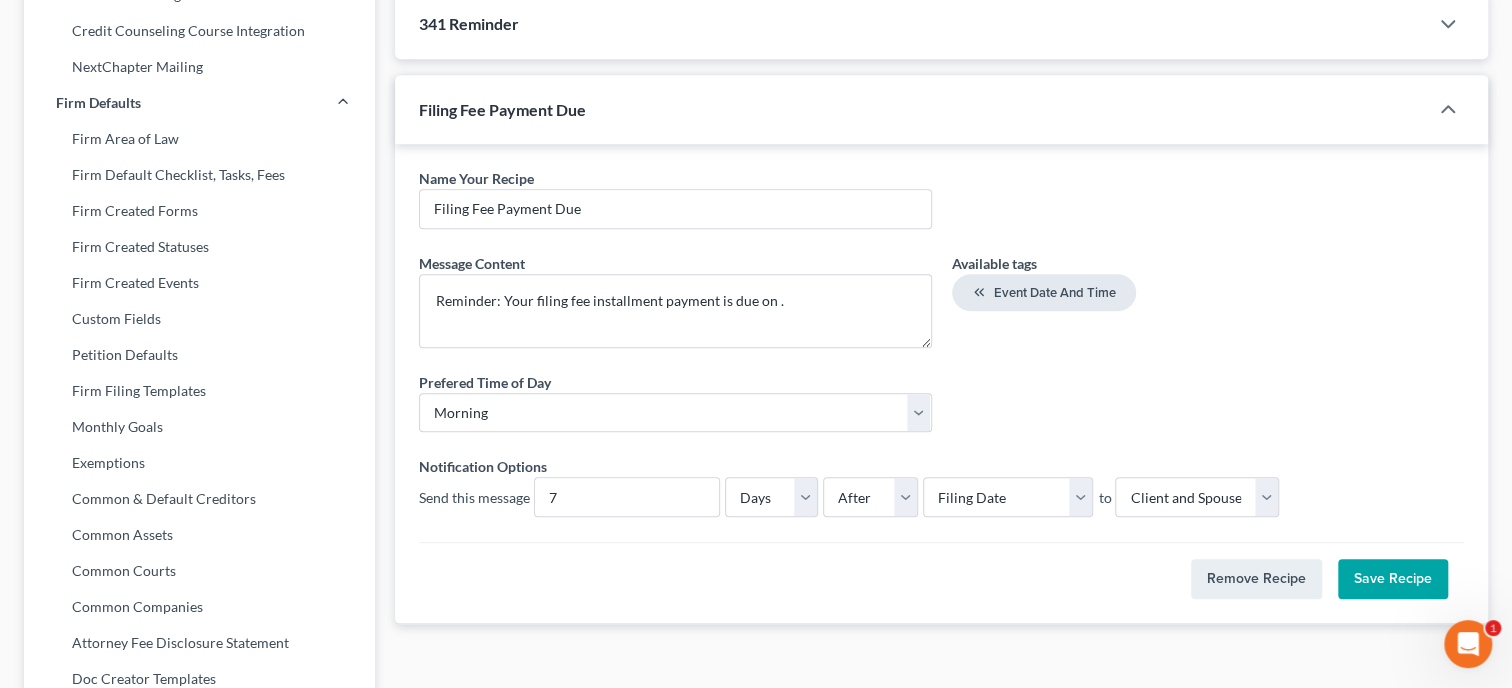 click on "Event Date and Time" at bounding box center (1055, 293) 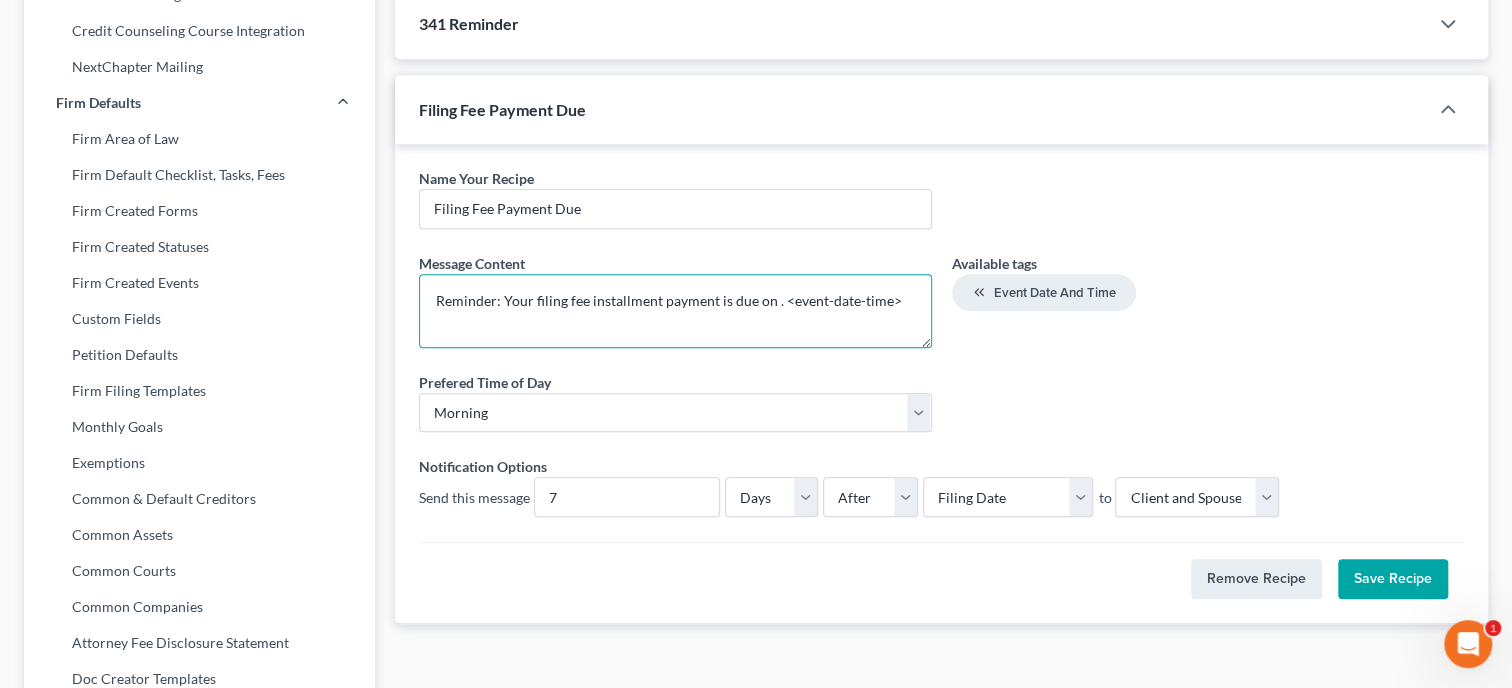 click on "Reminder: Your filing fee installment payment is due on . <event-date-time>" at bounding box center [675, 311] 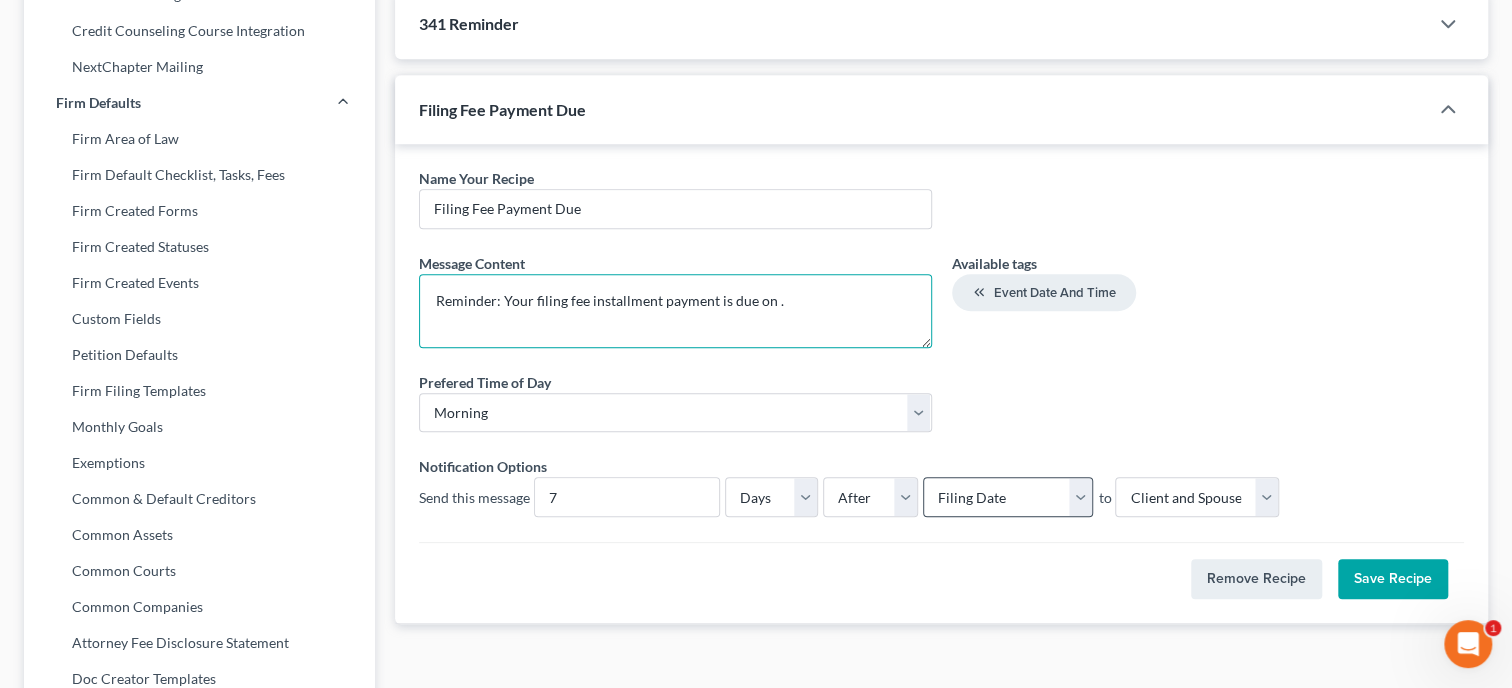 type on "Reminder: Your filing fee installment payment is due on ." 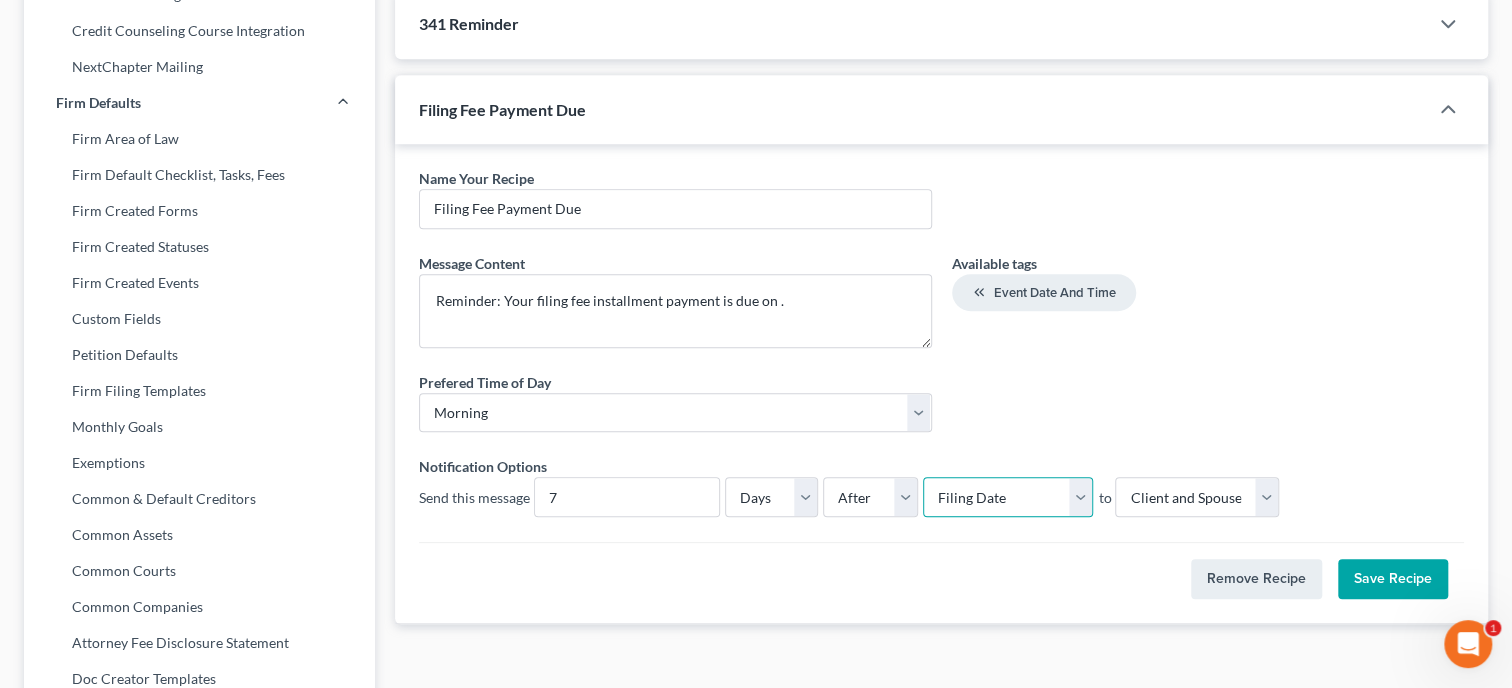 click on "Select Filing Date Bar Date IC Date Signing Date 341 Hearing Confirmation Date" at bounding box center (1008, 497) 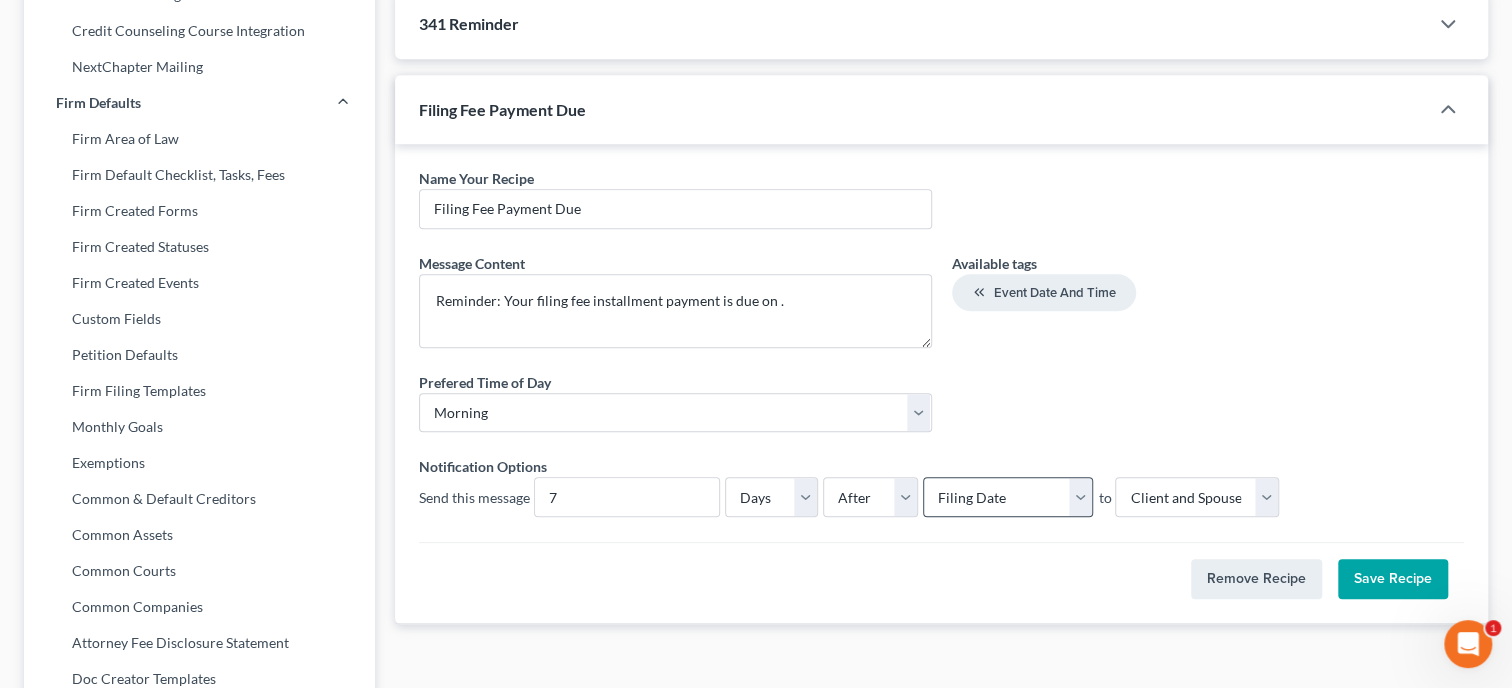 click on "Prefered Time of Day
*
Morning Afternoon" at bounding box center (941, 410) 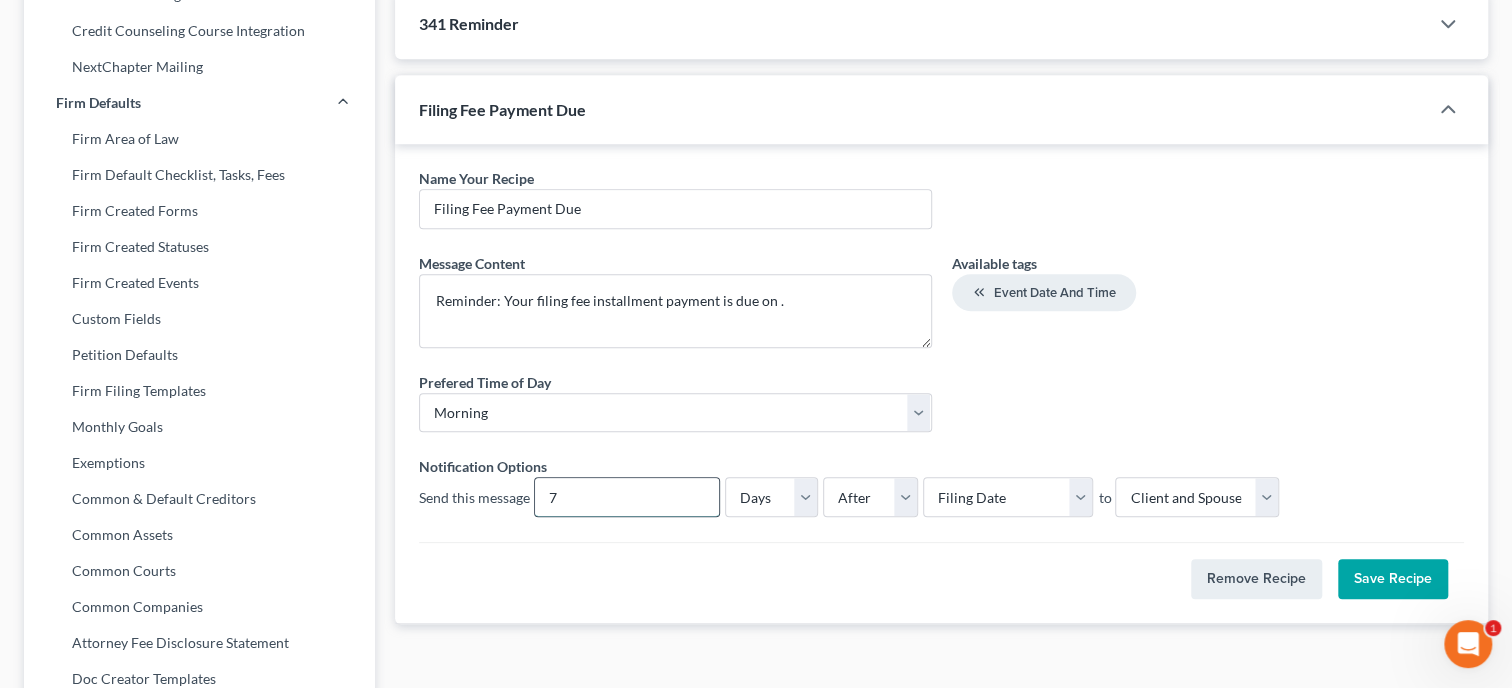 click on "7" at bounding box center [627, 497] 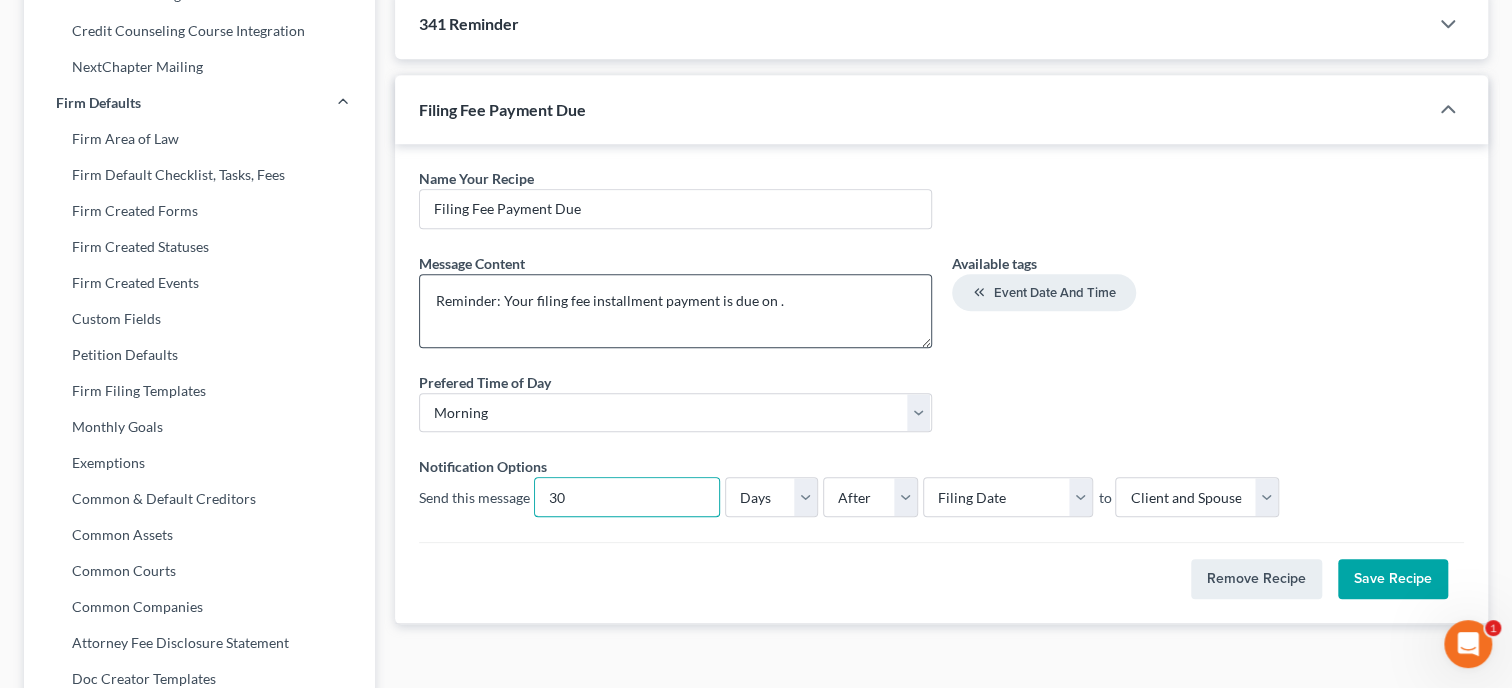 type on "30" 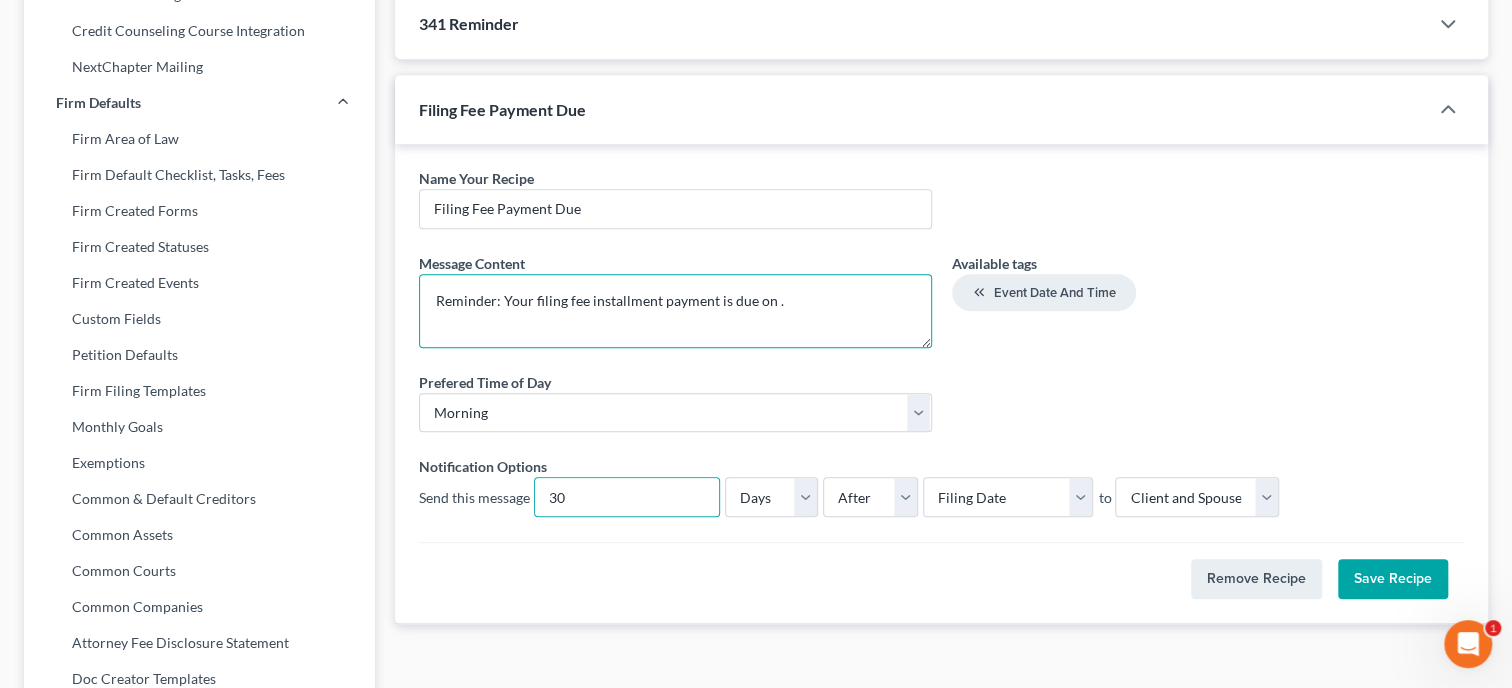 click on "Reminder: Your filing fee installment payment is due on ." at bounding box center [675, 311] 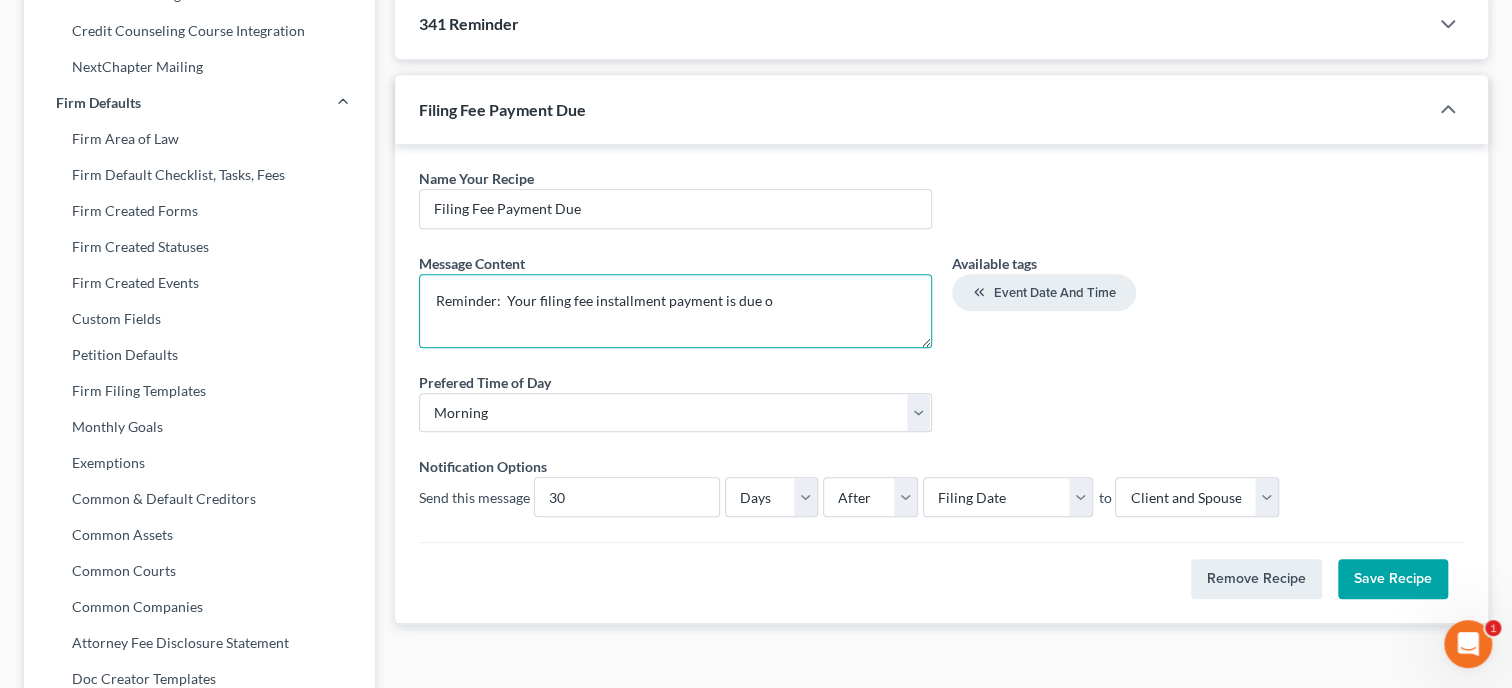 click on "Reminder:  Your filing fee installment payment is due o" at bounding box center [675, 311] 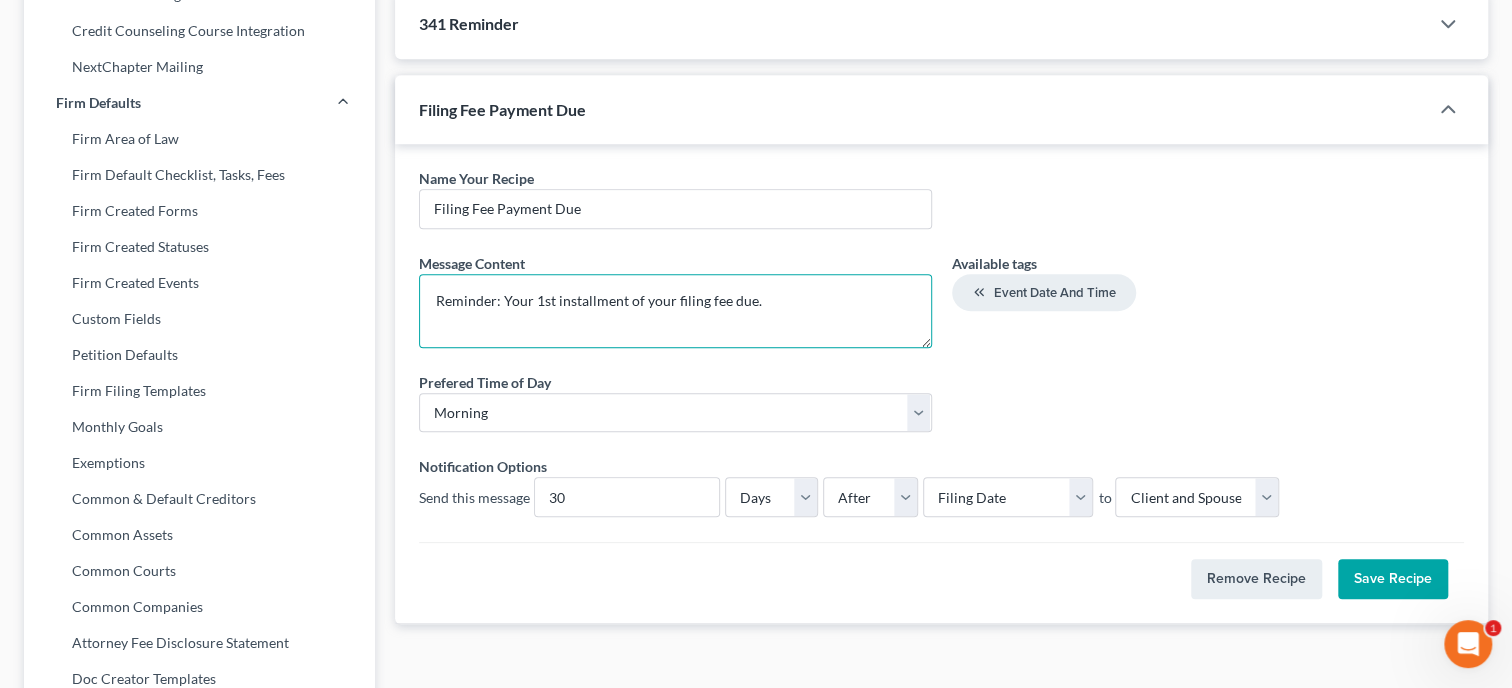 type on "Reminder: Your 1st installment of your filing fee due." 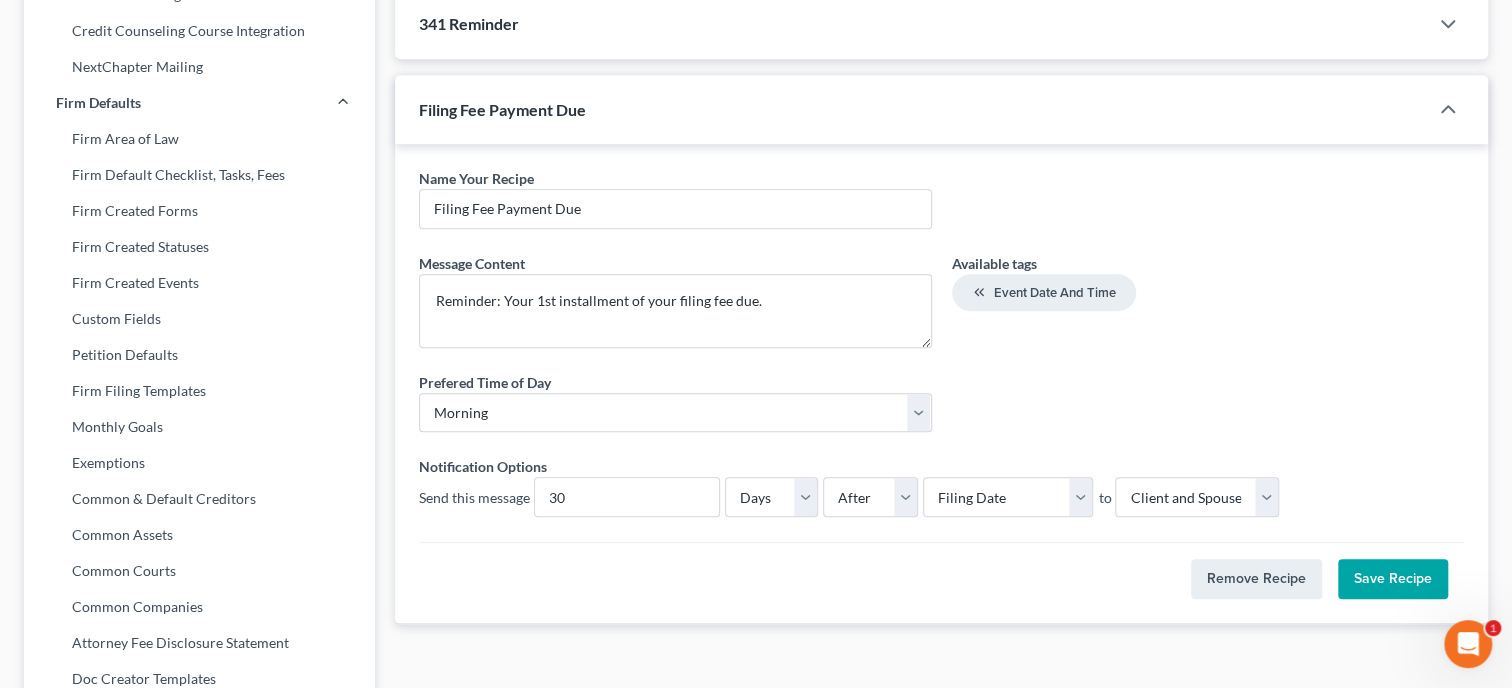 click on "Save Recipe" at bounding box center [1393, 579] 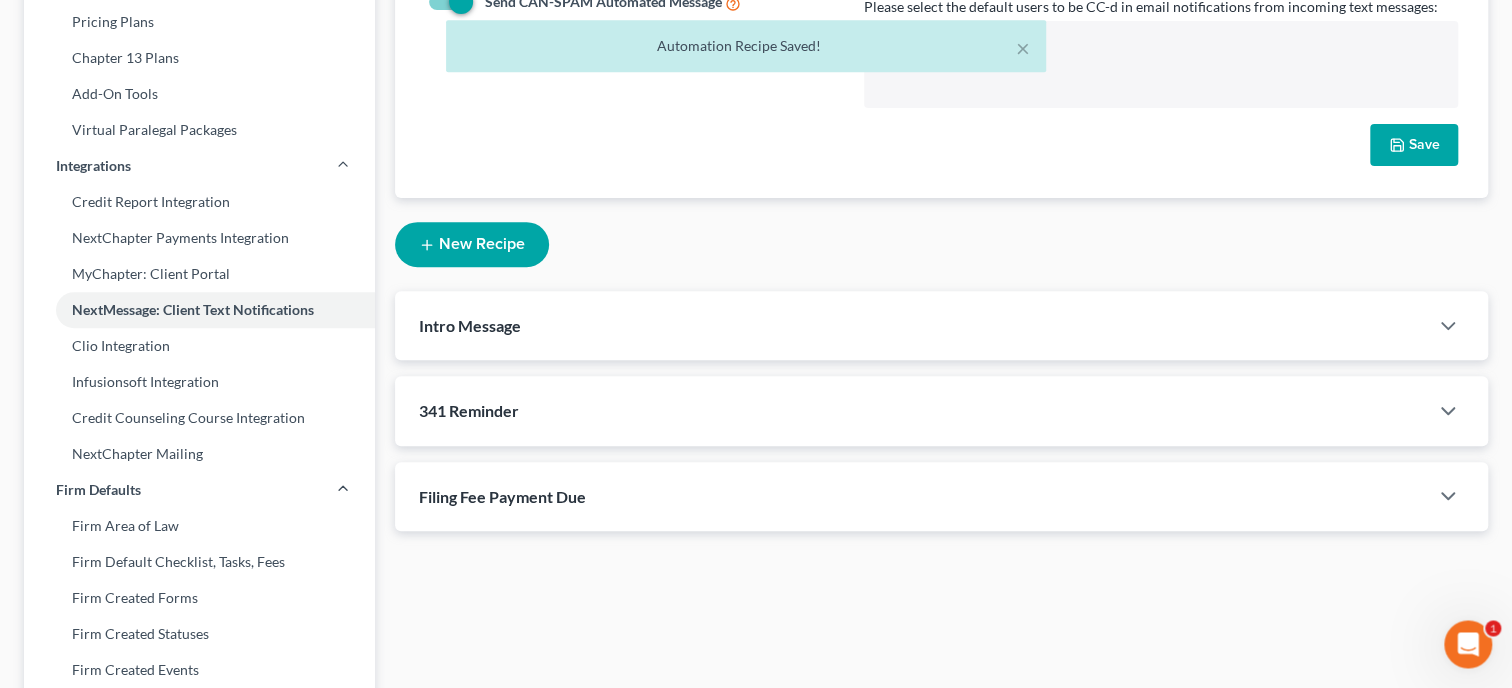 scroll, scrollTop: 308, scrollLeft: 0, axis: vertical 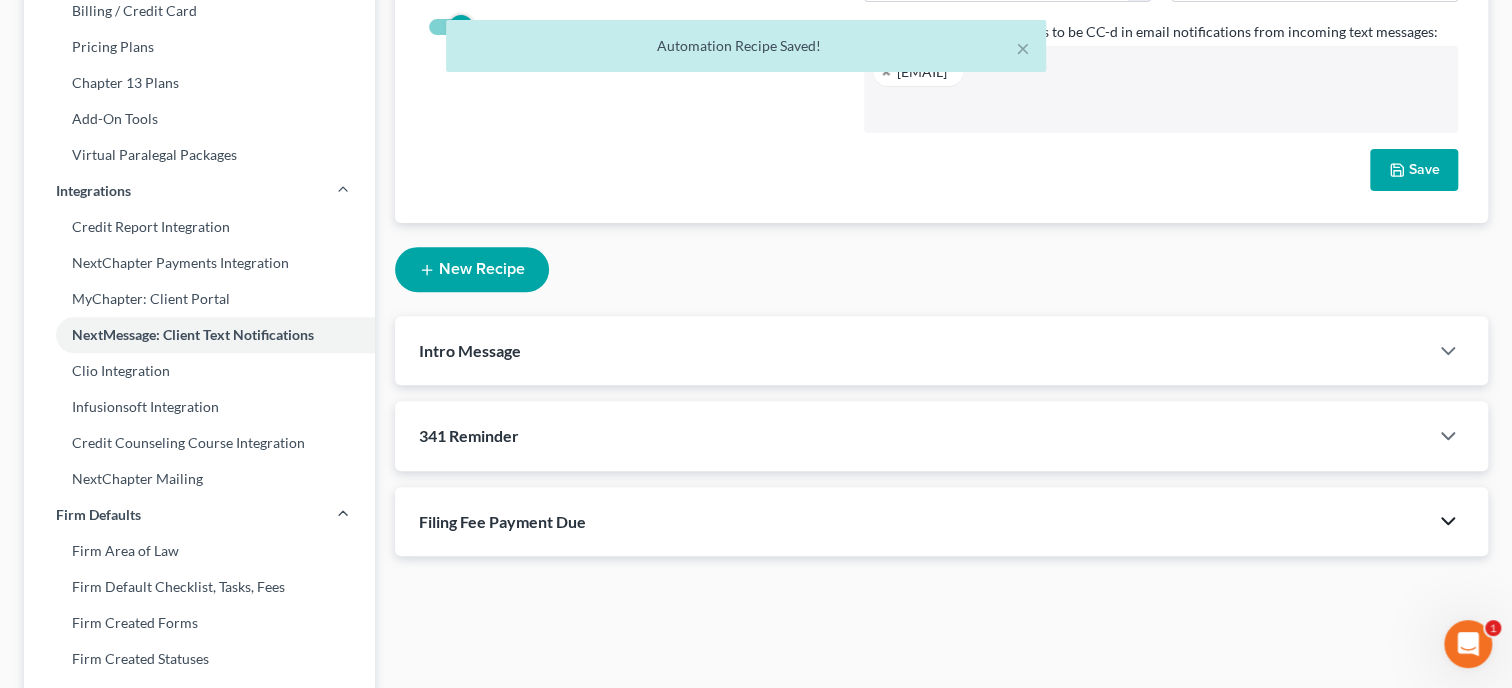 click 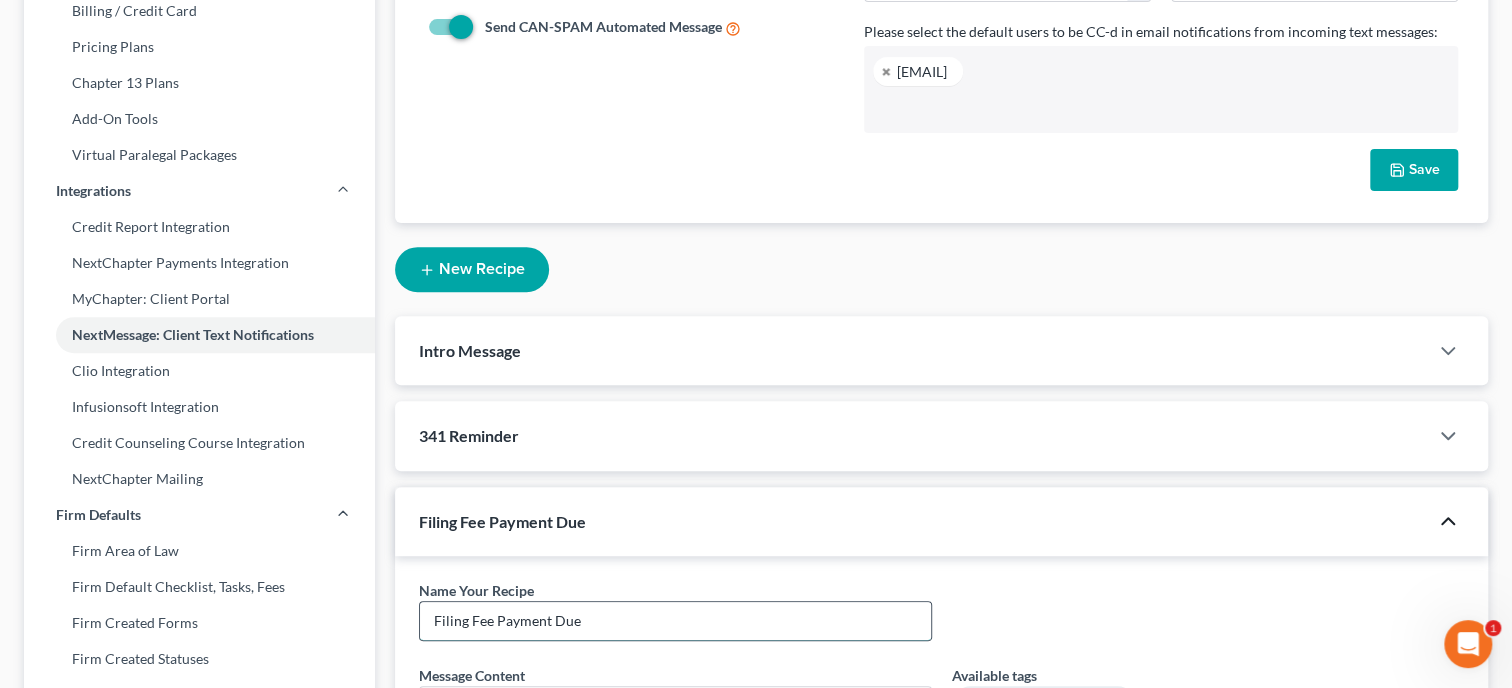 click on "Filing Fee Payment Due" at bounding box center [675, 621] 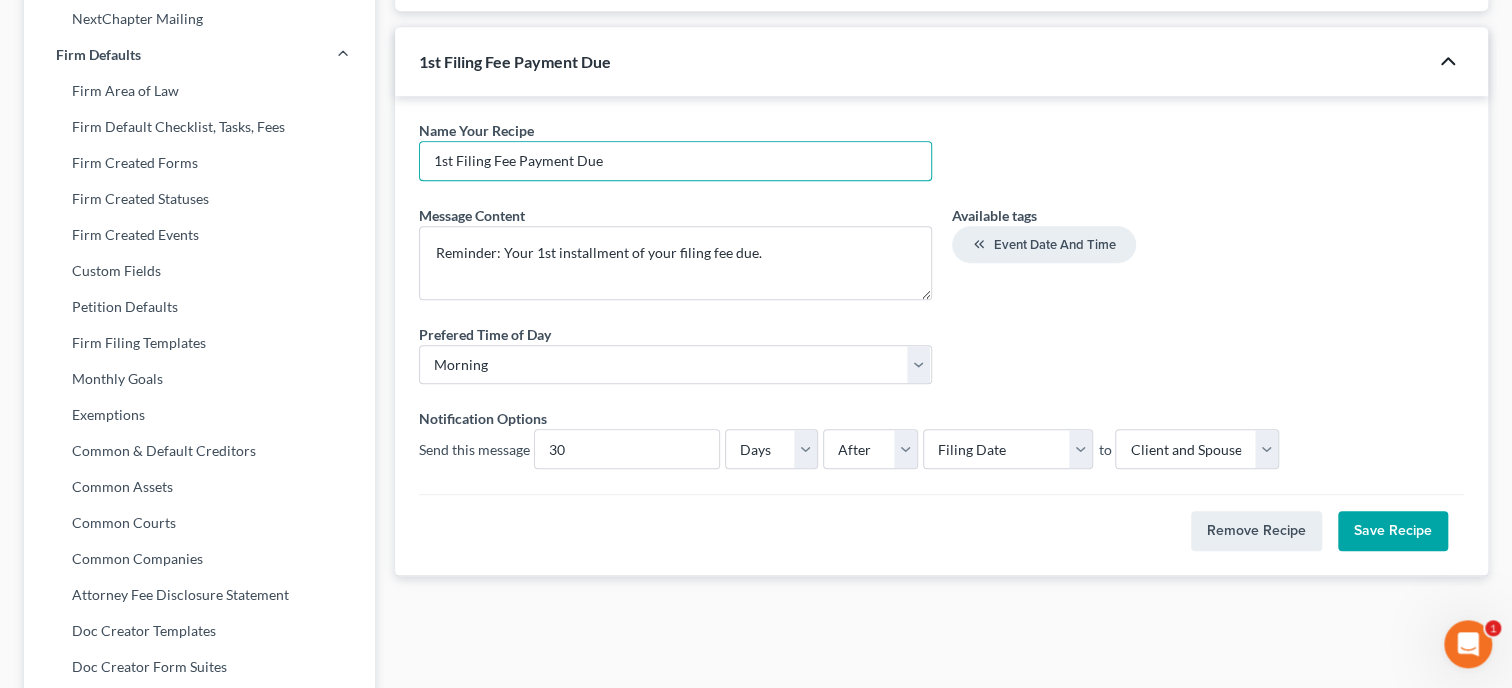 scroll, scrollTop: 865, scrollLeft: 0, axis: vertical 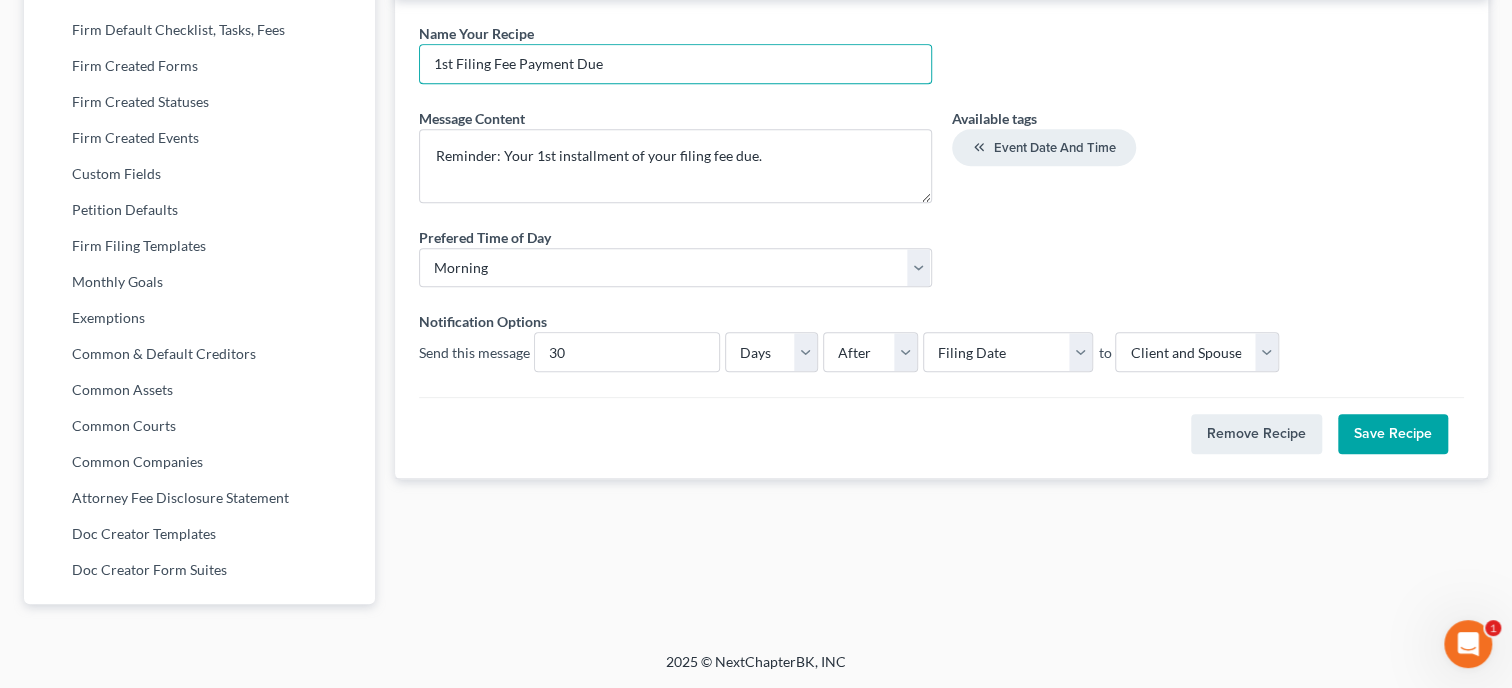 type on "1st Filing Fee Payment Due" 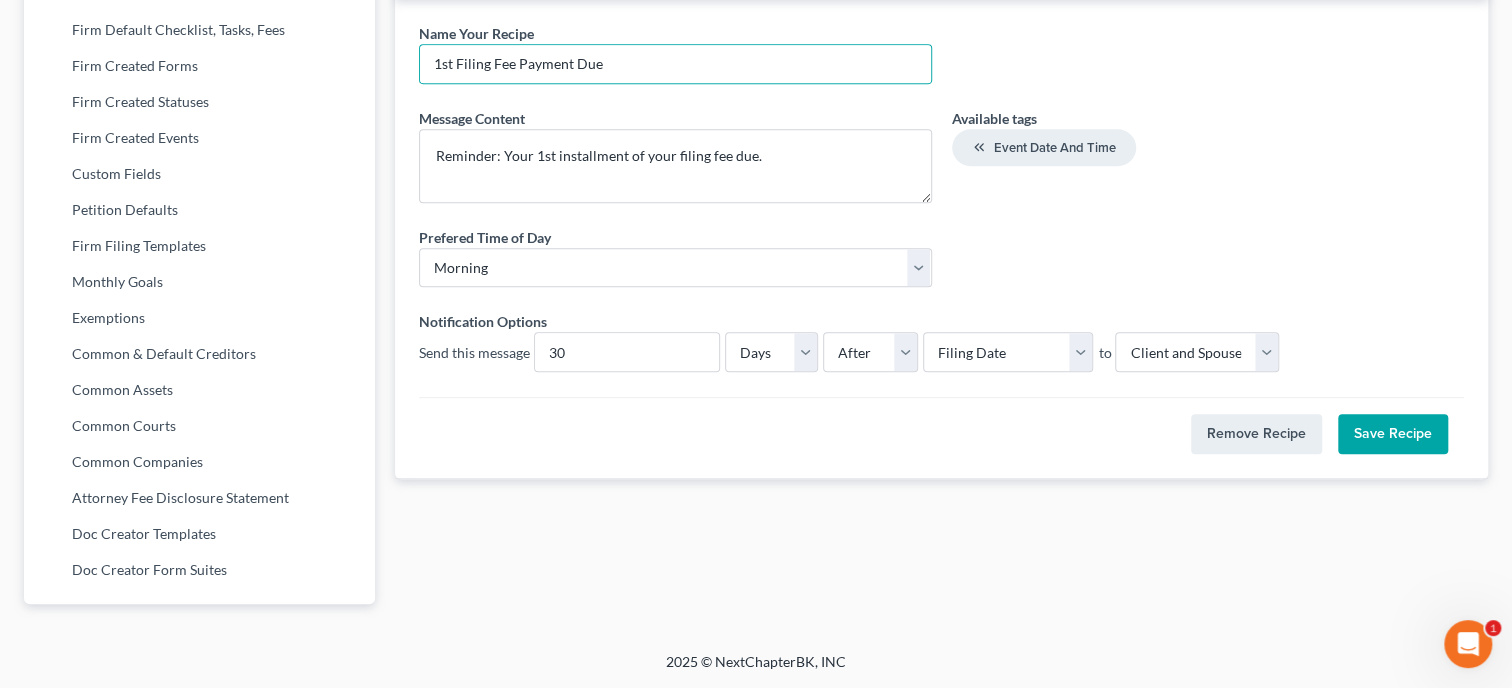 click on "Save Recipe" at bounding box center (1393, 434) 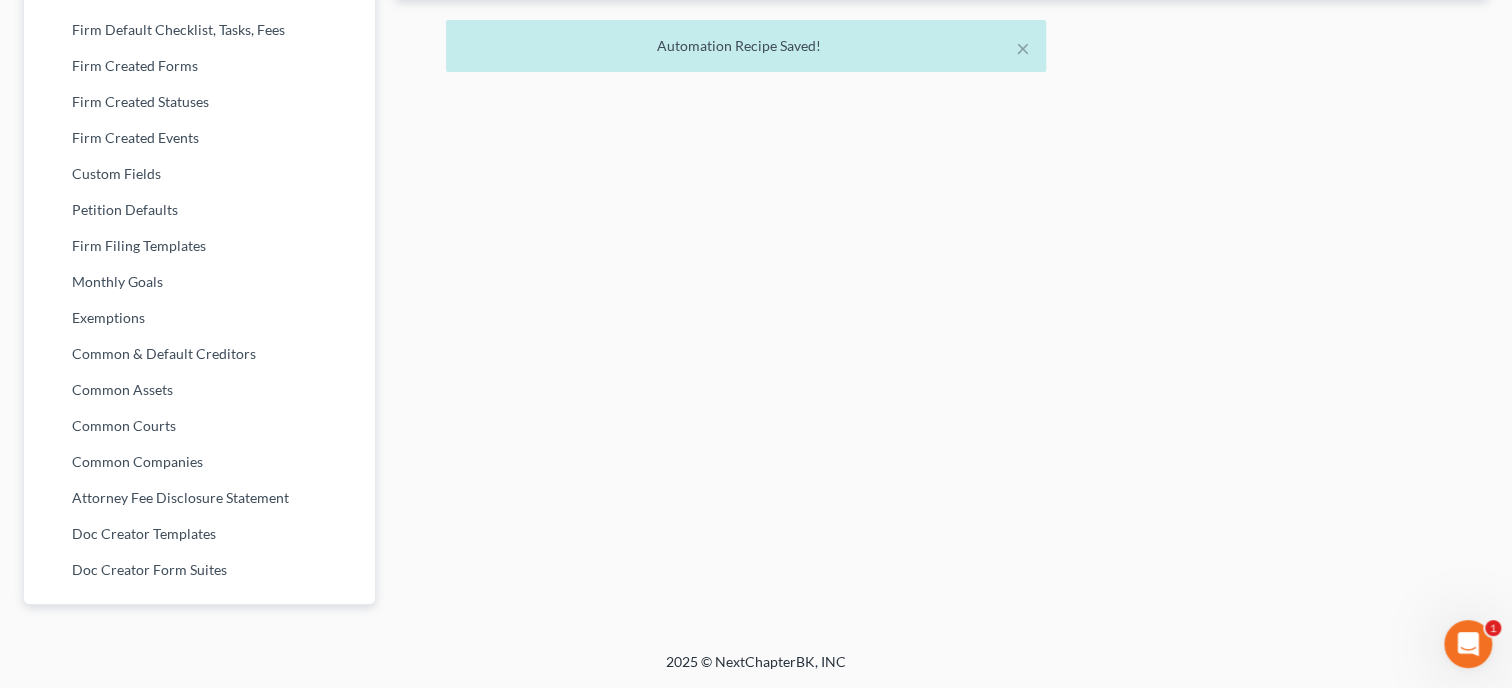 scroll, scrollTop: 351, scrollLeft: 0, axis: vertical 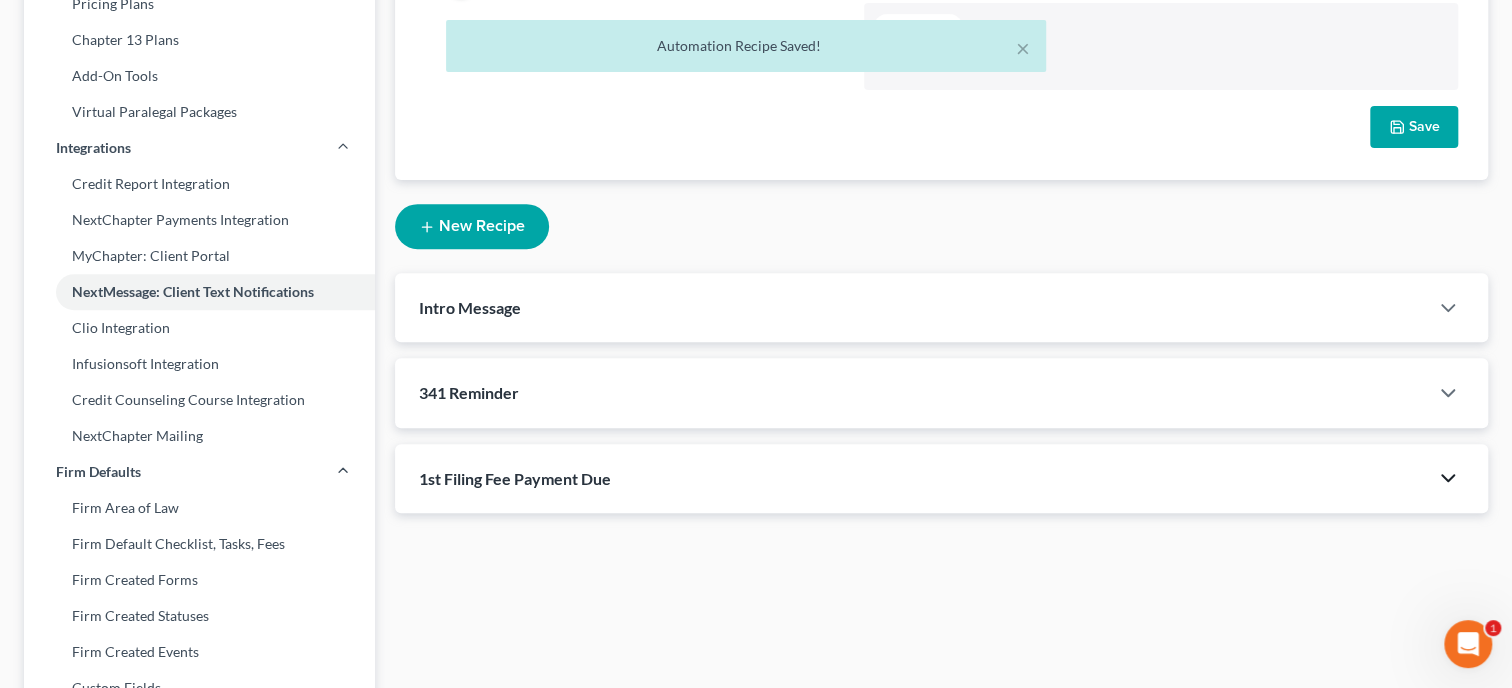 click on "New Recipe" at bounding box center (472, 226) 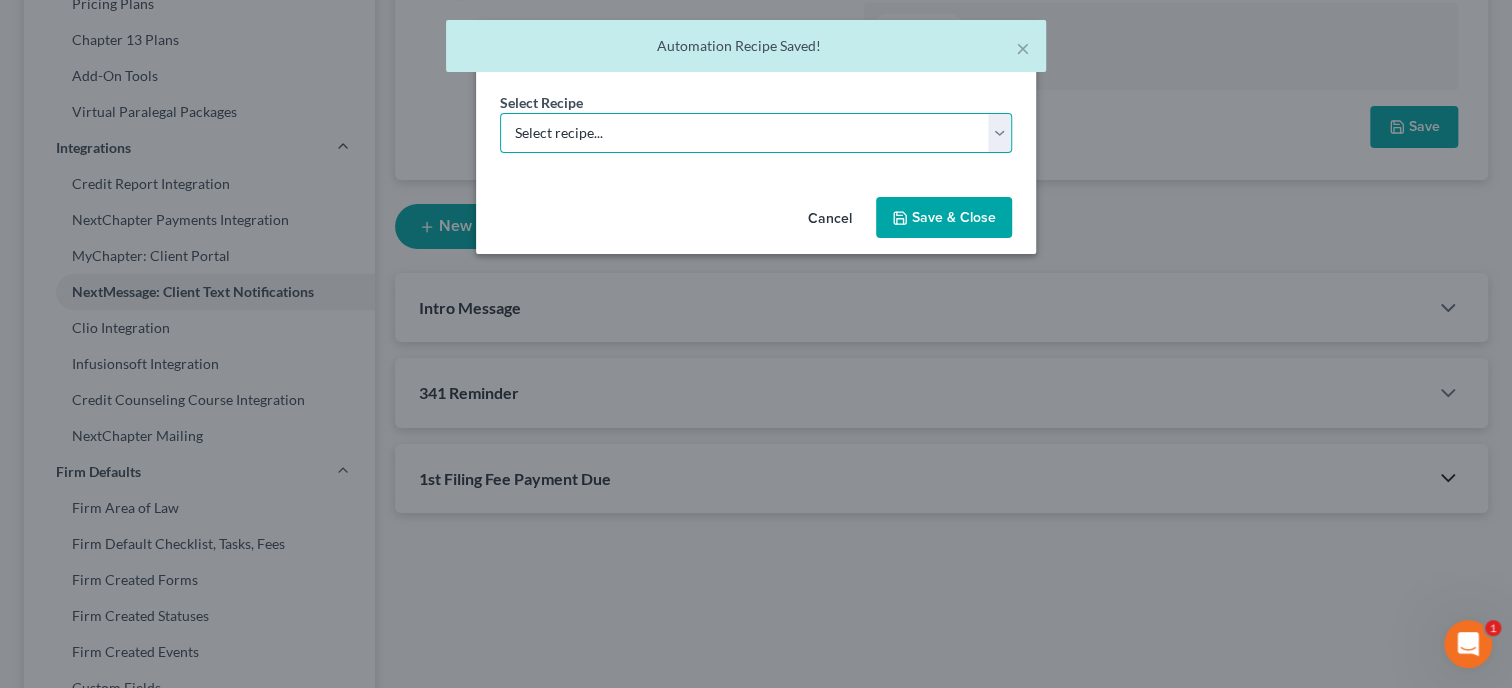 click on "Select recipe... New Recipe Post-Filing Course Reminder Documents Reminder Chapter 13 Plan Payments Reminder" at bounding box center [756, 133] 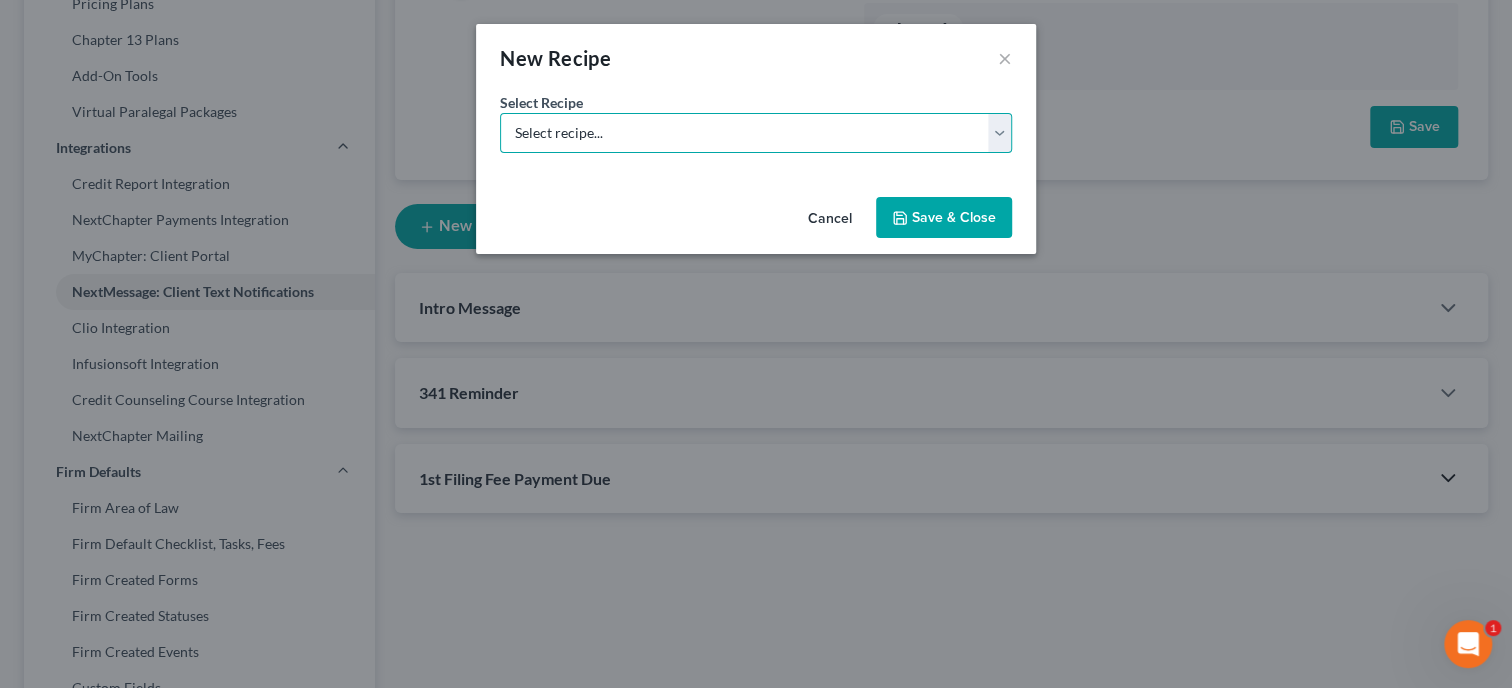 select on "0" 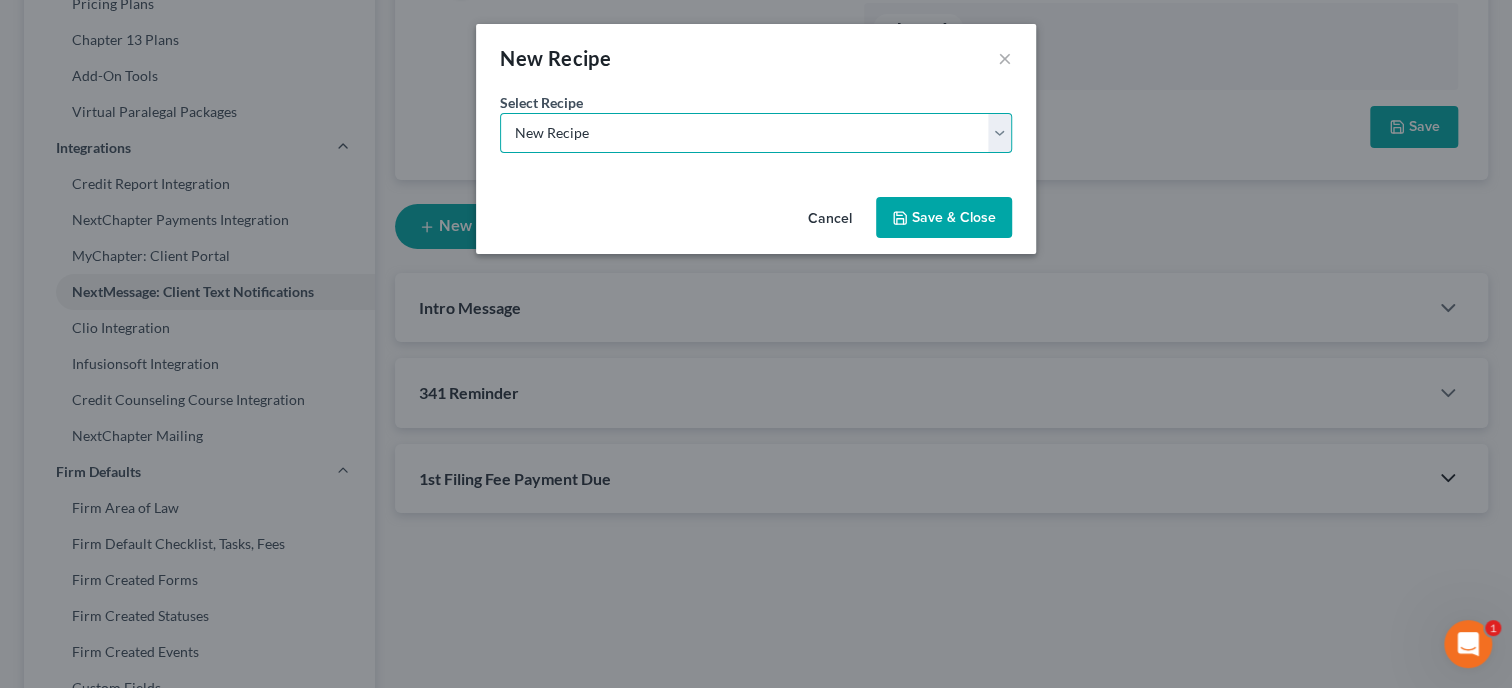 click on "New Recipe" at bounding box center (0, 0) 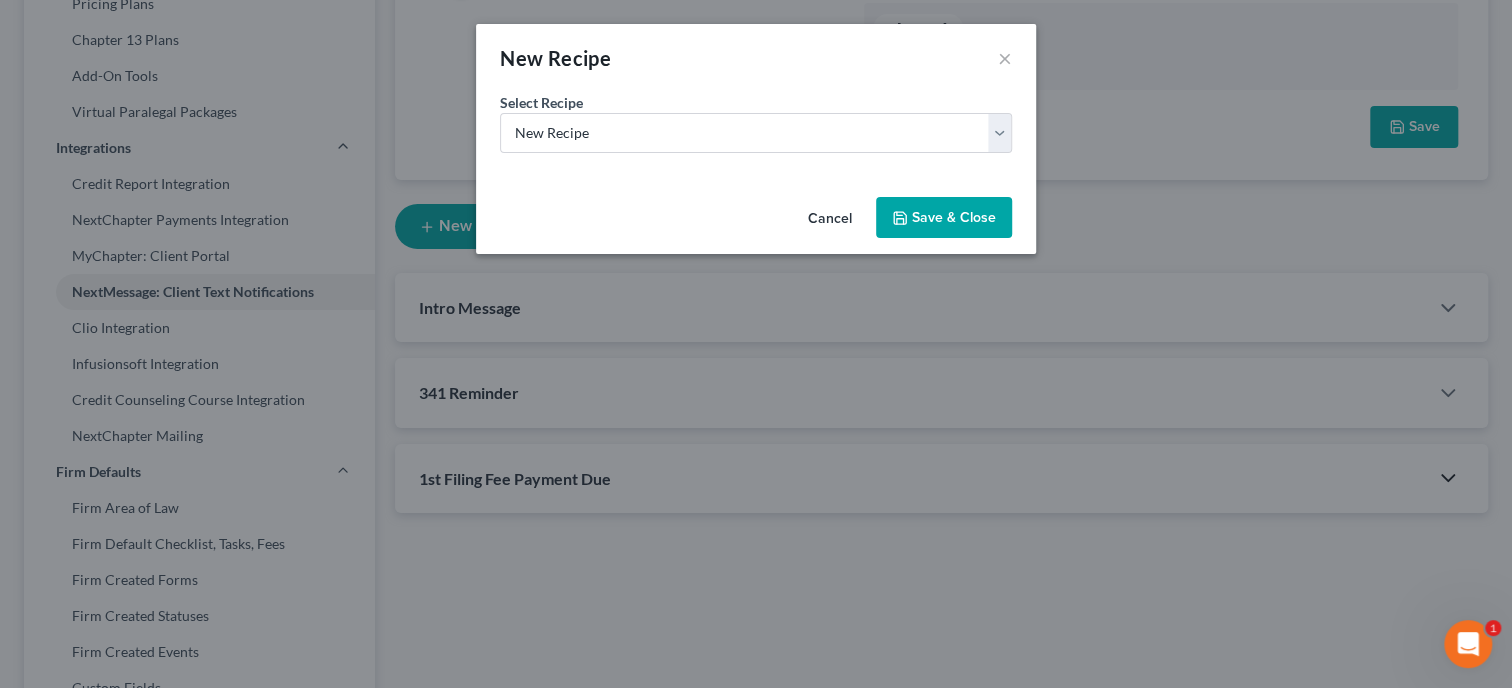 click on "Save & Close" at bounding box center (944, 218) 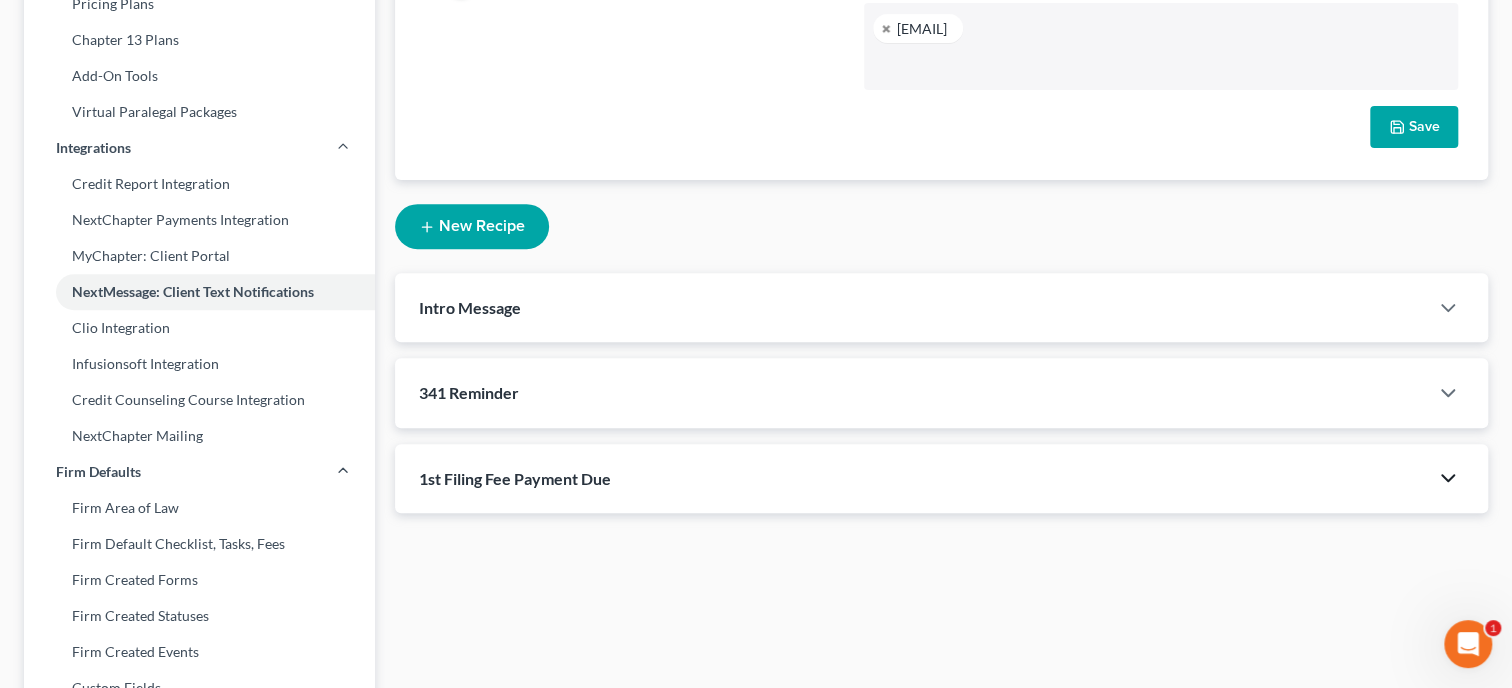 select on "1" 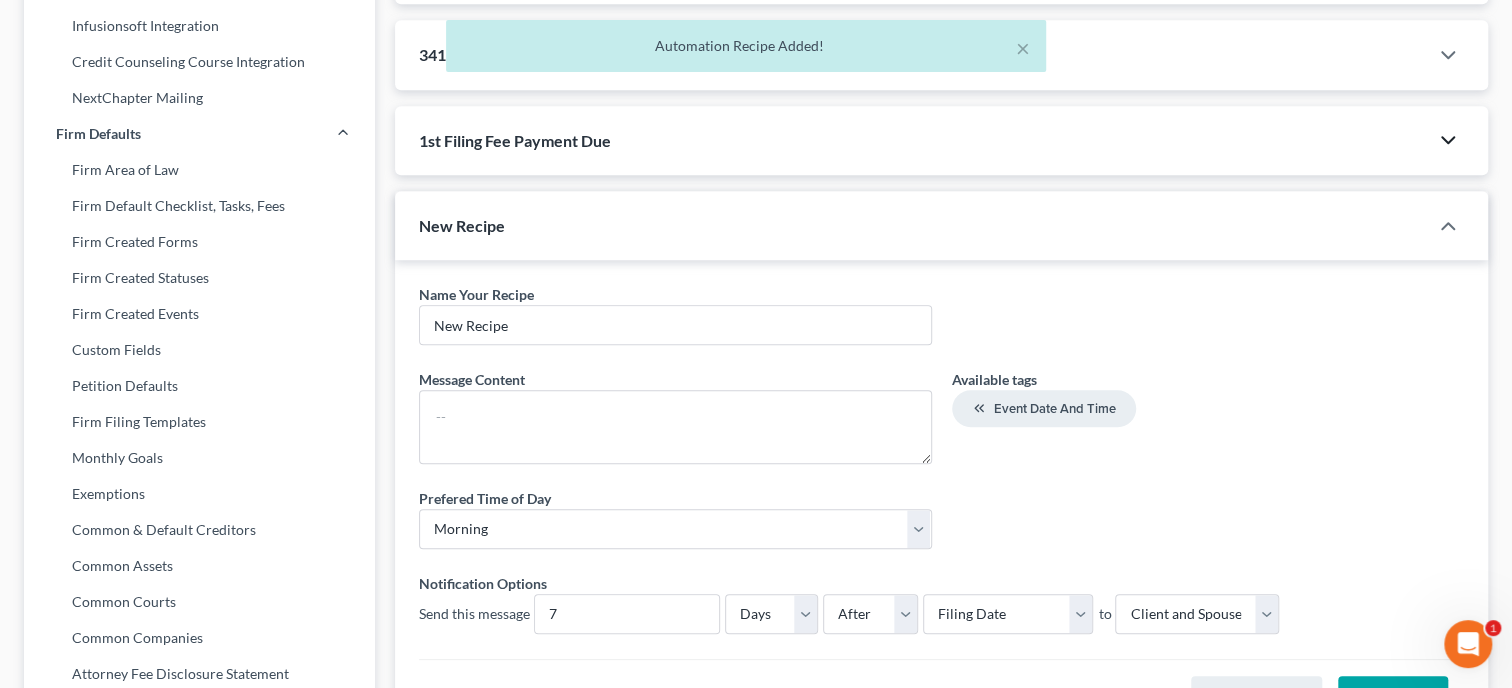 scroll, scrollTop: 762, scrollLeft: 0, axis: vertical 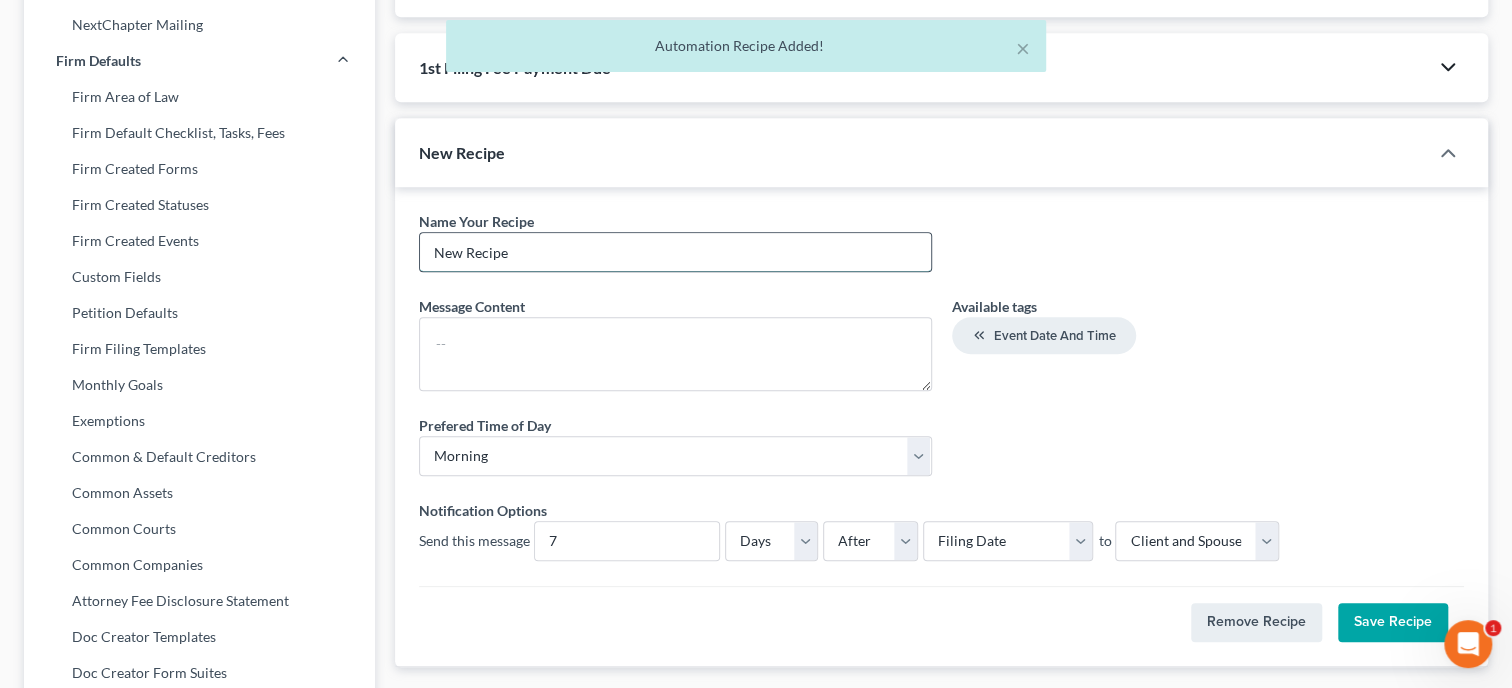 click on "New Recipe" at bounding box center (675, 252) 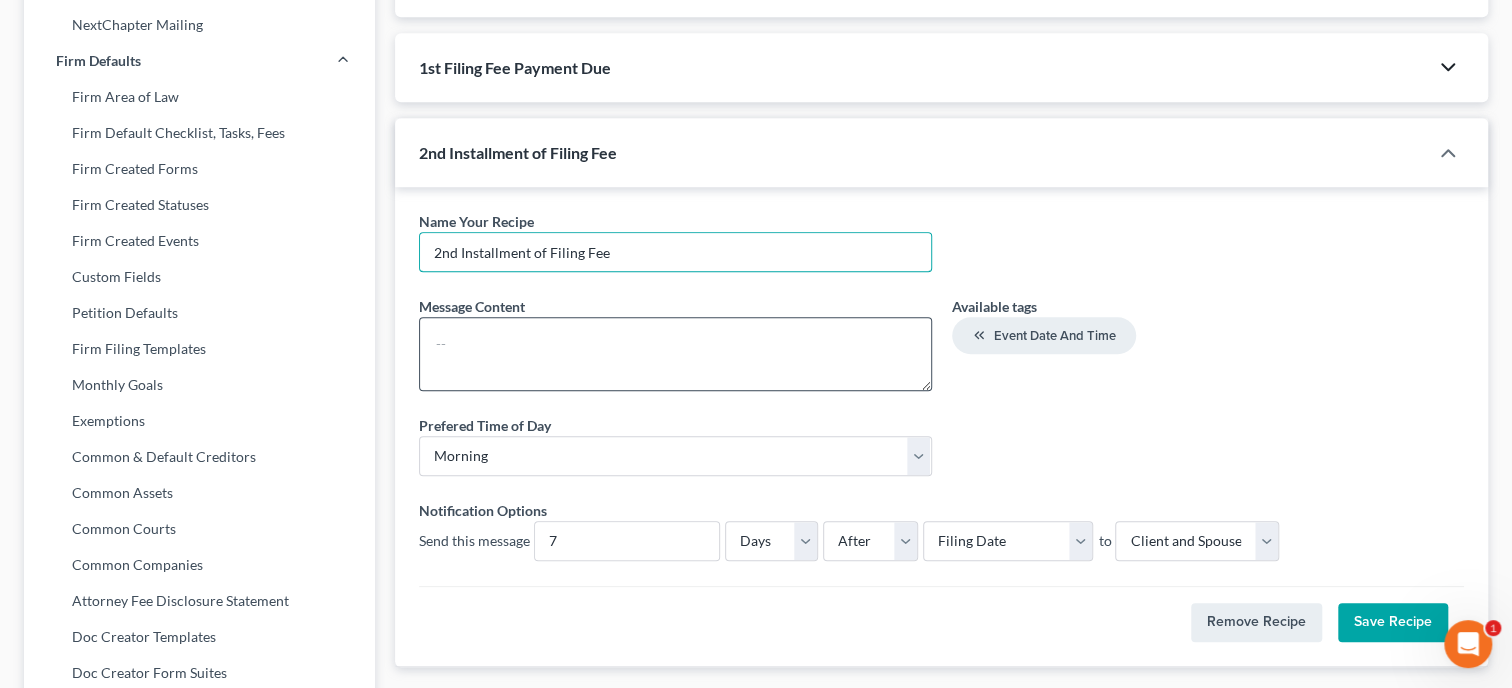 type on "2nd Installment of Filing Fee" 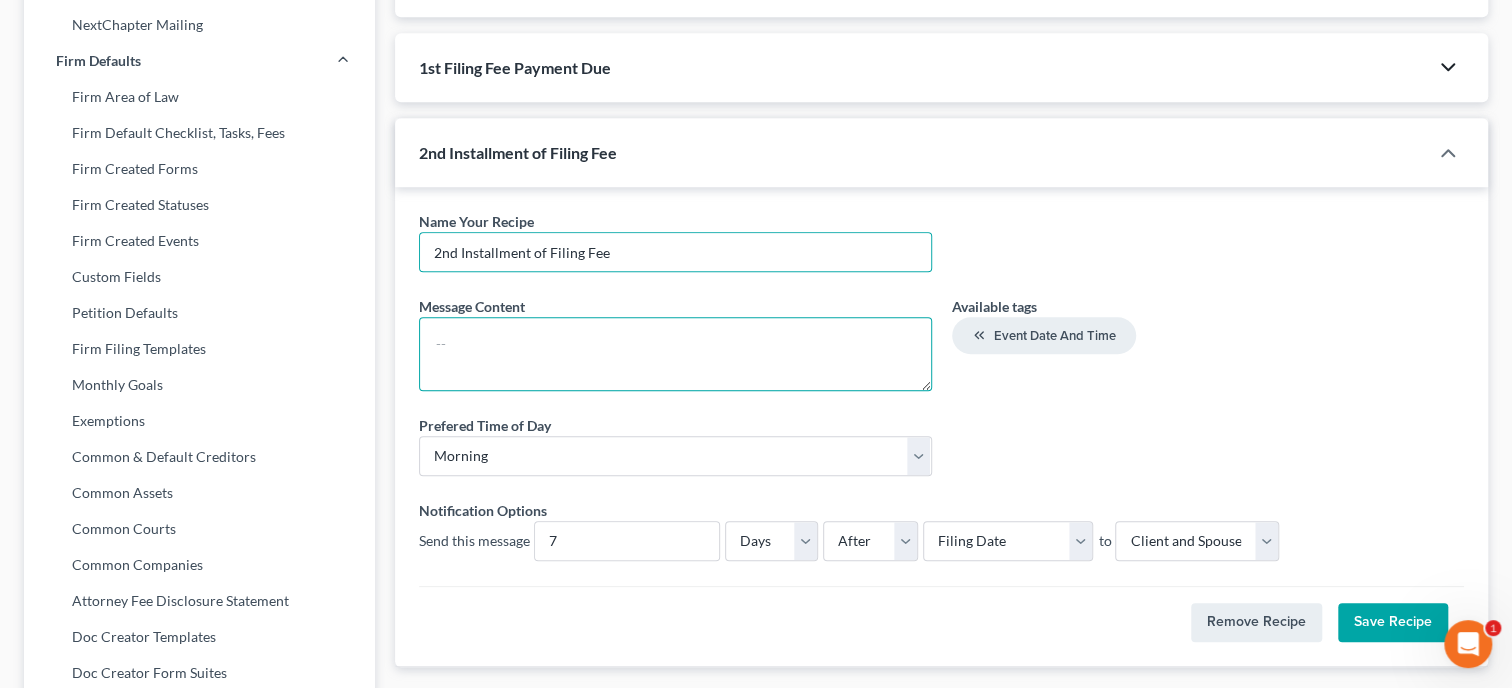 click at bounding box center (675, 354) 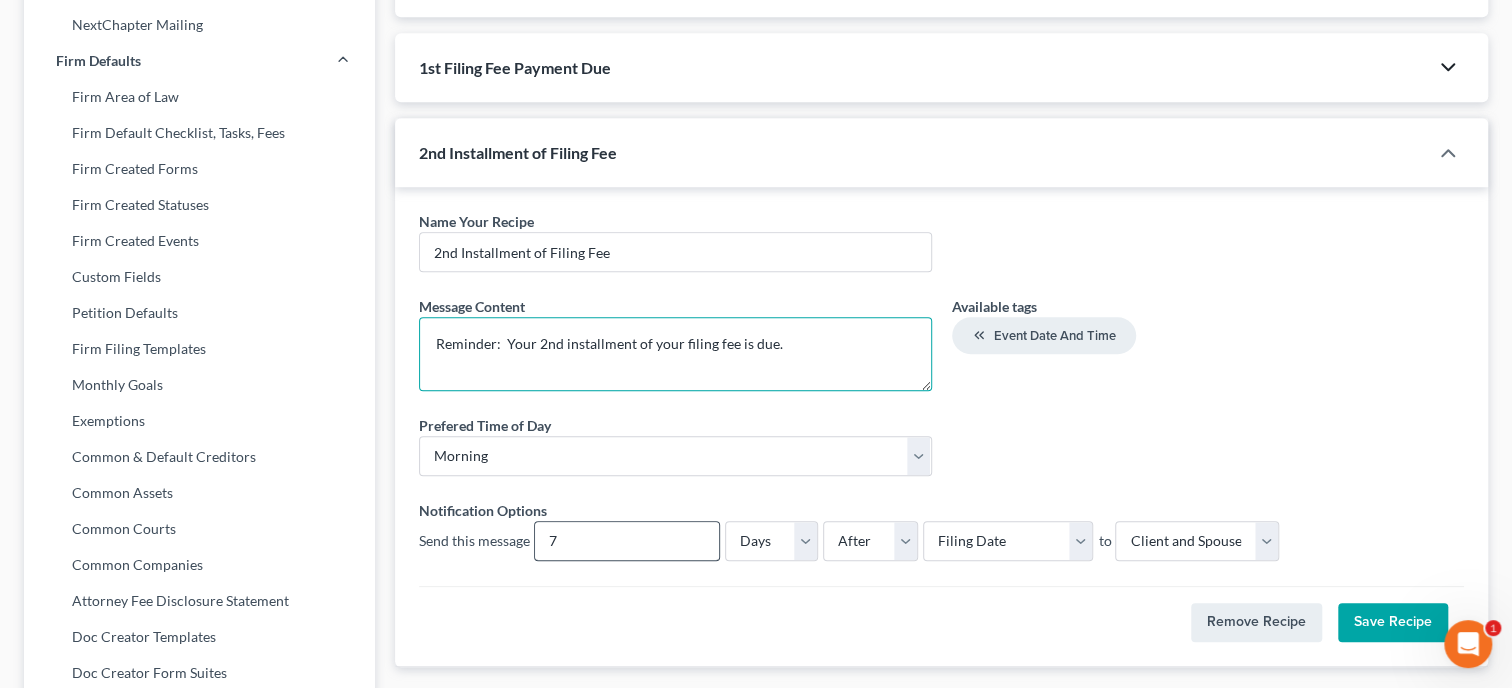 type on "Reminder:  Your 2nd installment of your filing fee is due." 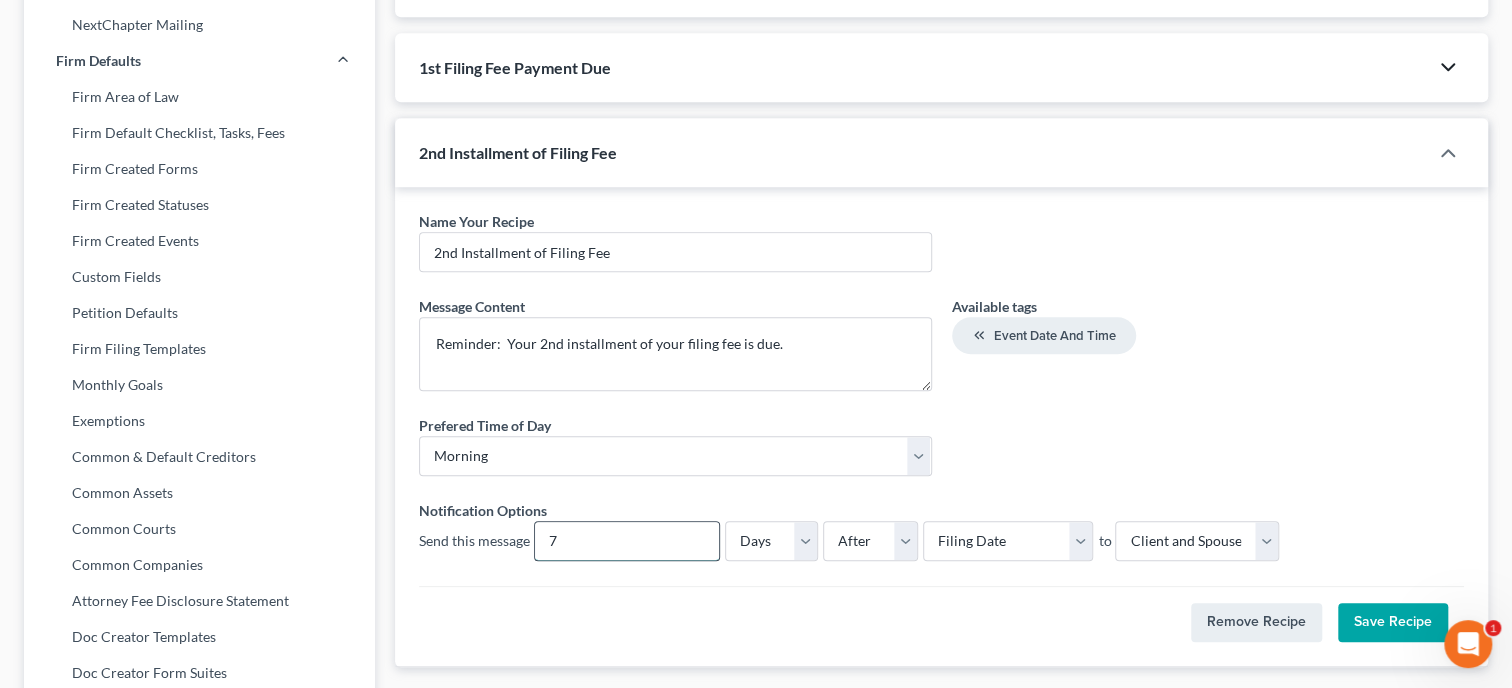 click on "7" at bounding box center [627, 541] 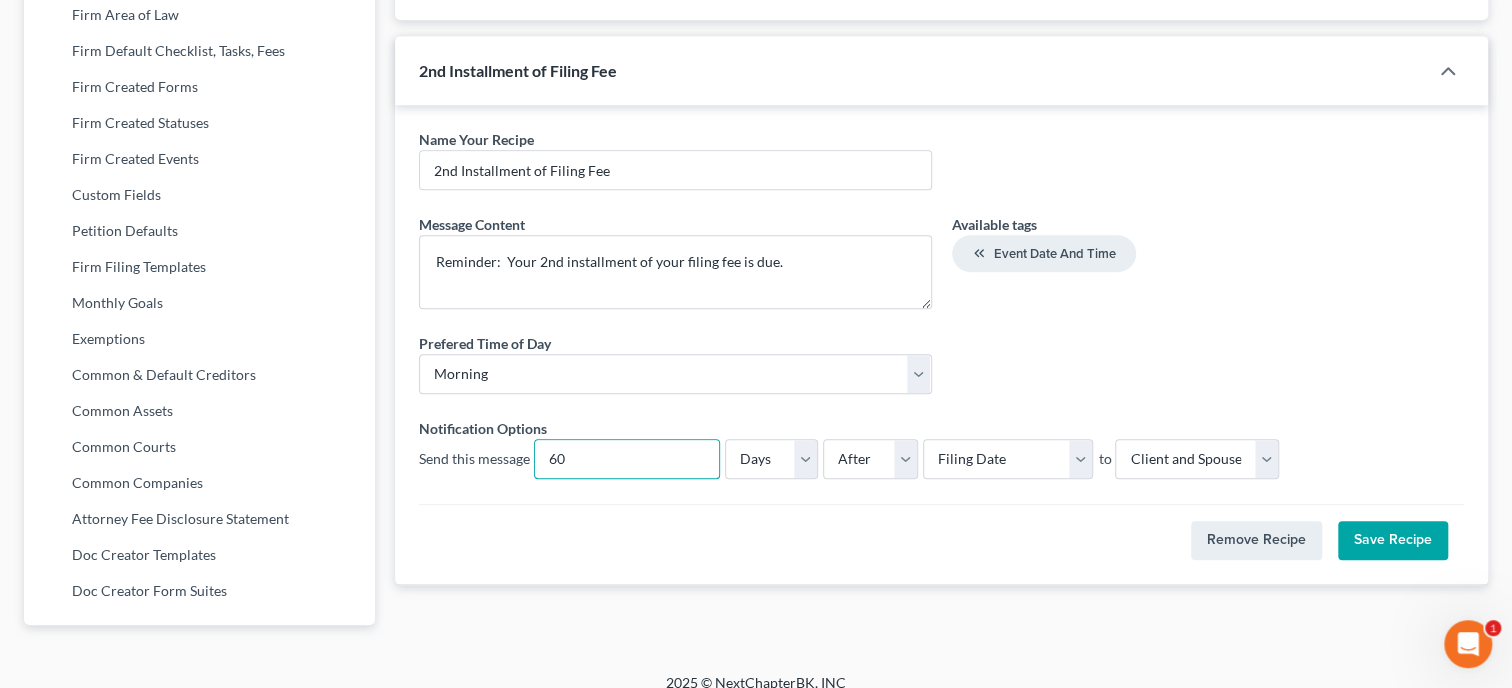 scroll, scrollTop: 865, scrollLeft: 0, axis: vertical 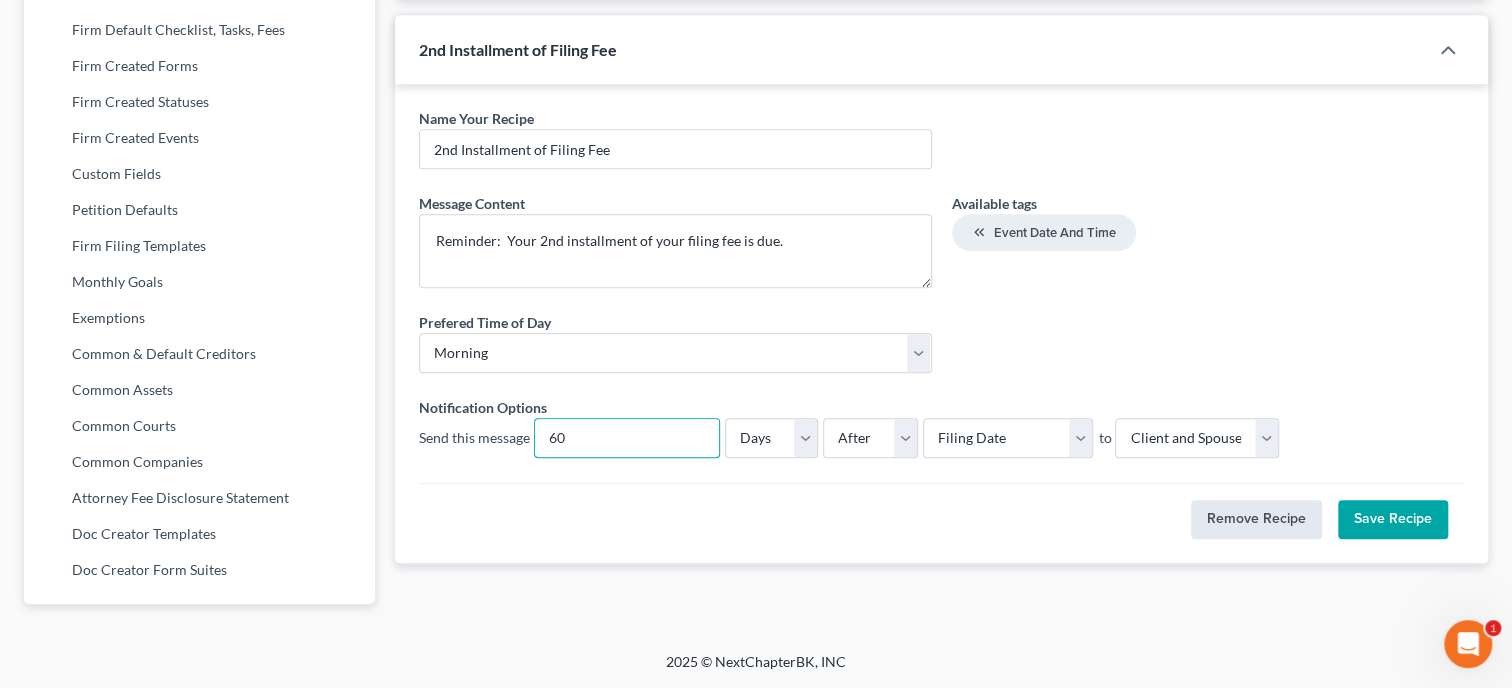 type on "60" 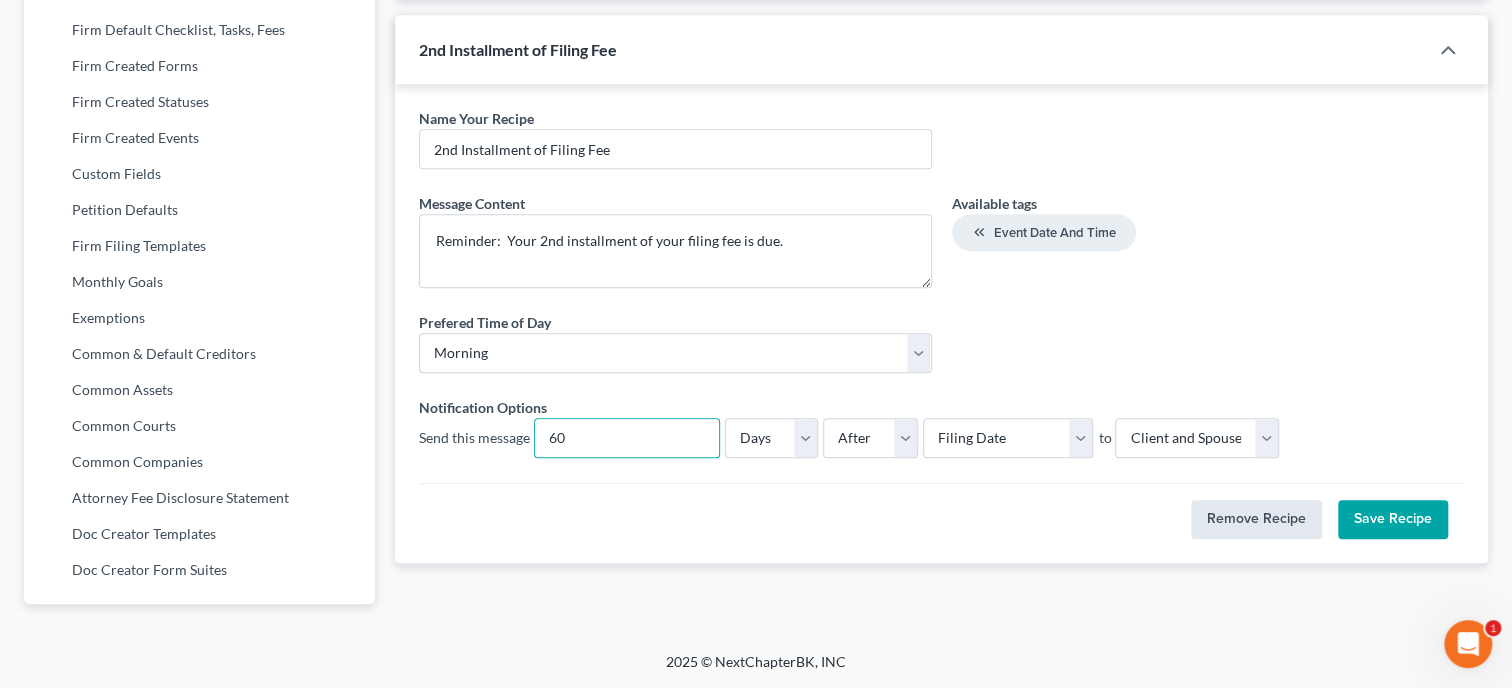 click on "Remove Recipe" at bounding box center (1256, 520) 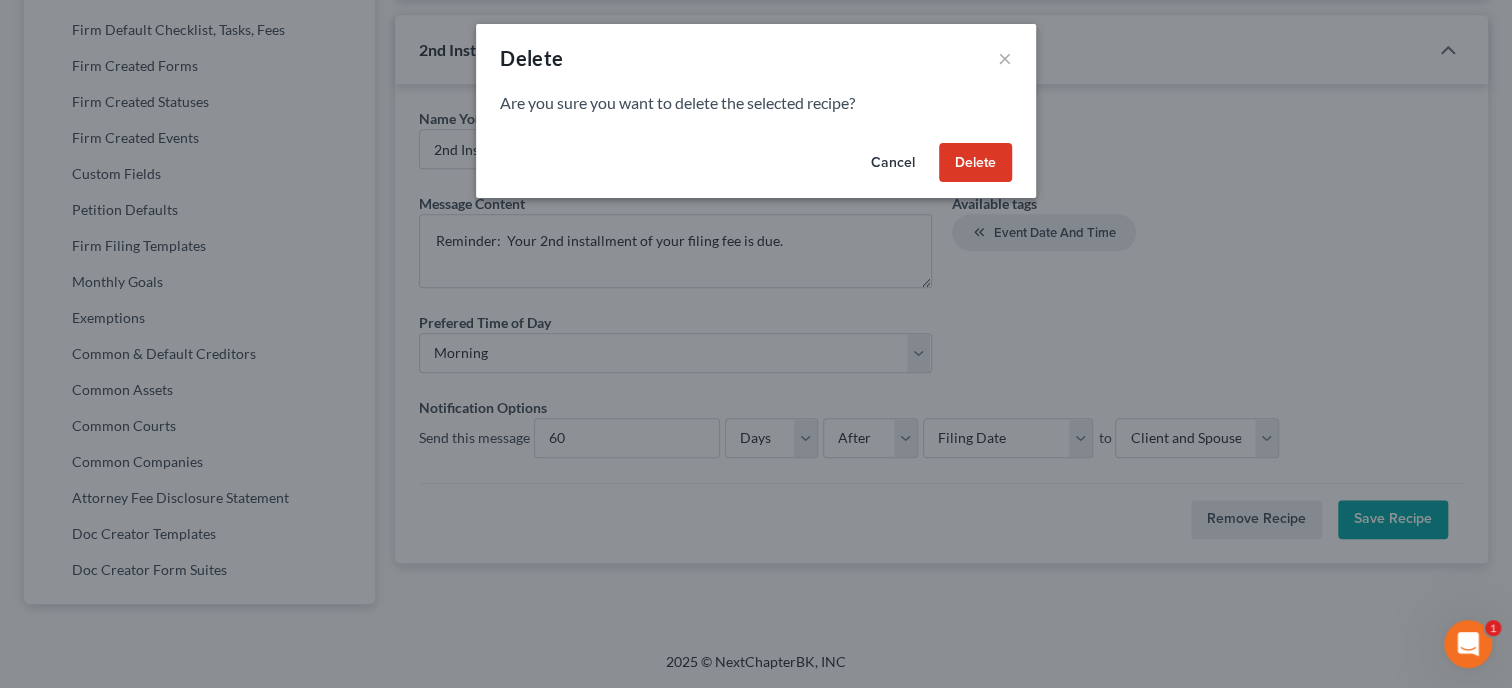click on "Delete" at bounding box center (975, 163) 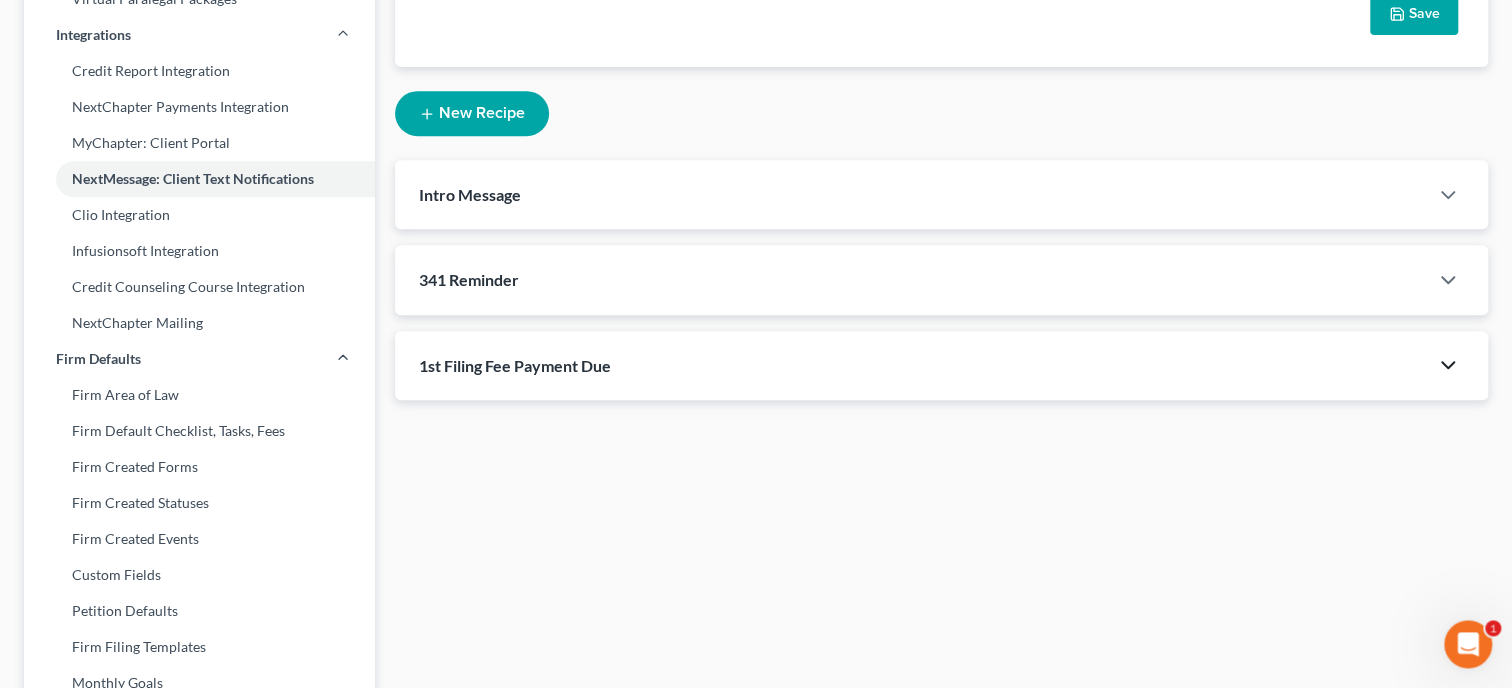 scroll, scrollTop: 351, scrollLeft: 0, axis: vertical 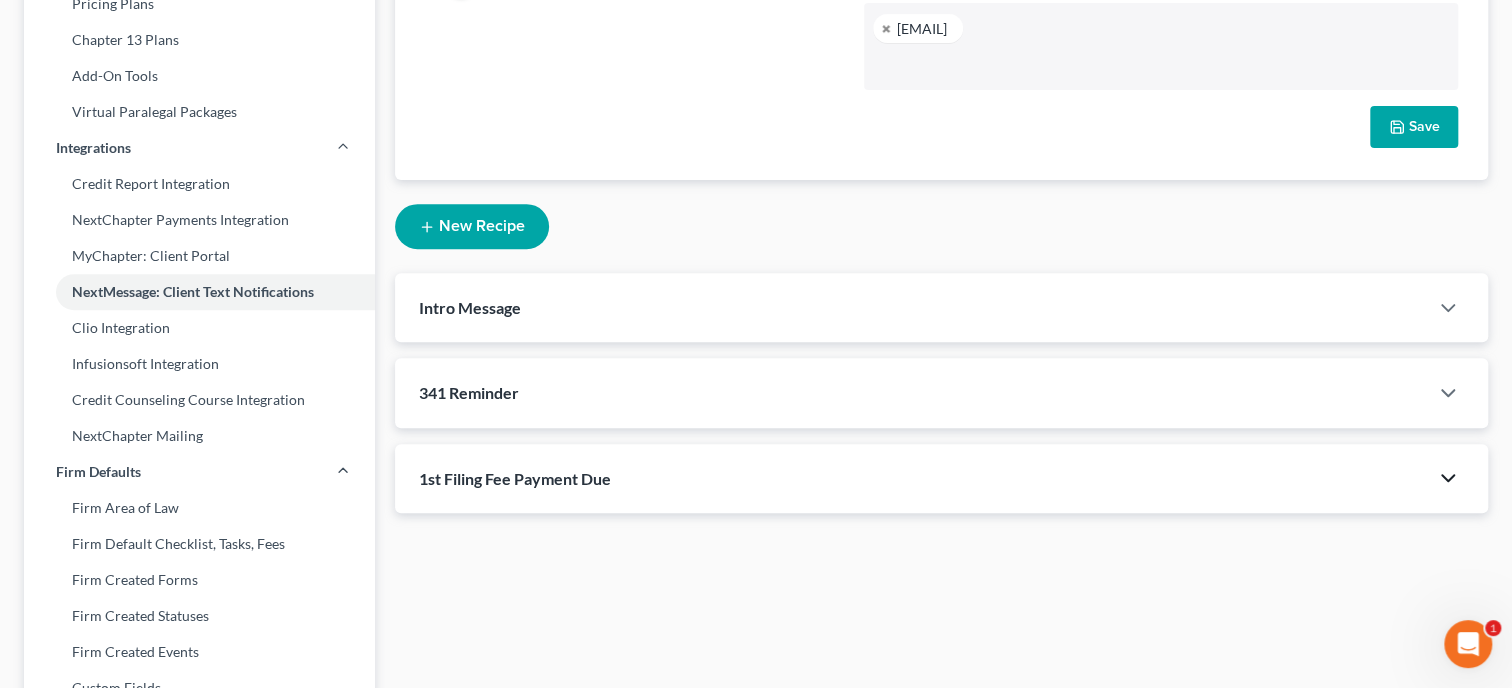 click 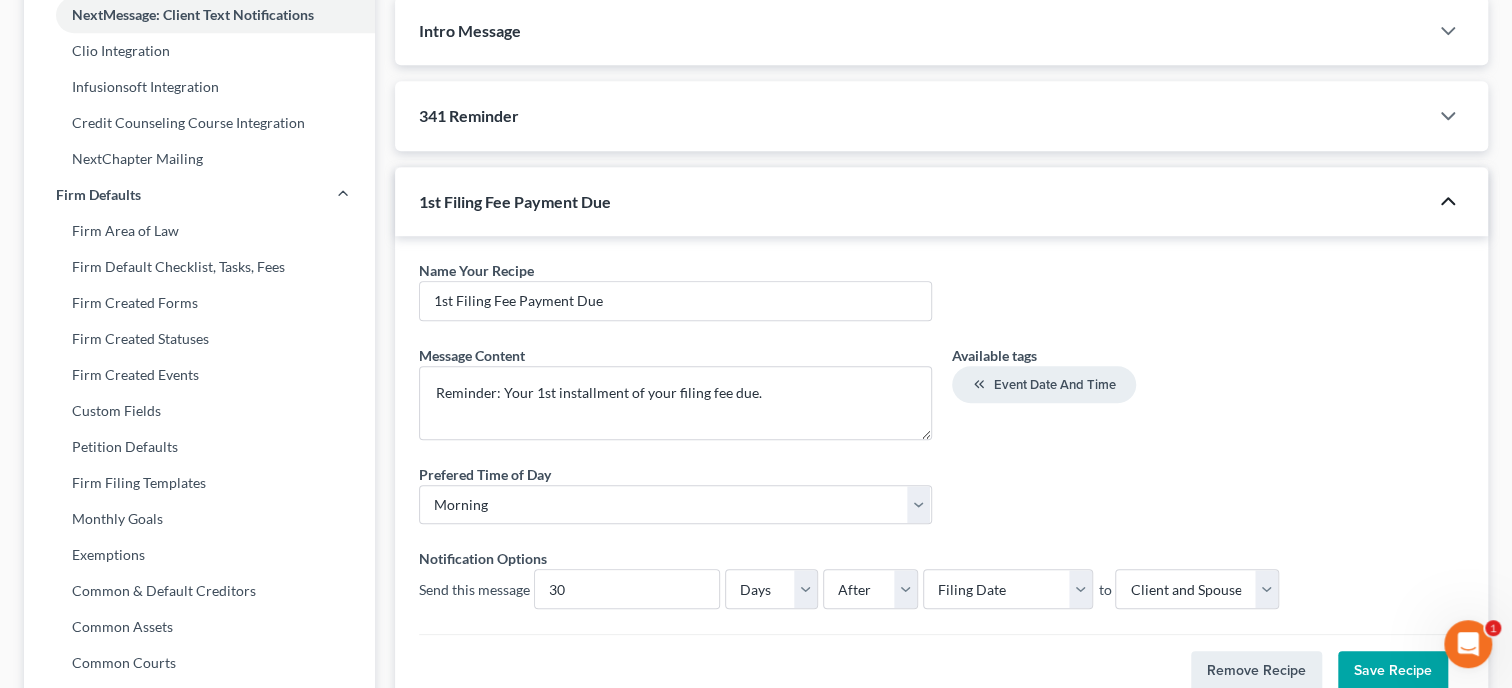 scroll, scrollTop: 762, scrollLeft: 0, axis: vertical 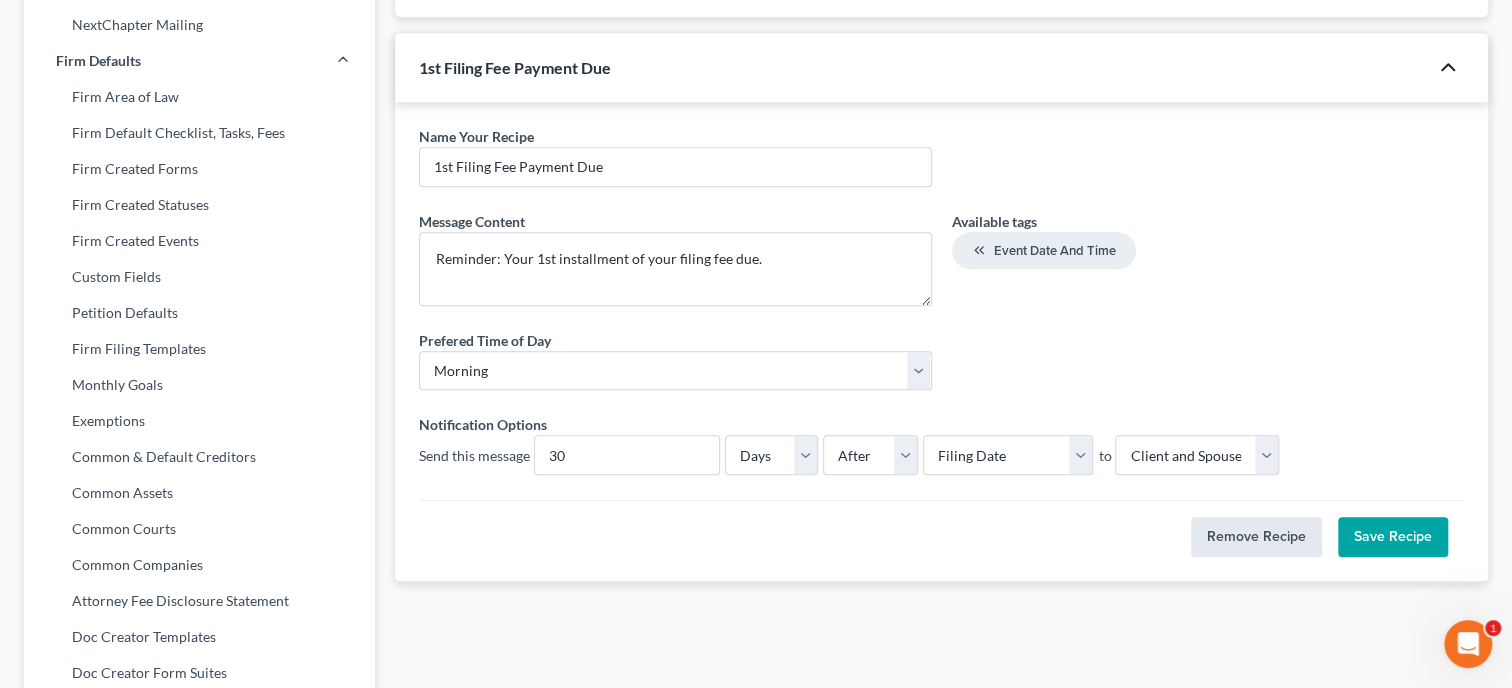 click on "Remove Recipe" at bounding box center (1256, 537) 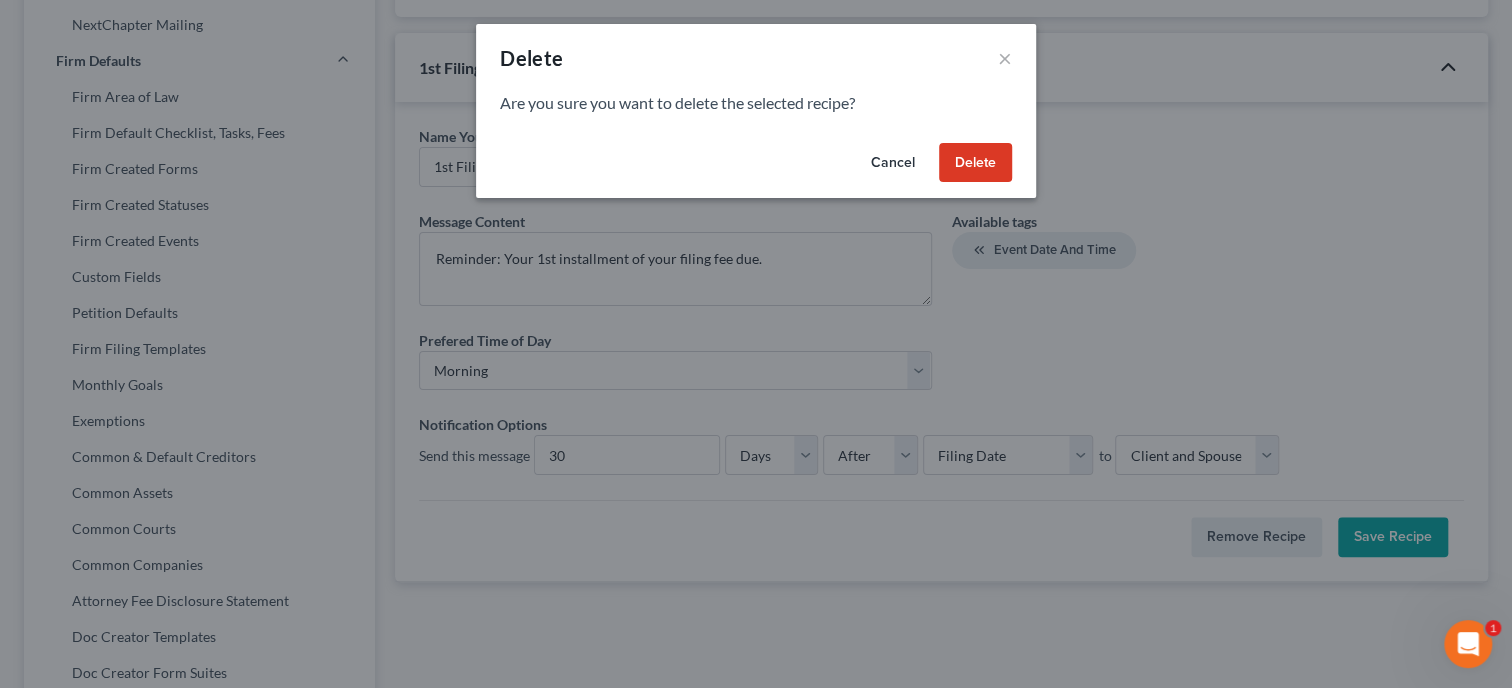 click on "Delete" at bounding box center (975, 163) 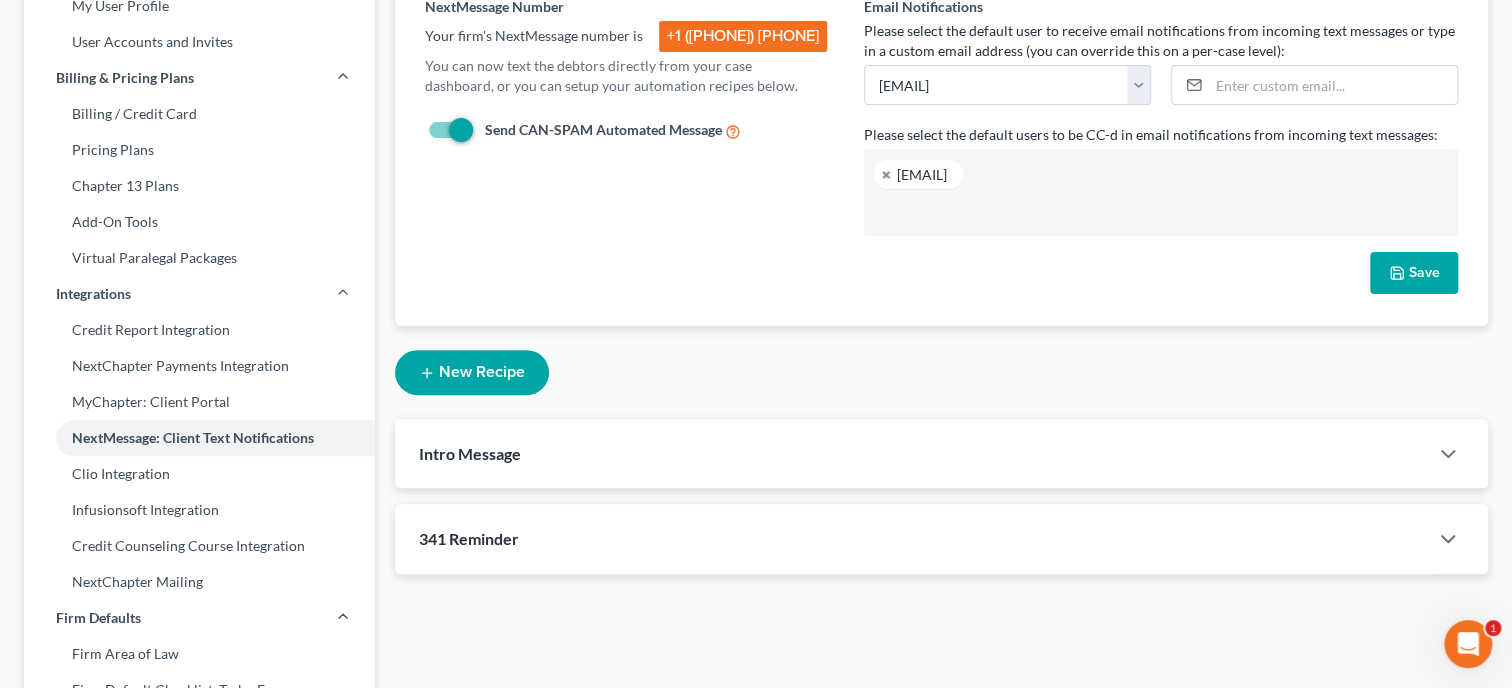 scroll, scrollTop: 0, scrollLeft: 0, axis: both 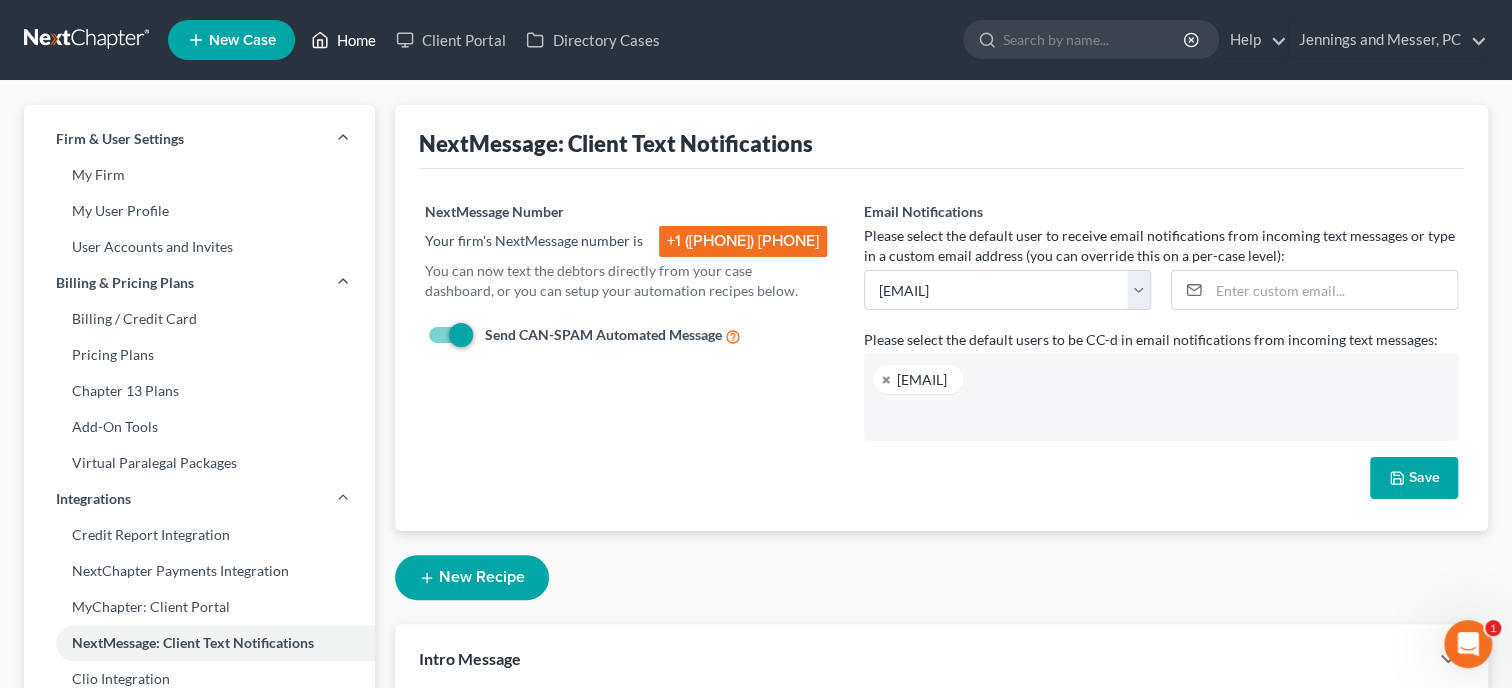 click on "Home" at bounding box center (343, 40) 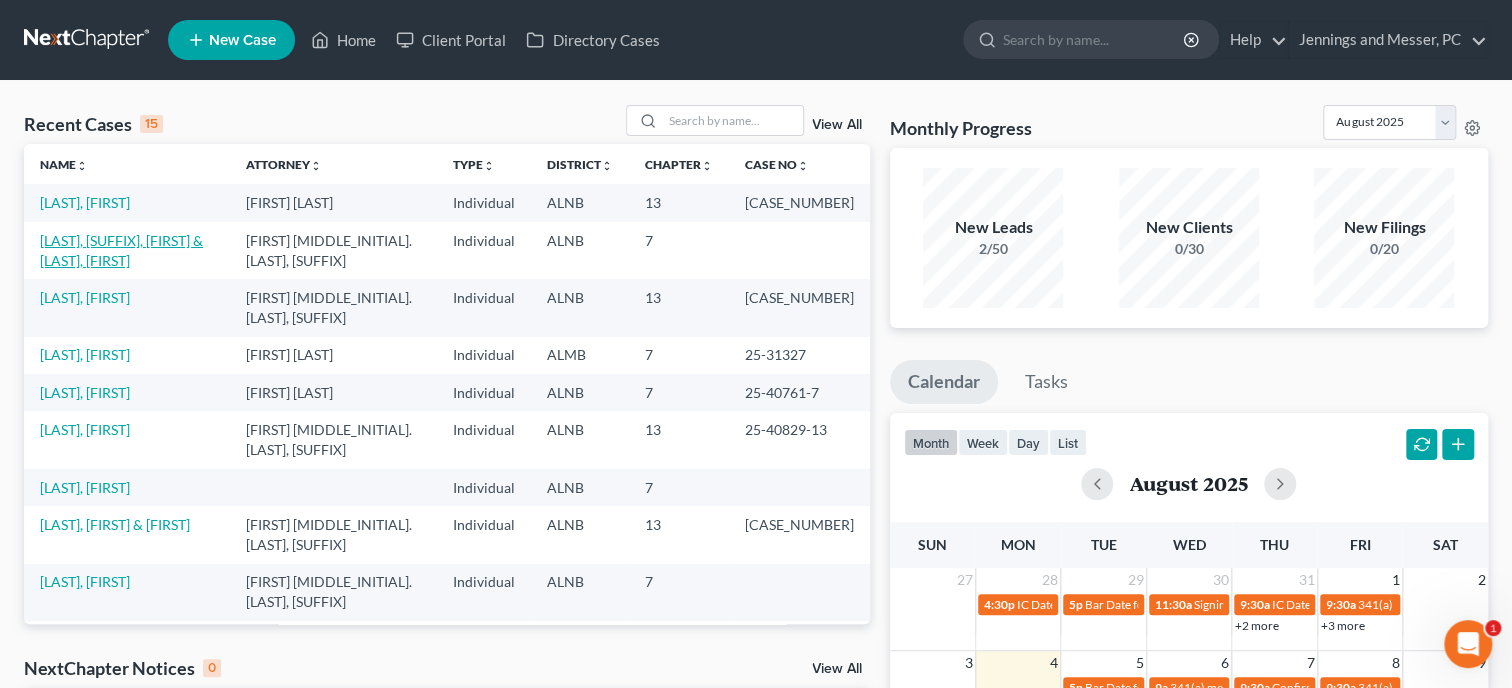 click on "[LAST], [SUFFIX], [FIRST] & [LAST], [FIRST]" at bounding box center [121, 250] 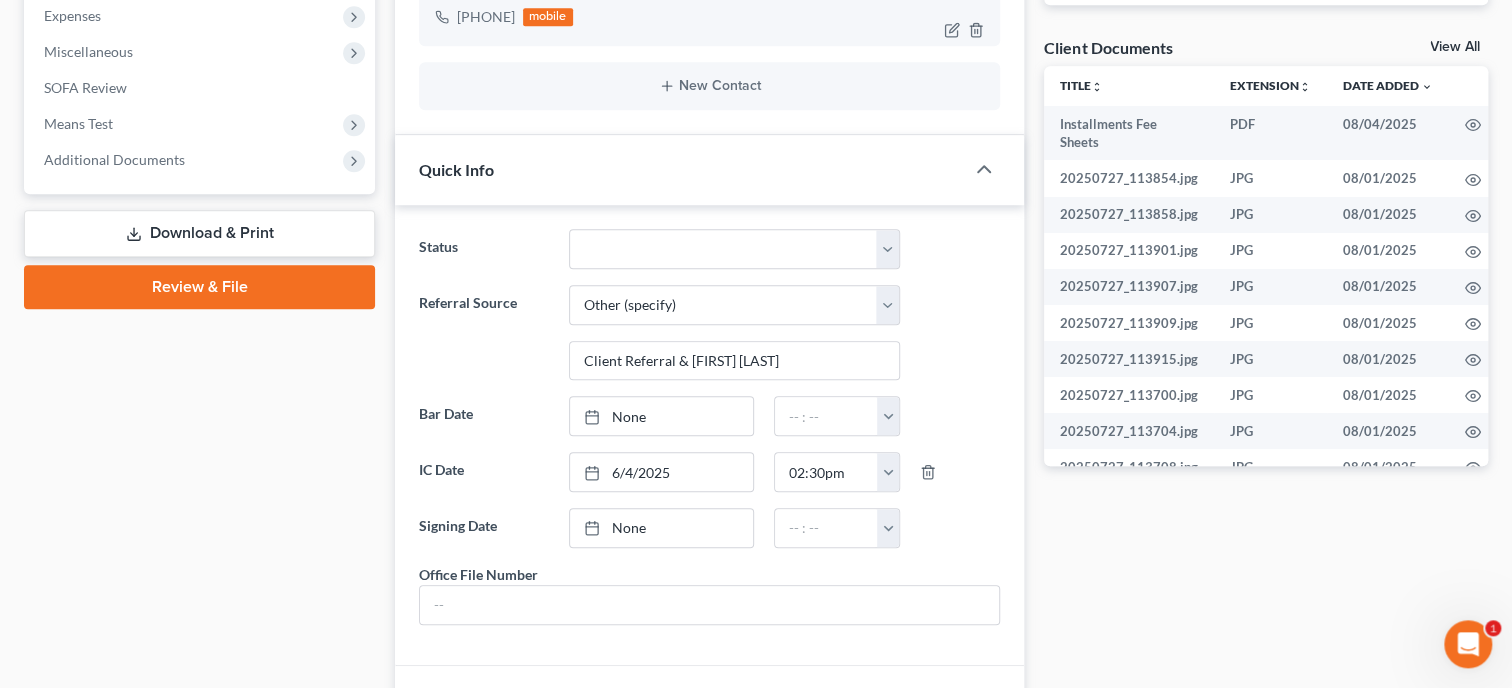 scroll, scrollTop: 720, scrollLeft: 0, axis: vertical 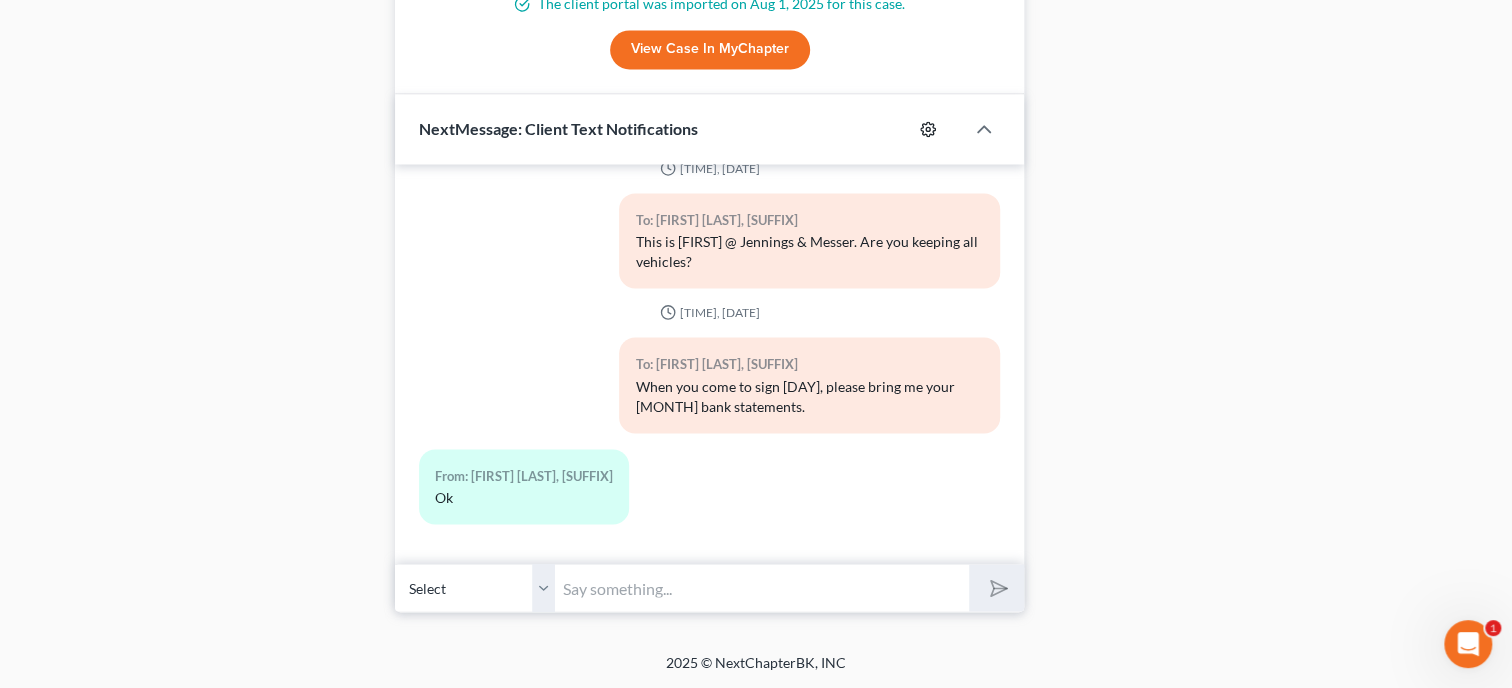 click 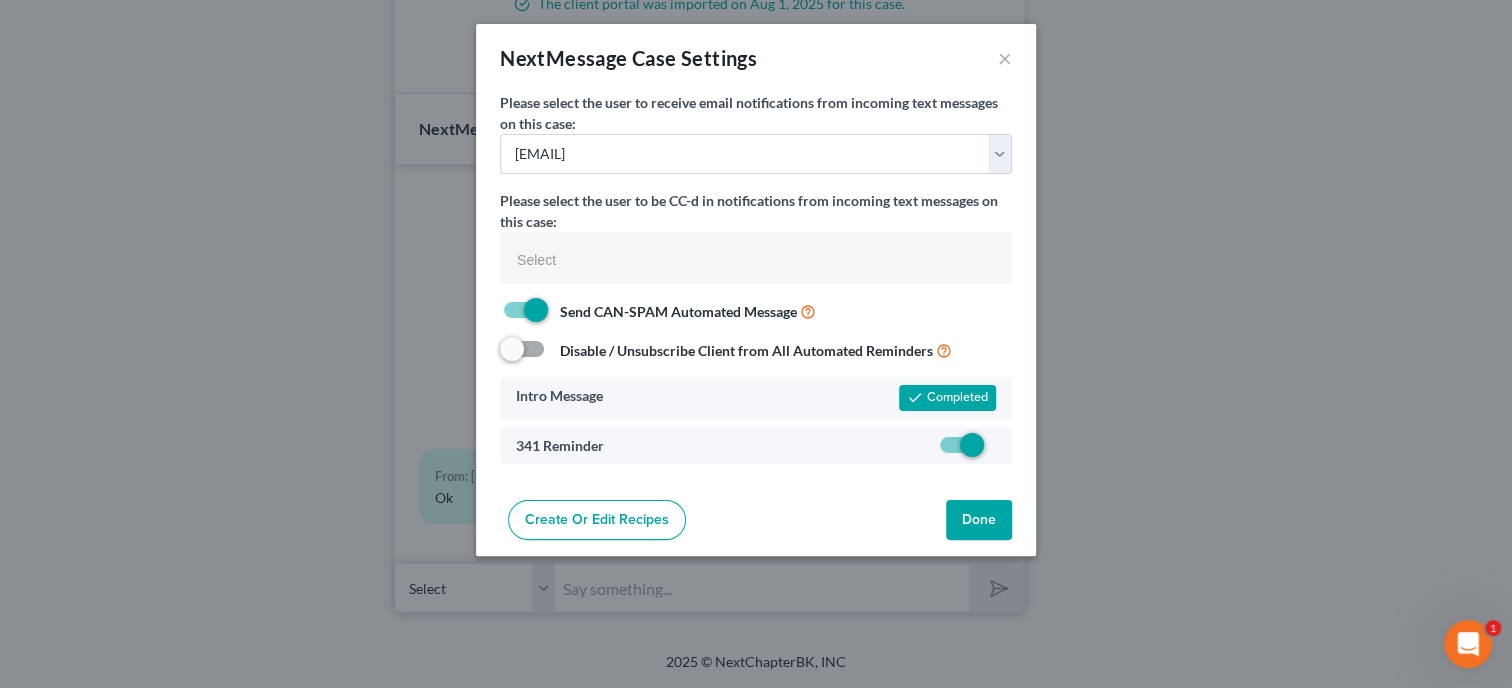 click on "Create or Edit Recipes" at bounding box center (597, 520) 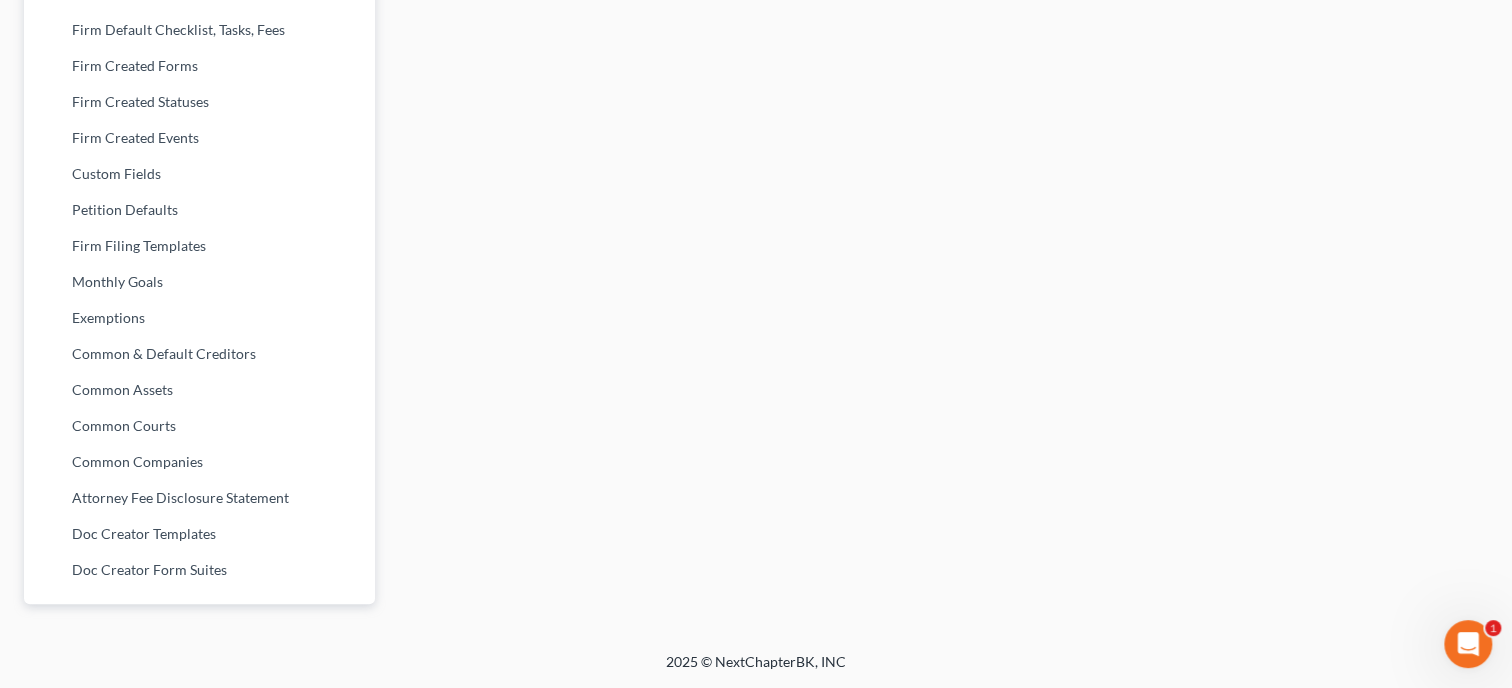 scroll, scrollTop: 865, scrollLeft: 0, axis: vertical 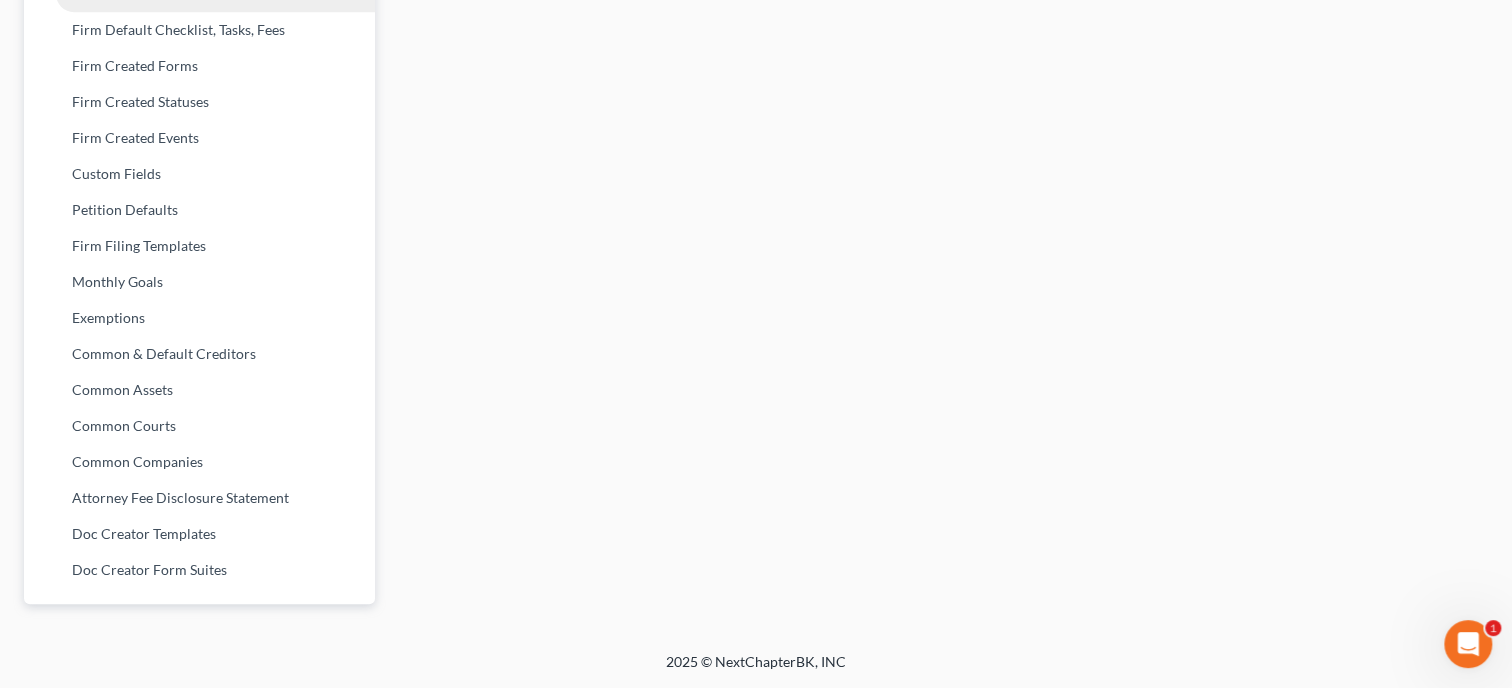 select on "6" 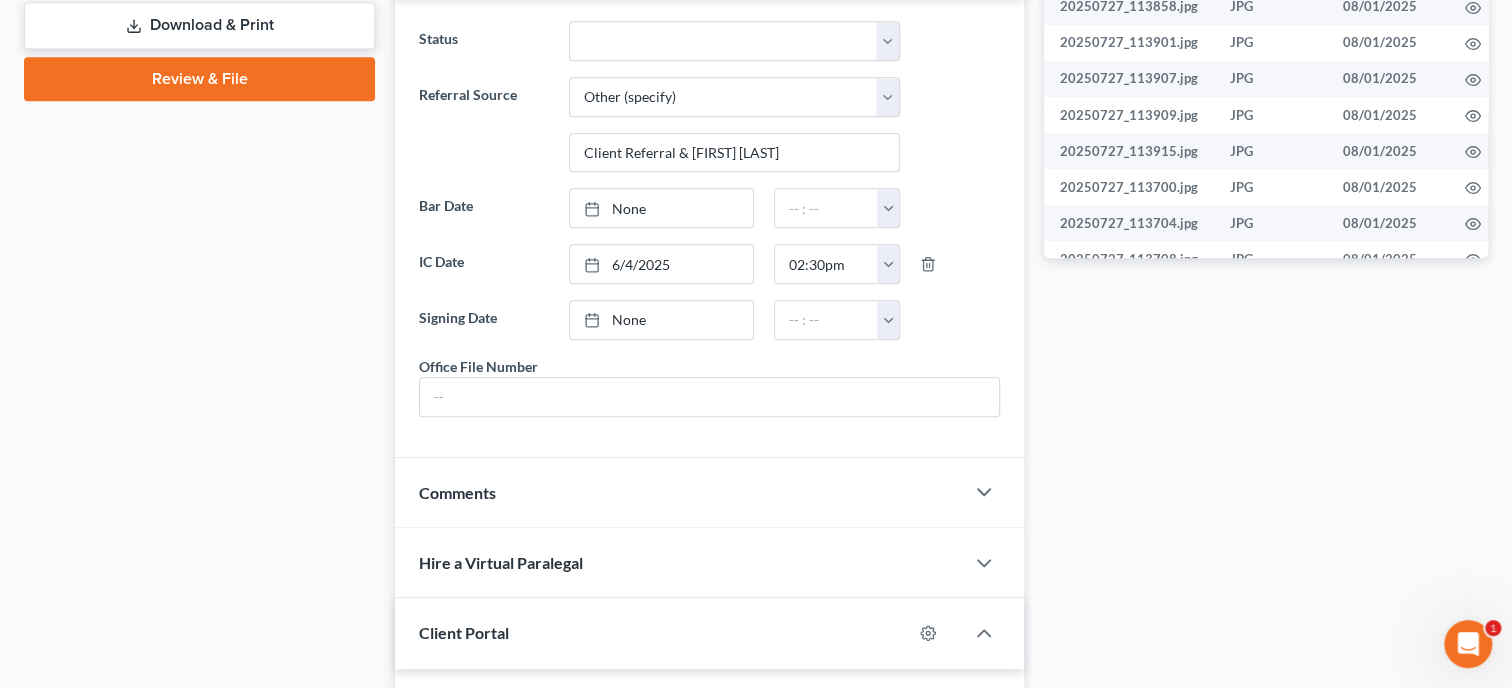scroll, scrollTop: 1025, scrollLeft: 0, axis: vertical 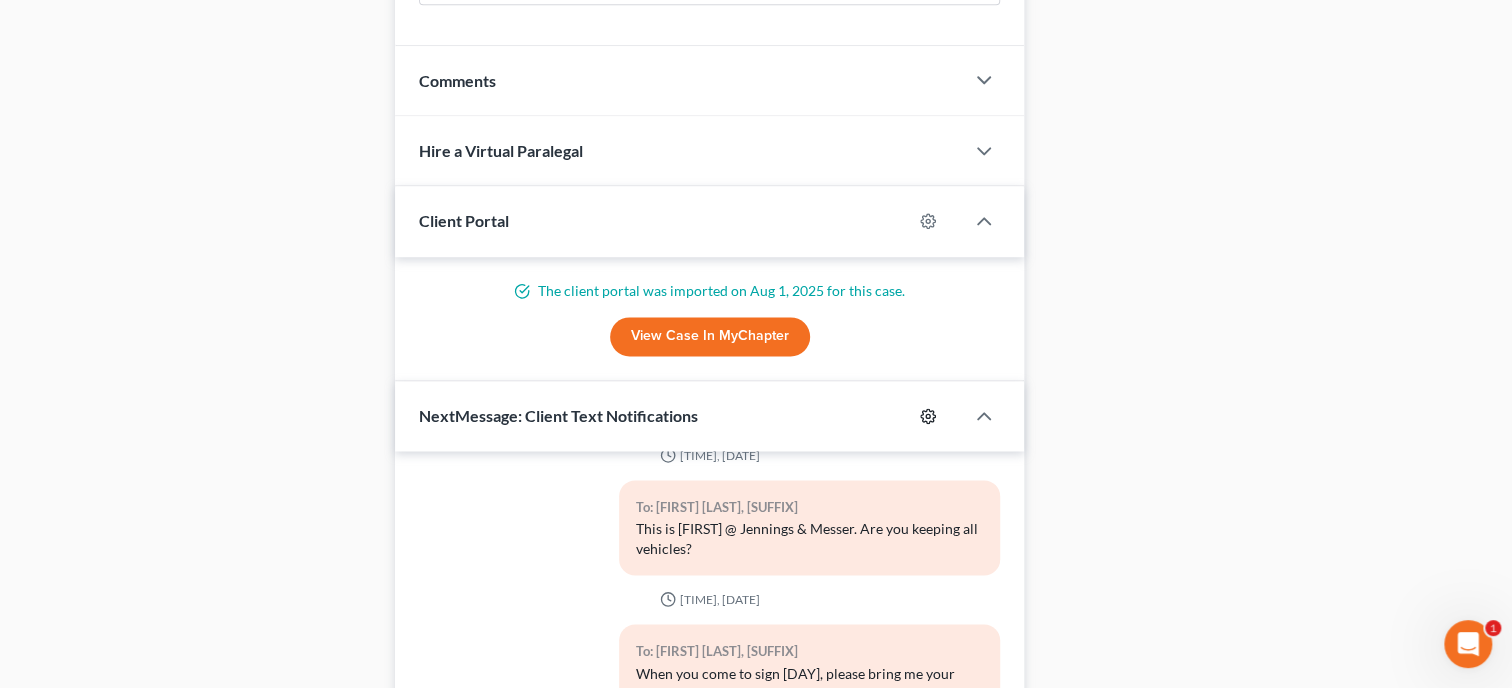 click 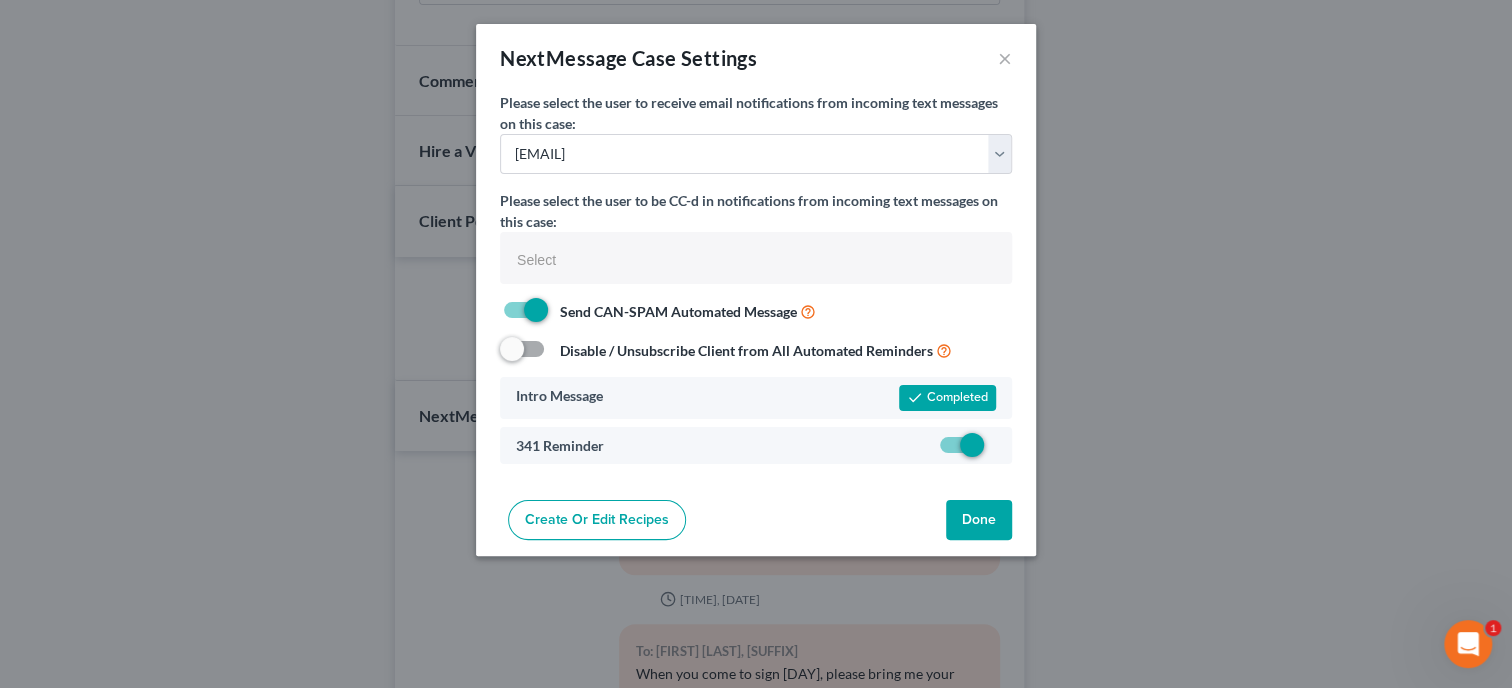 click on "Select" at bounding box center (754, 260) 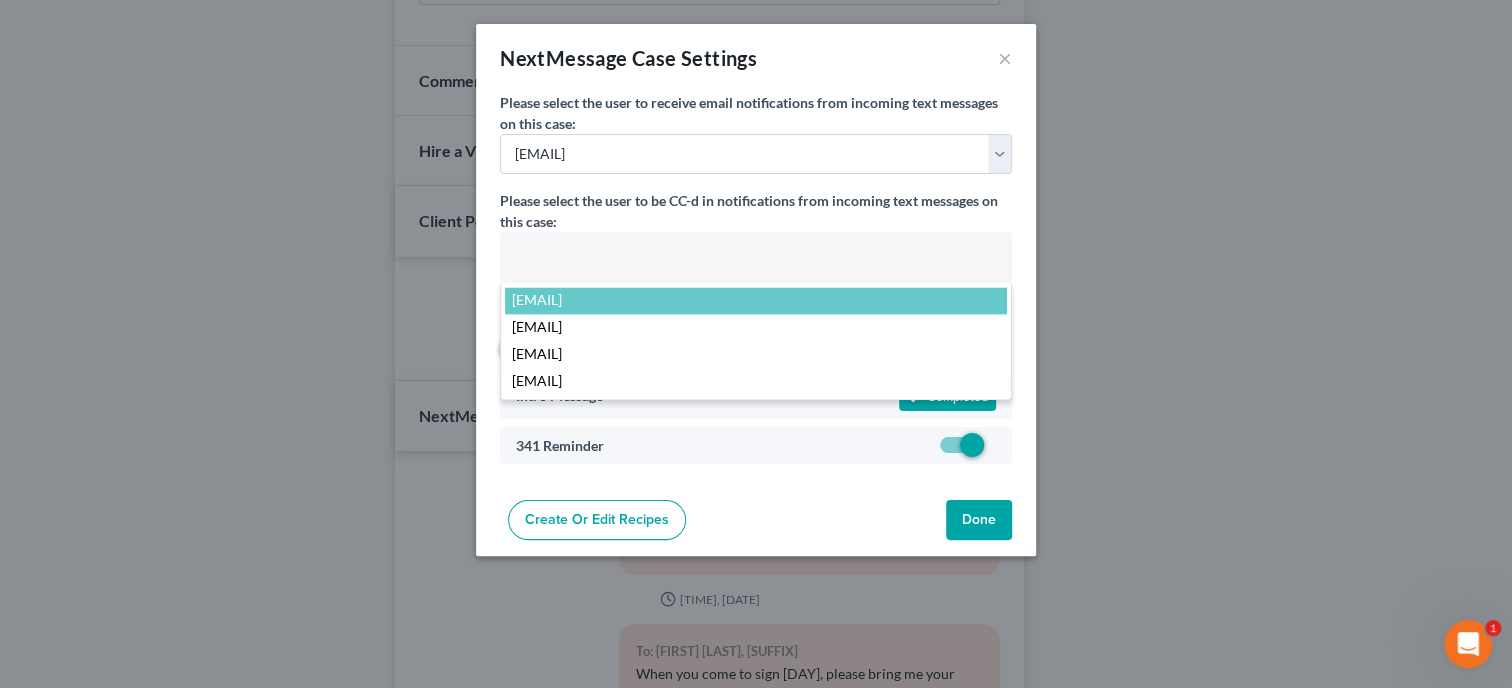 select on "[POSTAL_CODE]" 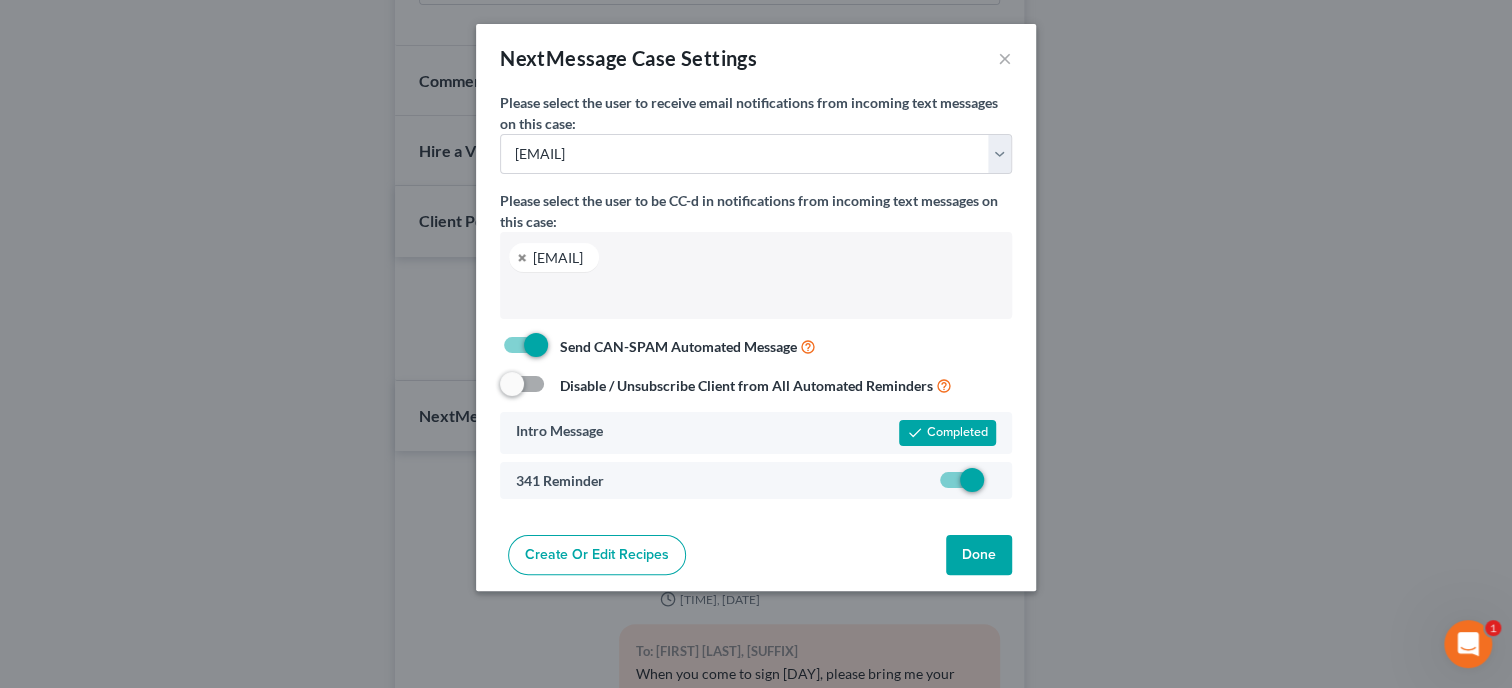 click on "Create or Edit Recipes" at bounding box center [597, 555] 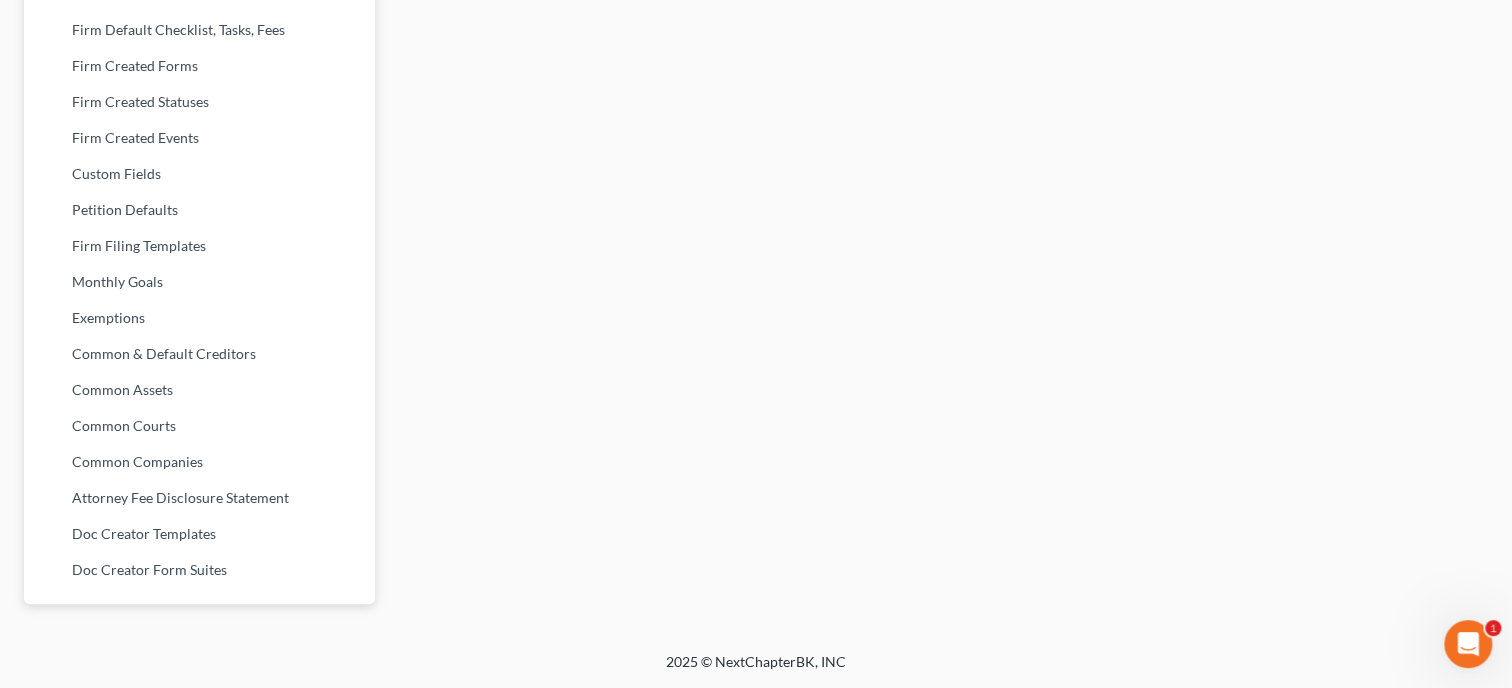 scroll, scrollTop: 865, scrollLeft: 0, axis: vertical 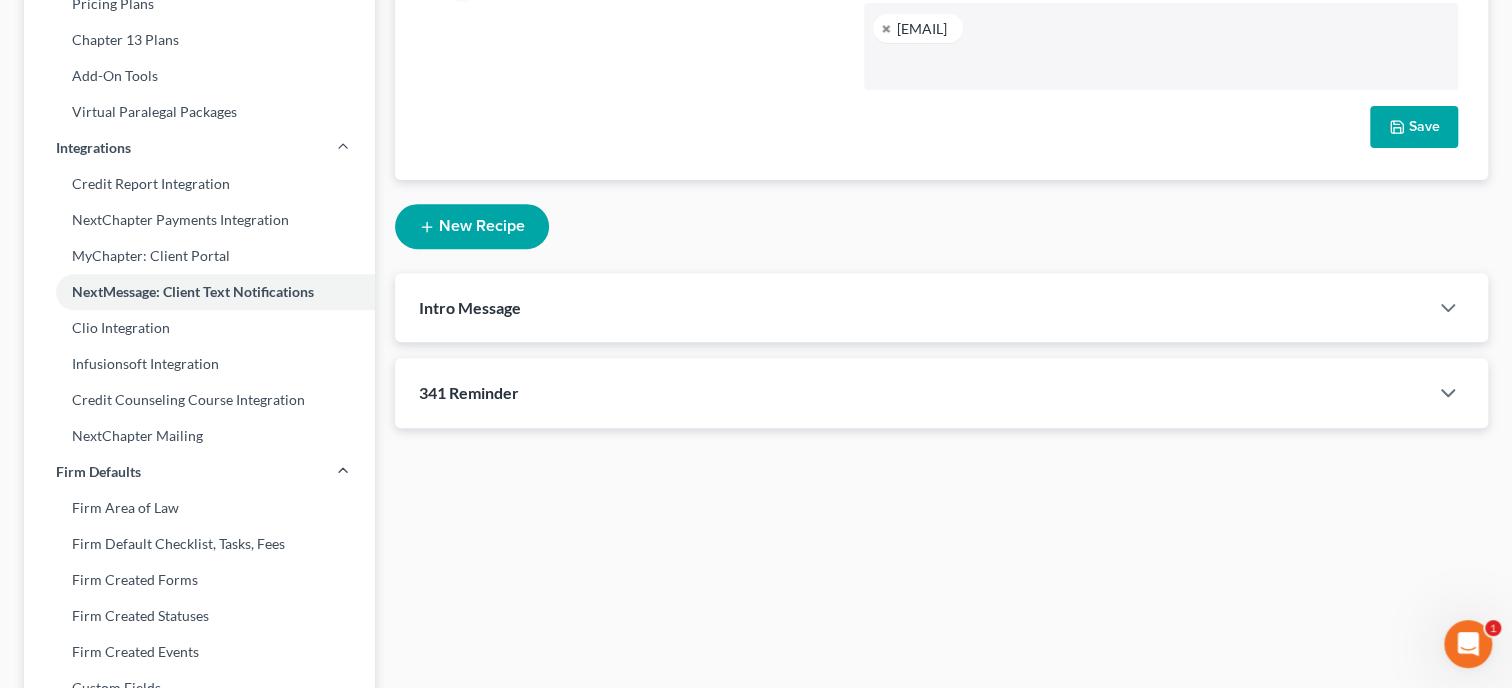 click on "New Recipe" at bounding box center [472, 226] 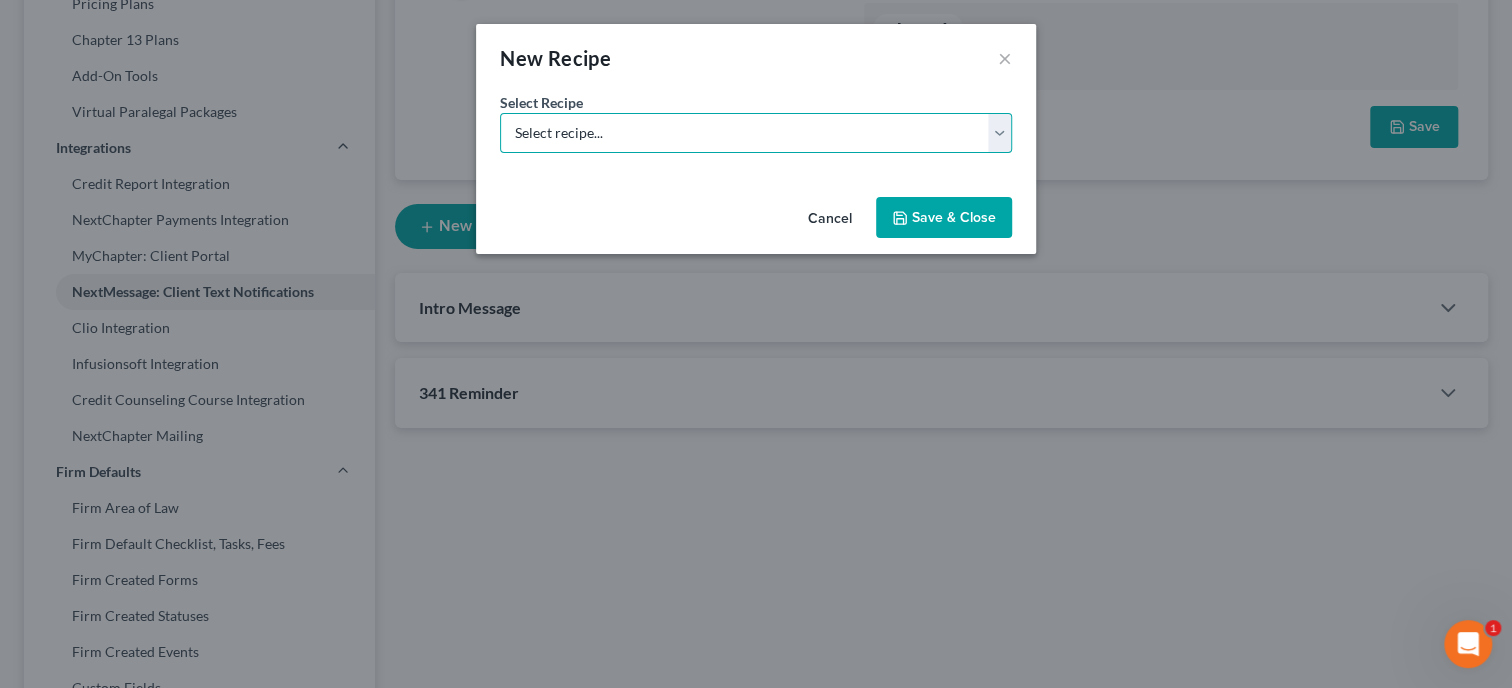 click on "Select recipe... New Recipe Post-Filing Course Reminder Documents Reminder Chapter 13 Plan Payments Reminder" at bounding box center (756, 133) 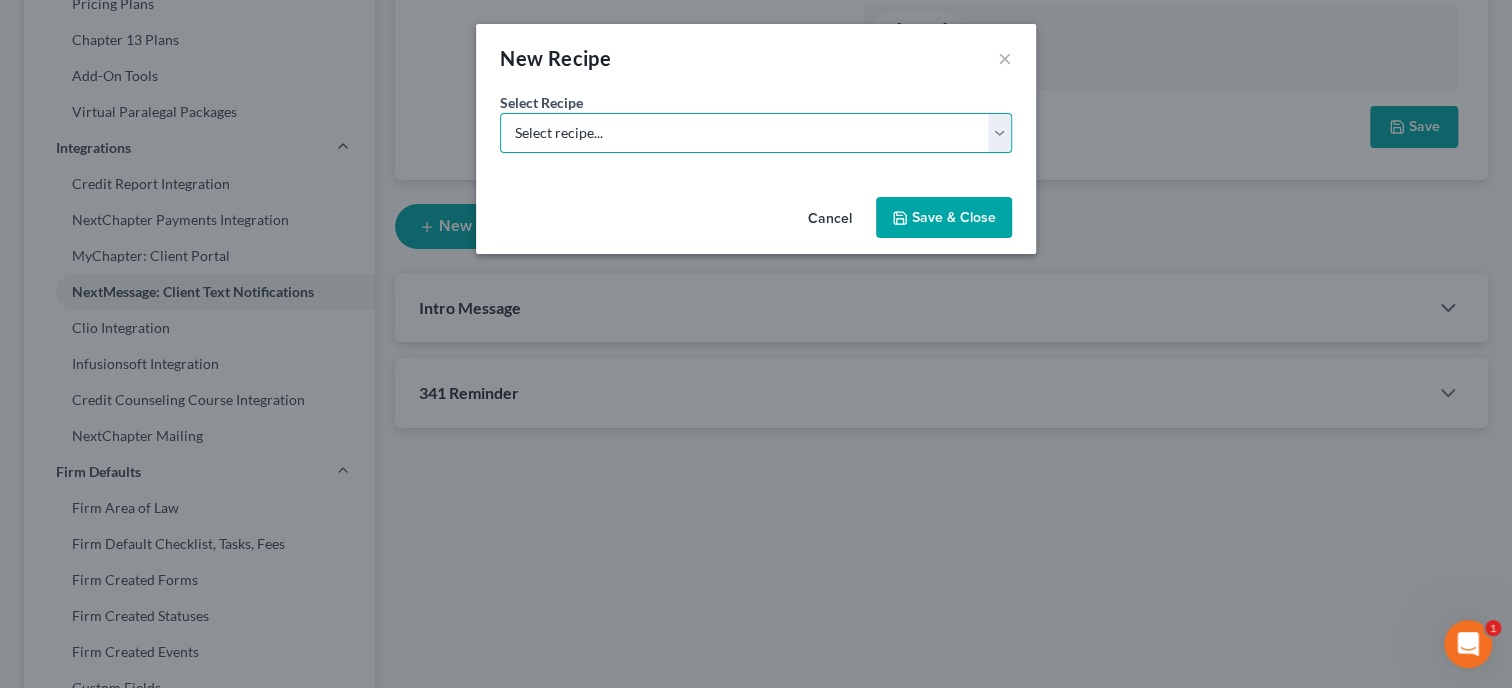 select on "0" 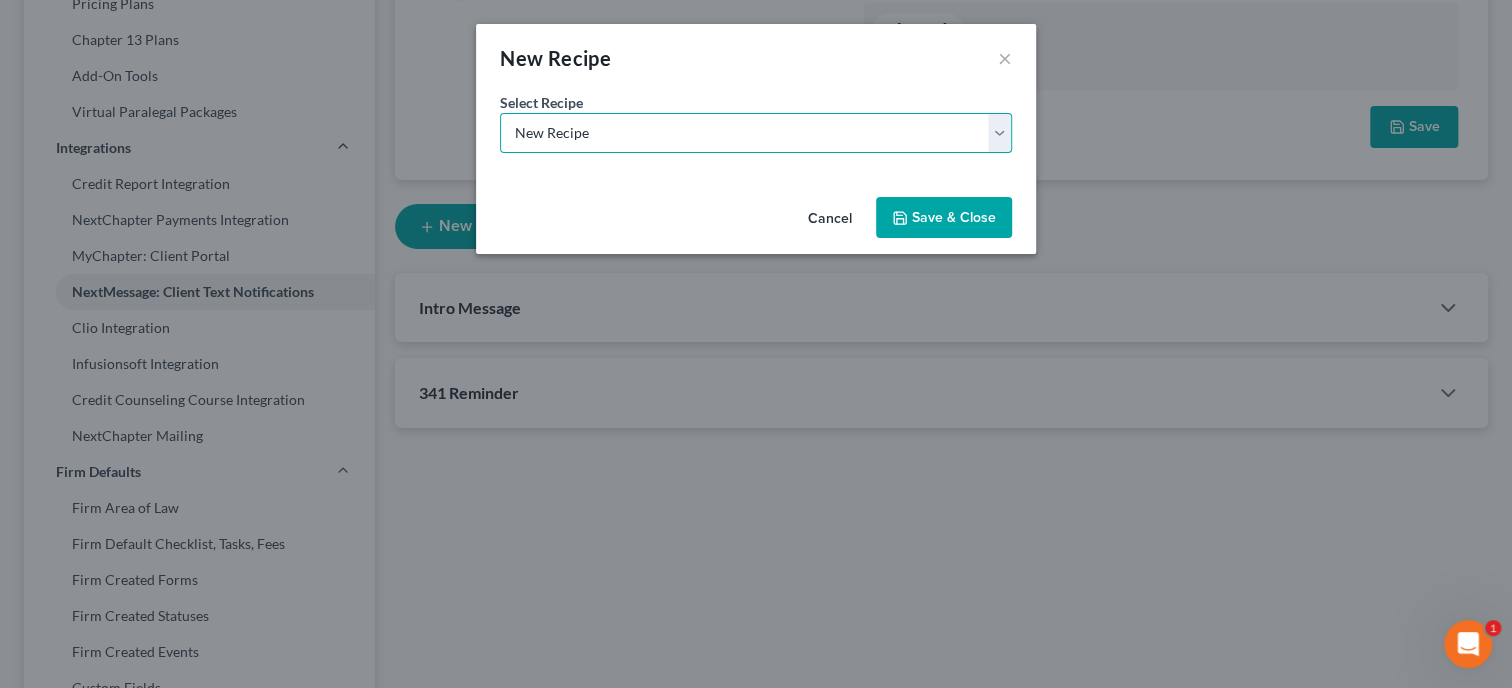 click on "New Recipe" at bounding box center [0, 0] 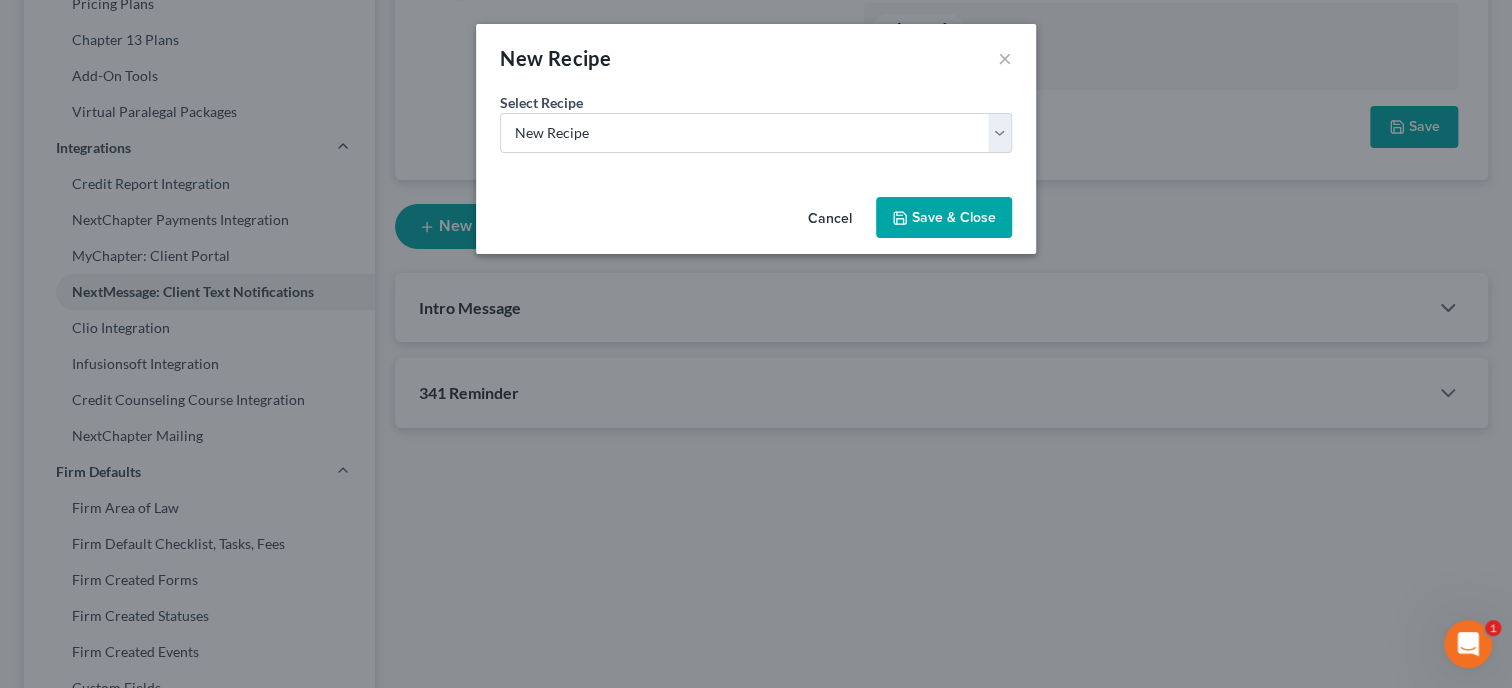 click on "Save & Close" at bounding box center (944, 218) 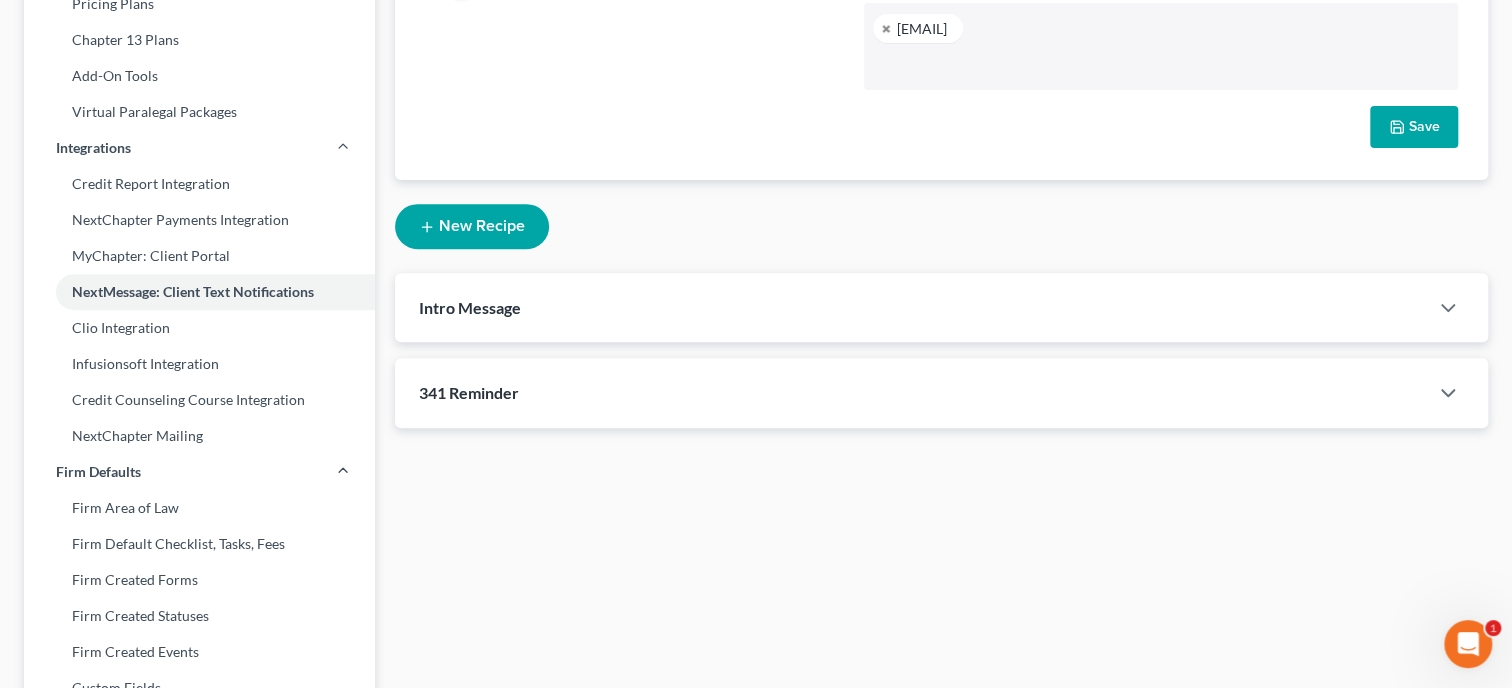 select on "1" 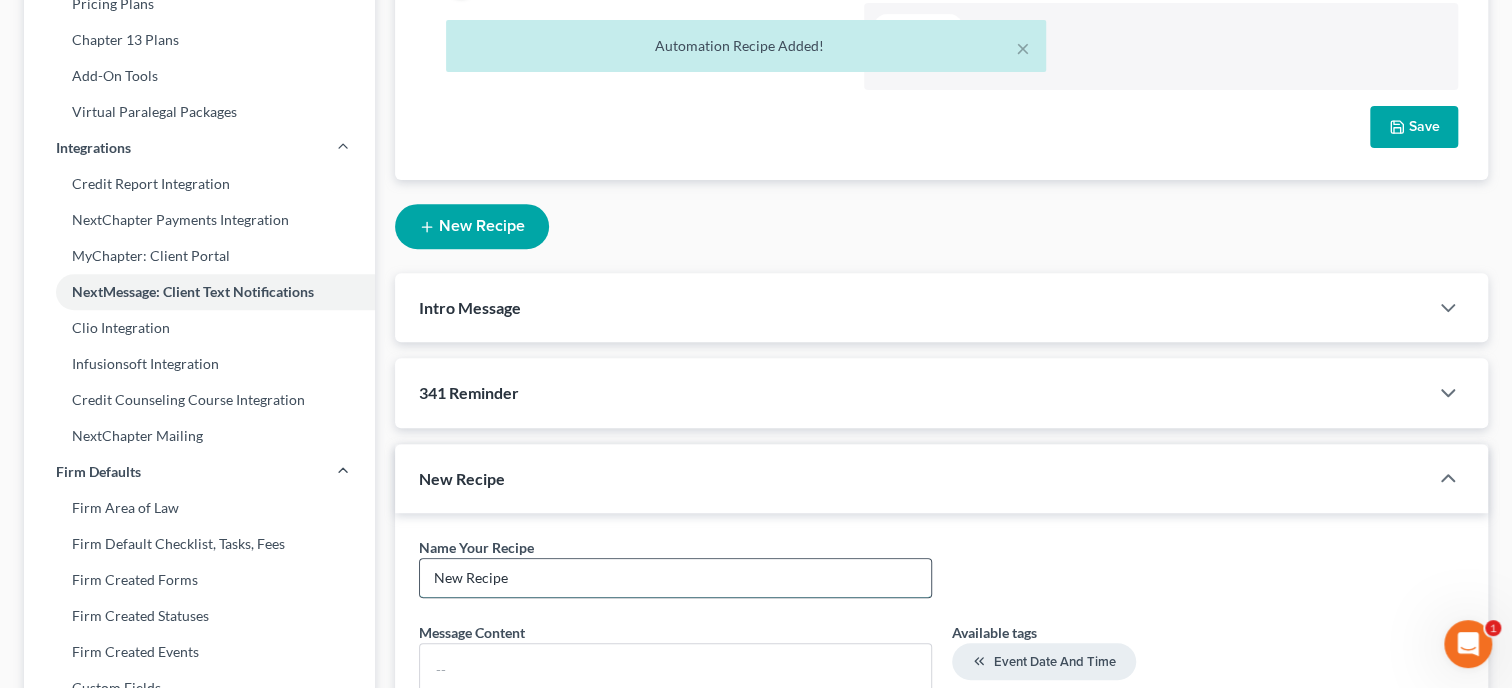 click on "New Recipe" at bounding box center (675, 578) 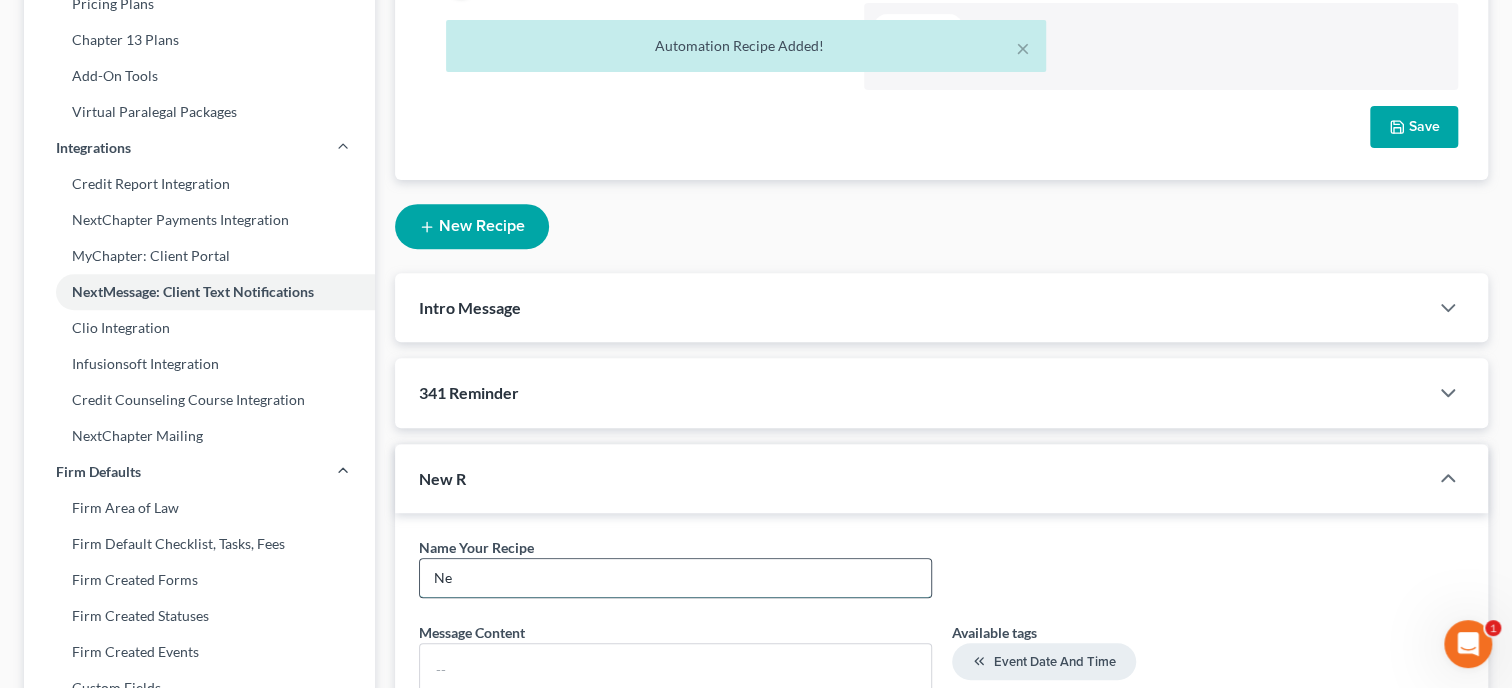 type on "N" 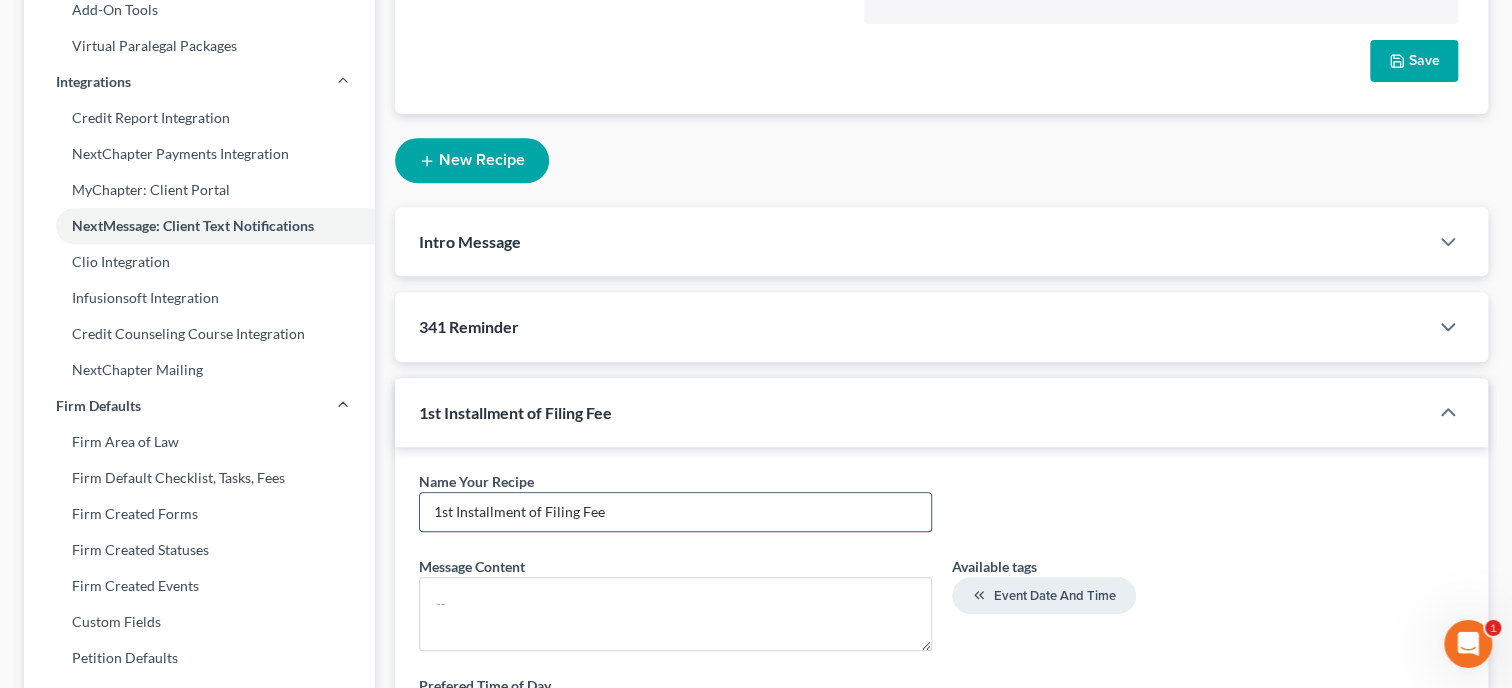 scroll, scrollTop: 454, scrollLeft: 0, axis: vertical 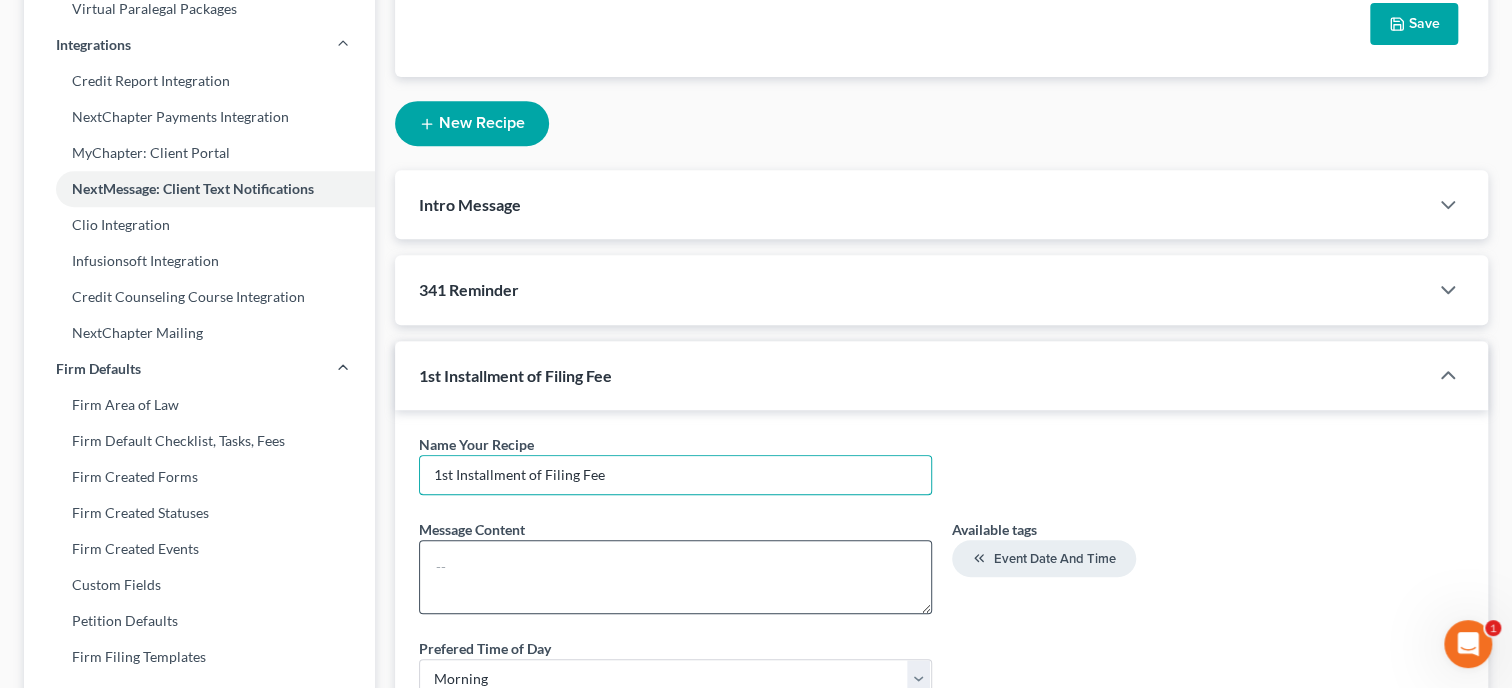 type on "1st Installment of Filing Fee" 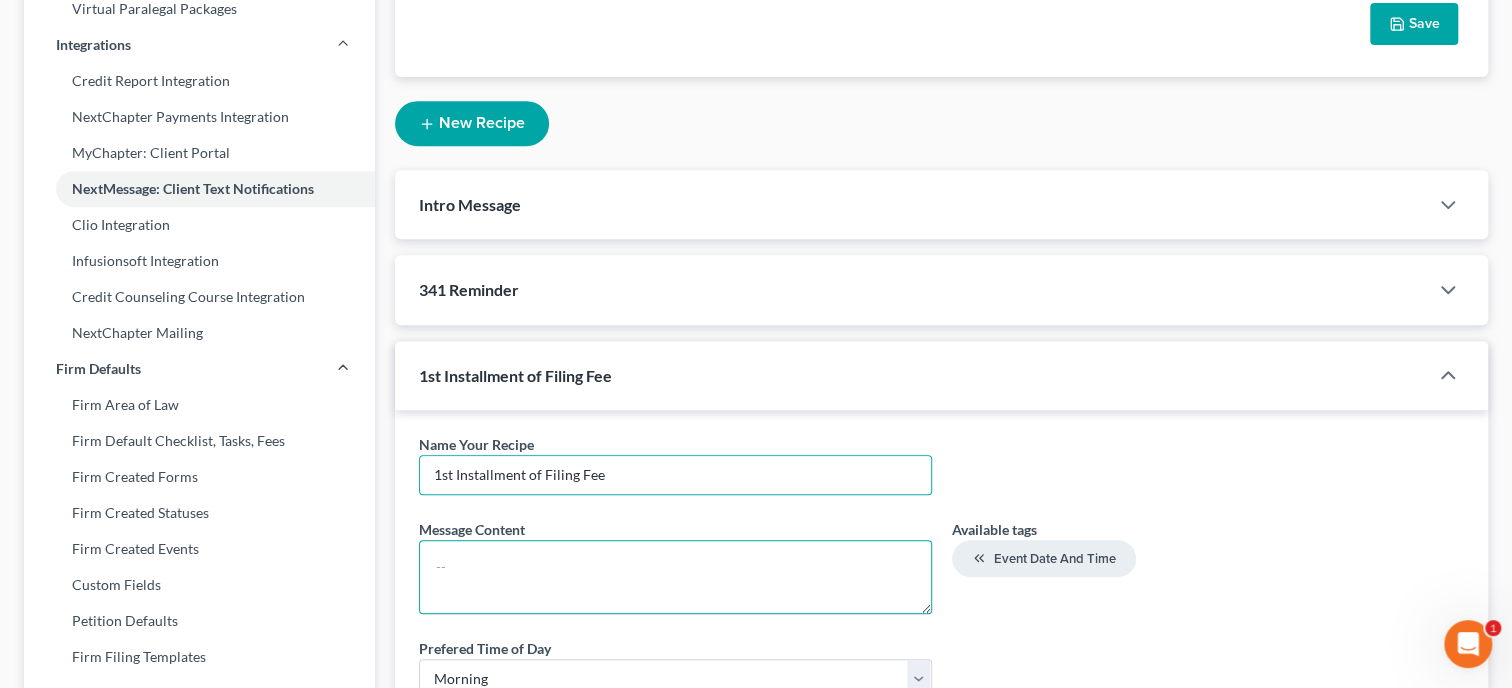 click at bounding box center [675, 577] 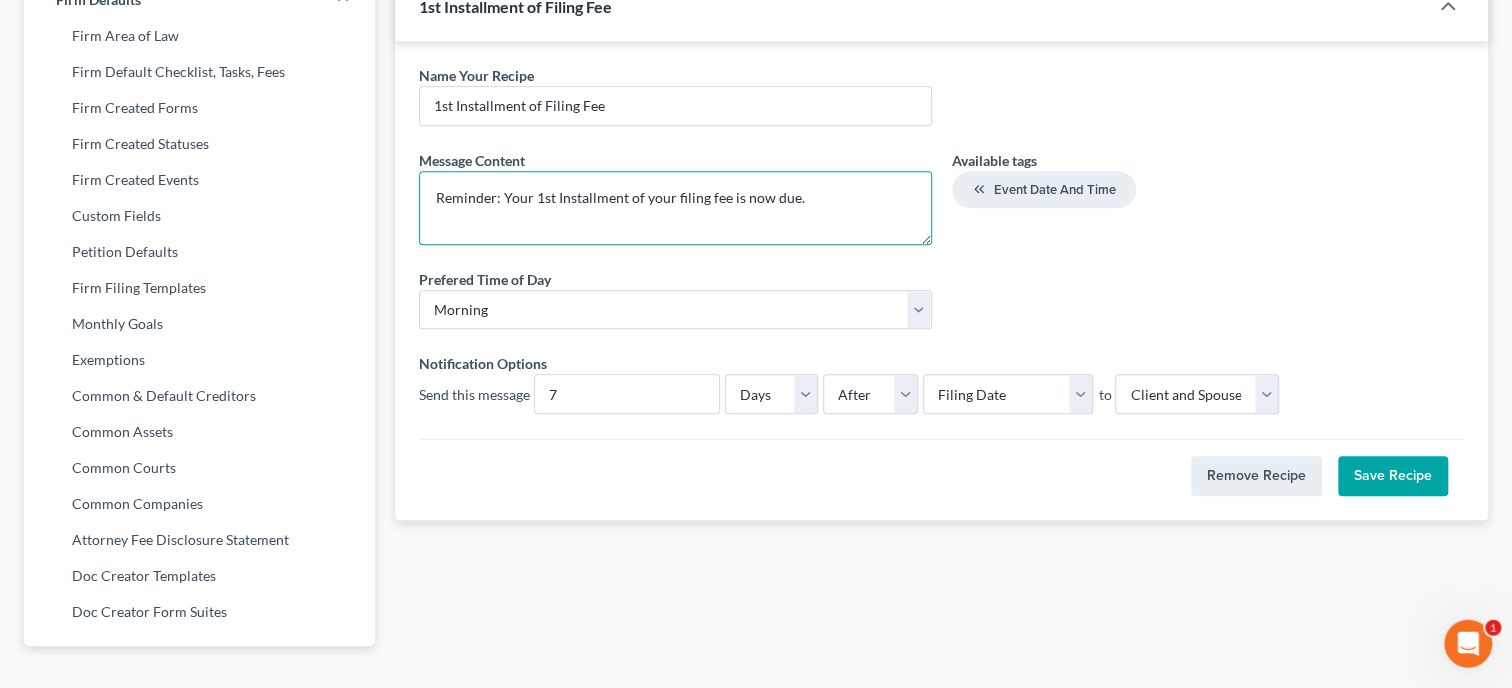 scroll, scrollTop: 865, scrollLeft: 0, axis: vertical 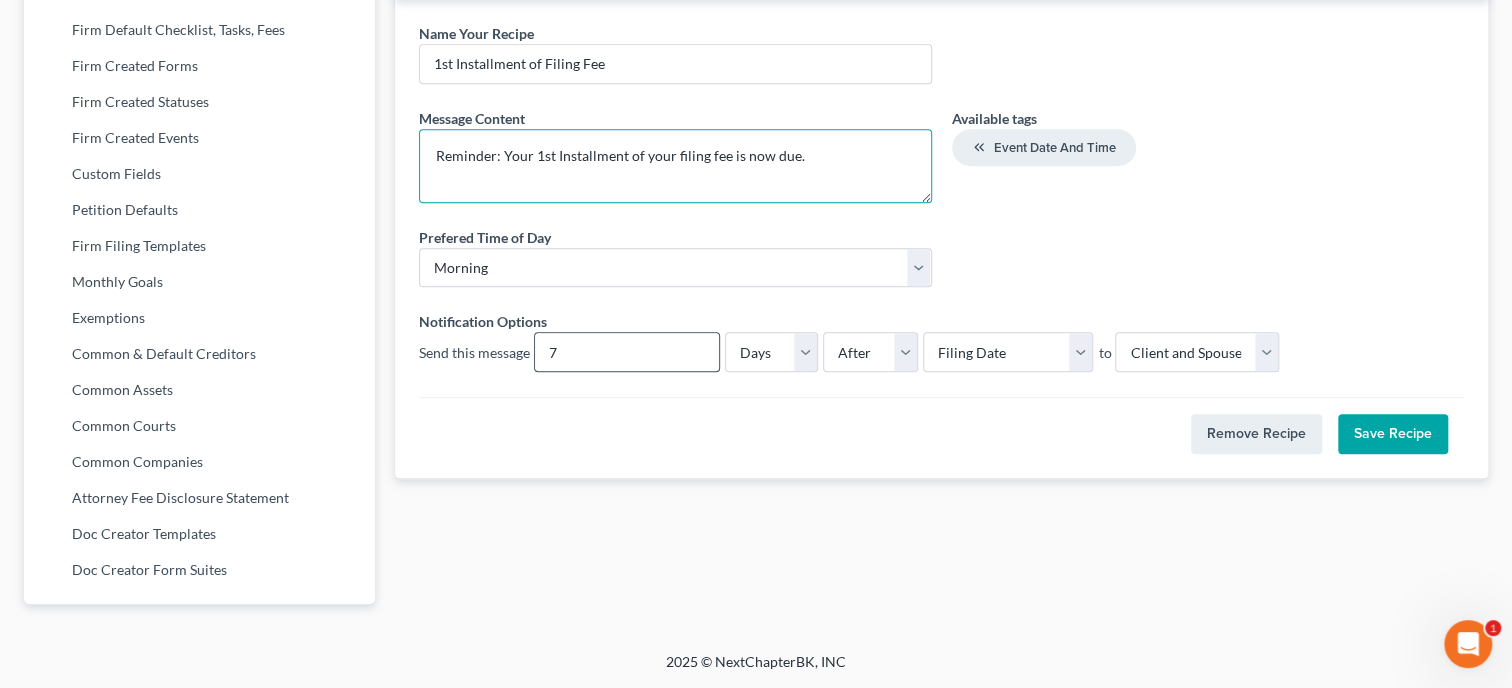 type on "Reminder: Your 1st Installment of your filing fee is now due." 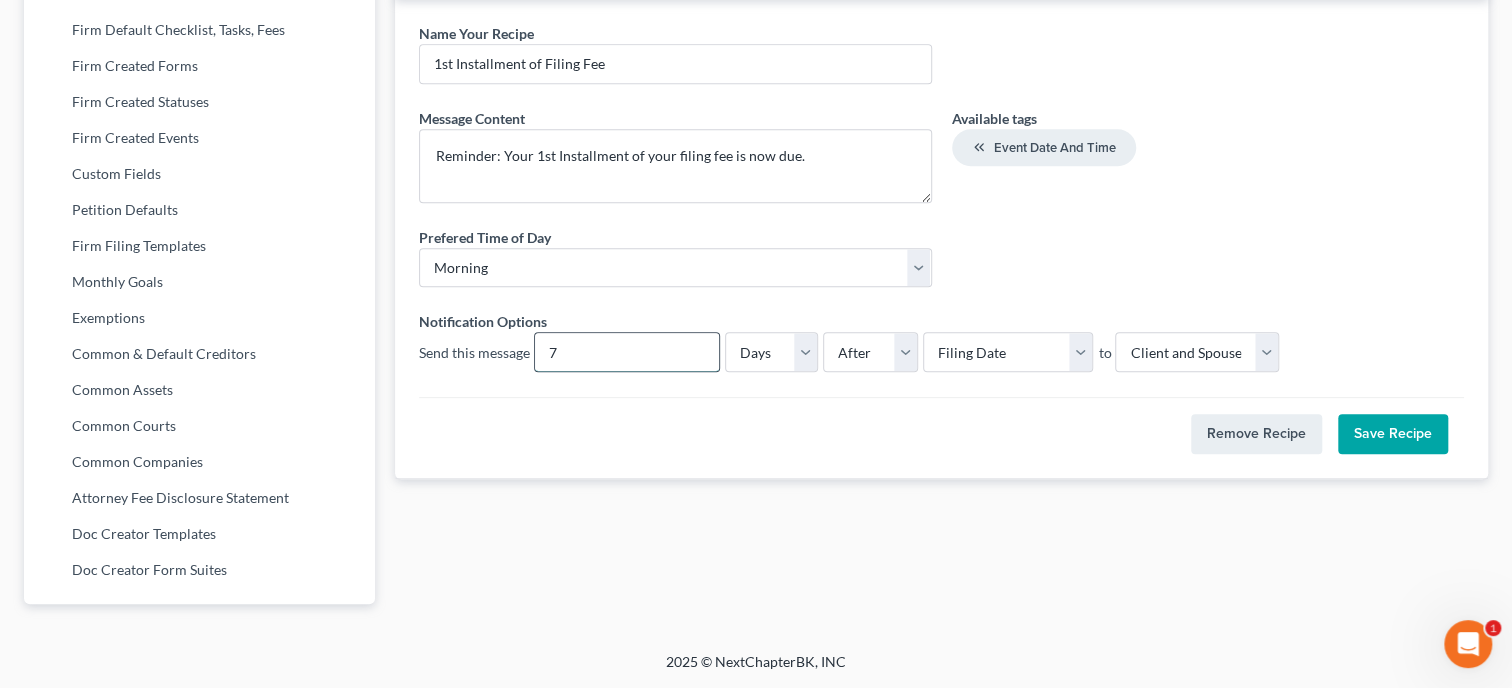 click on "7" at bounding box center [627, 352] 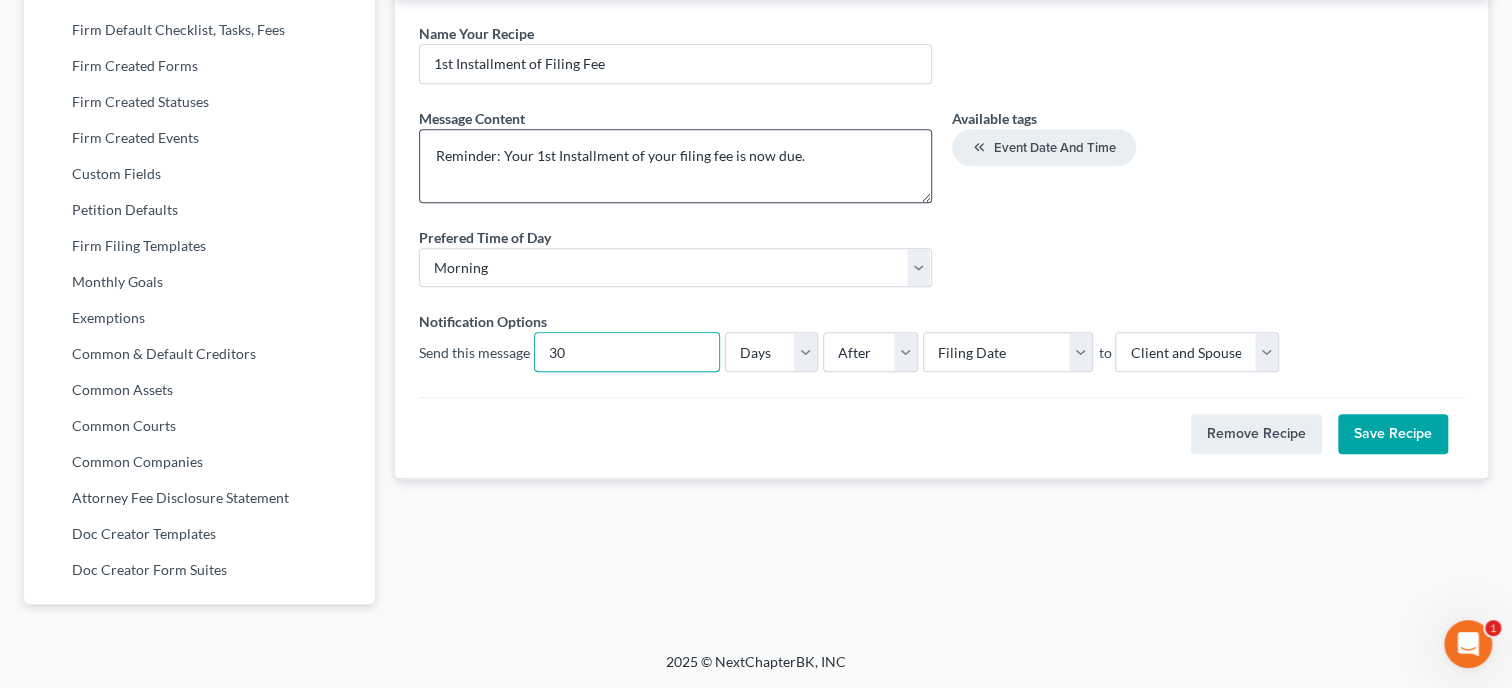 type on "30" 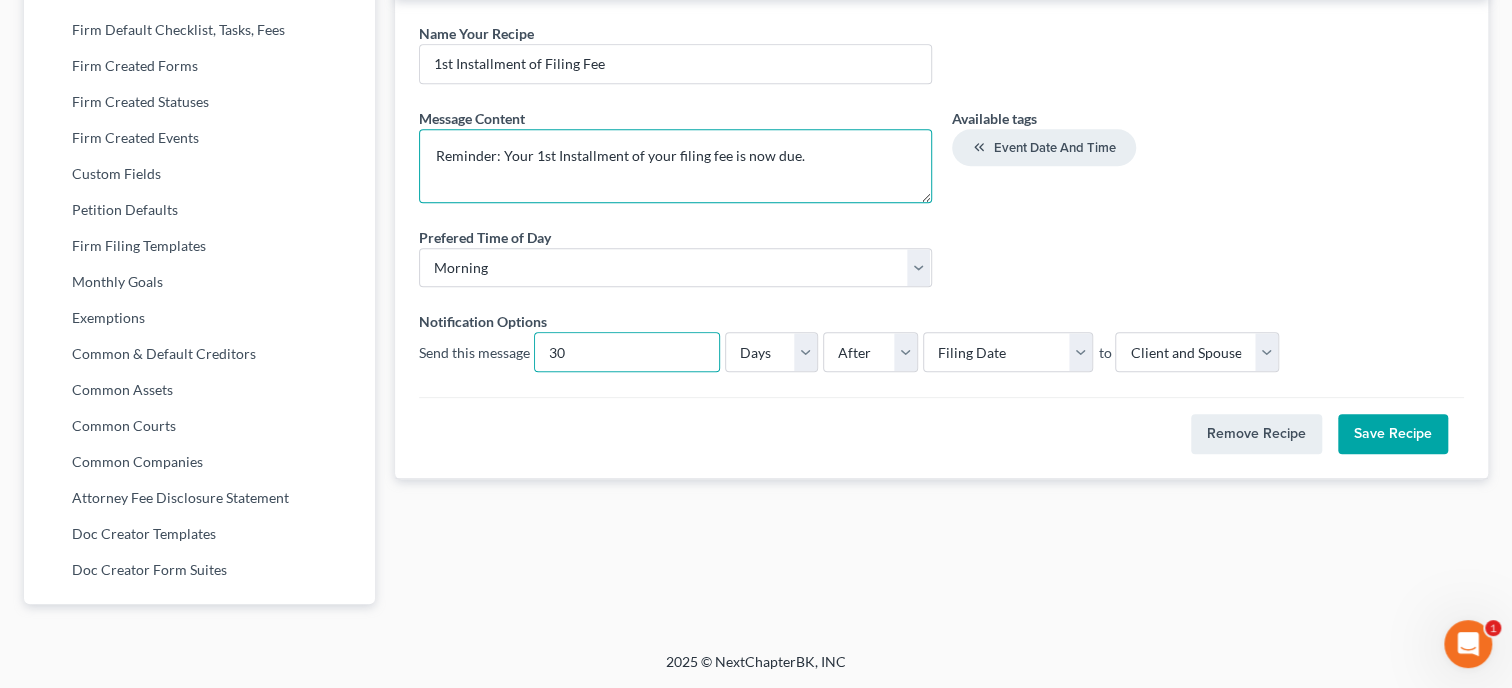 click on "Reminder: Your 1st Installment of your filing fee is now due." at bounding box center (675, 166) 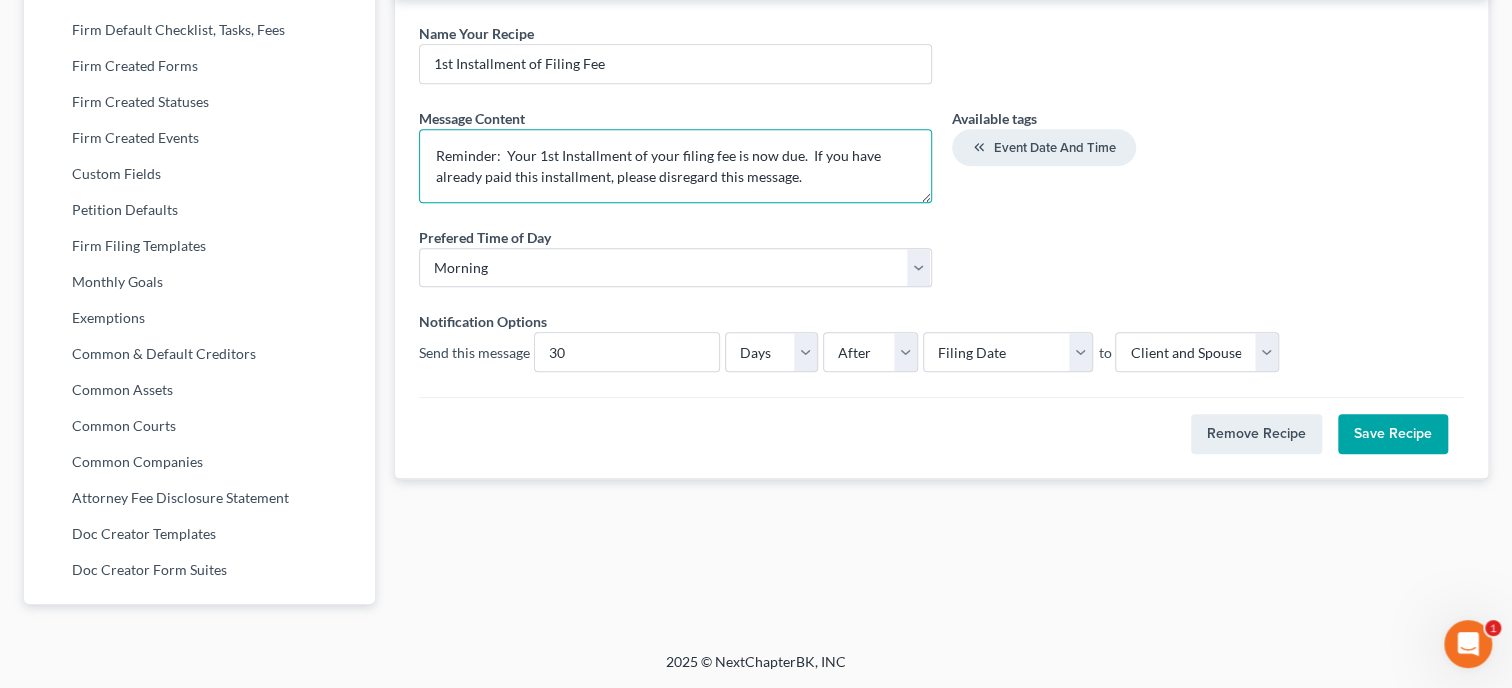 type on "Reminder:  Your 1st Installment of your filing fee is now due.  If you have already paid this installment, please disregard this message." 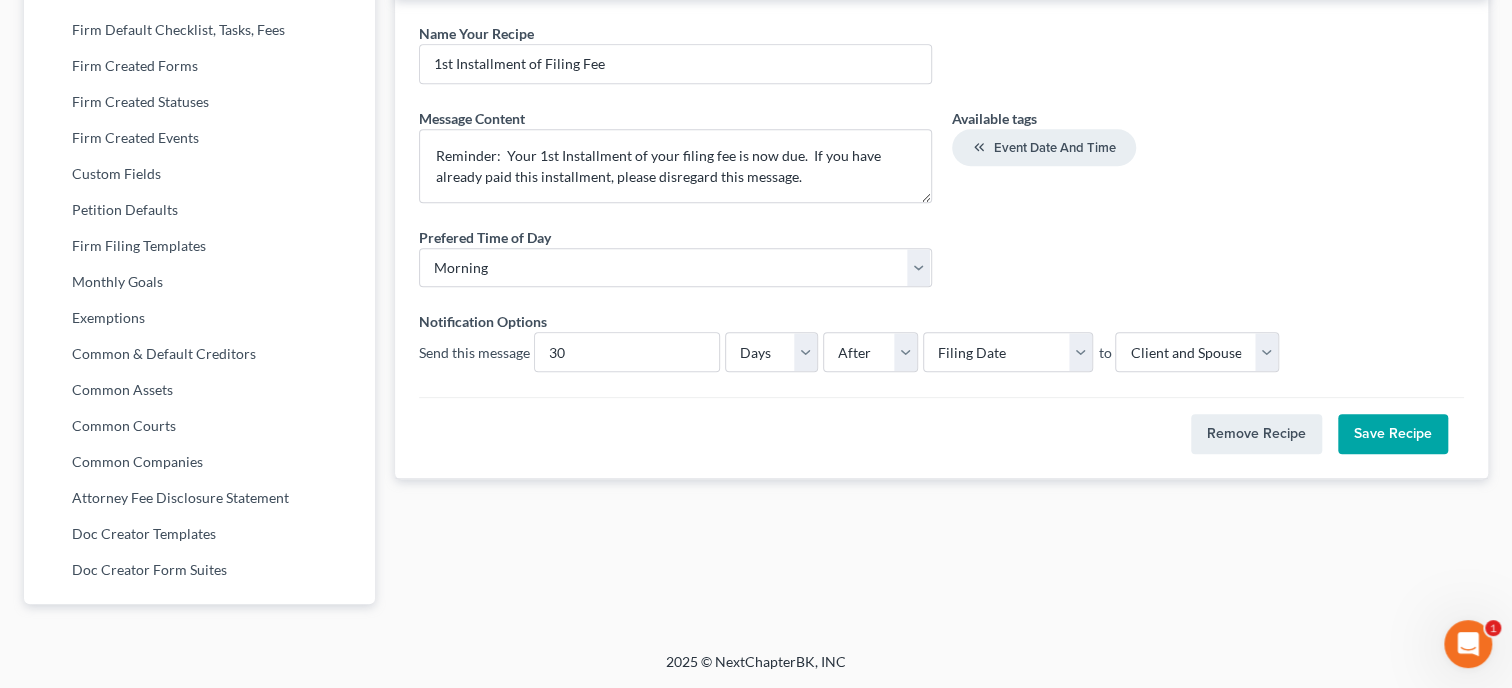 click on "Save Recipe" at bounding box center (1393, 434) 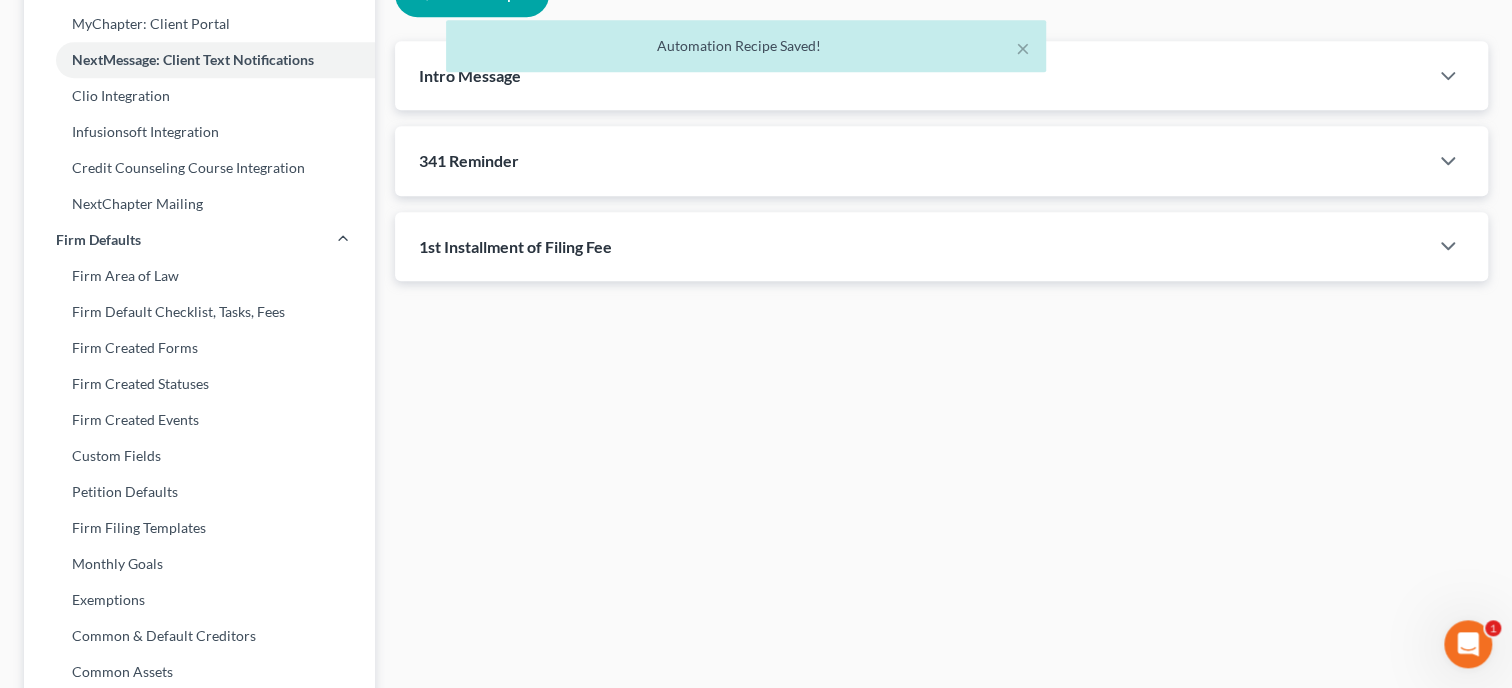 scroll, scrollTop: 454, scrollLeft: 0, axis: vertical 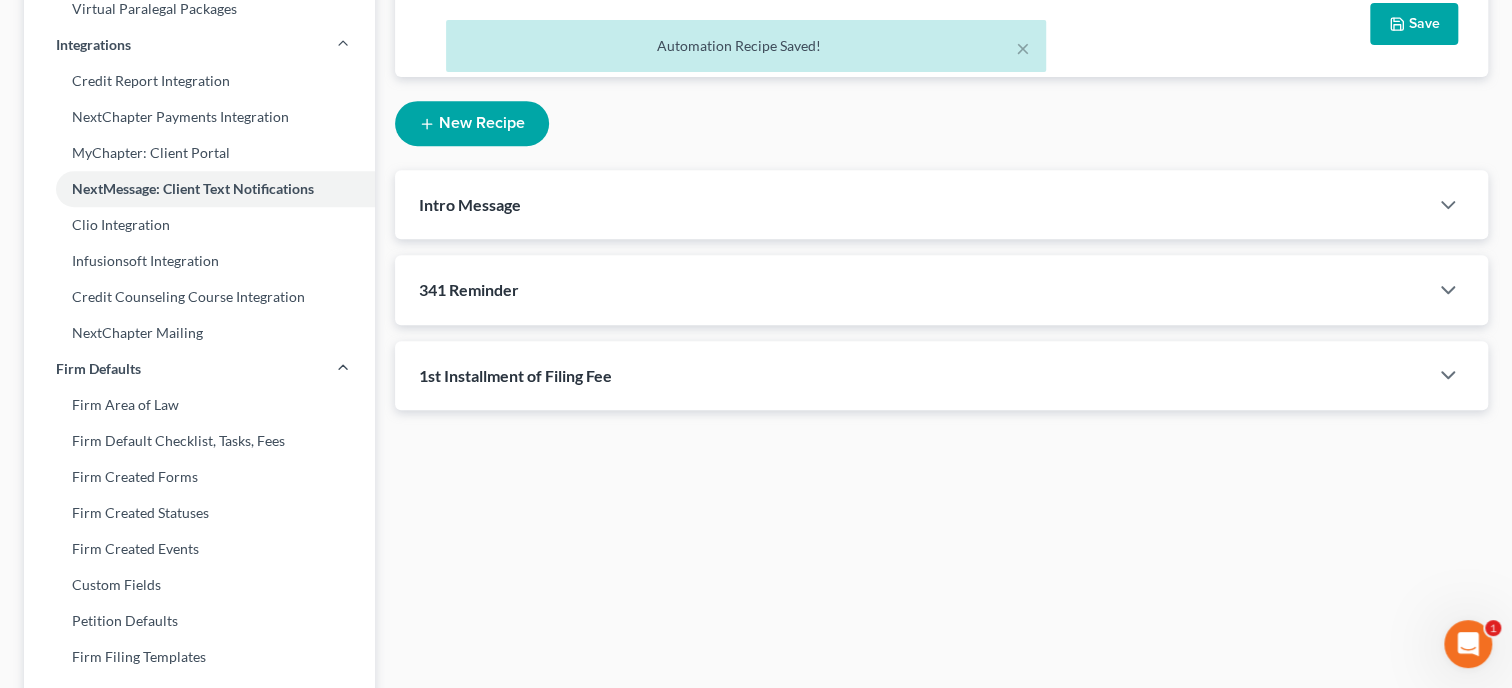 click on "New Recipe" at bounding box center (472, 123) 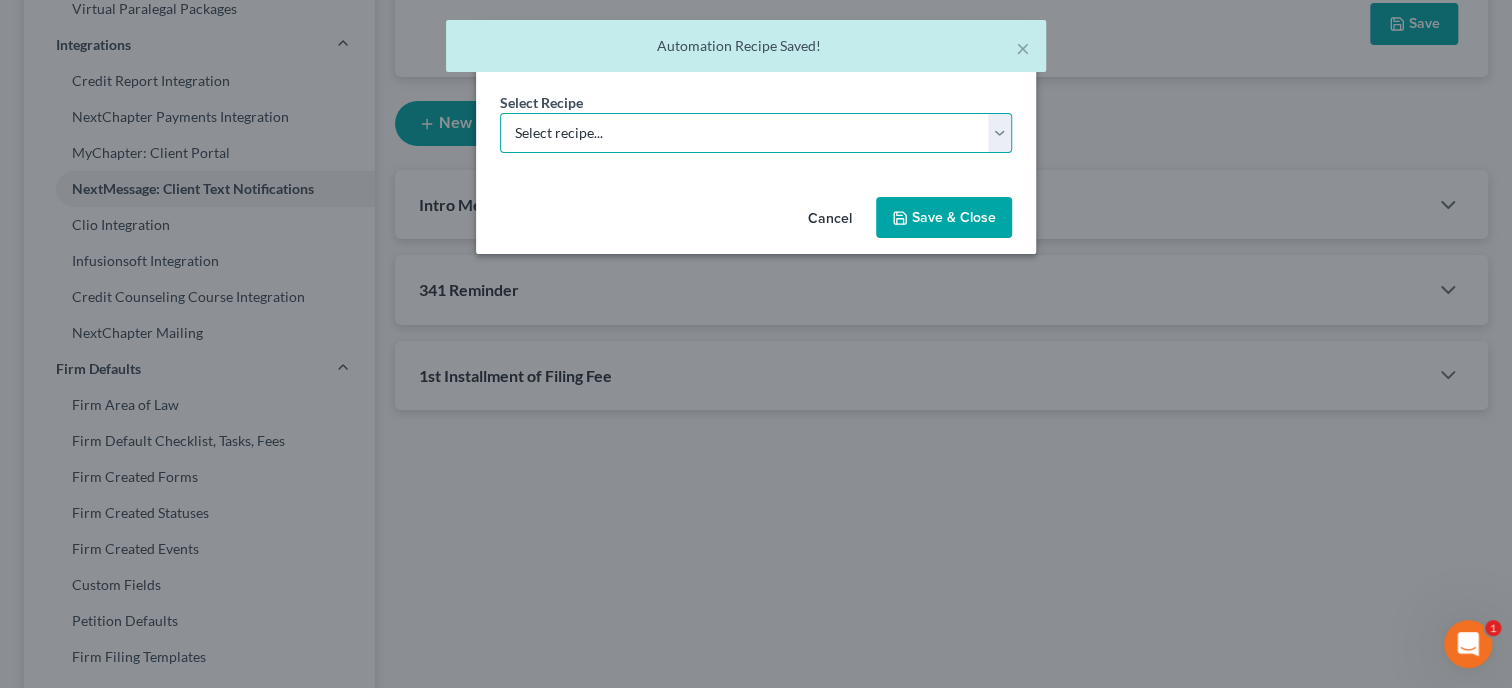click on "Select recipe... New Recipe Post-Filing Course Reminder Documents Reminder Chapter 13 Plan Payments Reminder" at bounding box center [756, 133] 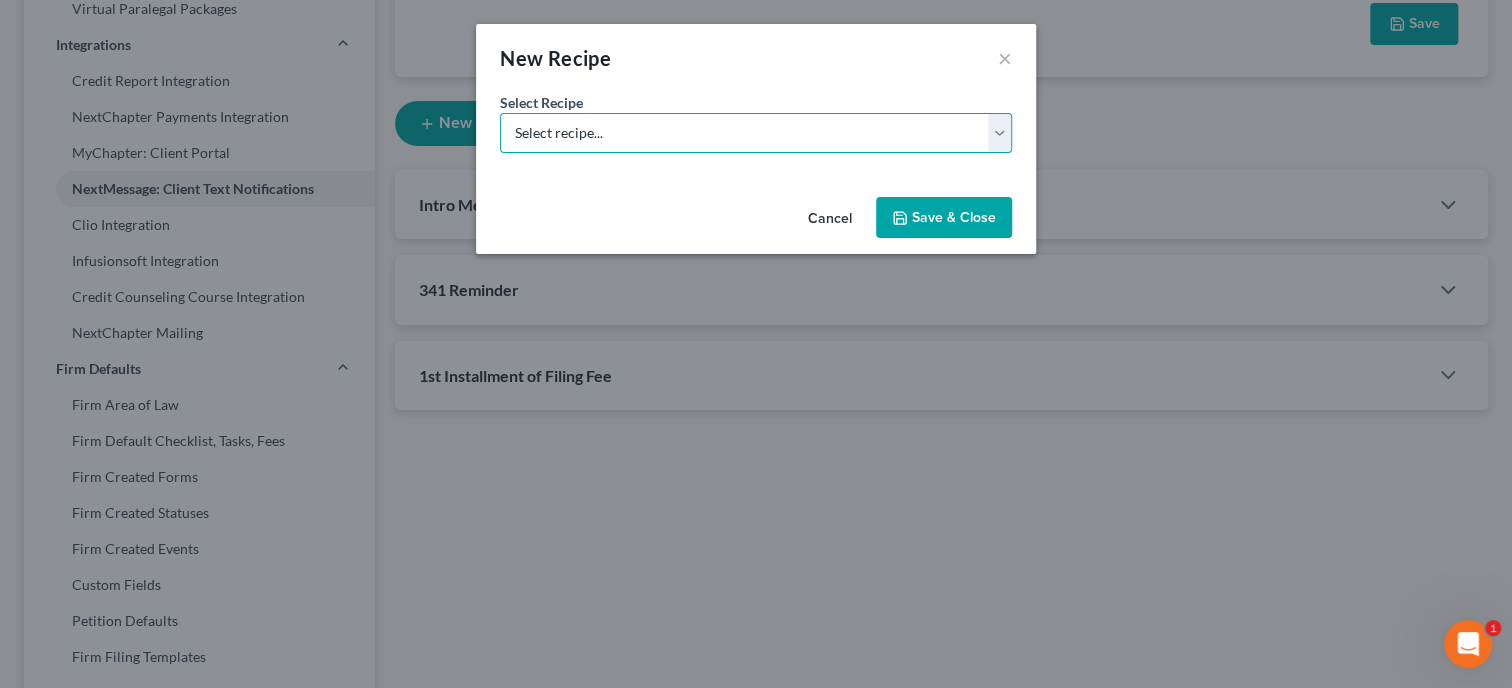 select on "0" 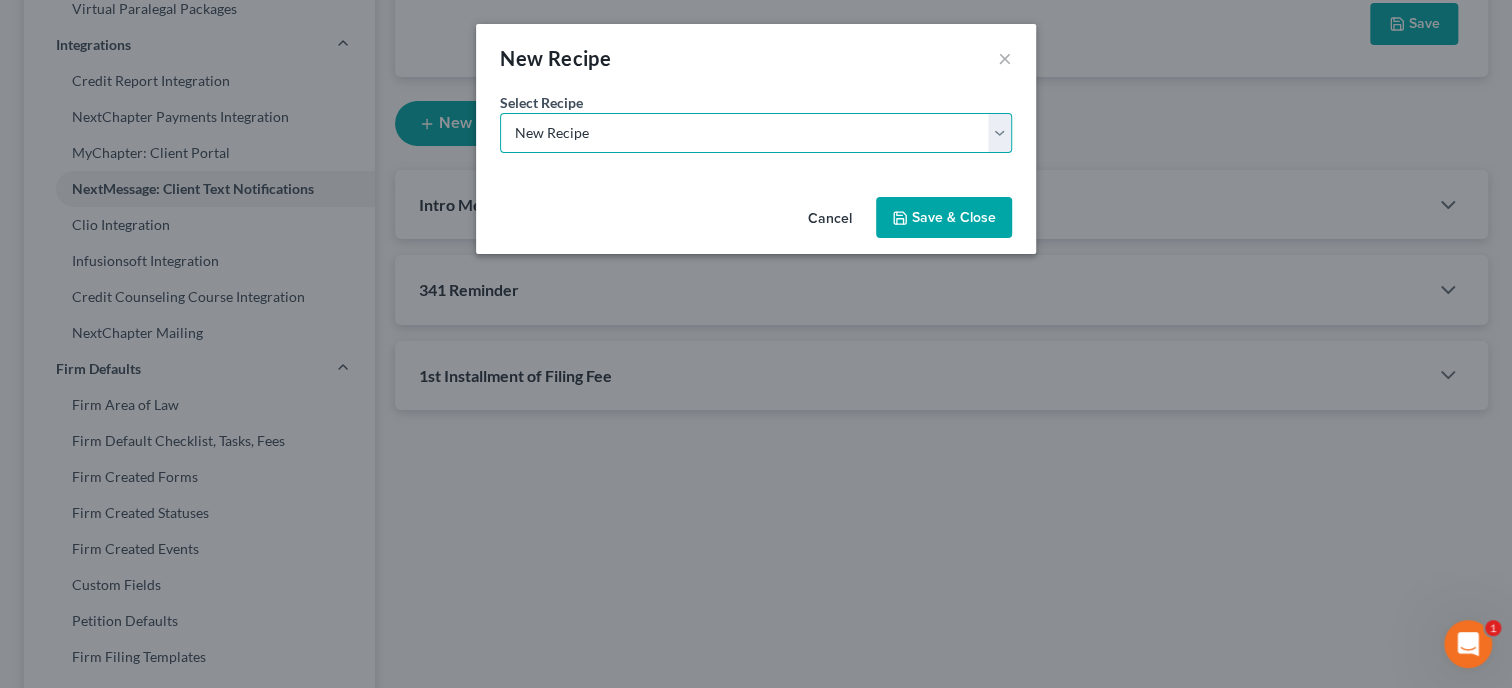 click on "New Recipe" at bounding box center [0, 0] 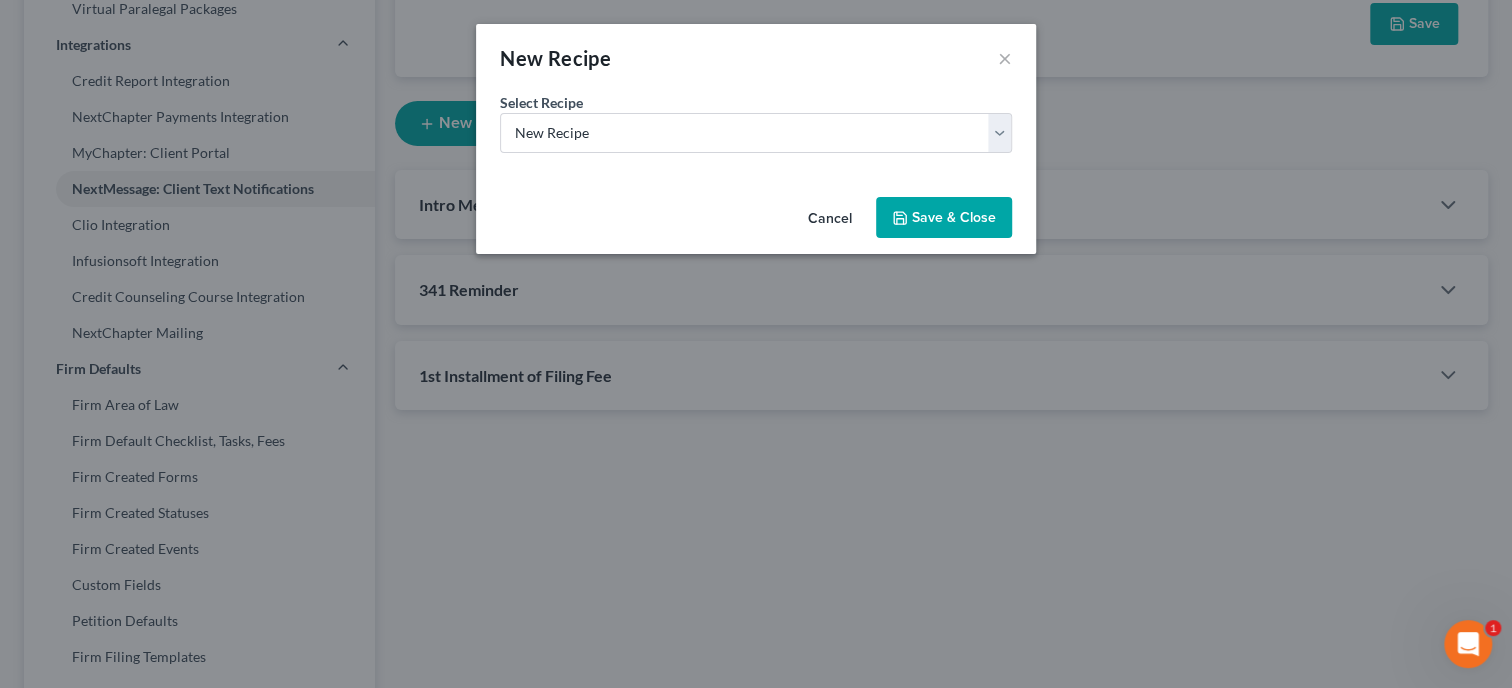 click on "Save & Close" at bounding box center [944, 218] 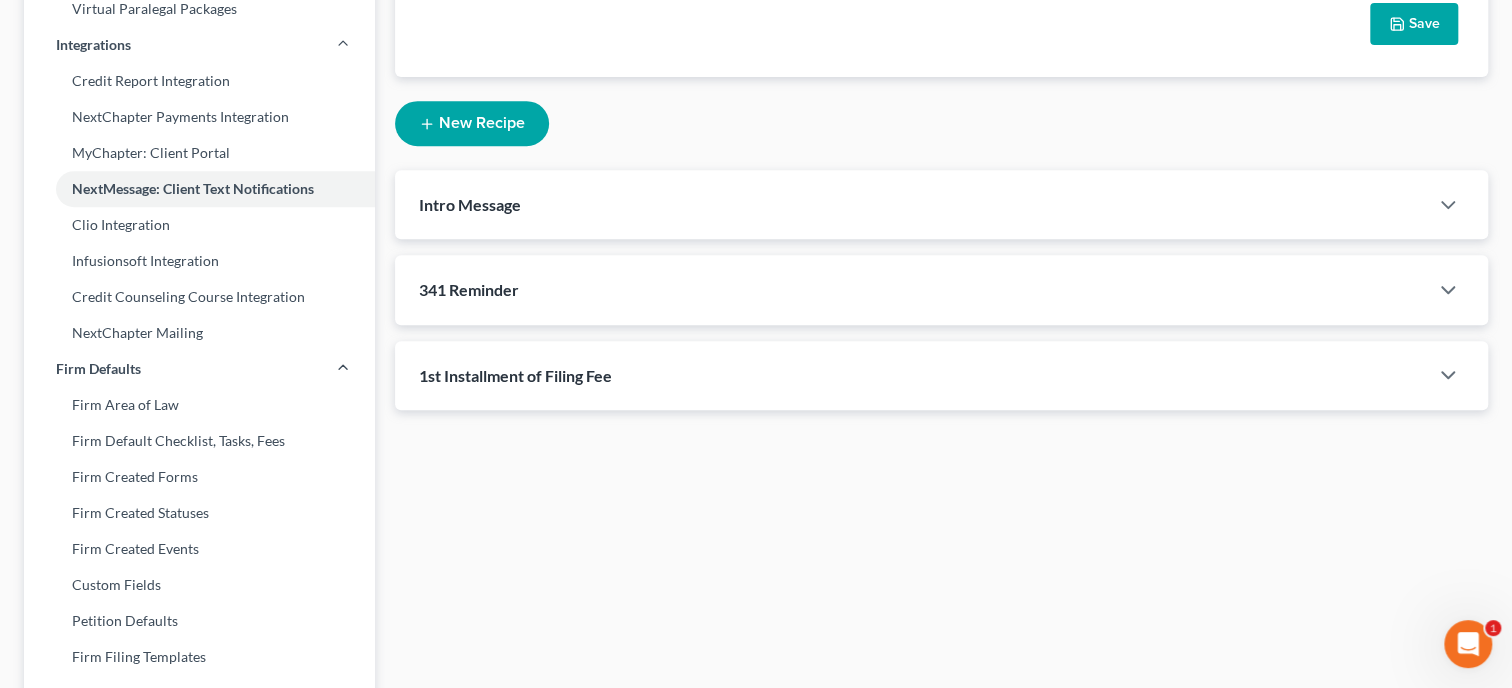 select on "1" 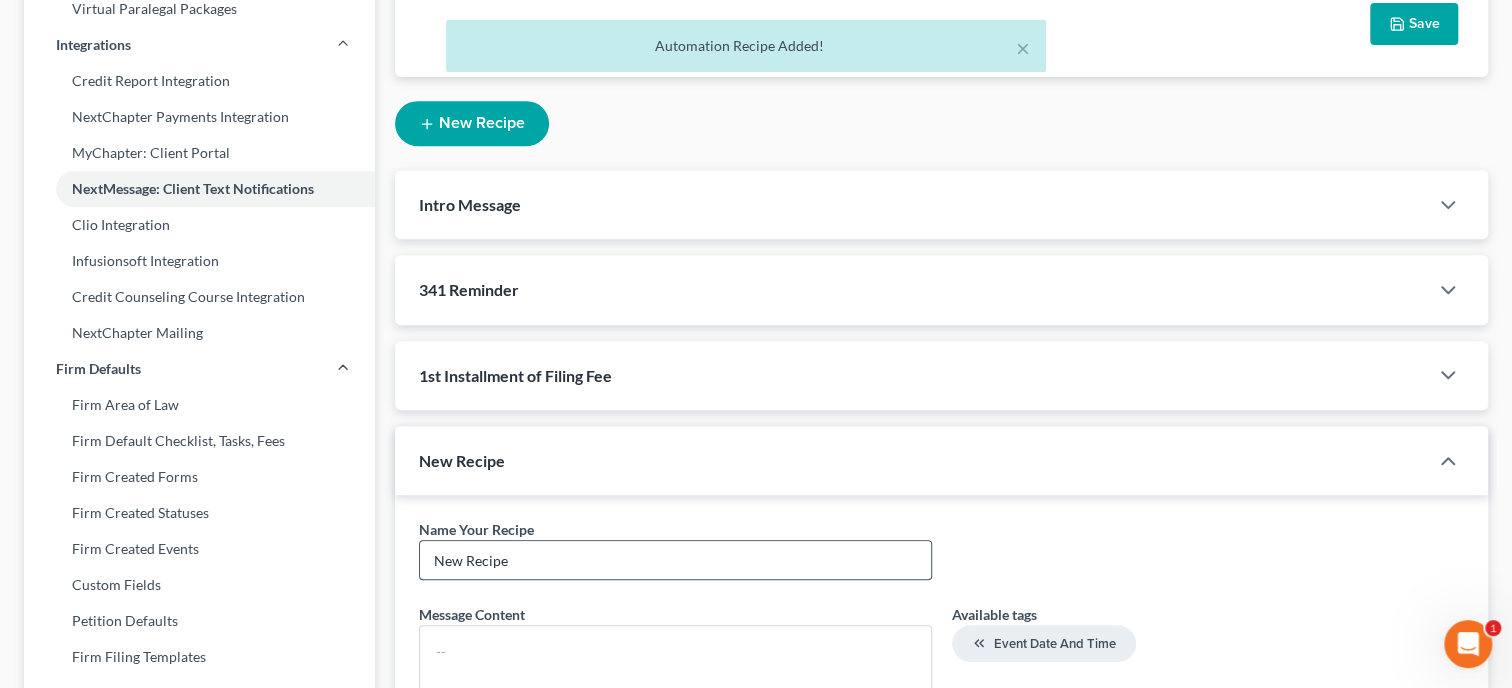 click on "New Recipe" at bounding box center [675, 560] 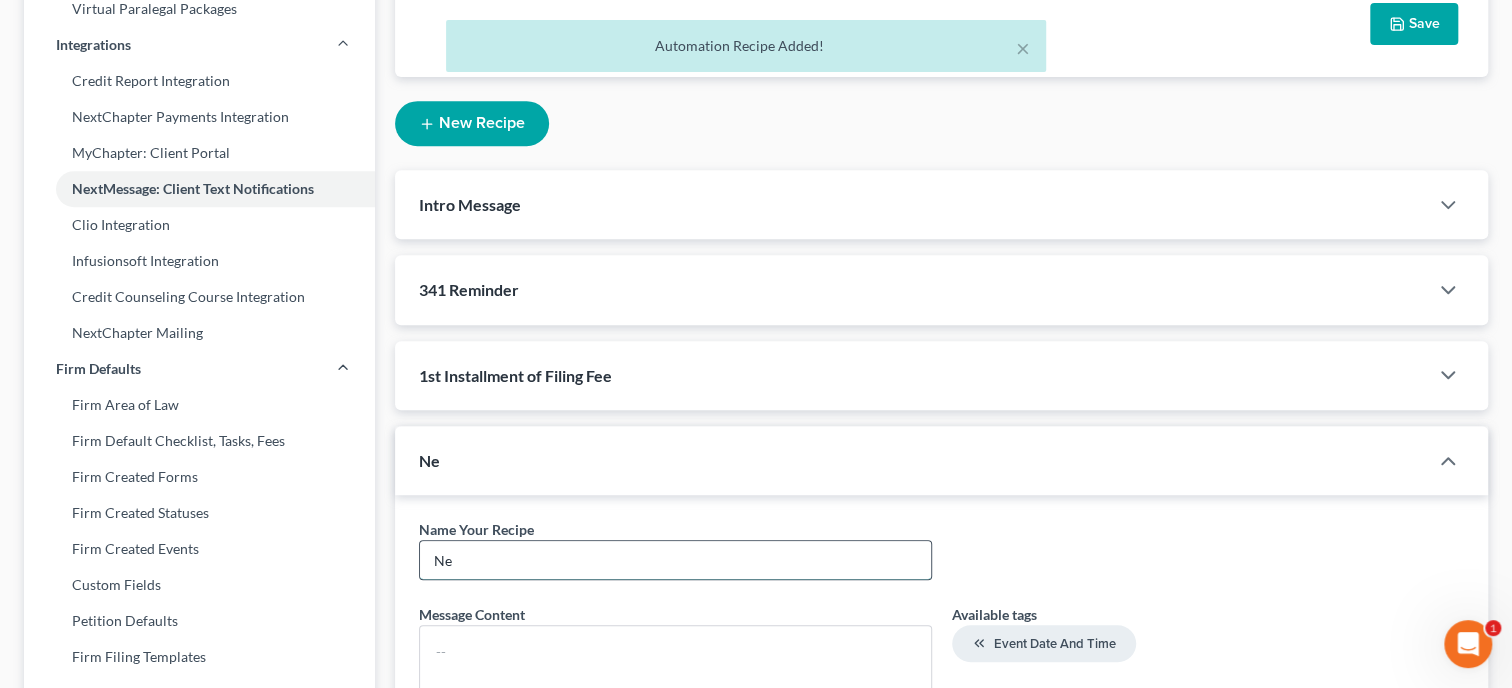 type on "N" 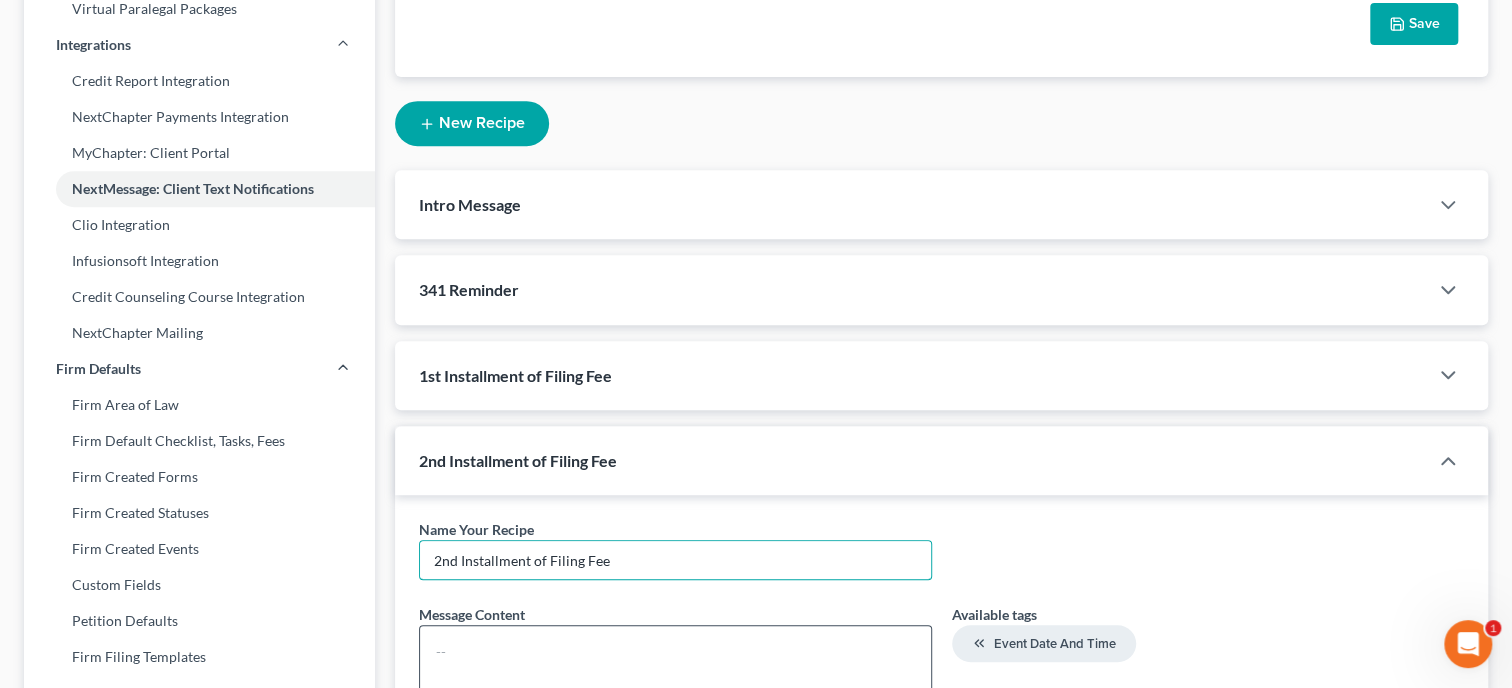 type on "2nd Installment of Filing Fee" 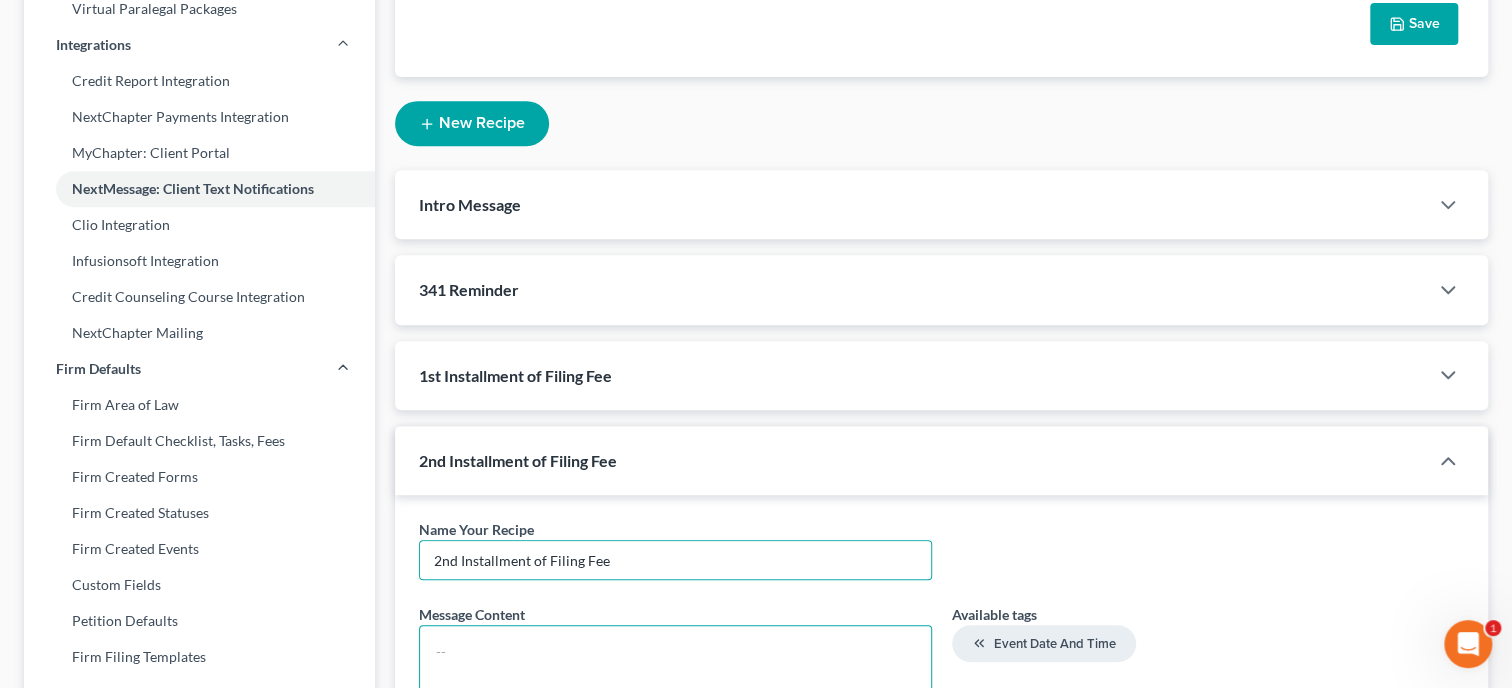 click at bounding box center (675, 662) 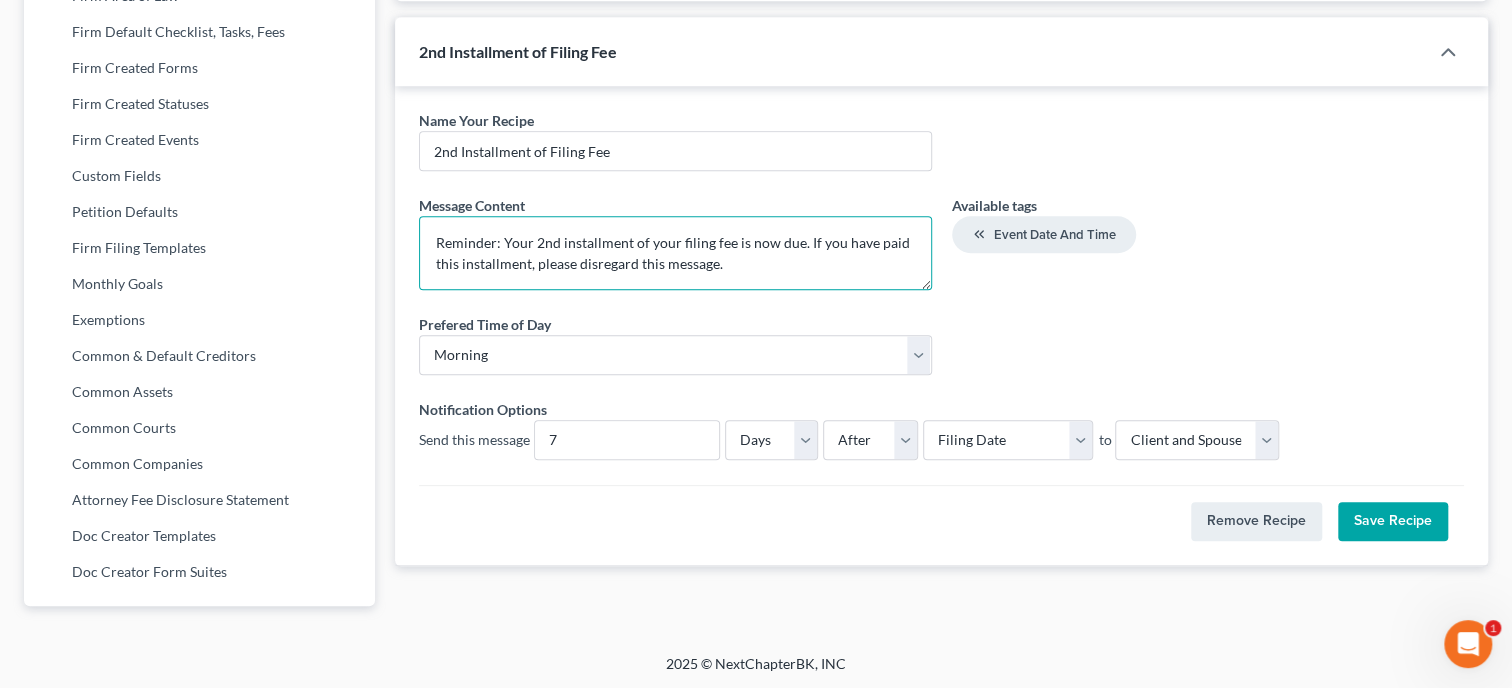 scroll, scrollTop: 865, scrollLeft: 0, axis: vertical 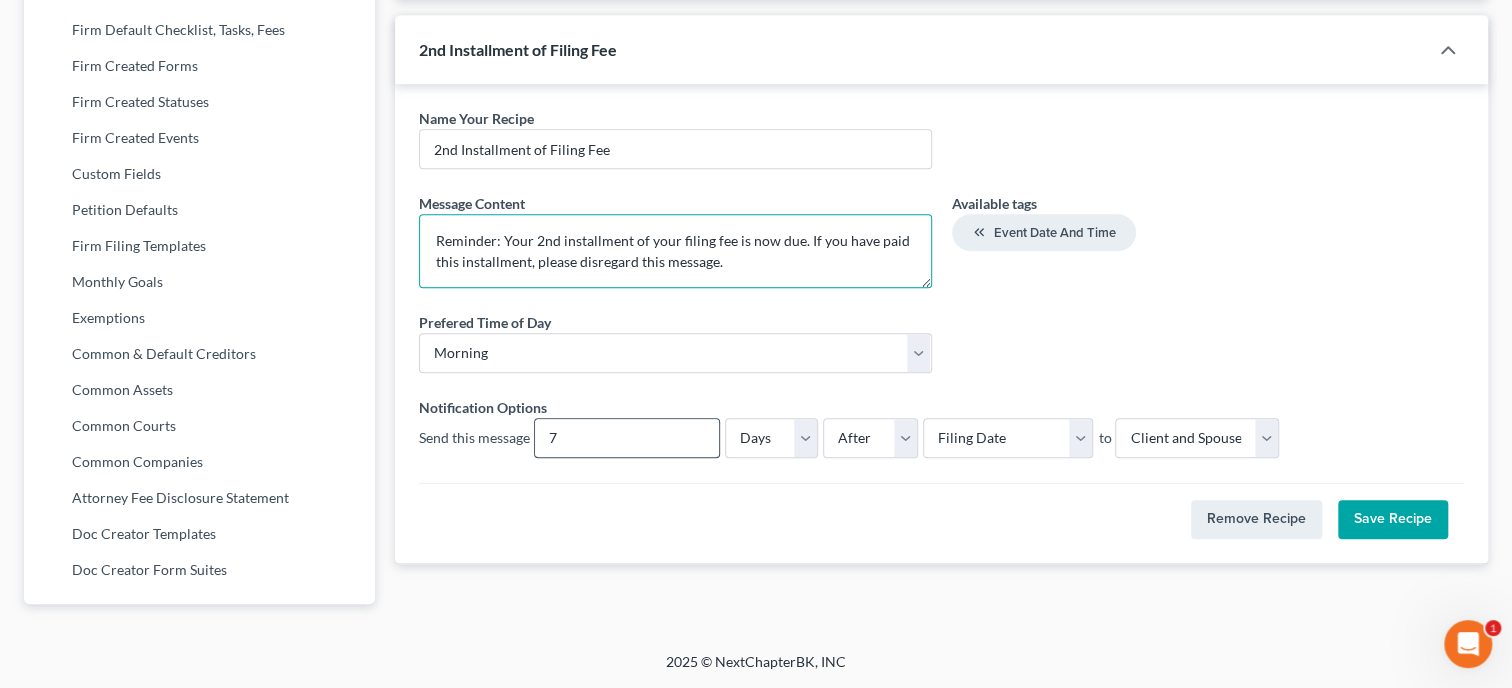 type on "Reminder: Your 2nd installment of your filing fee is now due. If you have paid this installment, please disregard this message." 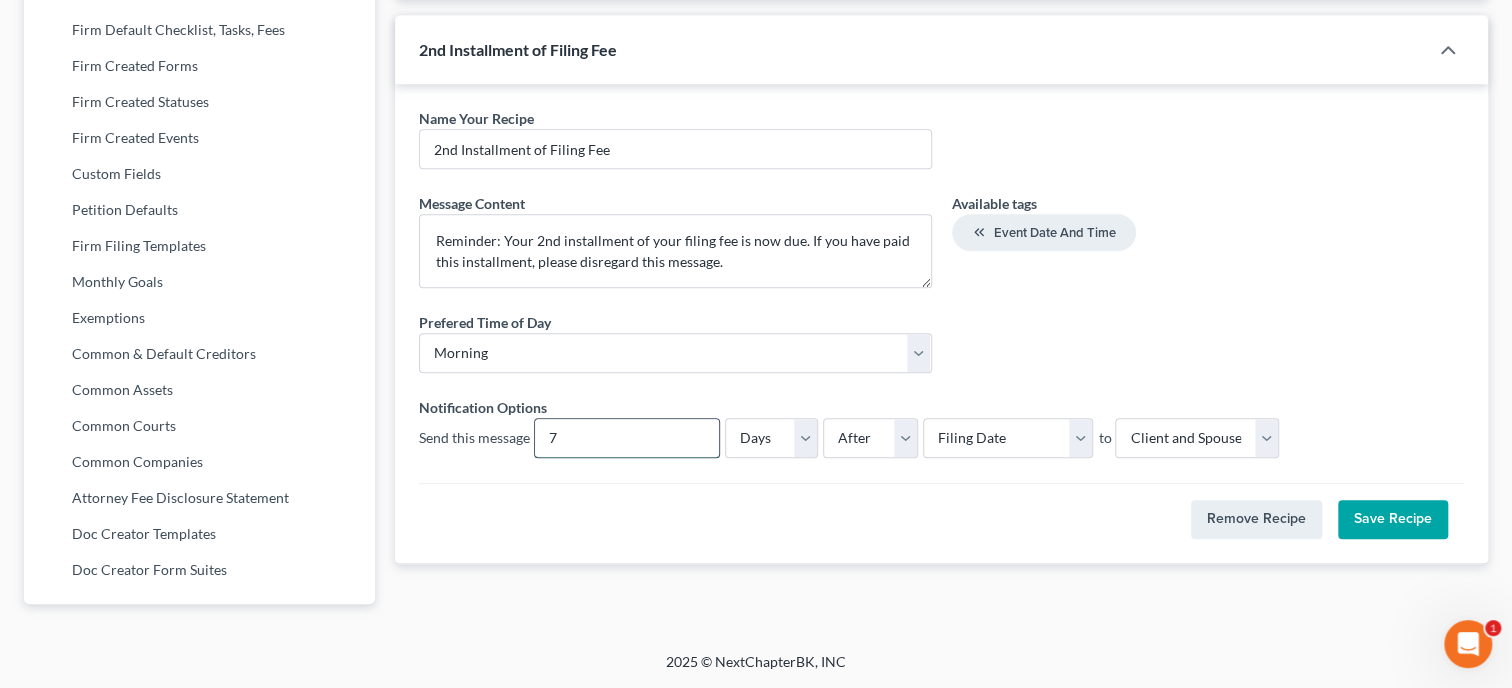 click on "7" at bounding box center [627, 438] 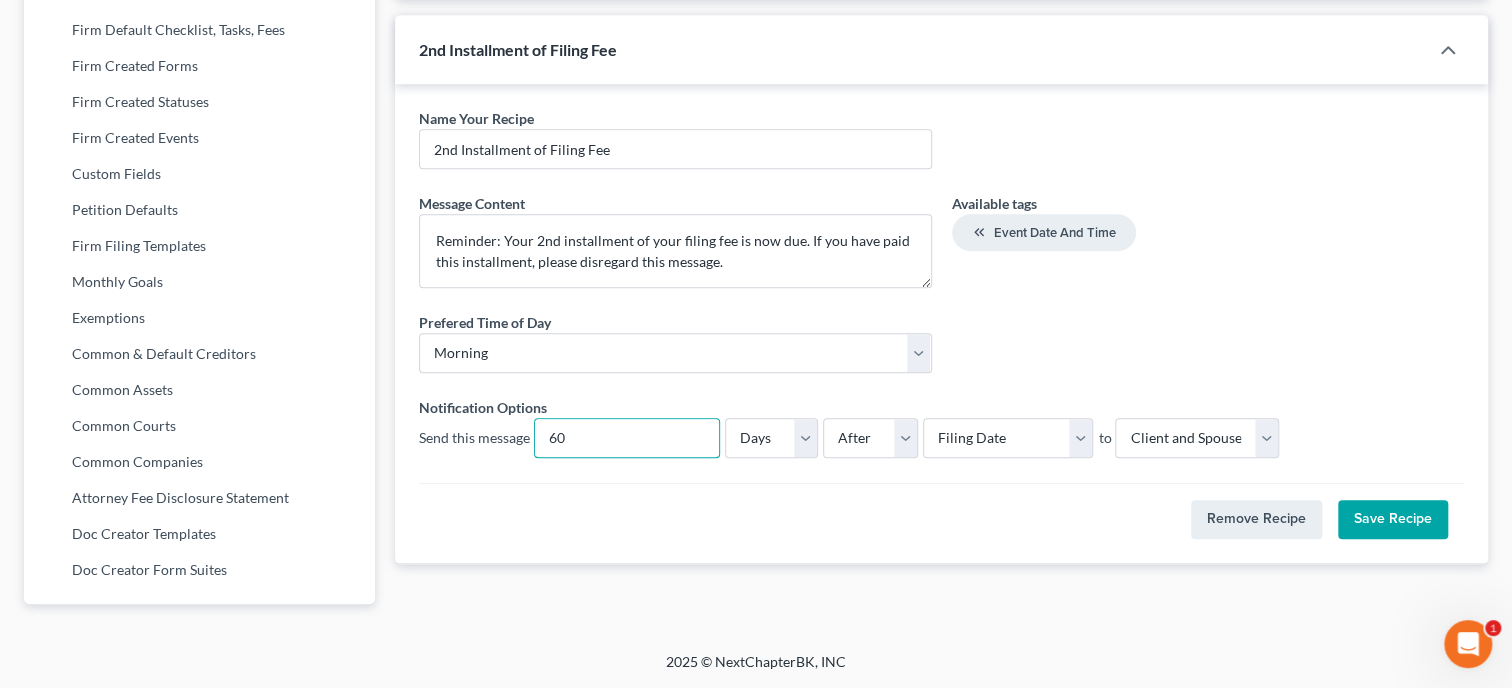 type on "60" 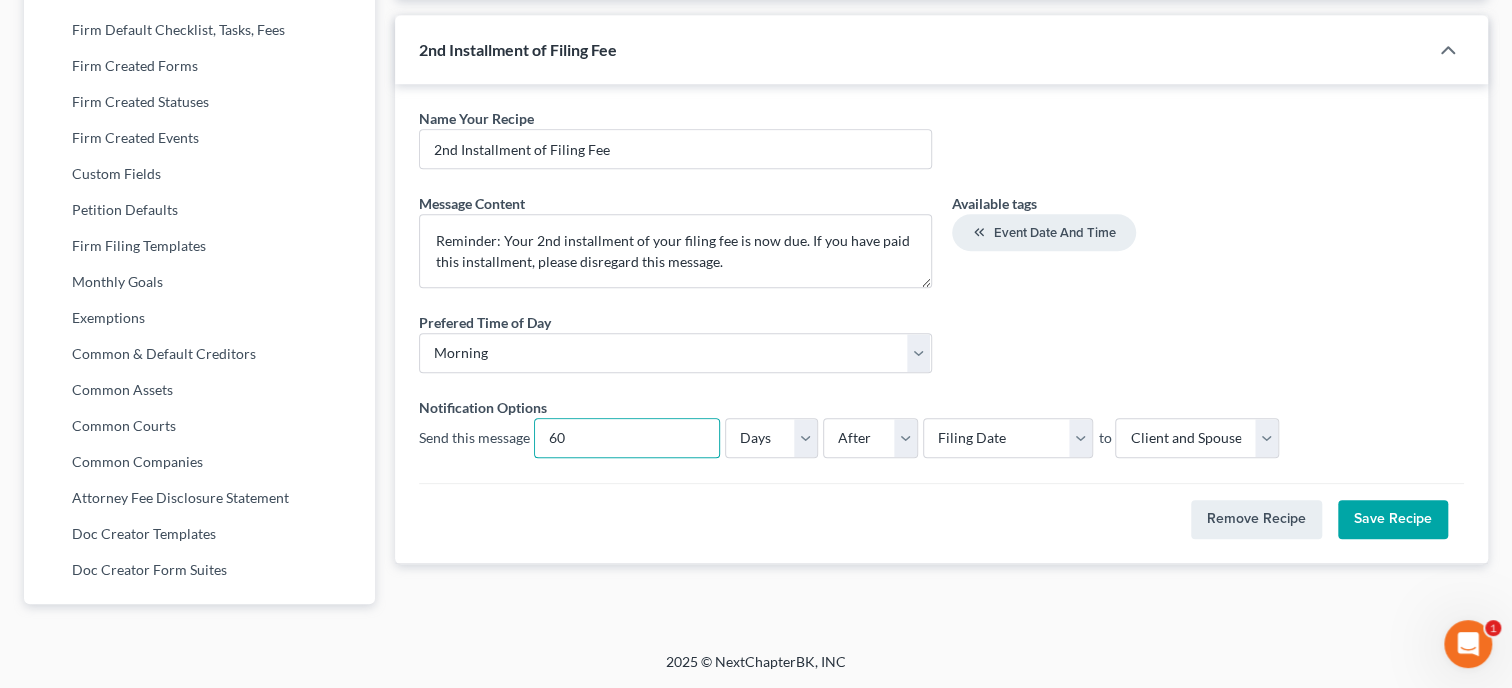 click on "Save Recipe" at bounding box center [1393, 520] 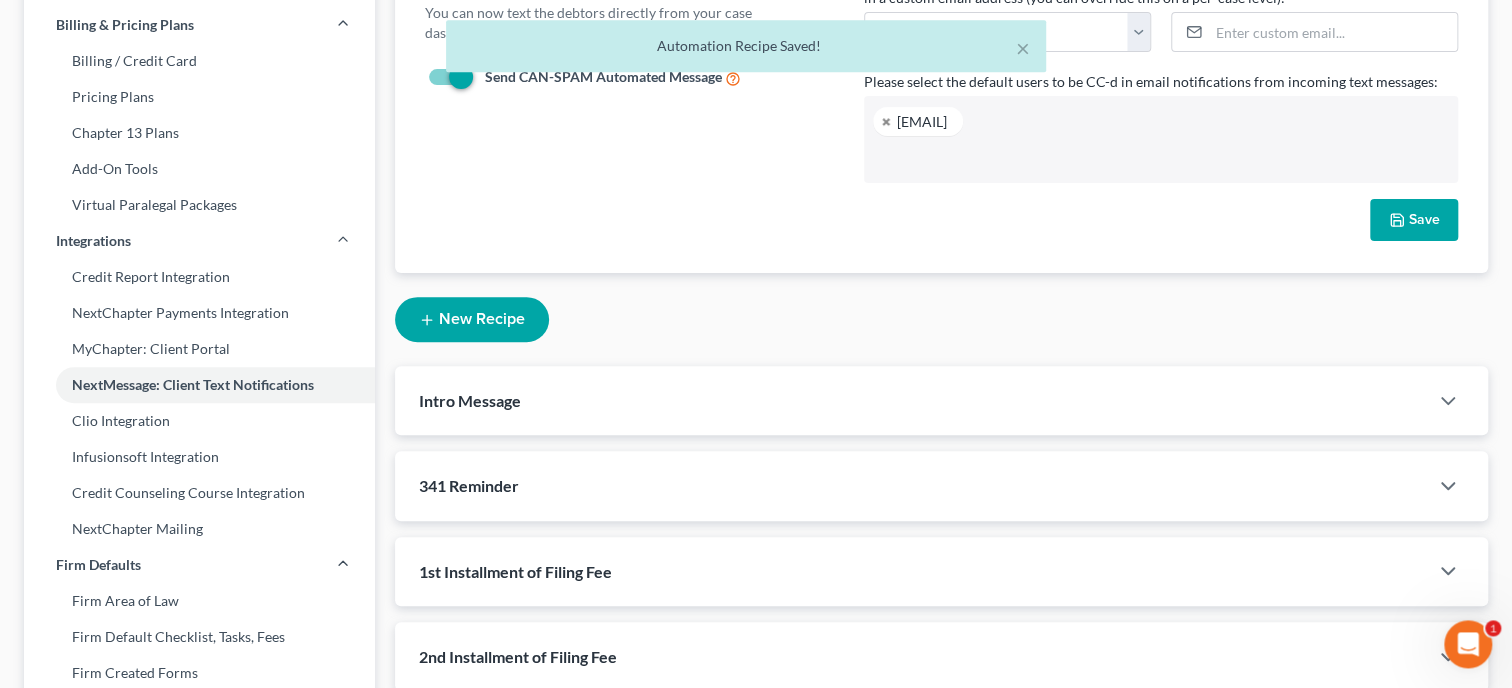 scroll, scrollTop: 248, scrollLeft: 0, axis: vertical 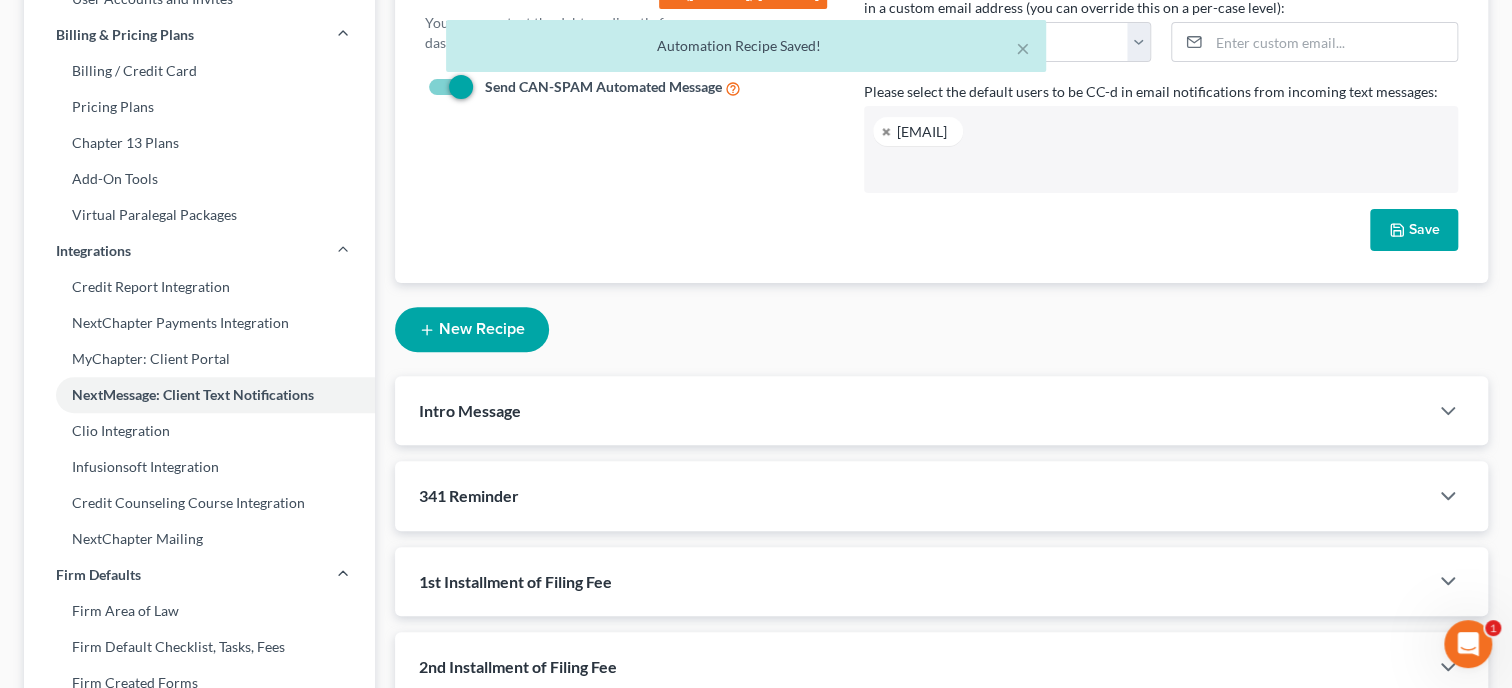 click on "New Recipe" at bounding box center (472, 329) 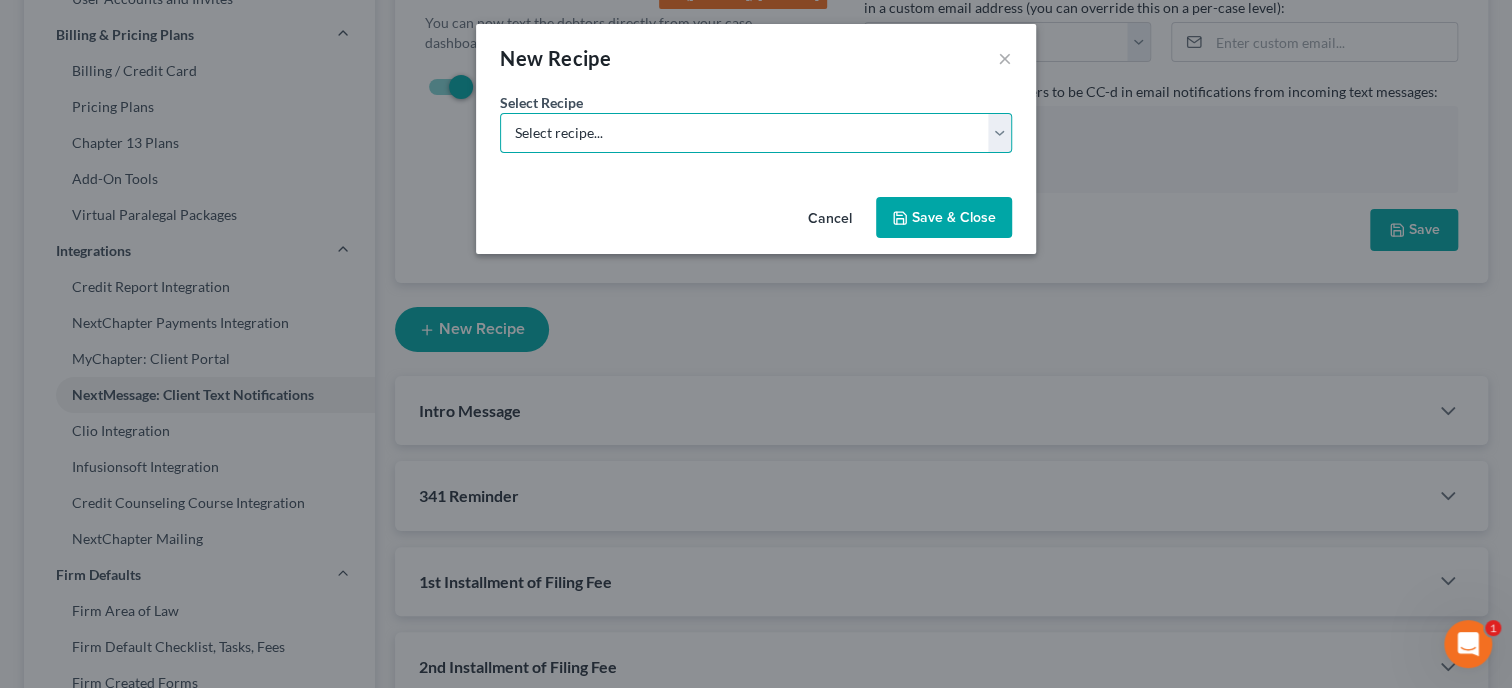 click on "Select recipe... New Recipe Post-Filing Course Reminder Documents Reminder Chapter 13 Plan Payments Reminder" at bounding box center [756, 133] 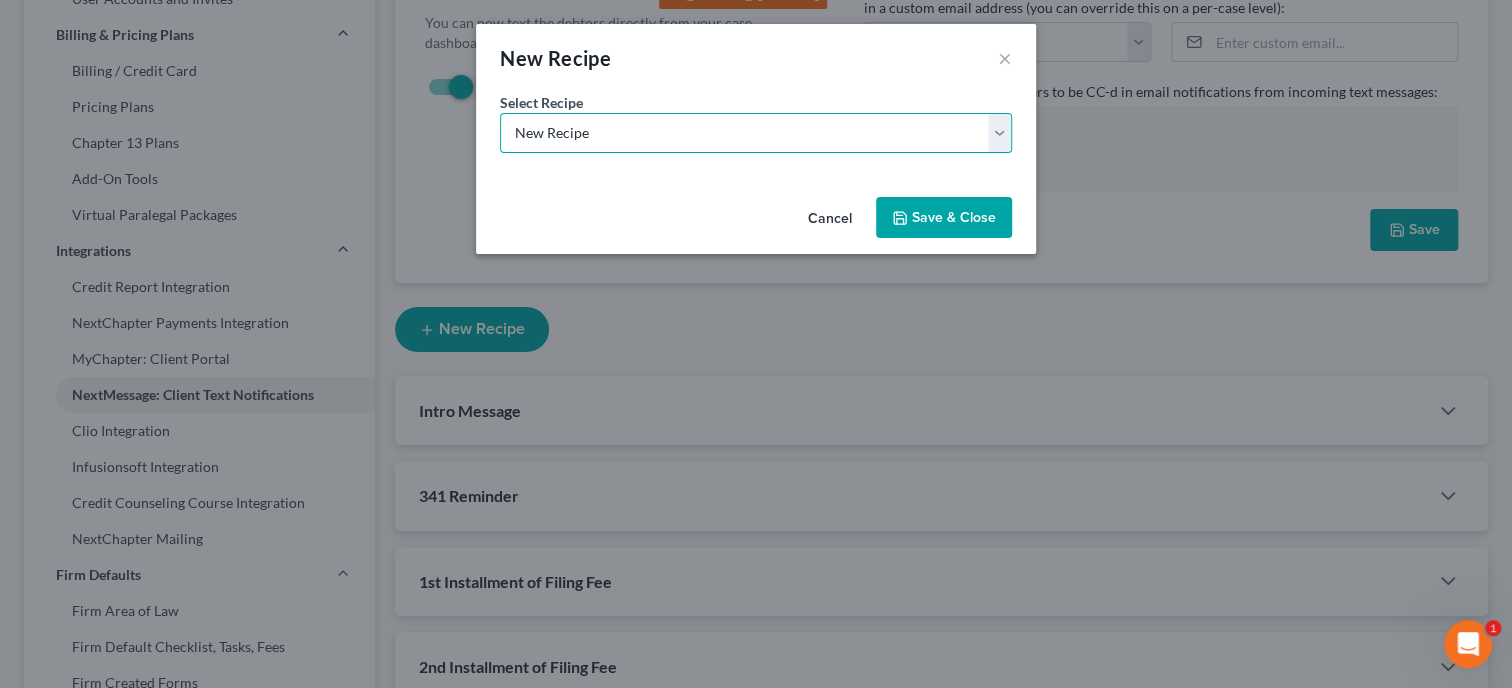 click on "New Recipe" at bounding box center [0, 0] 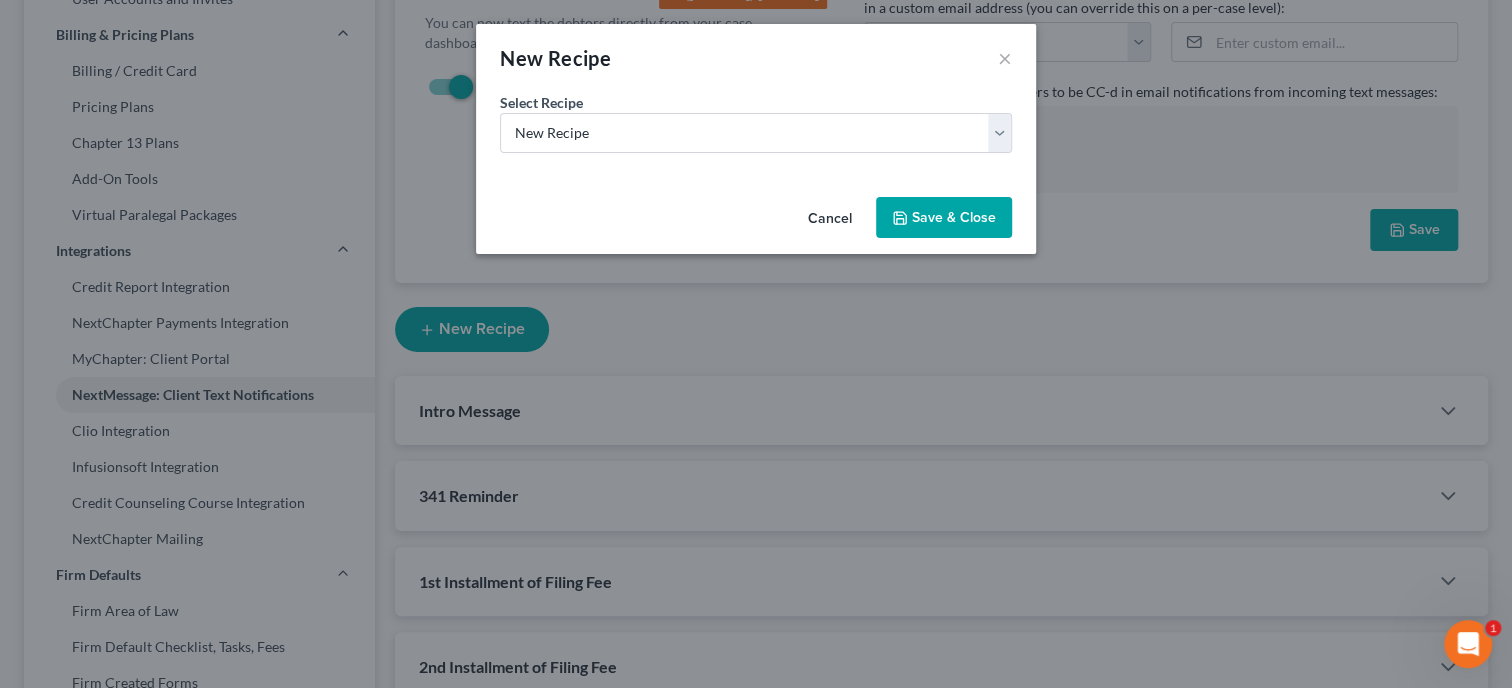 click on "Save & Close" at bounding box center (944, 218) 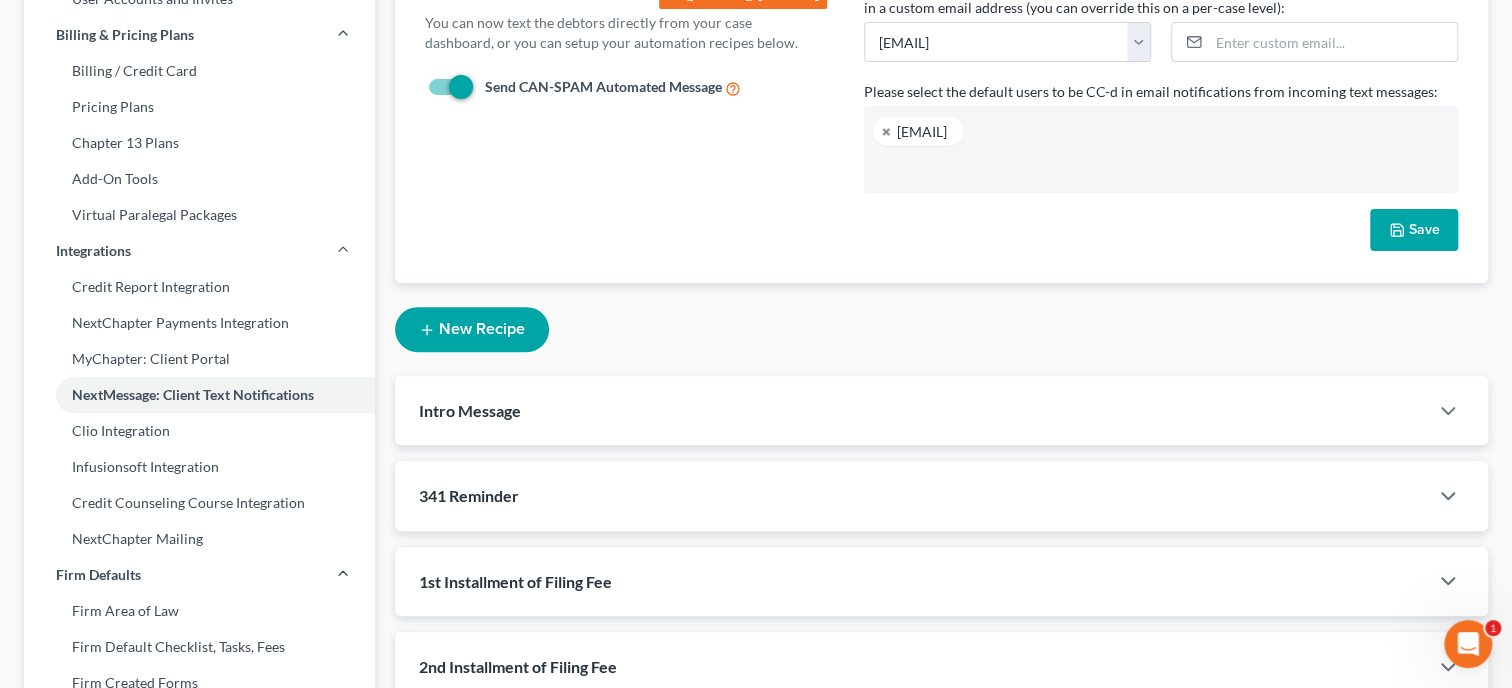 select on "1" 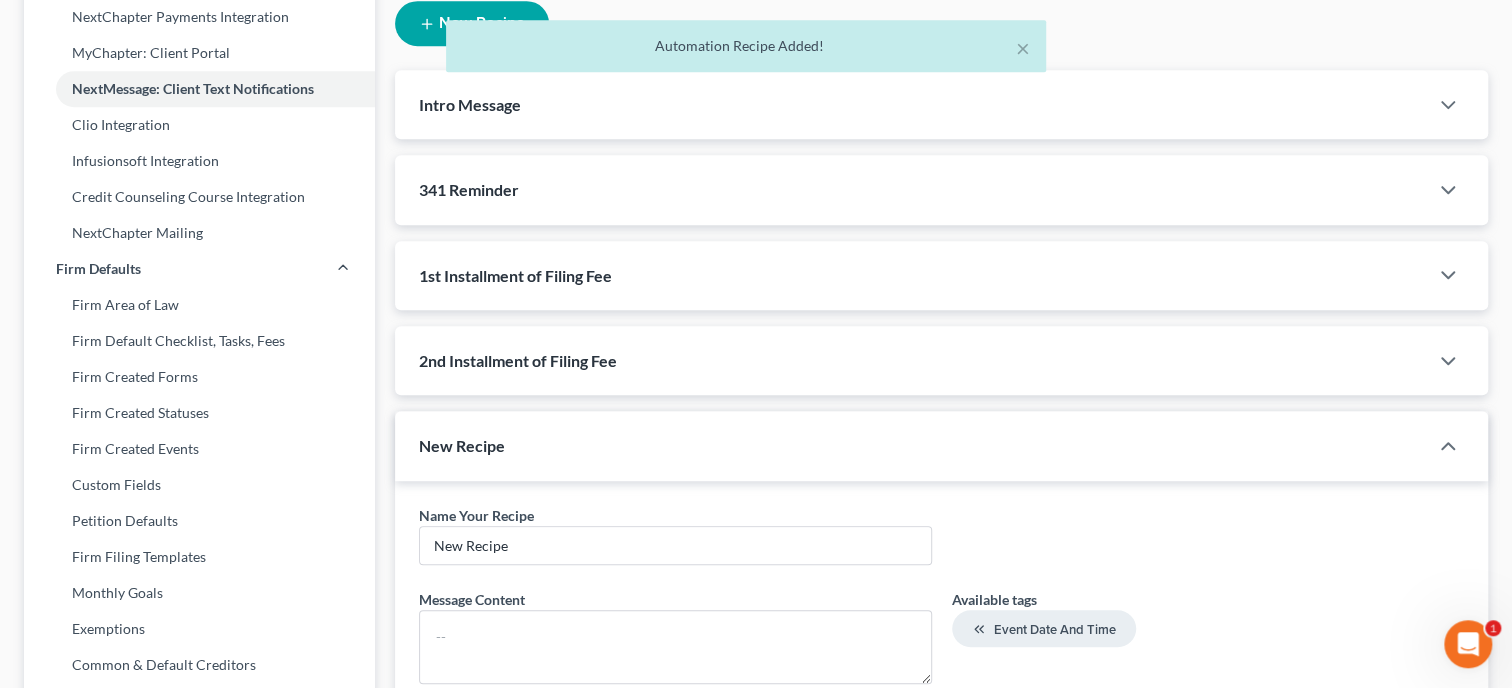 scroll, scrollTop: 556, scrollLeft: 0, axis: vertical 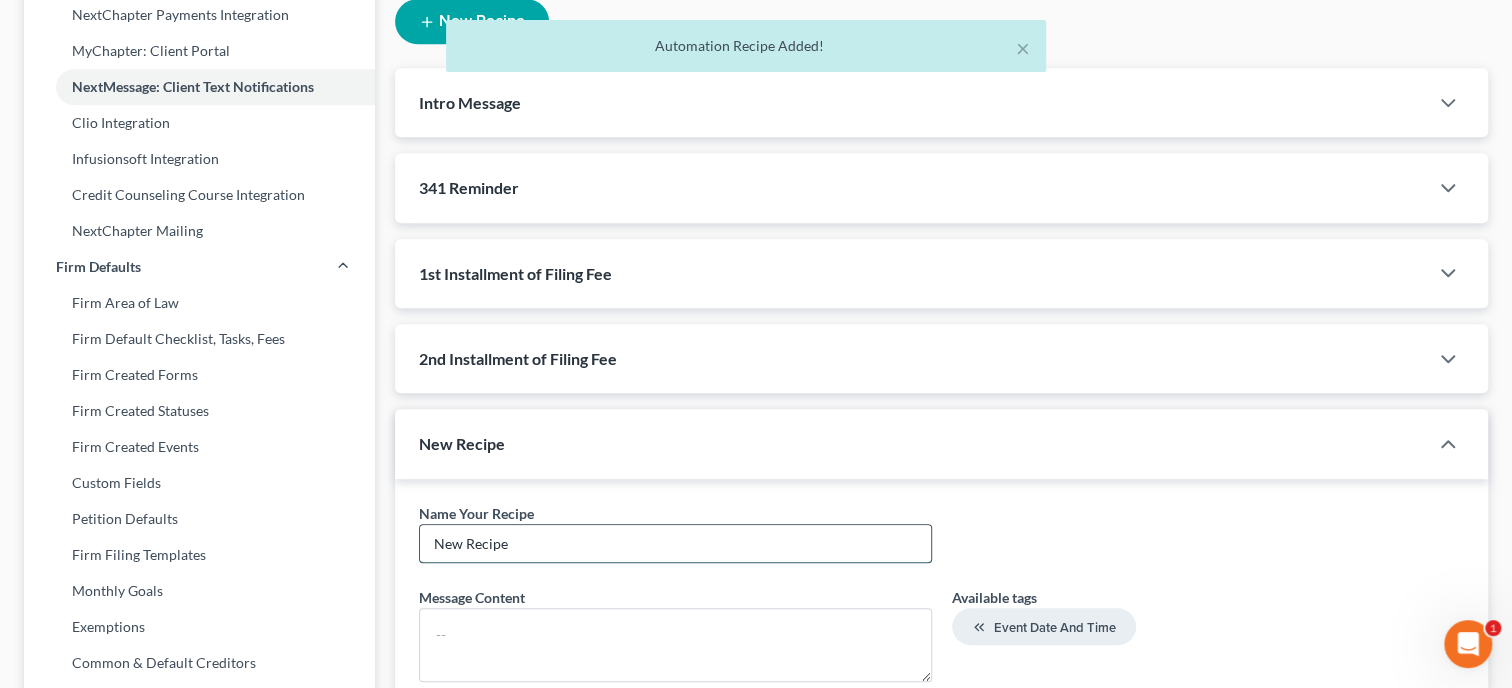 click on "New Recipe" at bounding box center [675, 544] 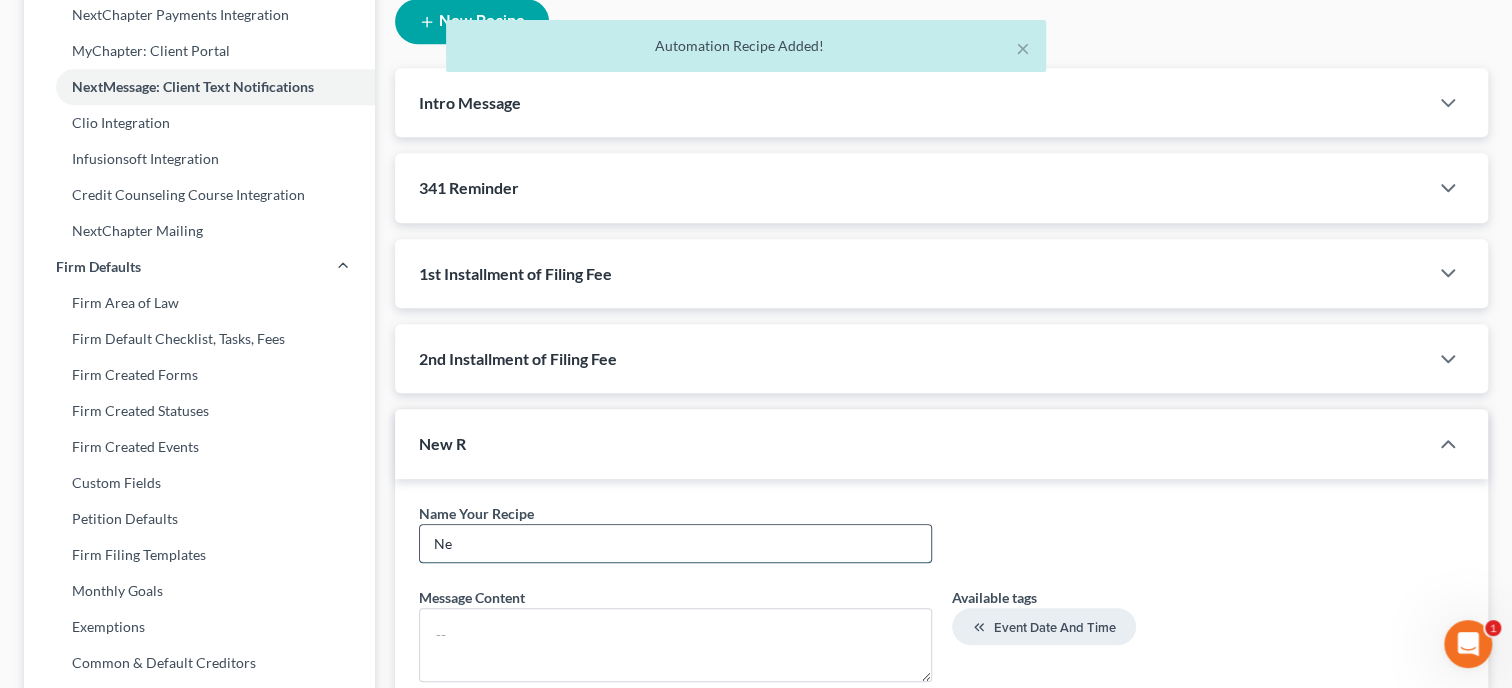 type on "N" 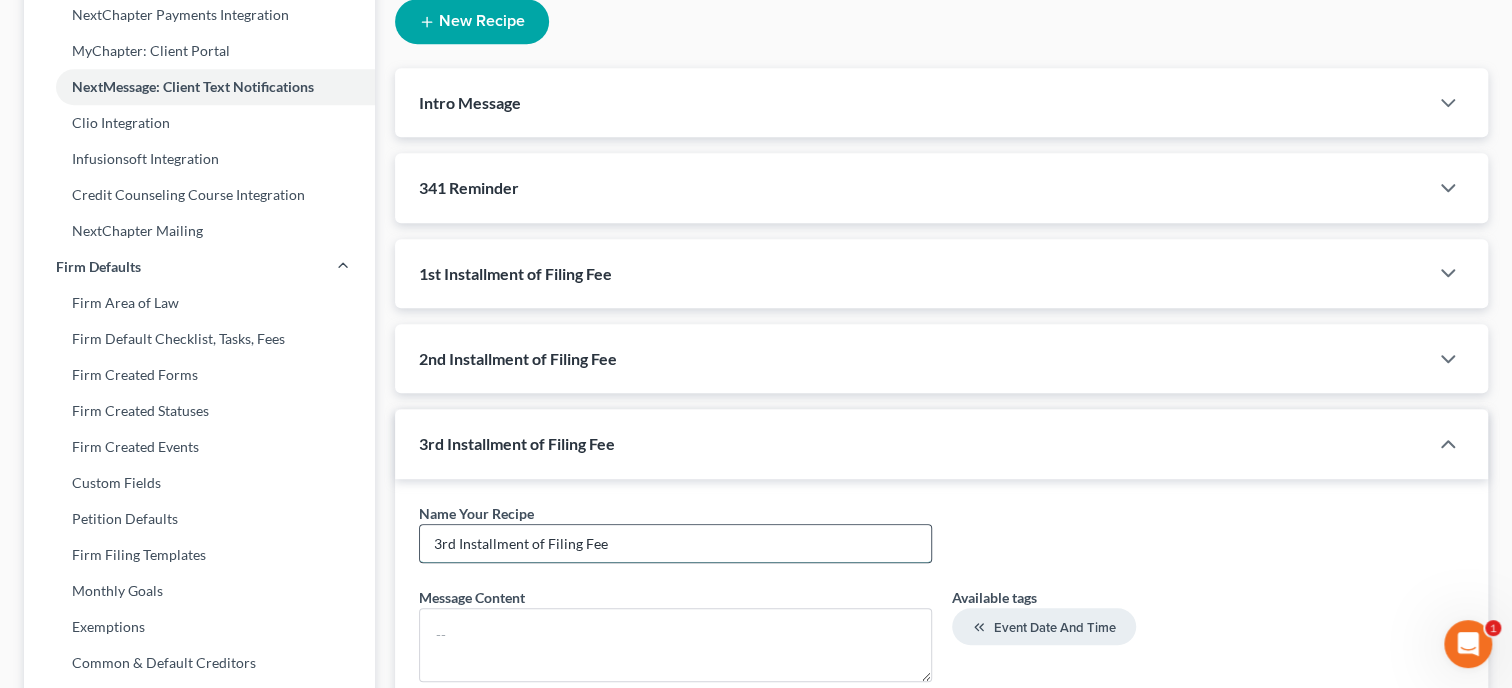 type on "3rd Installment of Filing Fee" 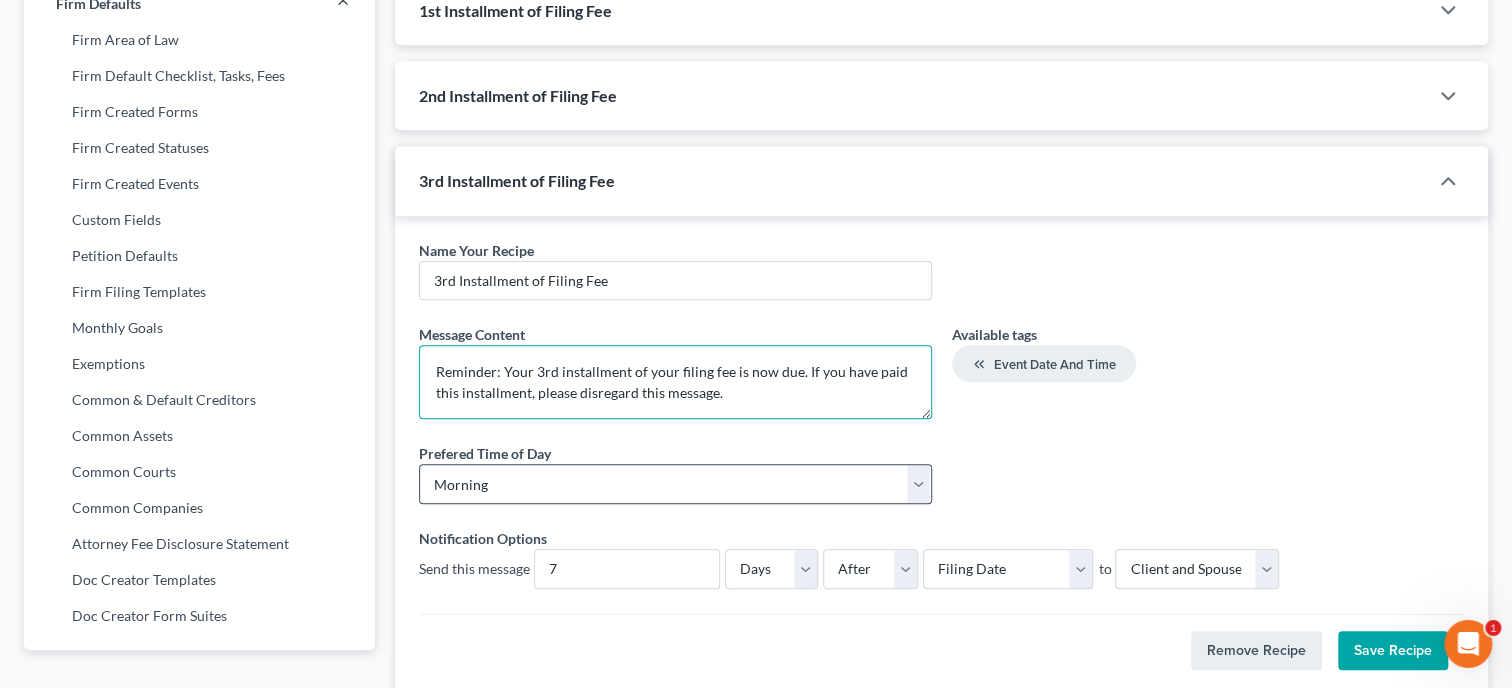 scroll, scrollTop: 865, scrollLeft: 0, axis: vertical 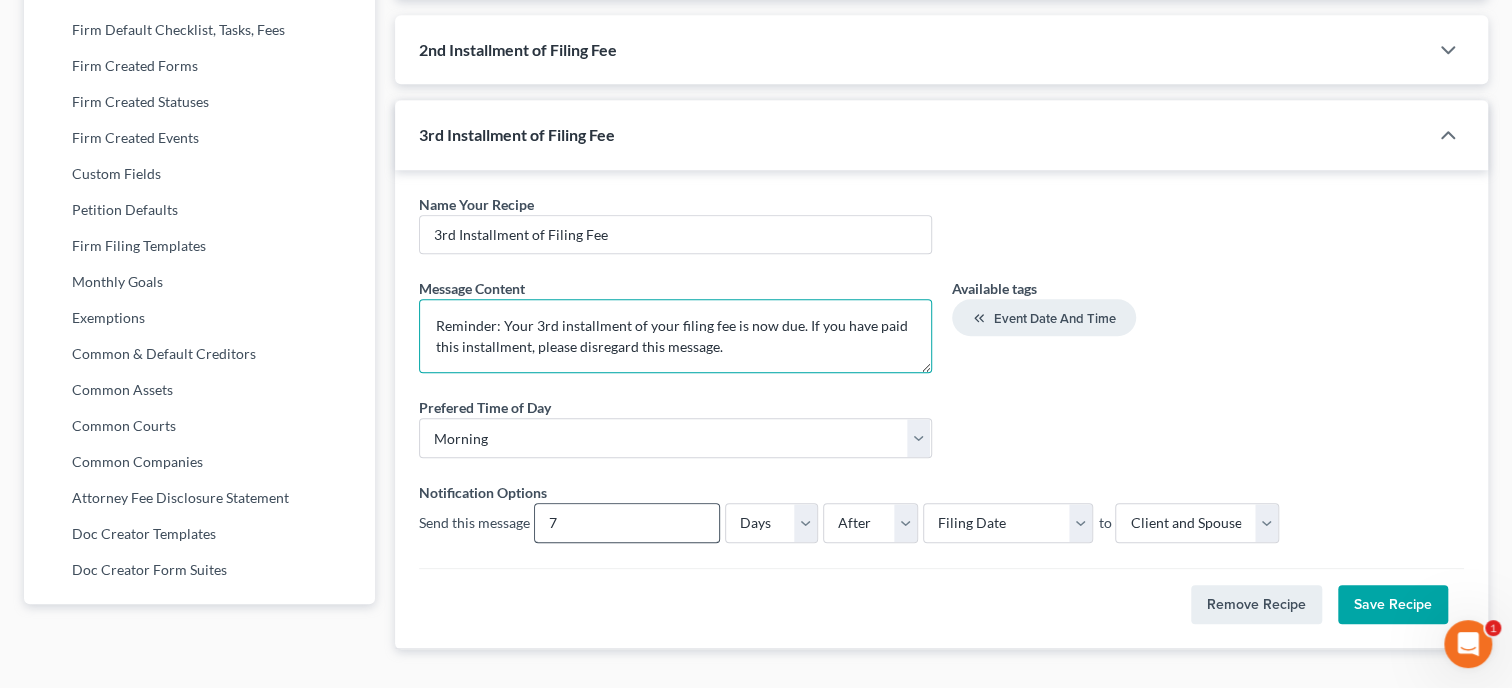 type on "Reminder: Your 3rd installment of your filing fee is now due. If you have paid this installment, please disregard this message." 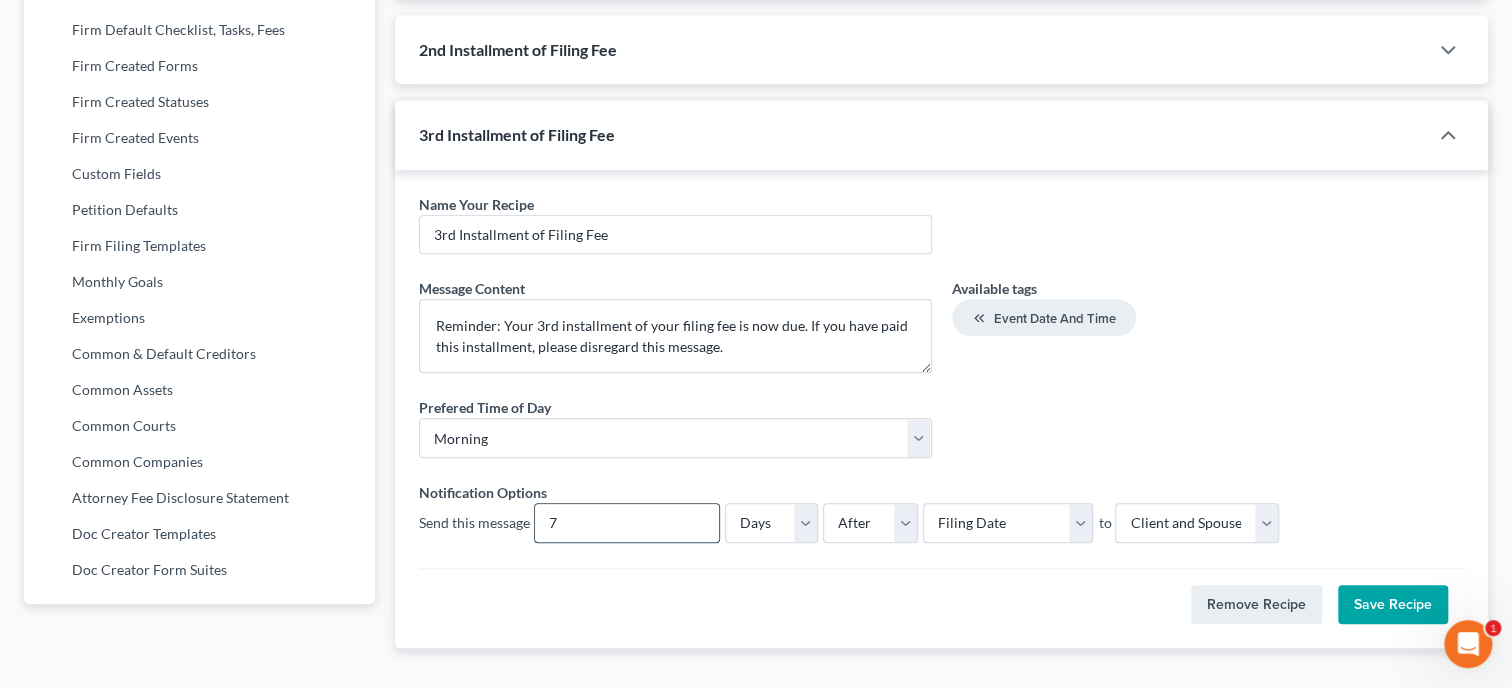 click on "7" at bounding box center (627, 523) 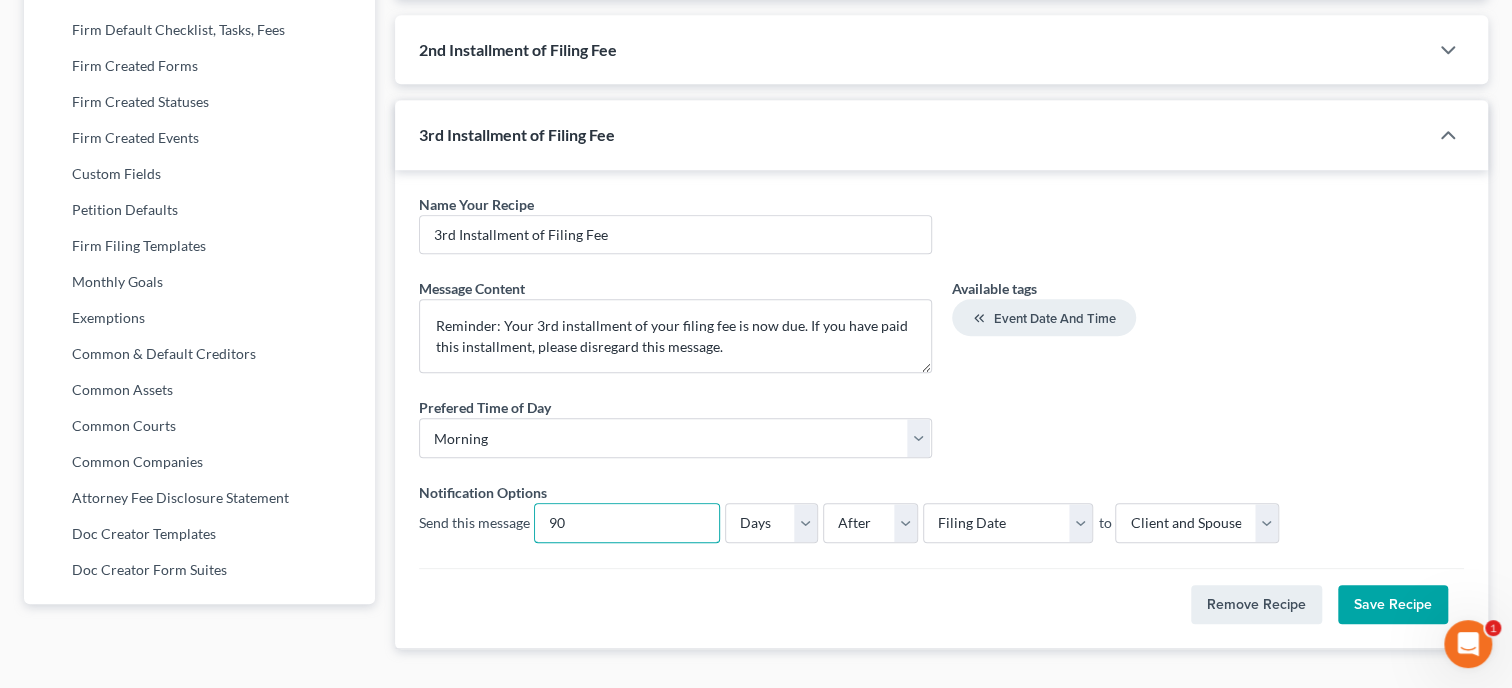 type on "90" 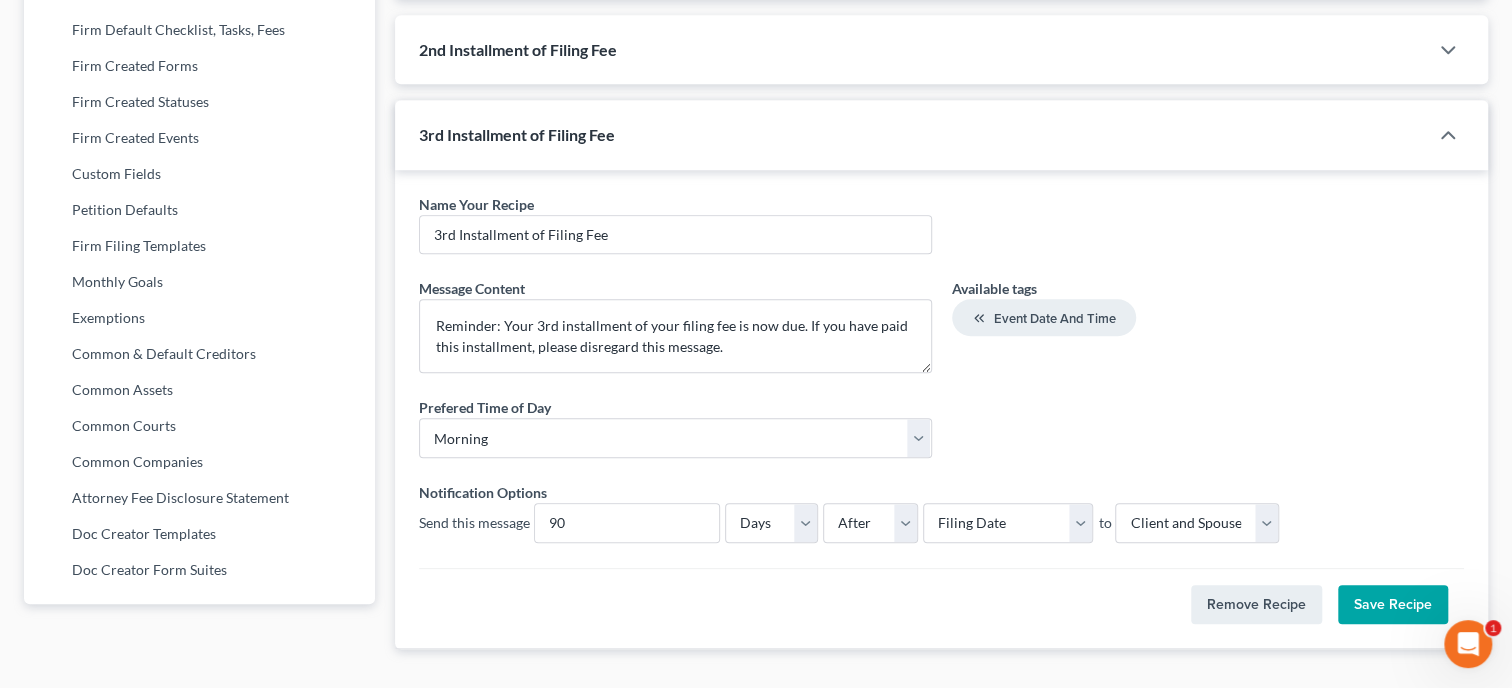 click on "Save Recipe" at bounding box center [1393, 605] 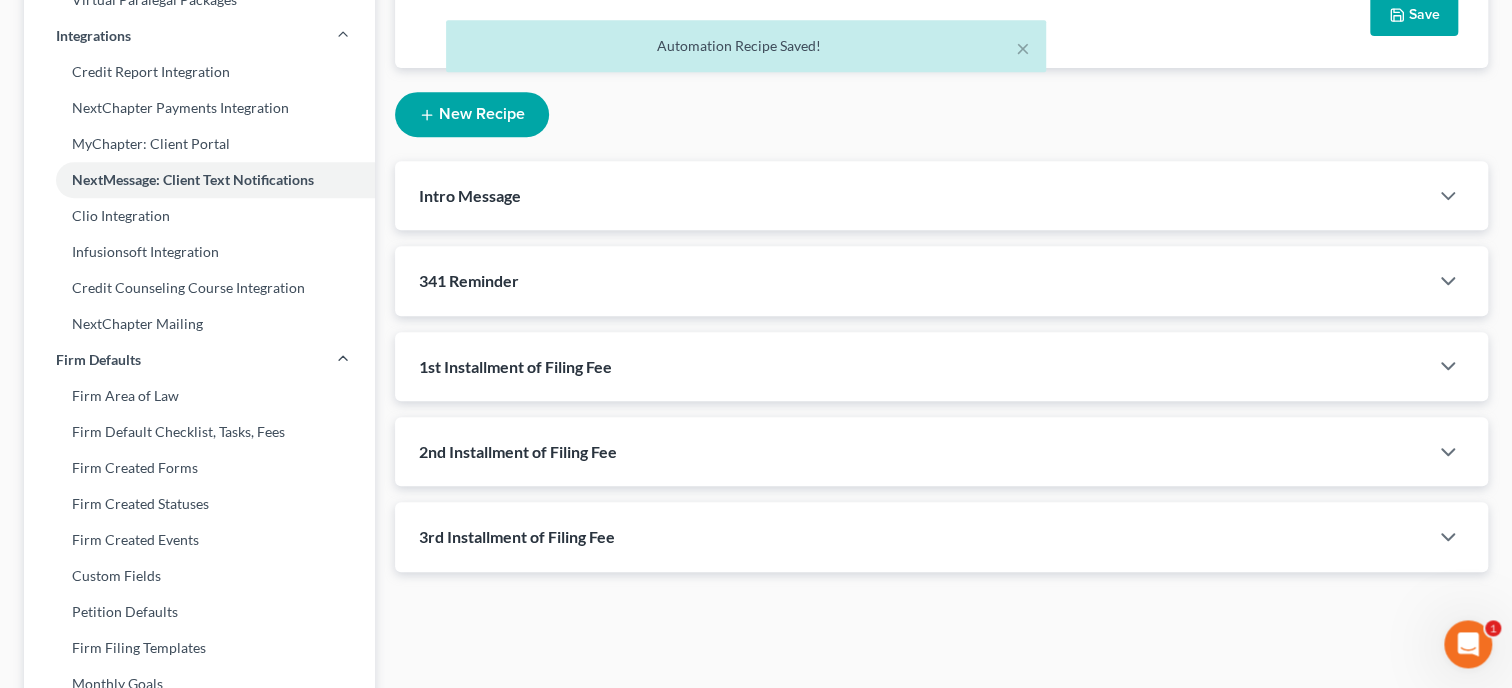 scroll, scrollTop: 454, scrollLeft: 0, axis: vertical 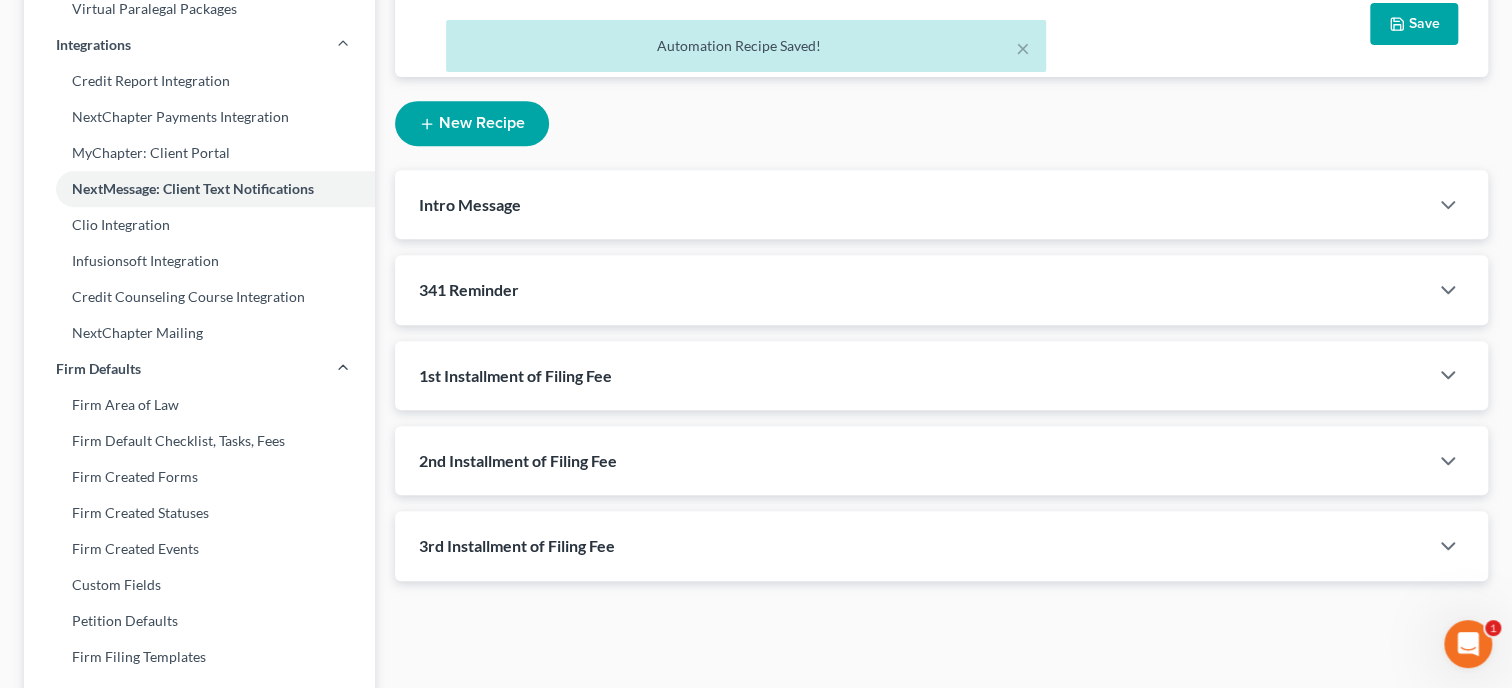click on "New Recipe" at bounding box center (472, 123) 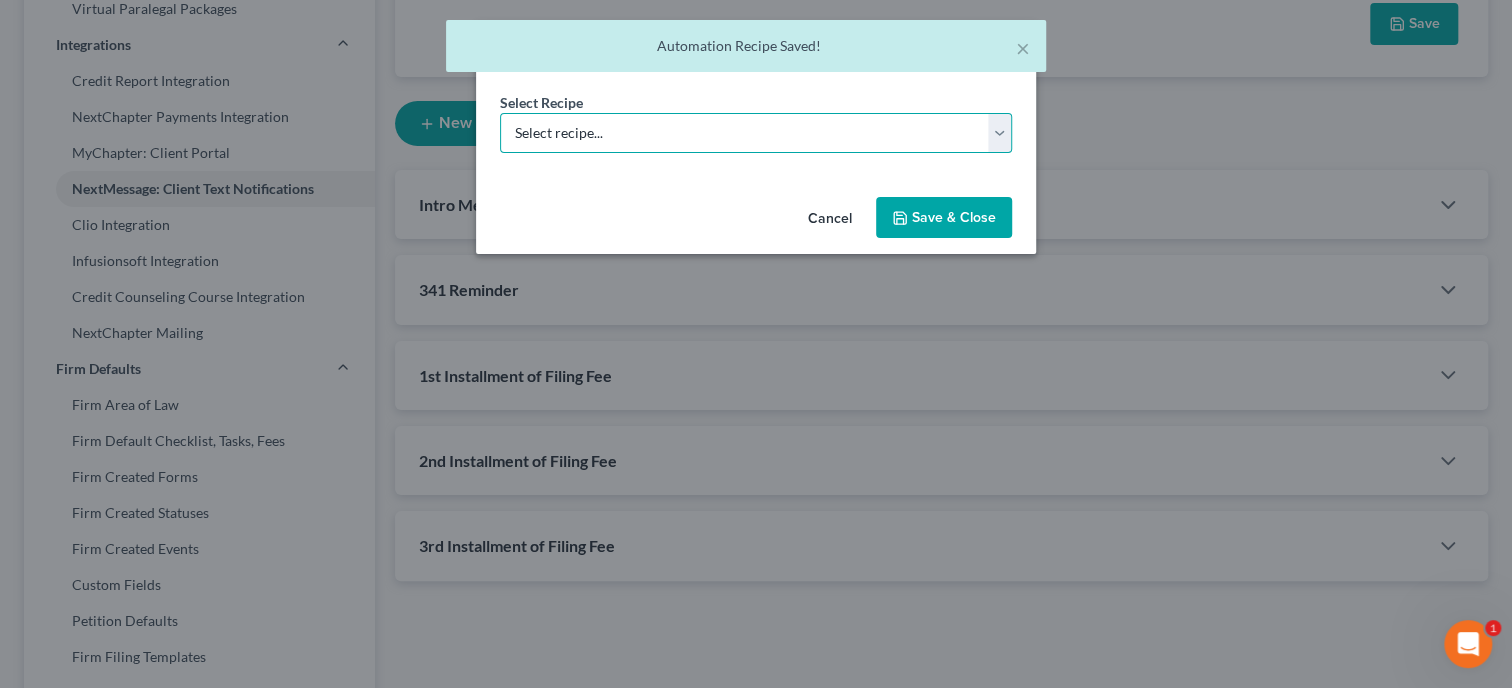click on "Select recipe... New Recipe Post-Filing Course Reminder Documents Reminder Chapter 13 Plan Payments Reminder" at bounding box center (756, 133) 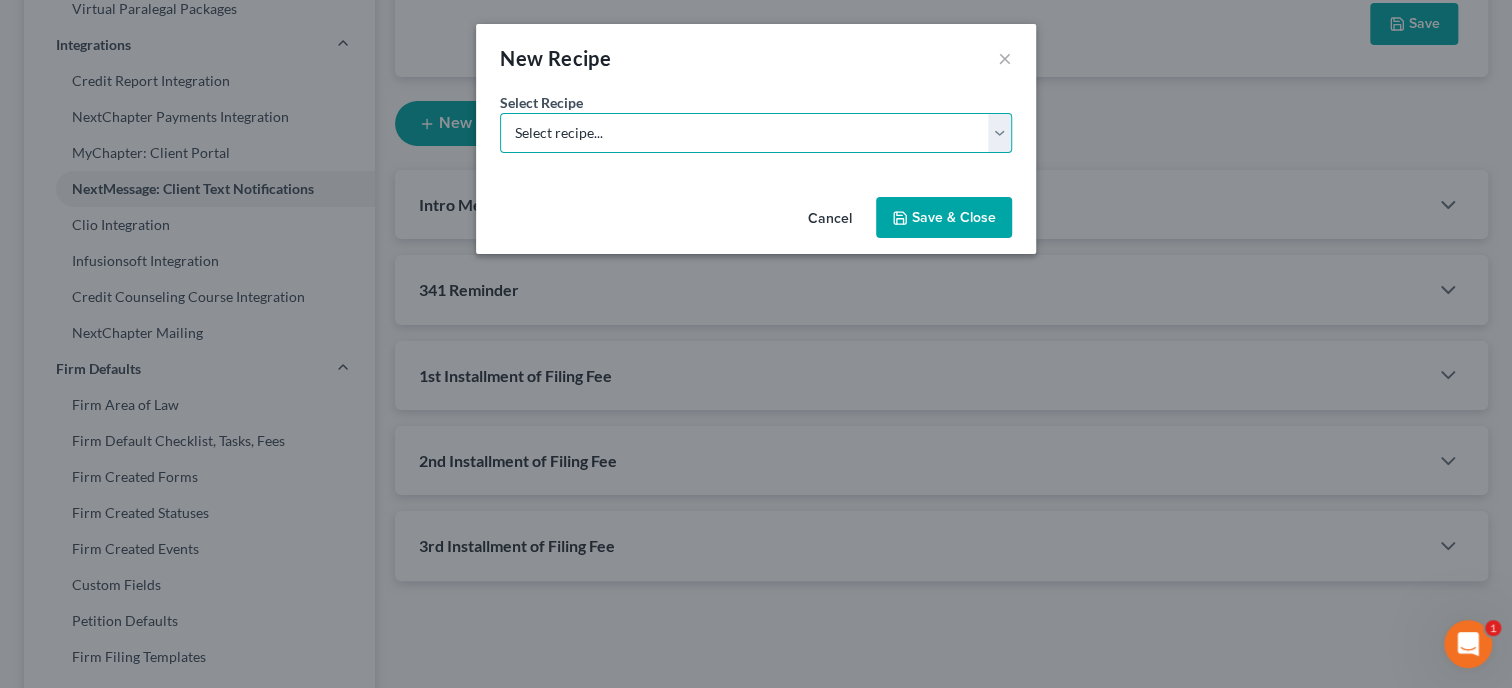 select on "0" 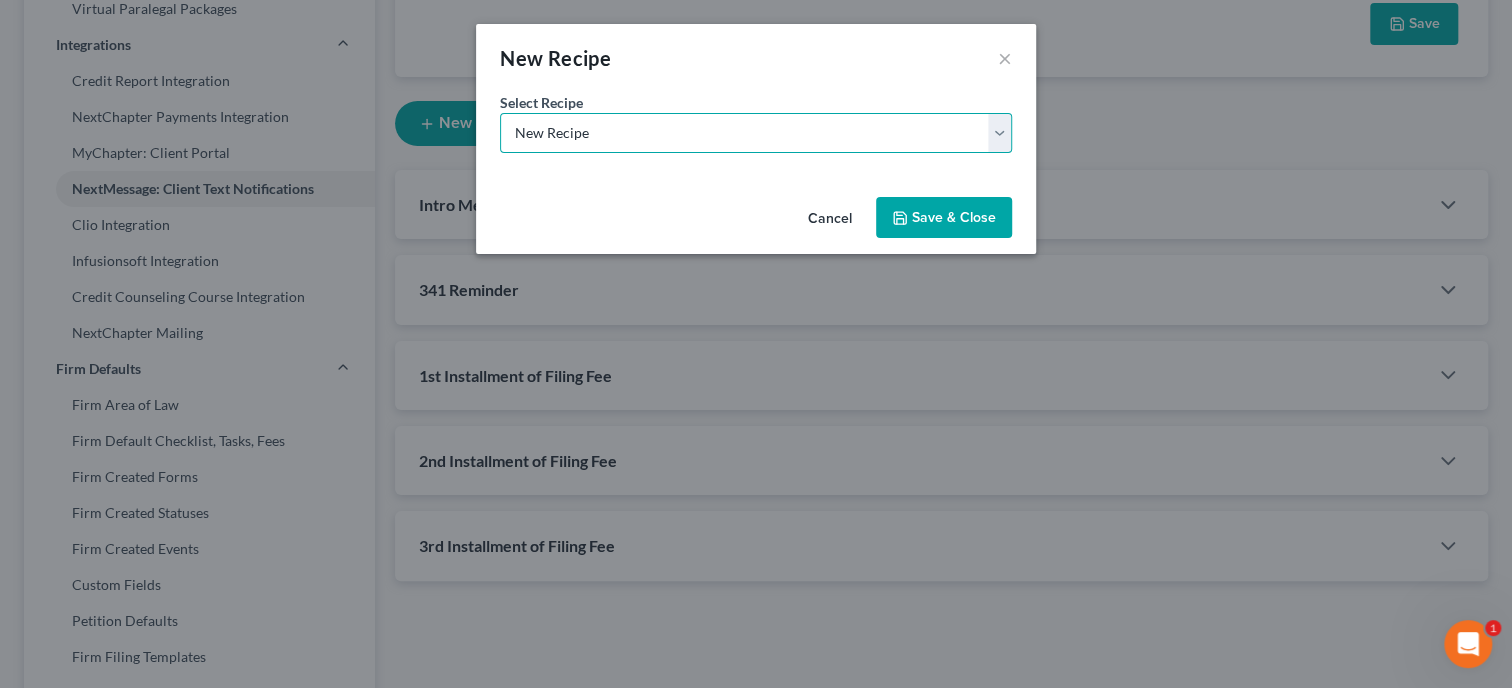 click on "New Recipe" at bounding box center [0, 0] 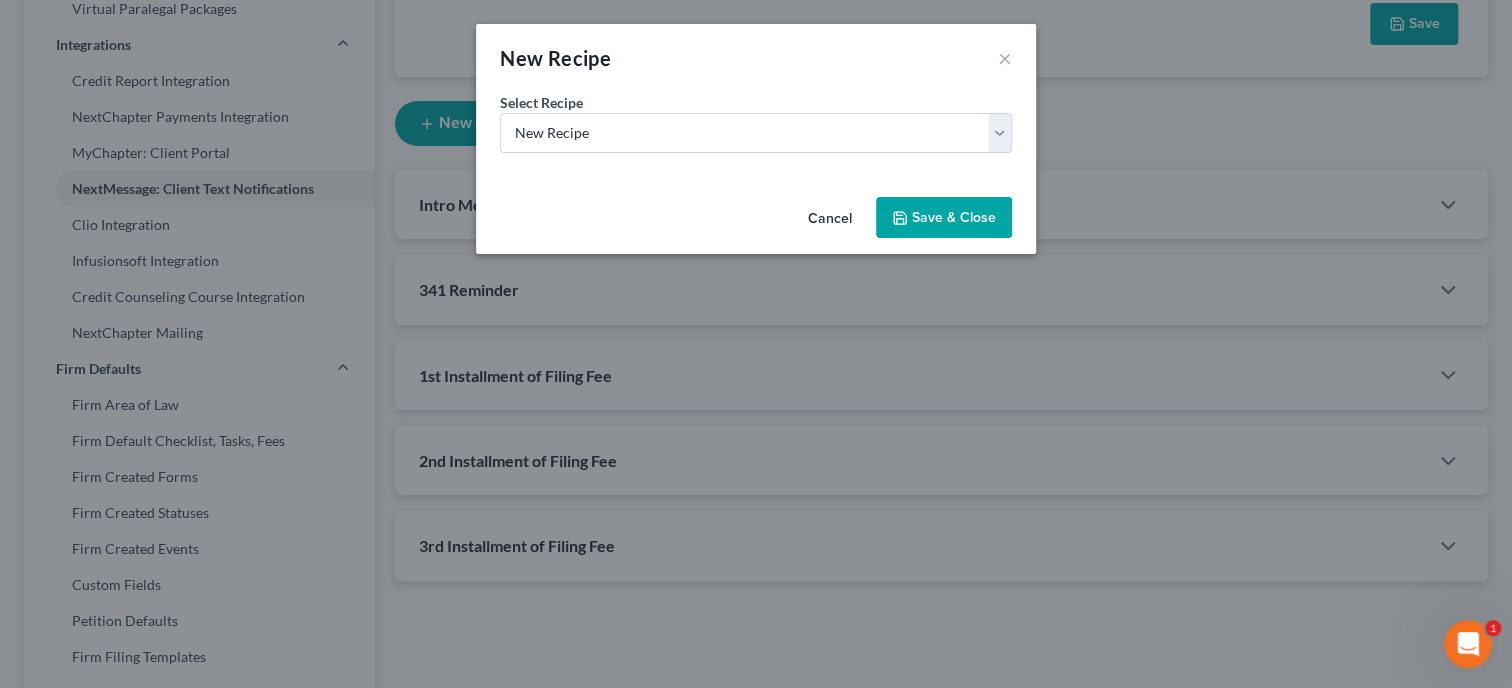 click on "Save & Close" at bounding box center [944, 218] 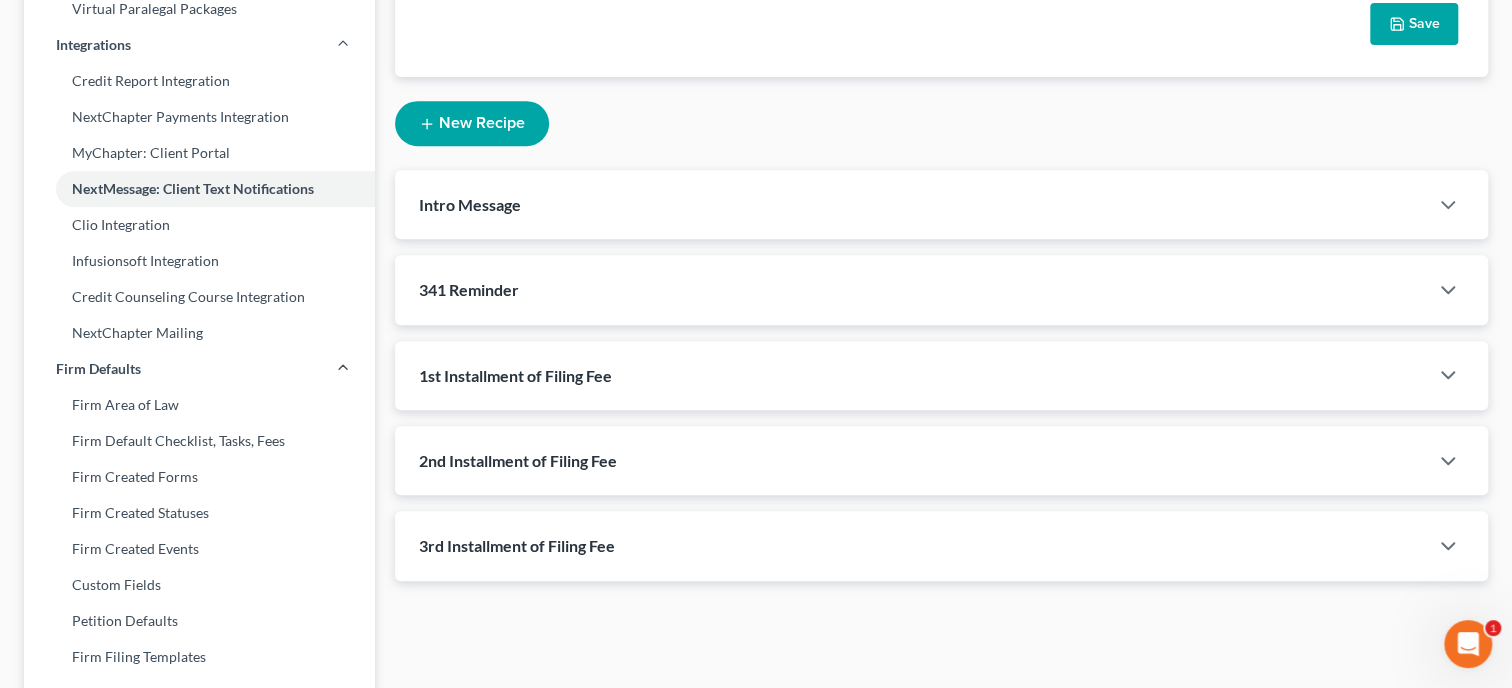 select on "1" 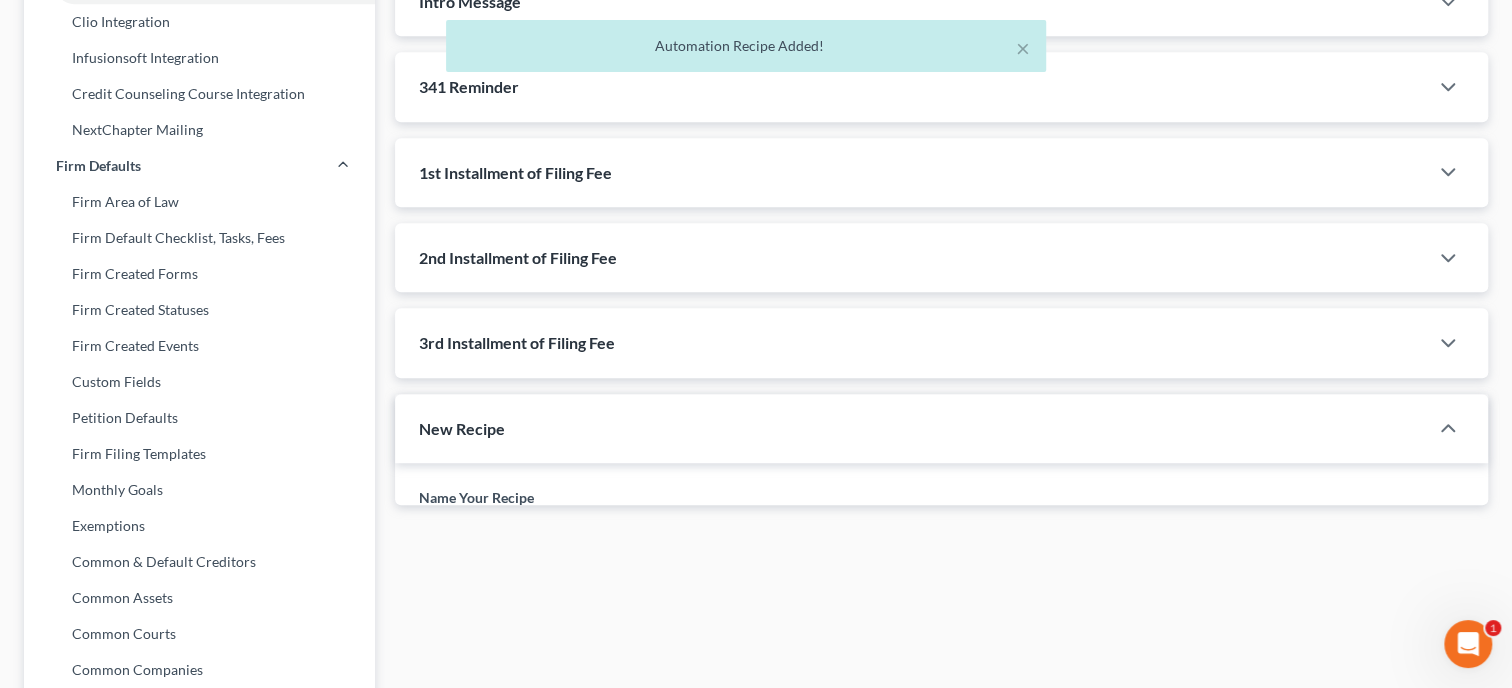 scroll, scrollTop: 659, scrollLeft: 0, axis: vertical 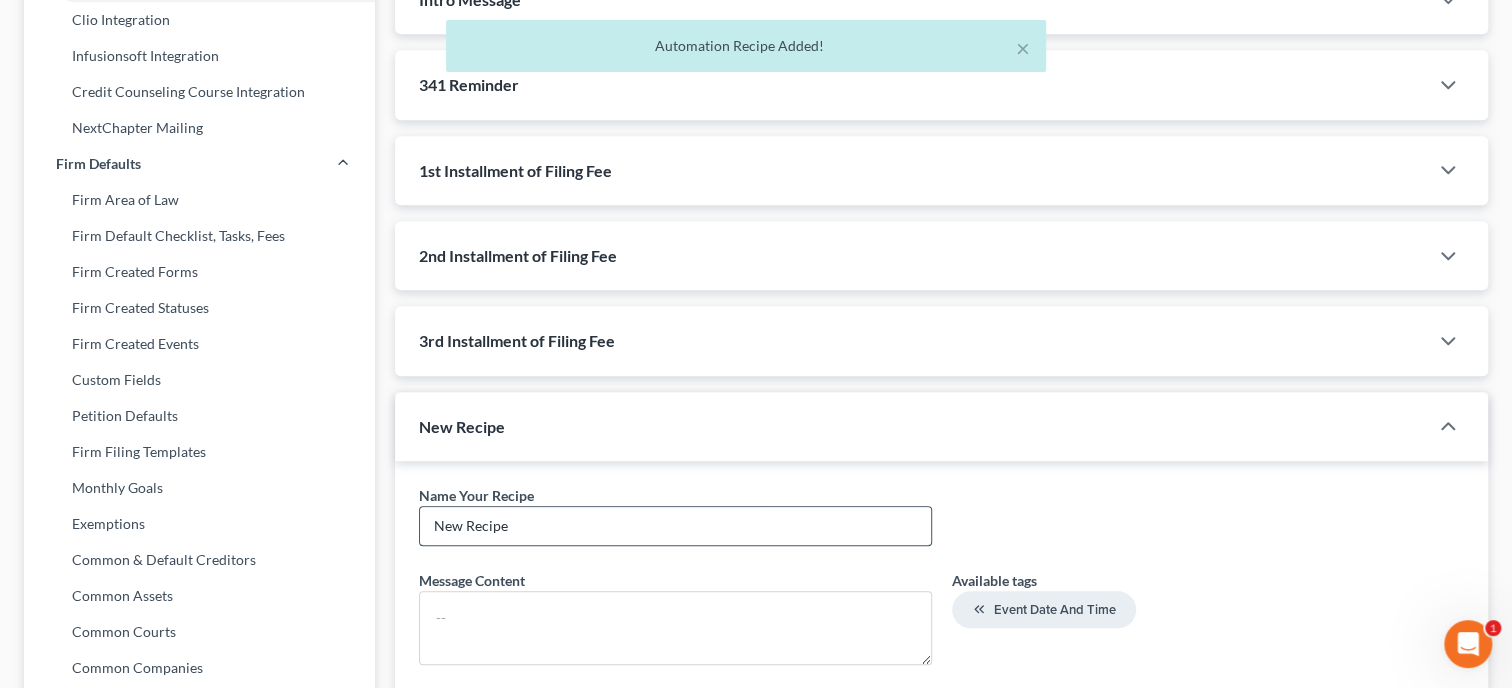 drag, startPoint x: 530, startPoint y: 520, endPoint x: 427, endPoint y: 538, distance: 104.56099 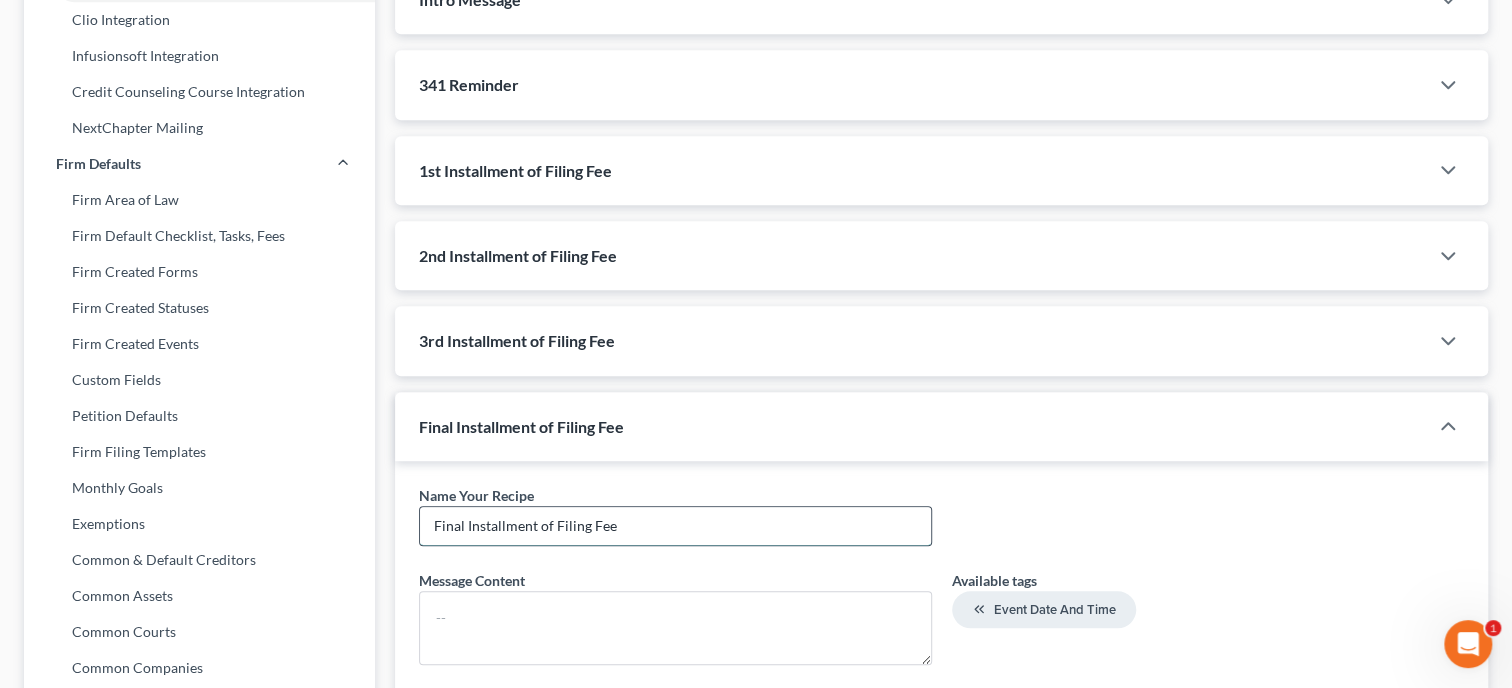 type on "Final Installment of Filing Fee" 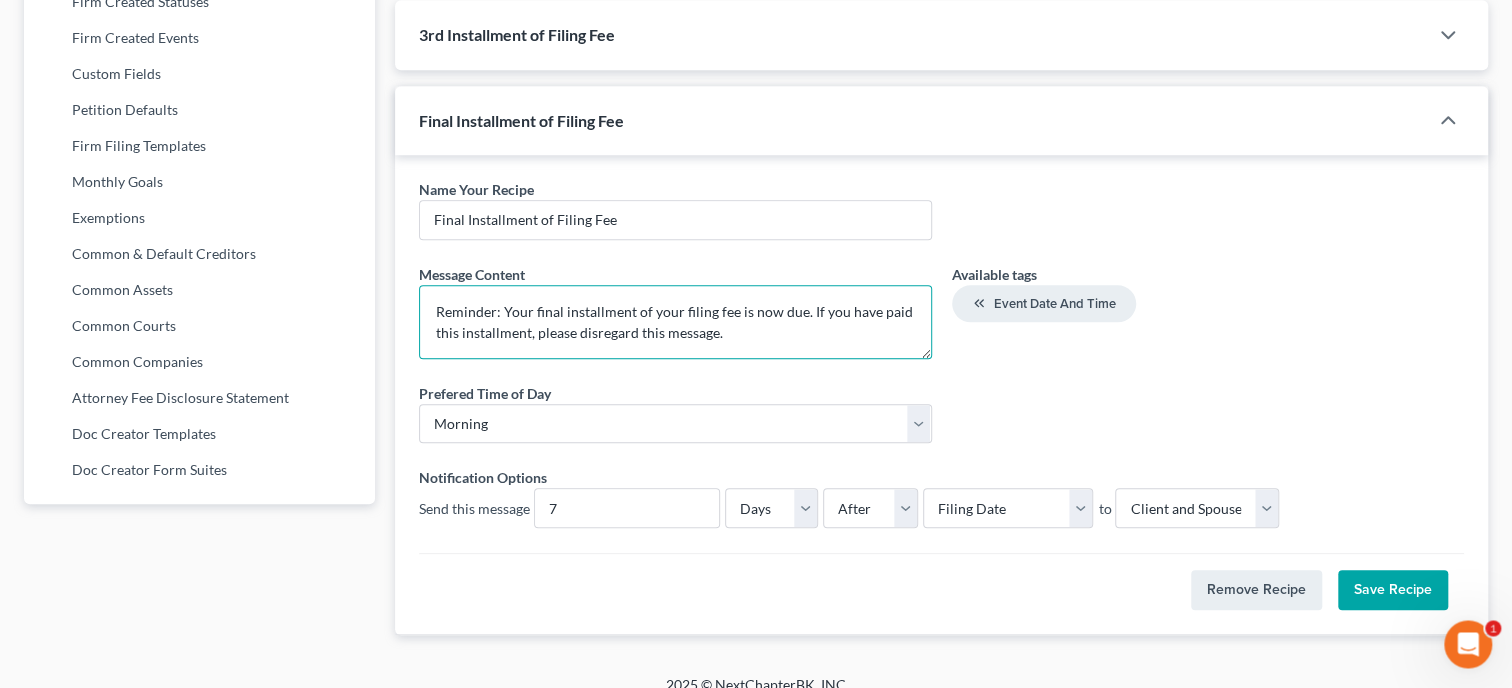 scroll, scrollTop: 984, scrollLeft: 0, axis: vertical 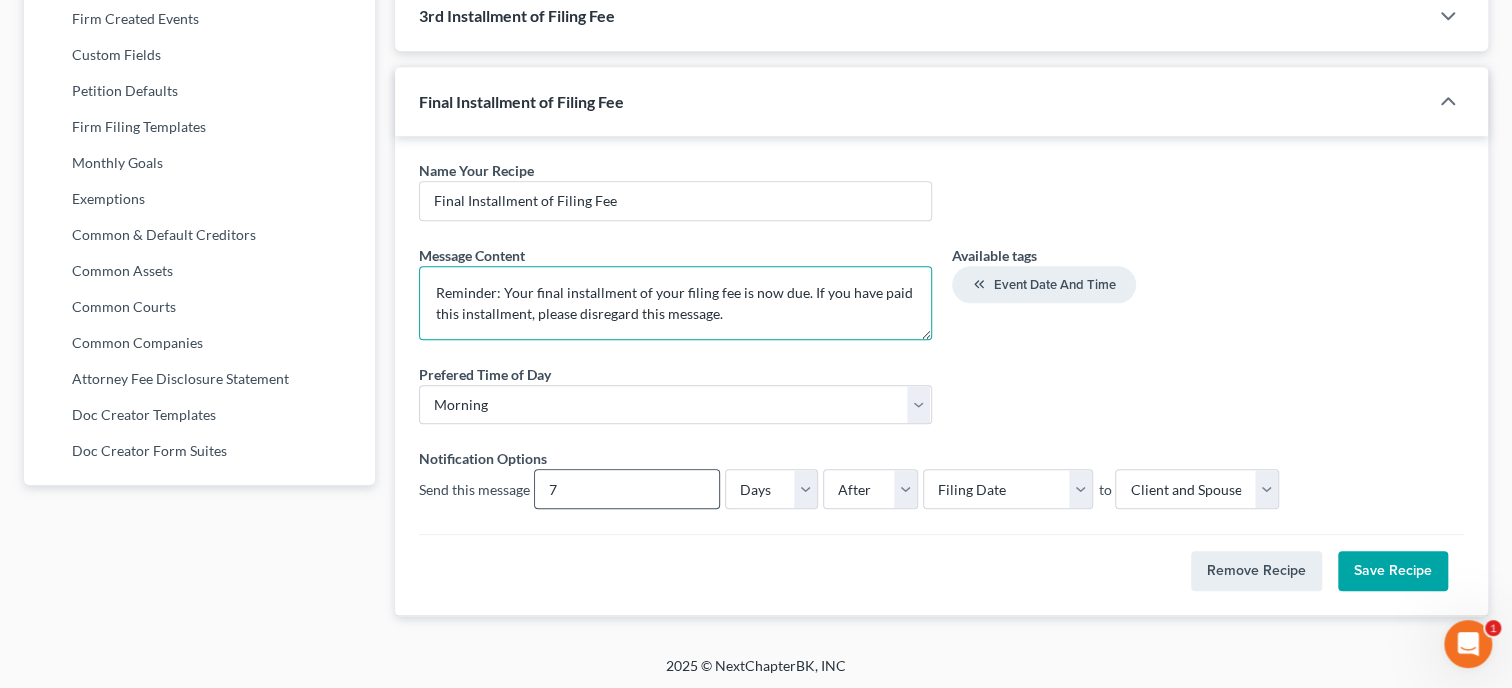 type on "Reminder: Your final installment of your filing fee is now due. If you have paid this installment, please disregard this message." 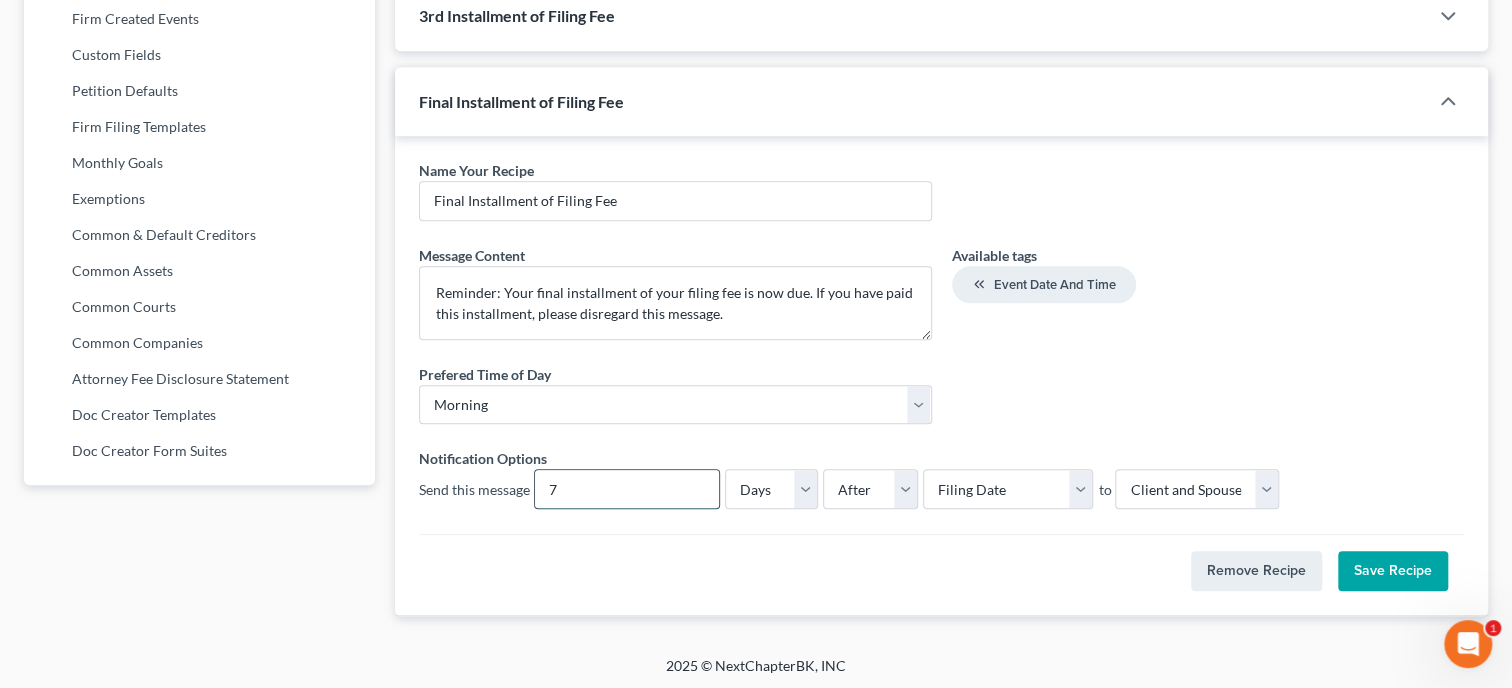 click on "7" at bounding box center (627, 489) 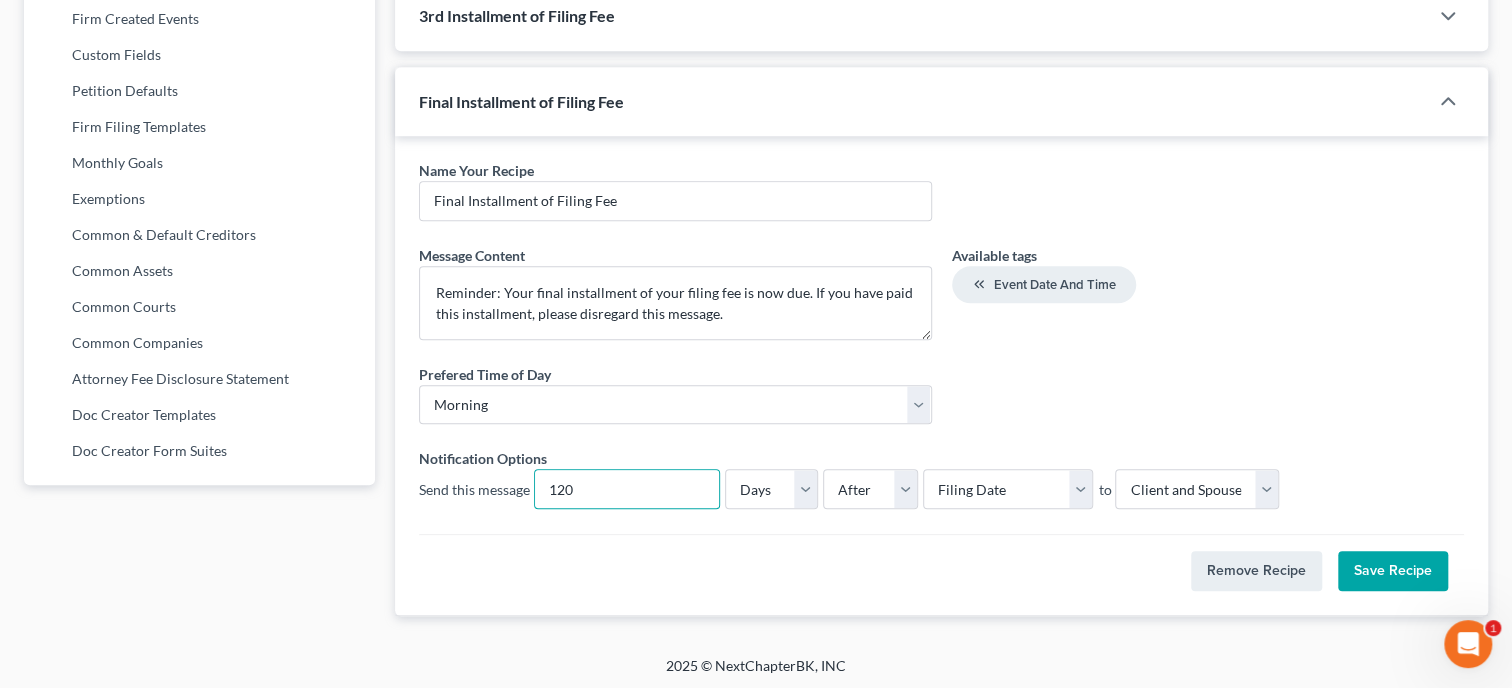 type on "120" 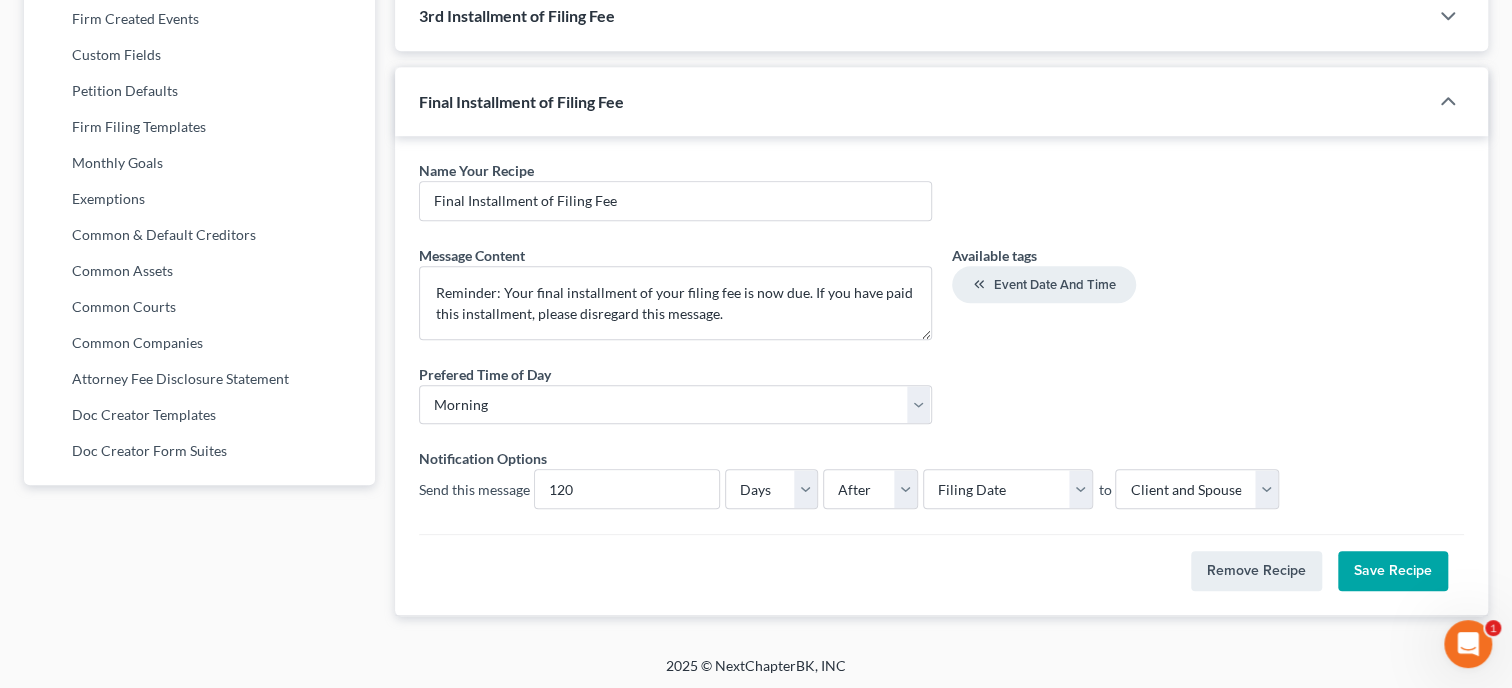 click on "Save Recipe" at bounding box center [1393, 571] 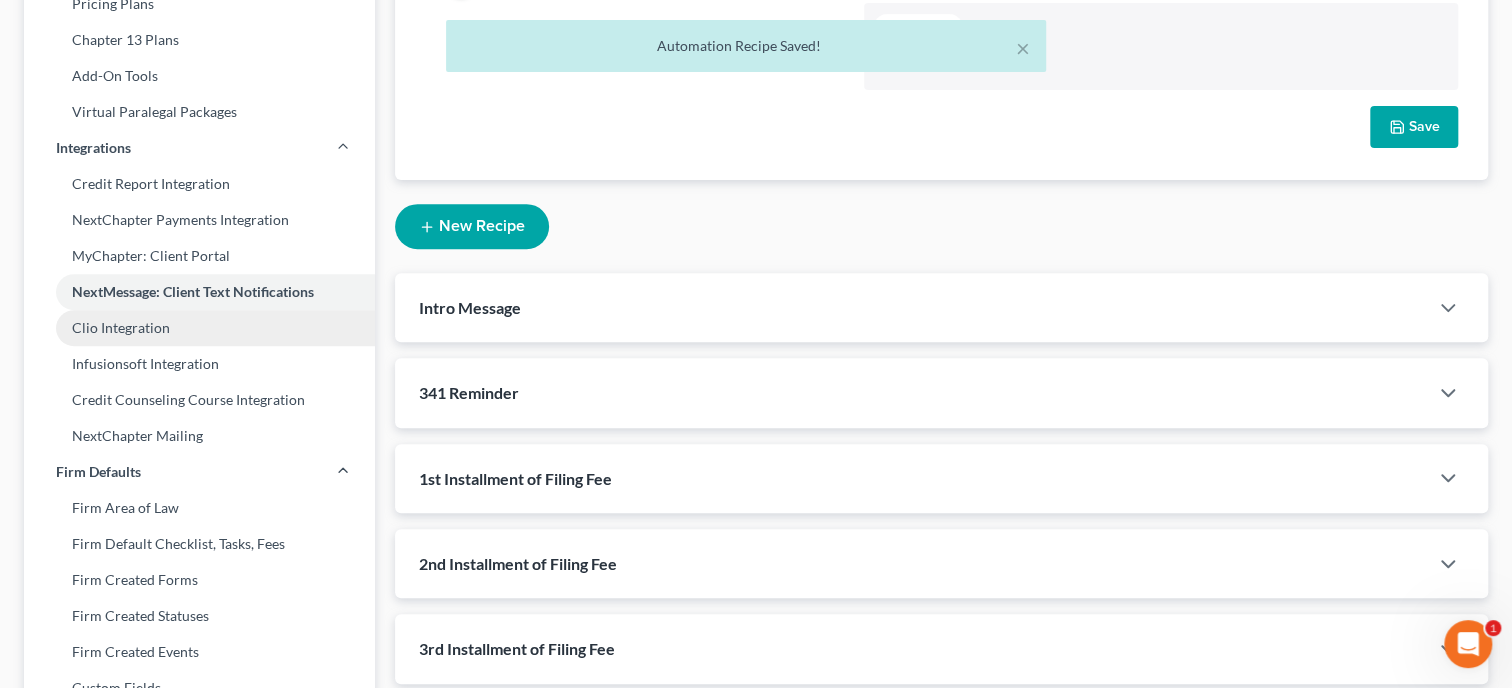 scroll, scrollTop: 0, scrollLeft: 0, axis: both 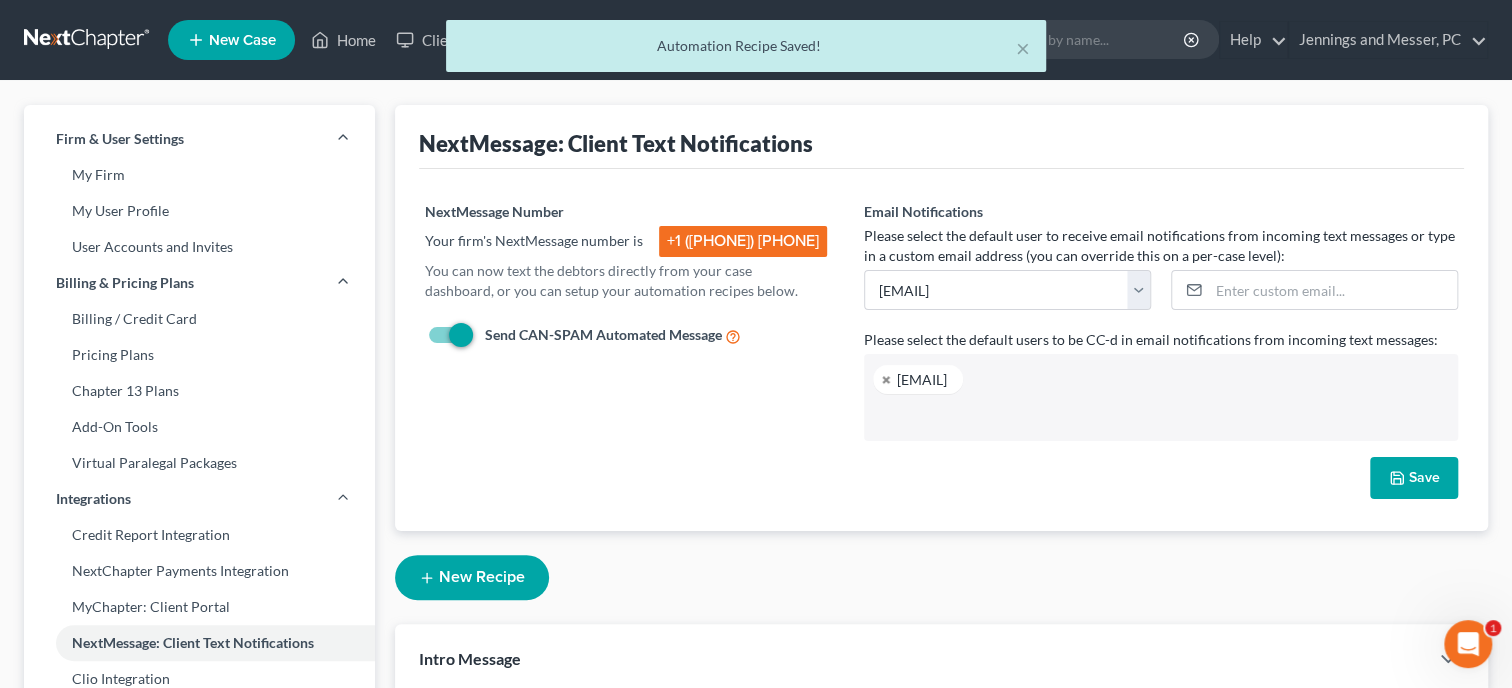 click on "×                     Automation Recipe Saved!" at bounding box center (746, 51) 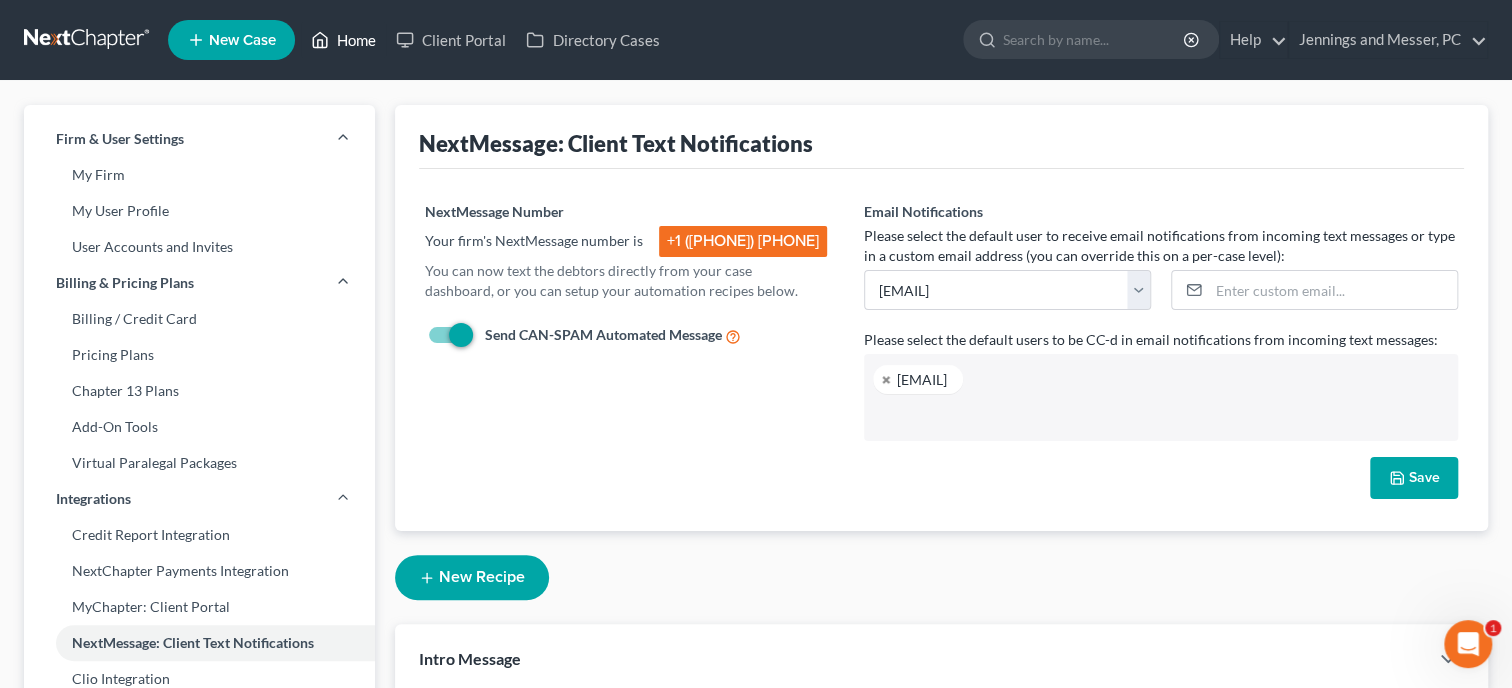 click on "Home" at bounding box center [343, 40] 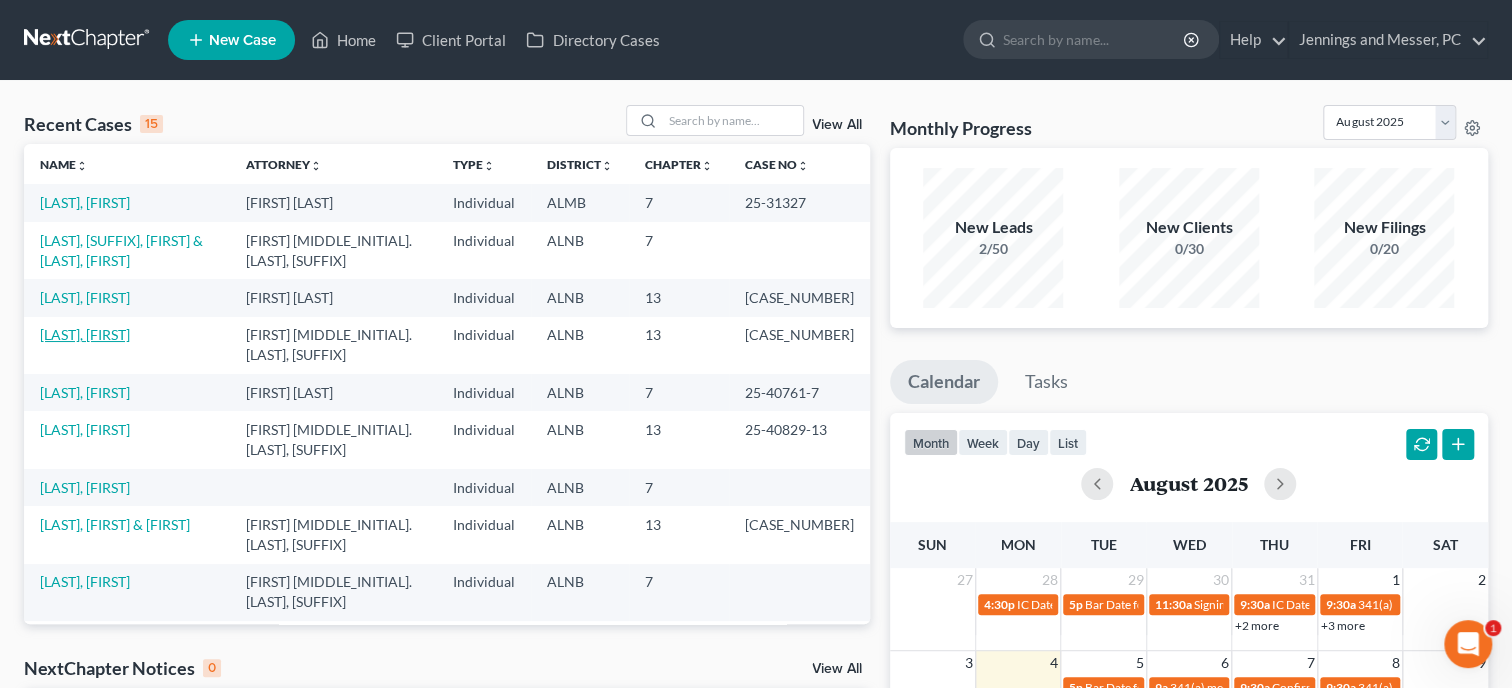 click on "[LAST], [FIRST]" at bounding box center (85, 334) 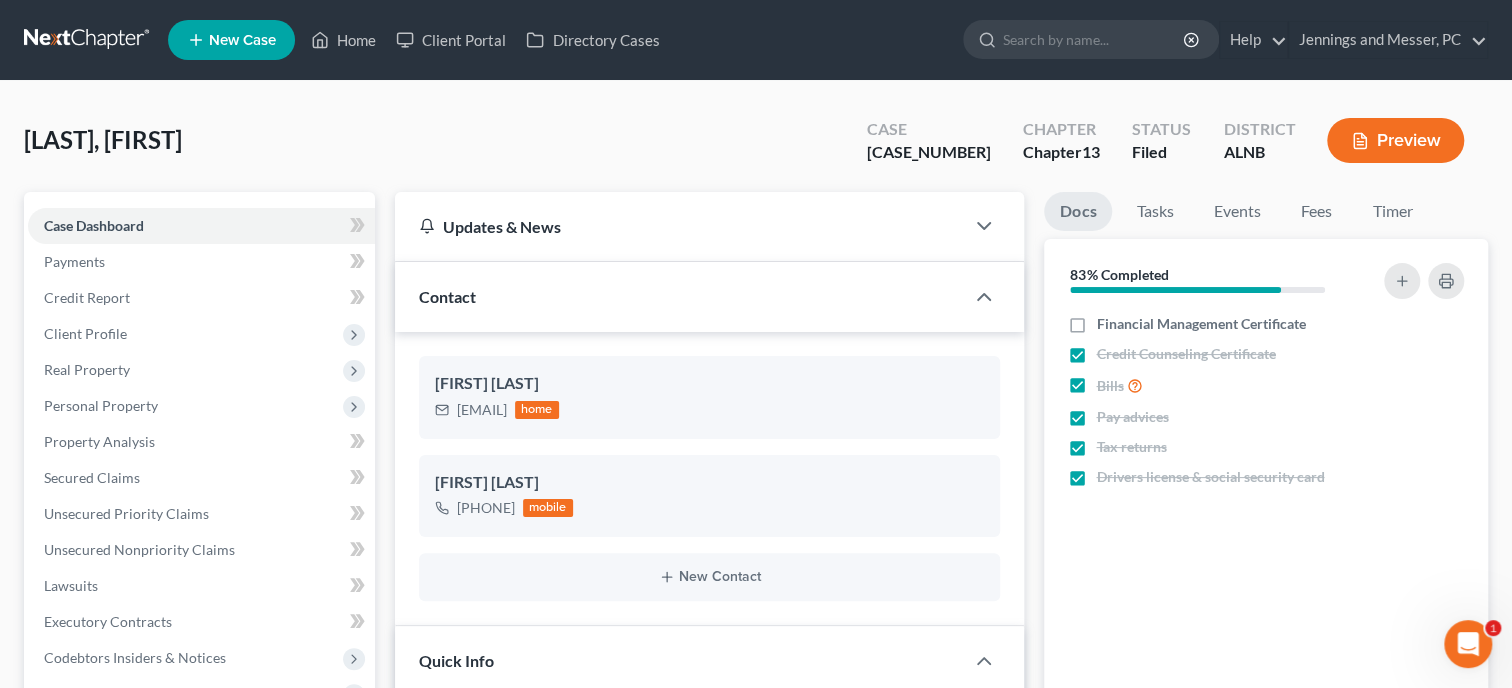 scroll, scrollTop: 720, scrollLeft: 0, axis: vertical 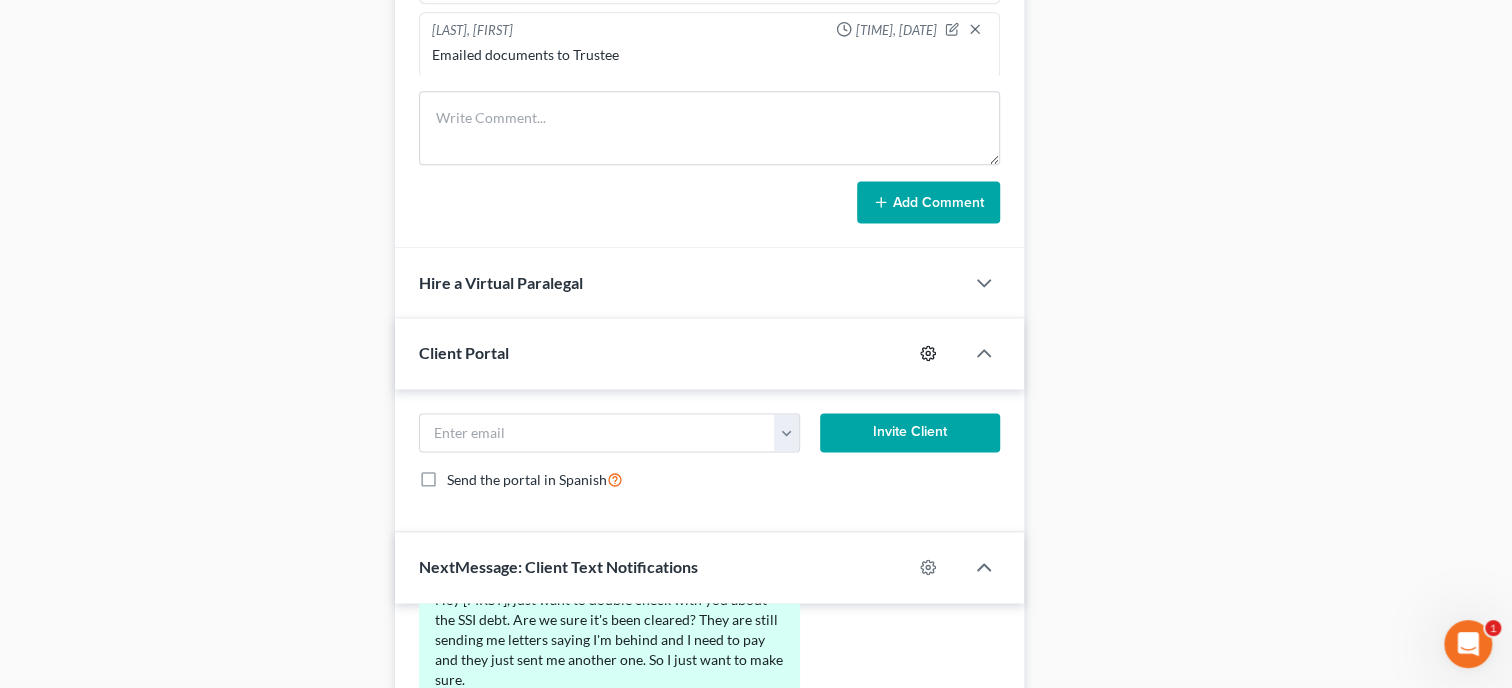 click 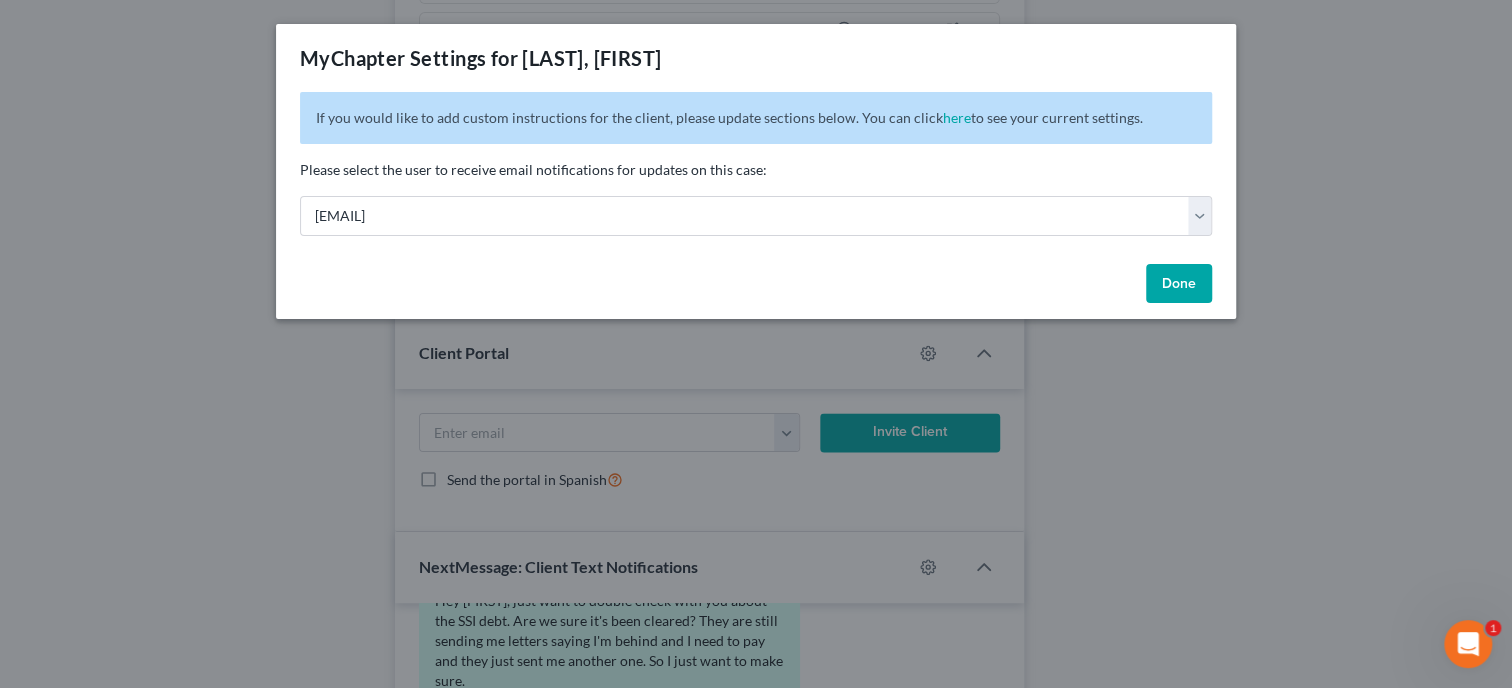 click on "Done" at bounding box center [1179, 284] 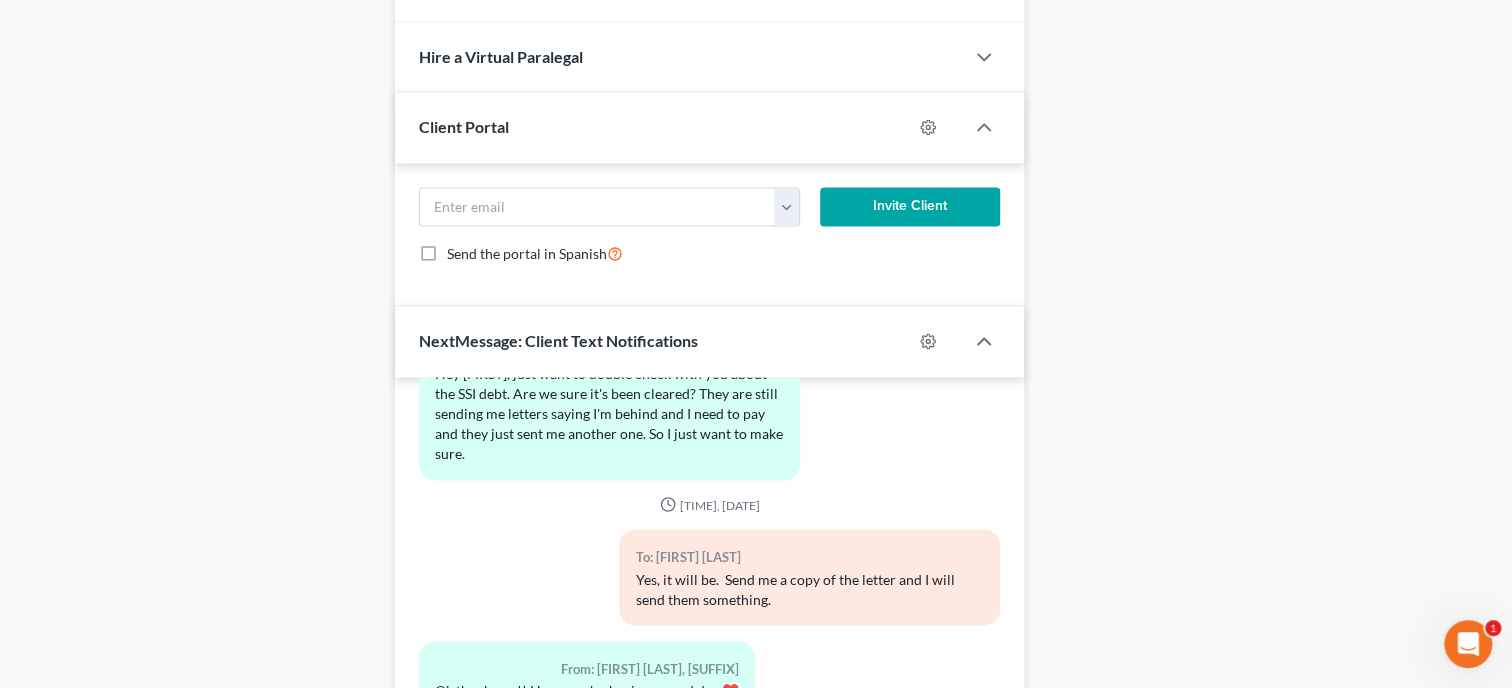 scroll, scrollTop: 1852, scrollLeft: 0, axis: vertical 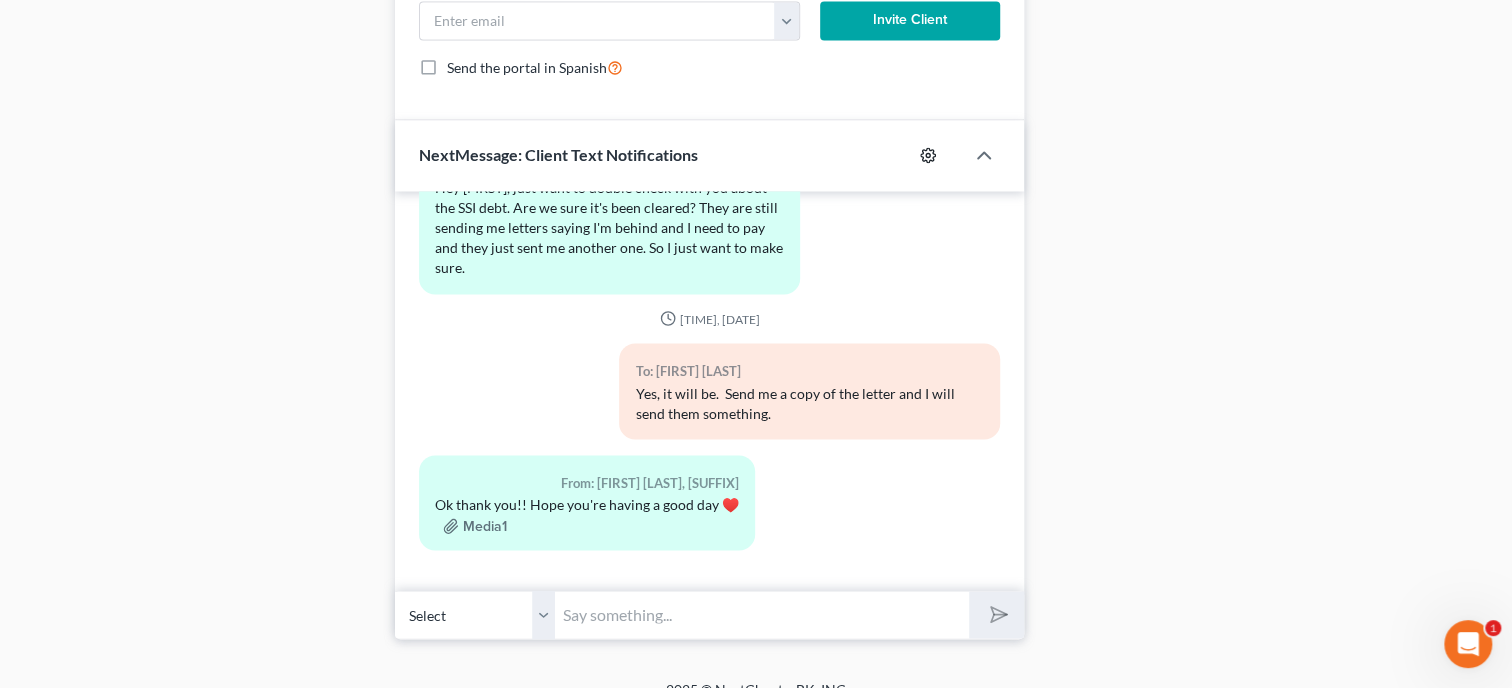 click 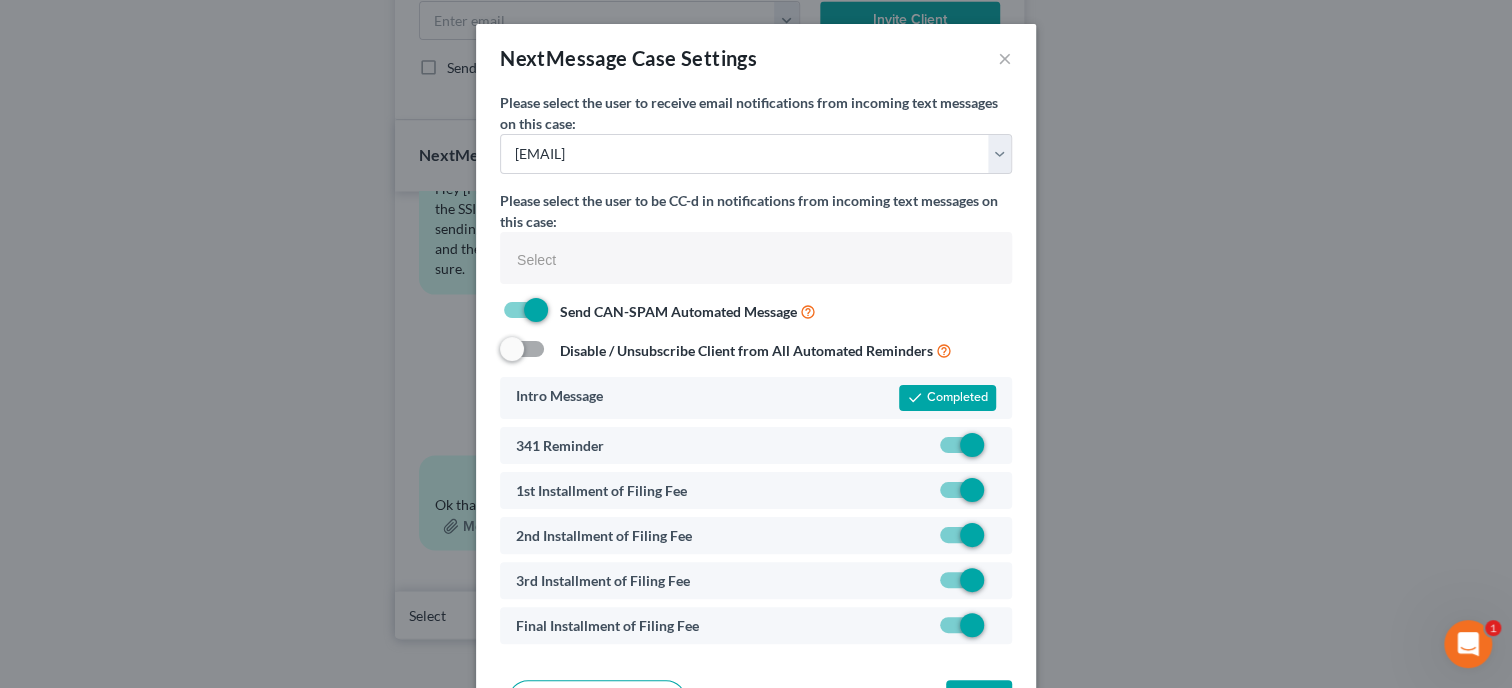 click at bounding box center (996, 495) 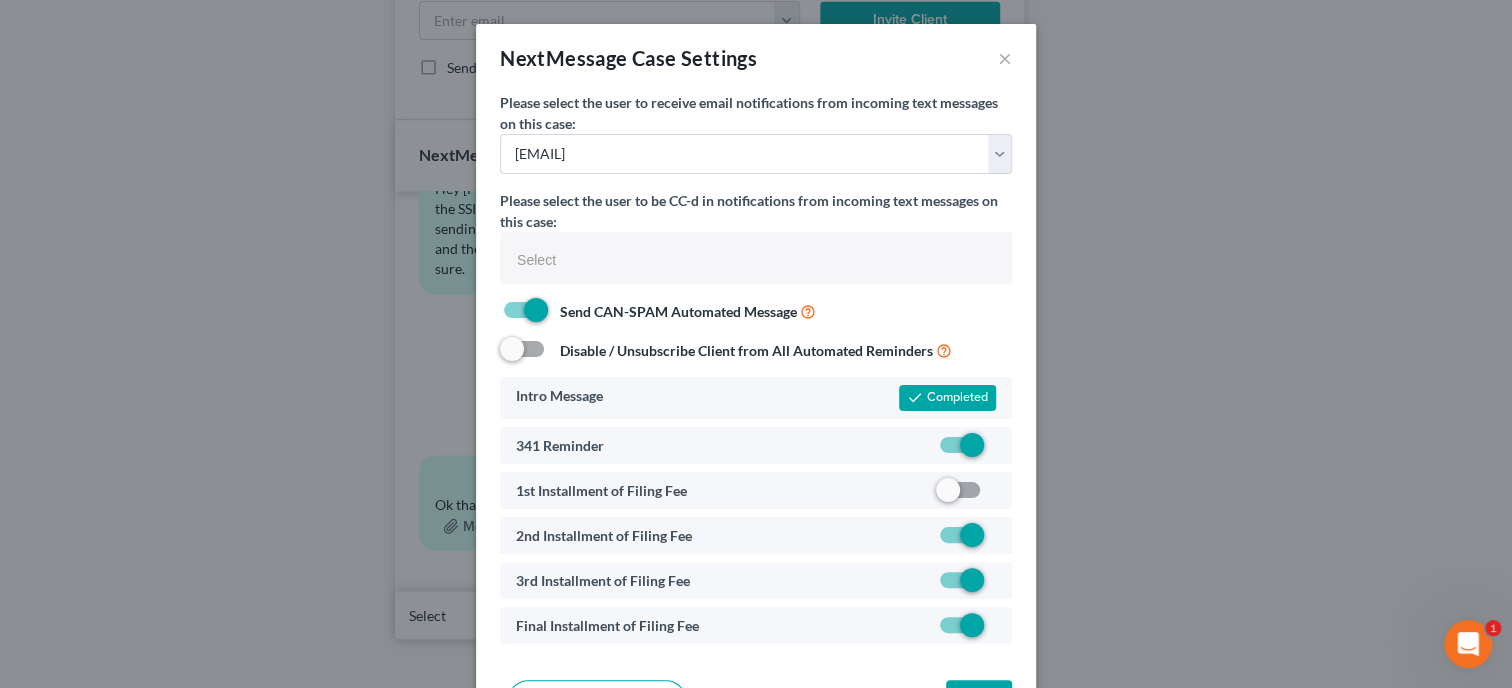 click at bounding box center [996, 540] 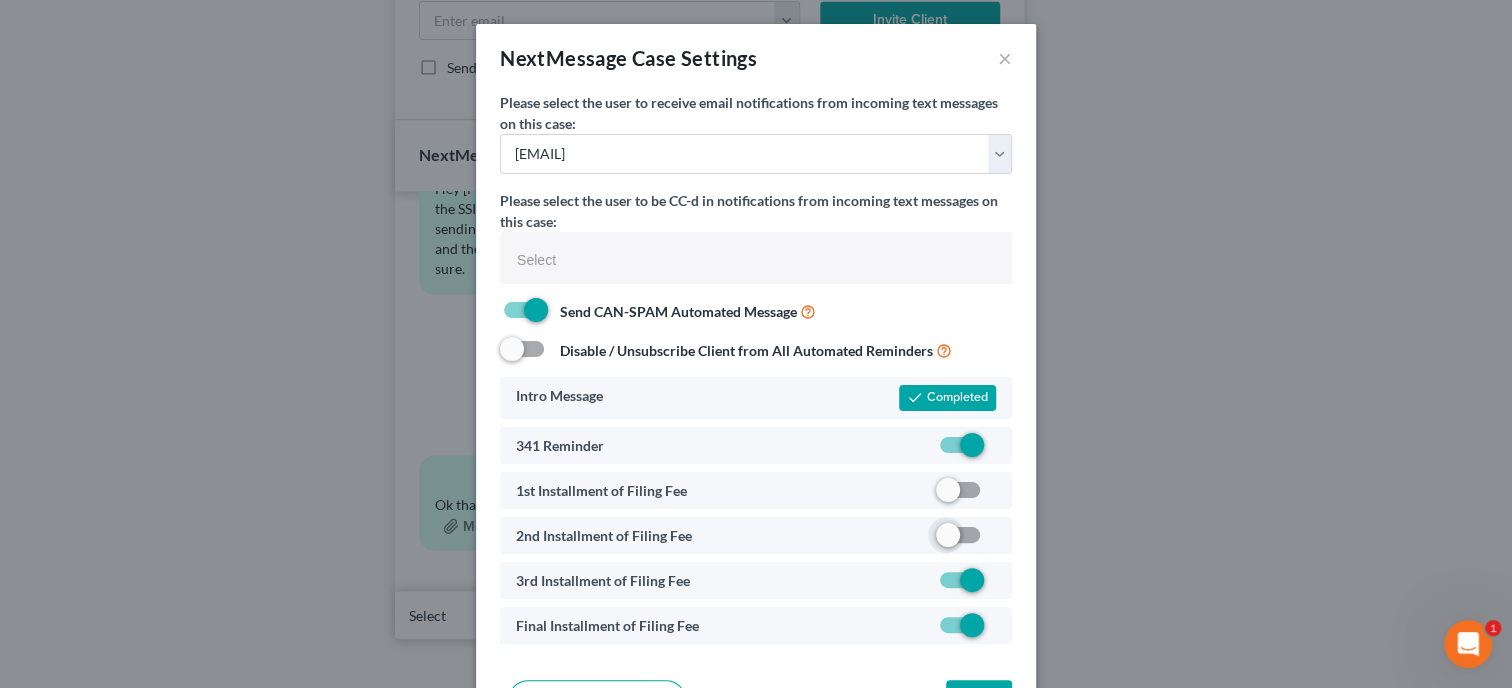 click at bounding box center (996, 585) 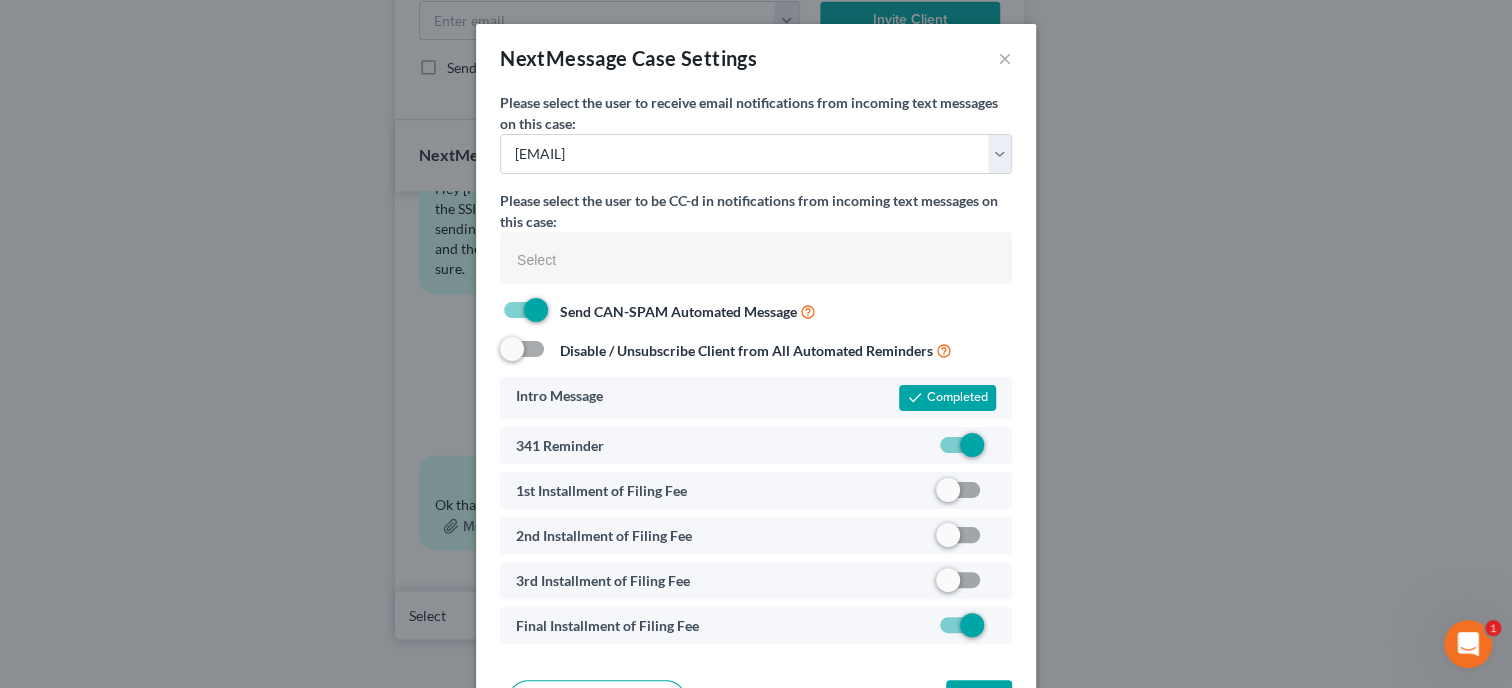 click at bounding box center (996, 630) 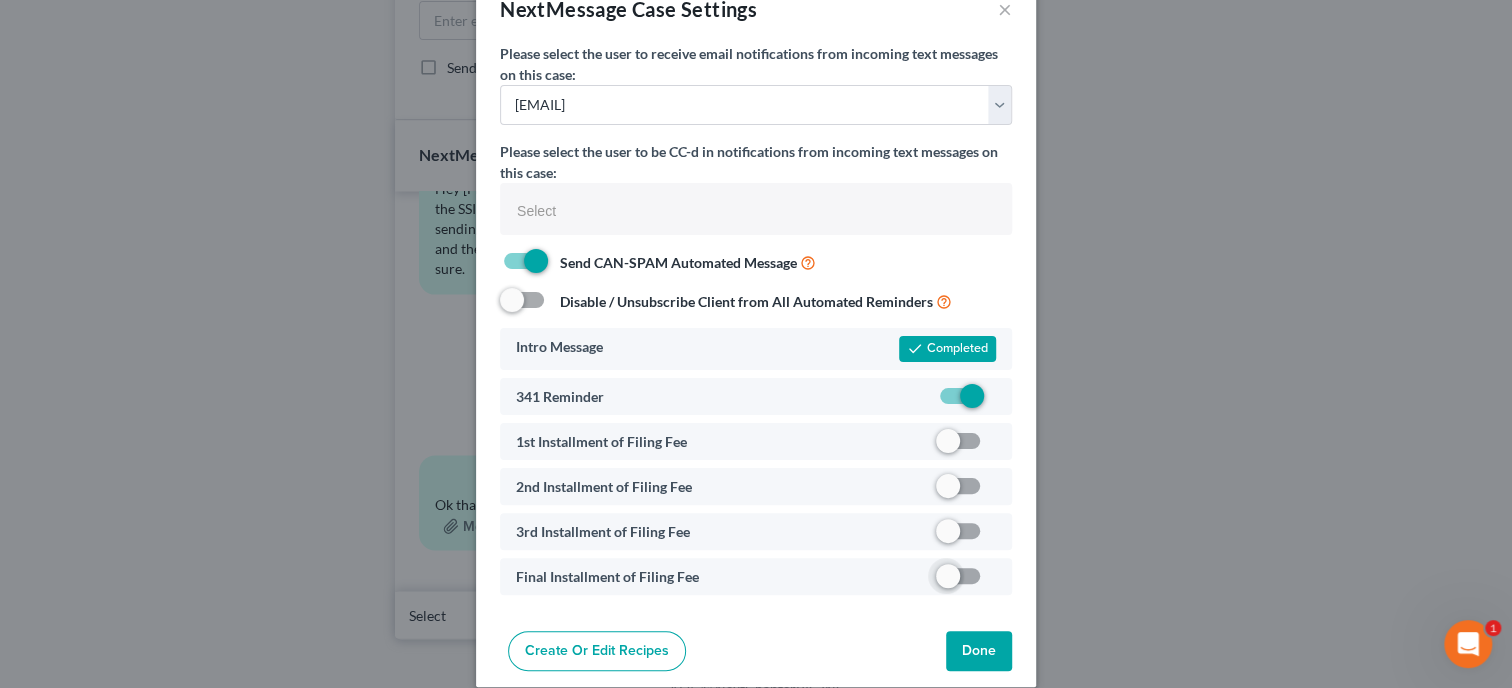 scroll, scrollTop: 71, scrollLeft: 0, axis: vertical 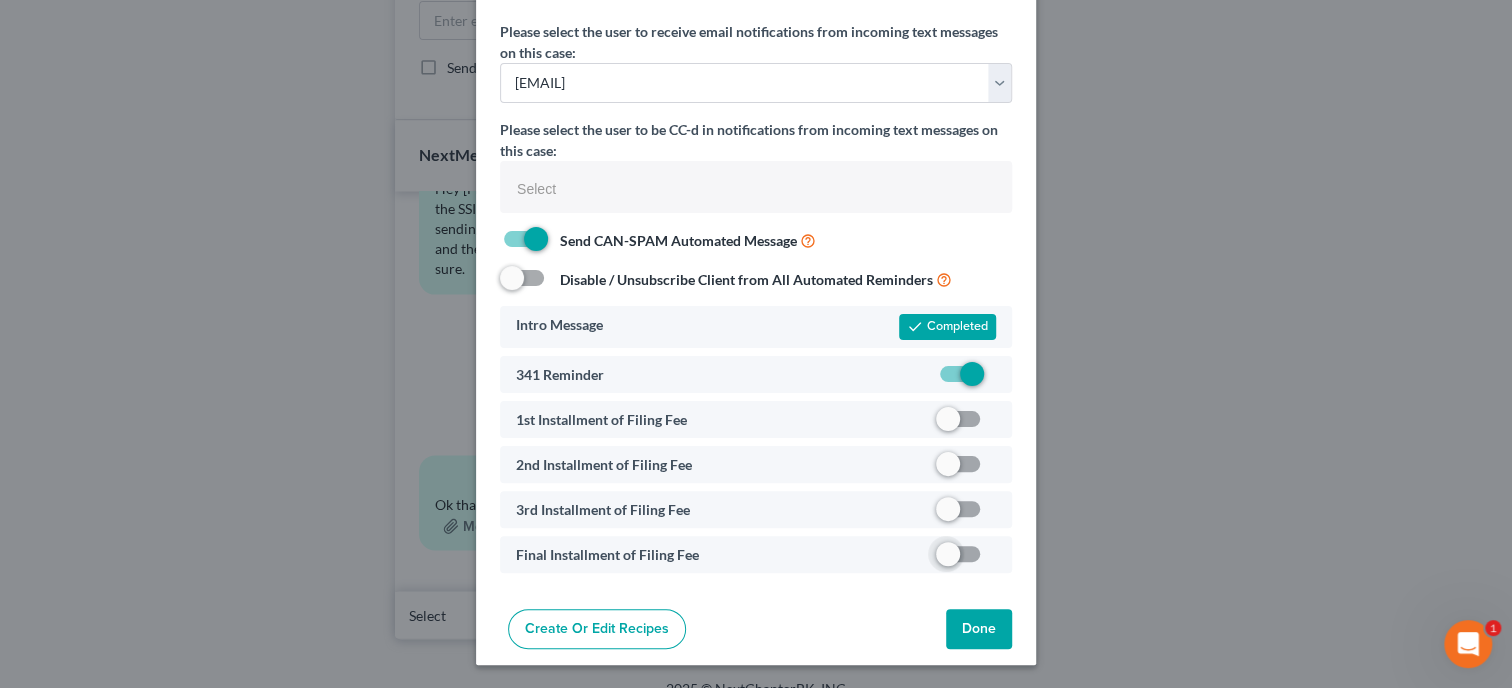 click on "Done" at bounding box center [979, 629] 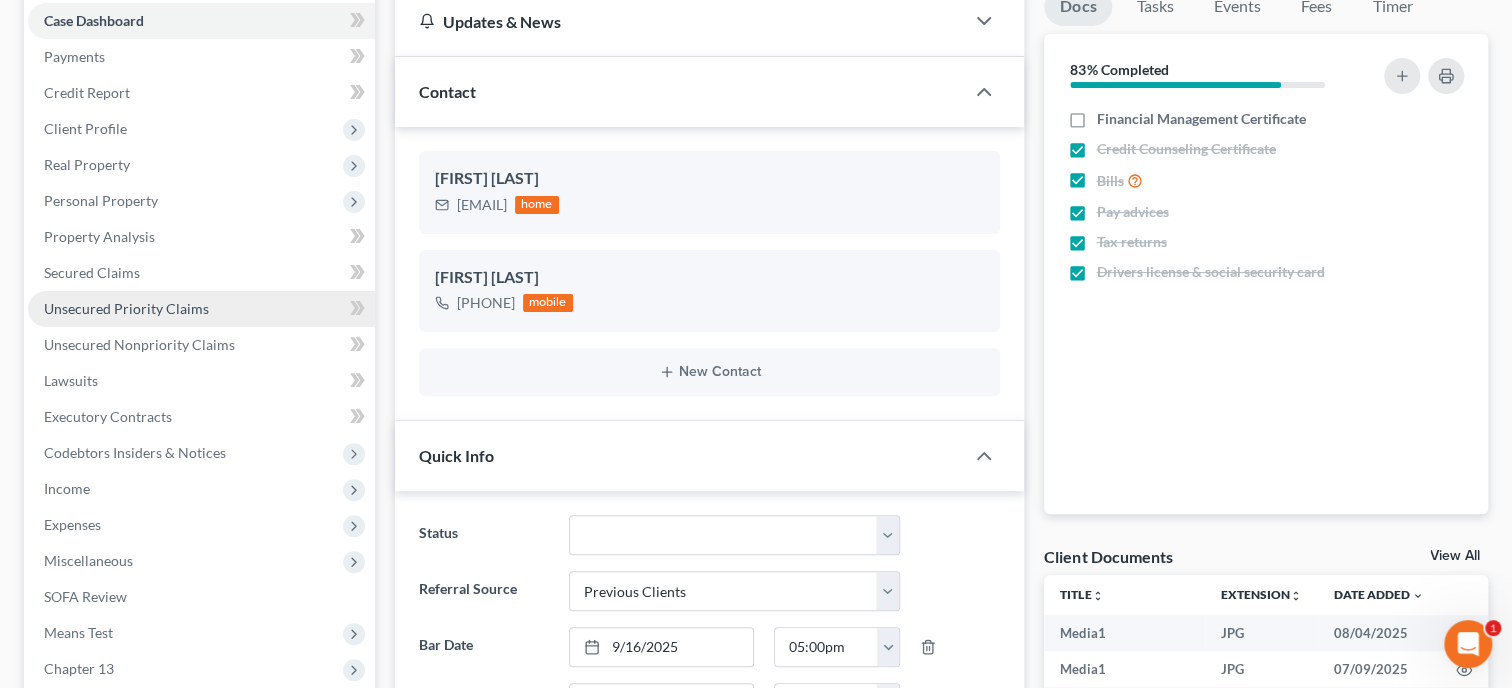 scroll, scrollTop: 0, scrollLeft: 0, axis: both 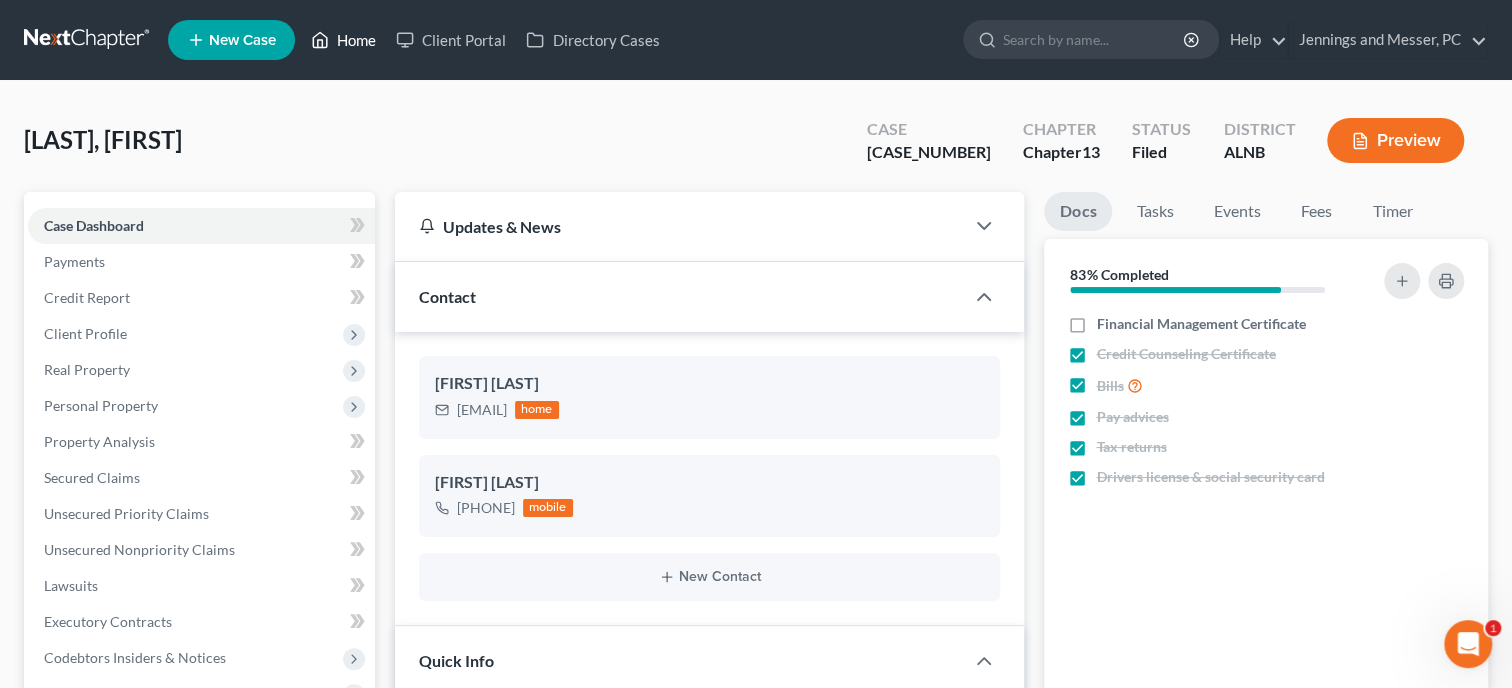 click on "Home" at bounding box center (343, 40) 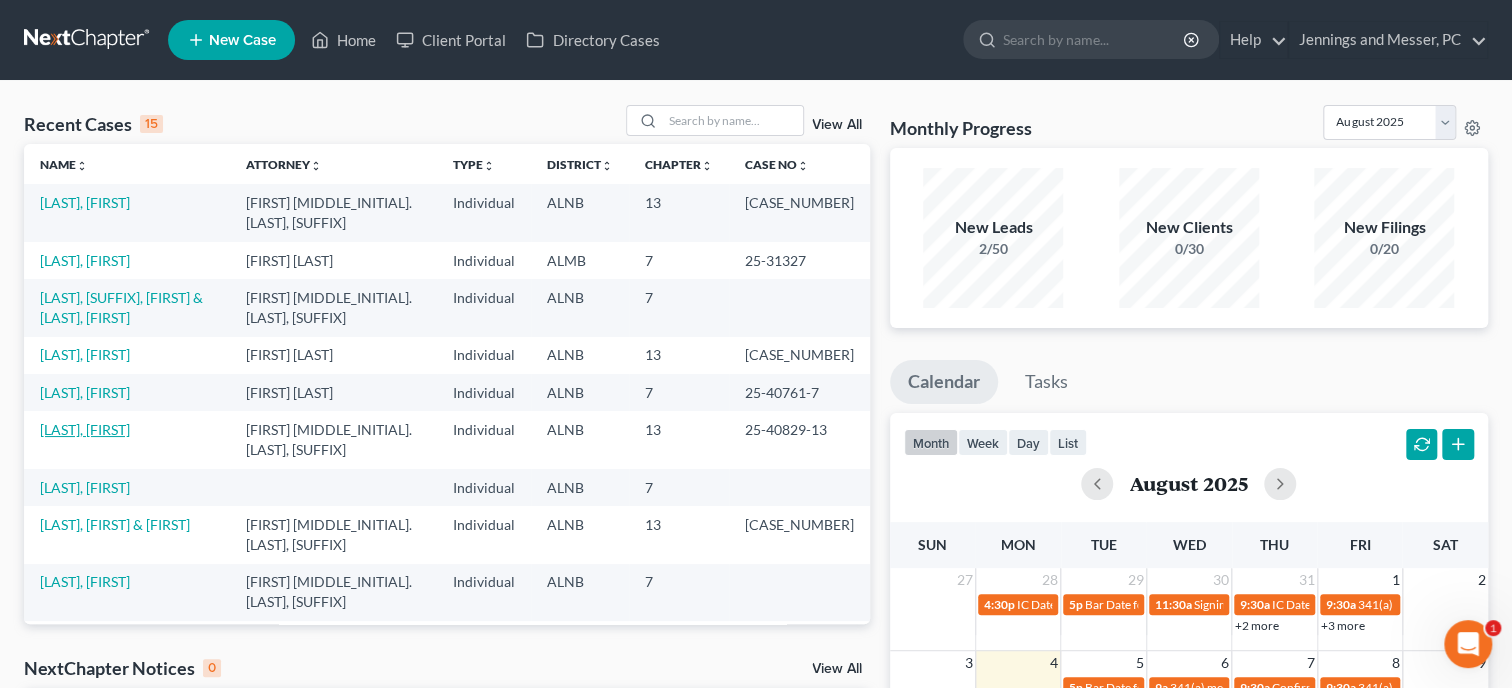 click on "[LAST], [FIRST]" at bounding box center [85, 429] 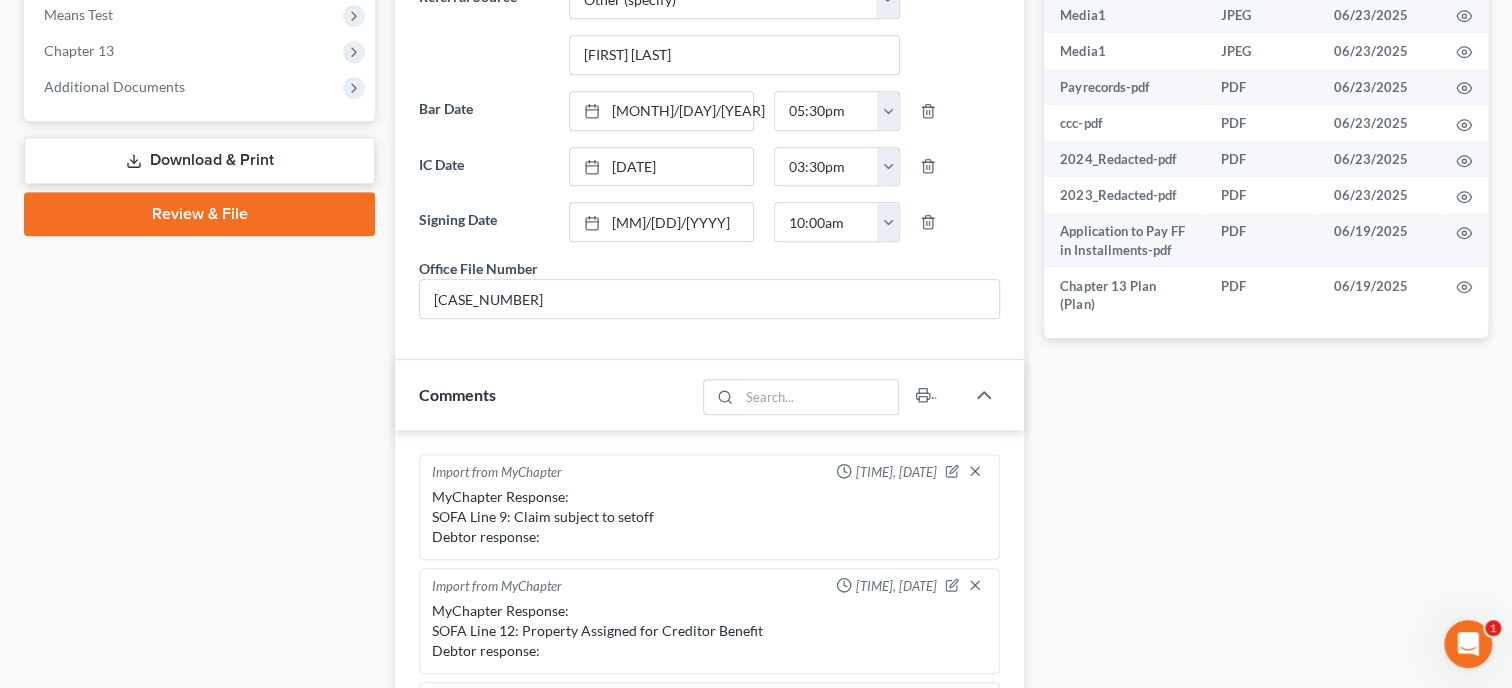 scroll, scrollTop: 1349, scrollLeft: 0, axis: vertical 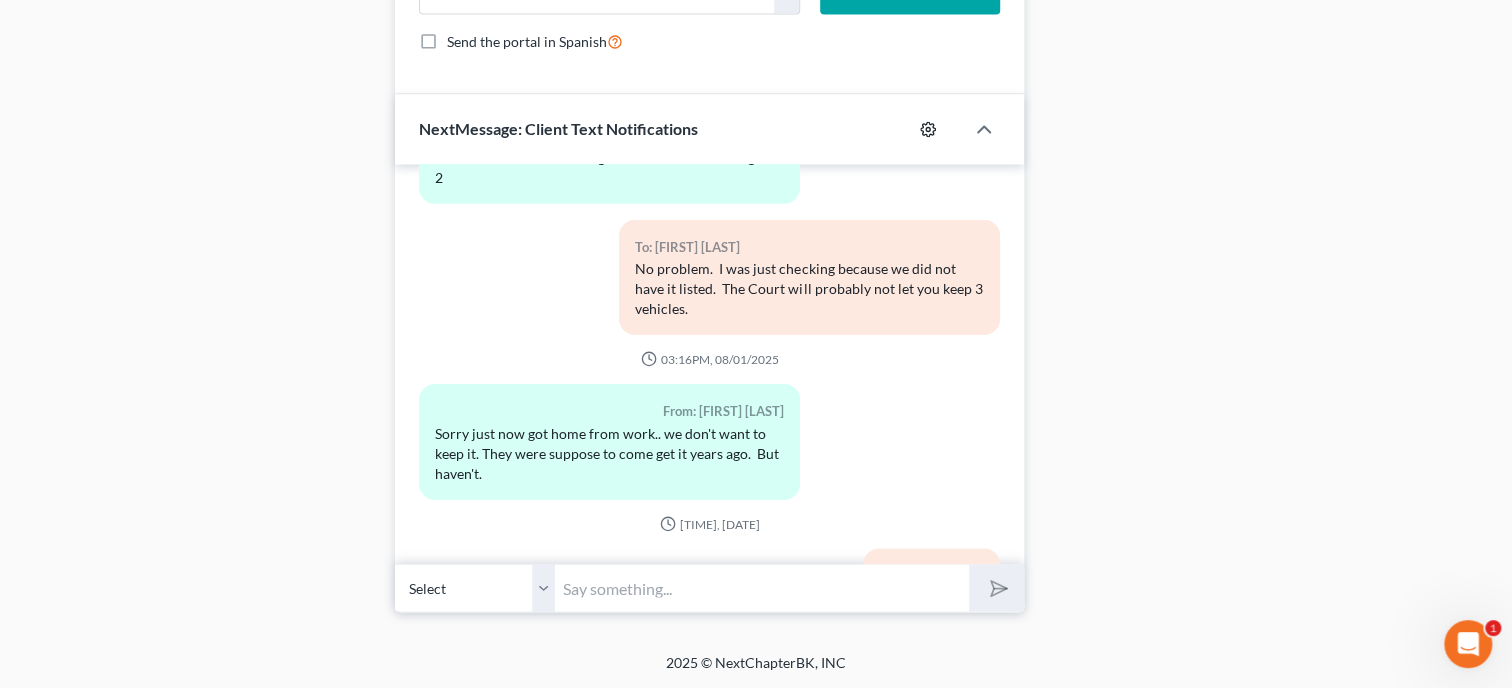 click 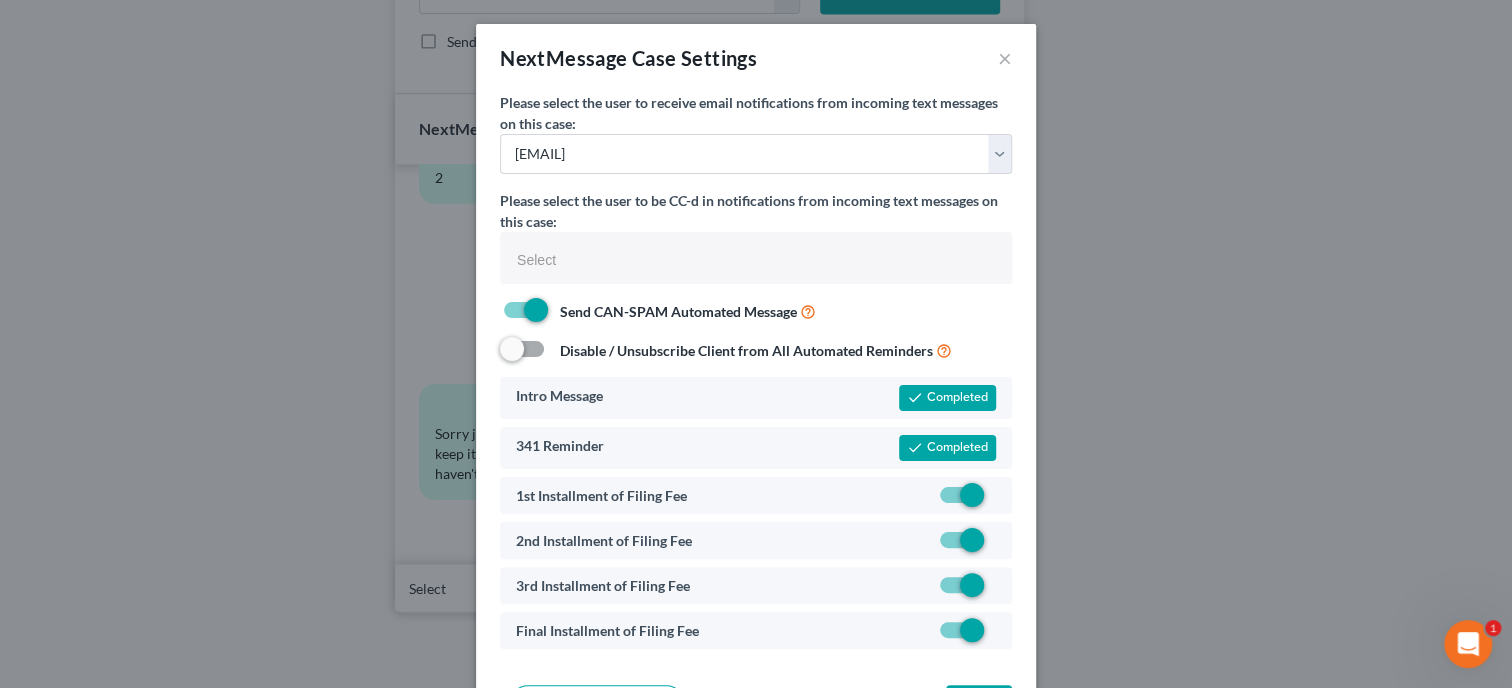 click at bounding box center (996, 500) 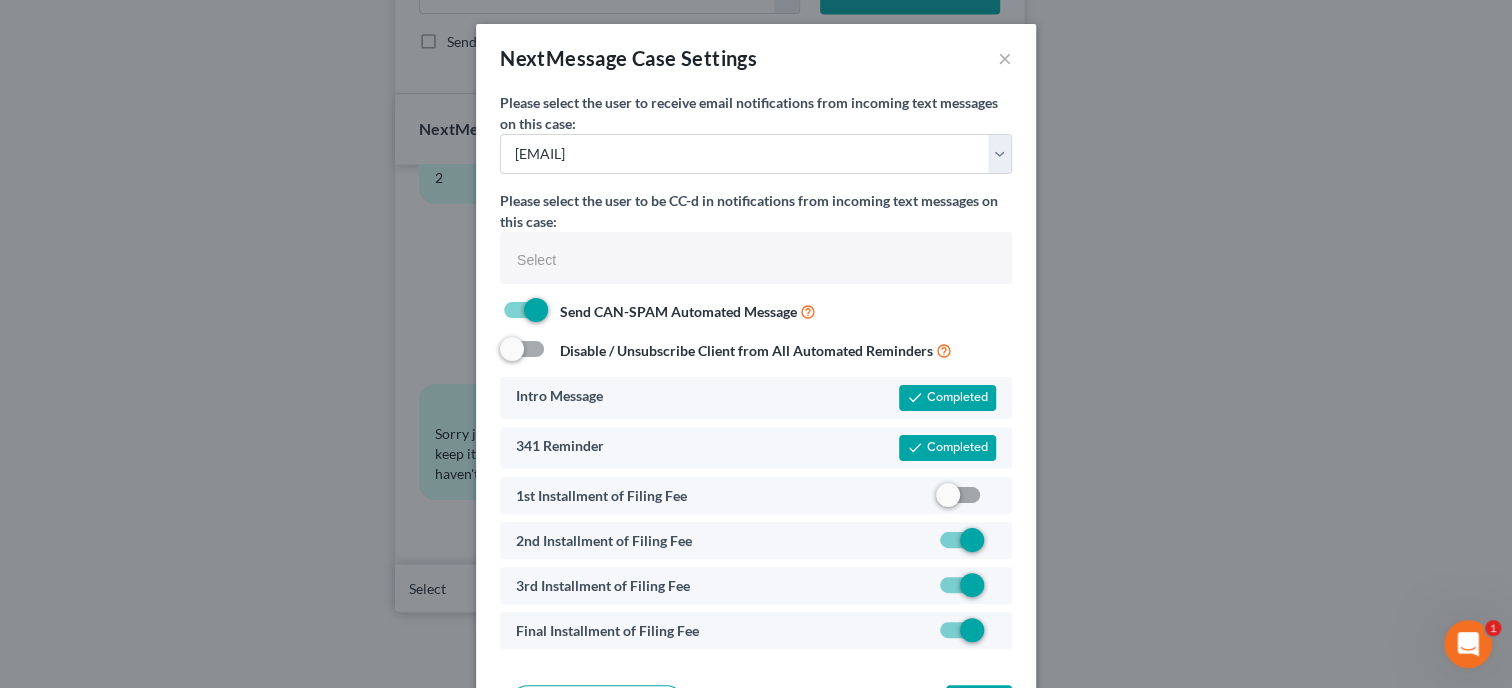 click at bounding box center [996, 545] 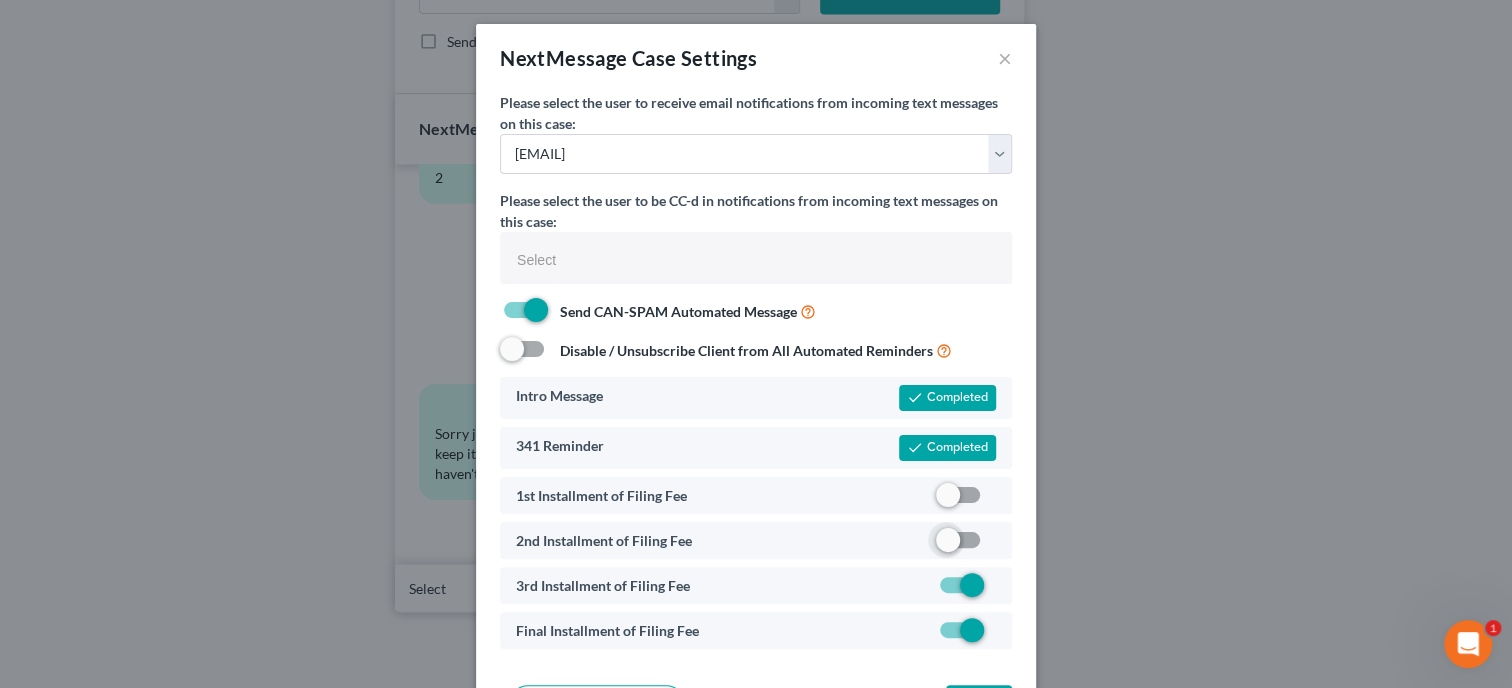 click at bounding box center (996, 590) 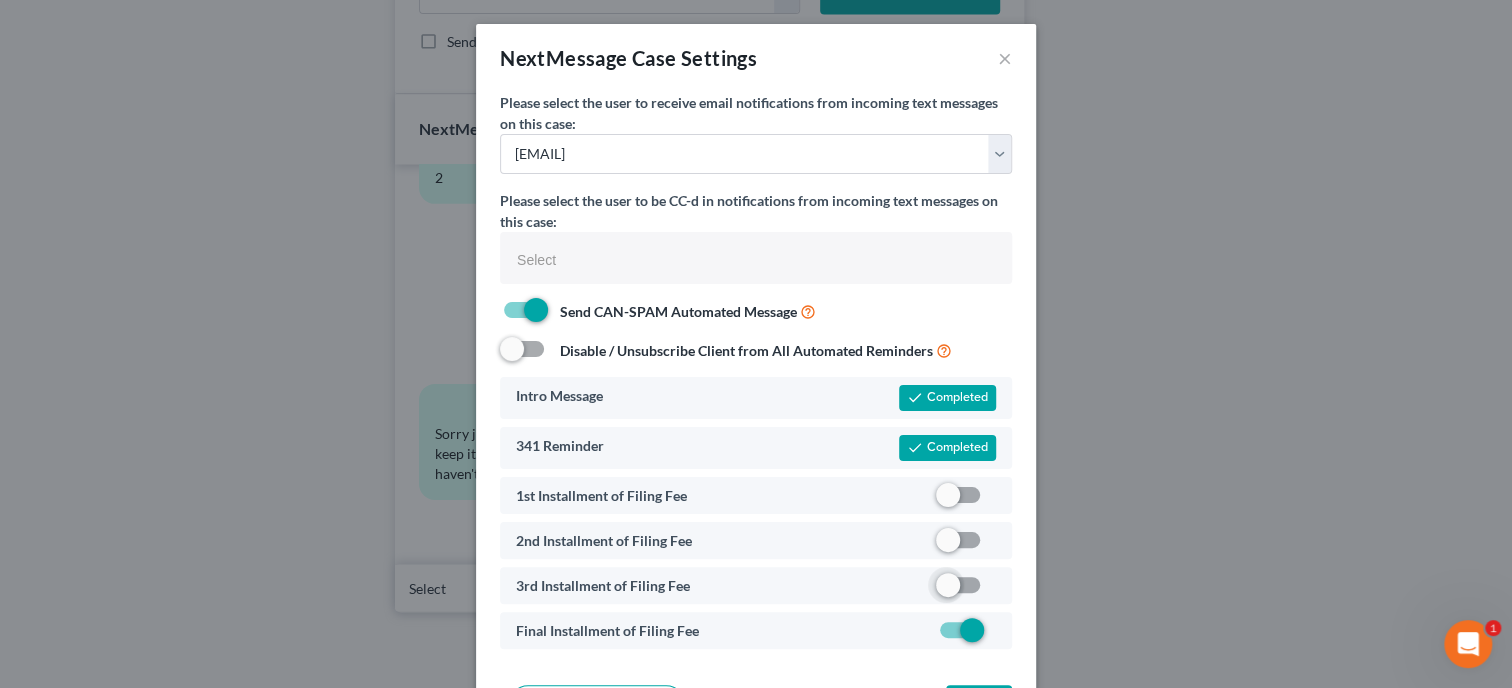 click at bounding box center [996, 635] 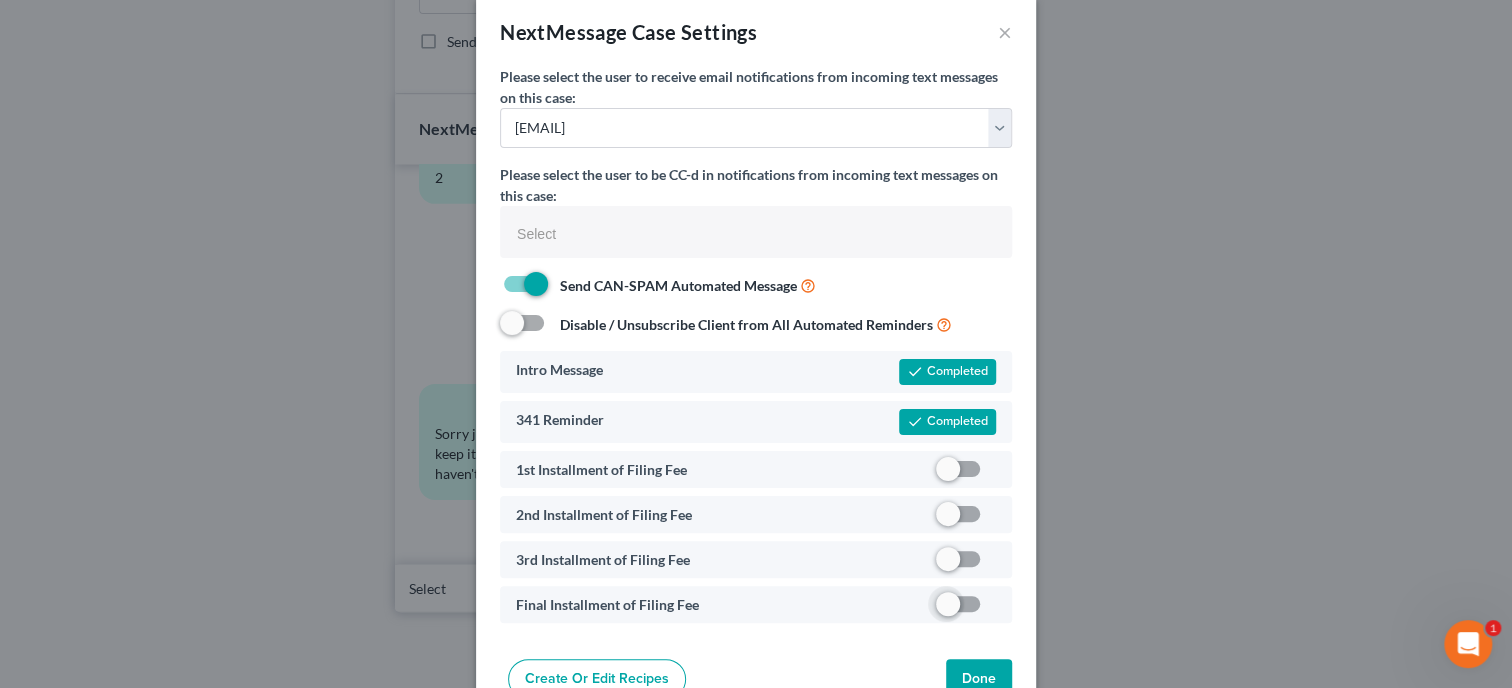 scroll, scrollTop: 76, scrollLeft: 0, axis: vertical 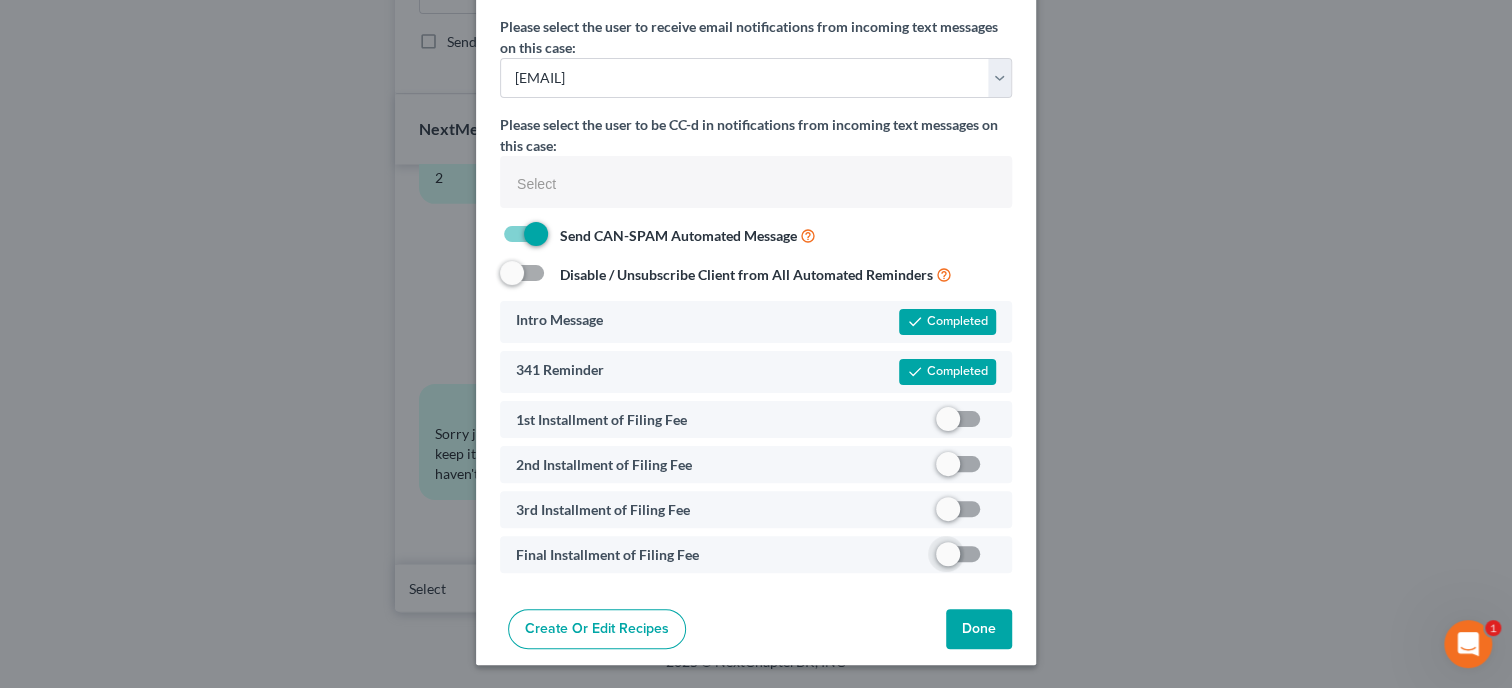 click on "Done" at bounding box center [979, 629] 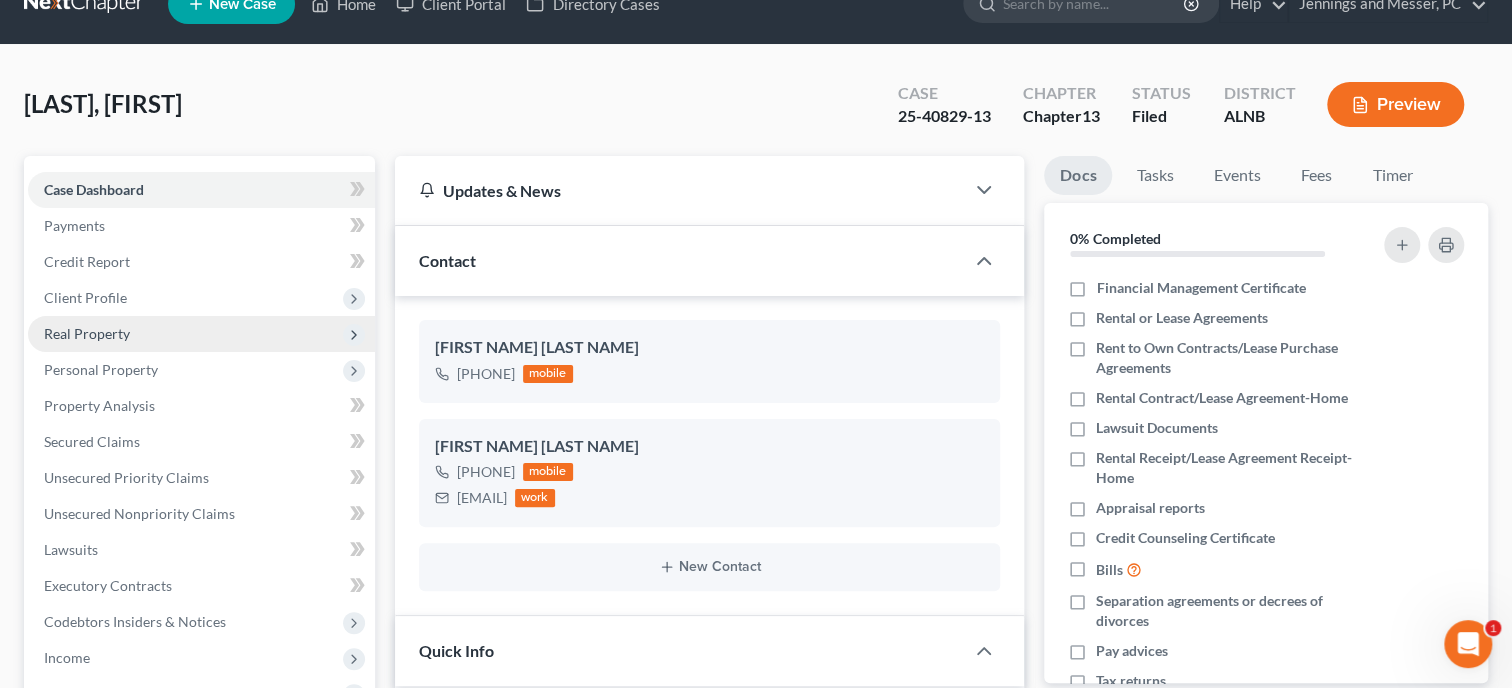 scroll, scrollTop: 0, scrollLeft: 0, axis: both 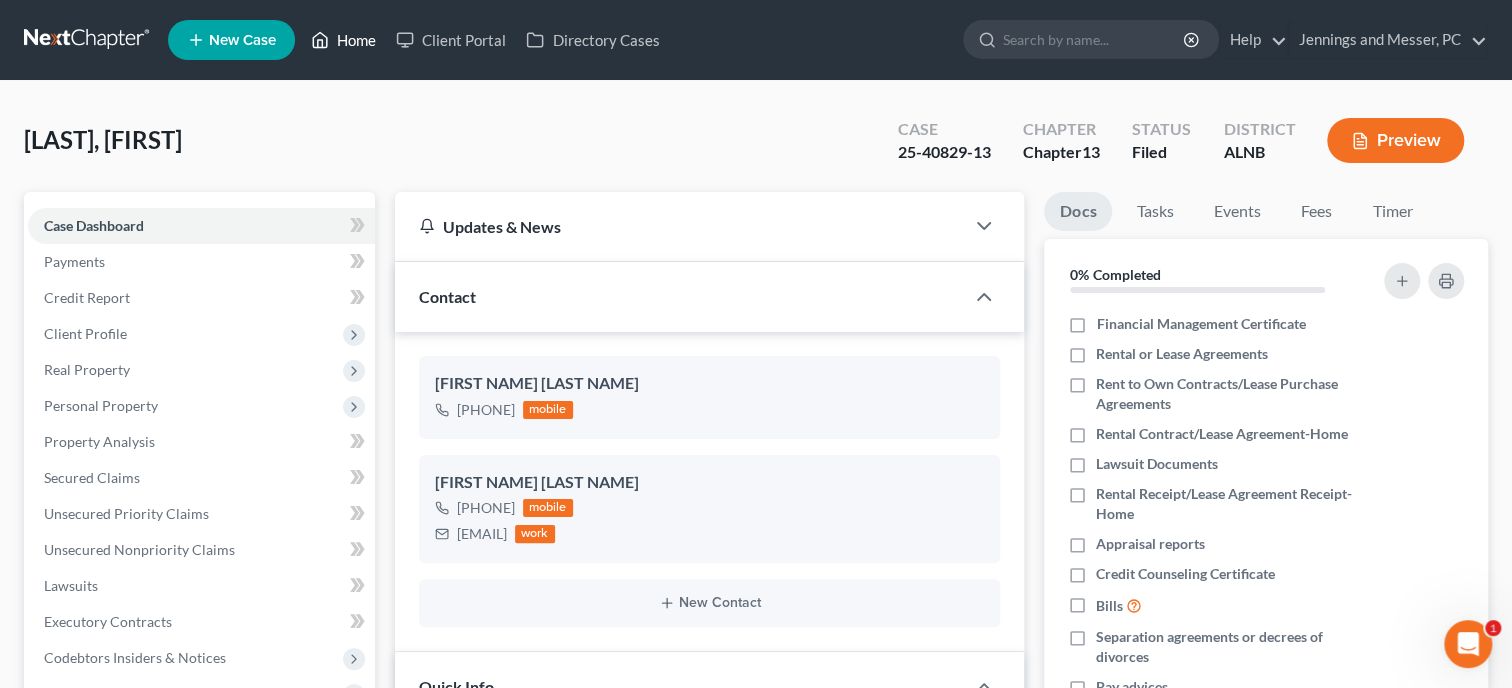 click on "Home" at bounding box center (343, 40) 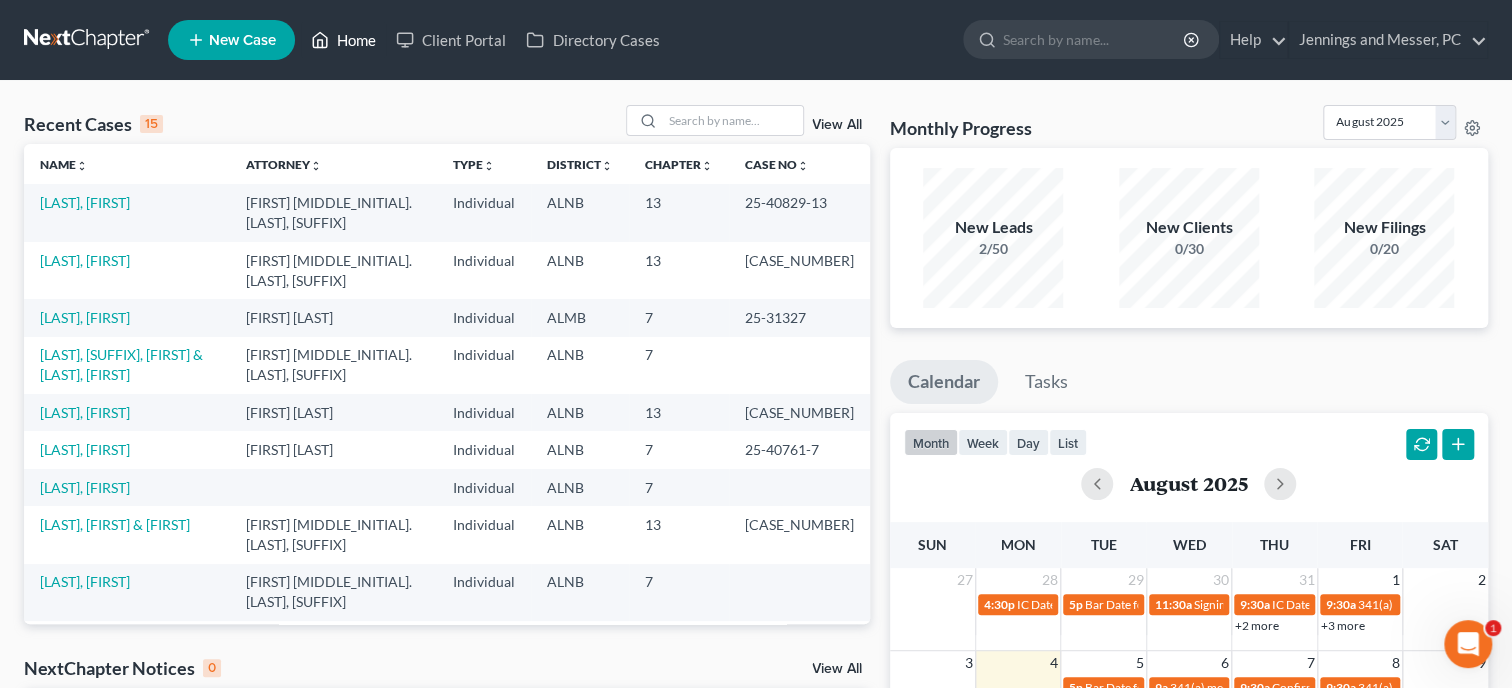 scroll, scrollTop: 102, scrollLeft: 0, axis: vertical 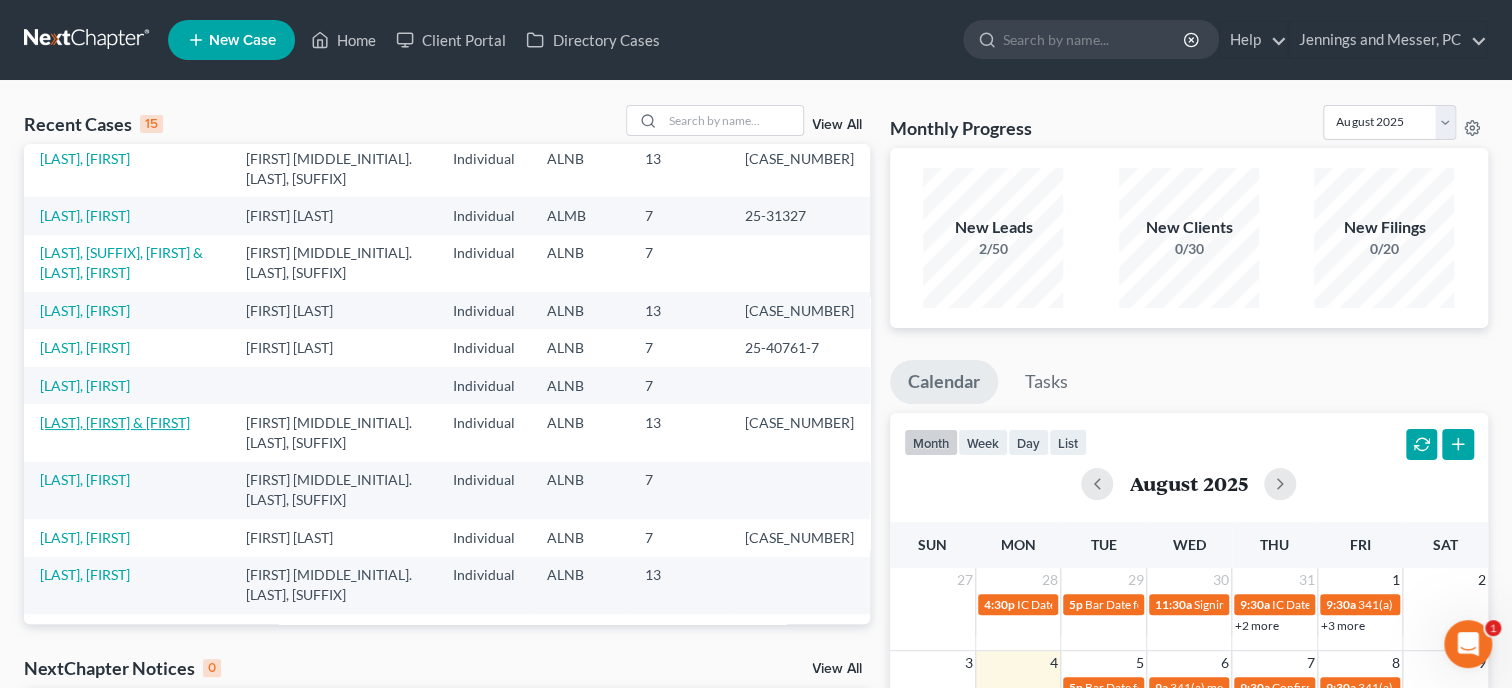 click on "[LAST], [FIRST] & [FIRST]" at bounding box center [115, 422] 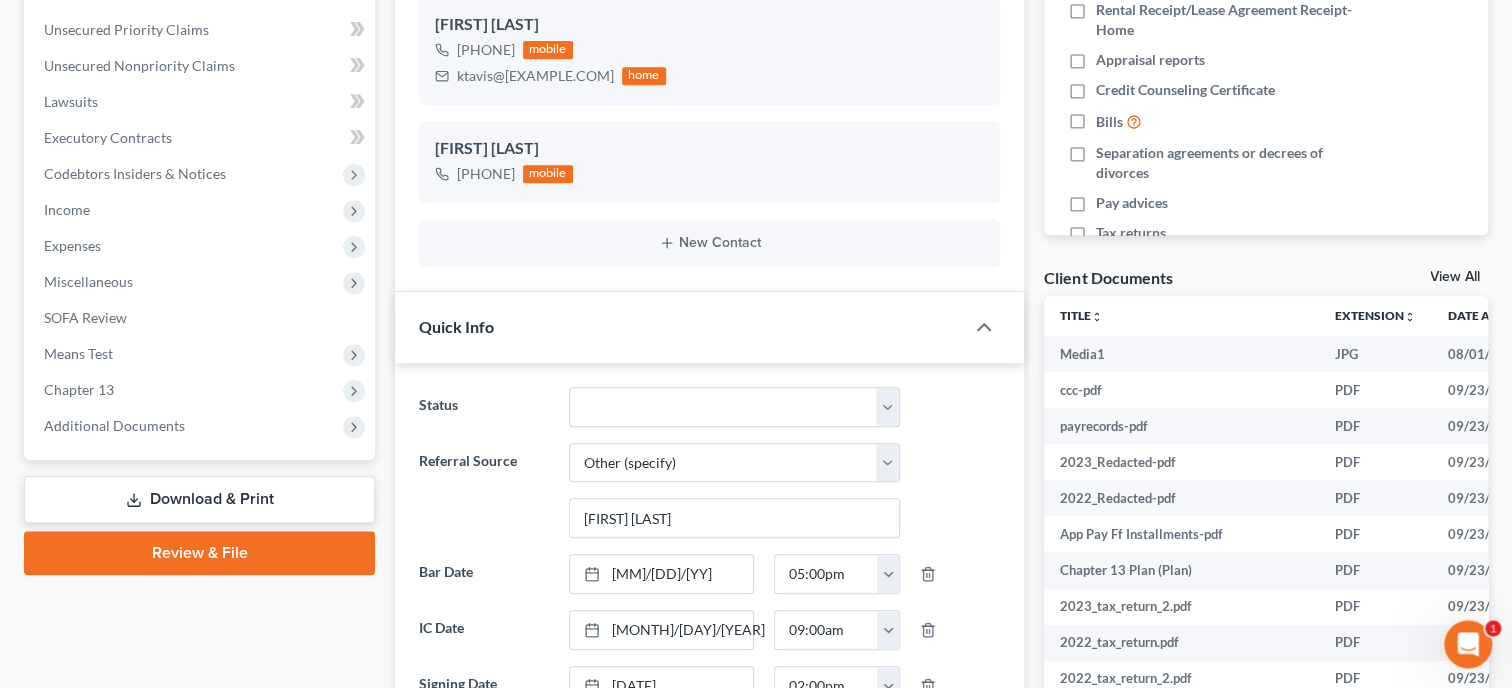 scroll, scrollTop: 1348, scrollLeft: 0, axis: vertical 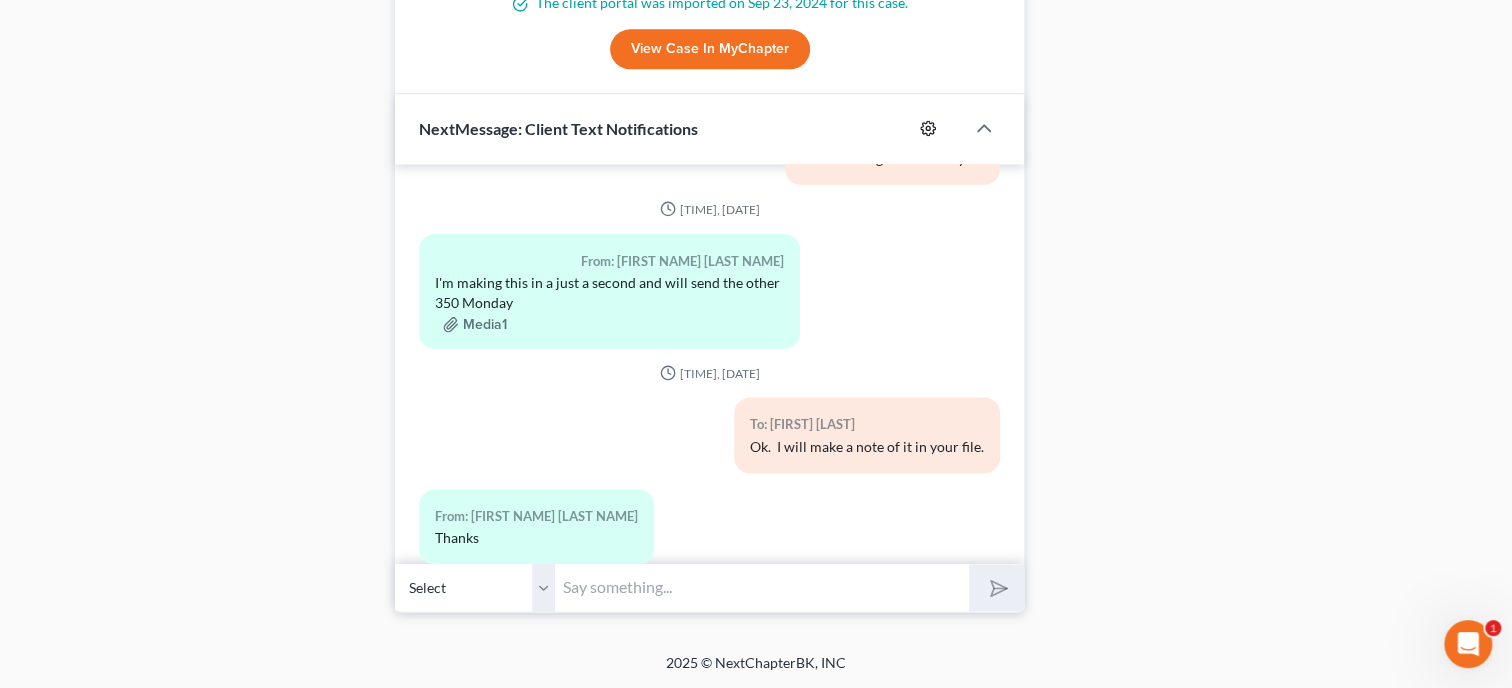 click 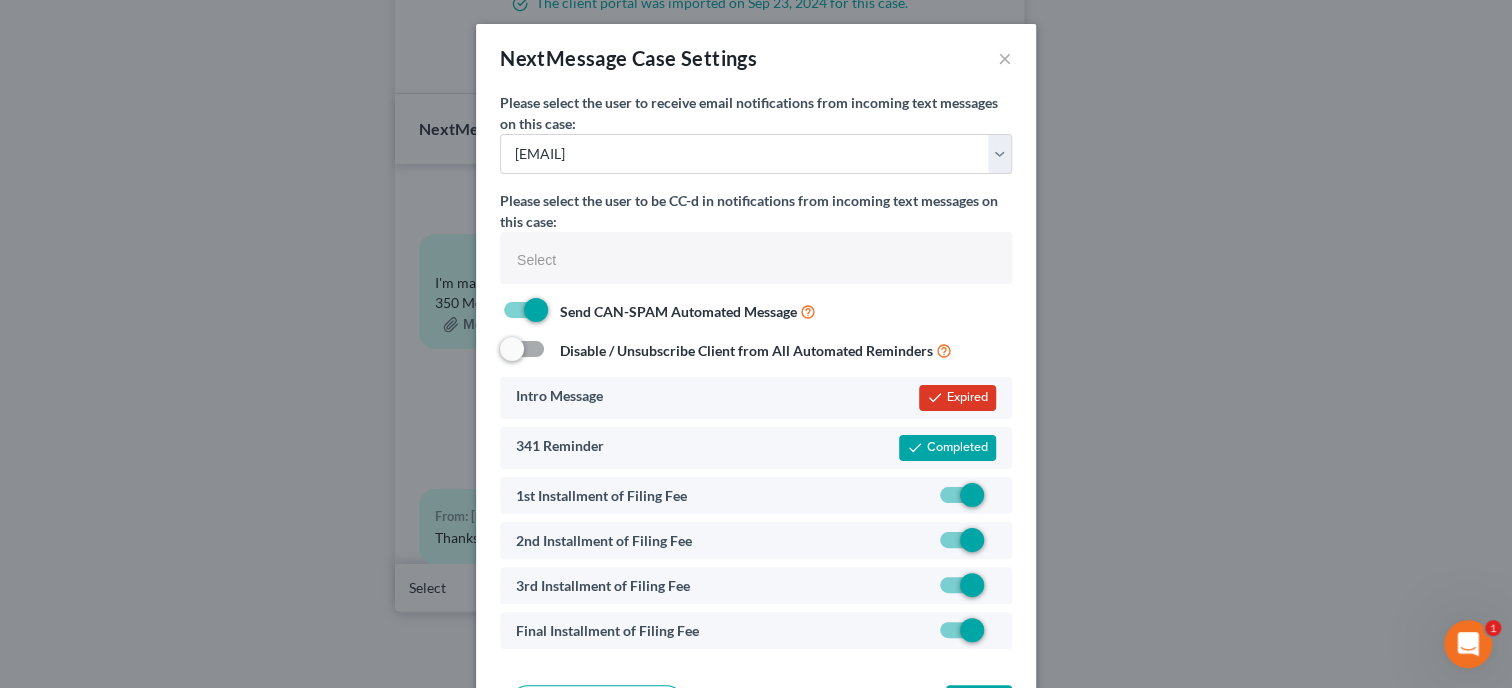 click at bounding box center (996, 500) 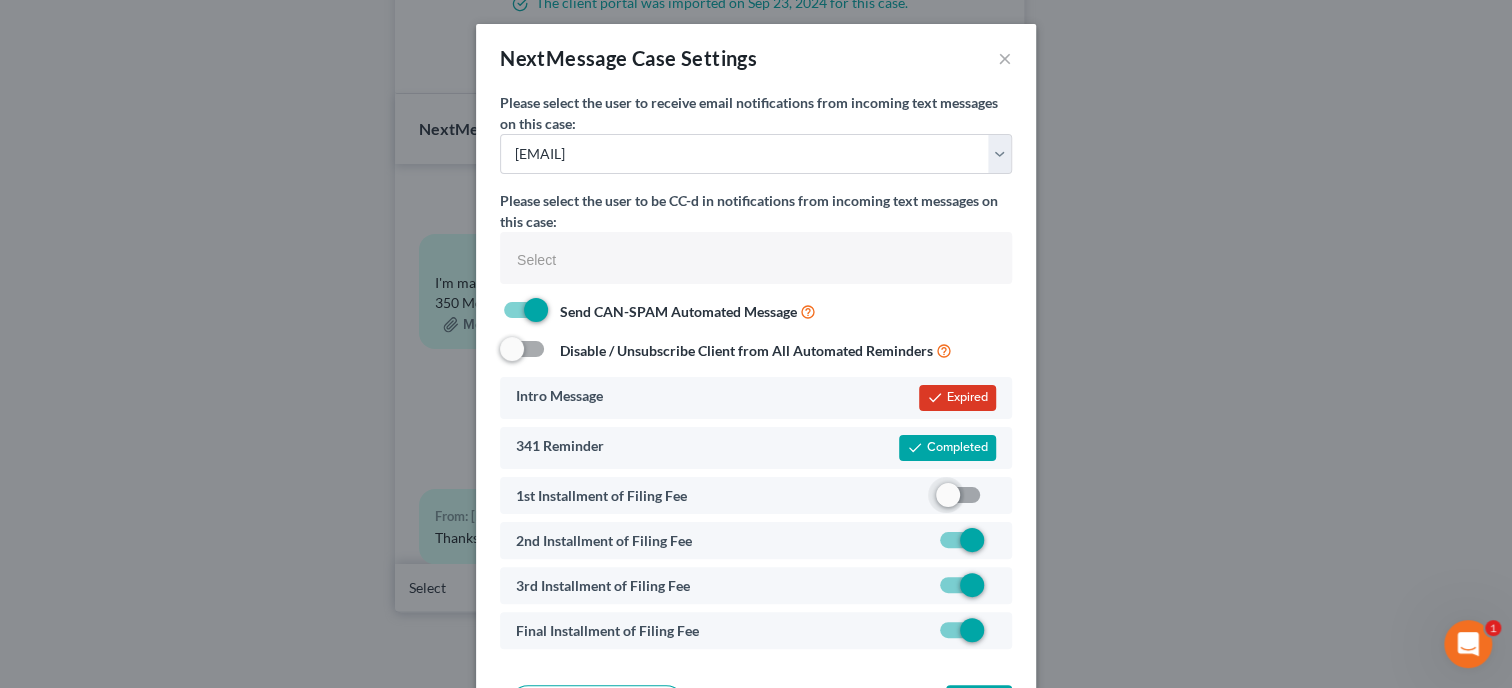 click at bounding box center [996, 545] 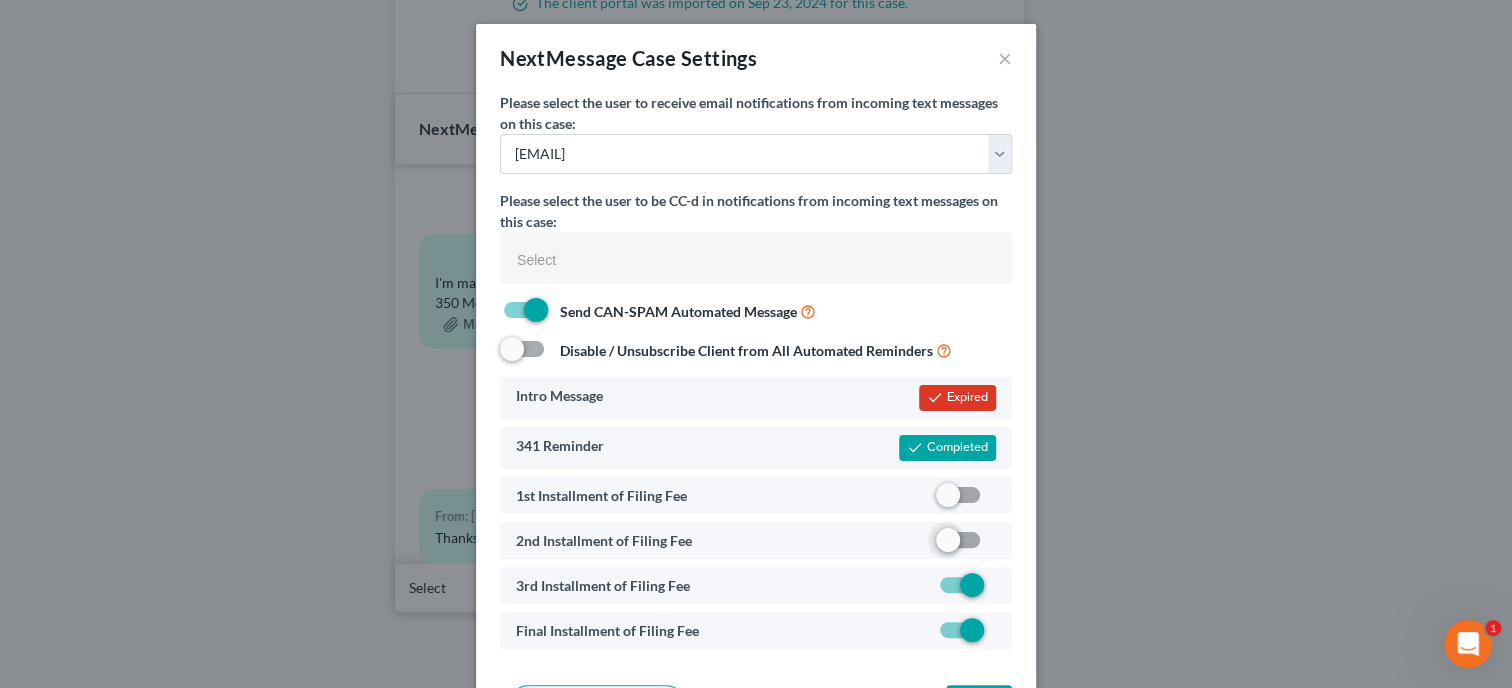 click at bounding box center (996, 590) 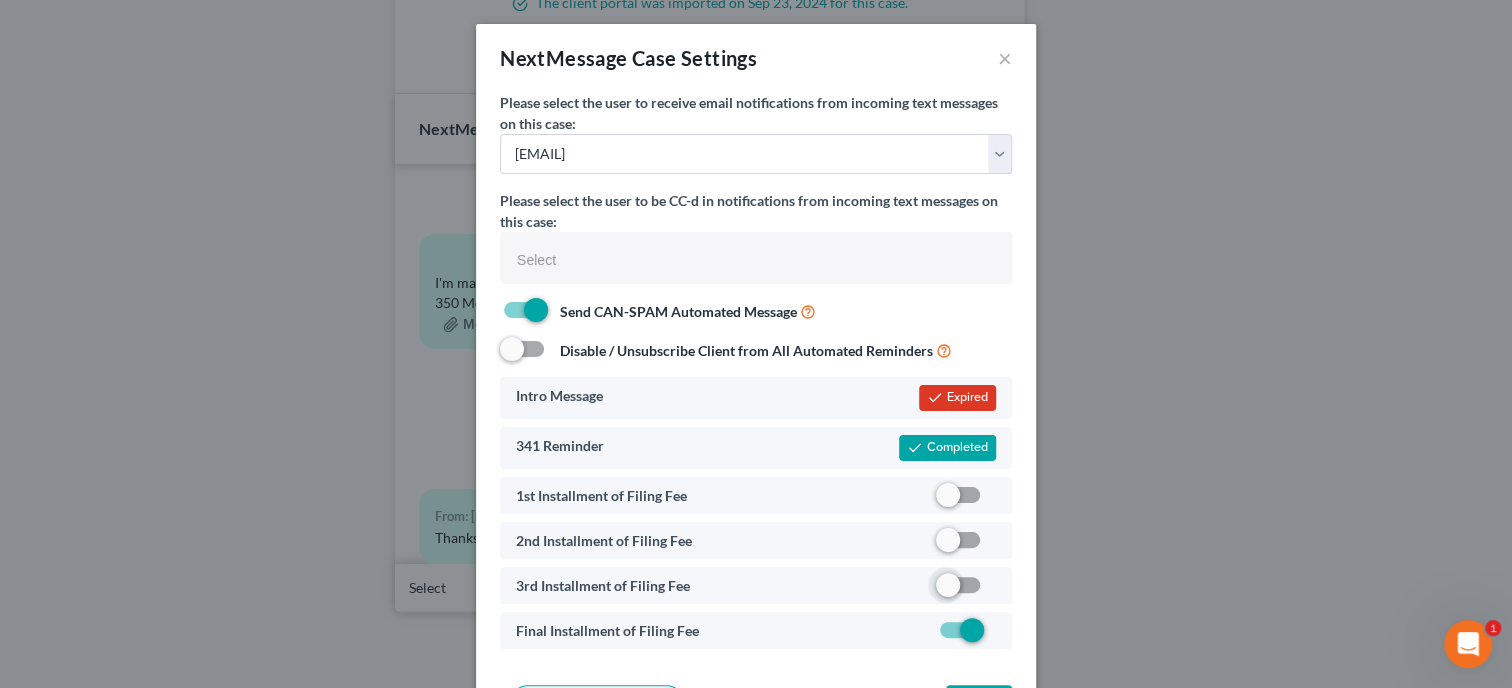 click at bounding box center (996, 635) 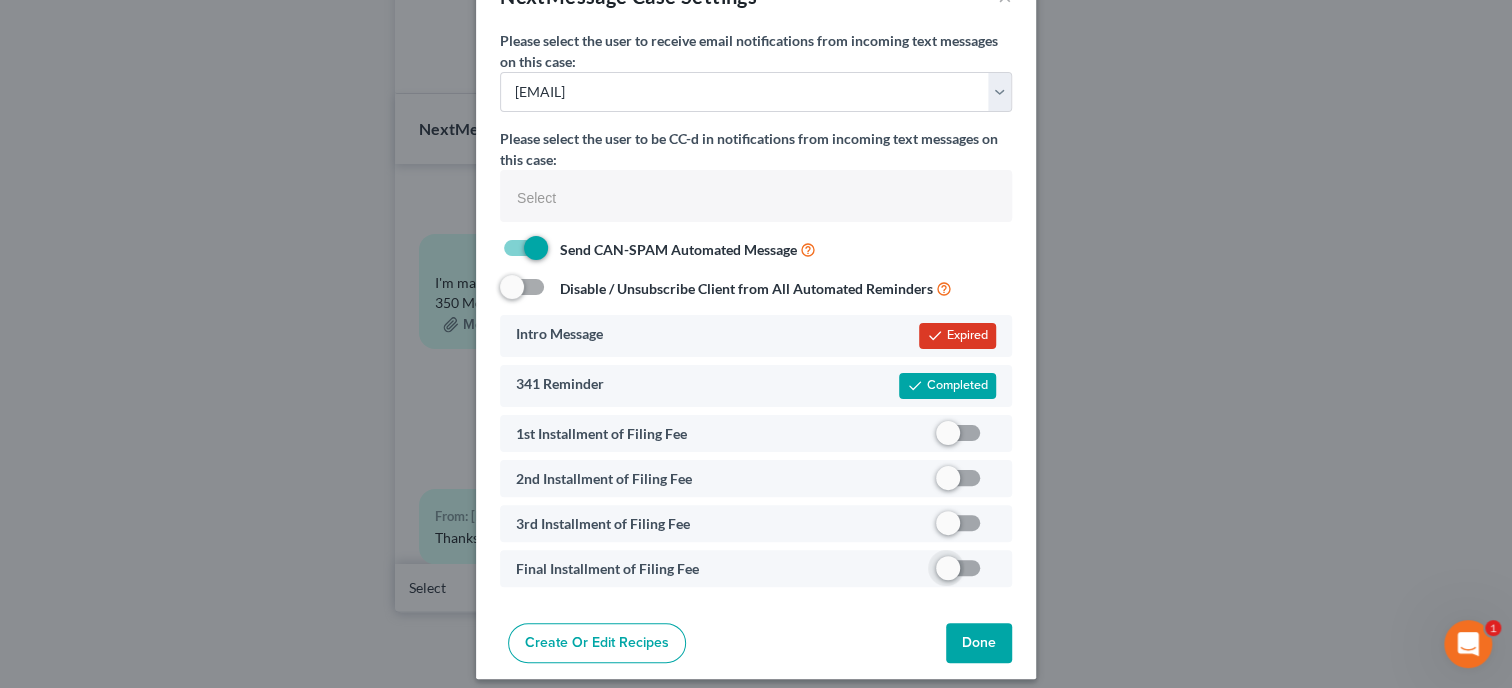 scroll, scrollTop: 76, scrollLeft: 0, axis: vertical 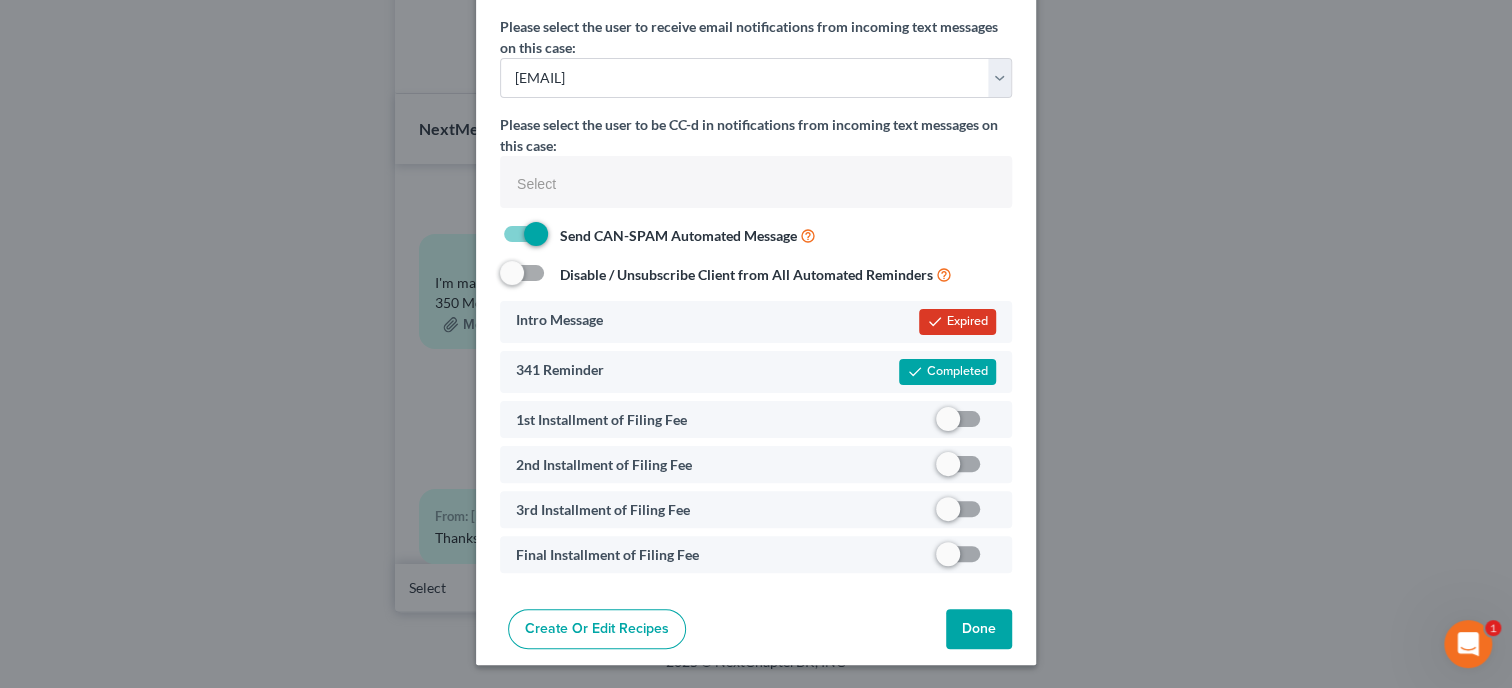 click on "Done" at bounding box center (979, 629) 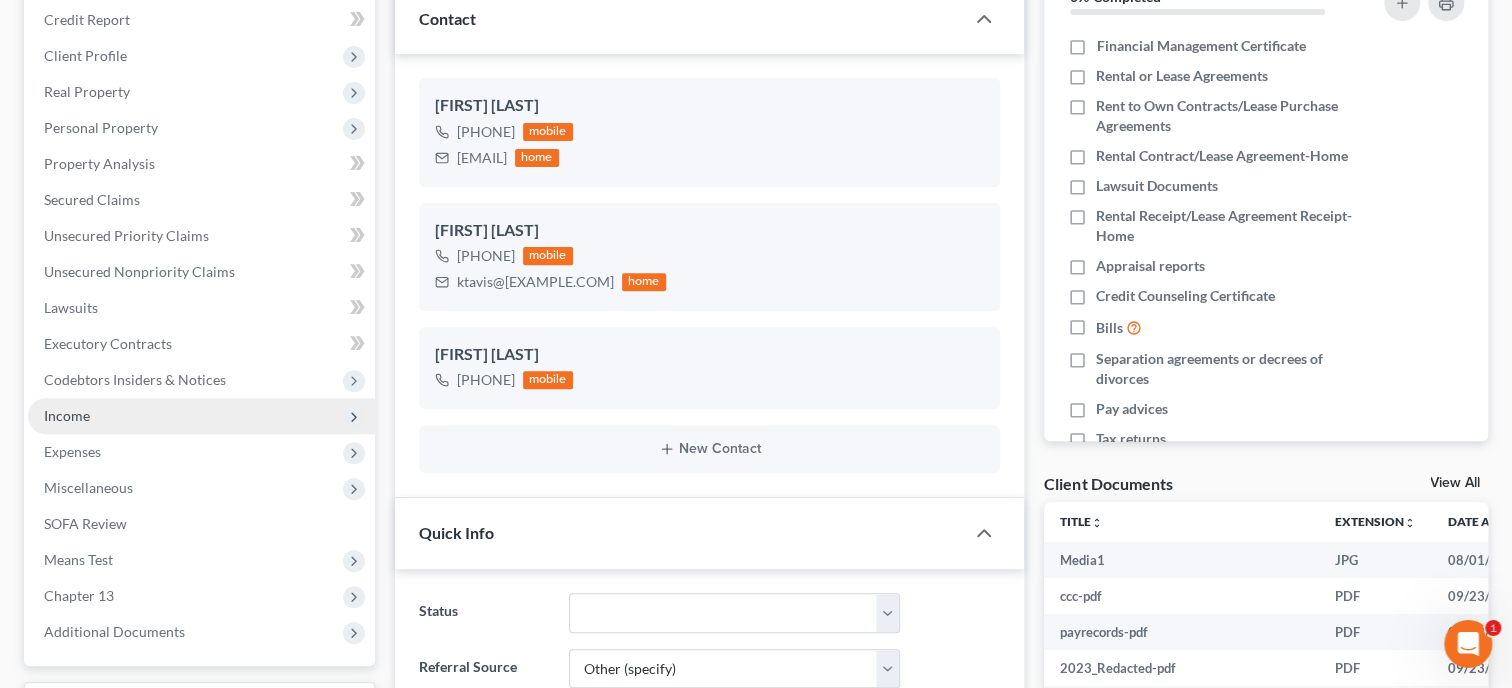 scroll, scrollTop: 0, scrollLeft: 0, axis: both 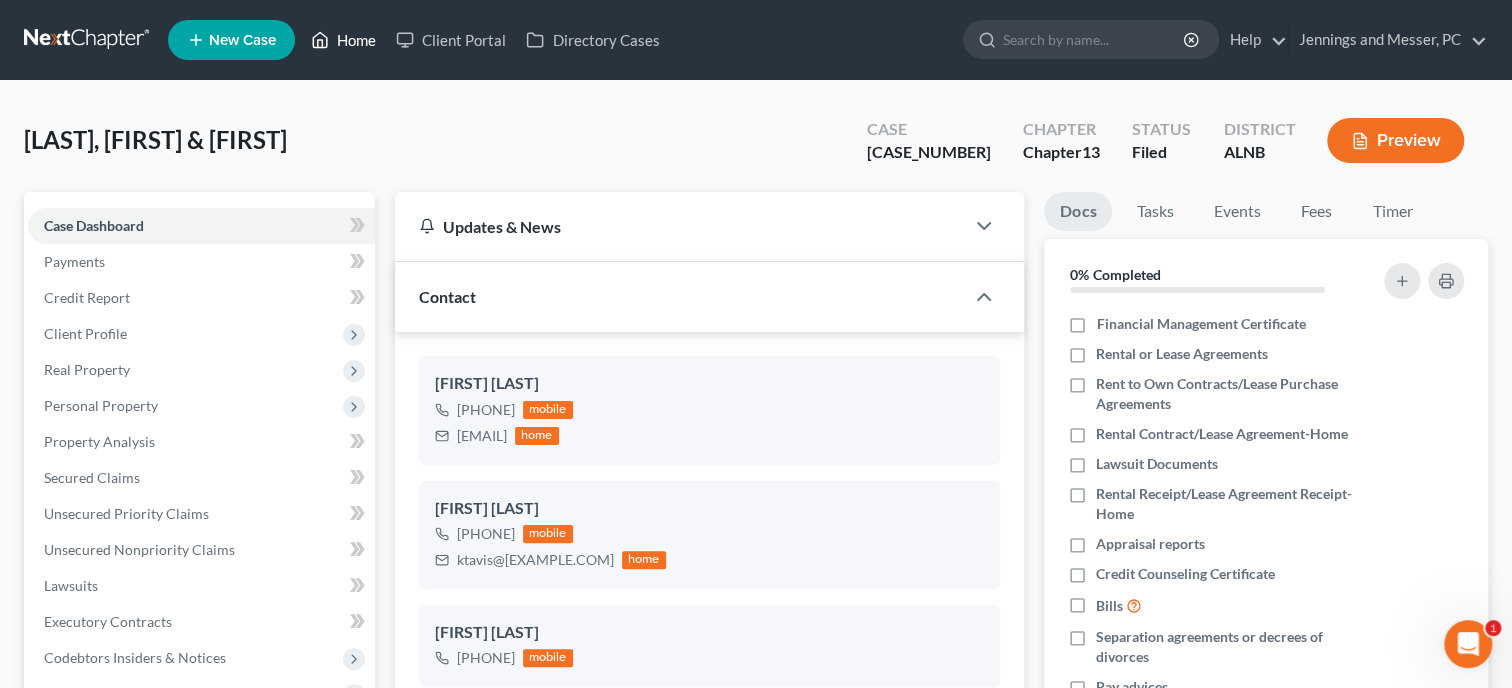 click on "Home" at bounding box center [343, 40] 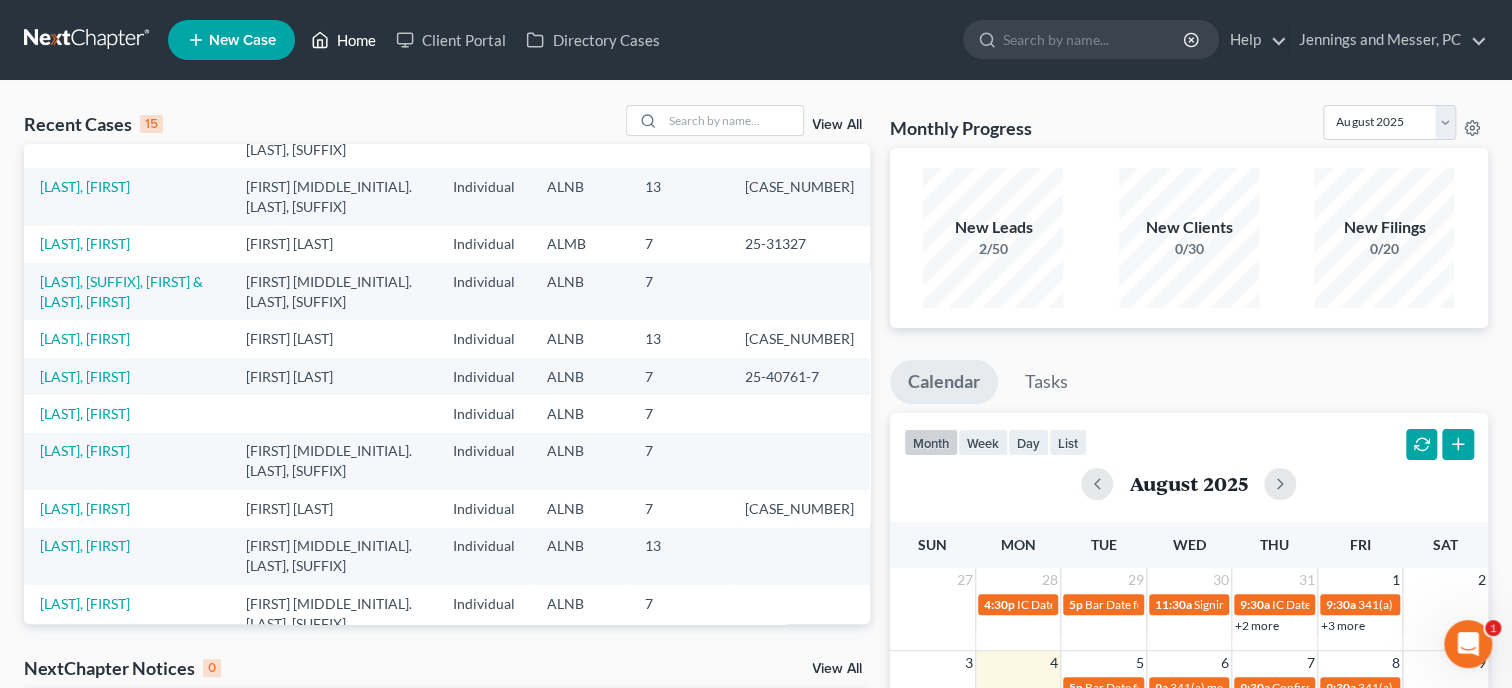 scroll, scrollTop: 138, scrollLeft: 0, axis: vertical 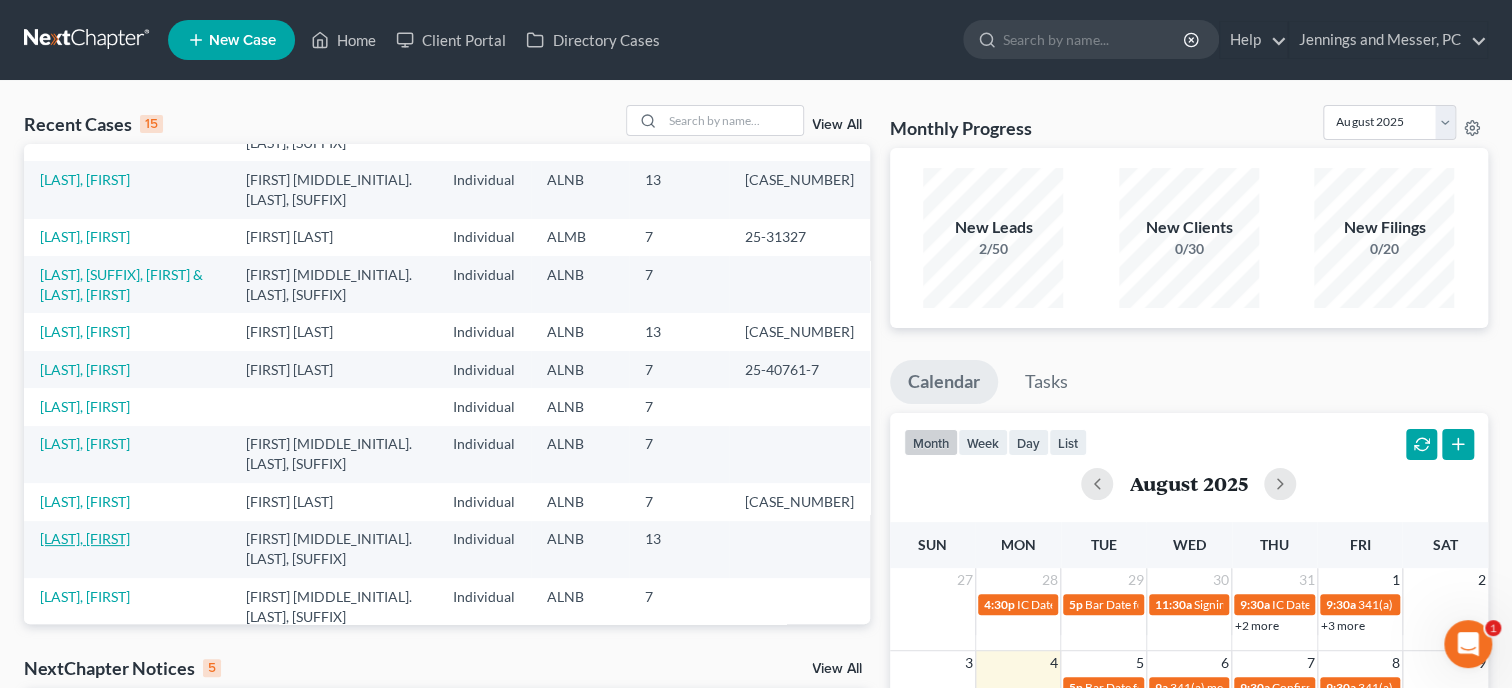 click on "[LAST], [FIRST]" at bounding box center [85, 538] 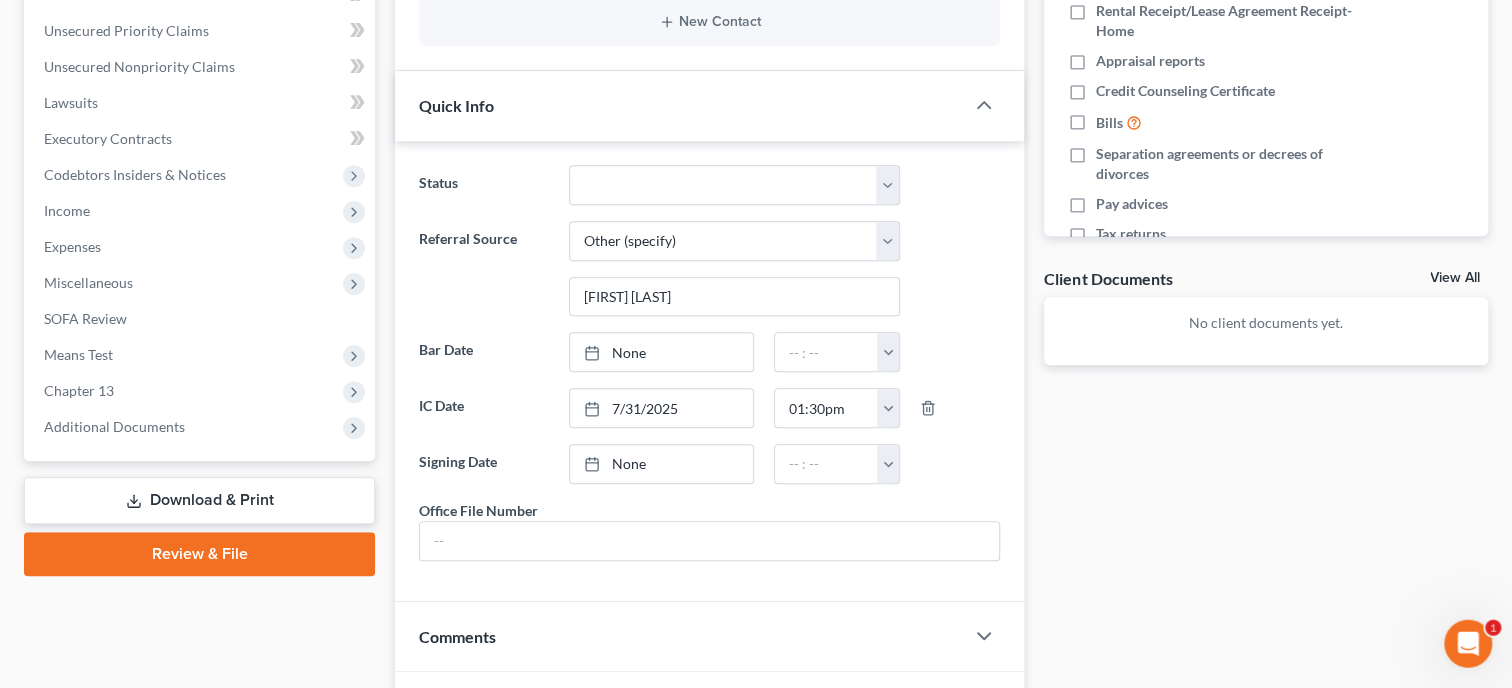 scroll, scrollTop: 770, scrollLeft: 0, axis: vertical 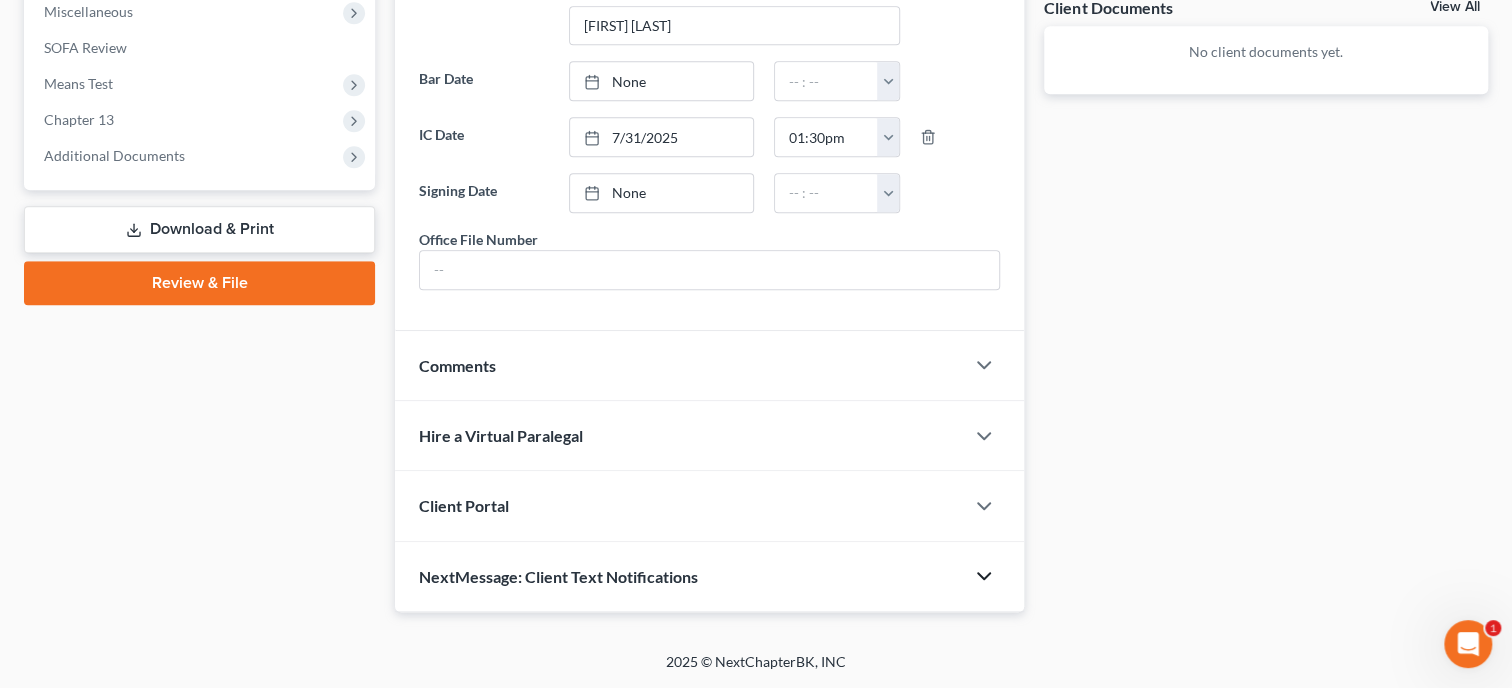 click 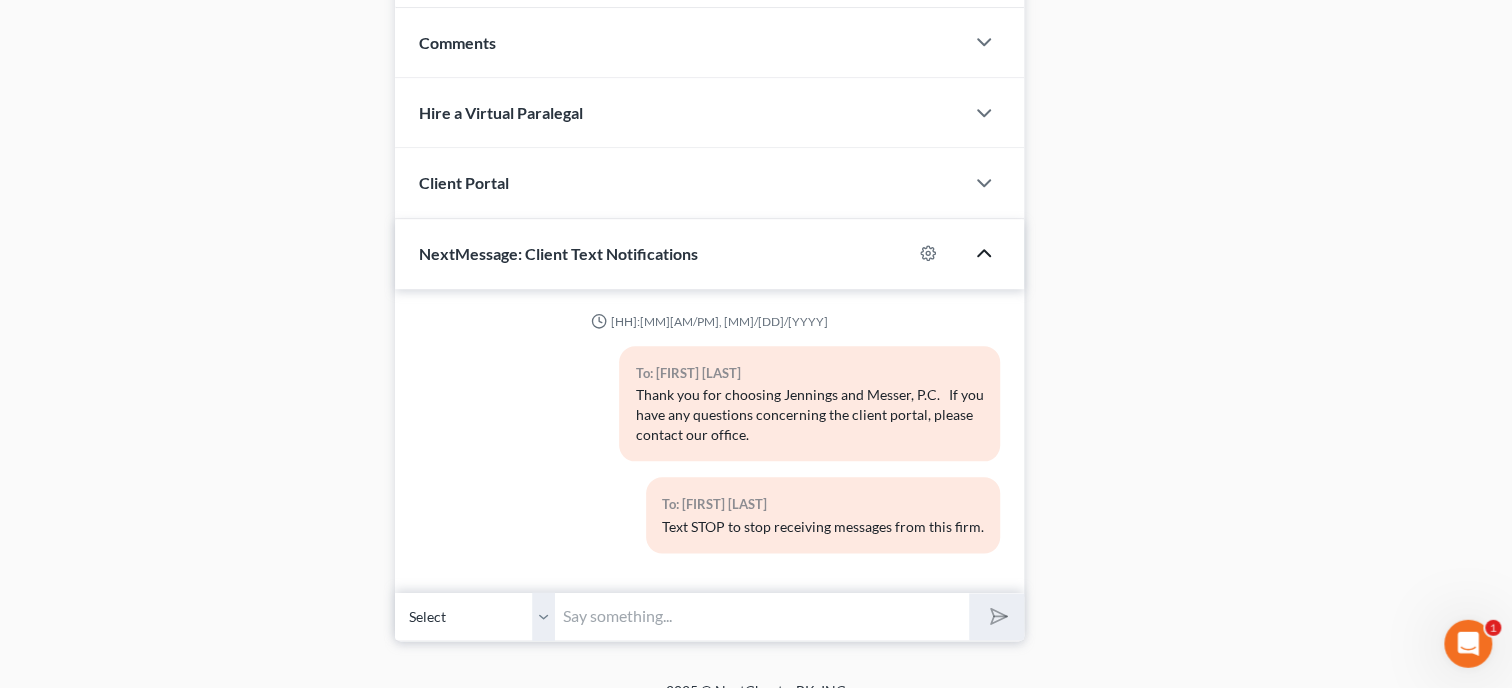 scroll, scrollTop: 1122, scrollLeft: 0, axis: vertical 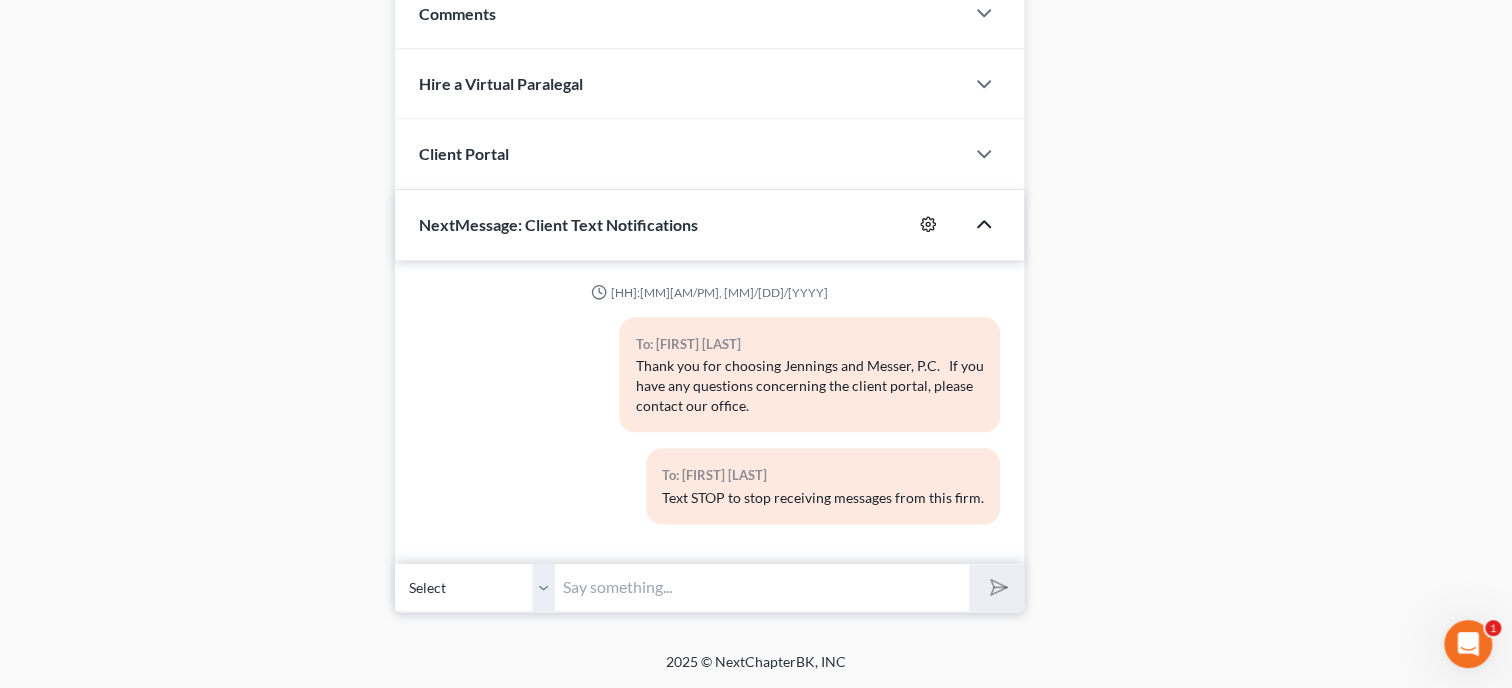 click 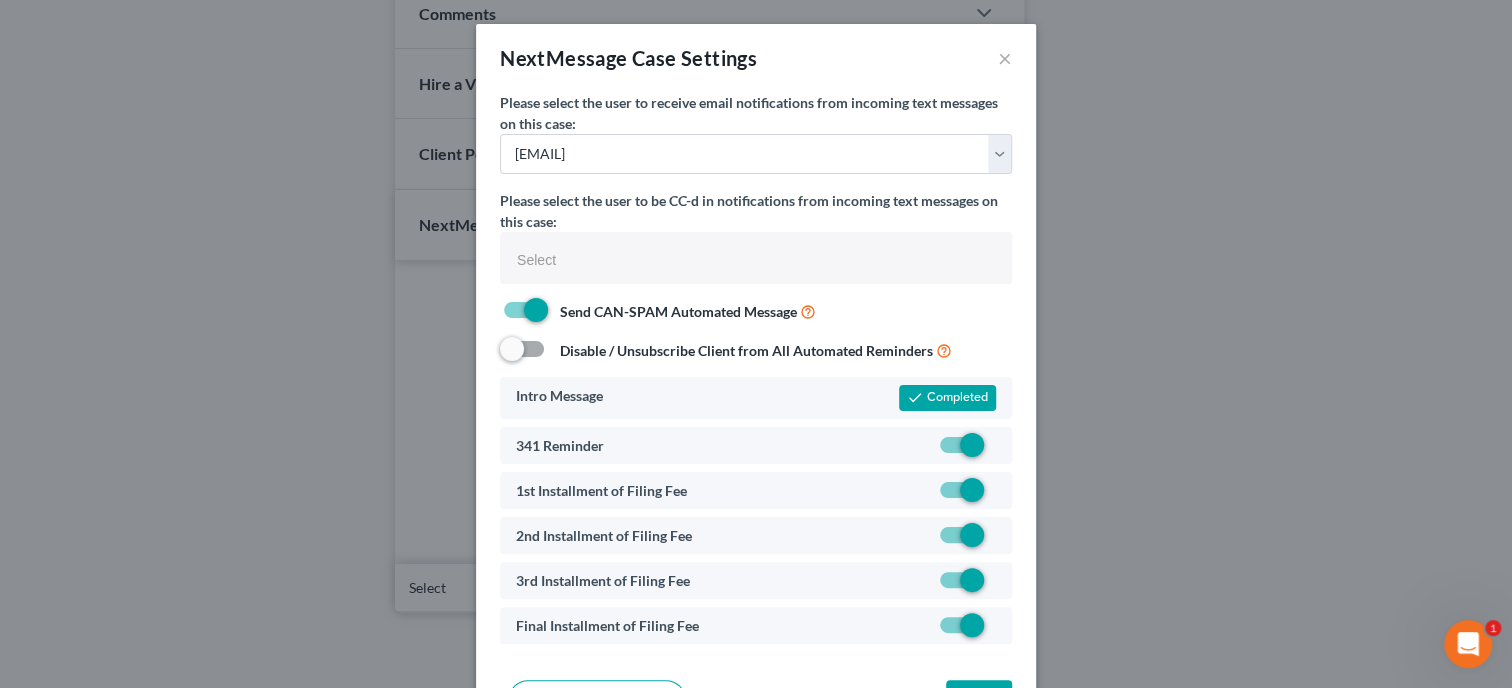 click at bounding box center [996, 495] 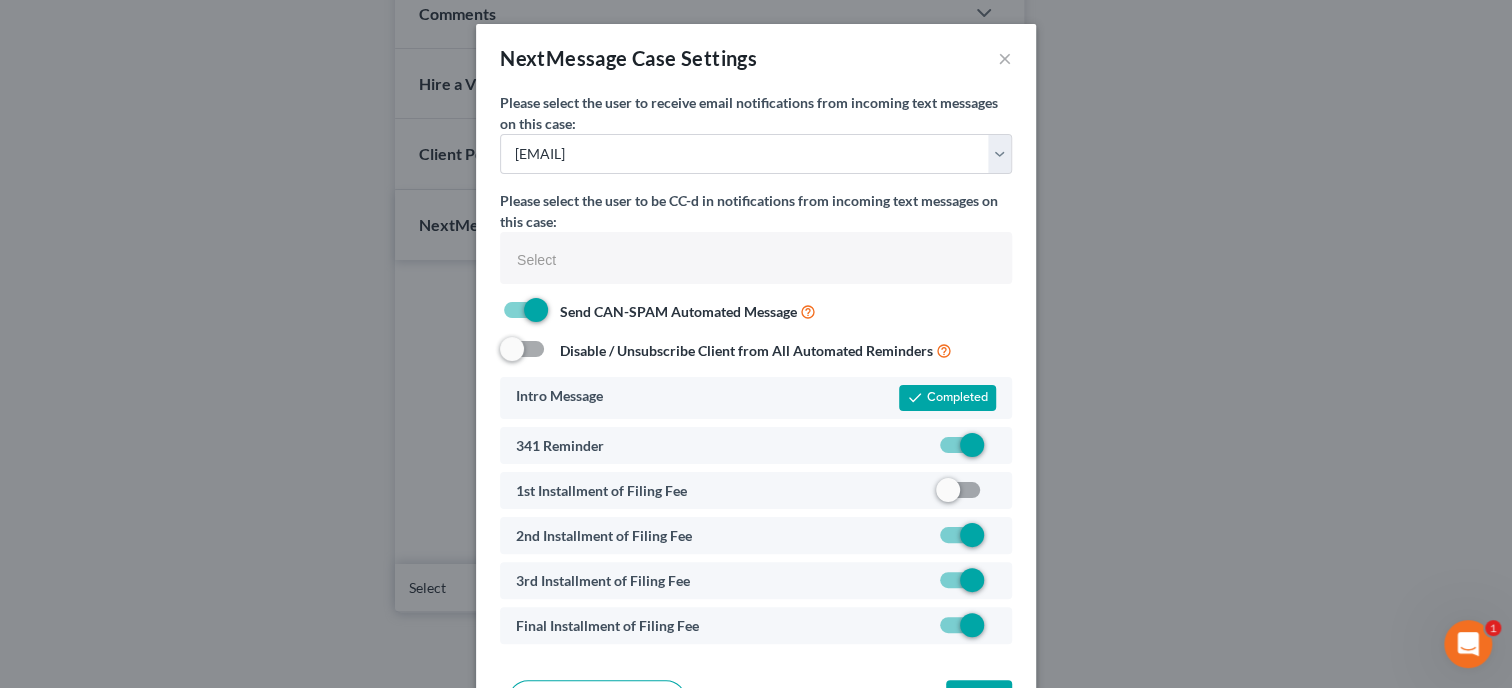 click at bounding box center [996, 540] 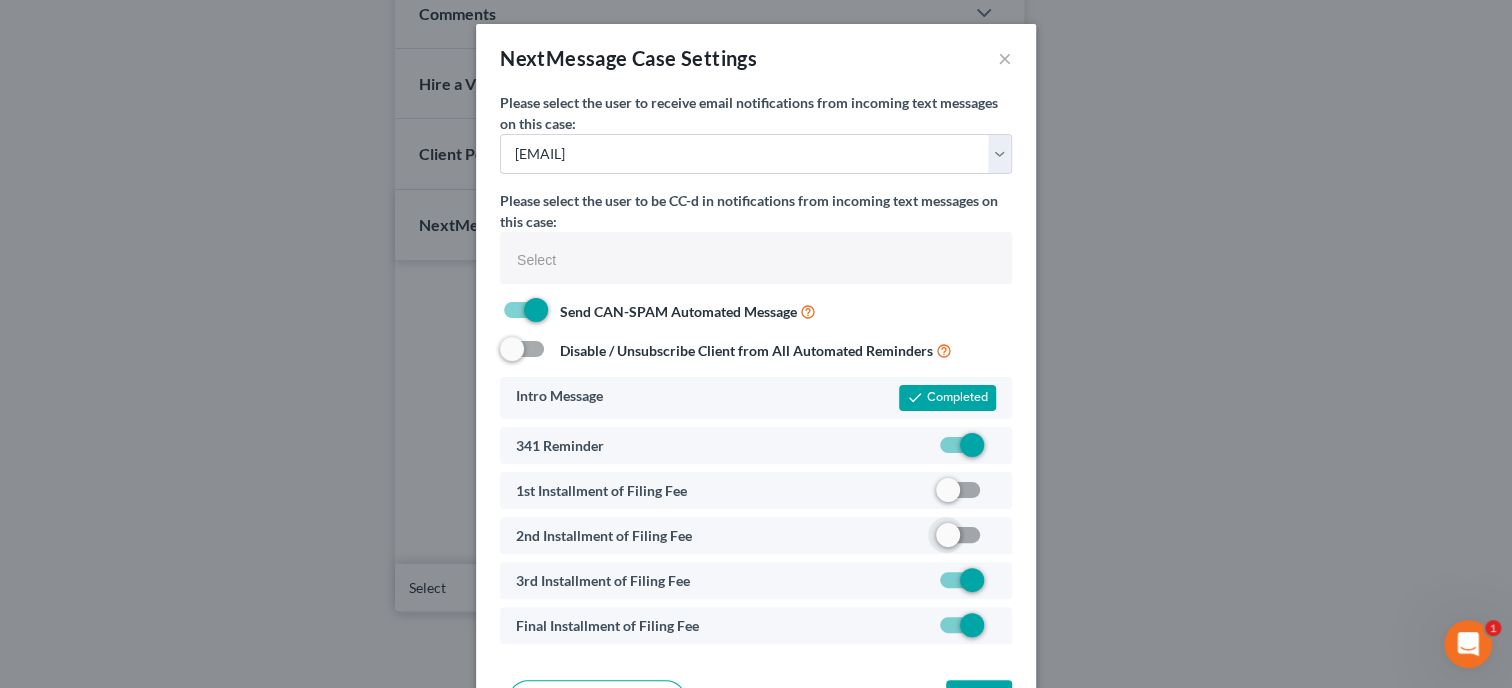 click at bounding box center (996, 585) 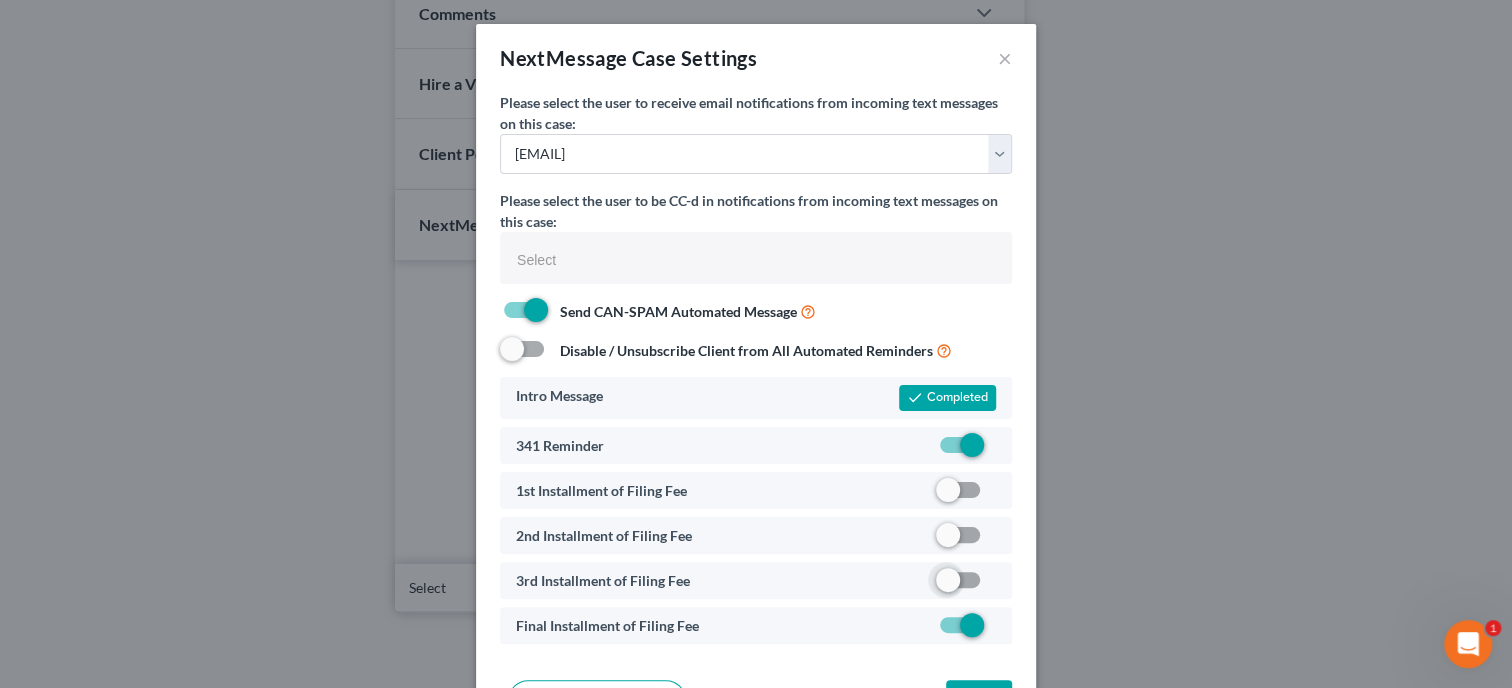 click at bounding box center (996, 630) 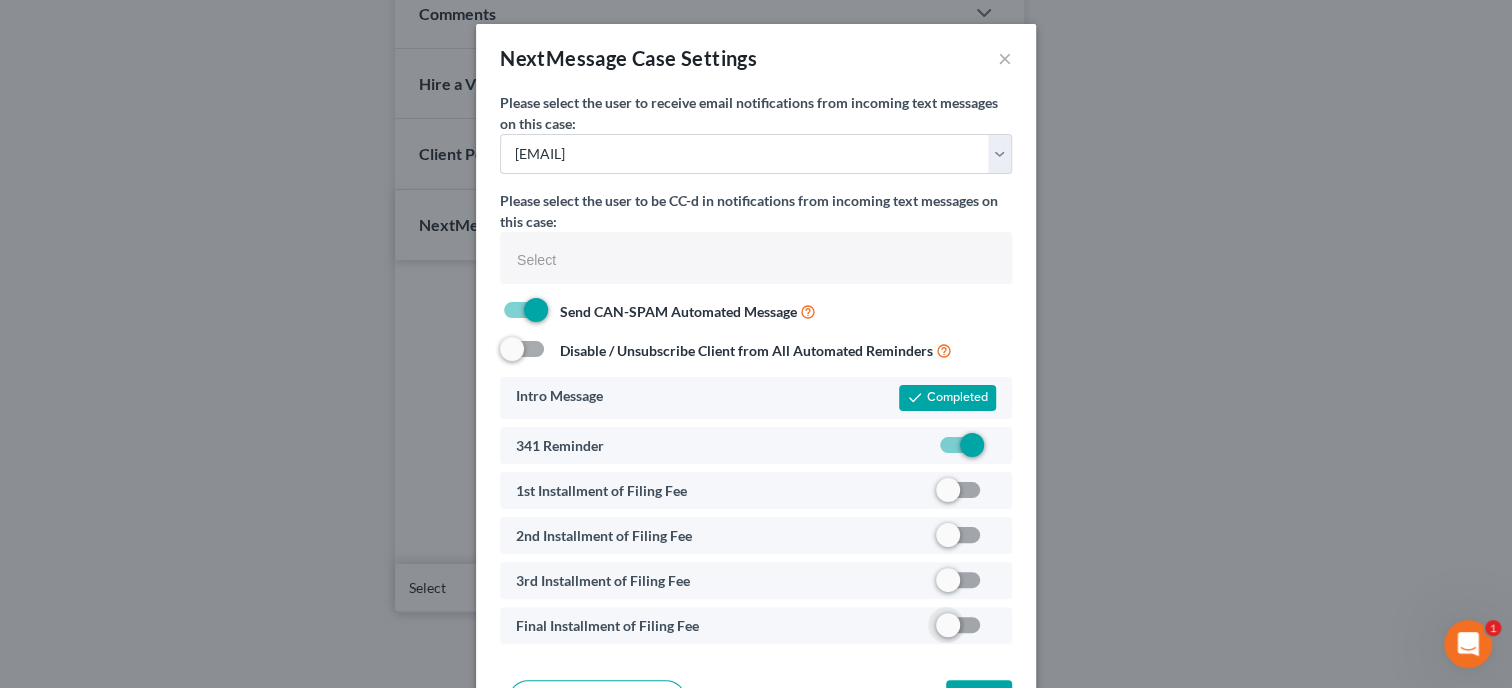 scroll, scrollTop: 71, scrollLeft: 0, axis: vertical 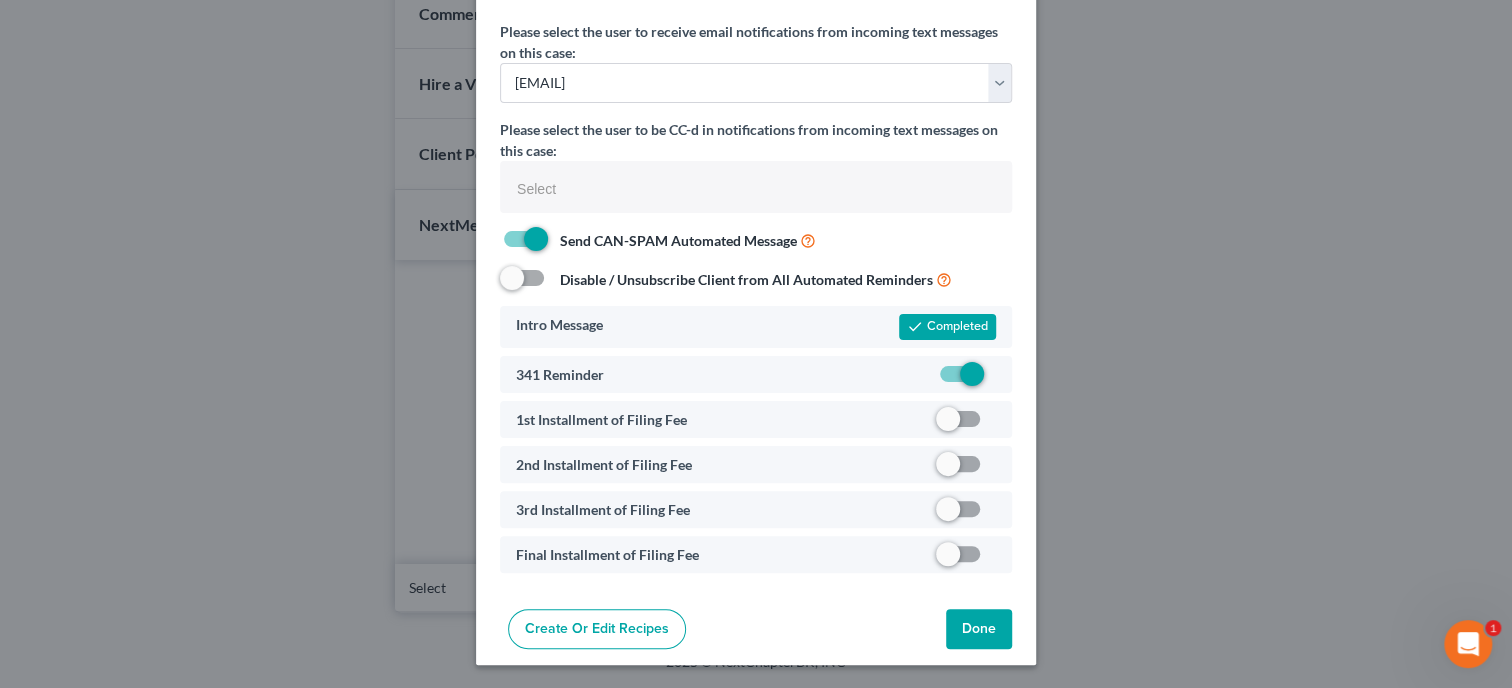 click on "Done" at bounding box center (979, 629) 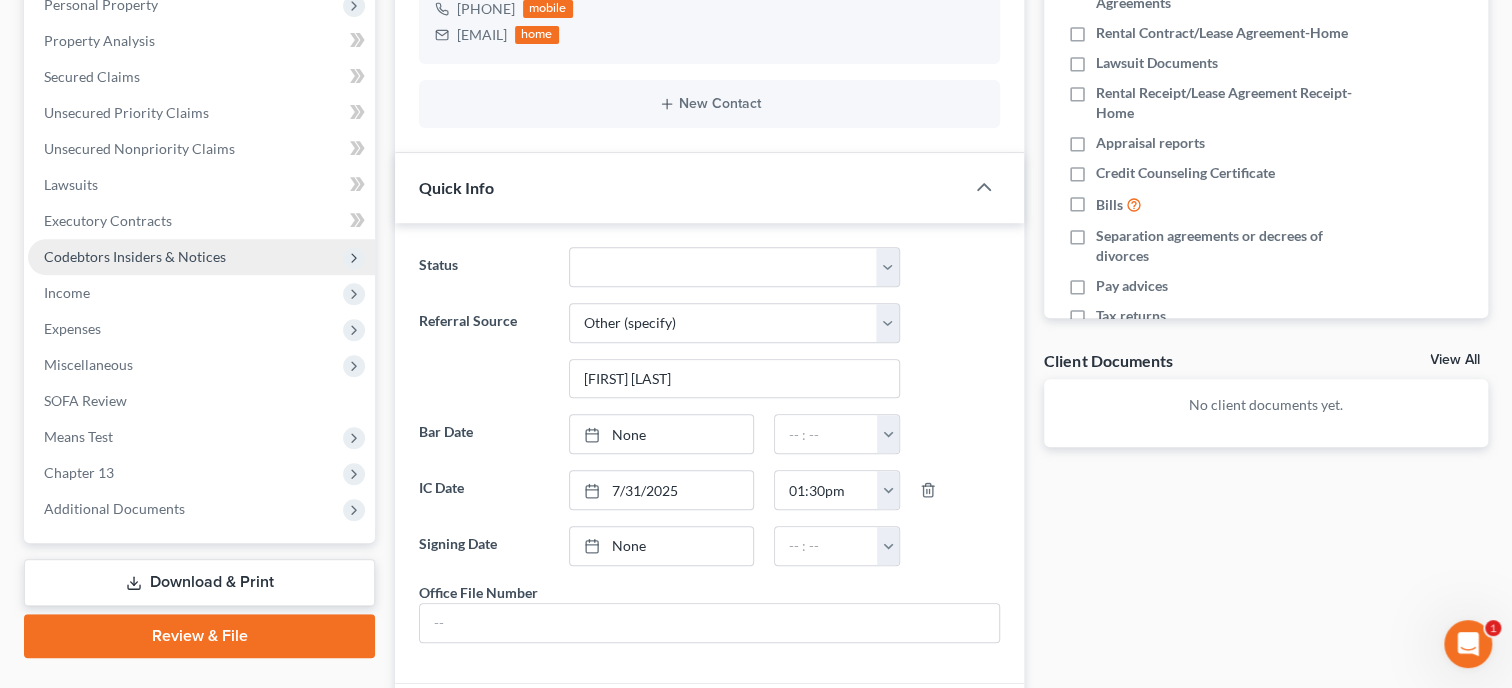 scroll, scrollTop: 0, scrollLeft: 0, axis: both 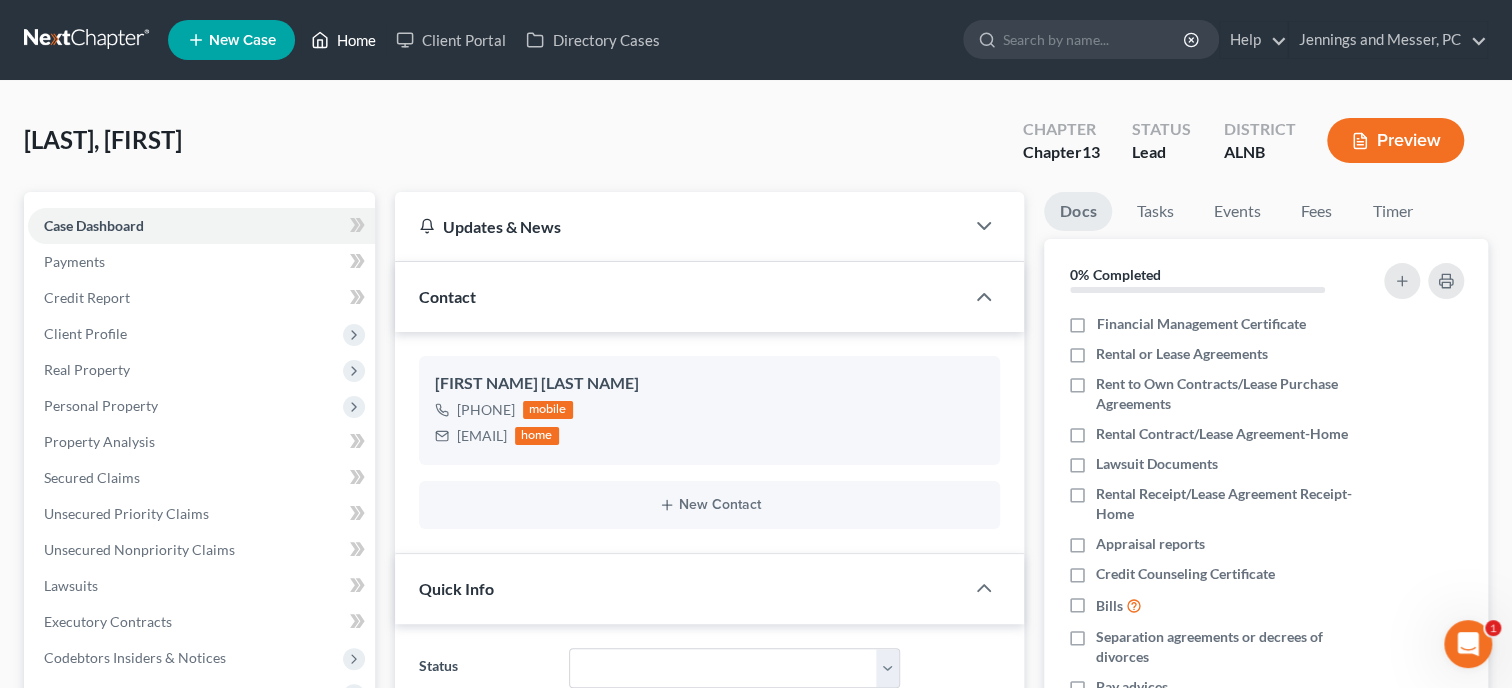 click on "Home" at bounding box center (343, 40) 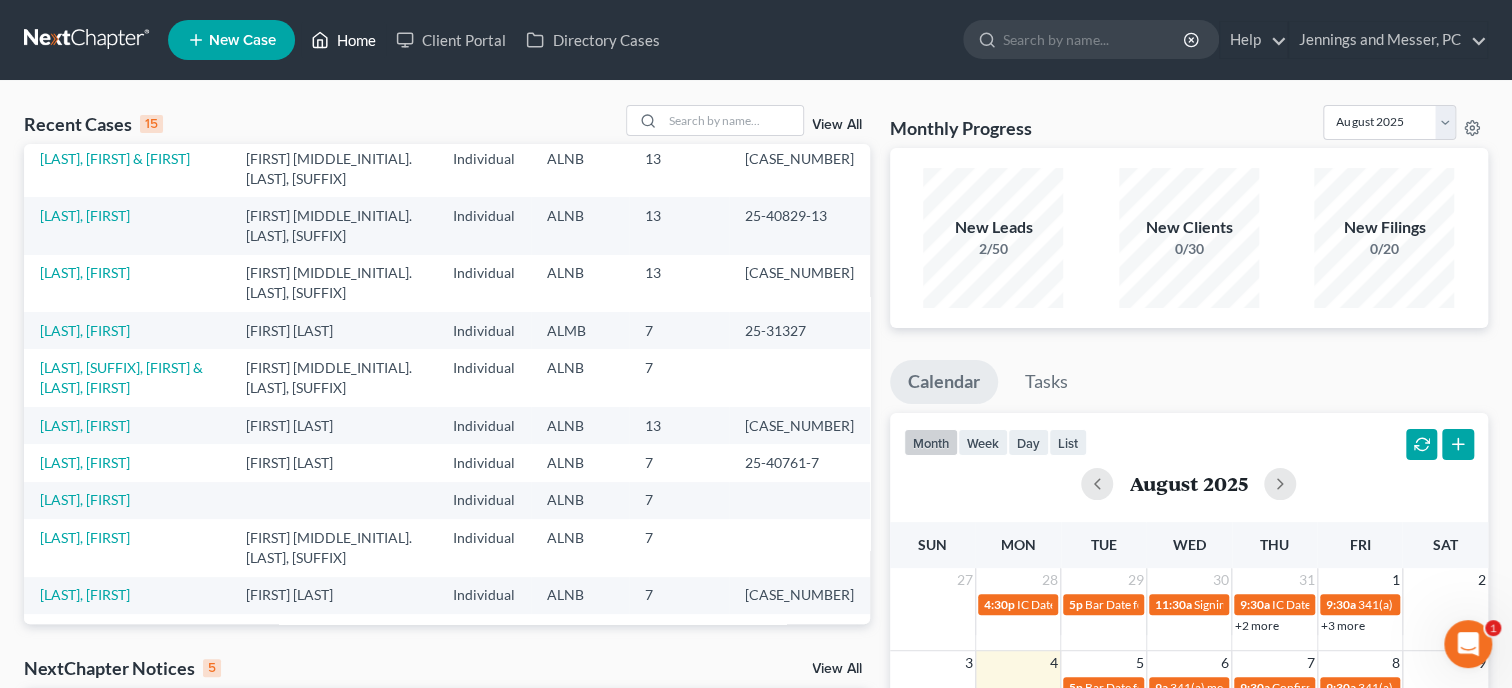 scroll, scrollTop: 138, scrollLeft: 0, axis: vertical 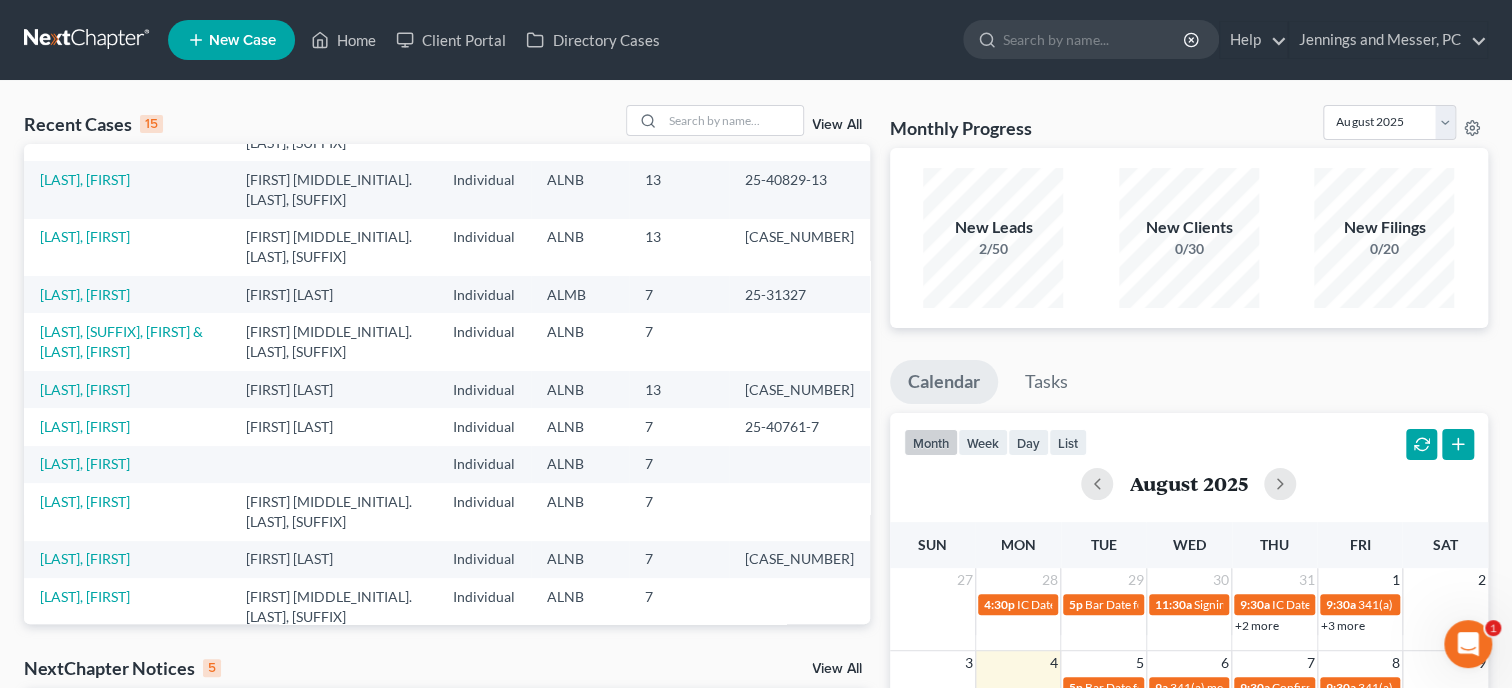 click on "[LAST], [FIRST]" at bounding box center [85, 768] 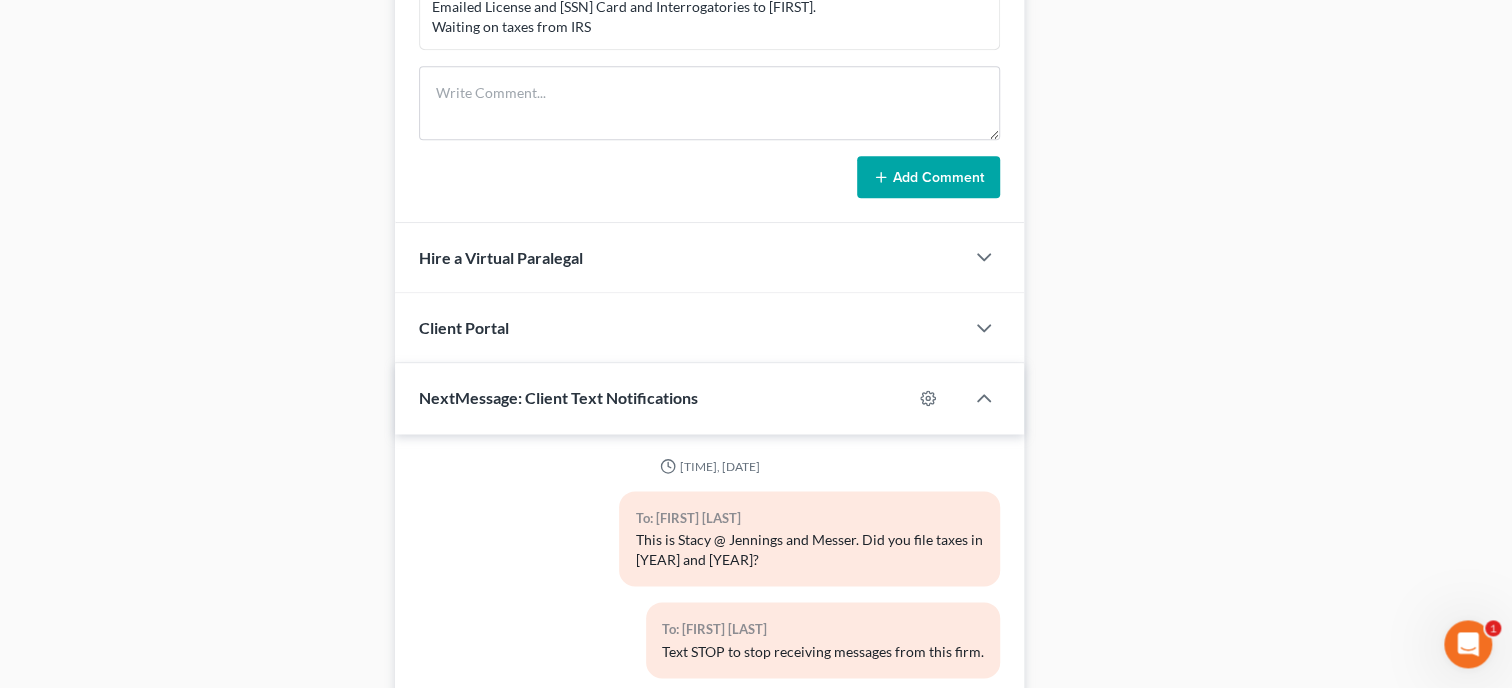 scroll, scrollTop: 1372, scrollLeft: 0, axis: vertical 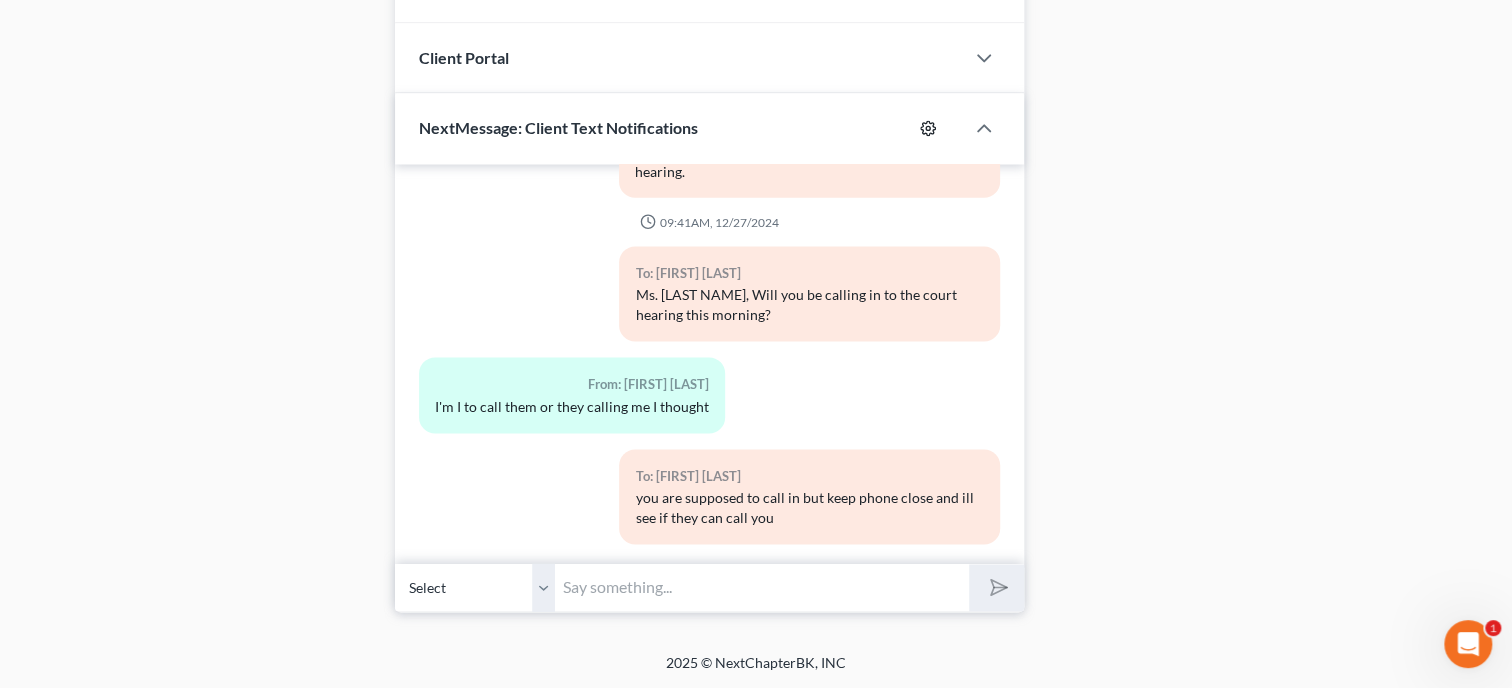click 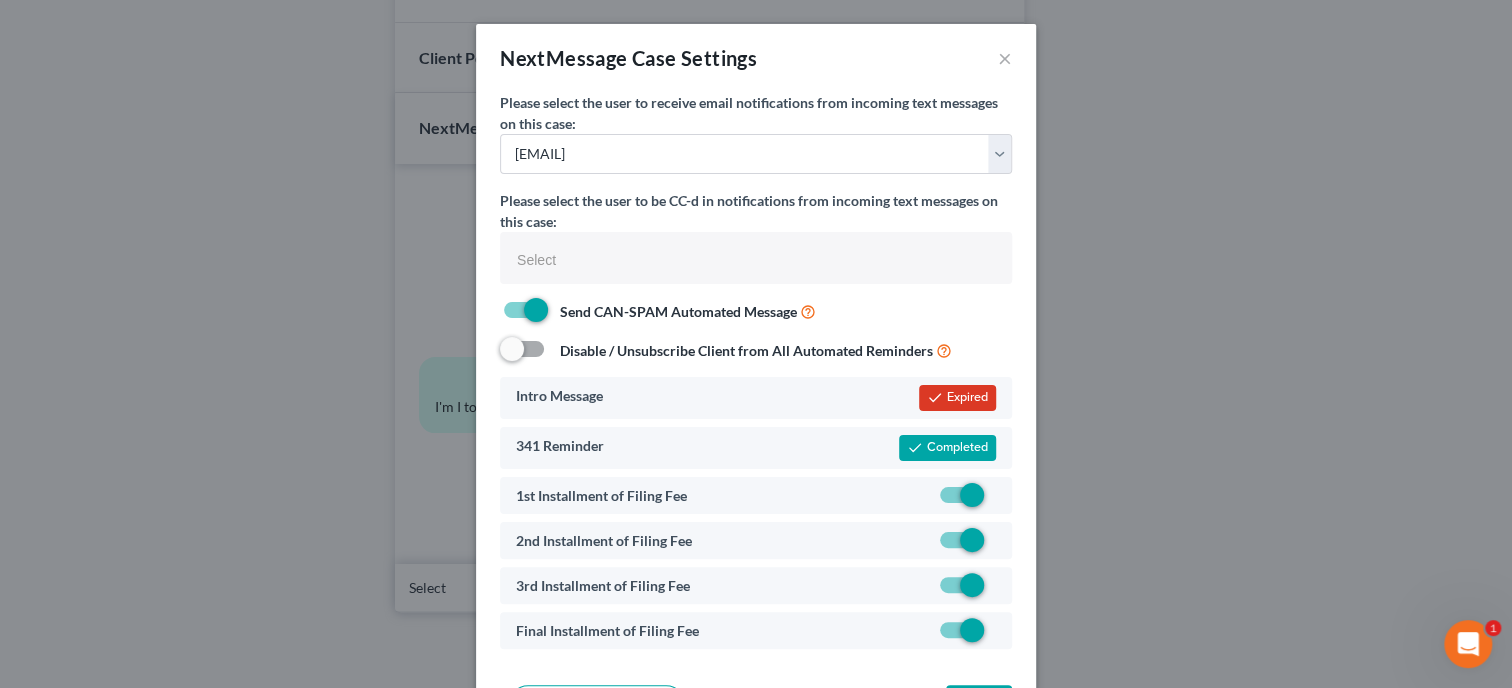 click at bounding box center [996, 500] 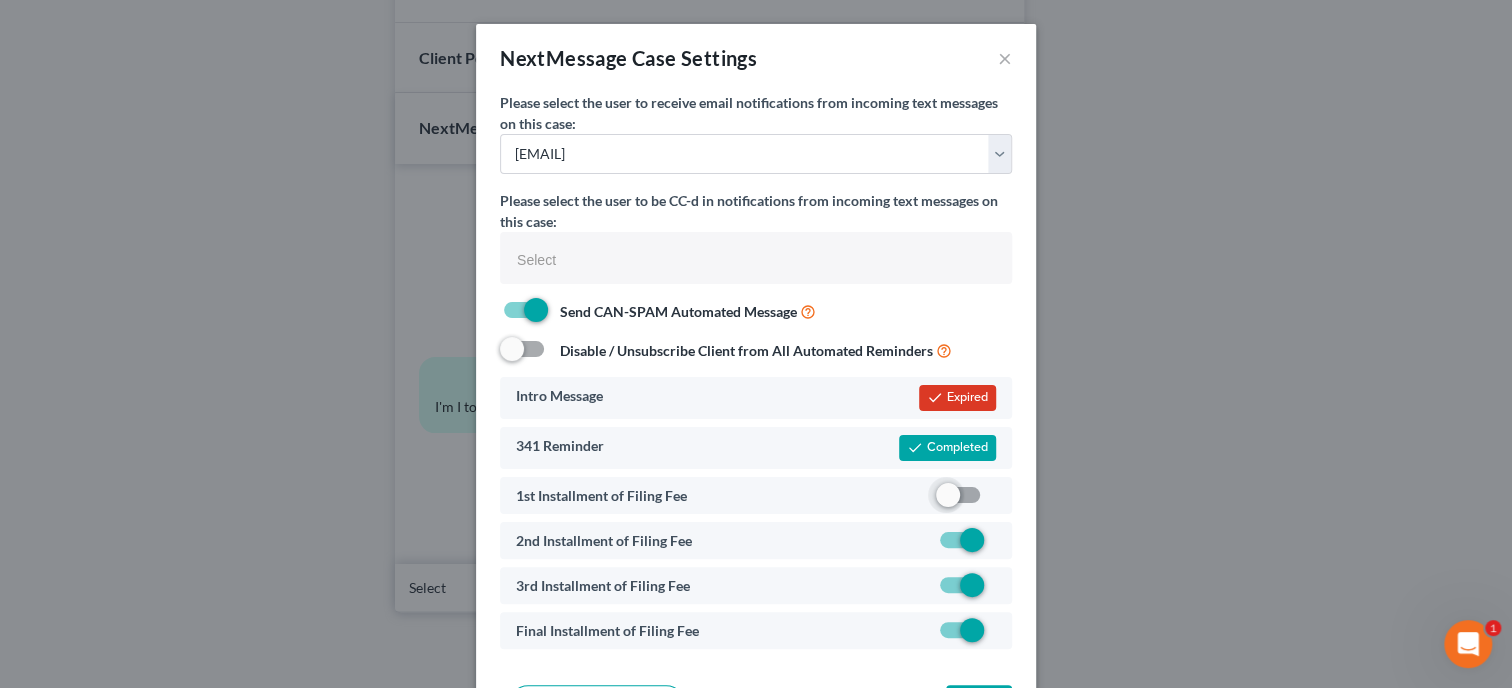 click at bounding box center [996, 545] 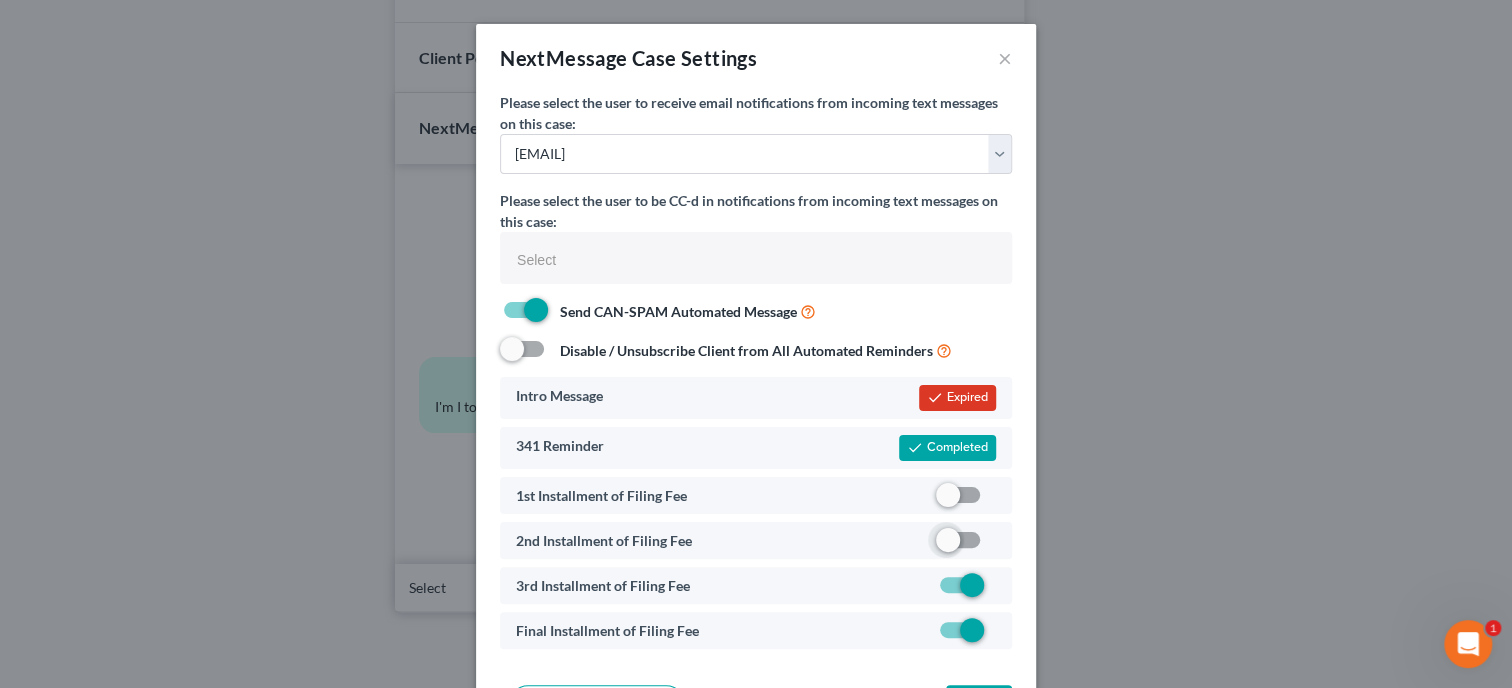 click at bounding box center (996, 590) 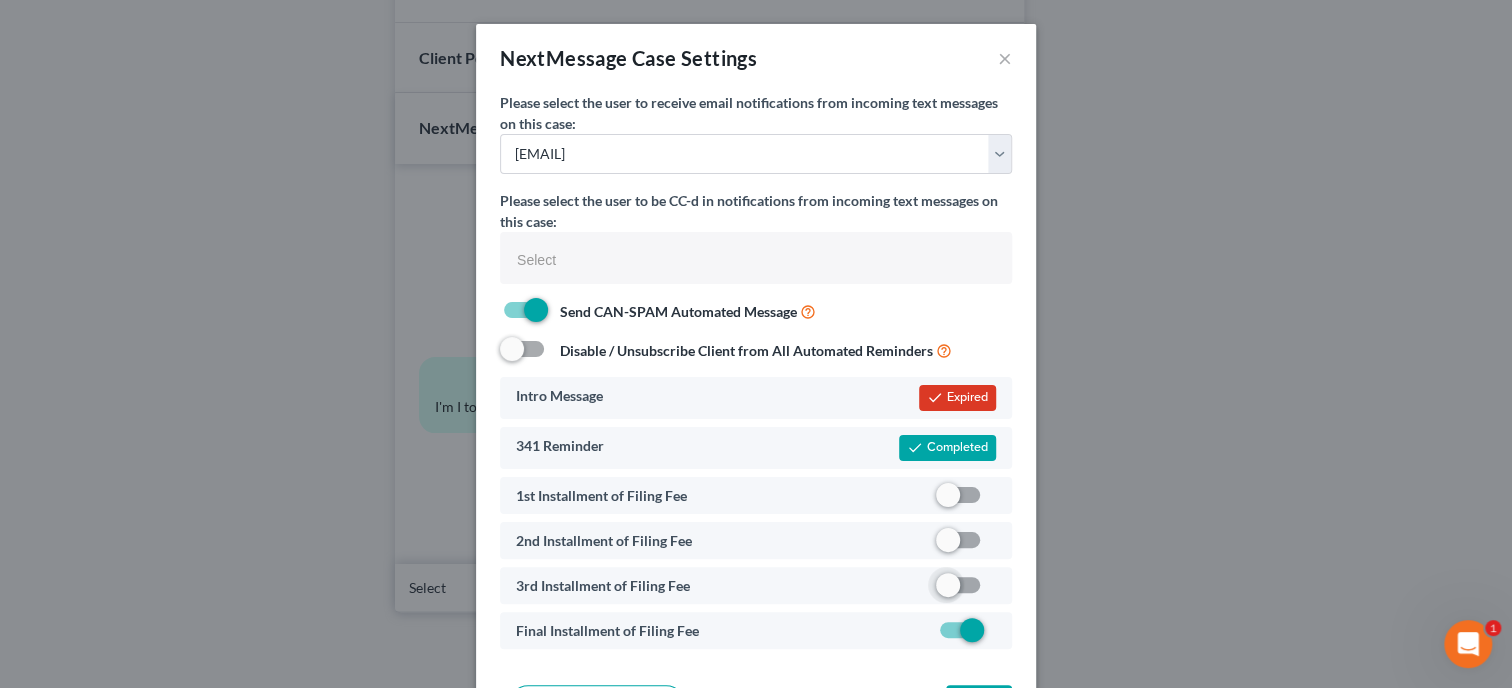 click at bounding box center [996, 635] 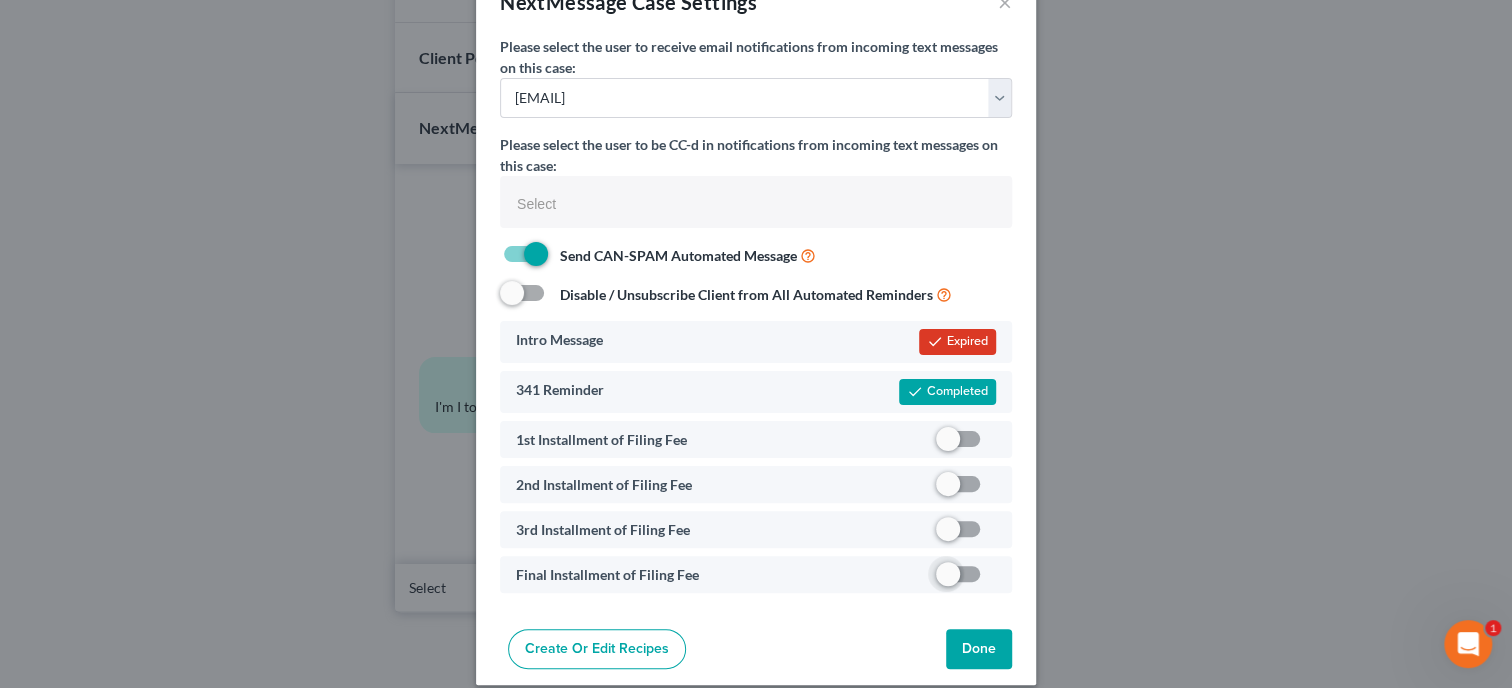 scroll, scrollTop: 76, scrollLeft: 0, axis: vertical 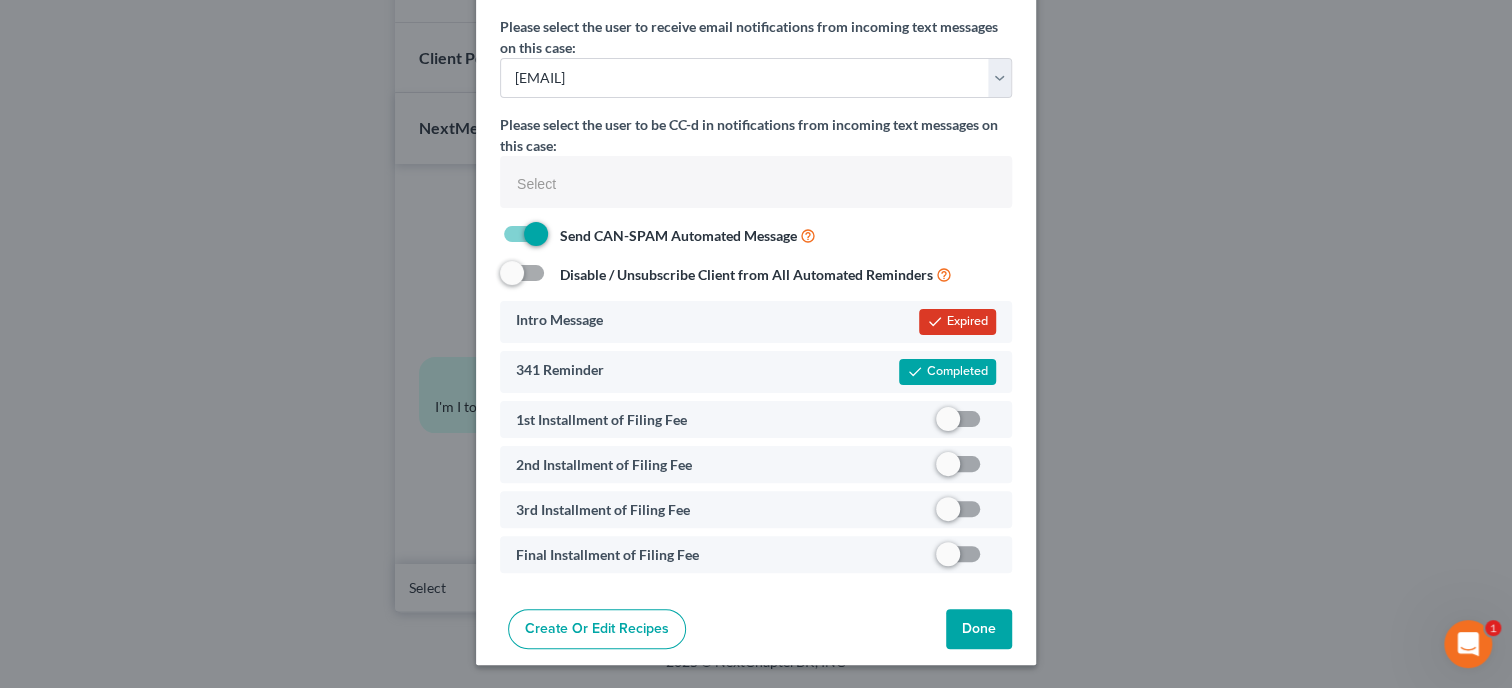 click on "Done" at bounding box center [979, 629] 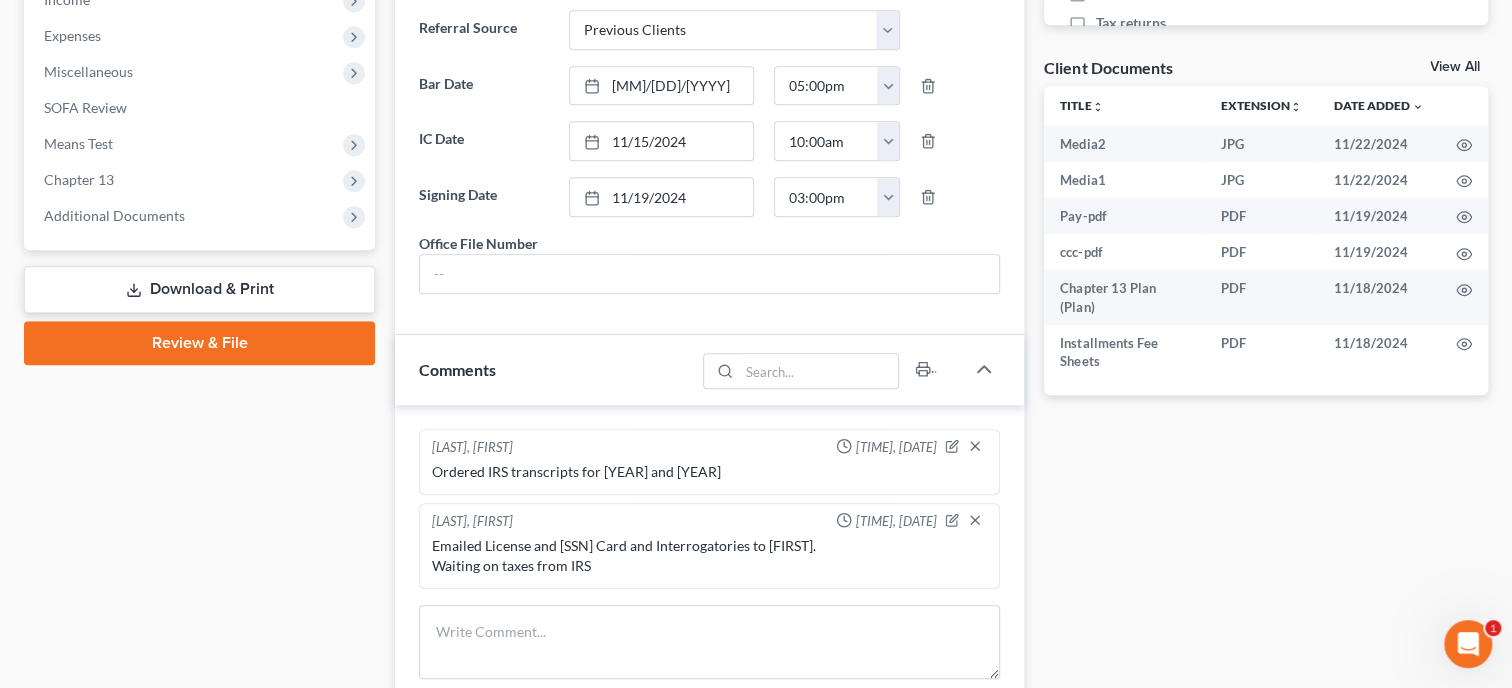 scroll, scrollTop: 0, scrollLeft: 0, axis: both 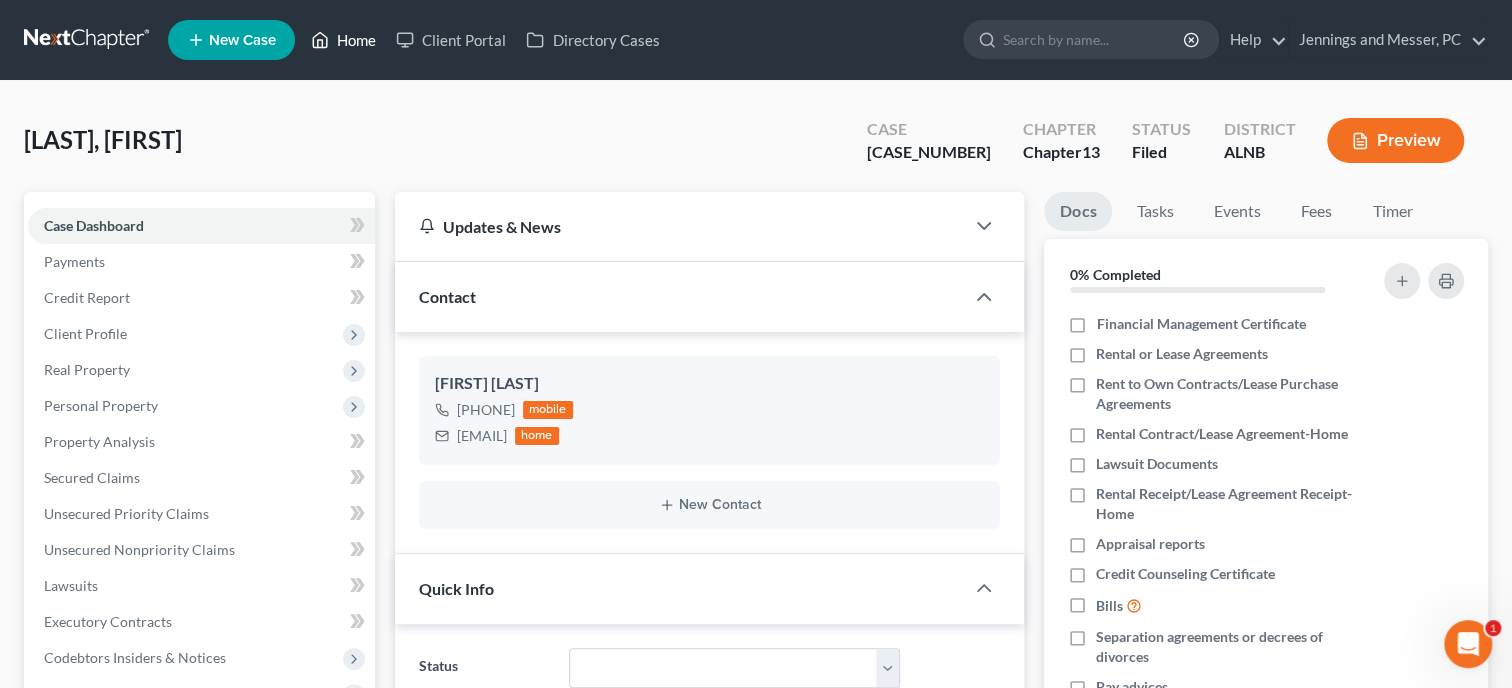 click on "Home" at bounding box center [343, 40] 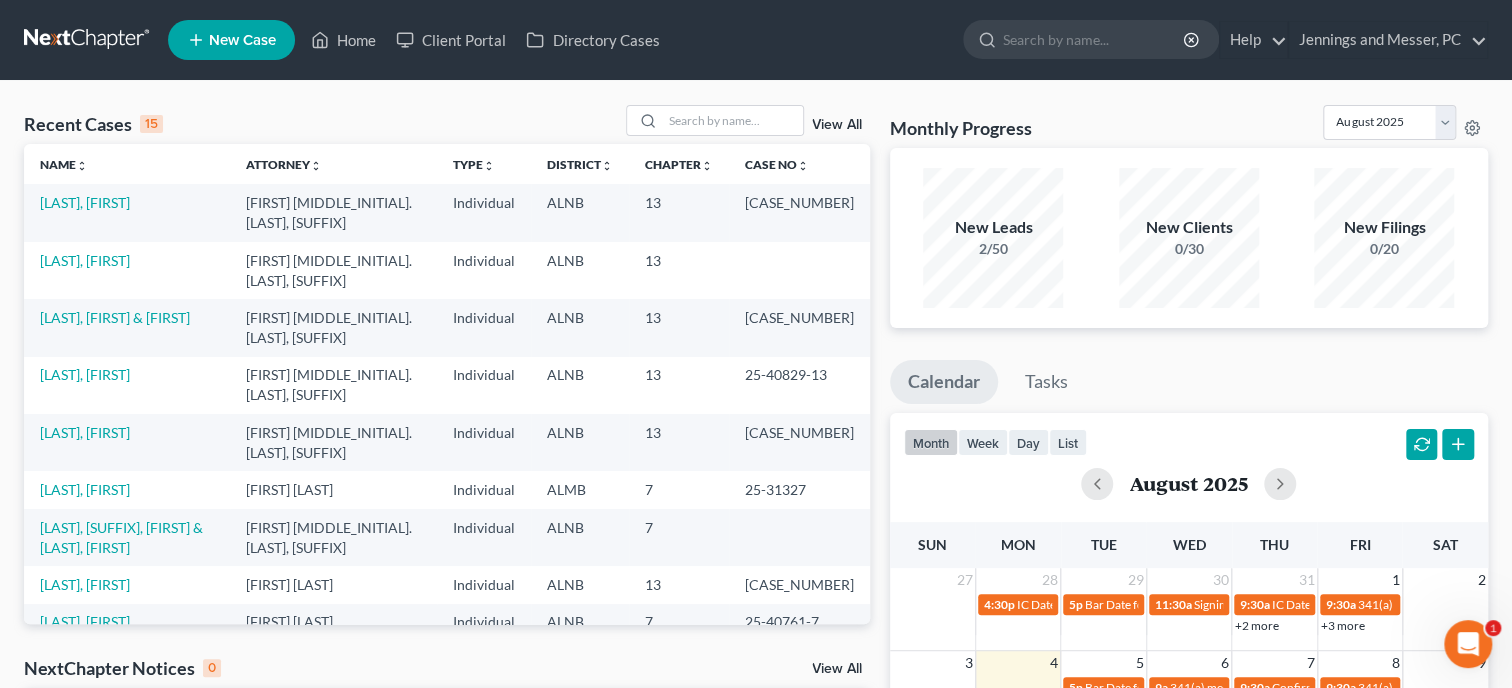 click on "View All" at bounding box center [748, 120] 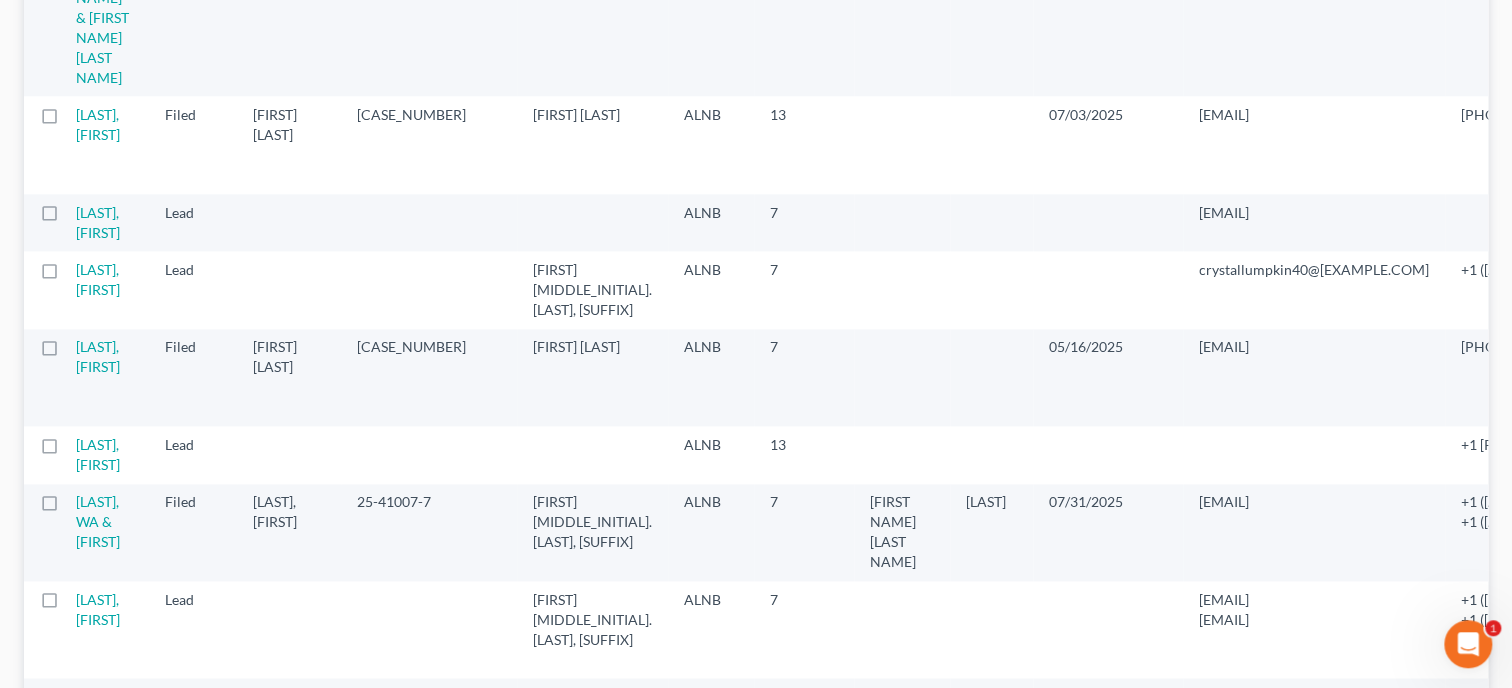 scroll, scrollTop: 1337, scrollLeft: 0, axis: vertical 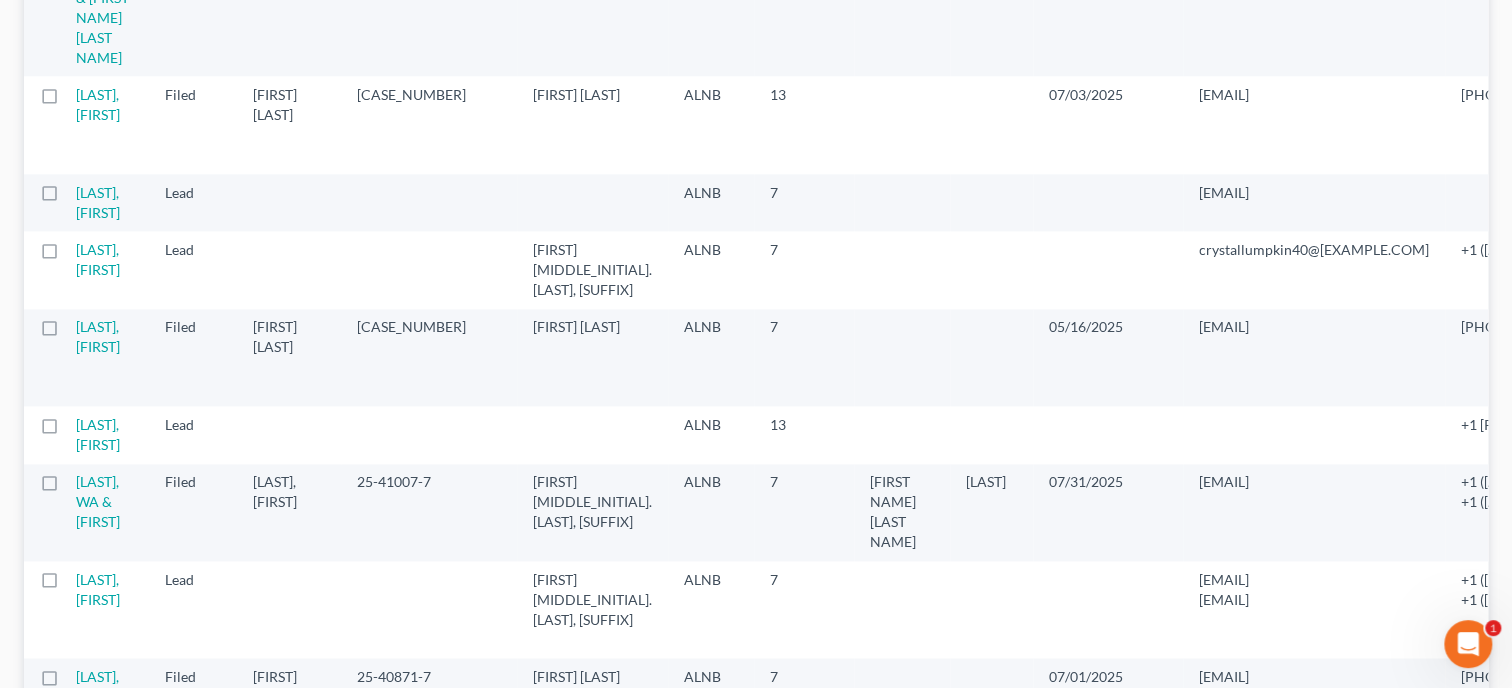 click on "[LAST], [FIRST]" at bounding box center [98, 783] 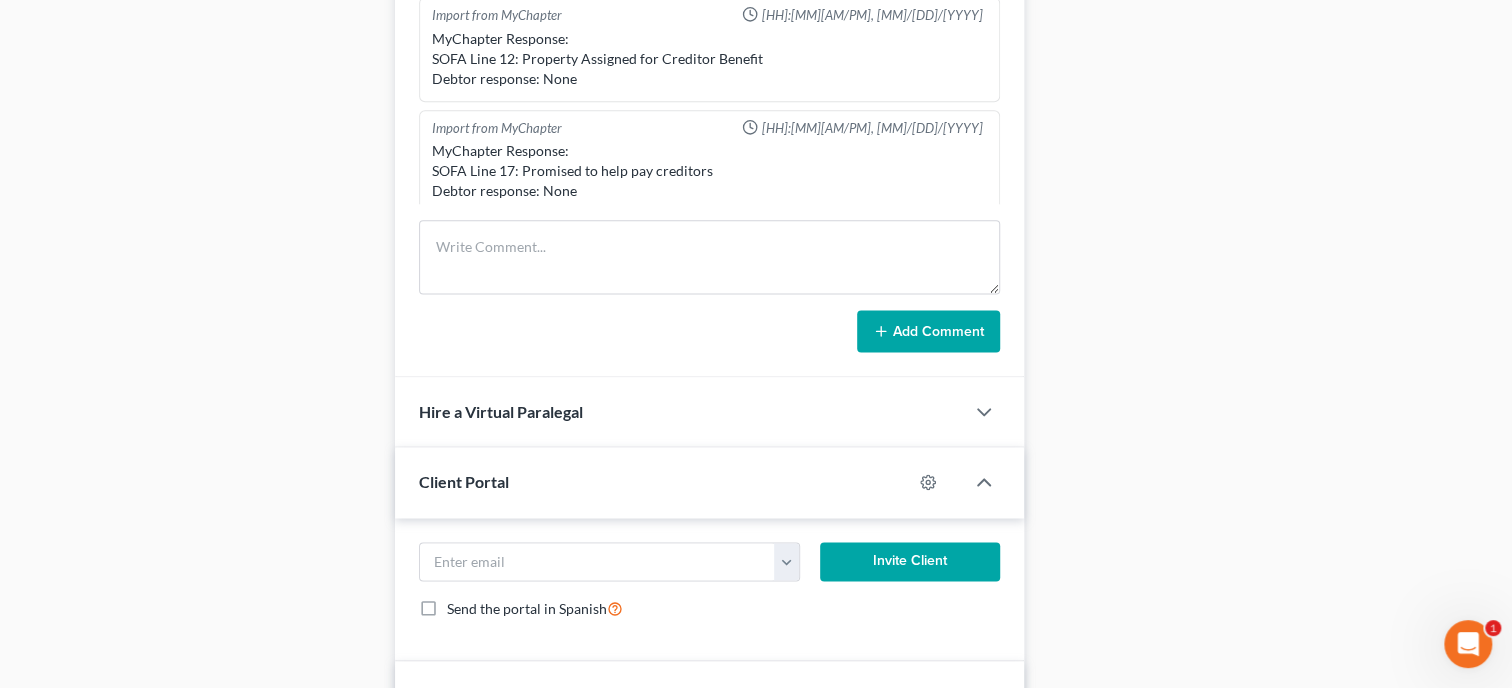 scroll, scrollTop: 444, scrollLeft: 0, axis: vertical 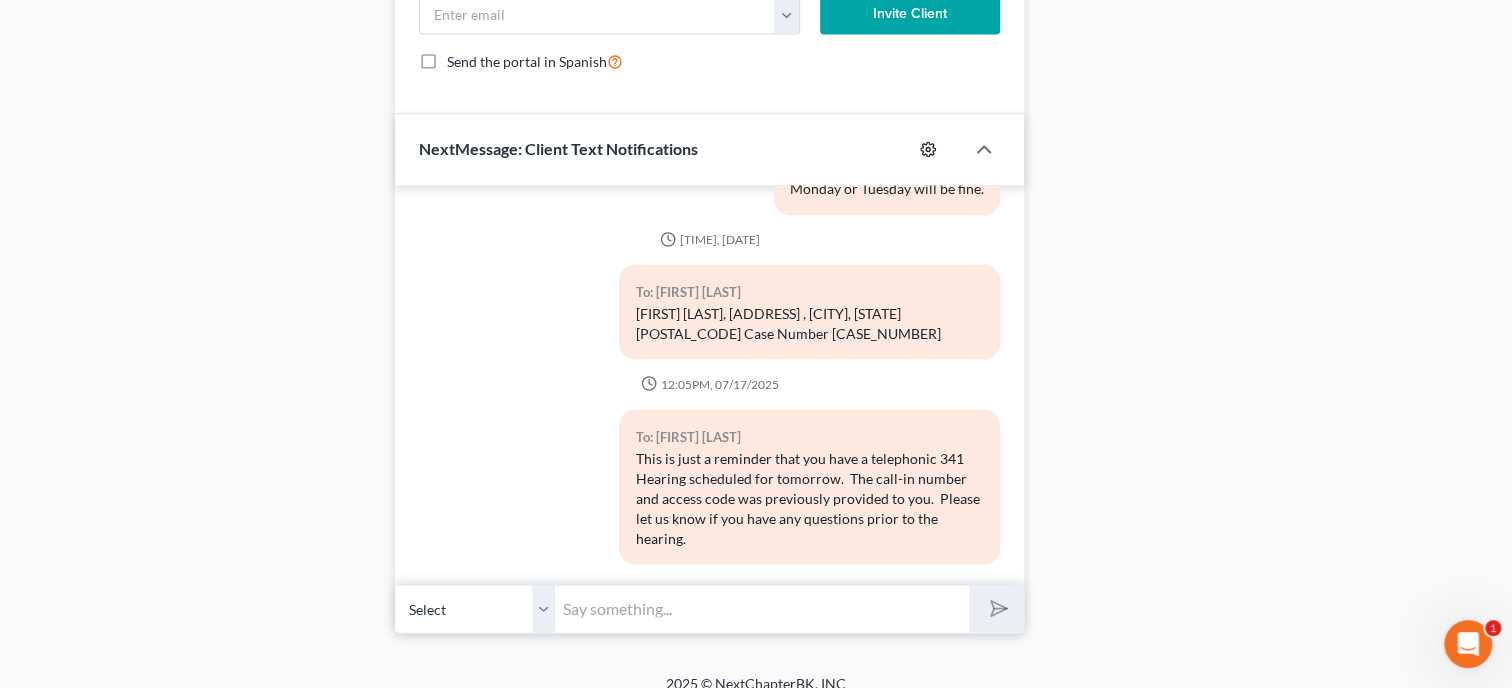 click 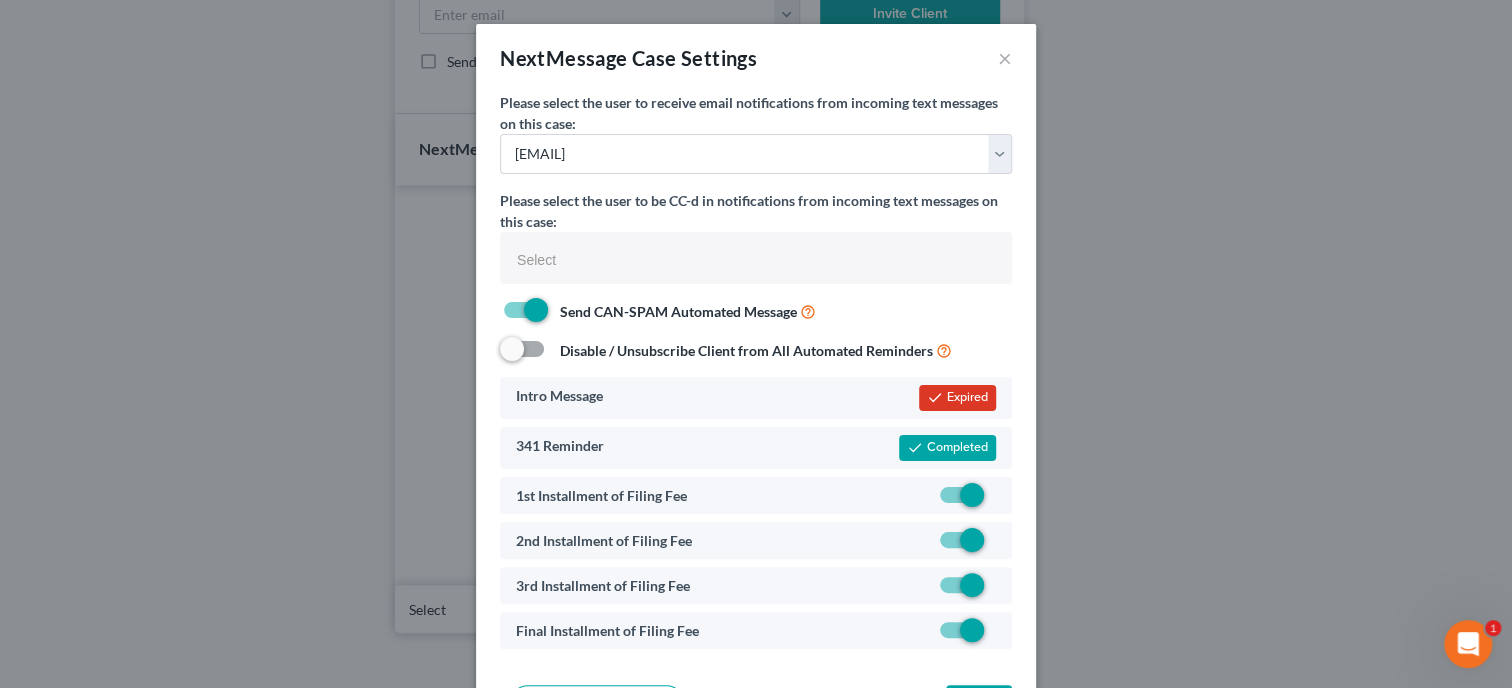 click at bounding box center [996, 500] 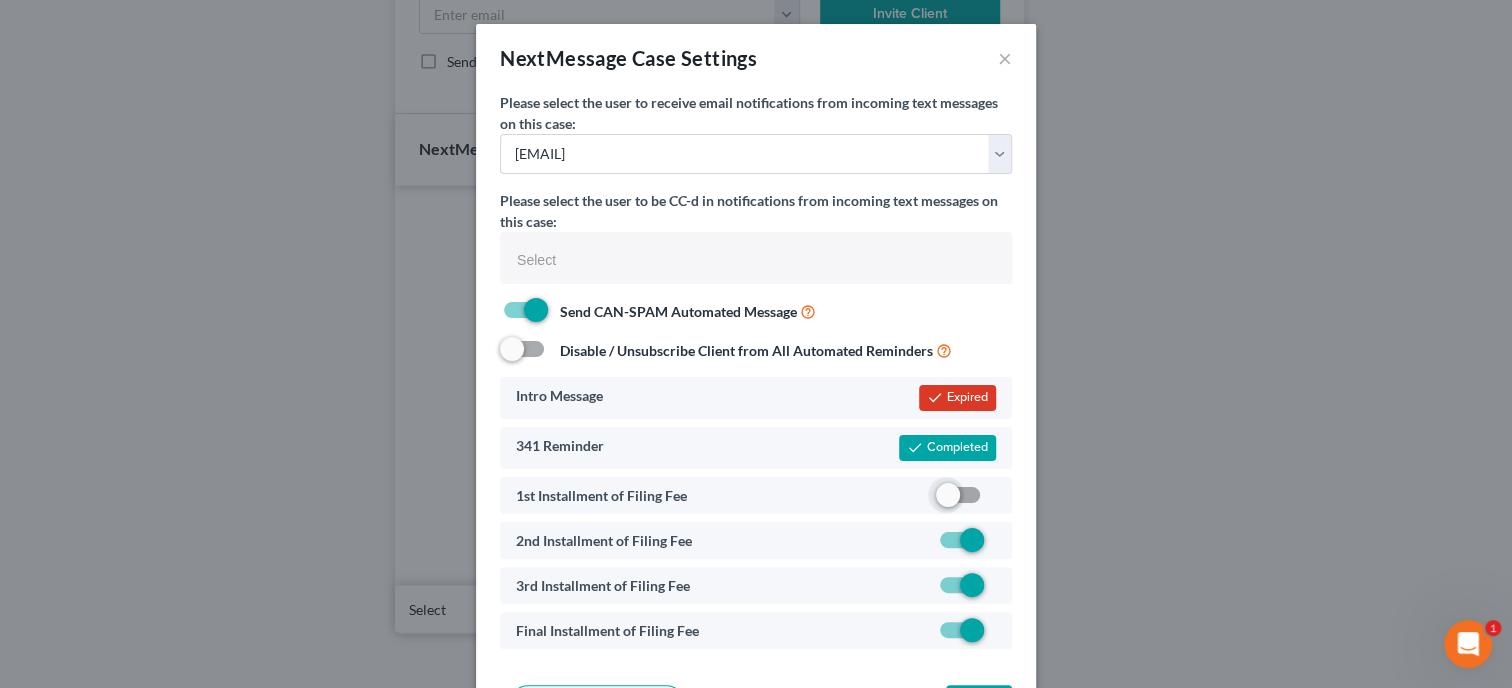 click at bounding box center (996, 545) 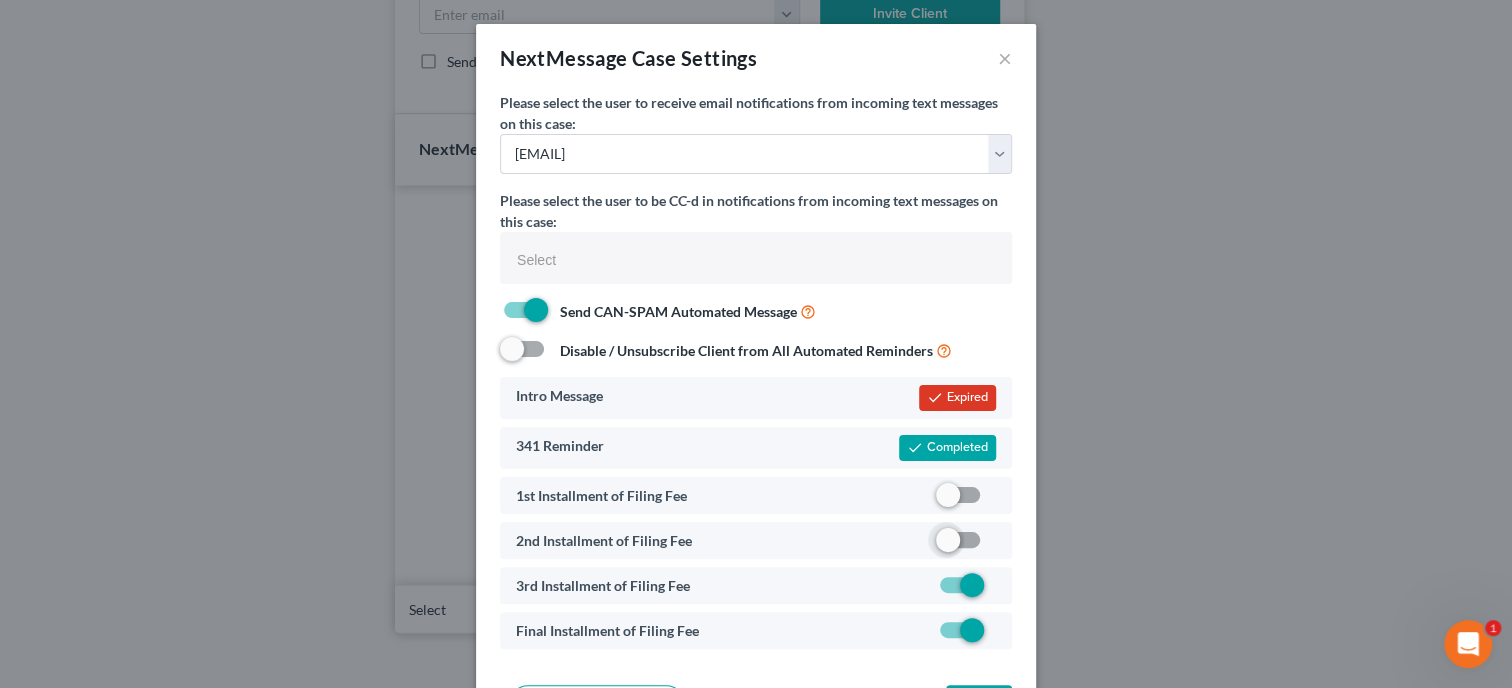 click at bounding box center [996, 590] 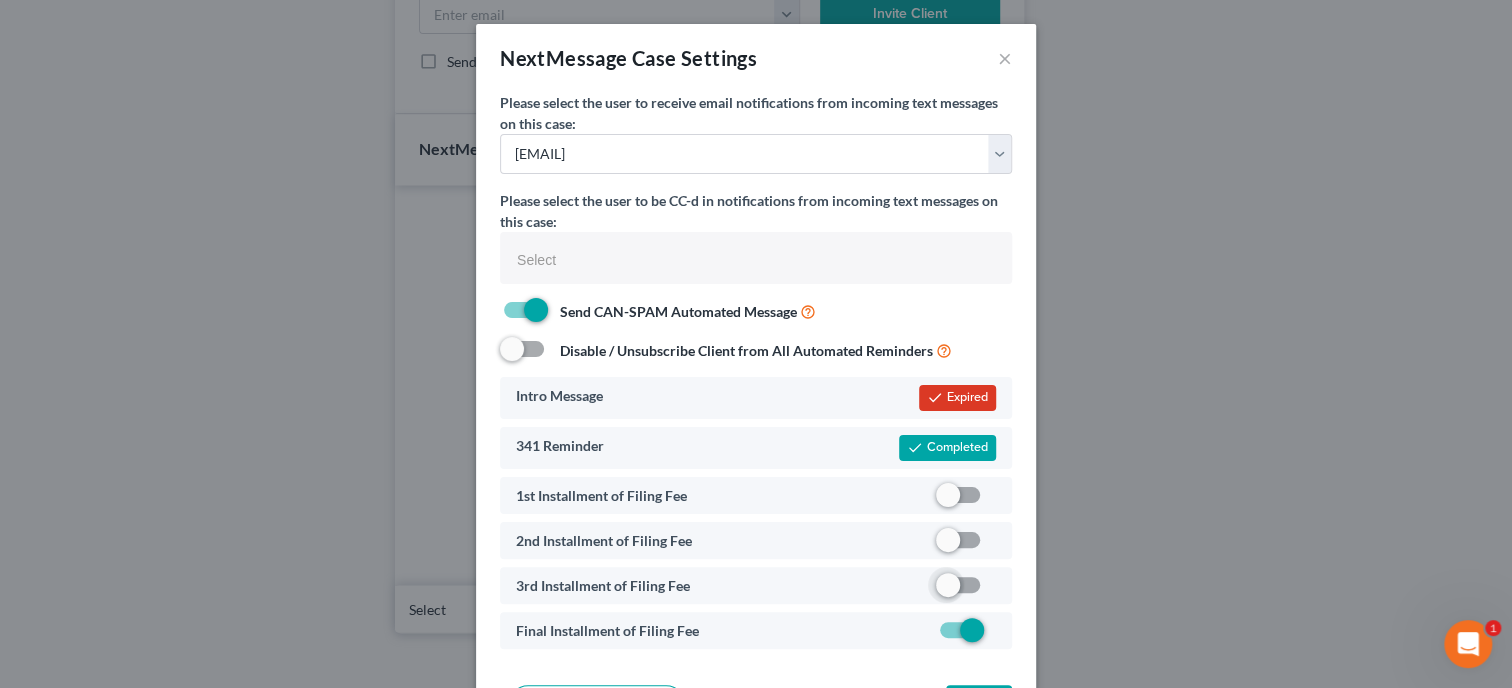 click at bounding box center (996, 635) 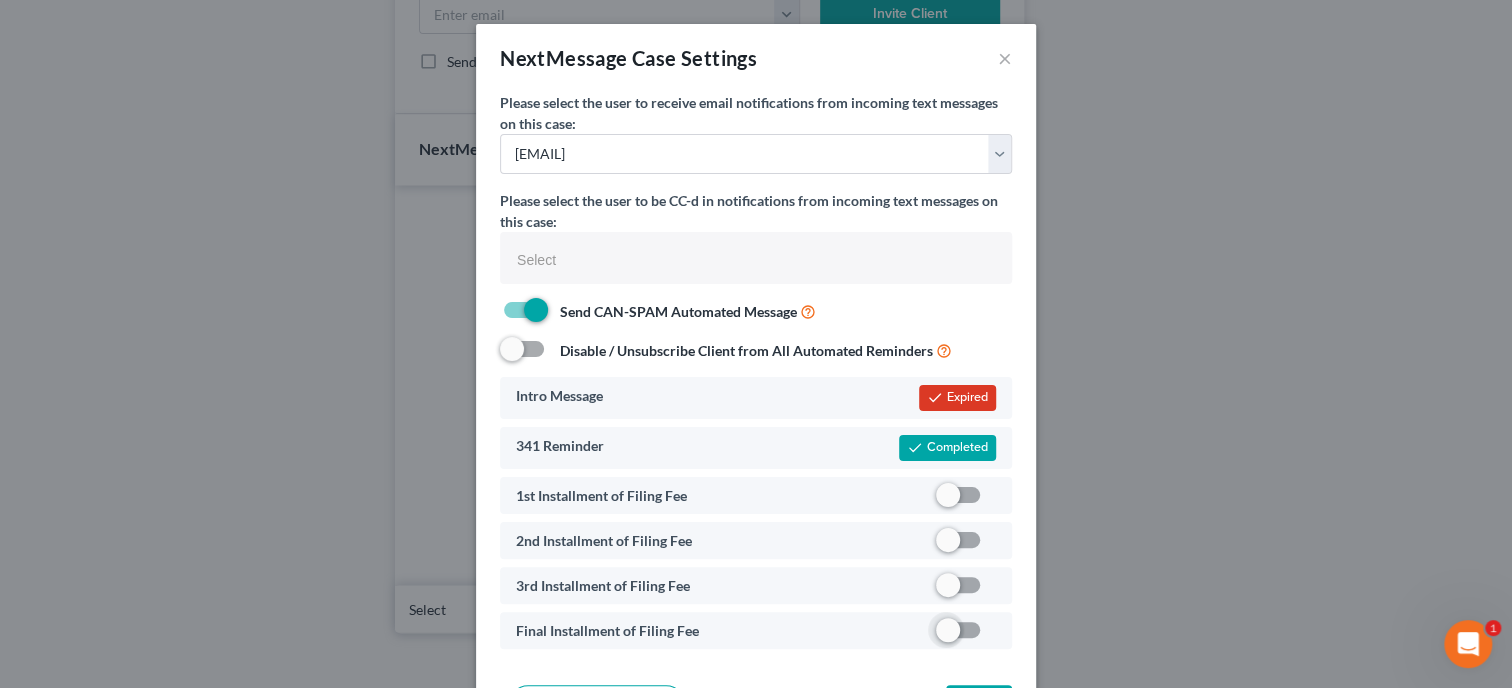 scroll, scrollTop: 76, scrollLeft: 0, axis: vertical 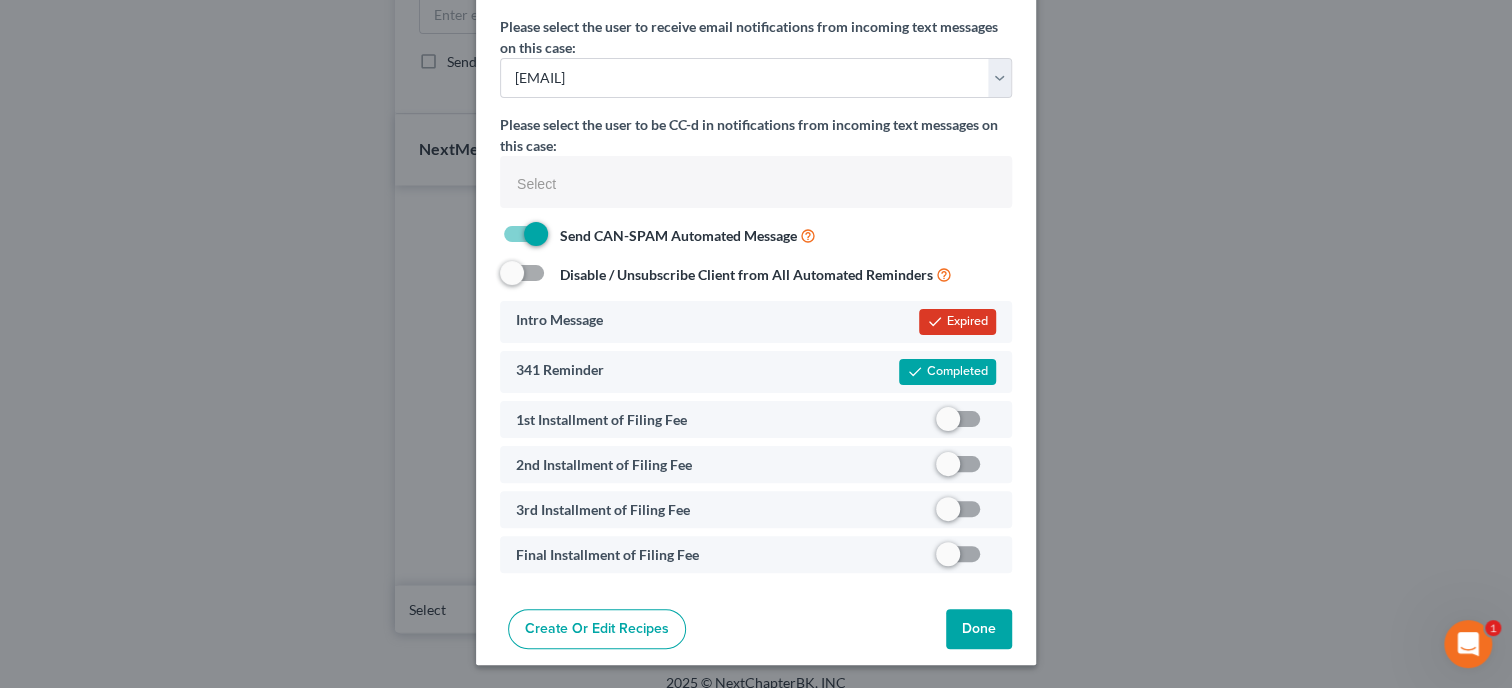 click on "Done" at bounding box center [979, 629] 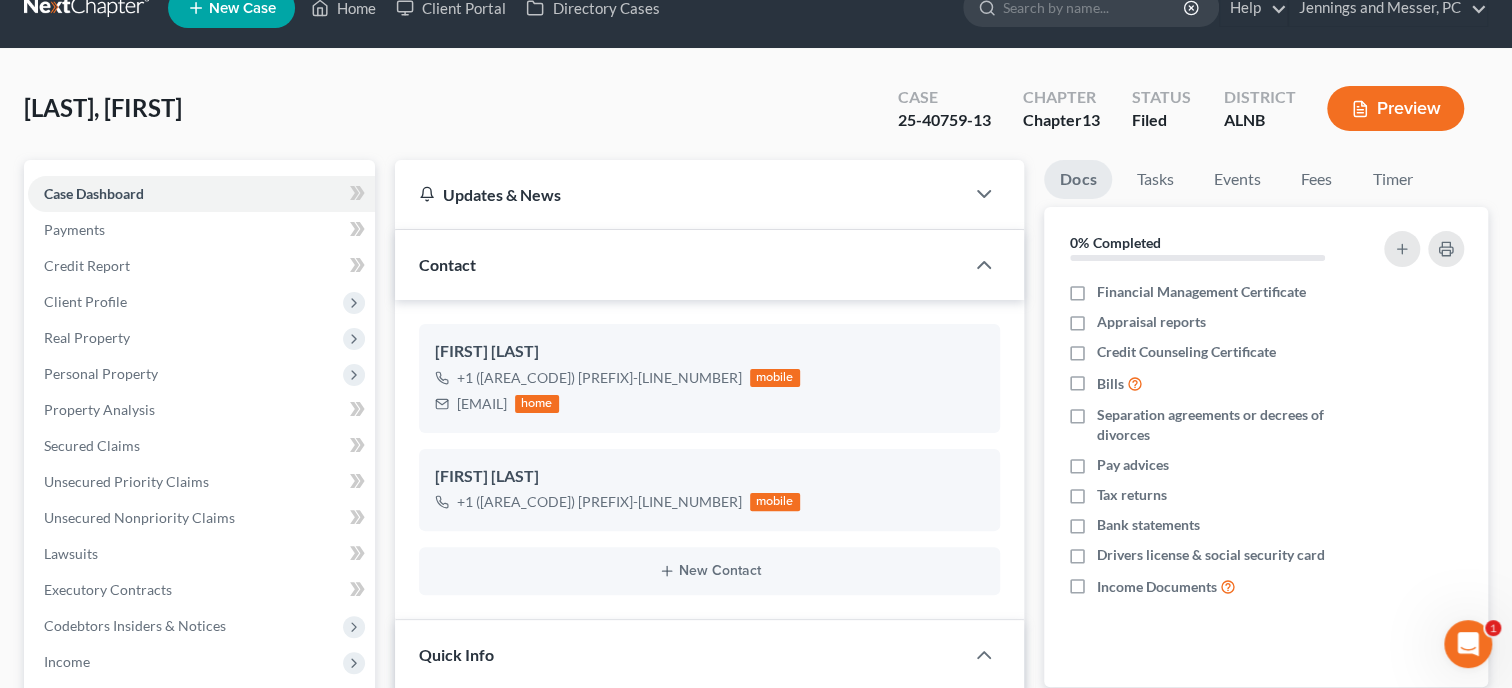 scroll, scrollTop: 0, scrollLeft: 0, axis: both 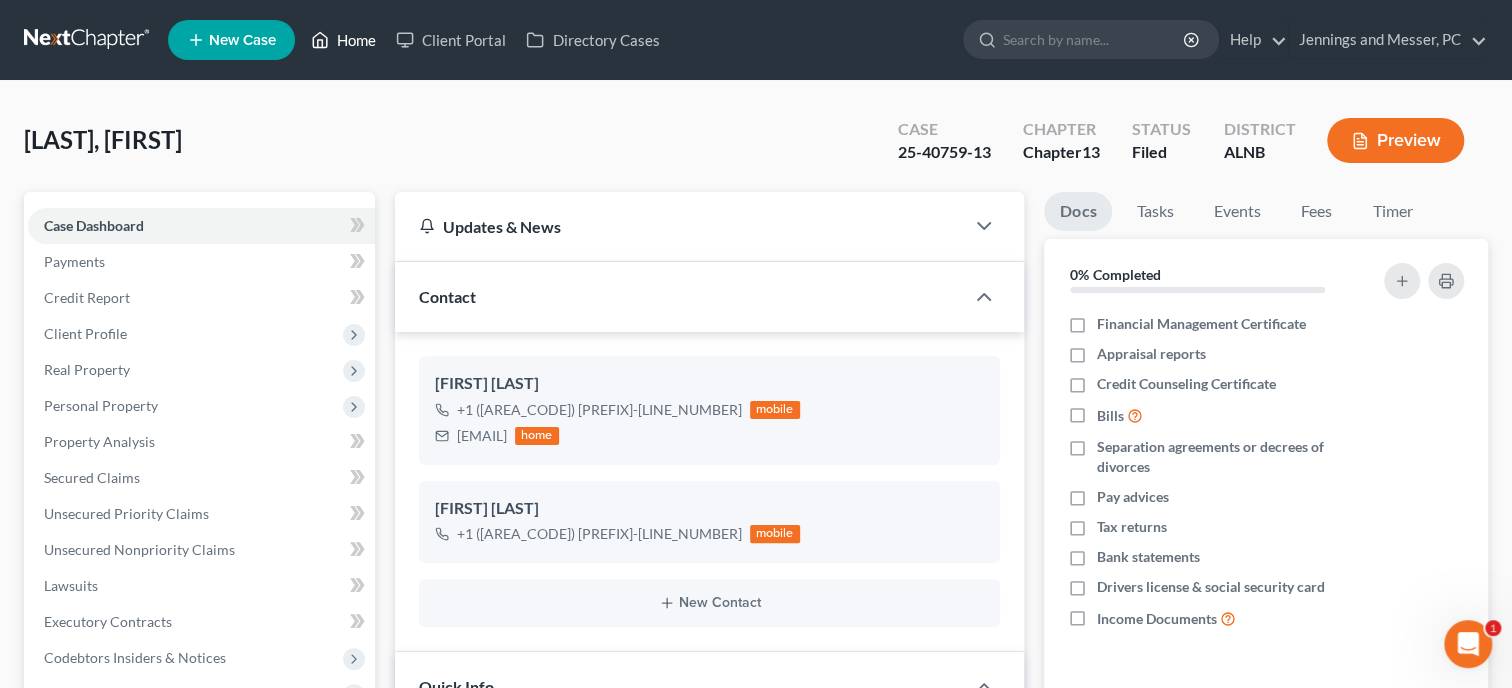 click on "Home" at bounding box center (343, 40) 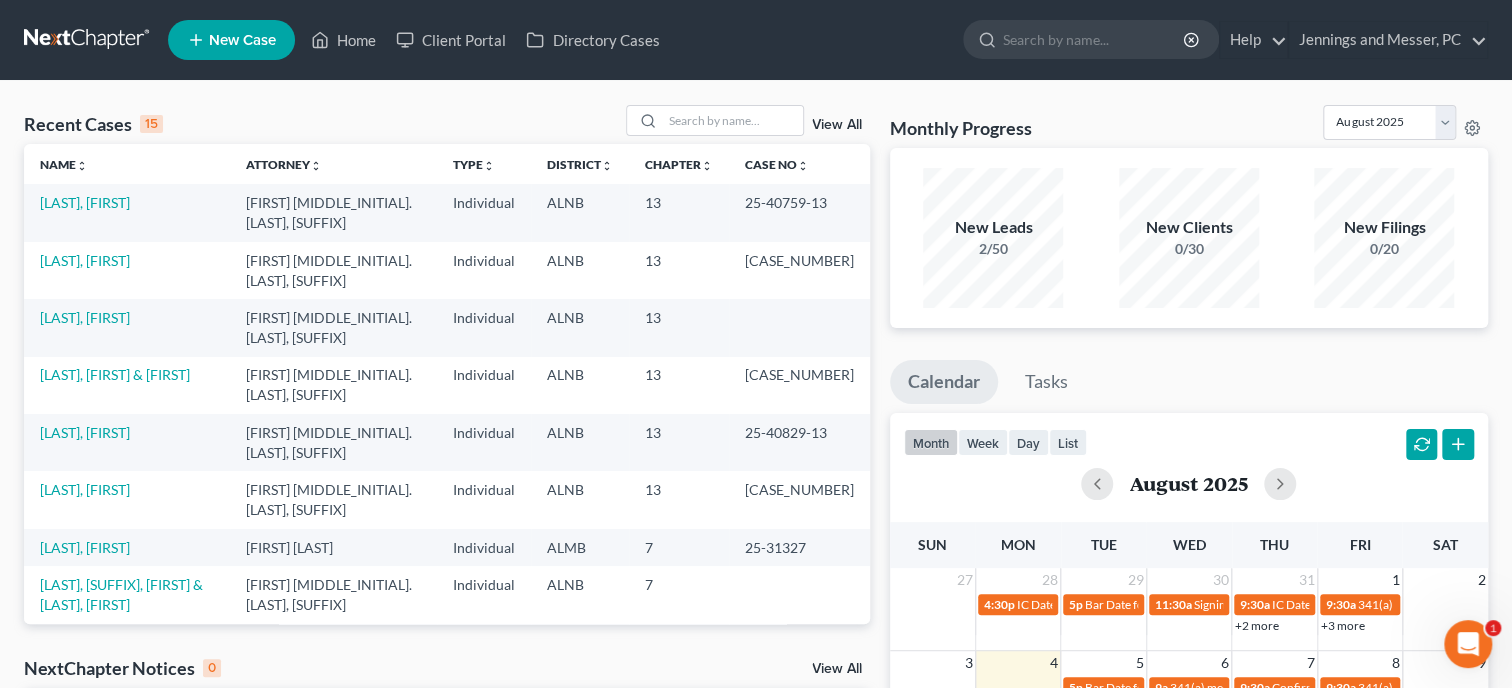 click on "View All" at bounding box center (837, 125) 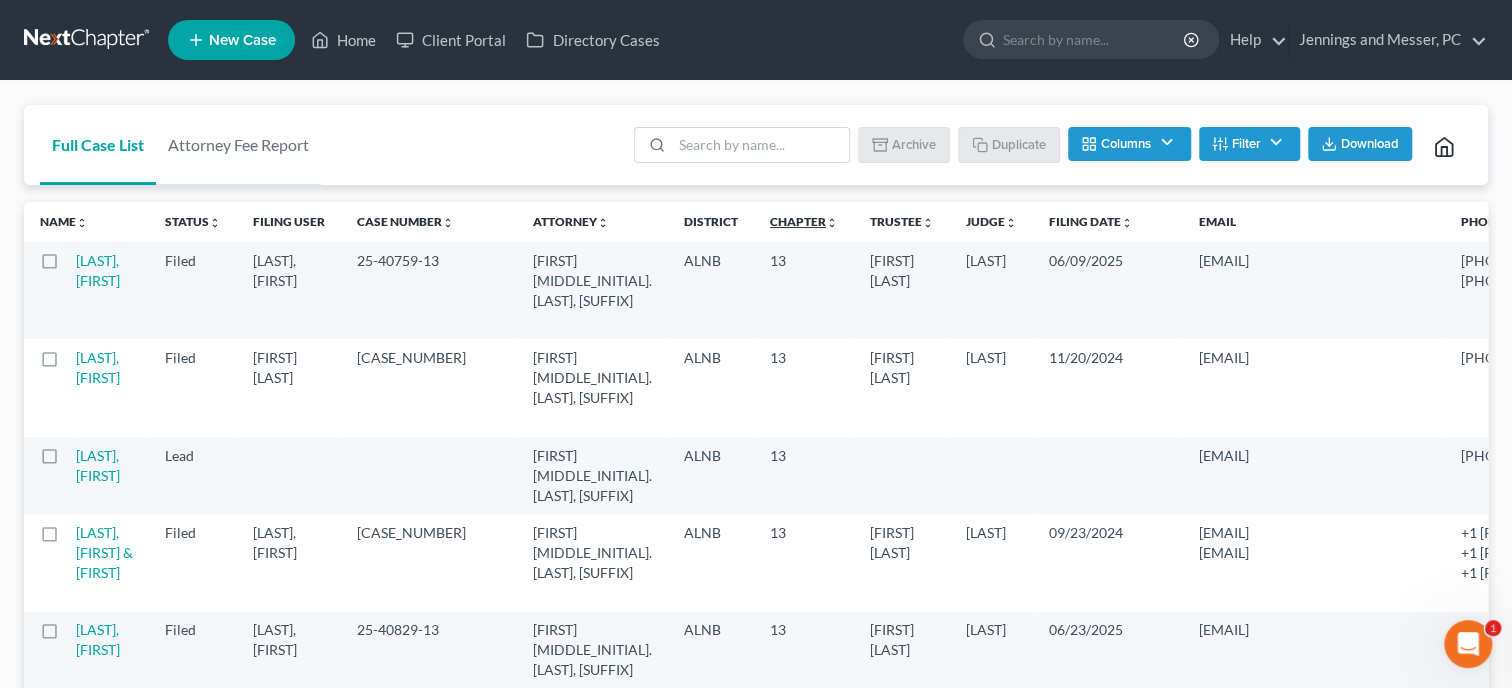click on "unfold_more" at bounding box center (832, 223) 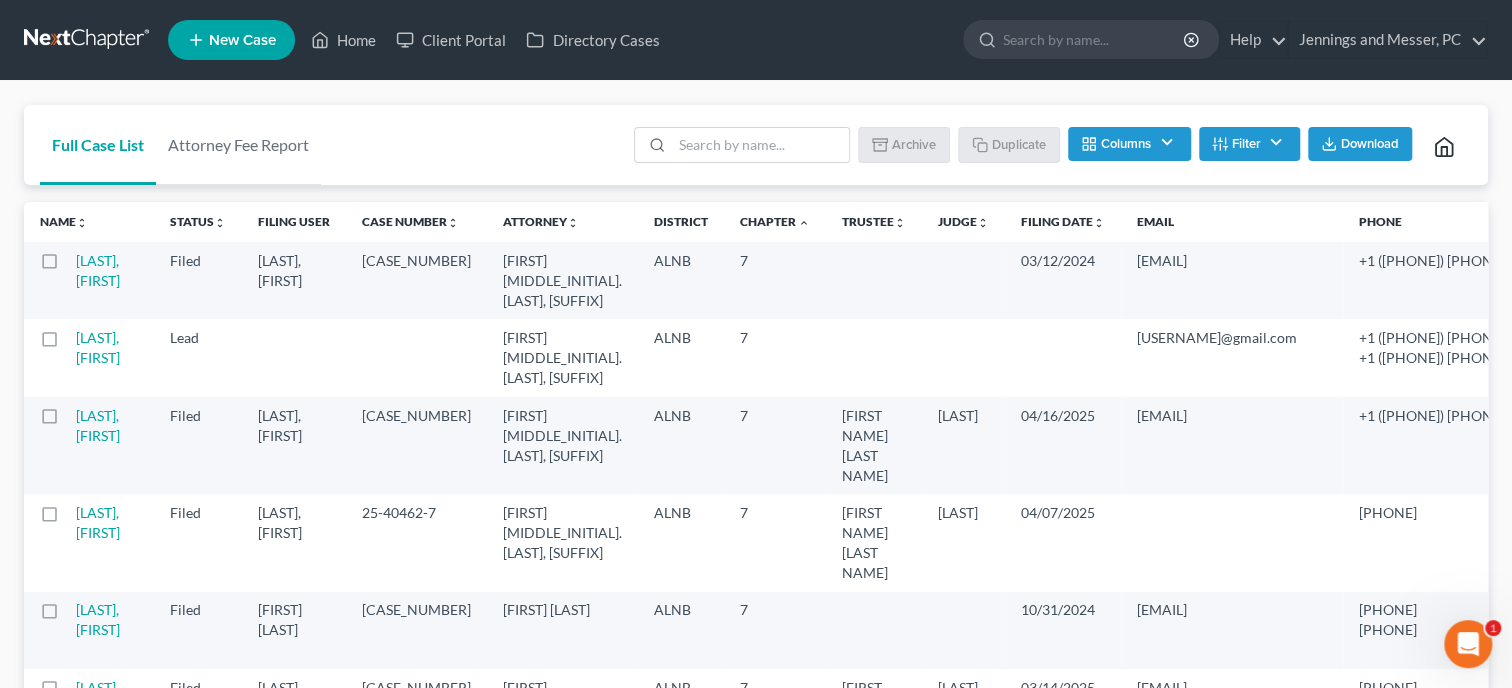 click on "Chapter
unfold_more
expand_more
expand_less" at bounding box center (775, 222) 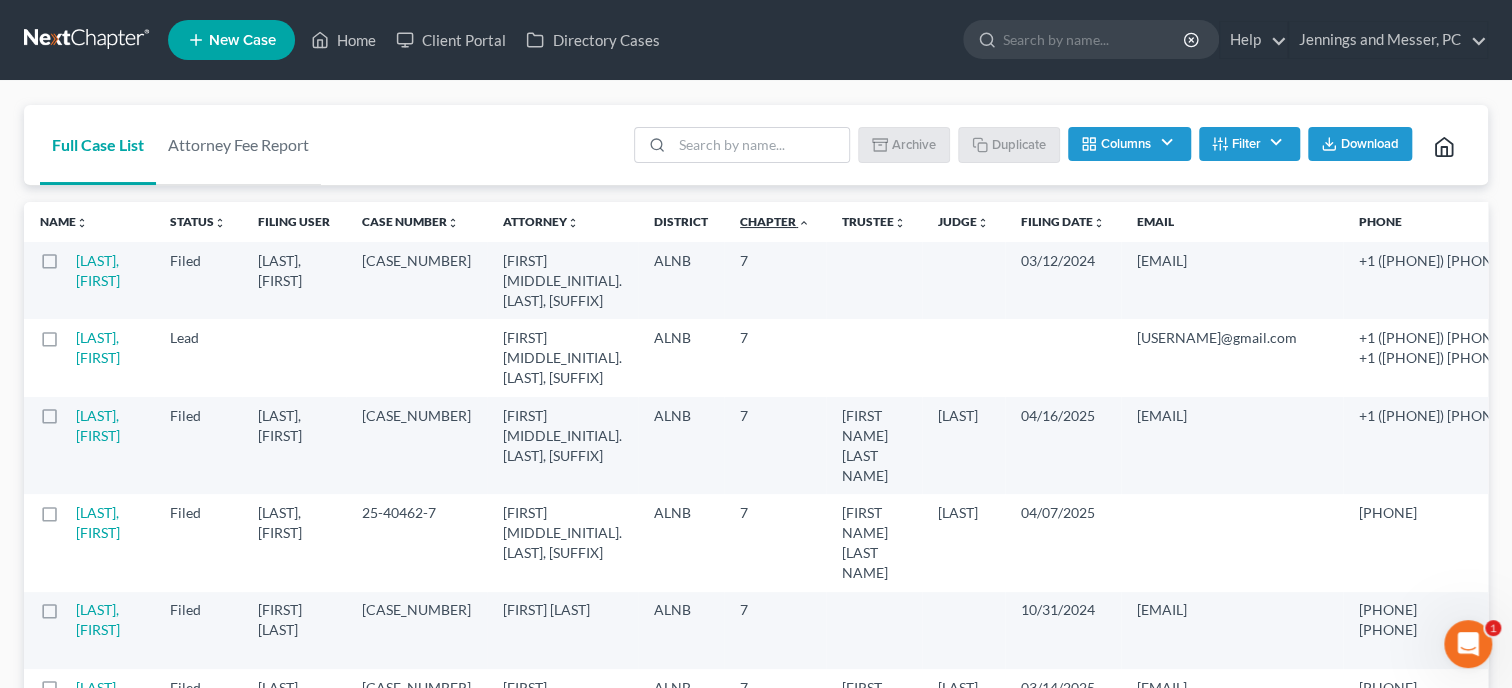 click on "expand_less" at bounding box center [804, 223] 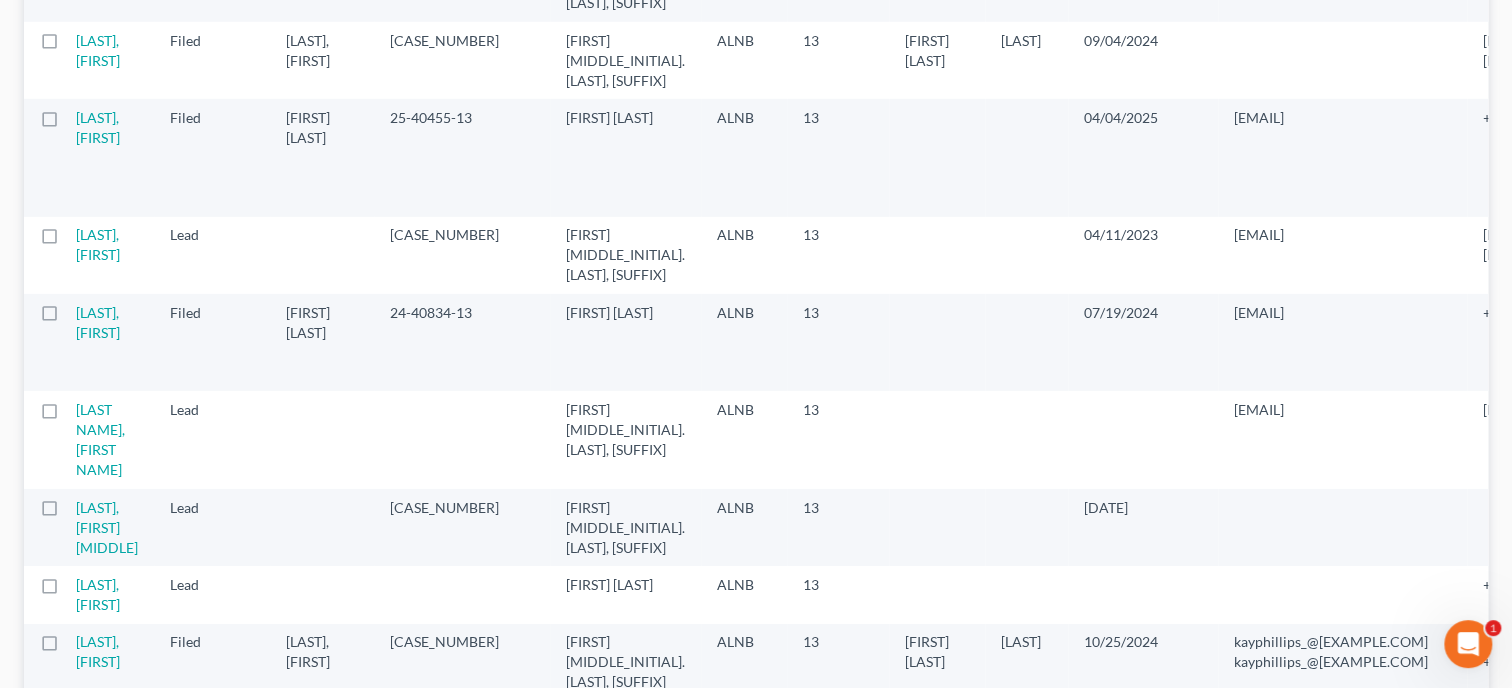 scroll, scrollTop: 3457, scrollLeft: 0, axis: vertical 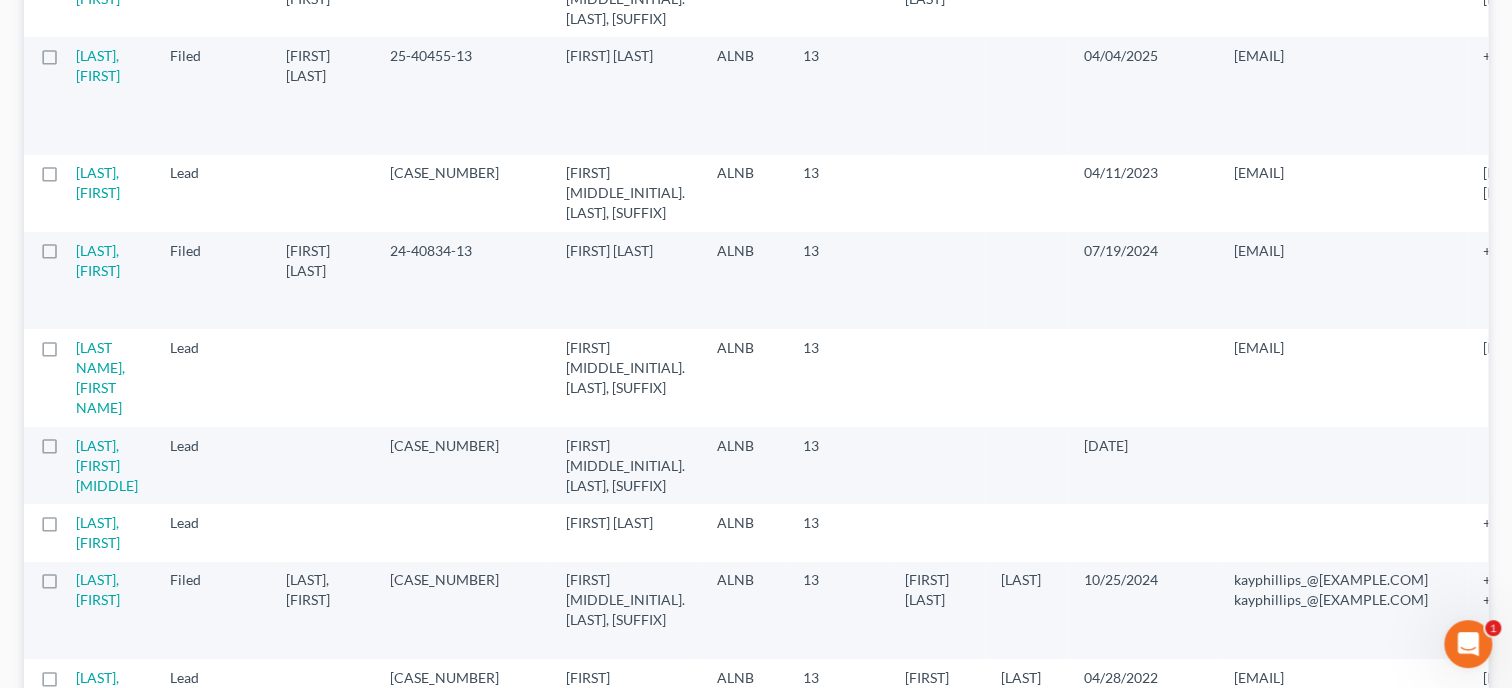 click on "Next Page" at bounding box center (756, 975) 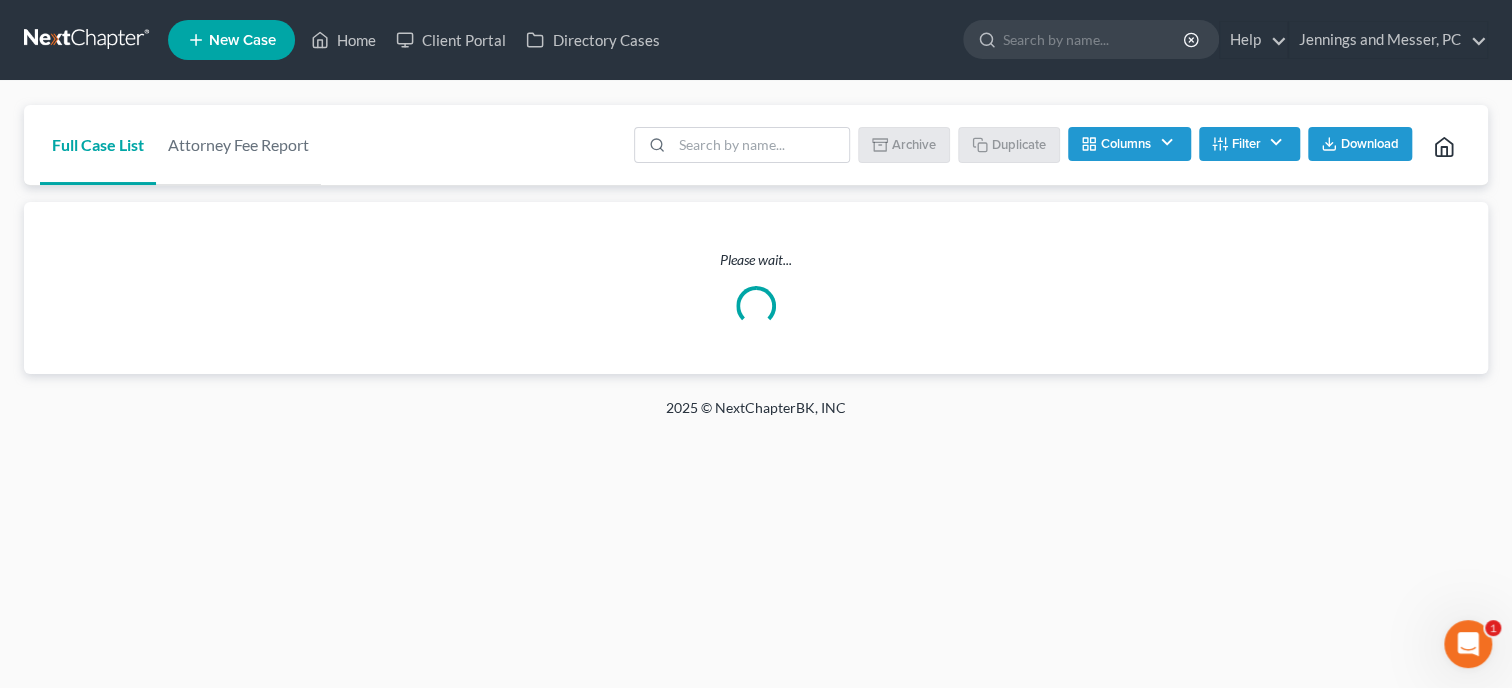 scroll, scrollTop: 0, scrollLeft: 0, axis: both 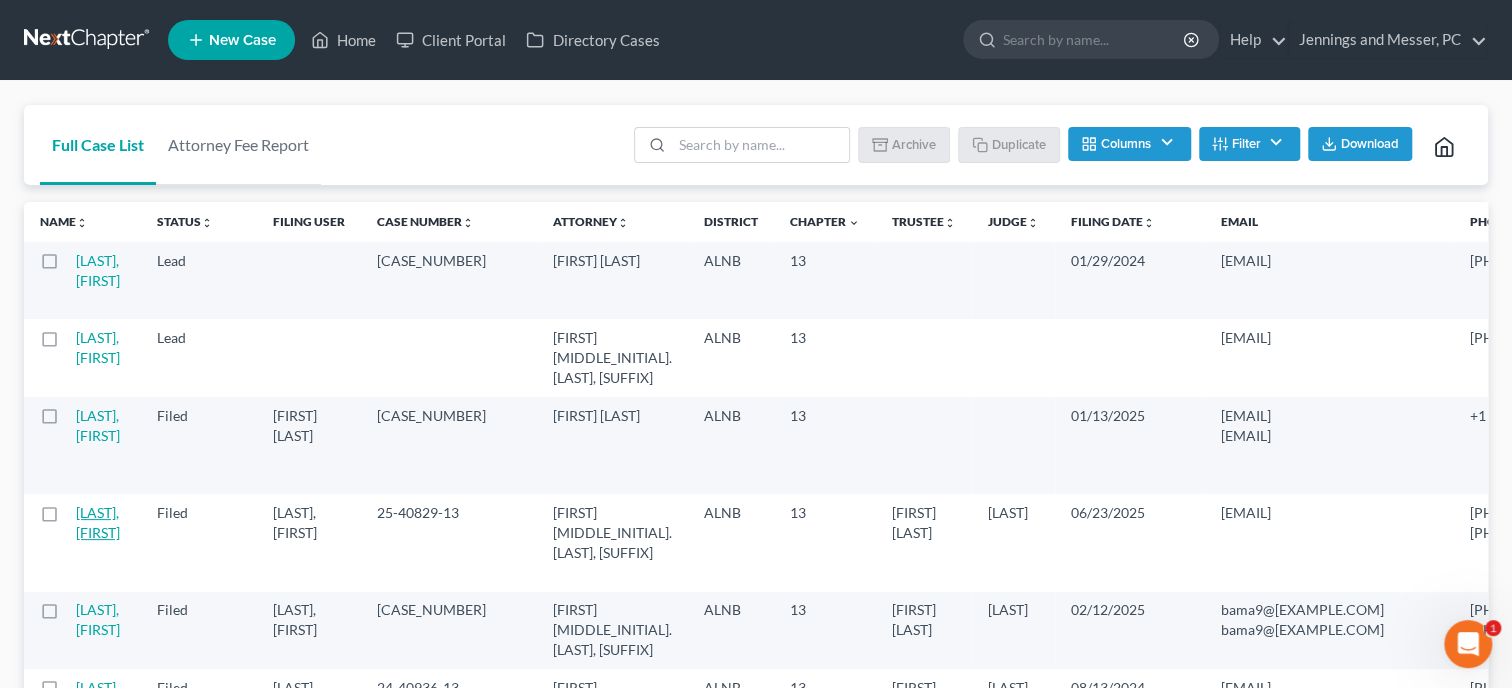 click on "[LAST], [FIRST]" at bounding box center [98, 522] 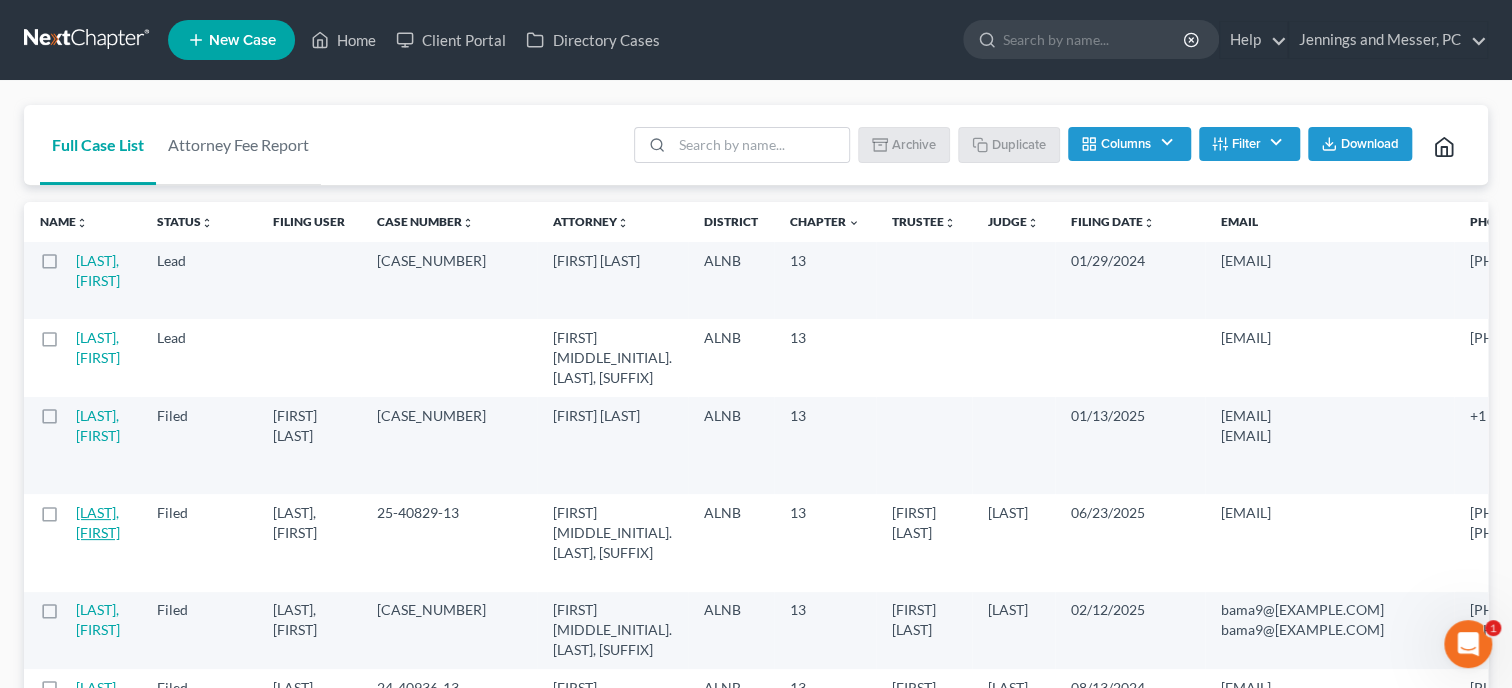 select on "6" 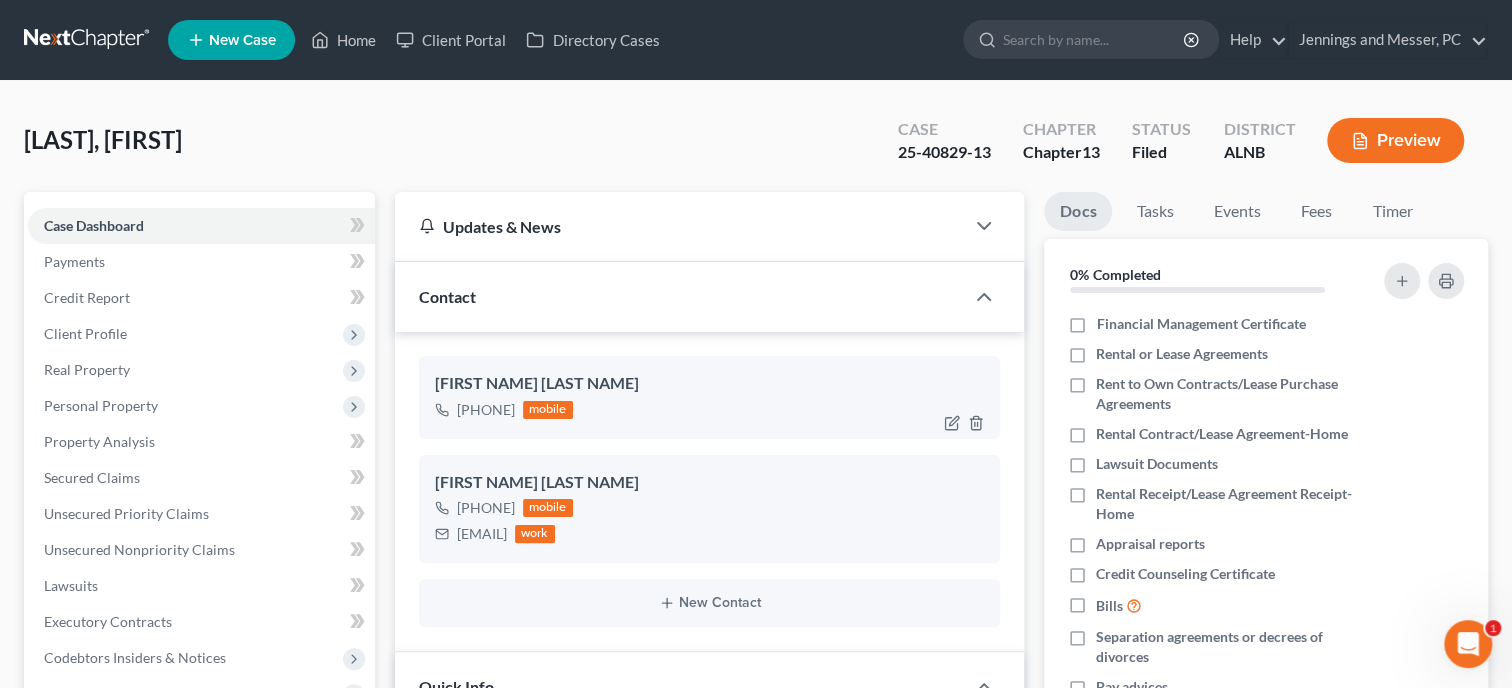 scroll, scrollTop: 675, scrollLeft: 0, axis: vertical 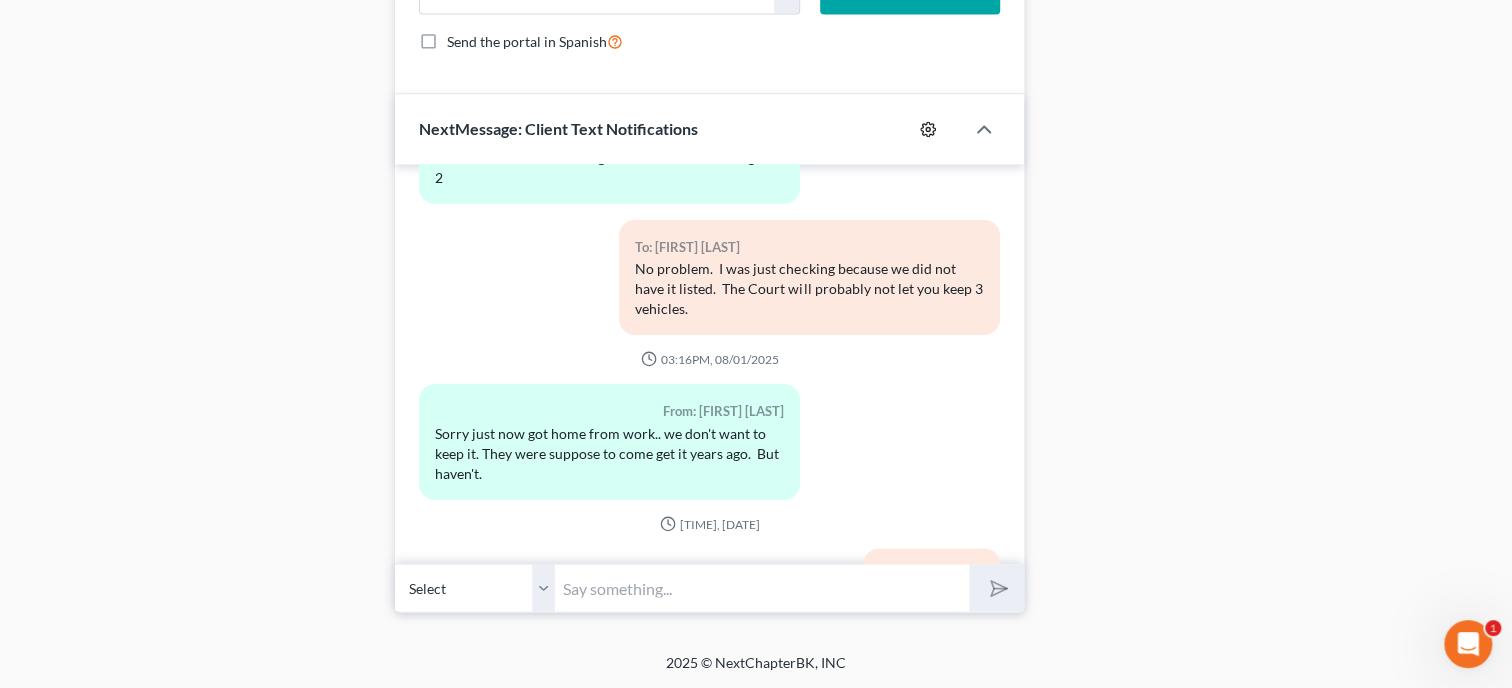 click 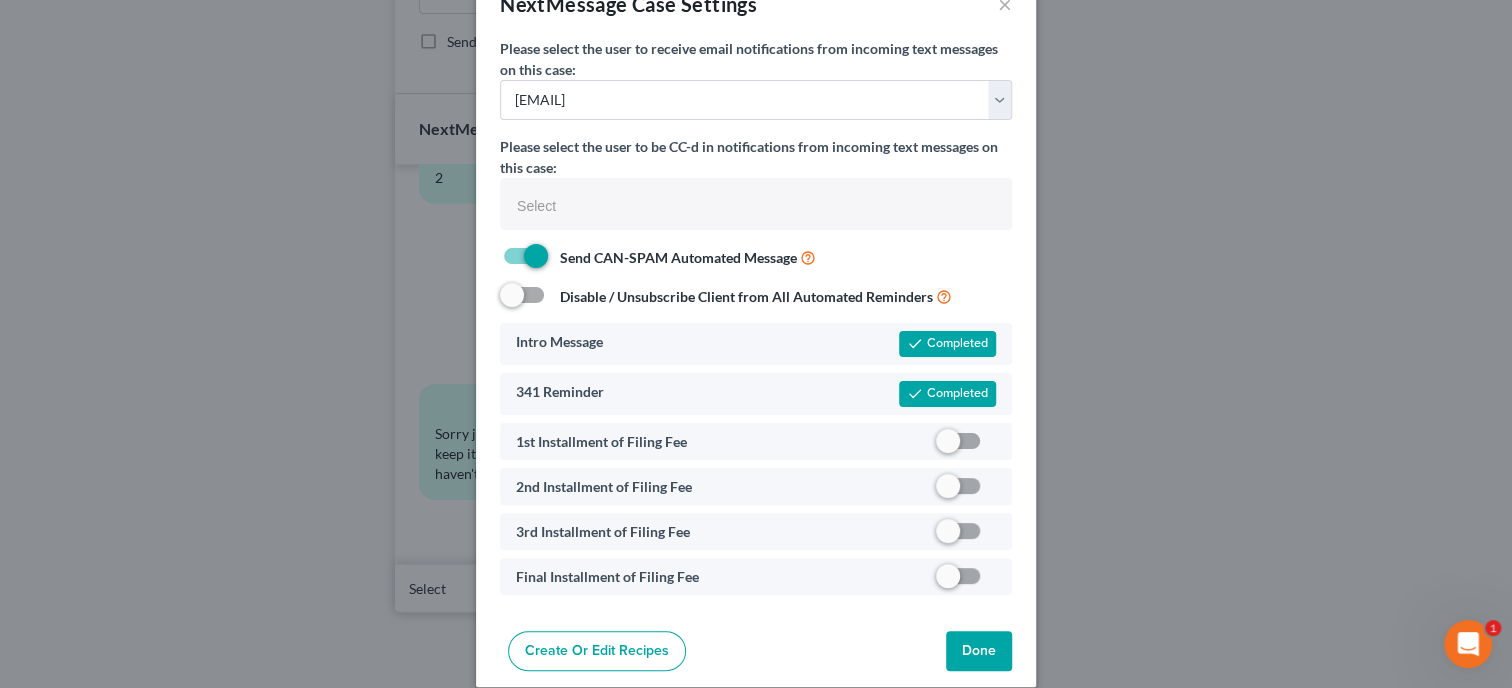 scroll, scrollTop: 76, scrollLeft: 0, axis: vertical 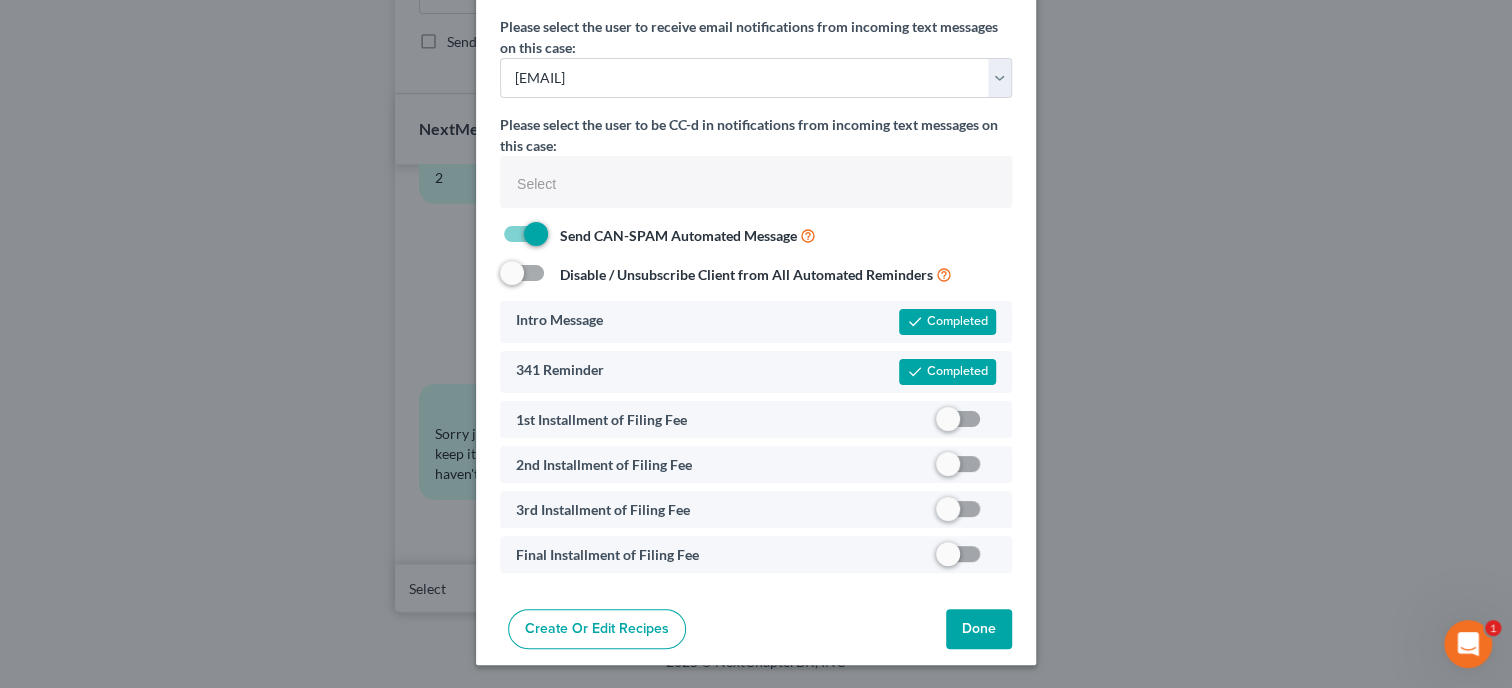 click on "Done" at bounding box center [979, 629] 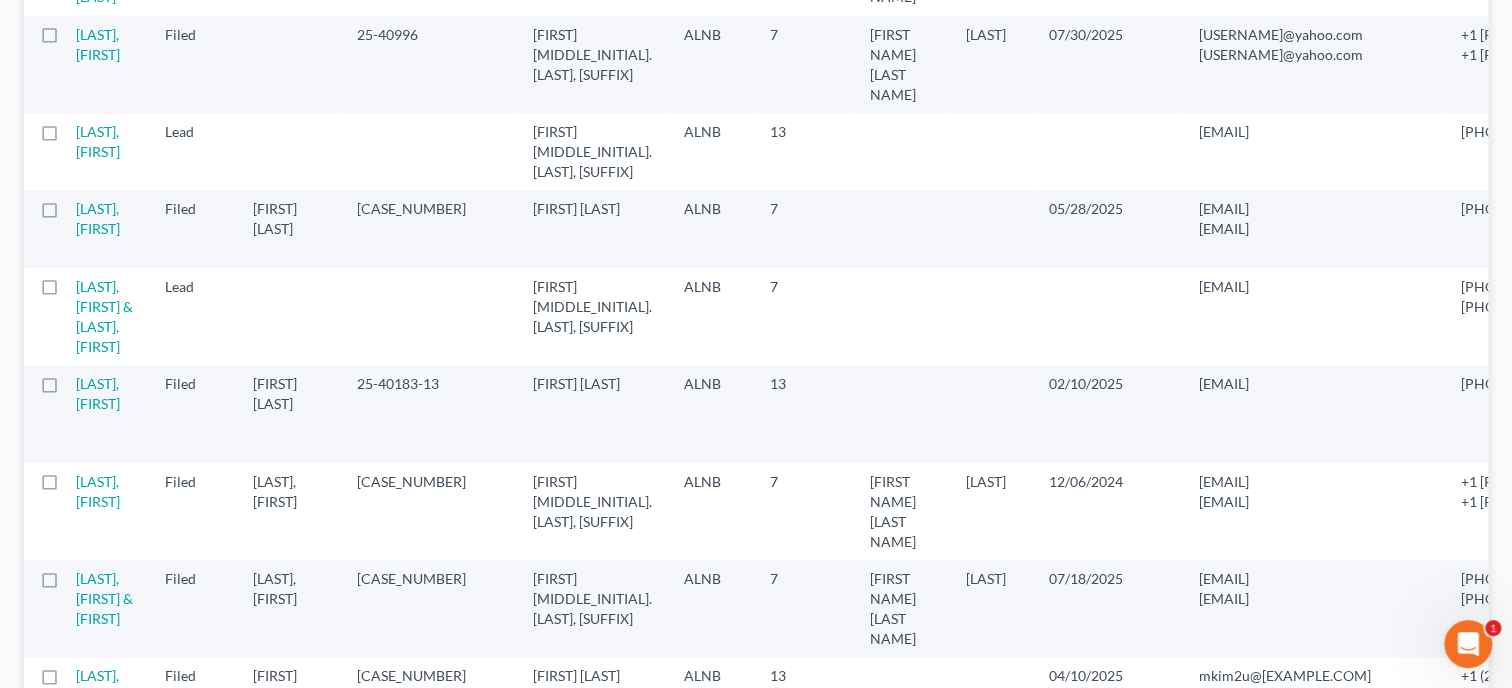 scroll, scrollTop: 3849, scrollLeft: 0, axis: vertical 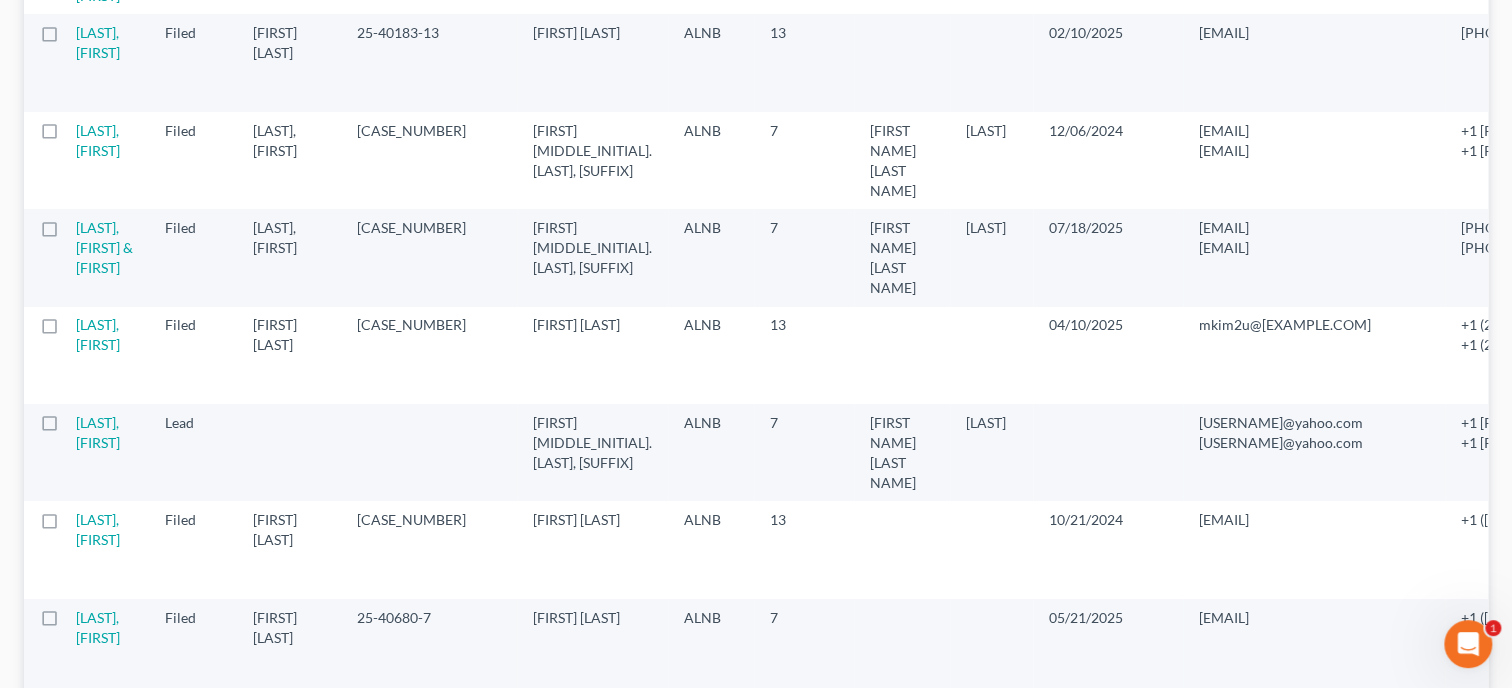 click on "Next Page" at bounding box center [756, 1207] 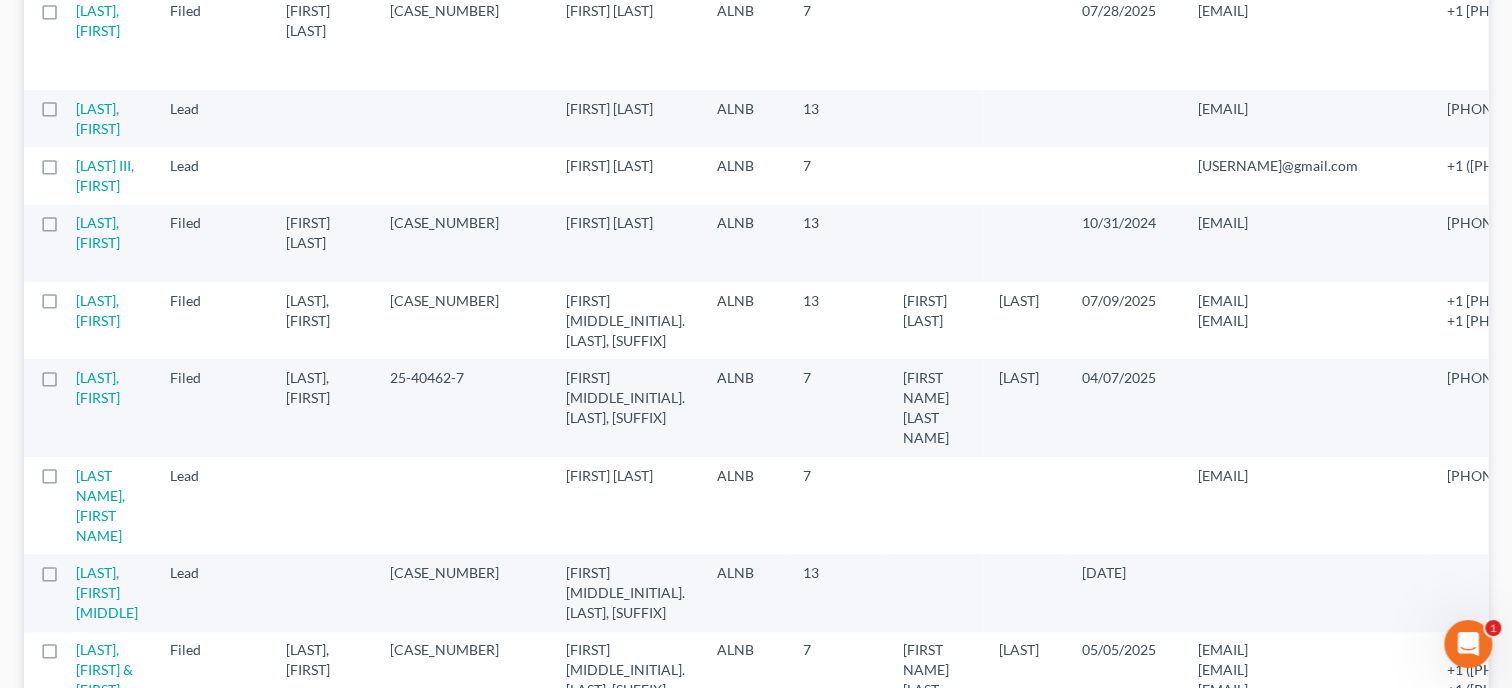 scroll, scrollTop: 308, scrollLeft: 0, axis: vertical 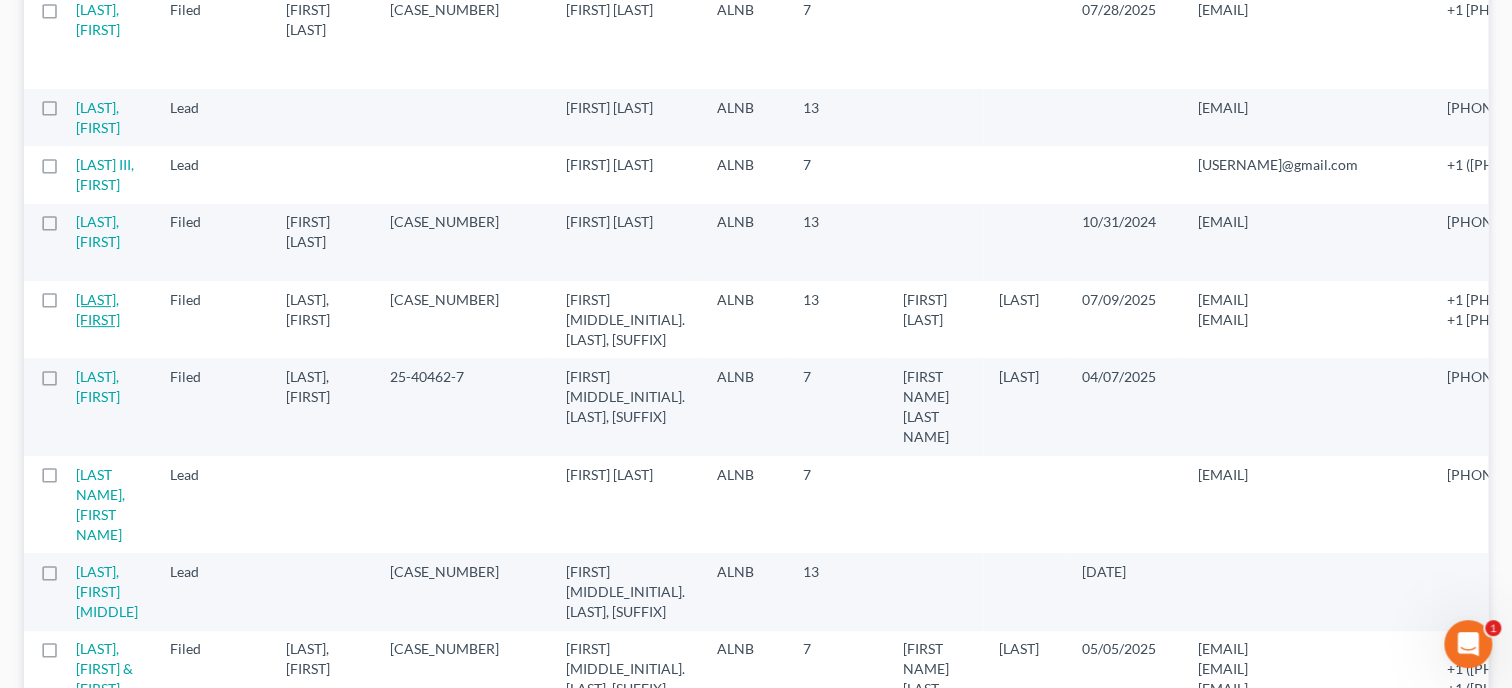 click on "[LAST], [FIRST]" at bounding box center [98, 309] 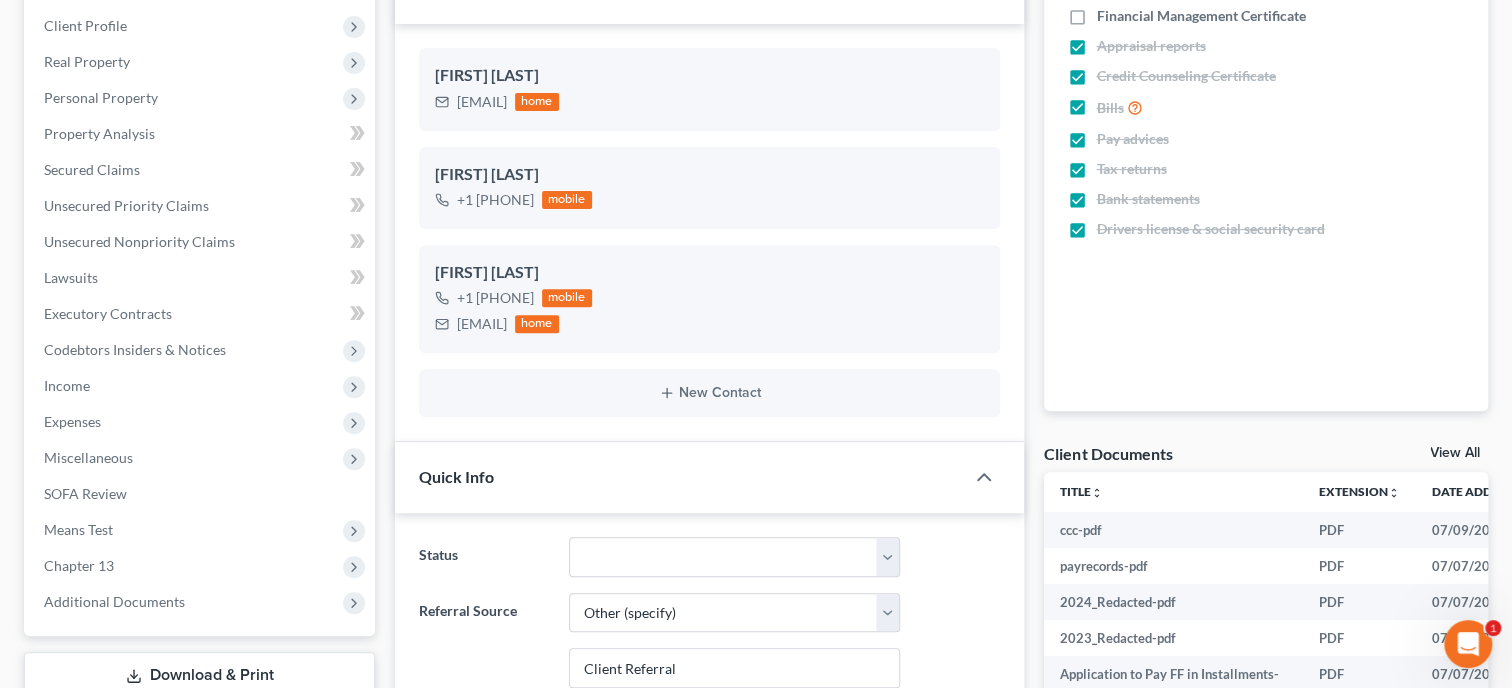 scroll, scrollTop: 0, scrollLeft: 0, axis: both 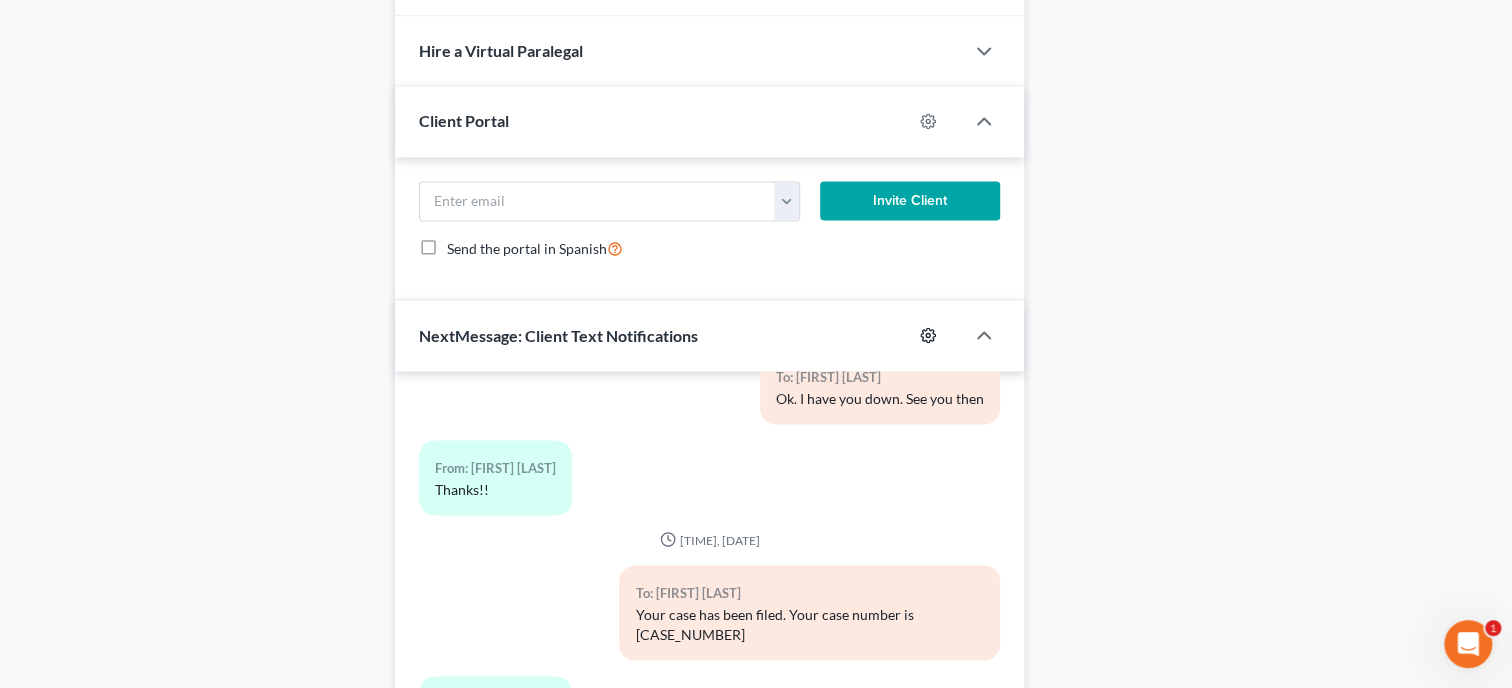 click 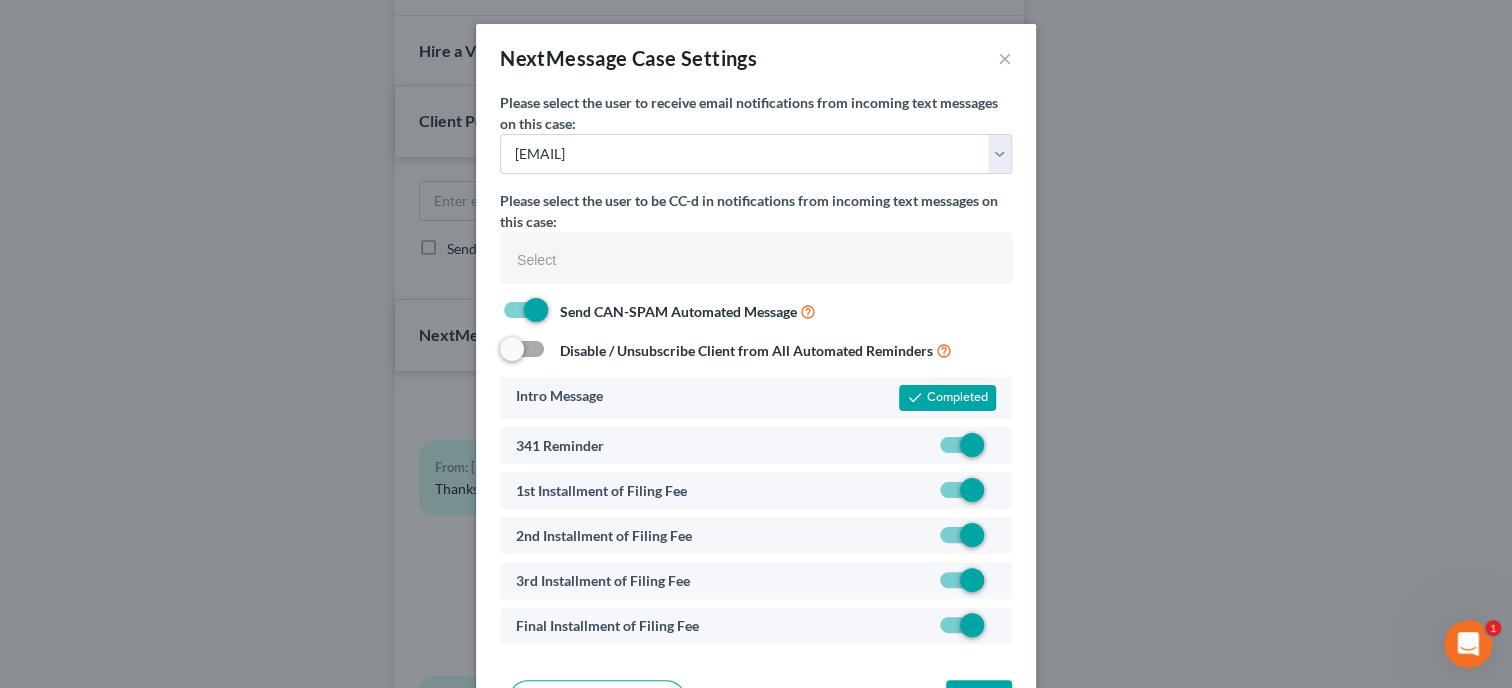 click at bounding box center [996, 495] 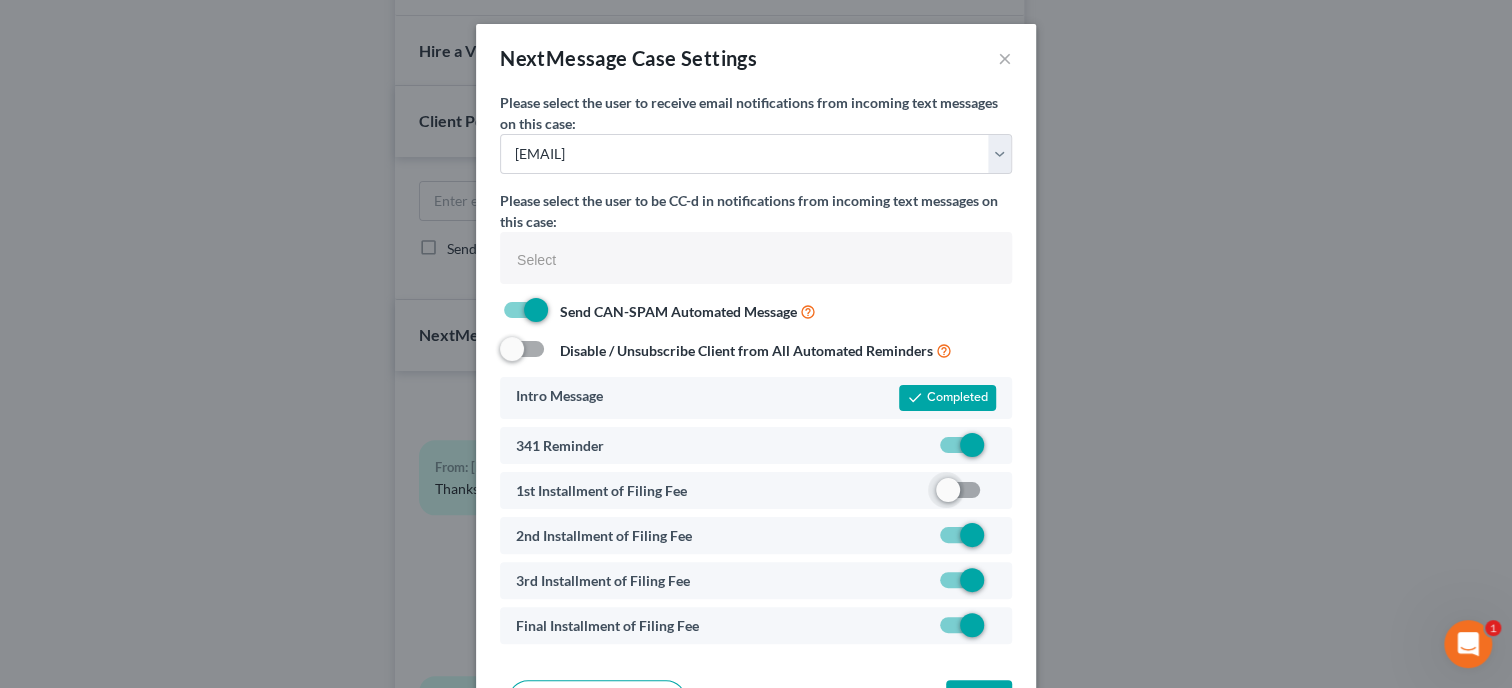 click at bounding box center [996, 540] 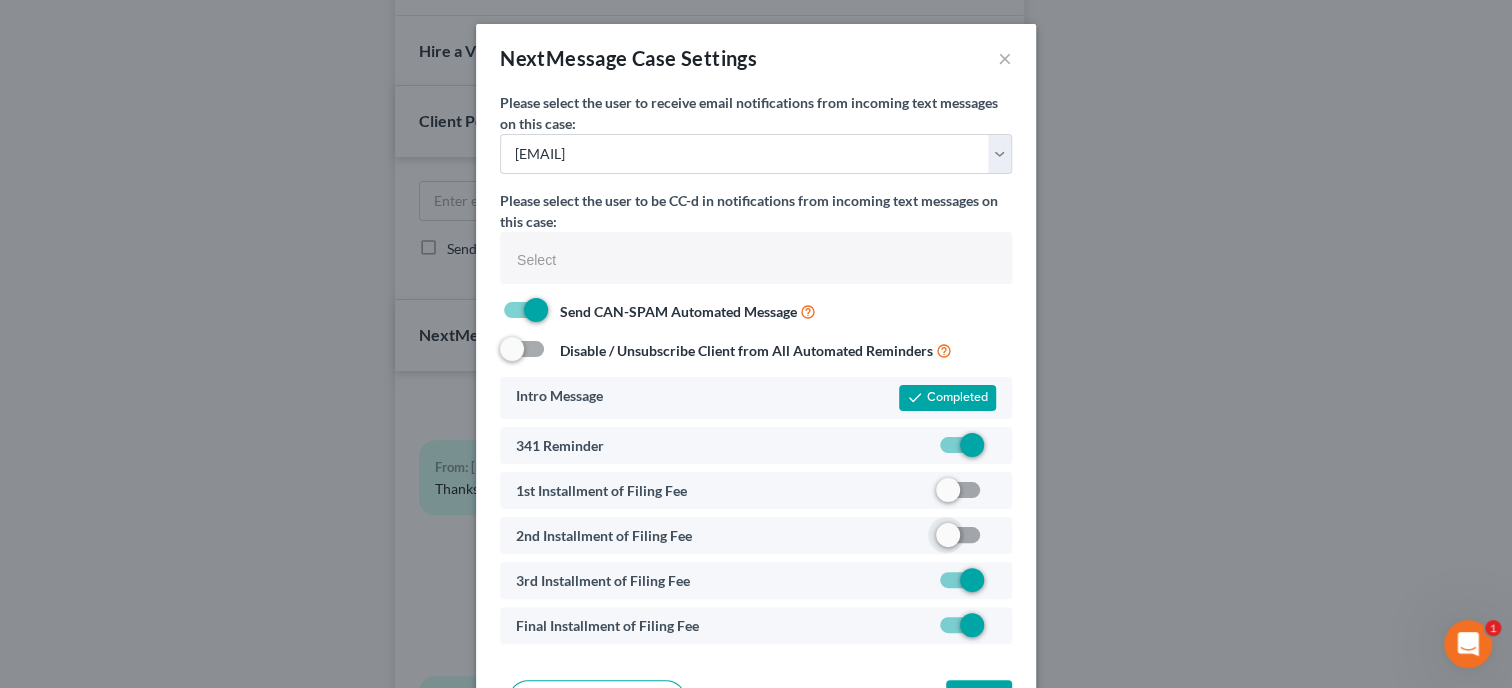 drag, startPoint x: 964, startPoint y: 579, endPoint x: 965, endPoint y: 626, distance: 47.010635 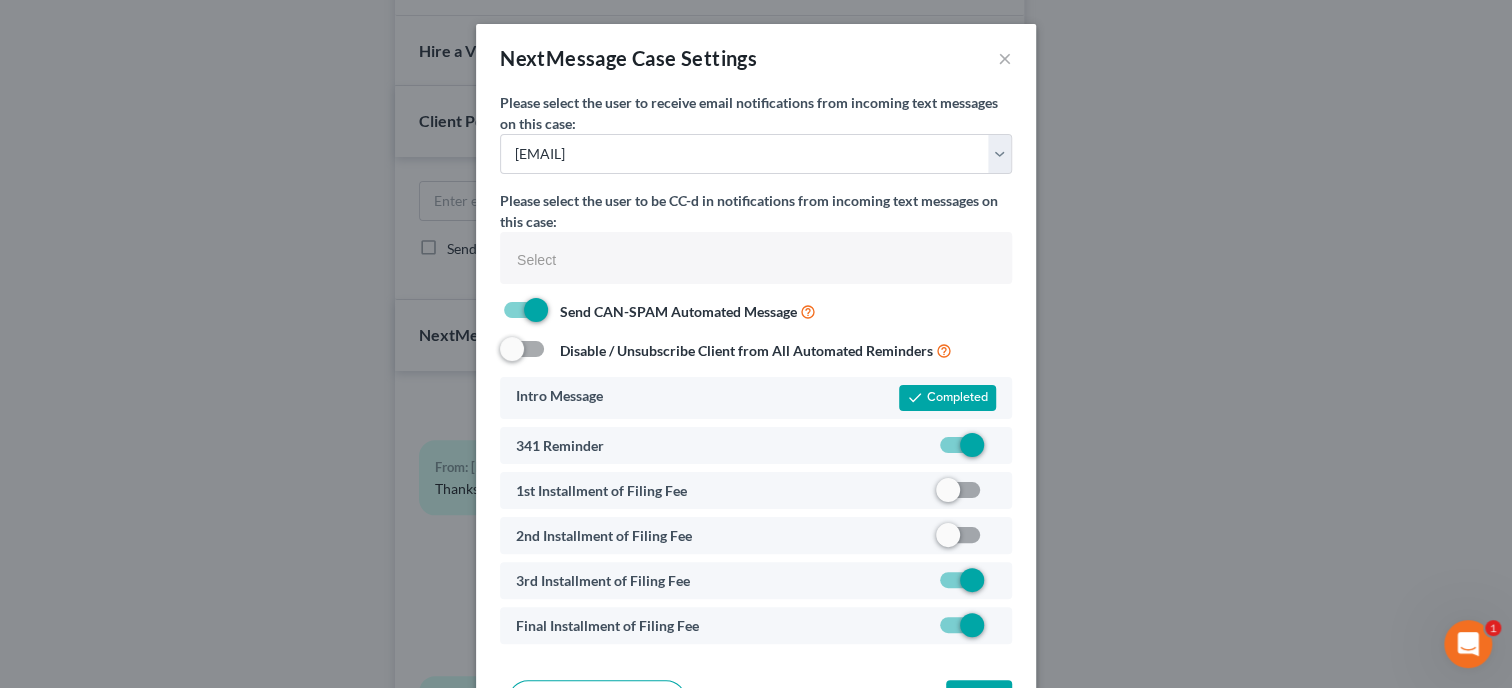 click at bounding box center [996, 585] 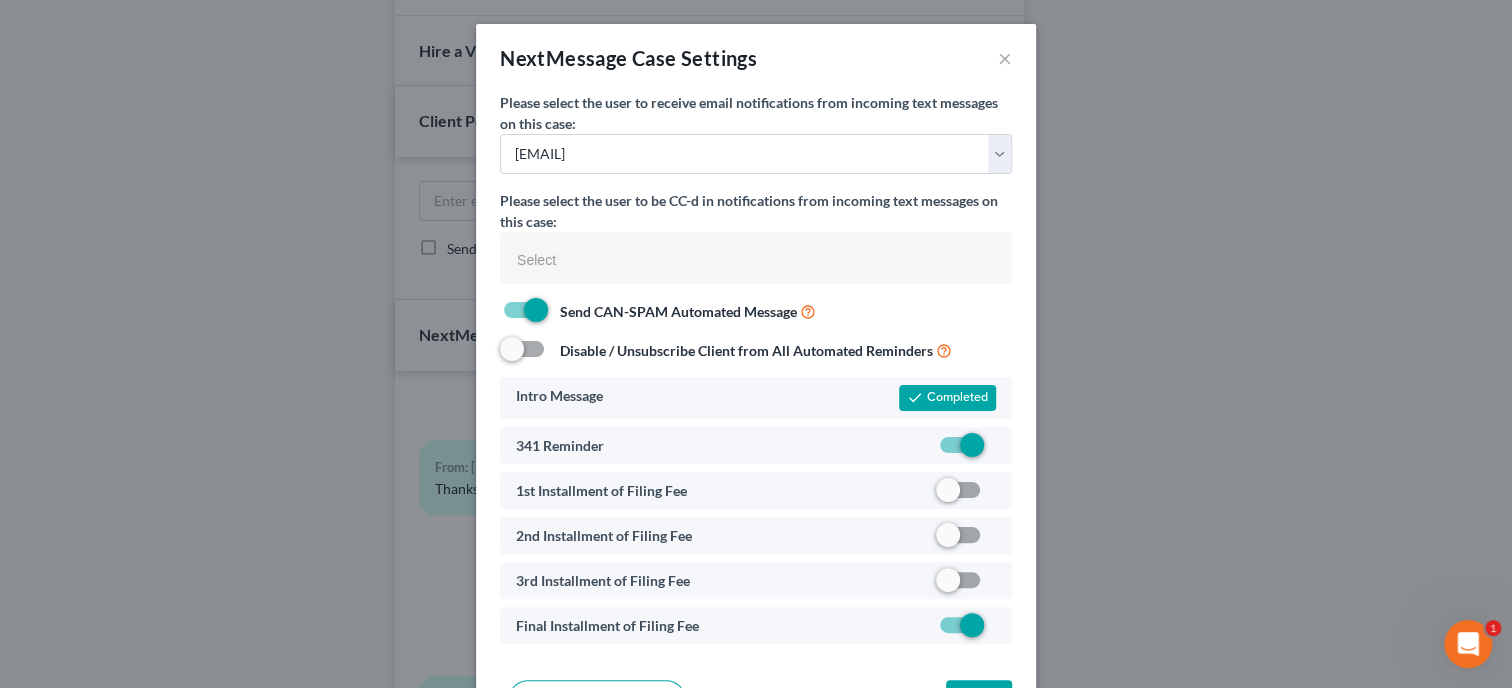 click at bounding box center [996, 630] 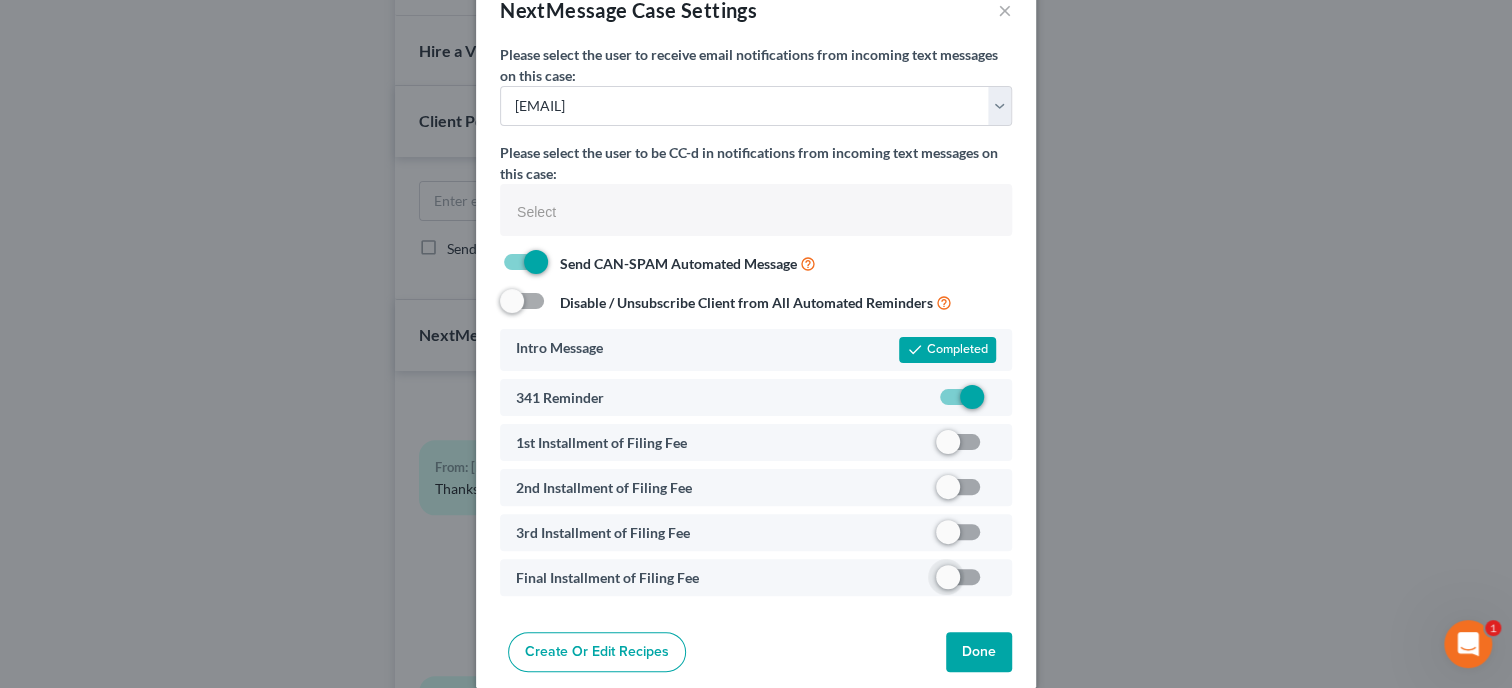 scroll, scrollTop: 71, scrollLeft: 0, axis: vertical 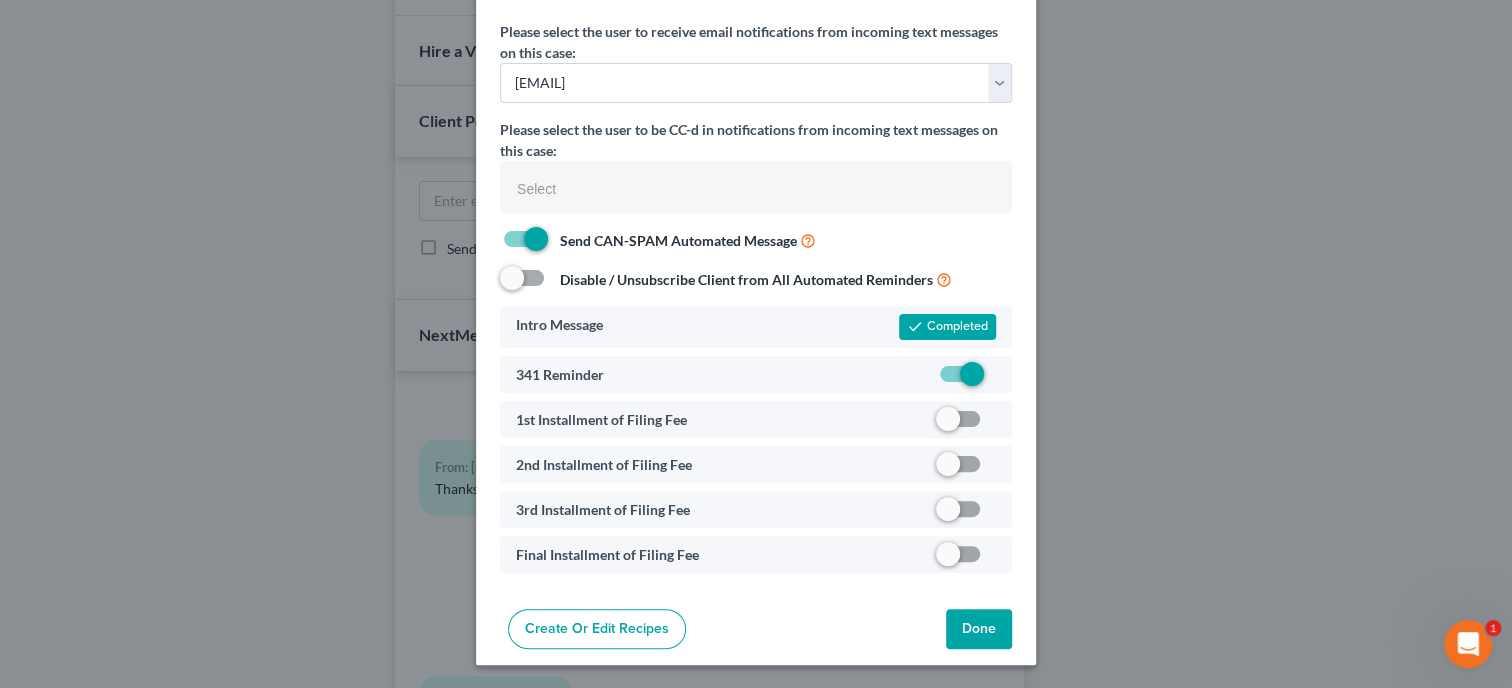 click on "Done" at bounding box center (979, 629) 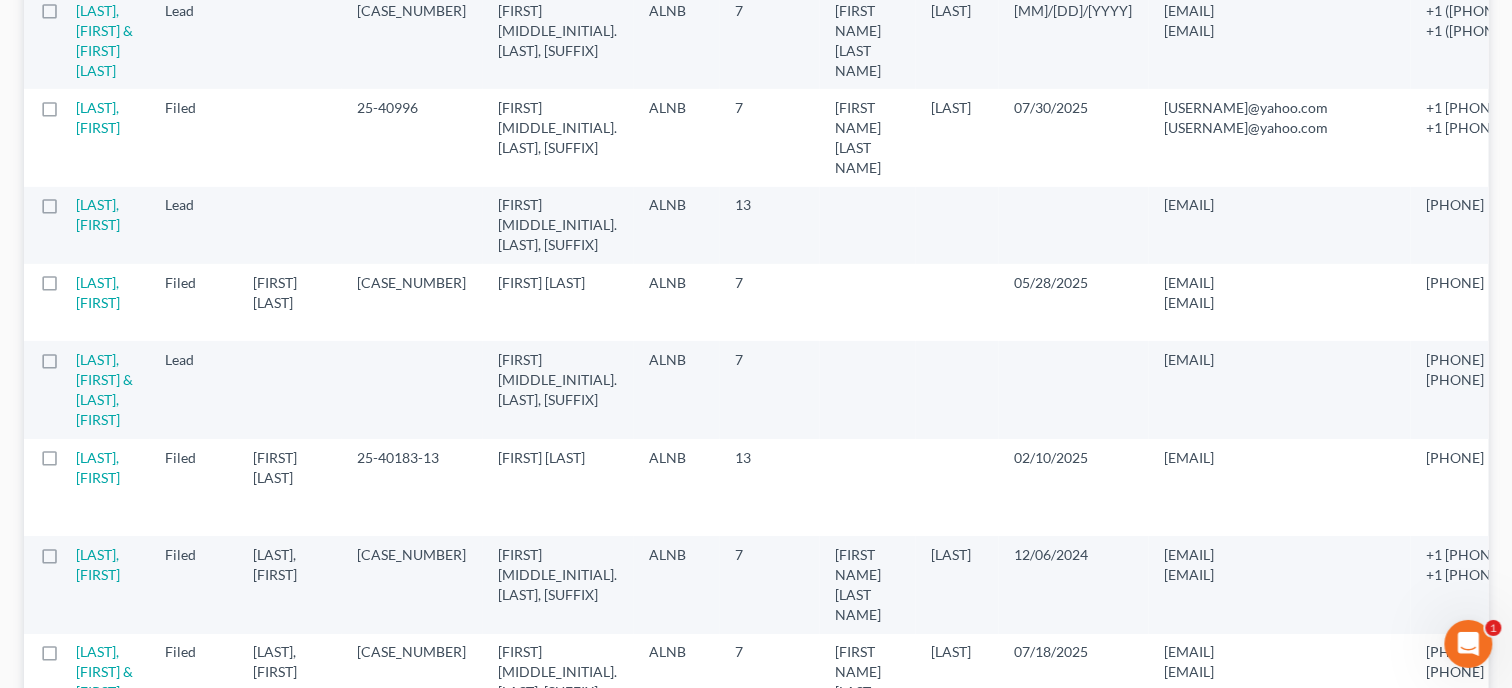 scroll, scrollTop: 3830, scrollLeft: 0, axis: vertical 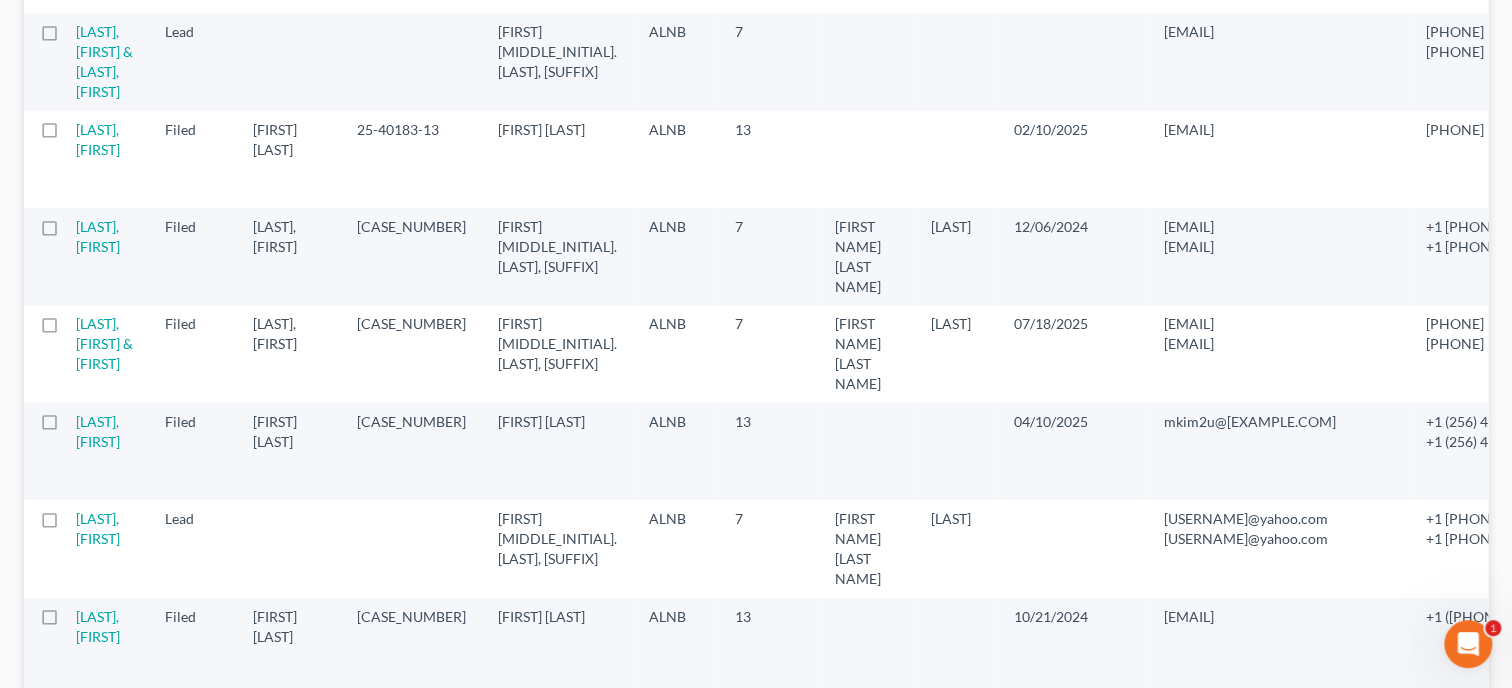 click on "Next Page" at bounding box center (756, 1206) 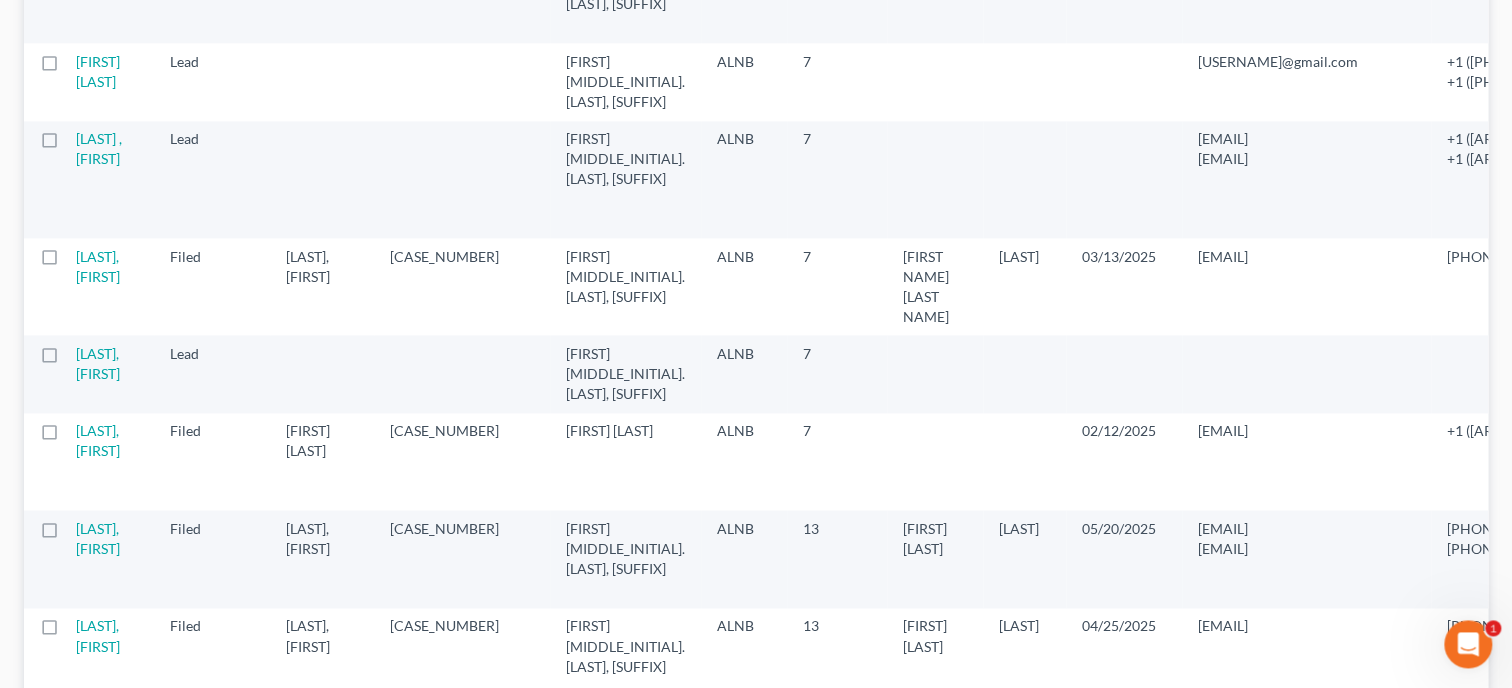 scroll, scrollTop: 1543, scrollLeft: 0, axis: vertical 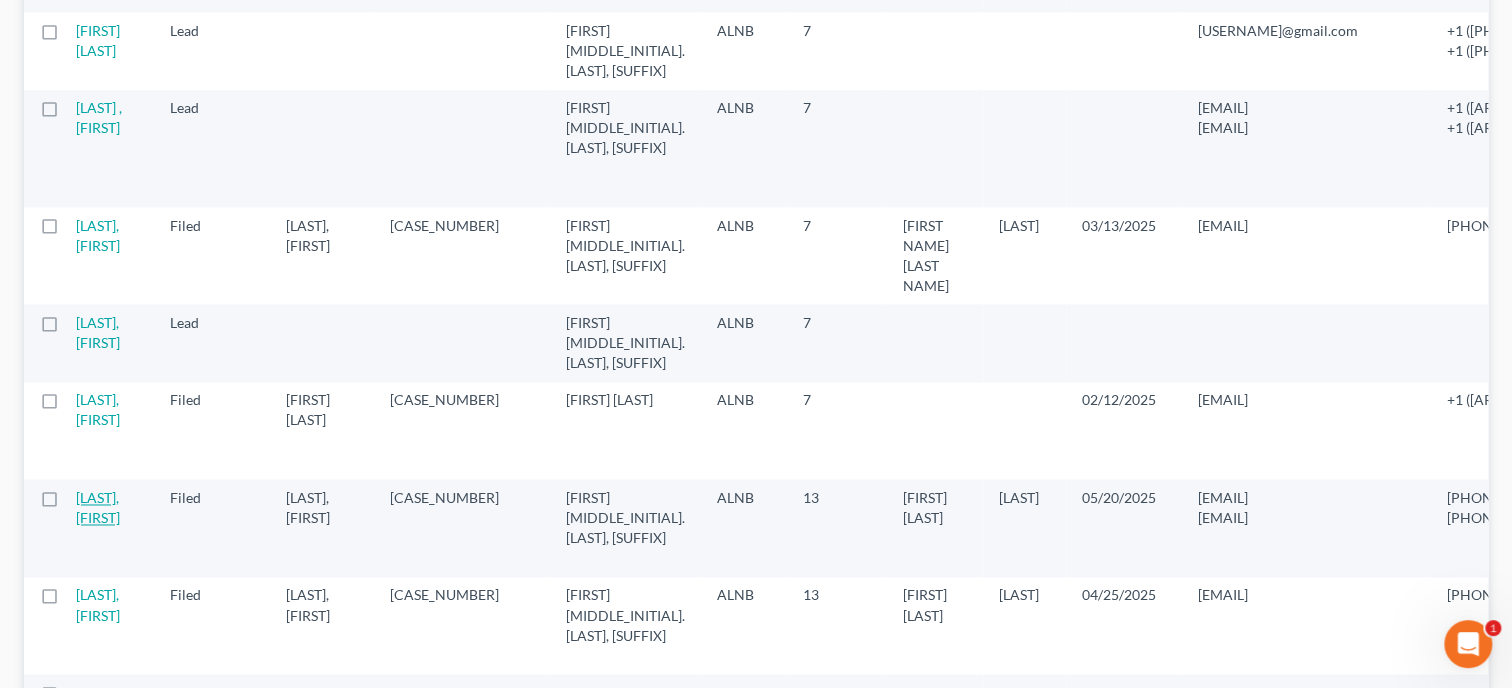 click on "[LAST], [FIRST]" at bounding box center [98, 507] 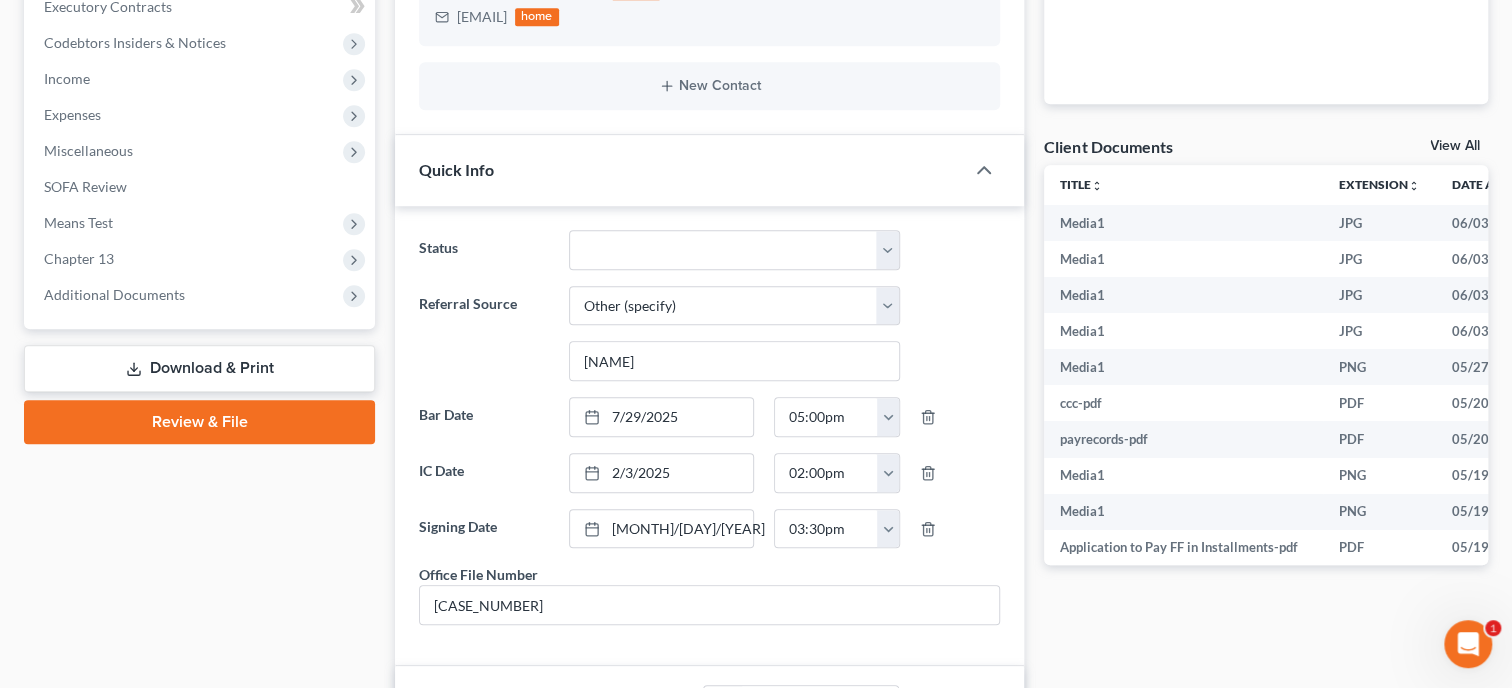 scroll, scrollTop: 765, scrollLeft: 0, axis: vertical 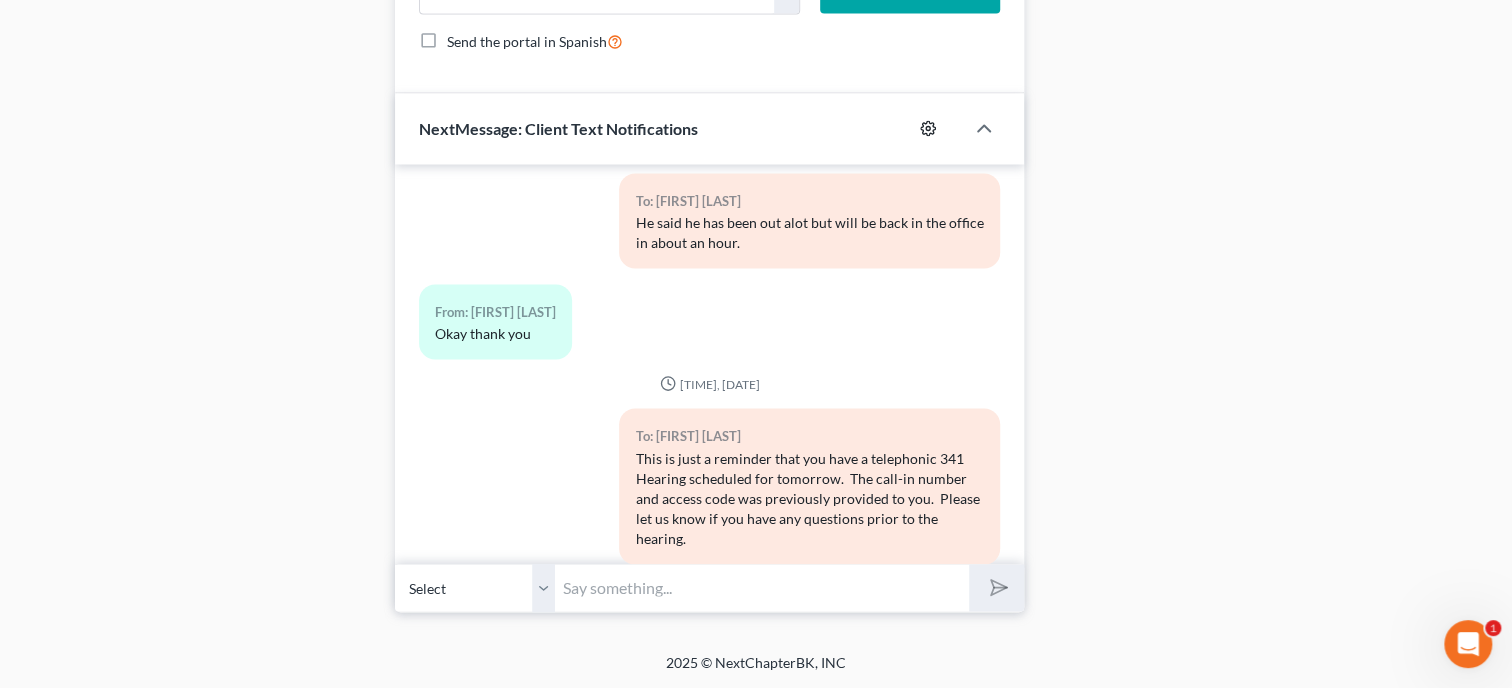 click 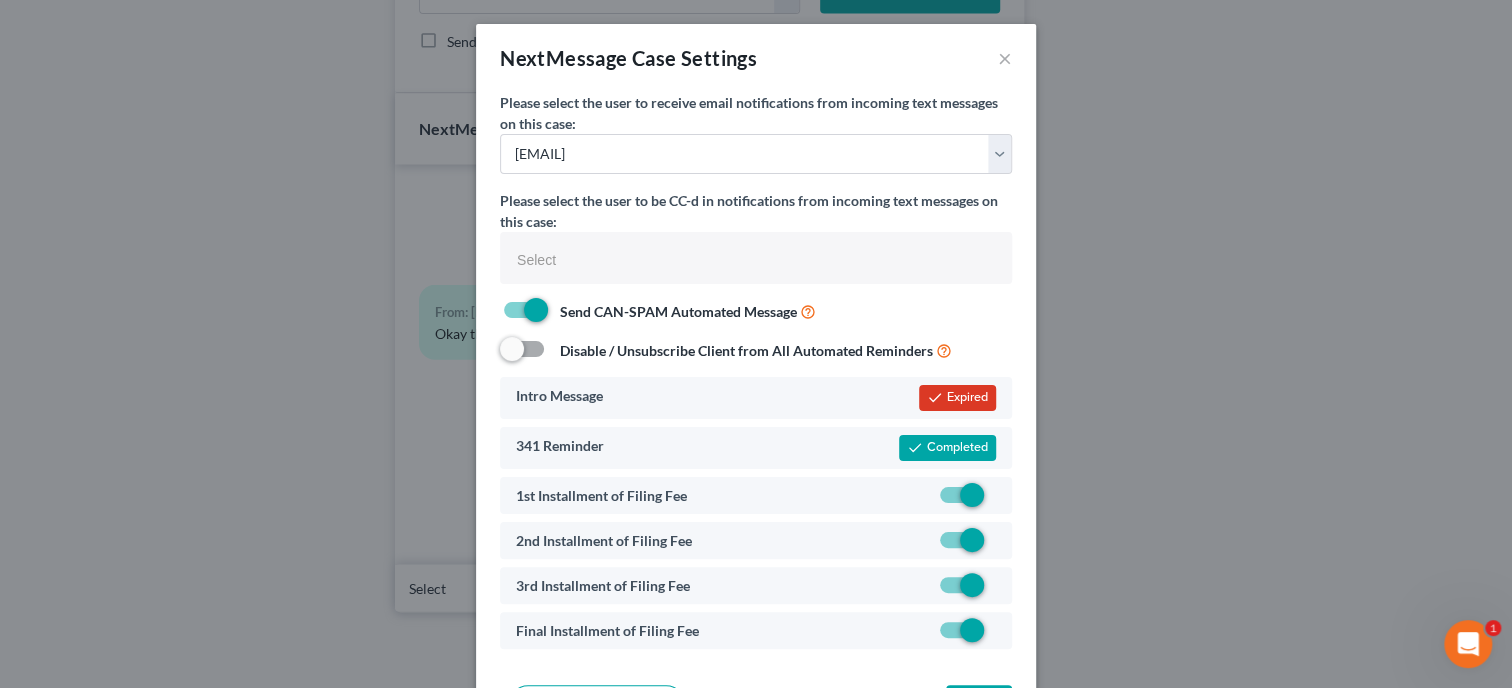 click at bounding box center [996, 500] 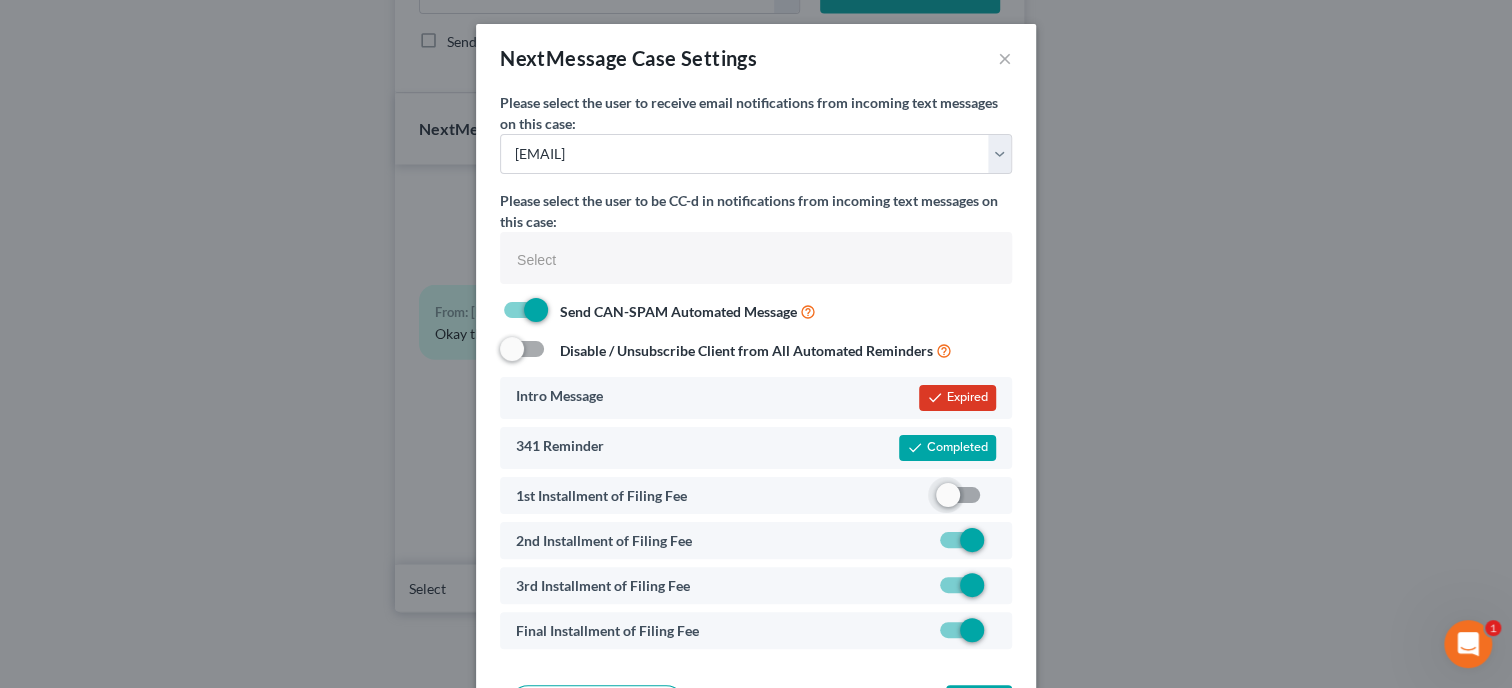 click at bounding box center (996, 545) 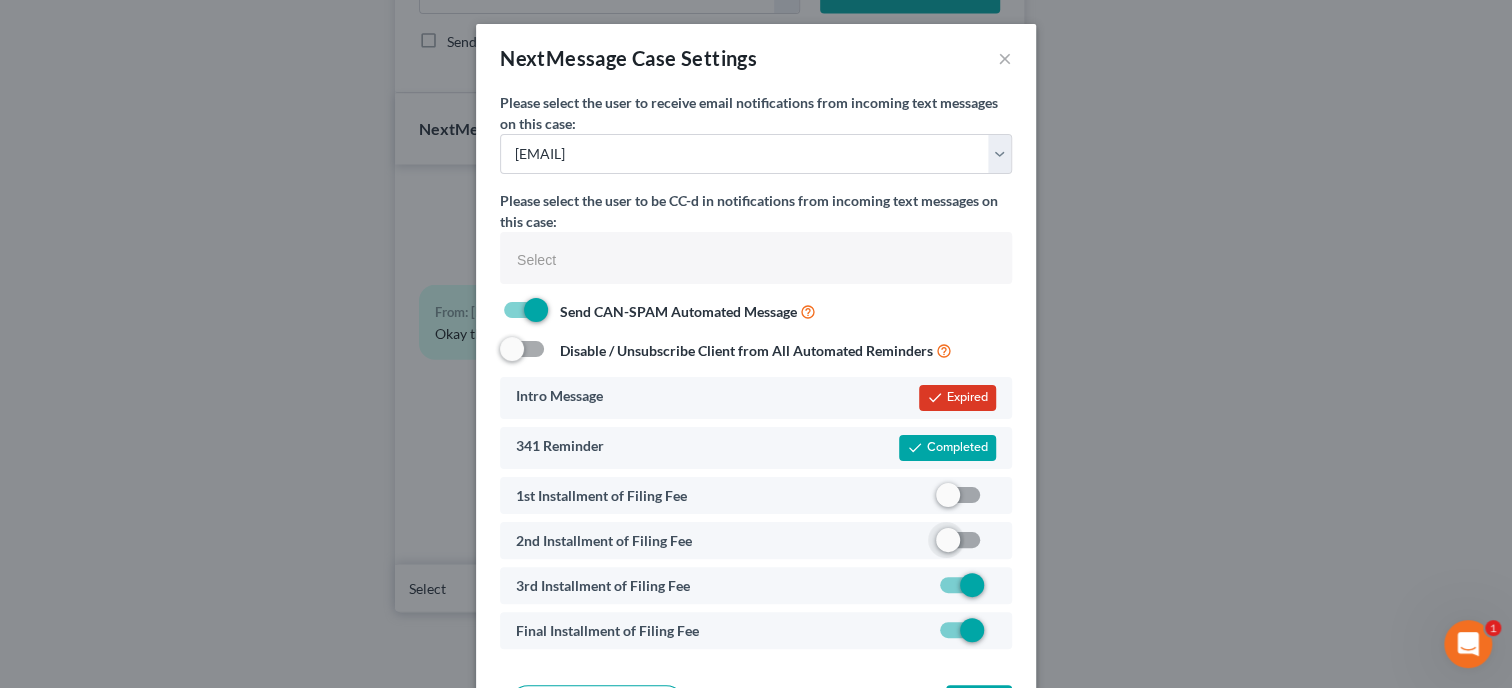 click at bounding box center [996, 590] 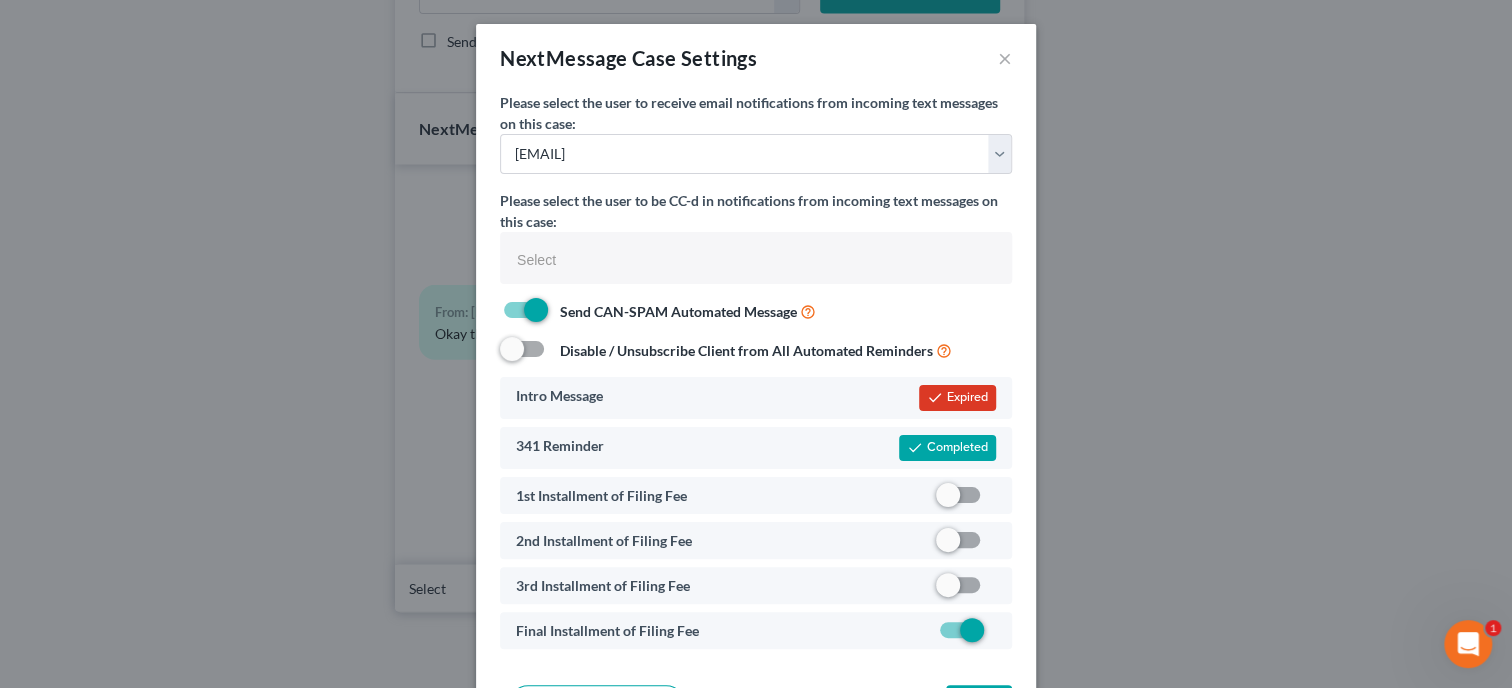 click at bounding box center (996, 635) 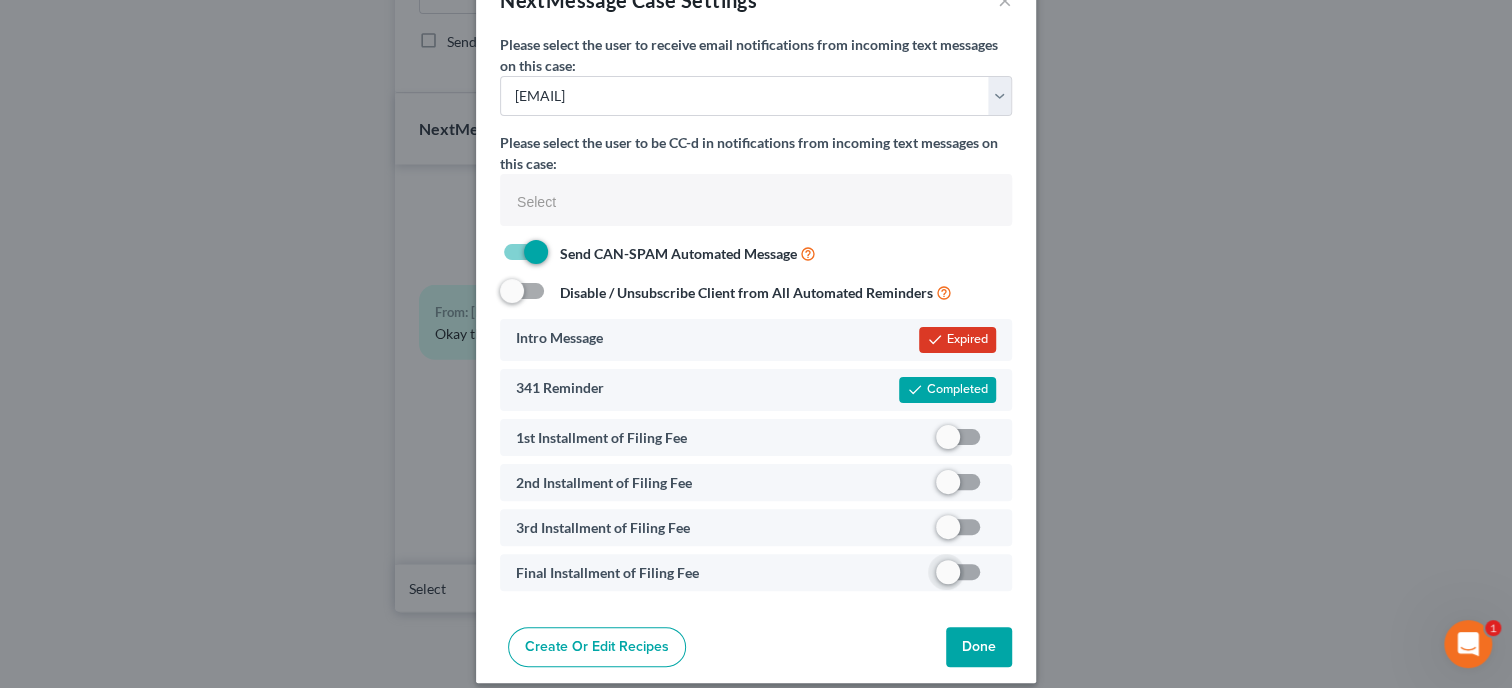 scroll, scrollTop: 76, scrollLeft: 0, axis: vertical 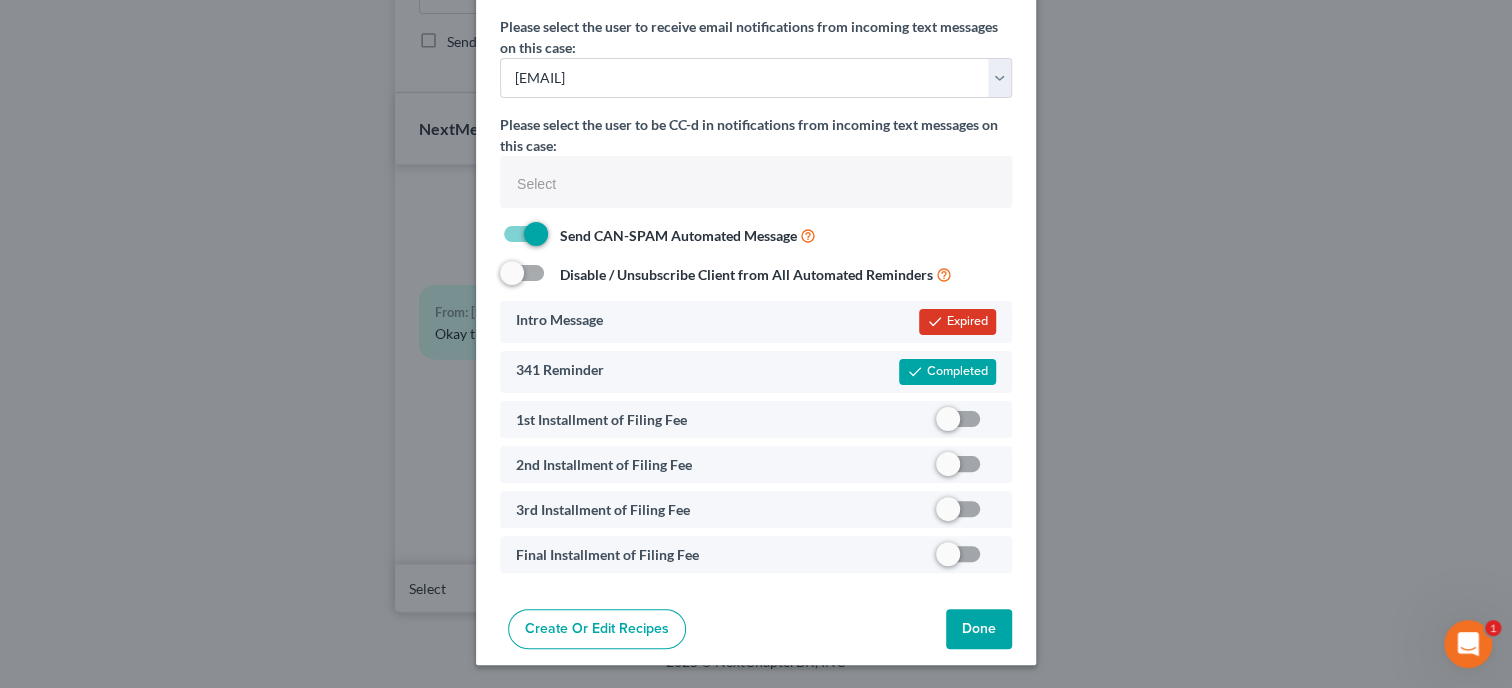 click on "Done" at bounding box center (979, 629) 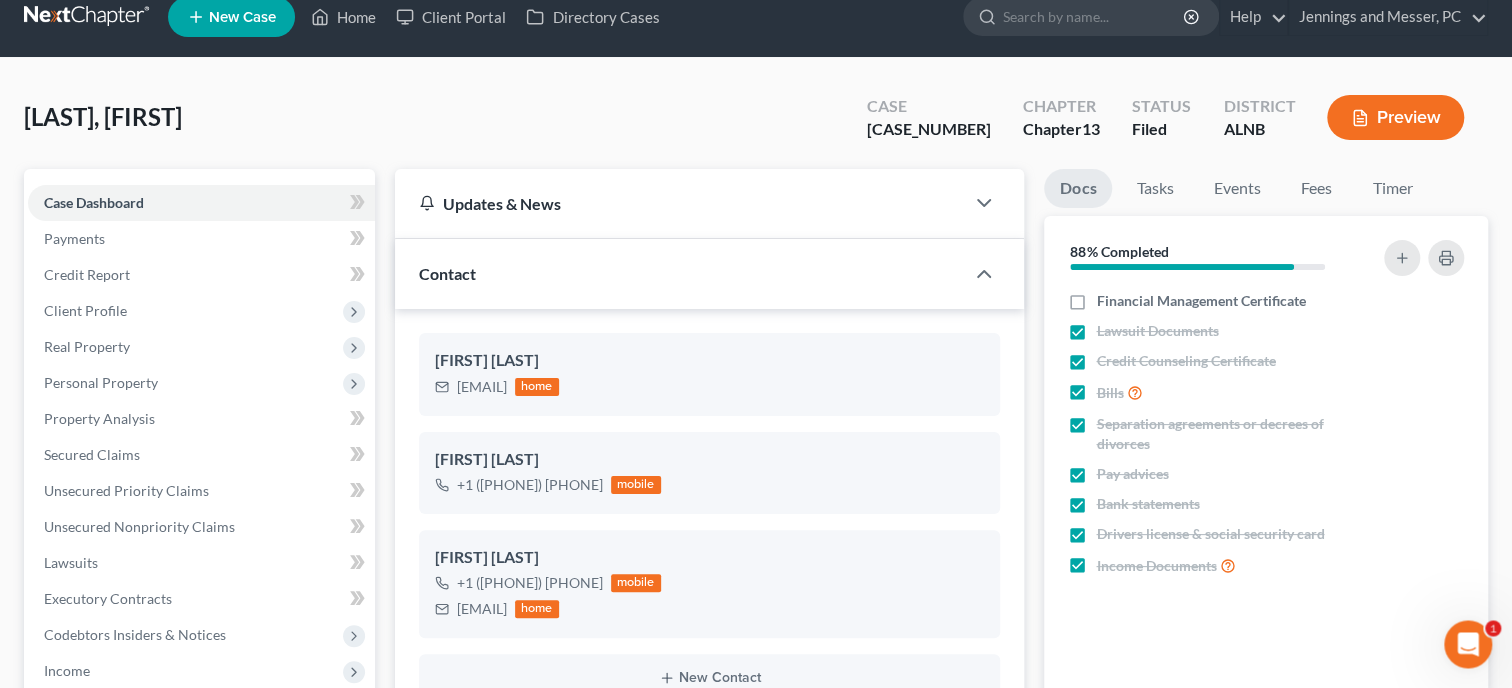 scroll, scrollTop: 15, scrollLeft: 0, axis: vertical 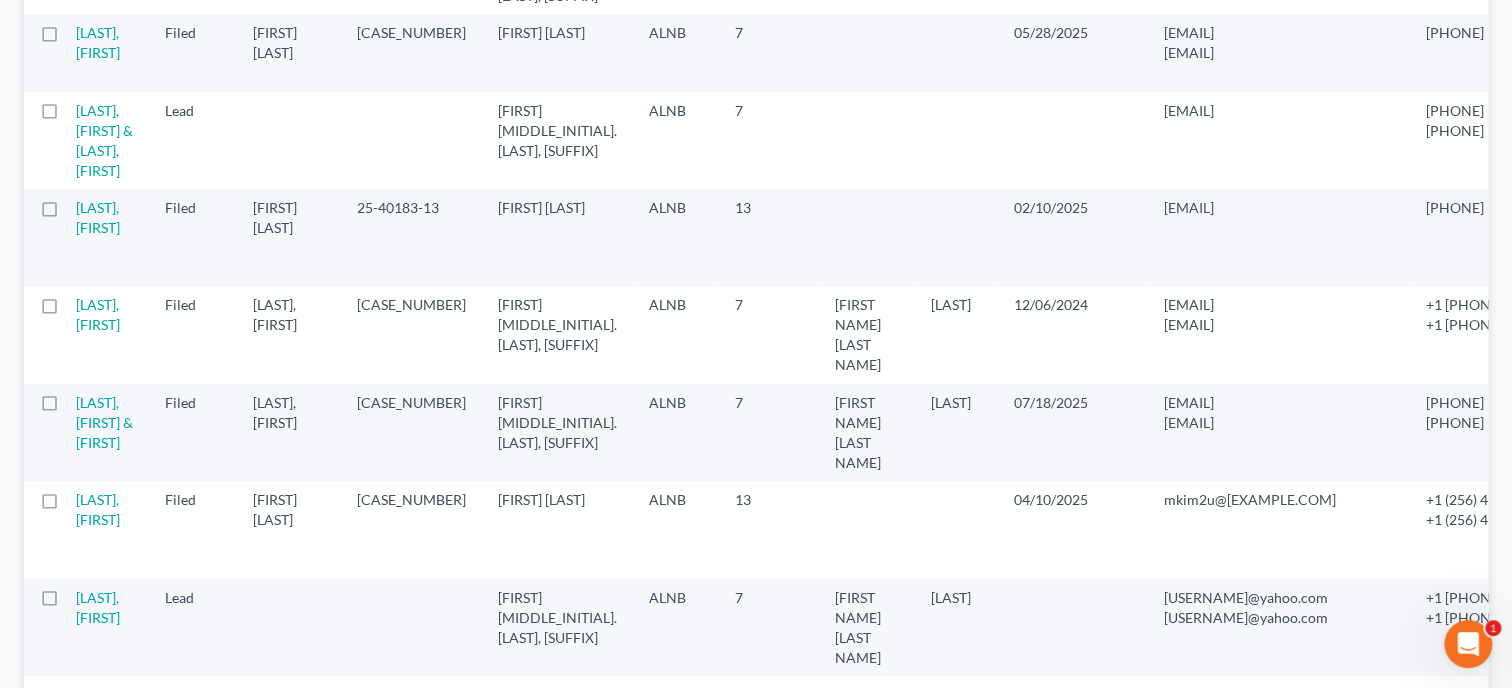click on "Next Page" at bounding box center (756, 1187) 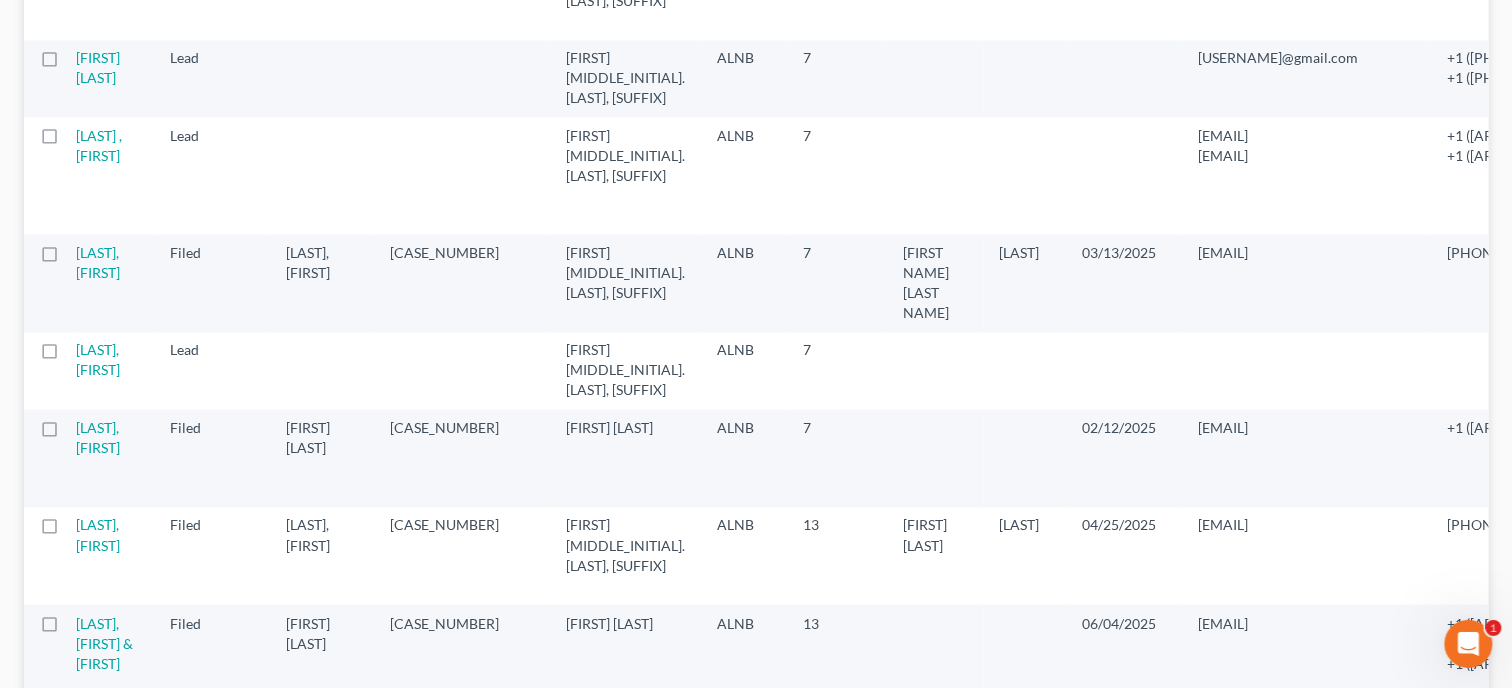 scroll, scrollTop: 1646, scrollLeft: 0, axis: vertical 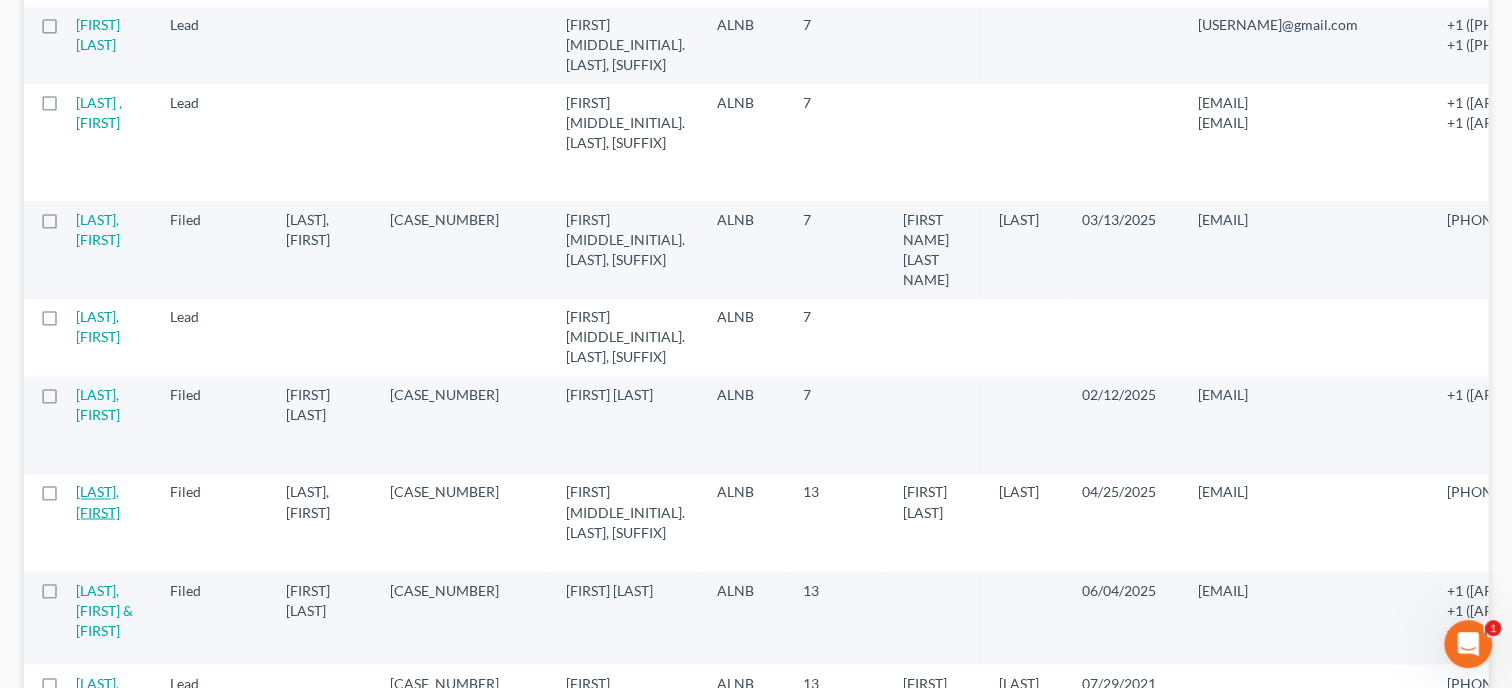 click on "[LAST], [FIRST]" at bounding box center (98, 501) 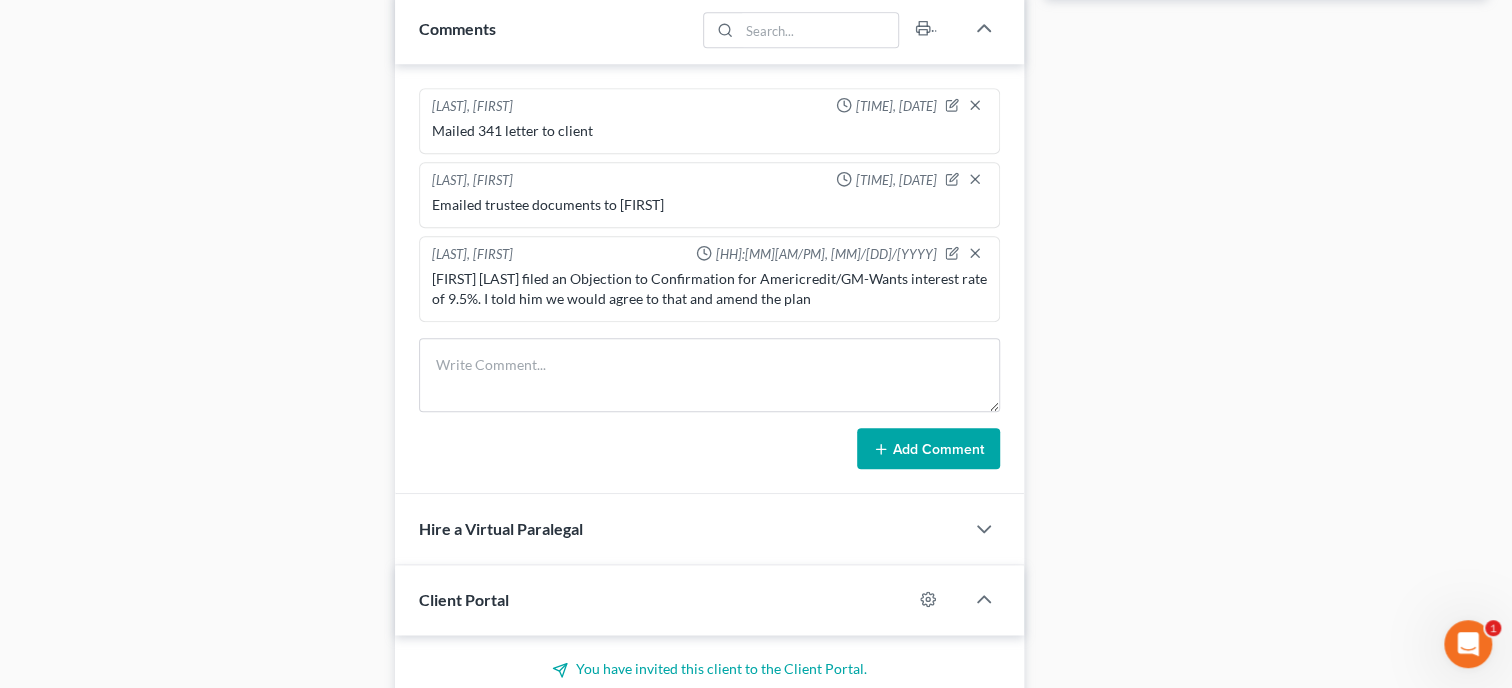 scroll, scrollTop: 1164, scrollLeft: 0, axis: vertical 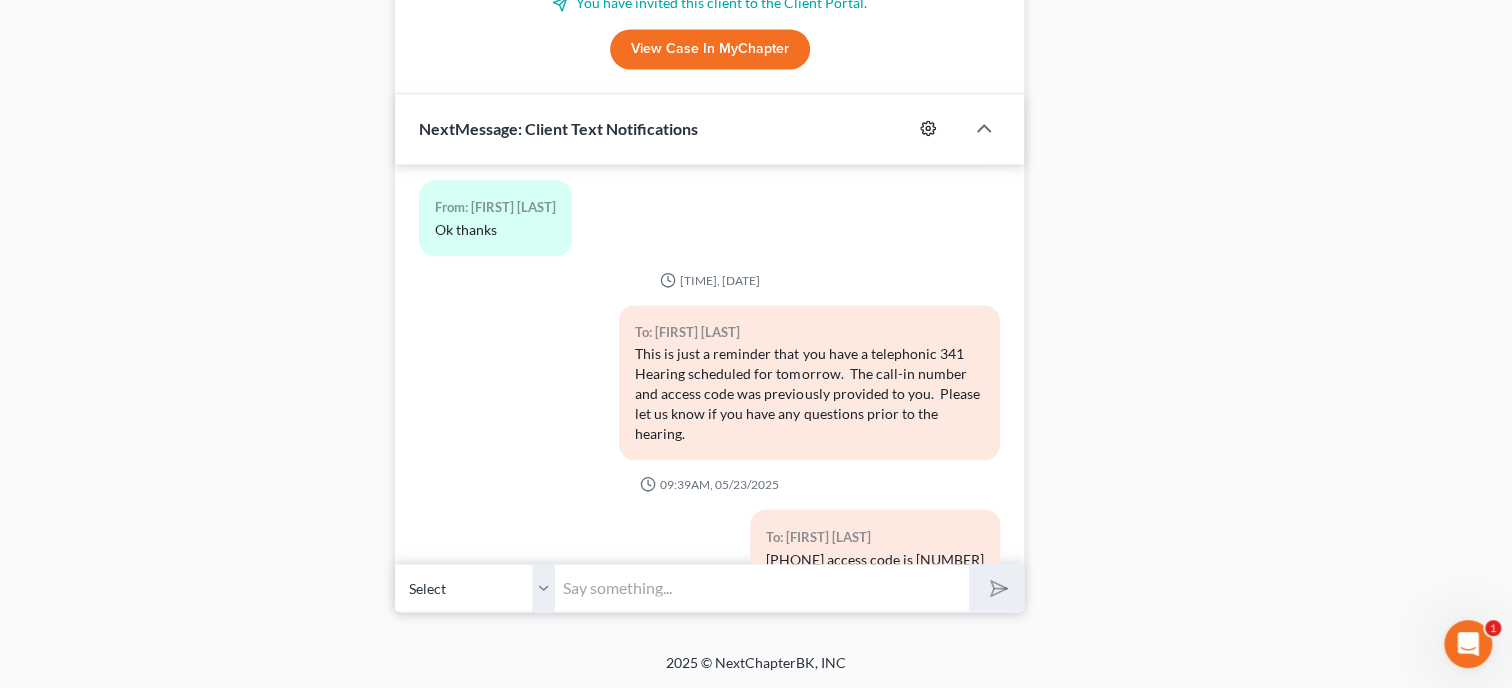 click 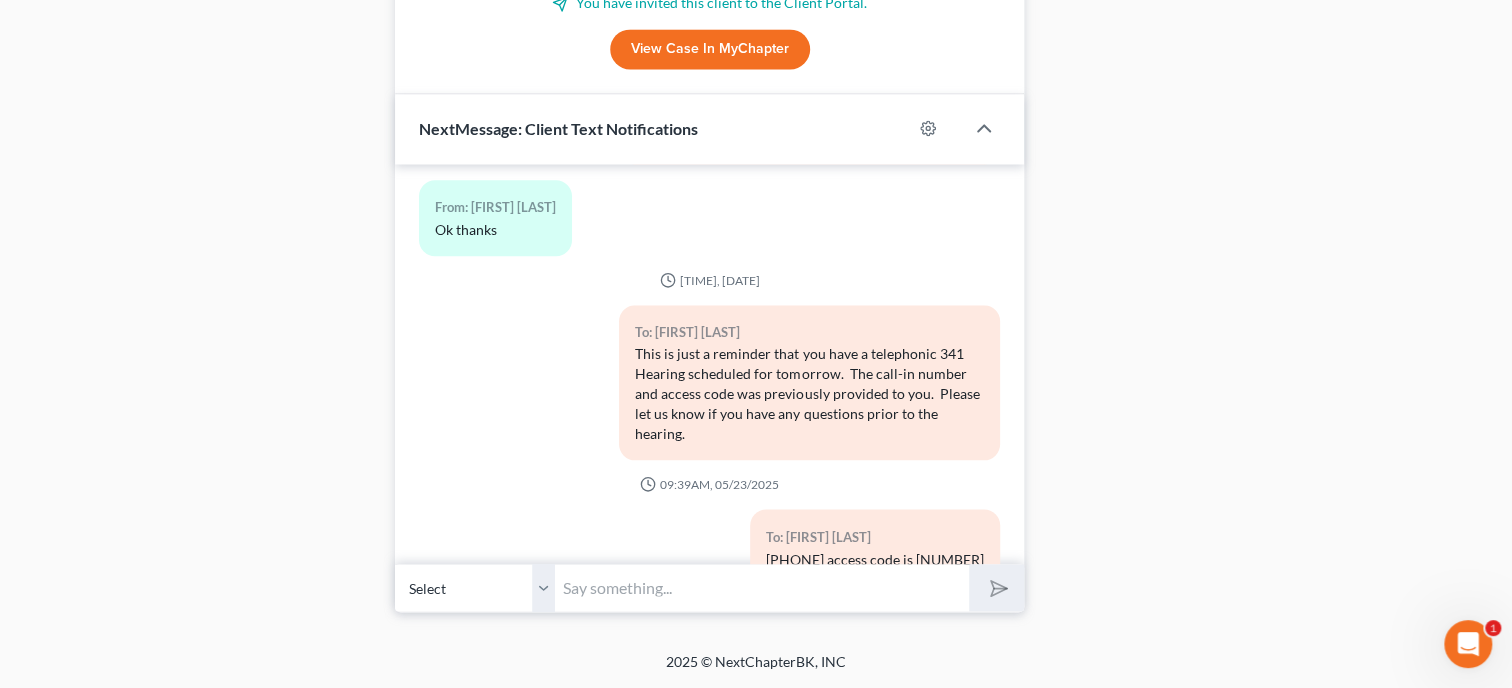 select 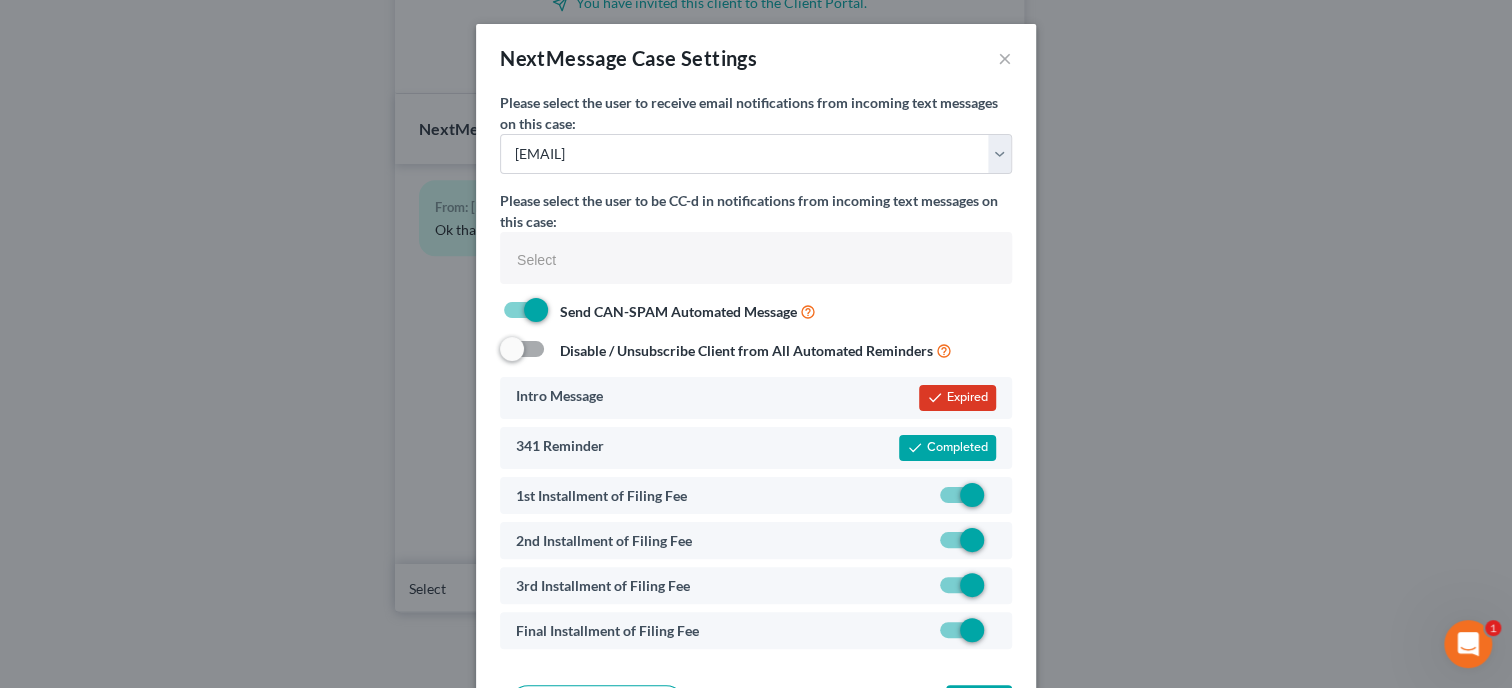 click at bounding box center (996, 500) 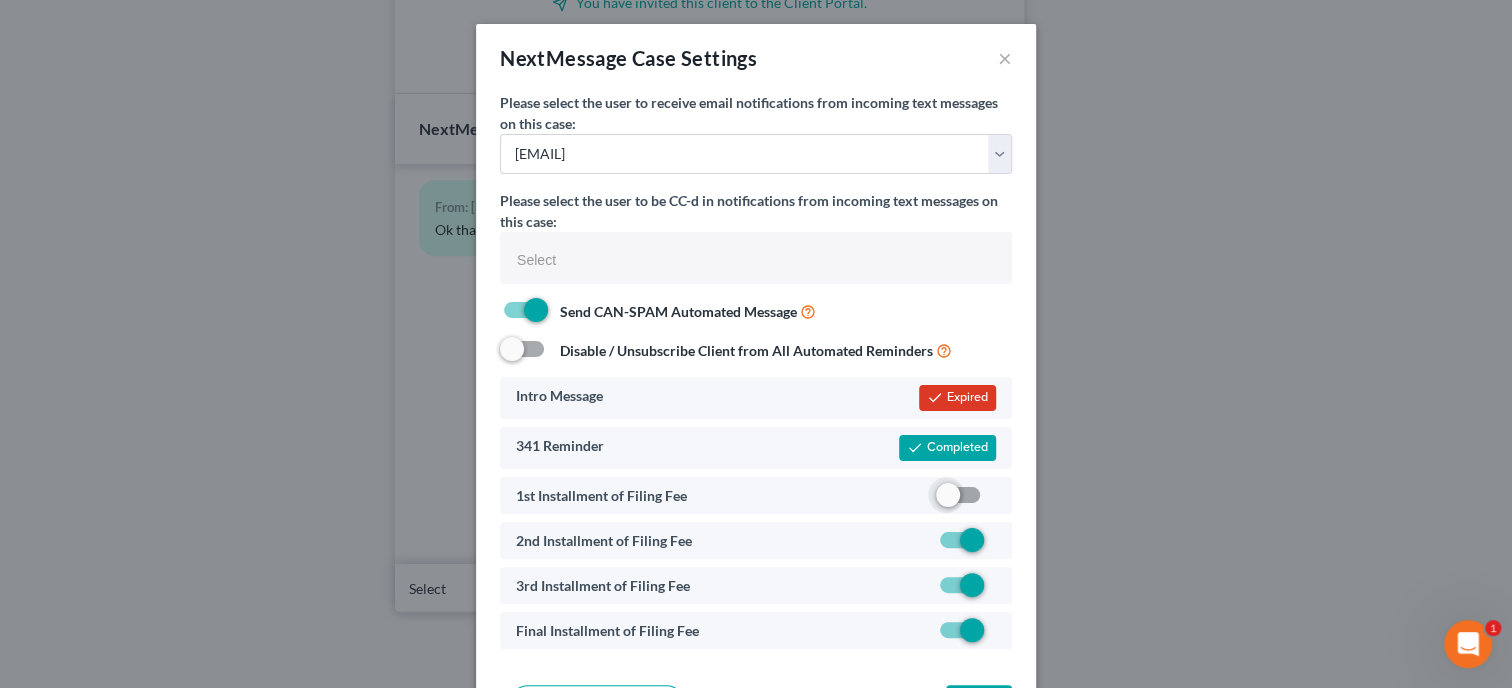 click at bounding box center [996, 545] 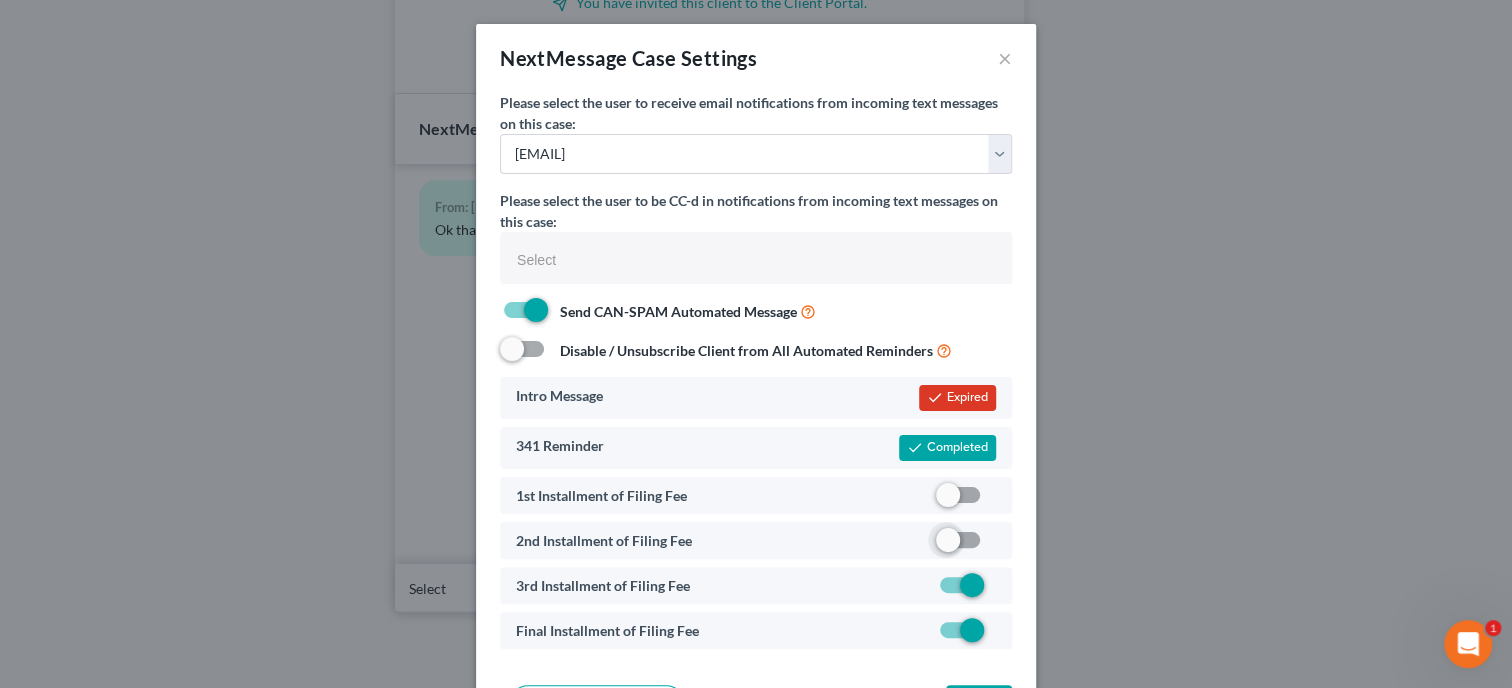click at bounding box center (996, 590) 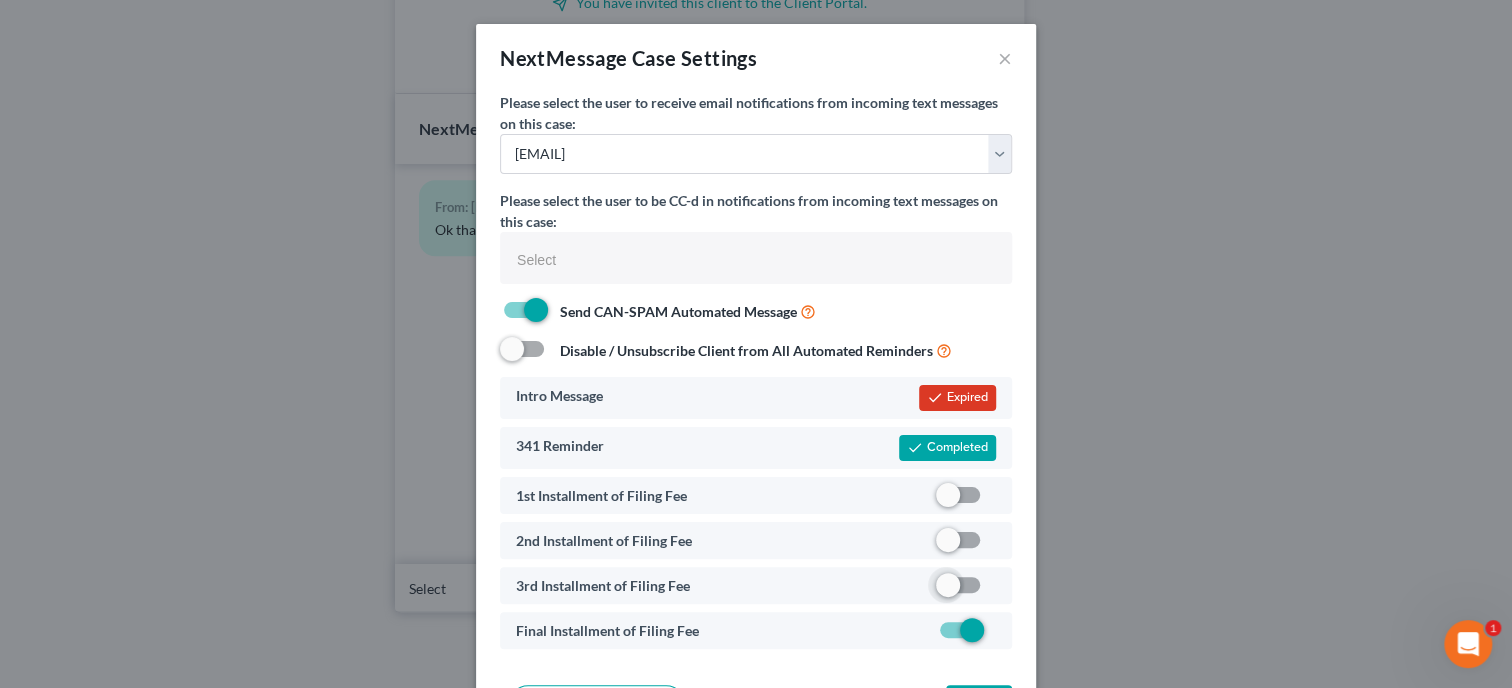 click at bounding box center [996, 635] 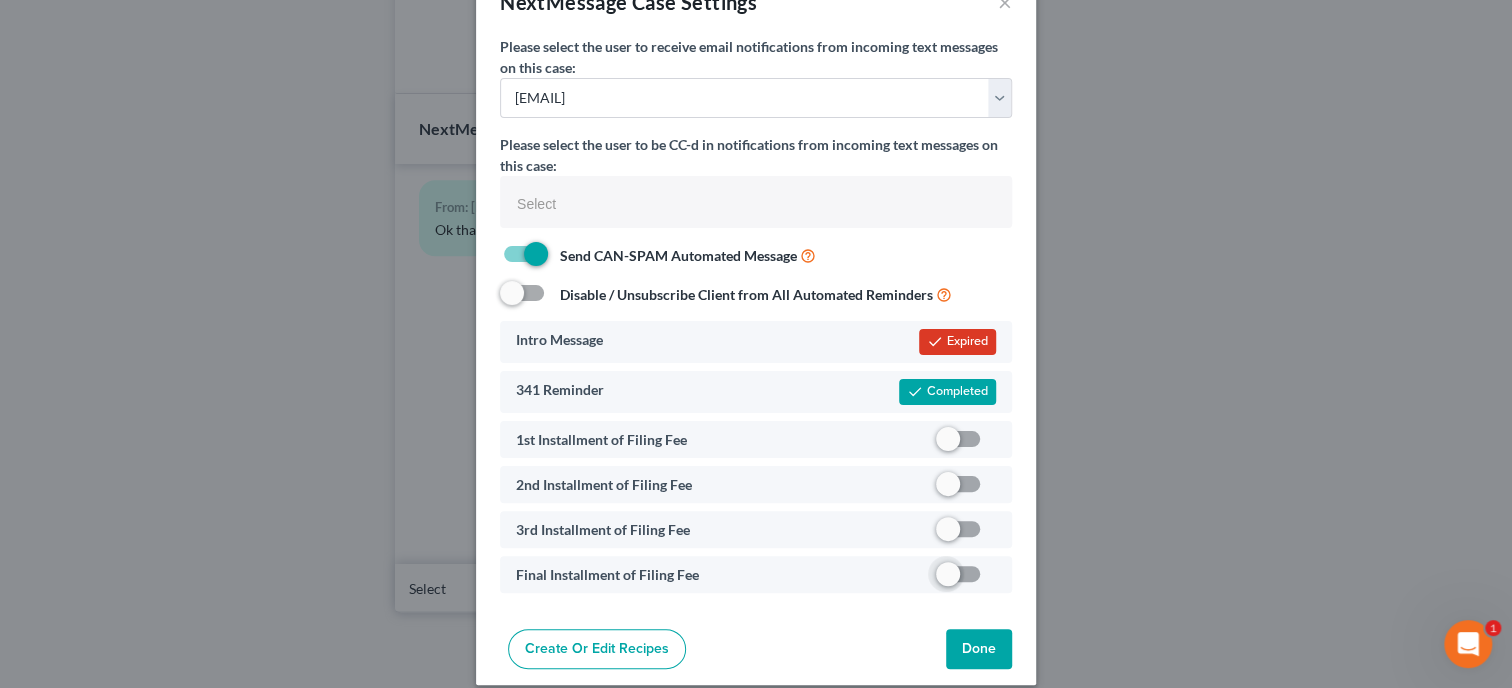 scroll, scrollTop: 76, scrollLeft: 0, axis: vertical 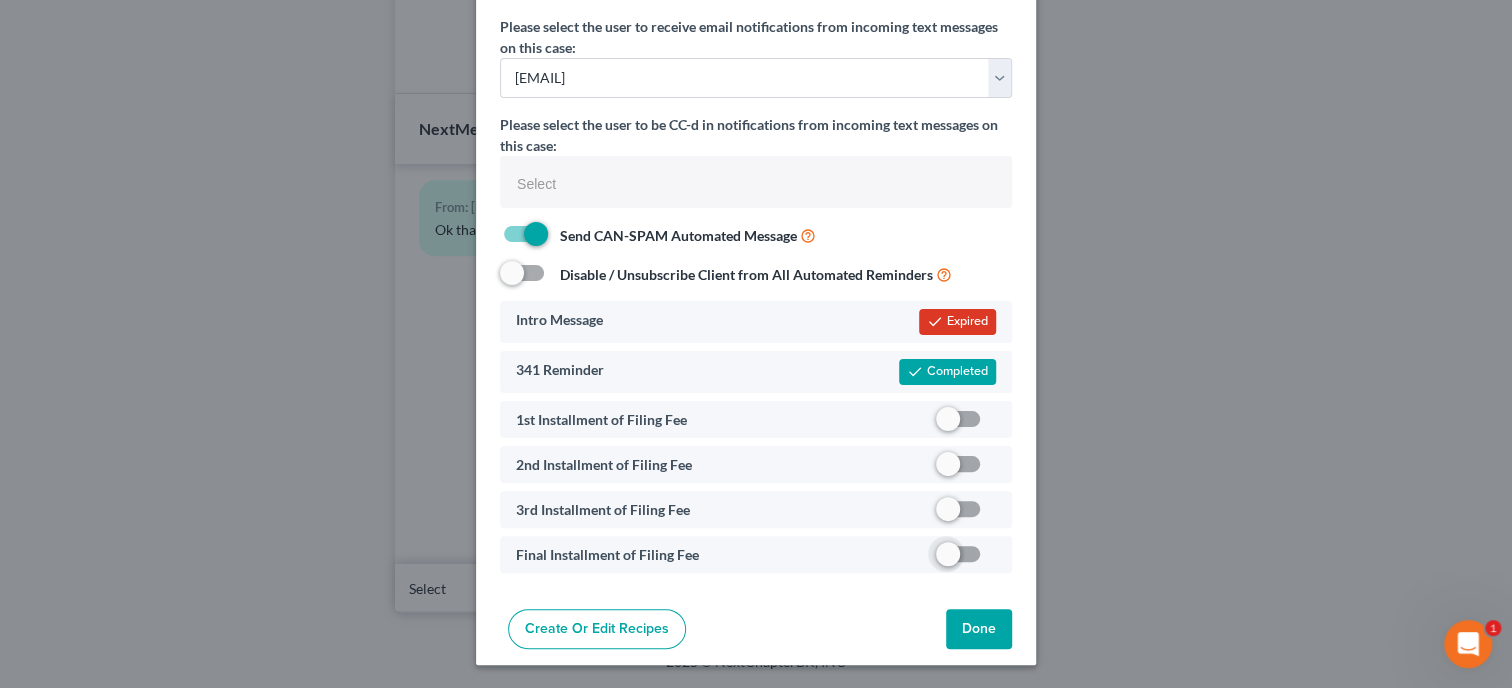 click on "Done" at bounding box center [979, 629] 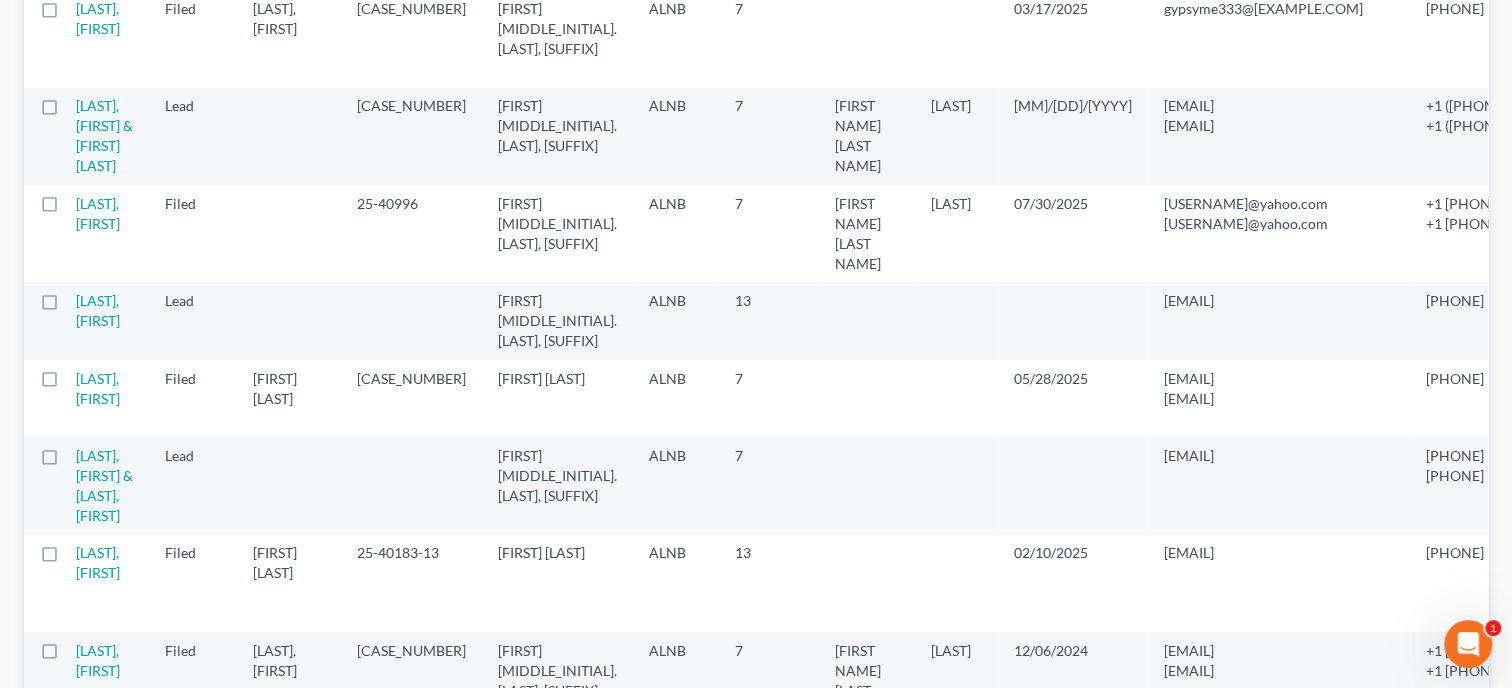 scroll, scrollTop: 3874, scrollLeft: 0, axis: vertical 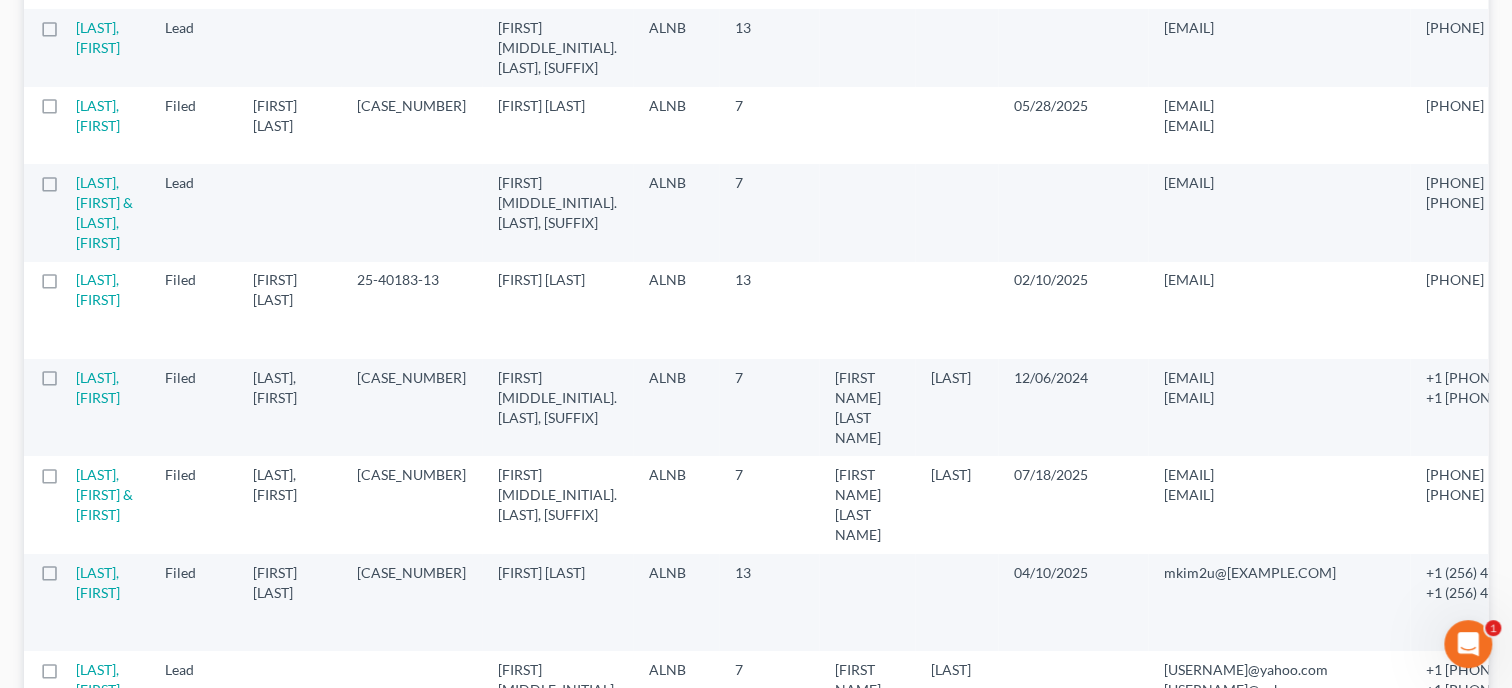 click on "Next Page" at bounding box center (756, 1202) 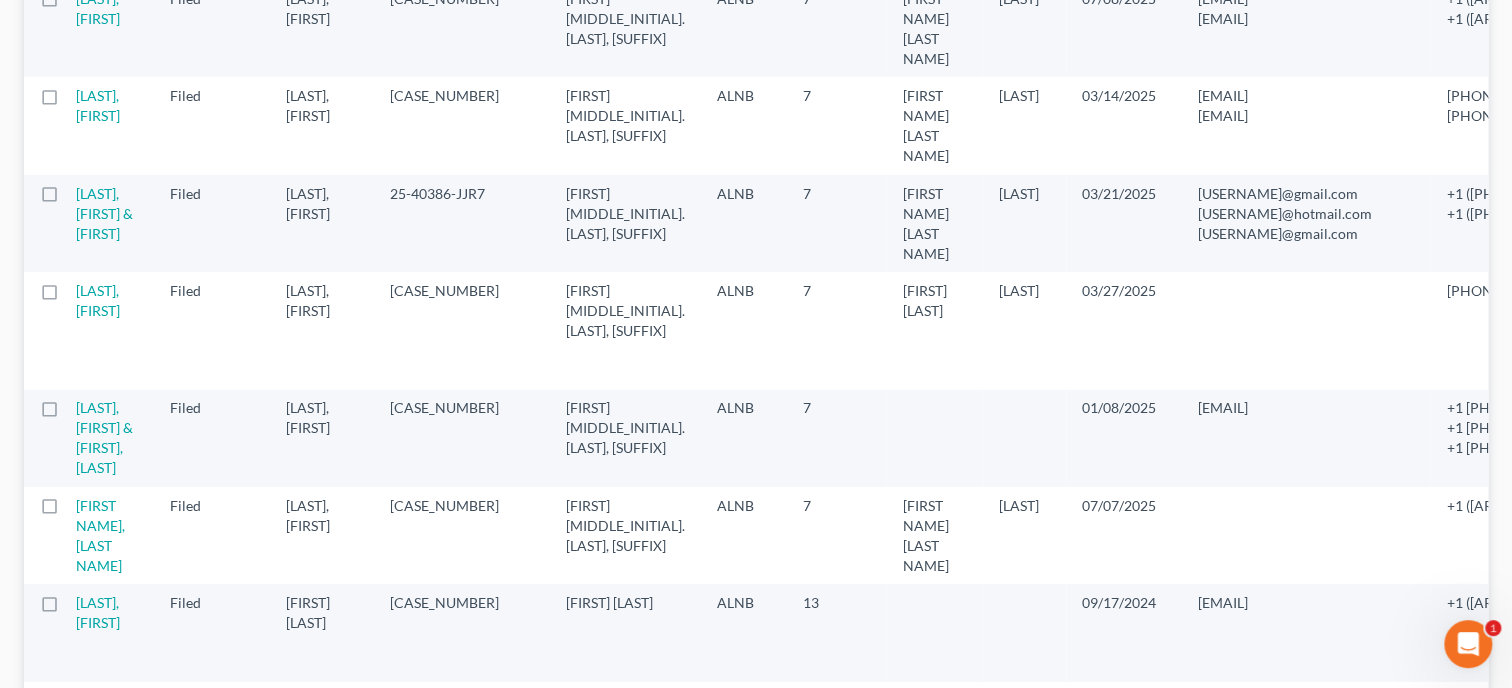 scroll, scrollTop: 3189, scrollLeft: 0, axis: vertical 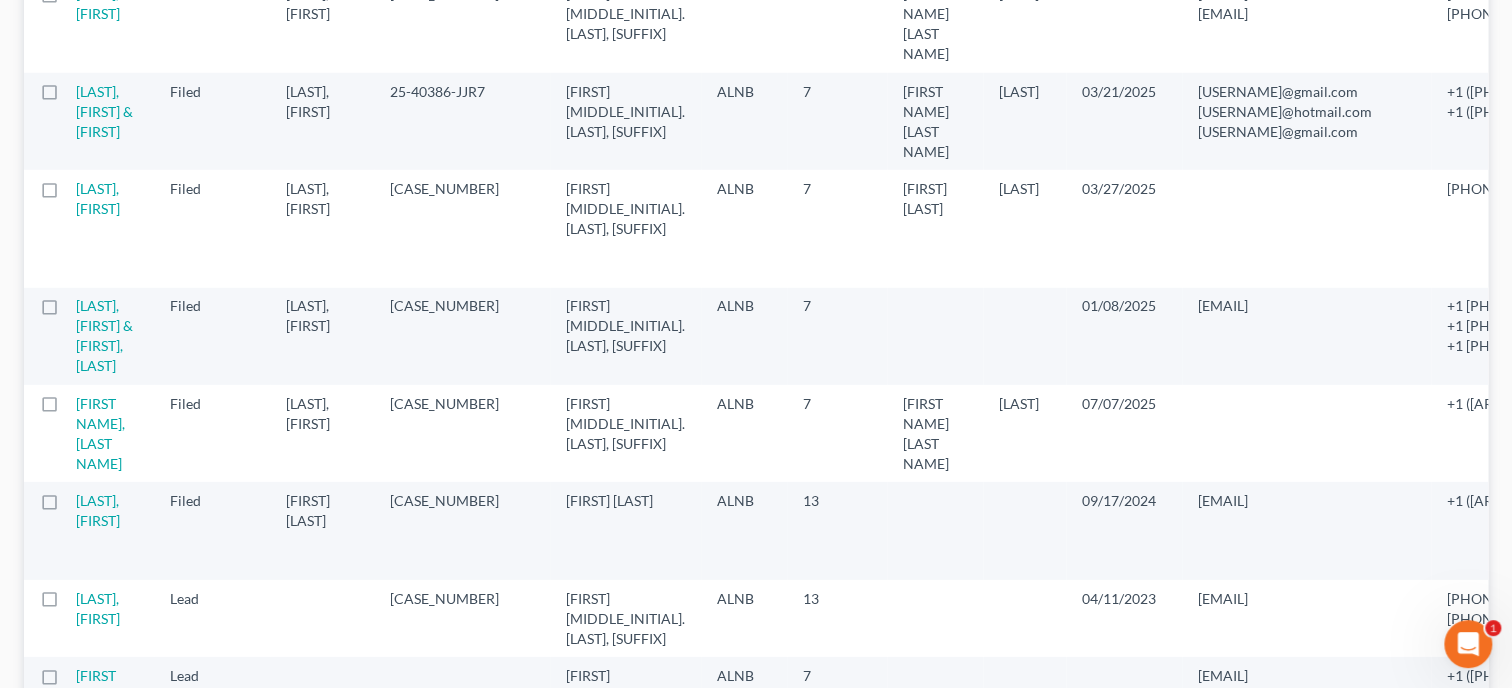 click on "[LAST], [FIRST]" at bounding box center [98, 880] 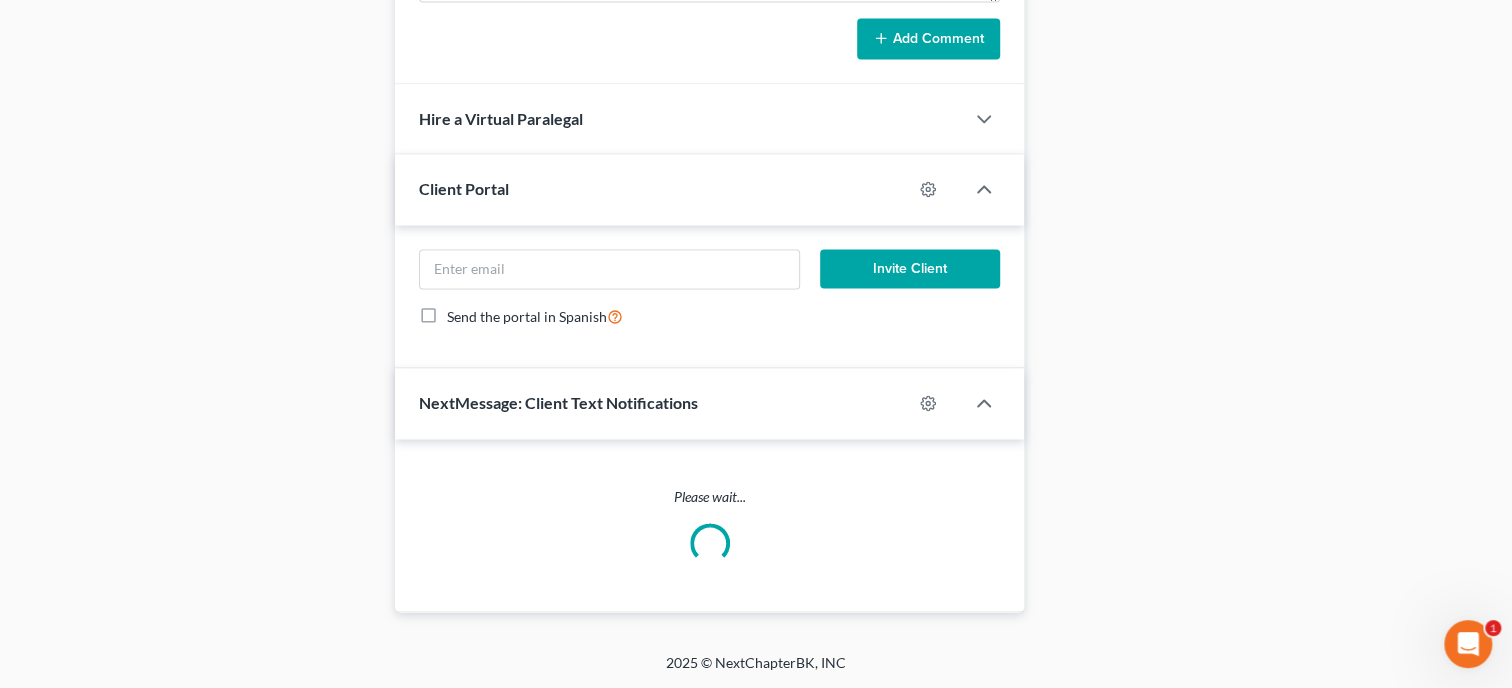 scroll, scrollTop: 408, scrollLeft: 0, axis: vertical 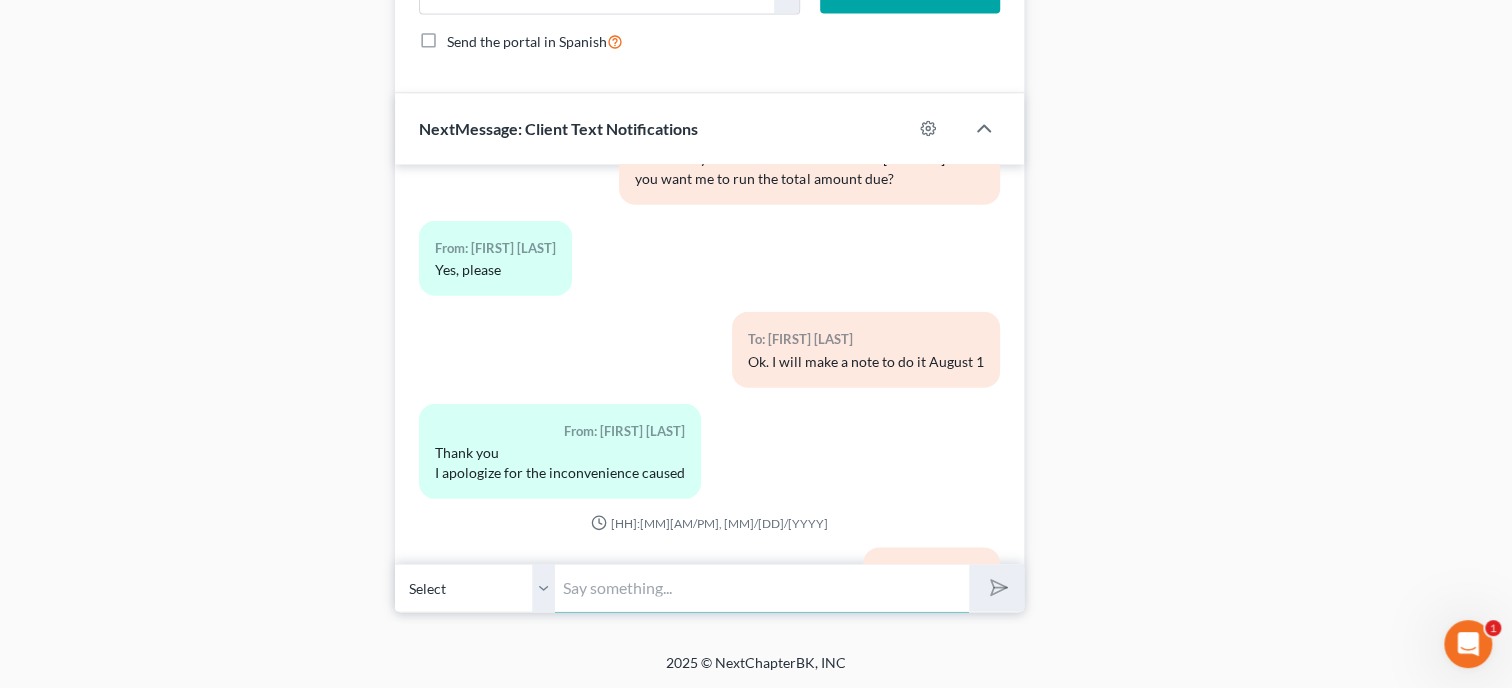click at bounding box center (762, 587) 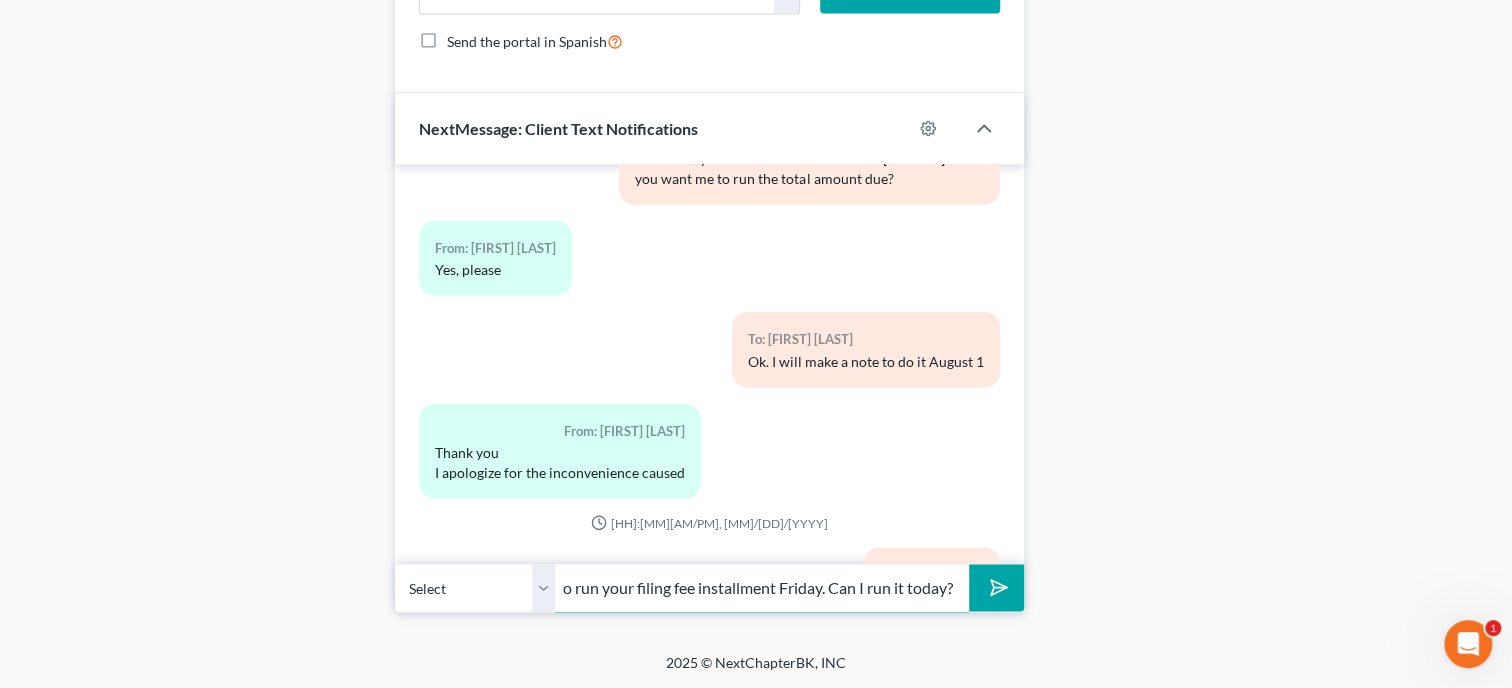 scroll, scrollTop: 0, scrollLeft: 68, axis: horizontal 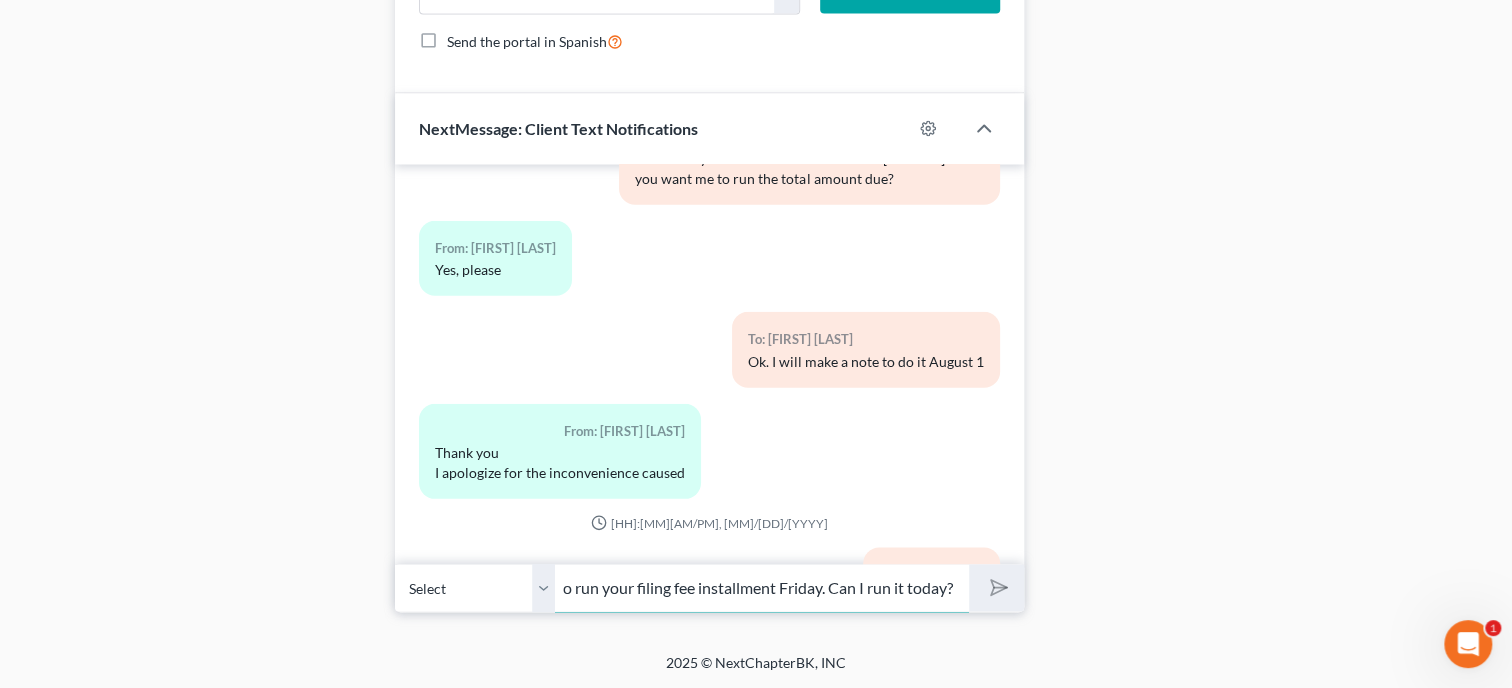 type 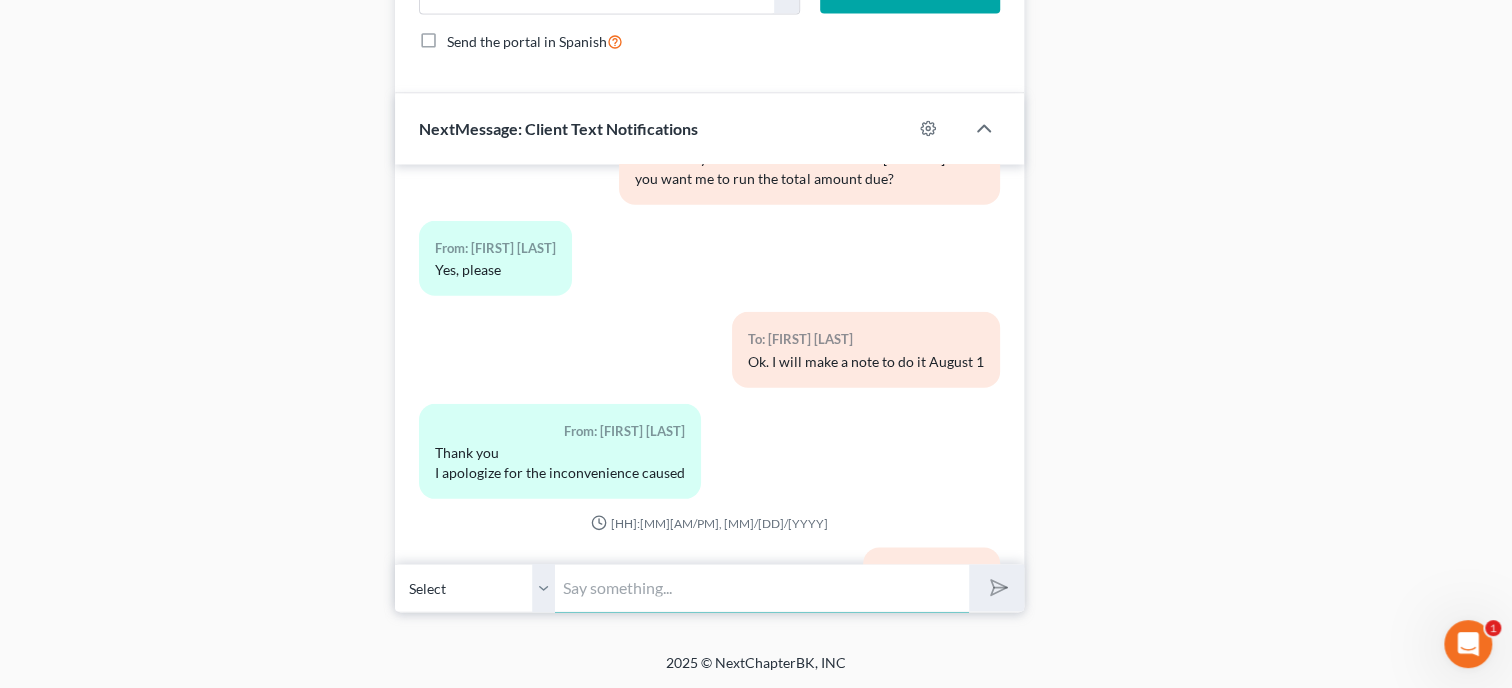 scroll, scrollTop: 0, scrollLeft: 0, axis: both 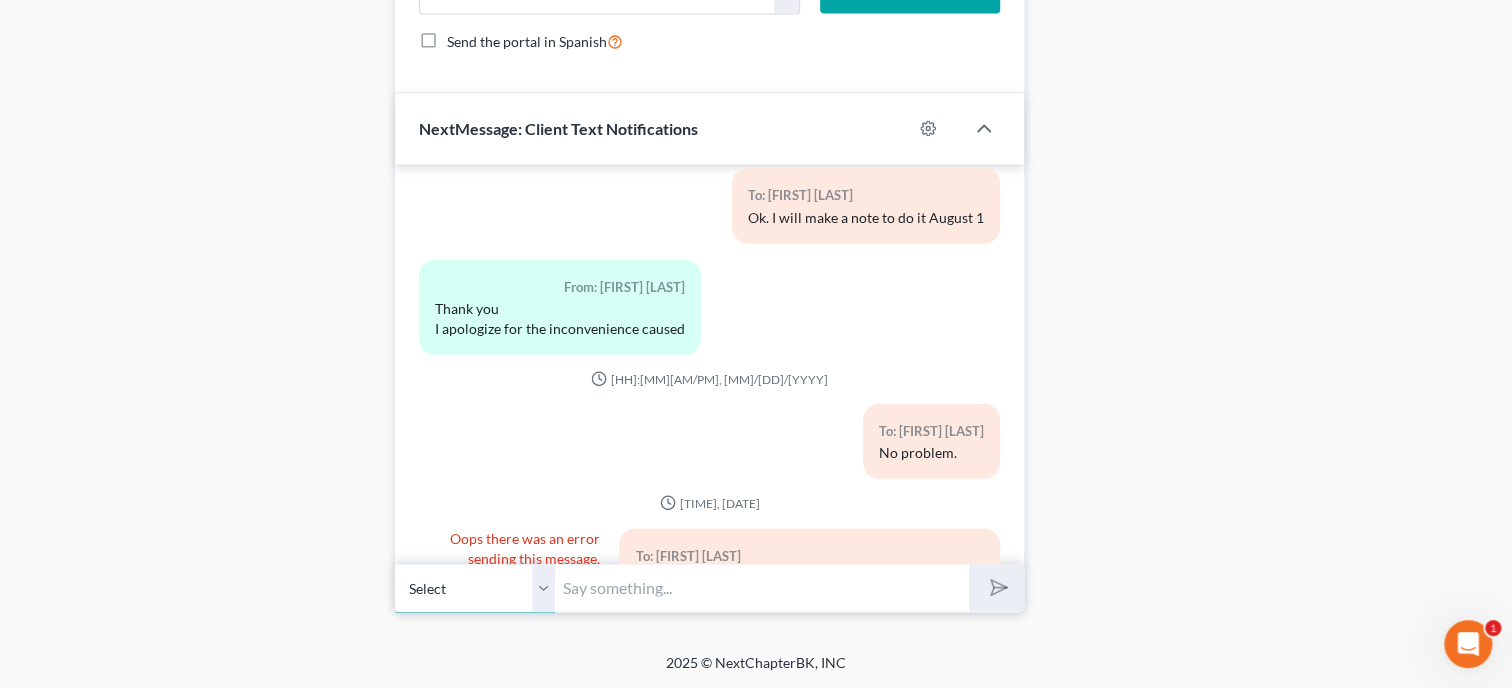 click on "Select [PHONE] - [FIRST] [LAST] [PHONE] - [FIRST] [LAST]" at bounding box center (475, 587) 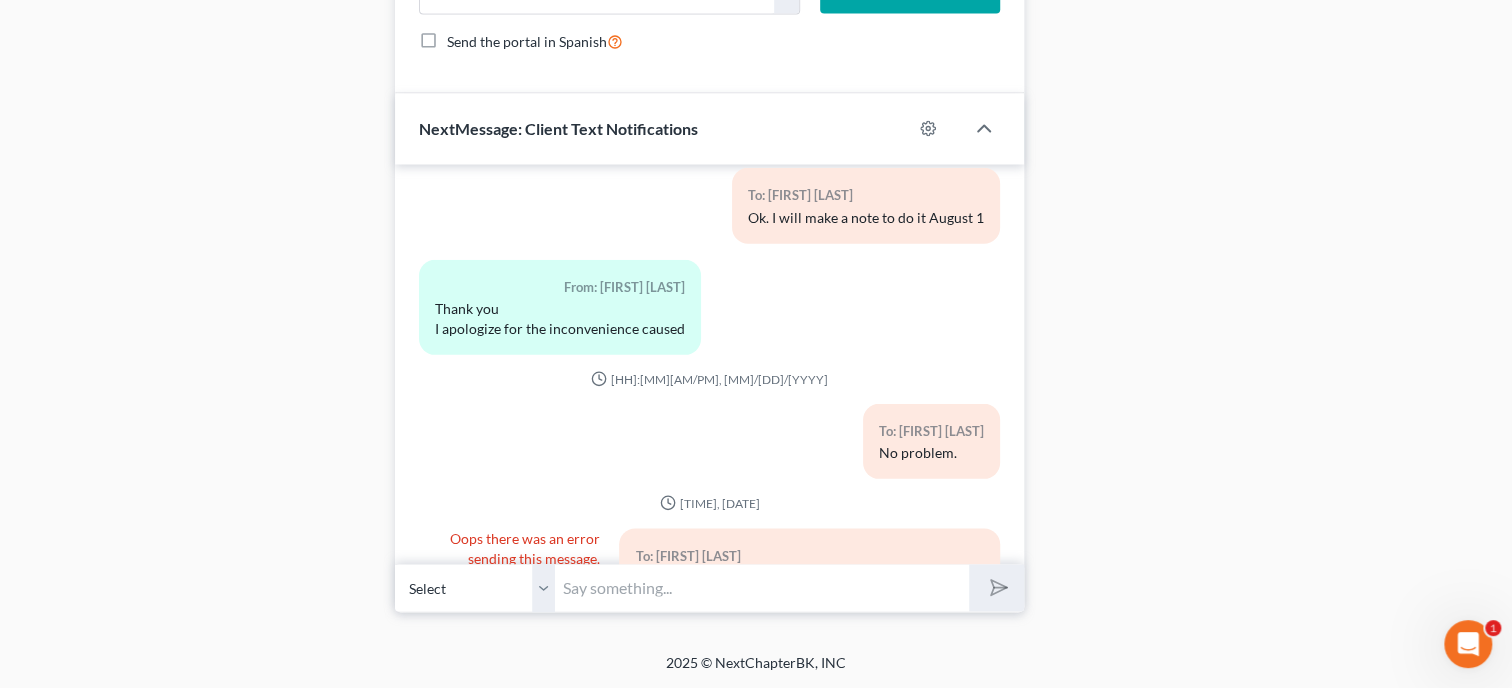 click on "Click Here to Retry" at bounding box center [539, 577] 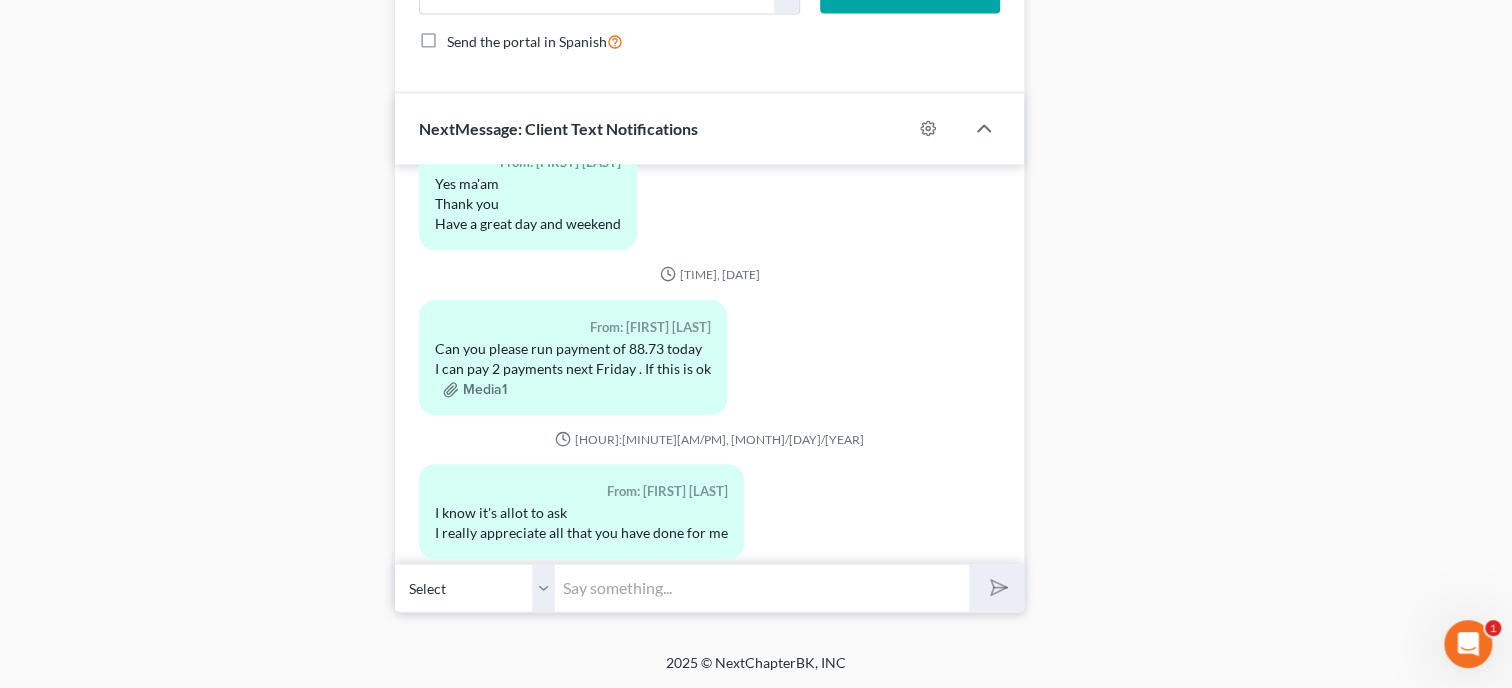 scroll, scrollTop: 8932, scrollLeft: 0, axis: vertical 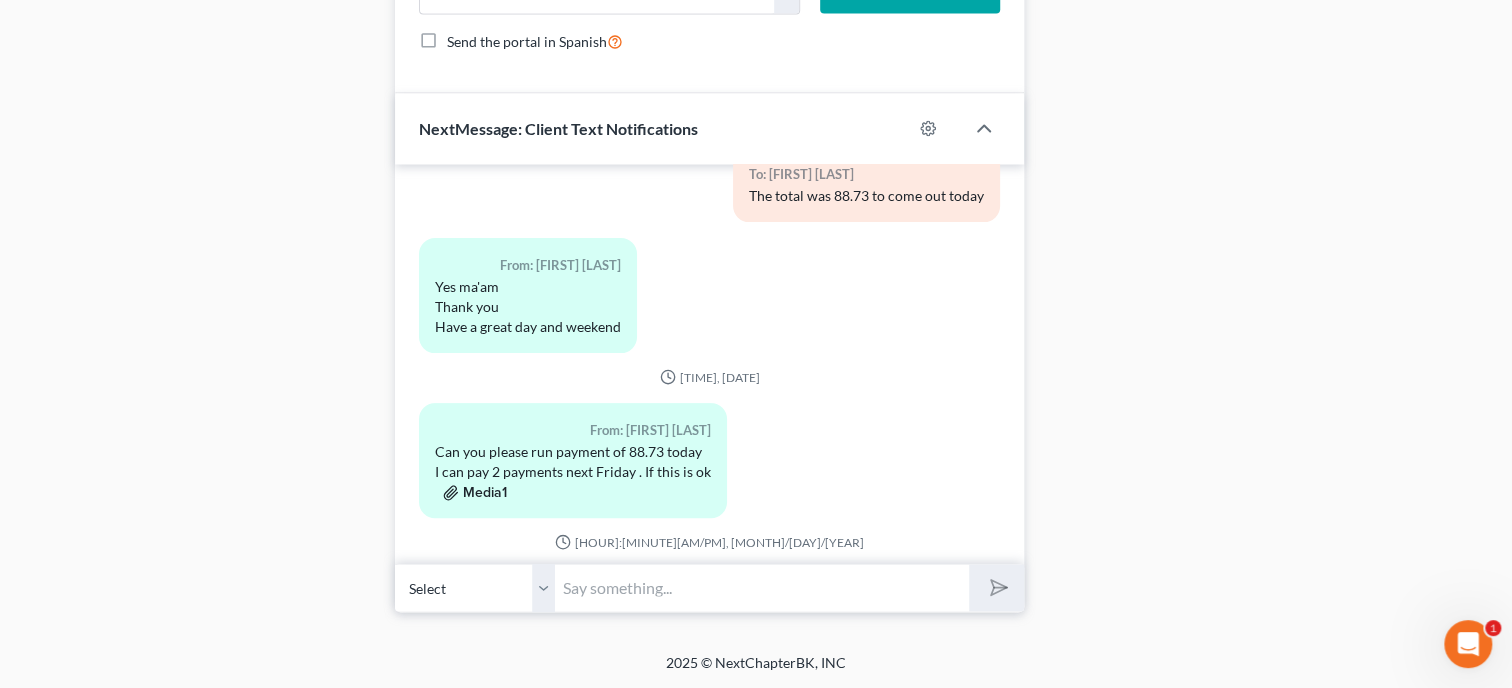 click on "Media1" at bounding box center (475, 493) 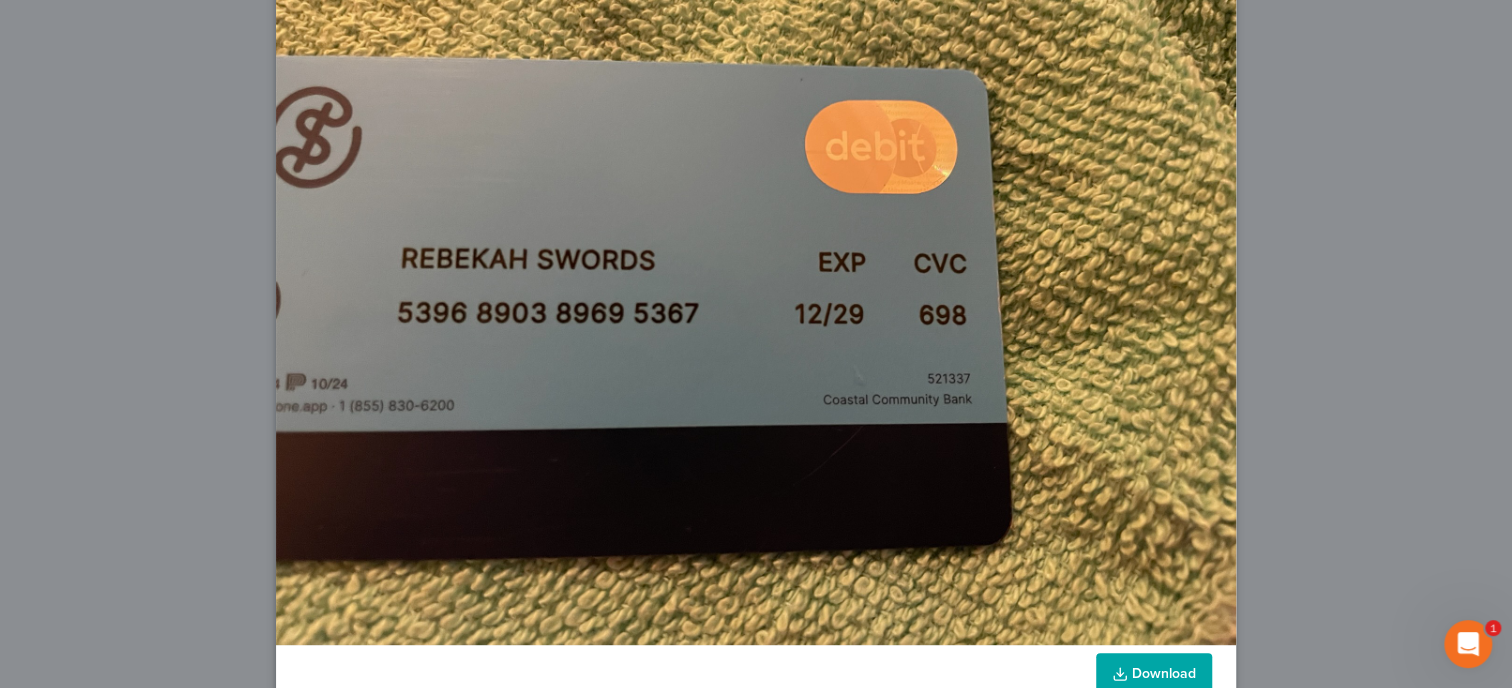 scroll, scrollTop: 236, scrollLeft: 0, axis: vertical 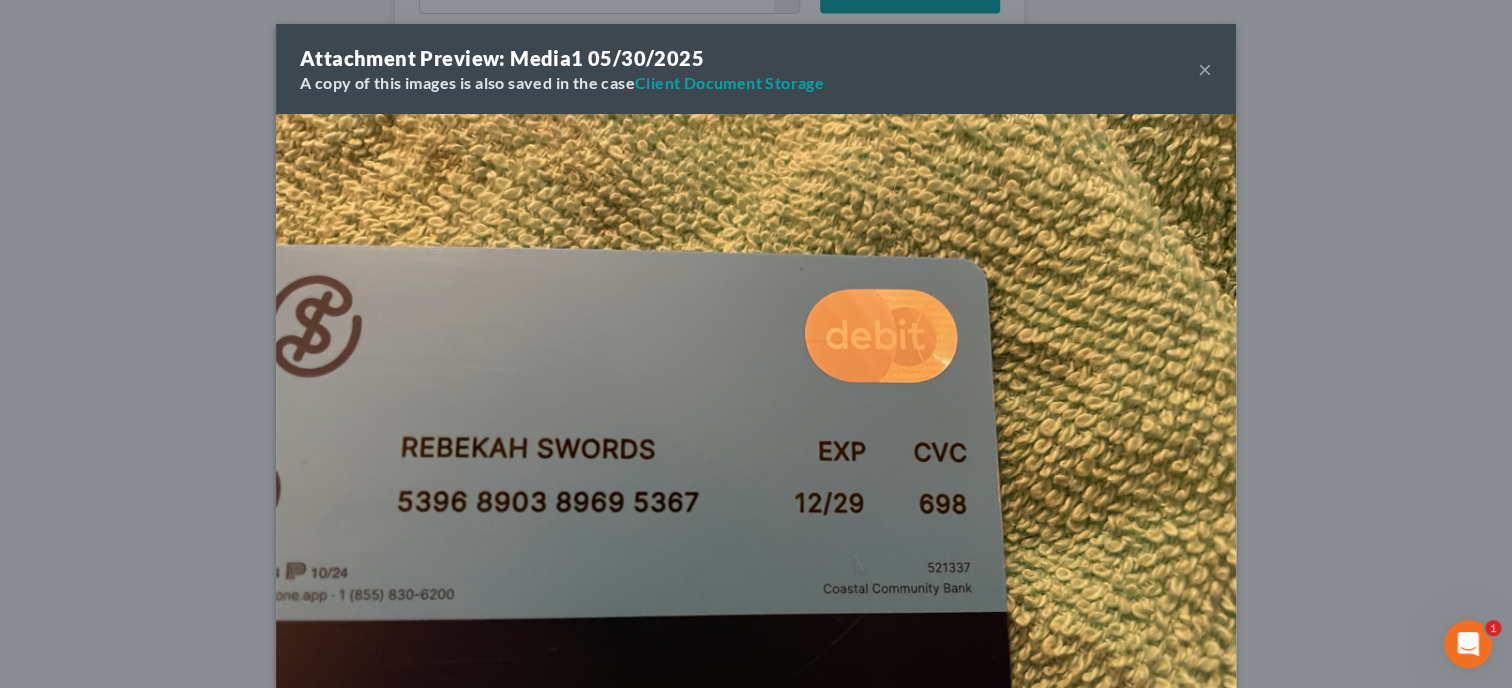 click on "×" at bounding box center (1205, 69) 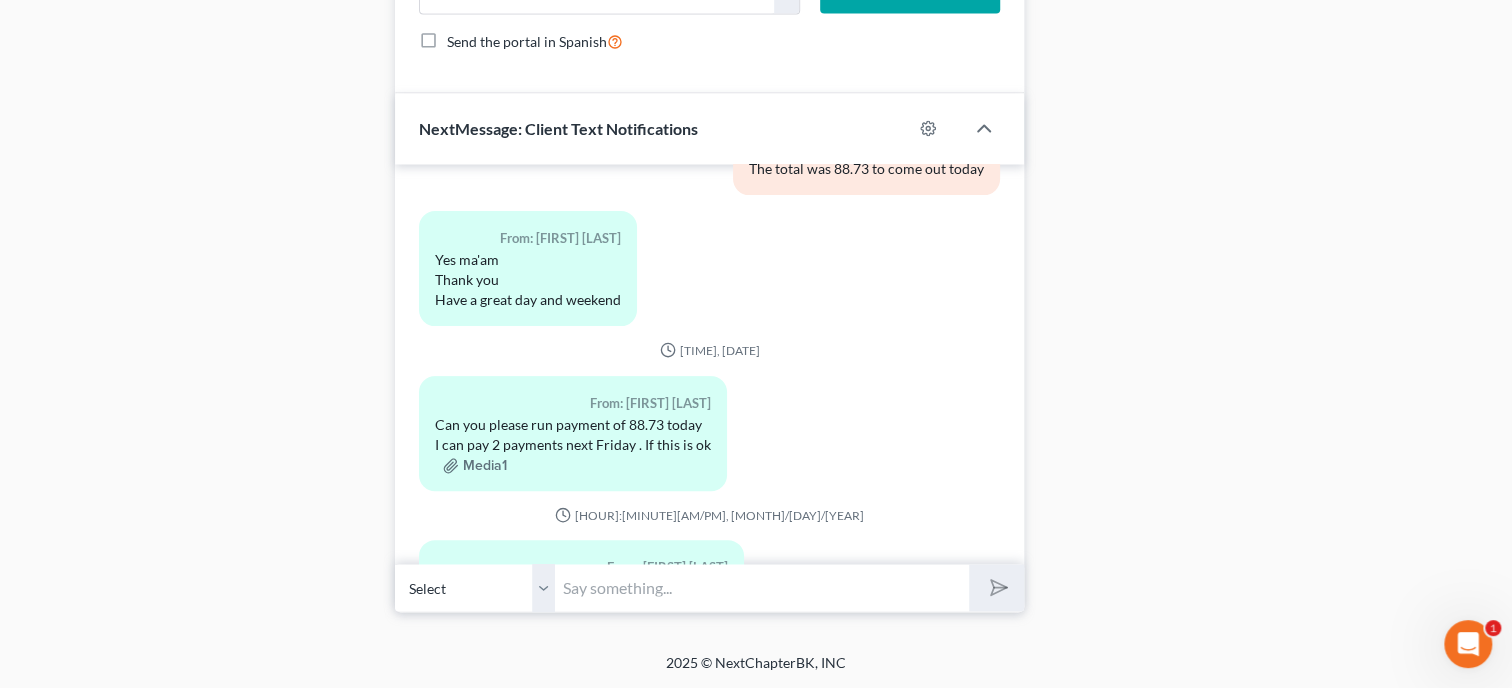 scroll, scrollTop: 8624, scrollLeft: 0, axis: vertical 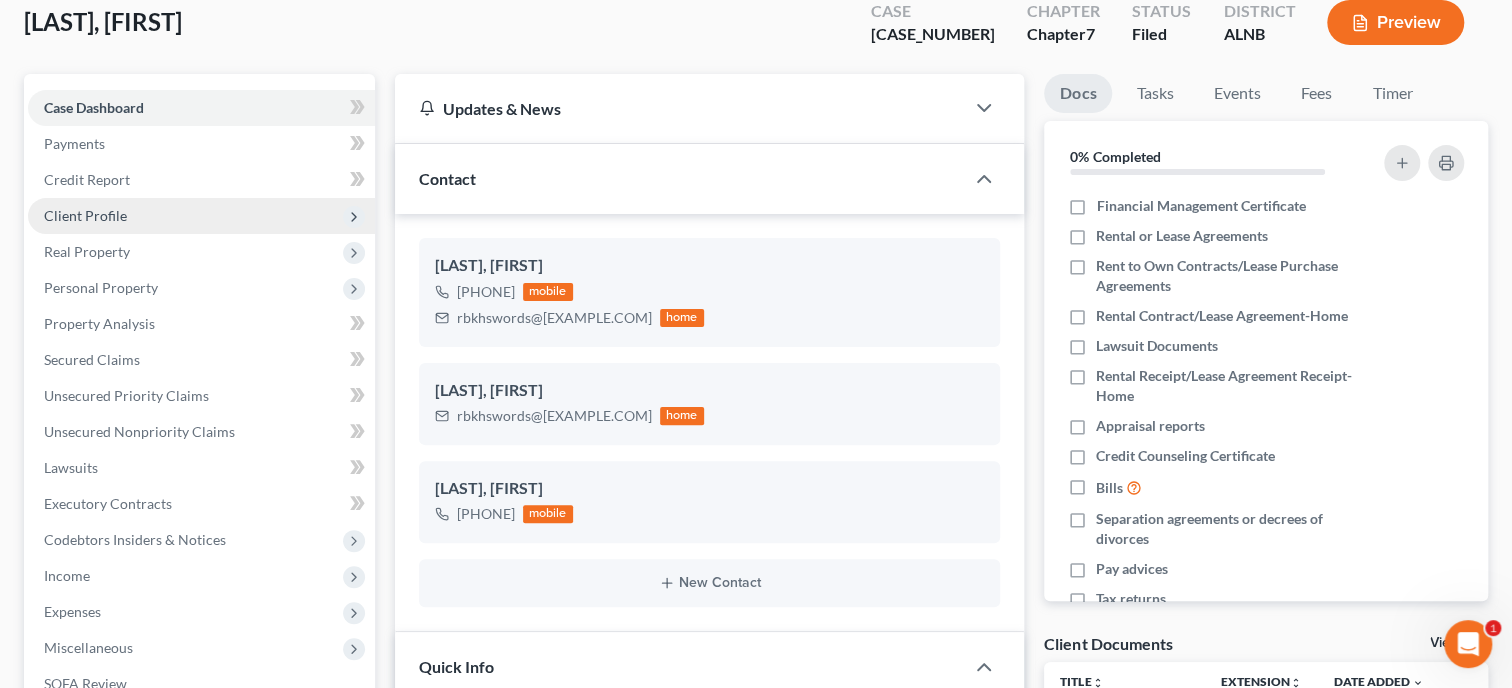 click on "Client Profile" at bounding box center [201, 216] 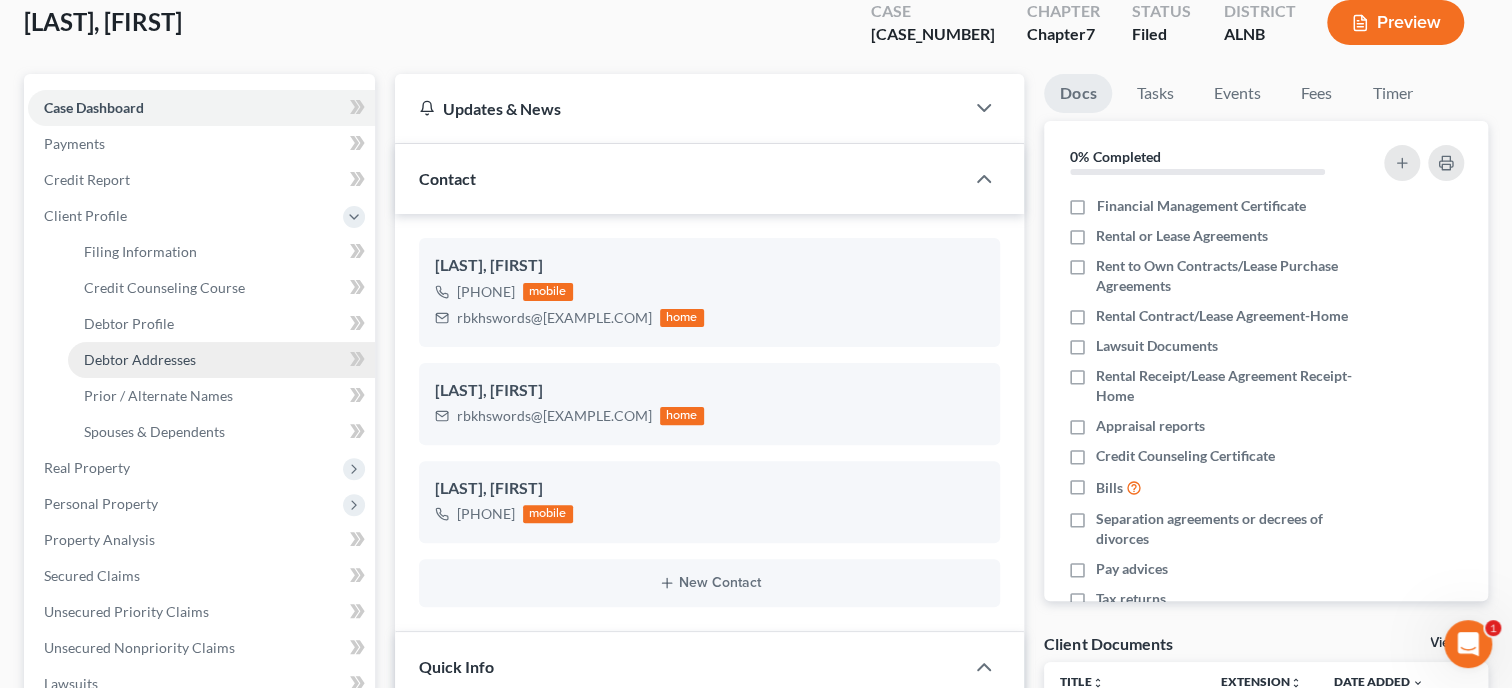 click on "Debtor Addresses" at bounding box center [140, 359] 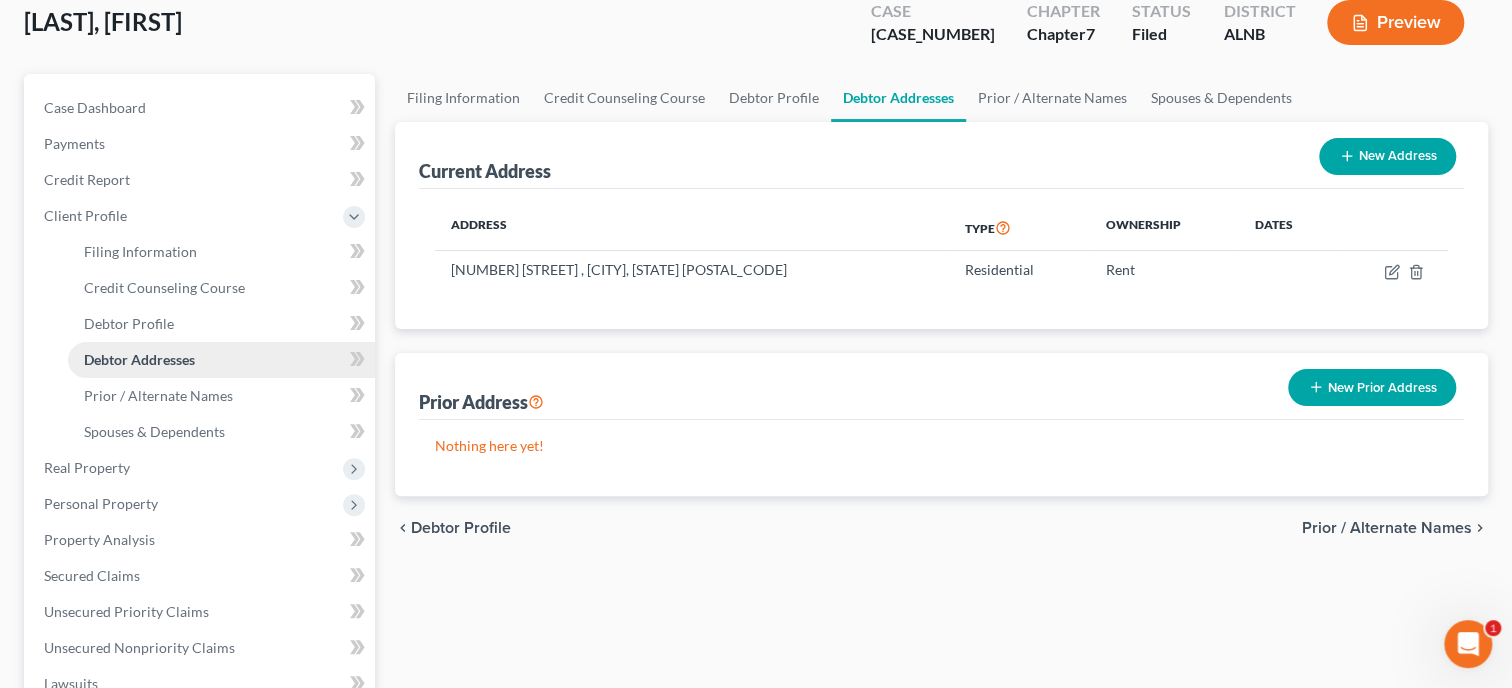 scroll, scrollTop: 0, scrollLeft: 0, axis: both 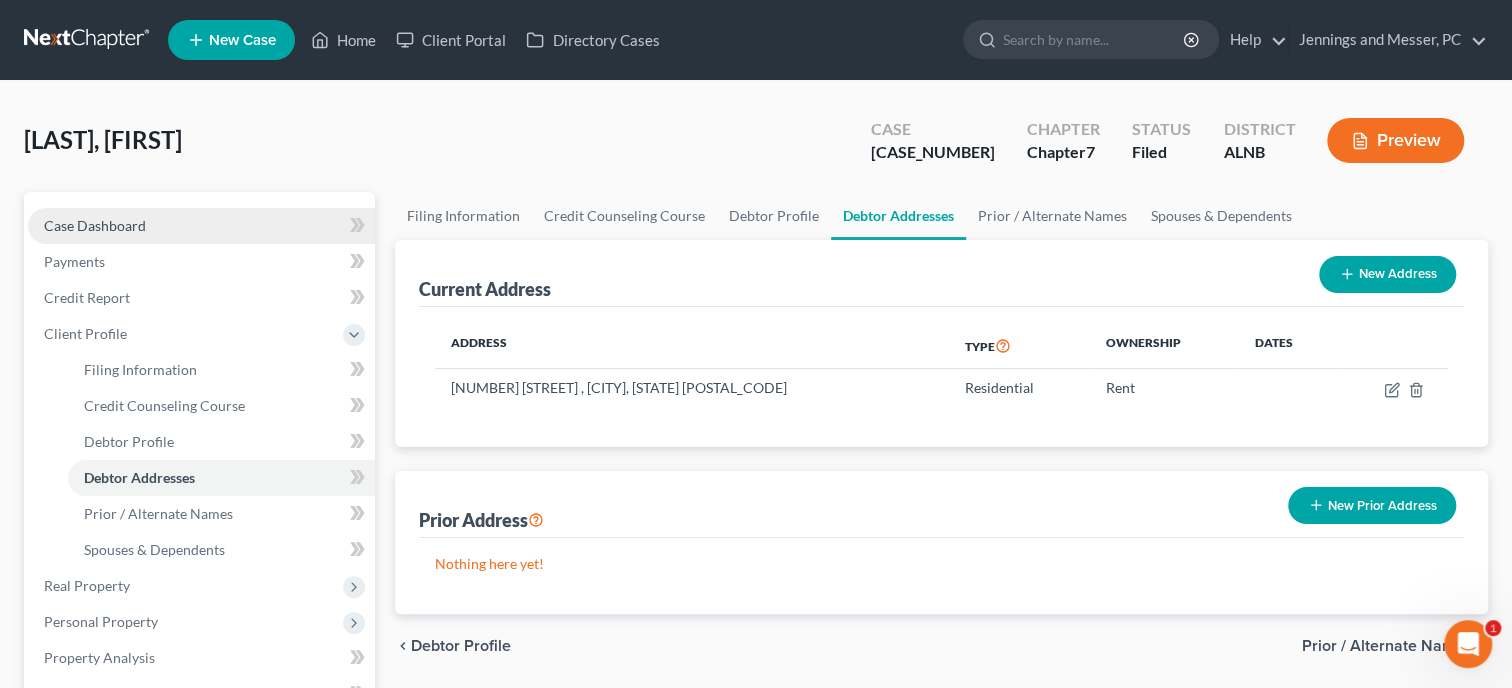click on "Case Dashboard" at bounding box center (201, 226) 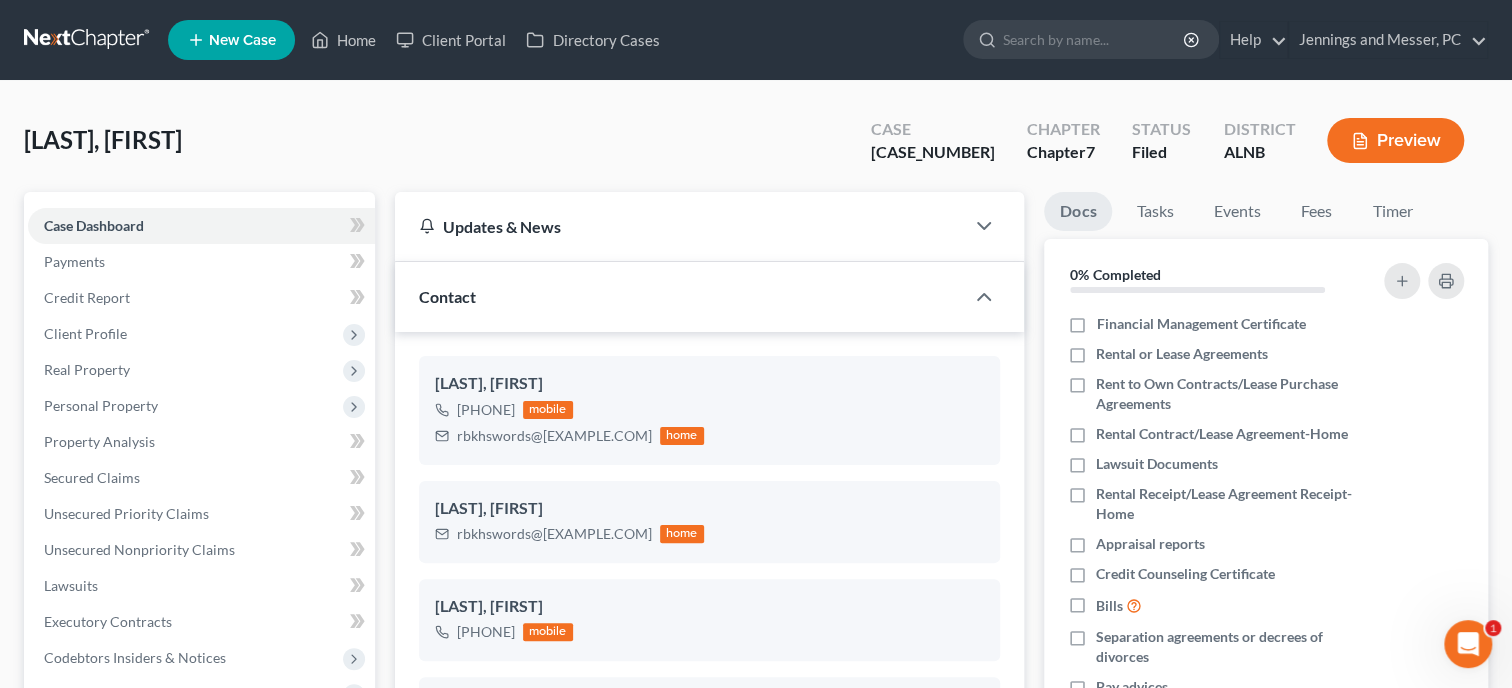 scroll, scrollTop: 1462, scrollLeft: 0, axis: vertical 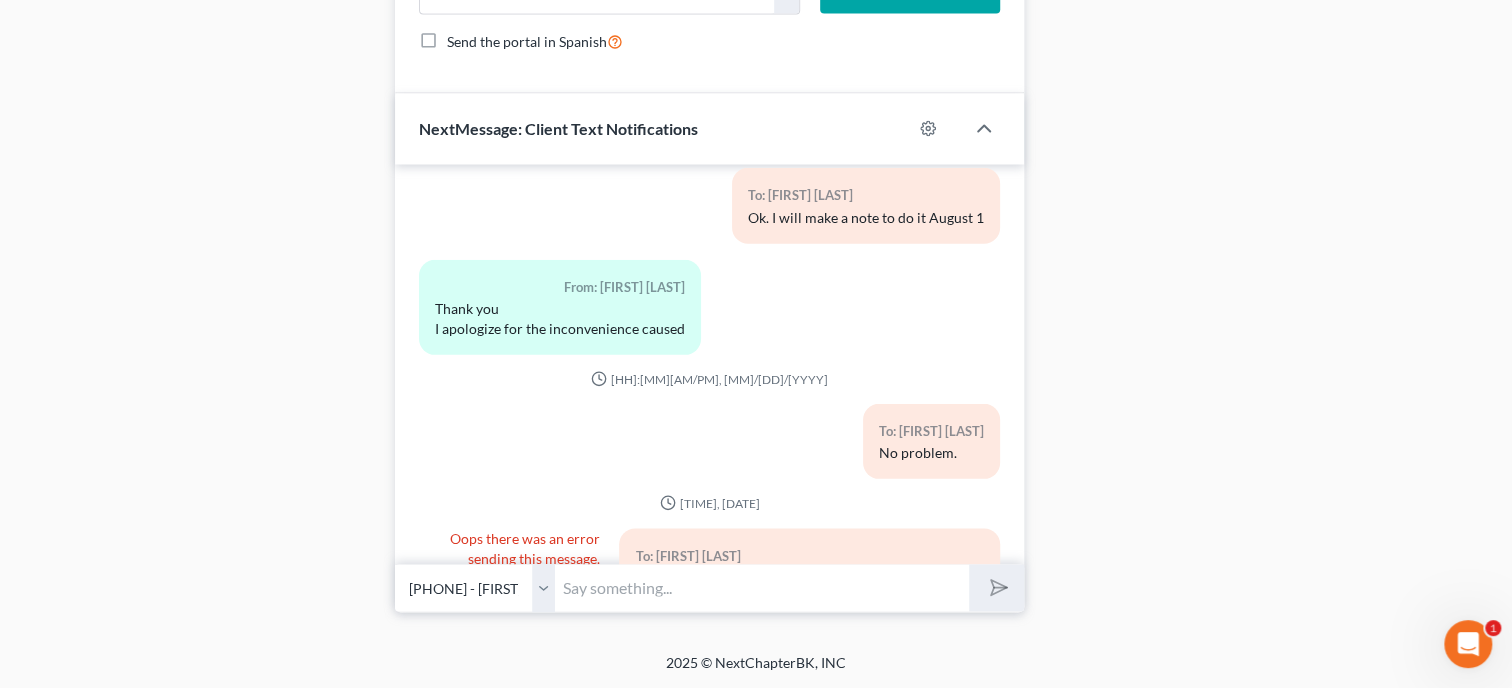 click on "Click Here to Retry" at bounding box center (539, 577) 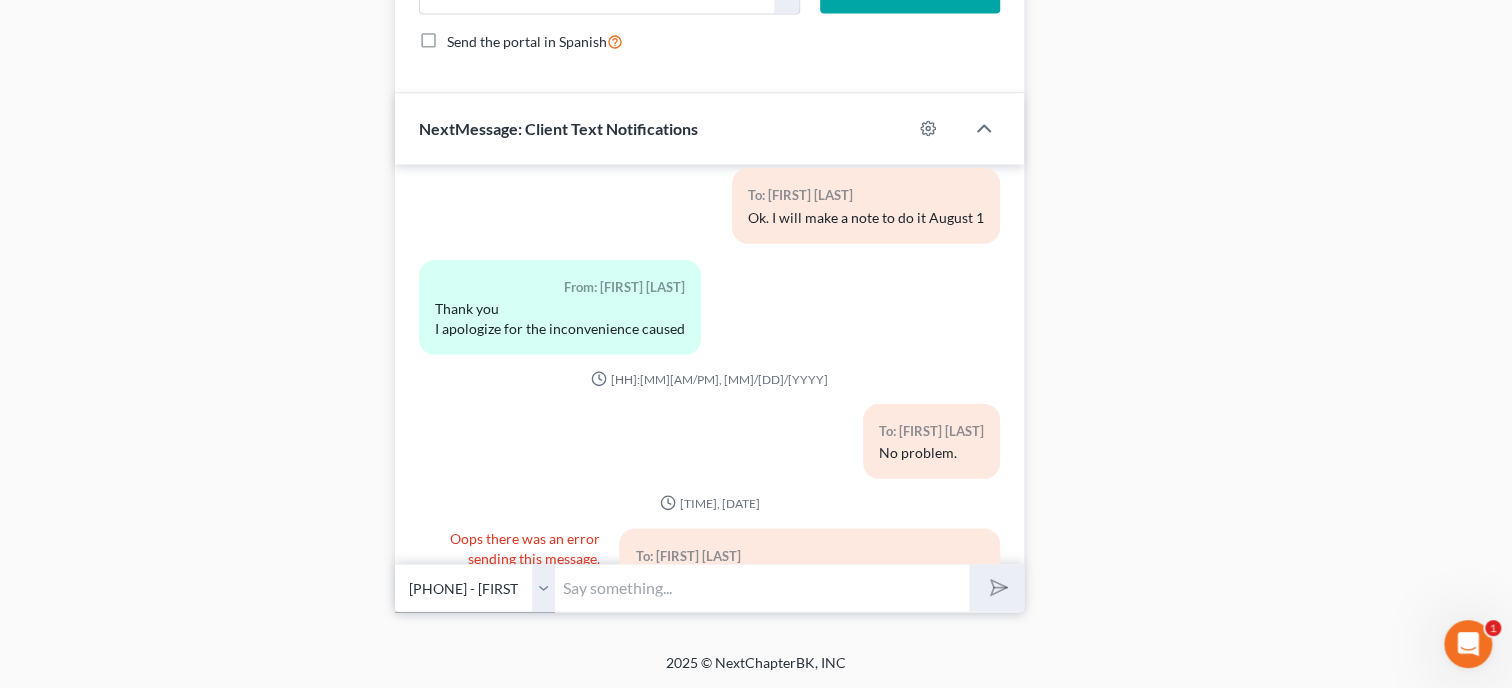 drag, startPoint x: 533, startPoint y: 481, endPoint x: 504, endPoint y: 591, distance: 113.758514 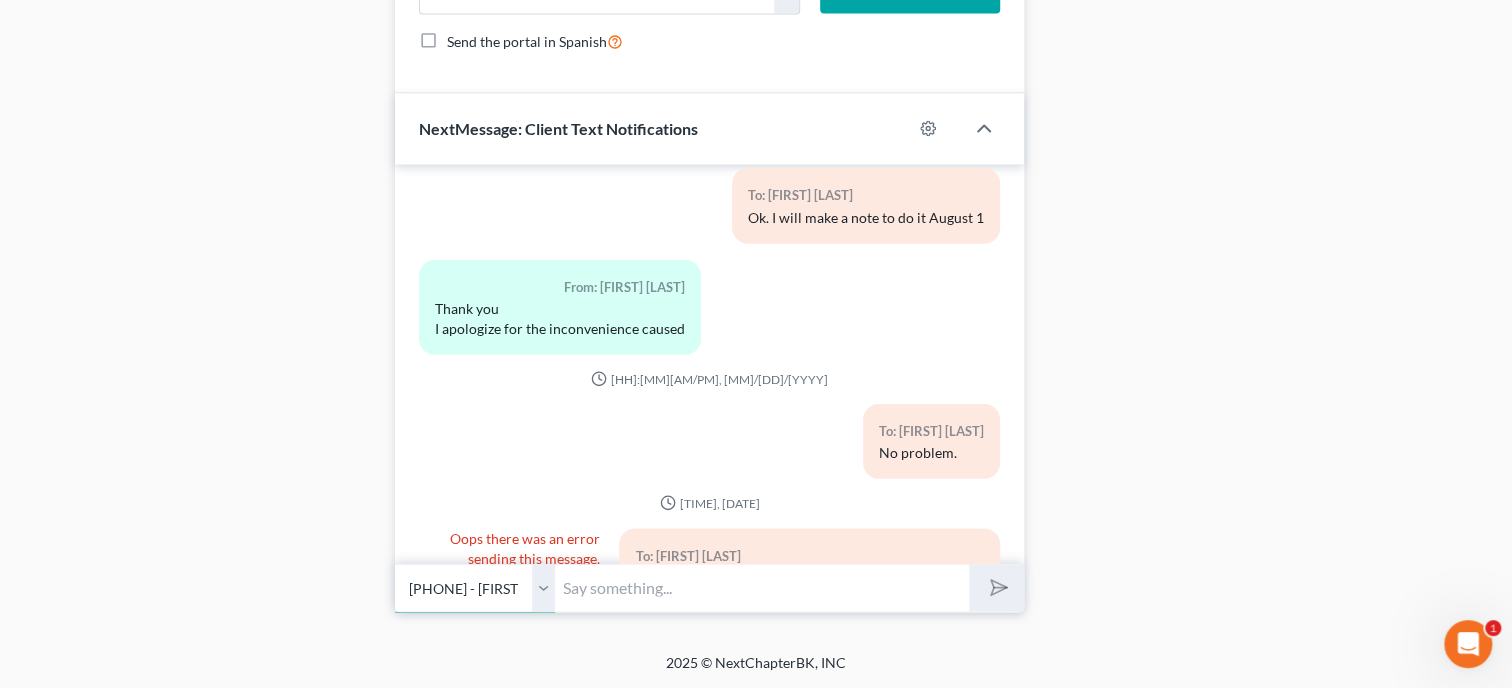 click on "Select [PHONE] - [FIRST] [LAST] [PHONE] - [FIRST] [LAST]" at bounding box center (475, 587) 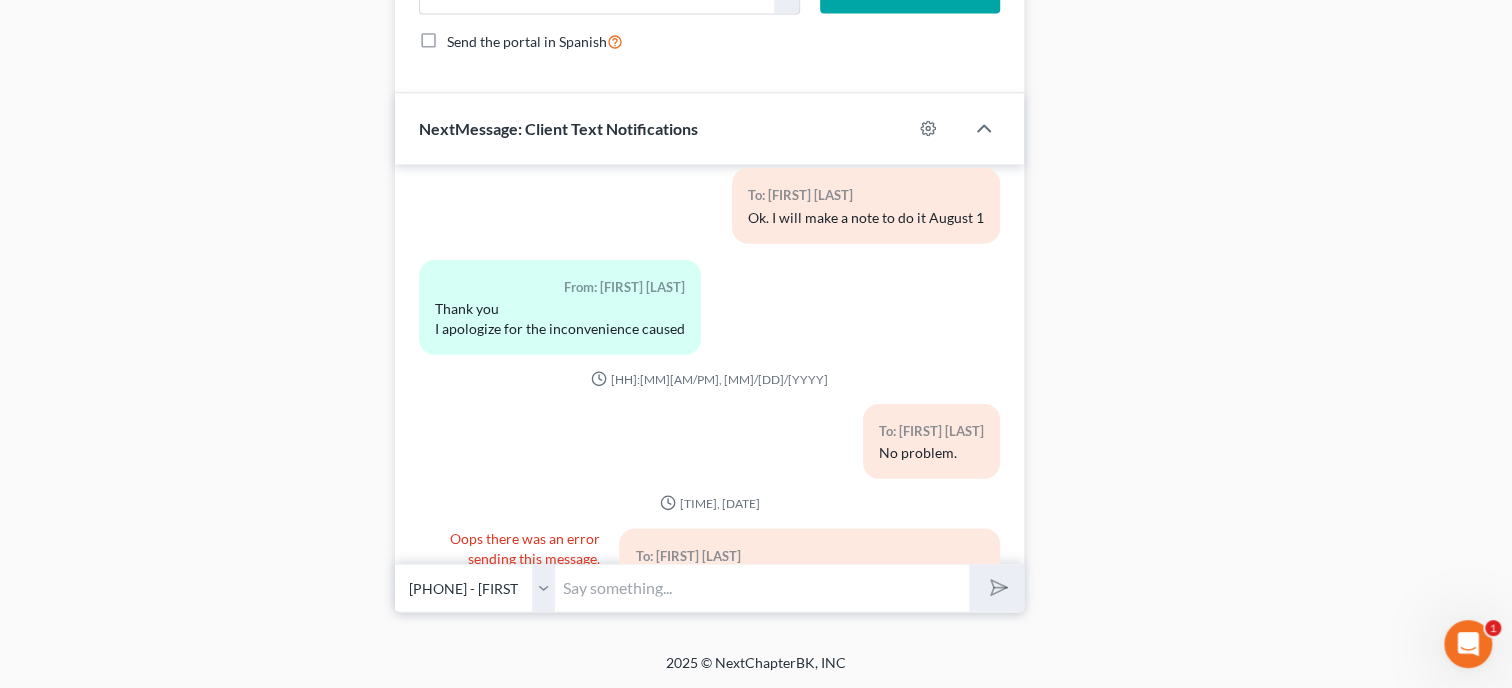 drag, startPoint x: 504, startPoint y: 592, endPoint x: 341, endPoint y: 488, distance: 193.352 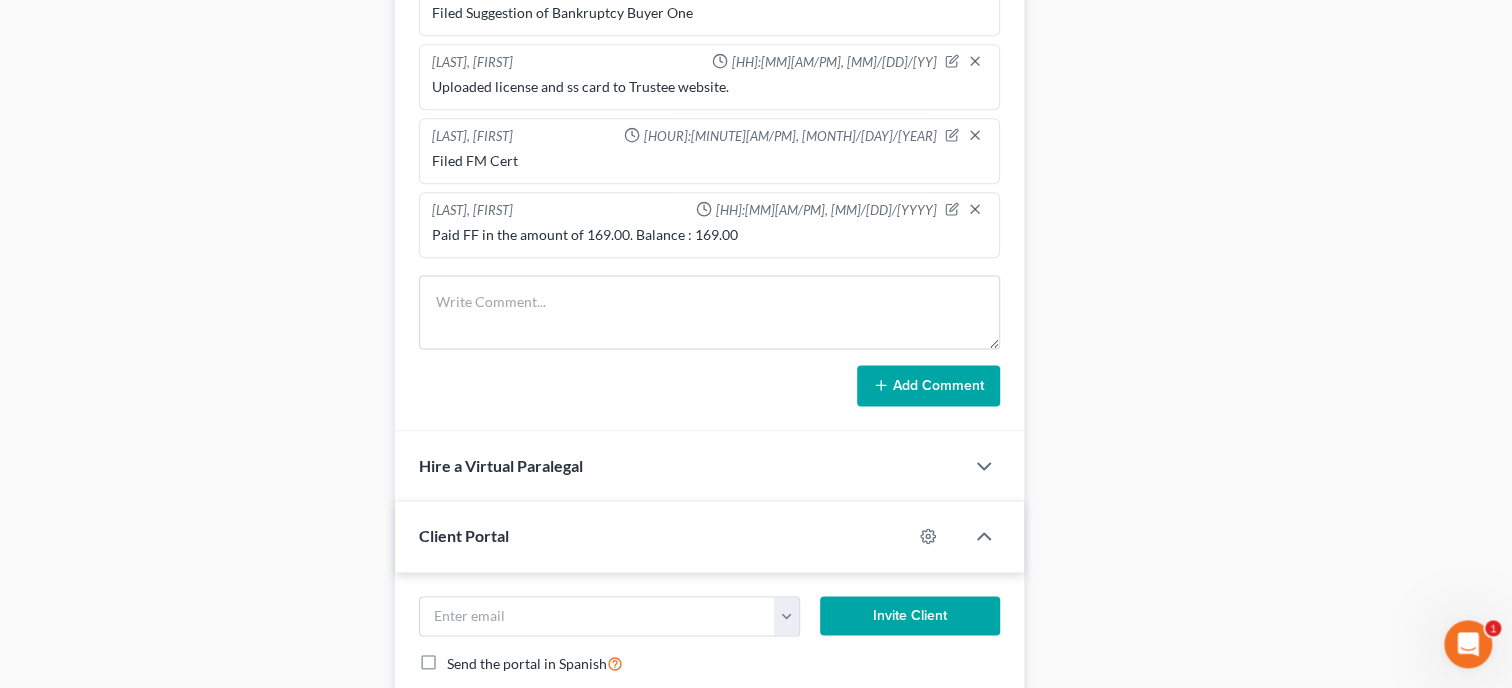 scroll, scrollTop: 1456, scrollLeft: 0, axis: vertical 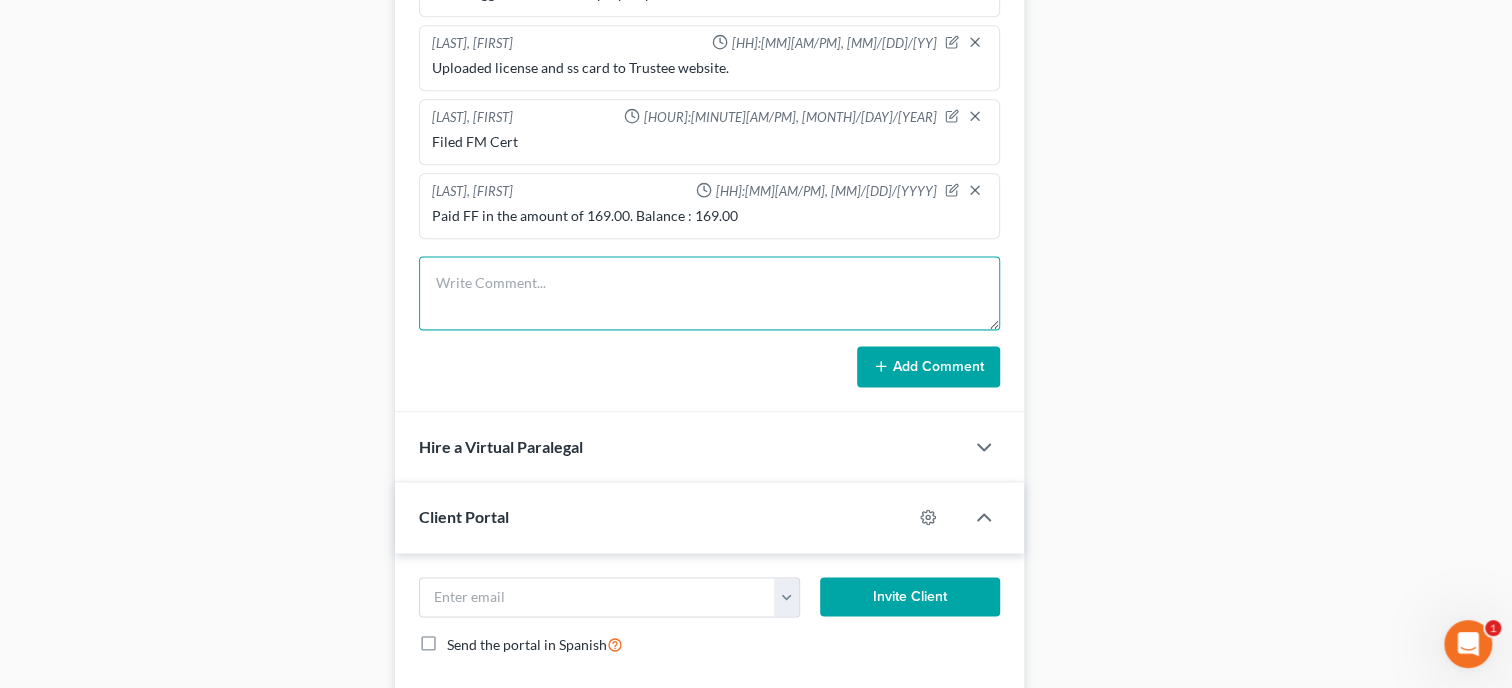 click at bounding box center [709, 293] 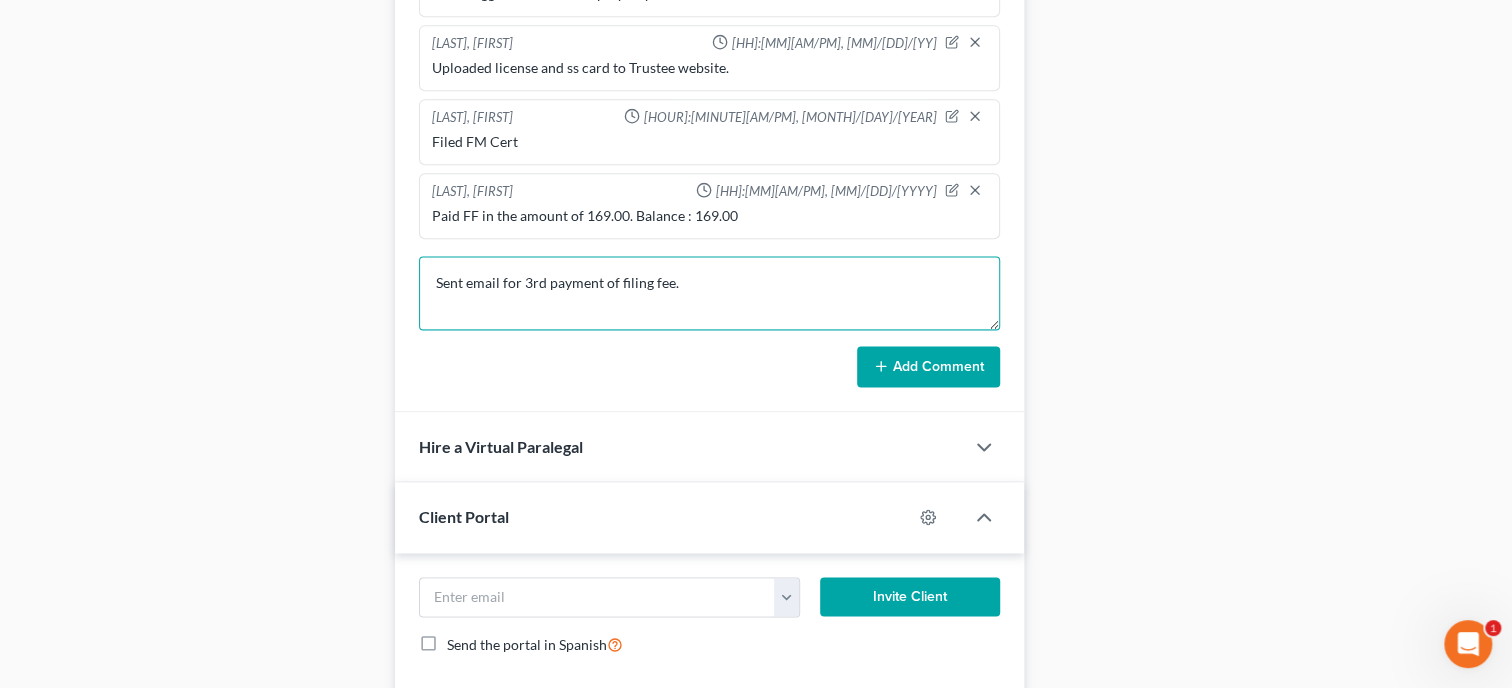 type on "Sent email for 3rd payment of filing fee." 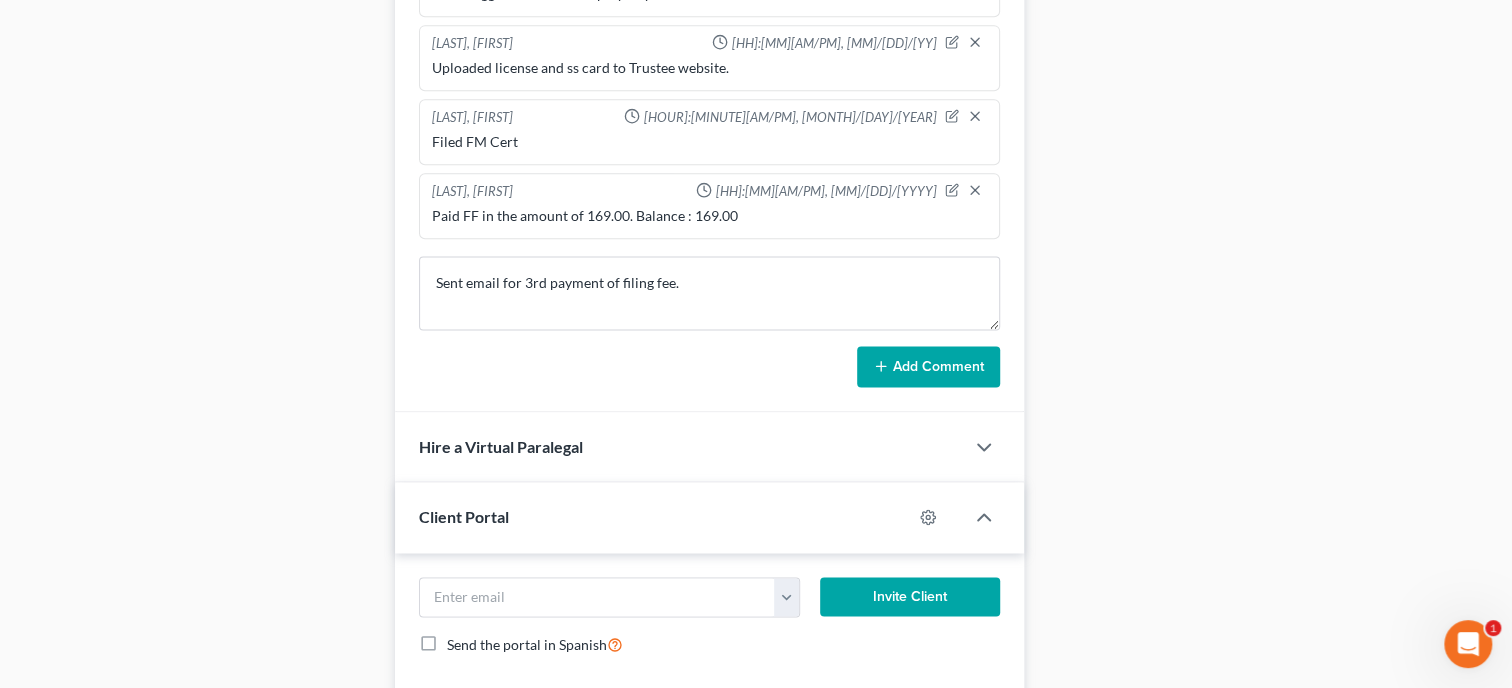 click on "Add Comment" at bounding box center (928, 367) 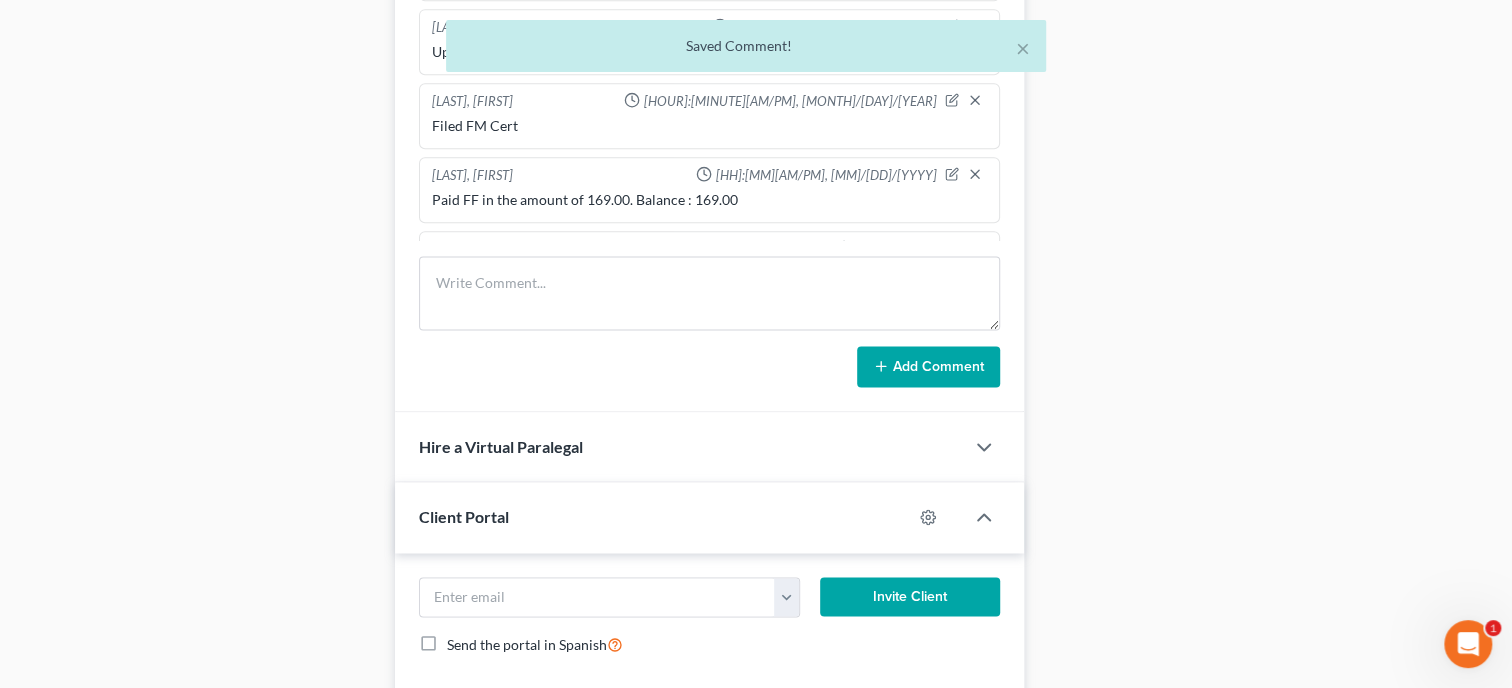 scroll, scrollTop: 637, scrollLeft: 0, axis: vertical 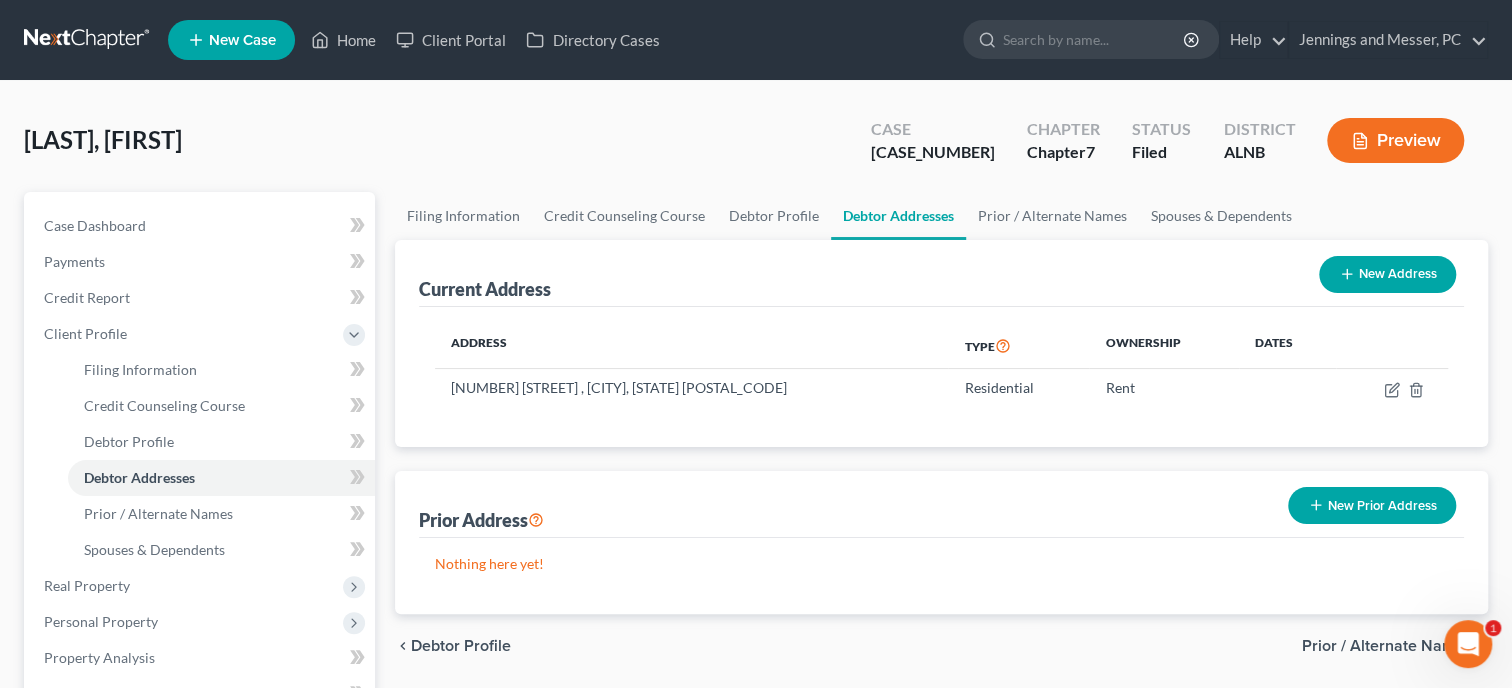 select on "6" 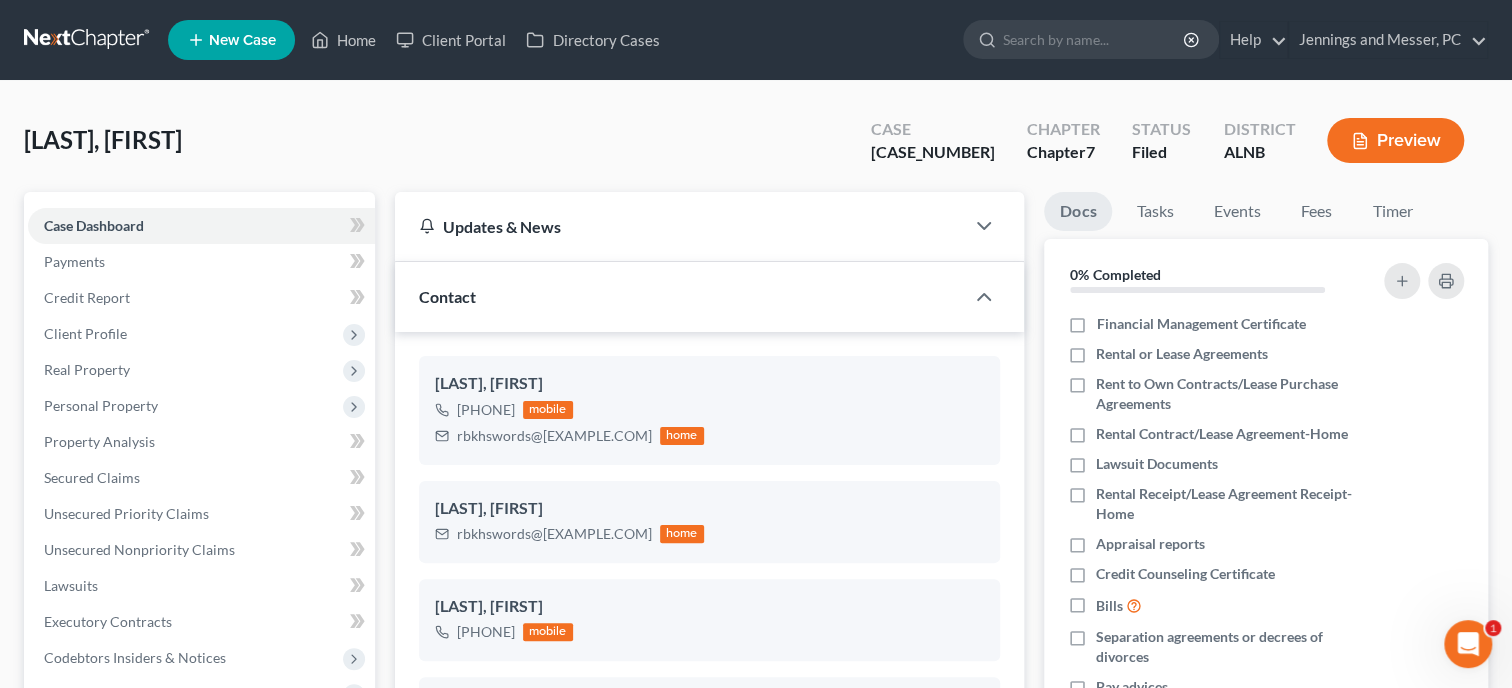 scroll, scrollTop: 118, scrollLeft: 0, axis: vertical 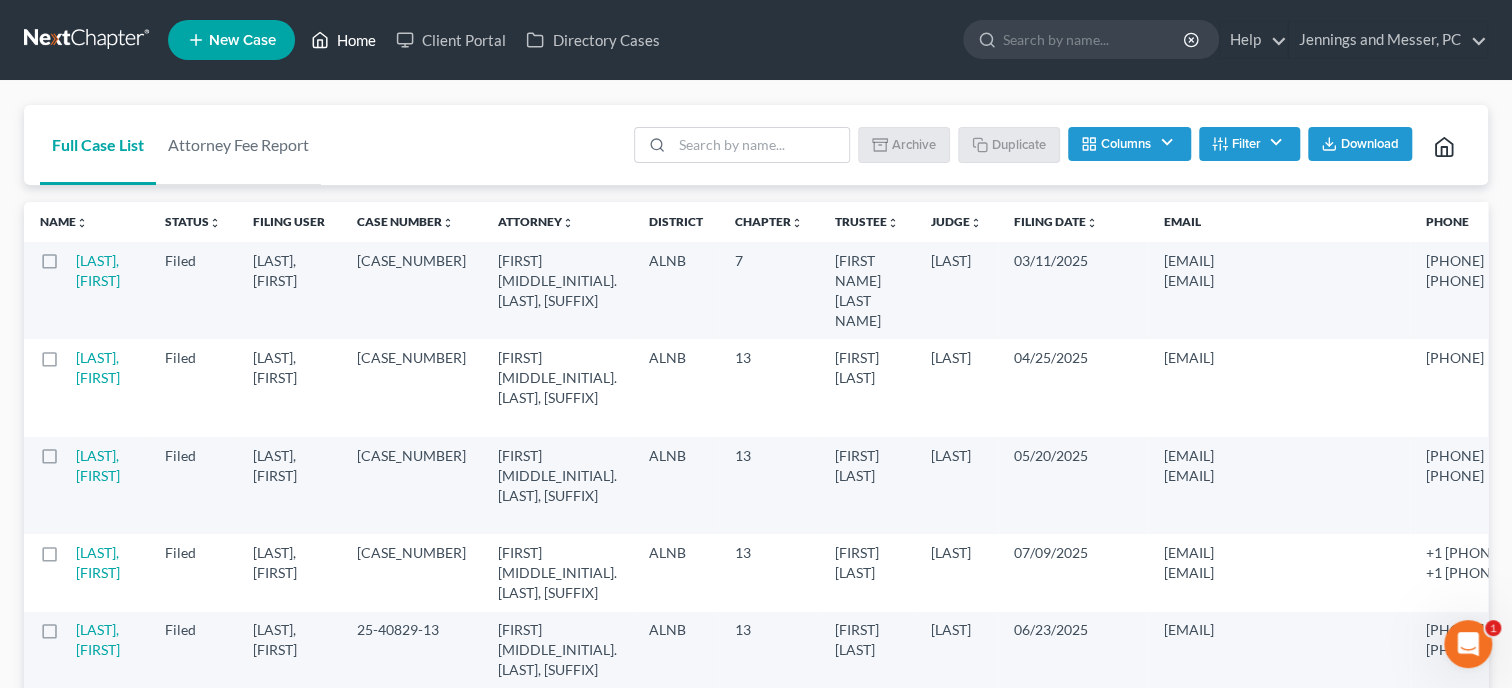 click on "Home" at bounding box center [343, 40] 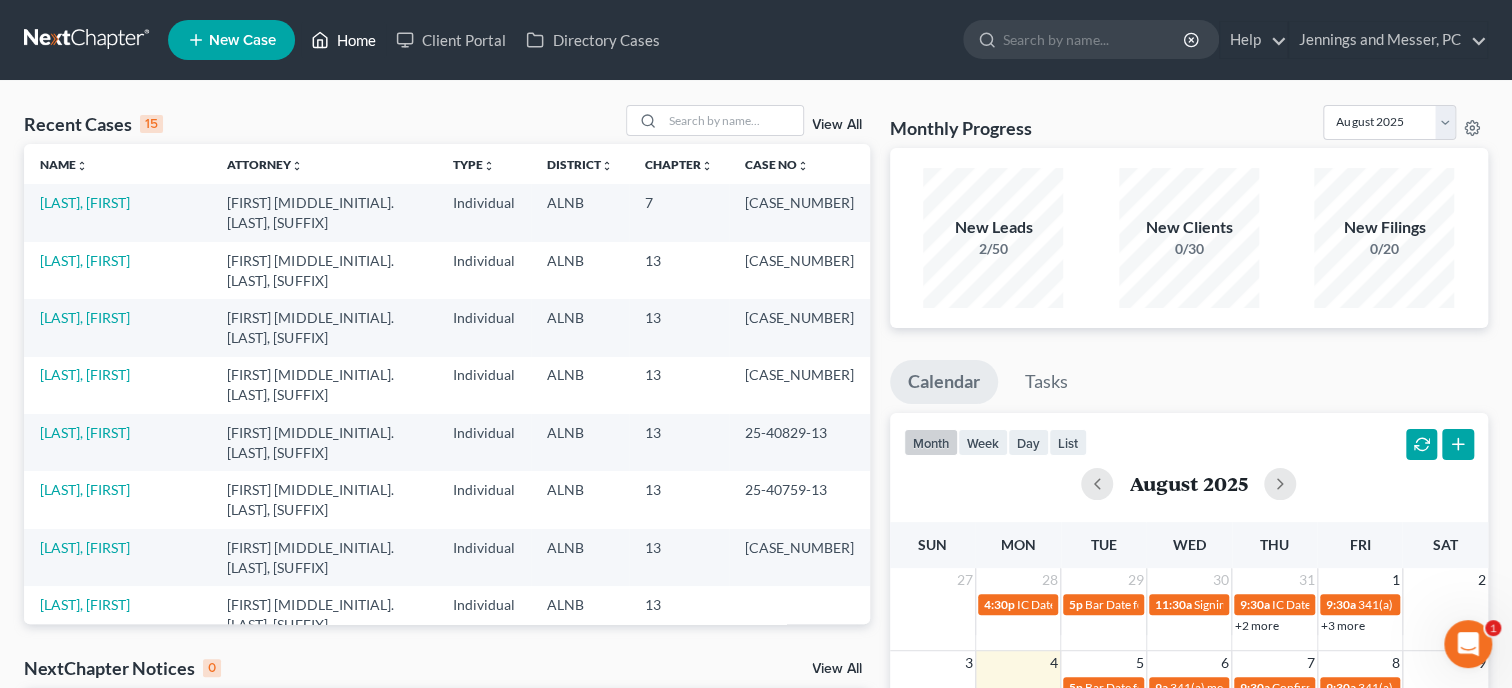 scroll, scrollTop: 377, scrollLeft: 0, axis: vertical 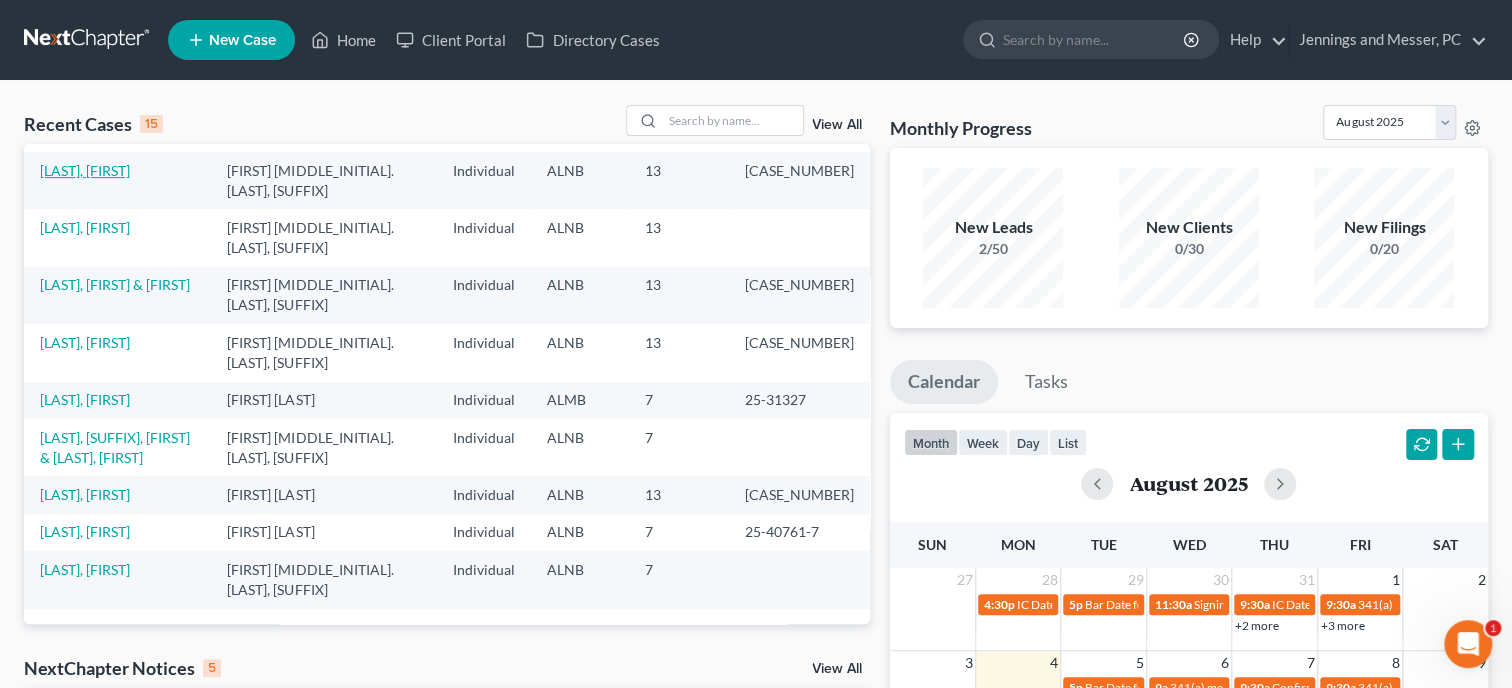 click on "[LAST], [FIRST]" at bounding box center (85, 170) 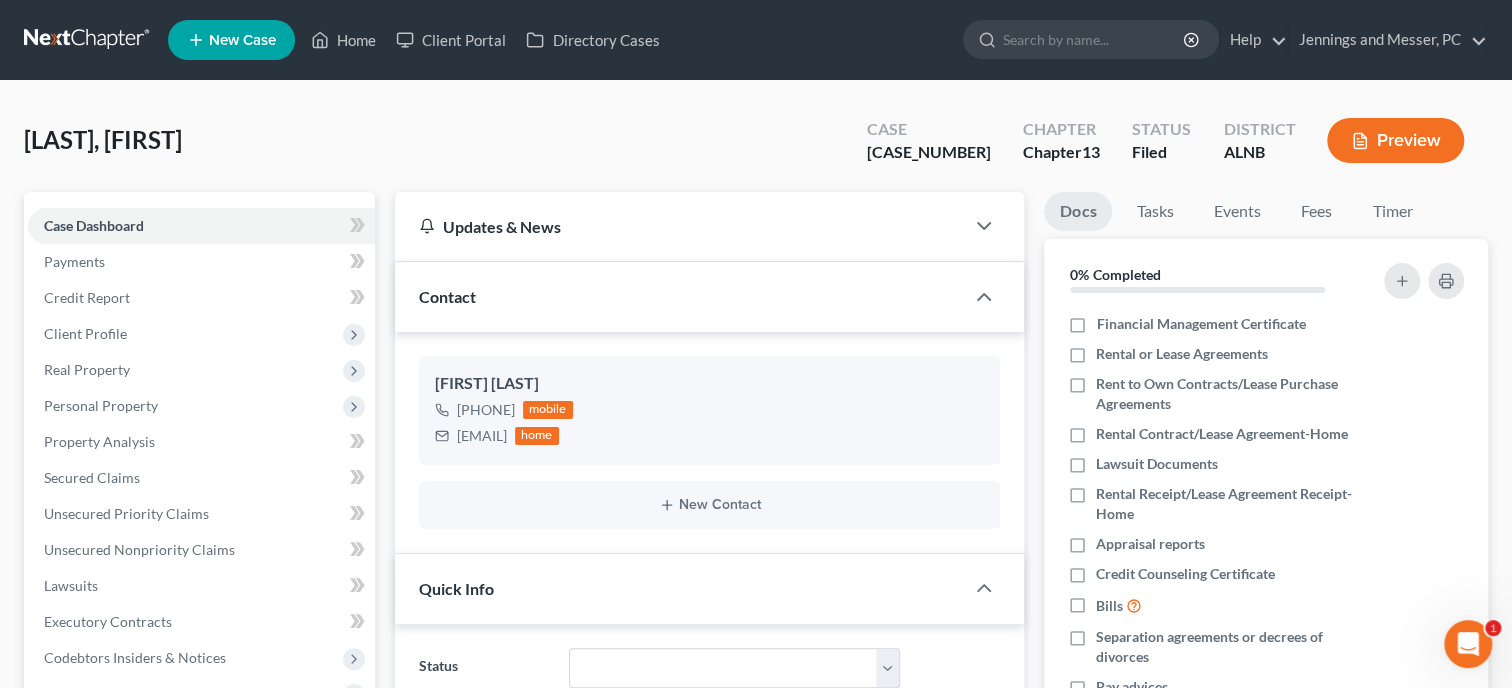 scroll, scrollTop: 720, scrollLeft: 0, axis: vertical 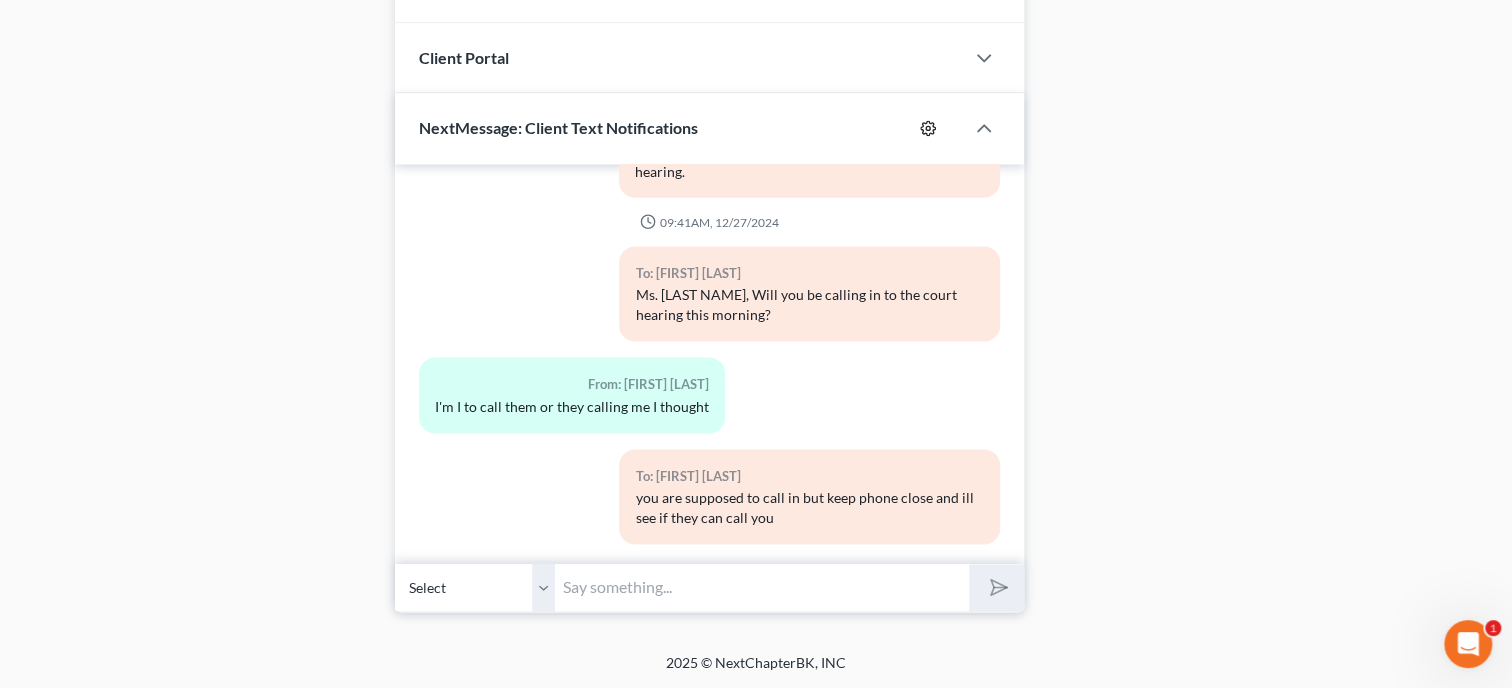 click 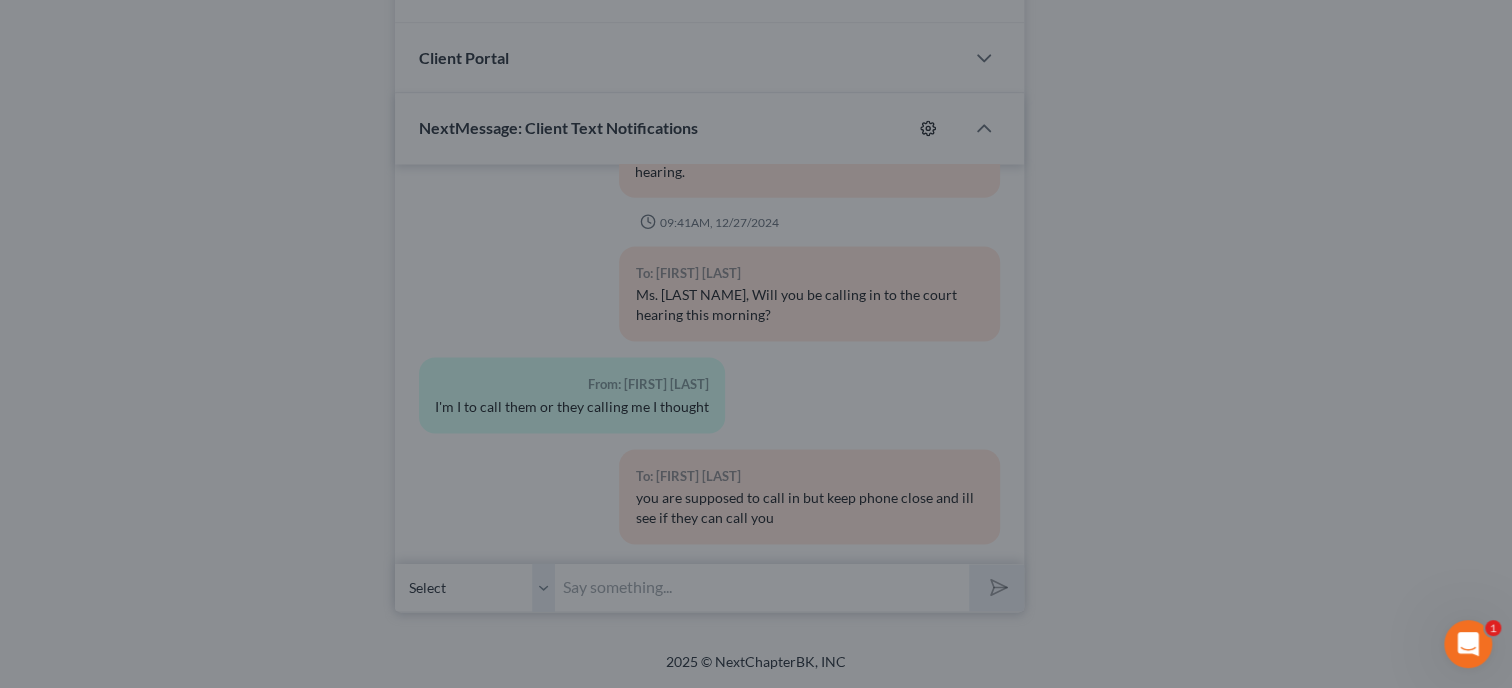 select 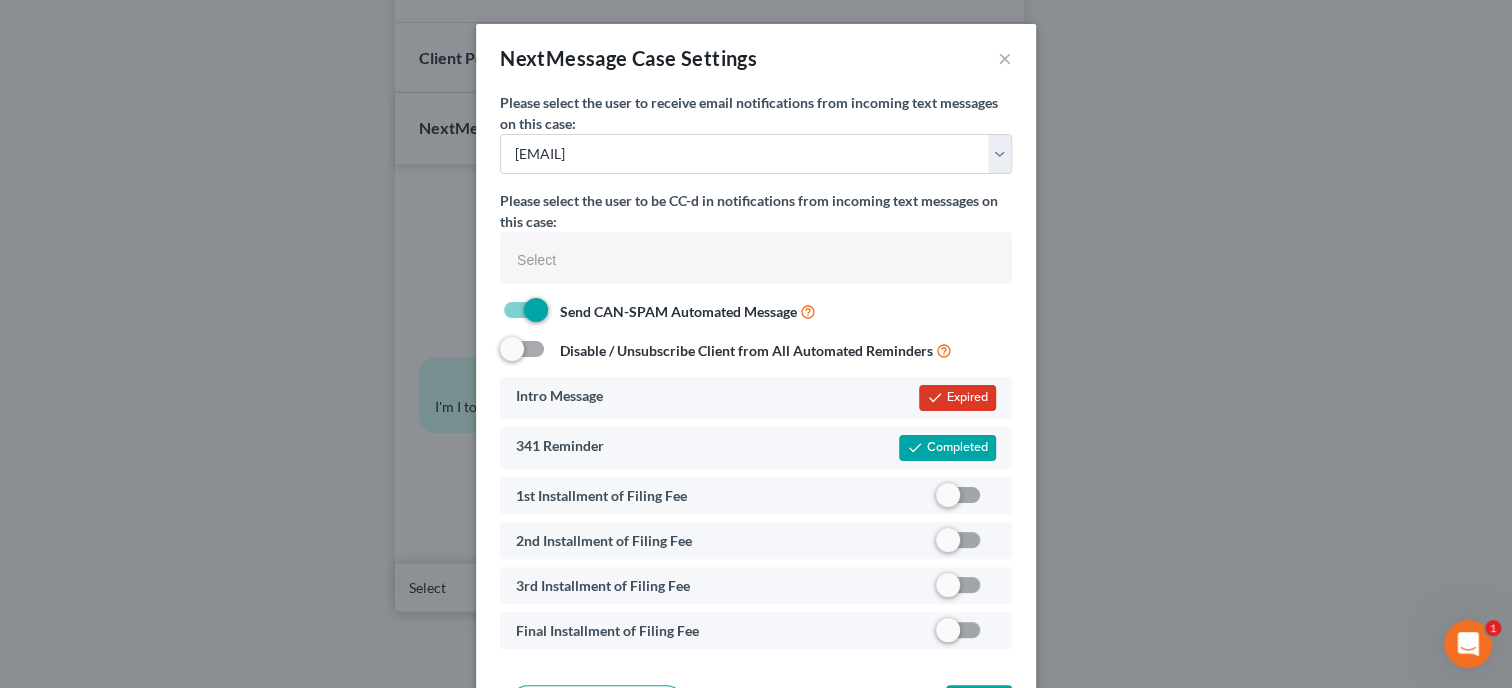 scroll, scrollTop: 76, scrollLeft: 0, axis: vertical 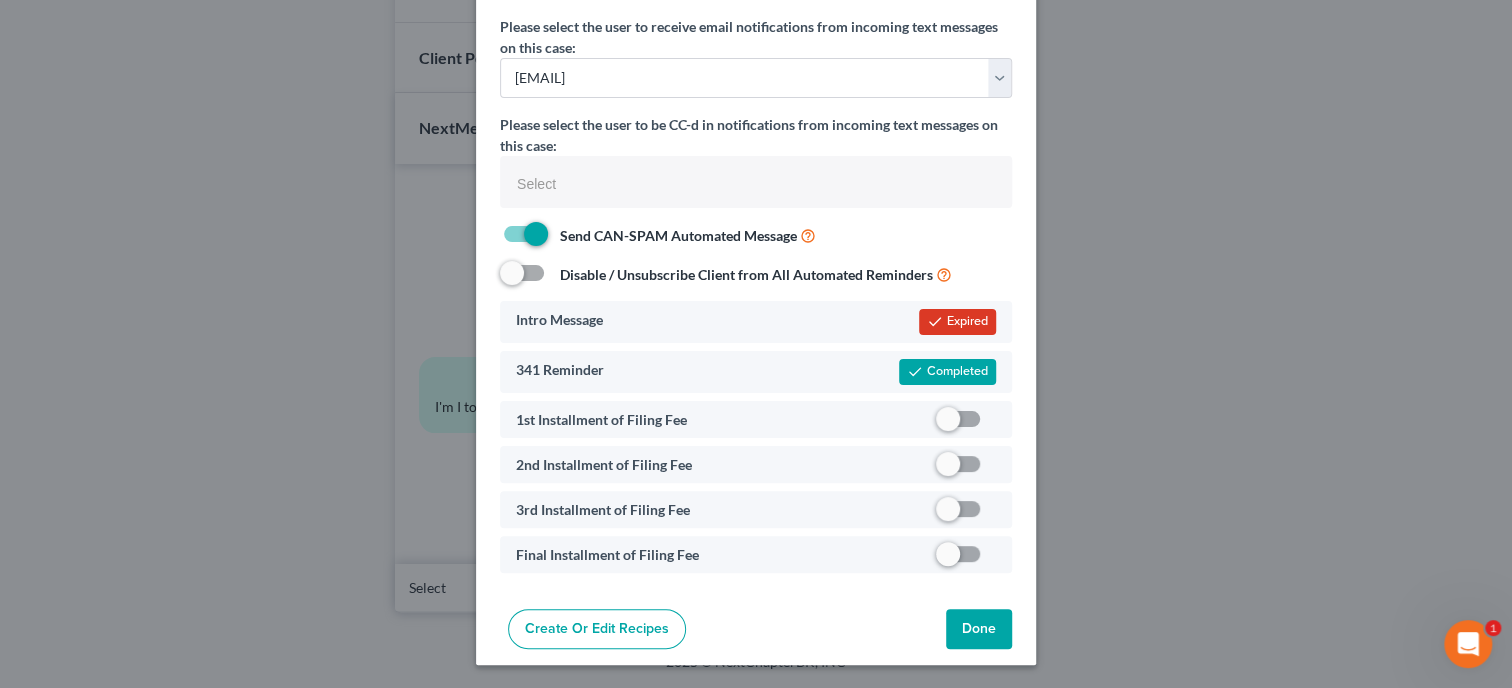 click on "Create or Edit Recipes" at bounding box center [597, 629] 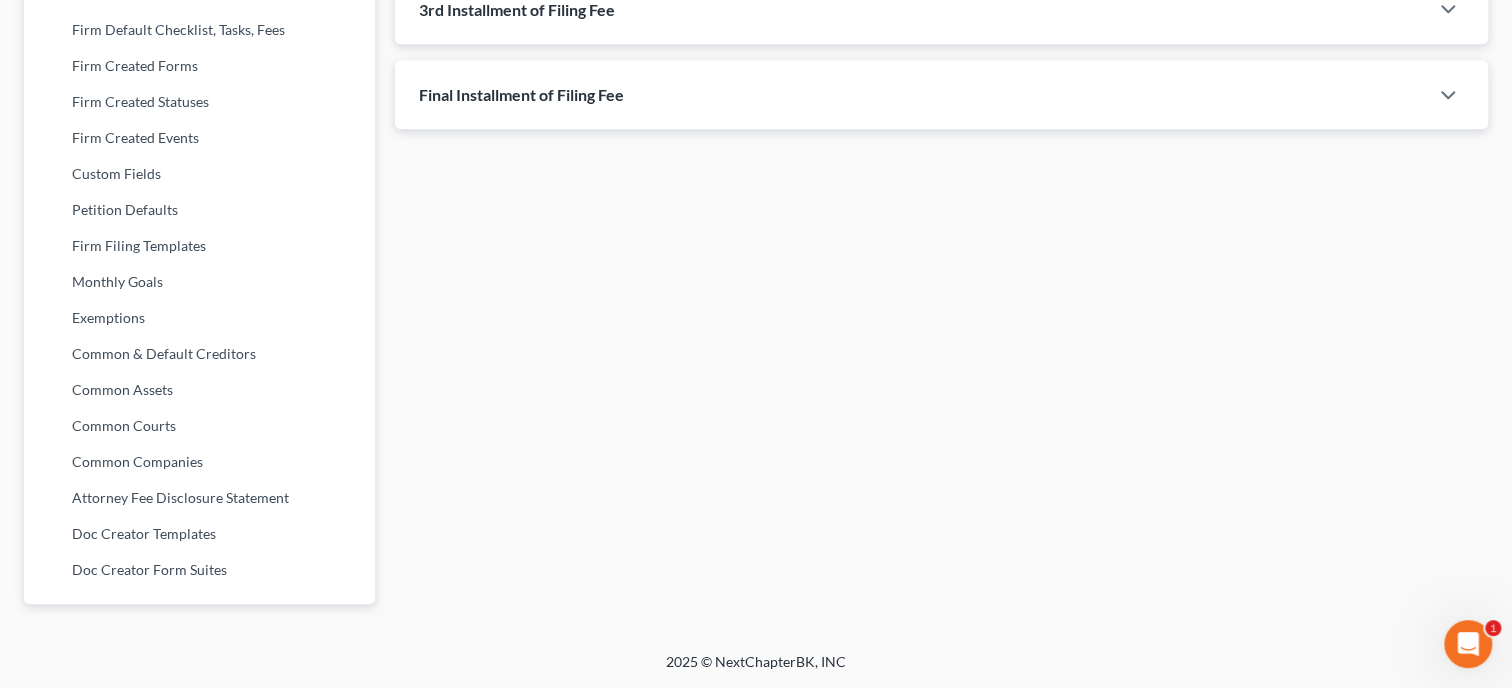 scroll, scrollTop: 865, scrollLeft: 0, axis: vertical 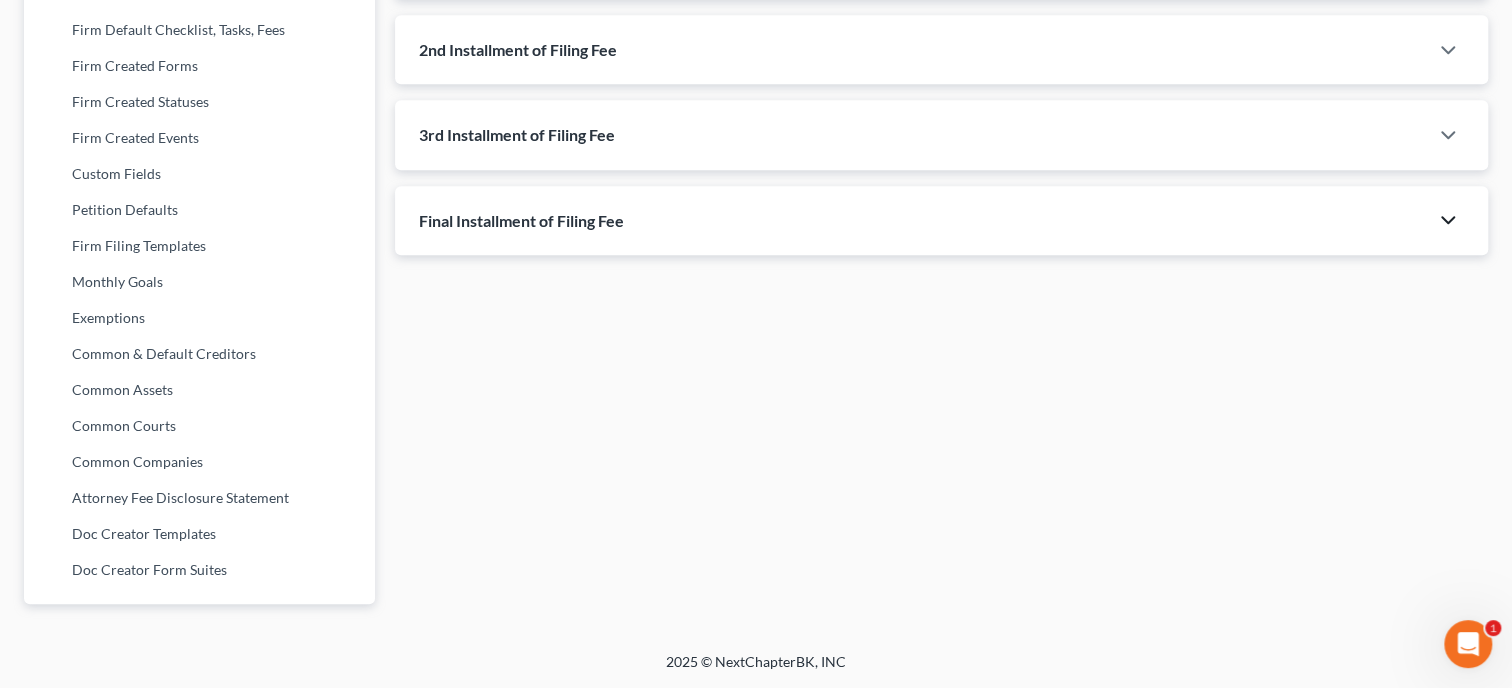 click 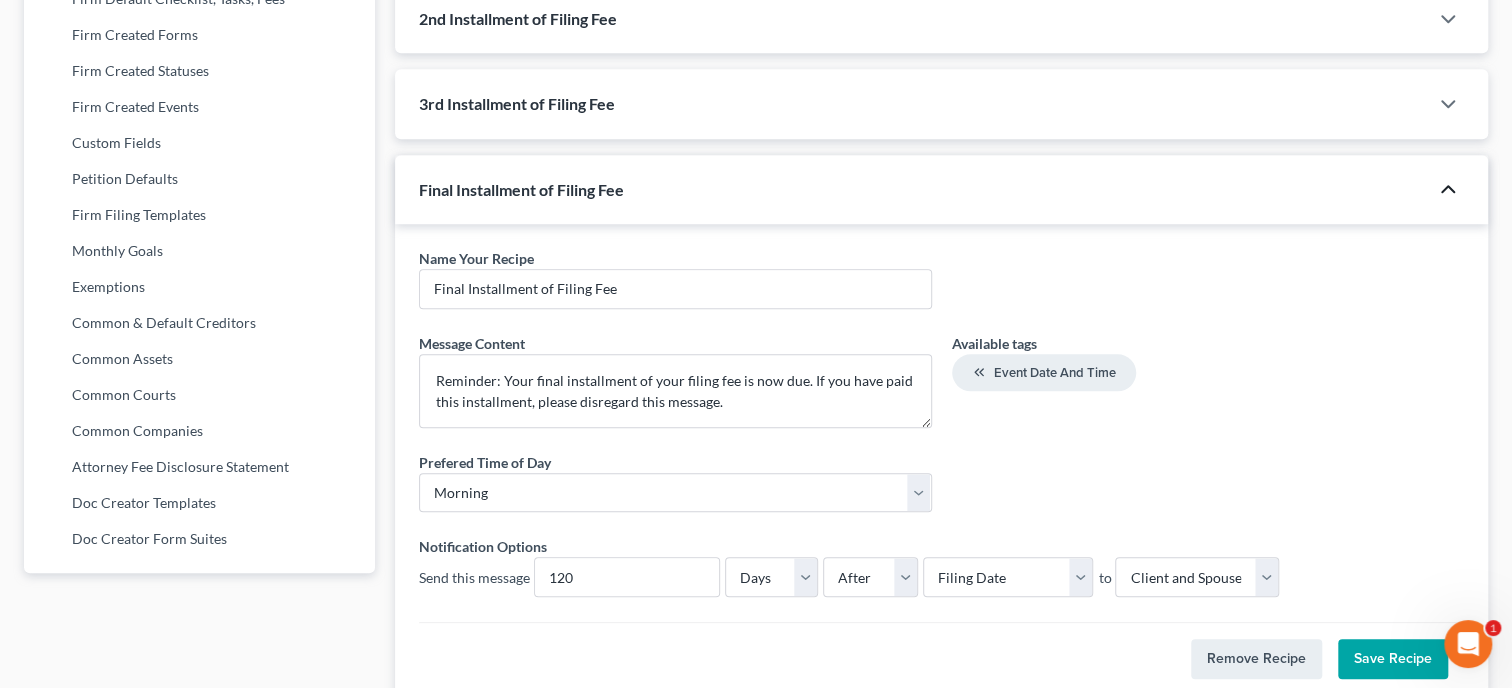 scroll, scrollTop: 968, scrollLeft: 0, axis: vertical 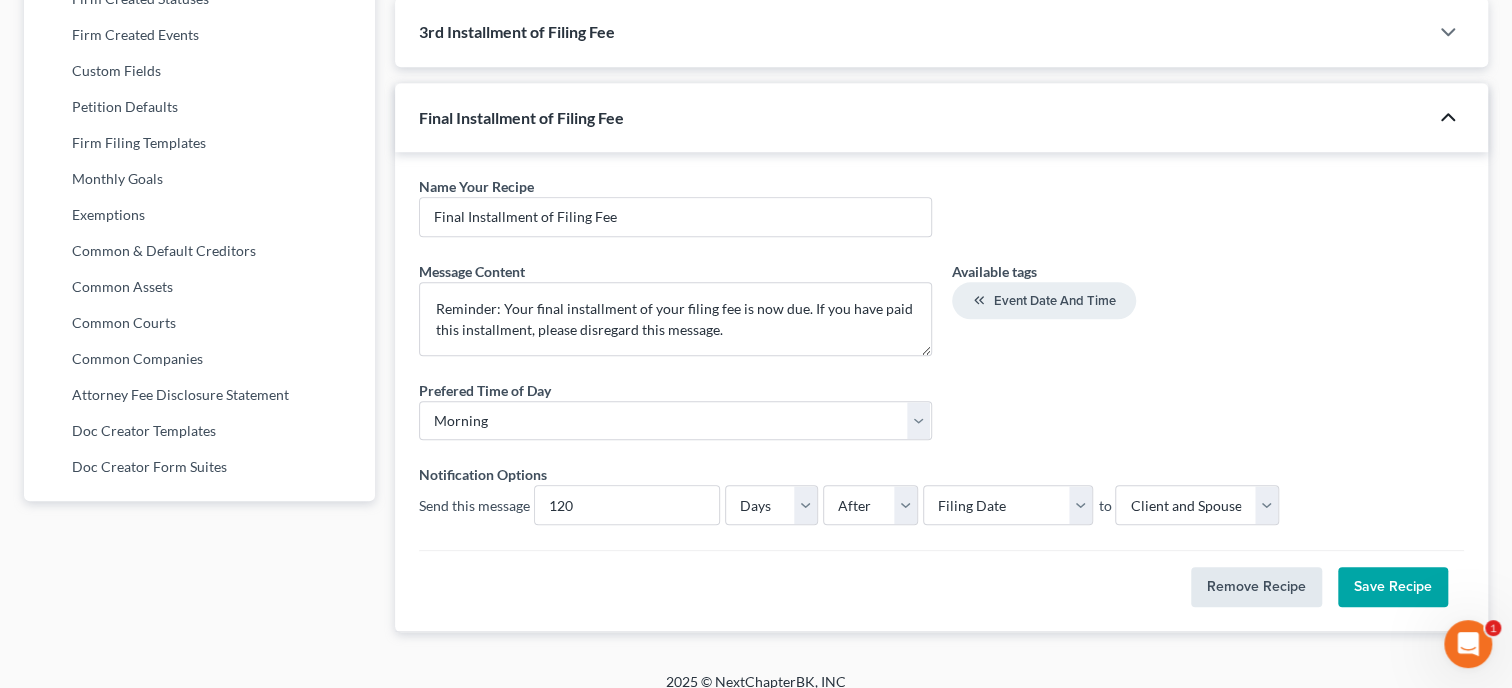 click on "Remove Recipe" at bounding box center (1256, 587) 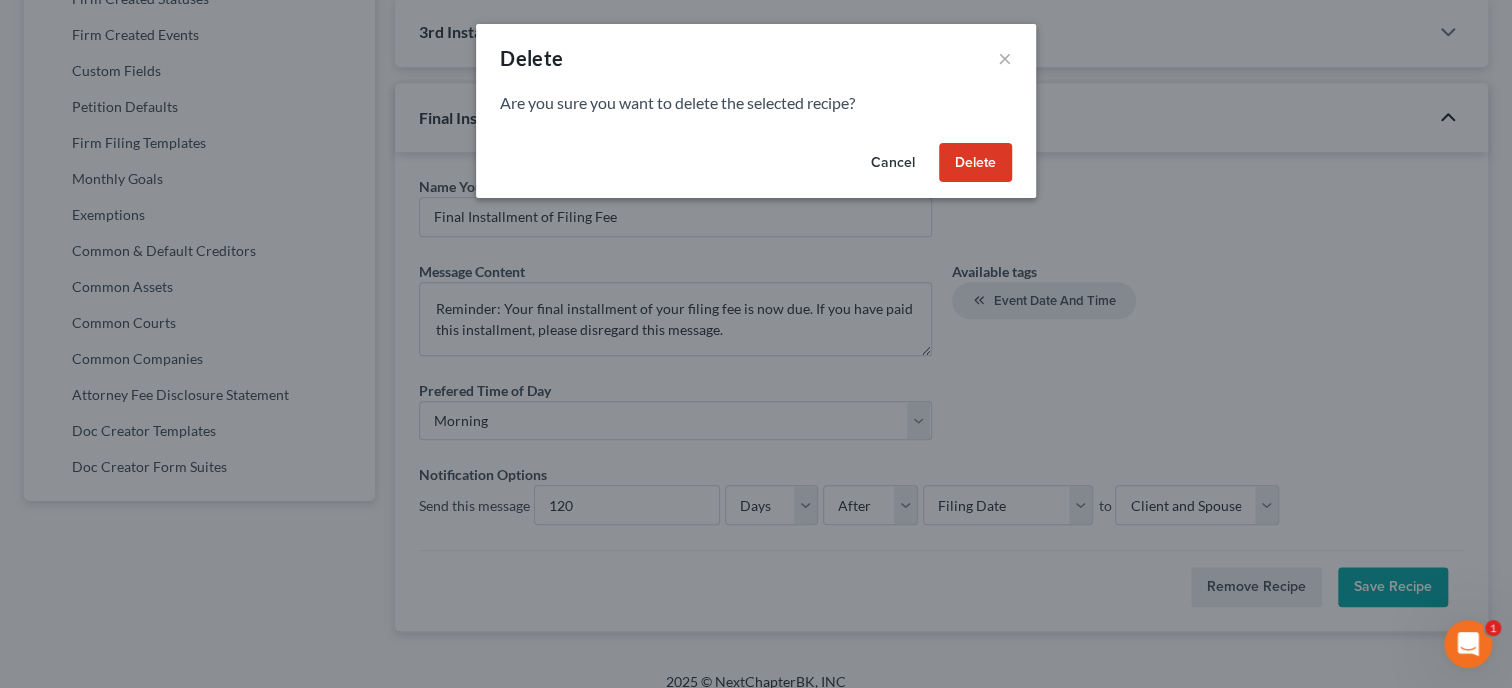 click on "Delete" at bounding box center (975, 163) 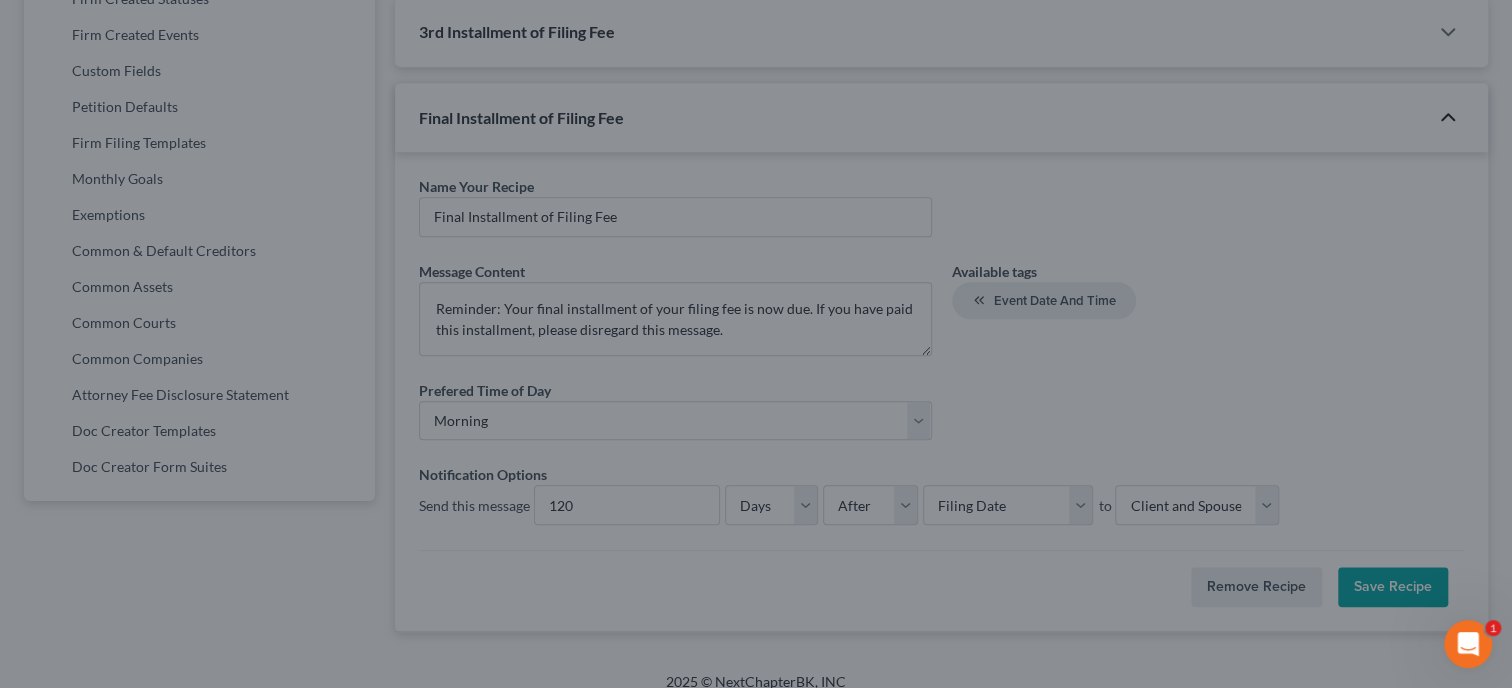 scroll, scrollTop: 865, scrollLeft: 0, axis: vertical 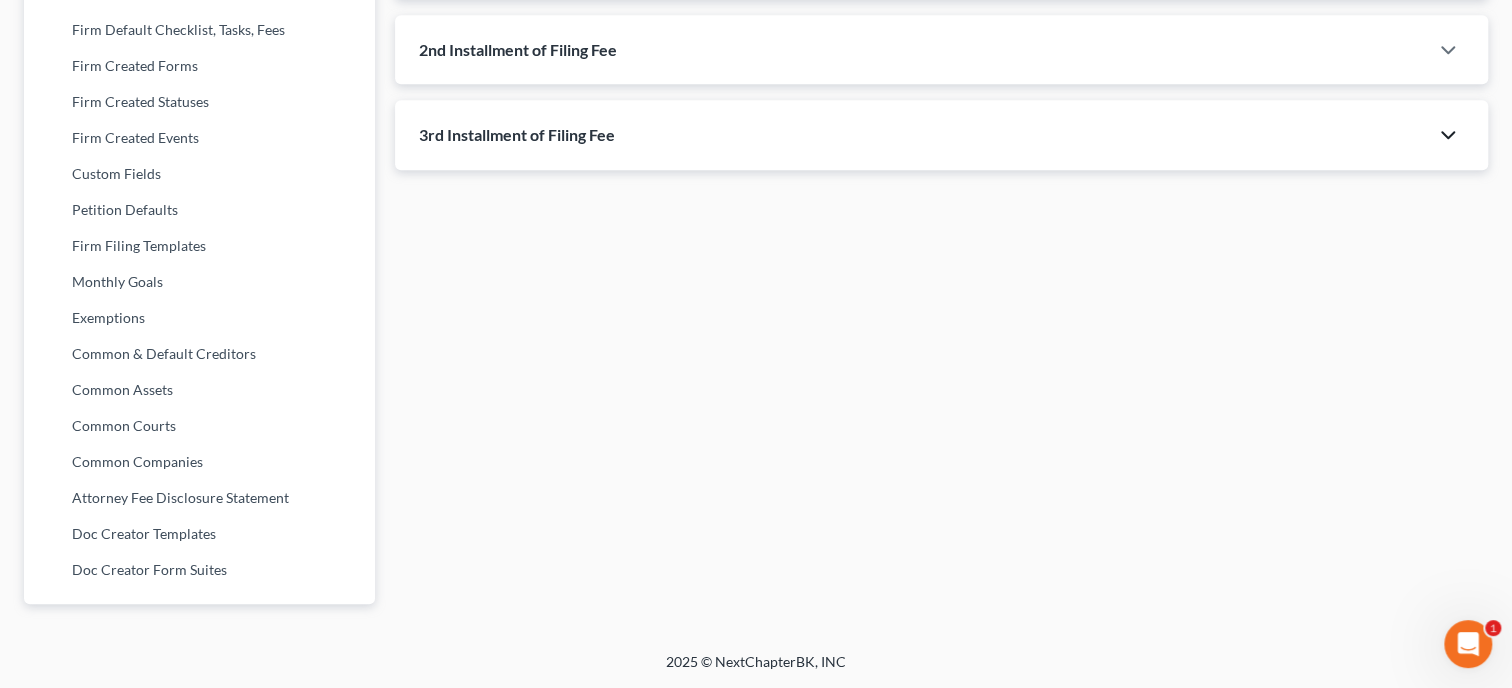 click 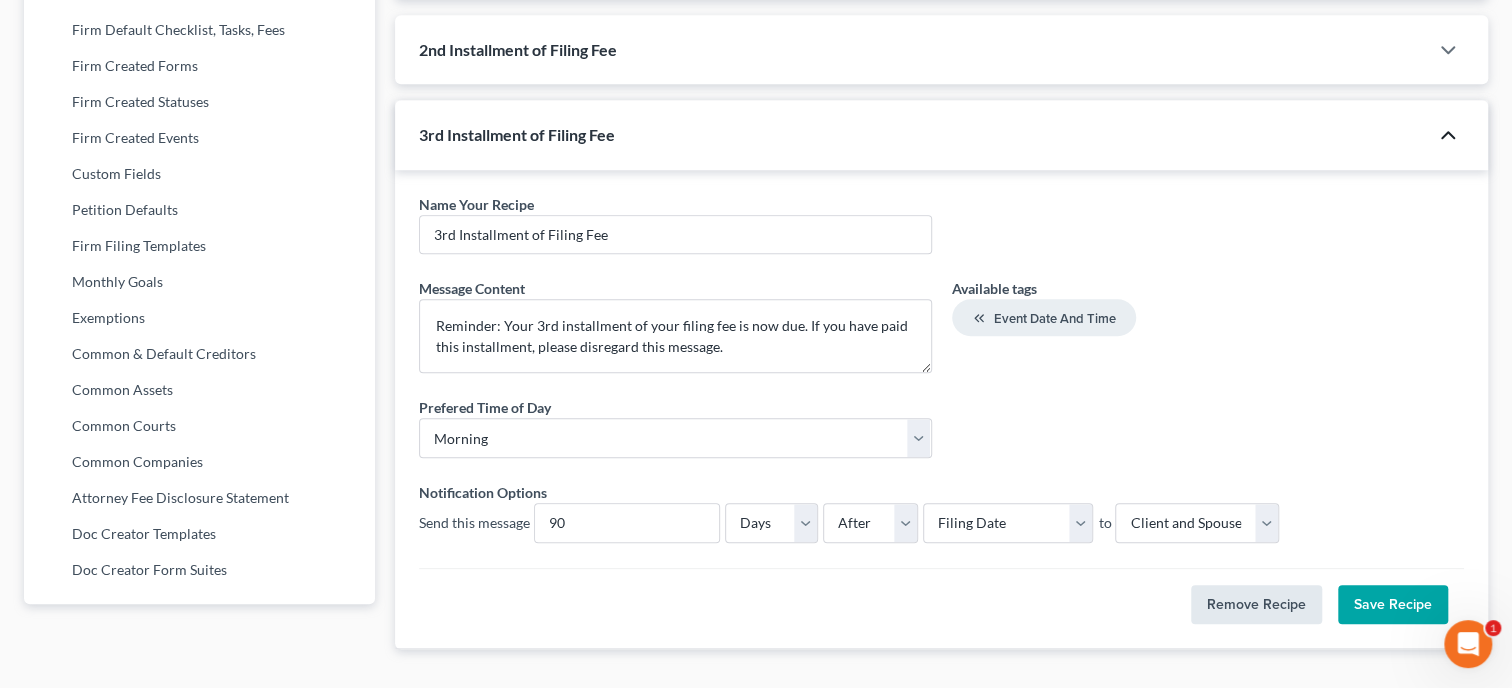 click on "Remove Recipe" at bounding box center [1256, 605] 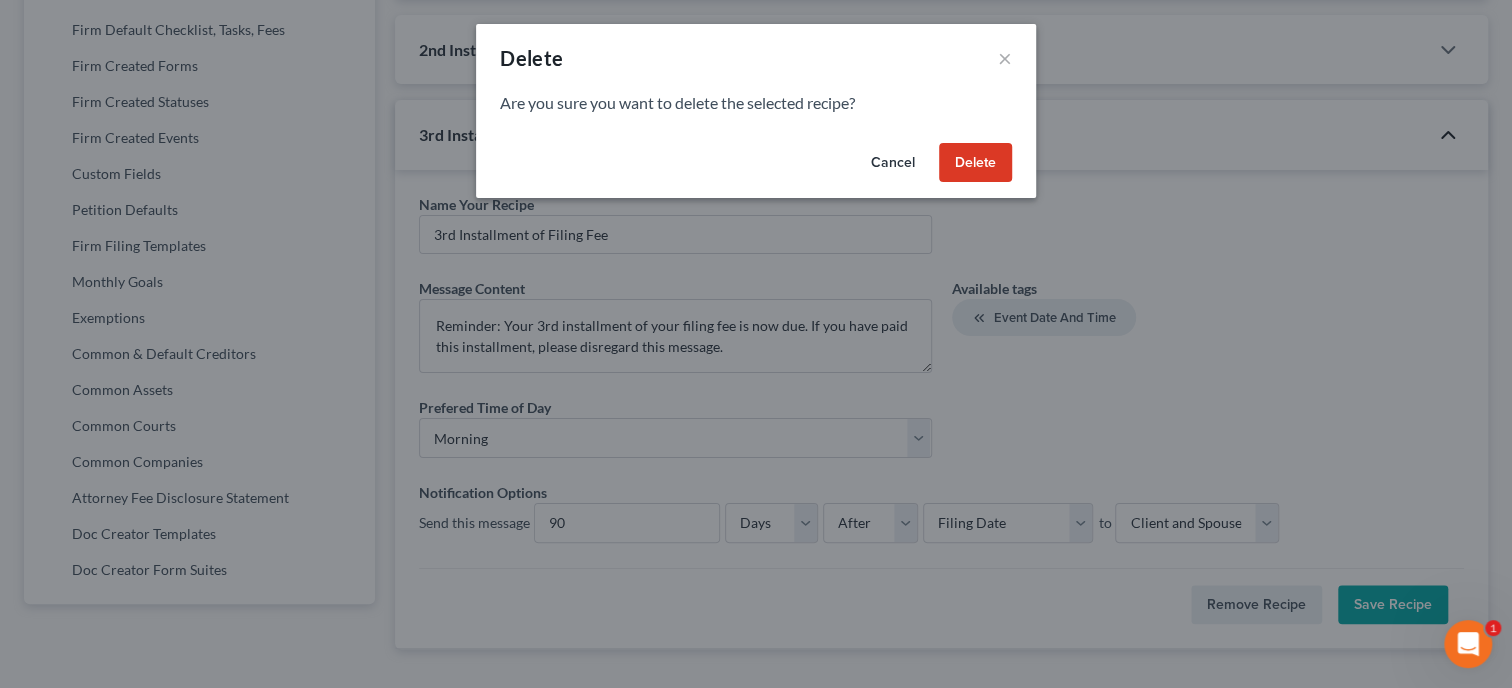 click on "Delete" at bounding box center [975, 163] 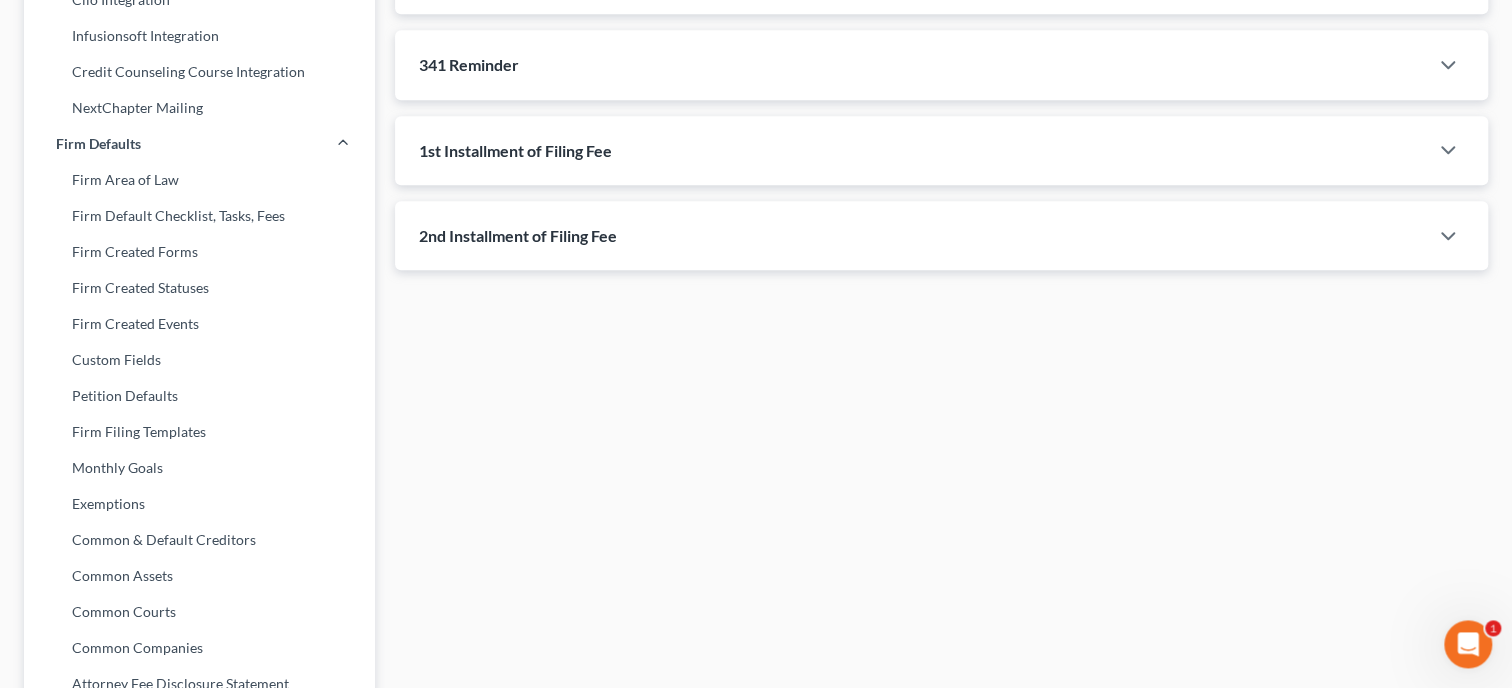 scroll, scrollTop: 659, scrollLeft: 0, axis: vertical 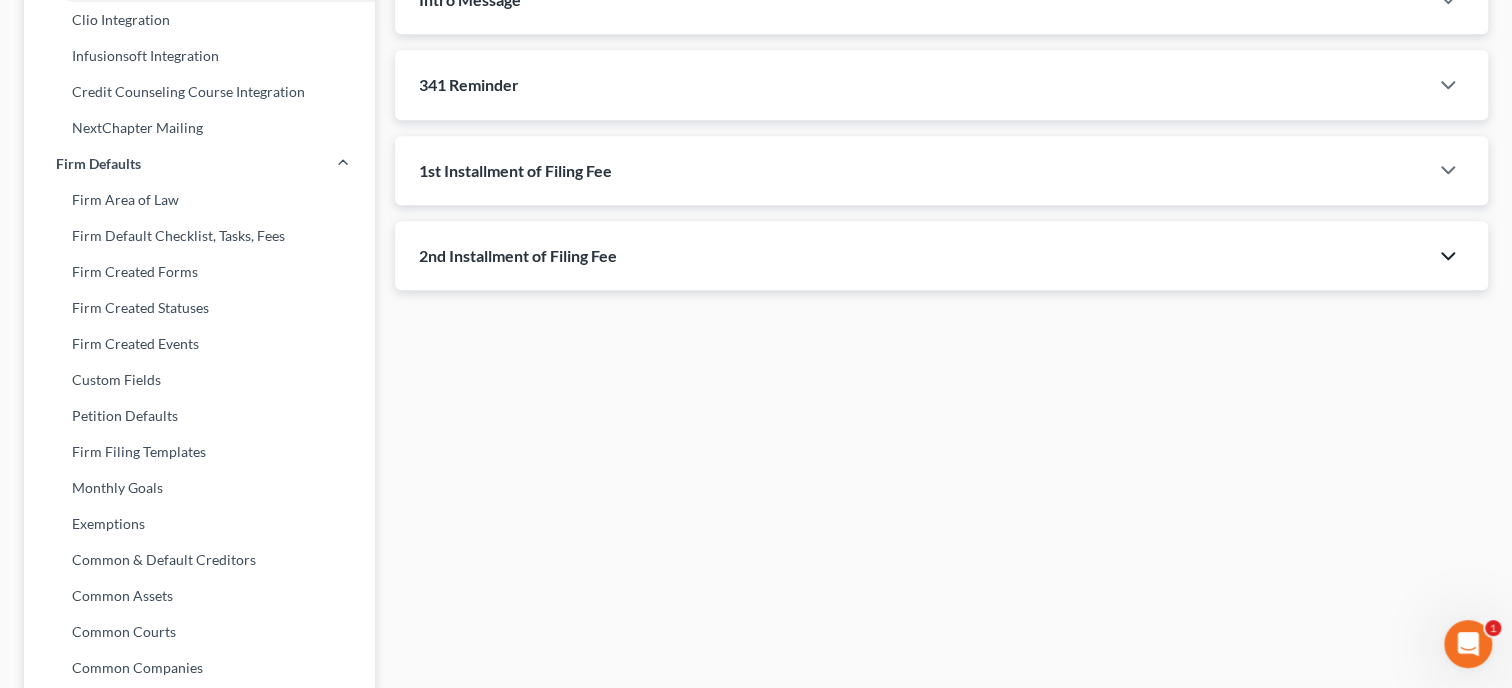 click 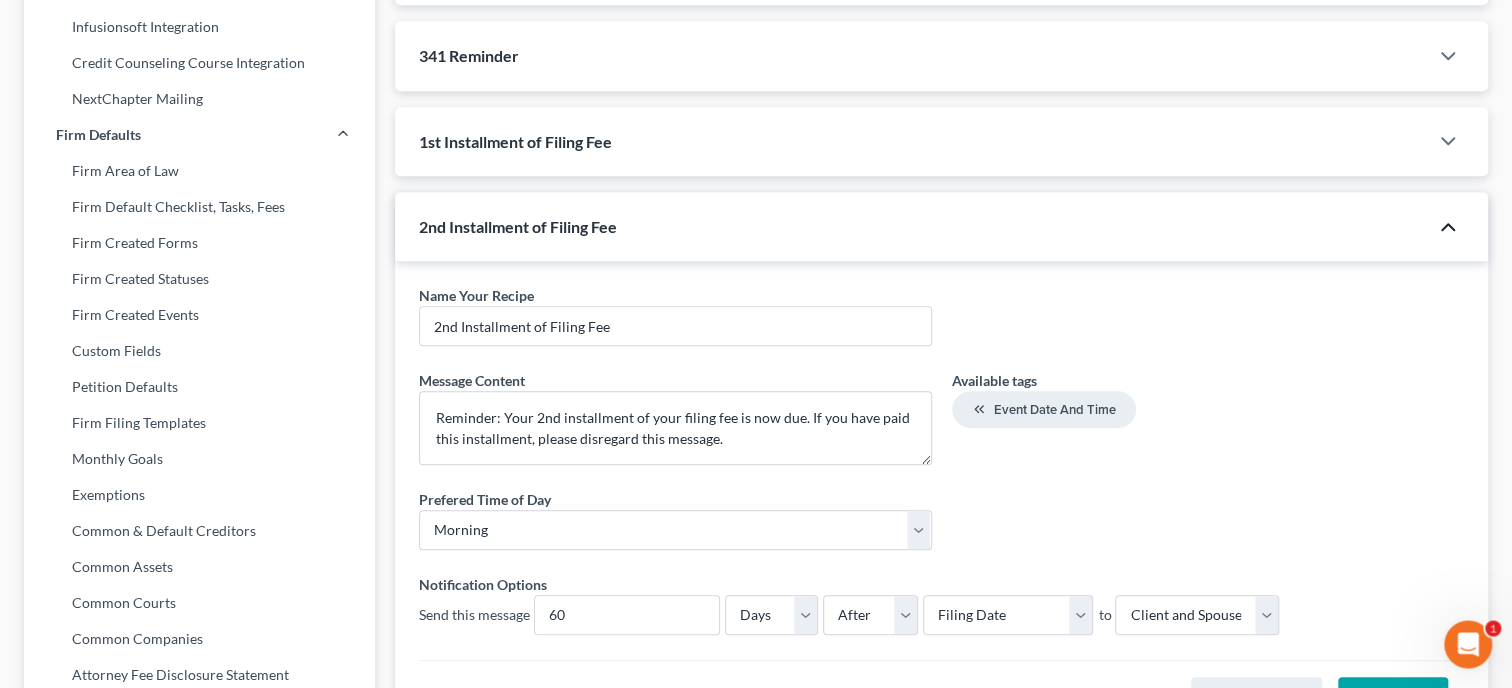 scroll, scrollTop: 865, scrollLeft: 0, axis: vertical 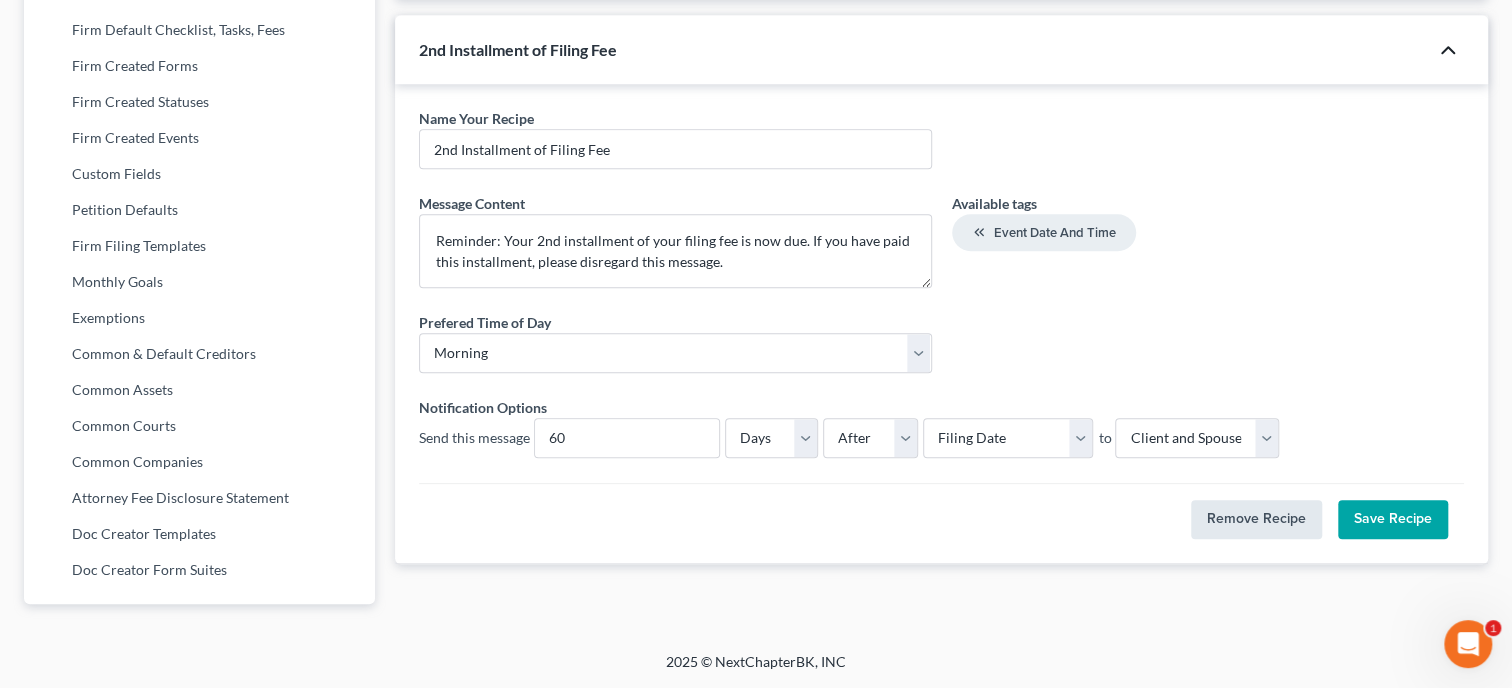 click on "Remove Recipe" at bounding box center [1256, 520] 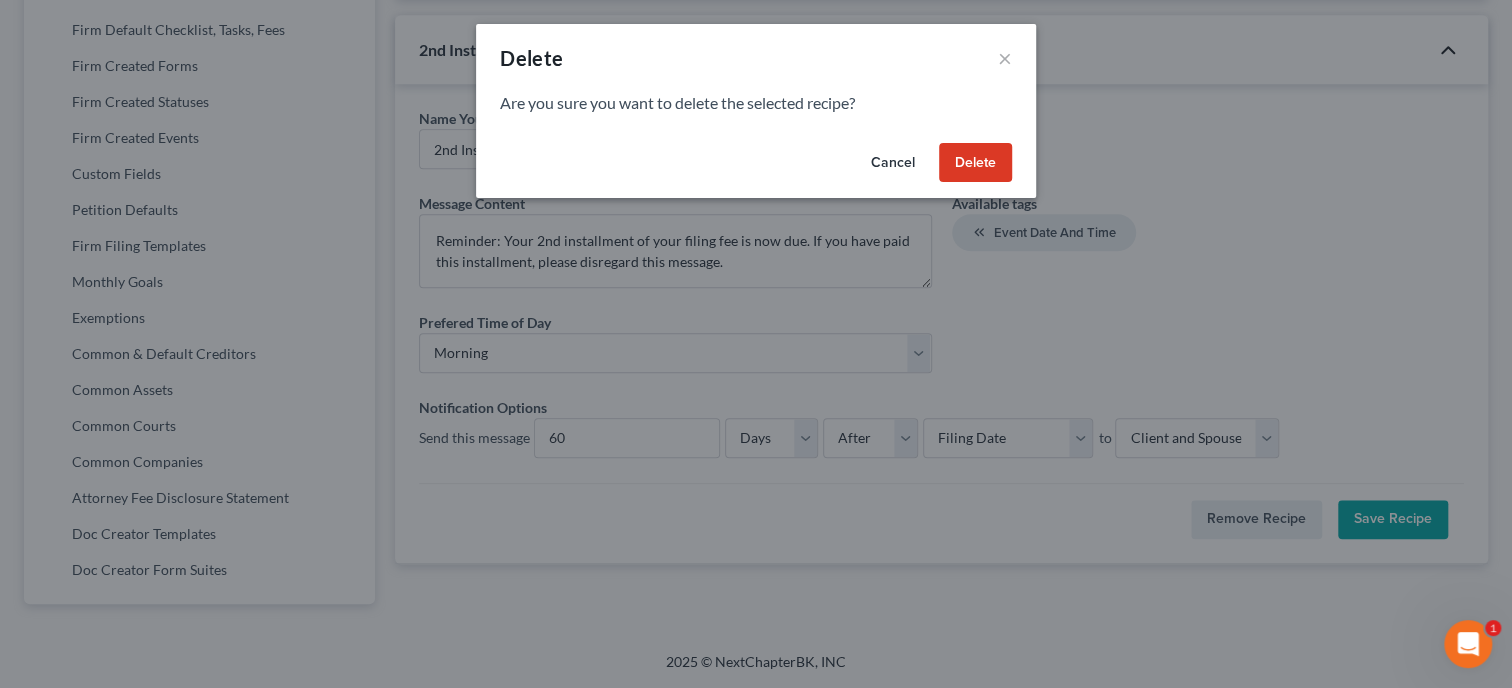 click on "Delete" at bounding box center (975, 163) 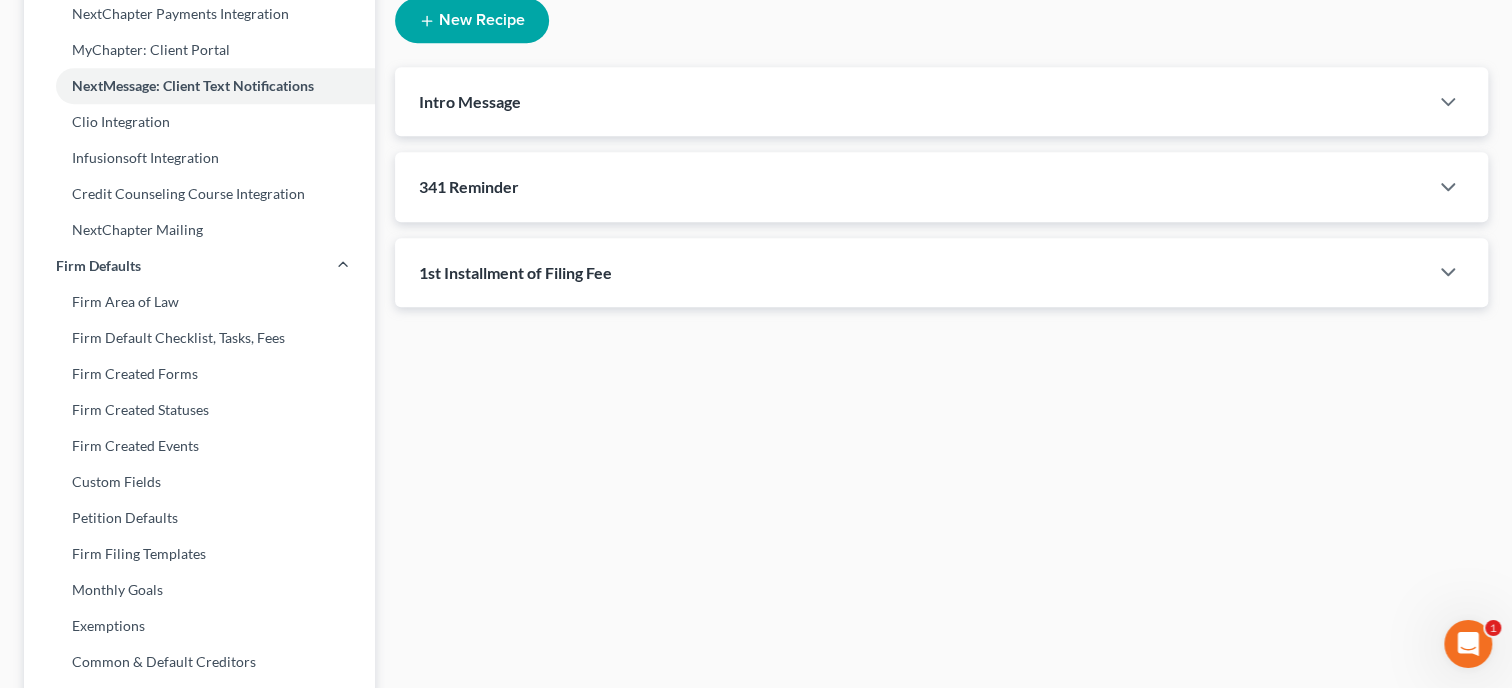 scroll, scrollTop: 556, scrollLeft: 0, axis: vertical 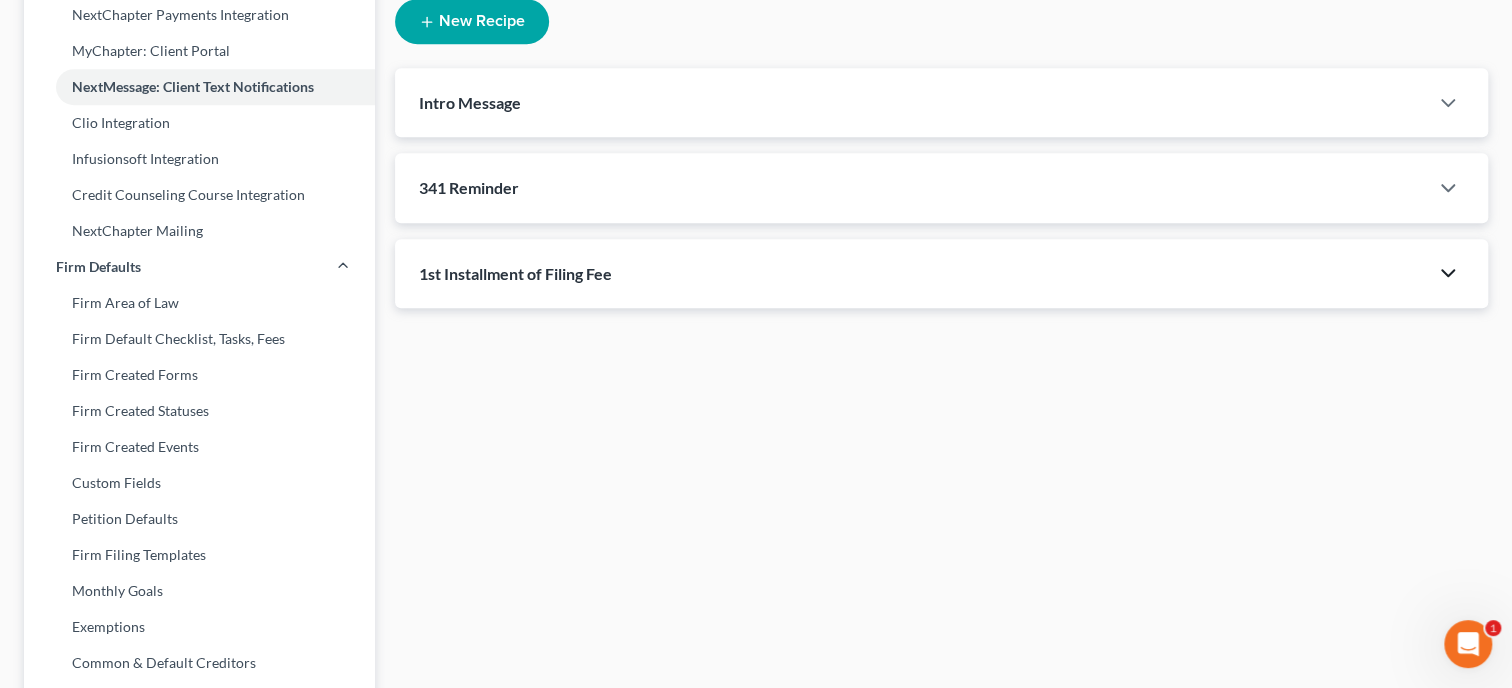 click 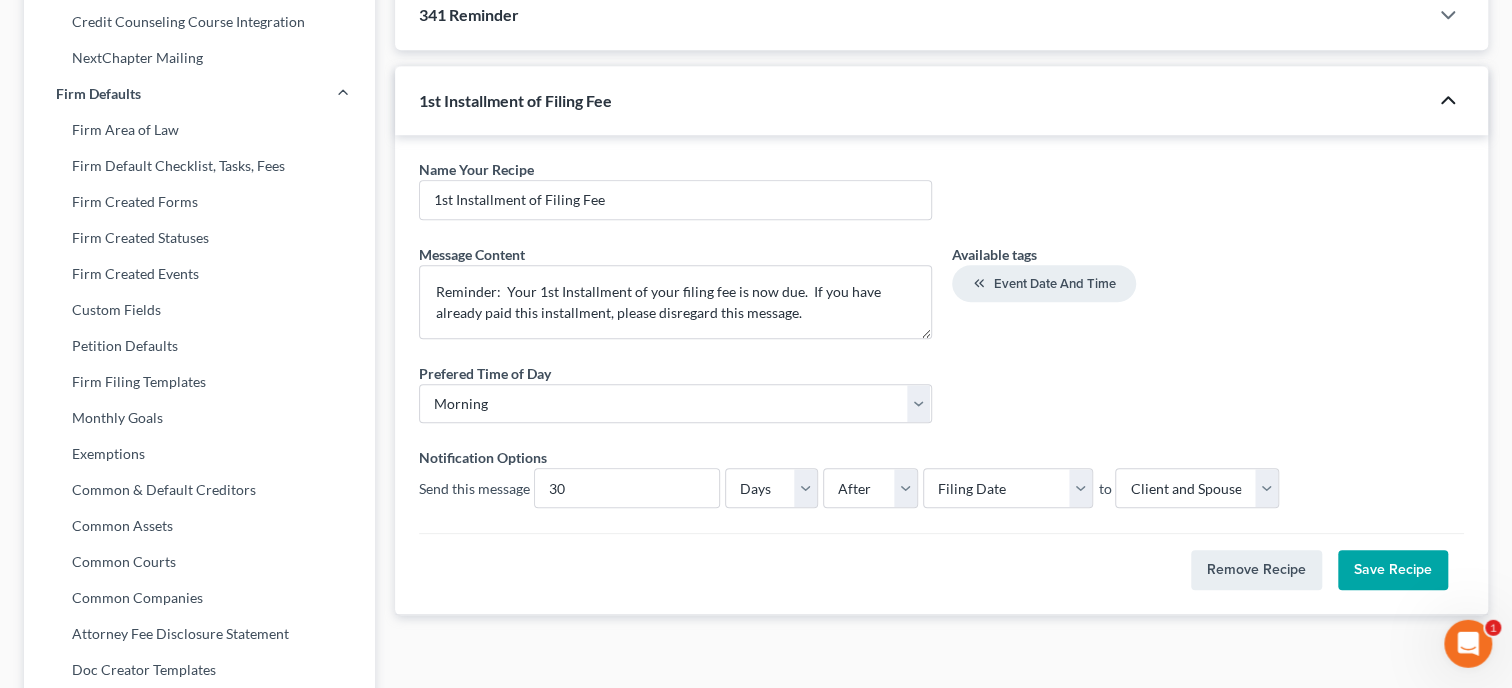 scroll, scrollTop: 865, scrollLeft: 0, axis: vertical 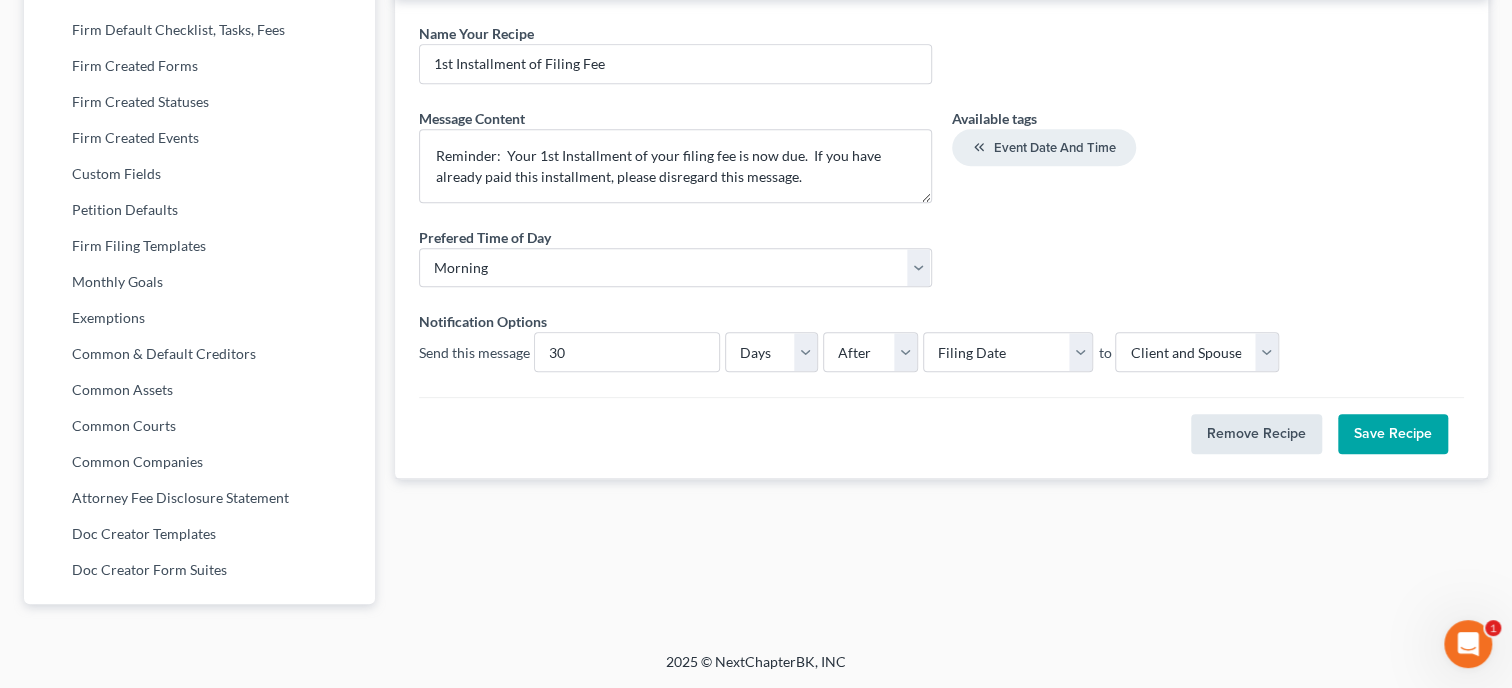 click on "Remove Recipe" at bounding box center (1256, 434) 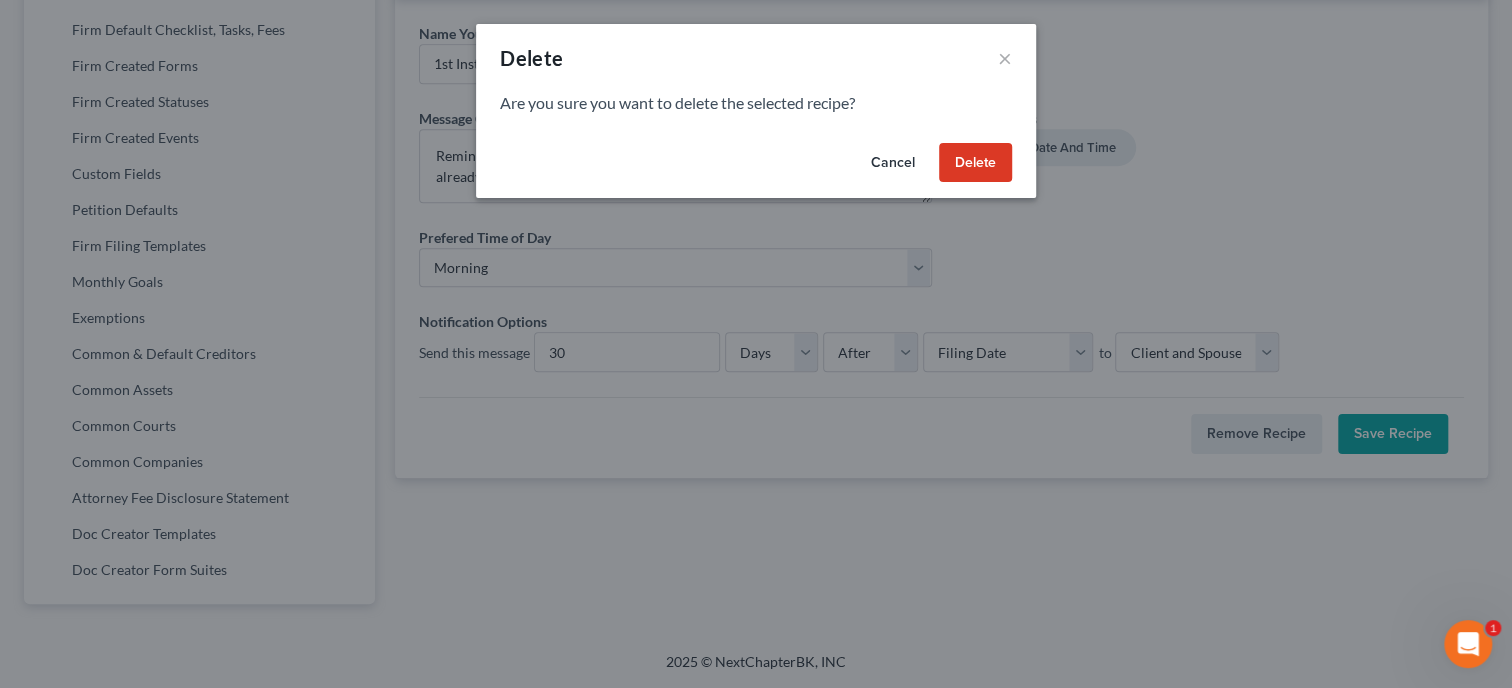 click on "Delete" at bounding box center (975, 163) 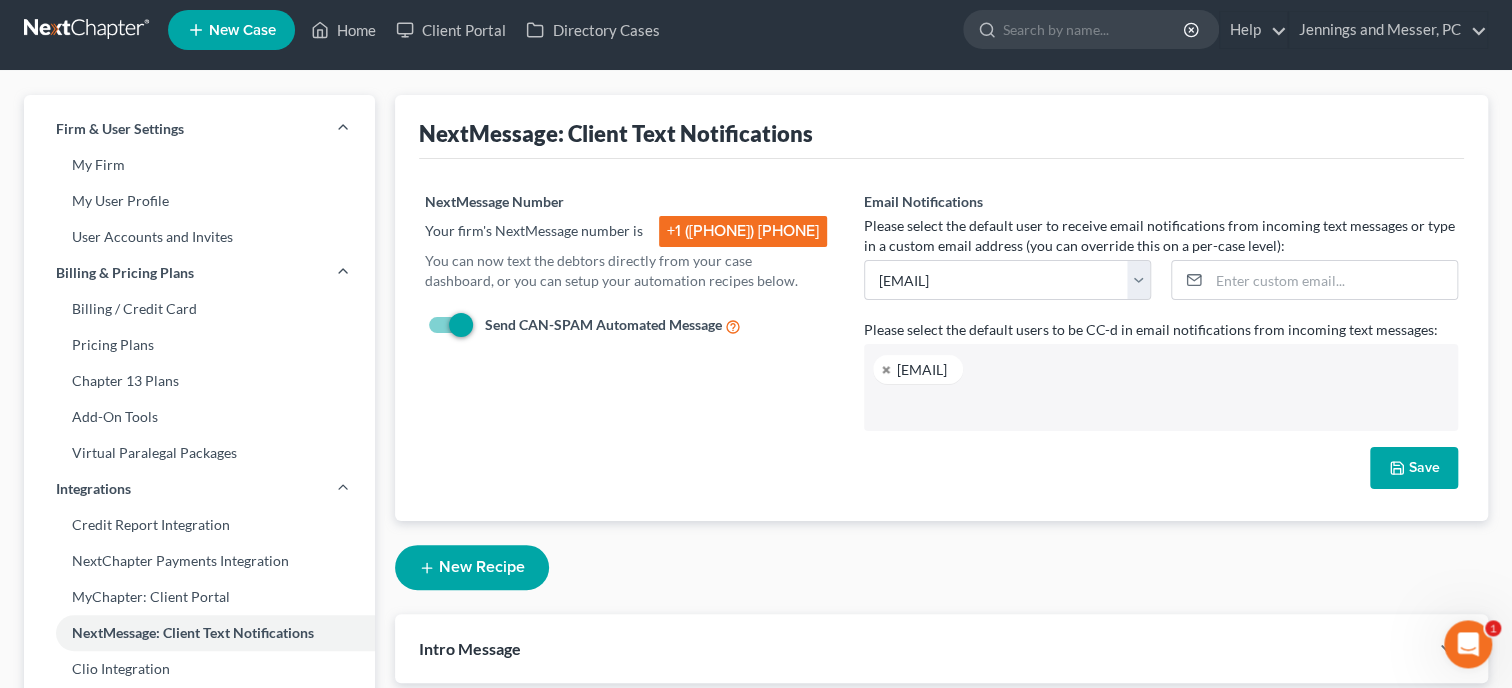 scroll, scrollTop: 0, scrollLeft: 0, axis: both 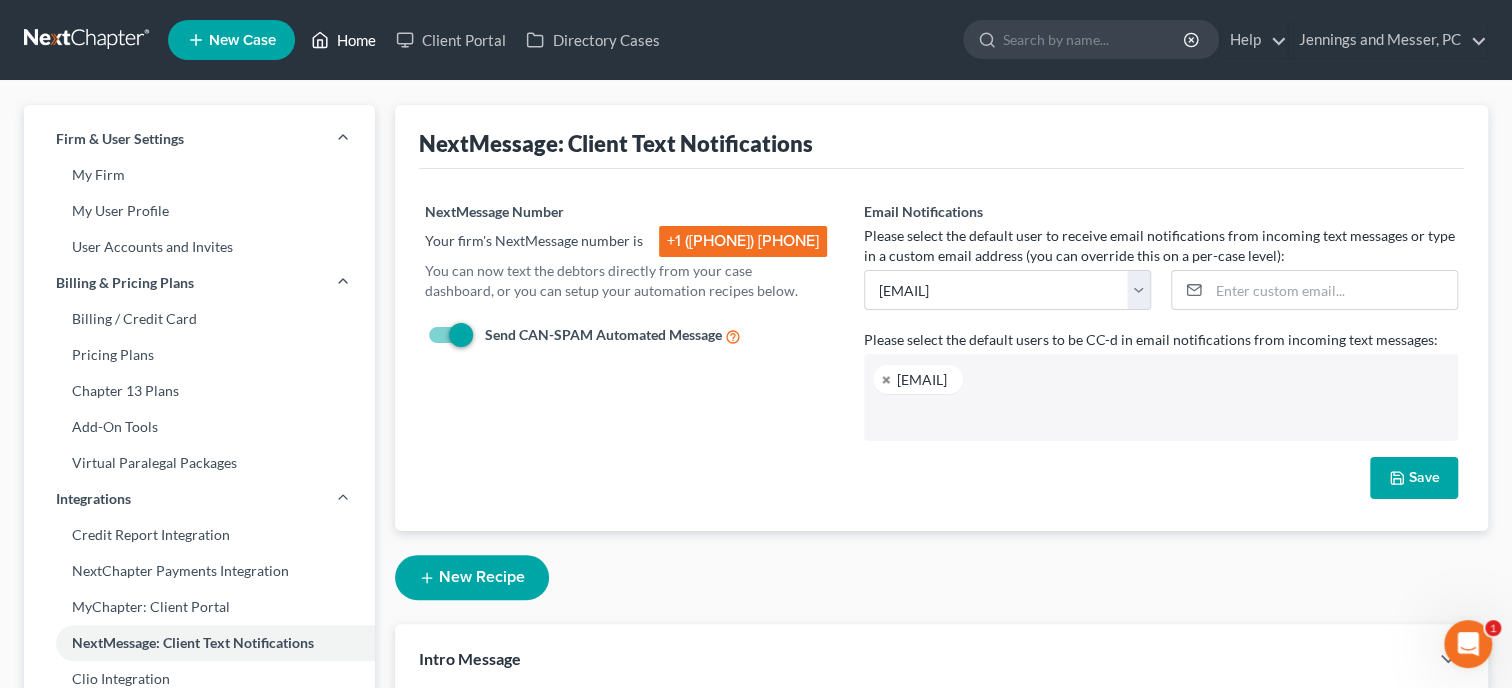 click on "Home" at bounding box center (343, 40) 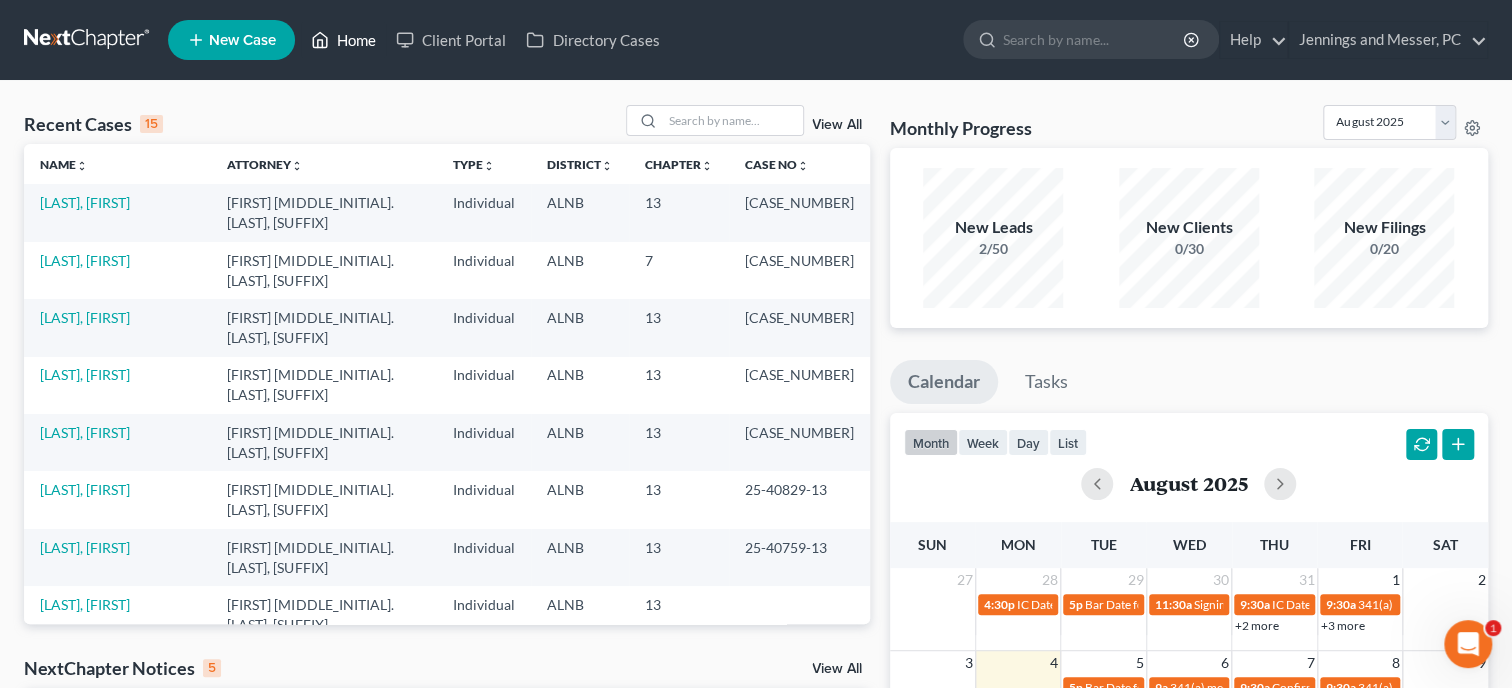 click on "Home" at bounding box center (343, 40) 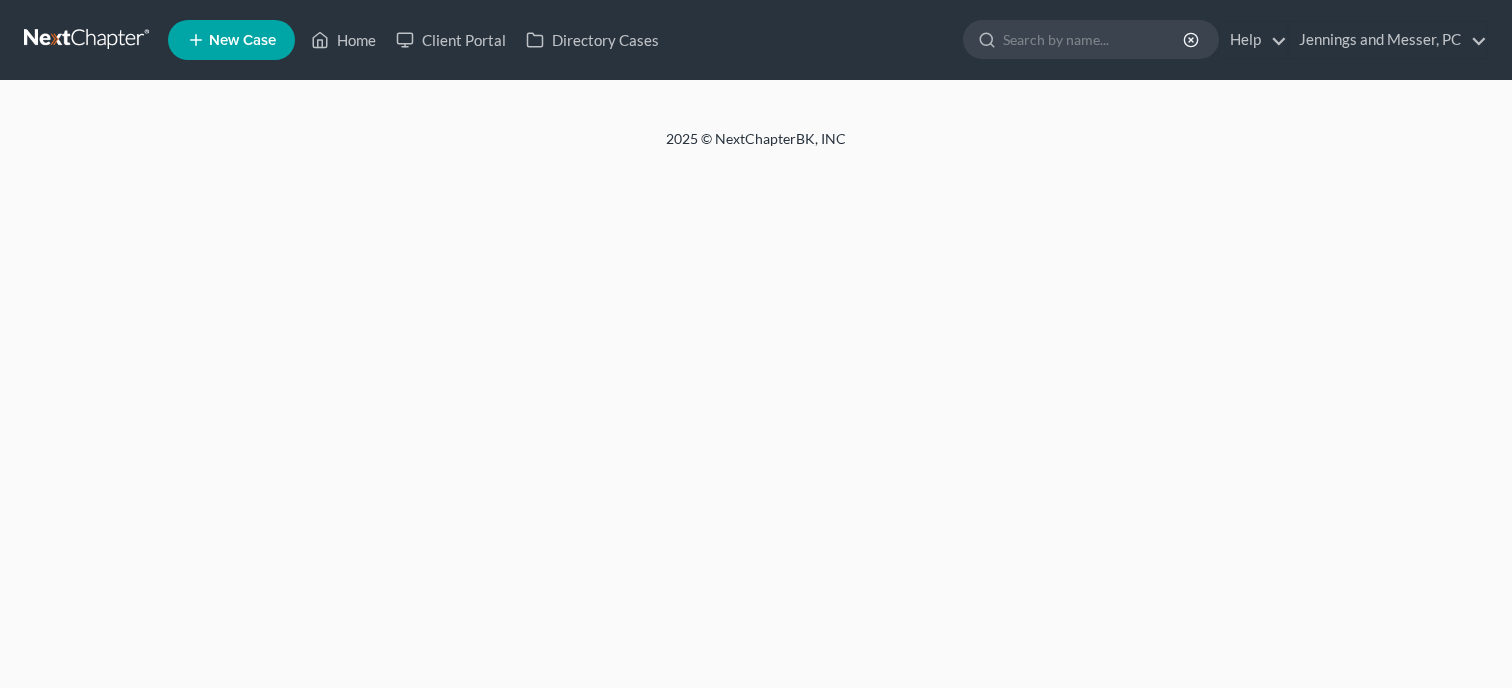 select on "6" 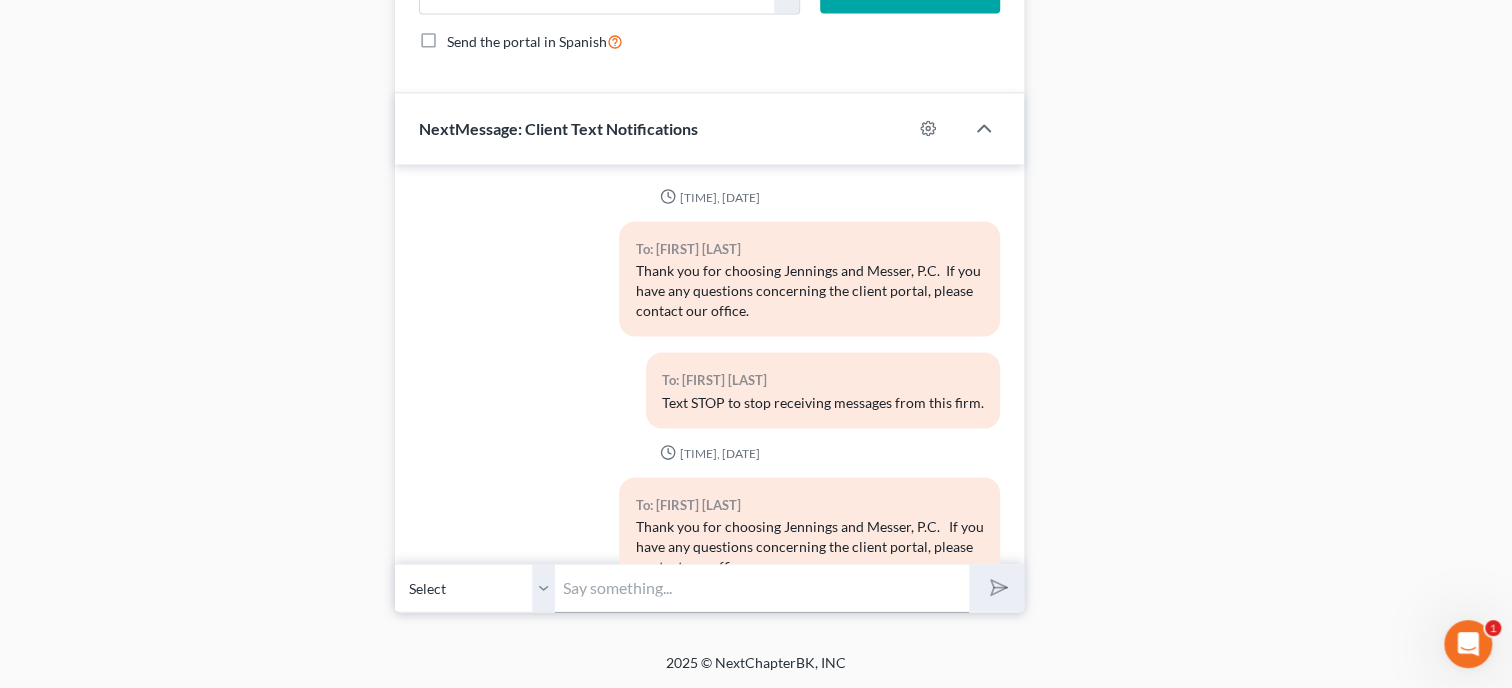 scroll, scrollTop: 0, scrollLeft: 0, axis: both 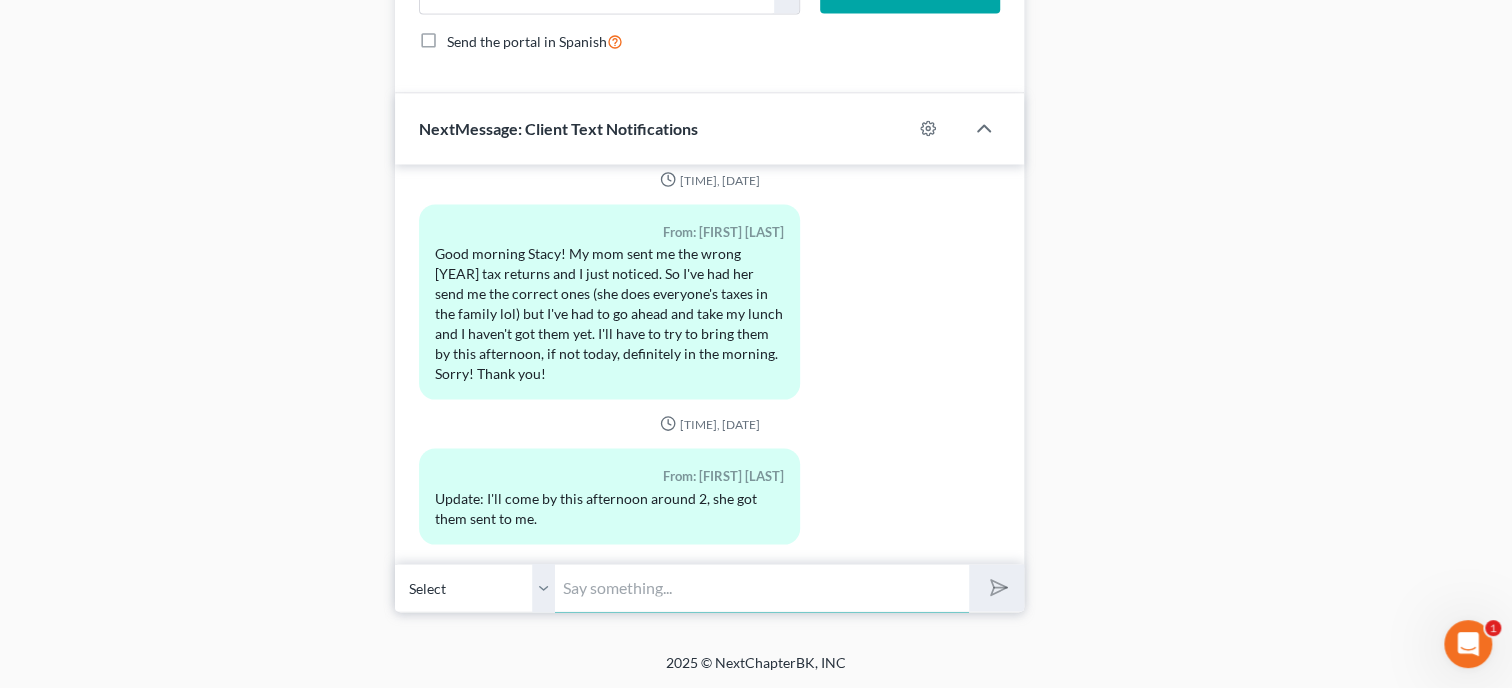 click at bounding box center [762, 587] 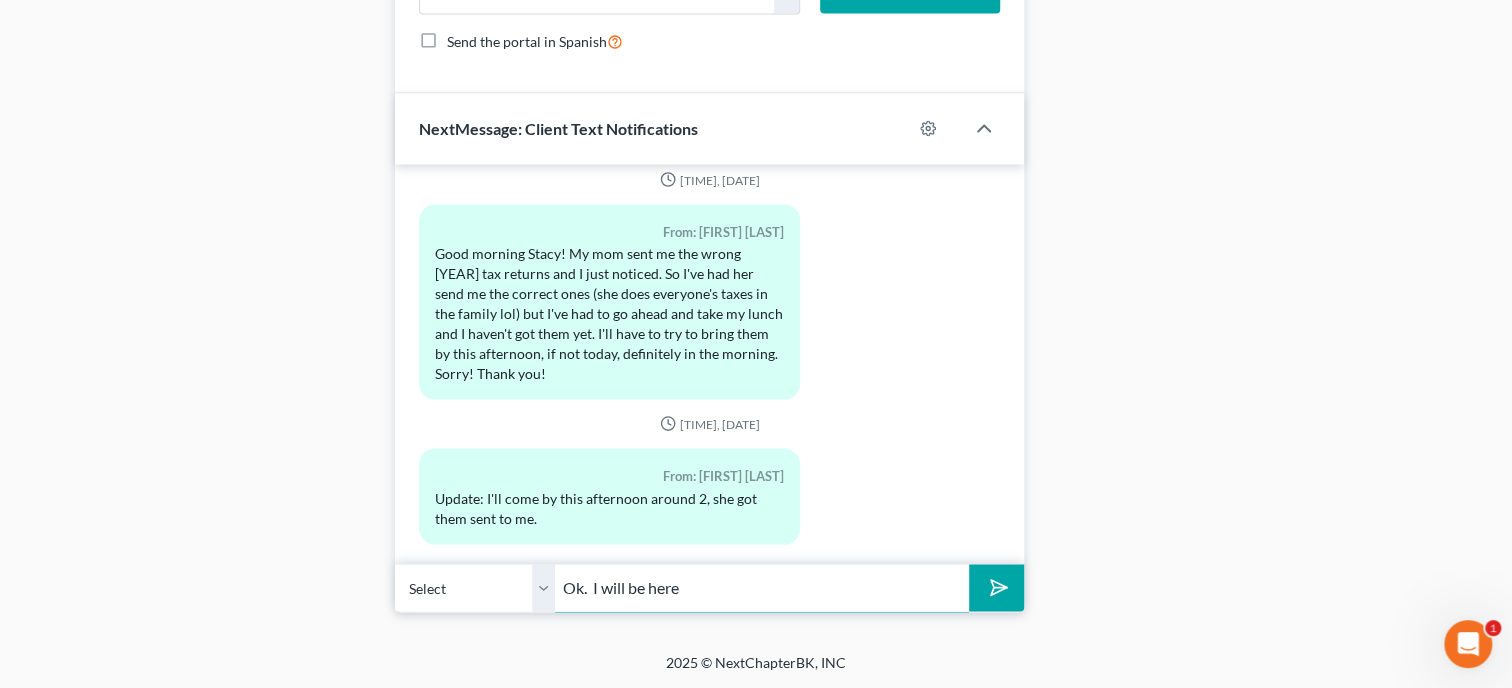 type on "Ok.  I will be here" 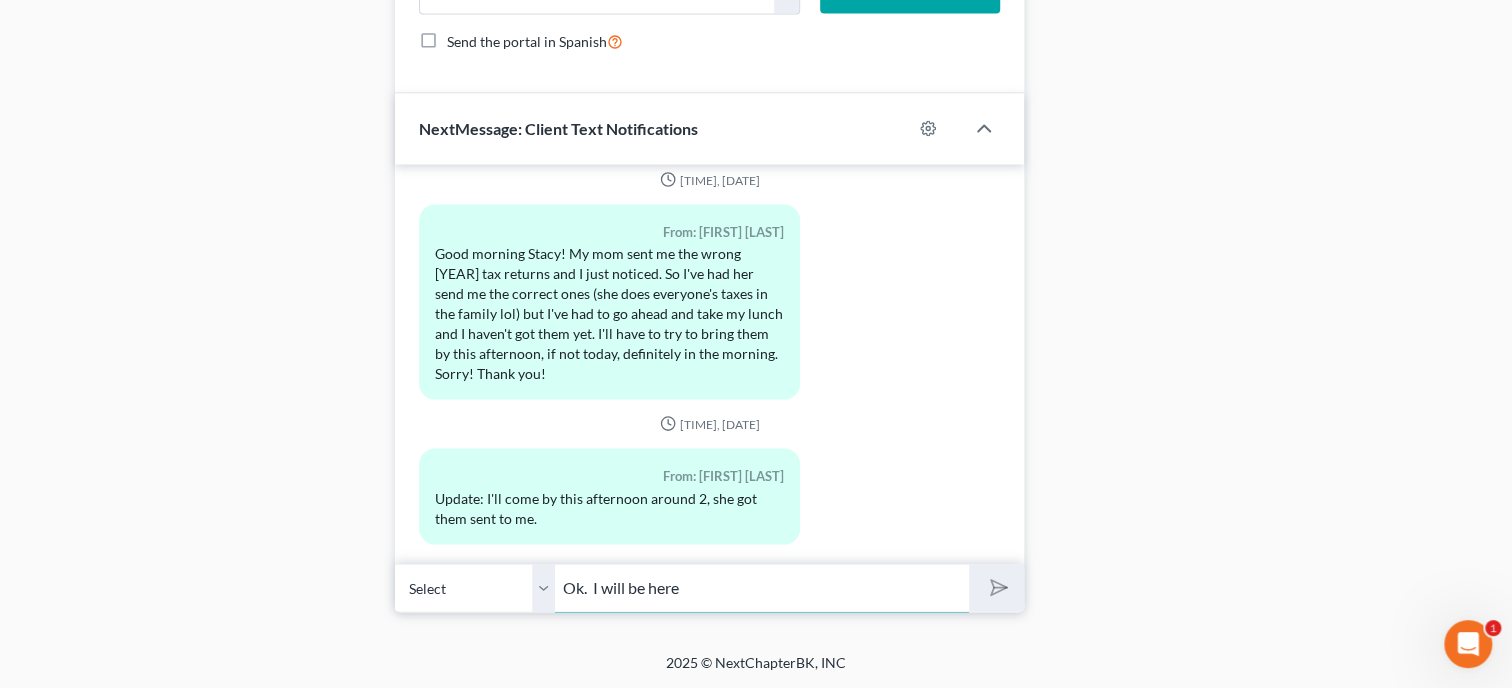 type 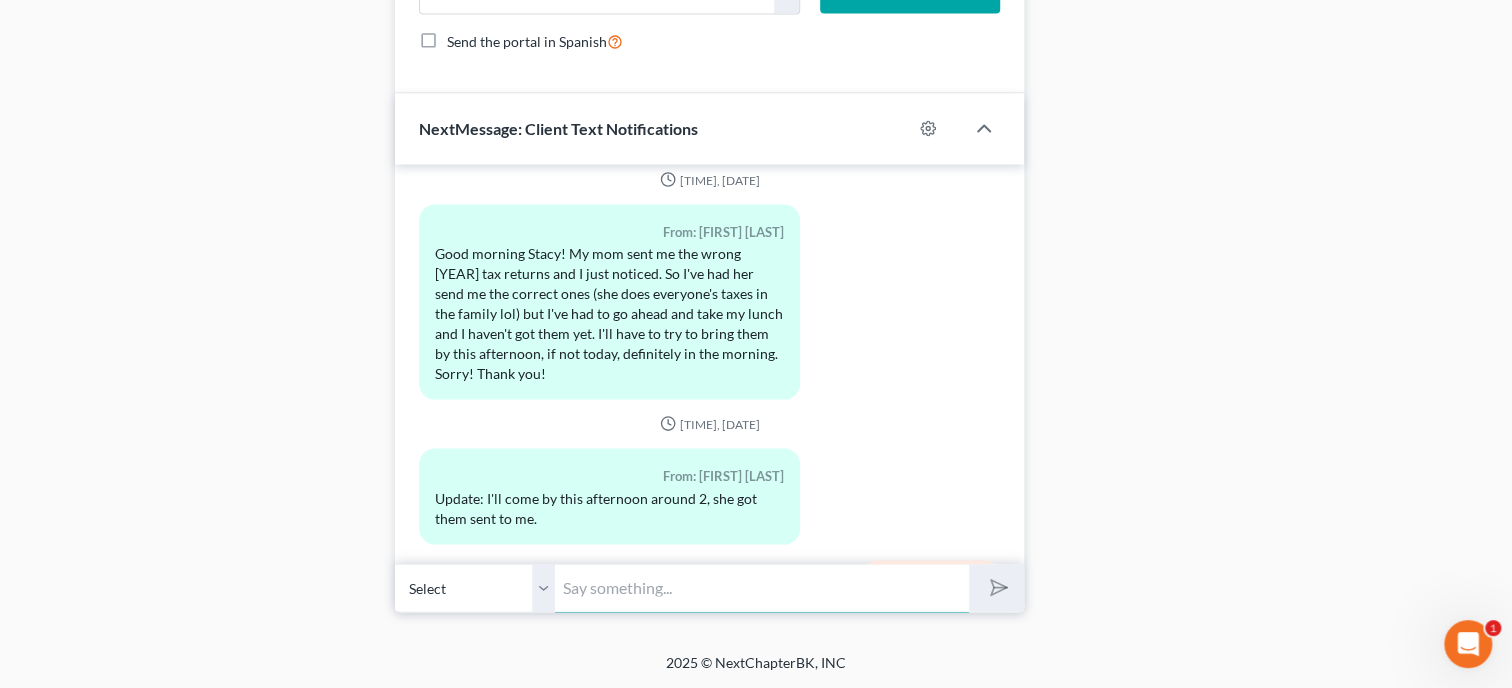 scroll, scrollTop: 5074, scrollLeft: 0, axis: vertical 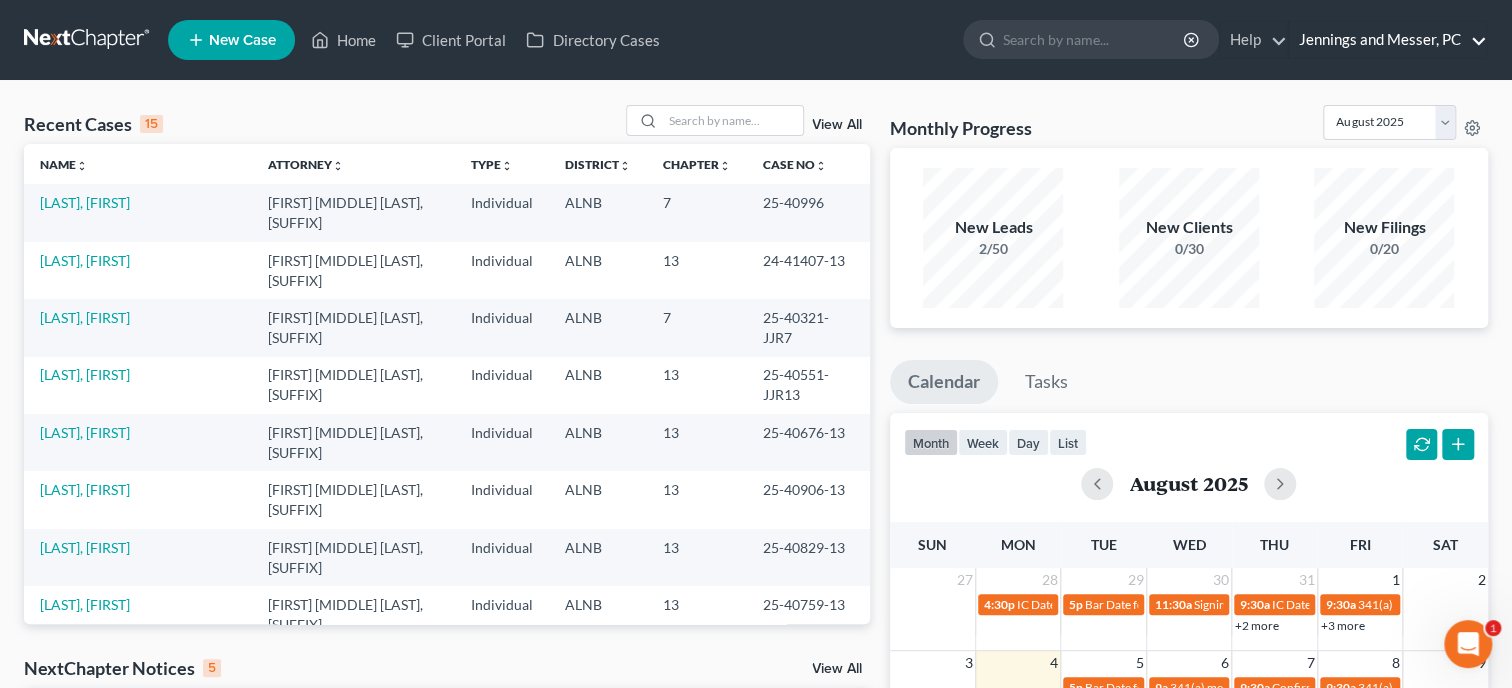click on "Jennings and Messer, PC" at bounding box center (1388, 40) 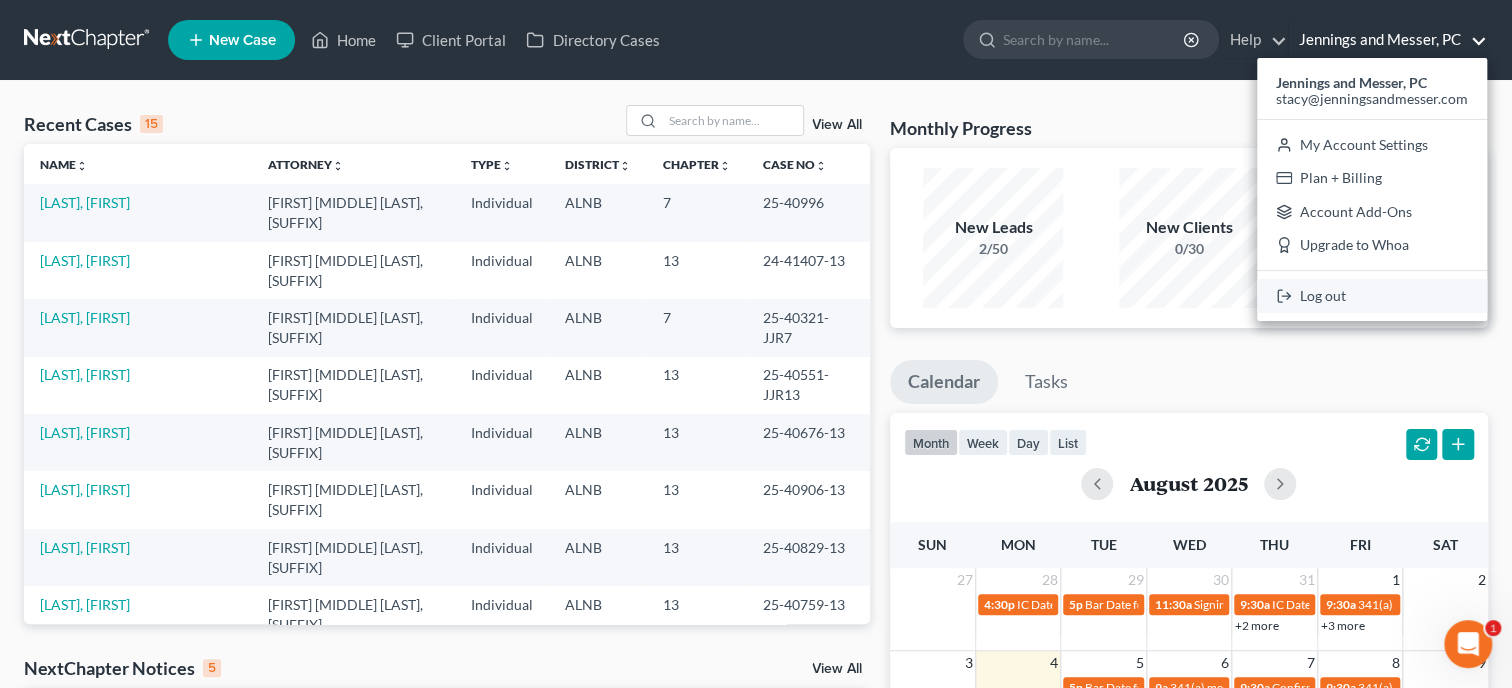 click on "Log out" at bounding box center (1372, 296) 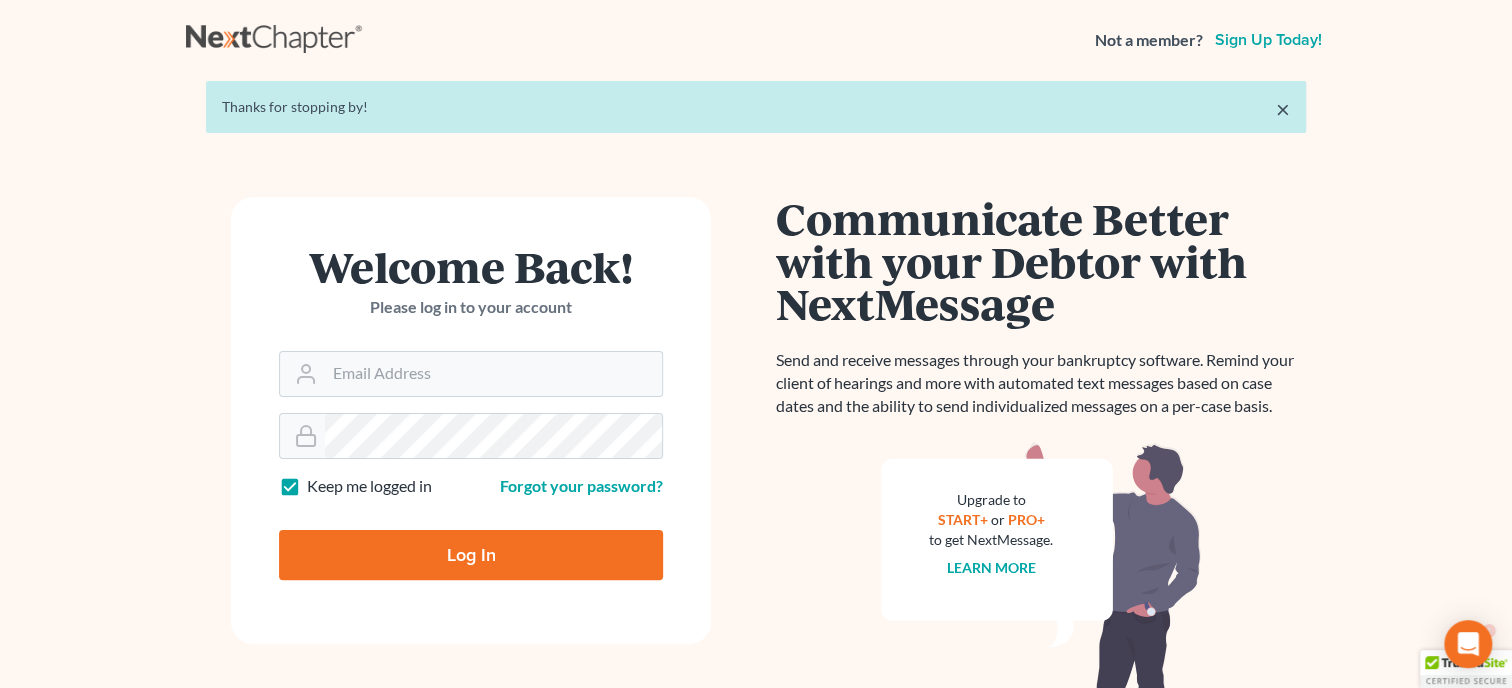 scroll, scrollTop: 0, scrollLeft: 0, axis: both 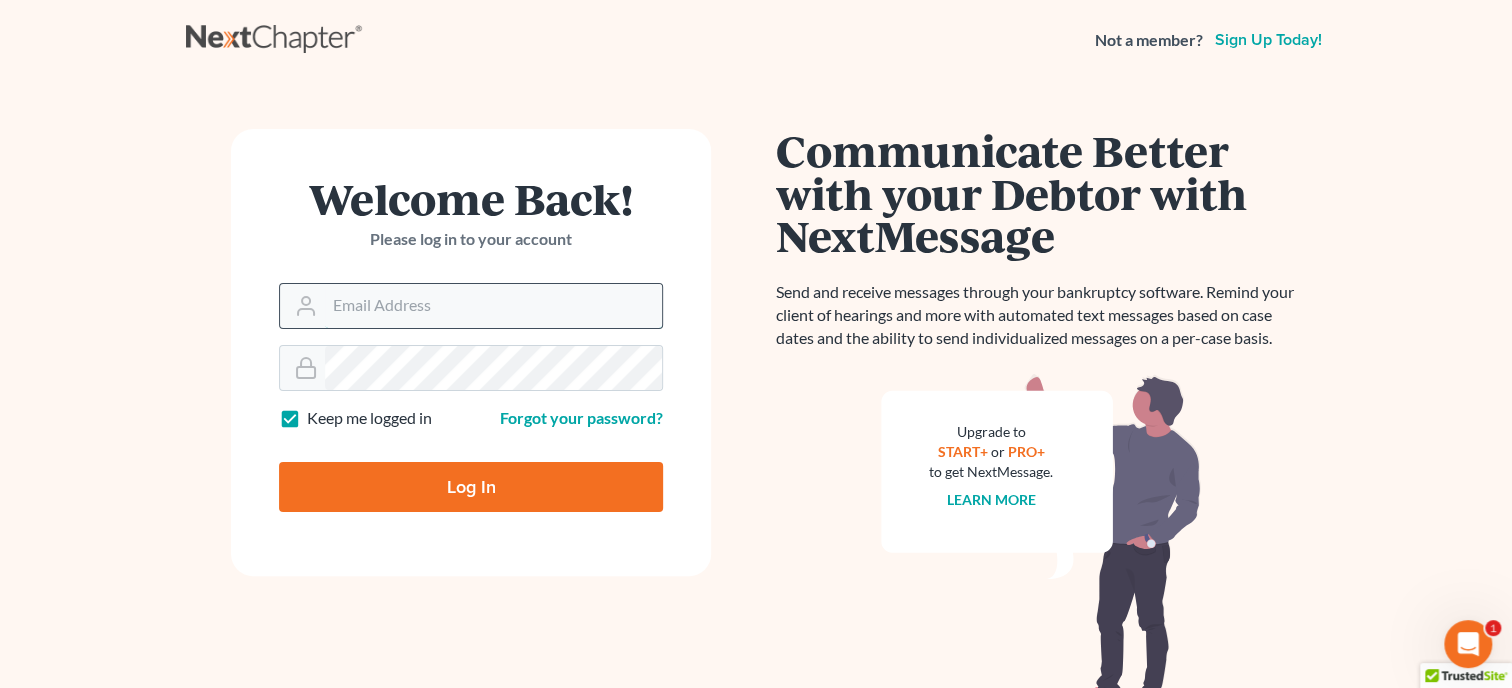 click on "Email Address" at bounding box center [493, 306] 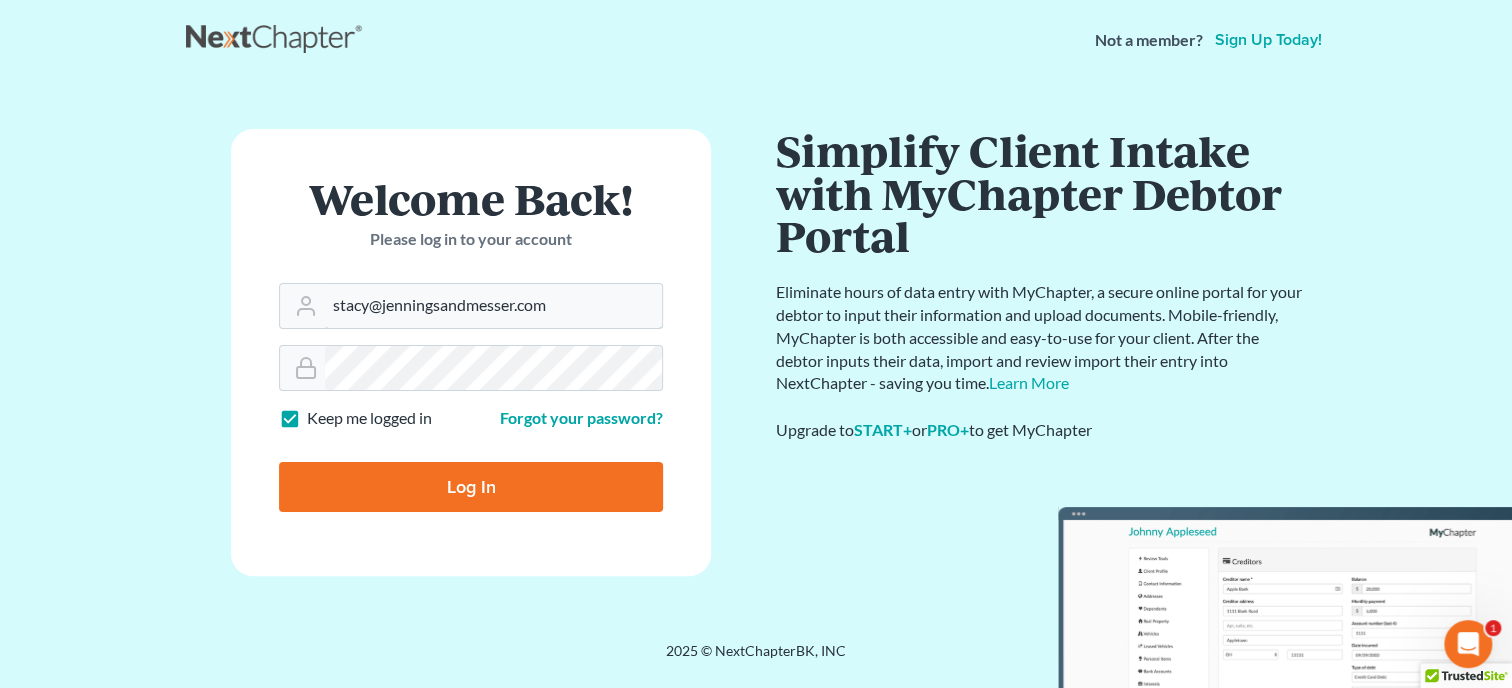type on "stacy@jenningsandmesser.com" 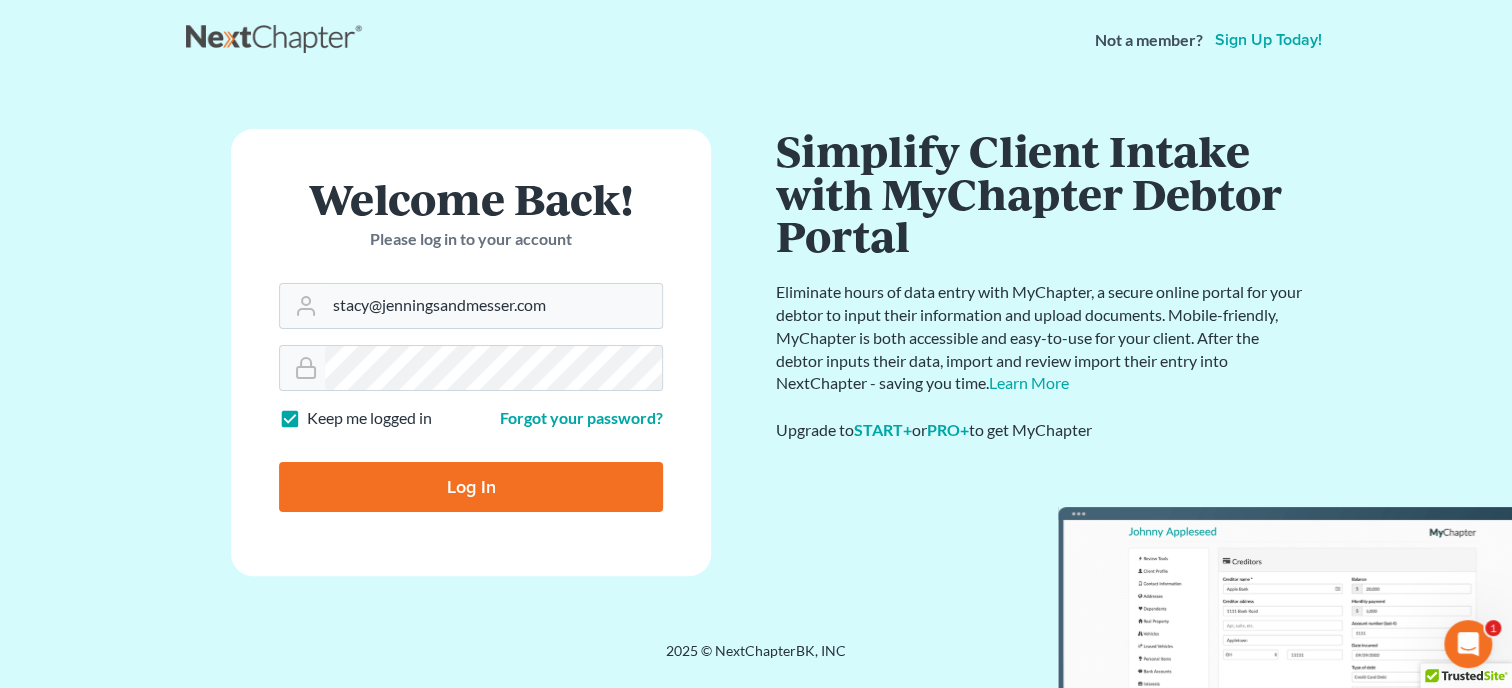 click on "Log In" at bounding box center (471, 487) 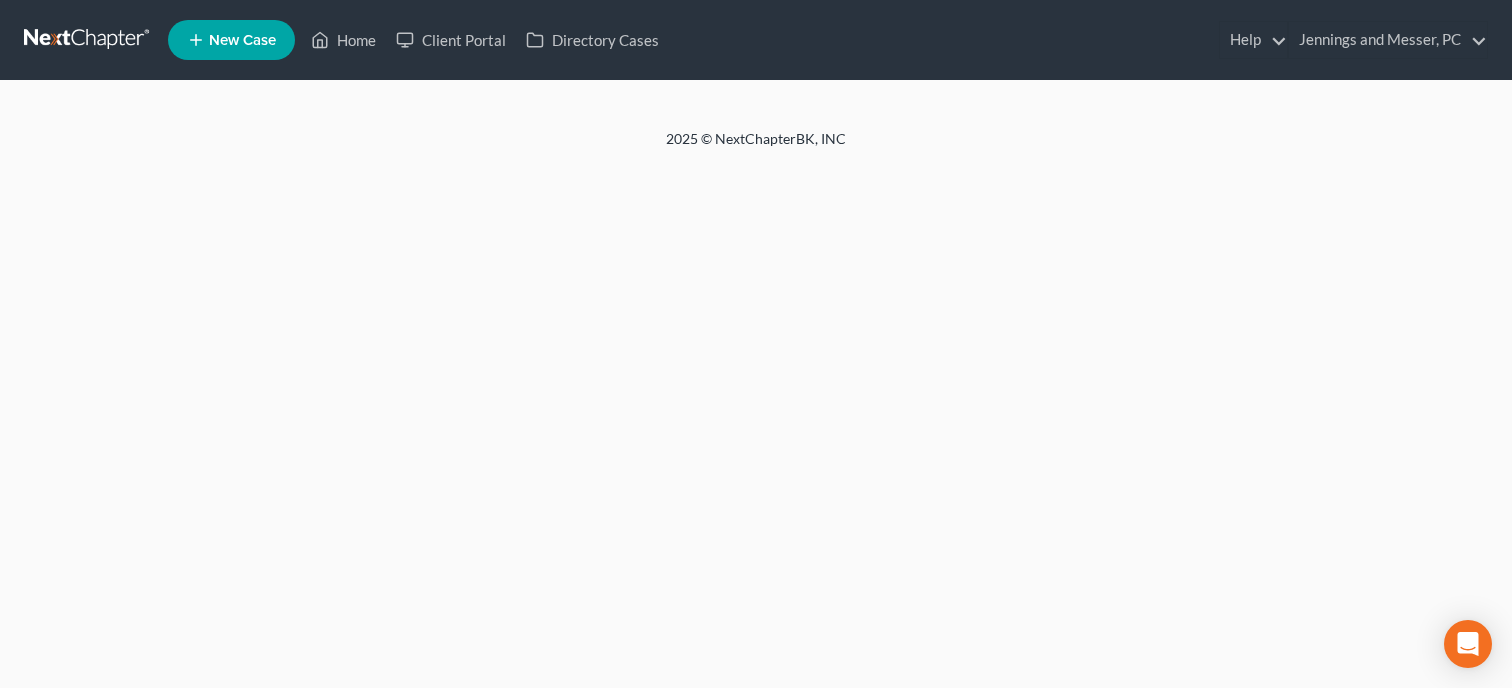 scroll, scrollTop: 0, scrollLeft: 0, axis: both 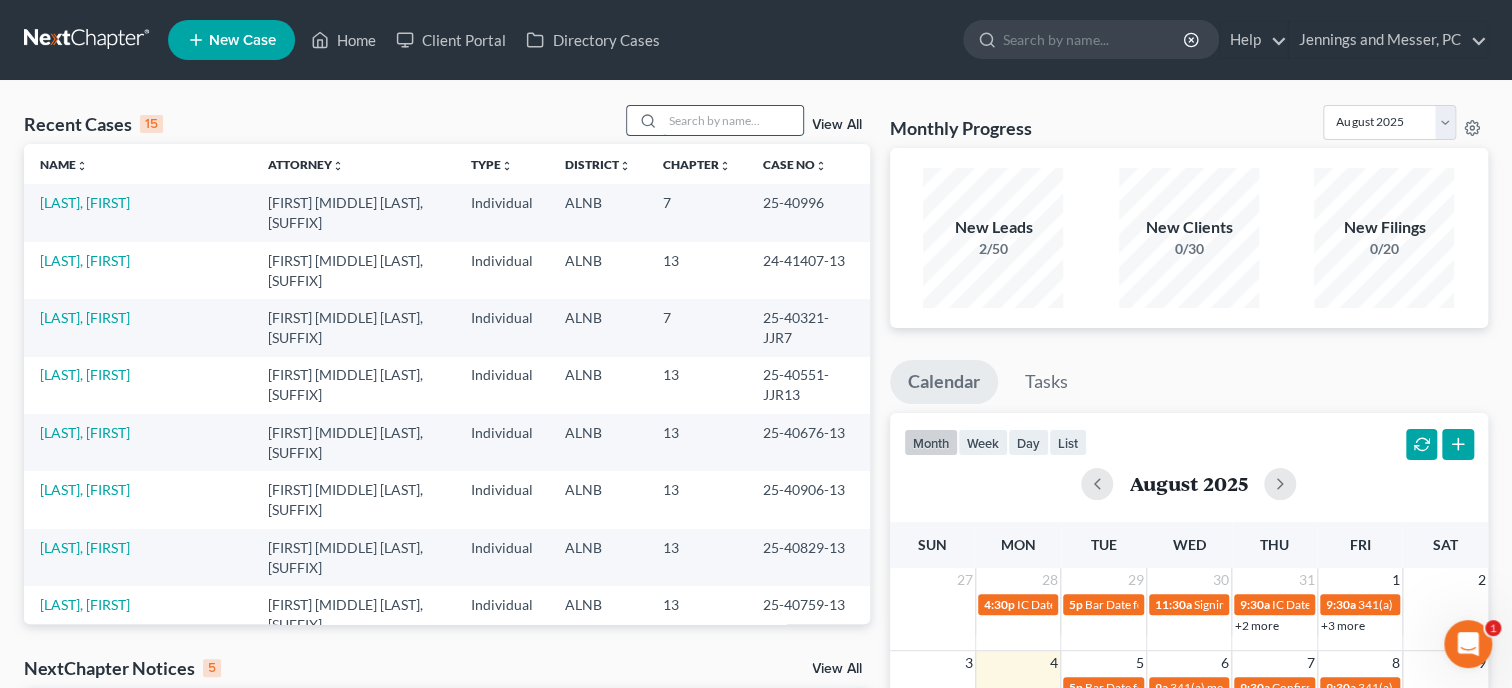 click at bounding box center [733, 120] 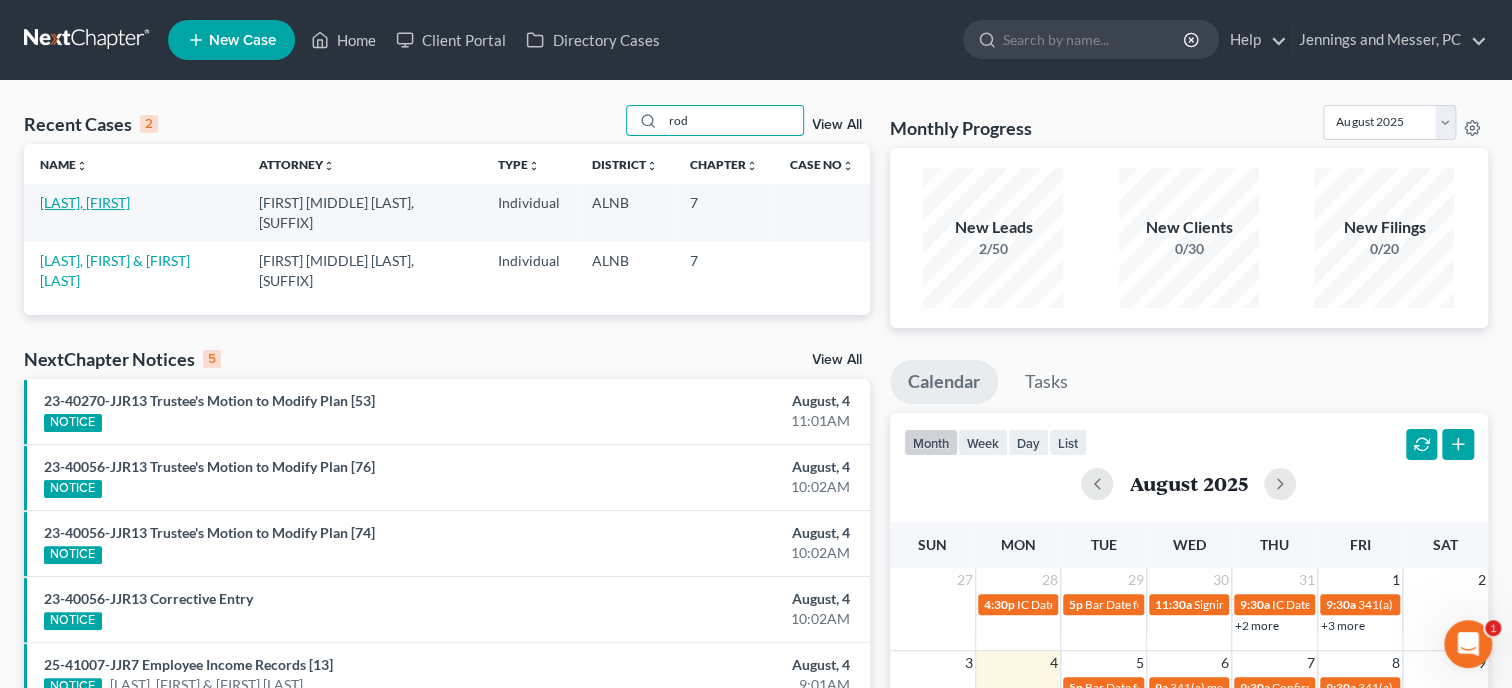 type on "rod" 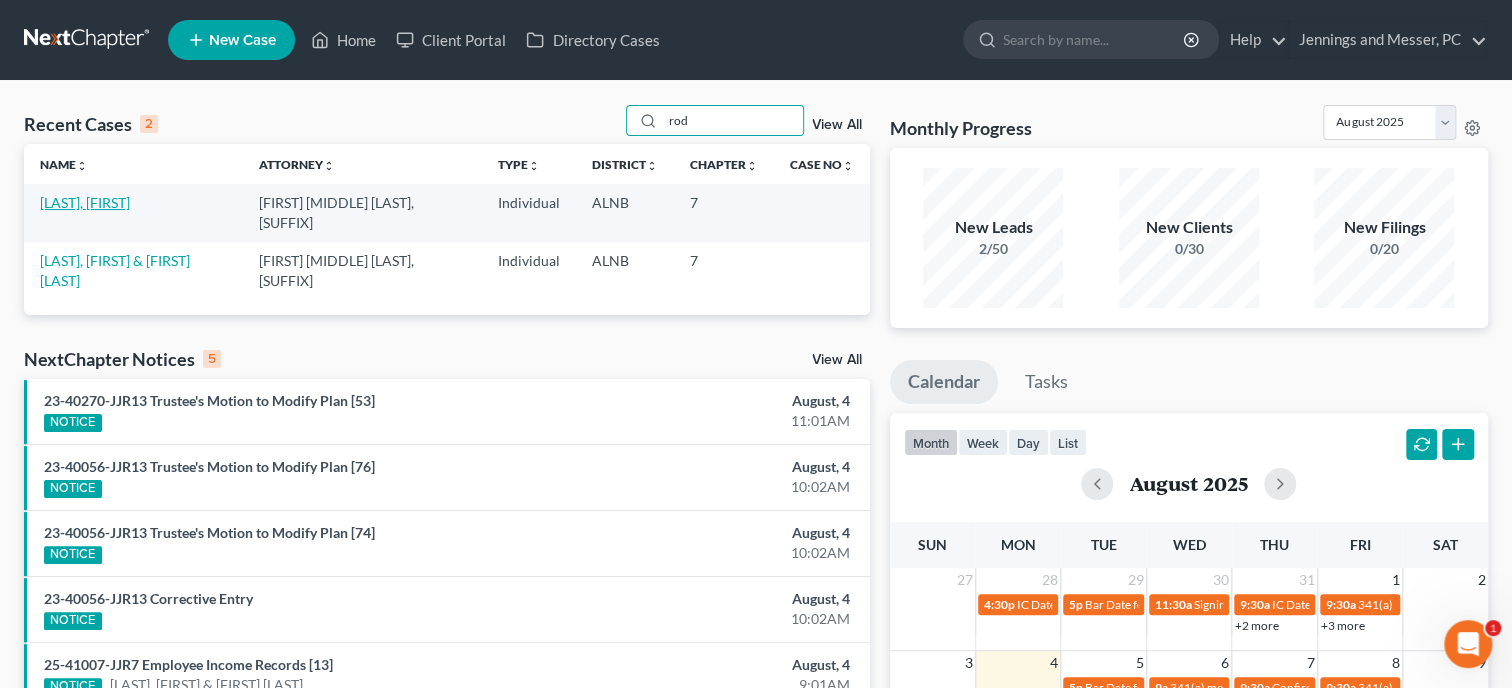 click on "Rodriguez, Rikki" at bounding box center [85, 202] 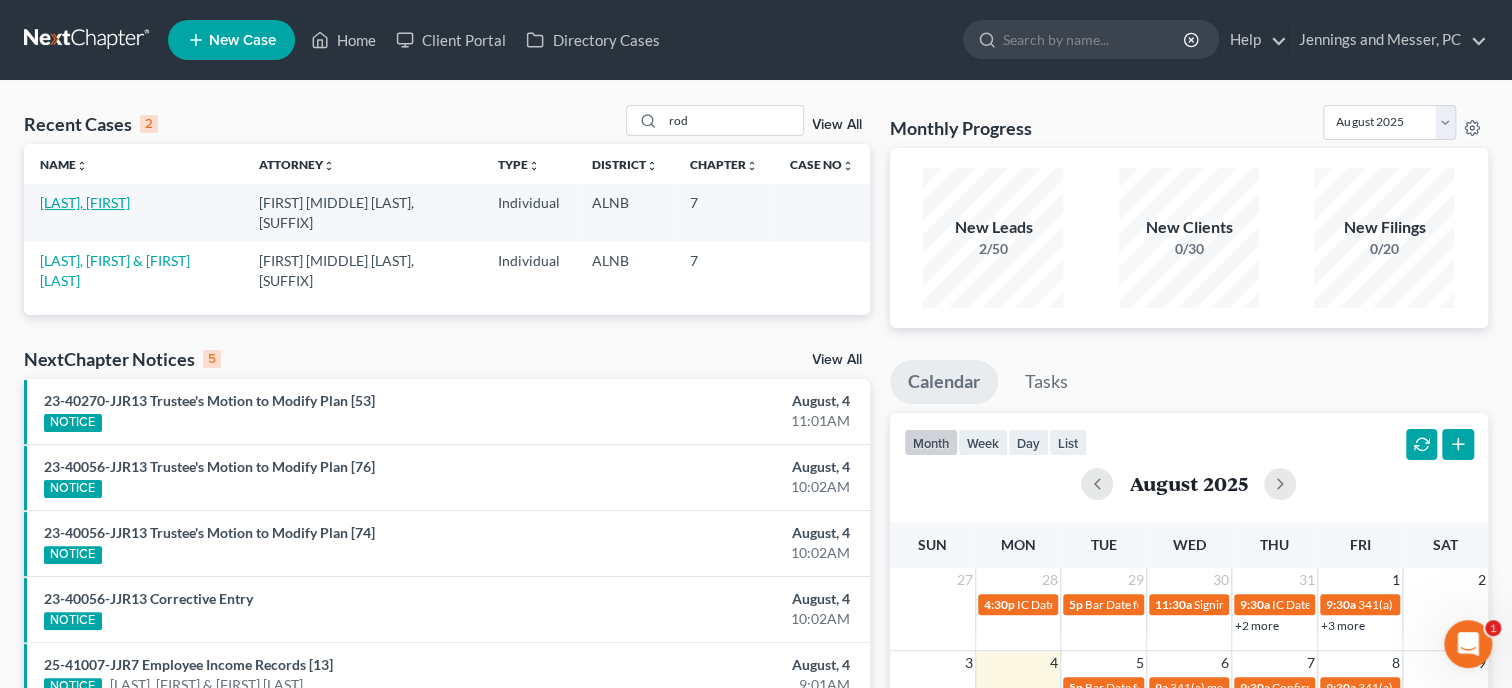 select on "6" 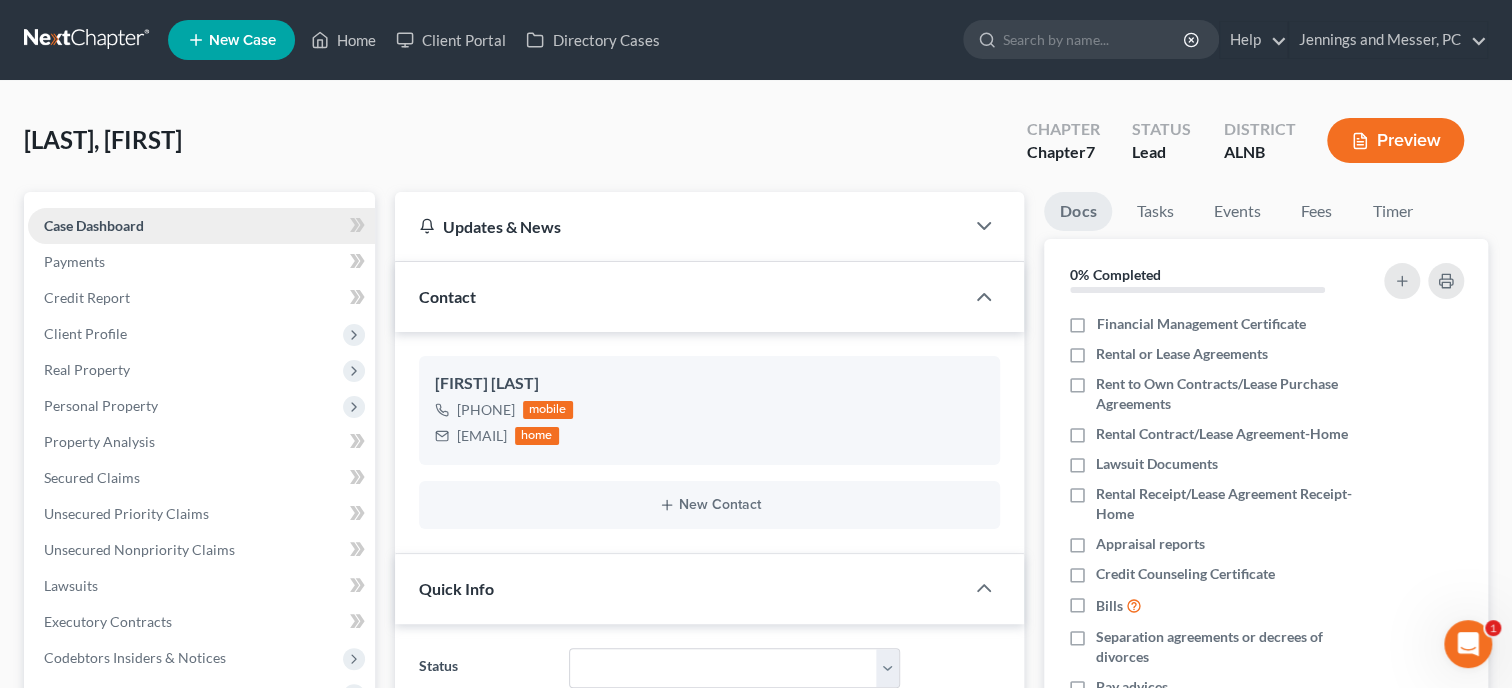 scroll, scrollTop: 68, scrollLeft: 0, axis: vertical 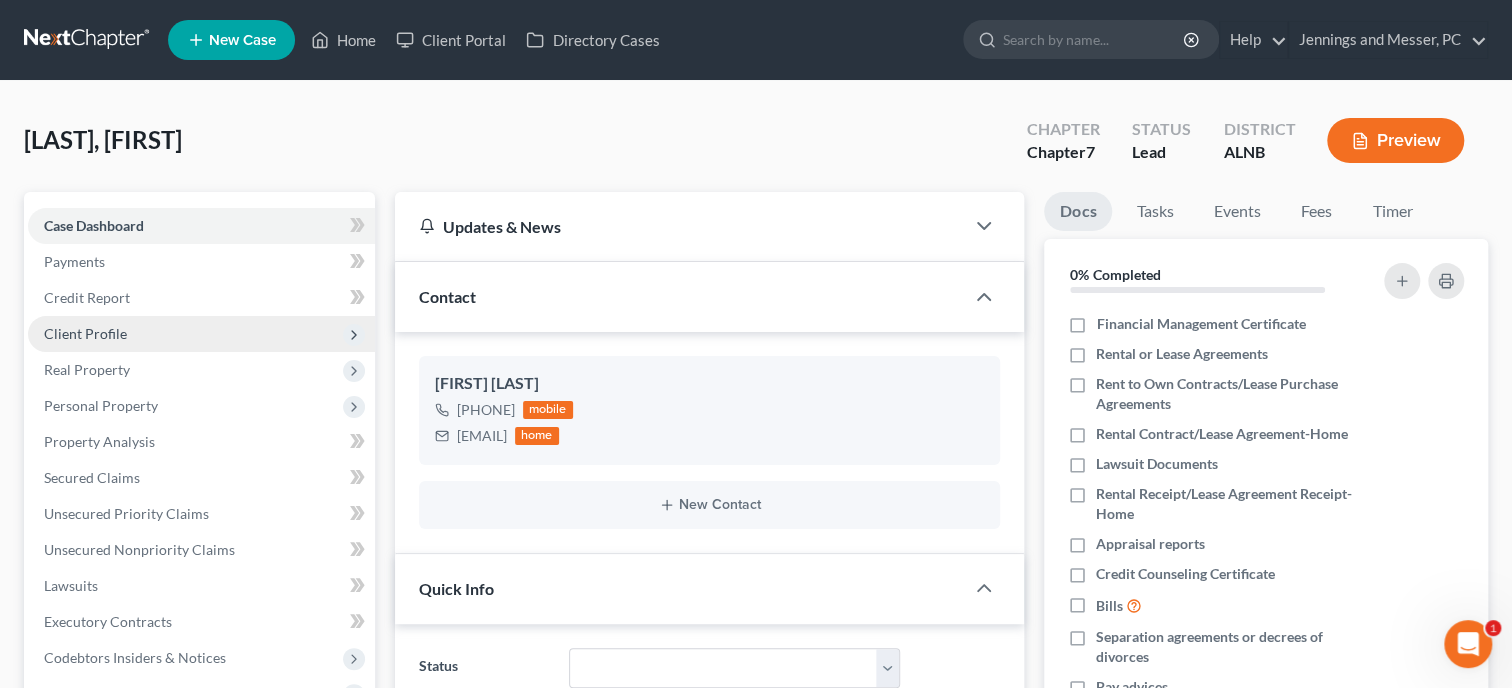 click on "Client Profile" at bounding box center (85, 333) 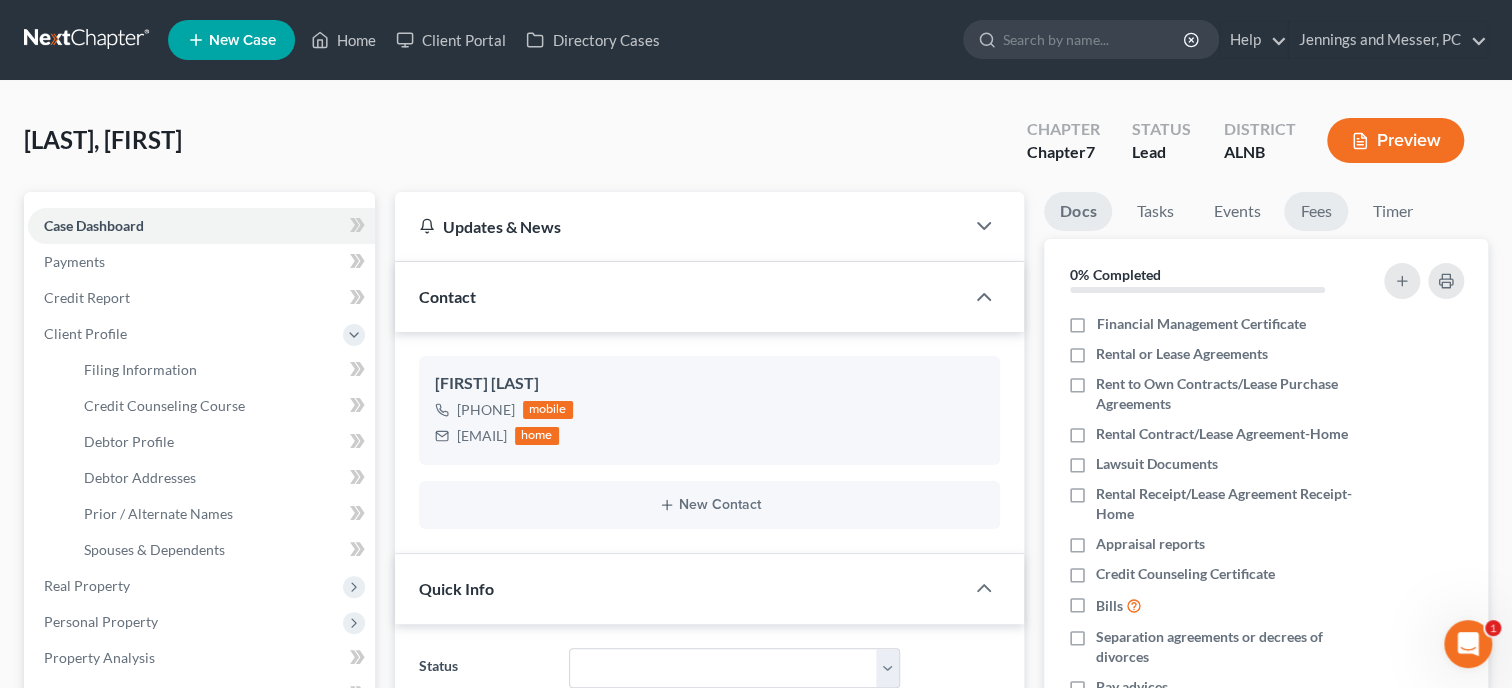 click on "Fees" at bounding box center (1316, 211) 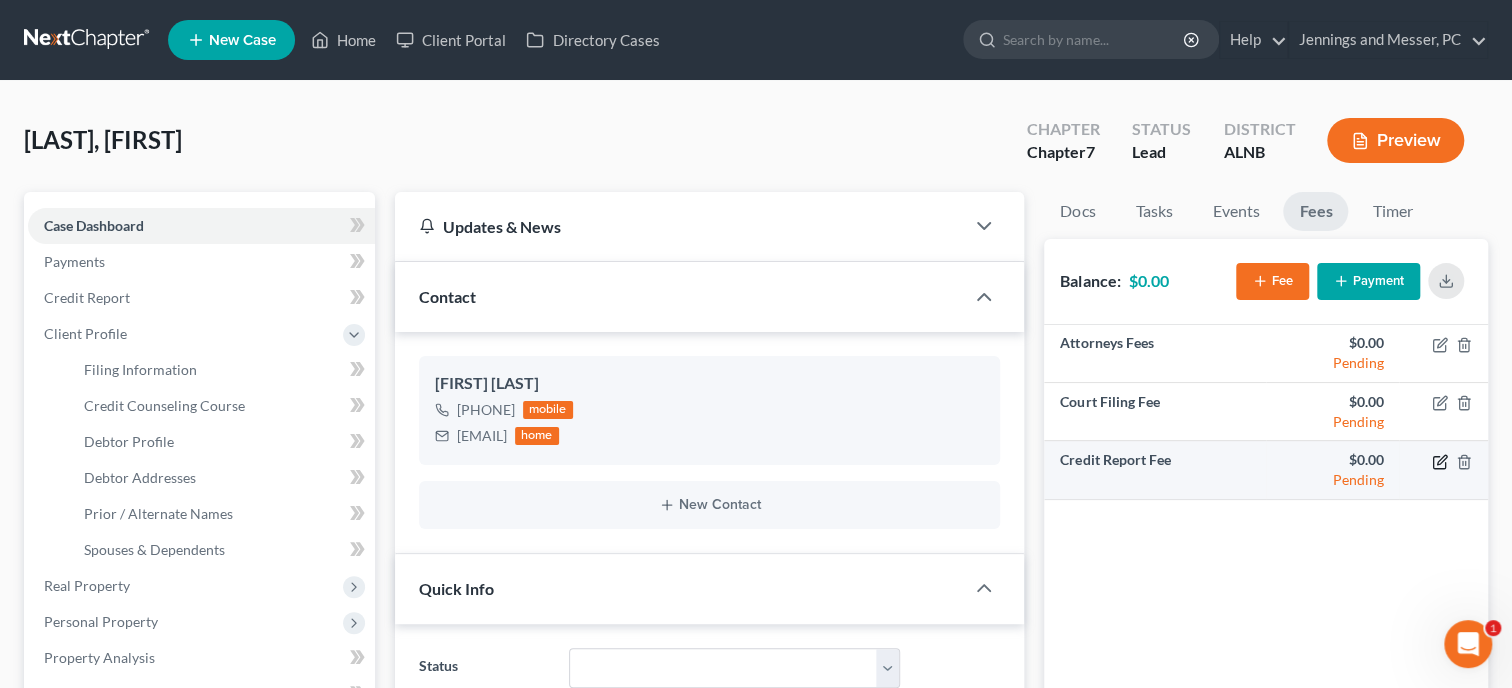 click 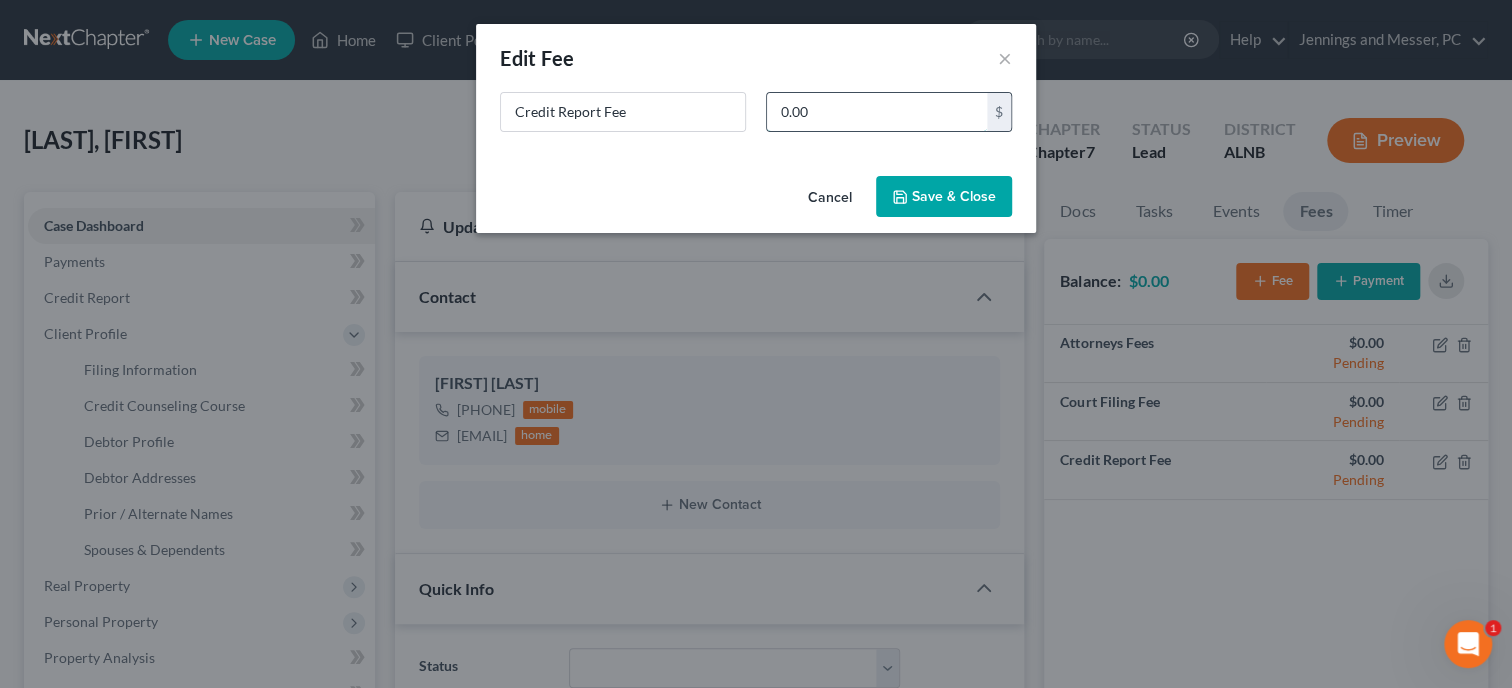click on "0.00" at bounding box center (877, 112) 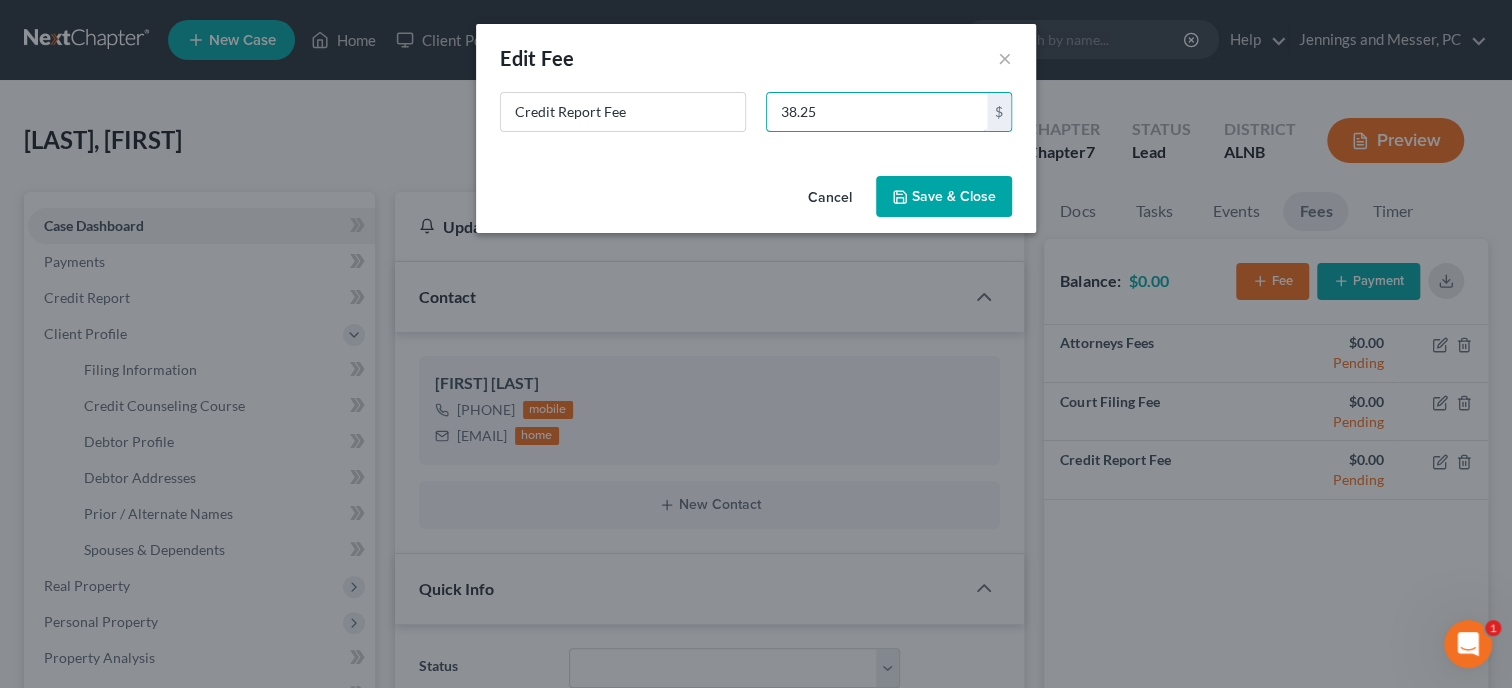 type on "38.25" 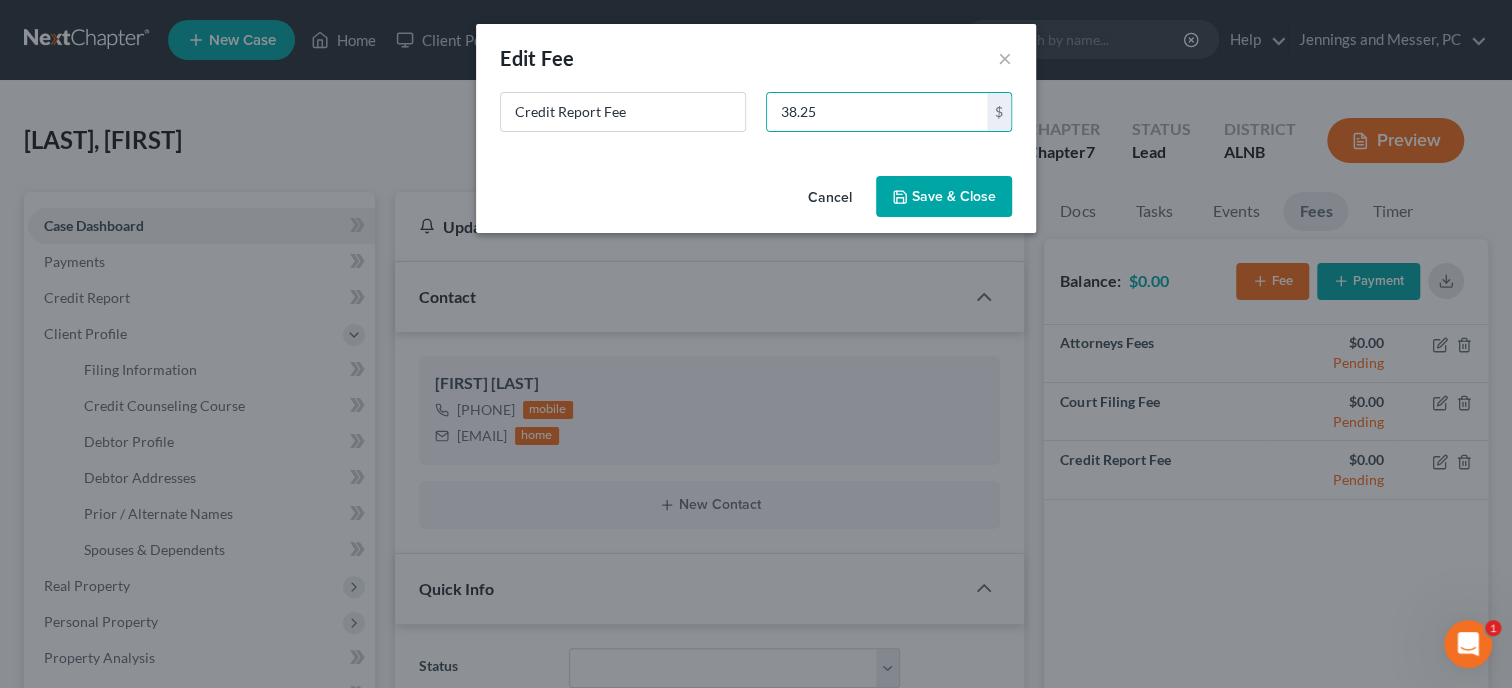 click on "Save & Close" at bounding box center [944, 197] 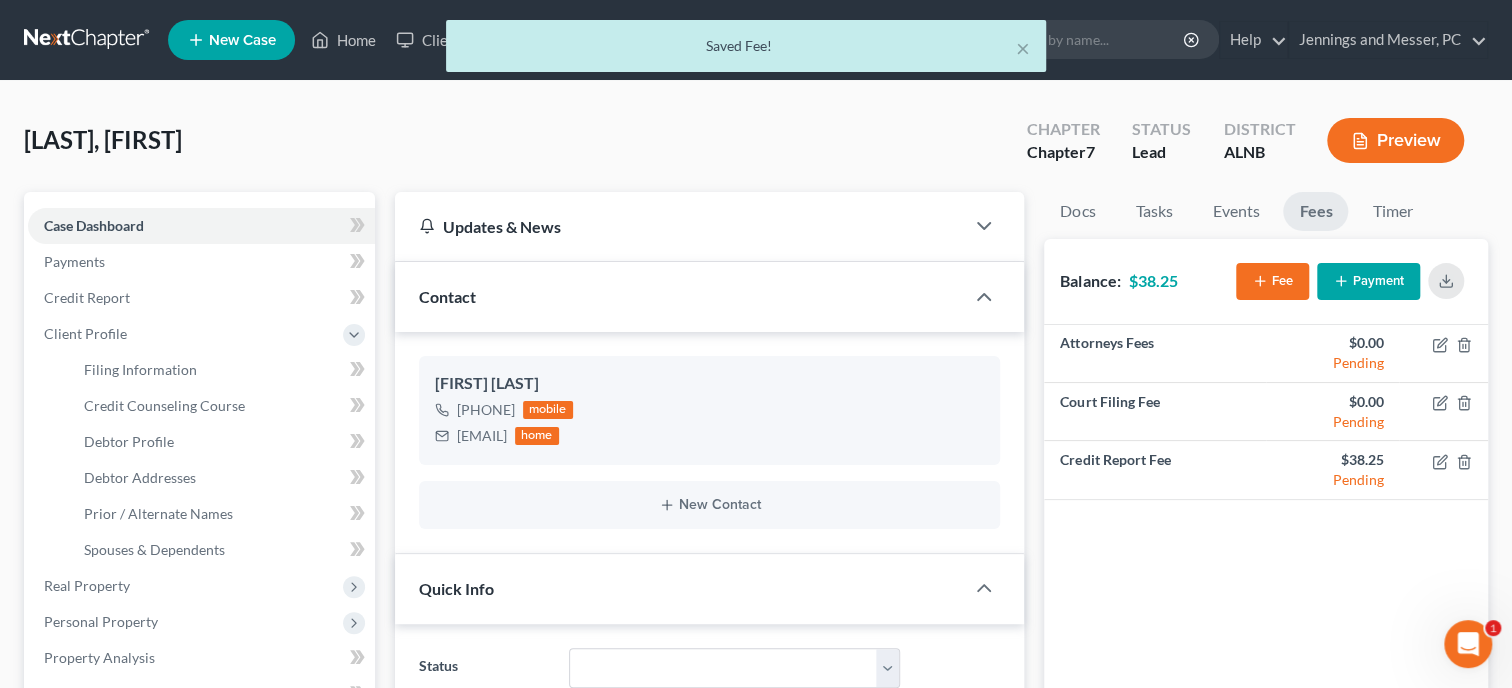 click on "Fee" at bounding box center (1272, 281) 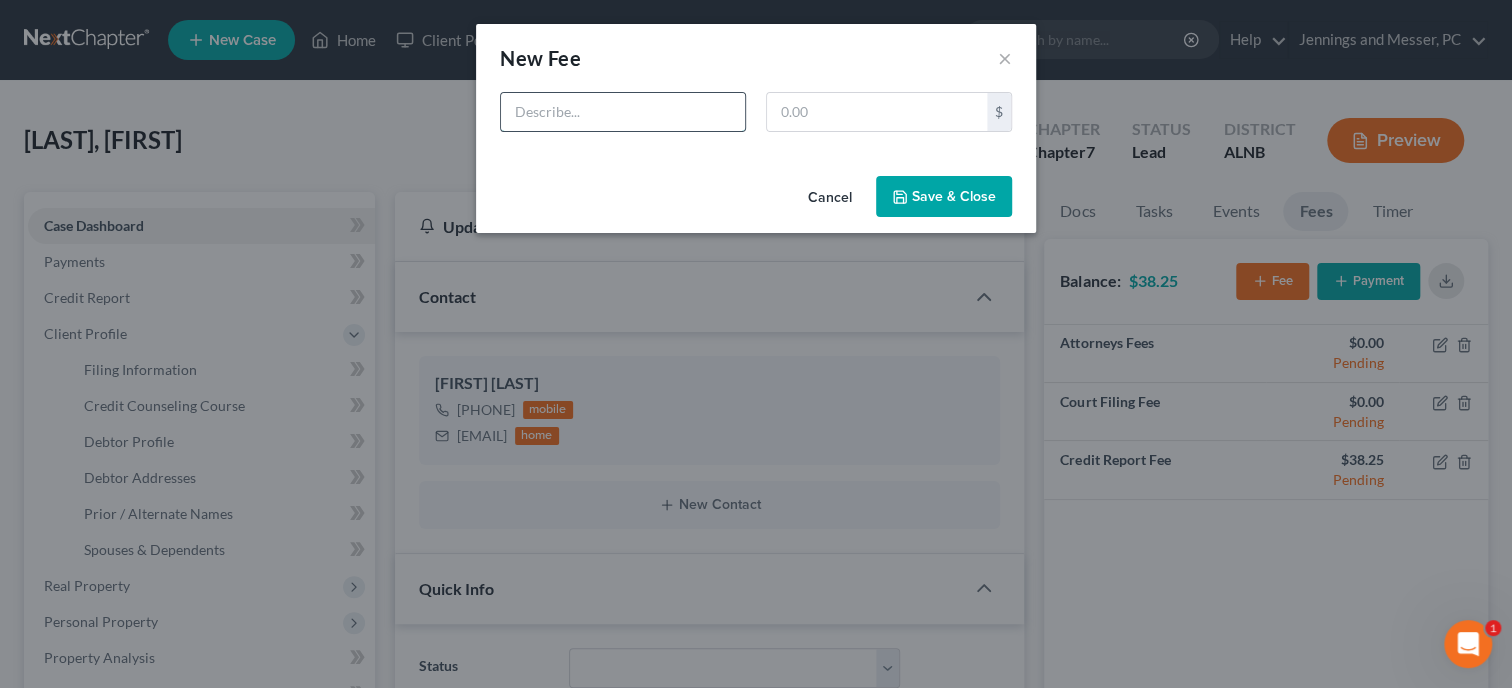 click at bounding box center [623, 112] 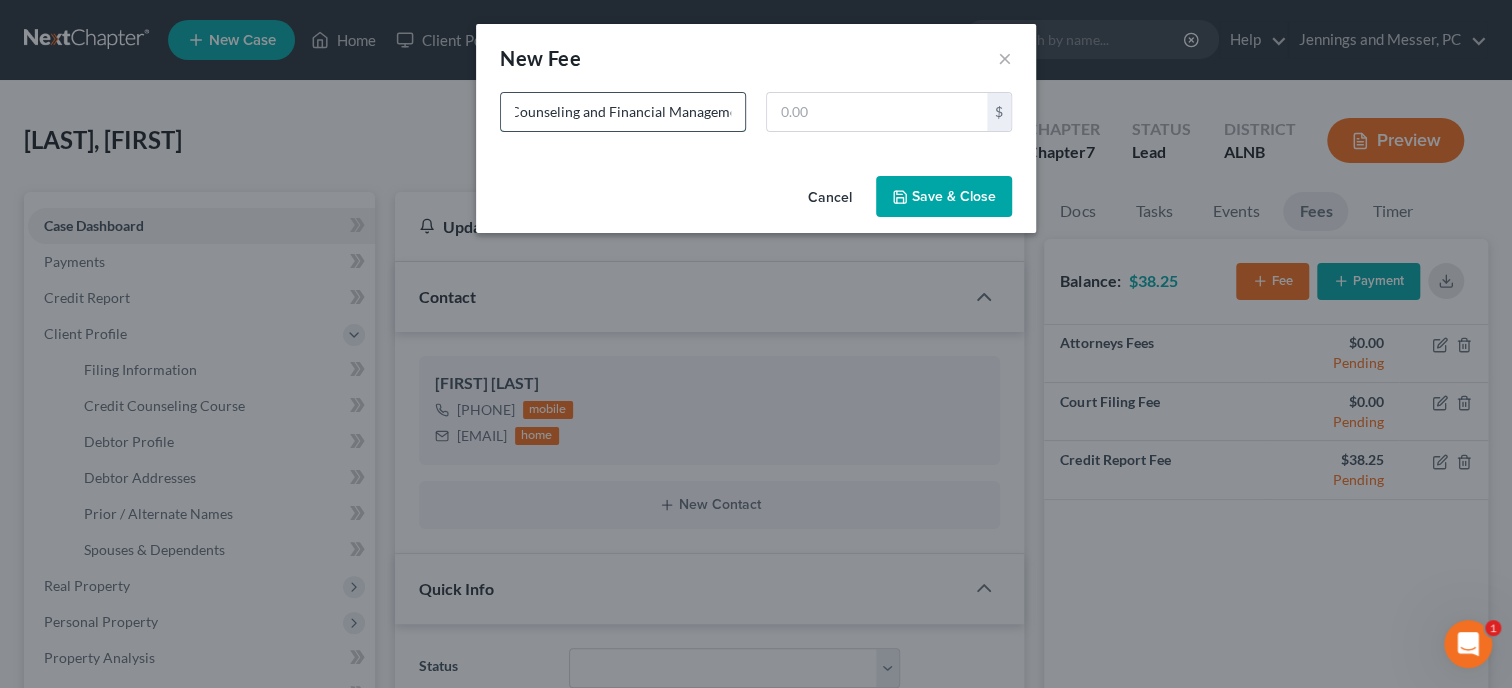 scroll, scrollTop: 0, scrollLeft: 61, axis: horizontal 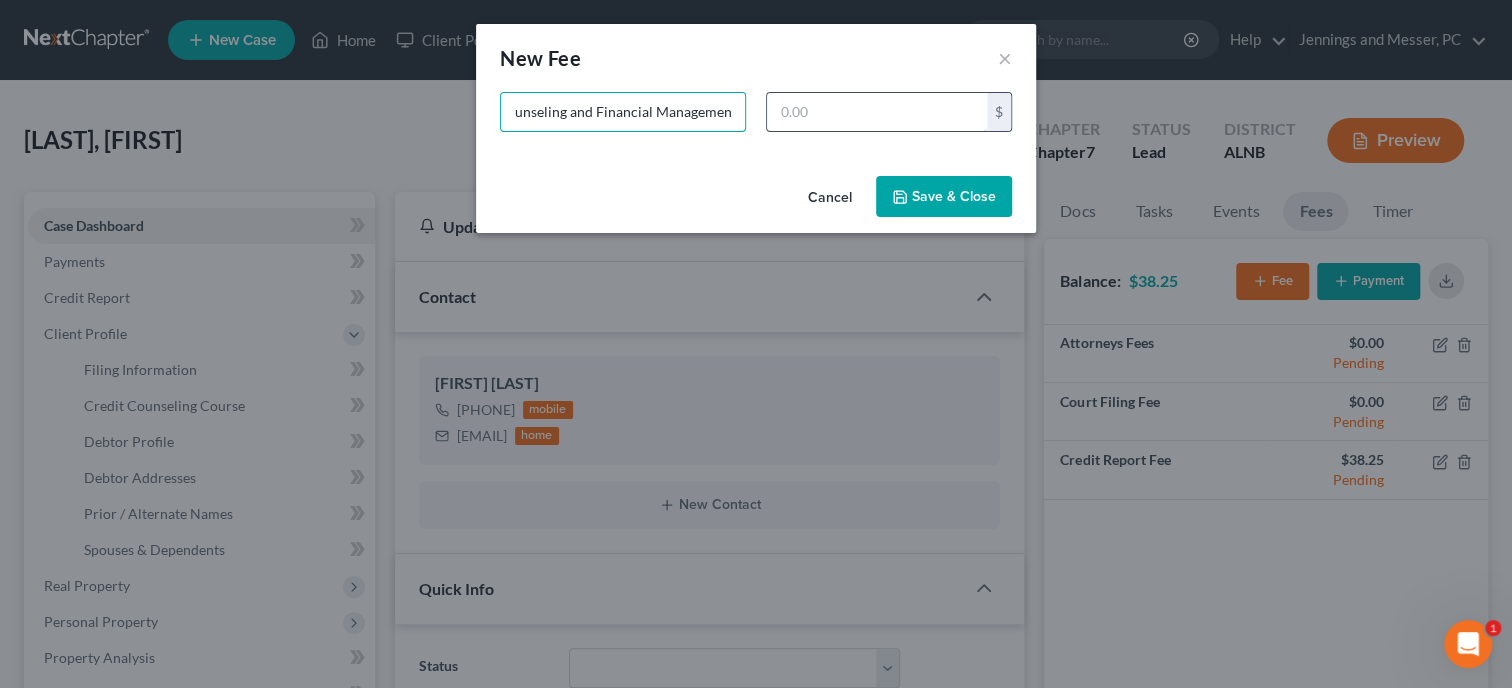 type on "Credit Counseling and Financial Management" 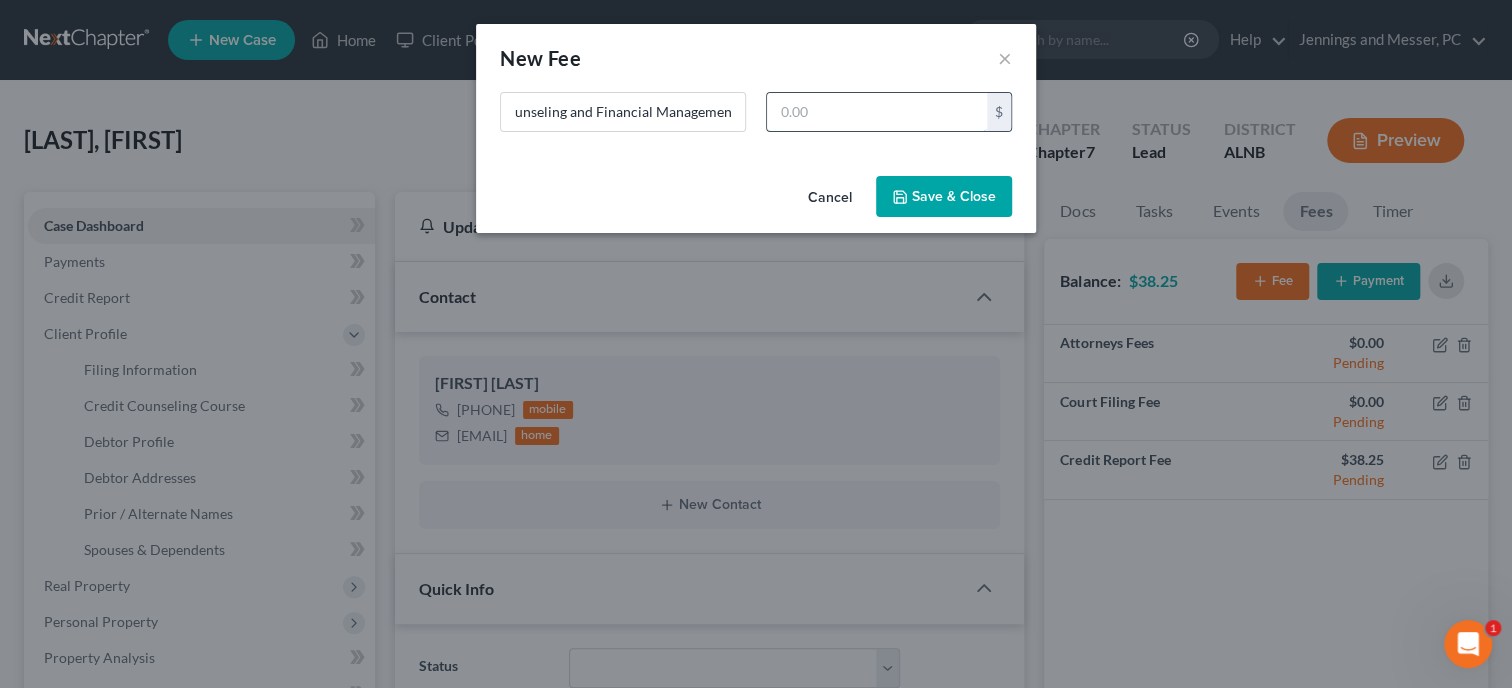 click at bounding box center (877, 112) 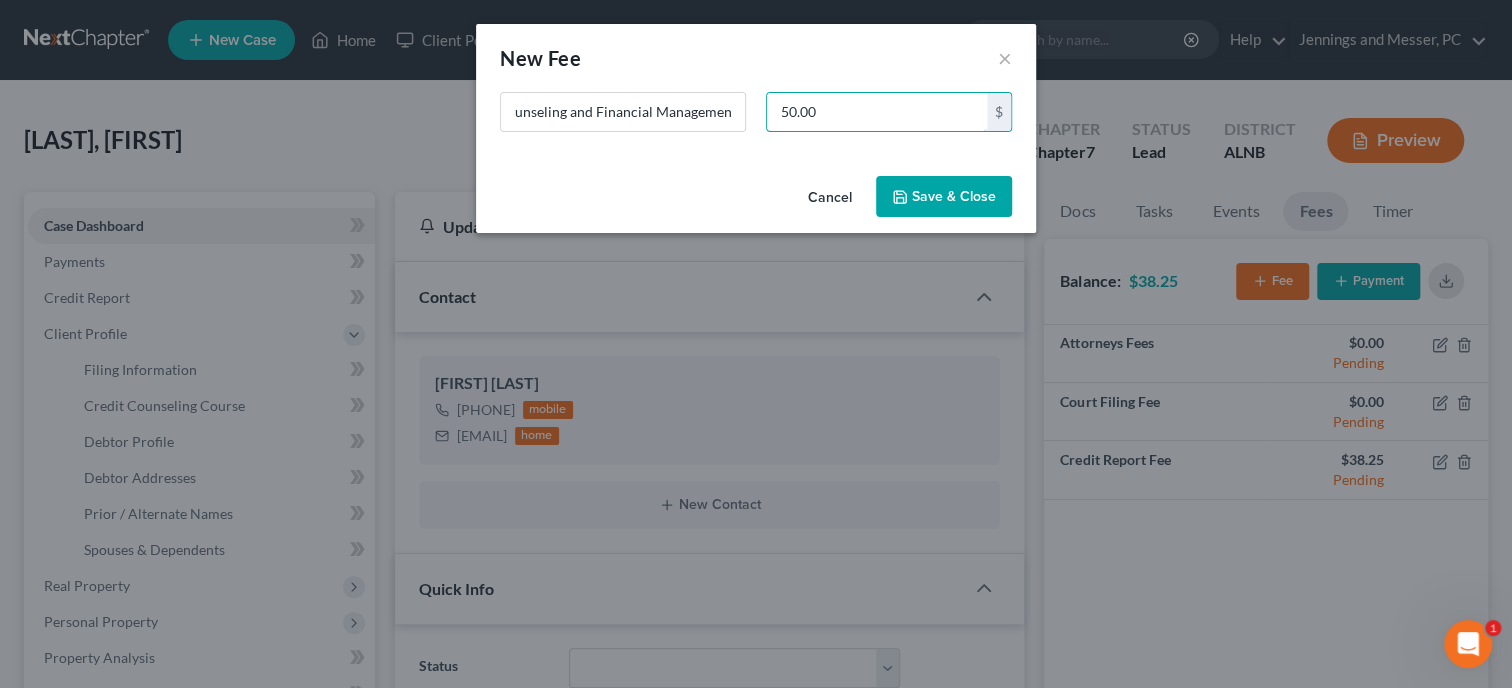 type on "50.00" 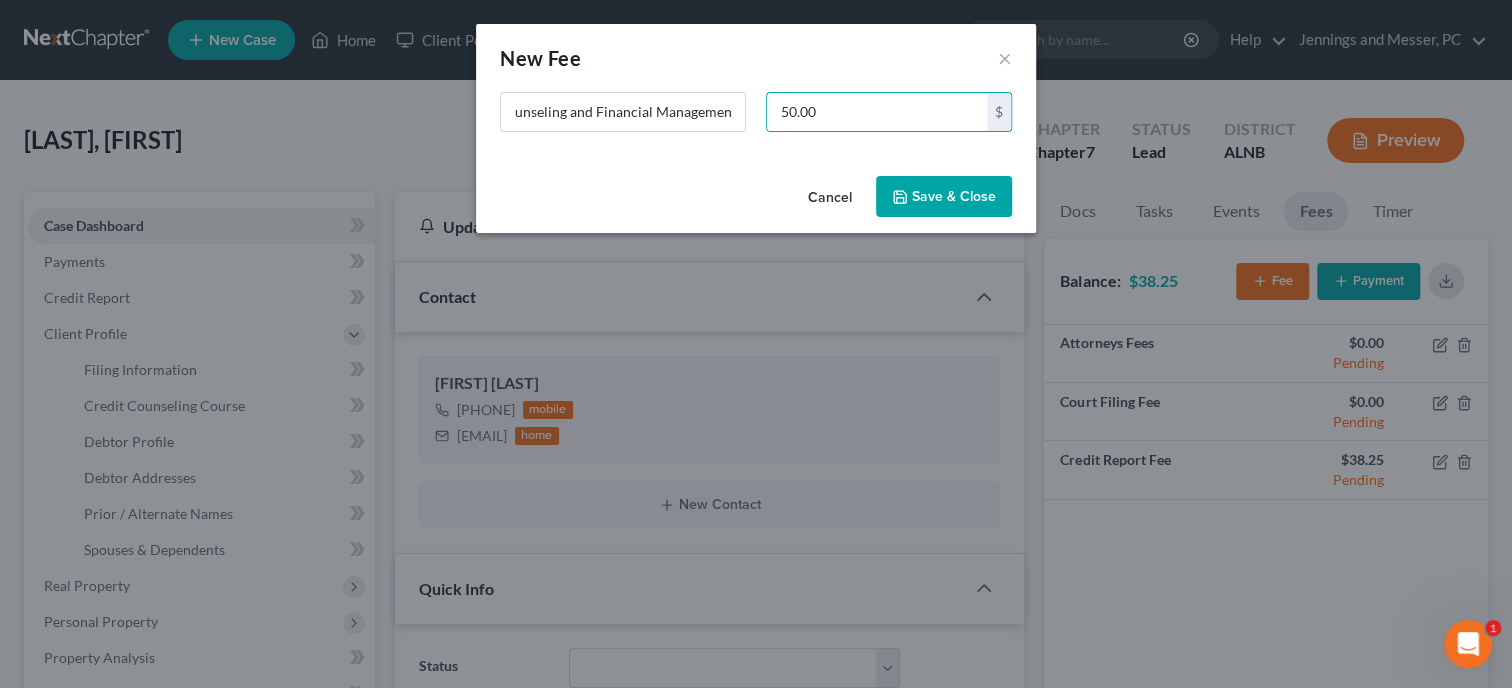 click on "Save & Close" at bounding box center [944, 197] 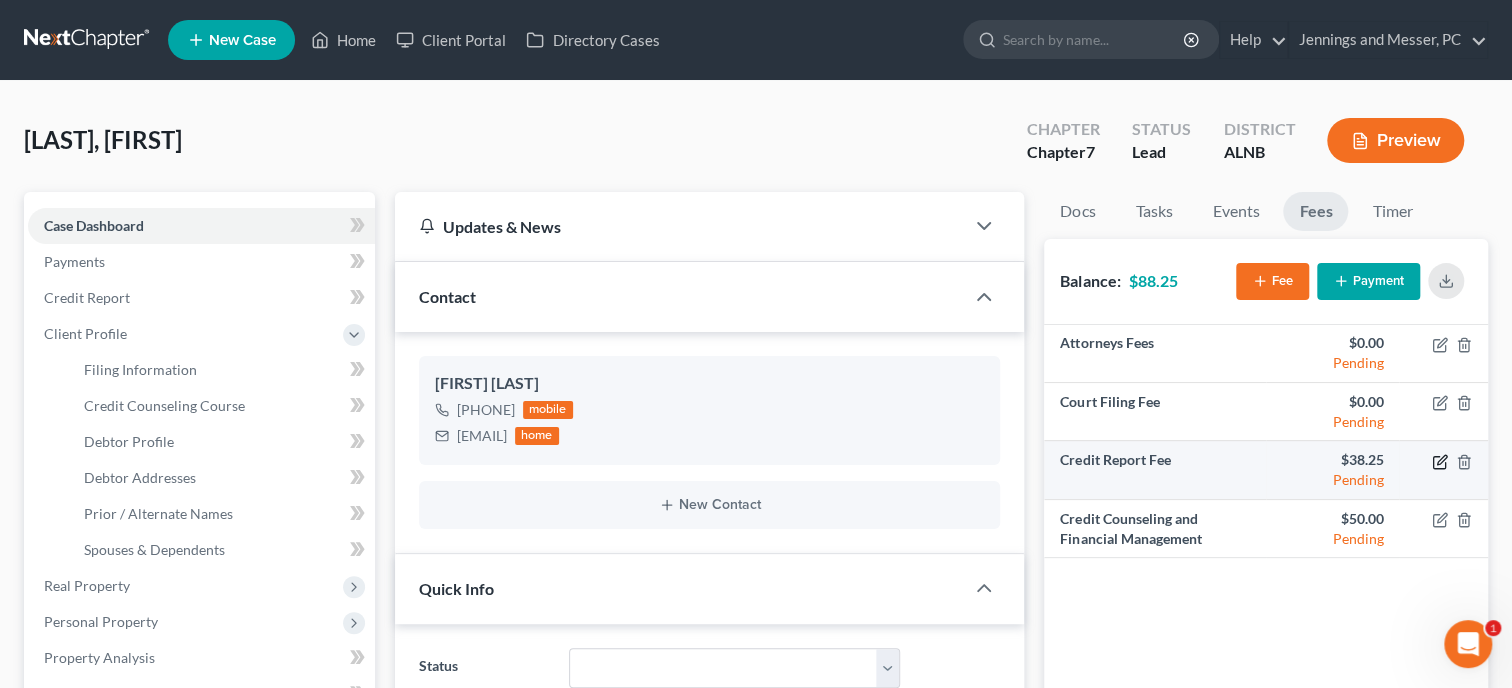 click 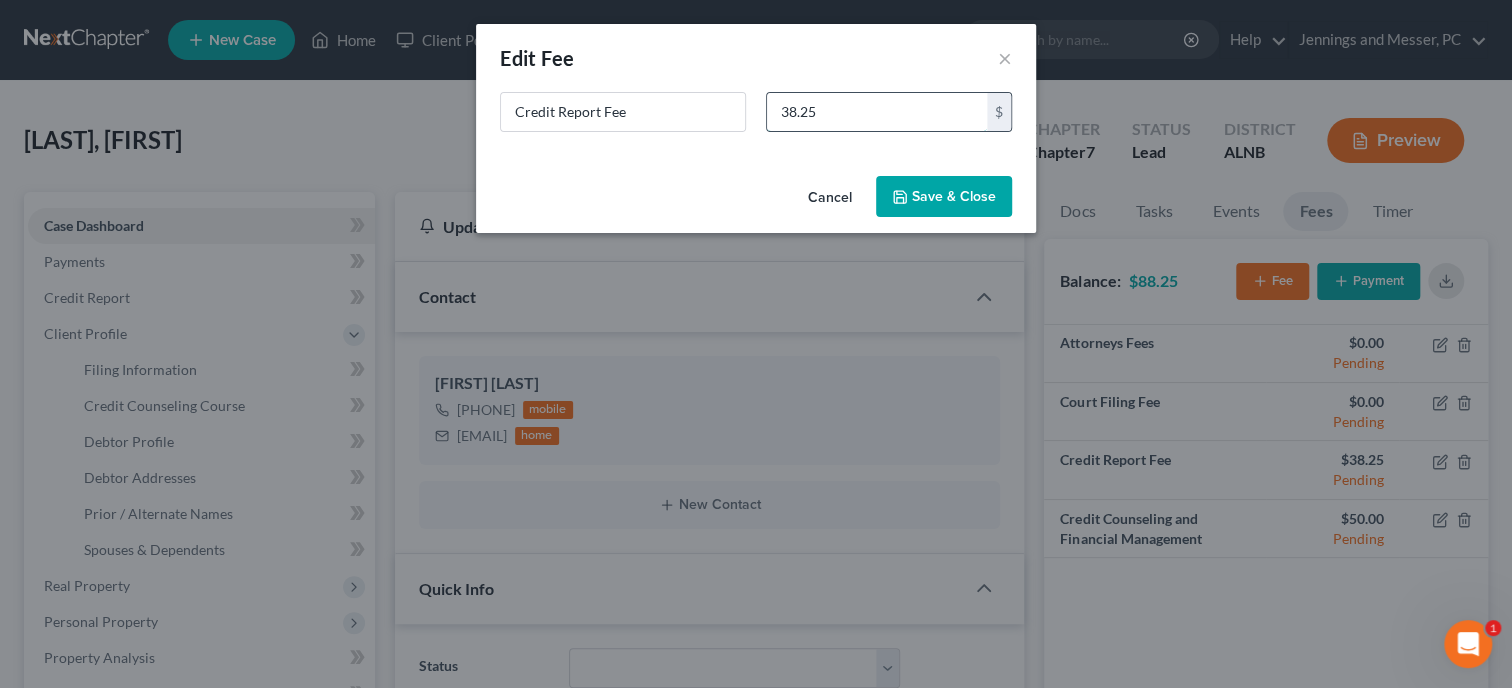 click on "38.25" at bounding box center (877, 112) 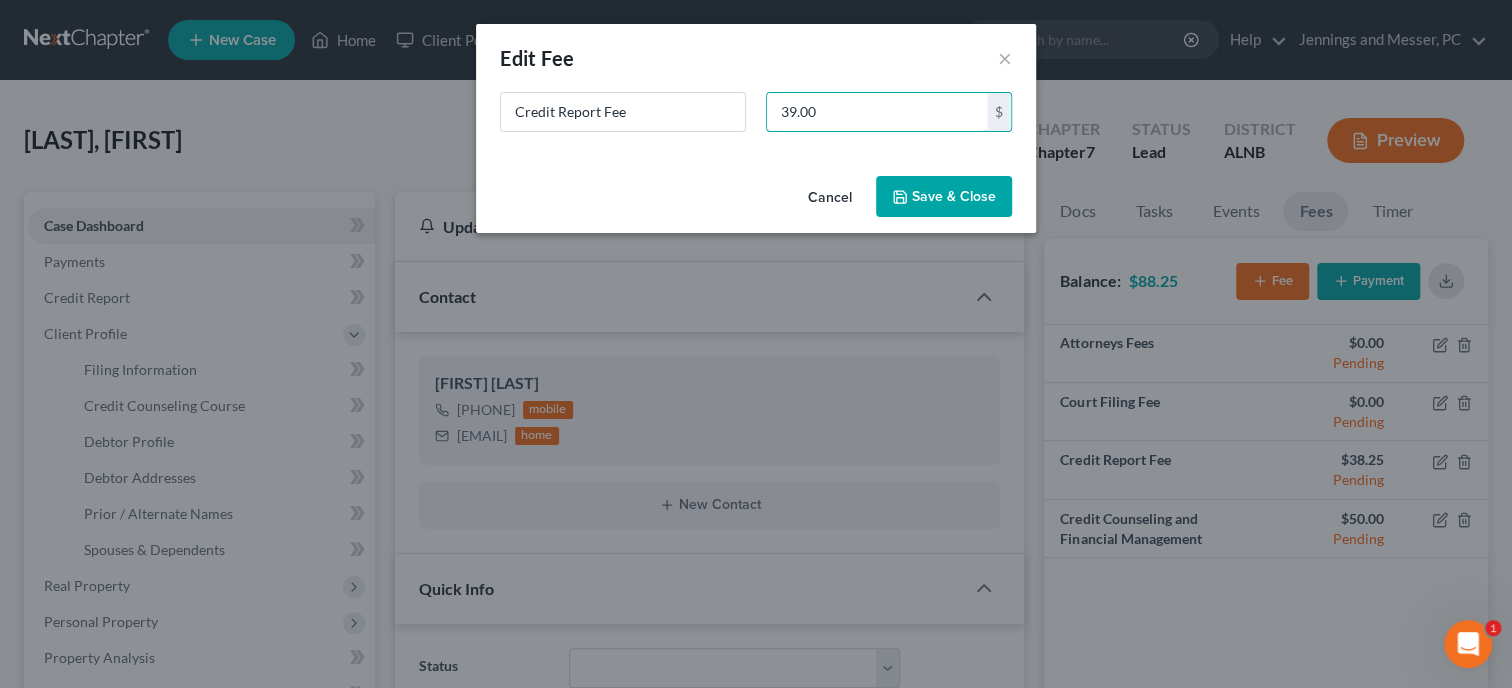type on "39.00" 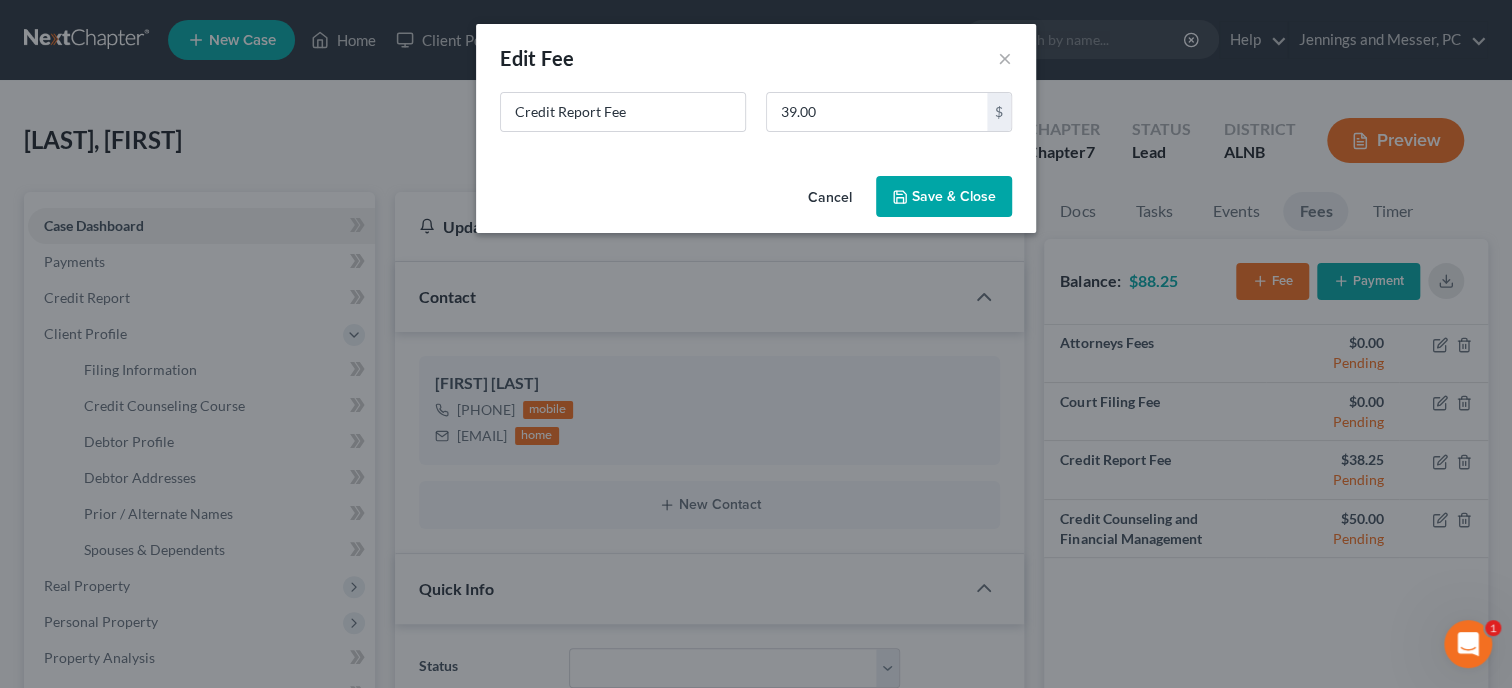 click on "Save & Close" at bounding box center [944, 197] 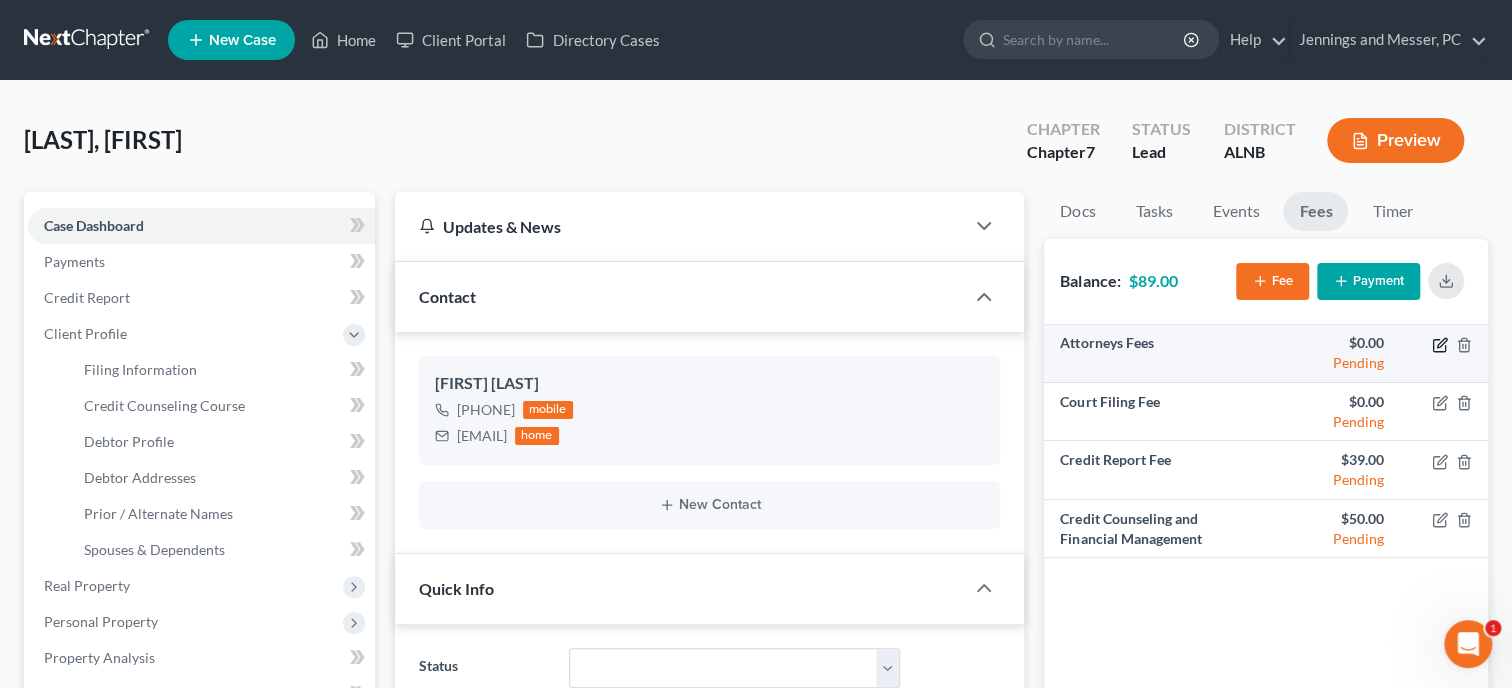 click 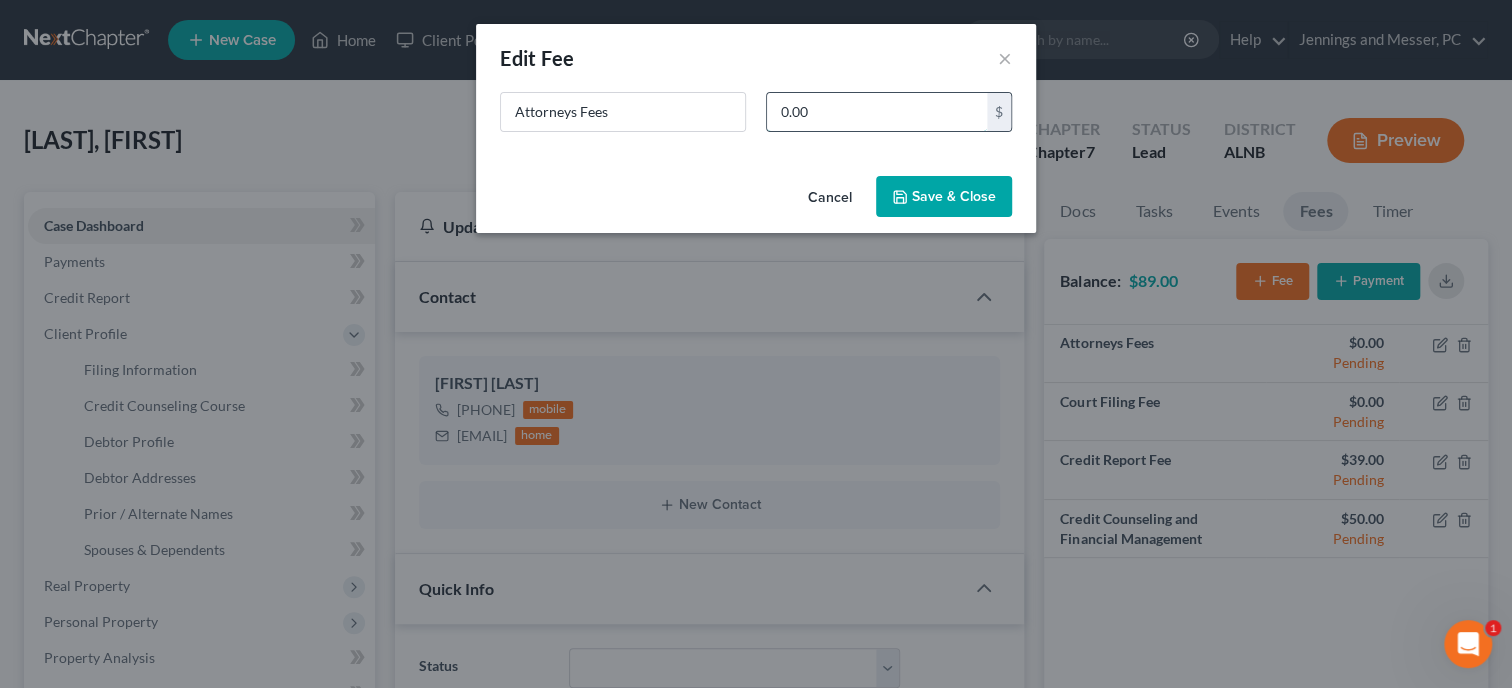 click on "0.00" at bounding box center (877, 112) 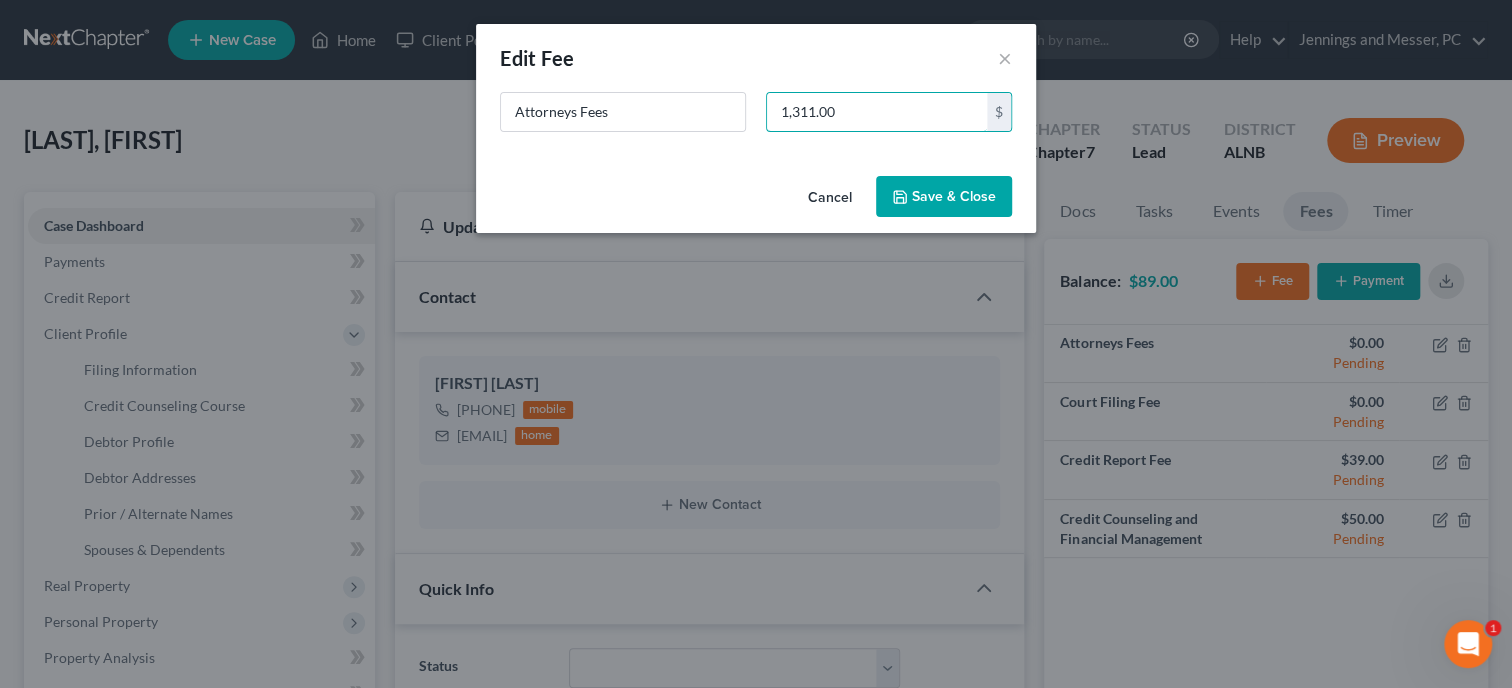 type on "1,311.00" 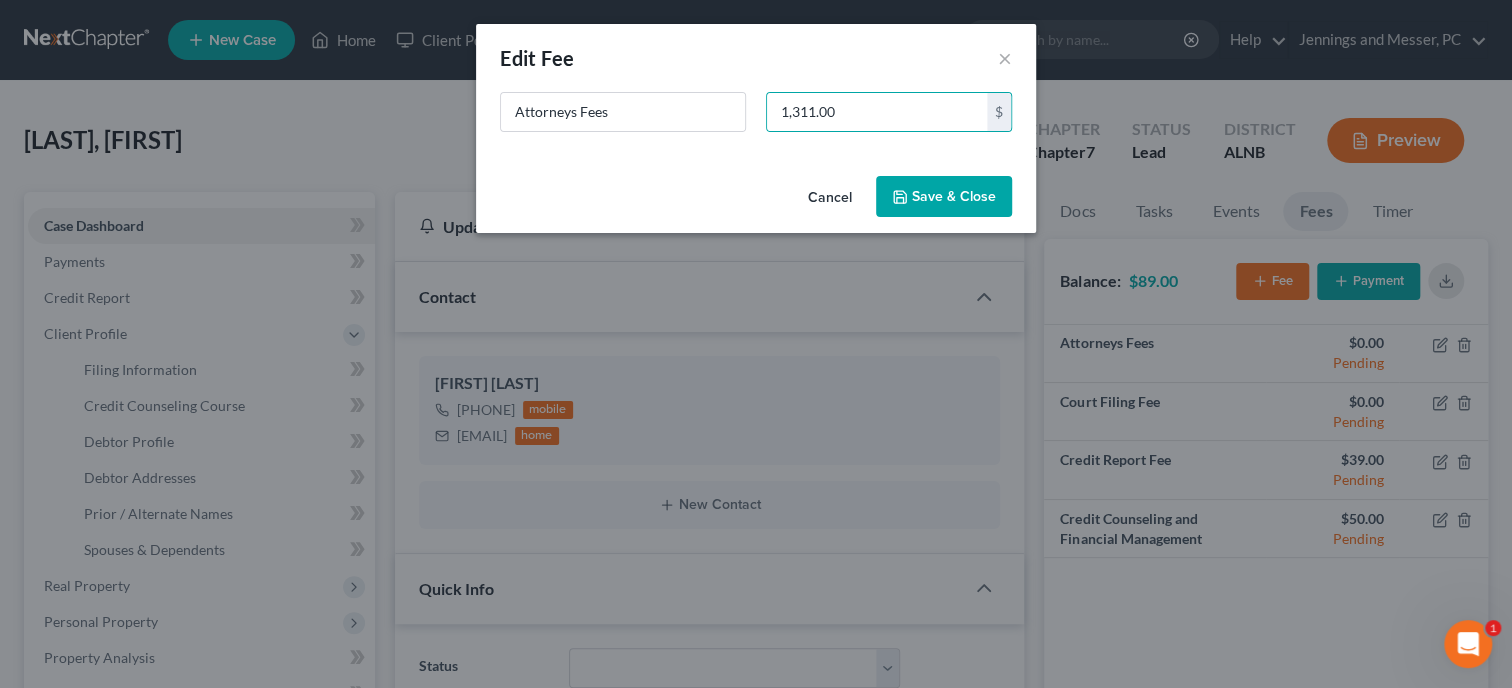 click on "Save & Close" at bounding box center [944, 197] 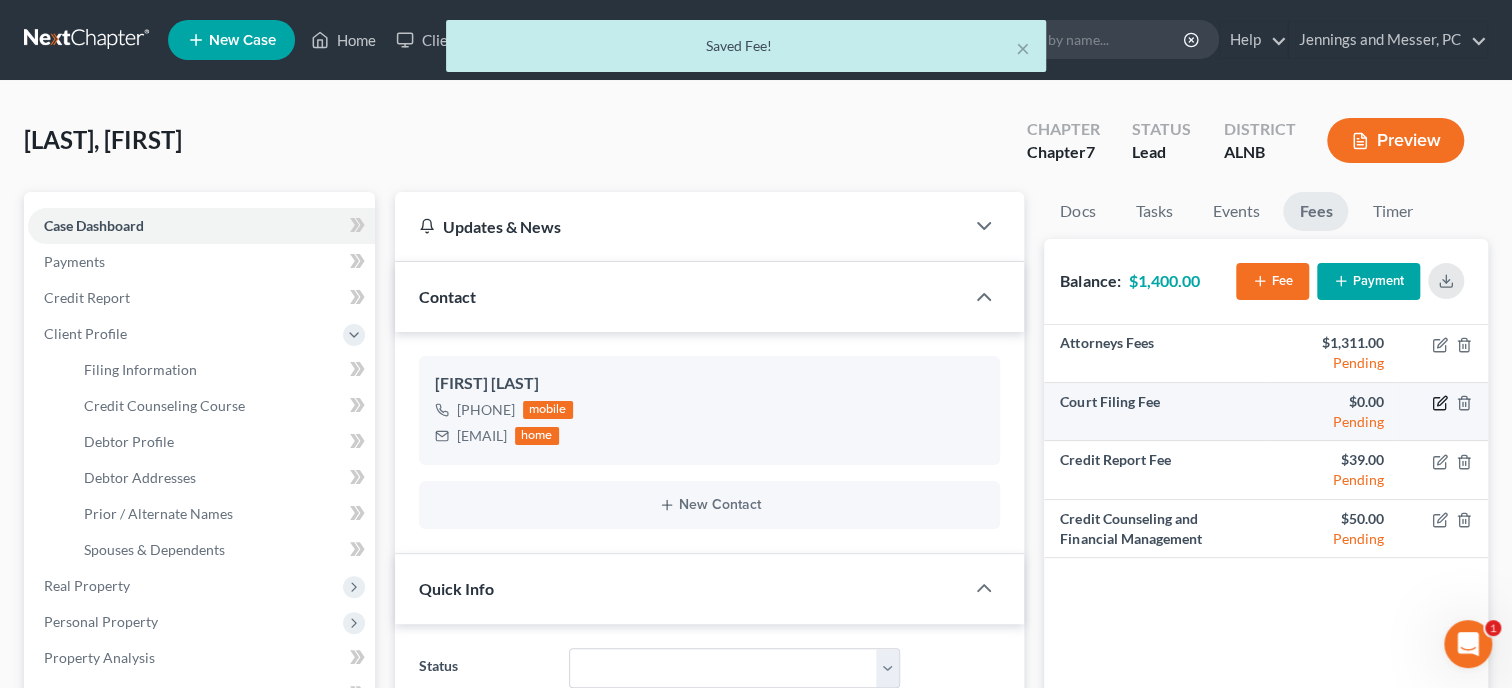 click 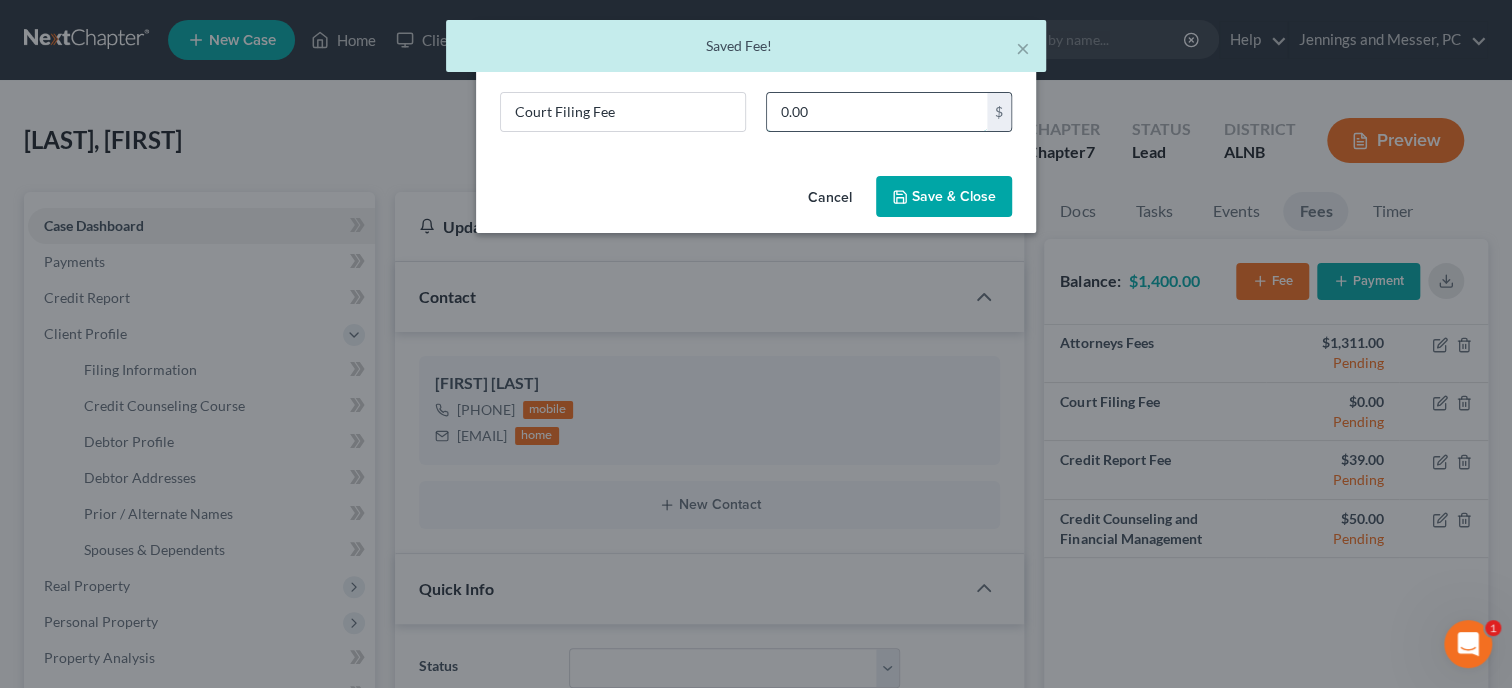 click on "0.00" at bounding box center [877, 112] 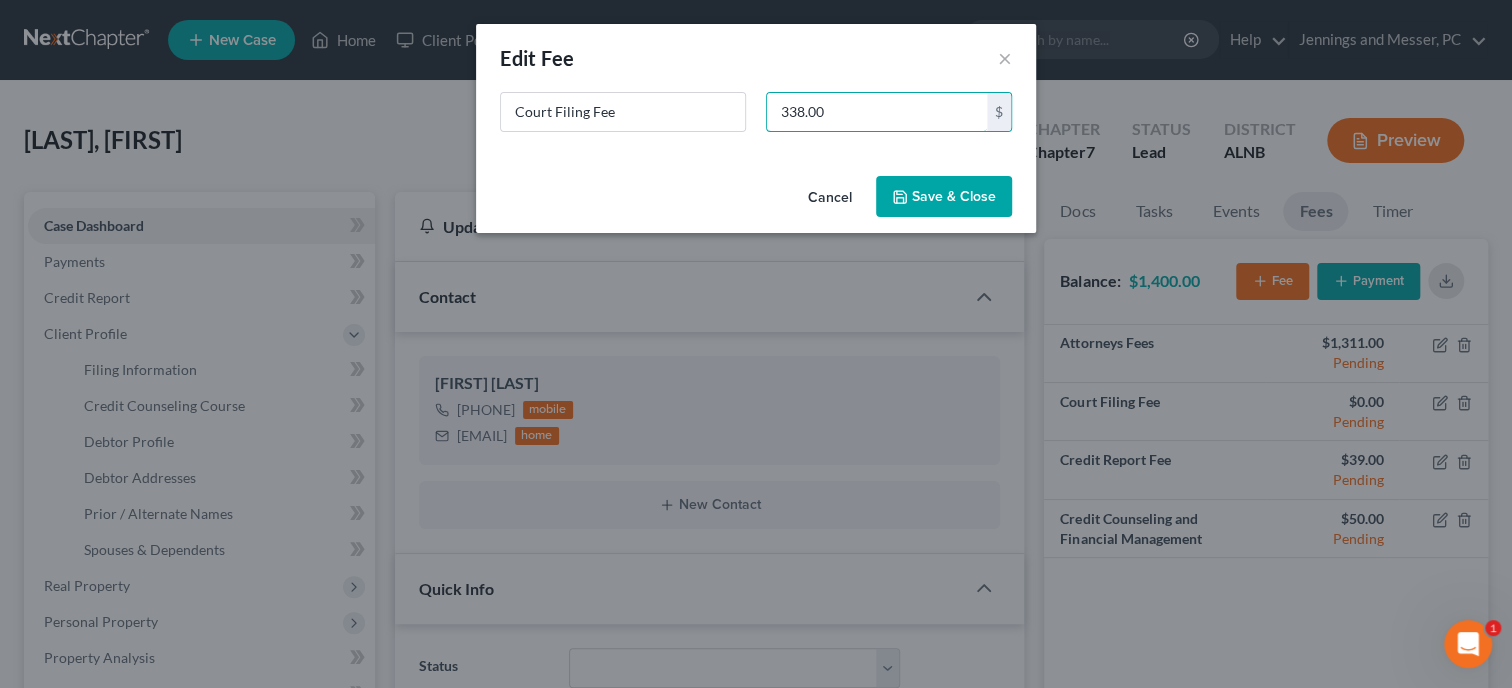 type on "338.00" 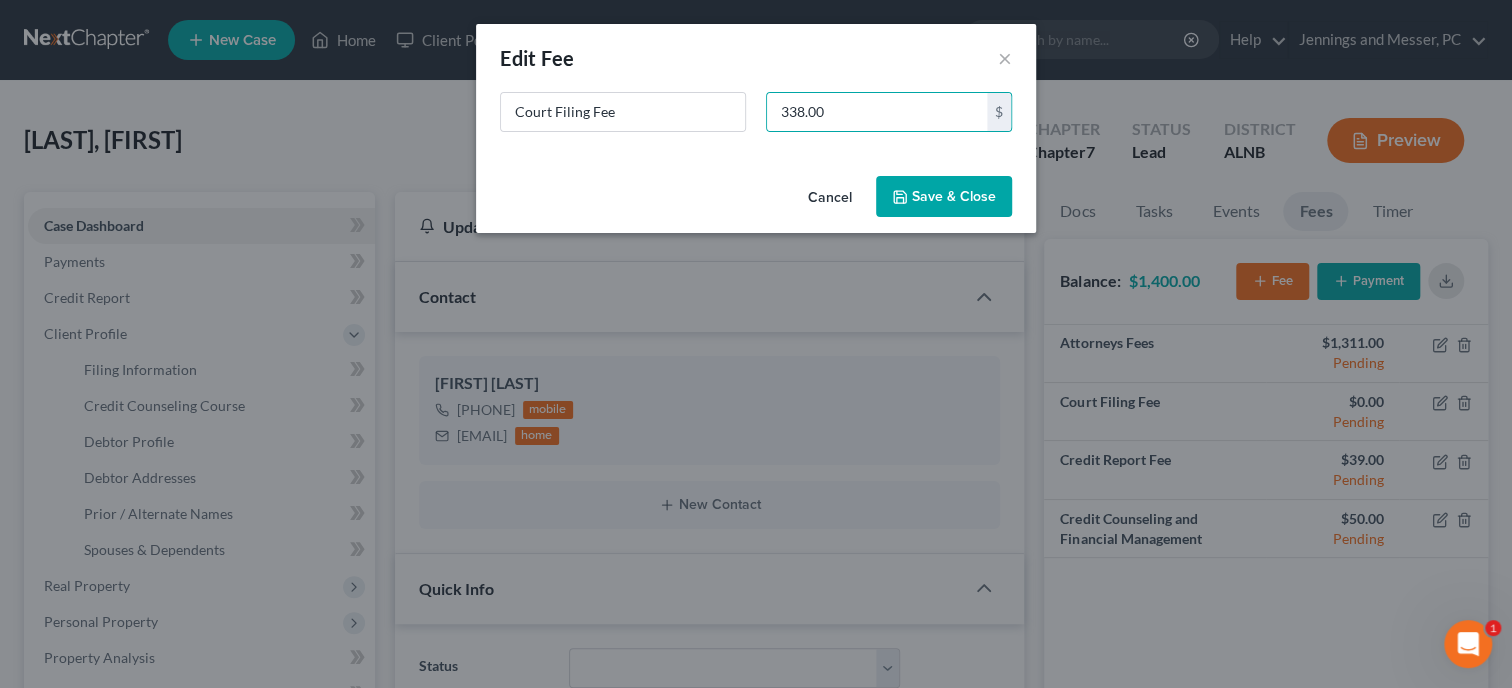 click on "Save & Close" at bounding box center [944, 197] 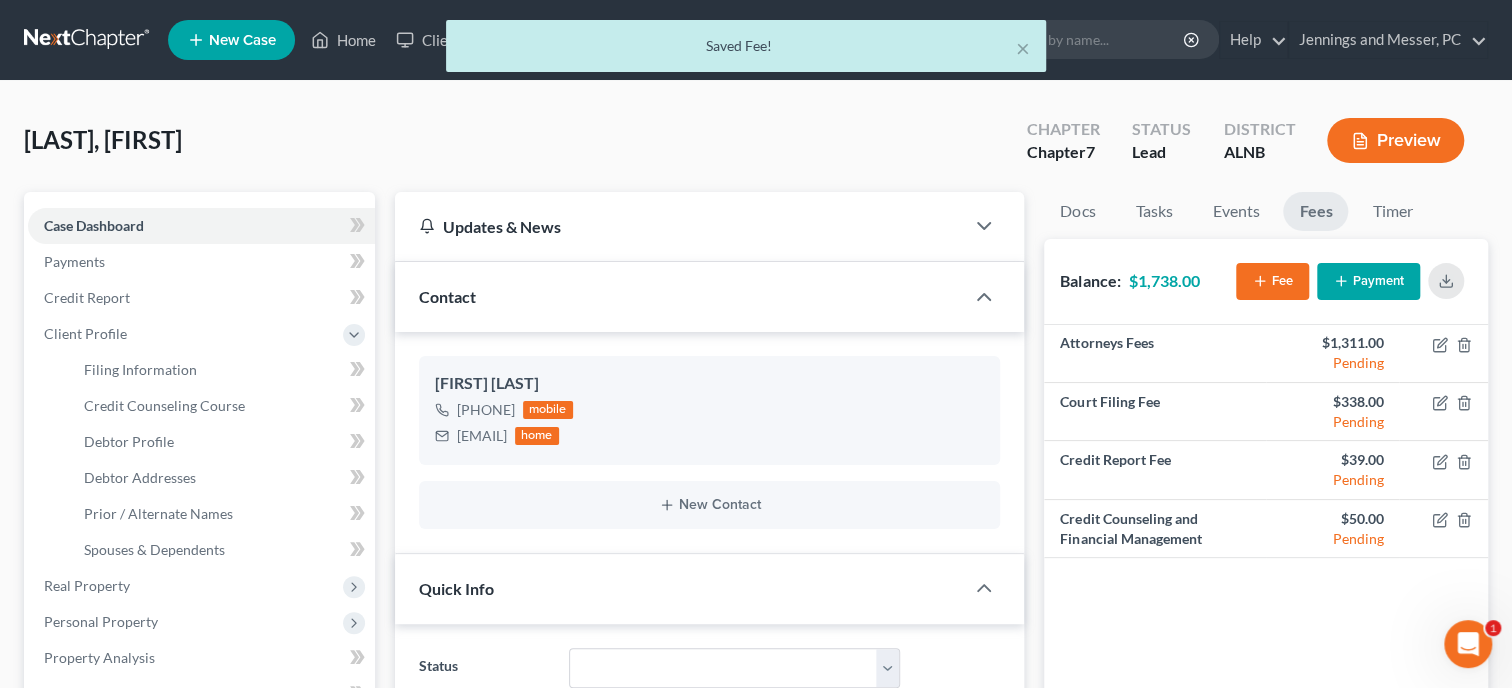 click 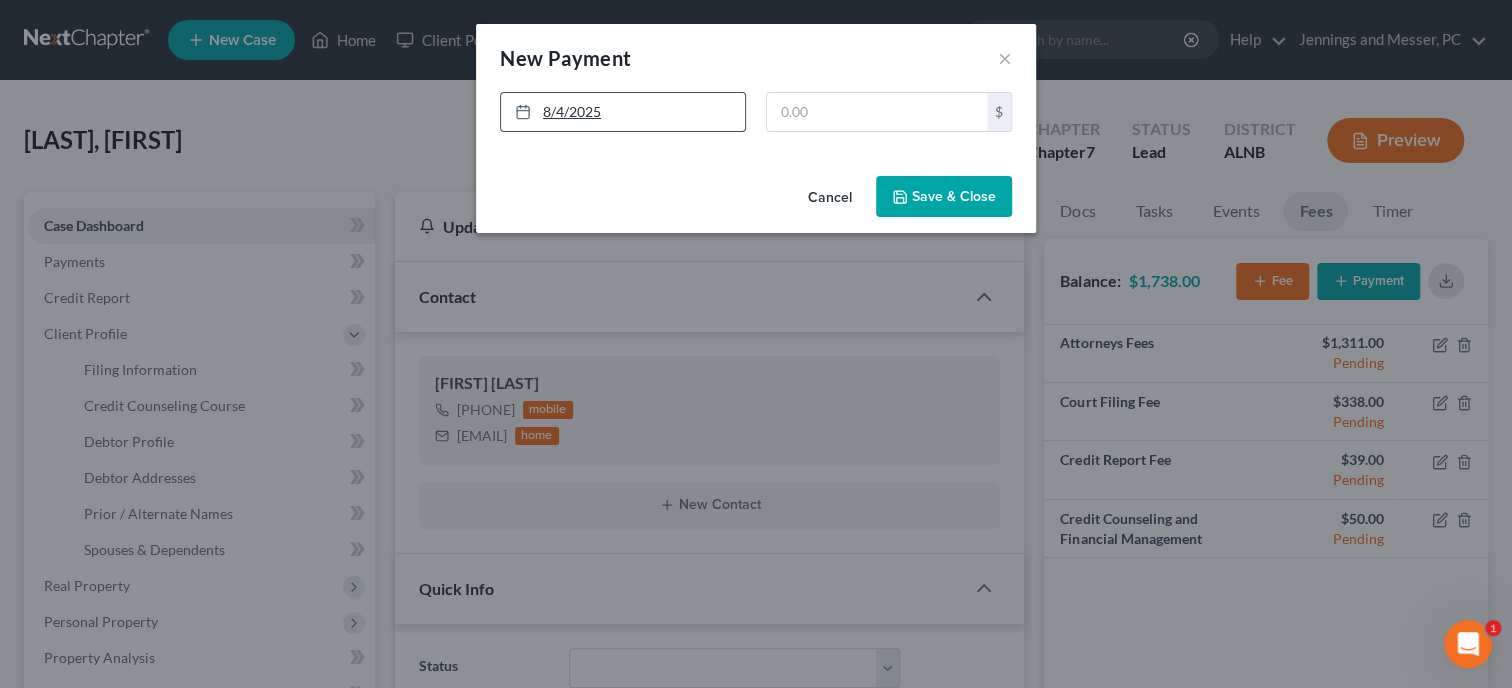 click on "8/4/2025" at bounding box center (623, 112) 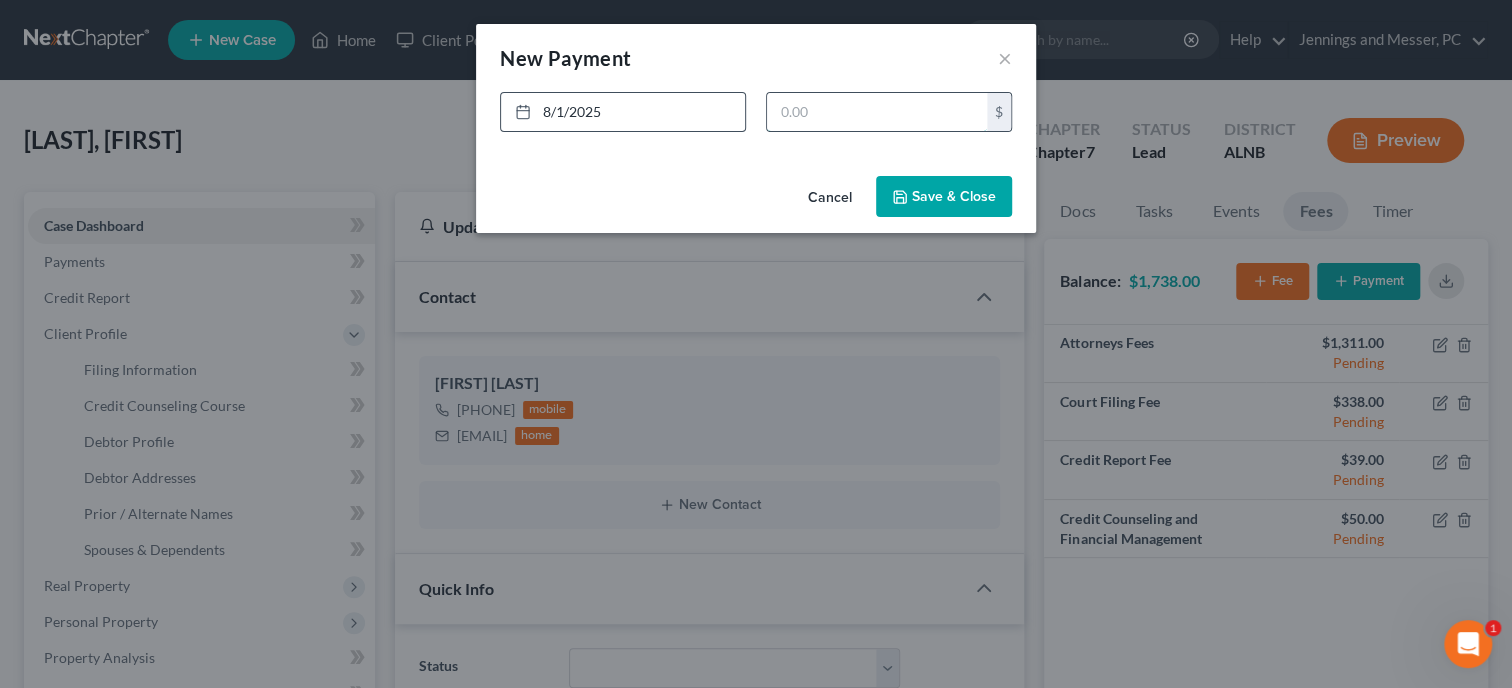 click at bounding box center [877, 112] 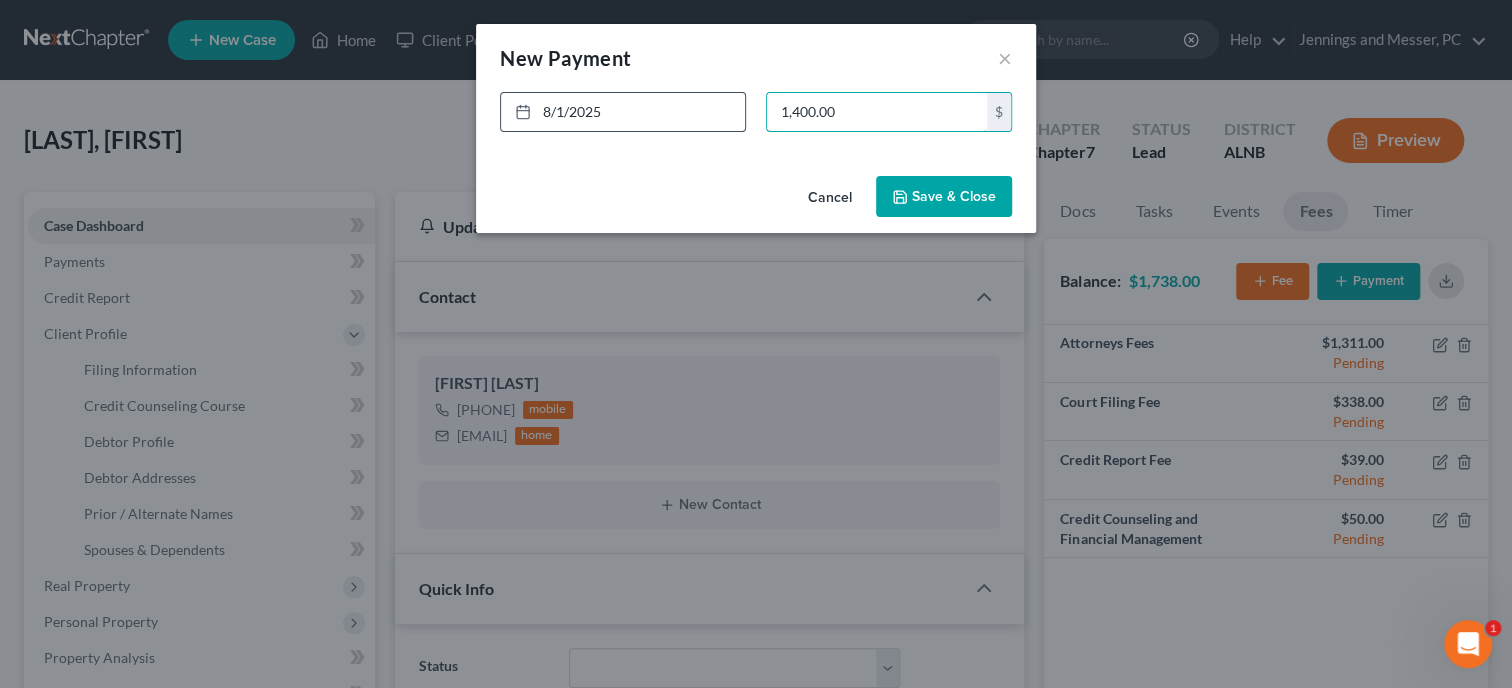 type on "1,400.00" 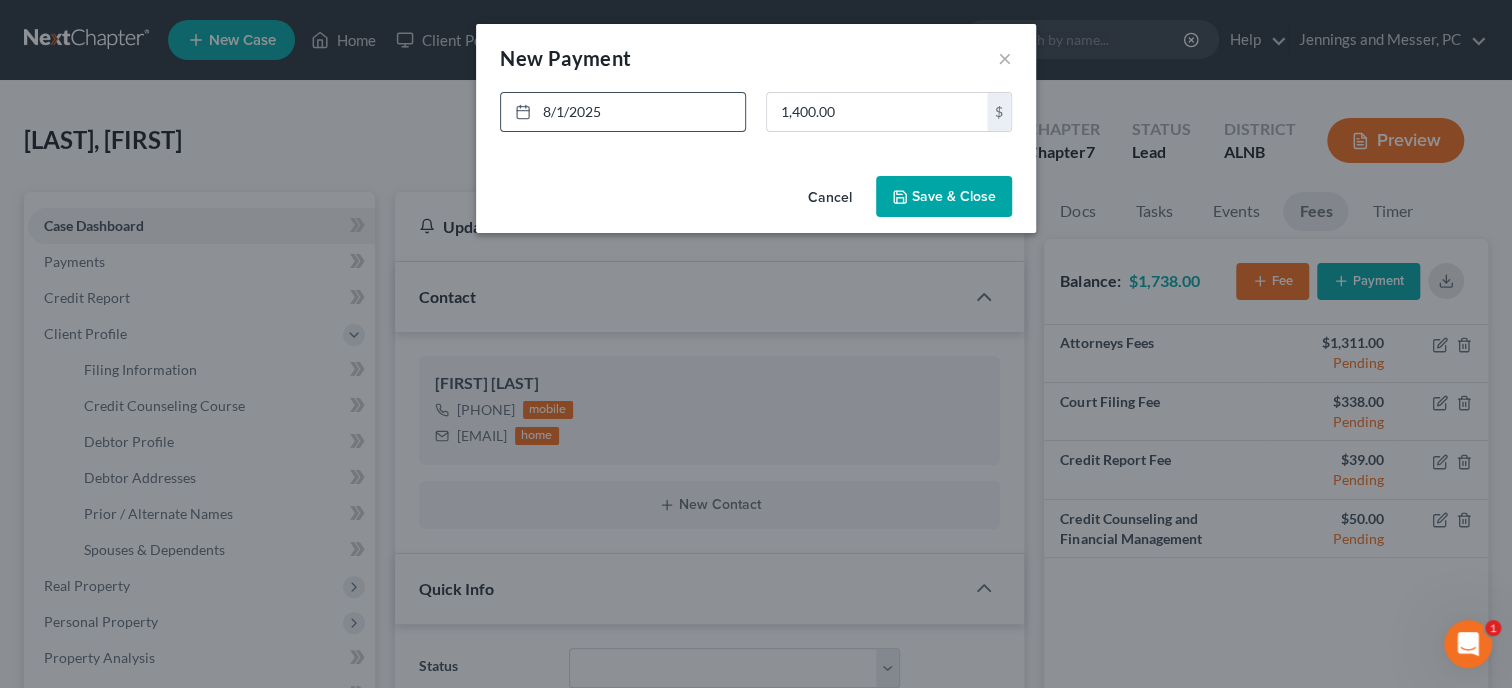 click on "Save & Close" at bounding box center (944, 197) 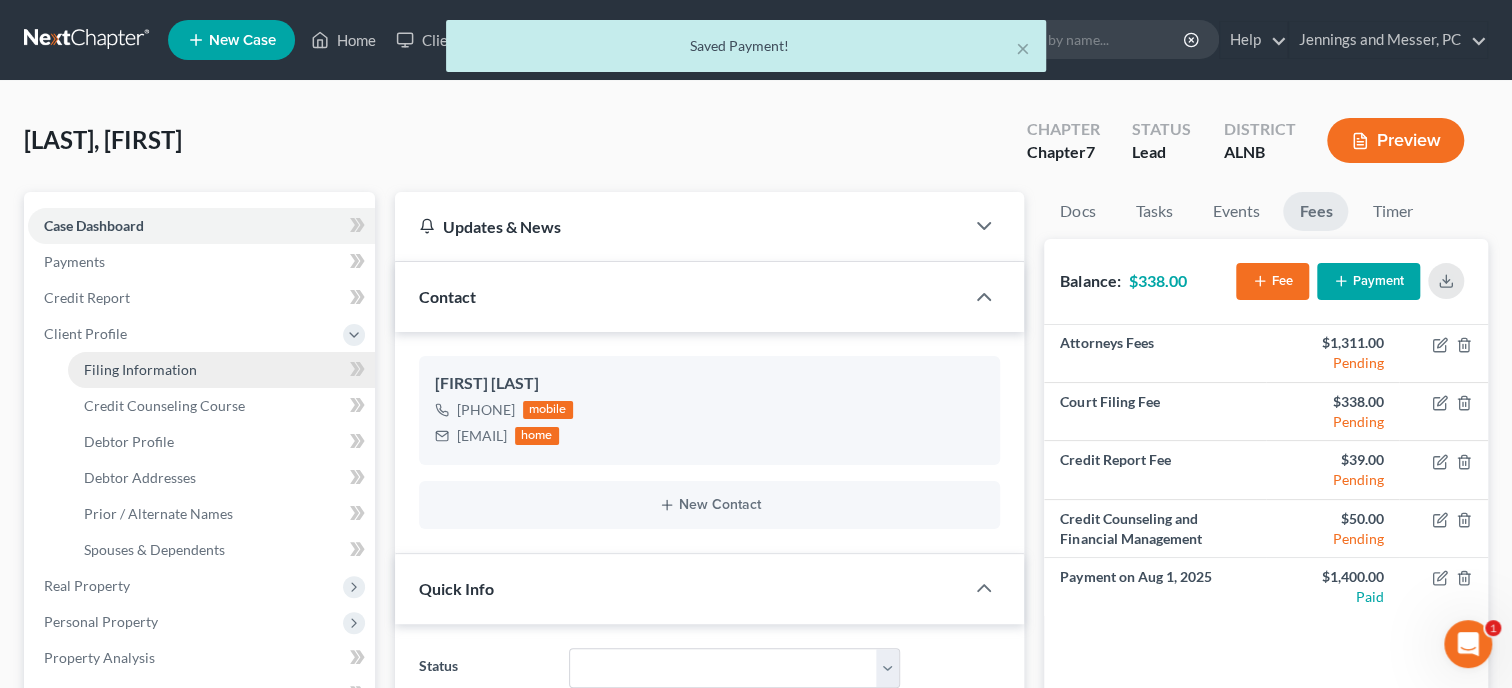 click on "Filing Information" at bounding box center [140, 369] 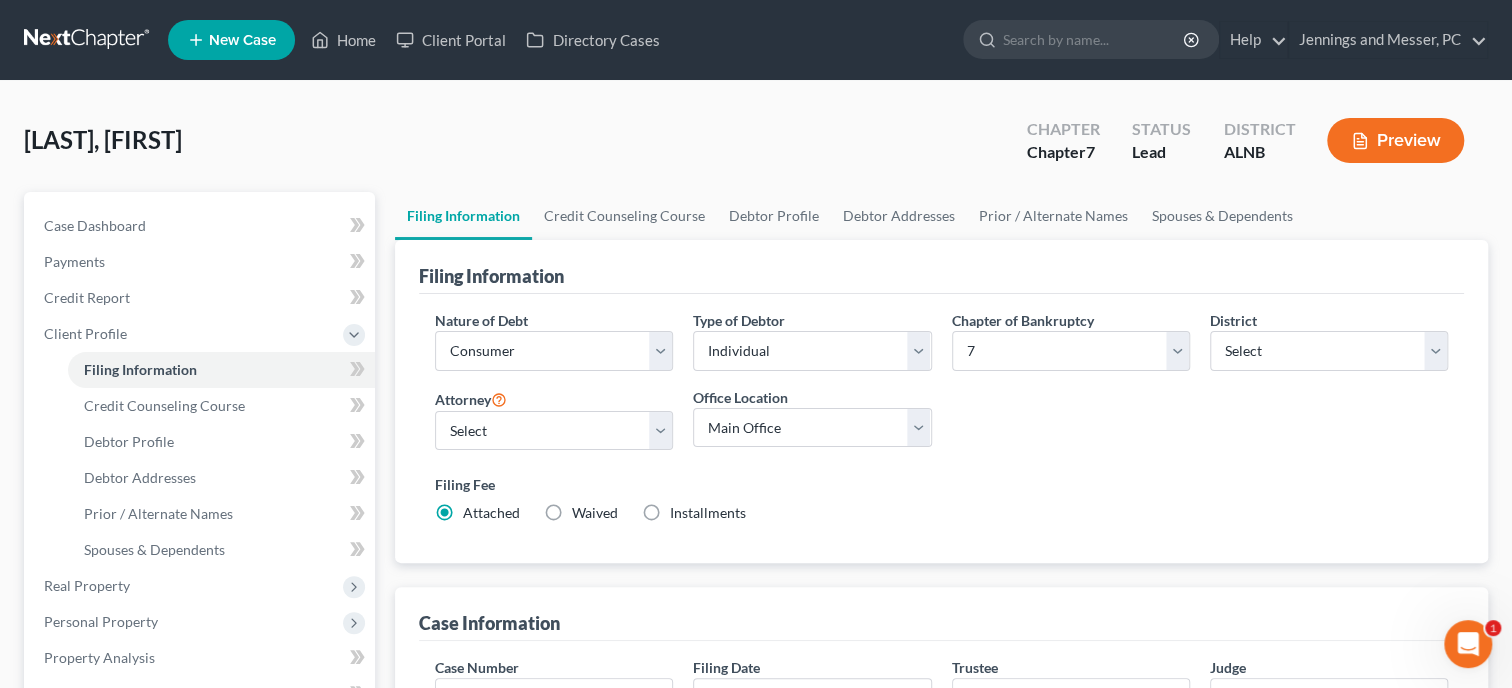 click on "Installments Installments" at bounding box center [708, 513] 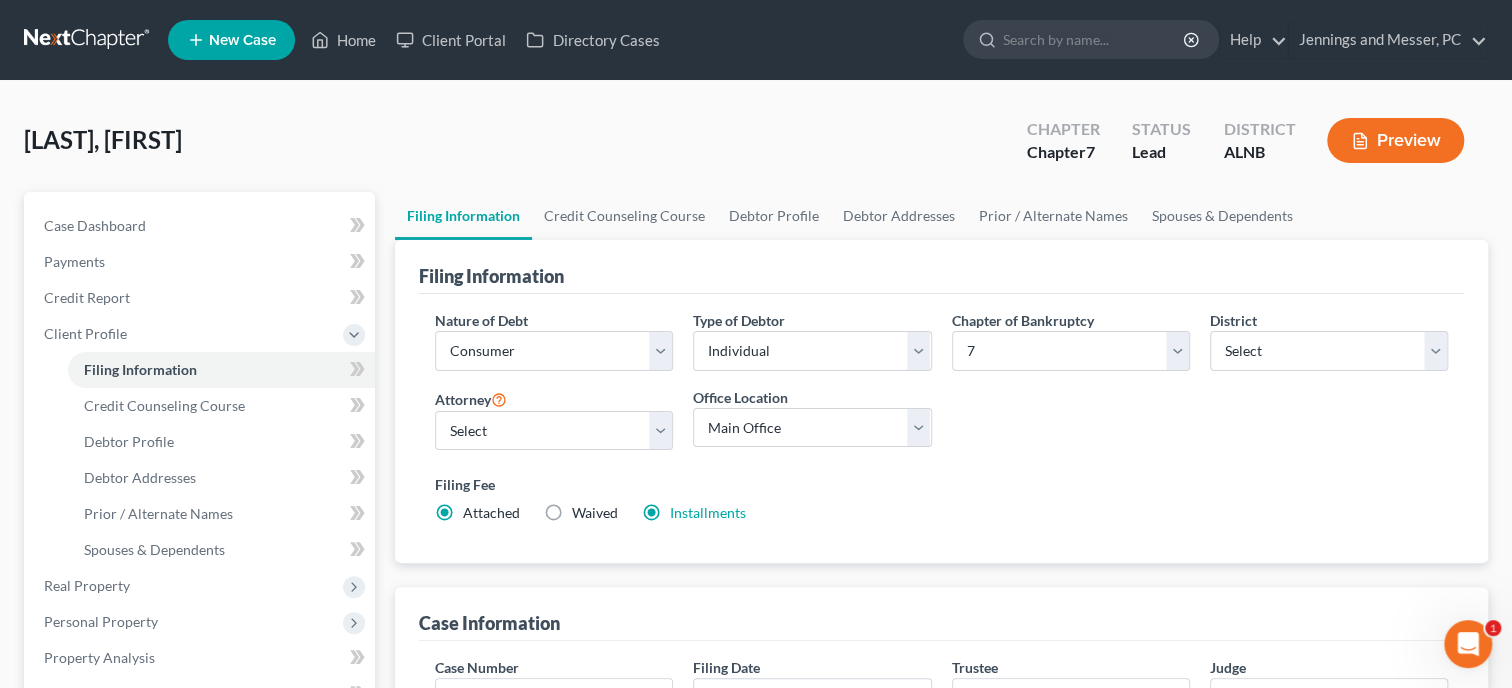 radio on "false" 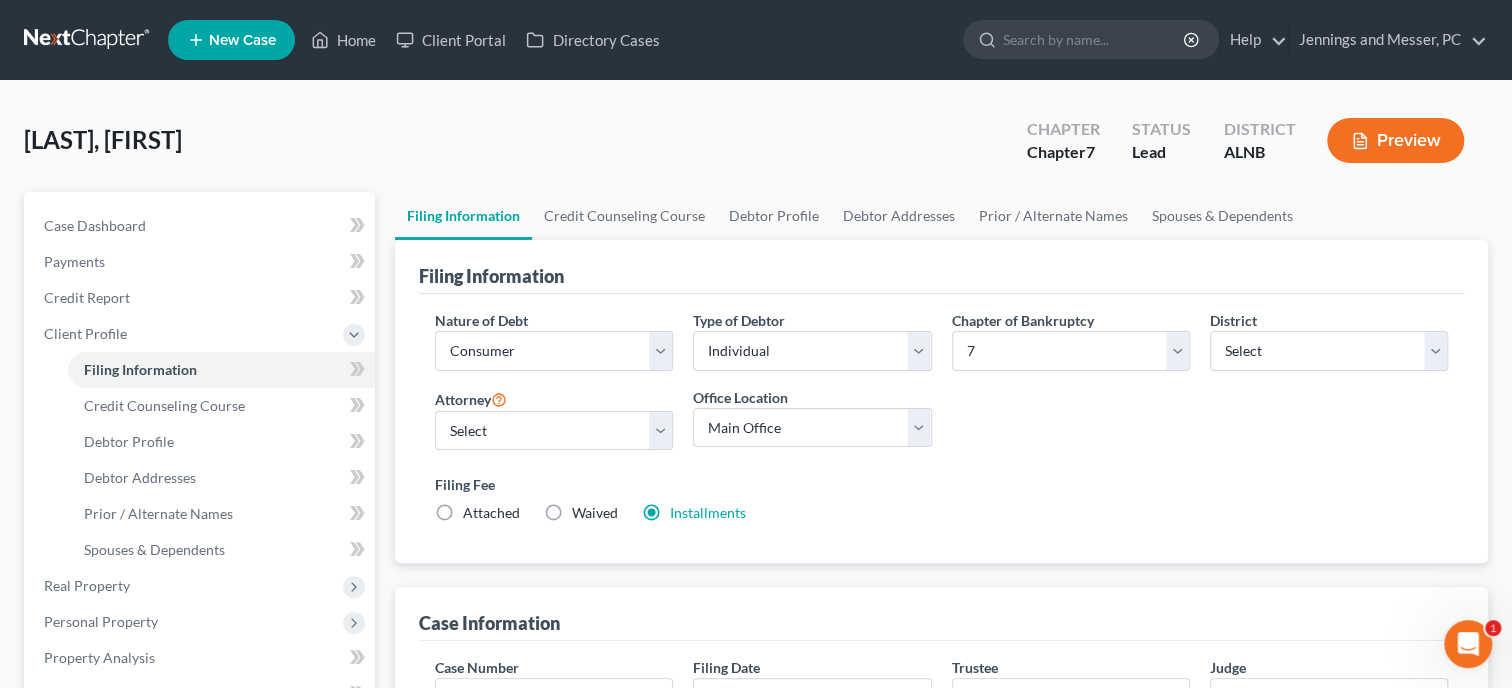 type on "0.00" 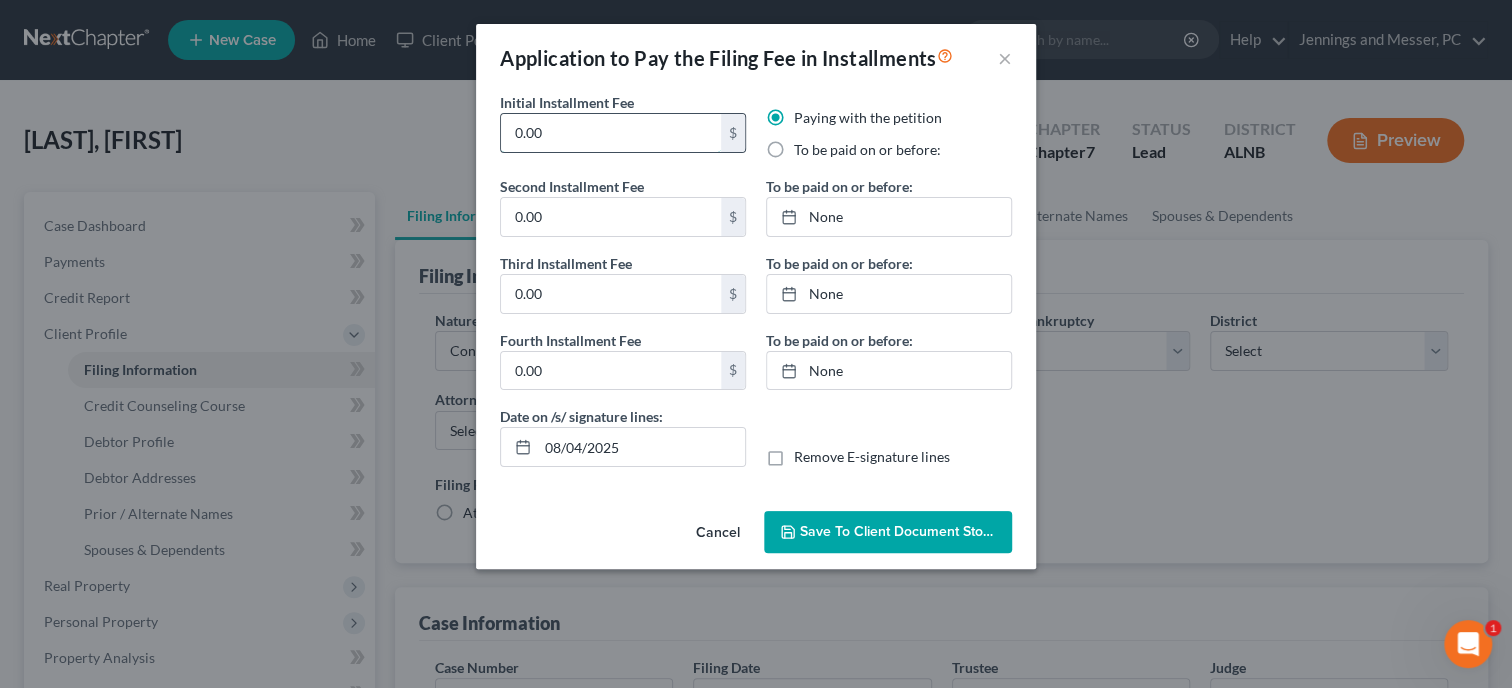 click on "0.00" at bounding box center [611, 133] 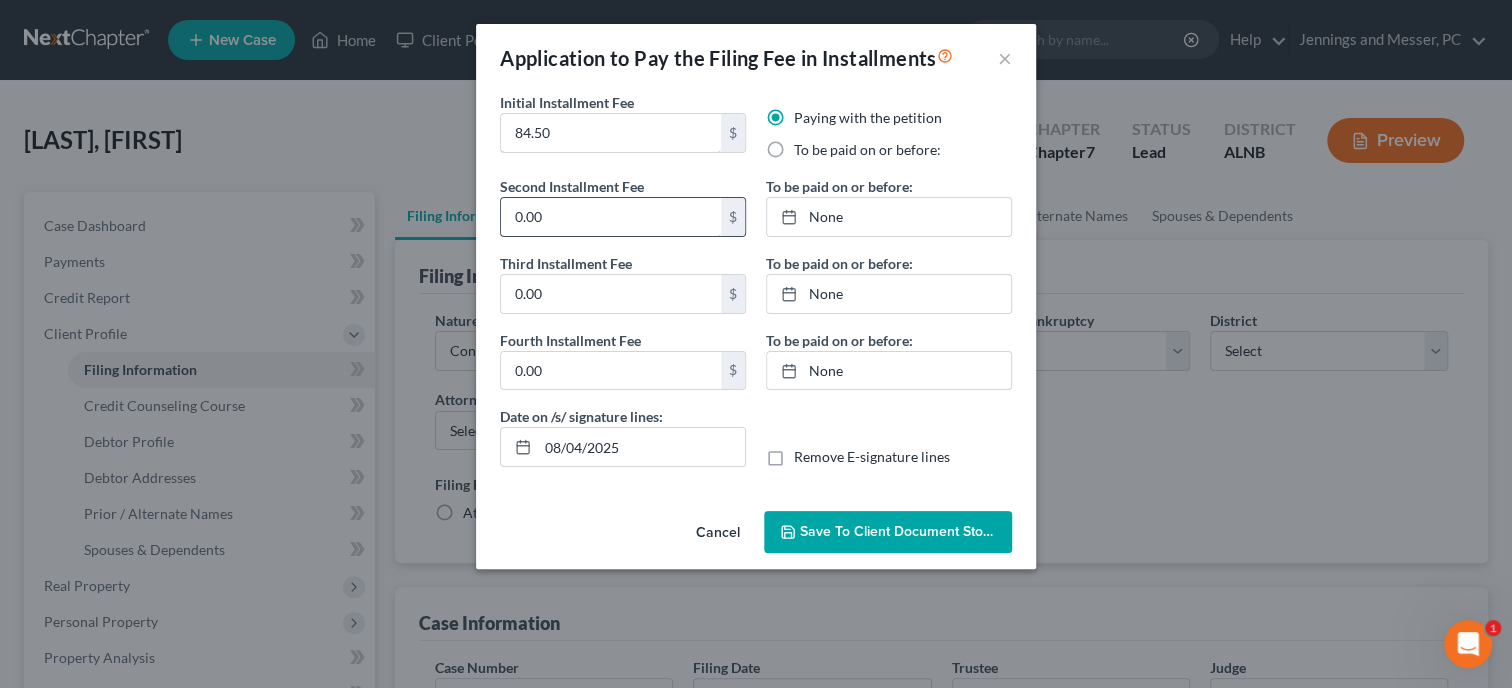 type on "84.50" 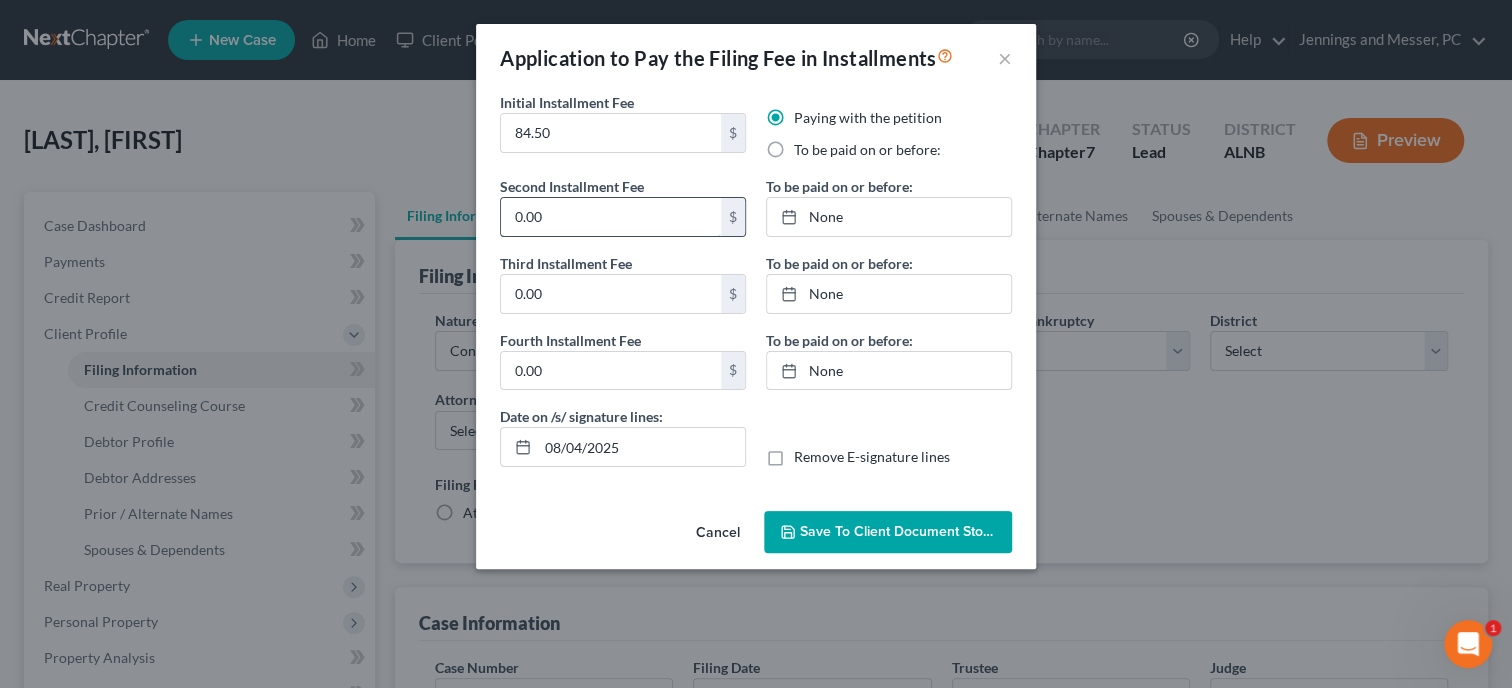 click on "0.00" at bounding box center (611, 217) 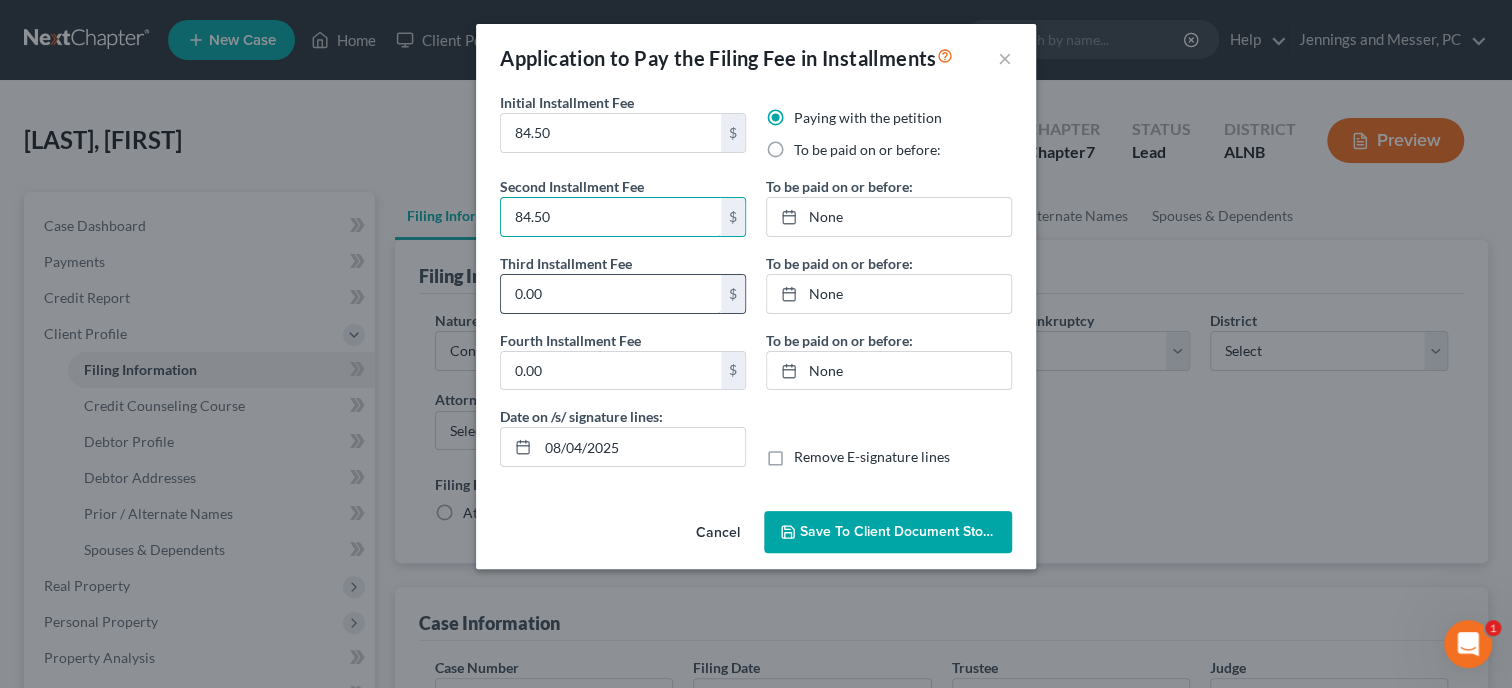 type on "84.50" 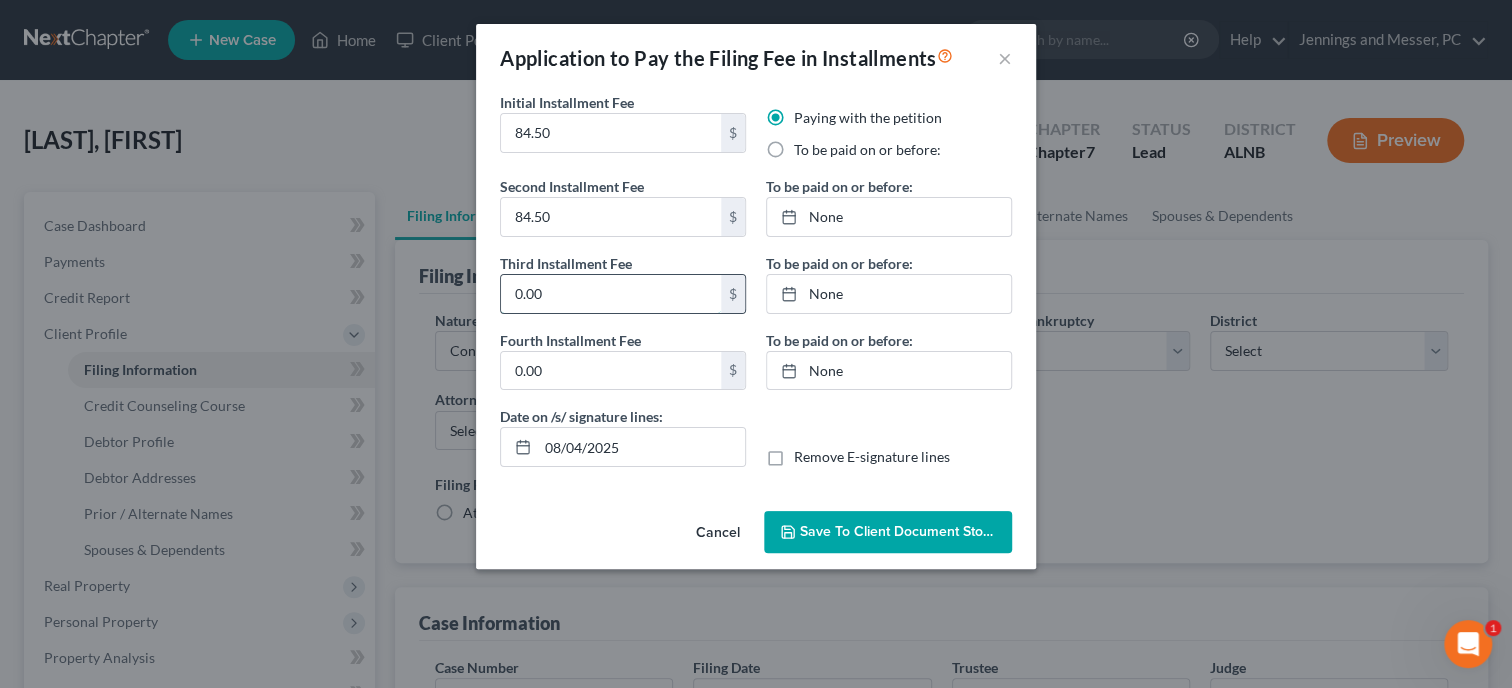 click on "0.00" at bounding box center (611, 294) 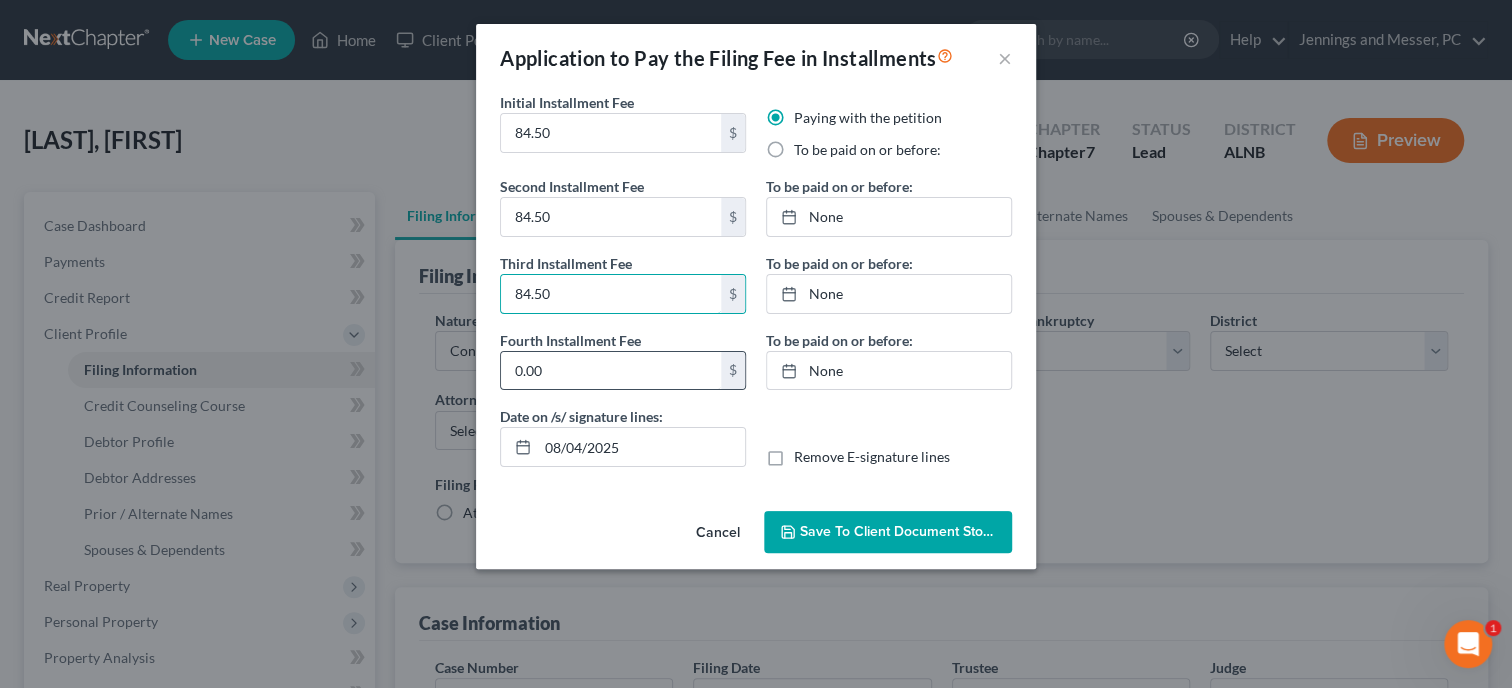 type on "84.50" 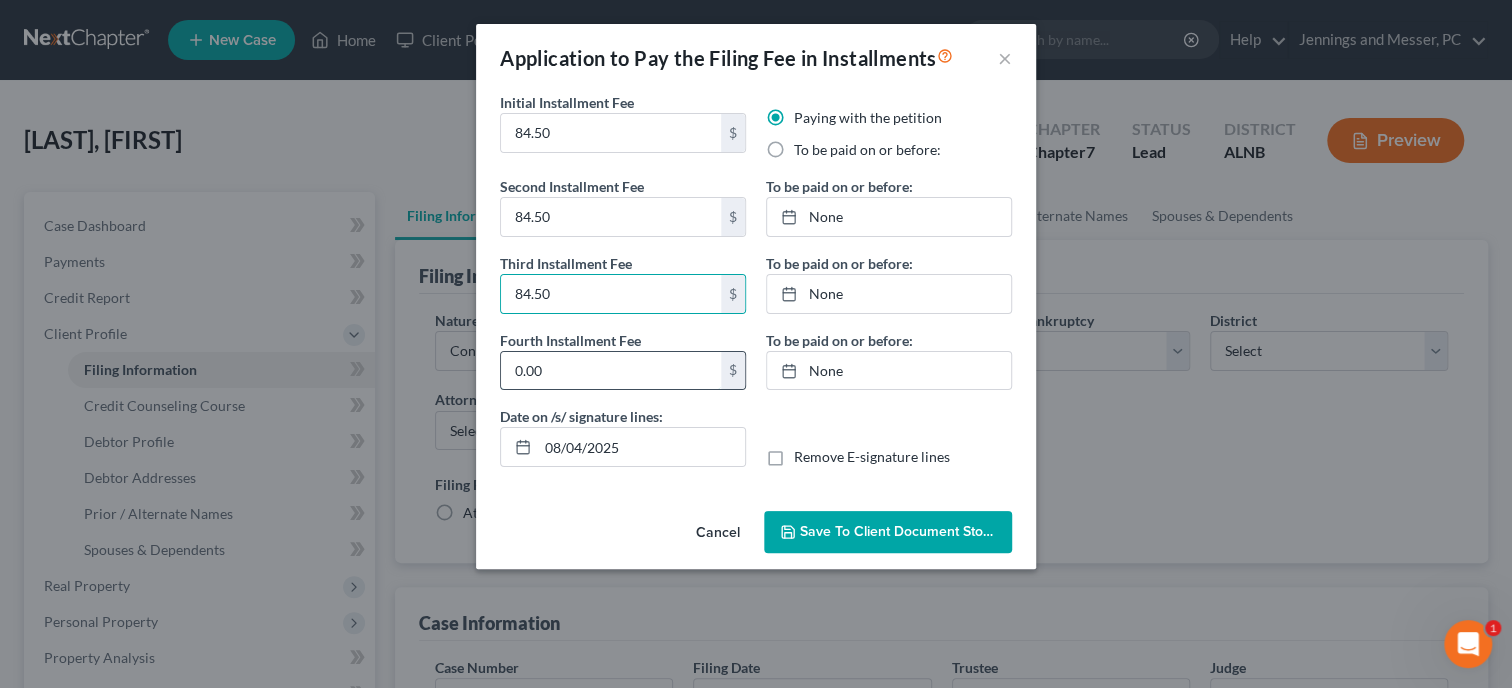 click on "0.00" at bounding box center [611, 371] 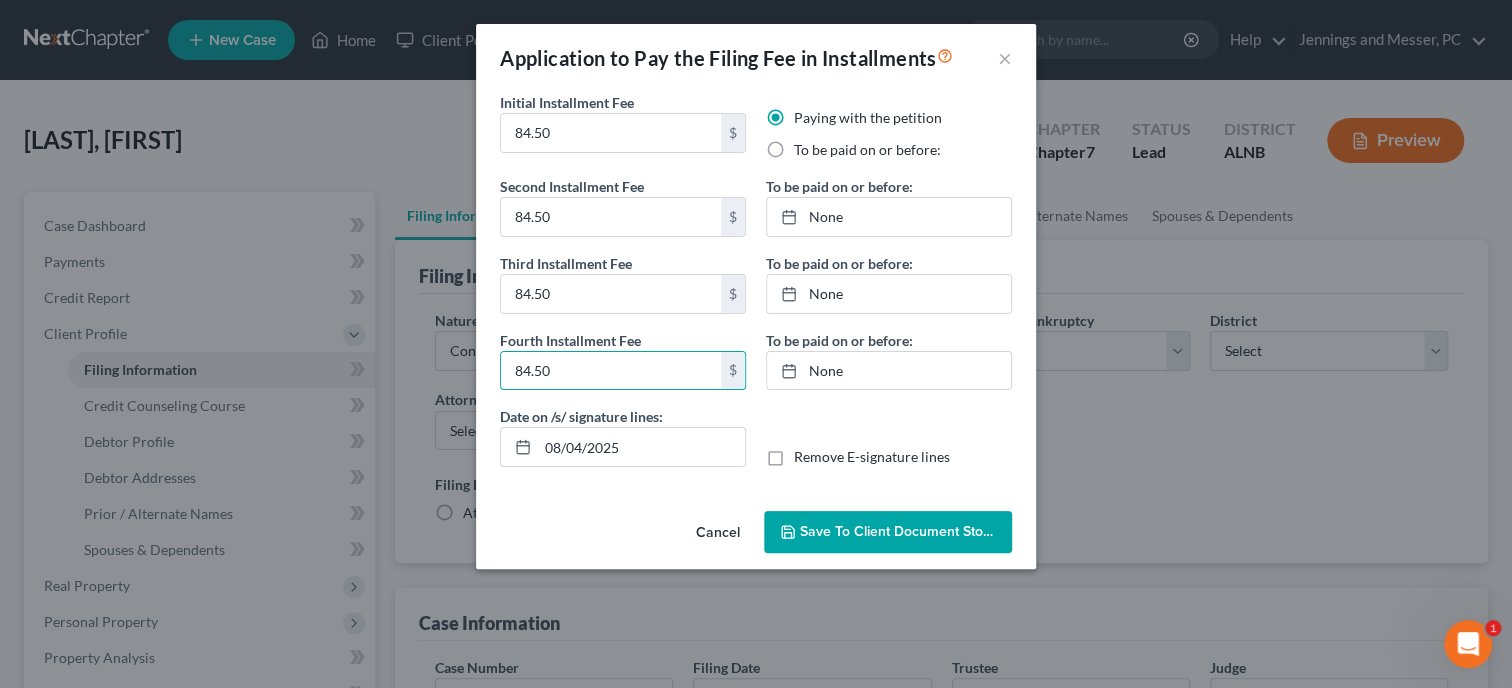 type on "84.50" 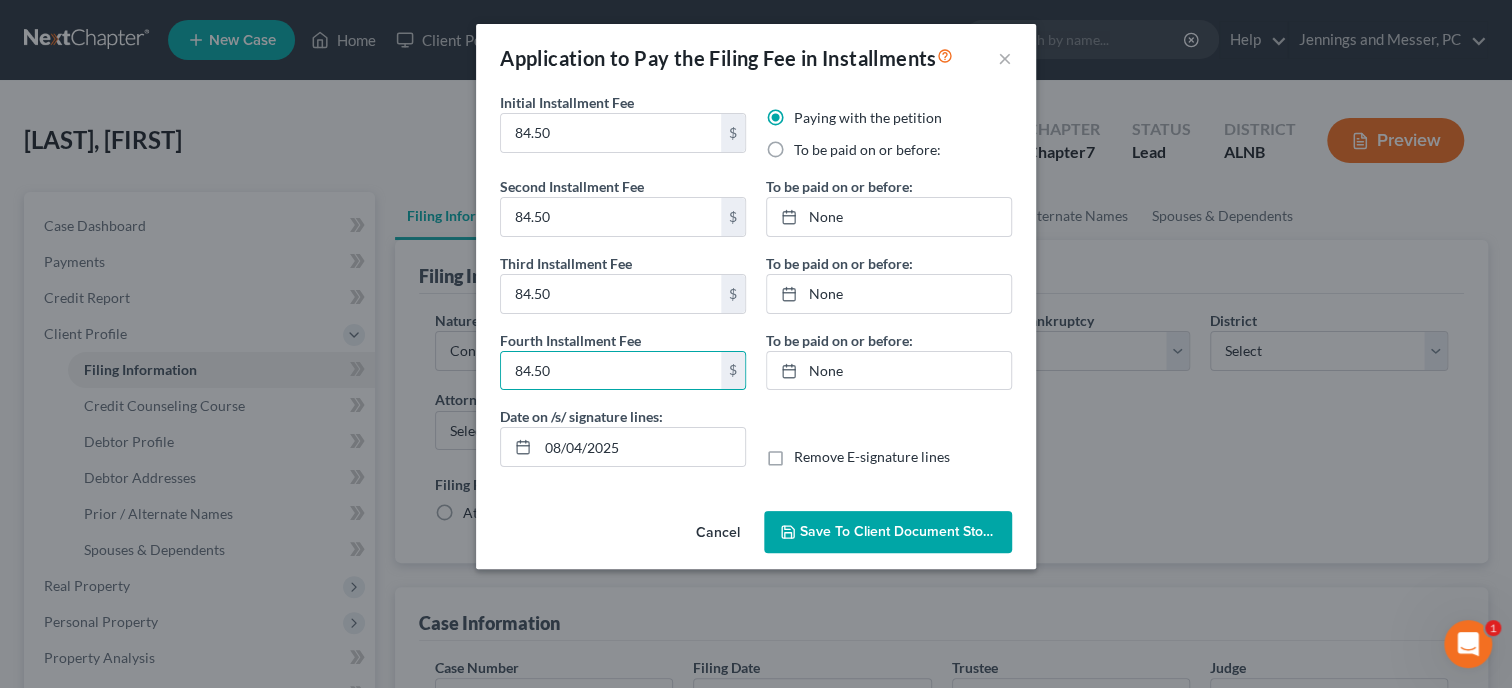 click on "To be paid on or before:" at bounding box center [867, 150] 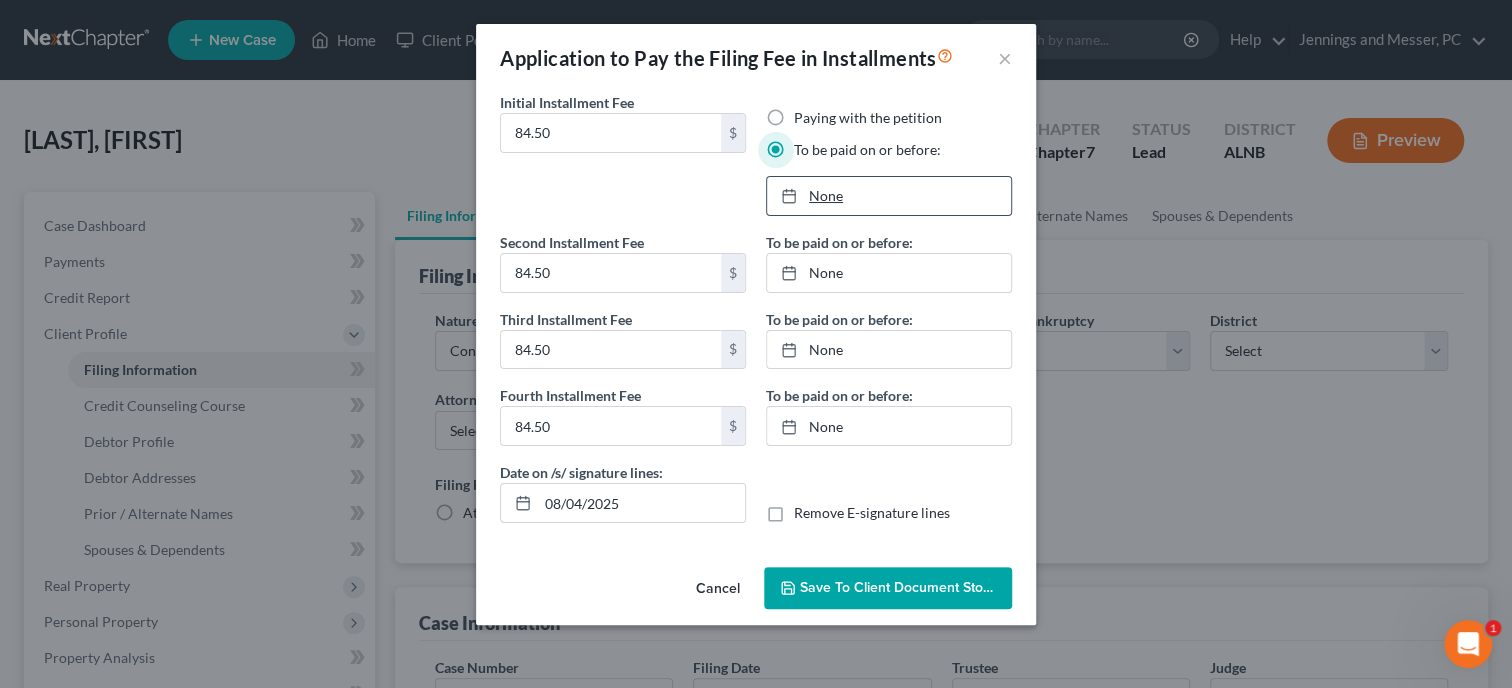 click on "None" at bounding box center (889, 196) 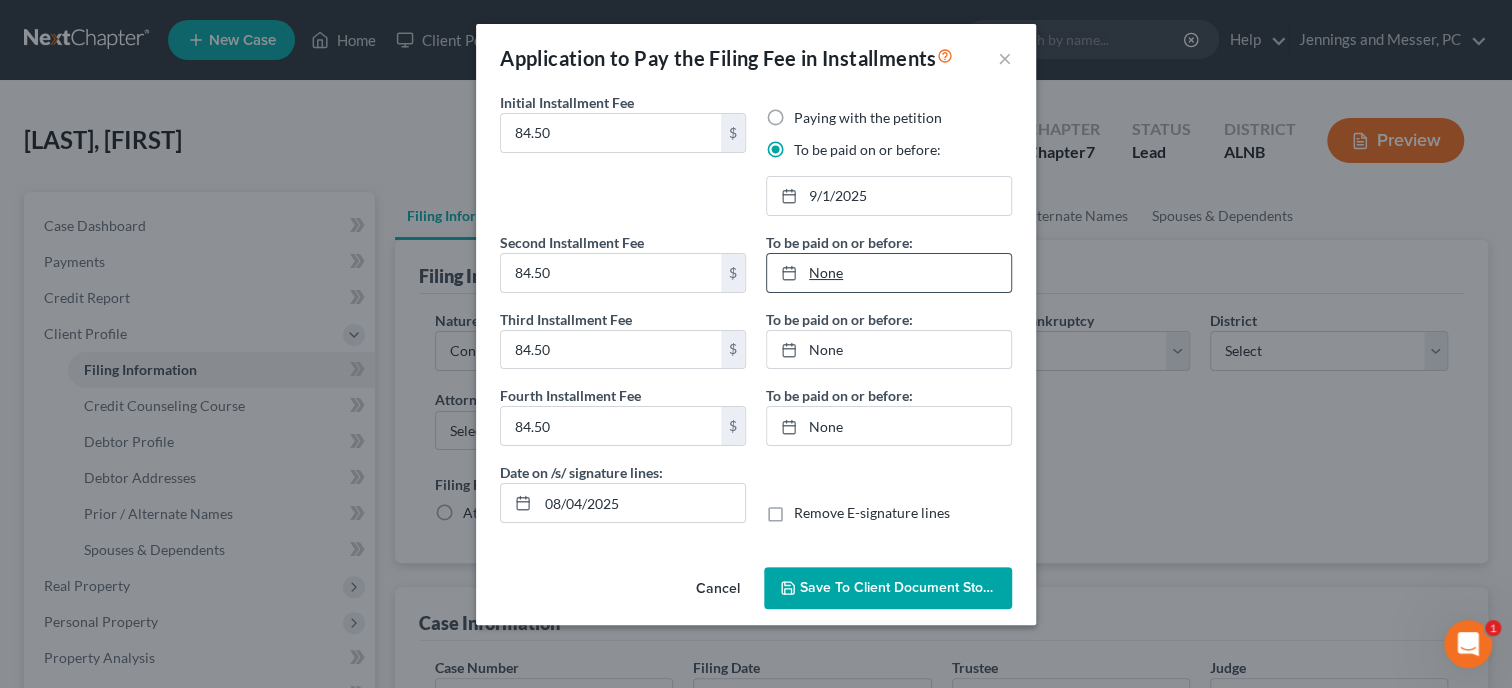 click on "None" at bounding box center [889, 273] 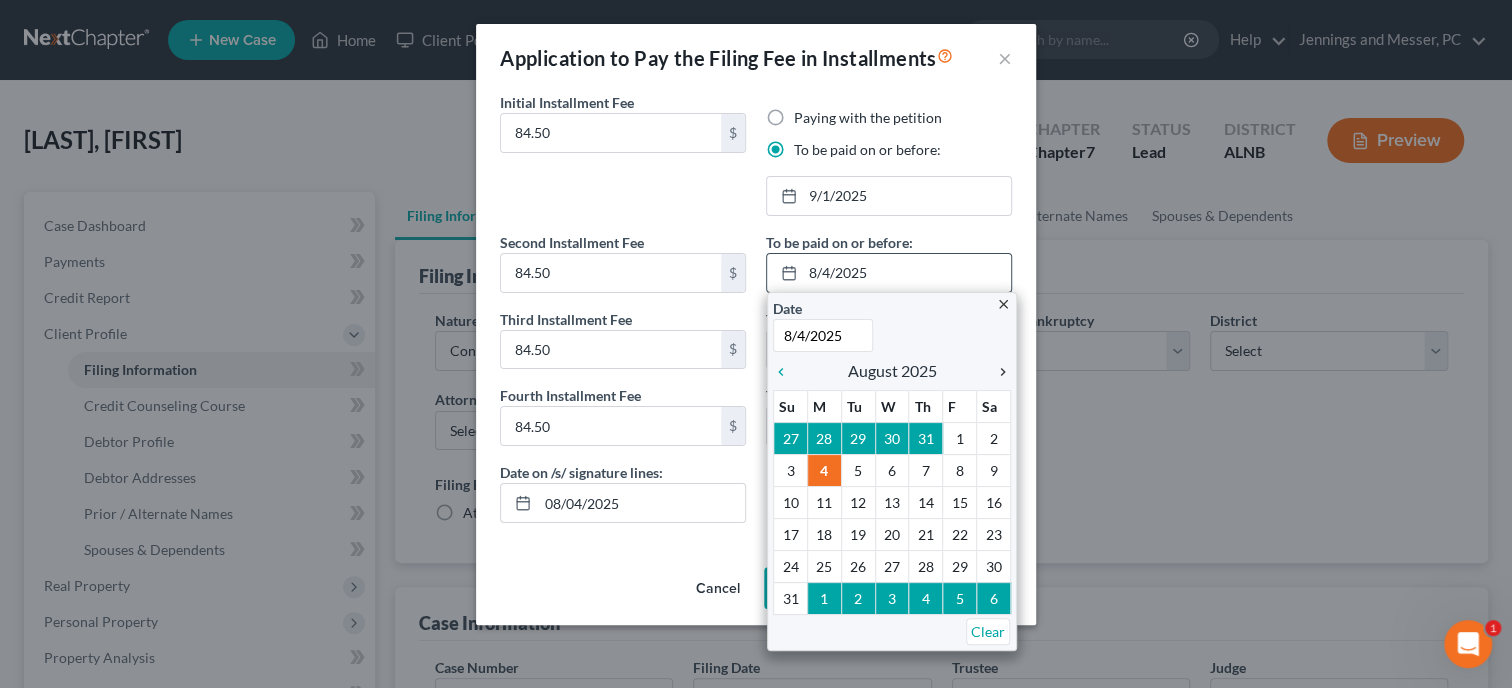 click on "chevron_right" at bounding box center [998, 372] 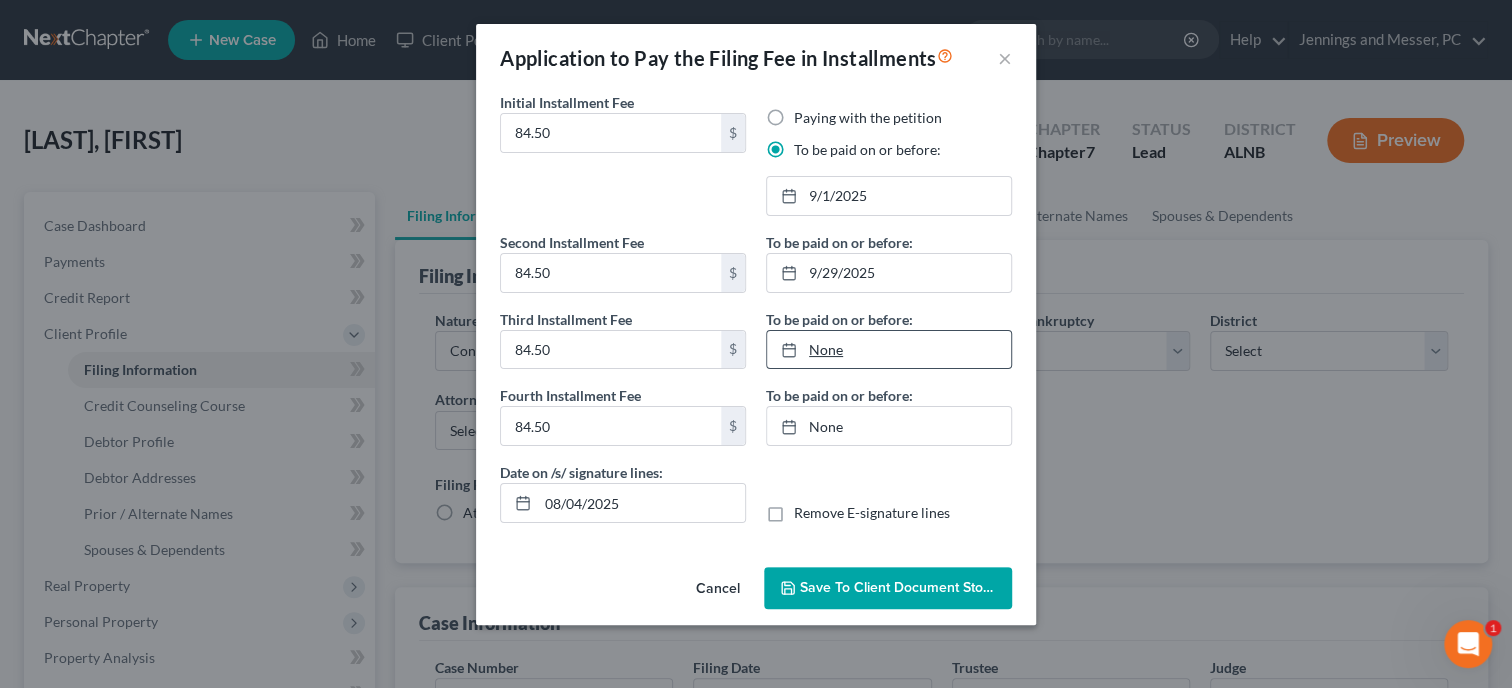 click on "None" at bounding box center [889, 350] 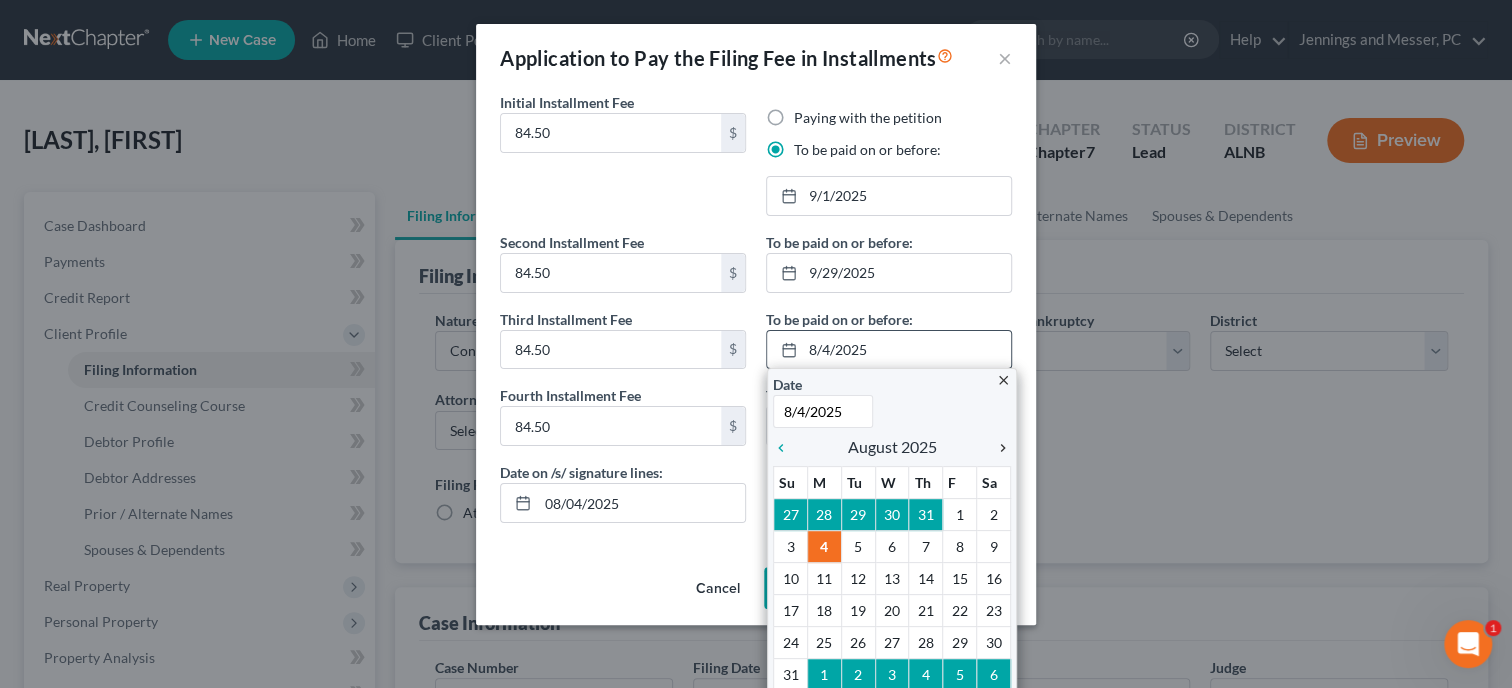 click on "chevron_right" at bounding box center [998, 448] 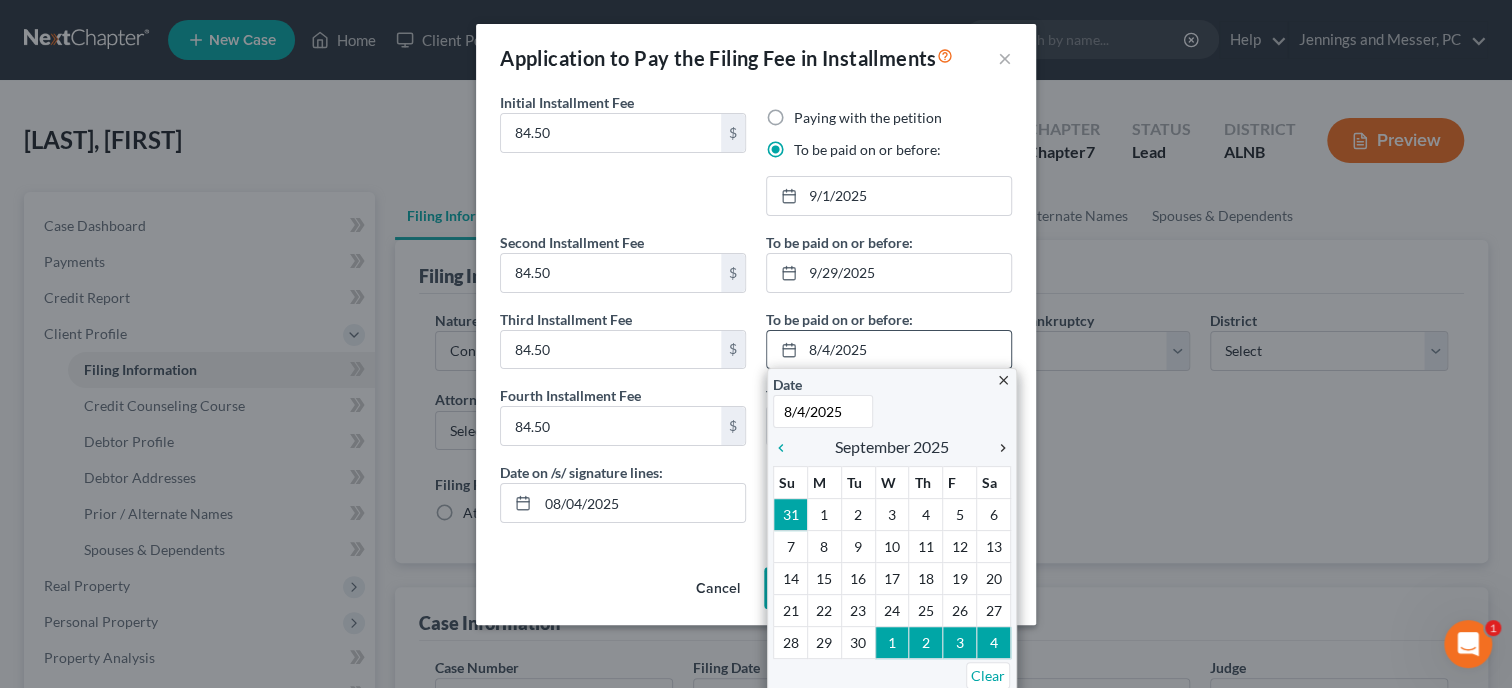 click on "chevron_right" at bounding box center (998, 448) 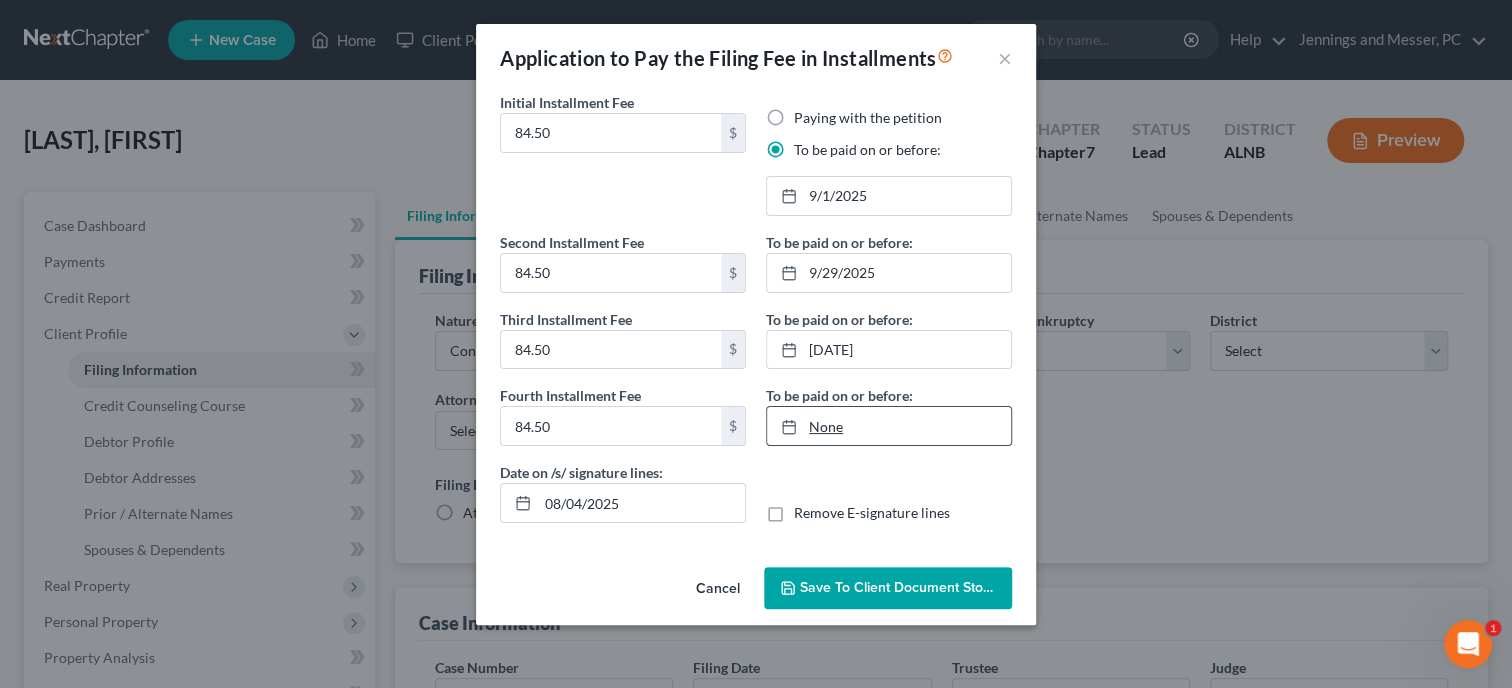click on "None" at bounding box center (889, 426) 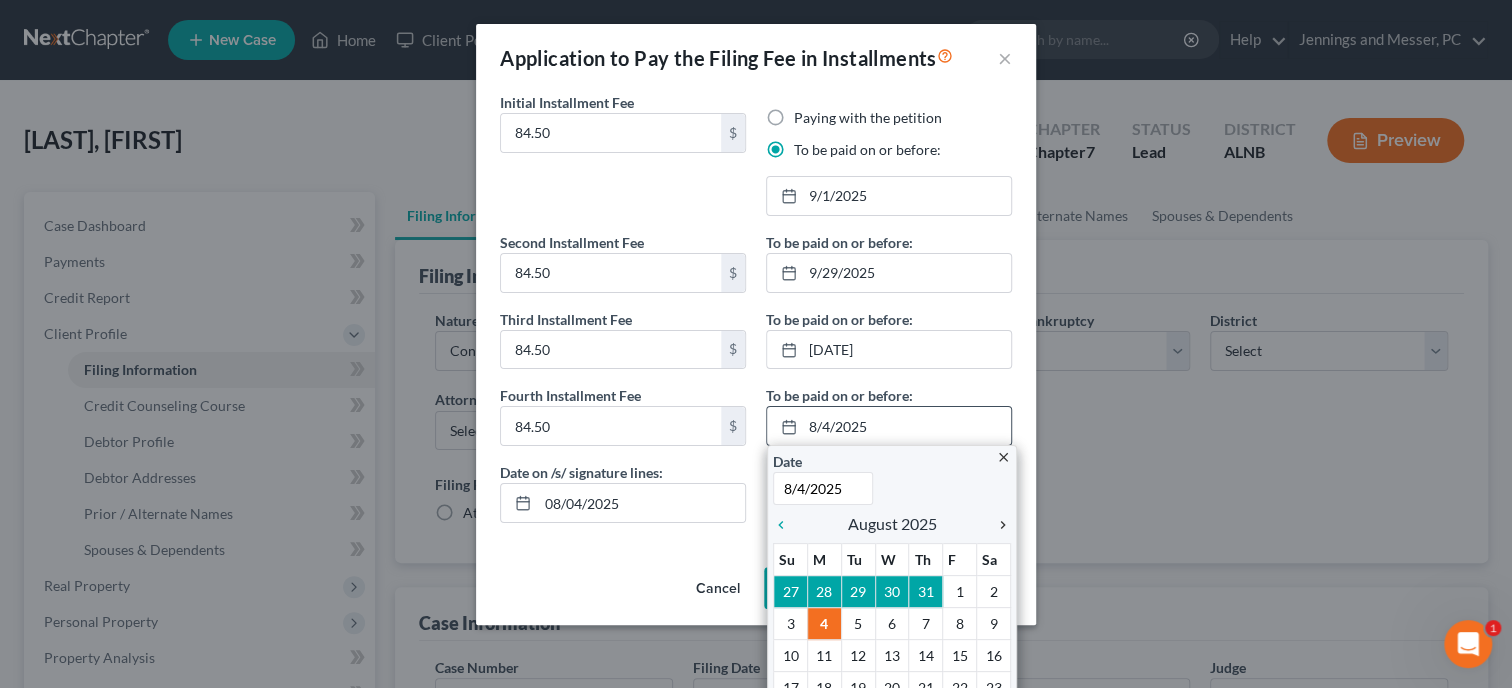 click on "chevron_right" at bounding box center [998, 525] 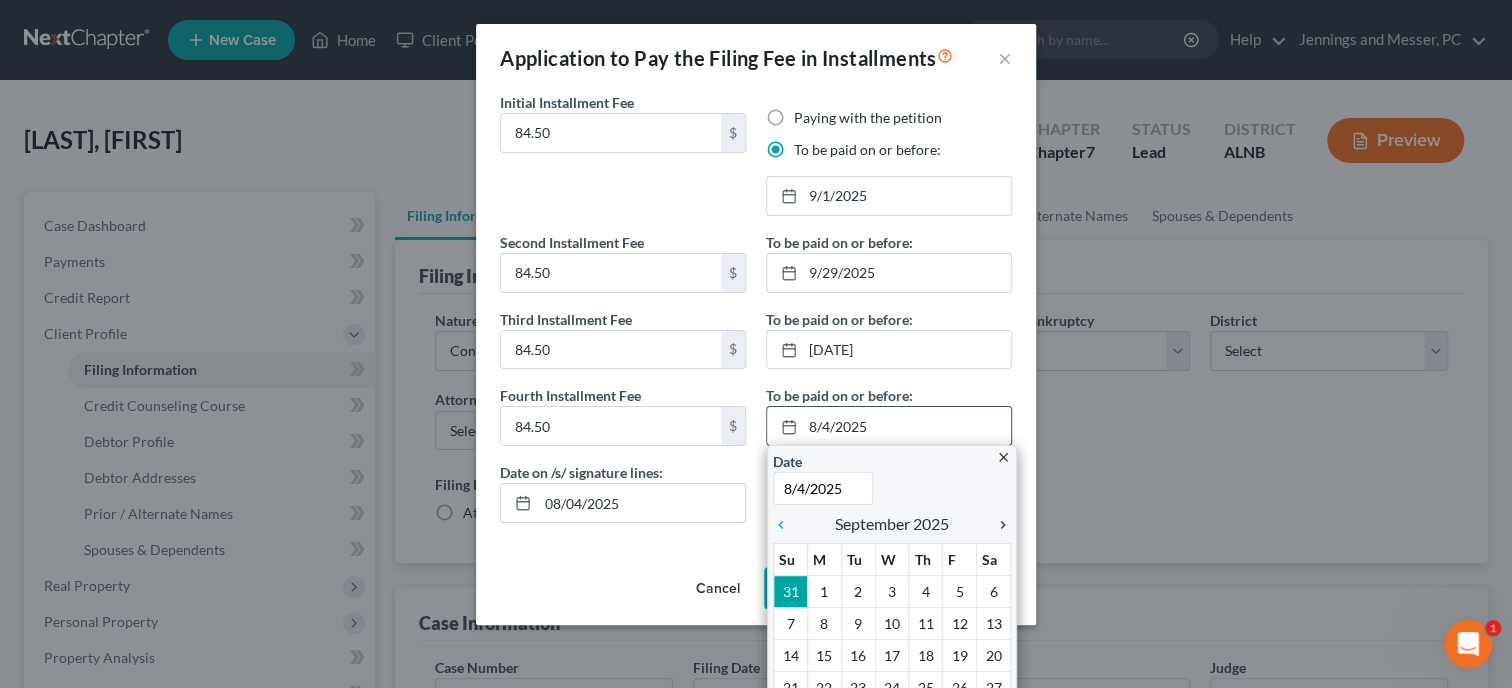 click on "chevron_right" at bounding box center (998, 525) 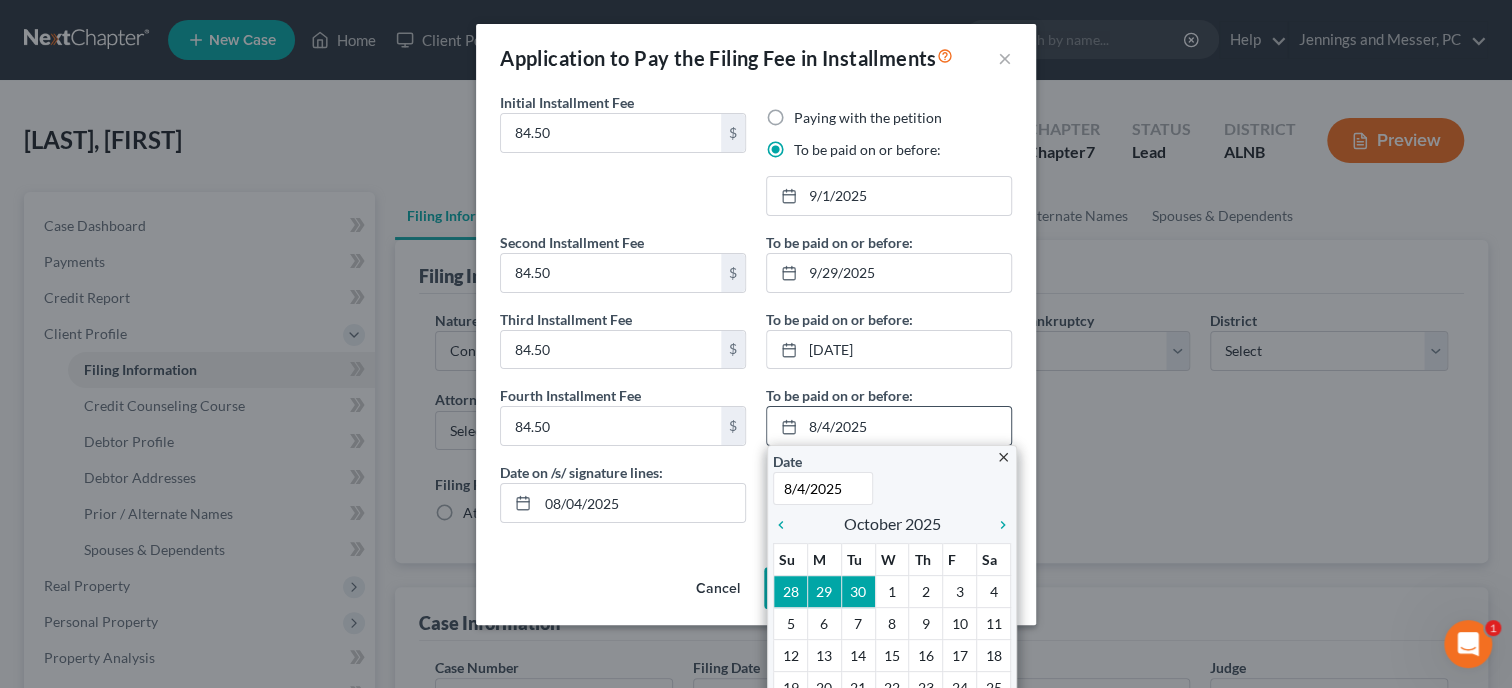 scroll, scrollTop: 80, scrollLeft: 0, axis: vertical 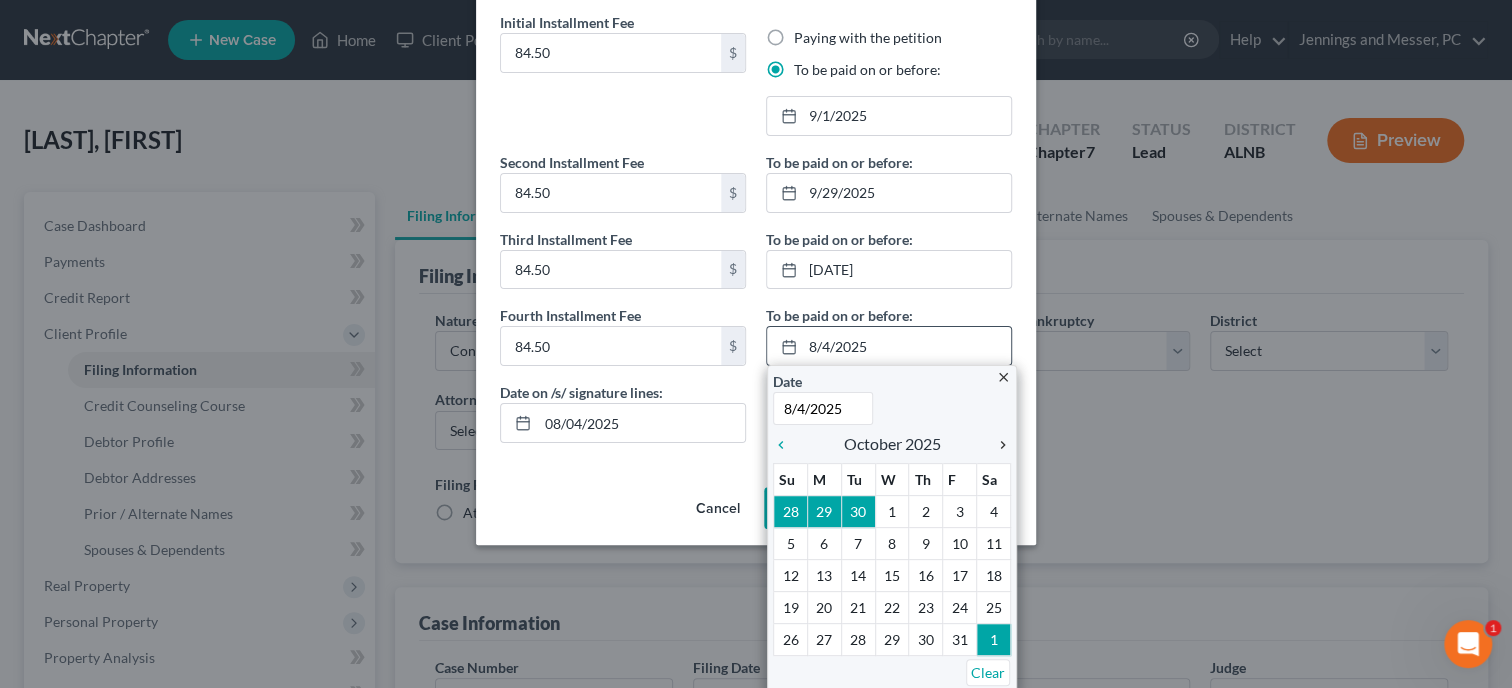 click on "chevron_right" at bounding box center (998, 445) 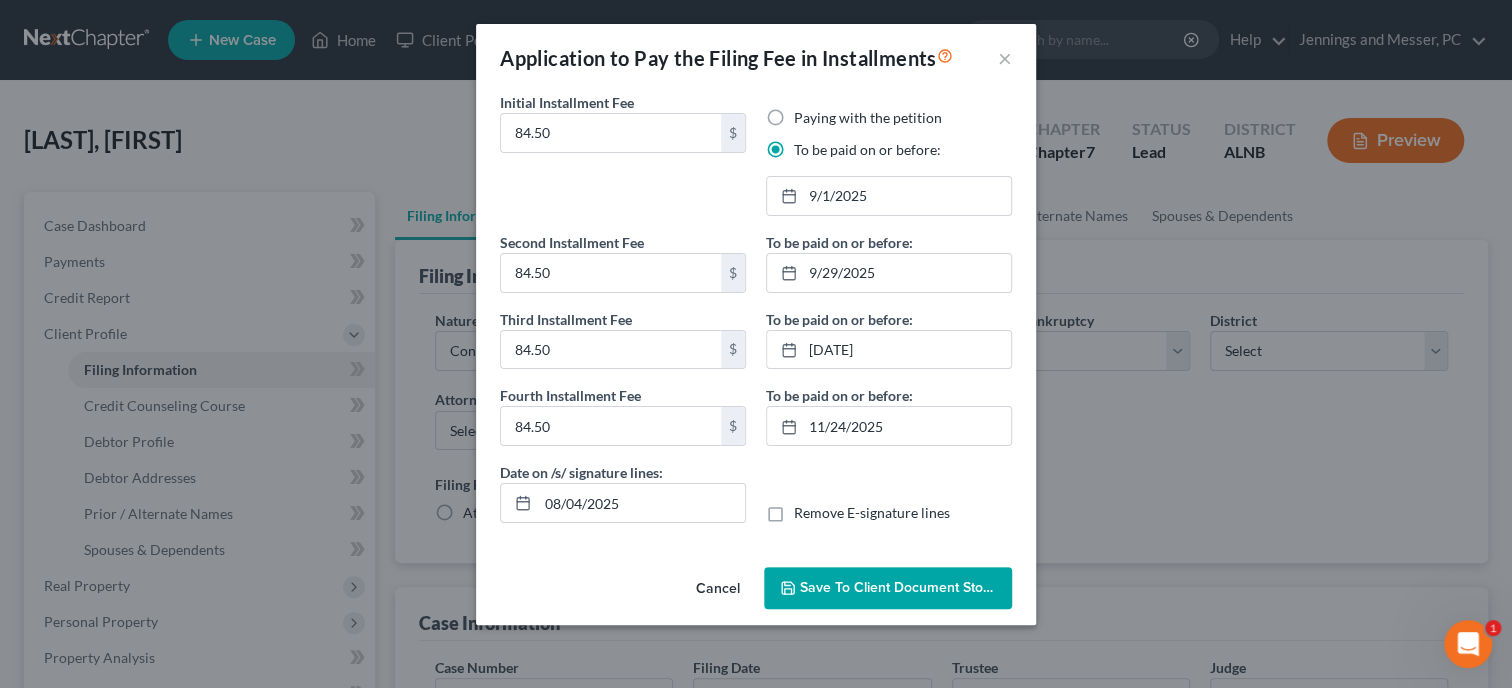 scroll, scrollTop: 0, scrollLeft: 0, axis: both 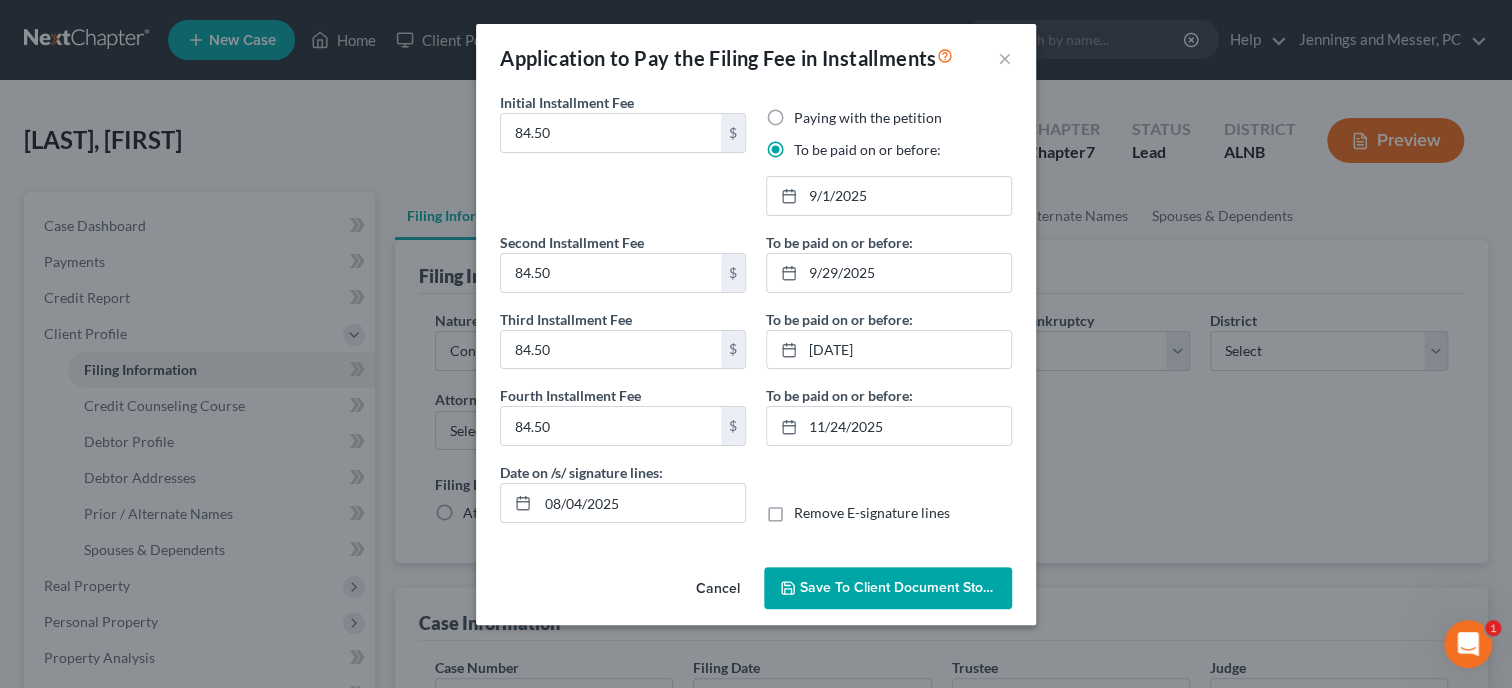 click on "Save to Client Document Storage" at bounding box center (906, 587) 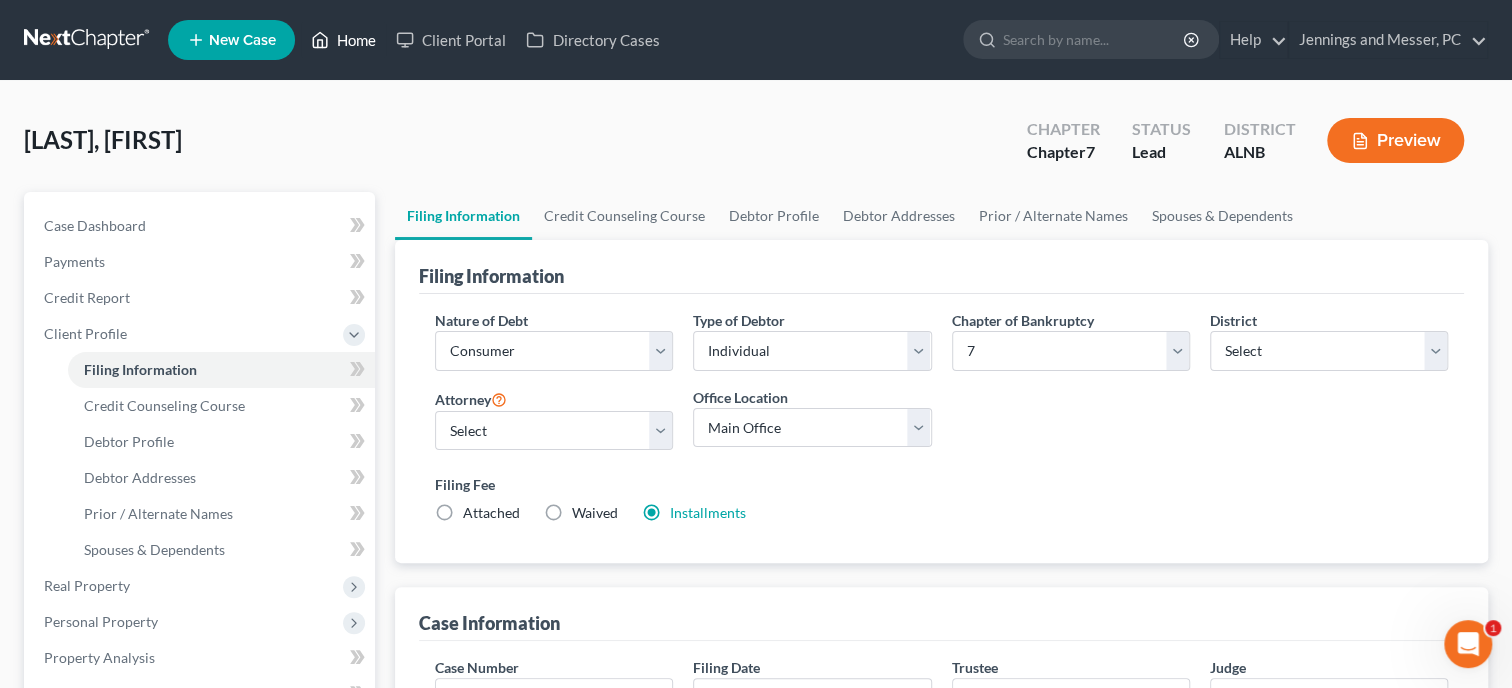 click on "Home" at bounding box center [343, 40] 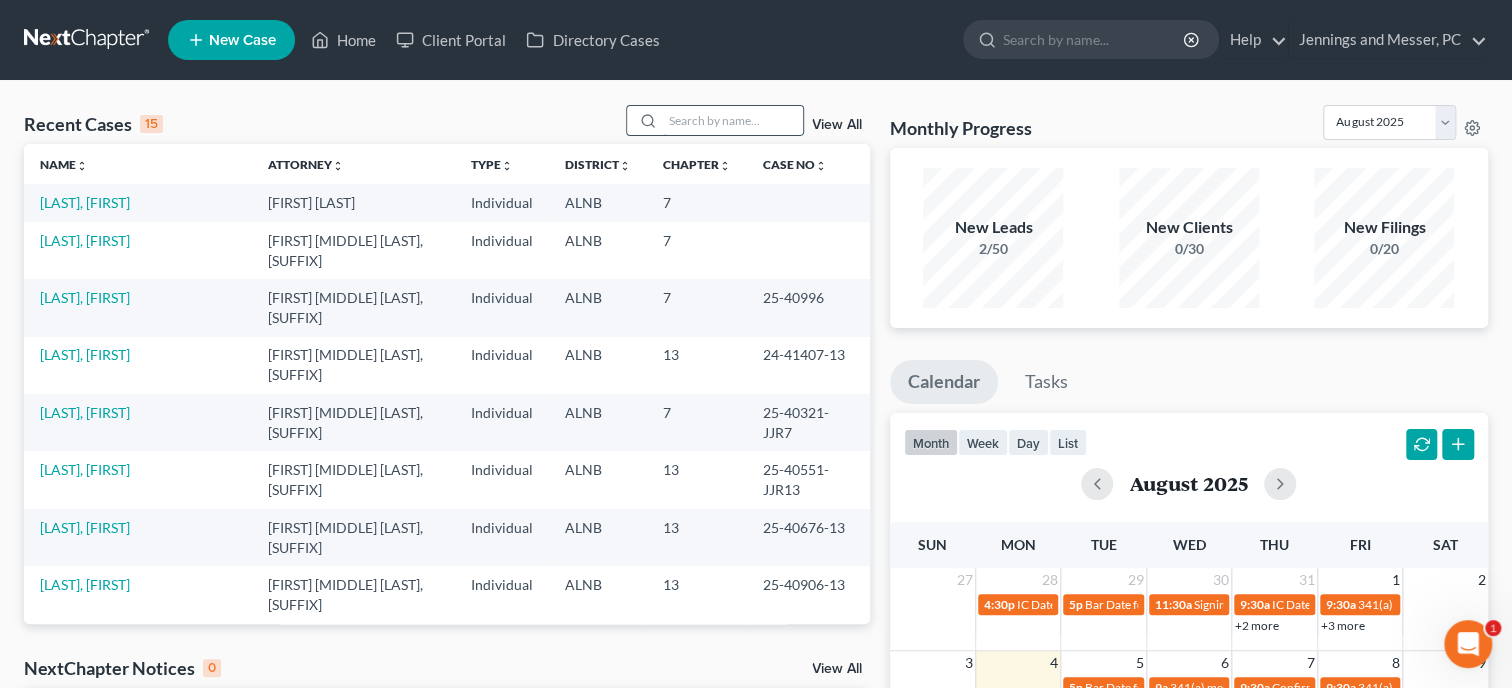 click at bounding box center (733, 120) 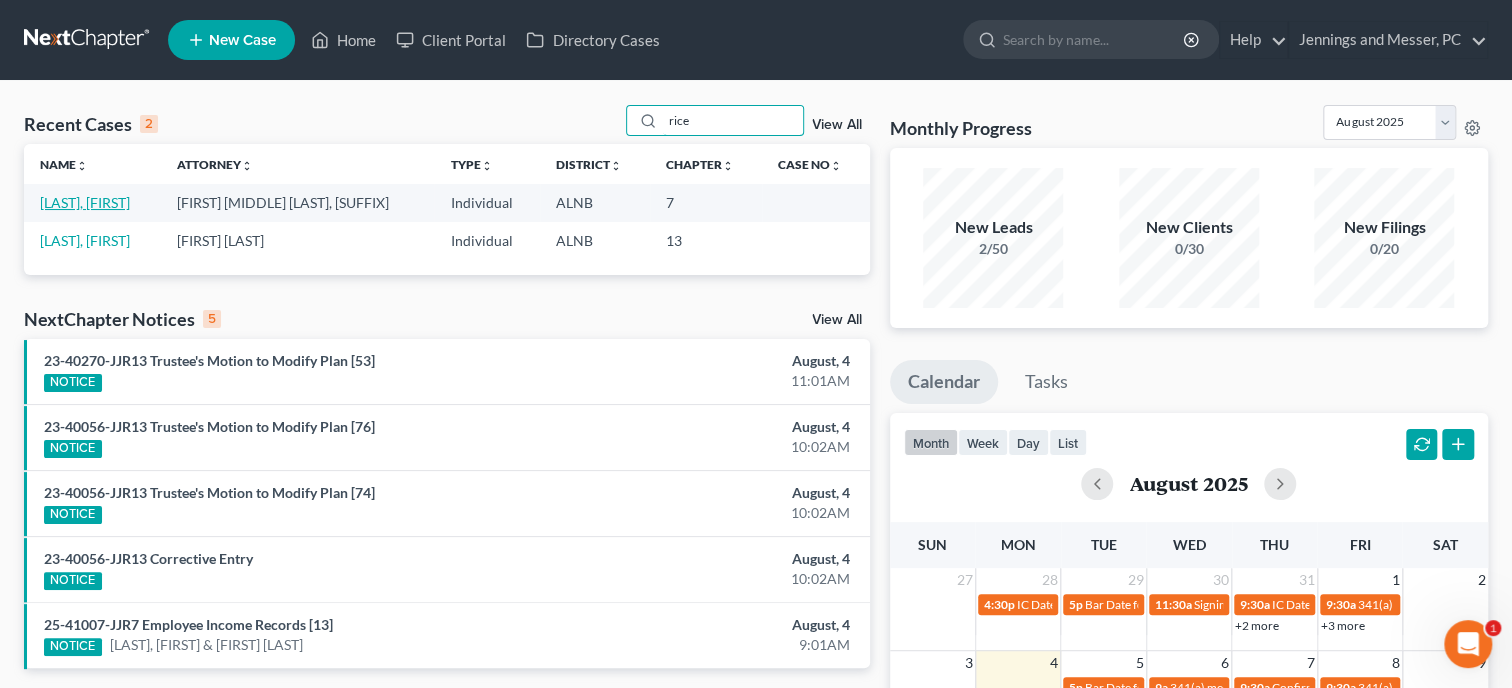 type on "rice" 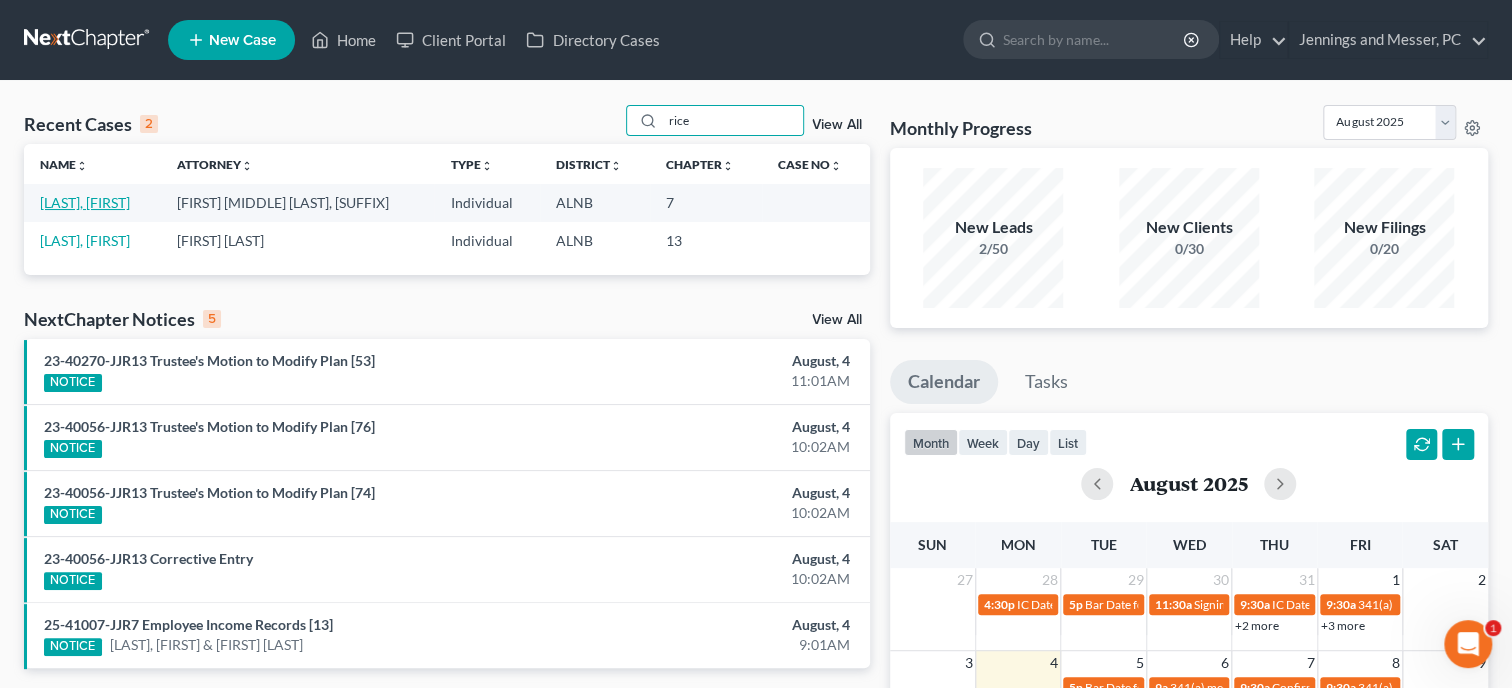 click on "[LAST], [FIRST]" at bounding box center (85, 202) 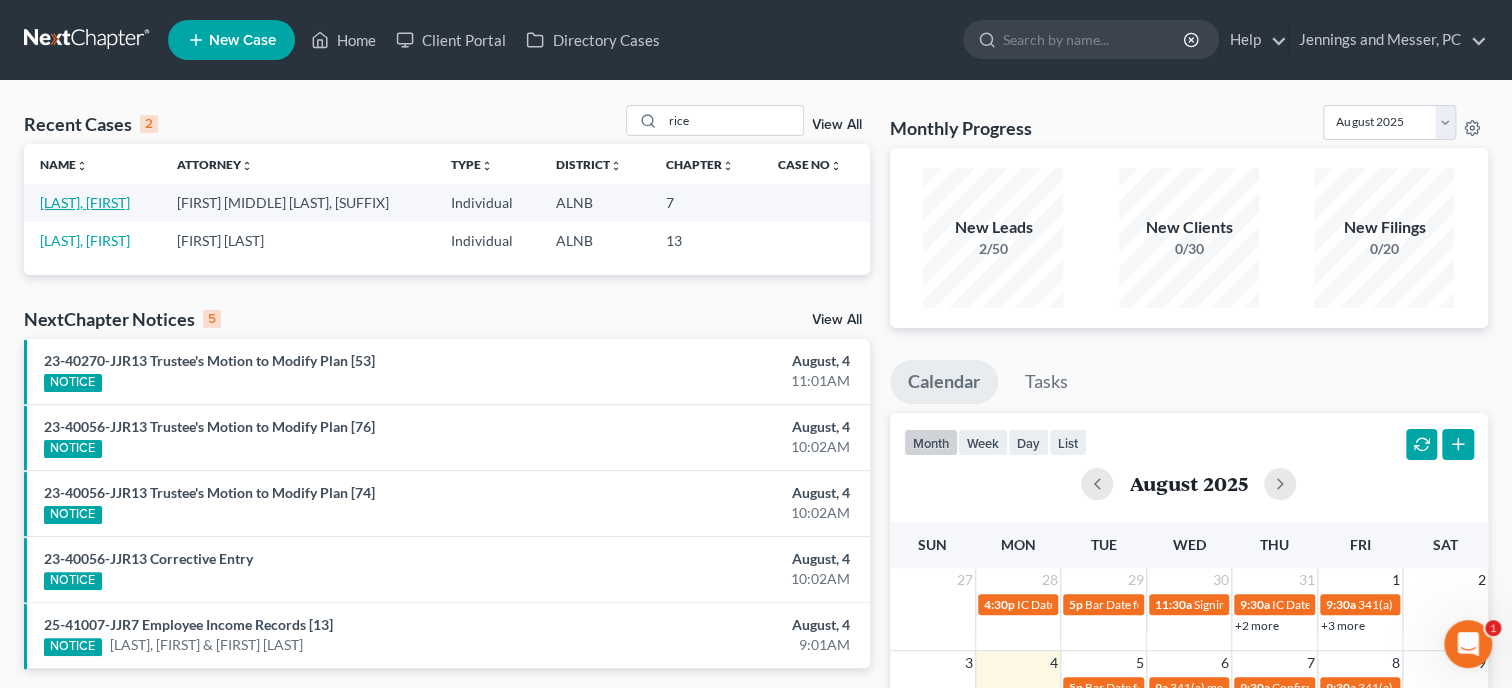 select on "6" 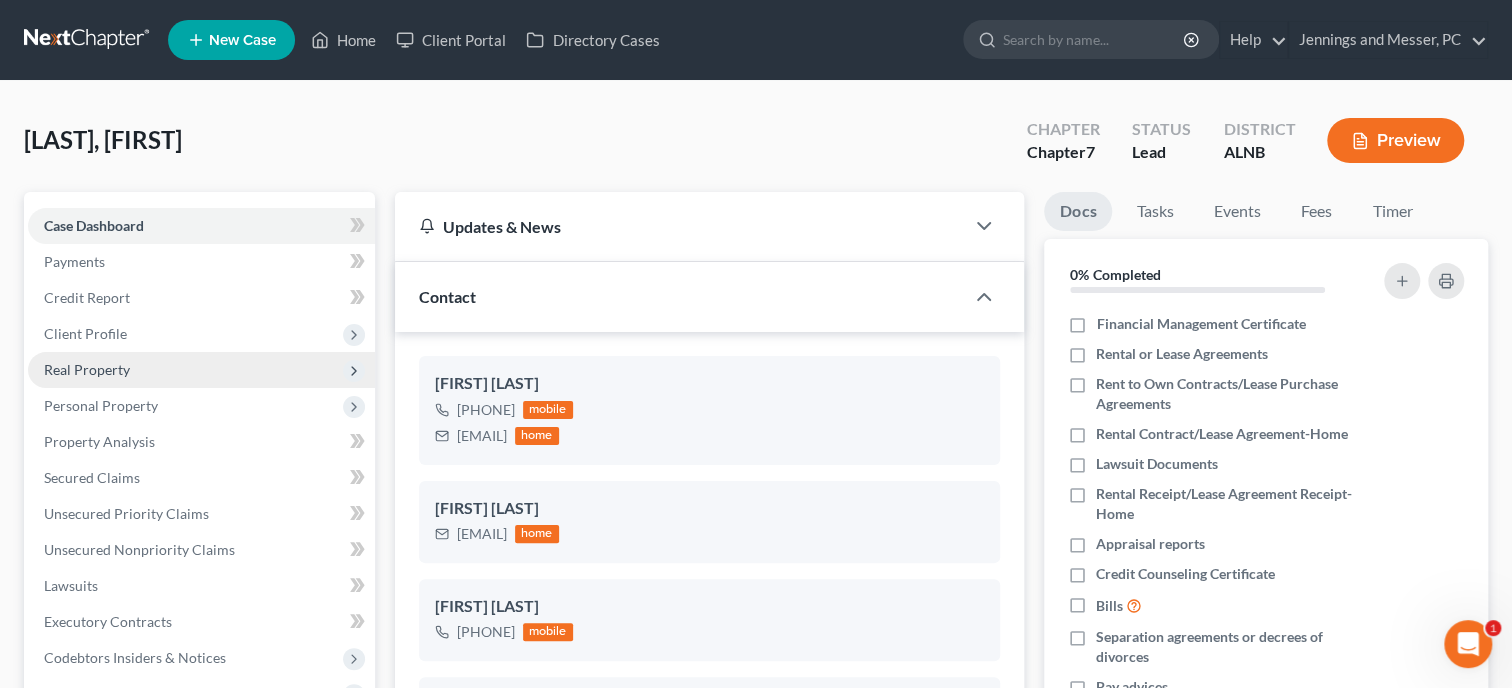 scroll, scrollTop: 449, scrollLeft: 0, axis: vertical 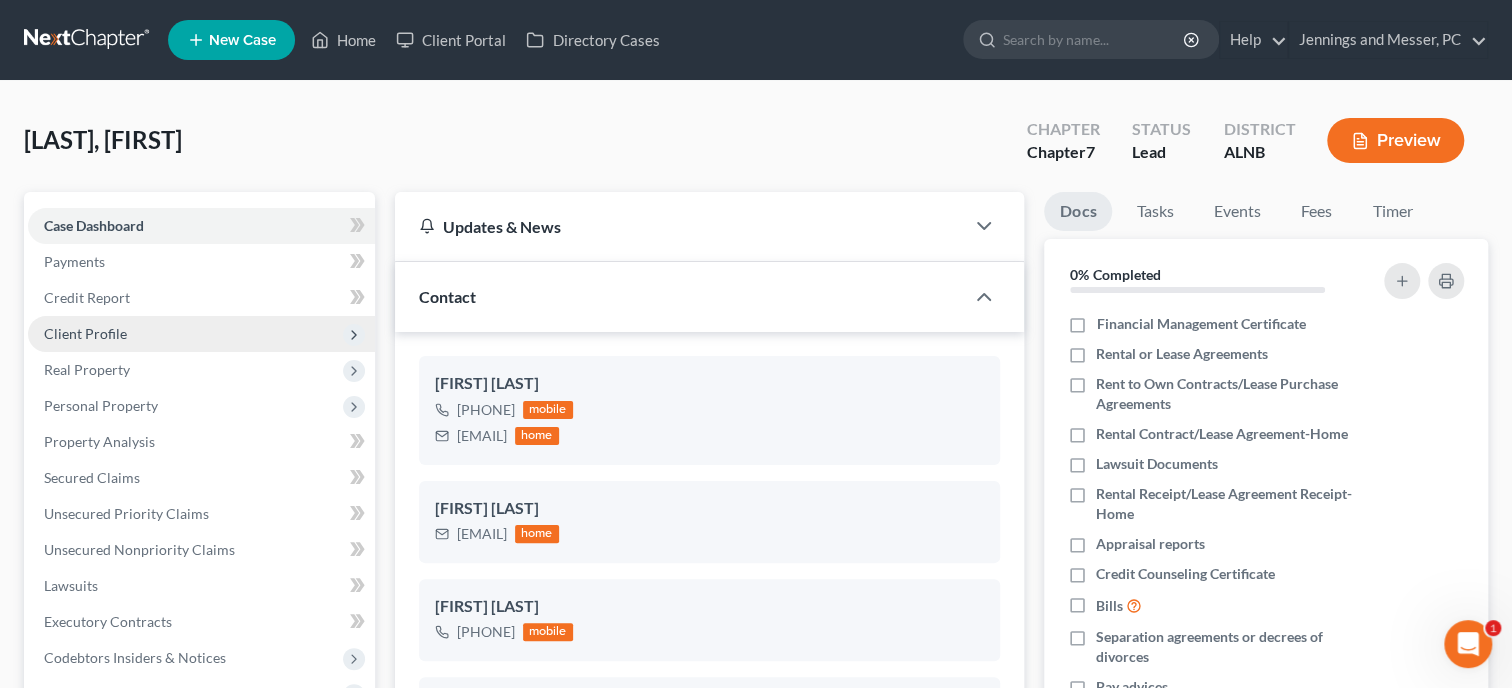 click on "Client Profile" at bounding box center (85, 333) 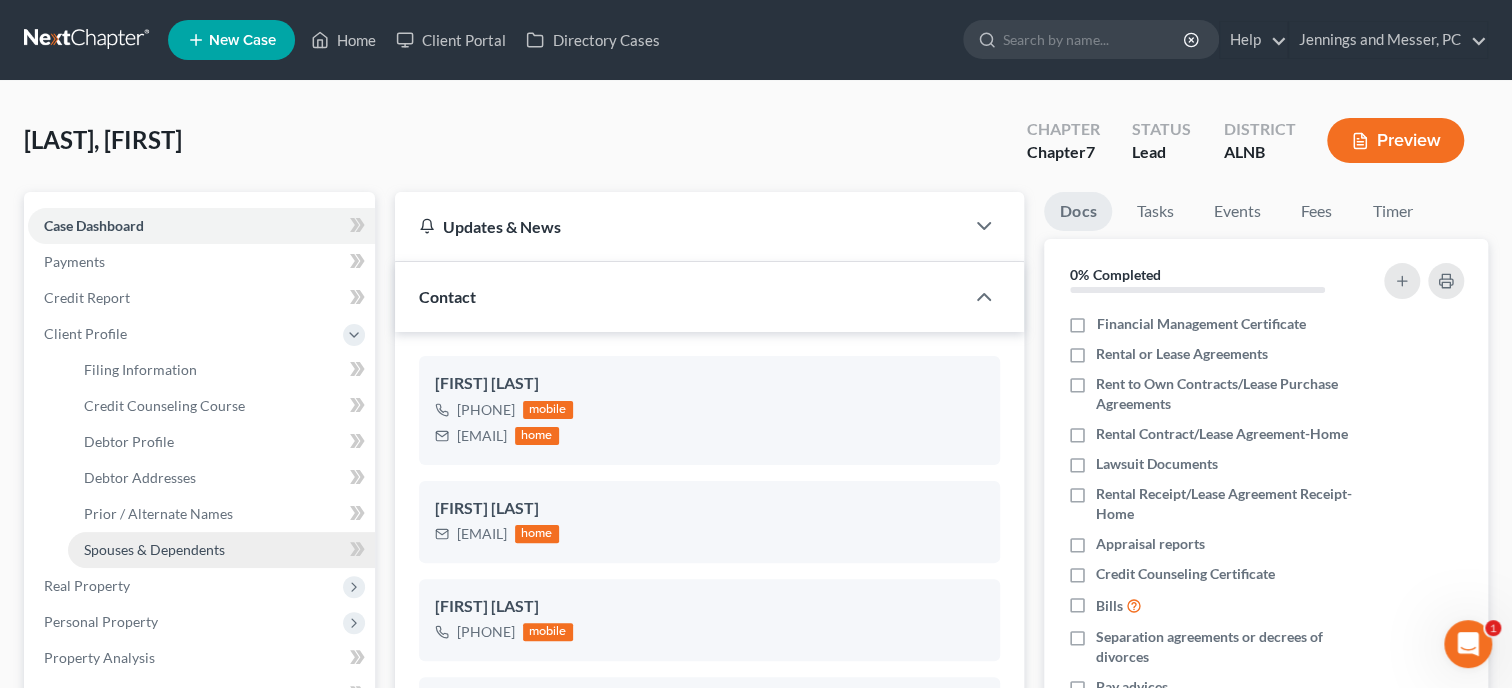 click on "Spouses & Dependents" at bounding box center (154, 549) 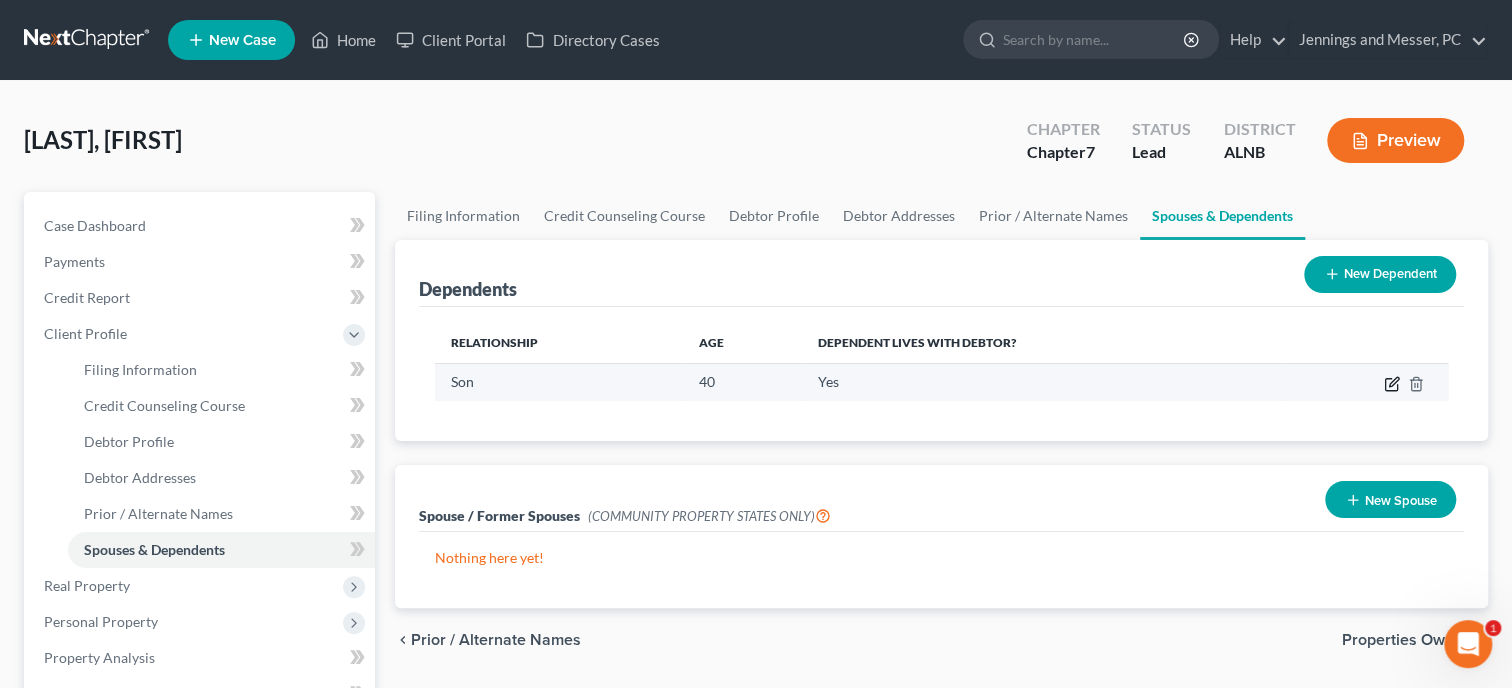 click 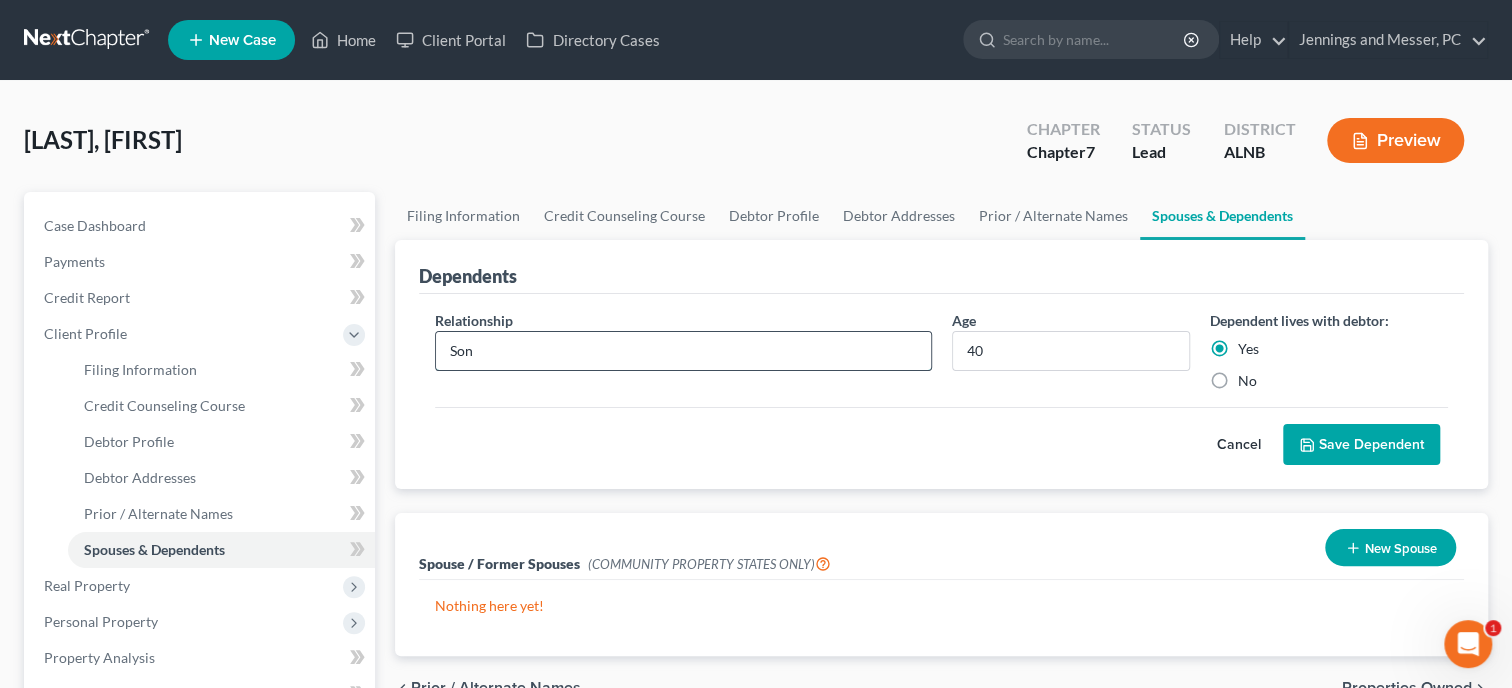 click on "Son" at bounding box center (683, 351) 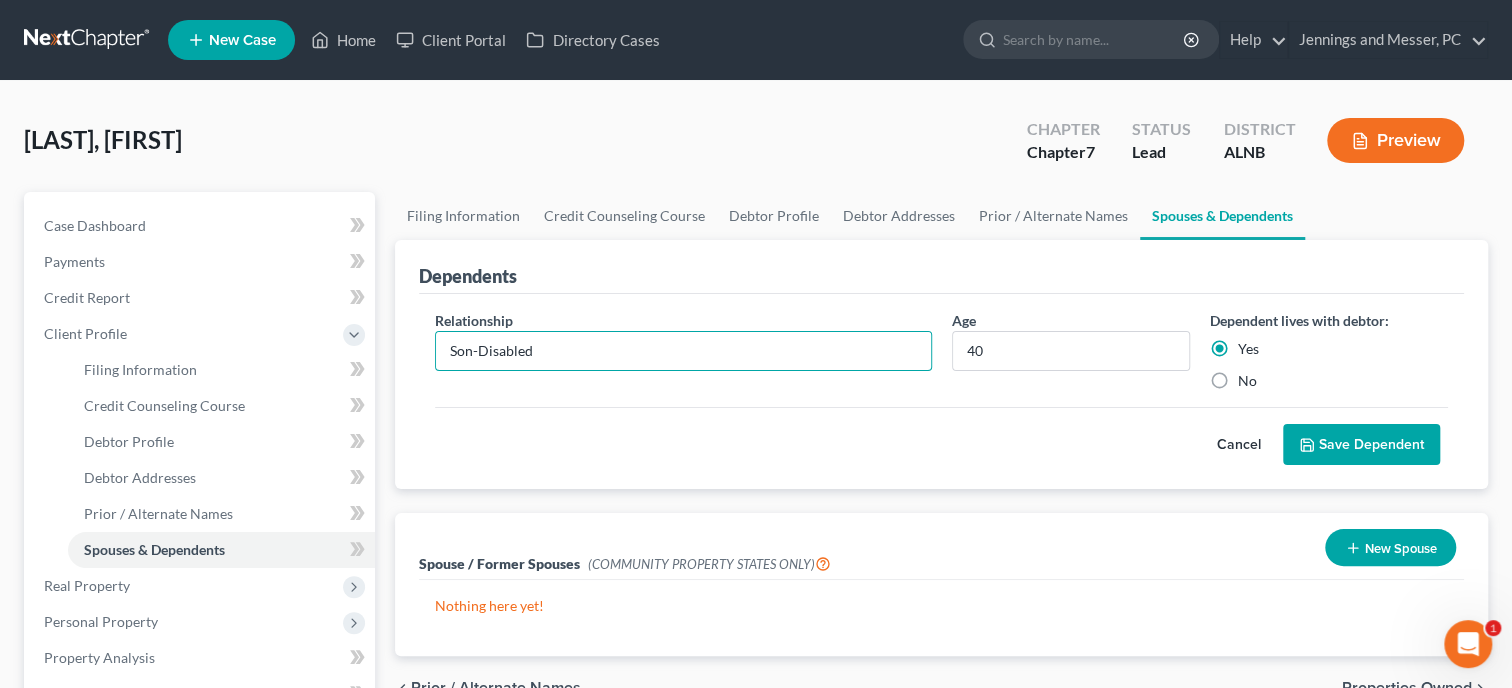 type on "Son-Disabled" 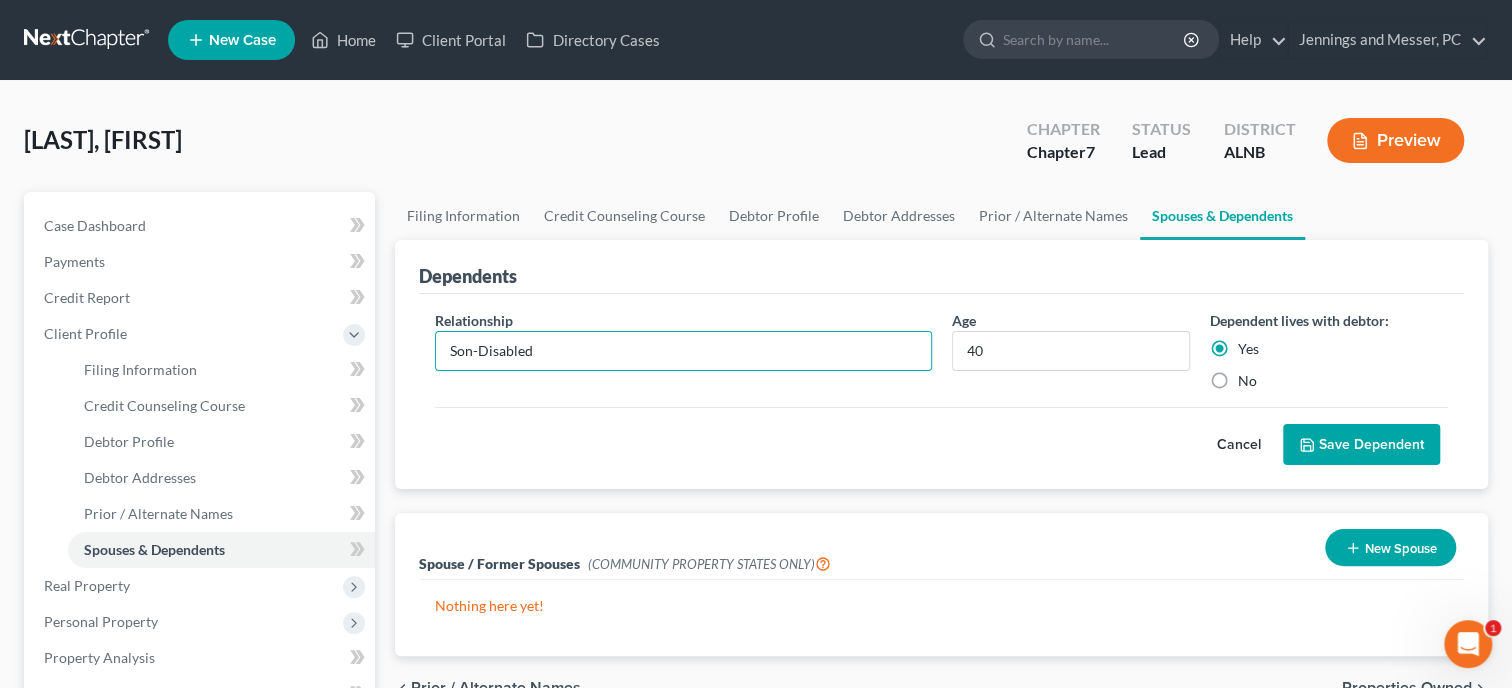 click on "Save Dependent" at bounding box center (1361, 445) 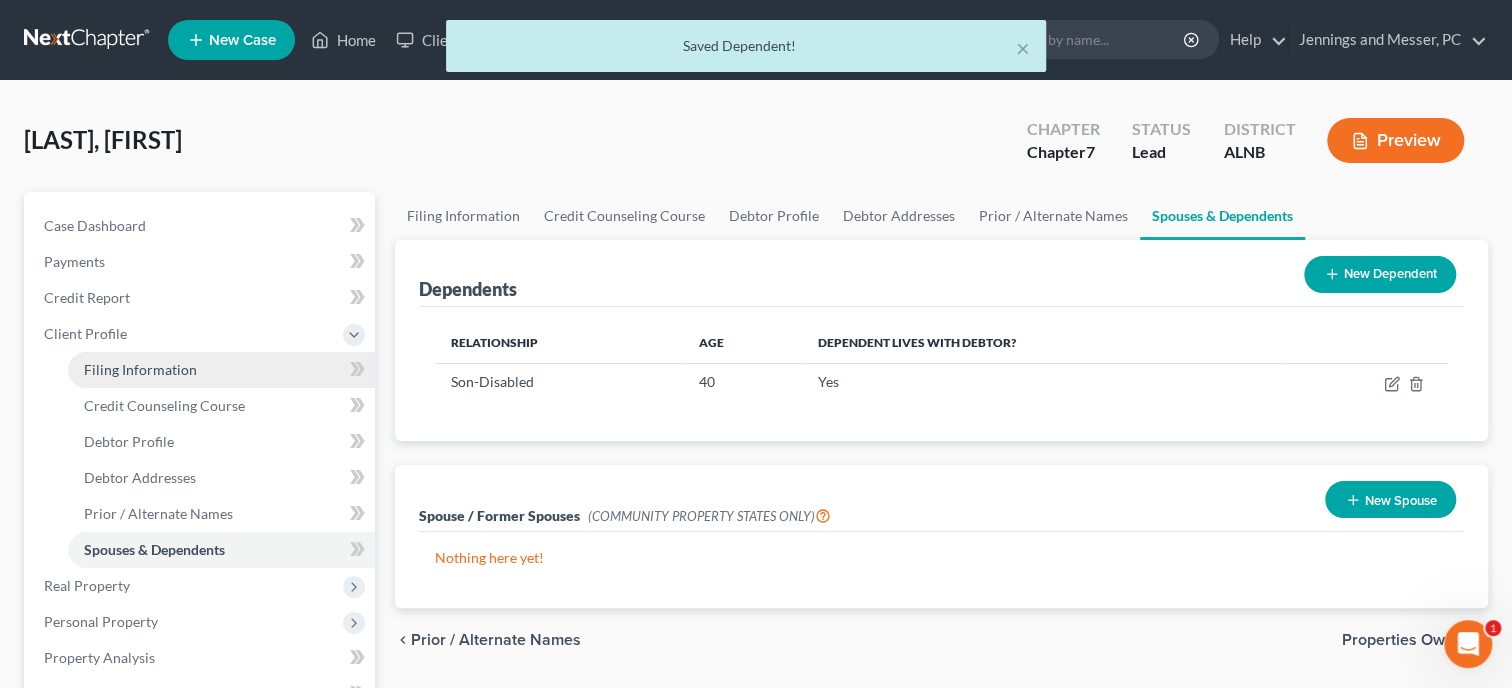 click on "Filing Information" at bounding box center (221, 370) 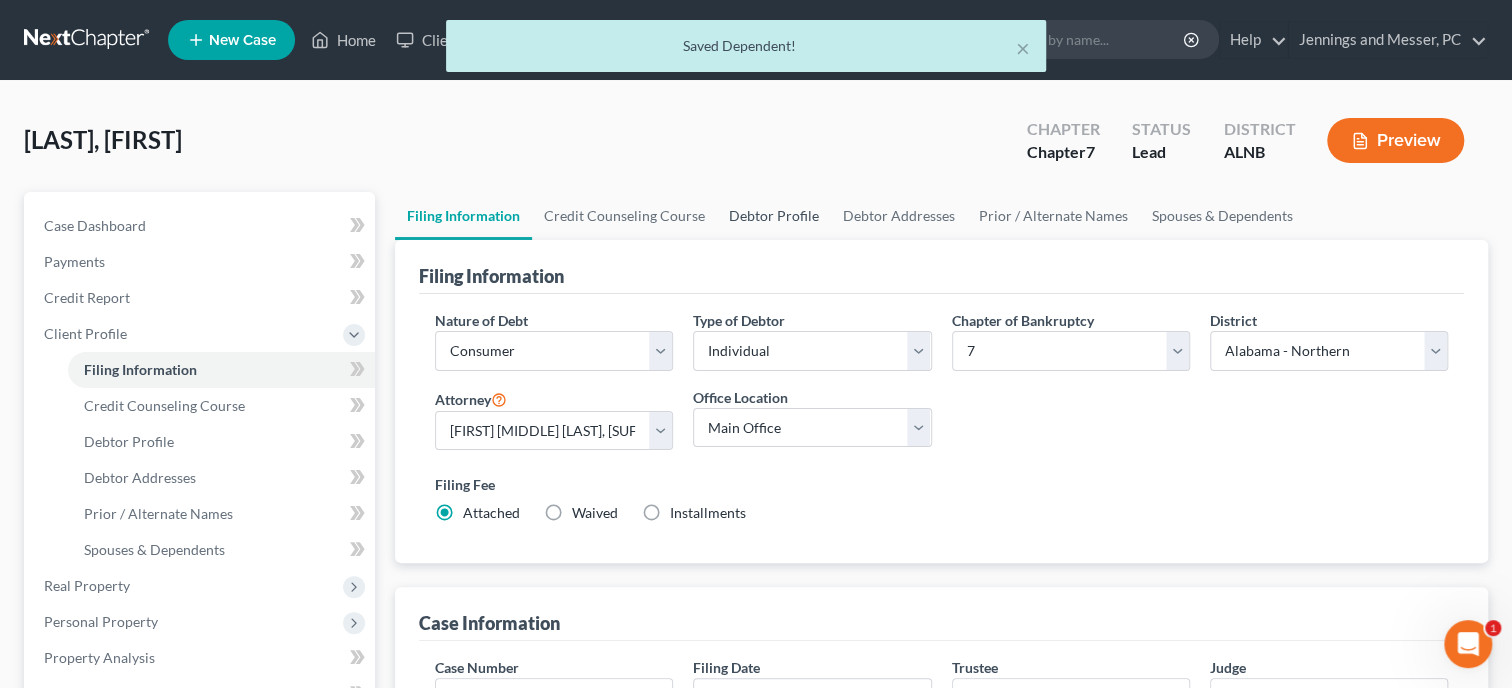 click on "Debtor Profile" at bounding box center [774, 216] 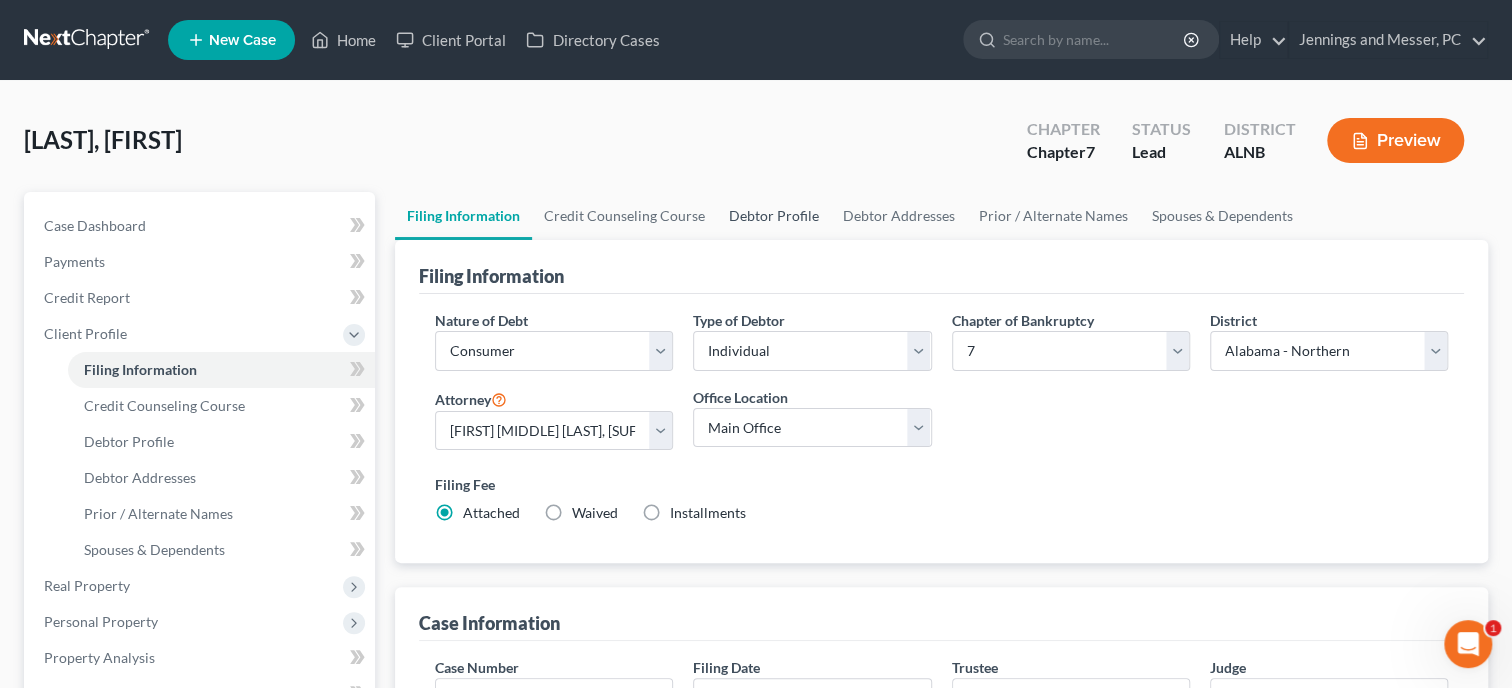 select on "4" 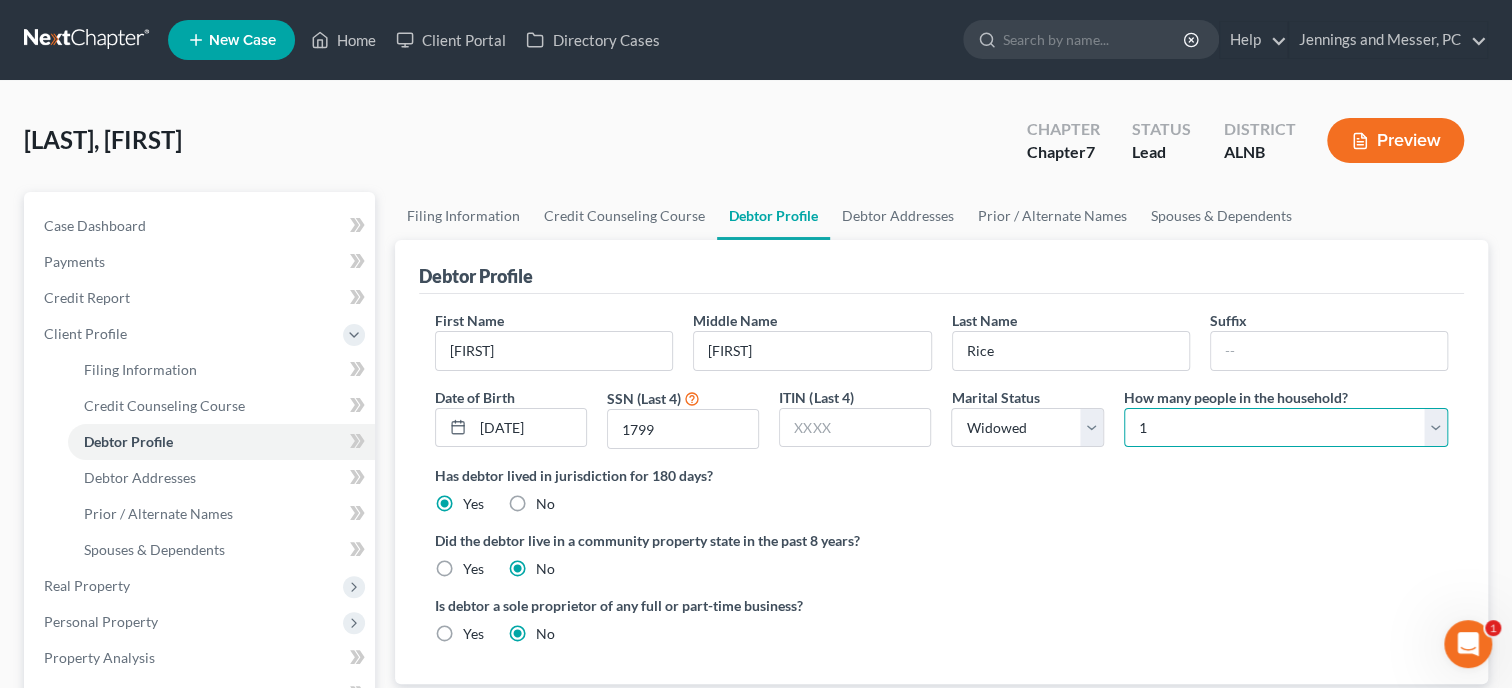 select on "1" 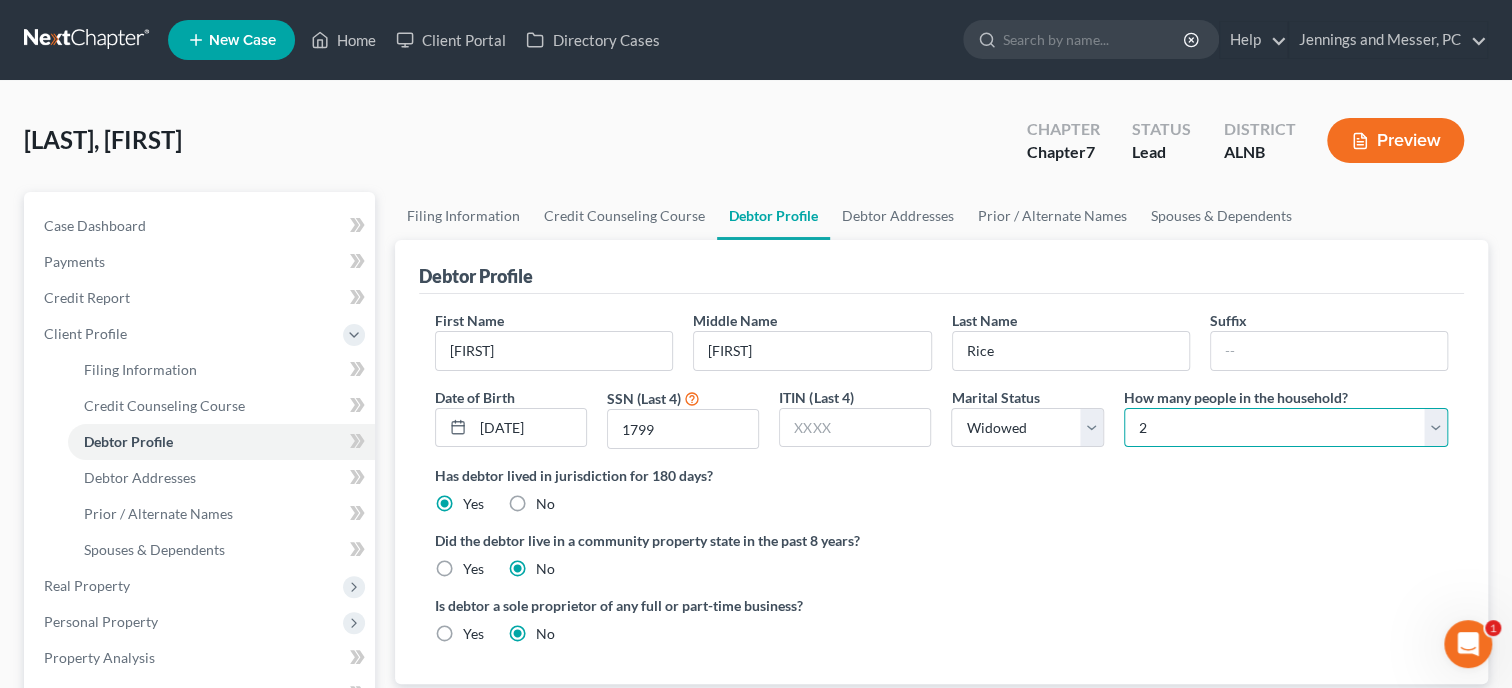 click on "2" at bounding box center (0, 0) 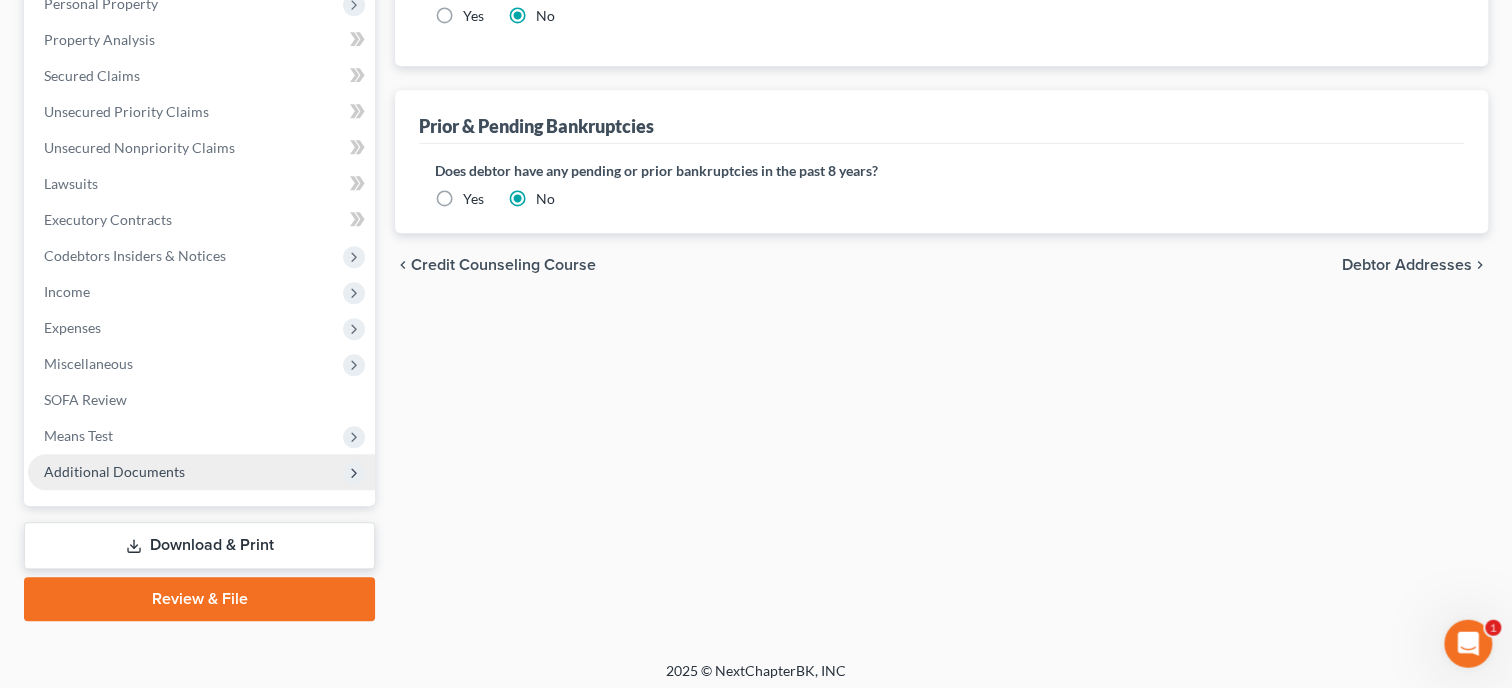 scroll, scrollTop: 624, scrollLeft: 0, axis: vertical 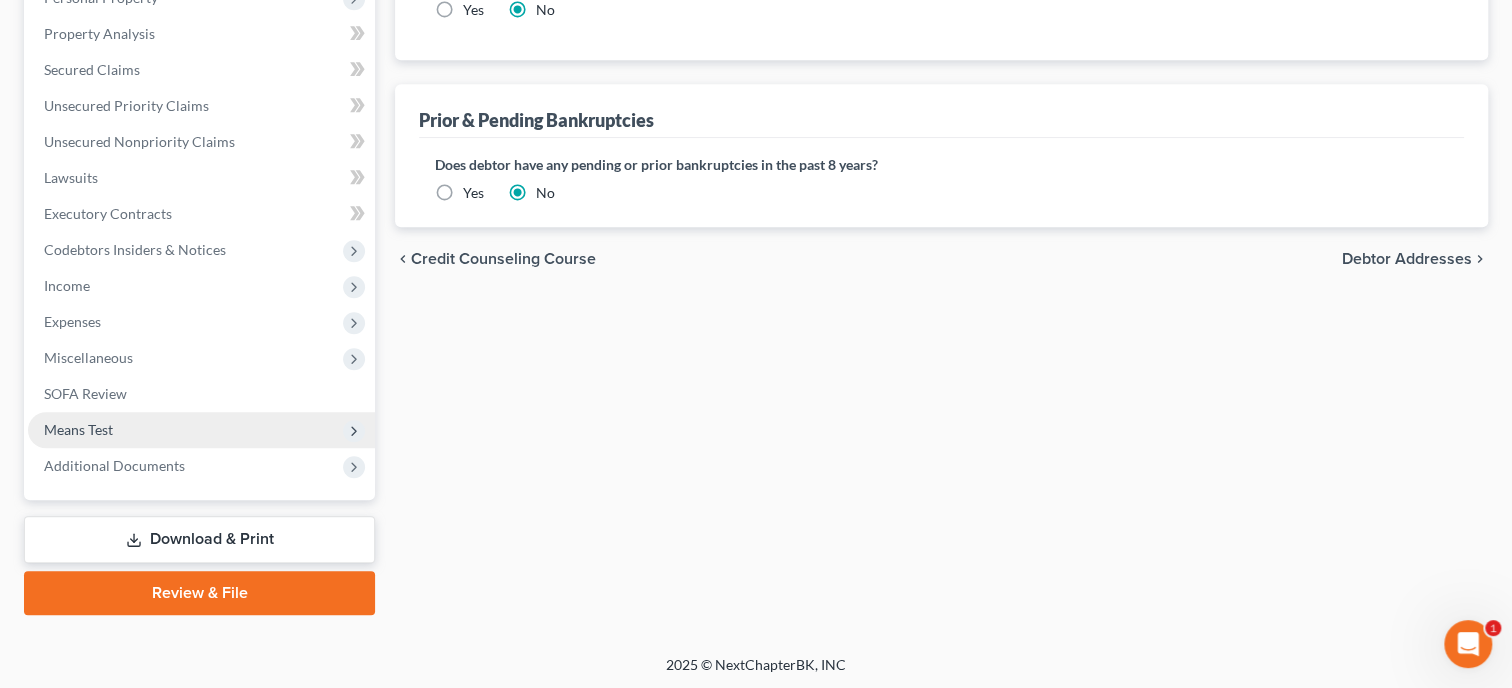 click on "Means Test" at bounding box center [78, 429] 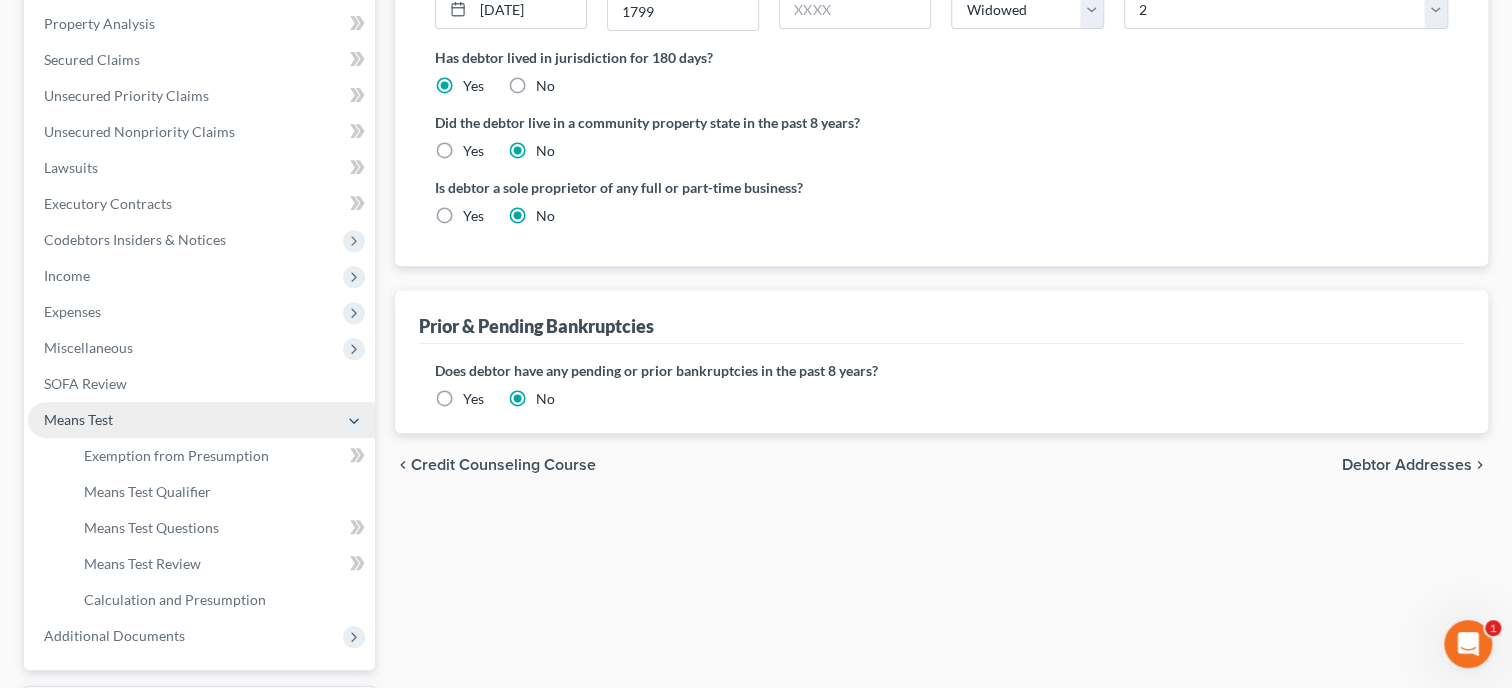 scroll, scrollTop: 408, scrollLeft: 0, axis: vertical 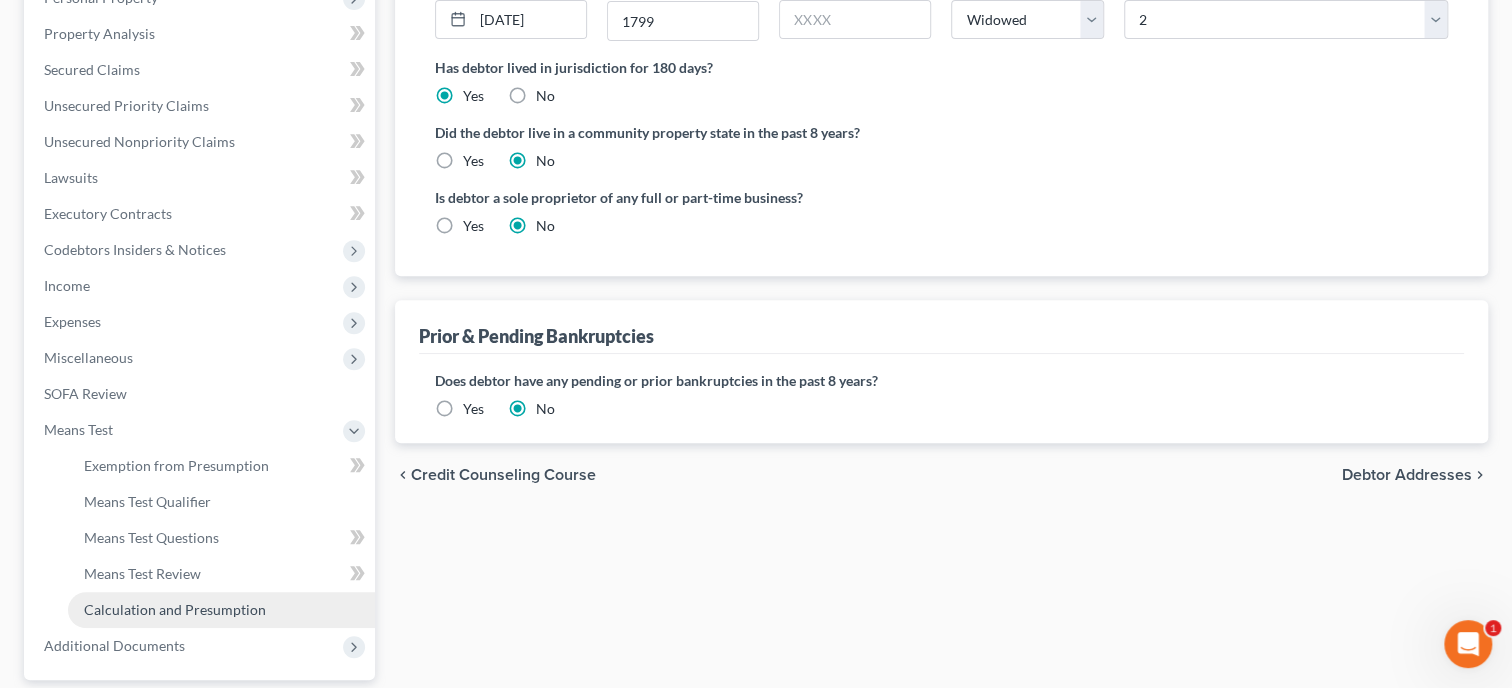 click on "Calculation and Presumption" at bounding box center [175, 609] 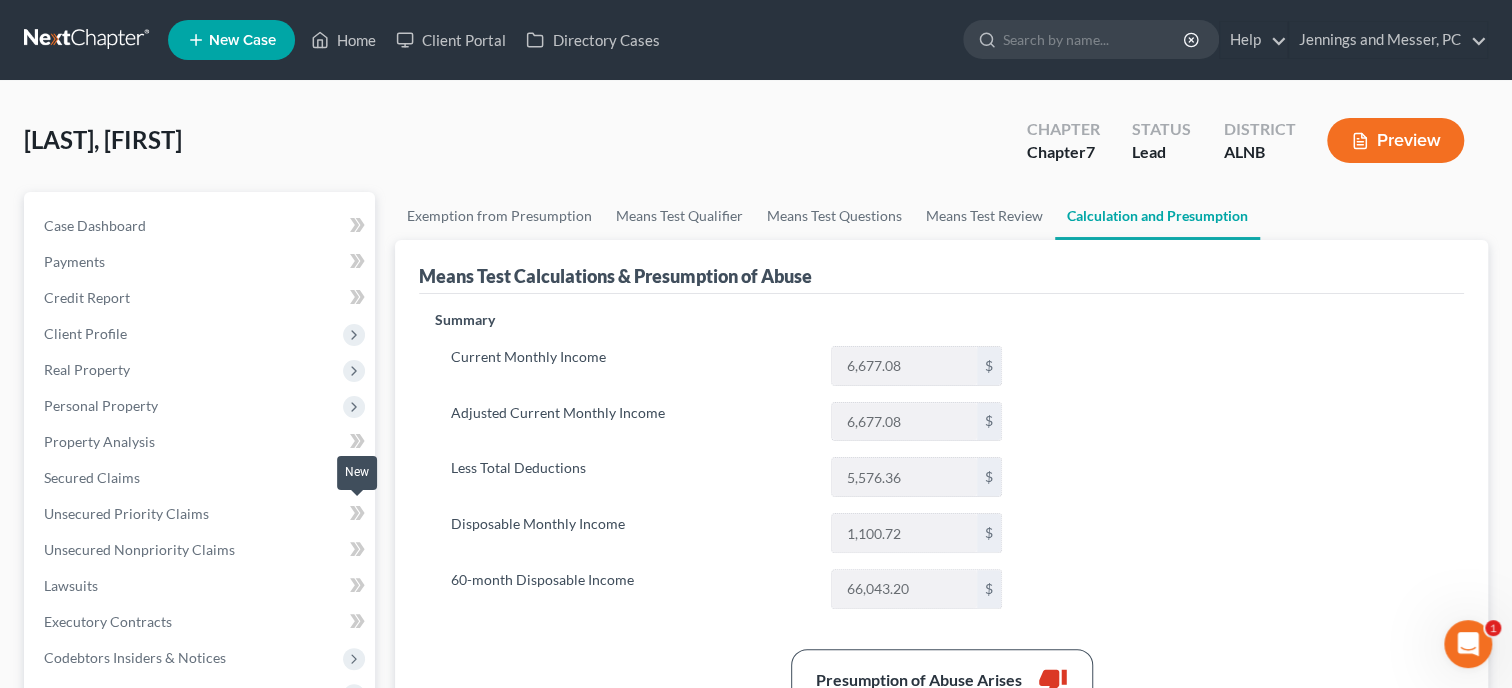 scroll, scrollTop: 102, scrollLeft: 0, axis: vertical 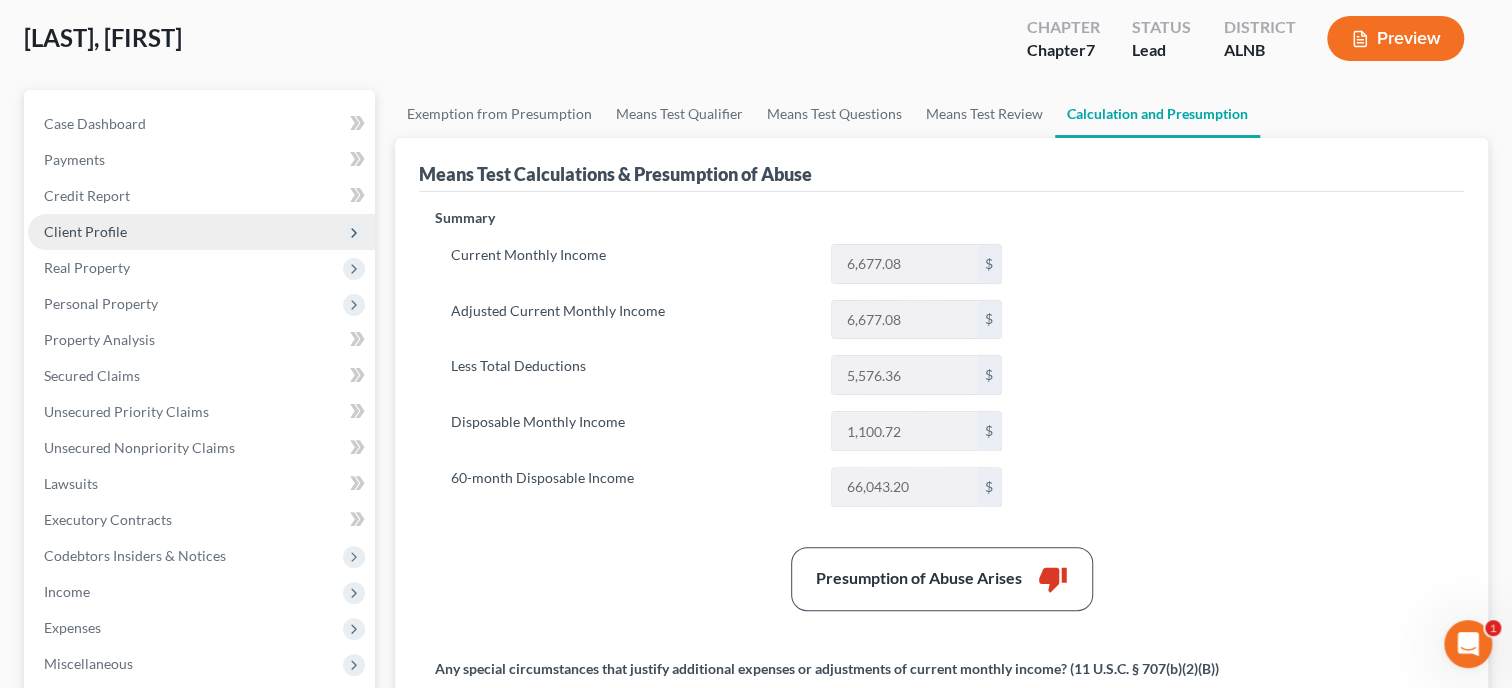 click on "Client Profile" at bounding box center (85, 231) 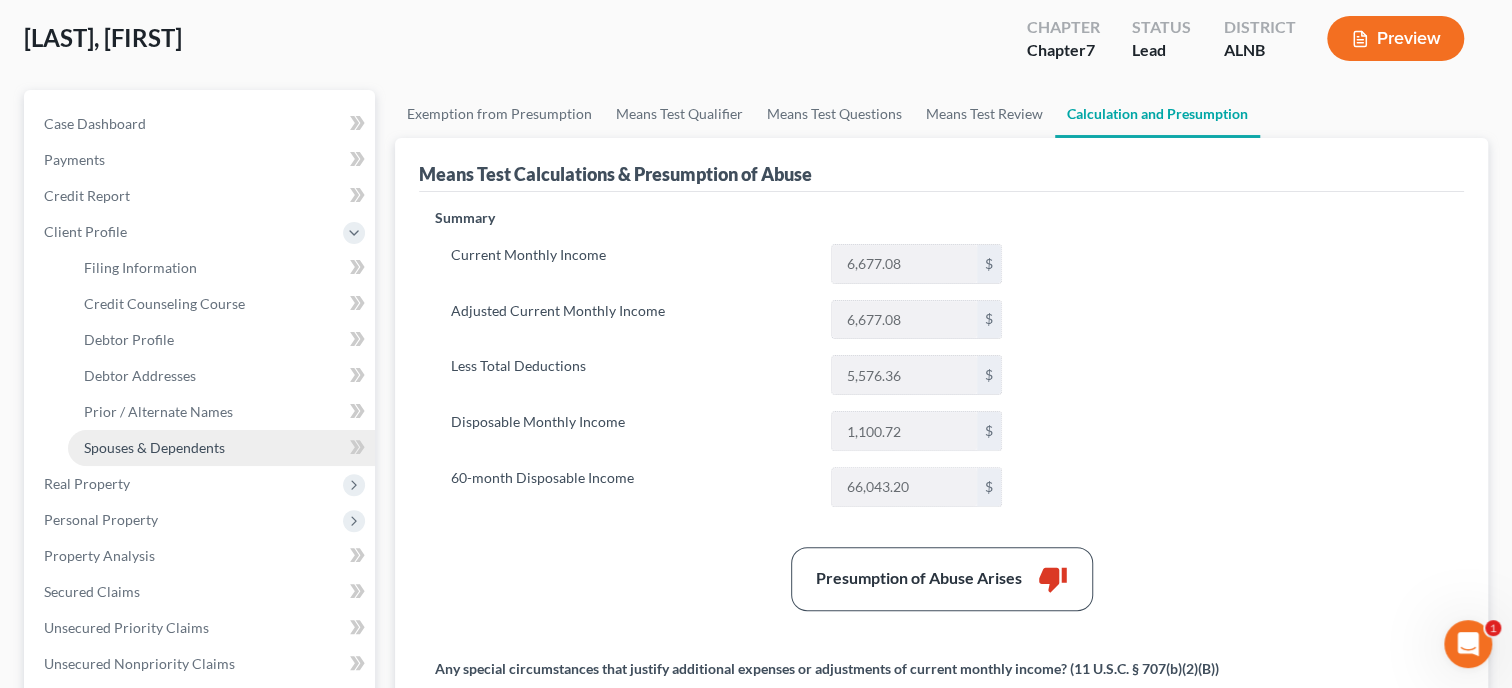 click on "Spouses & Dependents" at bounding box center (154, 447) 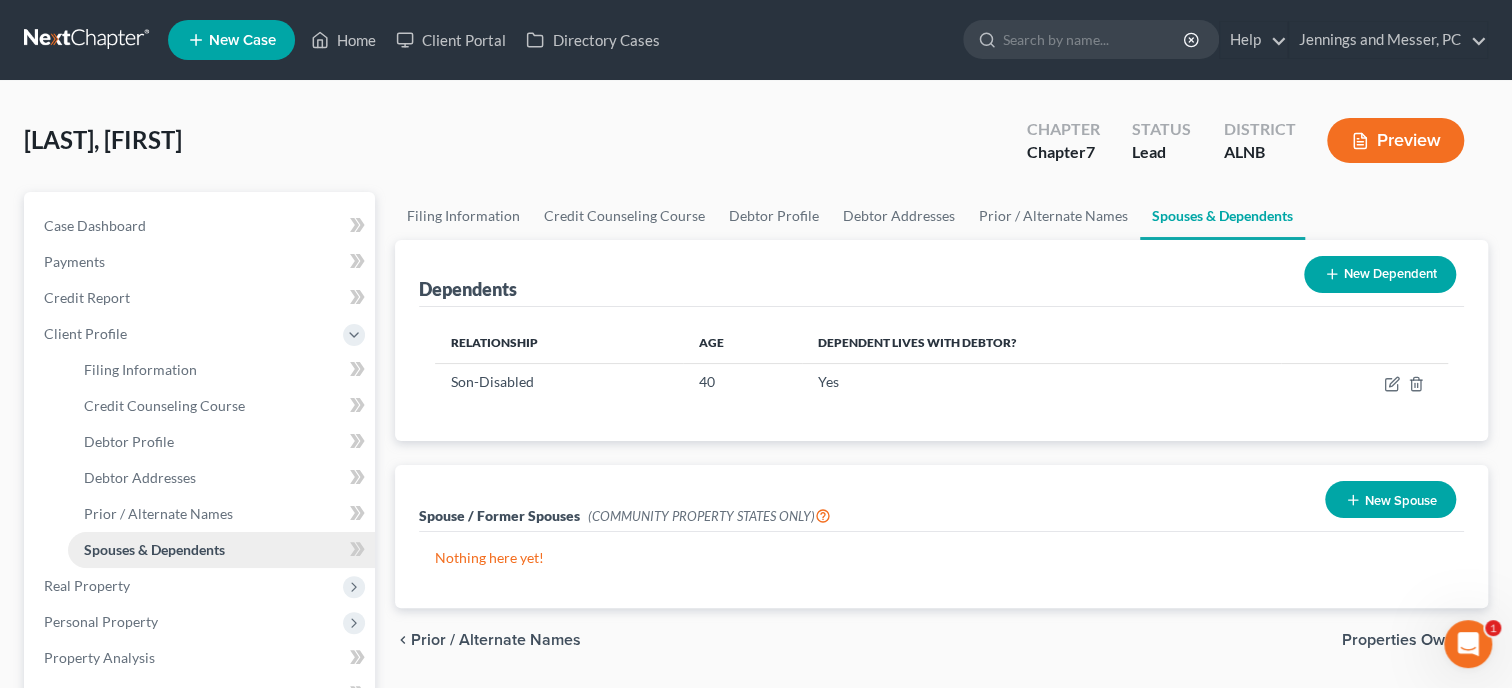 scroll, scrollTop: 0, scrollLeft: 0, axis: both 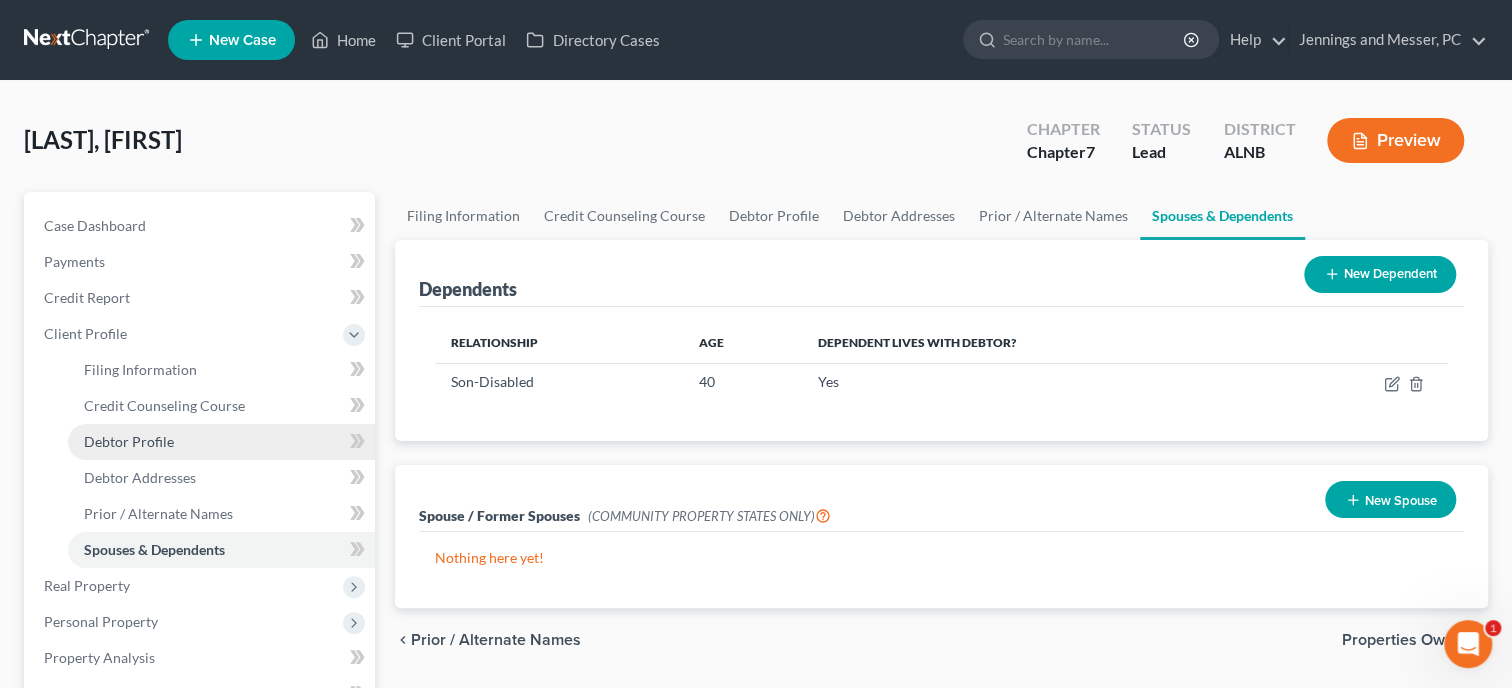 click on "Debtor Profile" at bounding box center (221, 442) 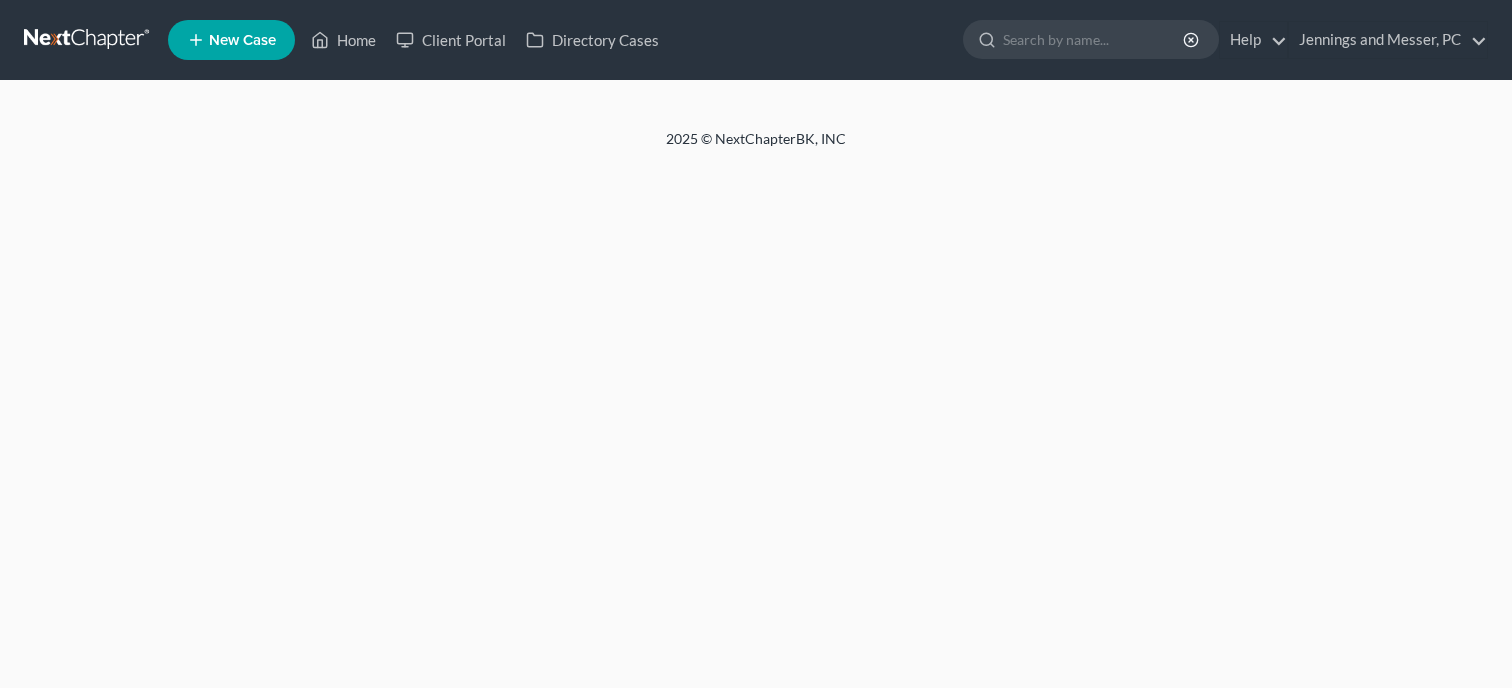 scroll, scrollTop: 0, scrollLeft: 0, axis: both 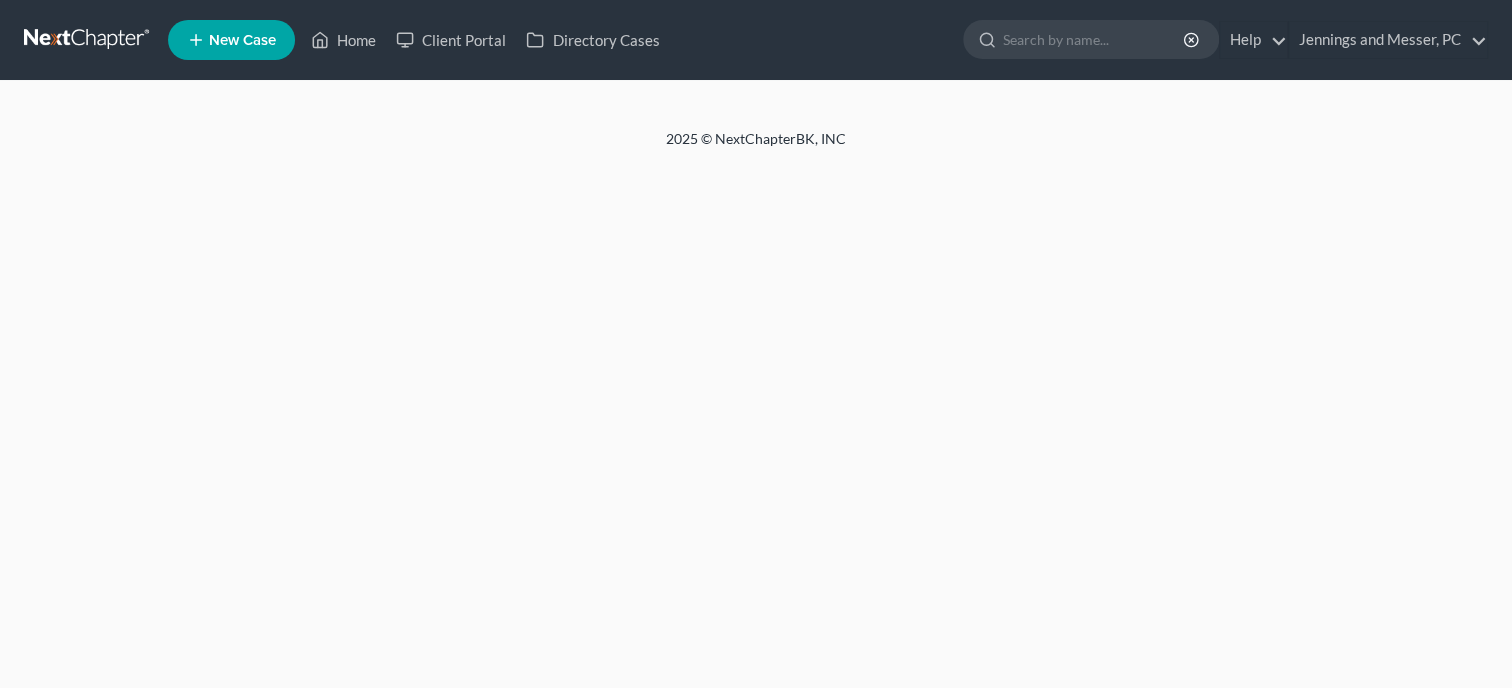 select on "4" 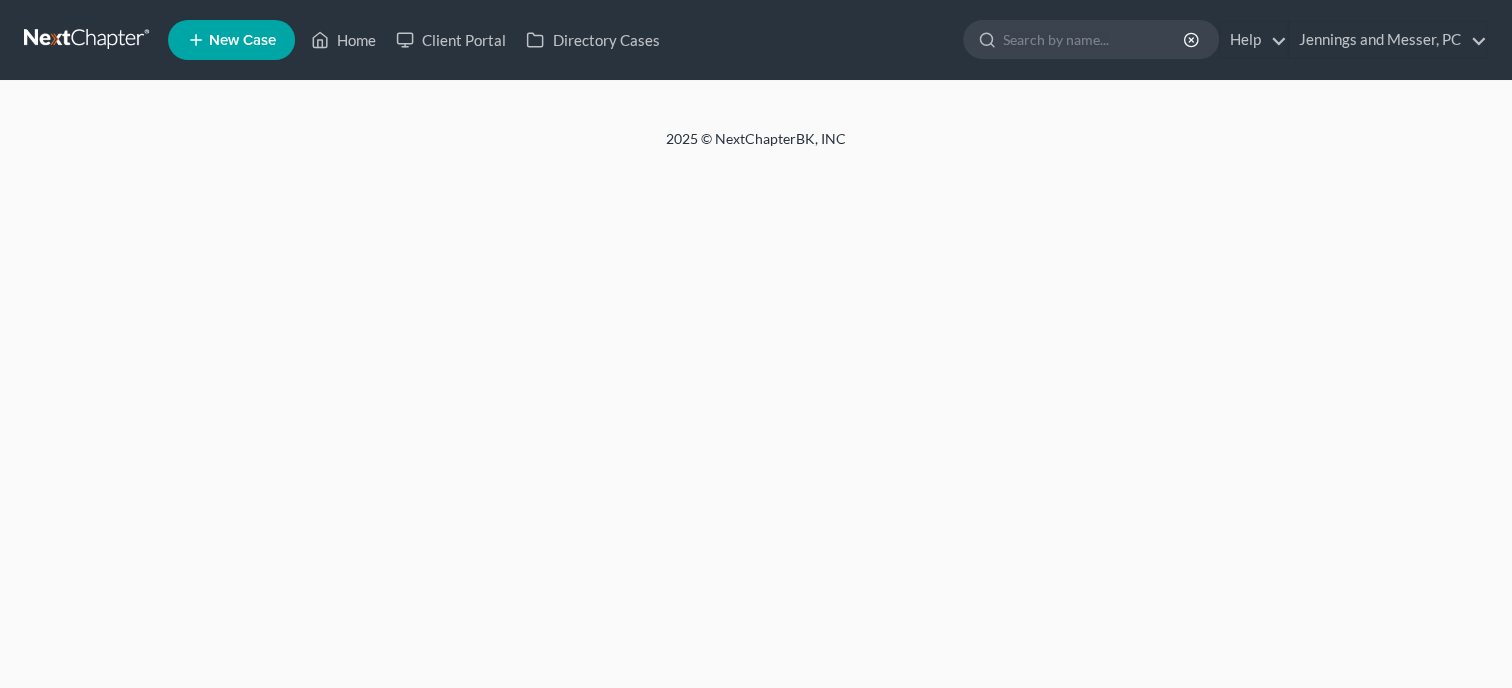 select on "1" 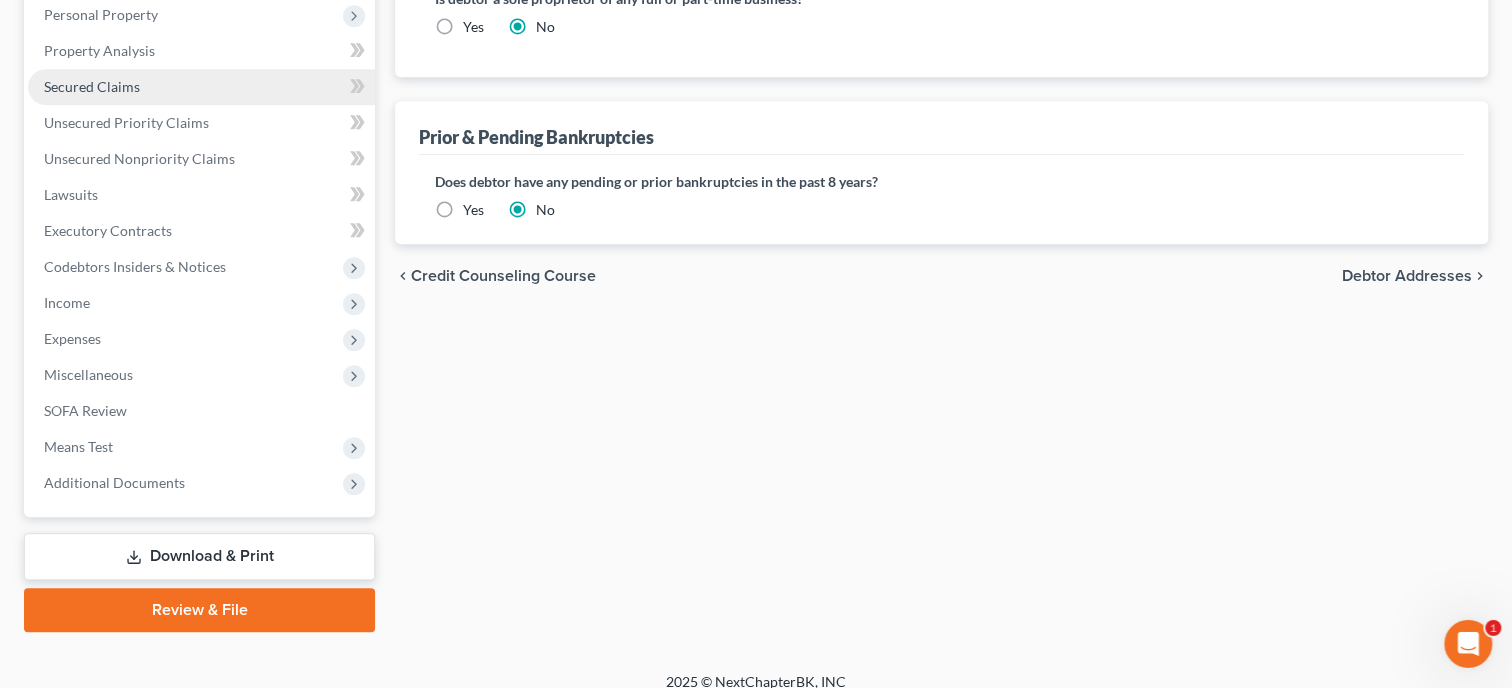 scroll, scrollTop: 624, scrollLeft: 0, axis: vertical 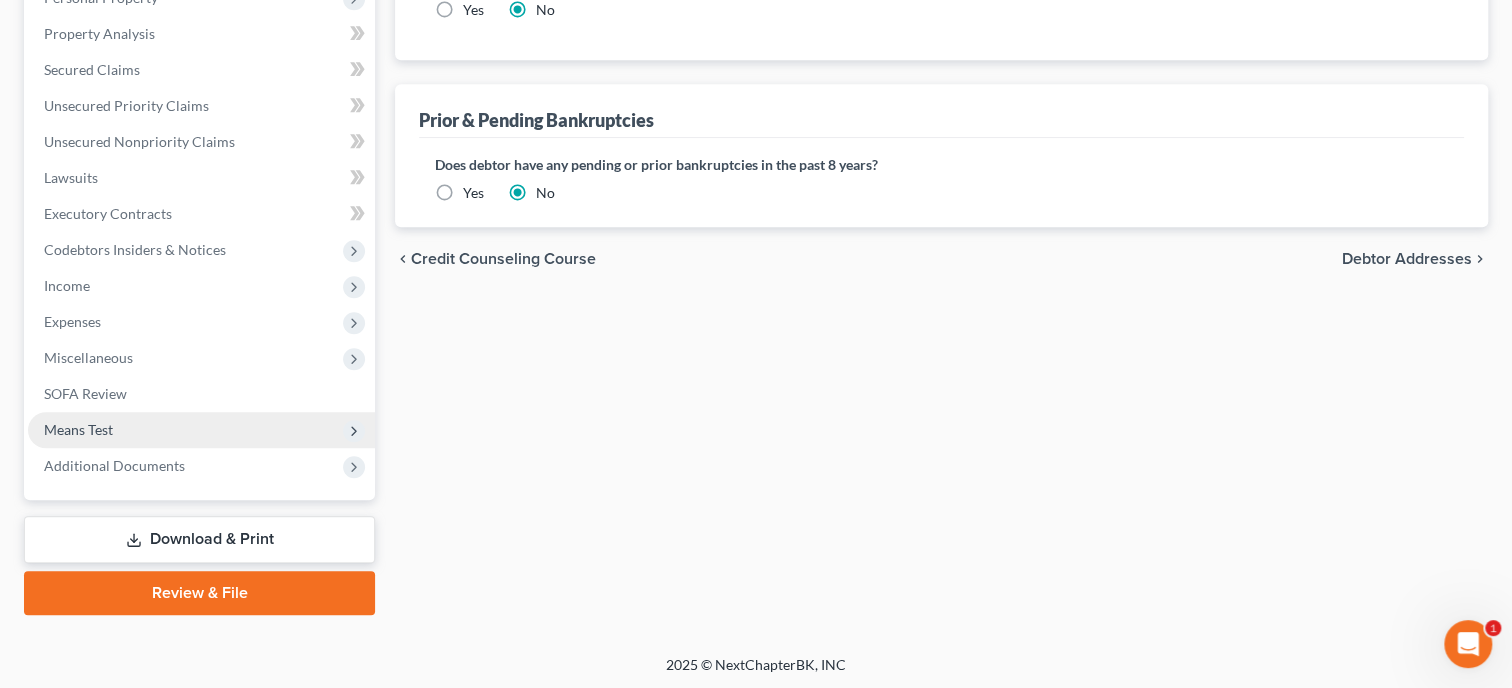 click on "Means Test" at bounding box center (78, 429) 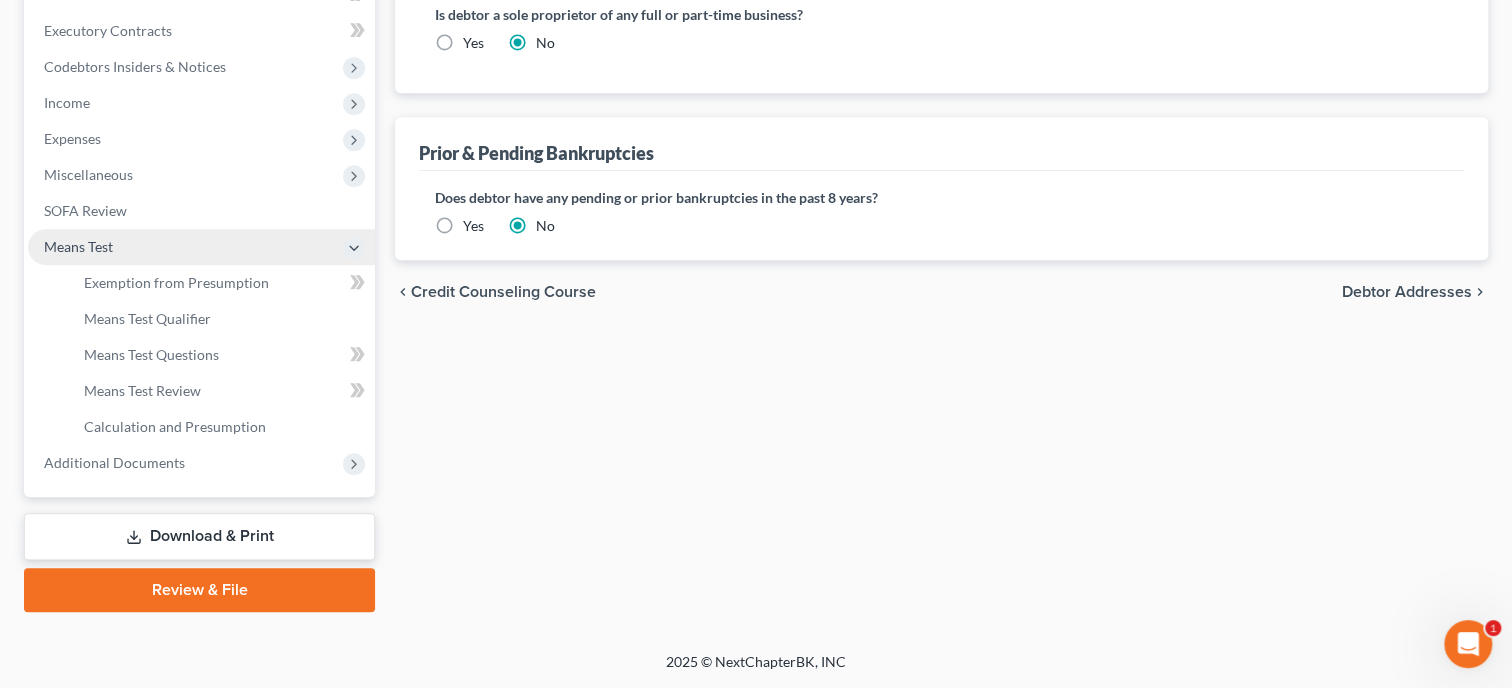 scroll, scrollTop: 408, scrollLeft: 0, axis: vertical 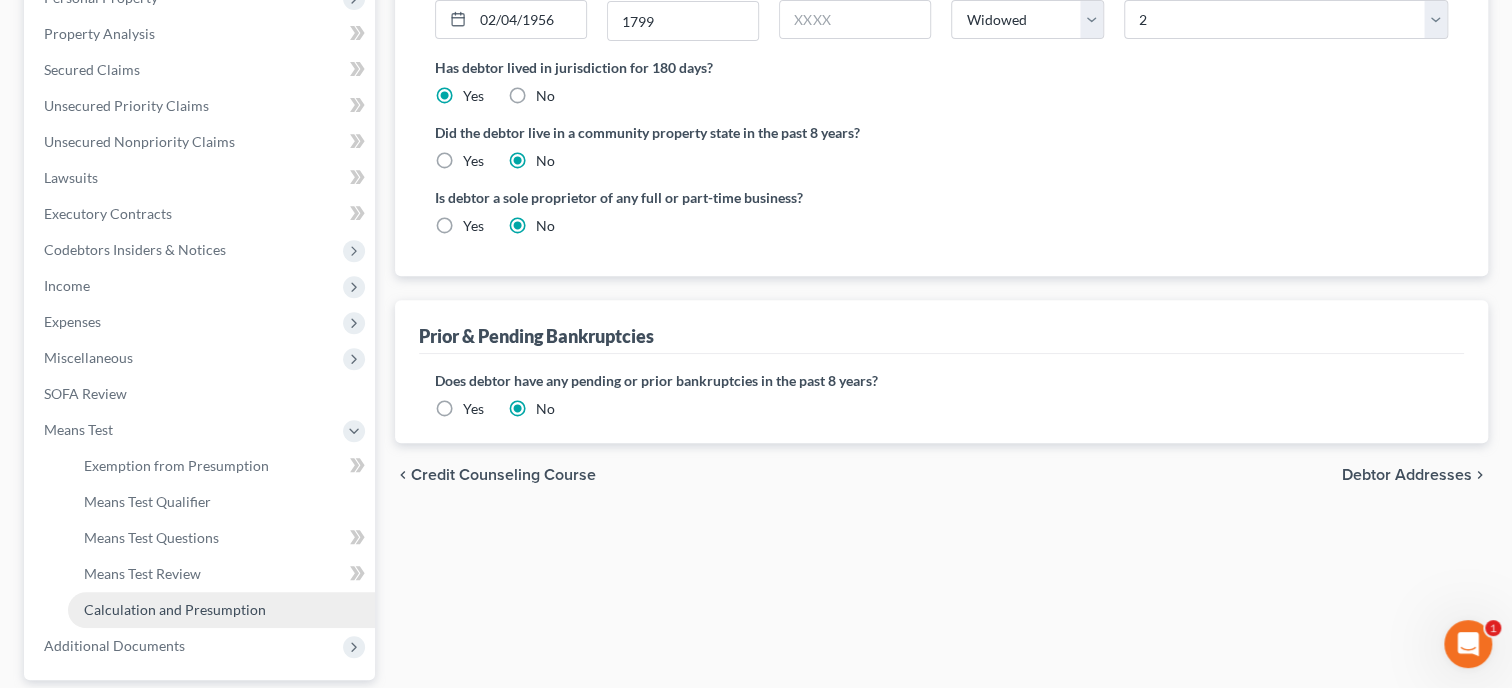 click on "Calculation and Presumption" at bounding box center [175, 609] 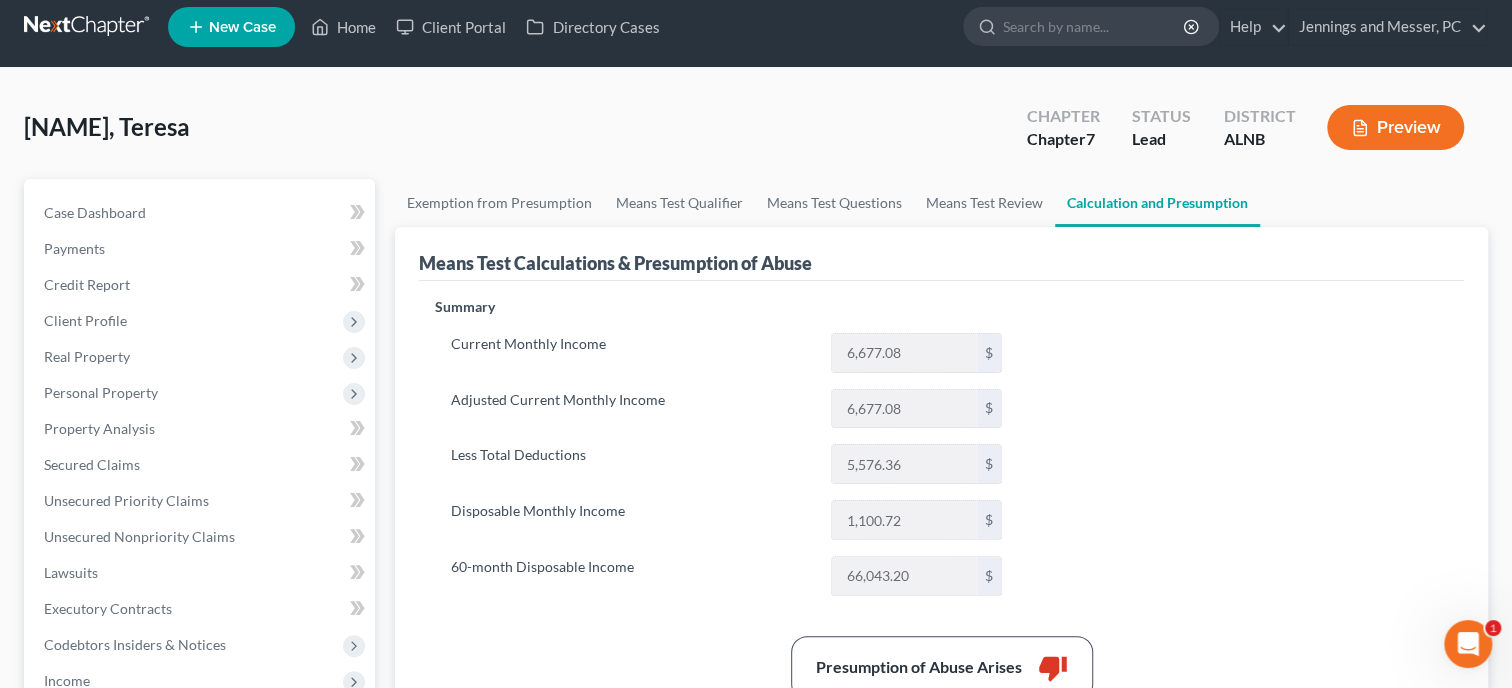 scroll, scrollTop: 0, scrollLeft: 0, axis: both 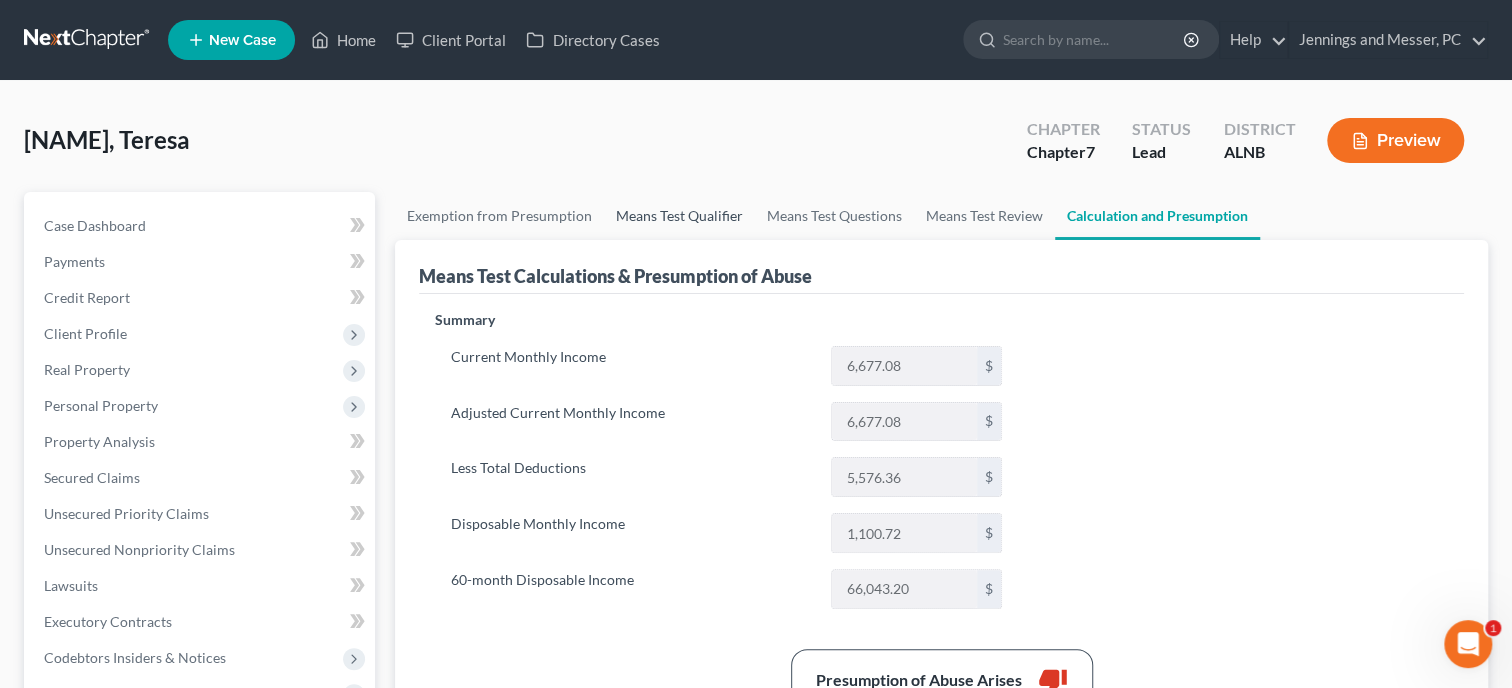 click on "Means Test Qualifier" at bounding box center [679, 216] 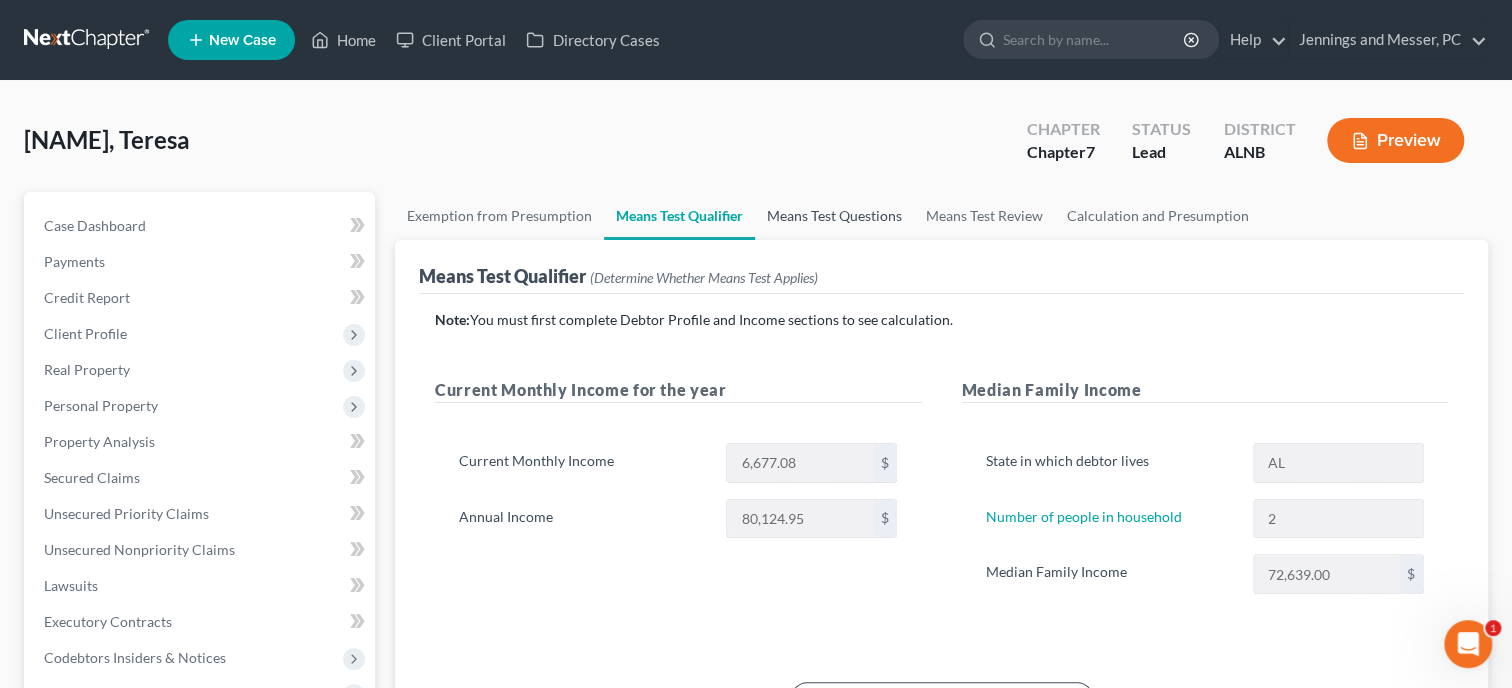 click on "Means Test Questions" at bounding box center (834, 216) 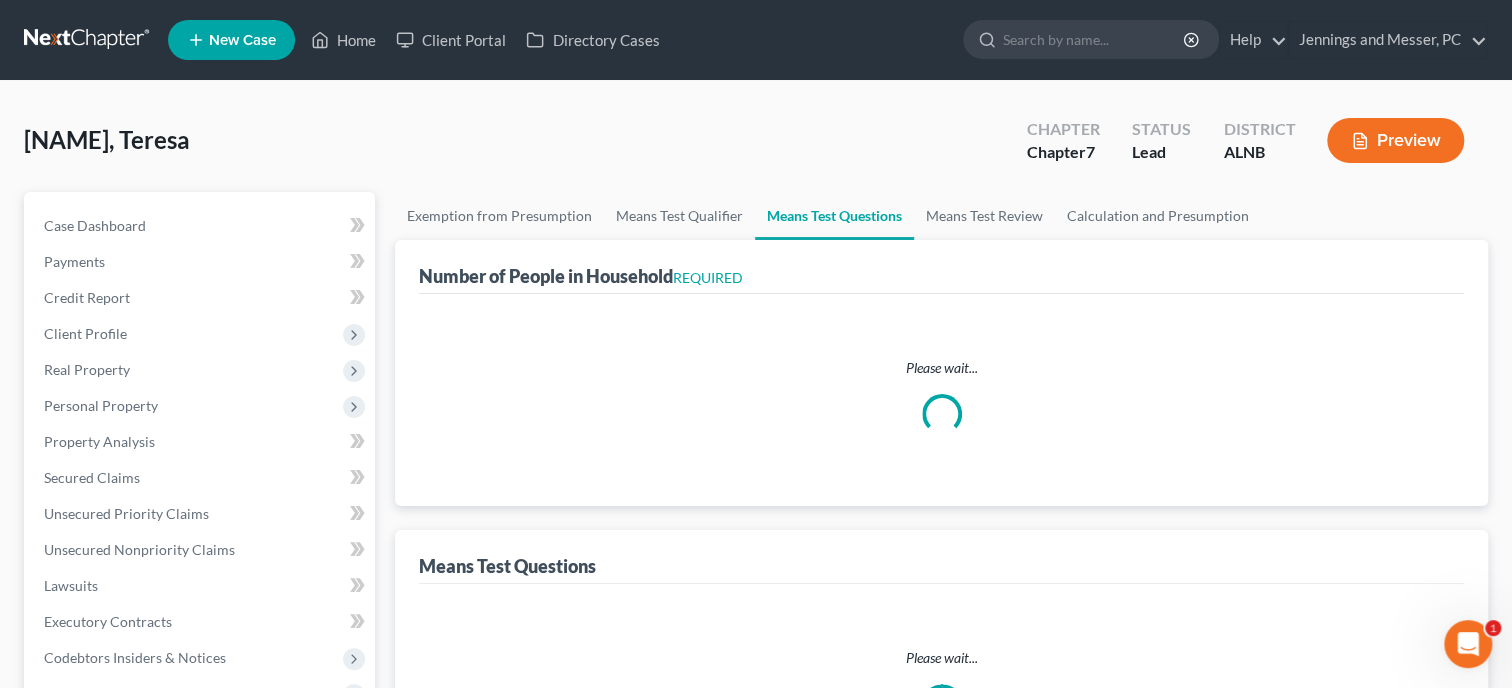 select on "0" 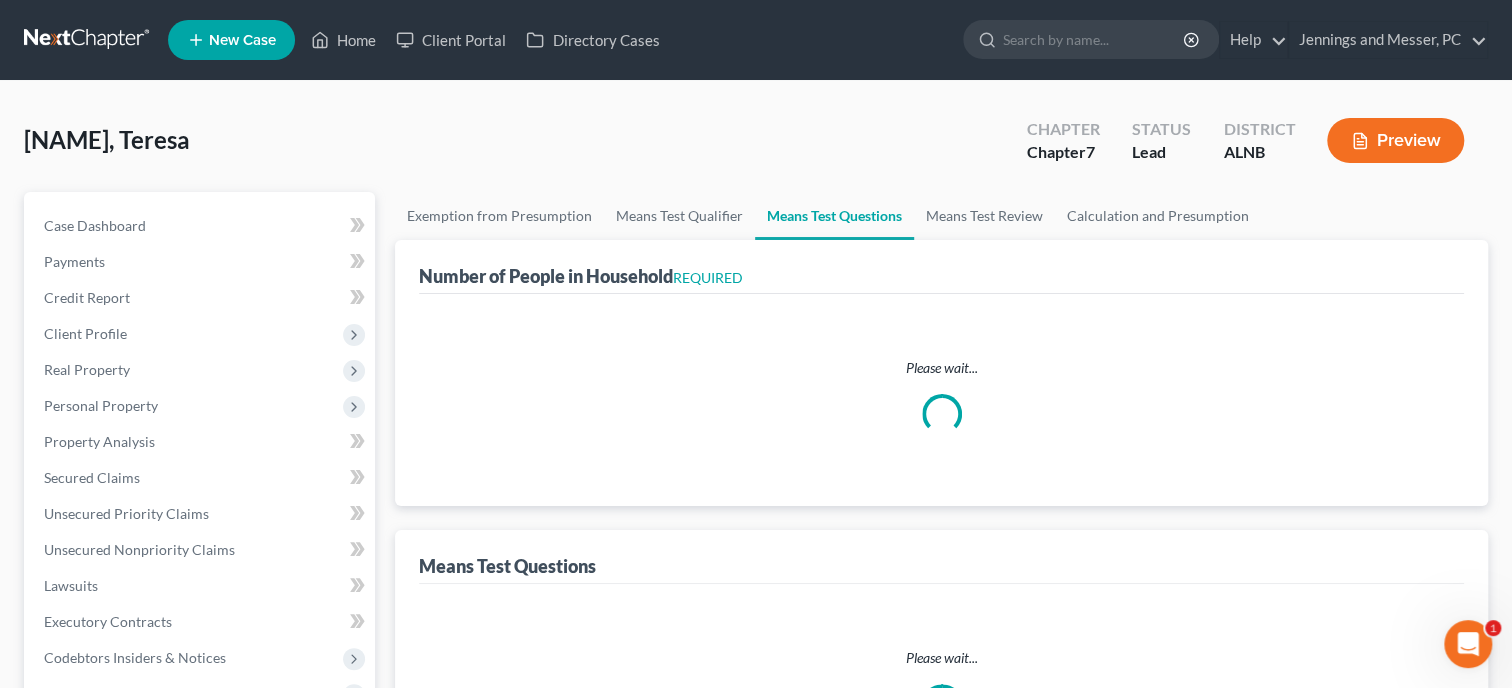 select on "60" 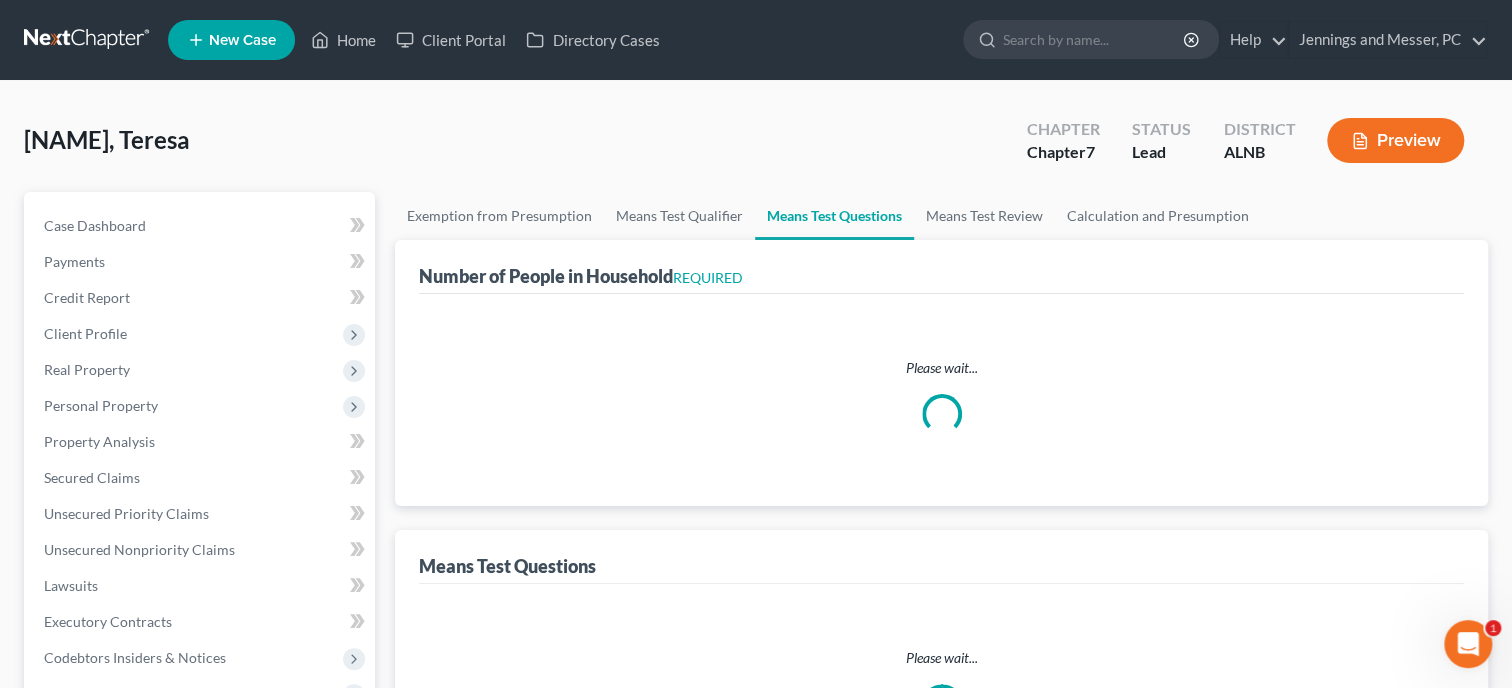 select on "1" 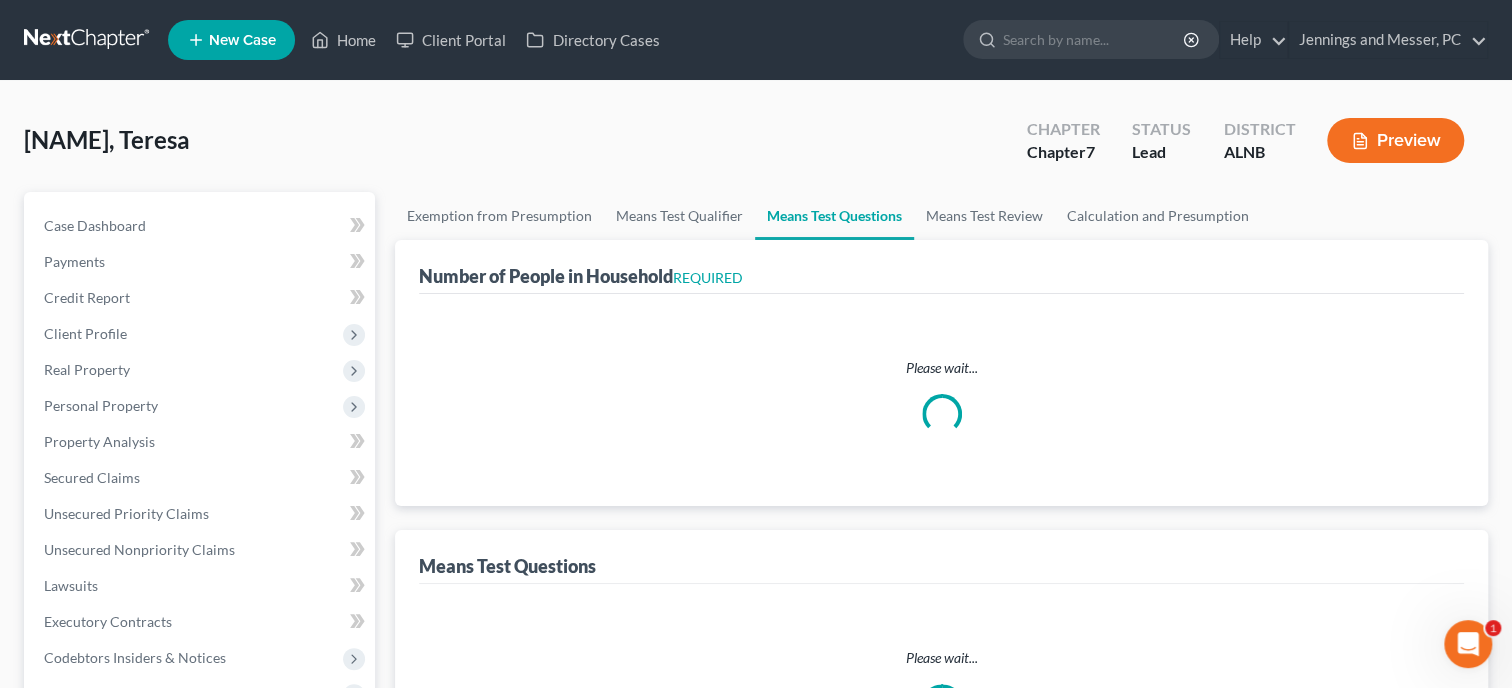 select on "2" 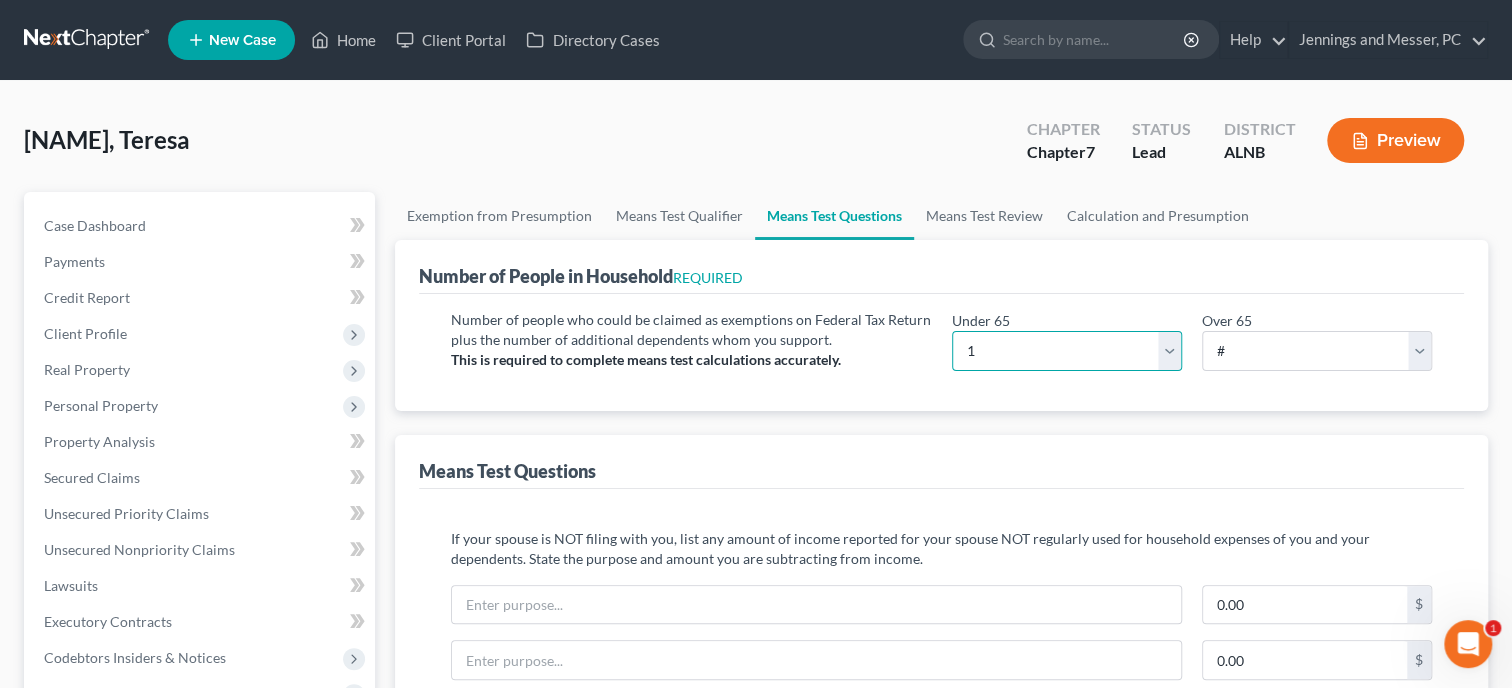 click on "# 0 1 2 3 4 5 6 7 8 9 10" at bounding box center [1067, 351] 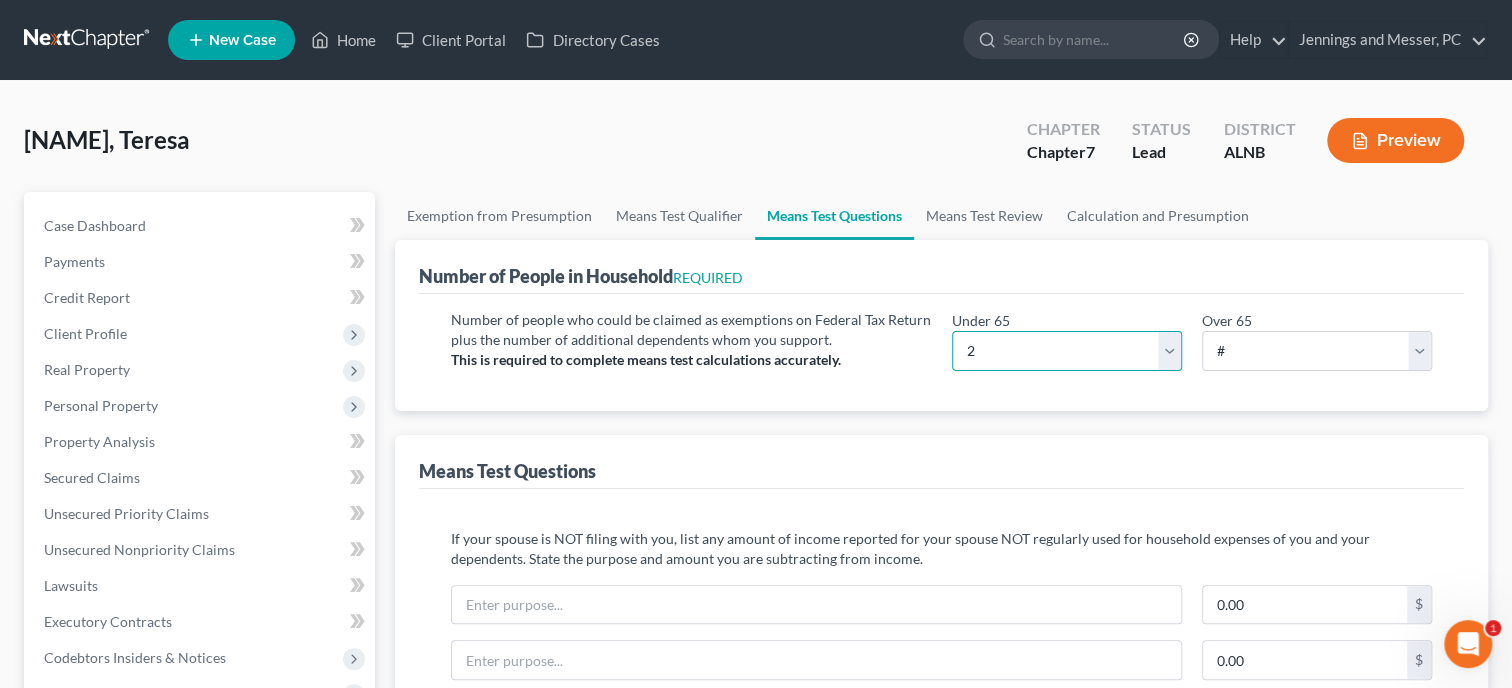 click on "2" at bounding box center (0, 0) 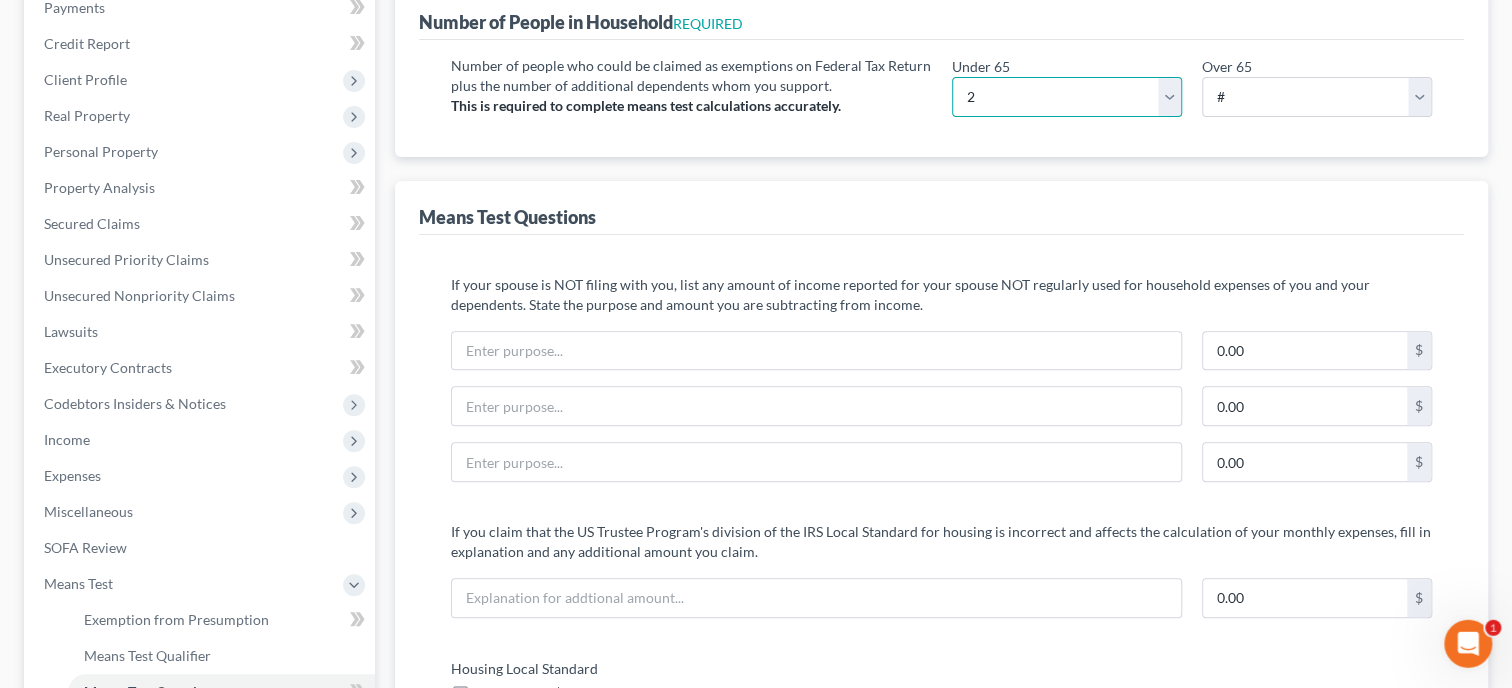 scroll, scrollTop: 15, scrollLeft: 0, axis: vertical 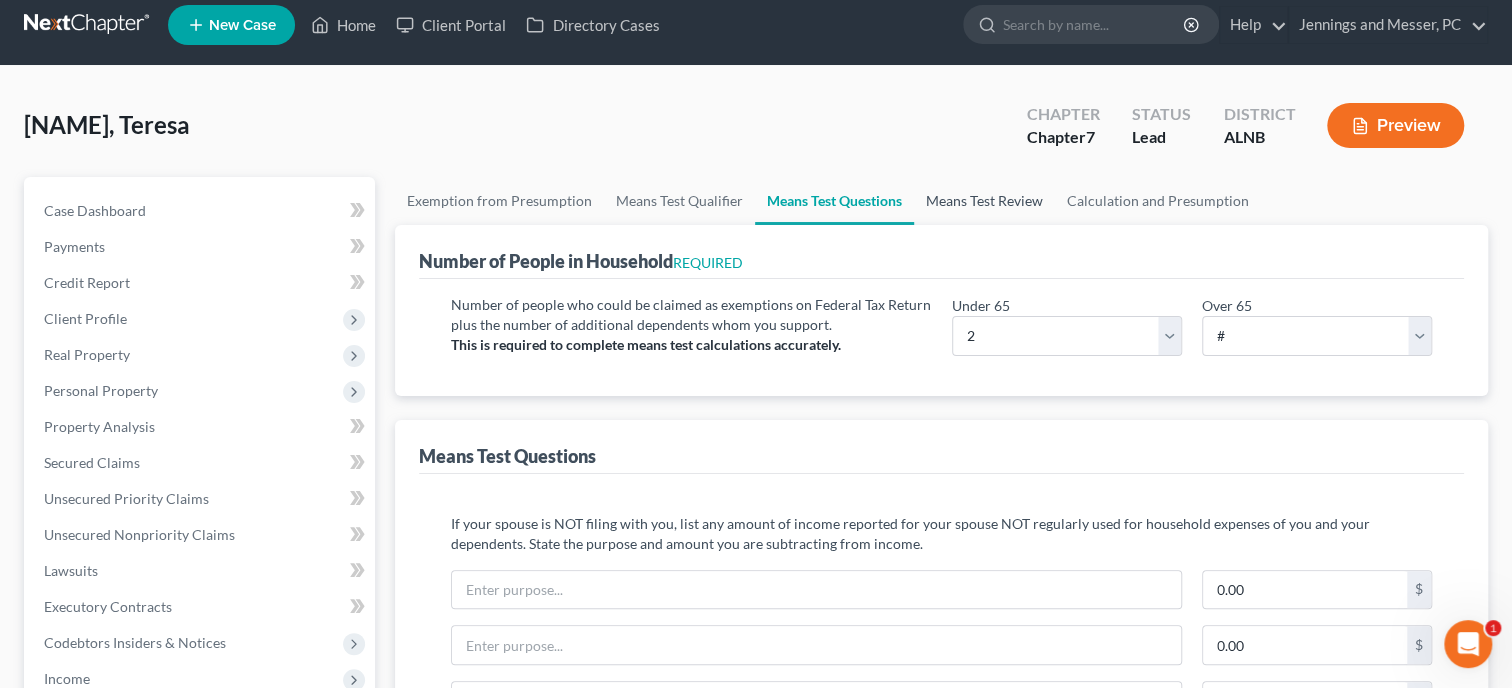 click on "Means Test Review" at bounding box center [984, 201] 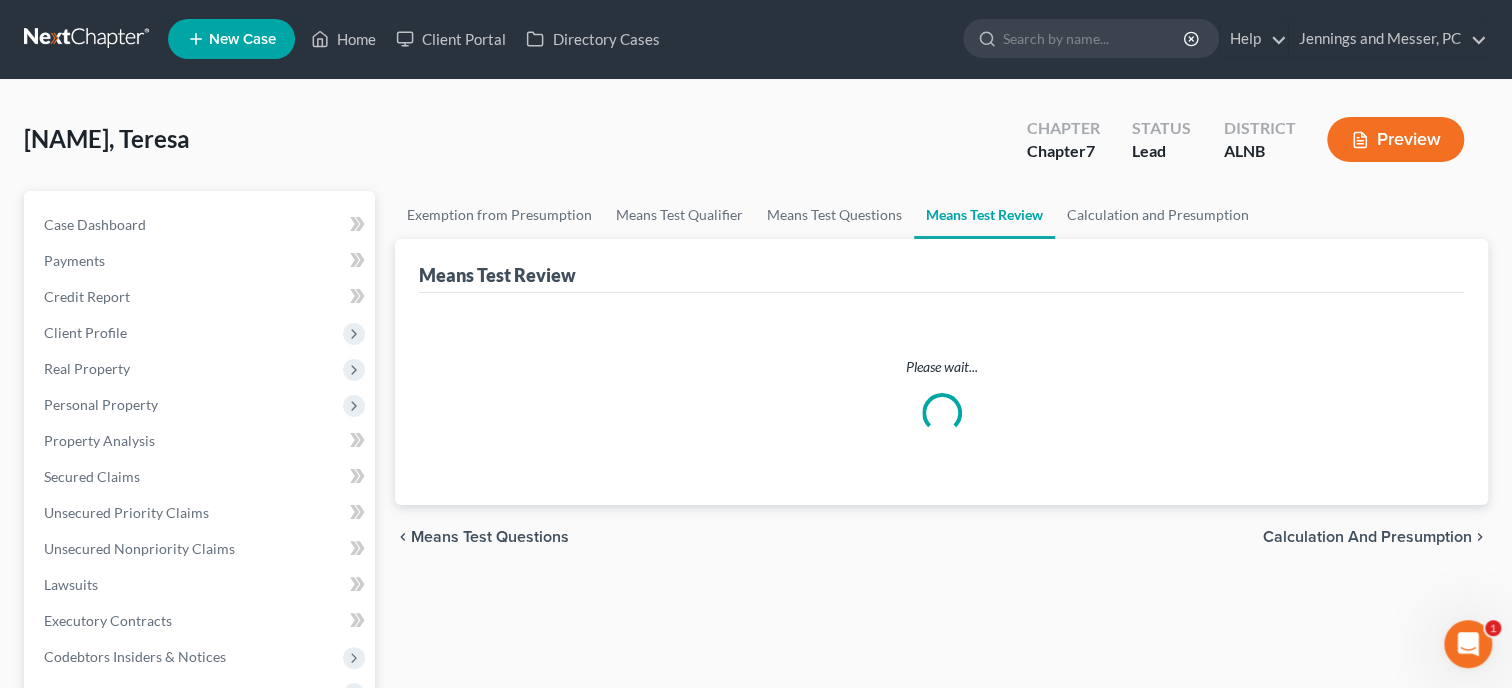 scroll, scrollTop: 0, scrollLeft: 0, axis: both 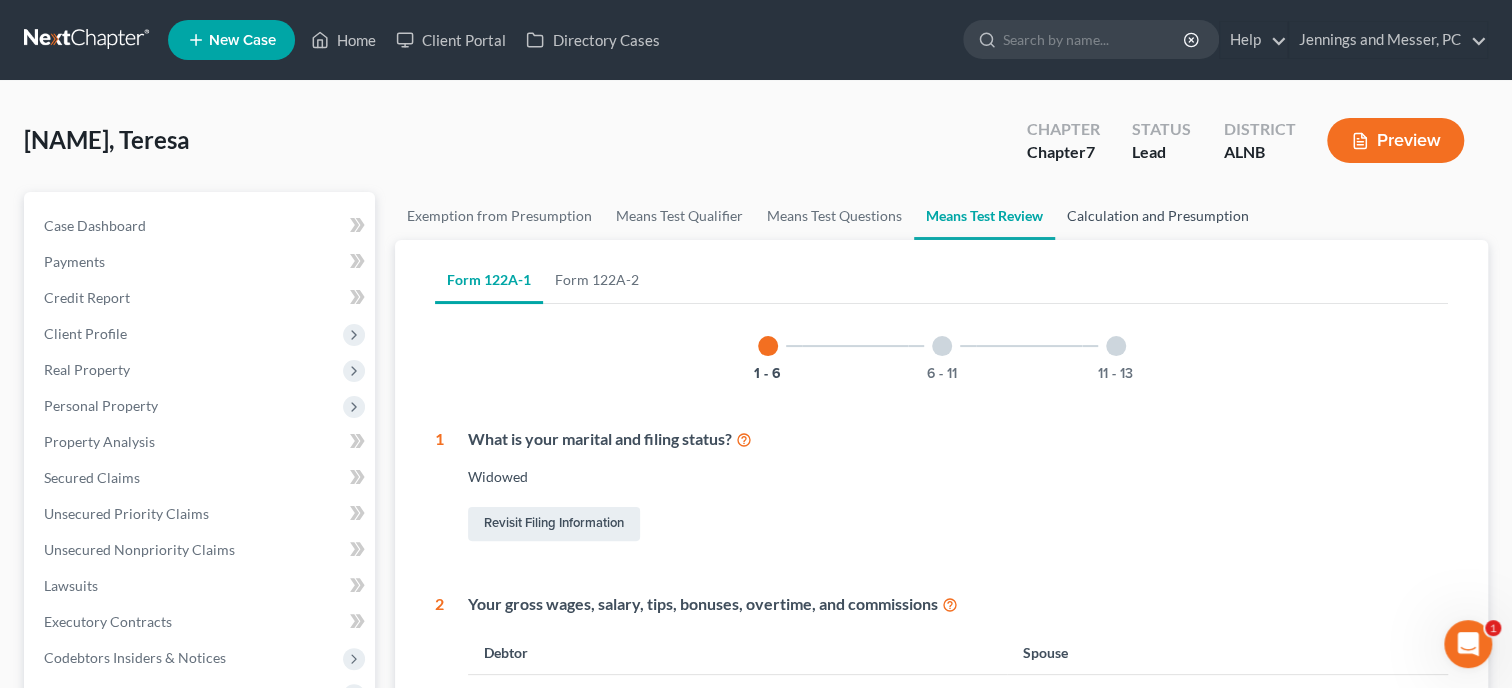 click on "Calculation and Presumption" at bounding box center (1158, 216) 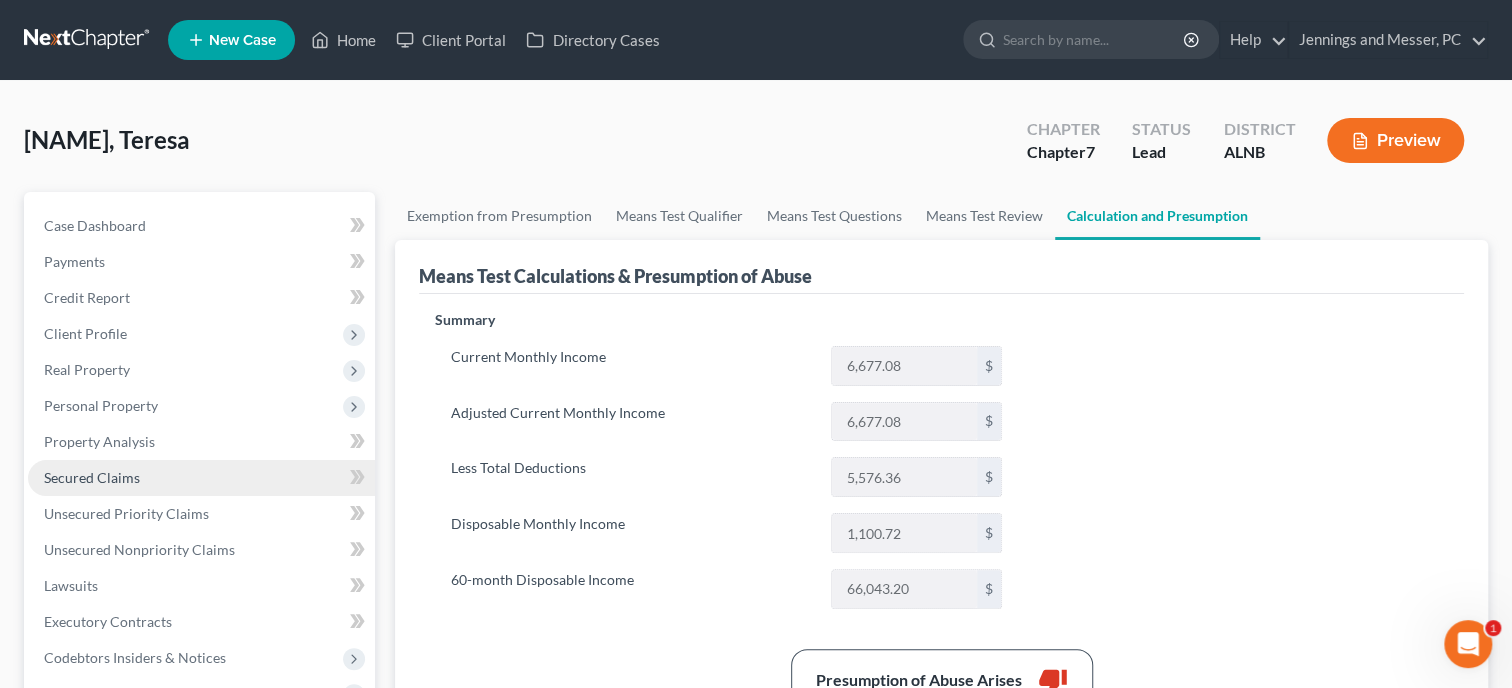 scroll, scrollTop: 308, scrollLeft: 0, axis: vertical 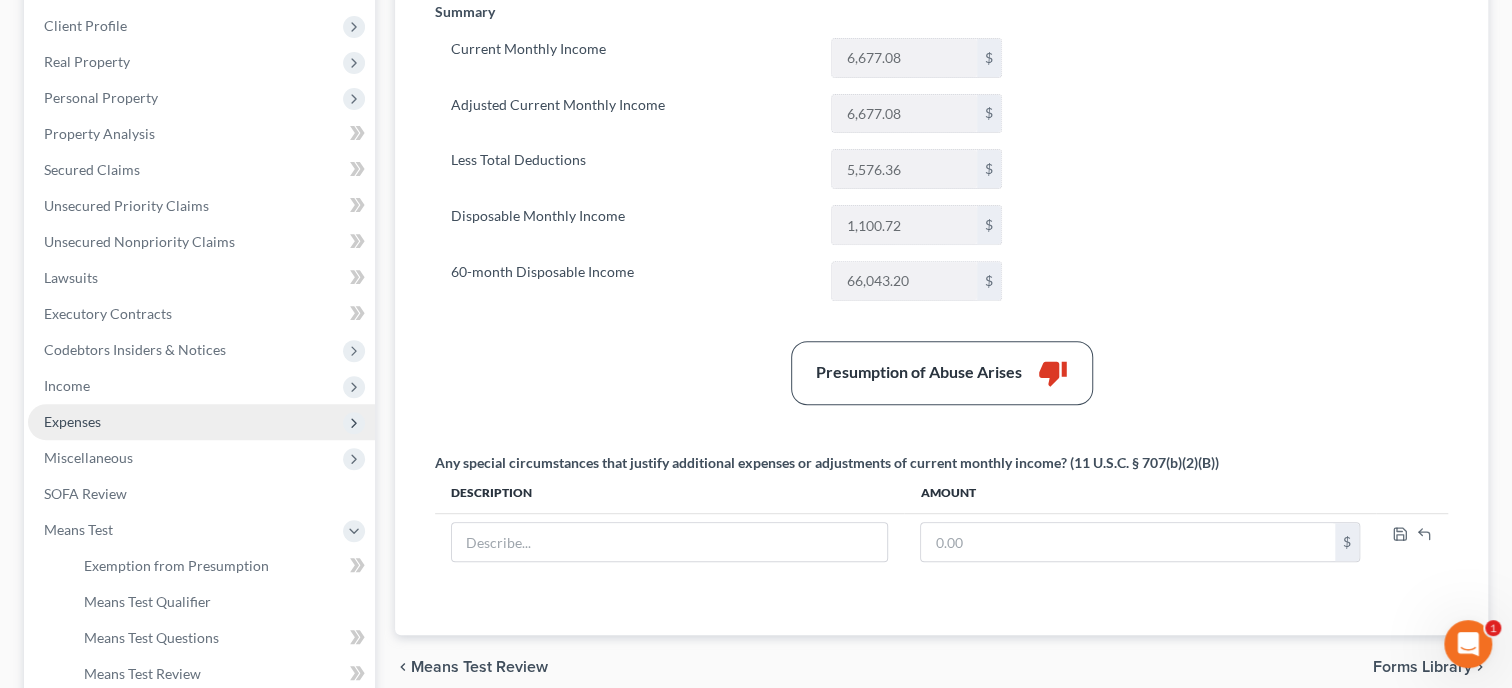 click on "Expenses" at bounding box center (201, 422) 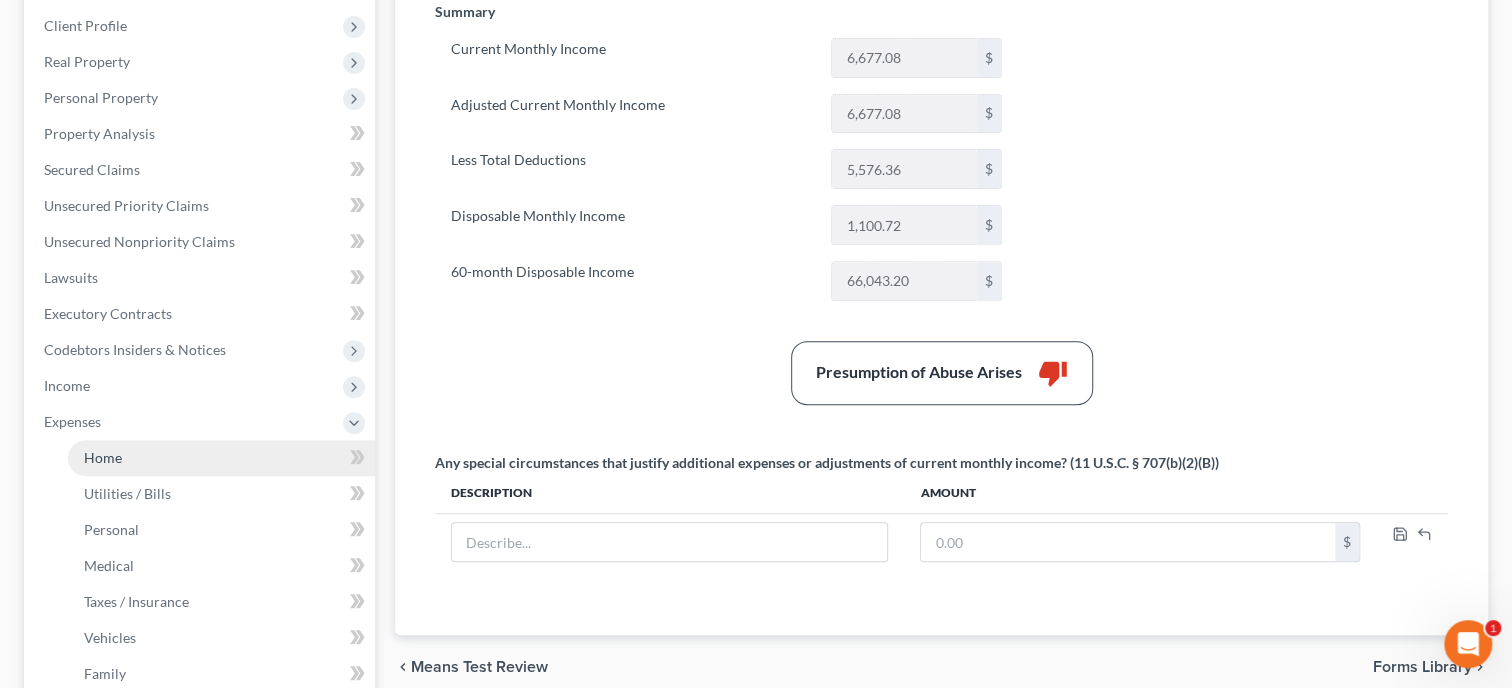 click on "Home" at bounding box center [103, 457] 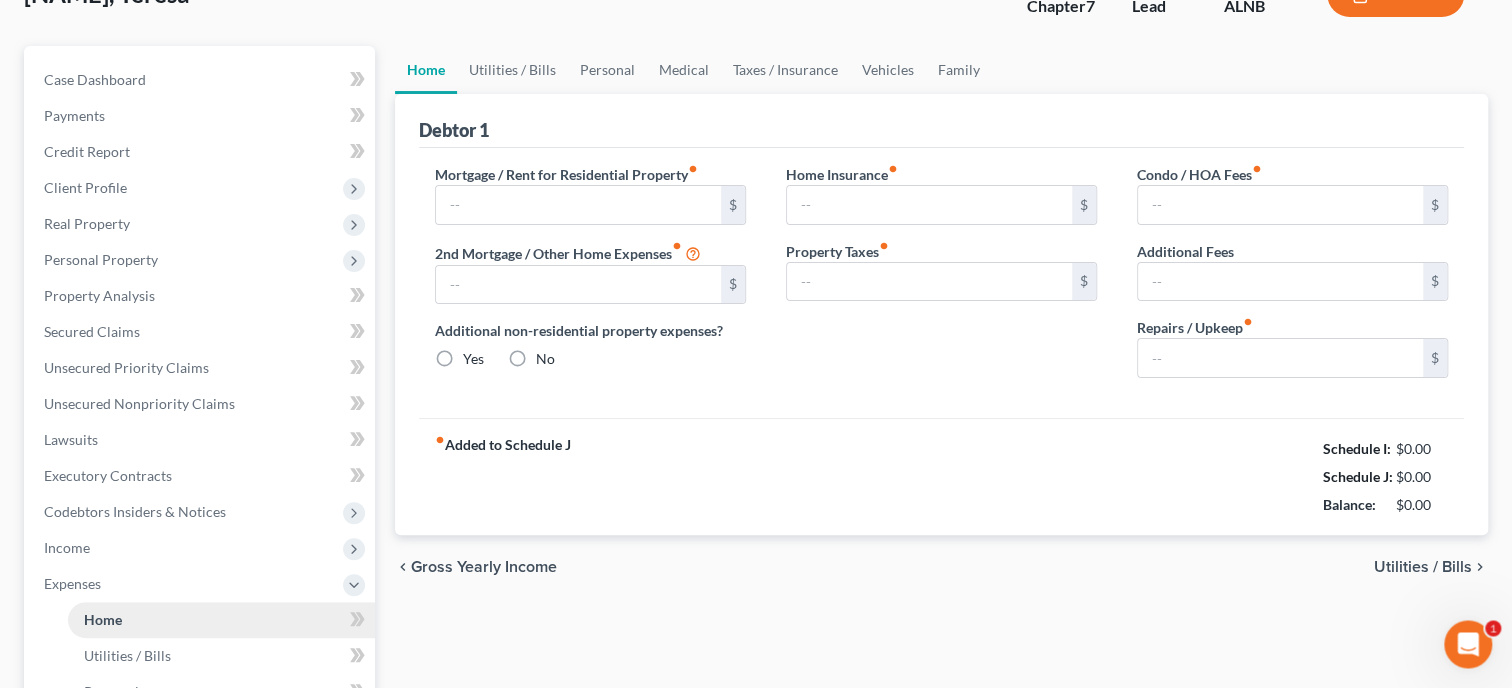 type on "838.73" 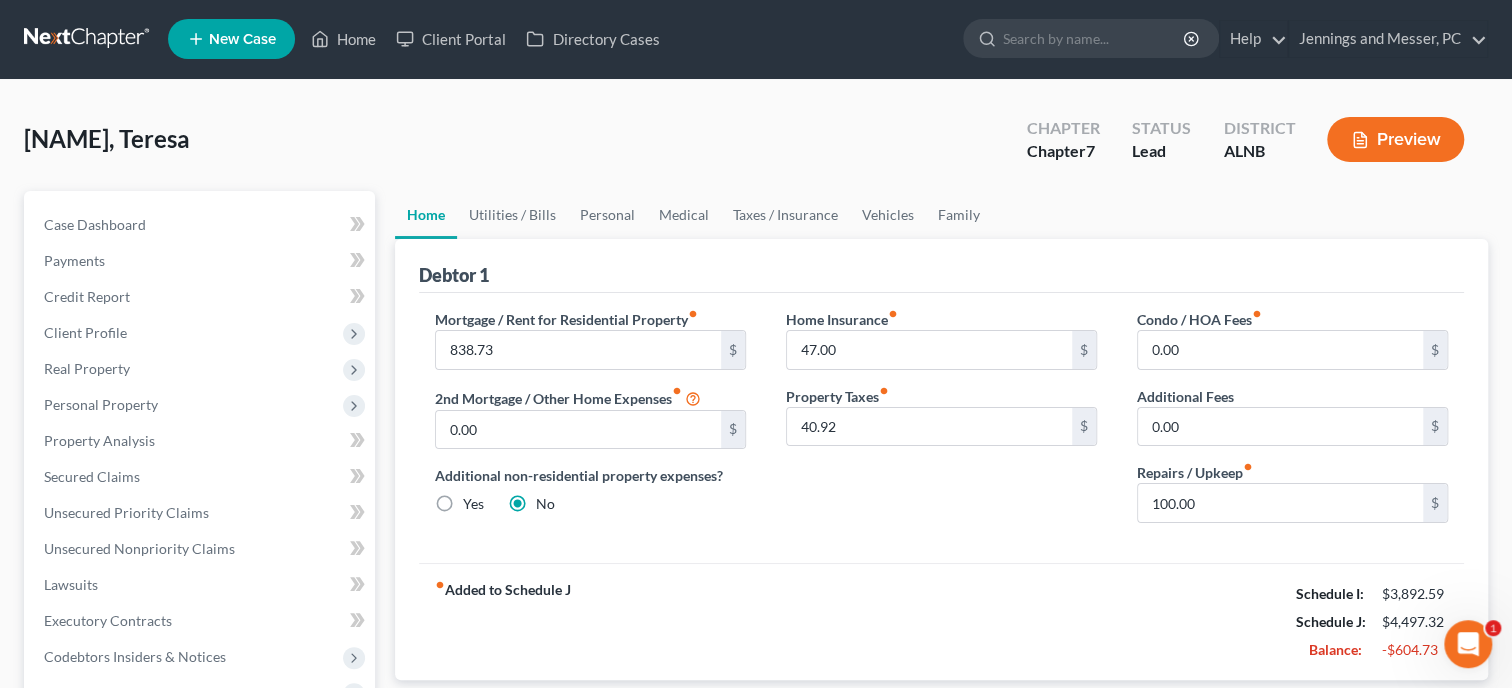 scroll, scrollTop: 0, scrollLeft: 0, axis: both 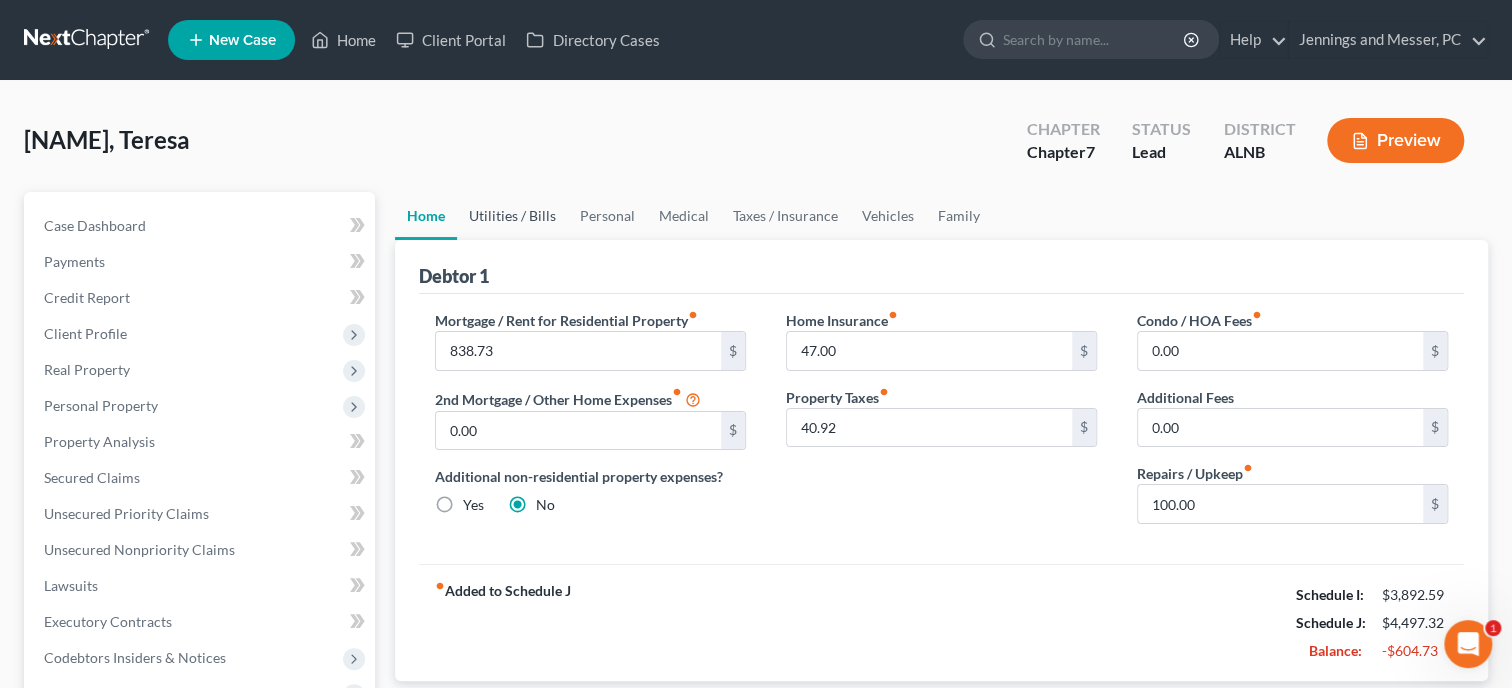 click on "Utilities / Bills" at bounding box center [512, 216] 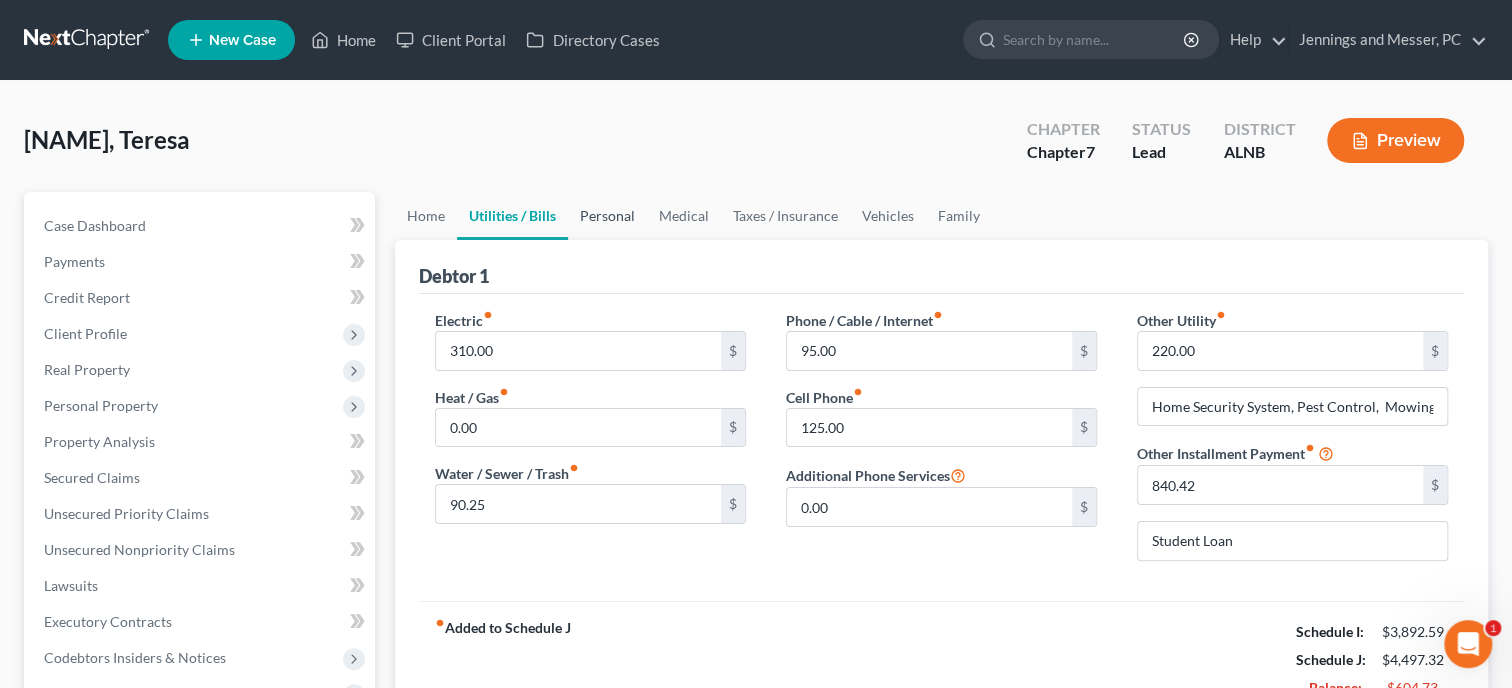 click on "Personal" at bounding box center (607, 216) 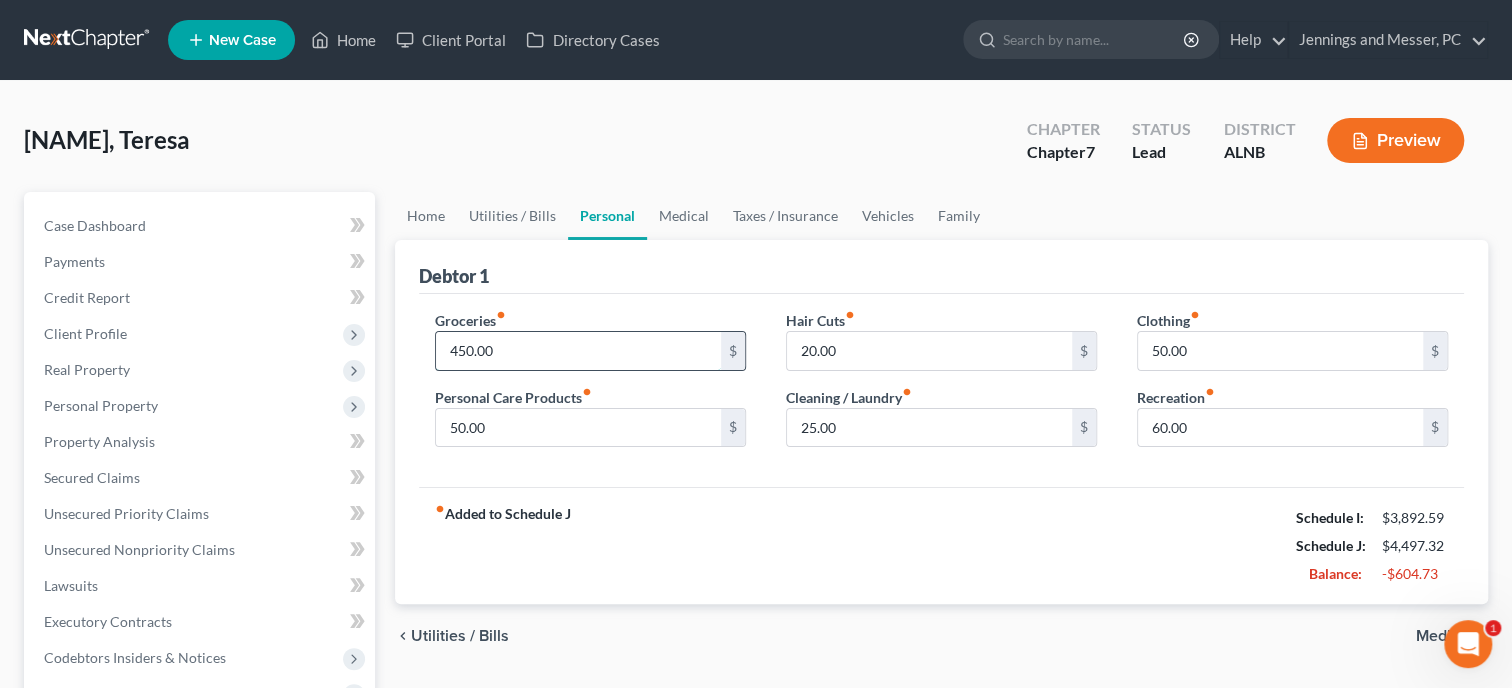 click on "450.00" at bounding box center [578, 351] 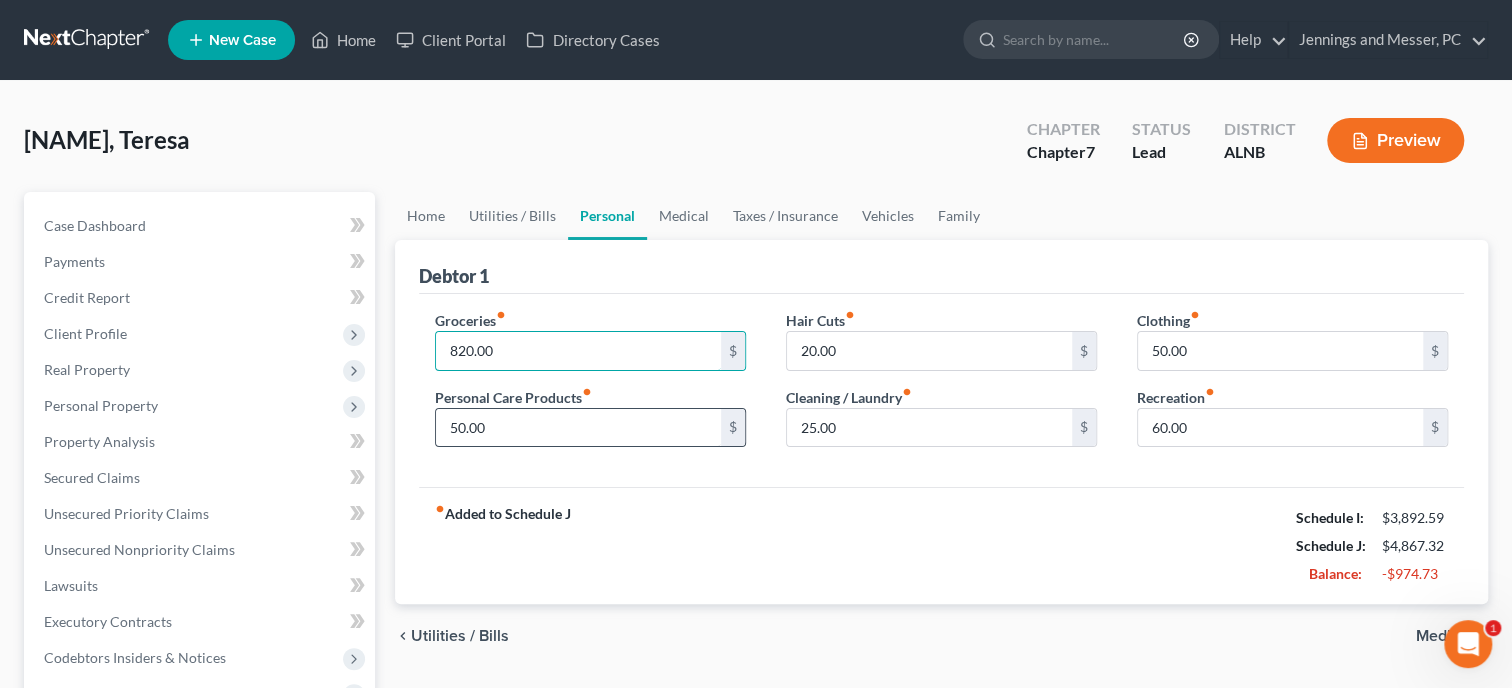 type on "820.00" 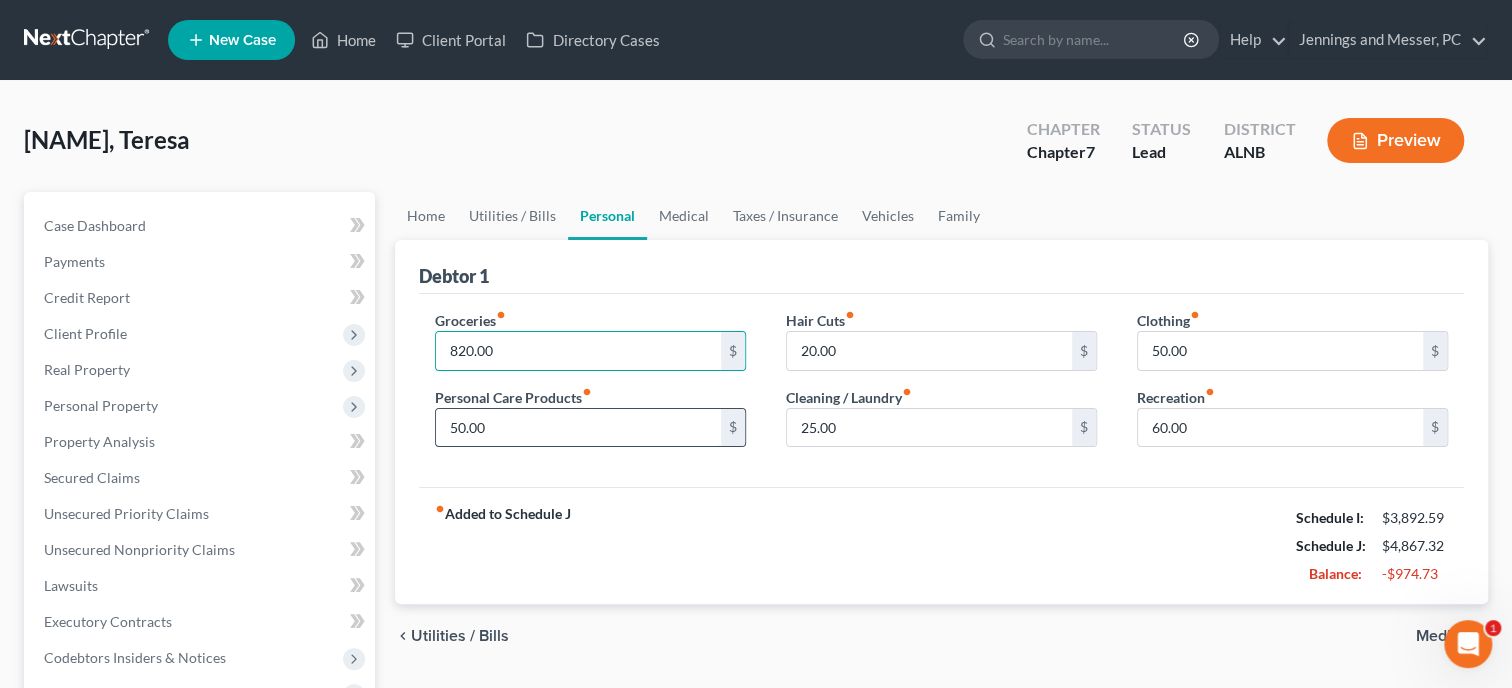 click on "50.00" at bounding box center [578, 428] 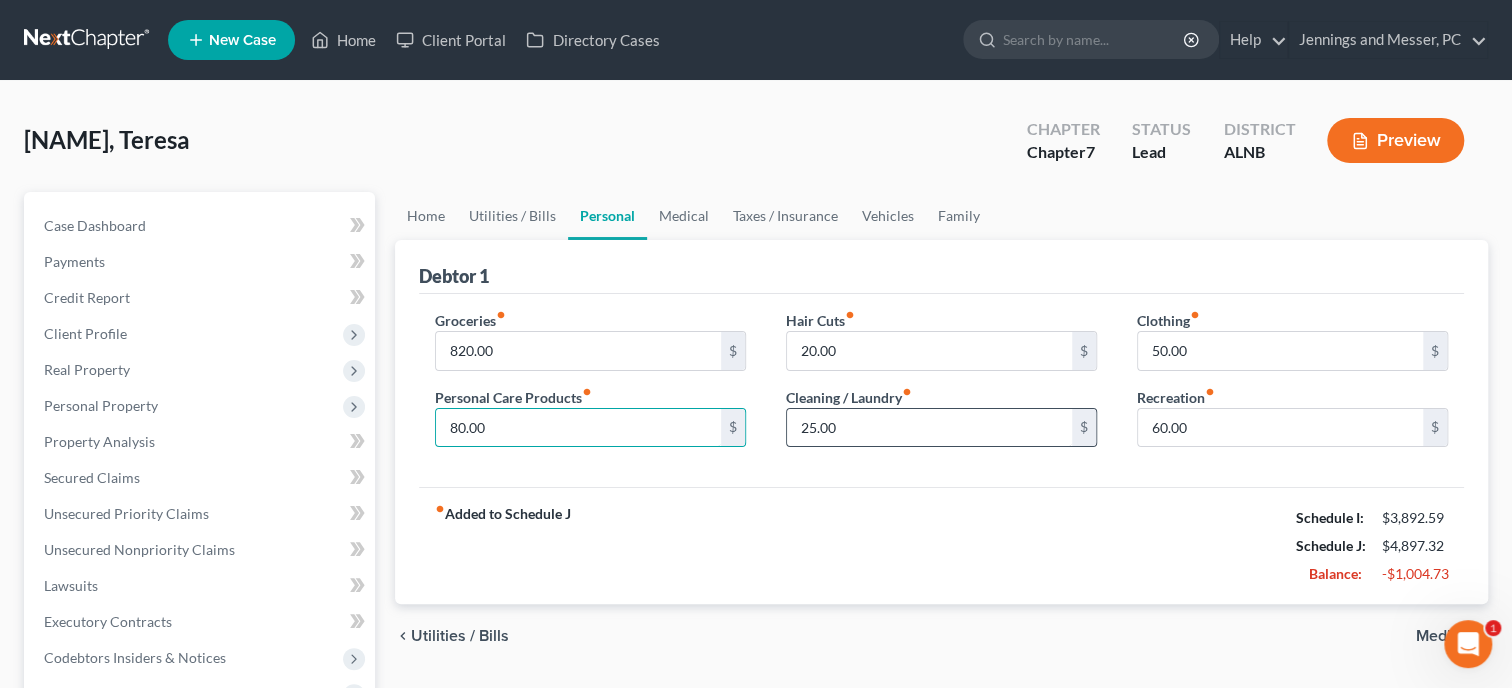 type on "80.00" 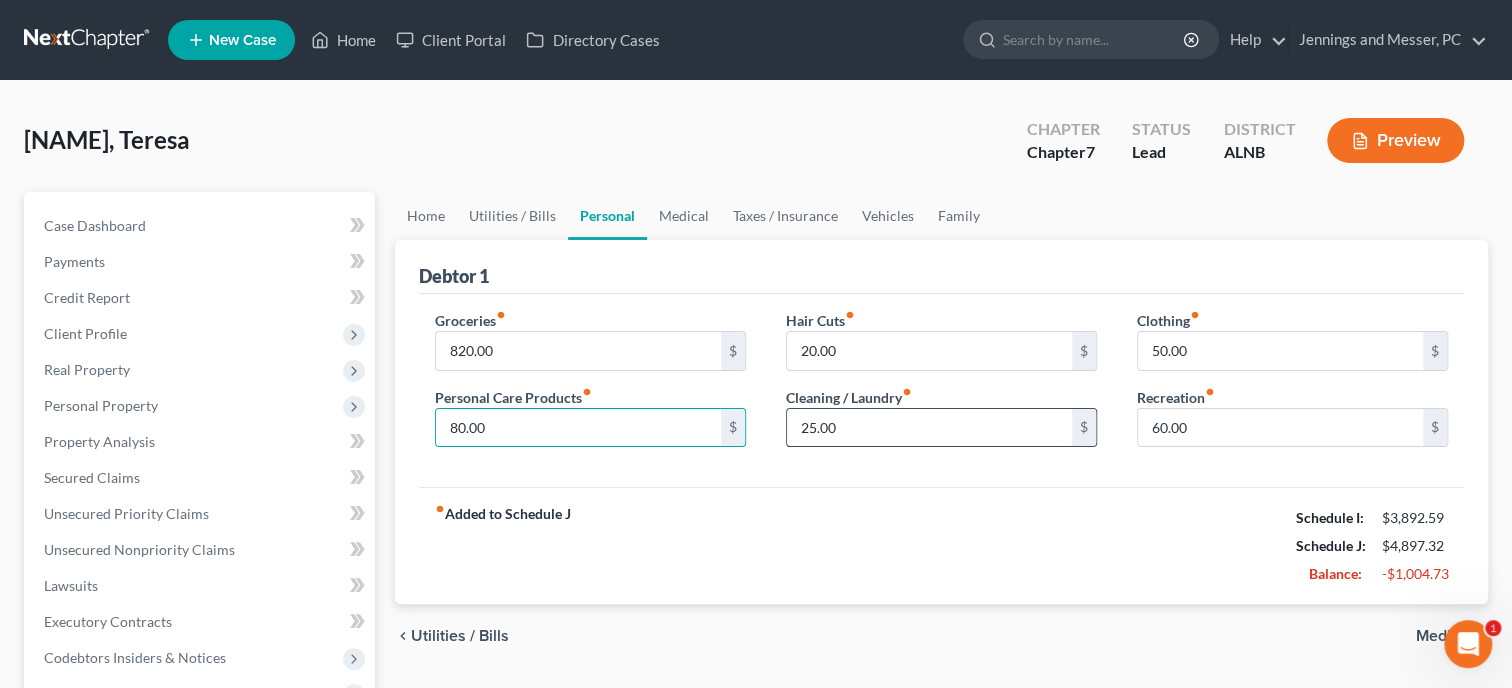 click on "25.00" at bounding box center (929, 428) 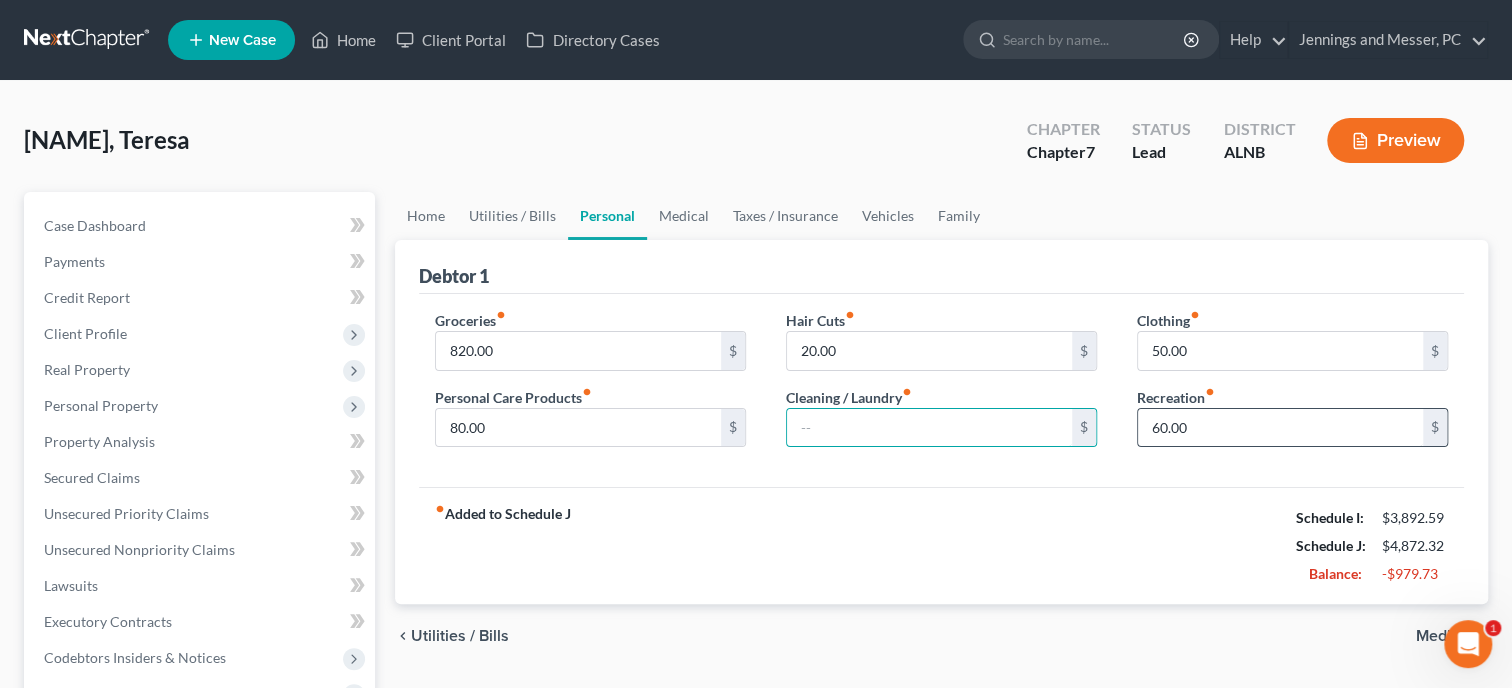type 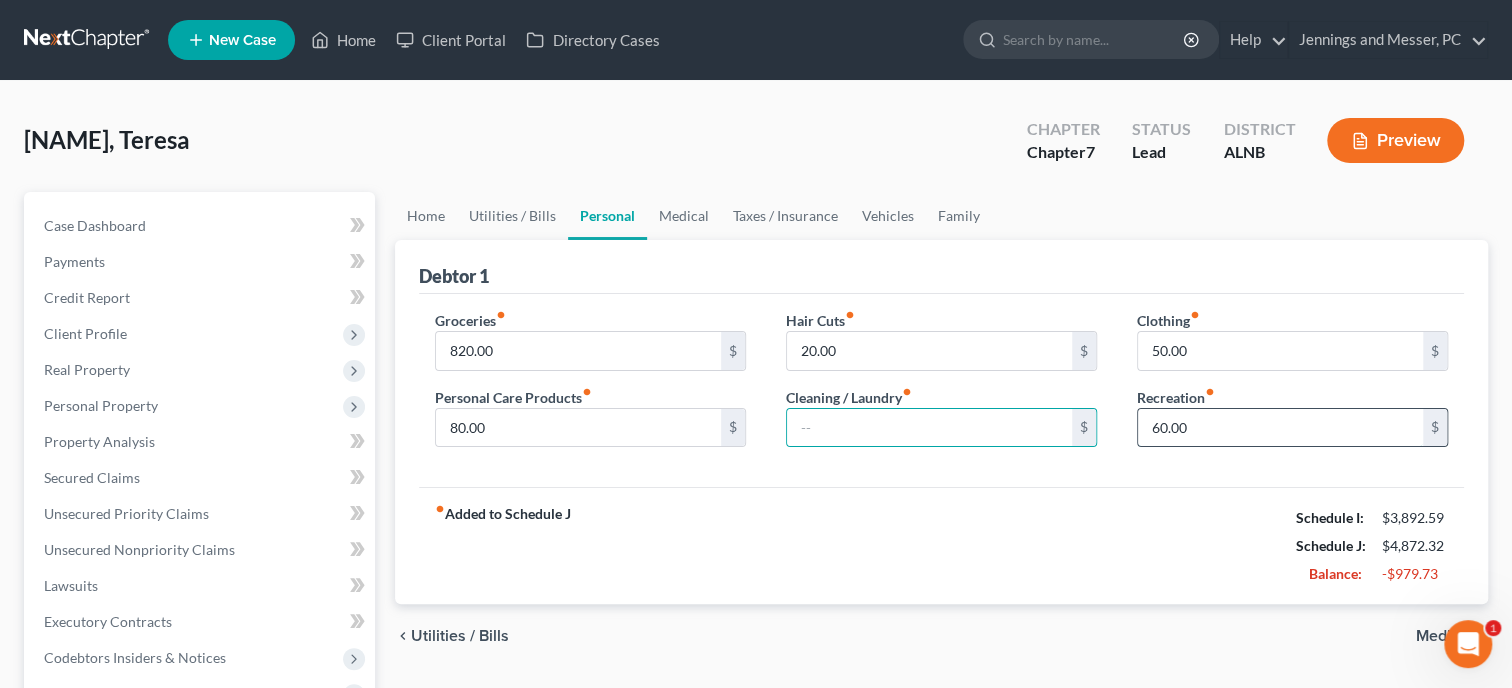 click on "60.00" at bounding box center (1280, 428) 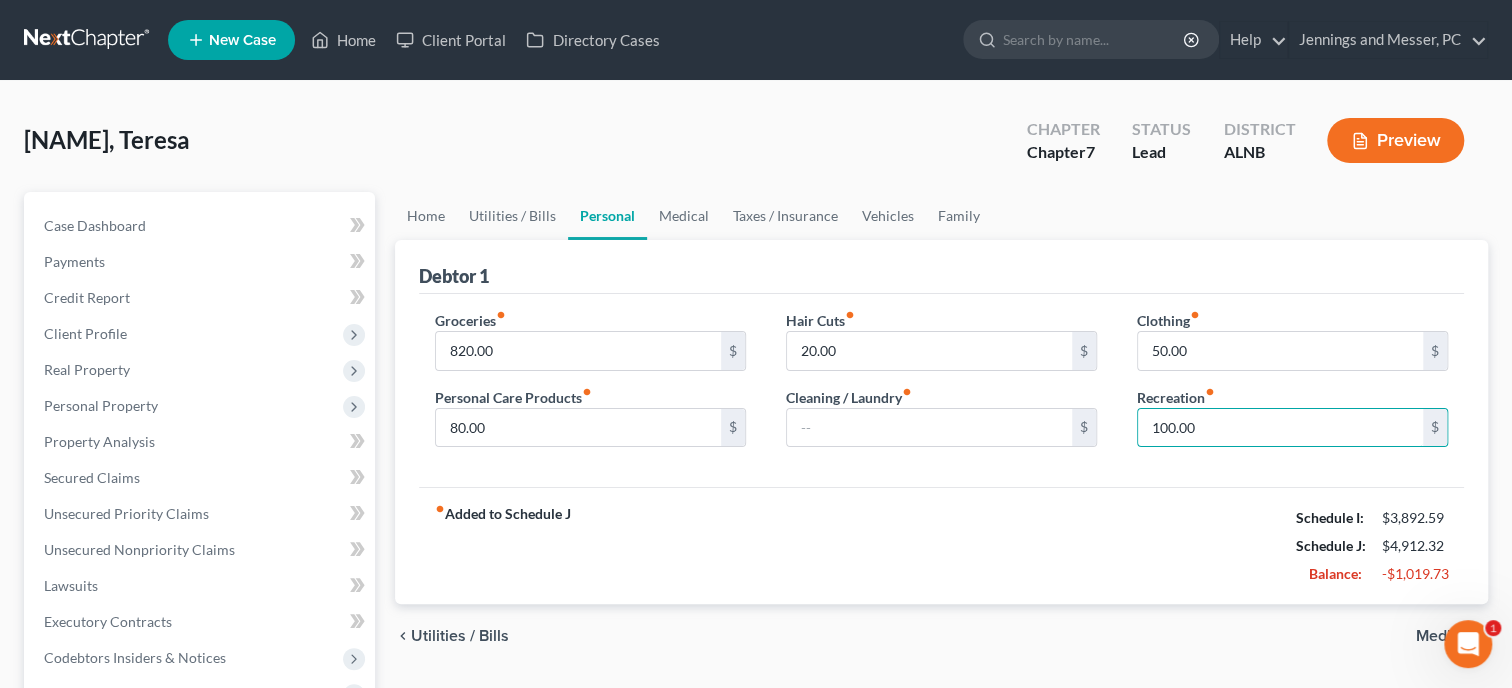 type on "100.00" 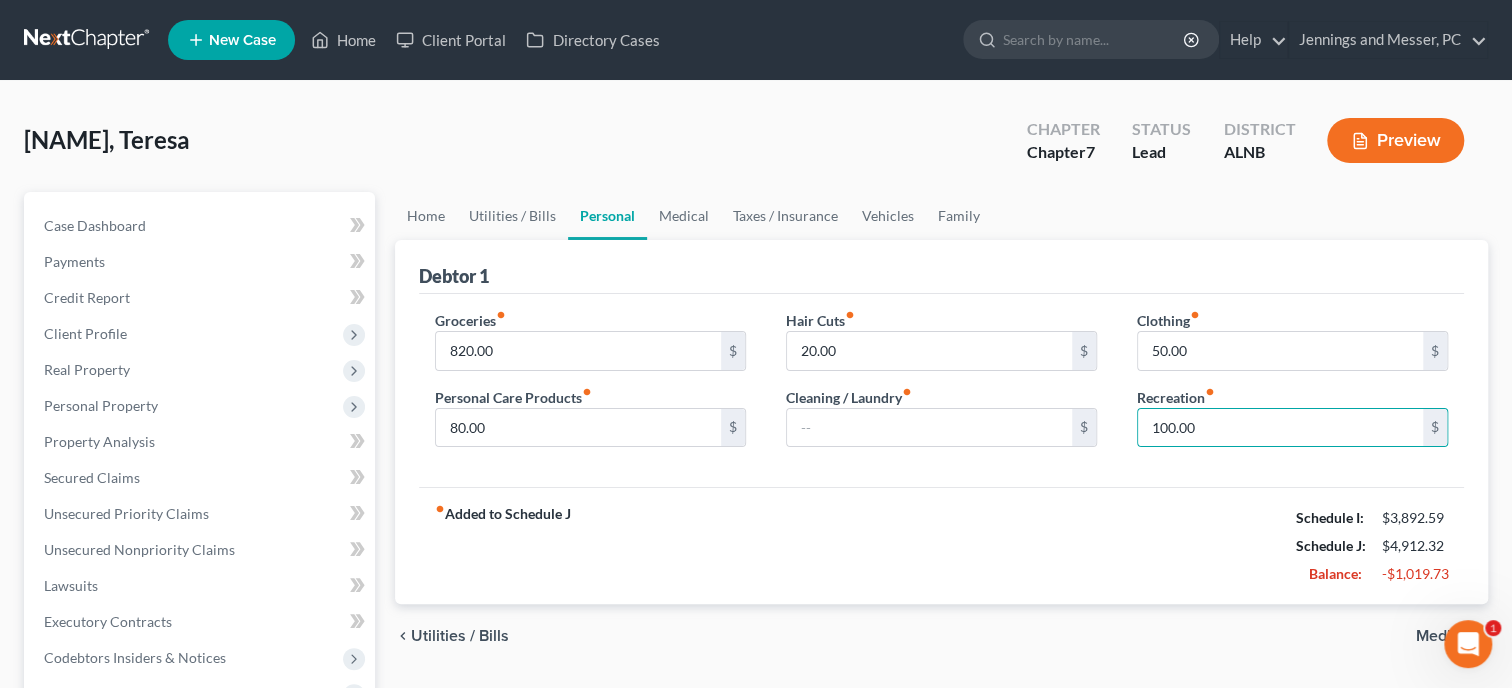 drag, startPoint x: 1054, startPoint y: 504, endPoint x: 1024, endPoint y: 488, distance: 34 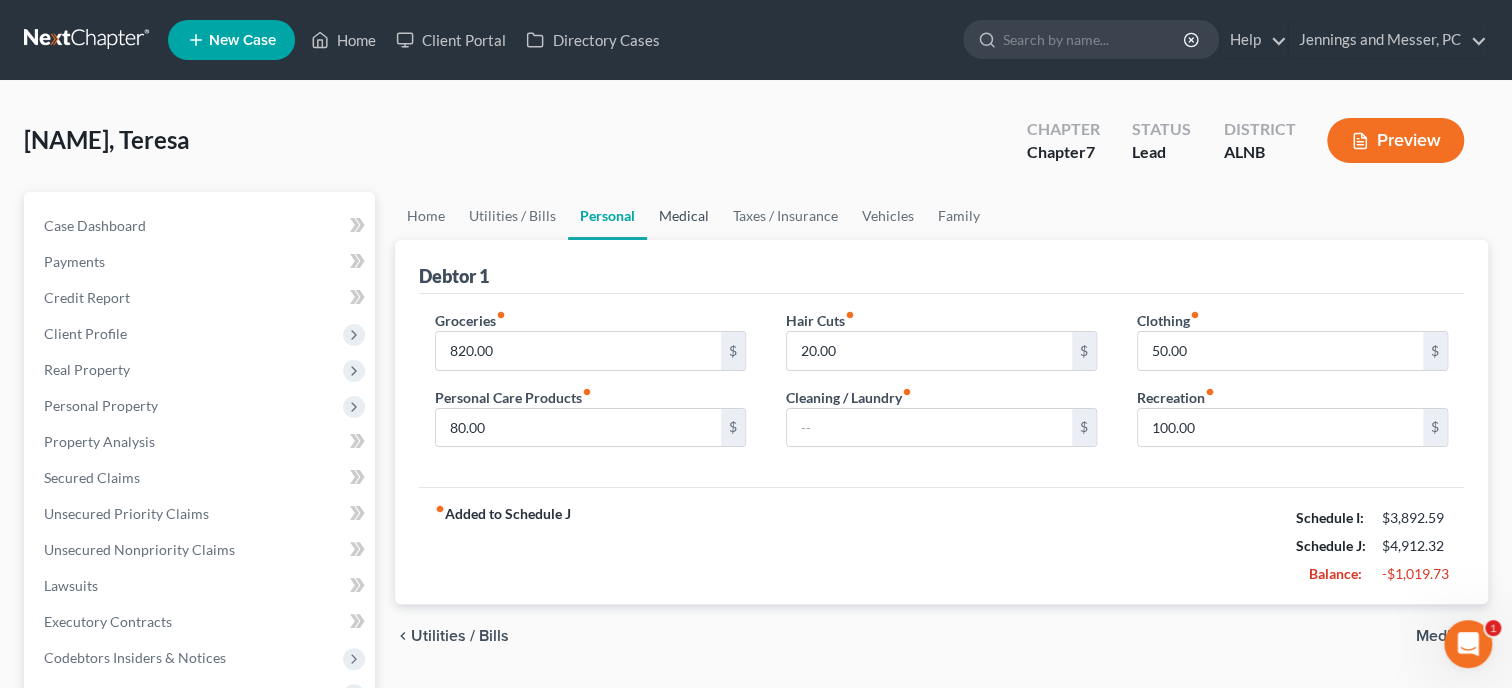 click on "Medical" at bounding box center [684, 216] 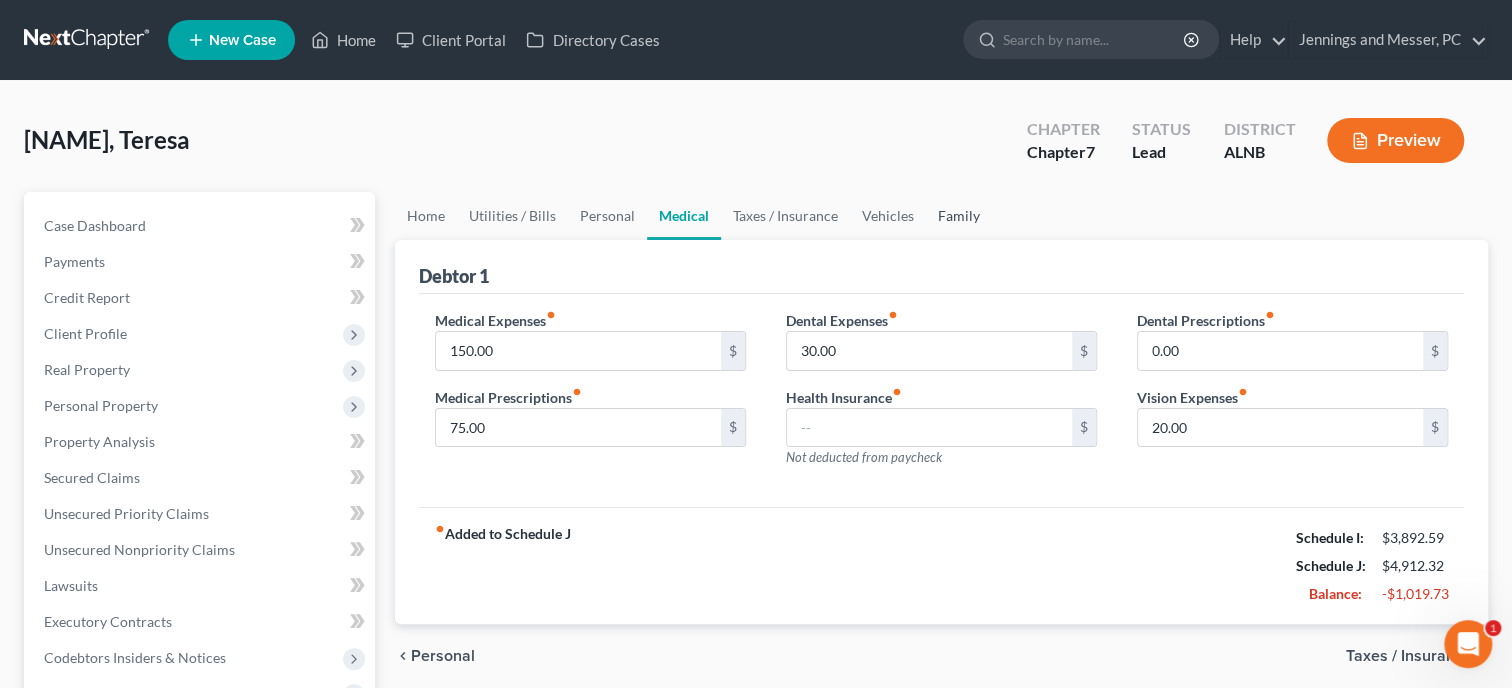 click on "Family" at bounding box center (959, 216) 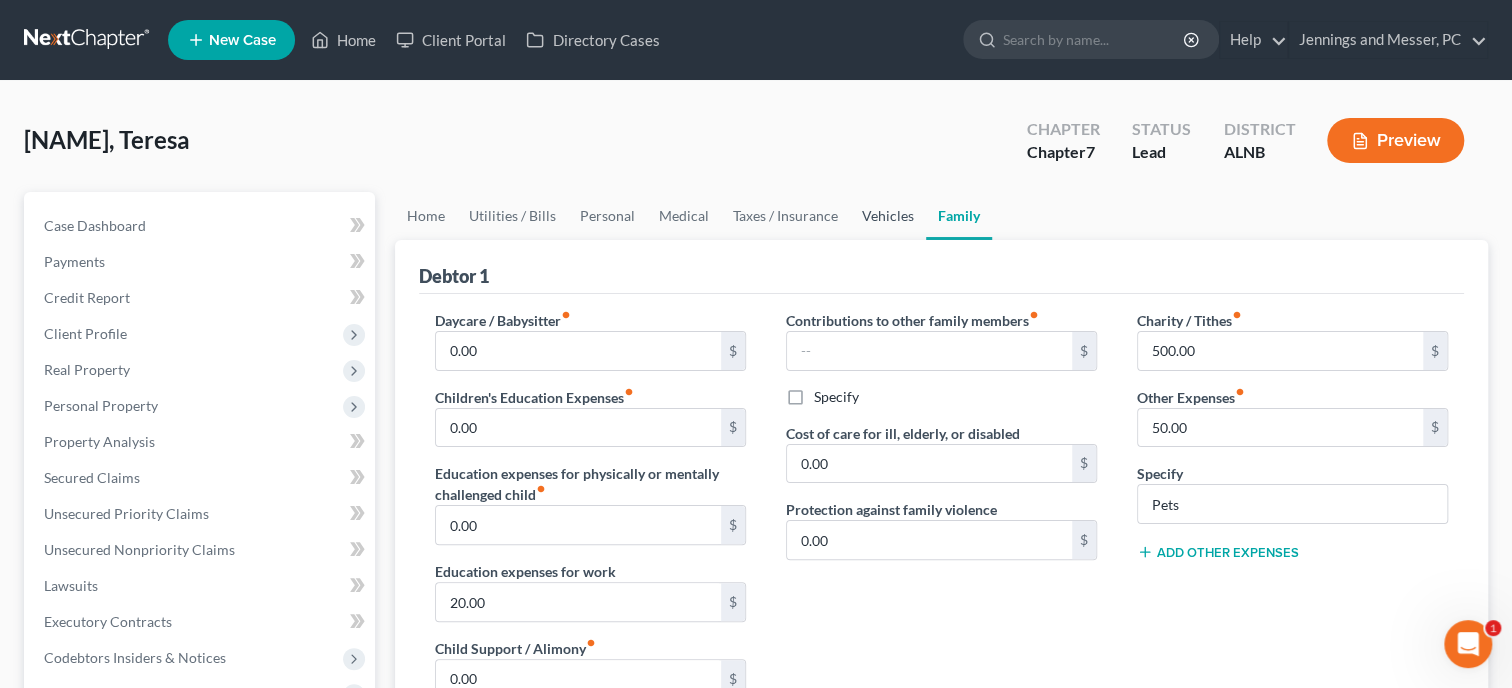 click on "Vehicles" at bounding box center (888, 216) 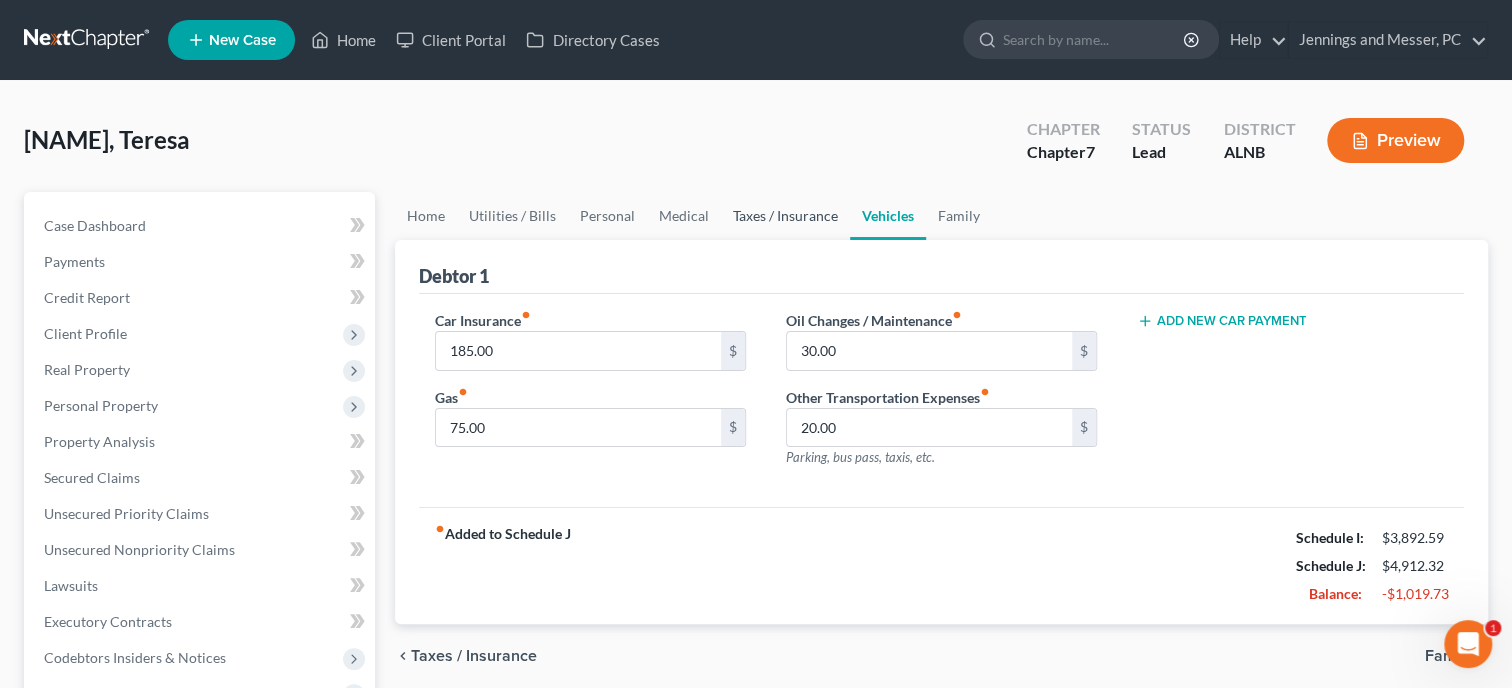 click on "Taxes / Insurance" at bounding box center (785, 216) 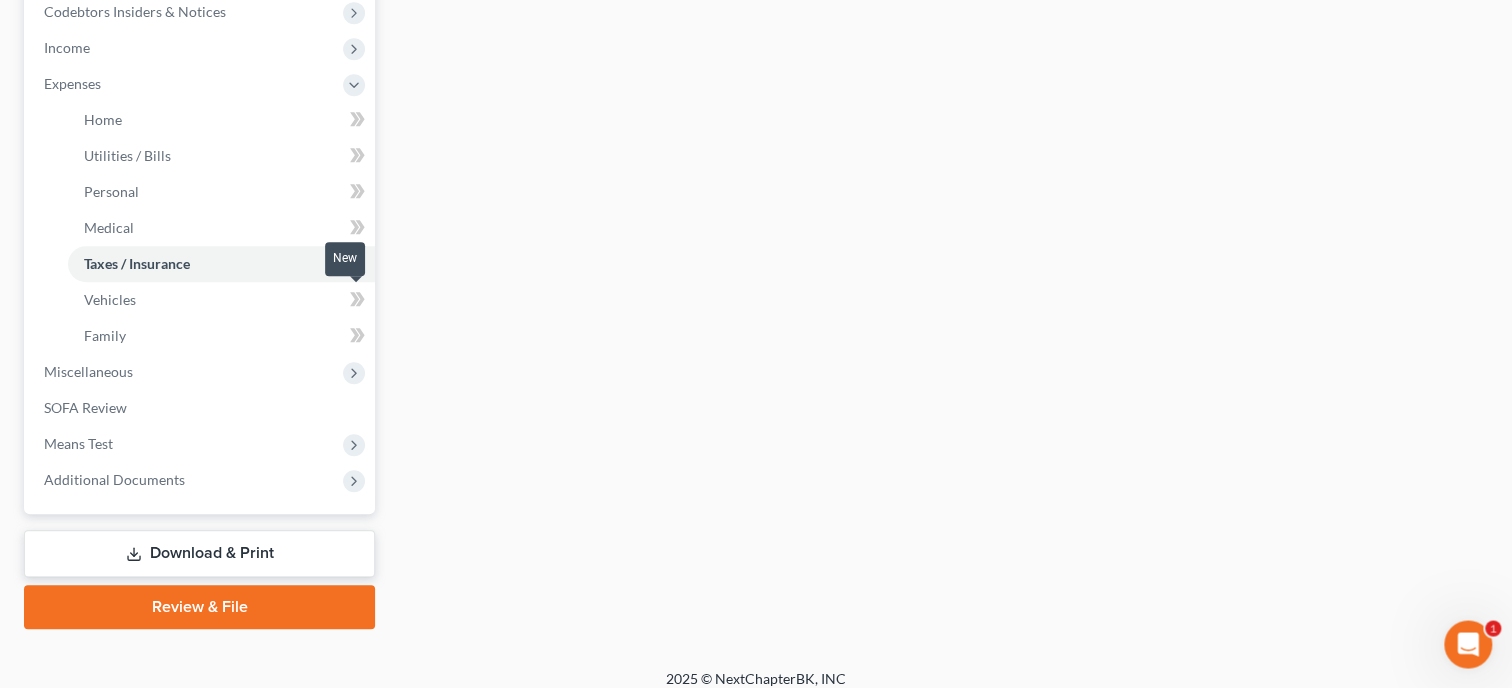 scroll, scrollTop: 660, scrollLeft: 0, axis: vertical 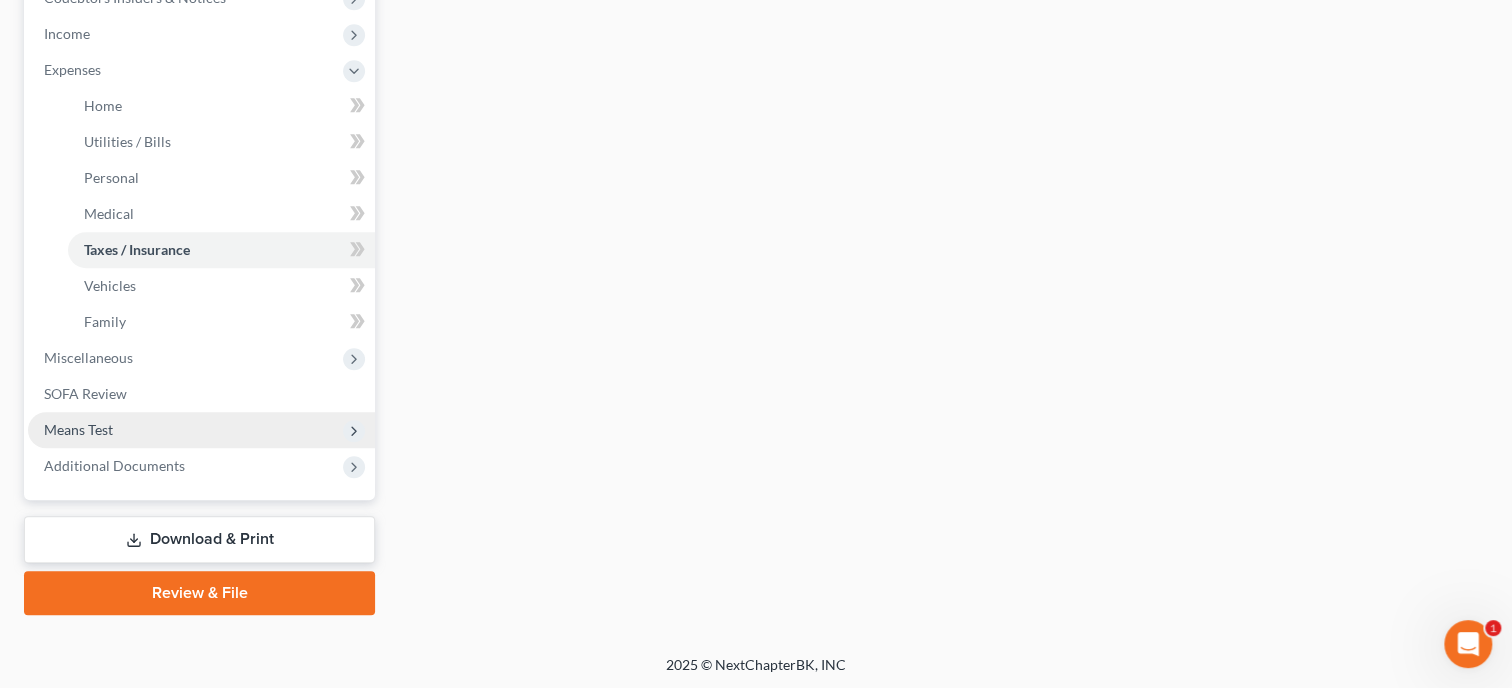 click on "Means Test" at bounding box center [78, 429] 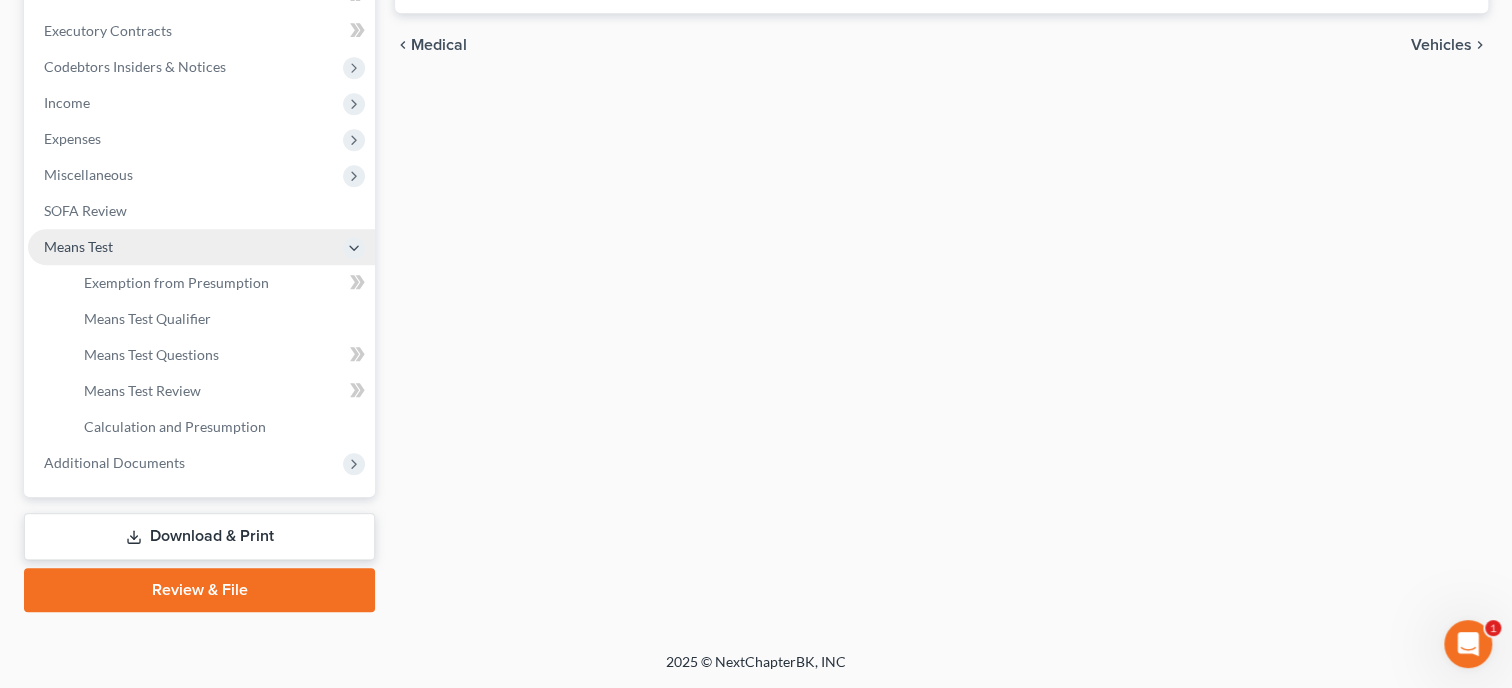 scroll, scrollTop: 588, scrollLeft: 0, axis: vertical 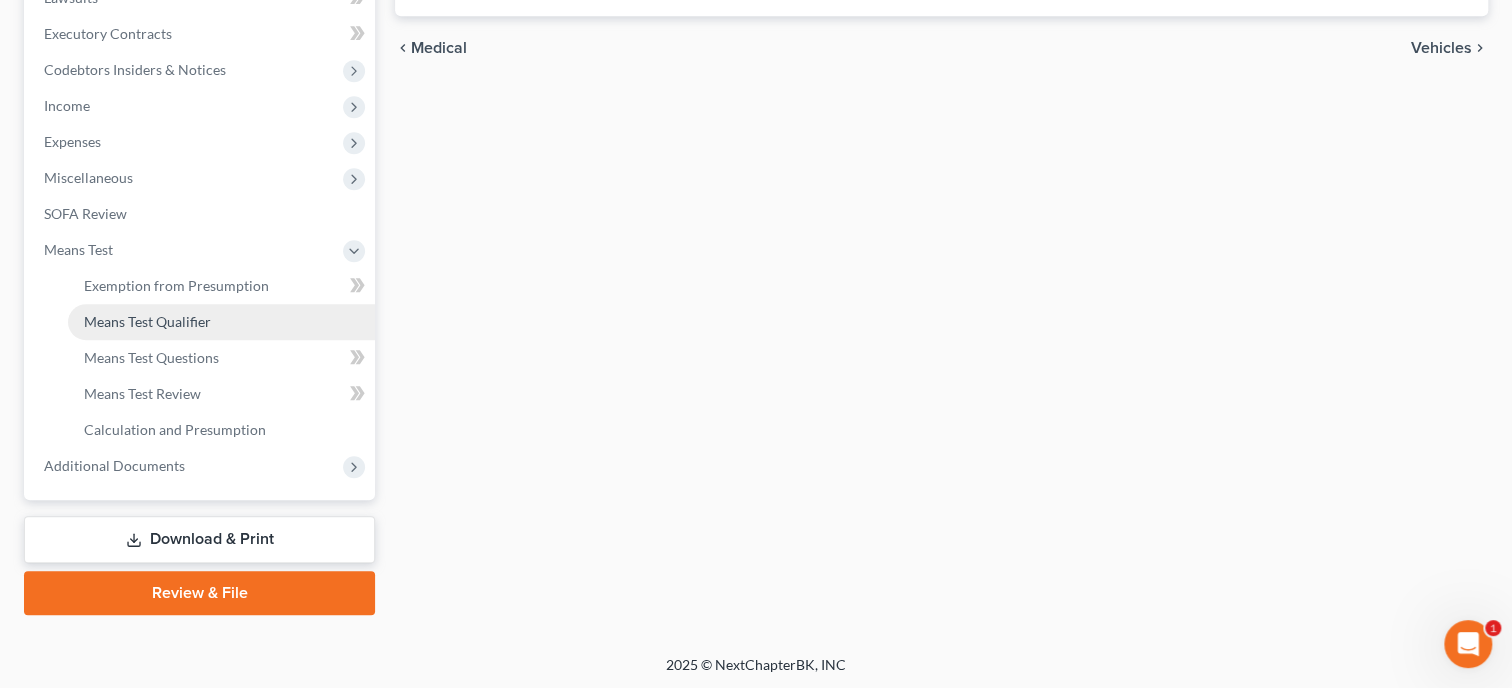 click on "Means Test Qualifier" at bounding box center (221, 322) 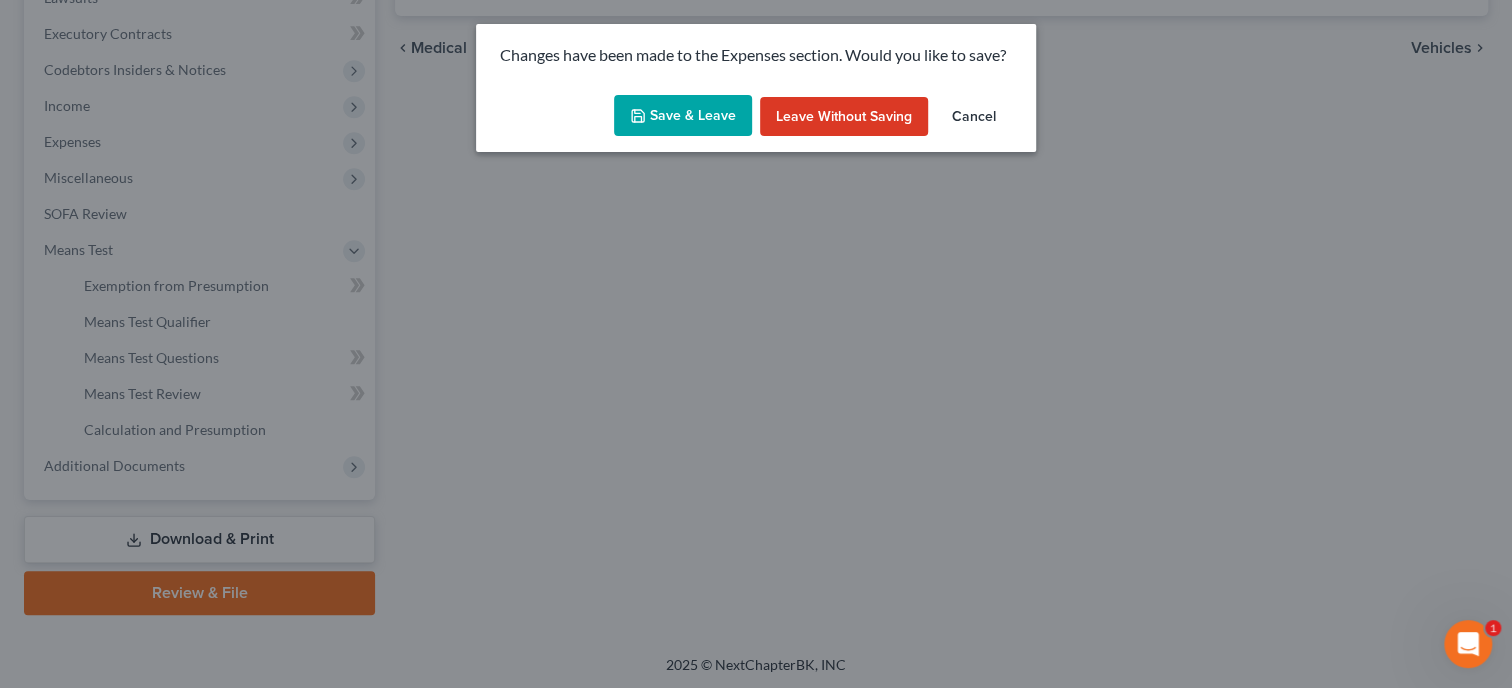 click on "Save & Leave" at bounding box center [683, 116] 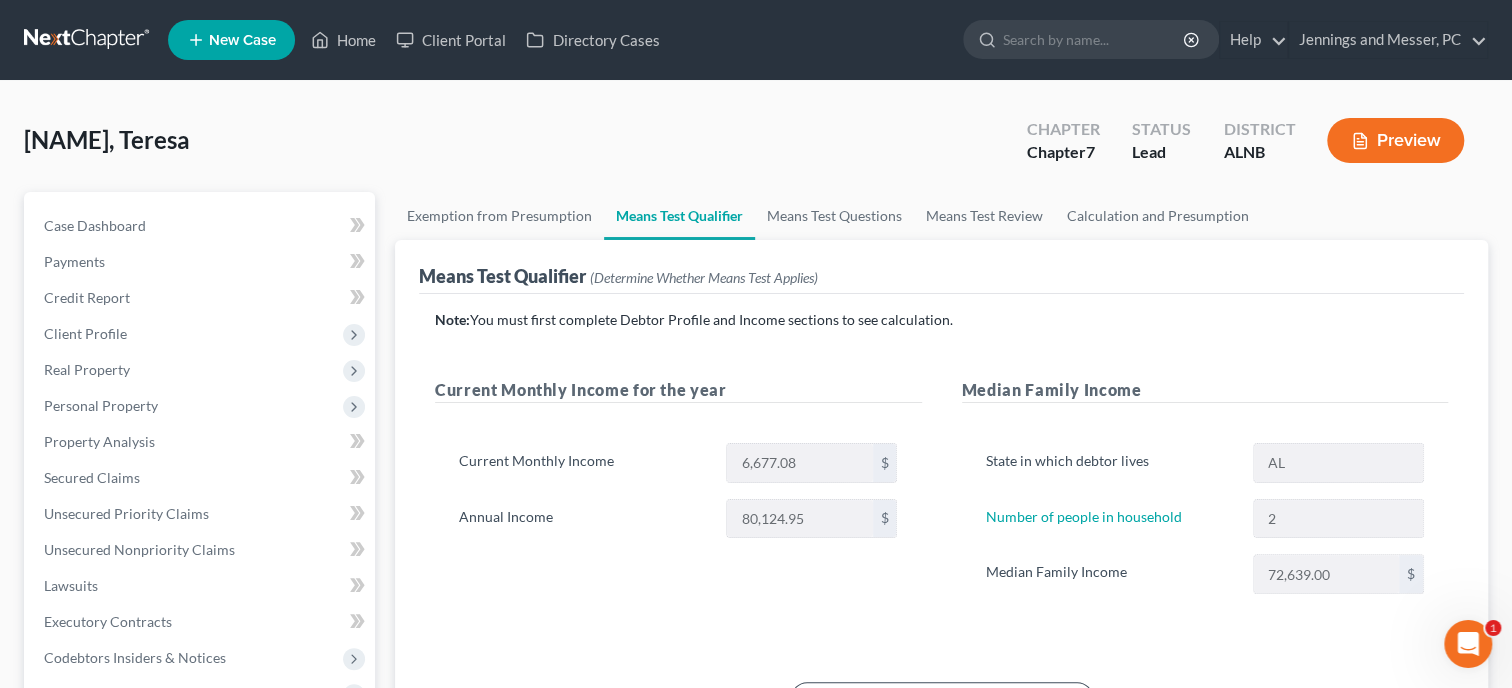 scroll, scrollTop: 0, scrollLeft: 0, axis: both 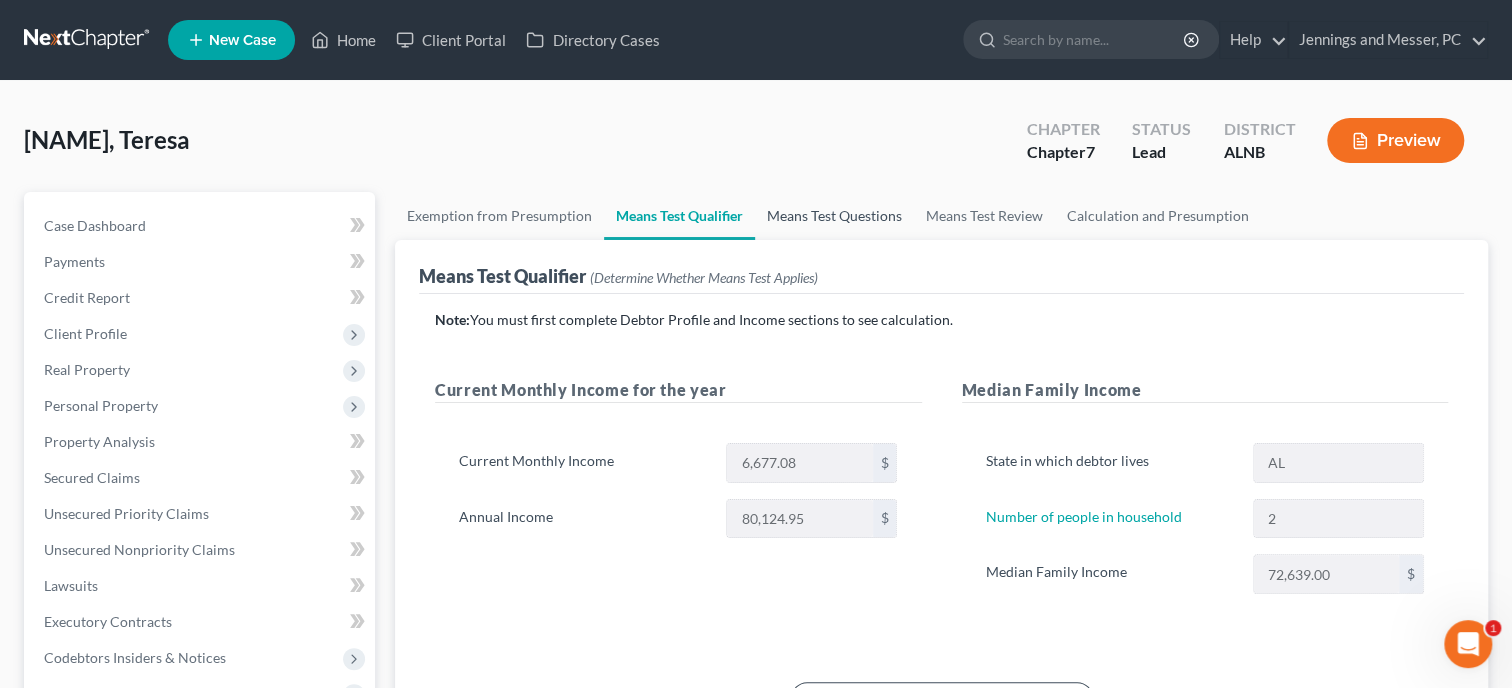 click on "Means Test Questions" at bounding box center [834, 216] 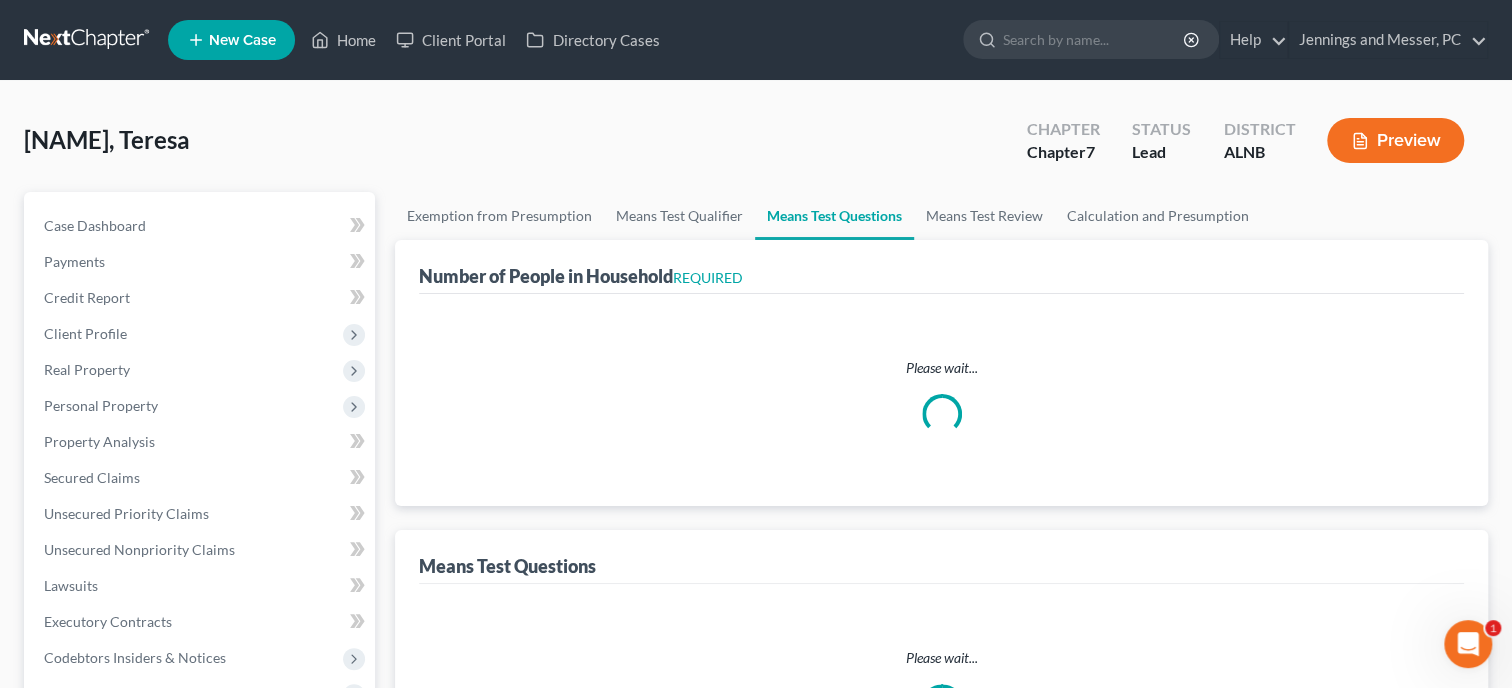 select on "0" 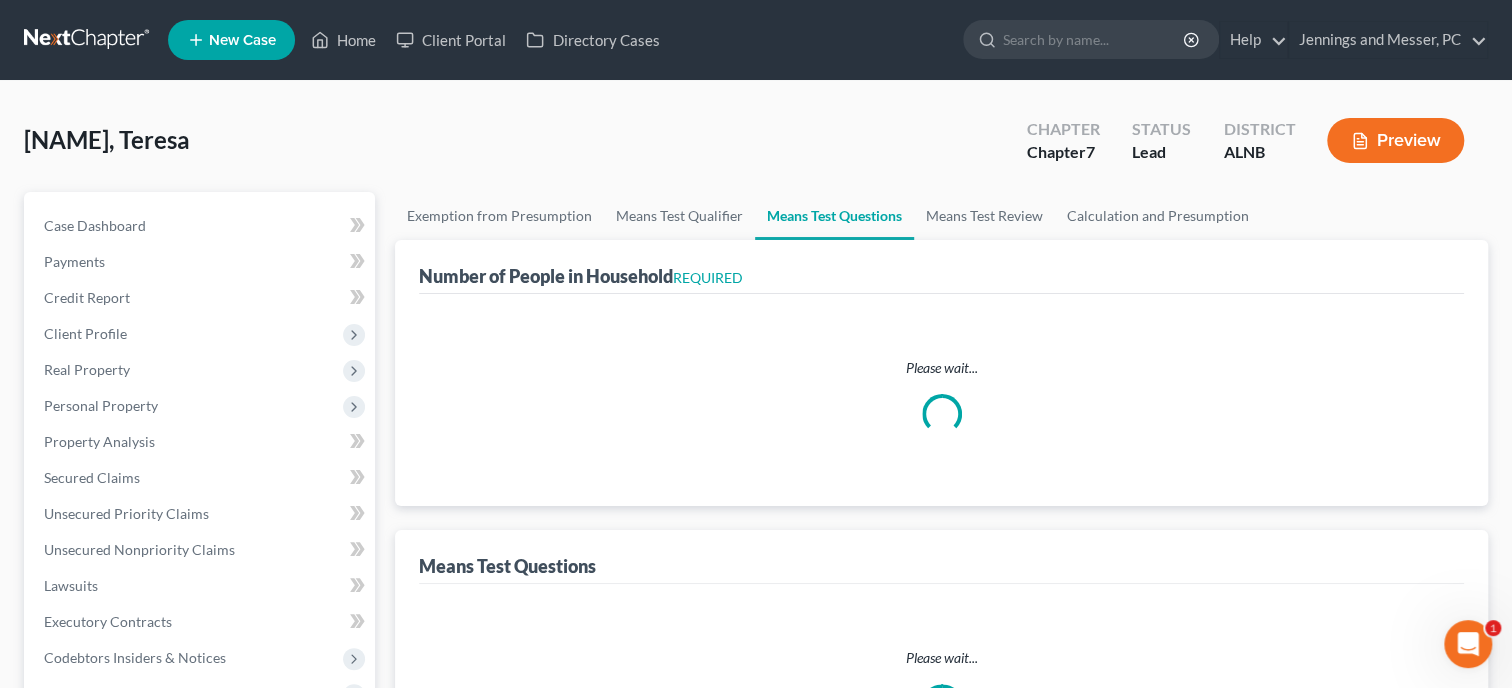 select on "60" 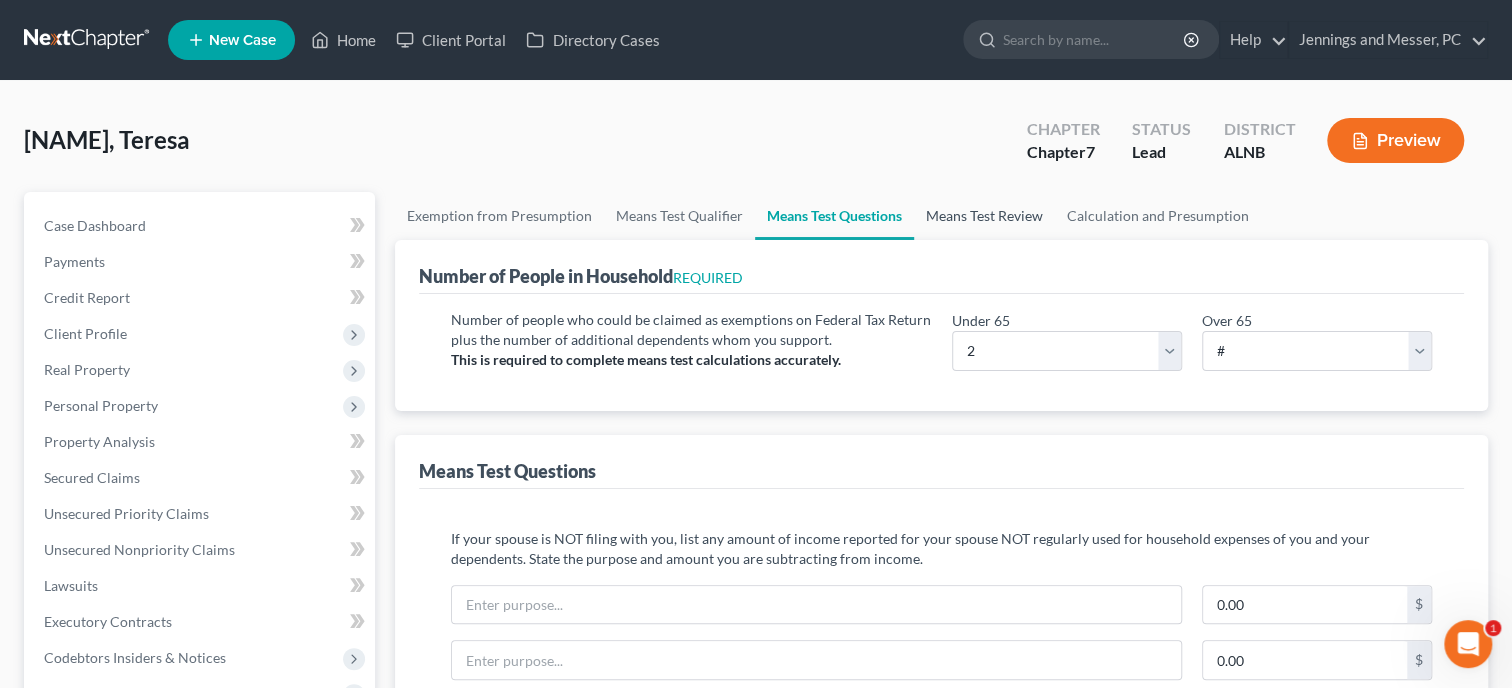 click on "Means Test Review" at bounding box center [984, 216] 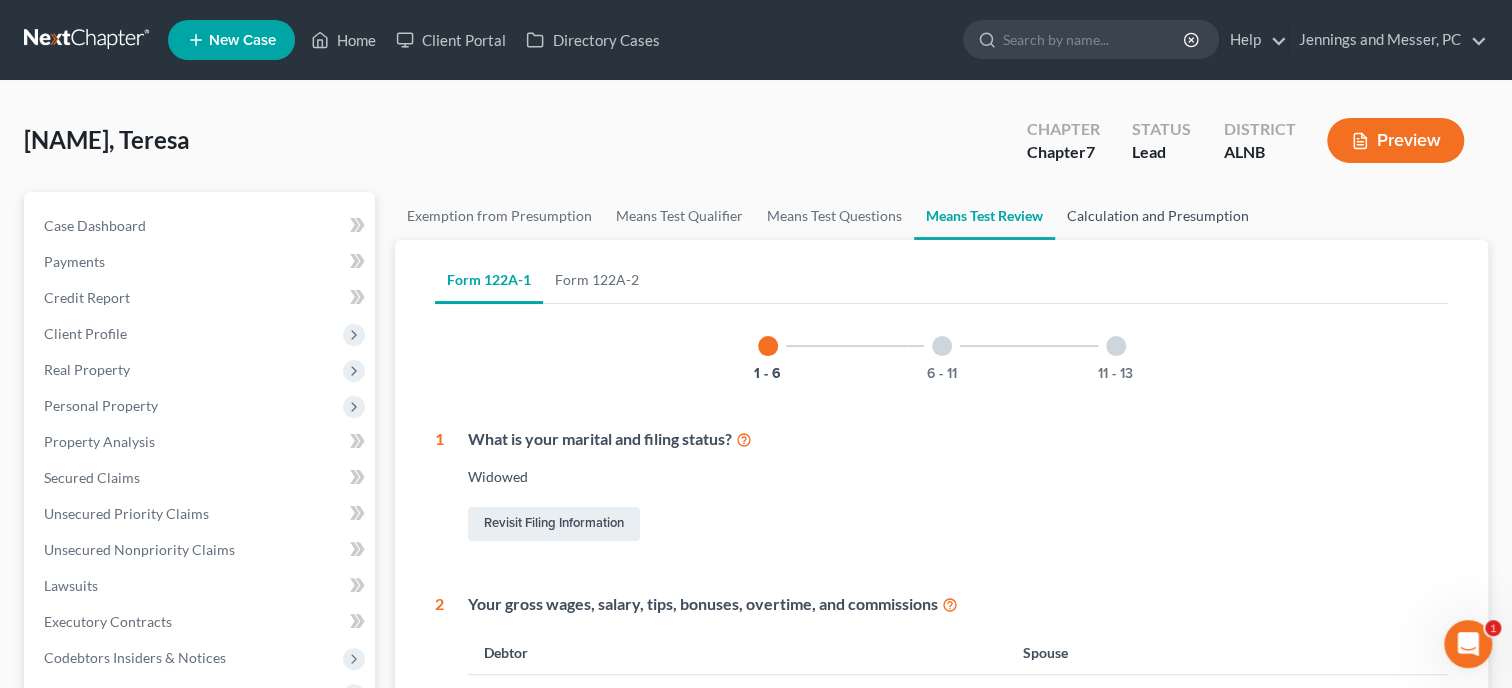 click on "Calculation and Presumption" at bounding box center [1158, 216] 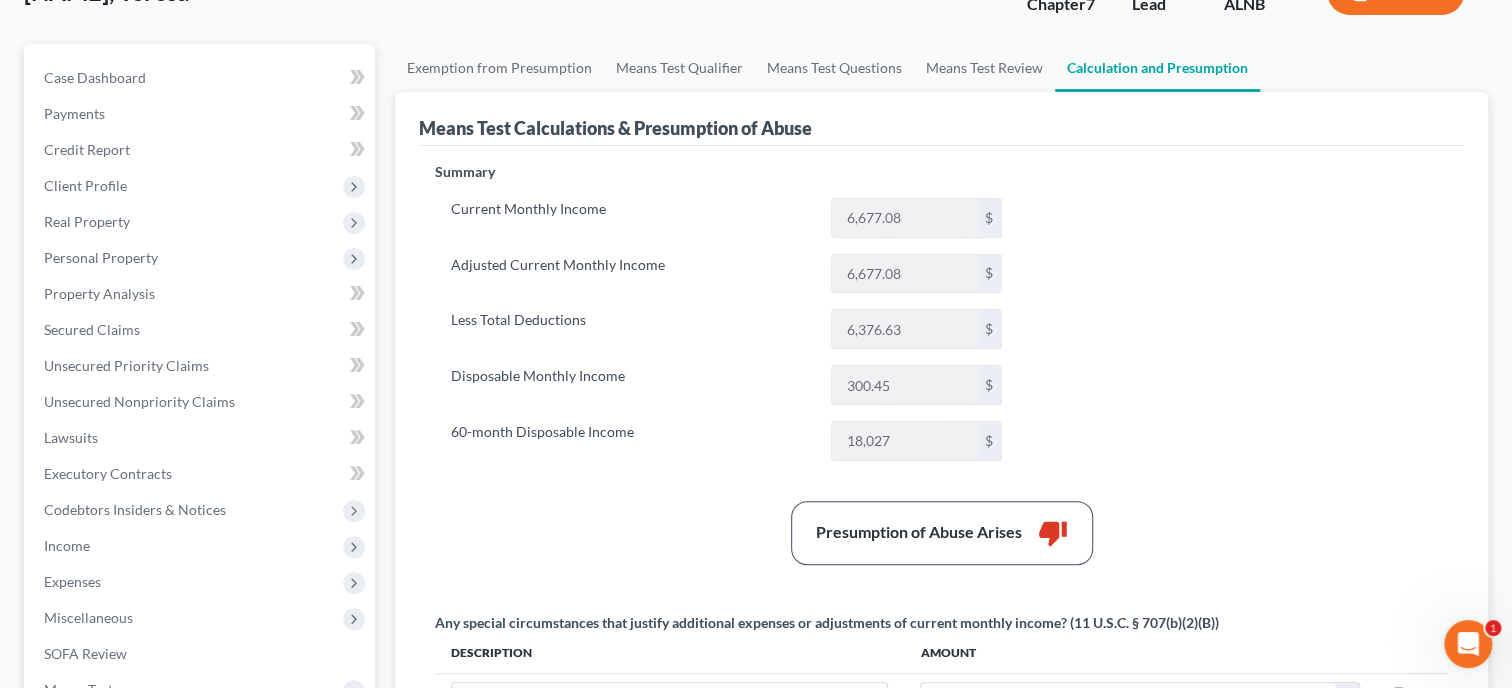 scroll, scrollTop: 205, scrollLeft: 0, axis: vertical 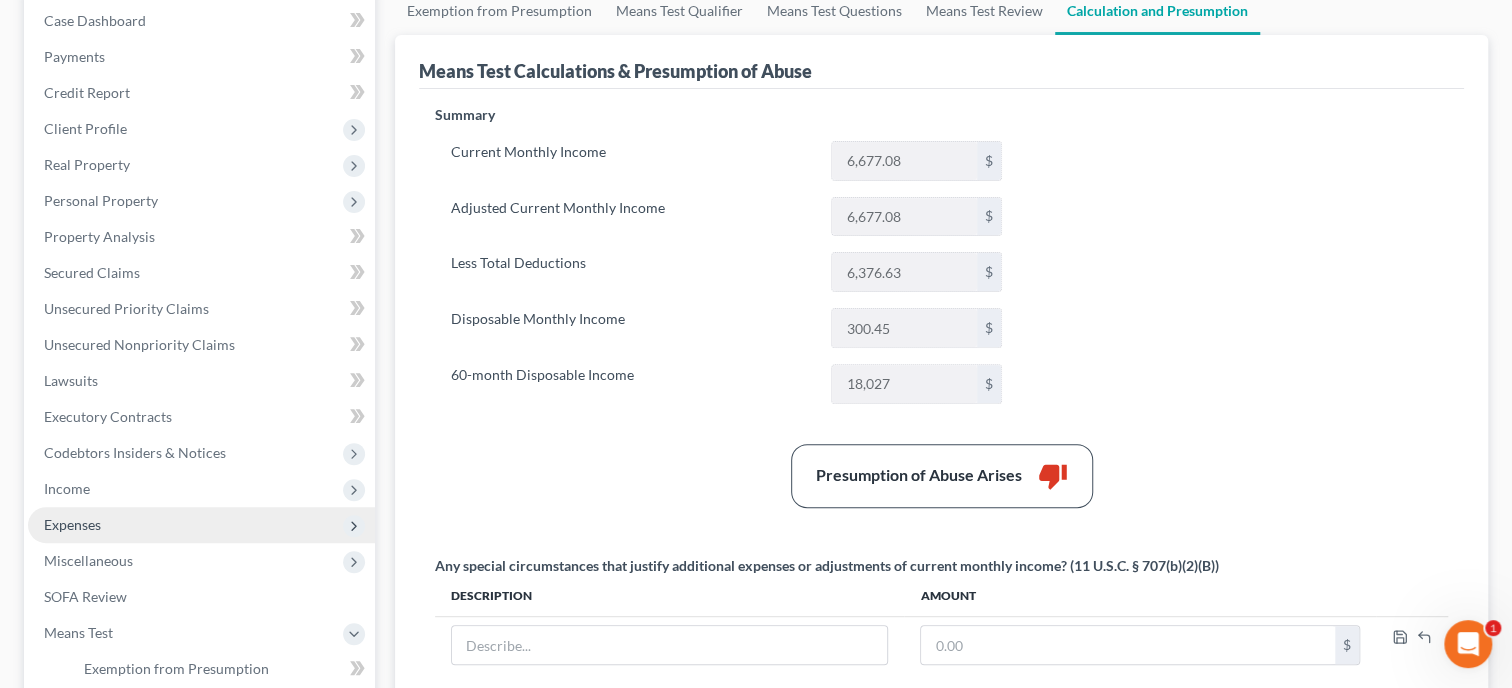 click on "Expenses" at bounding box center [201, 525] 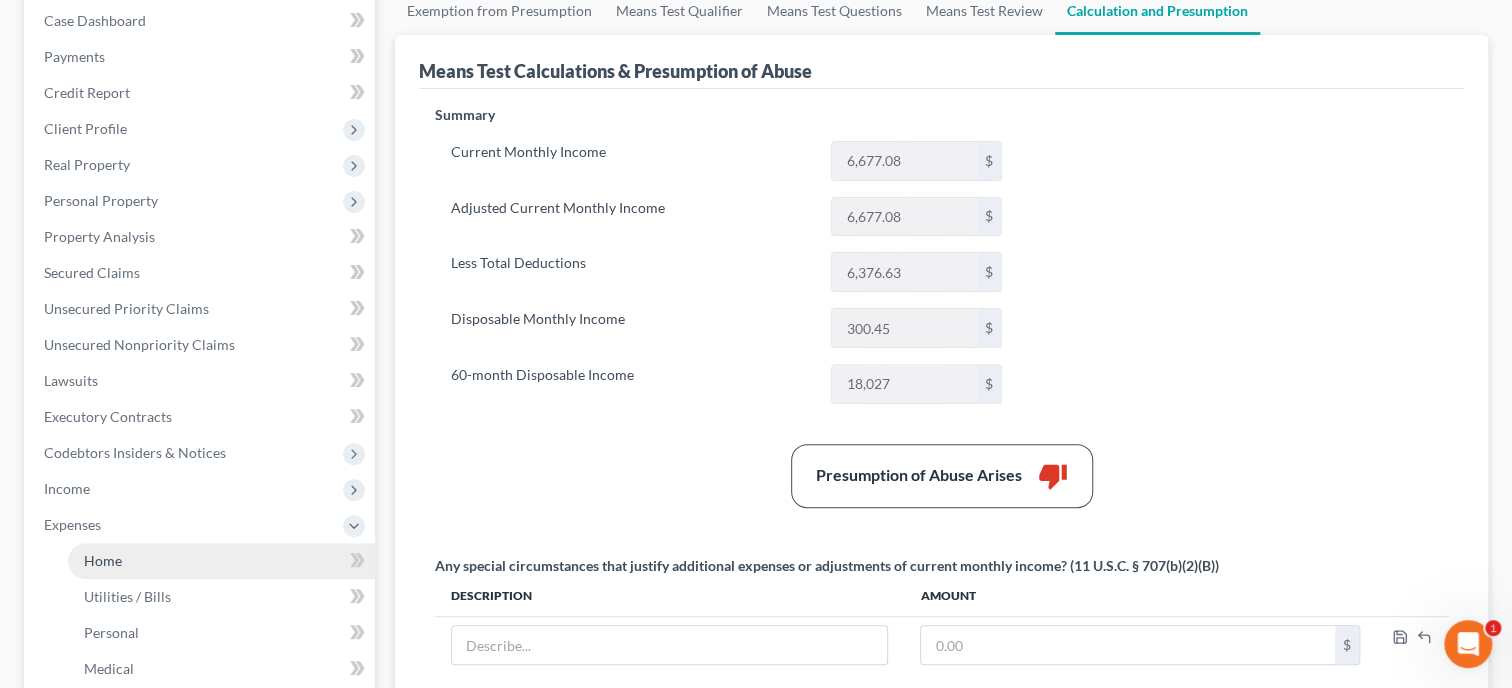 click on "Home" at bounding box center (103, 560) 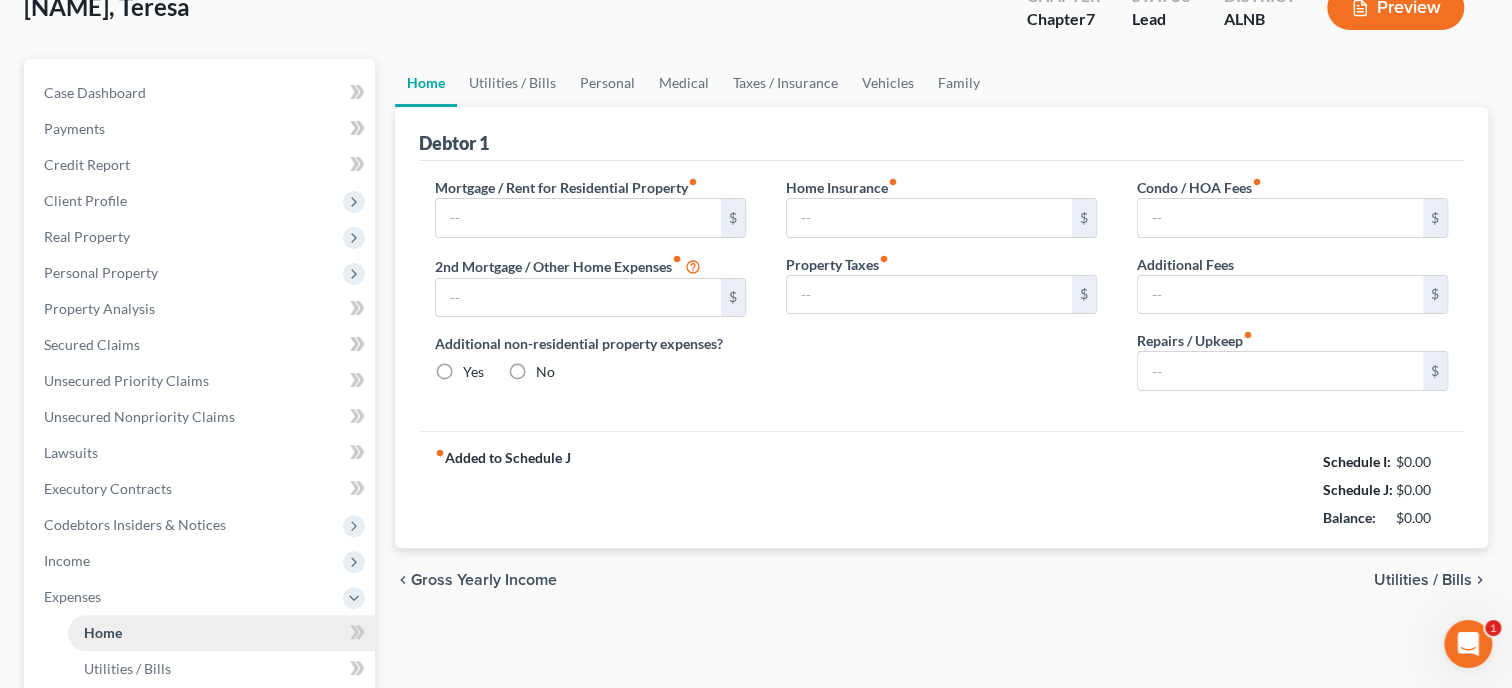 type on "838.73" 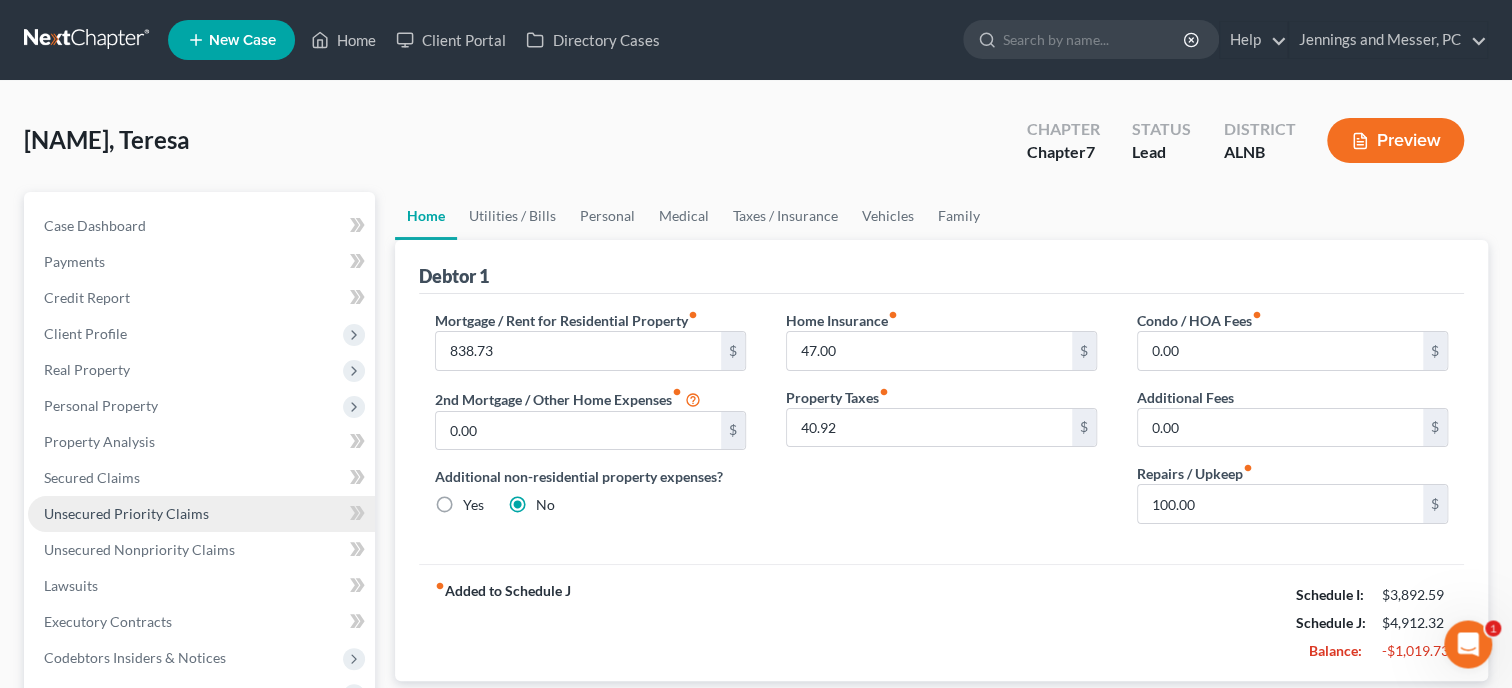 scroll, scrollTop: 0, scrollLeft: 0, axis: both 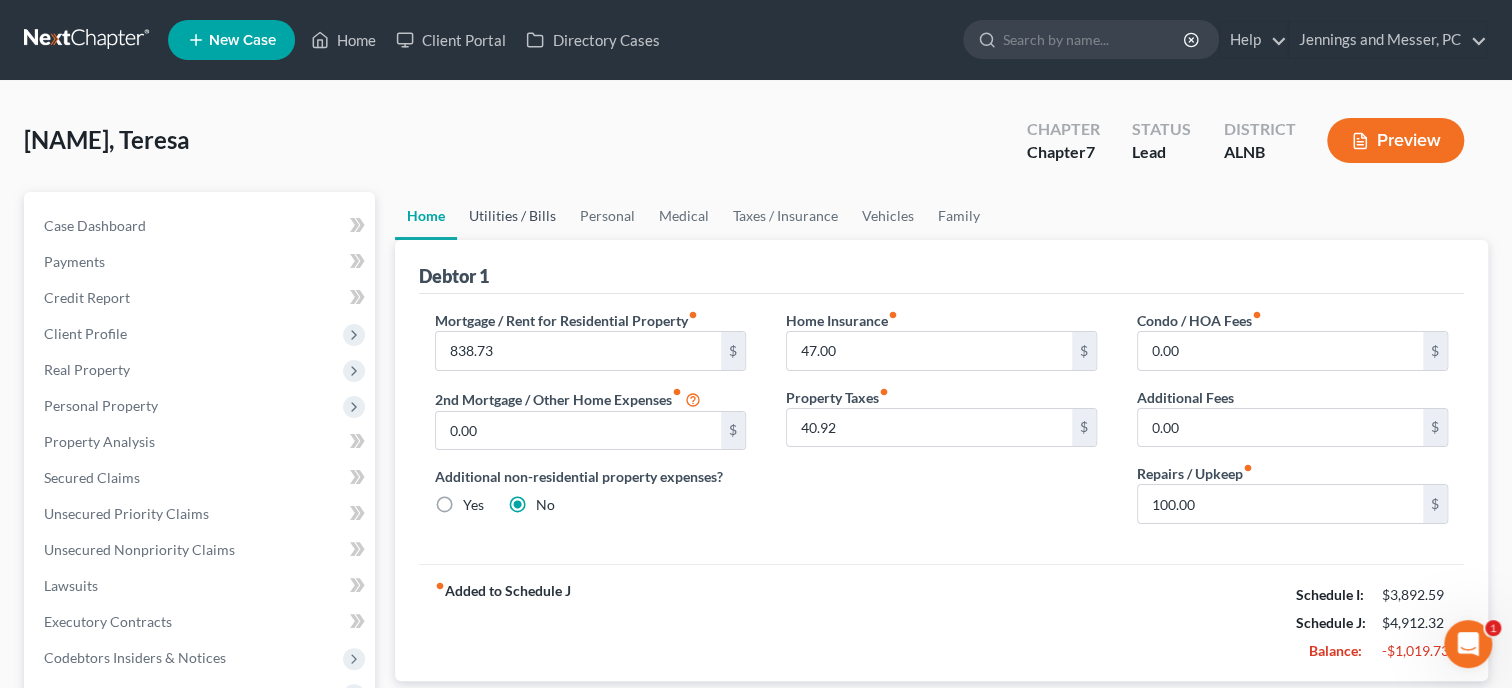 click on "Utilities / Bills" at bounding box center (512, 216) 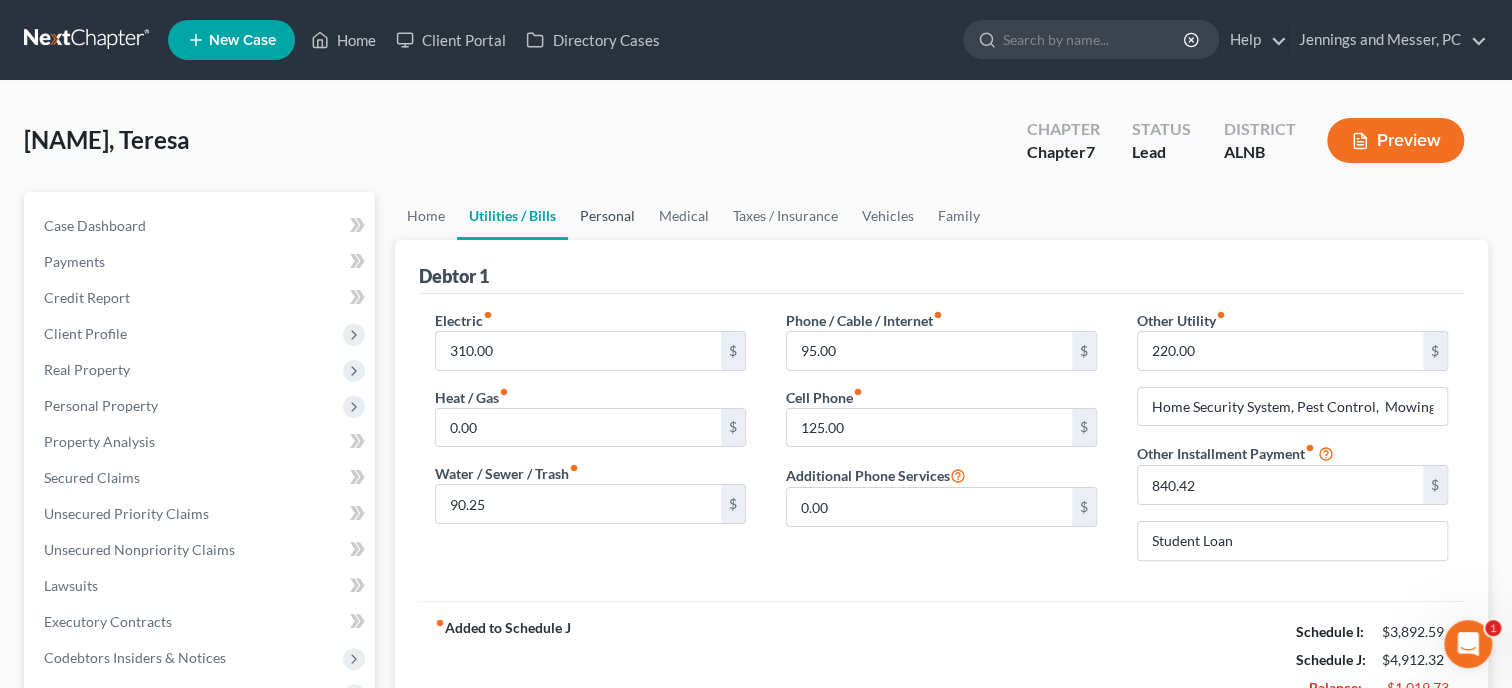 click on "Personal" at bounding box center [607, 216] 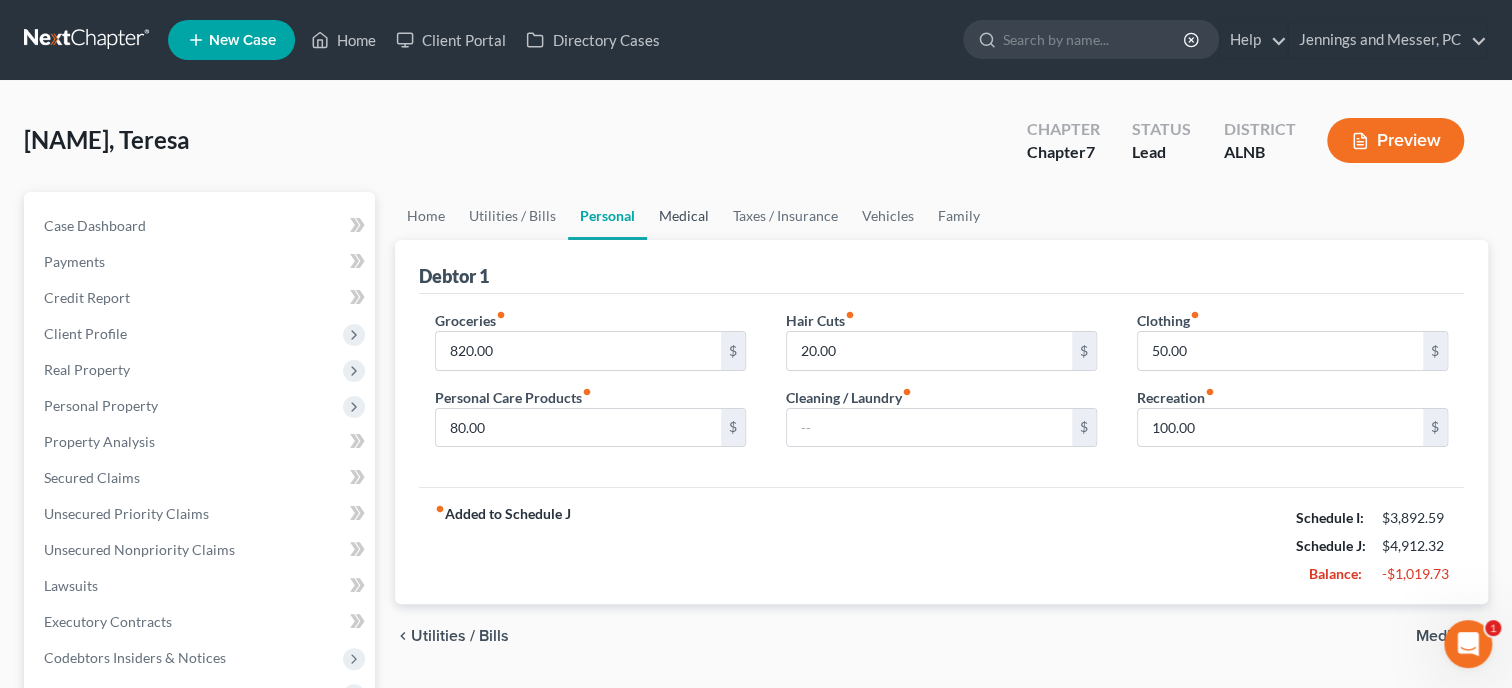 click on "Medical" at bounding box center [684, 216] 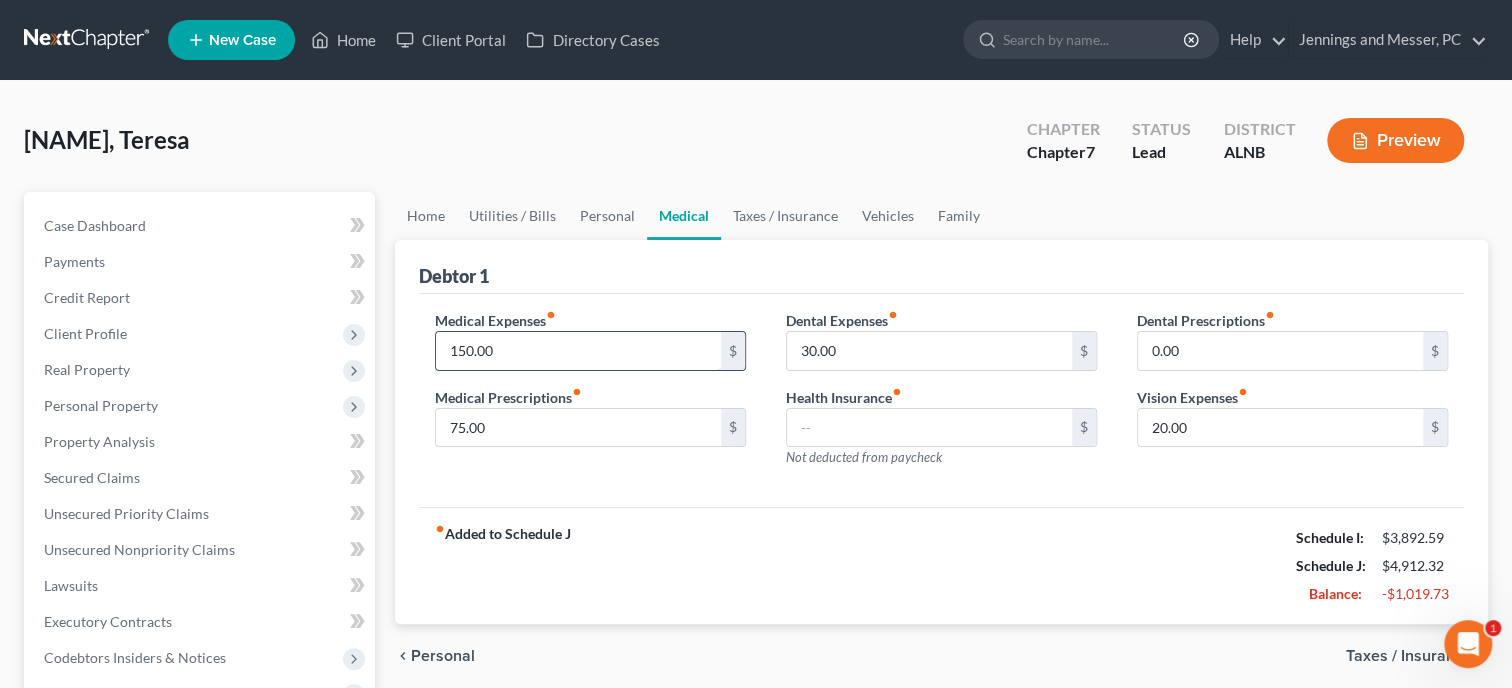 click on "150.00" at bounding box center [578, 351] 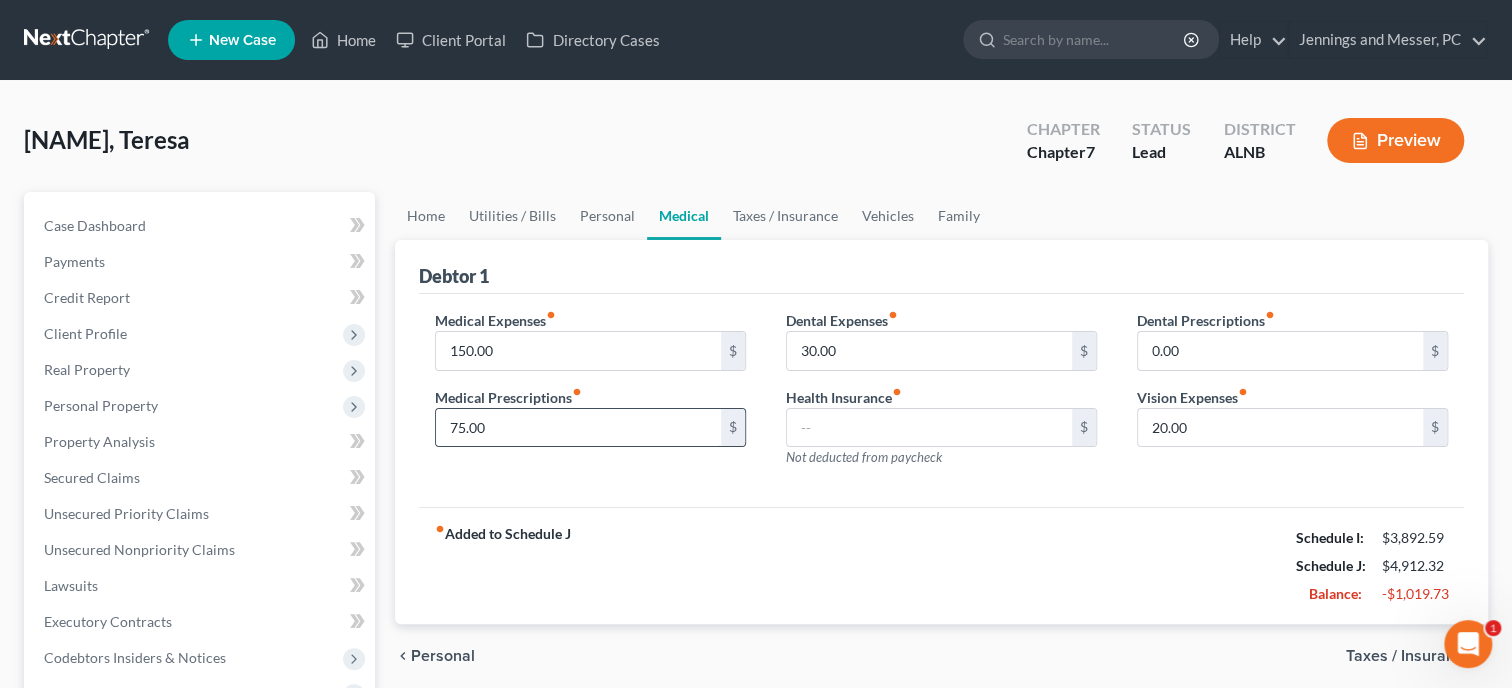 click on "75.00" at bounding box center [578, 428] 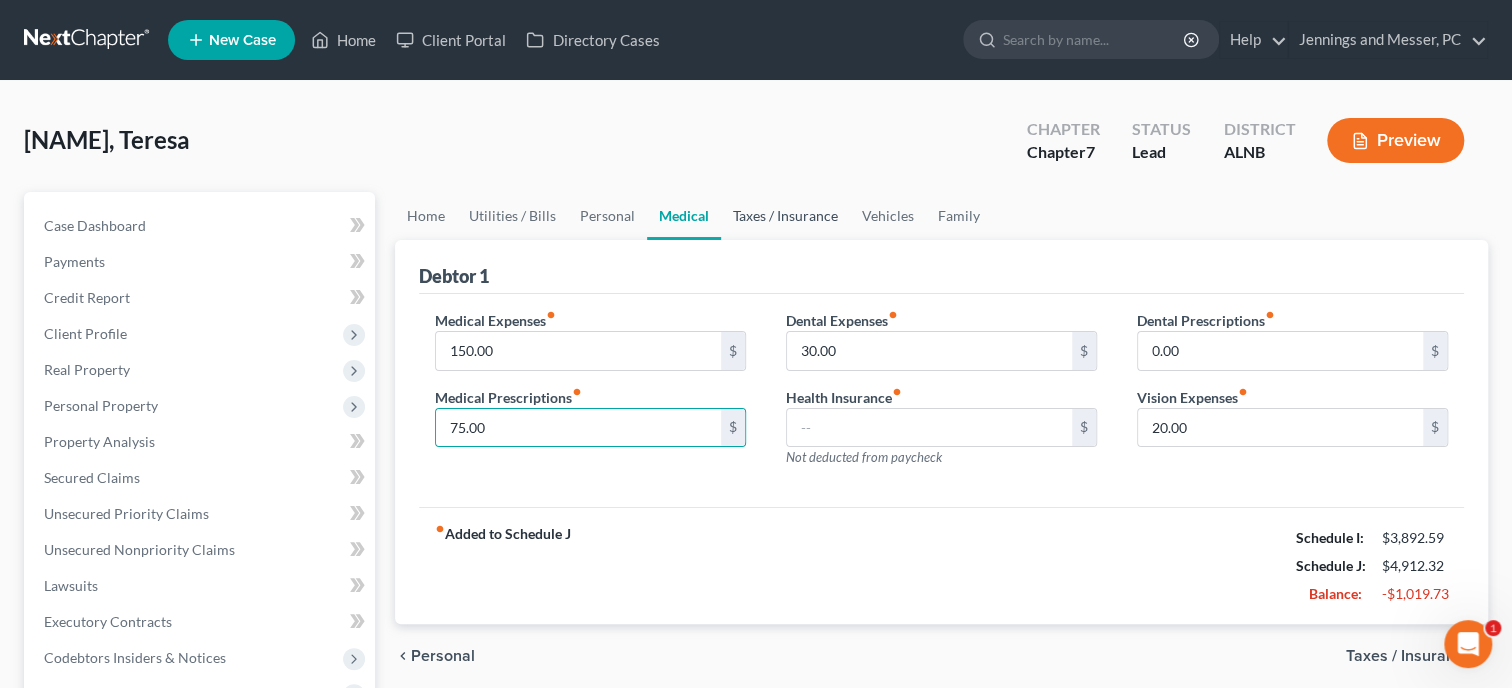 click on "Taxes / Insurance" at bounding box center (785, 216) 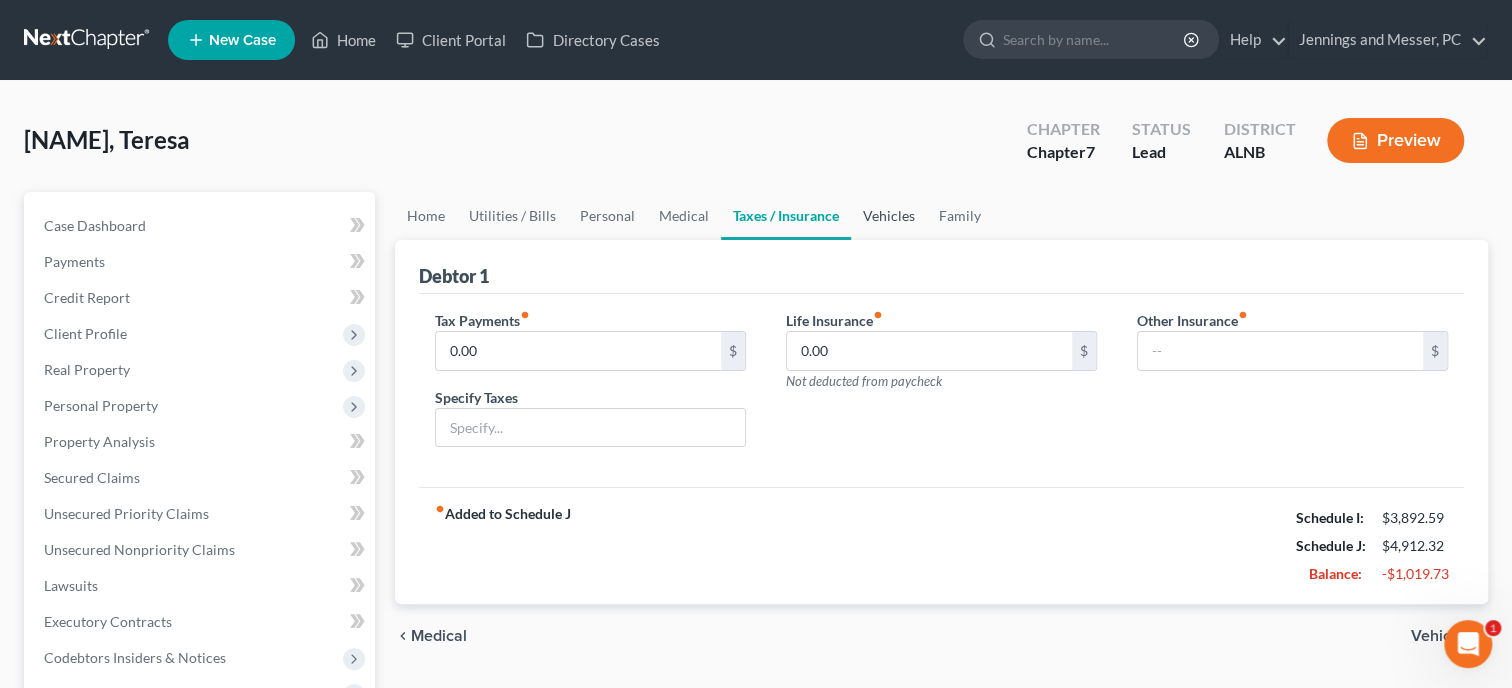 click on "Vehicles" at bounding box center (889, 216) 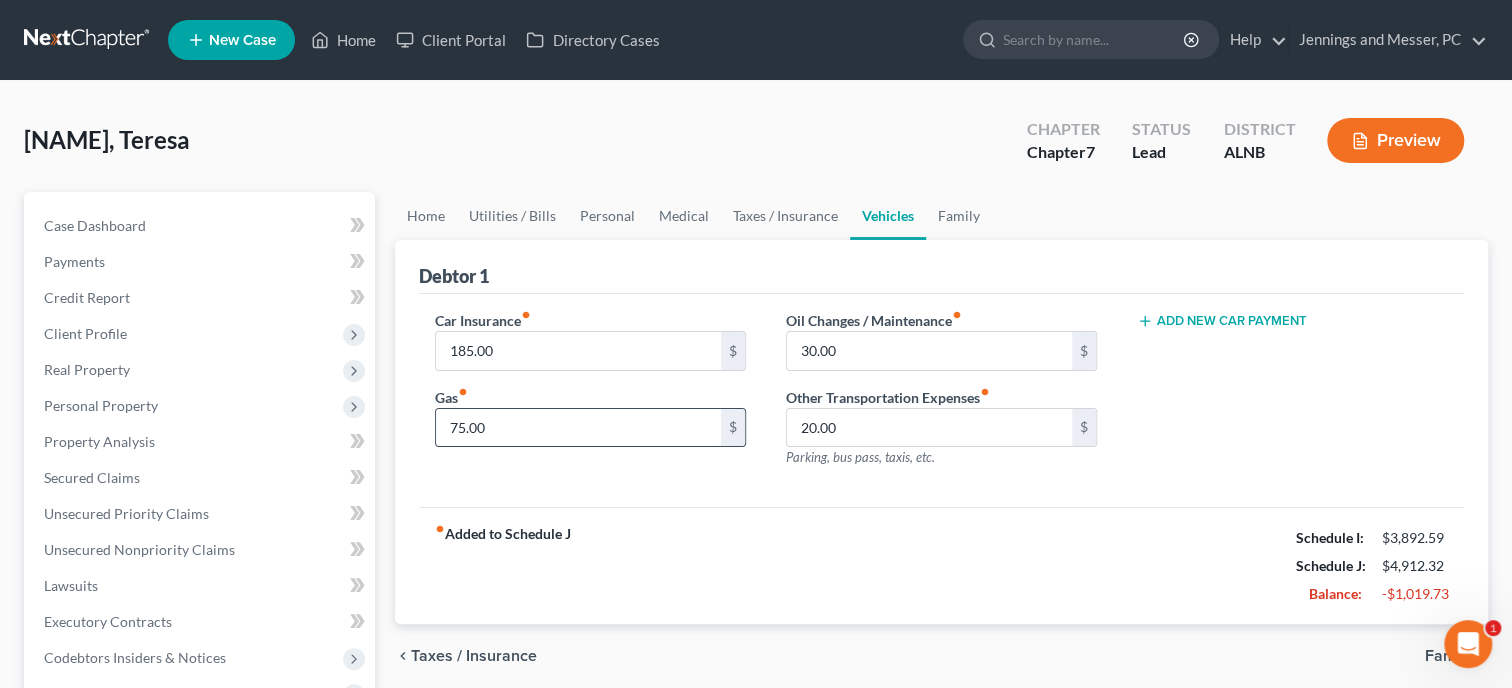 click on "75.00" at bounding box center [578, 428] 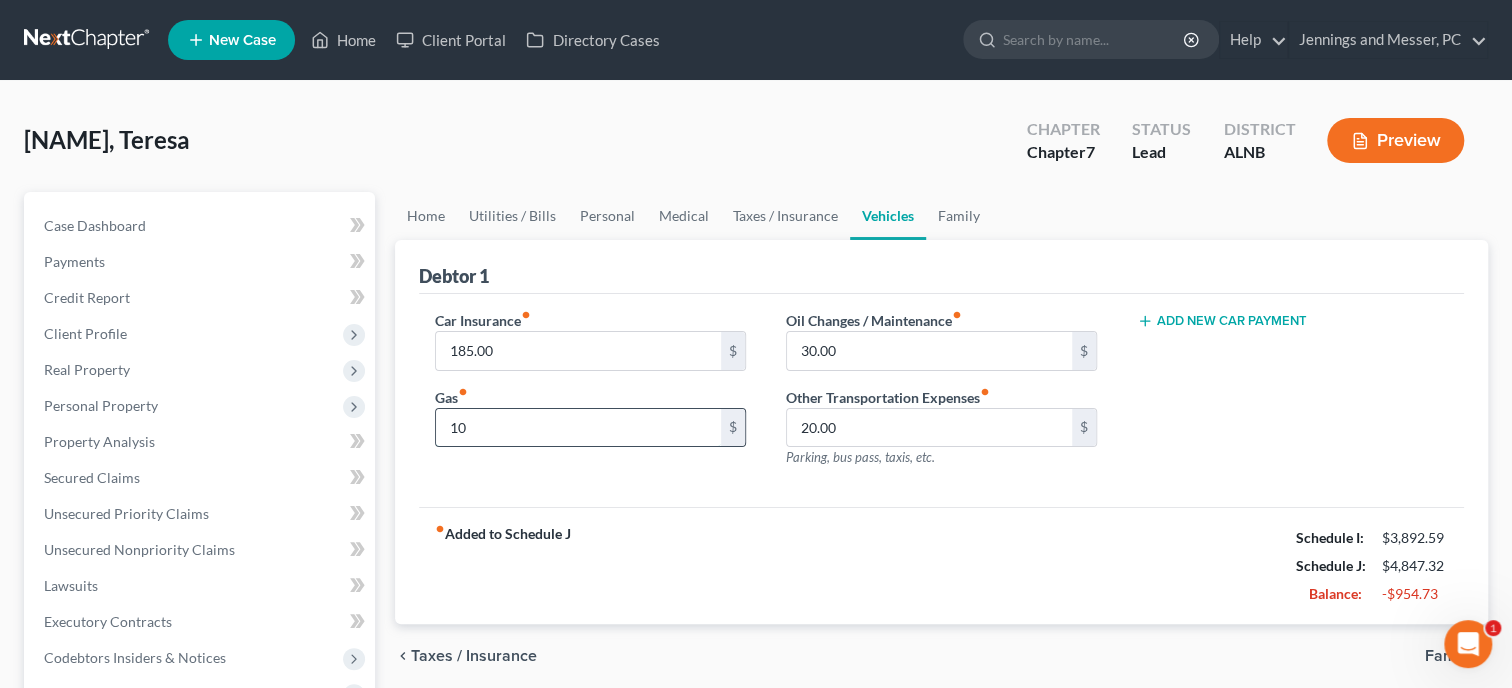 type on "1" 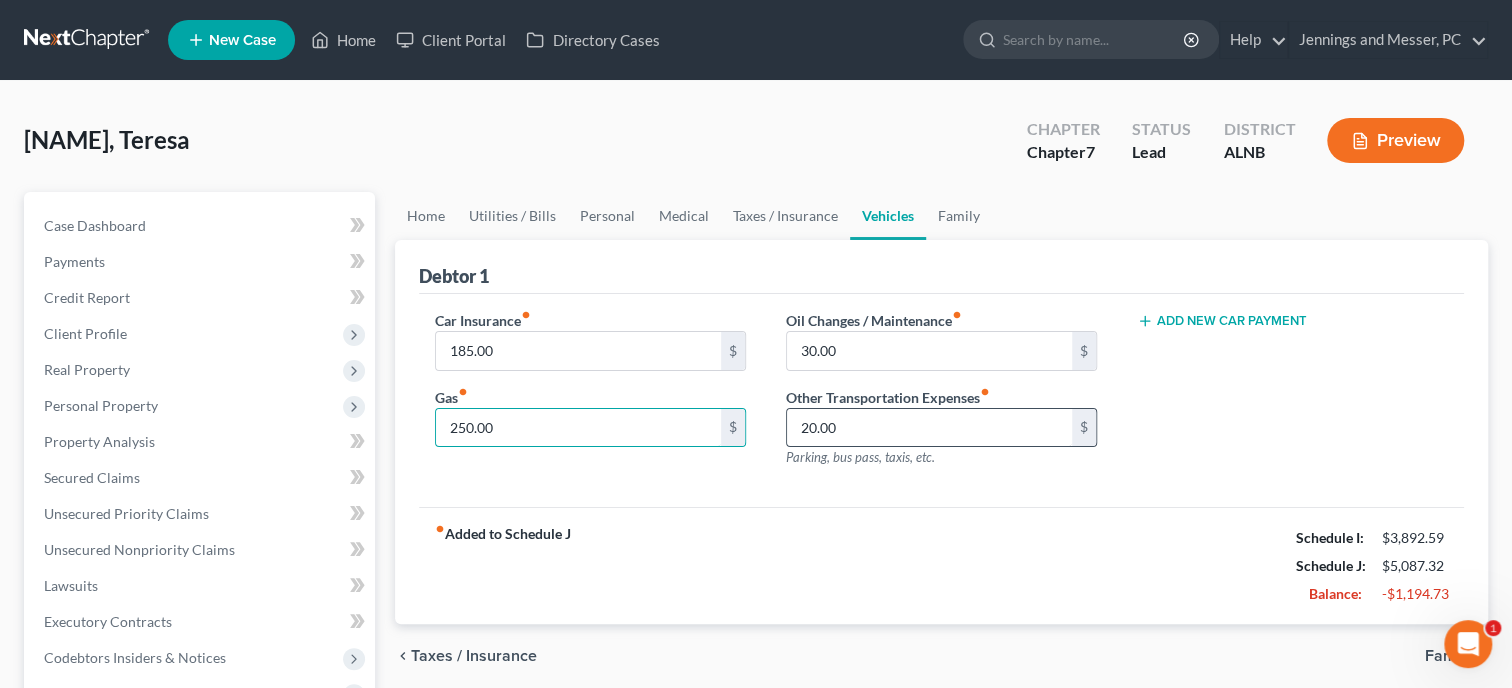 type on "250.00" 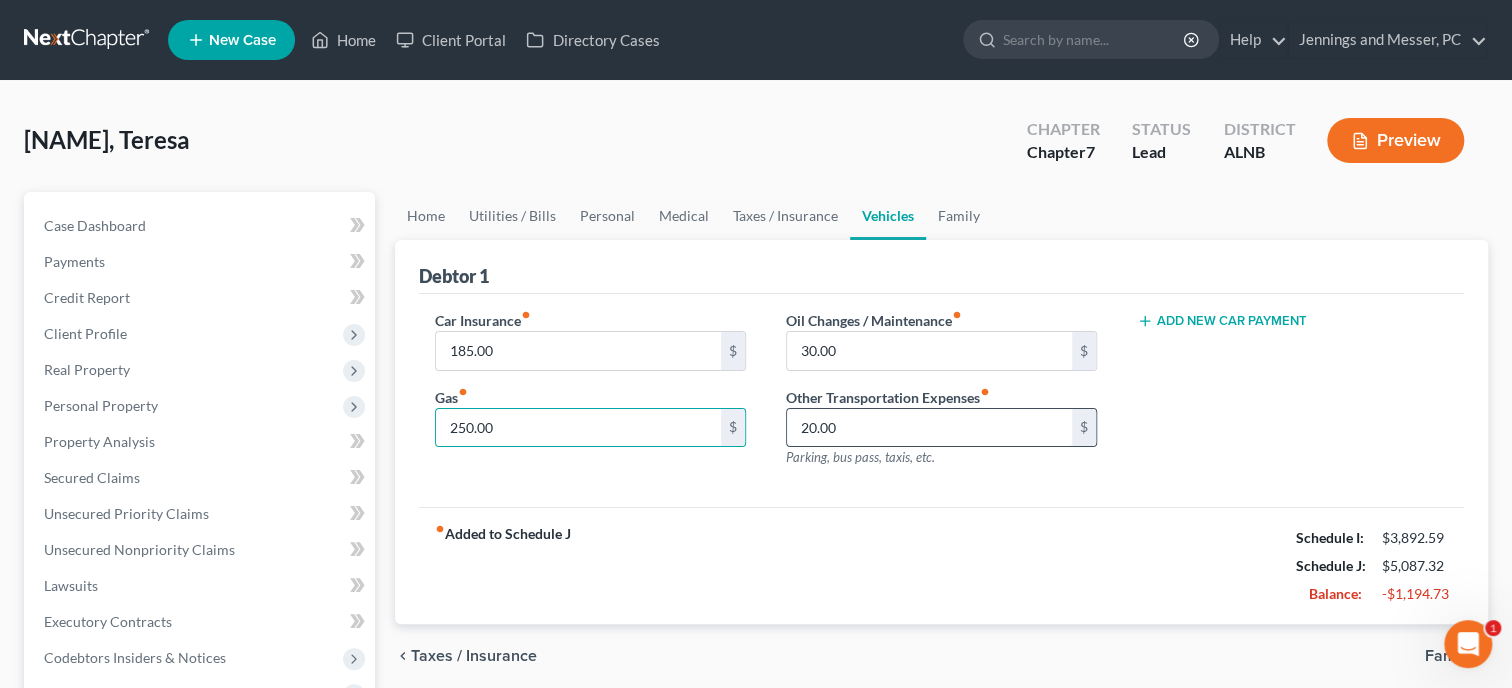 click on "20.00" at bounding box center [929, 428] 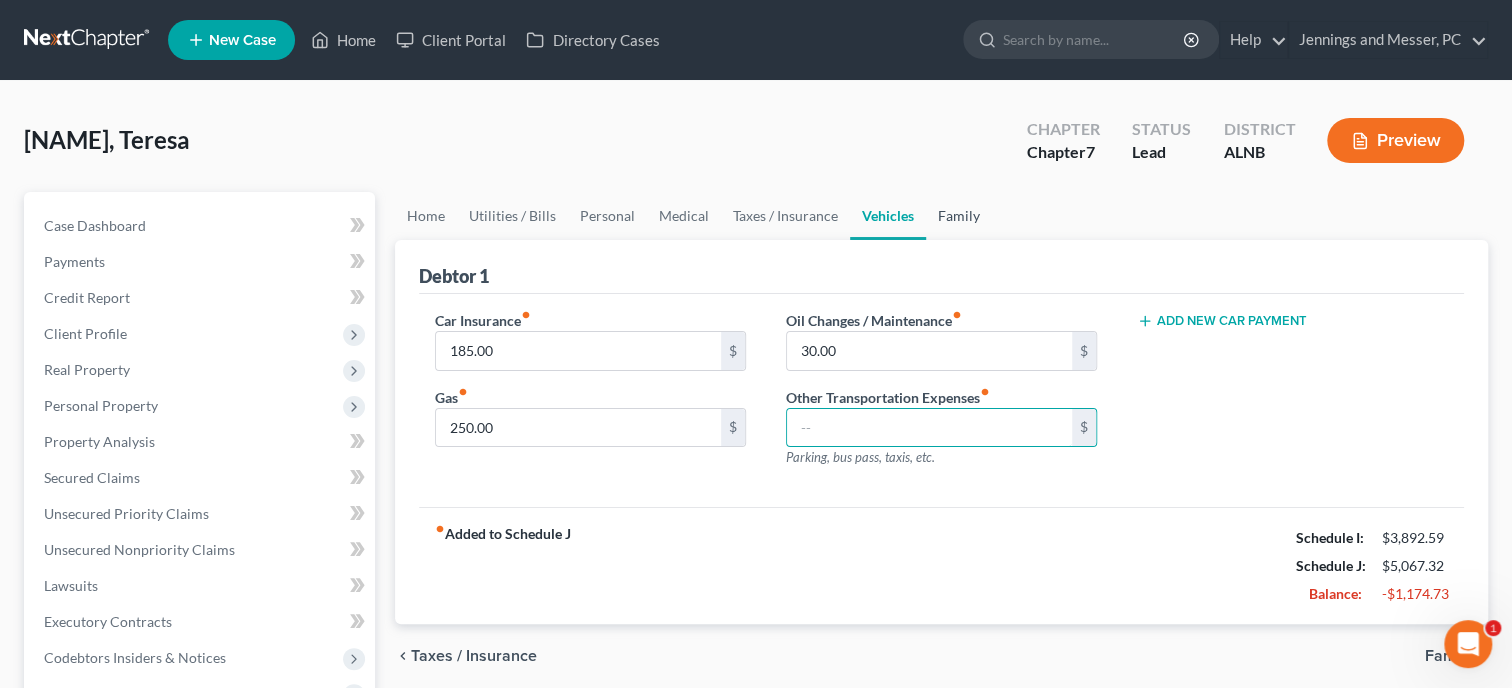 type 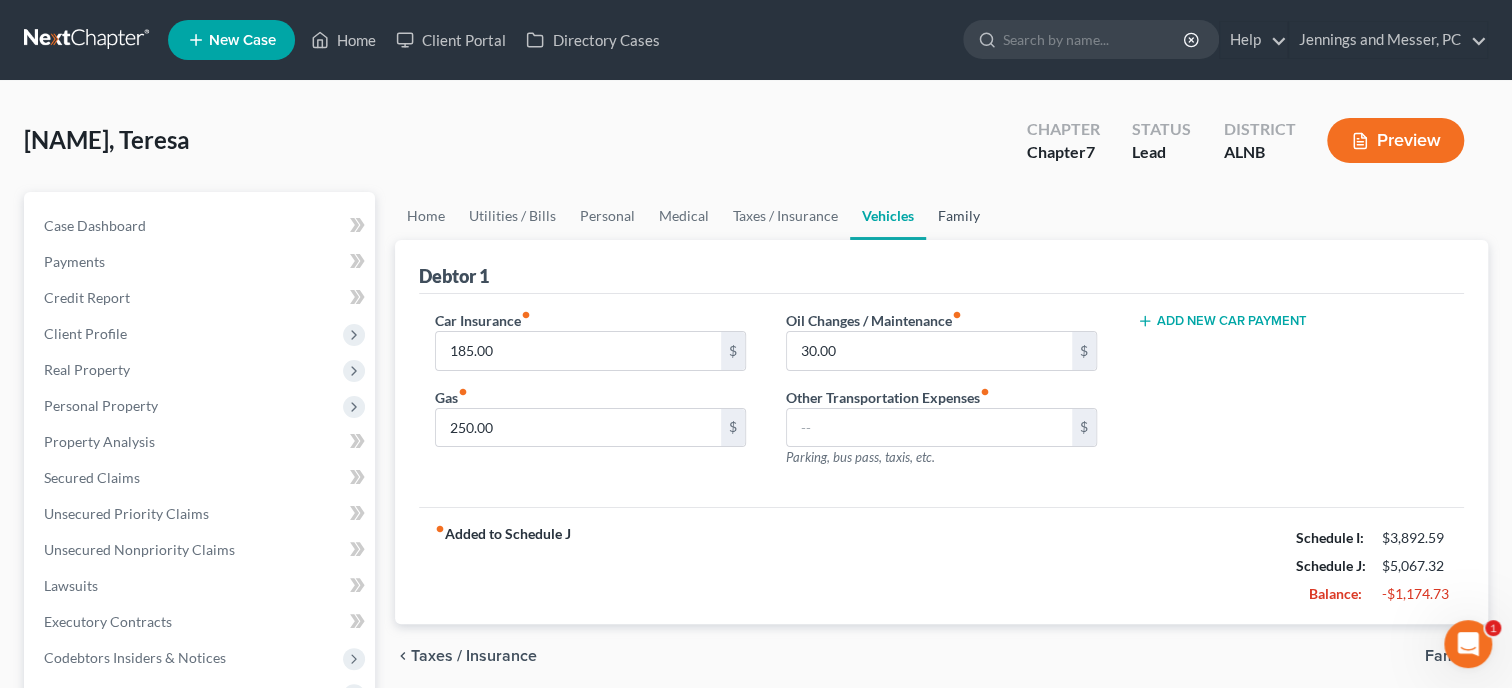 click on "Family" at bounding box center (959, 216) 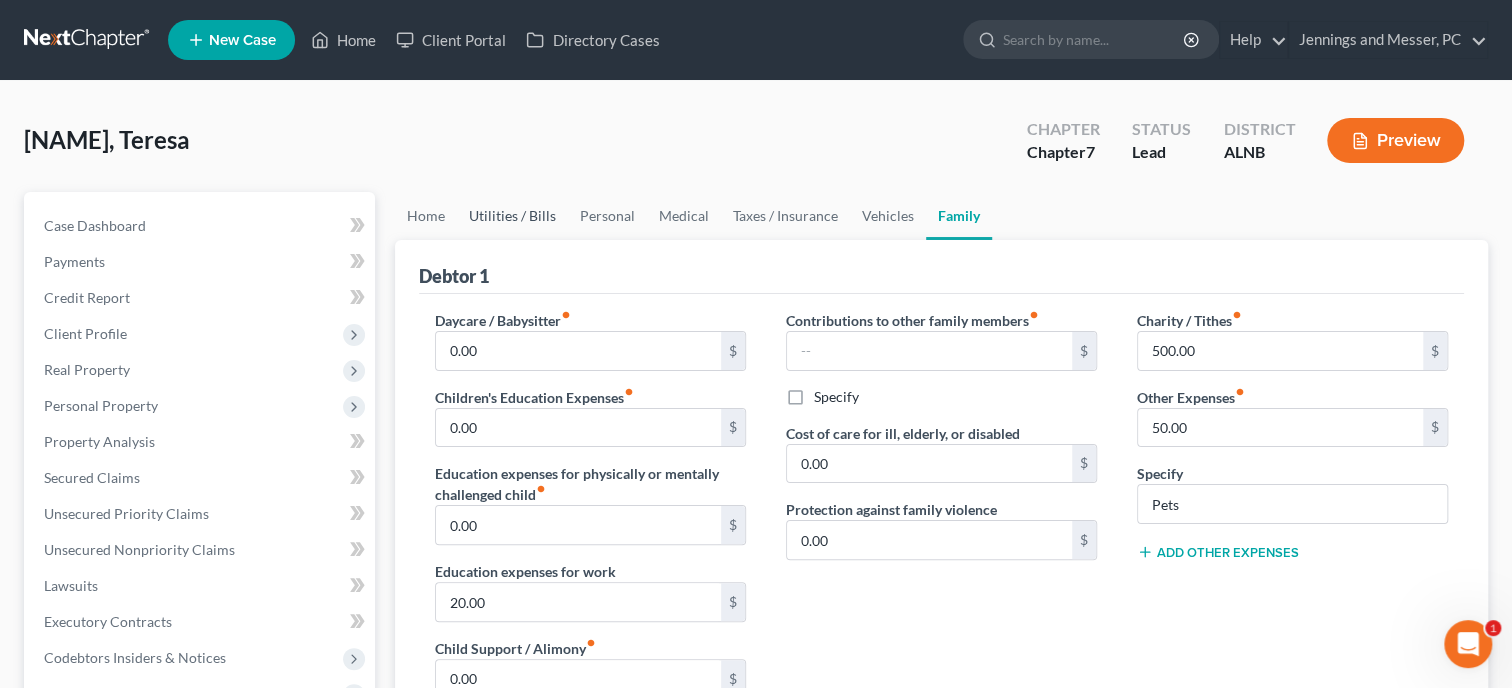 click on "Utilities / Bills" at bounding box center (512, 216) 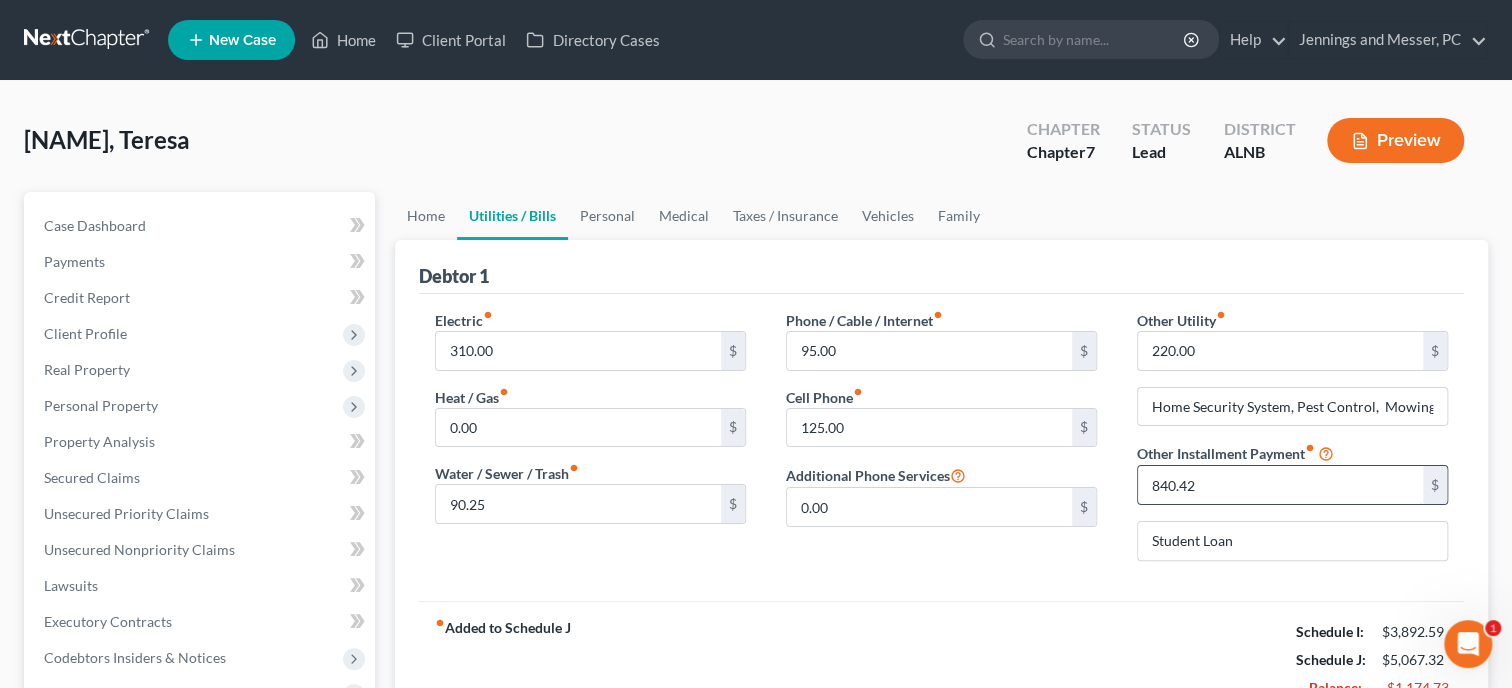 click on "840.42" at bounding box center (1280, 485) 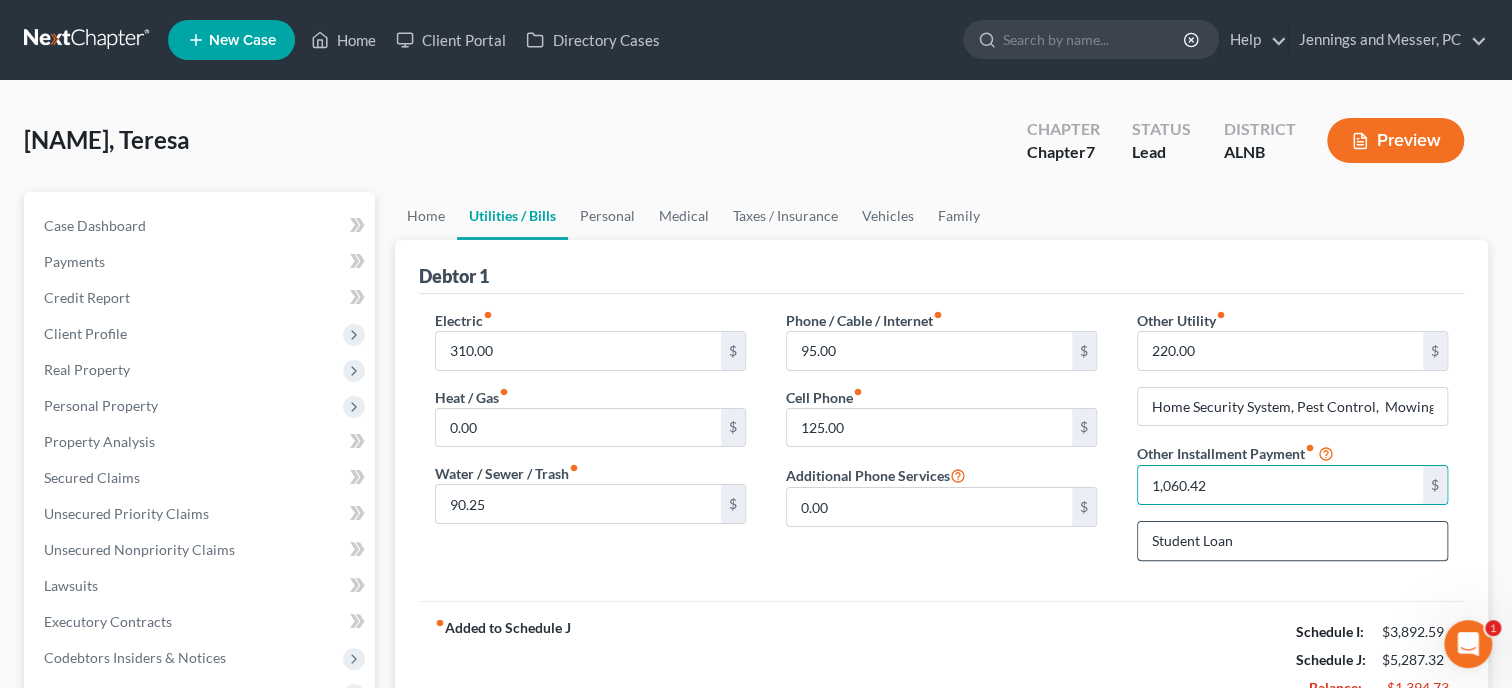 type on "1,060.42" 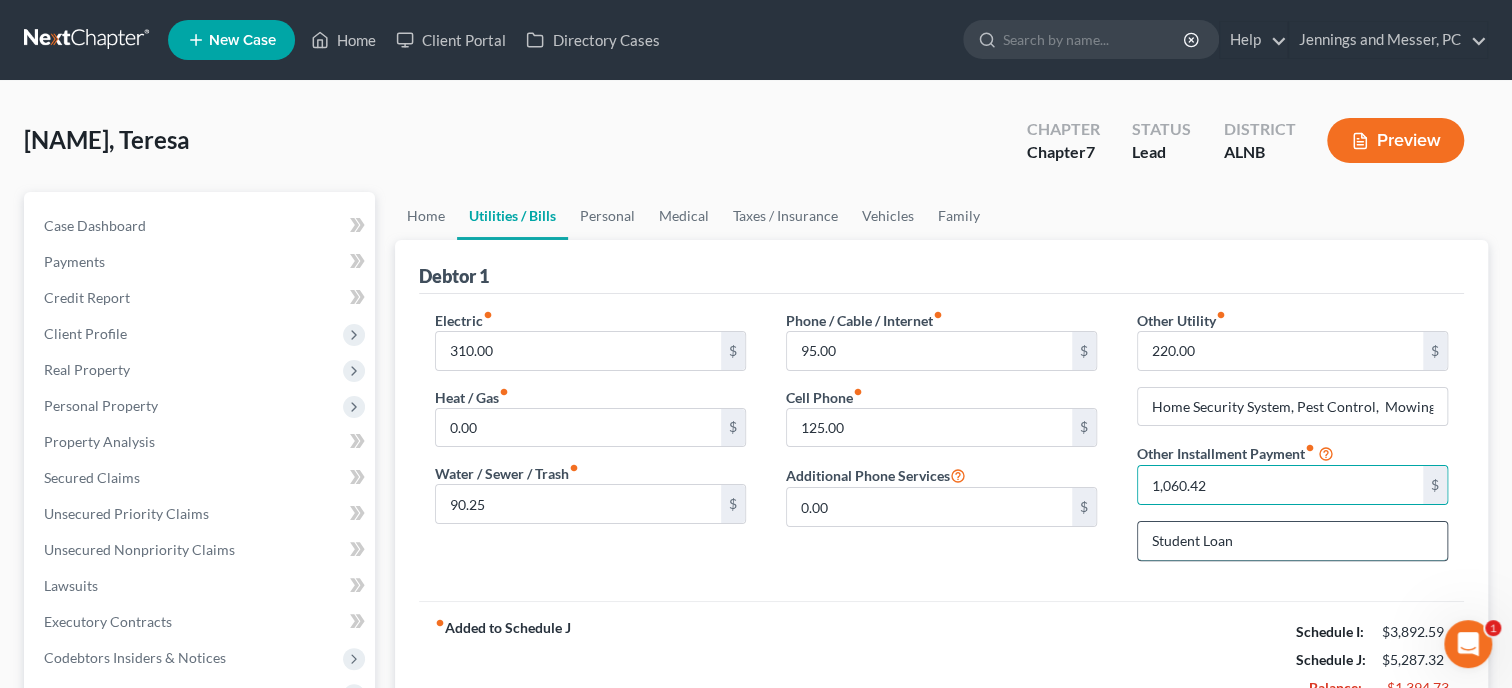 click on "Student Loan" at bounding box center (1292, 541) 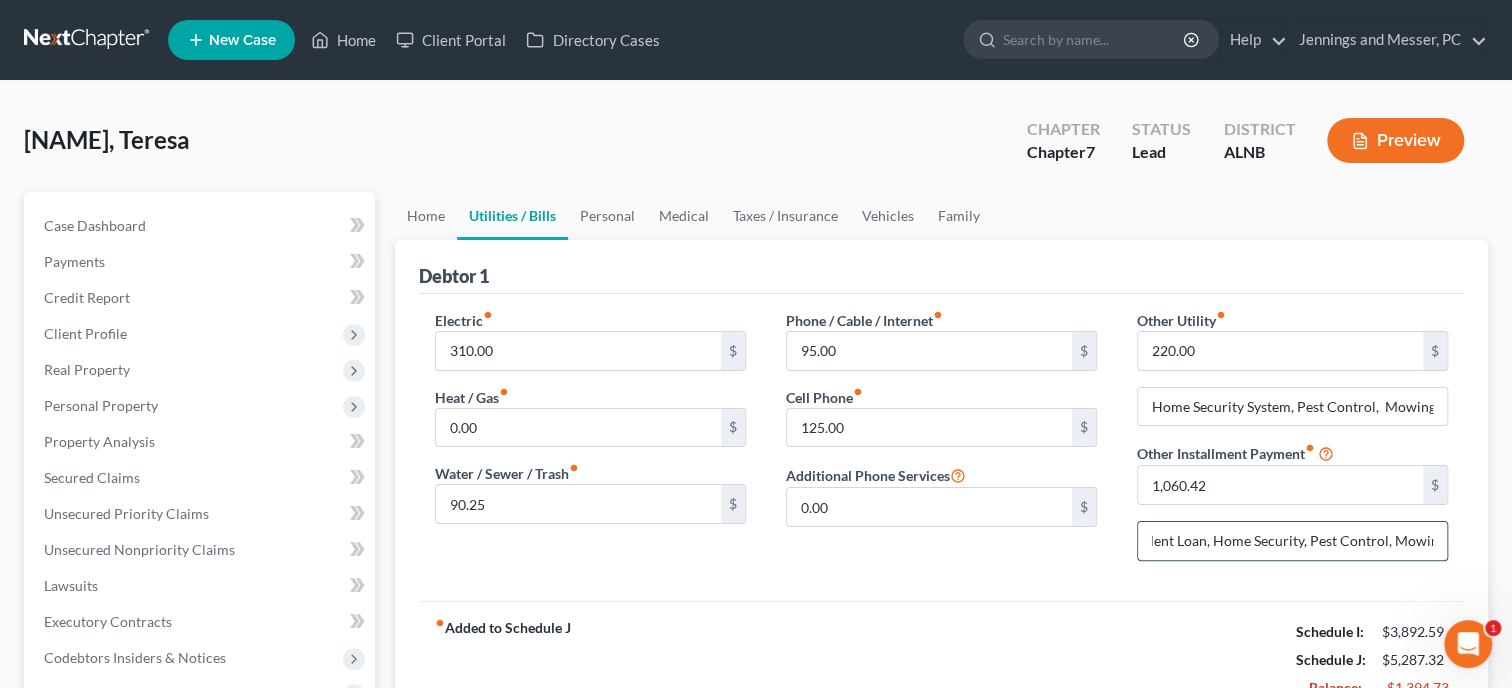 scroll, scrollTop: 0, scrollLeft: 32, axis: horizontal 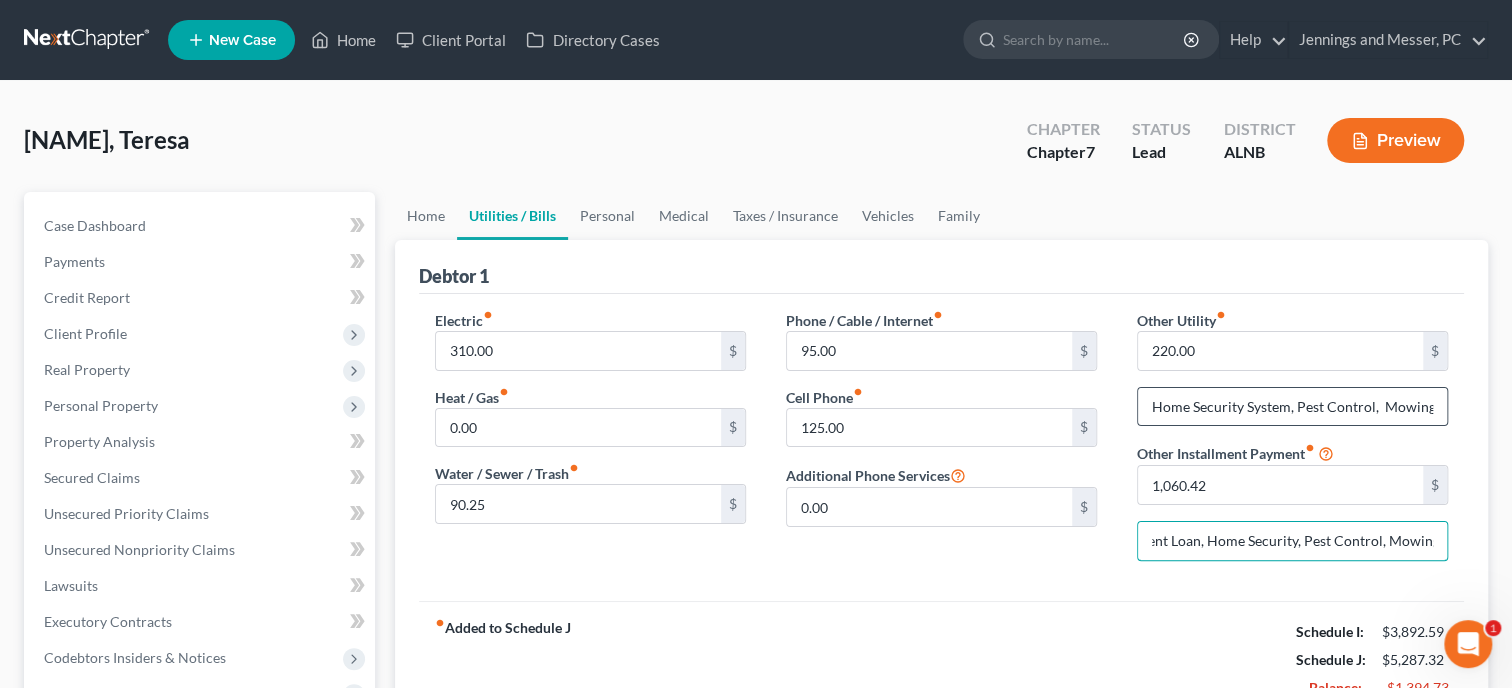 type on "Student Loan, Home Security, Pest Control, Mowing" 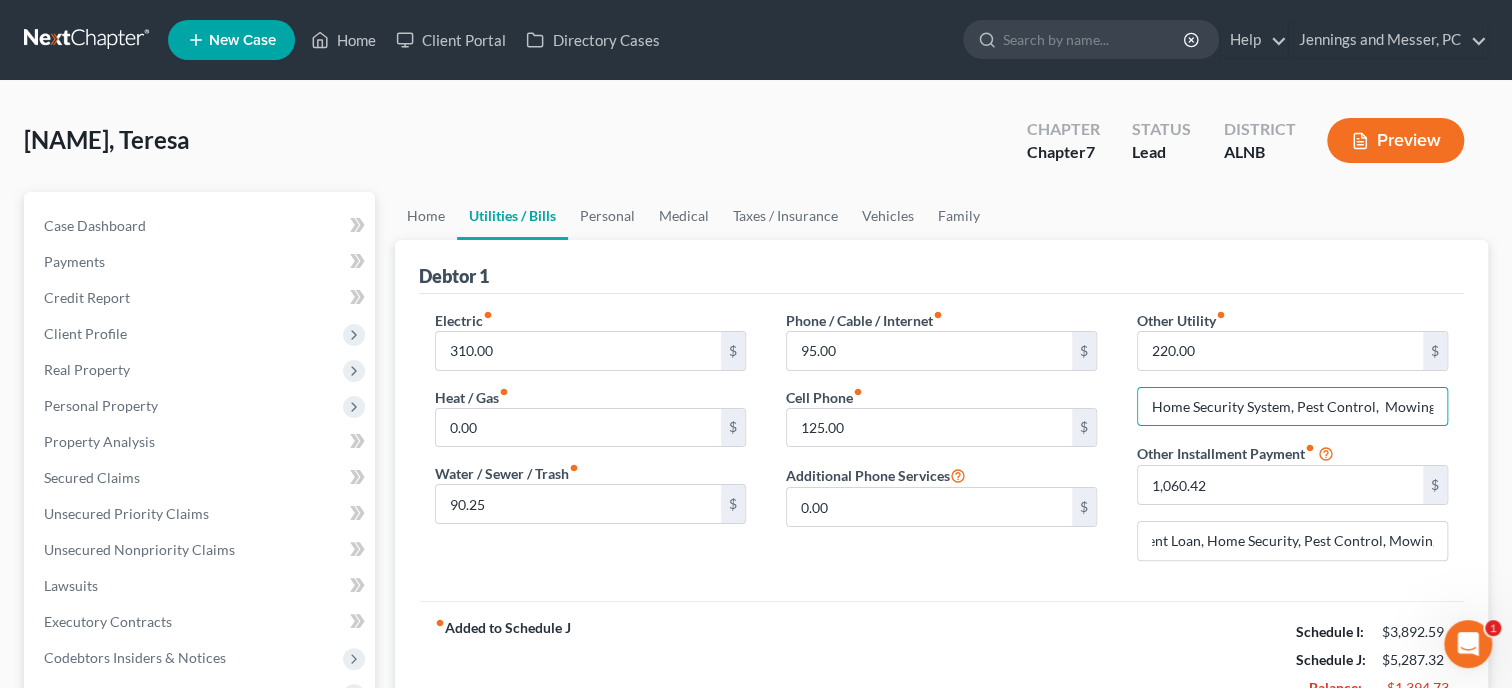 drag, startPoint x: 1436, startPoint y: 406, endPoint x: 1119, endPoint y: 400, distance: 317.05676 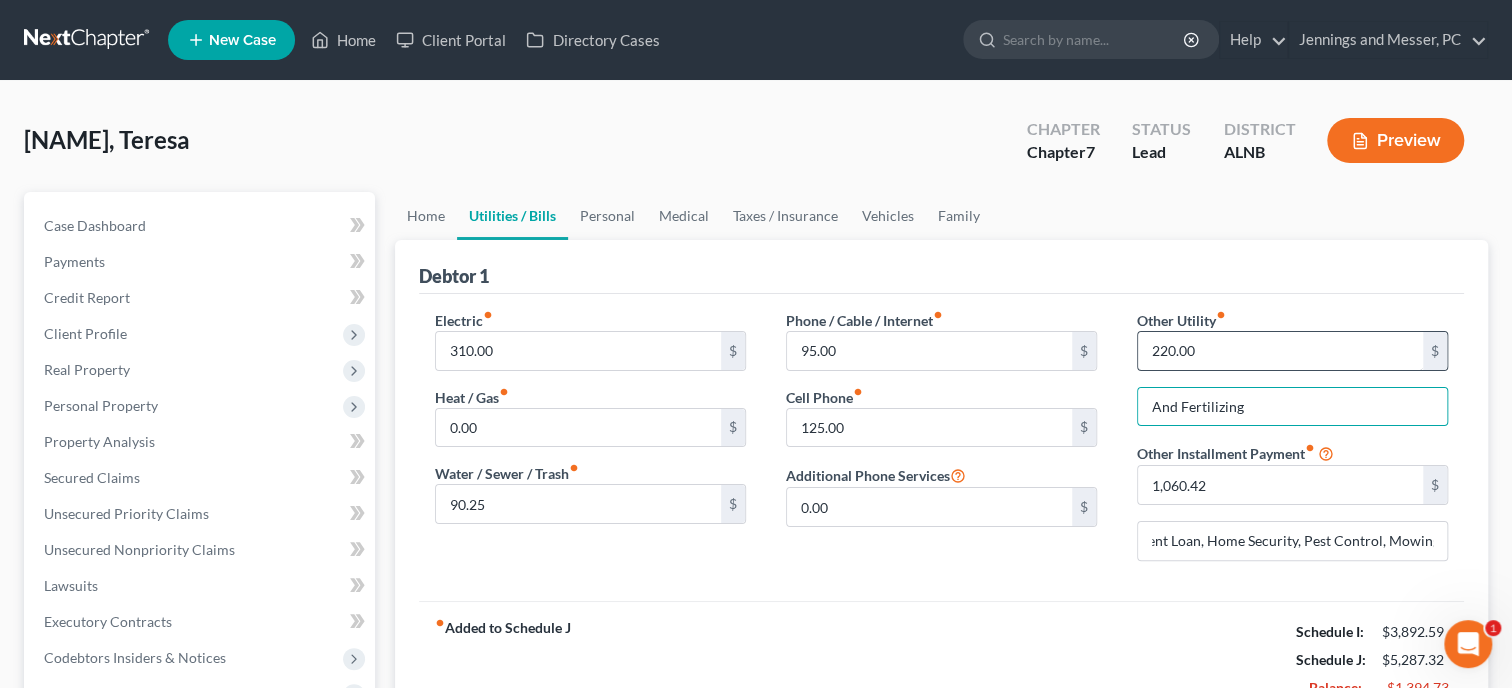 type on "And Fertilizing" 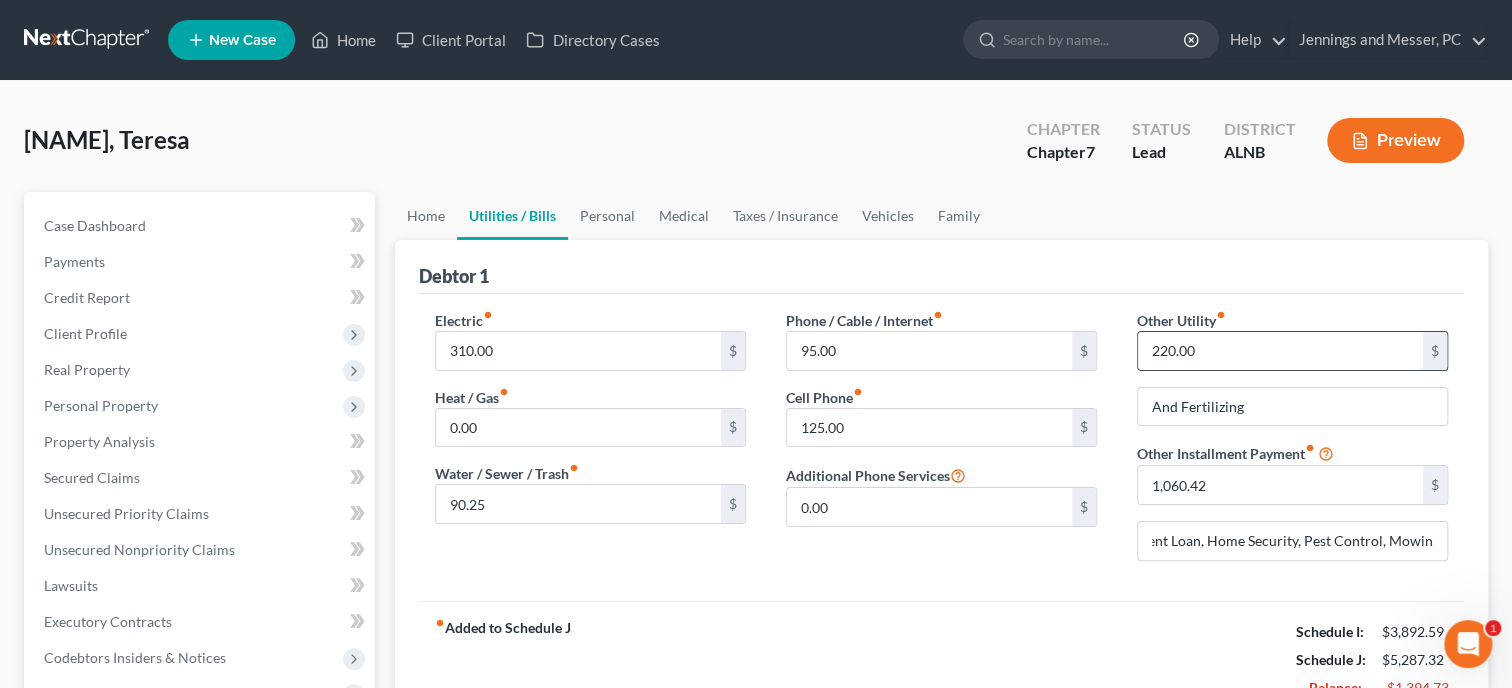 click on "220.00" at bounding box center (1280, 351) 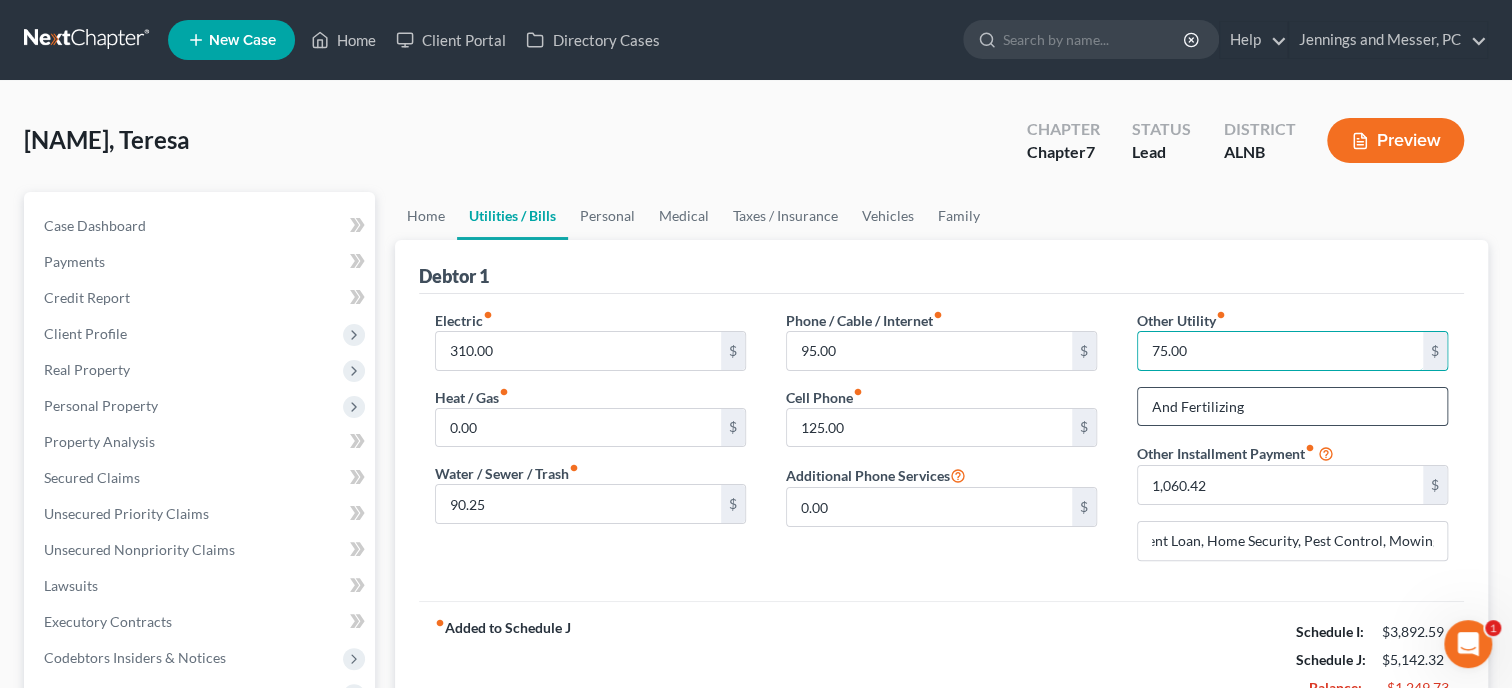 type on "75.00" 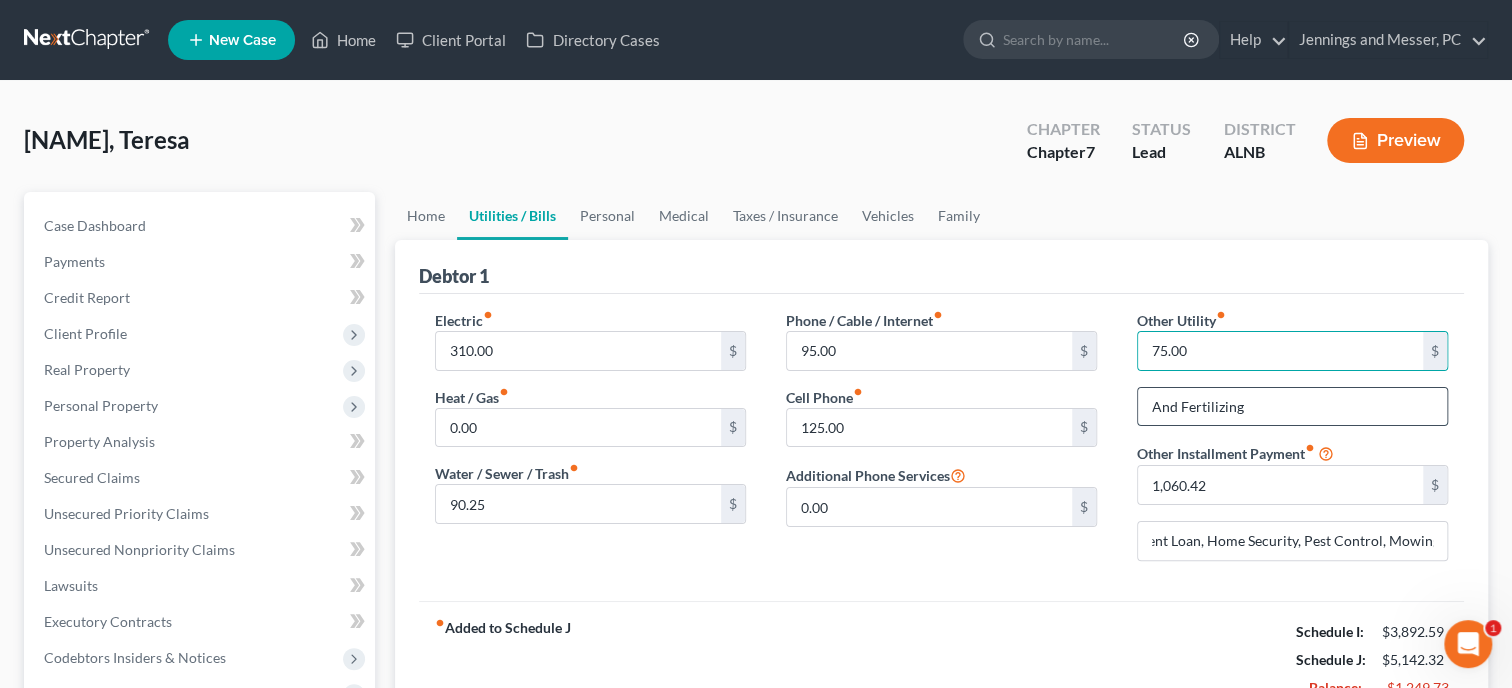 click on "And Fertilizing" at bounding box center [1292, 407] 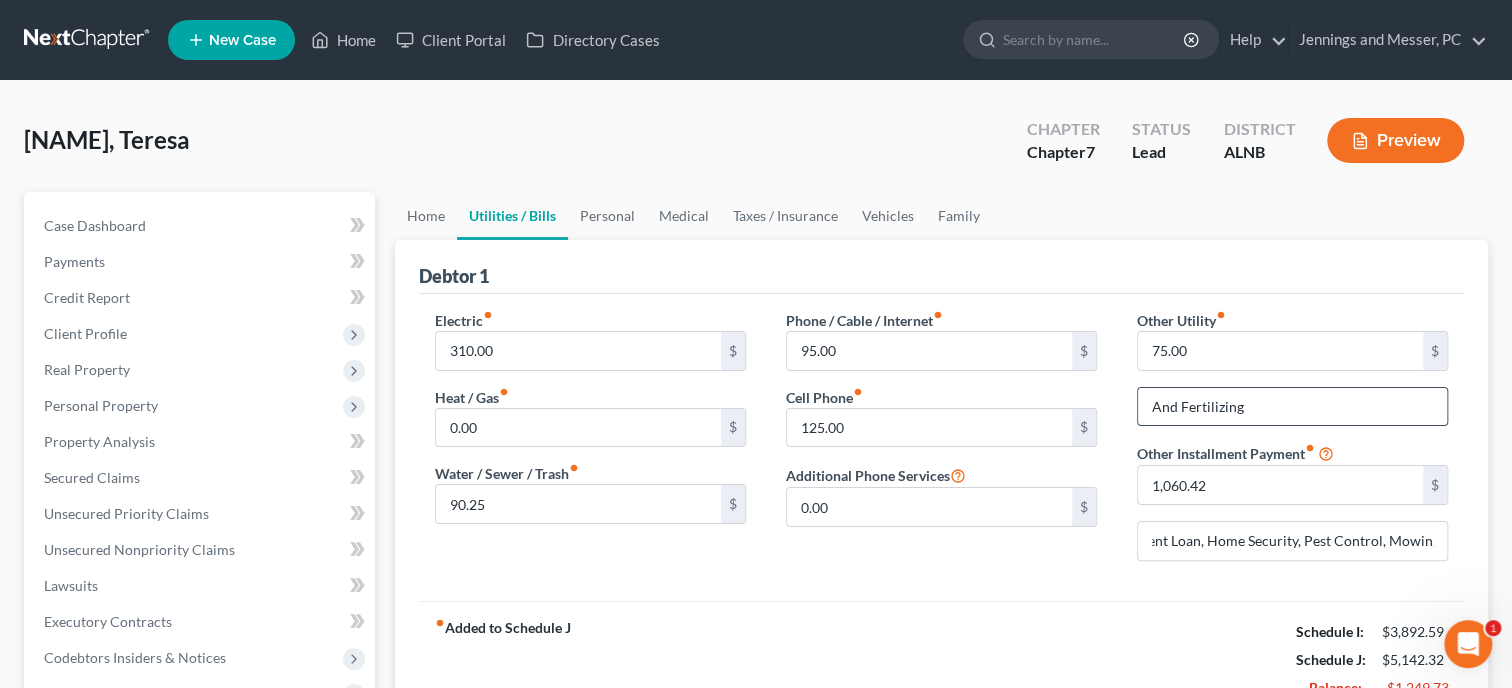 drag, startPoint x: 1277, startPoint y: 410, endPoint x: 1120, endPoint y: 418, distance: 157.20369 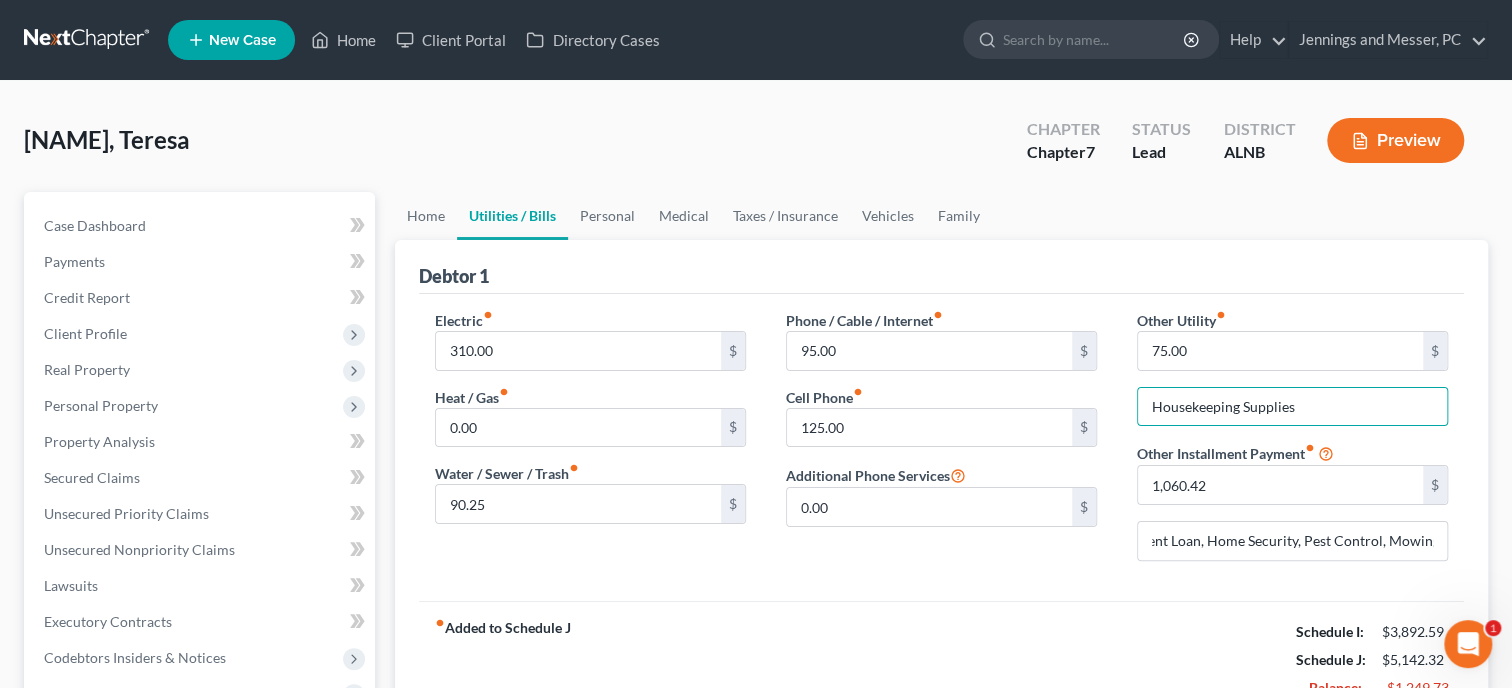 type on "Housekeeping Supplies" 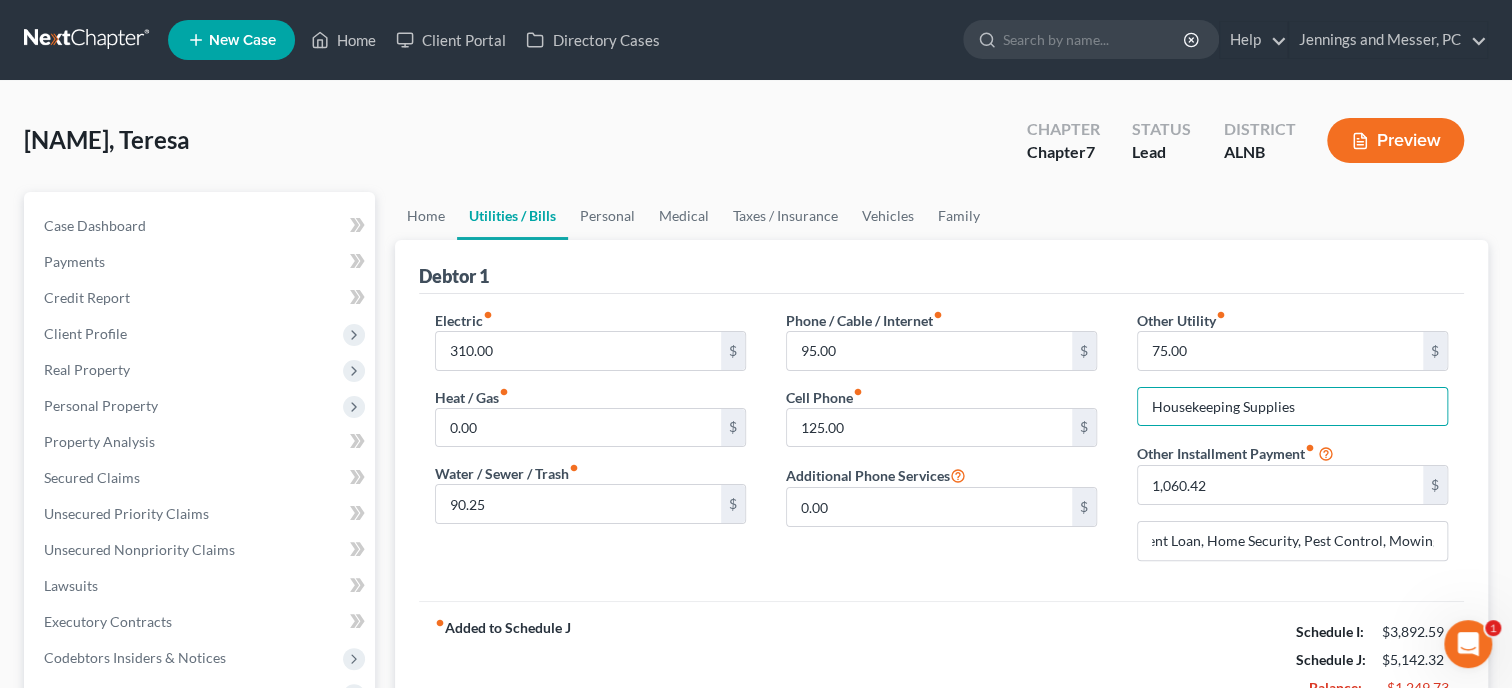 click on "Phone / Cable / Internet  fiber_manual_record 95.00 $ Cell Phone  fiber_manual_record 125.00 $ Additional Phone Services  0.00 $" at bounding box center (941, 443) 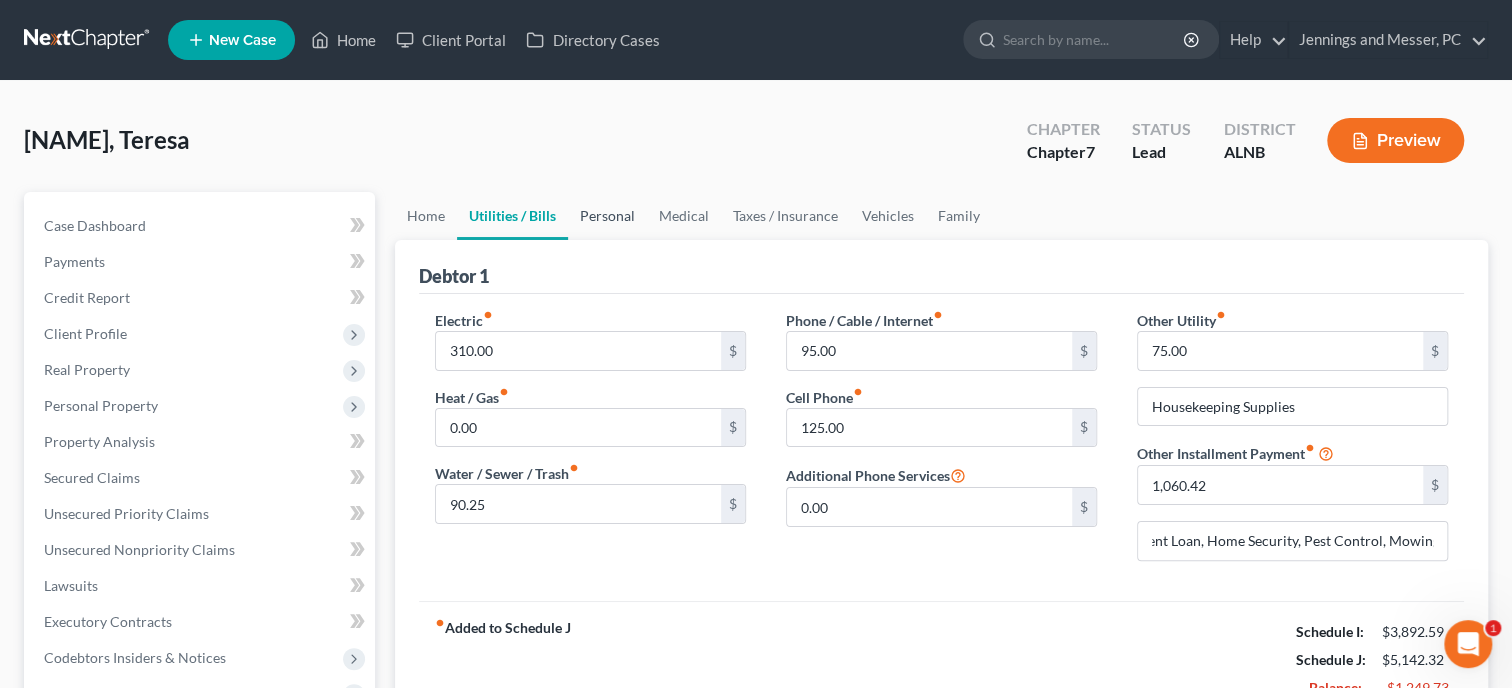 click on "Personal" at bounding box center [607, 216] 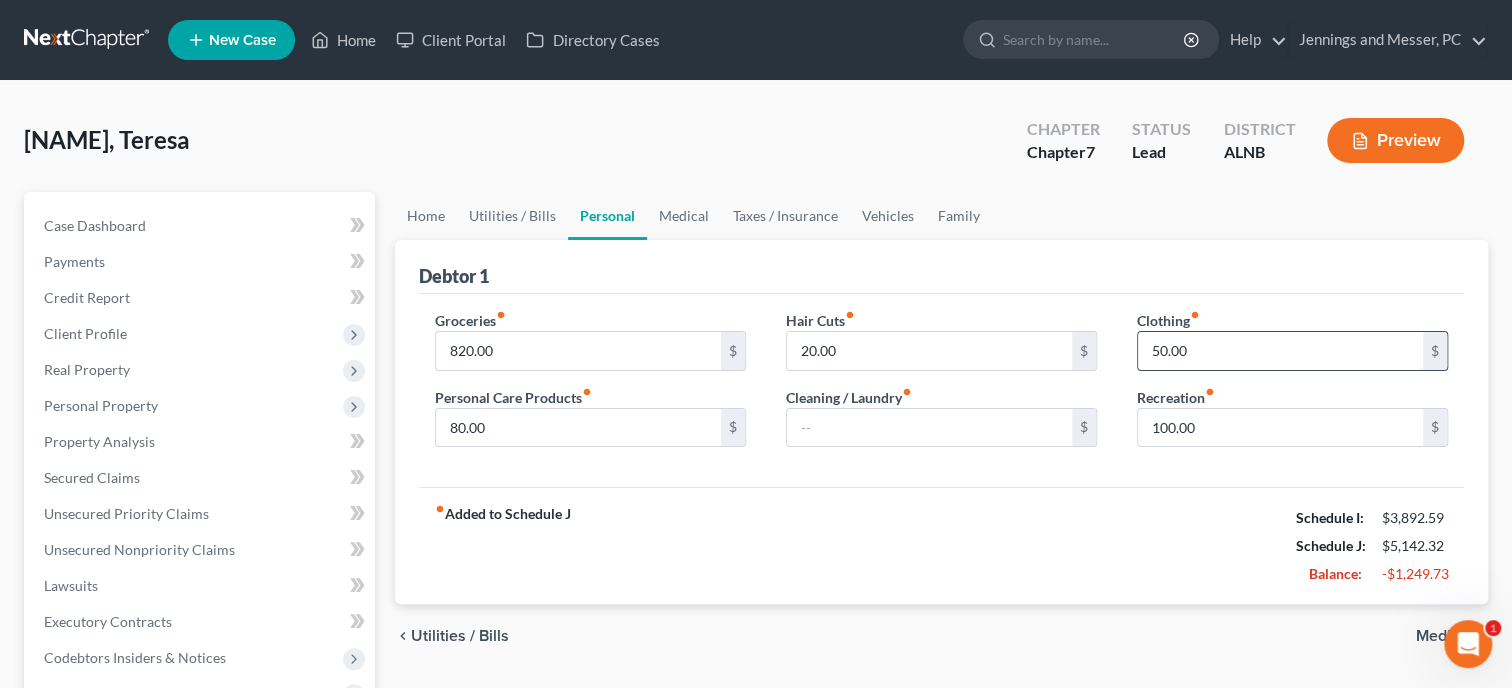 click on "50.00" at bounding box center [1280, 351] 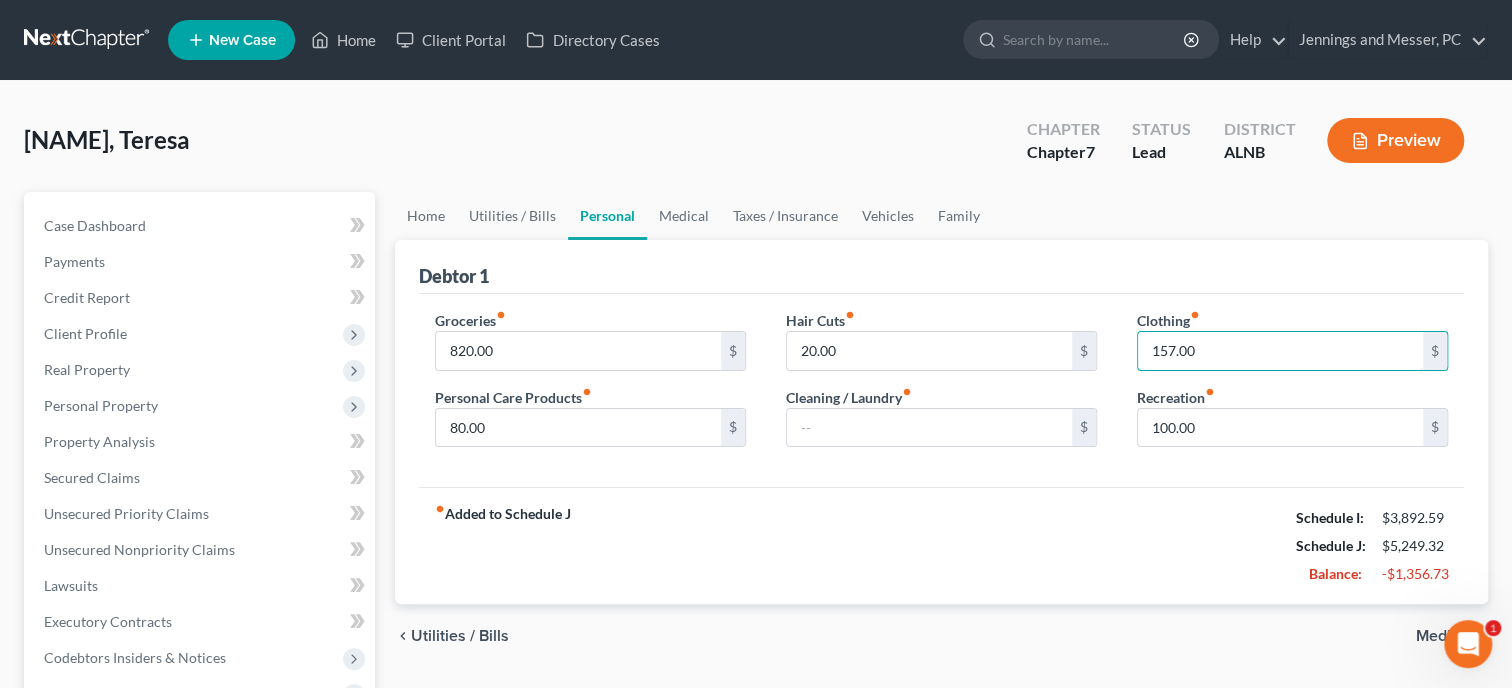 type on "157.00" 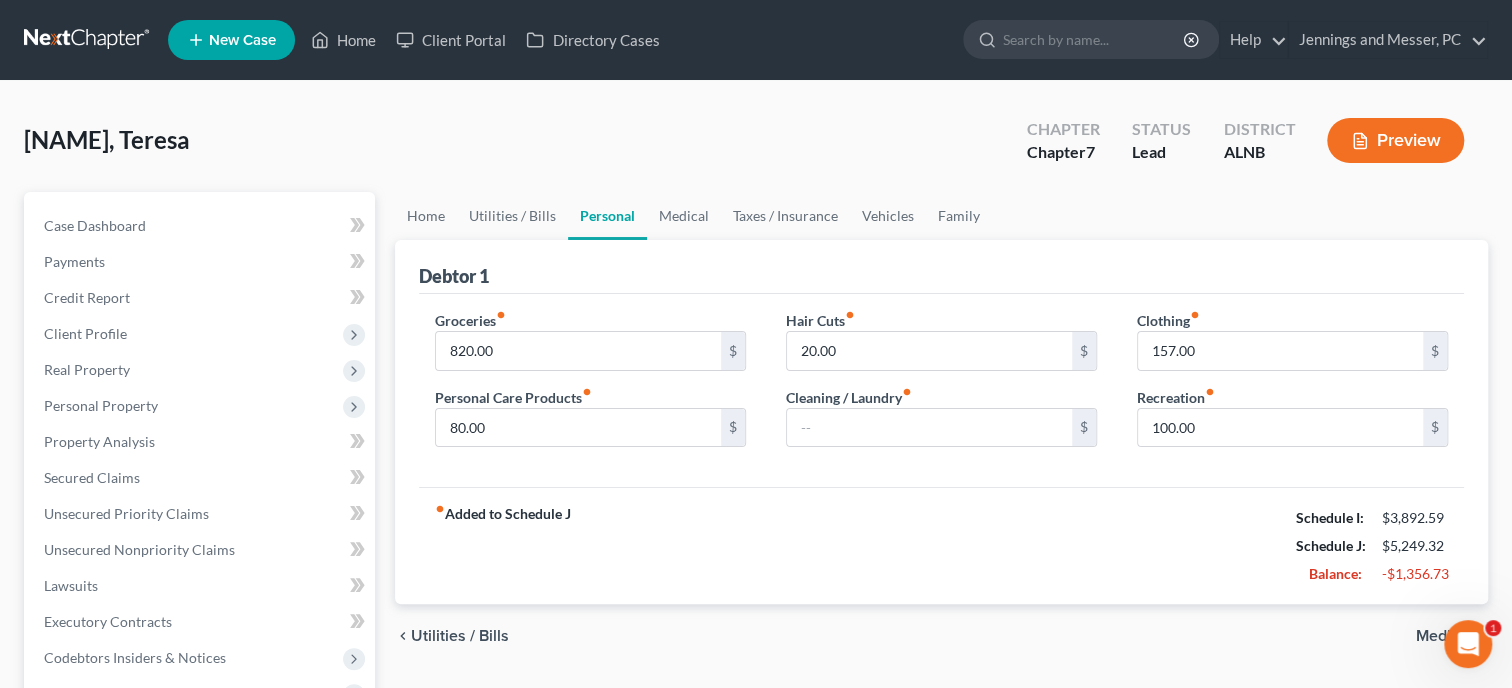 click on "Groceries  fiber_manual_record 820.00 $ Personal Care Products  fiber_manual_record 80.00 $ Hair Cuts  fiber_manual_record 20.00 $ Cleaning / Laundry  fiber_manual_record $ Clothing  fiber_manual_record 157.00 $ Recreation  fiber_manual_record 100.00 $" at bounding box center (941, 391) 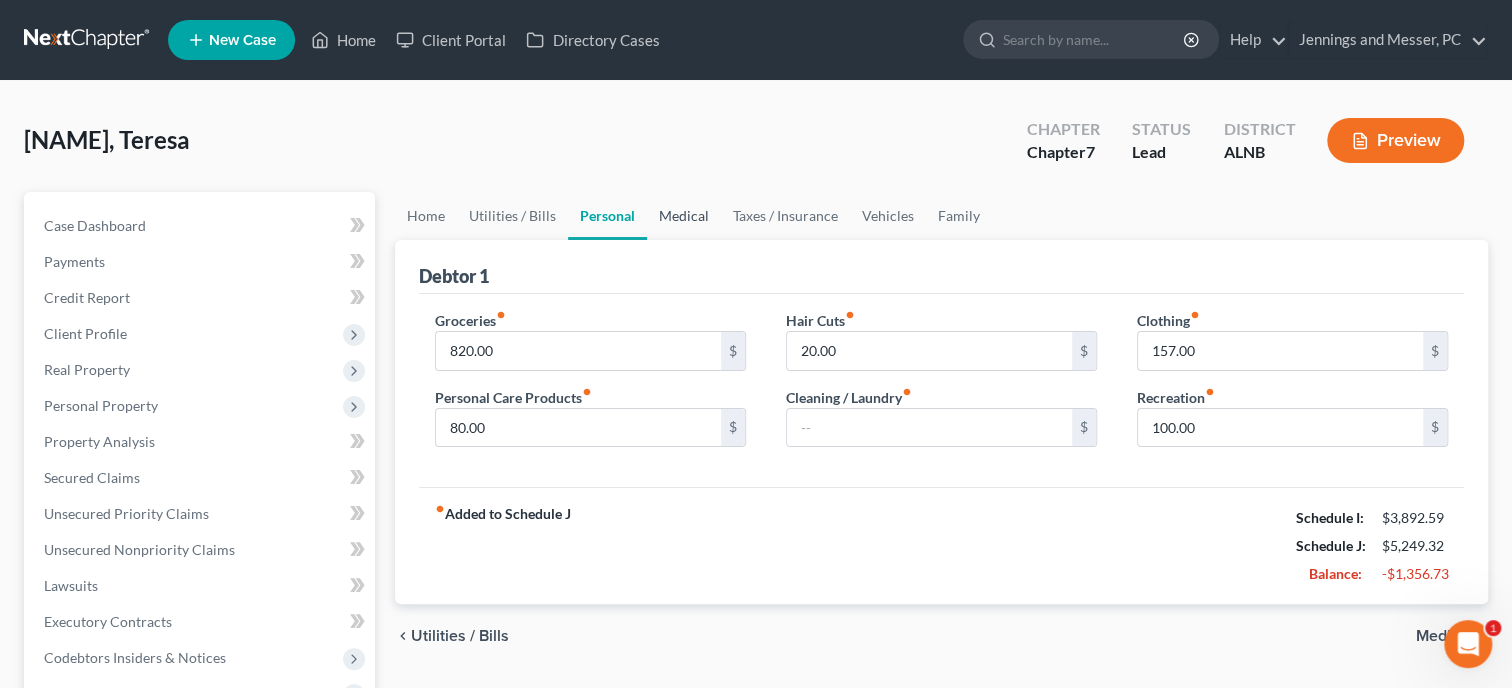 click on "Medical" at bounding box center [684, 216] 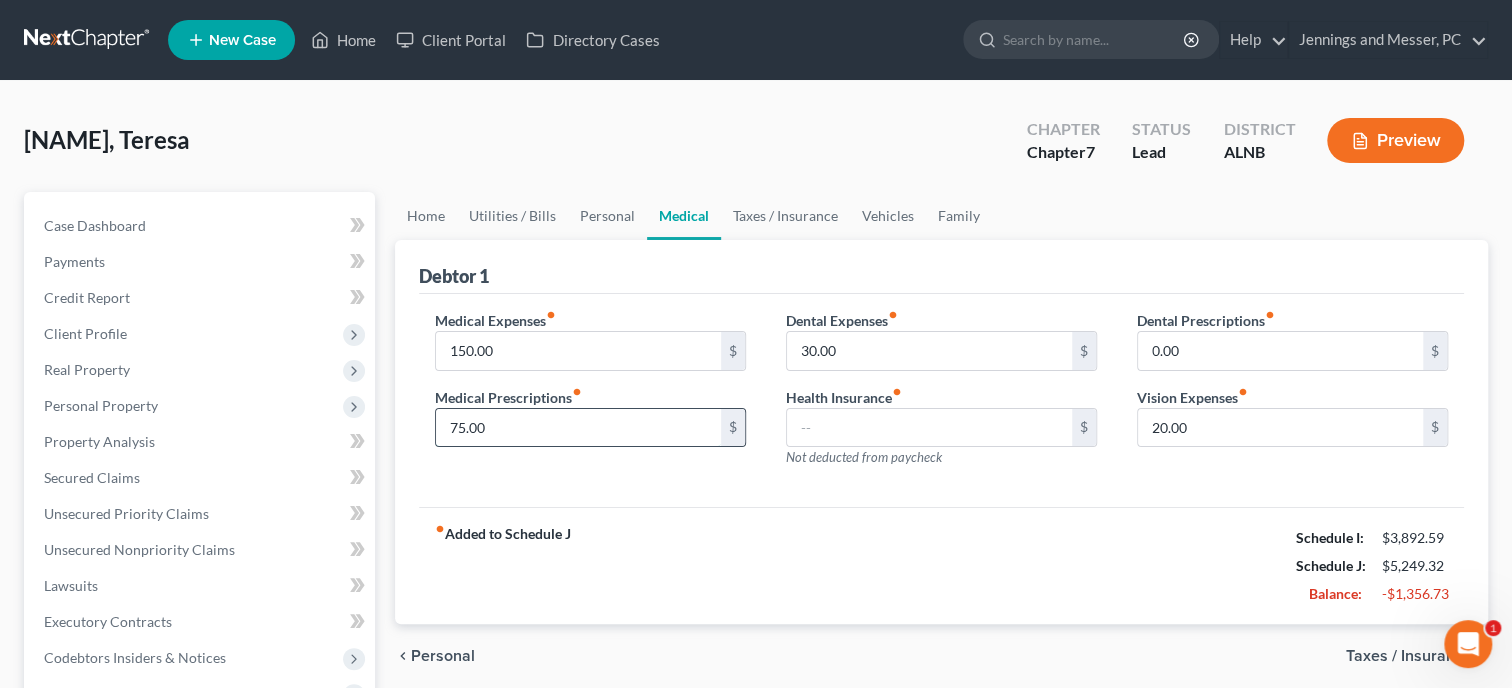 click on "75.00" at bounding box center [578, 428] 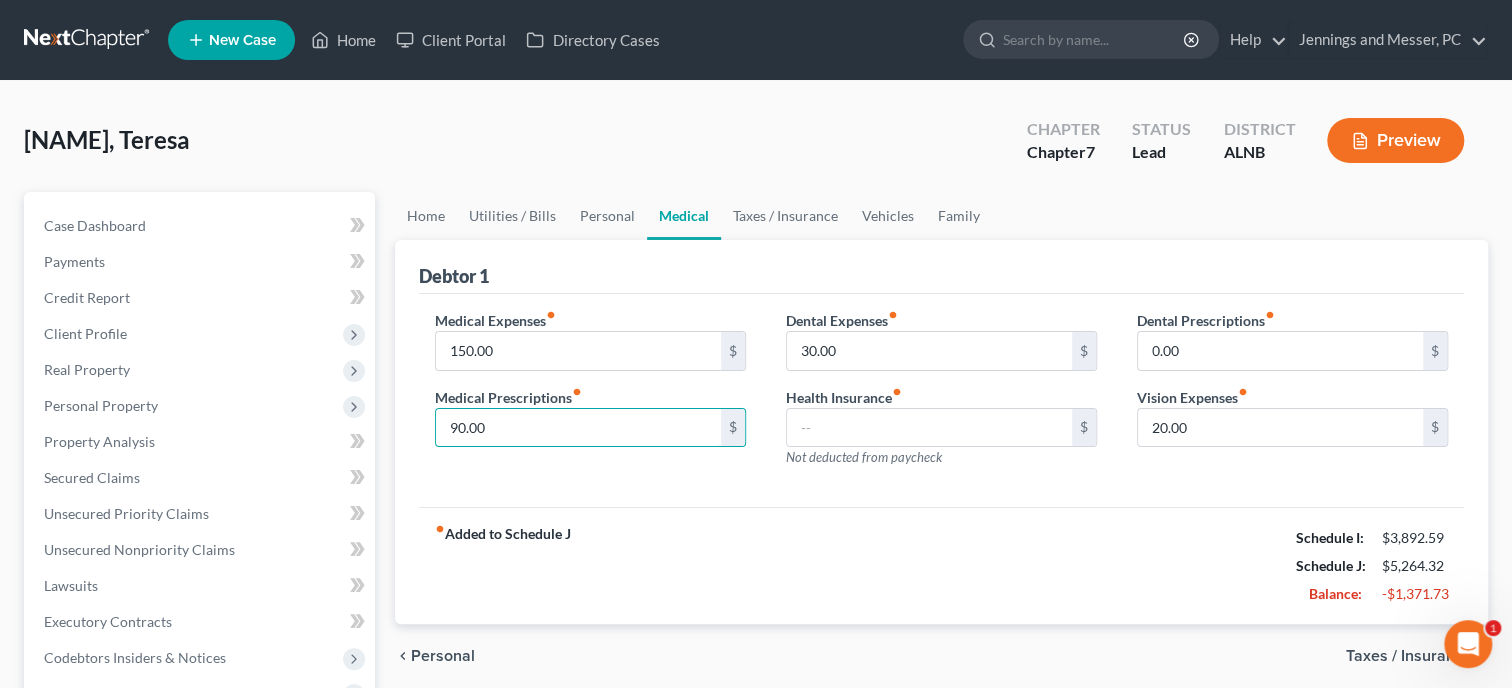 type on "90.00" 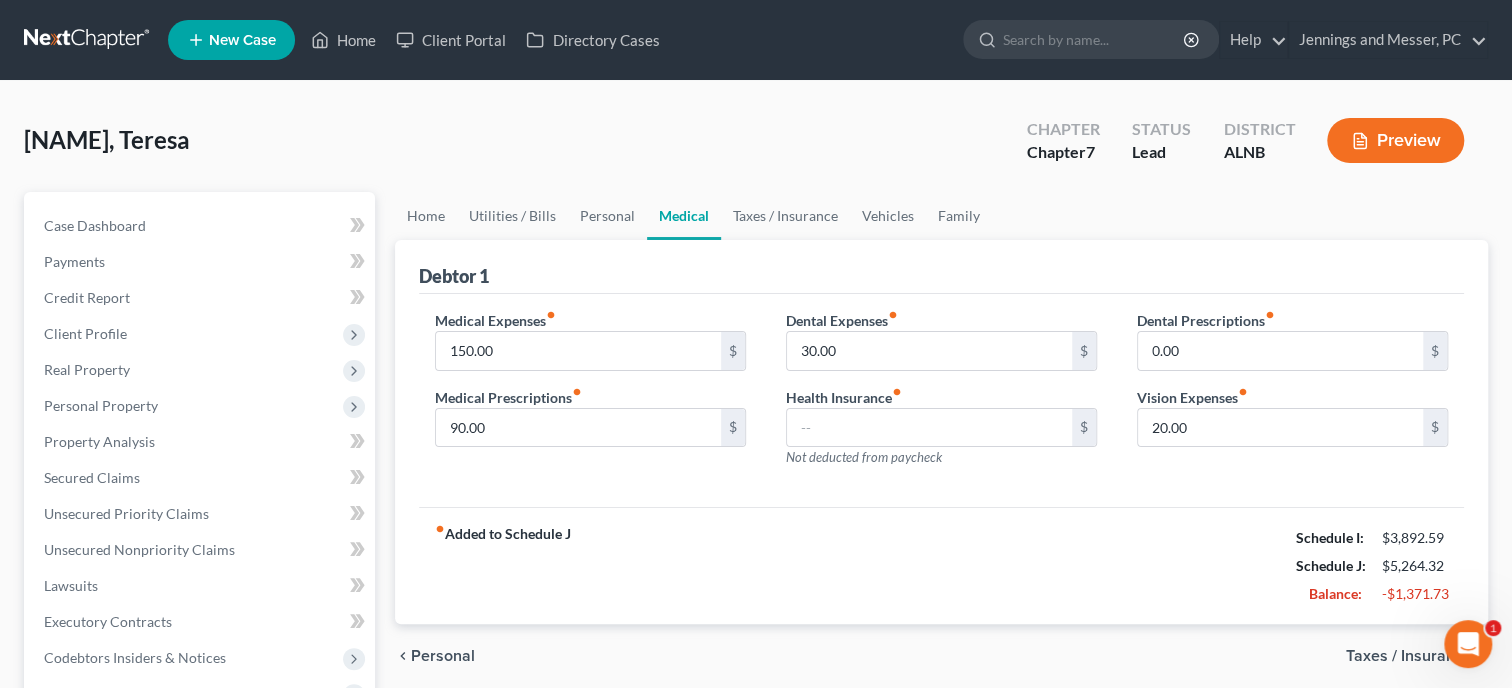 click on "fiber_manual_record  Added to Schedule J Schedule I: $3,892.59 Schedule J: $5,264.32 Balance: -$1,371.73" at bounding box center [941, 565] 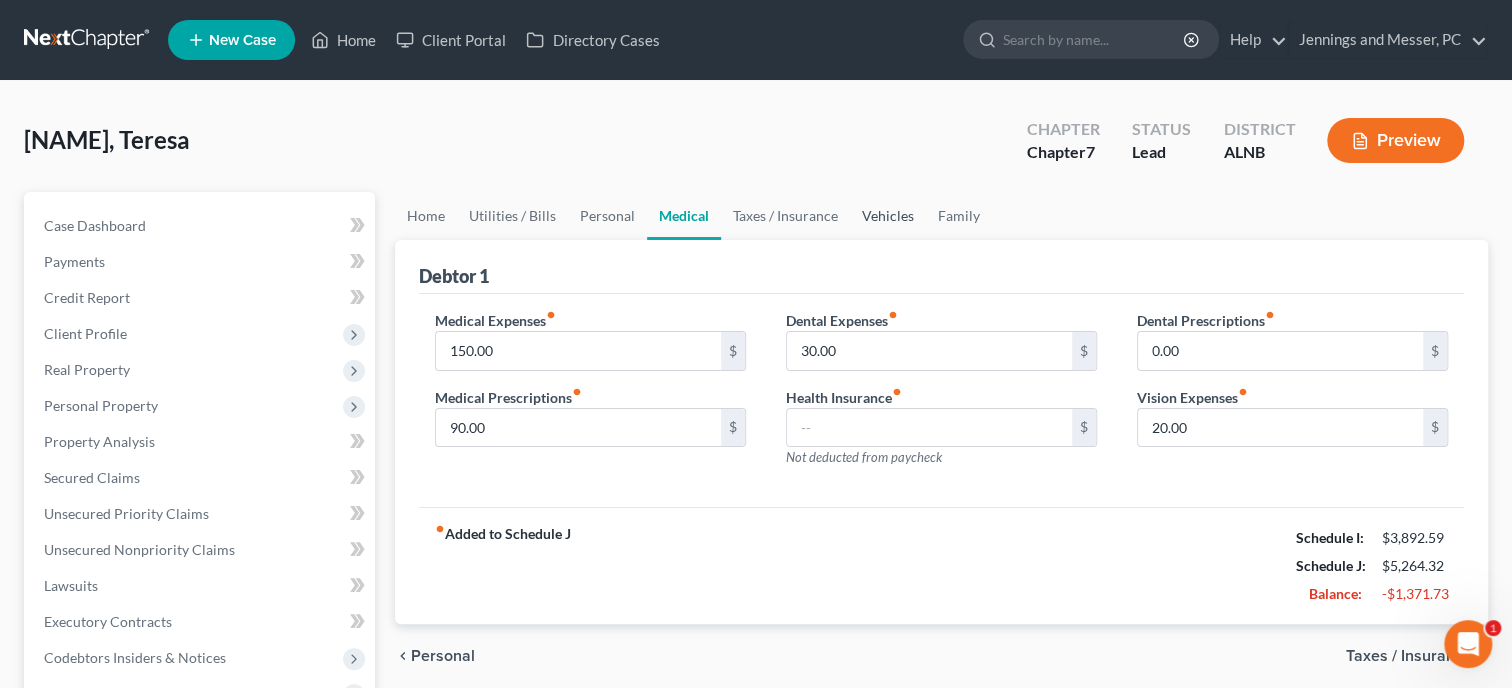 click on "Vehicles" at bounding box center [888, 216] 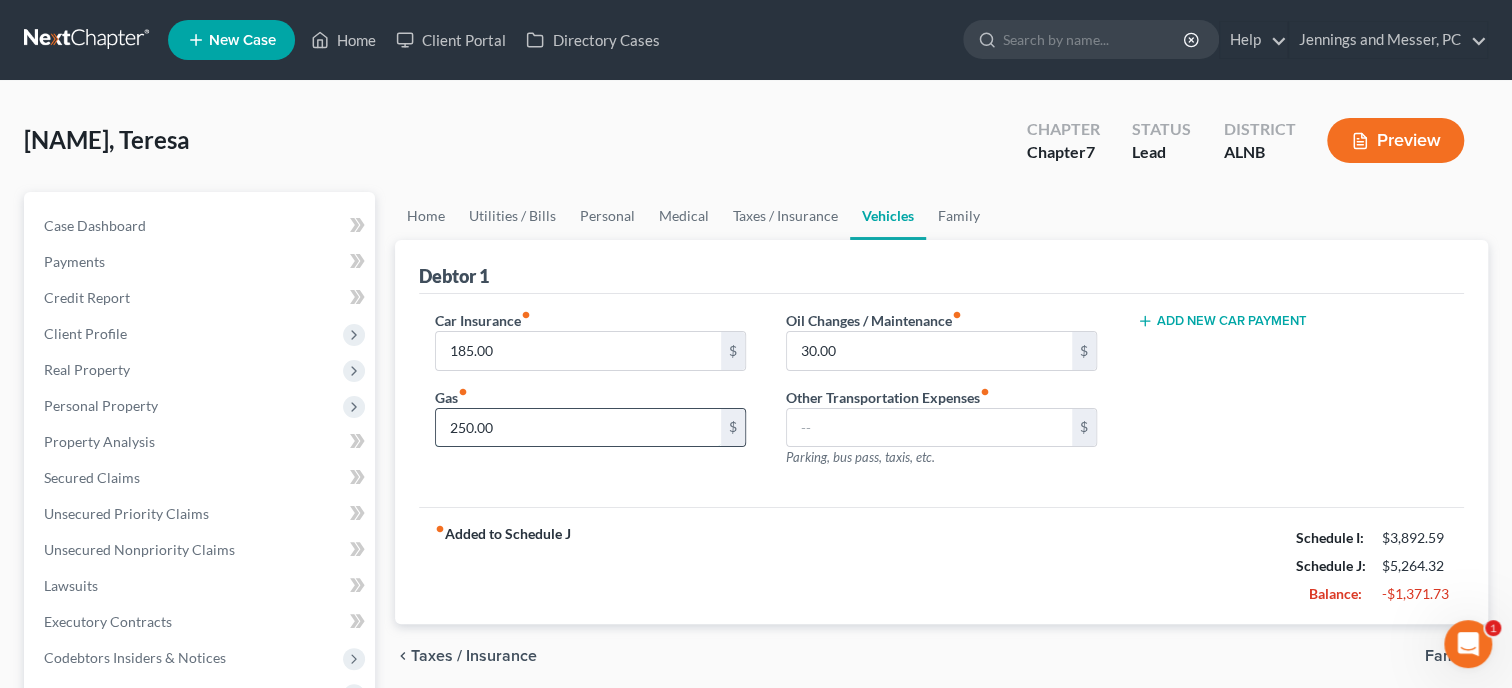 click on "250.00" at bounding box center (578, 428) 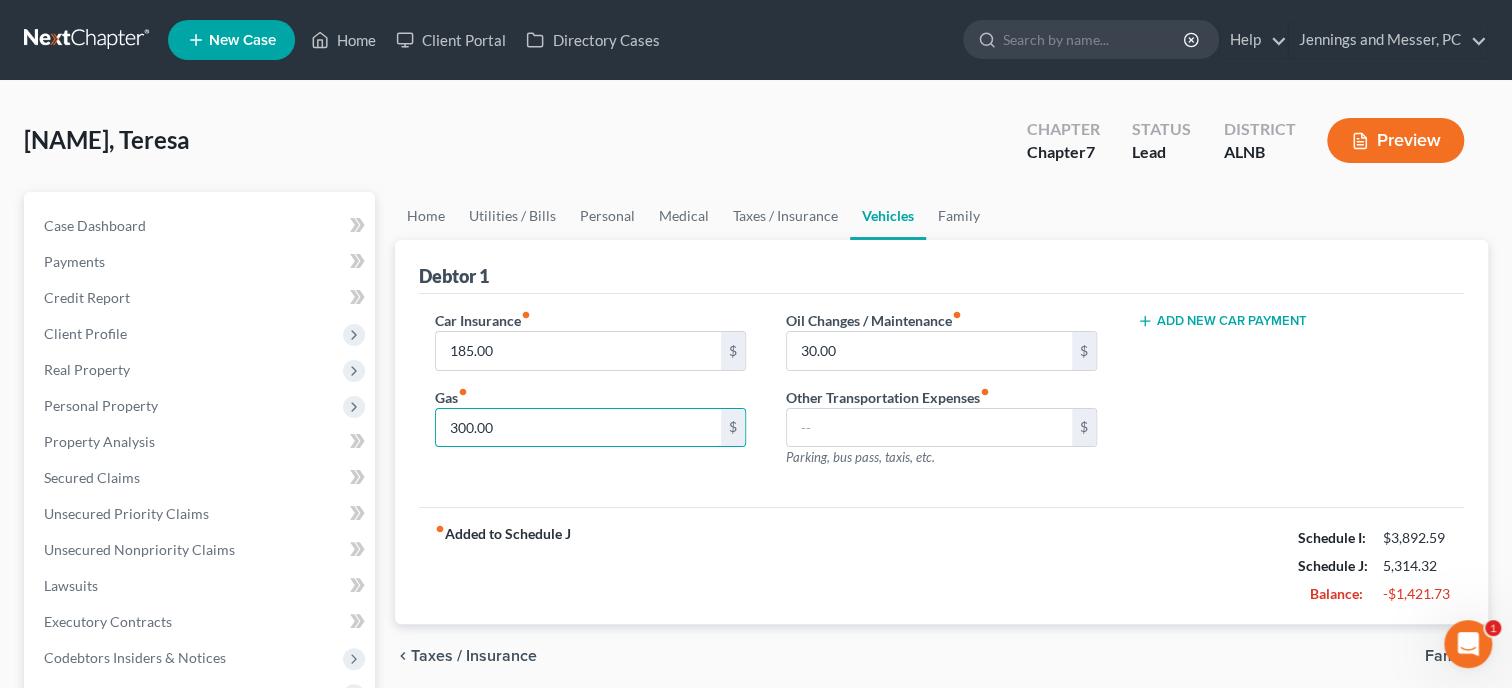 type on "300.00" 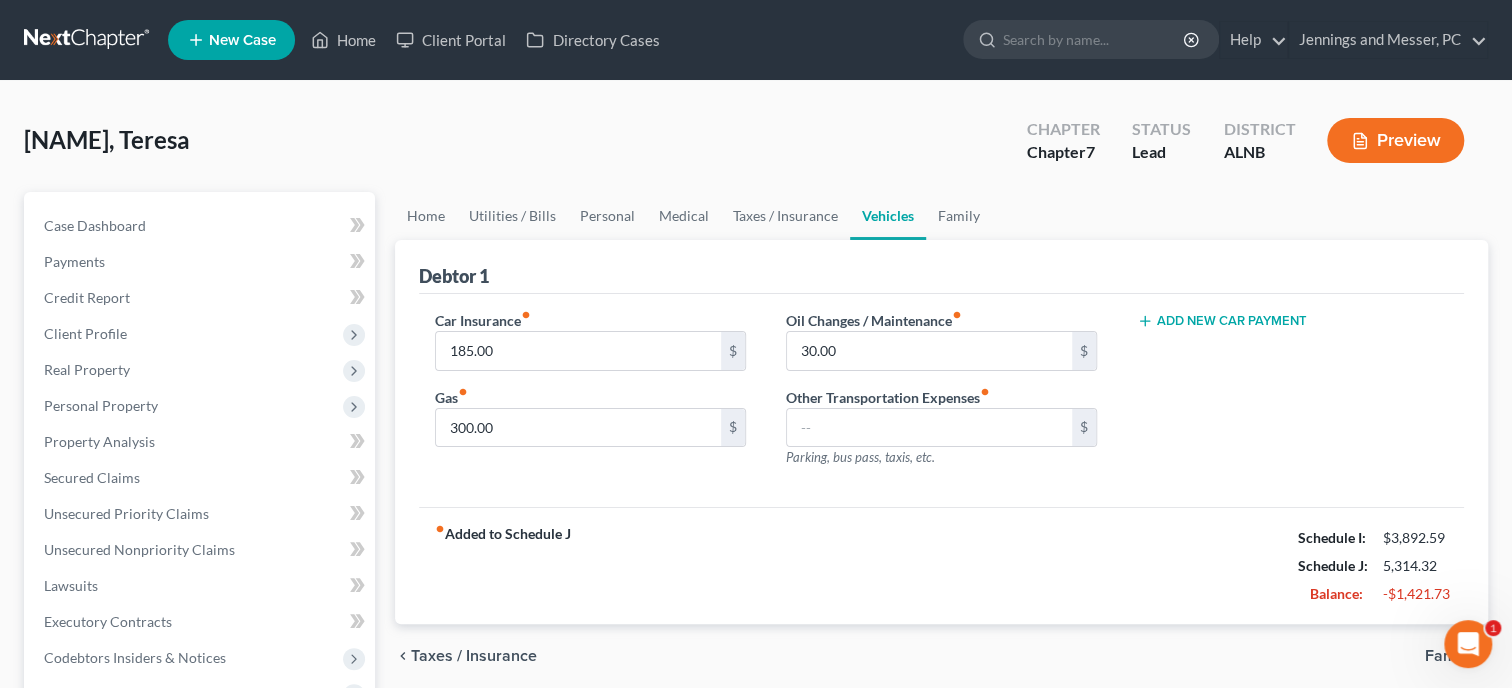 click on "fiber_manual_record  Added to Schedule J Schedule I: $3,892.59 Schedule J: $5,314.32 Balance: -$1,421.73" at bounding box center (941, 565) 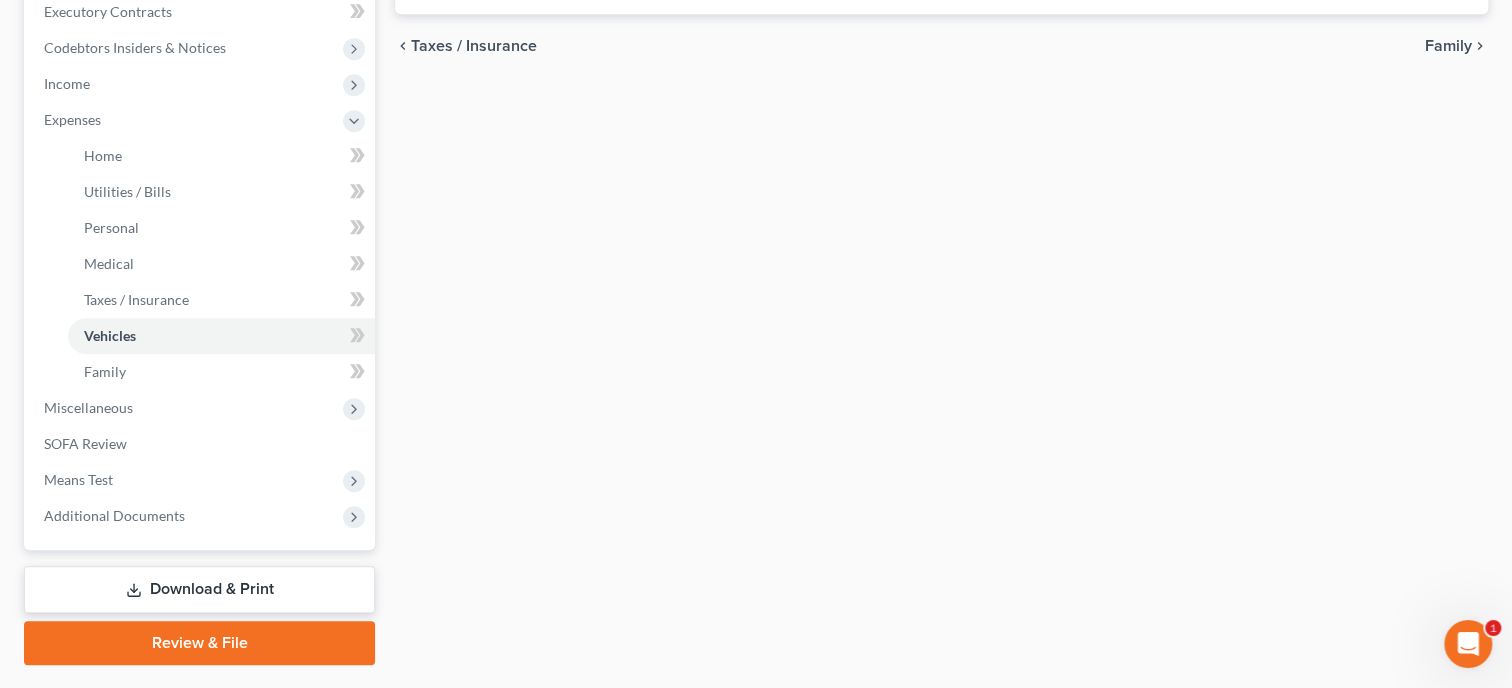 scroll, scrollTop: 617, scrollLeft: 0, axis: vertical 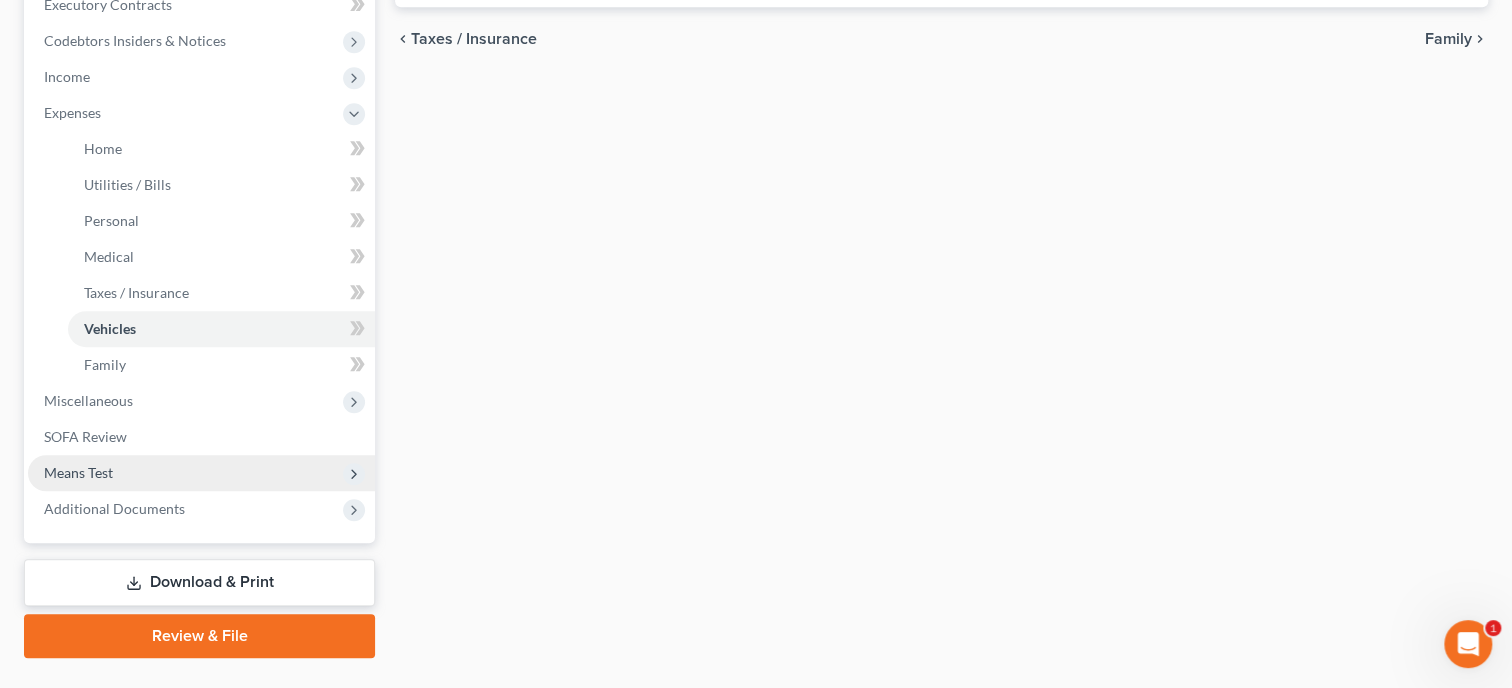 click on "Means Test" at bounding box center (201, 473) 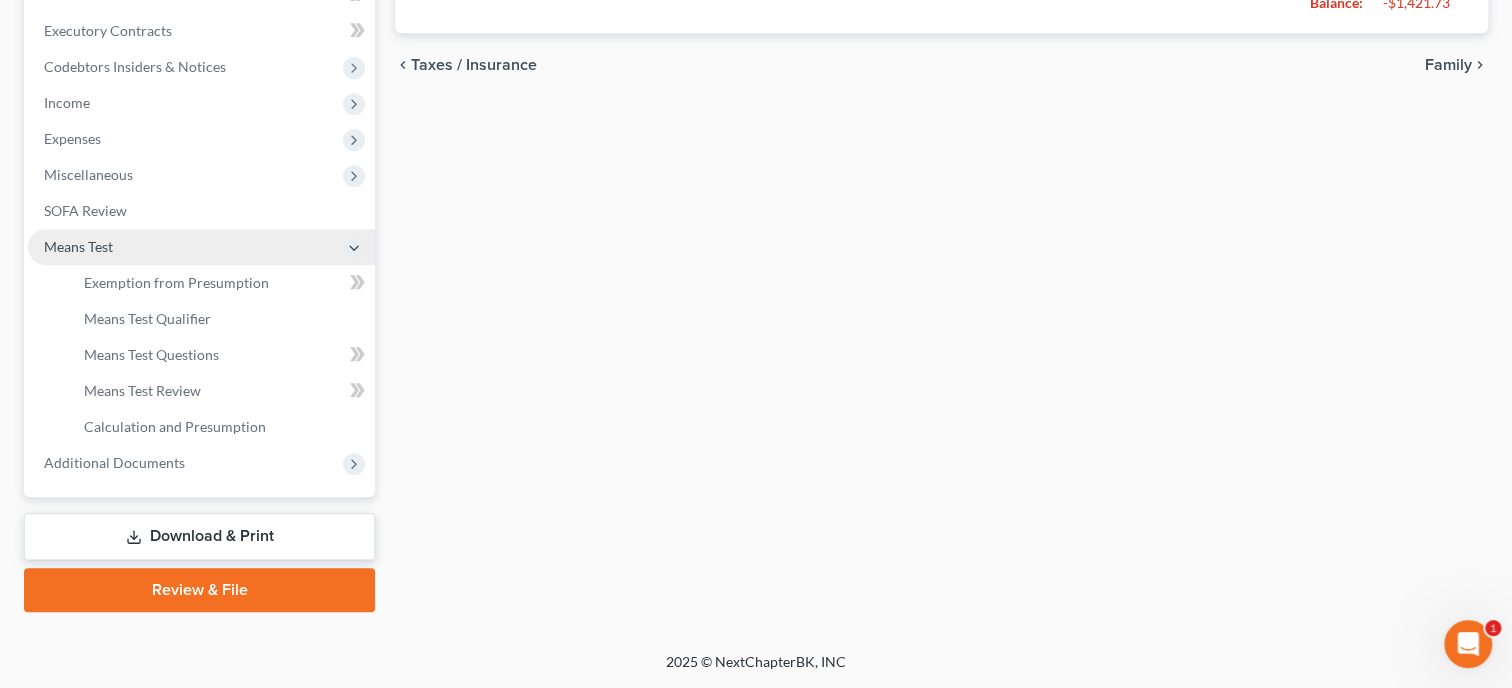 scroll, scrollTop: 588, scrollLeft: 0, axis: vertical 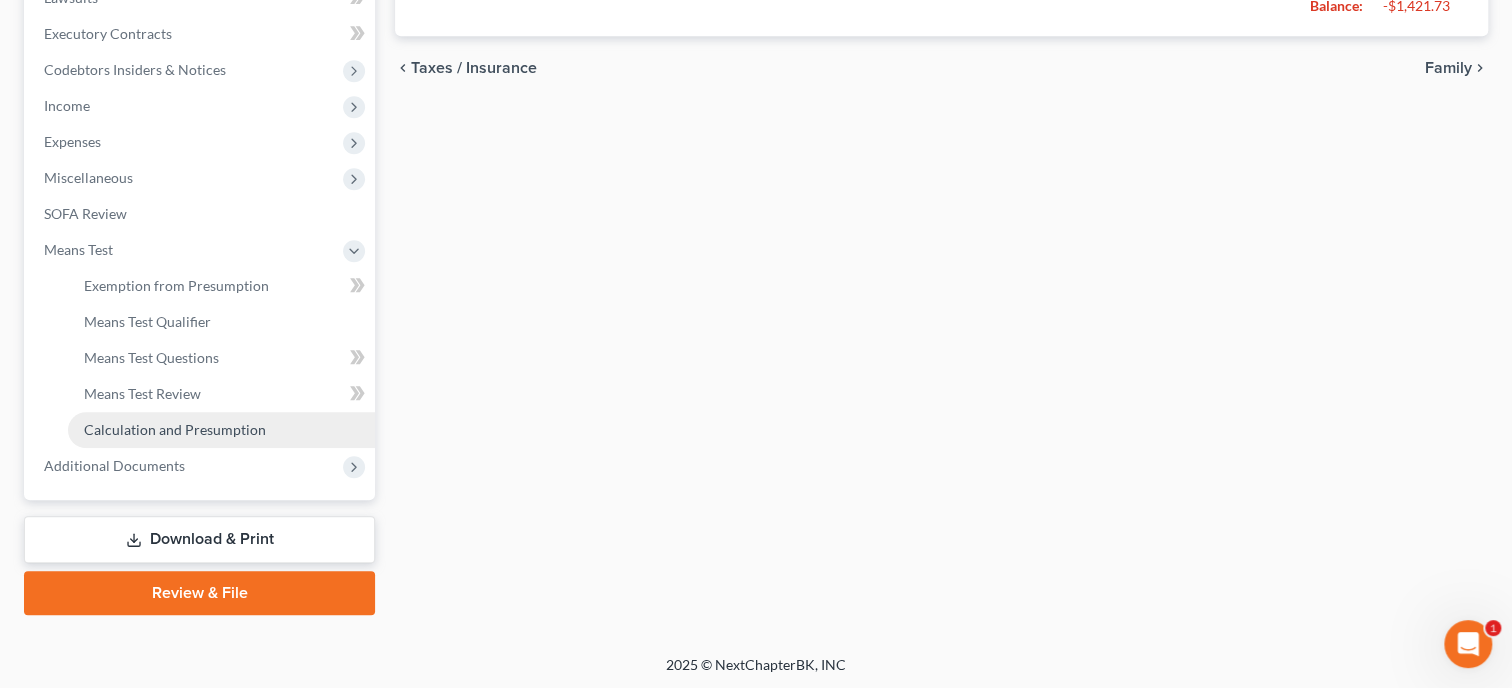 click on "Calculation and Presumption" at bounding box center [175, 429] 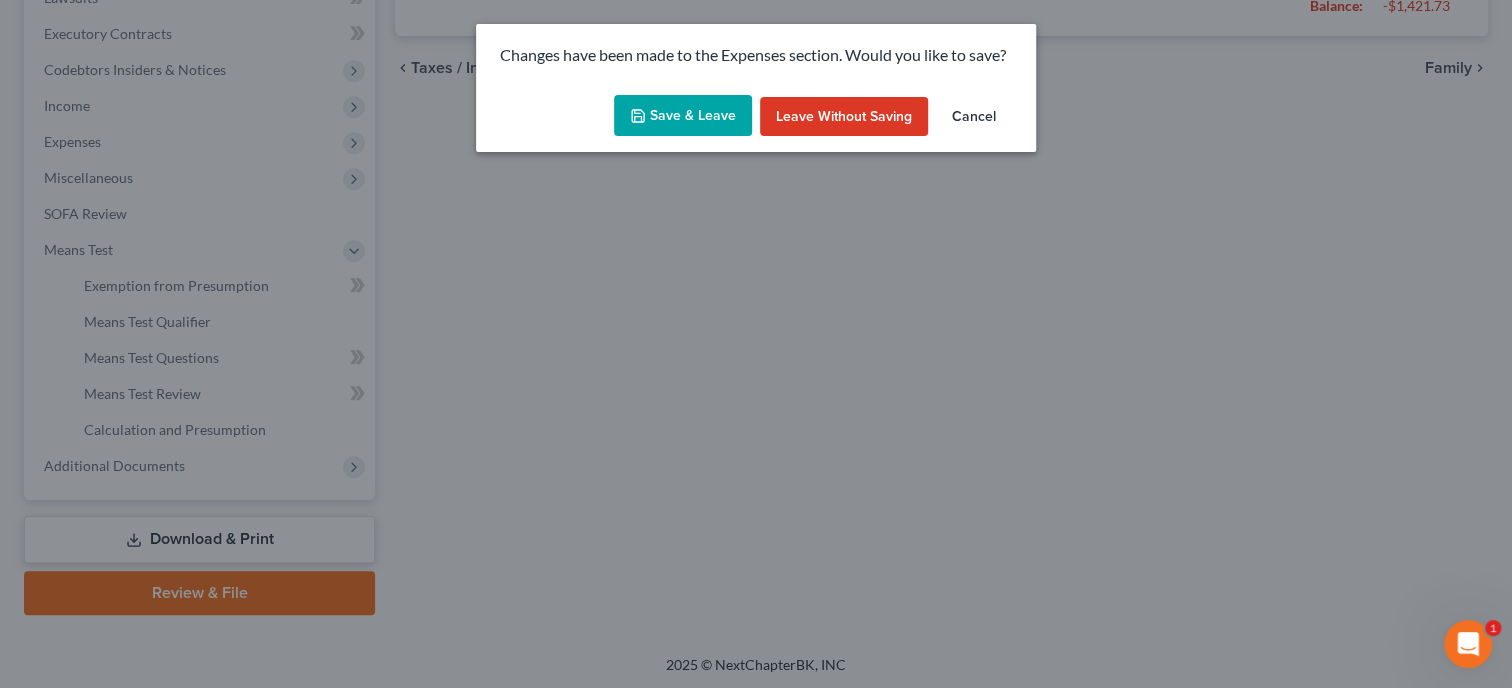 click on "Save & Leave" at bounding box center [683, 116] 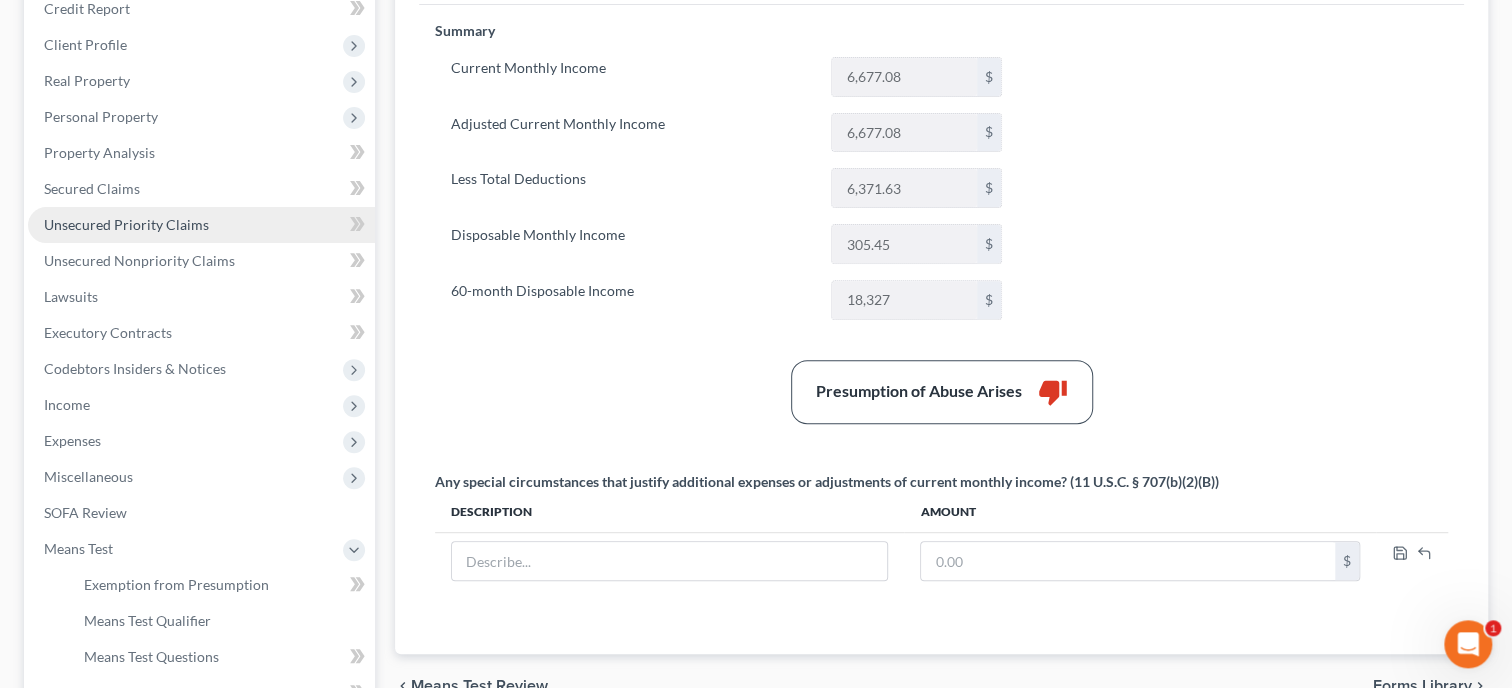 scroll, scrollTop: 308, scrollLeft: 0, axis: vertical 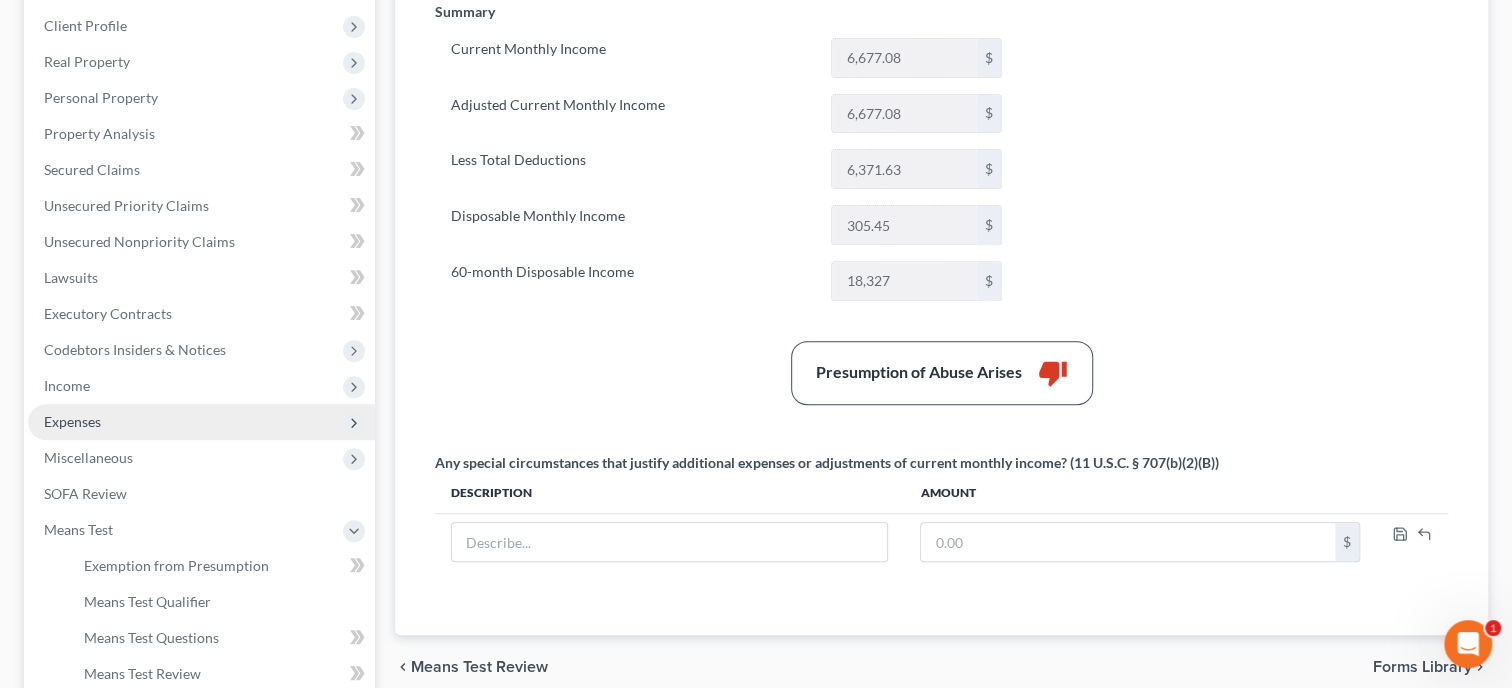 click on "Expenses" at bounding box center [201, 422] 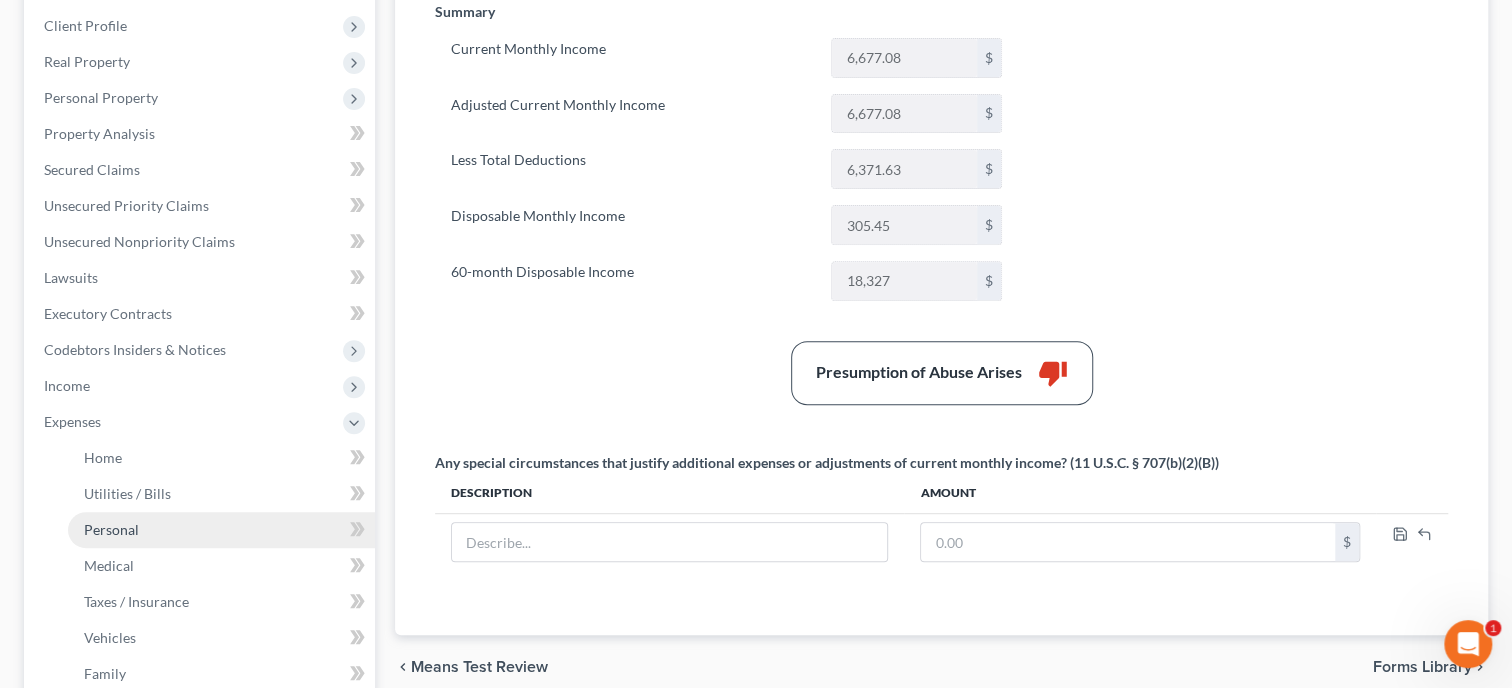 click on "Personal" at bounding box center (111, 529) 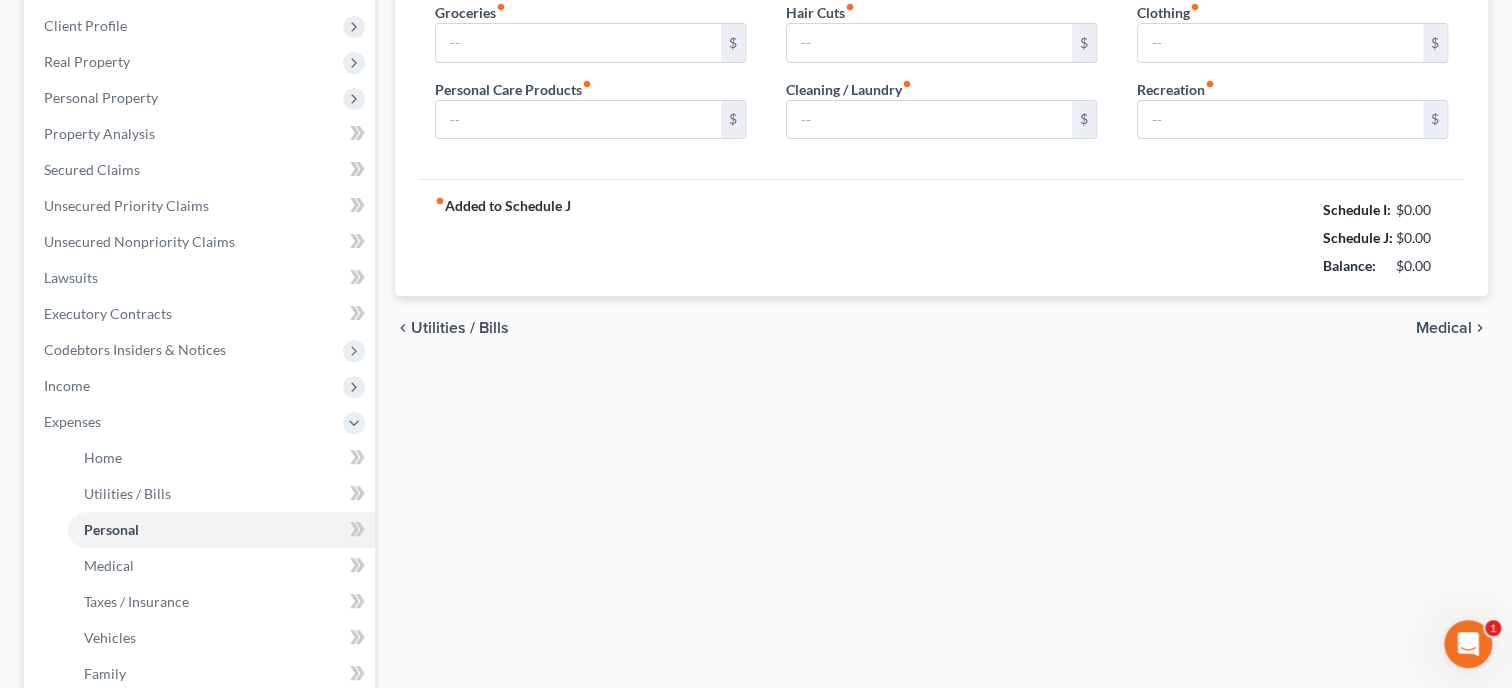 type on "820.00" 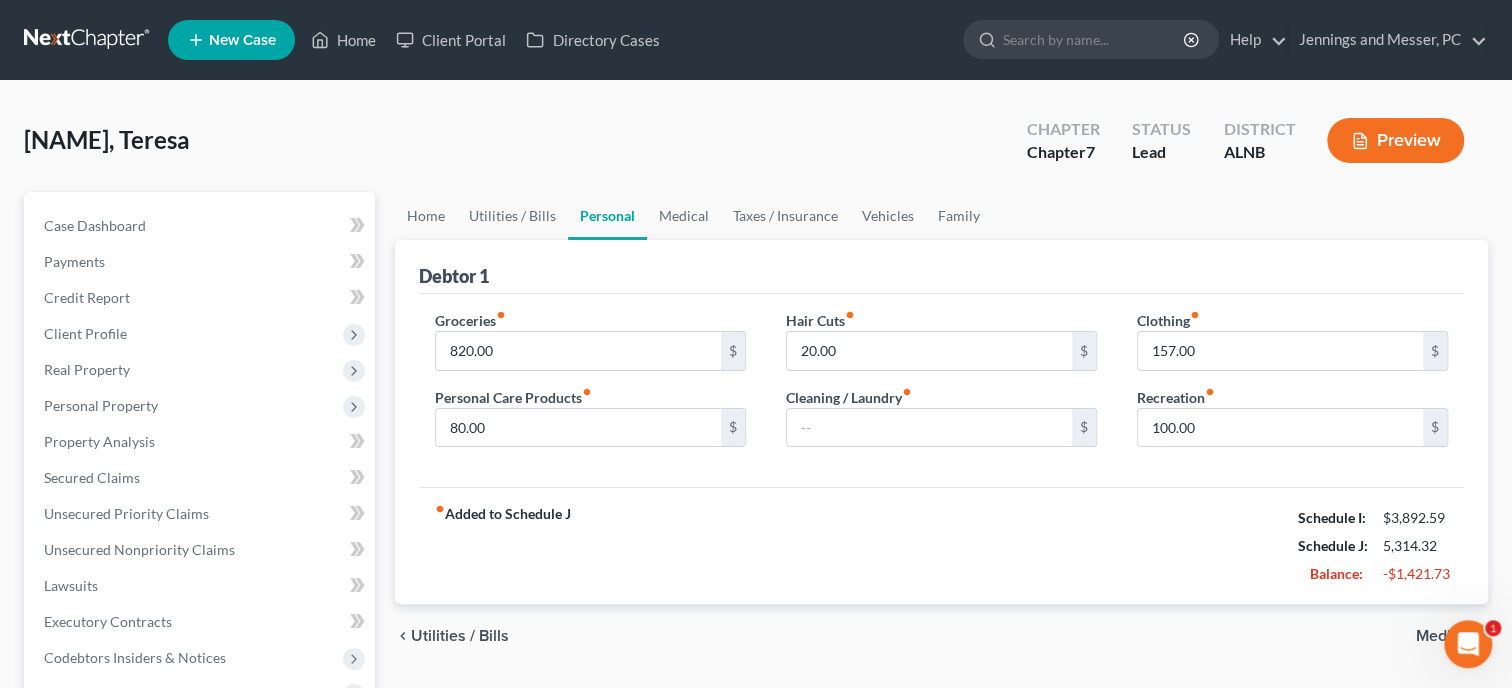 scroll, scrollTop: 0, scrollLeft: 0, axis: both 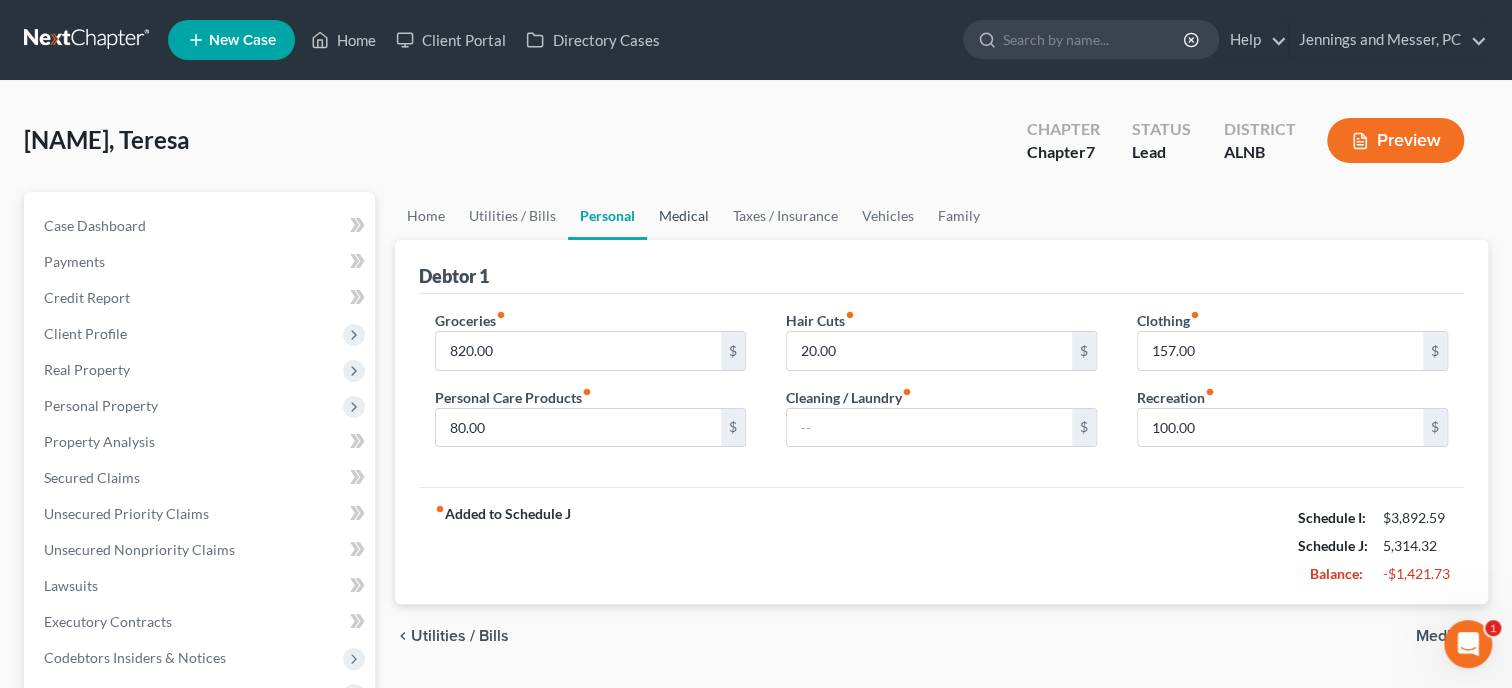 click on "Medical" at bounding box center [684, 216] 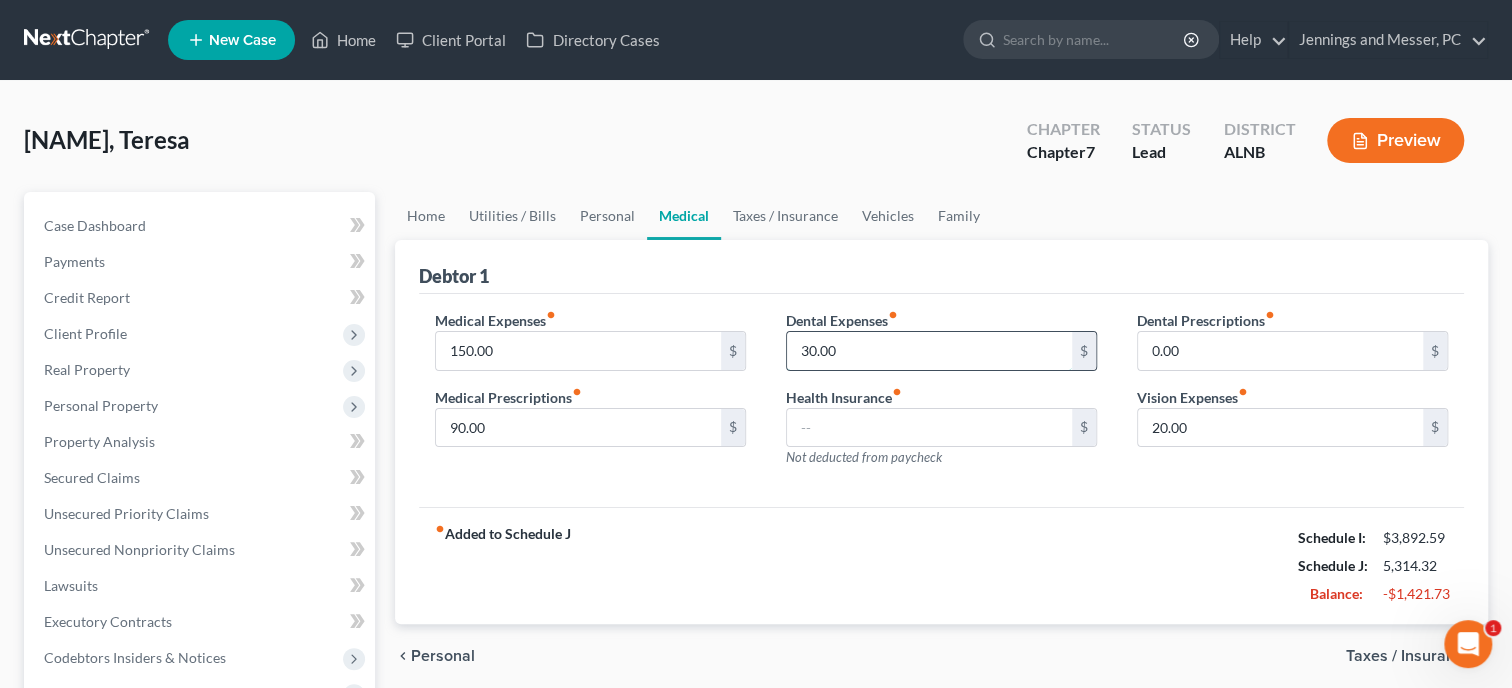 click on "30.00" at bounding box center (929, 351) 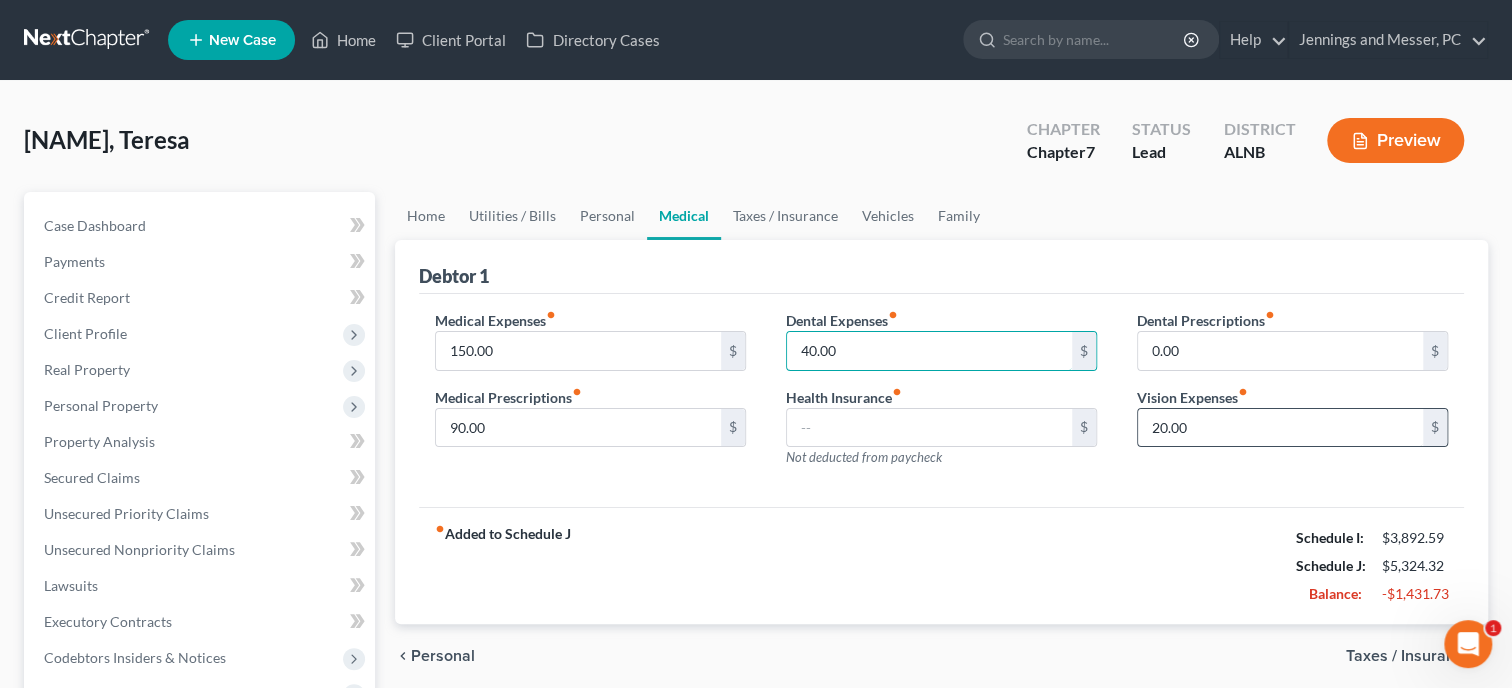type on "40.00" 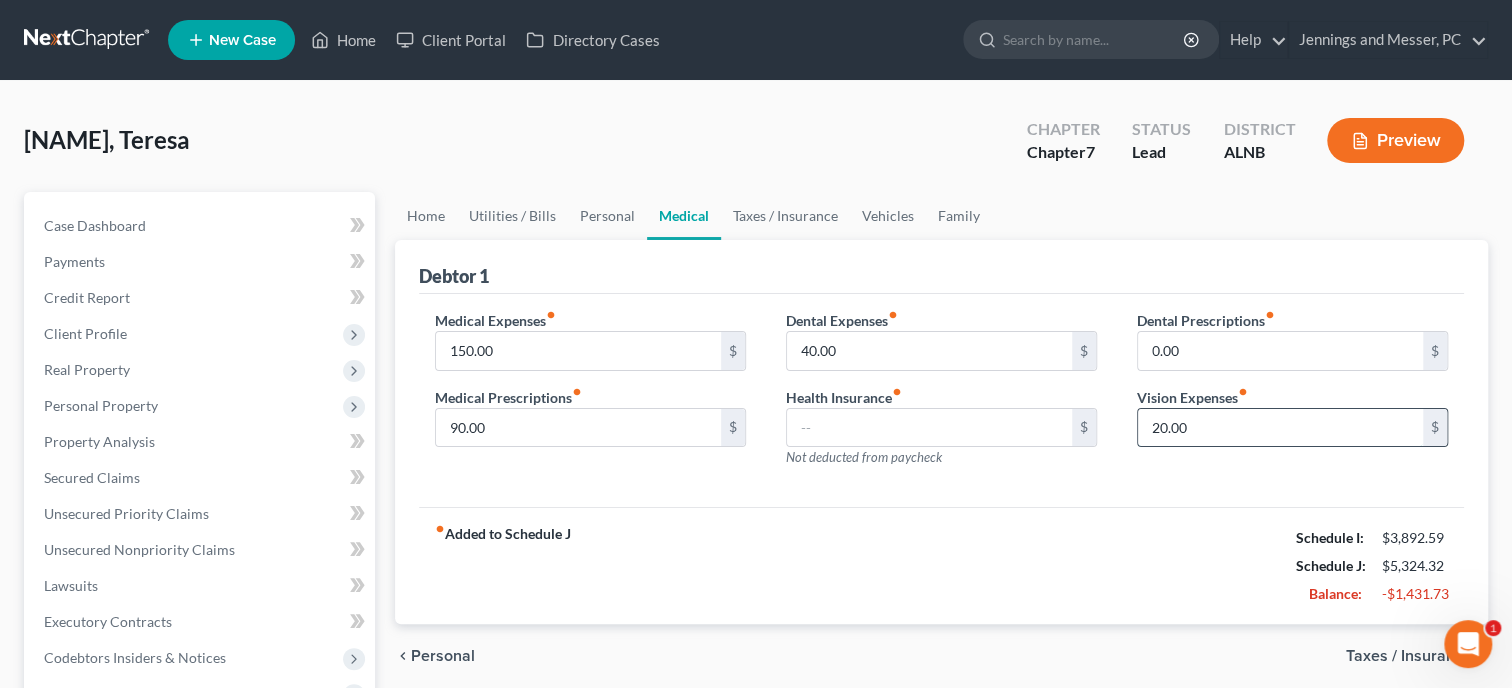 click on "20.00" at bounding box center (1280, 428) 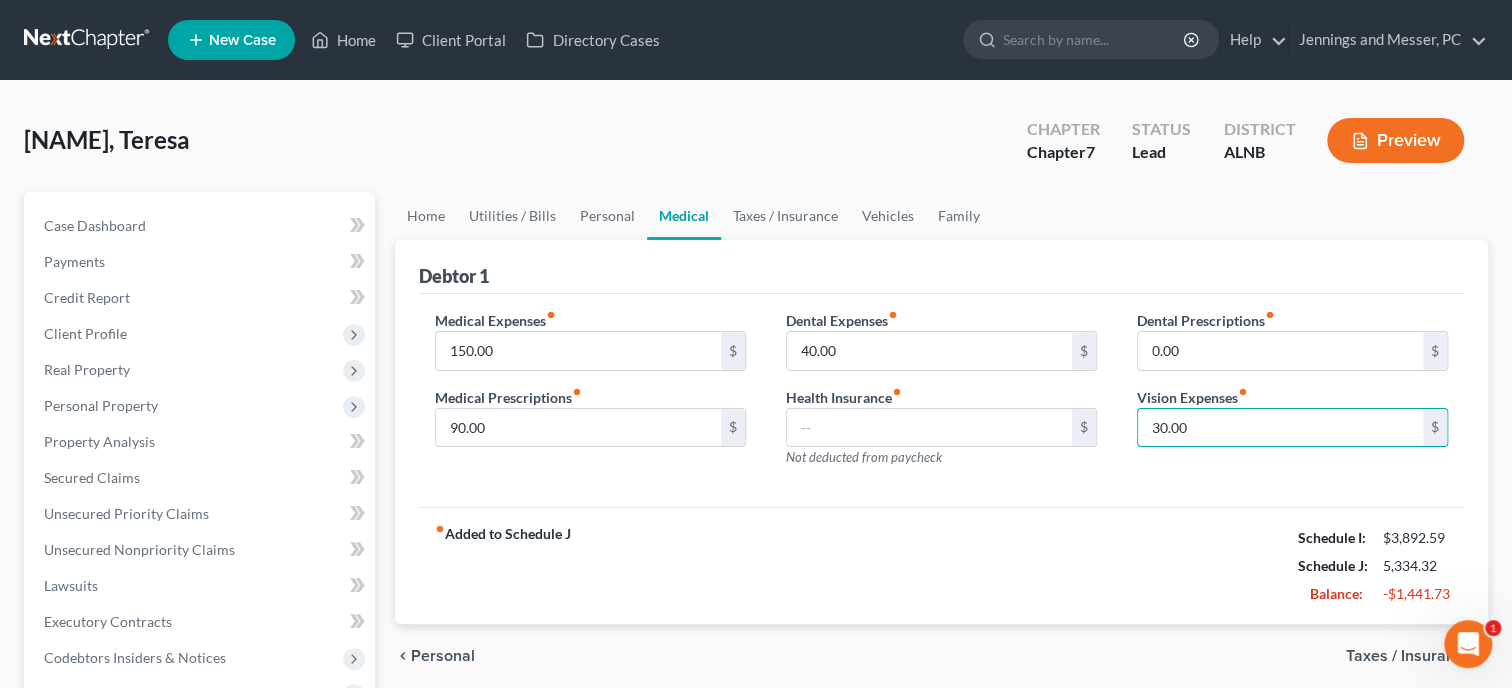 type on "30.00" 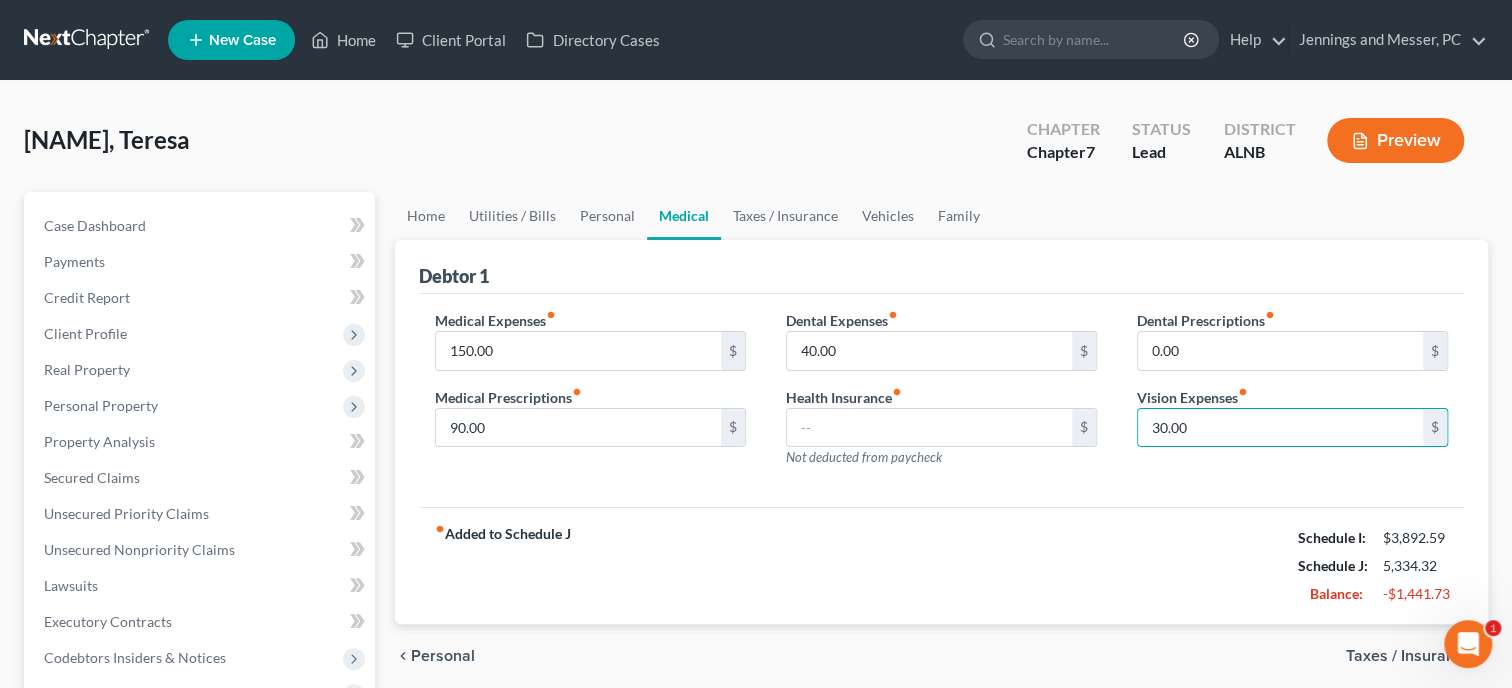click on "fiber_manual_record  Added to Schedule J Schedule I: $3,892.59 Schedule J: $5,334.32 Balance: -$1,441.73" at bounding box center [941, 565] 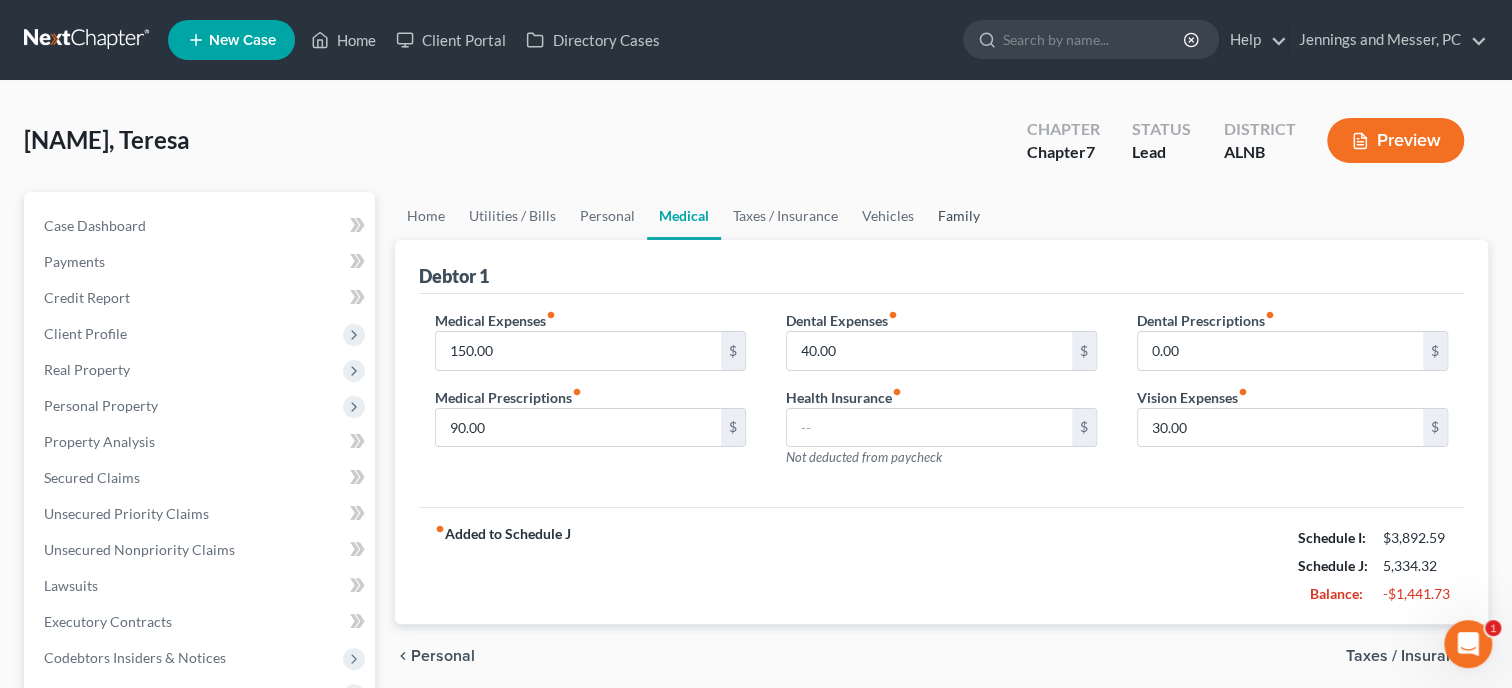 click on "Family" at bounding box center [959, 216] 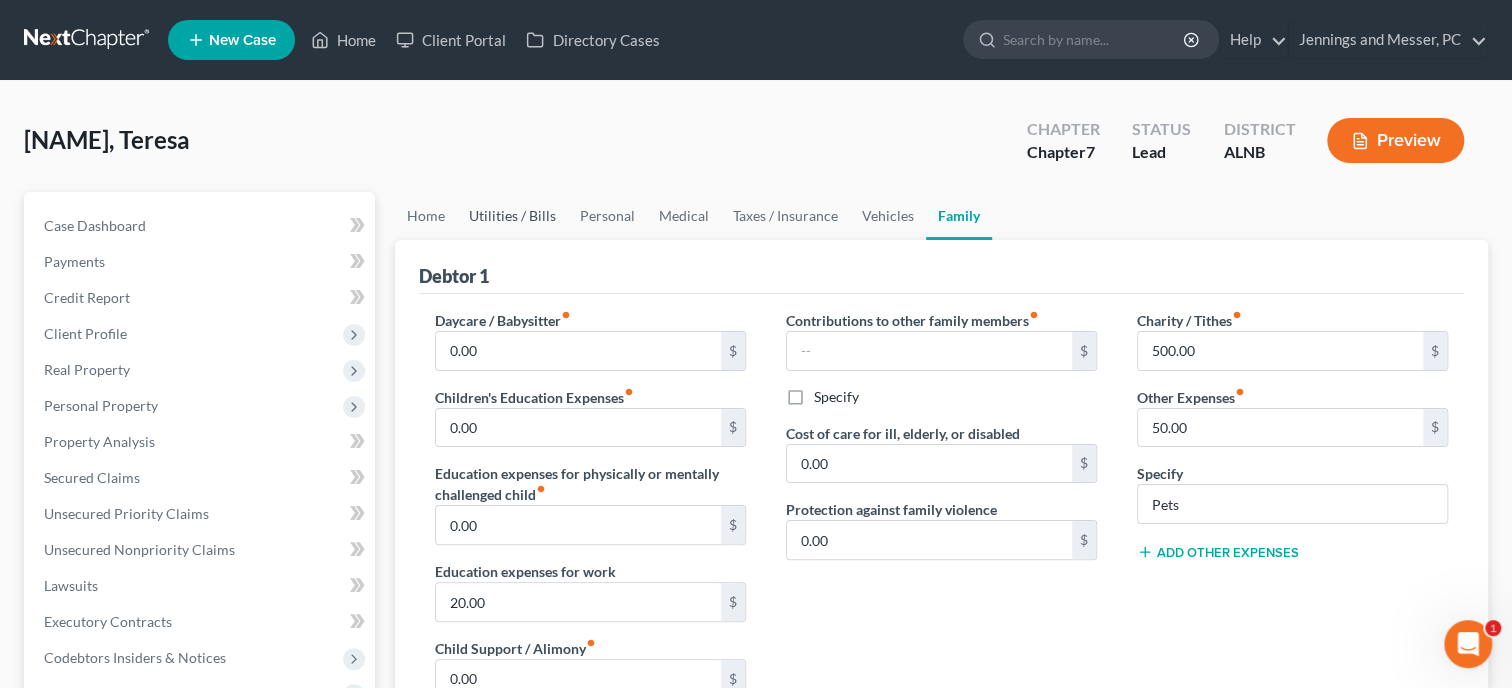 click on "Utilities / Bills" at bounding box center (512, 216) 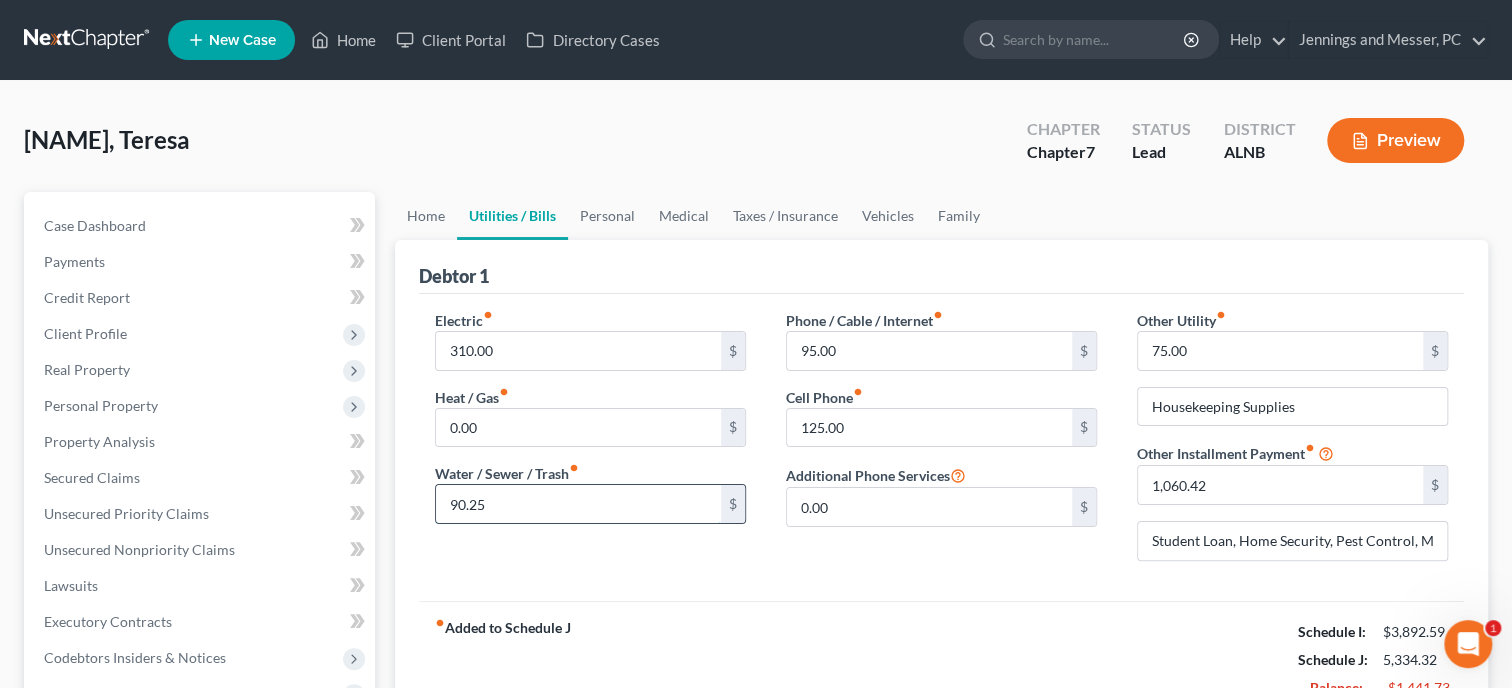 click on "90.25" at bounding box center (578, 504) 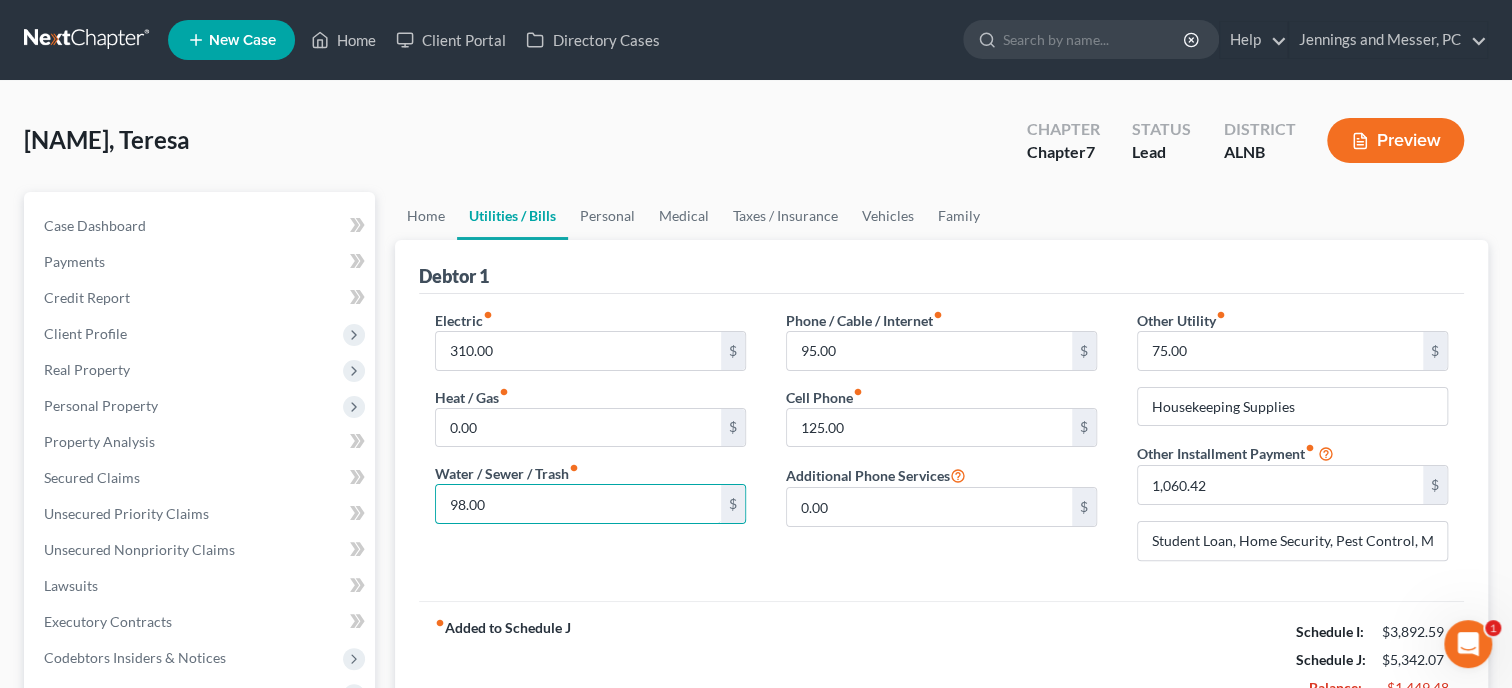 type on "98.00" 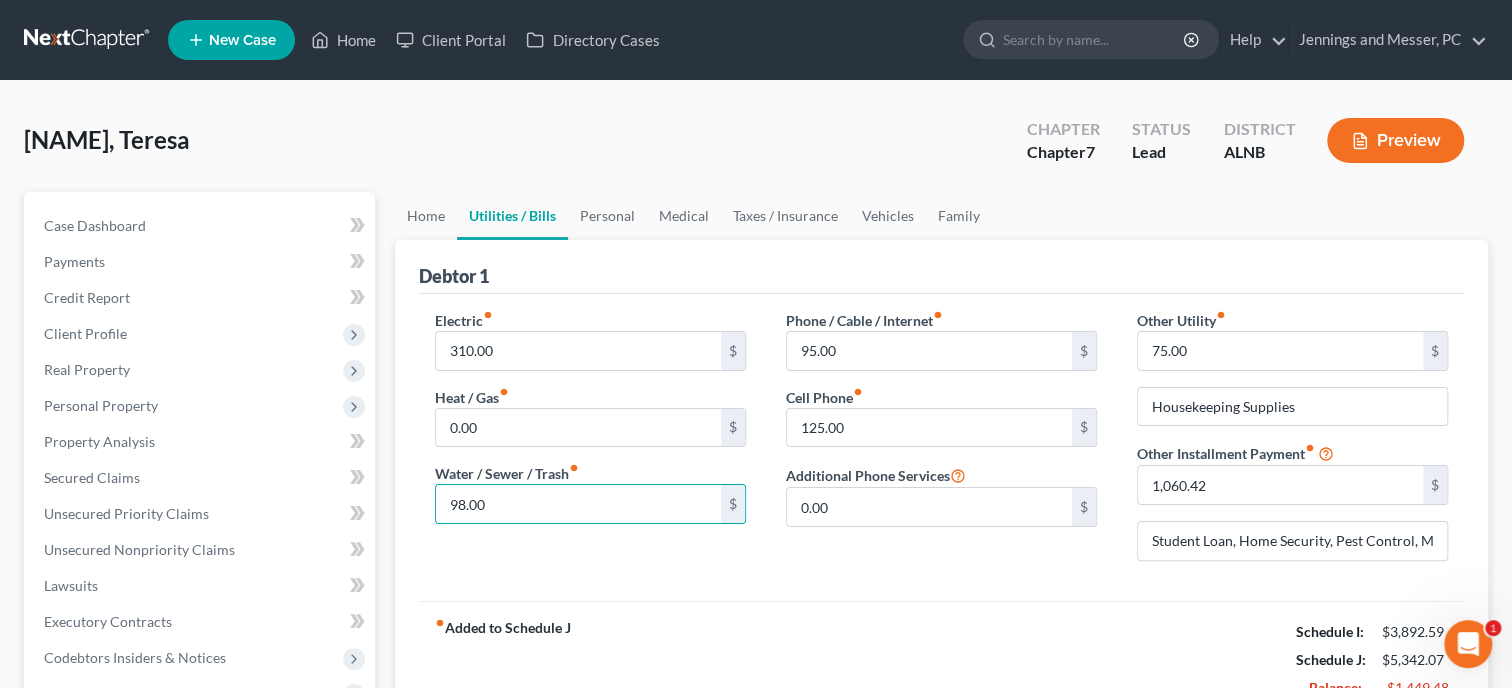 click on "fiber_manual_record  Added to Schedule J Schedule I: $3,892.59 Schedule J: $5,342.07 Balance: -$1,449.48" at bounding box center (941, 659) 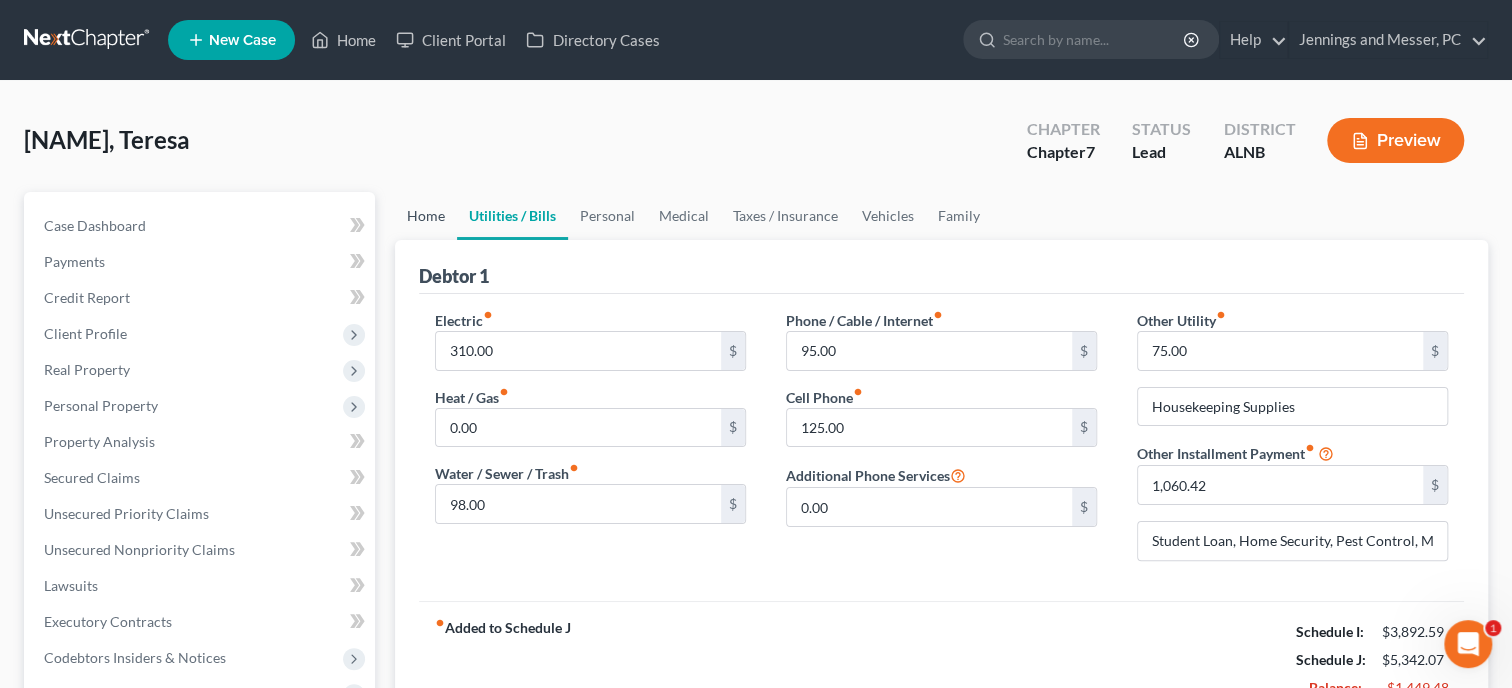 click on "Home" at bounding box center (426, 216) 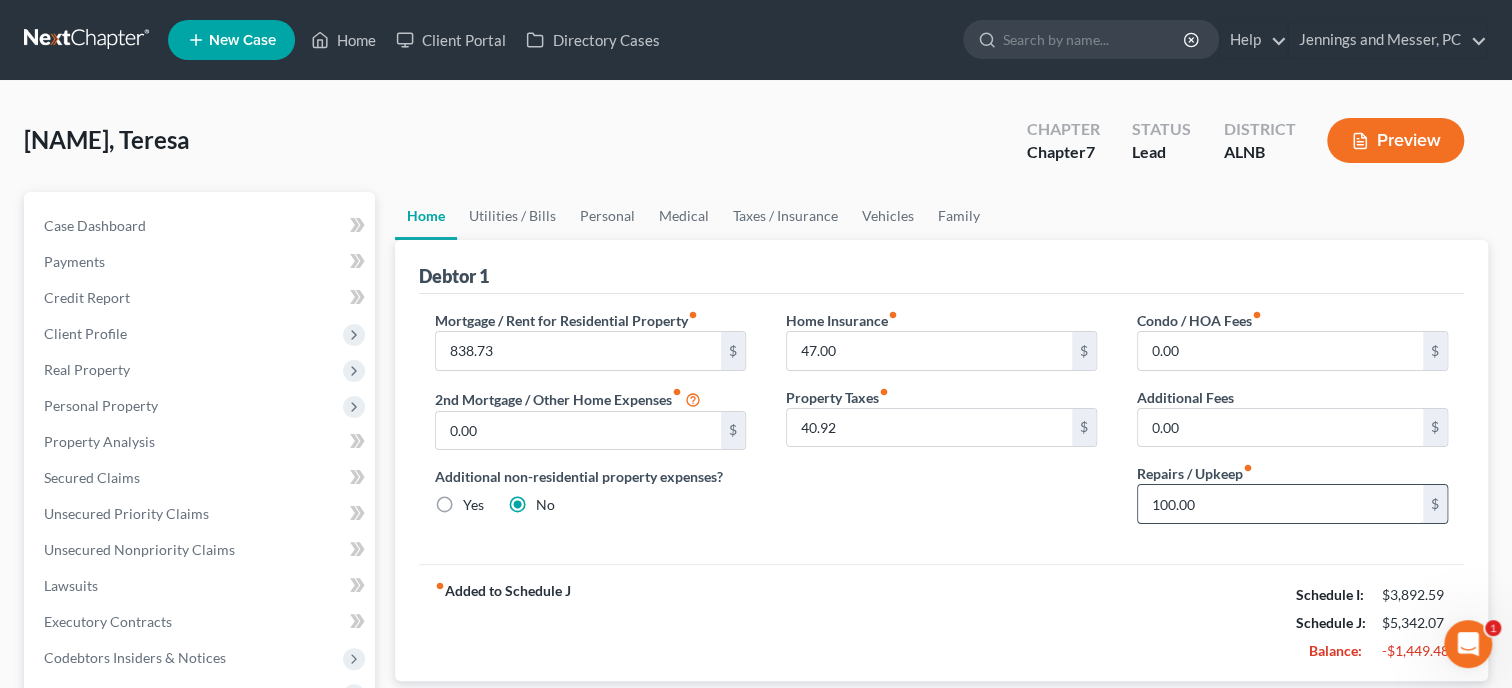 click on "100.00" at bounding box center (1280, 504) 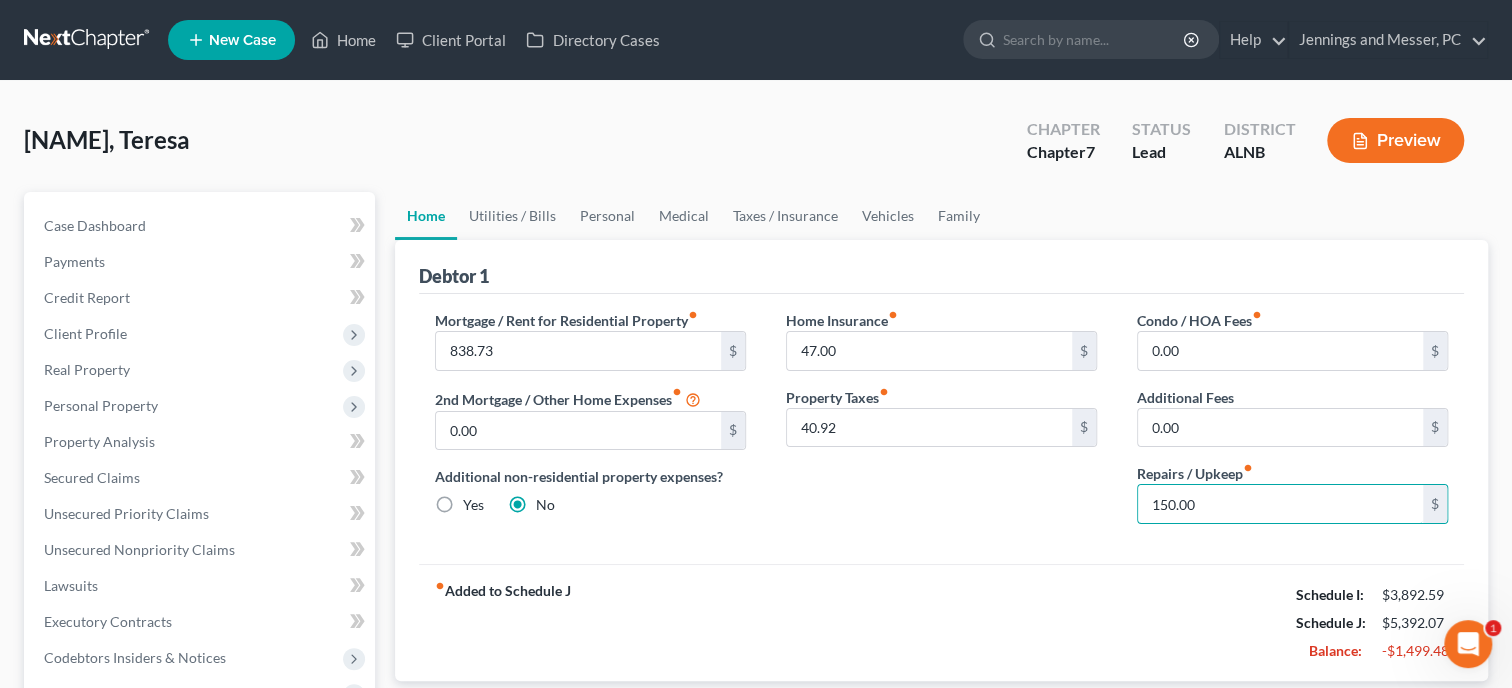 type on "150.00" 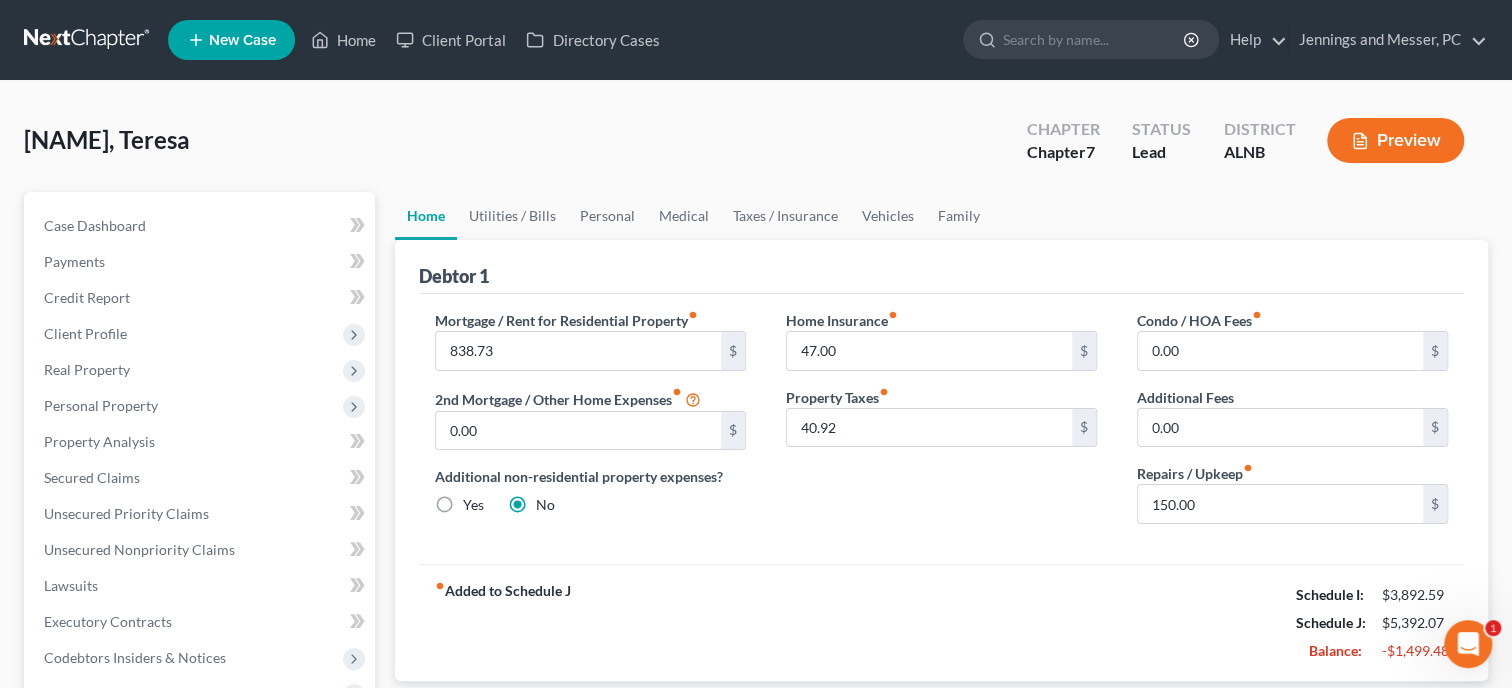 click on "Mortgage / Rent for Residential Property  fiber_manual_record 838.73 $ 2nd Mortgage / Other Home Expenses  fiber_manual_record   0.00 $ Additional non-residential property expenses? Yes No Home Insurance  fiber_manual_record 47.00 $ Property Taxes  fiber_manual_record 40.92 $ Condo / HOA Fees  fiber_manual_record 0.00 $ Additional Fees 0.00 $ Repairs / Upkeep  fiber_manual_record 150.00 $" at bounding box center (941, 429) 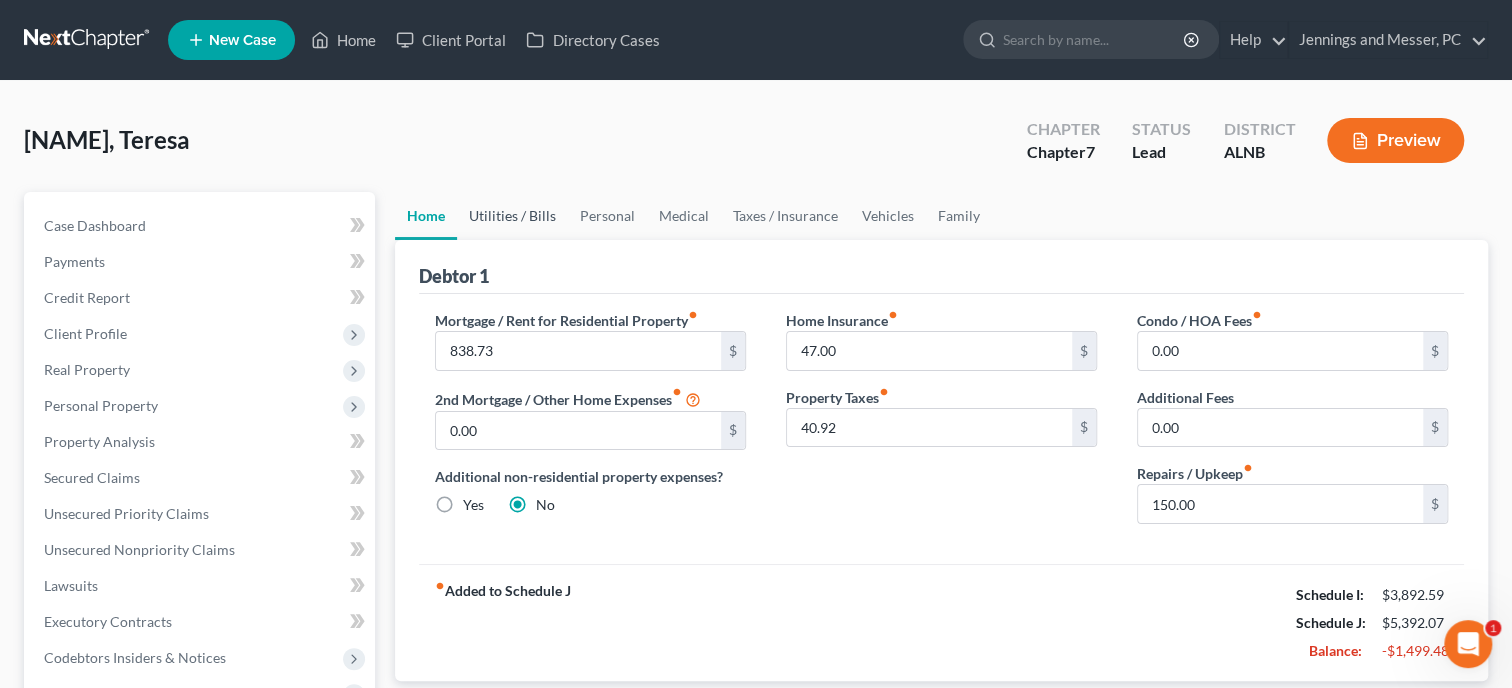 click on "Utilities / Bills" at bounding box center (512, 216) 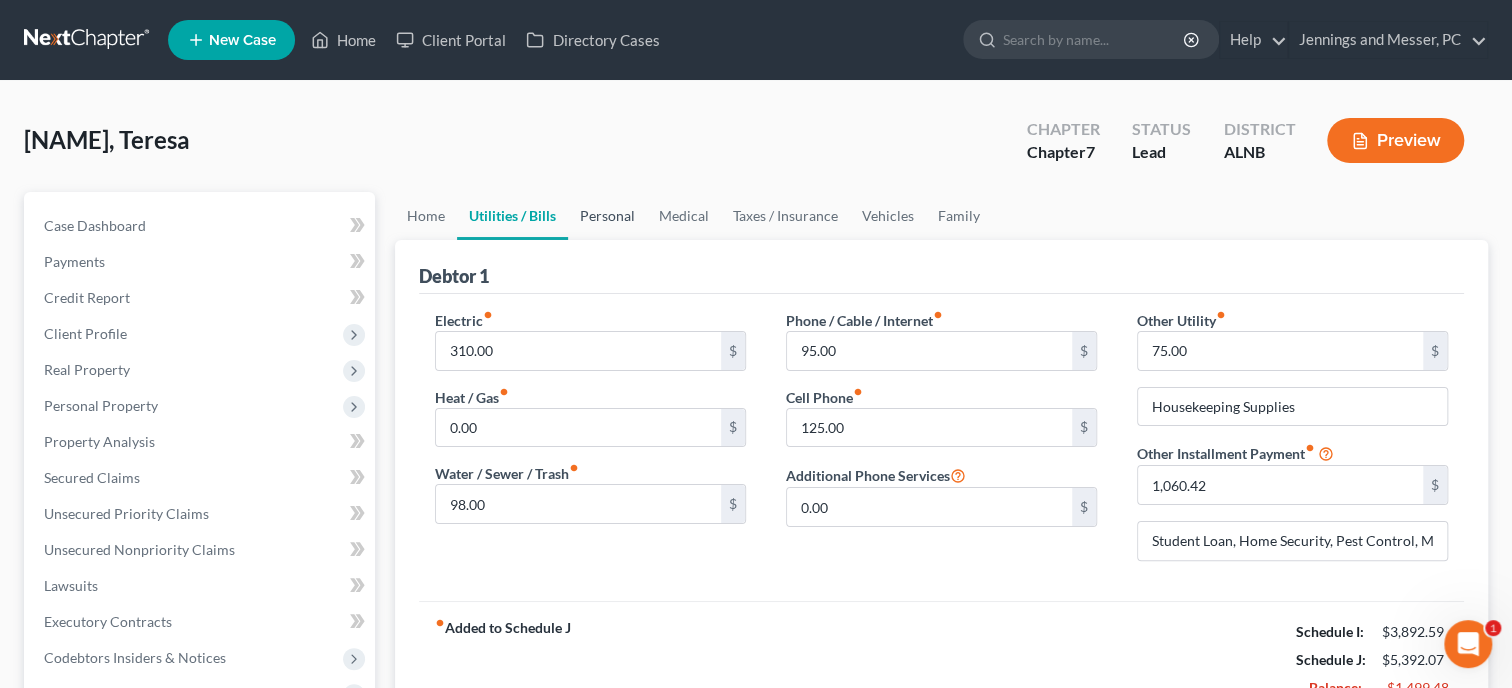 click on "Personal" at bounding box center (607, 216) 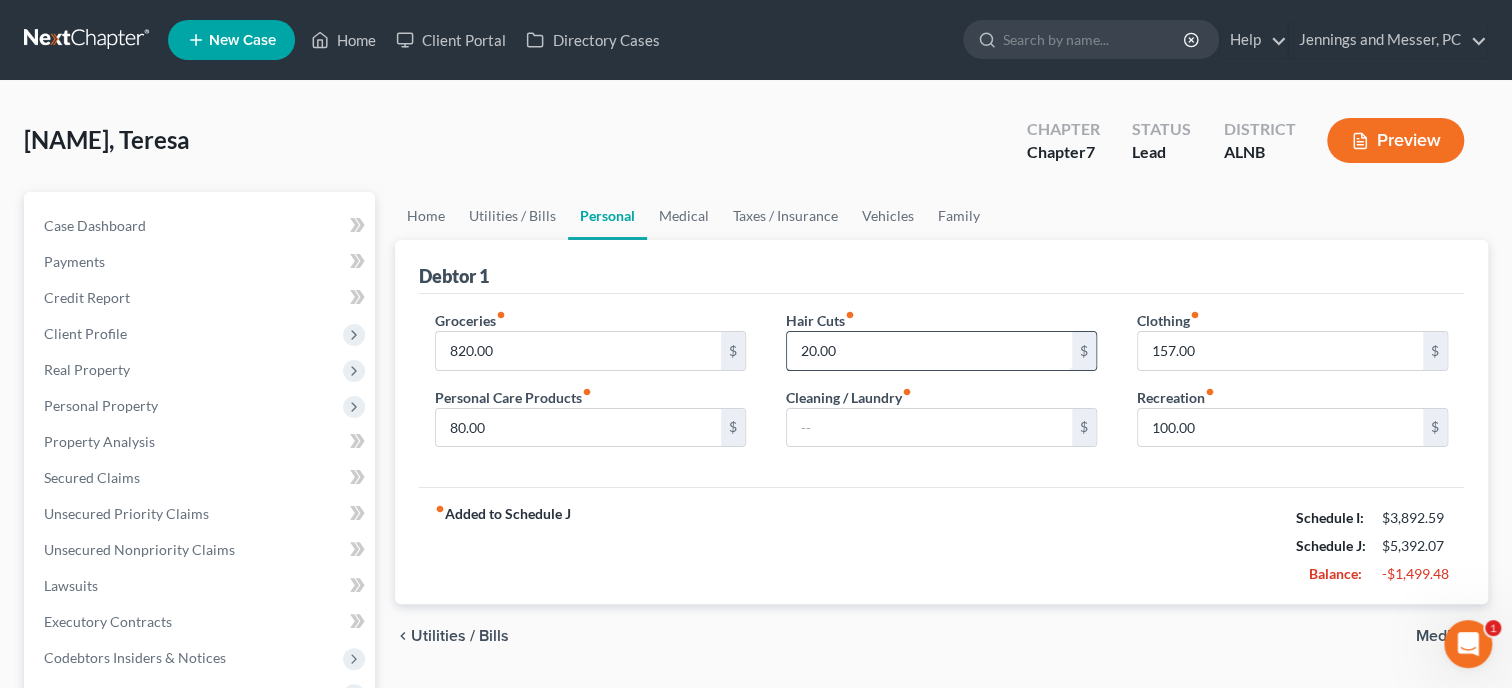 click on "20.00" at bounding box center (929, 351) 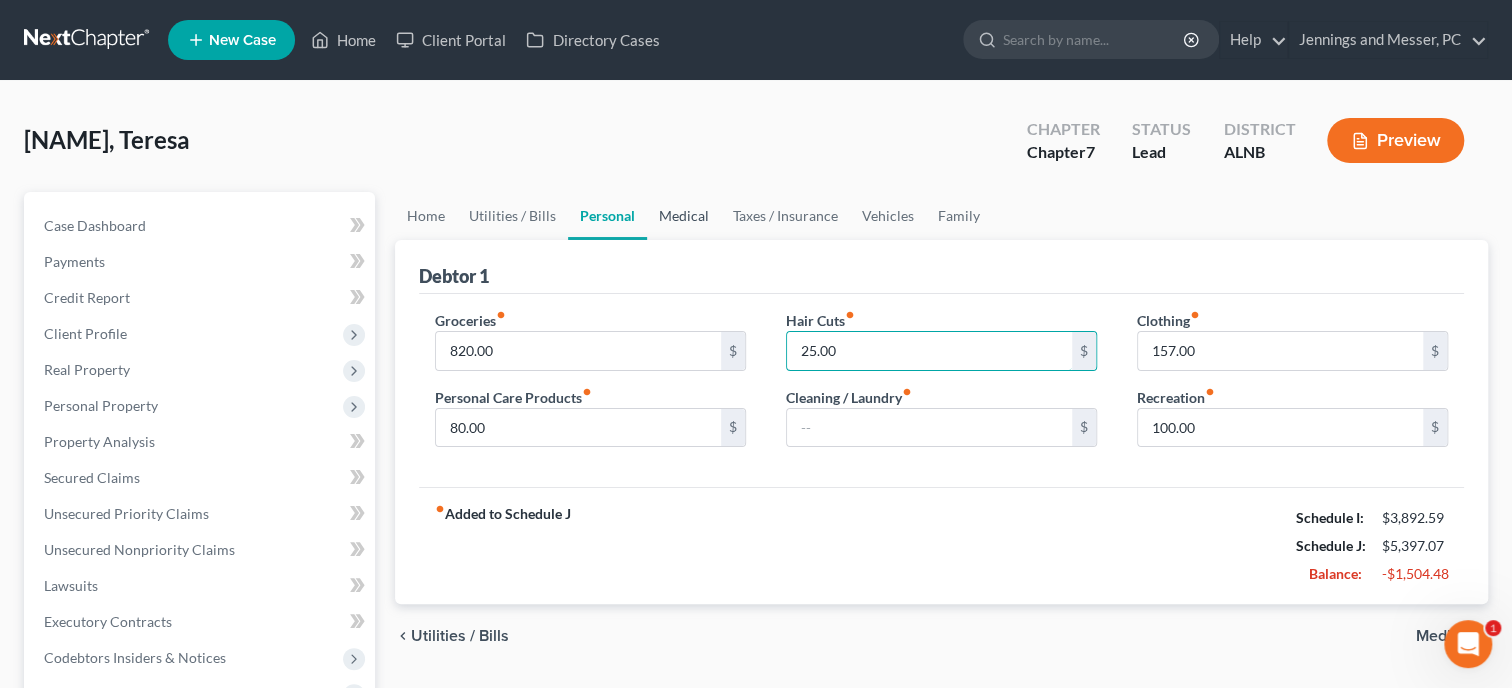 type on "25.00" 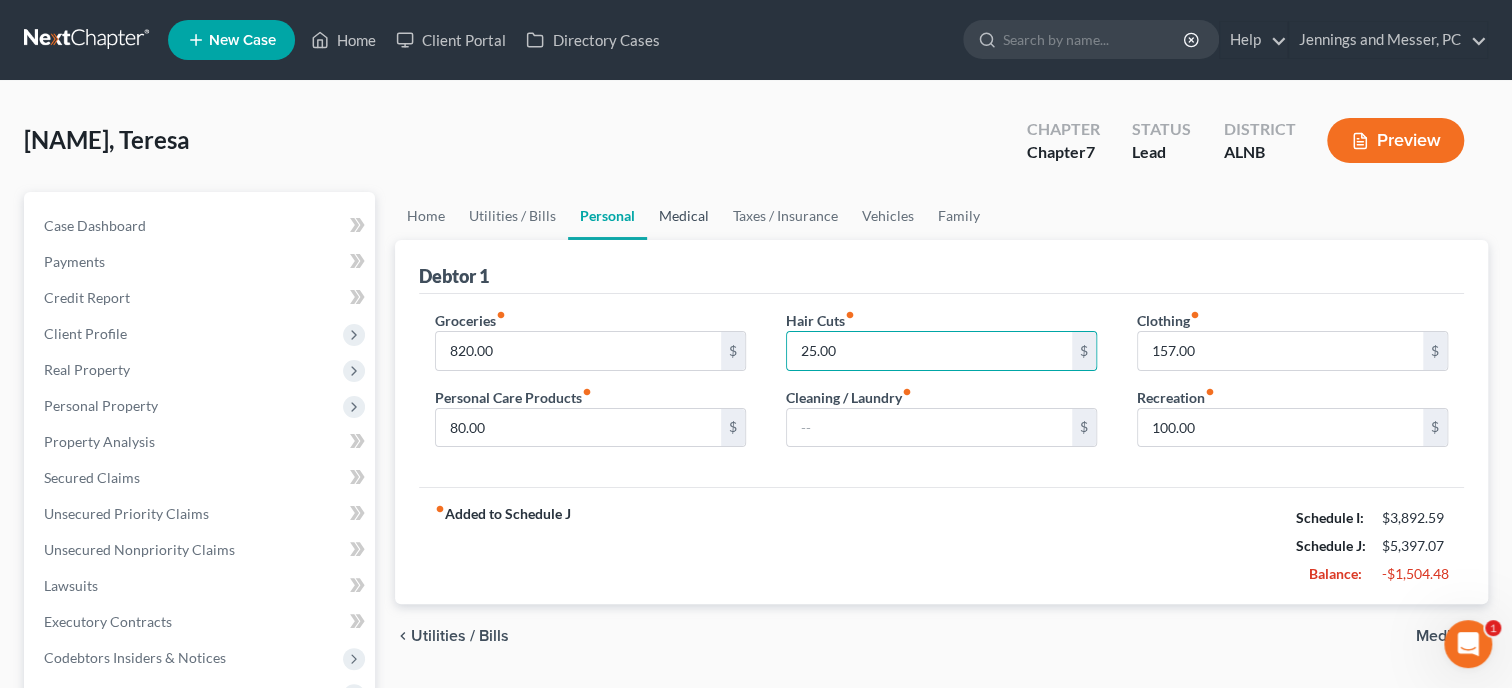 click on "Medical" at bounding box center (684, 216) 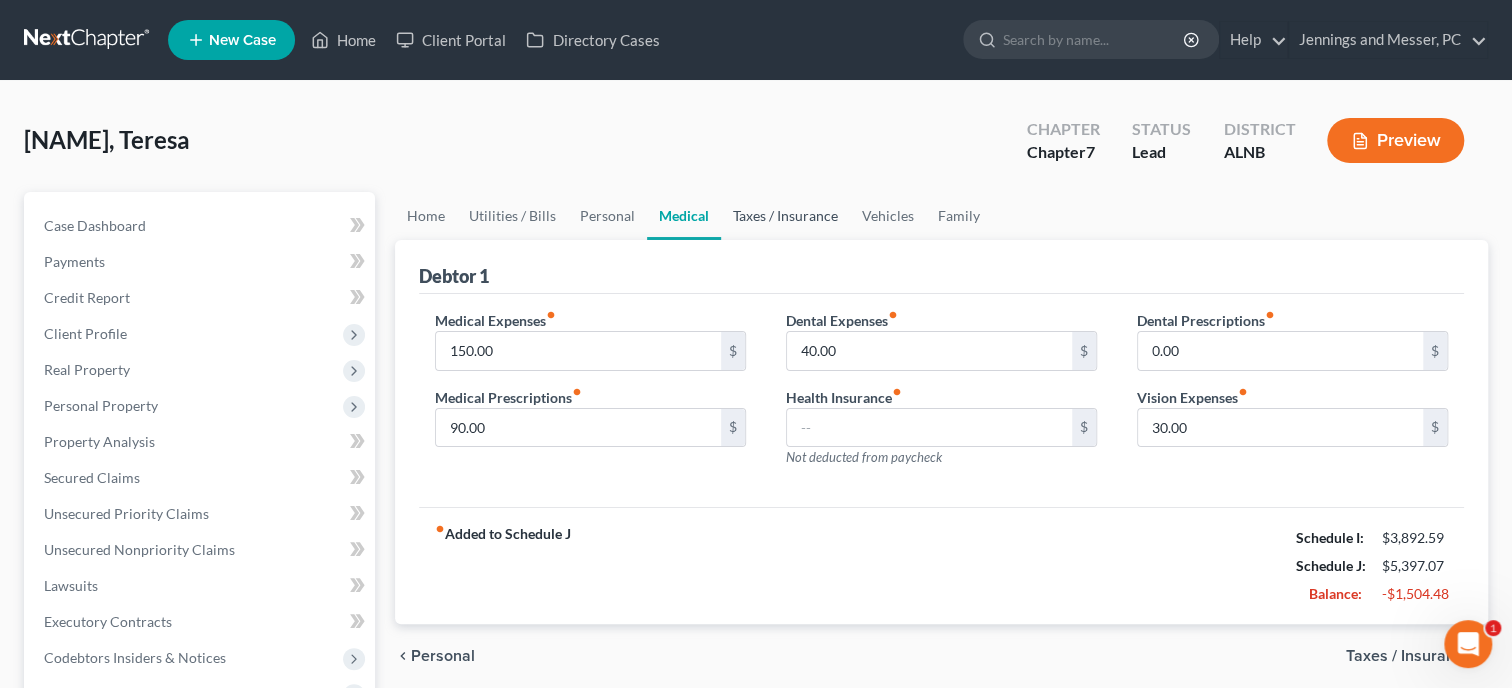 click on "Taxes / Insurance" at bounding box center (785, 216) 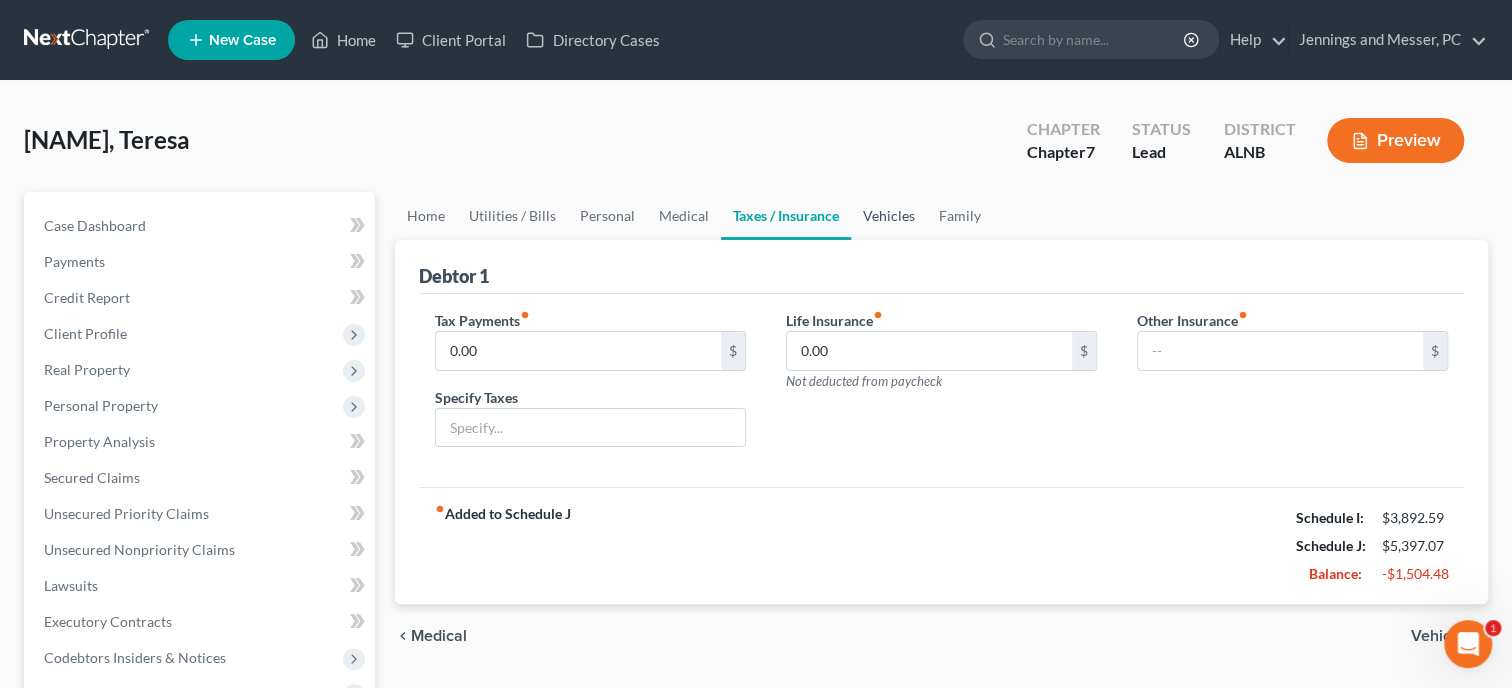 click on "Vehicles" at bounding box center [889, 216] 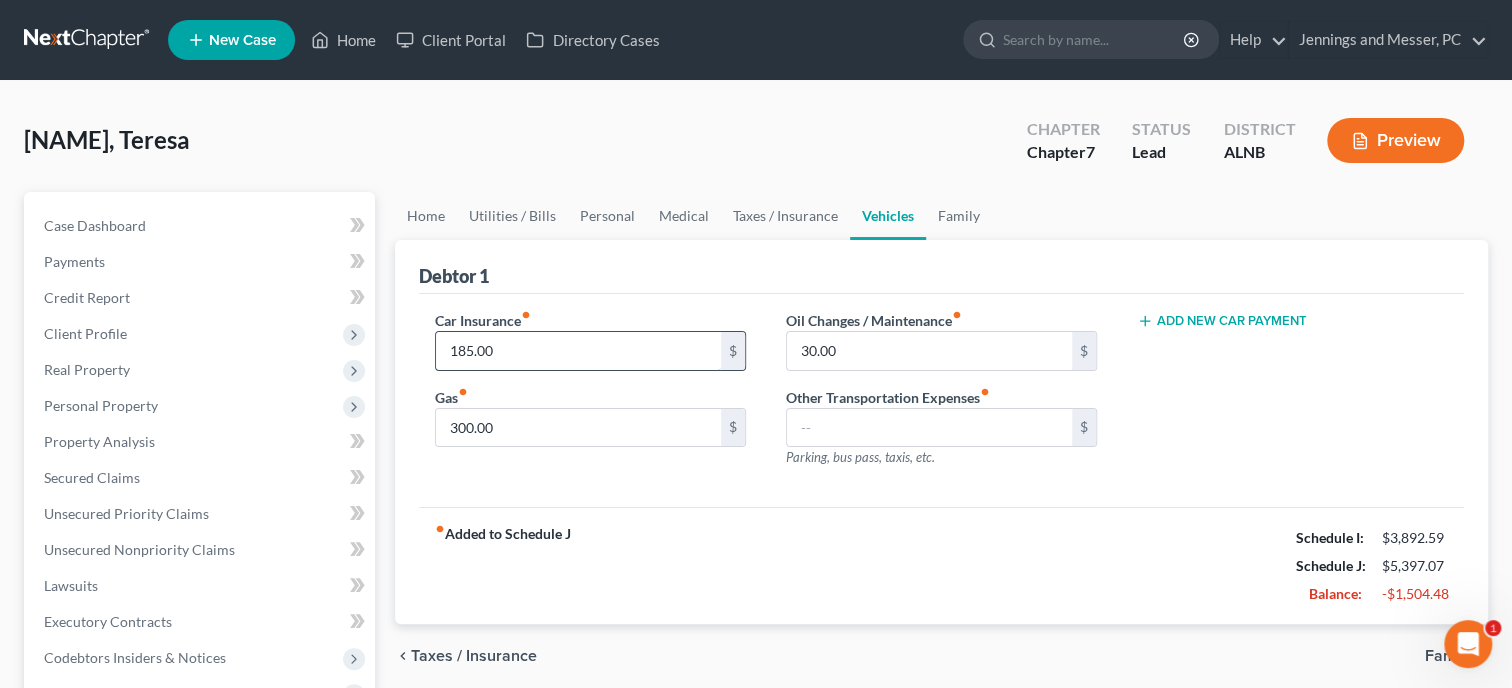 click on "185.00" at bounding box center (578, 351) 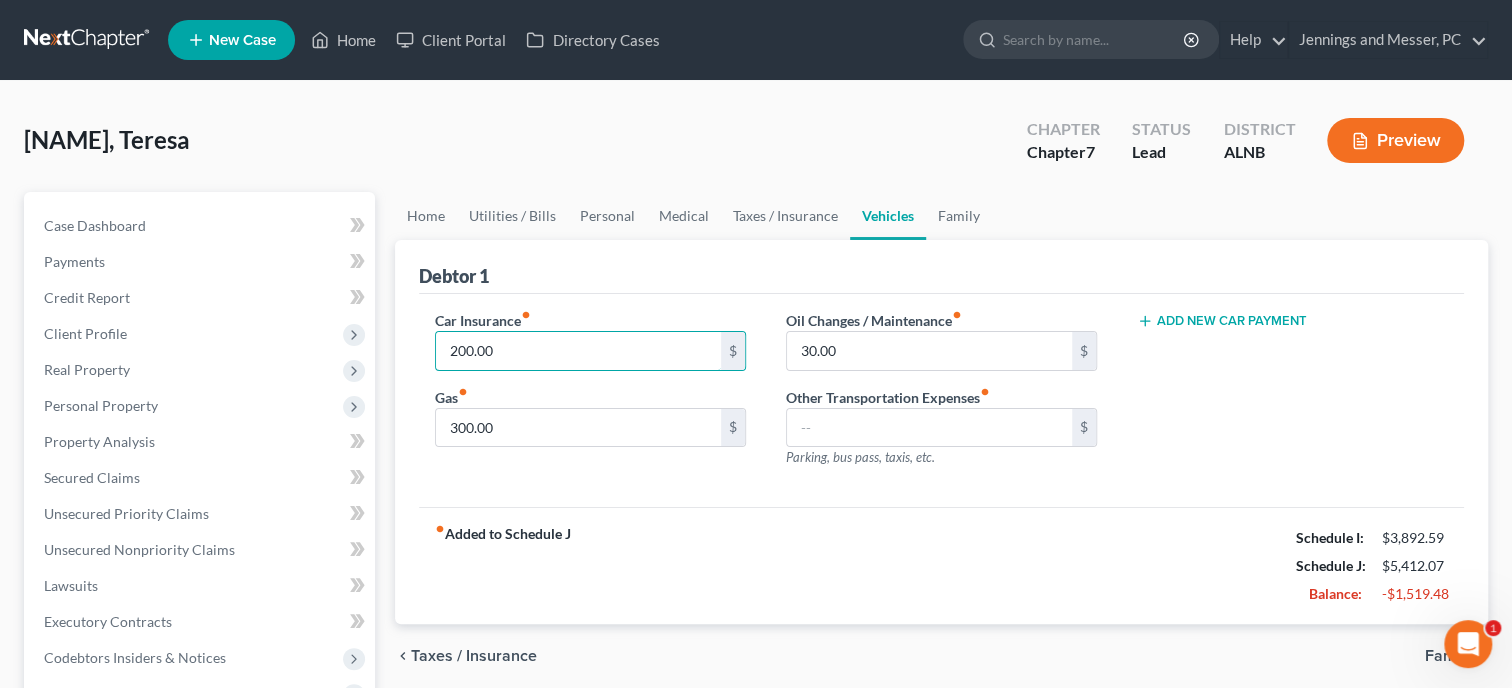 type on "200.00" 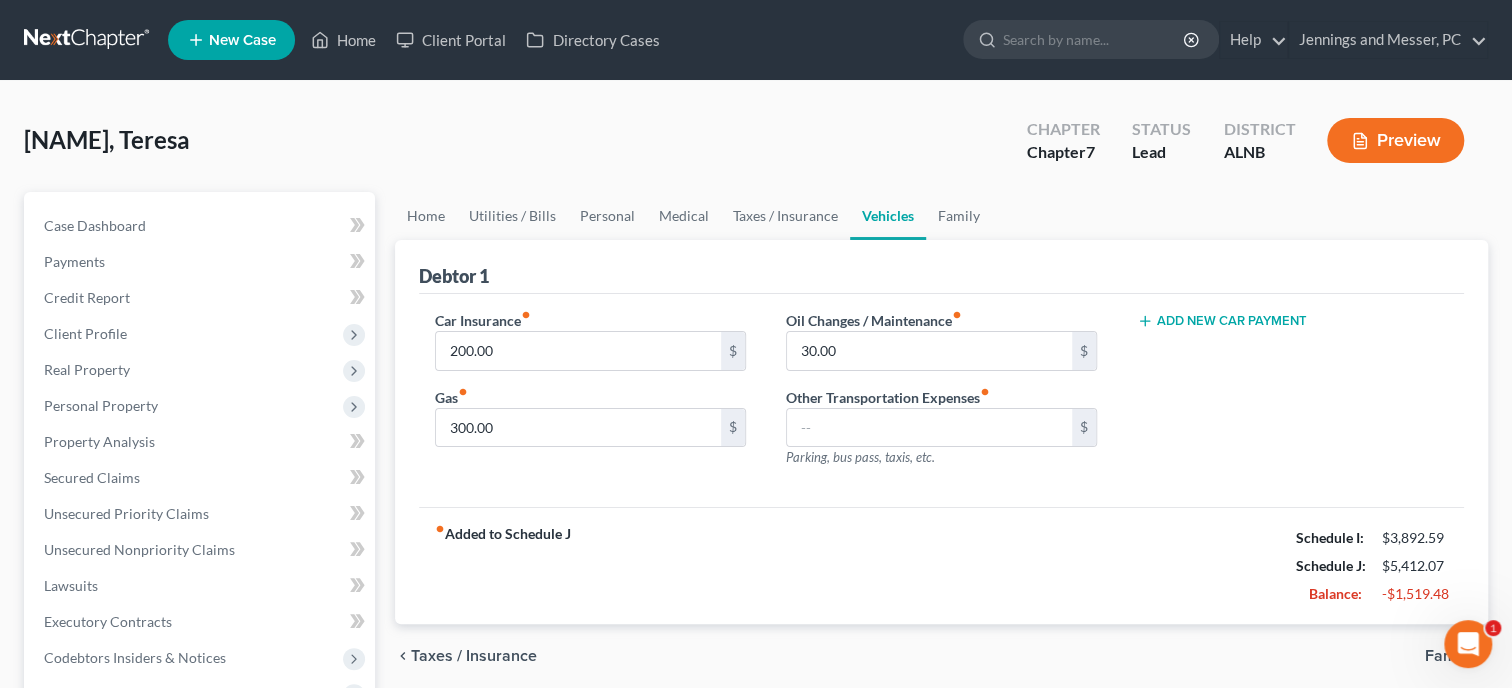 click on "fiber_manual_record  Added to Schedule J Schedule I: $3,892.59 Schedule J: $5,412.07 Balance: -$1,519.48" at bounding box center [941, 565] 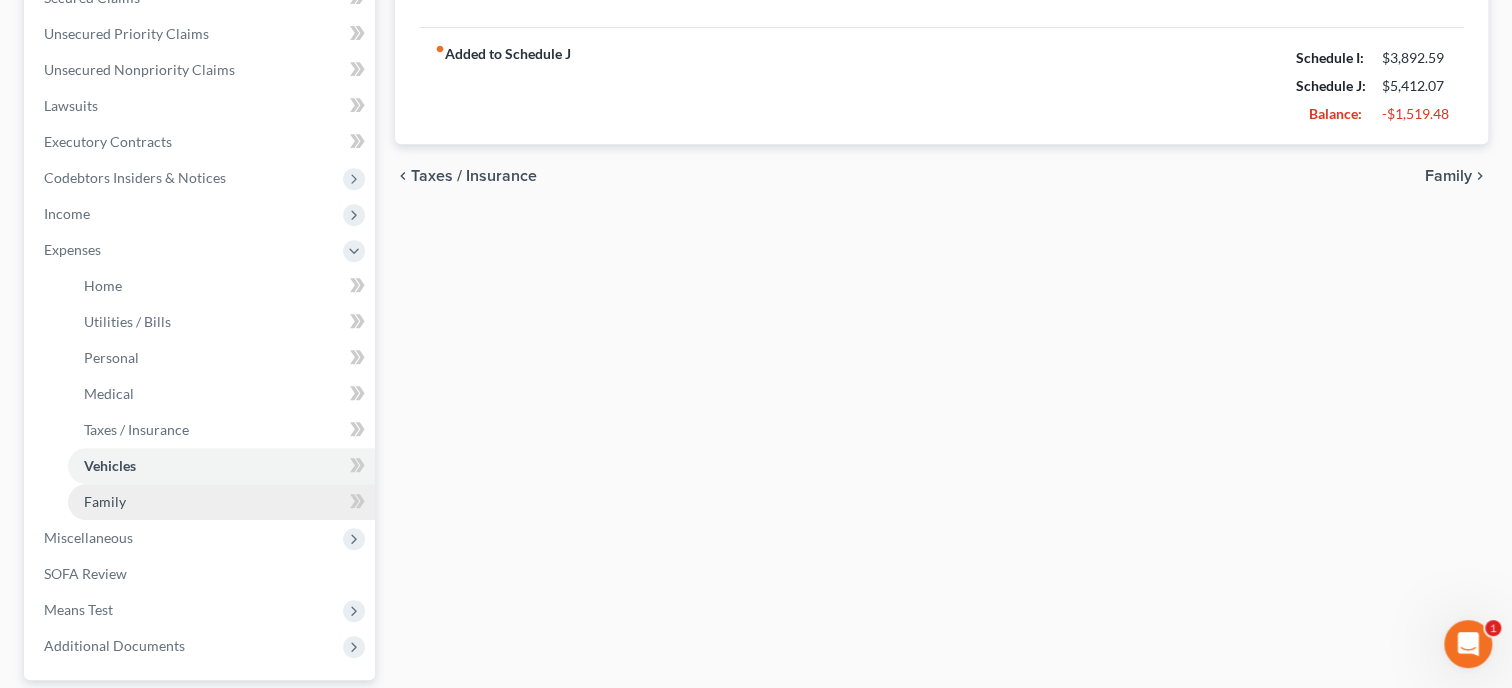 scroll, scrollTop: 514, scrollLeft: 0, axis: vertical 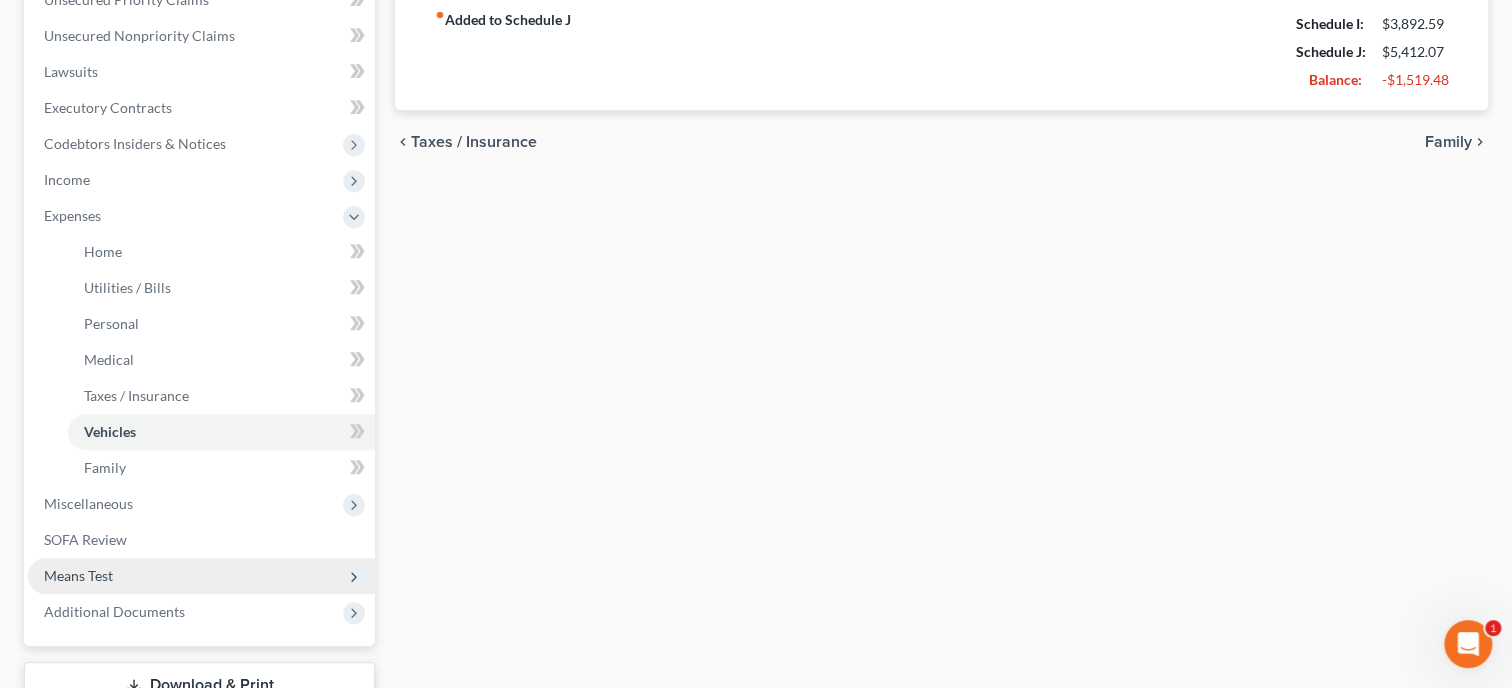 click on "Means Test" at bounding box center (201, 576) 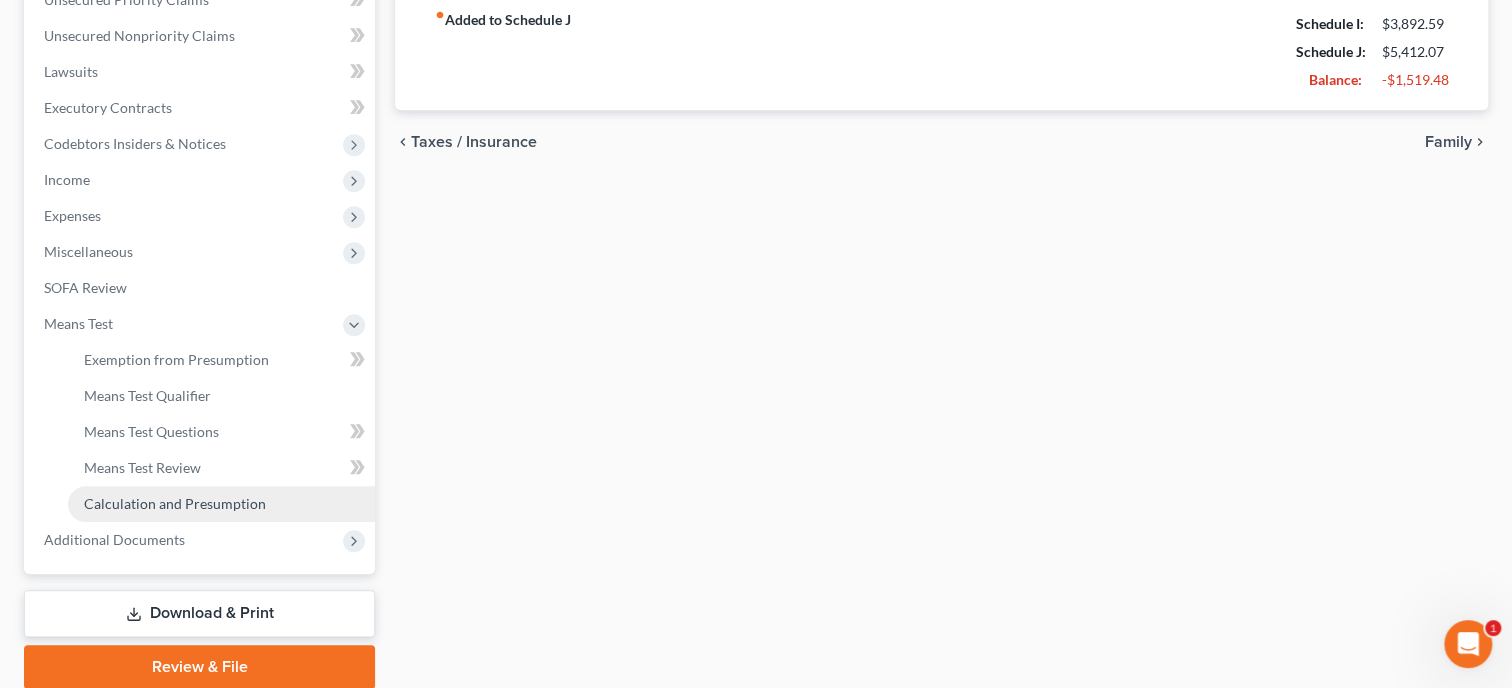 click on "Calculation and Presumption" at bounding box center (175, 503) 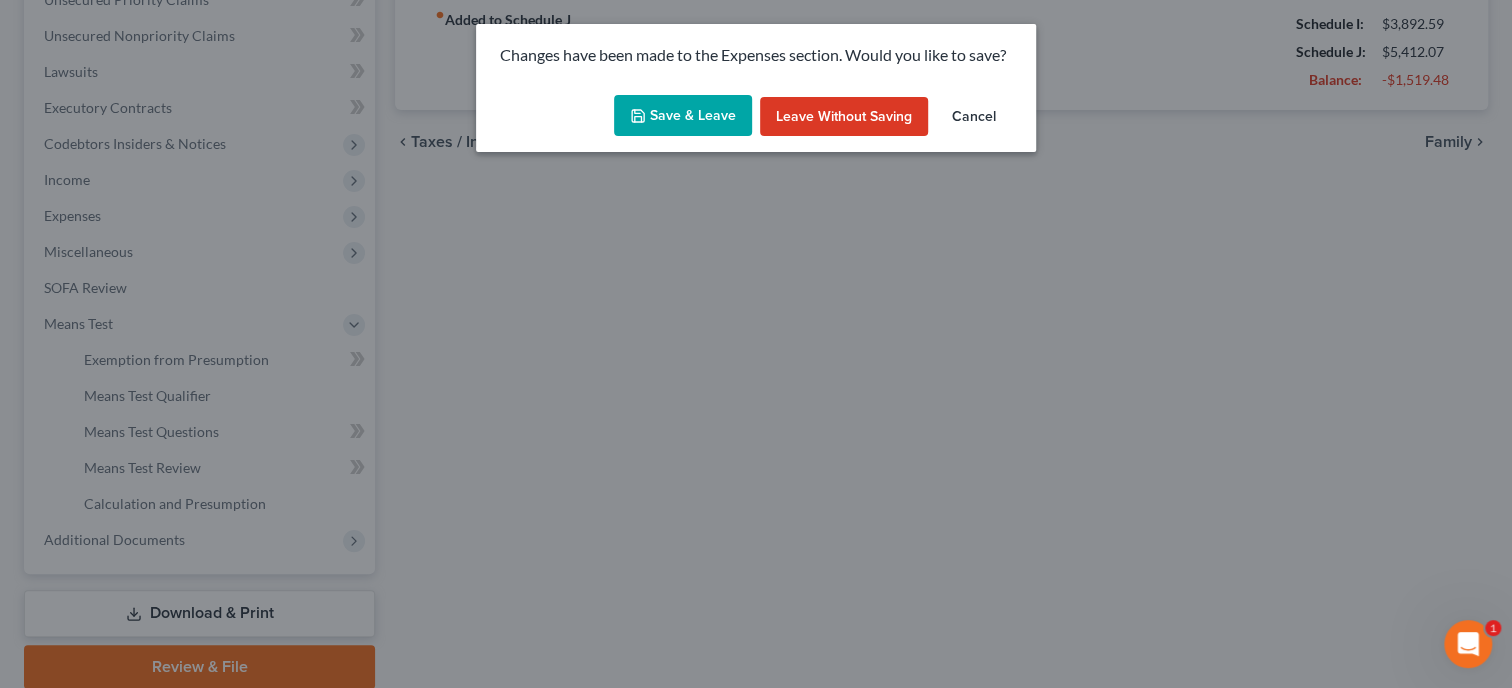 click on "Save & Leave" at bounding box center (683, 116) 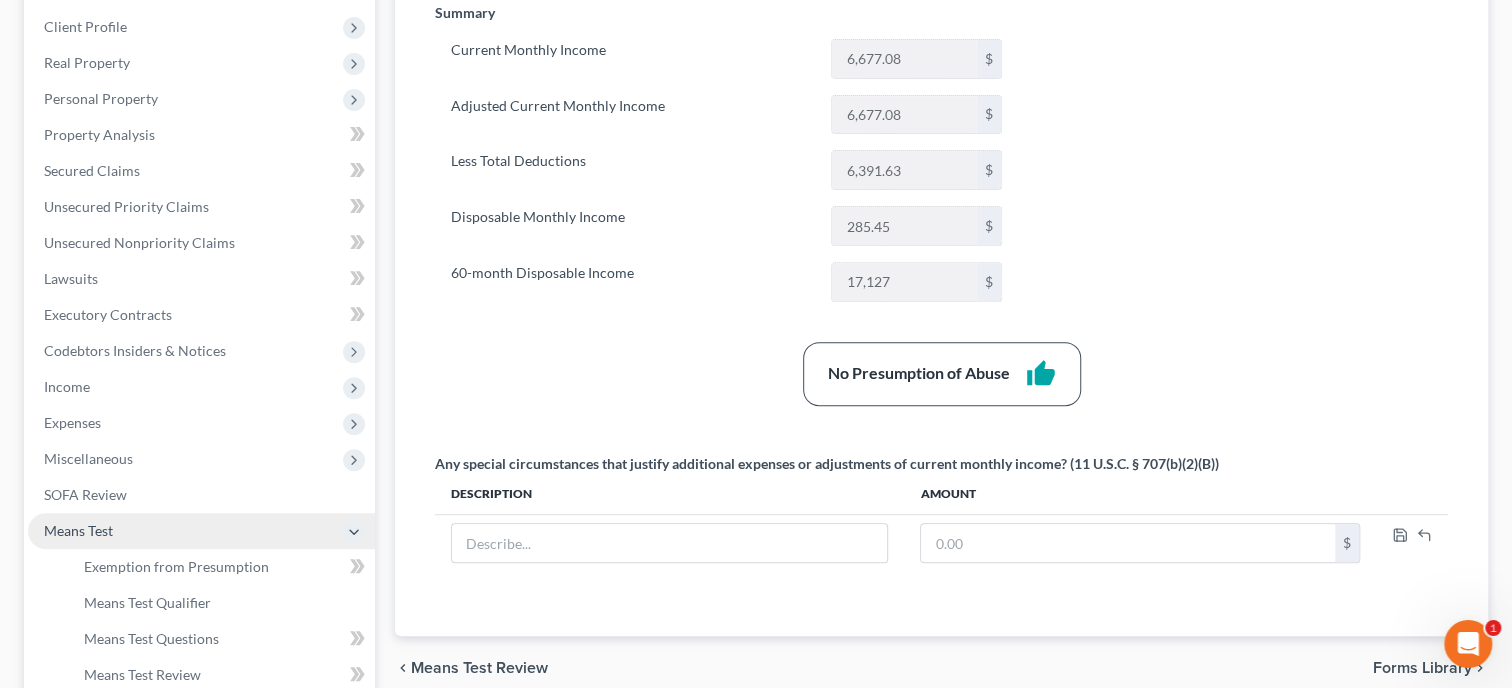 scroll, scrollTop: 308, scrollLeft: 0, axis: vertical 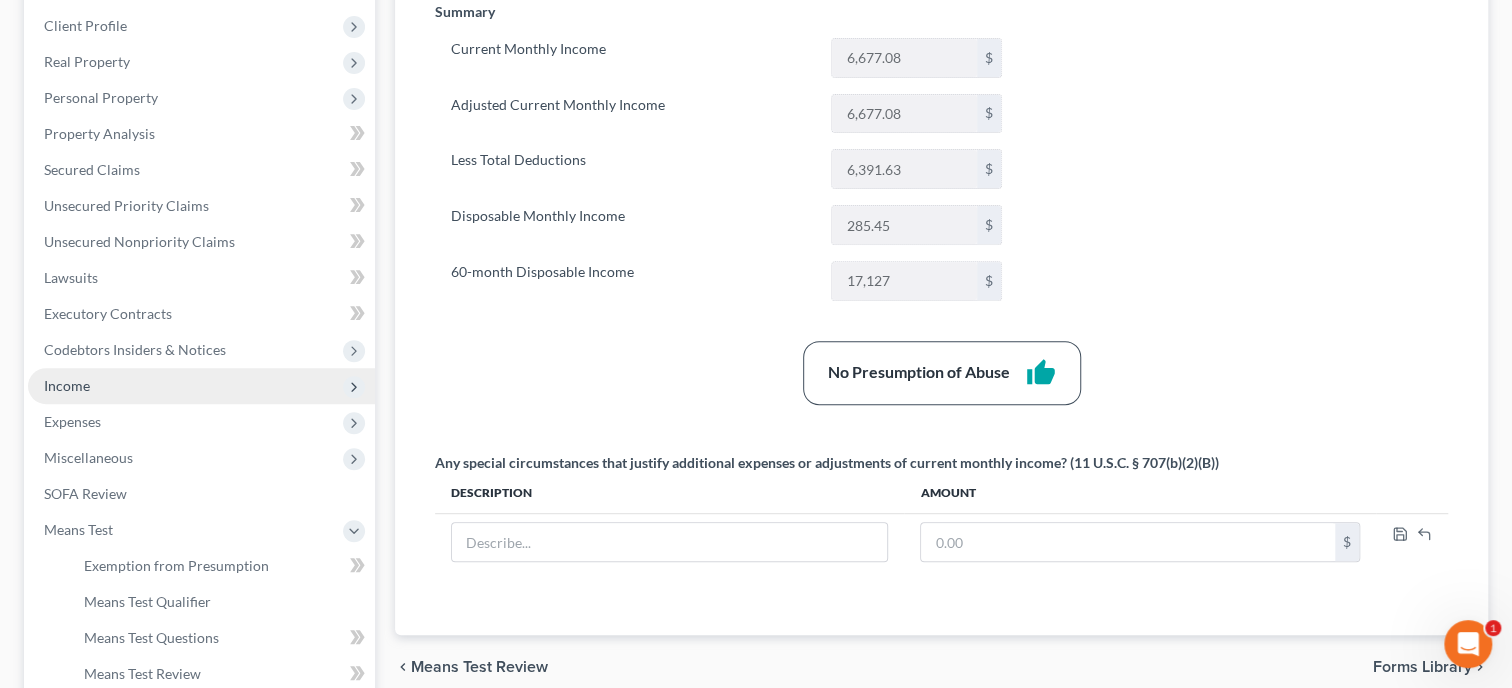click on "Income" at bounding box center (201, 386) 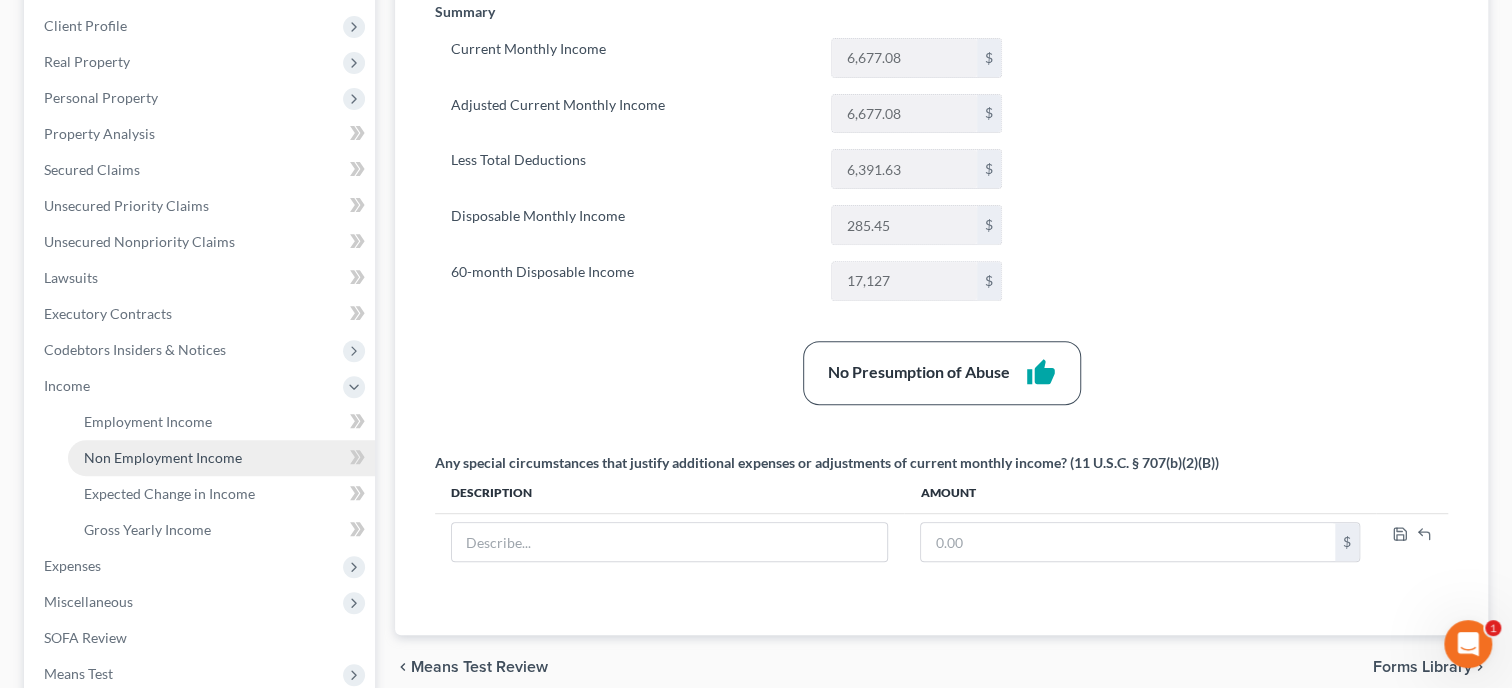 click on "Non Employment Income" at bounding box center (163, 457) 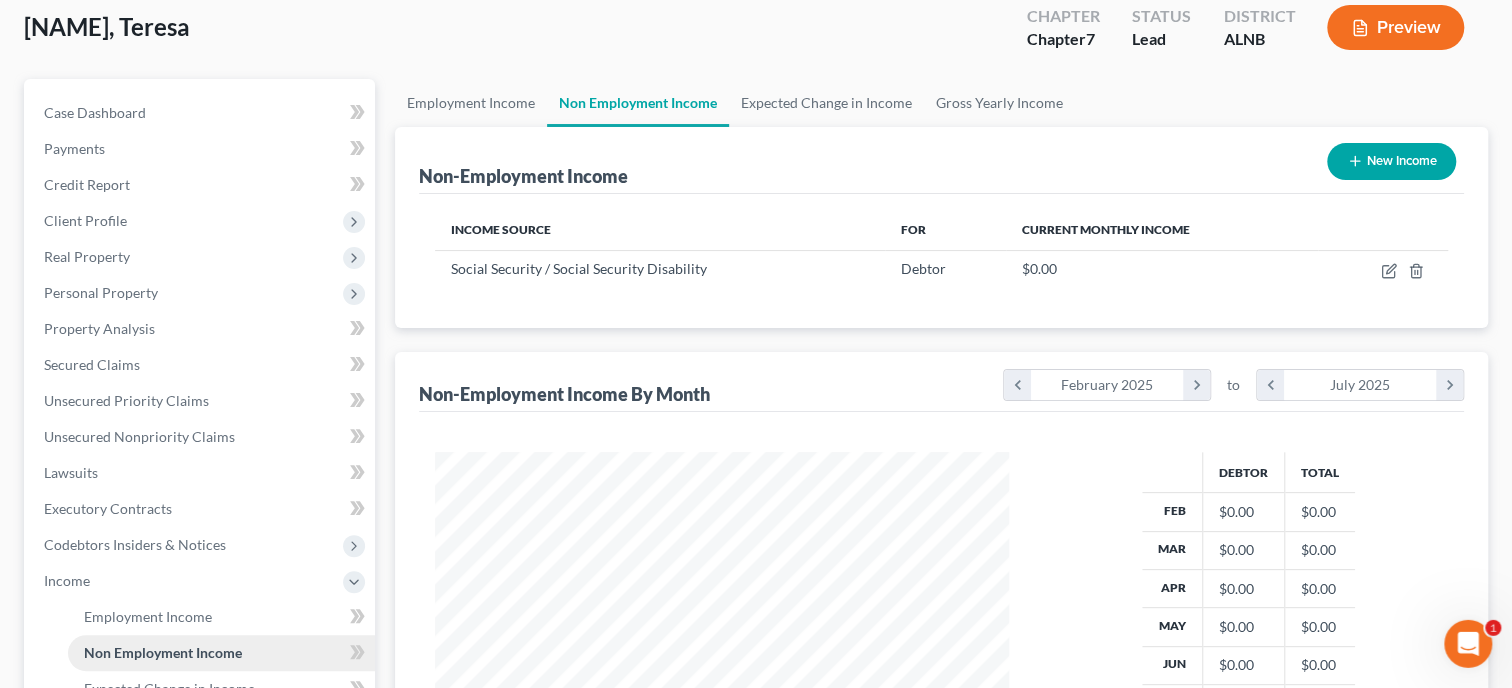scroll, scrollTop: 0, scrollLeft: 0, axis: both 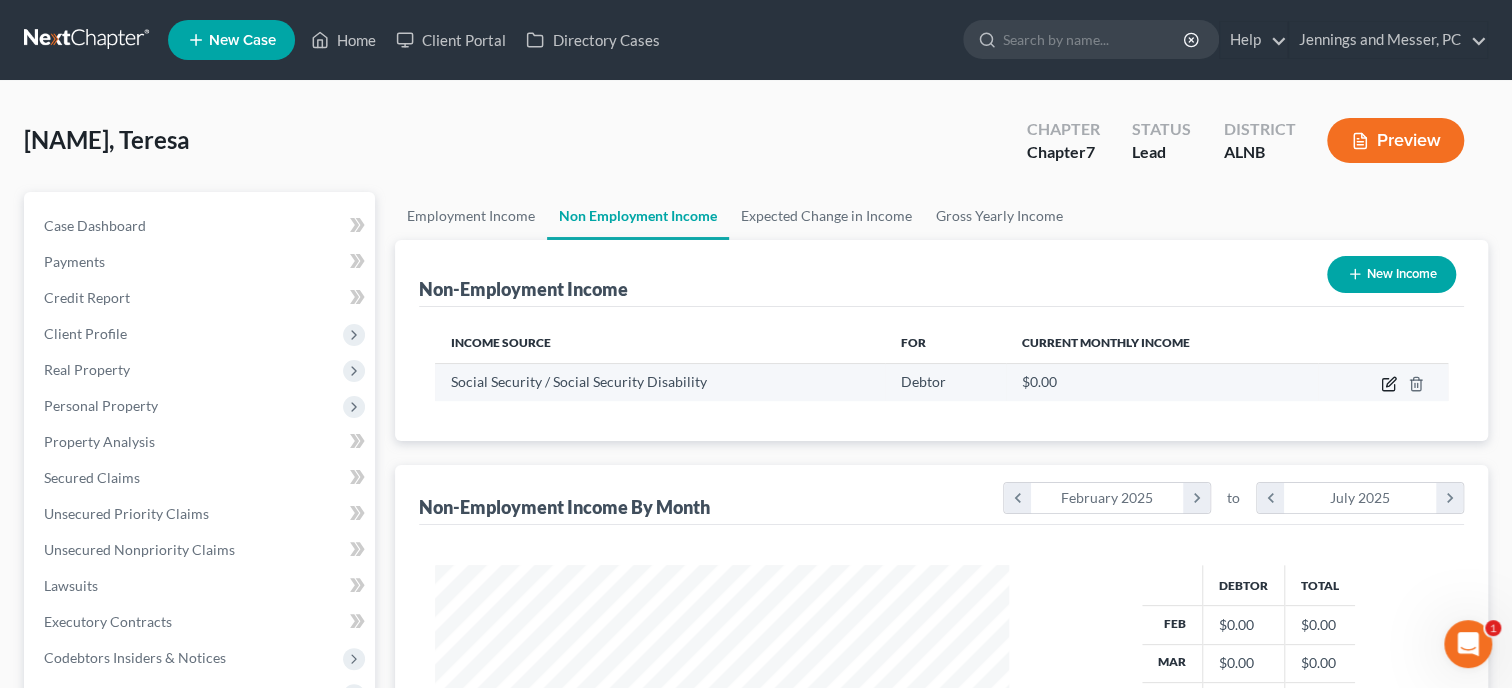 click 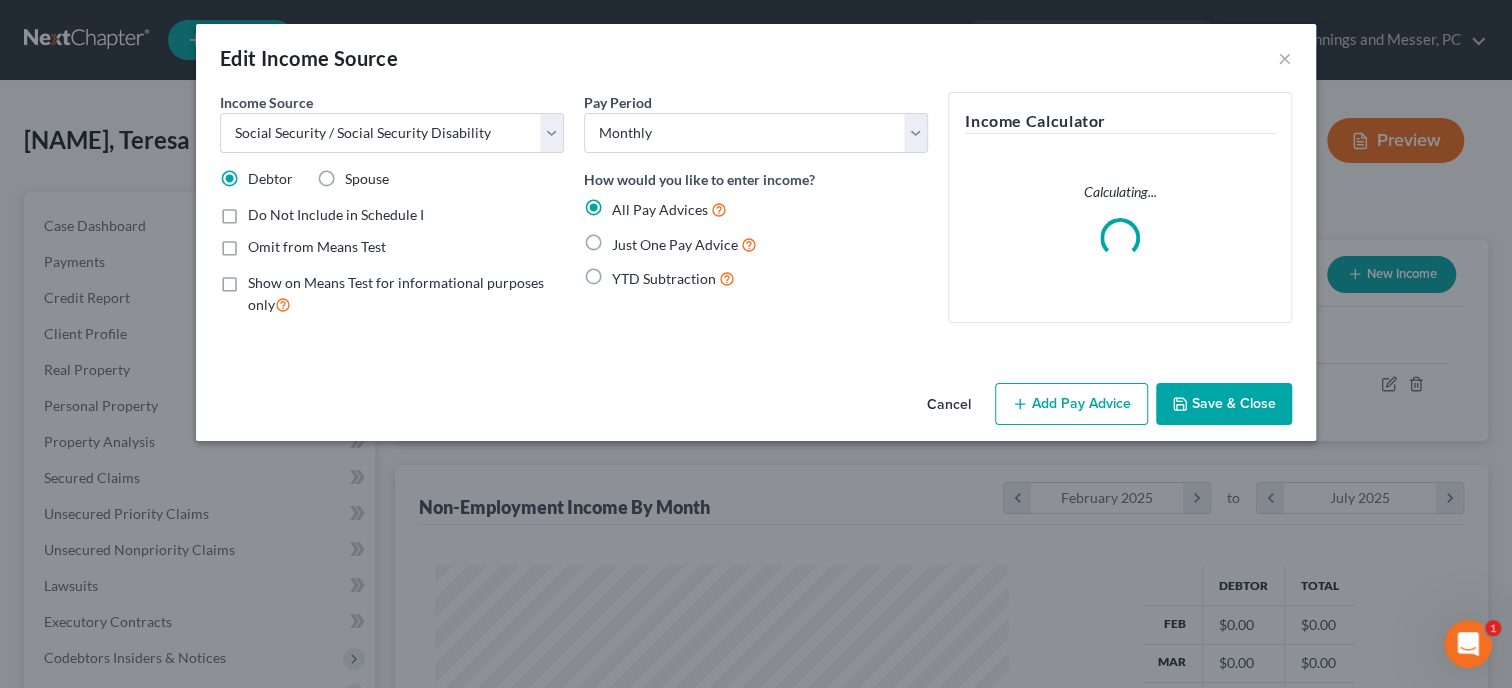 click on "Show on Means Test for informational purposes only" at bounding box center [406, 294] 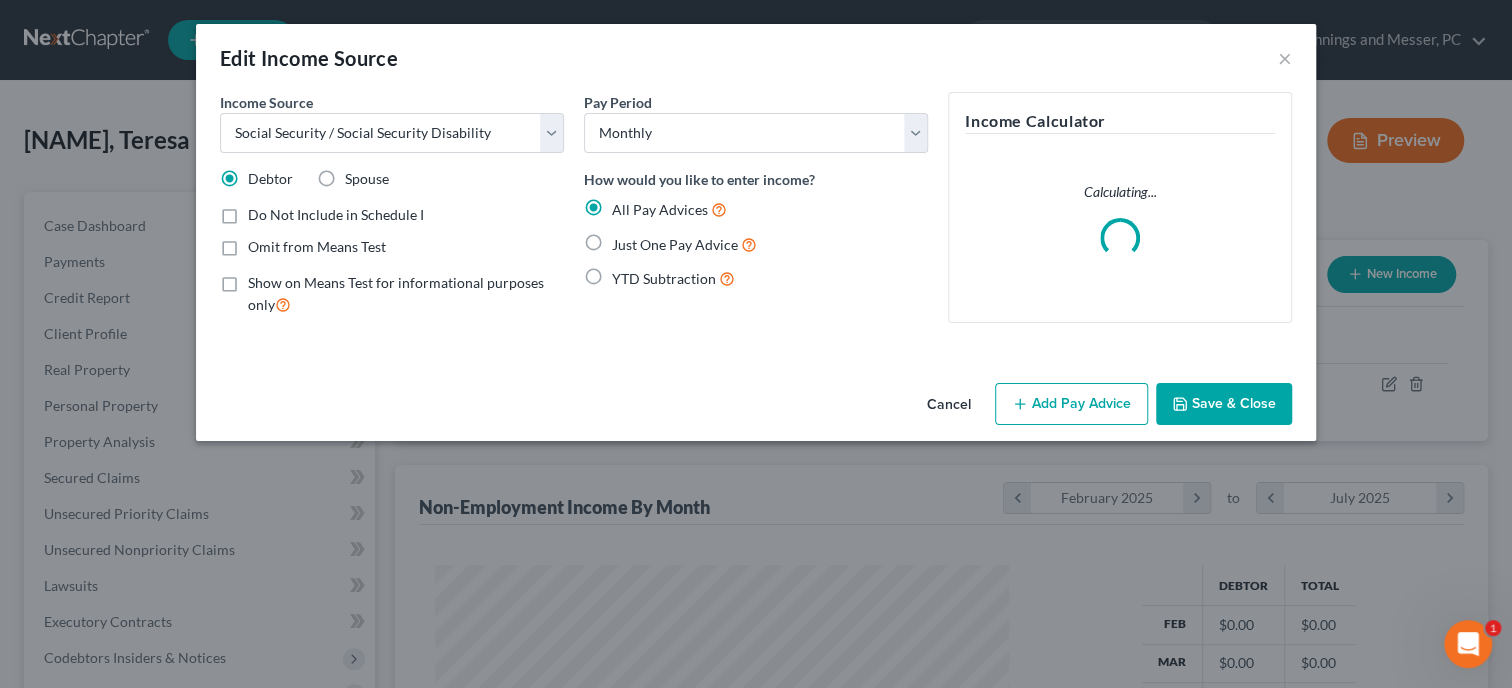 click on "Show on Means Test for informational purposes only" at bounding box center [262, 279] 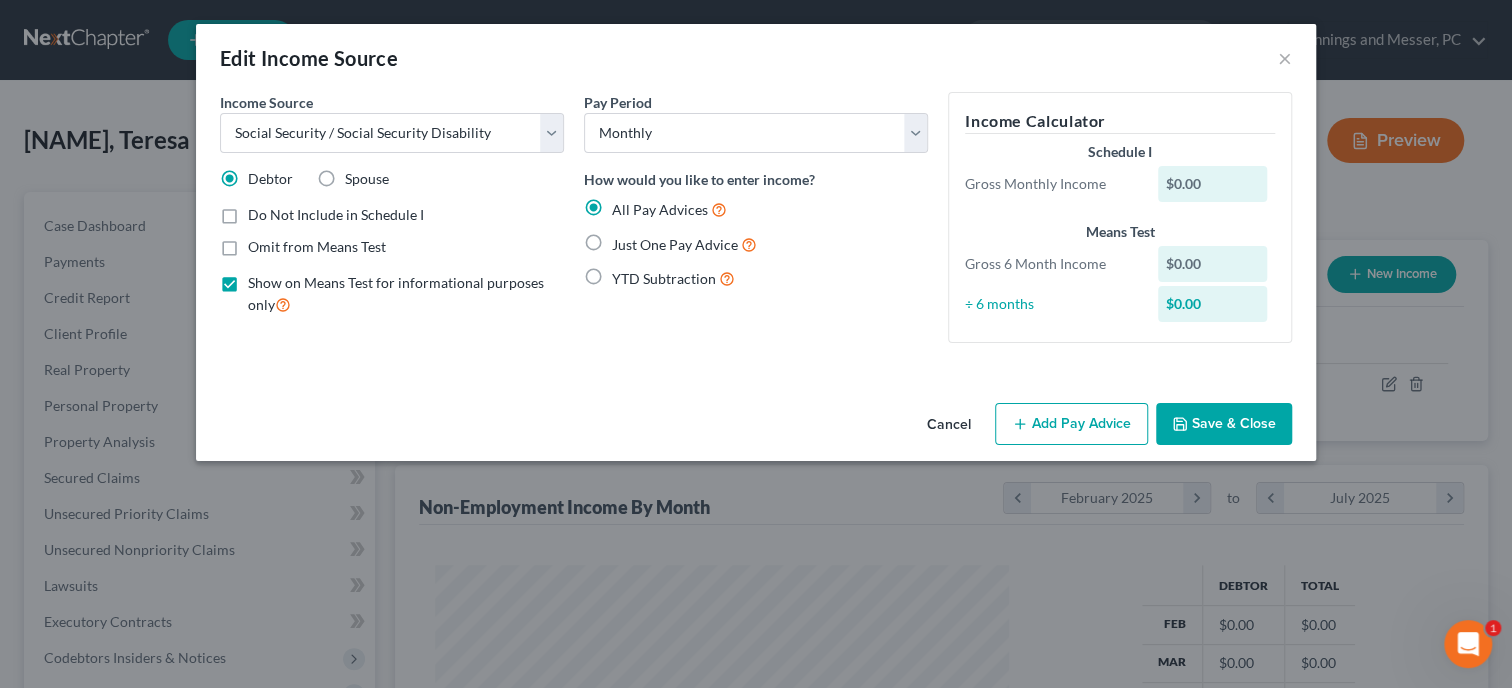 click on "Just One Pay Advice" at bounding box center (684, 244) 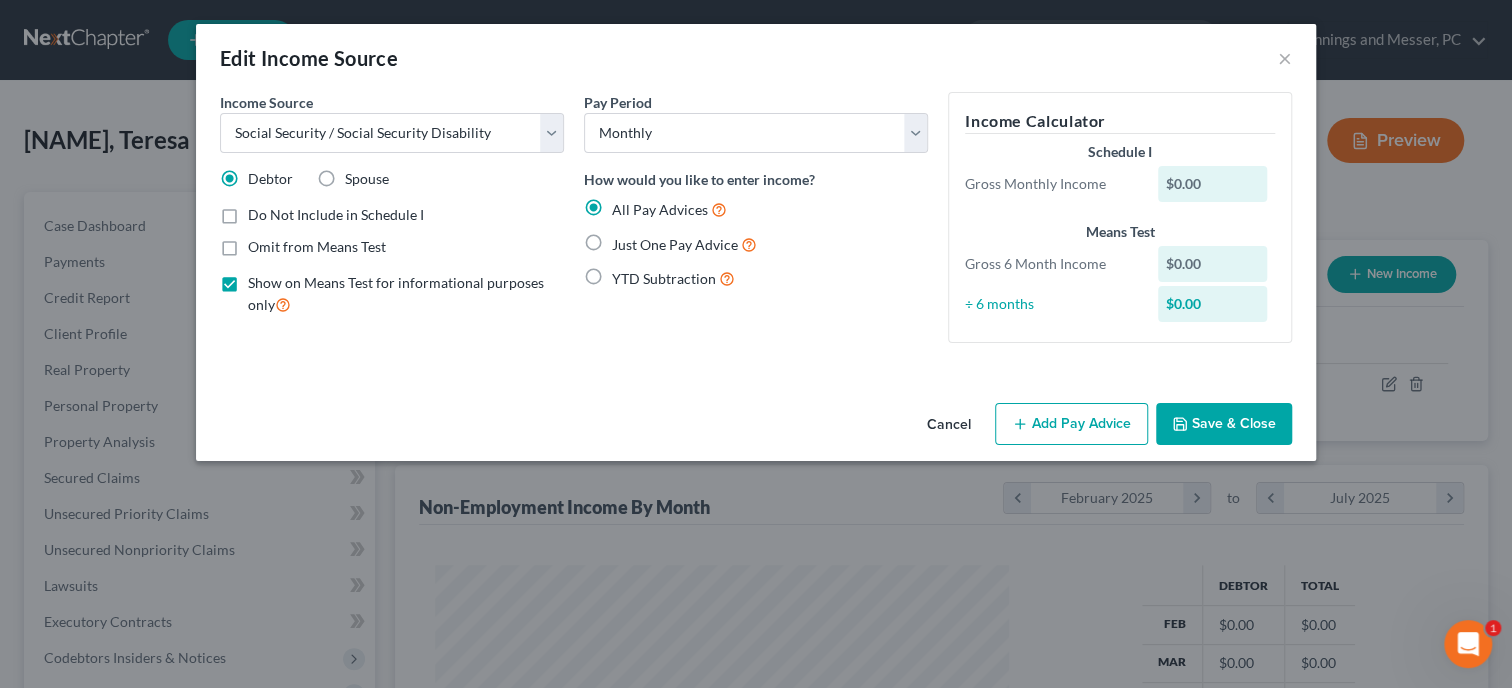 click on "Just One Pay Advice" at bounding box center (626, 239) 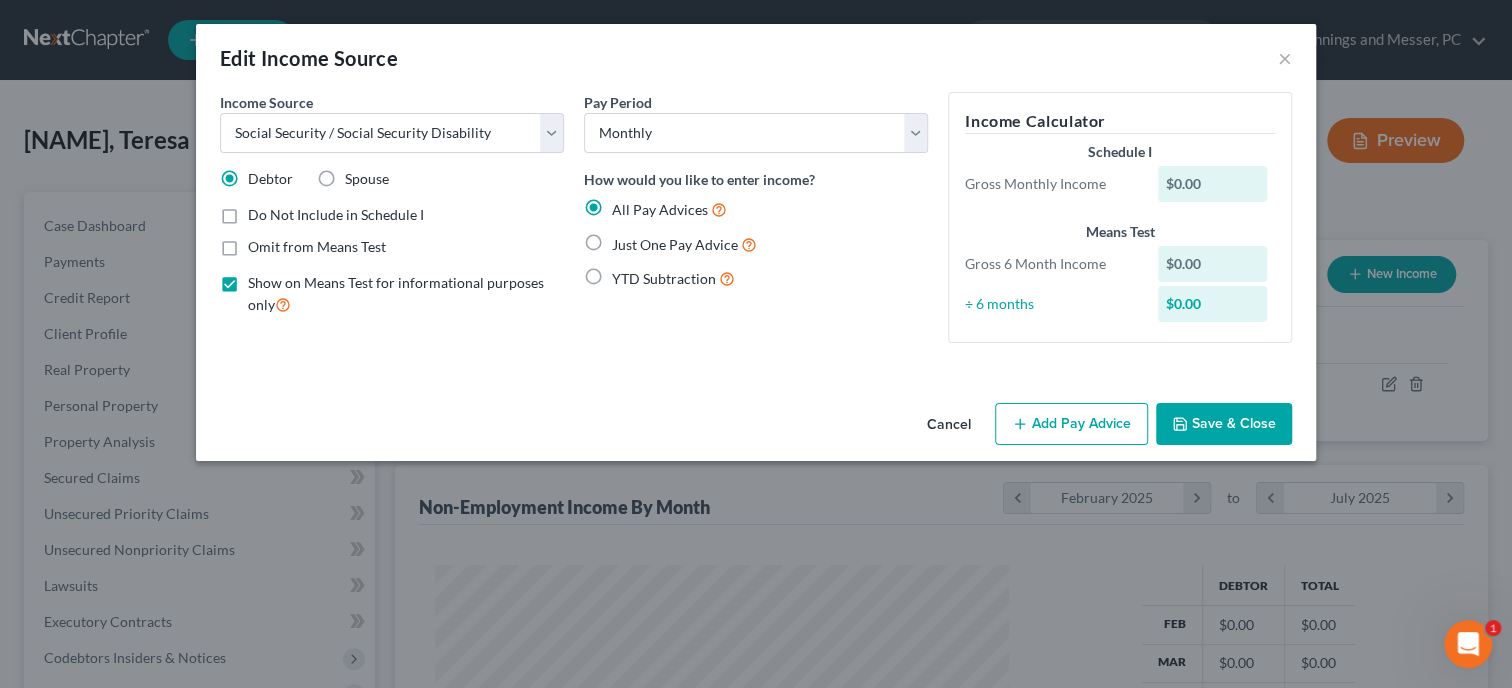 radio on "true" 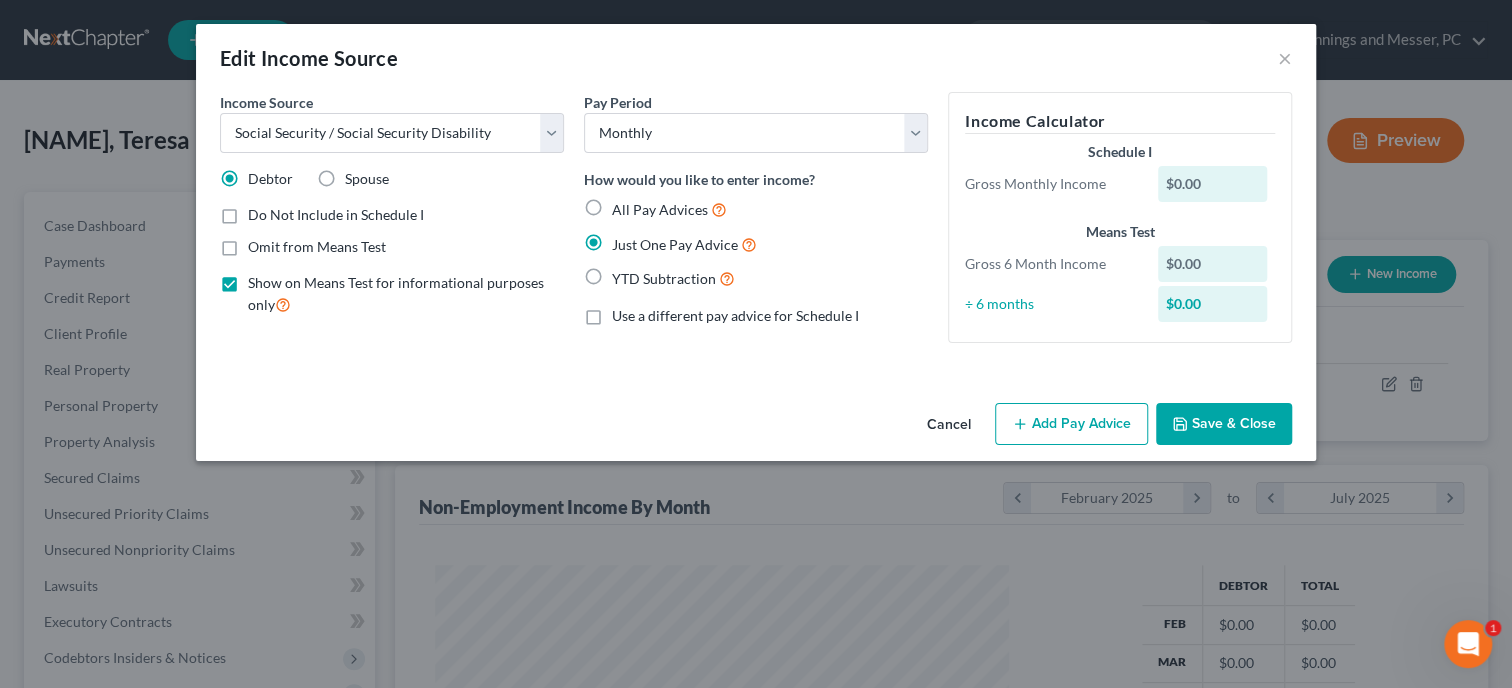 click on "Add Pay Advice" at bounding box center (1071, 424) 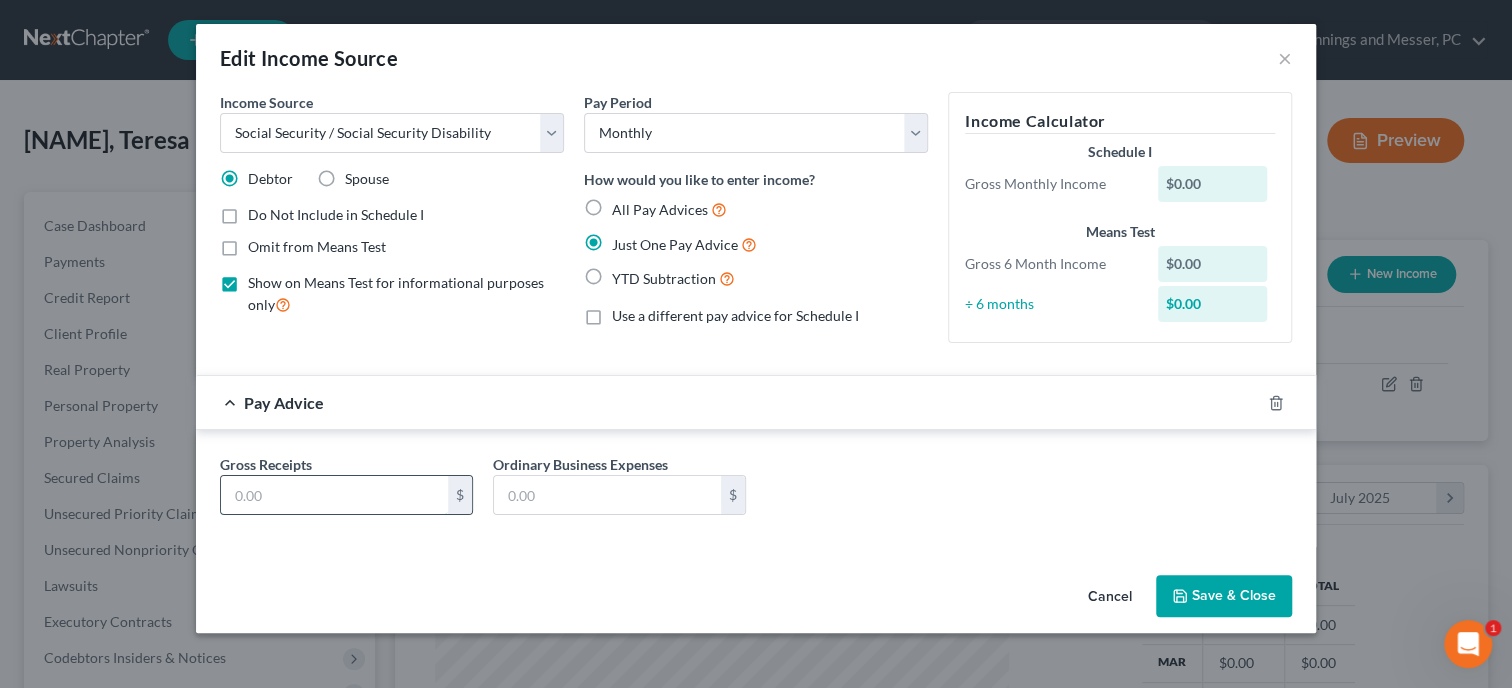 click at bounding box center (334, 495) 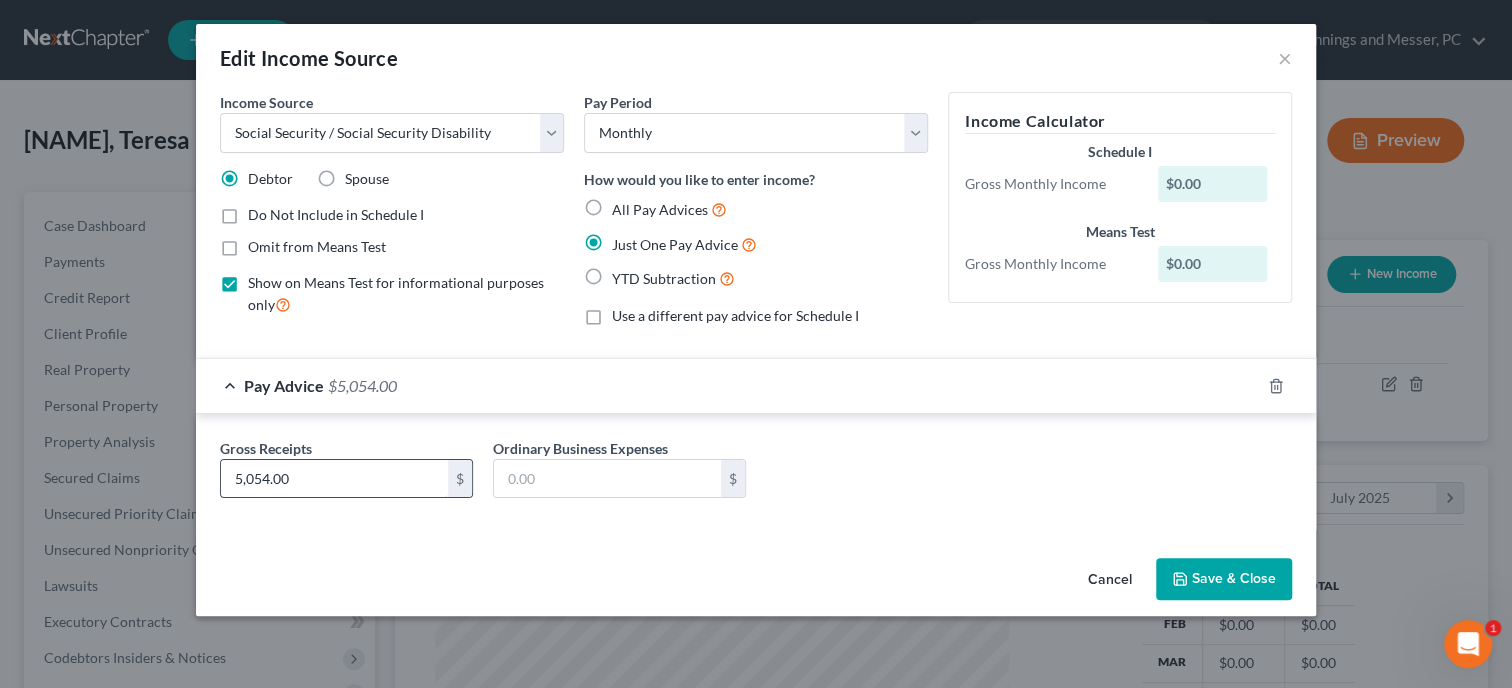 drag, startPoint x: 359, startPoint y: 491, endPoint x: 204, endPoint y: 491, distance: 155 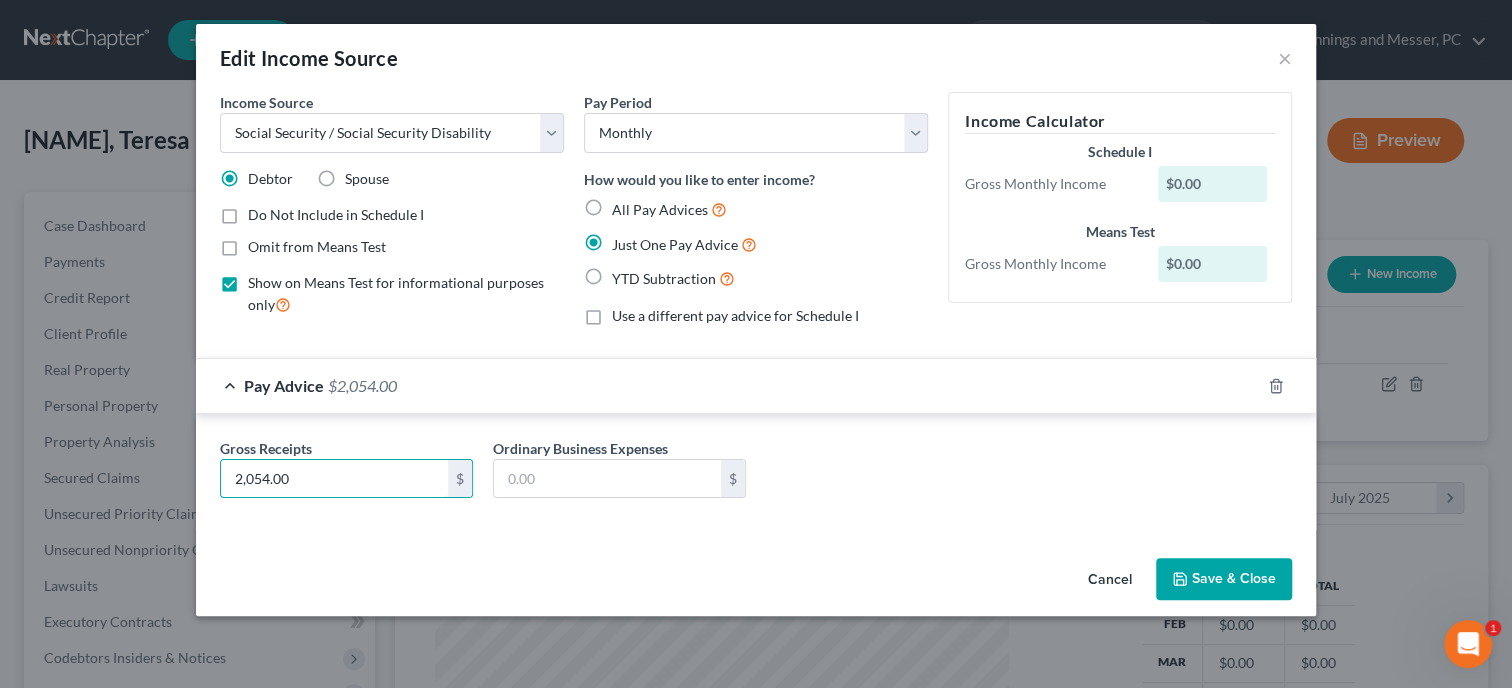 type on "2,054.00" 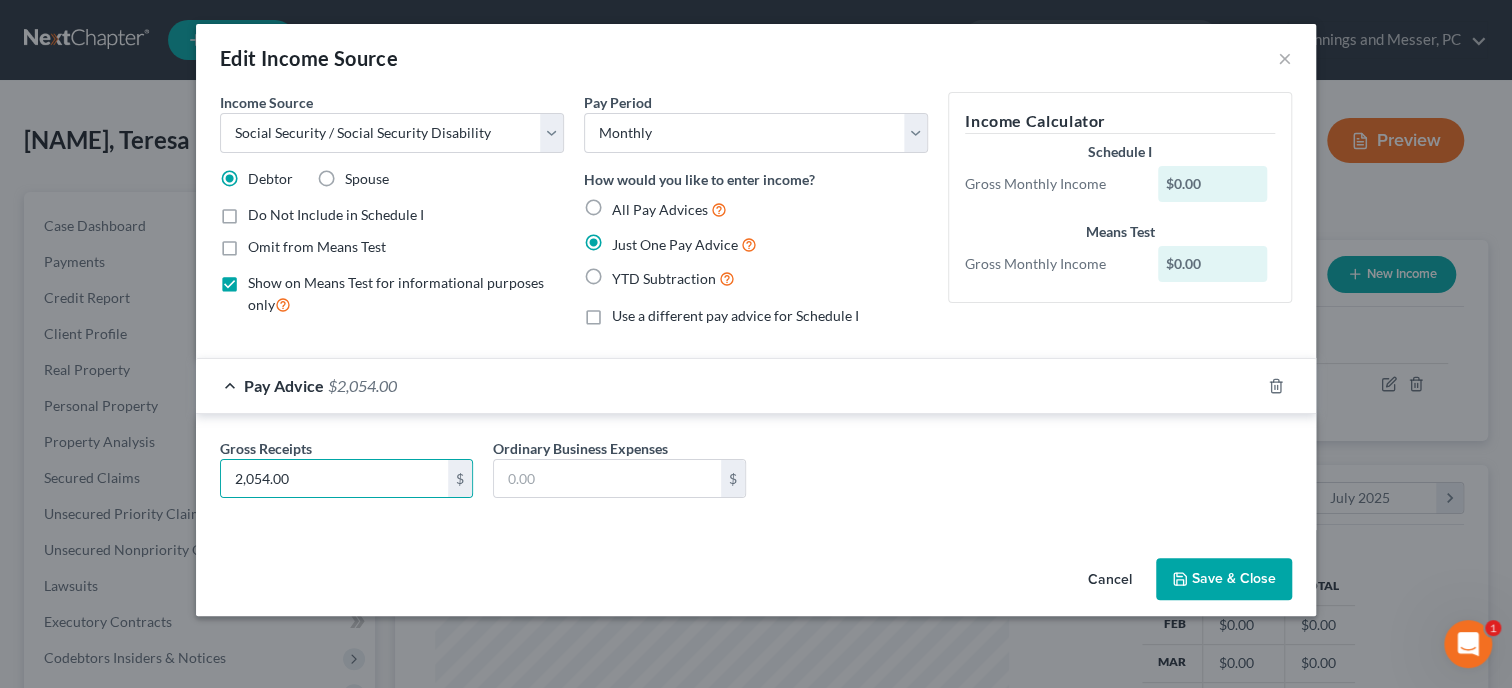 click on "Gross Receipts 2,054.00 $ Ordinary Business Expenses $" at bounding box center (756, 476) 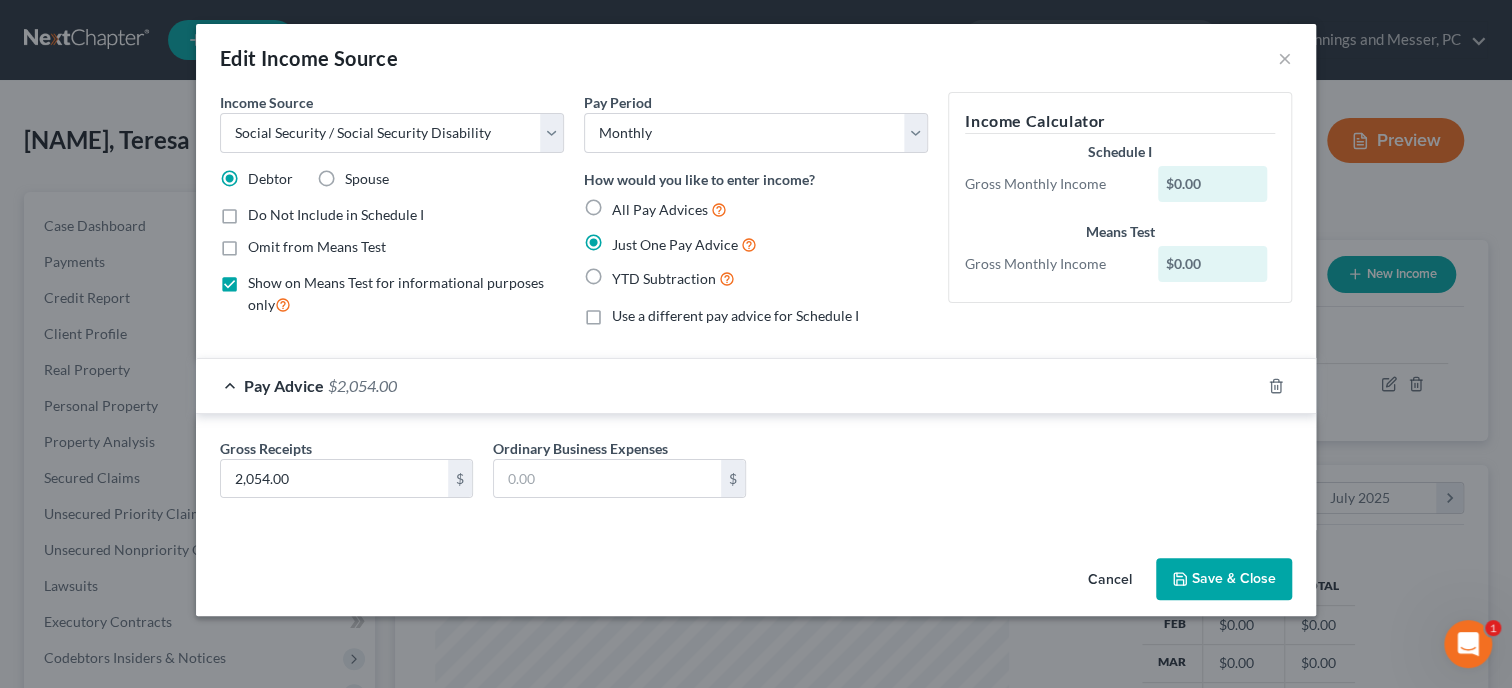 click on "Save & Close" at bounding box center [1224, 579] 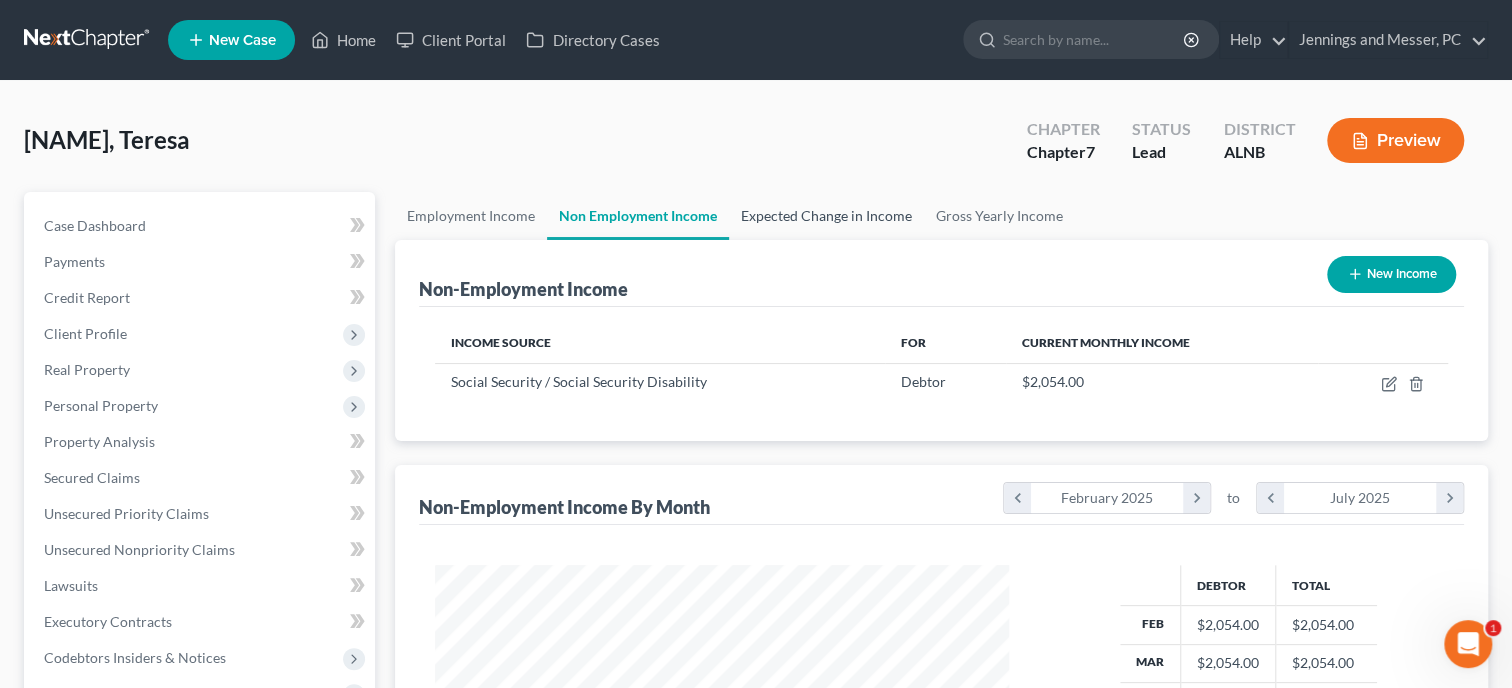 click on "Expected Change in Income" at bounding box center (826, 216) 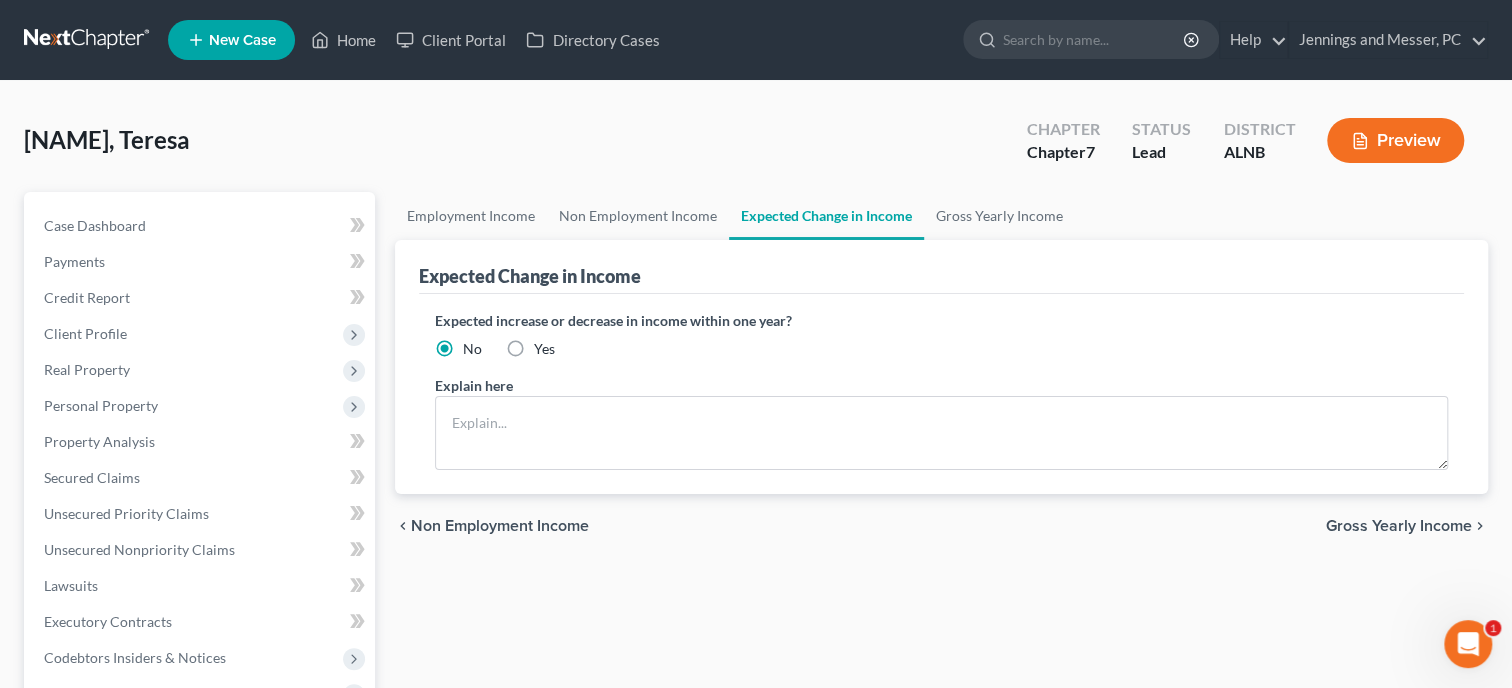 click on "Yes" at bounding box center (544, 349) 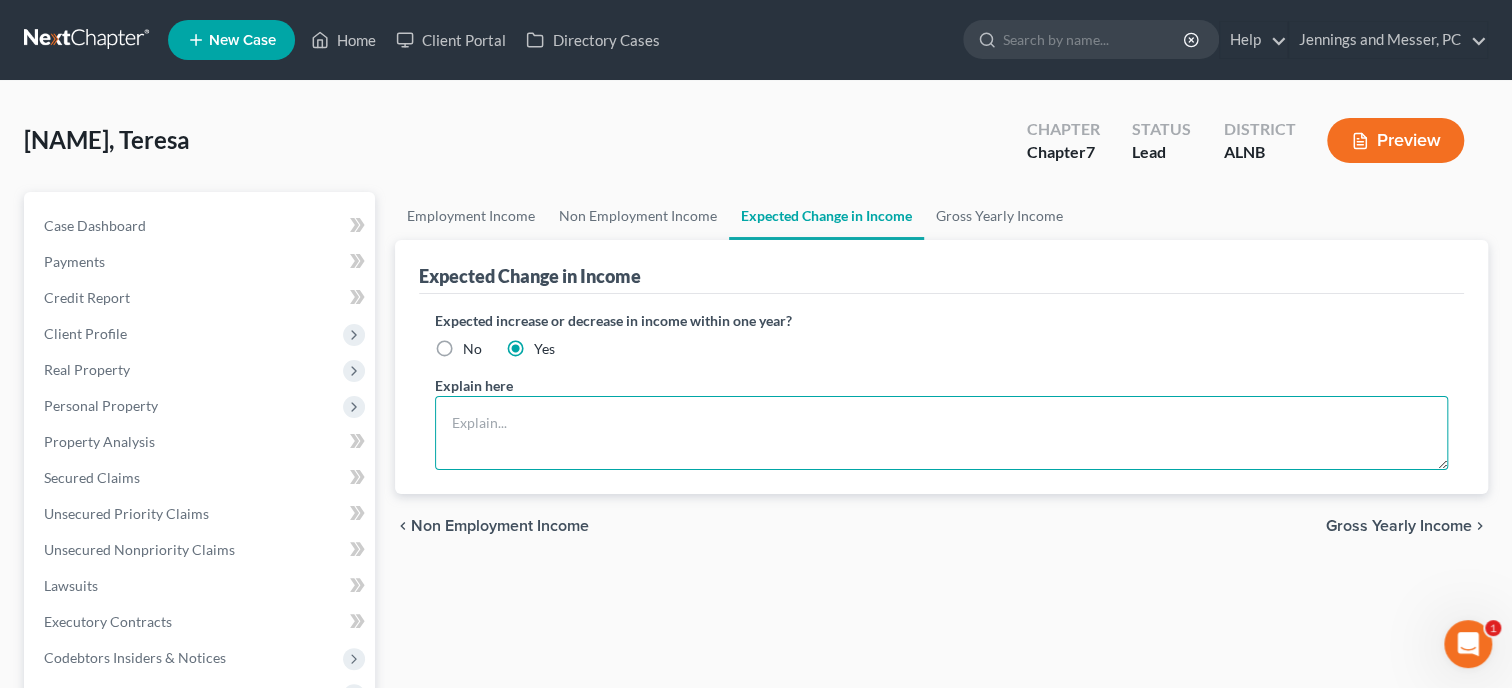 click at bounding box center [941, 433] 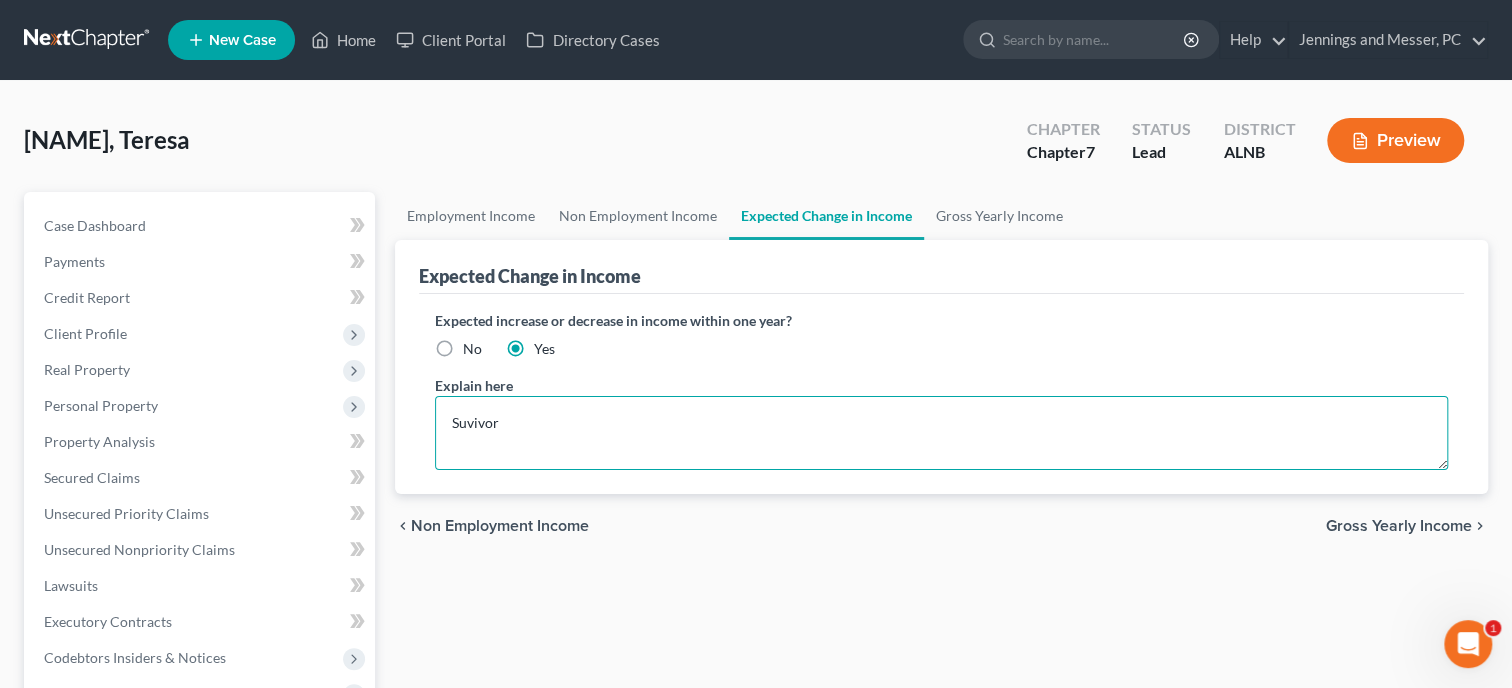 click on "Suvivor" at bounding box center (941, 433) 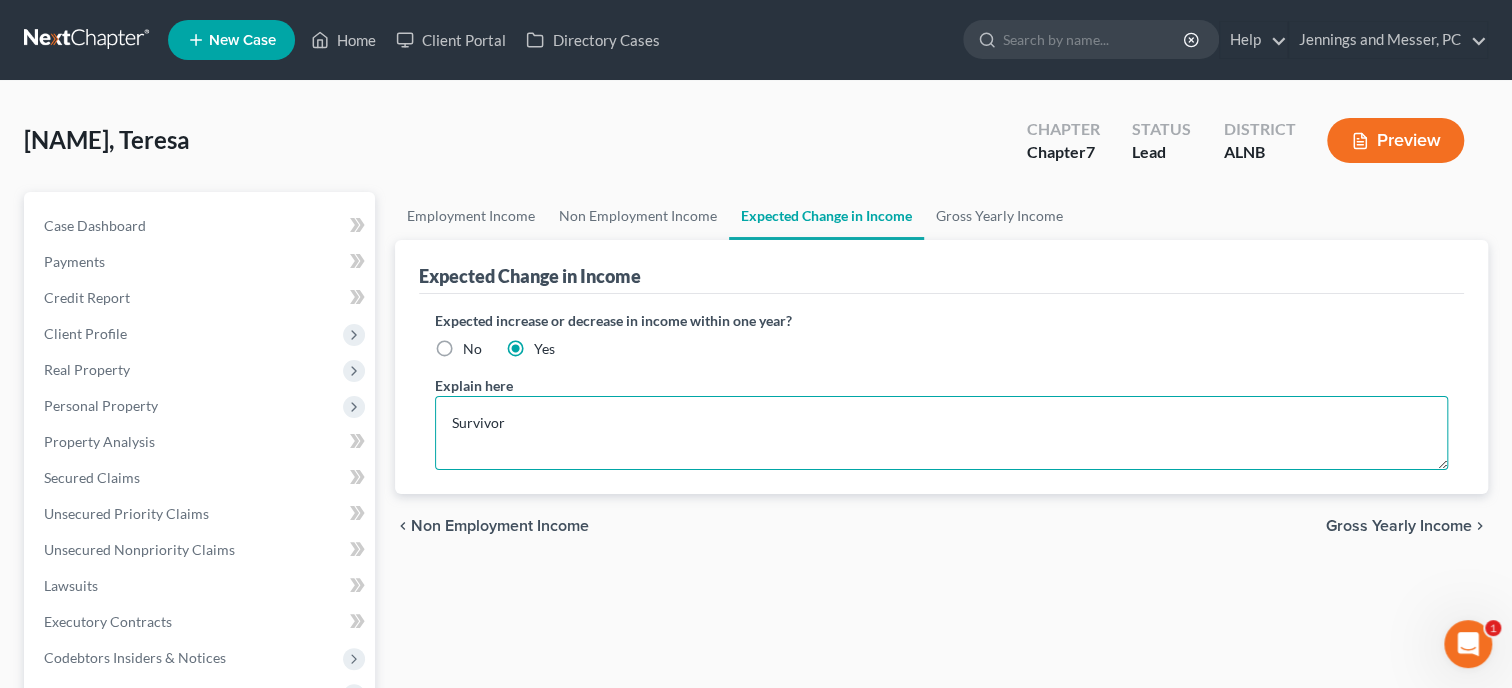 click on "Survivor" at bounding box center (941, 433) 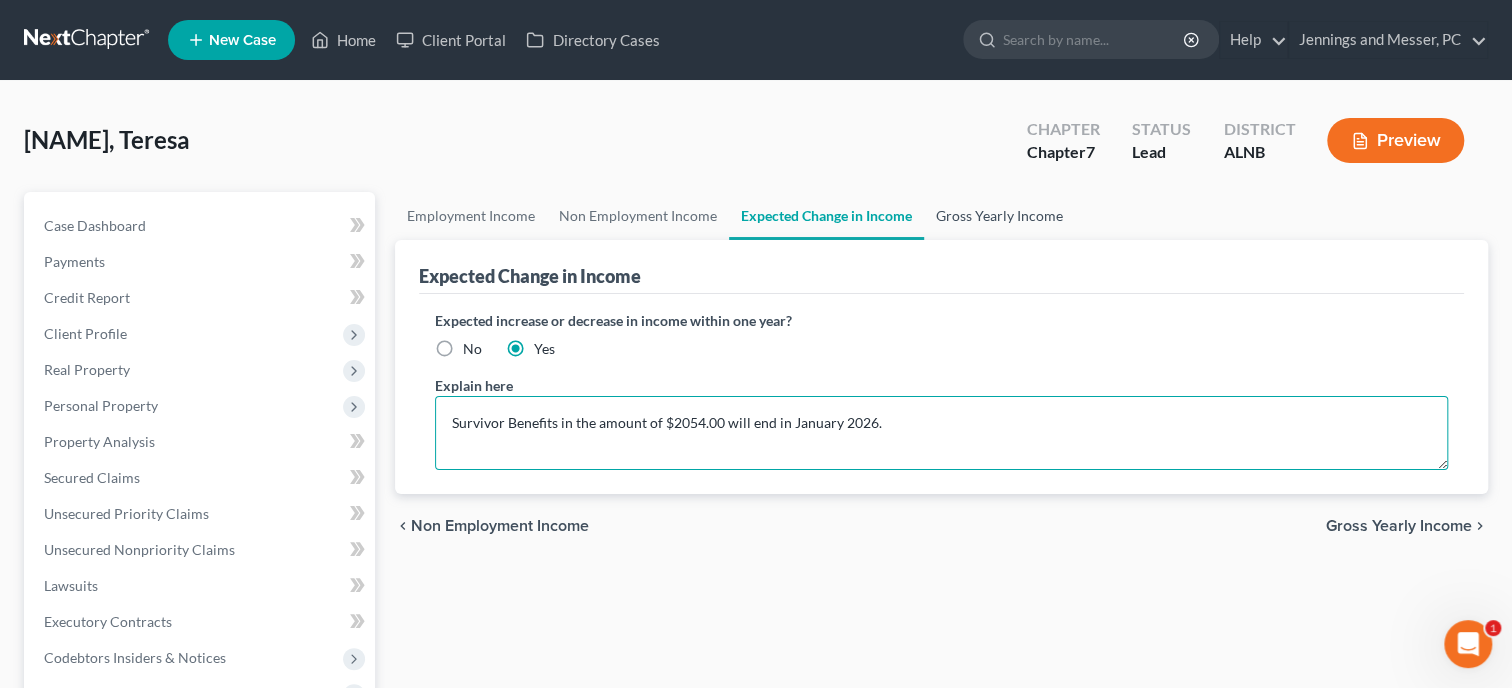 type on "Survivor Benefits in the amount of $2054.00 will end in January 2026." 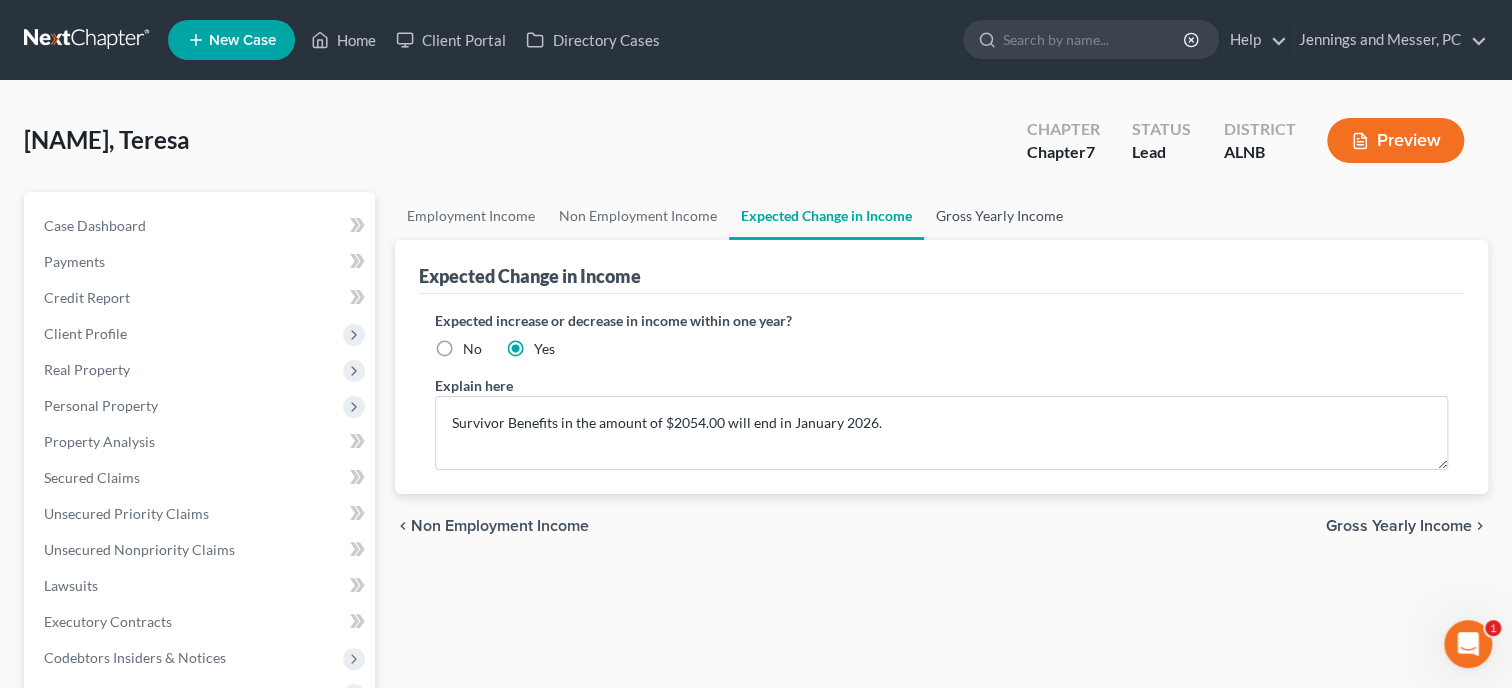 click on "Gross Yearly Income" at bounding box center [999, 216] 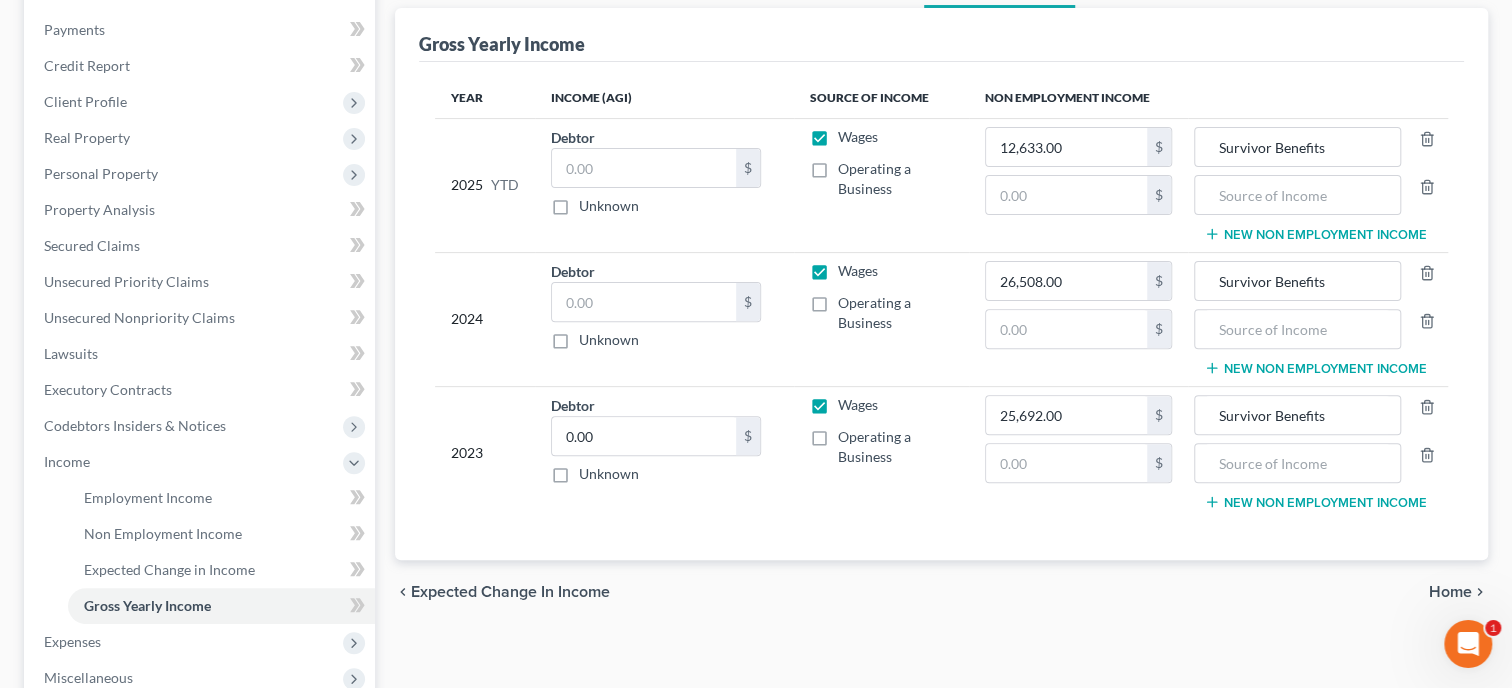 scroll, scrollTop: 449, scrollLeft: 0, axis: vertical 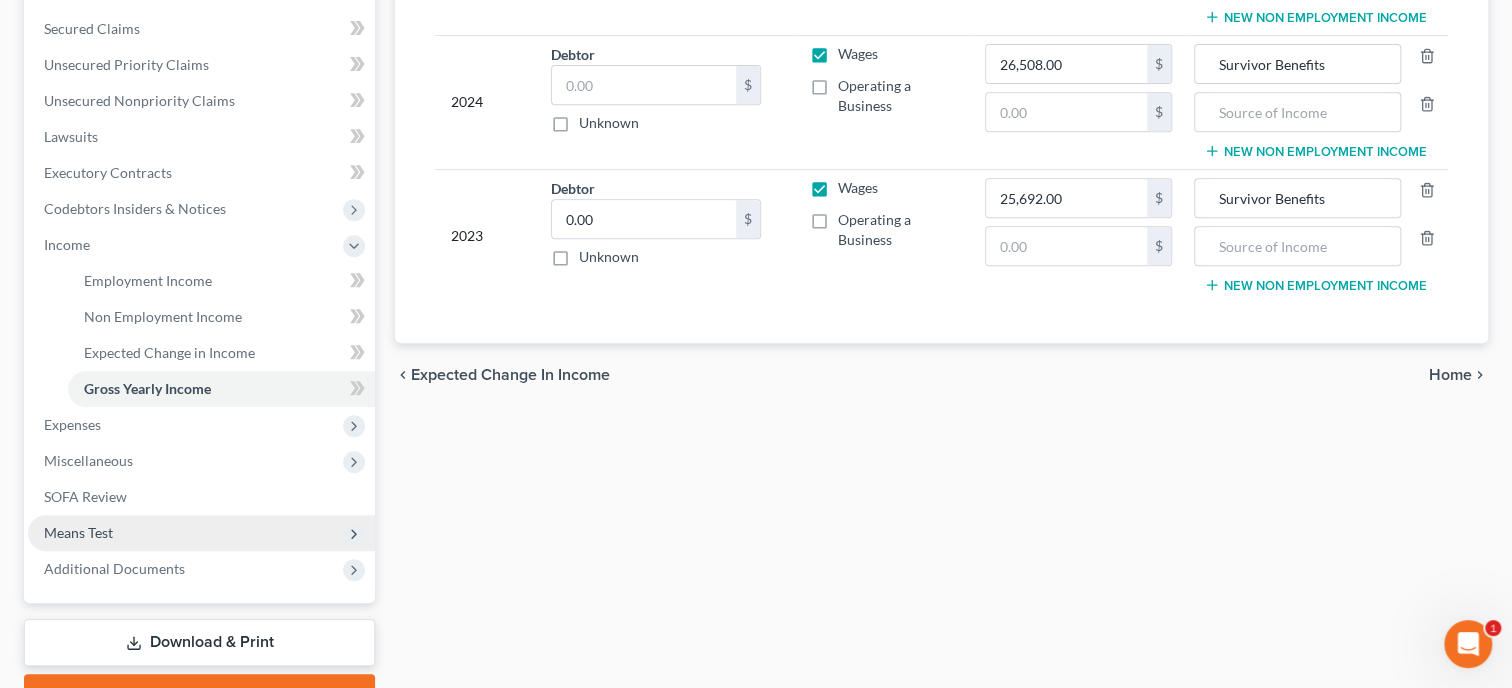 click on "Means Test" at bounding box center [201, 533] 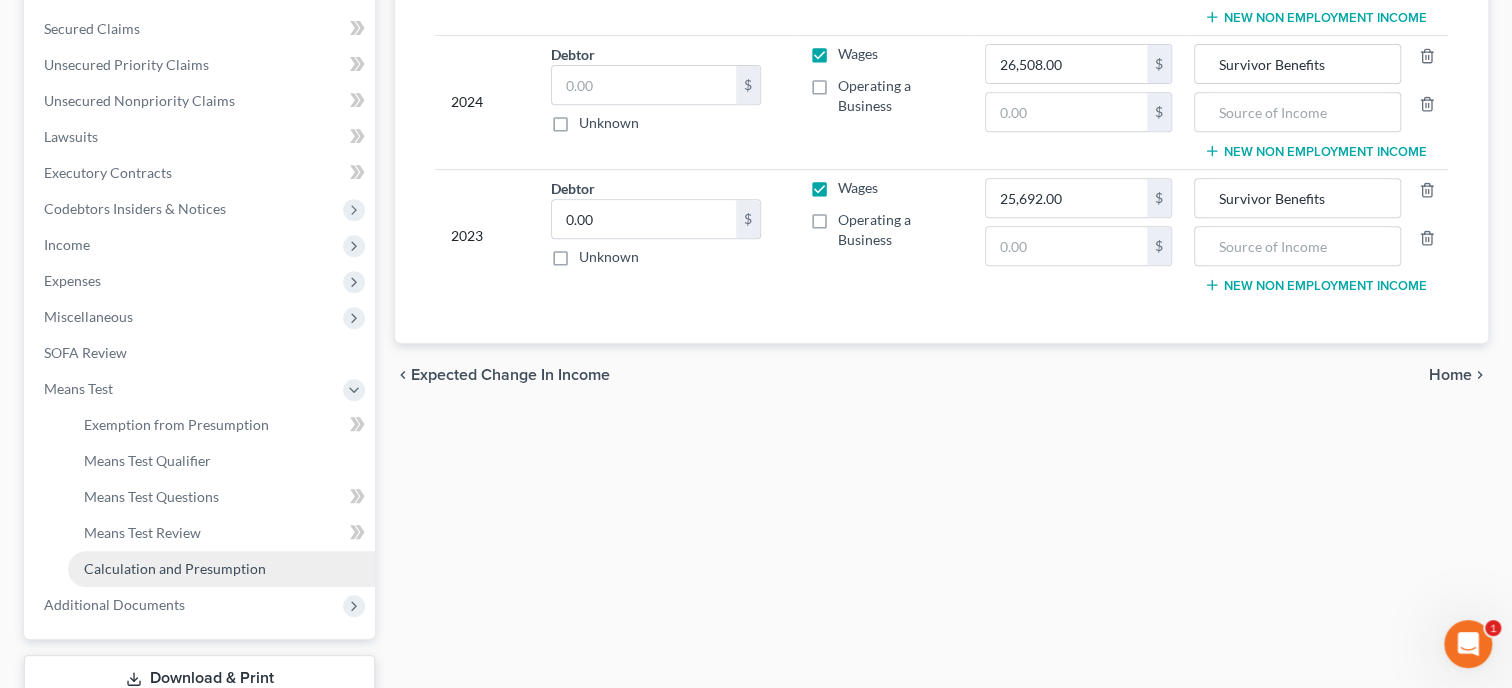 click on "Calculation and Presumption" at bounding box center [175, 568] 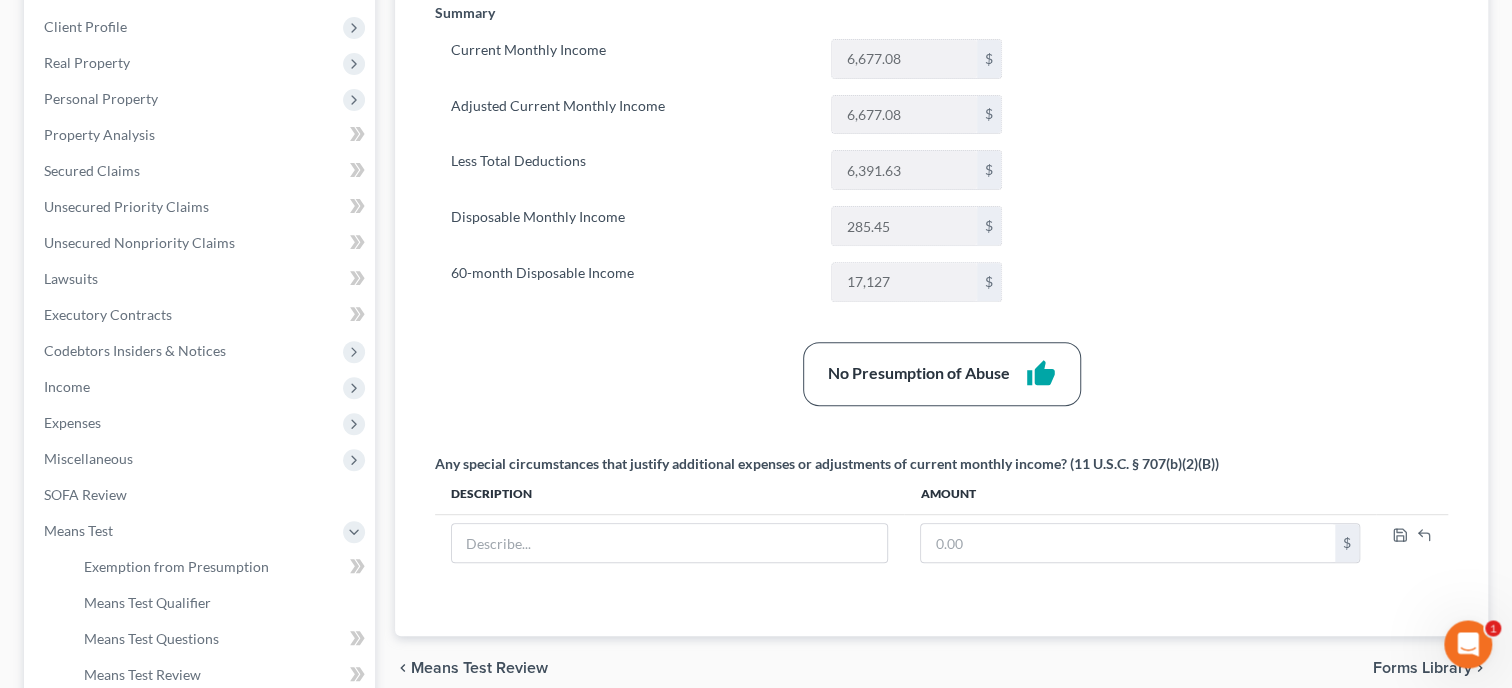 scroll, scrollTop: 308, scrollLeft: 0, axis: vertical 